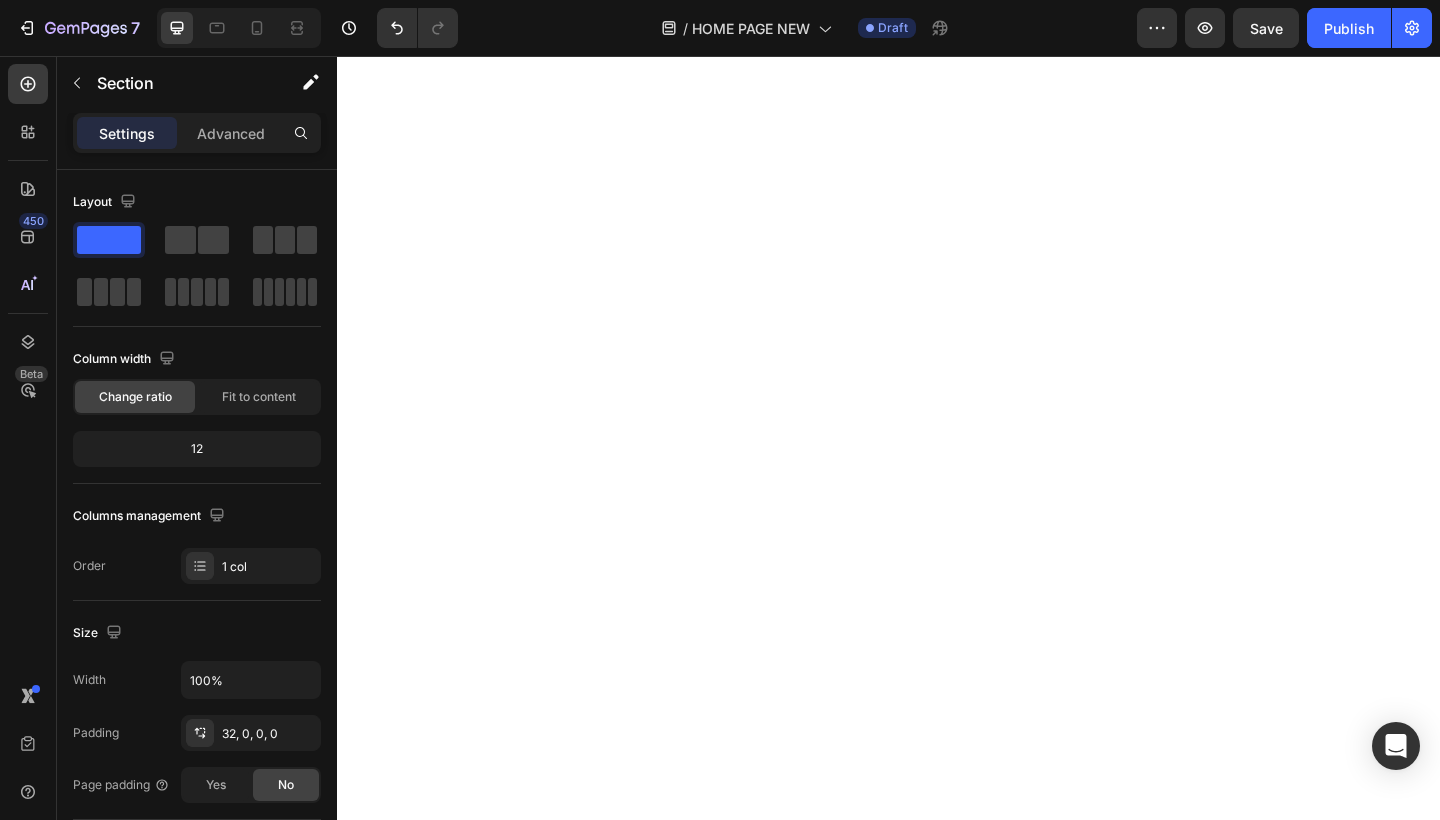 scroll, scrollTop: 0, scrollLeft: 0, axis: both 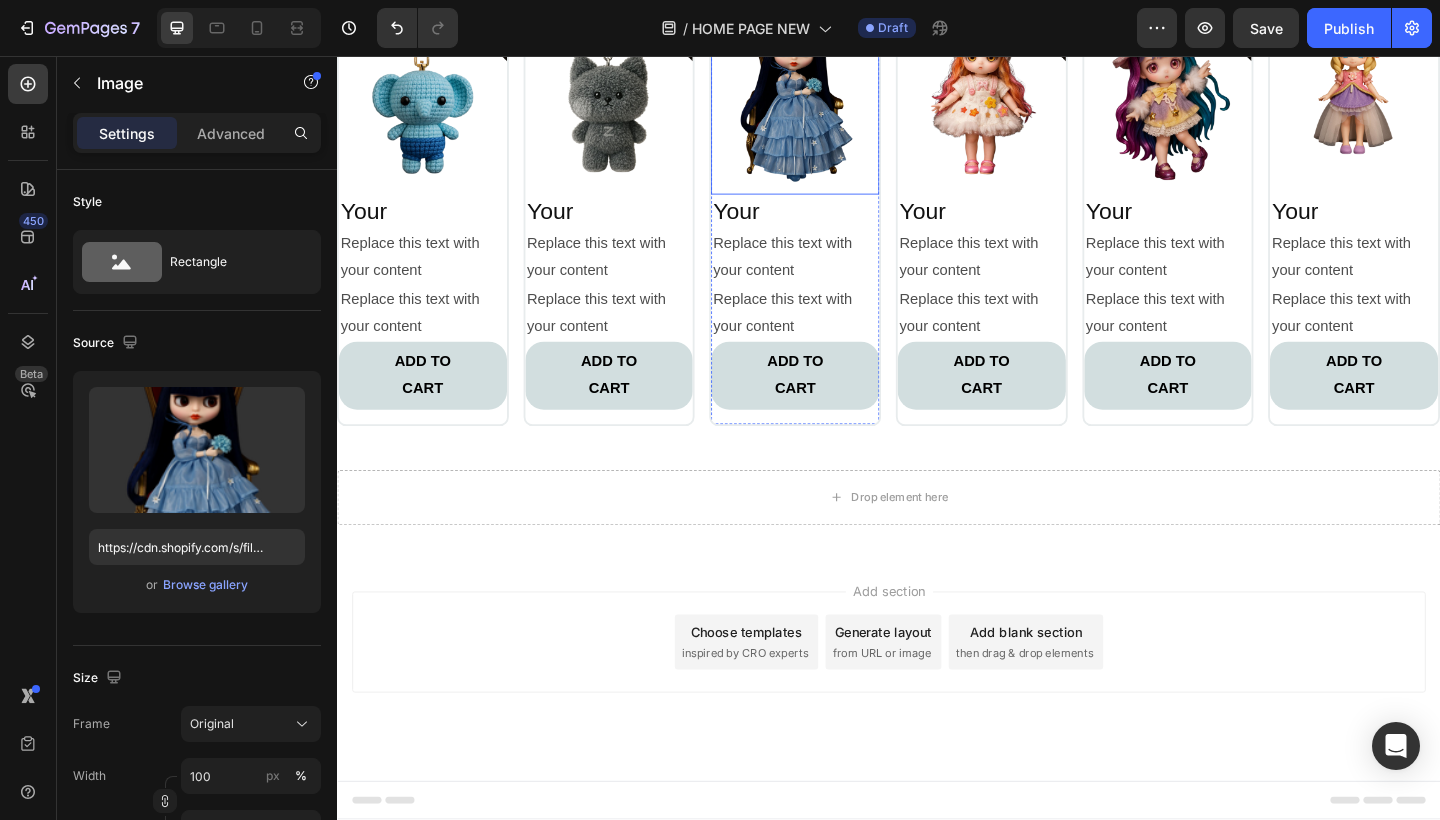 click at bounding box center (835, 93) 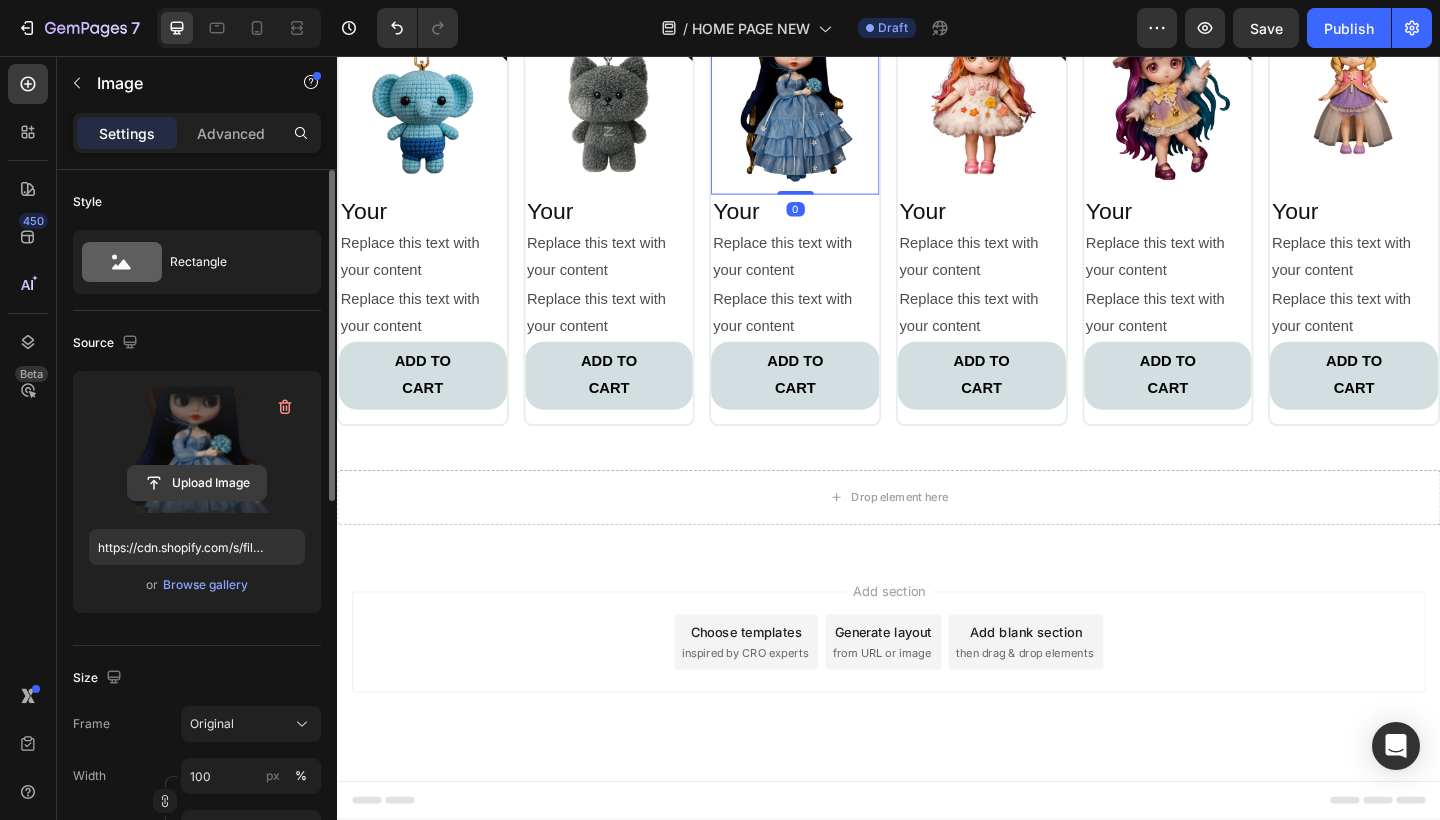 click 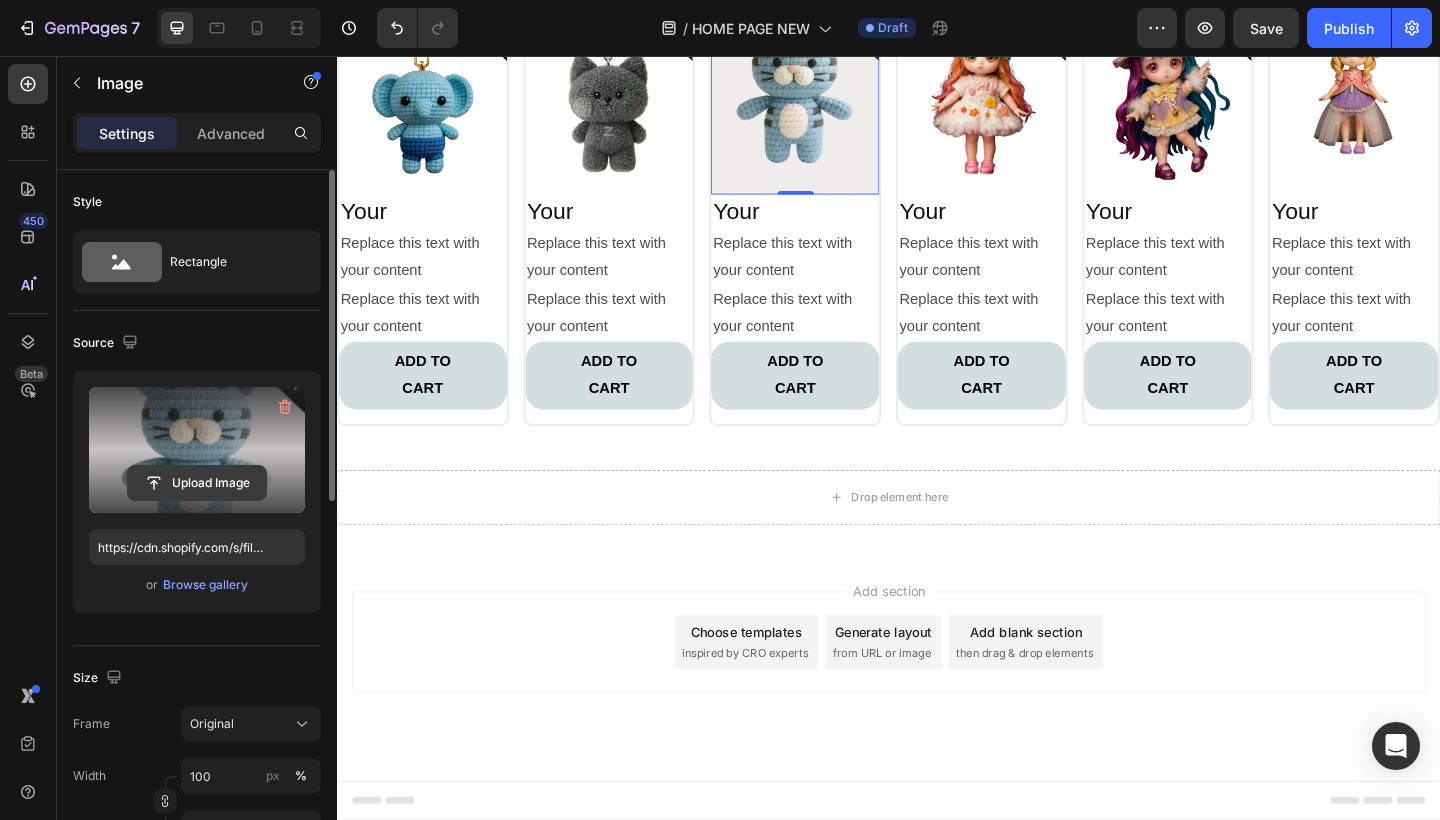 click 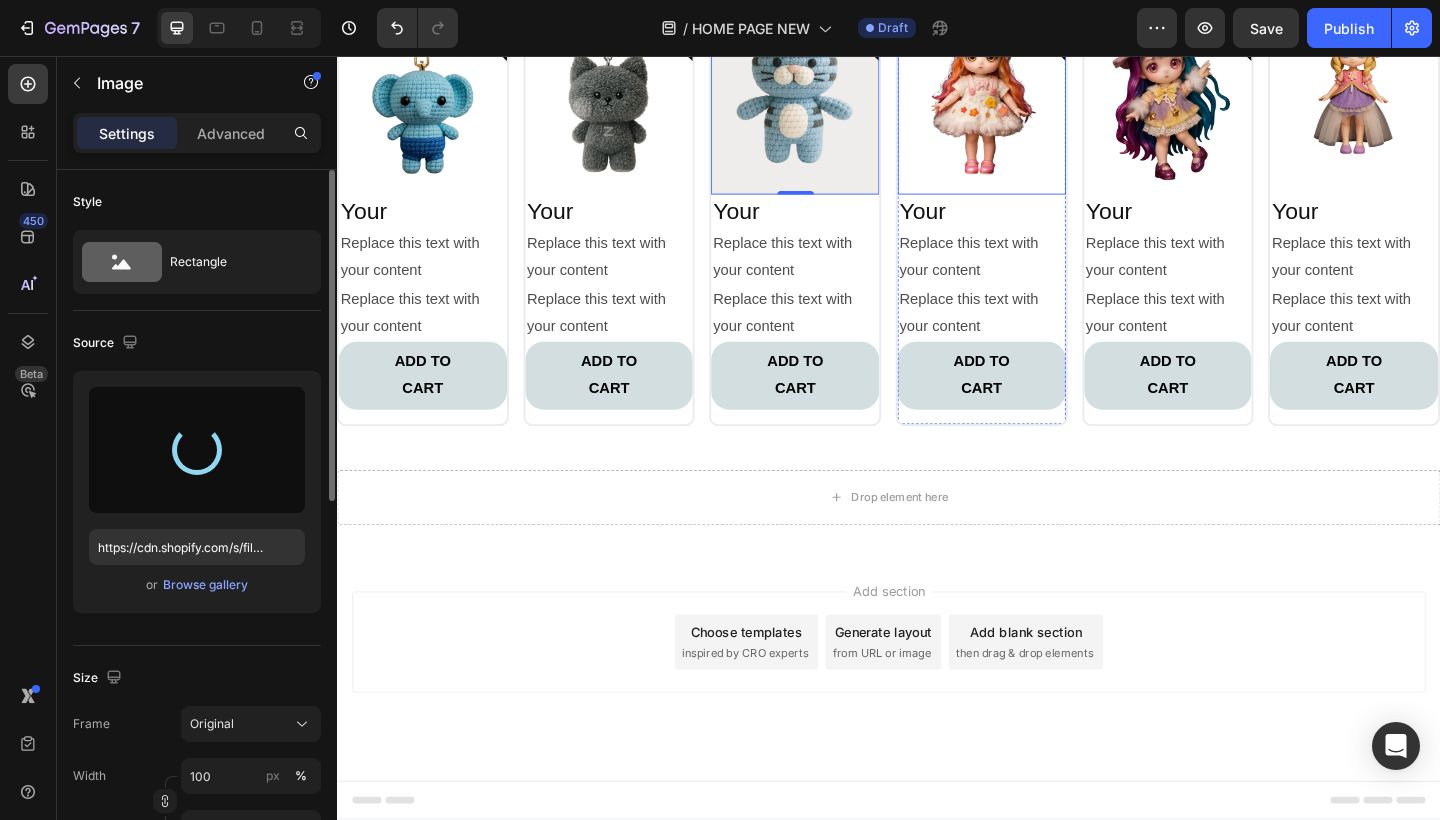 type on "https://cdn.shopify.com/s/files/1/0883/4033/2880/files/gempages_570780491876139904-de1ffed4-d651-42bd-bdfa-306da1089a55.png" 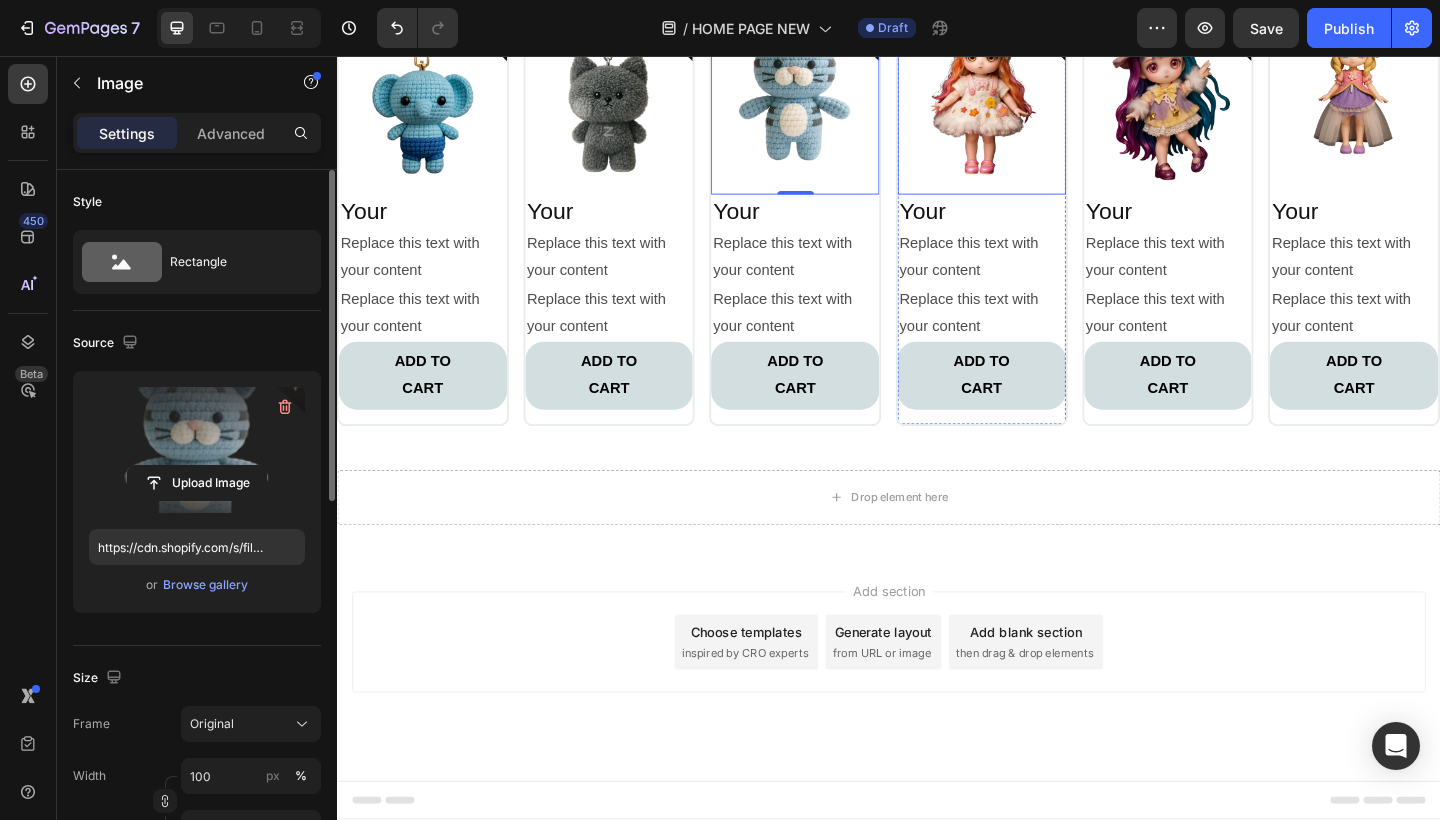 click at bounding box center (1038, 93) 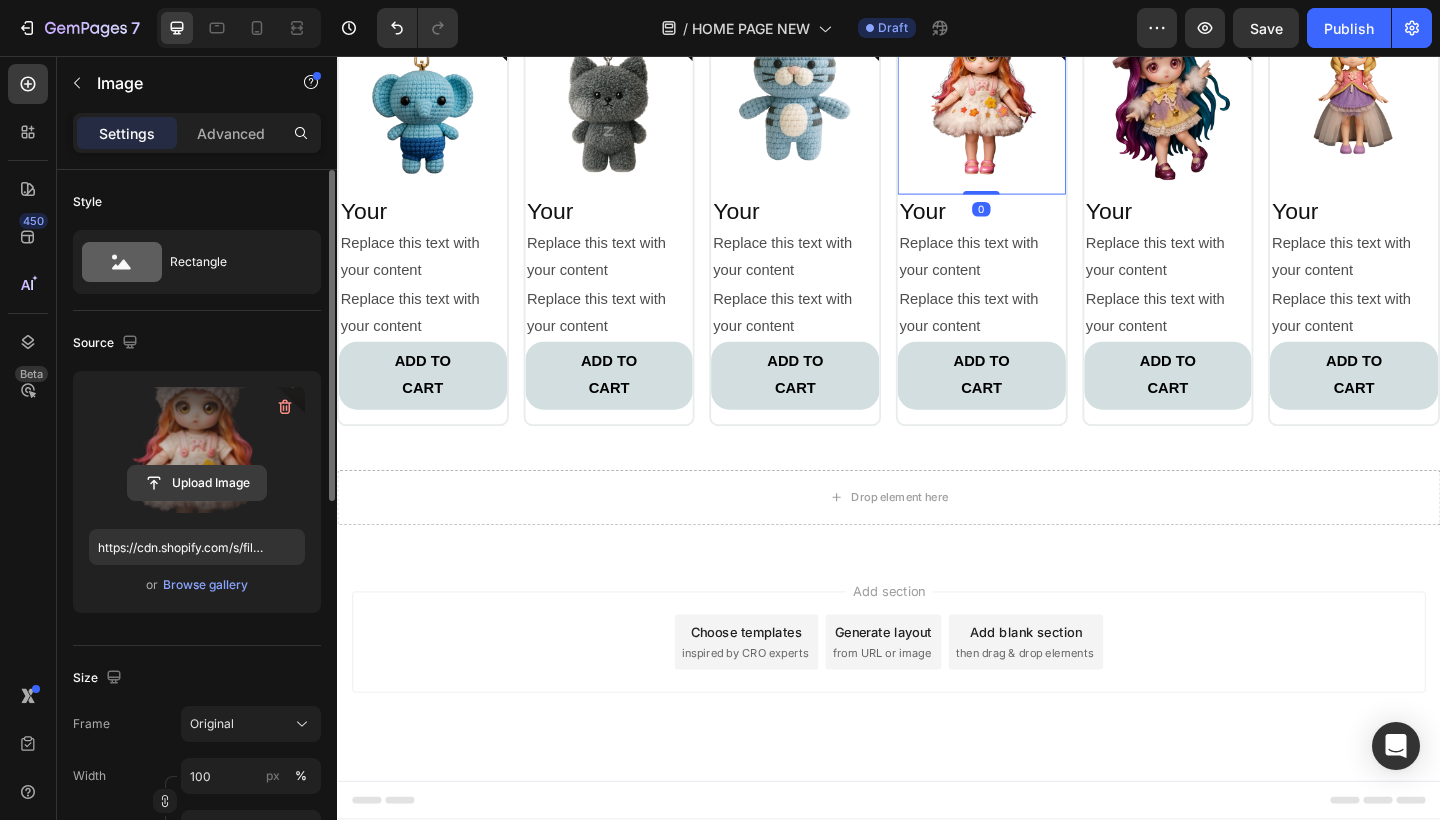 click 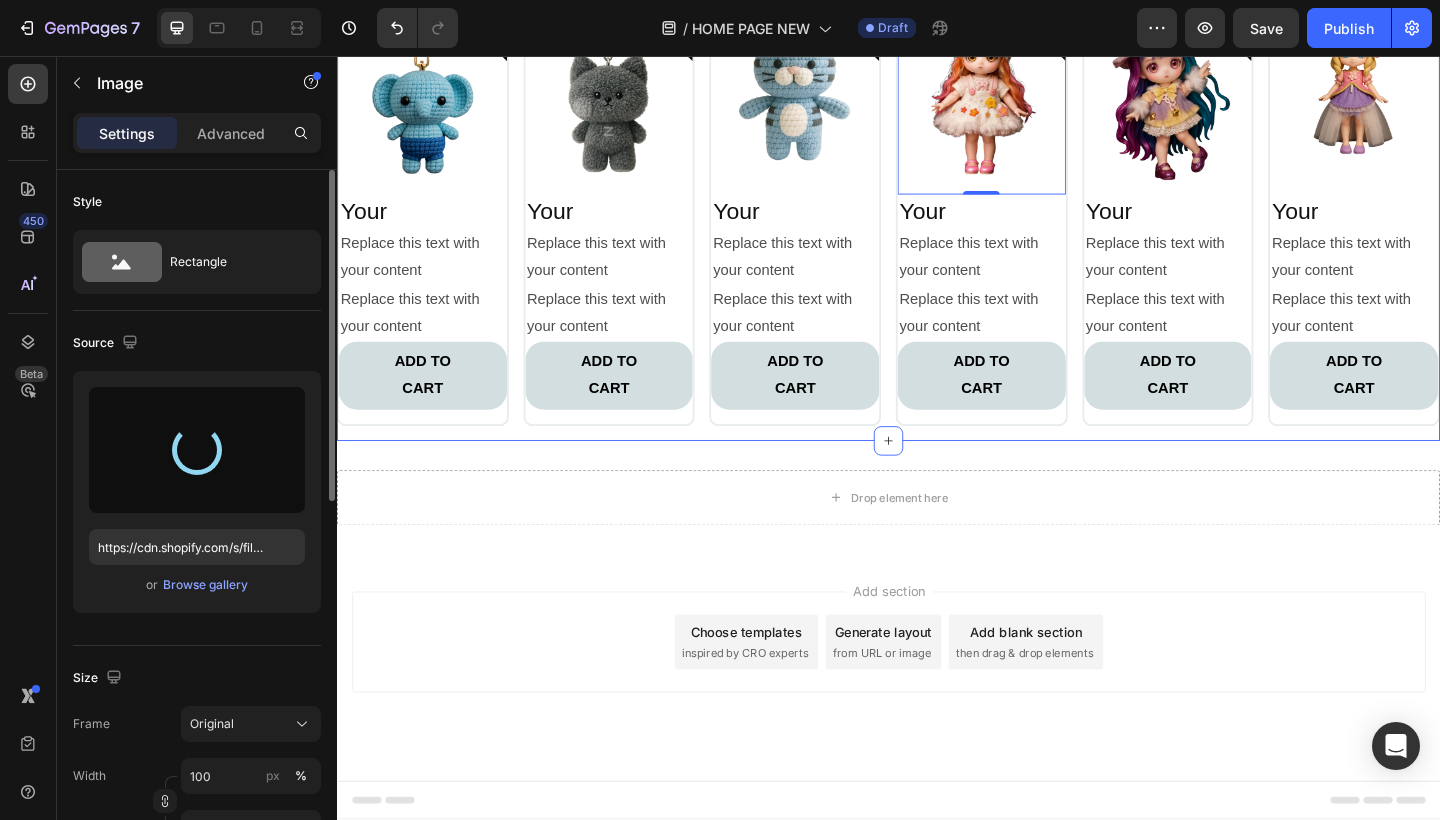 type on "https://cdn.shopify.com/s/files/1/0883/4033/2880/files/gempages_570780491876139904-5708c6b8-263f-4ffa-a52d-8018e5ab4a5d.png" 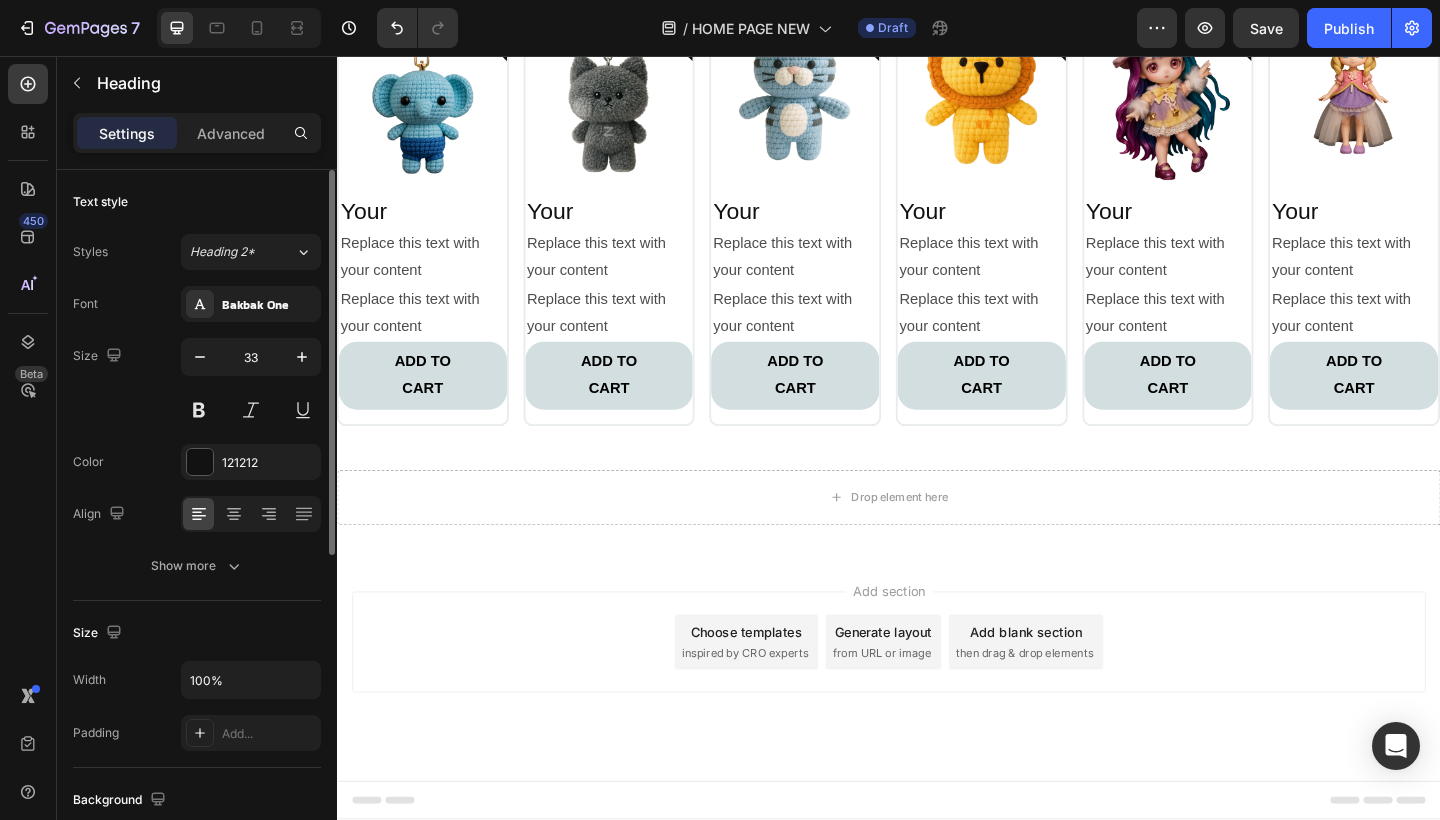 click on "TOP PICKS" at bounding box center (997, -63) 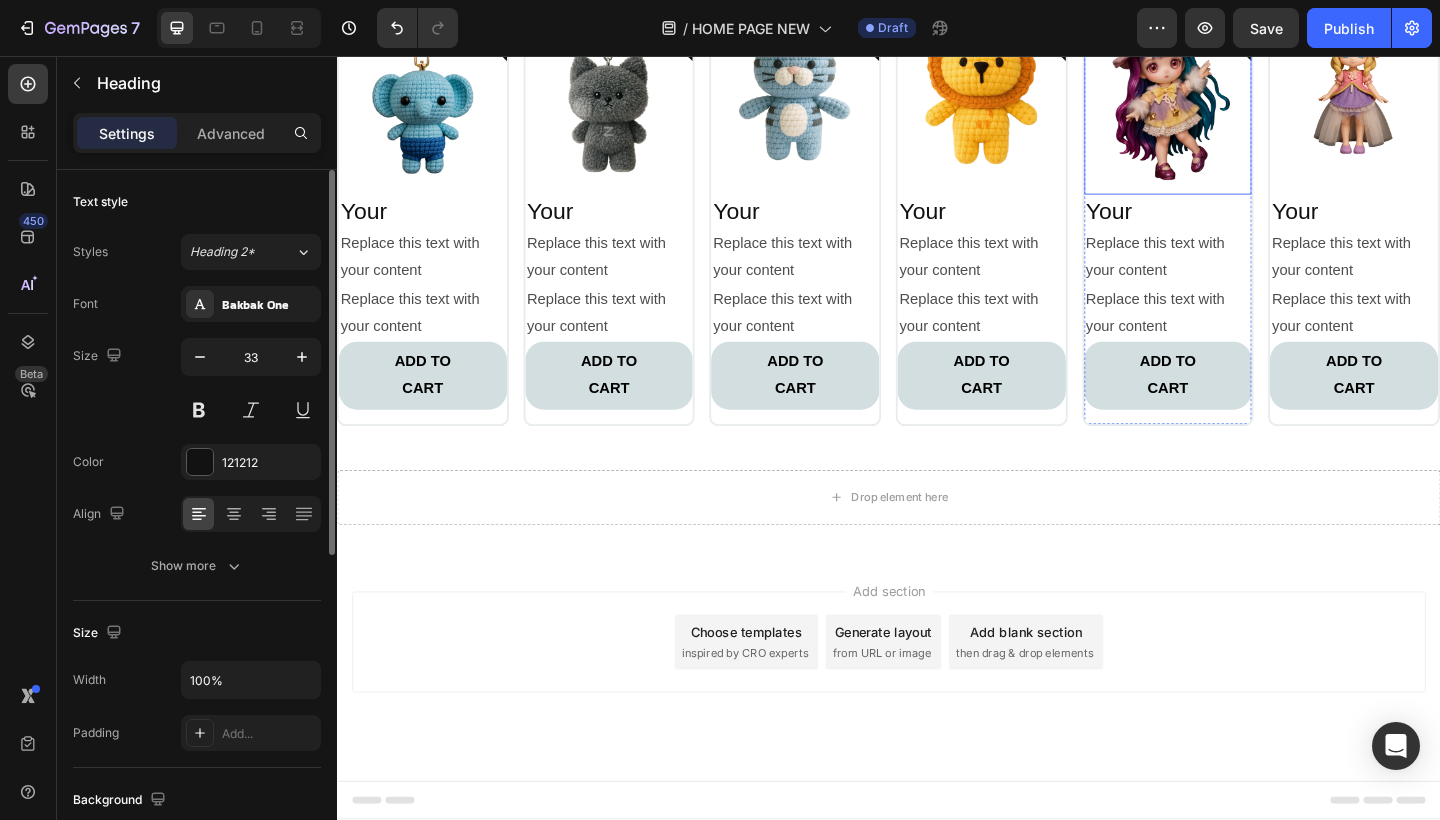 click at bounding box center (1241, 93) 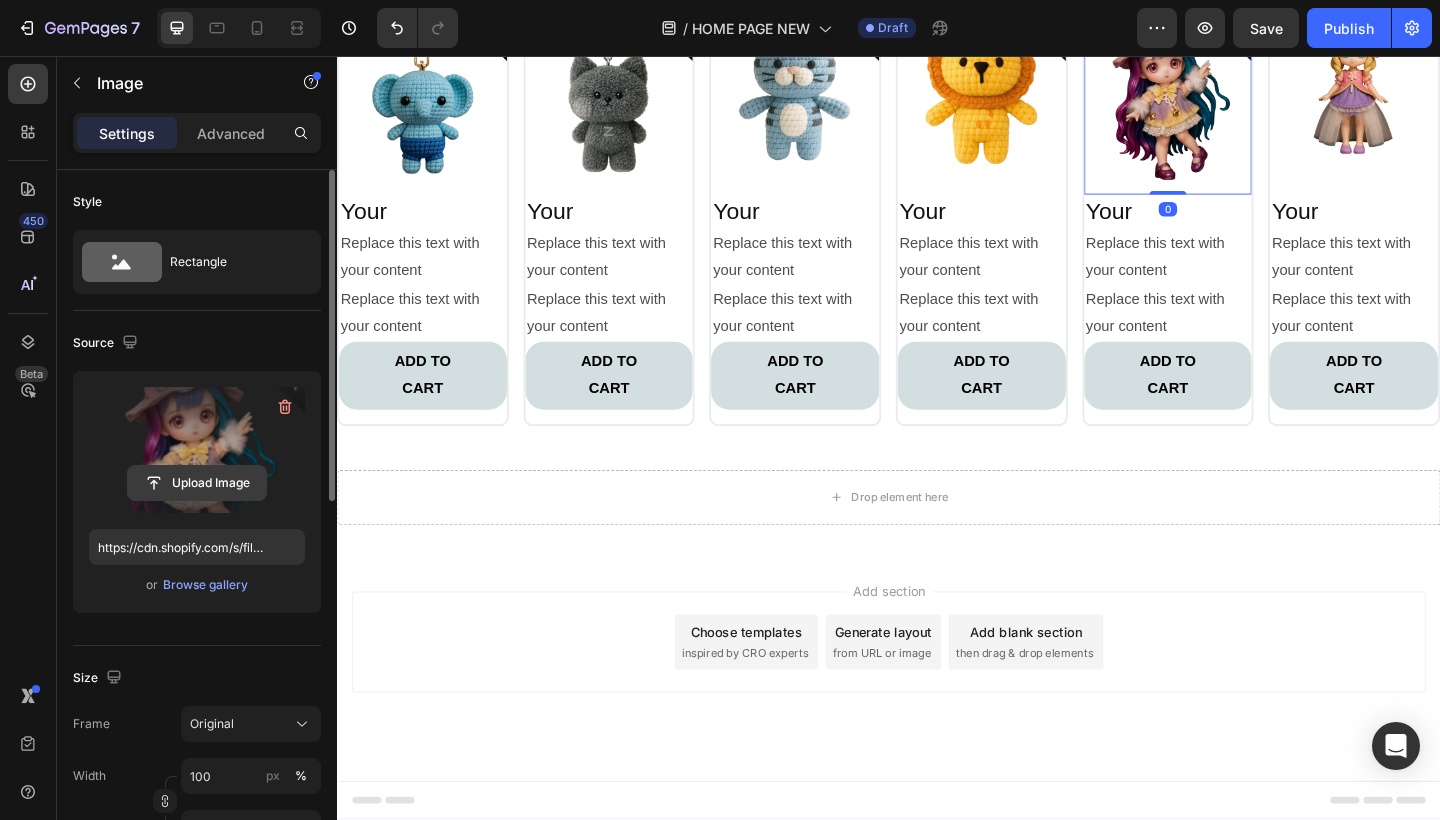 click 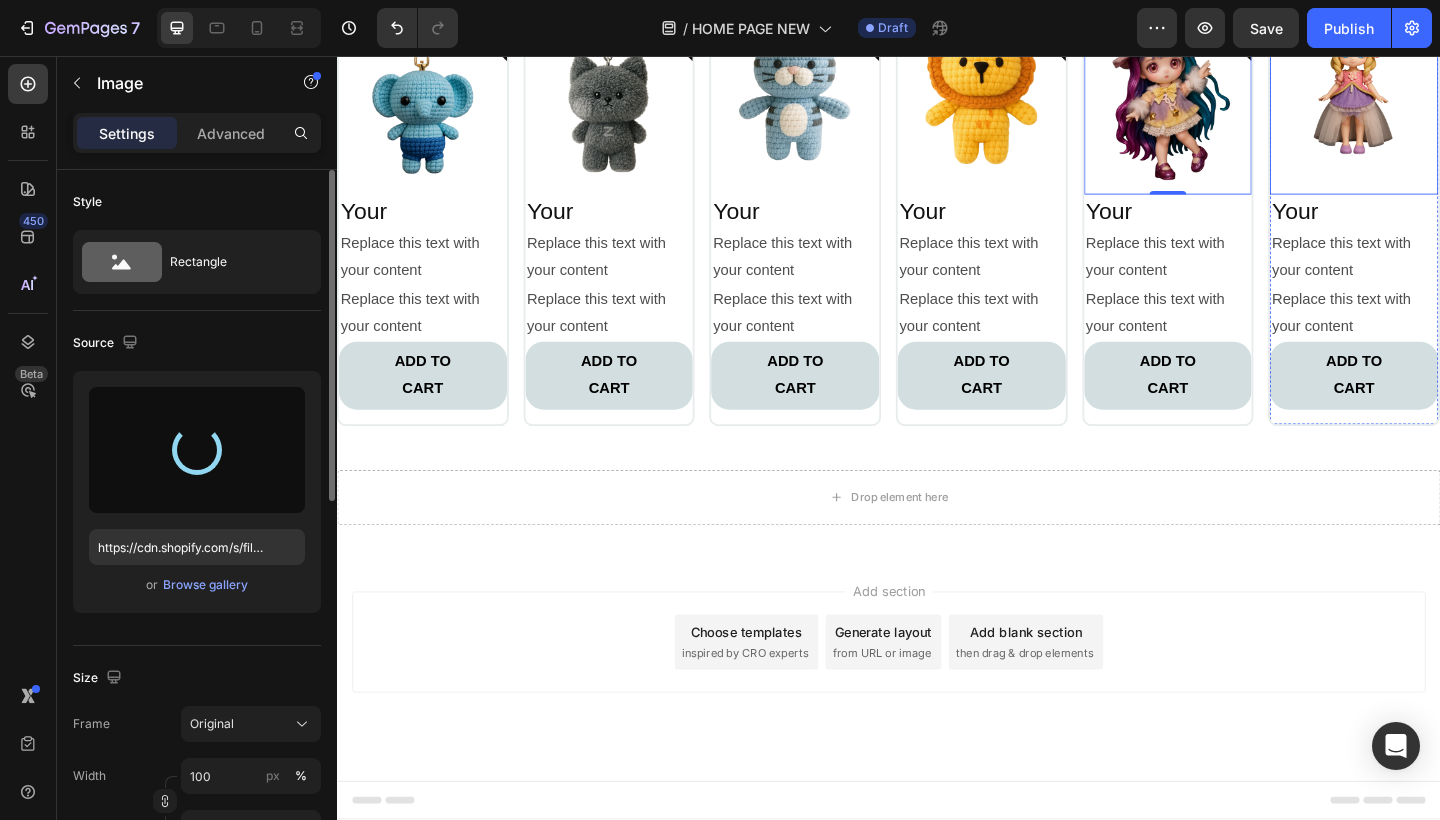type on "https://cdn.shopify.com/s/files/1/0883/4033/2880/files/gempages_570780491876139904-a6727ea8-fb6c-44f2-b841-412fa19d50cd.png" 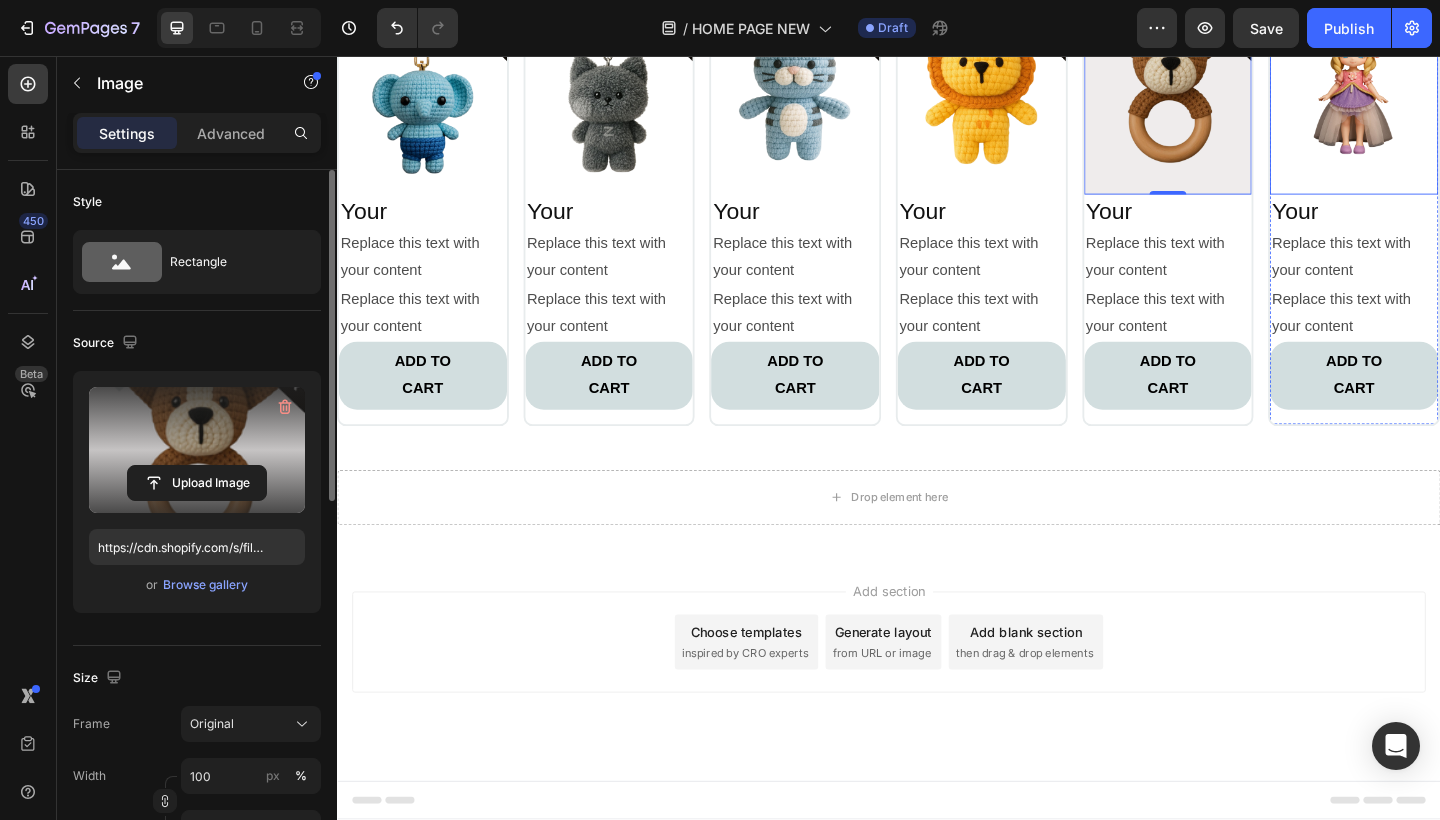 click at bounding box center [1443, 93] 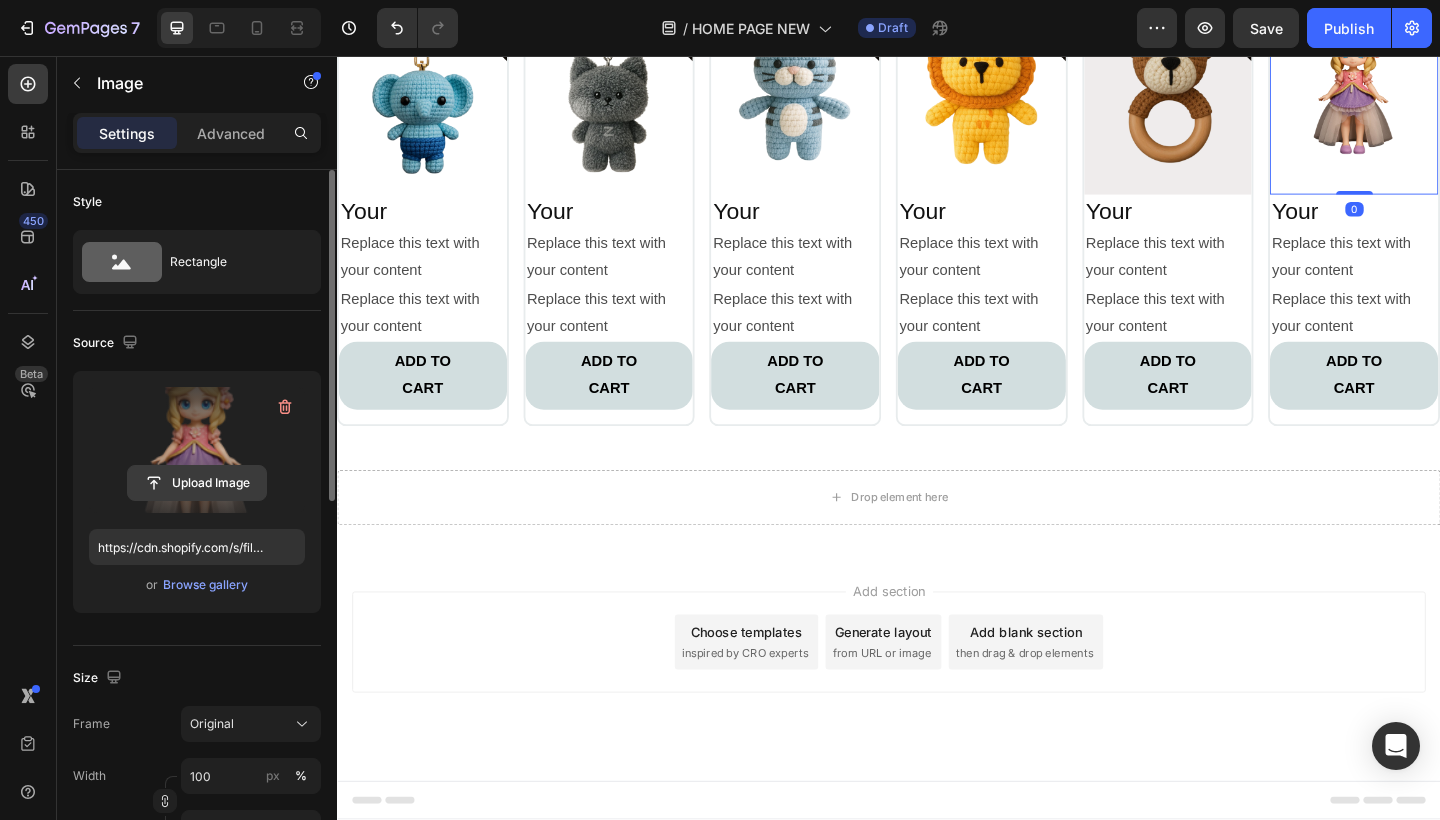 click 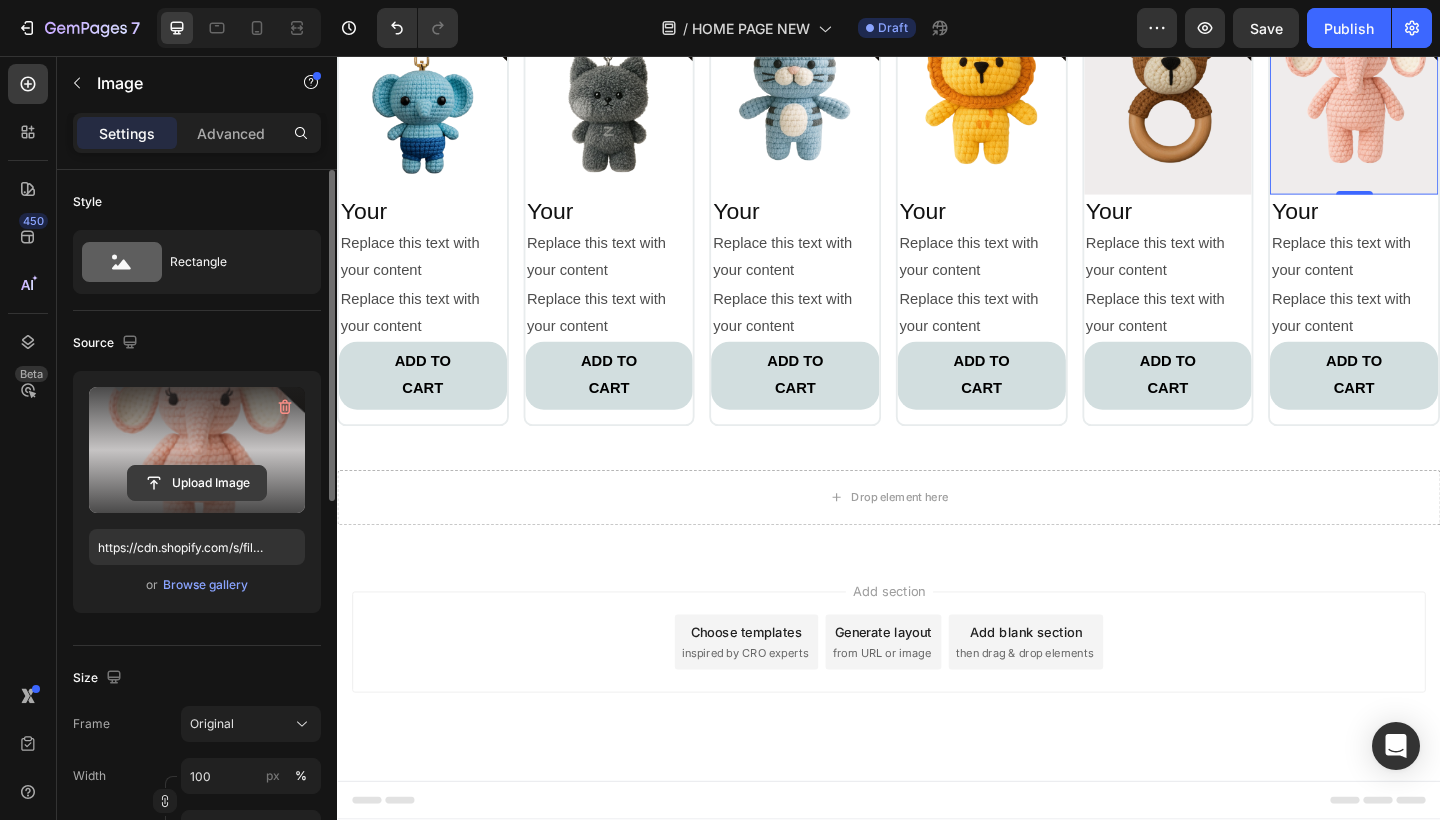 click 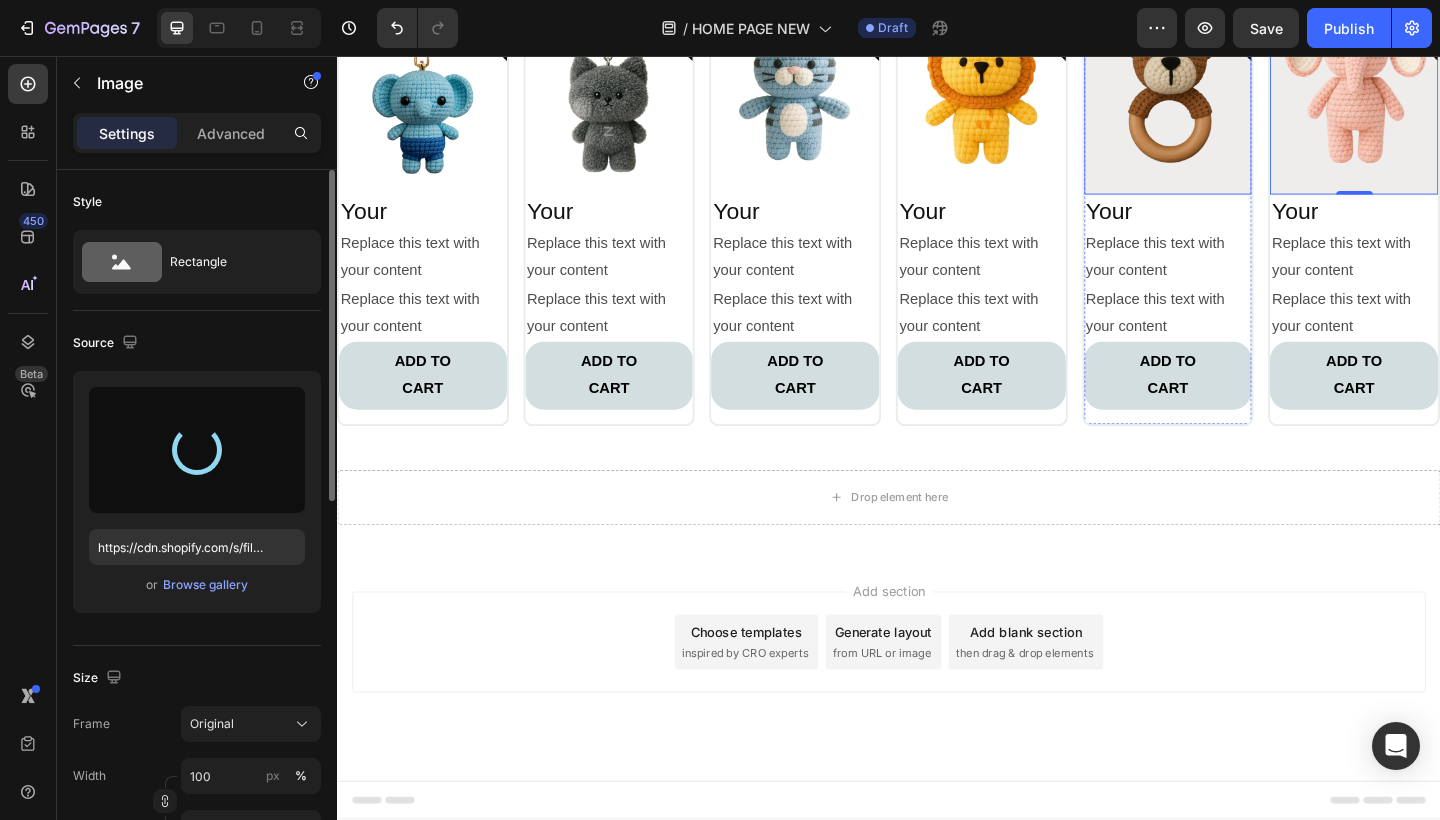 type on "https://cdn.shopify.com/s/files/1/0883/4033/2880/files/gempages_570780491876139904-8a73865f-e02f-439a-b03b-e33755330741.png" 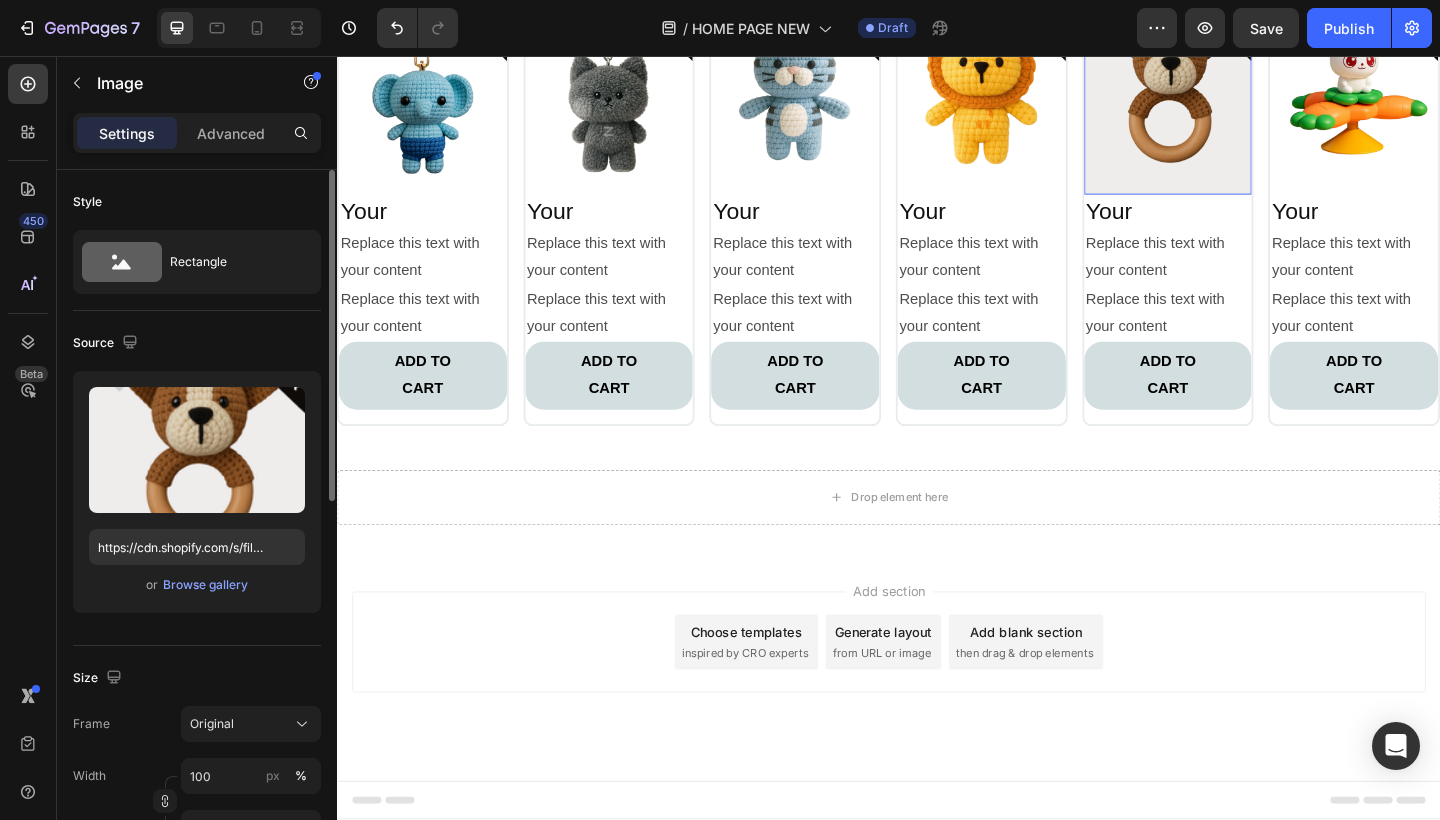 click at bounding box center (1241, 93) 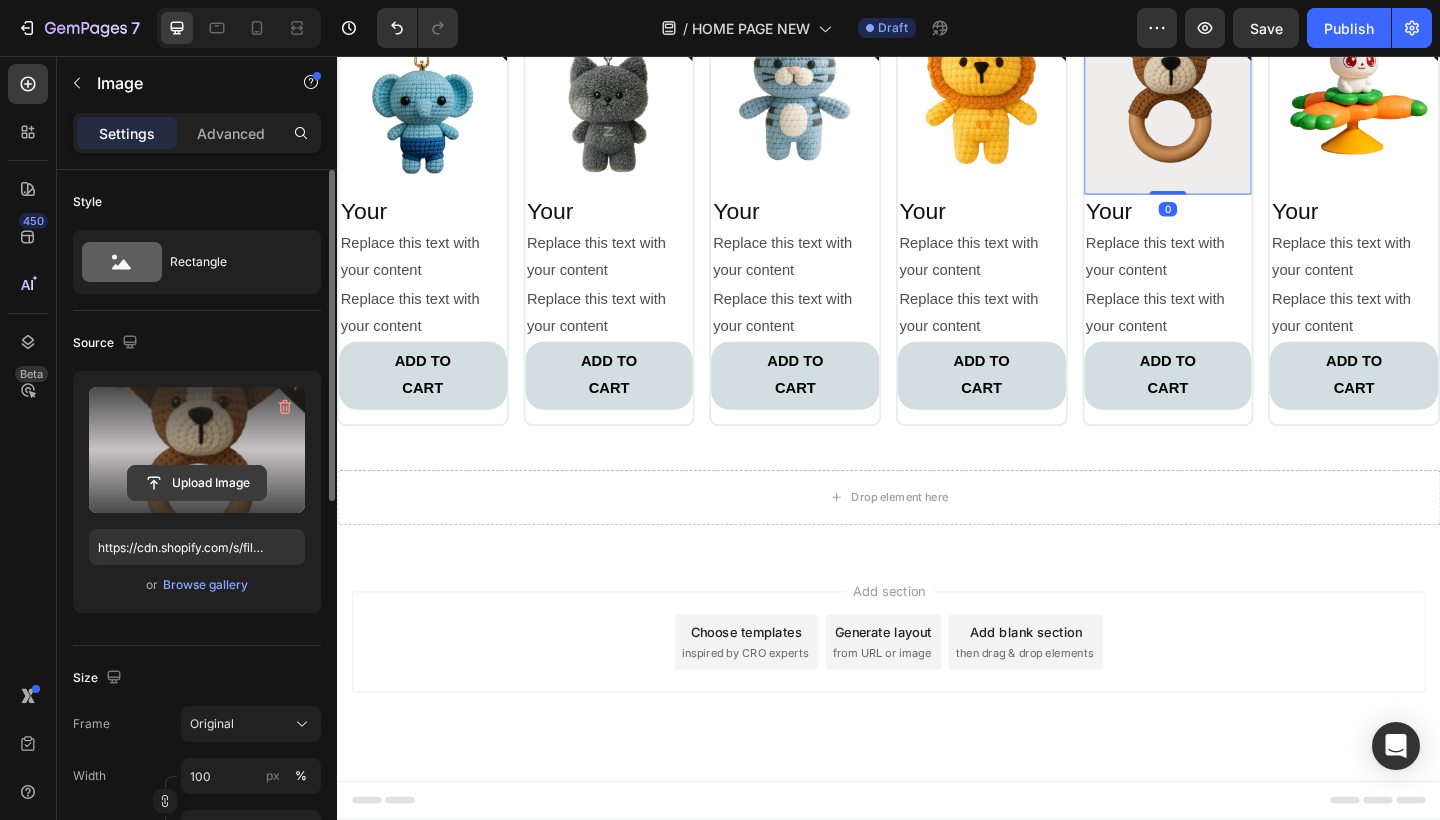 click 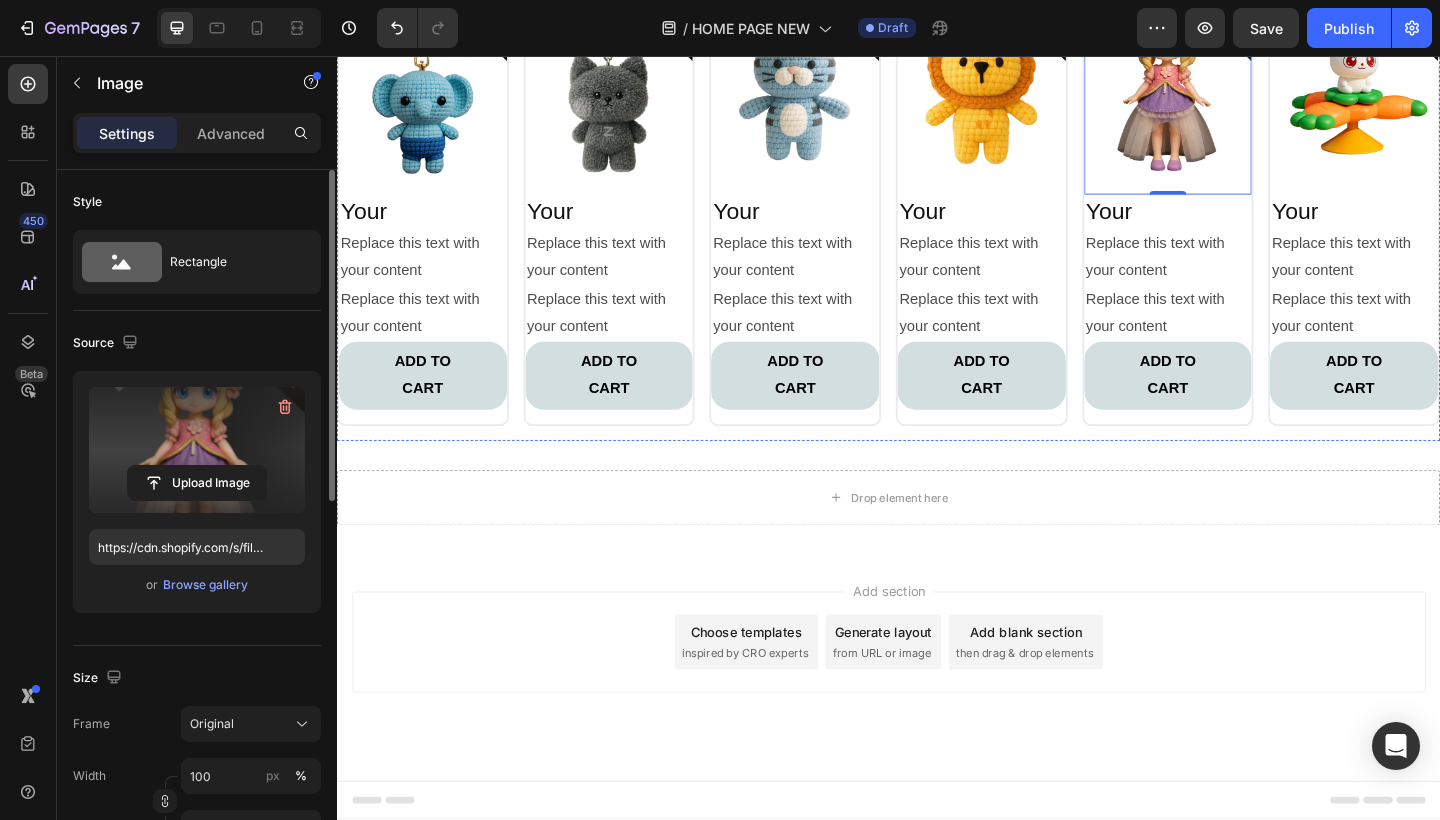 type on "https://cdn.shopify.com/s/files/1/0883/4033/2880/files/gempages_570780491876139904-6fe535d3-a574-43b6-b264-4ece244e6411.png" 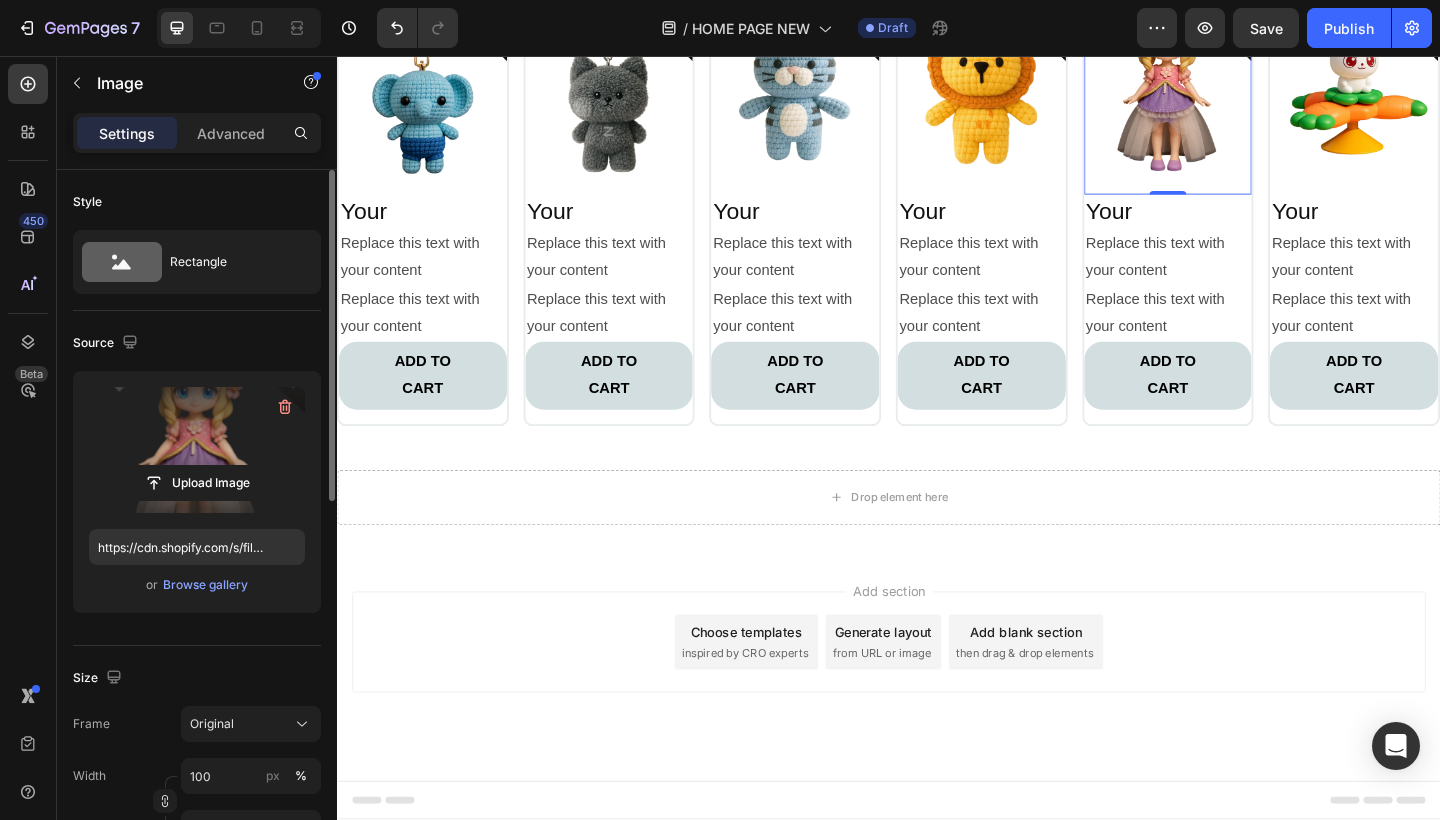 click on "Image SHOP MINIS Button Image SHOP SINGLES Button Row Image SHOP SETS Button Image SHOP FIGURES Button Row Section 5" at bounding box center [937, -512] 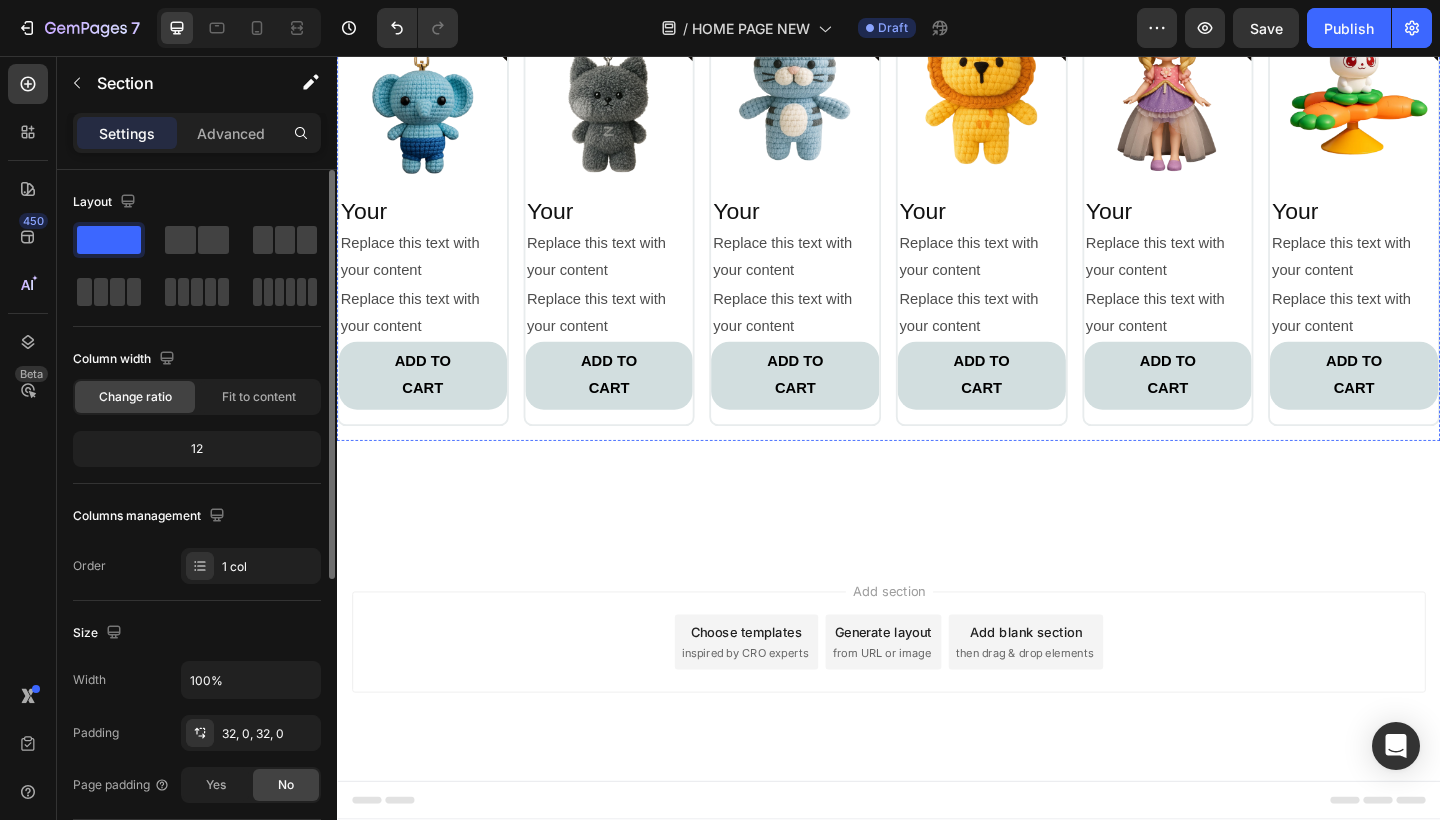 scroll, scrollTop: 2965, scrollLeft: 0, axis: vertical 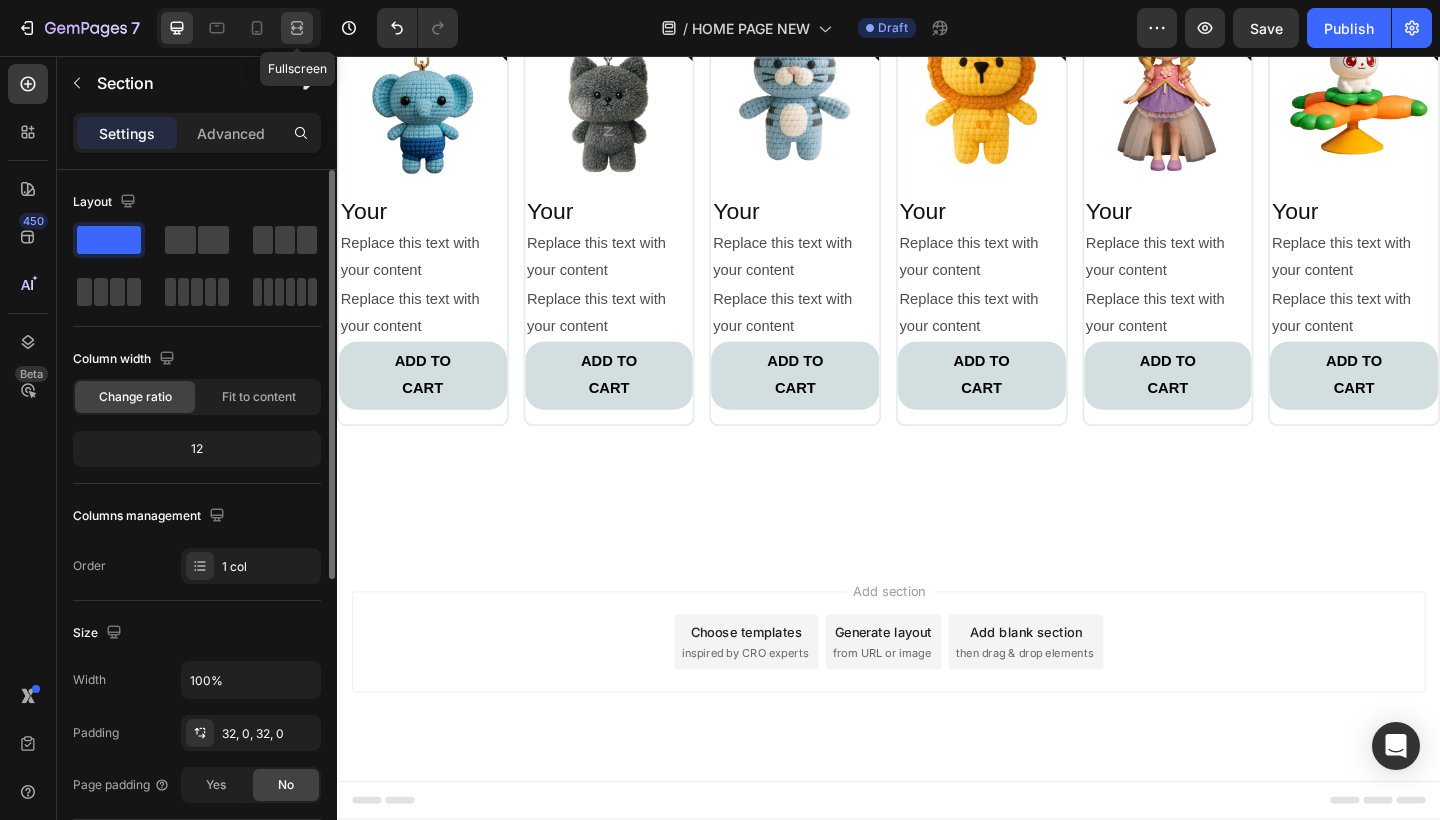 click 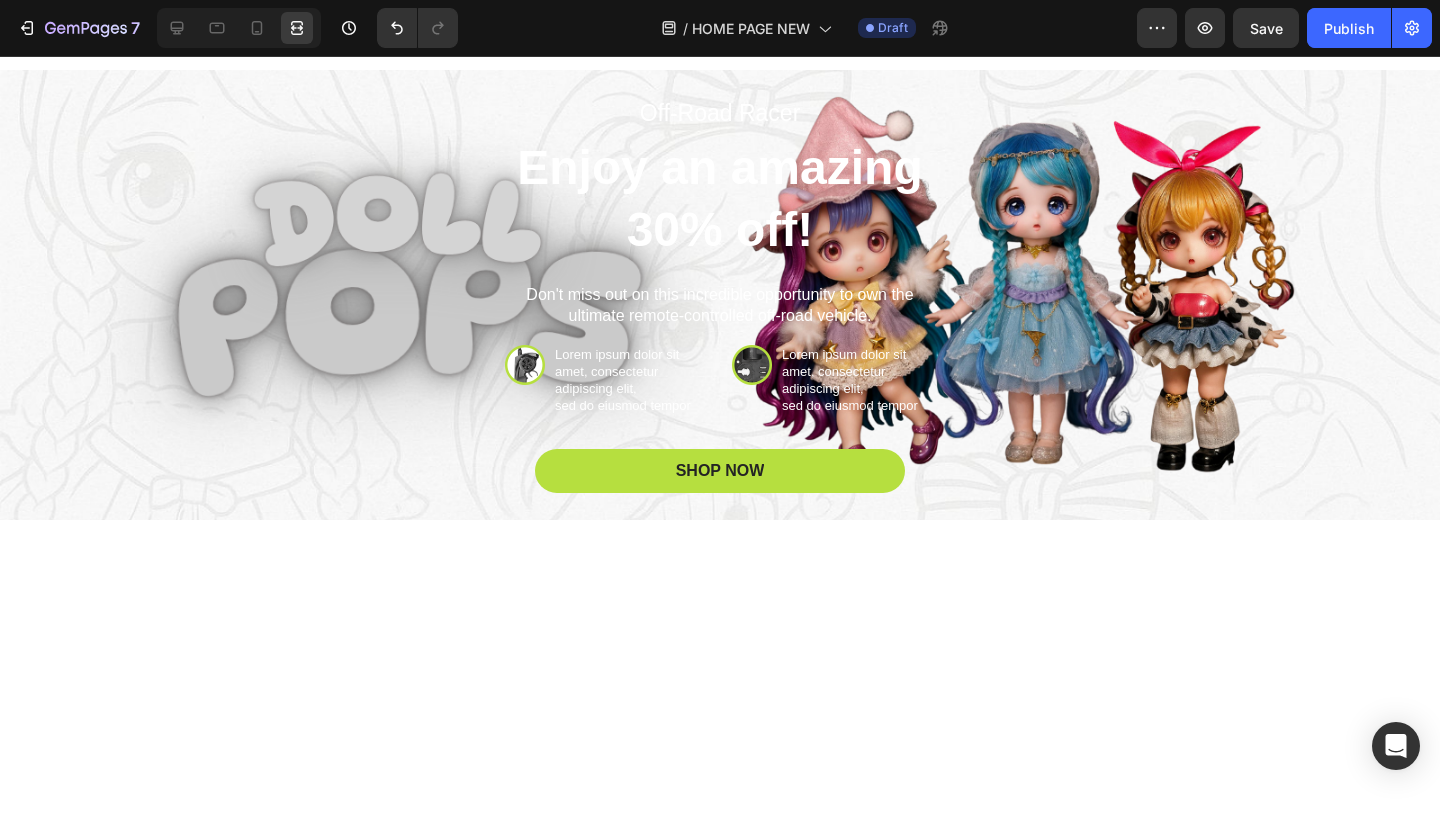 scroll, scrollTop: 662, scrollLeft: 0, axis: vertical 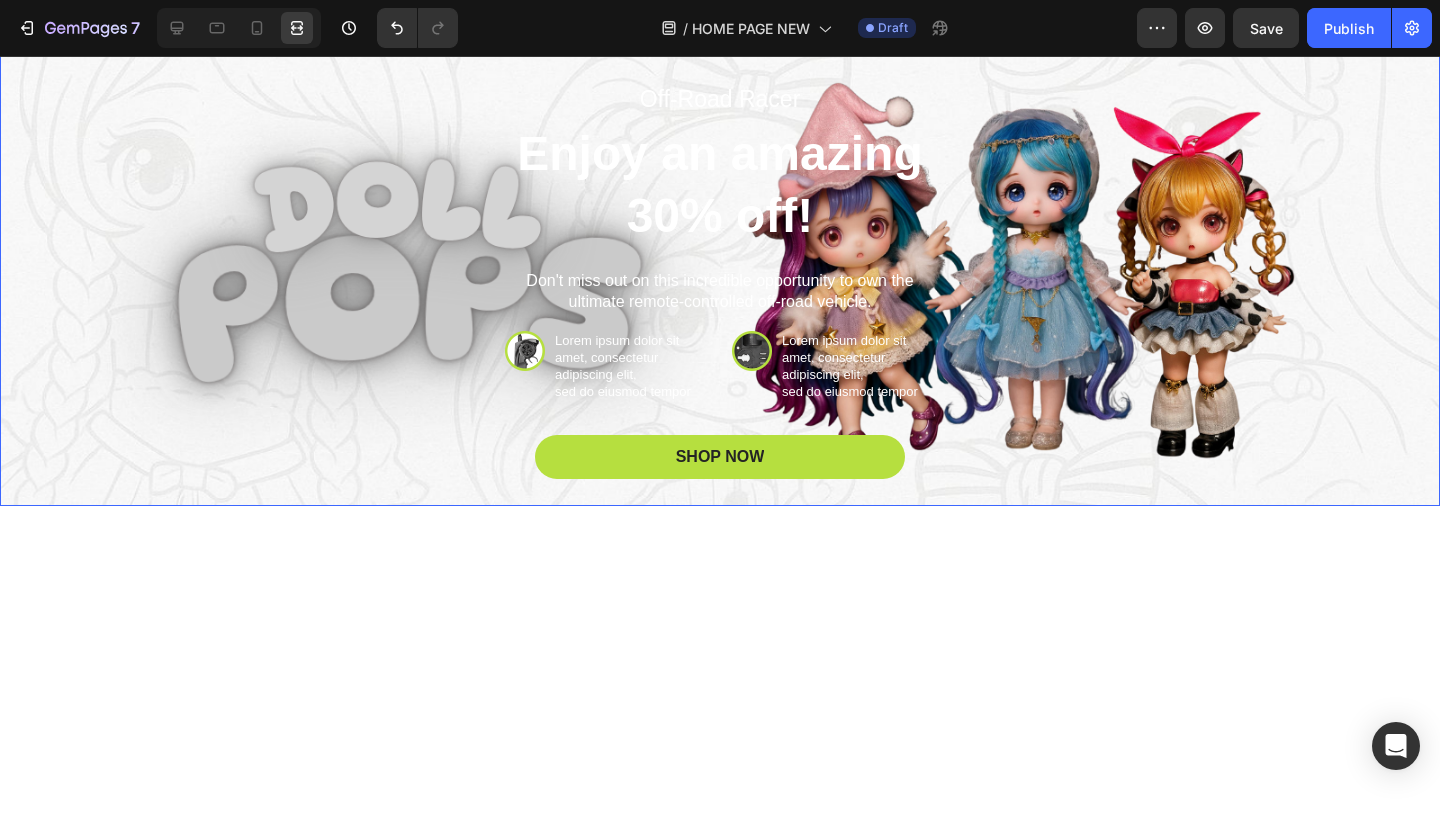 click on "Off-Road Racer Text Block Enjoy an amazing 30% off! Heading Don't miss out on this incredible opportunity to own the ultimate remote-controlled off-road vehicle. Text Block Image Lorem ipsum dolor sit amet, consectetur adipiscing elit,  sed do eiusmod tempor Text Block Row Image Lorem ipsum dolor sit amet, consectetur adipiscing elit,  sed do eiusmod tempor Text Block Row Row Row SHOP NOW Button" at bounding box center [720, 281] 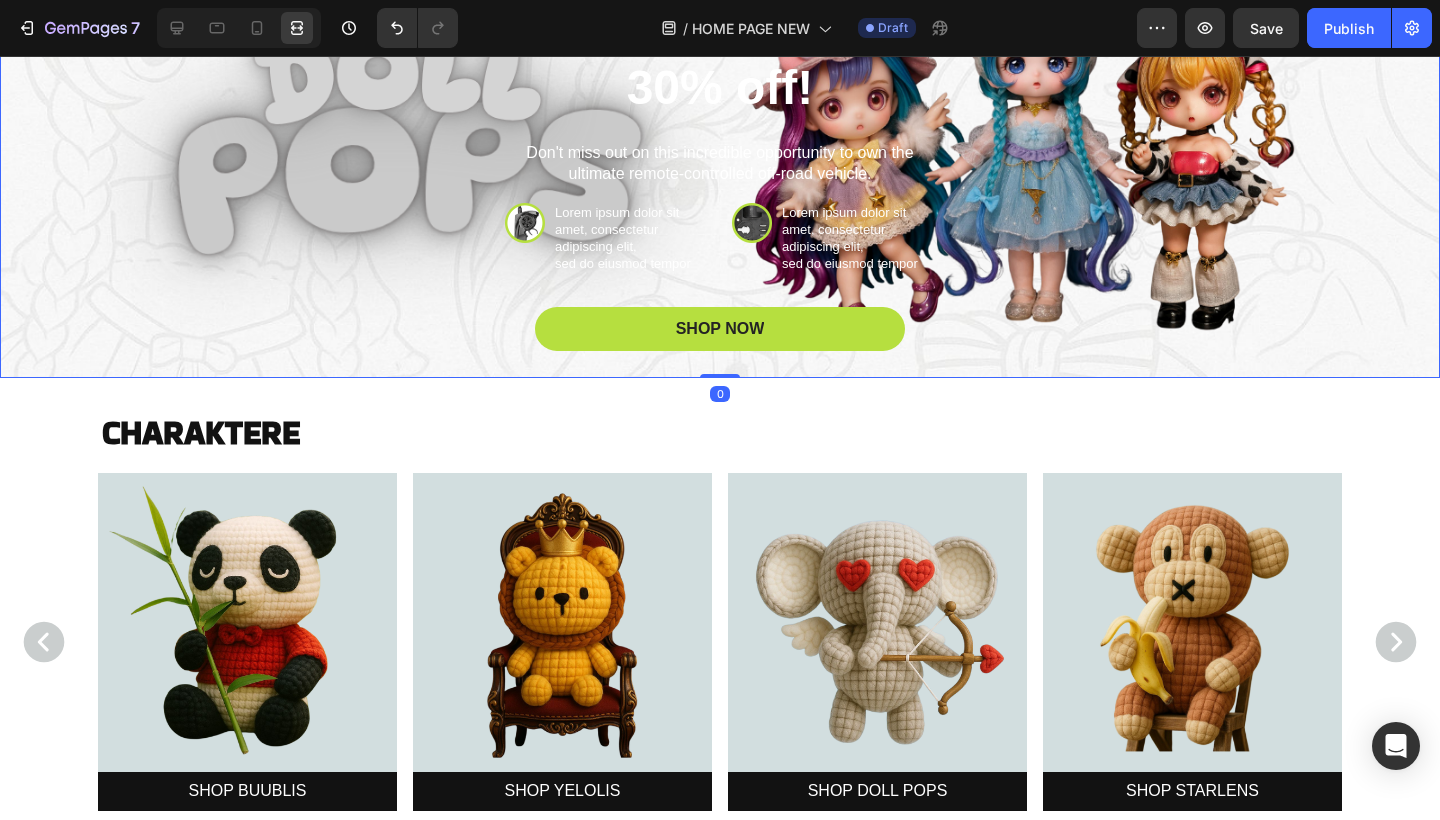 scroll, scrollTop: 797, scrollLeft: 0, axis: vertical 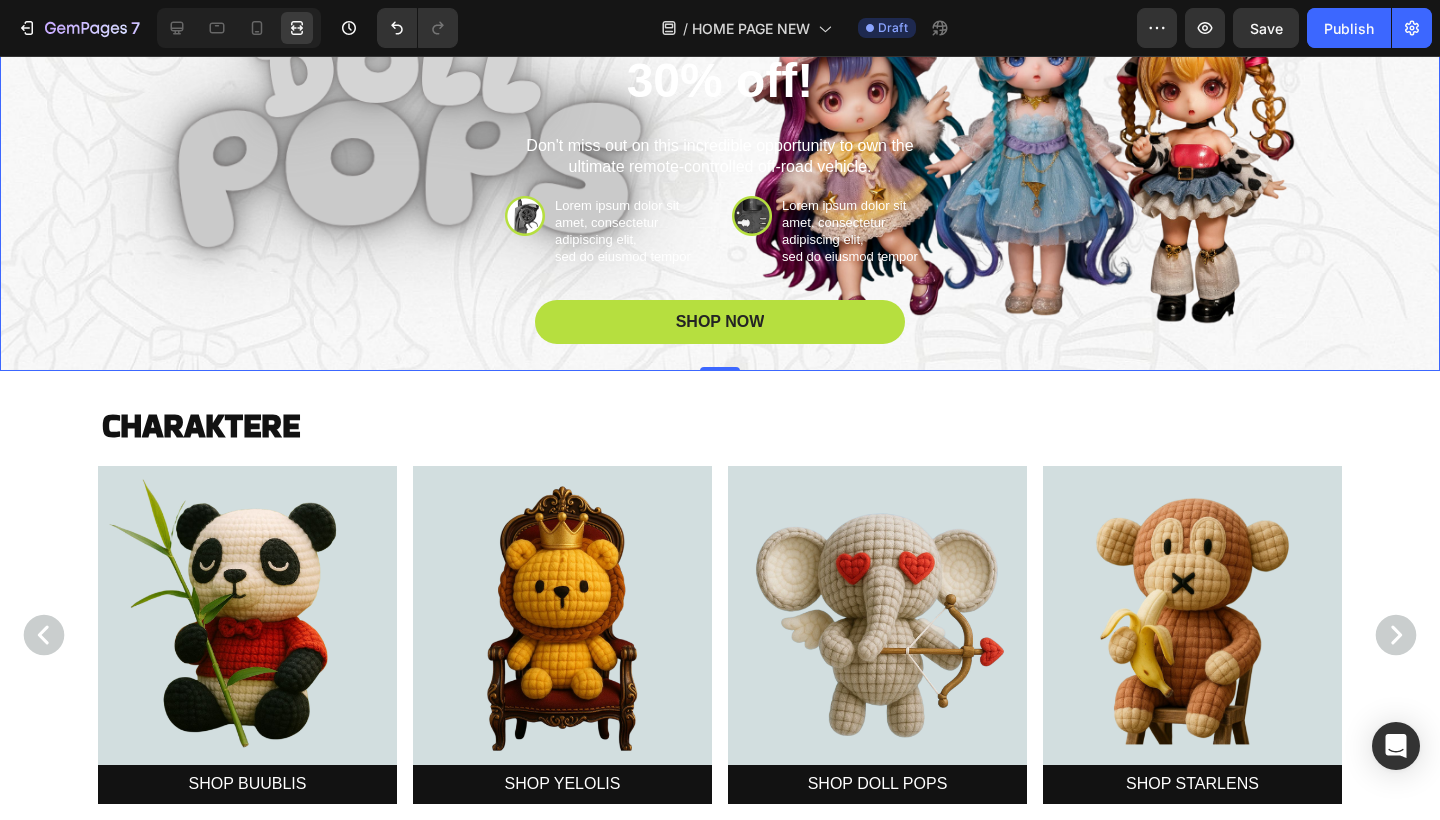 click 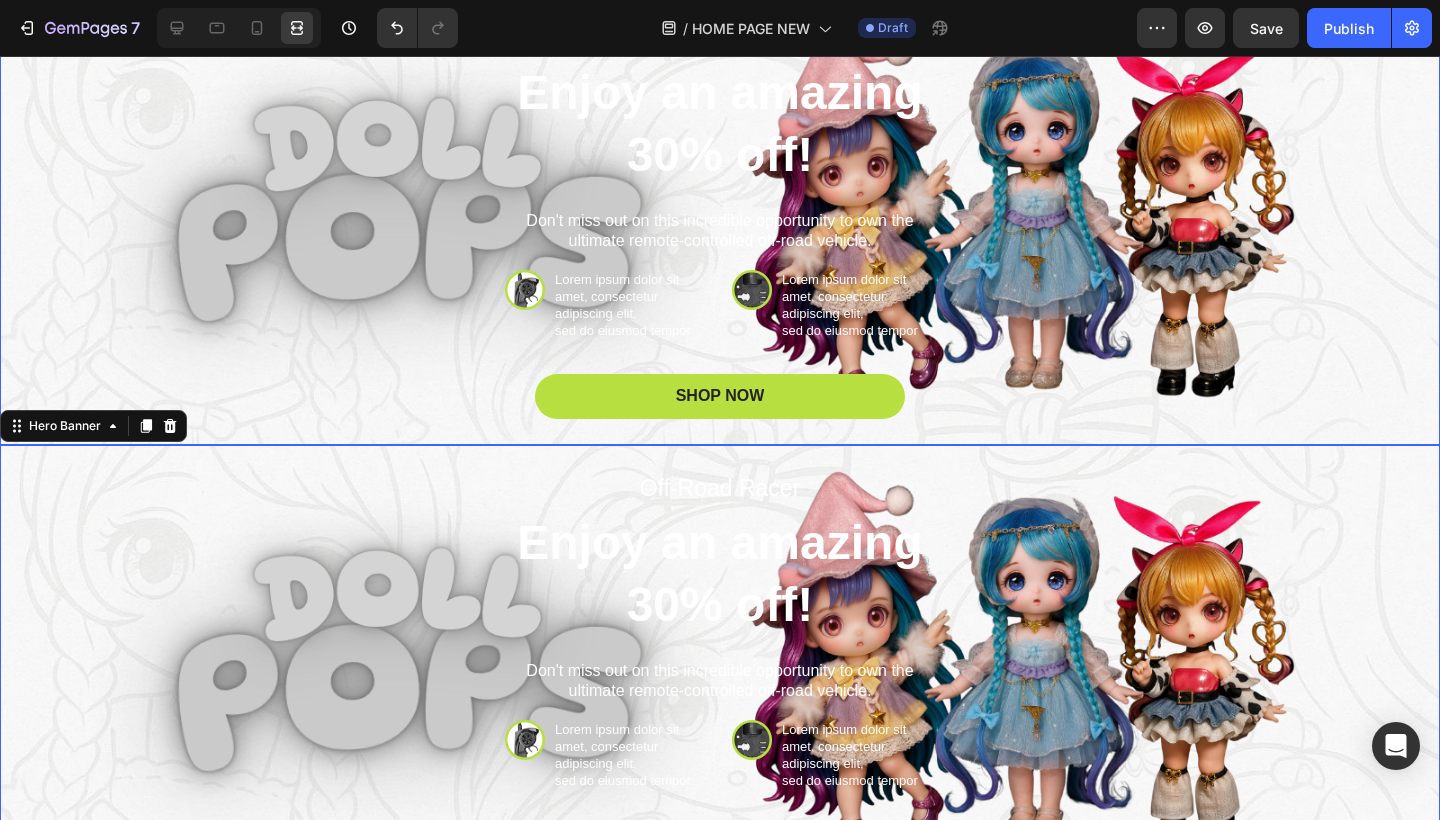 scroll, scrollTop: 1130, scrollLeft: 0, axis: vertical 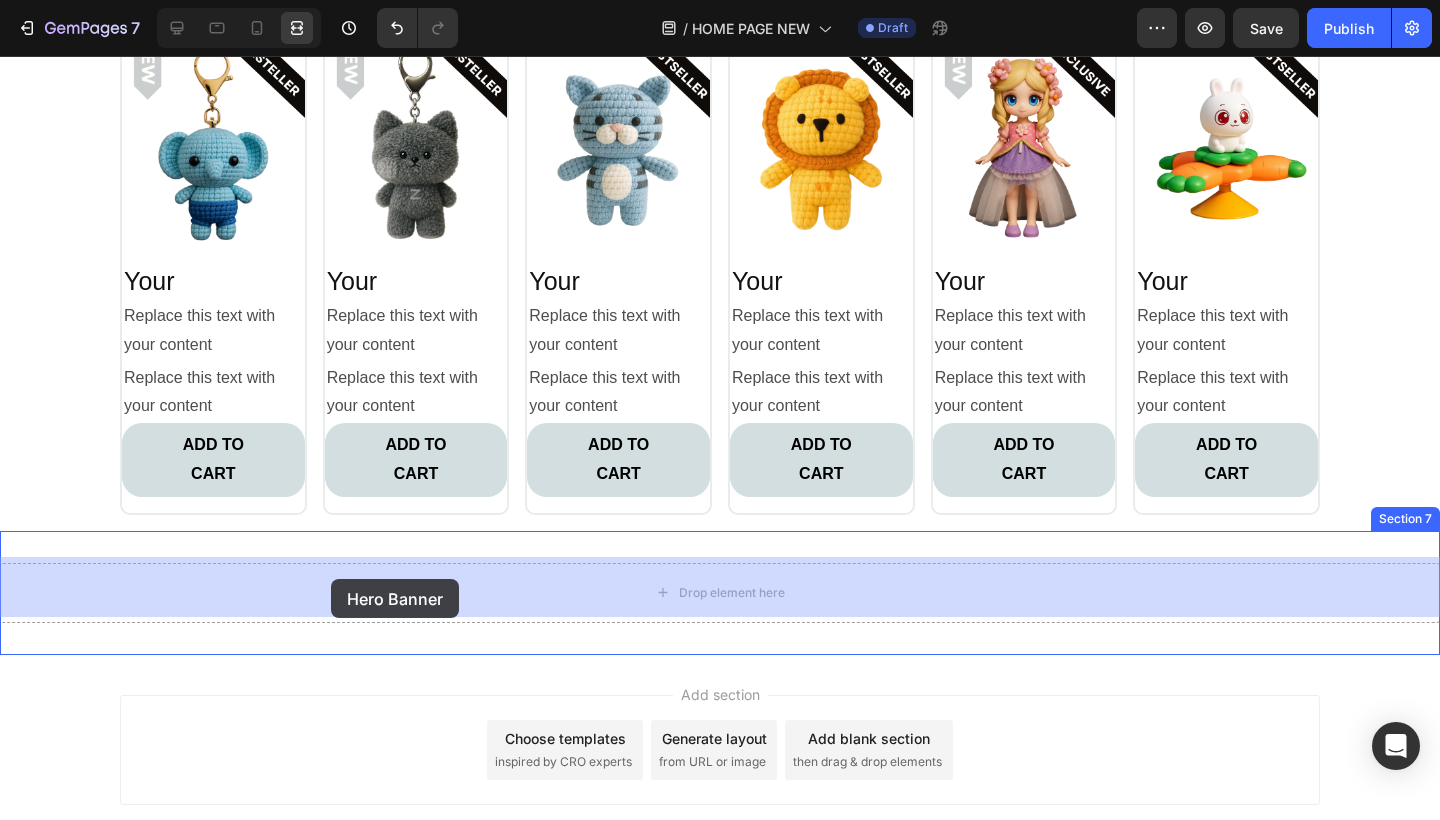 drag, startPoint x: 17, startPoint y: 356, endPoint x: 331, endPoint y: 579, distance: 385.12985 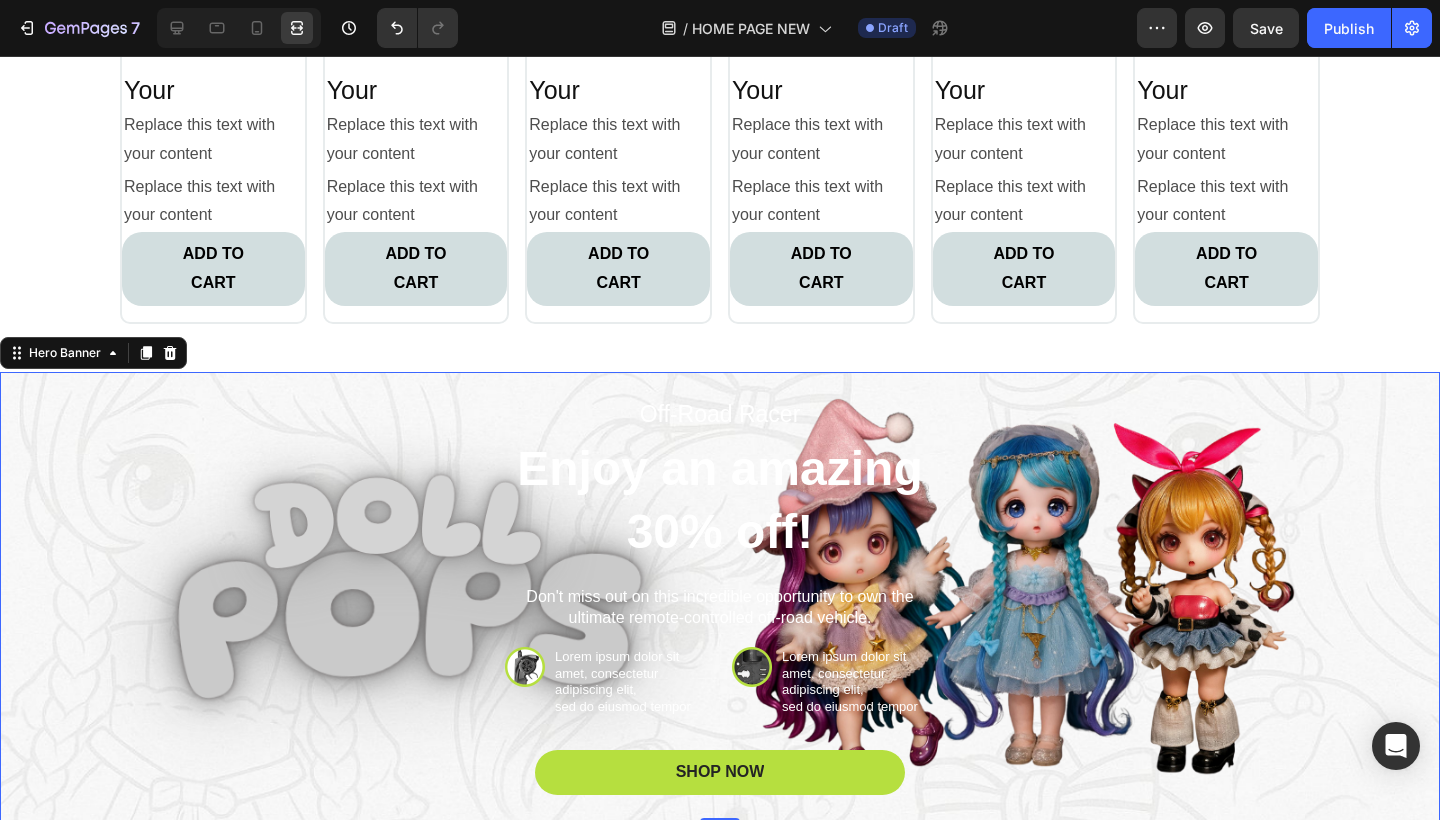 scroll, scrollTop: 4076, scrollLeft: 0, axis: vertical 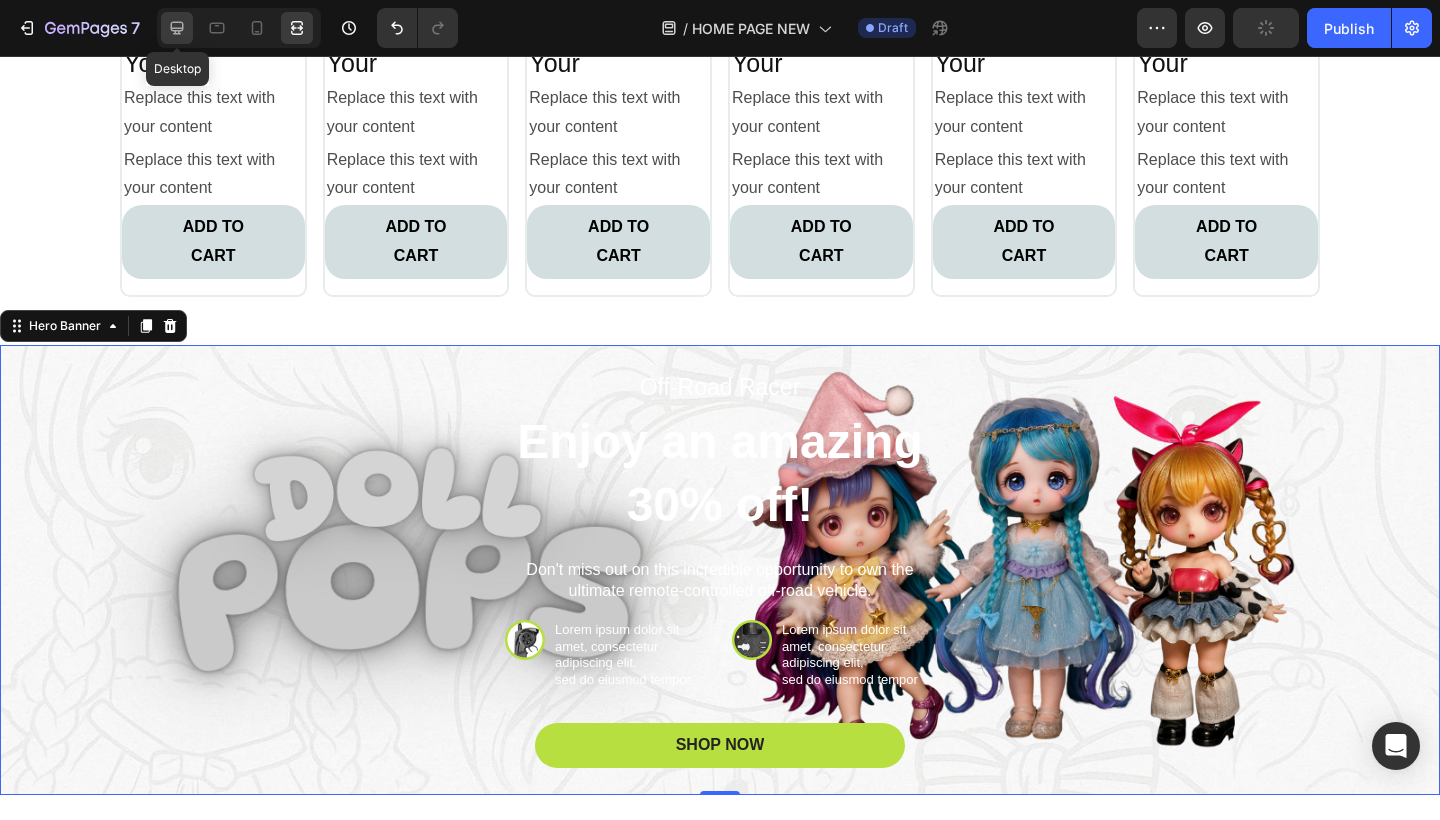 click 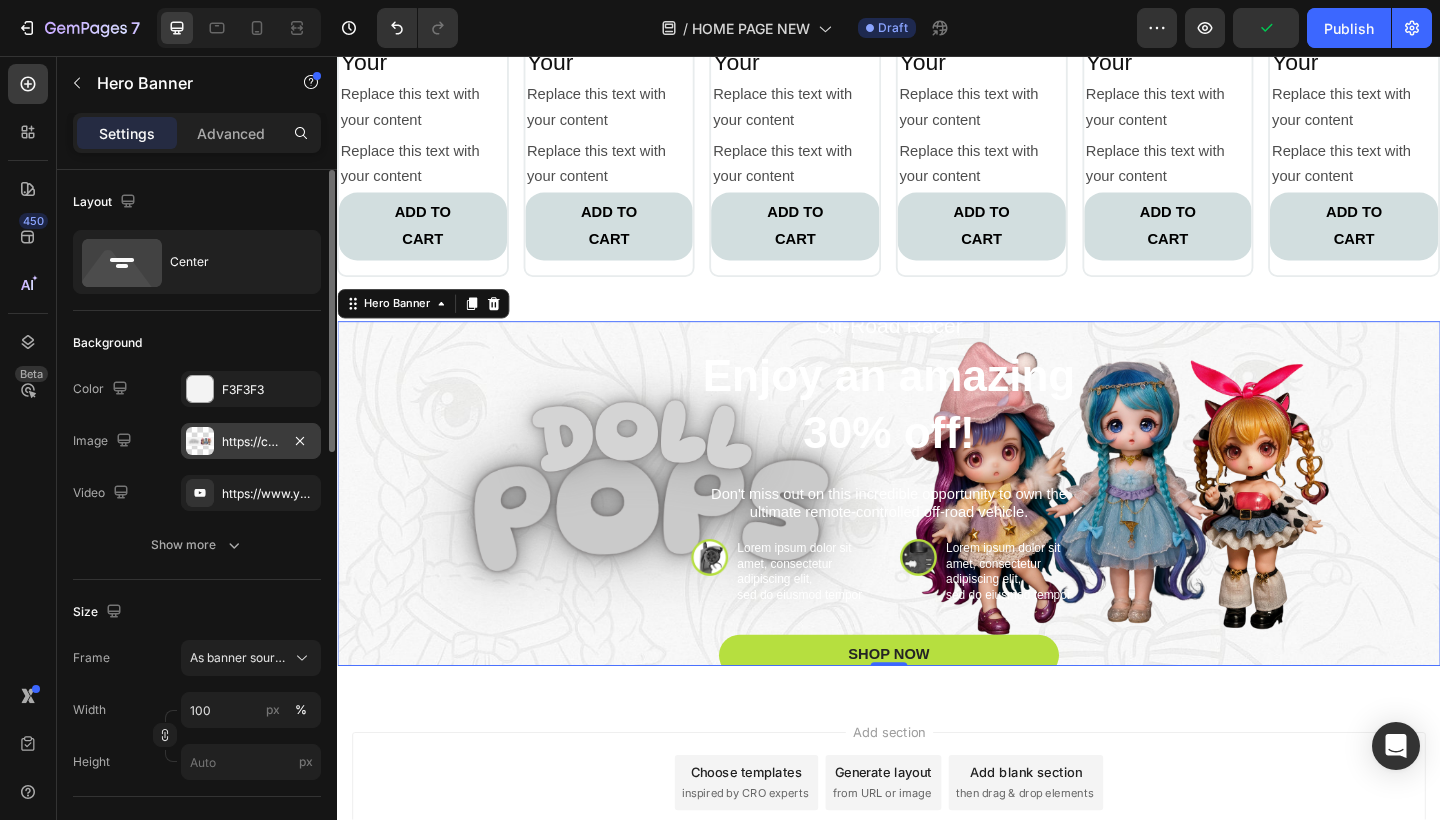 click on "https://cdn.shopify.com/s/files/1/0883/4033/2880/files/gempages_570780491876139904-cd800866-b2ac-4cbe-8077-8628aafe93e0.png" at bounding box center (251, 442) 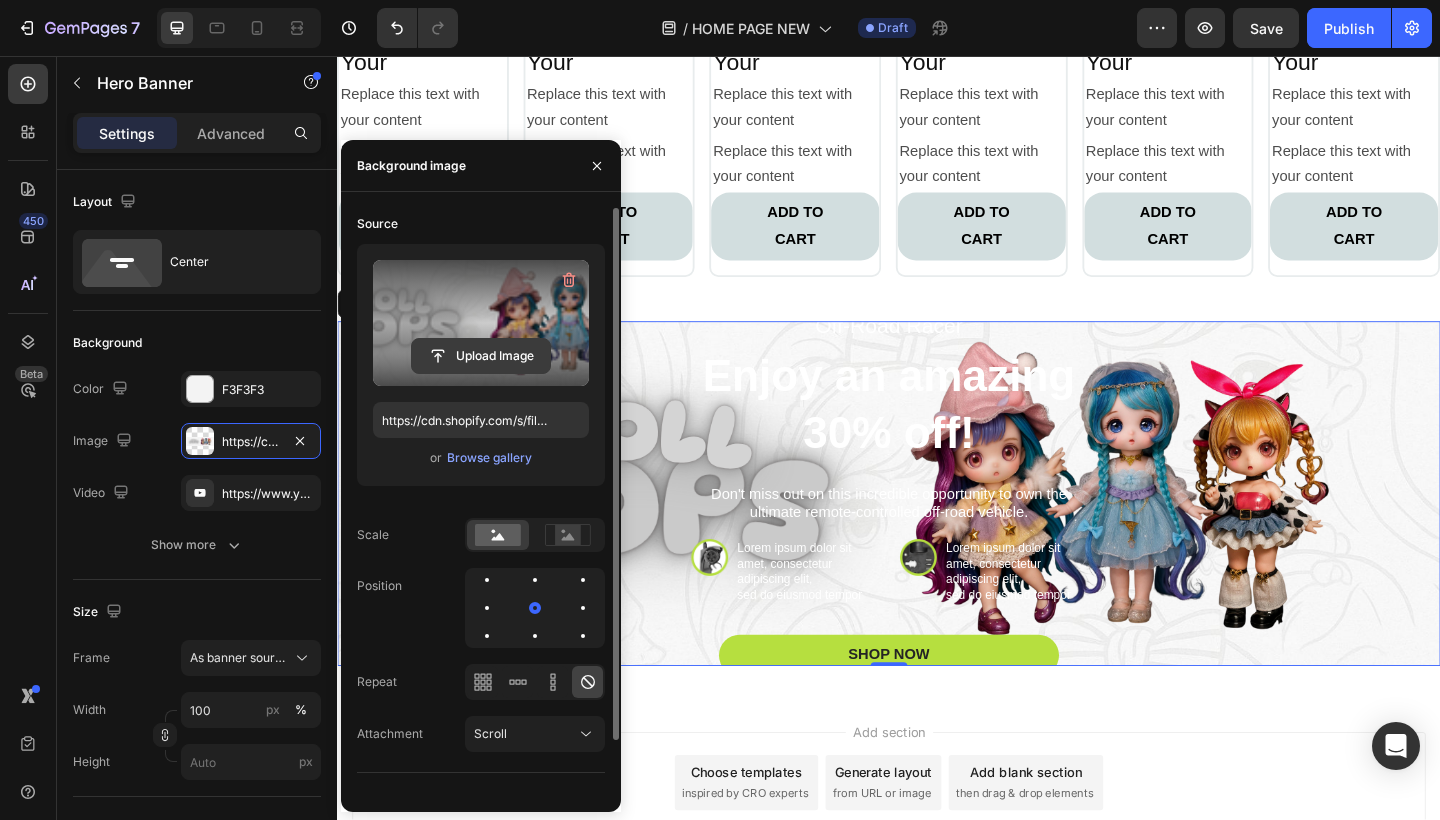 click 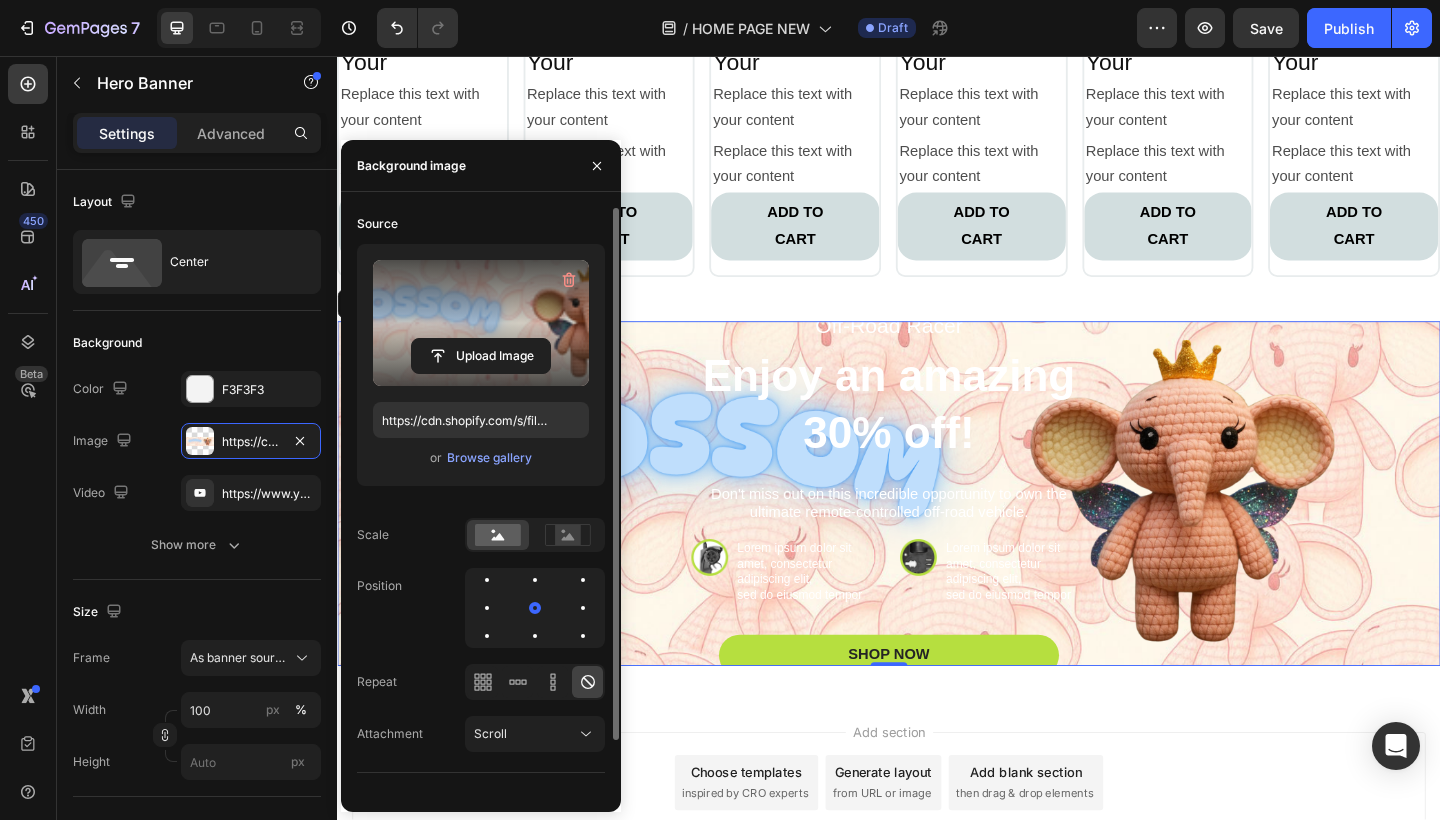 type on "https://cdn.shopify.com/s/files/1/0883/4033/2880/files/gempages_570780491876139904-971a2230-fa28-4ceb-93e9-a95ade25513f.png" 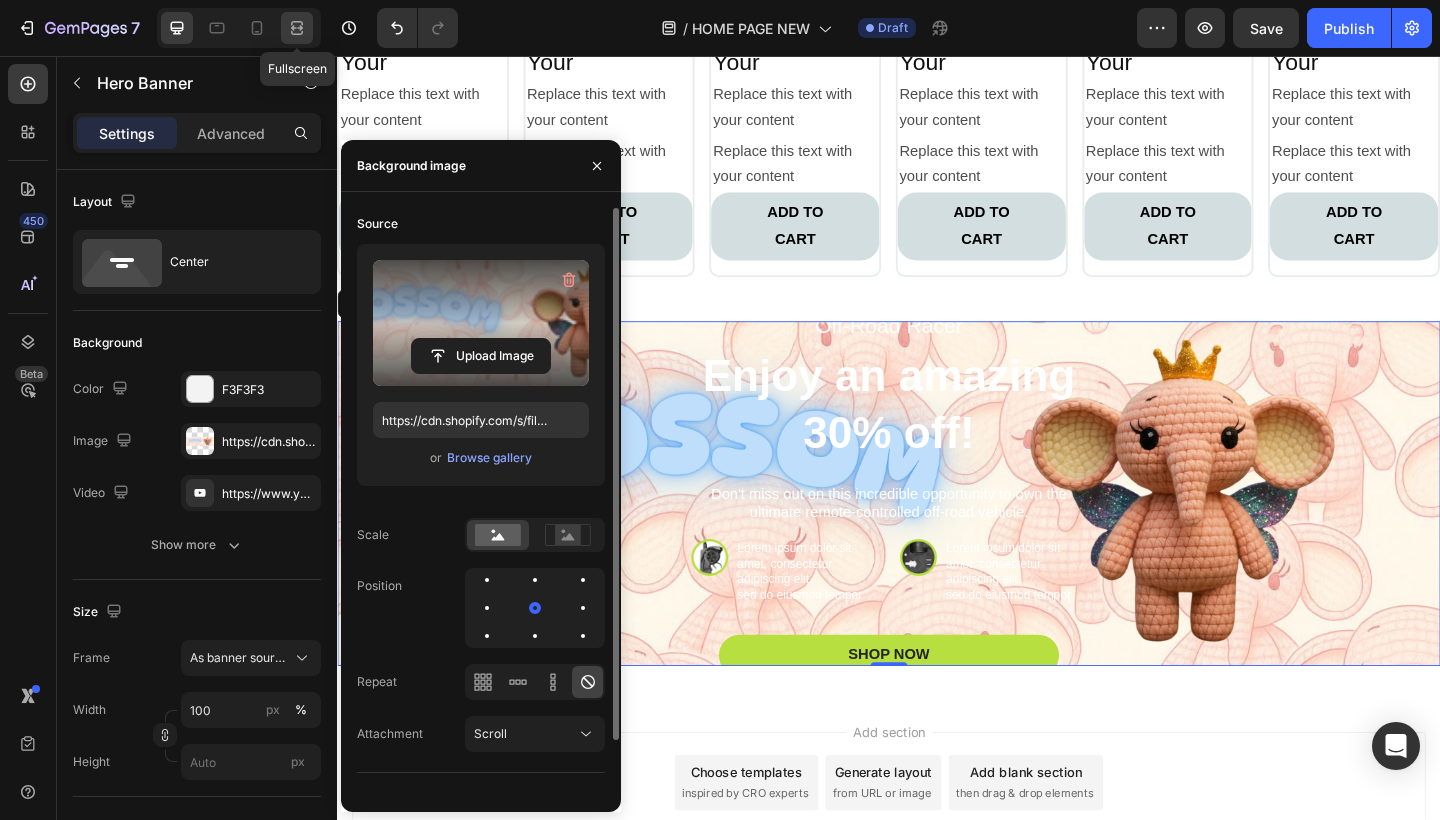click 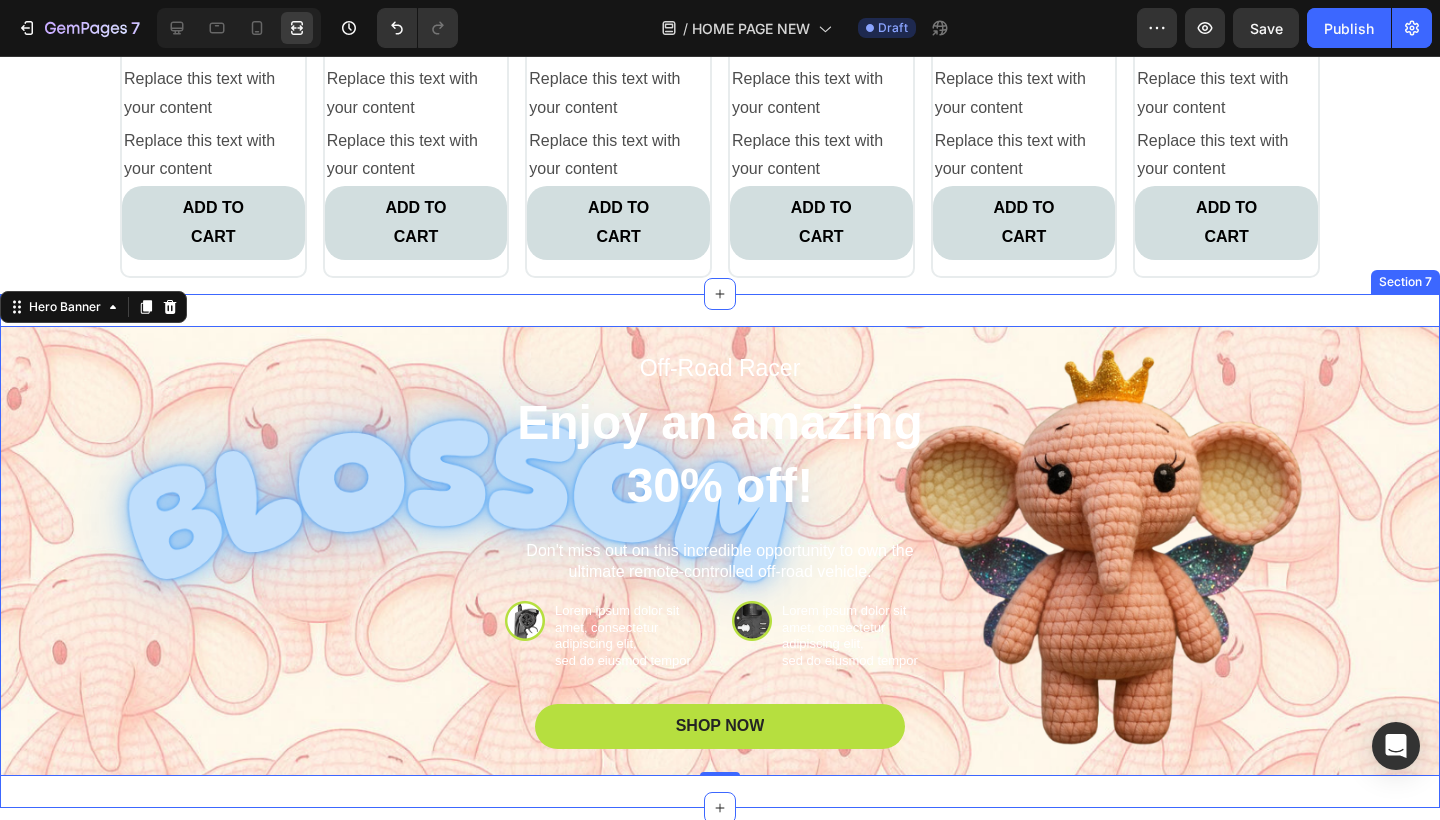 scroll, scrollTop: 4100, scrollLeft: 0, axis: vertical 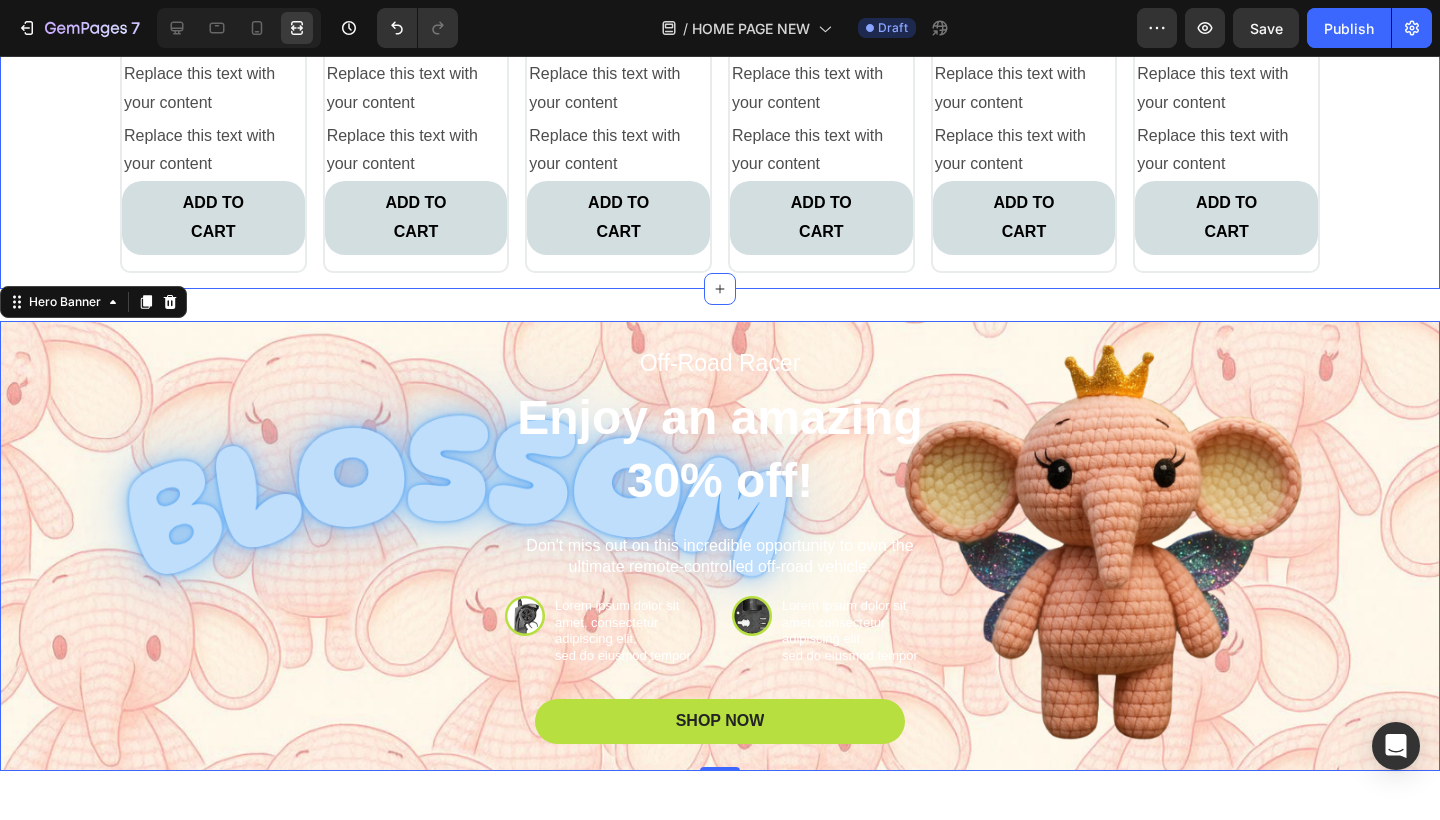click on "Image Your  Heading Replace this text with your content Text Block Replace this text with your content Text Block ADD TO CART Button Row Image Your  Heading Replace this text with your content Text Block Replace this text with your content Text Block ADD TO CART Button Row Image Your  Heading Replace this text with your content Text Block Replace this text with your content Text Block ADD TO CART Button Row Image Your  Heading Replace this text with your content Text Block Replace this text with your content Text Block ADD TO CART Button Row Image Your  Heading Replace this text with your content Text Block Replace this text with your content Text Block ADD TO CART Button Row Image Your  Heading Replace this text with your content Text Block Replace this text with your content Text Block ADD TO CART Button Row Carousel" at bounding box center [720, 40] 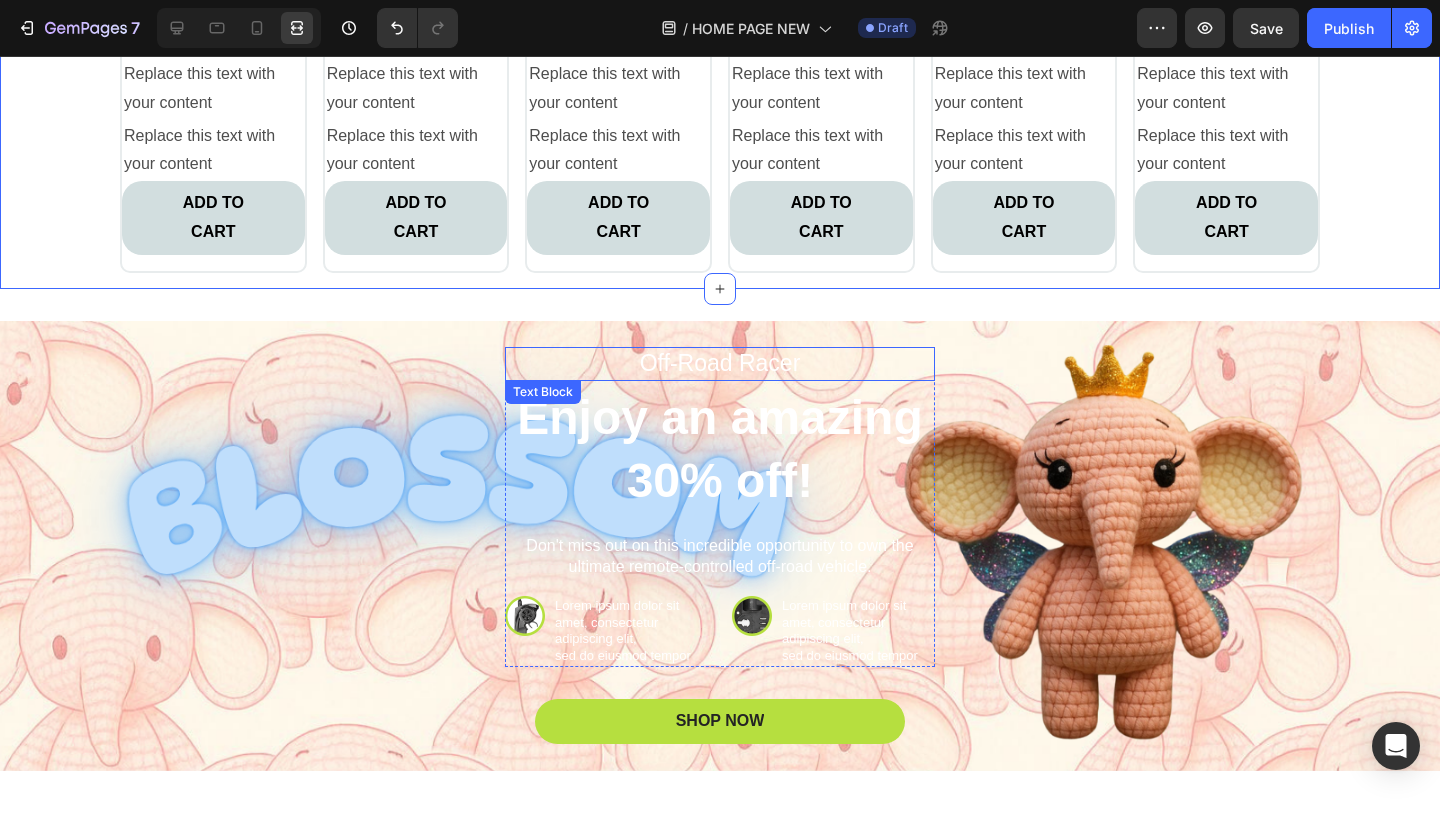 click on "Off-Road Racer" at bounding box center (720, 364) 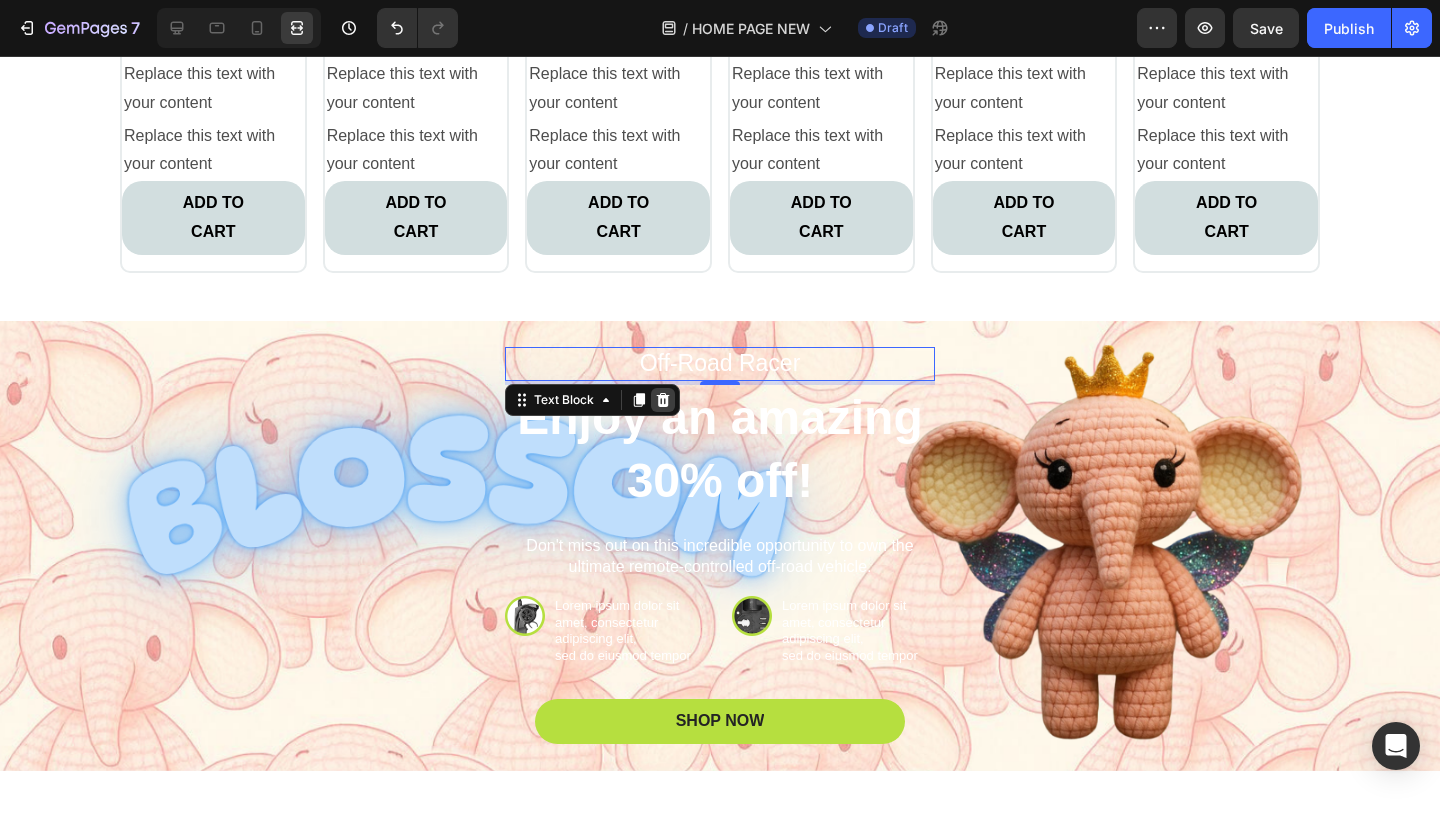 click 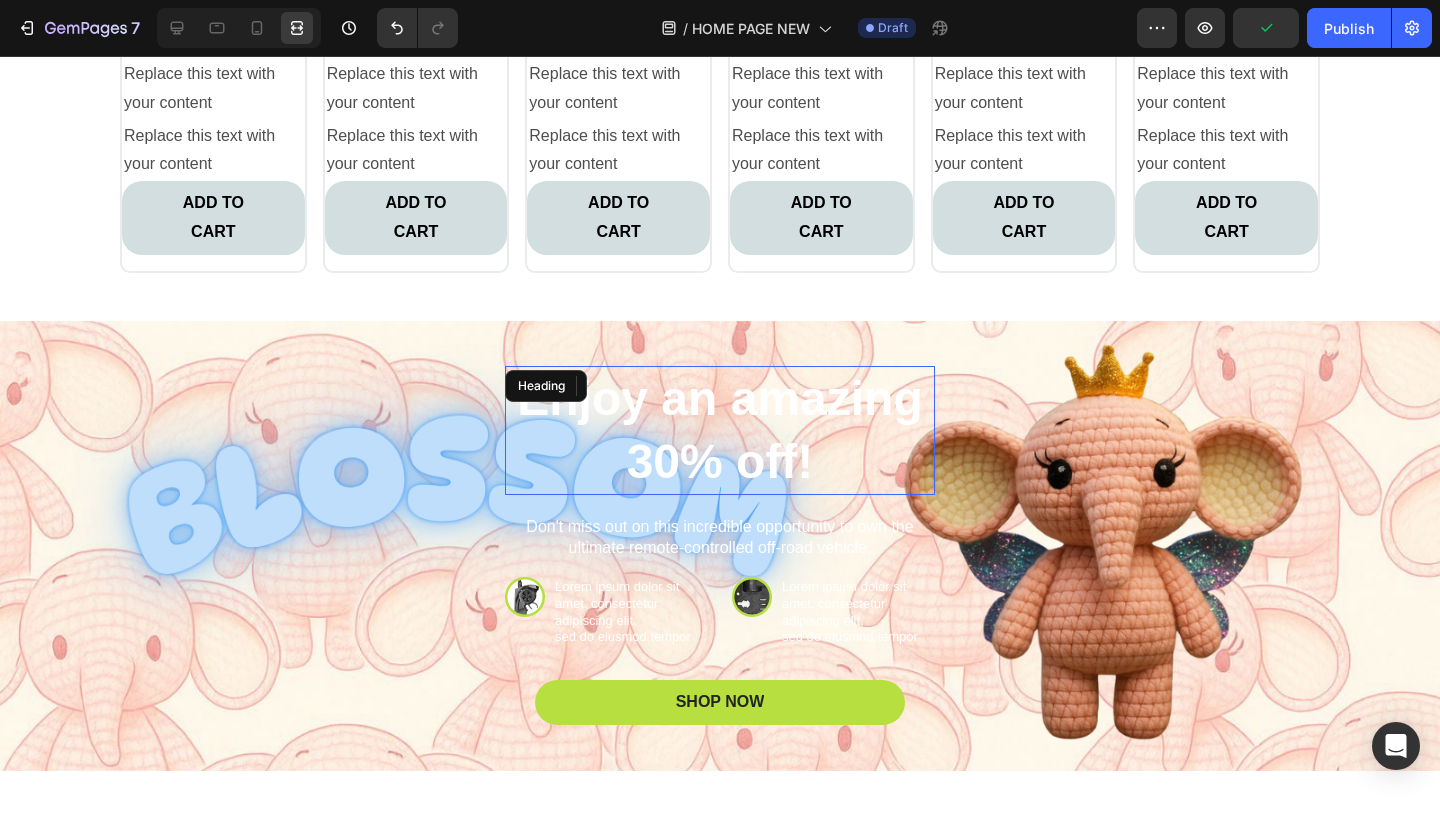 click on "Enjoy an amazing 30% off!" at bounding box center (720, 430) 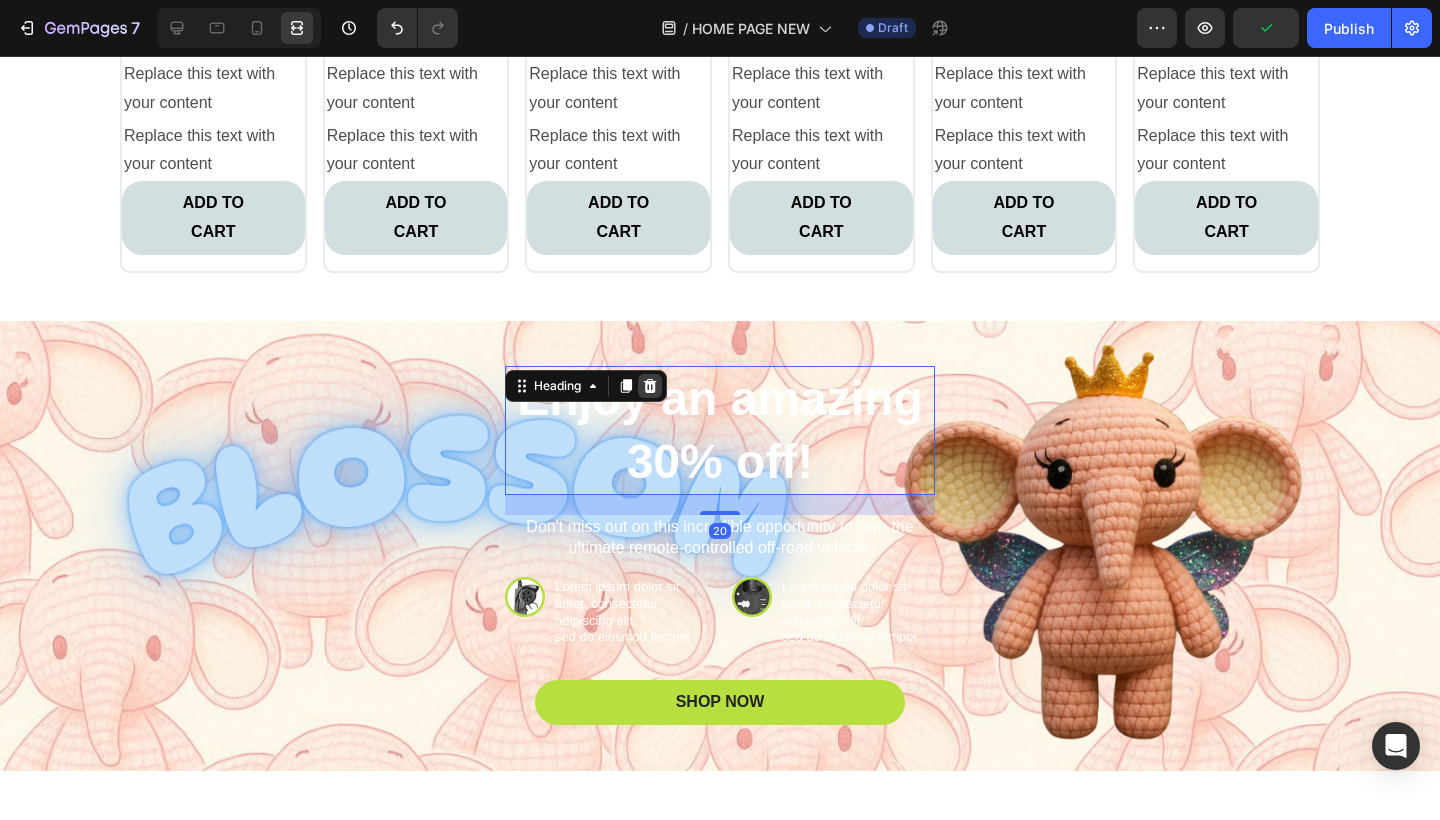 click 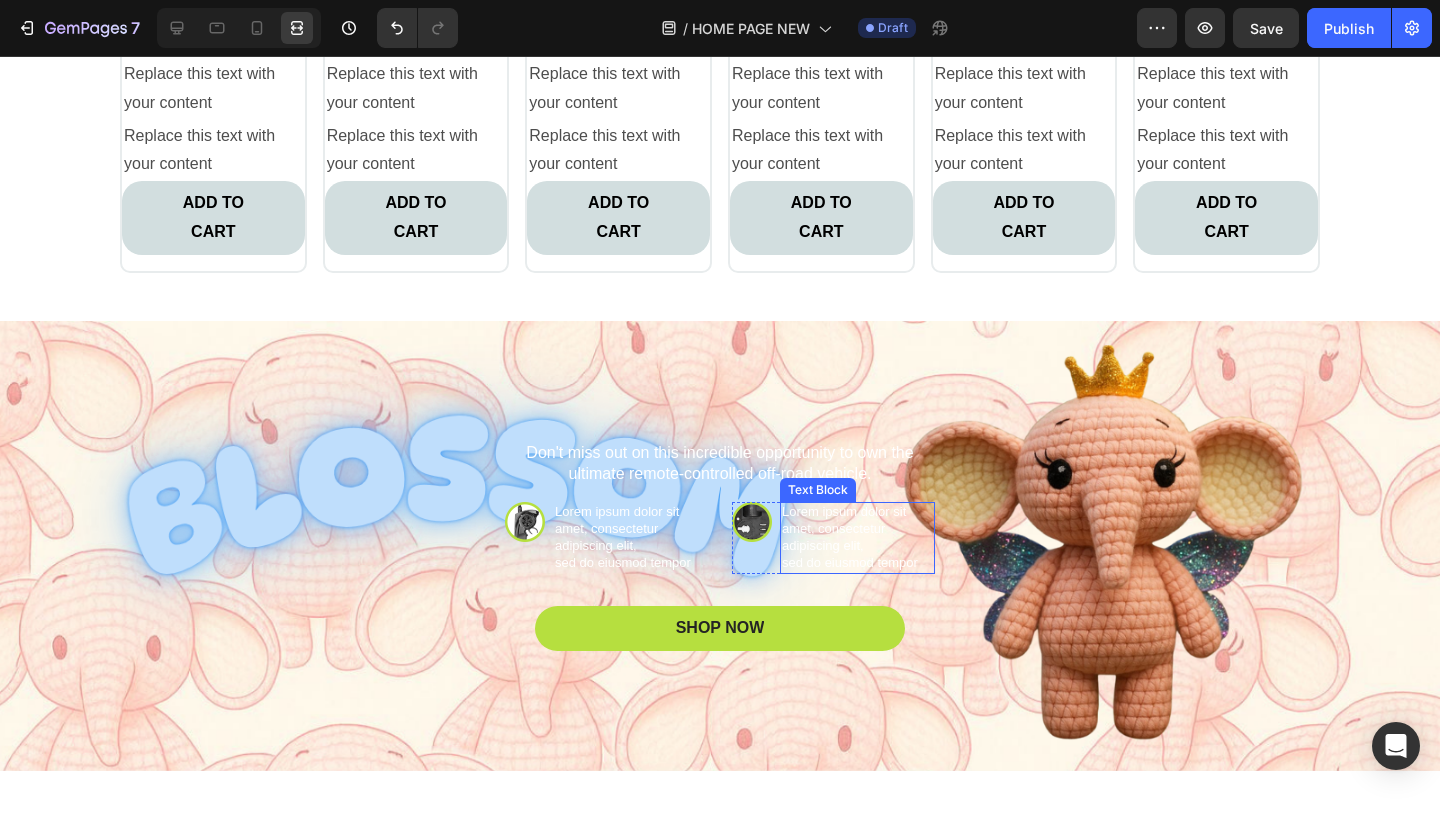 click on "Lorem ipsum dolor sit amet, consectetur adipiscing elit,  sed do eiusmod tempor" at bounding box center [857, 538] 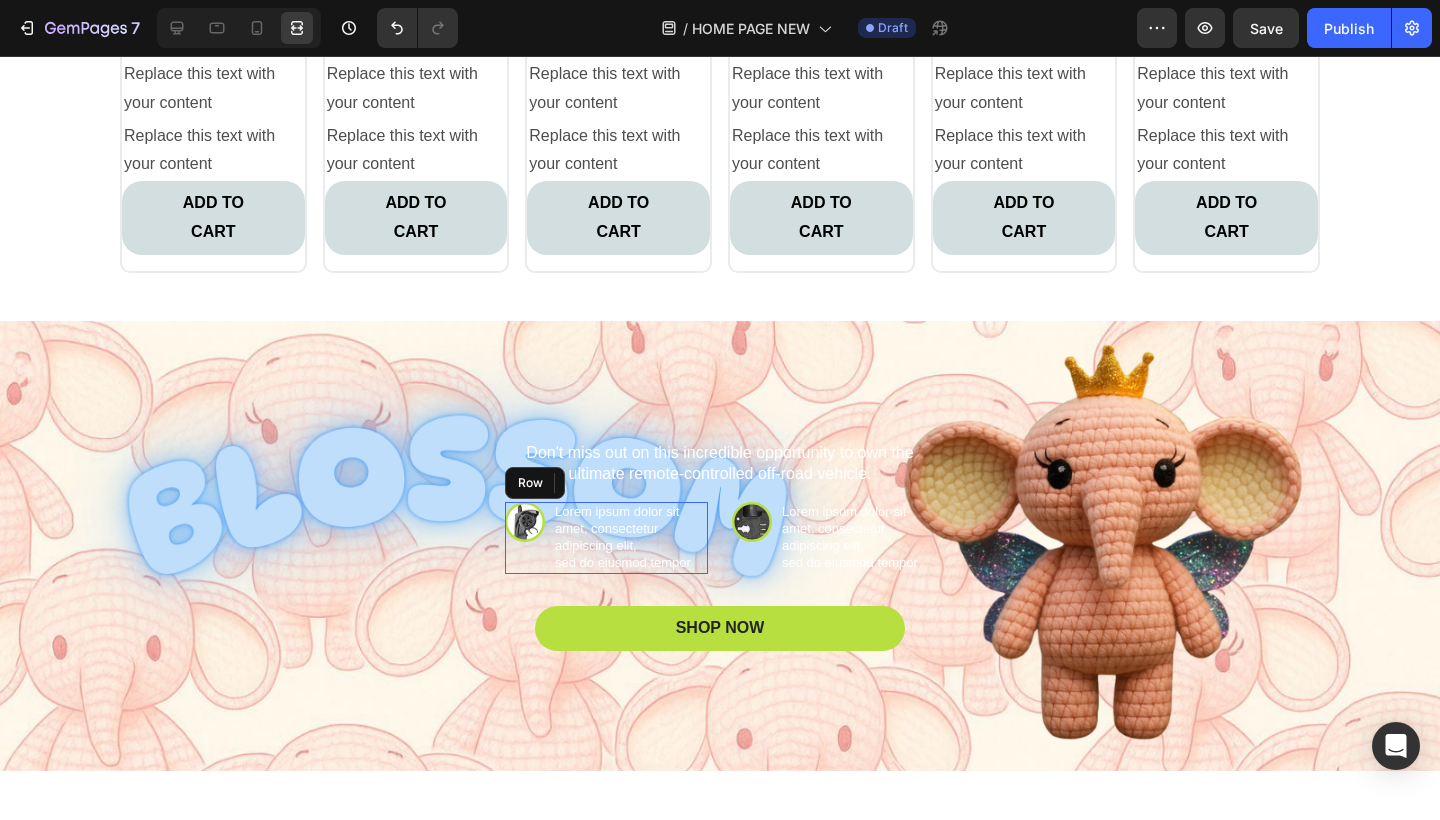 click on "Image" at bounding box center (525, 538) 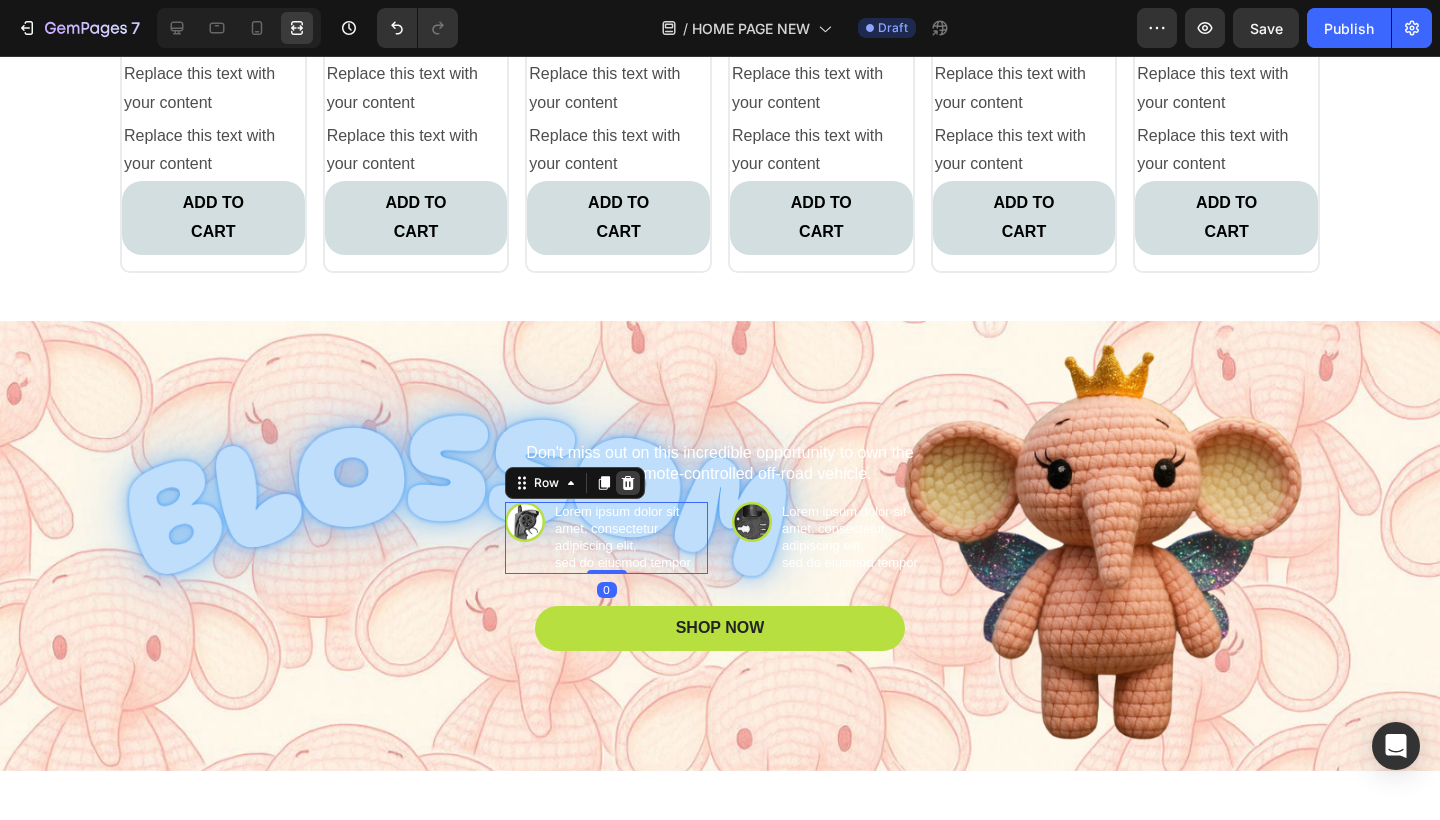 click at bounding box center (628, 483) 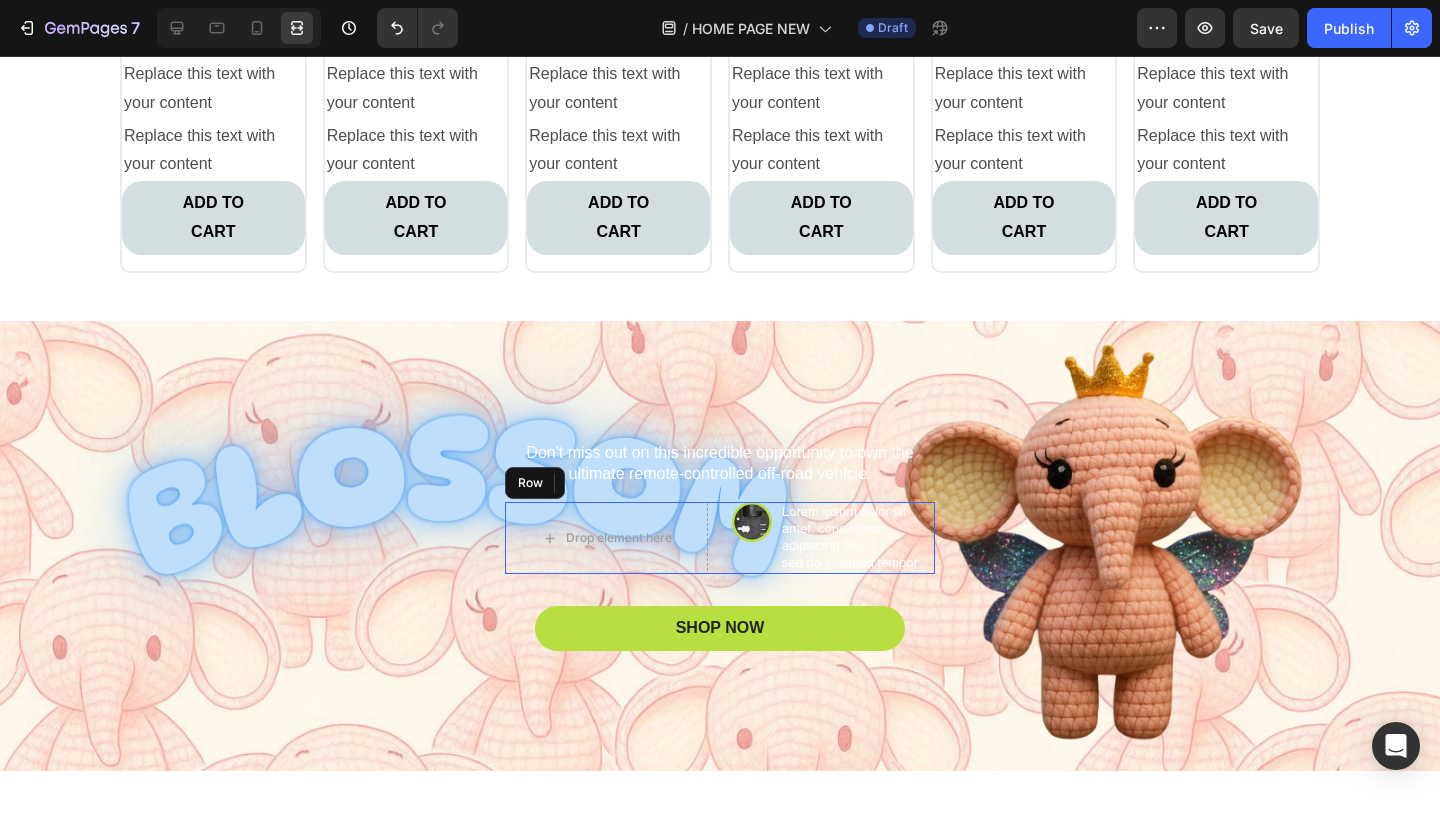 click on "Drop element here Image Lorem ipsum dolor sit amet, consectetur adipiscing elit,  sed do eiusmod tempor Text Block Row Row" at bounding box center [720, 538] 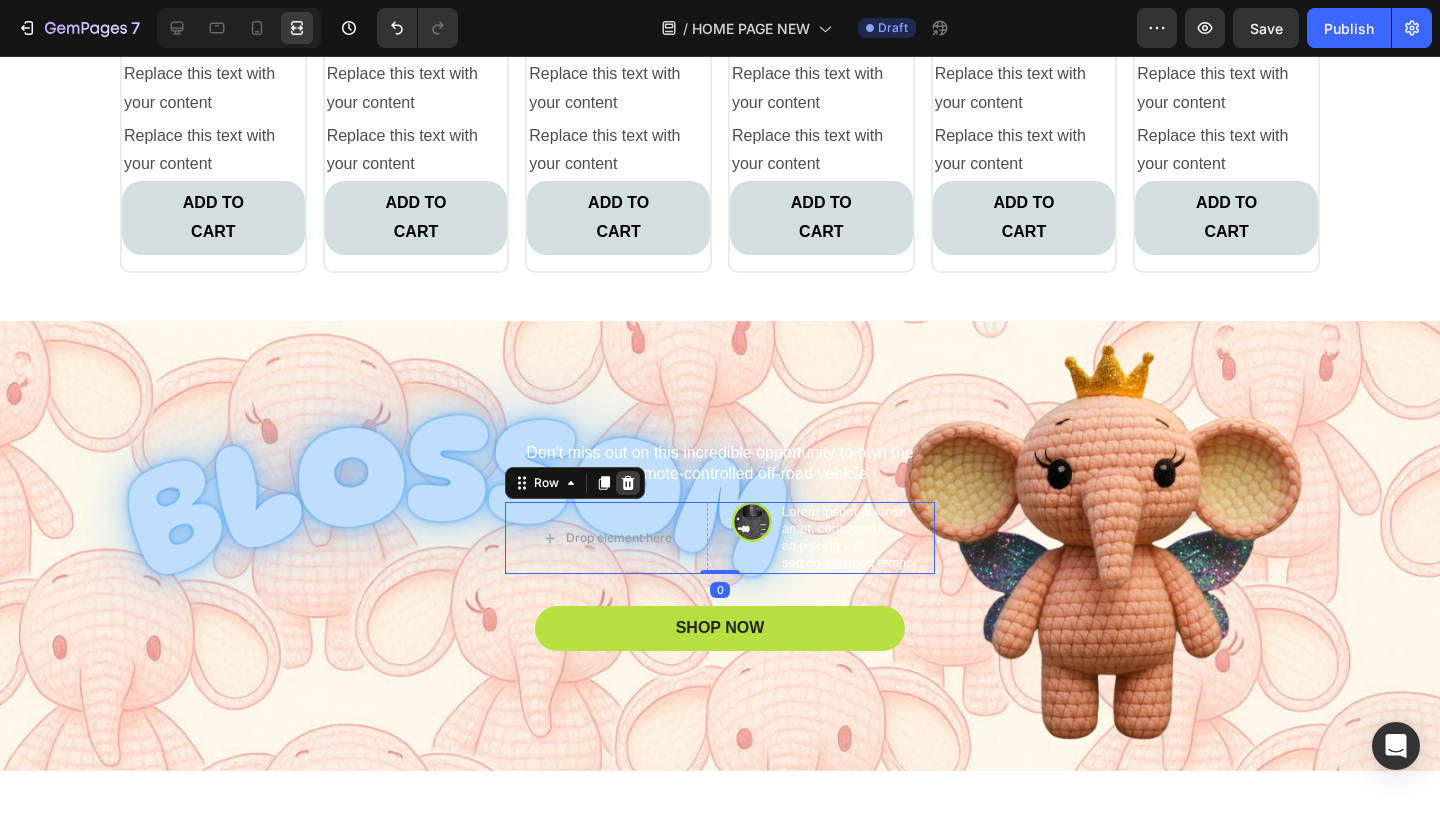 click 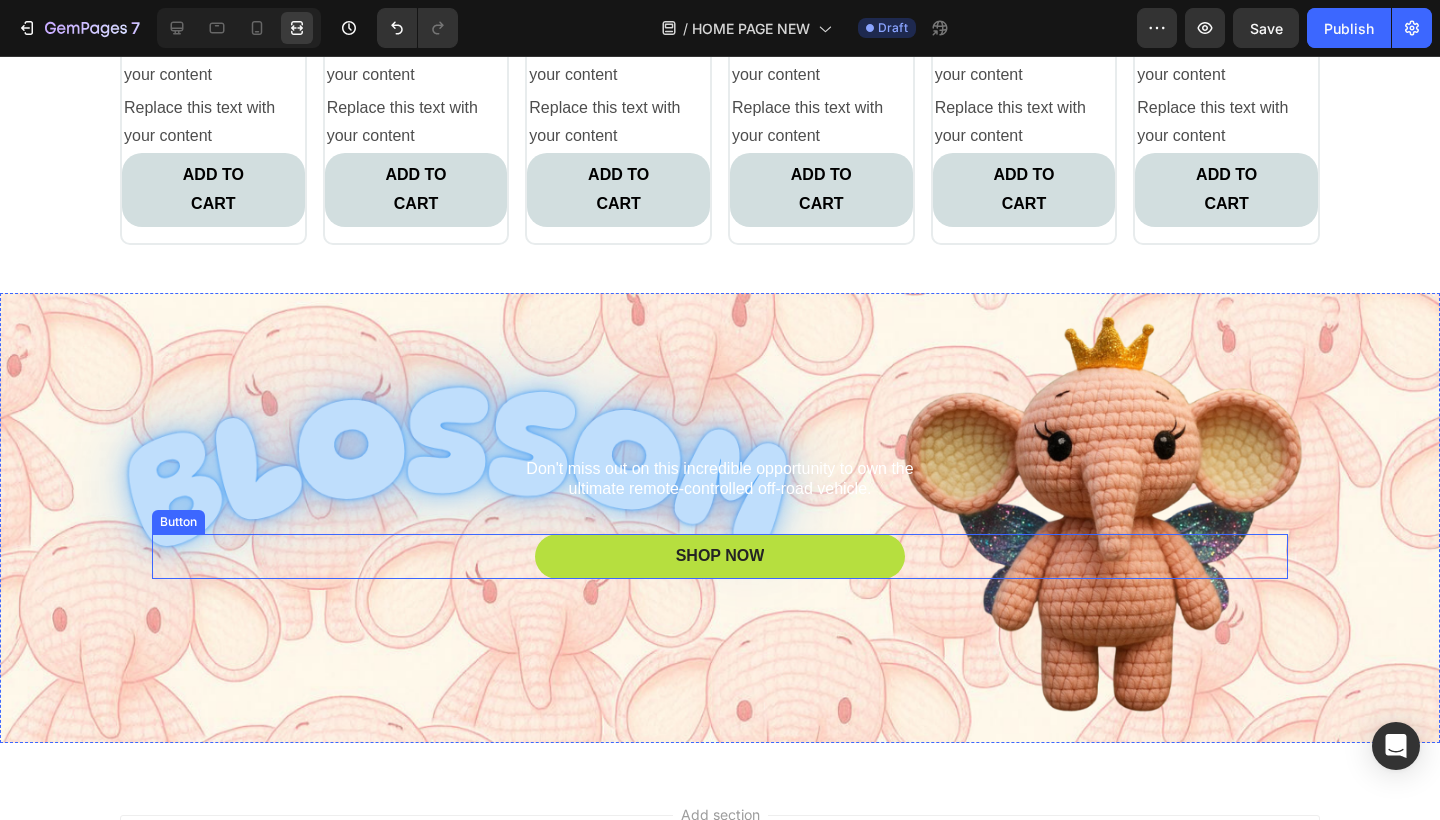 scroll, scrollTop: 4140, scrollLeft: 0, axis: vertical 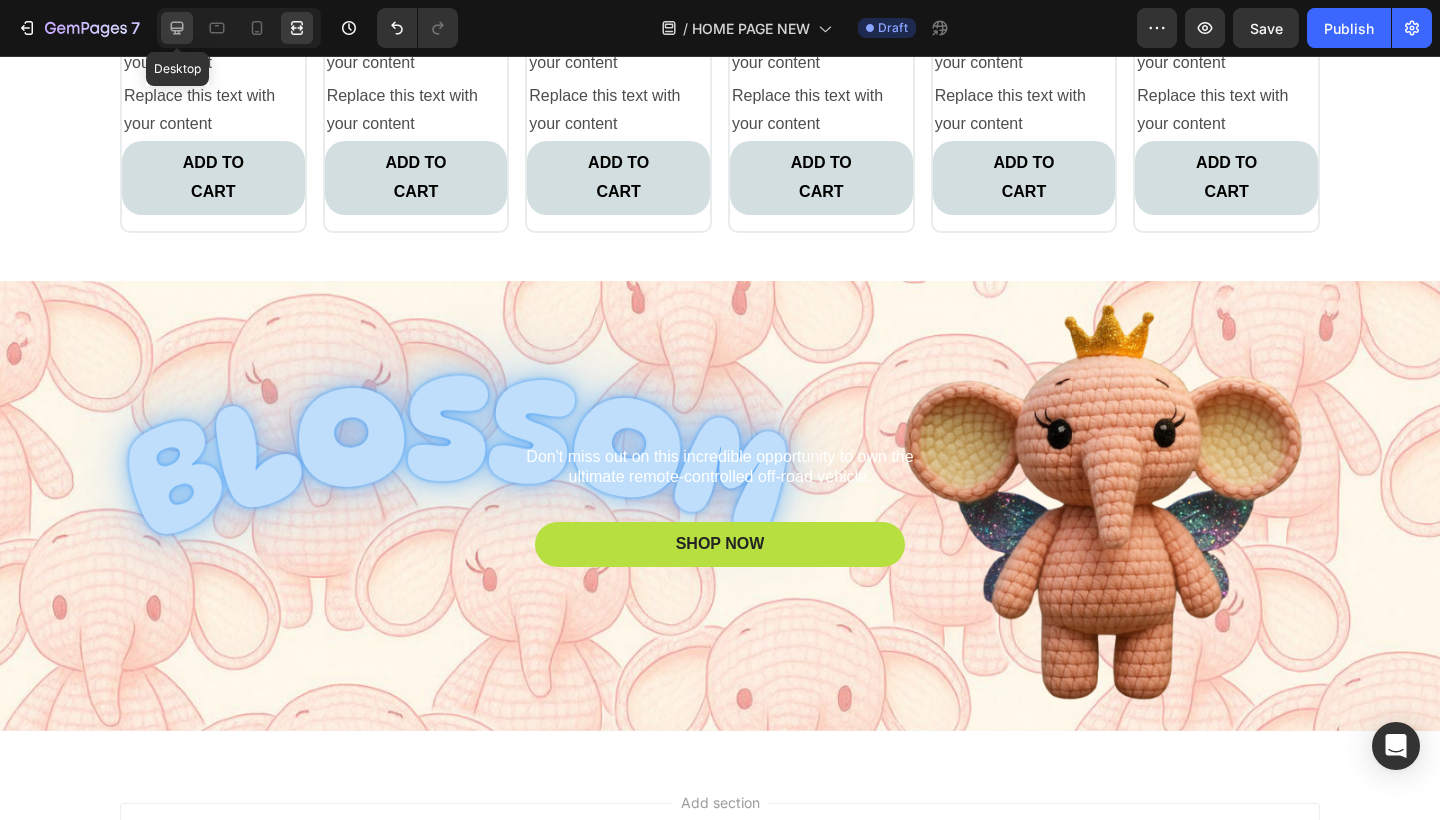 click 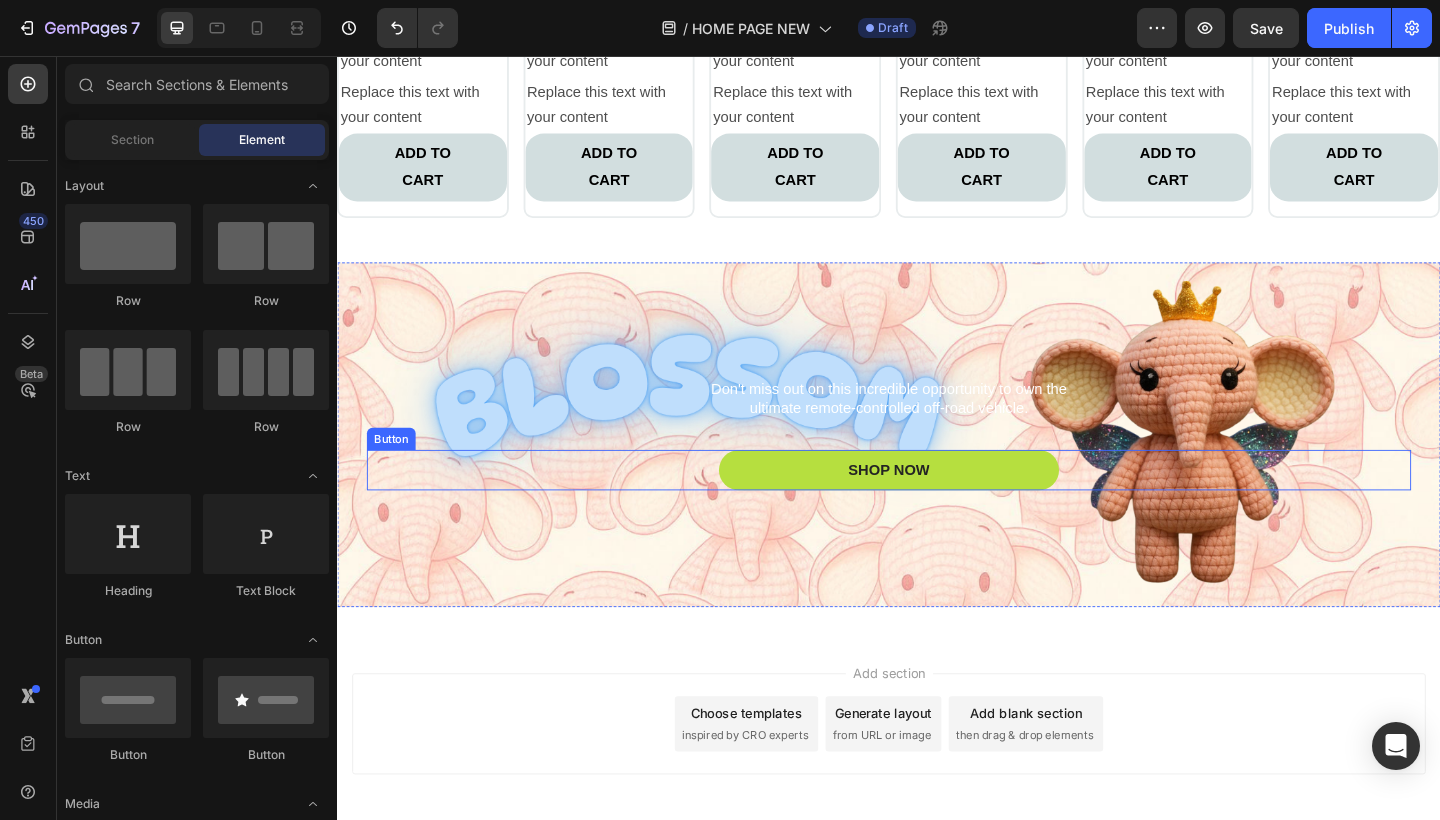 click on "SHOP NOW Button" at bounding box center (937, 507) 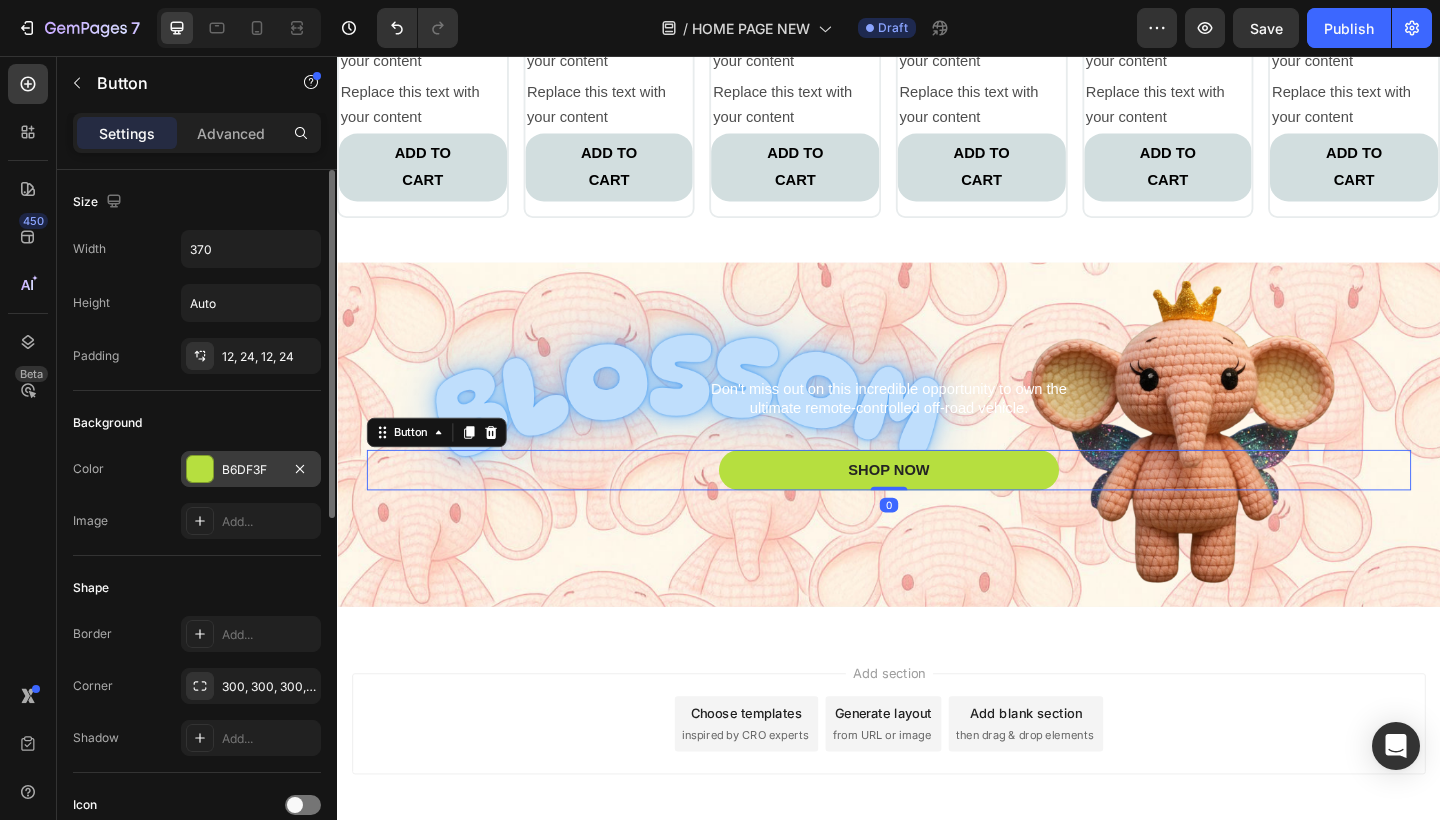 click on "B6DF3F" at bounding box center (251, 470) 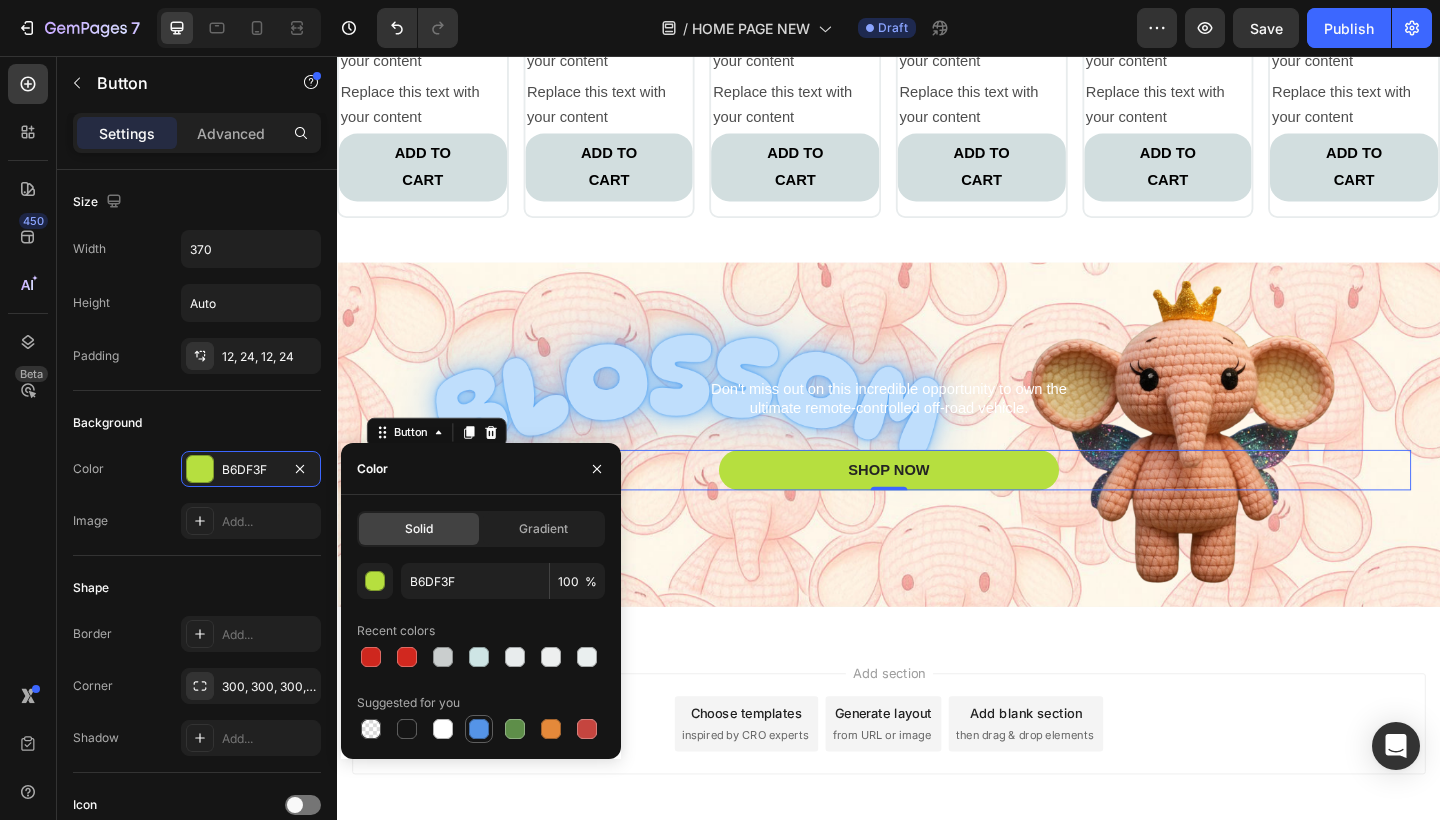 click at bounding box center [479, 729] 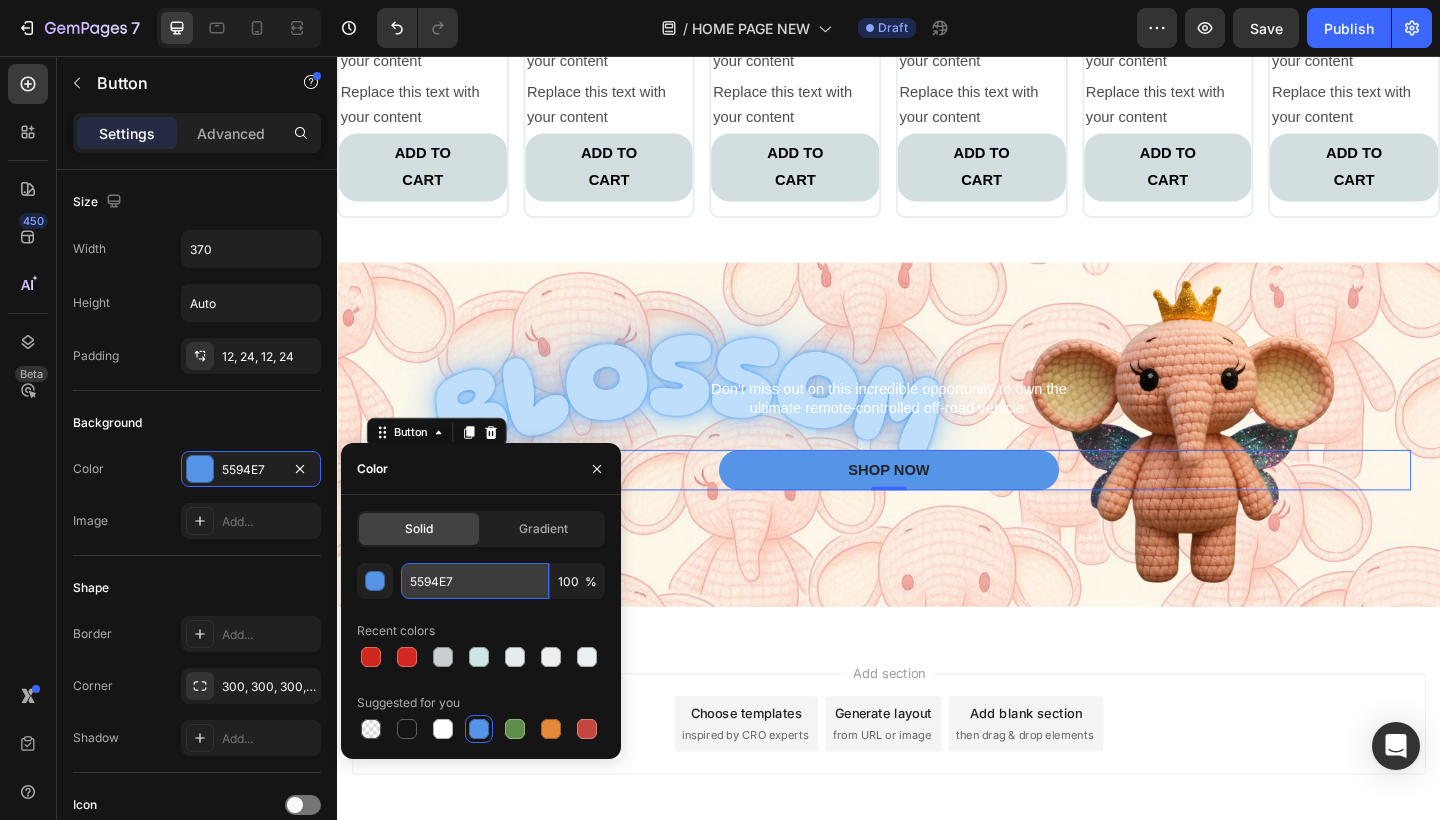 click on "5594E7" at bounding box center (475, 581) 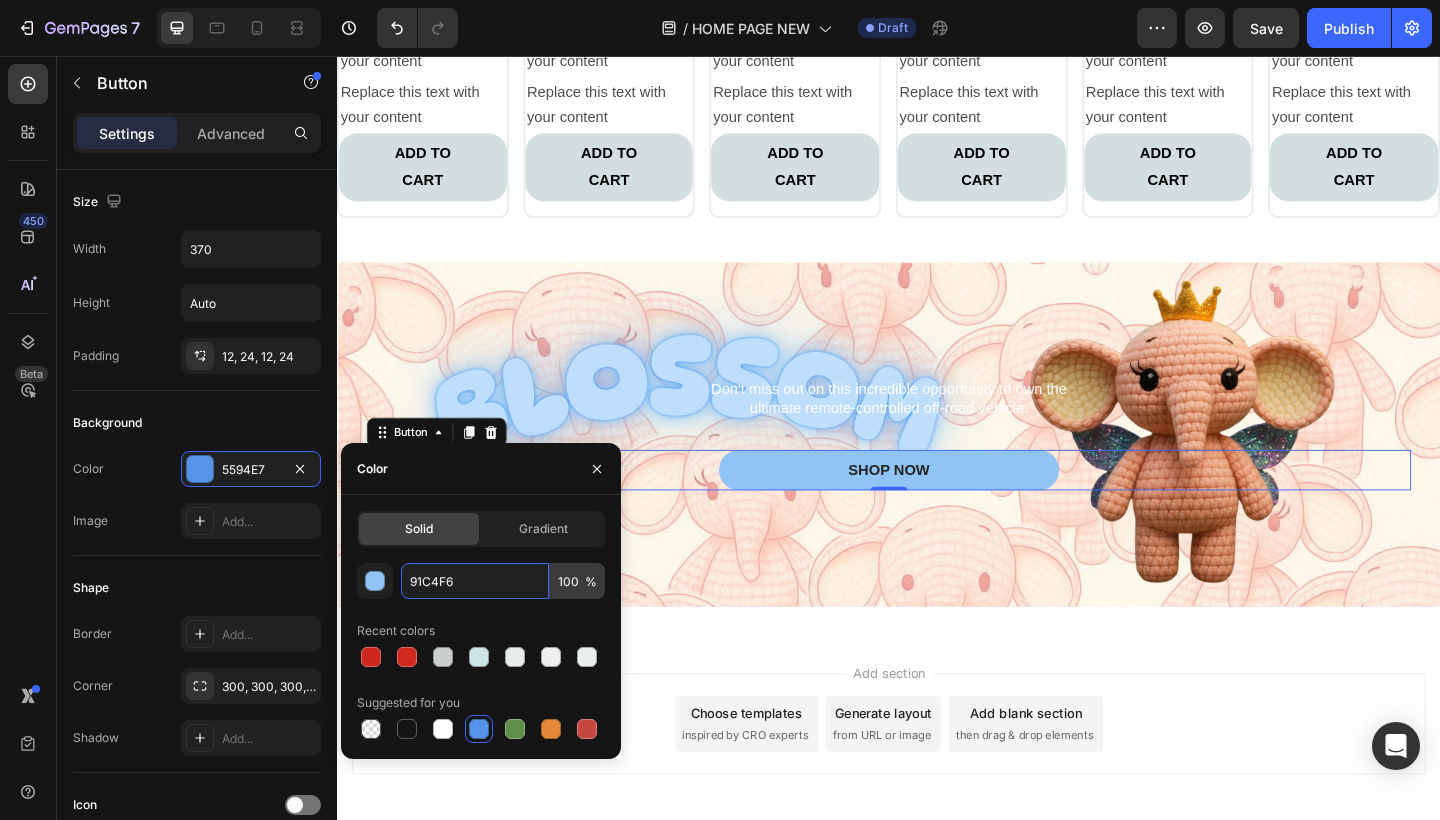type on "91C4F6" 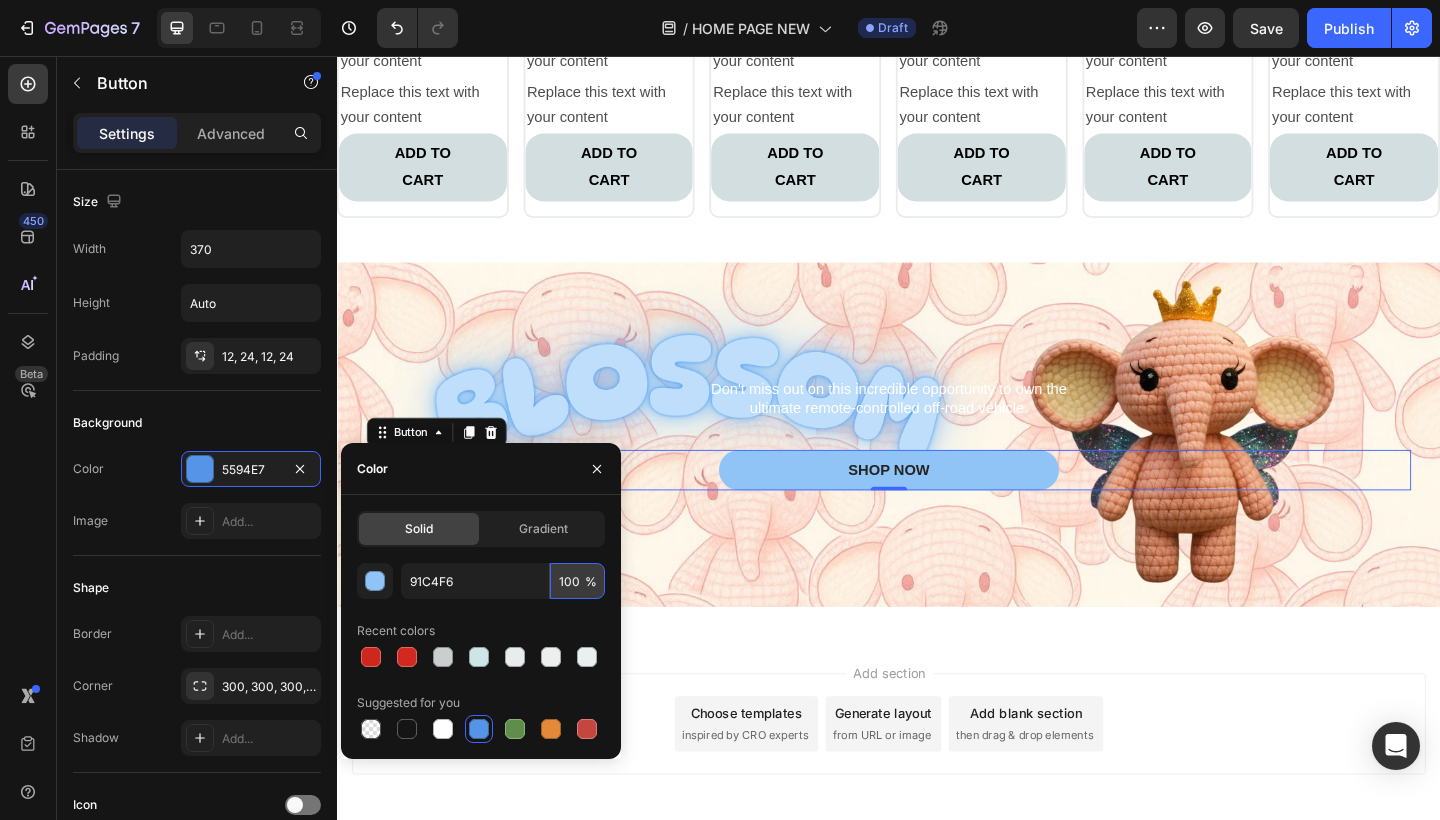 click on "100" at bounding box center (577, 581) 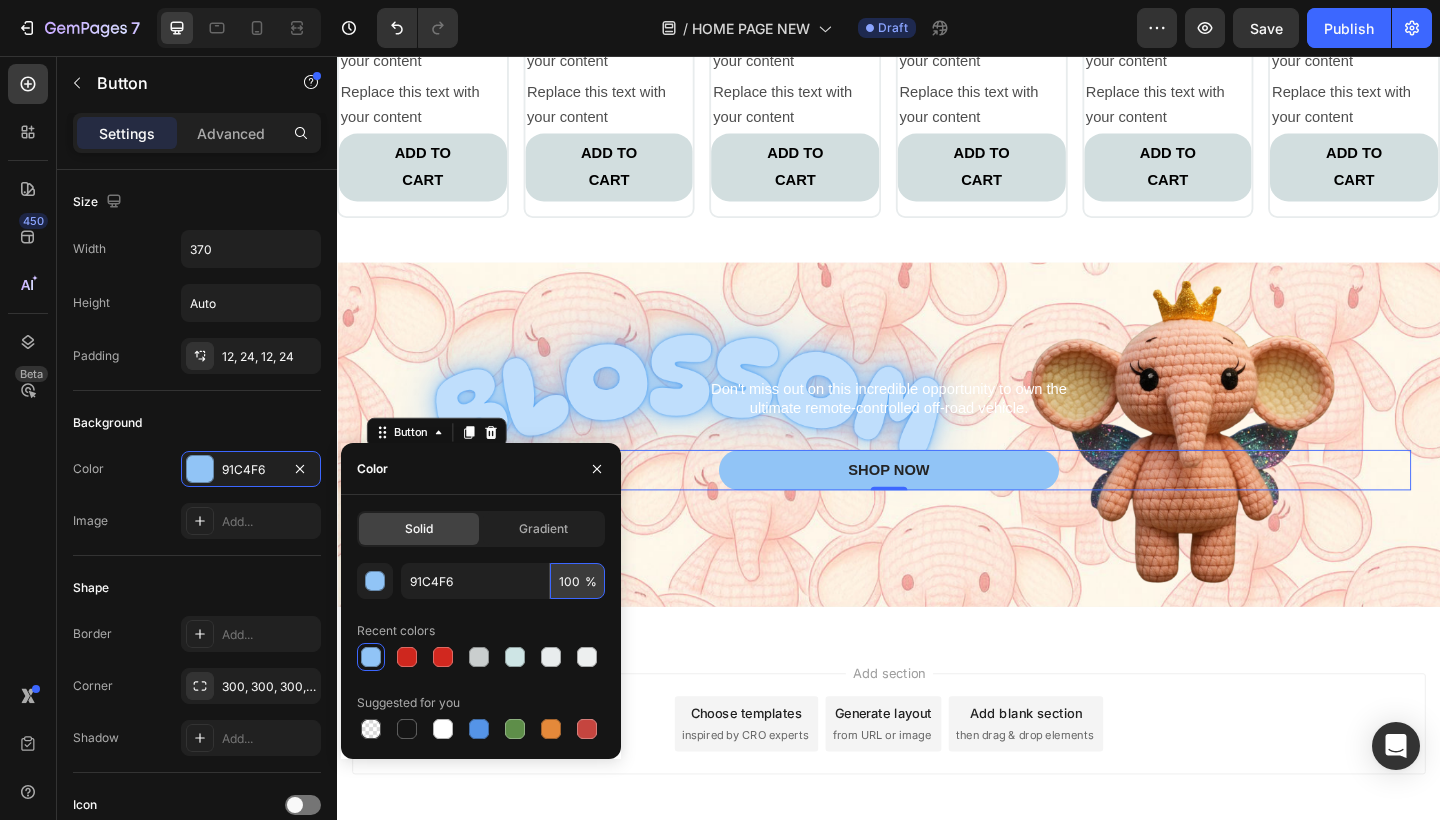 click on "100" at bounding box center (577, 581) 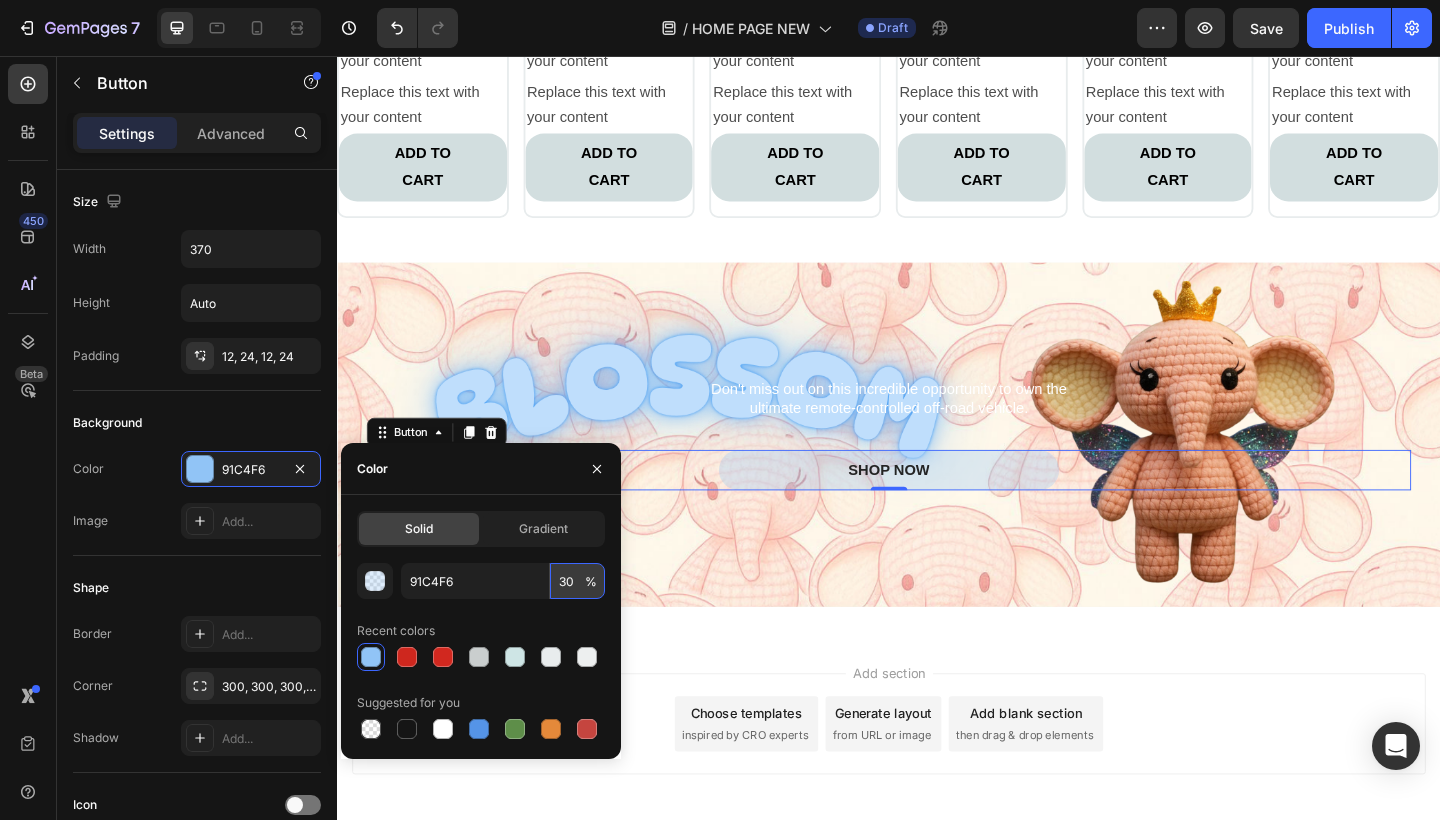 type on "3" 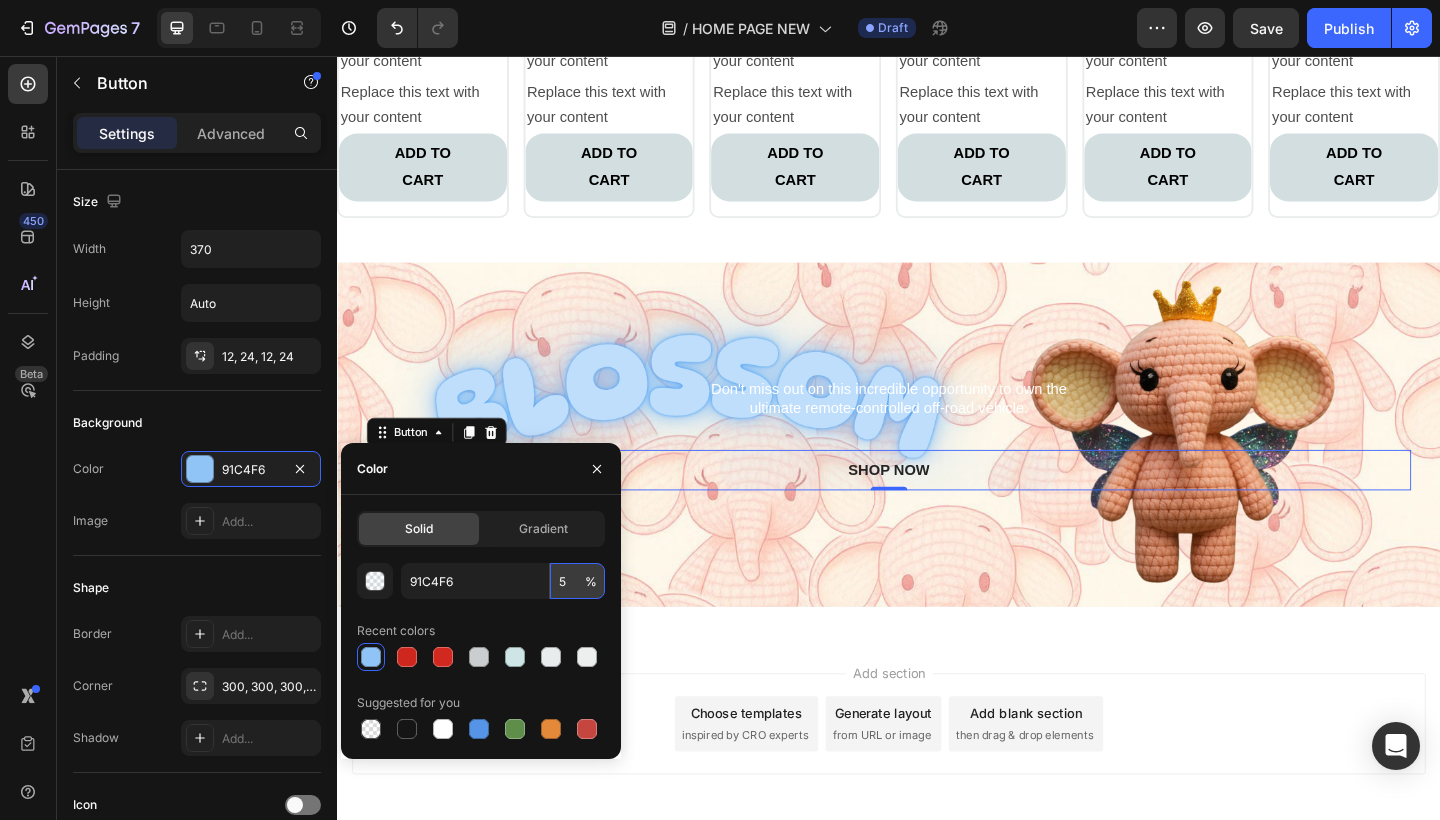 type on "50" 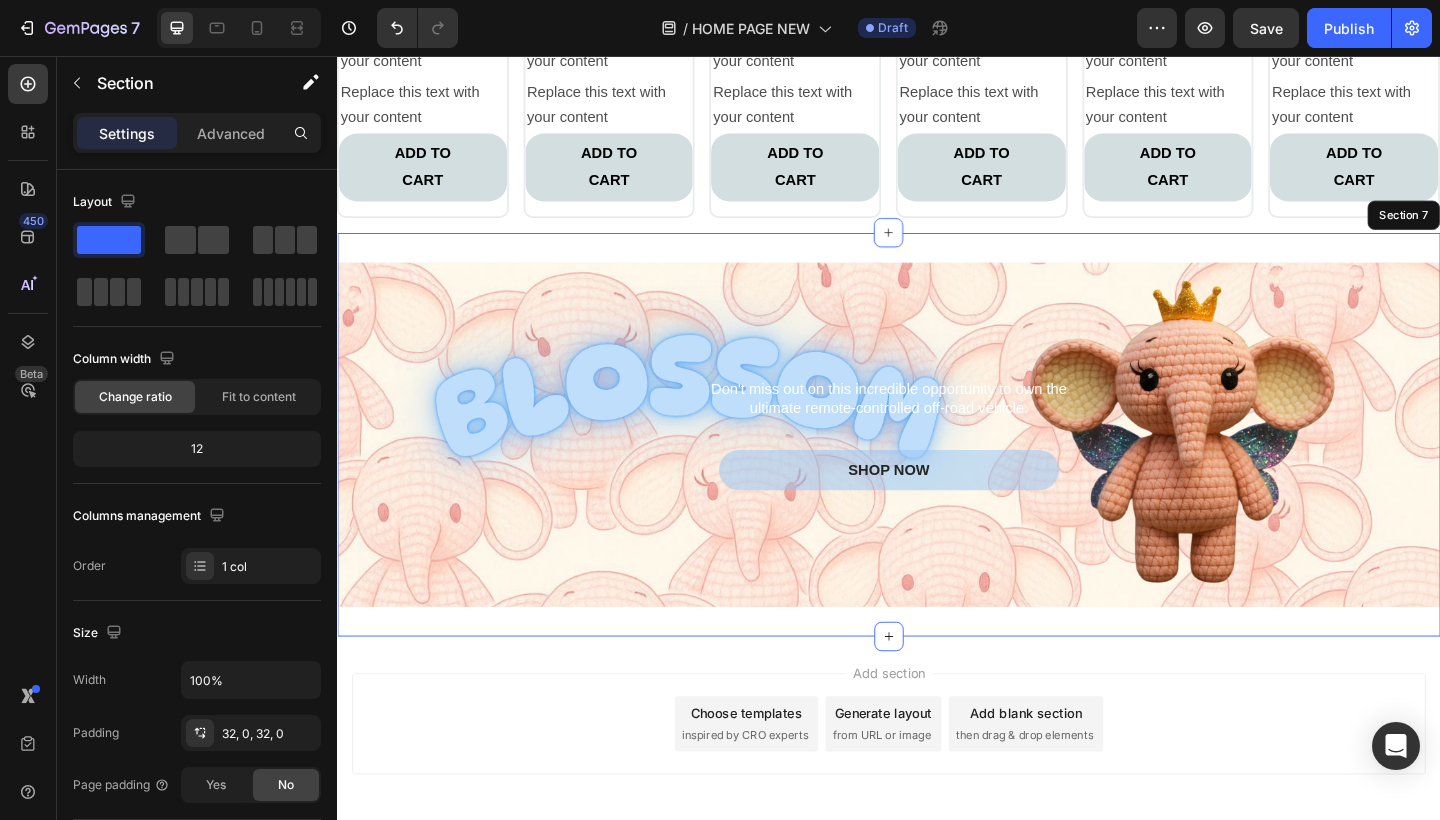 click on "Don't miss out on this incredible opportunity to own the ultimate remote-controlled off-road vehicle. Text Block Row SHOP NOW Button   0 Hero Banner Section 7" at bounding box center (937, 468) 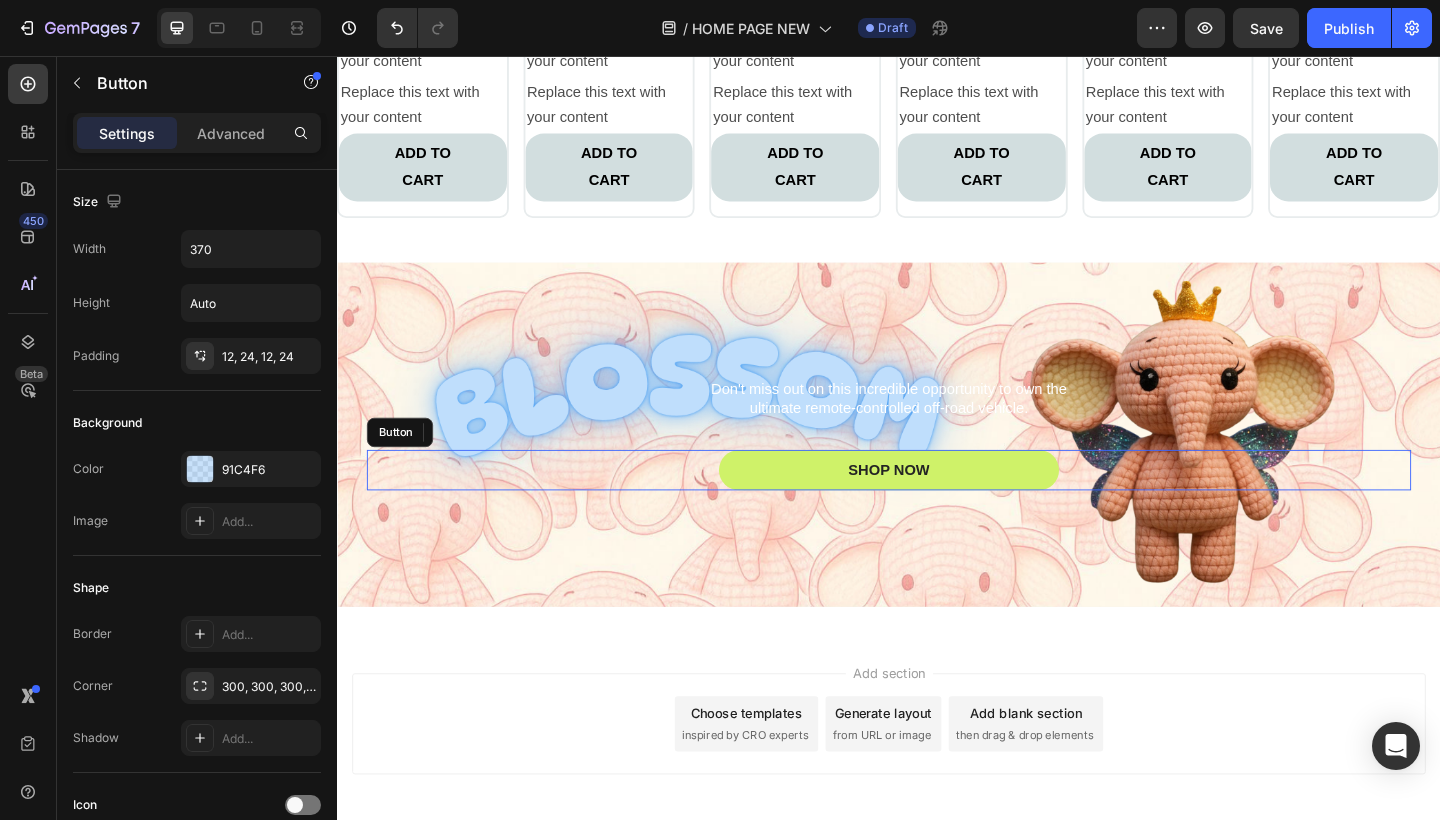 click on "SHOP NOW" at bounding box center (937, 507) 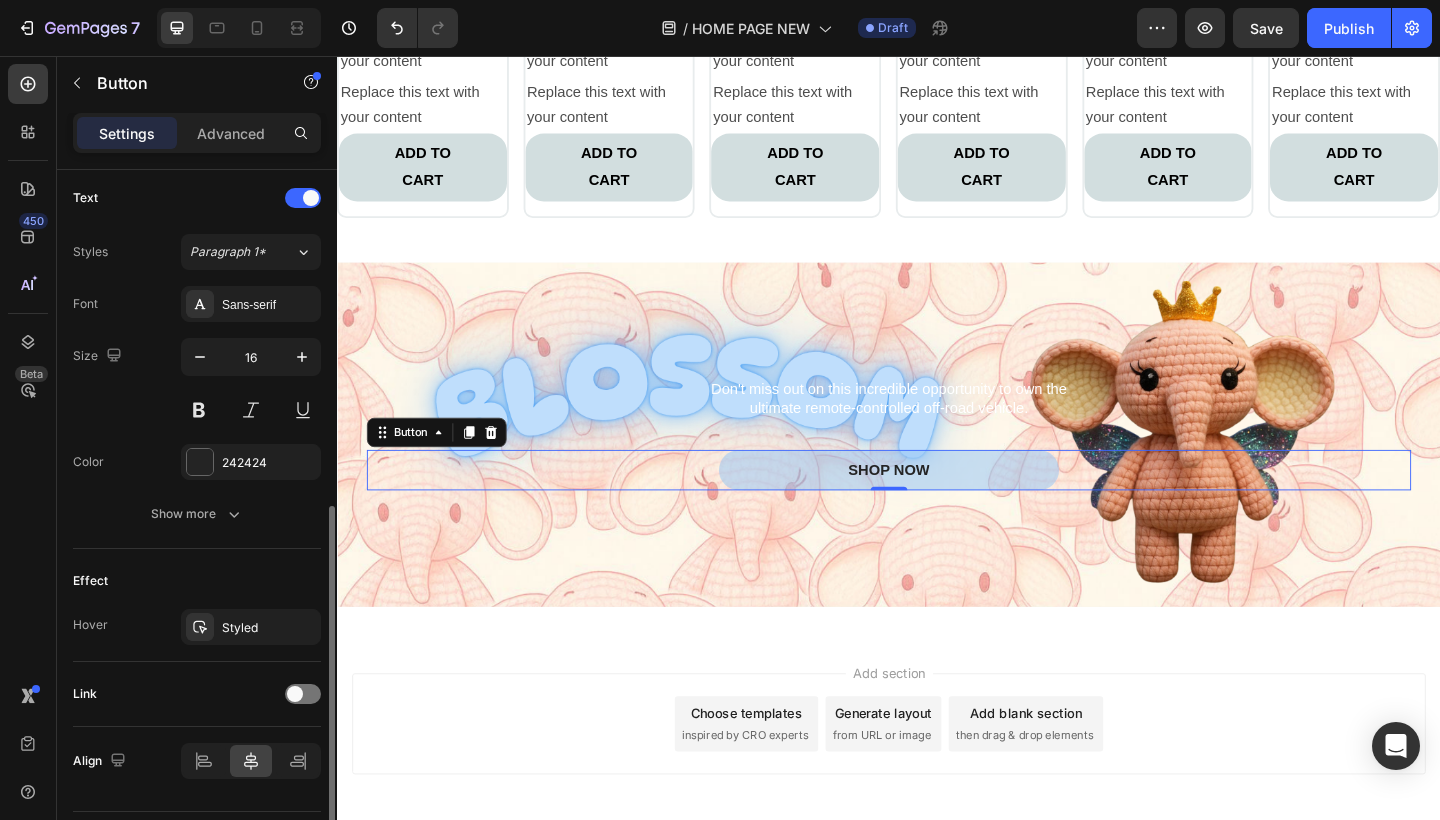 scroll, scrollTop: 691, scrollLeft: 0, axis: vertical 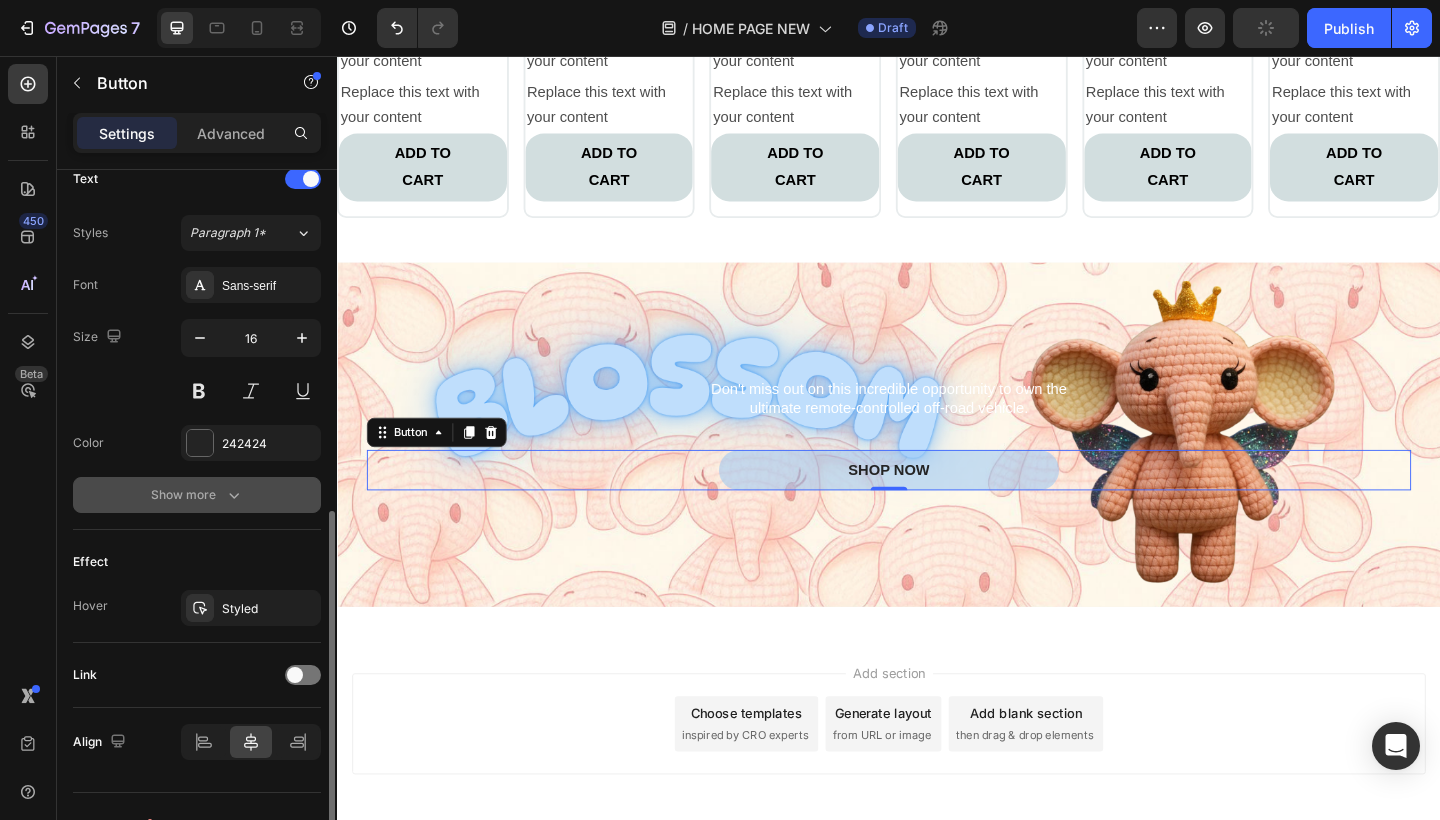 click 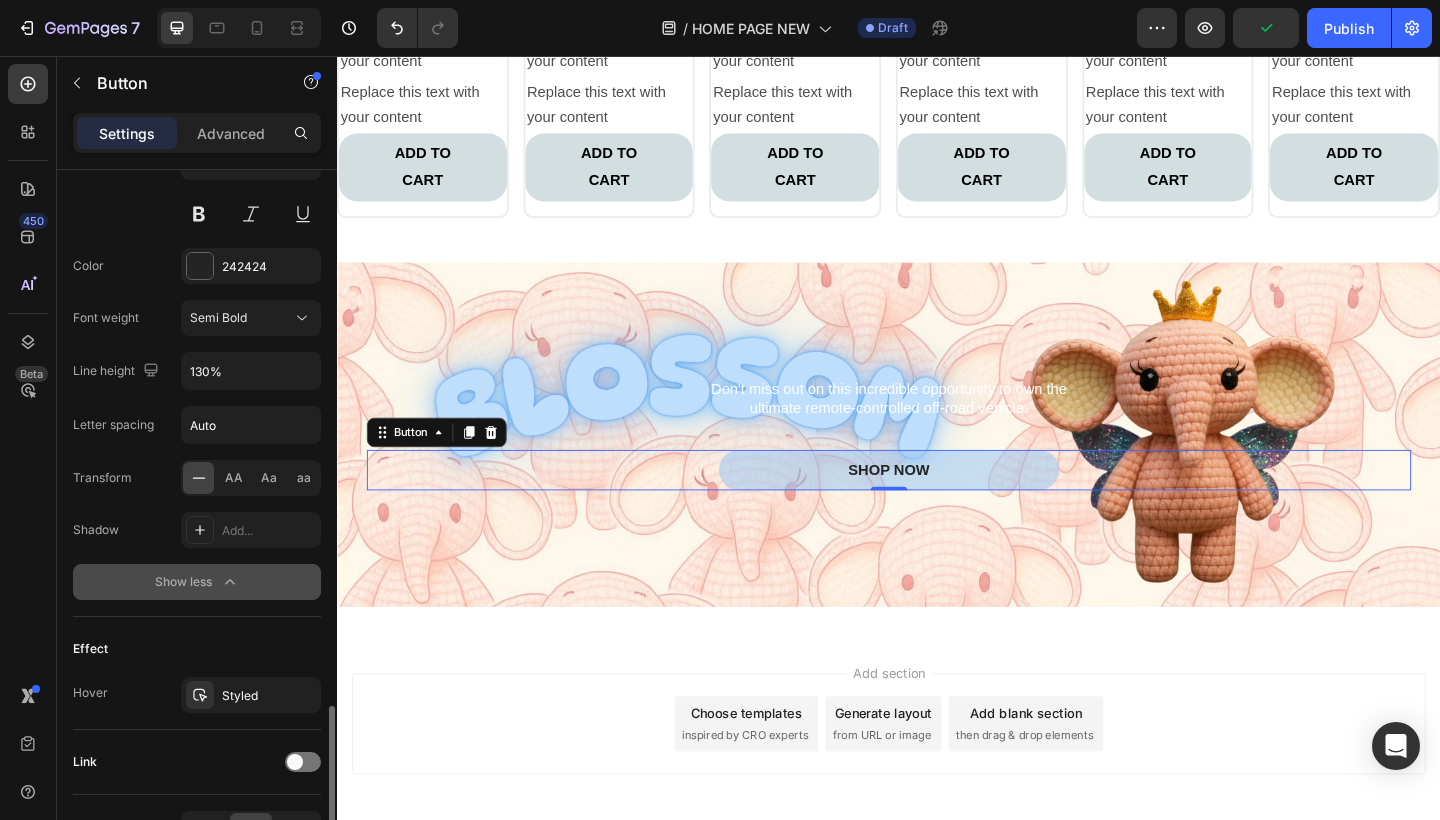 scroll, scrollTop: 991, scrollLeft: 0, axis: vertical 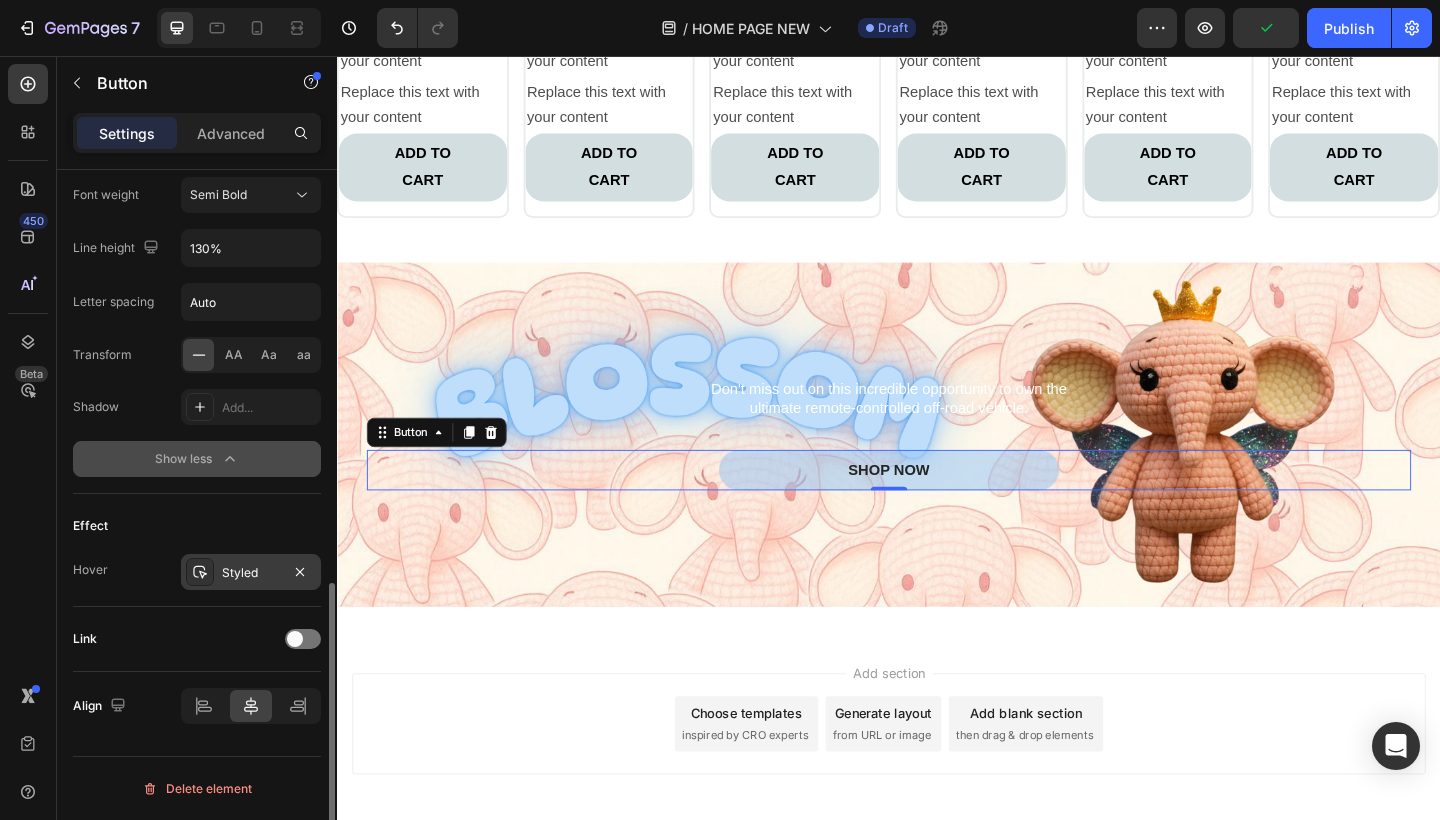 click on "Styled" at bounding box center [251, 572] 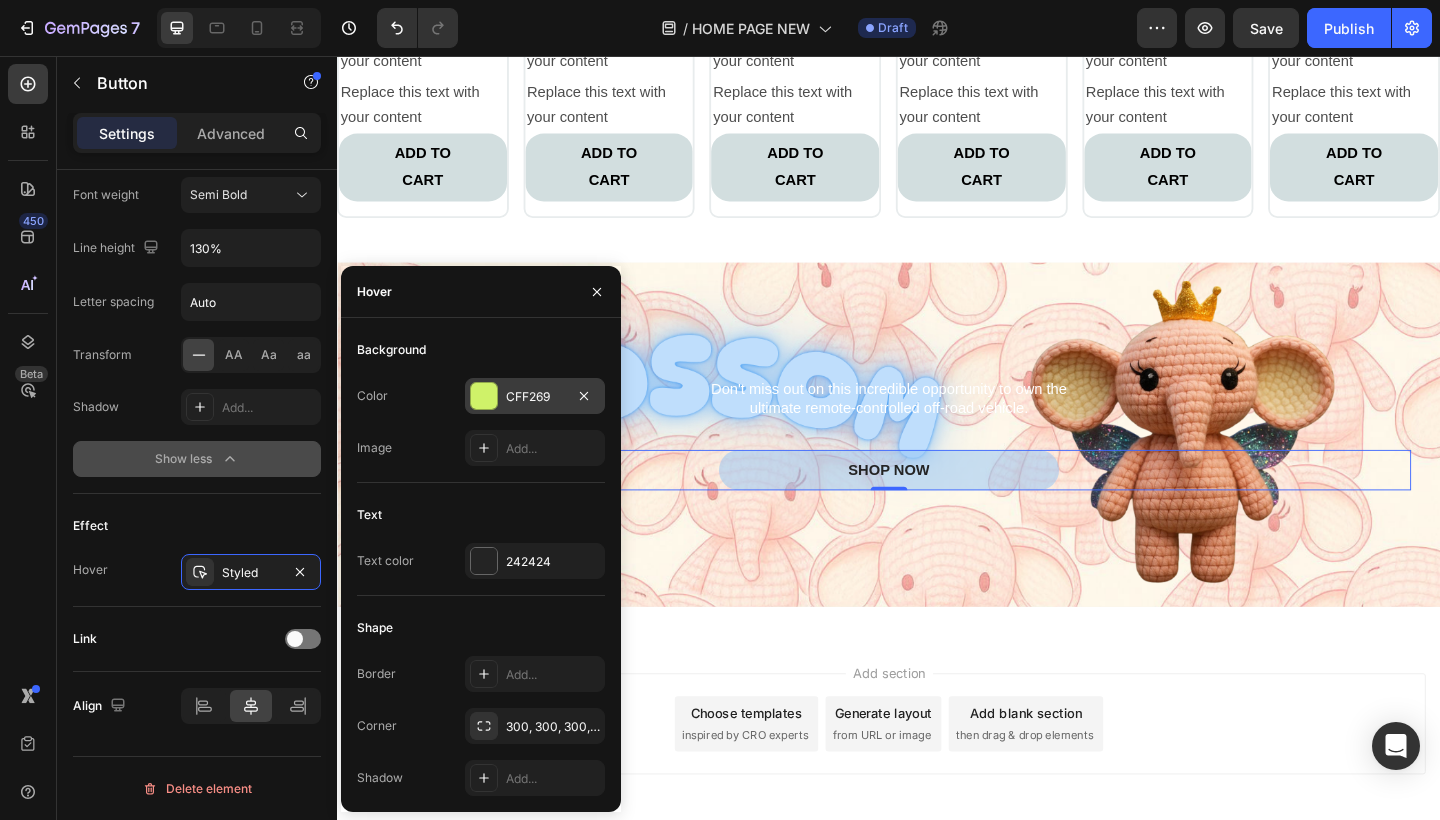 click at bounding box center (484, 396) 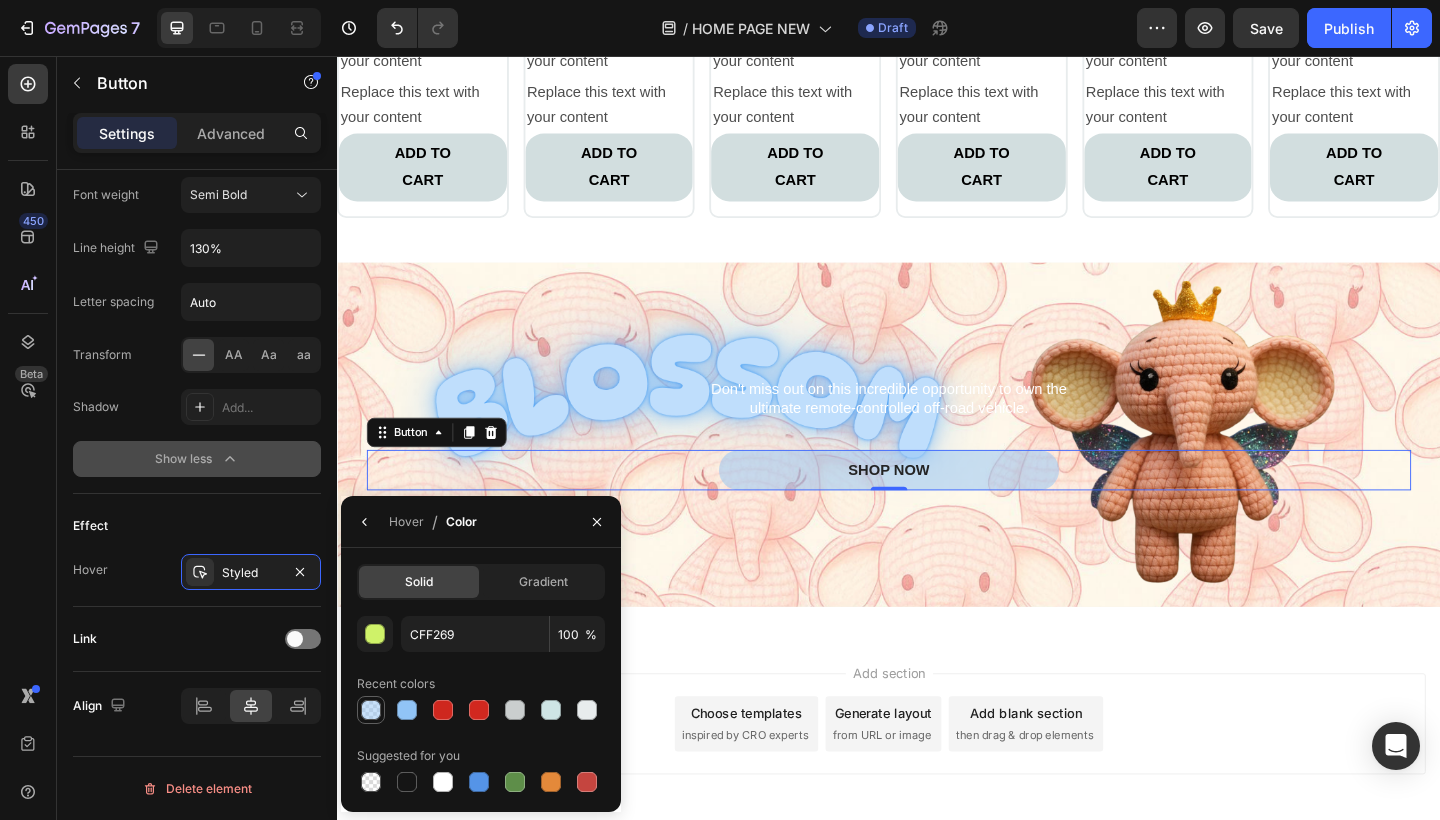 click at bounding box center [371, 710] 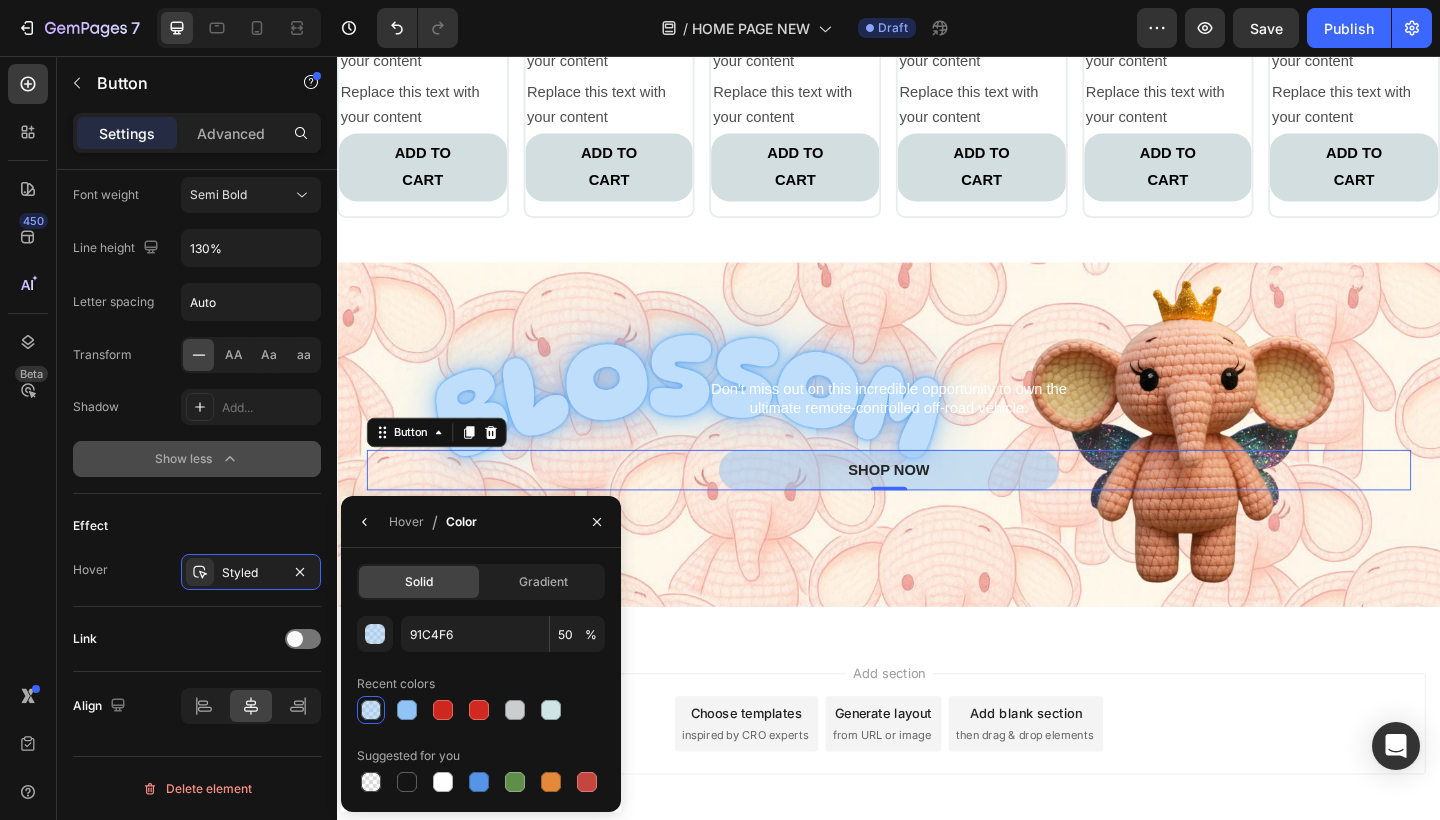 click on "Add section Choose templates inspired by CRO experts Generate layout from URL or image Add blank section then drag & drop elements" at bounding box center (937, 811) 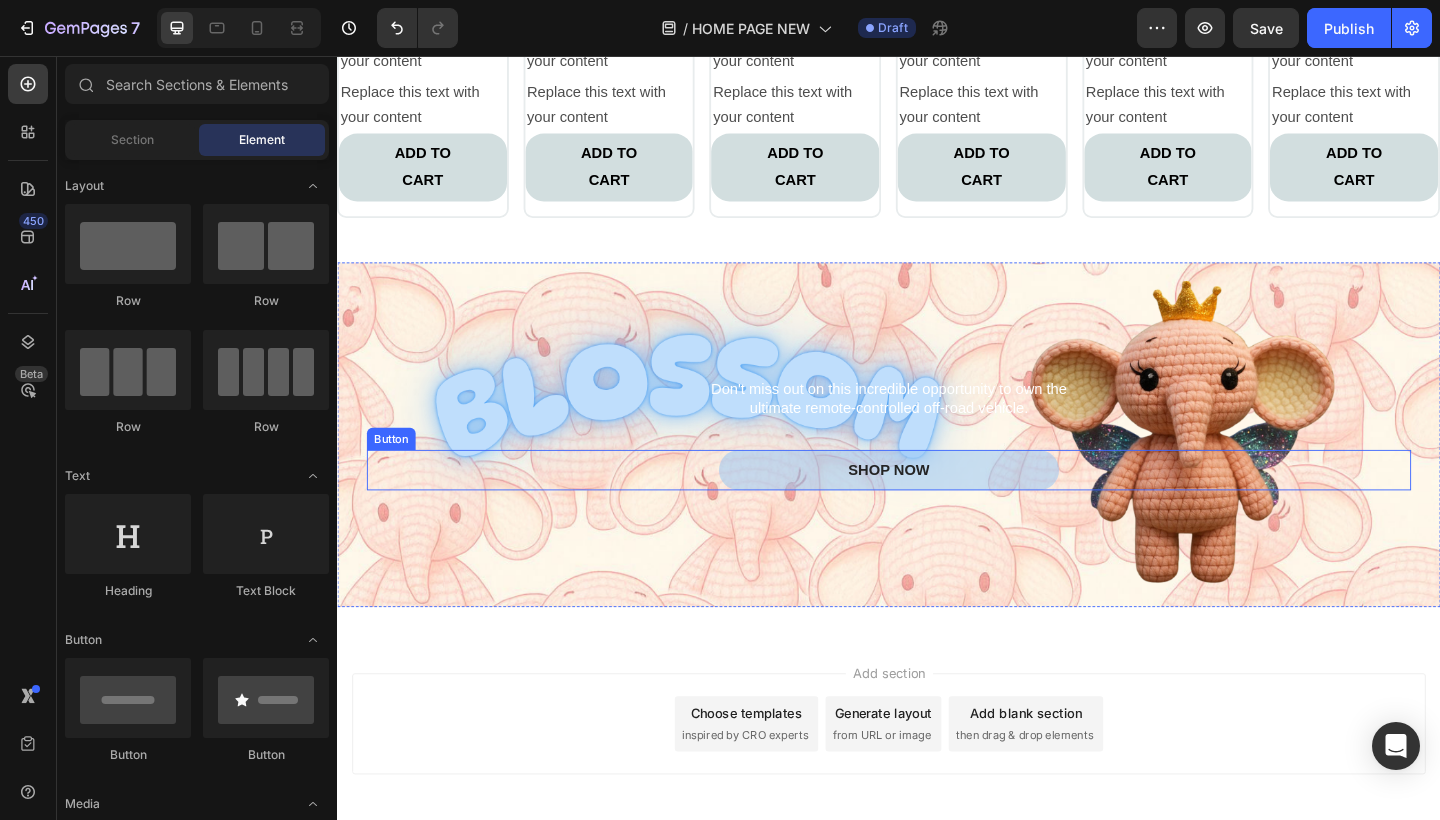 click on "SHOP NOW Button" at bounding box center (937, 507) 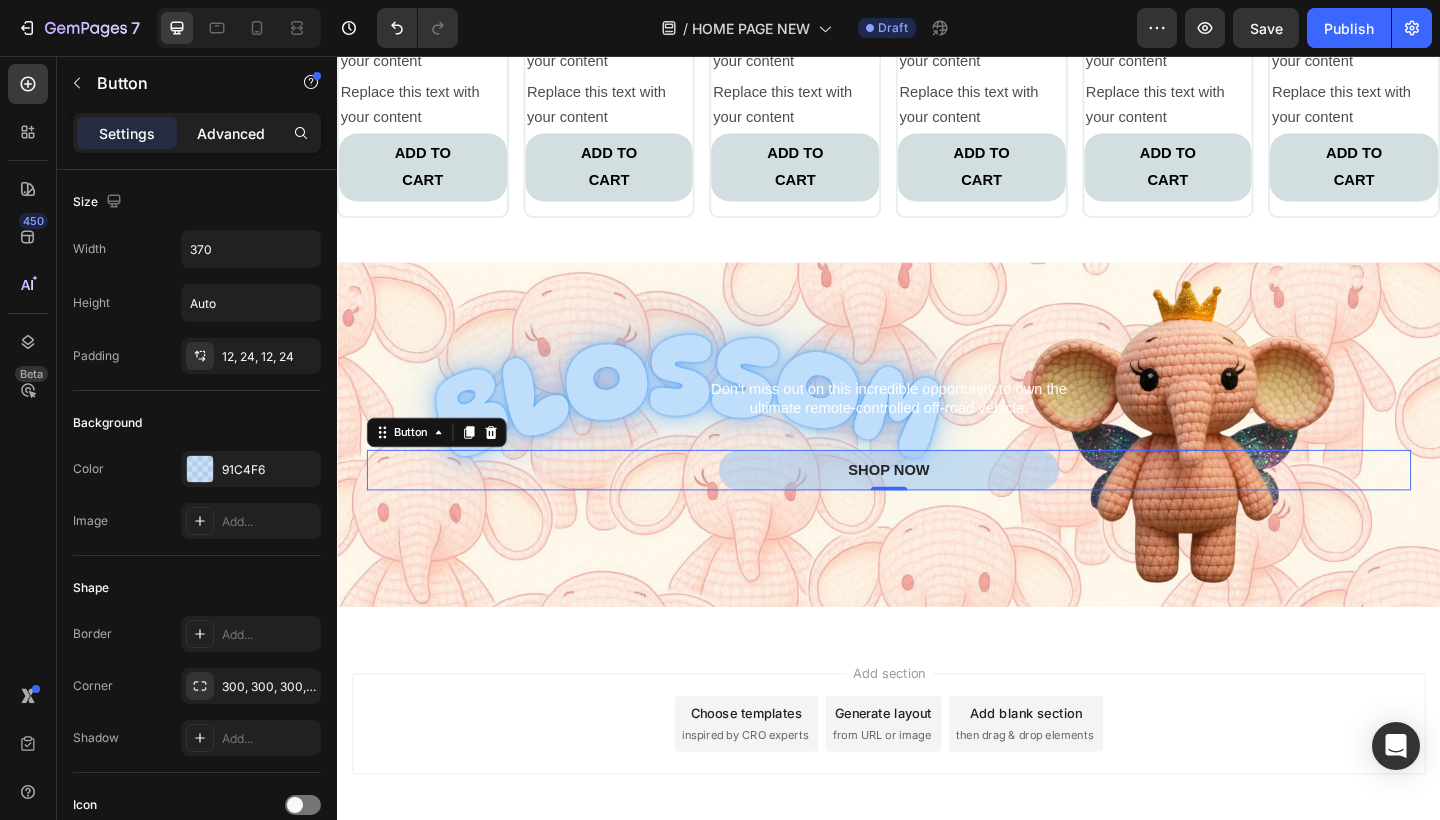 click on "Advanced" at bounding box center (231, 133) 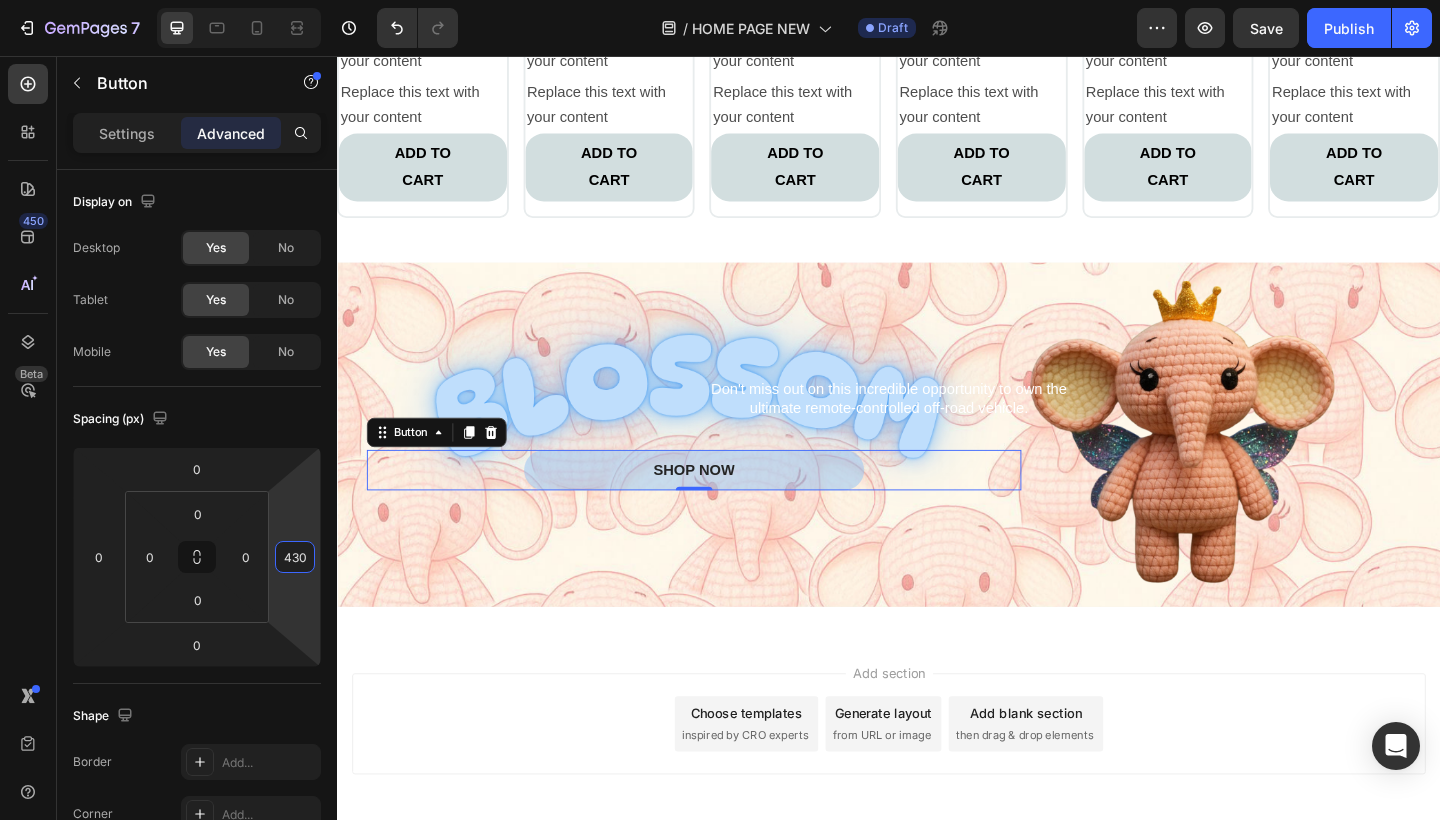 type on "432" 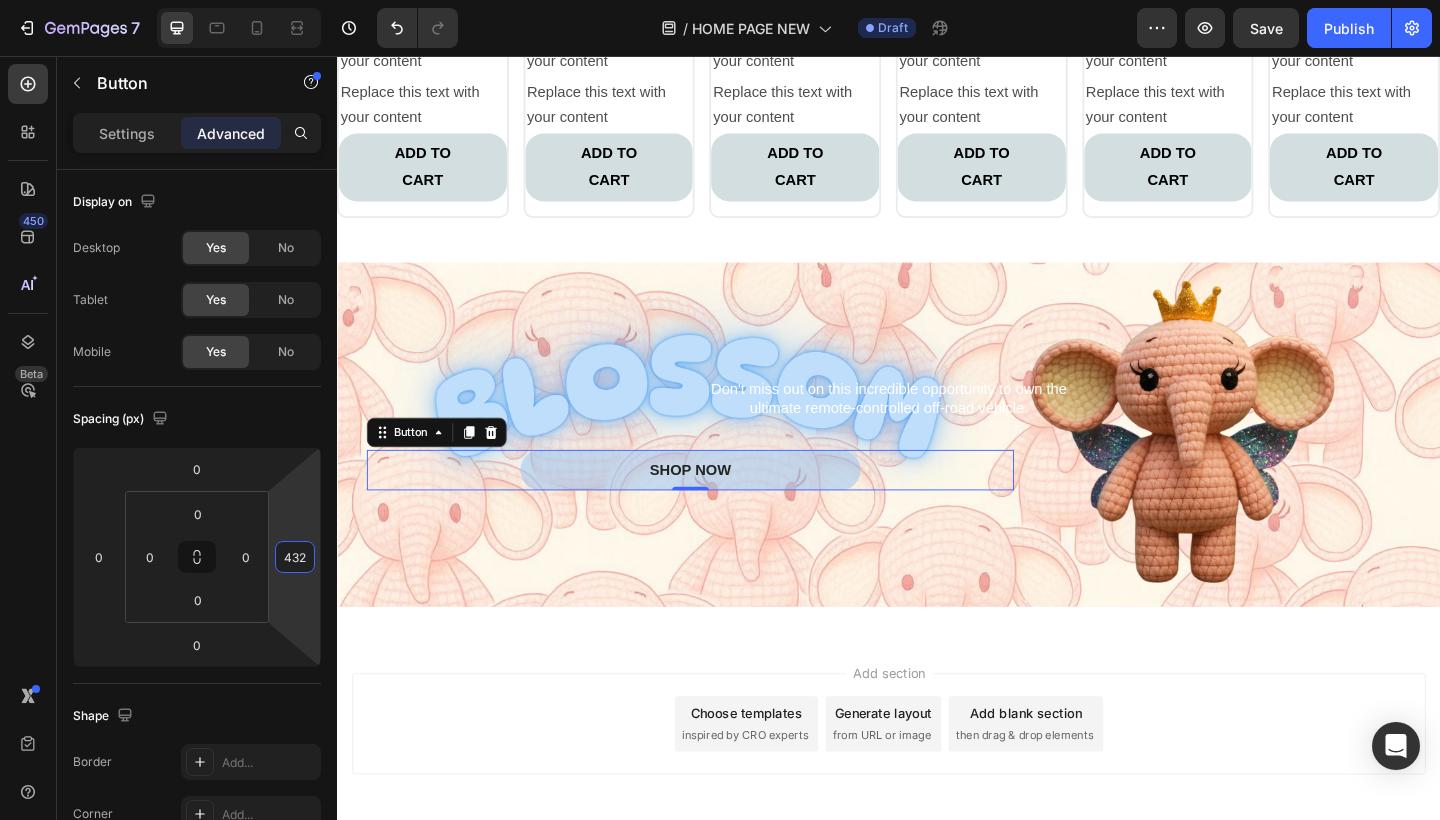 drag, startPoint x: 299, startPoint y: 540, endPoint x: 250, endPoint y: 256, distance: 288.1961 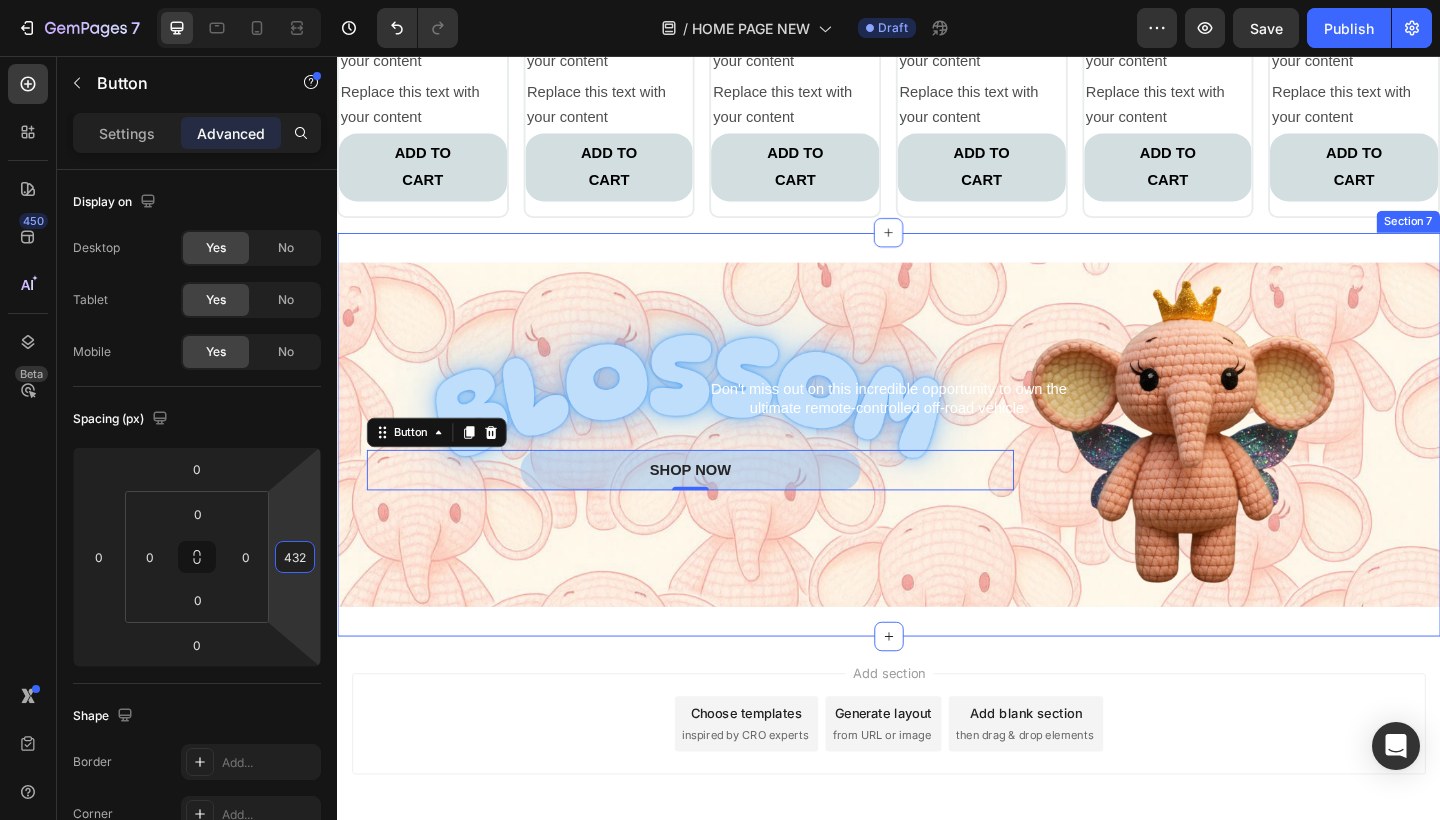 click on "Don't miss out on this incredible opportunity to own the ultimate remote-controlled off-road vehicle. Text Block Row SHOP NOW Button   0 Hero Banner Section 7" at bounding box center (937, 468) 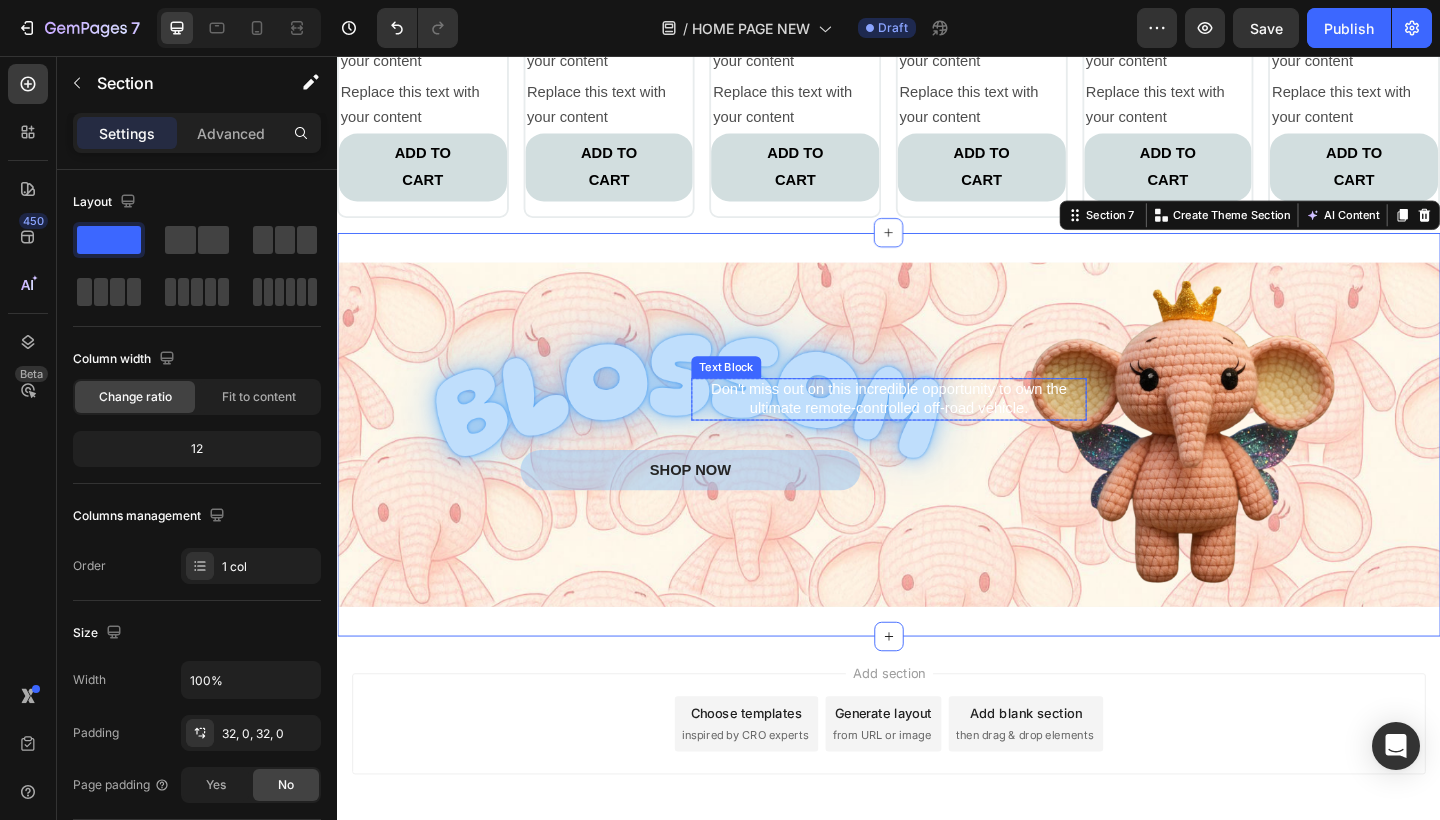 click on "Don't miss out on this incredible opportunity to own the ultimate remote-controlled off-road vehicle." at bounding box center (937, 430) 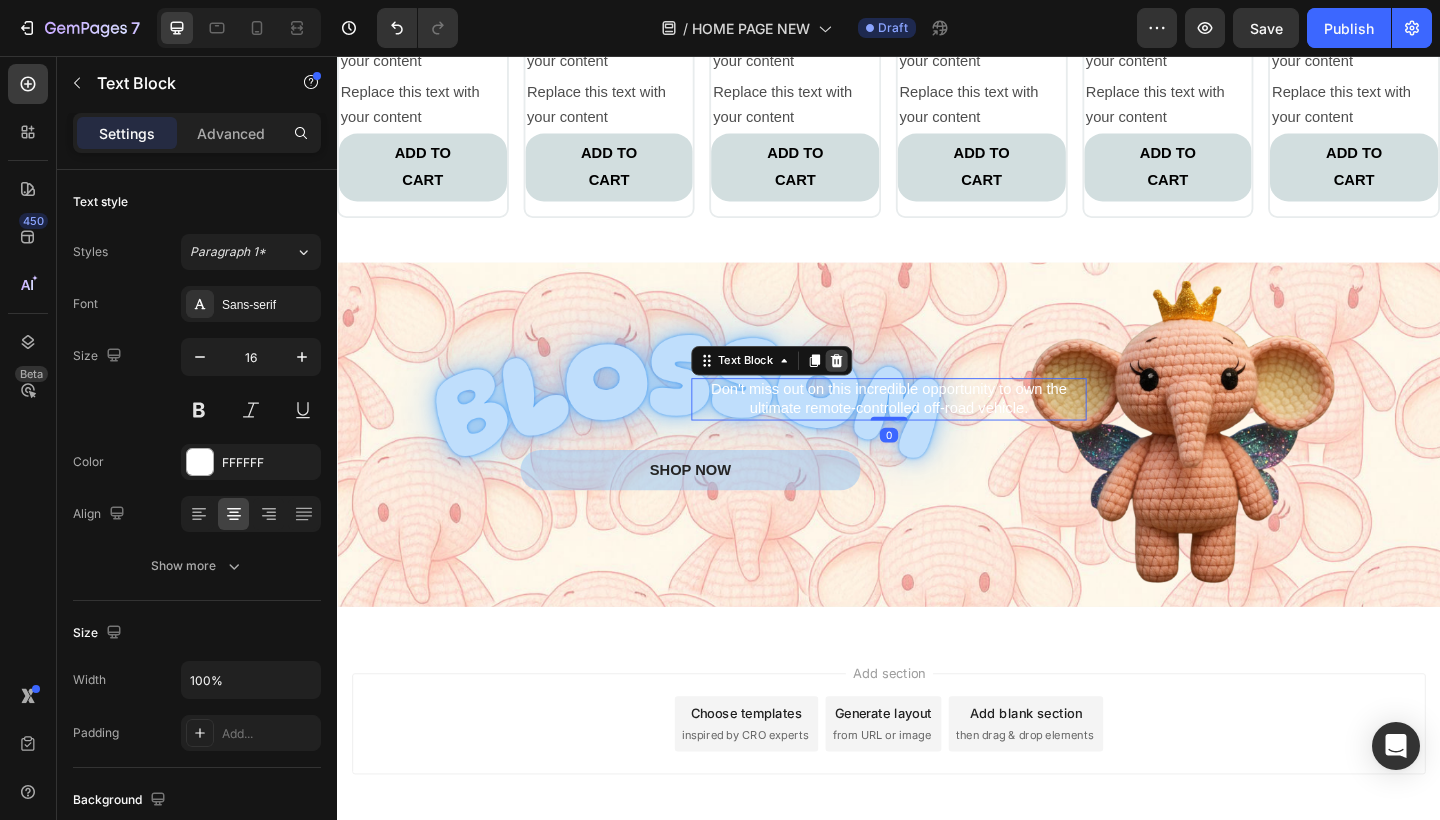 click 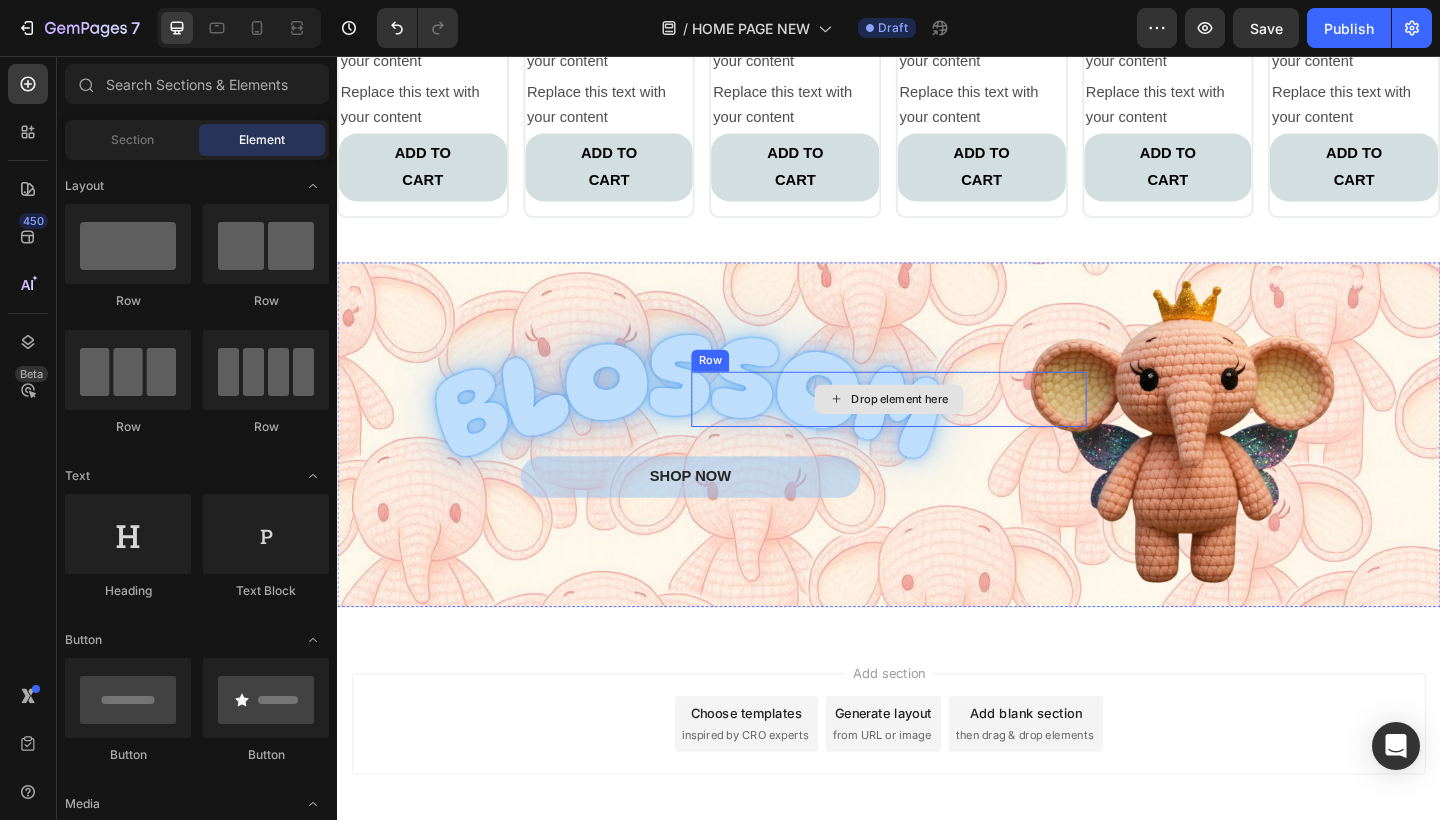 click on "Drop element here" at bounding box center (937, 430) 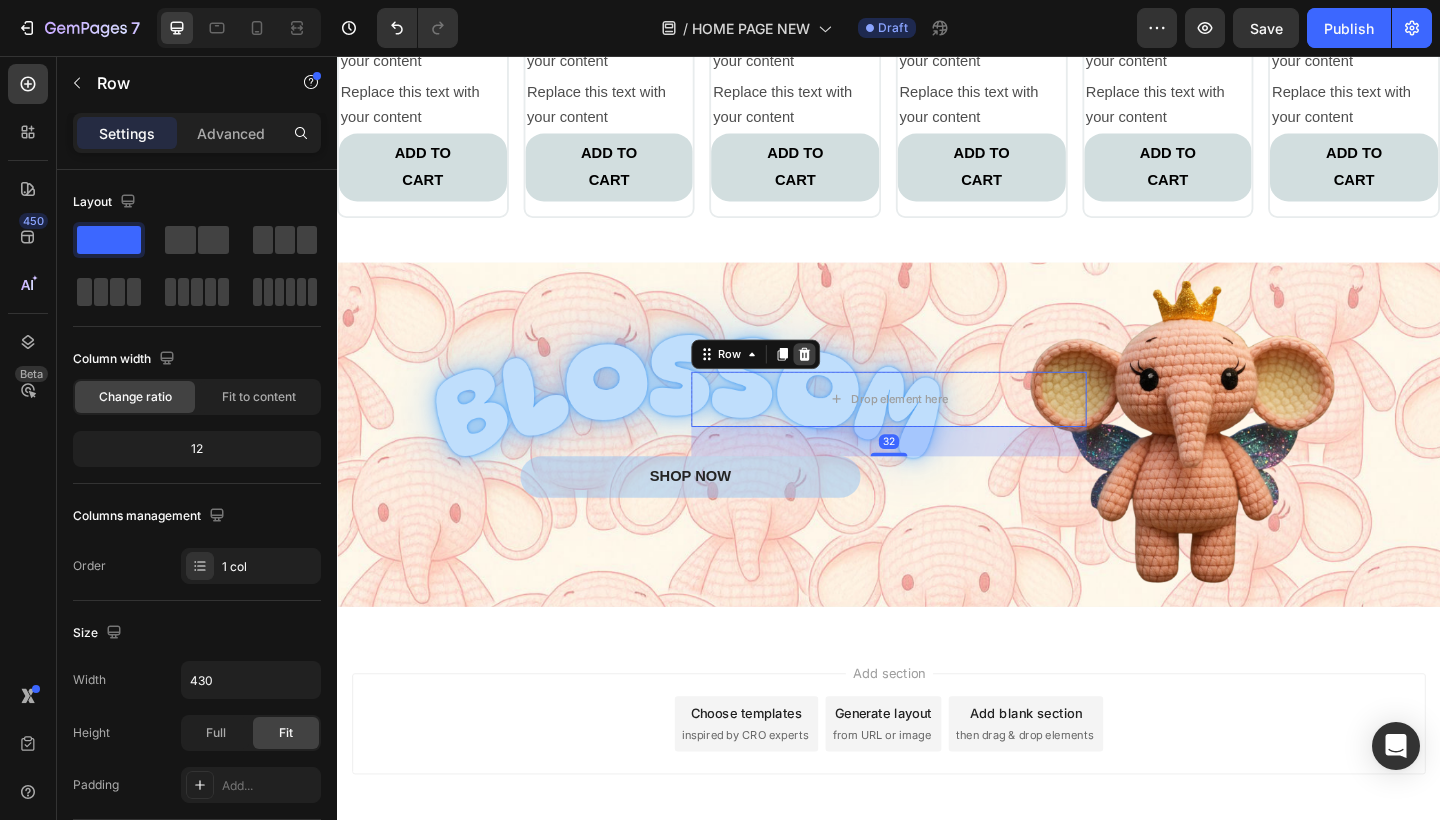 click at bounding box center [845, 381] 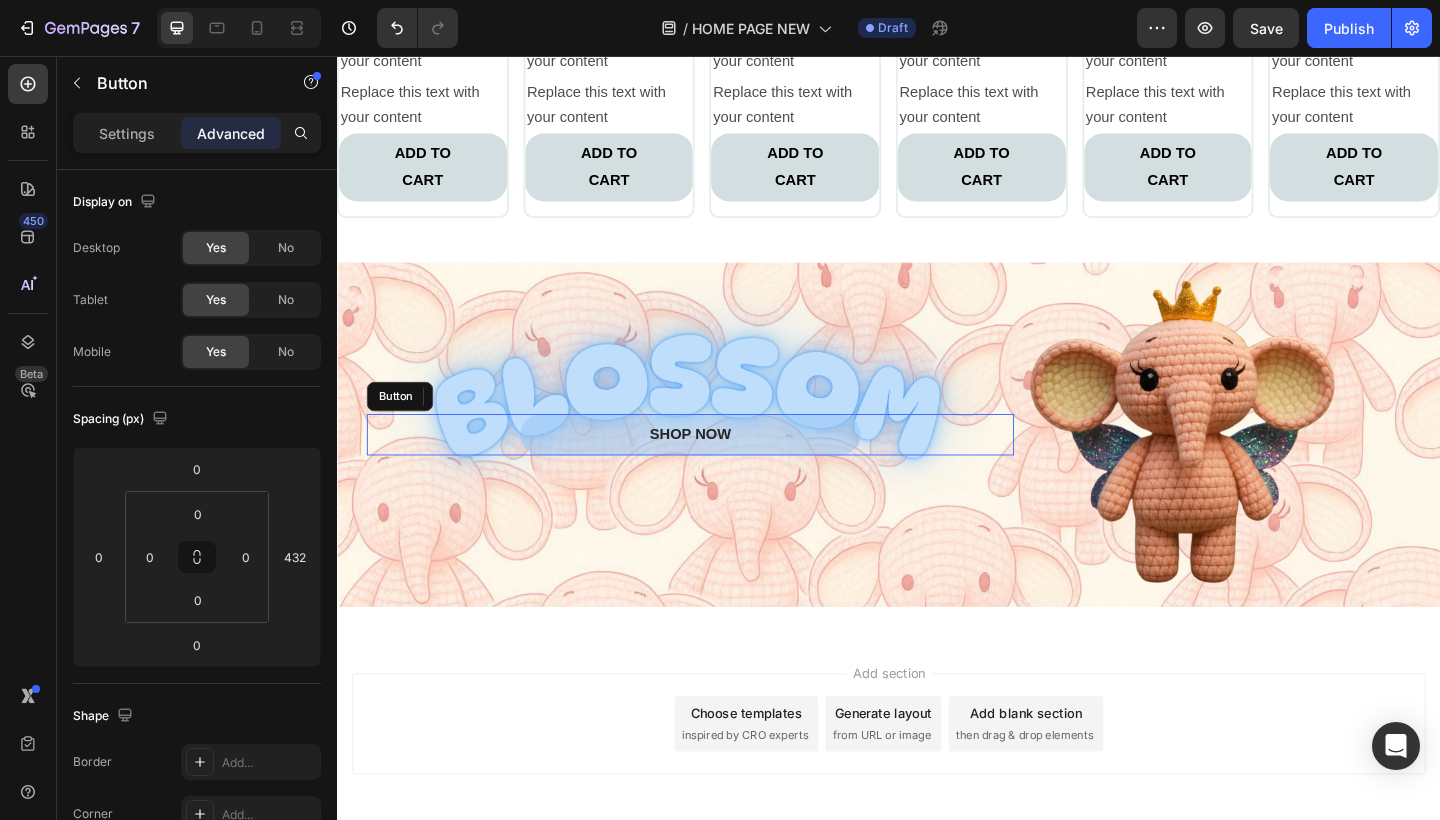 click on "SHOP NOW Button" at bounding box center (721, 468) 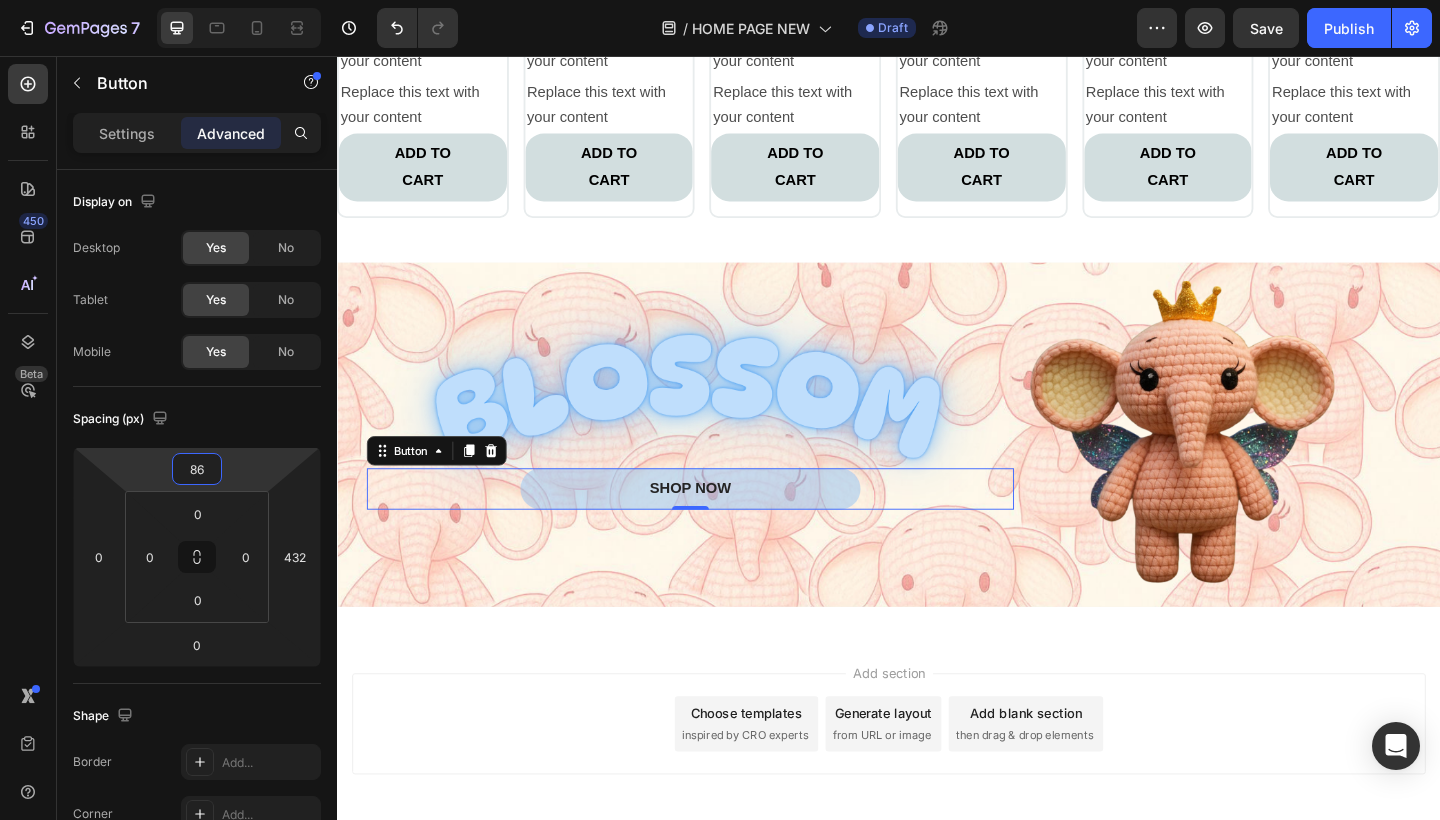 type on "84" 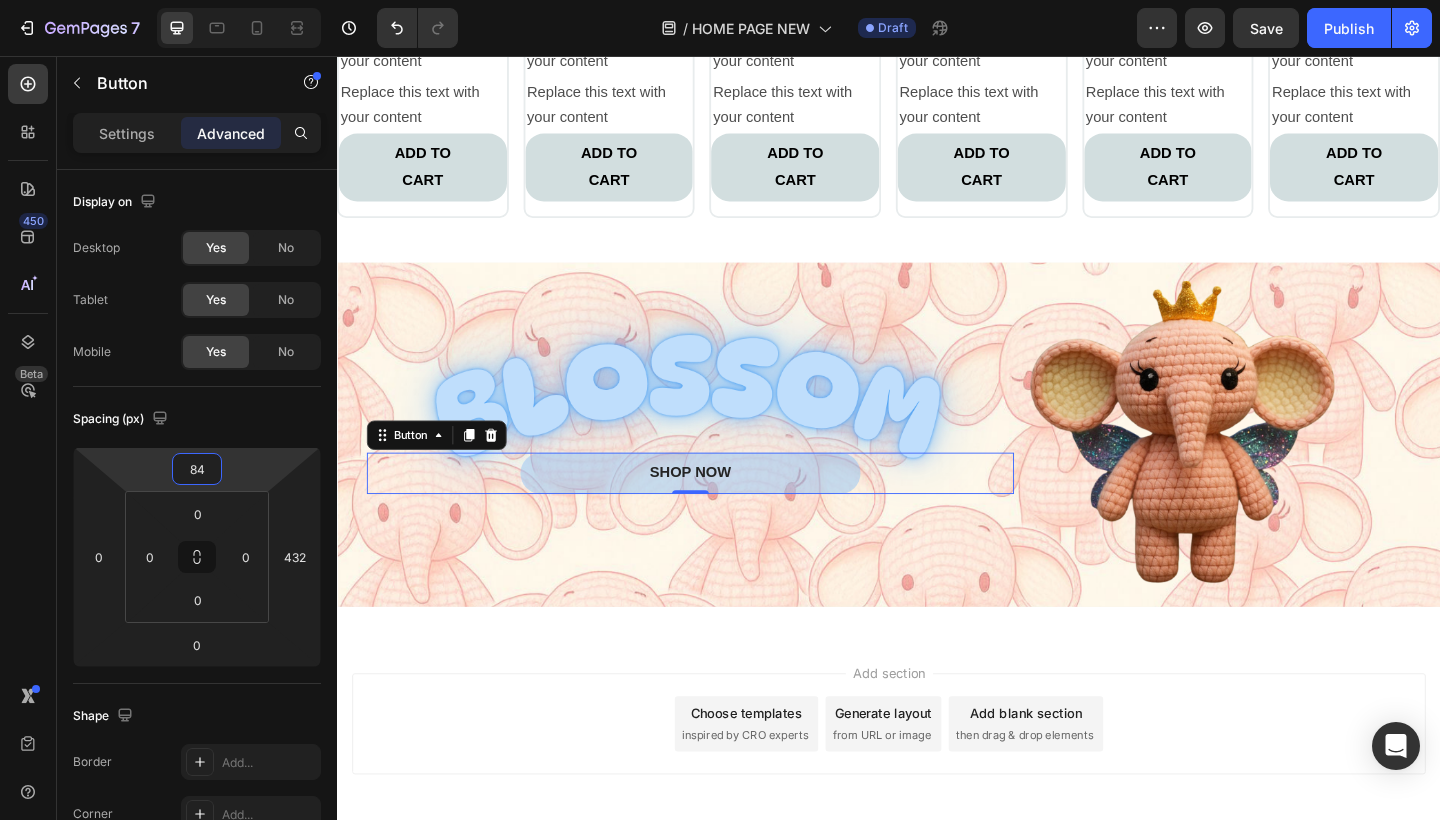 drag, startPoint x: 258, startPoint y: 455, endPoint x: 256, endPoint y: 357, distance: 98.02041 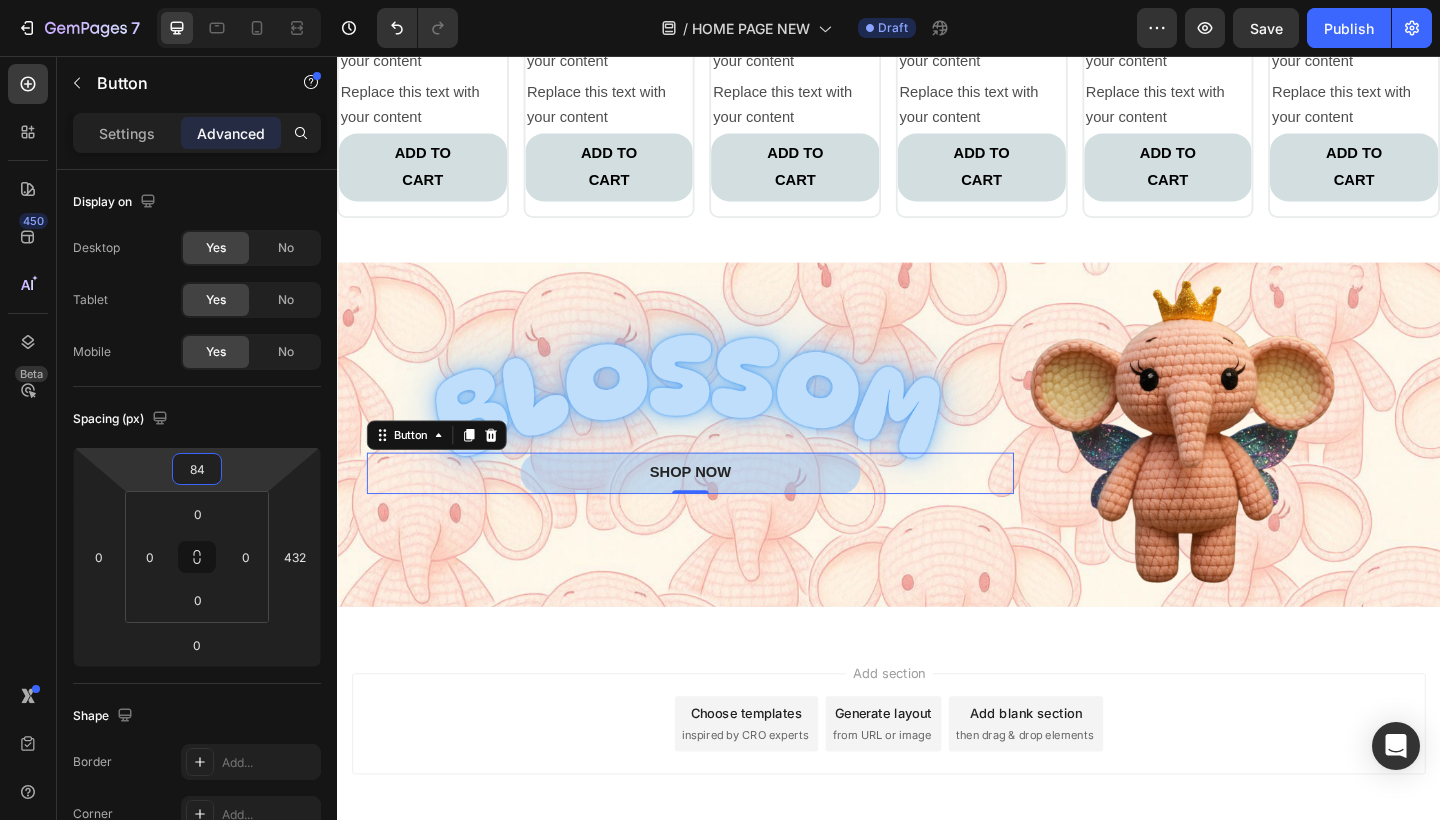 click on "Add section Choose templates inspired by CRO experts Generate layout from URL or image Add blank section then drag & drop elements" at bounding box center [937, 811] 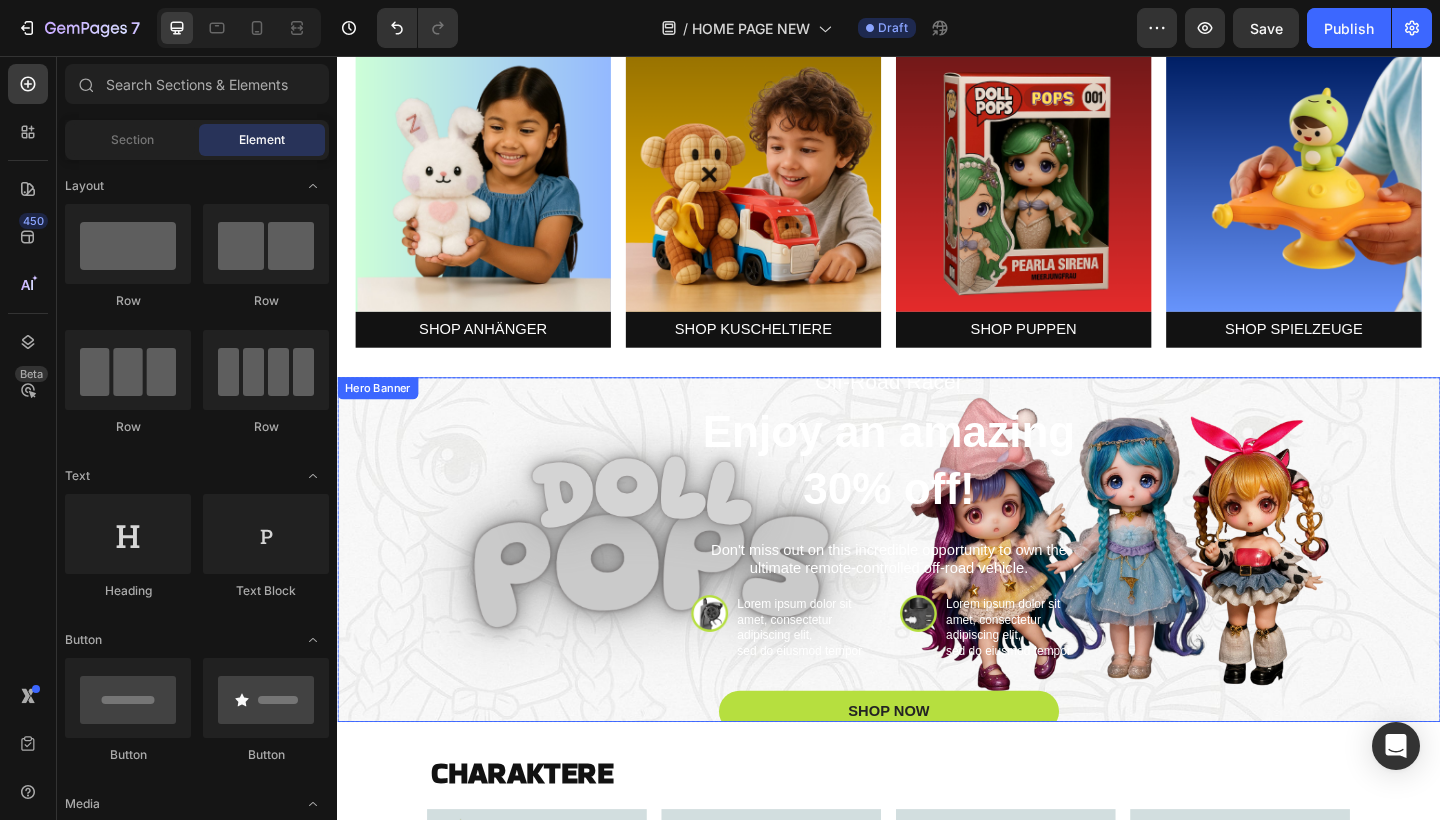 scroll, scrollTop: 405, scrollLeft: 0, axis: vertical 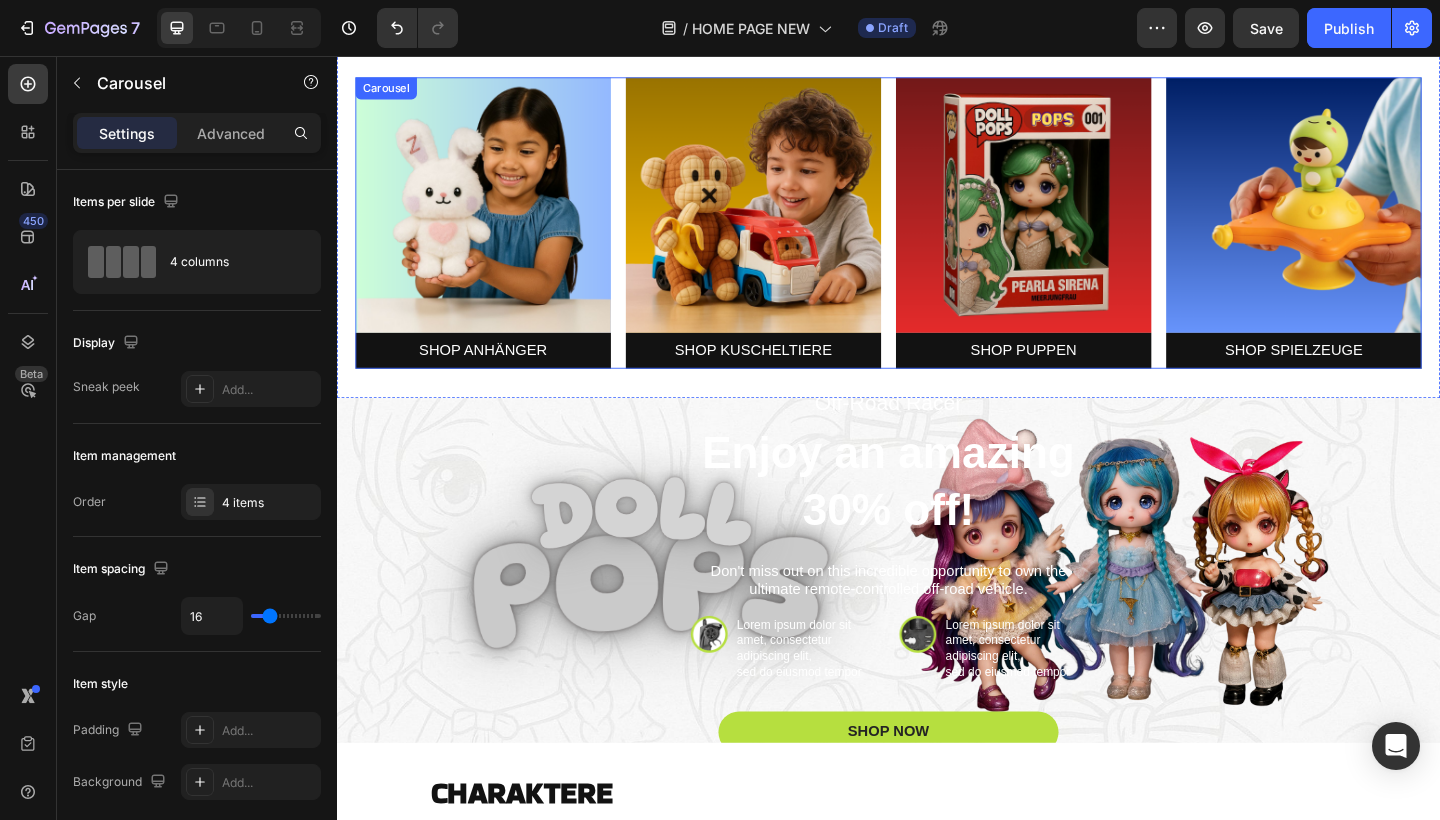 click on "Image SHOP ANHÄNGER Button Image SHOP KUSCHELTIERE Button Image SHOP PUPPEN Button Image SHOP SPIELZEUGE Button" at bounding box center [937, 238] 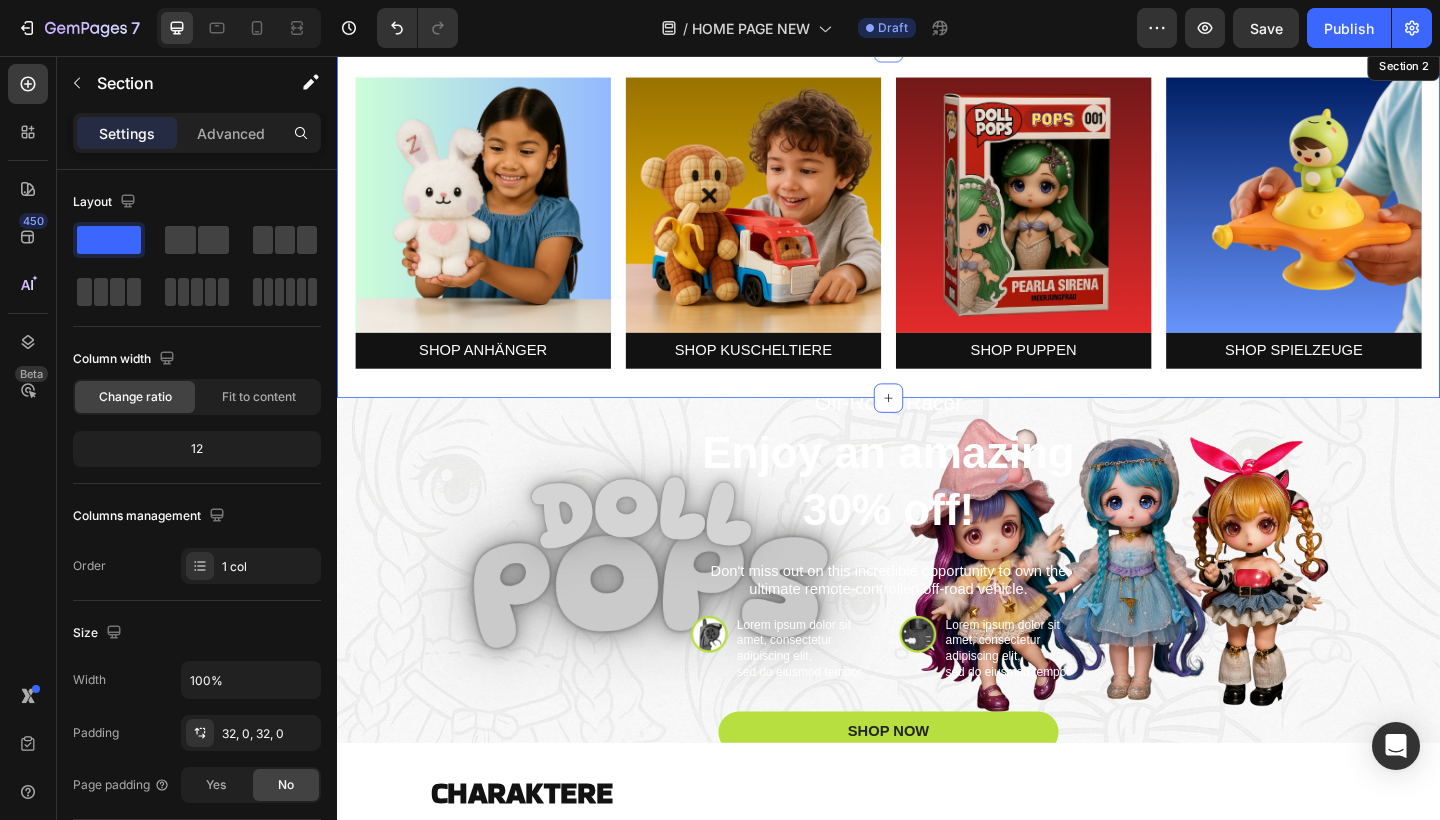 click on "Image SHOP ANHÄNGER Button Image SHOP KUSCHELTIERE Button Image SHOP PUPPEN Button Image SHOP SPIELZEUGE Button Carousel   0" at bounding box center (937, 238) 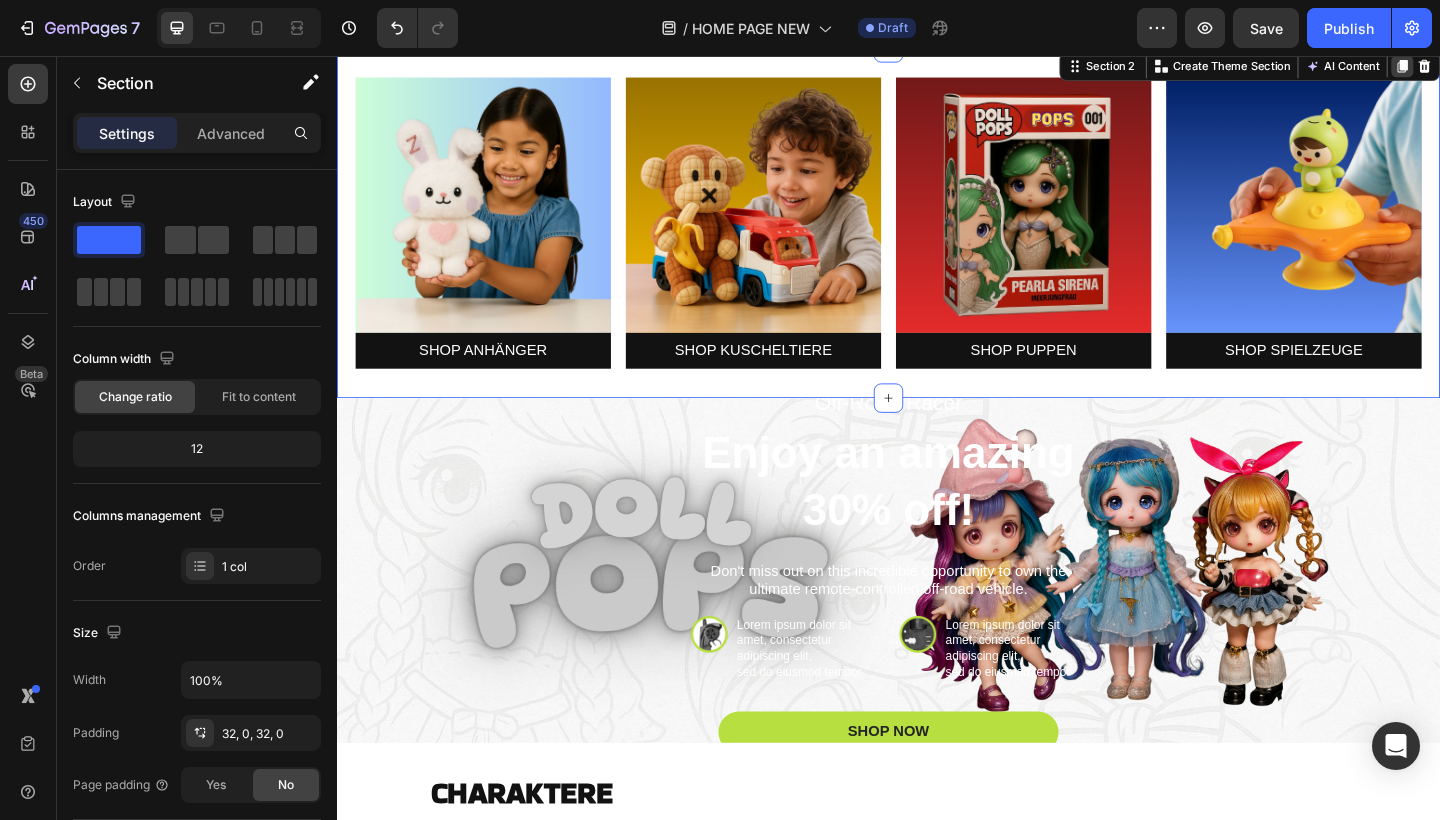 click 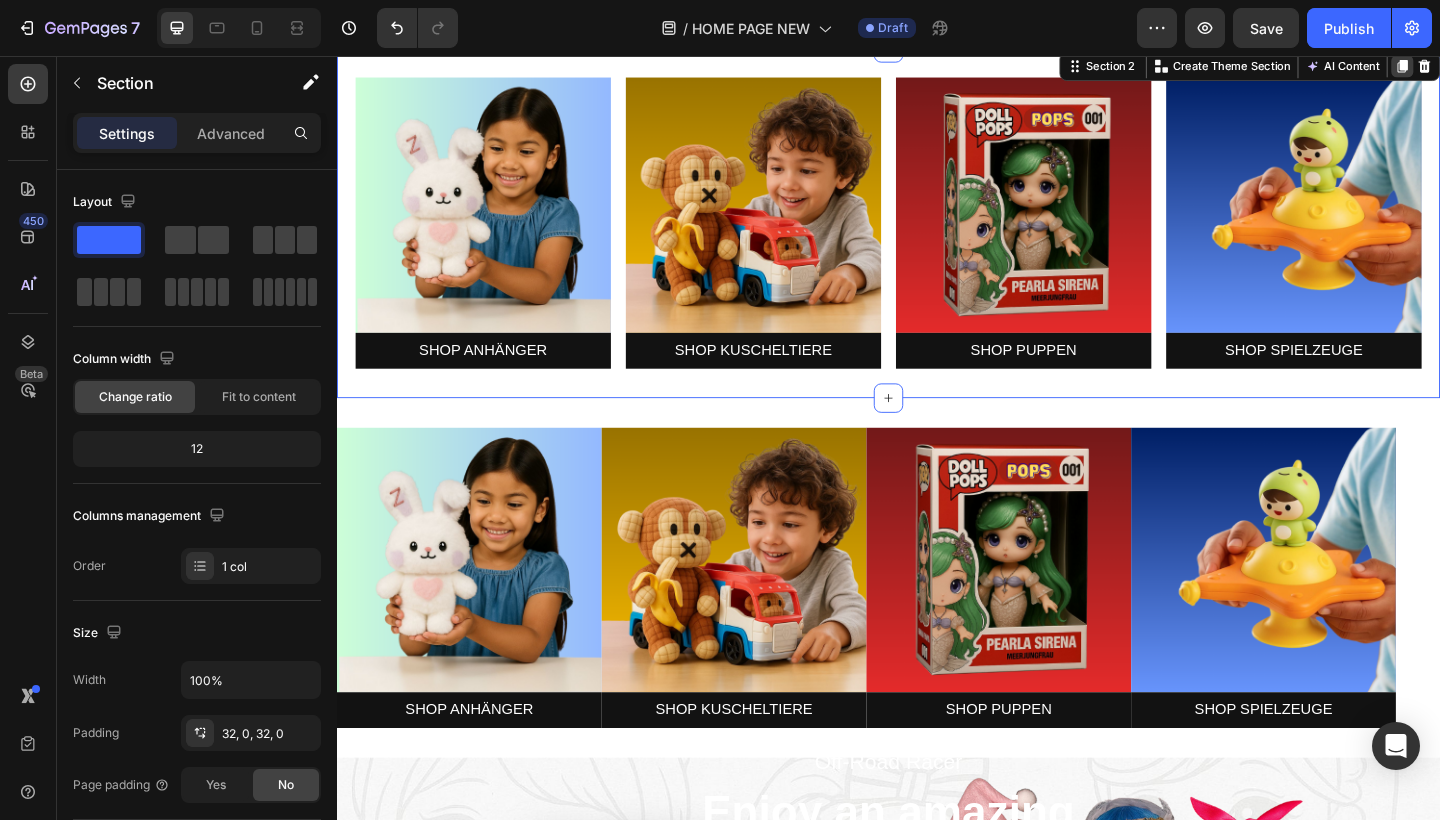 scroll, scrollTop: 513, scrollLeft: 0, axis: vertical 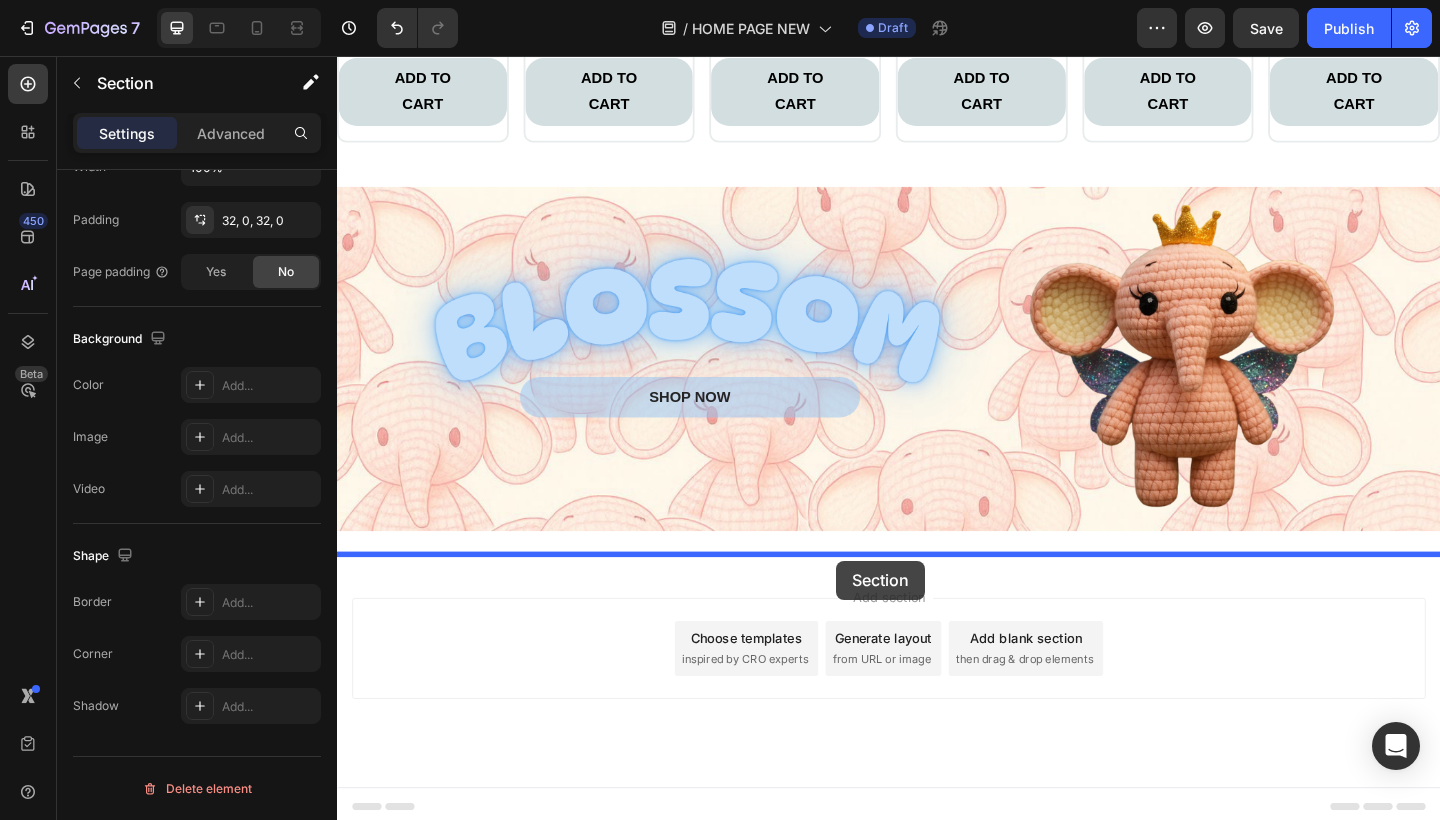 drag, startPoint x: 1142, startPoint y: 209, endPoint x: 880, endPoint y: 603, distance: 473.1596 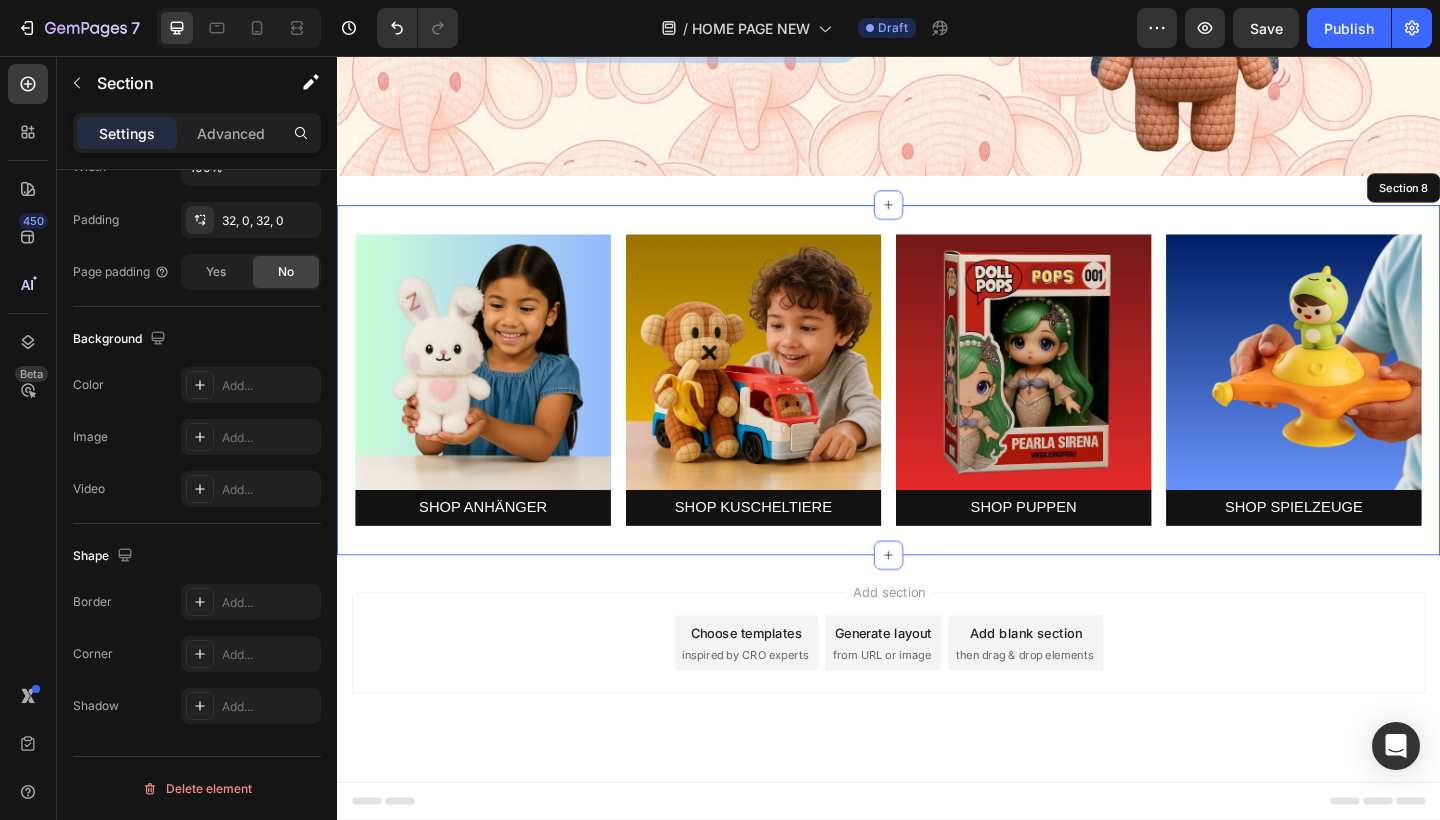 scroll, scrollTop: 3735, scrollLeft: 0, axis: vertical 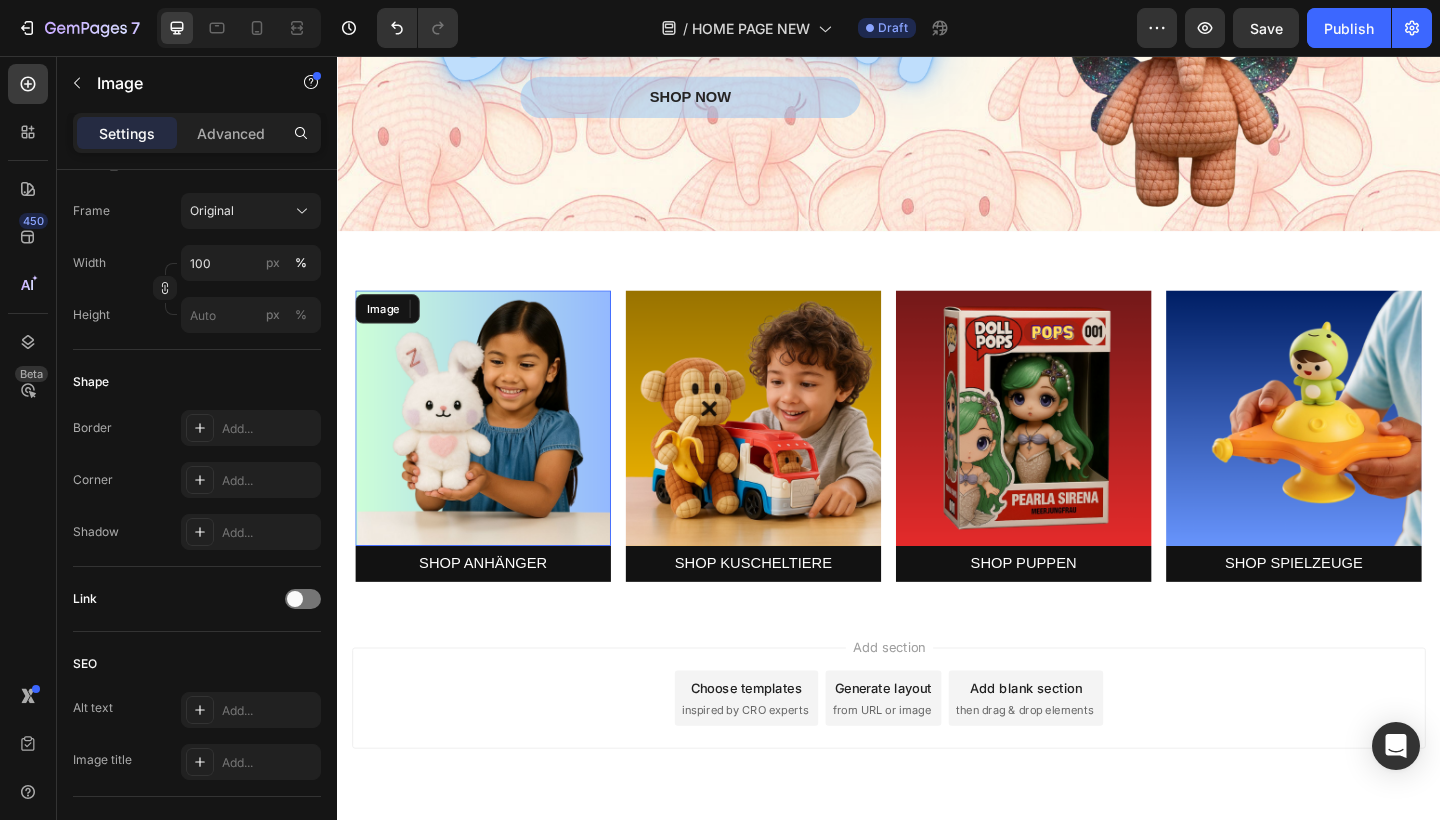 click at bounding box center [496, 450] 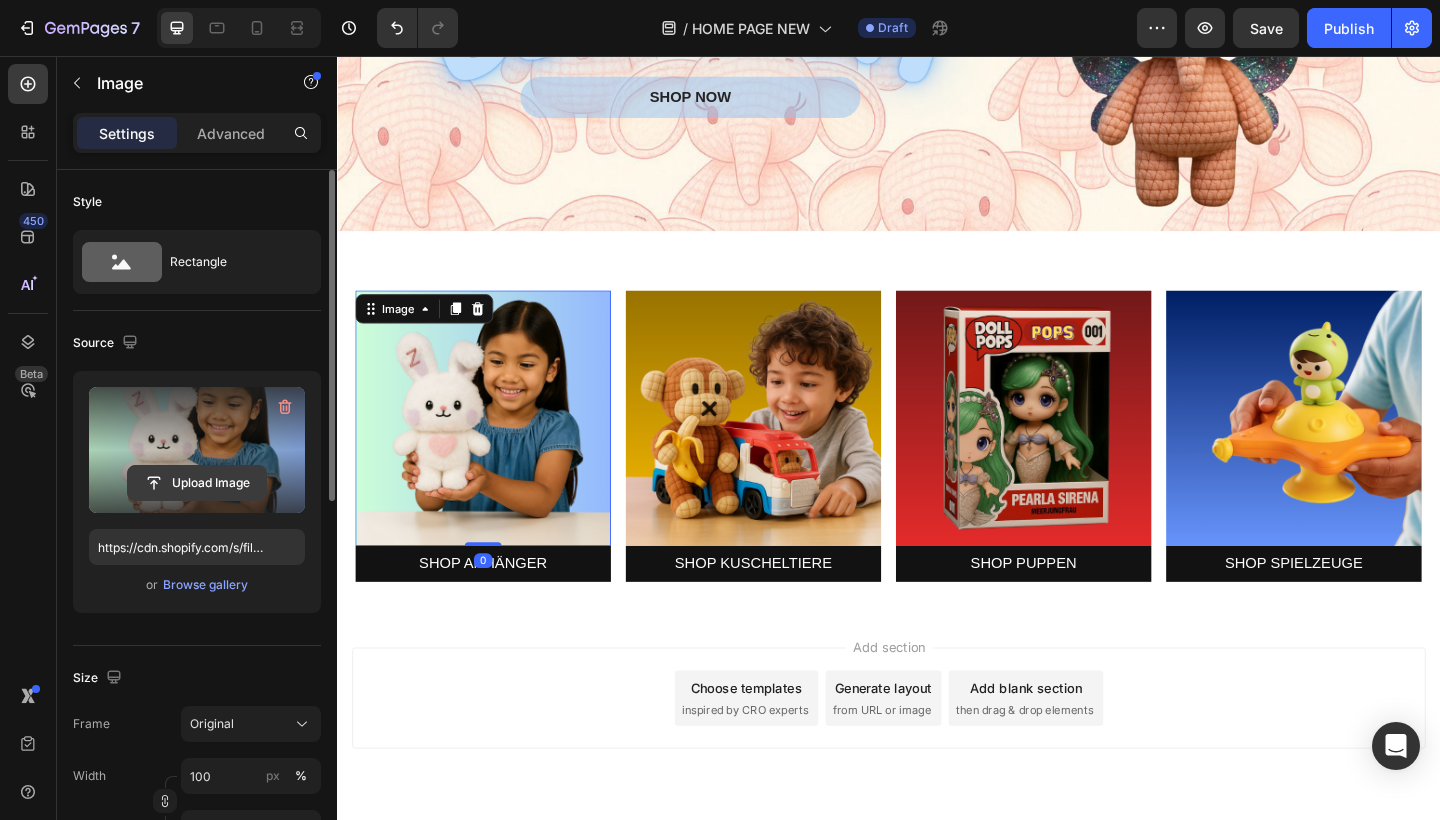 click 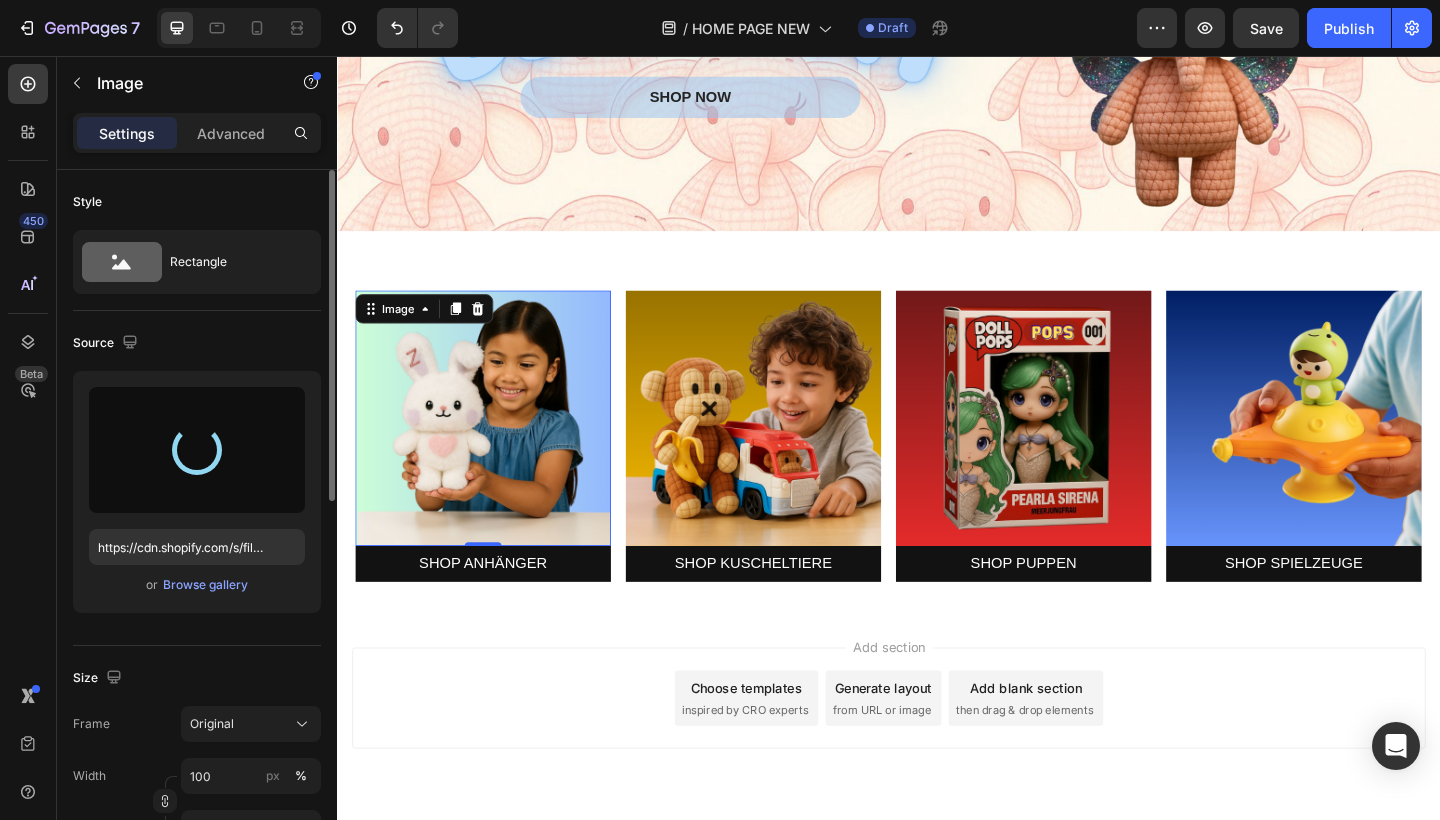 type on "https://cdn.shopify.com/s/files/1/0883/4033/2880/files/gempages_570780491876139904-8f694100-6753-45a2-85fb-b41ca37c2565.jpg" 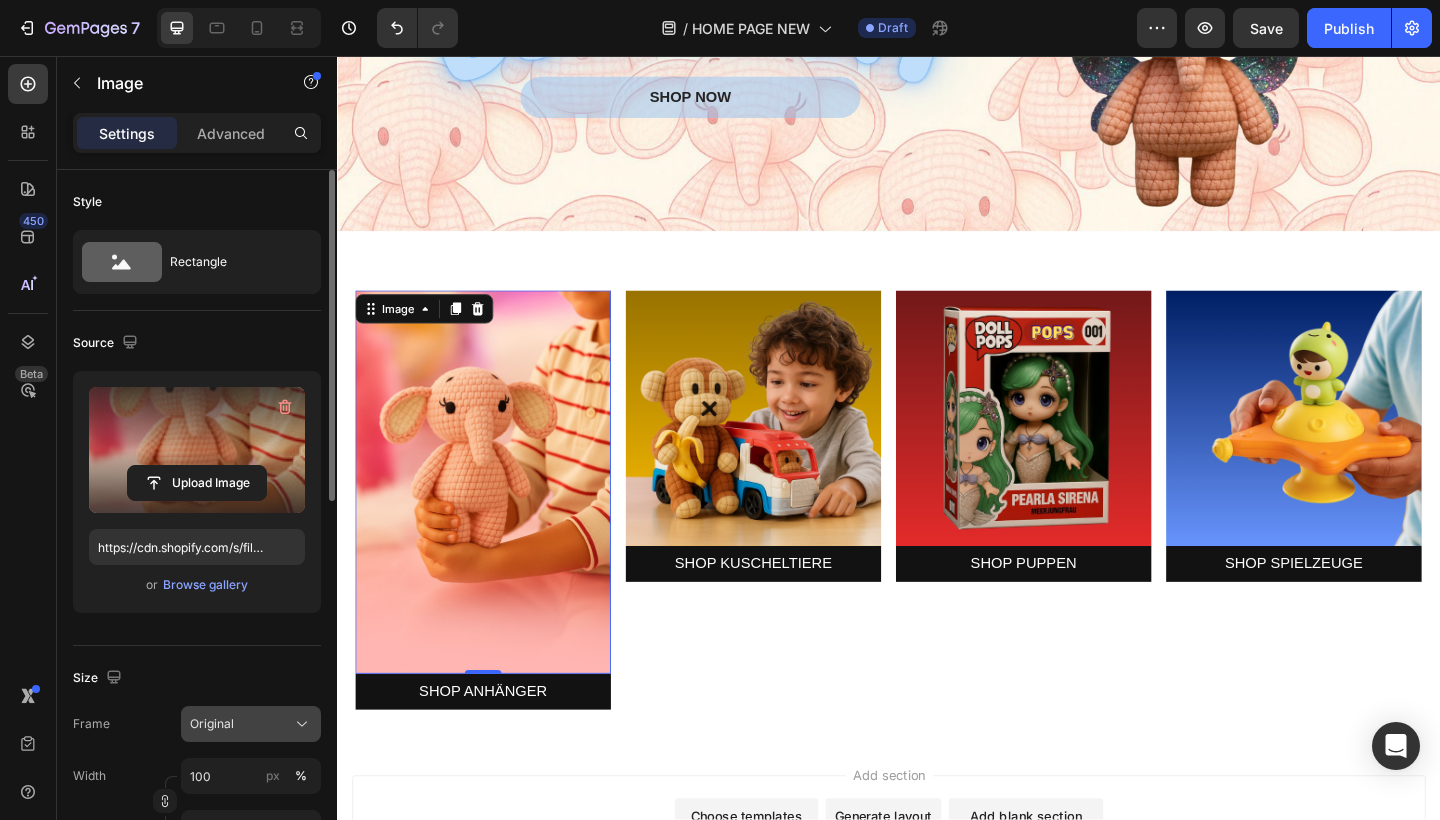 click on "Original" 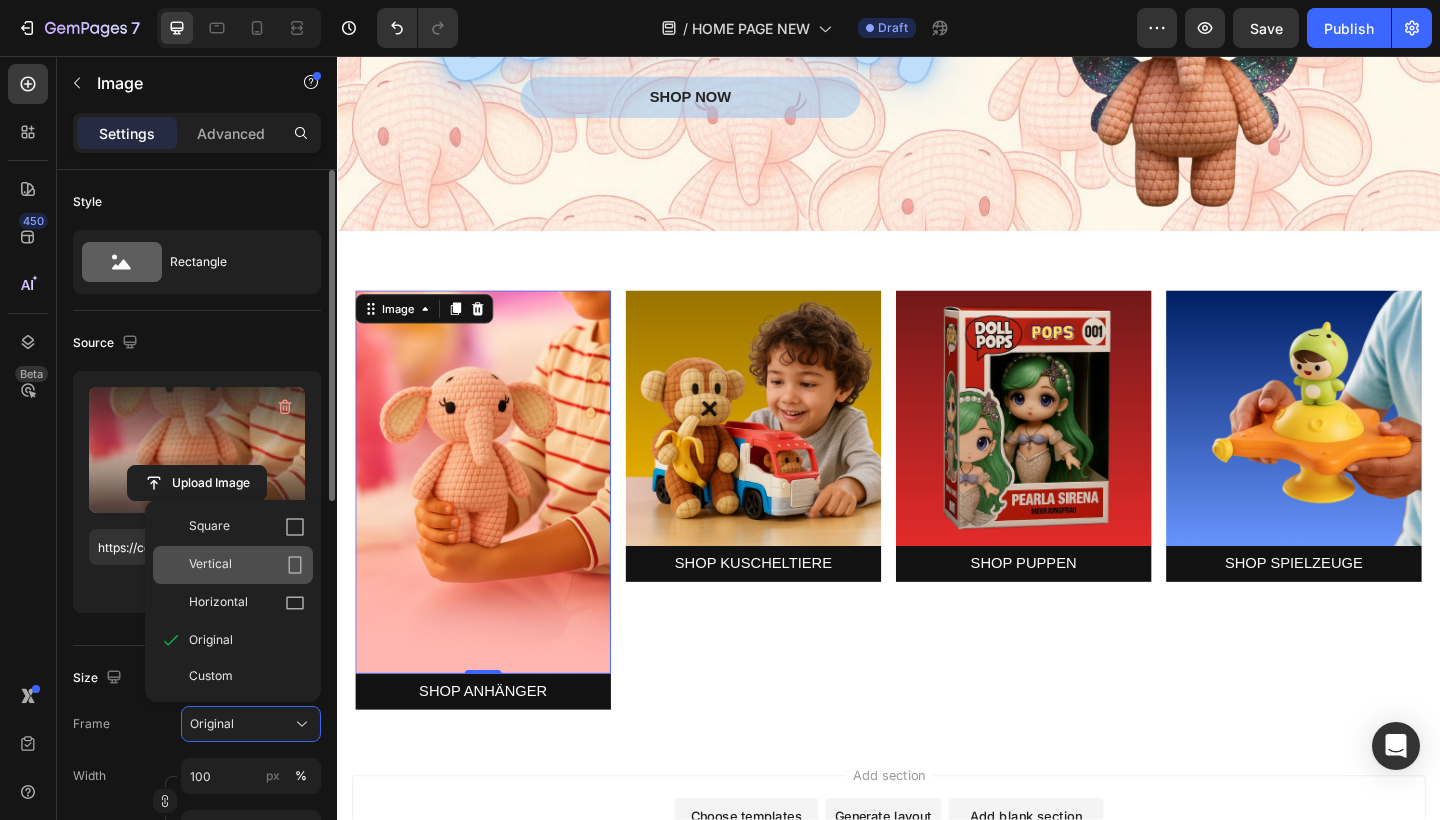 click on "Vertical" at bounding box center [247, 565] 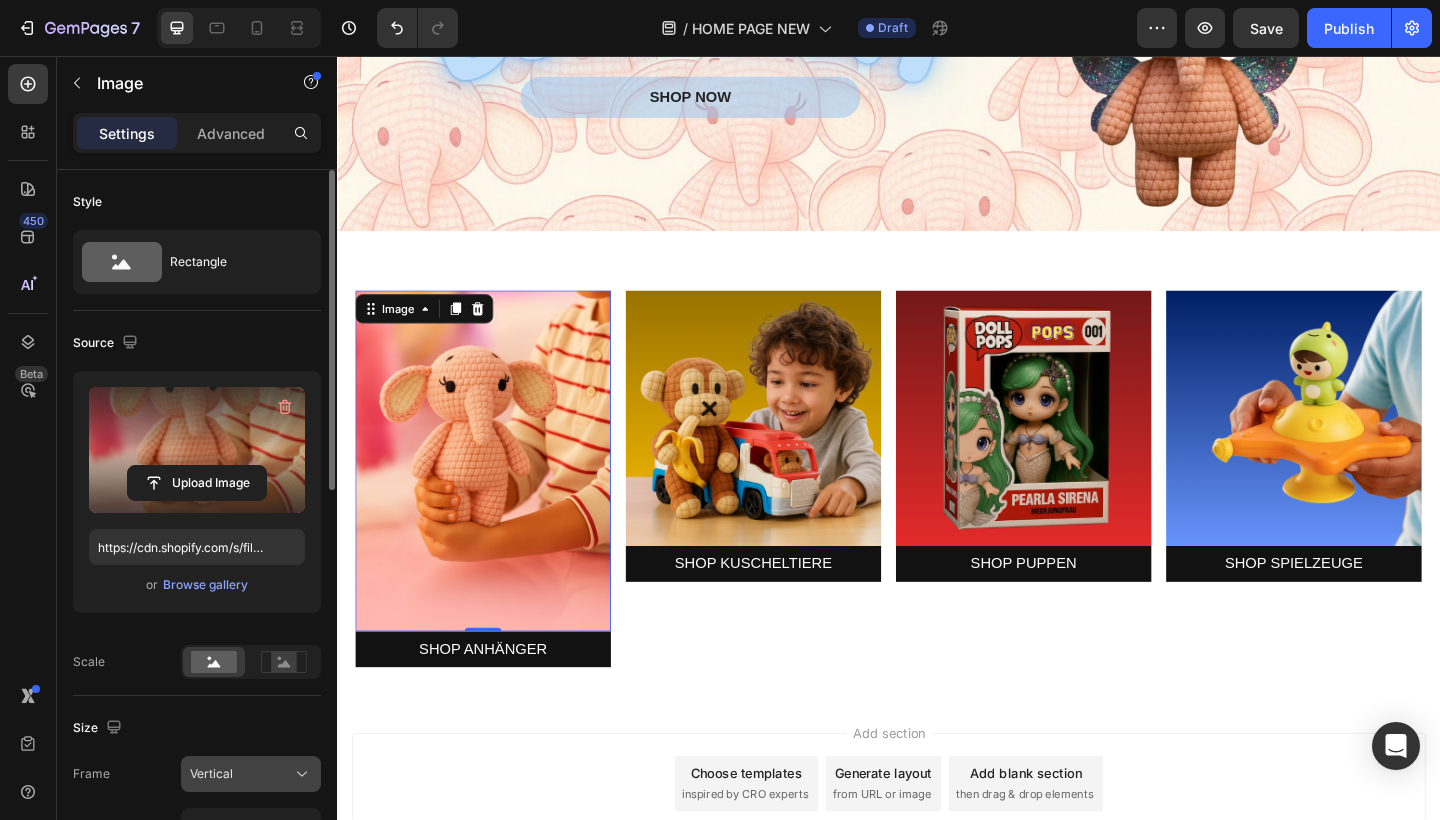 click on "Vertical" 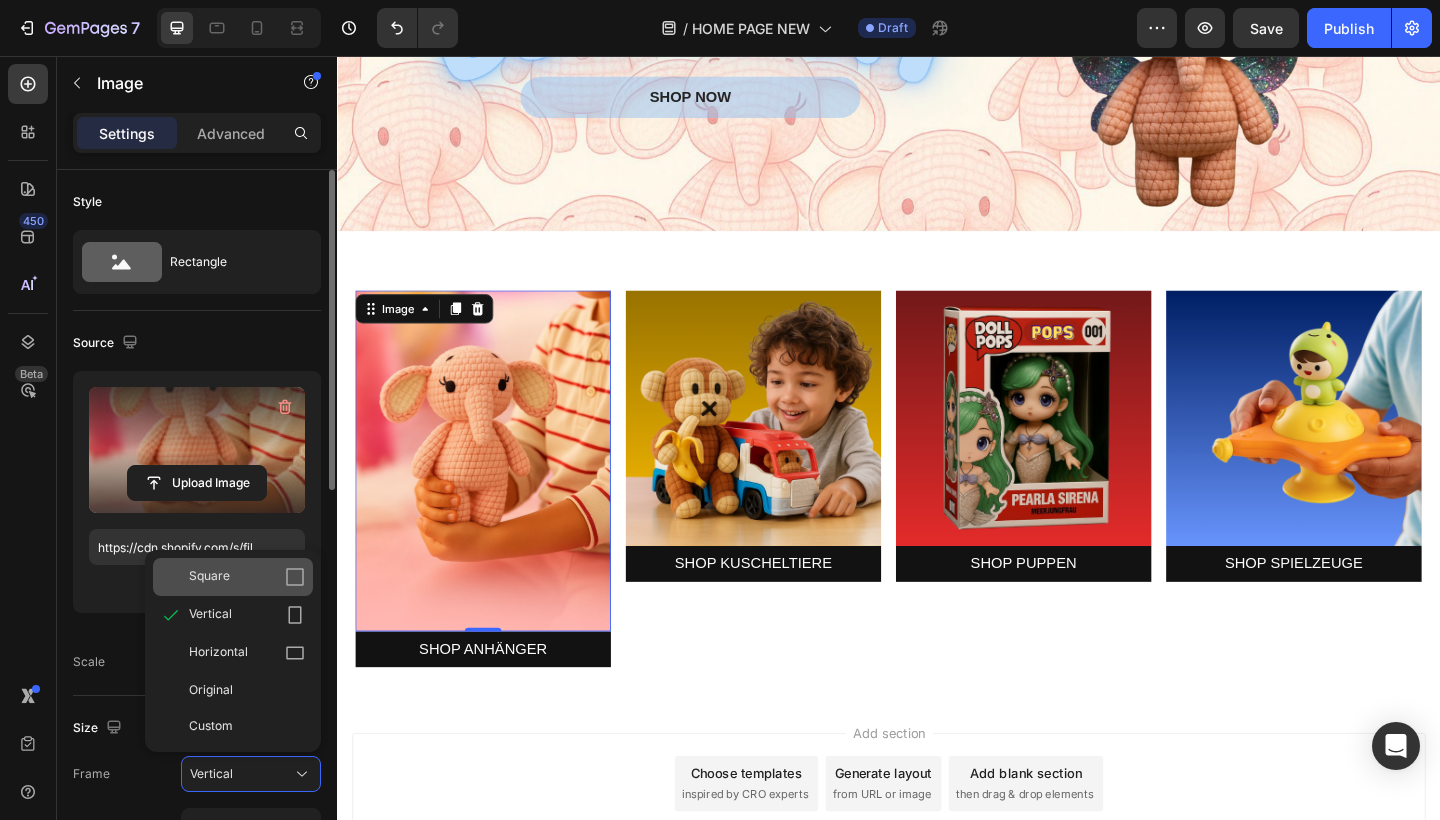 click on "Square" at bounding box center [247, 577] 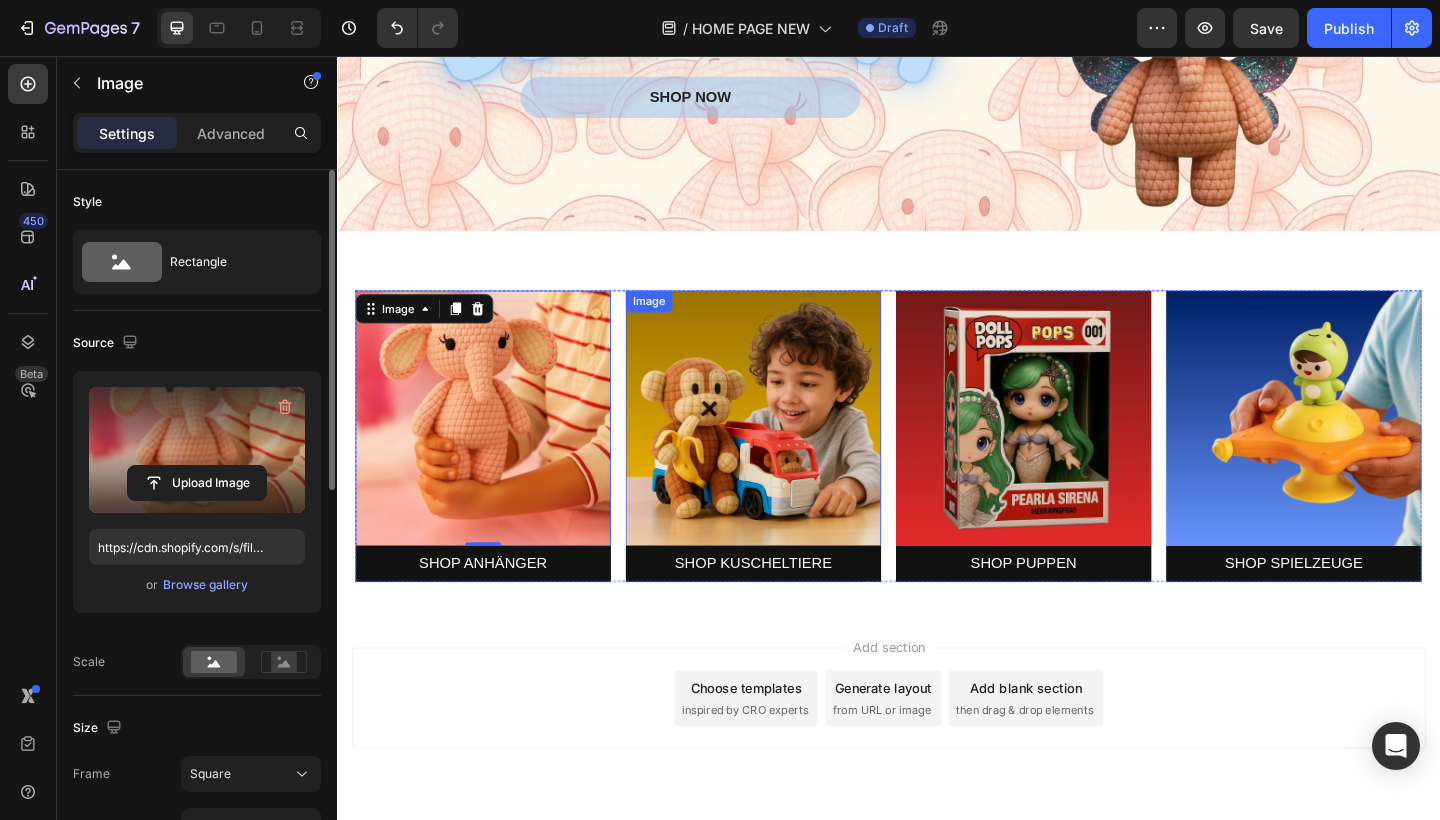 click at bounding box center [790, 450] 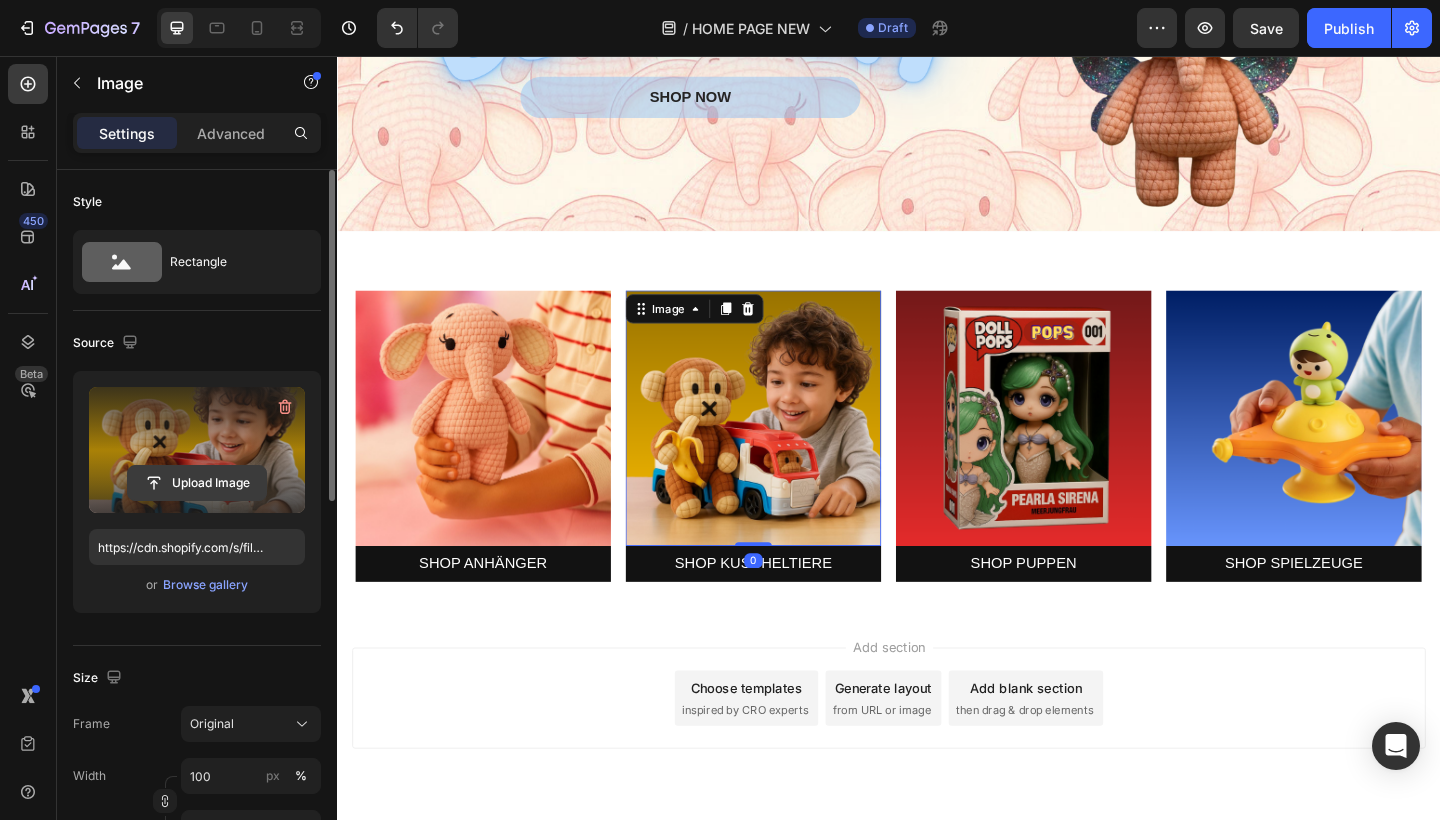 click 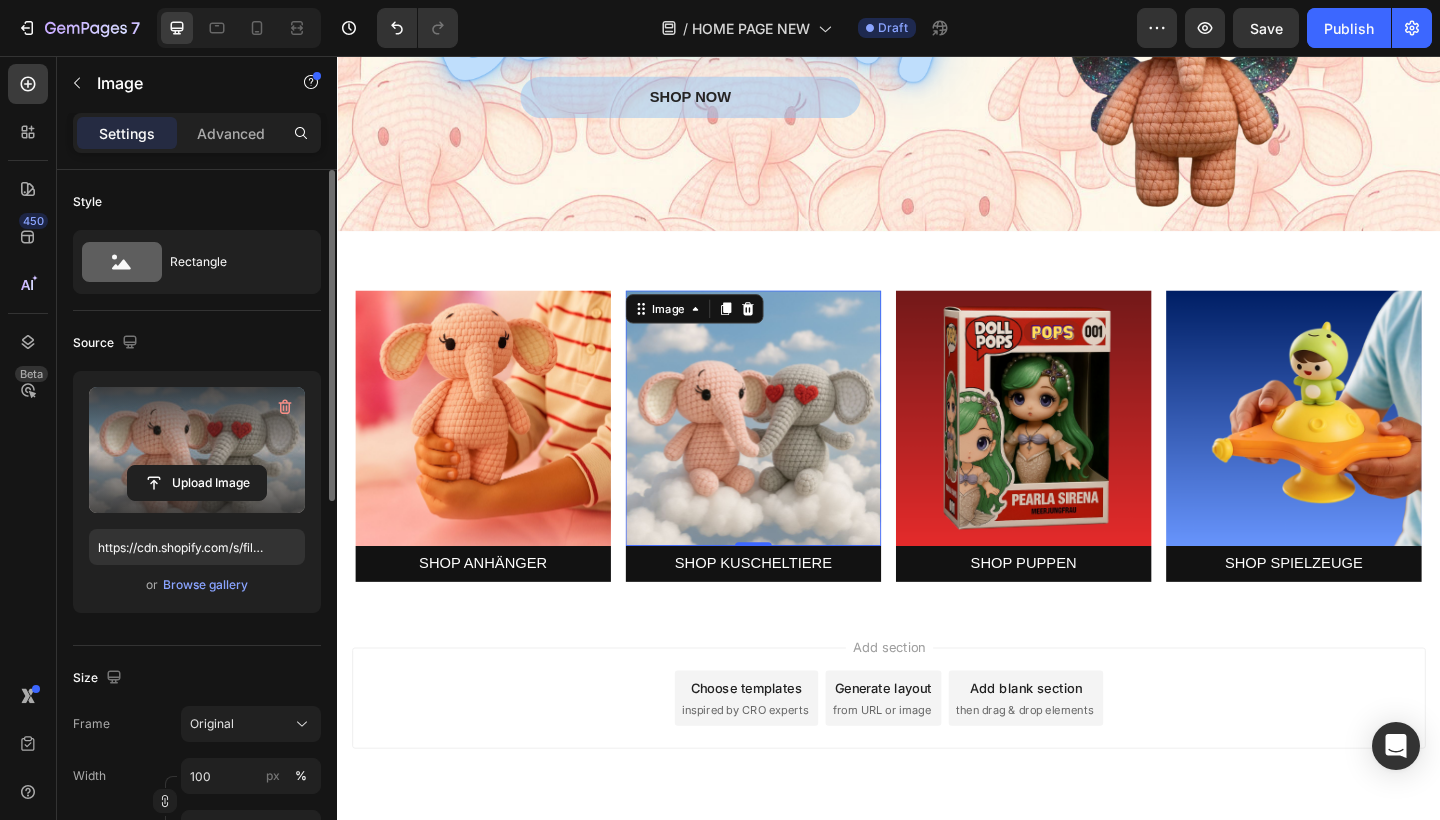 type on "https://cdn.shopify.com/s/files/1/0883/4033/2880/files/gempages_570780491876139904-11714044-7ee9-4ce1-b7e1-d367cbbb1daf.jpg" 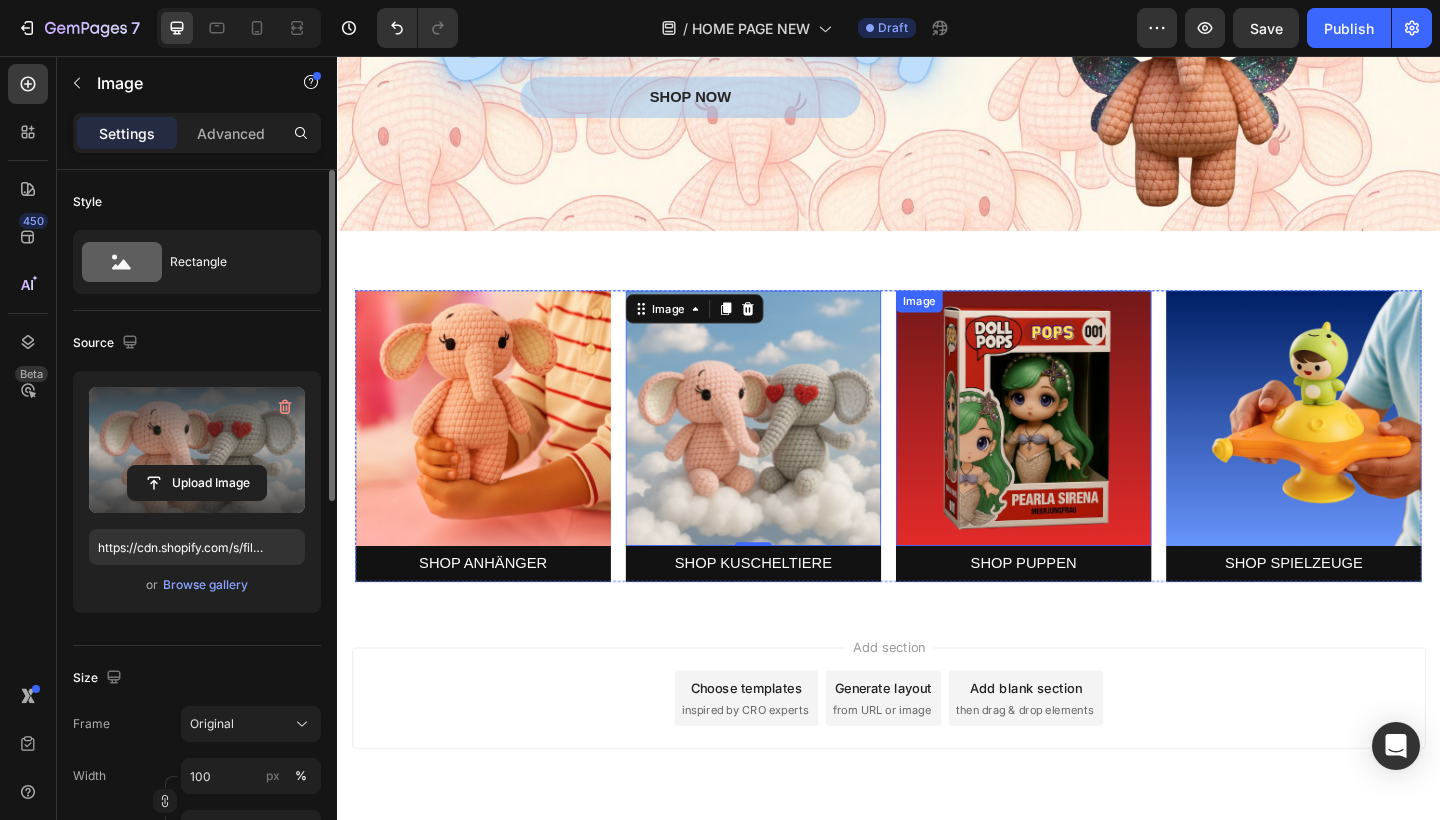 click at bounding box center (1084, 450) 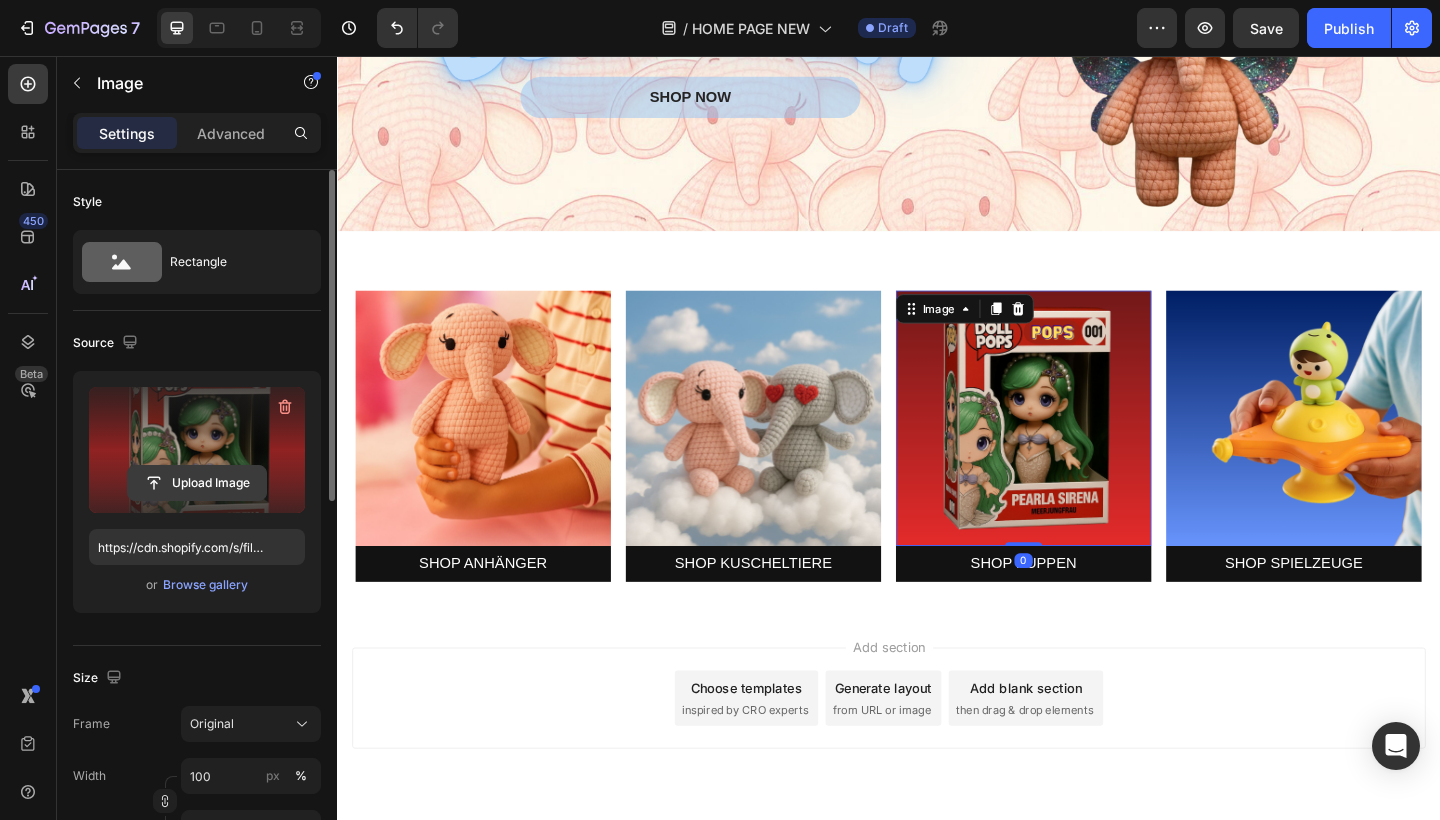 click 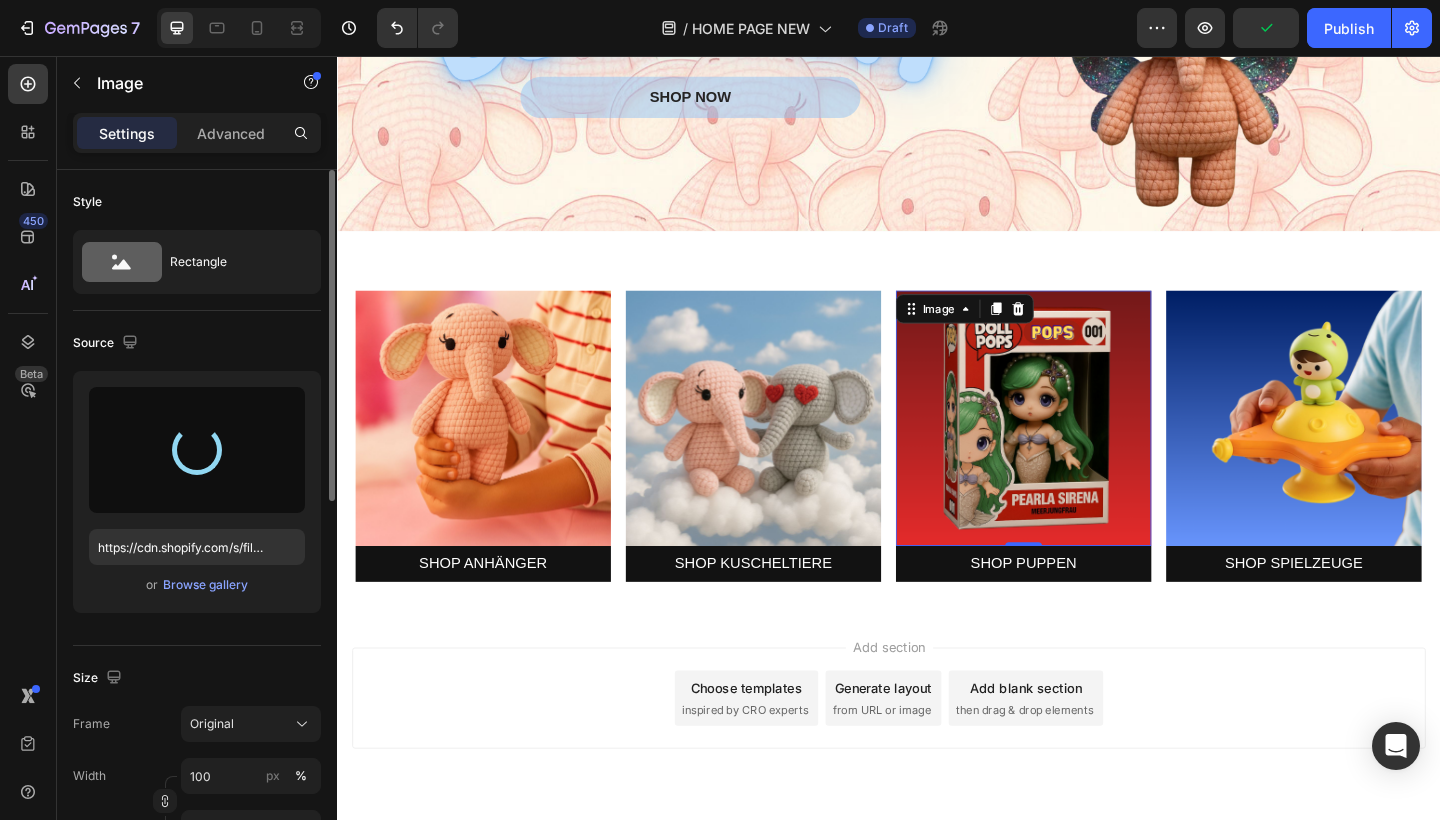 type on "https://cdn.shopify.com/s/files/1/0883/4033/2880/files/gempages_570780491876139904-dbdb6240-0fa6-41e3-a176-fa07912b42de.jpg" 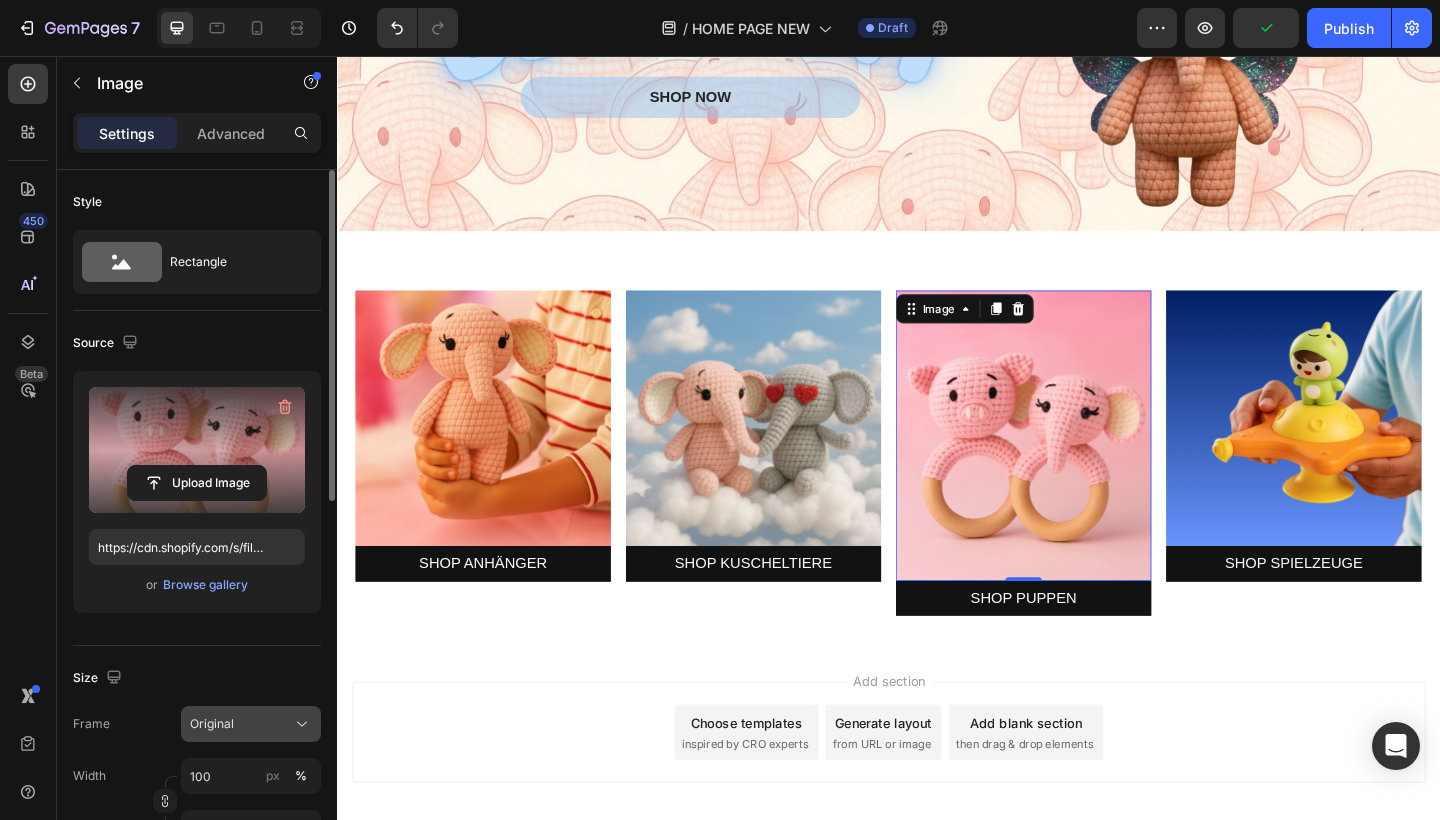 click on "Original" 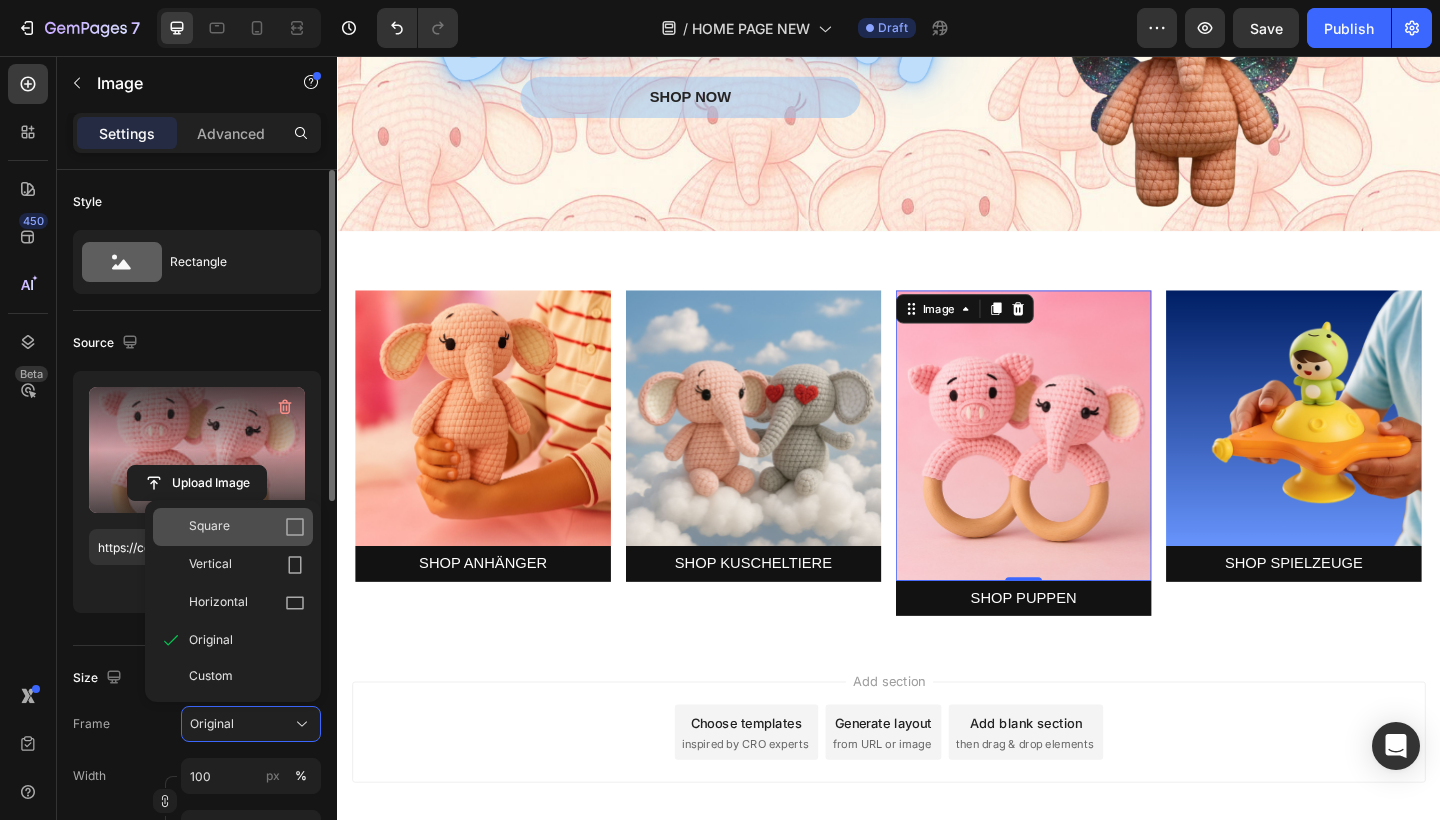 click on "Square" at bounding box center [247, 527] 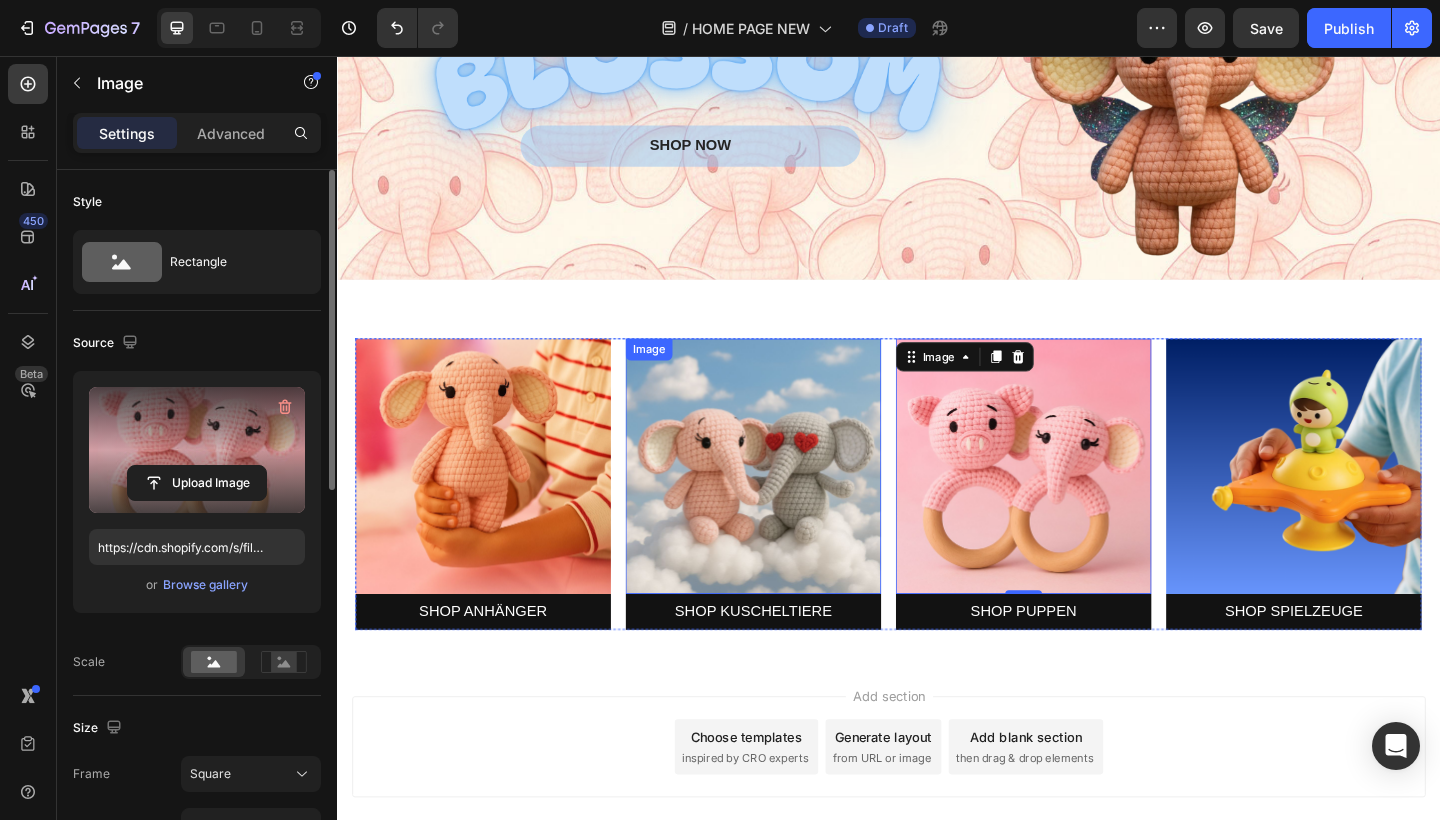 scroll, scrollTop: 3676, scrollLeft: 0, axis: vertical 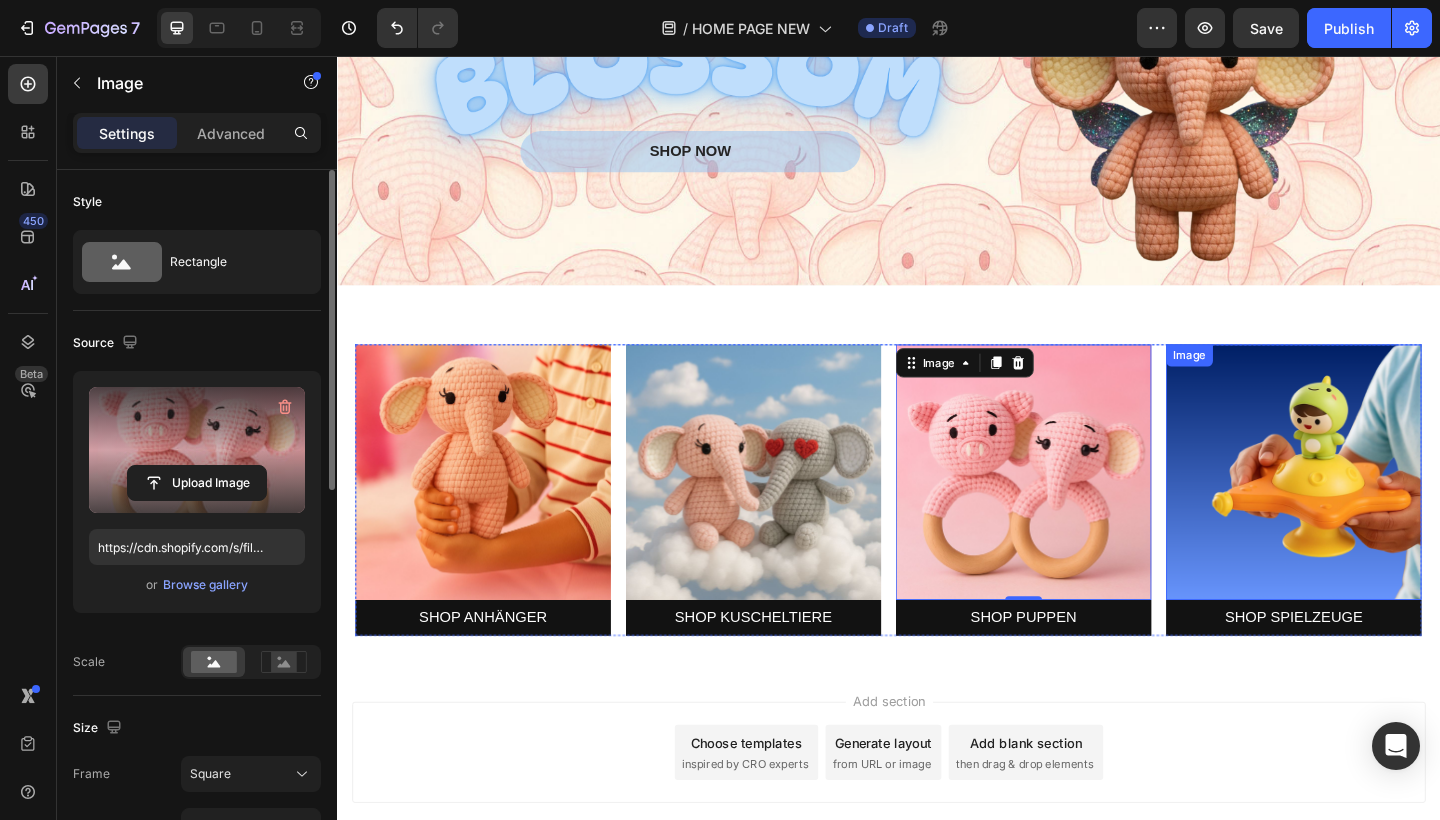 click at bounding box center (1378, 509) 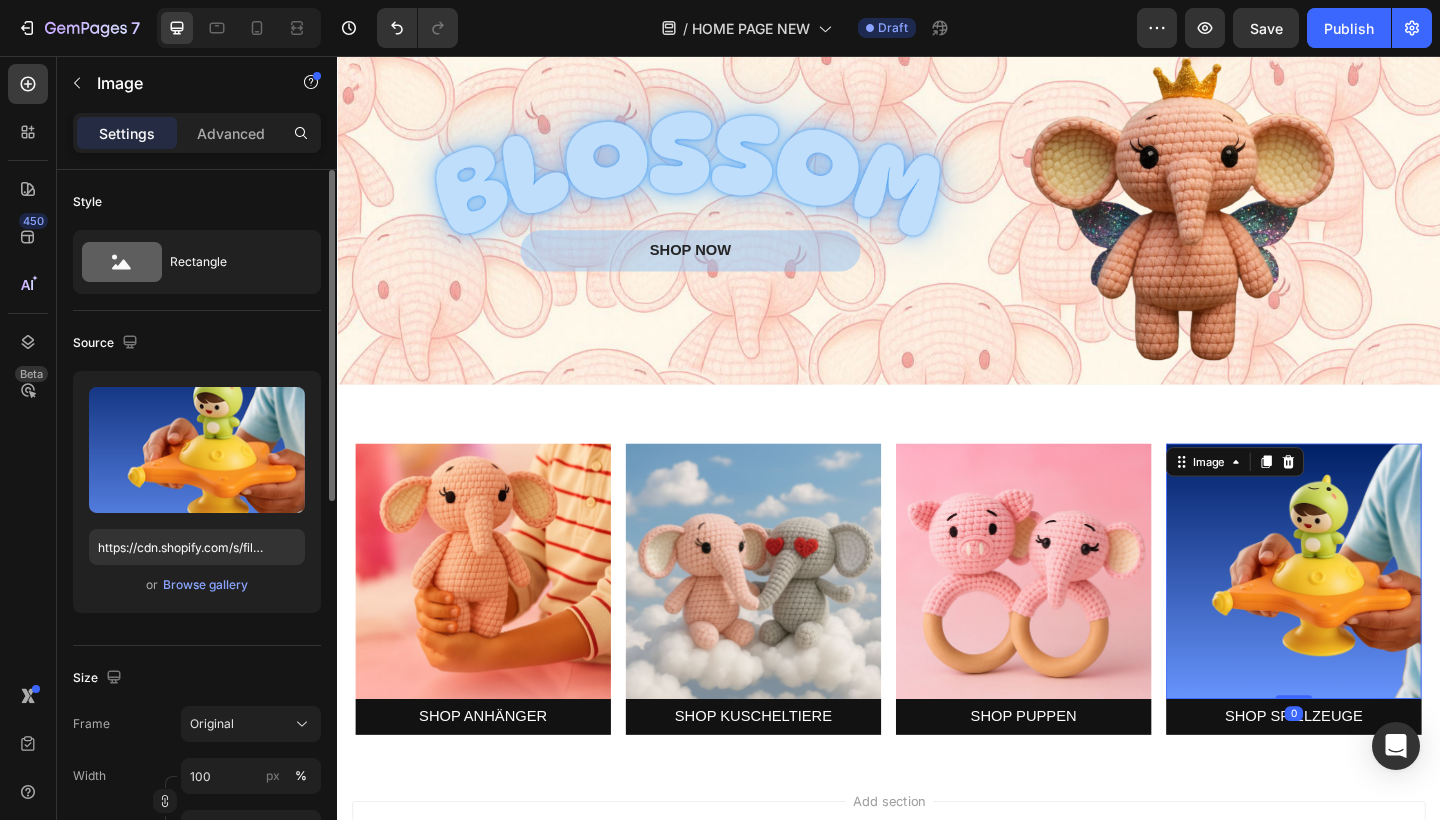 scroll, scrollTop: 3556, scrollLeft: 0, axis: vertical 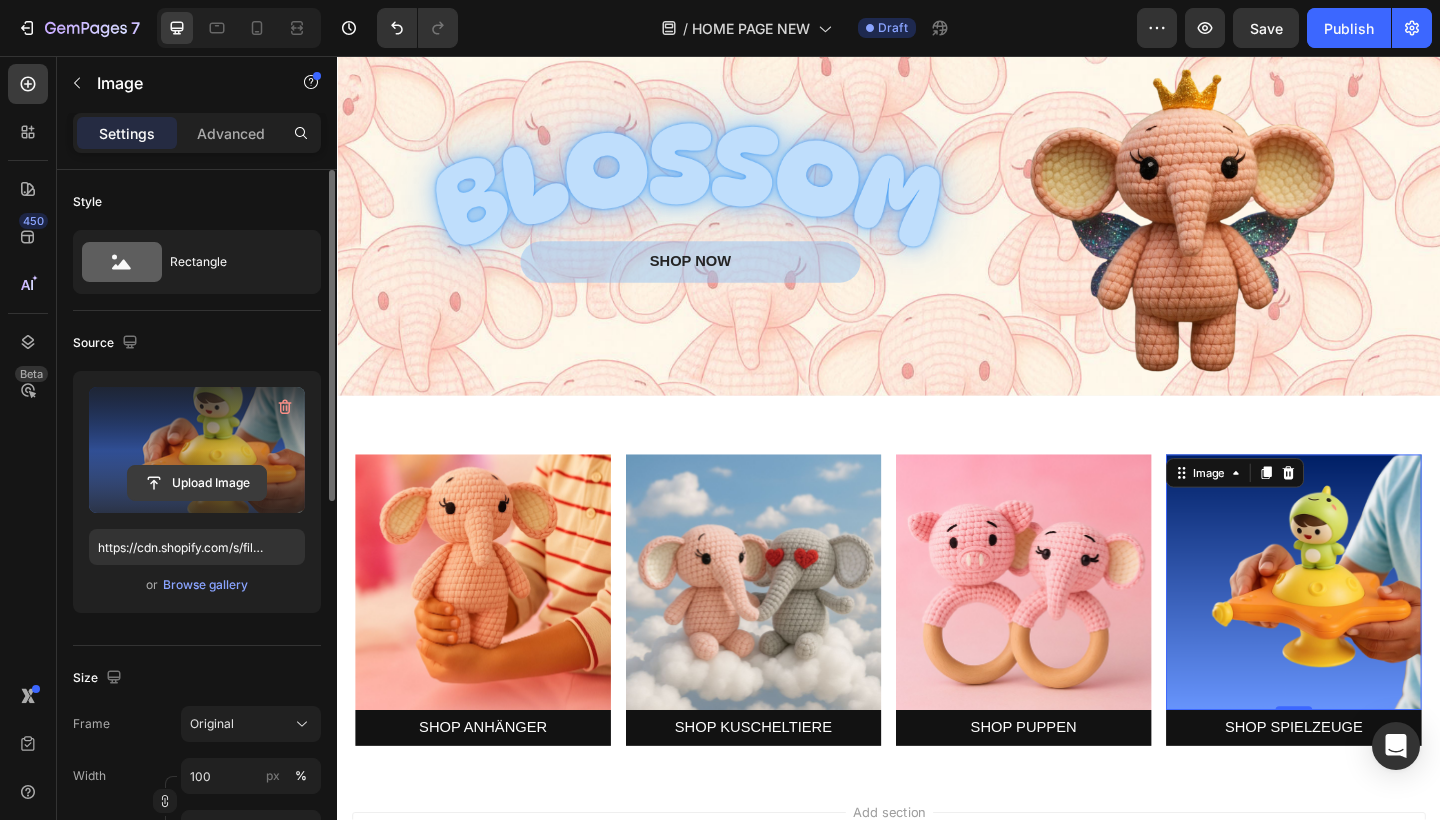 click 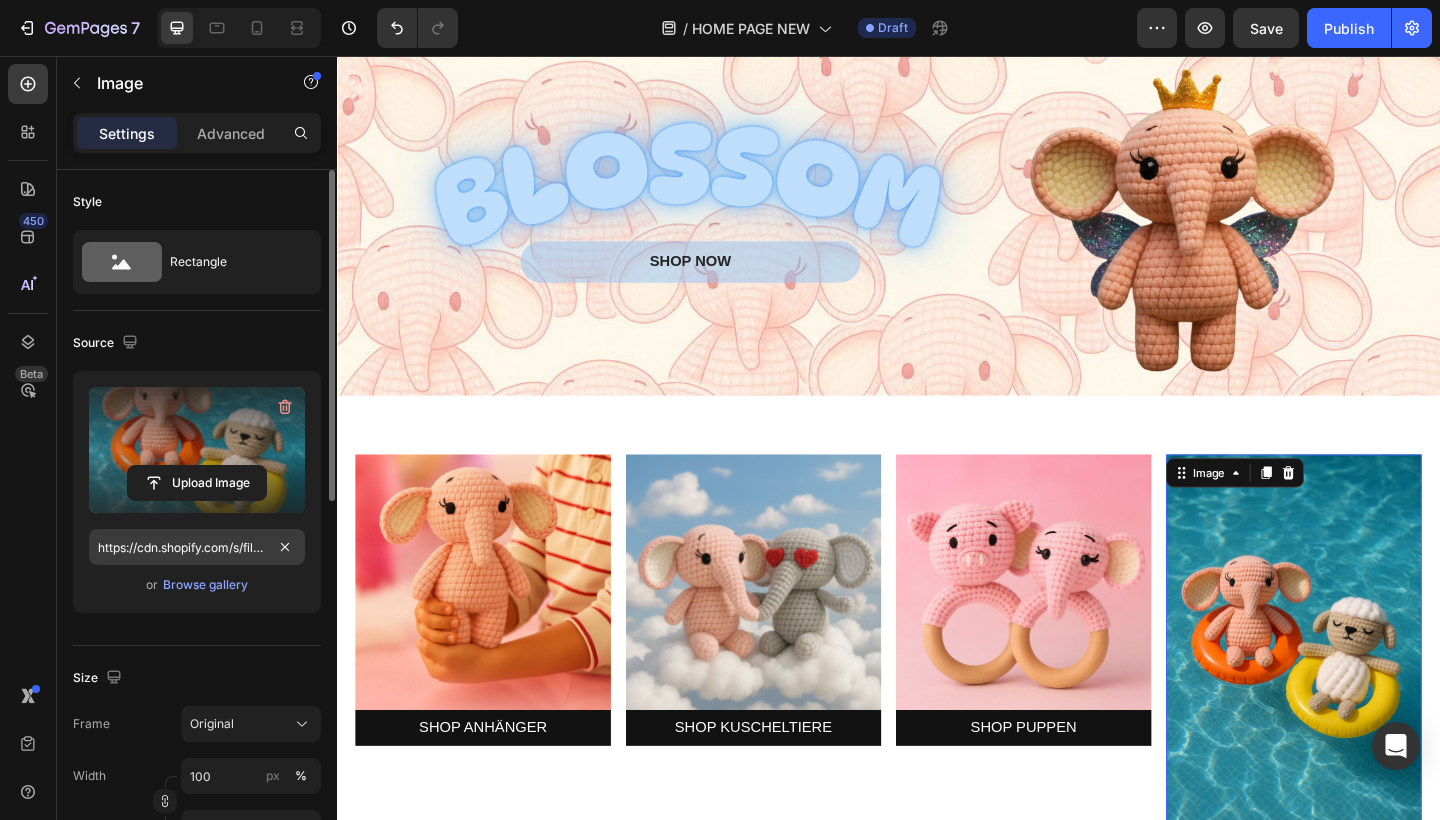 type on "https://cdn.shopify.com/s/files/1/0883/4033/2880/files/gempages_570780491876139904-82510e19-a105-4860-be20-62178cc39b9a.jpg" 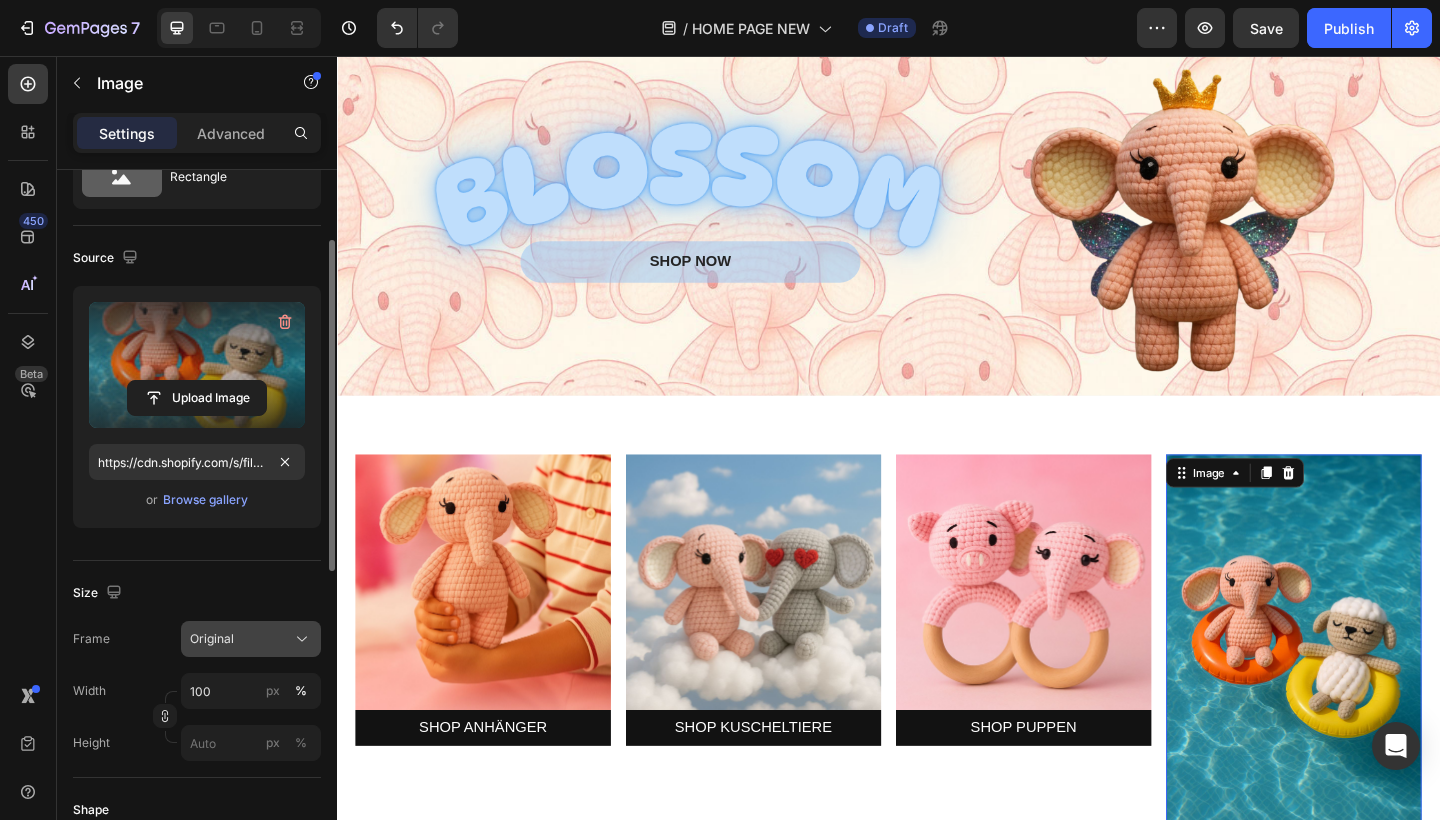 scroll, scrollTop: 106, scrollLeft: 0, axis: vertical 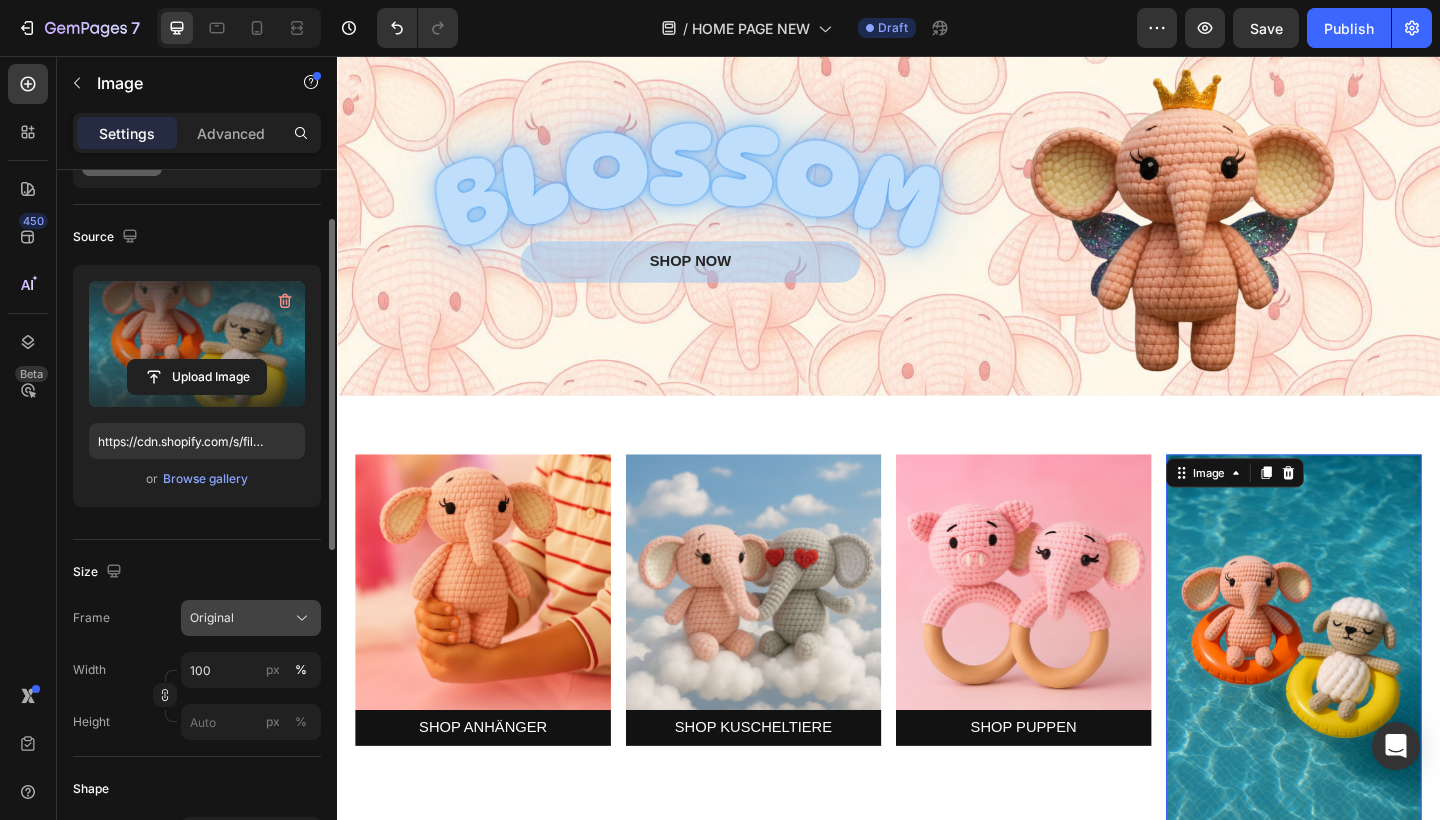 click on "Original" 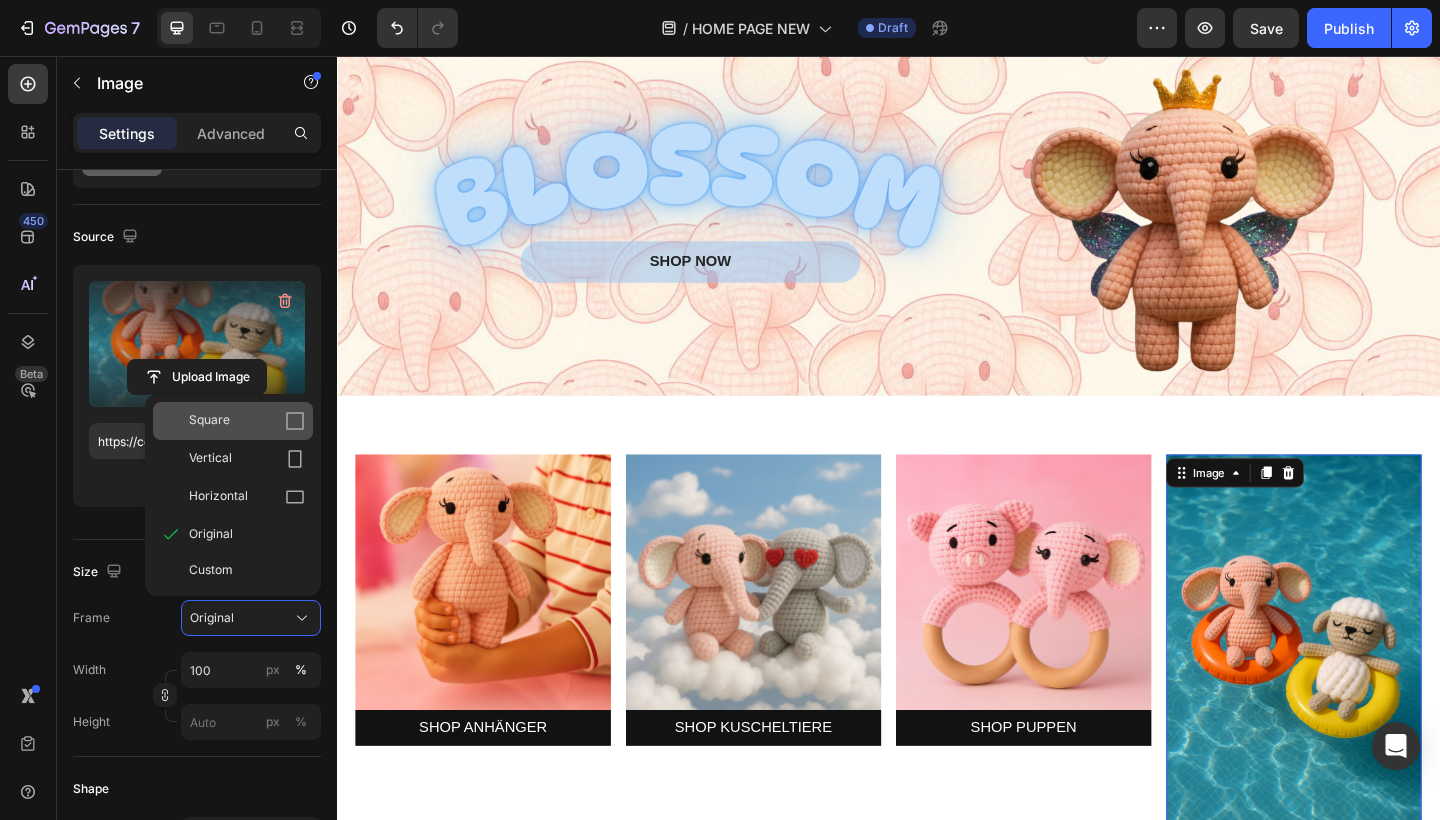 click on "Square" at bounding box center (247, 421) 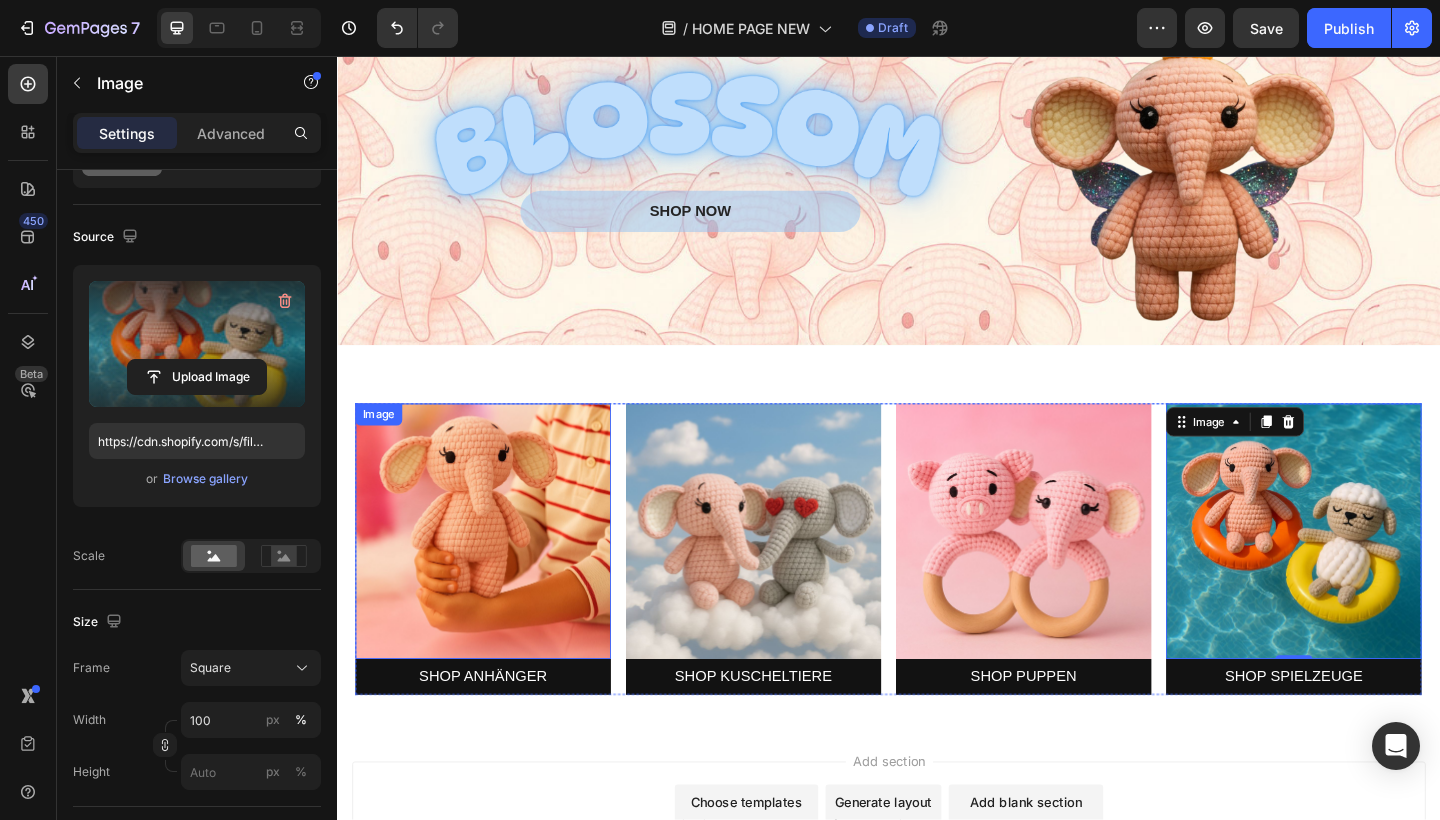 scroll, scrollTop: 3618, scrollLeft: 0, axis: vertical 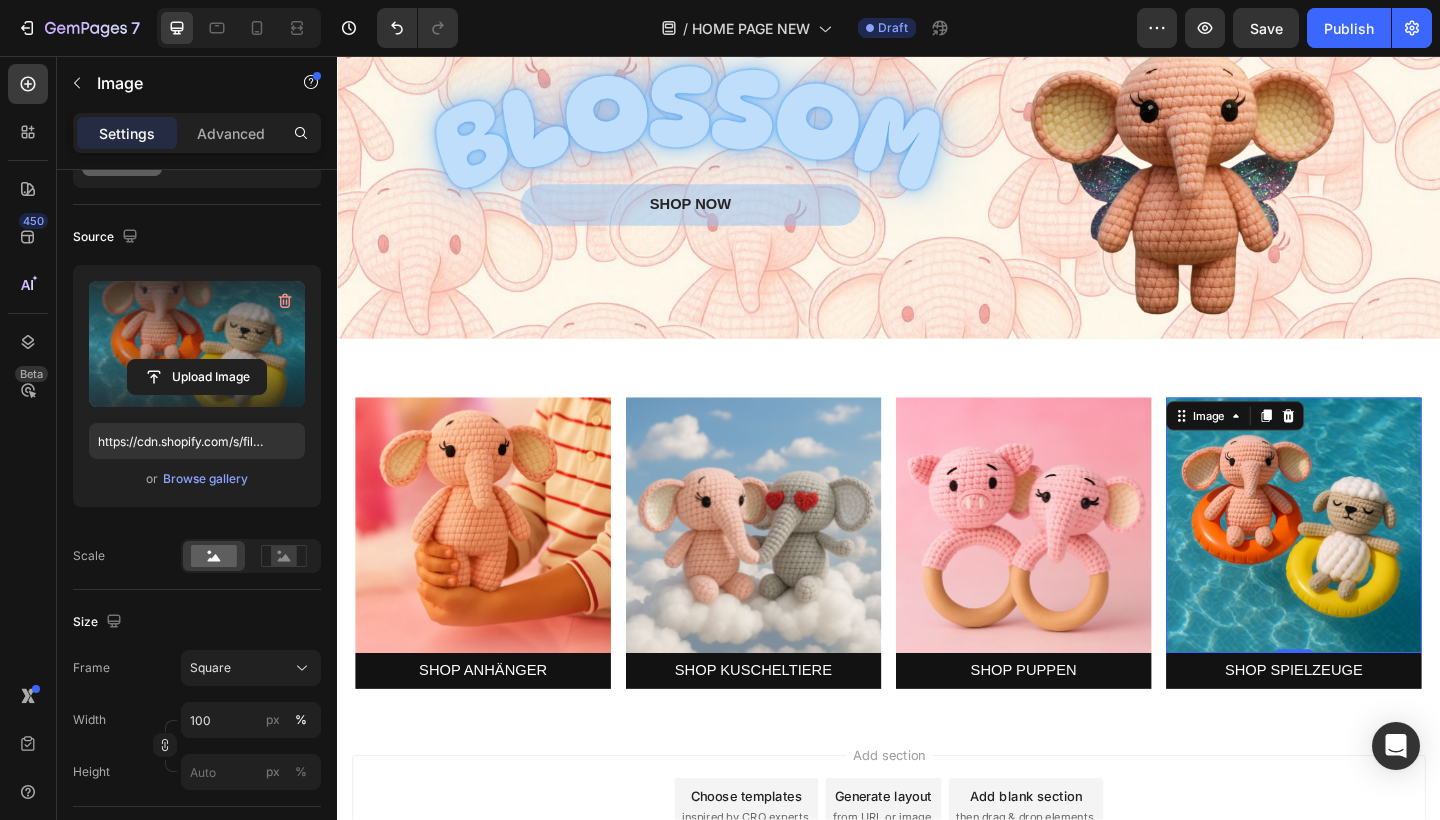 click on "Add section Choose templates inspired by CRO experts Generate layout from URL or image Add blank section then drag & drop elements" at bounding box center (937, 872) 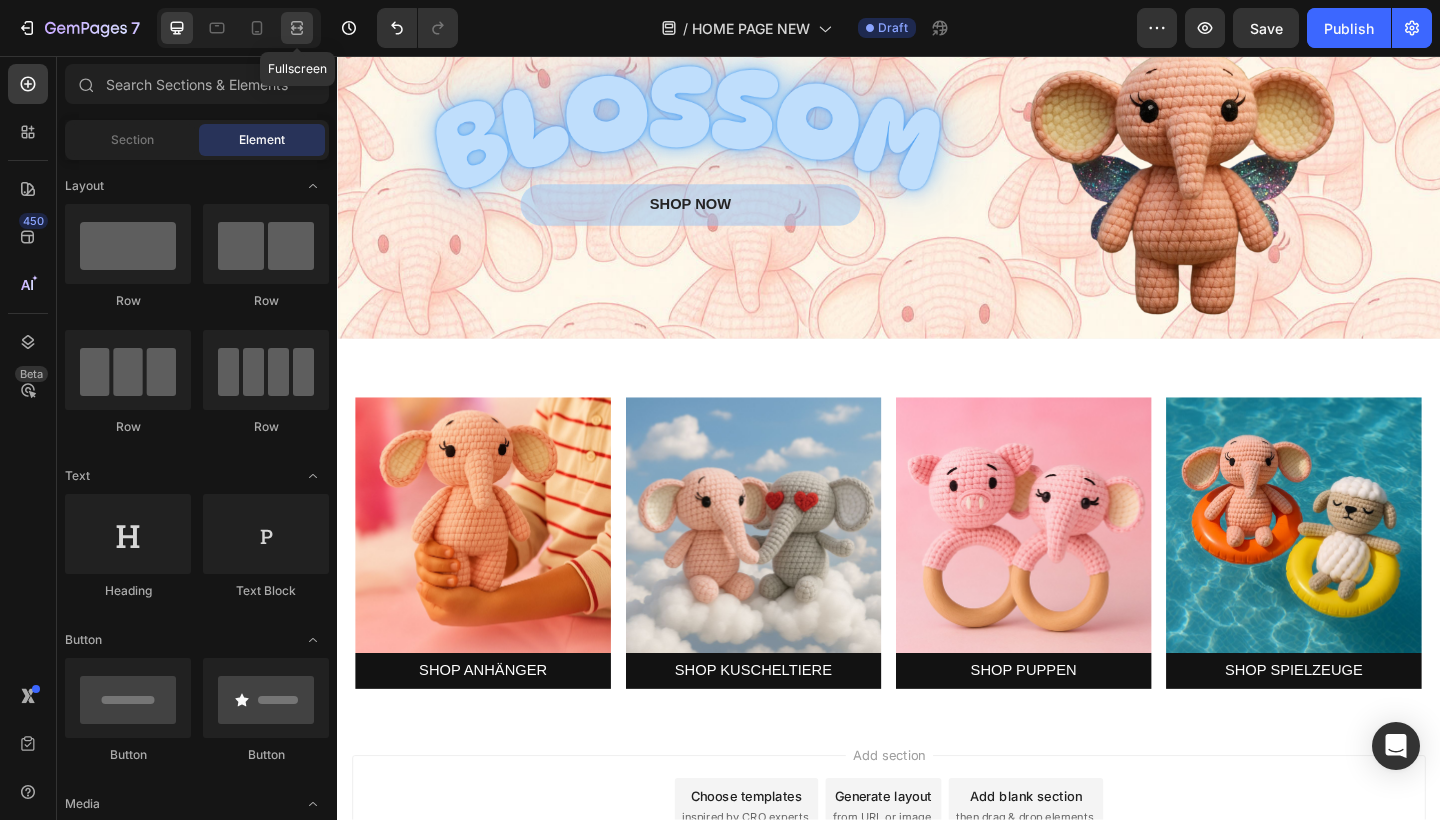 click 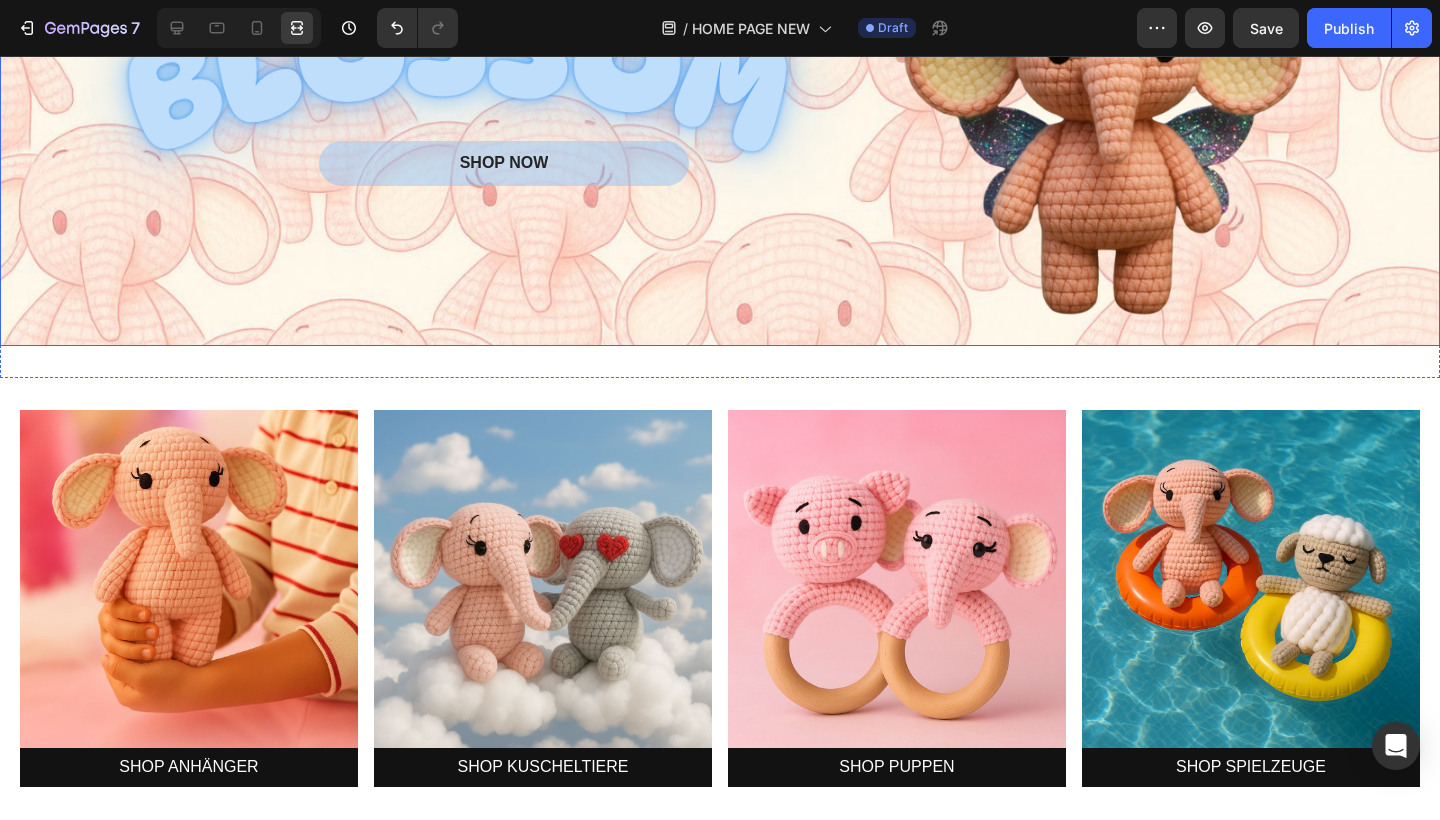 scroll, scrollTop: 3710, scrollLeft: 0, axis: vertical 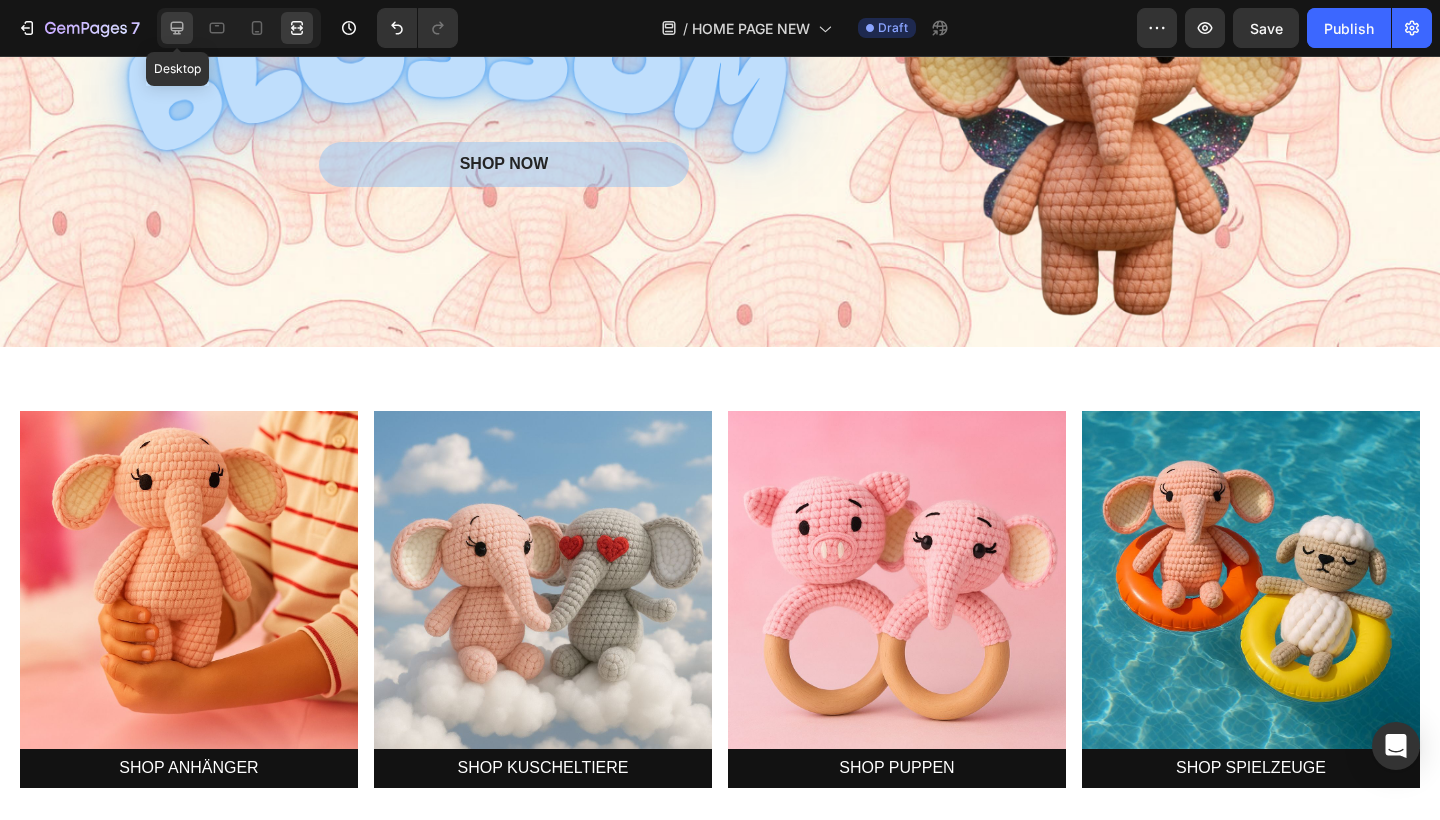 click 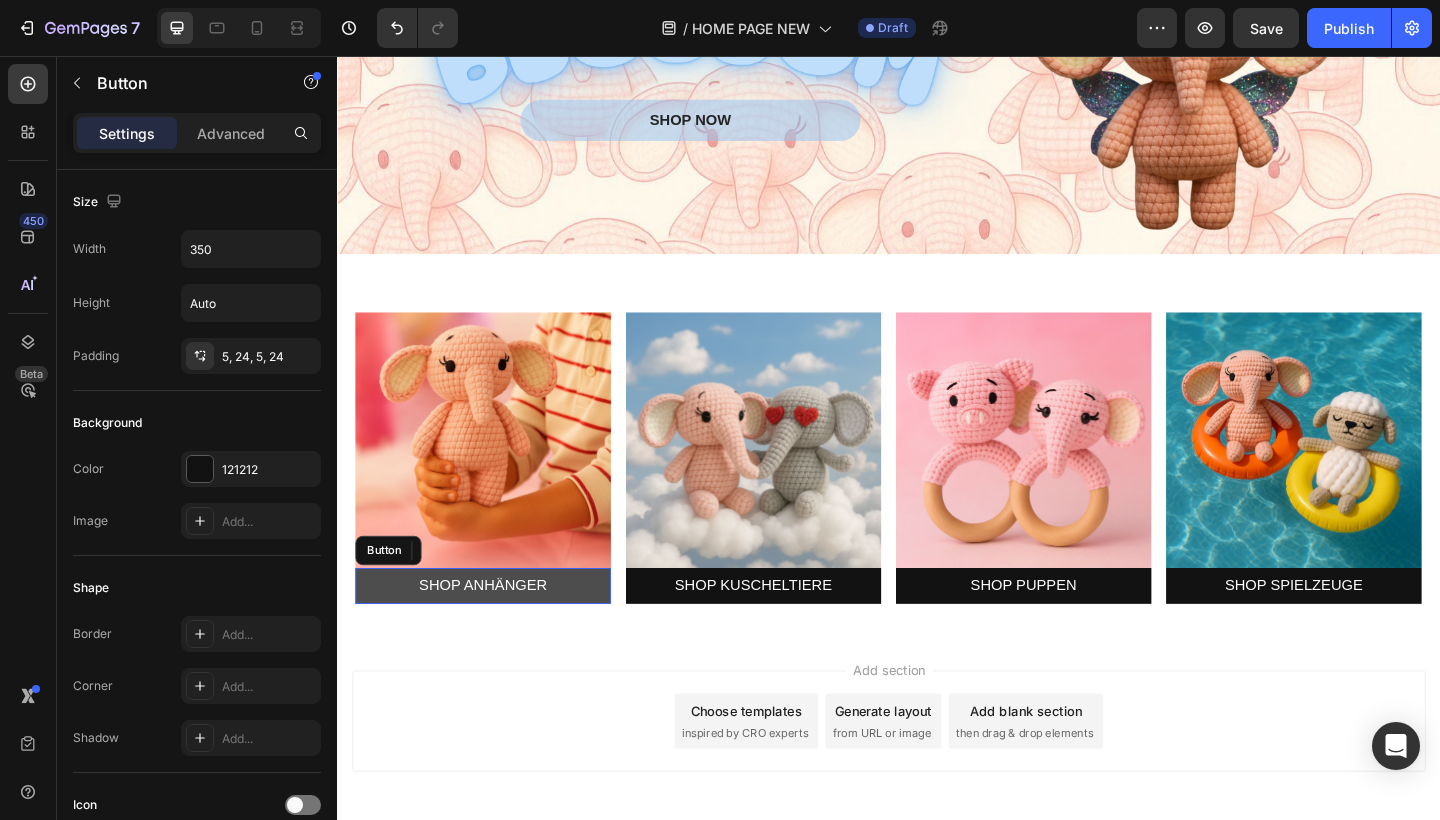 click on "SHOP ANHÄNGER" at bounding box center (496, 633) 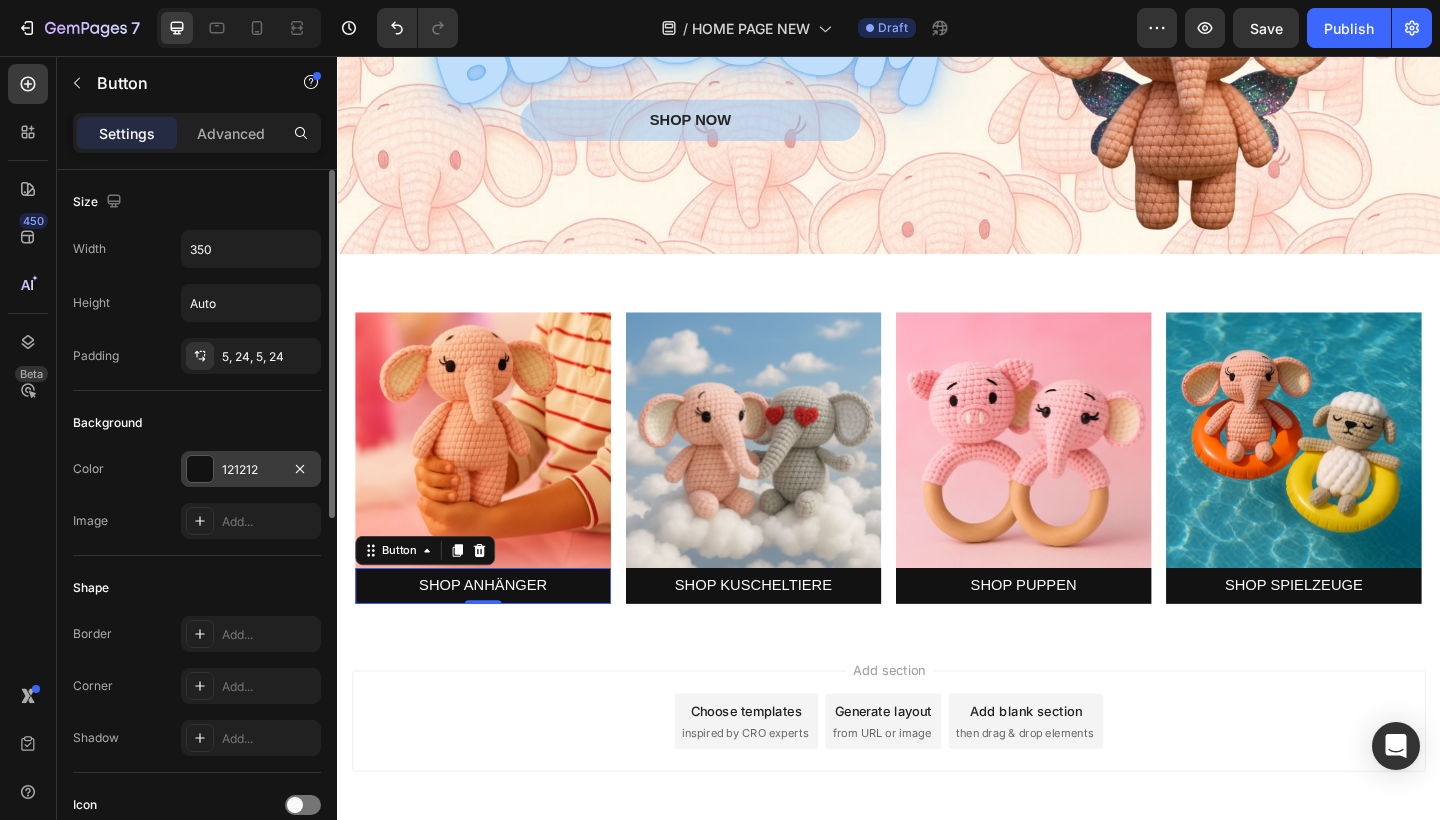 click on "121212" at bounding box center [251, 470] 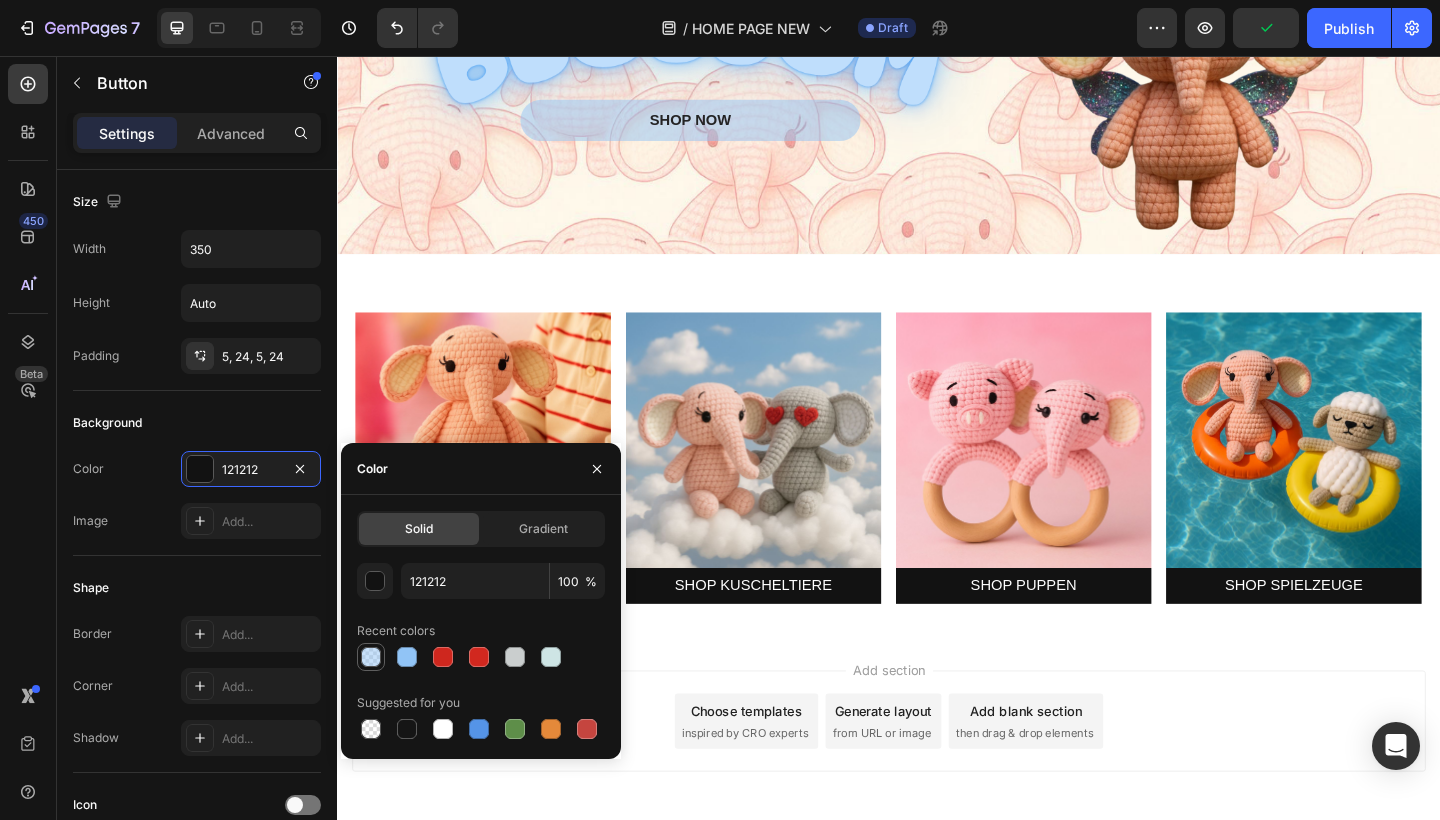 click at bounding box center [371, 657] 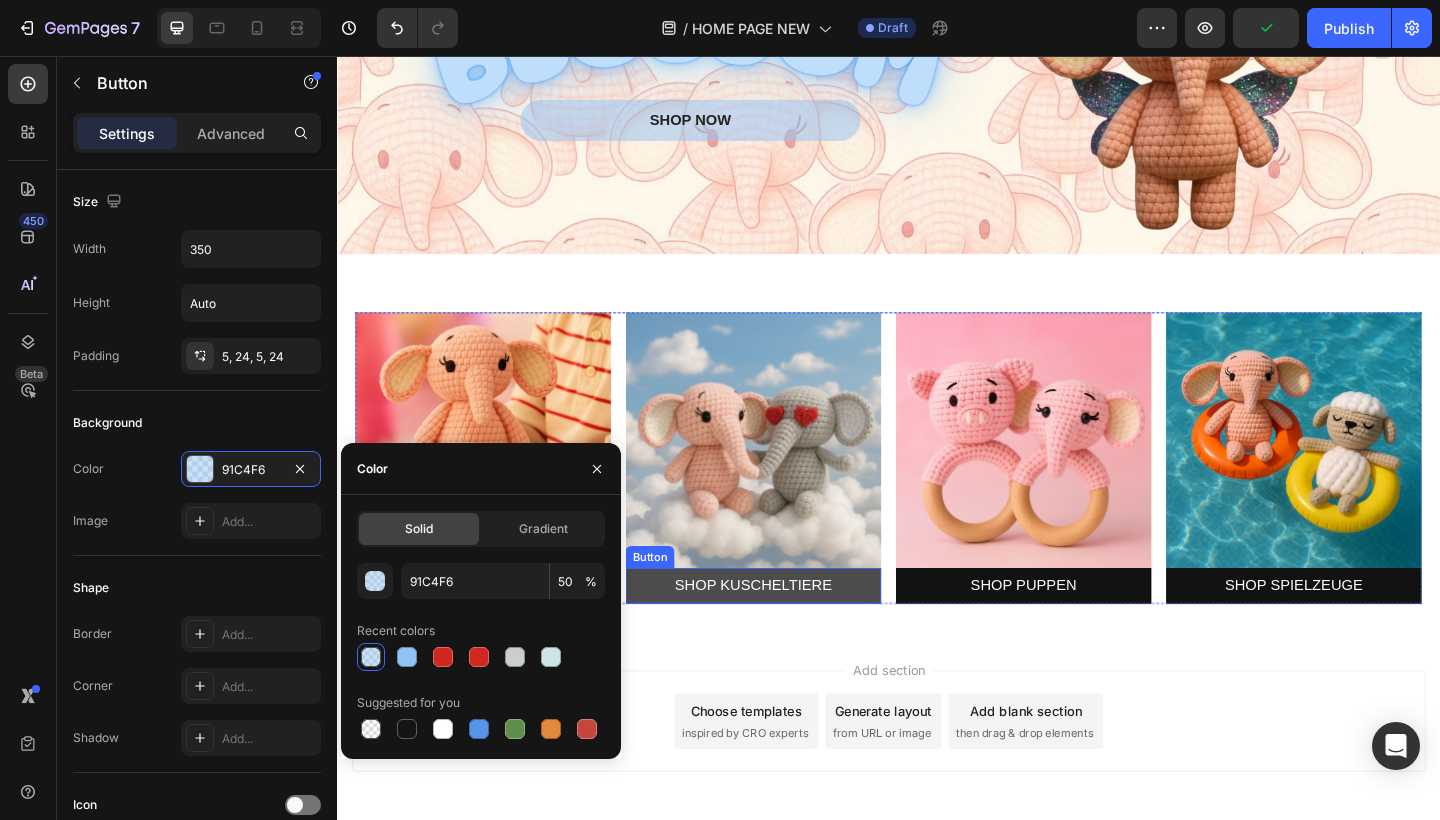 click on "SHOP KUSCHELTIERE" at bounding box center [790, 633] 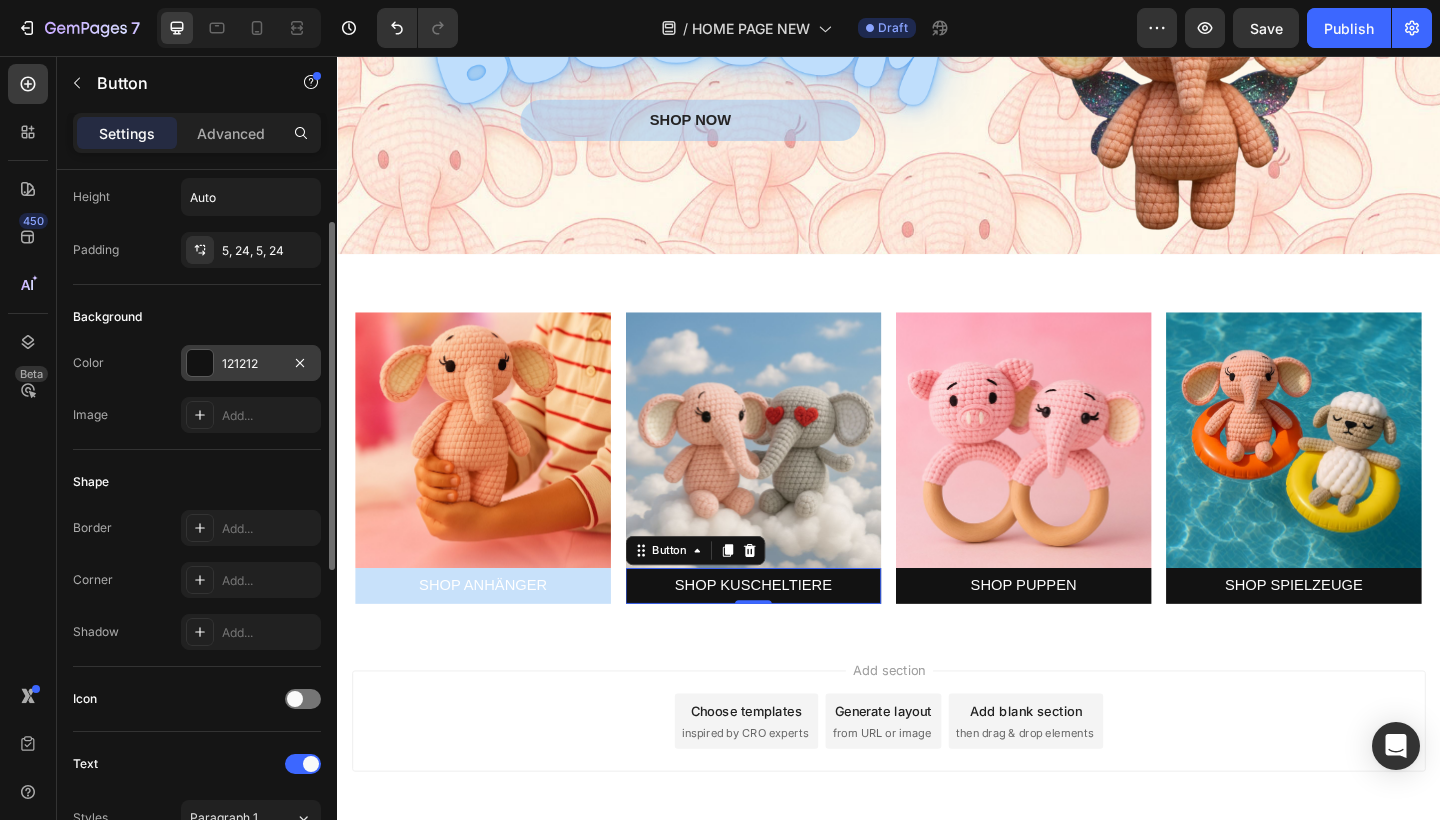 click on "121212" at bounding box center [251, 364] 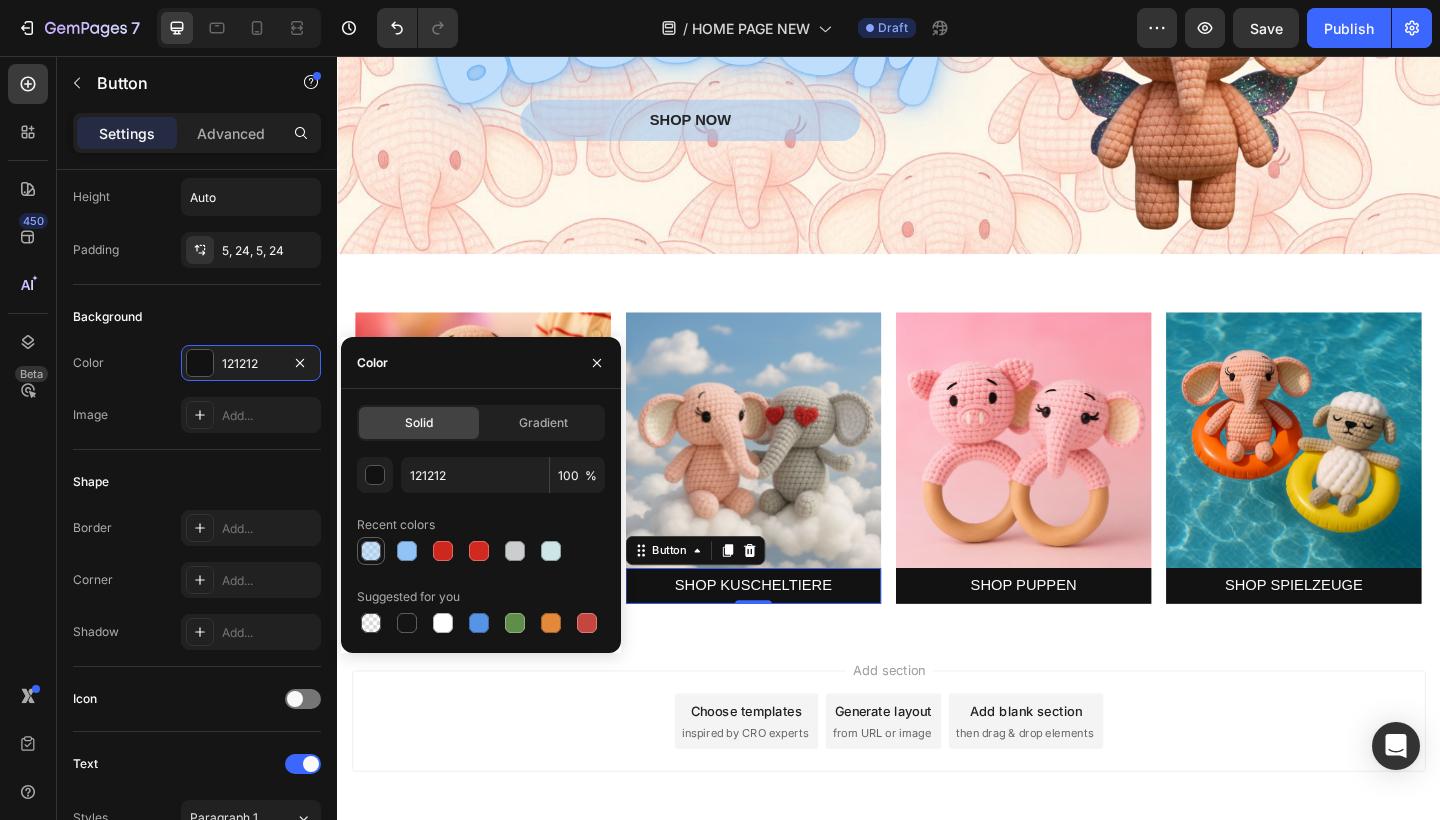 click at bounding box center (371, 551) 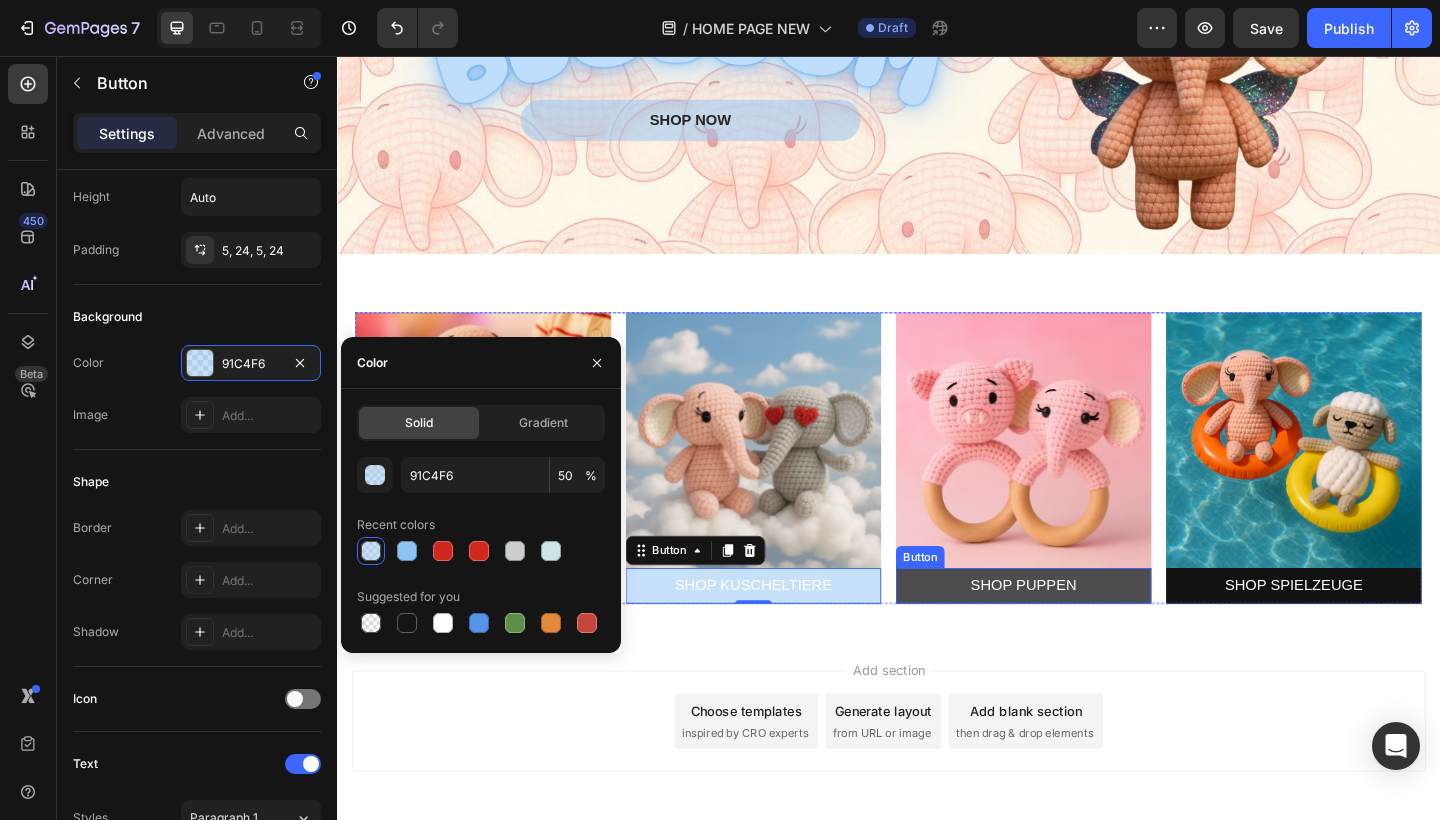 click on "SHOP PUPPEN" at bounding box center [1084, 633] 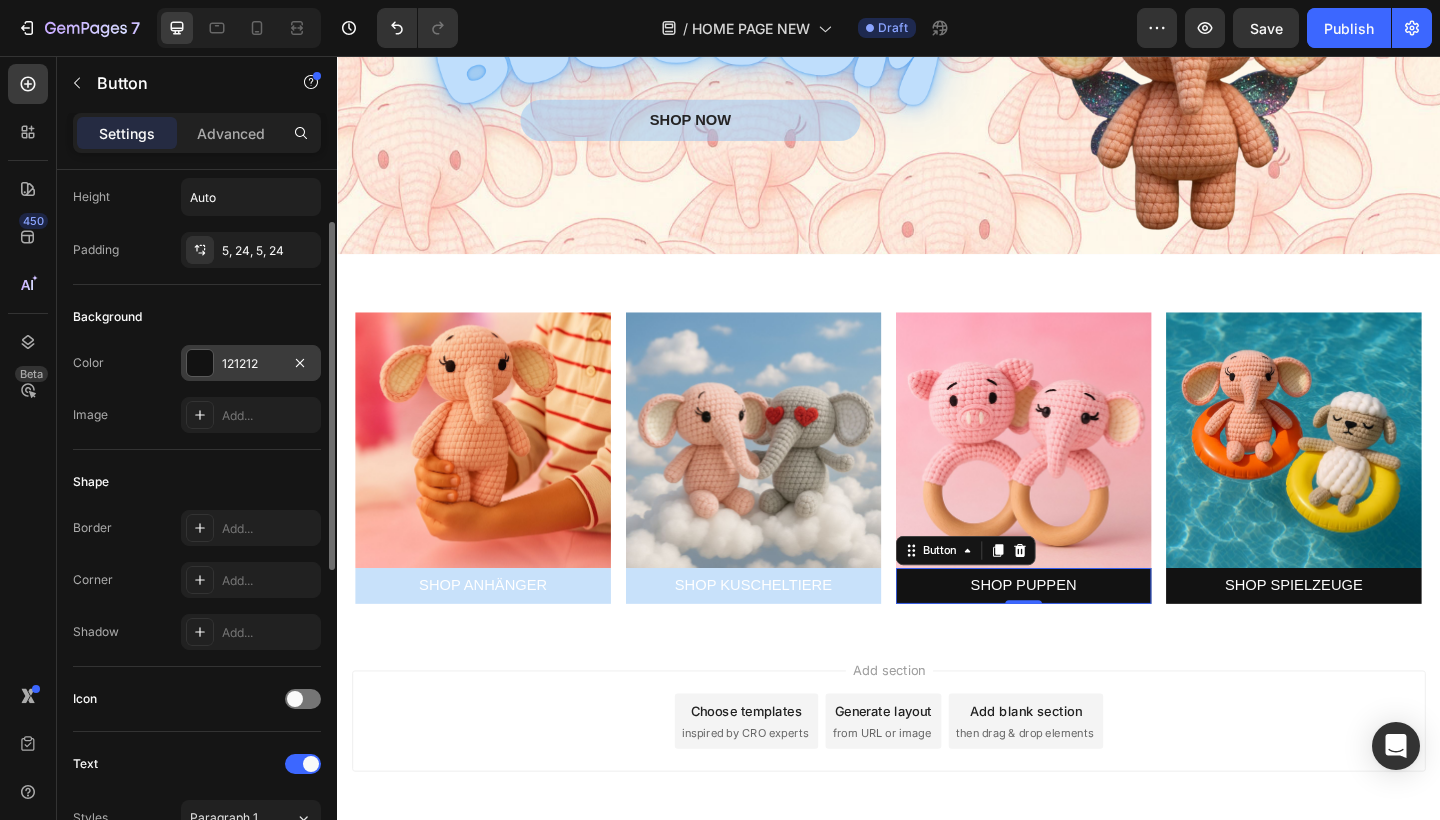 click on "121212" at bounding box center (251, 363) 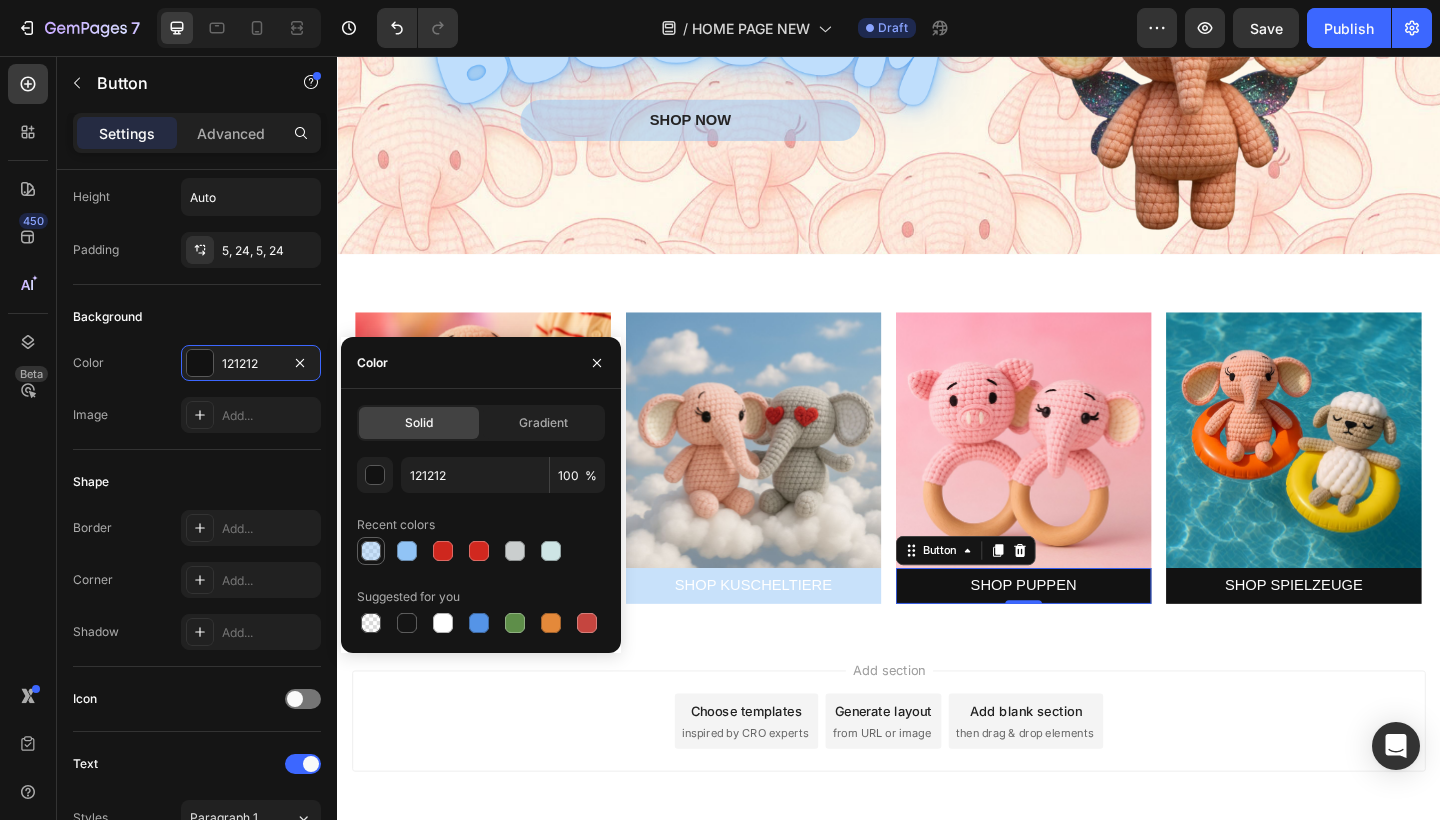 click at bounding box center (371, 551) 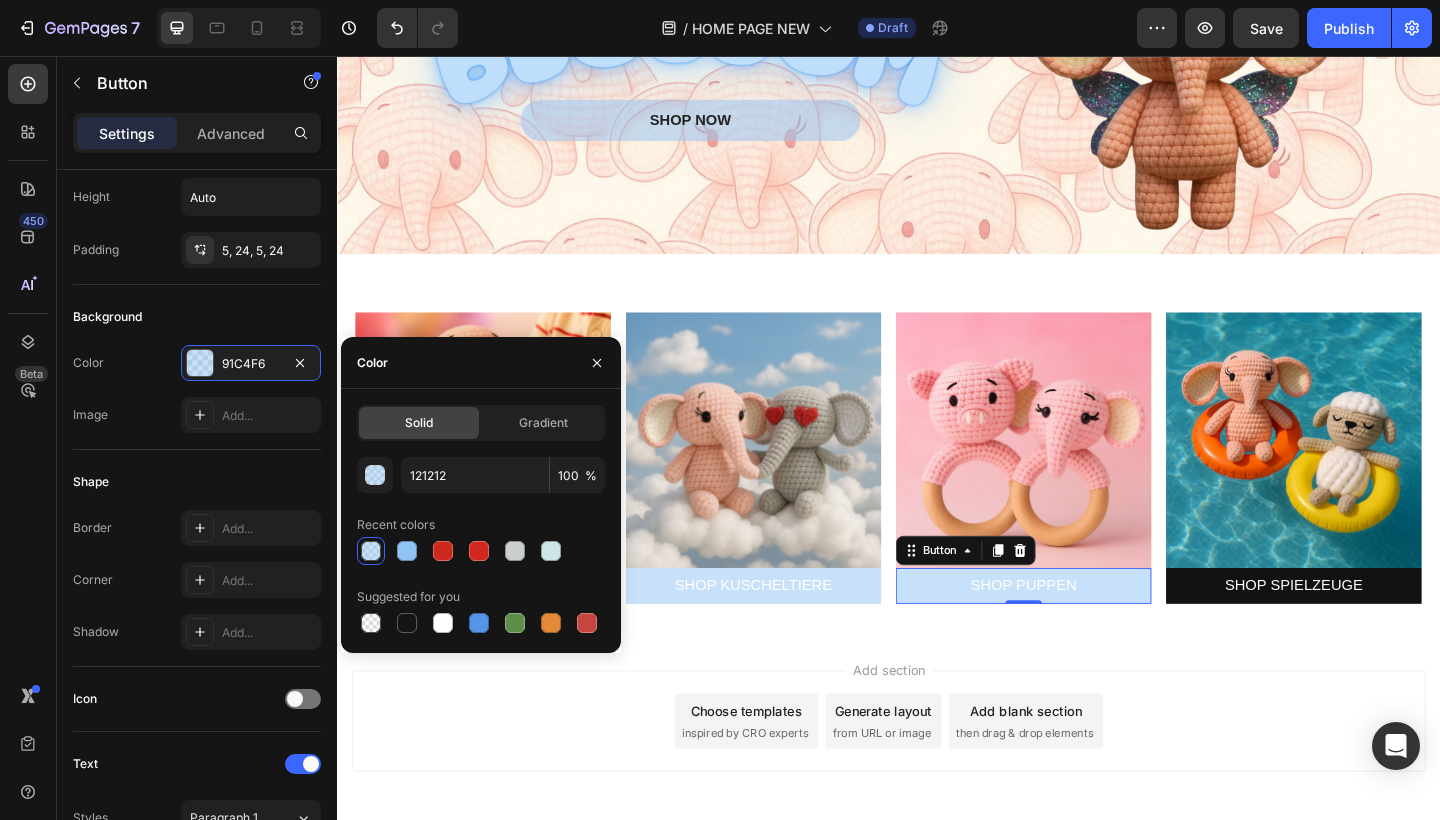 type on "91C4F6" 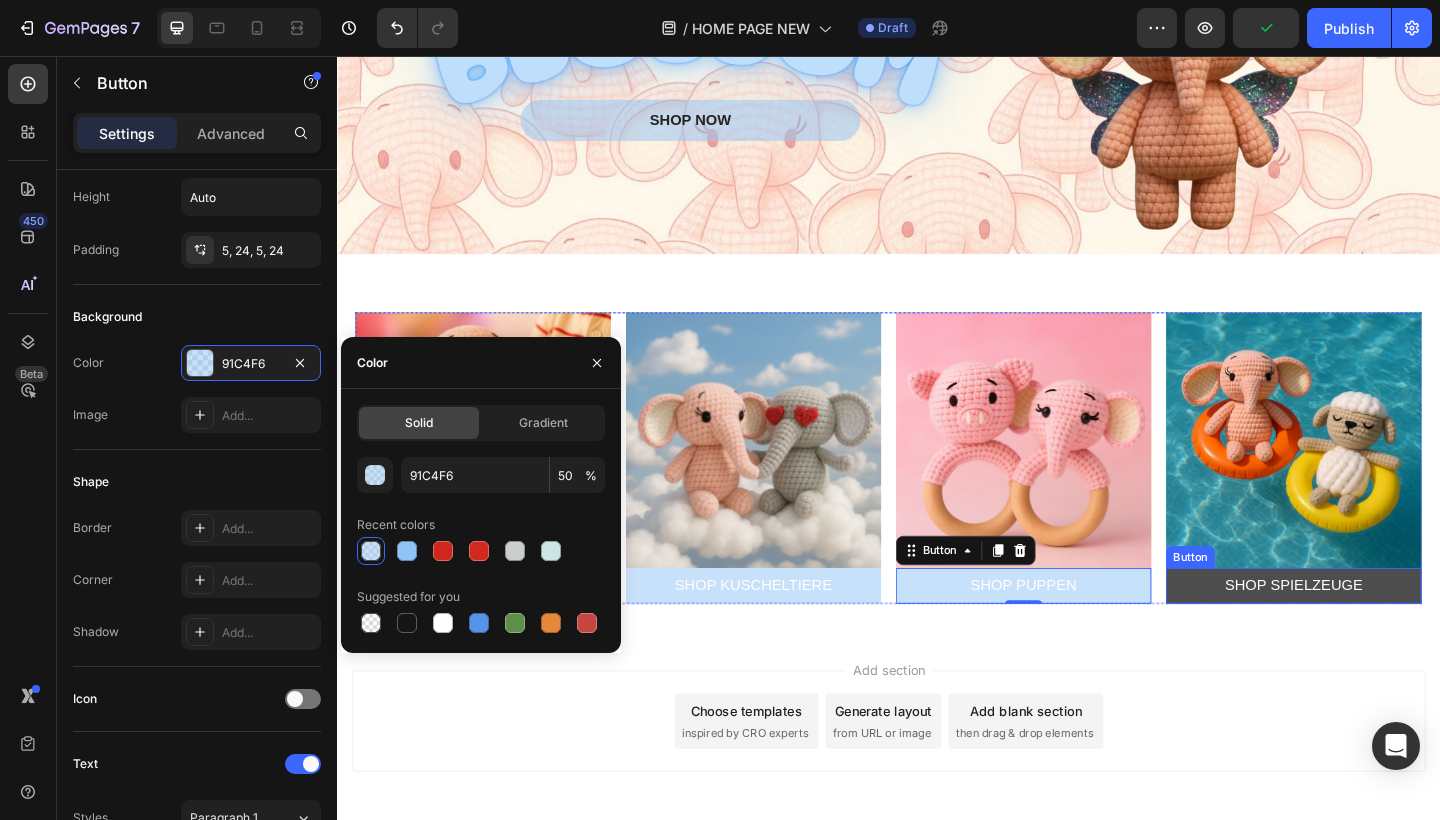 click on "SHOP SPIELZEUGE" at bounding box center (1378, 633) 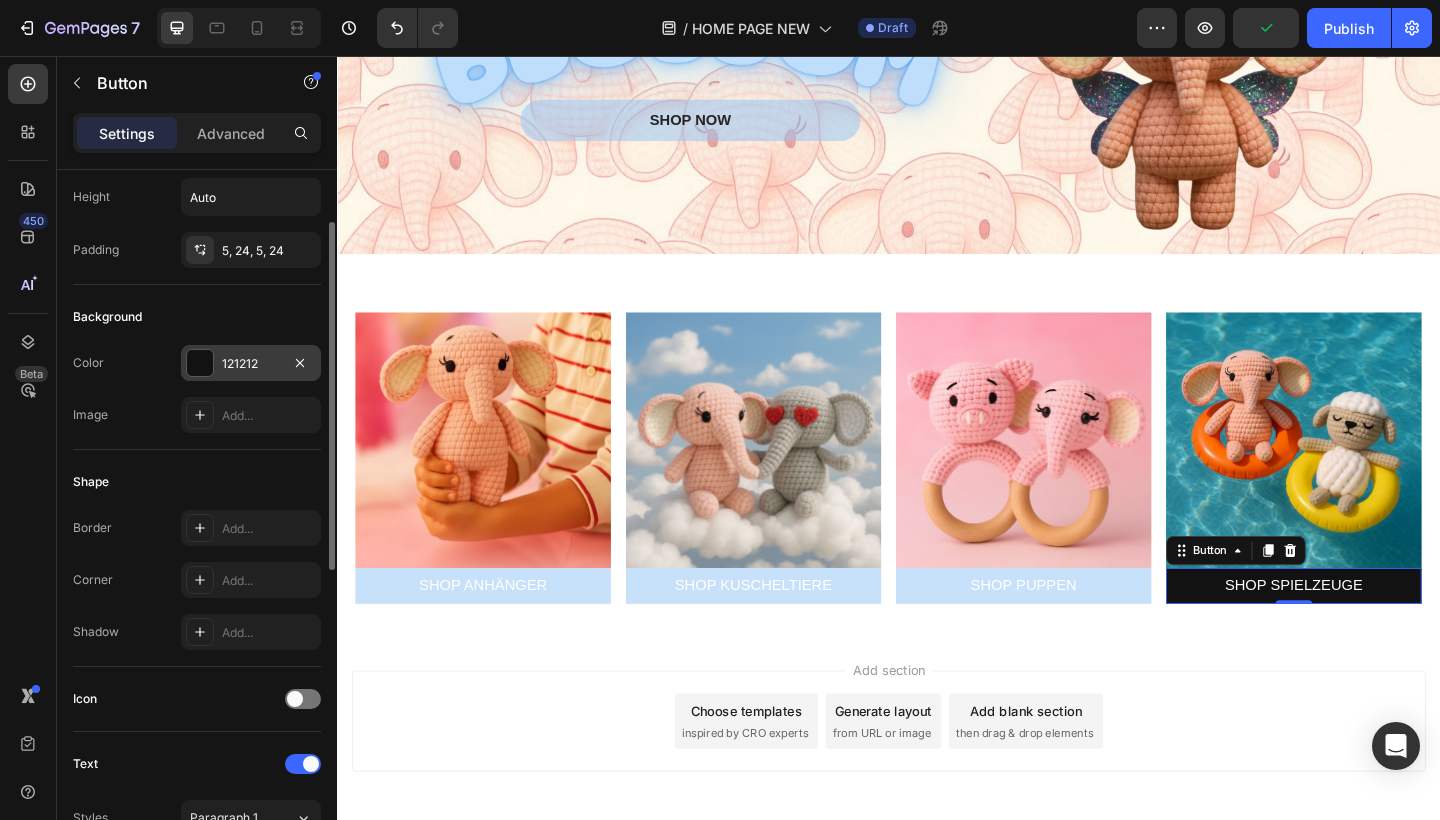 click on "121212" at bounding box center [251, 363] 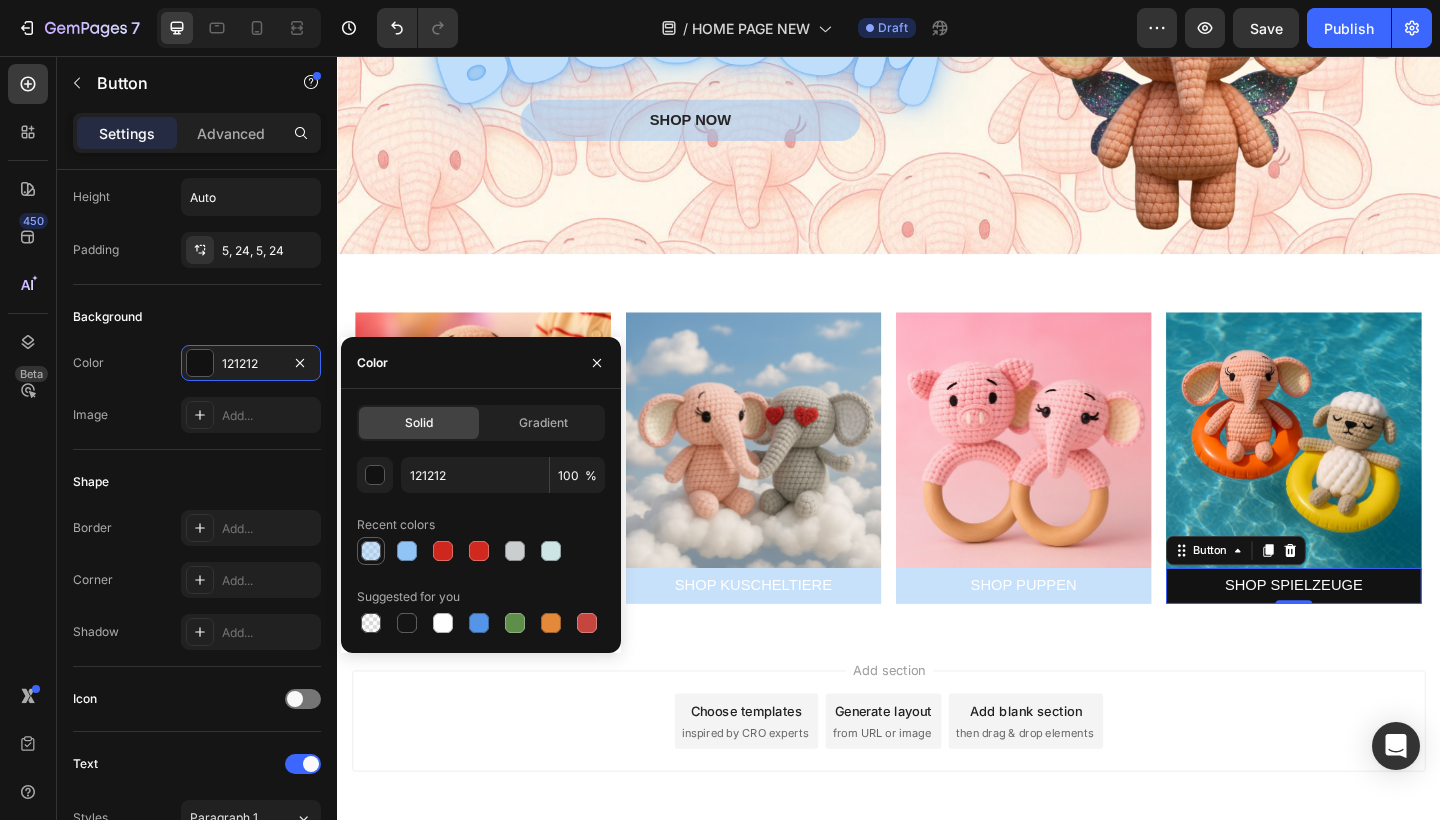 click at bounding box center [371, 551] 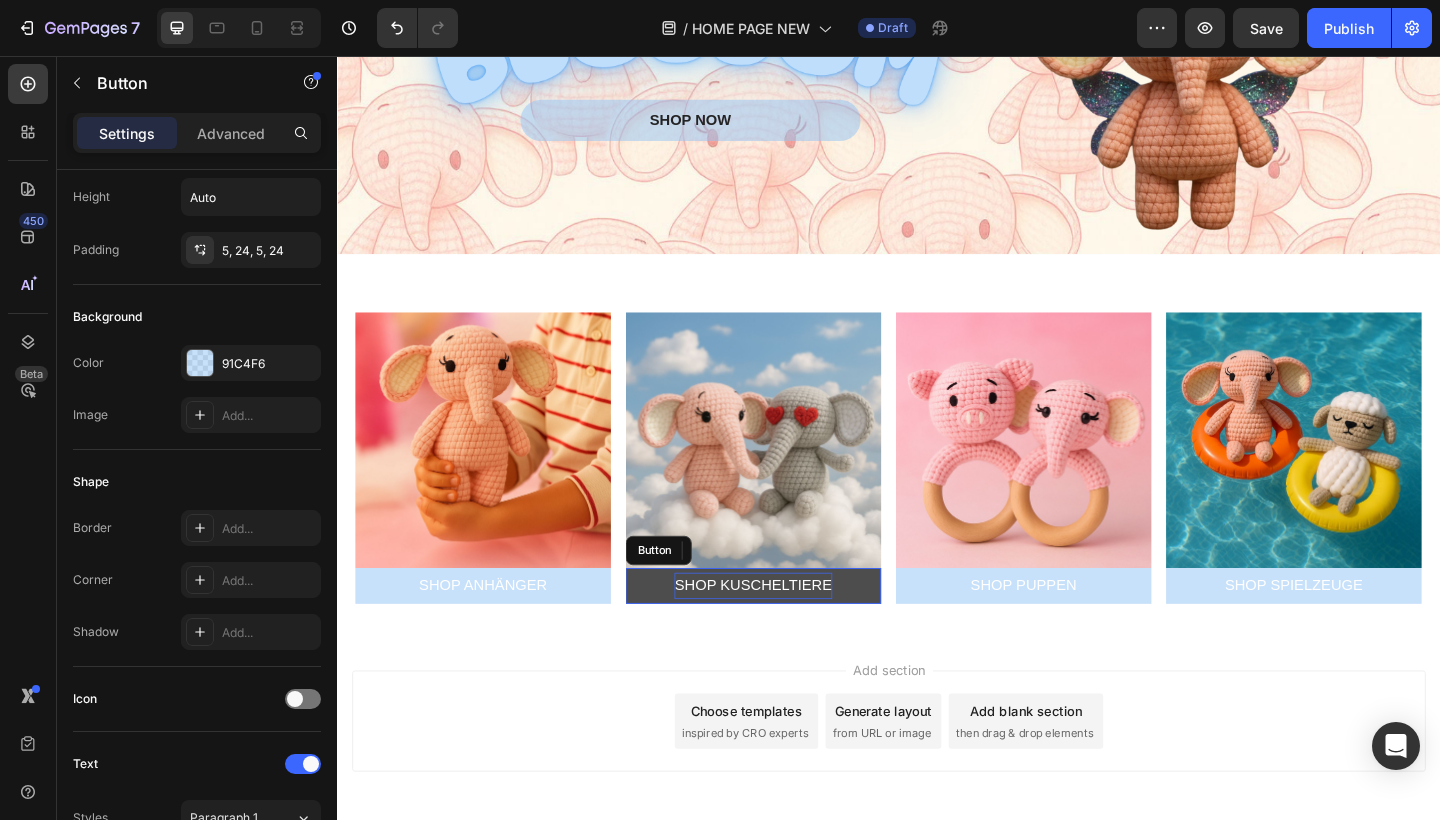 click on "SHOP KUSCHELTIERE" at bounding box center [789, 633] 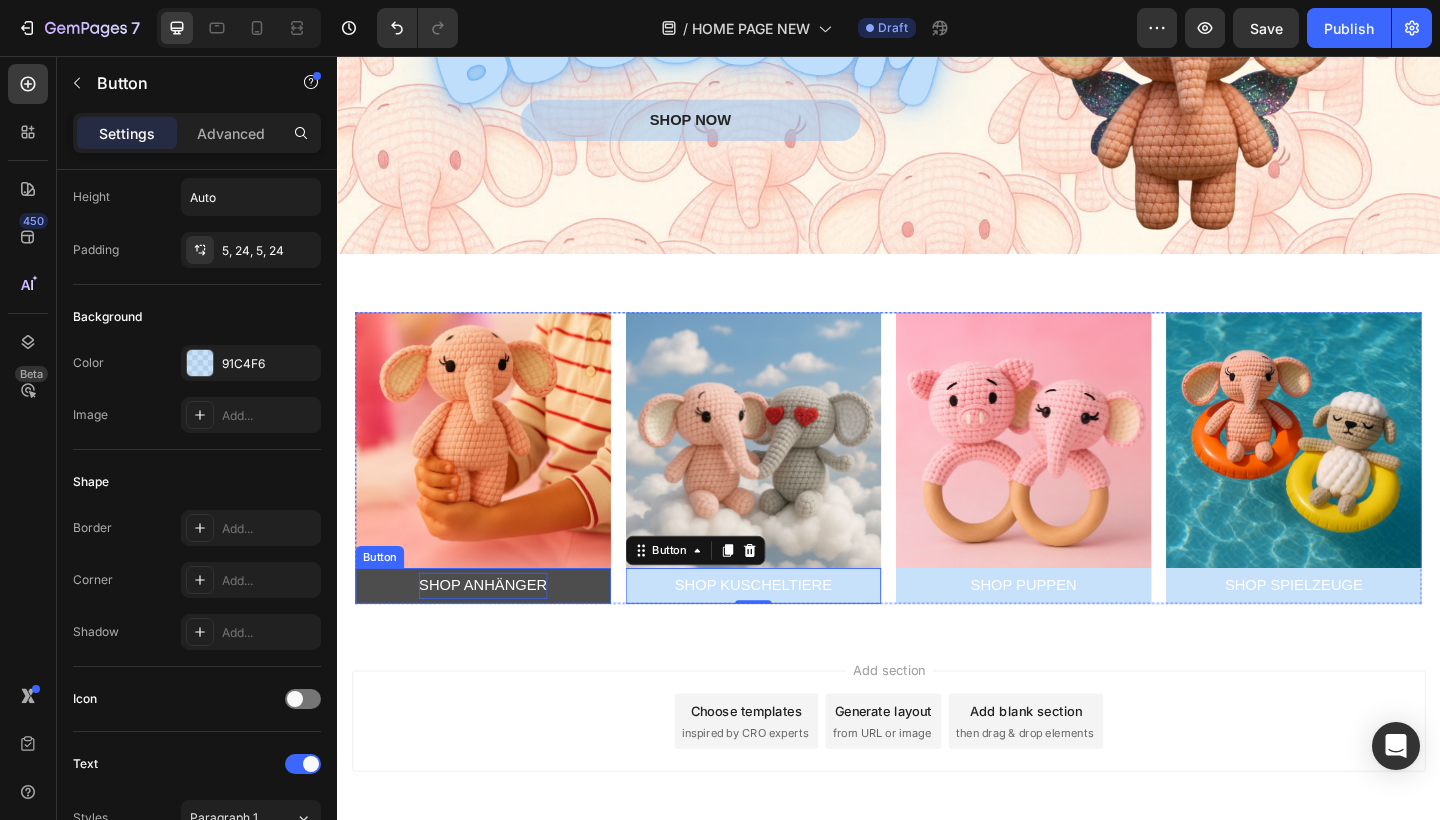 click on "SHOP ANHÄNGER" at bounding box center (495, 633) 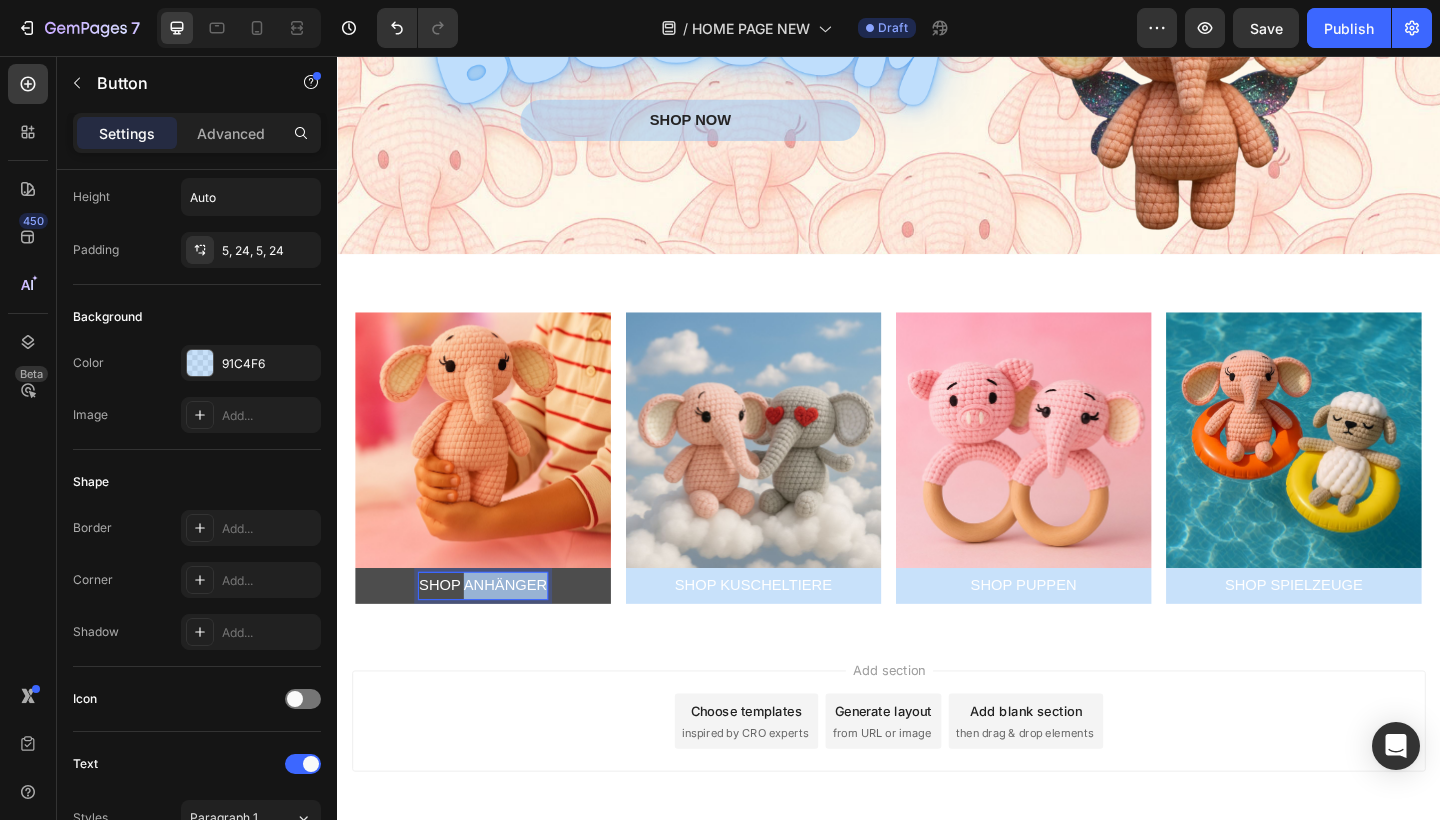 click on "SHOP ANHÄNGER" at bounding box center (495, 633) 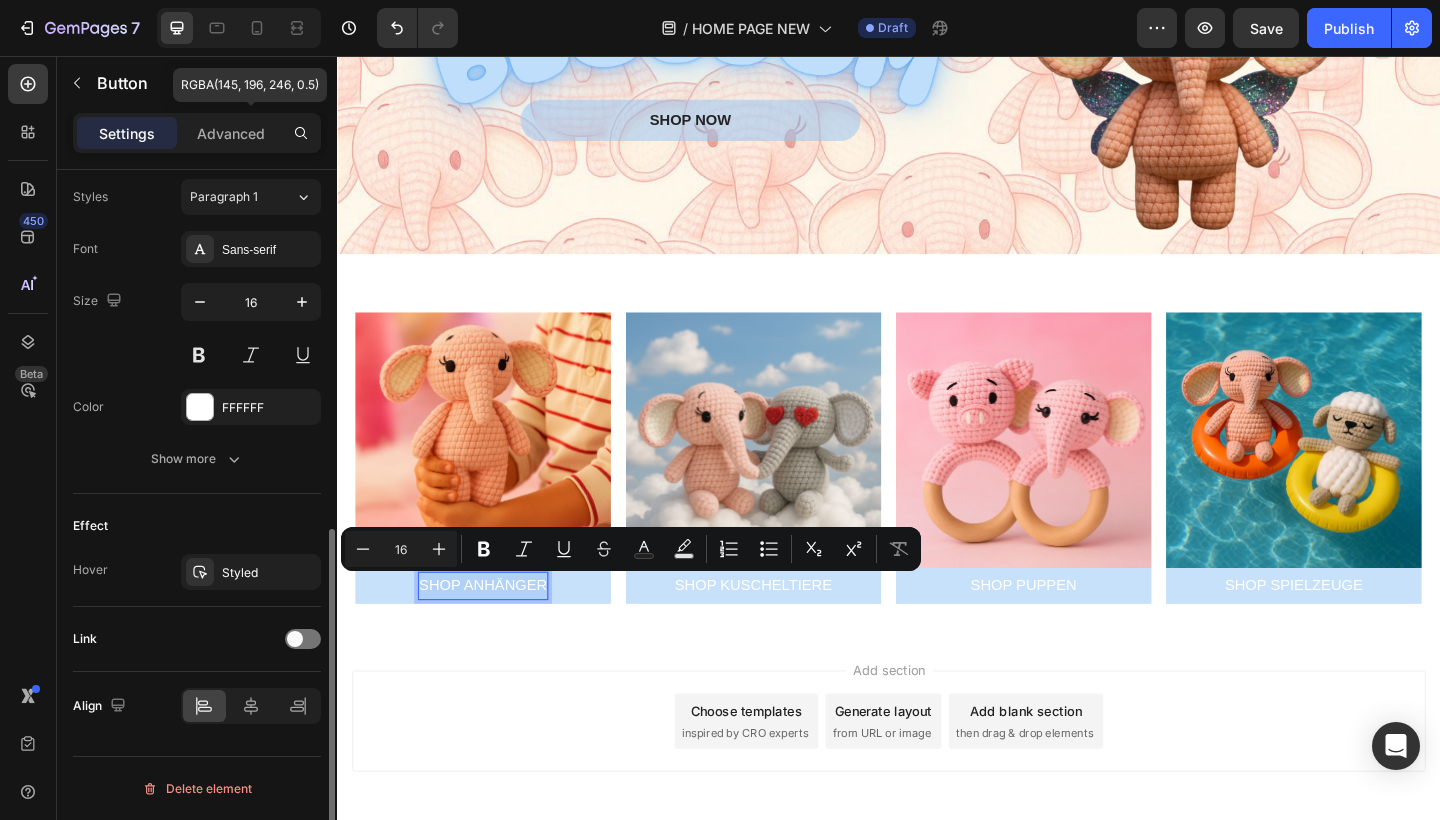 scroll, scrollTop: 722, scrollLeft: 0, axis: vertical 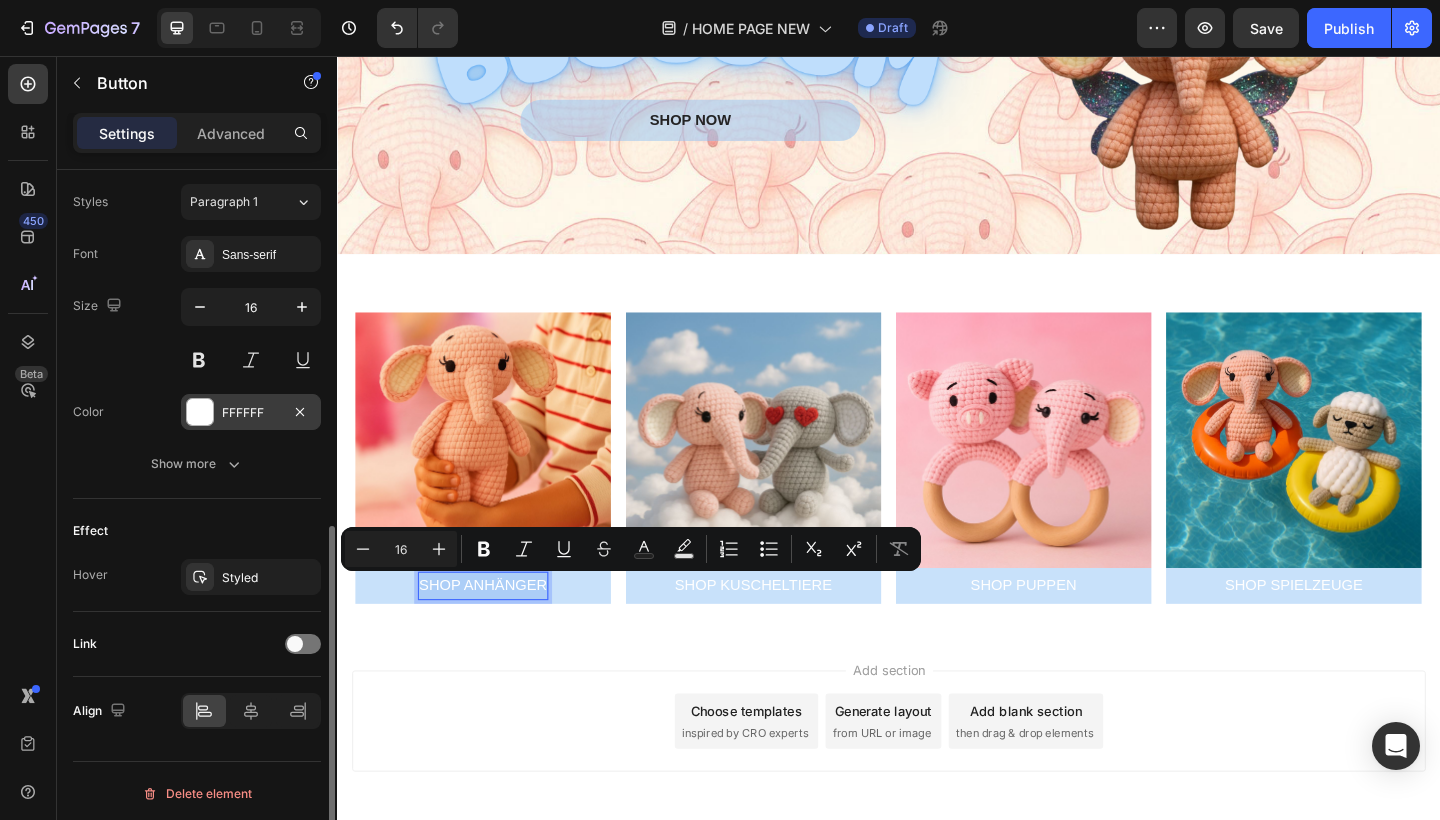 click at bounding box center (200, 412) 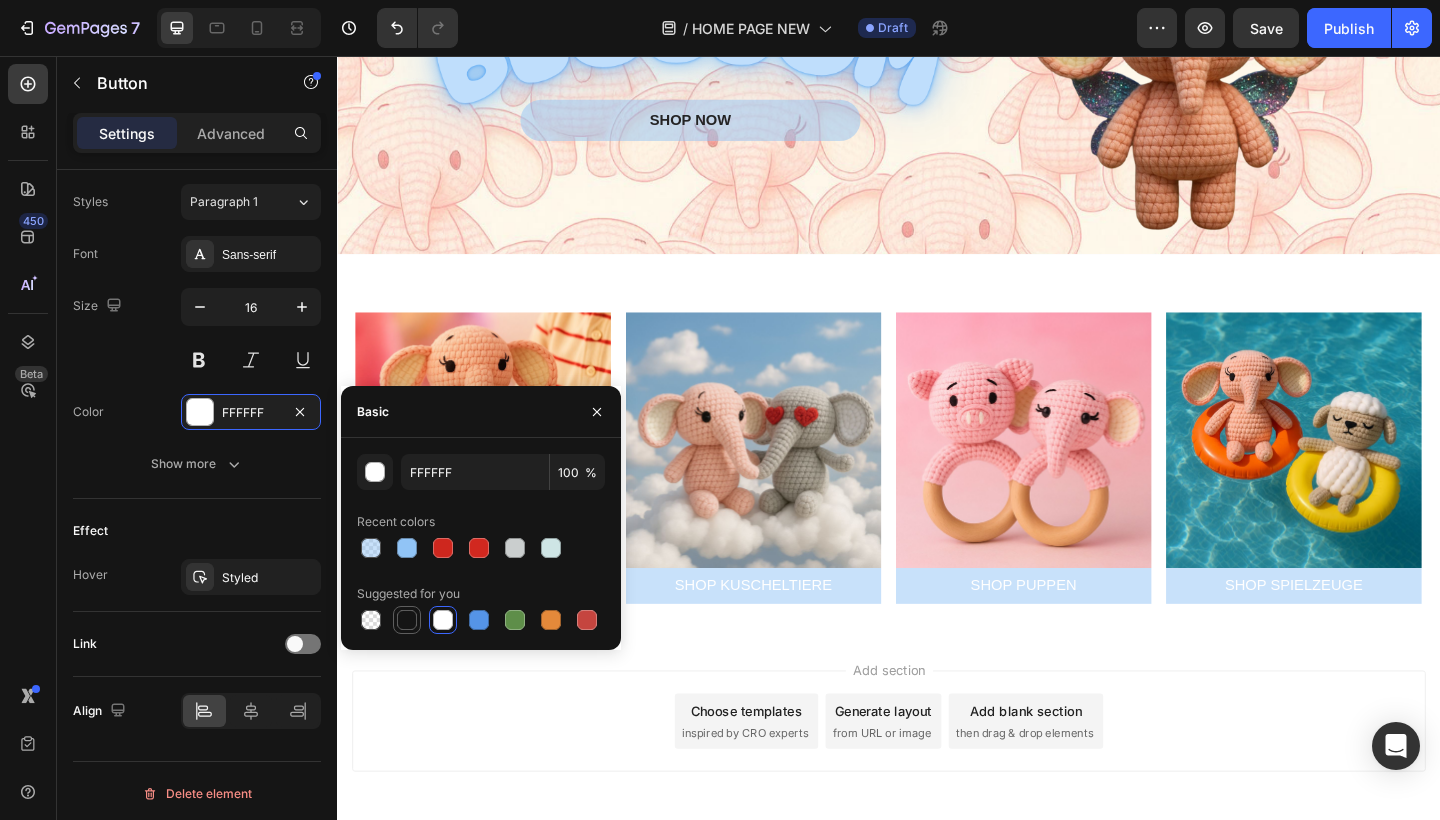 click at bounding box center (407, 620) 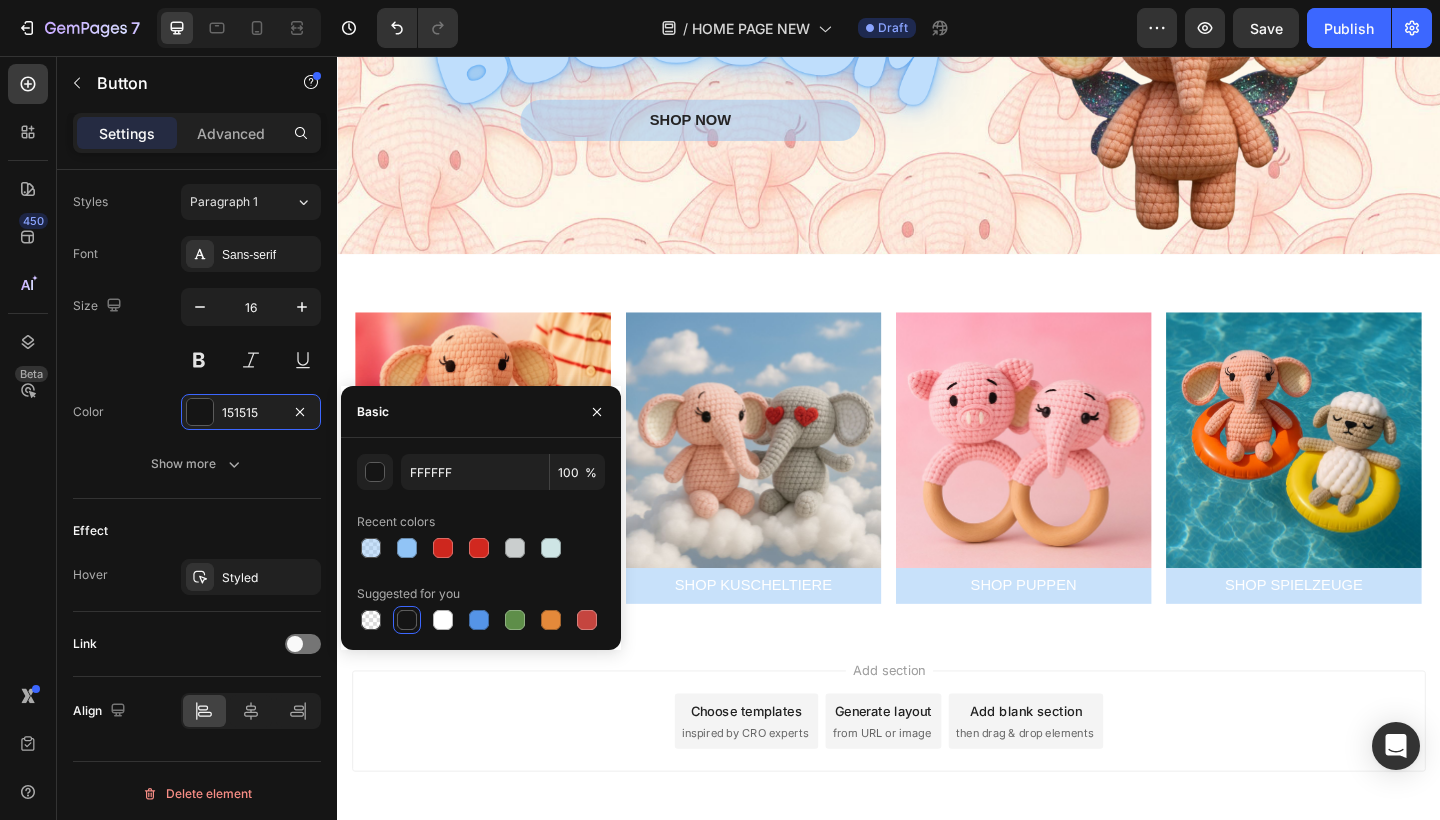 type on "151515" 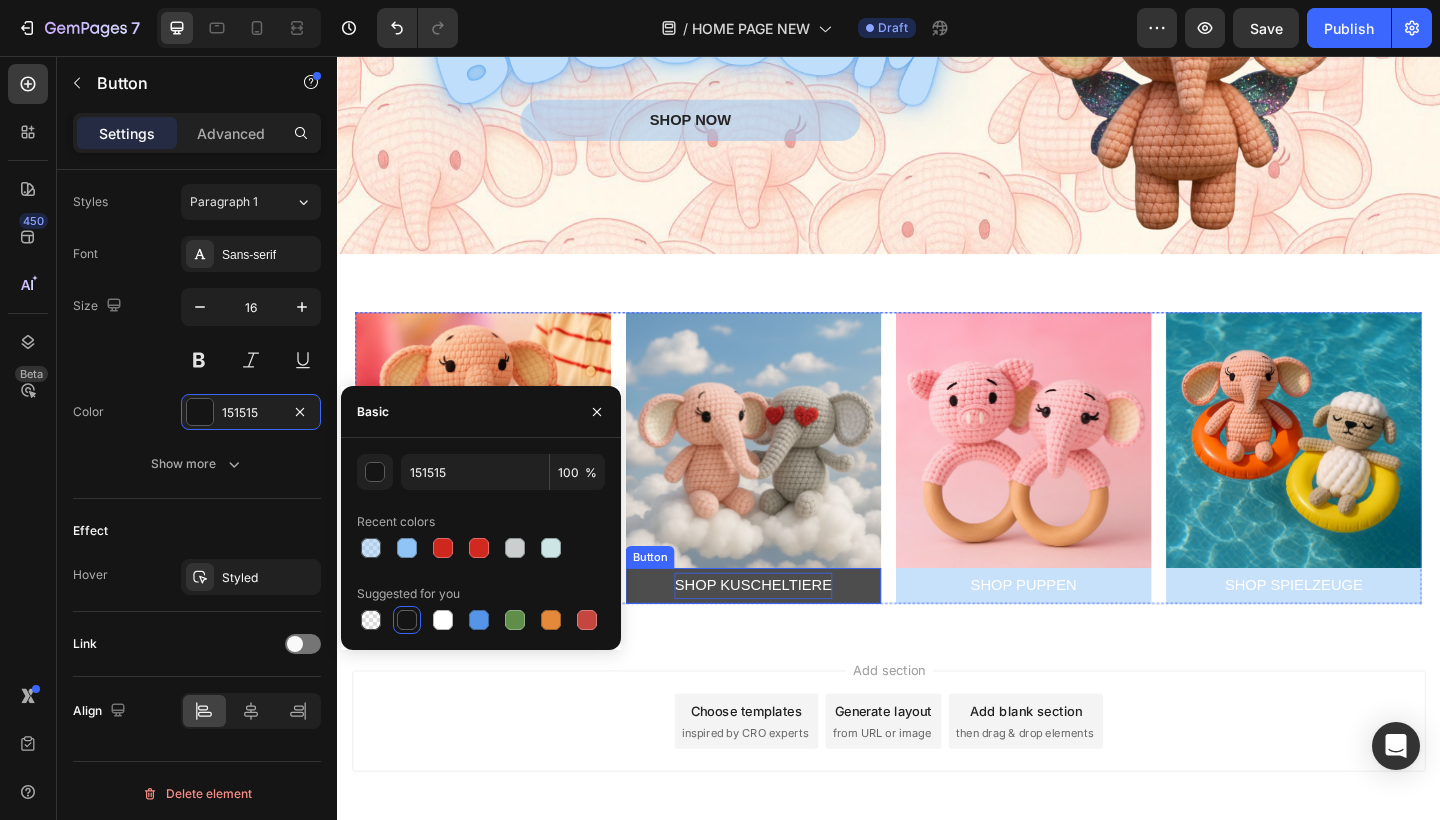 click on "SHOP KUSCHELTIERE" at bounding box center [789, 633] 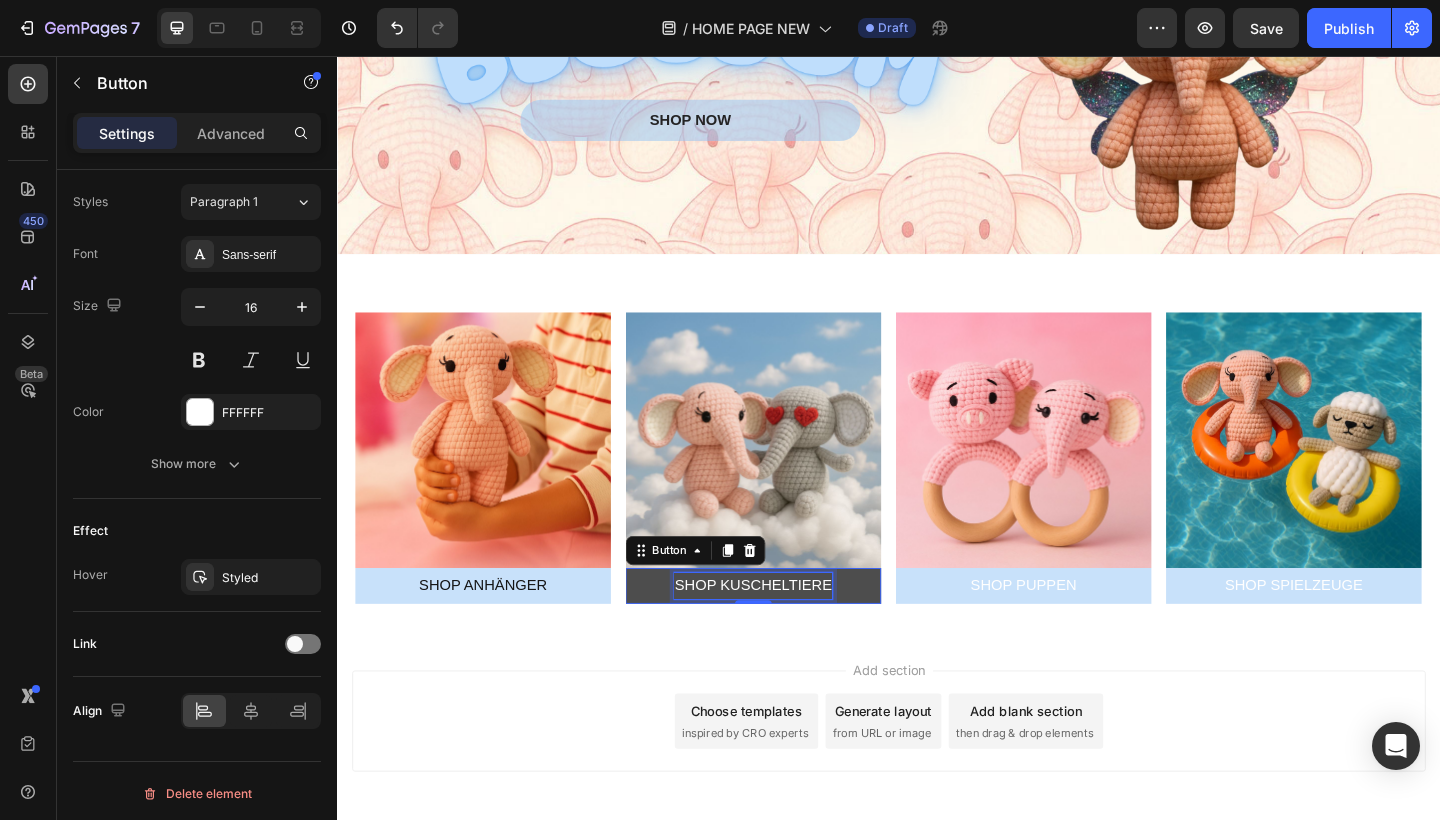 click on "SHOP KUSCHELTIERE" at bounding box center (789, 633) 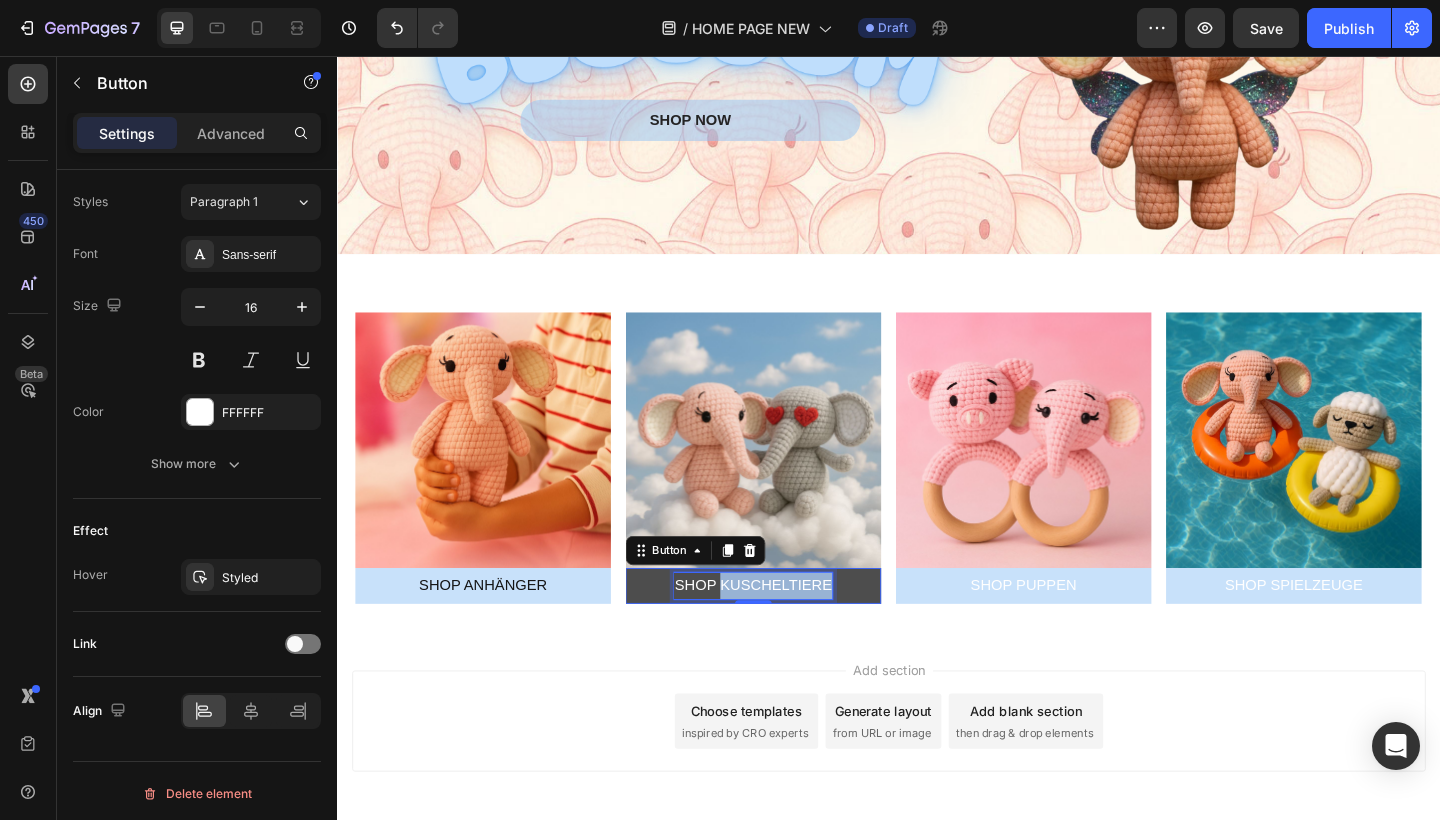click on "SHOP KUSCHELTIERE" at bounding box center [789, 633] 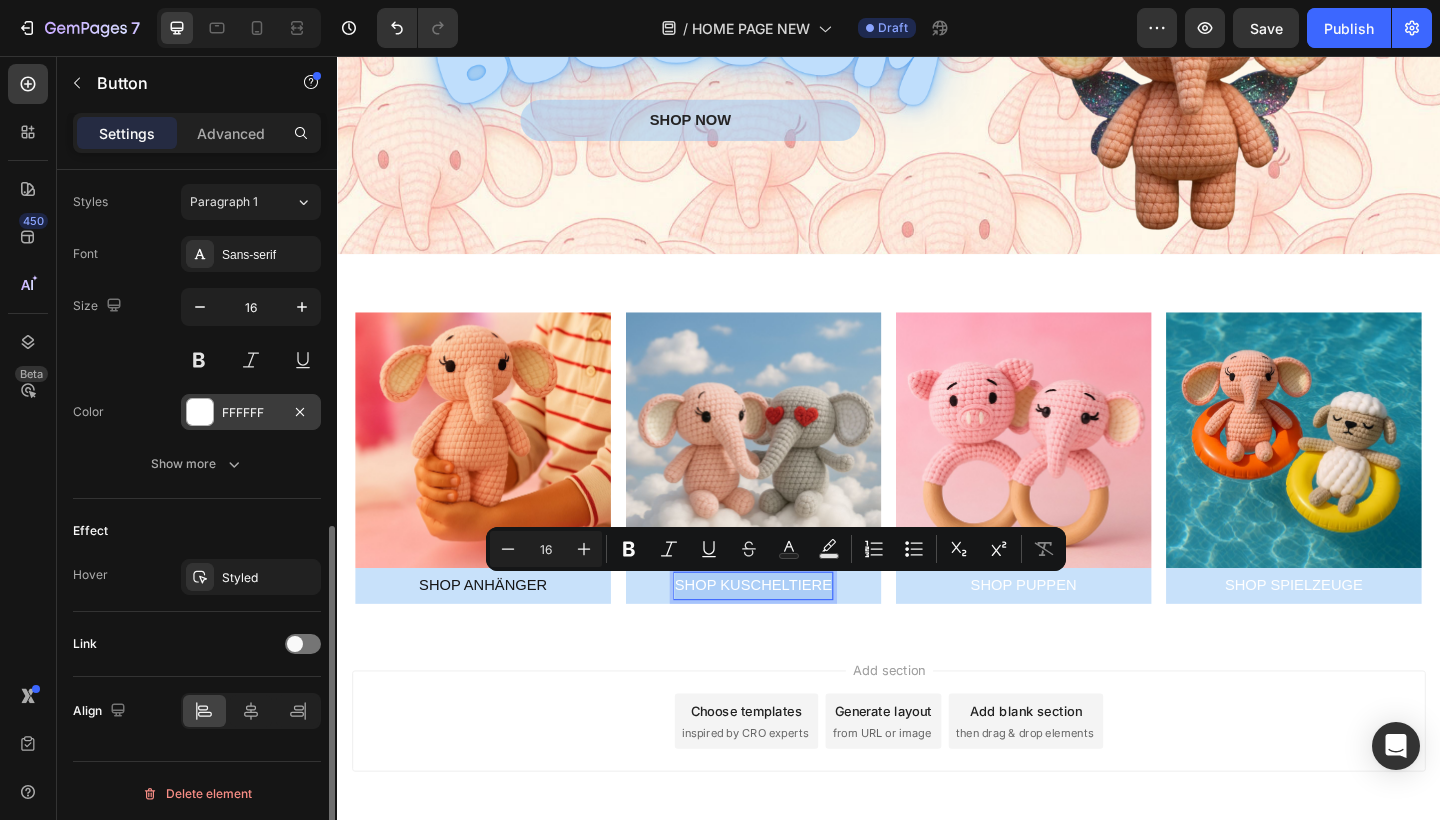 click at bounding box center (200, 412) 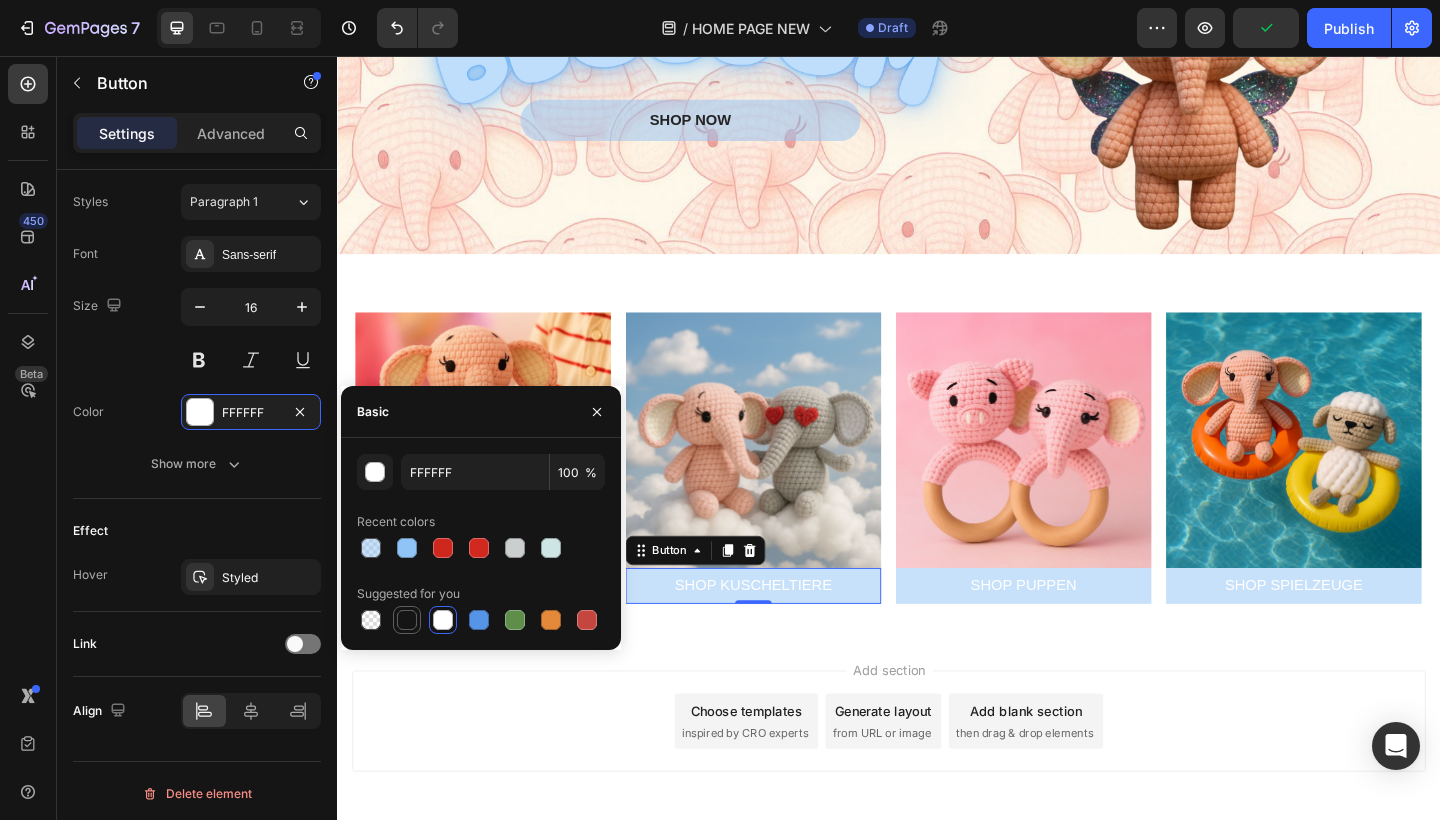 click at bounding box center (407, 620) 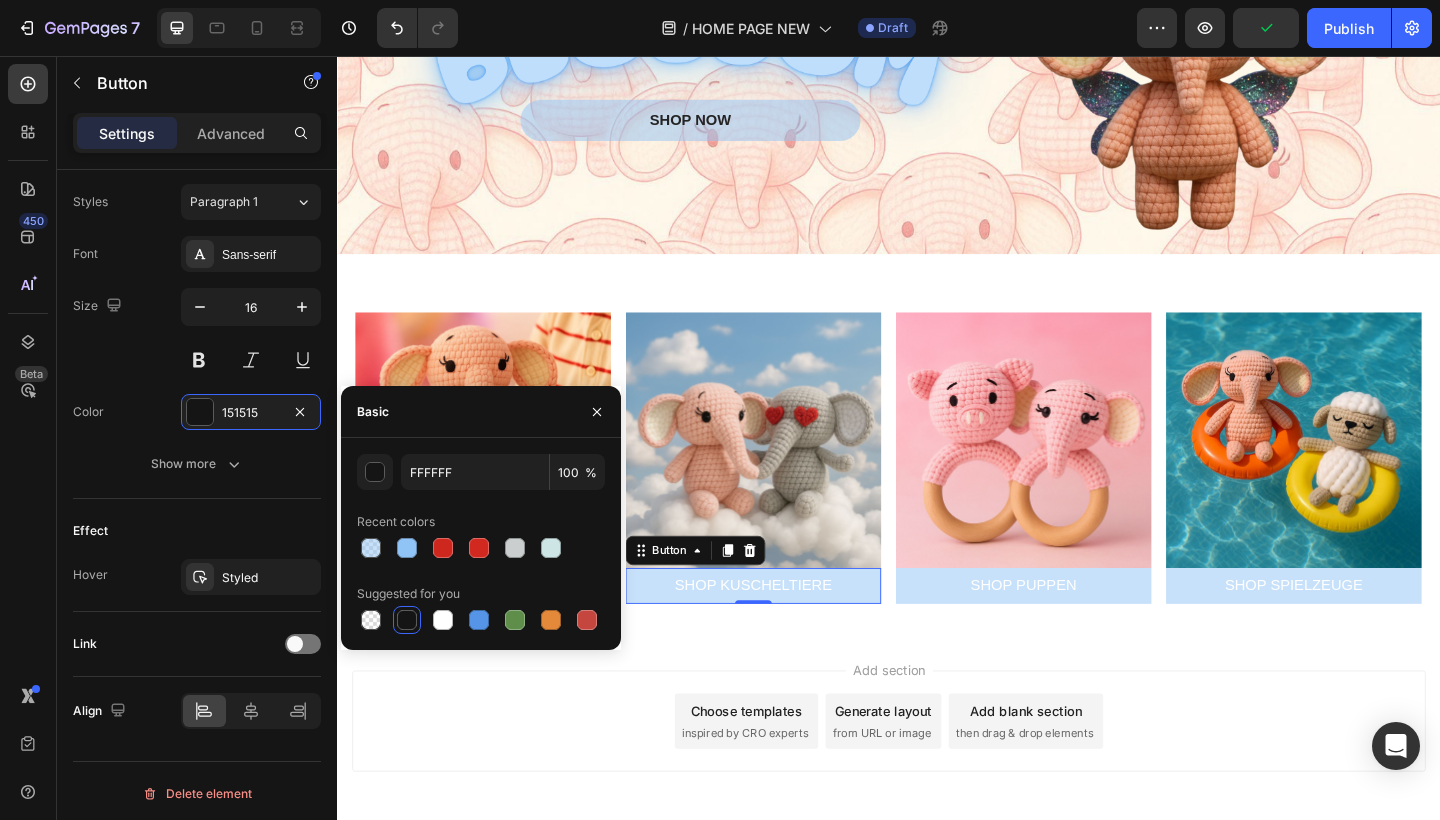 type on "151515" 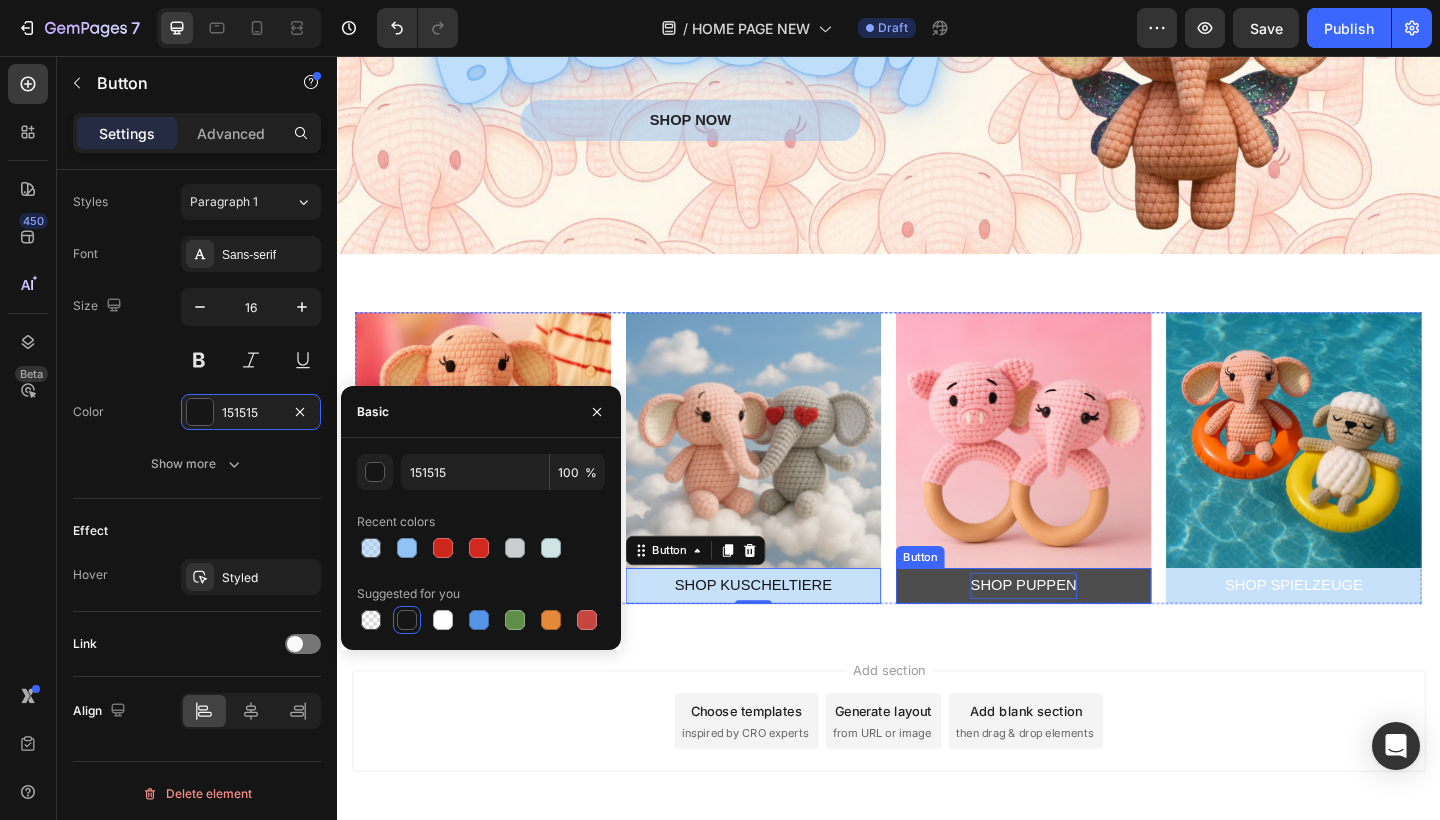 click on "SHOP PUPPEN" at bounding box center [1083, 633] 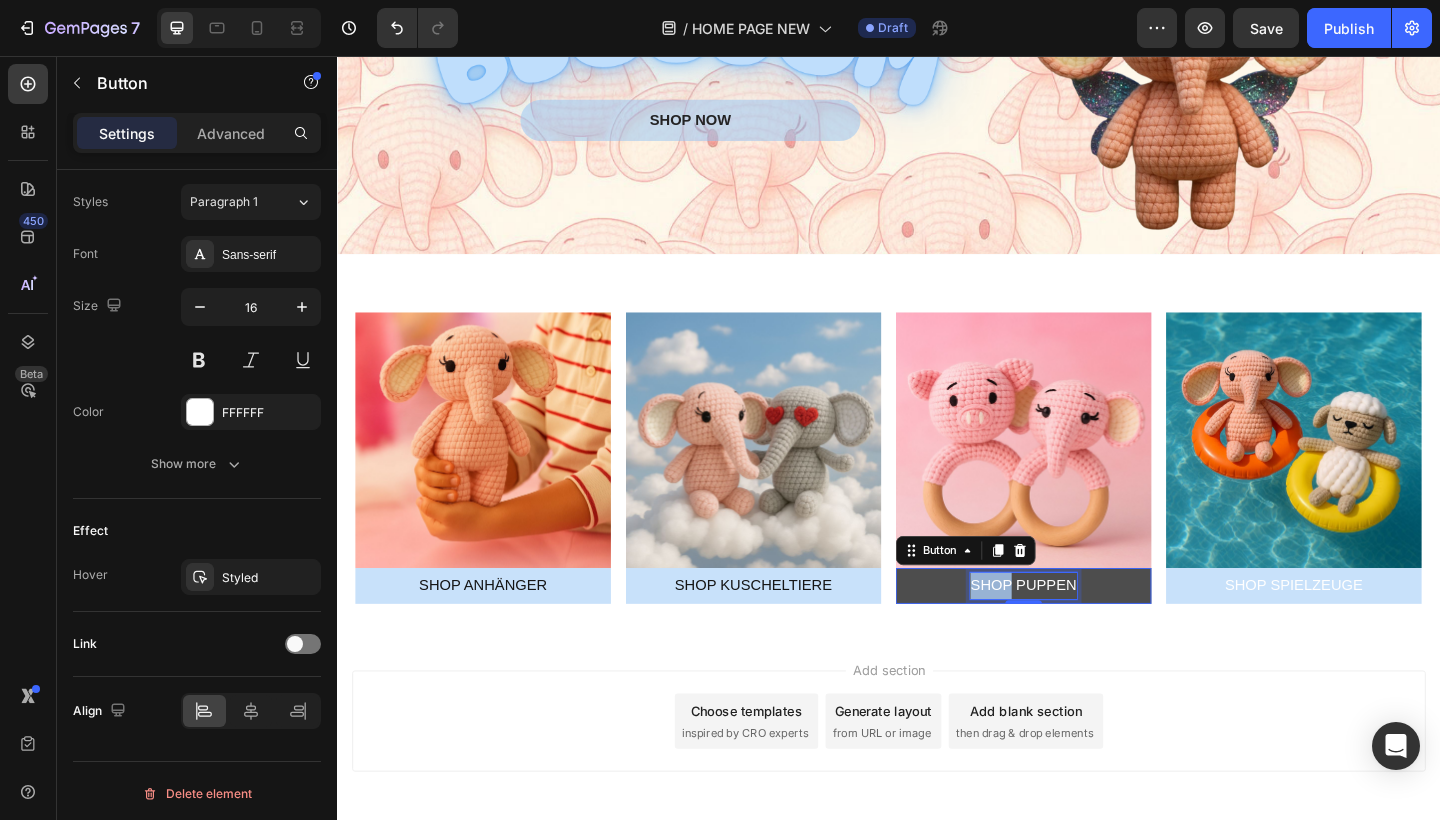 click on "SHOP PUPPEN" at bounding box center [1083, 633] 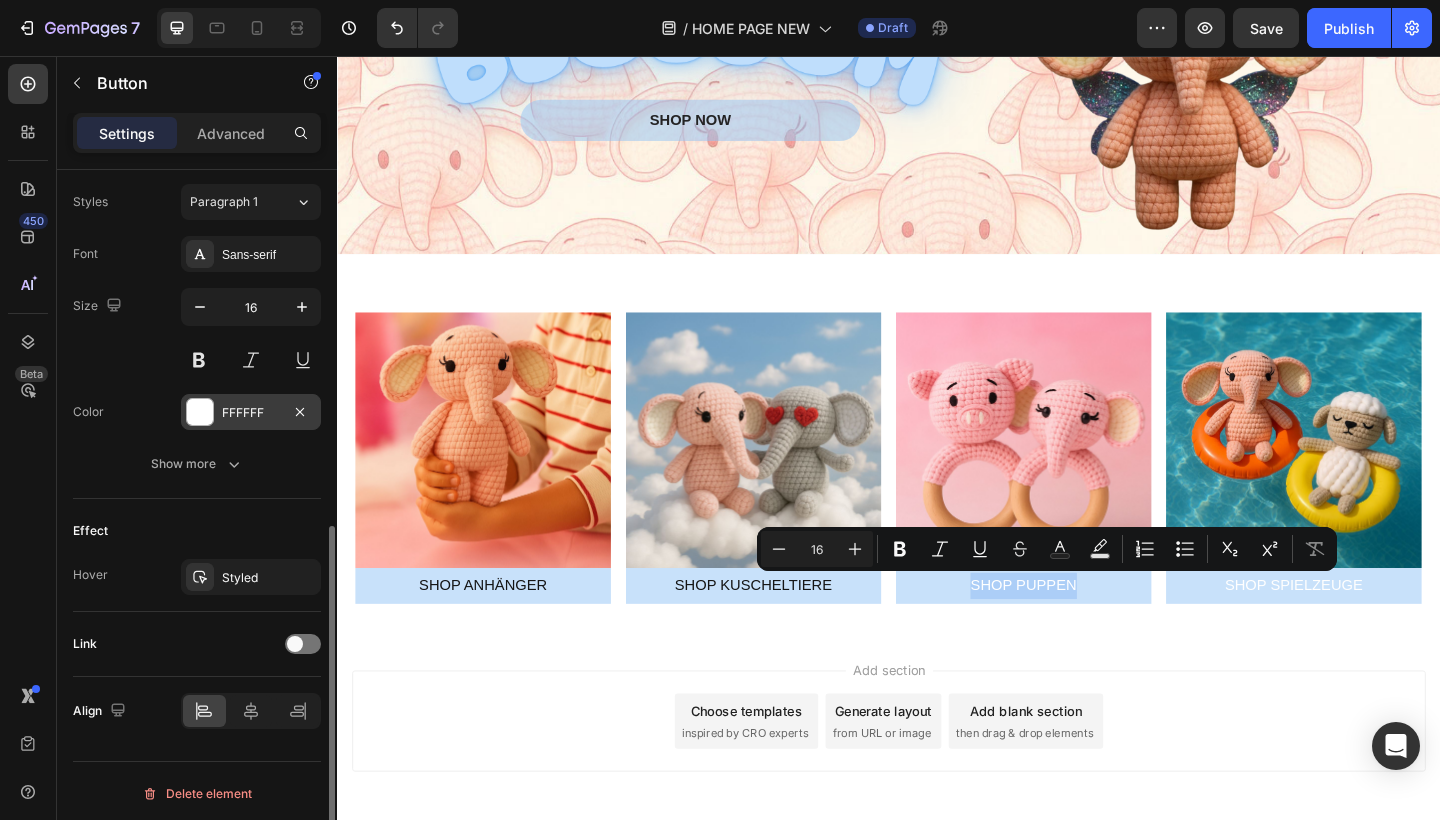 click at bounding box center (200, 412) 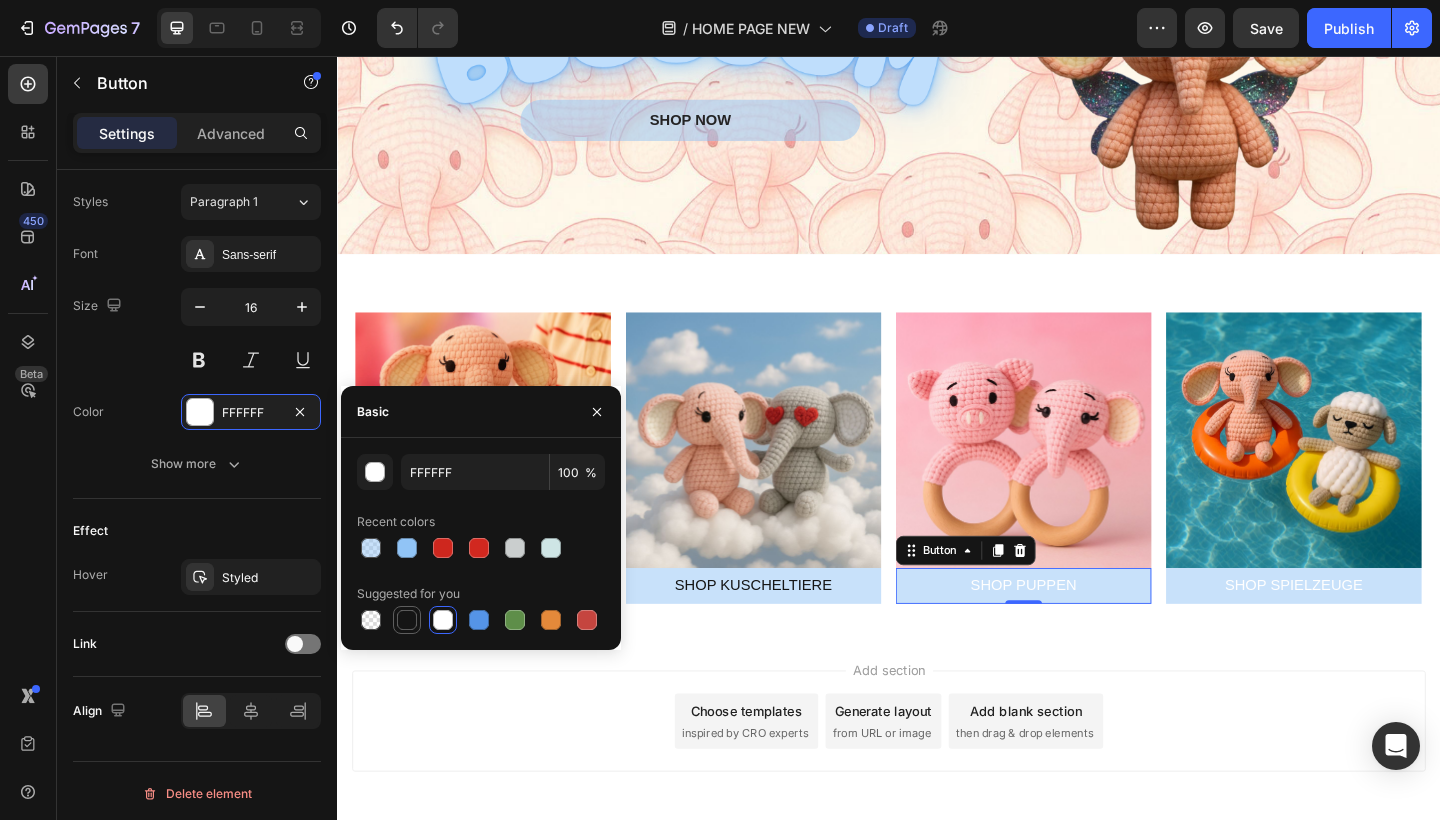 click at bounding box center [407, 620] 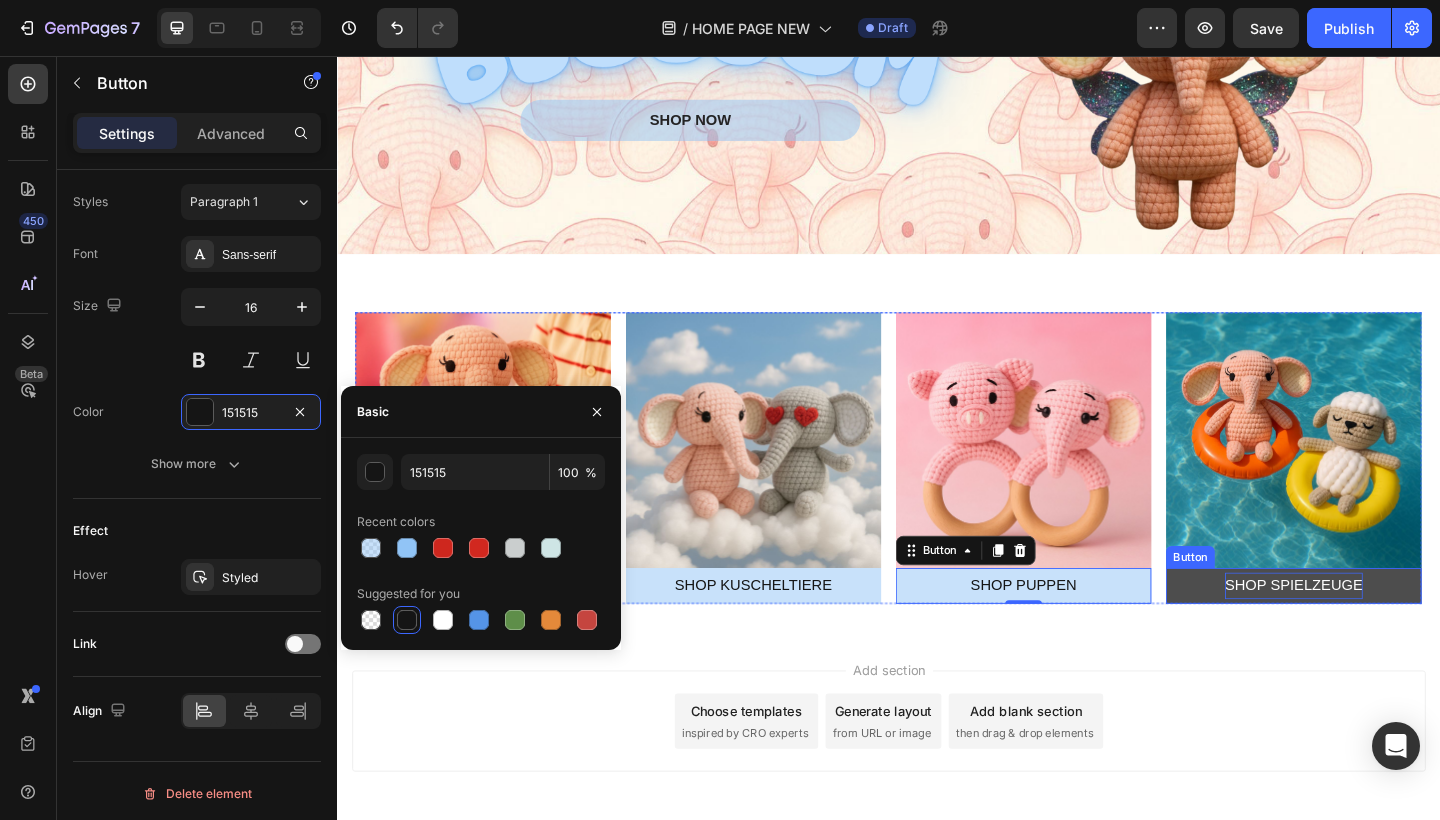click on "SHOP SPIELZEUGE" at bounding box center (1378, 633) 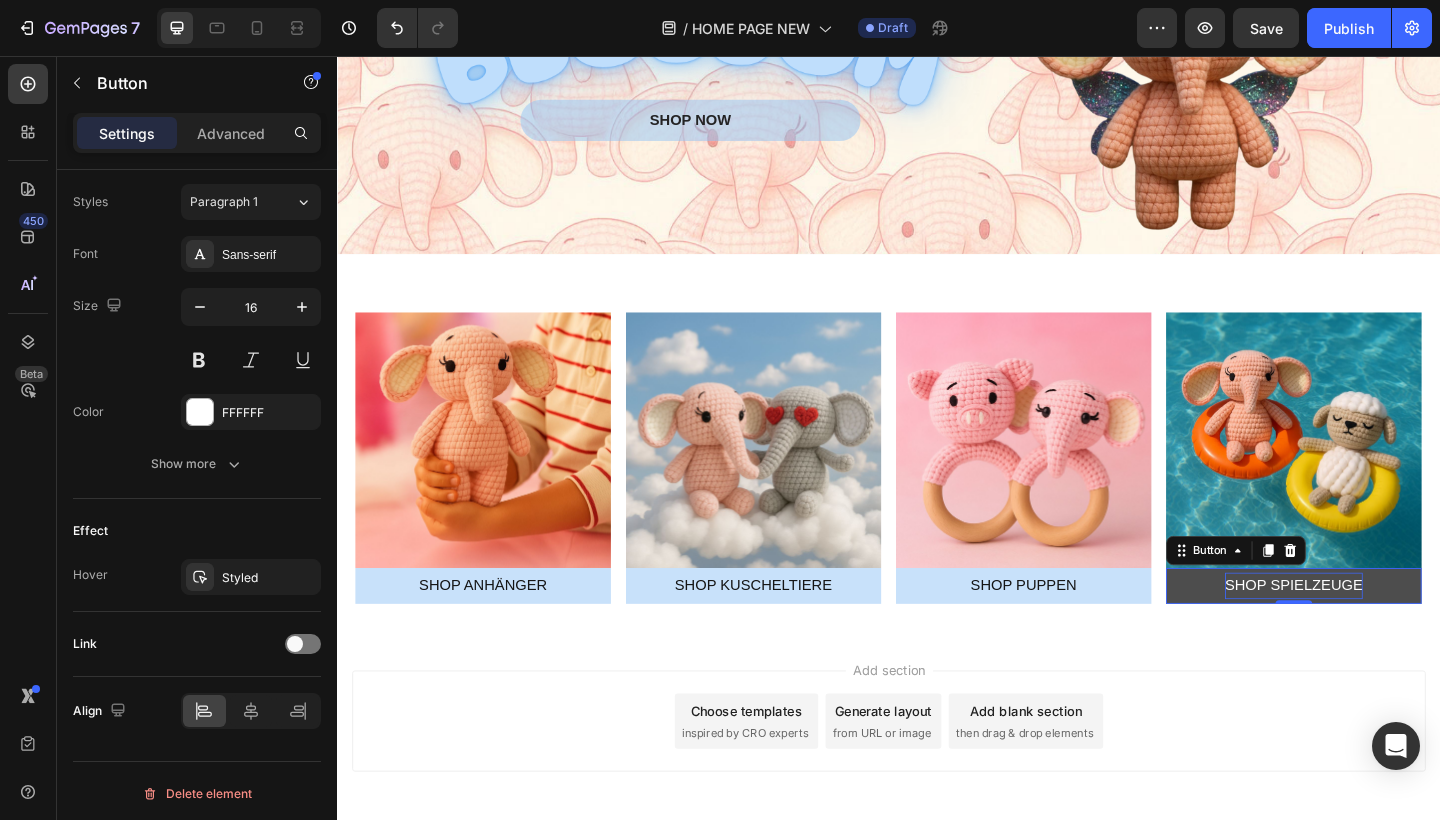 click on "SHOP SPIELZEUGE" at bounding box center [1378, 633] 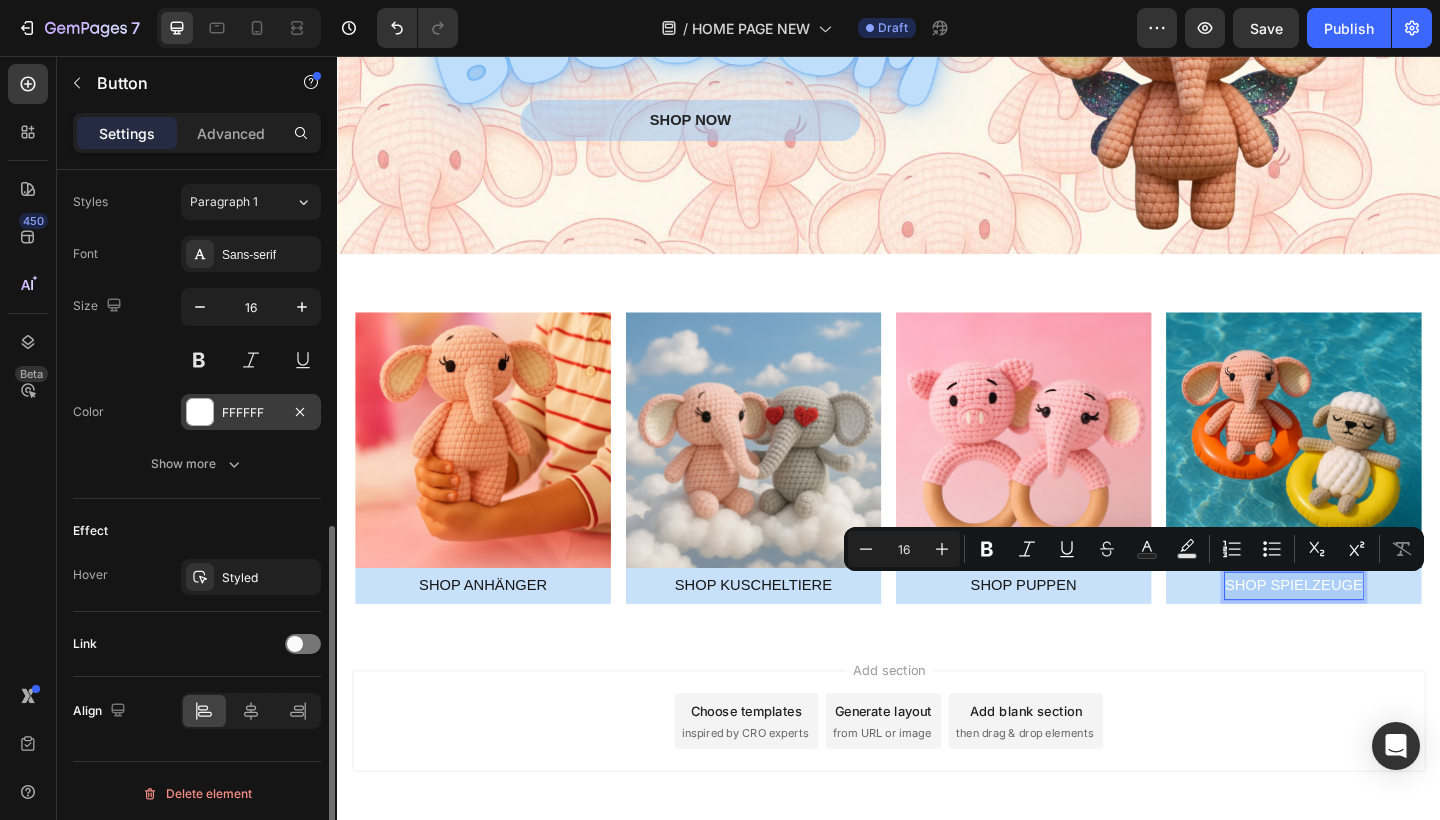 click on "FFFFFF" at bounding box center (251, 412) 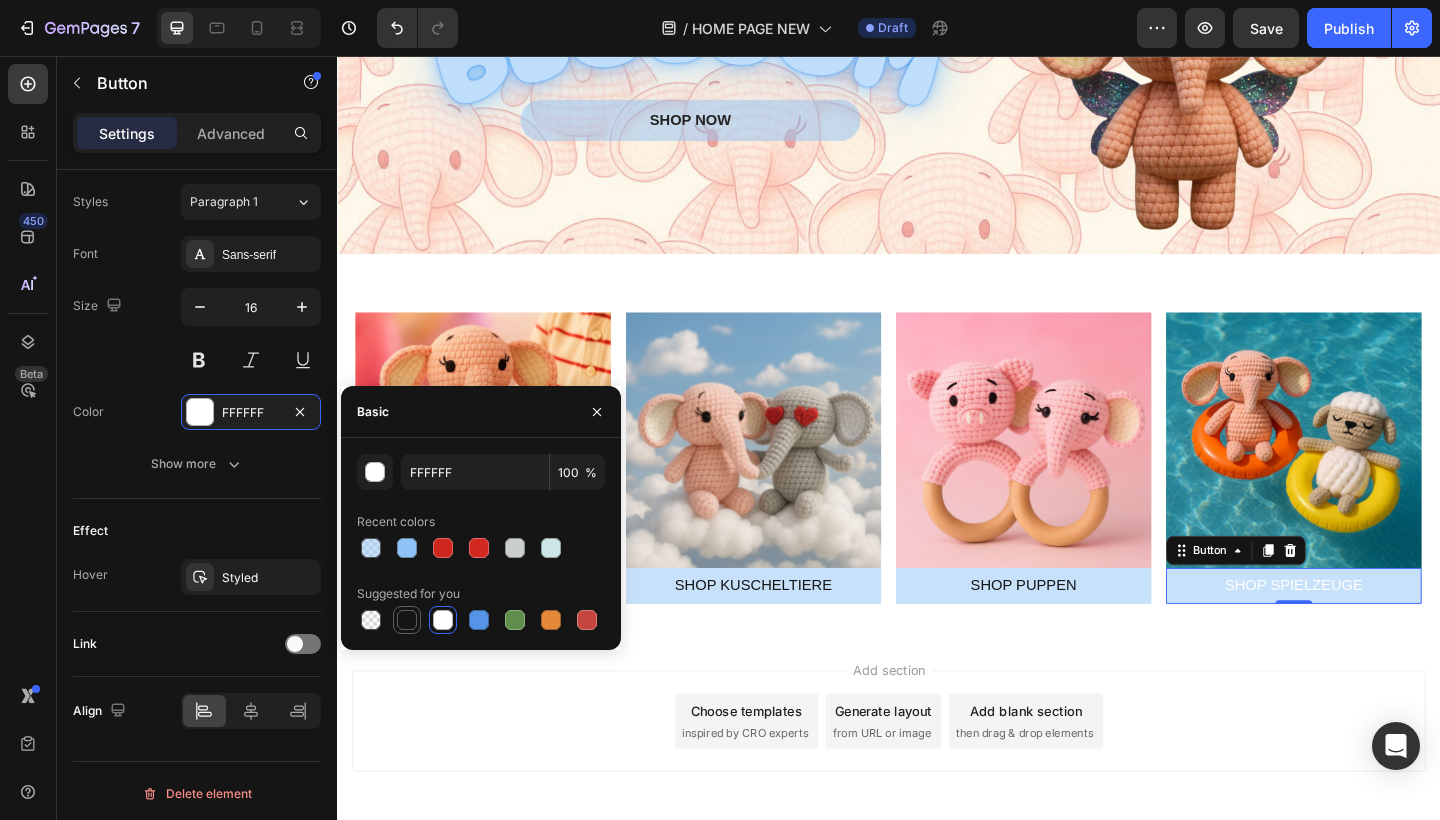 click at bounding box center [407, 620] 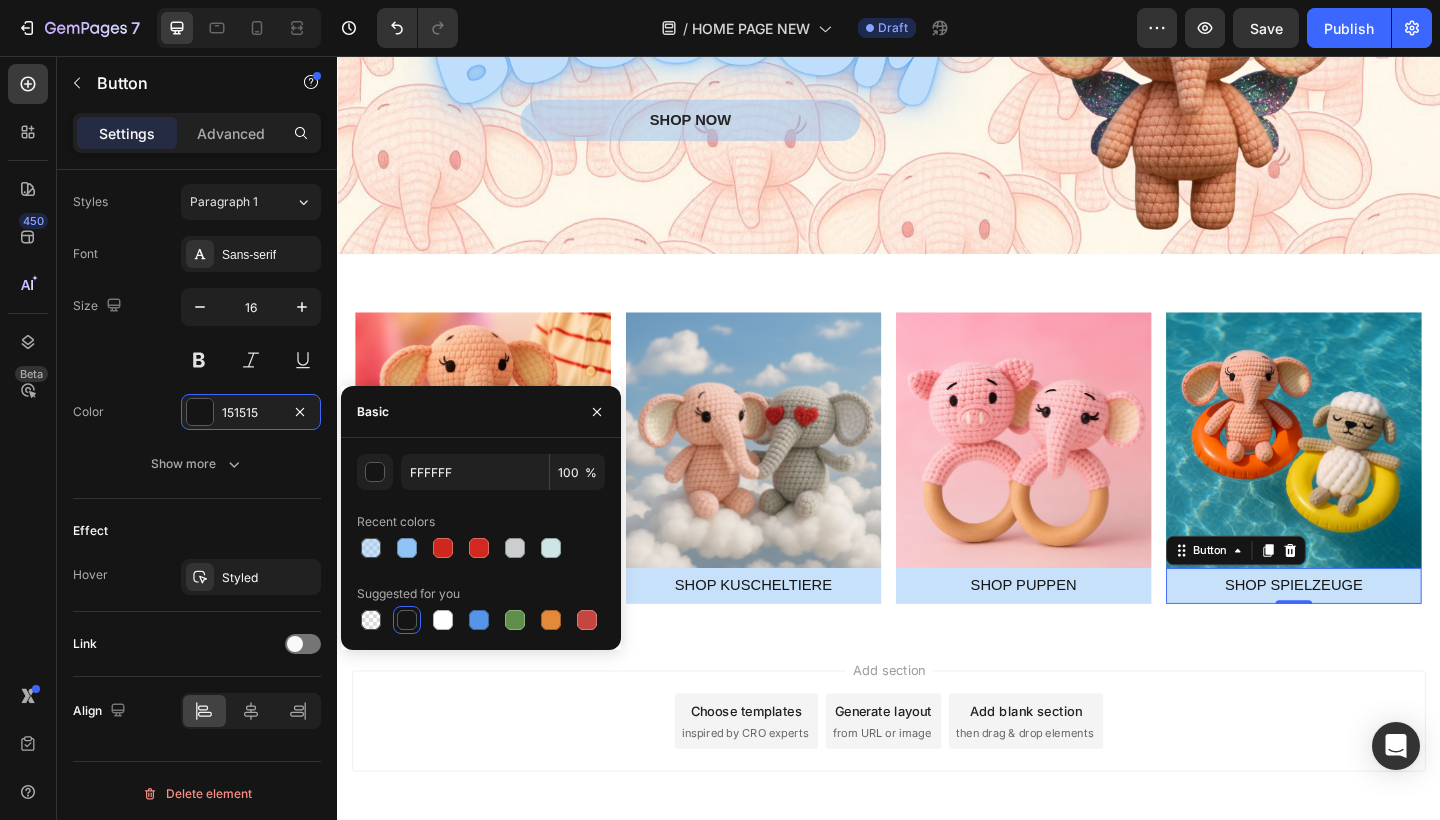type on "151515" 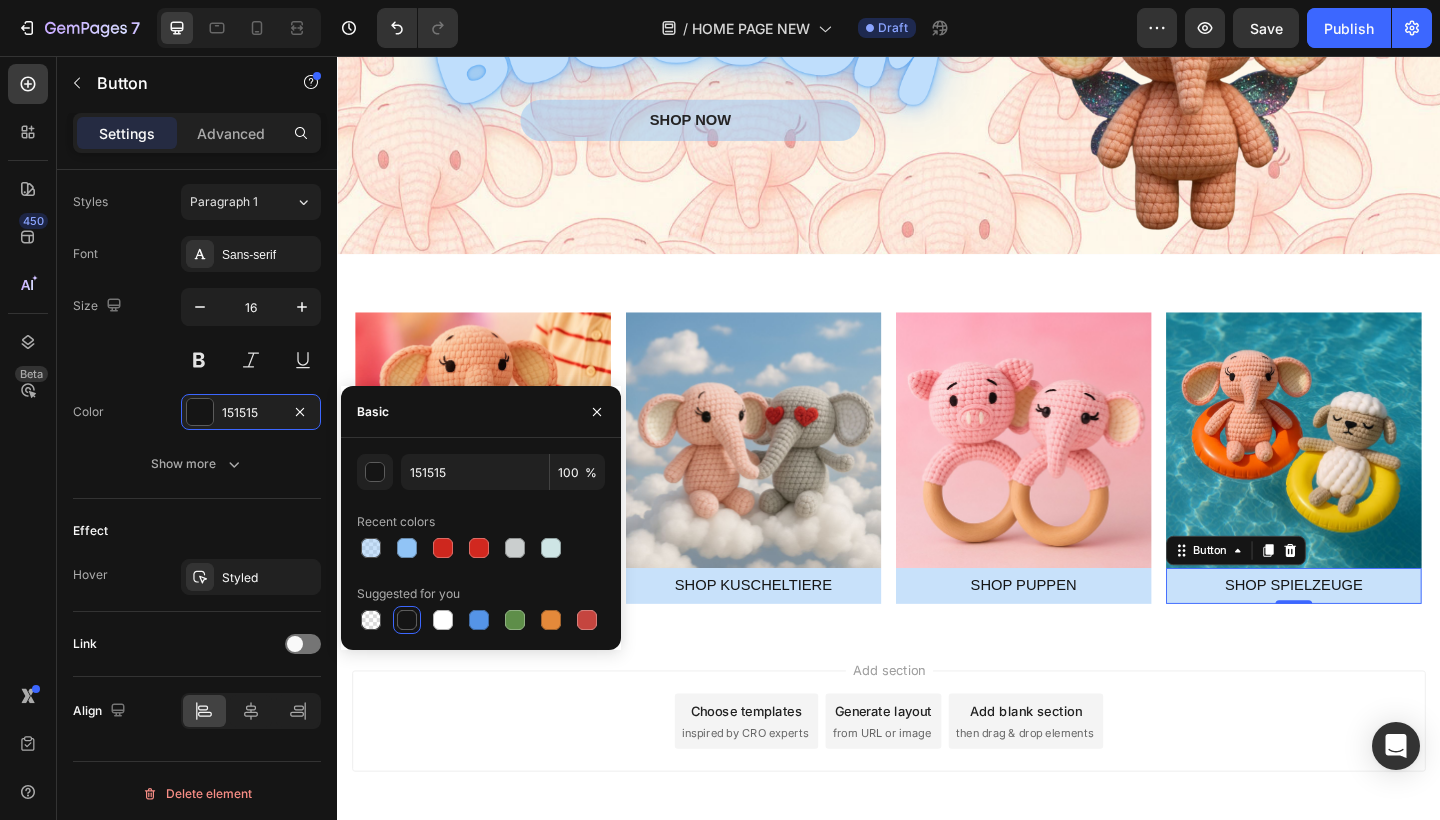 click on "Add section Choose templates inspired by CRO experts Generate layout from URL or image Add blank section then drag & drop elements" at bounding box center [937, 808] 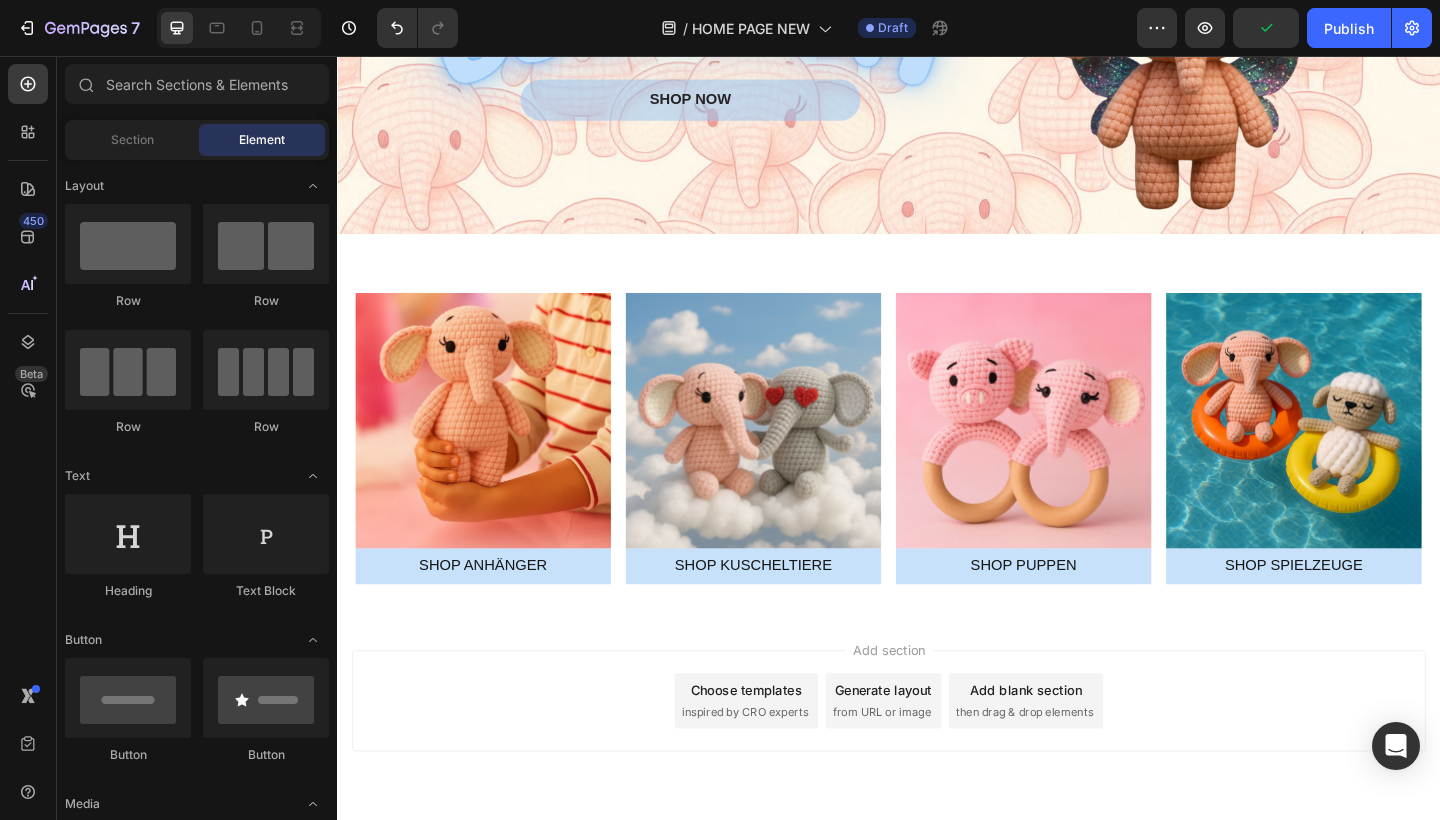 scroll, scrollTop: 3499, scrollLeft: 0, axis: vertical 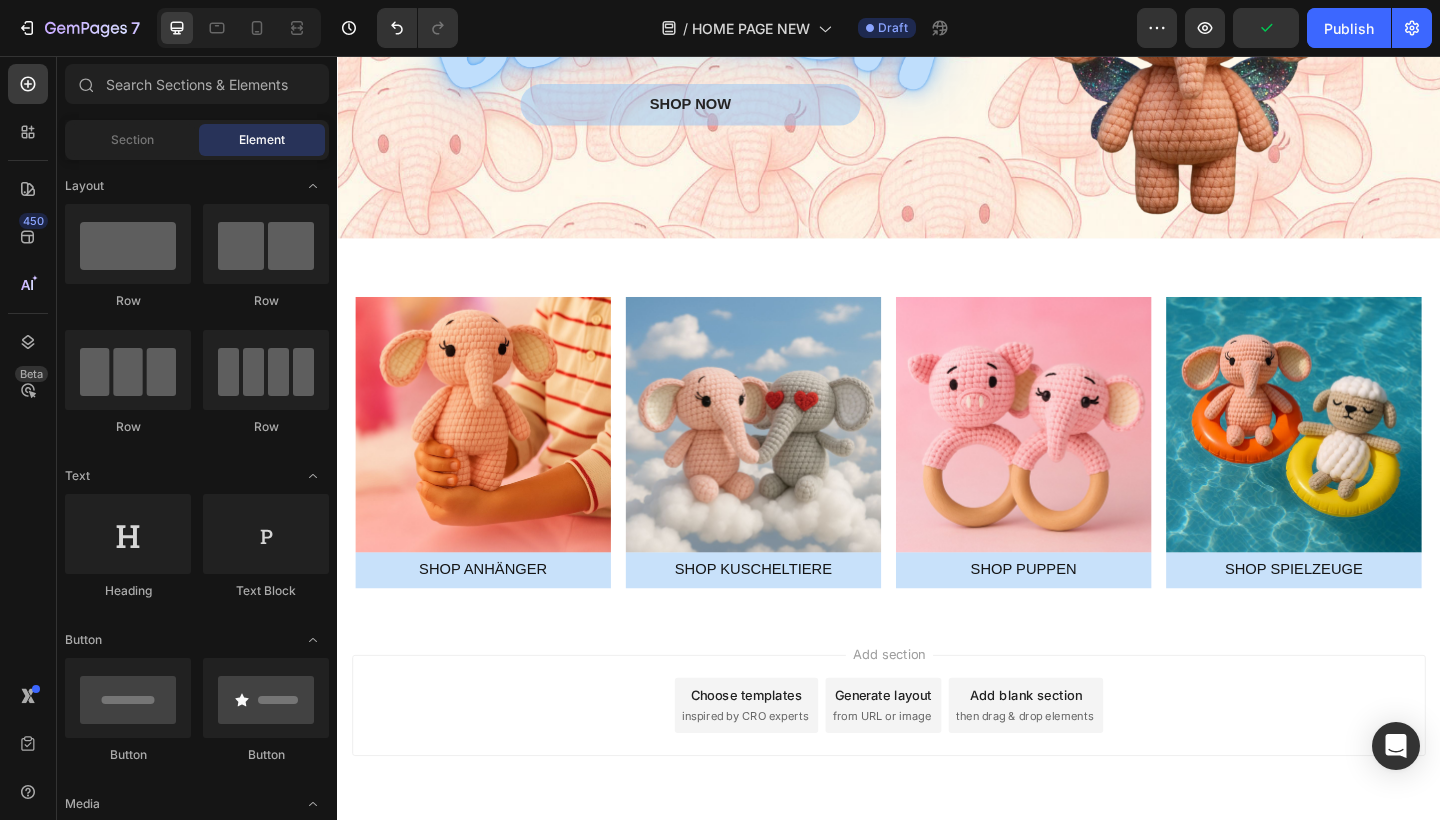 click at bounding box center (239, 28) 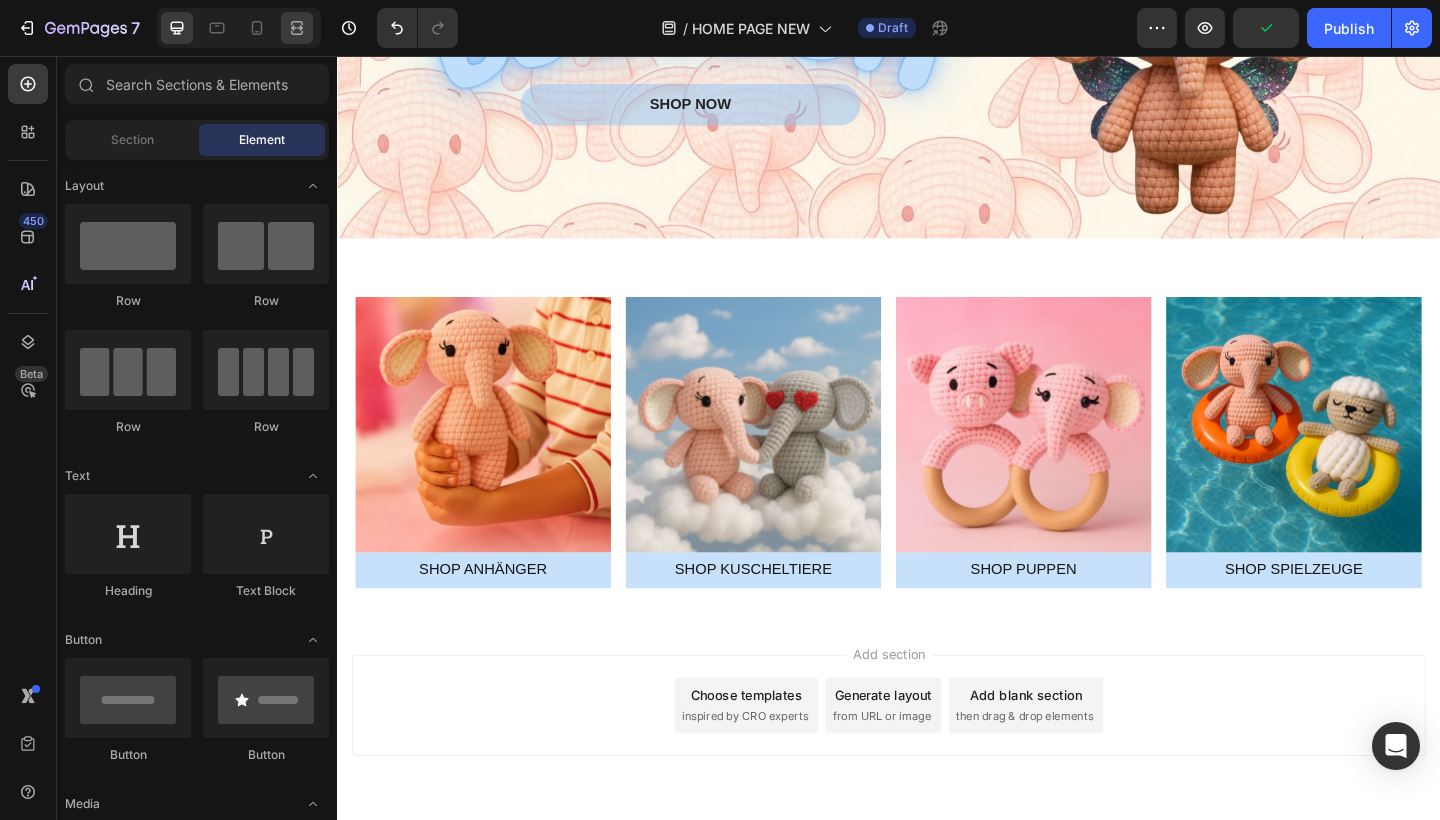 click 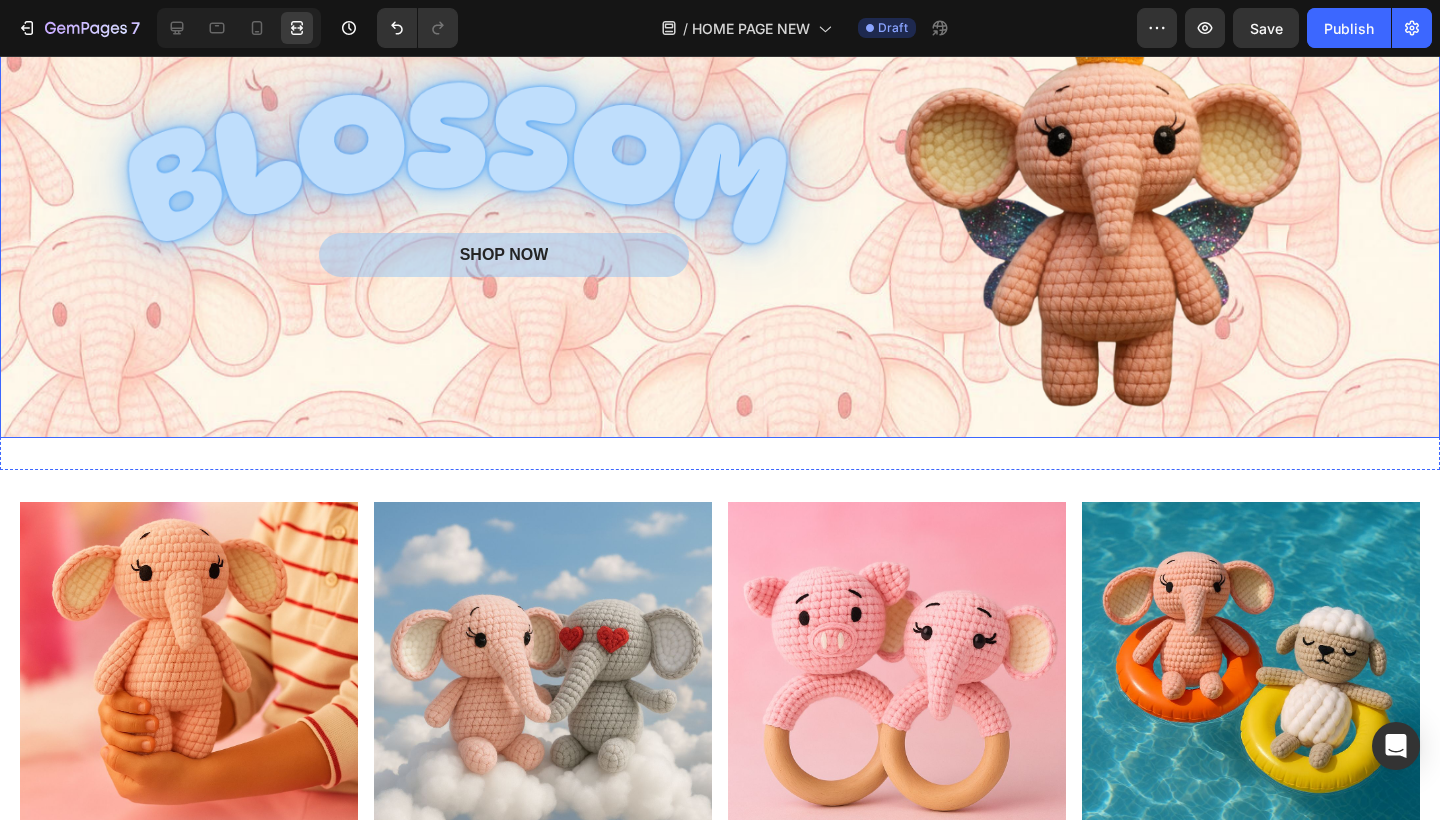 scroll, scrollTop: 3384, scrollLeft: 0, axis: vertical 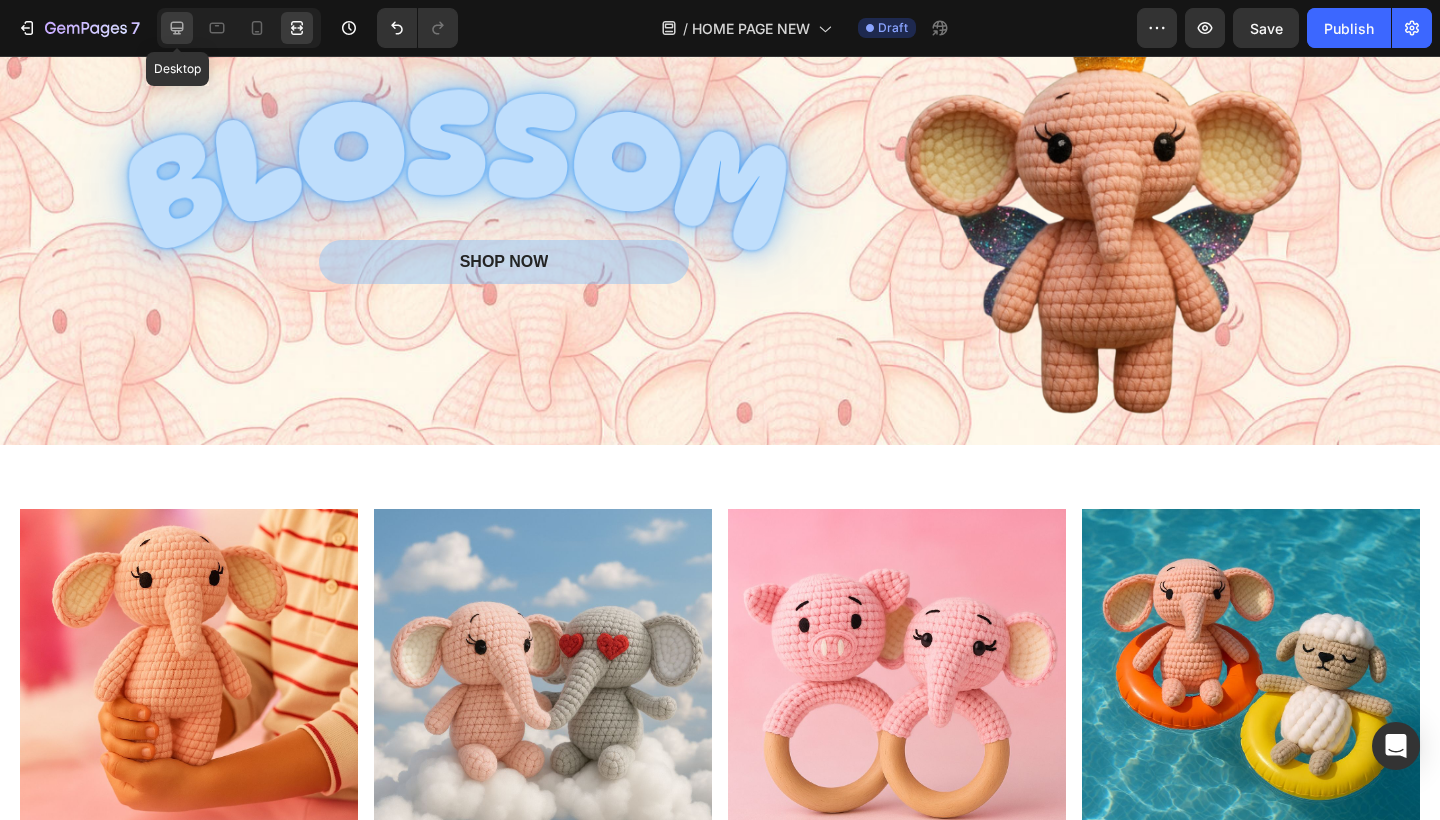 click 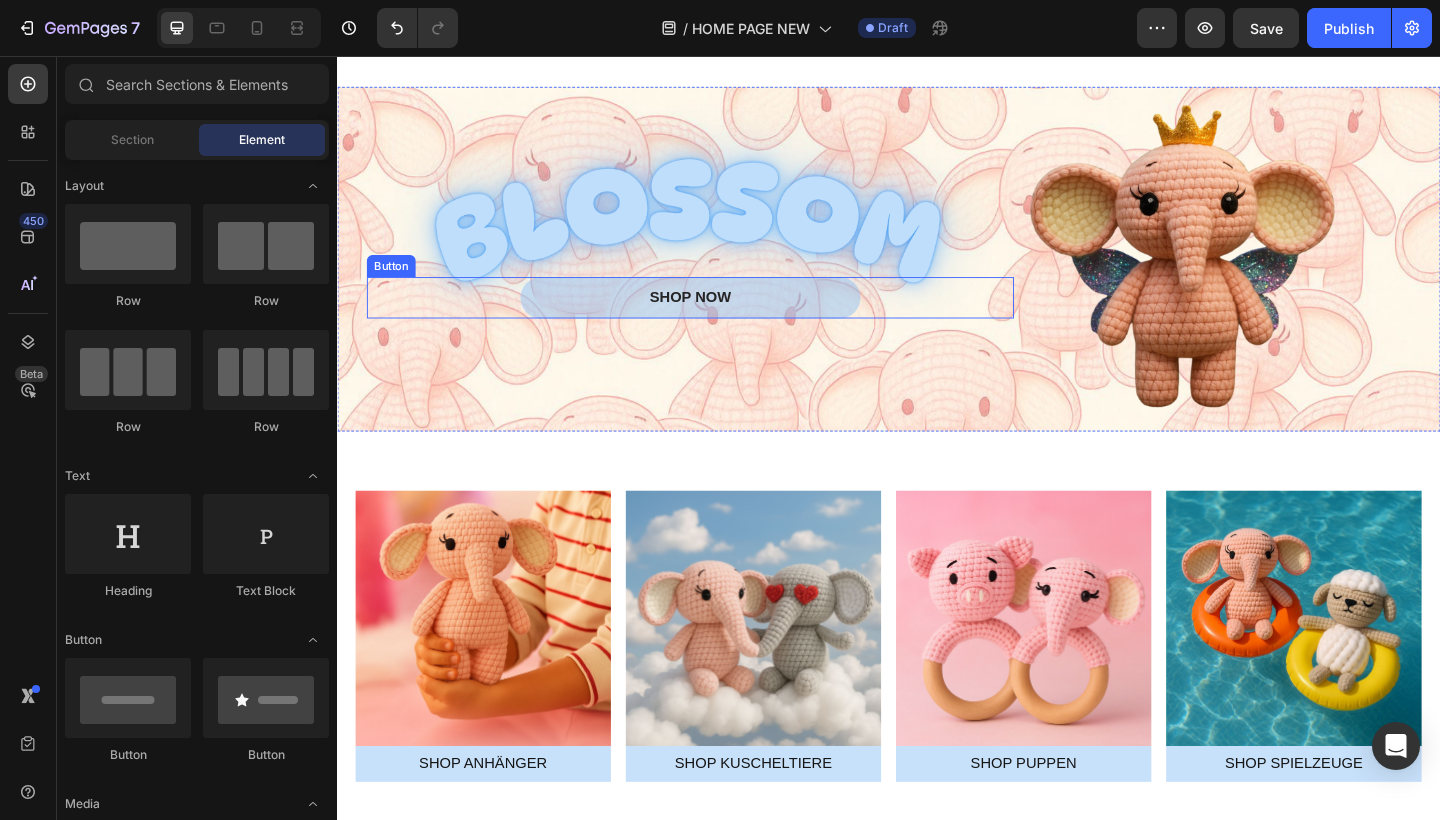 scroll, scrollTop: 3520, scrollLeft: 0, axis: vertical 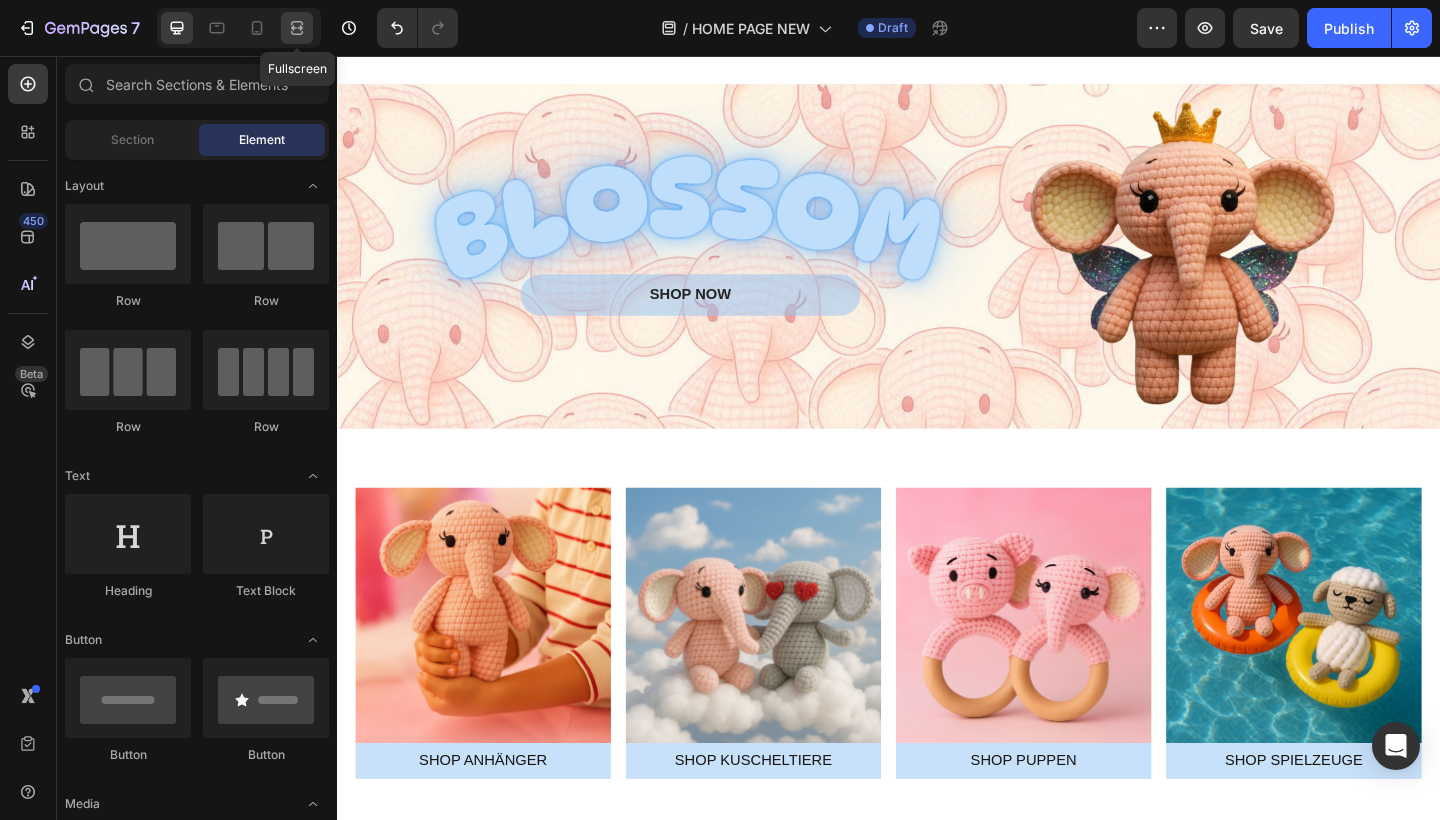 click 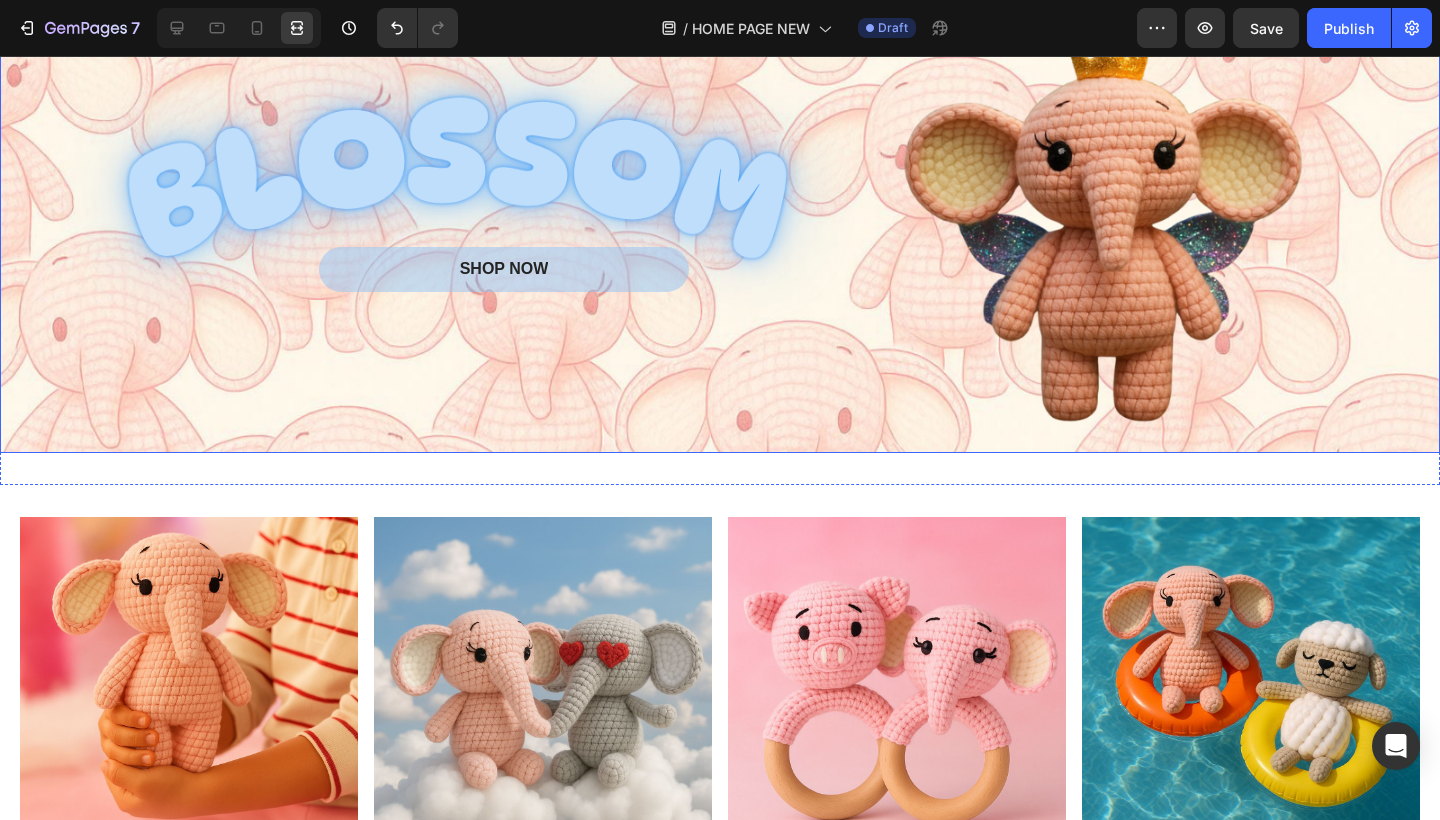 scroll, scrollTop: 3958, scrollLeft: 0, axis: vertical 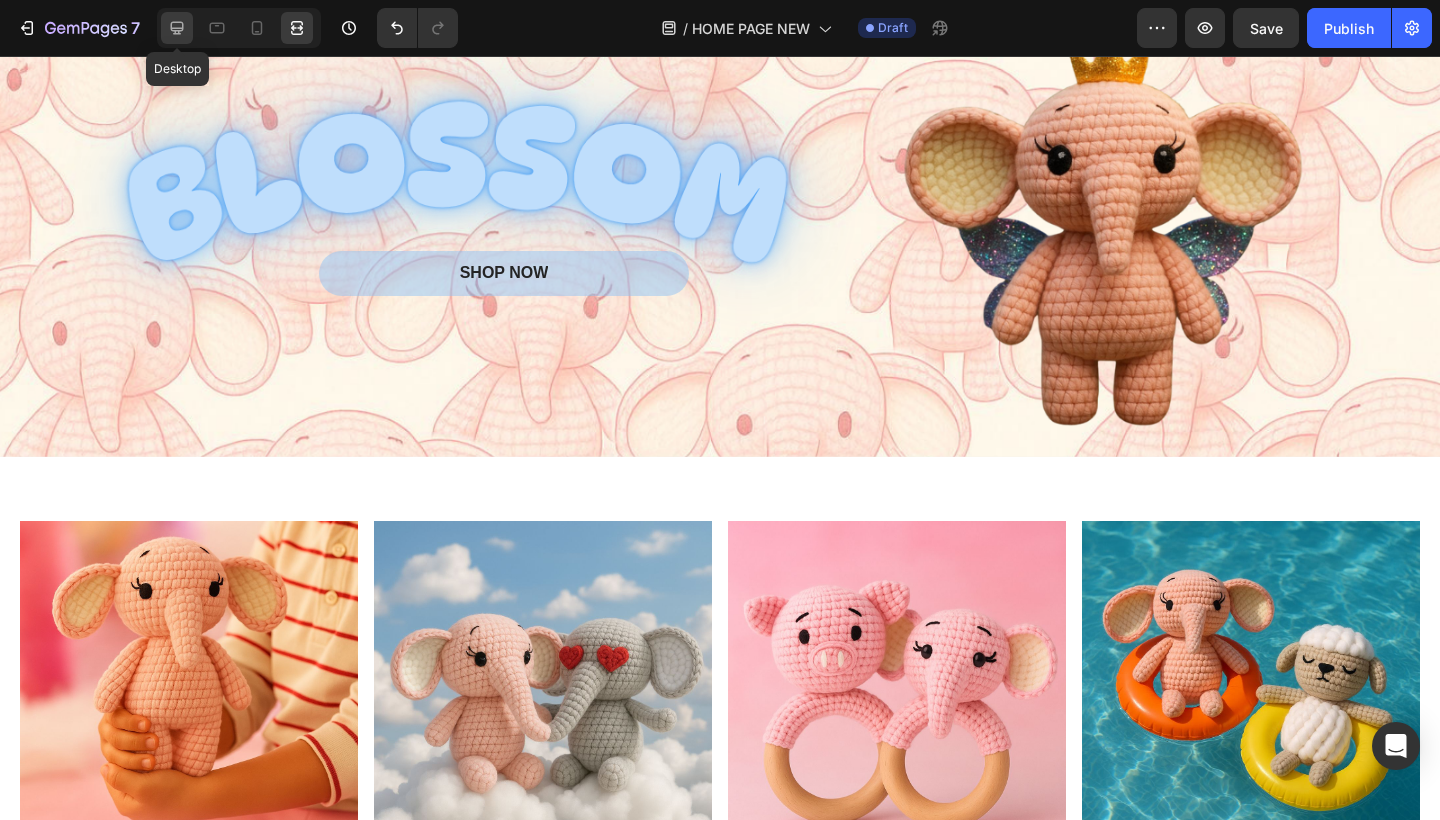 click 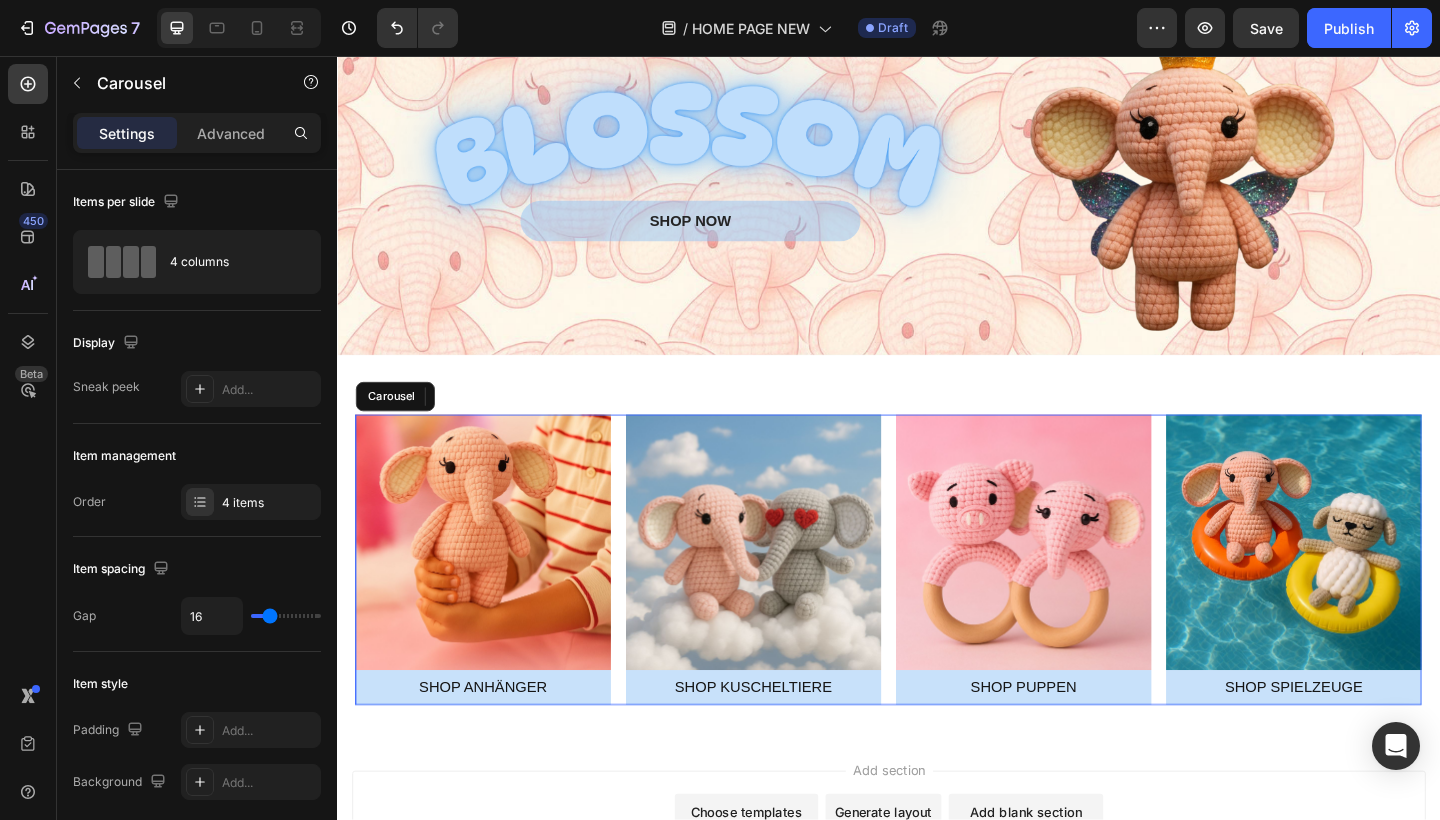 click on "Image SHOP ANHÄNGER Button Image SHOP KUSCHELTIERE Button Image SHOP PUPPEN Button Image SHOP SPIELZEUGE Button" at bounding box center [937, 604] 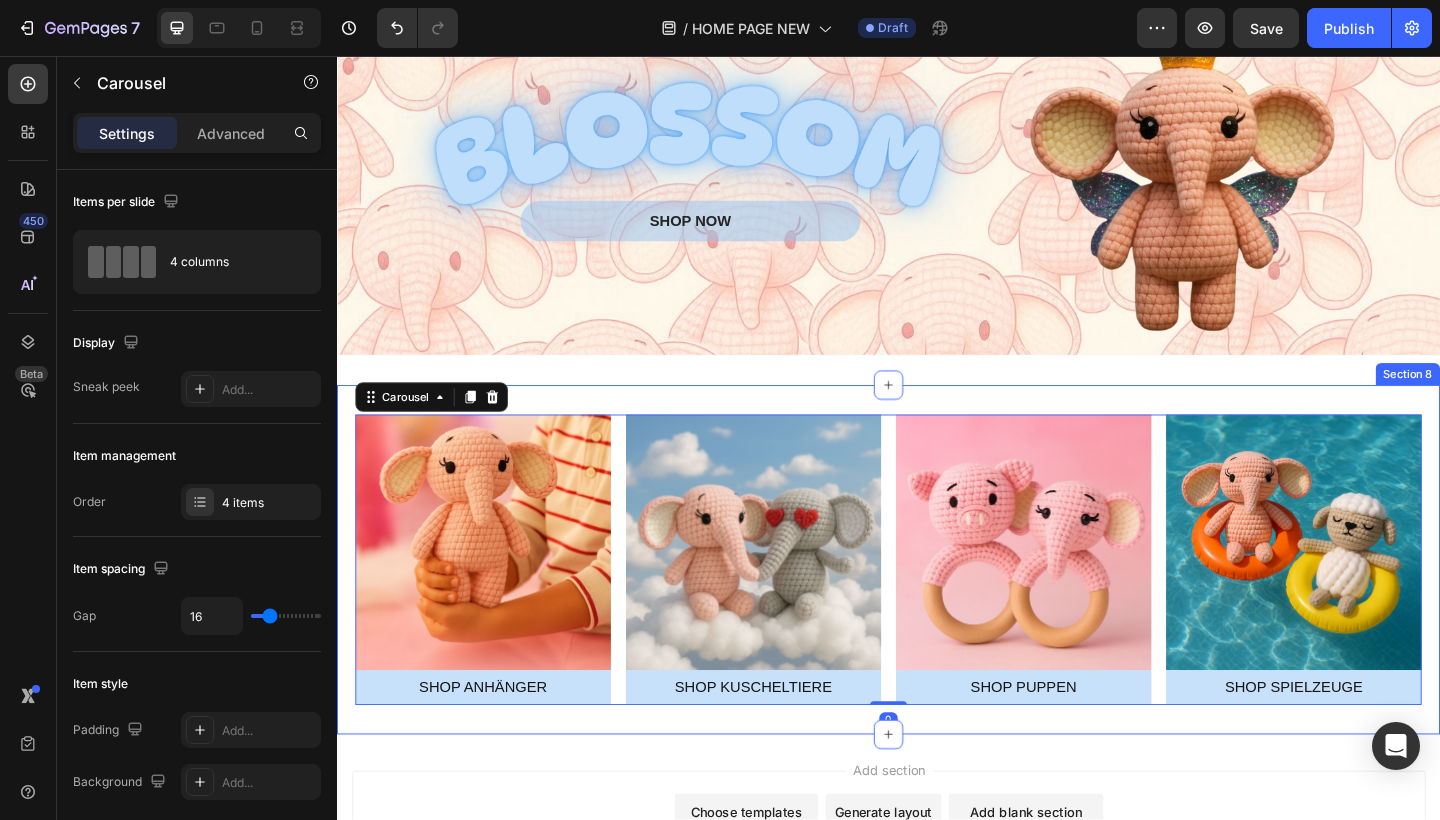 click on "Image SHOP ANHÄNGER Button Image SHOP KUSCHELTIERE Button Image SHOP PUPPEN Button Image SHOP SPIELZEUGE Button Carousel   0 Section 8" at bounding box center [937, 604] 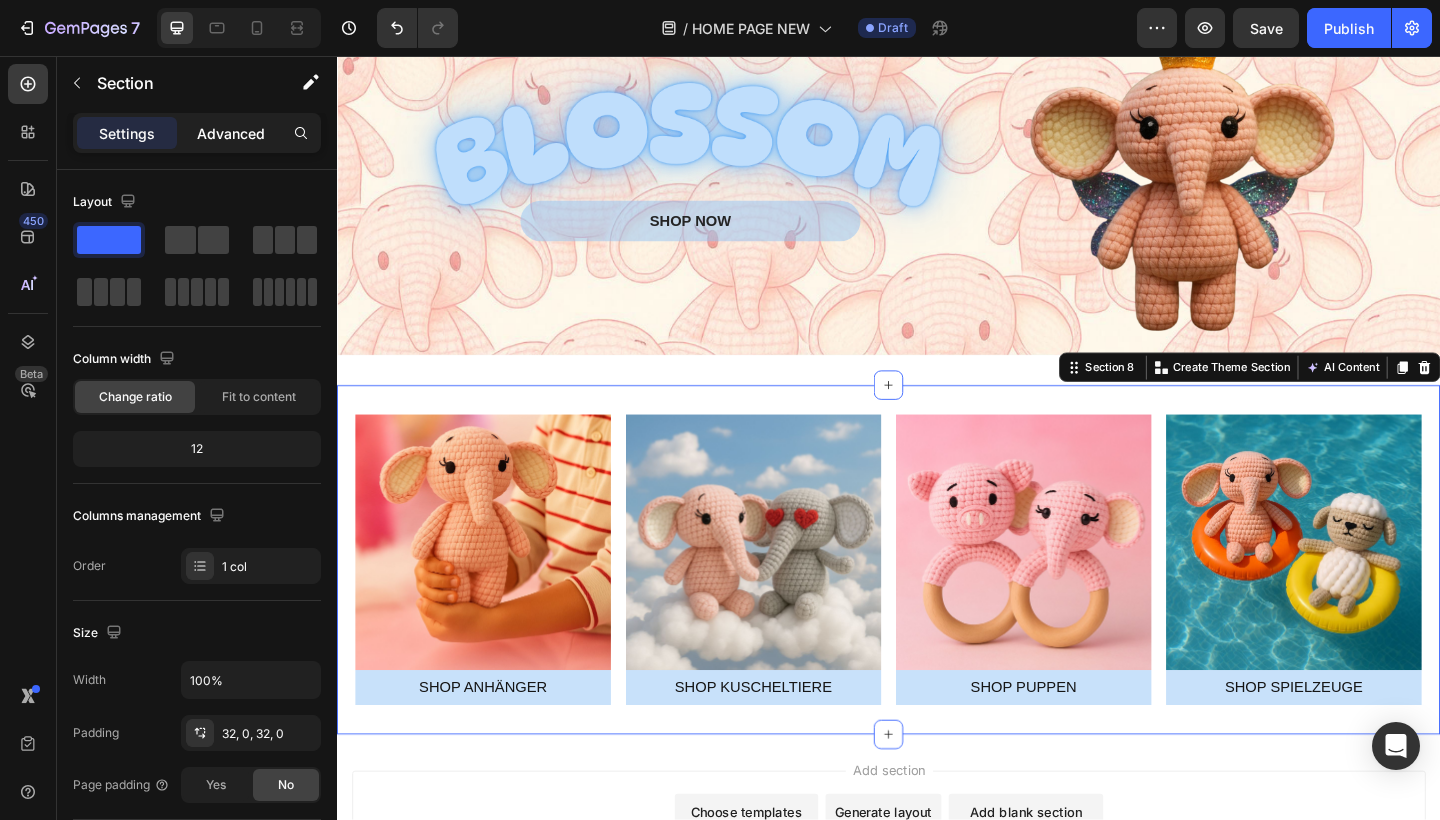 click on "Advanced" at bounding box center [231, 133] 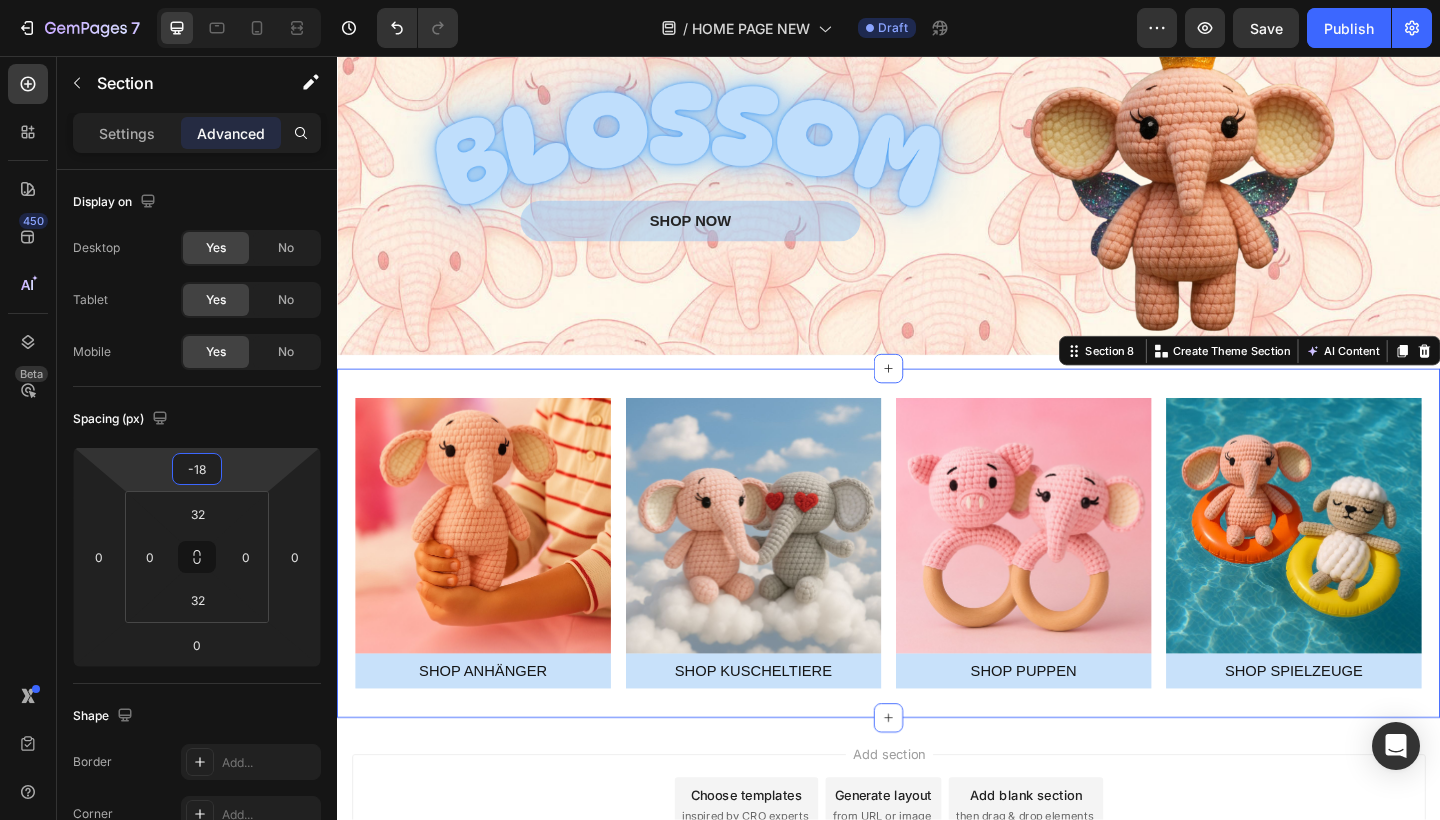 type on "-20" 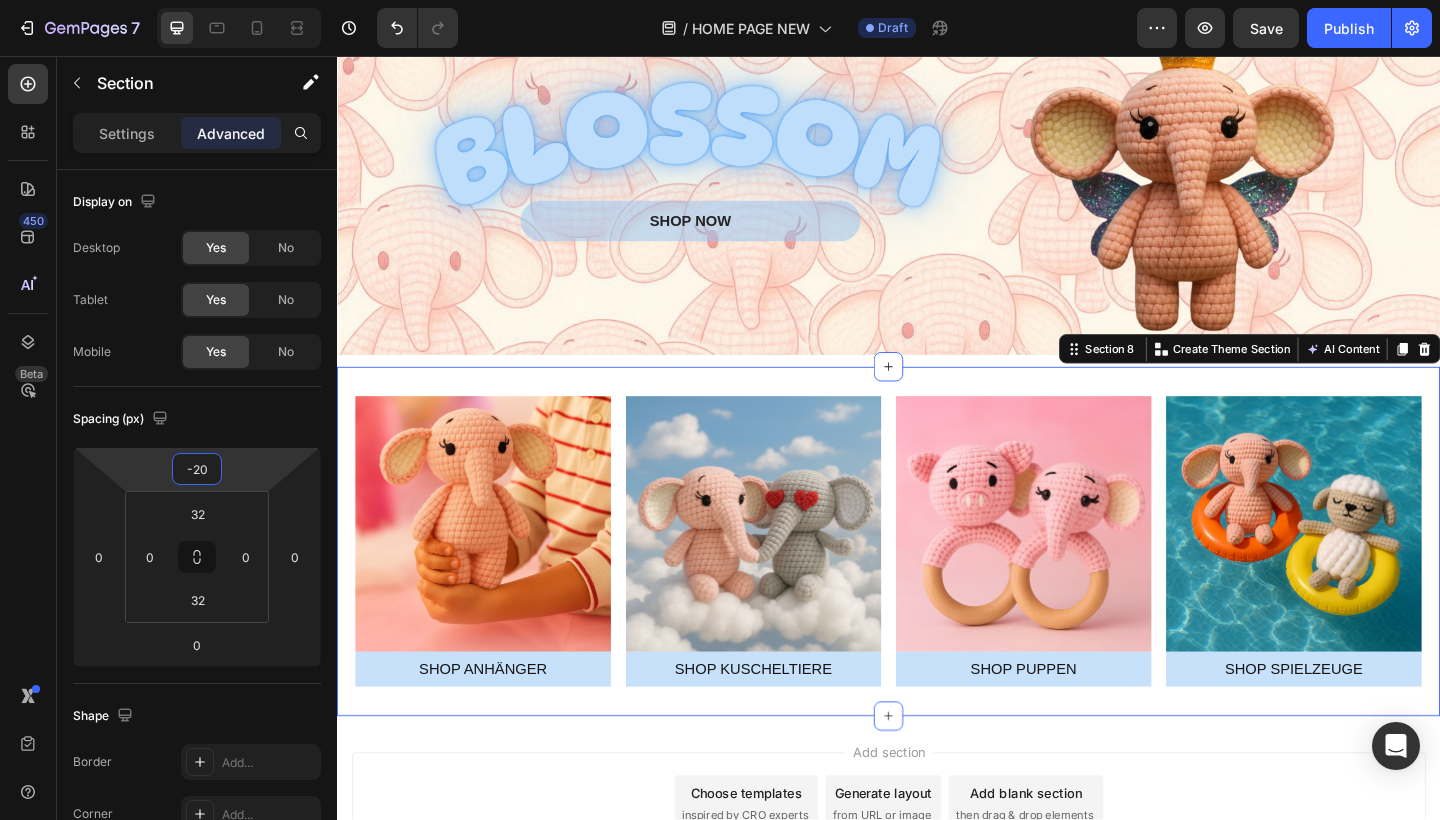 click on "7  Version history  /  HOME PAGE NEW Draft Preview  Save   Publish  450 Beta Sections(18) Elements(83) Section Element Hero Section Product Detail Brands Trusted Badges Guarantee Product Breakdown How to use Testimonials Compare Bundle FAQs Social Proof Brand Story Product List Collection Blog List Contact Sticky Add to Cart Custom Footer Browse Library 450 Layout
Row
Row
Row
Row Text
Heading
Text Block Button
Button
Button Media
Image
Image" at bounding box center [720, 0] 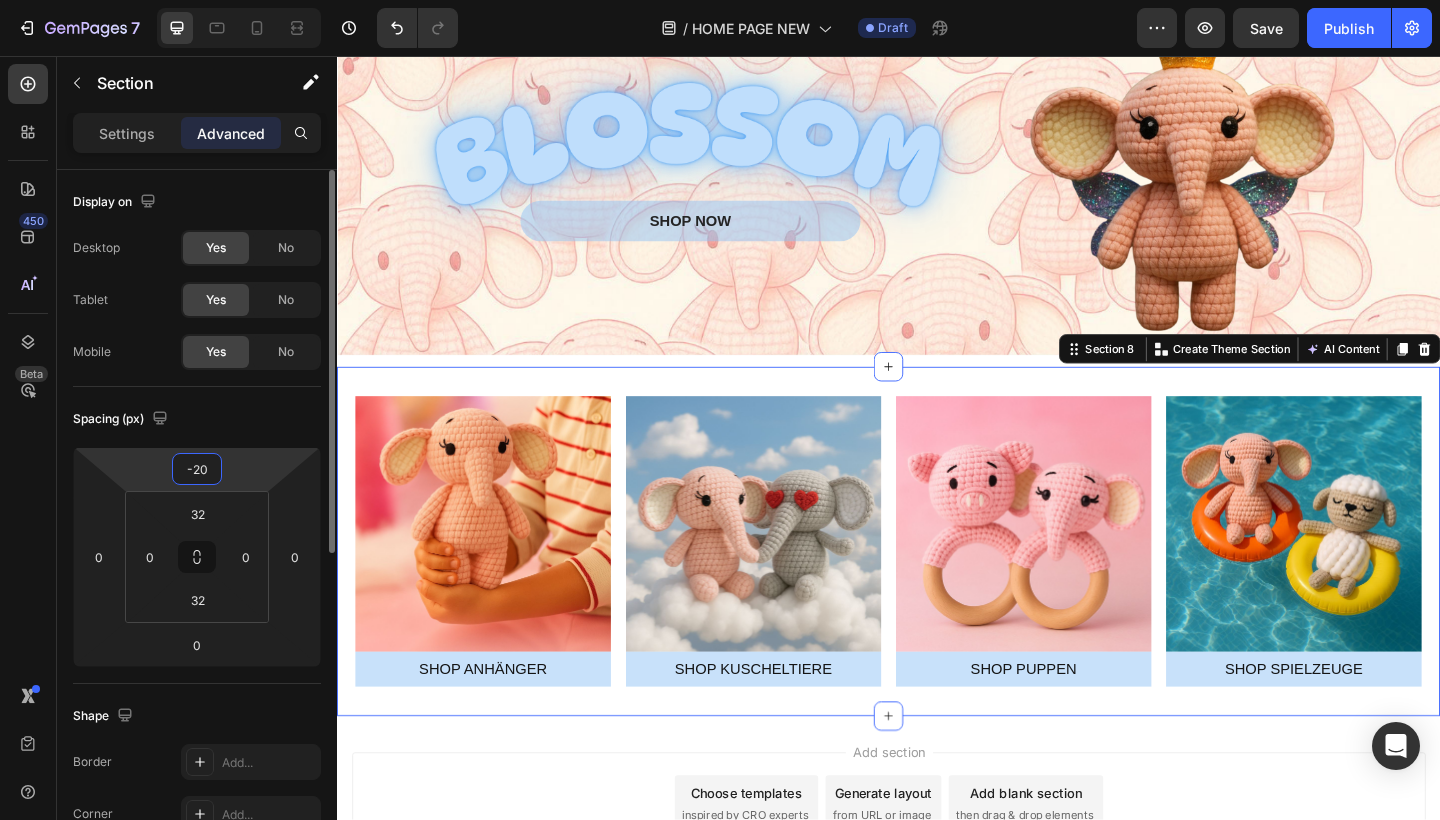 click on "Spacing (px)" at bounding box center [197, 419] 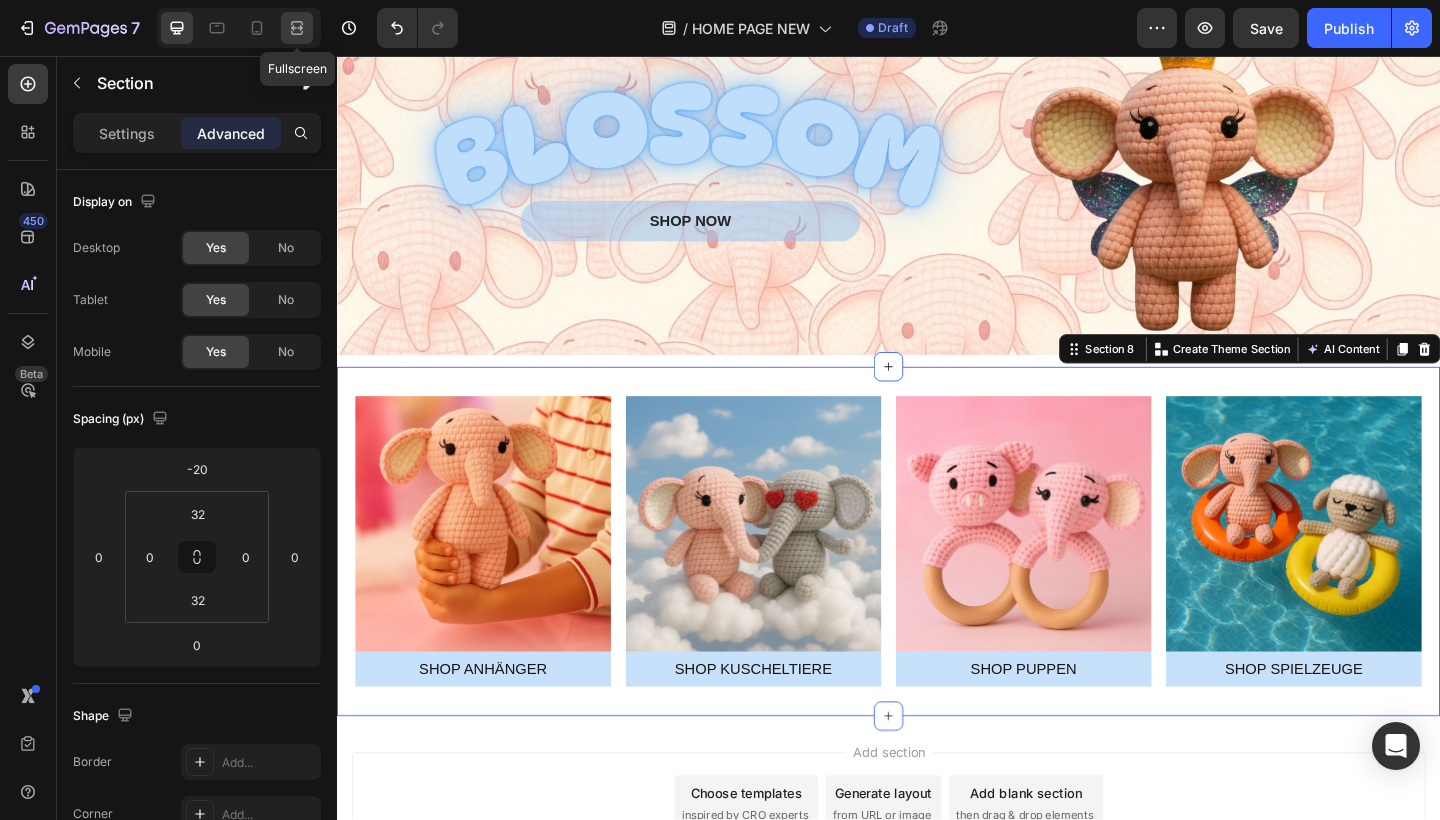 click 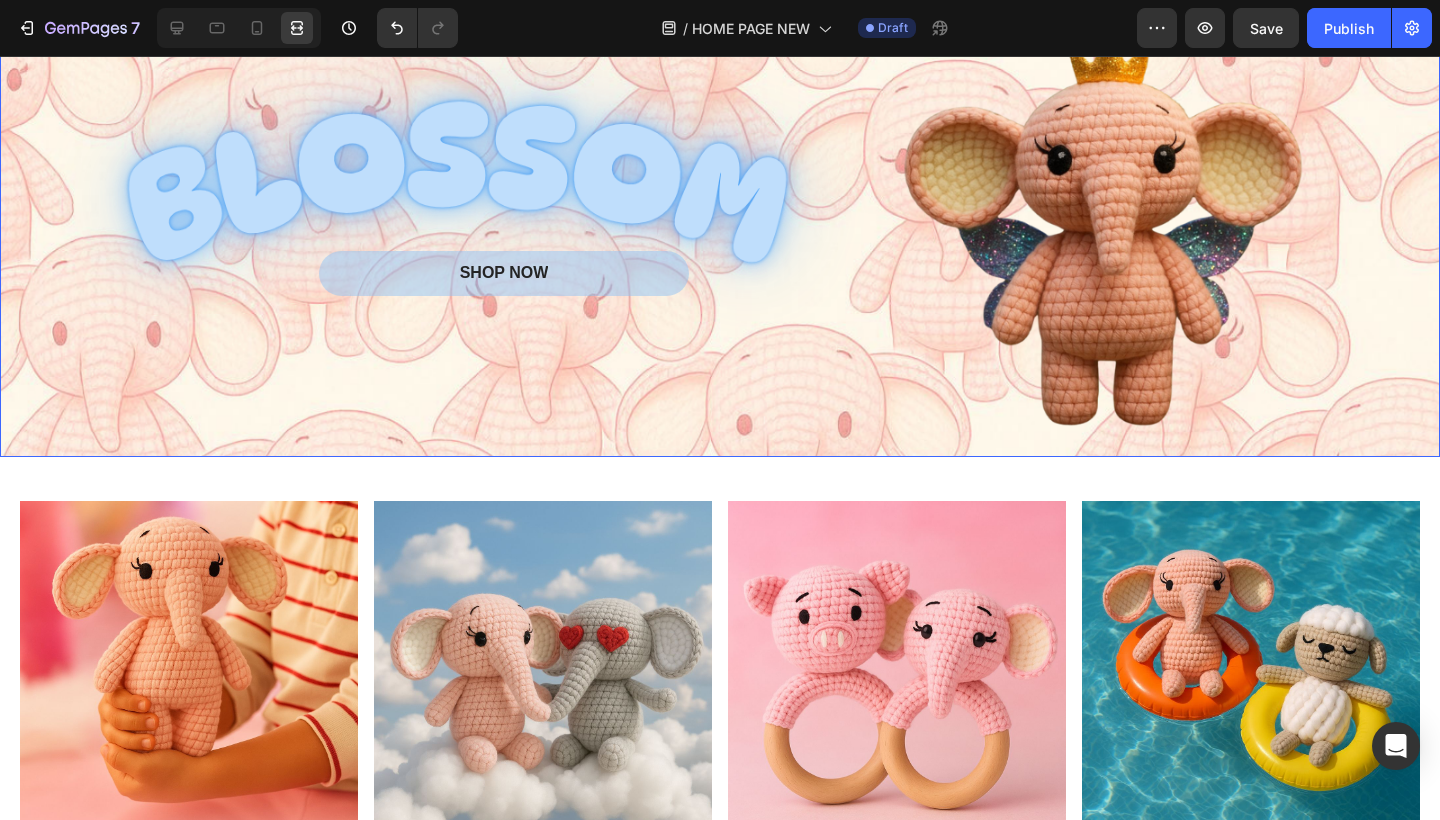 click on "SHOP NOW Button" at bounding box center (720, 231) 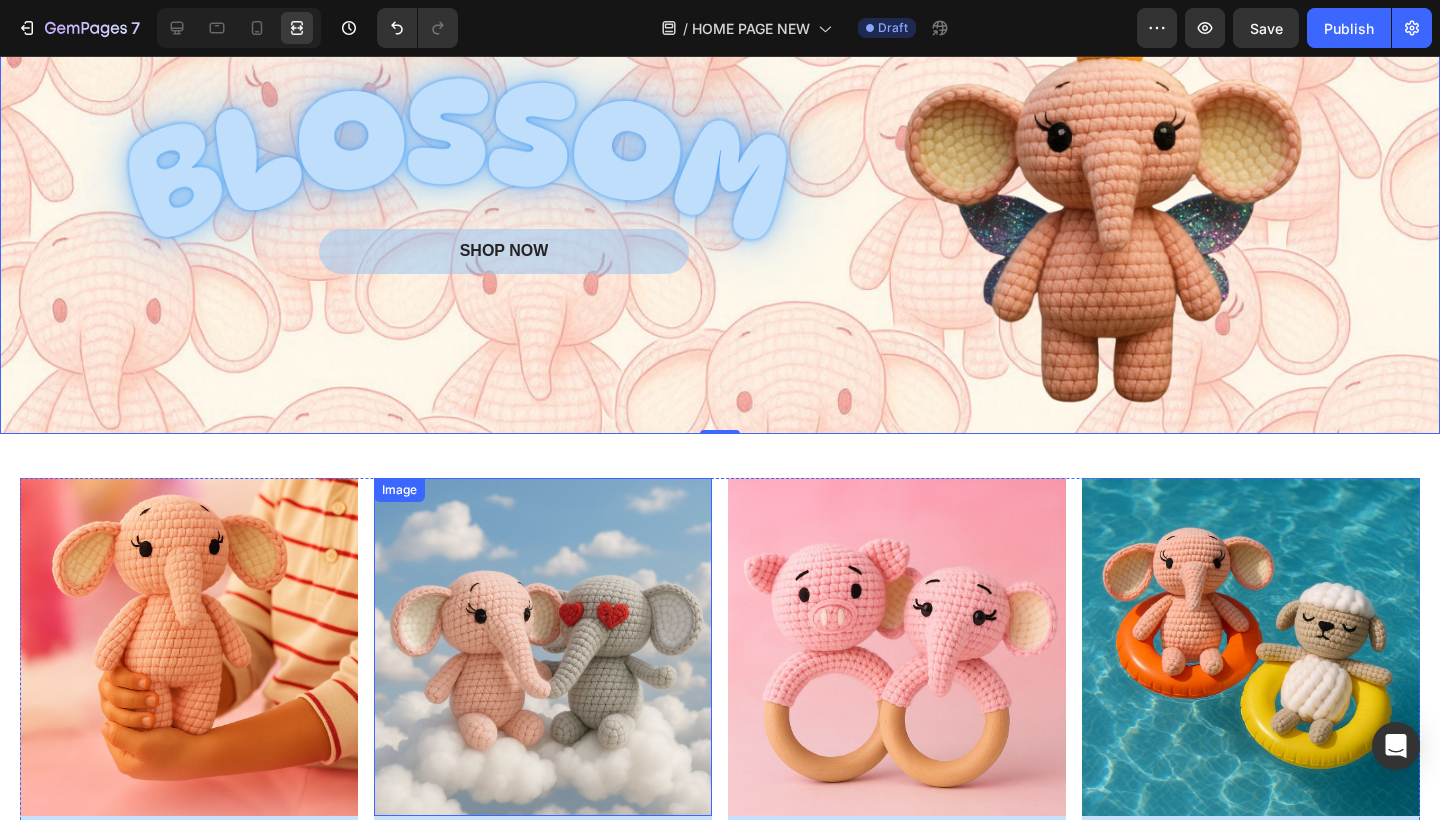 scroll, scrollTop: 3754, scrollLeft: 0, axis: vertical 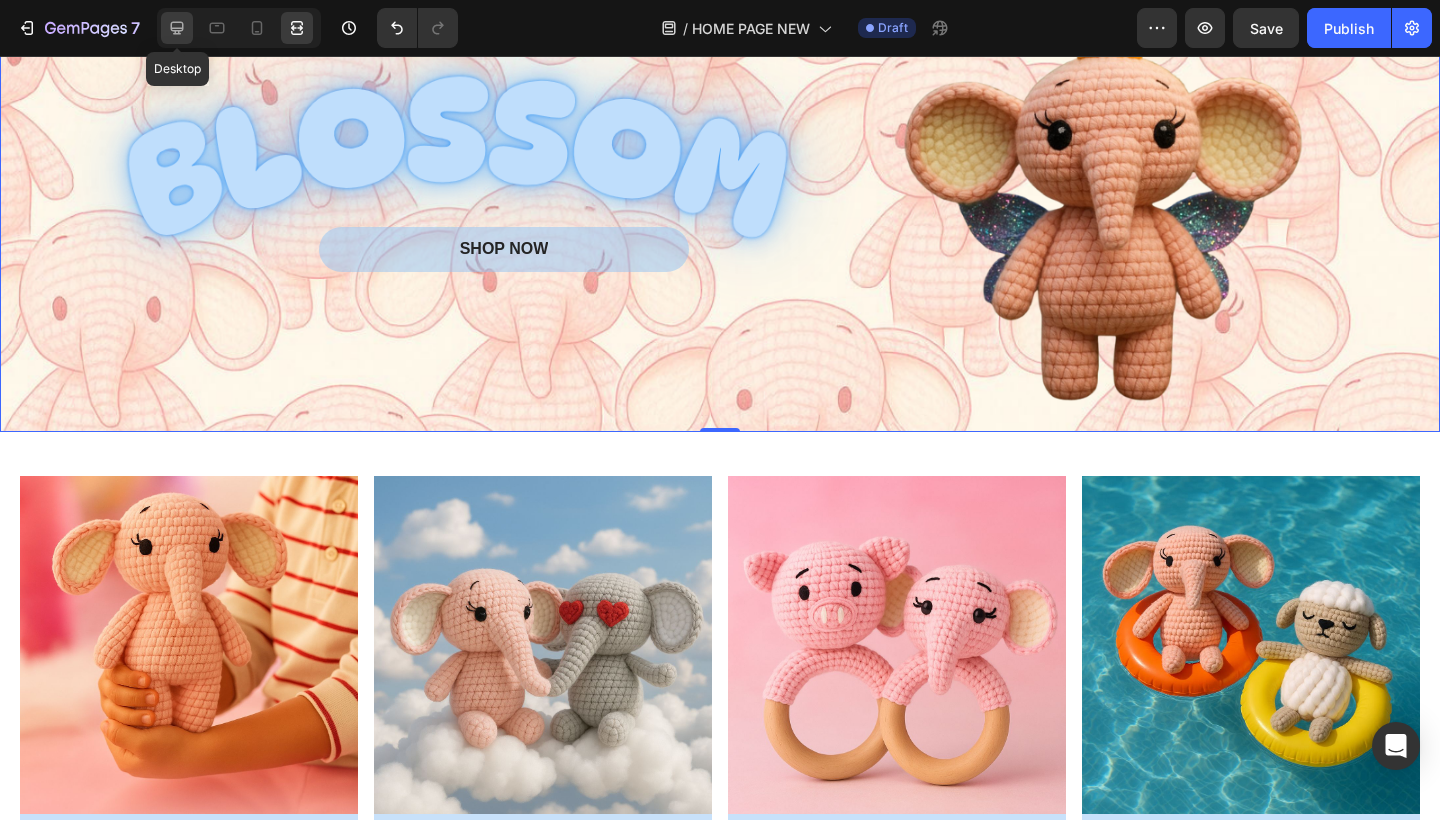 click 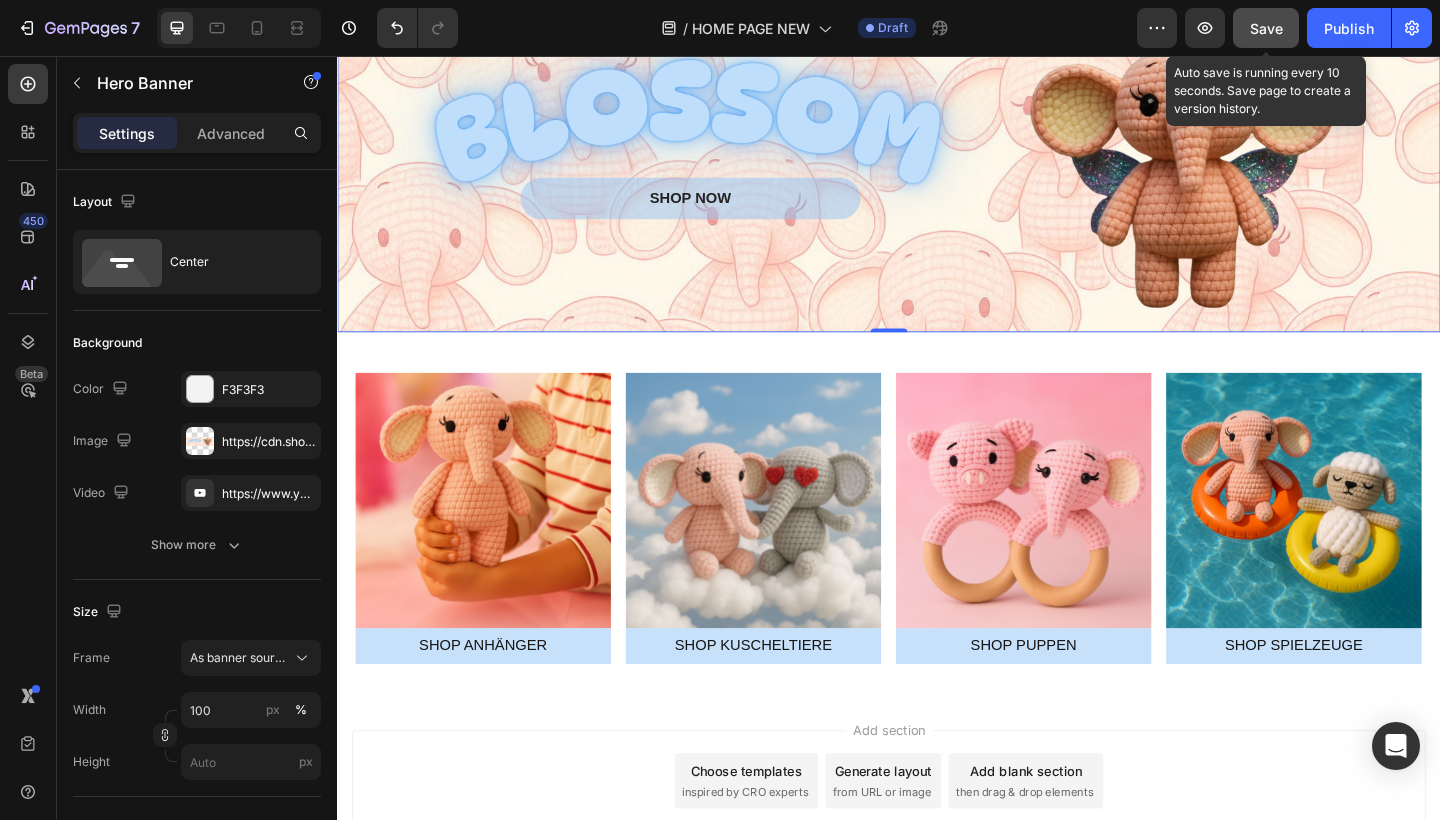 click on "Save" 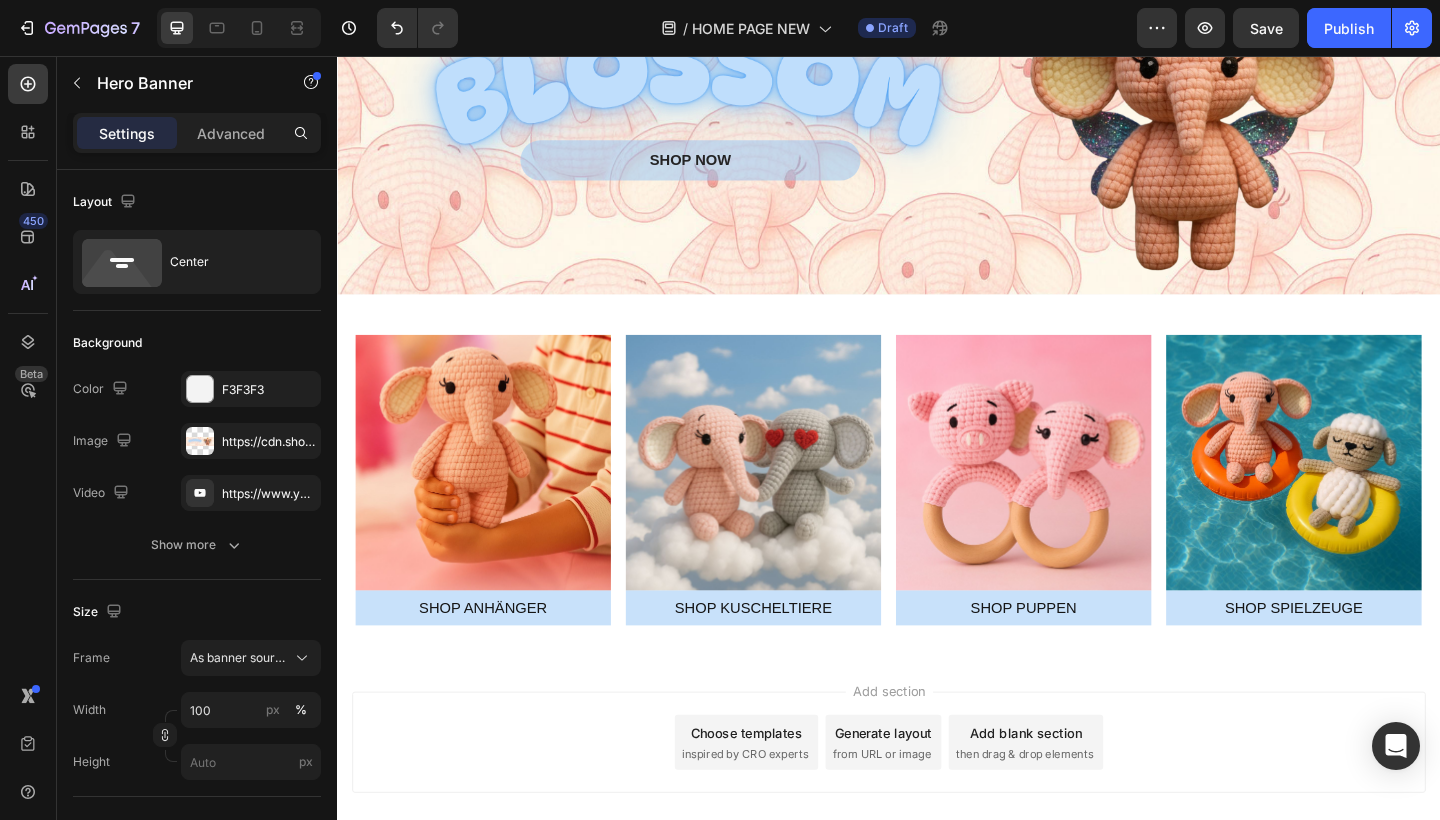 scroll, scrollTop: 3830, scrollLeft: 0, axis: vertical 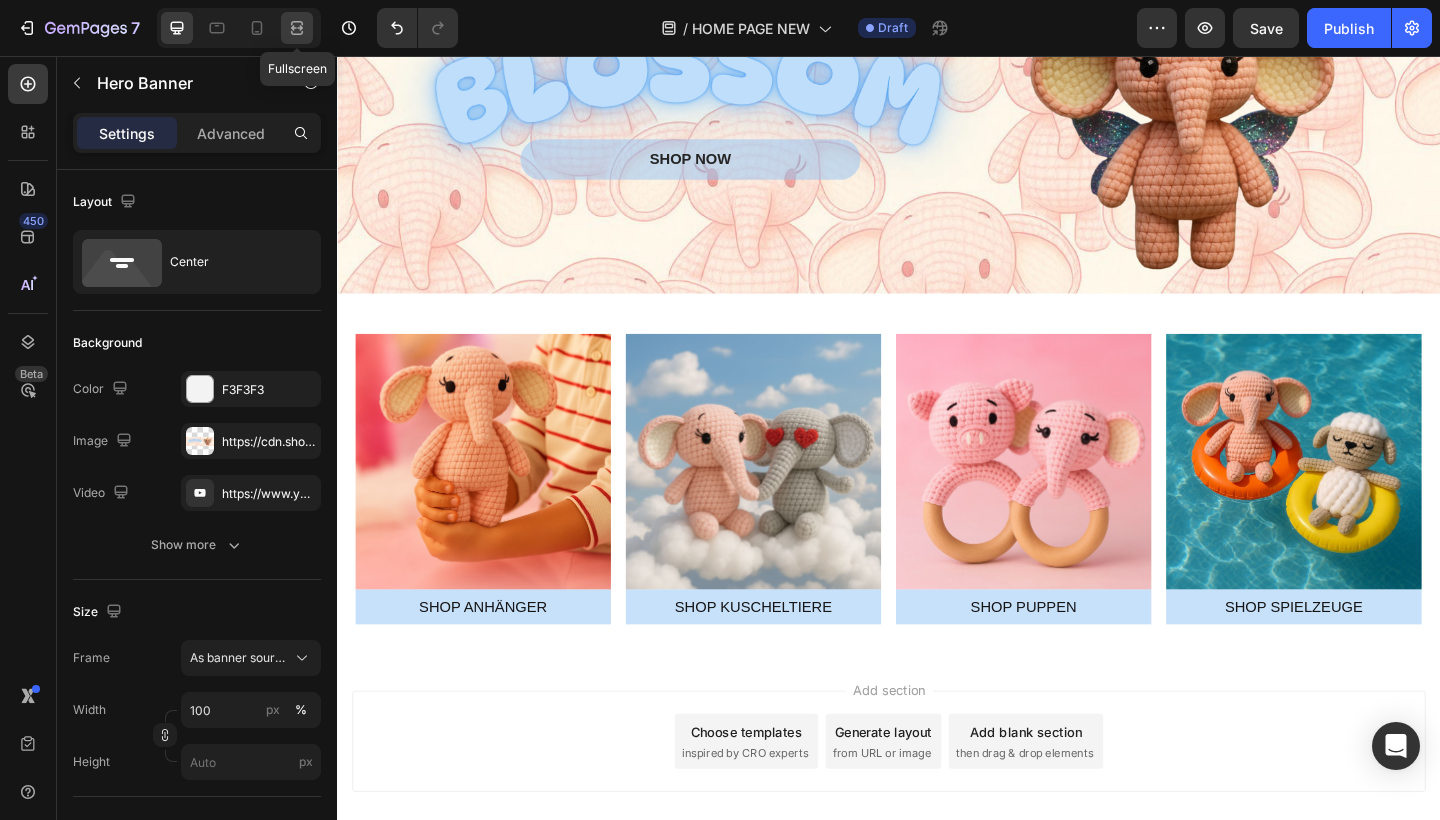 click 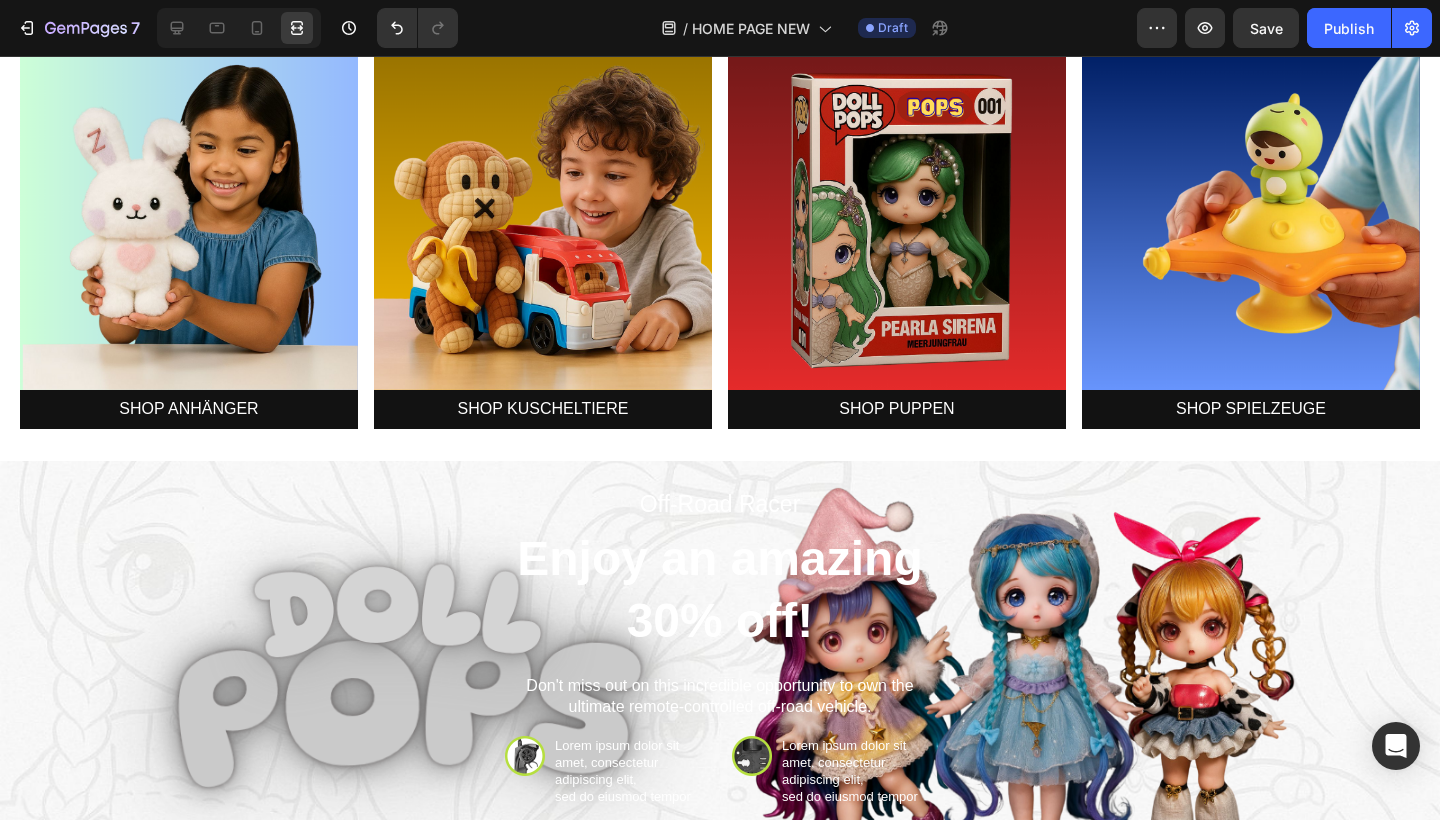scroll, scrollTop: 585, scrollLeft: 0, axis: vertical 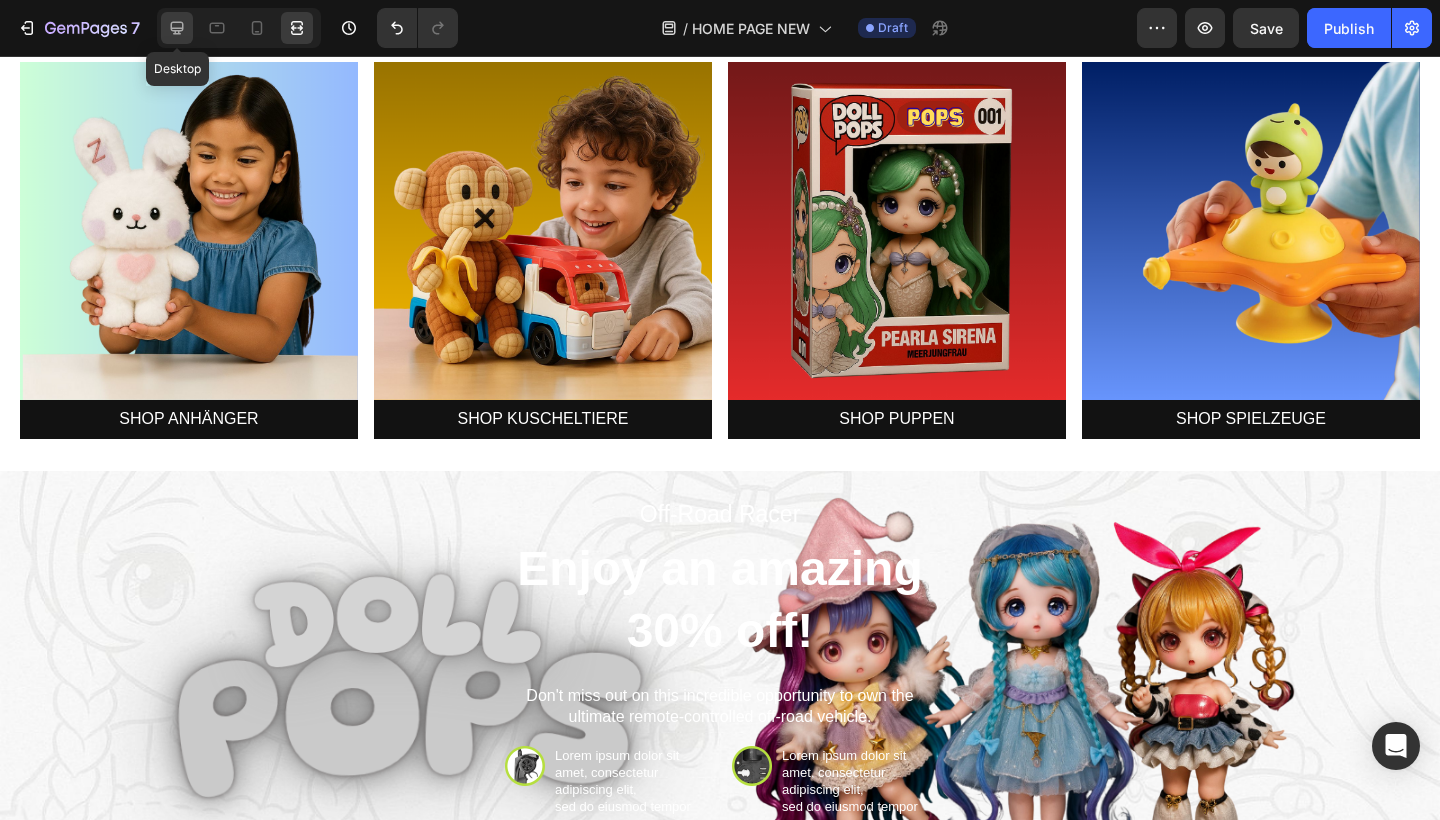 click 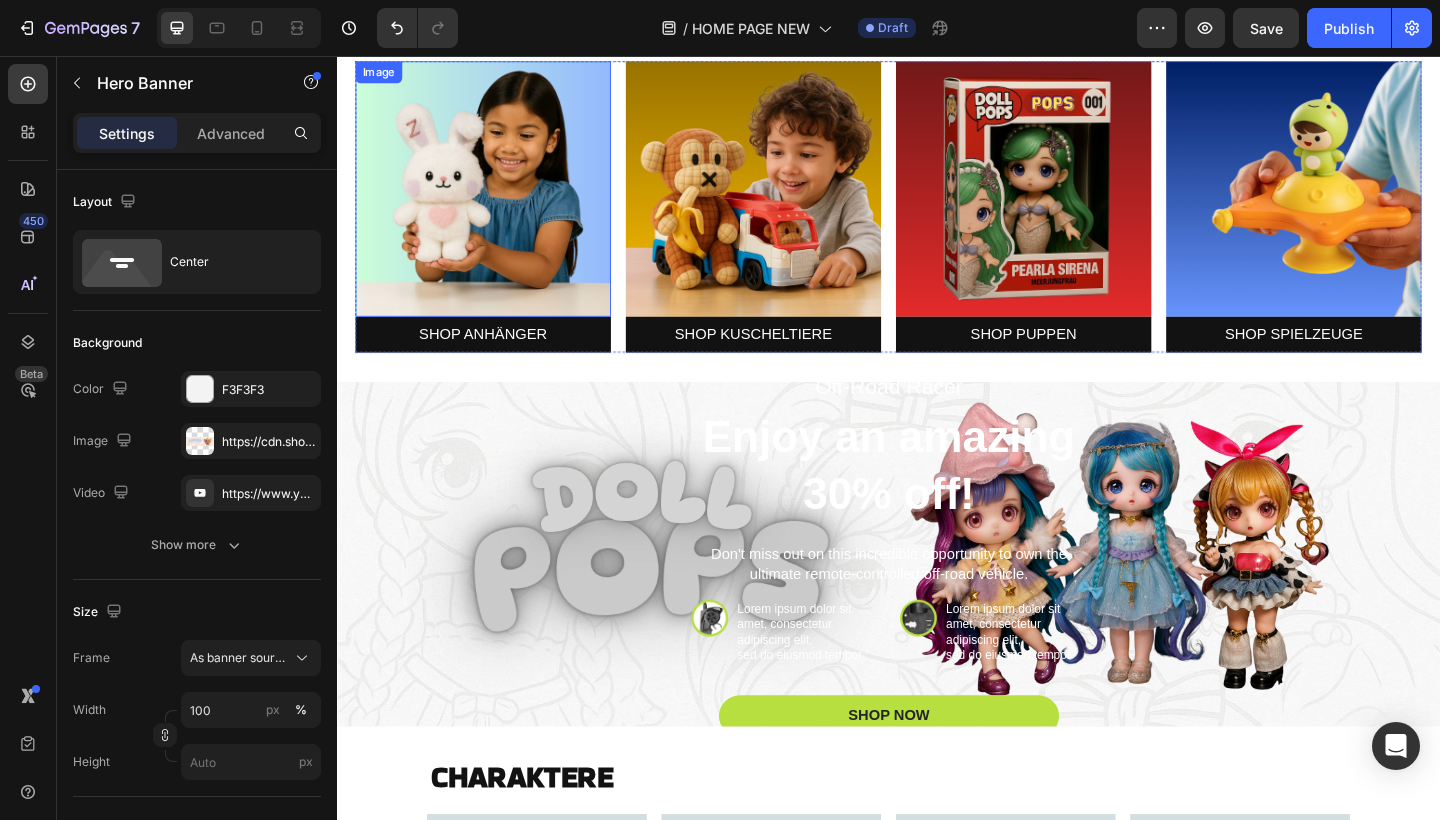 scroll, scrollTop: 747, scrollLeft: 0, axis: vertical 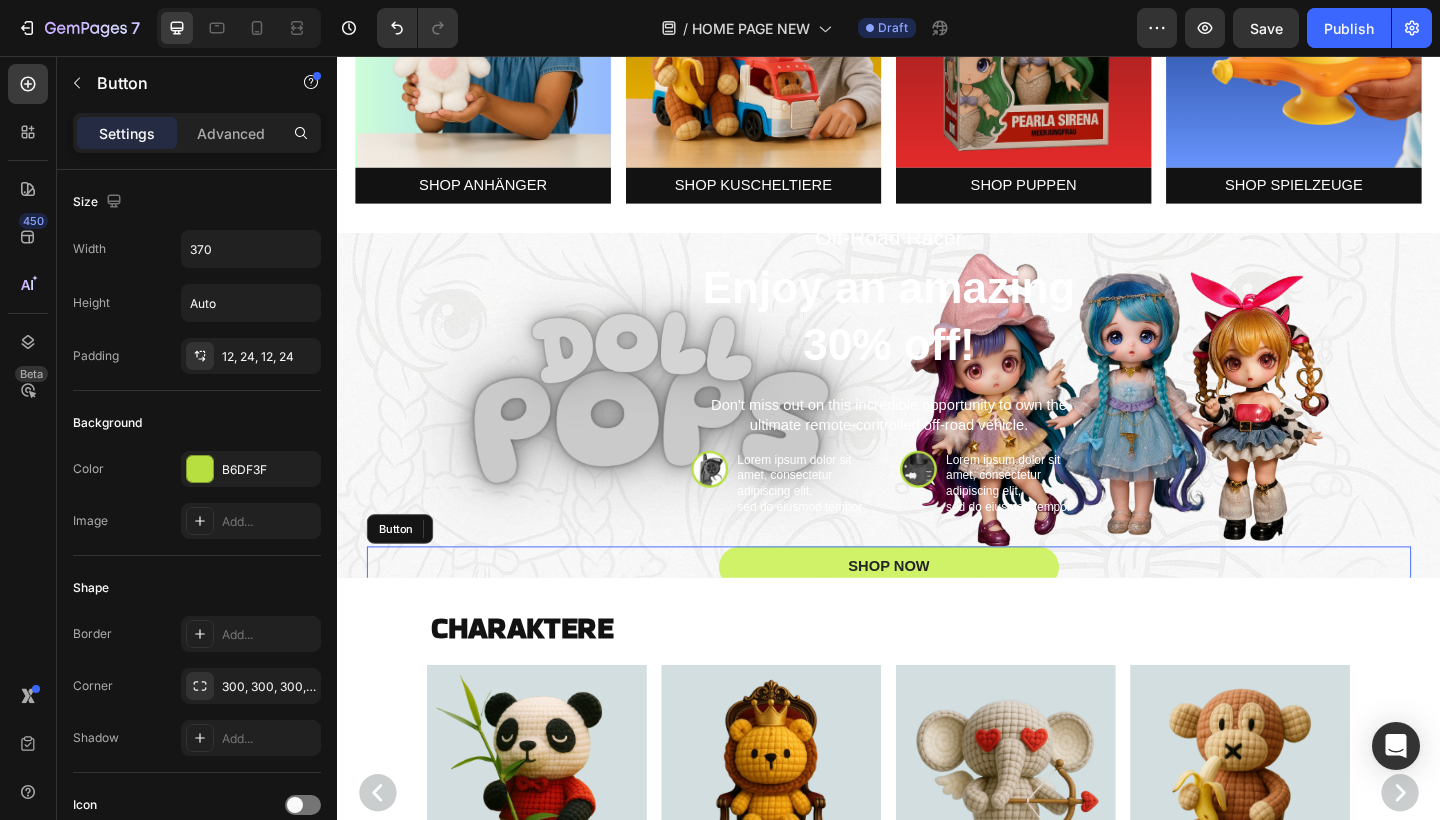 click on "SHOP NOW" at bounding box center [937, 612] 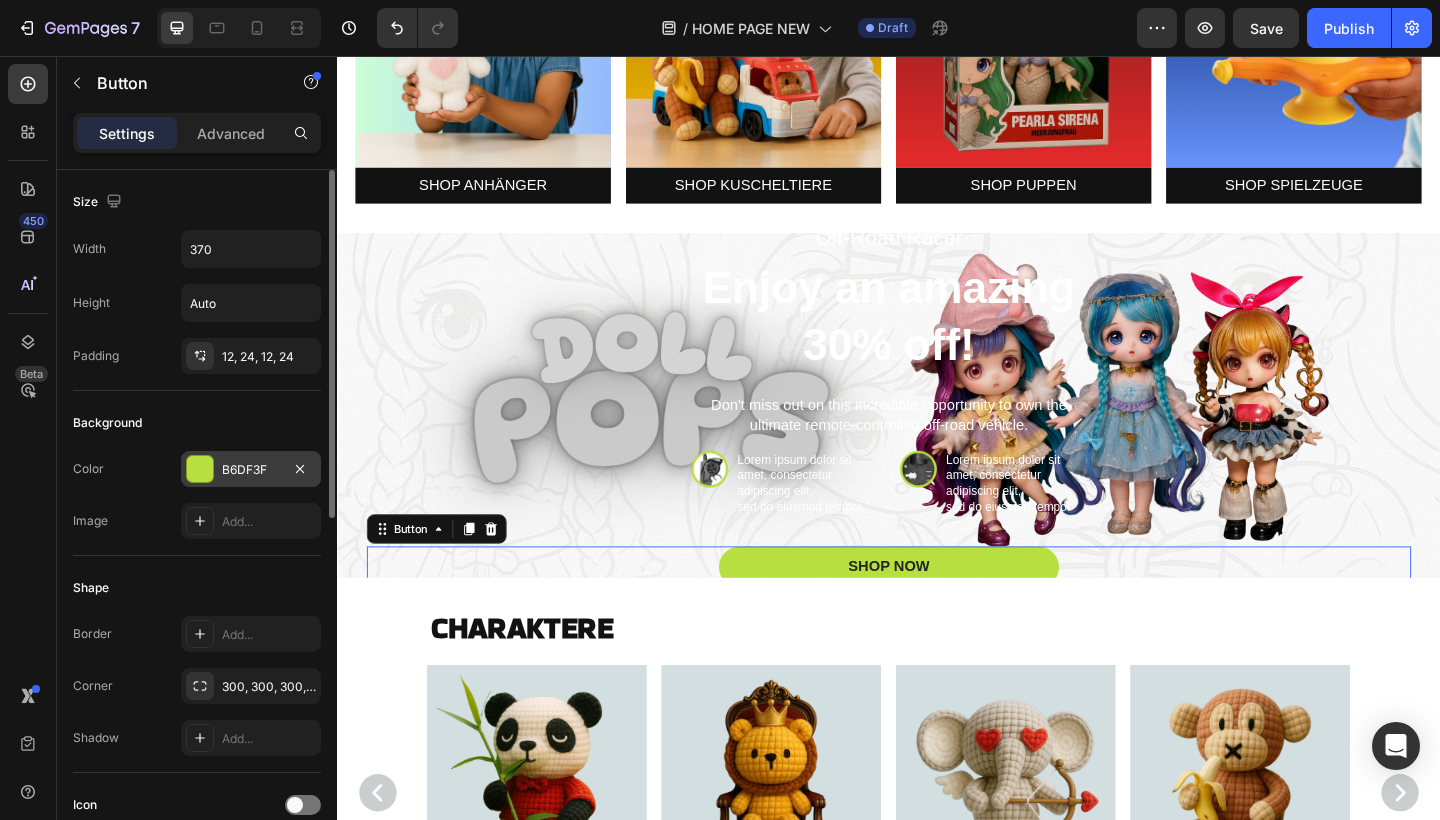 click at bounding box center [200, 469] 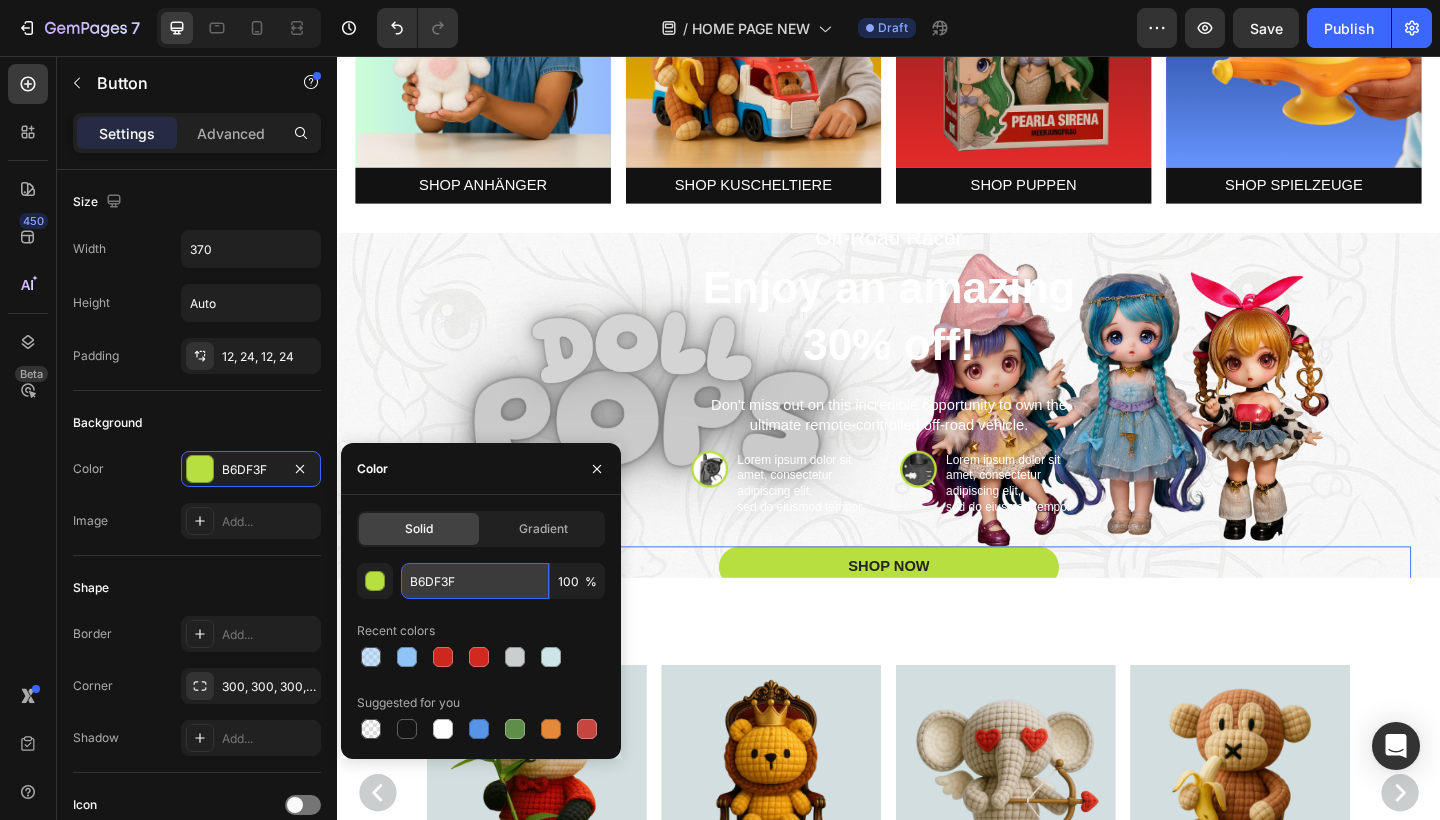 click on "B6DF3F" at bounding box center [475, 581] 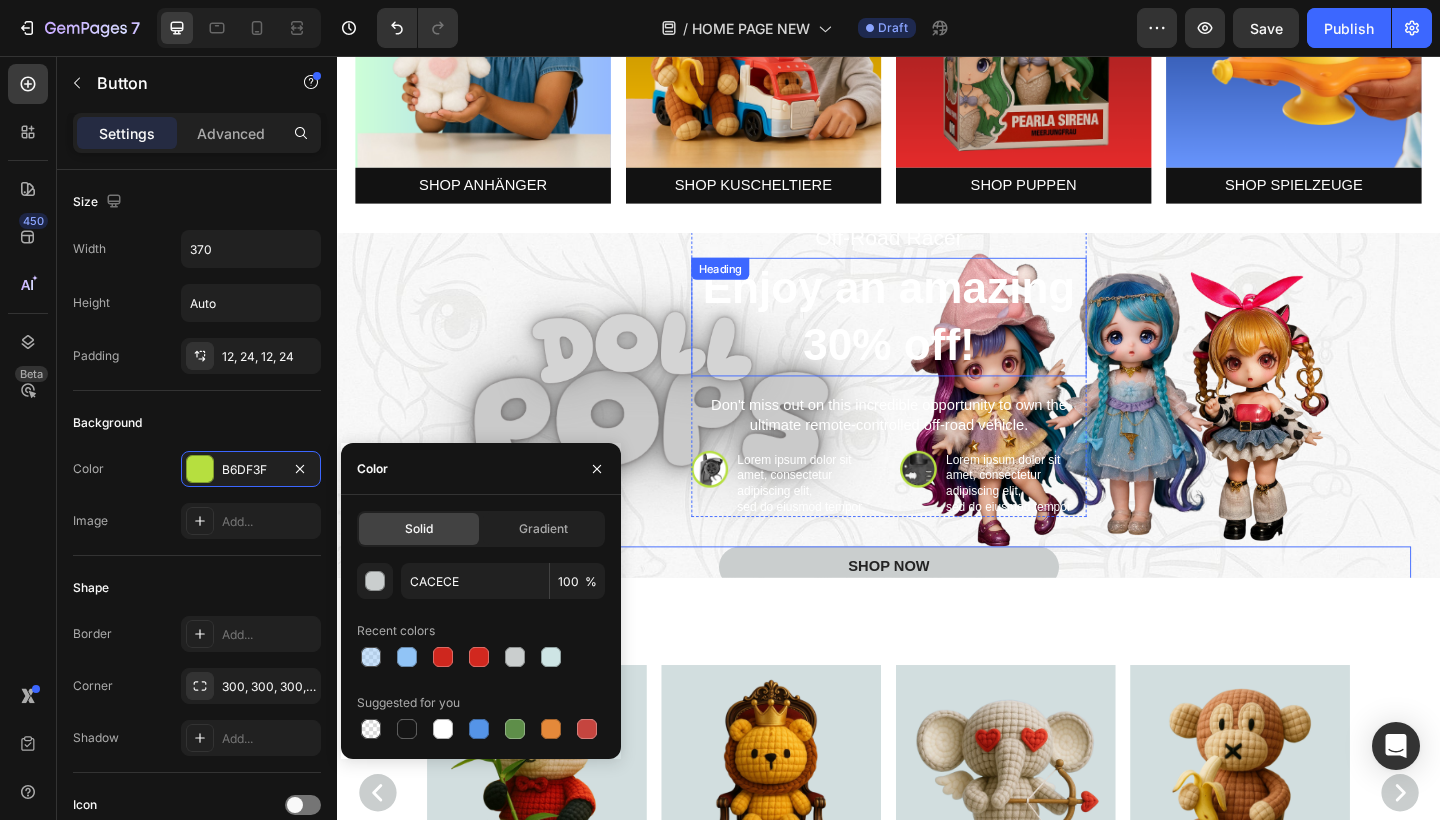 click on "Enjoy an amazing 30% off!" at bounding box center [937, 340] 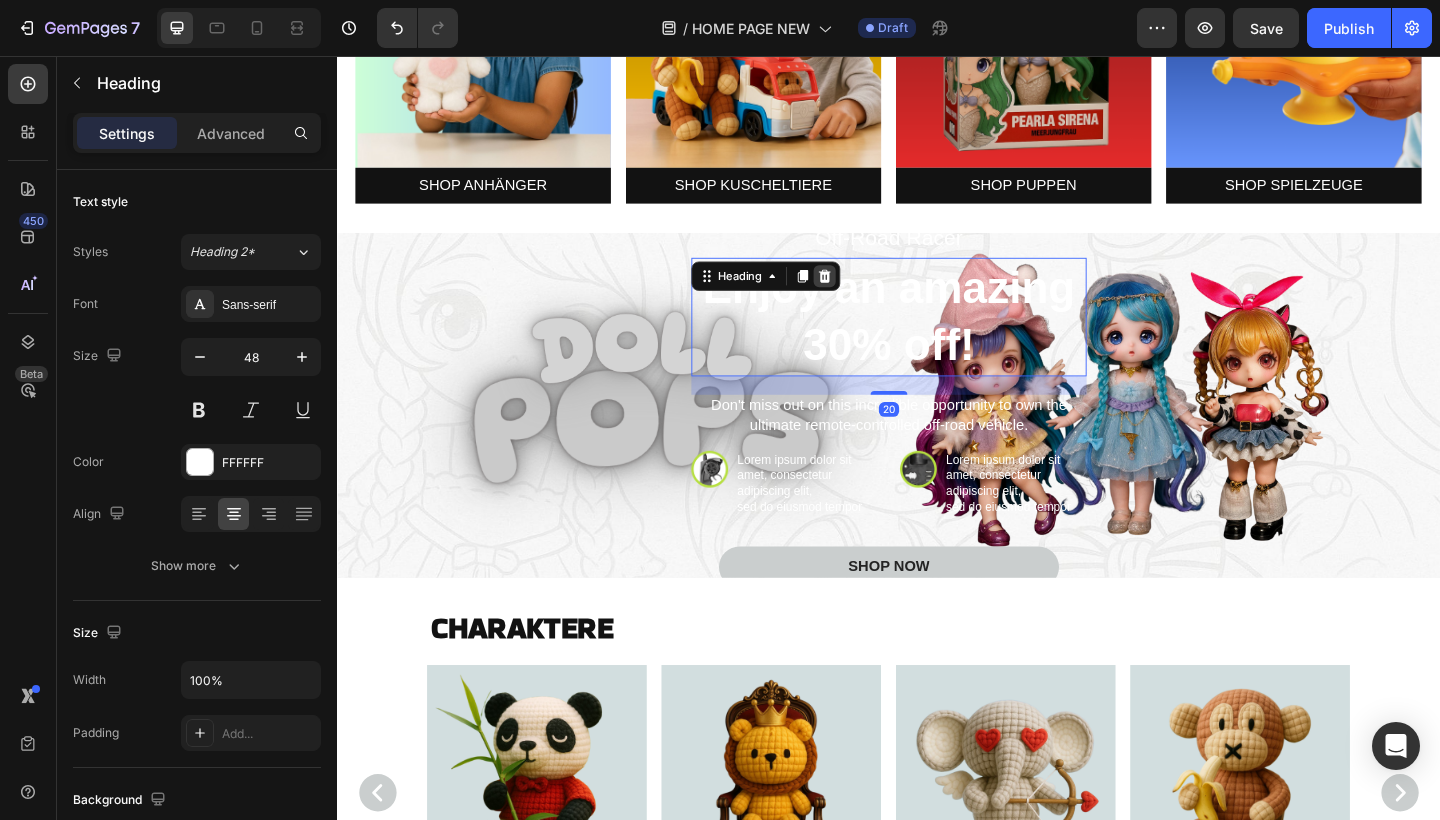 click 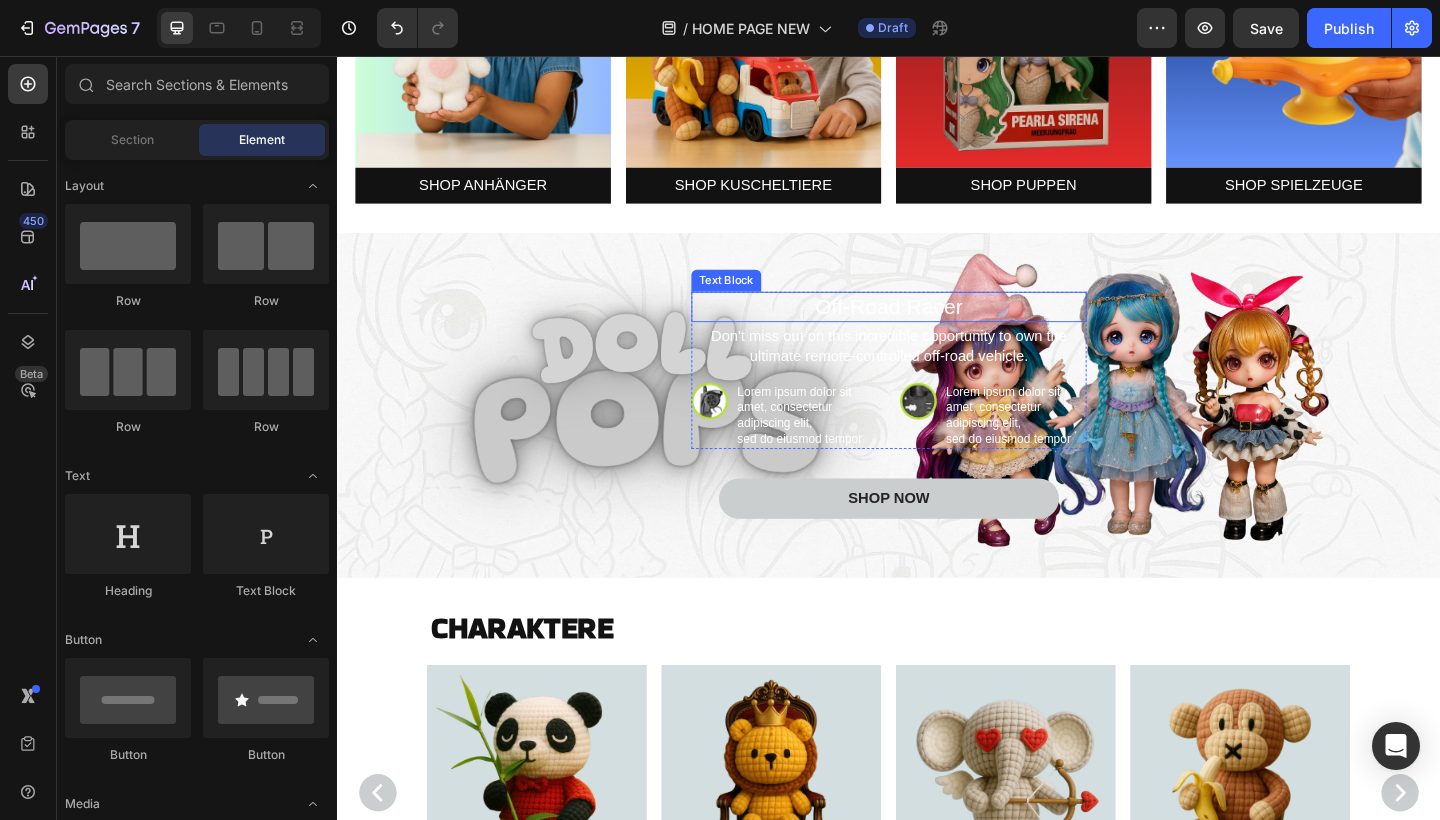 click on "Off-Road Racer" at bounding box center [937, 330] 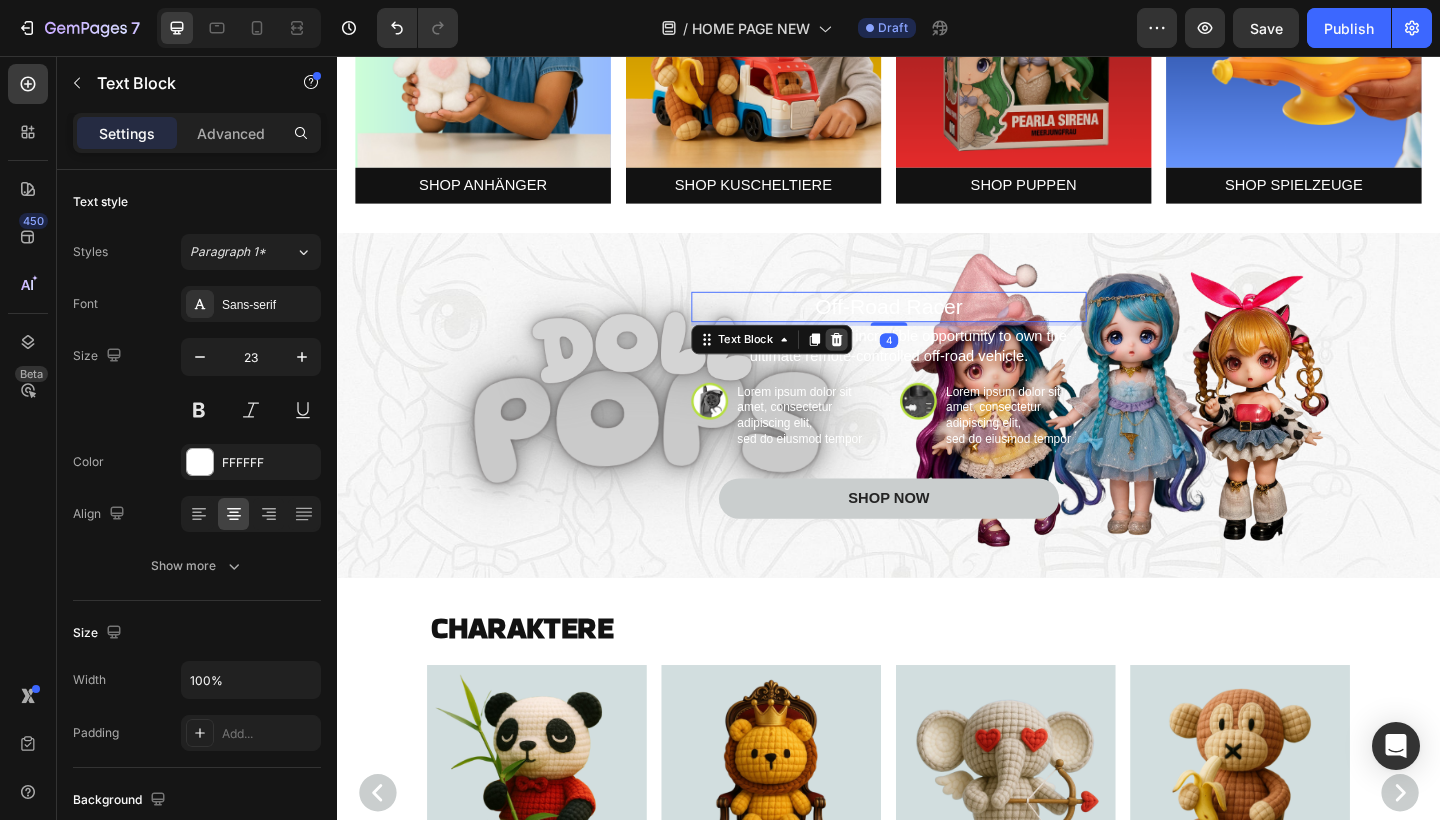 click 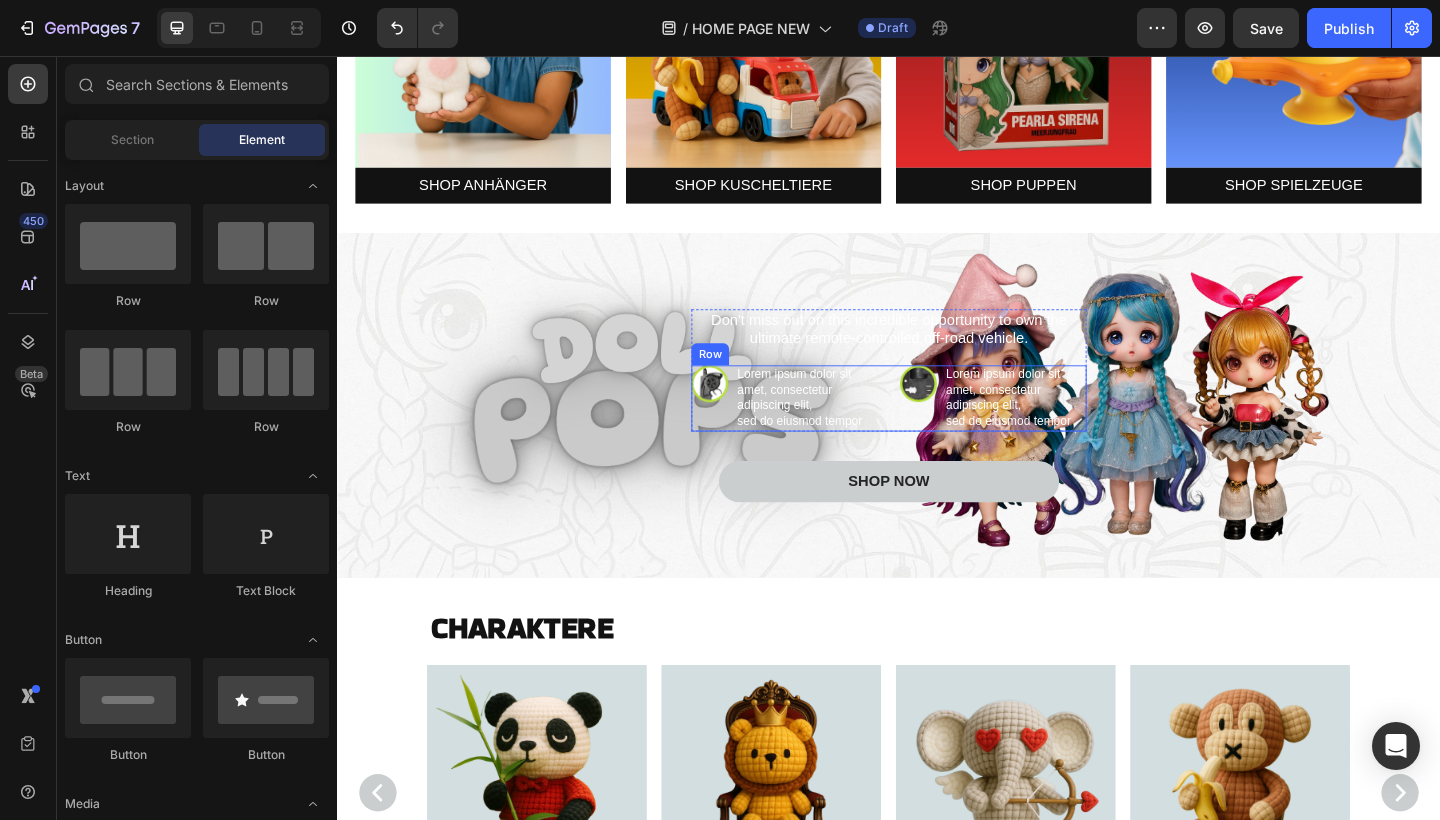 click on "Image Lorem ipsum dolor sit amet, consectetur adipiscing elit,  sed do eiusmod tempor Text Block Row Image Lorem ipsum dolor sit amet, consectetur adipiscing elit,  sed do eiusmod tempor Text Block Row Row" at bounding box center (937, 429) 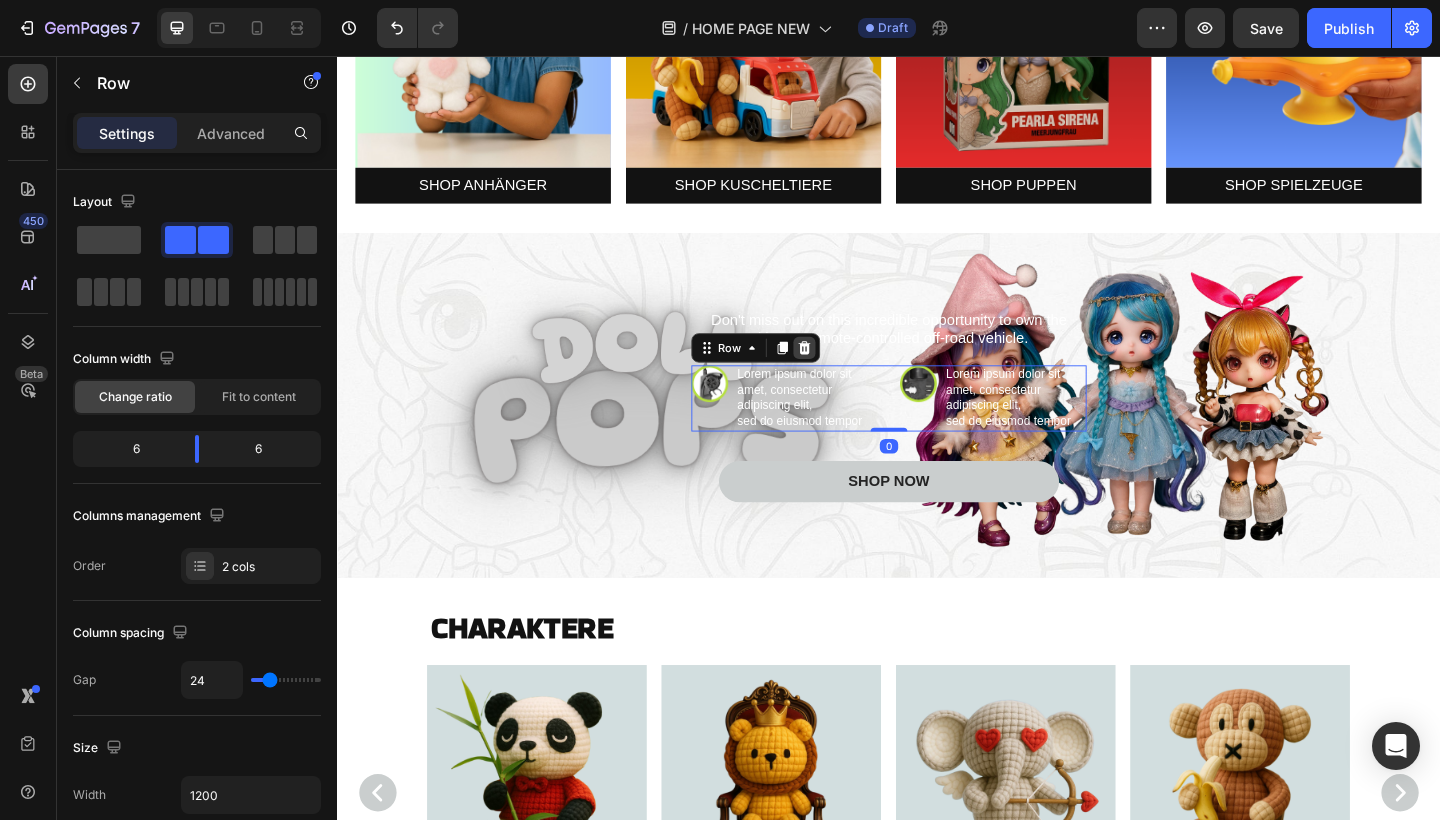 click at bounding box center [845, 374] 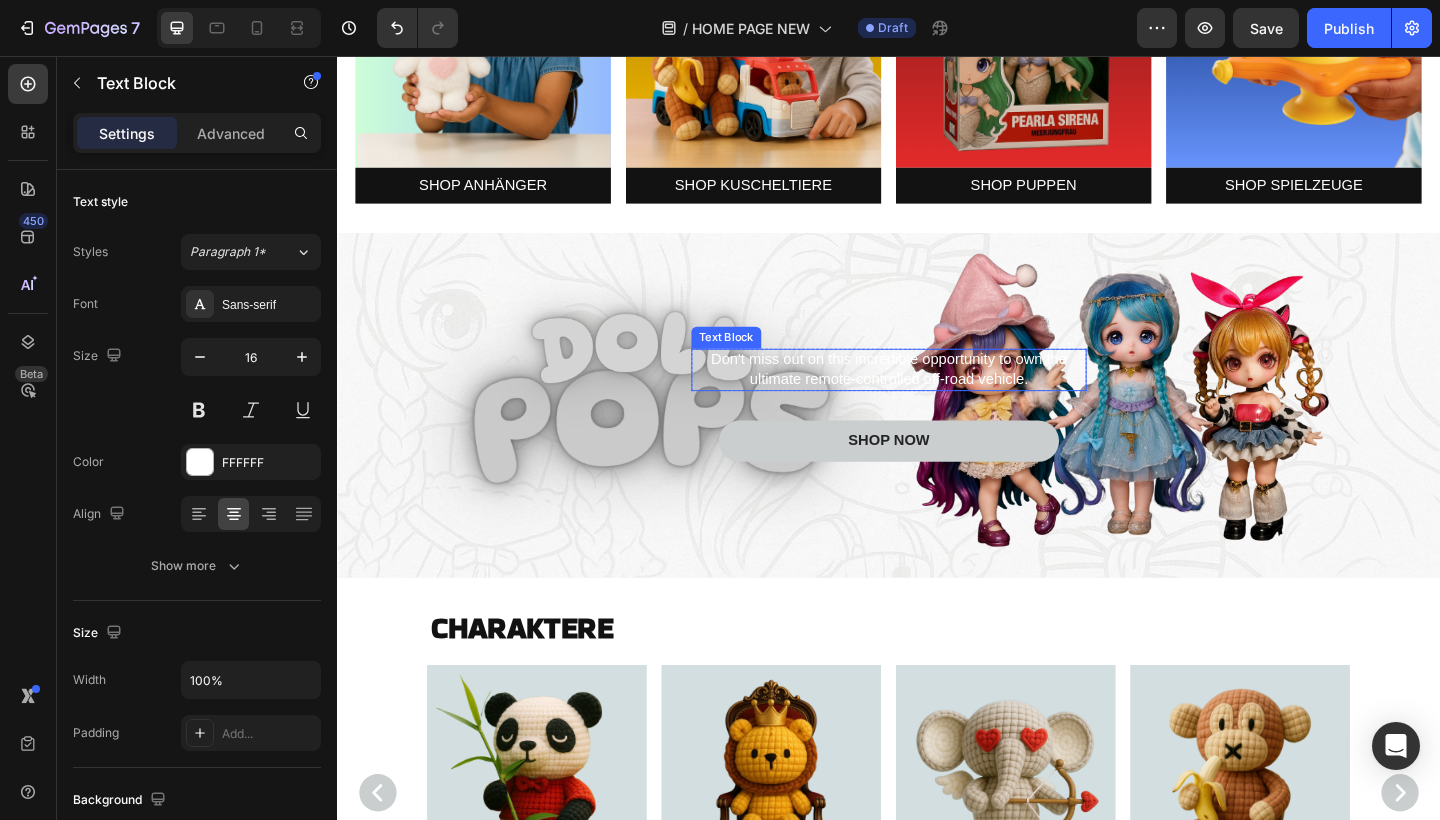 click on "Don't miss out on this incredible opportunity to own the ultimate remote-controlled off-road vehicle." at bounding box center (937, 398) 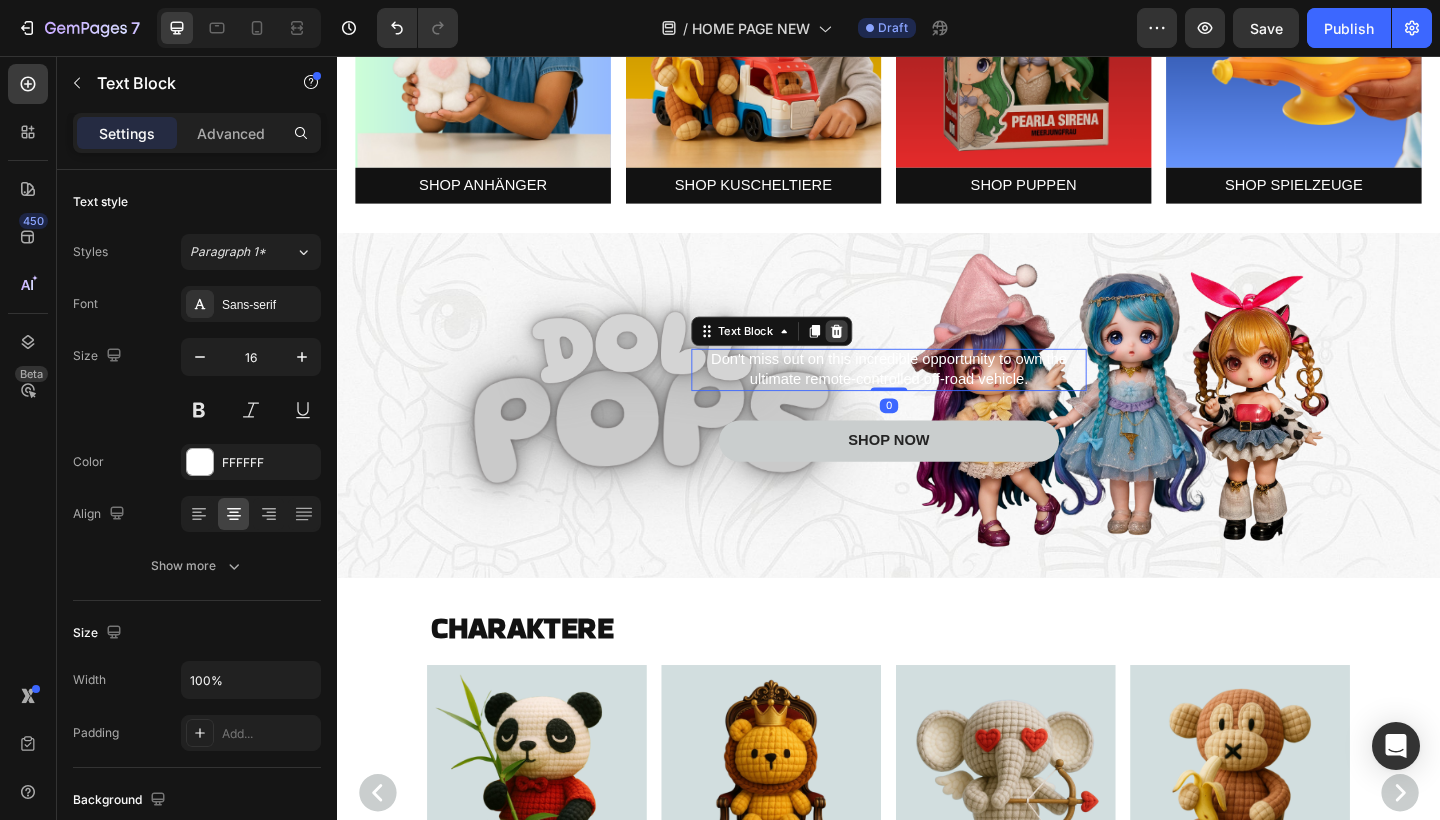 click 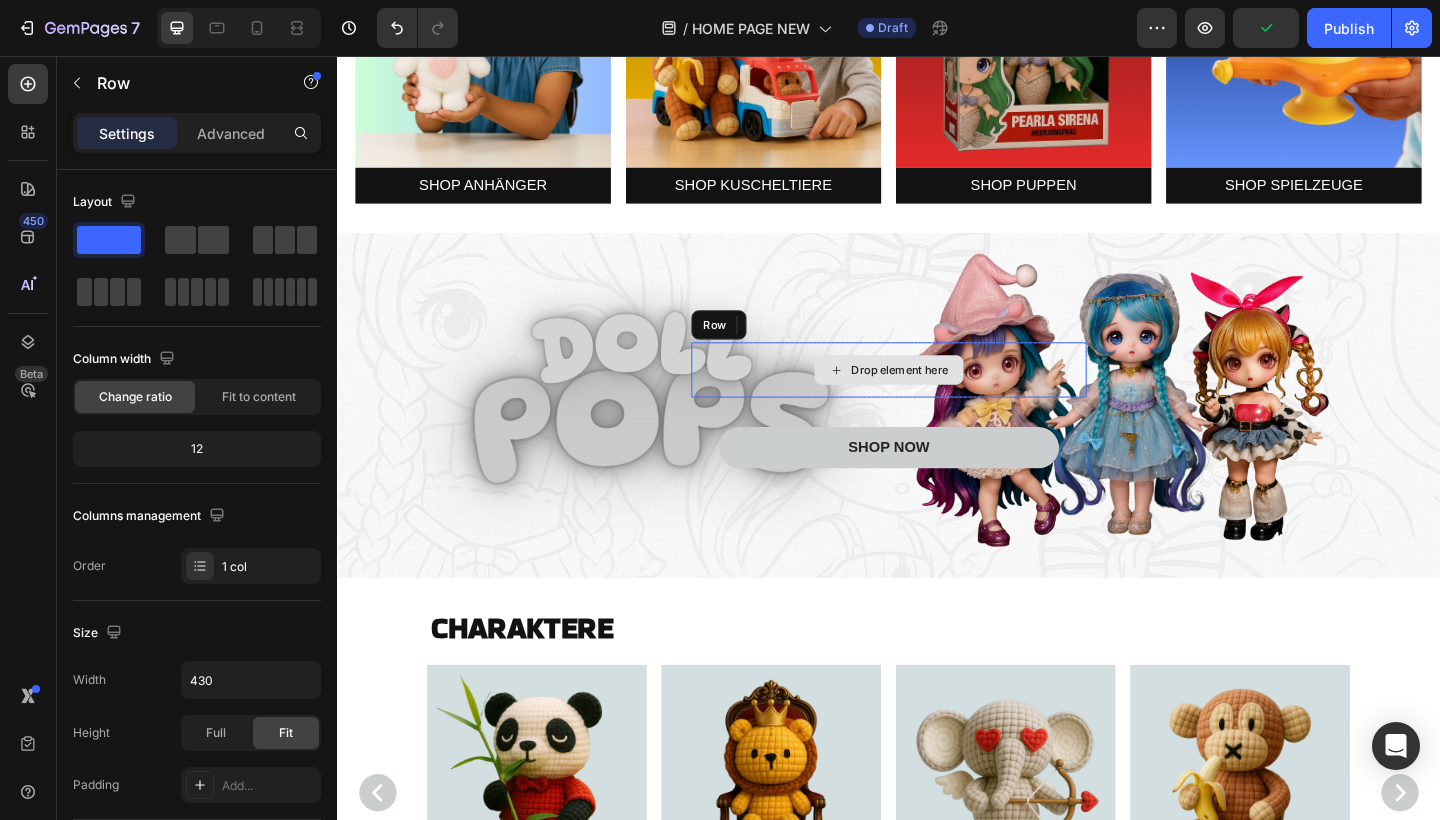 click on "Drop element here" at bounding box center (937, 398) 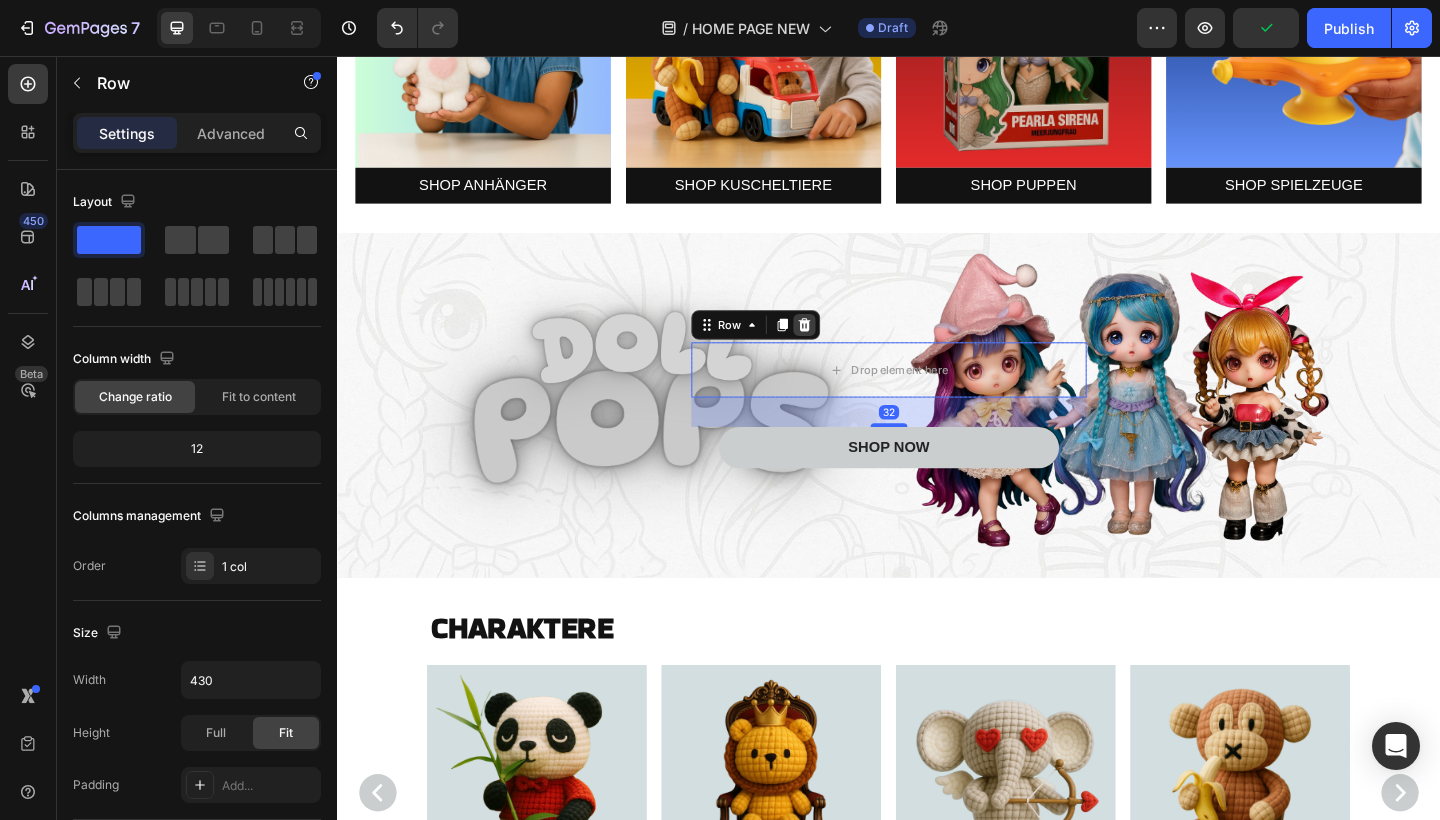 click 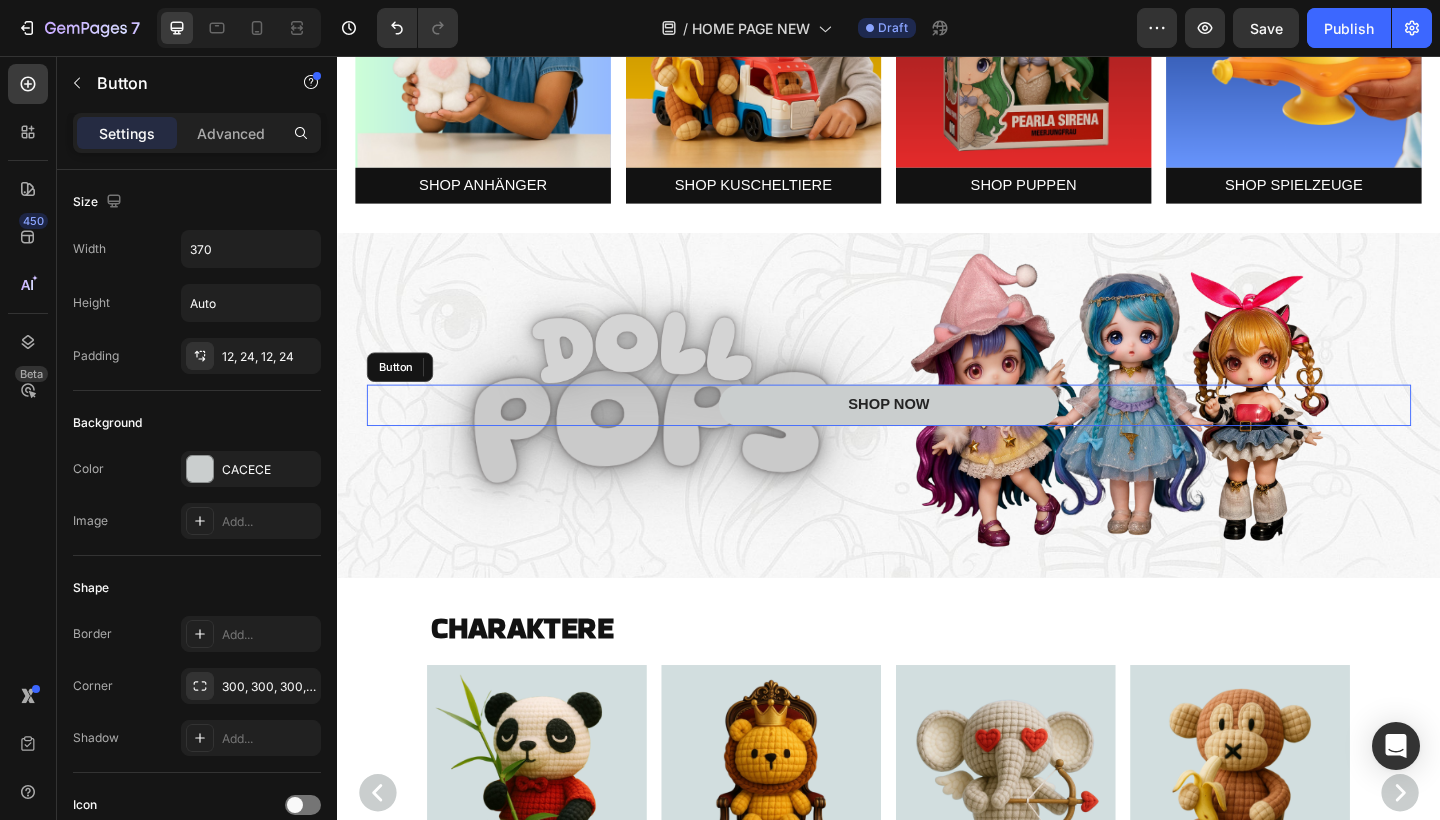 click on "SHOP NOW Button" at bounding box center (937, 436) 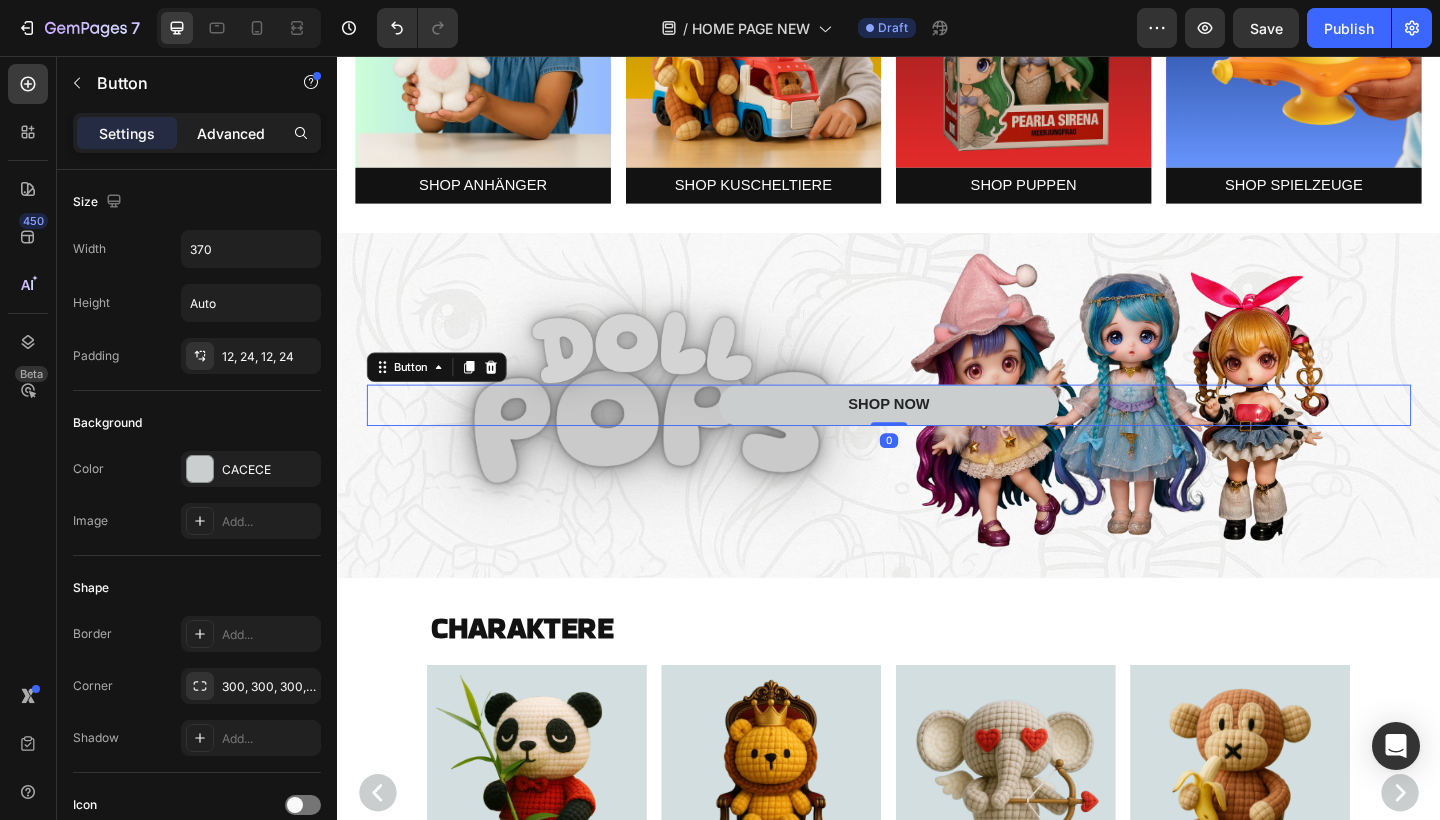 click on "Advanced" 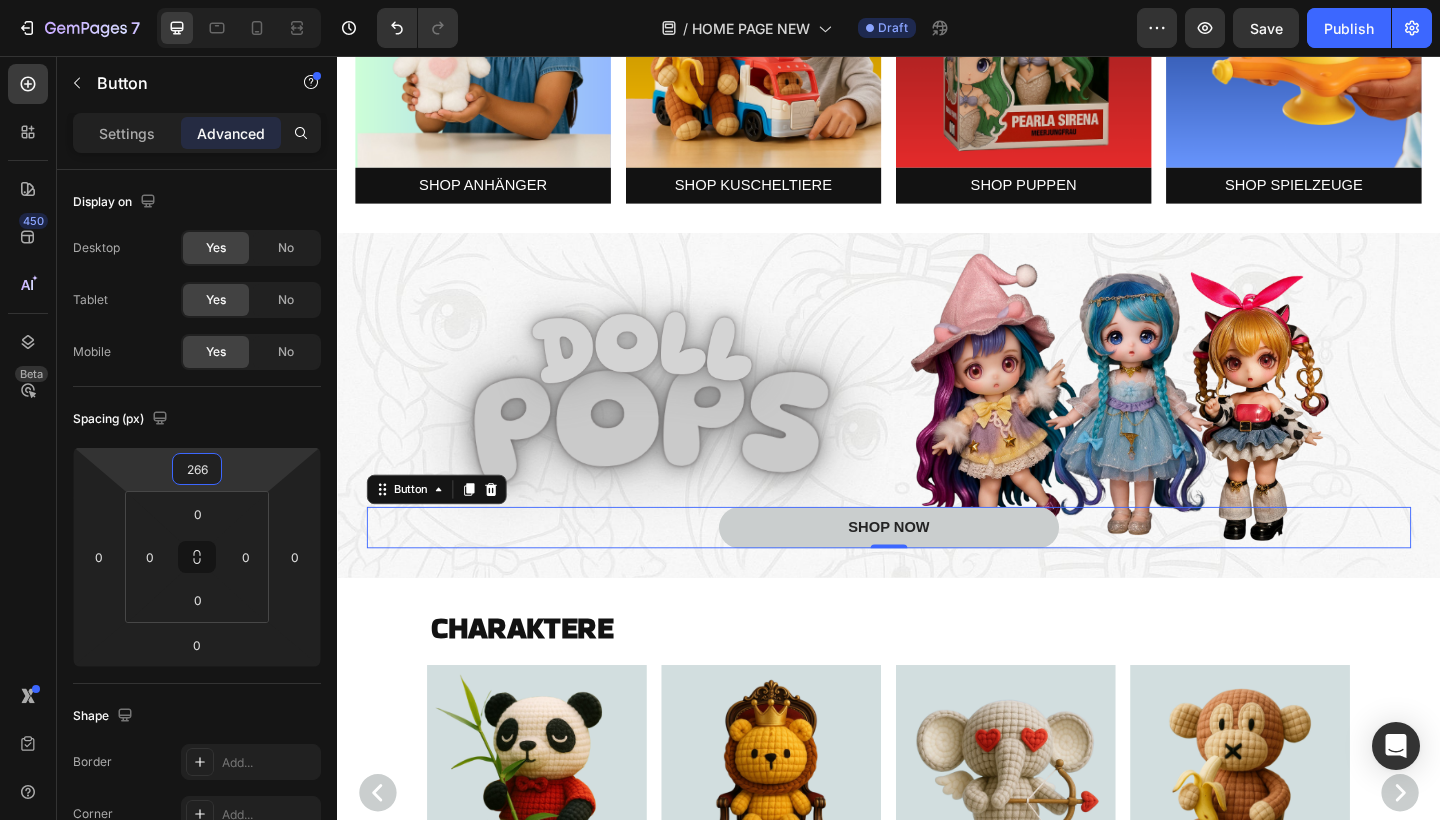 type on "264" 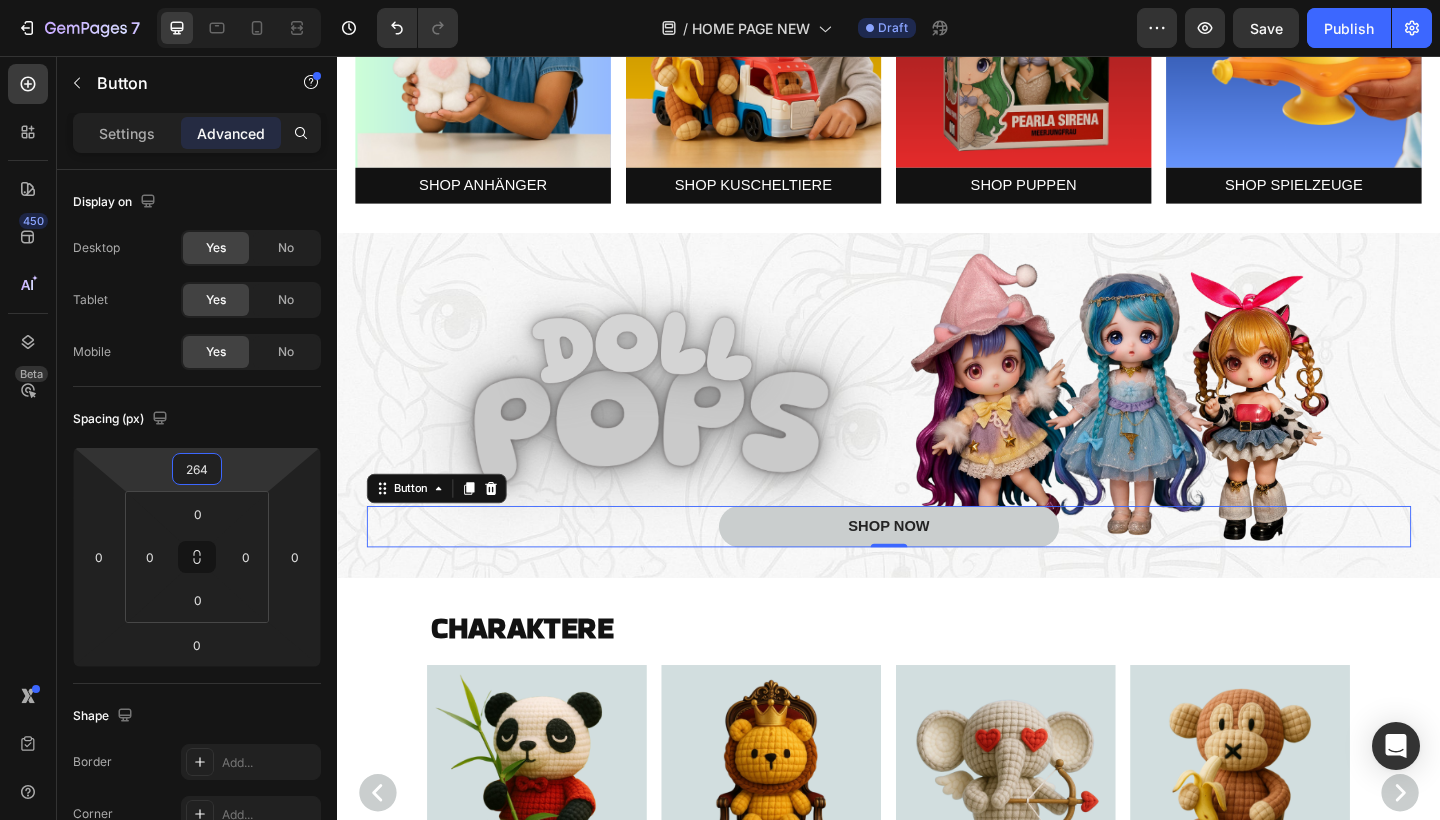 drag, startPoint x: 236, startPoint y: 461, endPoint x: 238, endPoint y: 322, distance: 139.01439 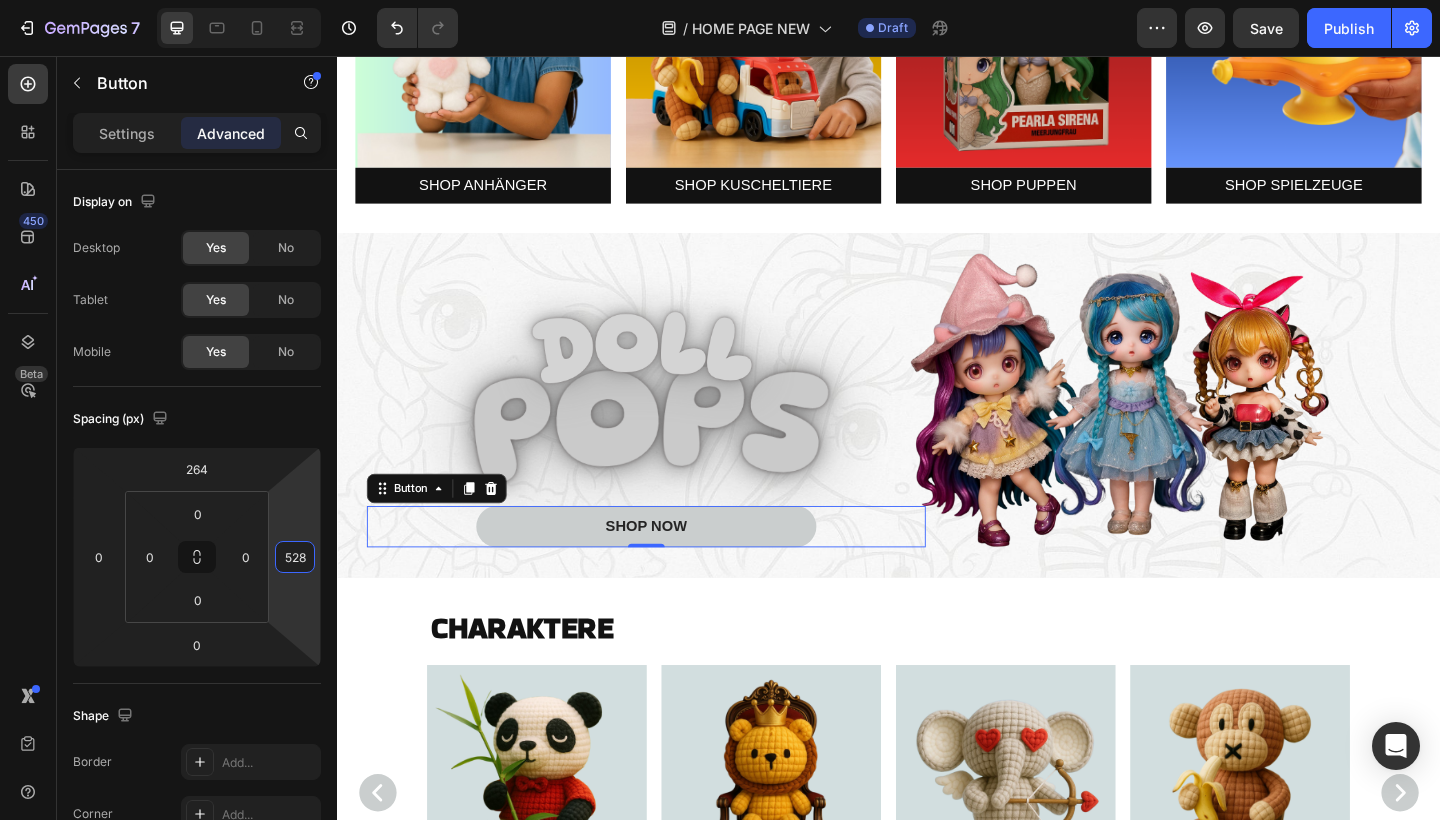 type on "530" 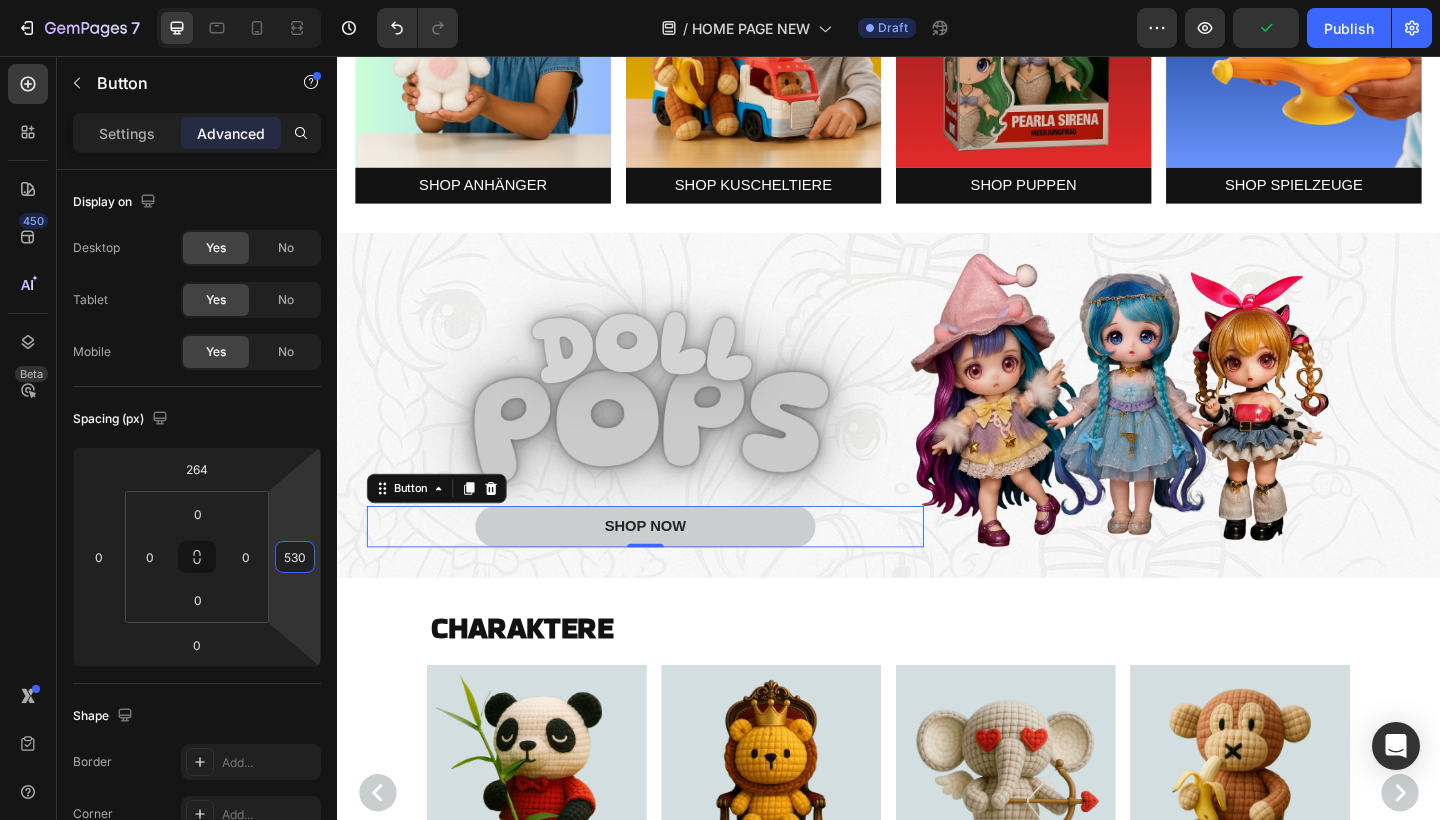 drag, startPoint x: 308, startPoint y: 536, endPoint x: 286, endPoint y: 269, distance: 267.90485 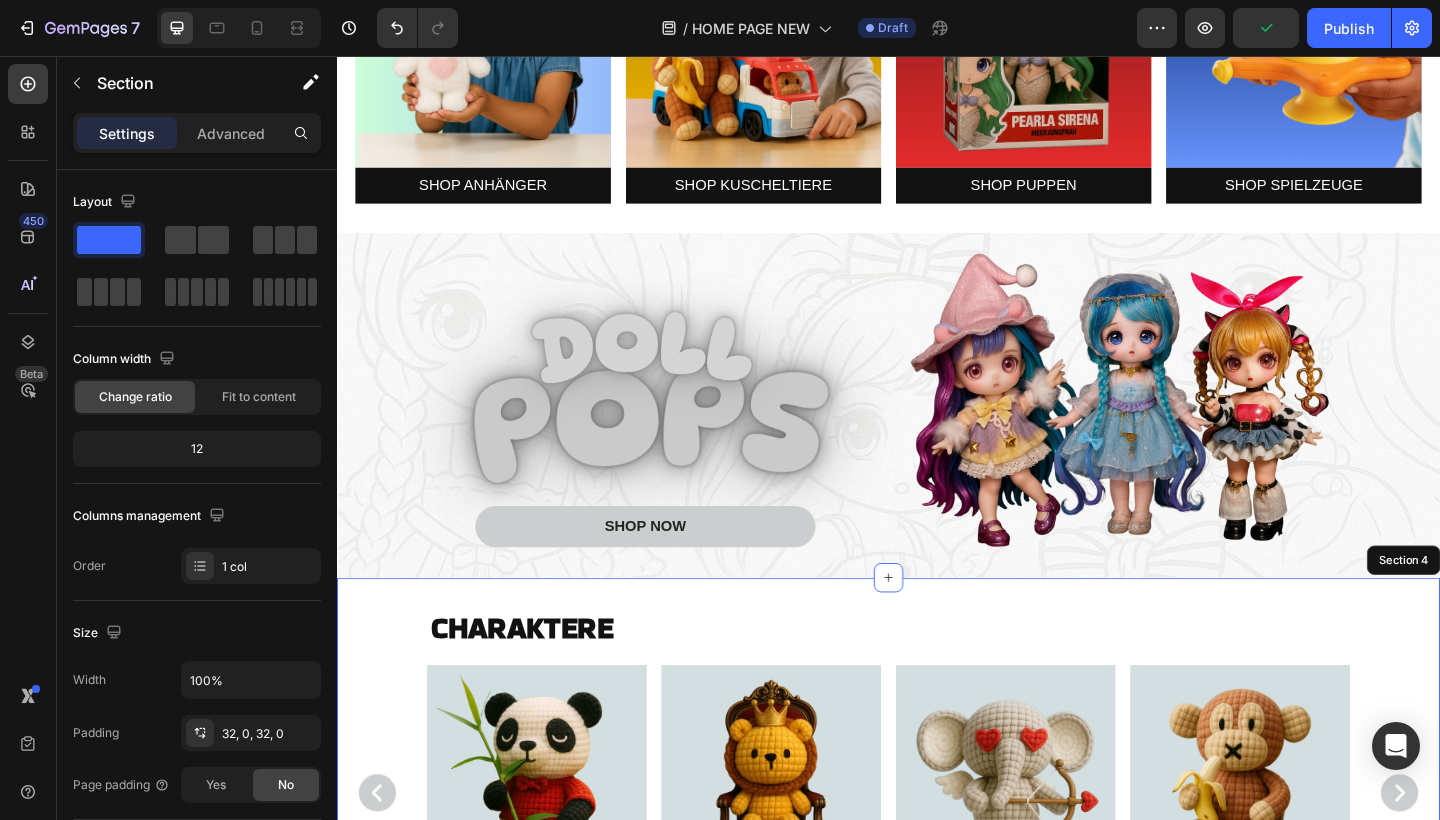 click on "CHARAKTERE Heading
Image SHOP BUUBLIS Button Image SHOP YELOLIS Button Image SHOP DOLL POPS Button Image SHOP STARLENS Button Image SHOP STARLENS Button Image SHOP STARLENS Button Image SHOP STARLENS Button Image SHOP STARLENS Button Image SHOP STARLENS Button Image SHOP STARLENS Button
Carousel Section 4" at bounding box center (937, 826) 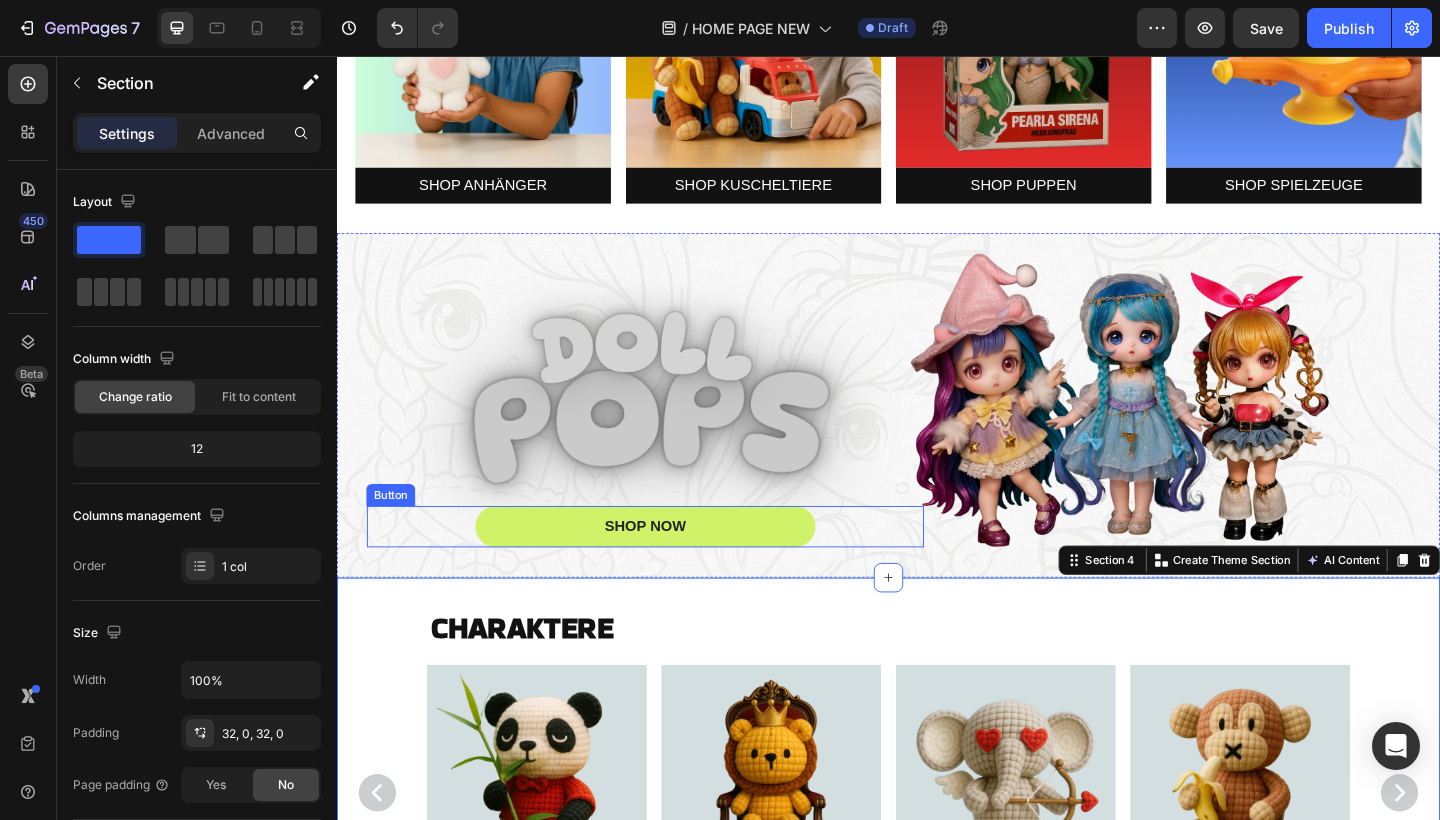 click on "SHOP NOW" at bounding box center [672, 568] 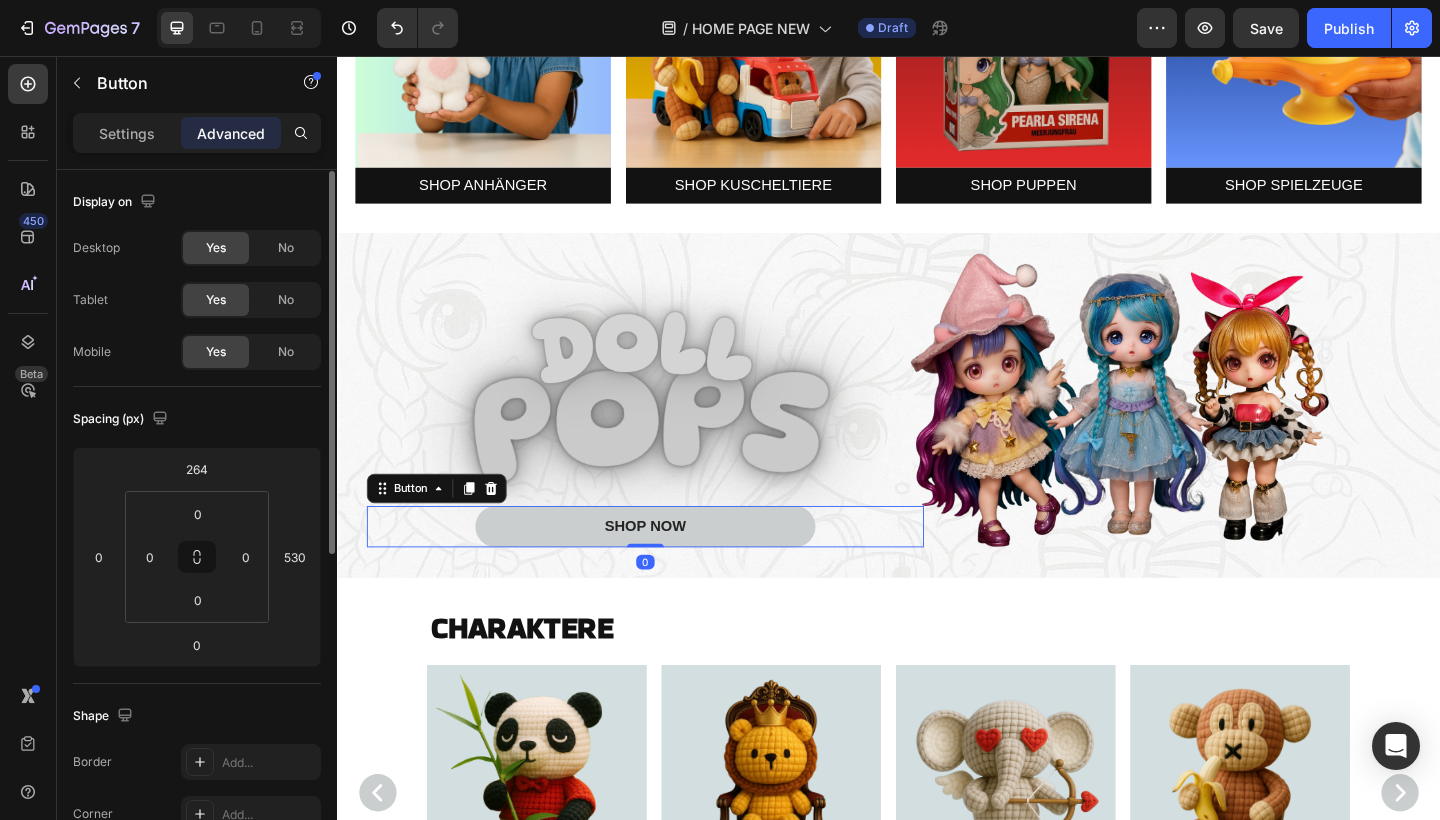 scroll, scrollTop: 0, scrollLeft: 0, axis: both 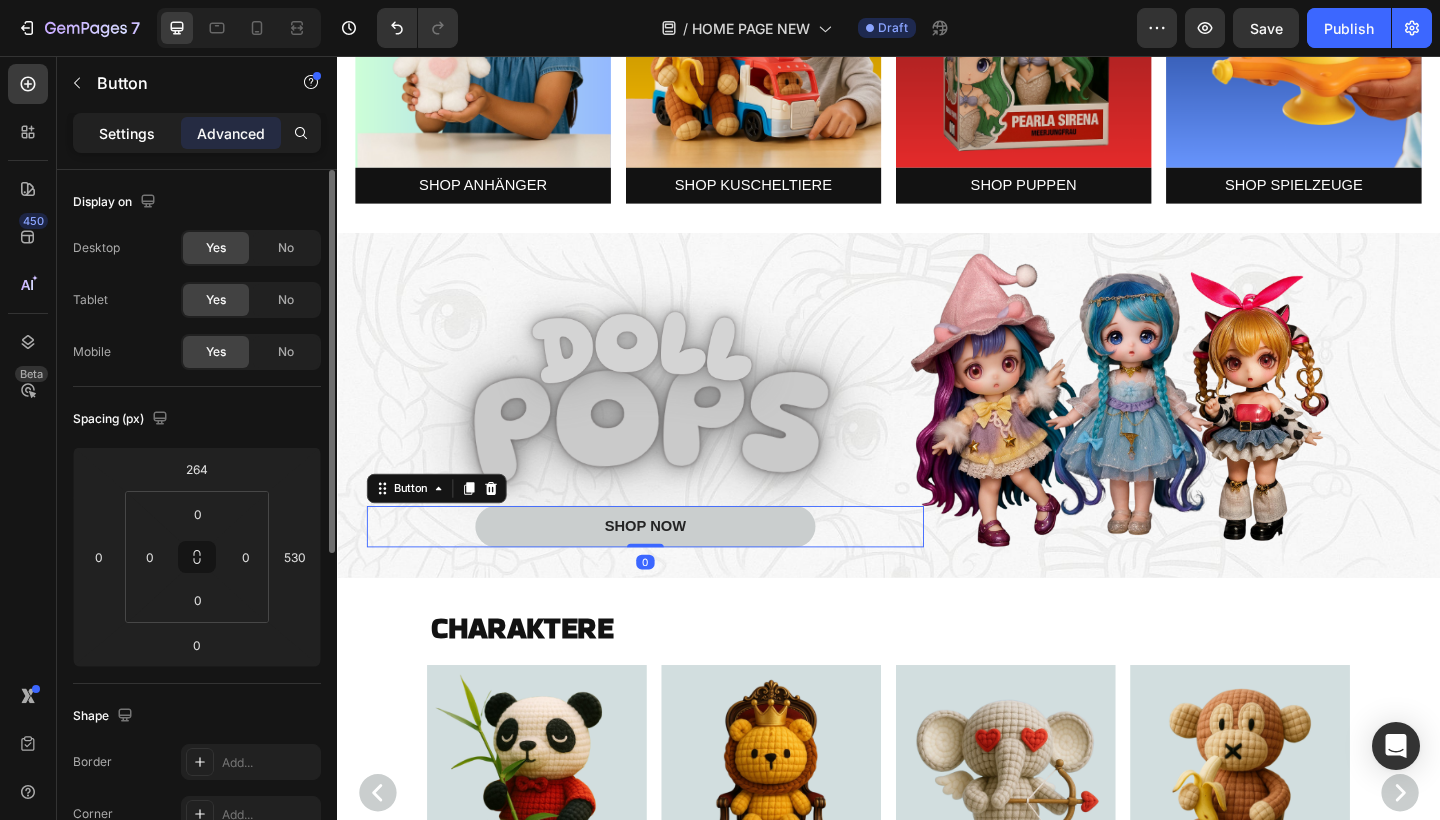 click on "Settings" at bounding box center [127, 133] 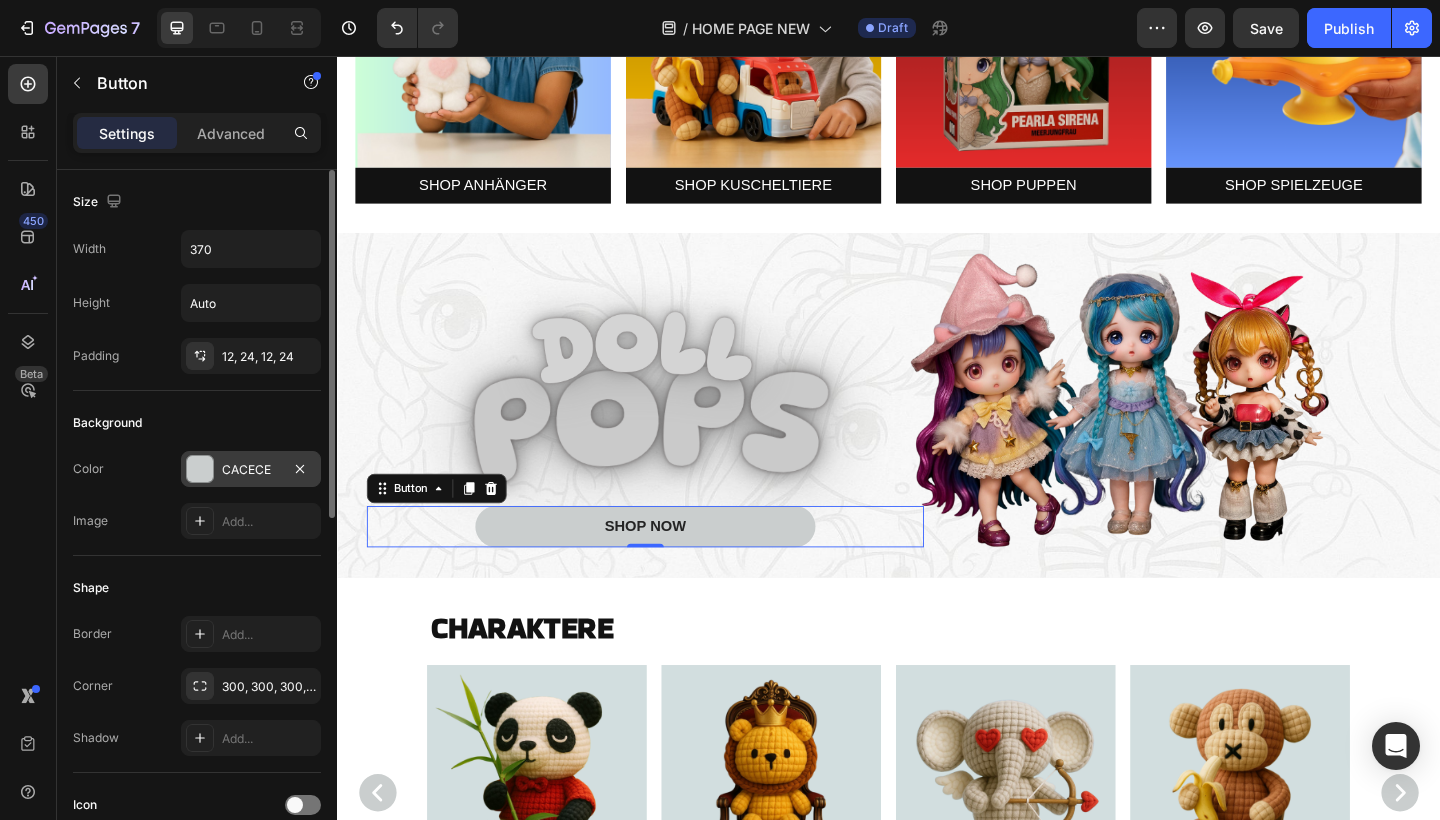 click on "CACECE" at bounding box center [251, 470] 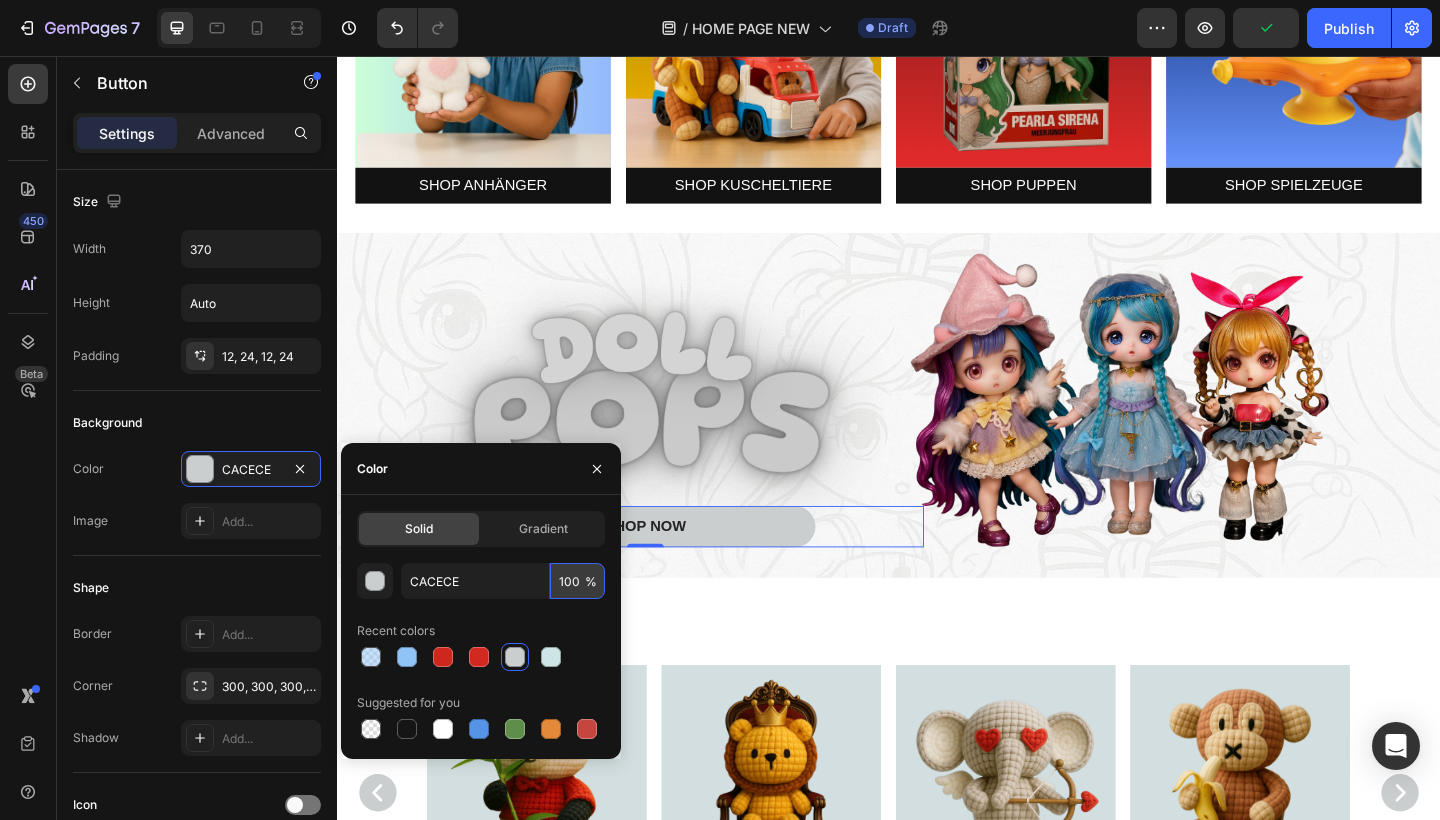 click on "100" at bounding box center [577, 581] 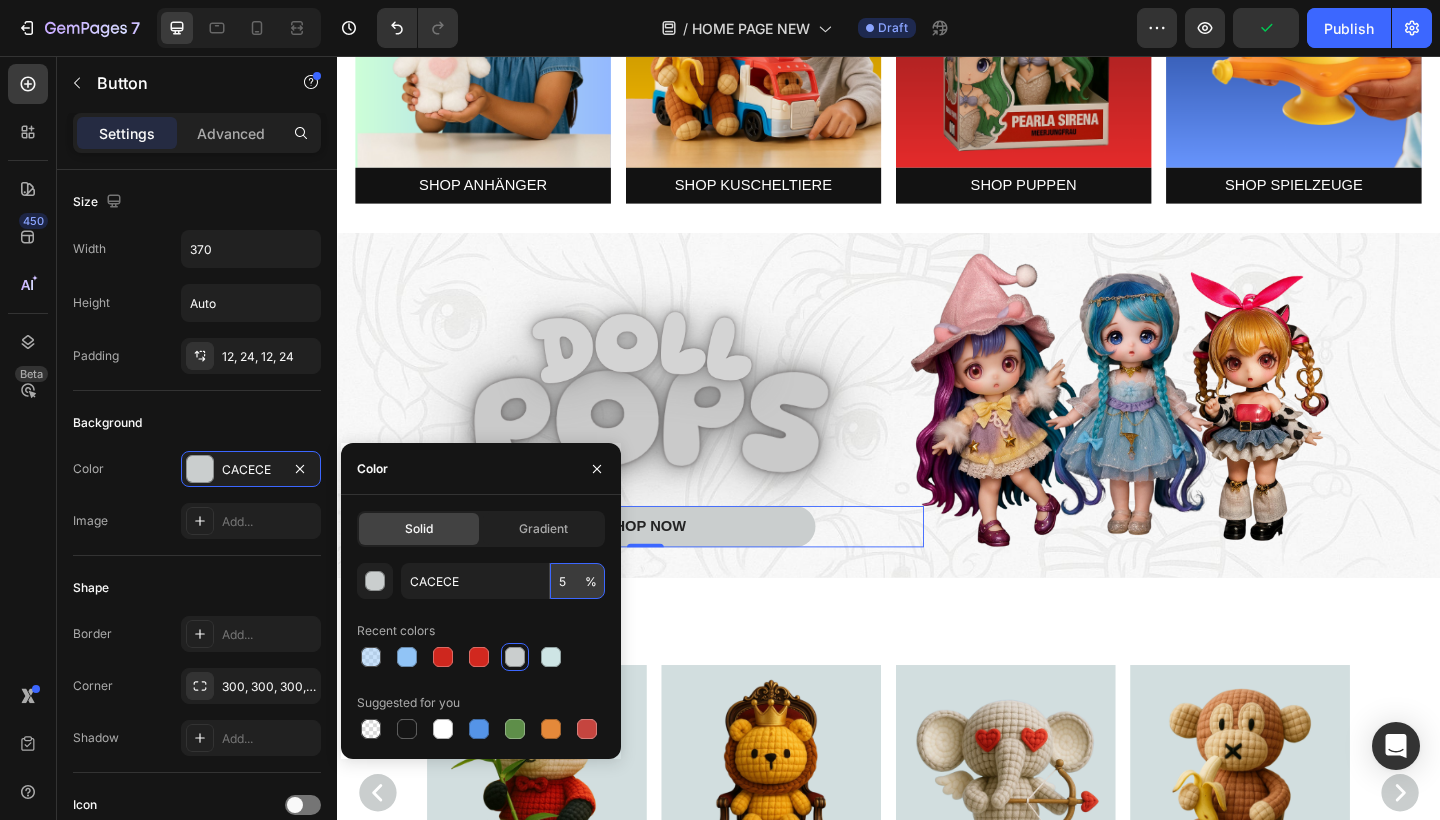 type on "50" 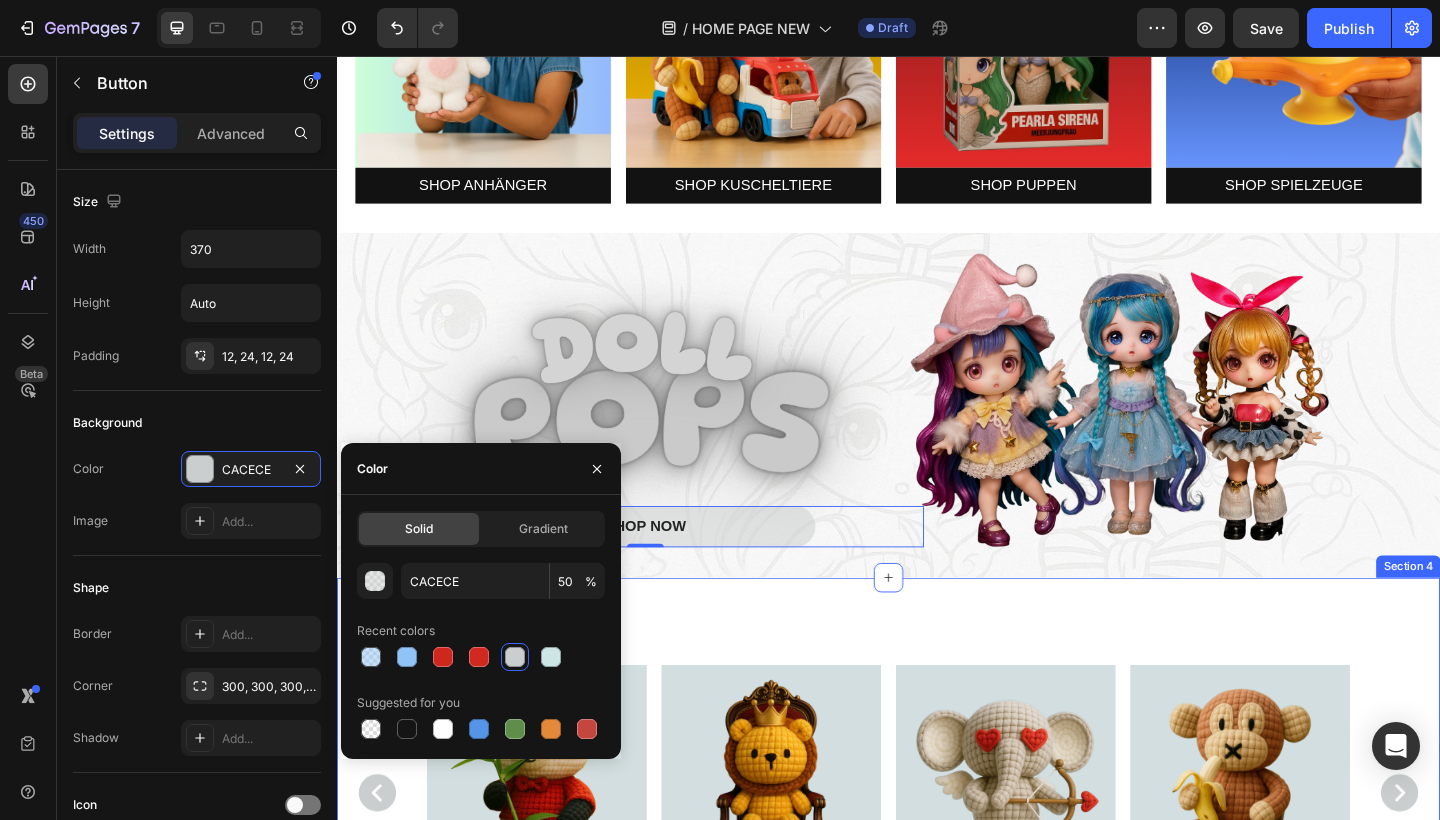click on "CHARAKTERE Heading
Image SHOP BUUBLIS Button Image SHOP YELOLIS Button Image SHOP DOLL POPS Button Image SHOP STARLENS Button Image SHOP STARLENS Button Image SHOP STARLENS Button Image SHOP STARLENS Button Image SHOP STARLENS Button Image SHOP STARLENS Button Image SHOP STARLENS Button
Carousel Section 4" at bounding box center (937, 826) 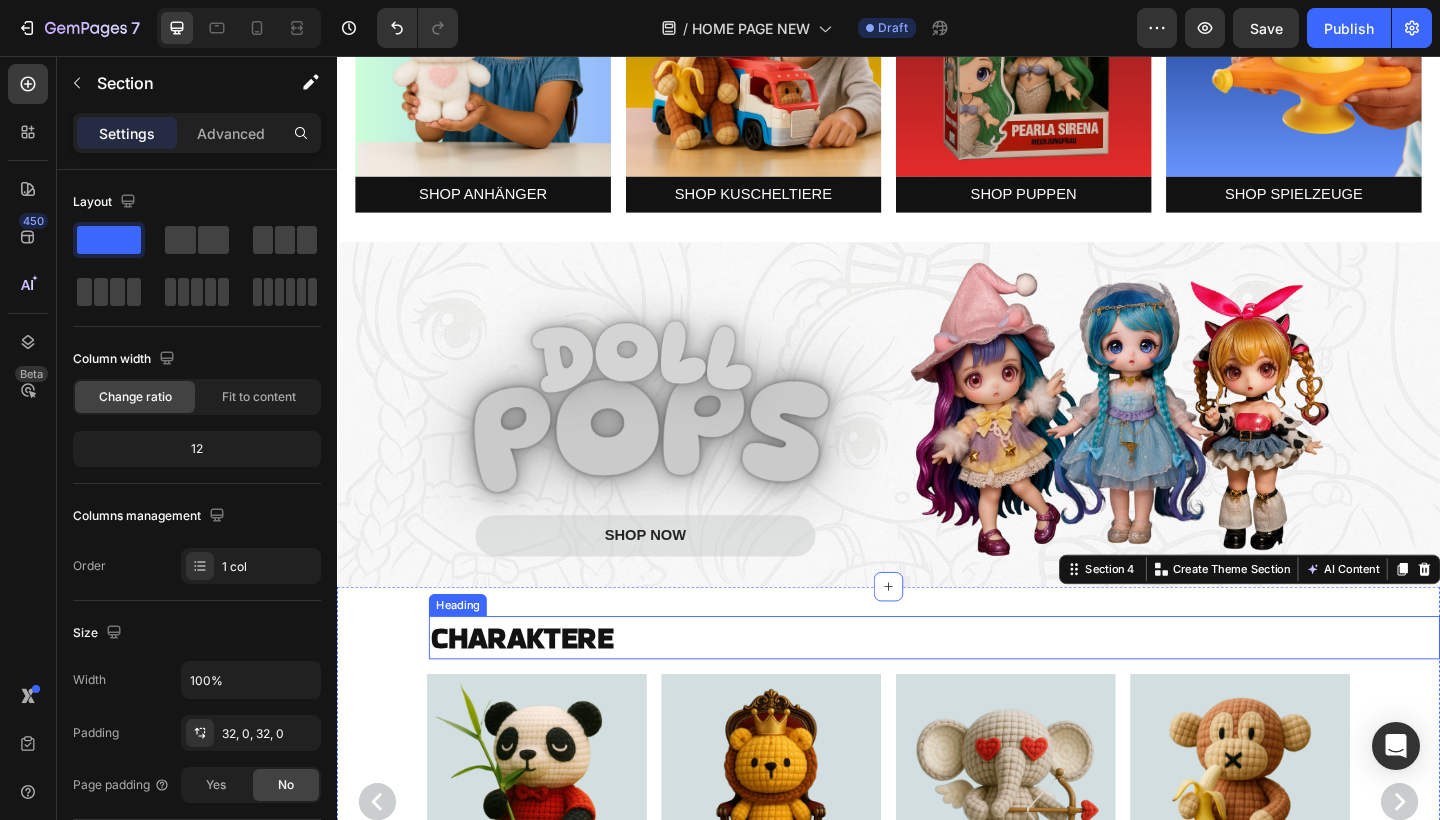 scroll, scrollTop: 735, scrollLeft: 0, axis: vertical 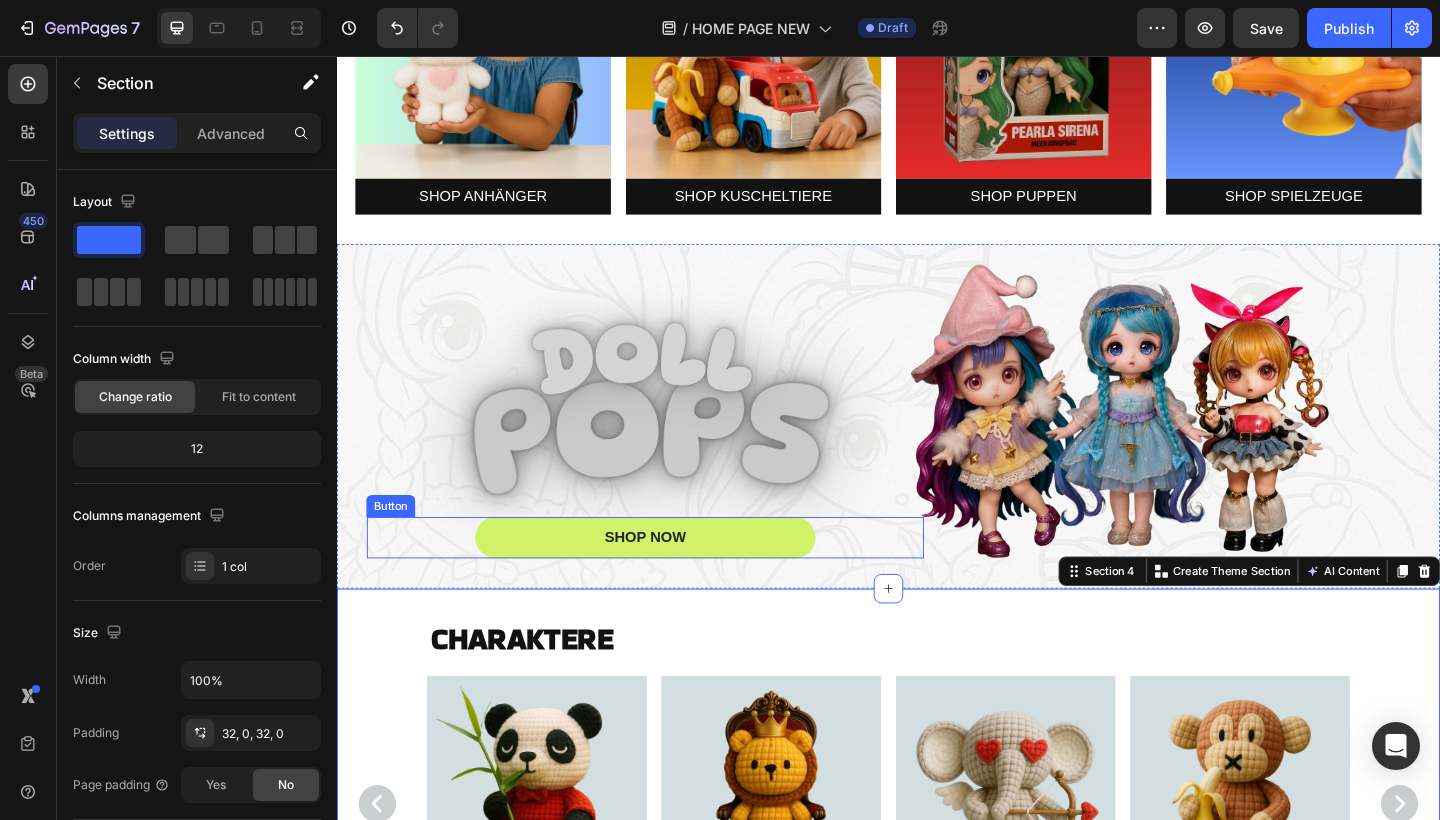 click on "SHOP NOW" at bounding box center (672, 580) 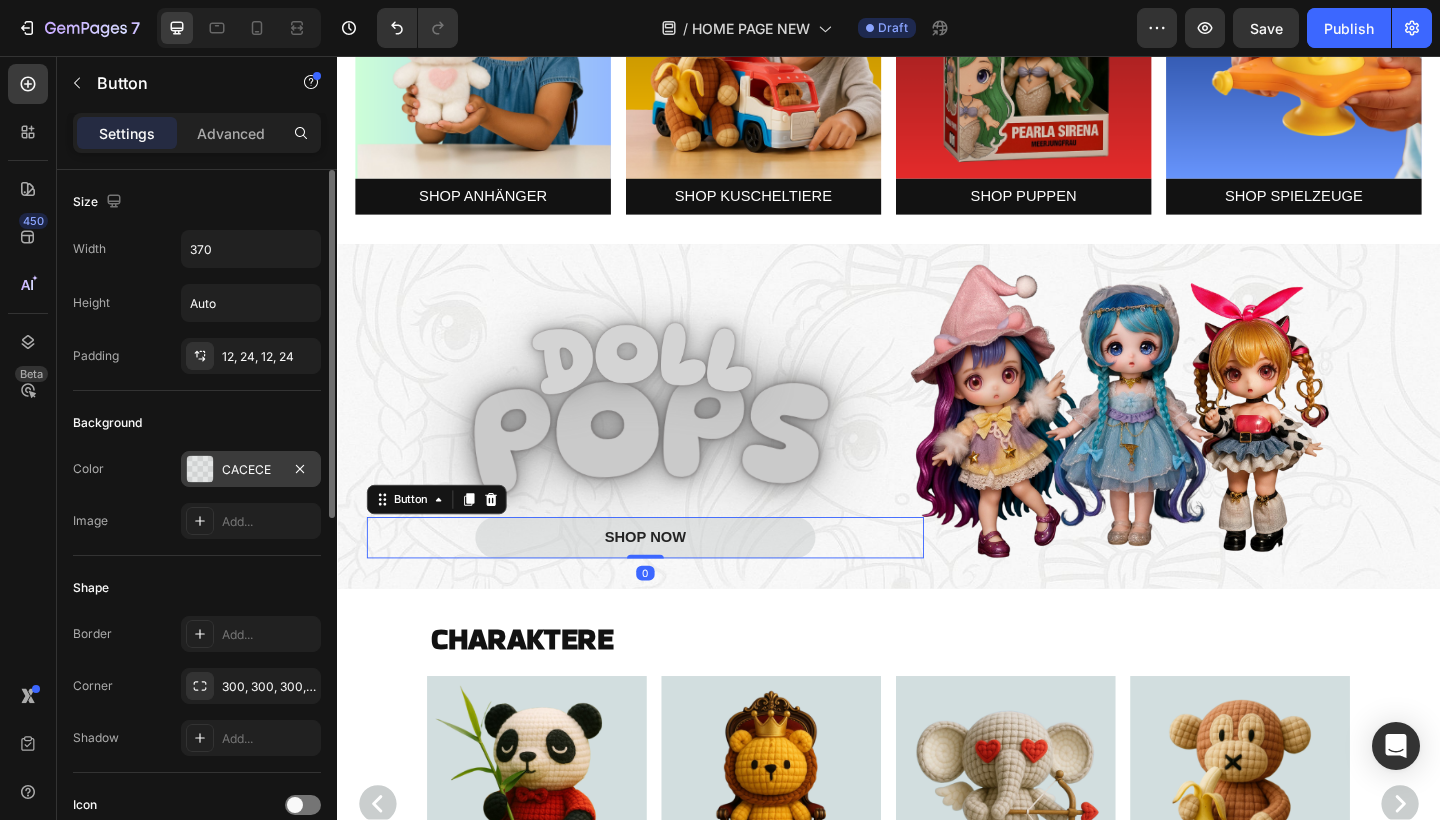 click on "CACECE" at bounding box center (251, 470) 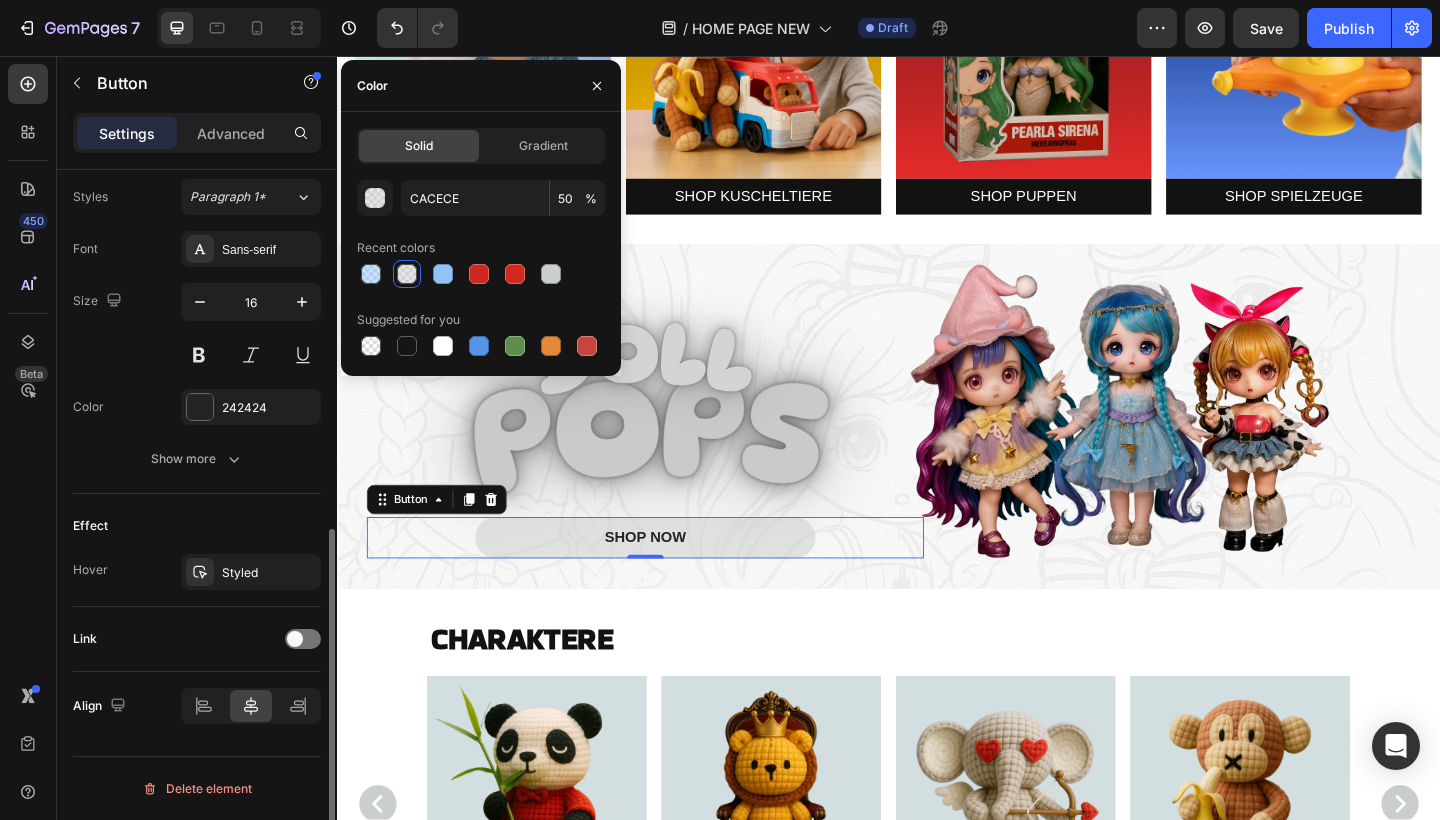 scroll, scrollTop: 727, scrollLeft: 0, axis: vertical 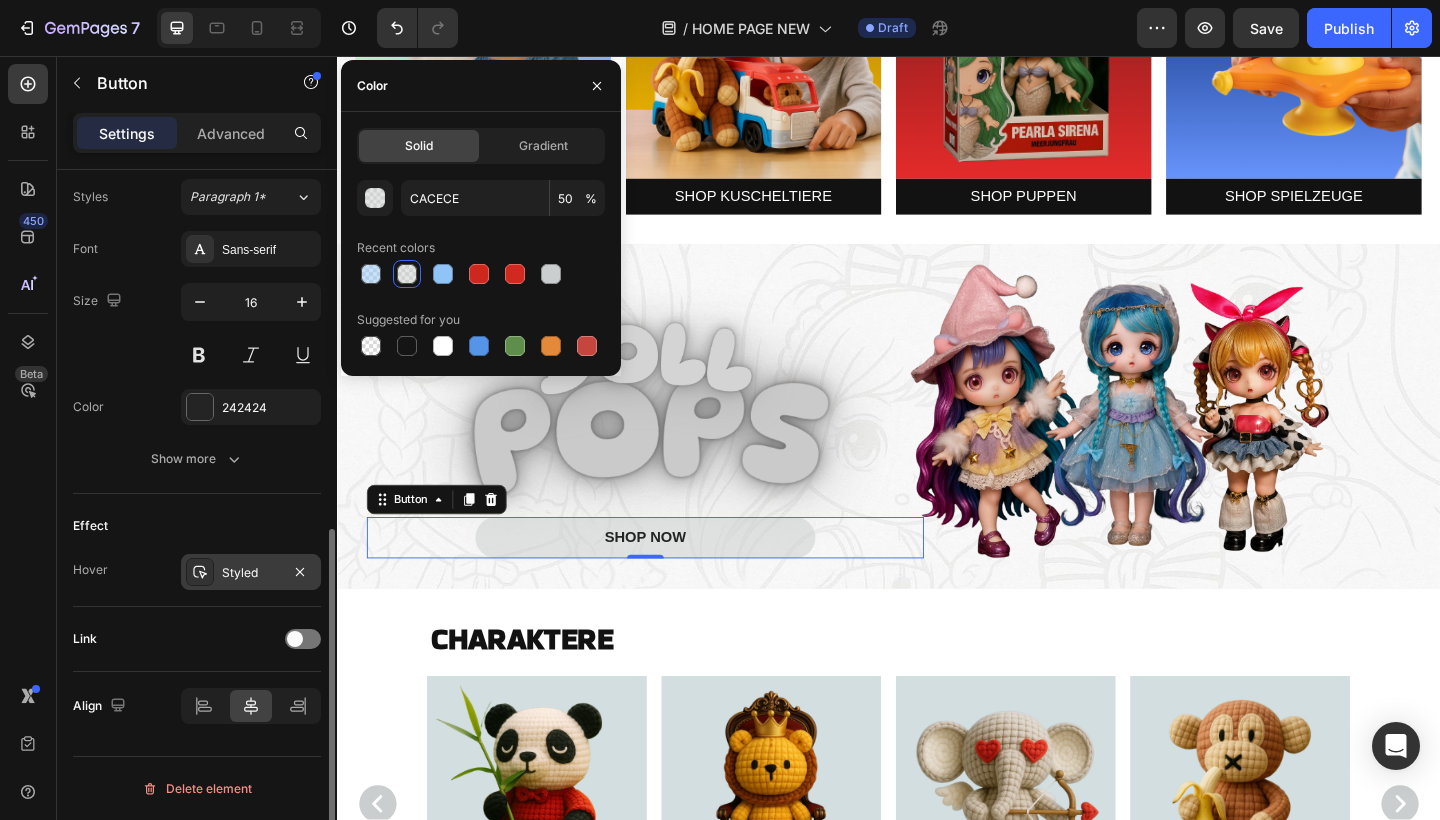 click on "Styled" at bounding box center (251, 573) 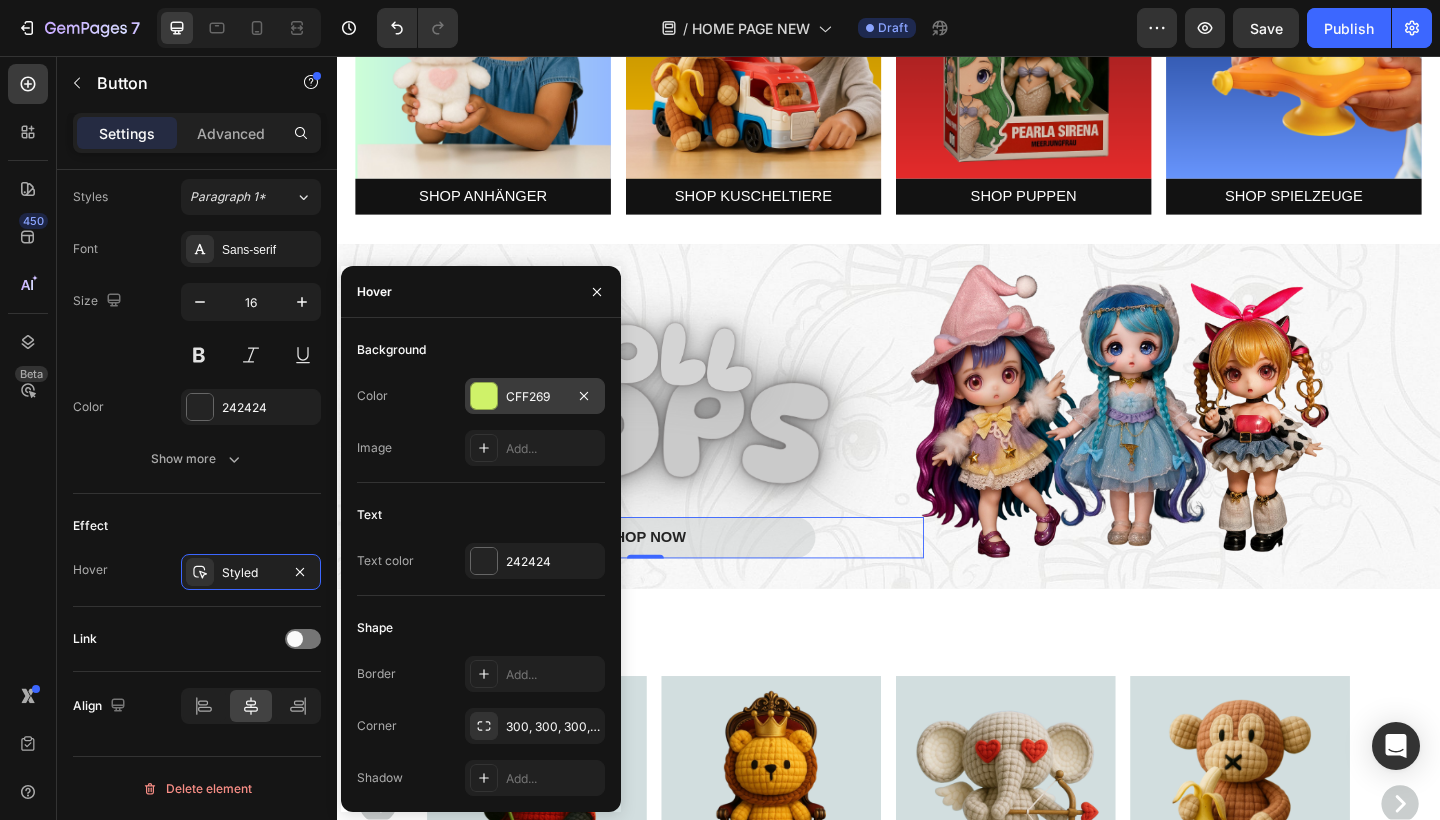 click on "CFF269" at bounding box center [535, 396] 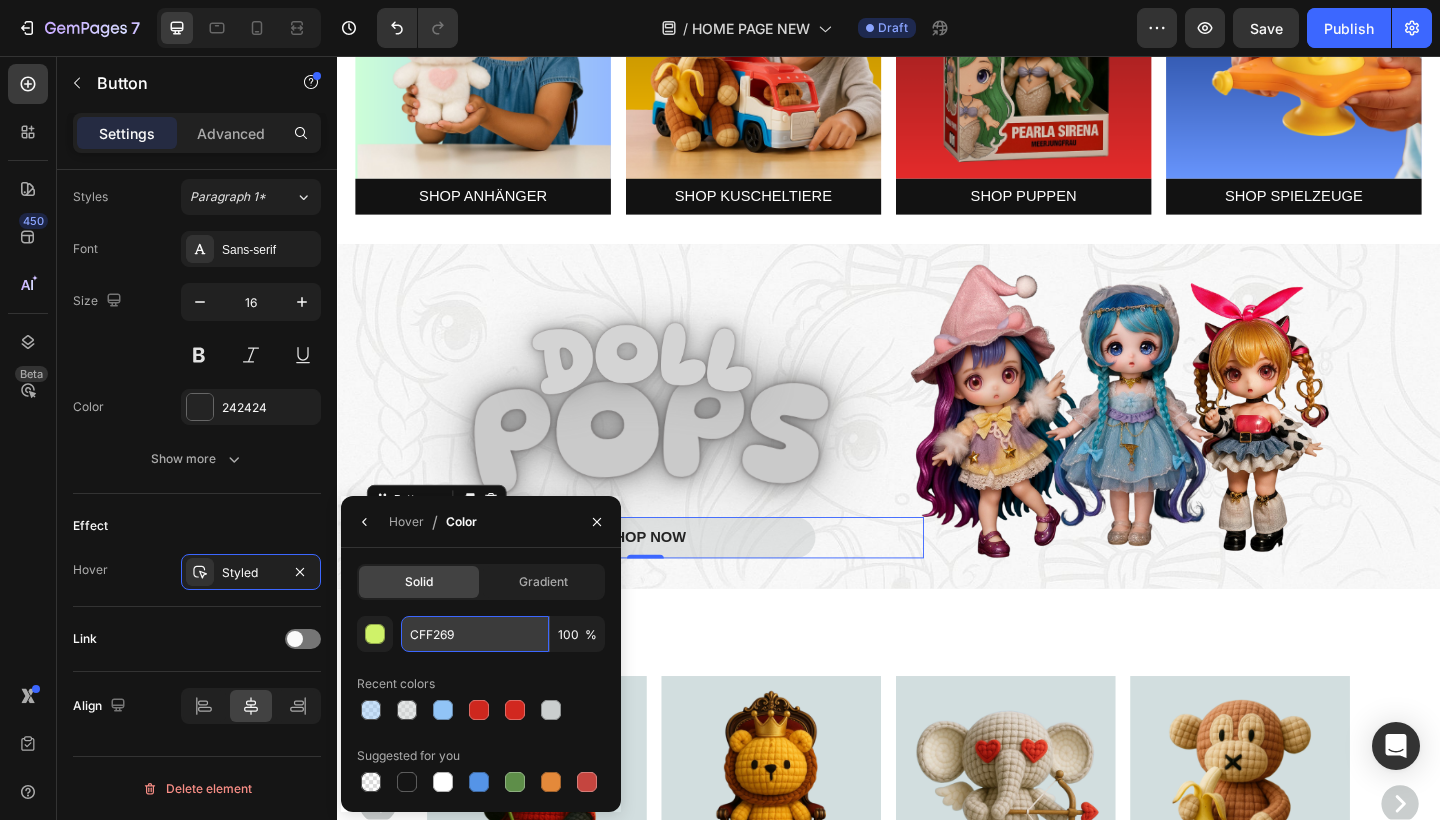 click on "CFF269" at bounding box center [0, 0] 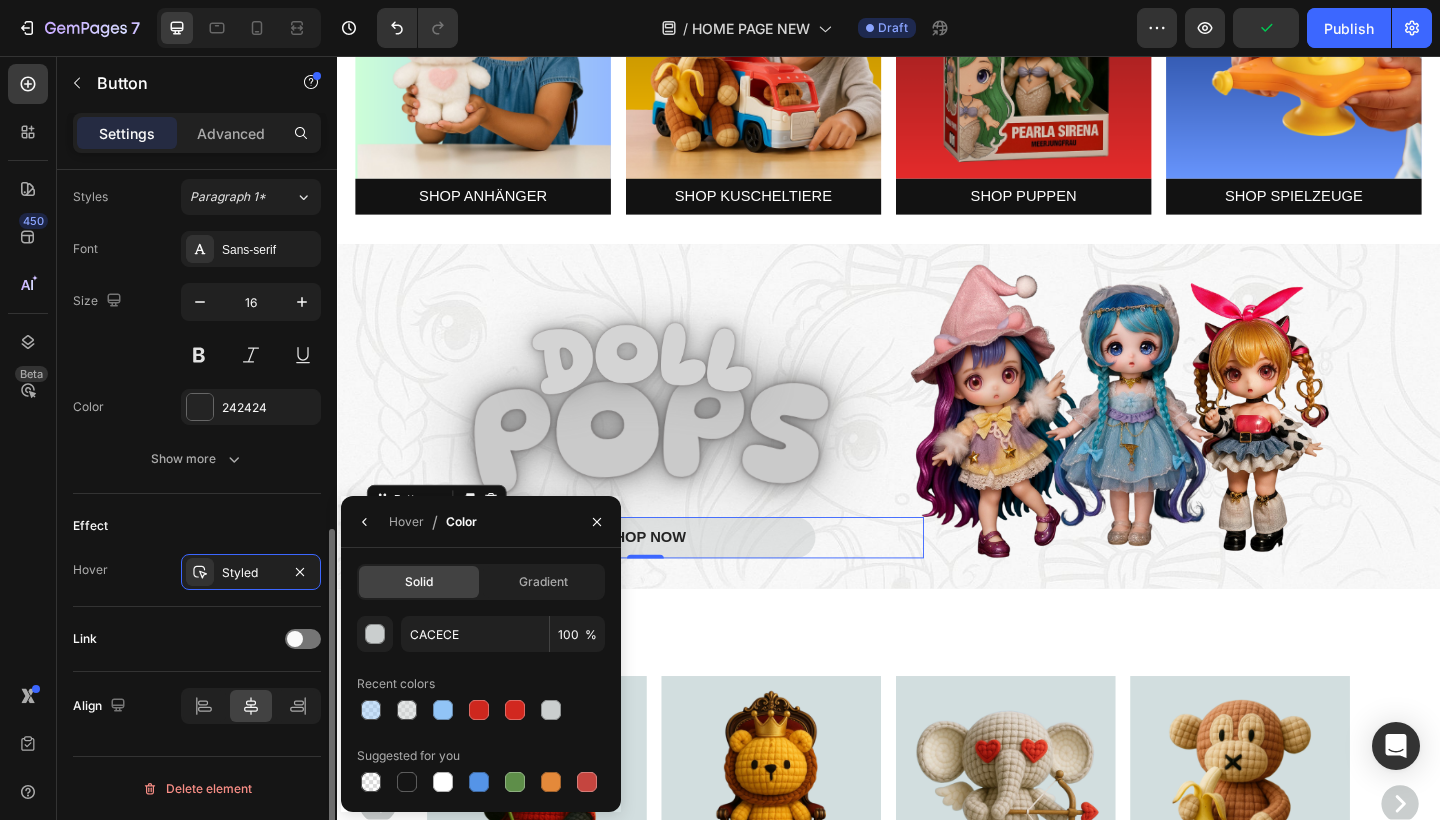 click on "Effect" at bounding box center (197, 526) 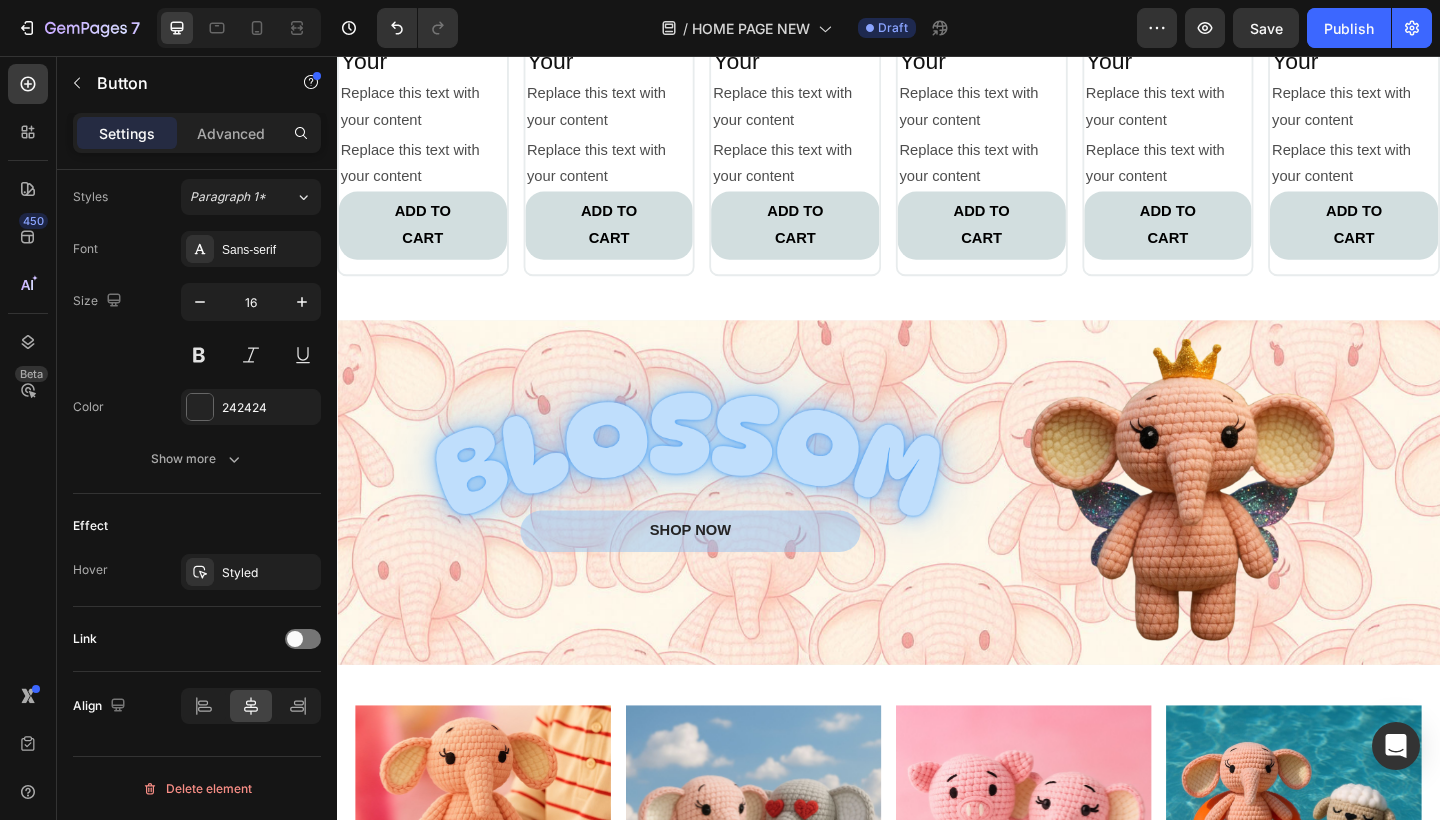 scroll, scrollTop: 3554, scrollLeft: 0, axis: vertical 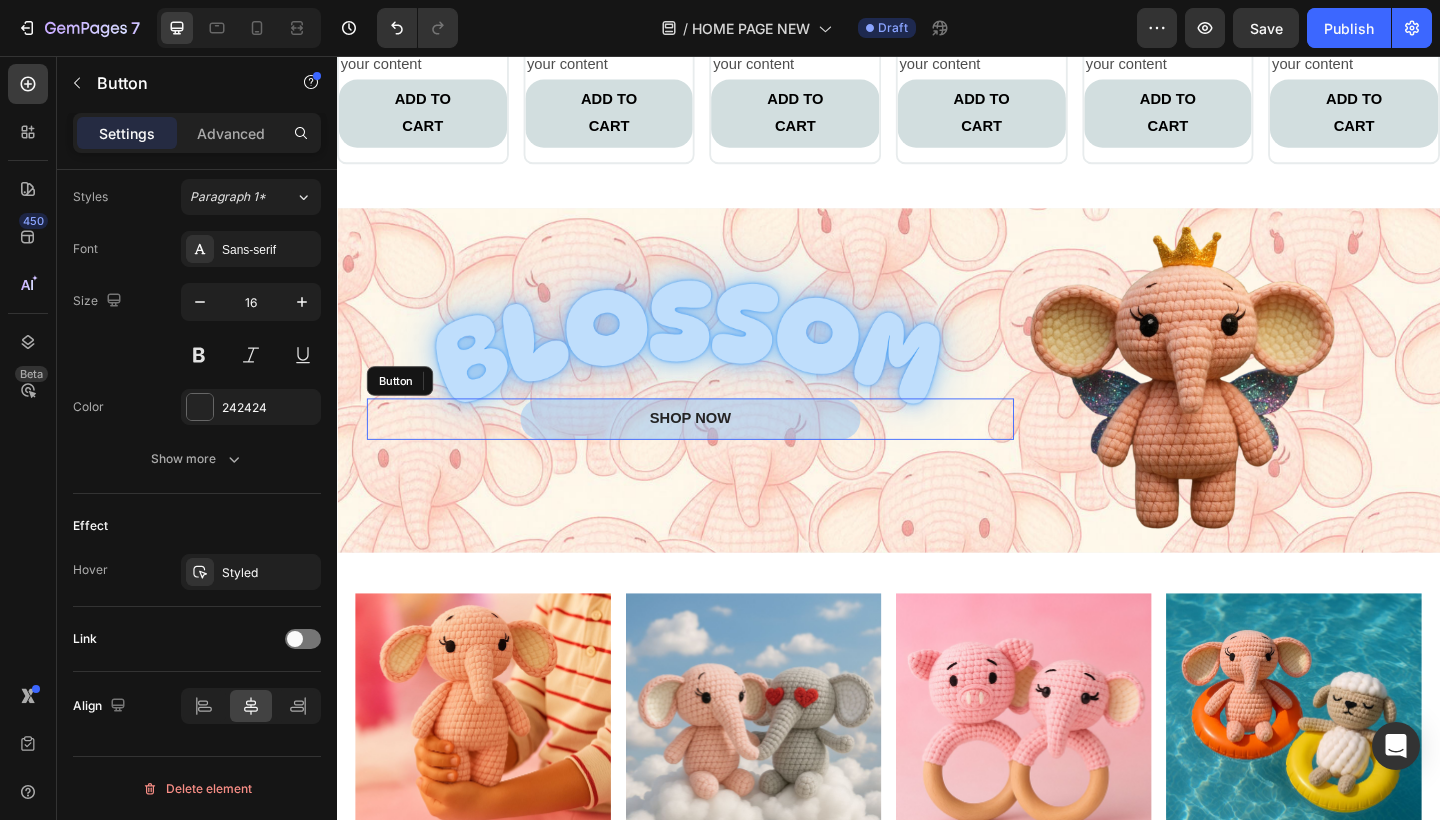 click on "SHOP NOW" at bounding box center (721, 451) 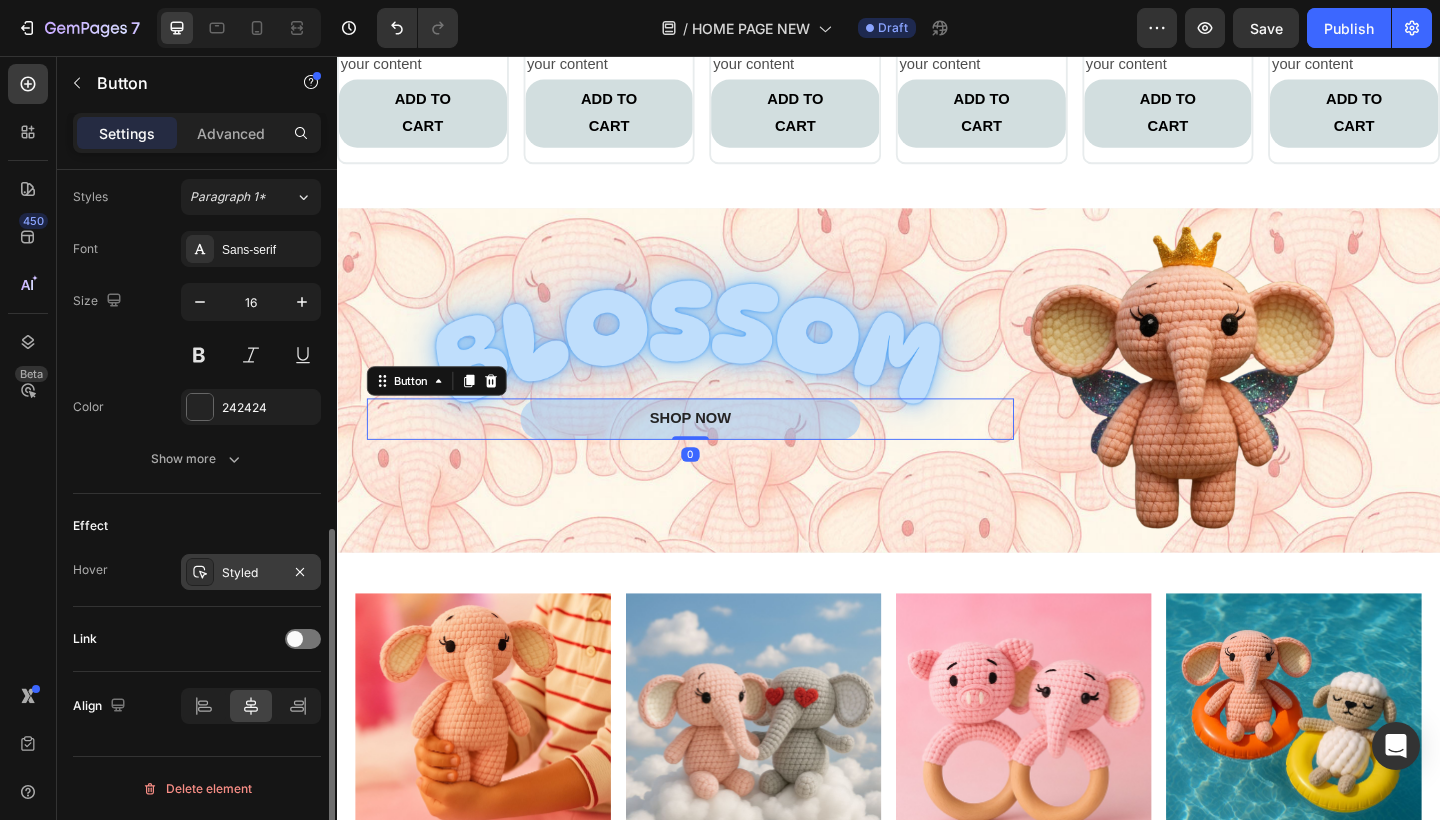 click on "Styled" at bounding box center [251, 573] 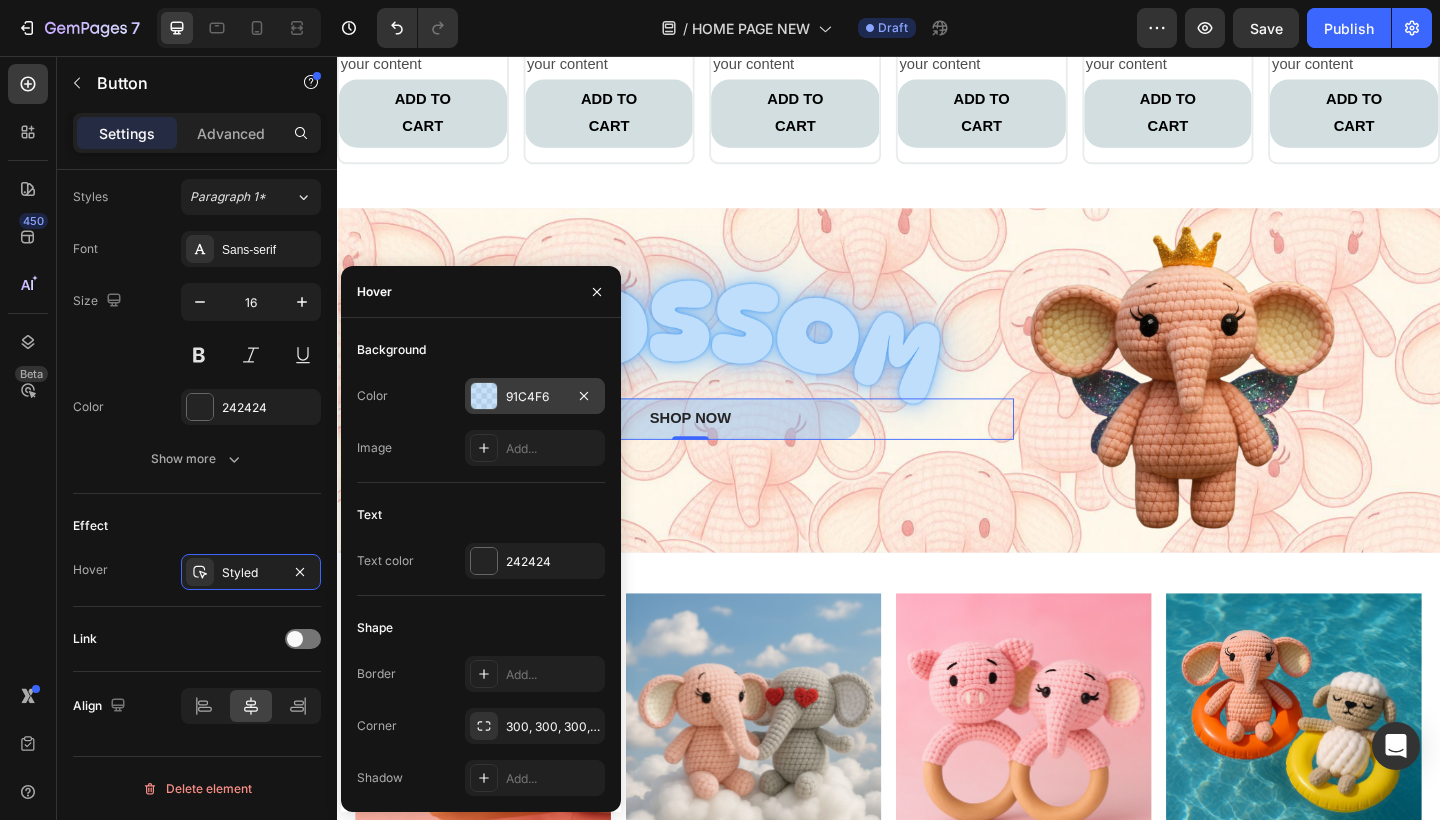 click on "91C4F6" at bounding box center (535, 397) 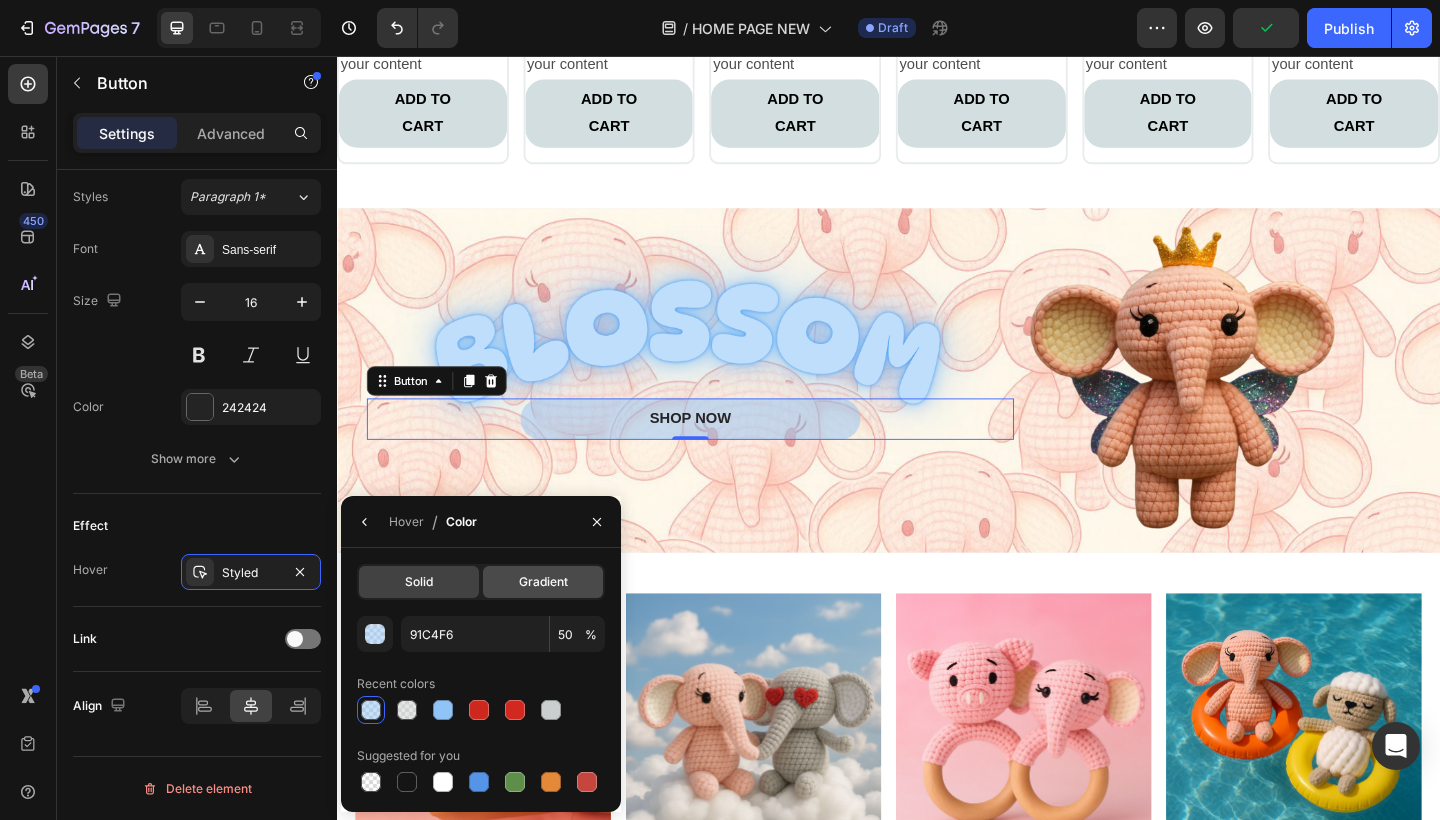 click on "Gradient" 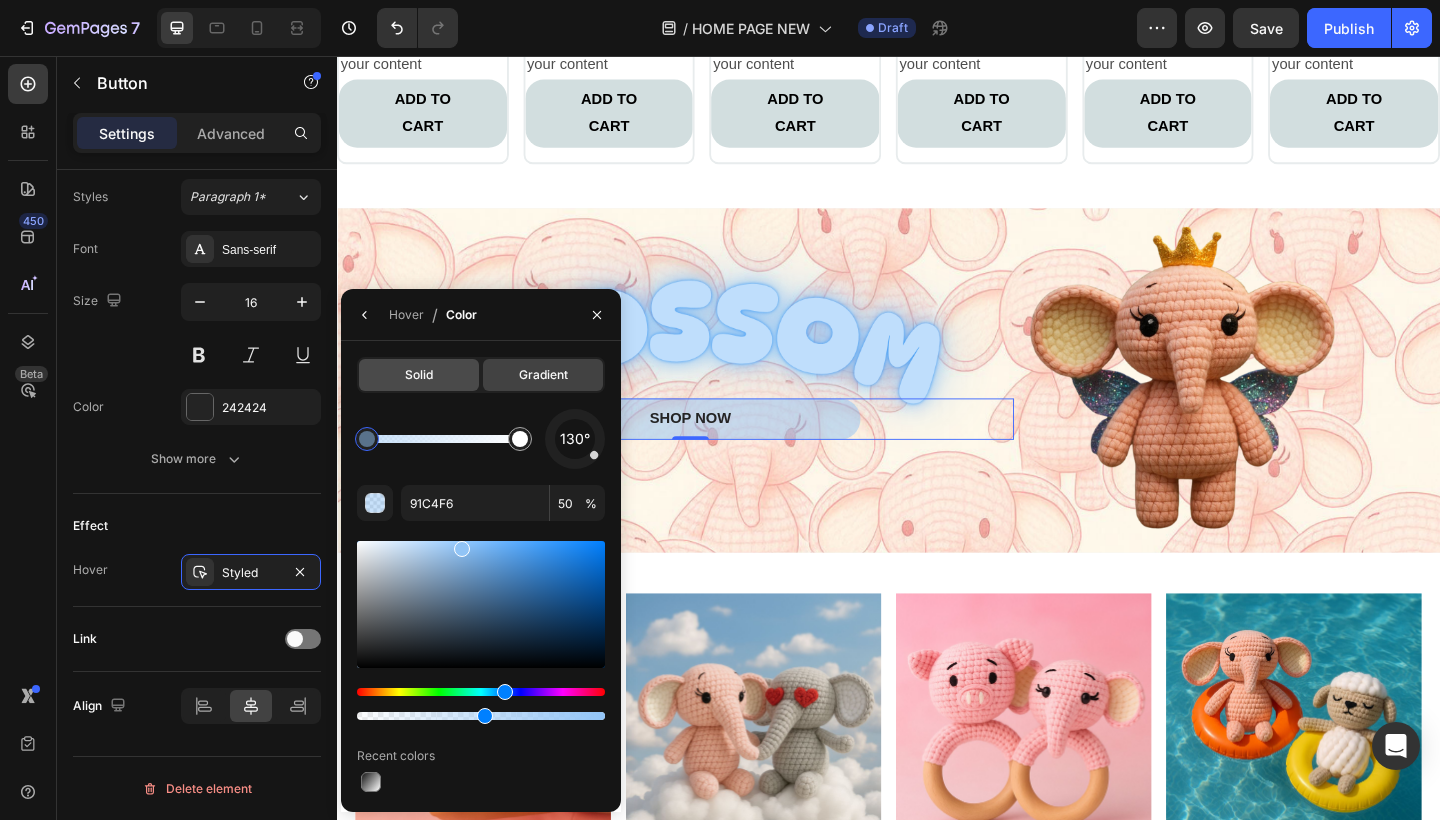 click on "Solid" 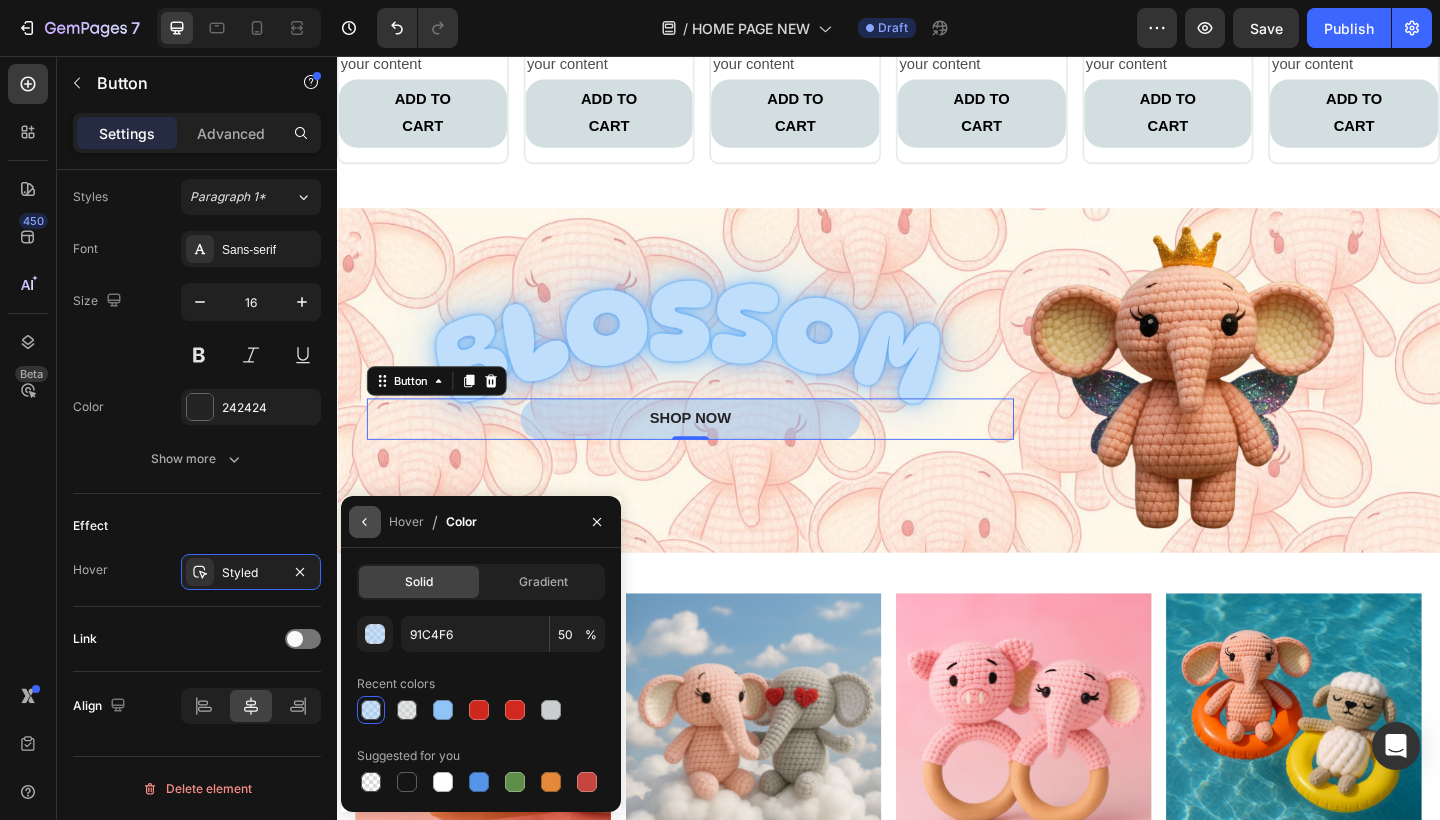 click at bounding box center [365, 522] 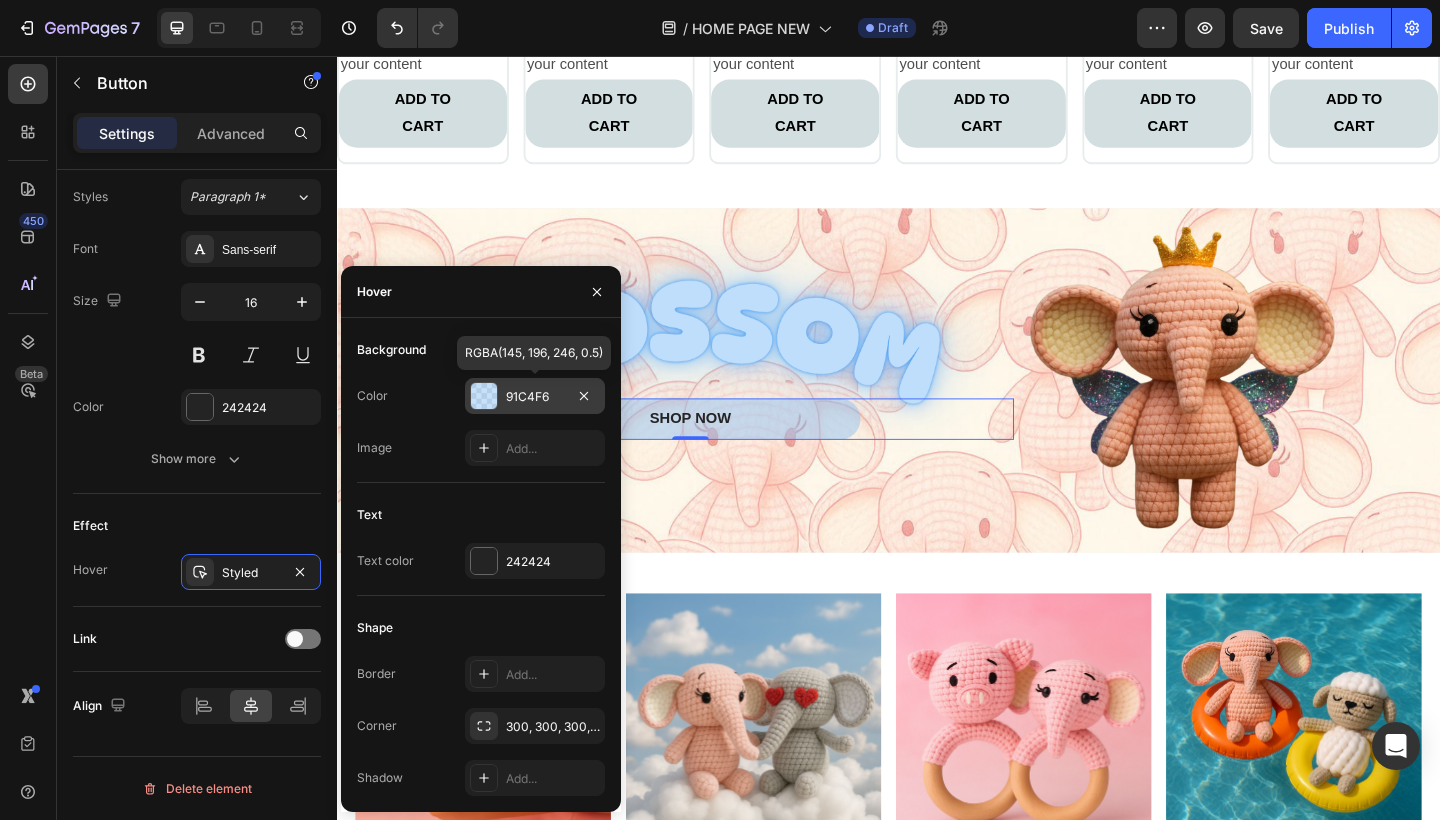click at bounding box center [484, 396] 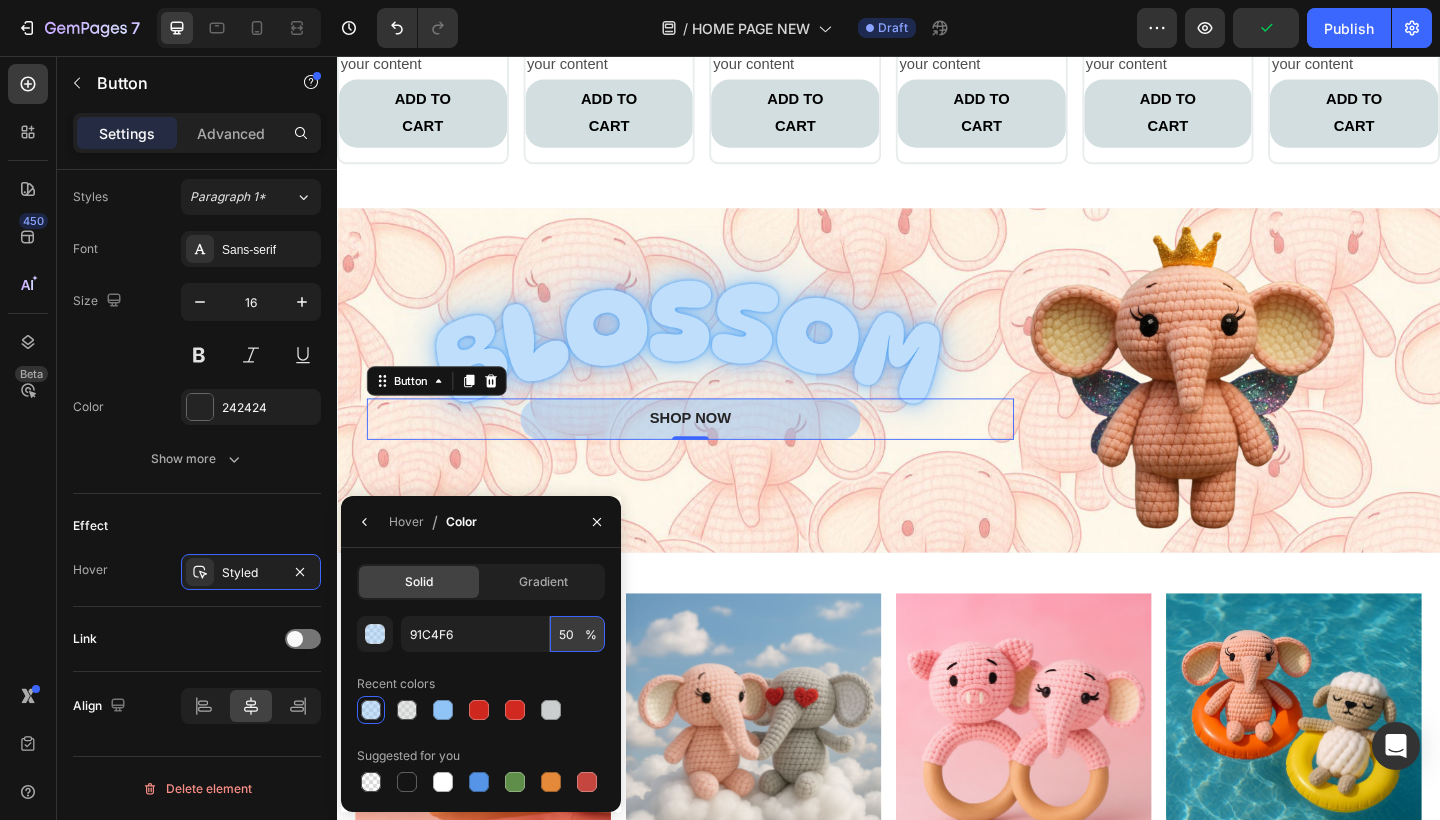 click on "50" at bounding box center [577, 634] 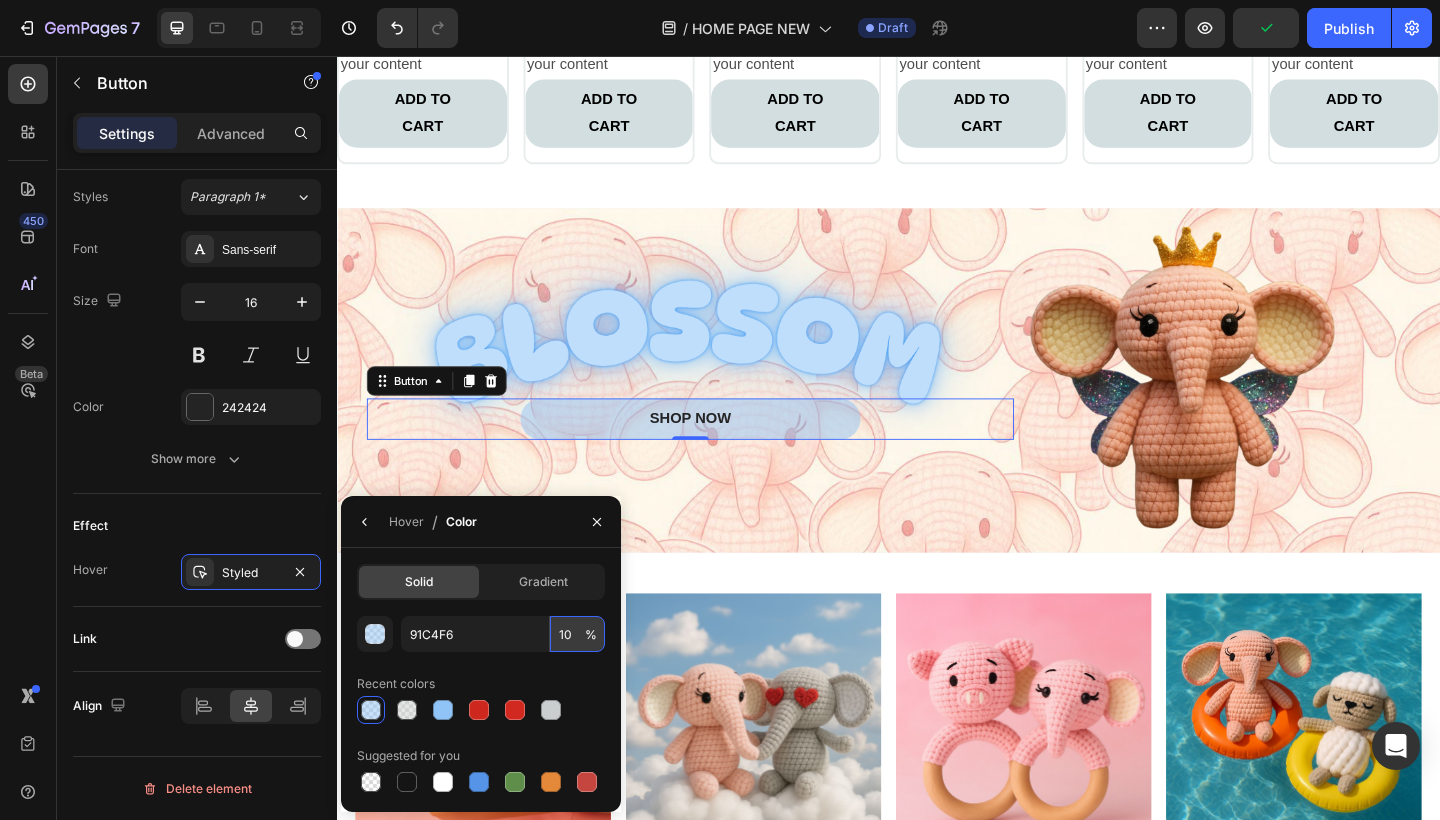 type on "100" 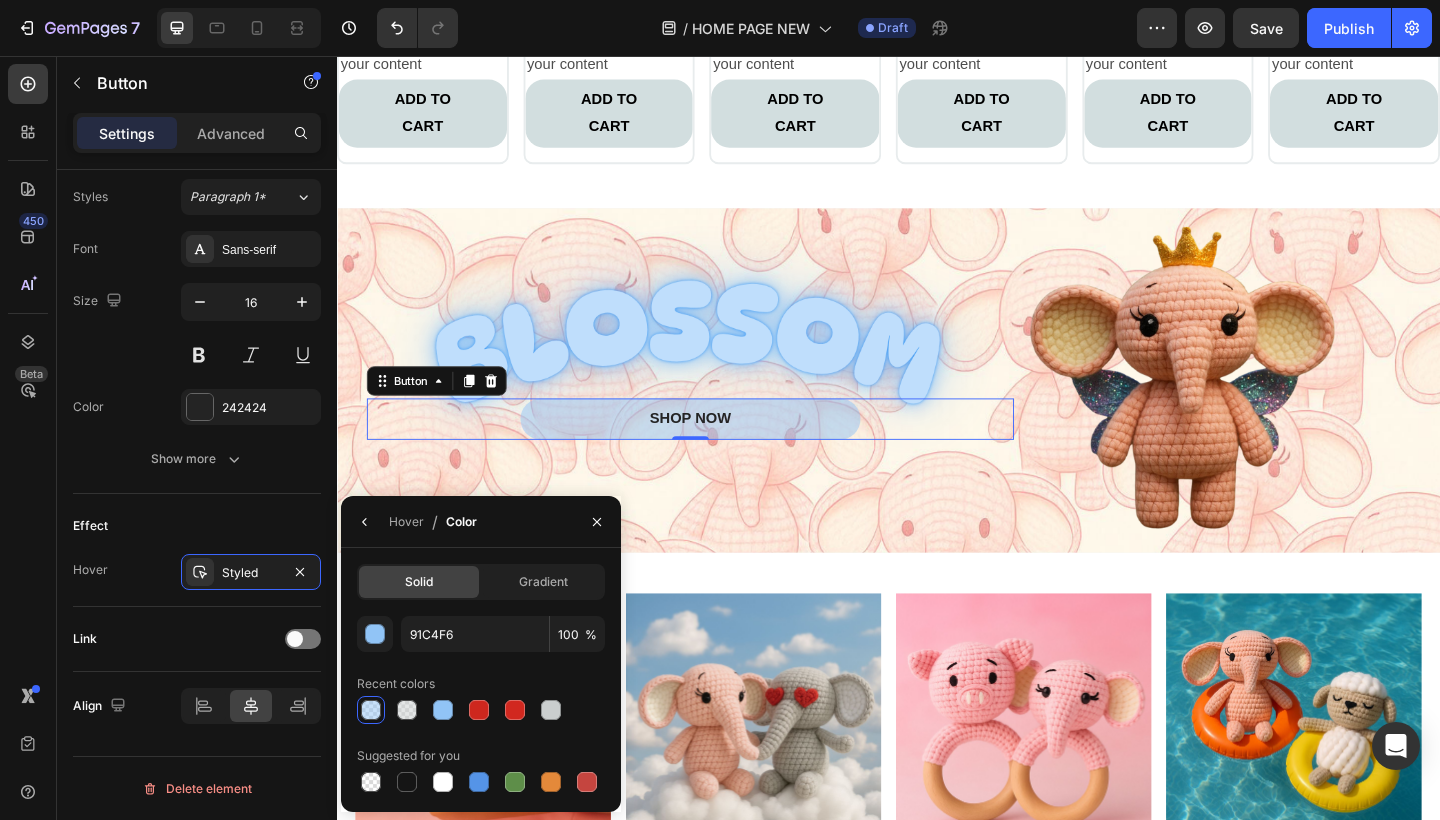 click on "Image SHOP ANHÄNGER Button Image SHOP KUSCHELTIERE Button Image SHOP PUPPEN Button Image SHOP SPIELZEUGE Button Carousel Section 8" at bounding box center [937, 799] 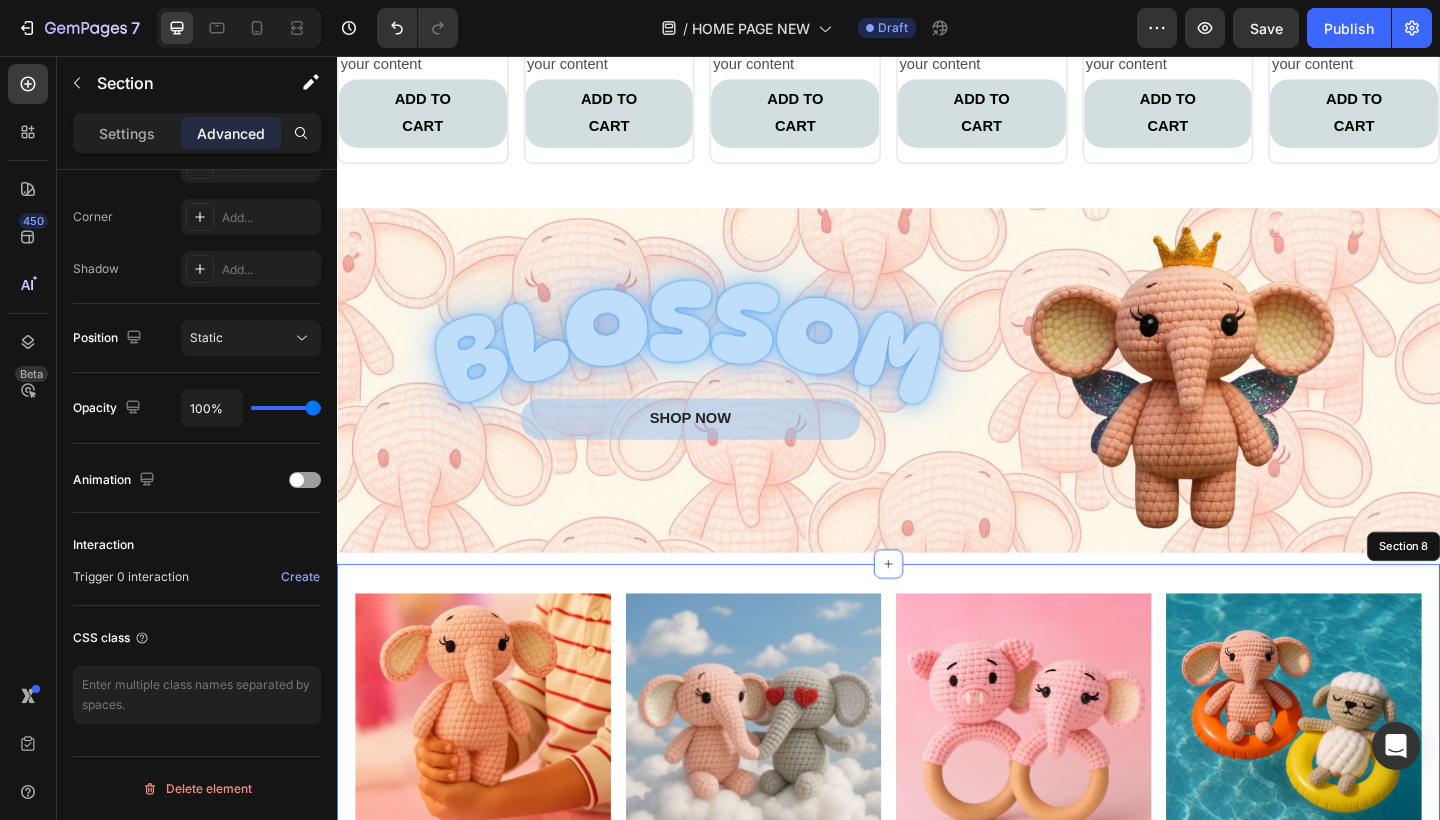 scroll, scrollTop: 0, scrollLeft: 0, axis: both 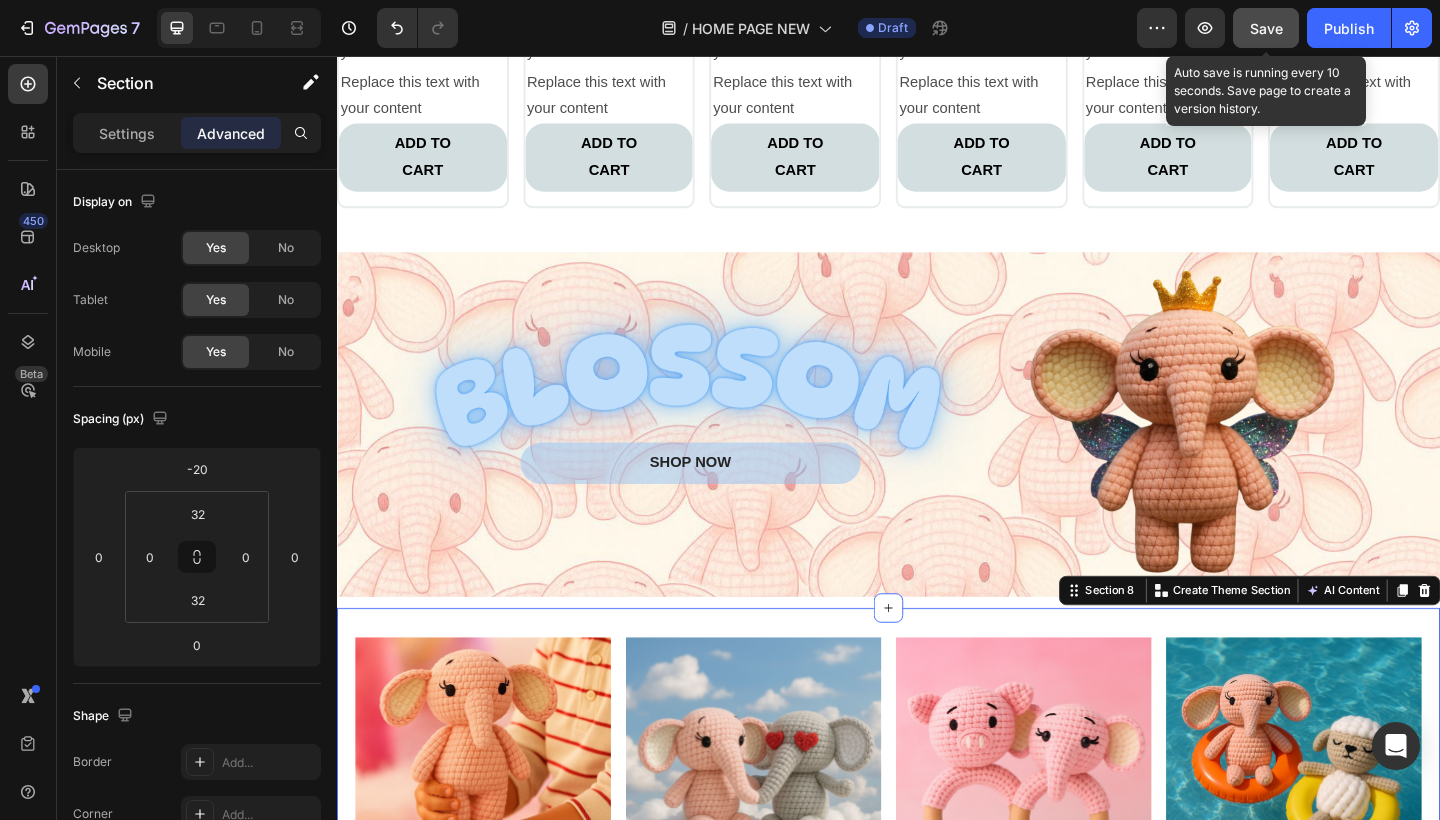 click on "Save" at bounding box center (1266, 28) 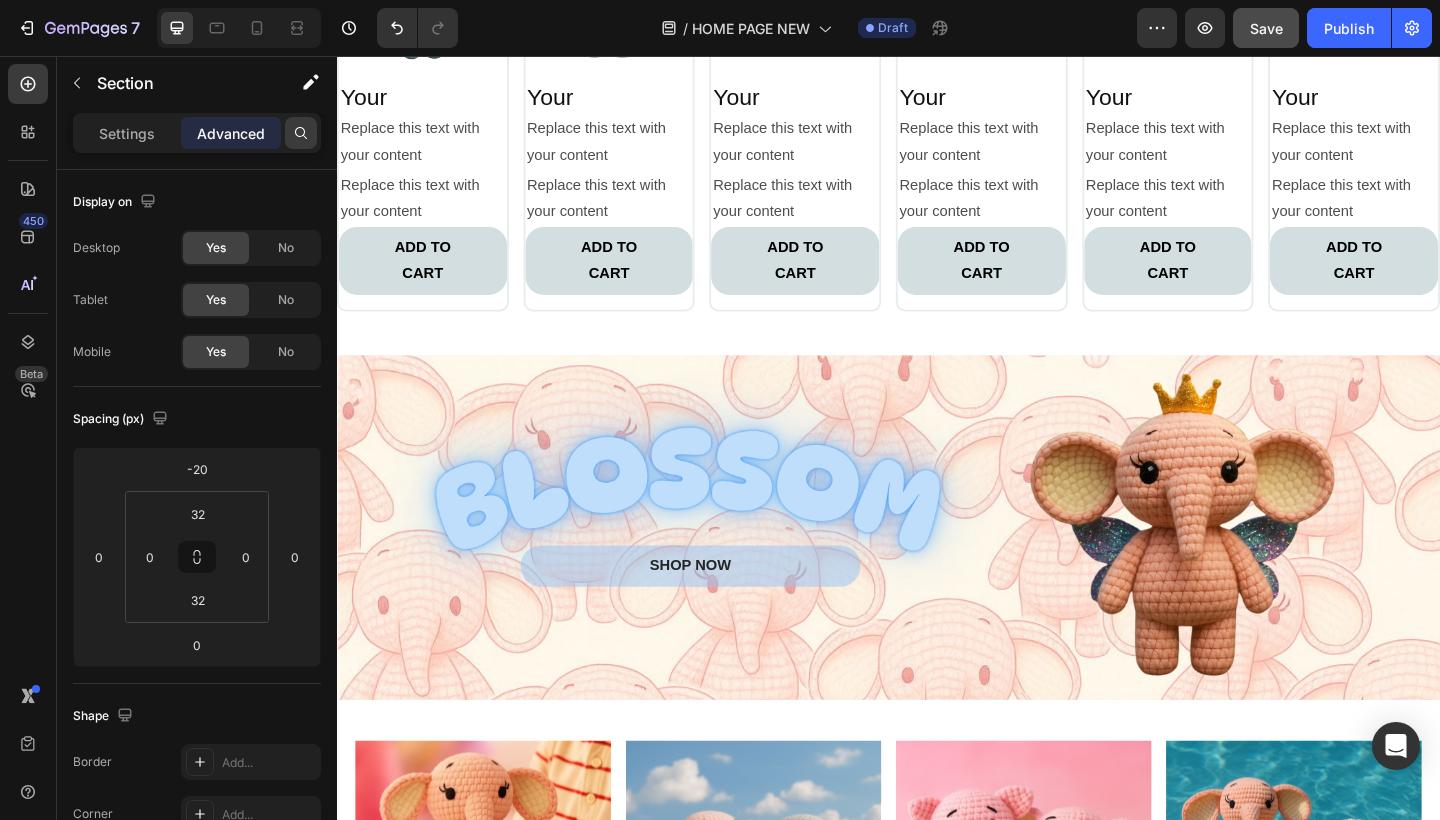 scroll, scrollTop: 3021, scrollLeft: 0, axis: vertical 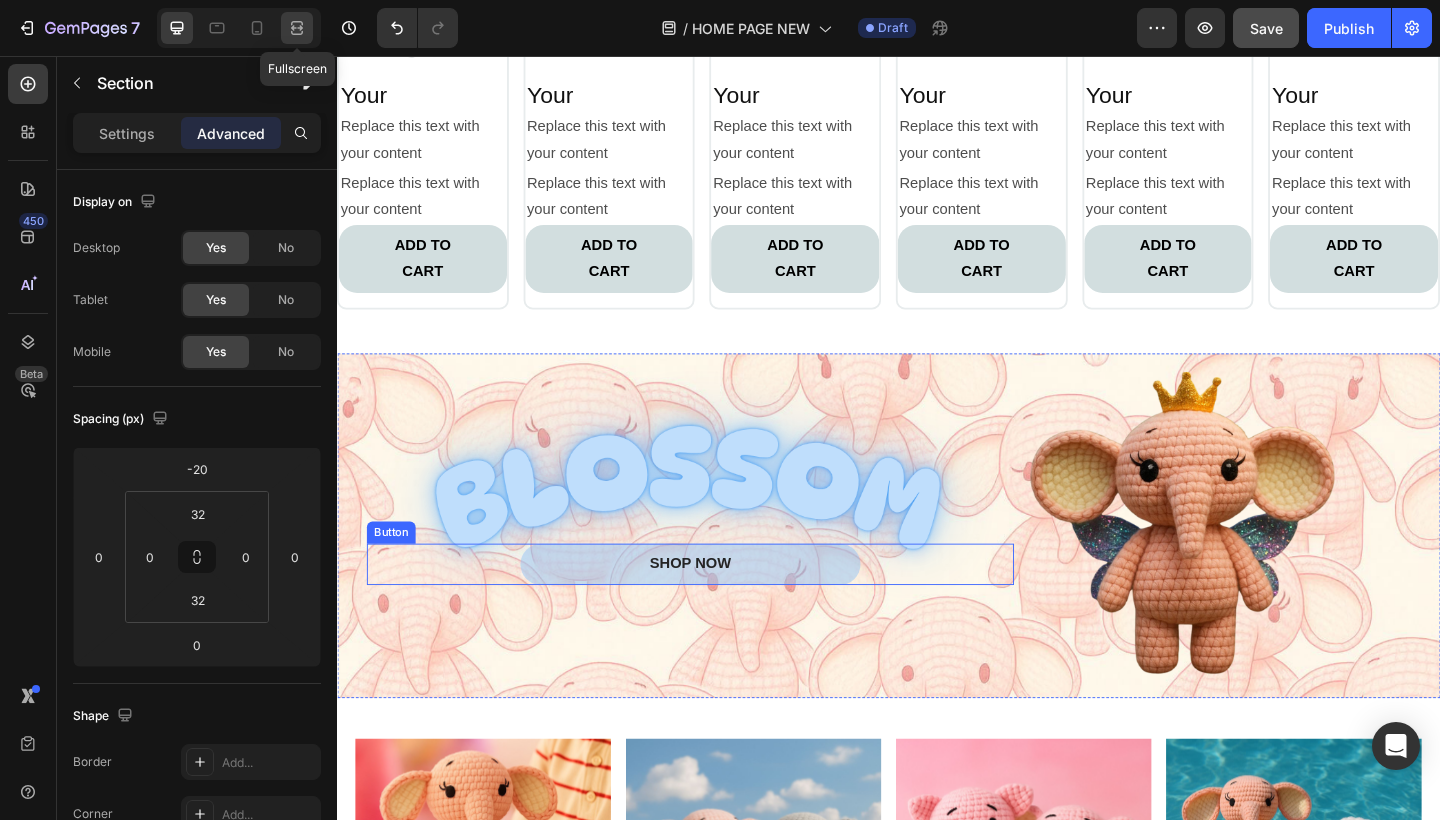 click 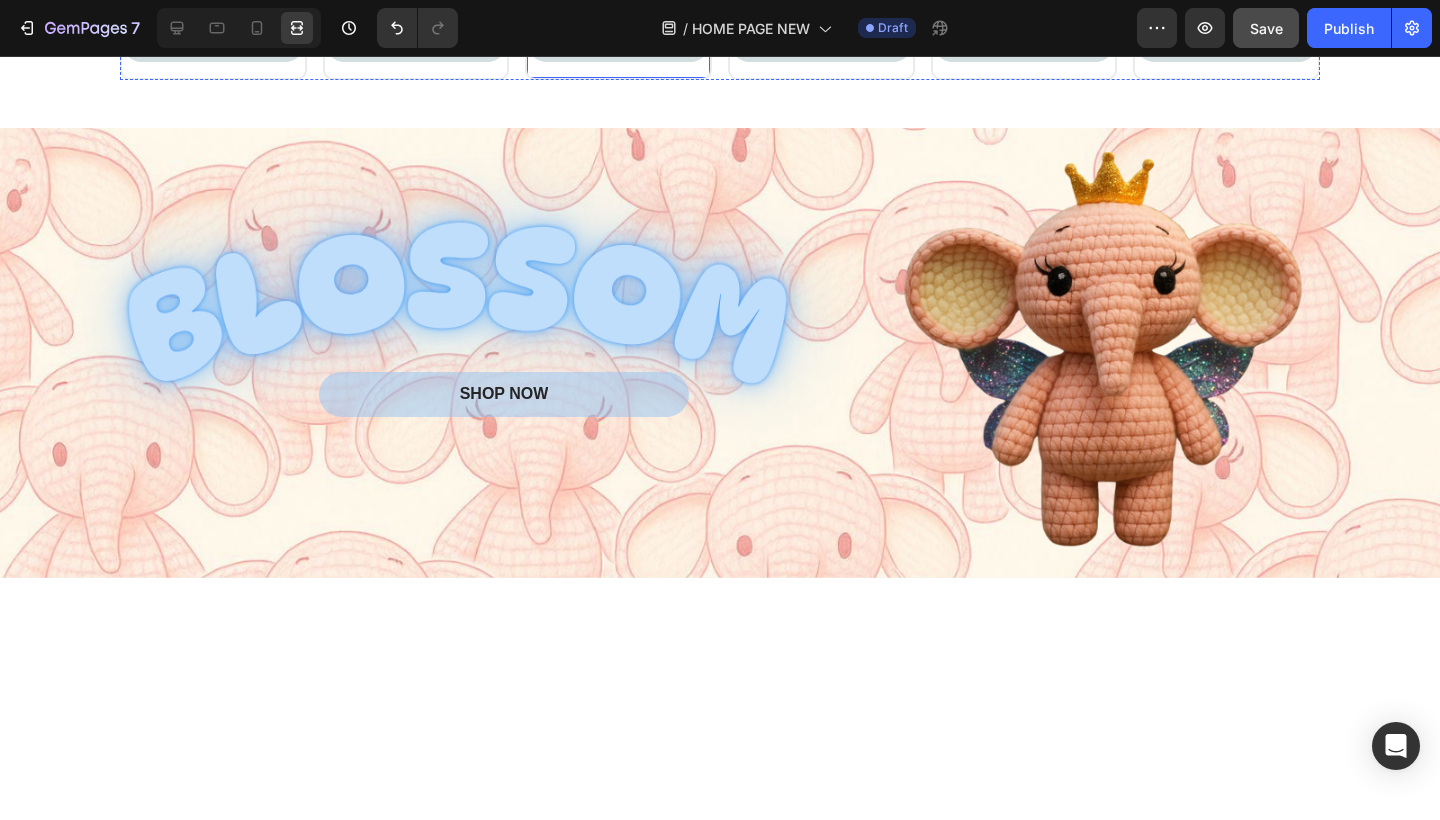 scroll, scrollTop: 2680, scrollLeft: 0, axis: vertical 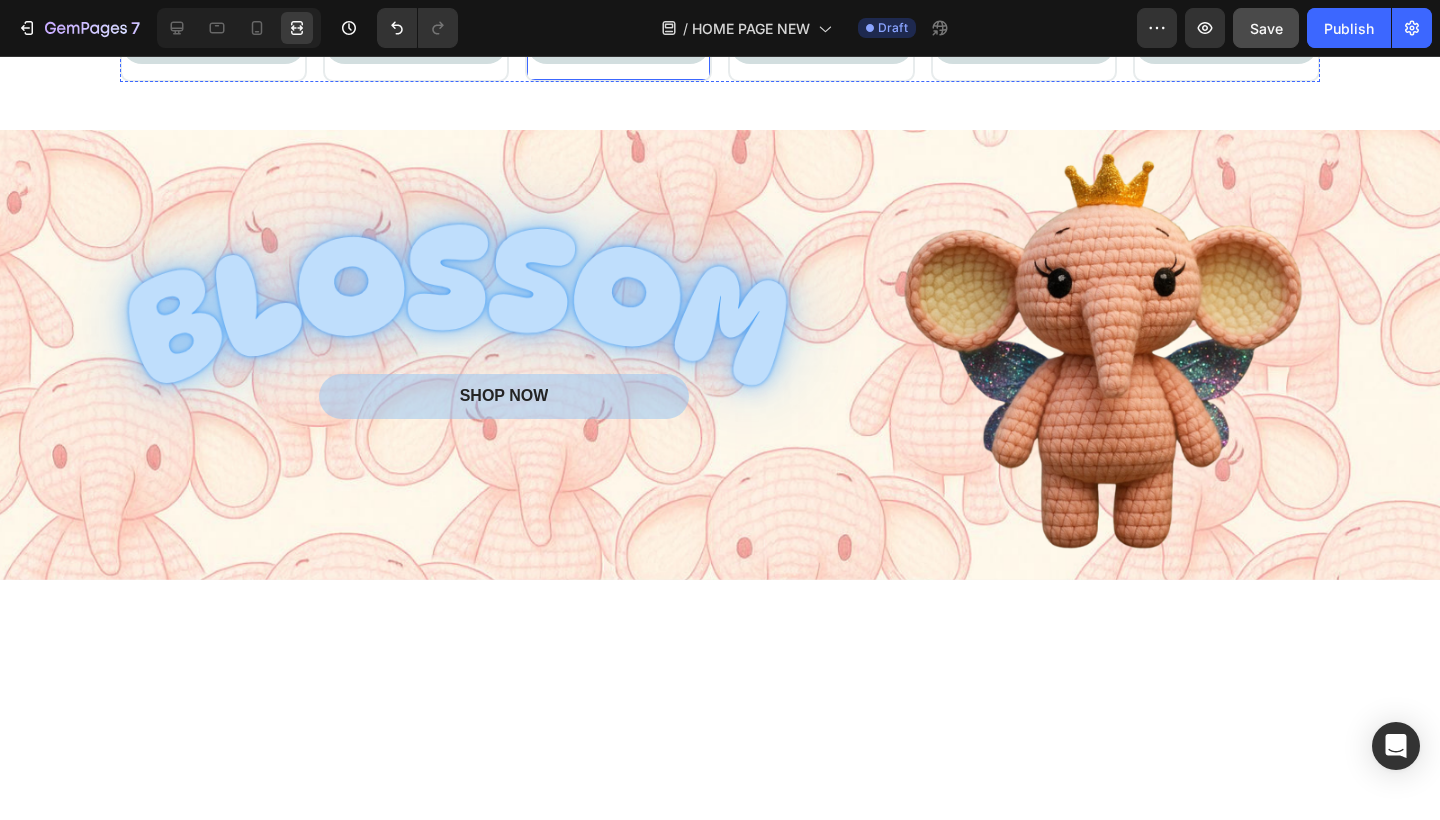 click on "Image Your  Heading Replace this text with your content Text Block Replace this text with your content Text Block ADD TO CART Button Row Image Your  Heading Replace this text with your content Text Block Replace this text with your content Text Block ADD TO CART Button Row Image Your  Heading Replace this text with your content Text Block Replace this text with your content Text Block ADD TO CART Button Row Image Your  Heading Replace this text with your content Text Block Replace this text with your content Text Block ADD TO CART Button Row Image Your  Heading Replace this text with your content Text Block Replace this text with your content Text Block ADD TO CART Button Row Image Your  Heading Replace this text with your content Text Block Replace this text with your content Text Block ADD TO CART Button Row" at bounding box center [720, -159] 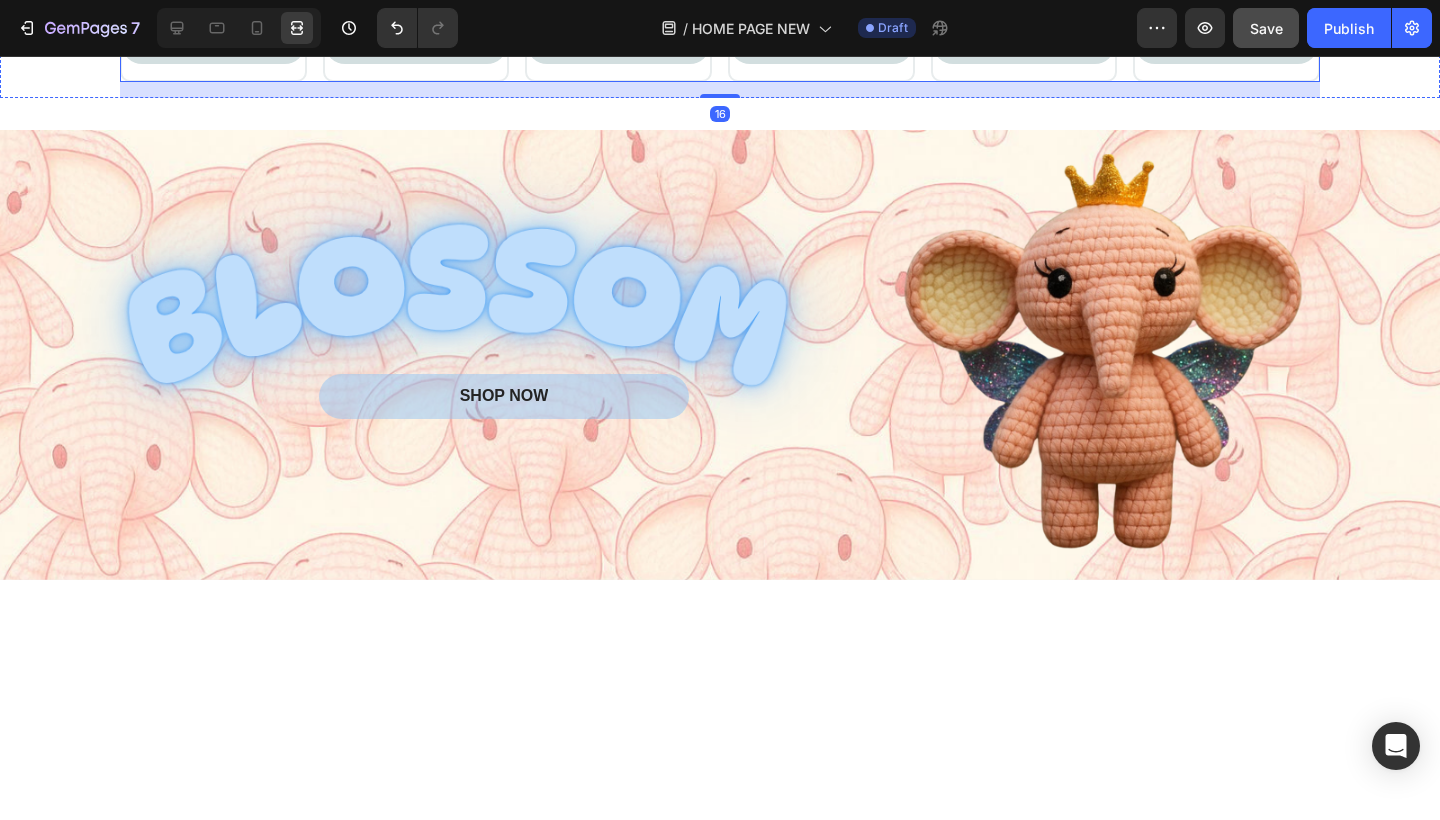 click on "TOP PICKS" at bounding box center [780, -440] 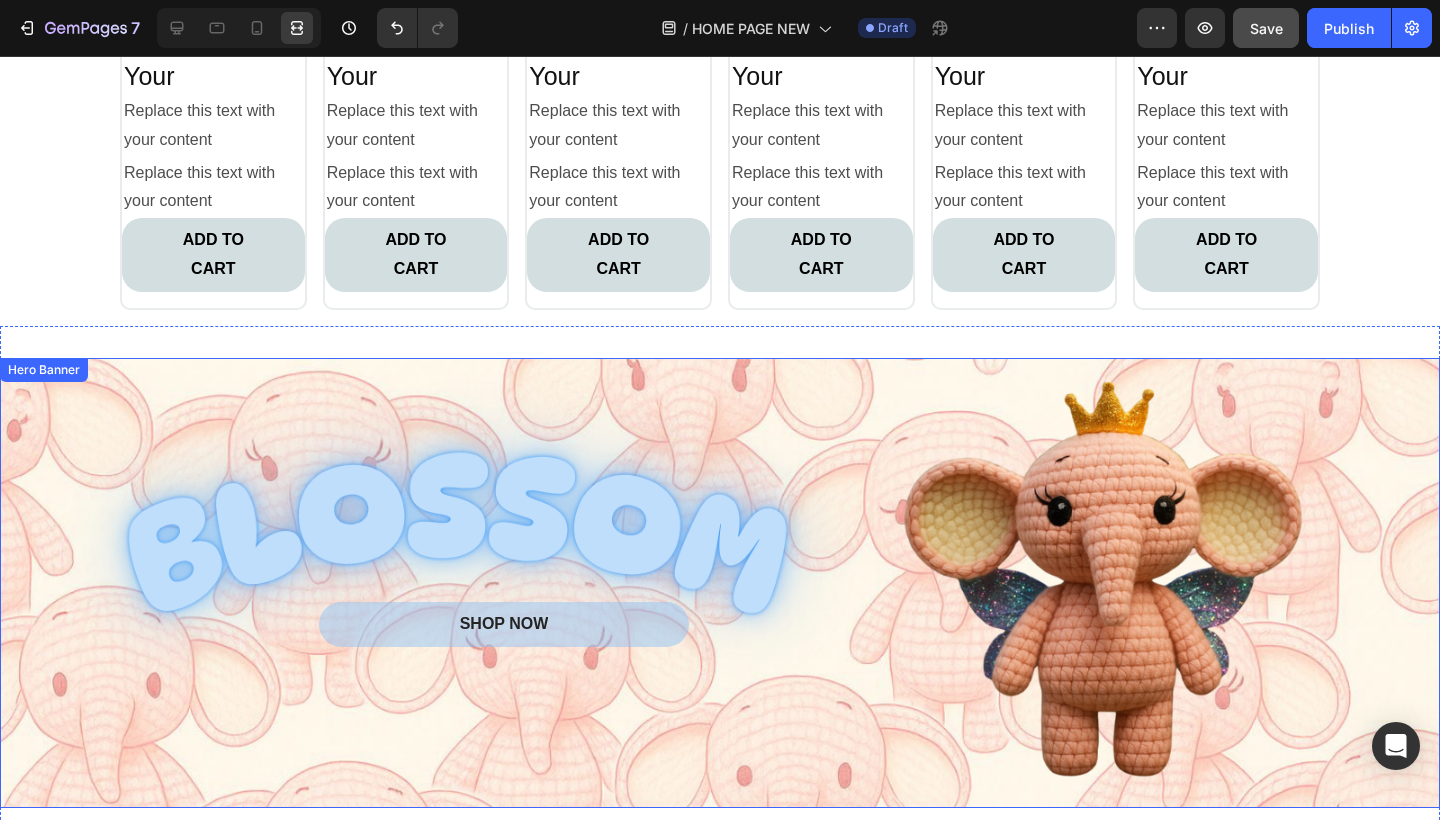 scroll, scrollTop: 3591, scrollLeft: 0, axis: vertical 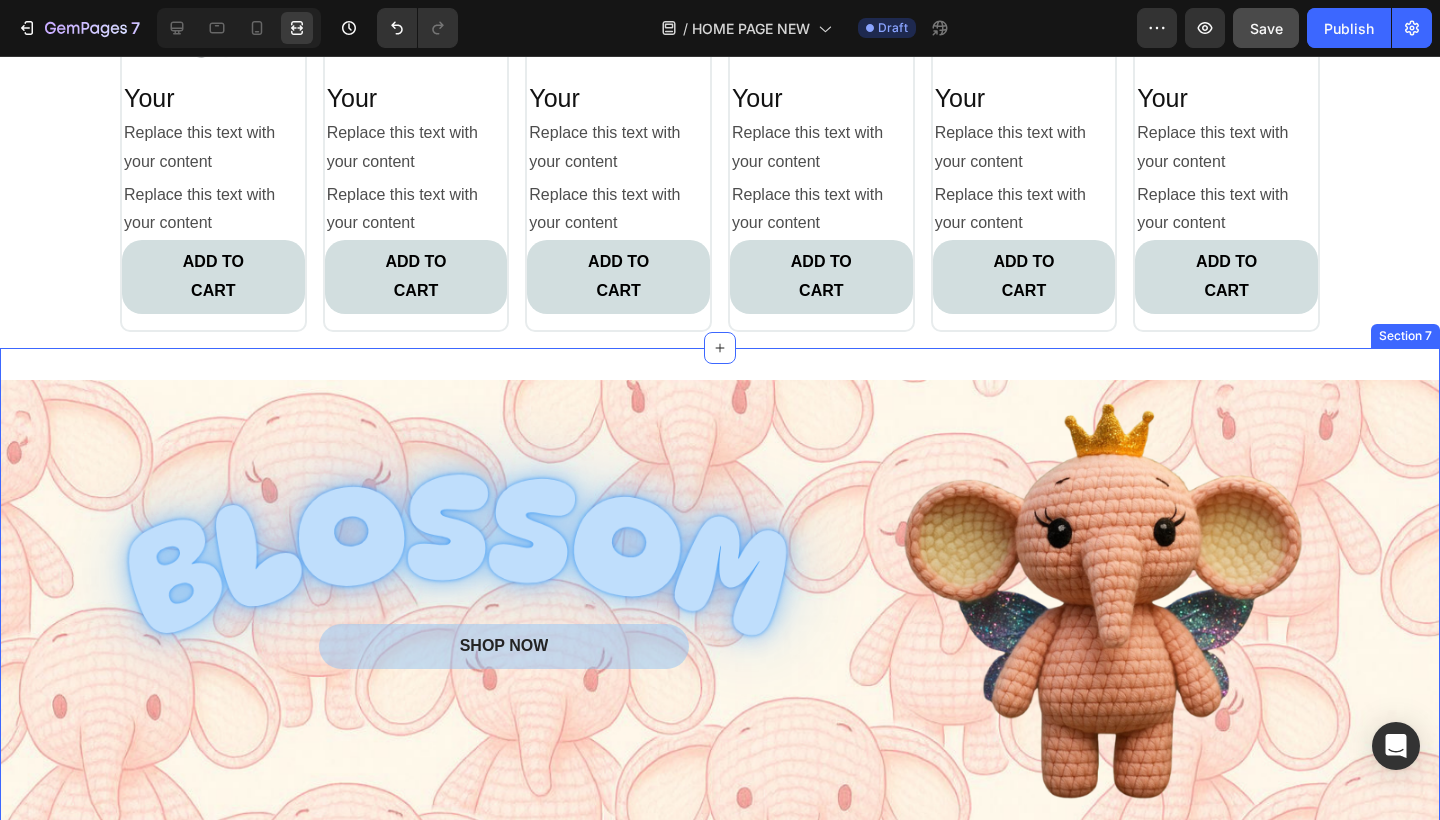 click on "SHOP NOW Button Hero Banner Section 7" at bounding box center [720, 605] 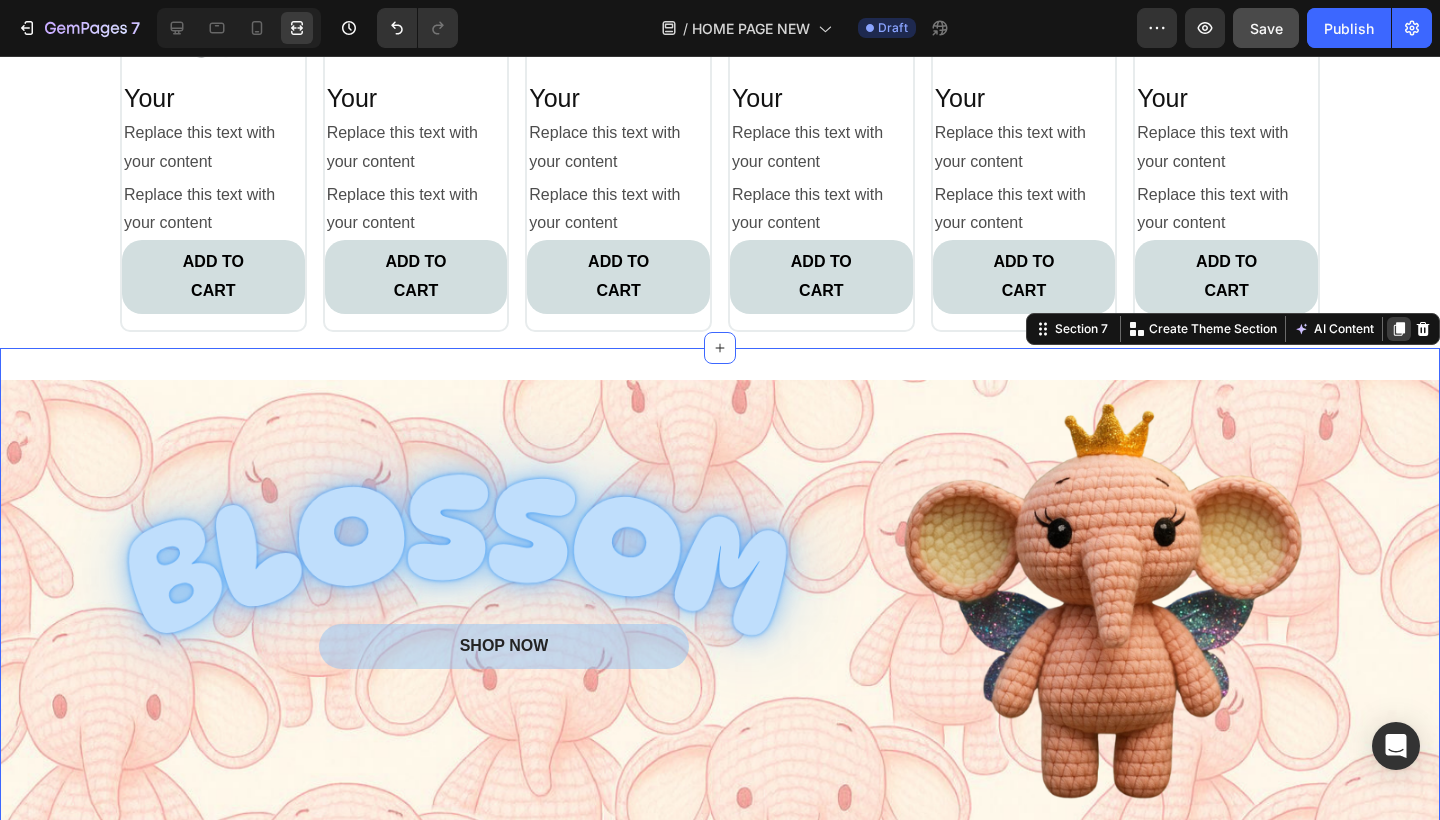 click 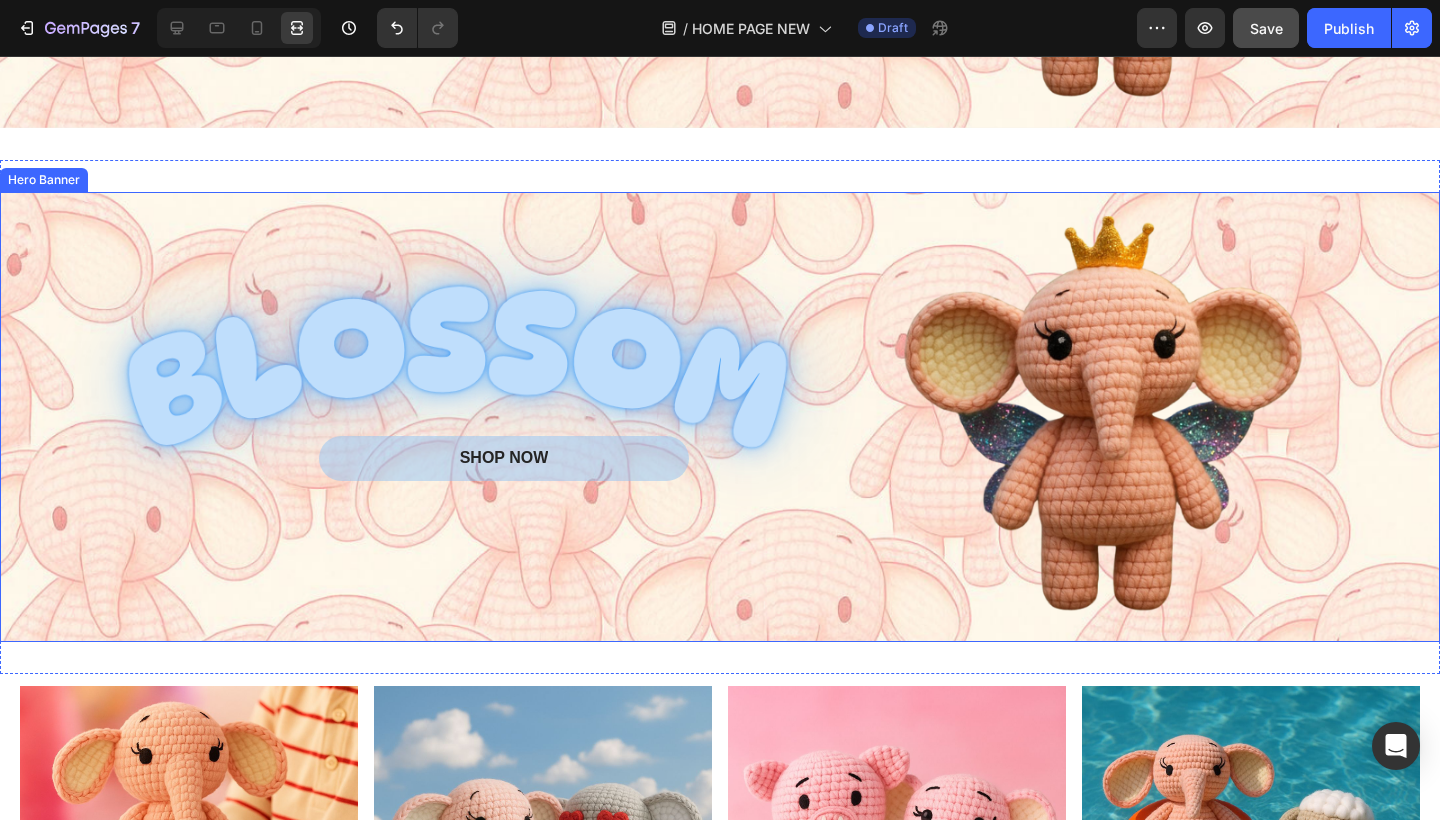 scroll, scrollTop: 4348, scrollLeft: 0, axis: vertical 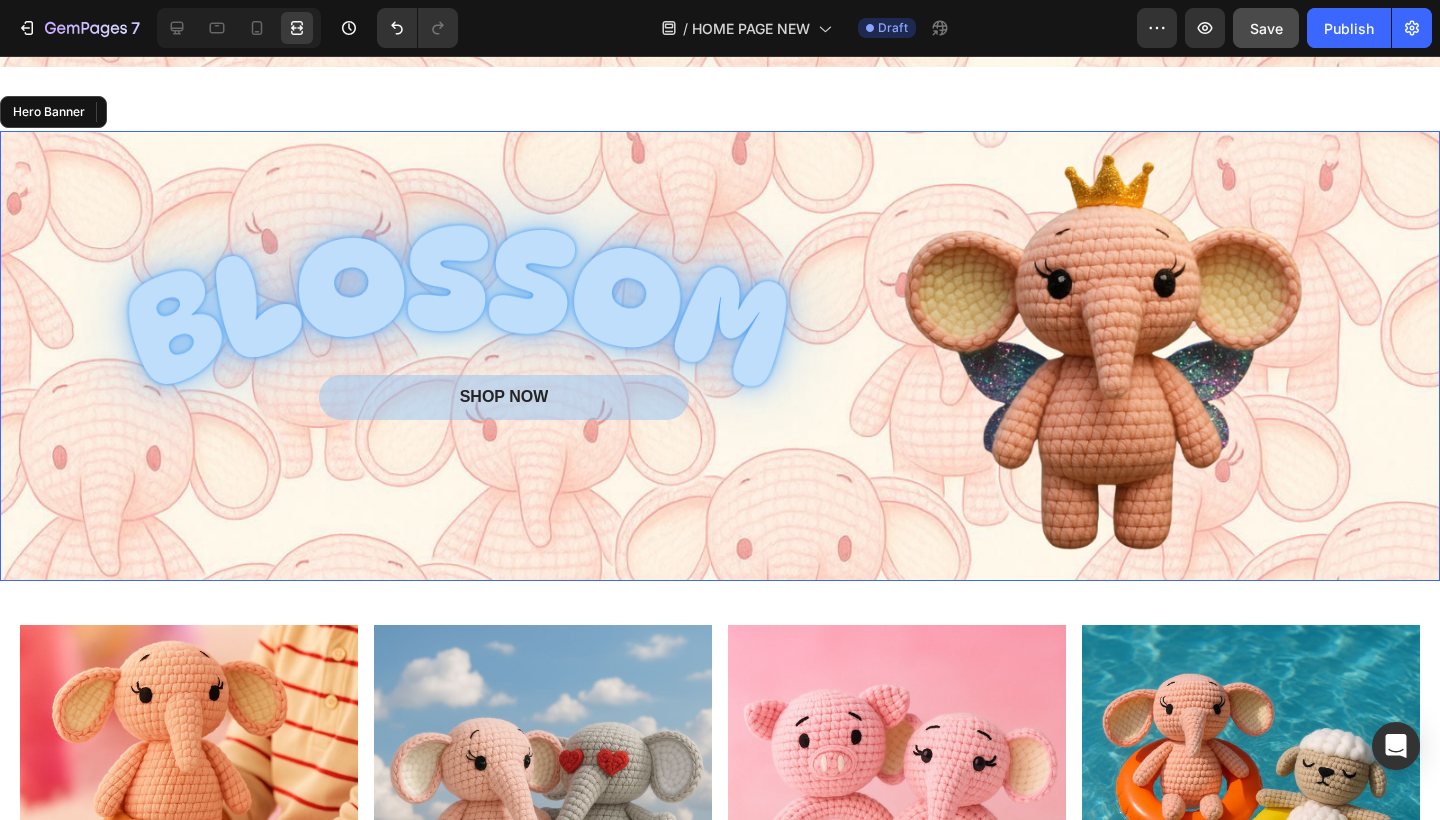 click at bounding box center (720, 356) 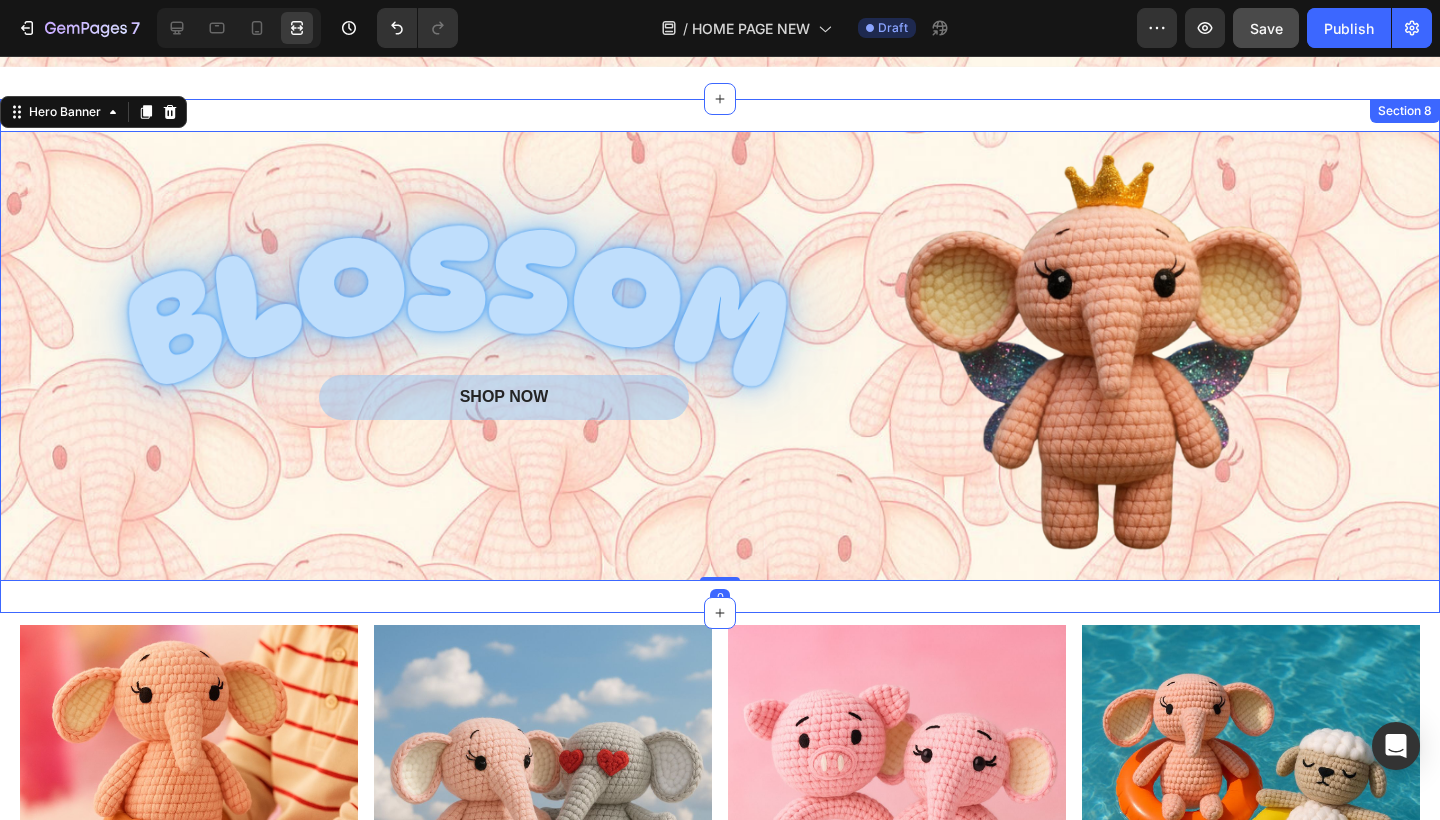 click on "SHOP NOW Button Hero Banner   0 Section 8" at bounding box center [720, 356] 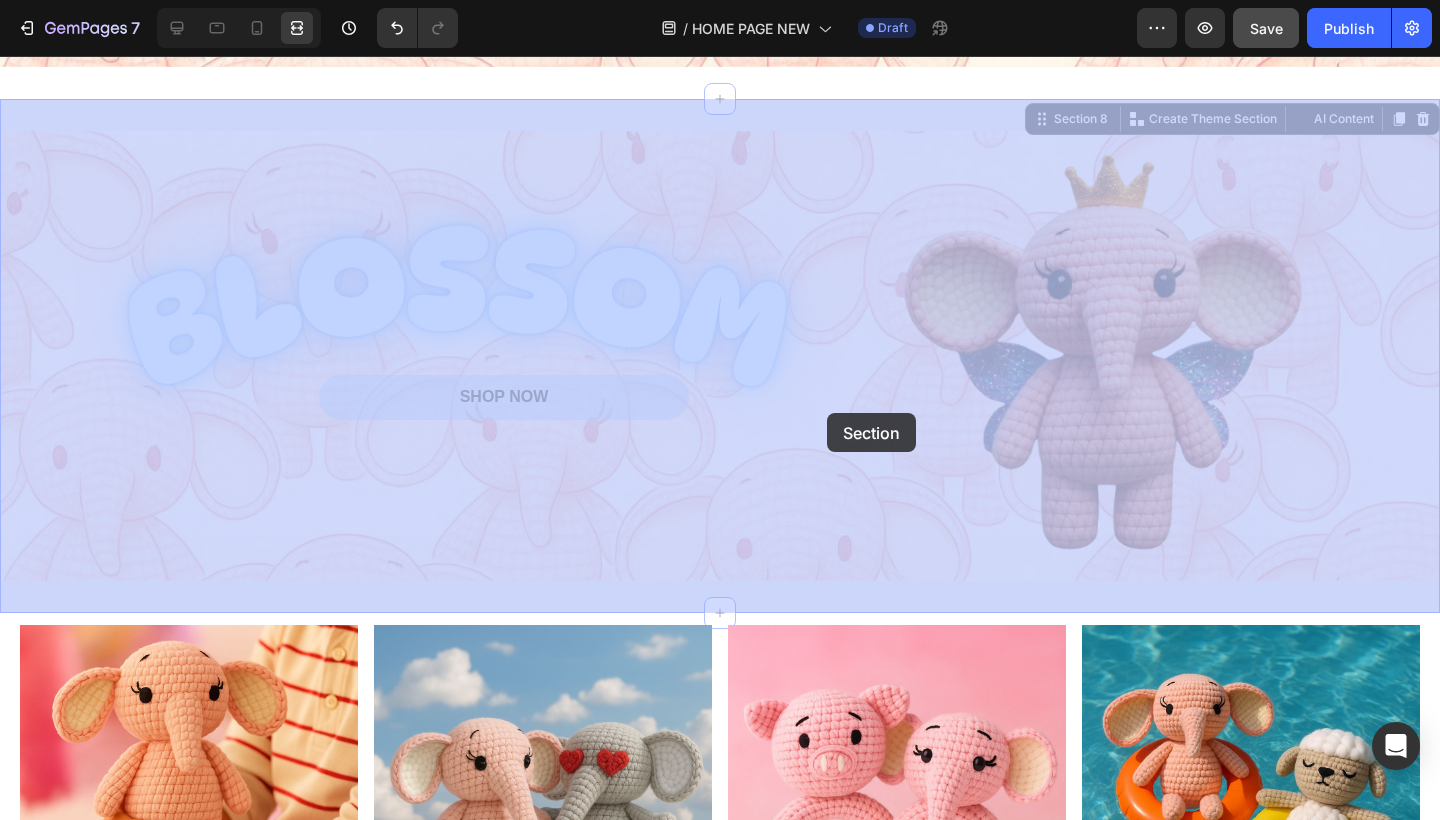 drag, startPoint x: 1040, startPoint y: 120, endPoint x: 826, endPoint y: 403, distance: 354.80276 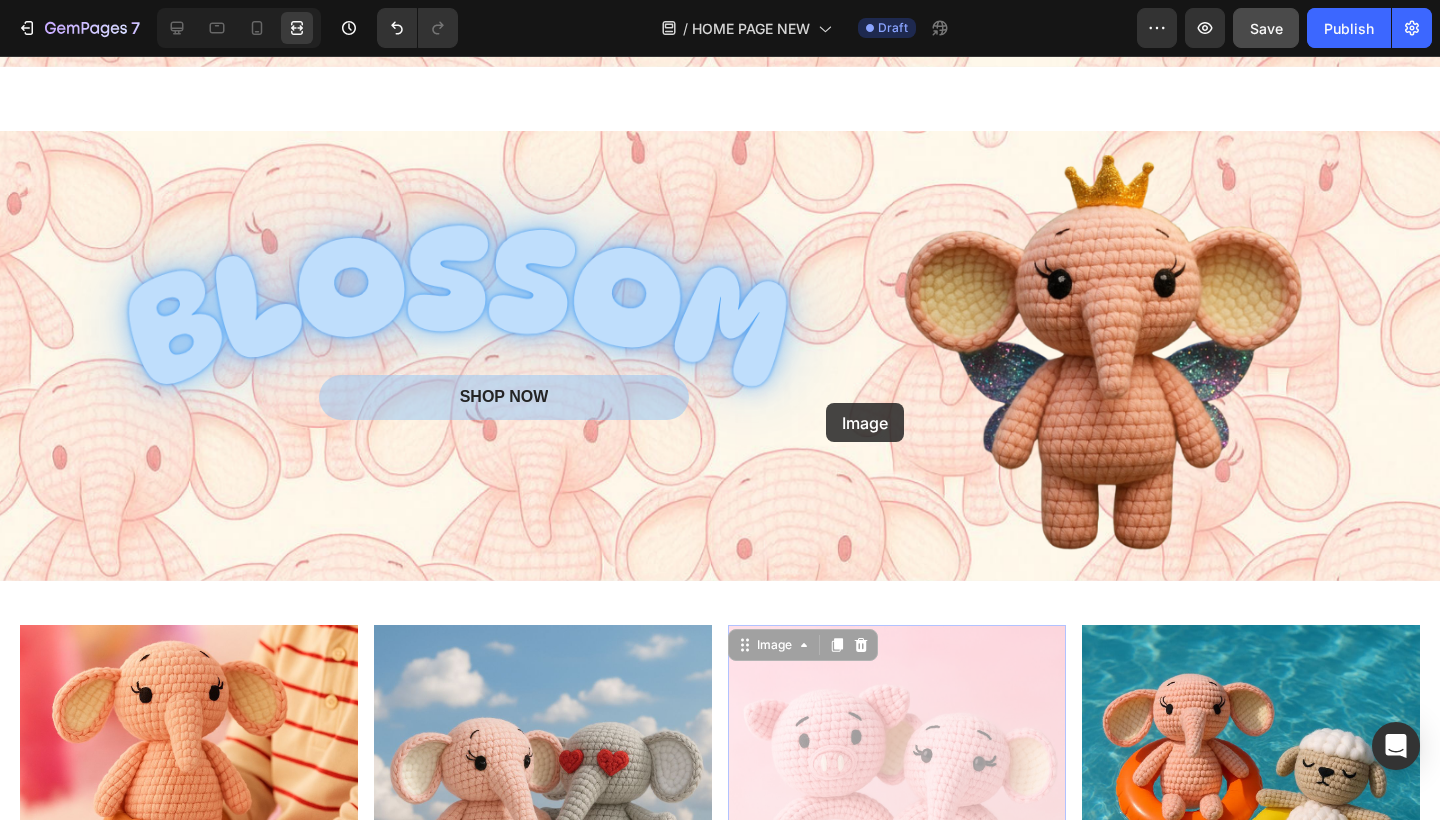 drag, startPoint x: 826, startPoint y: 403, endPoint x: 805, endPoint y: 458, distance: 58.872746 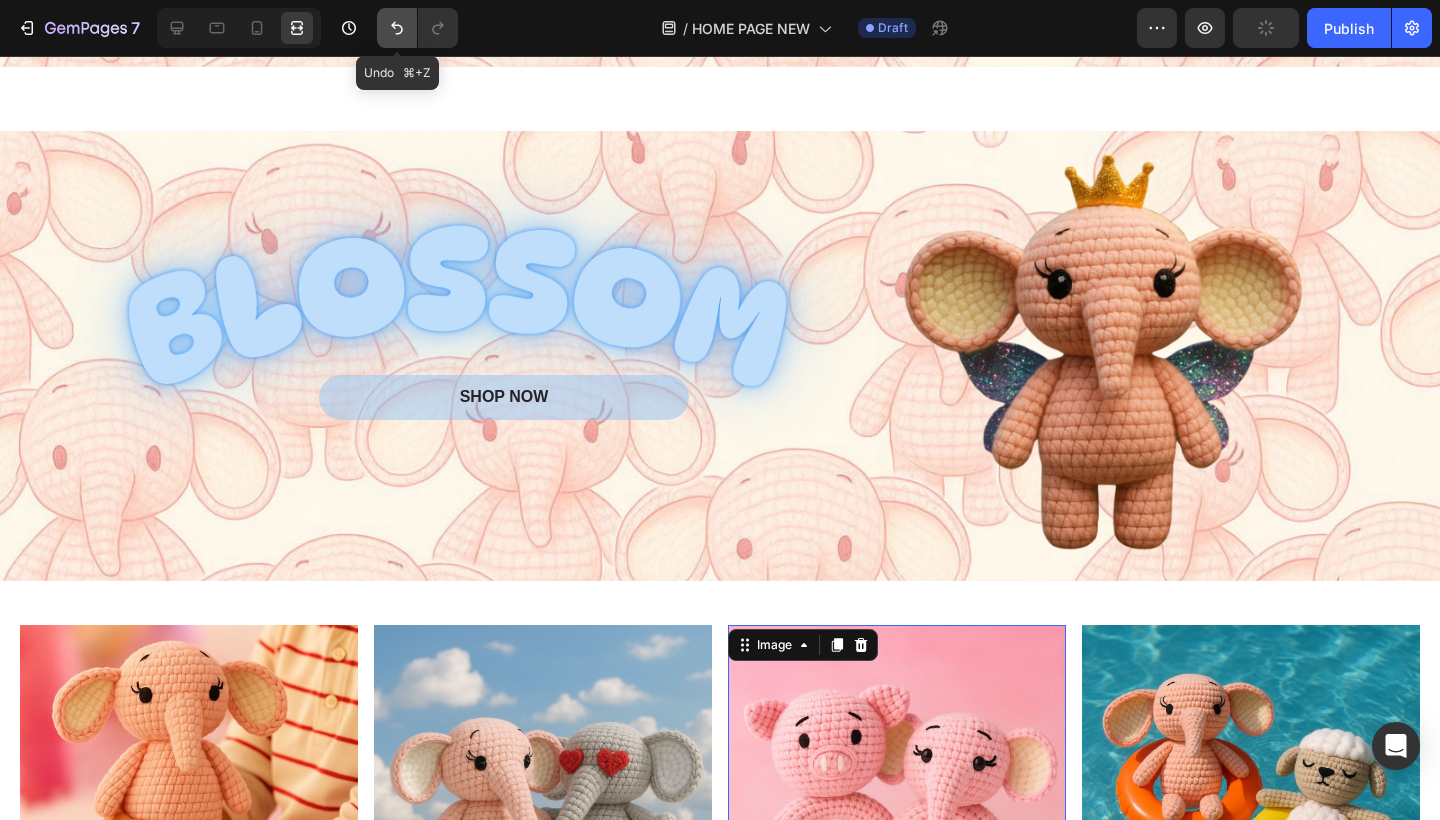click 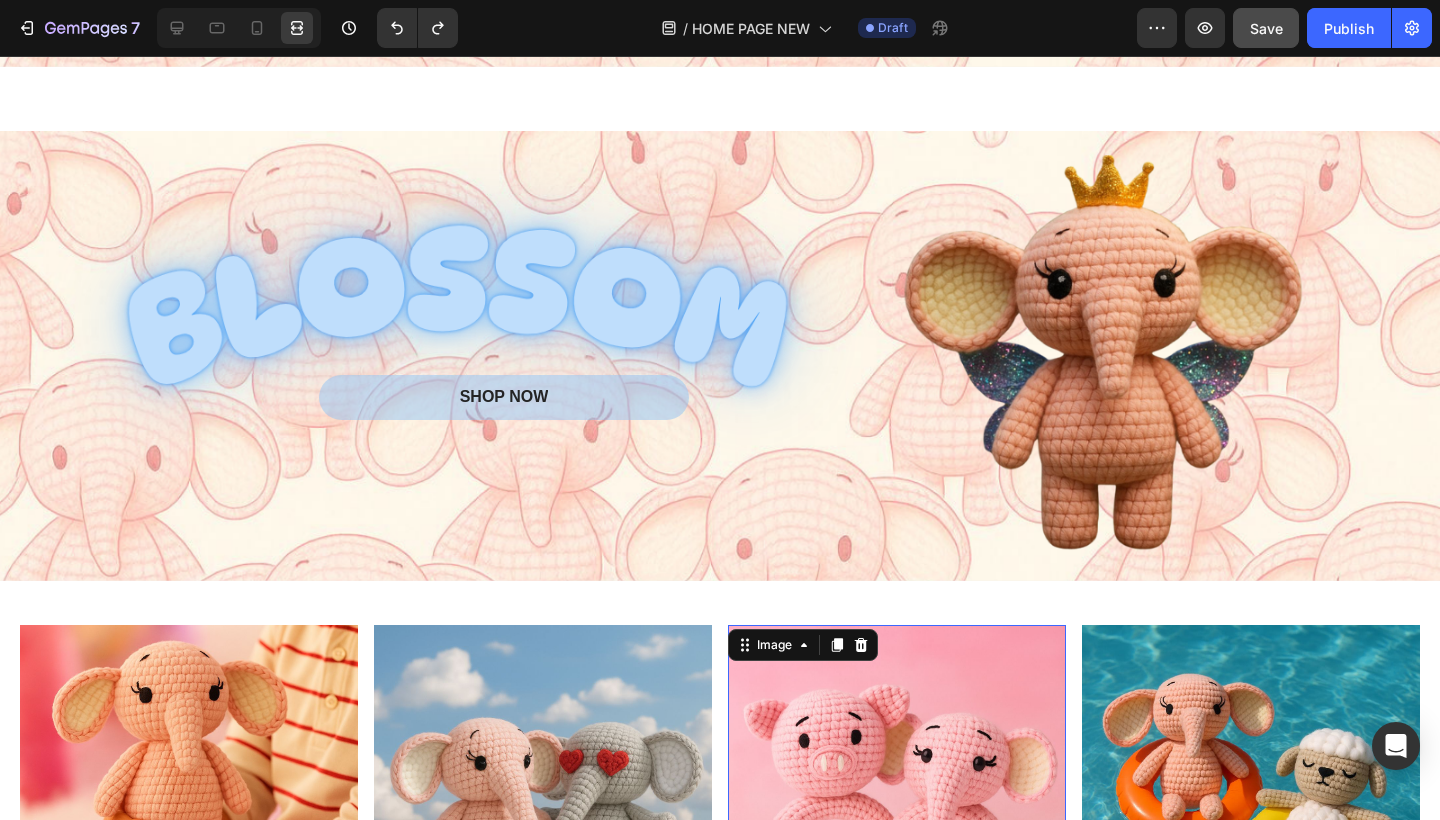 click on "SHOP NOW Button Hero Banner Section 8" at bounding box center [720, 356] 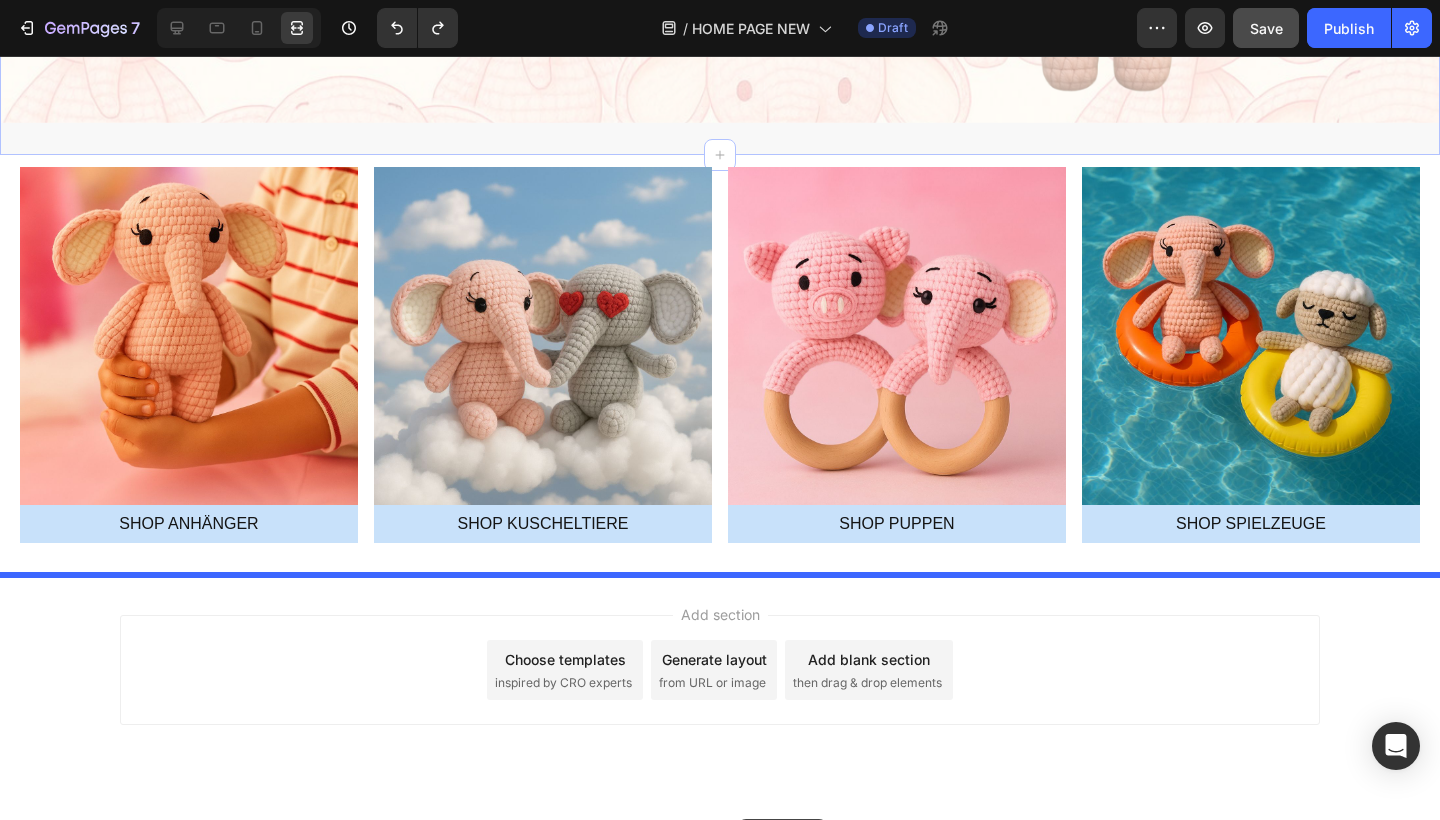 scroll, scrollTop: 4849, scrollLeft: 0, axis: vertical 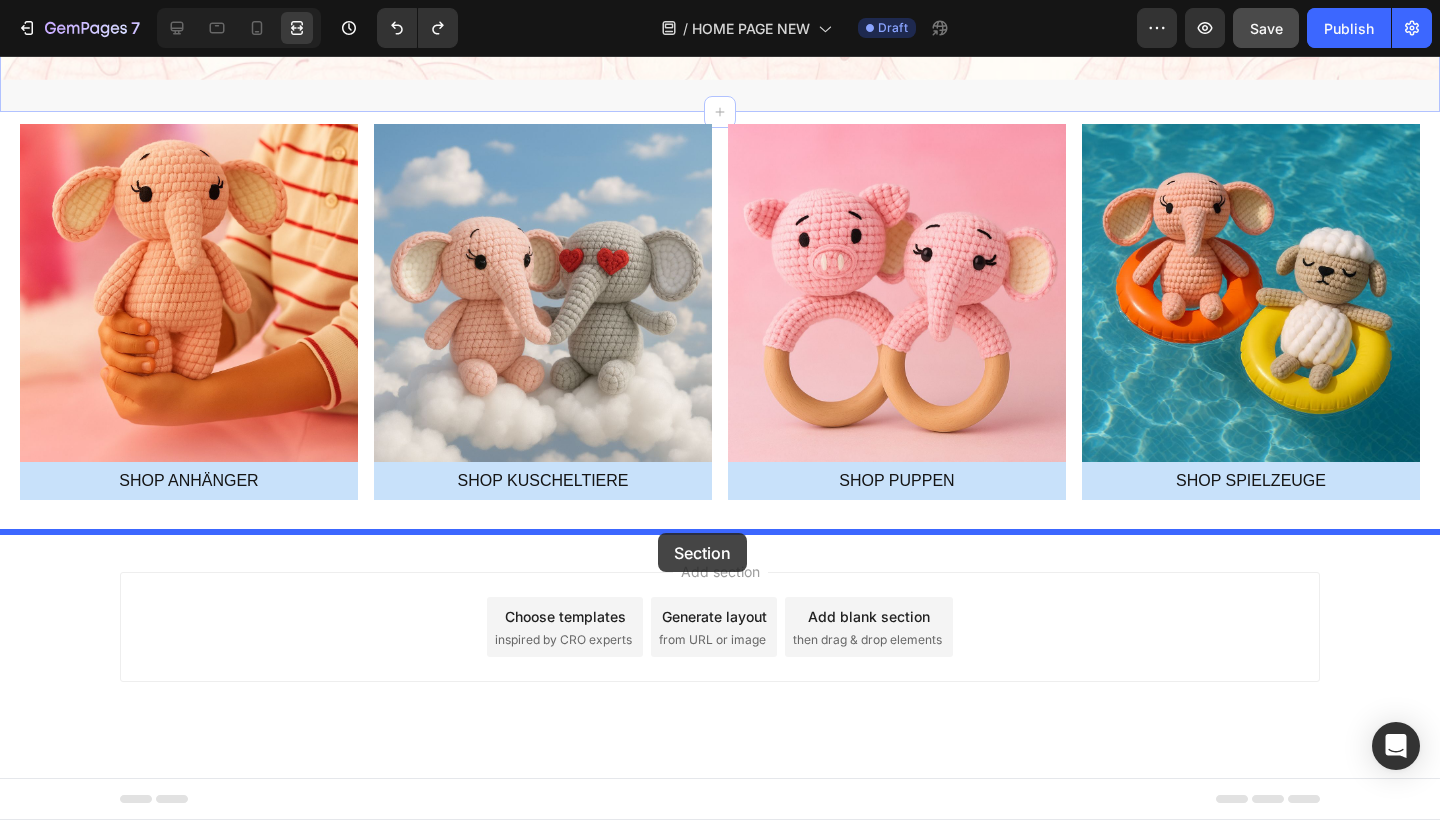 drag, startPoint x: 1049, startPoint y: 119, endPoint x: 658, endPoint y: 533, distance: 569.45325 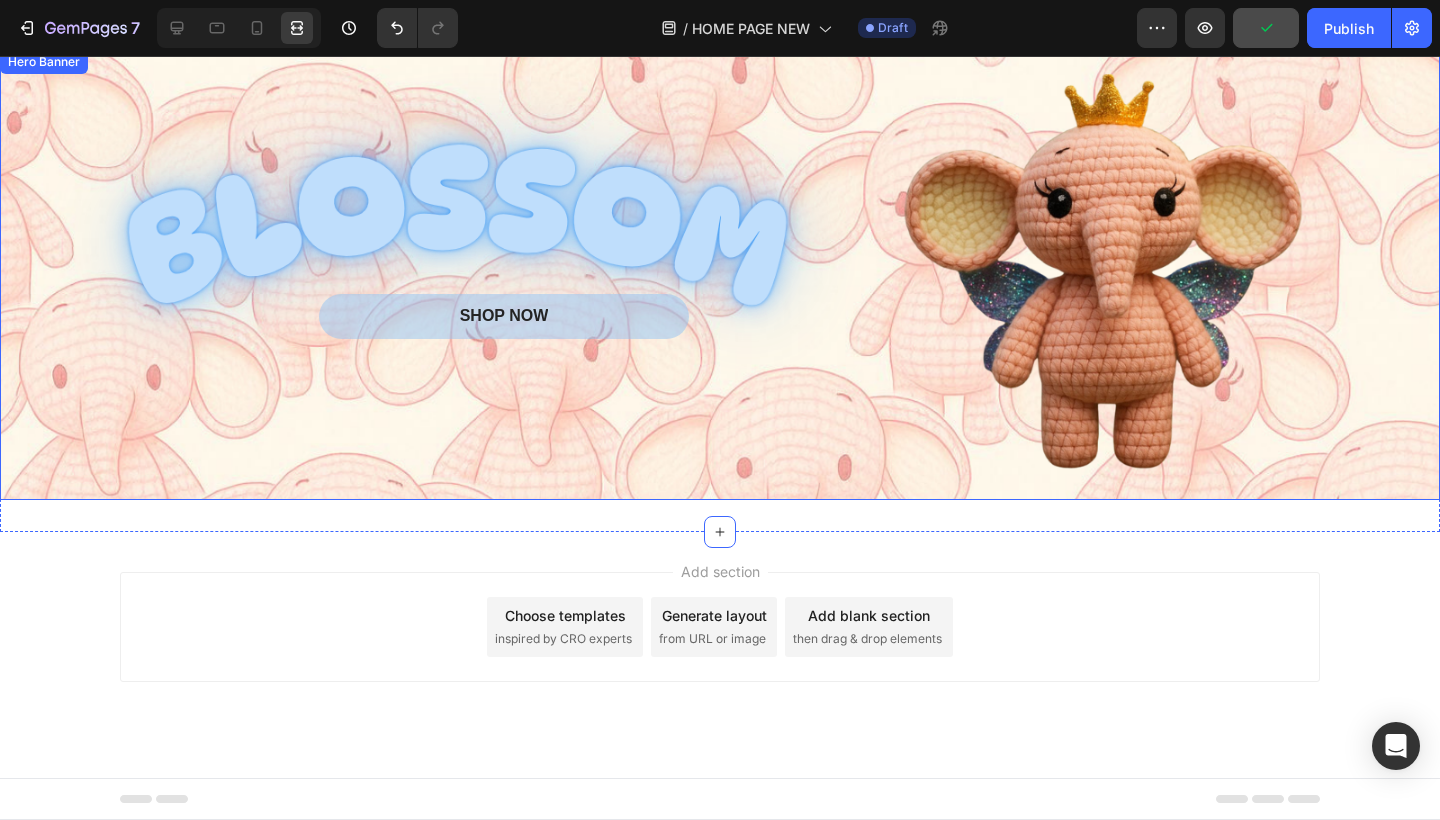 scroll, scrollTop: 4399, scrollLeft: 0, axis: vertical 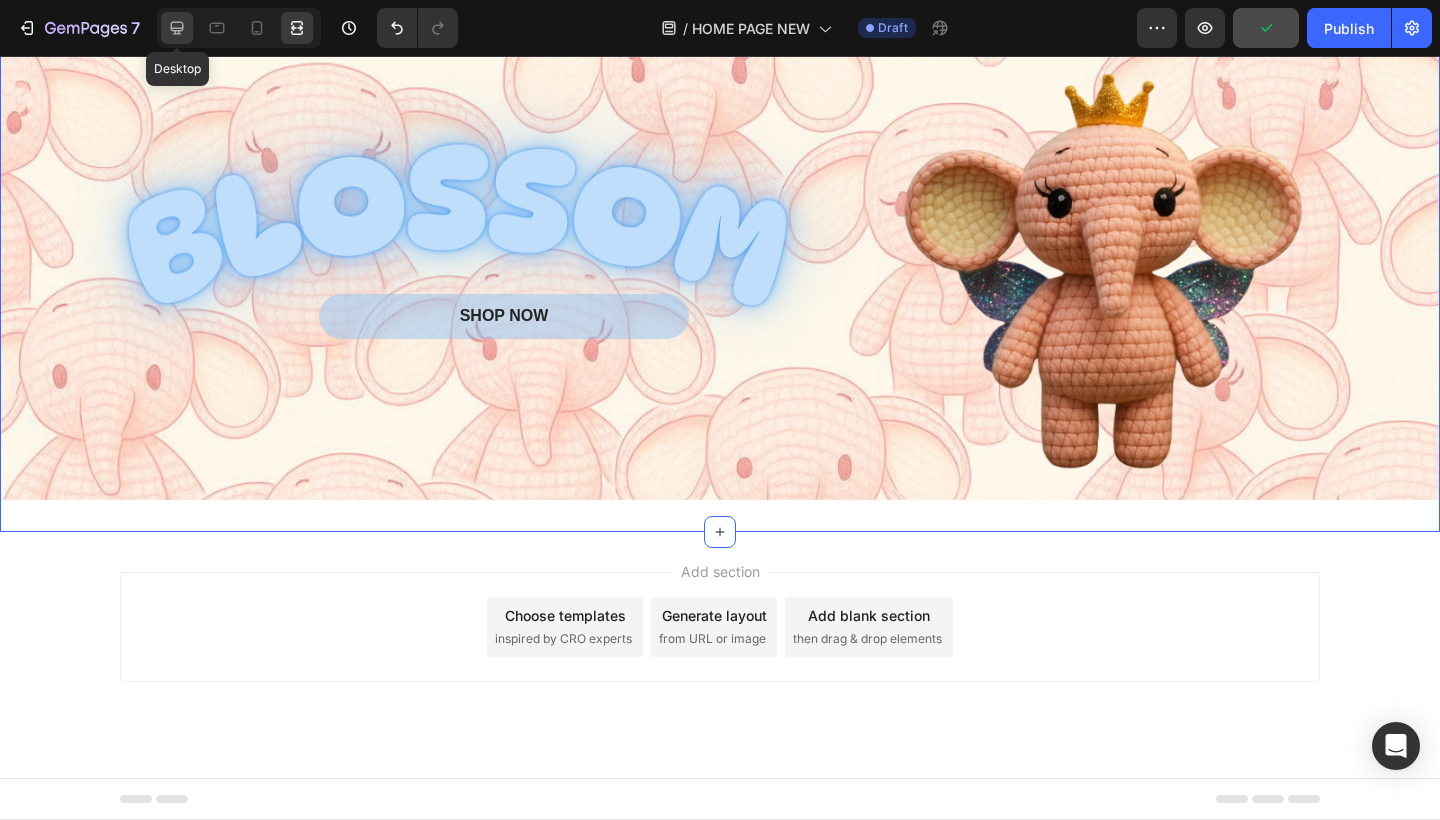 click 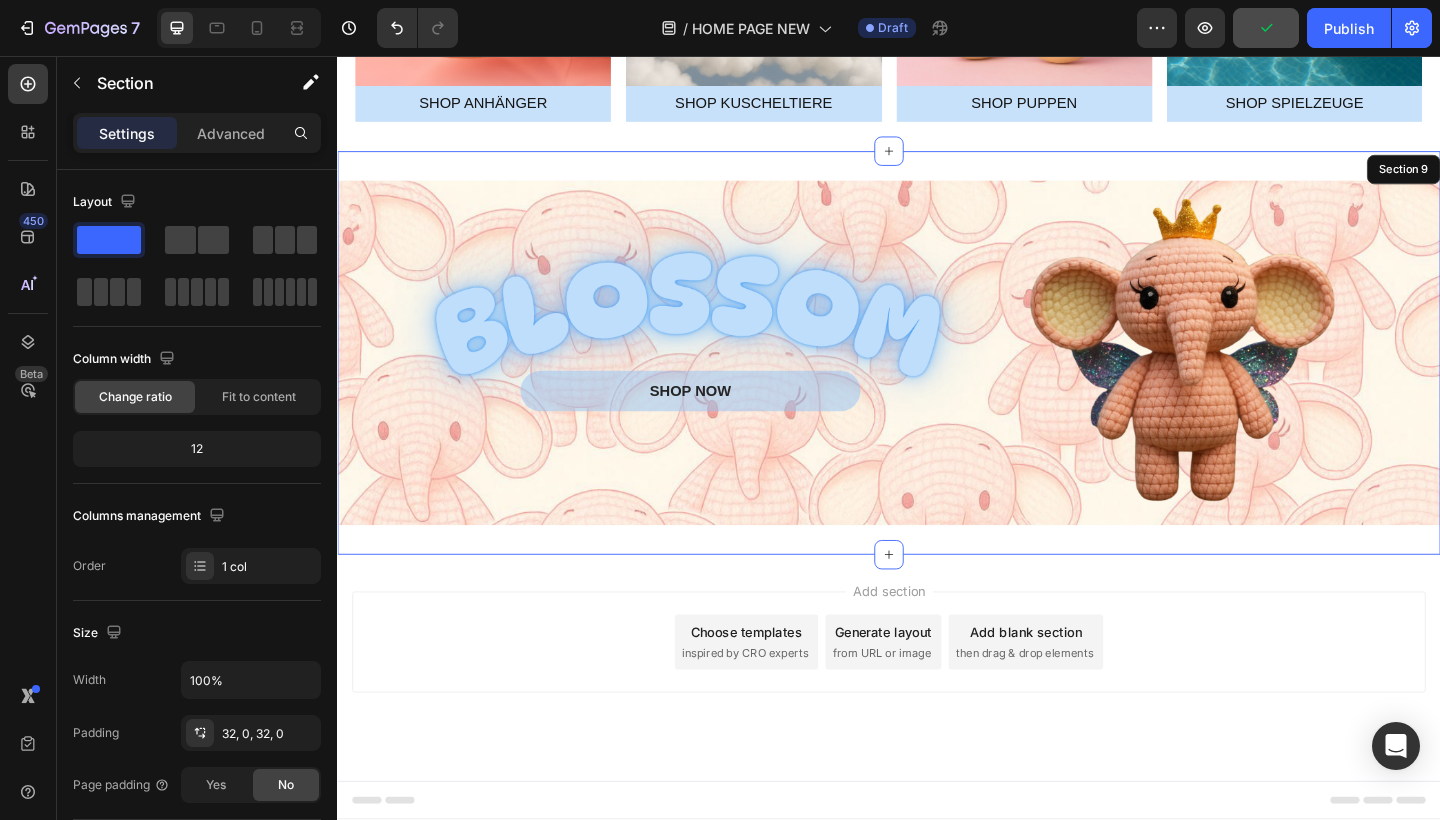 scroll, scrollTop: 4198, scrollLeft: 0, axis: vertical 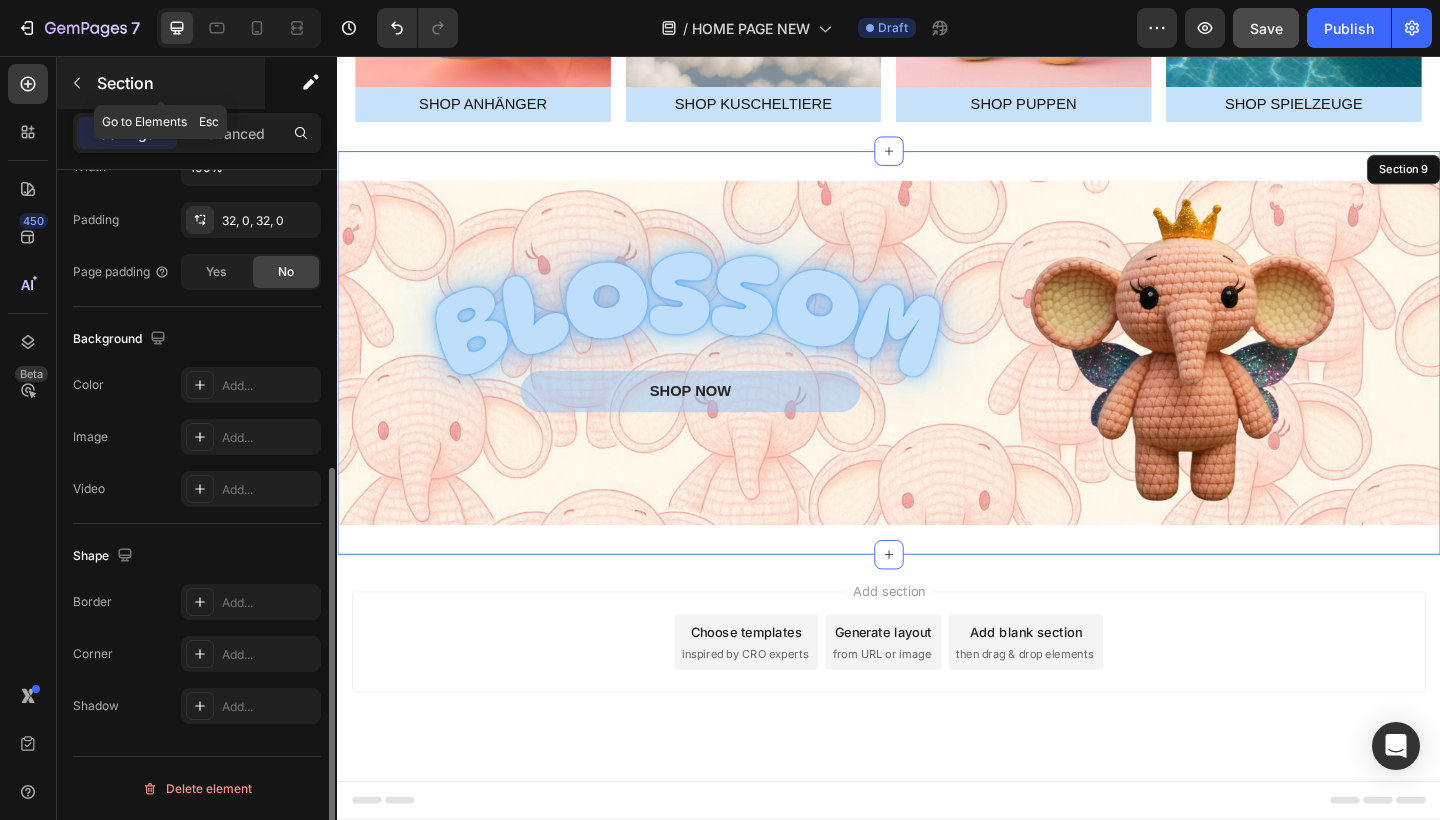 click at bounding box center [77, 83] 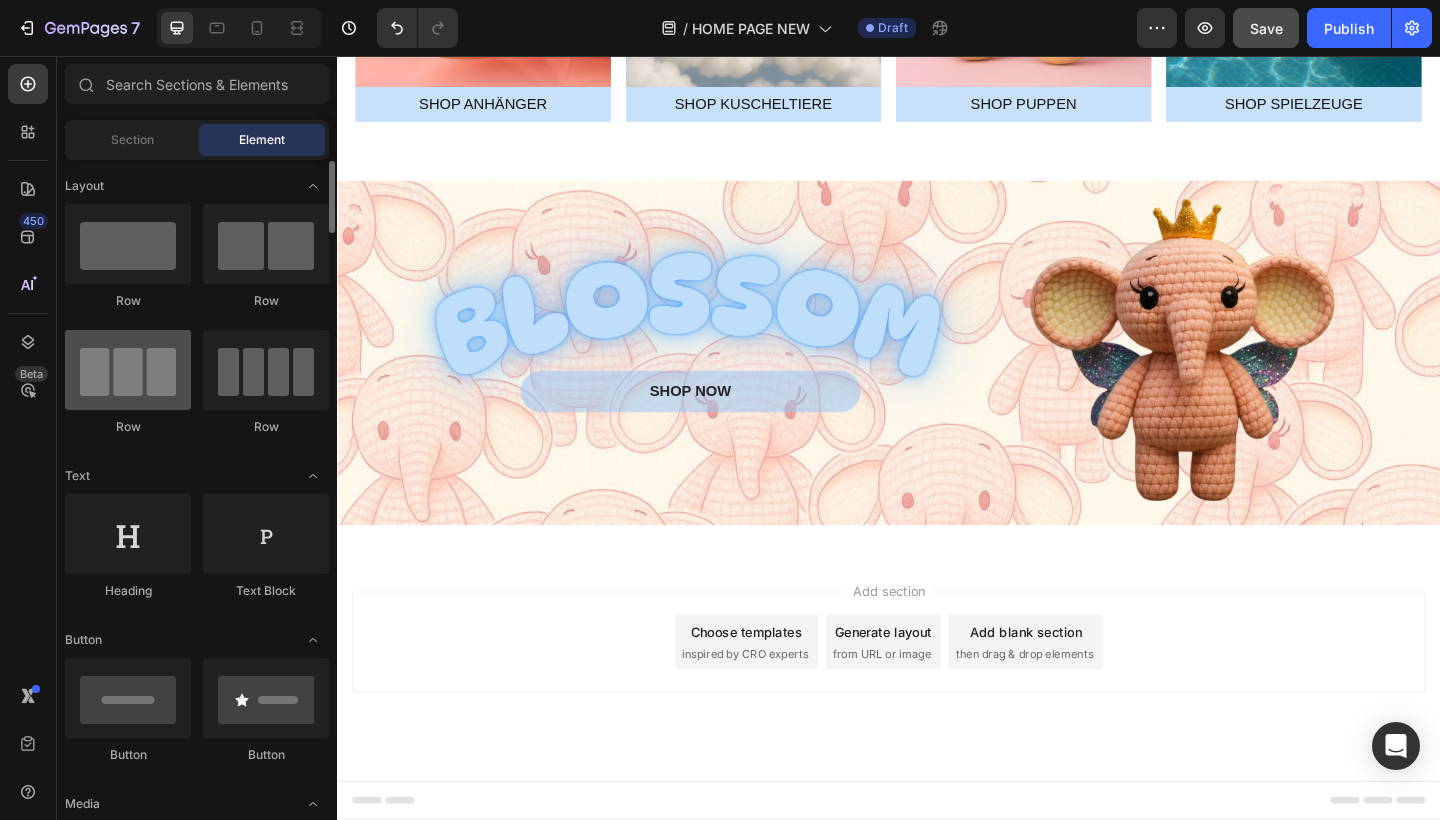 scroll, scrollTop: 0, scrollLeft: 0, axis: both 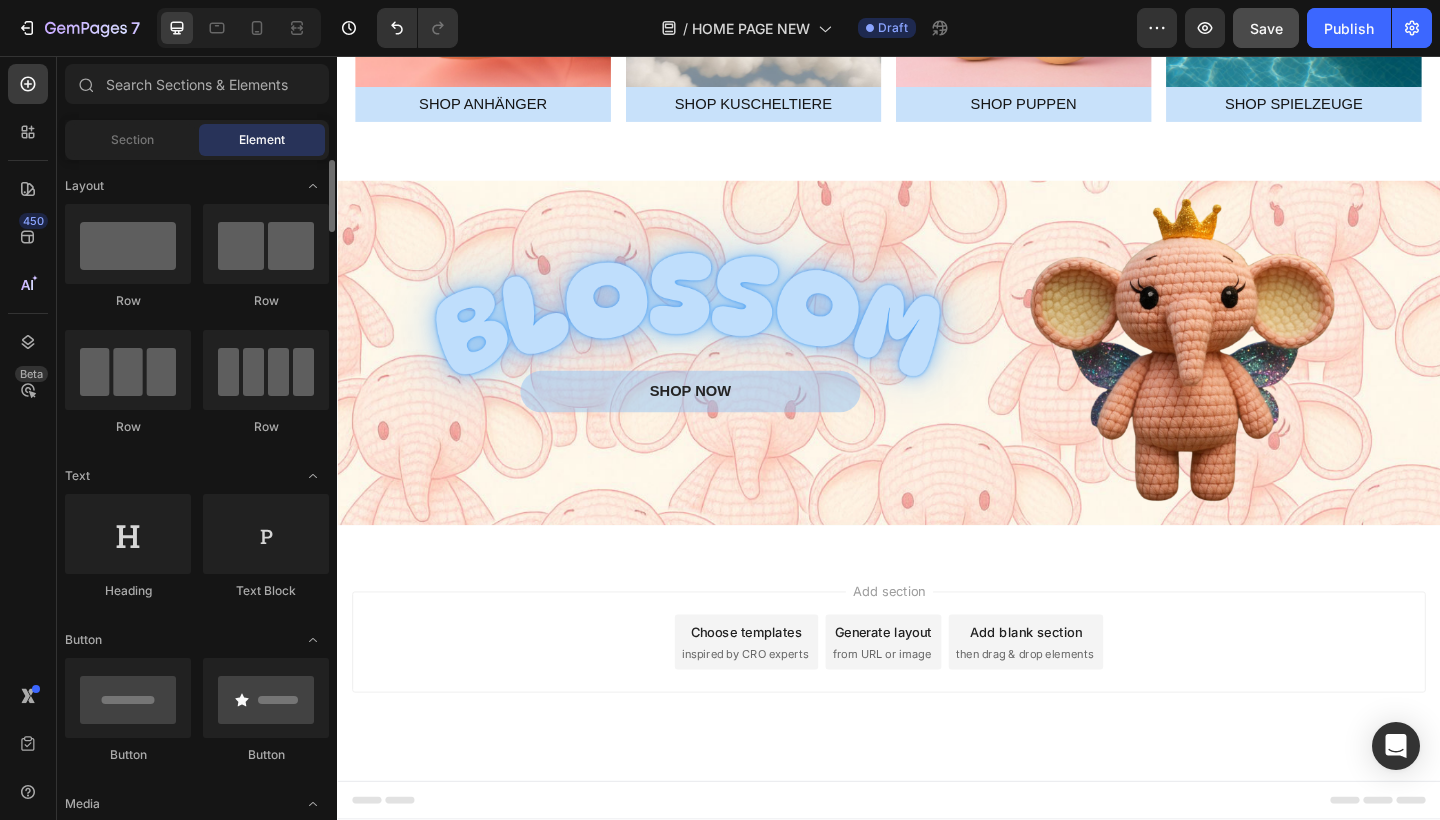 click at bounding box center (937, 379) 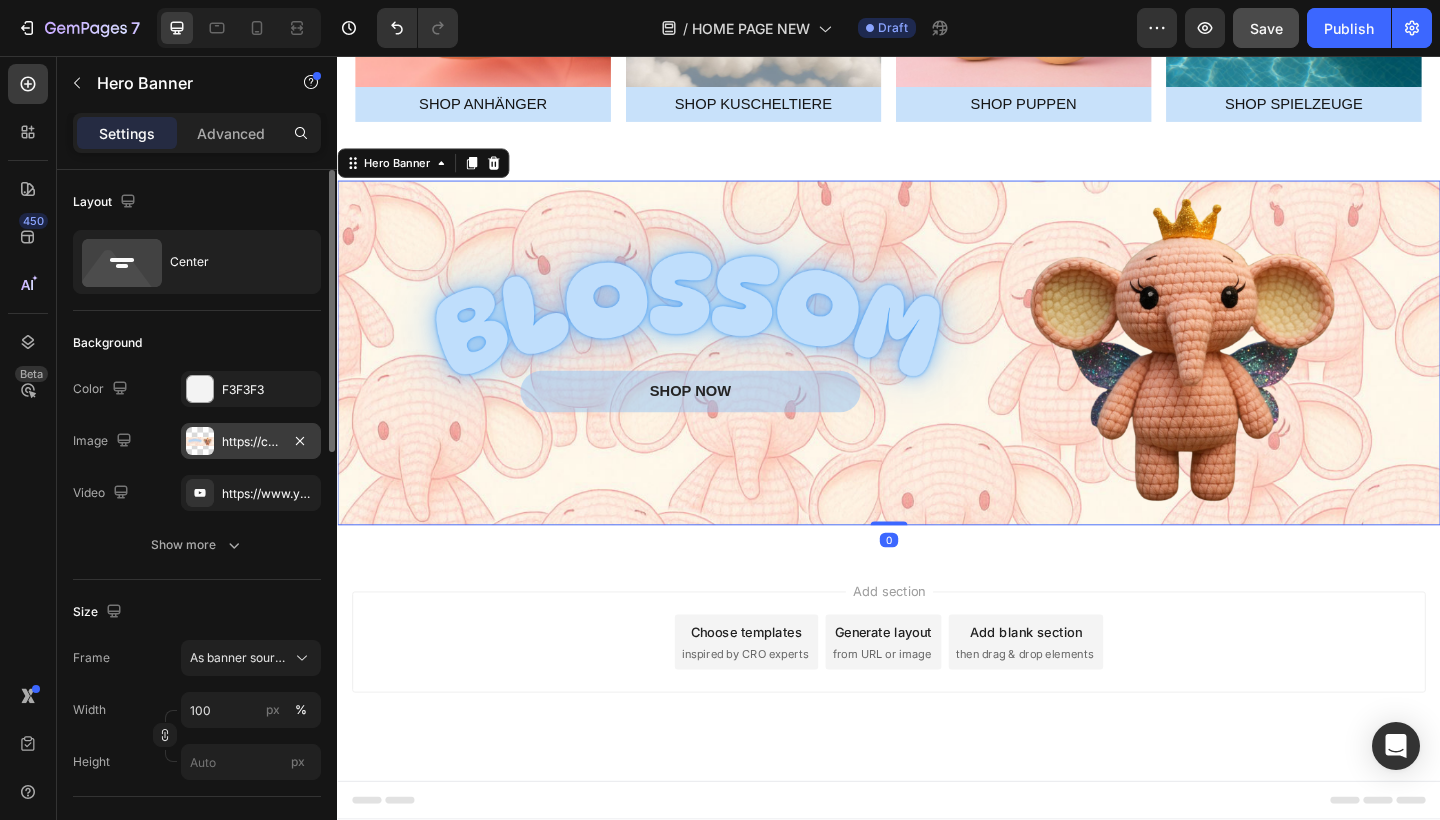click on "https://cdn.shopify.com/s/files/1/0883/4033/2880/files/gempages_570780491876139904-971a2230-fa28-4ceb-93e9-a95ade25513f.png" at bounding box center (251, 442) 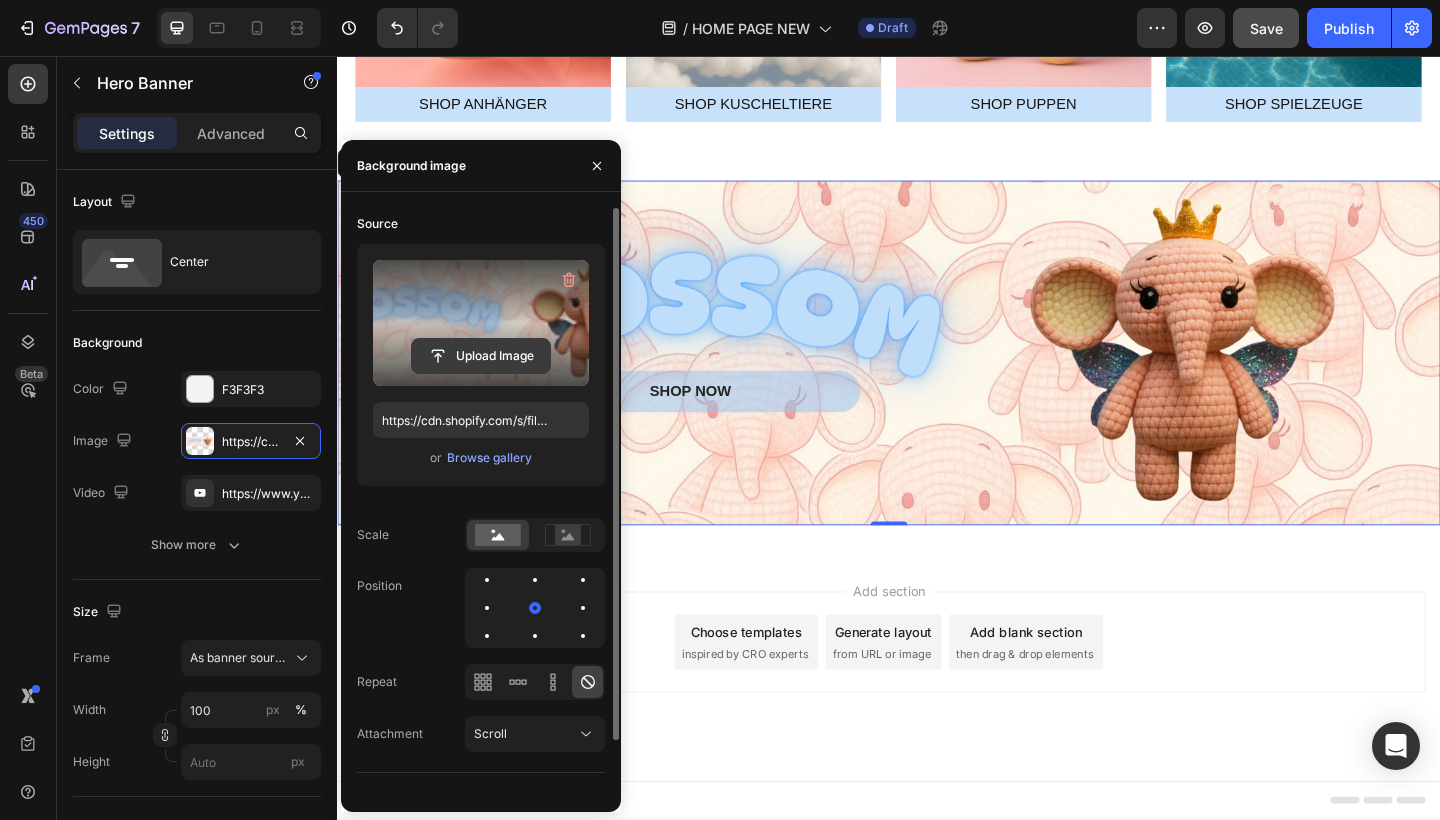 click 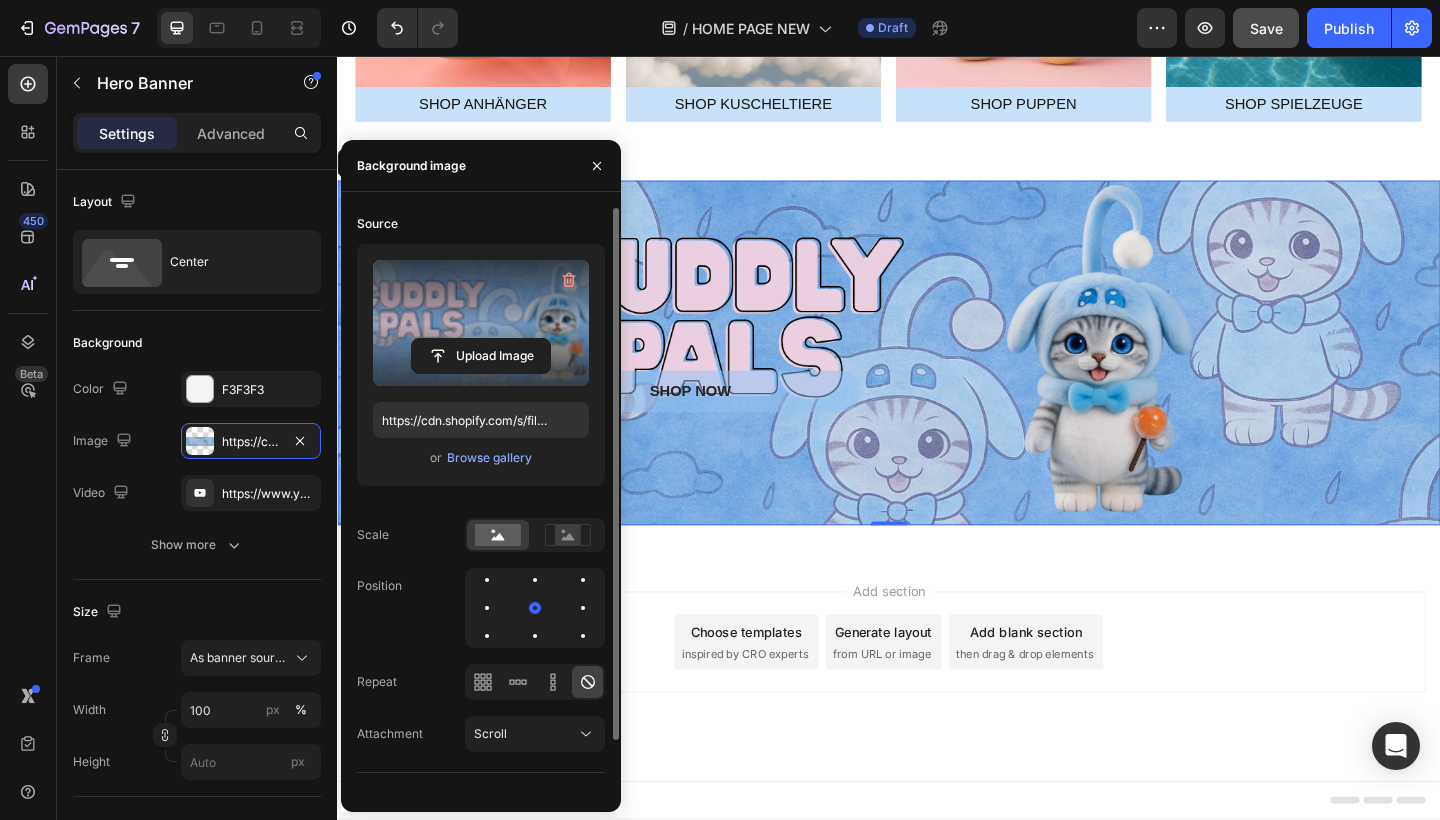 type on "https://cdn.shopify.com/s/files/1/0883/4033/2880/files/gempages_570780491876139904-4a36ae25-e163-4bad-940c-bf4da9b87e1c.png" 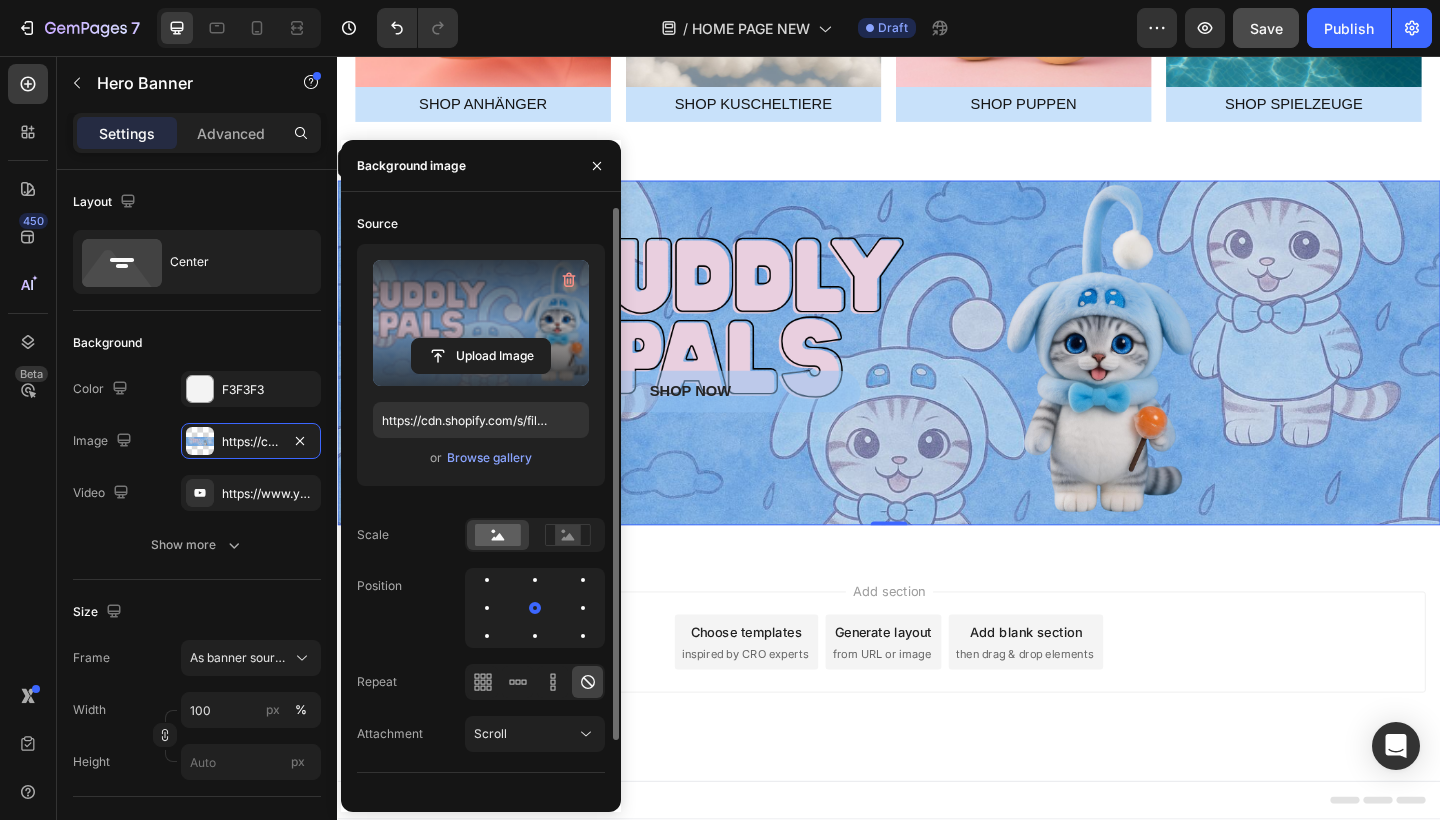 click on "Add section Choose templates inspired by CRO experts Generate layout from URL or image Add blank section then drag & drop elements" at bounding box center [937, 722] 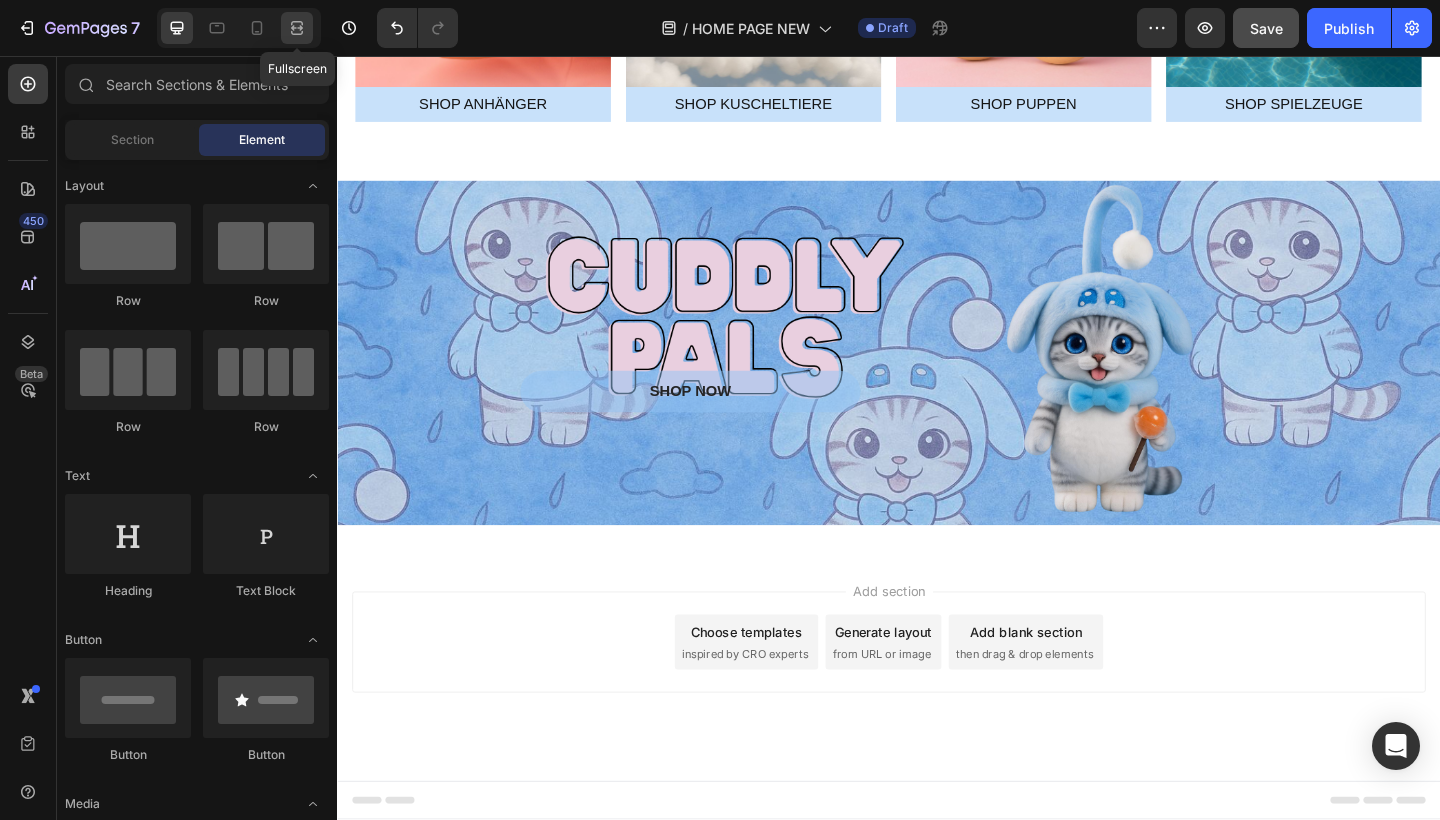 click 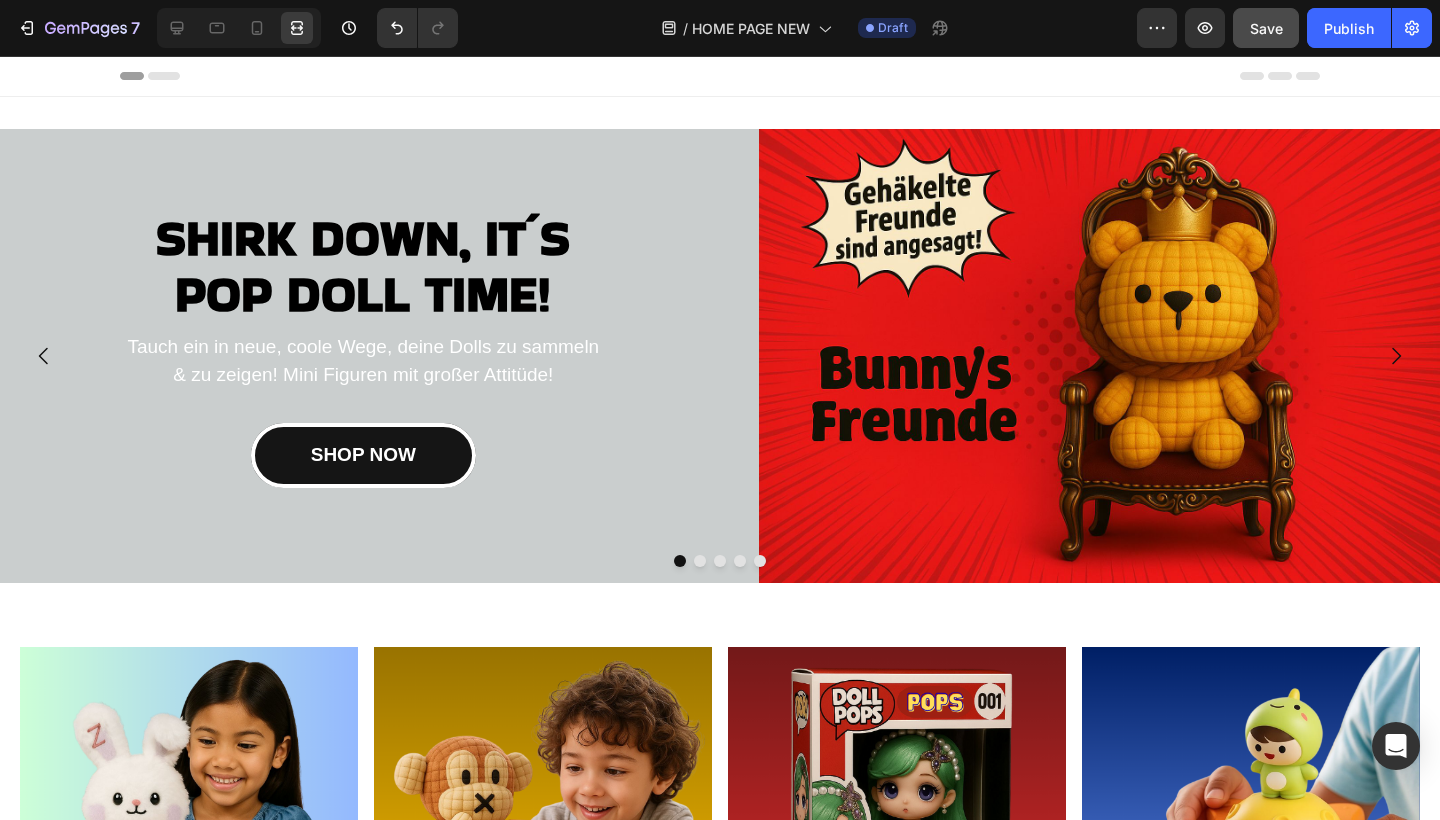 scroll, scrollTop: 0, scrollLeft: 0, axis: both 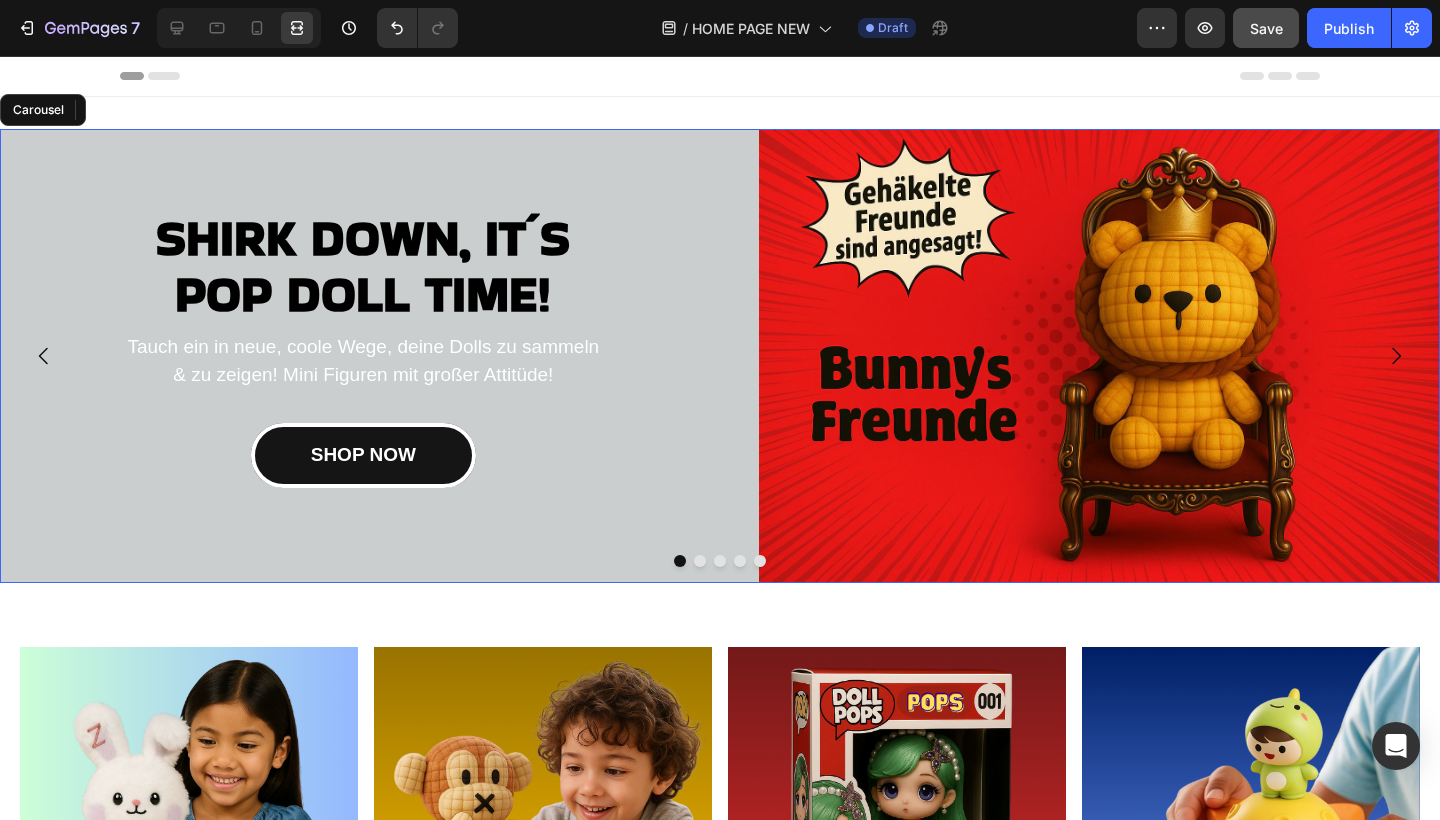 click at bounding box center (700, 561) 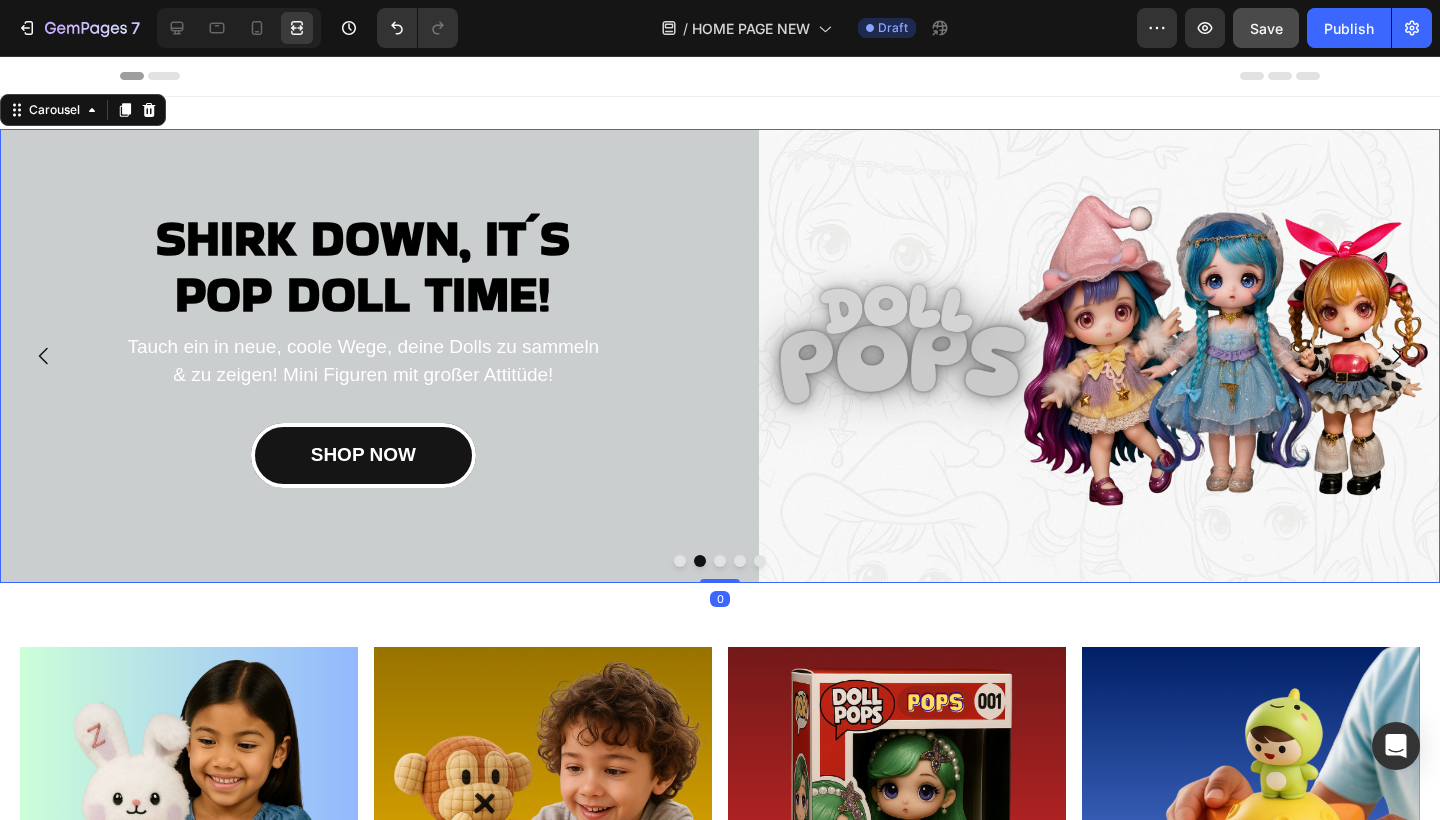 click at bounding box center [720, 561] 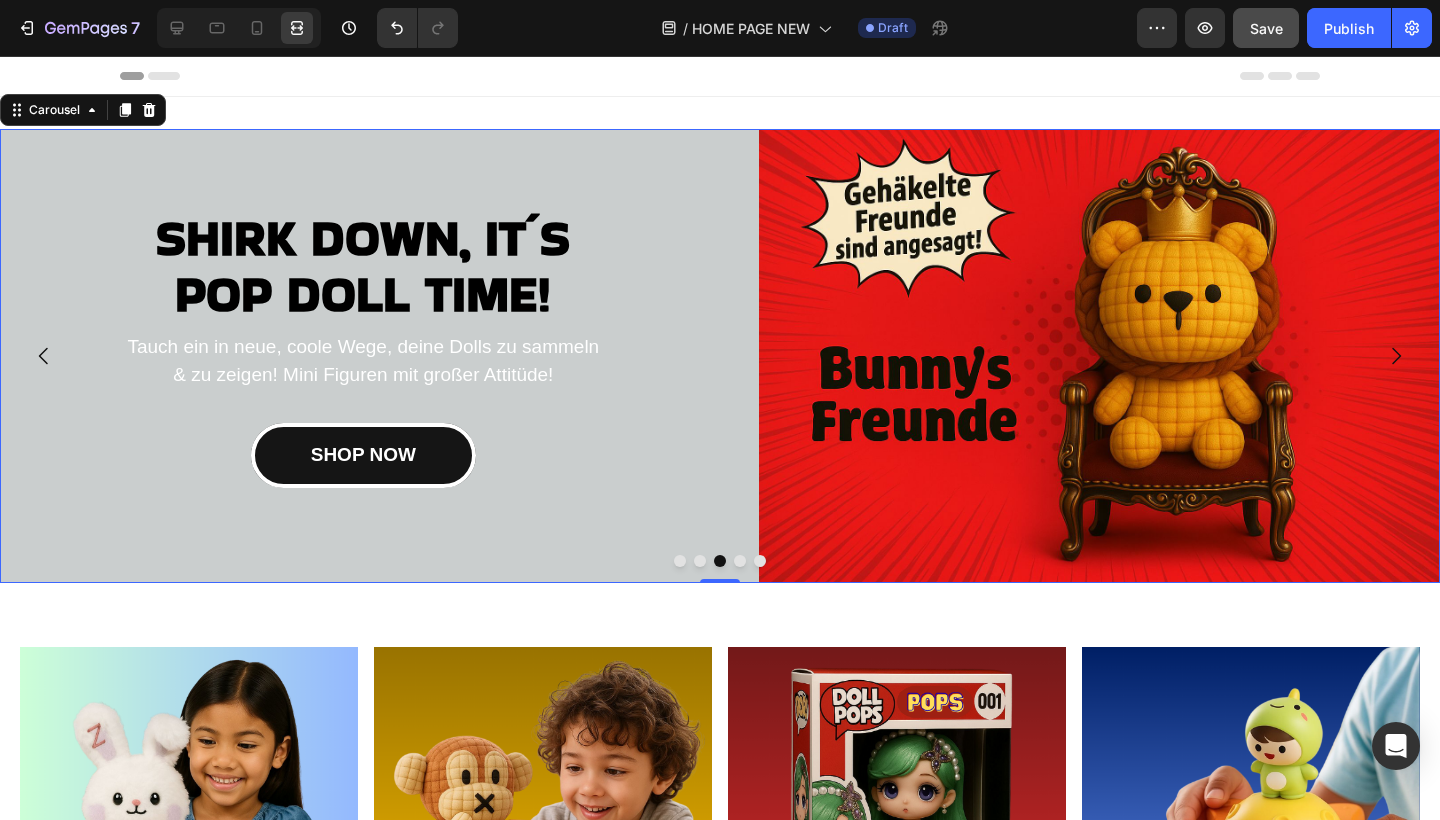 click at bounding box center (740, 561) 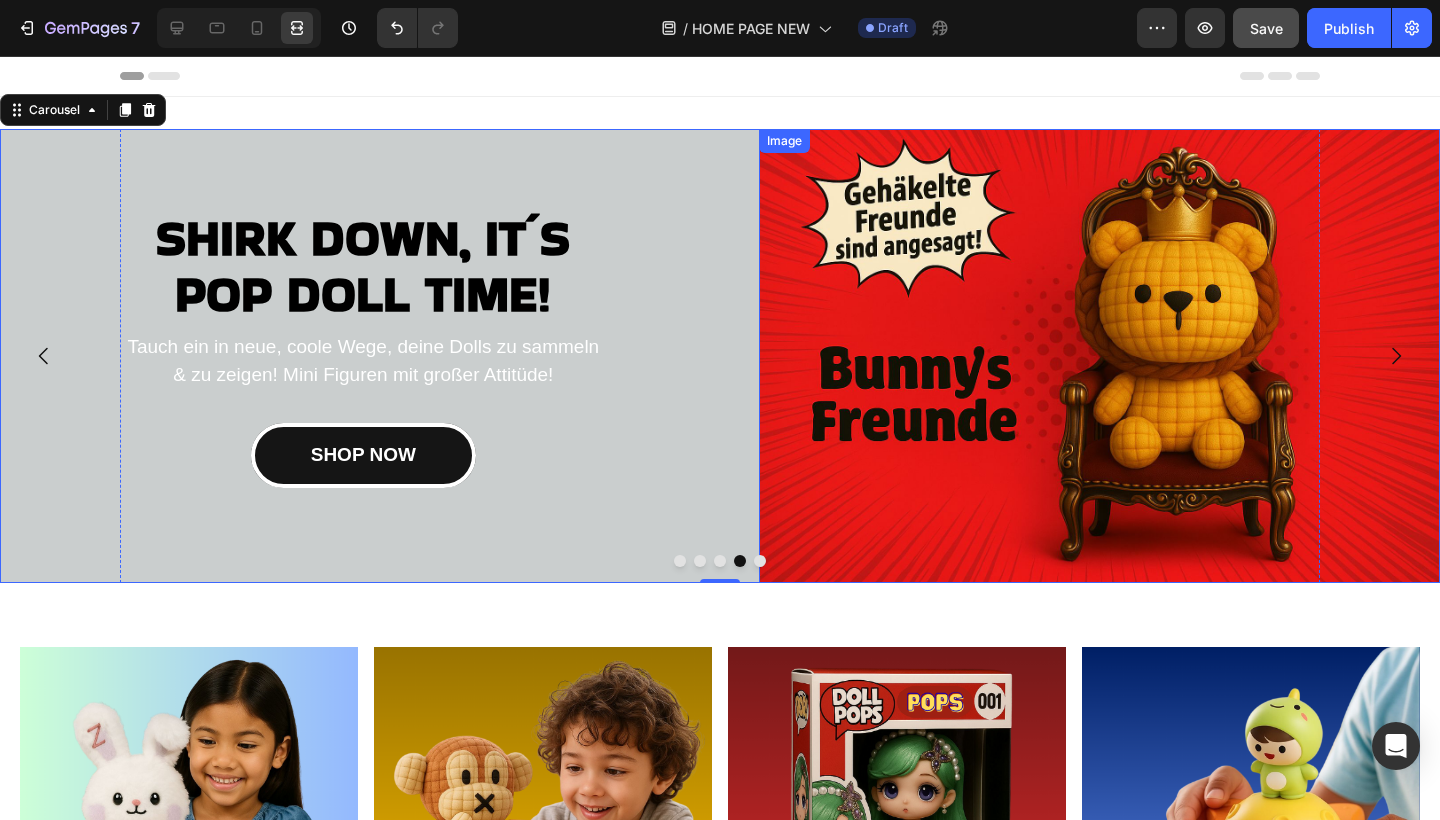 click at bounding box center [1099, 356] 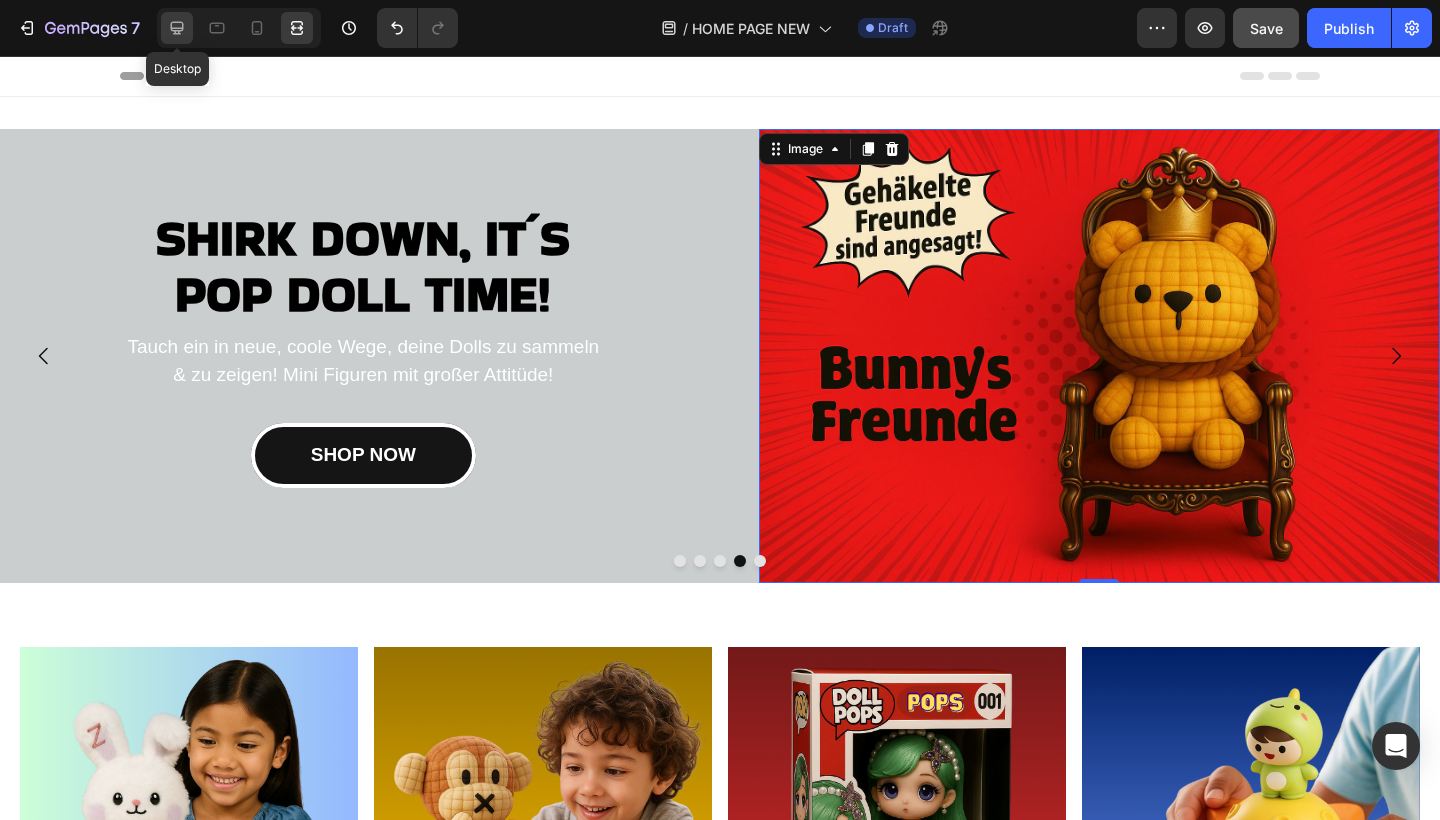 click 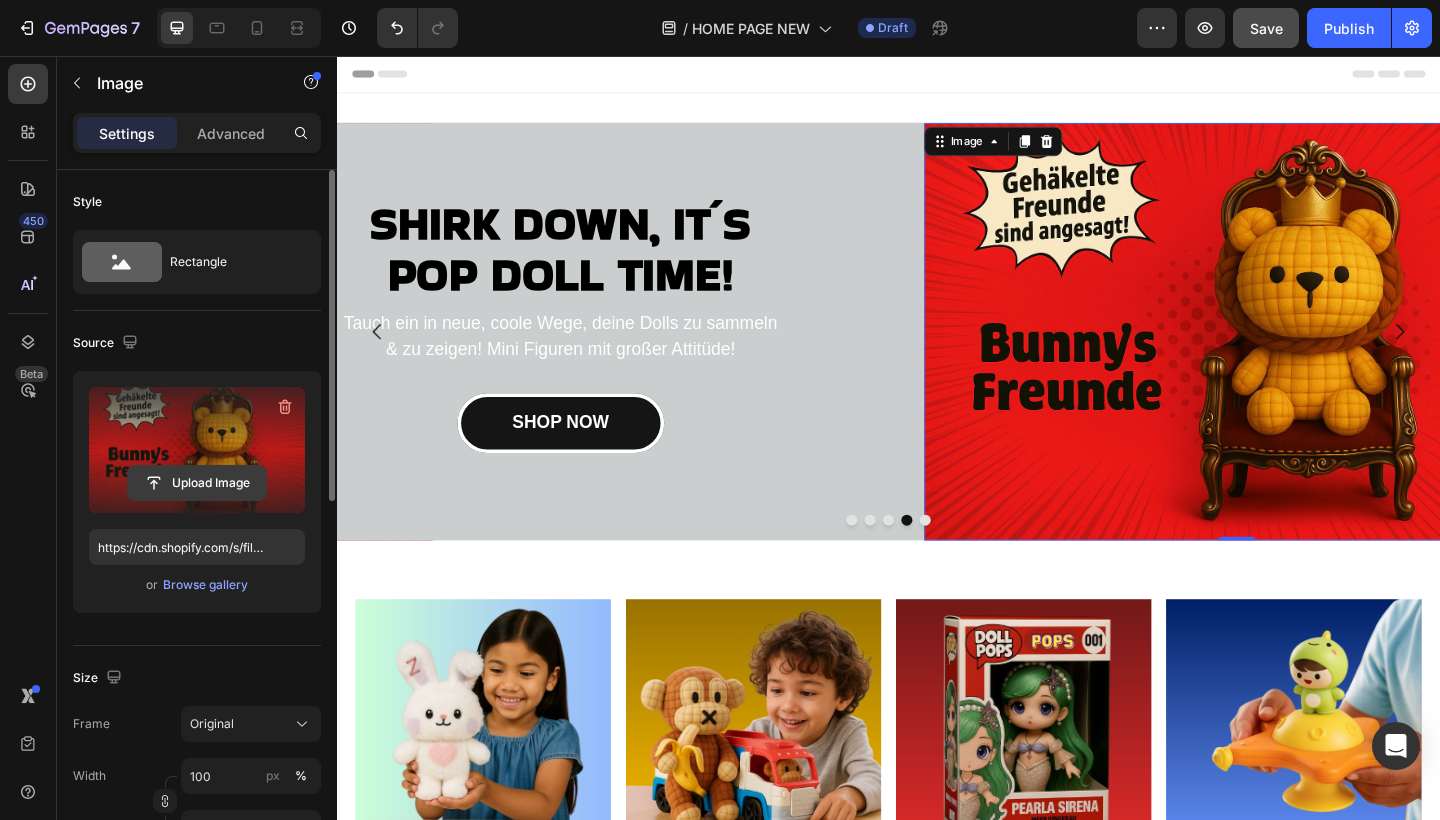 click 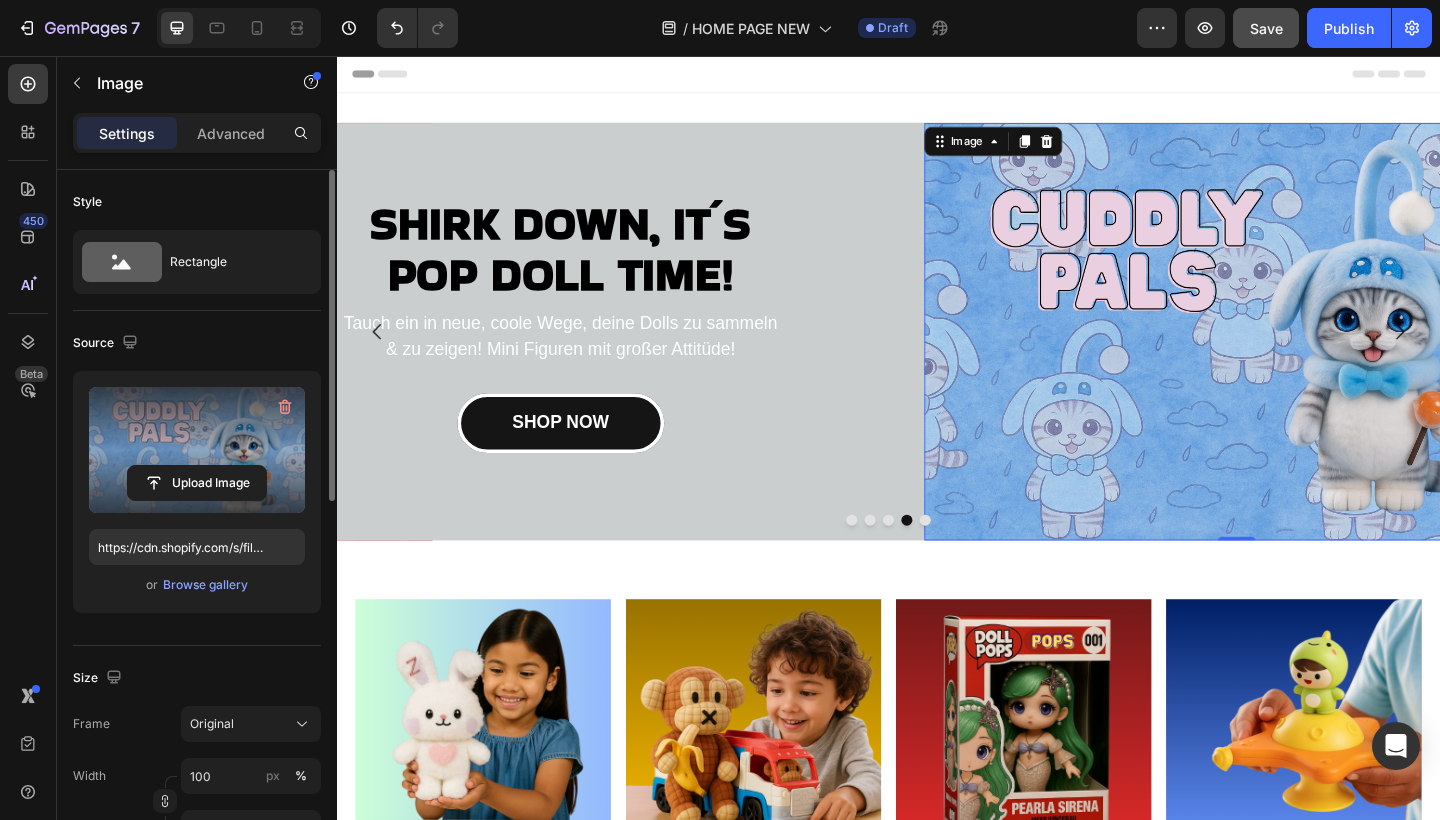 type on "https://cdn.shopify.com/s/files/1/0883/4033/2880/files/gempages_570780491876139904-dc6ef9b0-9dc5-4e3c-aa51-52c0341a4da2.png" 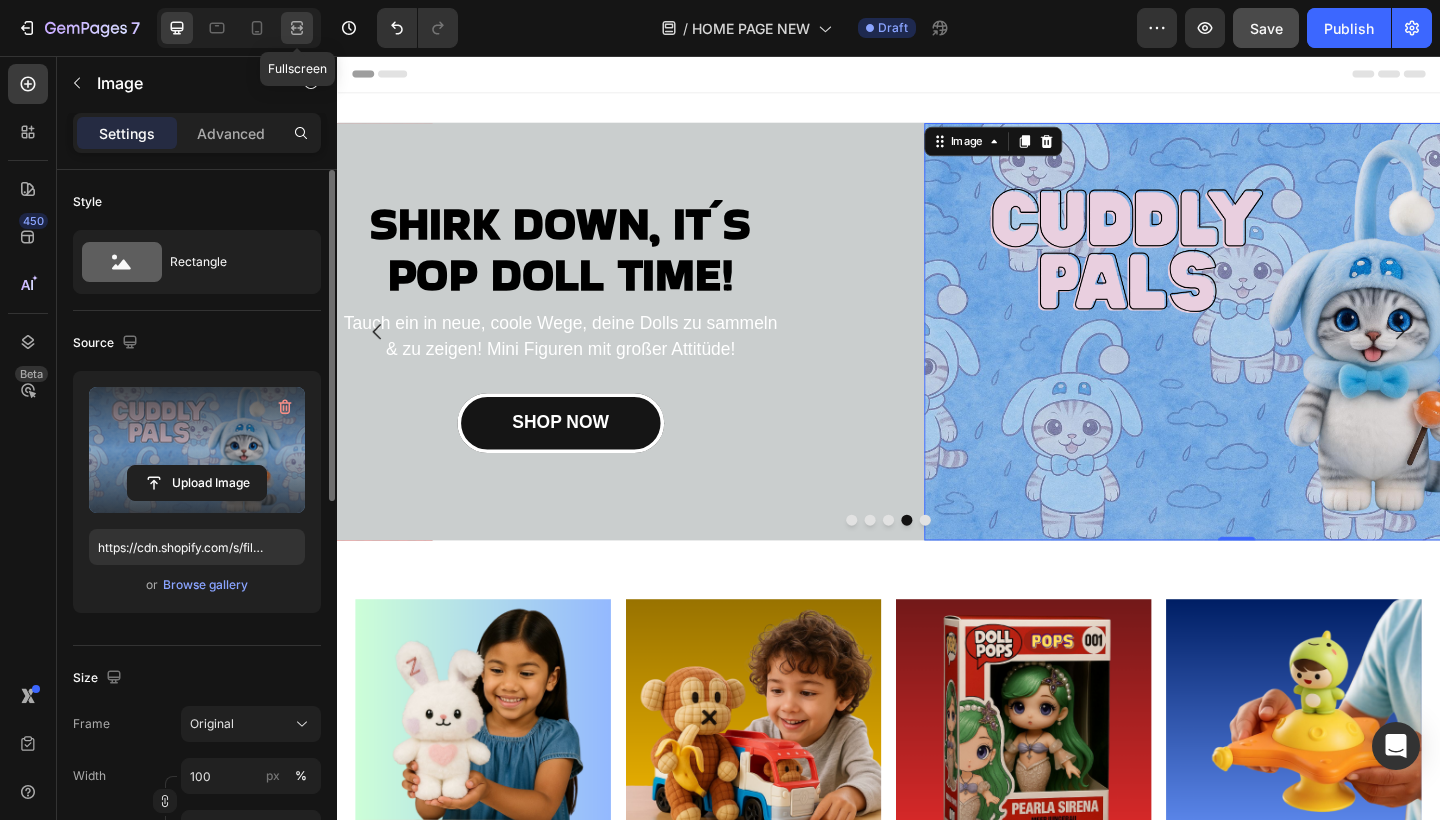 click 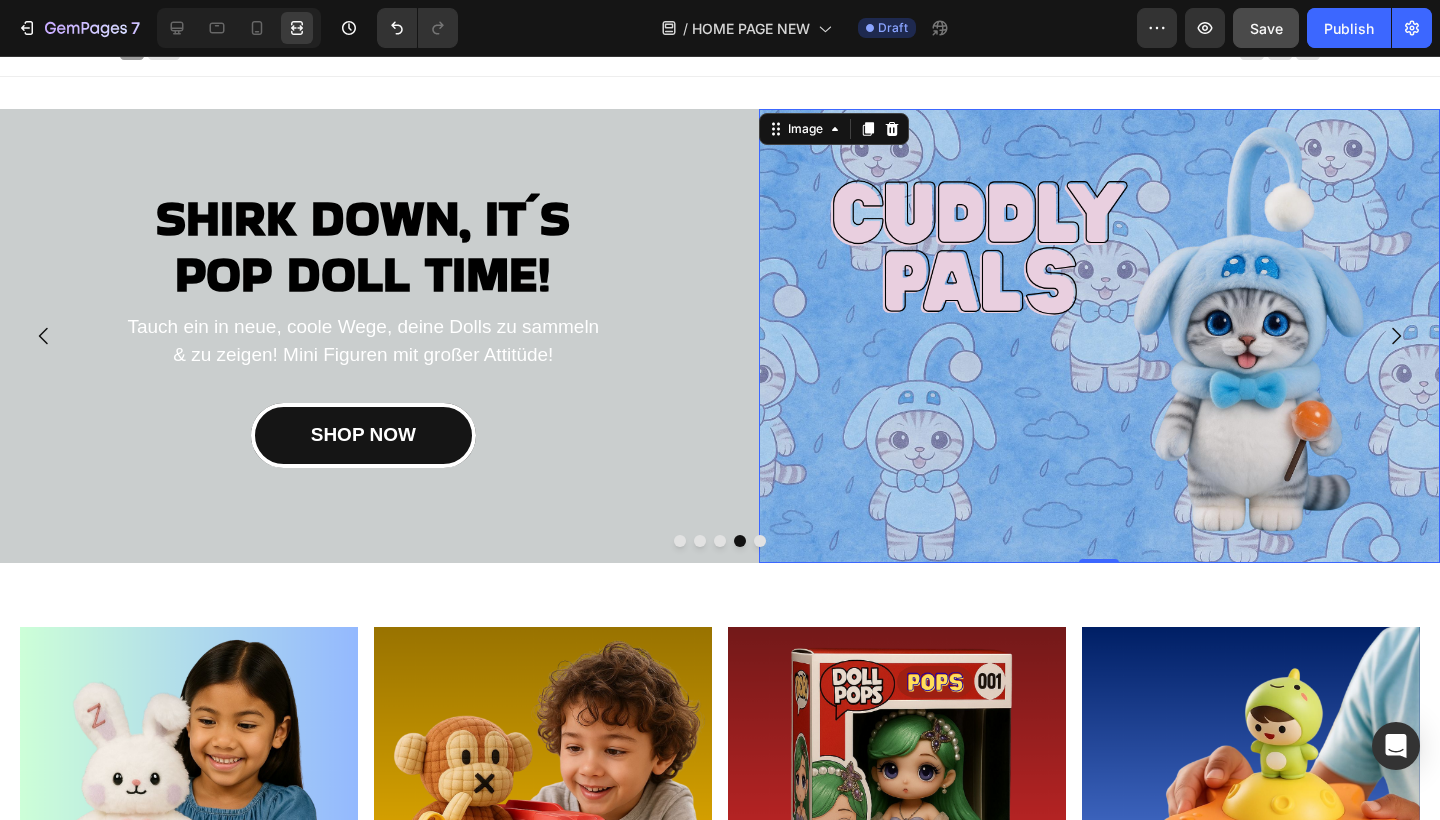 scroll, scrollTop: 21, scrollLeft: 0, axis: vertical 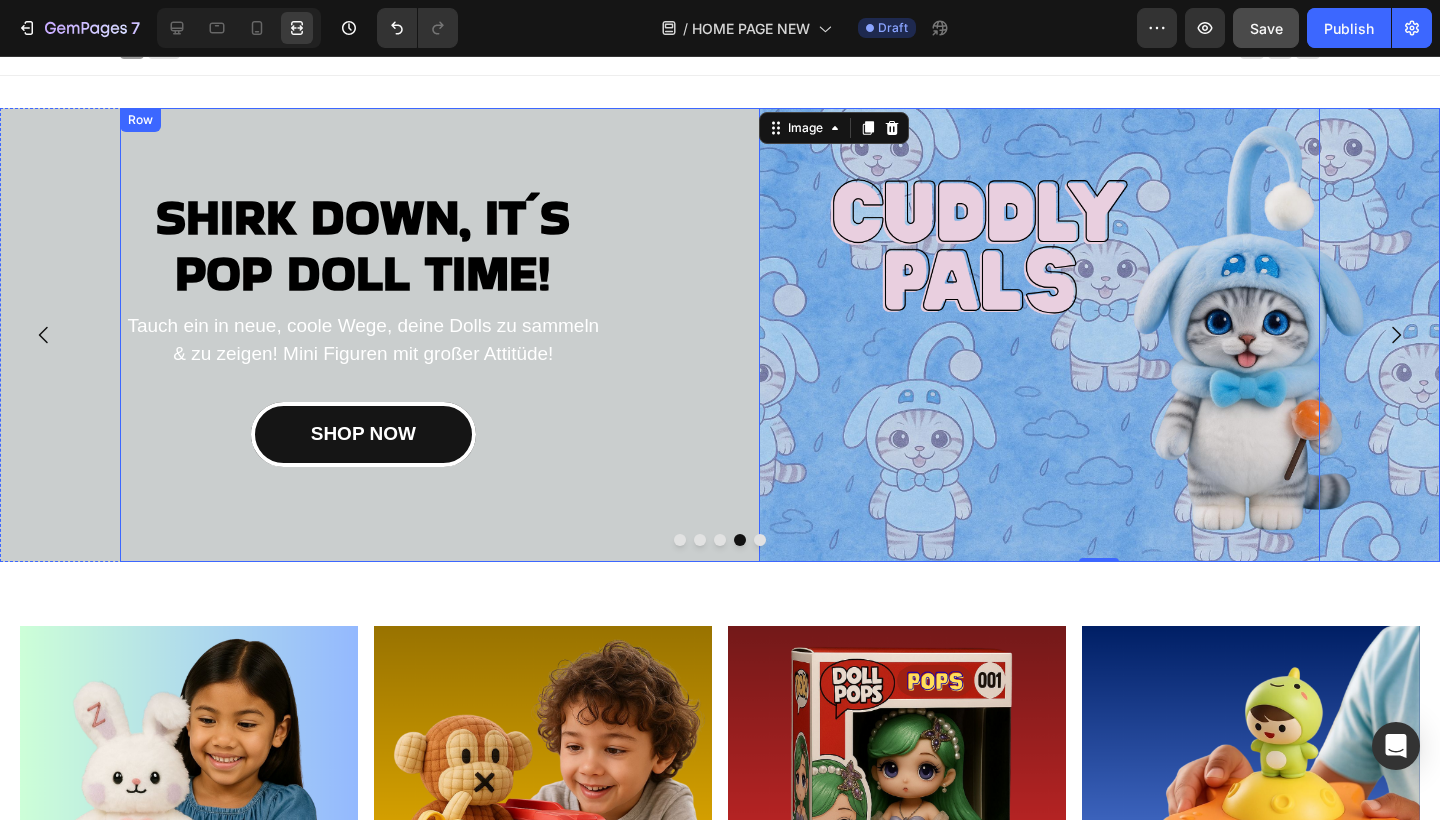 click on "Image SHOP ANHÄNGER Button Image SHOP KUSCHELTIERE Button Image SHOP PUPPEN Button Image SHOP SPIELZEUGE Button Carousel Section 2" at bounding box center [720, 814] 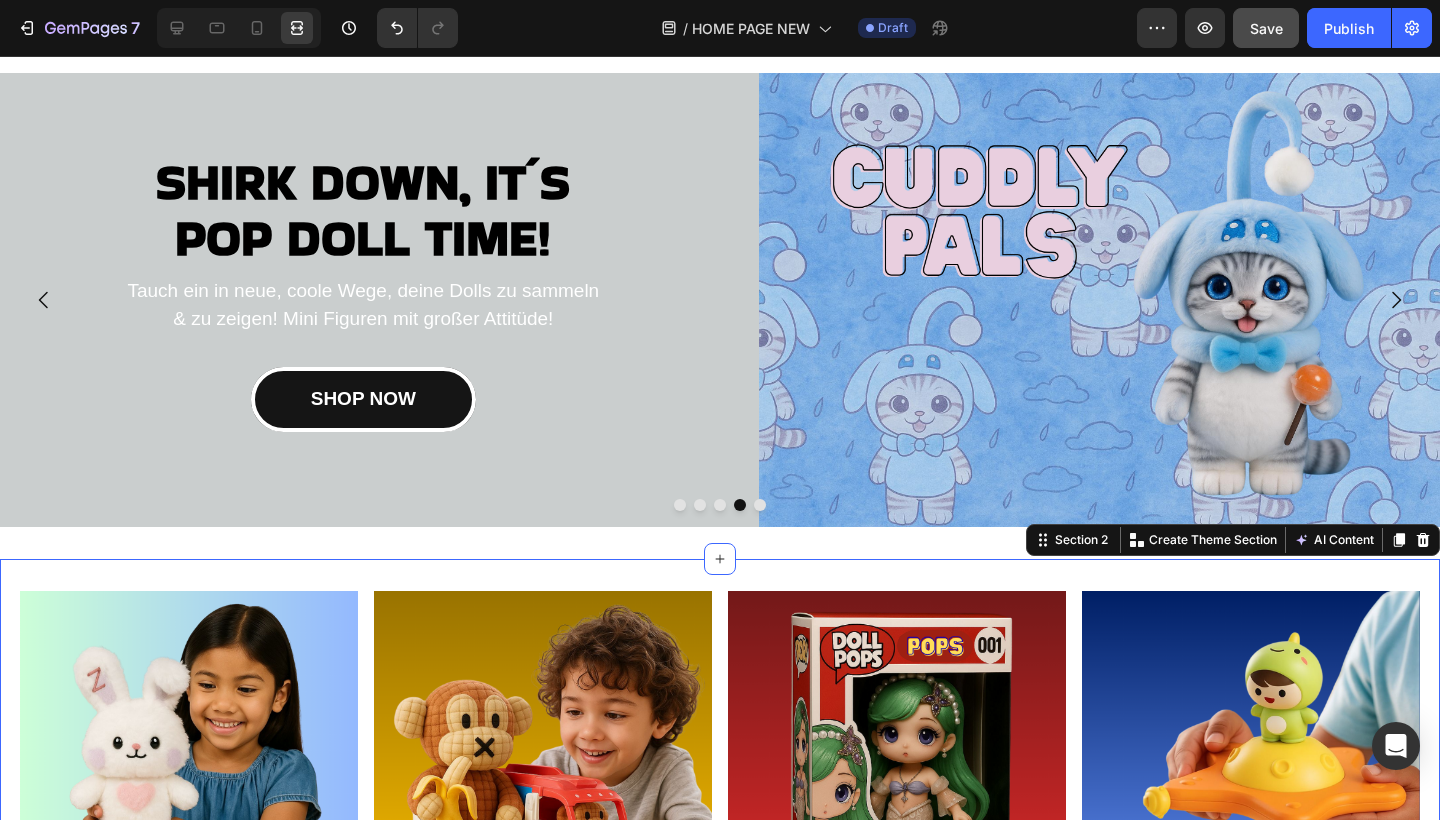 scroll, scrollTop: 57, scrollLeft: 0, axis: vertical 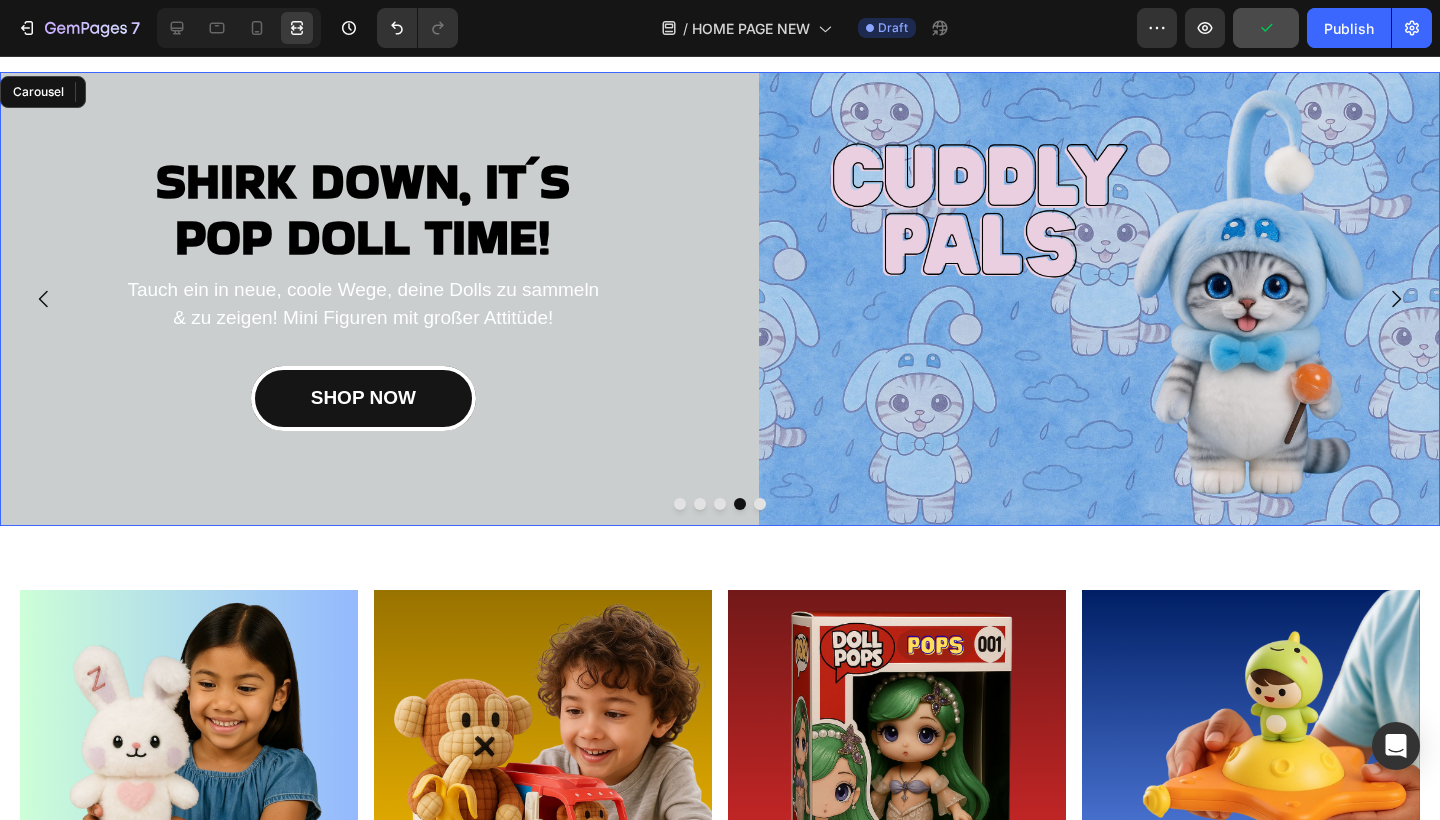 click 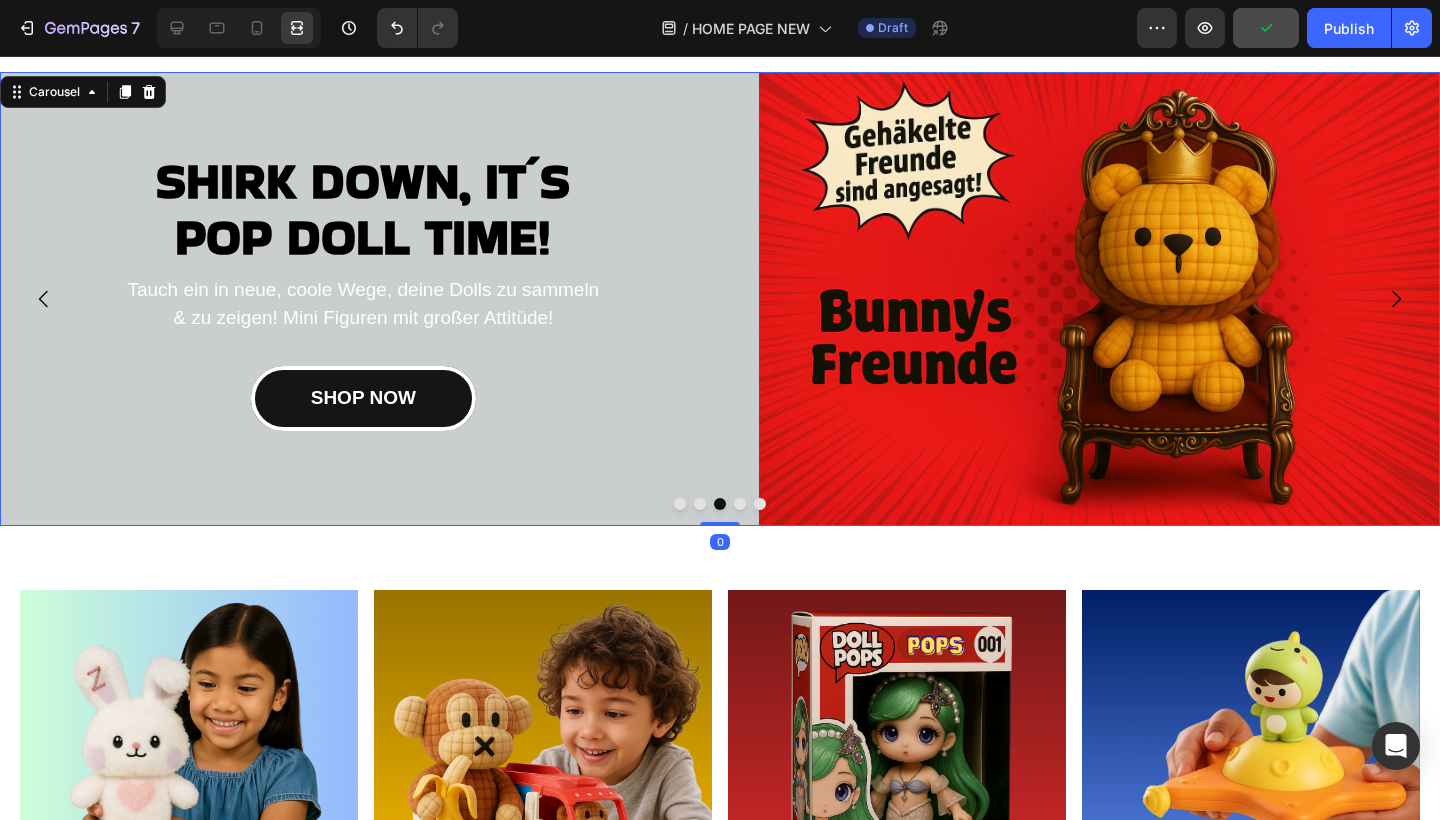 click 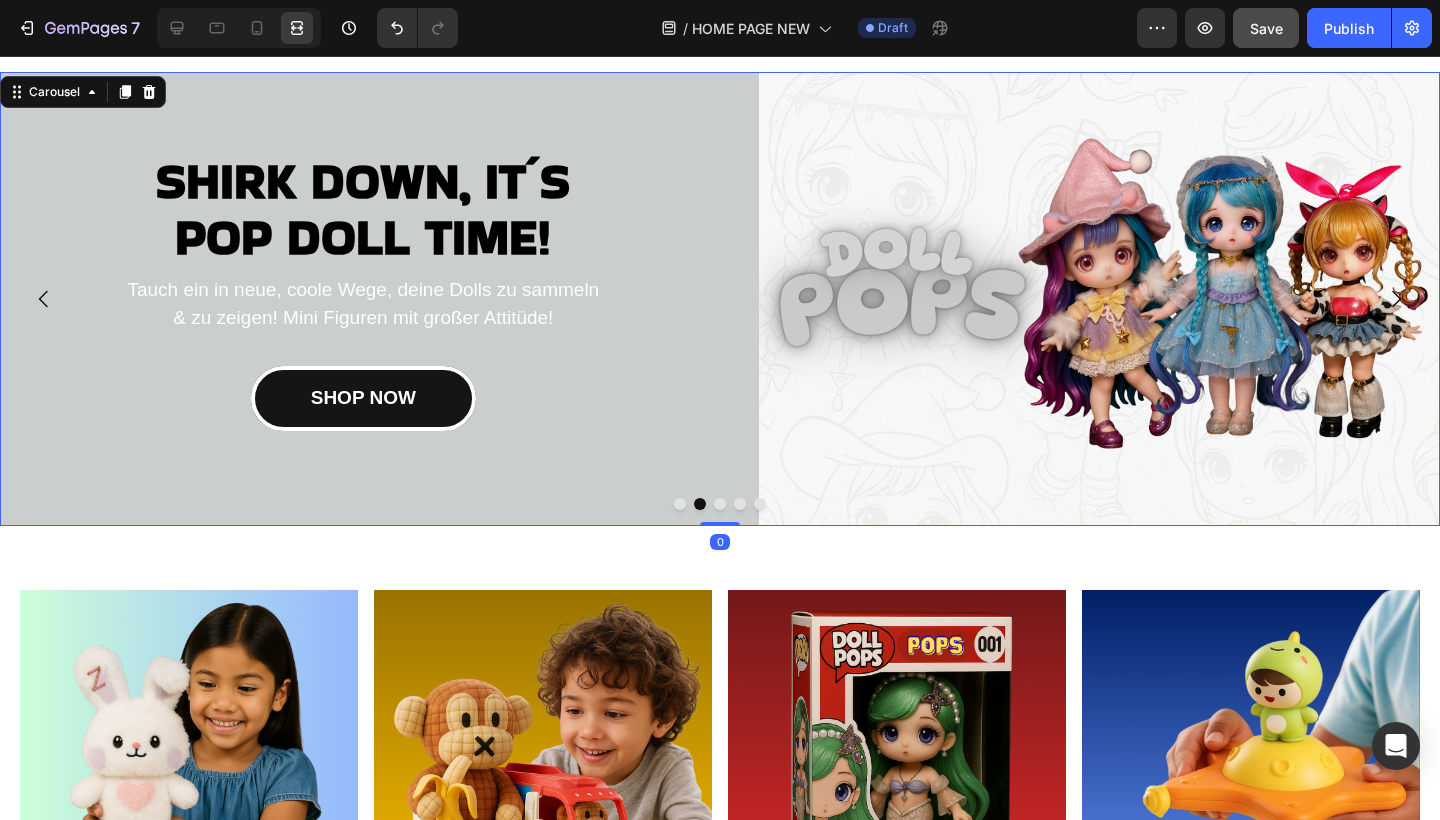 click 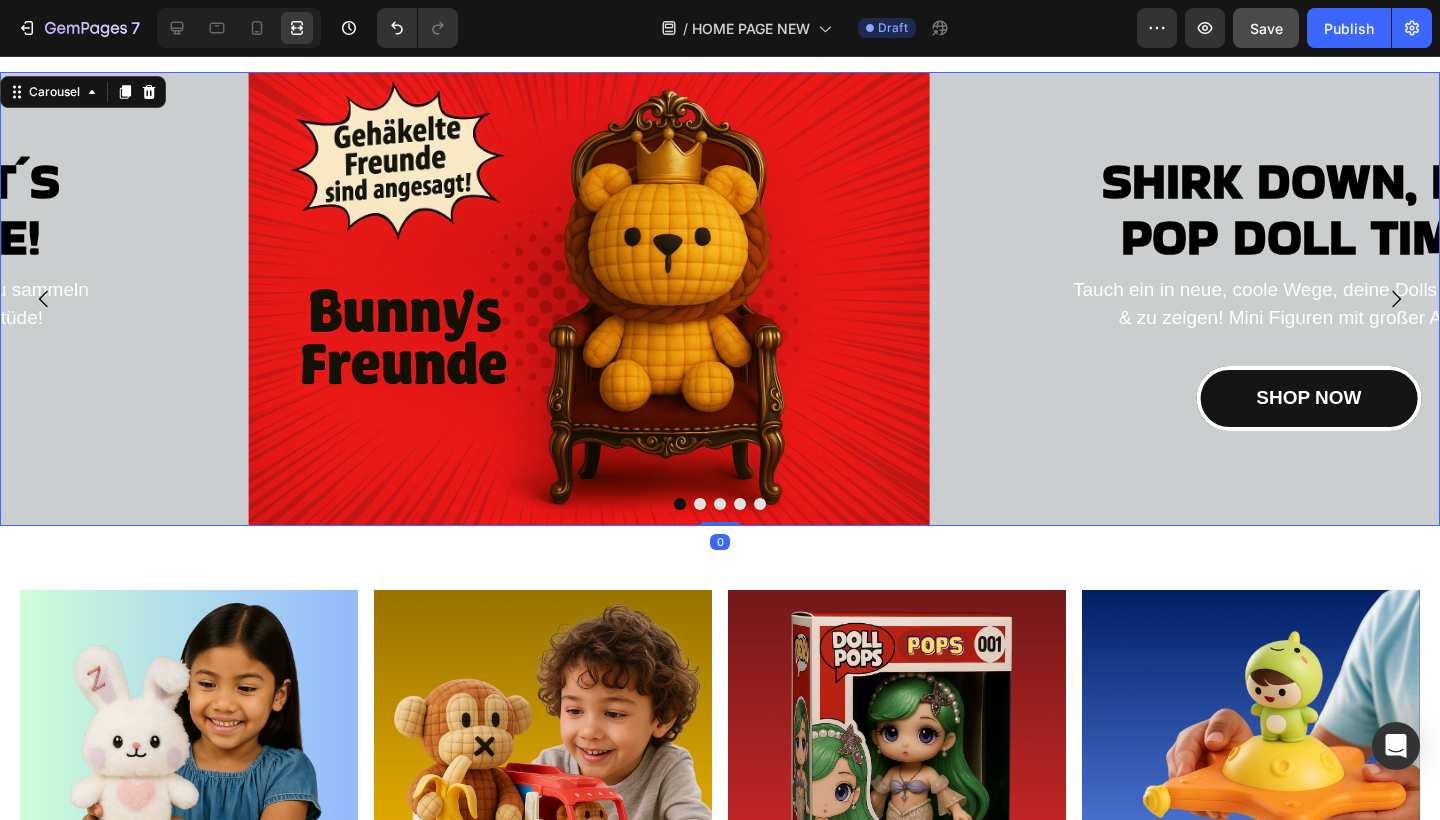 click 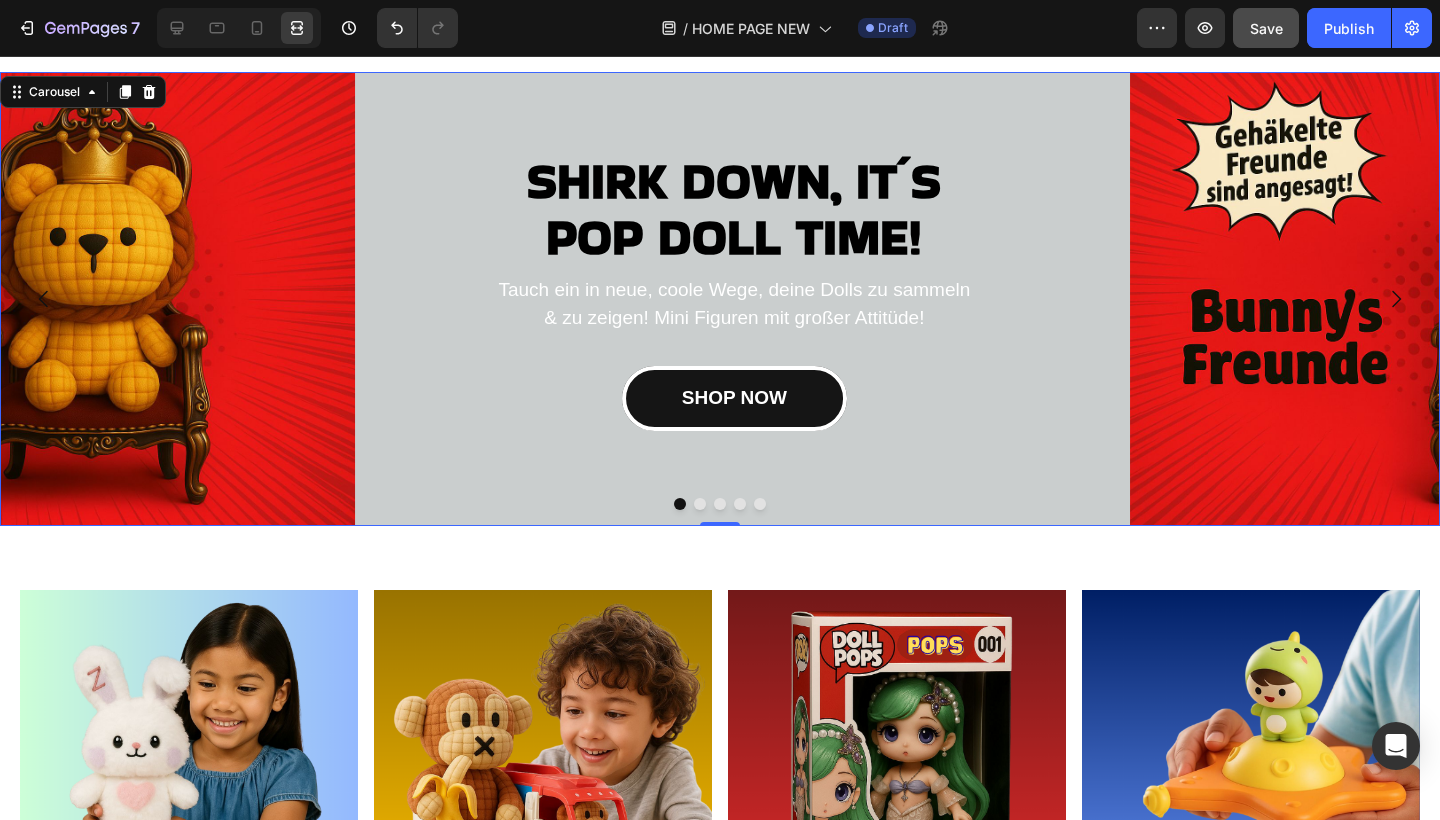 click 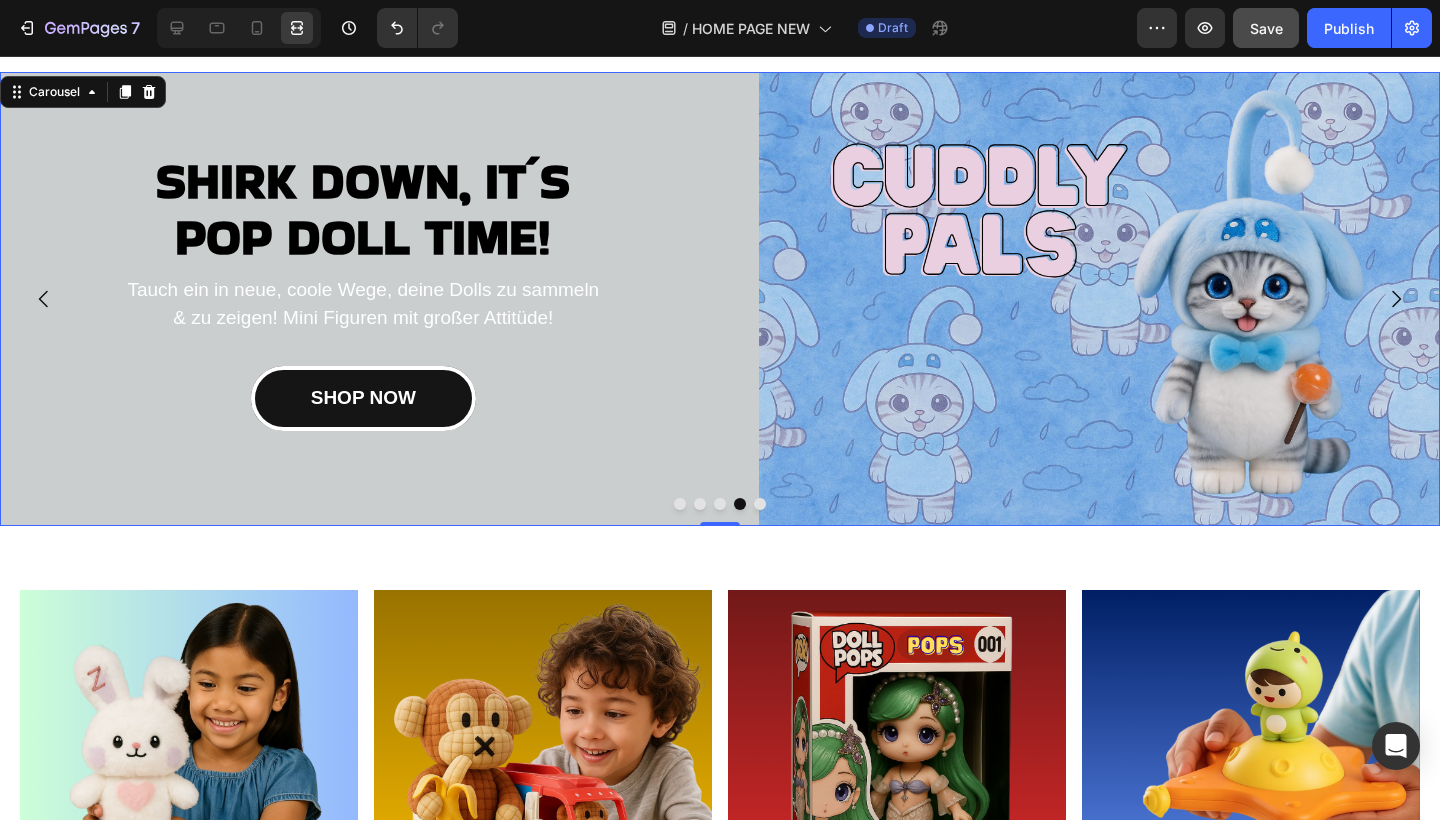click 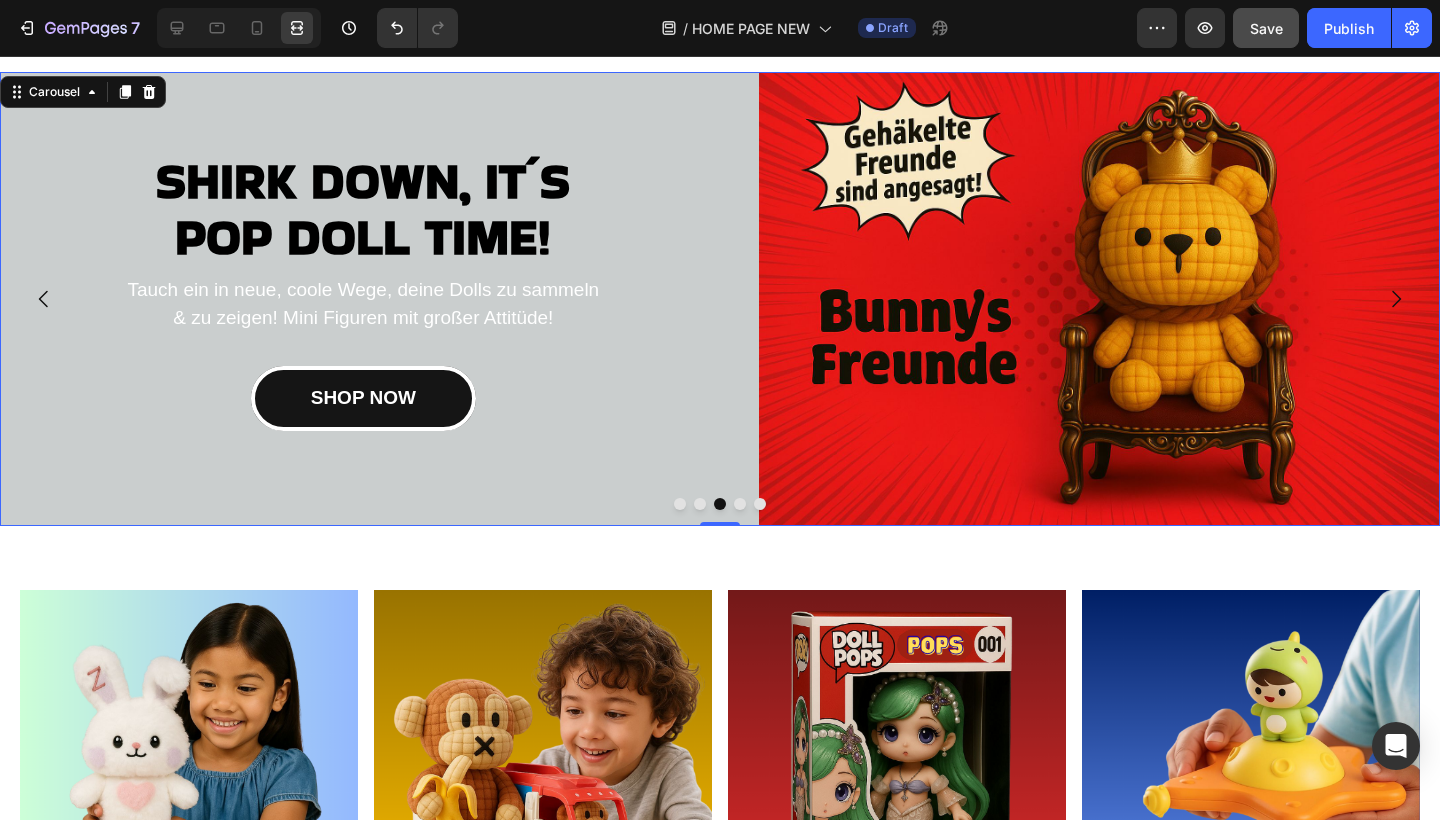 click 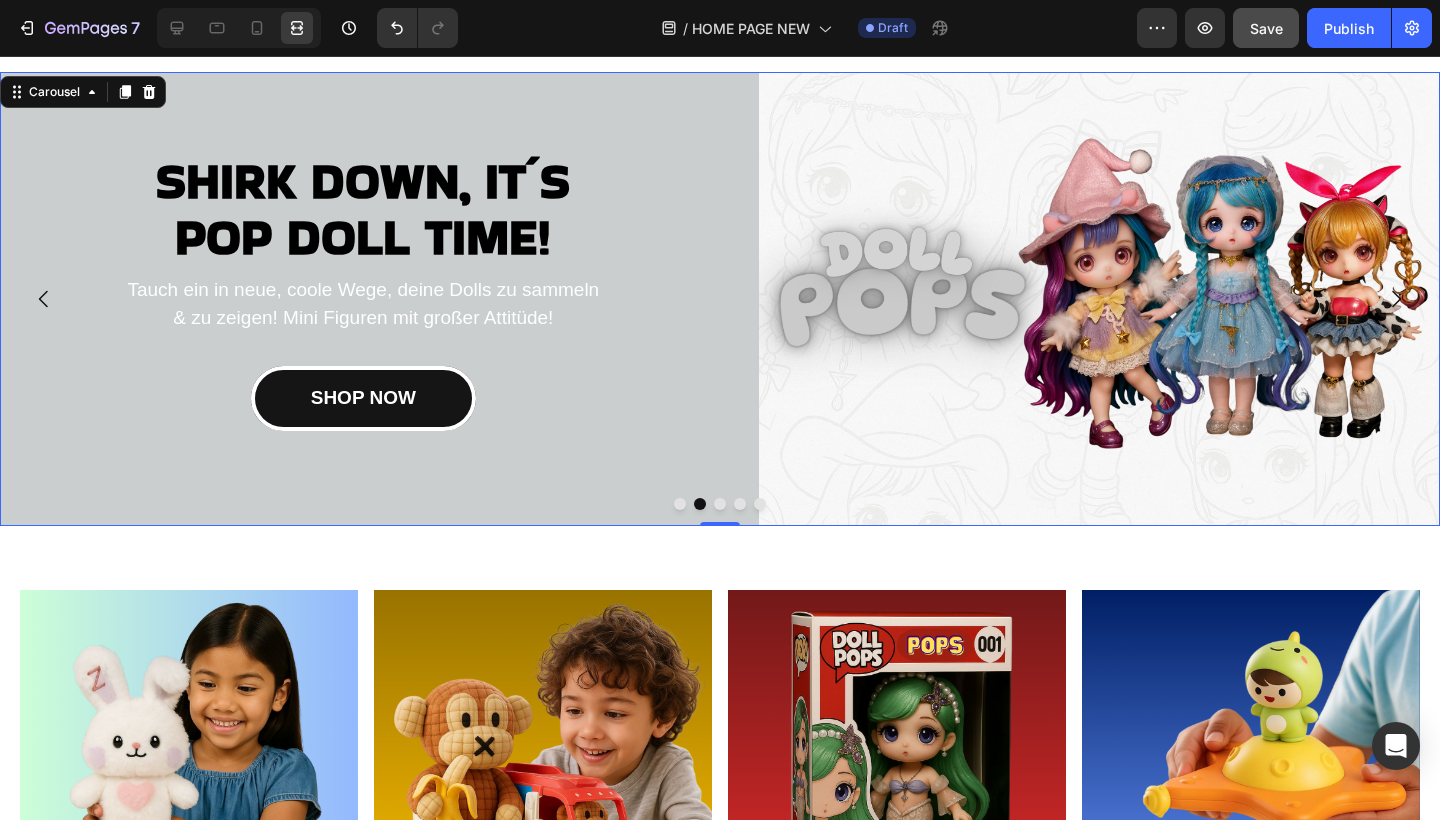 click 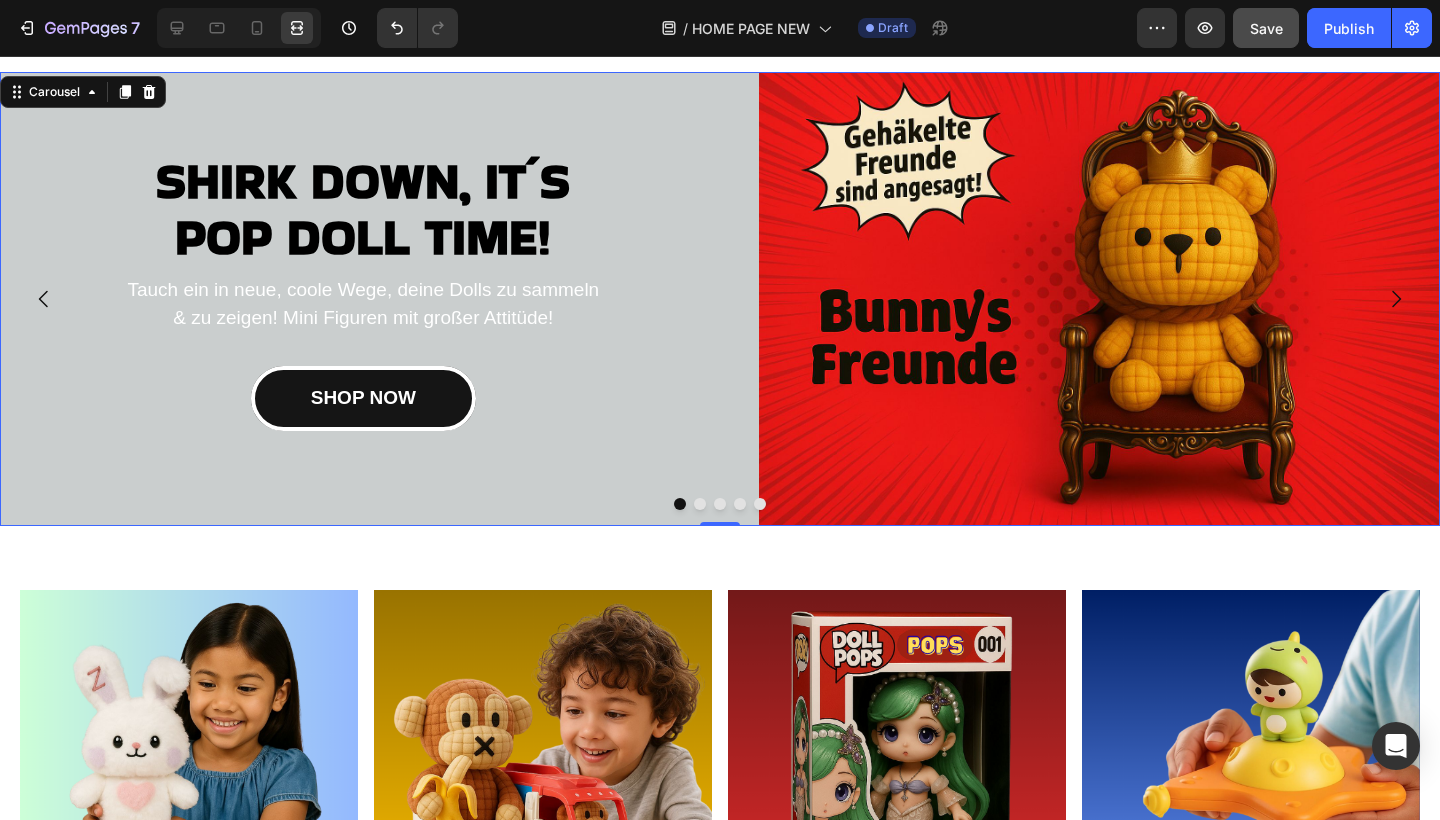 click 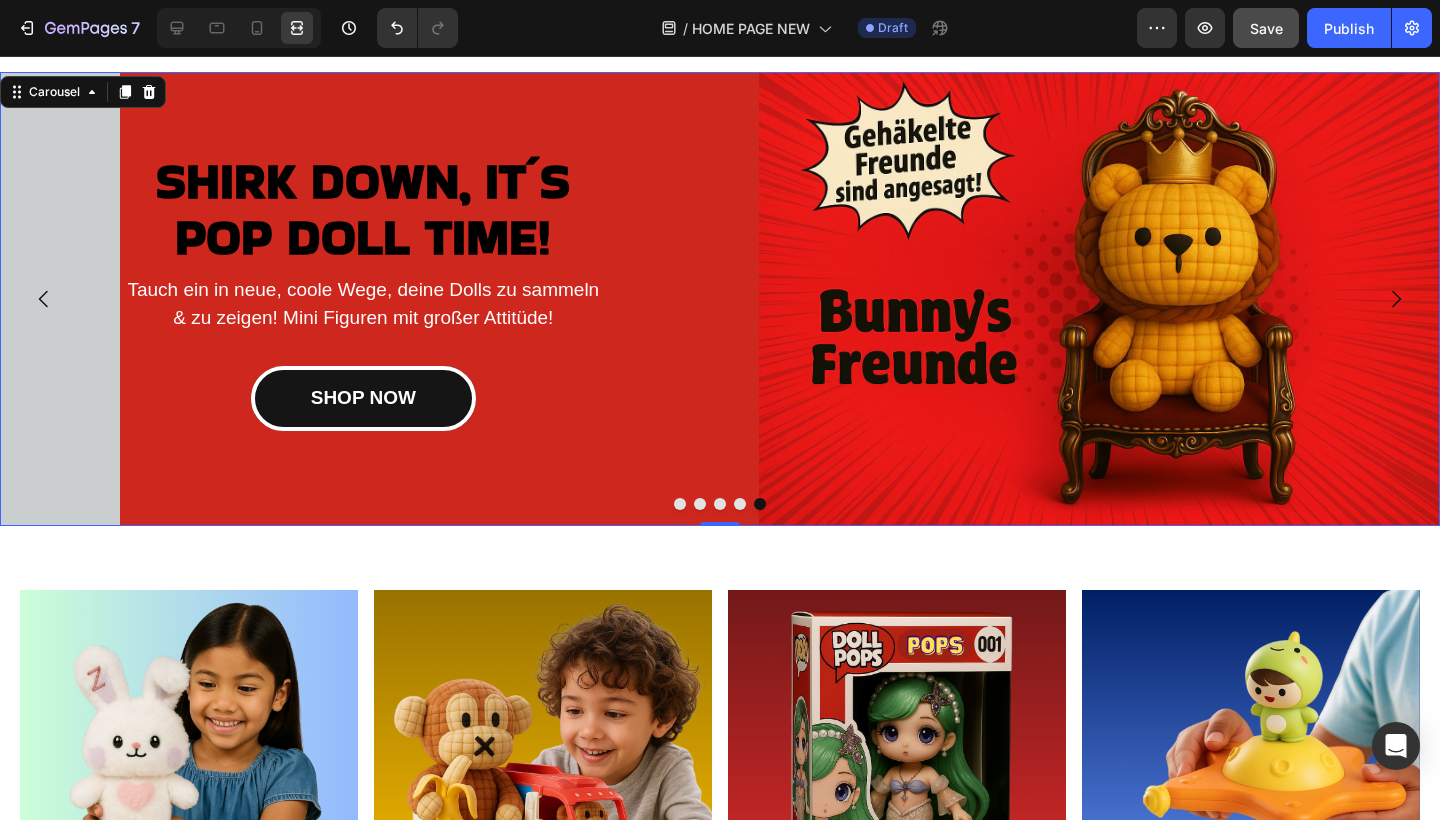 click 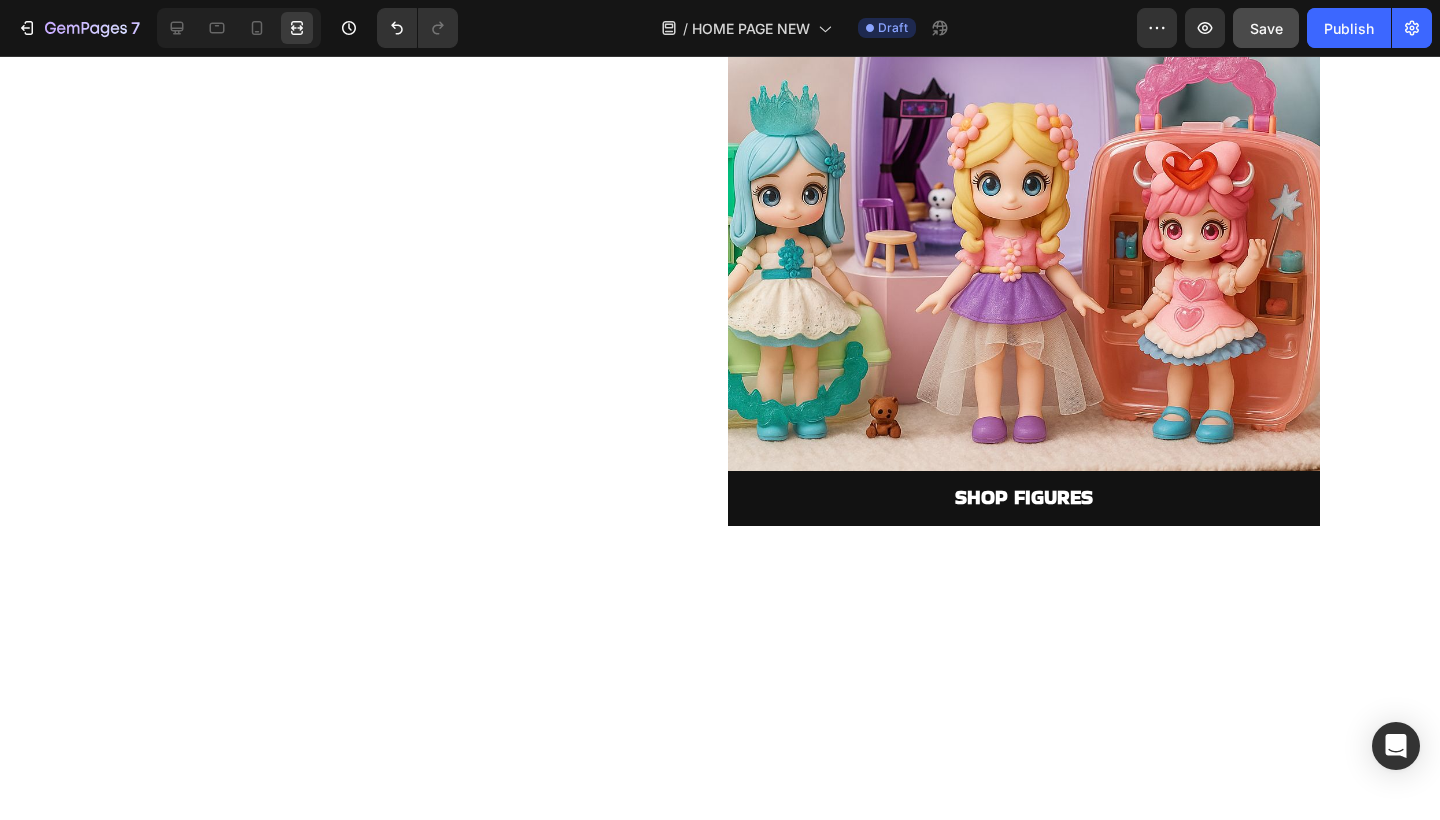 scroll, scrollTop: 2274, scrollLeft: 0, axis: vertical 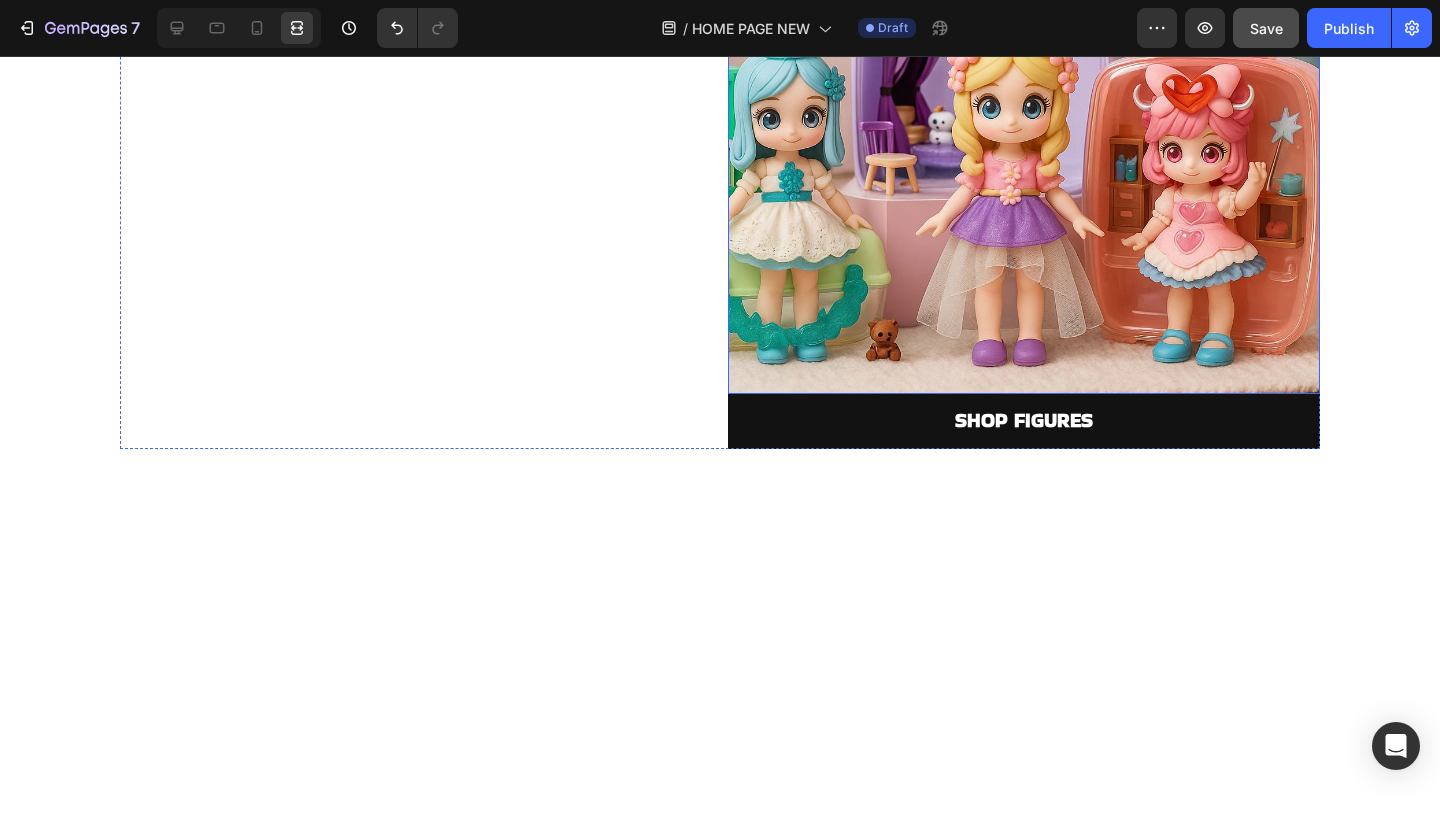 click at bounding box center [1024, 98] 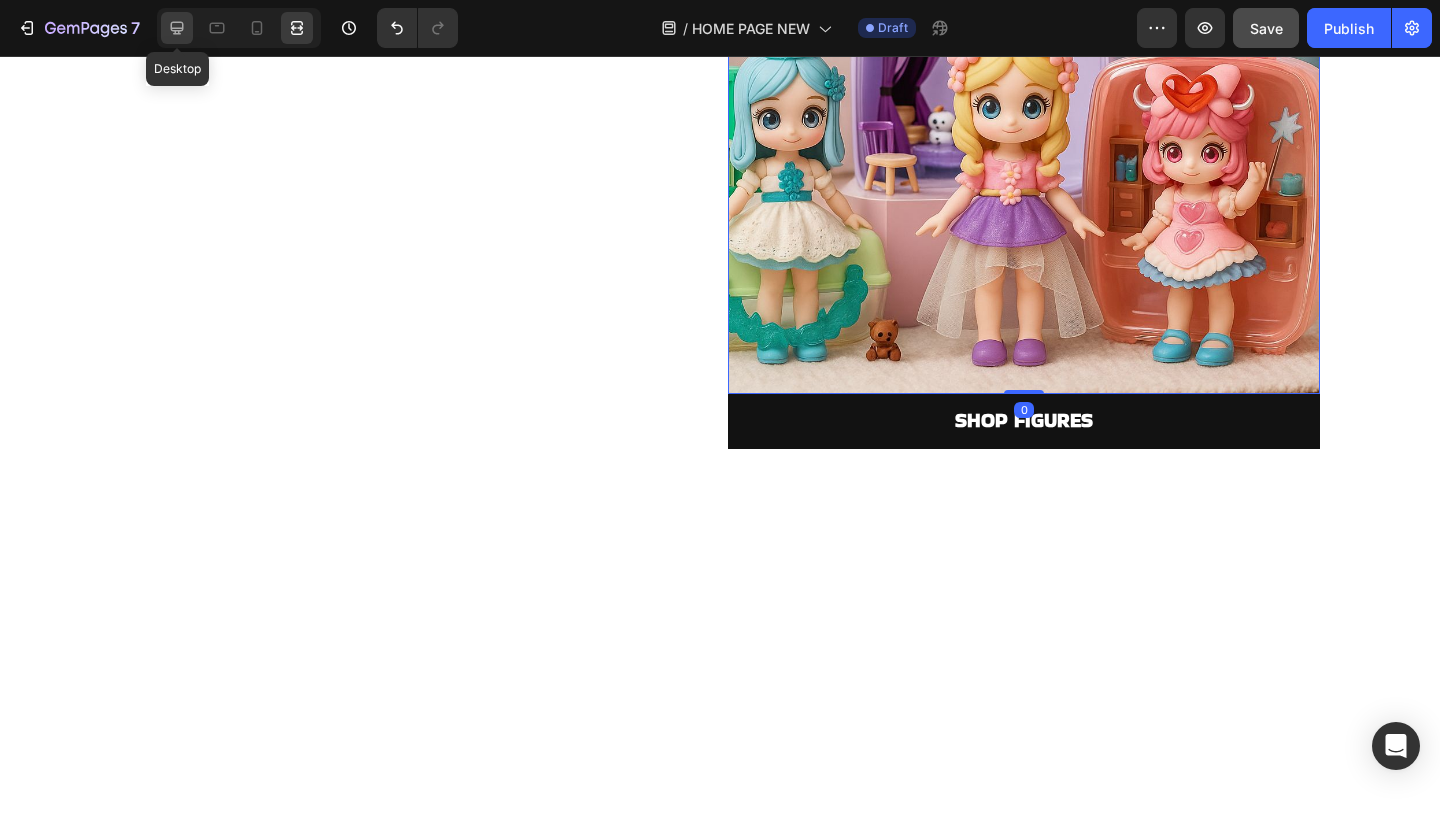 click 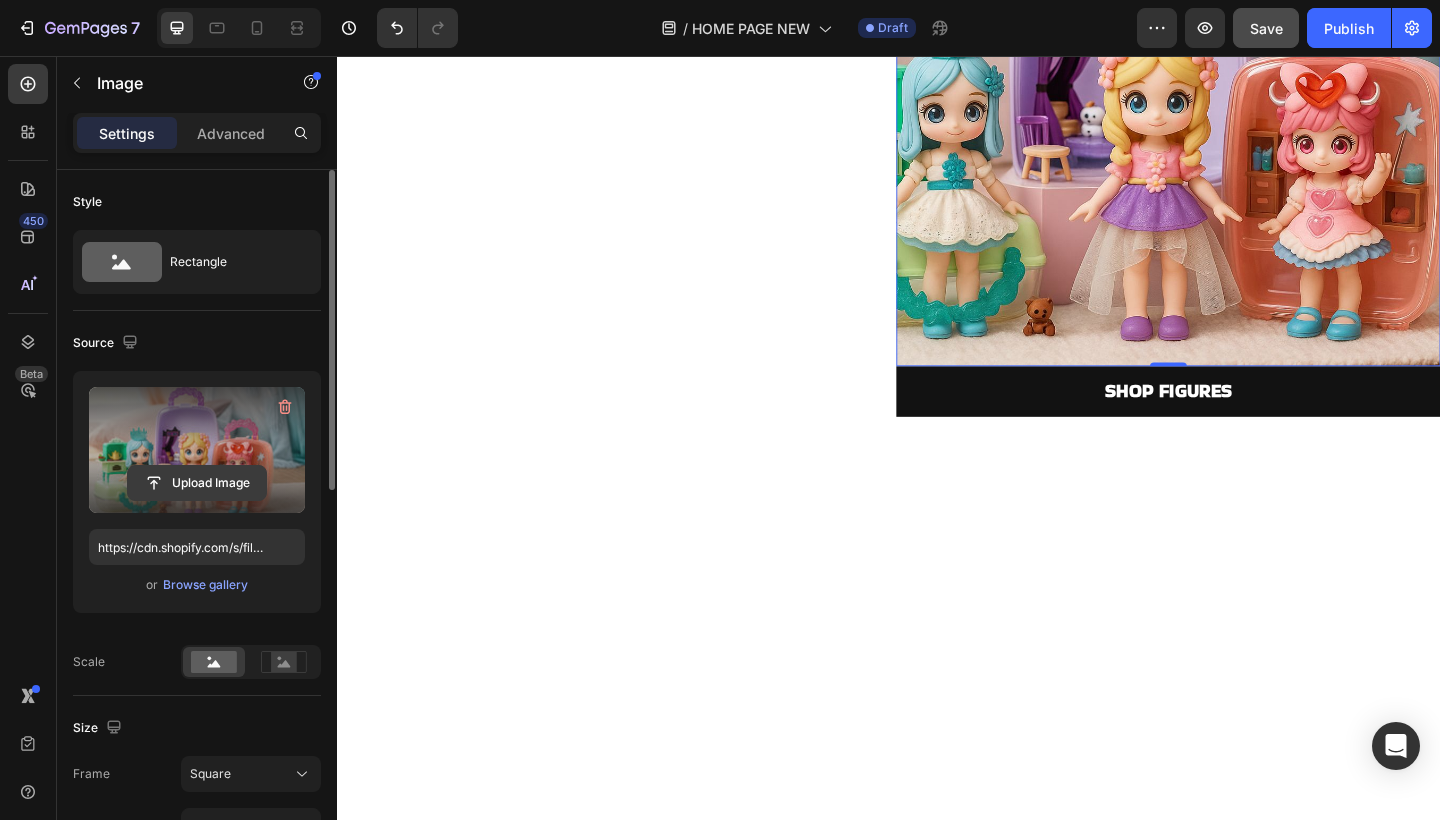 click 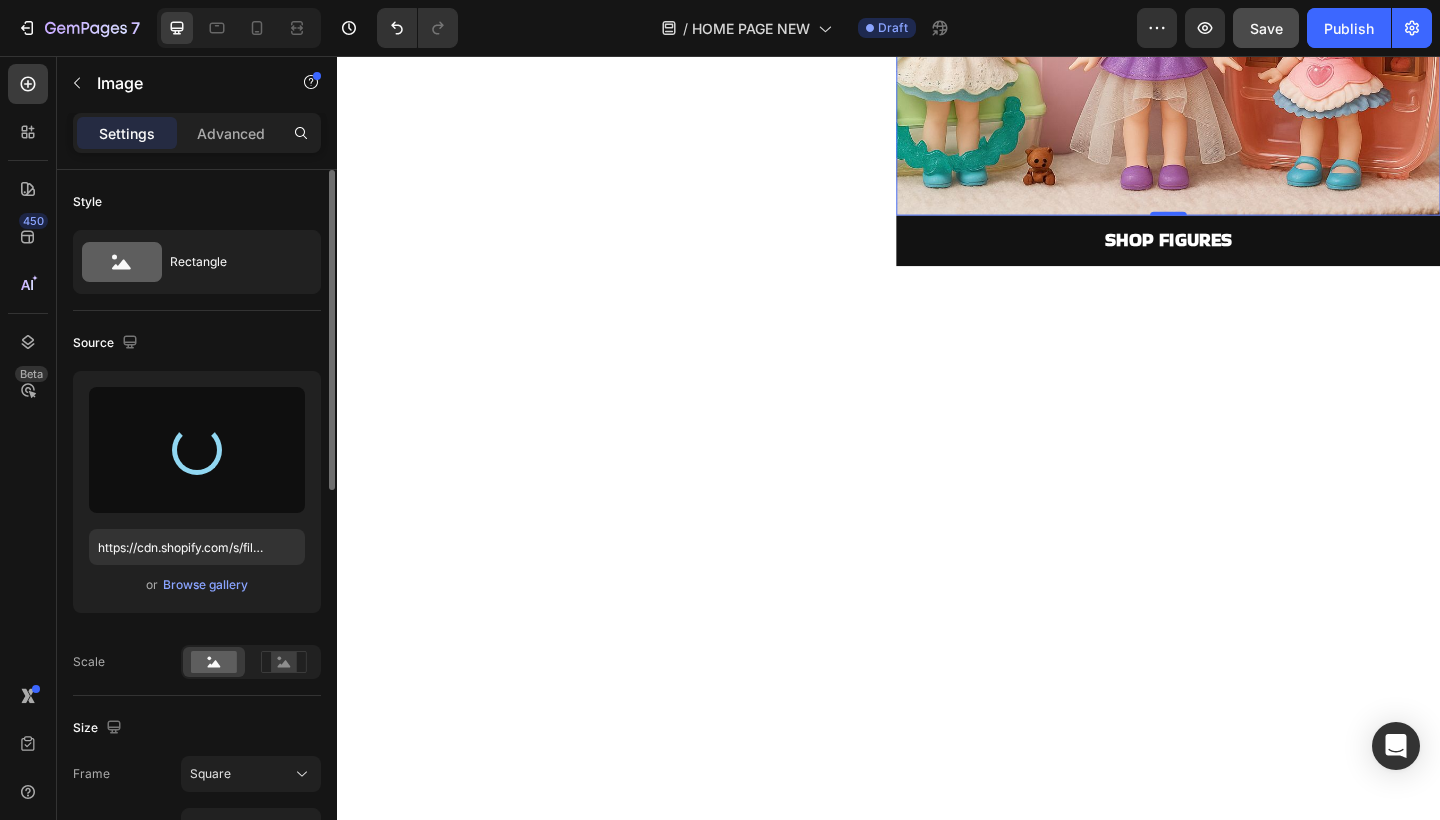 type on "https://cdn.shopify.com/s/files/1/0883/4033/2880/files/gempages_570780491876139904-0cbf8851-517e-42c3-a5cc-2643e63e5beb.jpg" 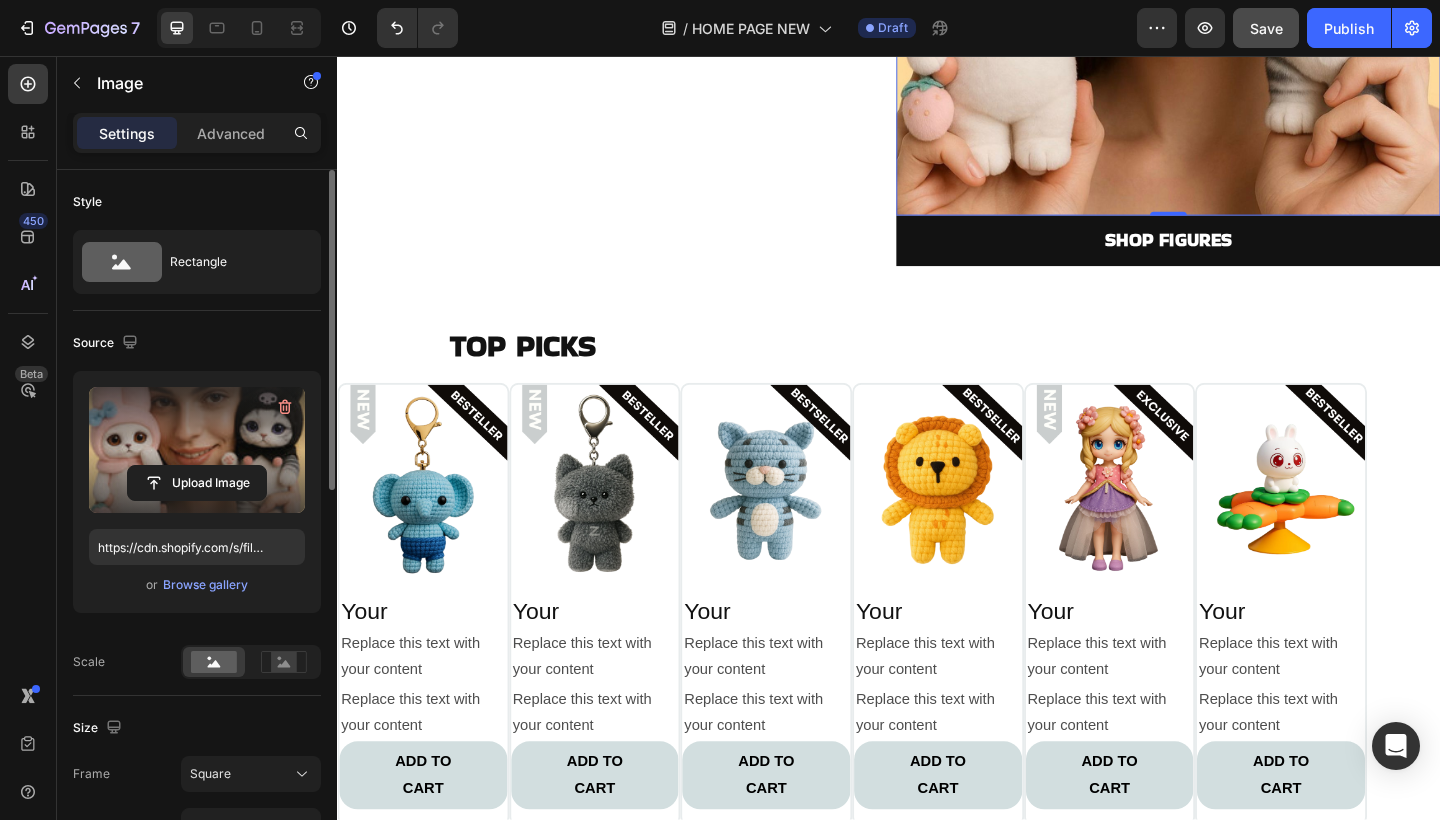 scroll, scrollTop: 2534, scrollLeft: 0, axis: vertical 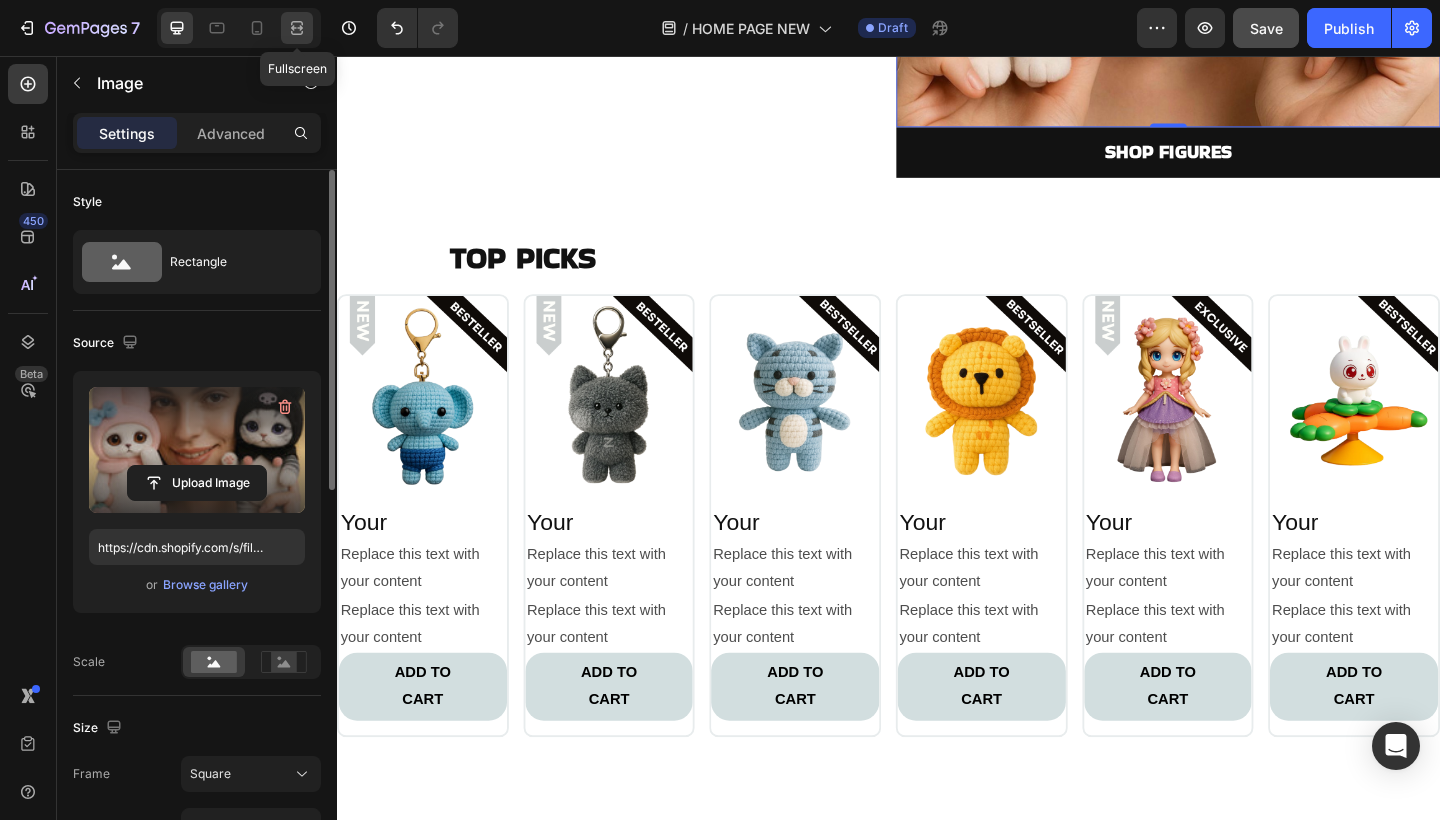 click 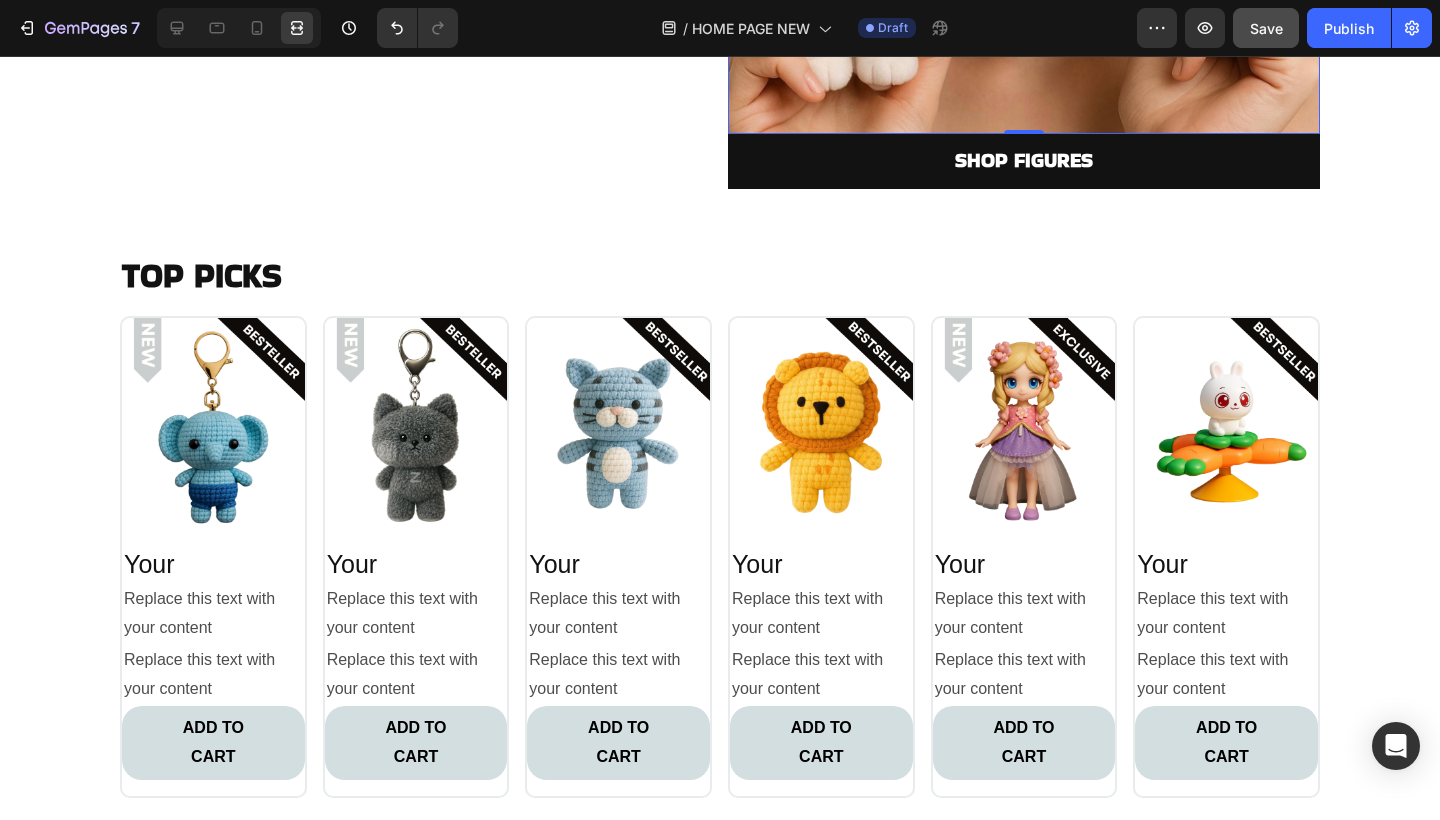 scroll, scrollTop: 2553, scrollLeft: 0, axis: vertical 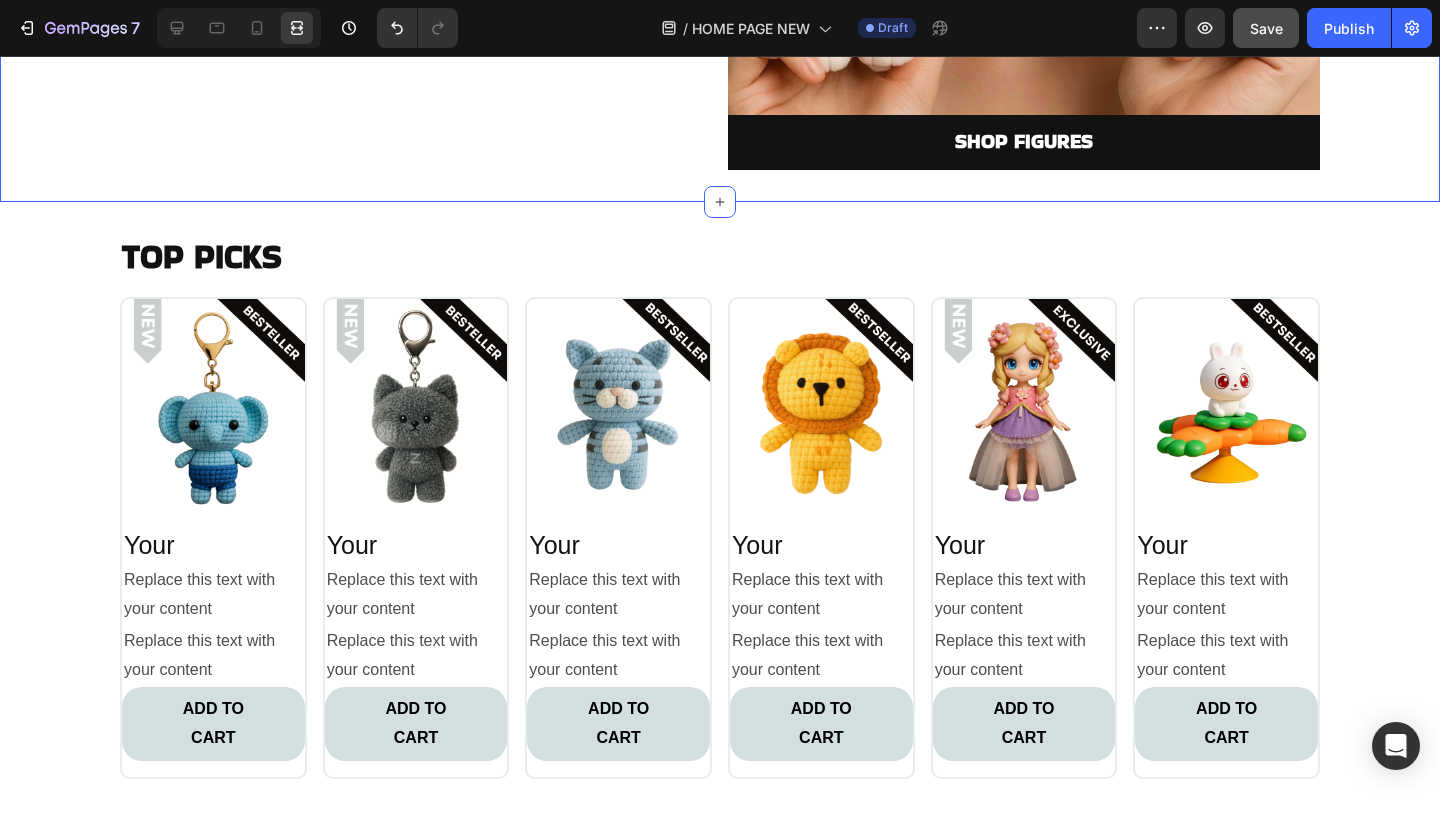 click on "Image SHOP MINIS Button Image SHOP SINGLES Button Row Image SHOP SETS Button Image   0 SHOP FIGURES Button Row" at bounding box center (720, -192) 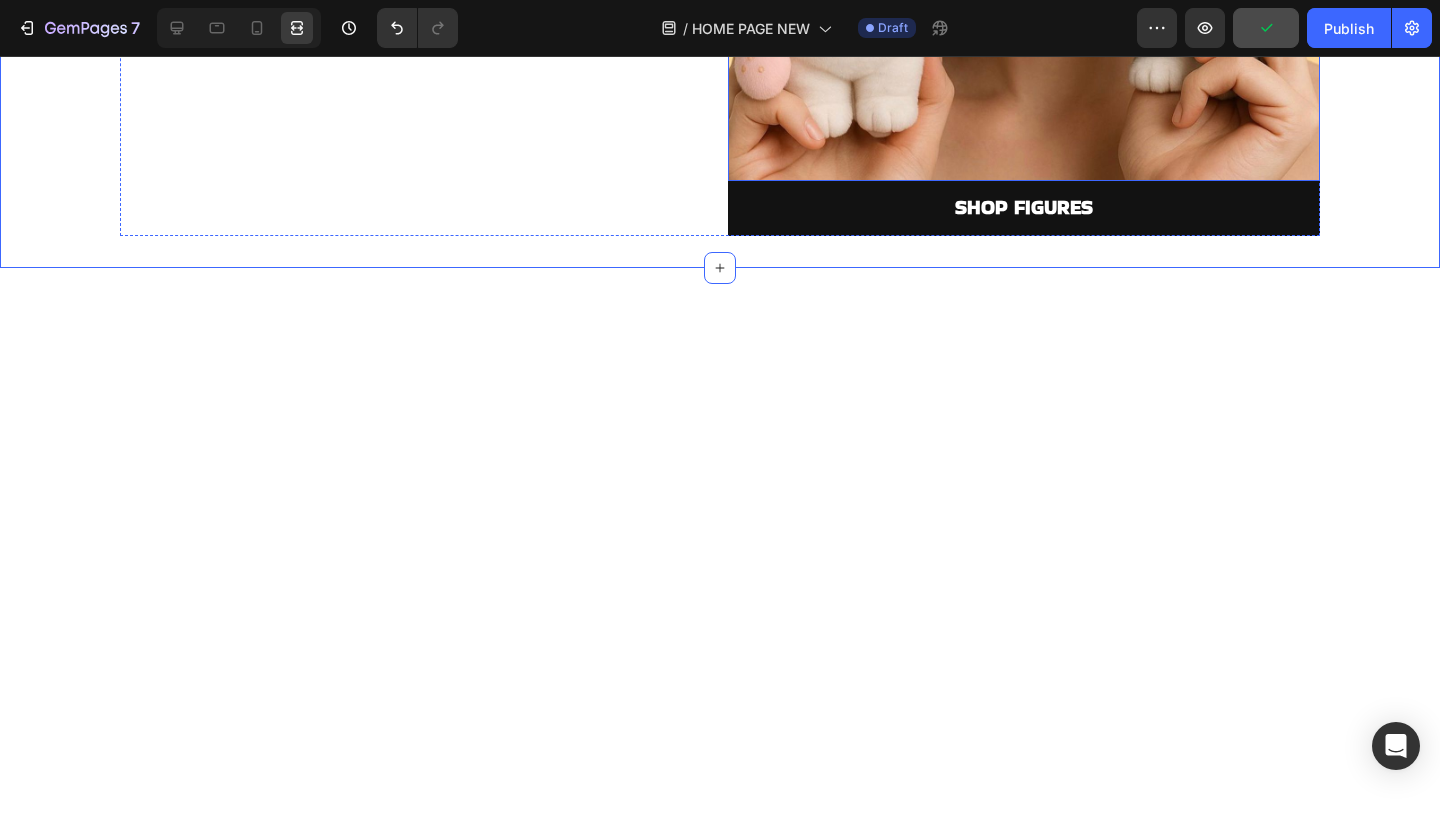 scroll, scrollTop: 2046, scrollLeft: 0, axis: vertical 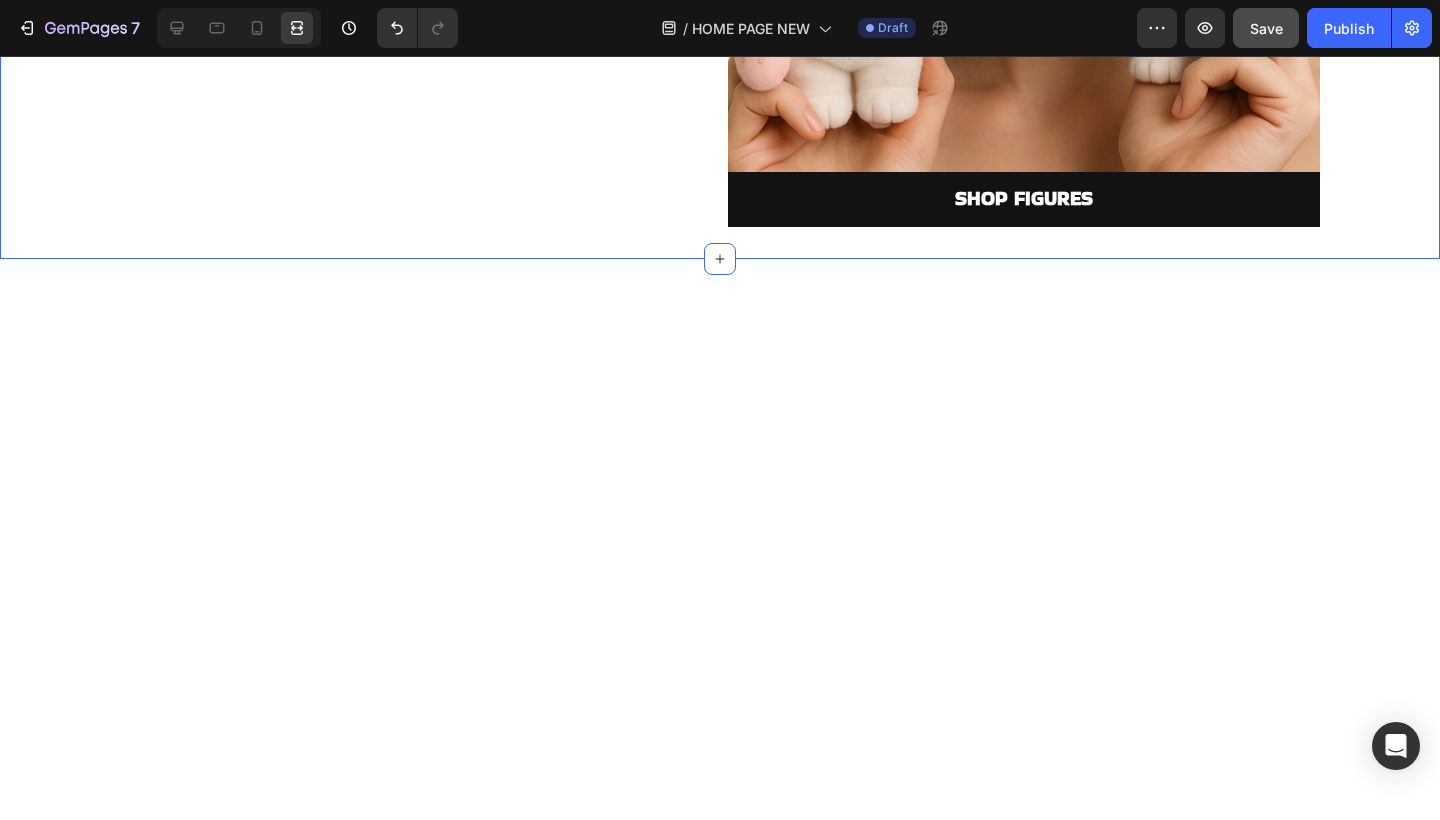 click on "Image SHOP MINIS Button Image SHOP SINGLES Button Row Image SHOP SETS Button Image SHOP FIGURES Button Row" at bounding box center [720, -135] 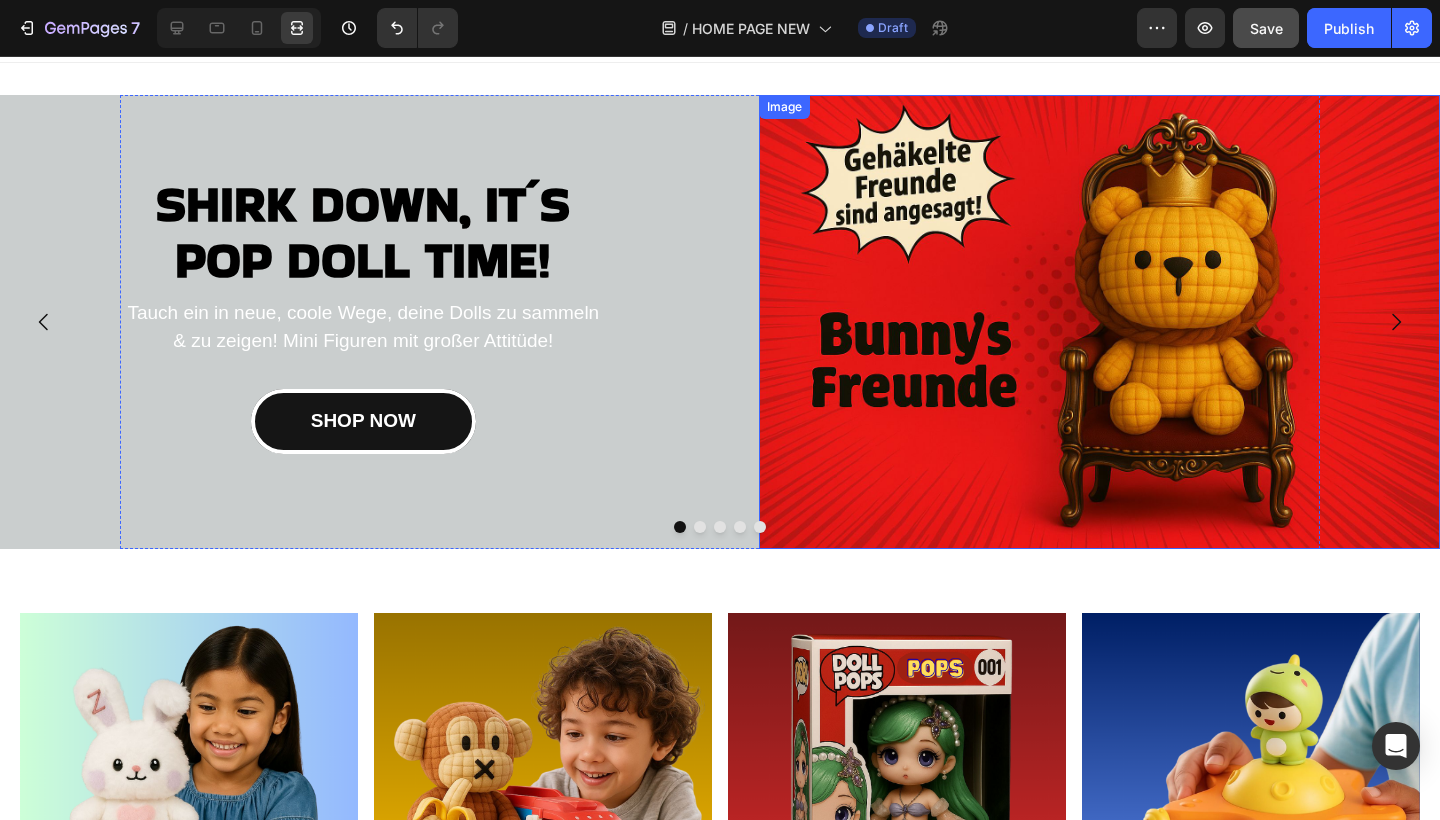 scroll, scrollTop: 35, scrollLeft: 0, axis: vertical 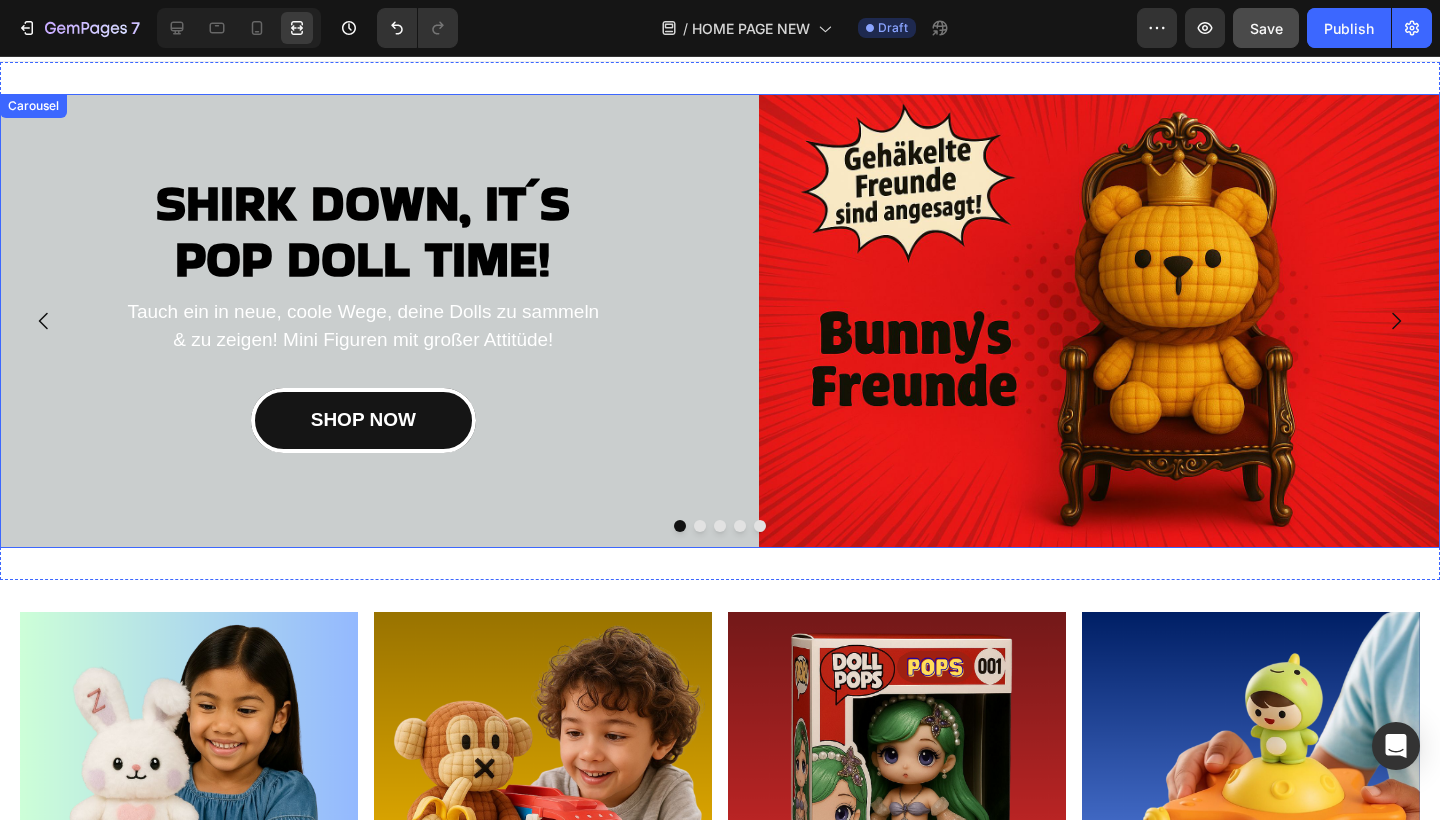 click at bounding box center [1396, 321] 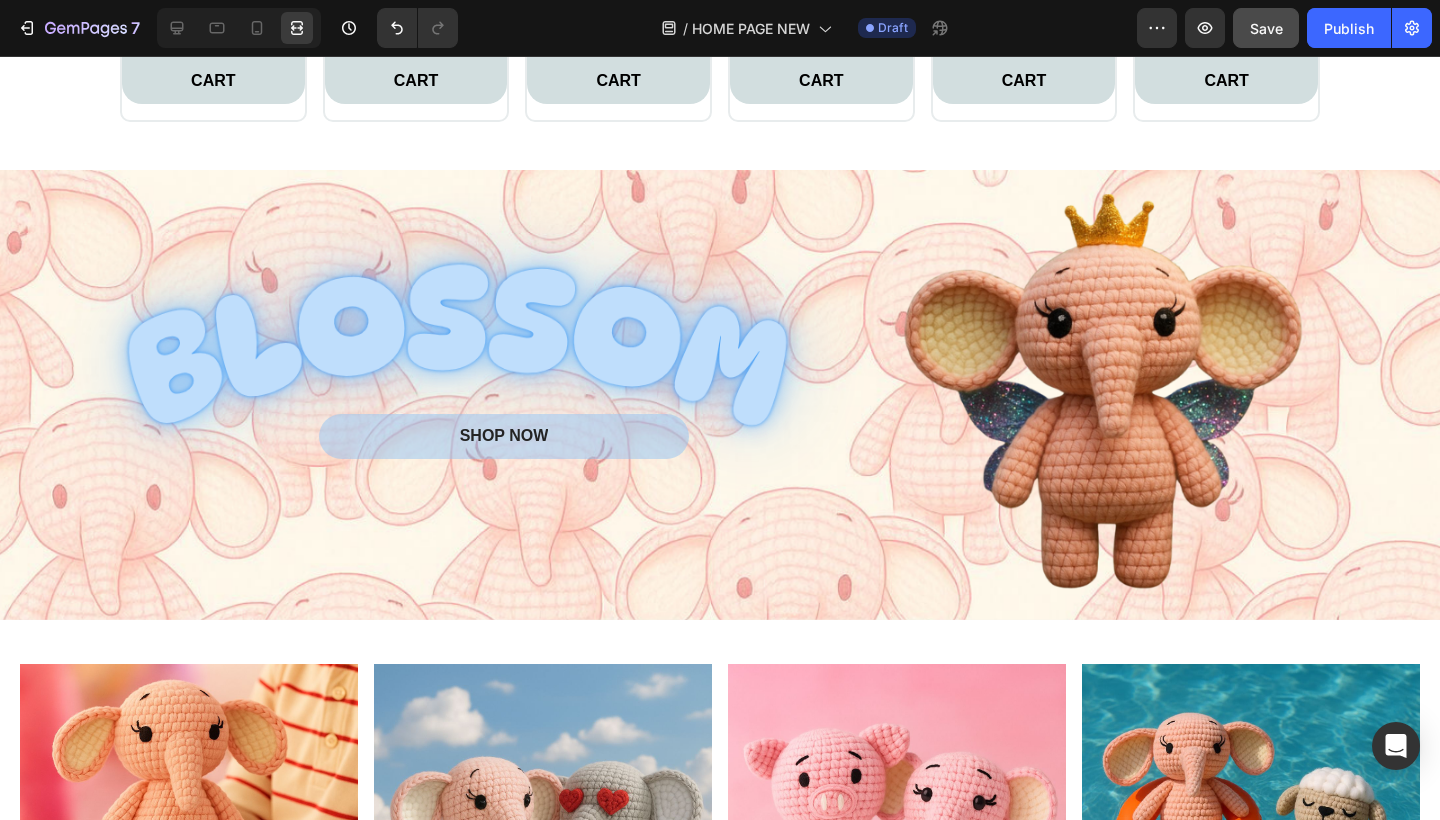 scroll, scrollTop: 3807, scrollLeft: 0, axis: vertical 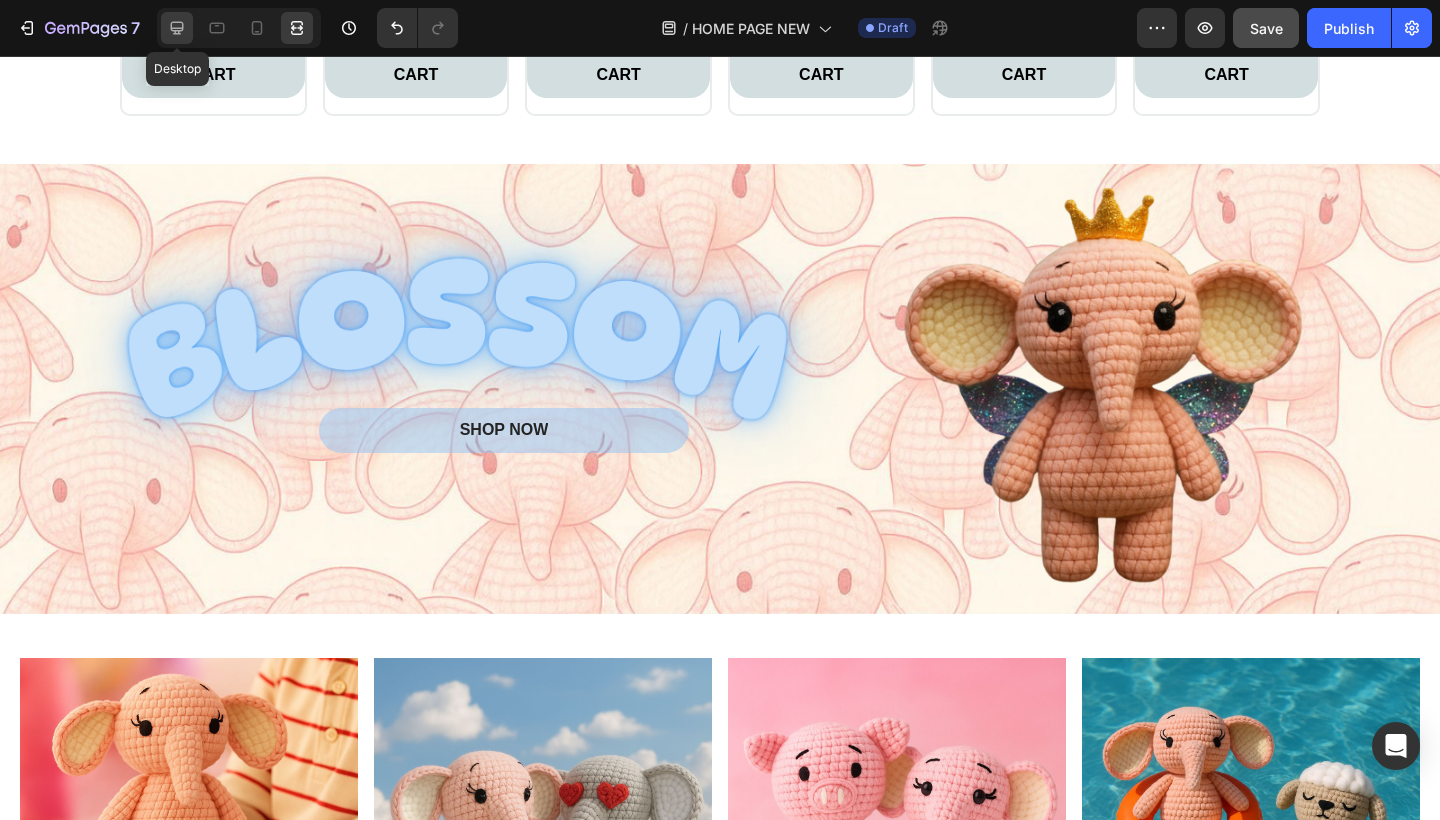 click 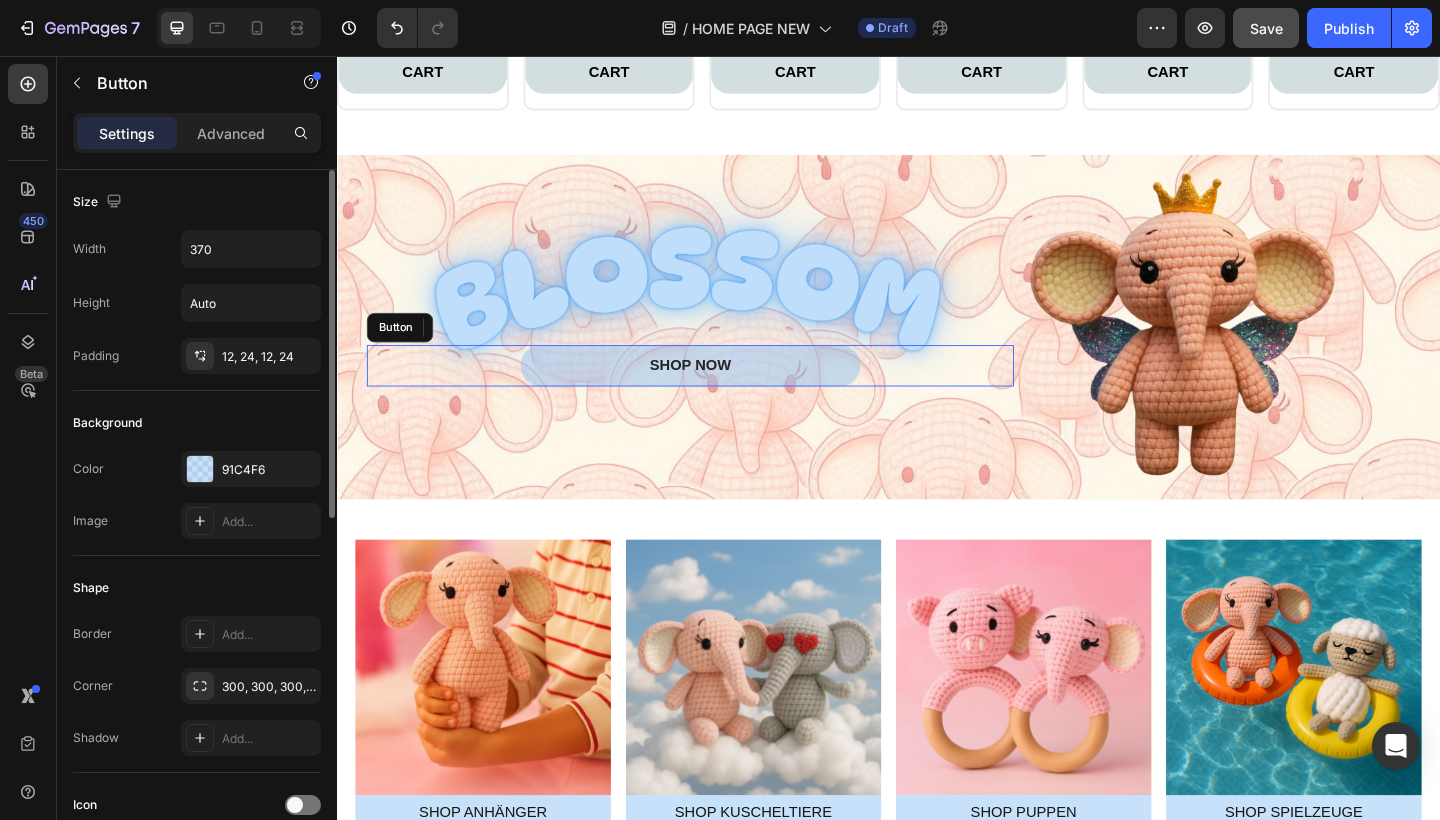 click on "SHOP NOW Button" at bounding box center [721, 393] 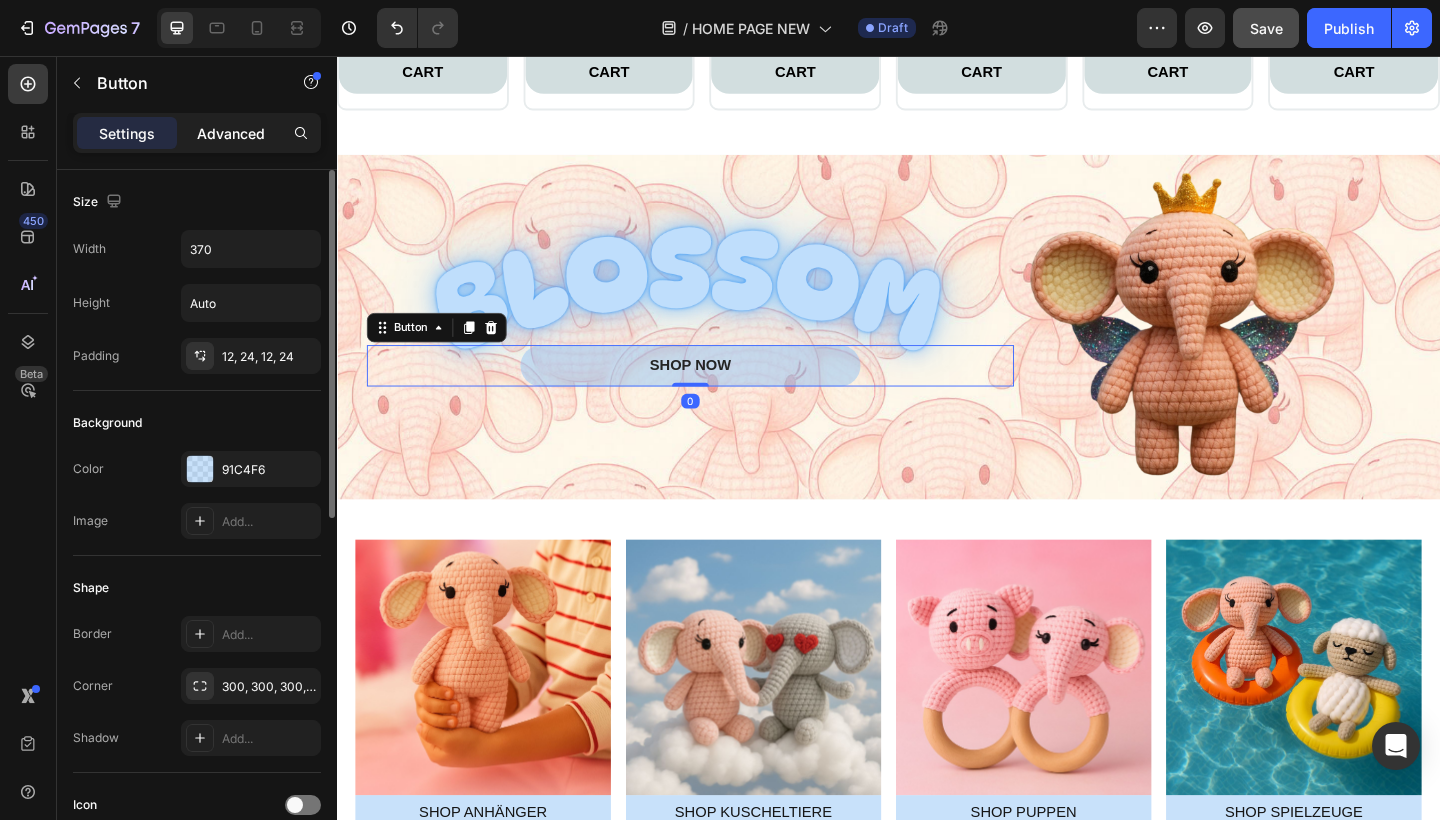 click on "Advanced" 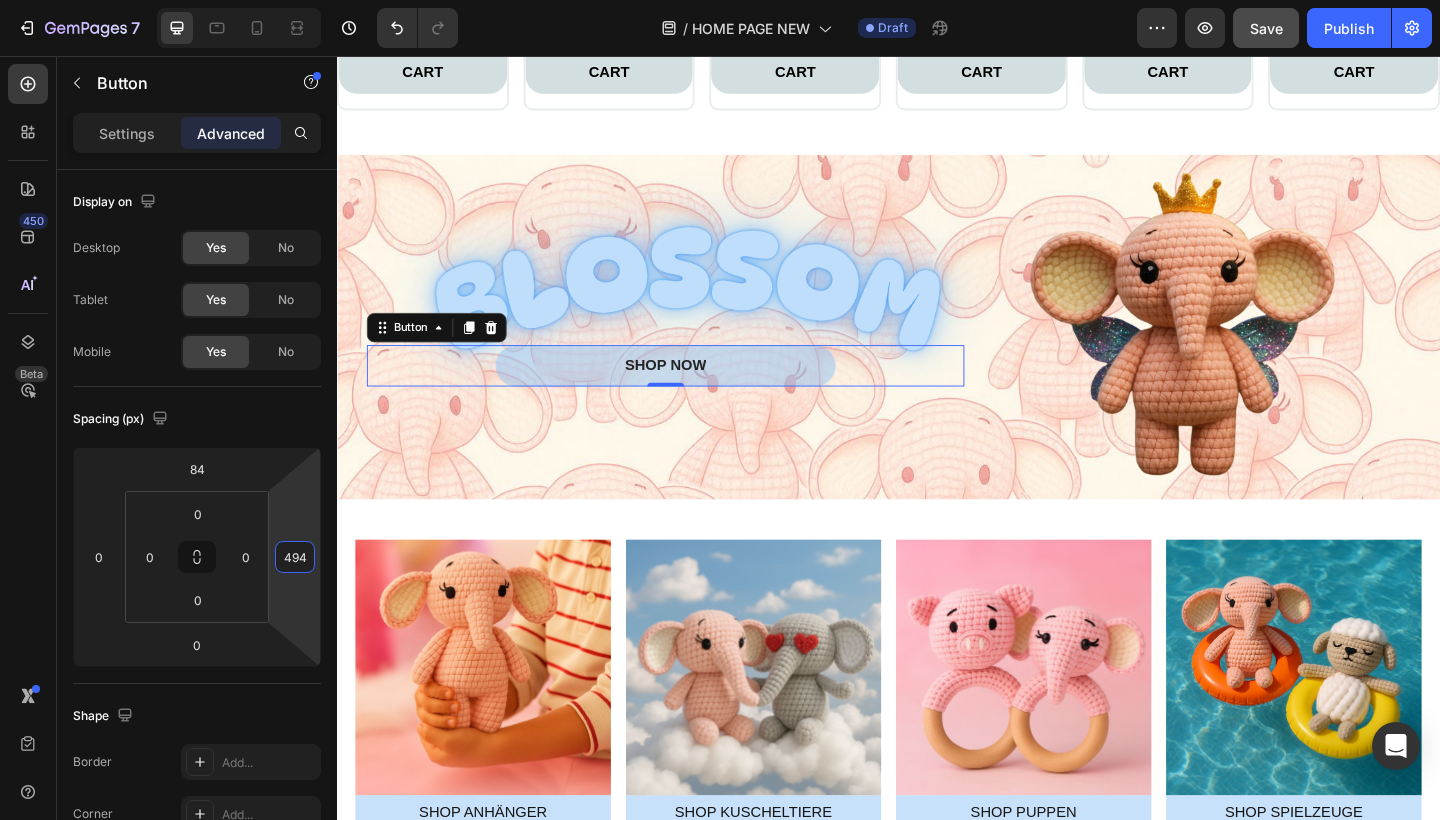 type on "496" 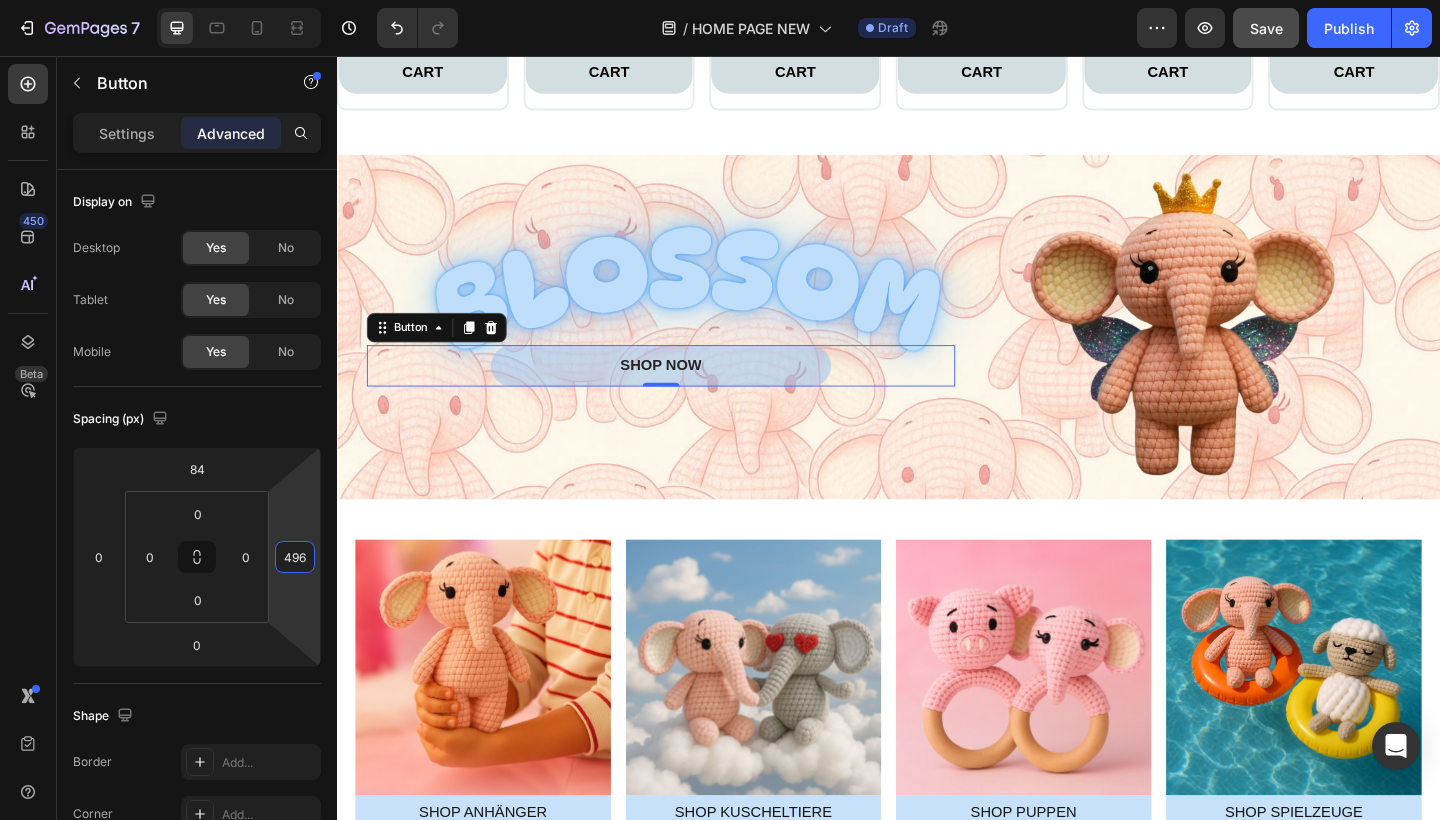 drag, startPoint x: 316, startPoint y: 536, endPoint x: 313, endPoint y: 504, distance: 32.140316 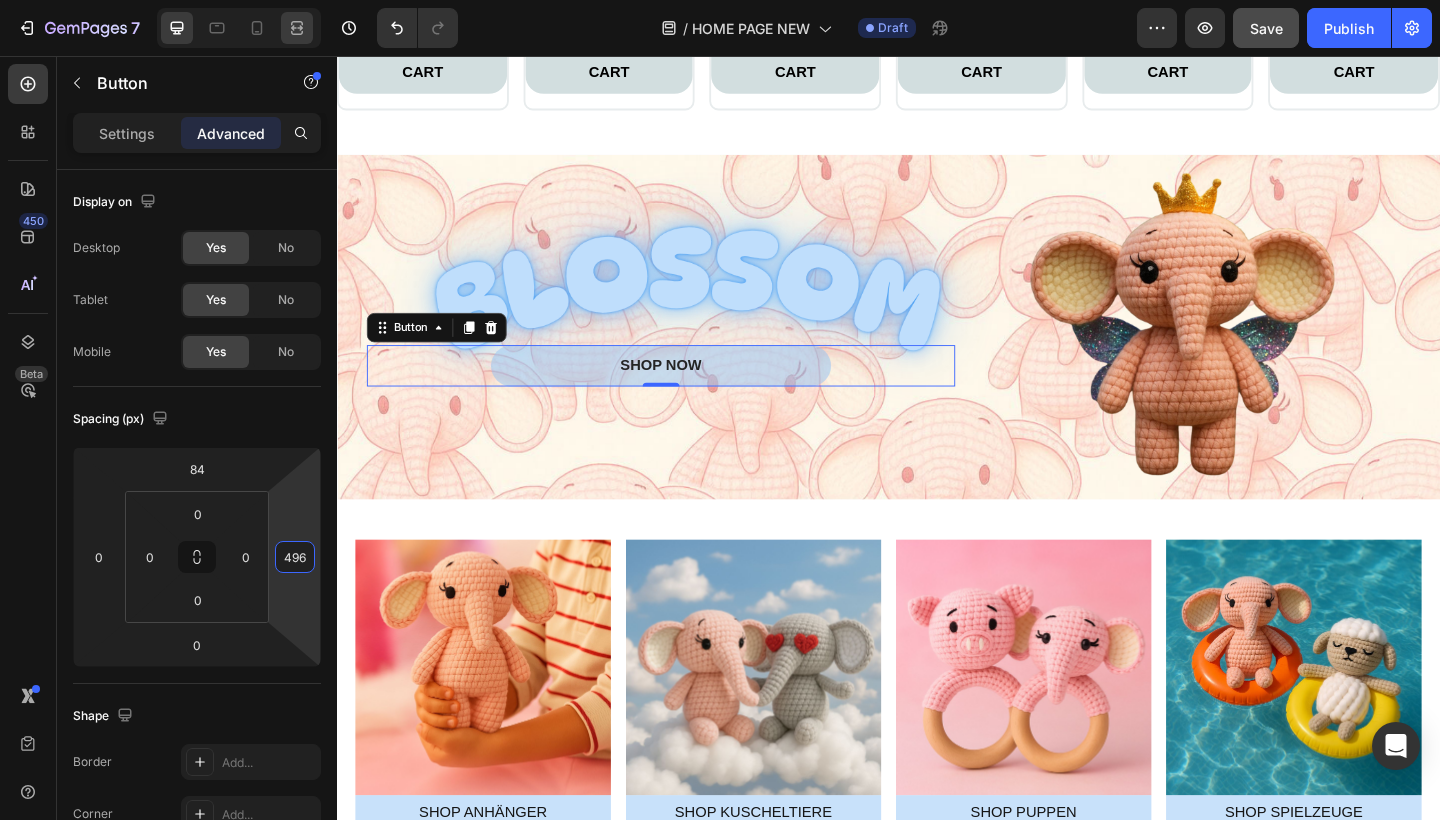 click 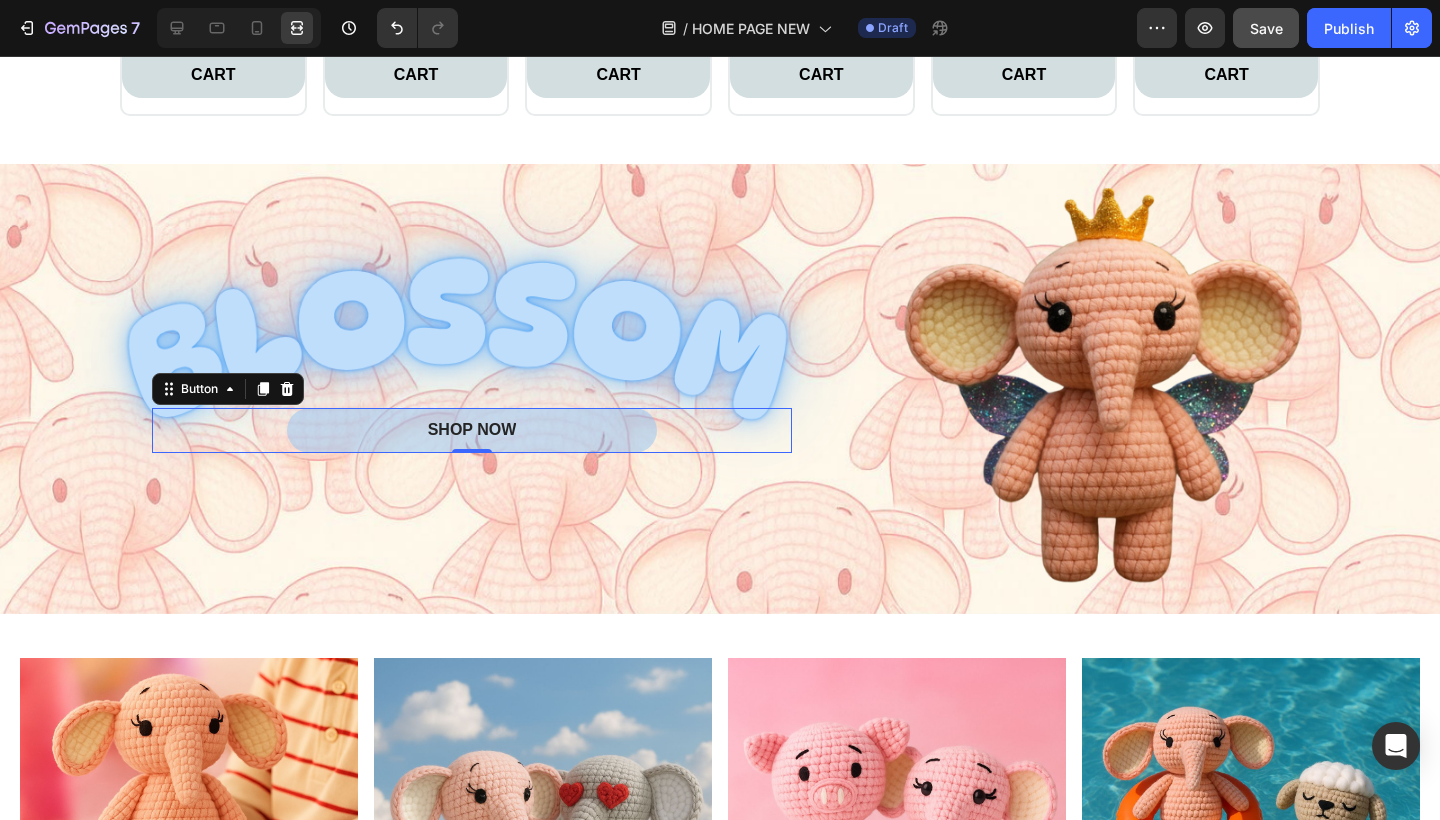 click on "SHOP NOW Button   0 Hero Banner Section 7" at bounding box center (720, 389) 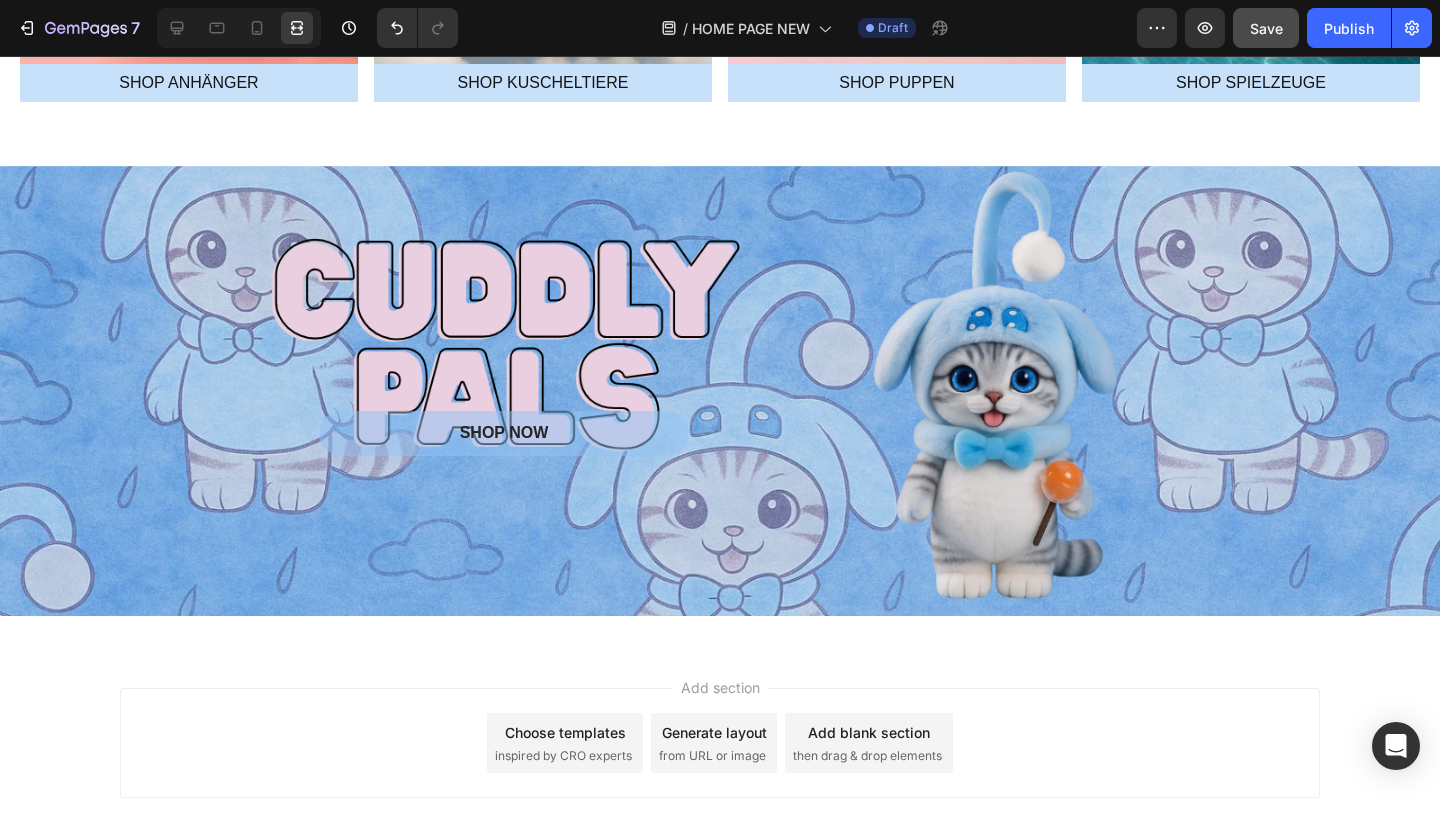 scroll, scrollTop: 4734, scrollLeft: 0, axis: vertical 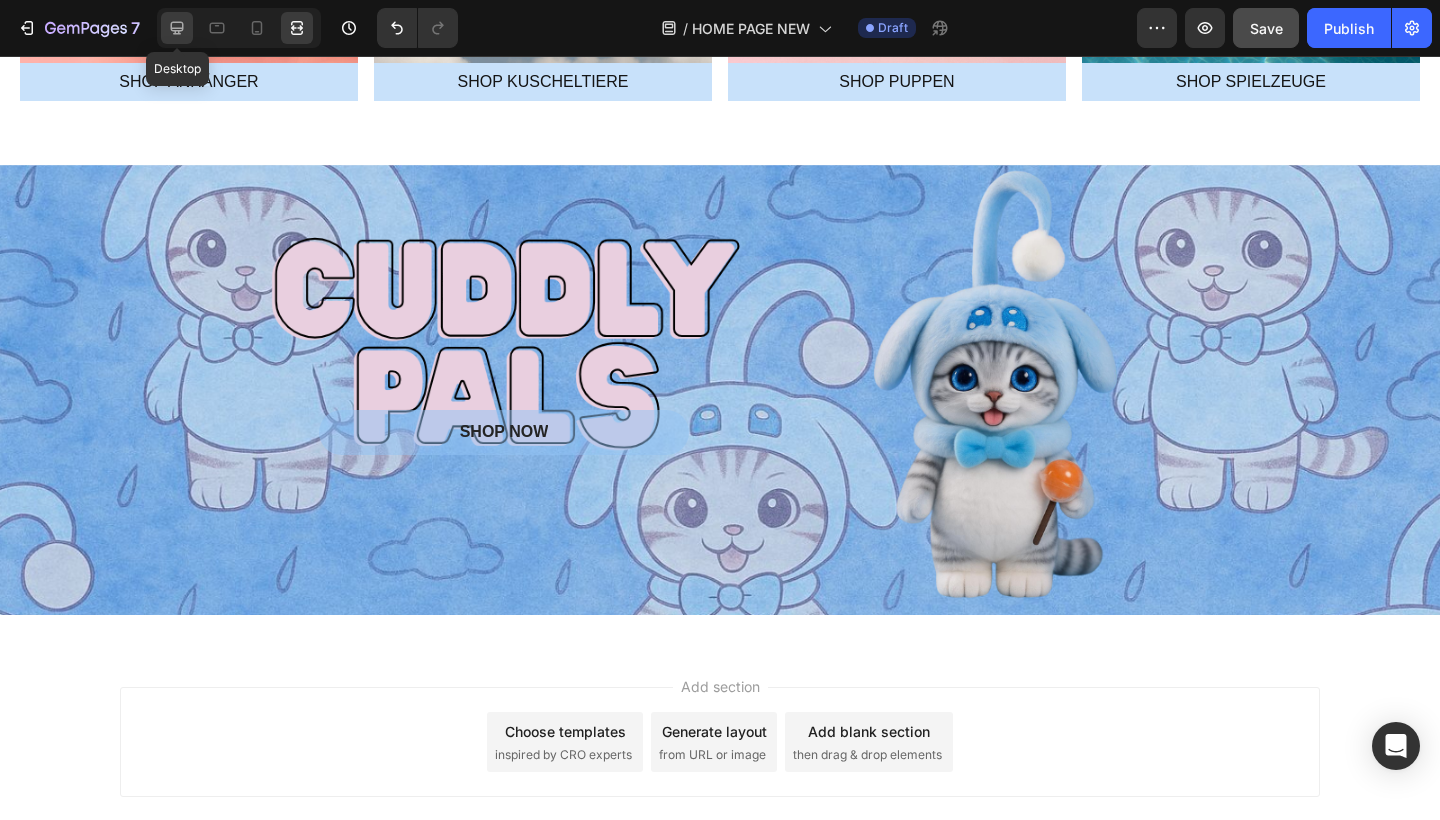 click 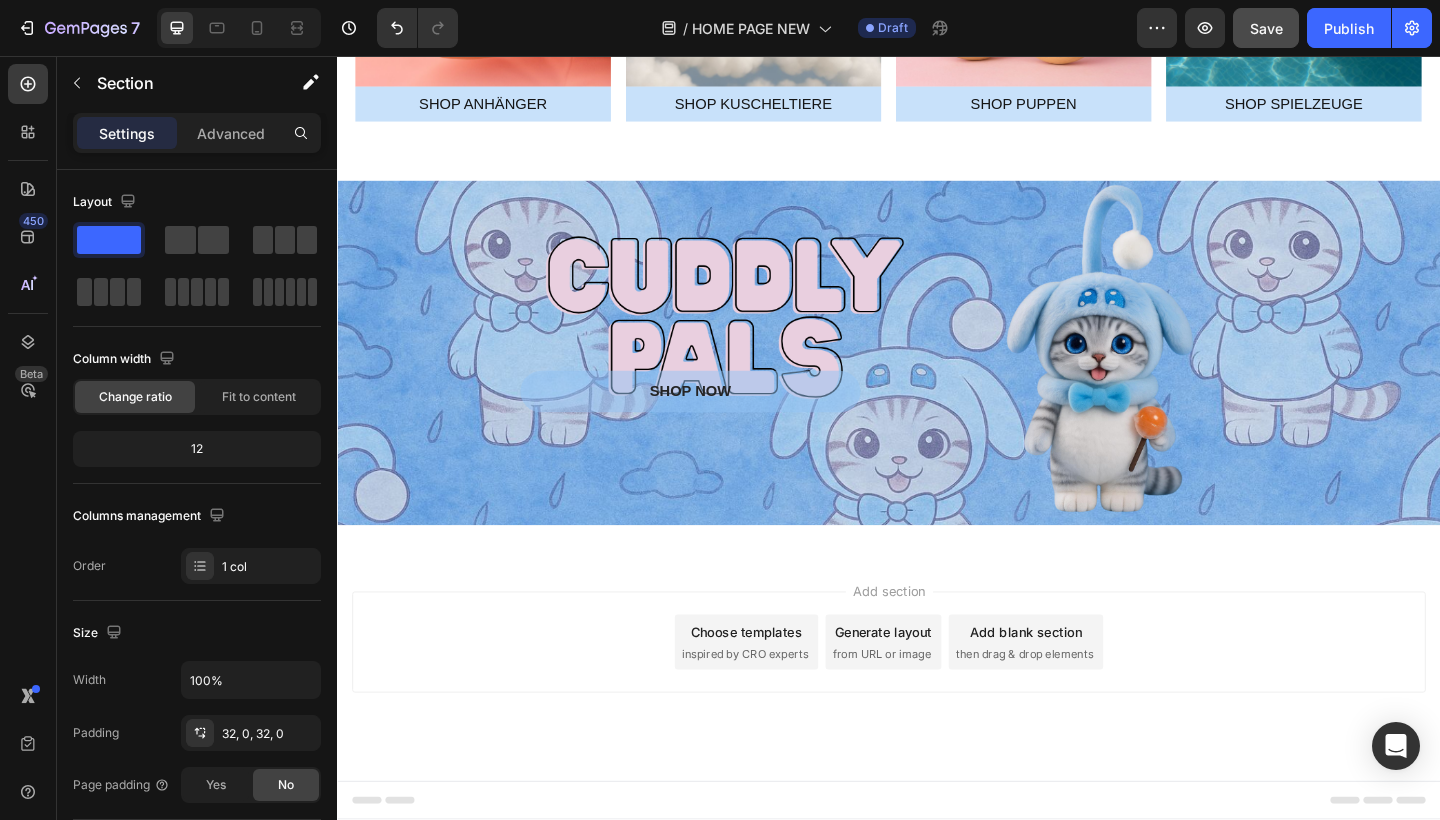 scroll, scrollTop: 4649, scrollLeft: 0, axis: vertical 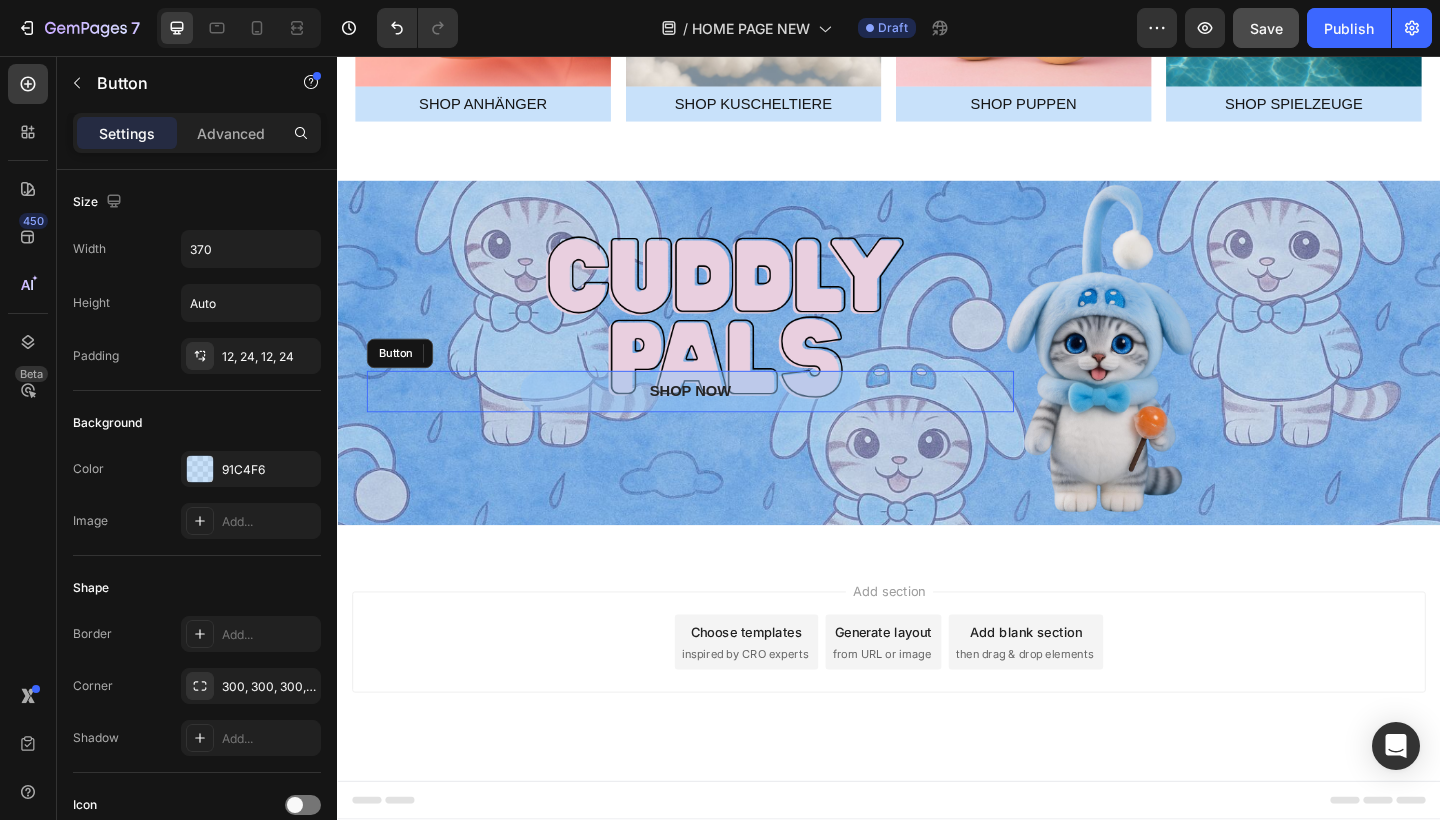 click on "SHOP NOW Button" at bounding box center (721, 421) 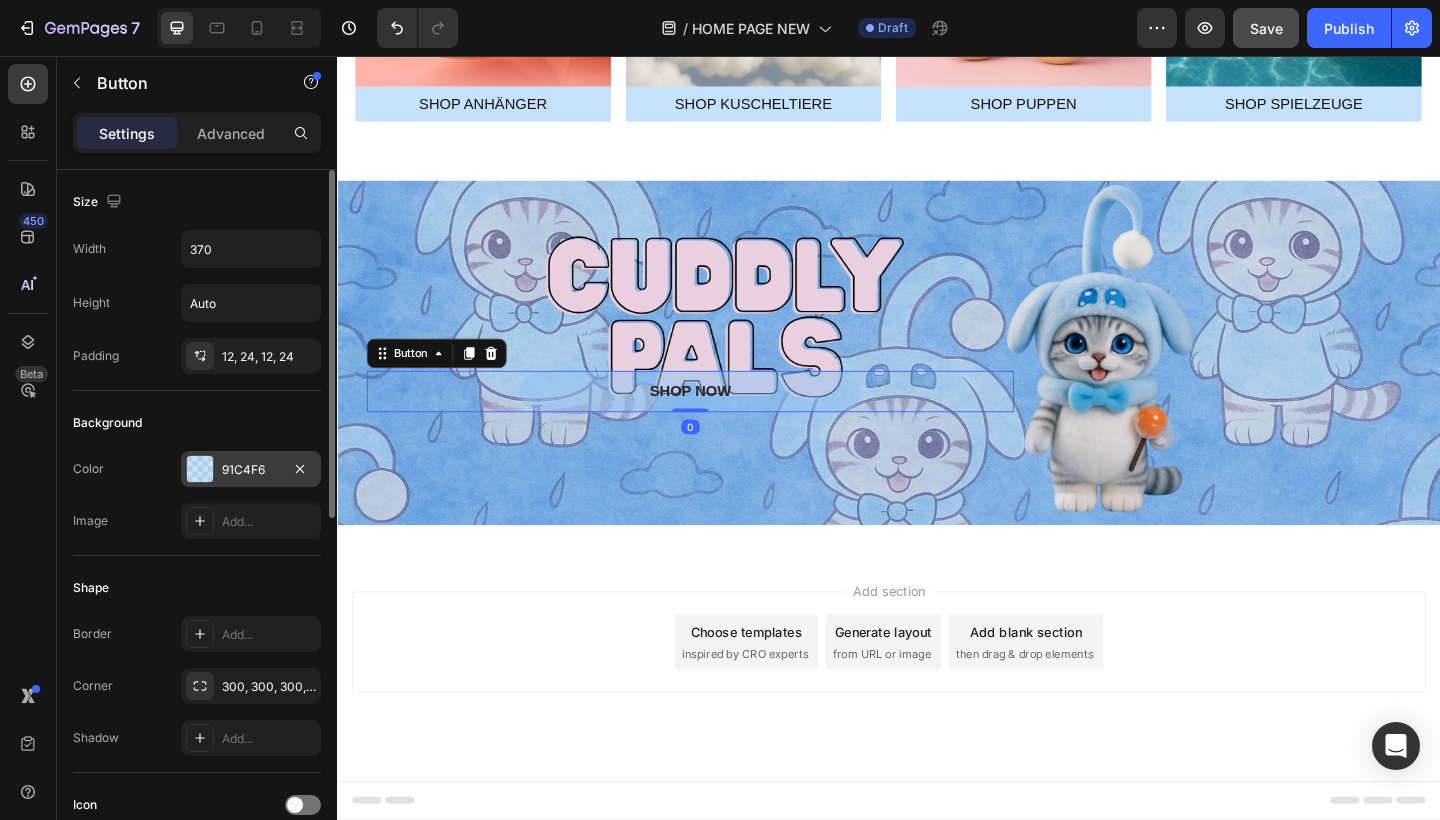 click on "91C4F6" at bounding box center [251, 469] 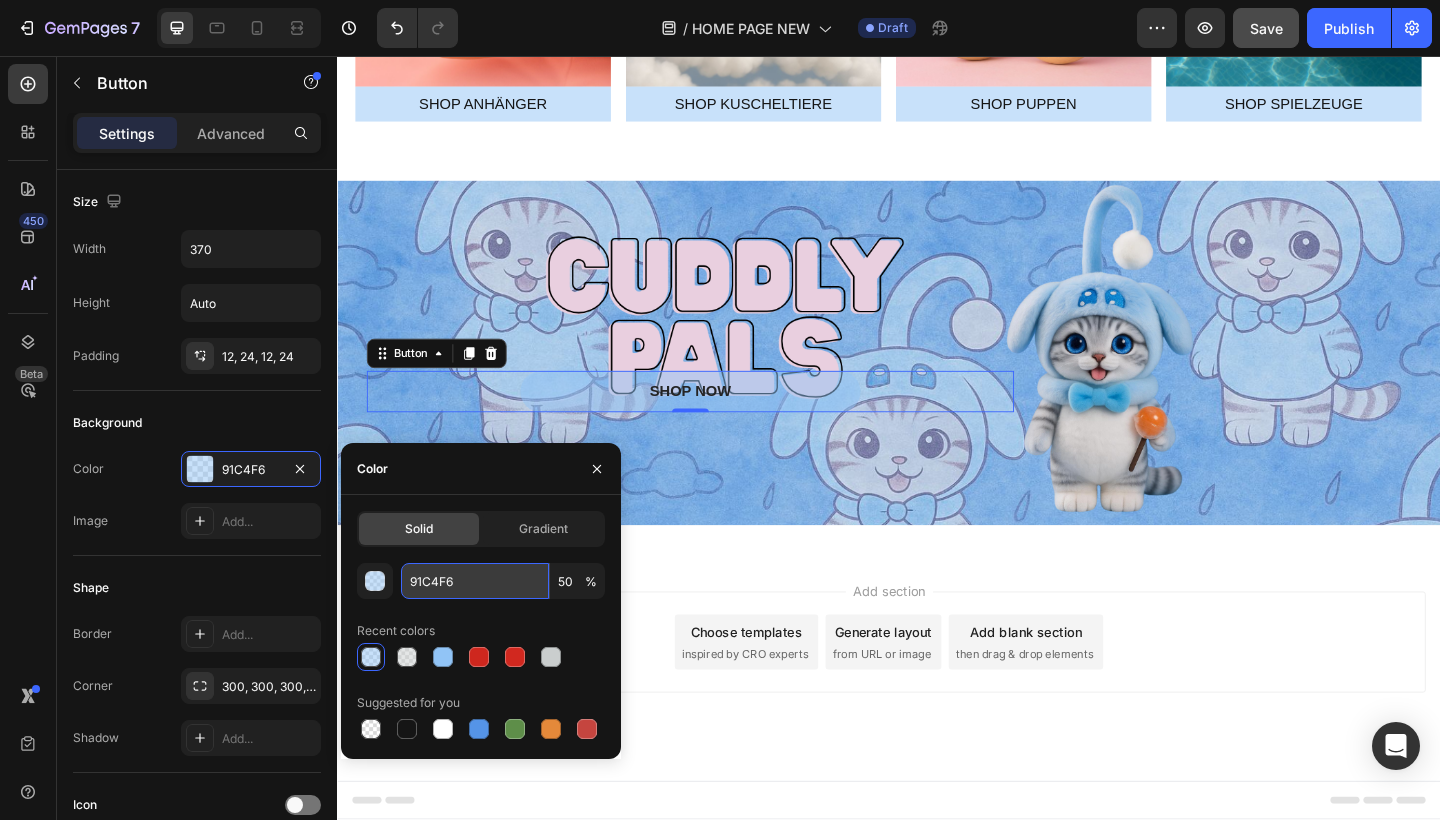 click on "91C4F6" at bounding box center [475, 581] 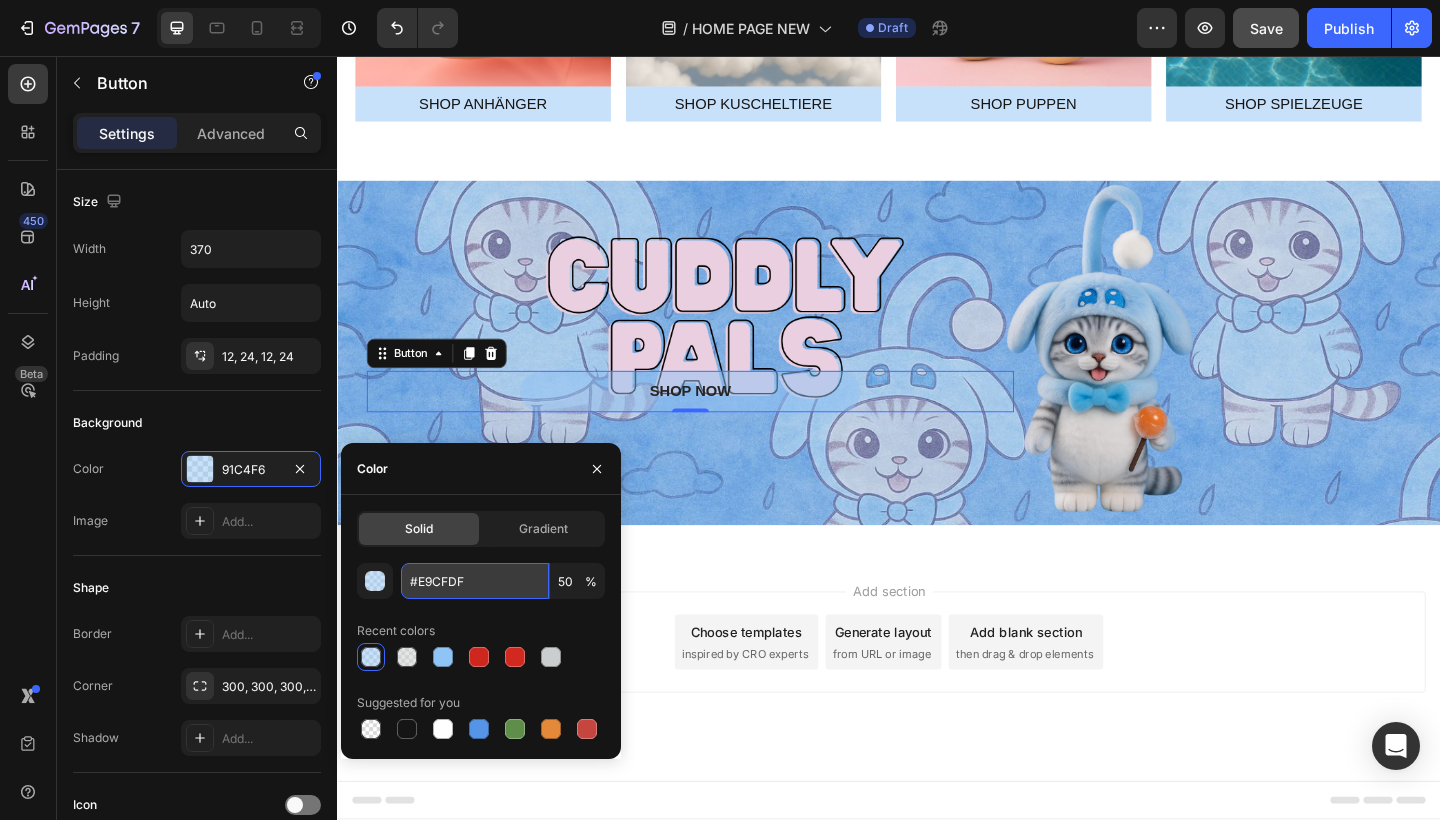type on "100" 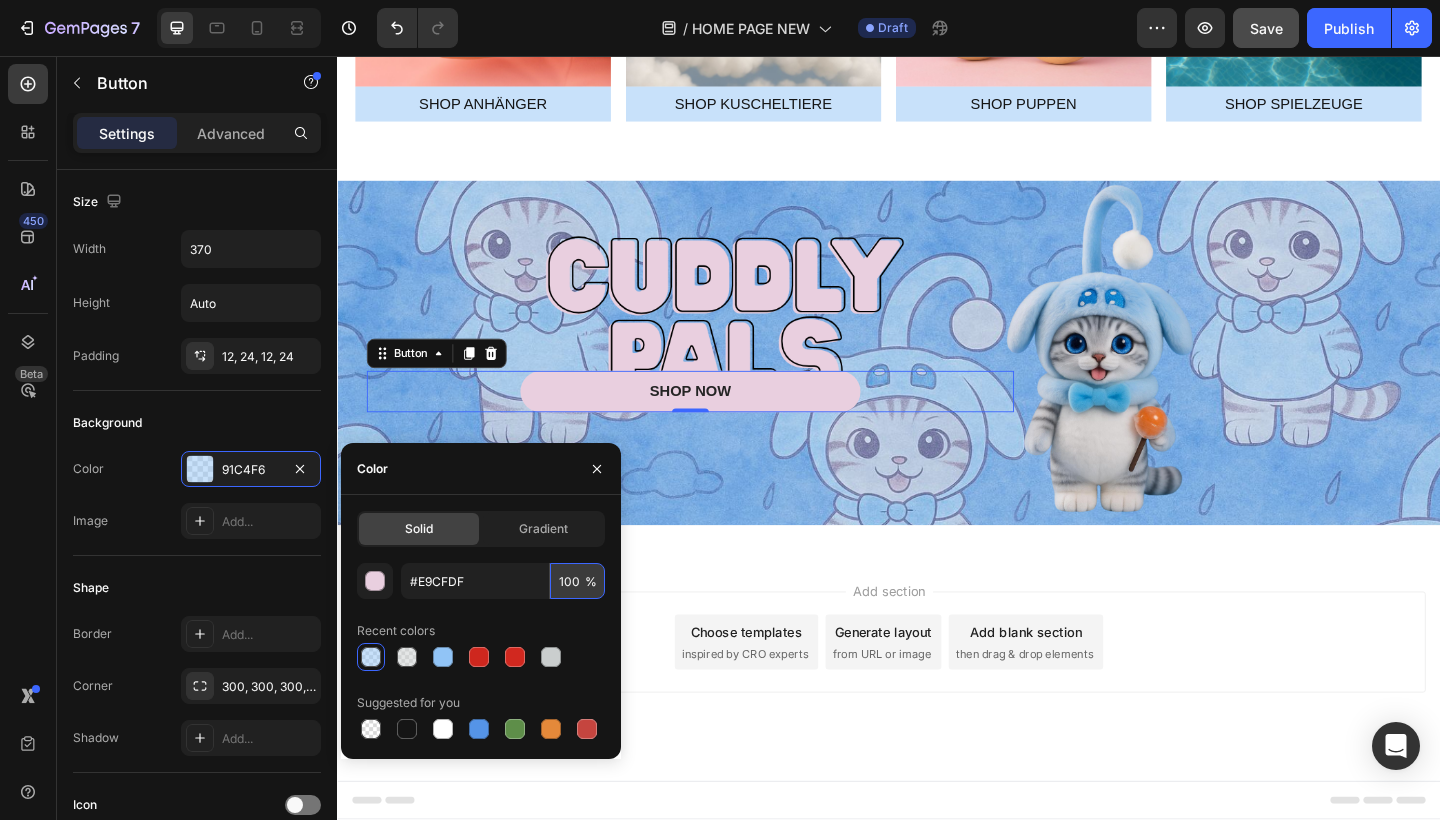 click on "100" at bounding box center [577, 581] 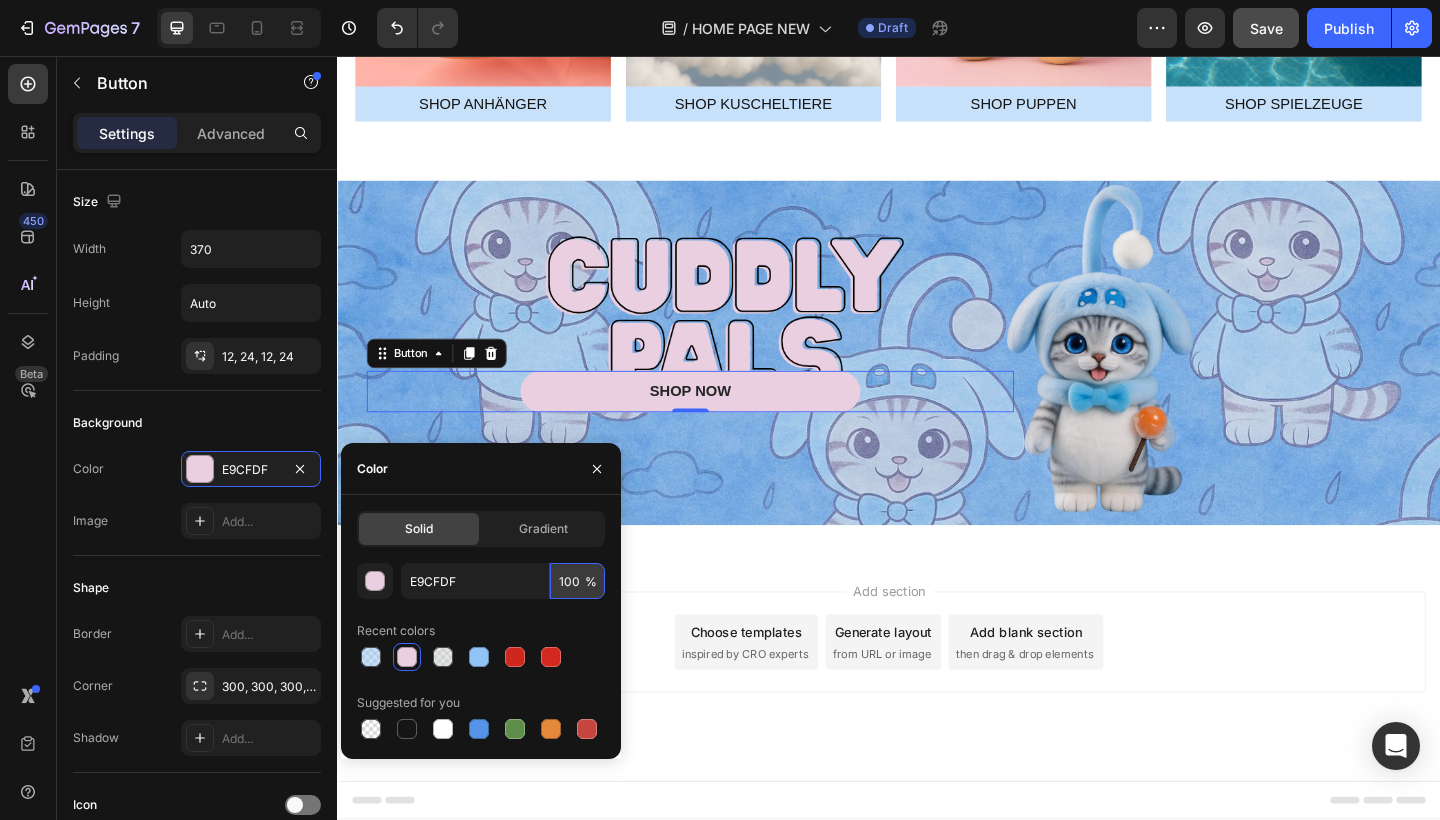 click on "100" at bounding box center [577, 581] 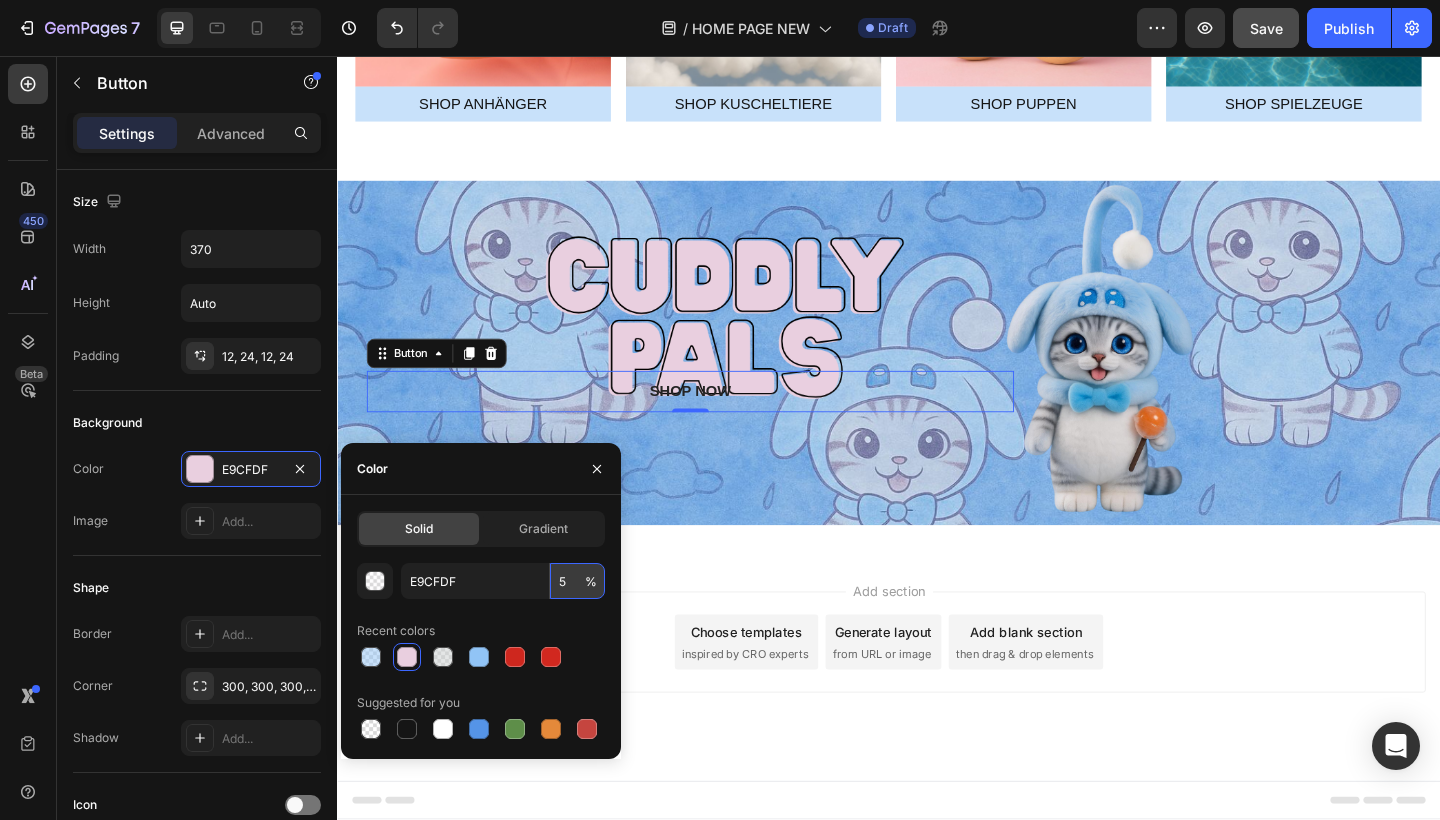 type on "50" 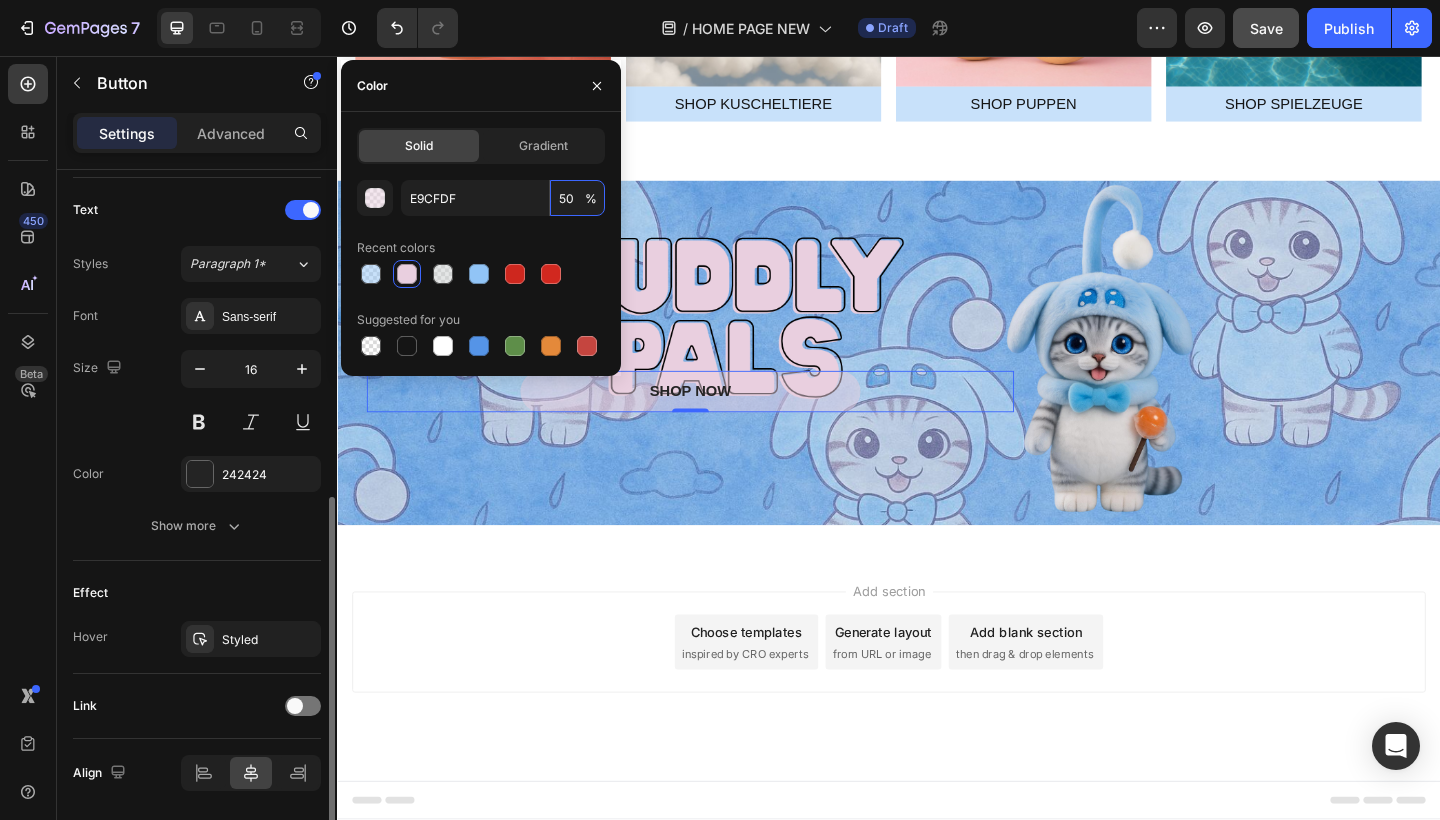 scroll, scrollTop: 727, scrollLeft: 0, axis: vertical 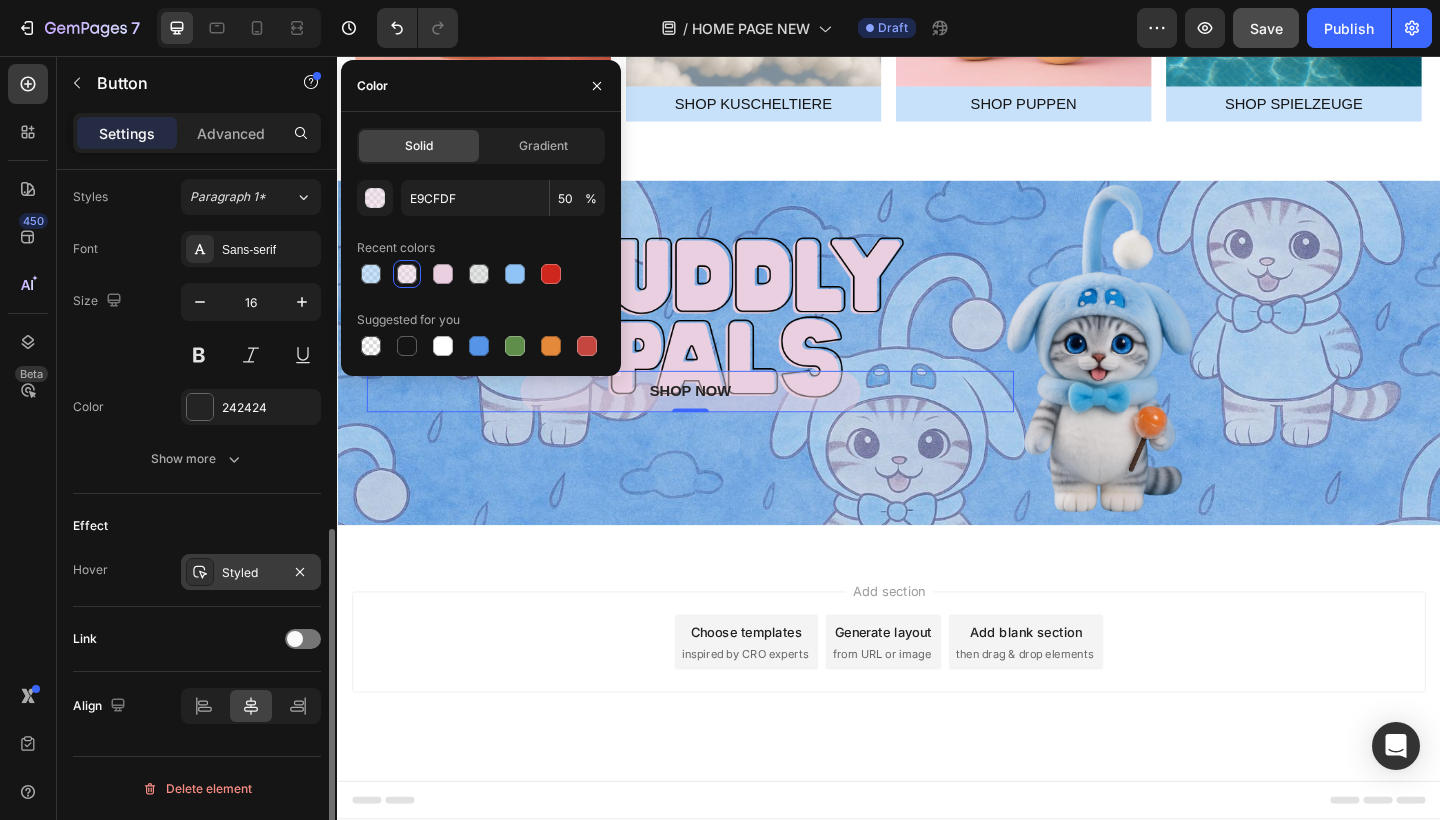 click on "Styled" at bounding box center [251, 572] 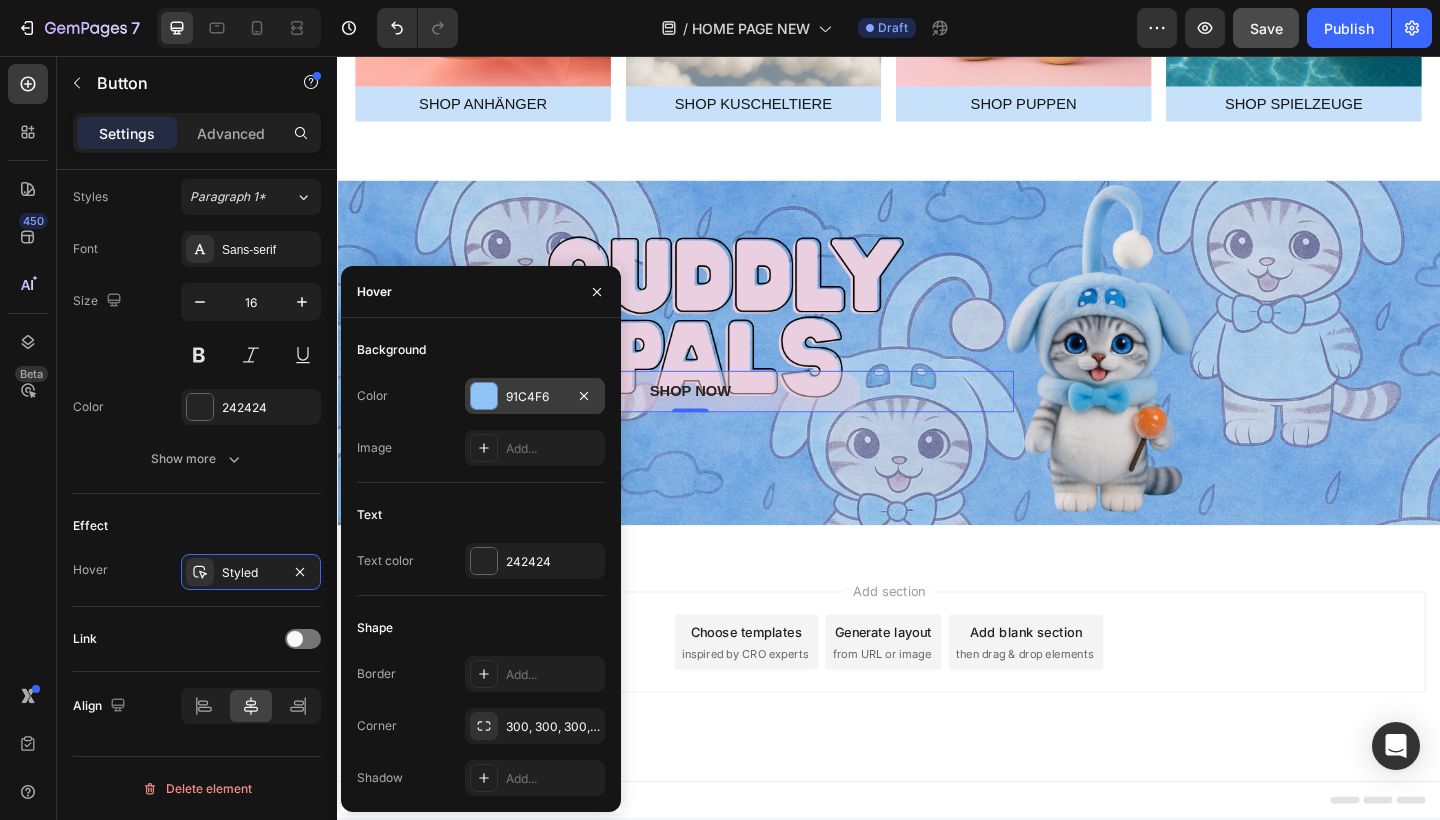 click on "91C4F6" at bounding box center (535, 396) 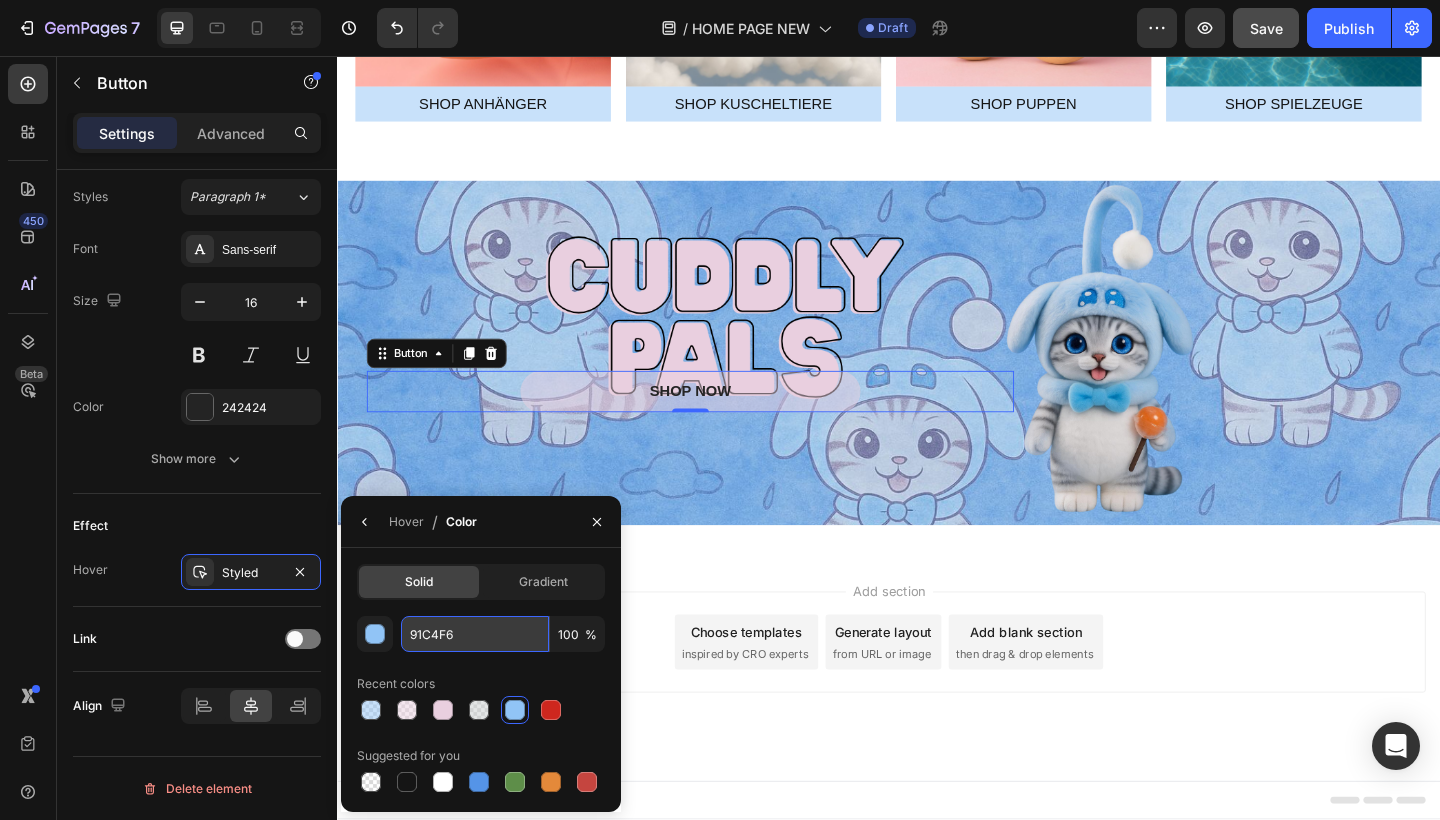 click on "91C4F6" at bounding box center [0, 0] 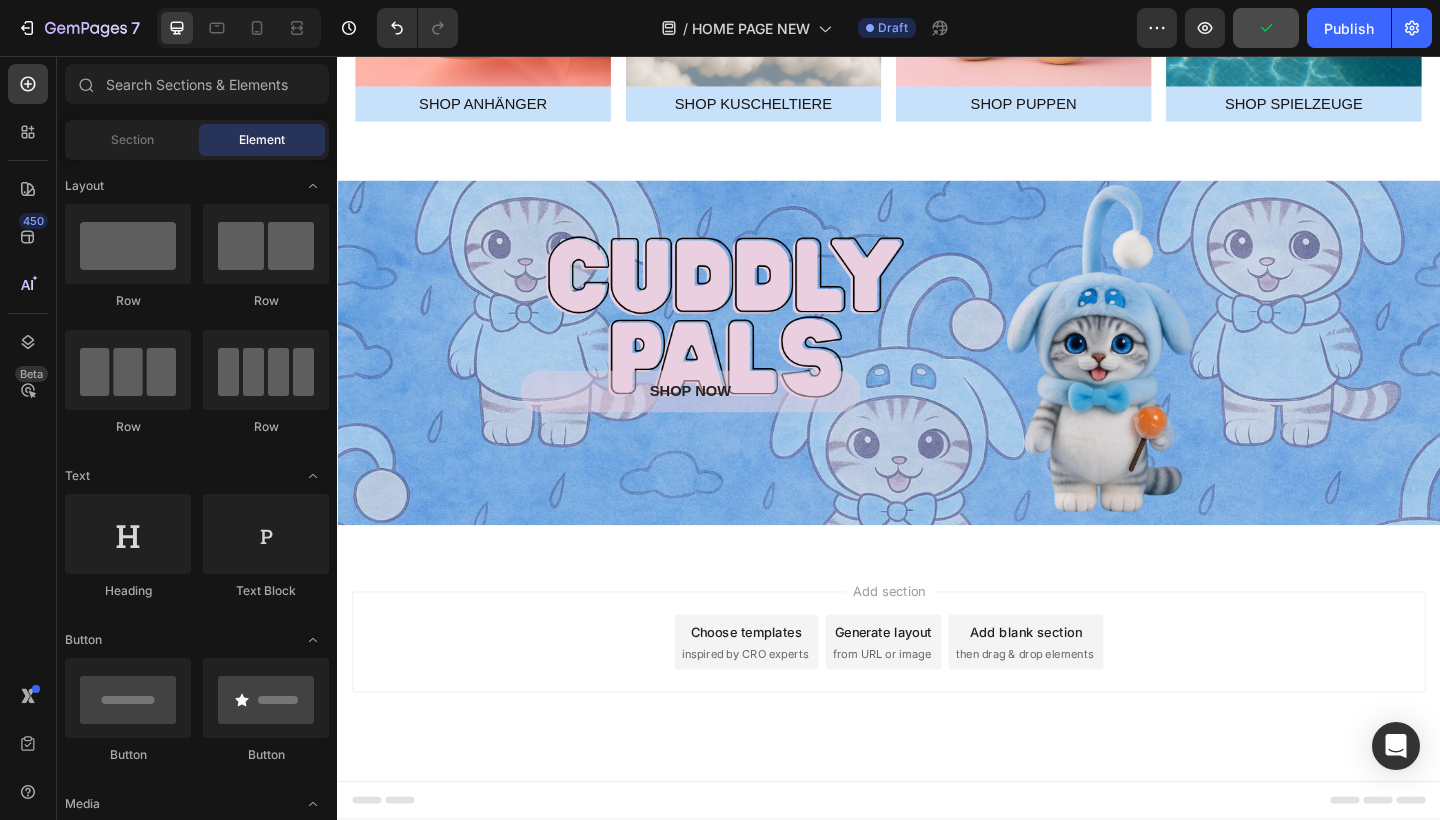 click on "Add section Choose templates inspired by CRO experts Generate layout from URL or image Add blank section then drag & drop elements" at bounding box center (937, 722) 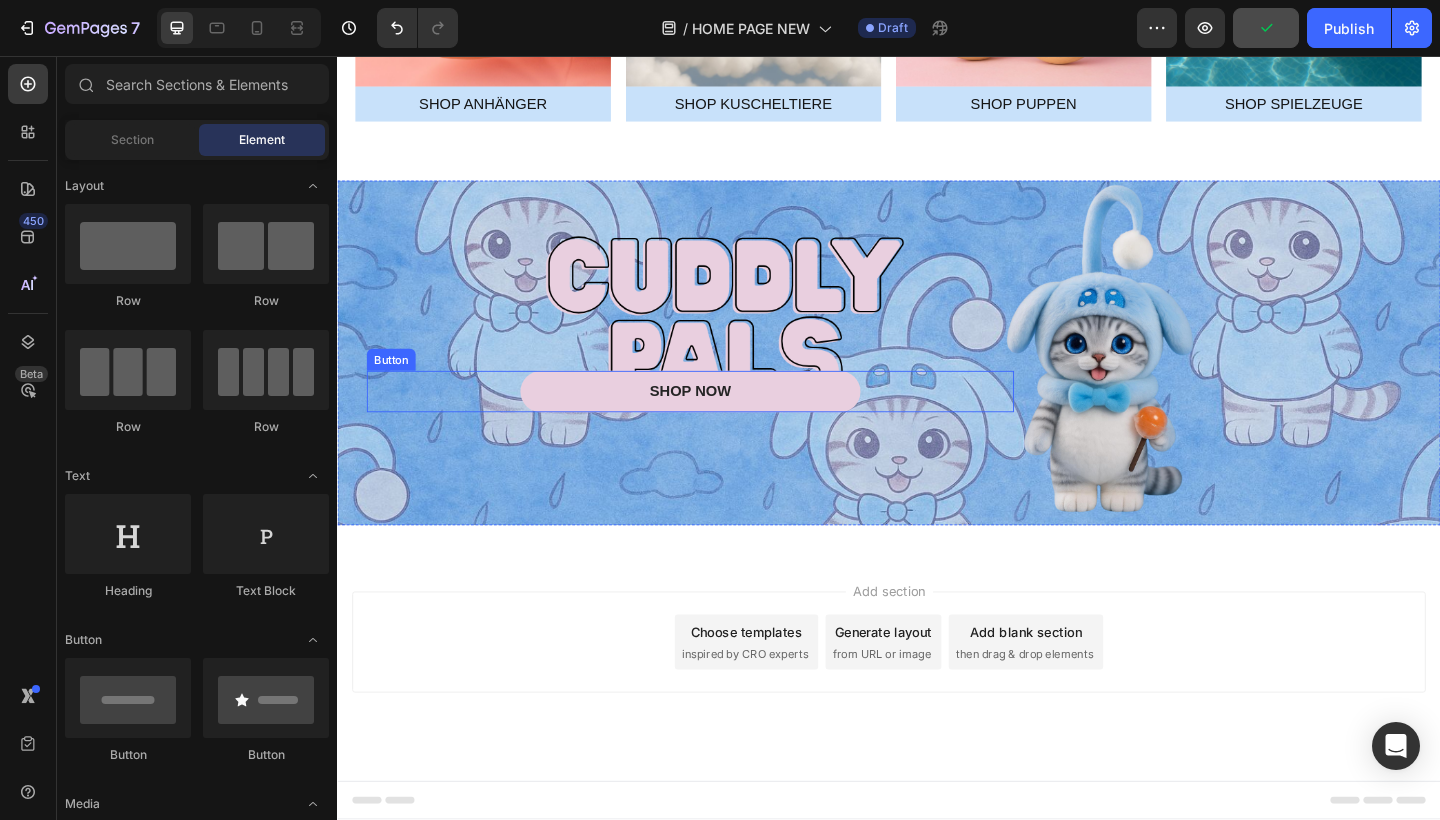 click on "SHOP NOW" at bounding box center [721, 421] 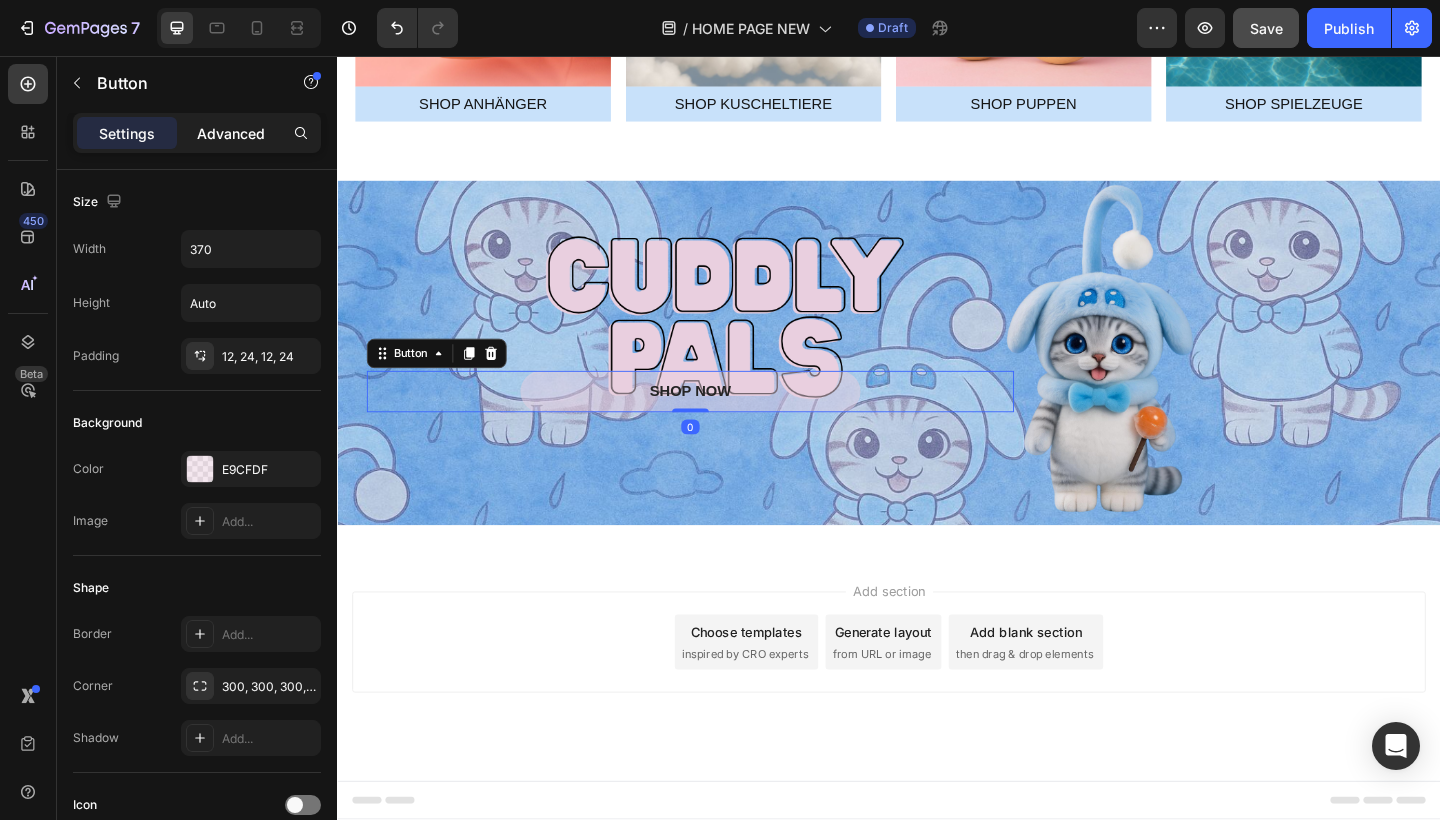 click on "Advanced" at bounding box center (231, 133) 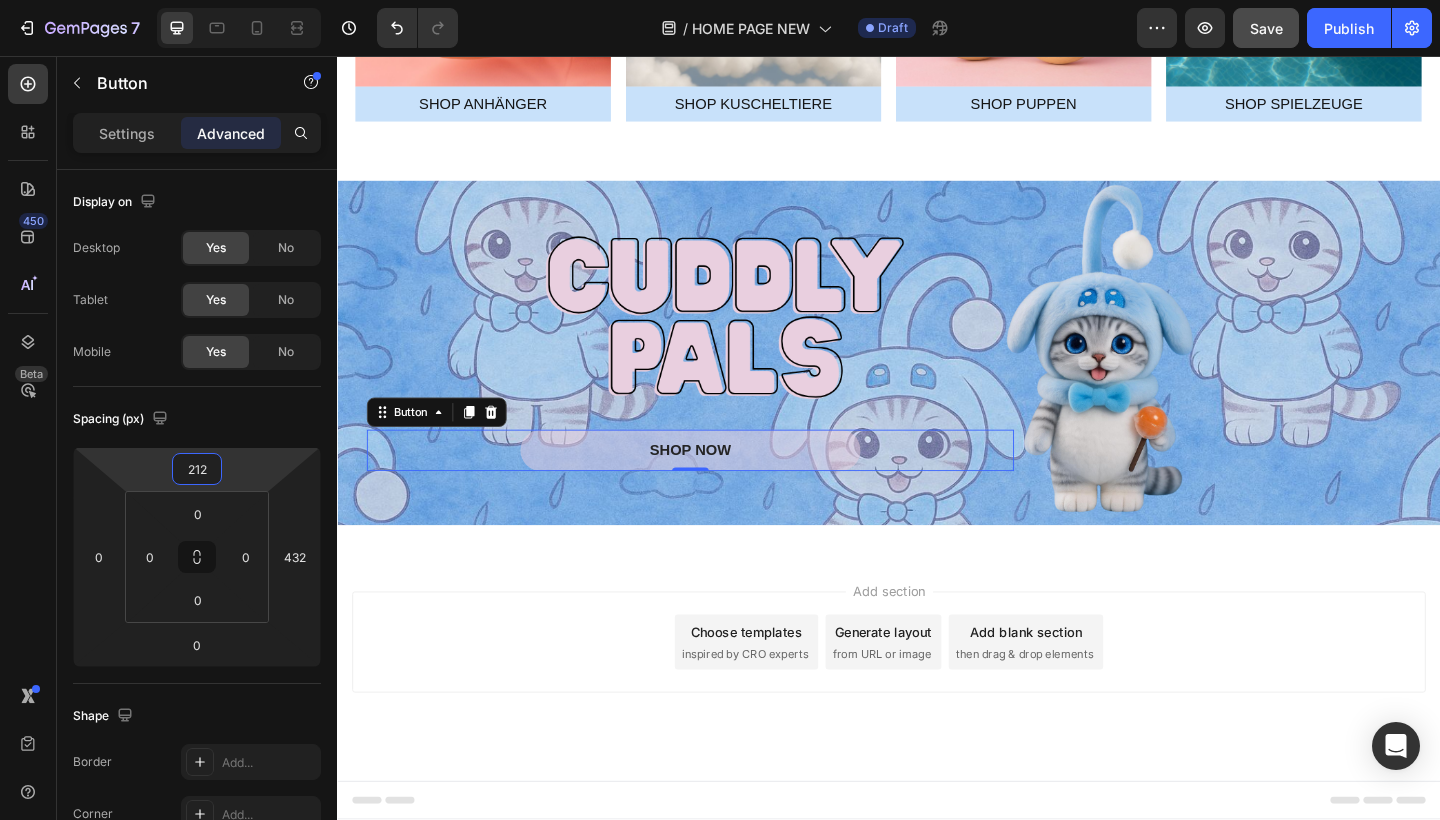 type on "214" 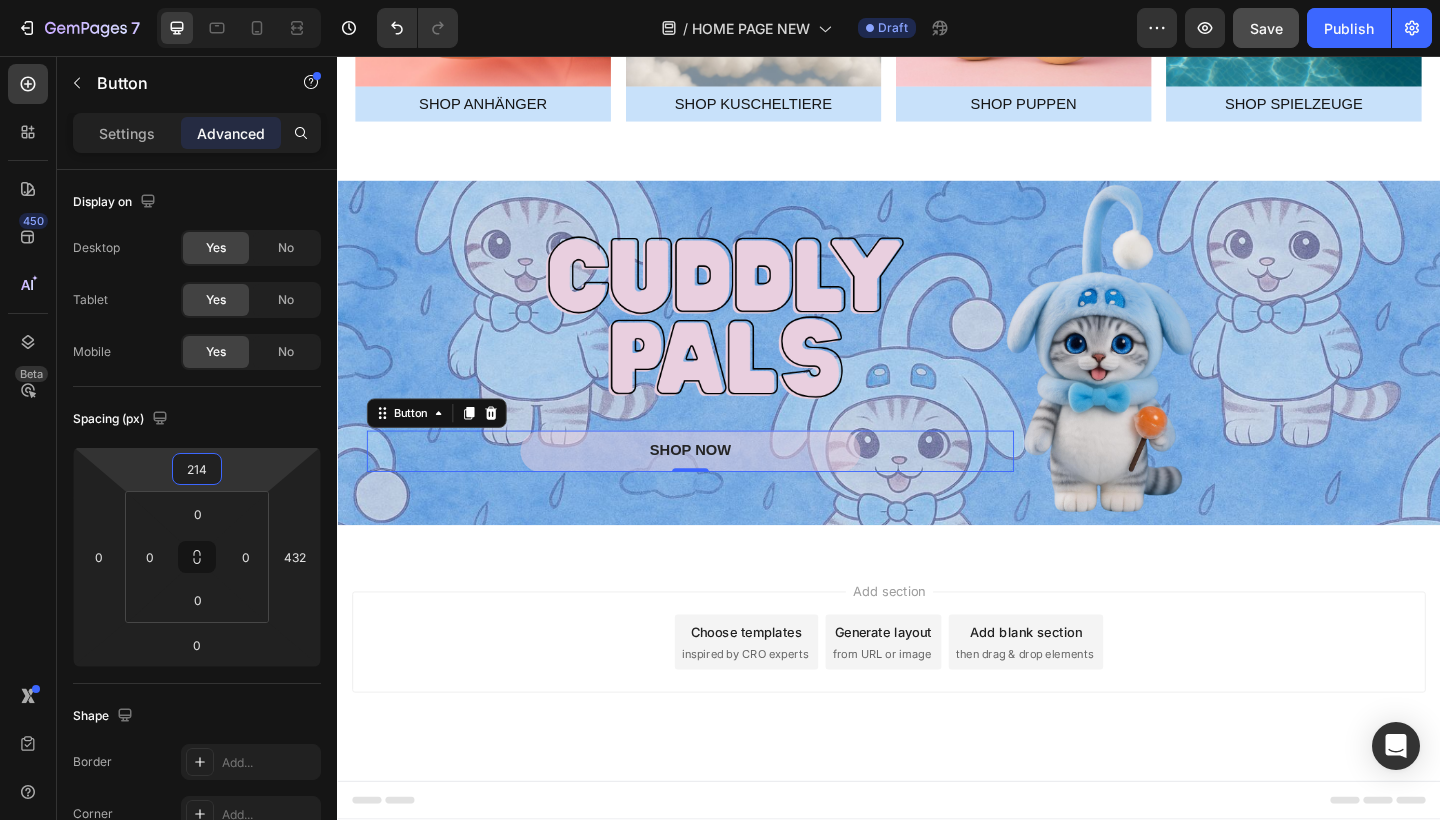 drag, startPoint x: 253, startPoint y: 456, endPoint x: 246, endPoint y: 390, distance: 66.37017 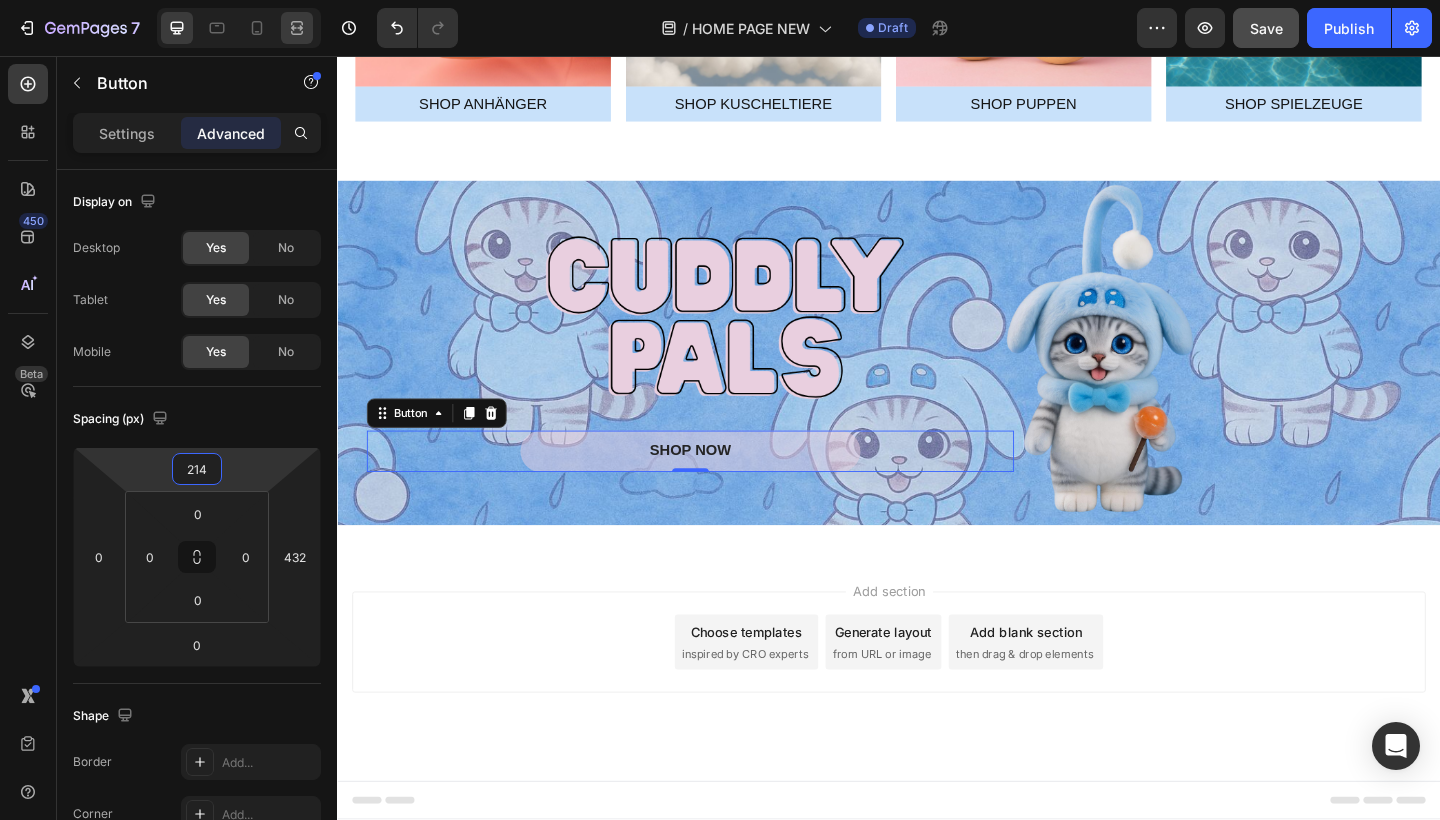 click 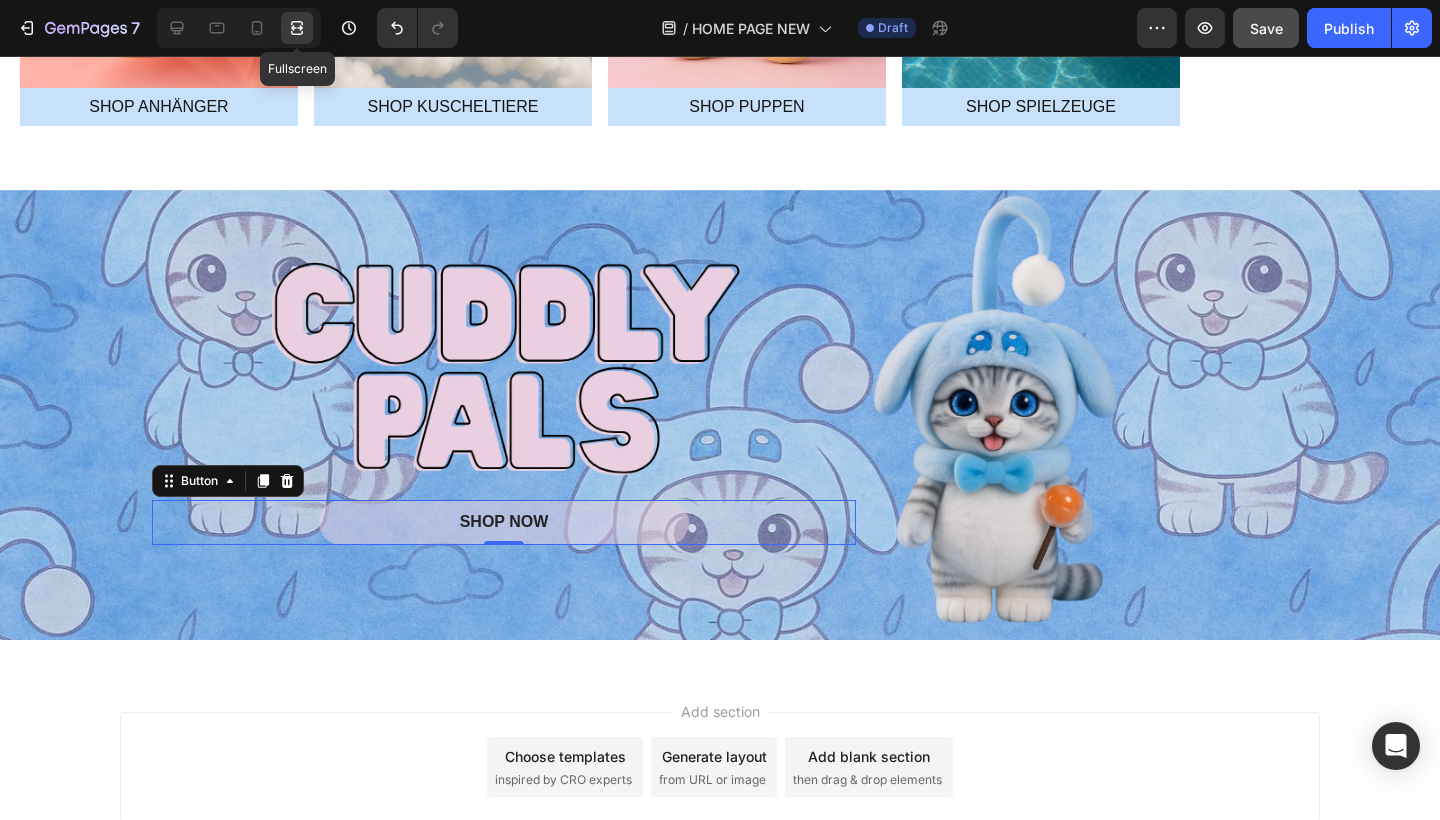 scroll, scrollTop: 4647, scrollLeft: 0, axis: vertical 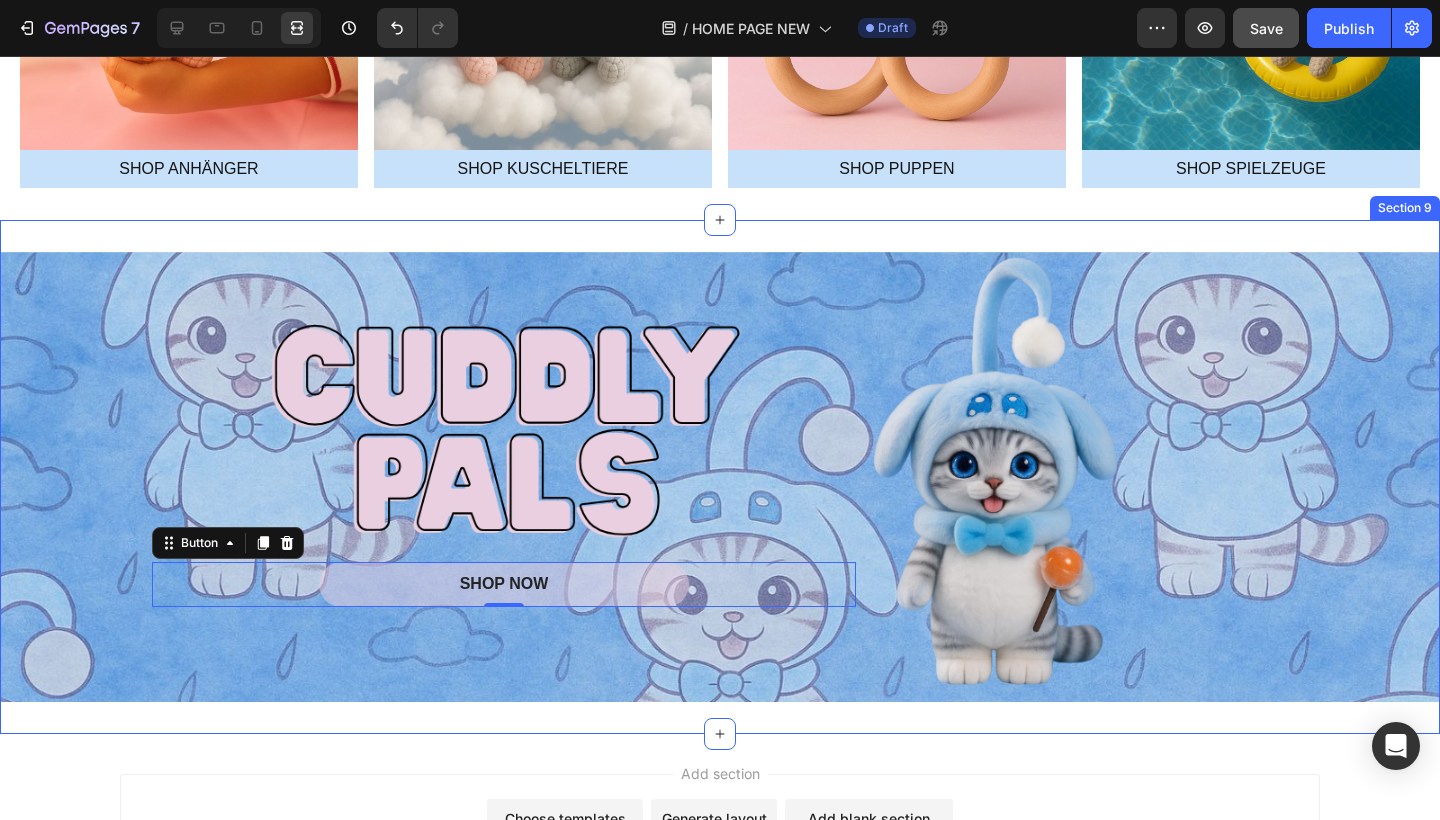 click on "SHOP NOW Button   0 Hero Banner Section 9" at bounding box center [720, 477] 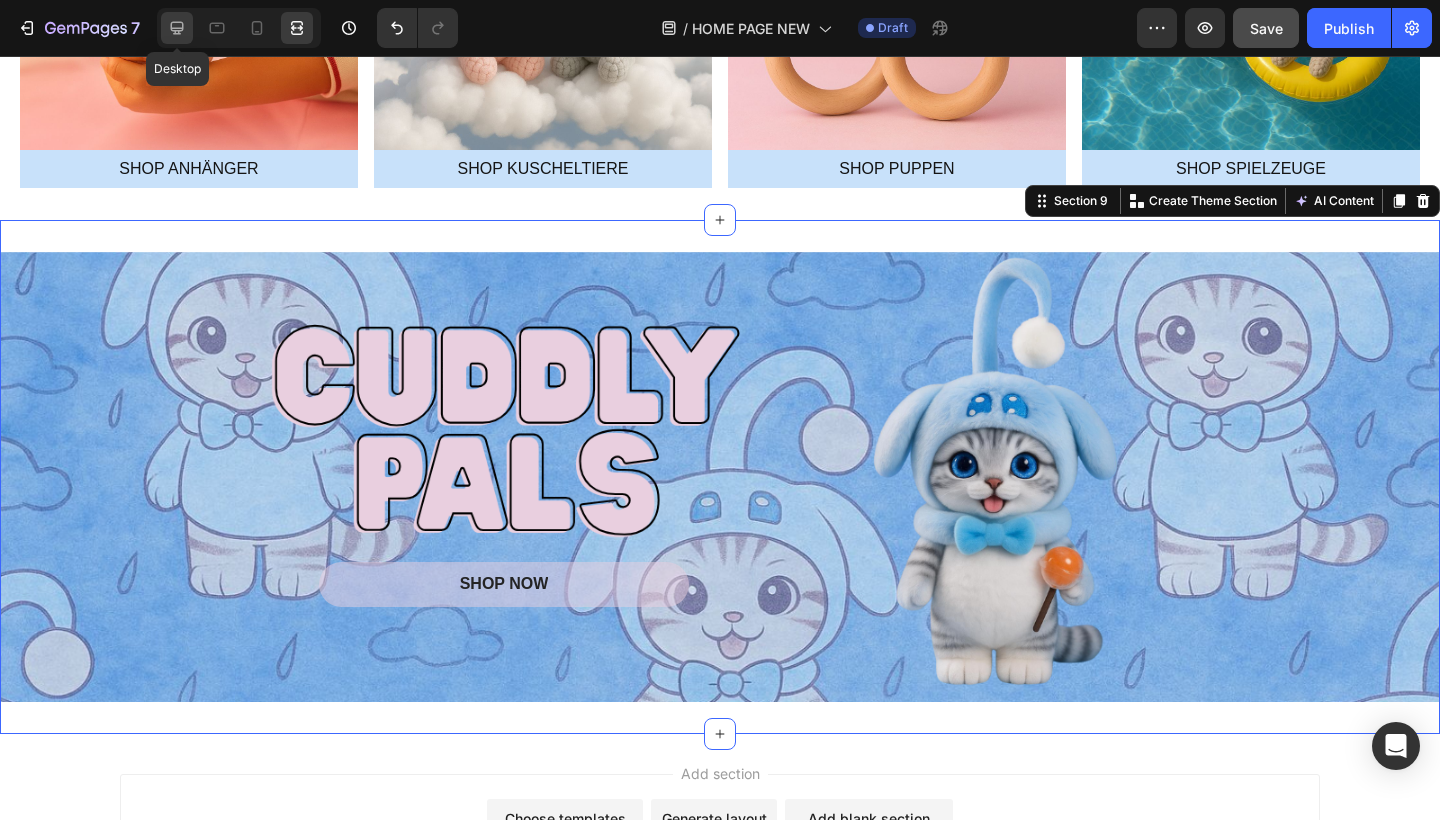 click 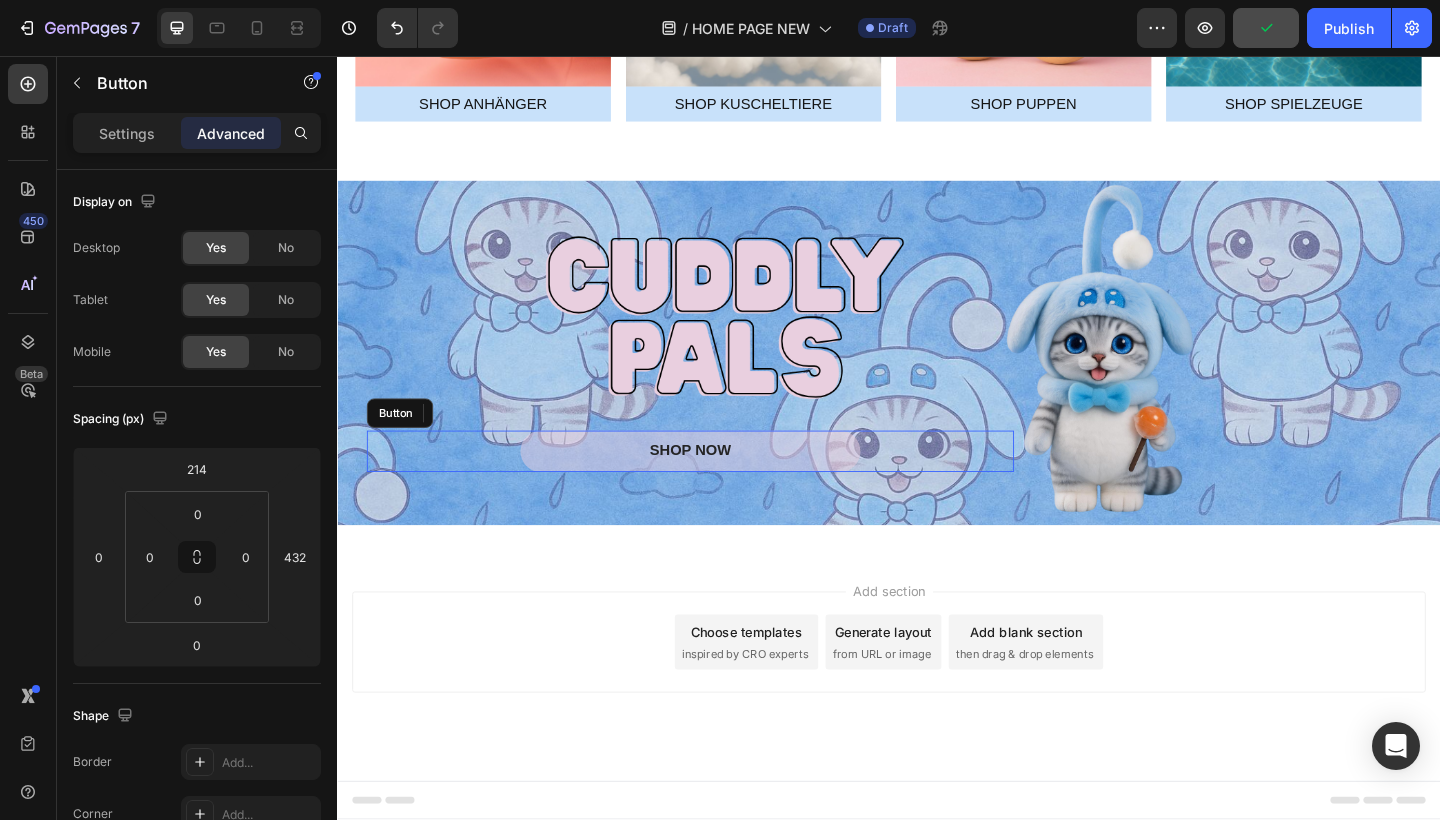 drag, startPoint x: 1206, startPoint y: 505, endPoint x: 915, endPoint y: 484, distance: 291.75674 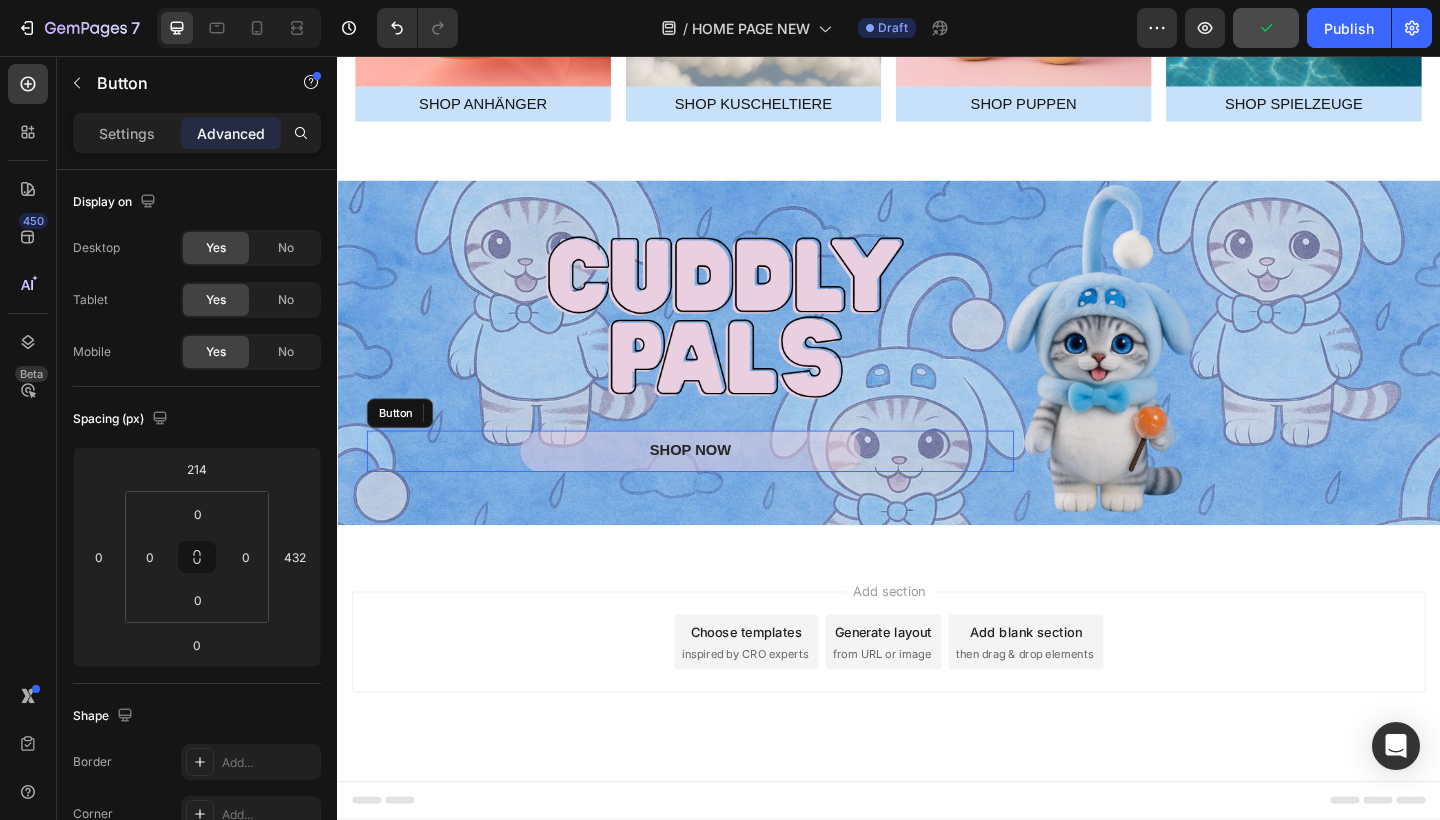 click on "SHOP NOW Button" at bounding box center (721, 486) 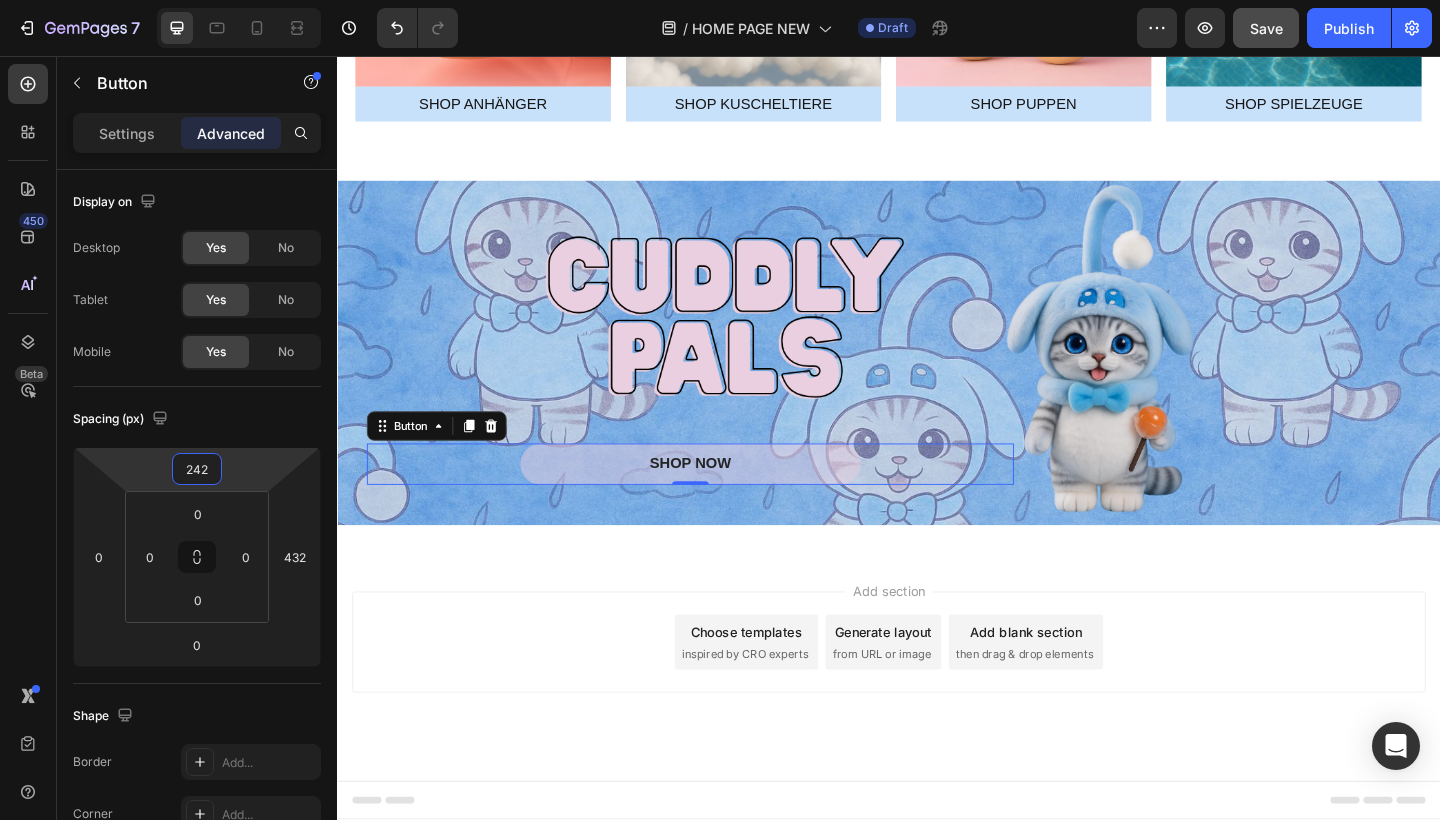 type on "244" 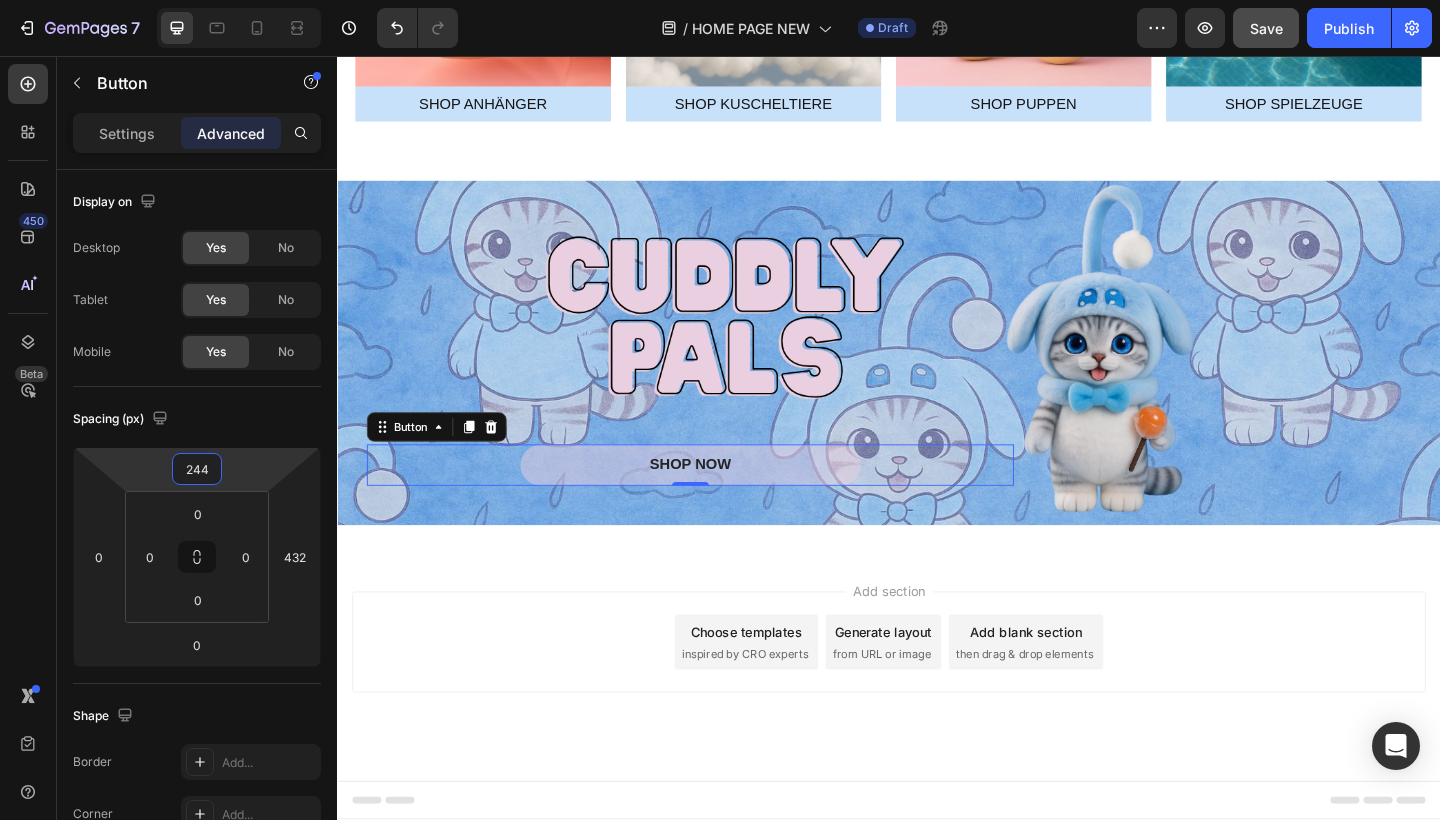 drag, startPoint x: 234, startPoint y: 452, endPoint x: 233, endPoint y: 435, distance: 17.029387 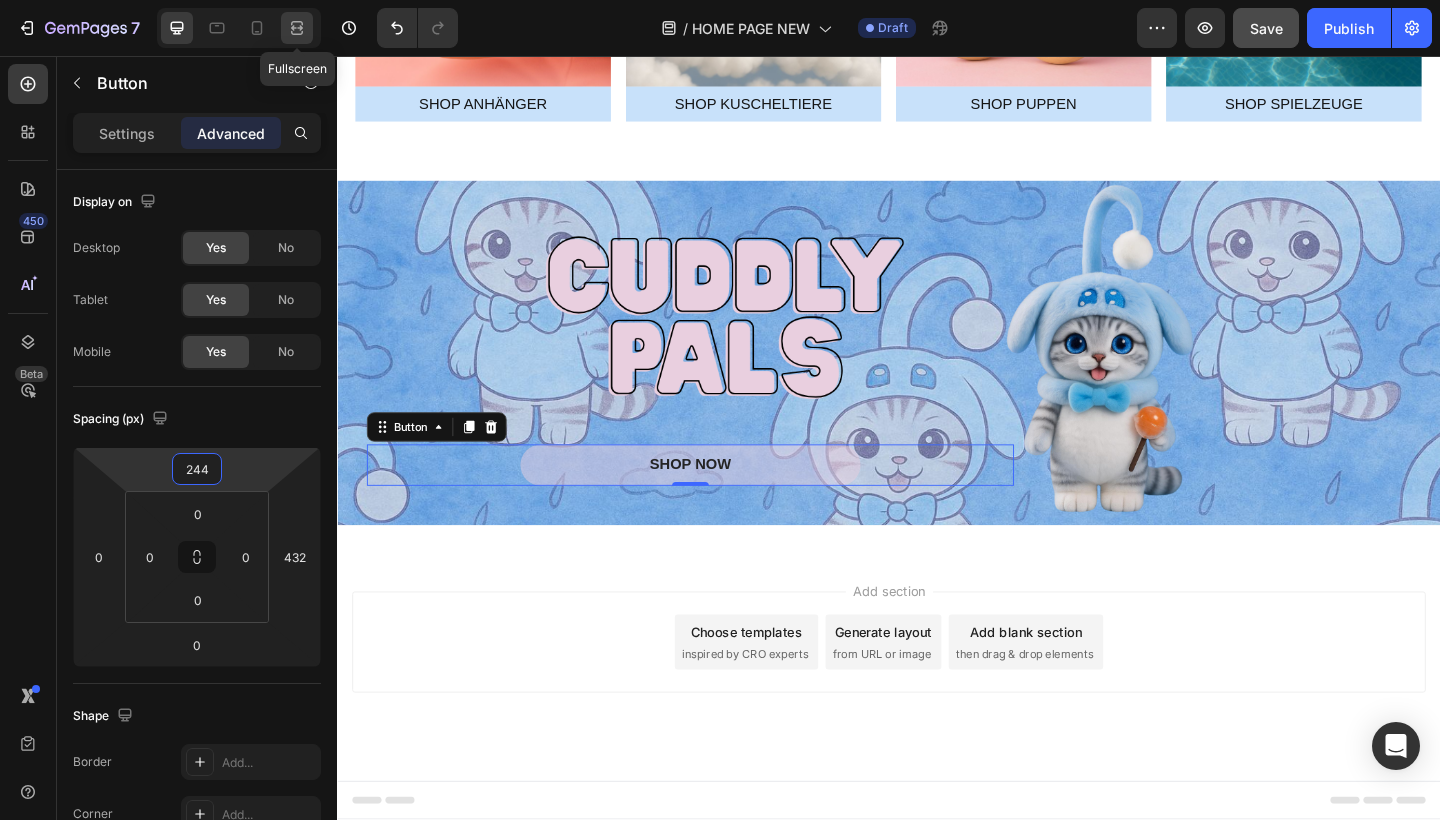click 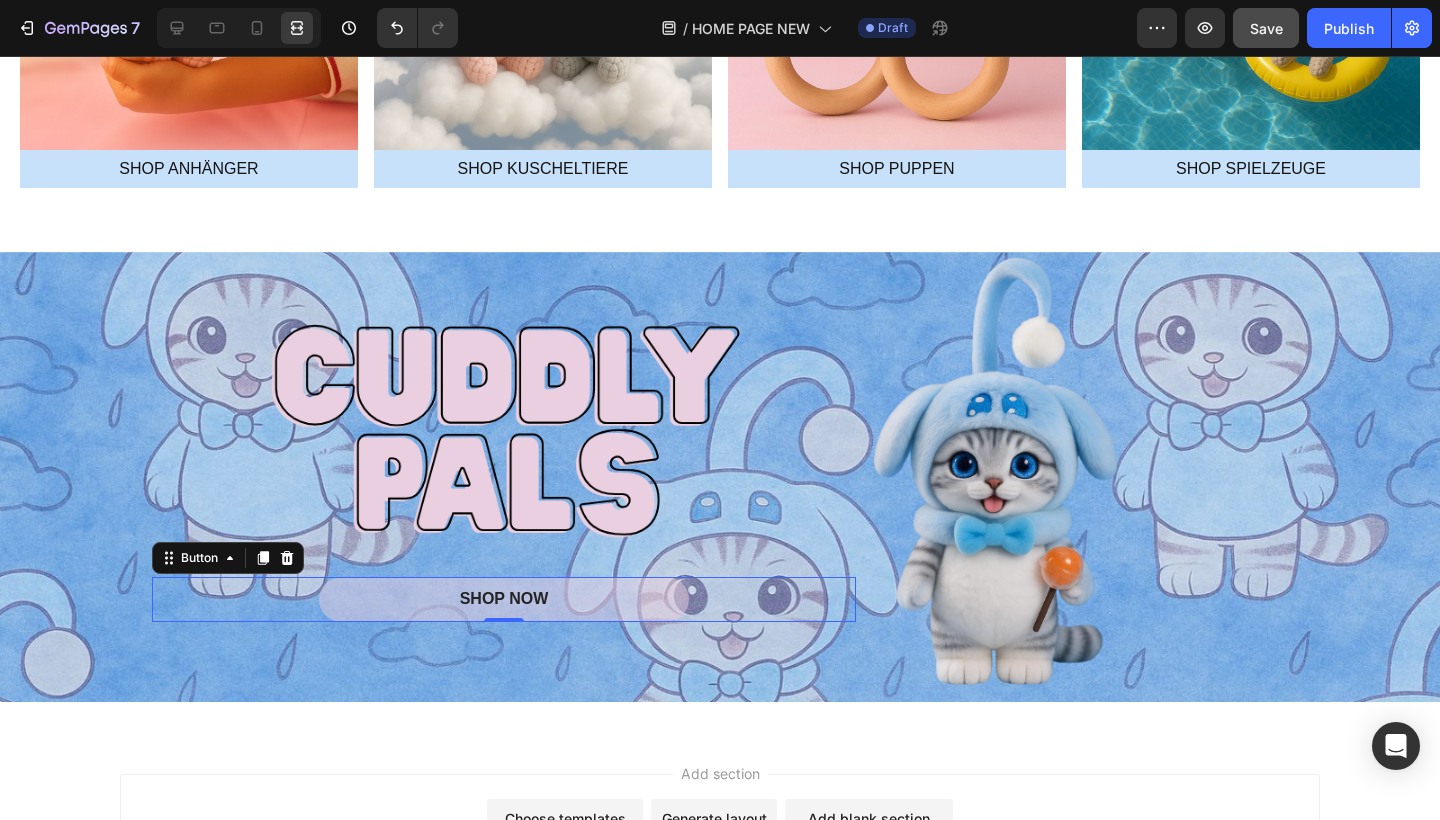 click on "SHOP NOW Button   0 Hero Banner Section 9" at bounding box center (720, 477) 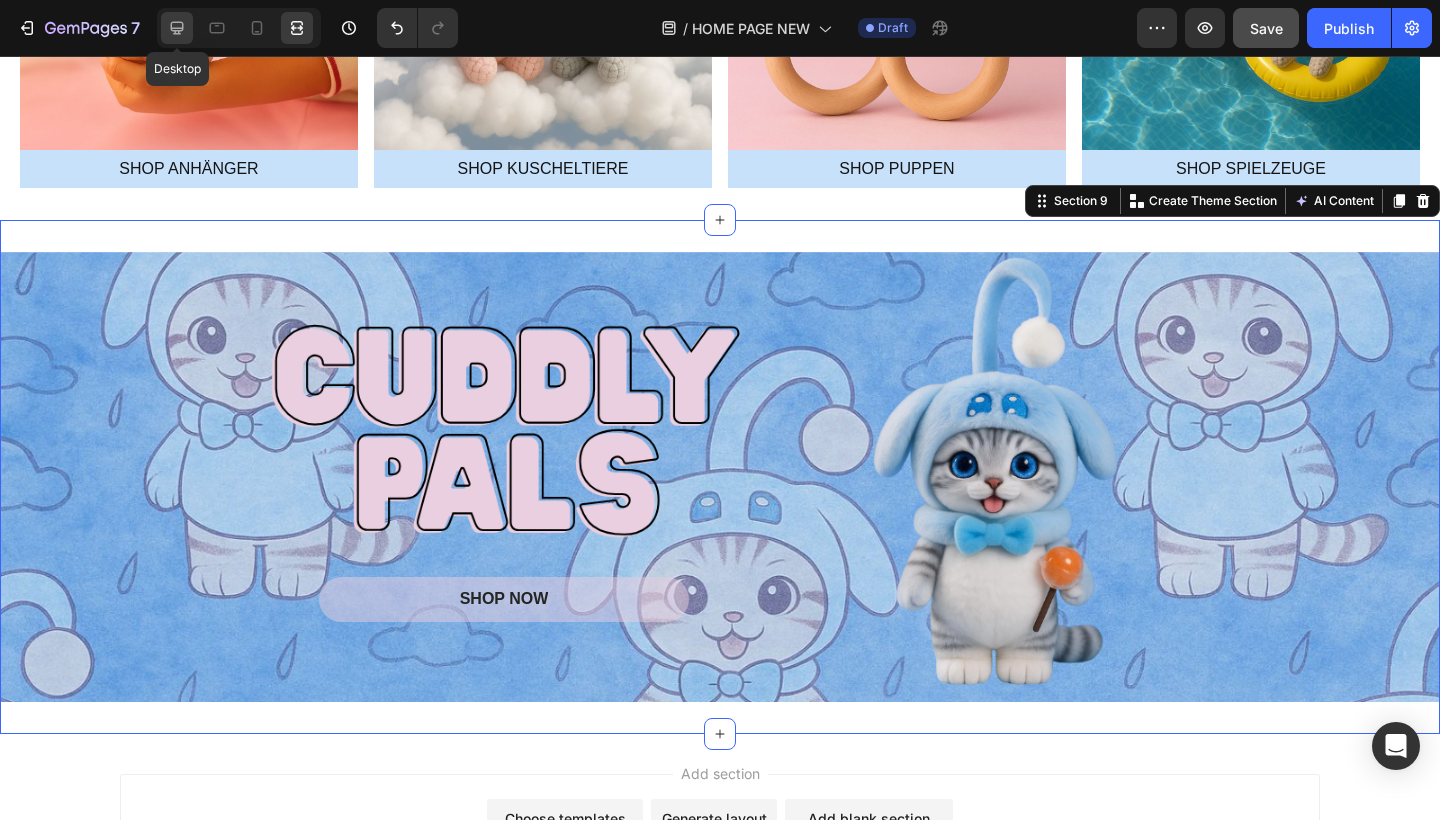 click 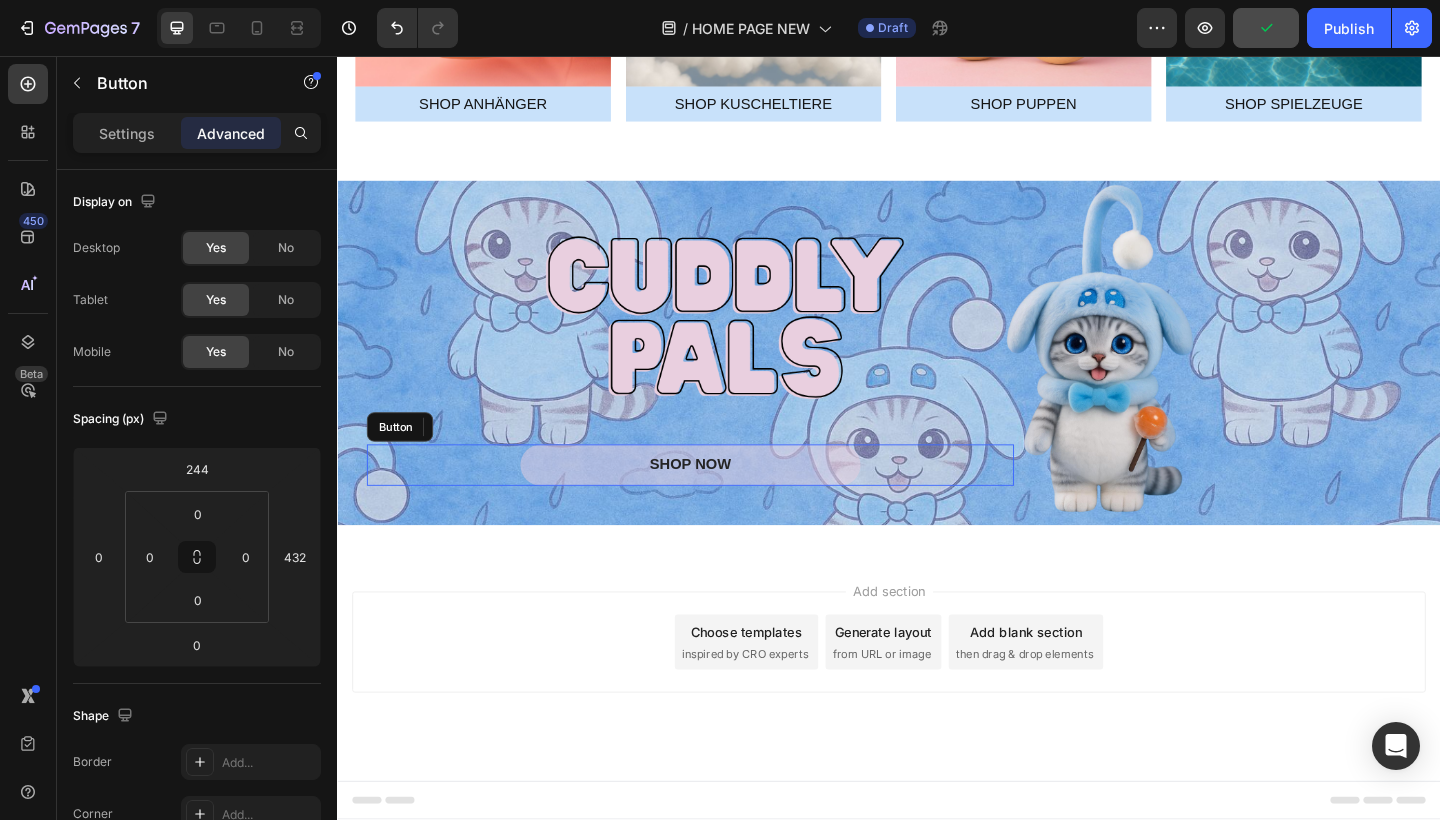 click on "SHOP NOW" at bounding box center [721, 501] 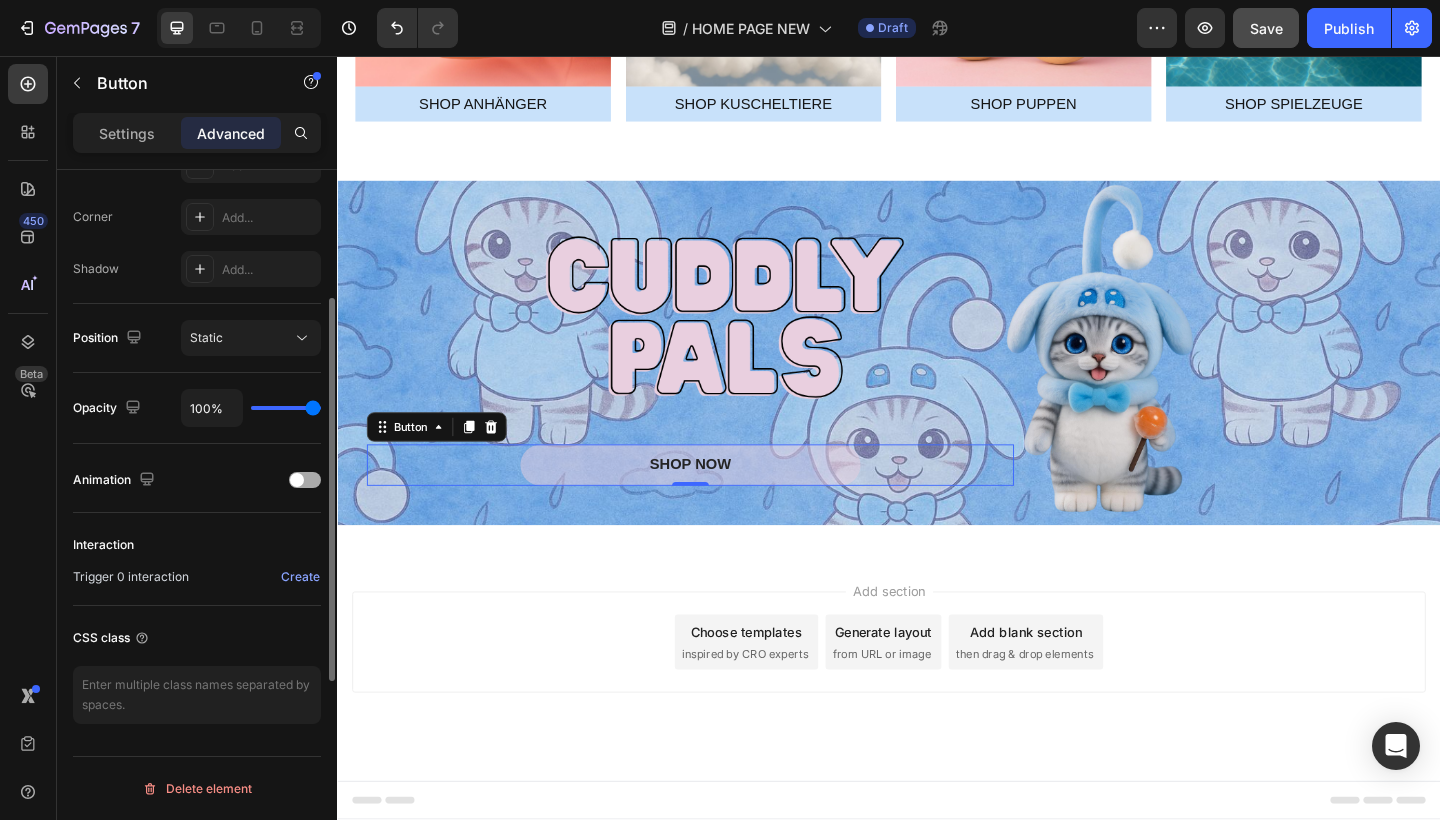 scroll, scrollTop: 0, scrollLeft: 0, axis: both 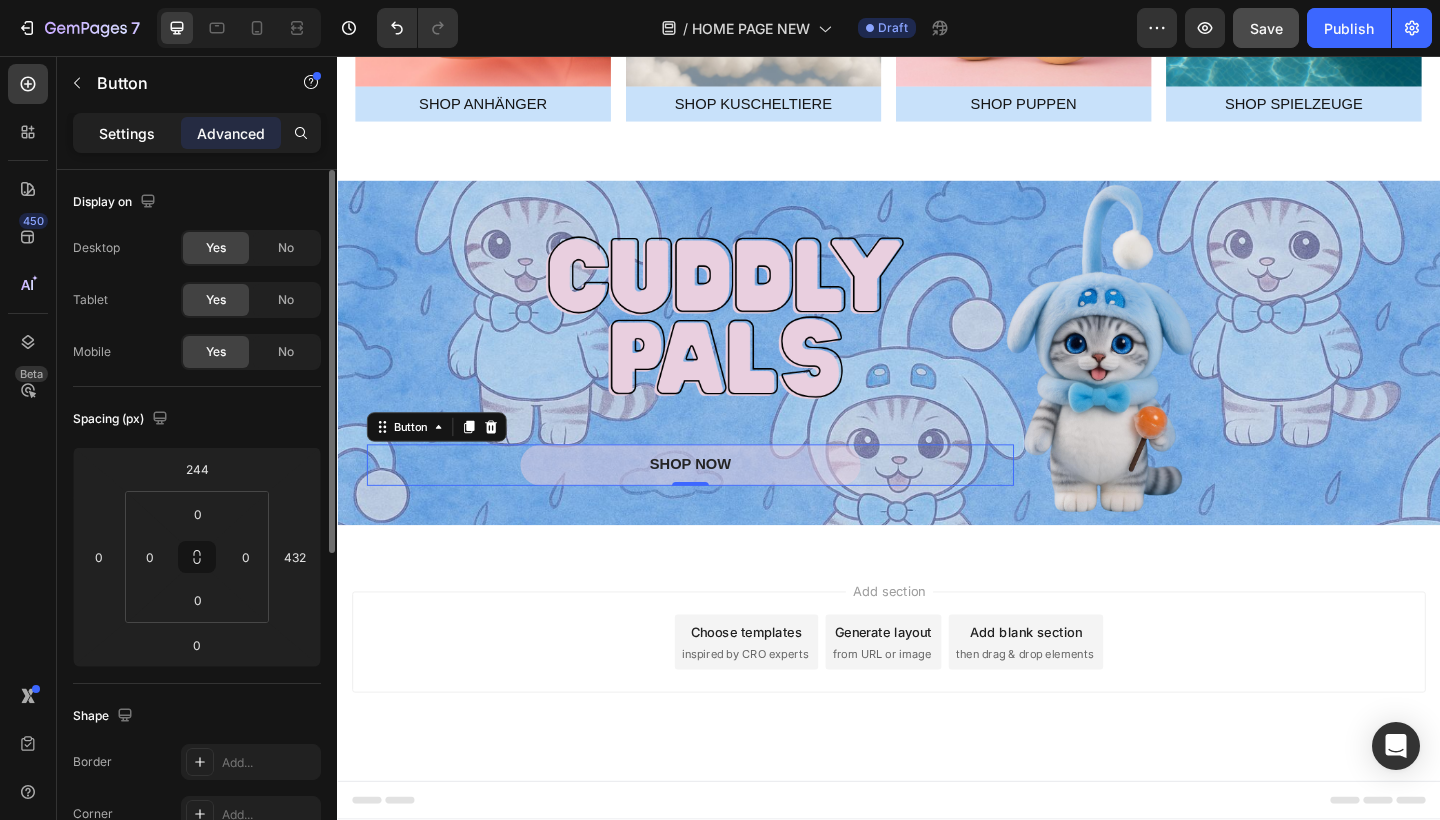 click on "Settings" at bounding box center [127, 133] 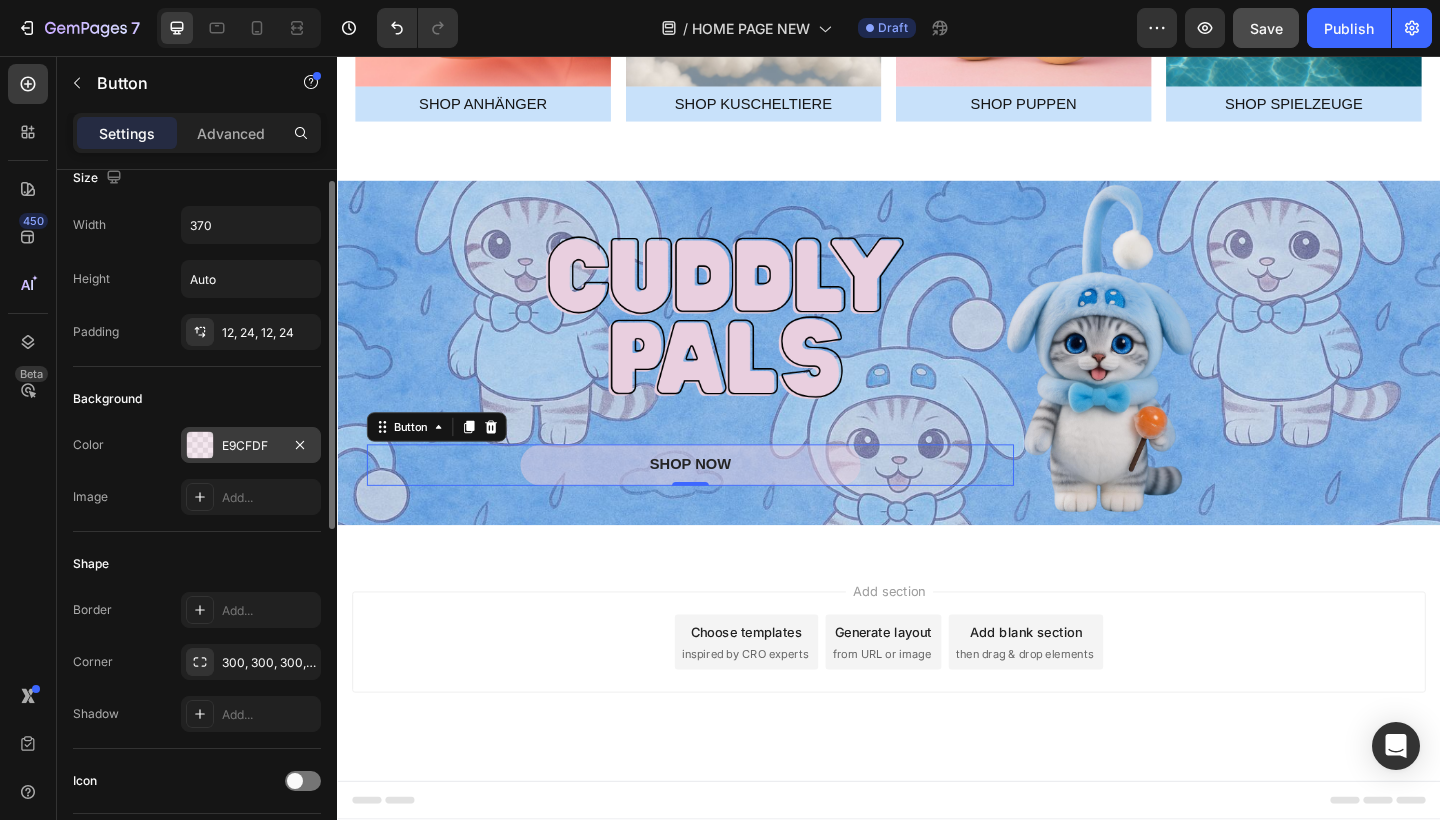 scroll, scrollTop: 23, scrollLeft: 0, axis: vertical 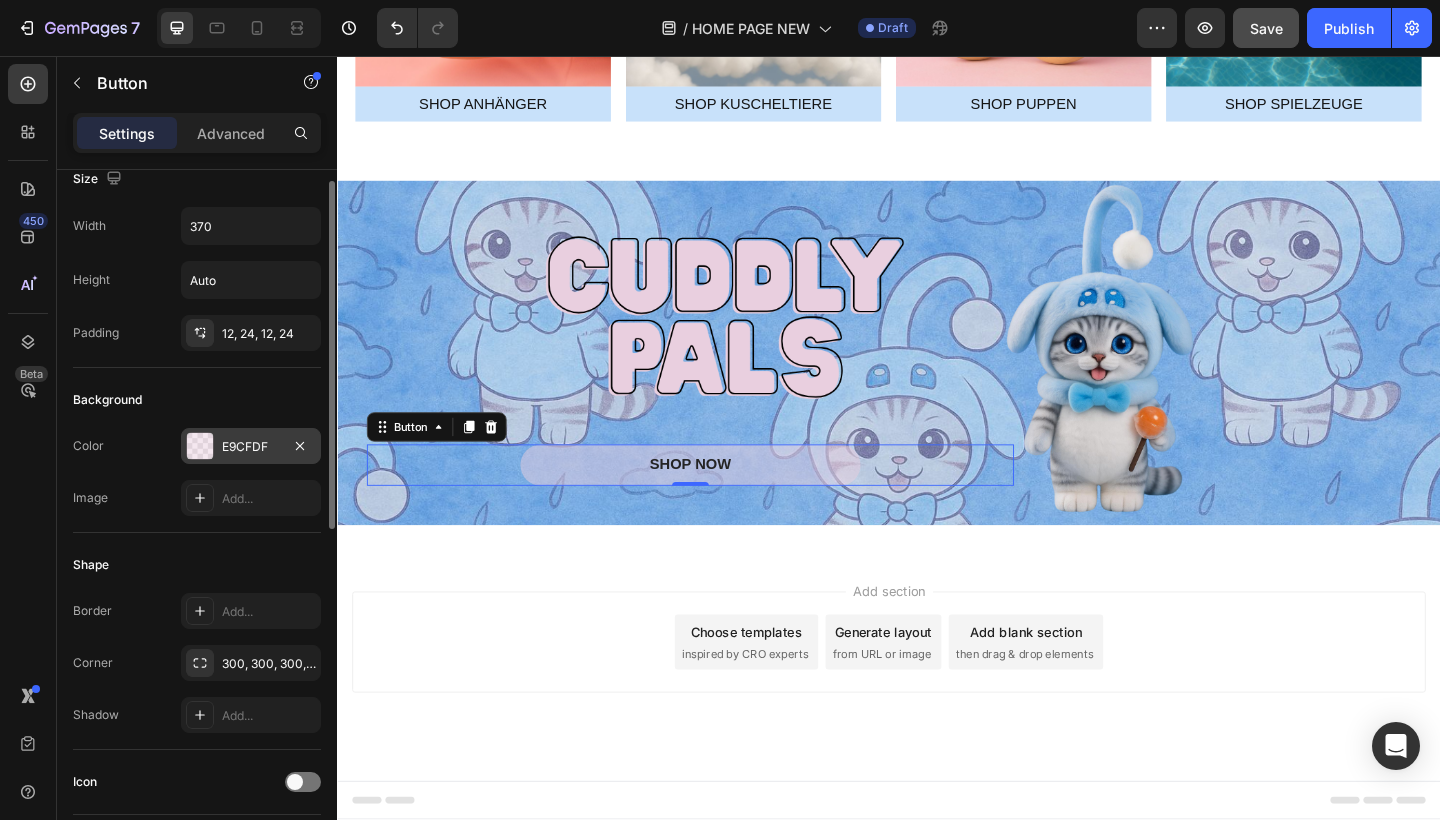click on "E9CFDF" at bounding box center [251, 447] 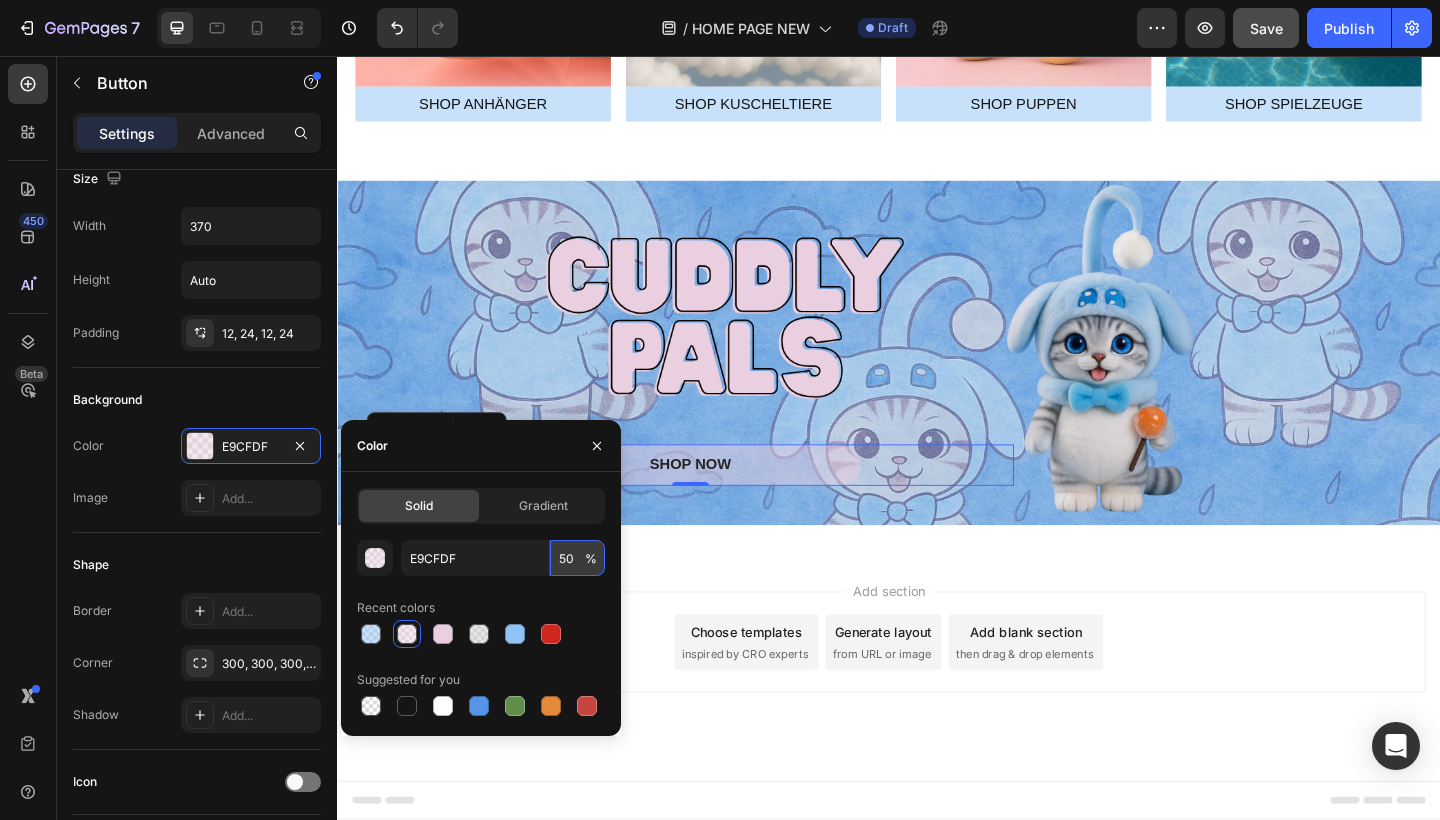 click on "50" at bounding box center (577, 558) 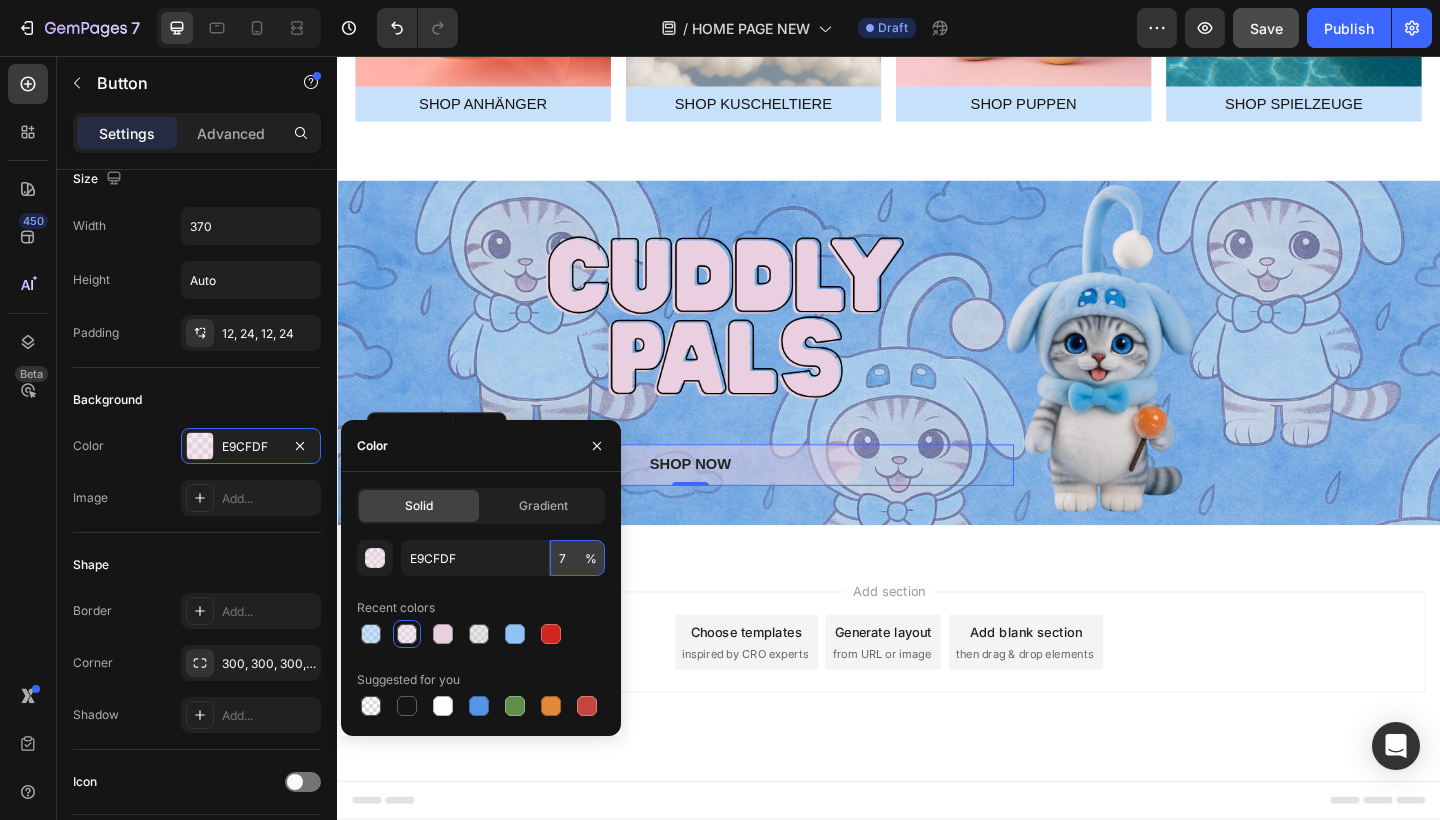 type on "70" 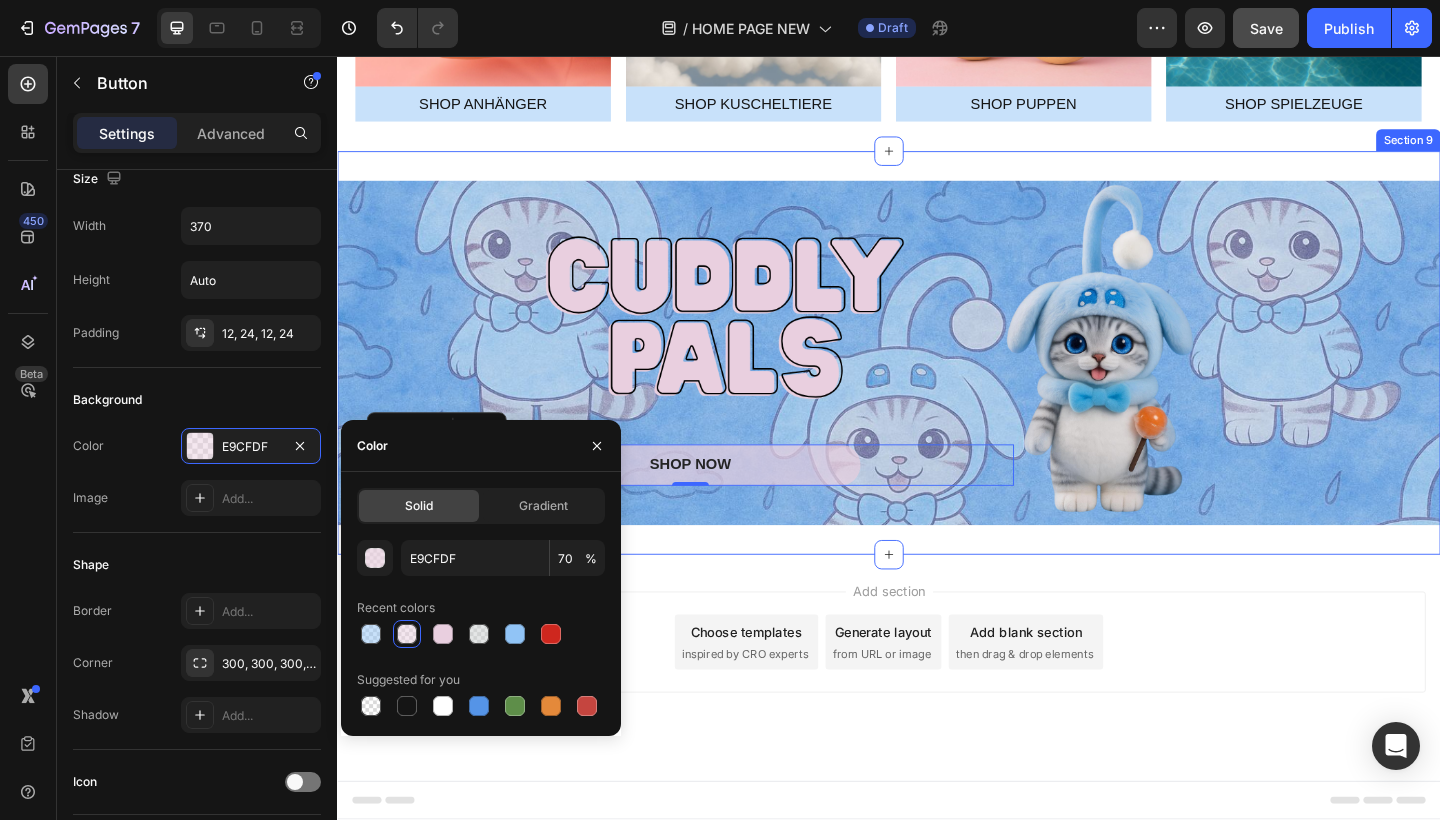 click on "SHOP NOW Button   0 Hero Banner Section 9" at bounding box center [937, 379] 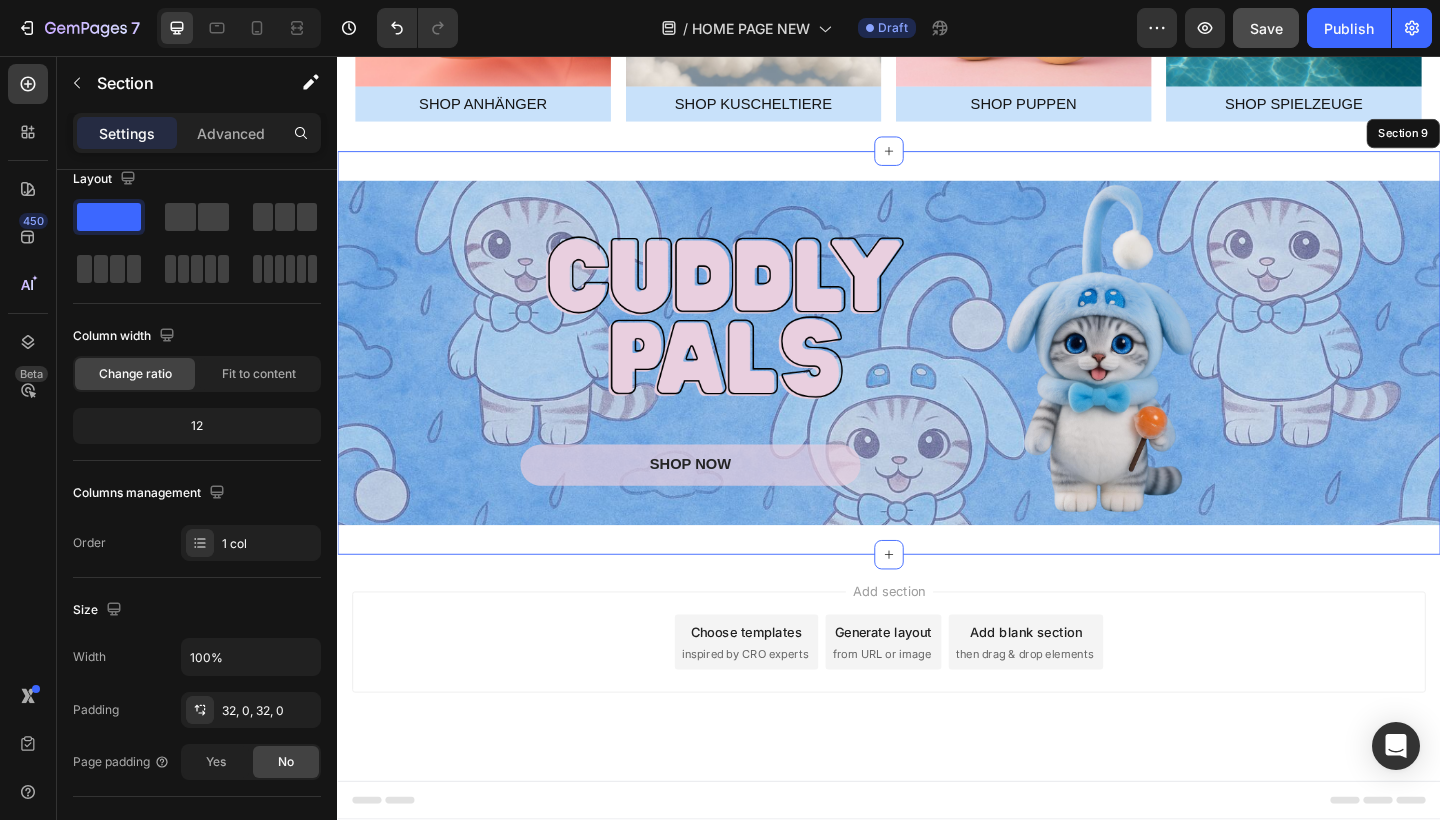 scroll, scrollTop: 0, scrollLeft: 0, axis: both 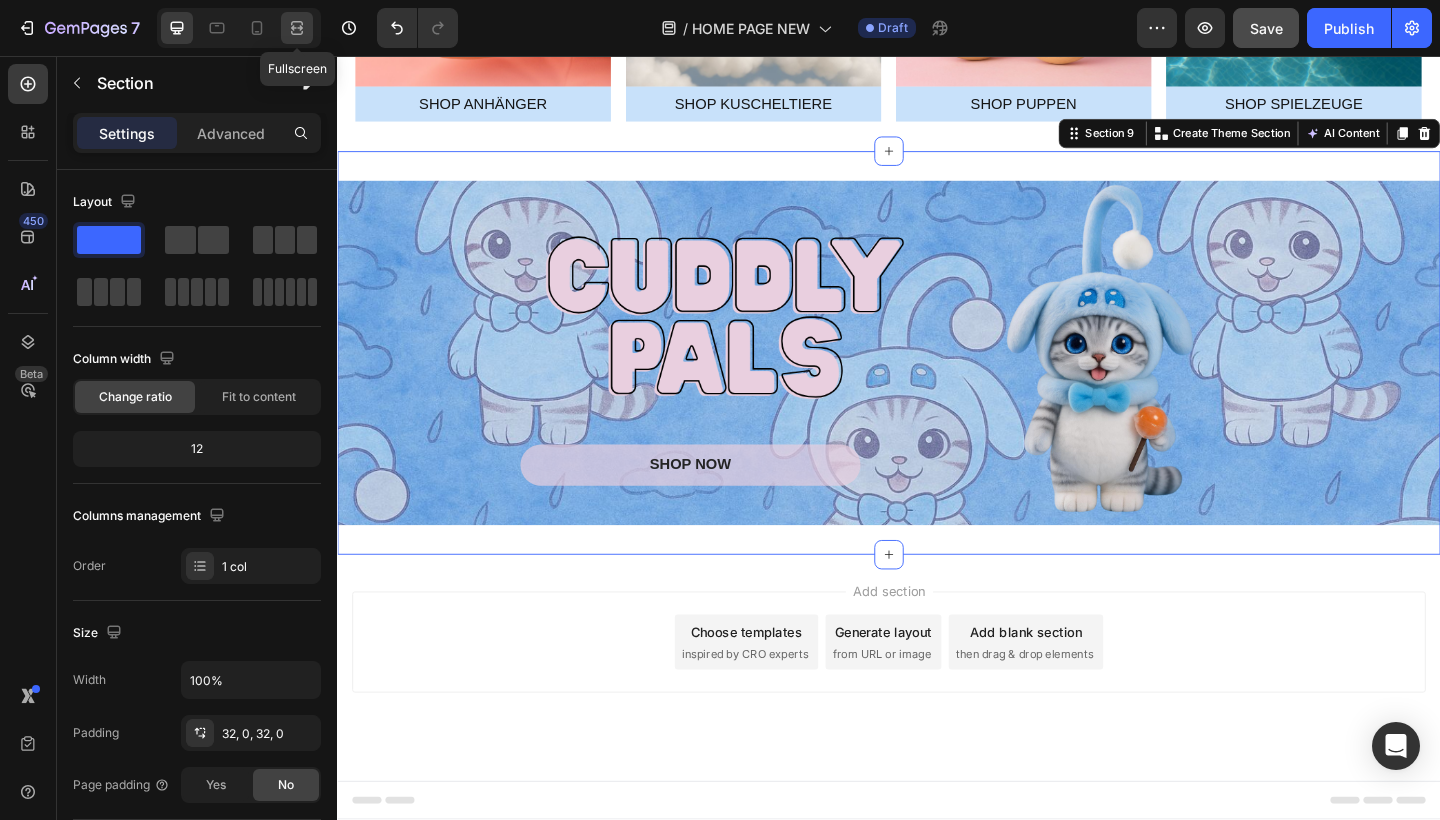 click 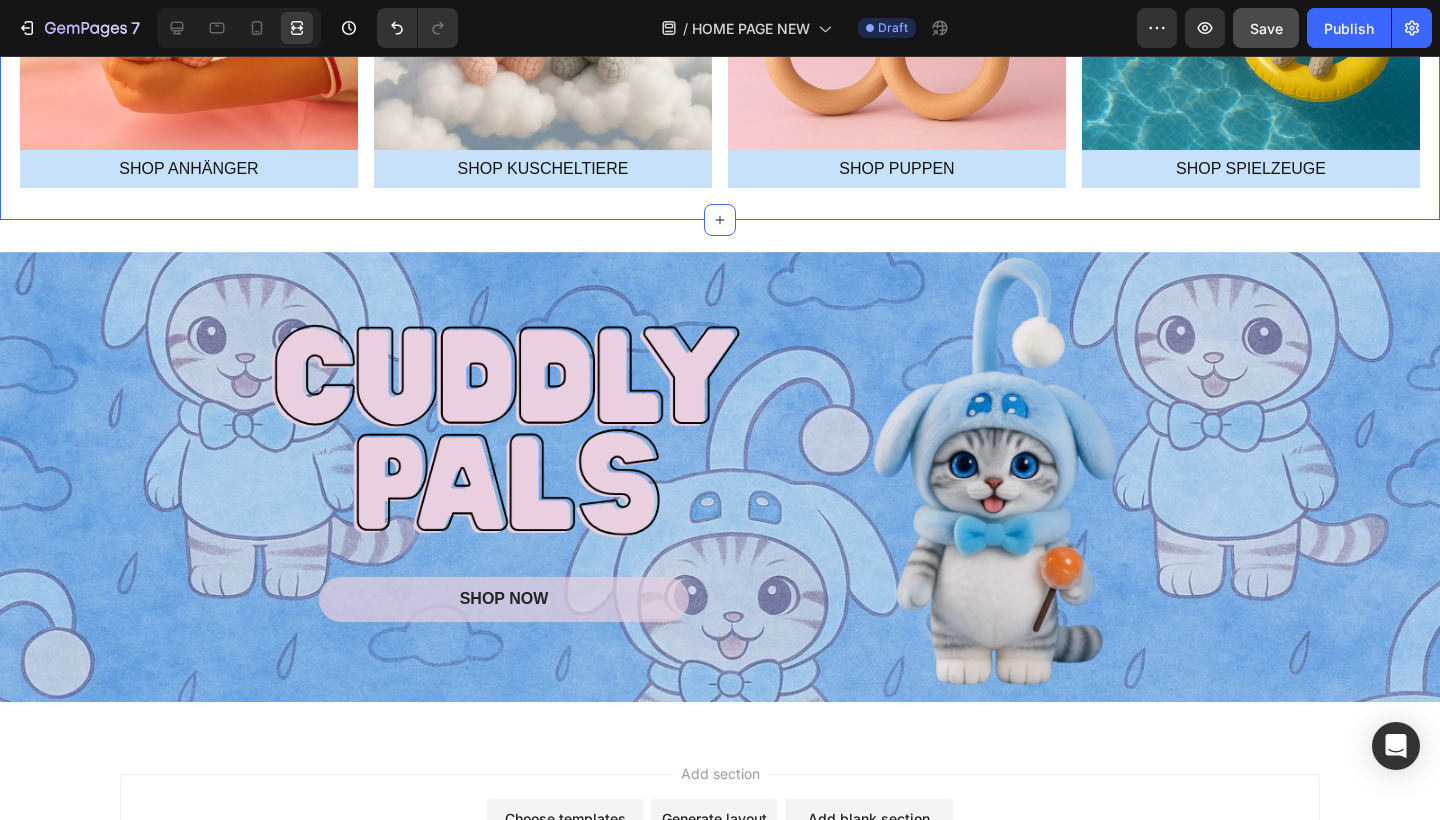 click on "Image SHOP ANHÄNGER Button Image SHOP KUSCHELTIERE Button Image SHOP PUPPEN Button Image SHOP SPIELZEUGE Button Carousel Section 8" at bounding box center [720, 0] 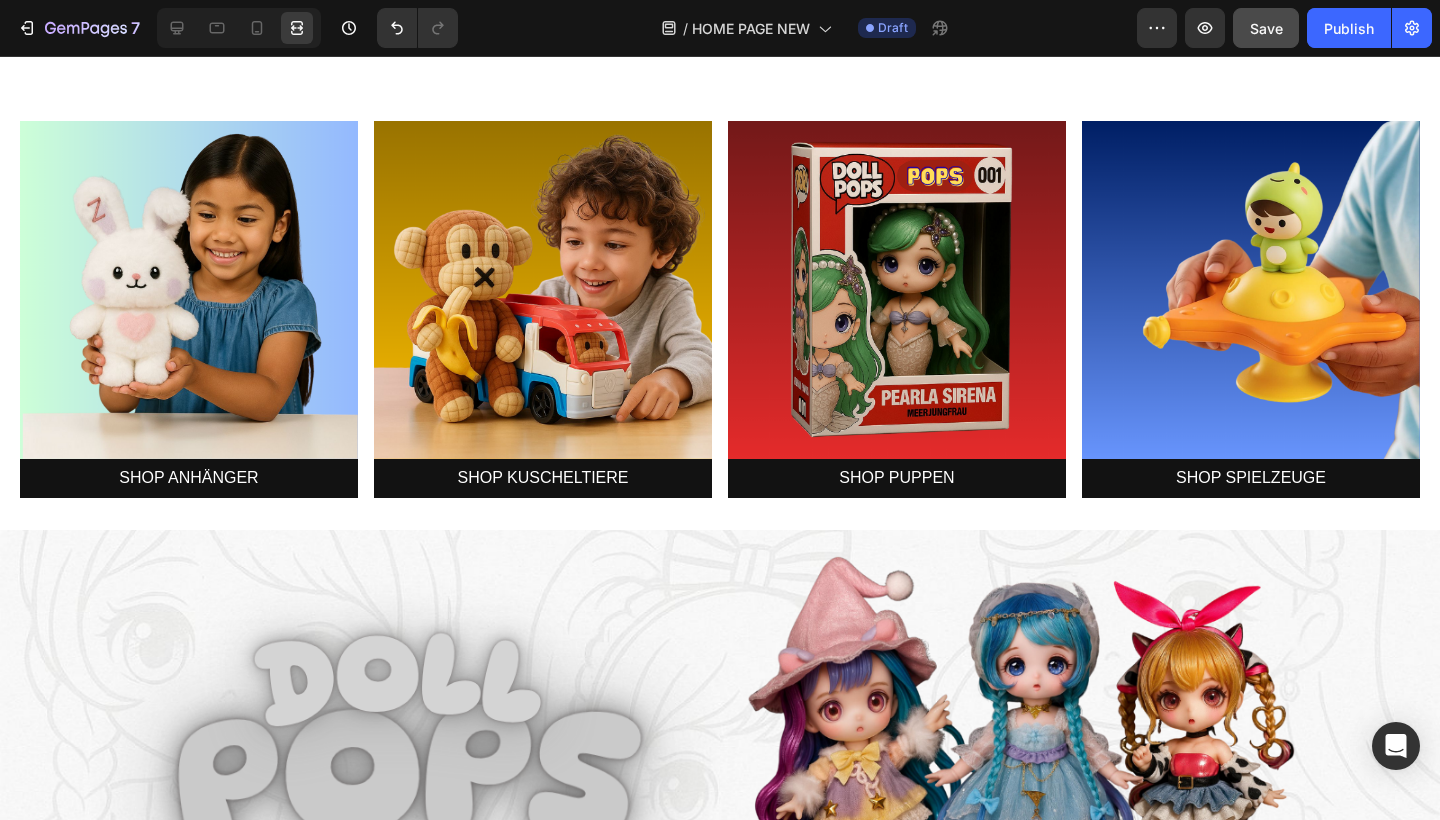 scroll, scrollTop: 0, scrollLeft: 0, axis: both 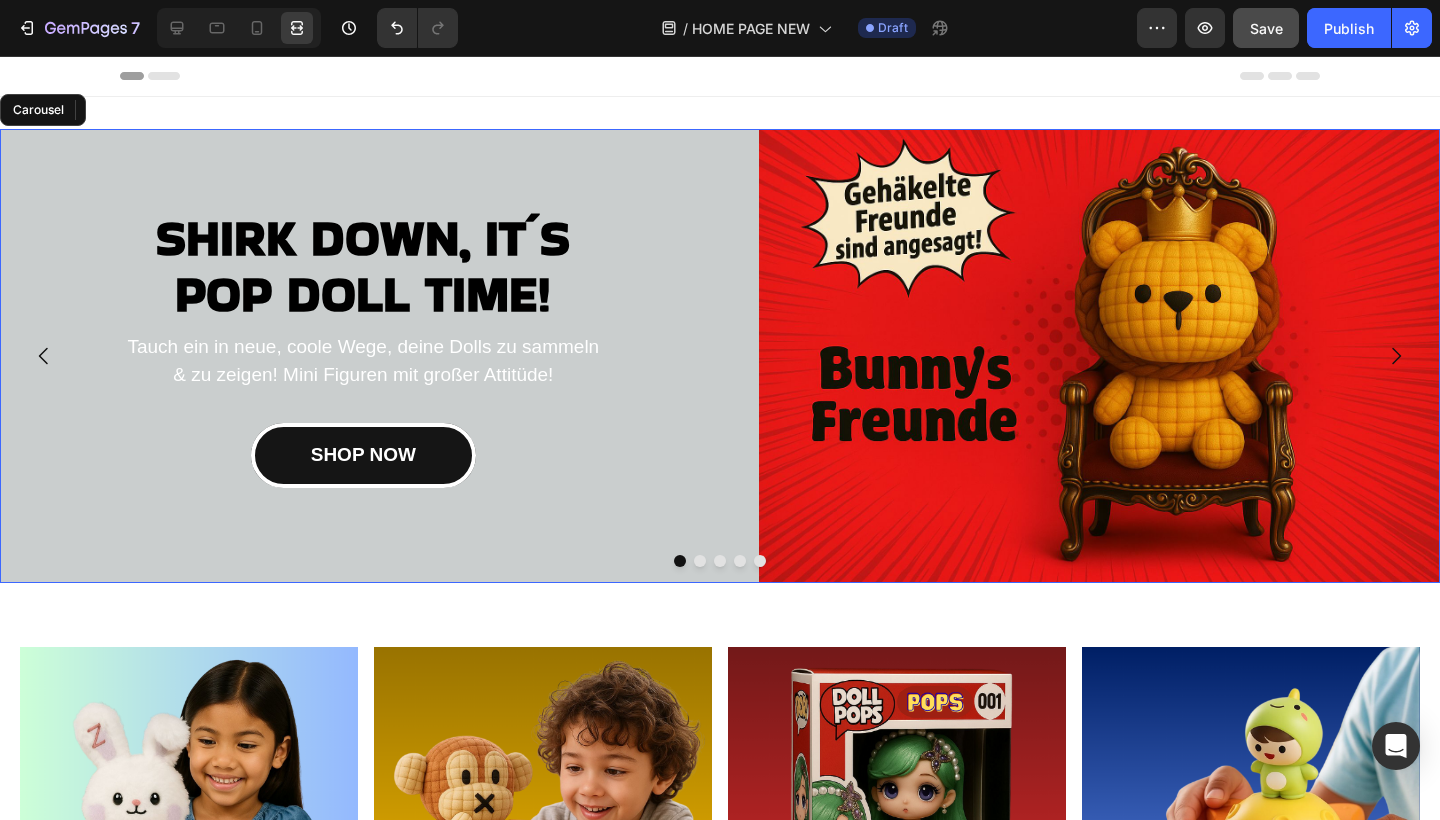 click at bounding box center (740, 561) 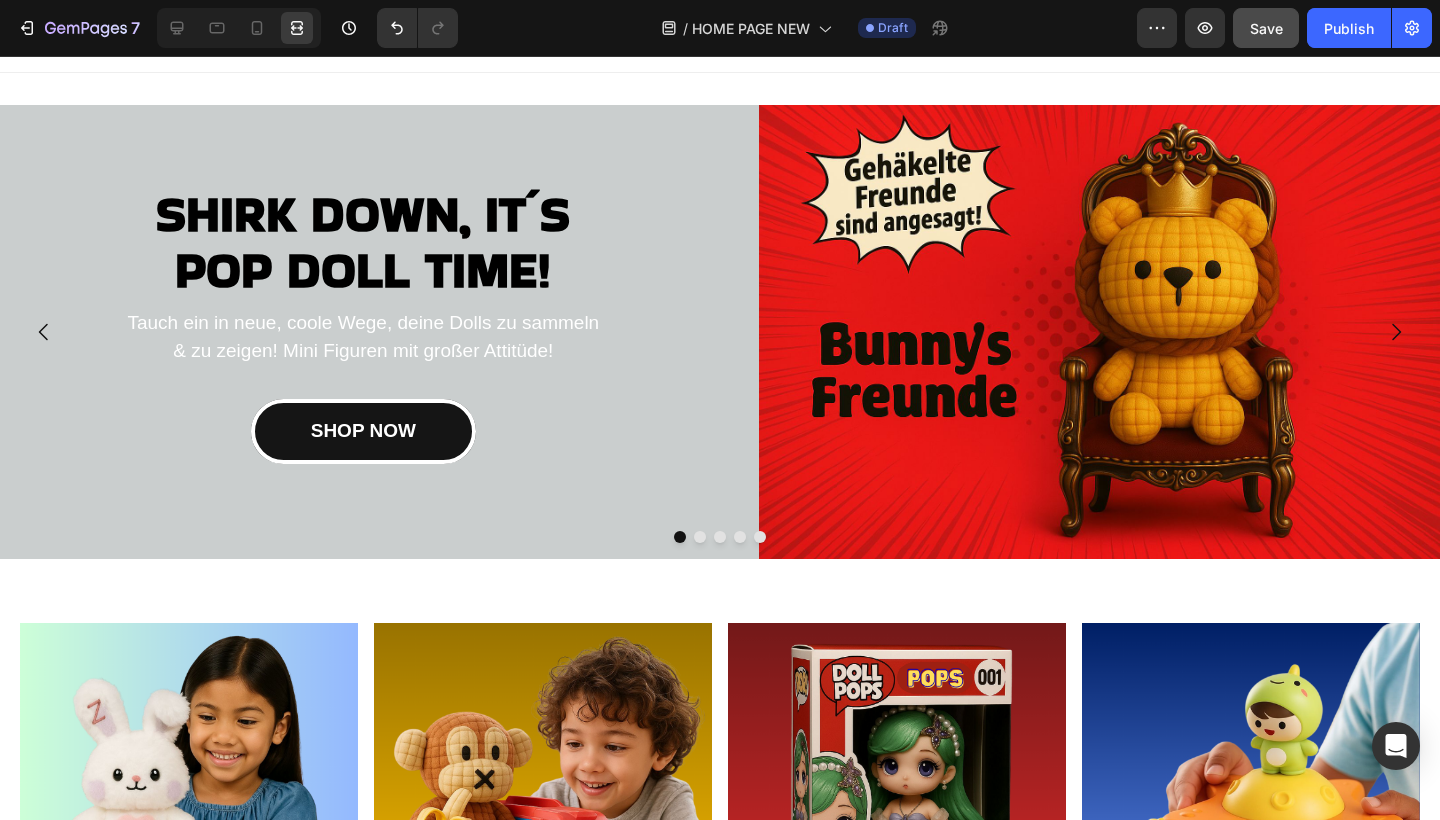 scroll, scrollTop: 20, scrollLeft: 0, axis: vertical 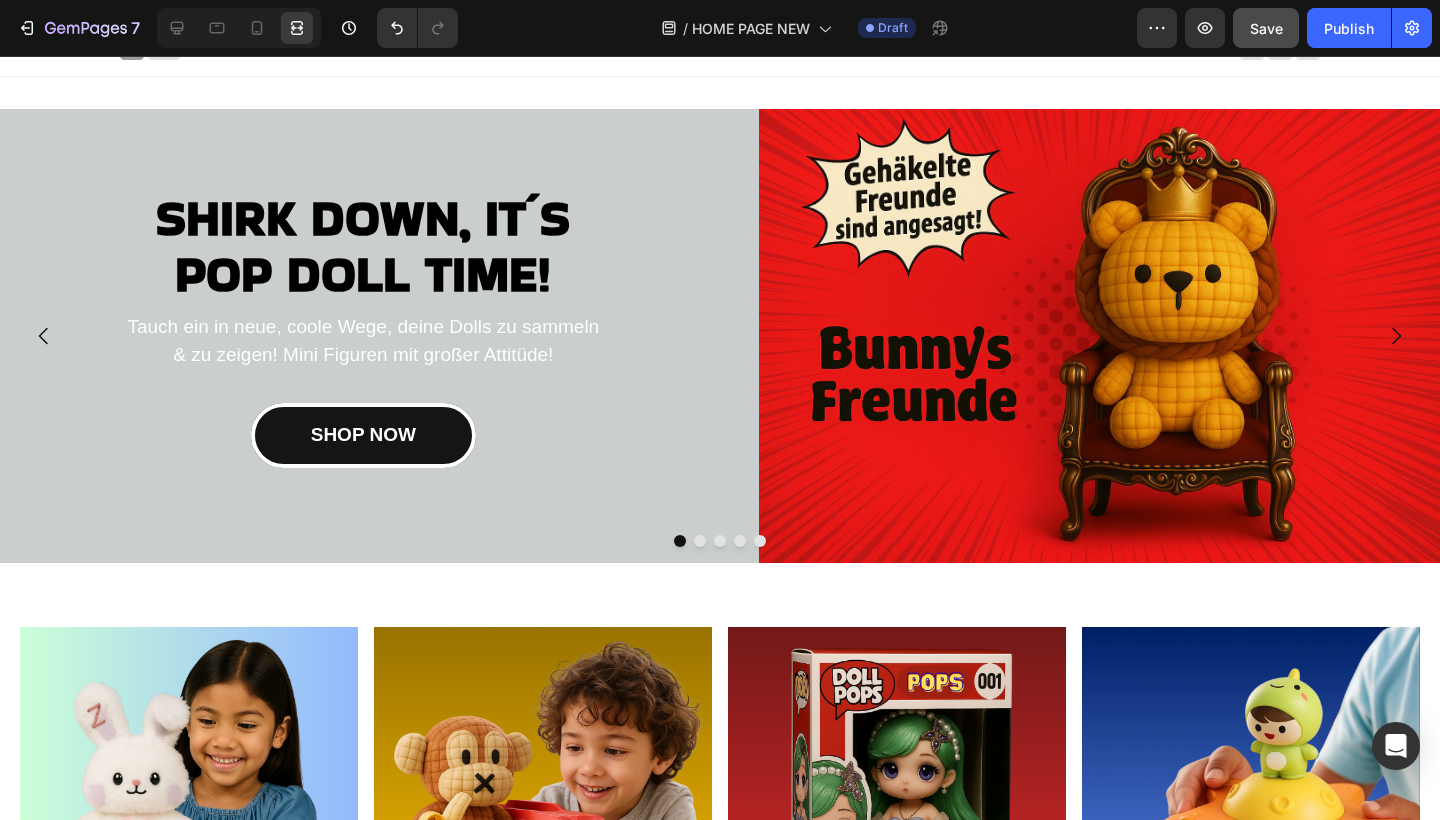 click at bounding box center (700, 541) 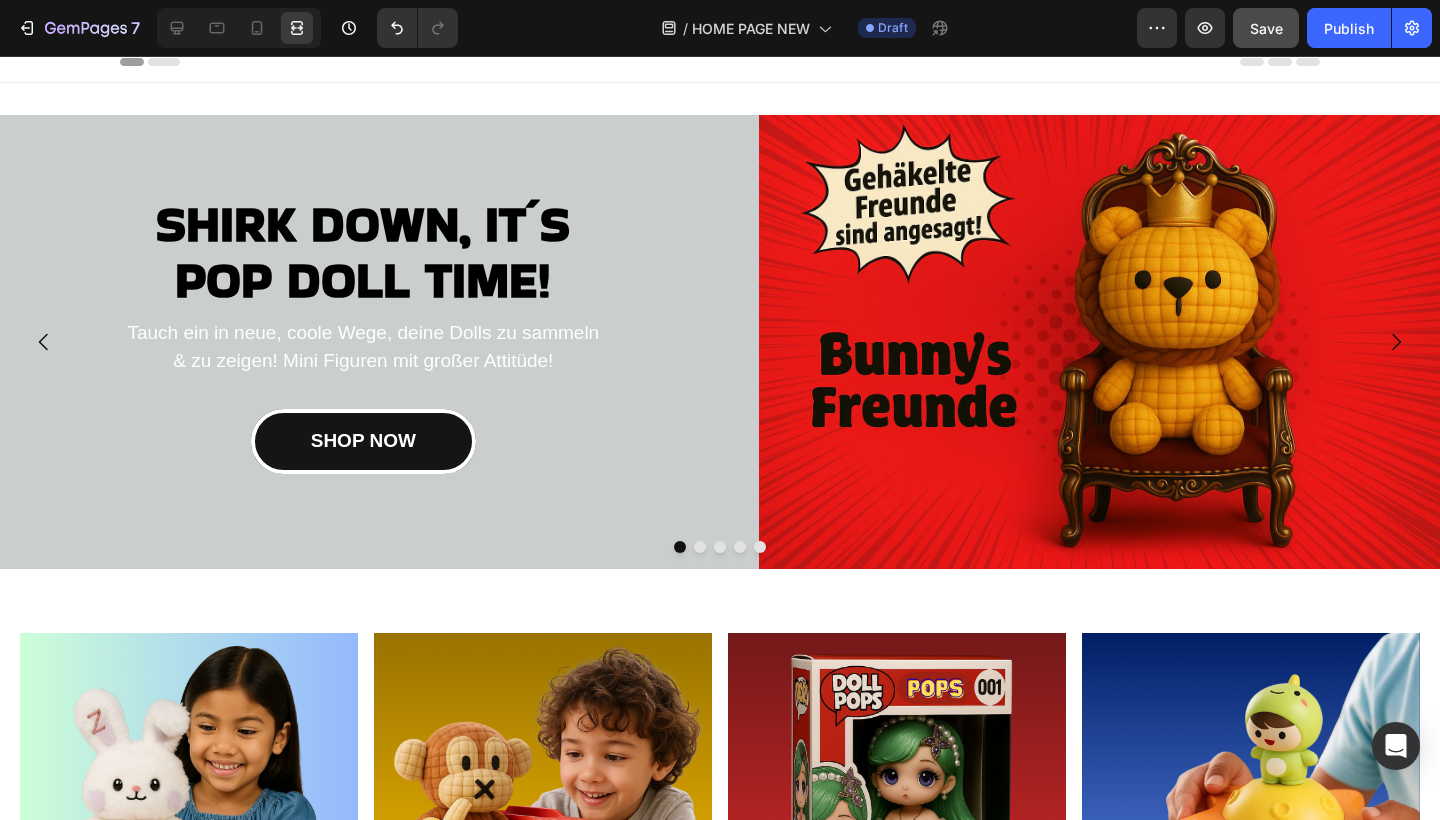 scroll, scrollTop: 12, scrollLeft: 0, axis: vertical 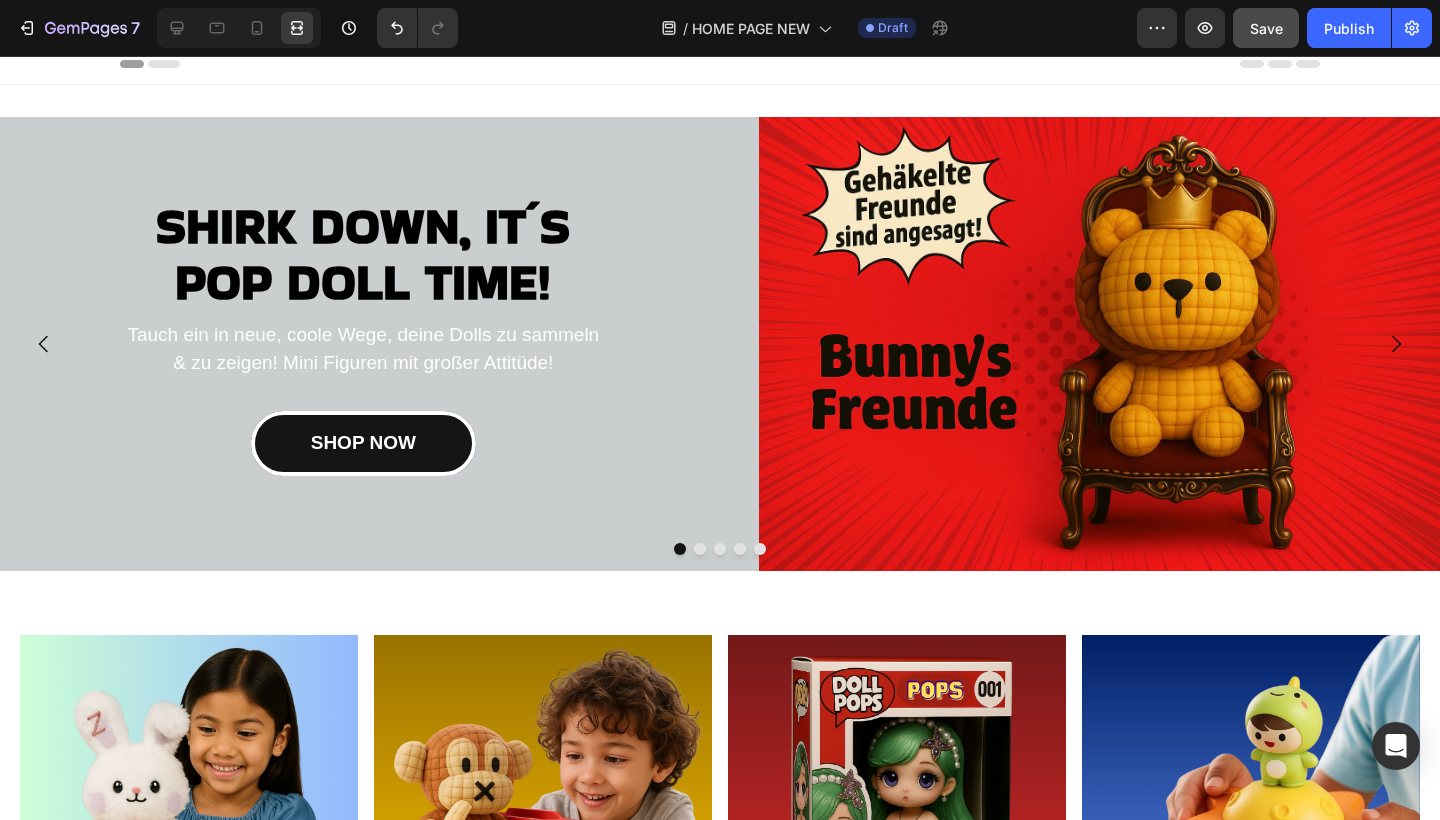 click at bounding box center [700, 549] 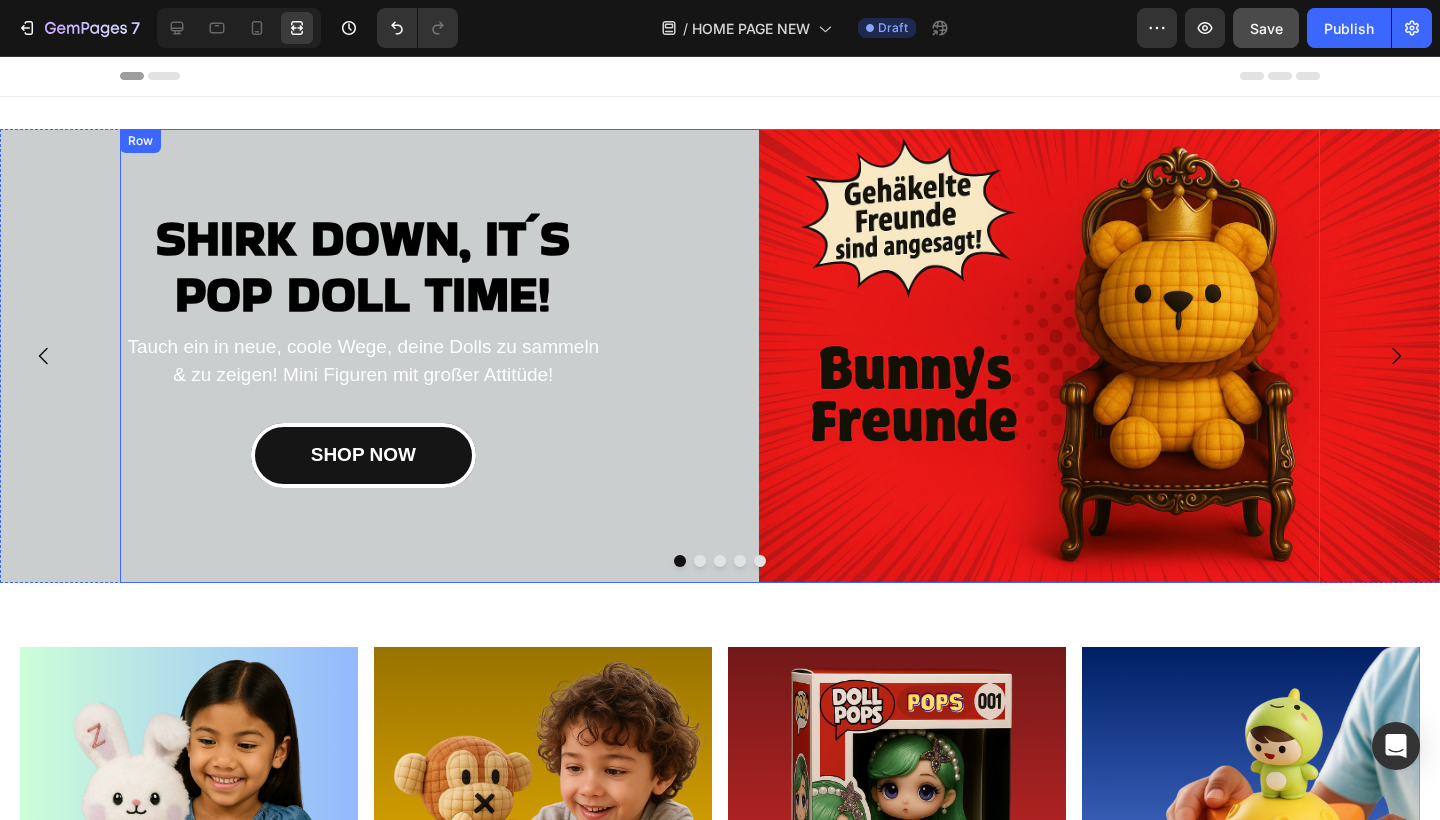 scroll, scrollTop: 0, scrollLeft: 0, axis: both 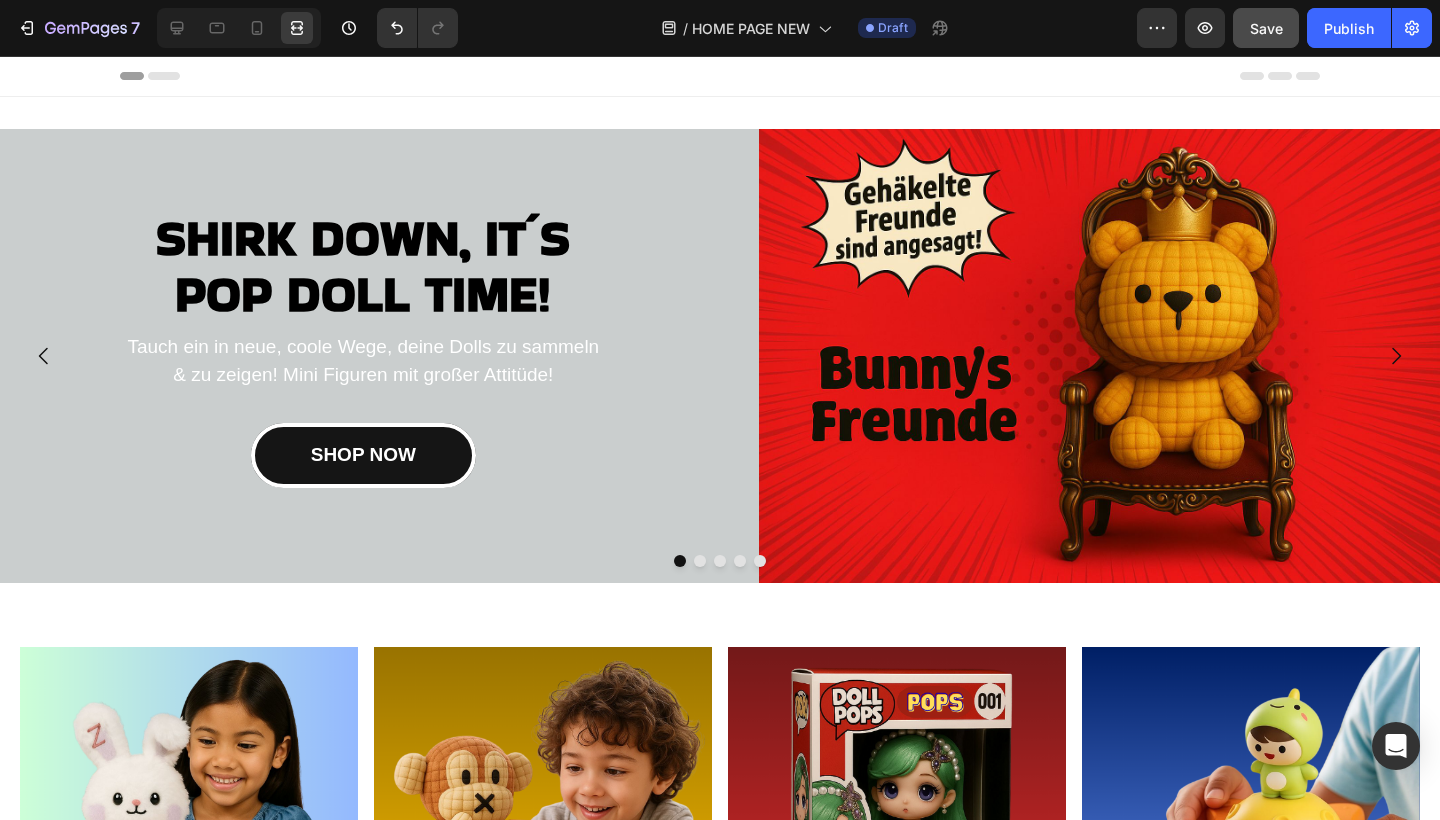 click at bounding box center [700, 561] 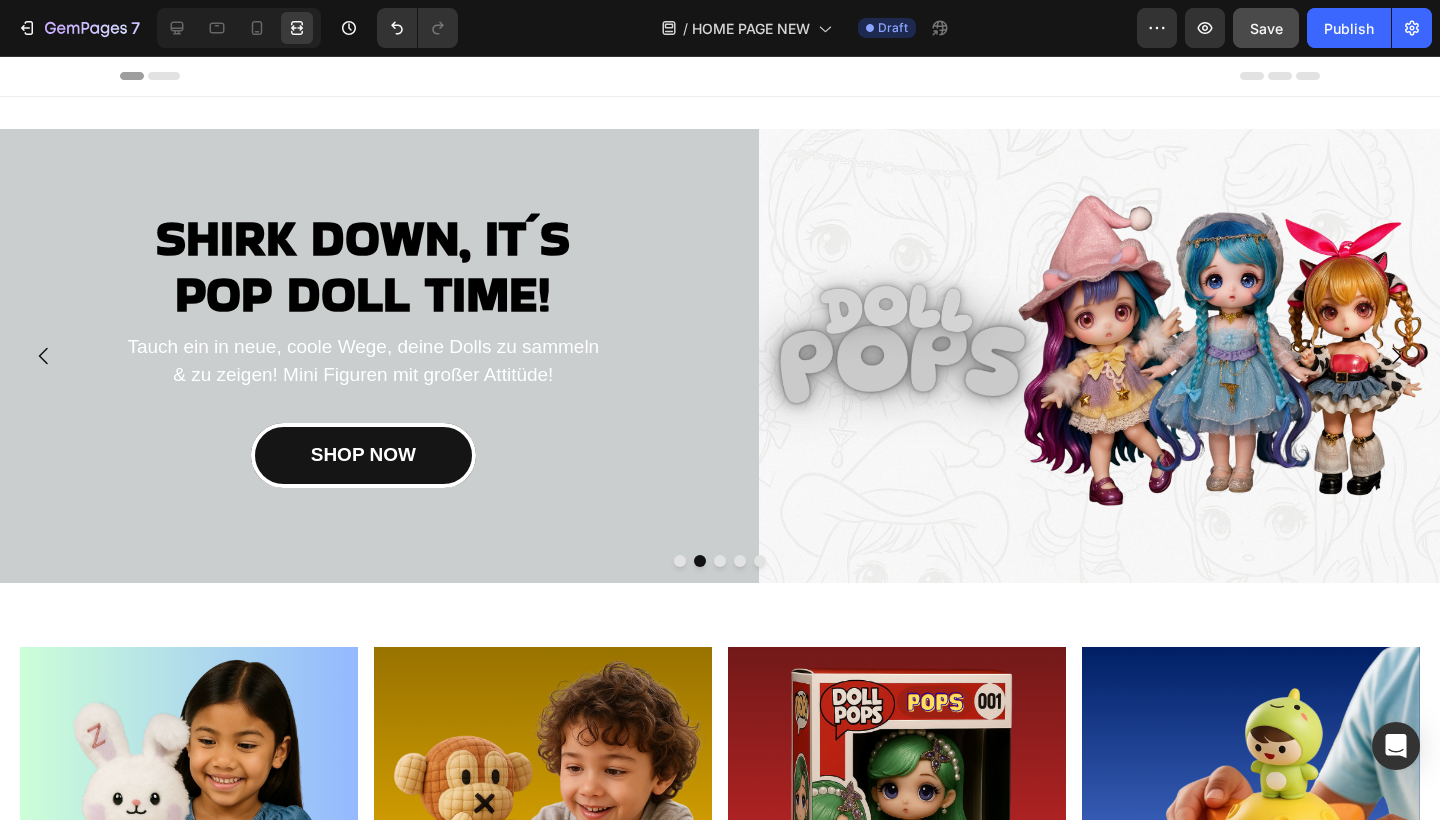click at bounding box center (720, 561) 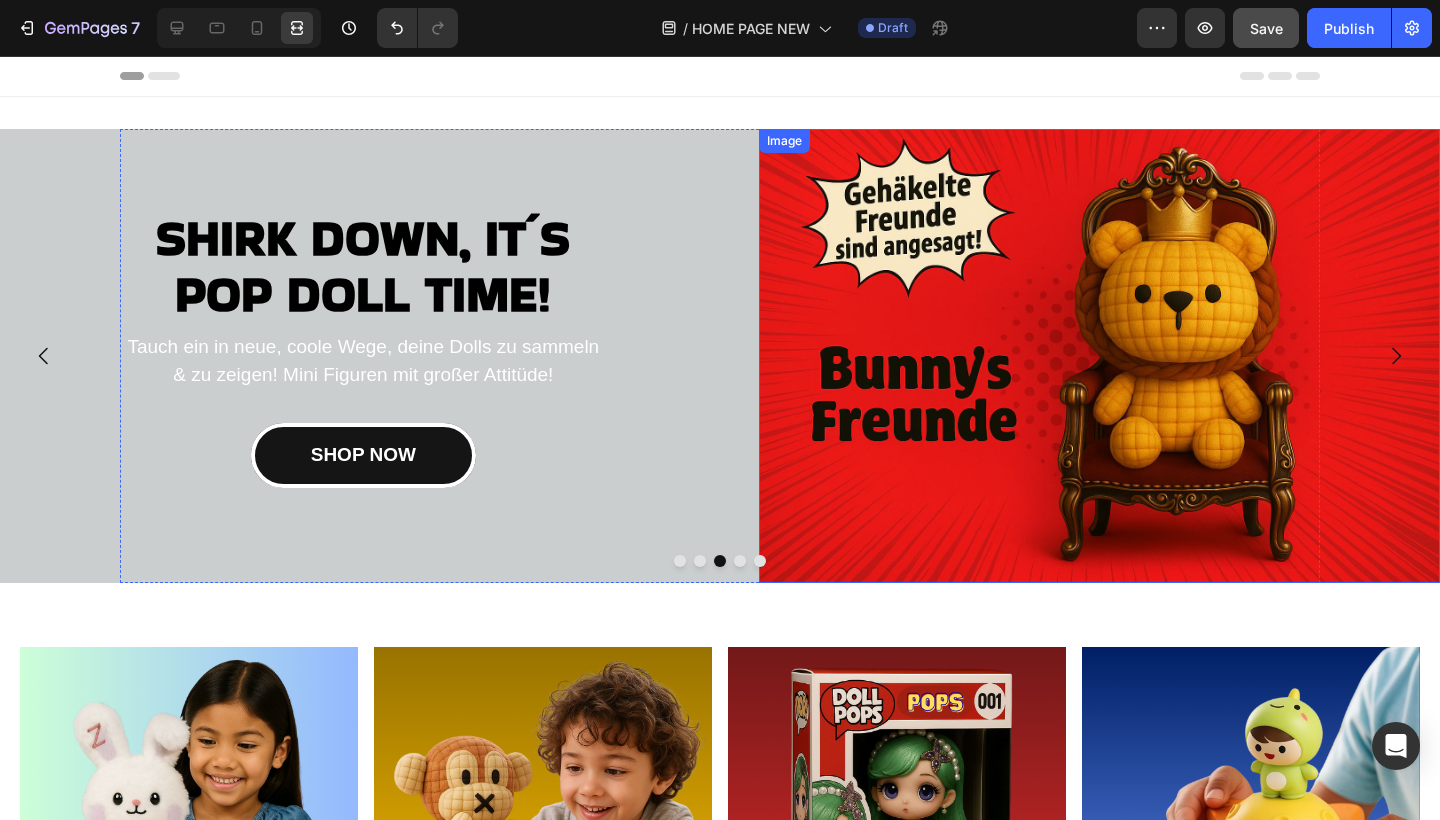 click at bounding box center (1099, 356) 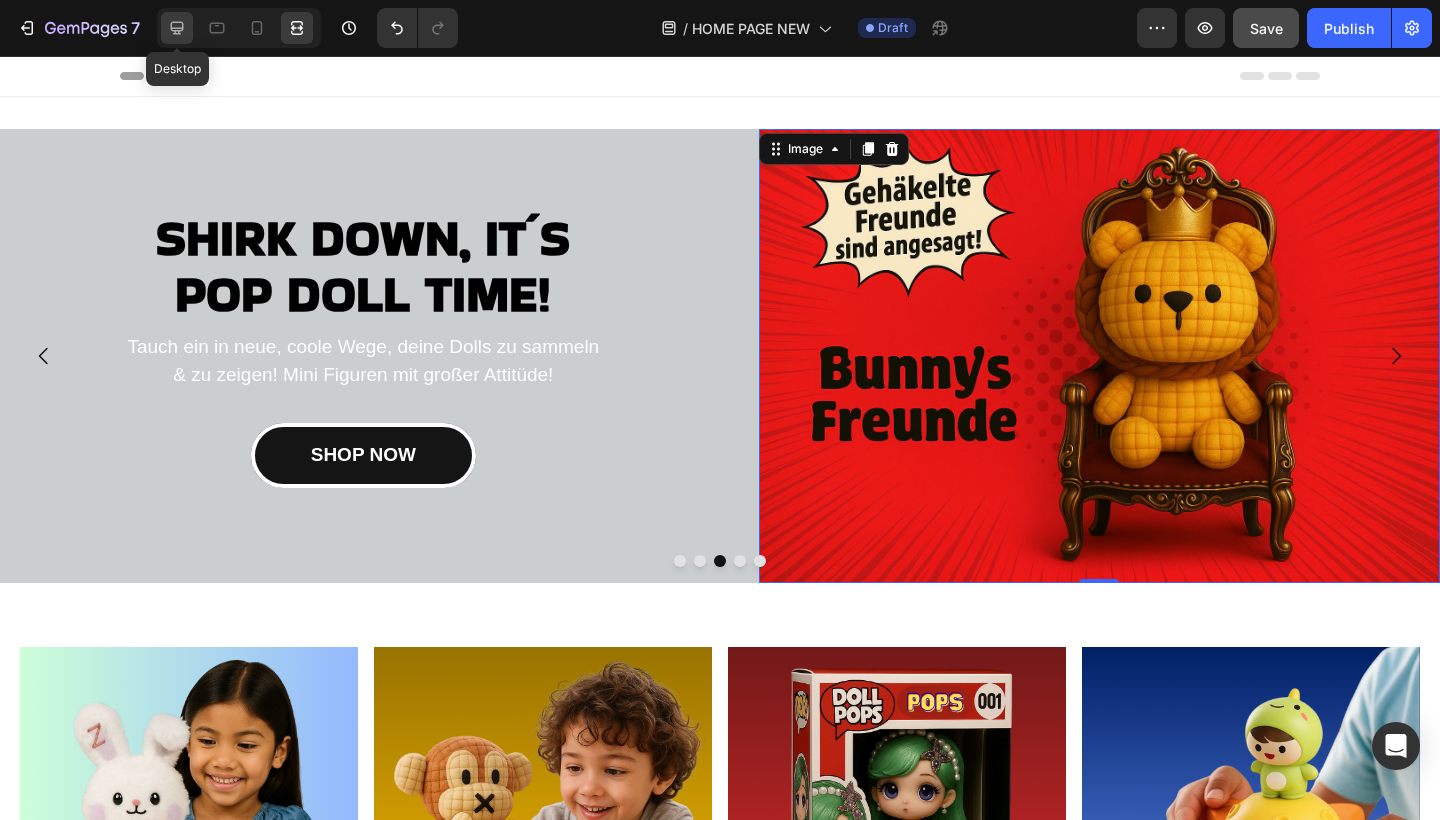 click 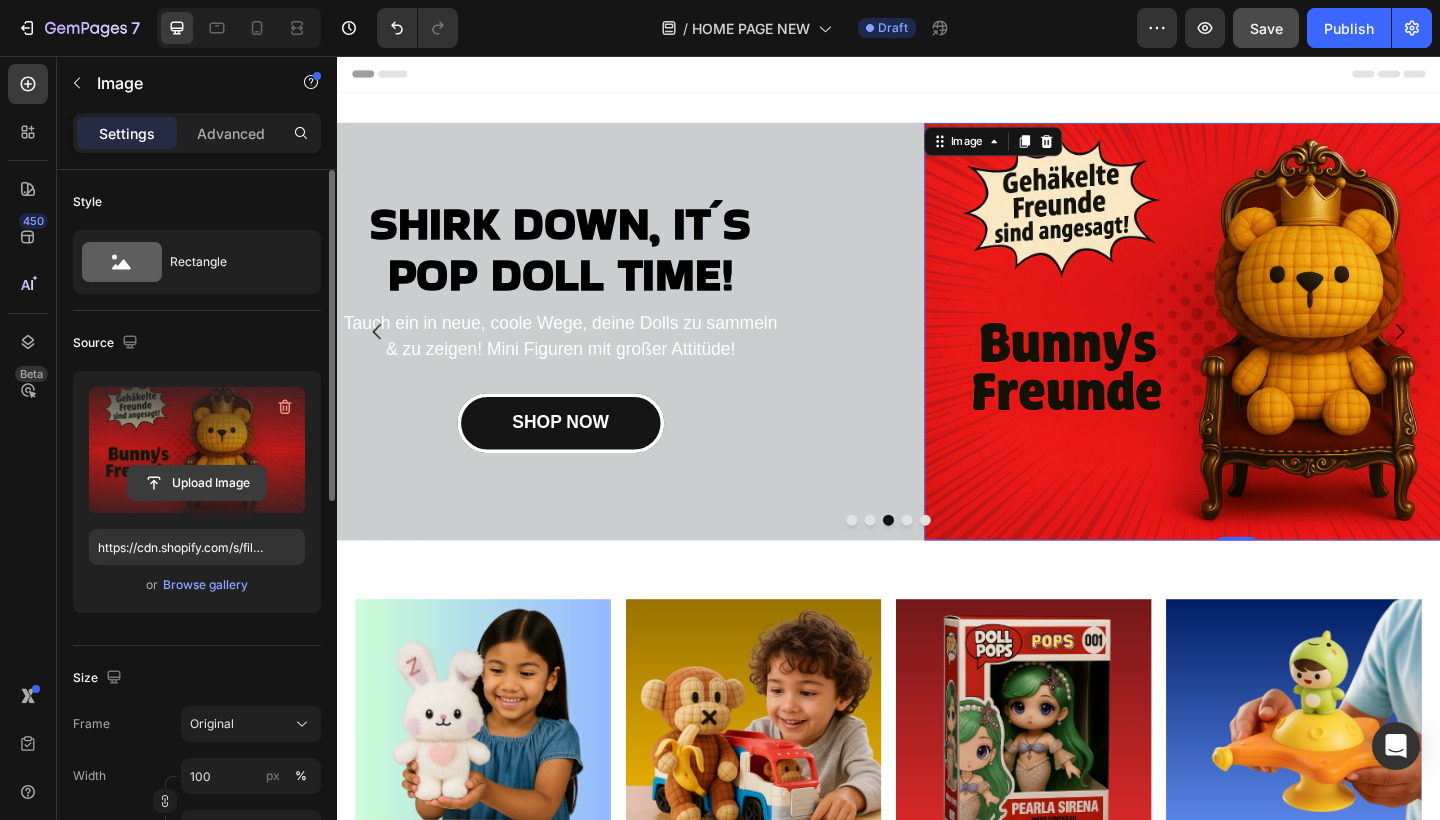 click 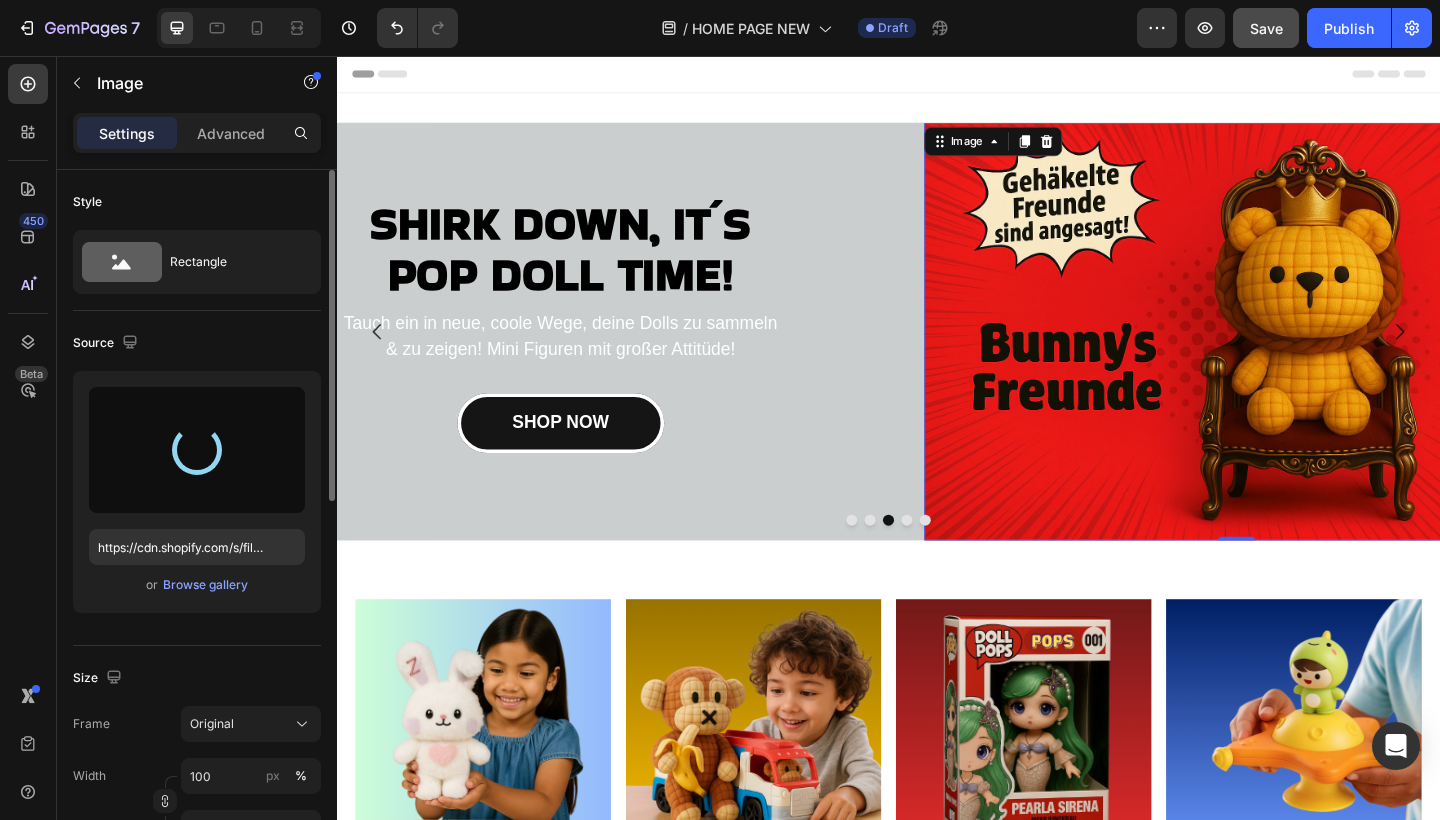 type on "https://cdn.shopify.com/s/files/1/0883/4033/2880/files/gempages_570780491876139904-8b3609ba-cc92-4d30-b6f9-7306e7cd095e.jpg" 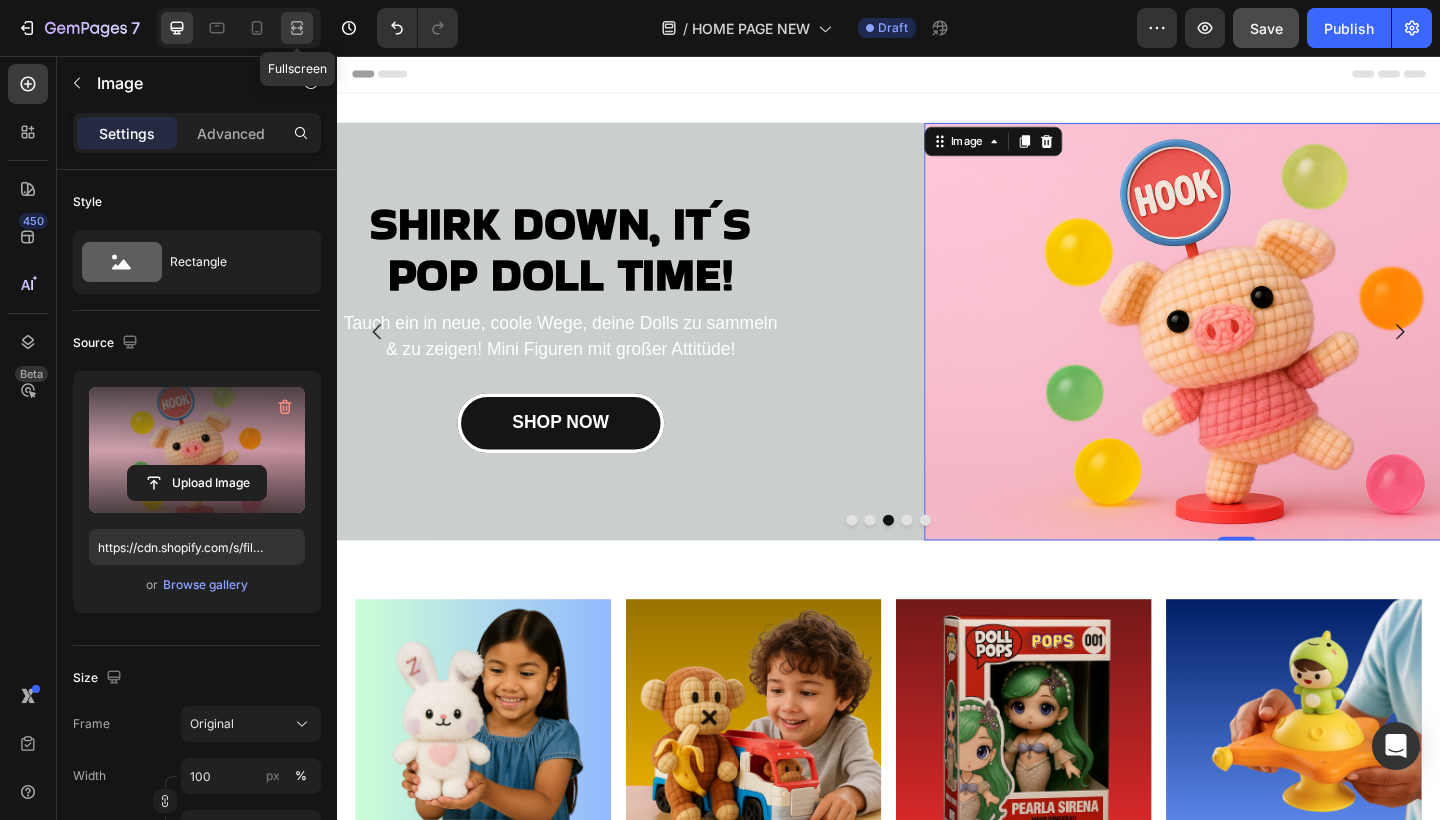 click 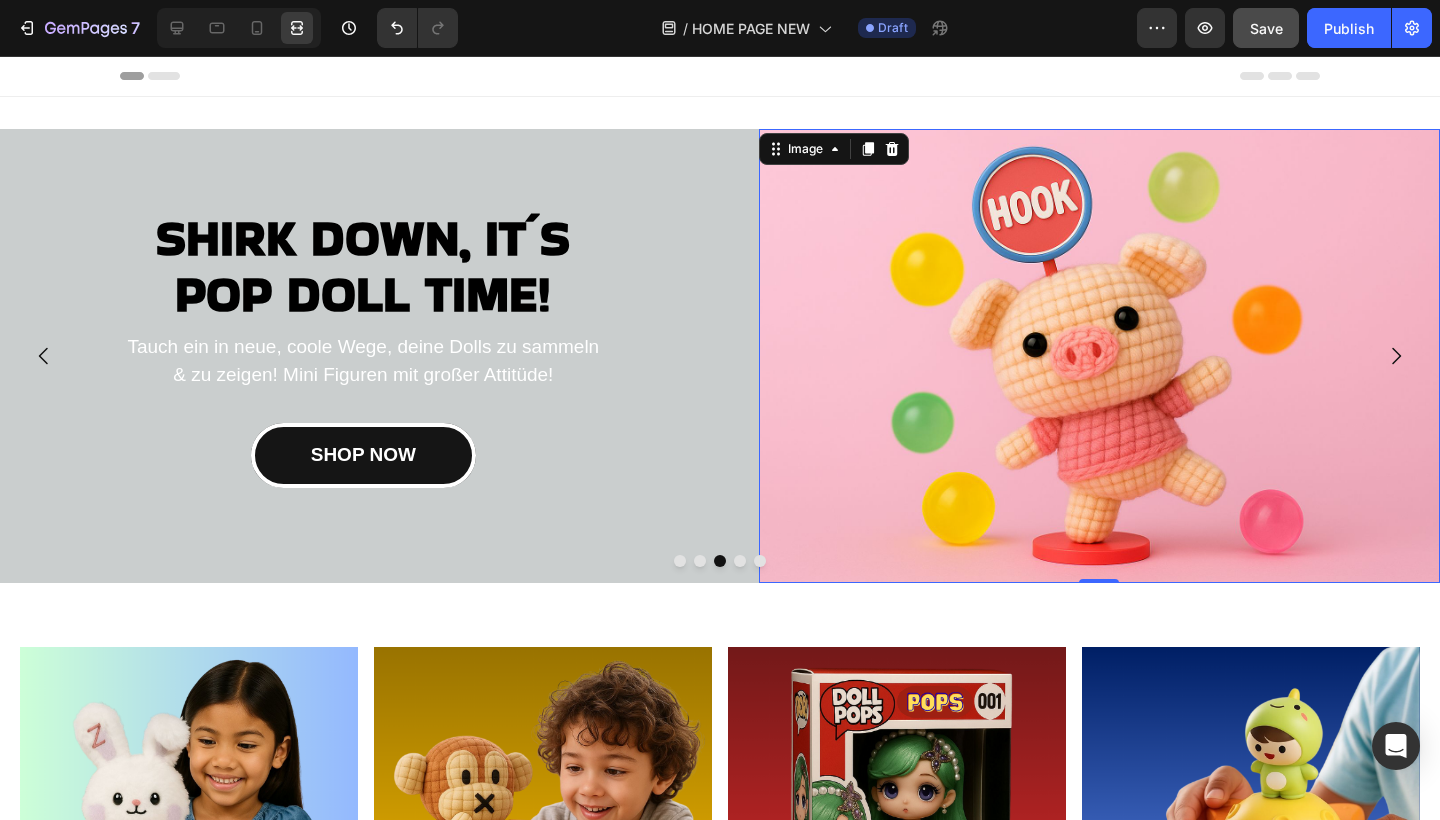 click at bounding box center (680, 561) 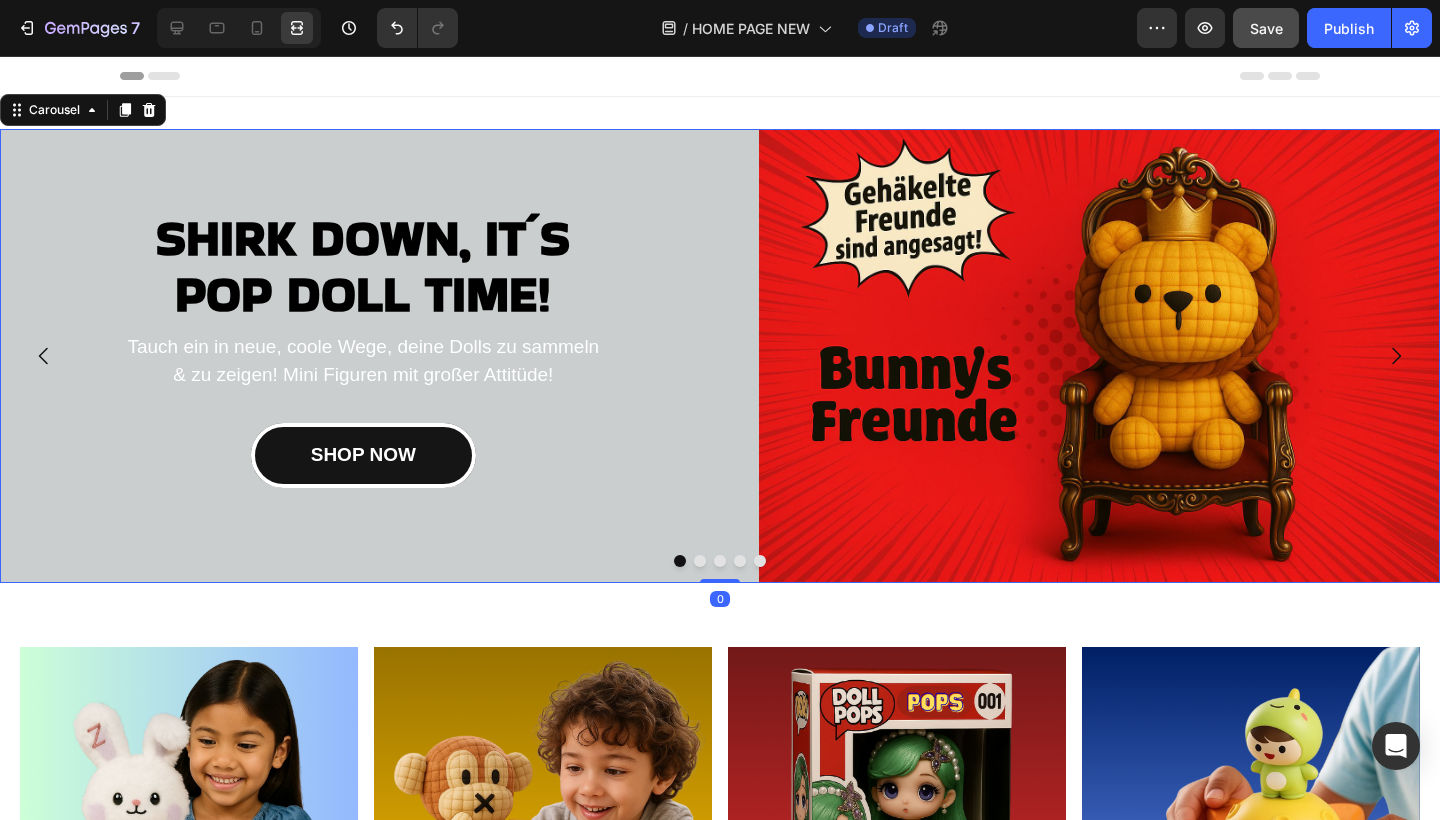 click at bounding box center [700, 561] 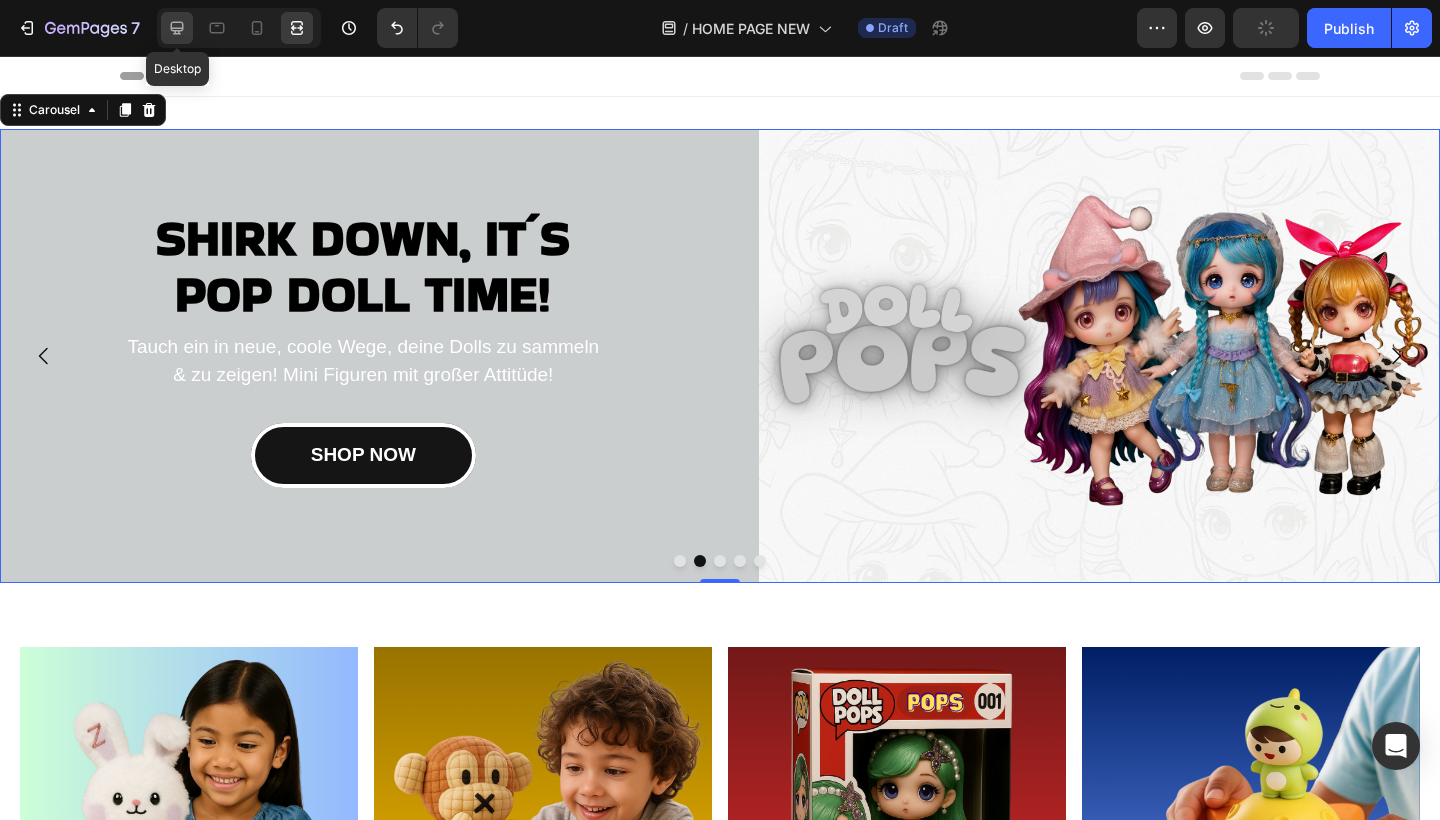 click 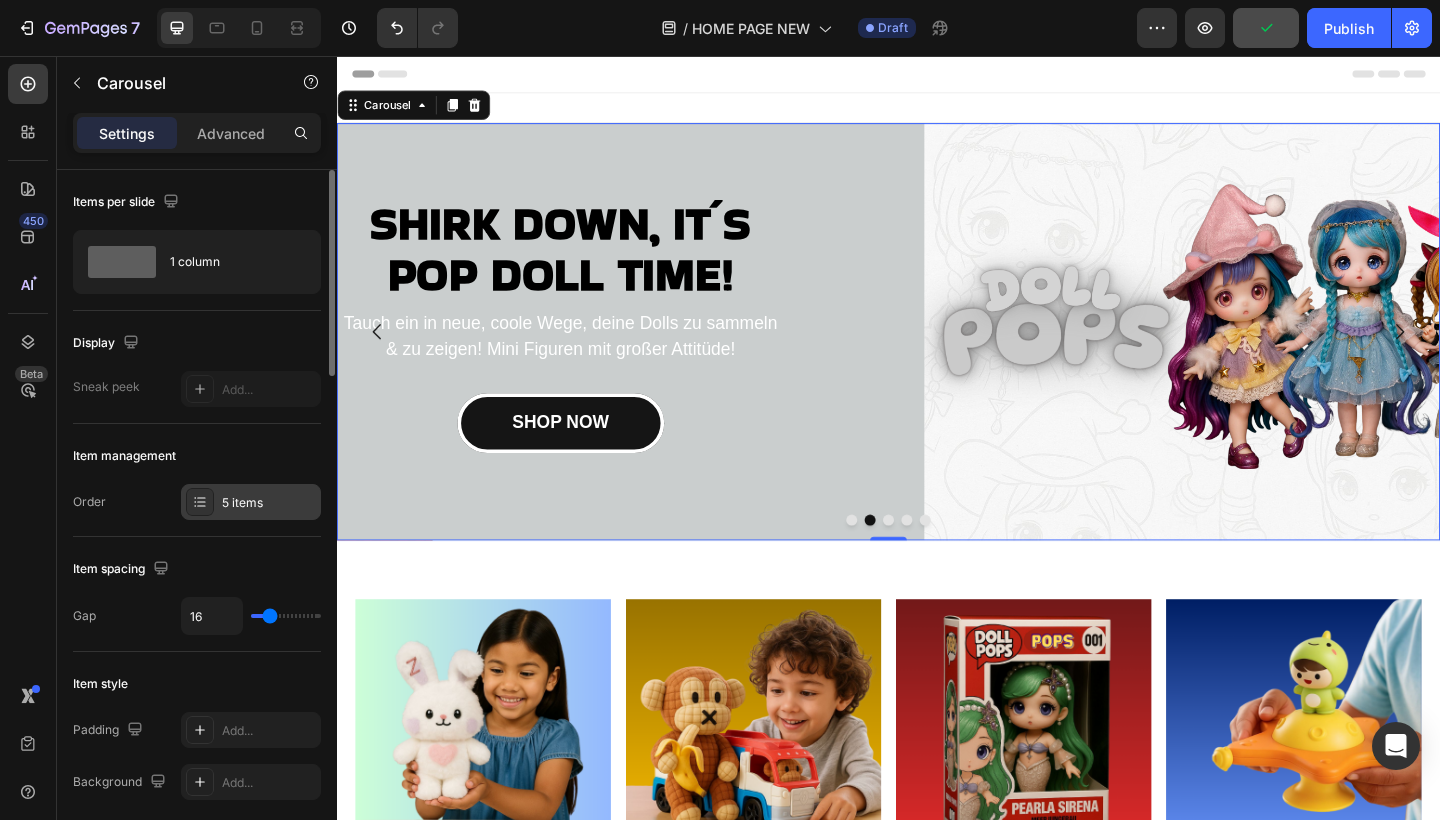 click on "5 items" at bounding box center [269, 503] 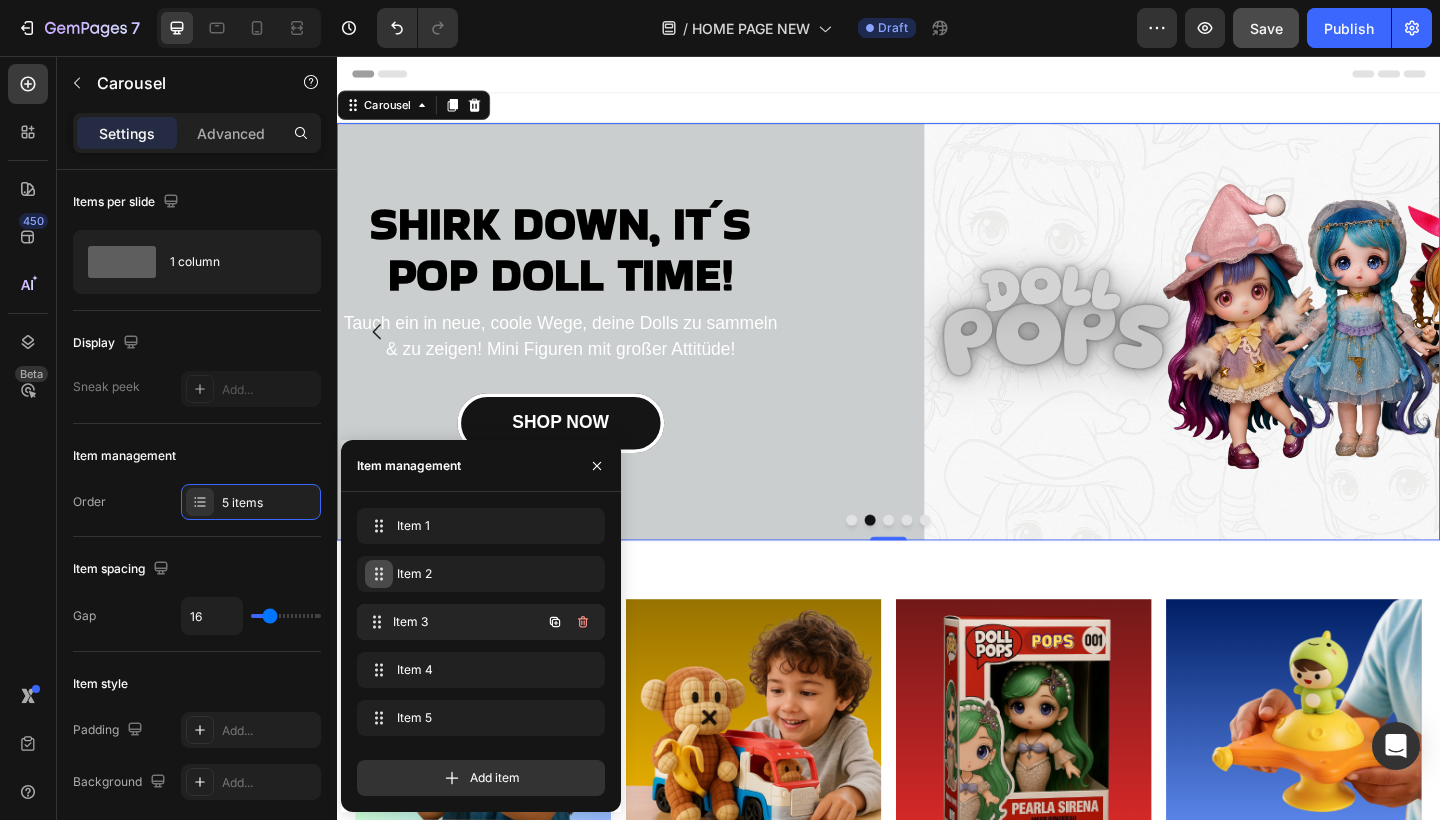 type 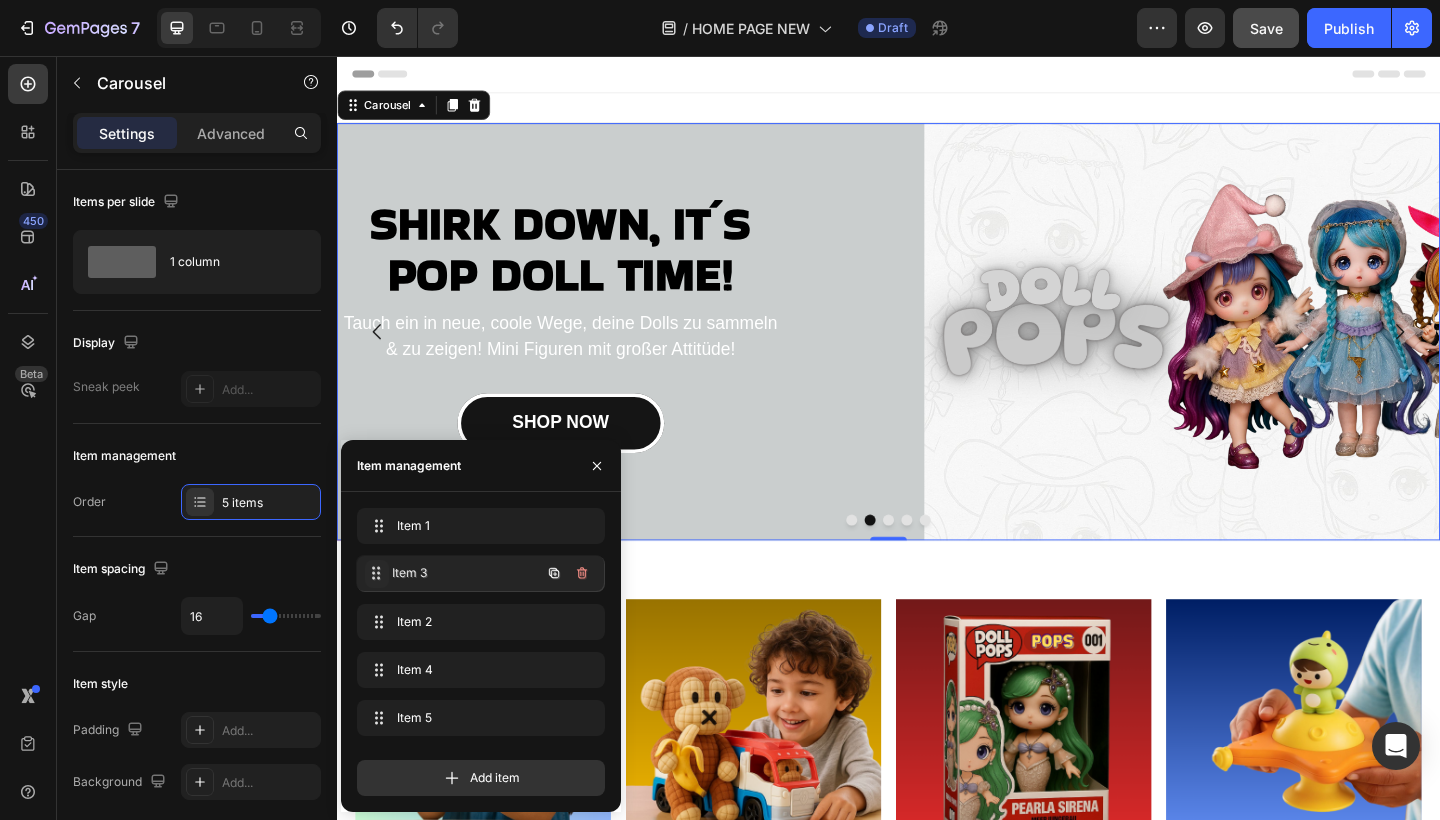 drag, startPoint x: 376, startPoint y: 620, endPoint x: 375, endPoint y: 564, distance: 56.008926 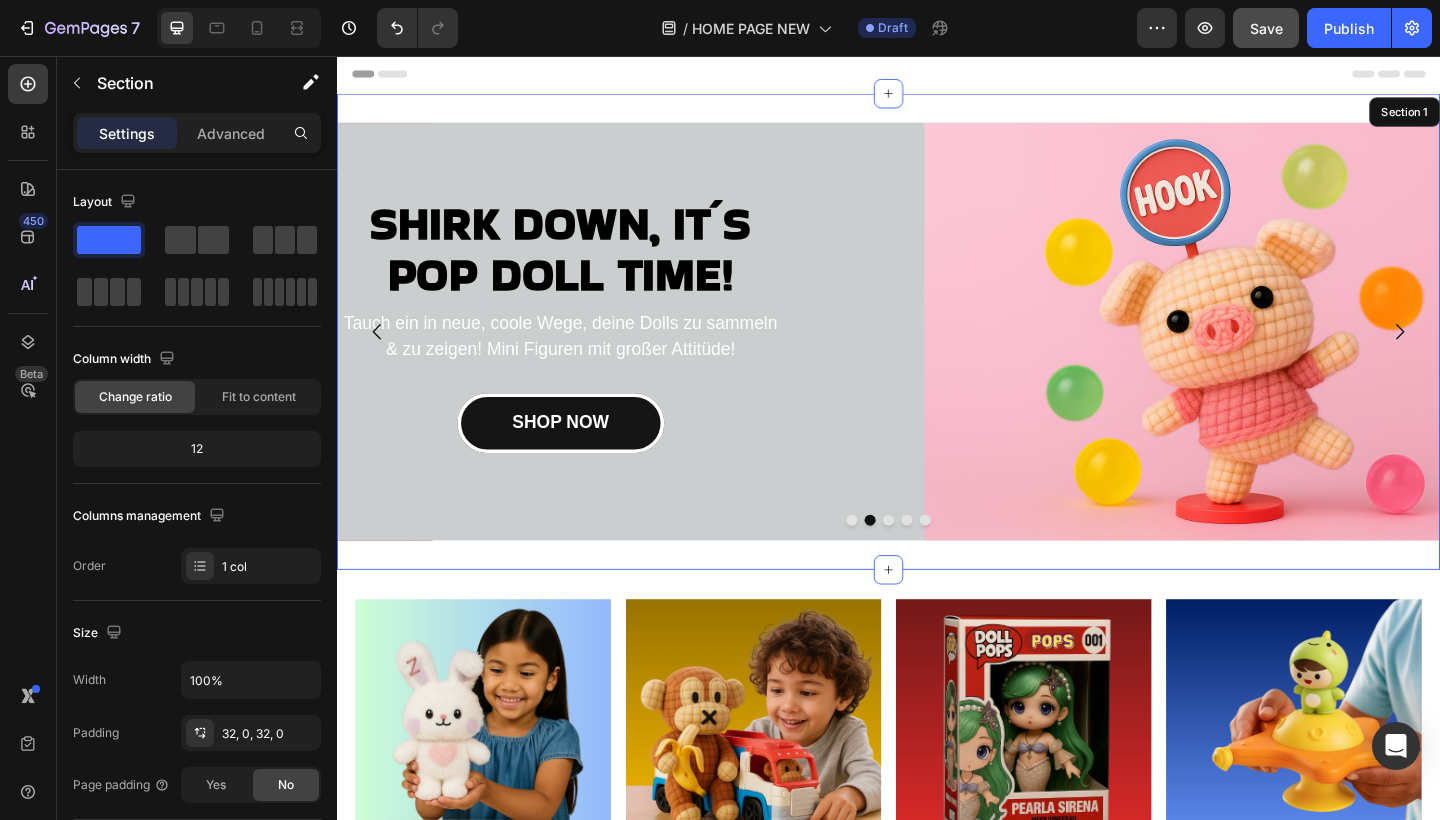click on "SHIRK DOWN, IT´S POP DOLL TIME! Heading Tauch ein in neue, coole Wege, deine Dolls zu sammeln & zu zeigen! Mini Figuren mit großer Attitüde! Text block SHOP NOW Button Image Row SHIRK DOWN, IT´S POP DOLL TIME! Heading Tauch ein in neue, coole Wege, deine Dolls zu sammeln & zu zeigen! Mini Figuren mit großer Attitüde! Text block SHOP NOW Button Image Row SHIRK DOWN, IT´S POP DOLL TIME! Heading Tauch ein in neue, coole Wege, deine Dolls zu sammeln & zu zeigen! Mini Figuren mit großer Attitüde! Text block SHOP NOW Button Image Row SHIRK DOWN, IT´S POP DOLL TIME! Heading Tauch ein in neue, coole Wege, deine Dolls zu sammeln & zu zeigen! Mini Figuren mit großer Attitüde! Text block SHOP NOW Button Image Row SHIRK DOWN, IT´S POP DOLL TIME! Heading Tauch ein in neue, coole Wege, deine Dolls zu sammeln & zu zeigen! Mini Figuren mit großer Attitüde! Text block SHOP NOW Button Image Row
Carousel   0 Section 1" at bounding box center (937, 356) 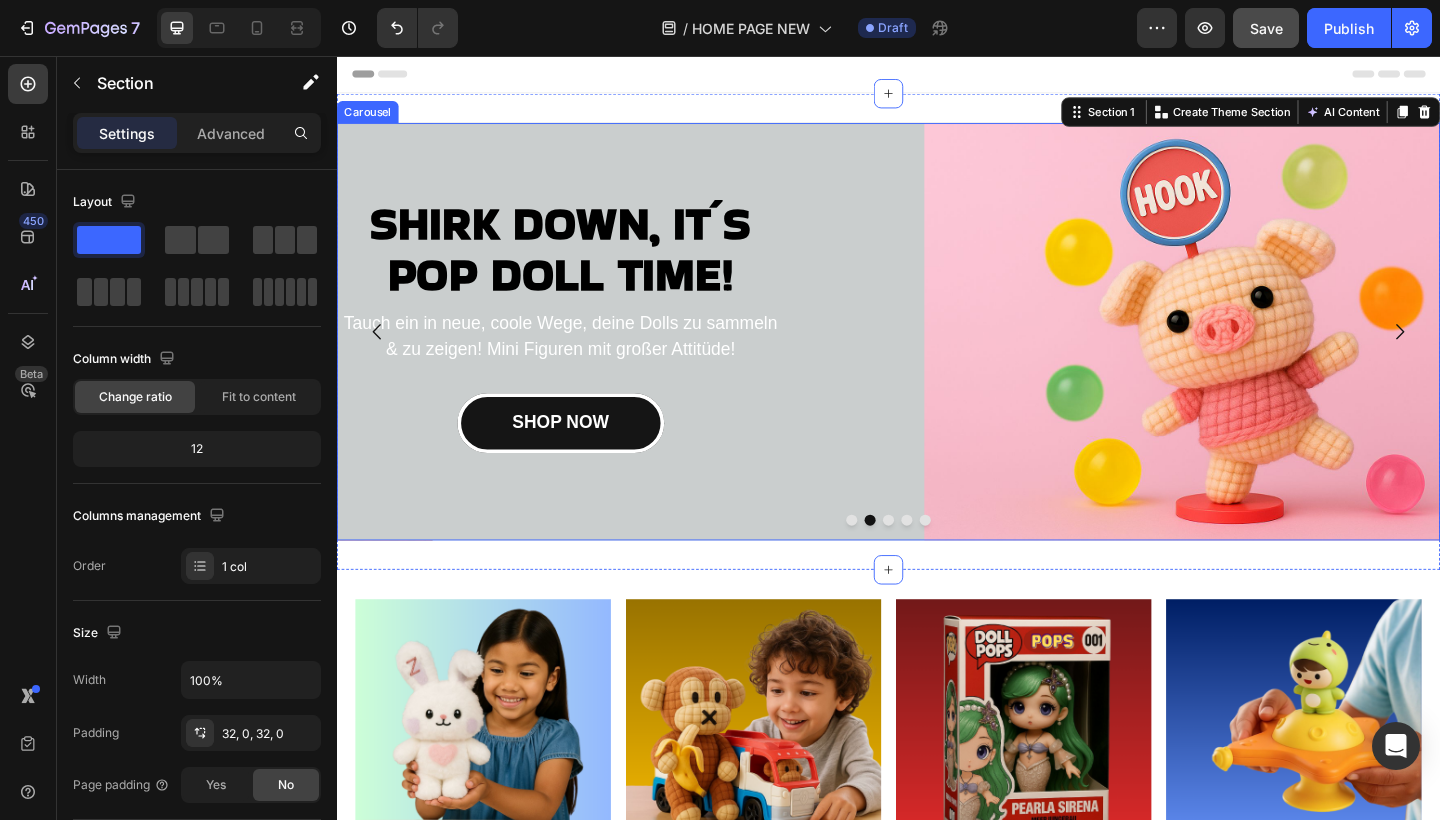 click at bounding box center [937, 561] 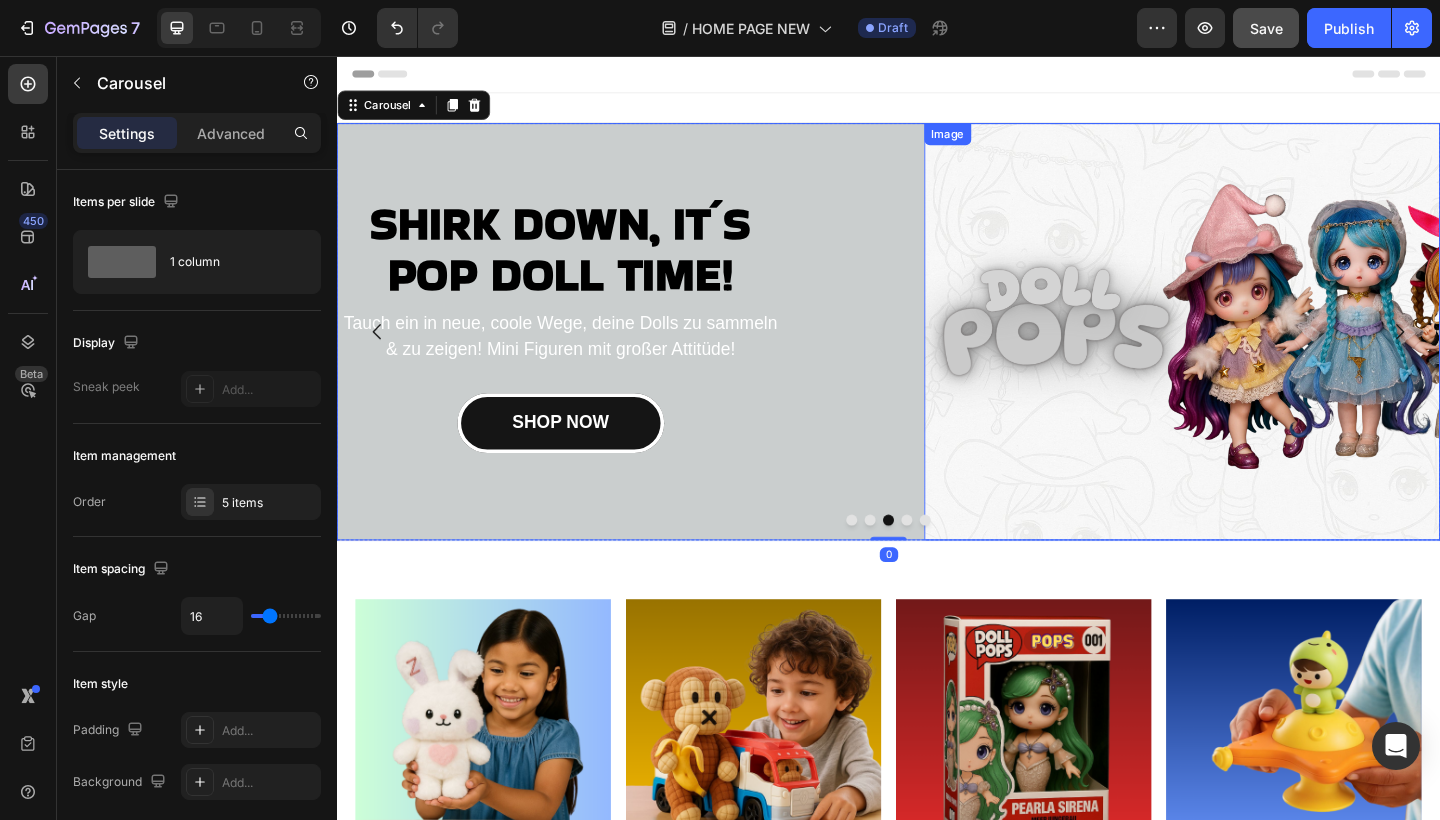 click at bounding box center (1316, 356) 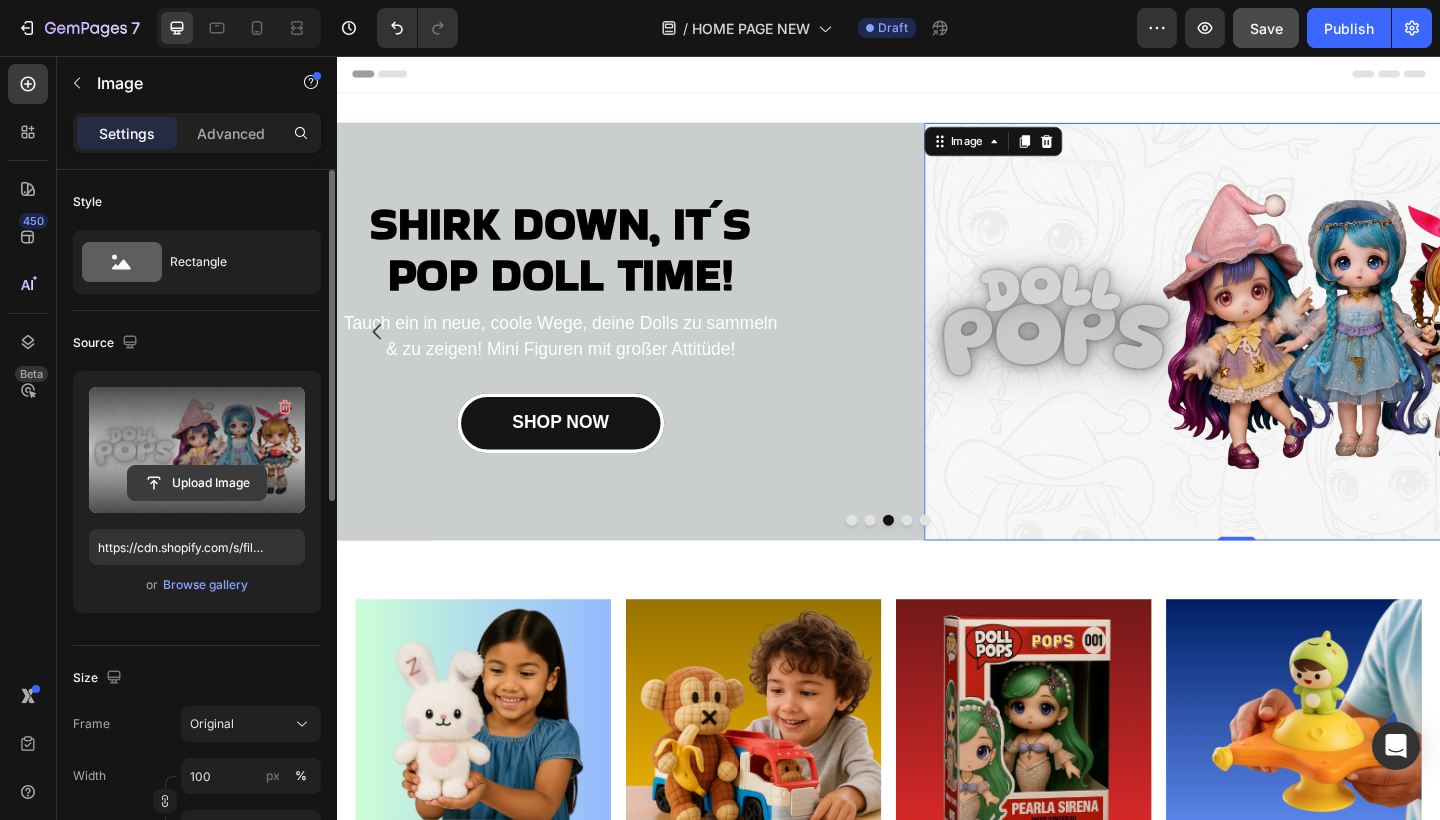 click 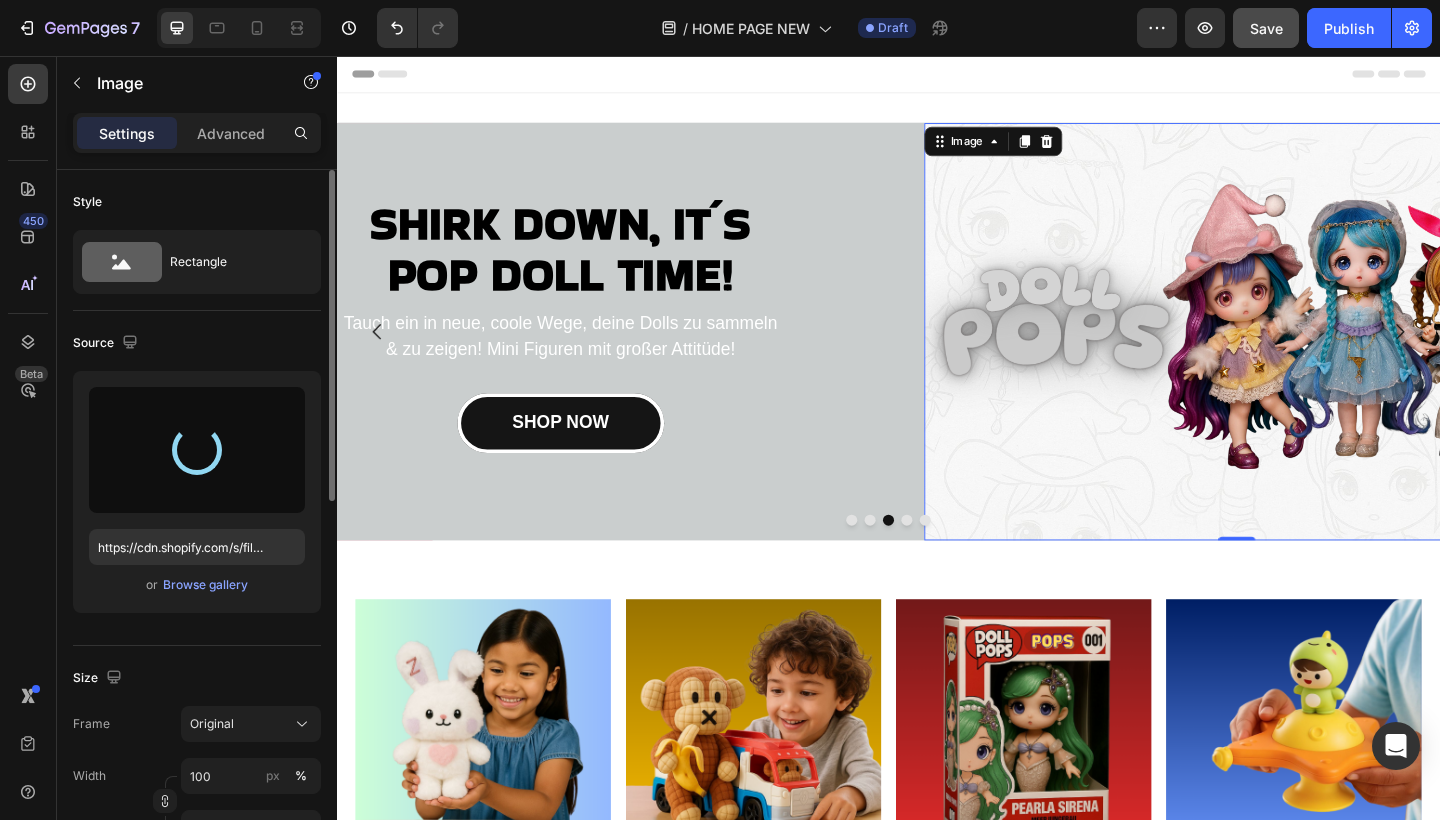 type on "https://cdn.shopify.com/s/files/1/0883/4033/2880/files/gempages_570780491876139904-87adfab0-0aac-4072-9707-6f6b66562ba2.jpg" 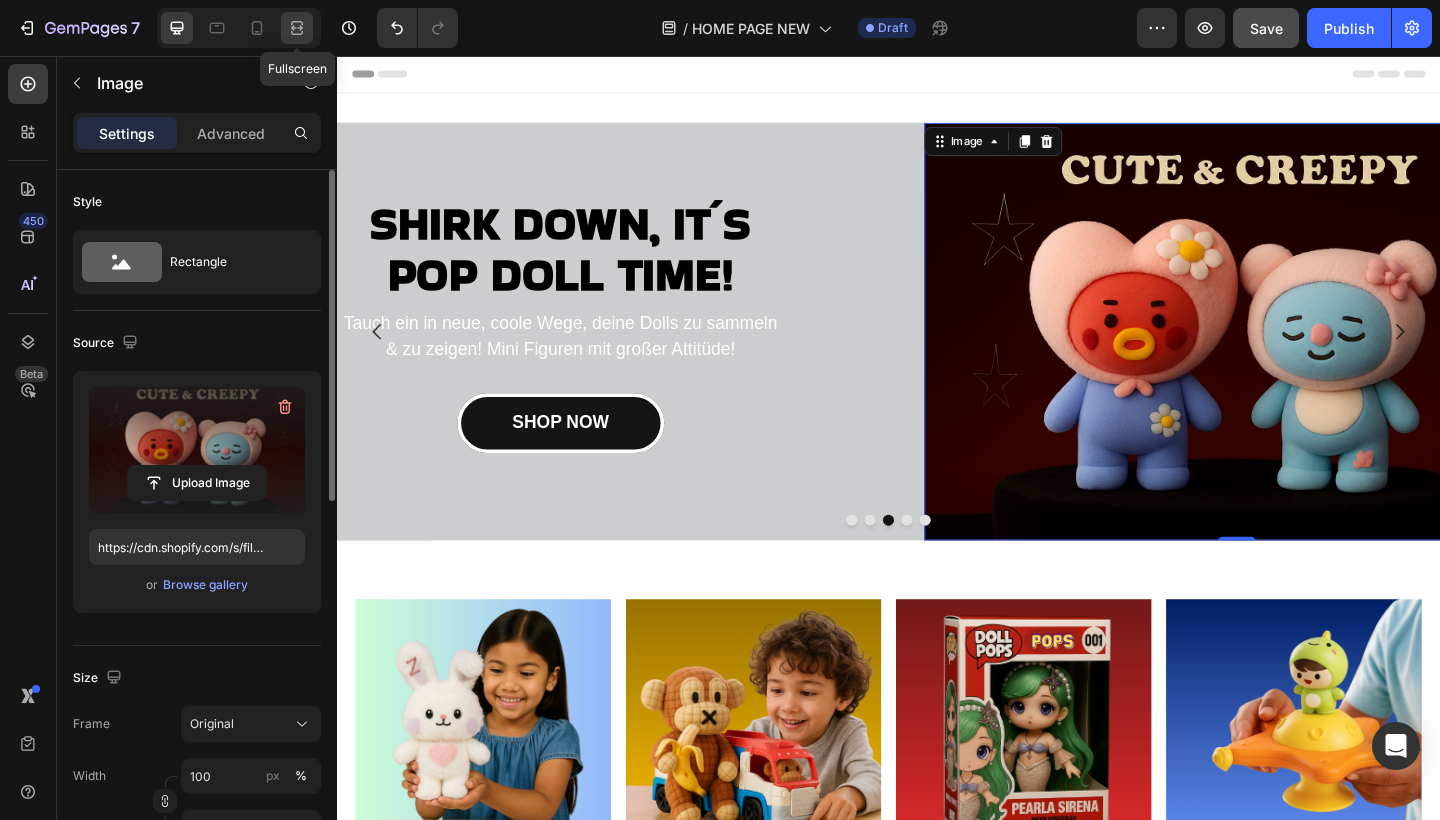 click 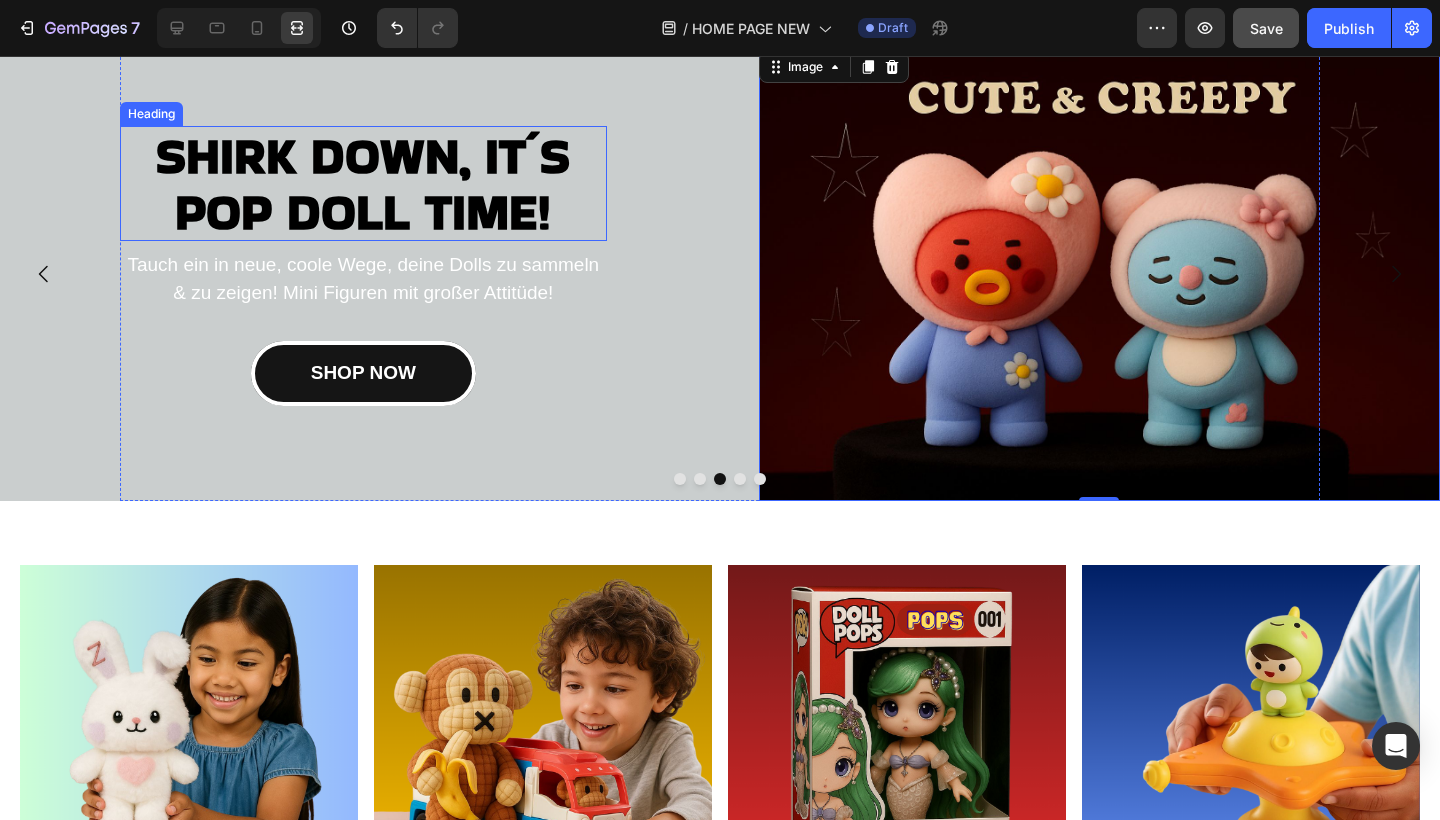 scroll, scrollTop: 86, scrollLeft: 0, axis: vertical 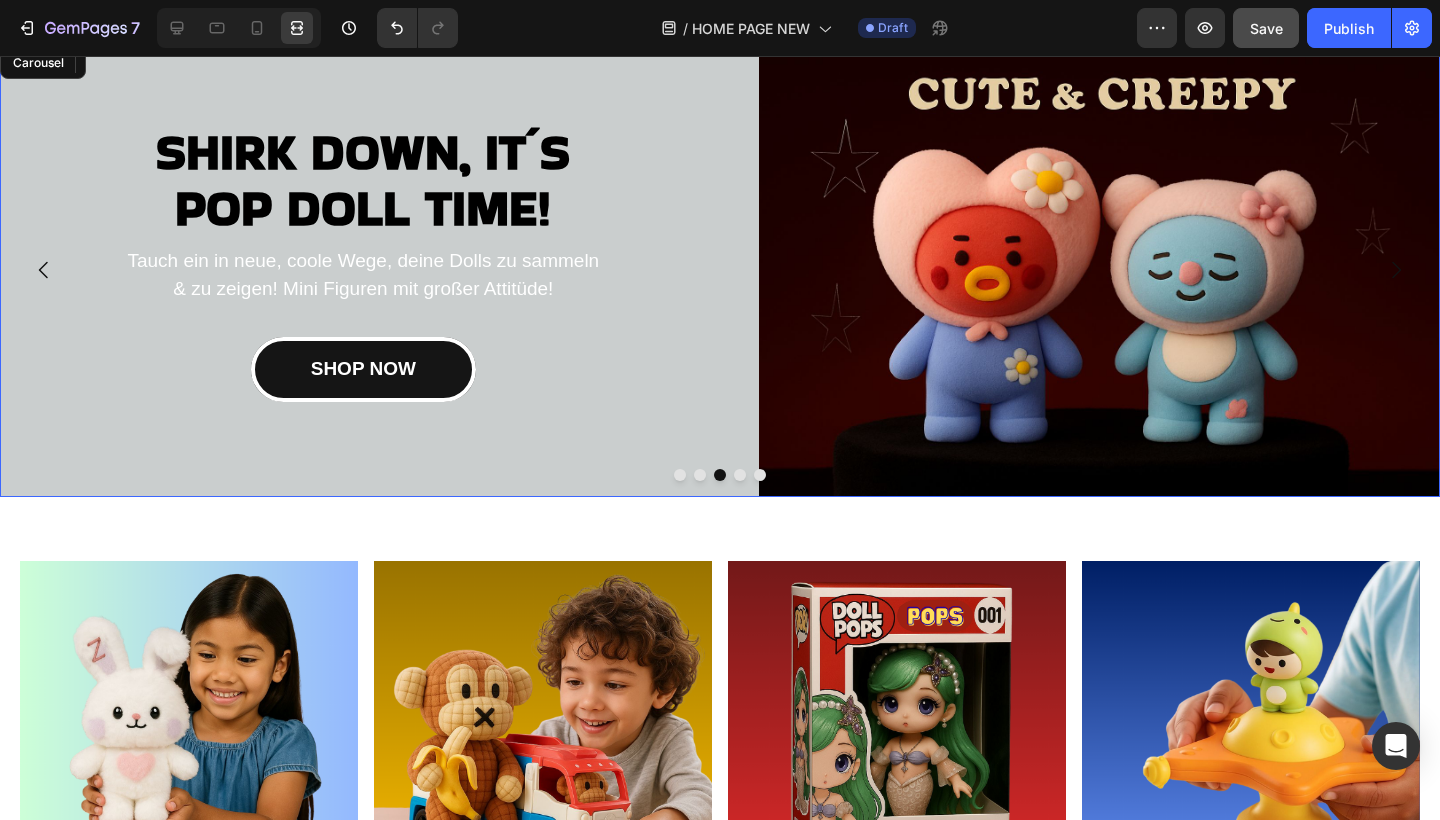 click at bounding box center (680, 475) 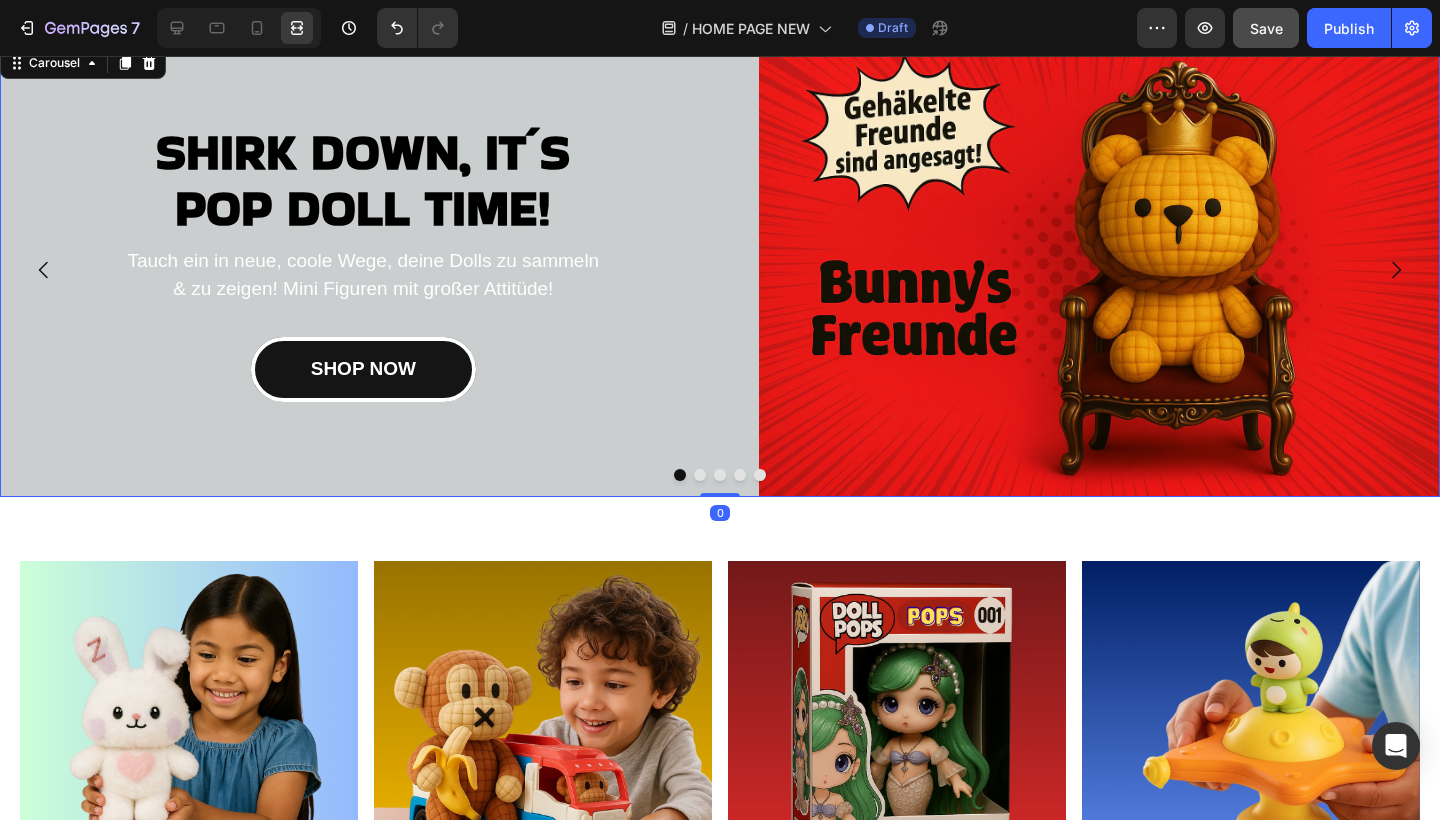 click 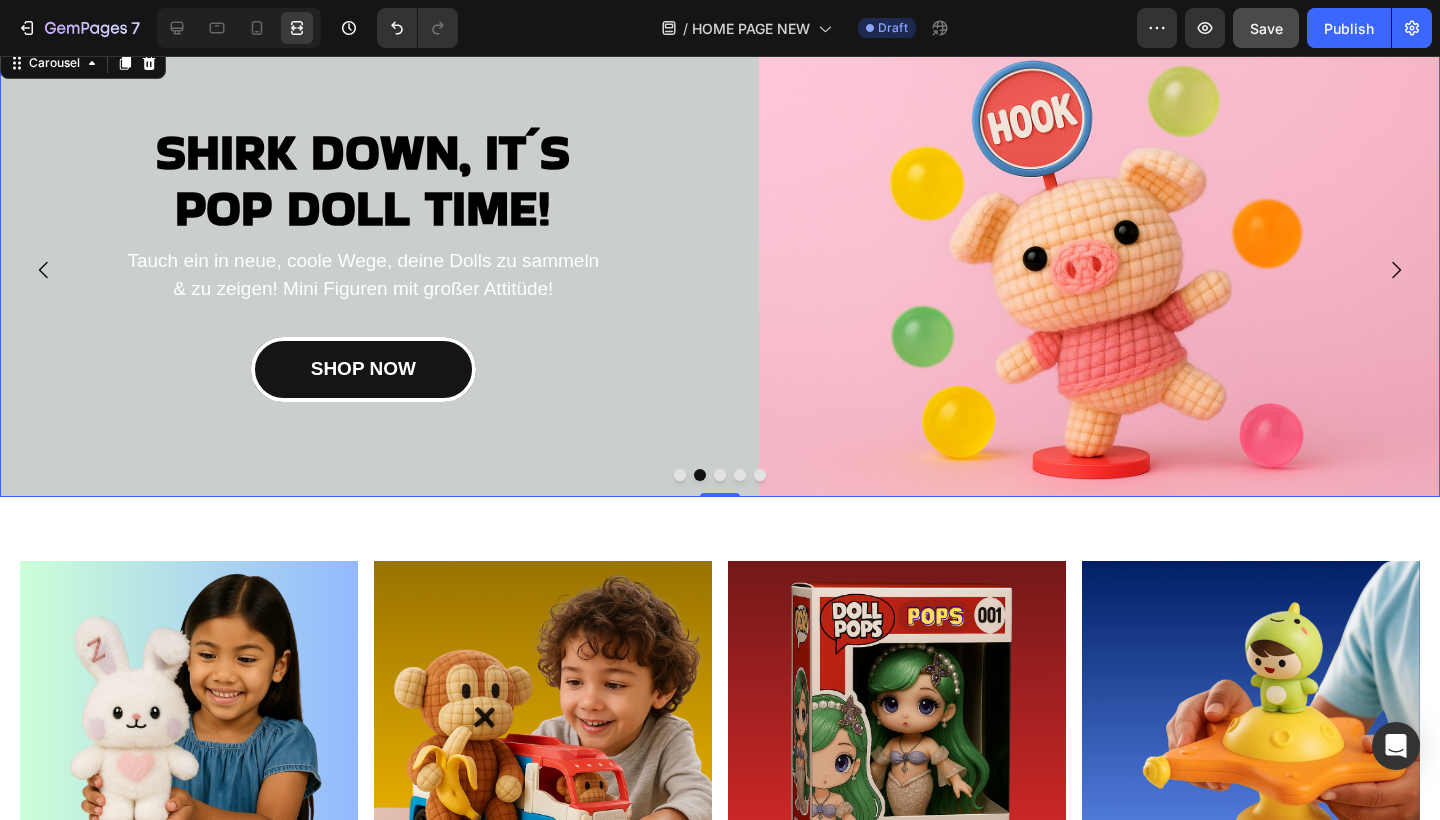 click 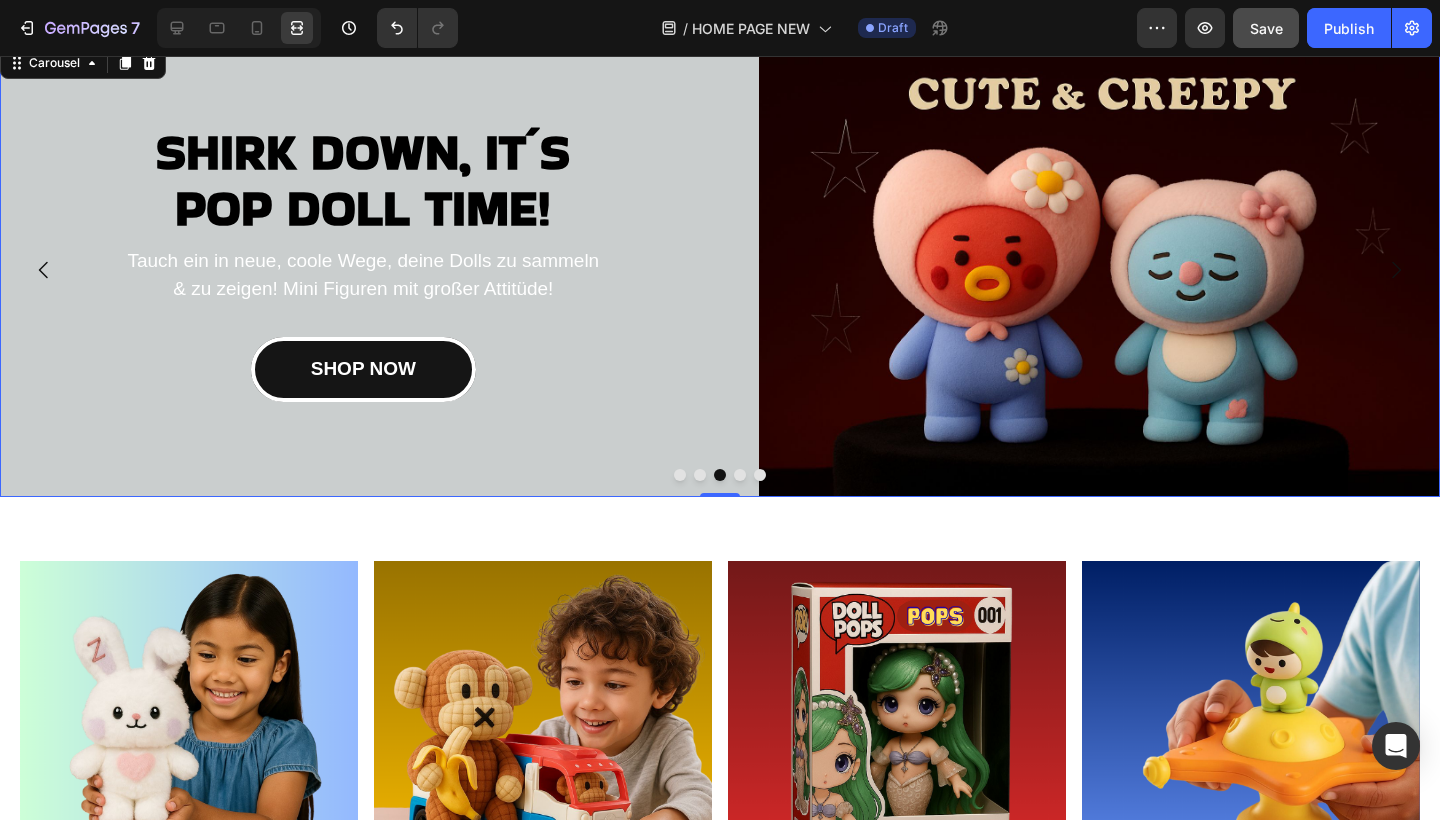 click 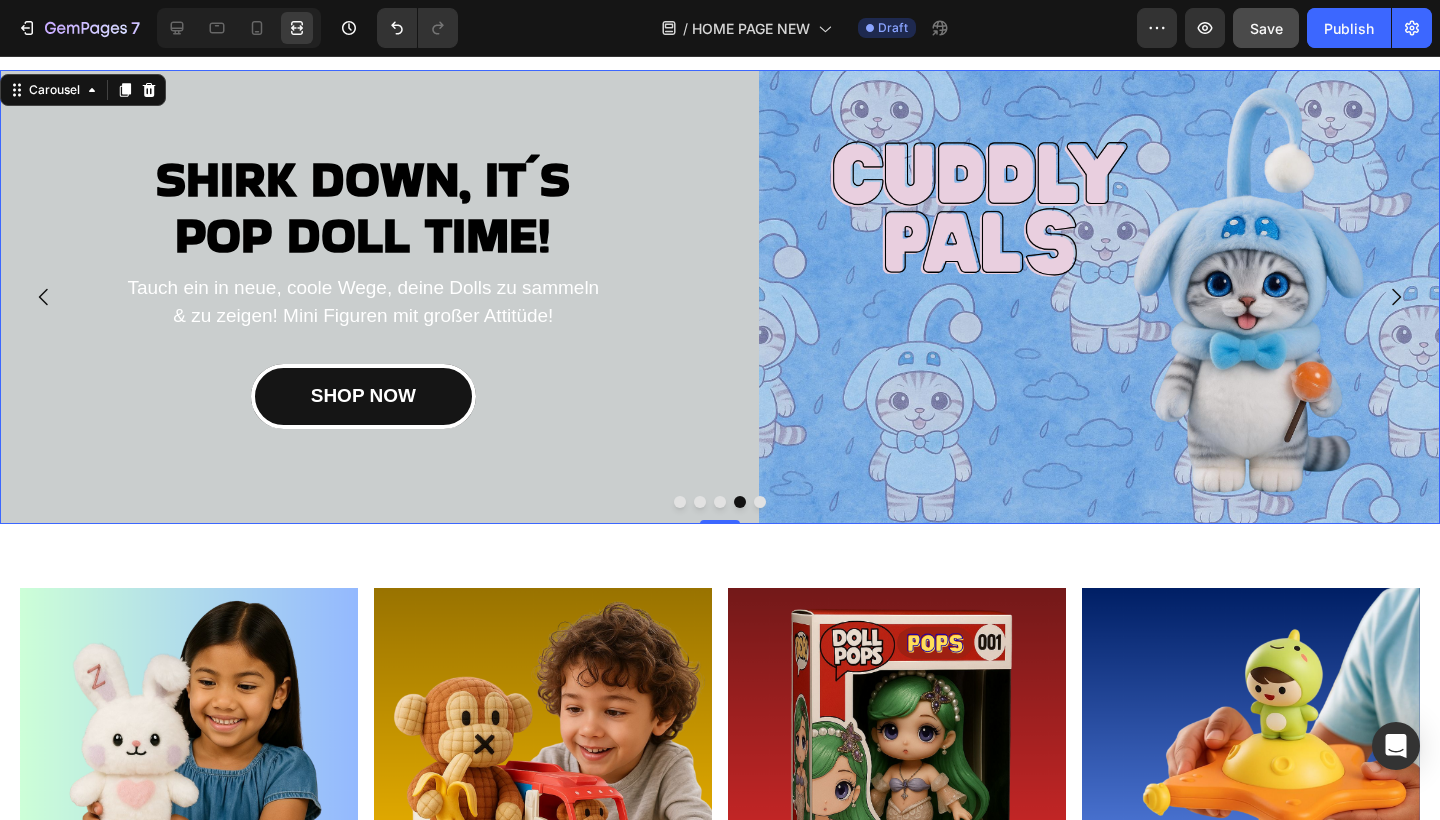 scroll, scrollTop: 60, scrollLeft: 0, axis: vertical 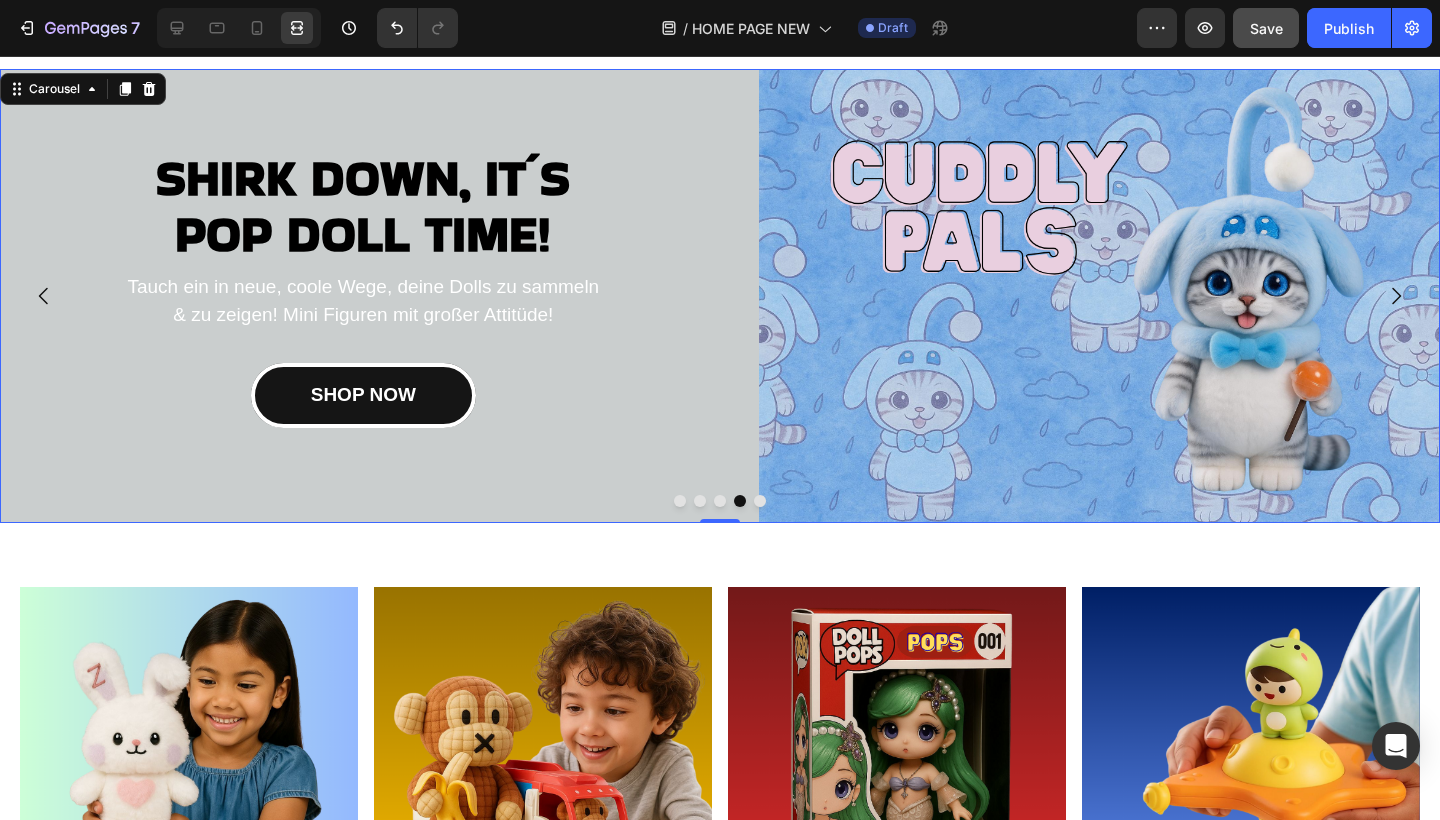click 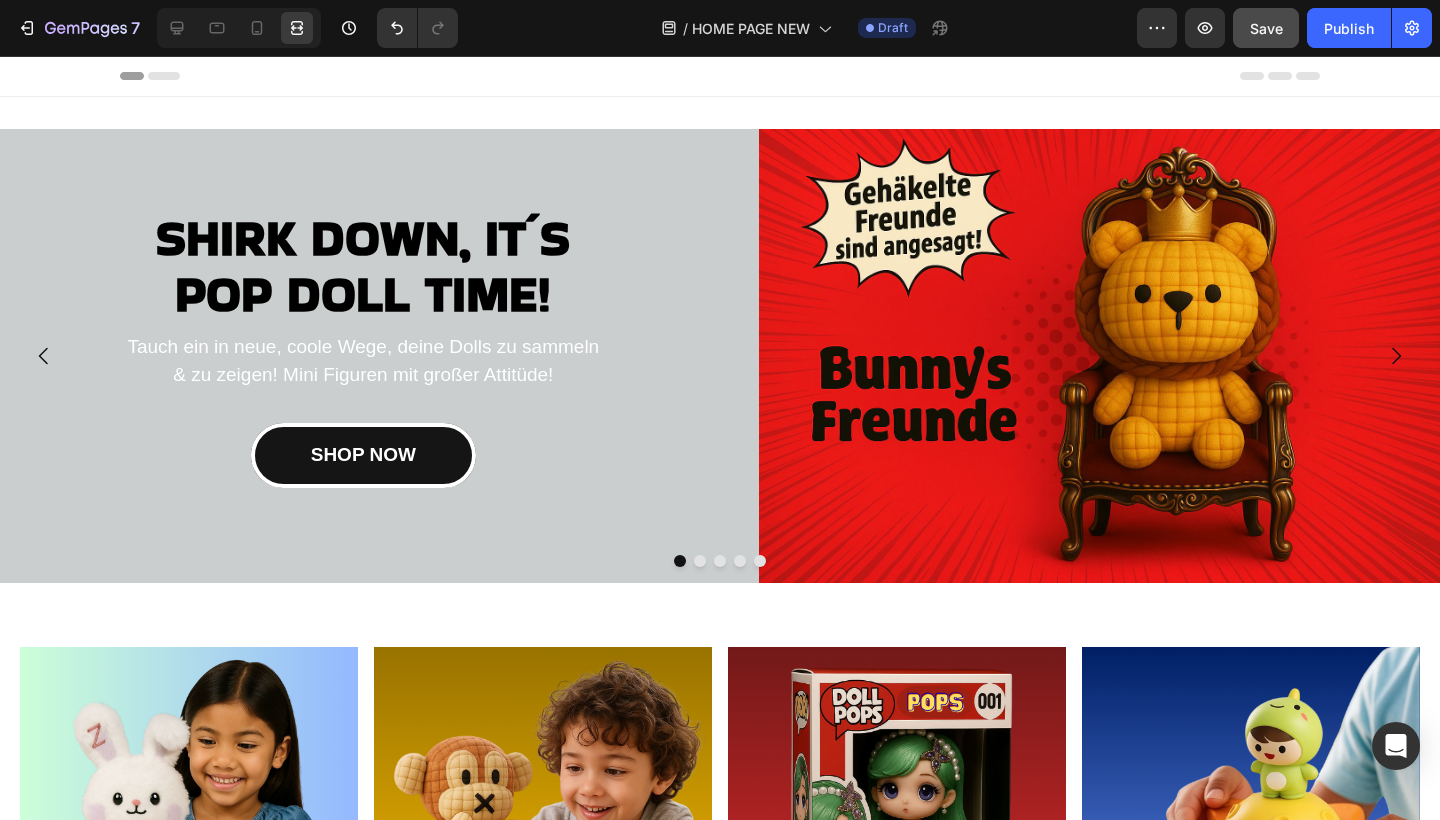 scroll, scrollTop: 8, scrollLeft: 0, axis: vertical 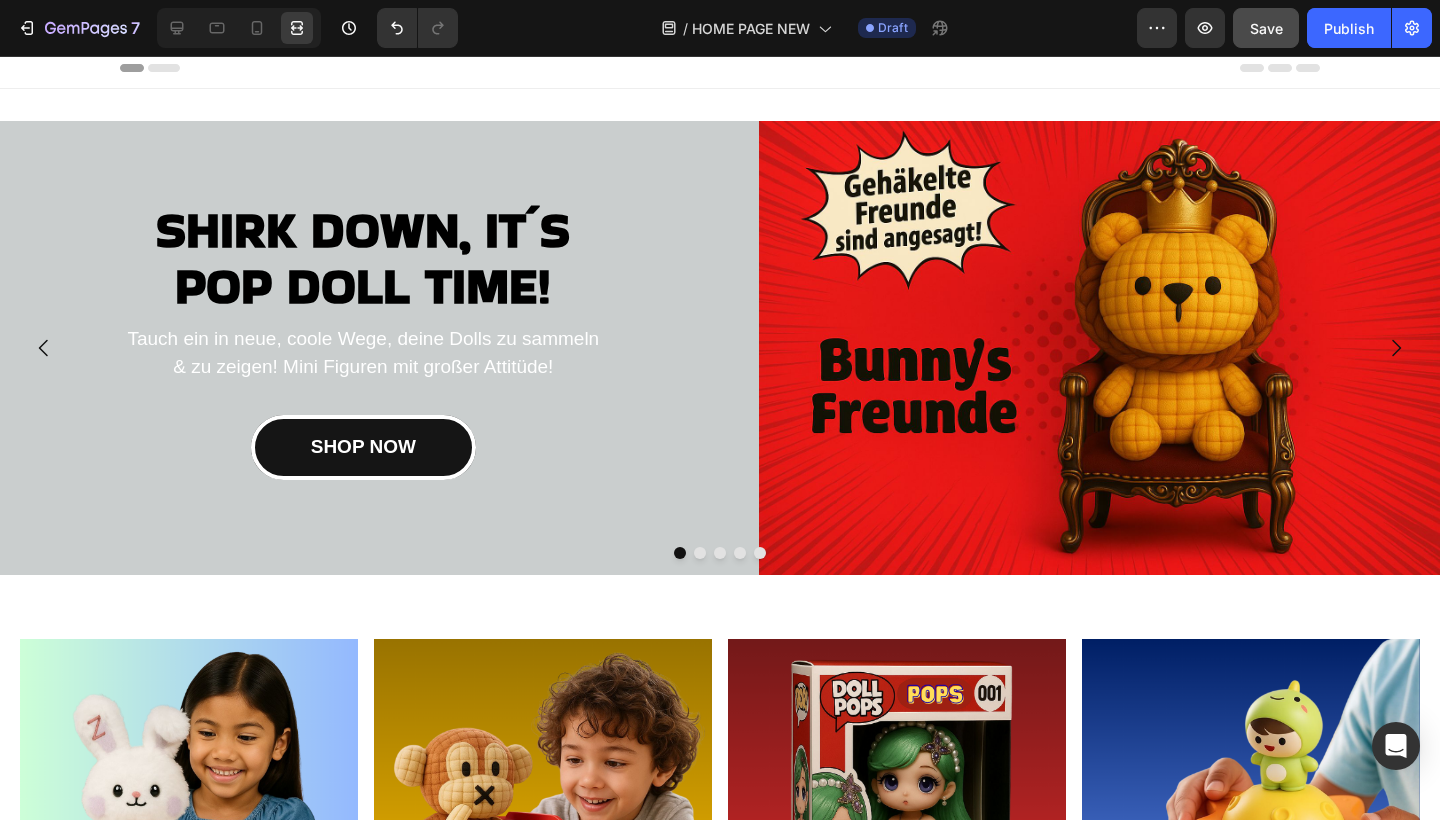 click at bounding box center [740, 553] 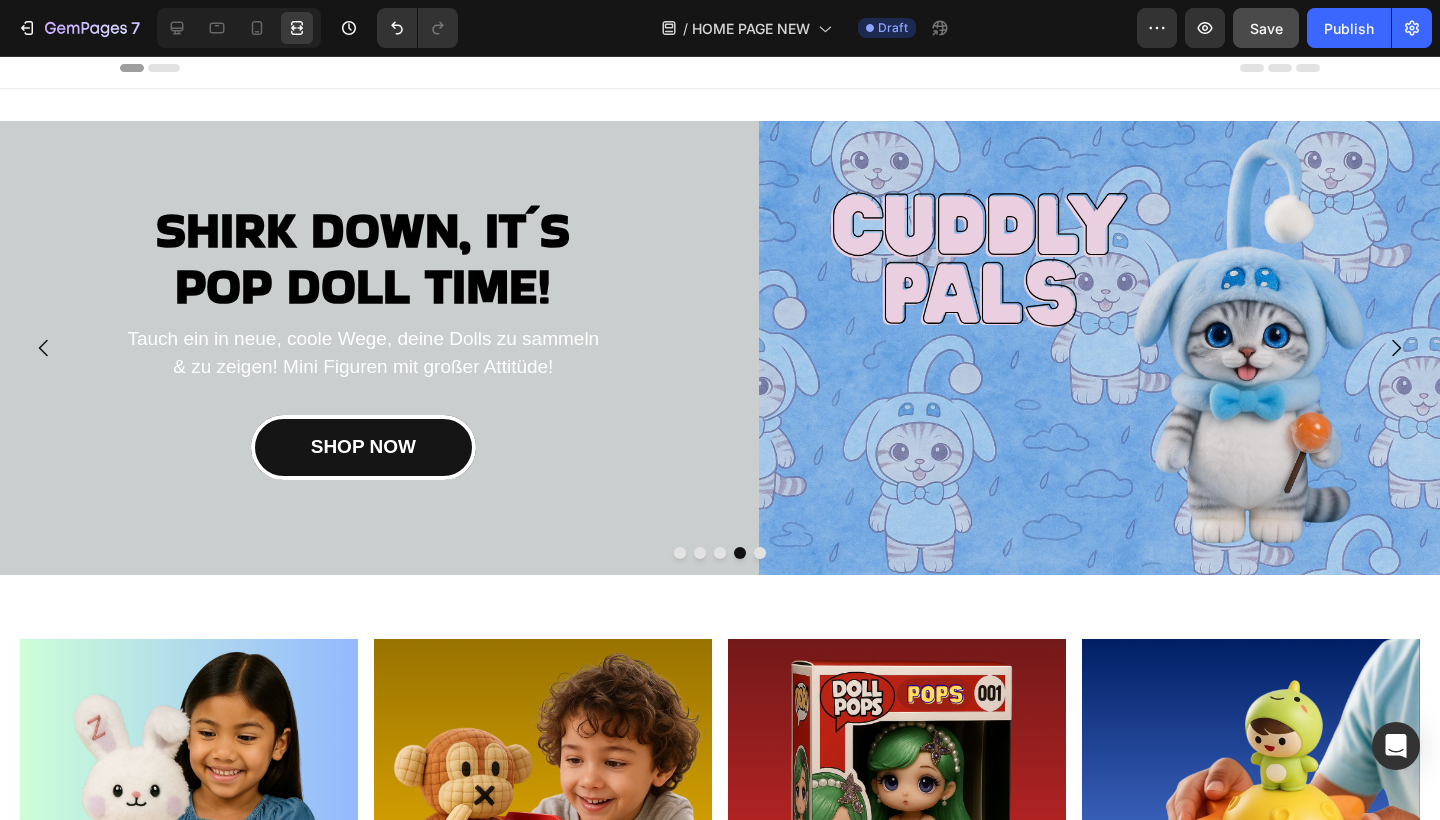 click at bounding box center (760, 553) 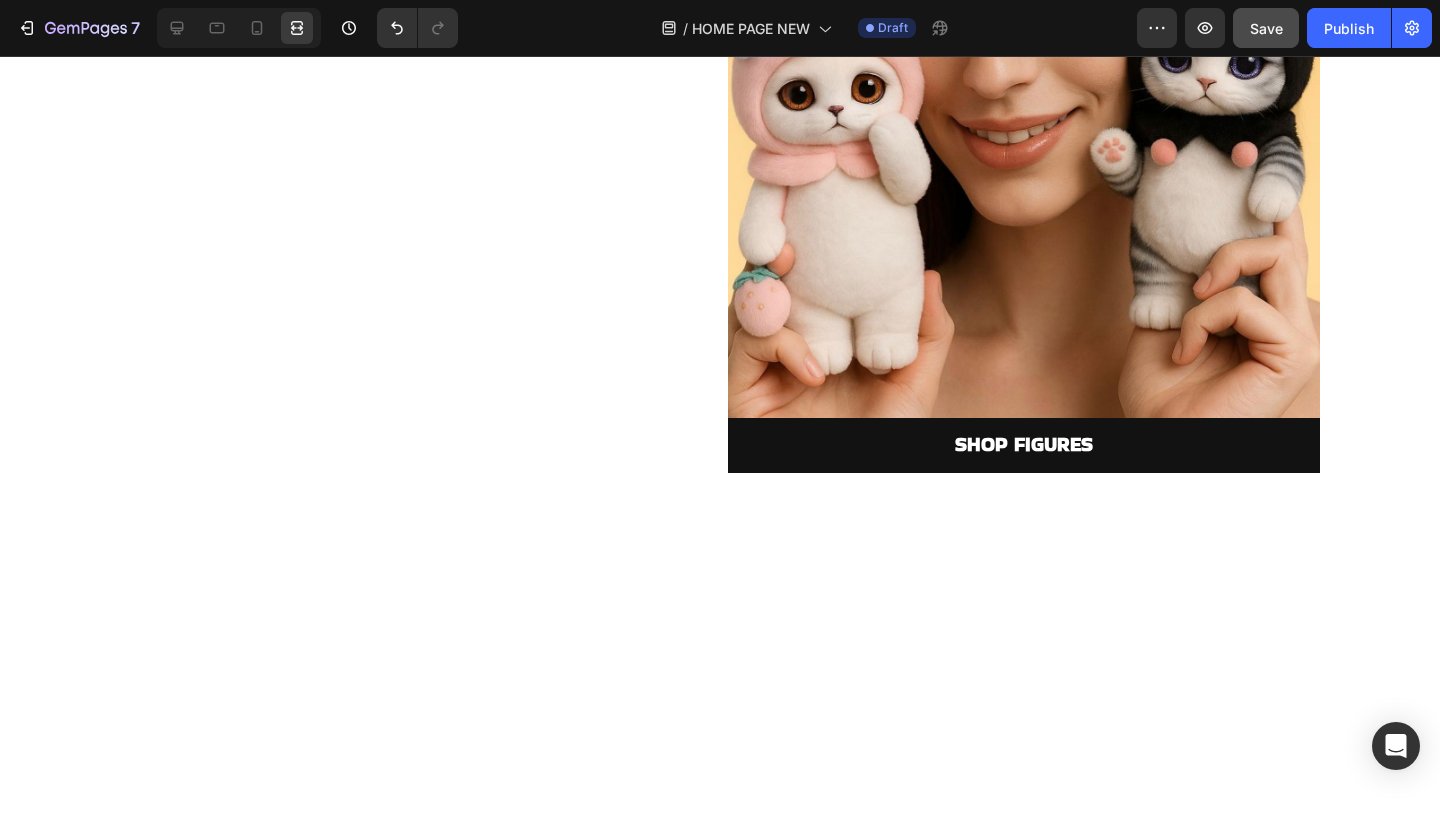 scroll, scrollTop: 2269, scrollLeft: 0, axis: vertical 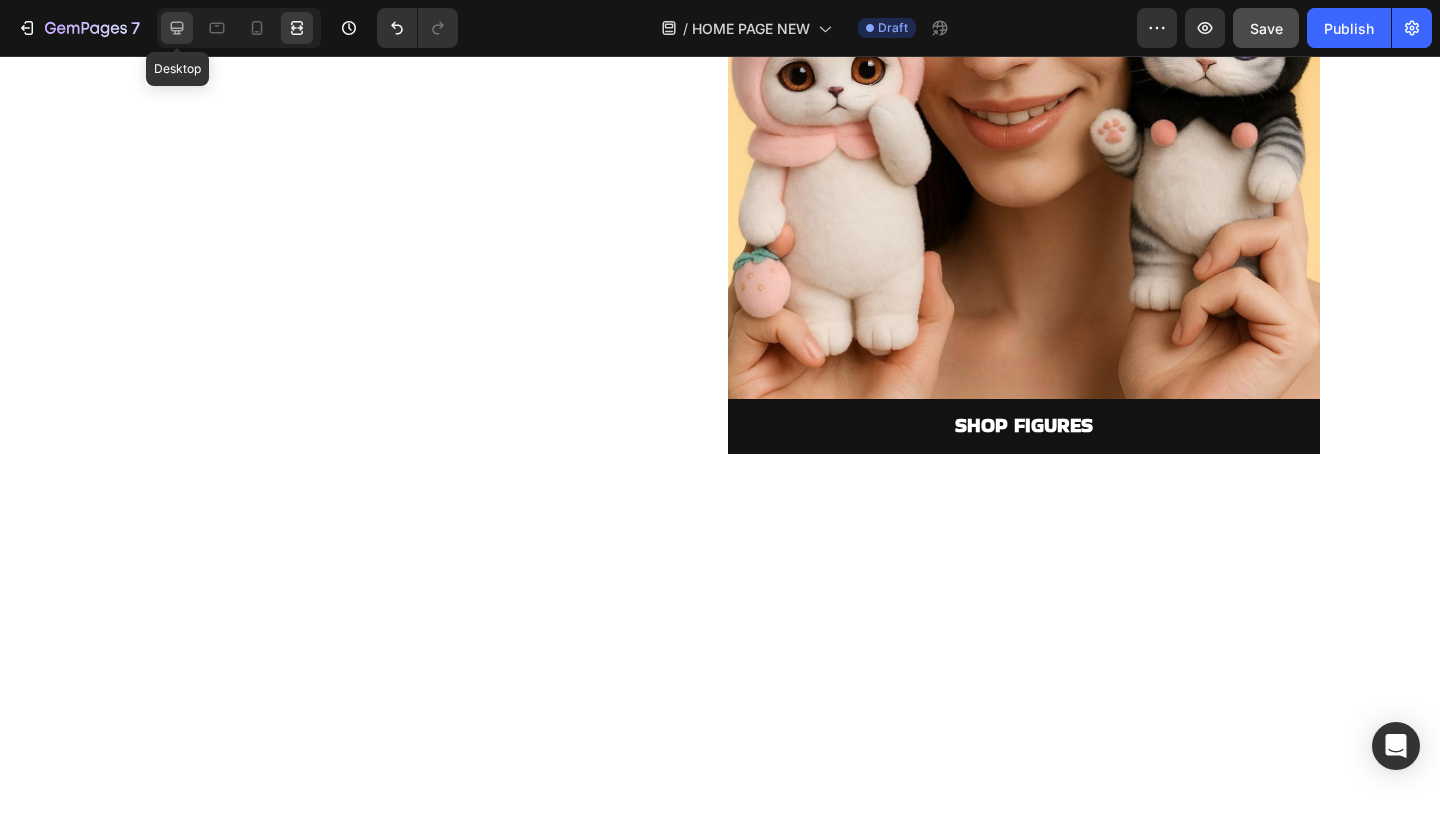 click 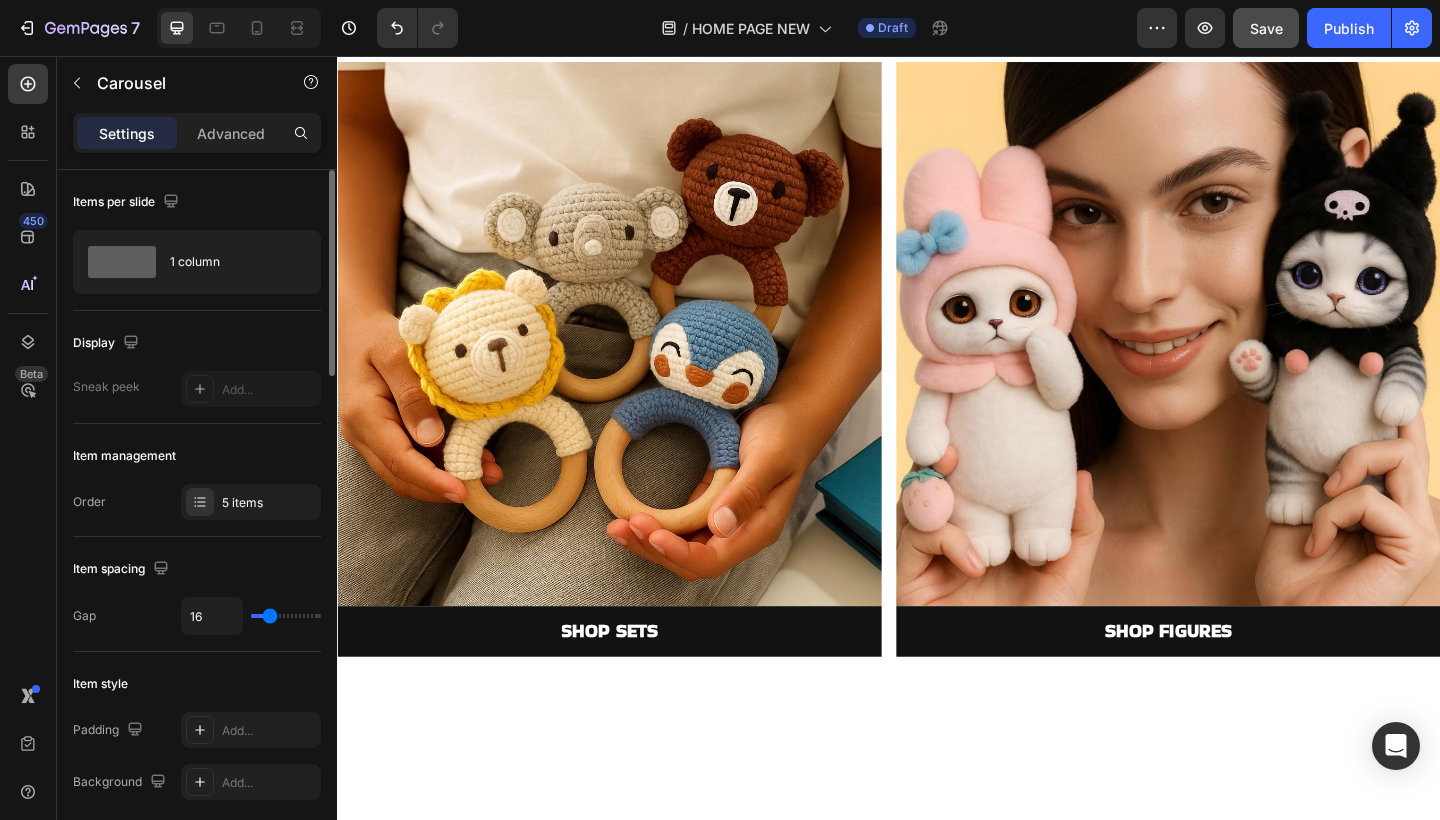 scroll, scrollTop: 1990, scrollLeft: 0, axis: vertical 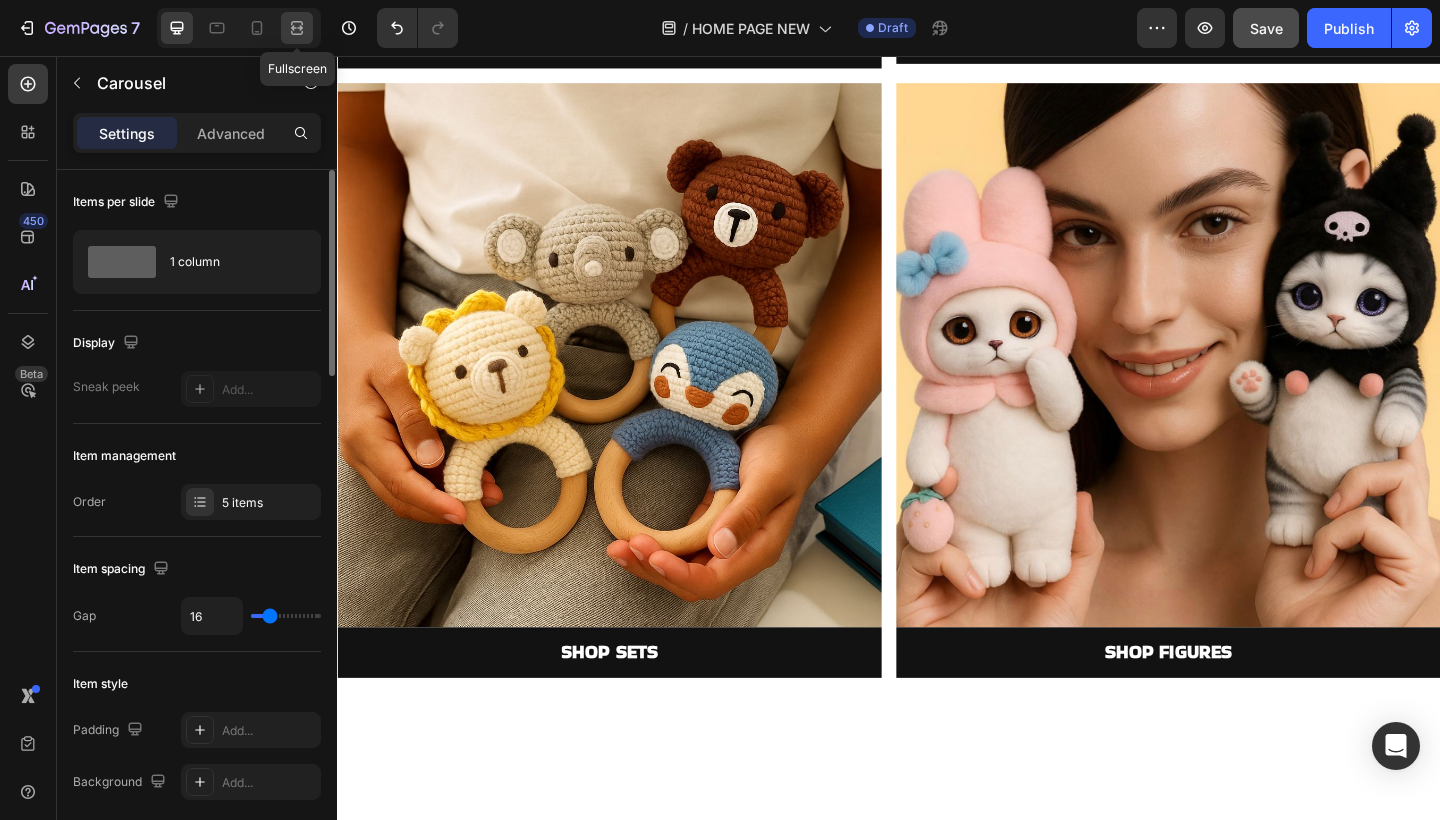click 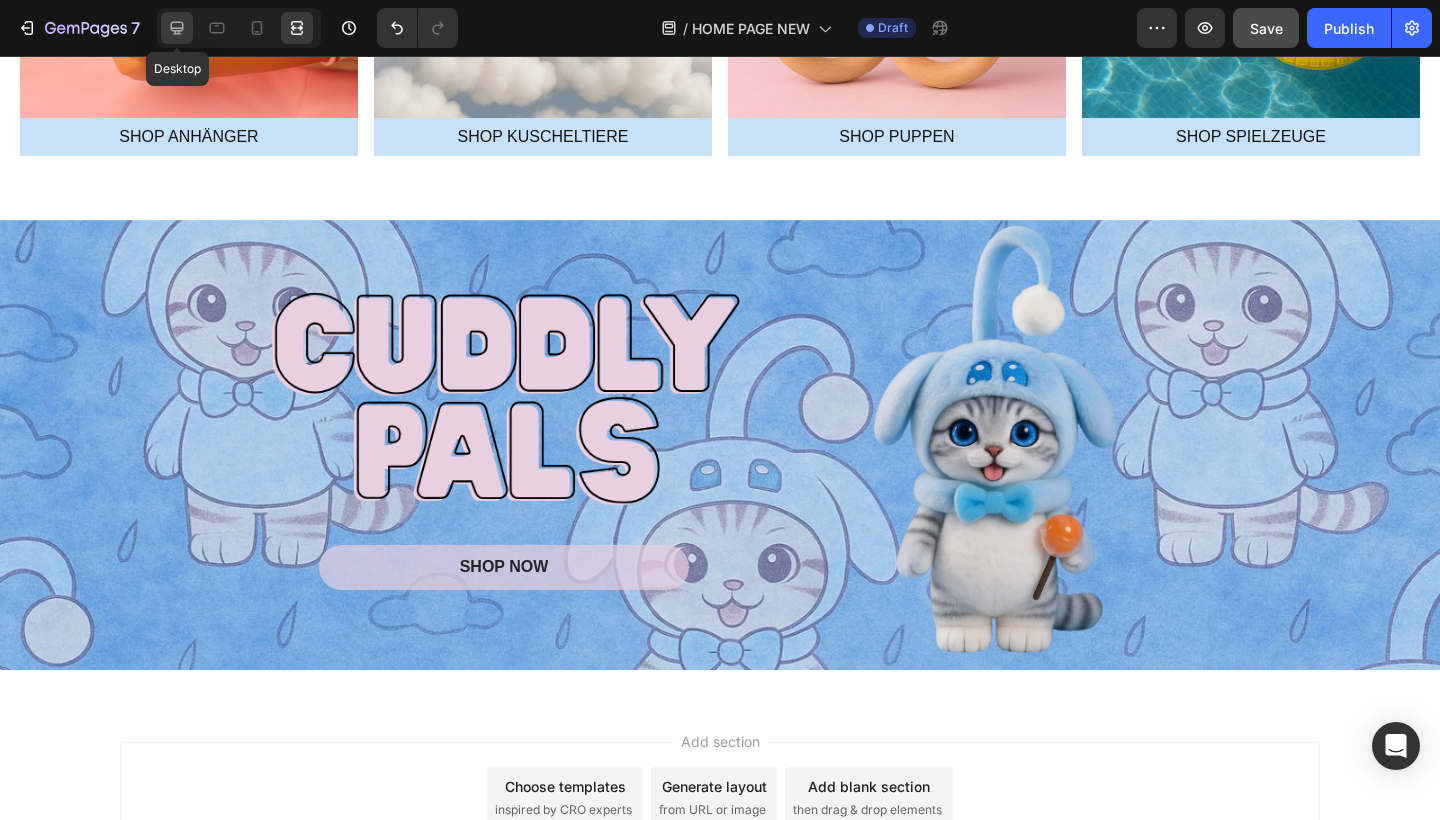 click 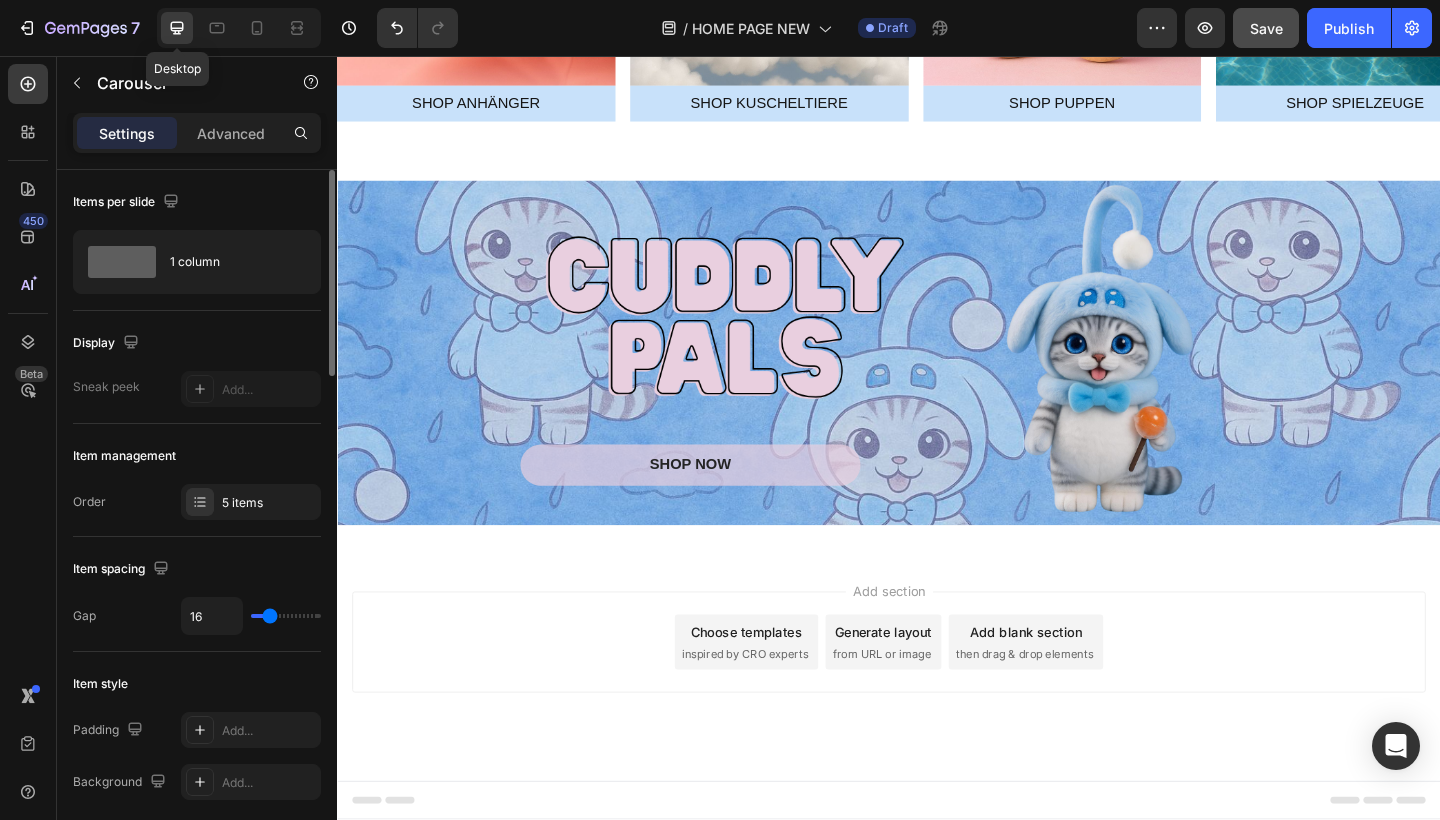 scroll, scrollTop: 4651, scrollLeft: 0, axis: vertical 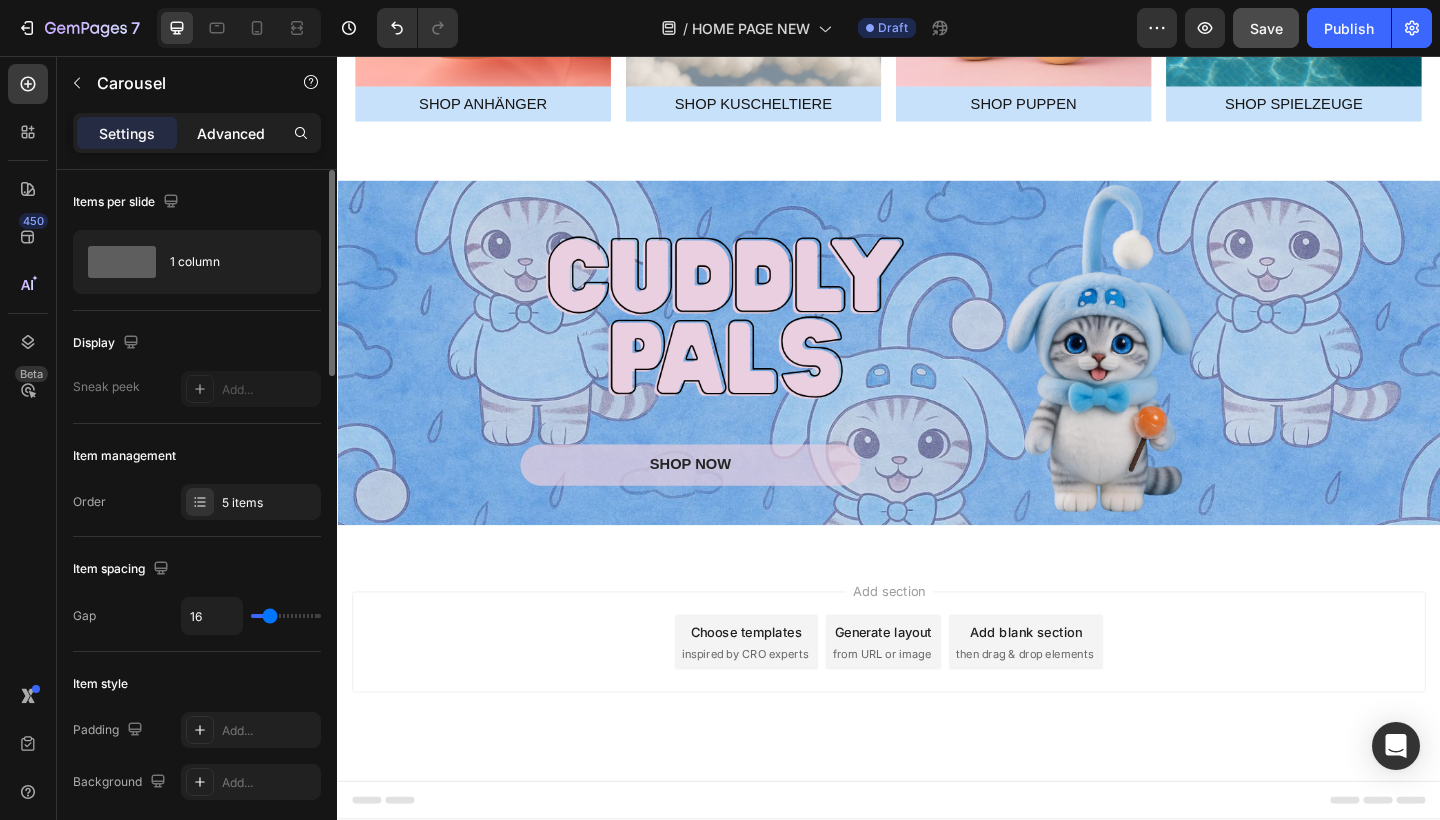click on "Advanced" 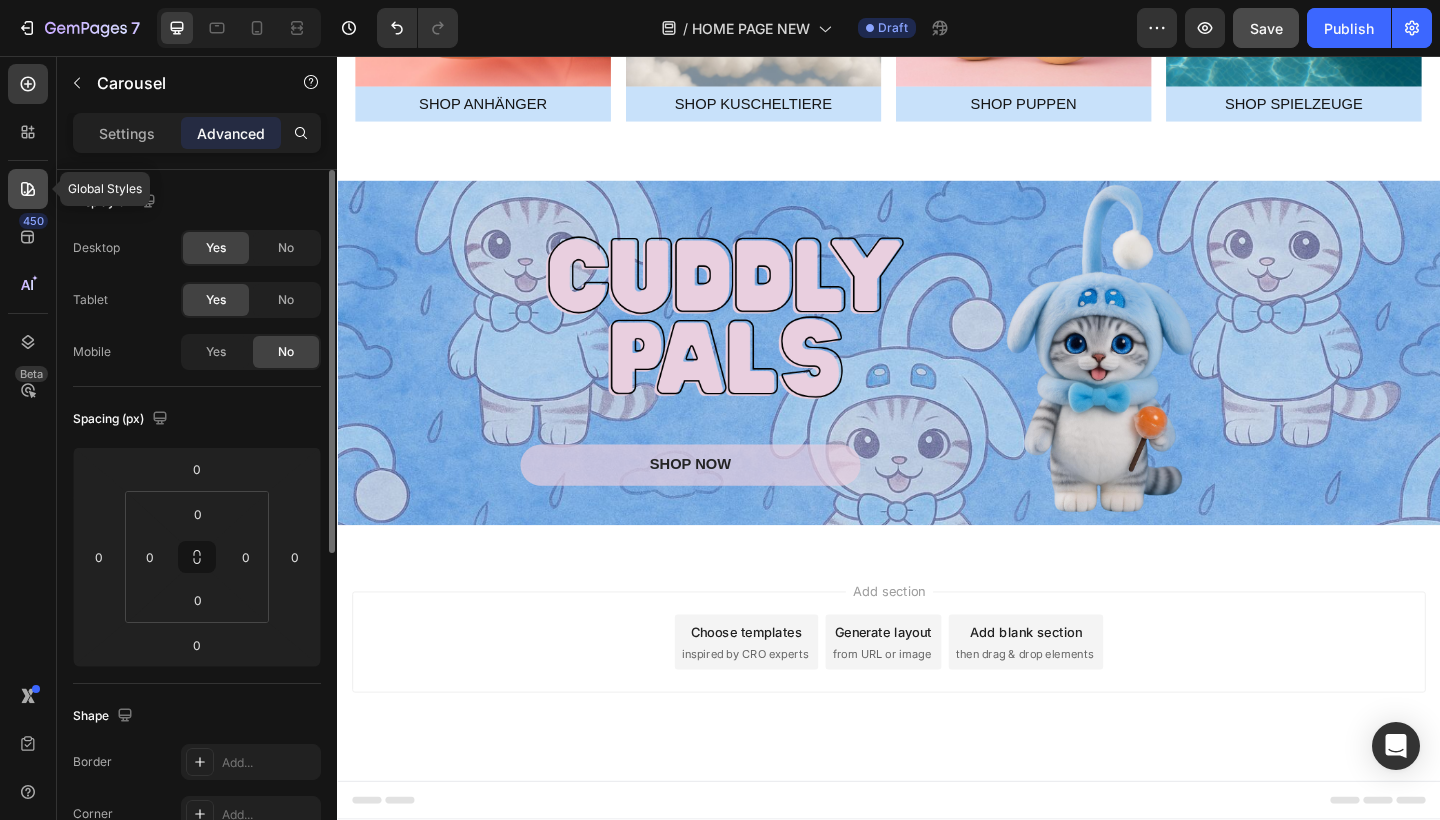click 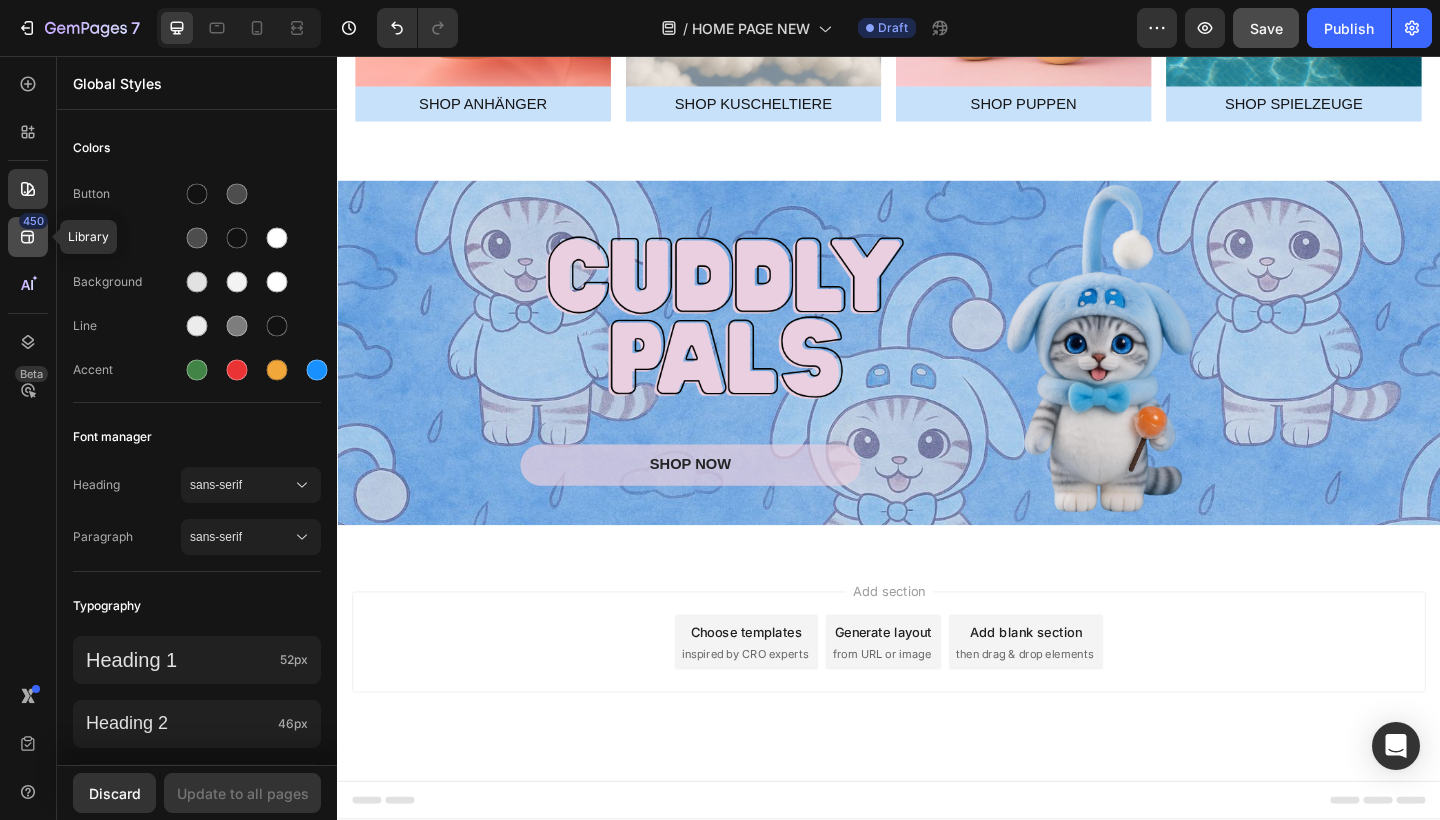 click 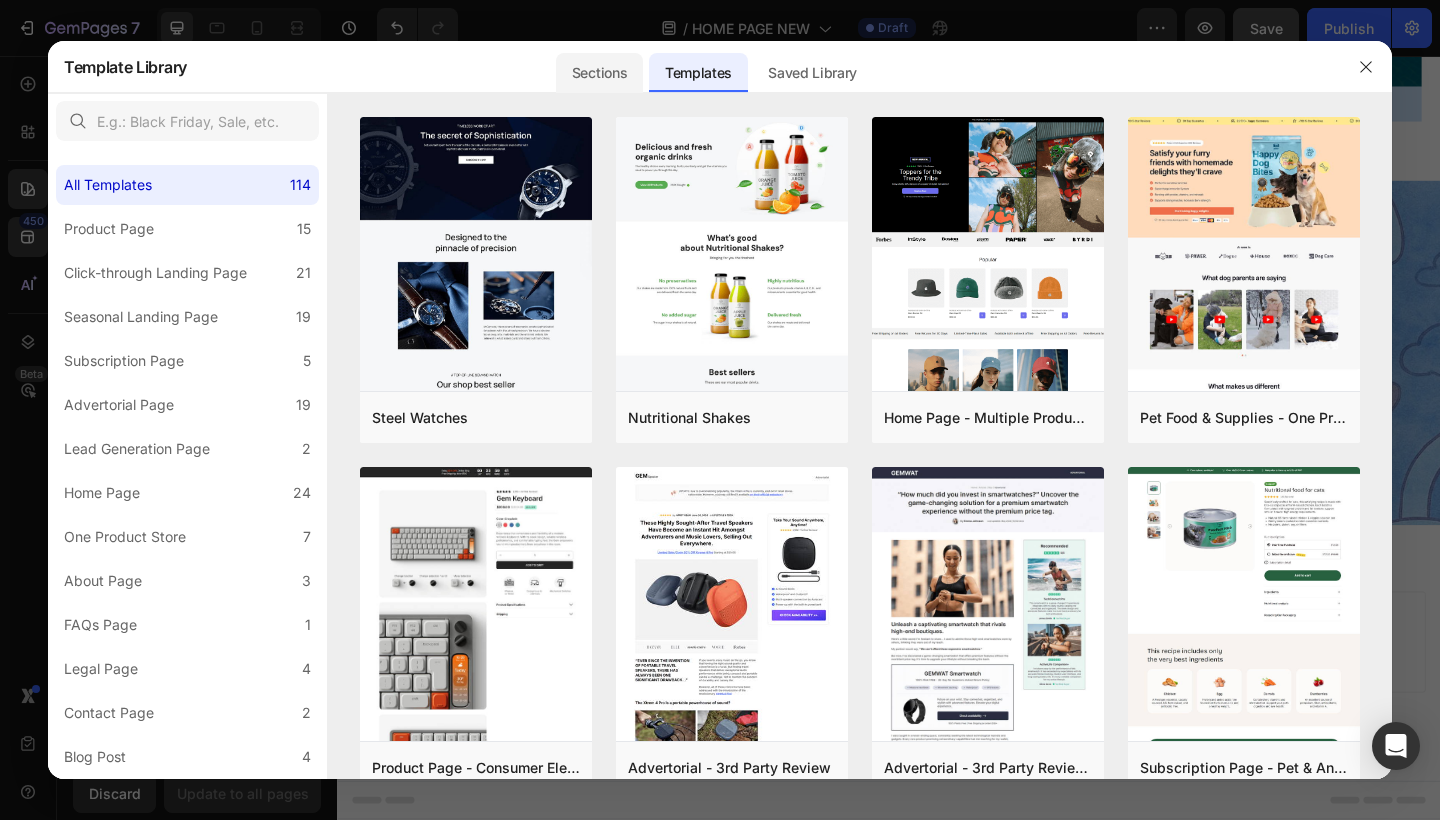 click on "Sections" 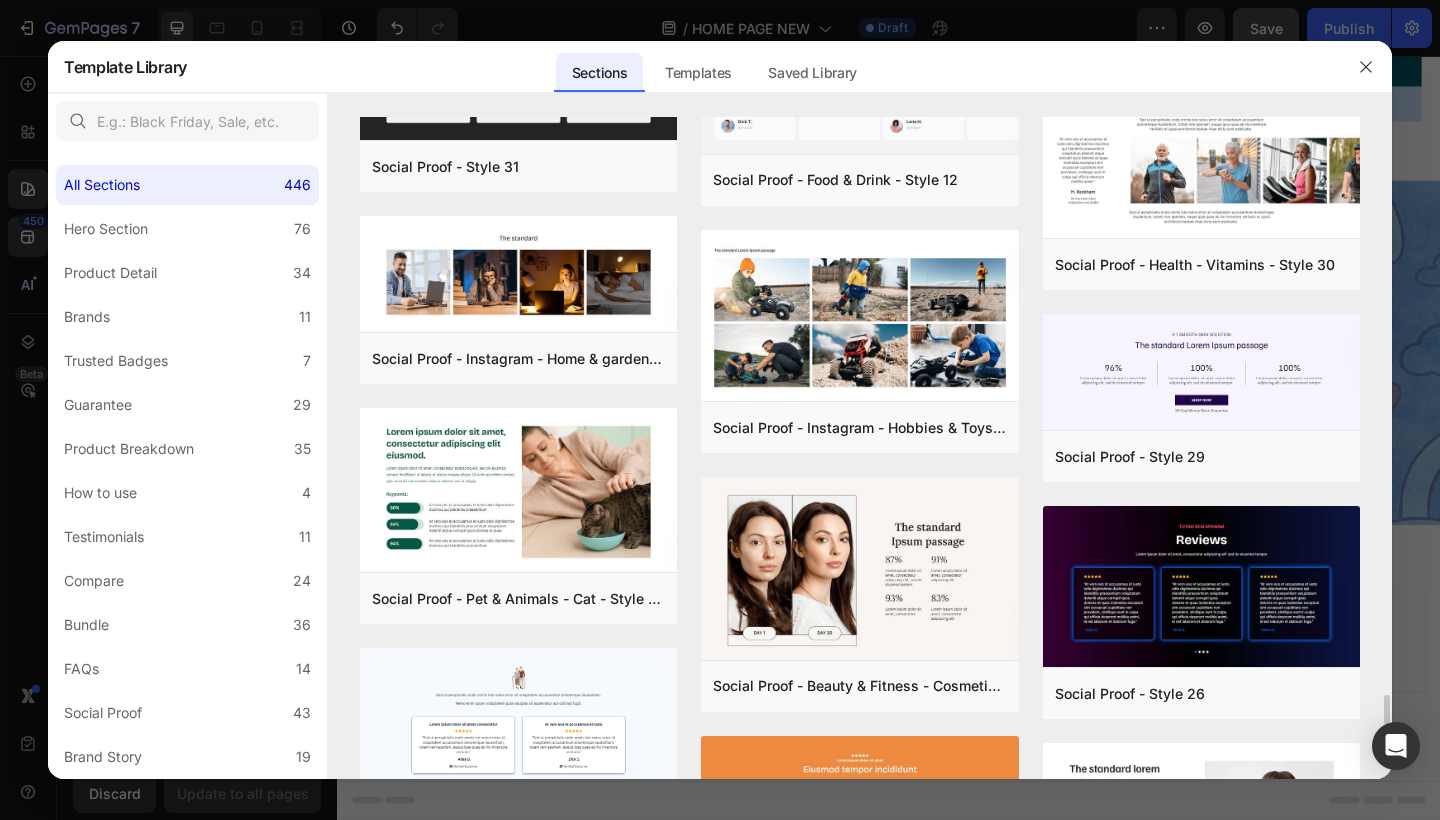 scroll, scrollTop: 12568, scrollLeft: 0, axis: vertical 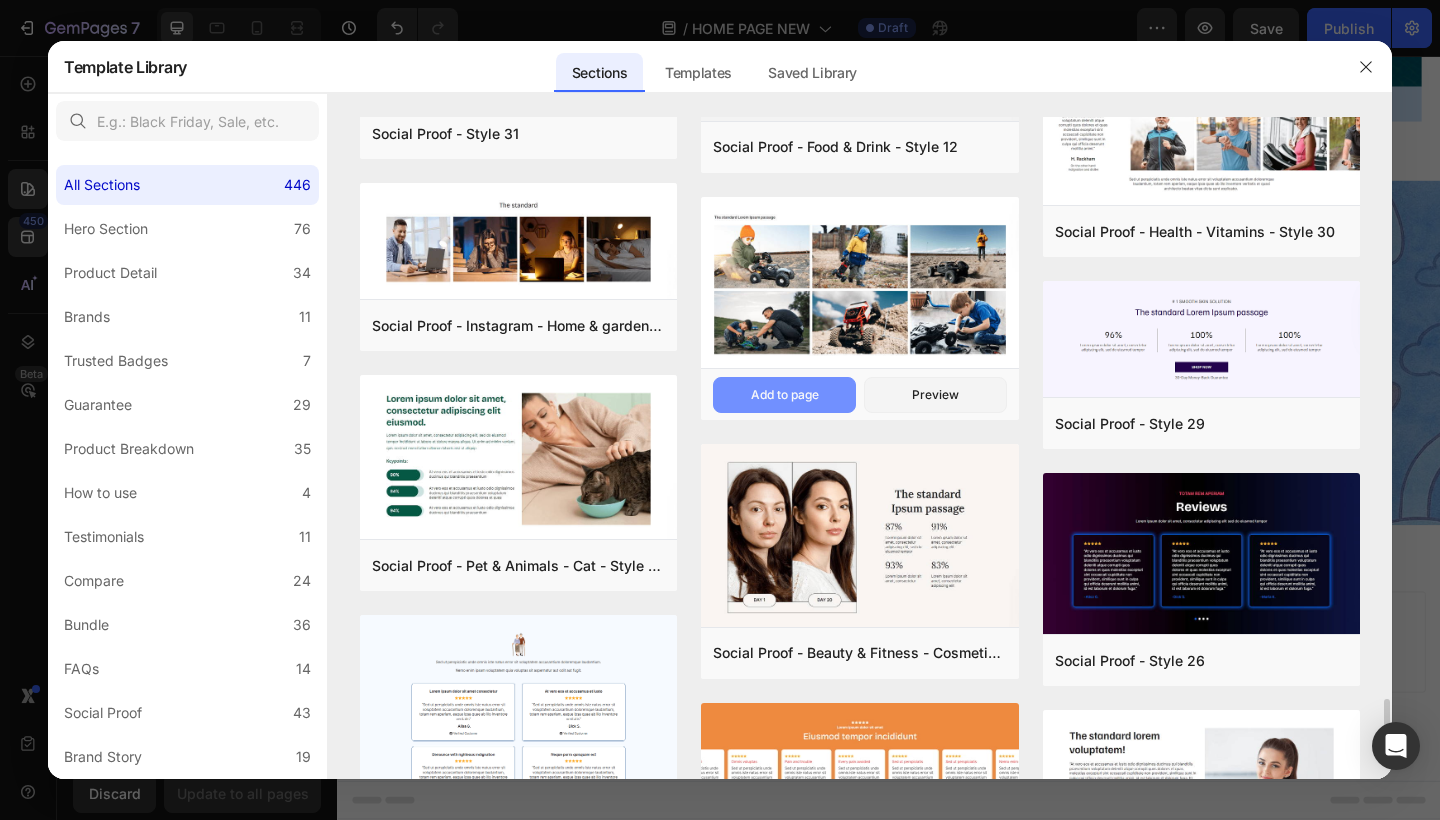 click on "Add to page" at bounding box center (784, 395) 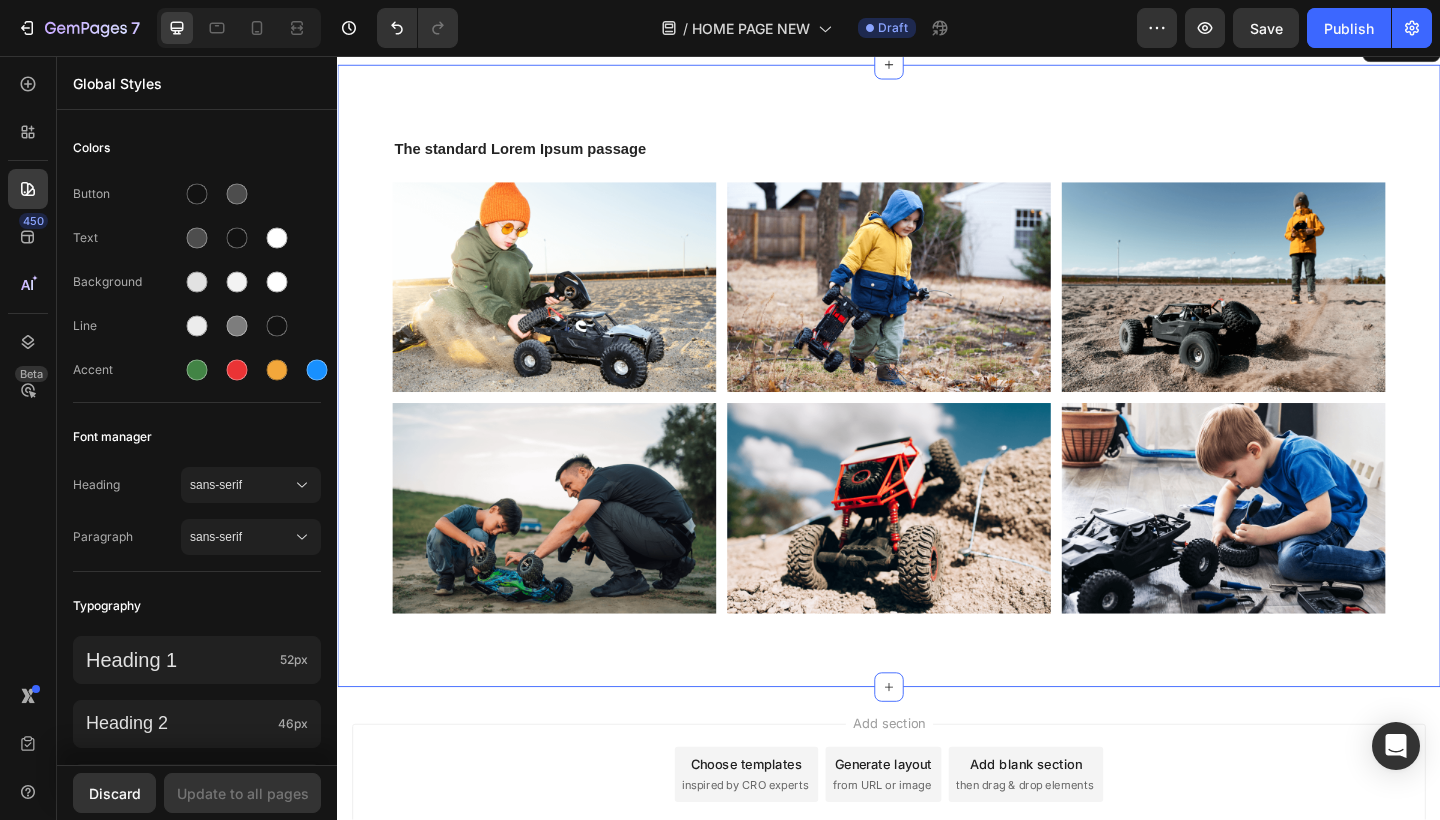scroll, scrollTop: 207, scrollLeft: 0, axis: vertical 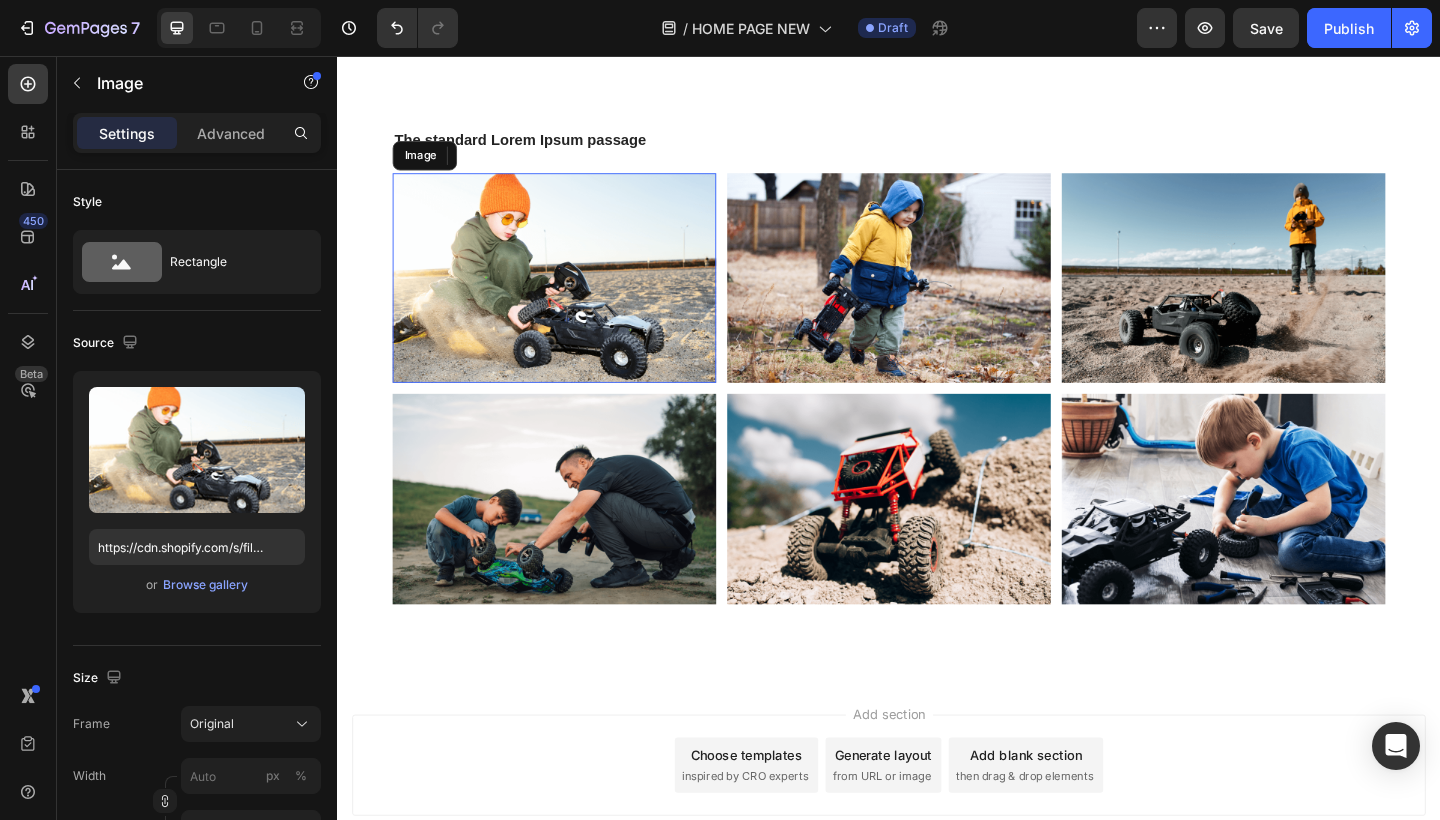click at bounding box center [573, 298] 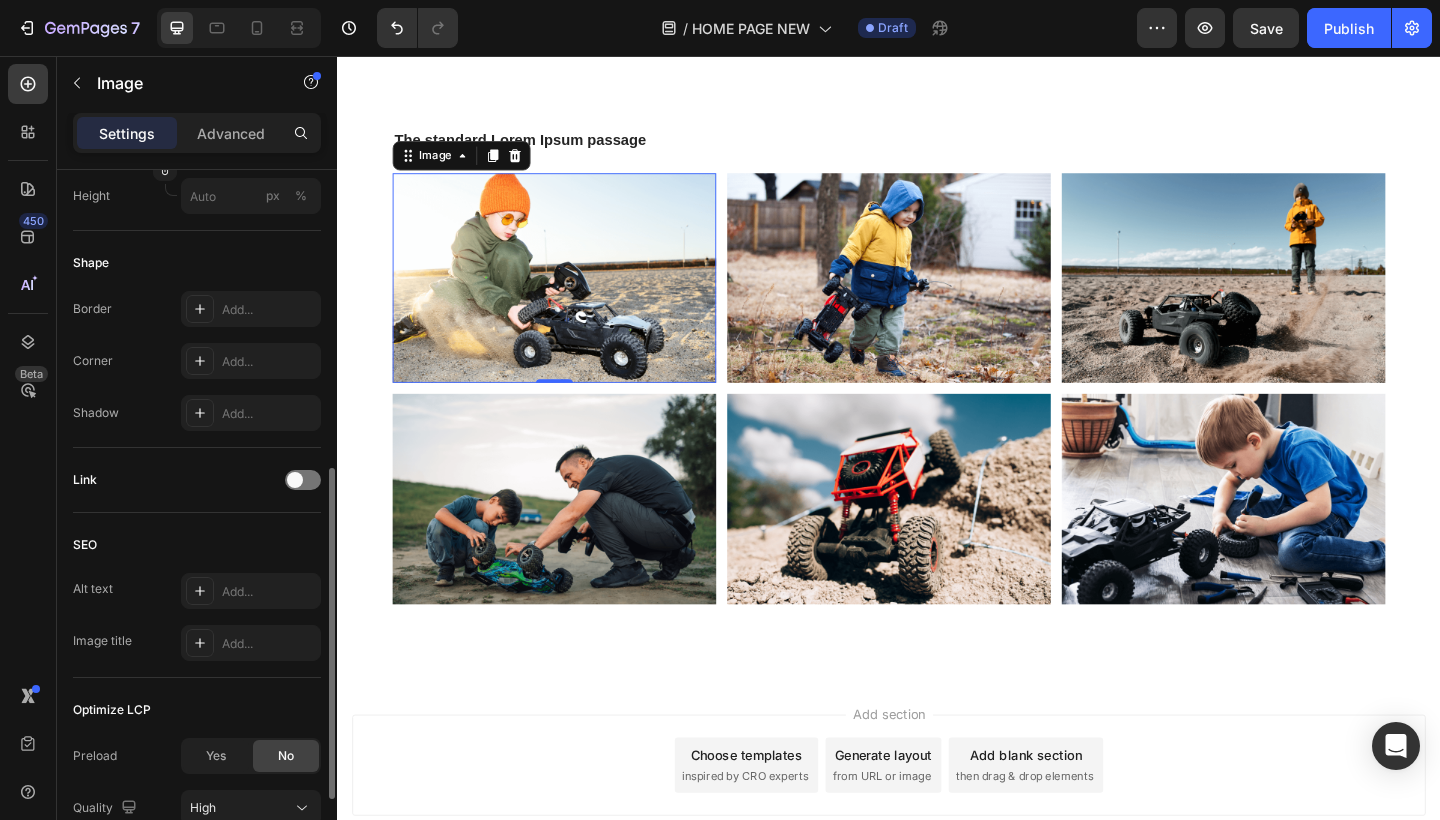 scroll, scrollTop: 637, scrollLeft: 0, axis: vertical 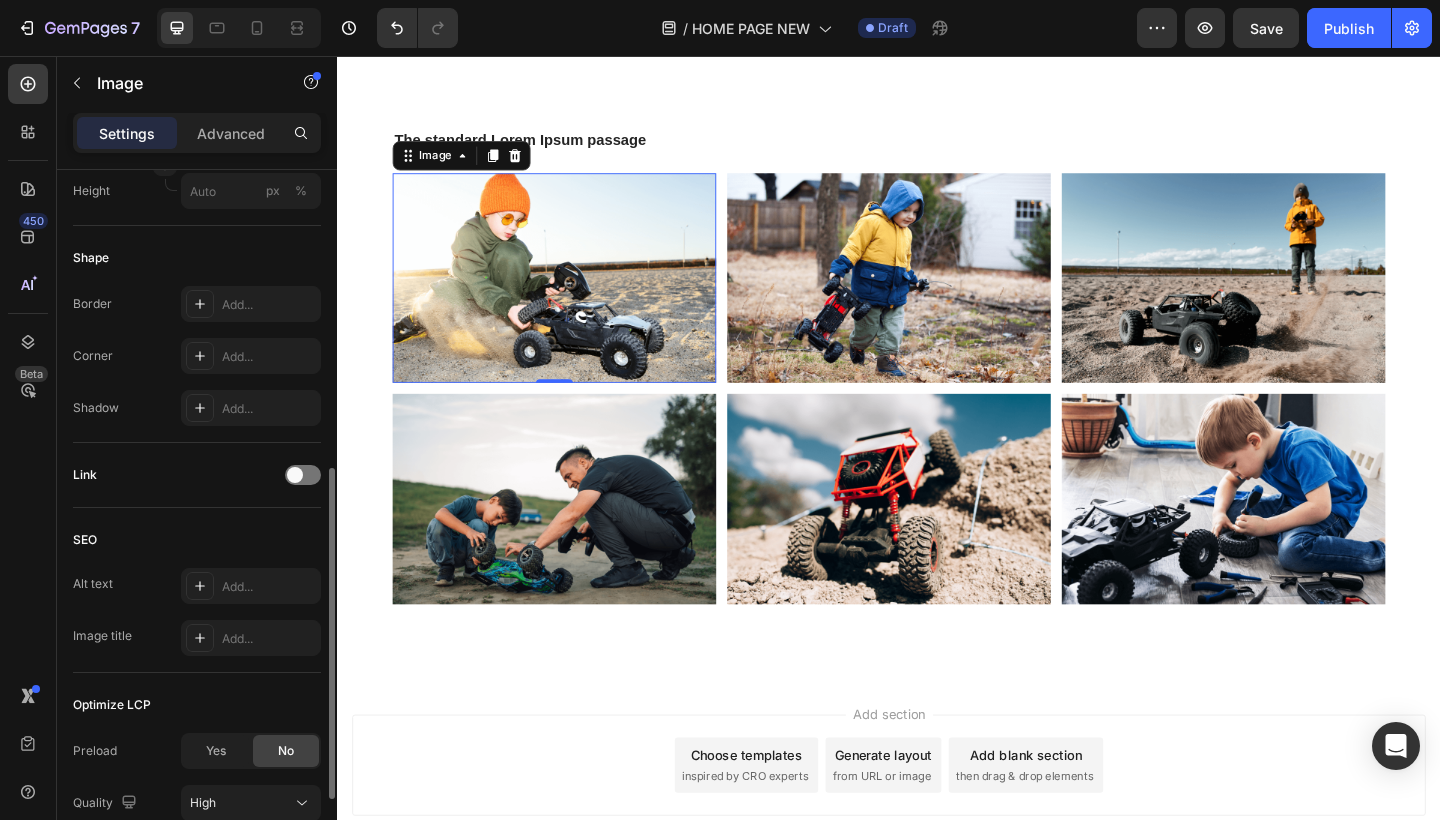 click on "Link" at bounding box center (197, 475) 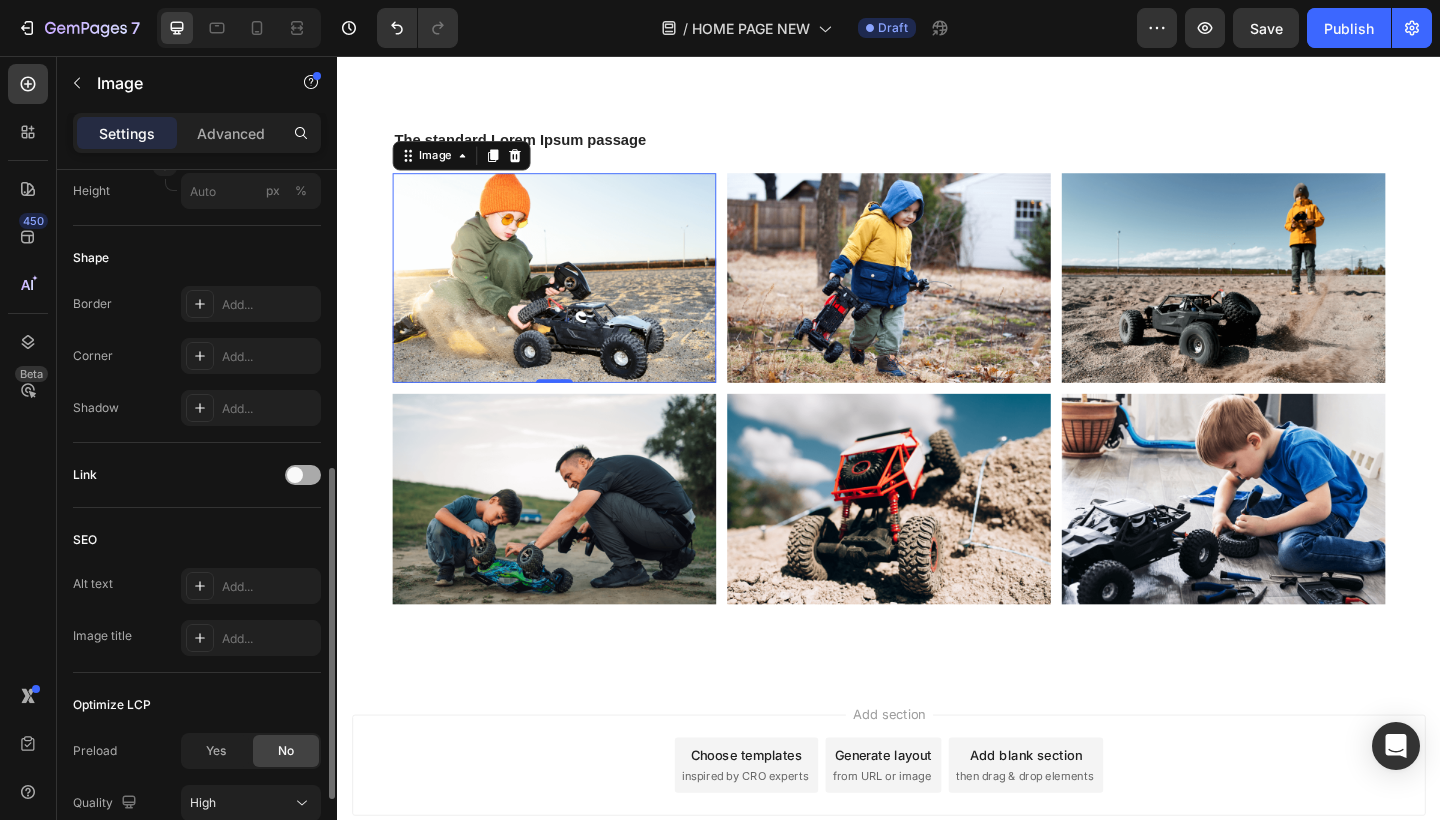 click at bounding box center (295, 475) 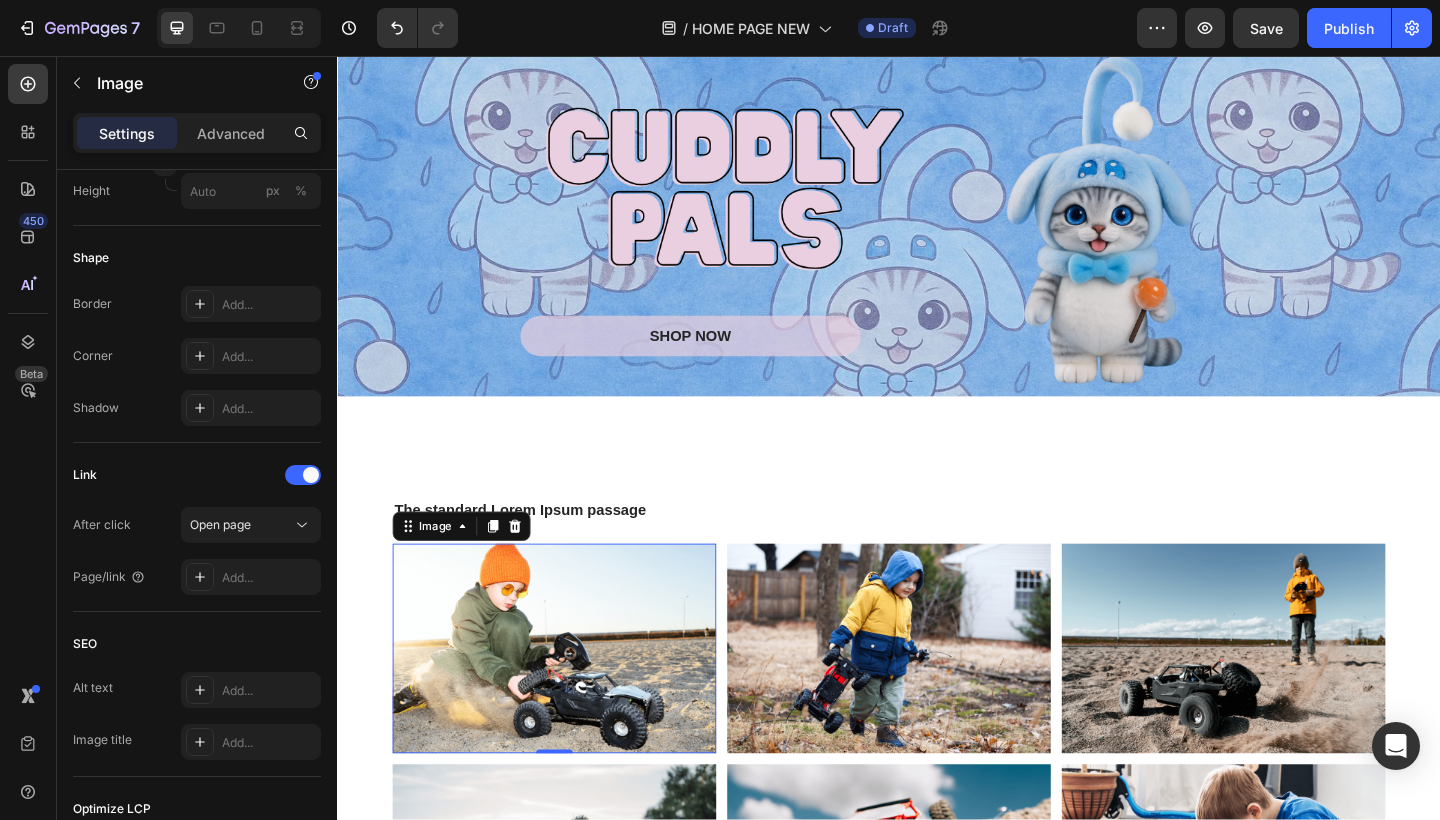 scroll, scrollTop: 4766, scrollLeft: 0, axis: vertical 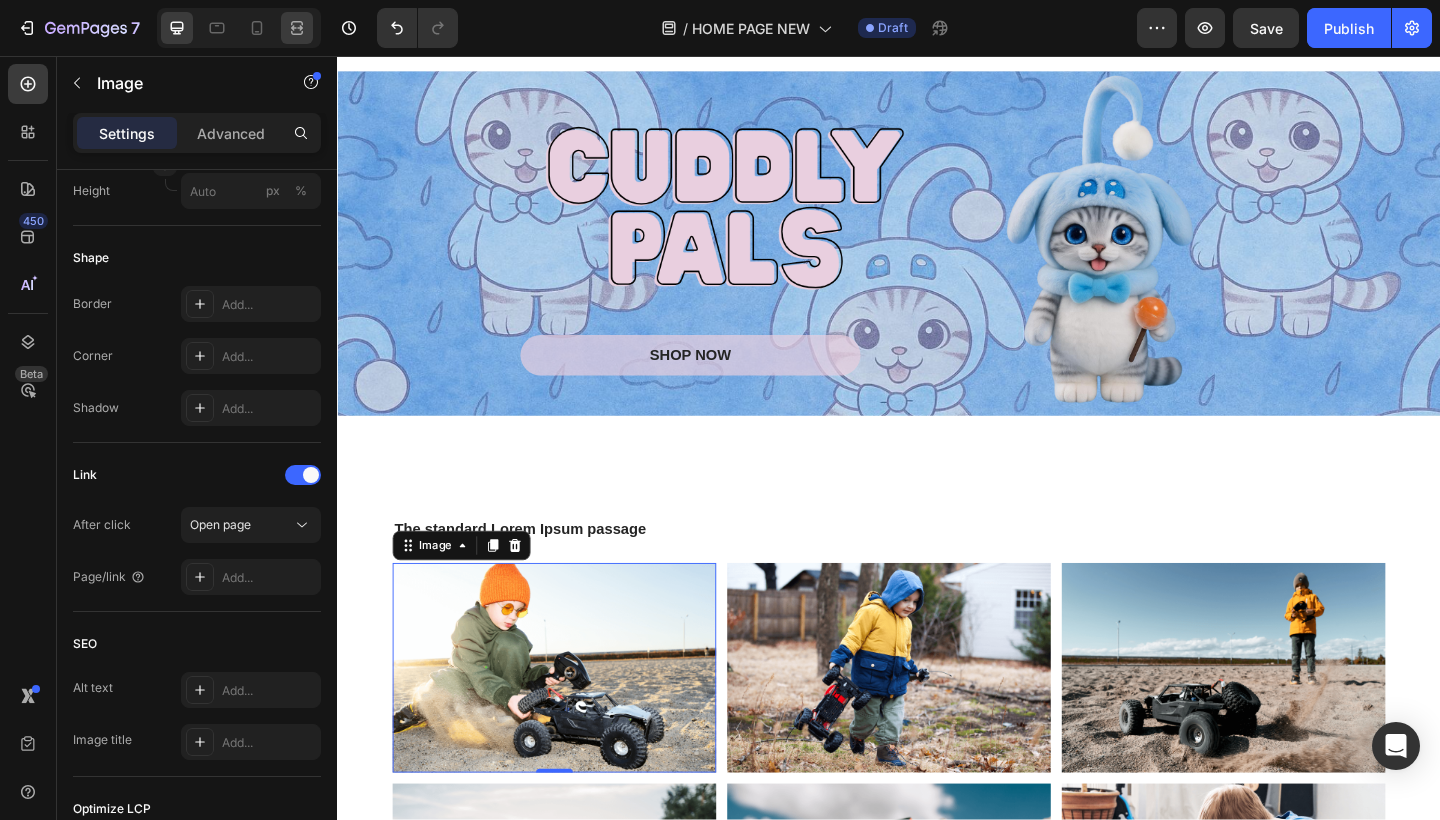 click 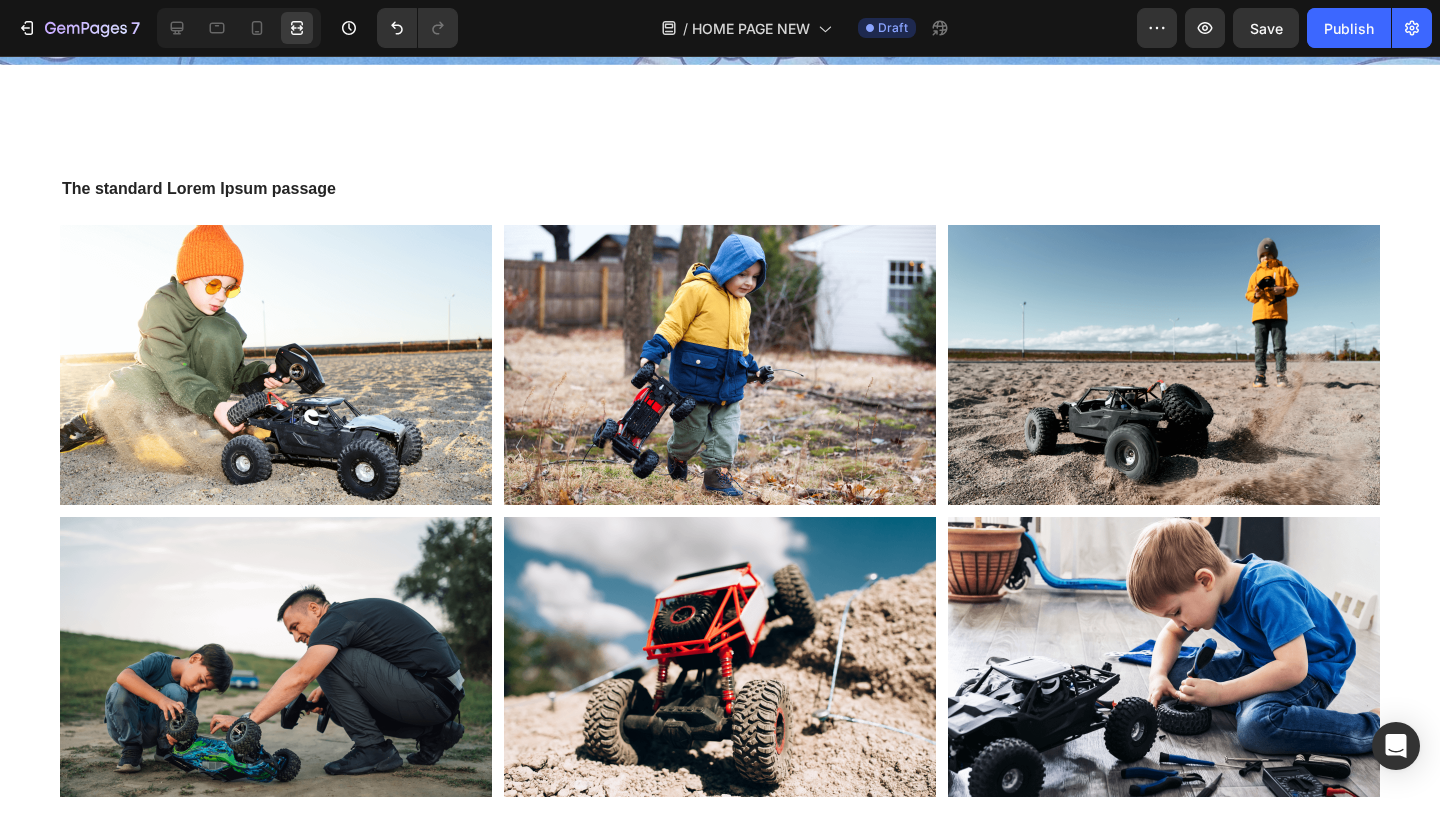 scroll, scrollTop: 5291, scrollLeft: 0, axis: vertical 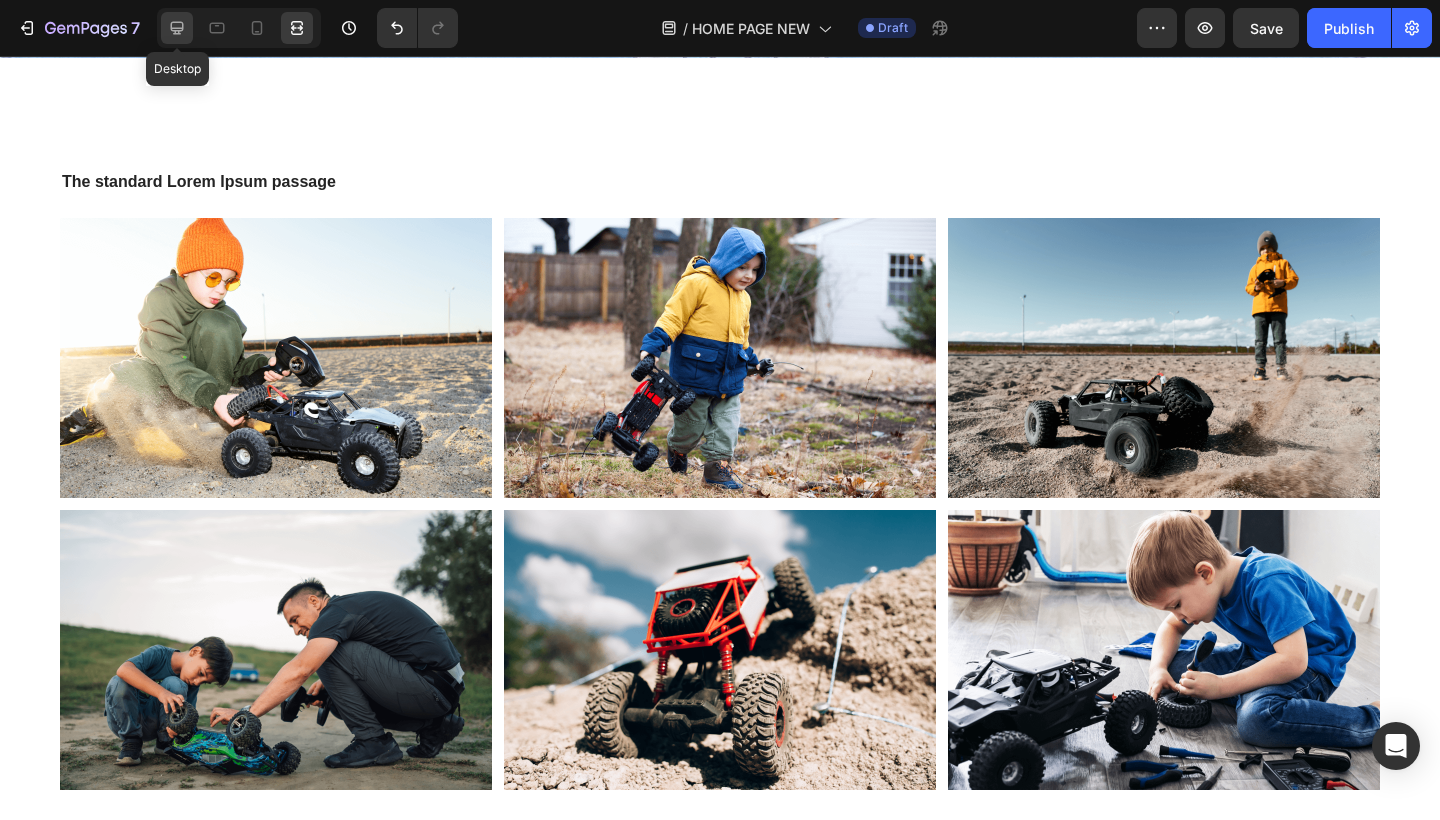 click 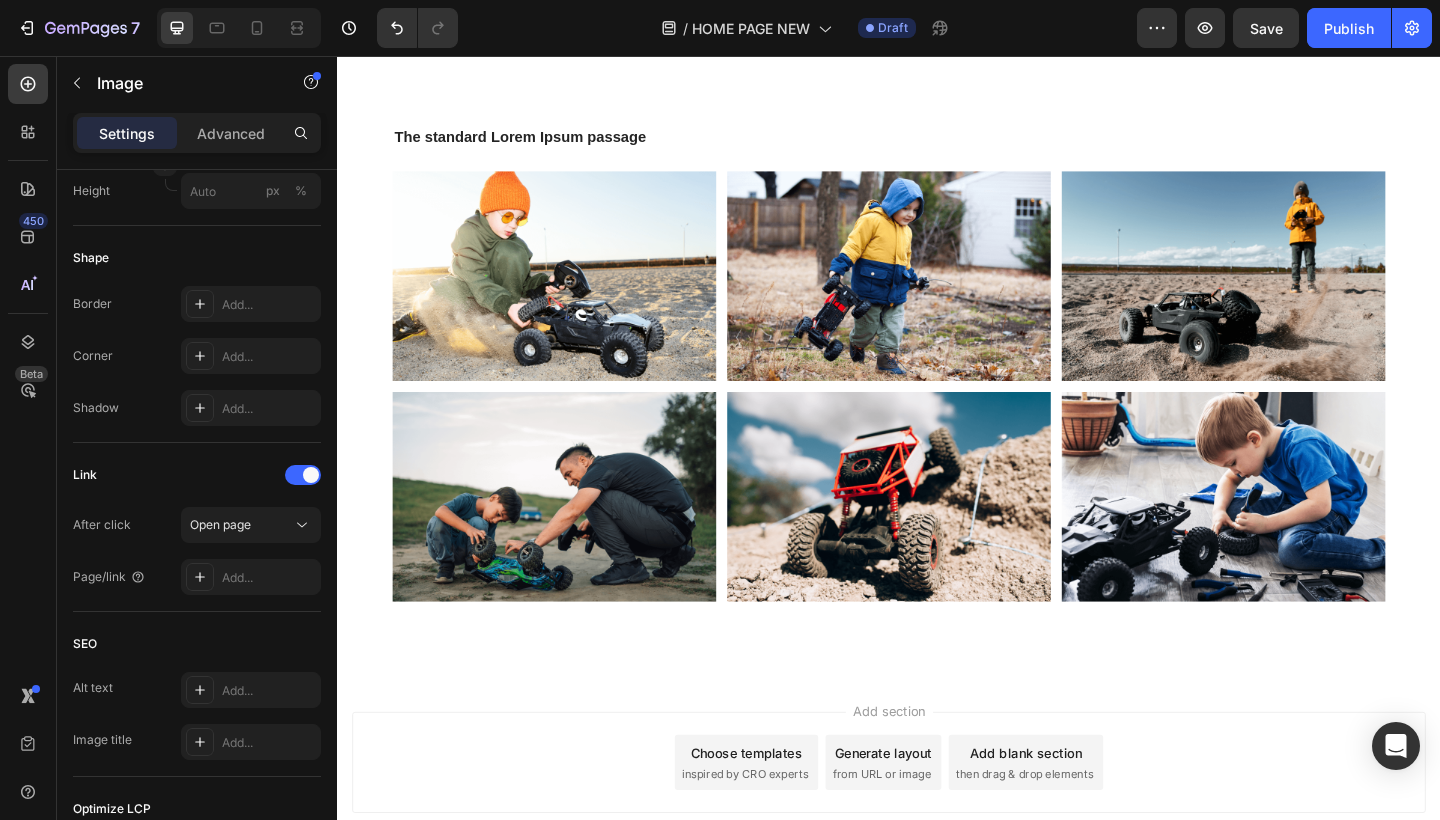 click at bounding box center [573, 296] 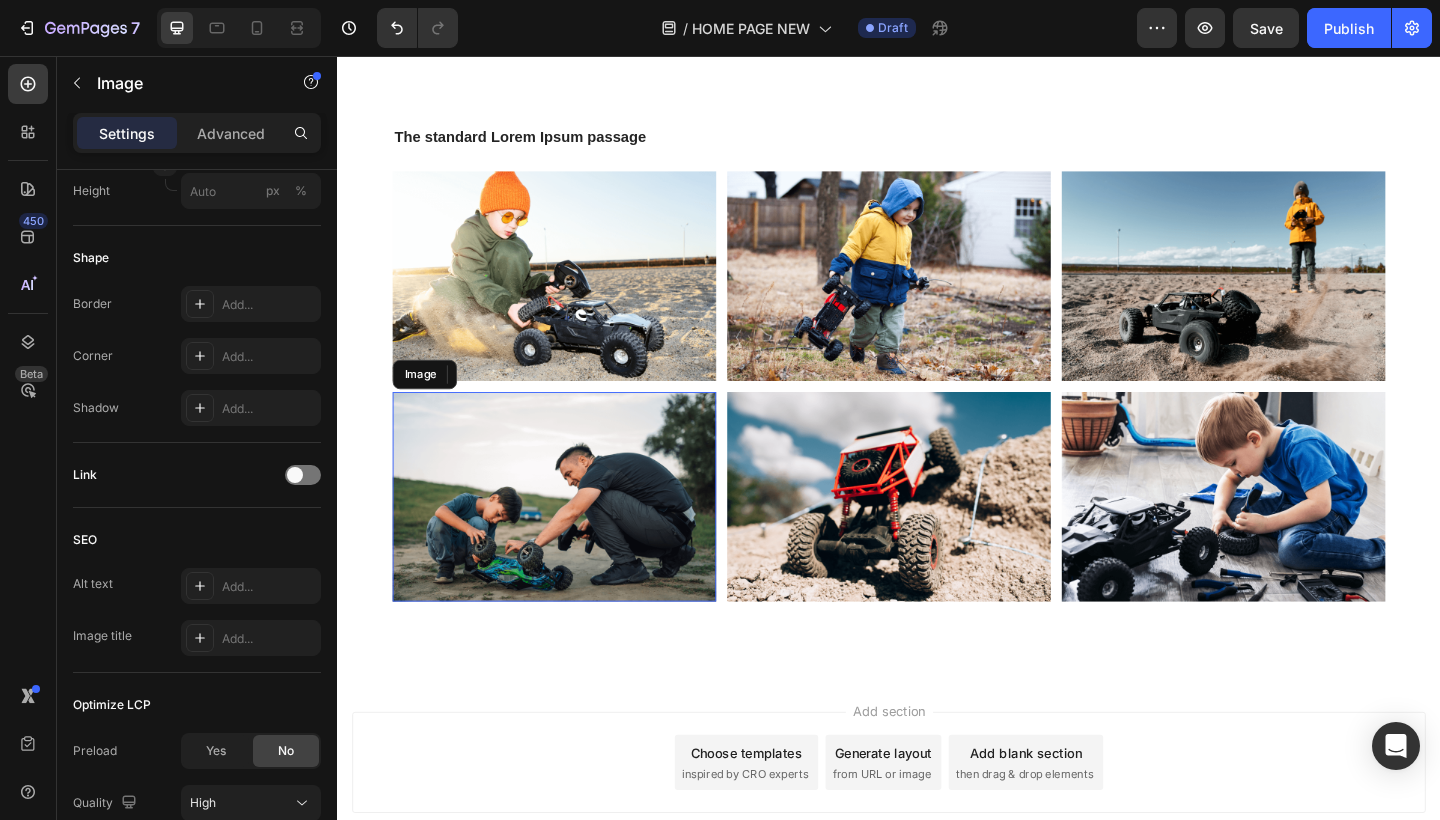 click at bounding box center (573, 536) 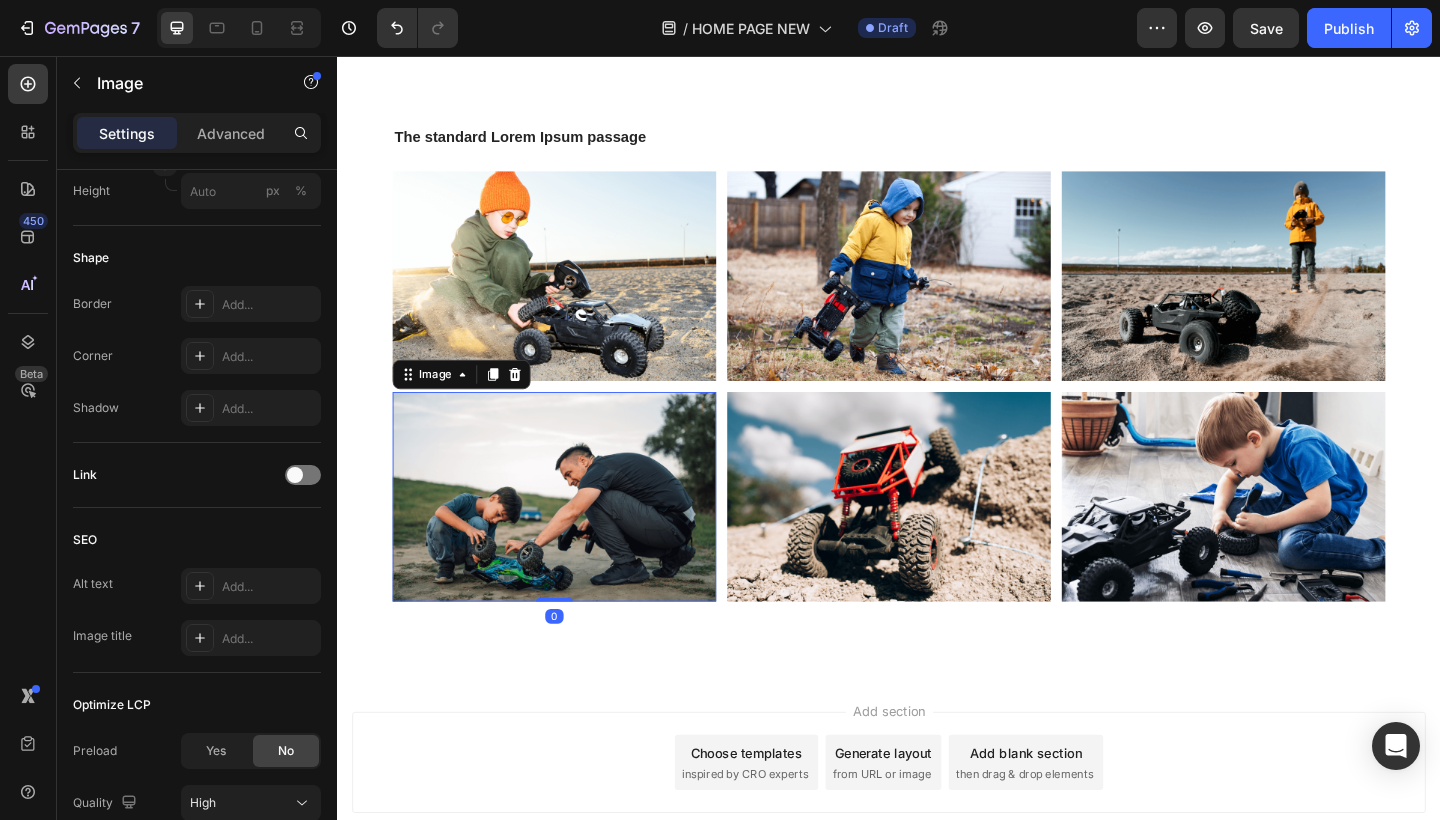 click at bounding box center [573, 296] 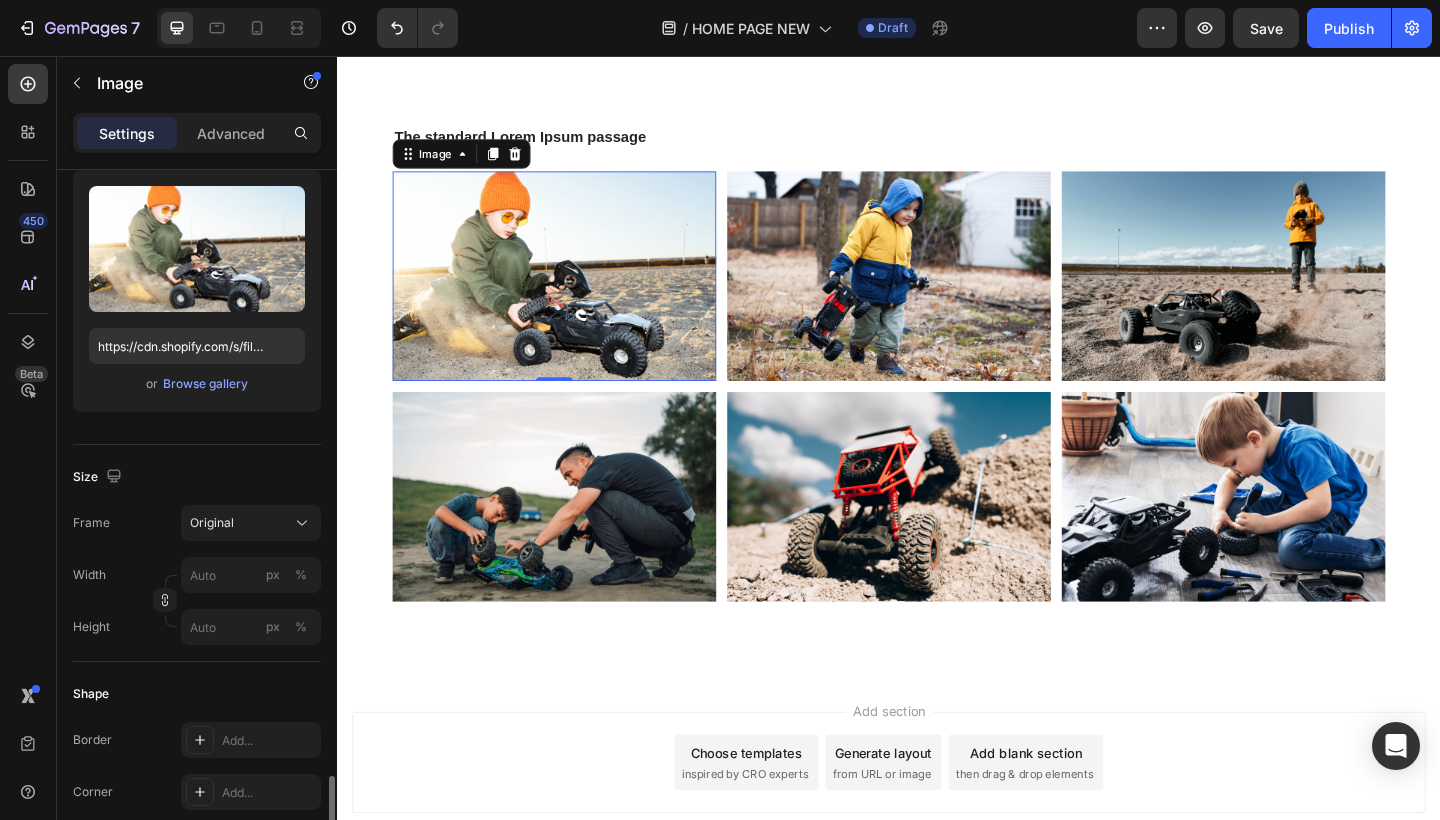 scroll, scrollTop: 0, scrollLeft: 0, axis: both 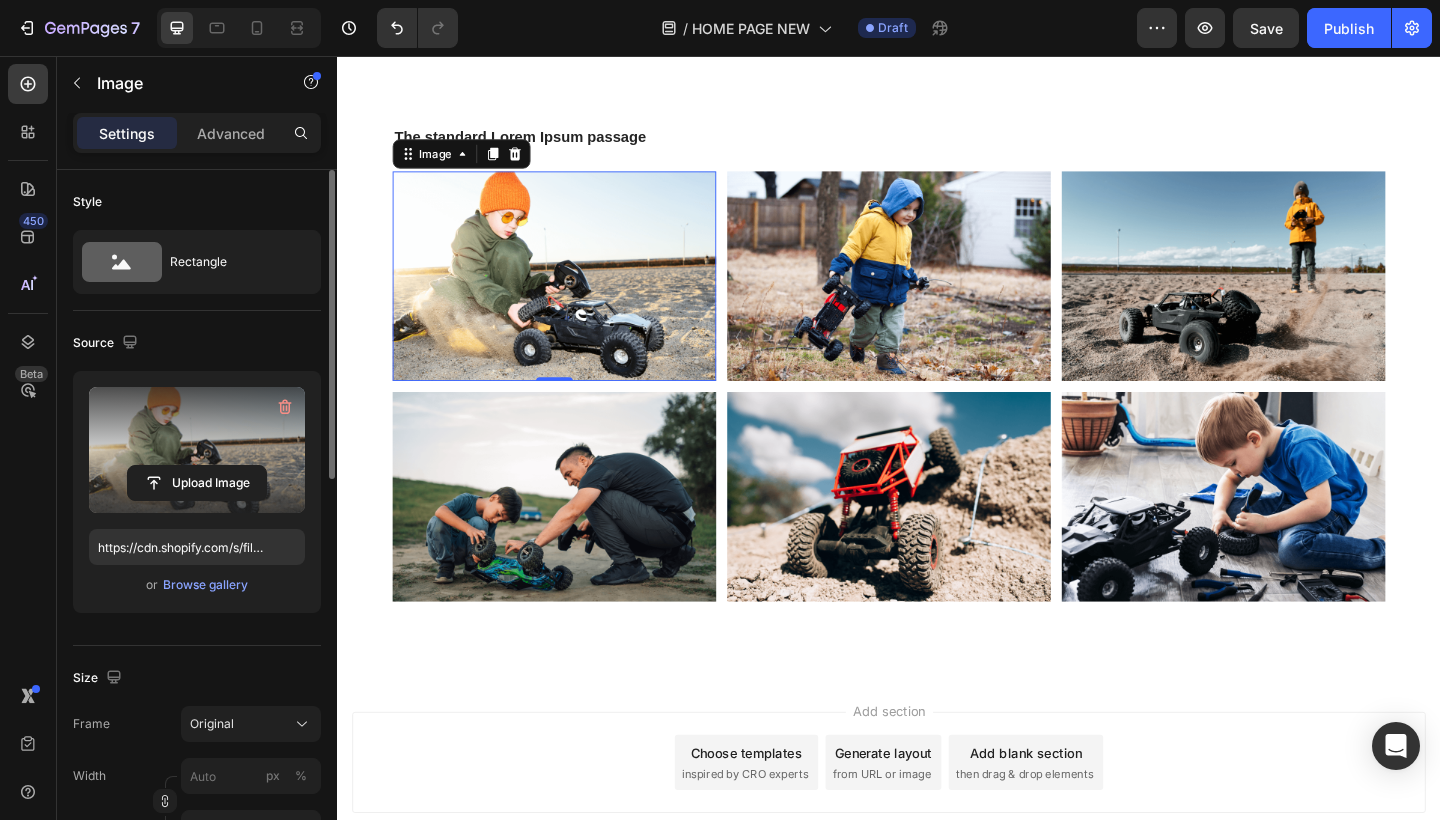 click at bounding box center (197, 450) 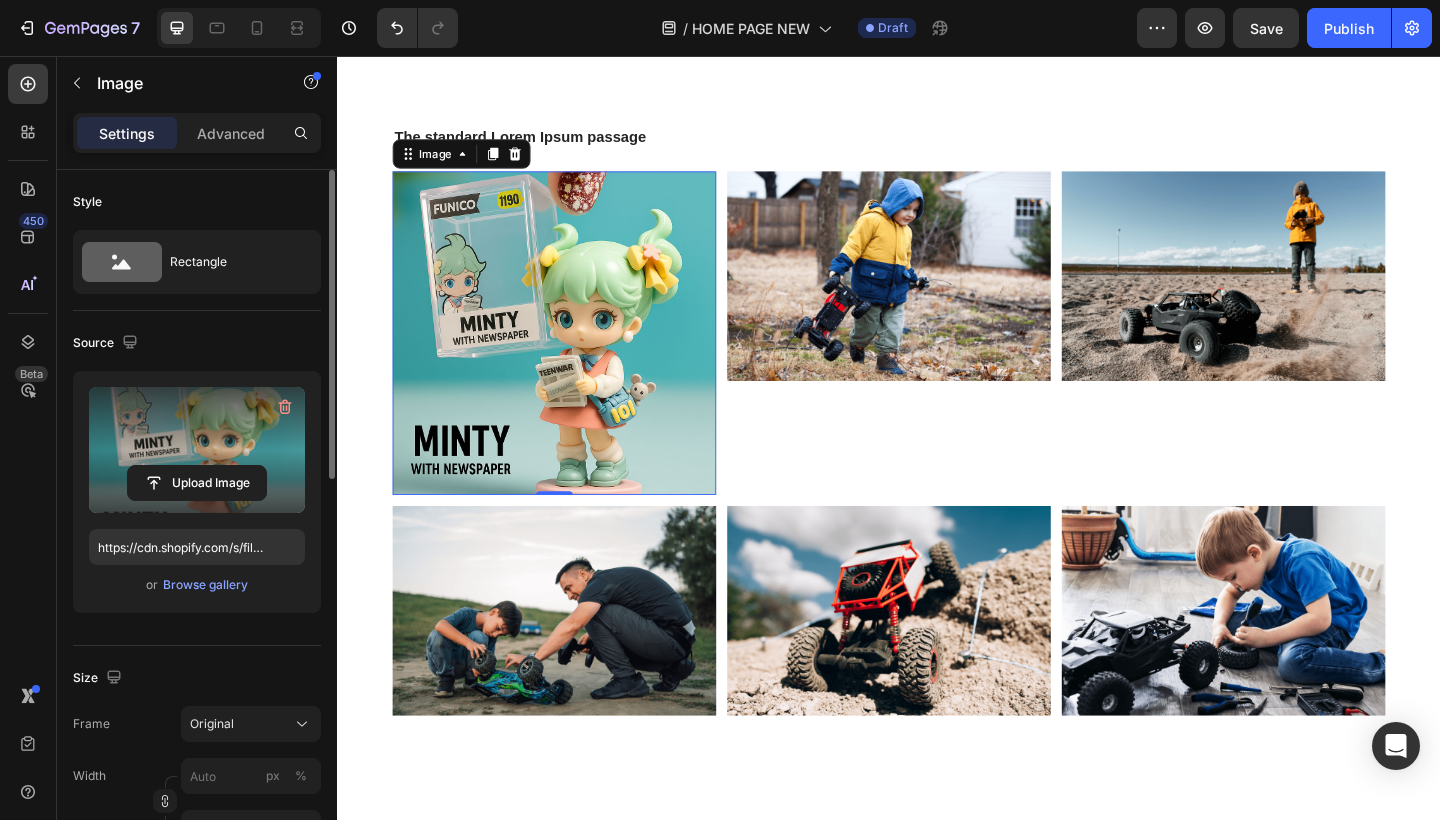 type on "https://cdn.shopify.com/s/files/1/0883/4033/2880/files/gempages_570780491876139904-15307da6-3060-4d1a-967e-cd20708cac0f.jpg" 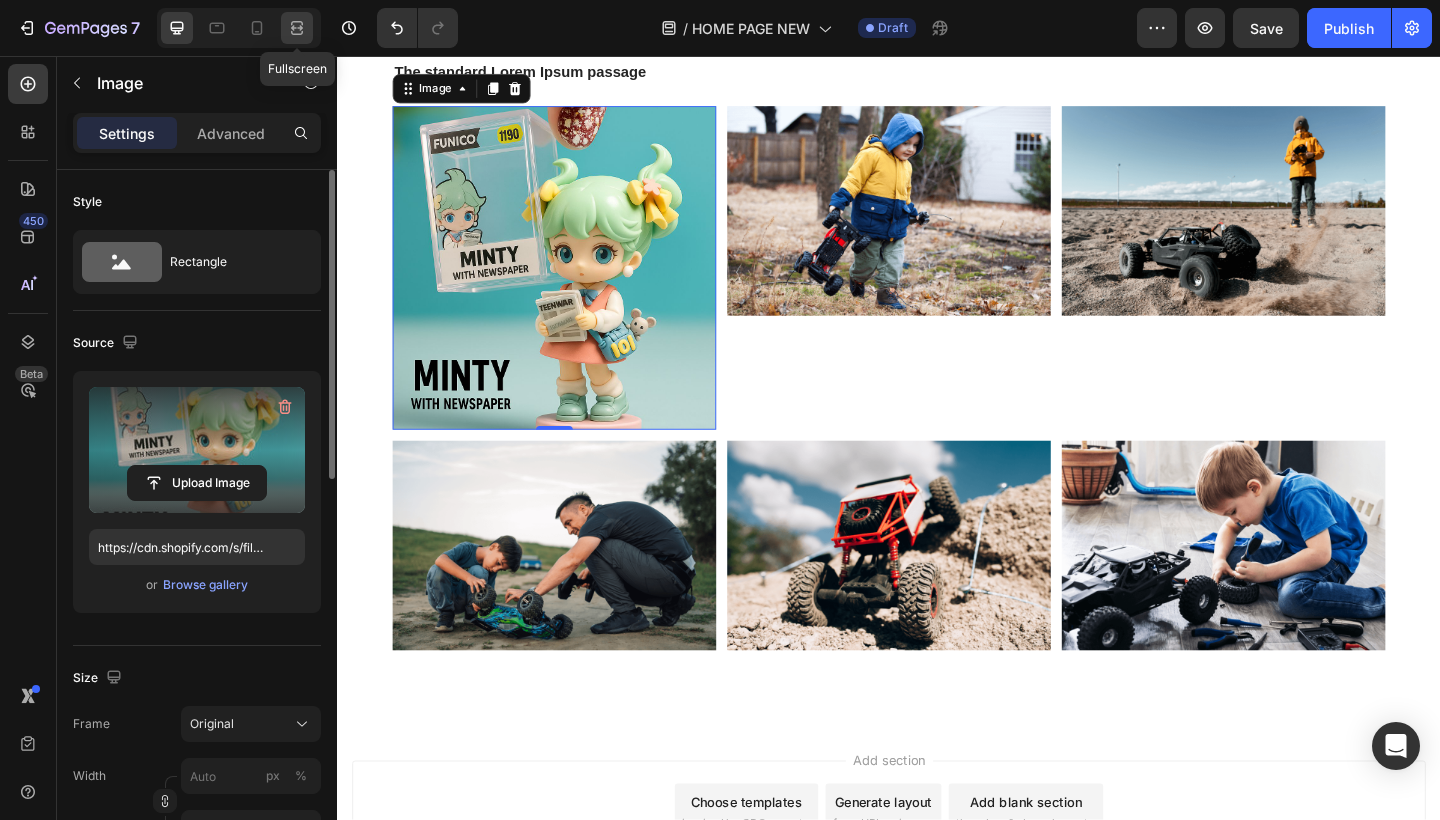 click 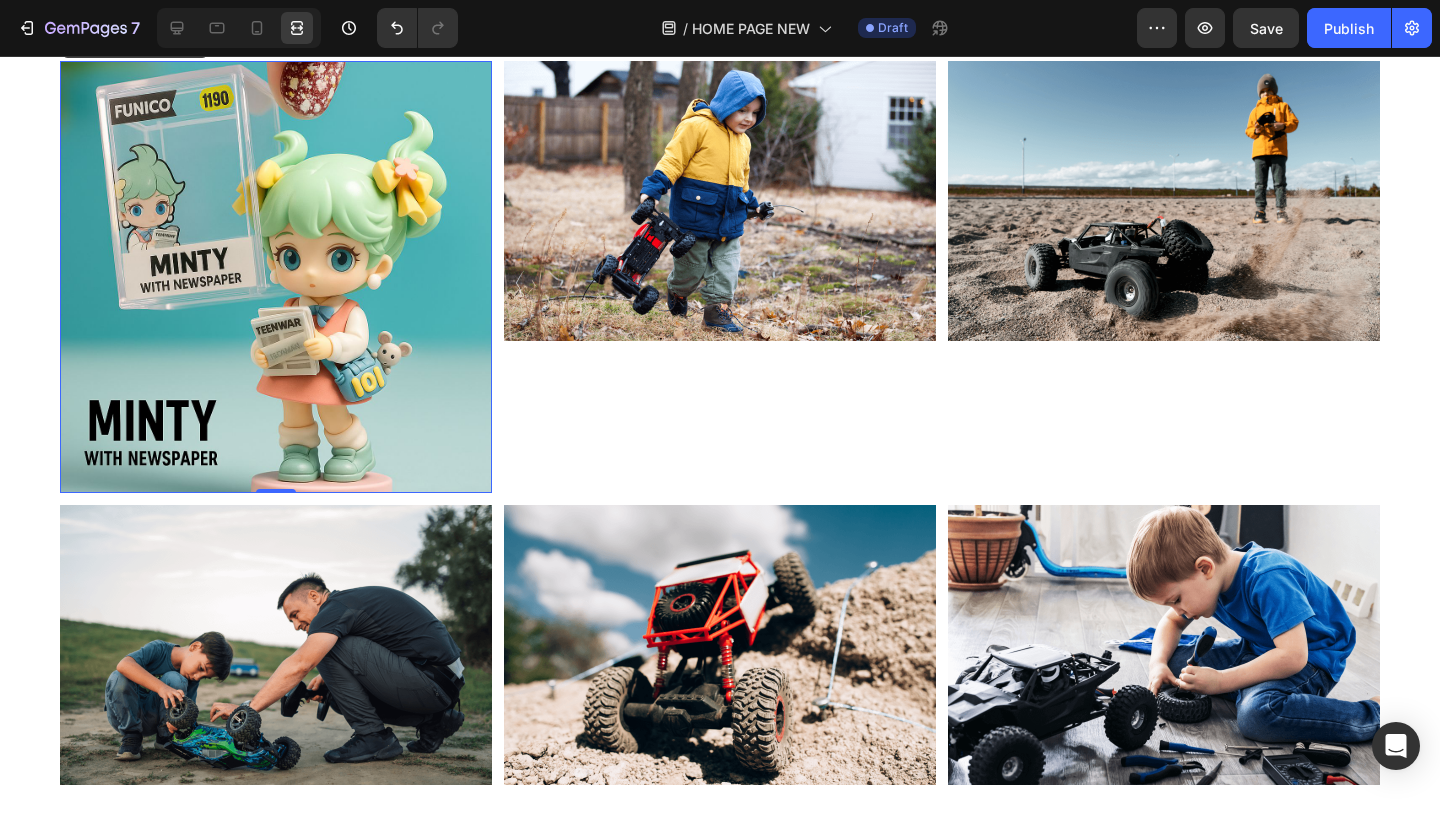 scroll, scrollTop: 5398, scrollLeft: 0, axis: vertical 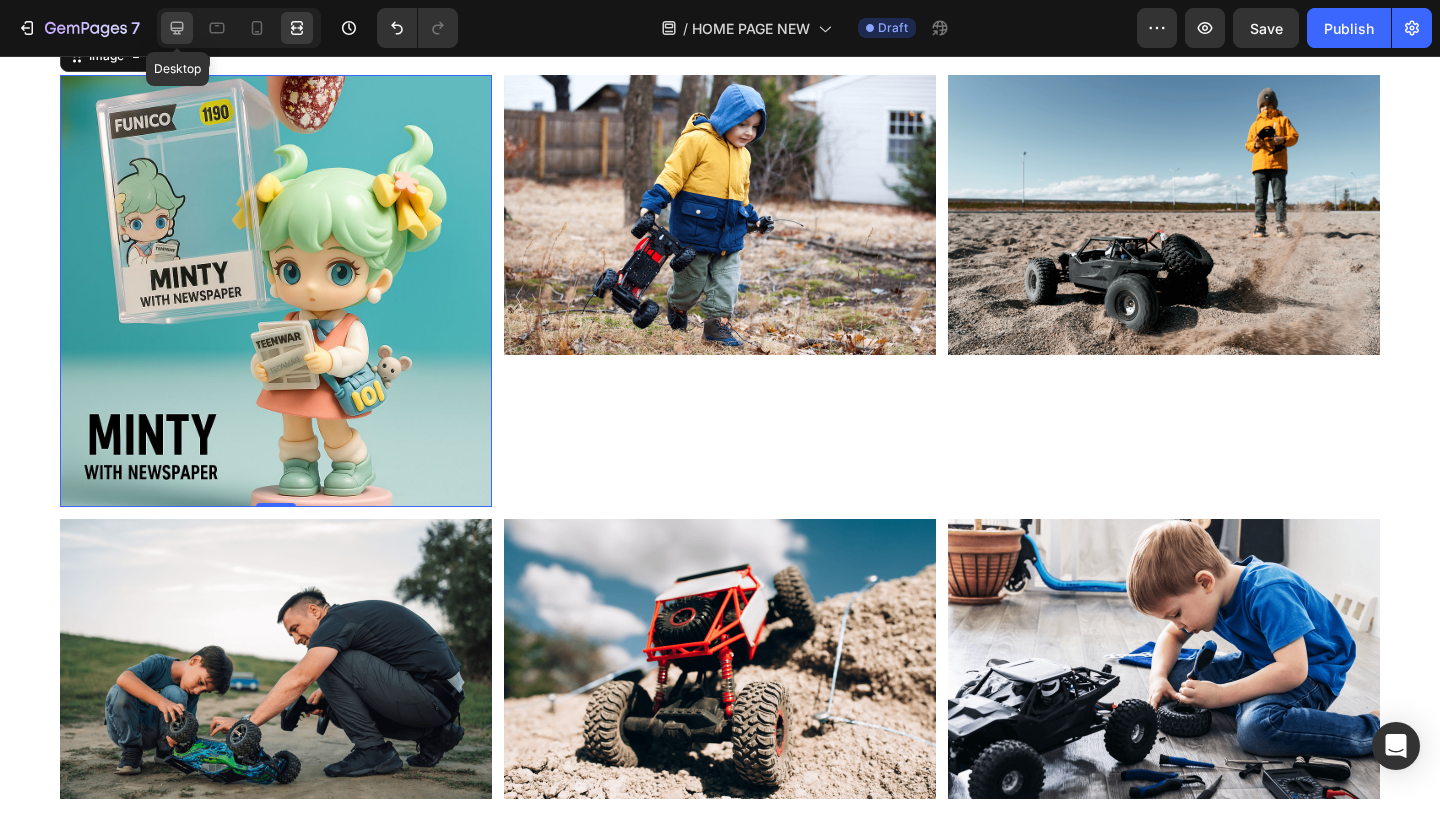 click 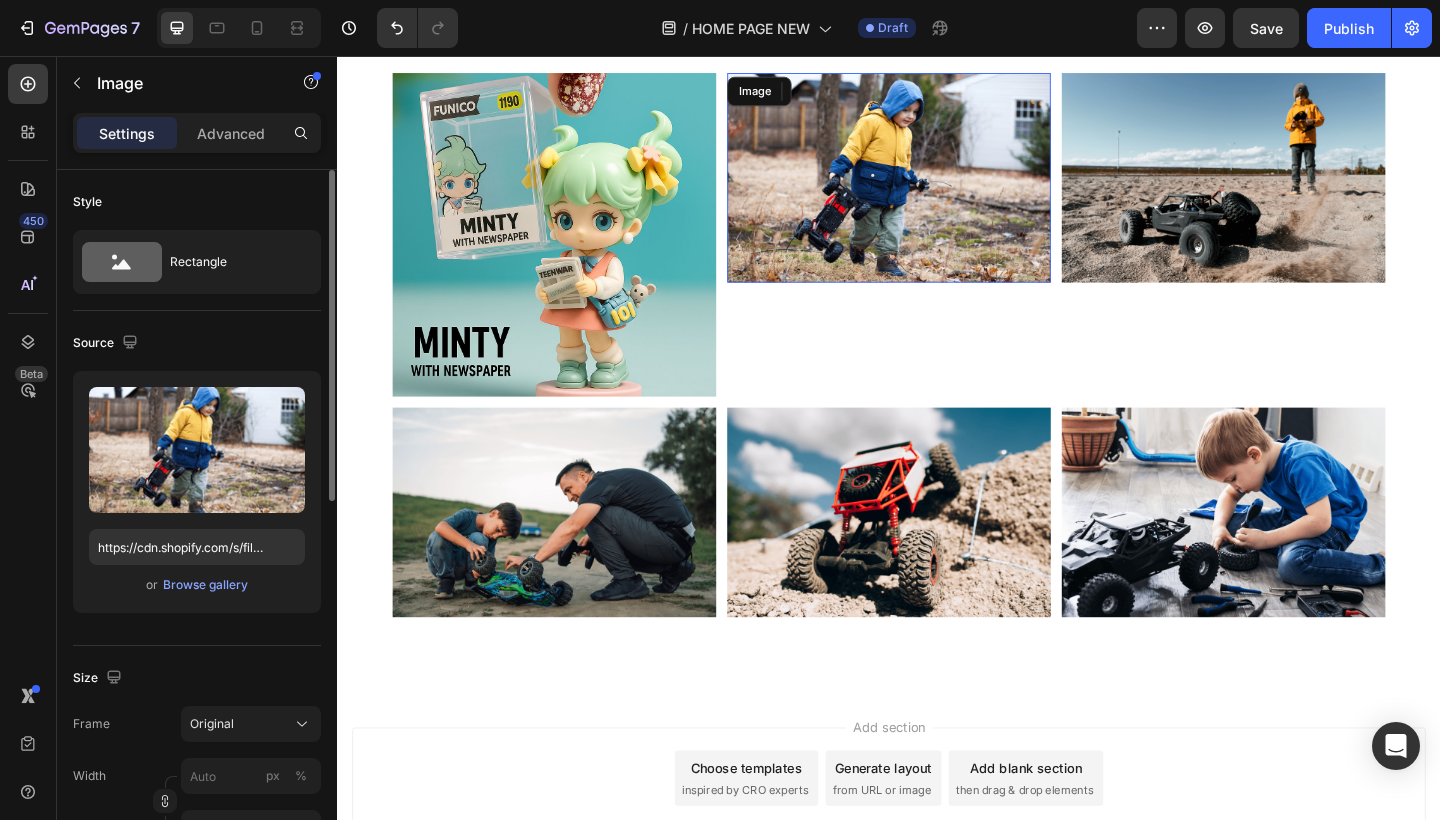 click at bounding box center [937, 189] 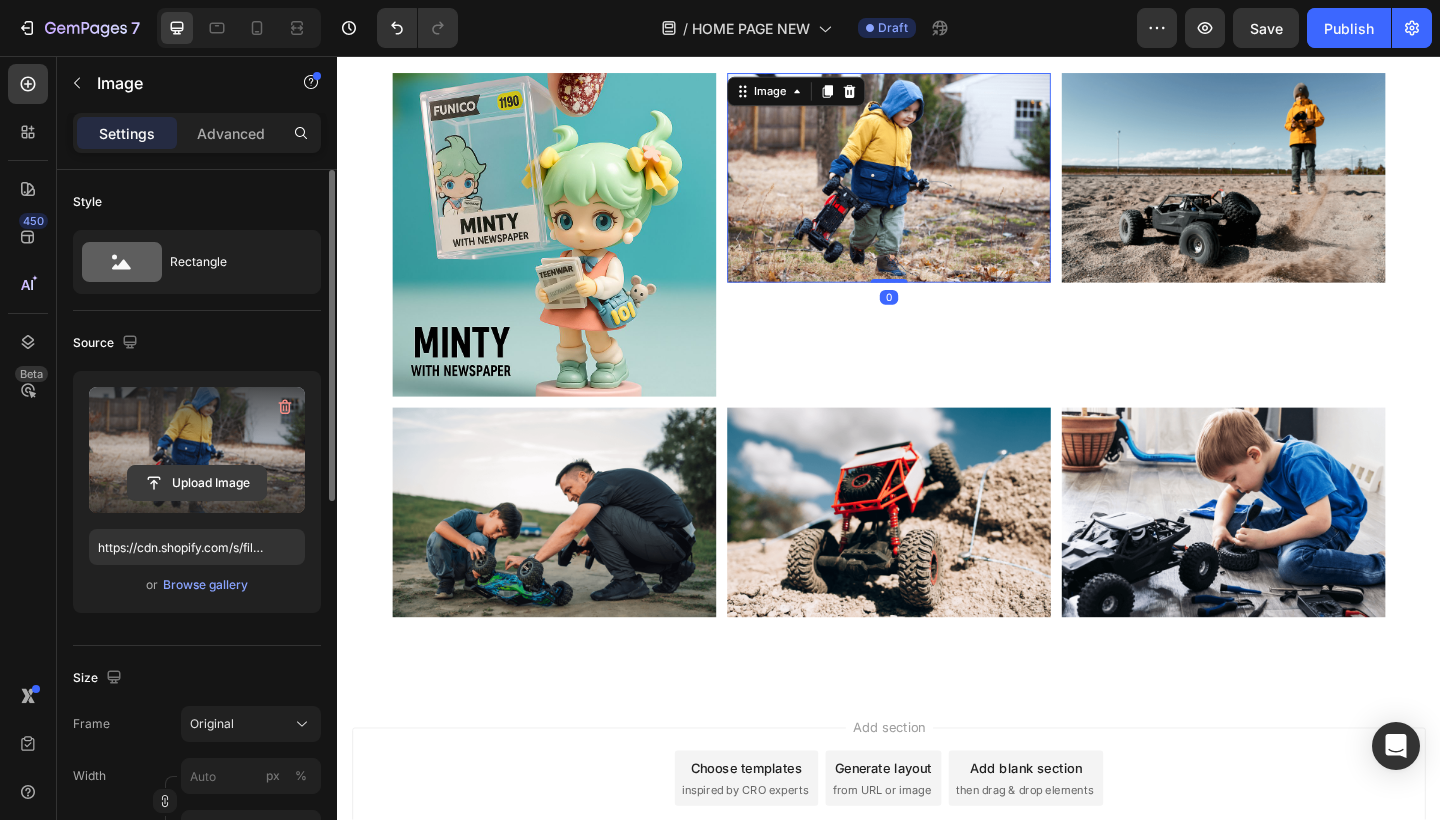 click 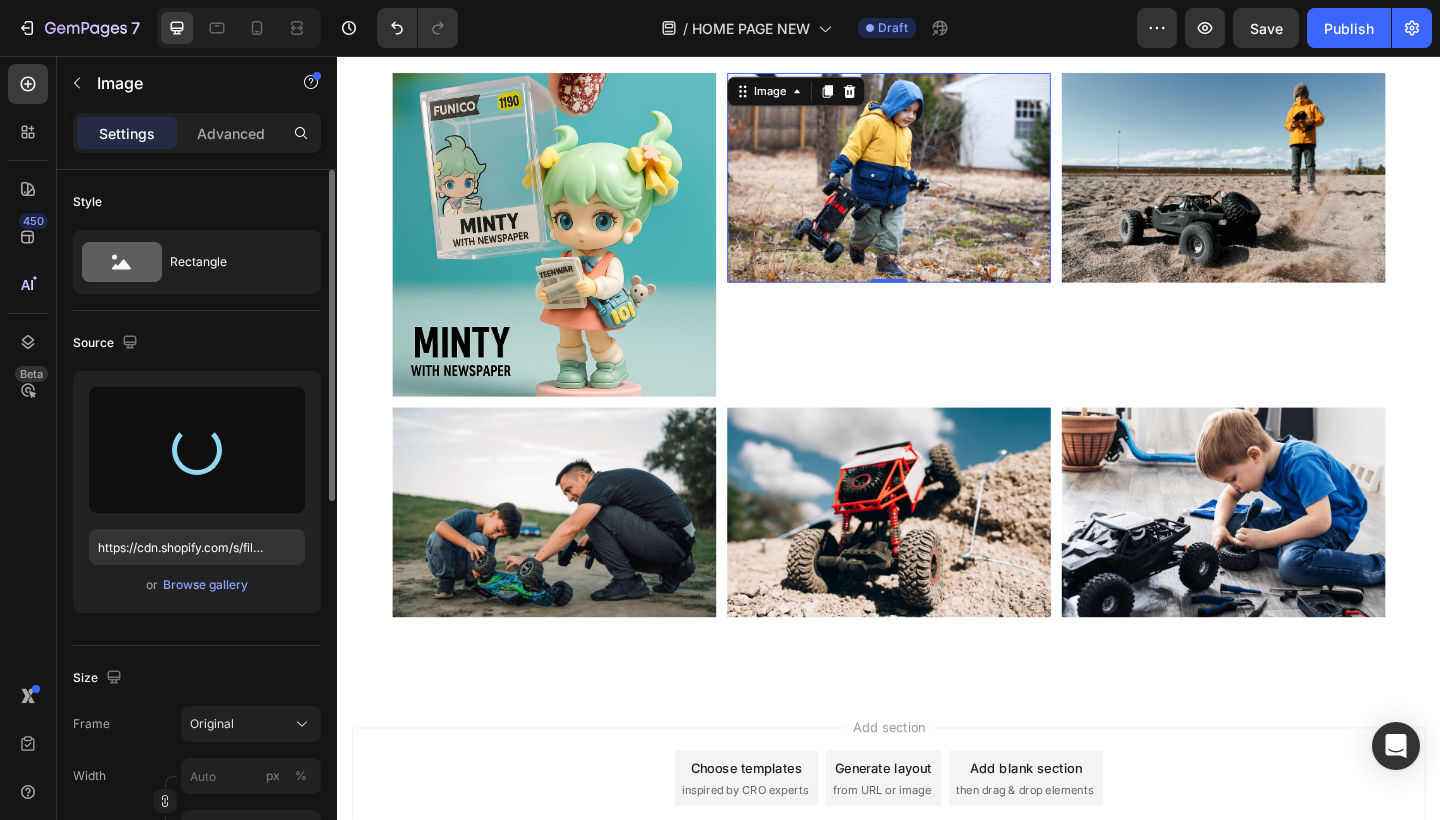 type on "https://cdn.shopify.com/s/files/1/0883/4033/2880/files/gempages_570780491876139904-97407beb-a24a-4b1f-a1f1-396acaa8fd08.jpg" 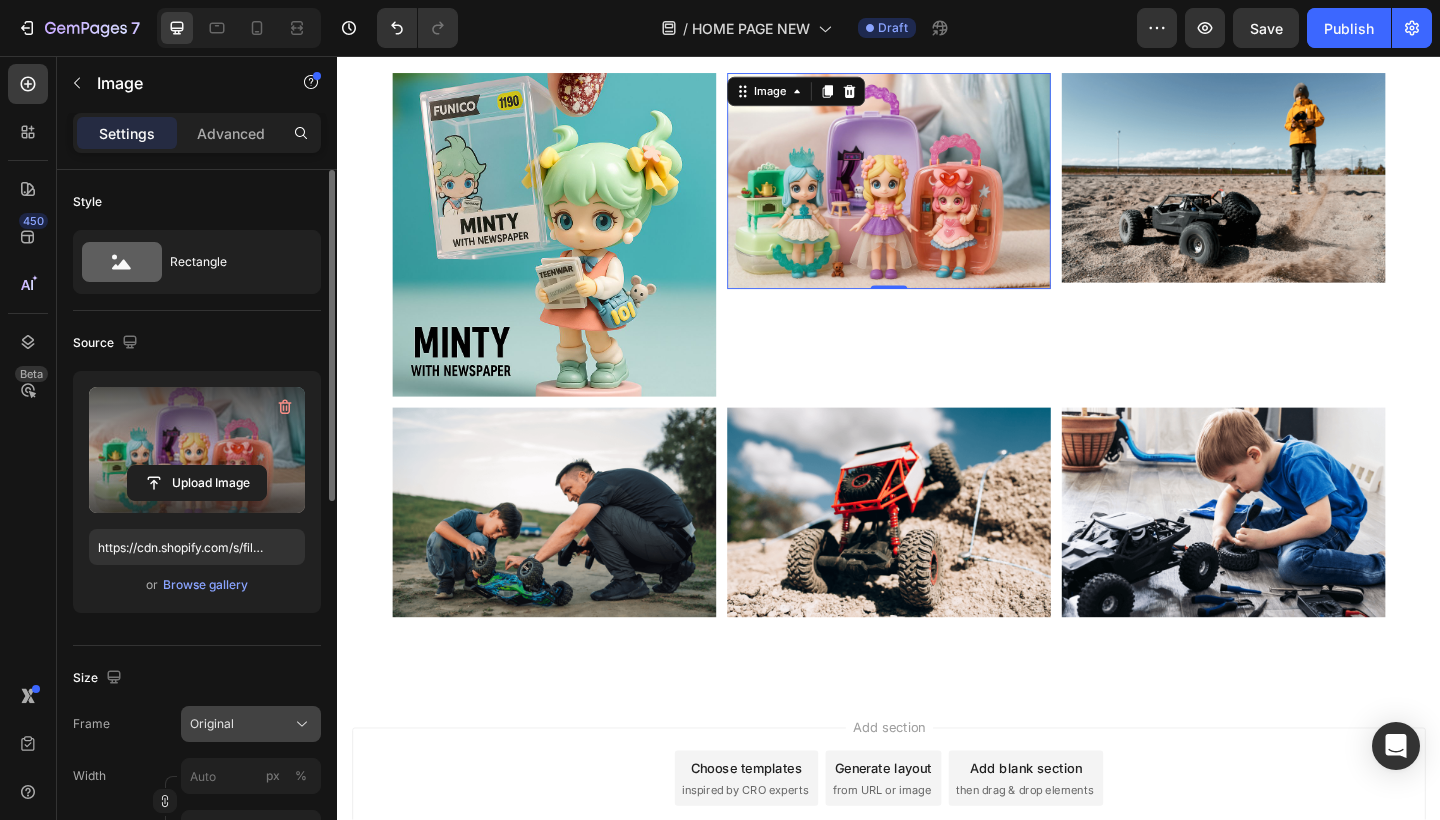 click on "Original" 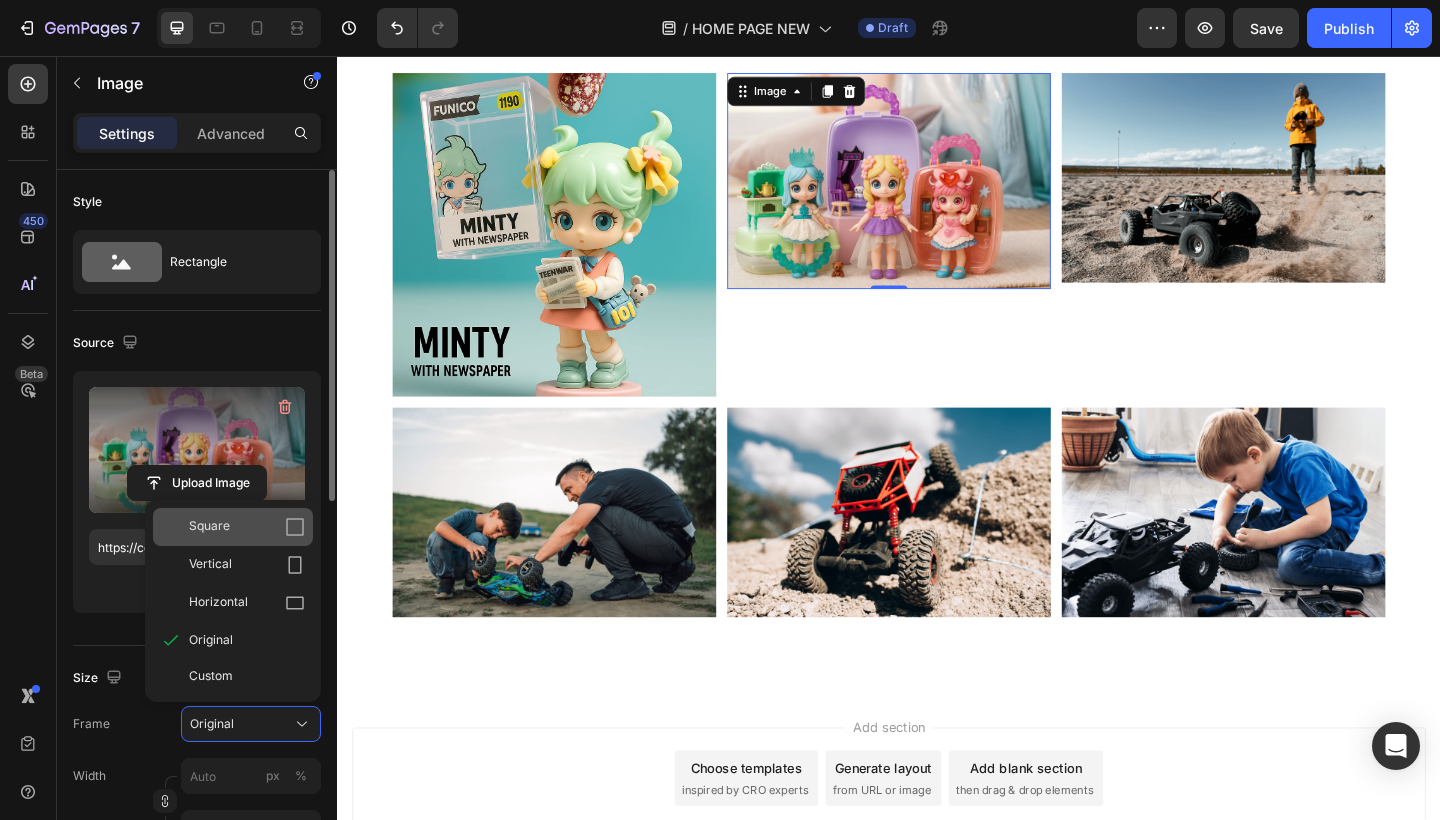 click on "Square" at bounding box center (247, 527) 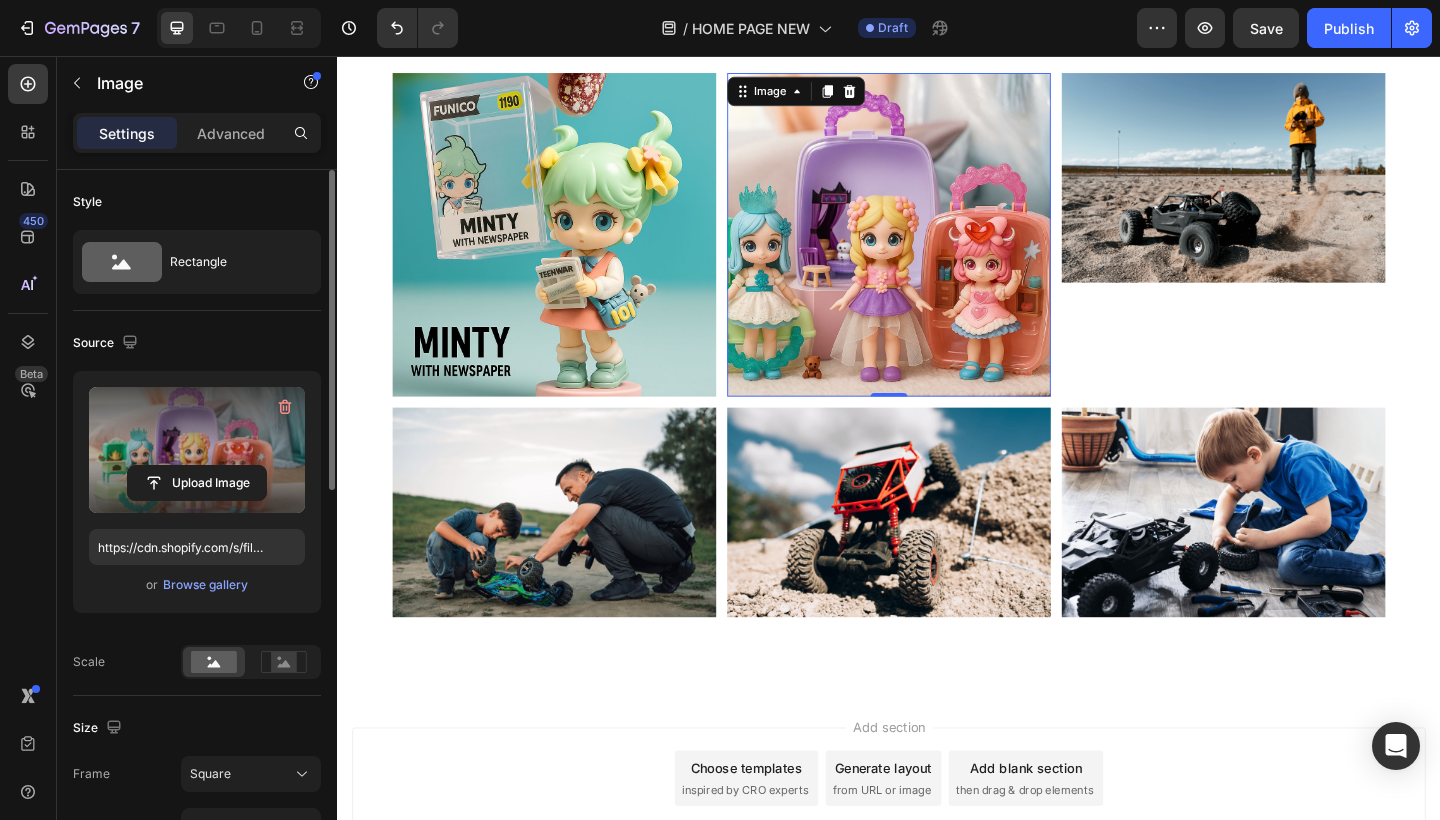 click at bounding box center (1301, 189) 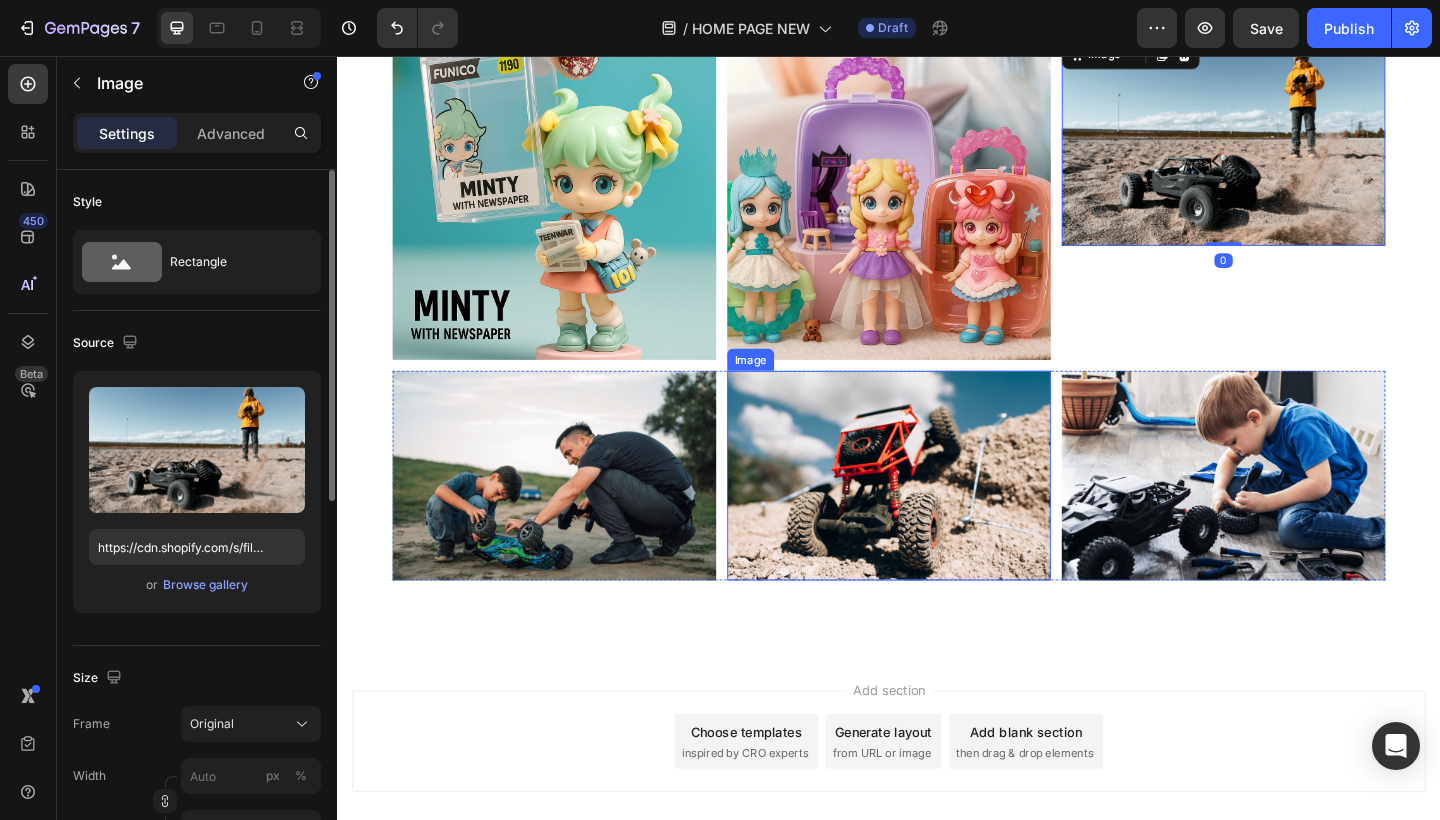 scroll, scrollTop: 5022, scrollLeft: 0, axis: vertical 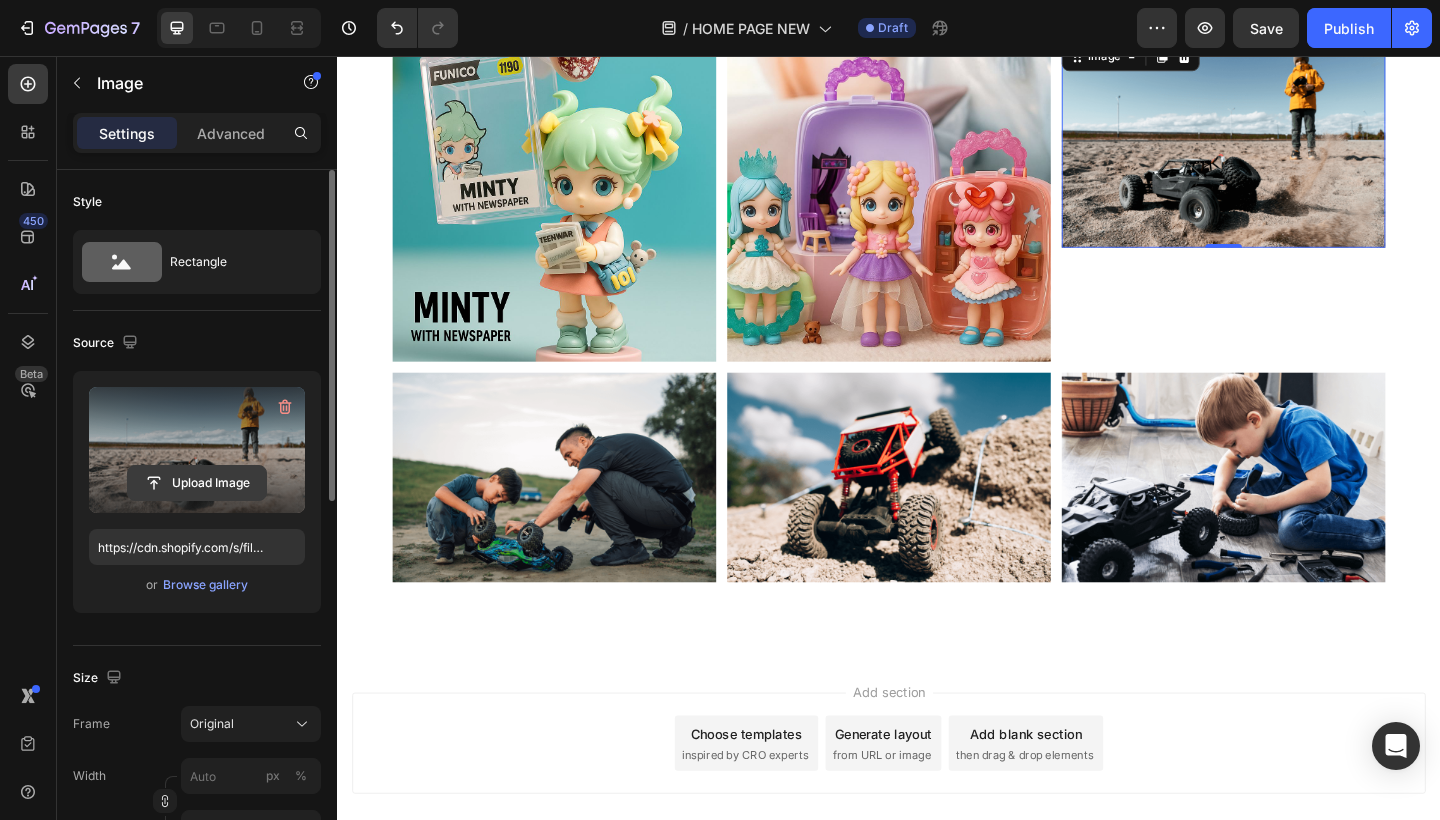 click 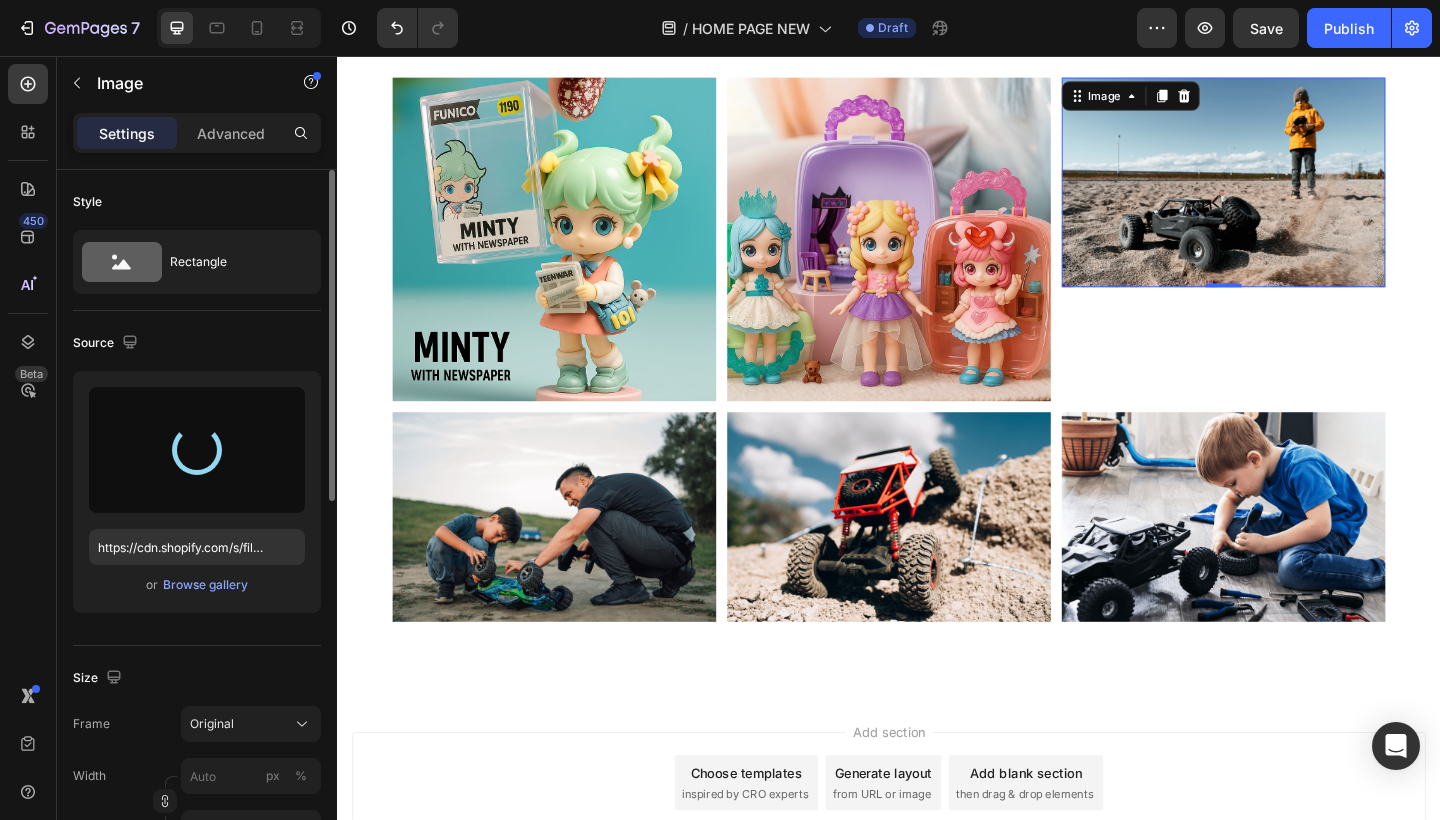 type on "https://cdn.shopify.com/s/files/1/0883/4033/2880/files/gempages_570780491876139904-18c0e879-1970-40a6-a7f7-caee45eb15b5.jpg" 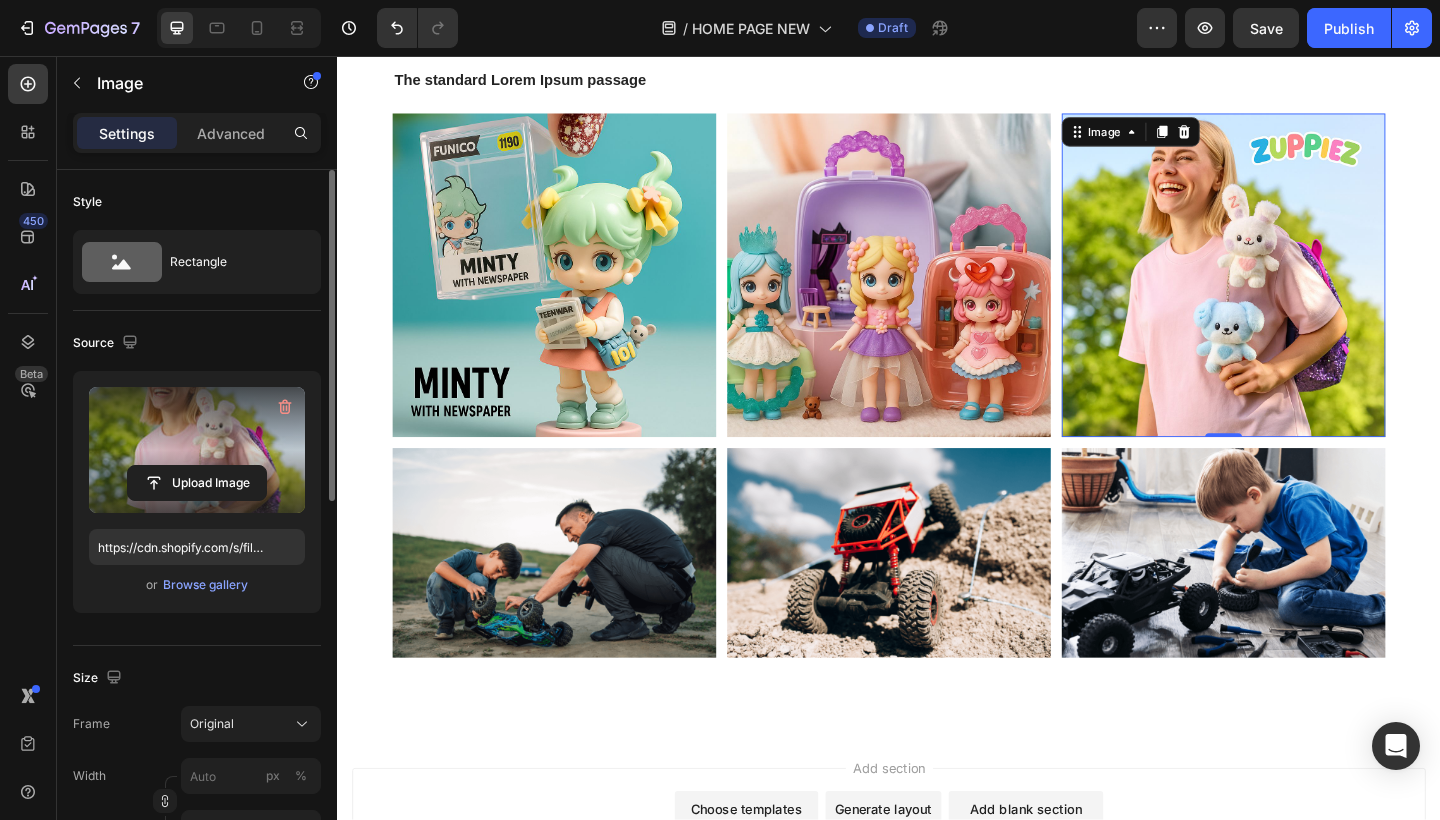 scroll, scrollTop: 4935, scrollLeft: 0, axis: vertical 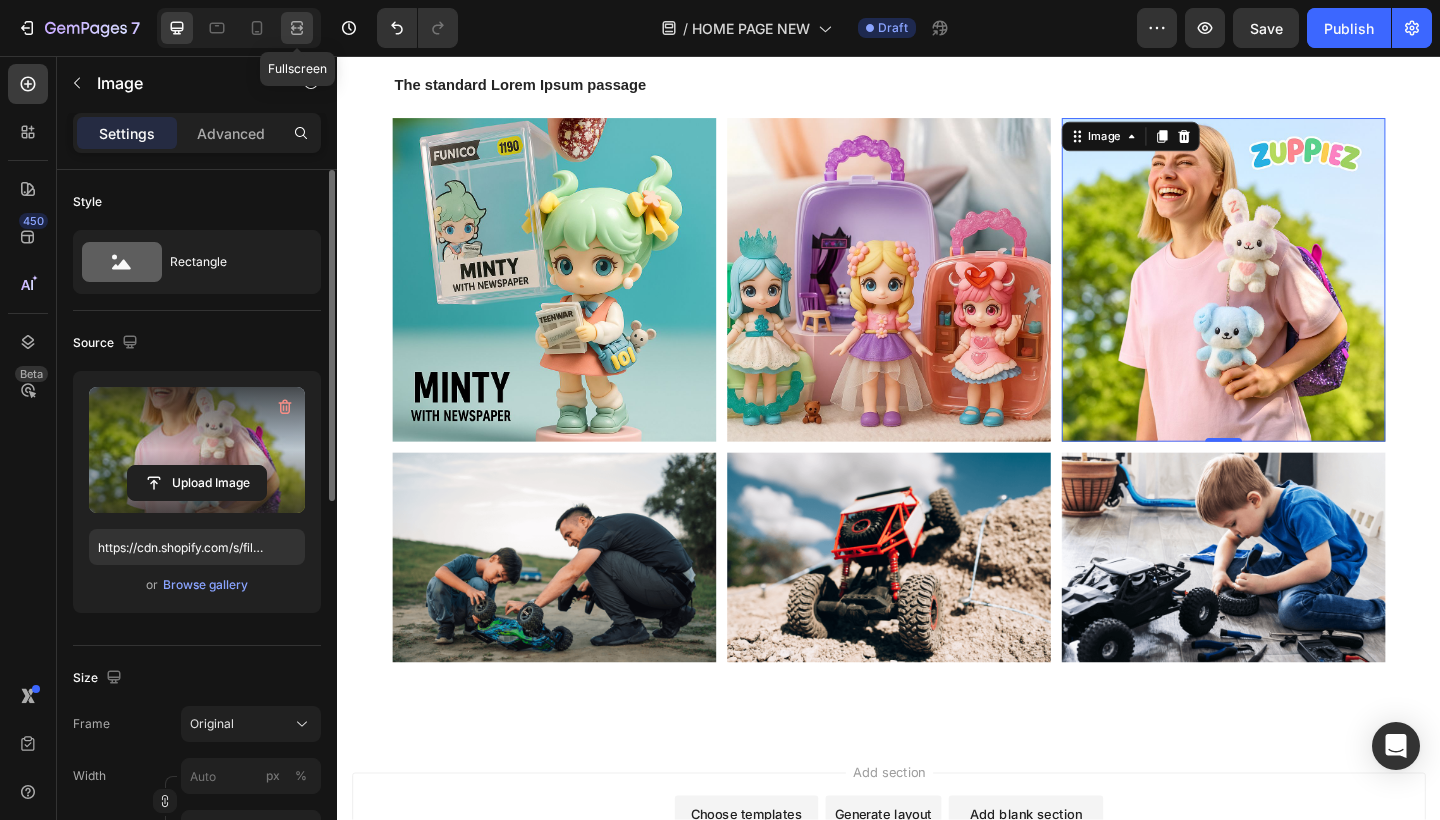 click 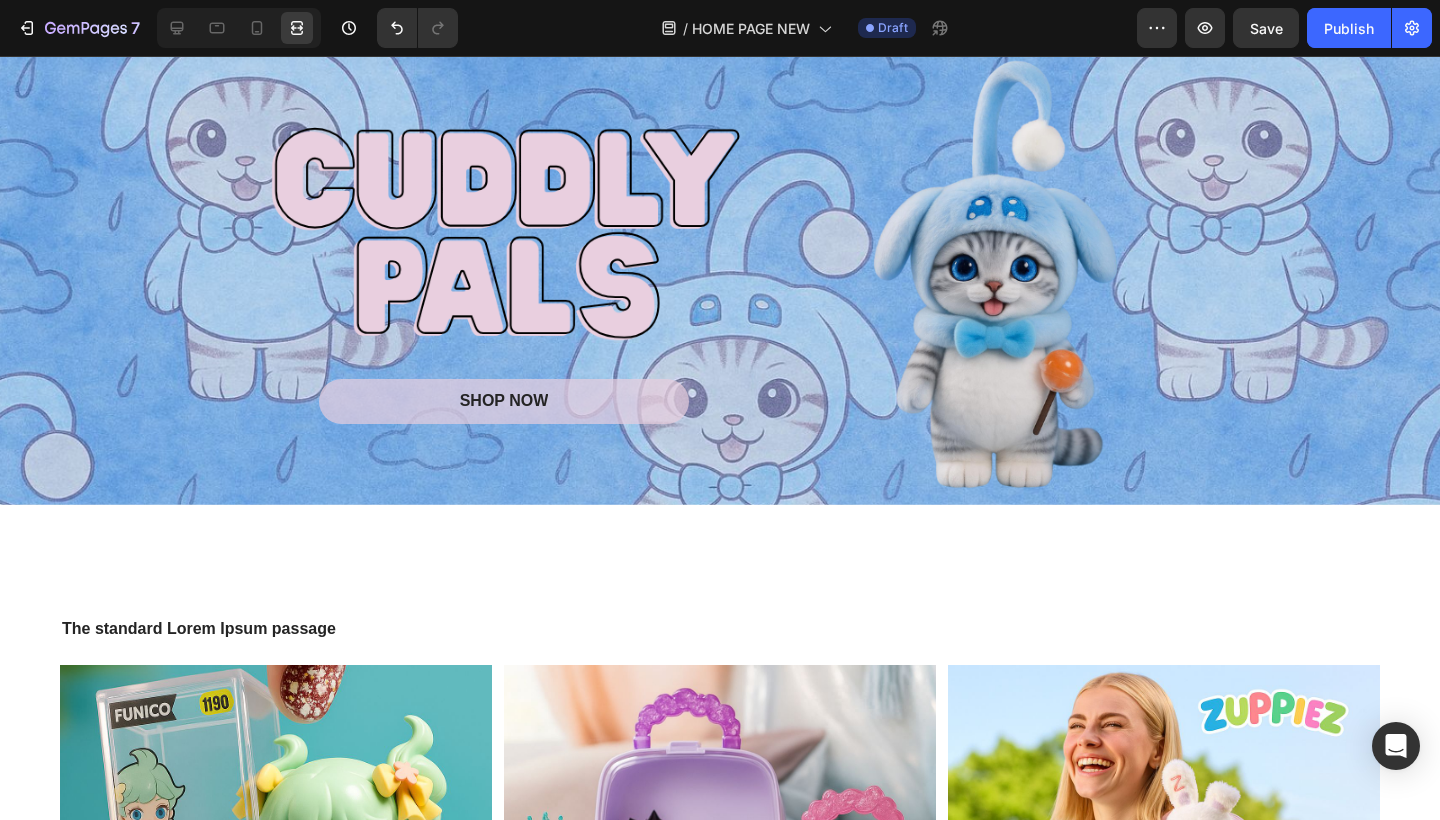 scroll, scrollTop: 3873, scrollLeft: 0, axis: vertical 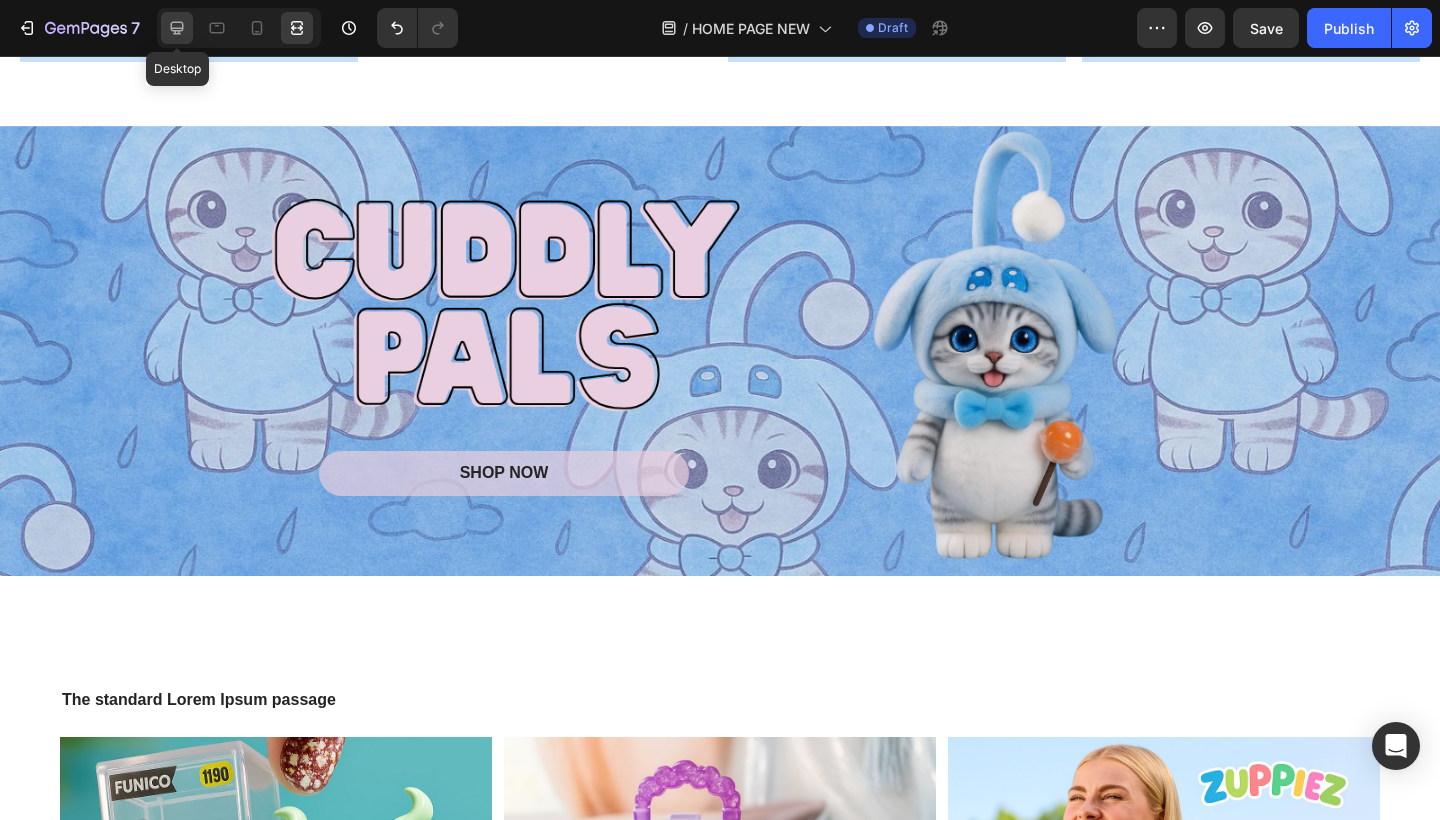 click 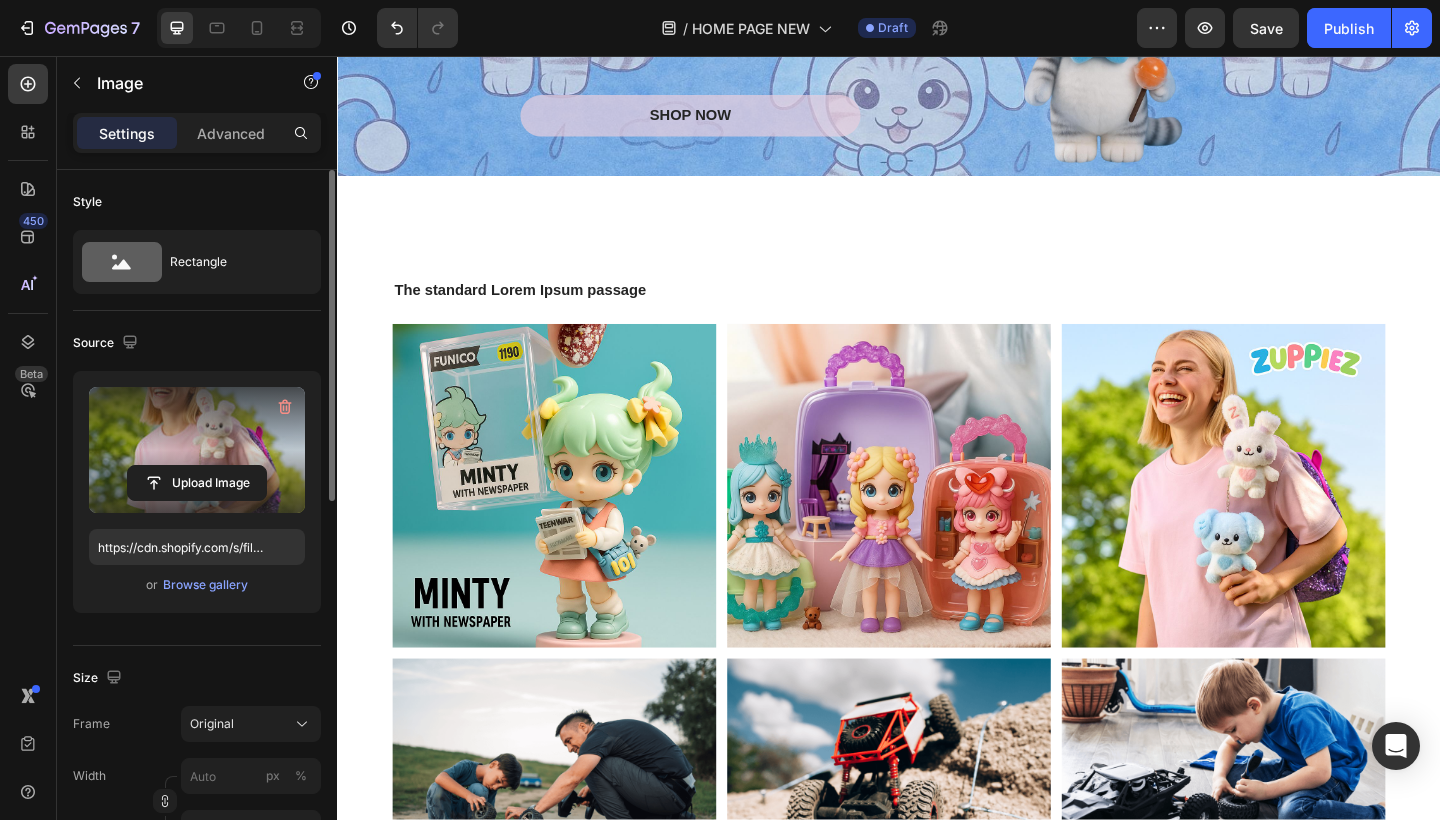 scroll, scrollTop: 4133, scrollLeft: 0, axis: vertical 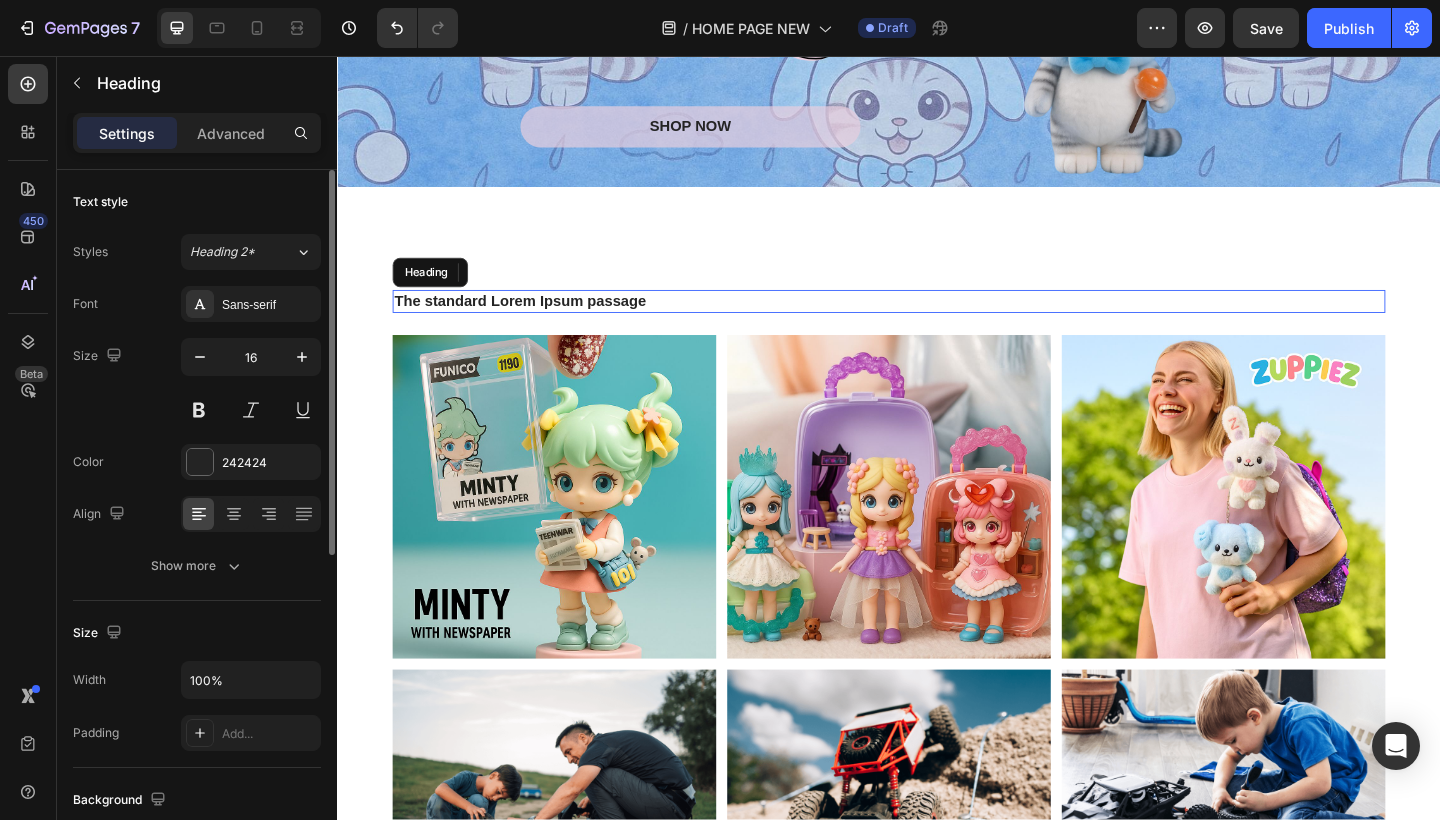 drag, startPoint x: 1048, startPoint y: 344, endPoint x: 744, endPoint y: 317, distance: 305.19666 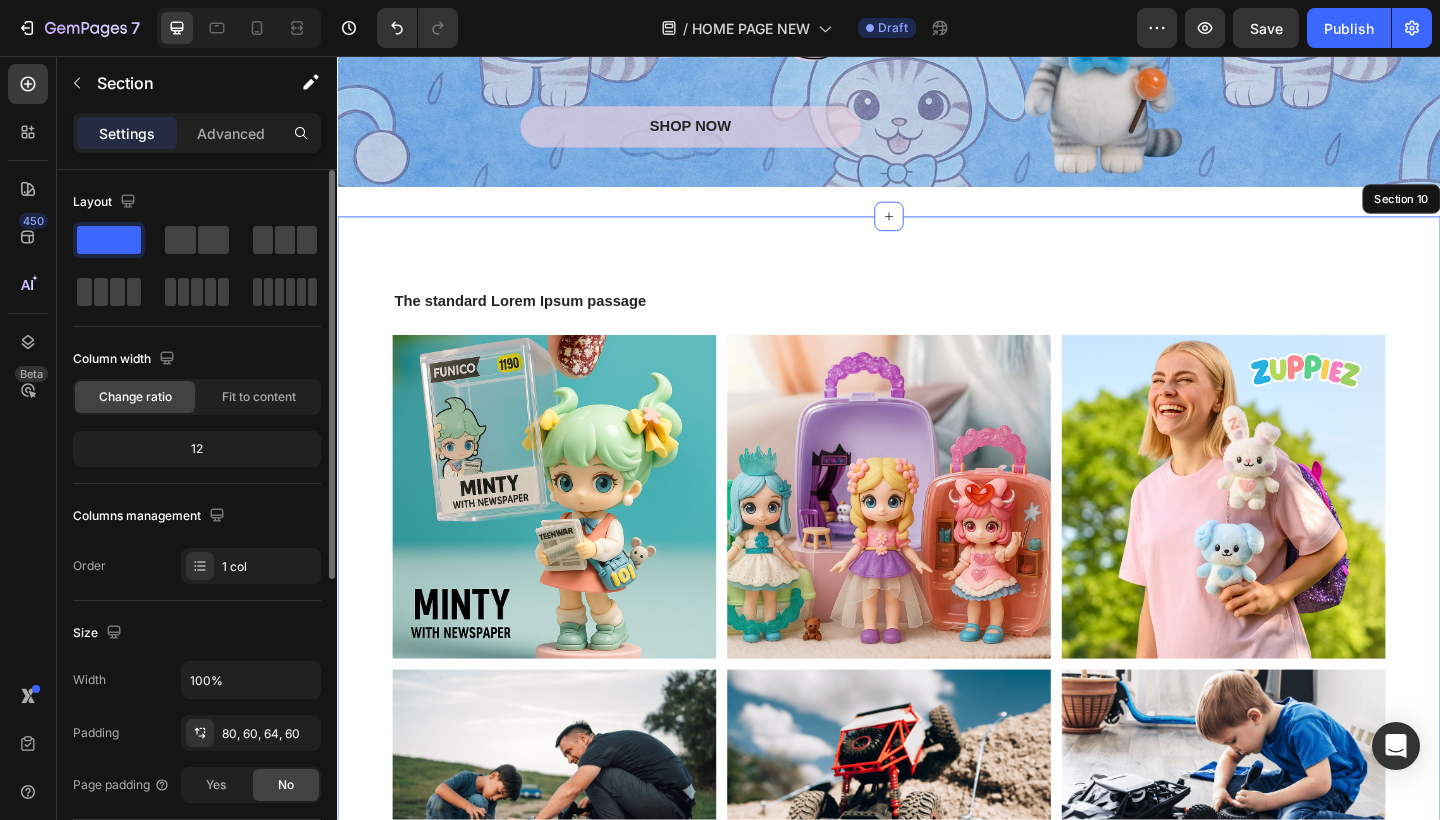 click on "The standard Lorem Ipsum passage Heading   24 Image Image Image Row Image Image Image Row Section 10" at bounding box center [937, 631] 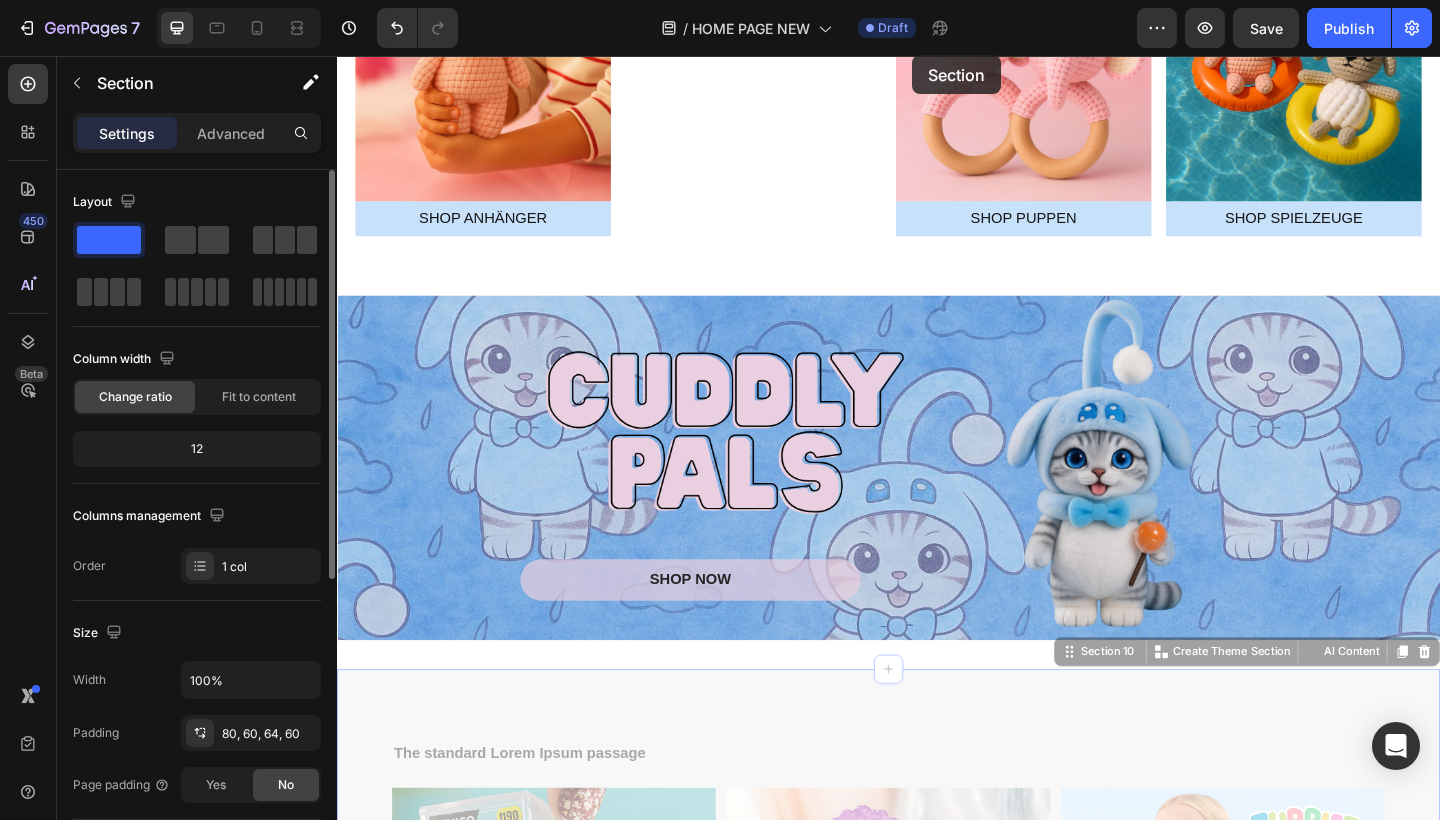 scroll, scrollTop: 3540, scrollLeft: 0, axis: vertical 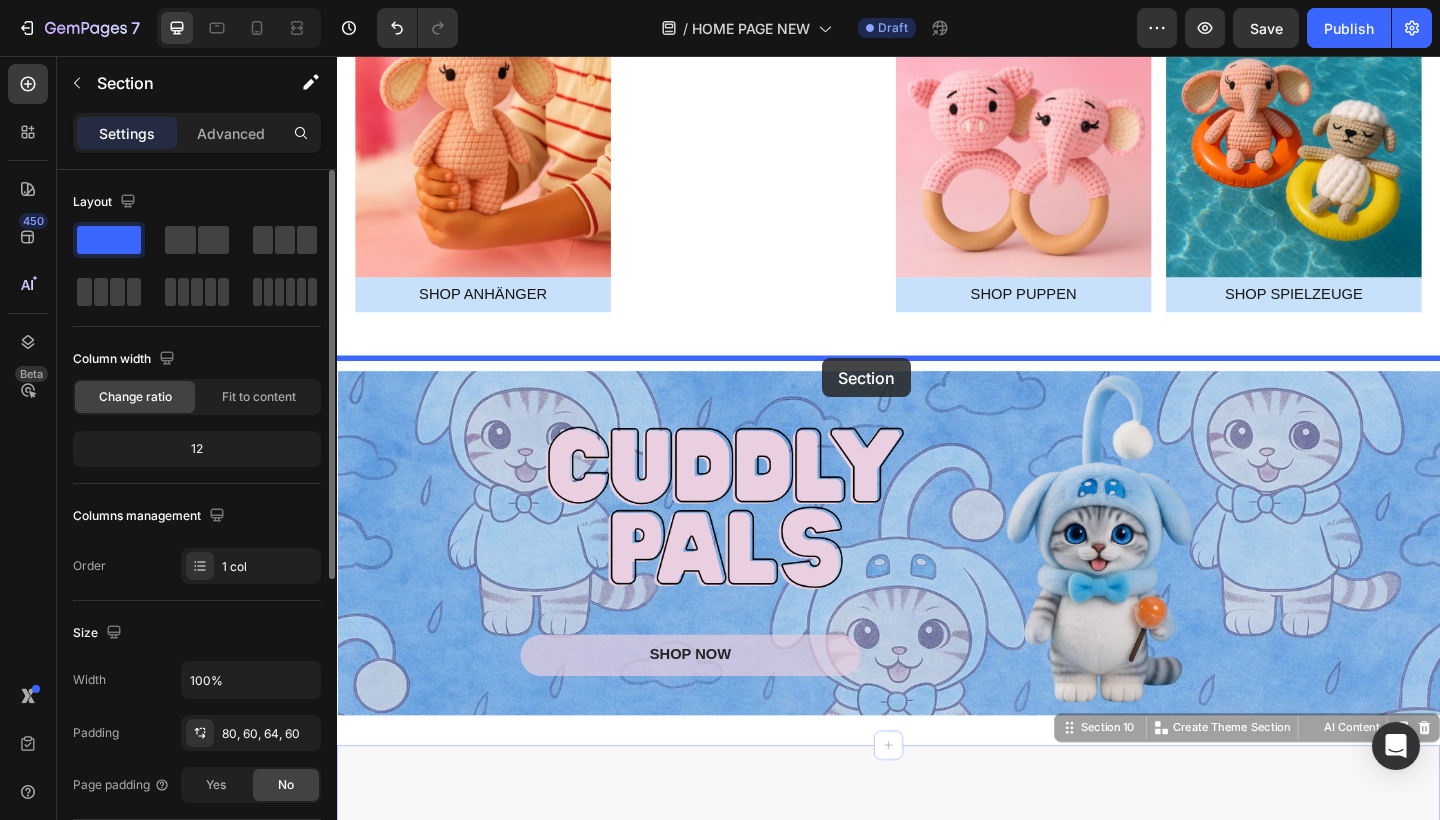 drag, startPoint x: 1127, startPoint y: 217, endPoint x: 865, endPoint y: 385, distance: 311.23624 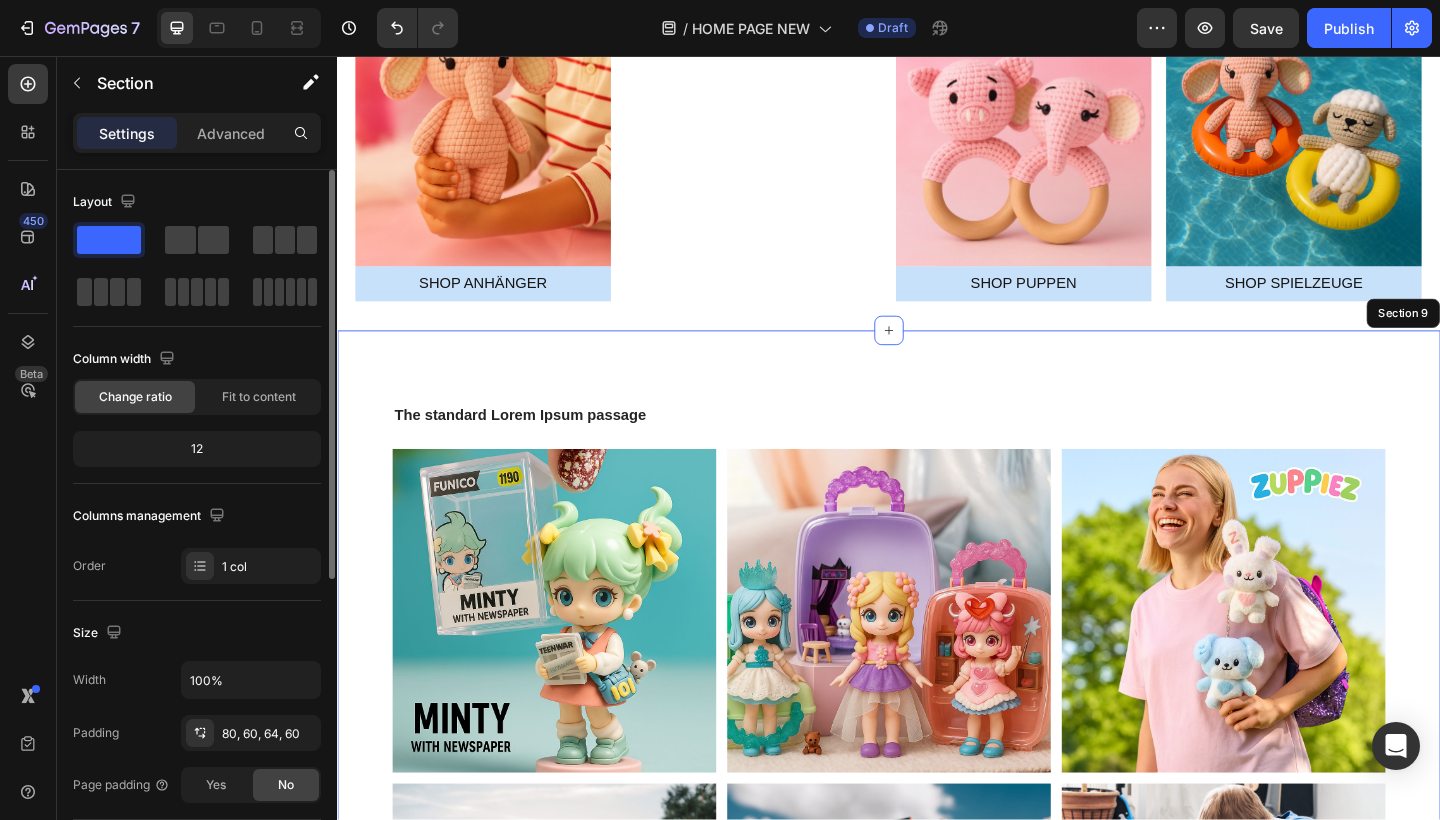 click on "The standard Lorem Ipsum passage Heading Image Image Image Row Image Image Image Row Section 9" at bounding box center (937, 755) 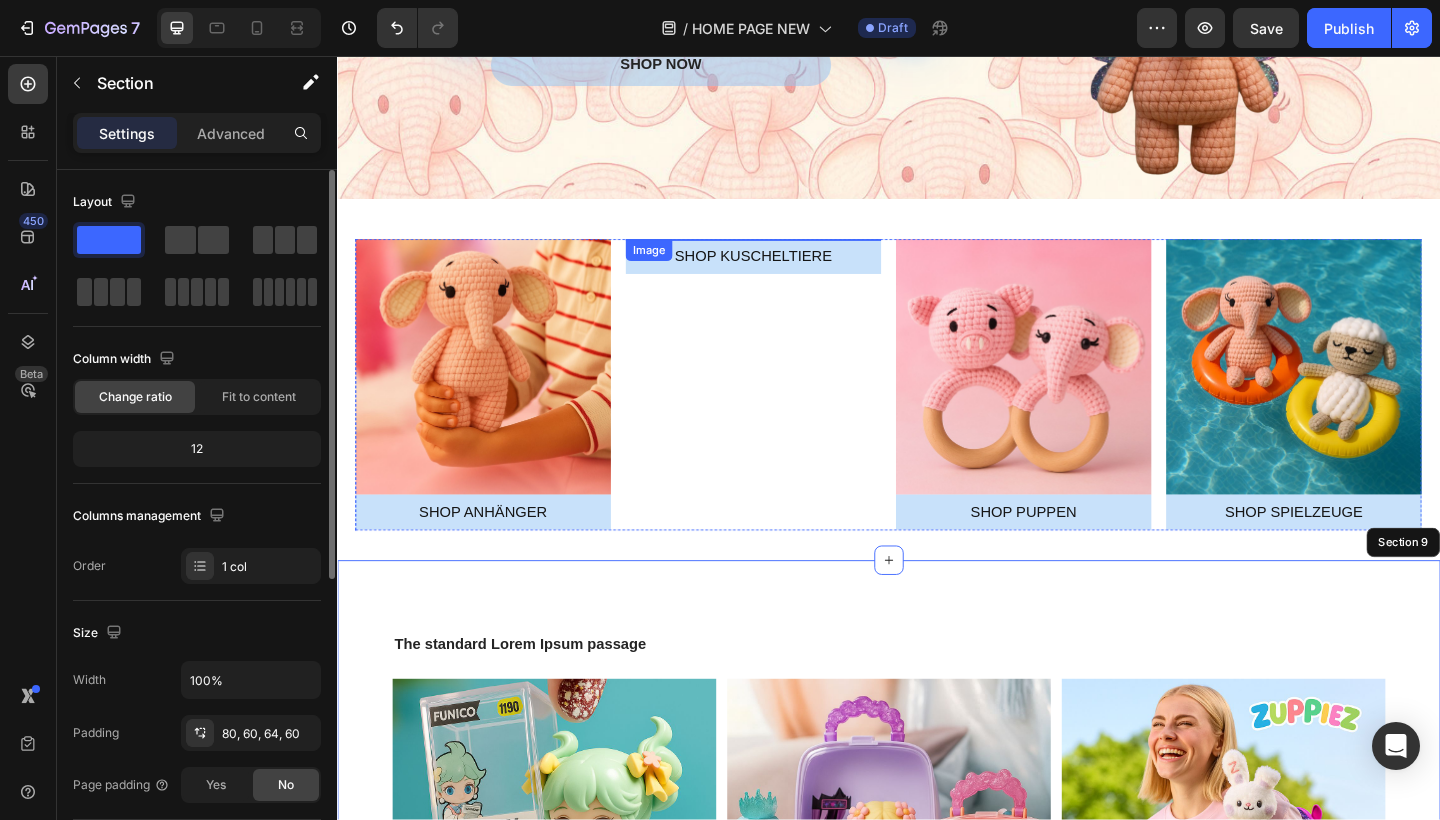 scroll, scrollTop: 3376, scrollLeft: 0, axis: vertical 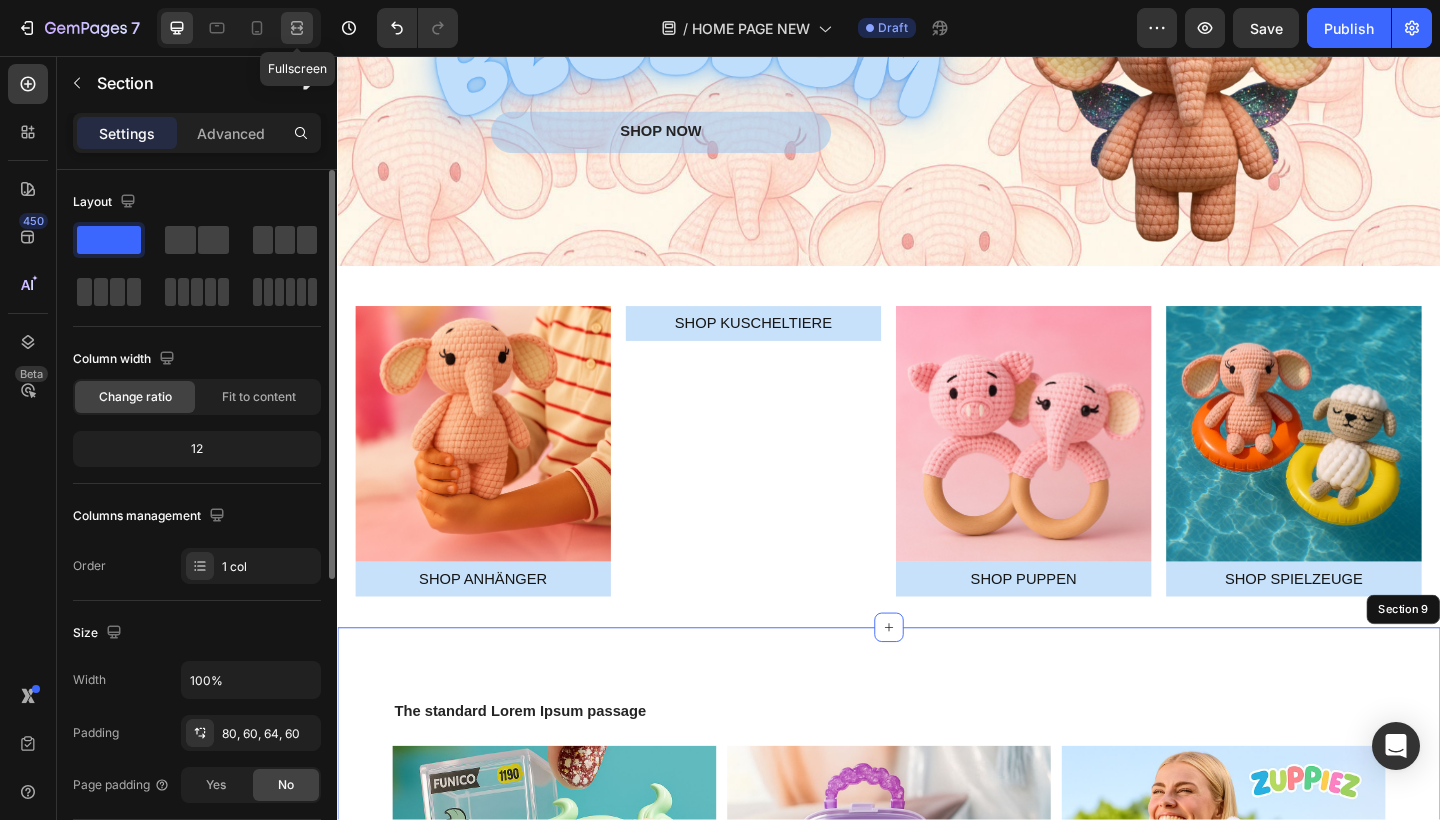 click 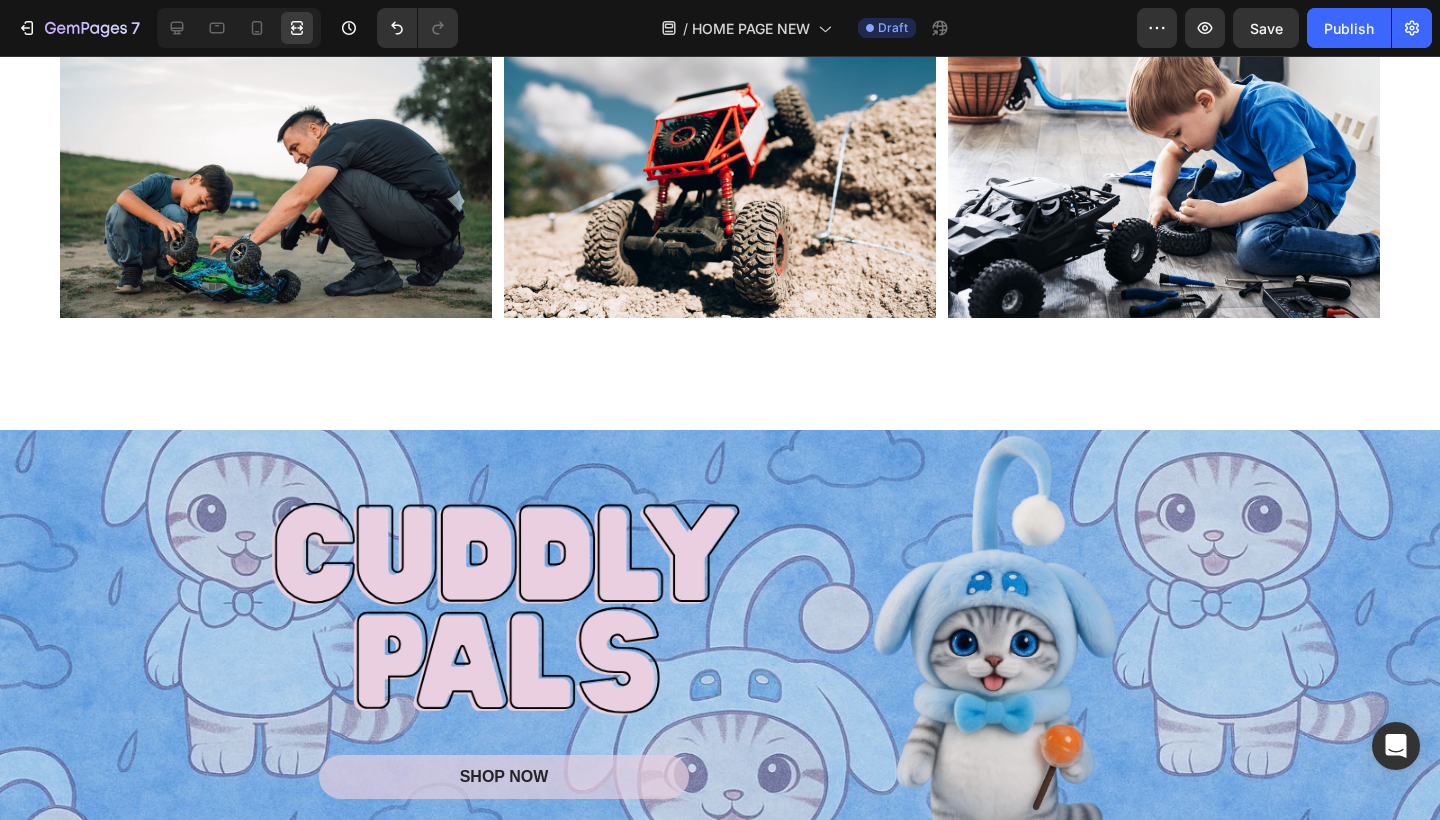 scroll, scrollTop: 4599, scrollLeft: 0, axis: vertical 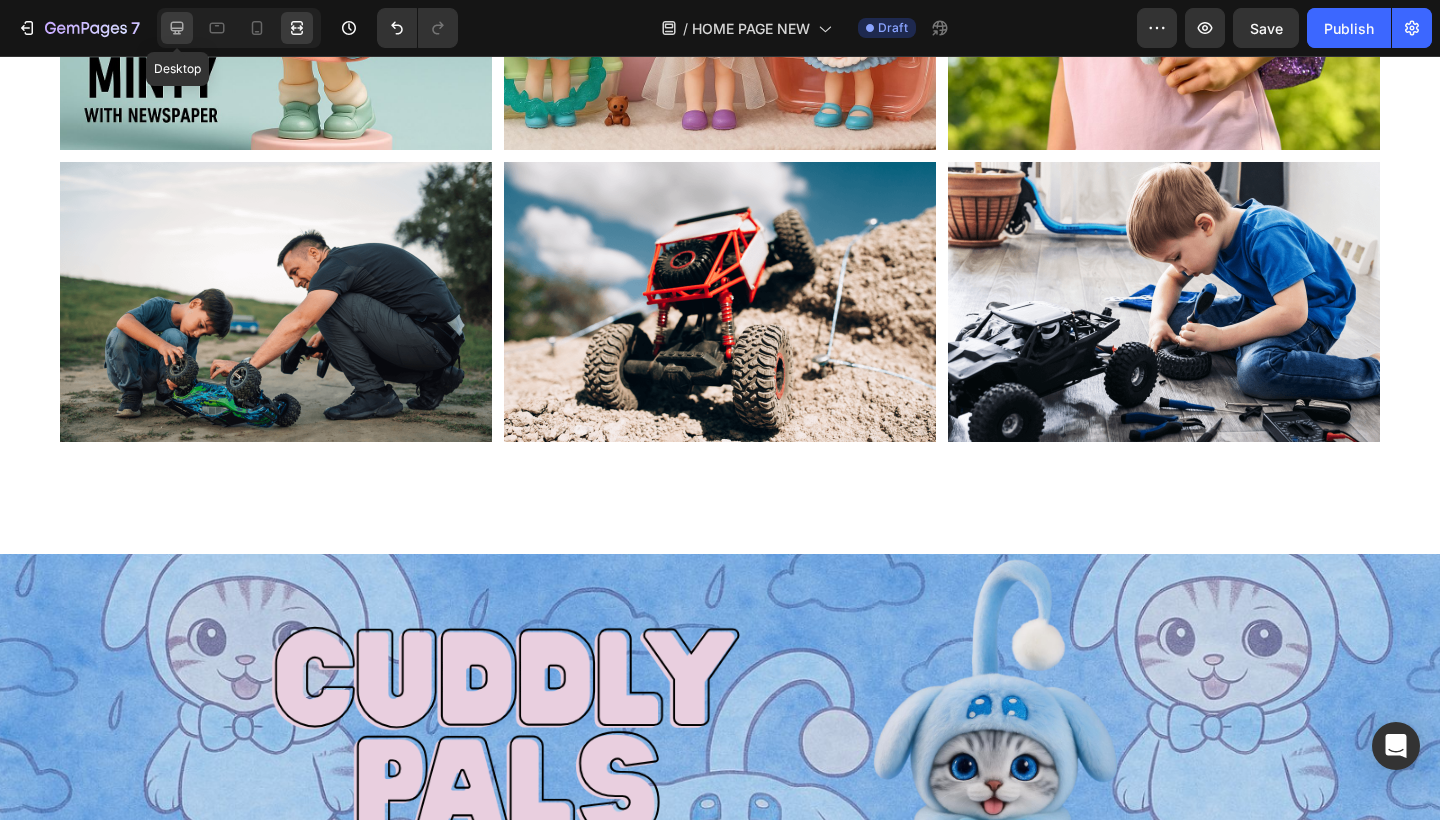 click 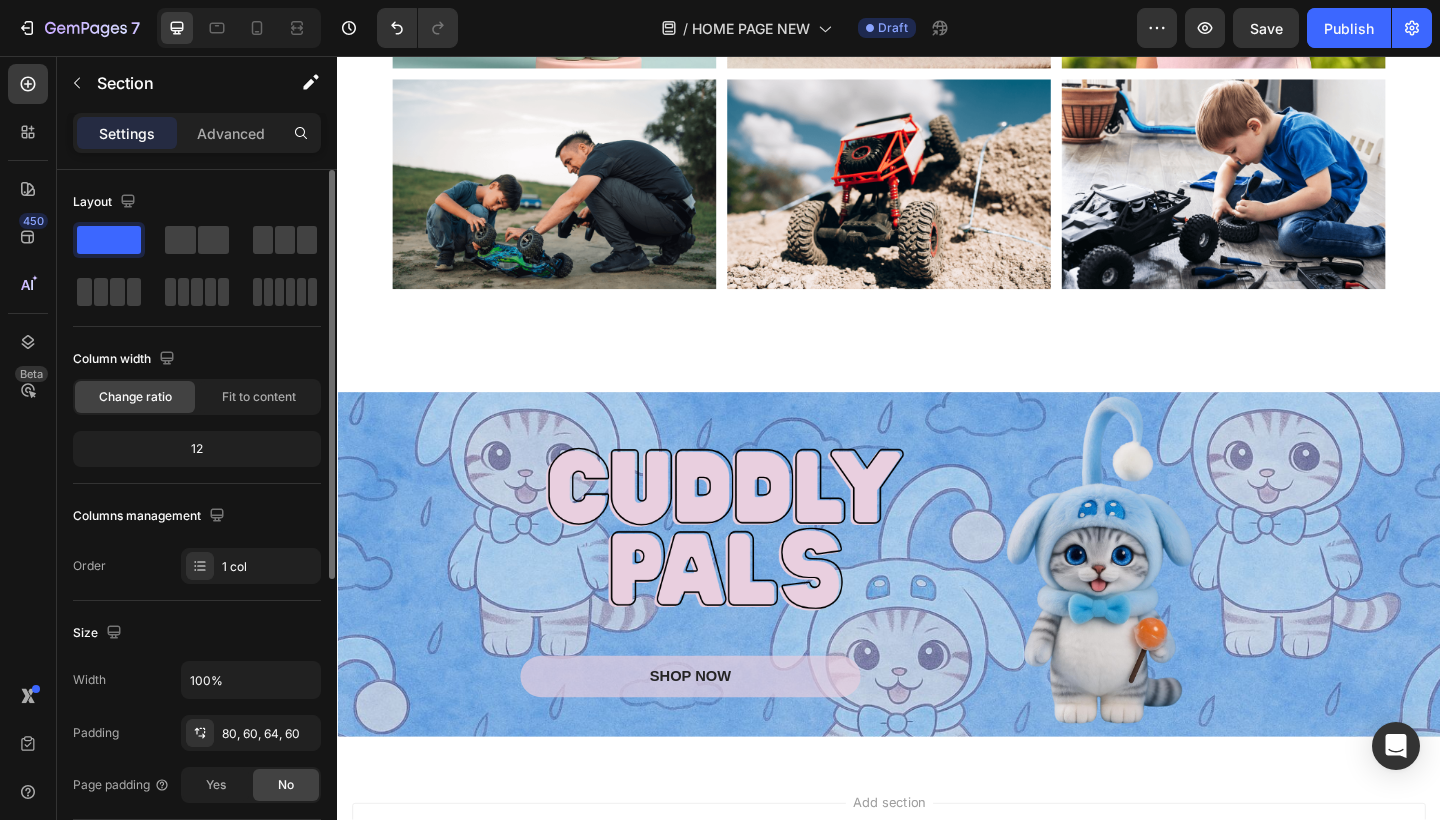 scroll, scrollTop: 4475, scrollLeft: 0, axis: vertical 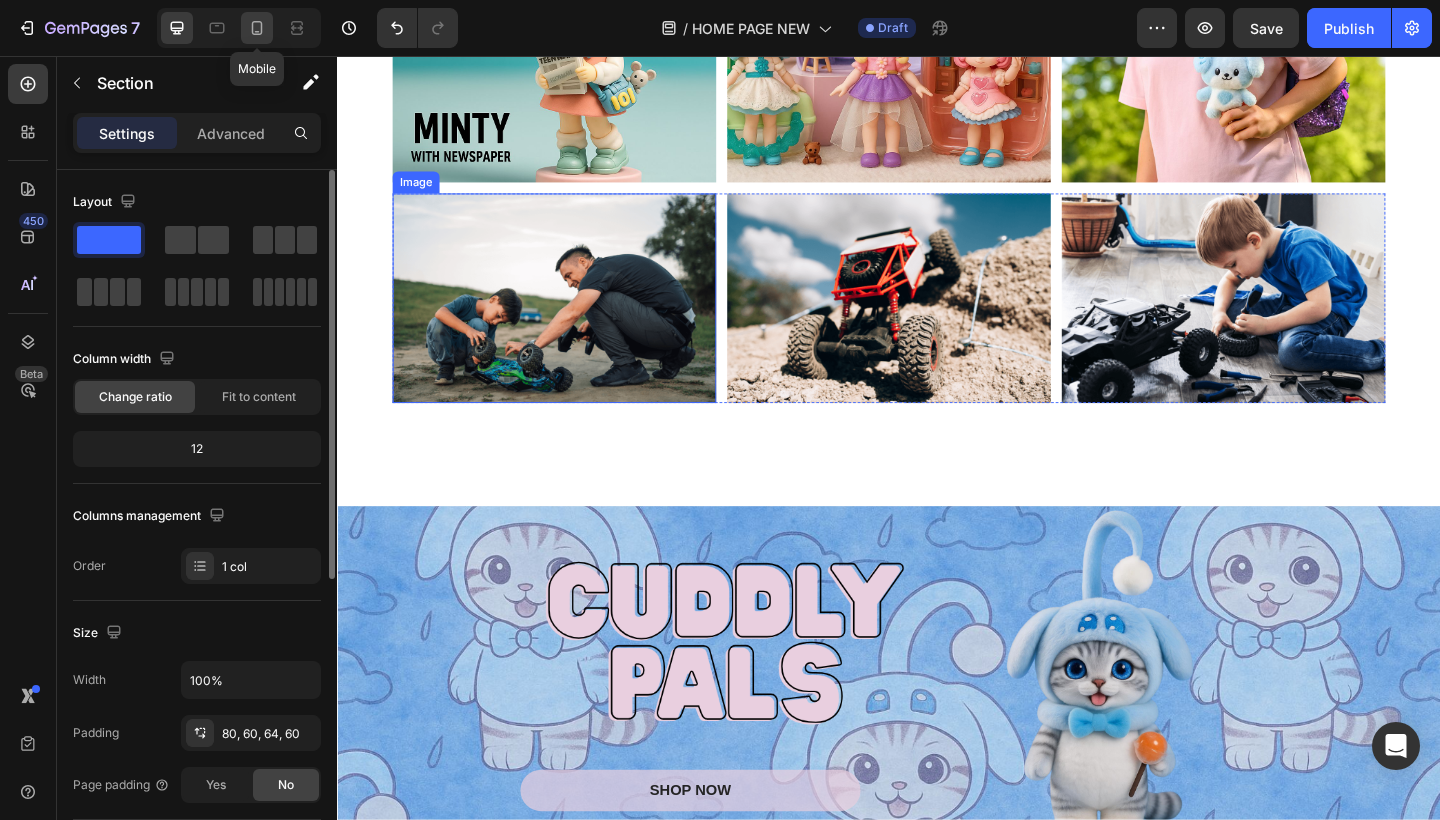 click 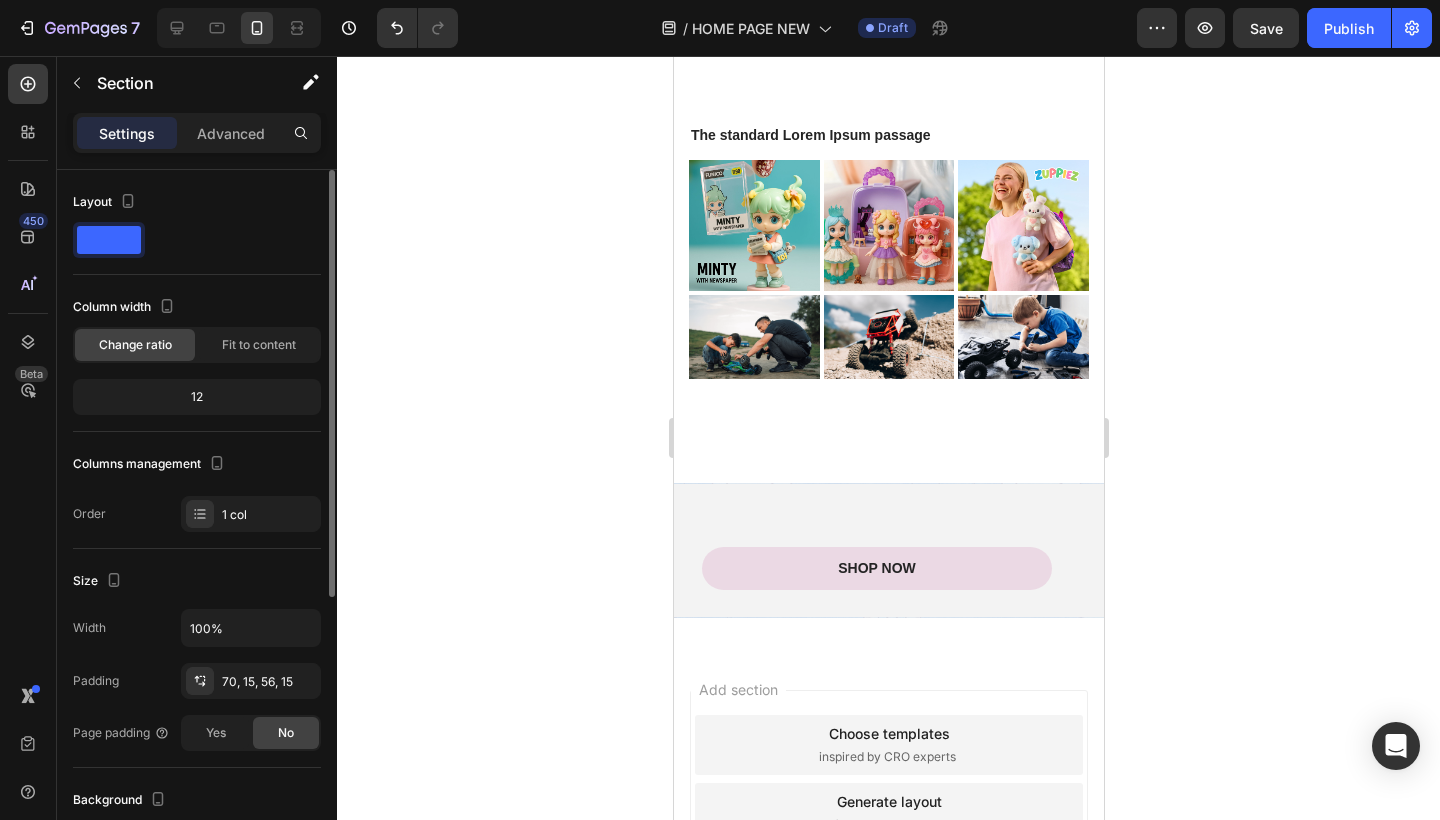 scroll, scrollTop: 5281, scrollLeft: 0, axis: vertical 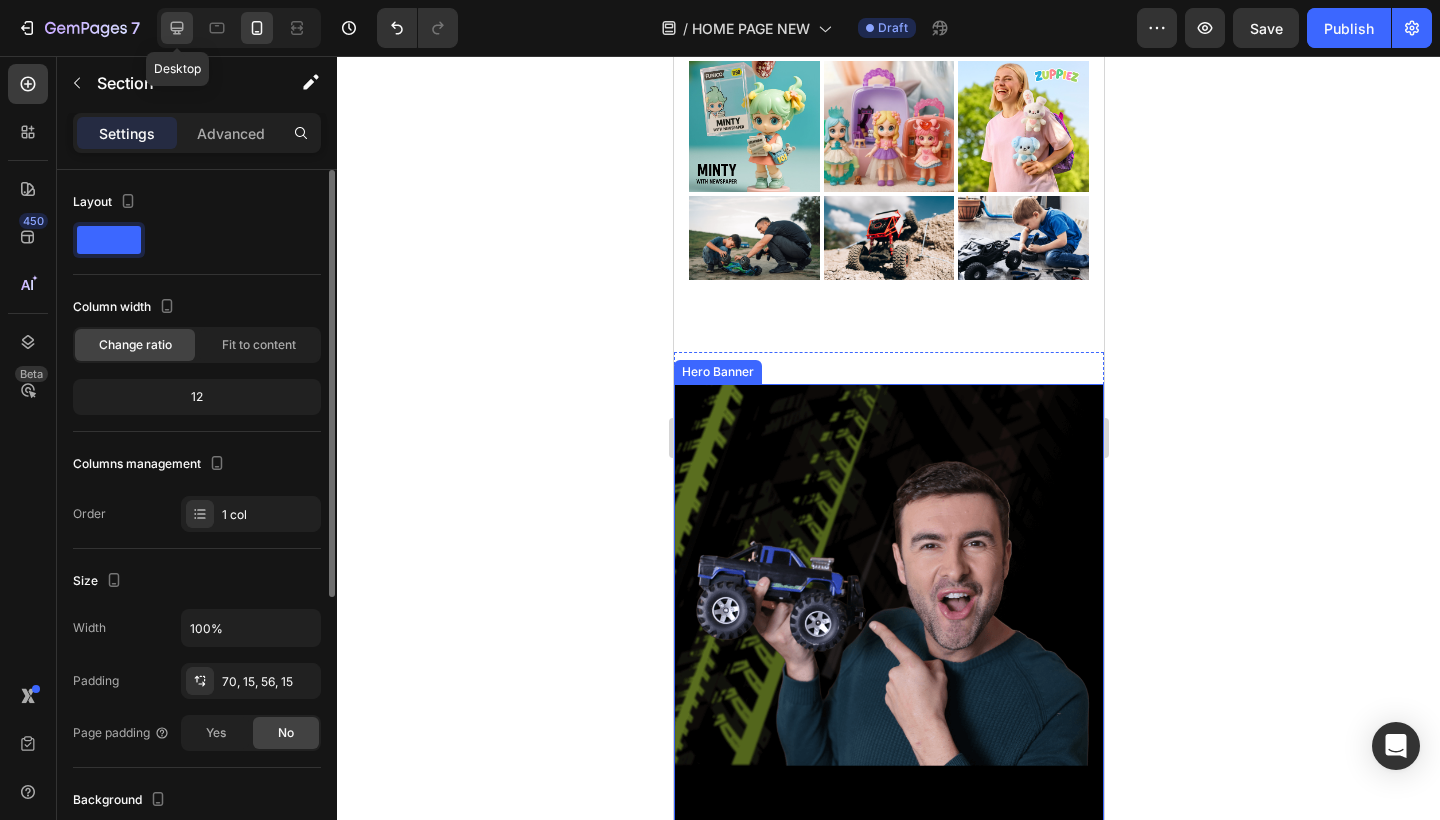 click 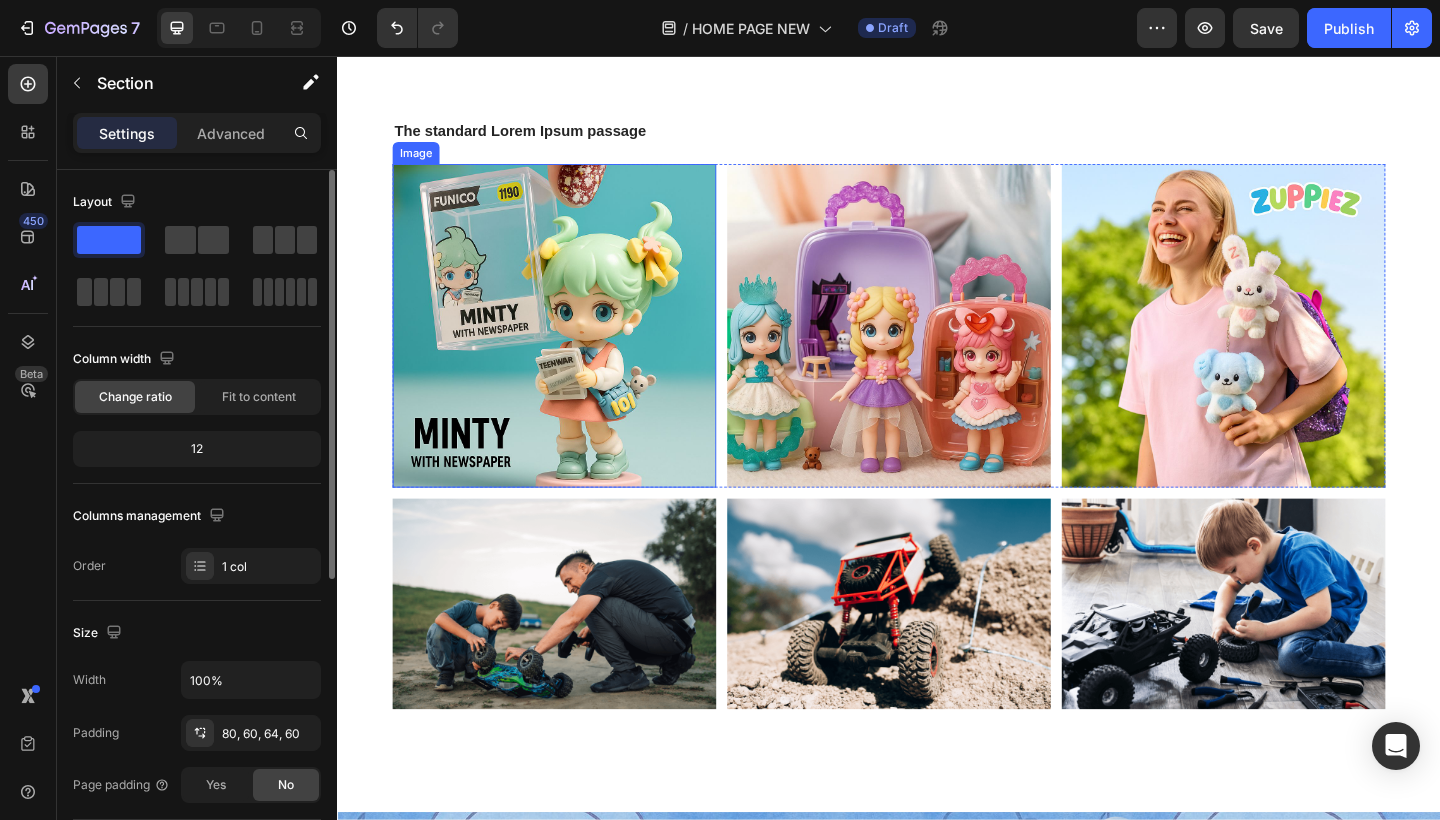 scroll, scrollTop: 5238, scrollLeft: 0, axis: vertical 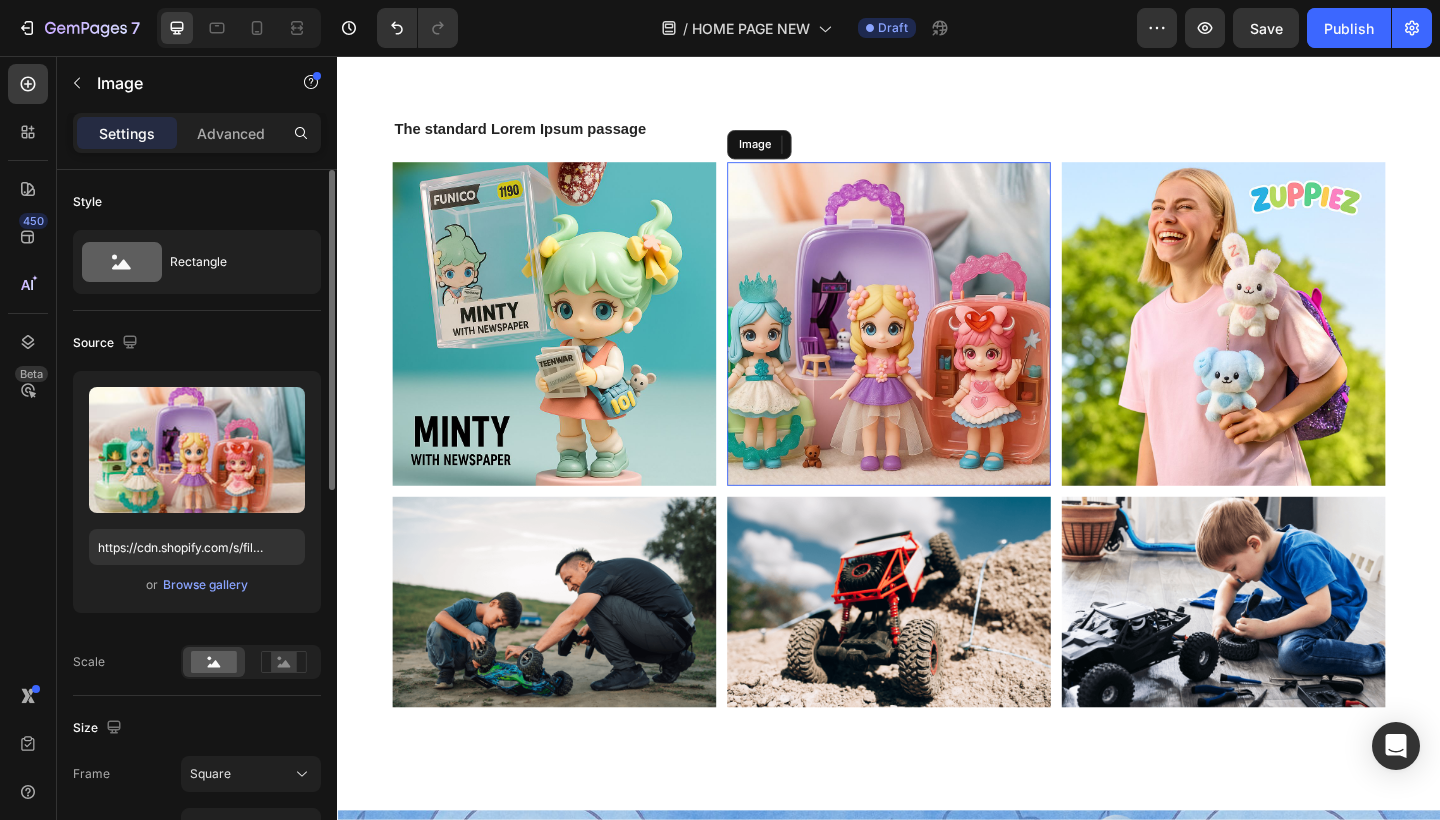 click at bounding box center [937, 348] 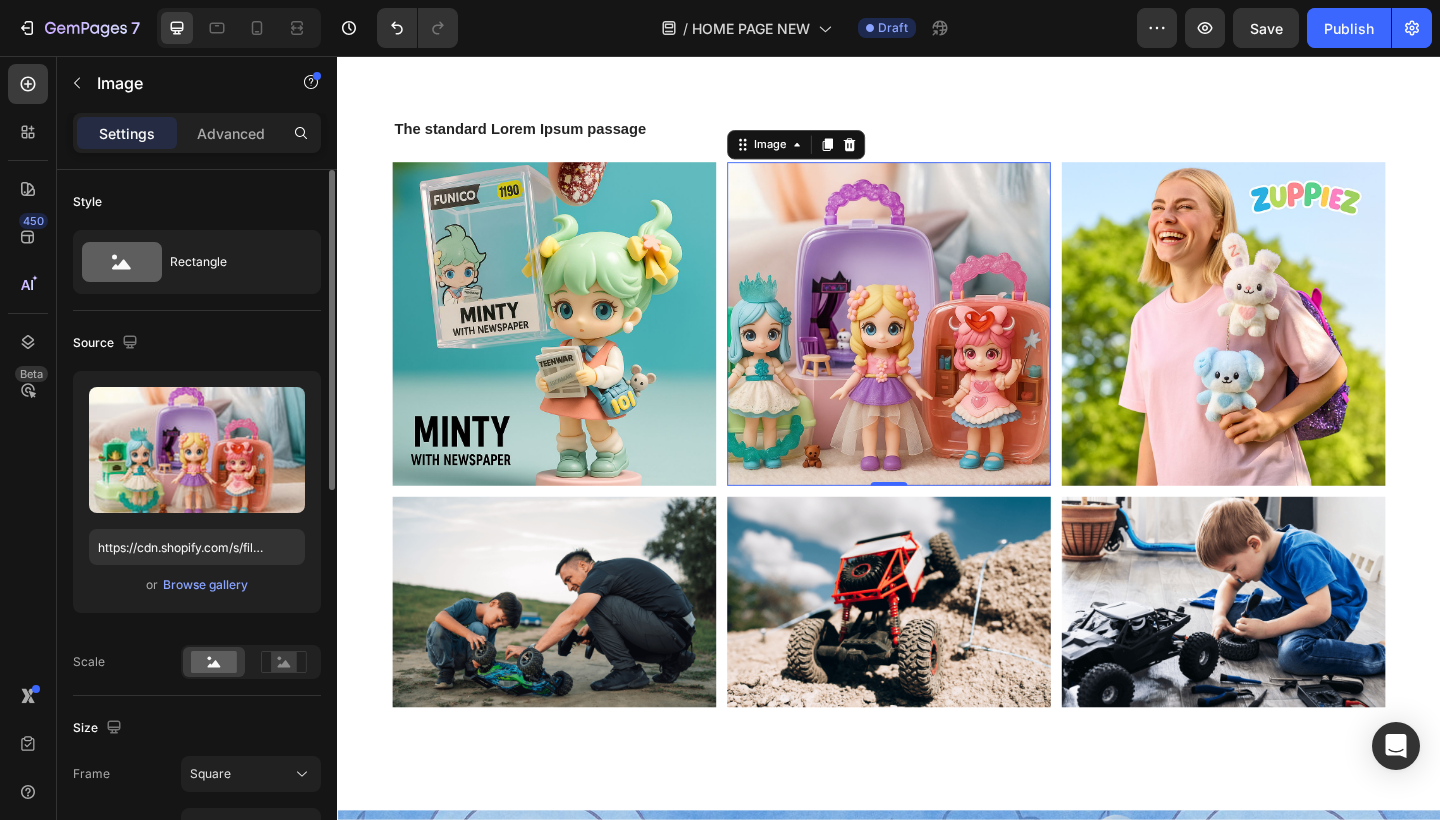 click at bounding box center [937, 348] 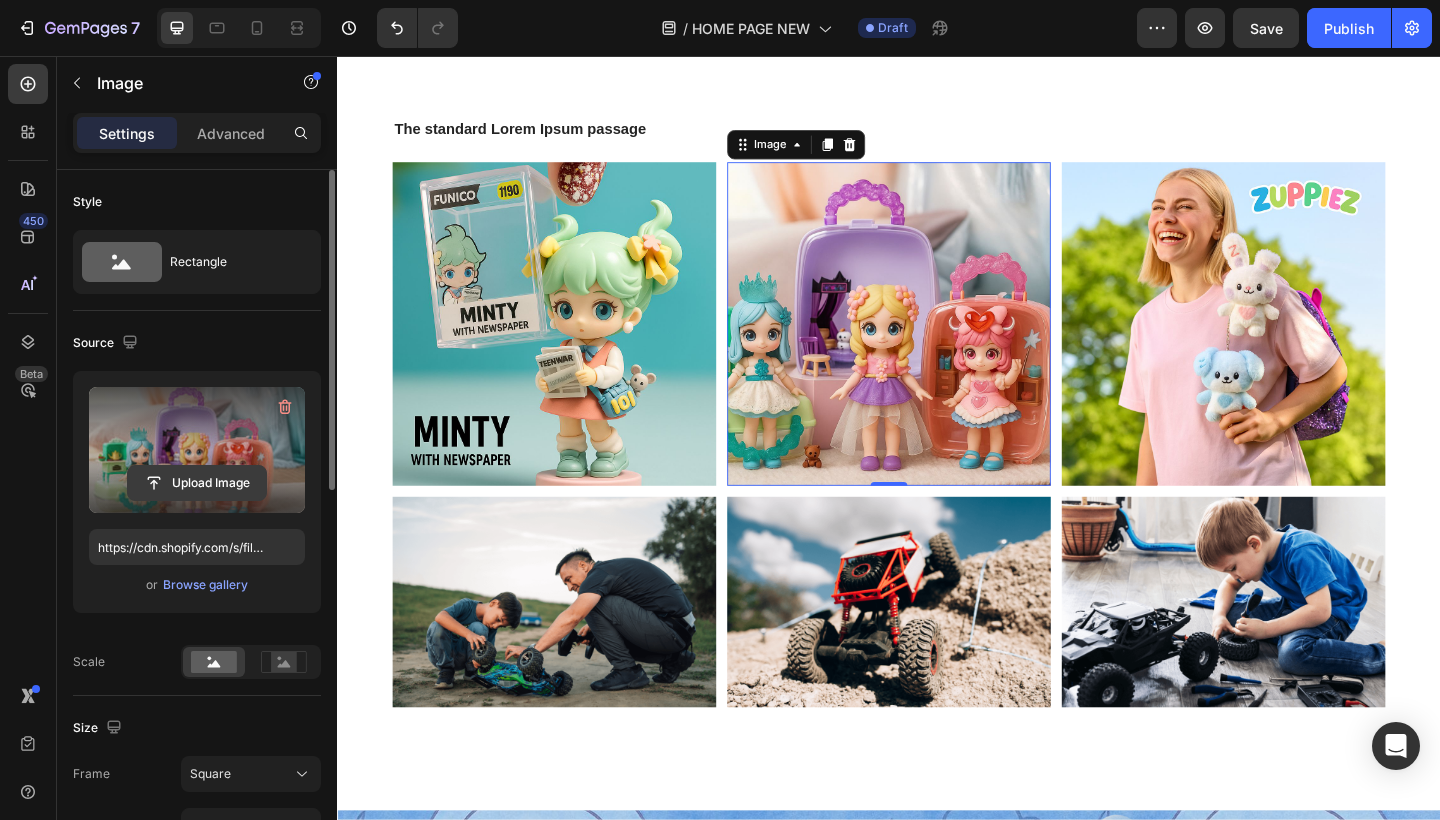 click 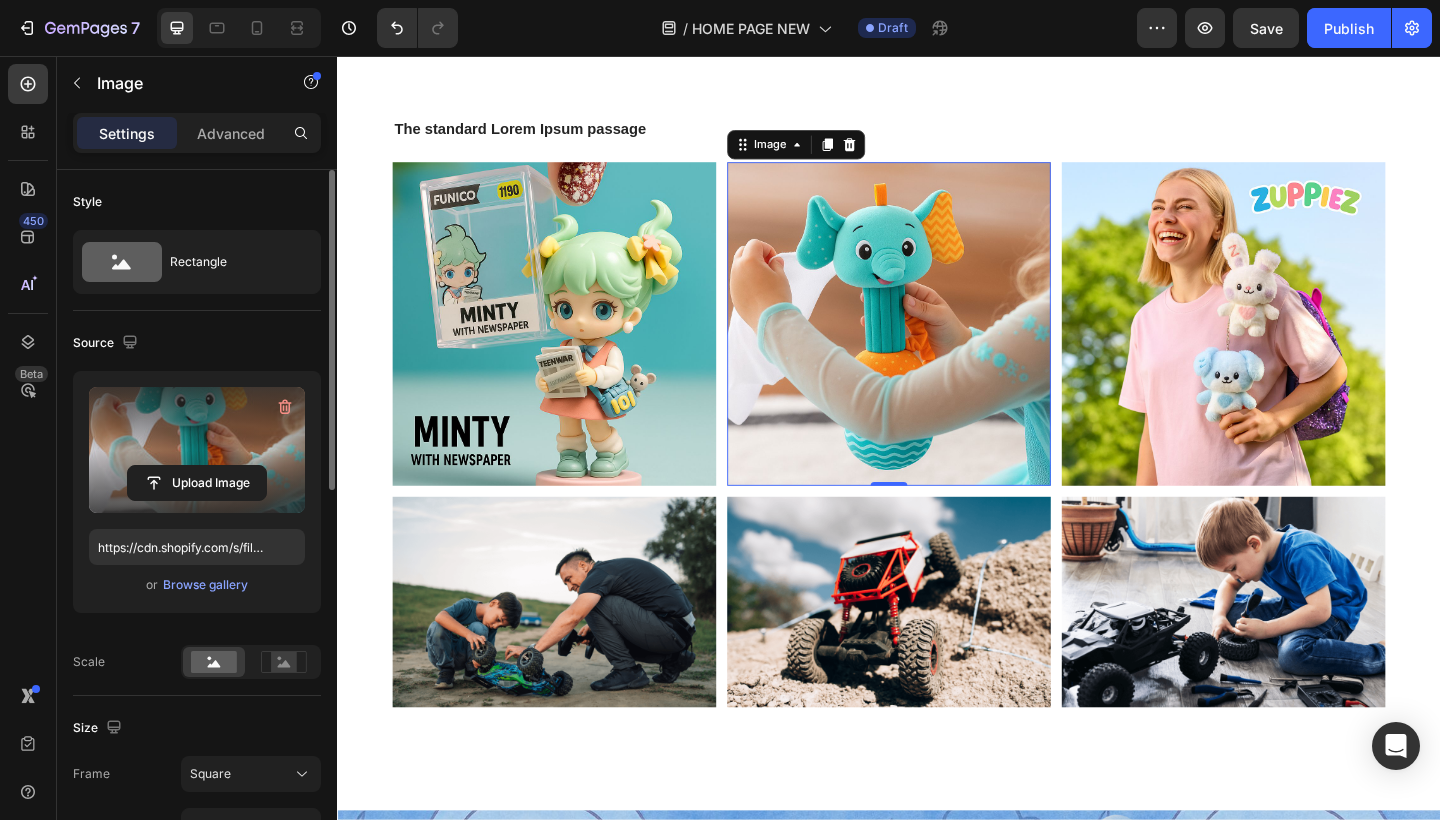 type on "https://cdn.shopify.com/s/files/1/0883/4033/2880/files/gempages_570780491876139904-63ac0865-1dca-4e9c-82c8-71de23f13d12.jpg" 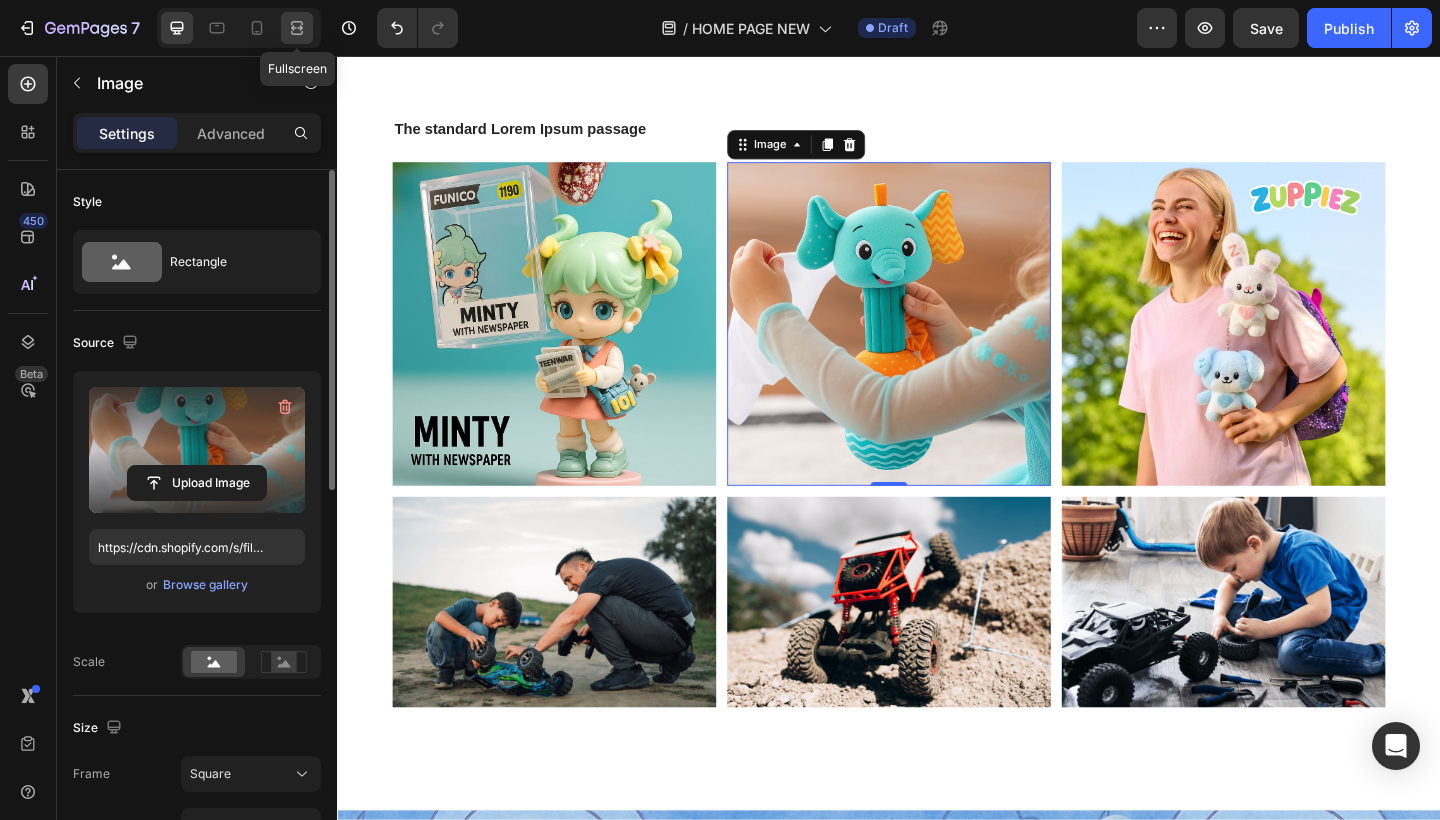 click 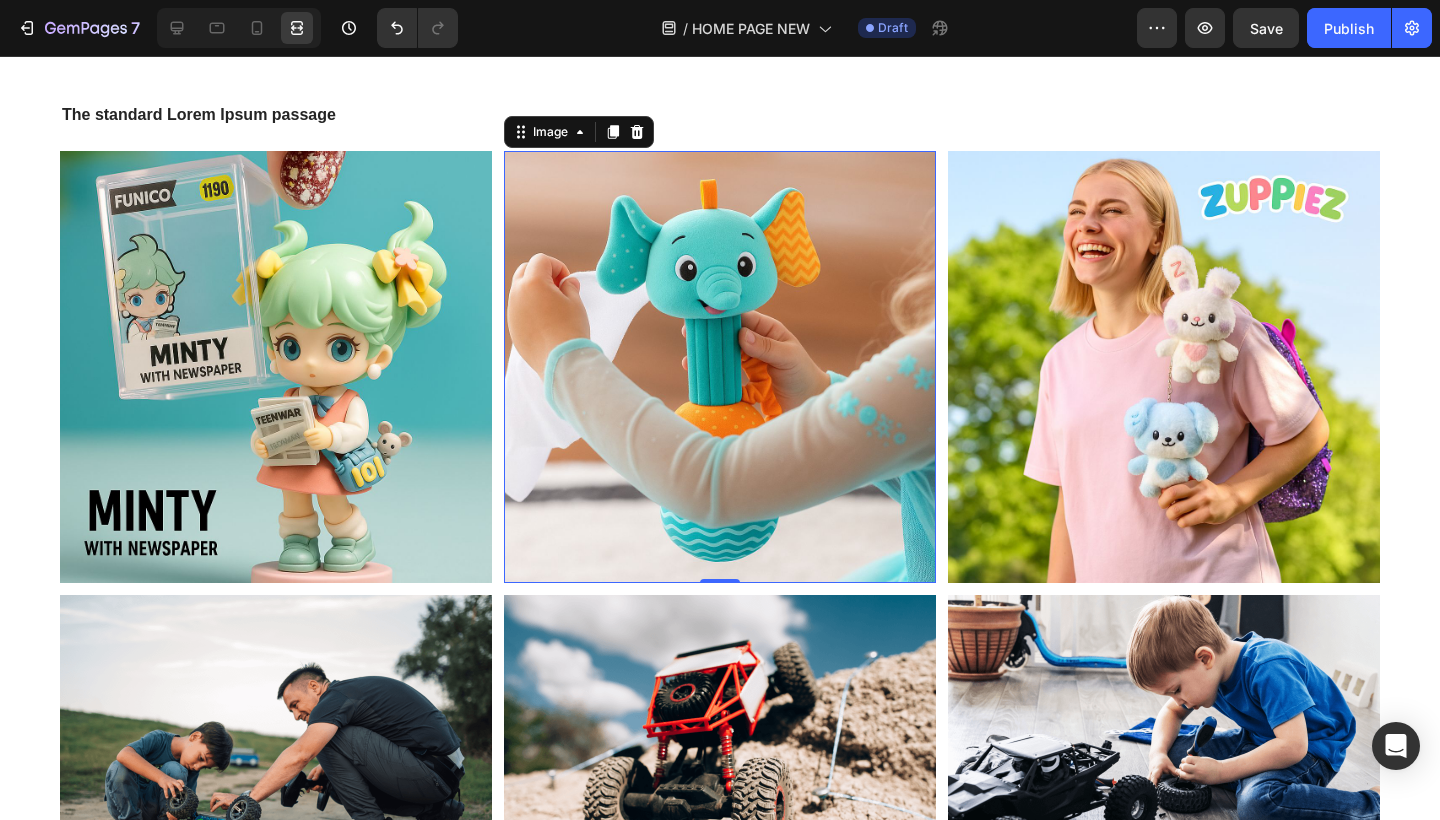 scroll, scrollTop: 5270, scrollLeft: 0, axis: vertical 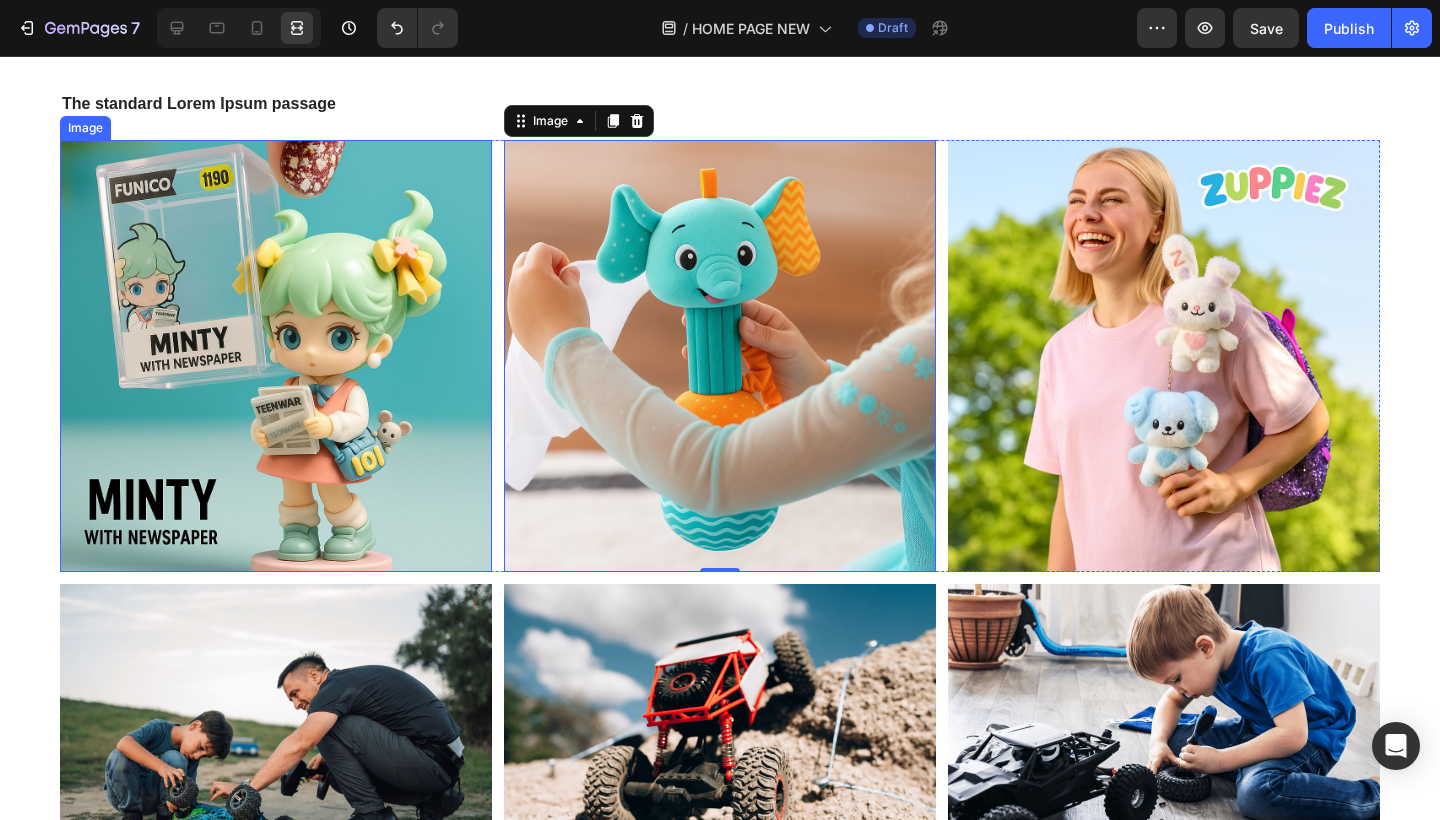 click on "The standard Lorem Ipsum passage" at bounding box center [720, 104] 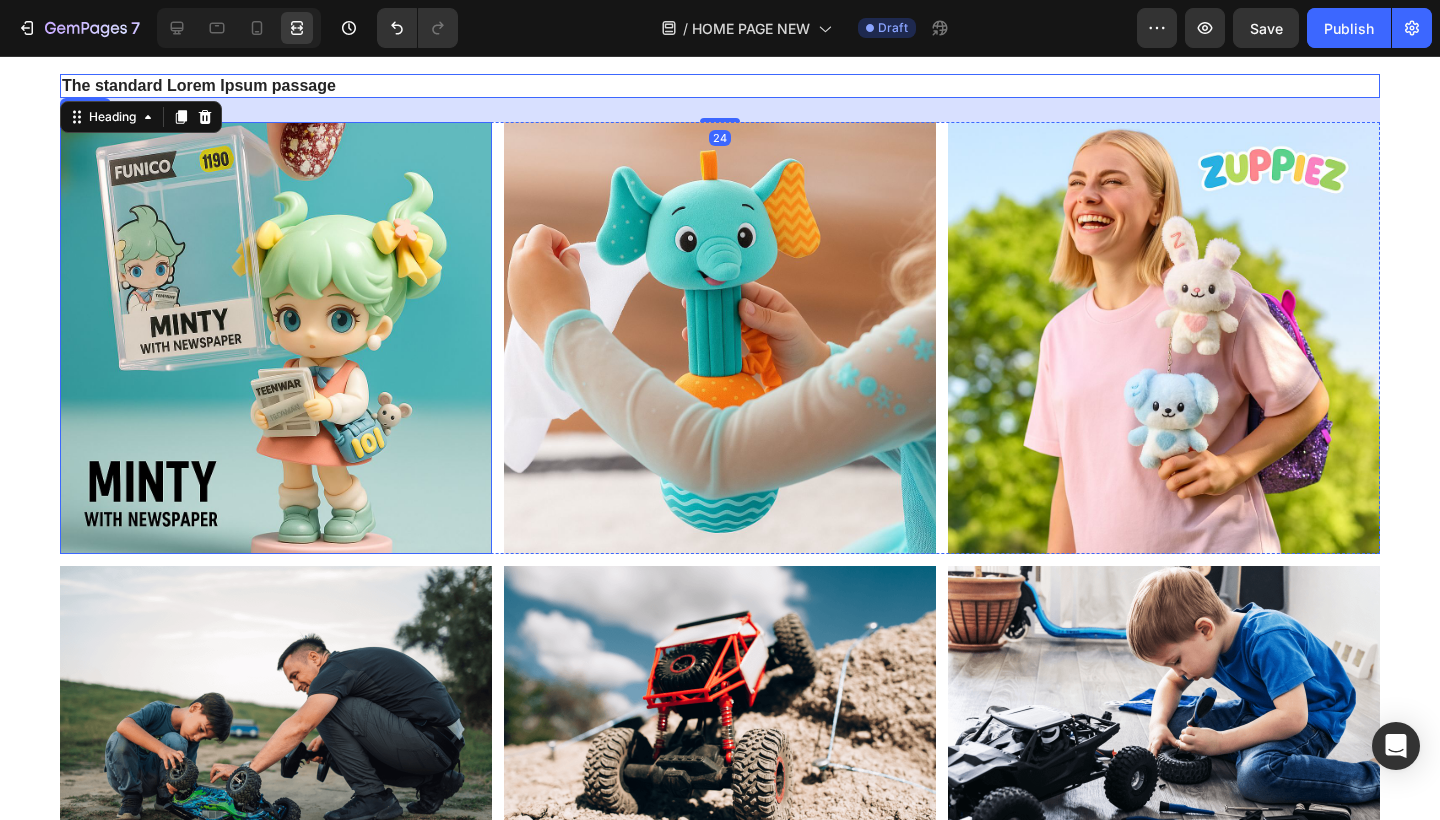 scroll, scrollTop: 5292, scrollLeft: 0, axis: vertical 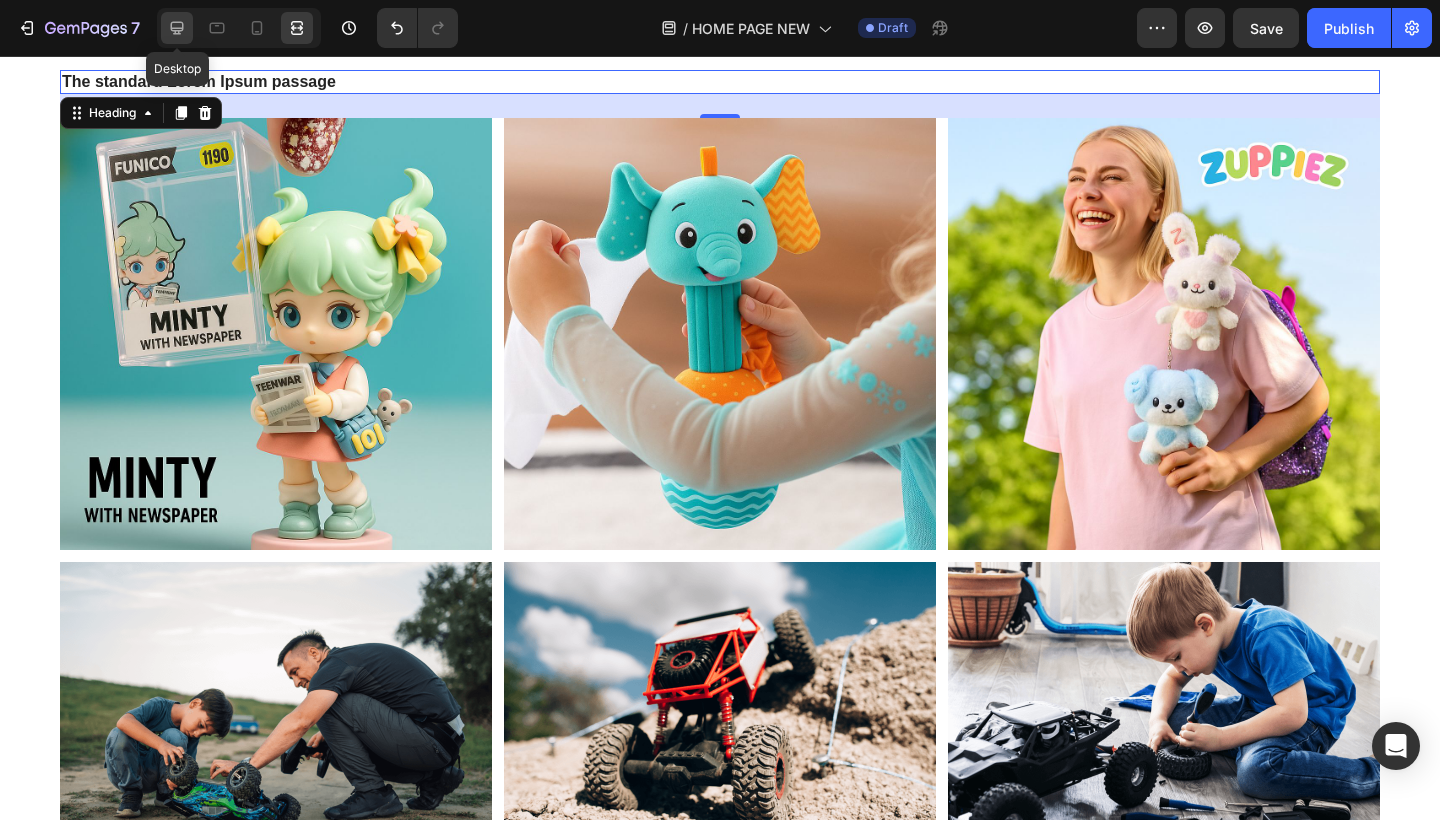 click 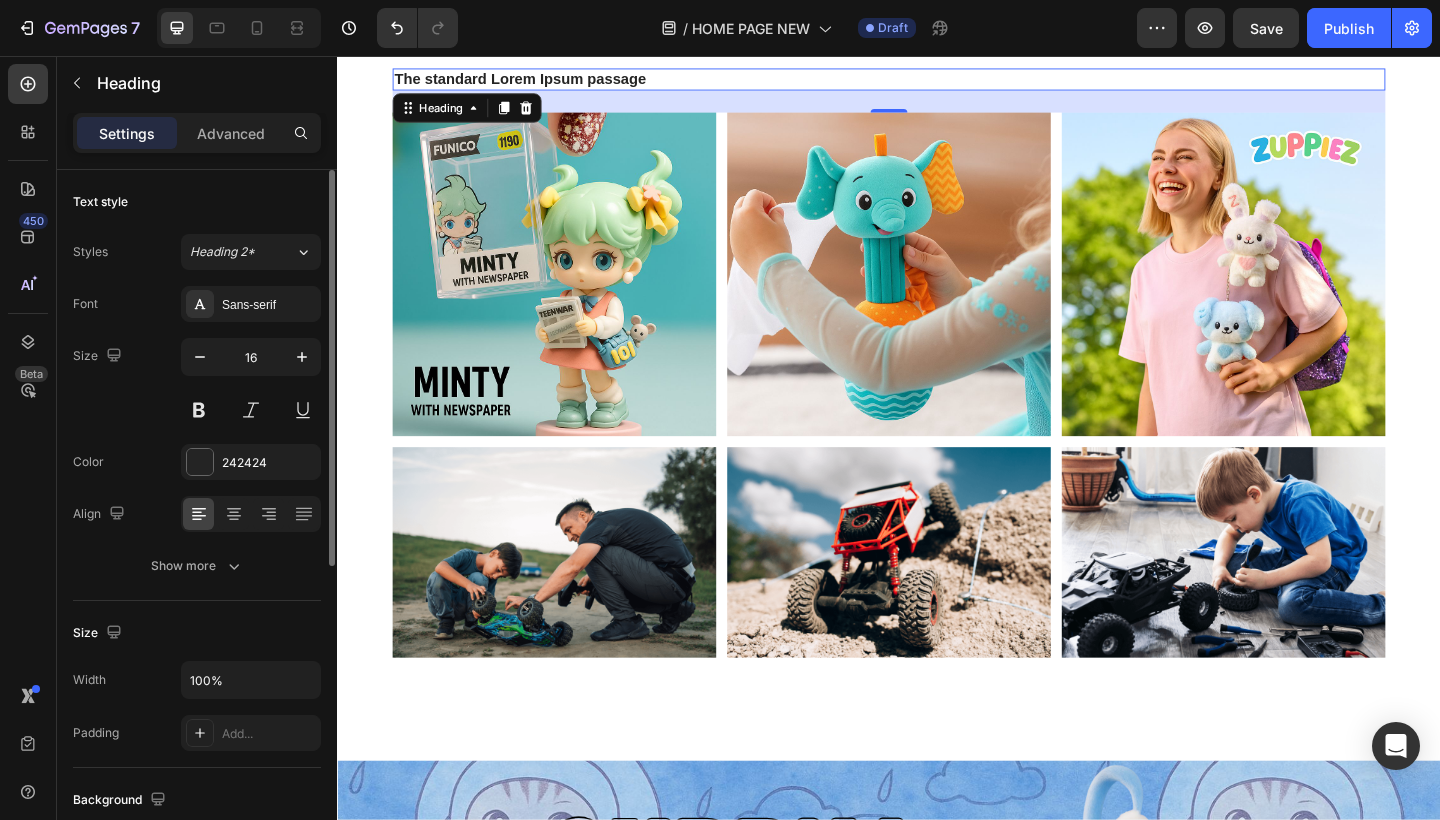 click at bounding box center [573, 596] 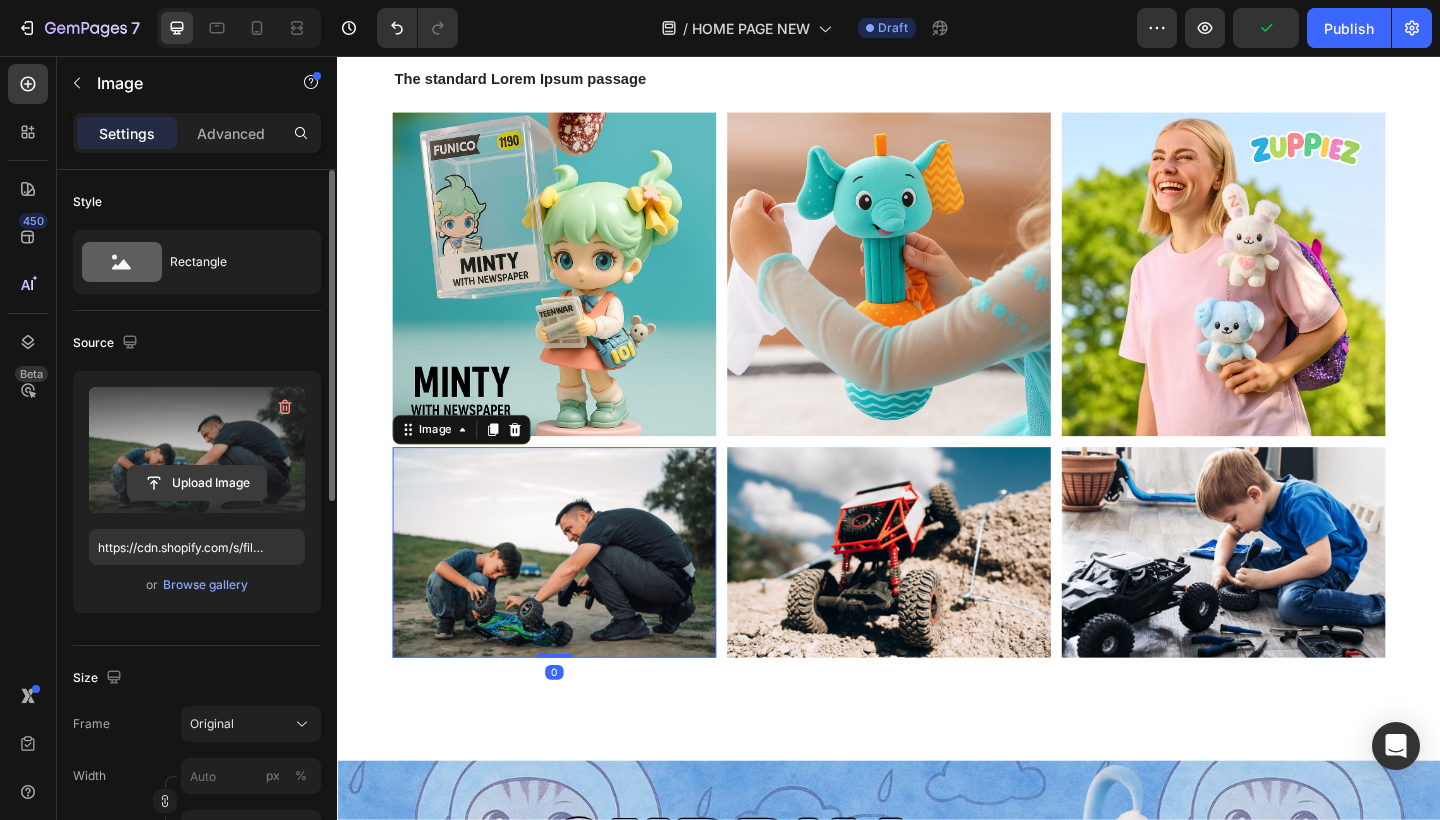 click 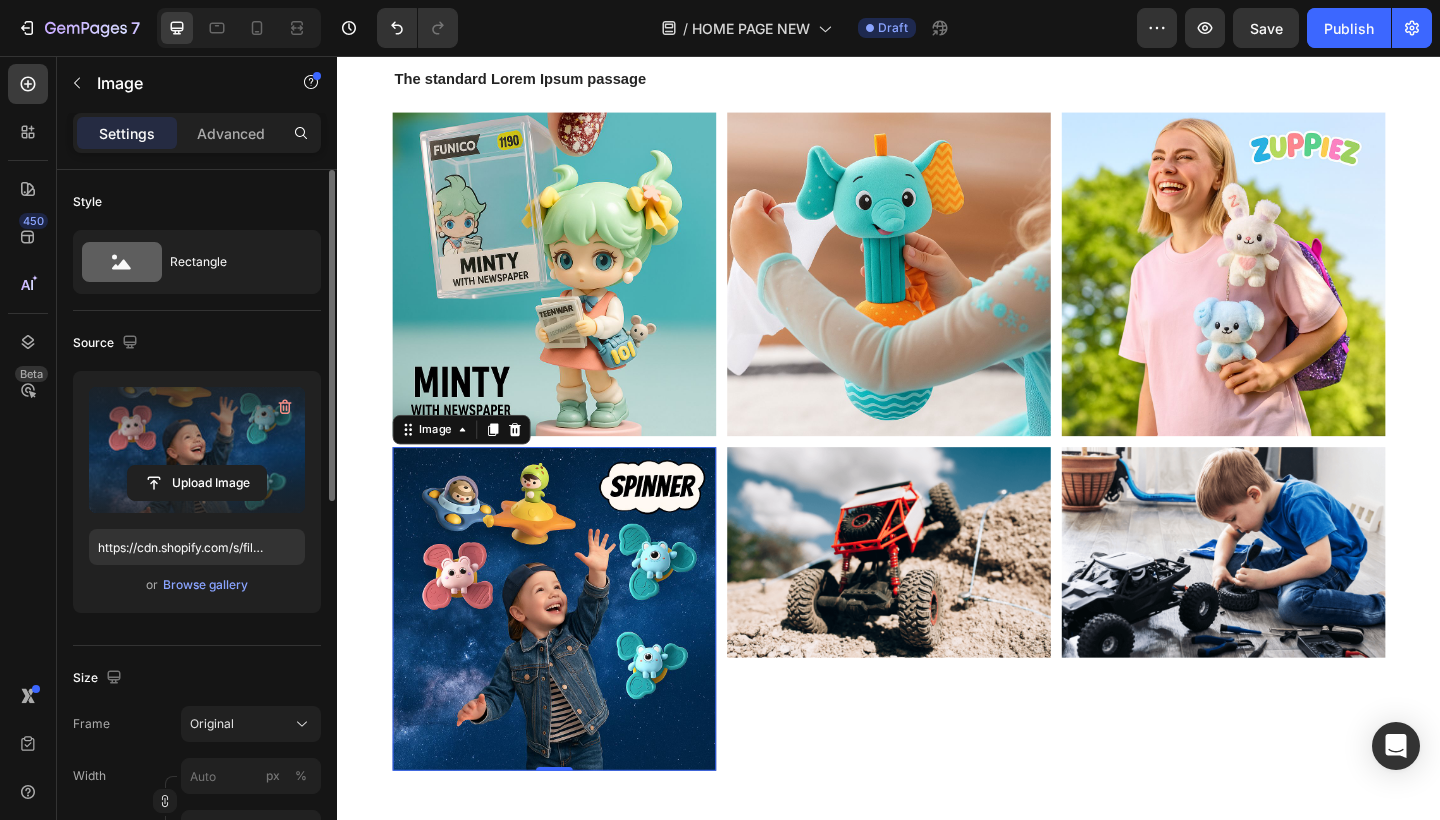 type on "https://cdn.shopify.com/s/files/1/0883/4033/2880/files/gempages_570780491876139904-786bbd17-2a5a-459e-b146-565029b64bd1.jpg" 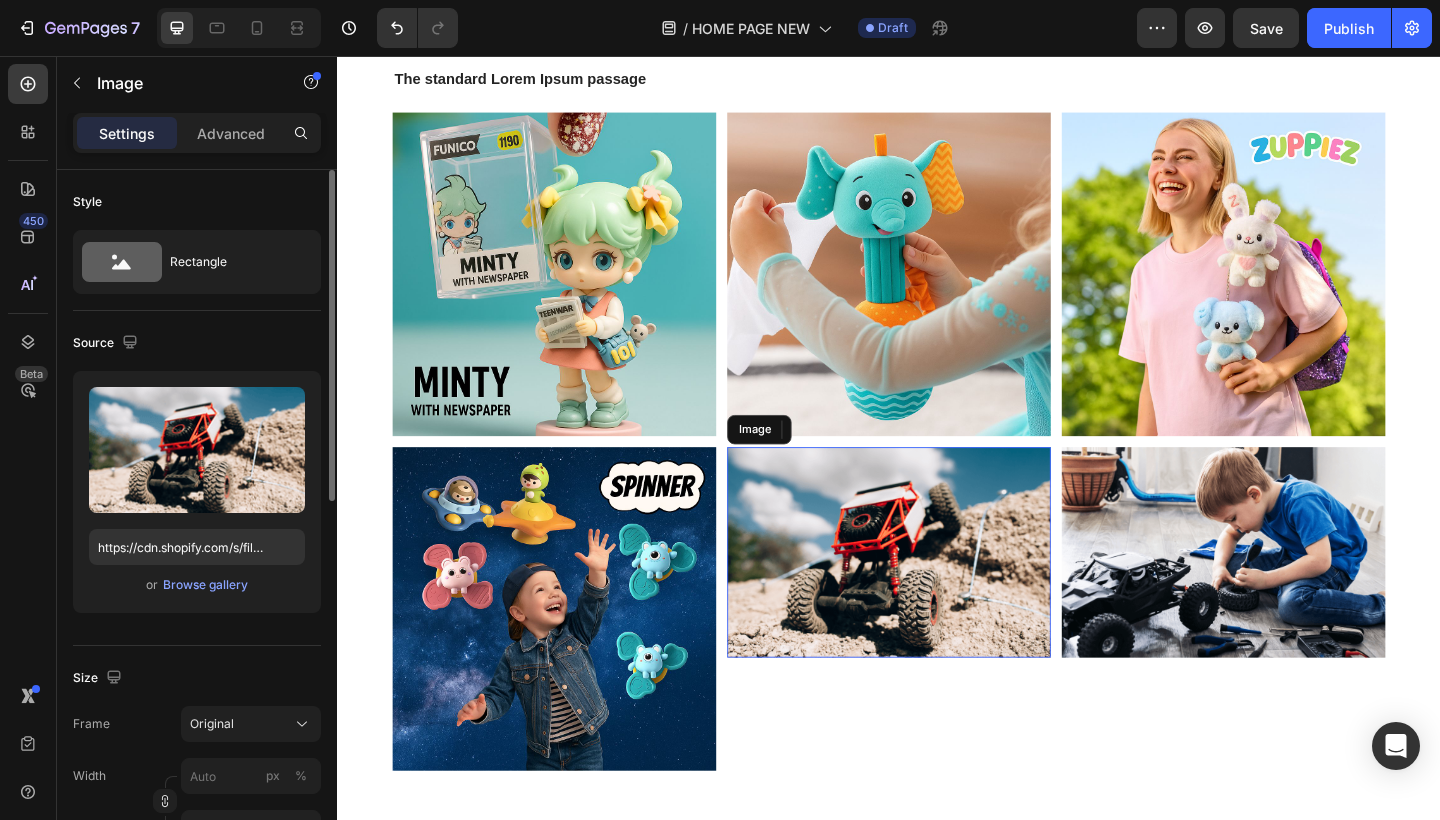 click at bounding box center (937, 596) 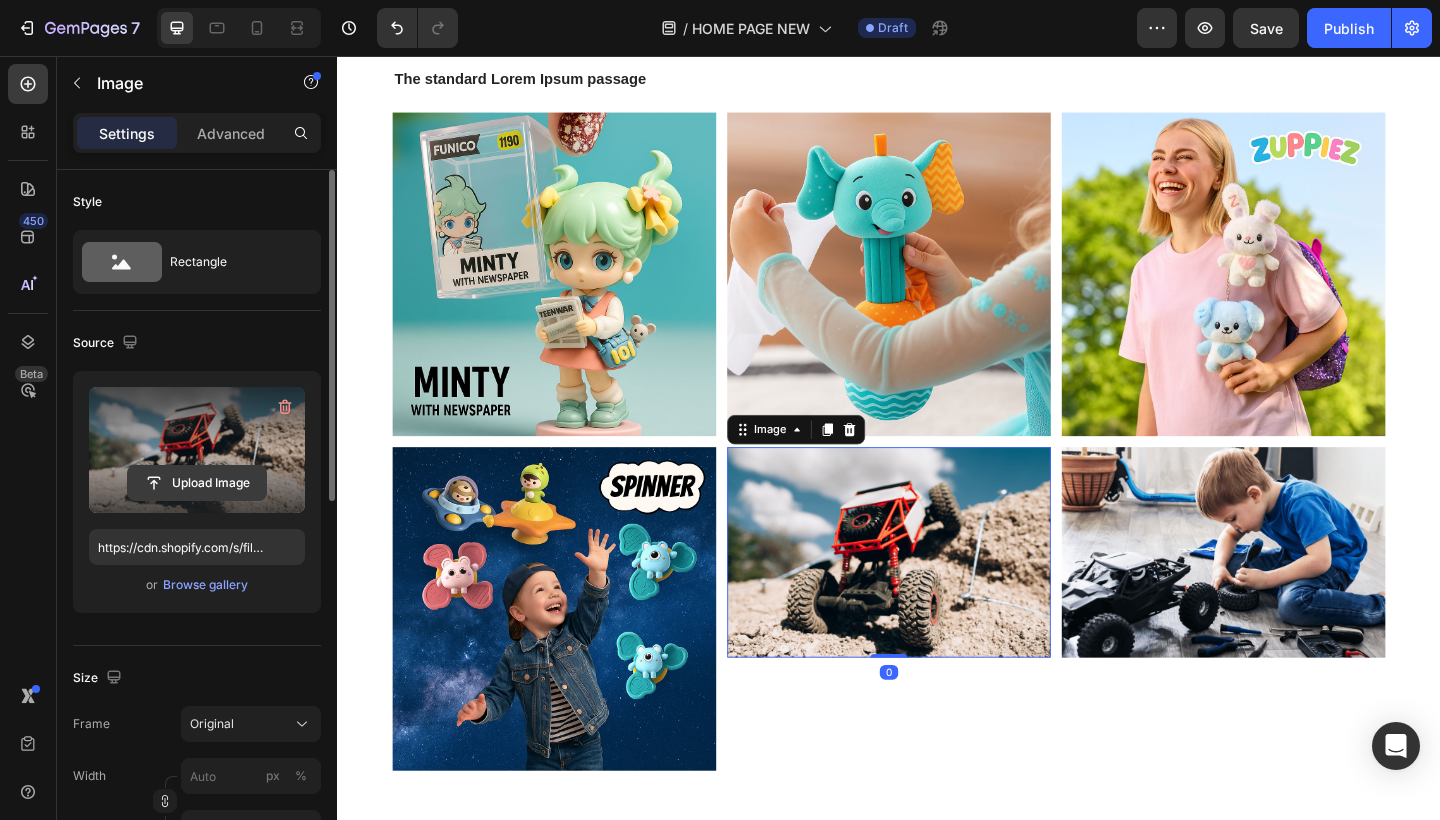 click 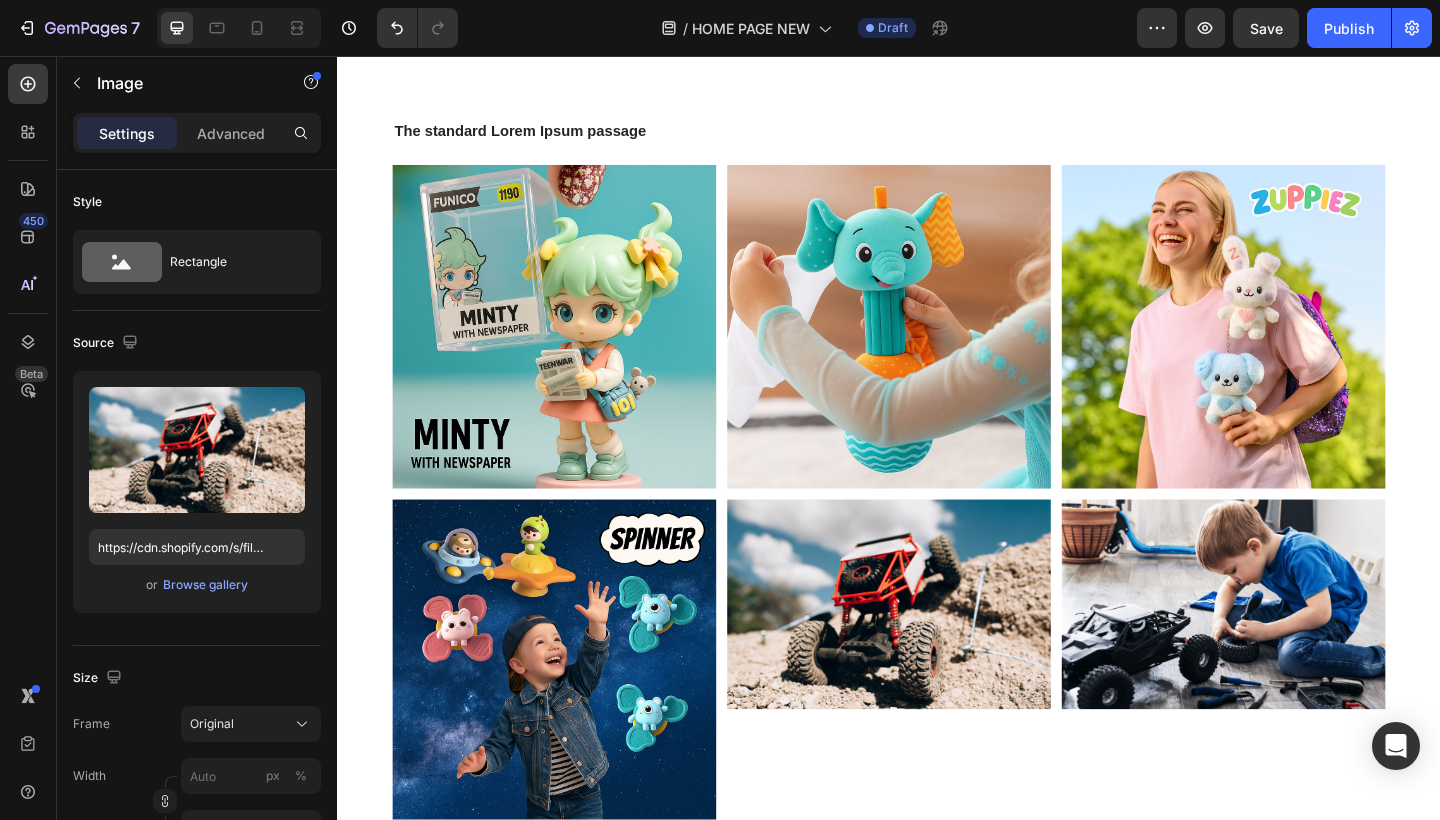 scroll, scrollTop: 4586, scrollLeft: 0, axis: vertical 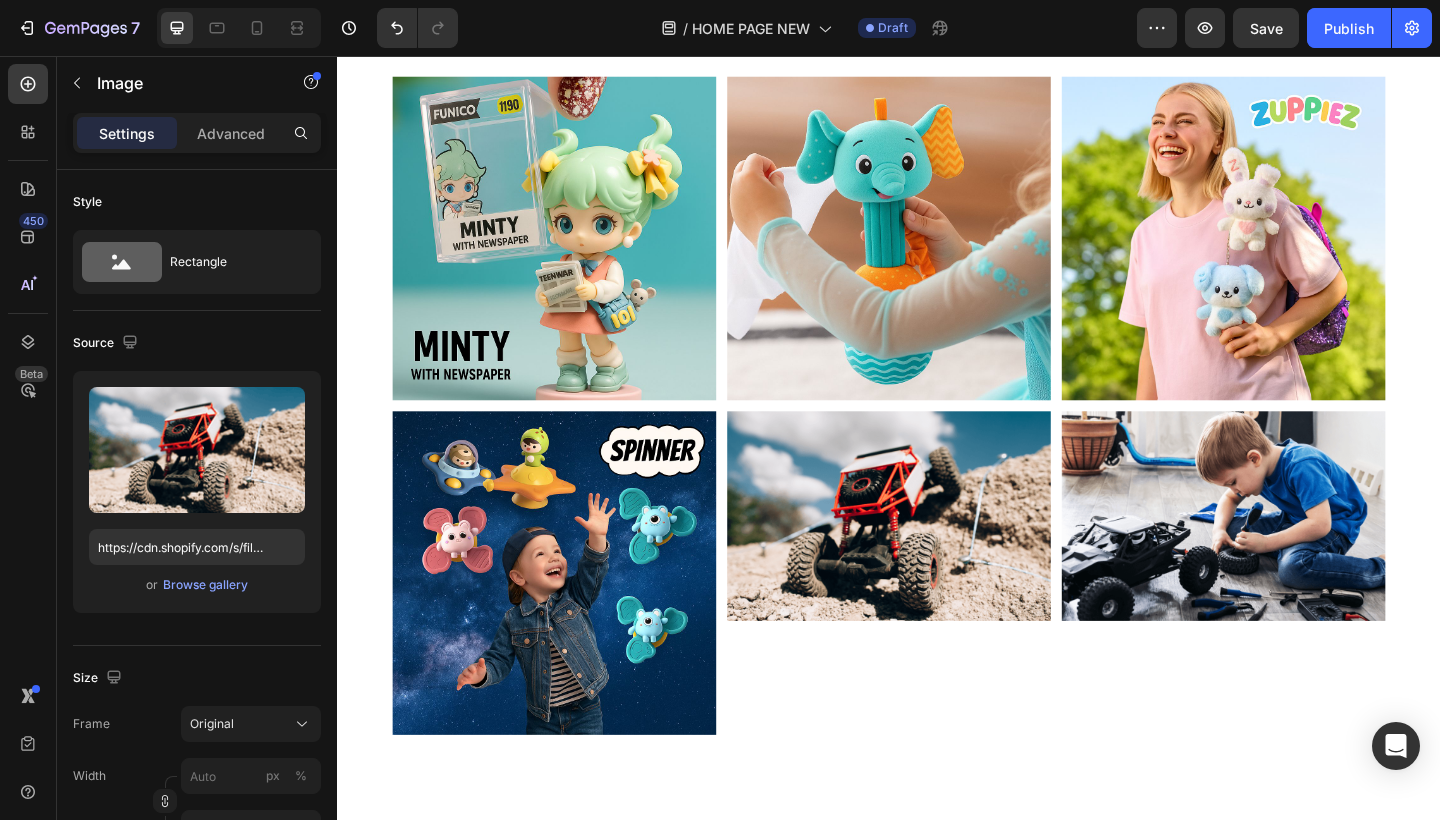 click at bounding box center (937, 557) 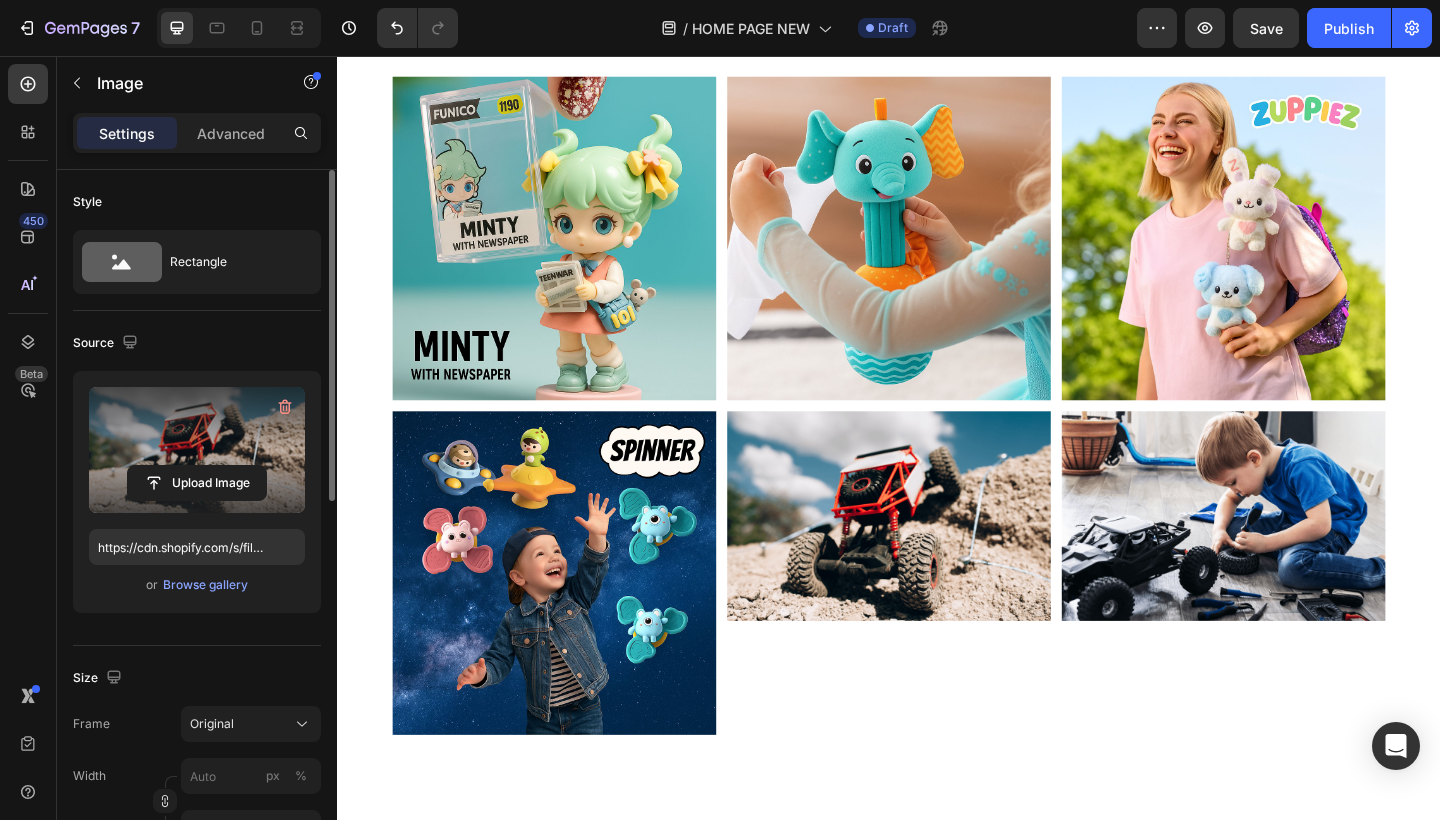 click at bounding box center (197, 450) 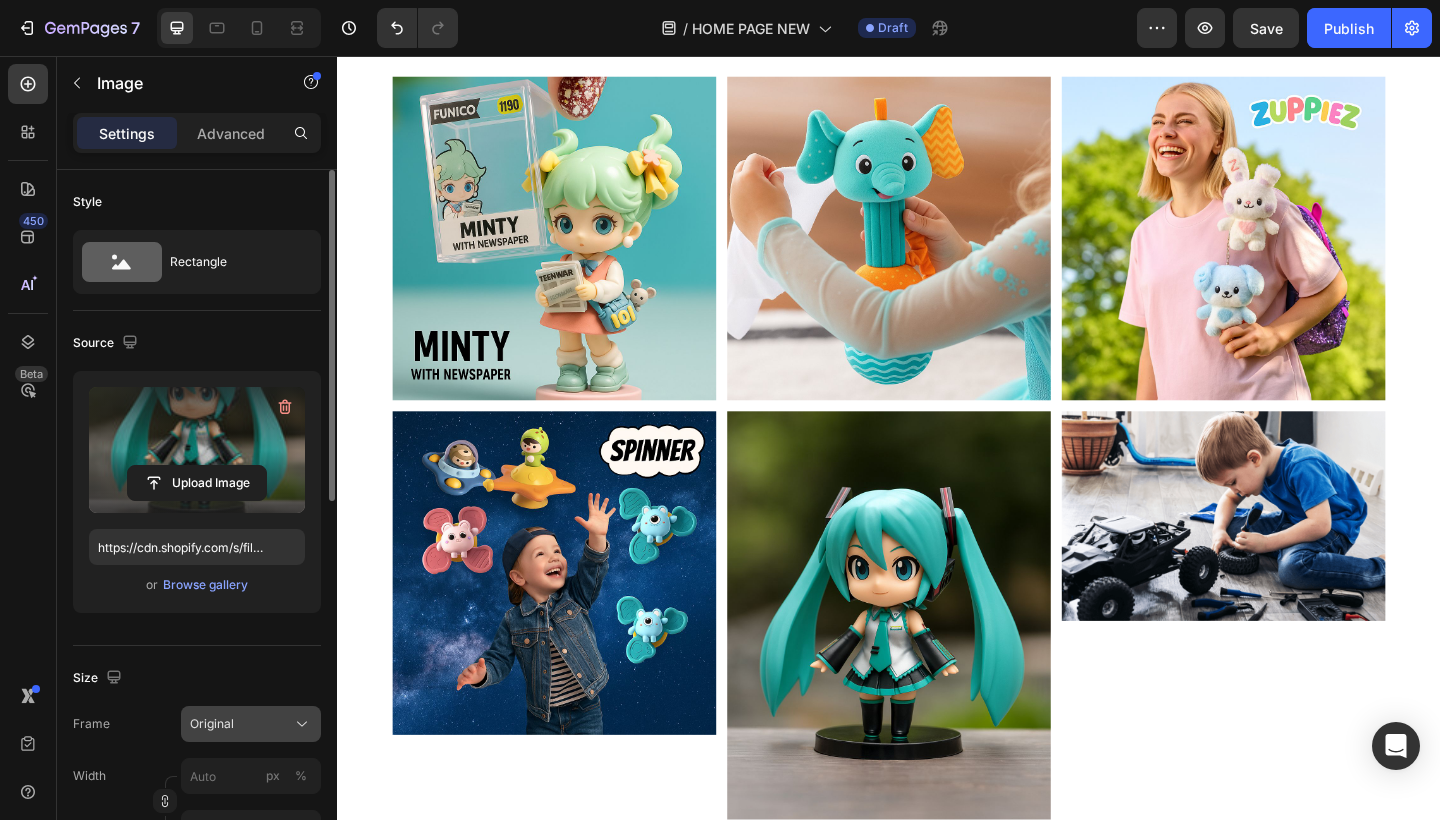 click on "Original" 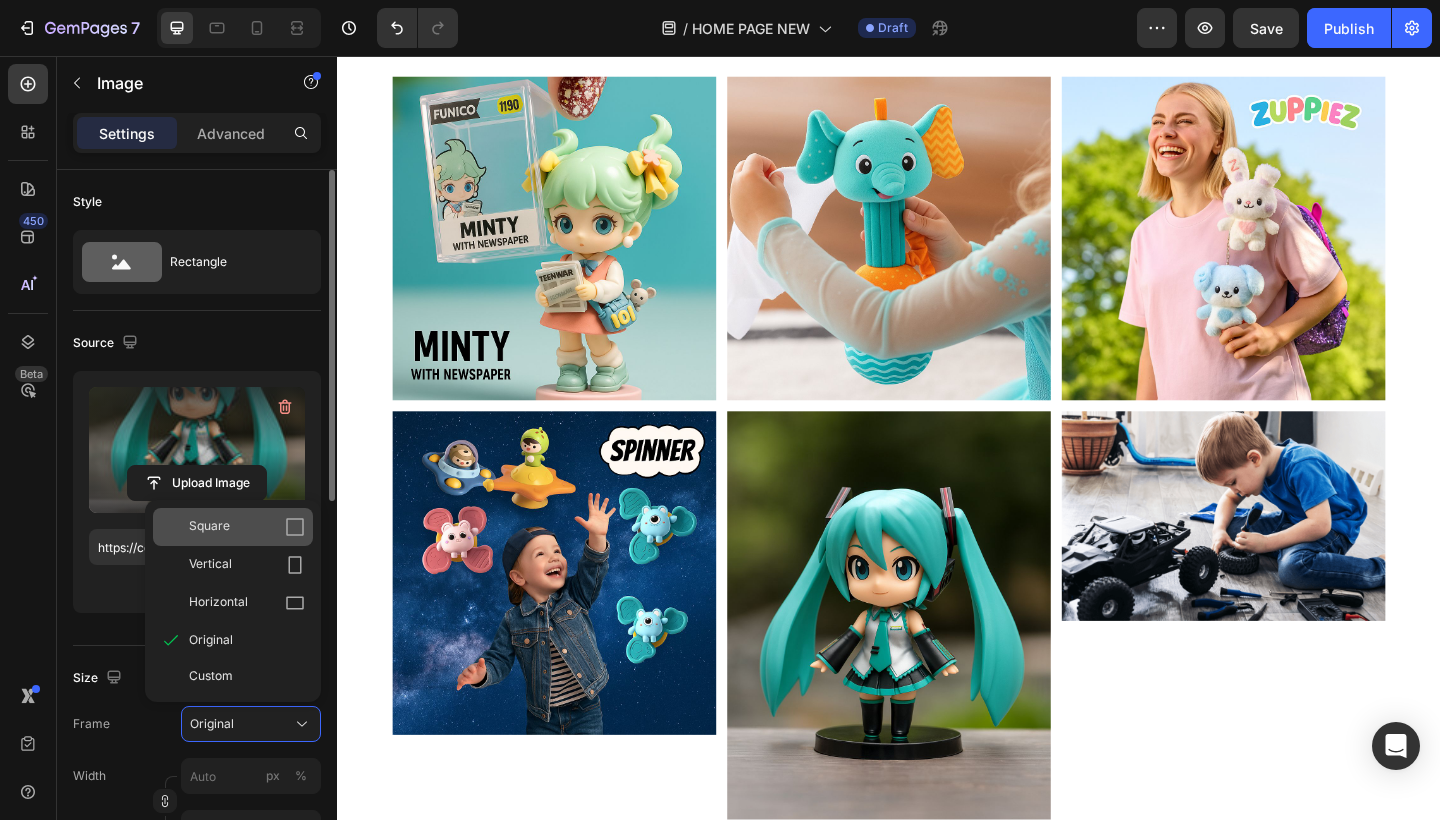 click on "Square" at bounding box center [247, 527] 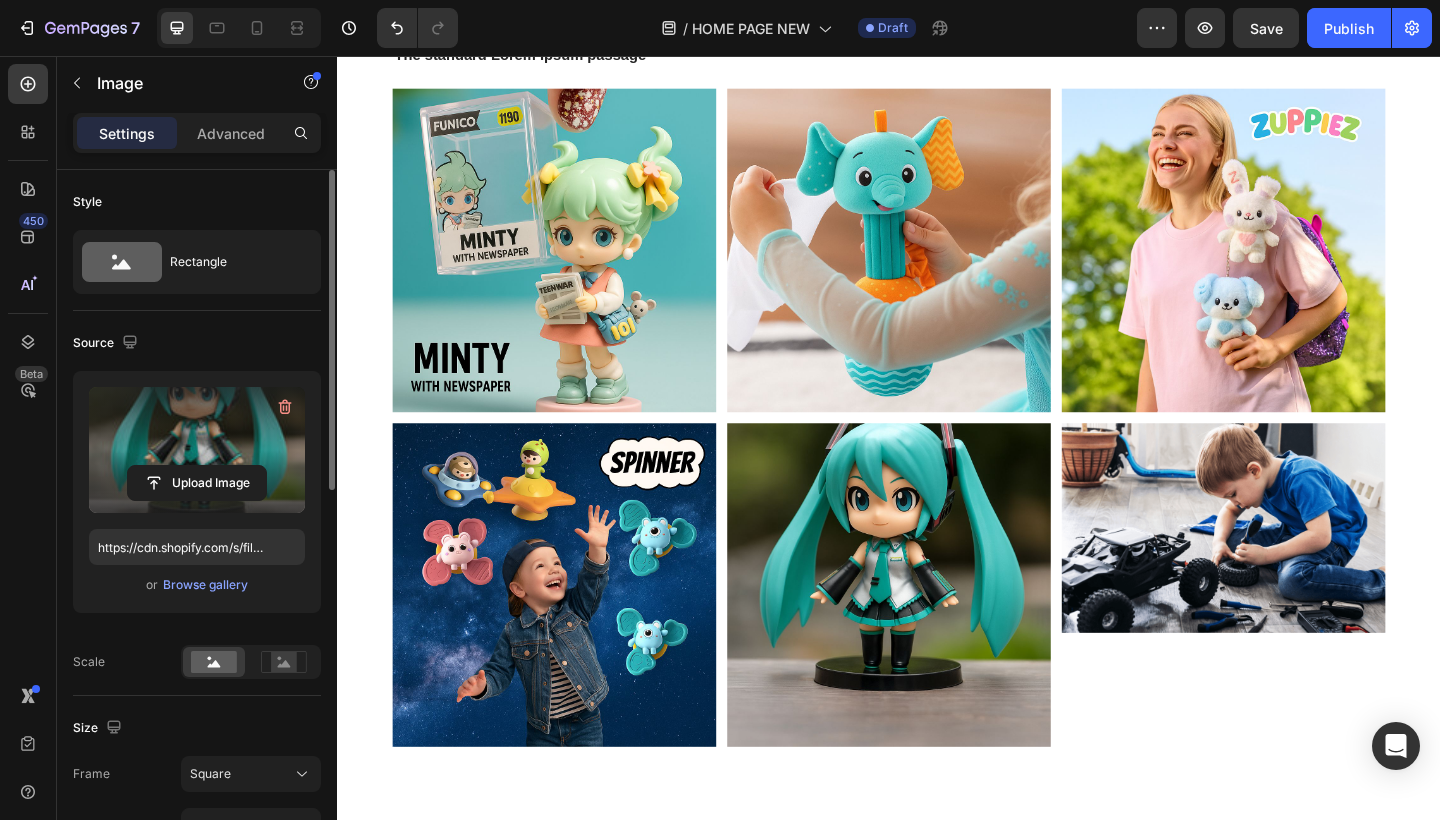 scroll, scrollTop: 4562, scrollLeft: 0, axis: vertical 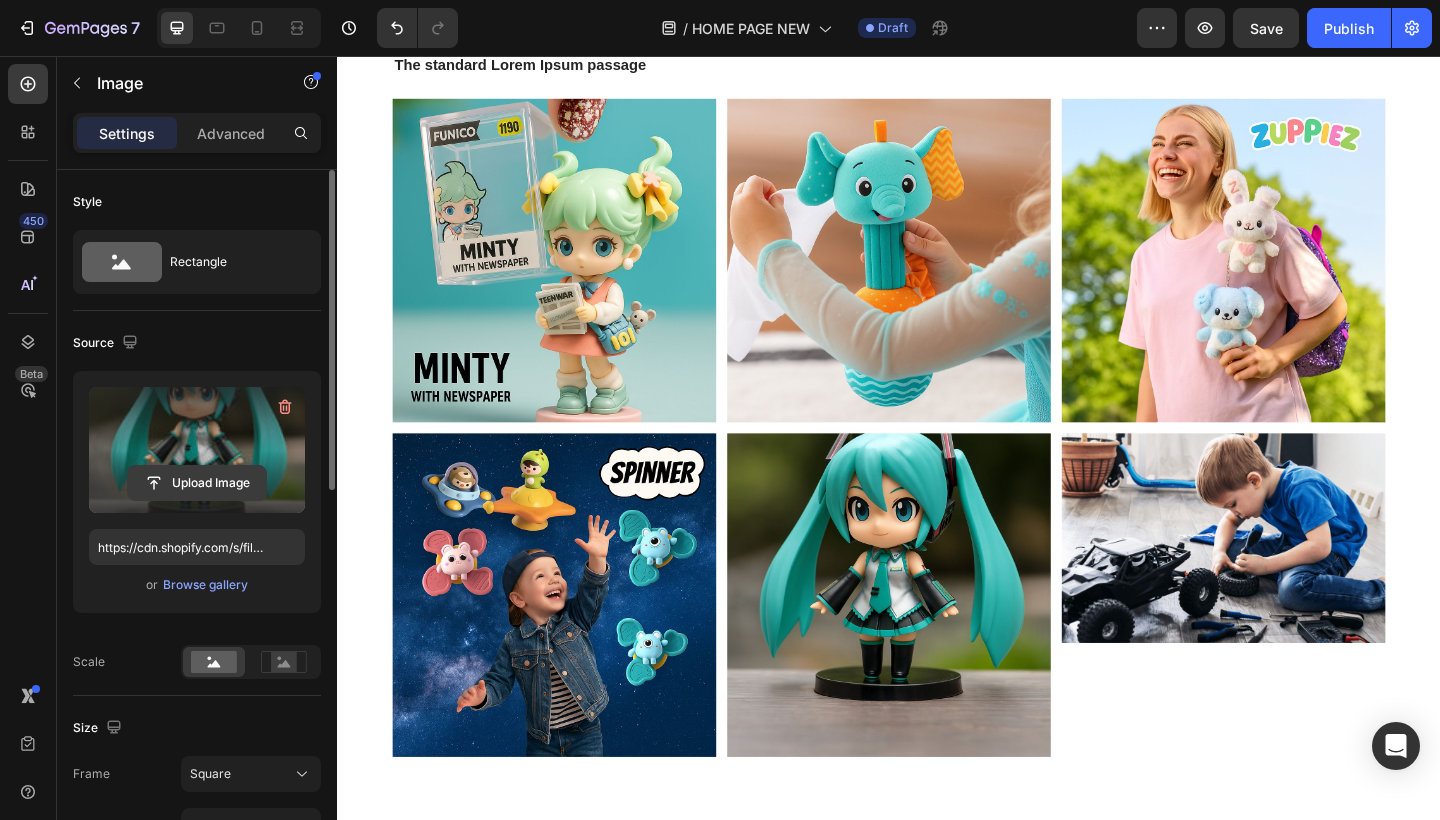 click 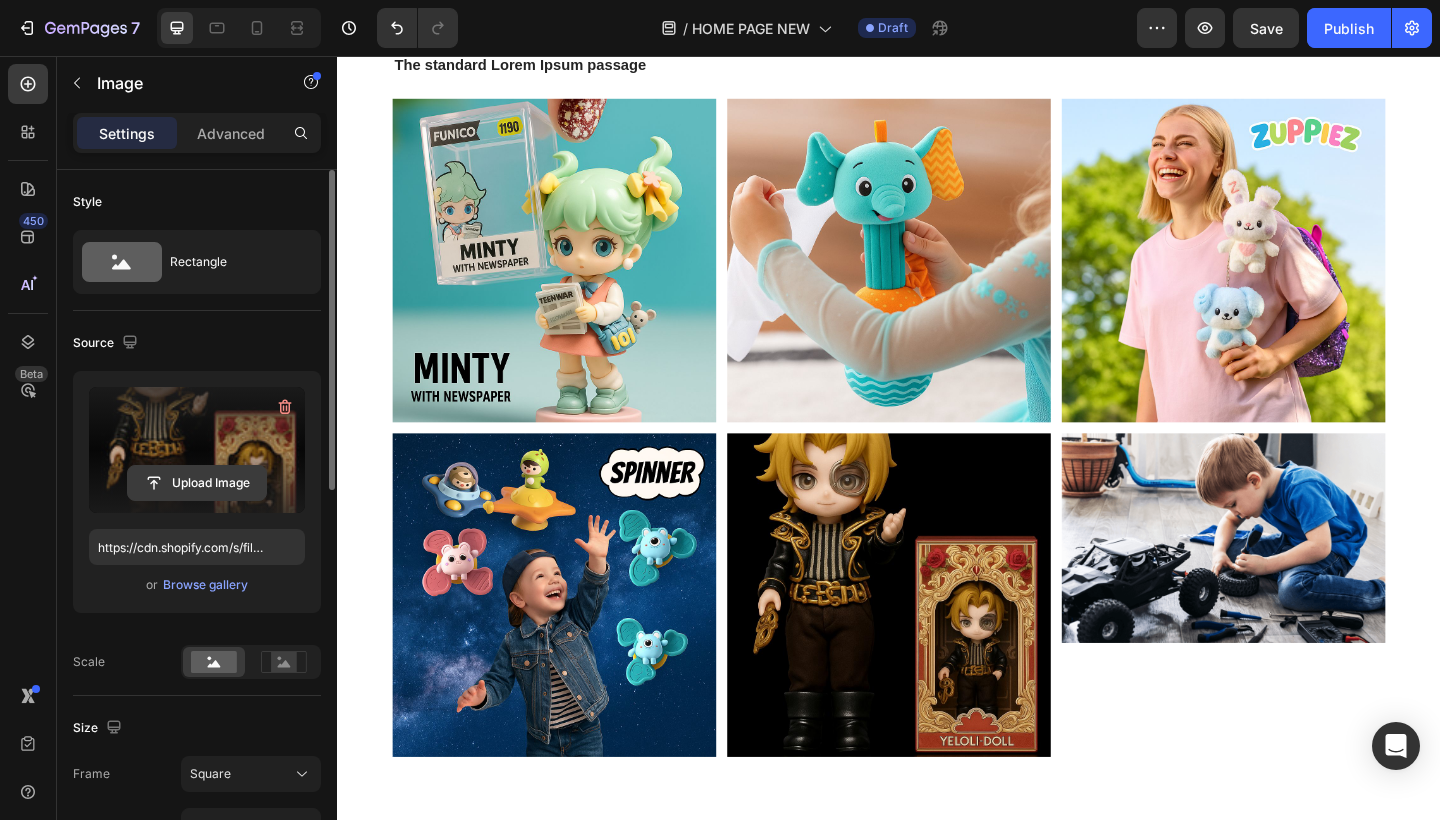 click 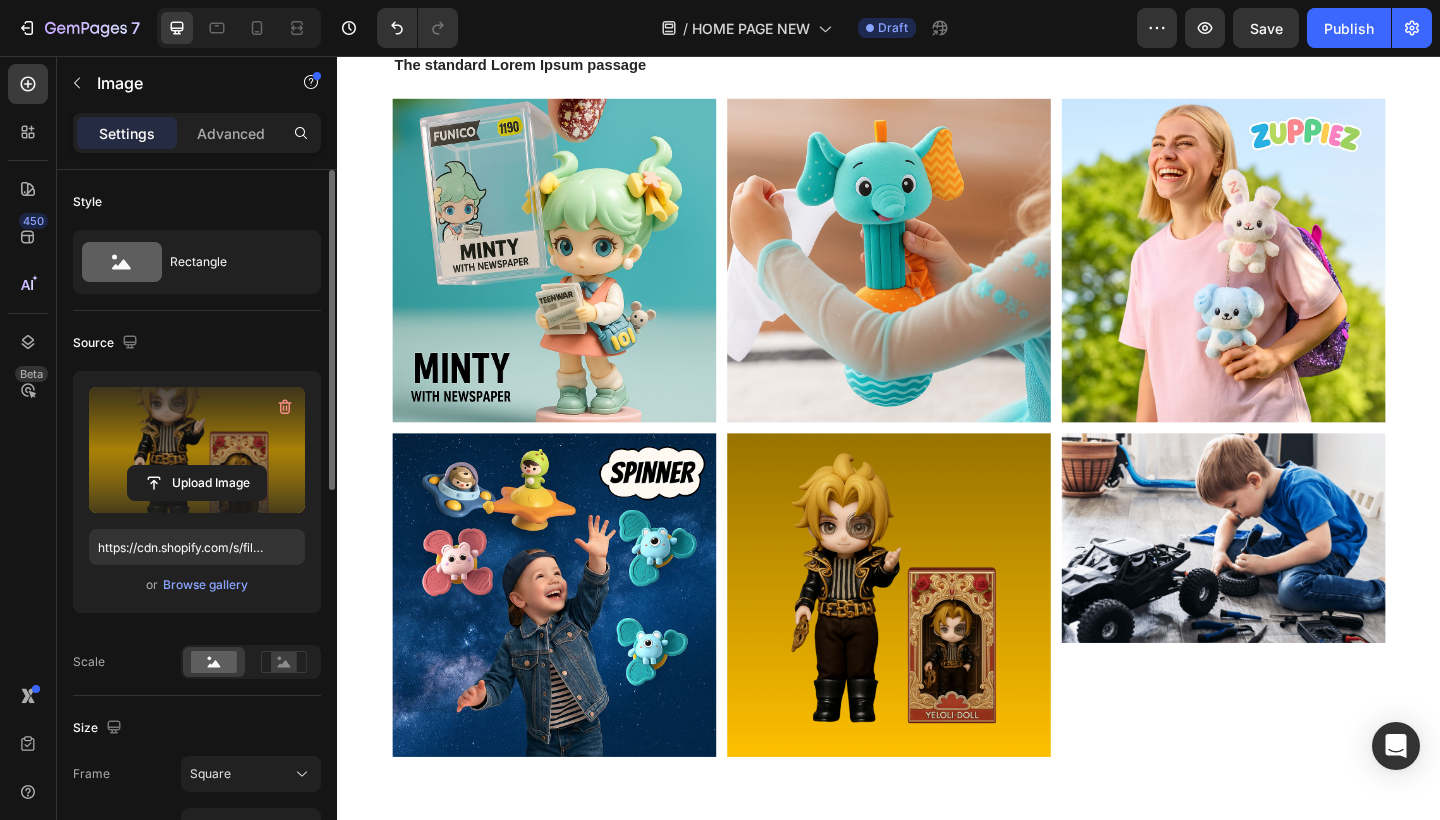 type on "https://cdn.shopify.com/s/files/1/0883/4033/2880/files/gempages_570780491876139904-625b10e6-da66-4be4-941d-1671c499caca.png" 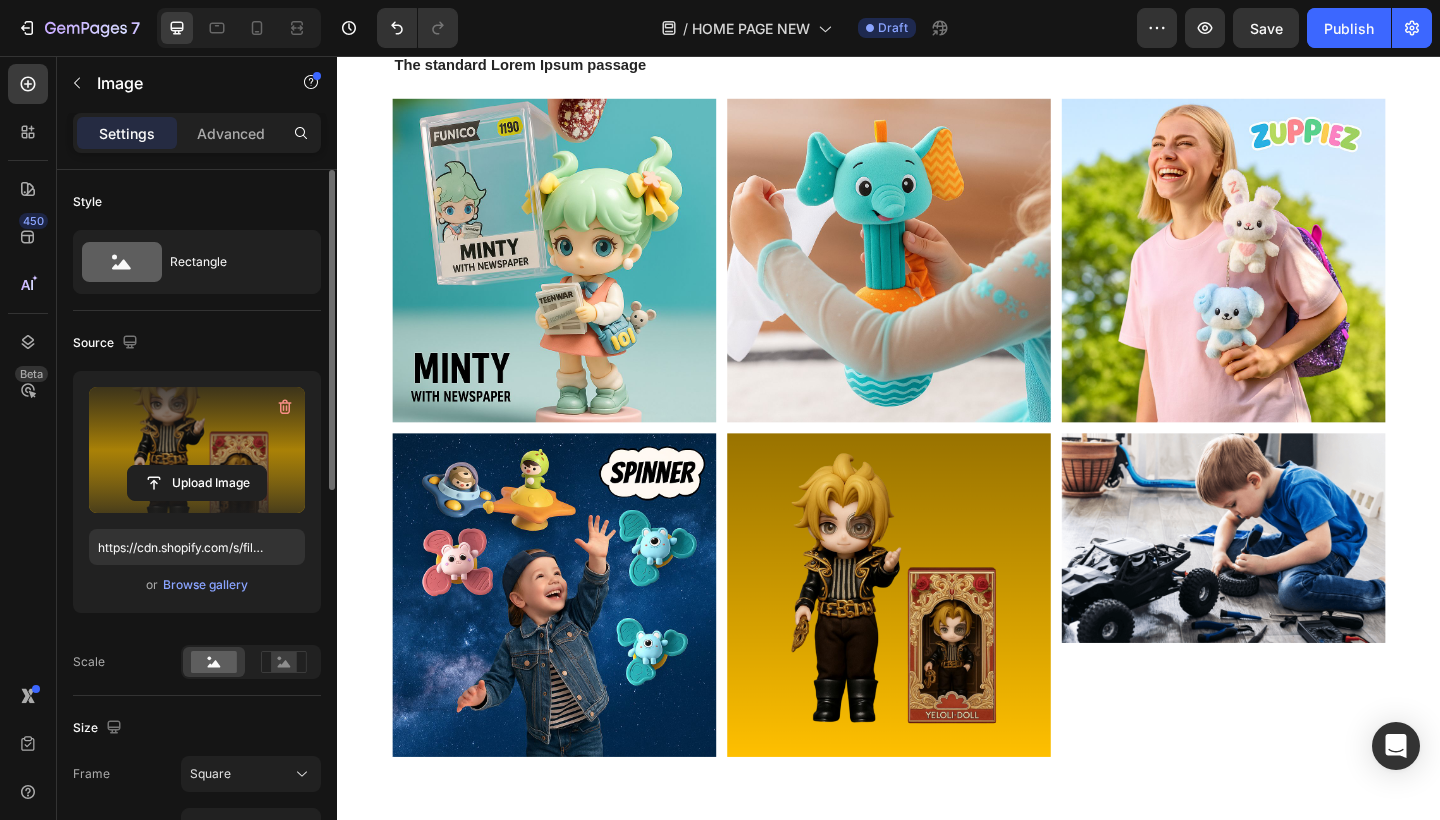 click on "Image" at bounding box center [1301, 643] 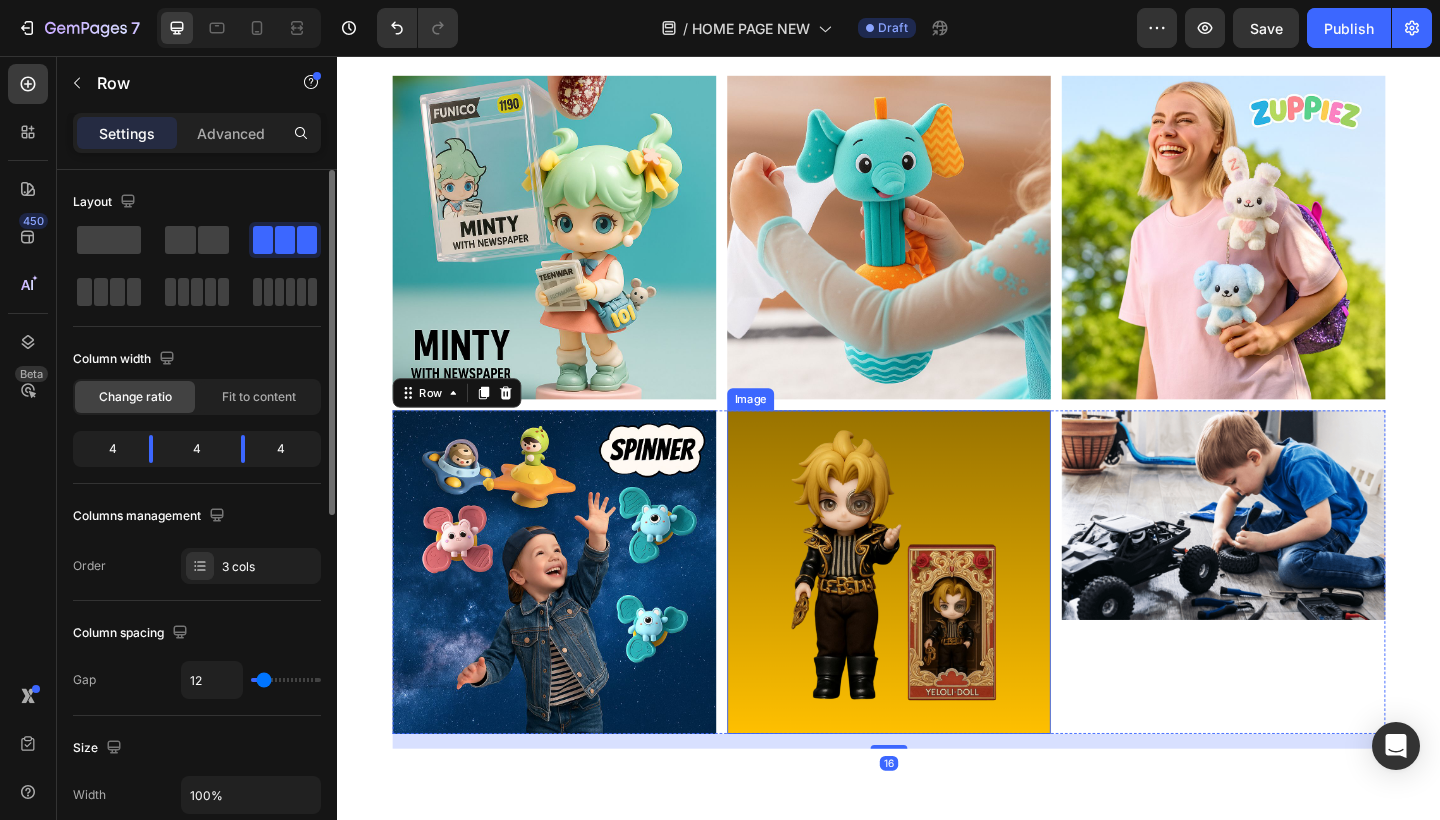 scroll, scrollTop: 4569, scrollLeft: 0, axis: vertical 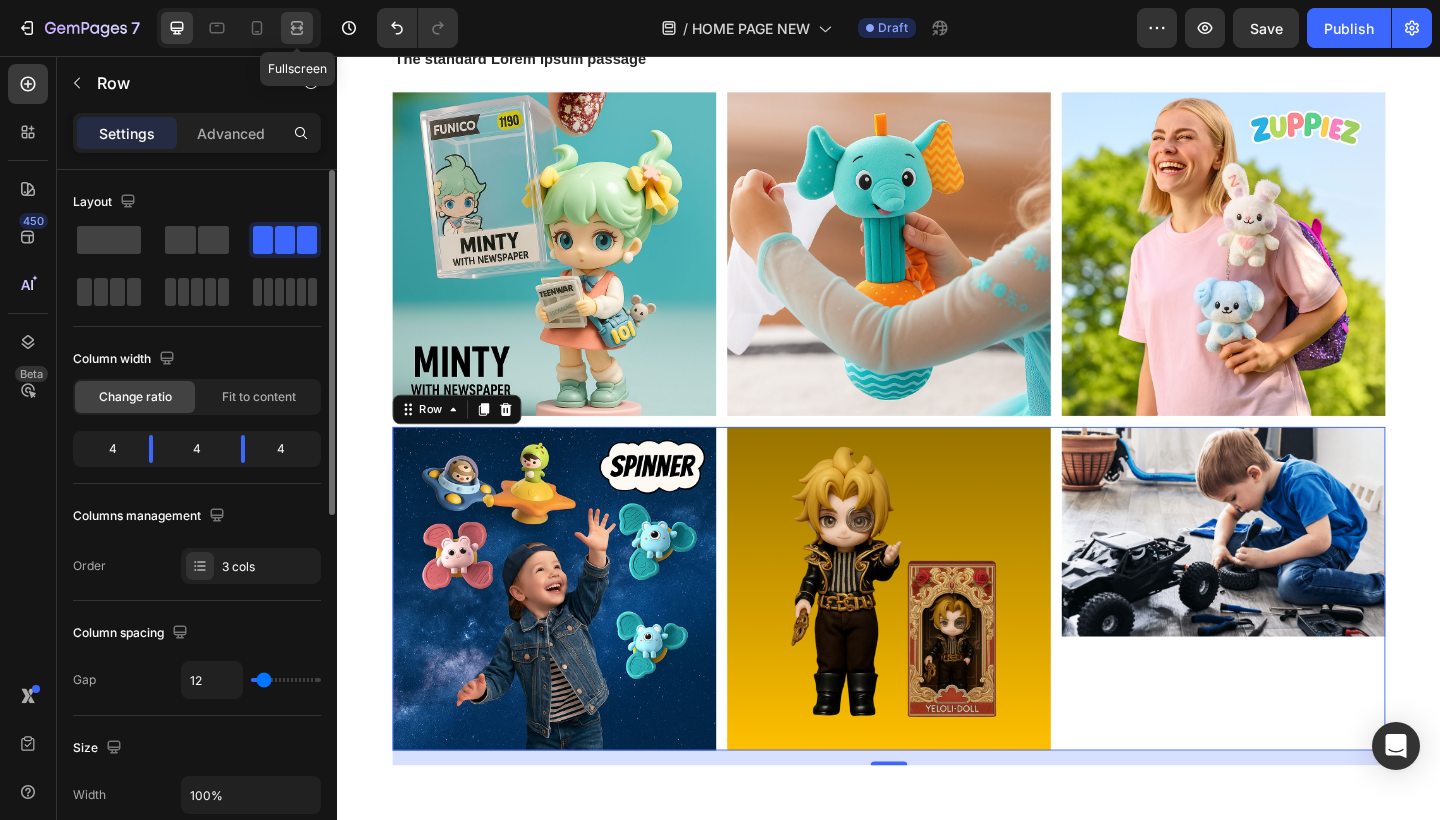 click 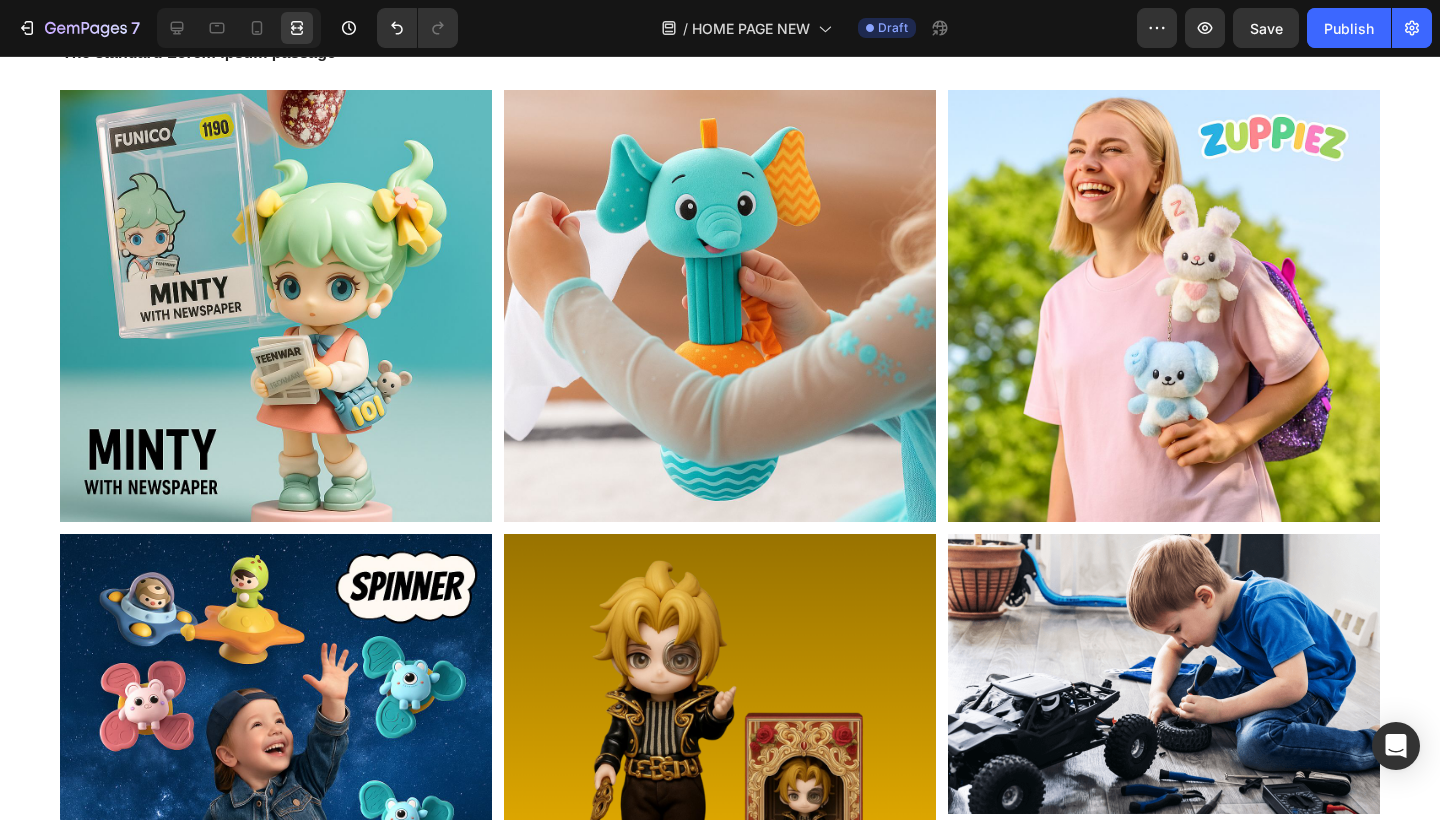 scroll, scrollTop: 4679, scrollLeft: 0, axis: vertical 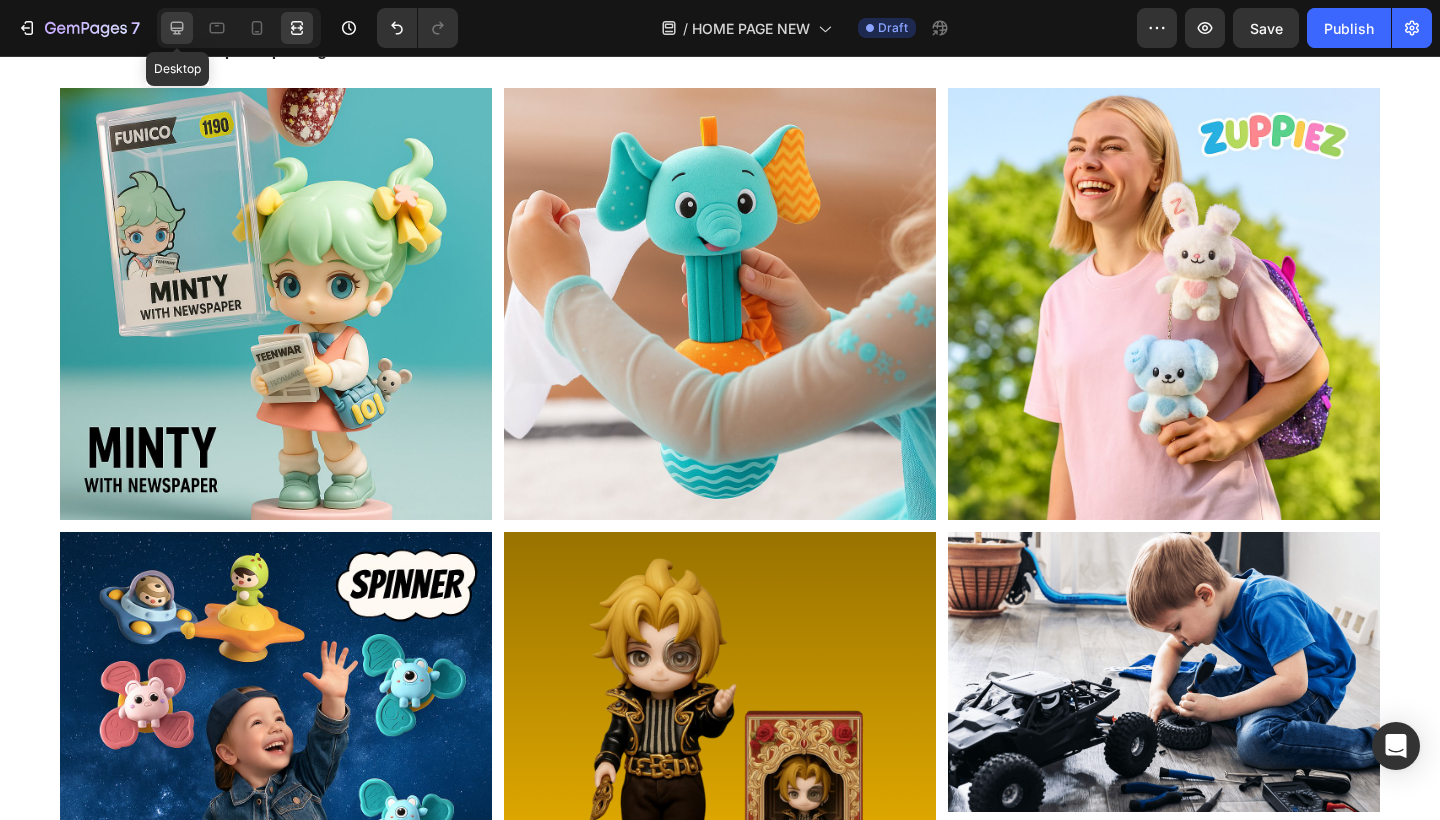 click 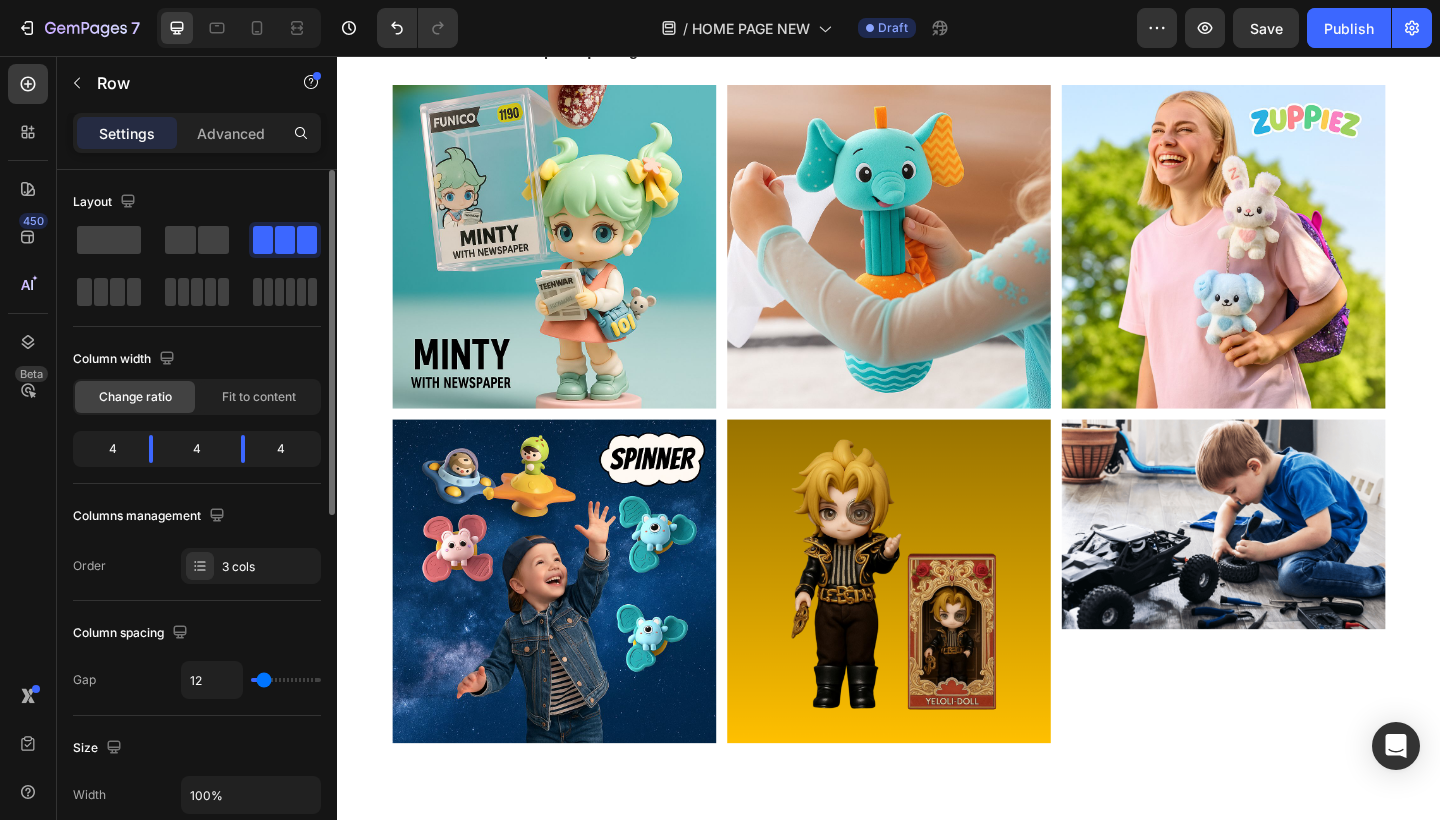 click at bounding box center [1301, 566] 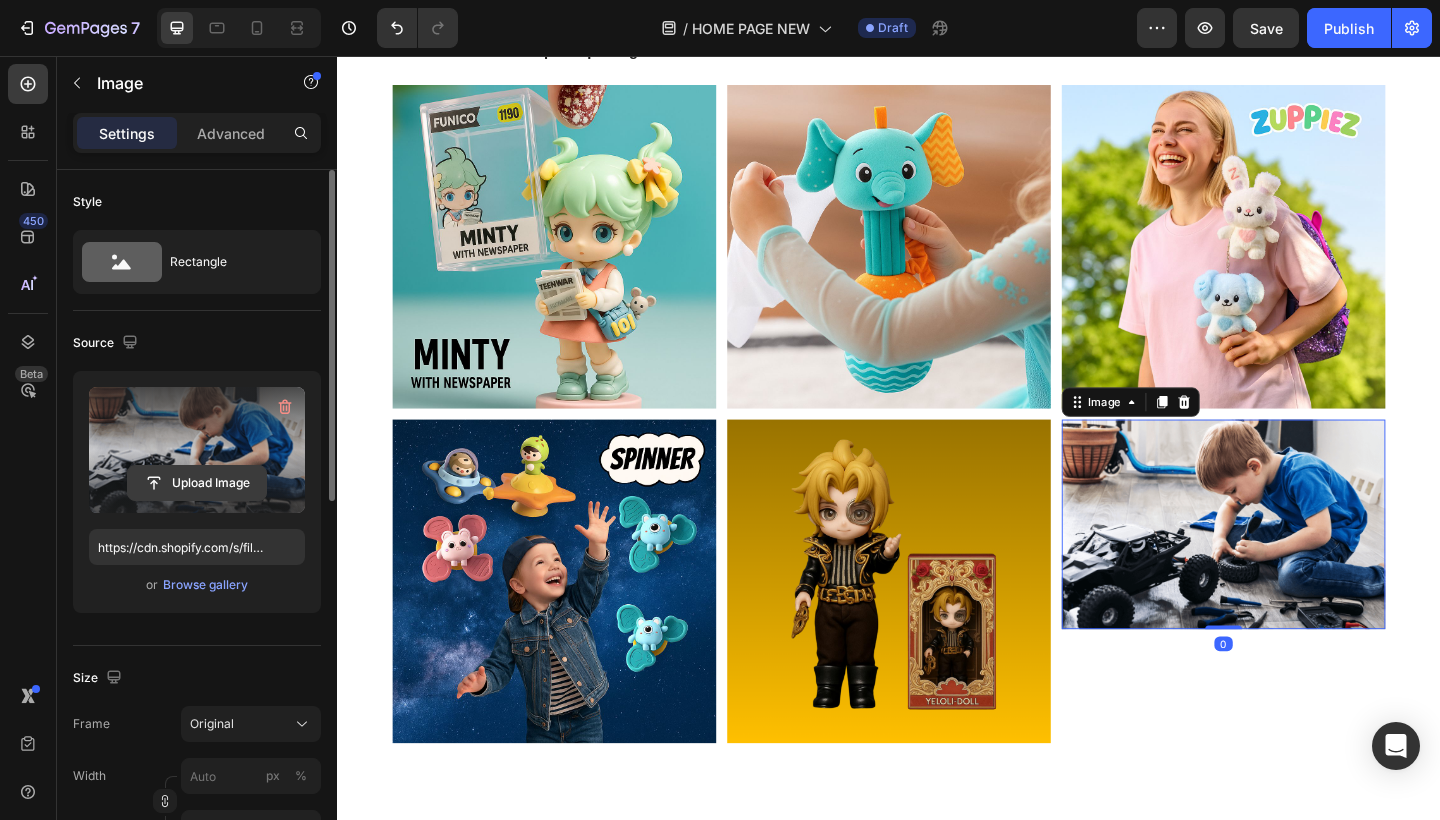 click 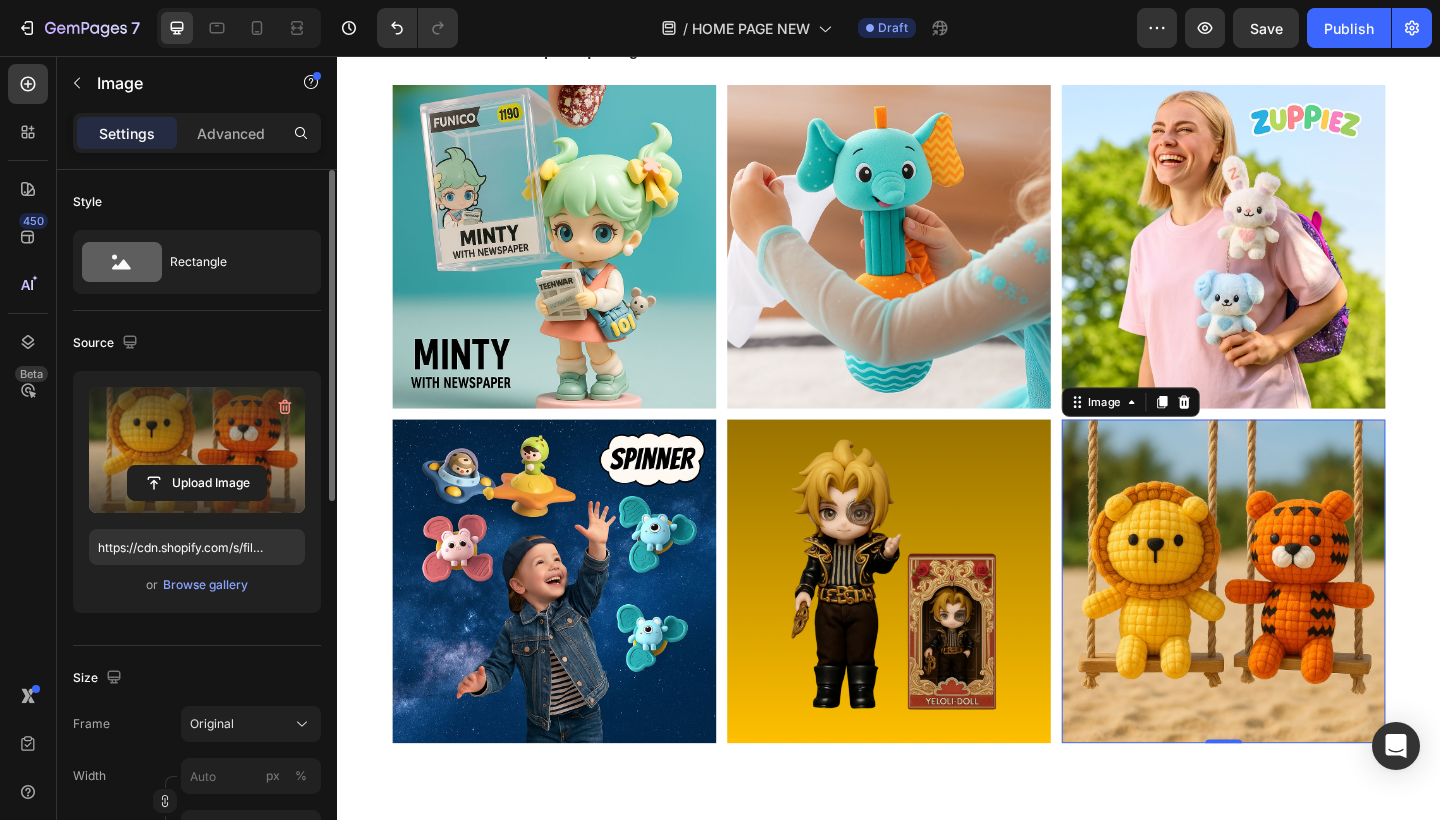 type on "https://cdn.shopify.com/s/files/1/0883/4033/2880/files/gempages_570780491876139904-c3a71642-5364-48b1-8a9b-54955055e810.jpg" 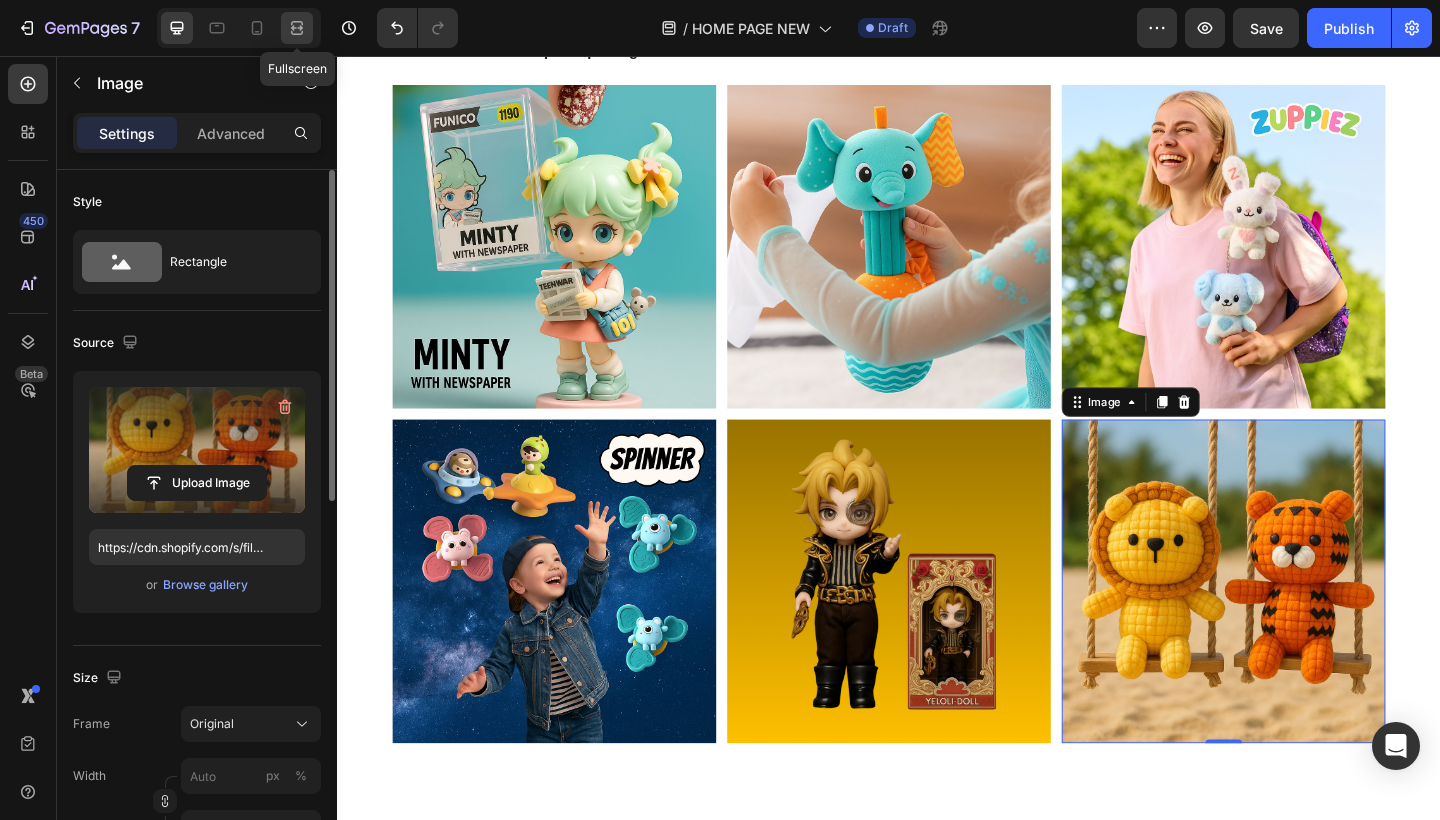 click 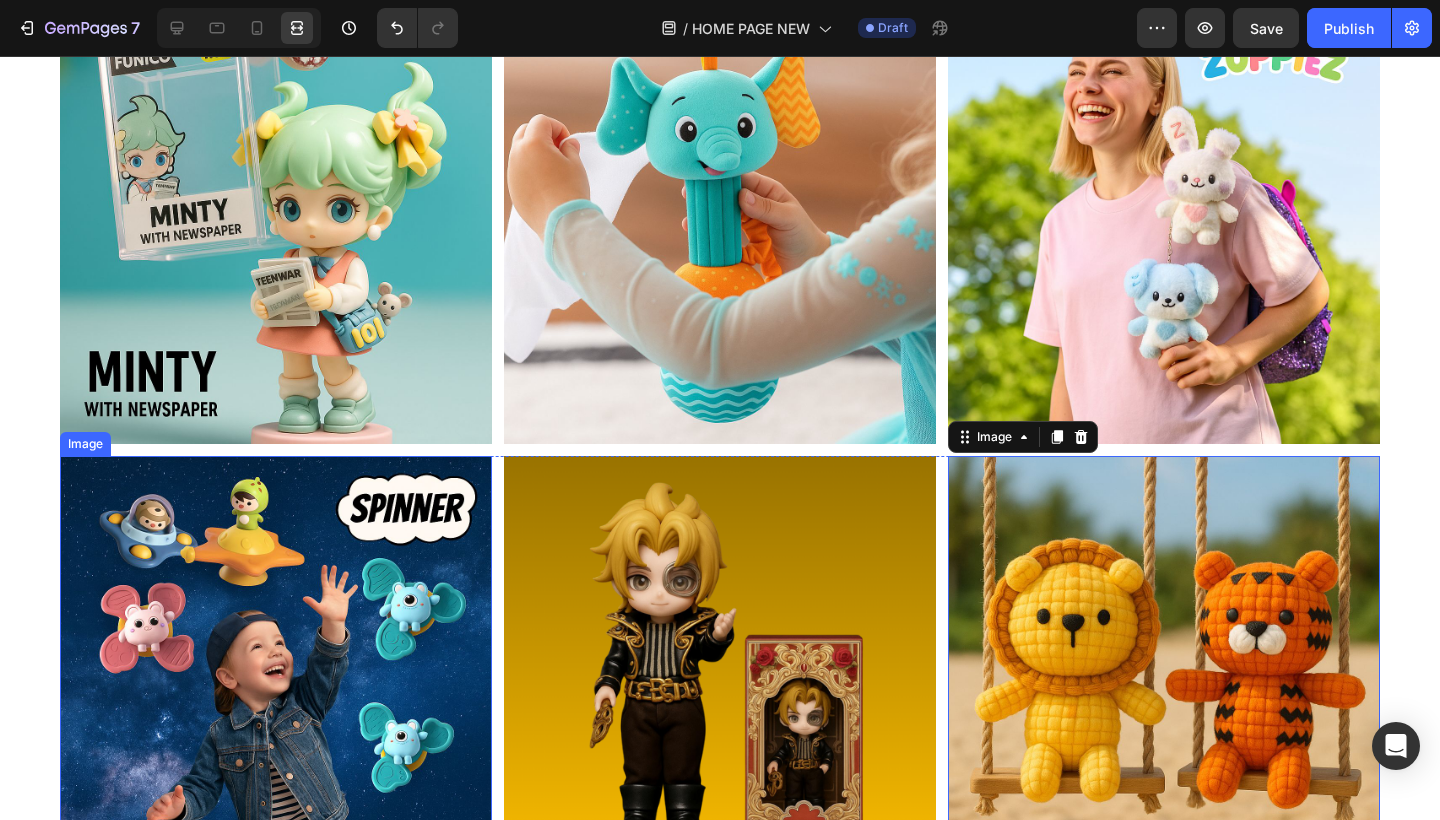 scroll, scrollTop: 4751, scrollLeft: 0, axis: vertical 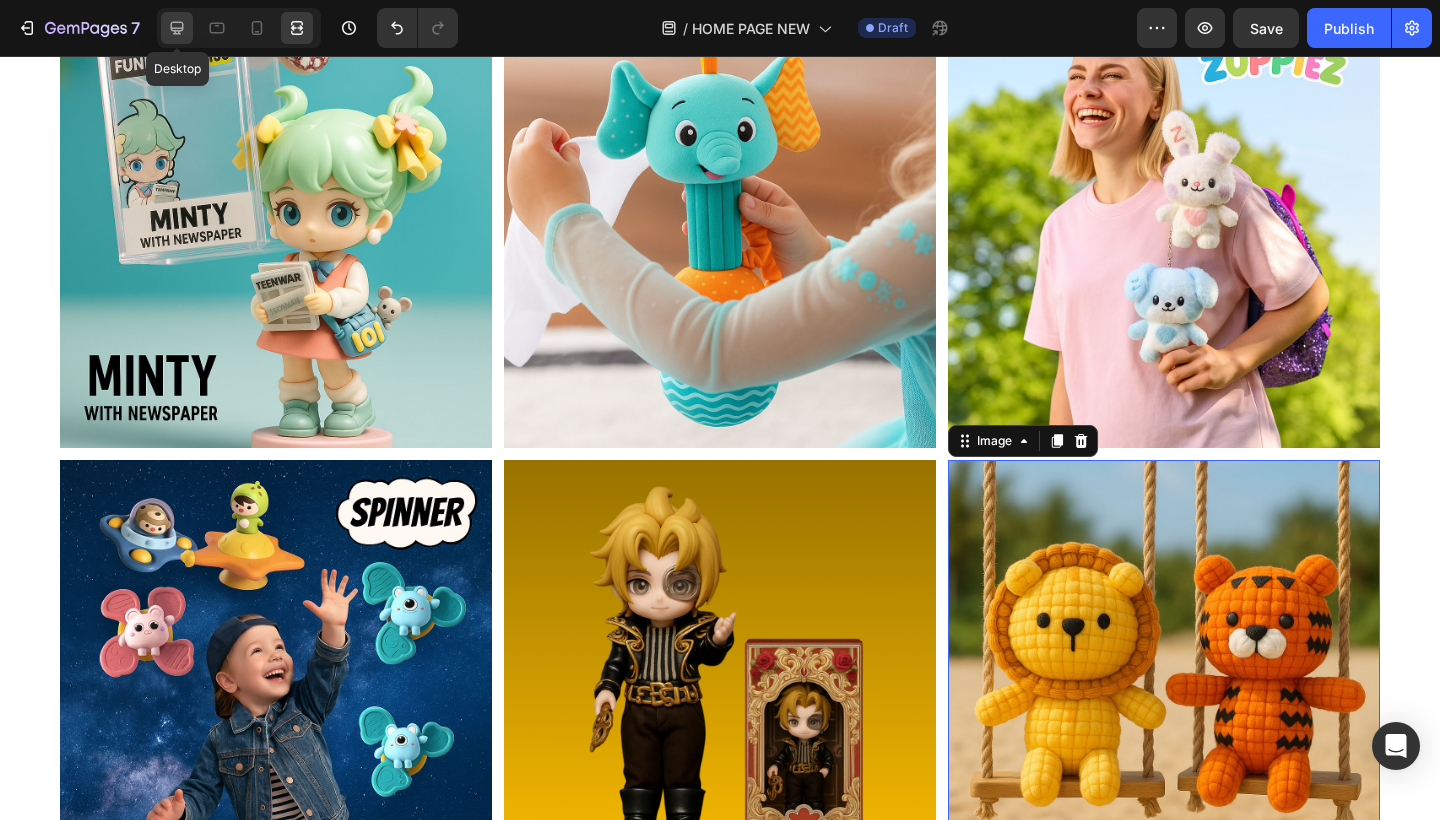 click 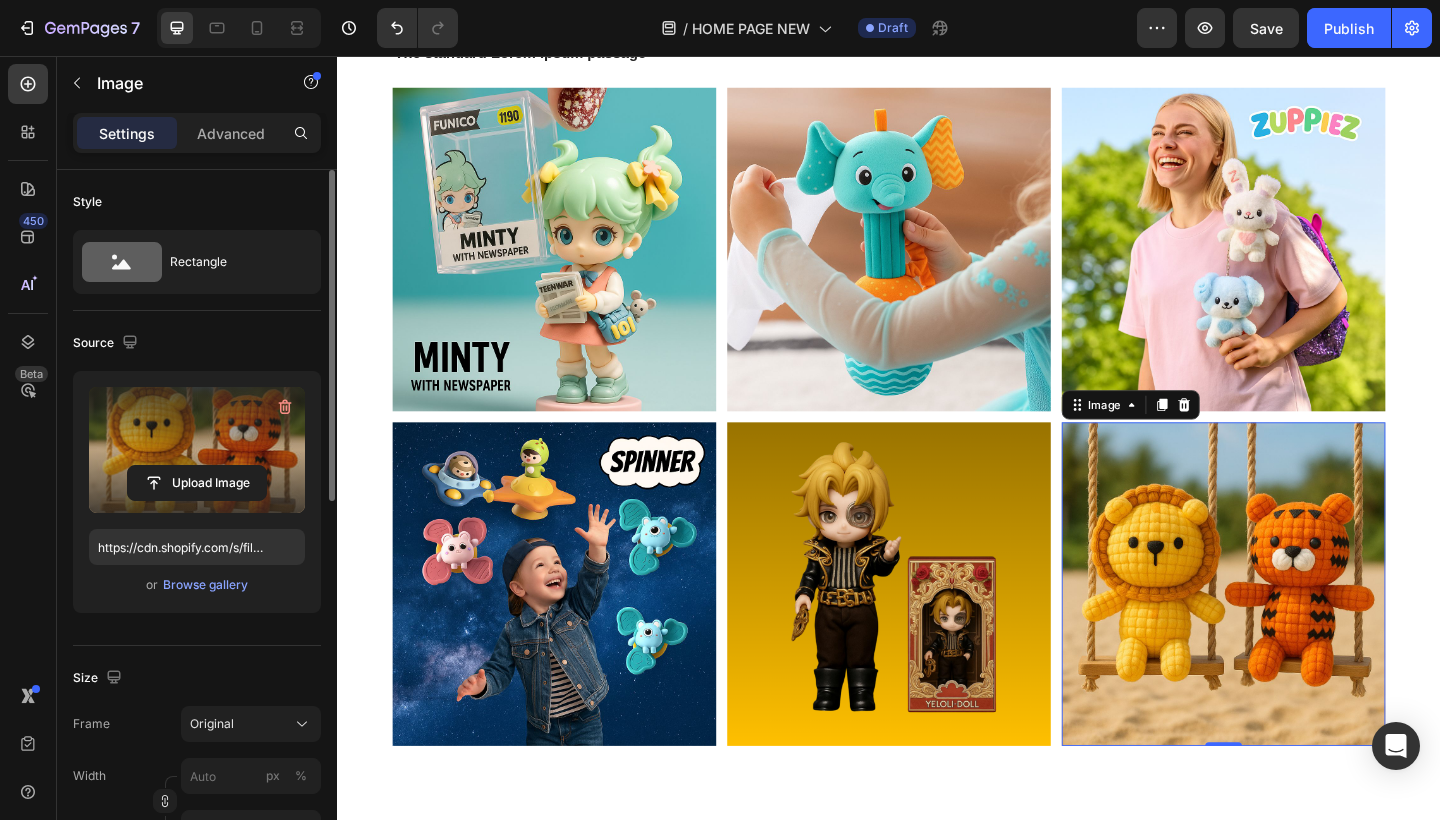 scroll, scrollTop: 4668, scrollLeft: 0, axis: vertical 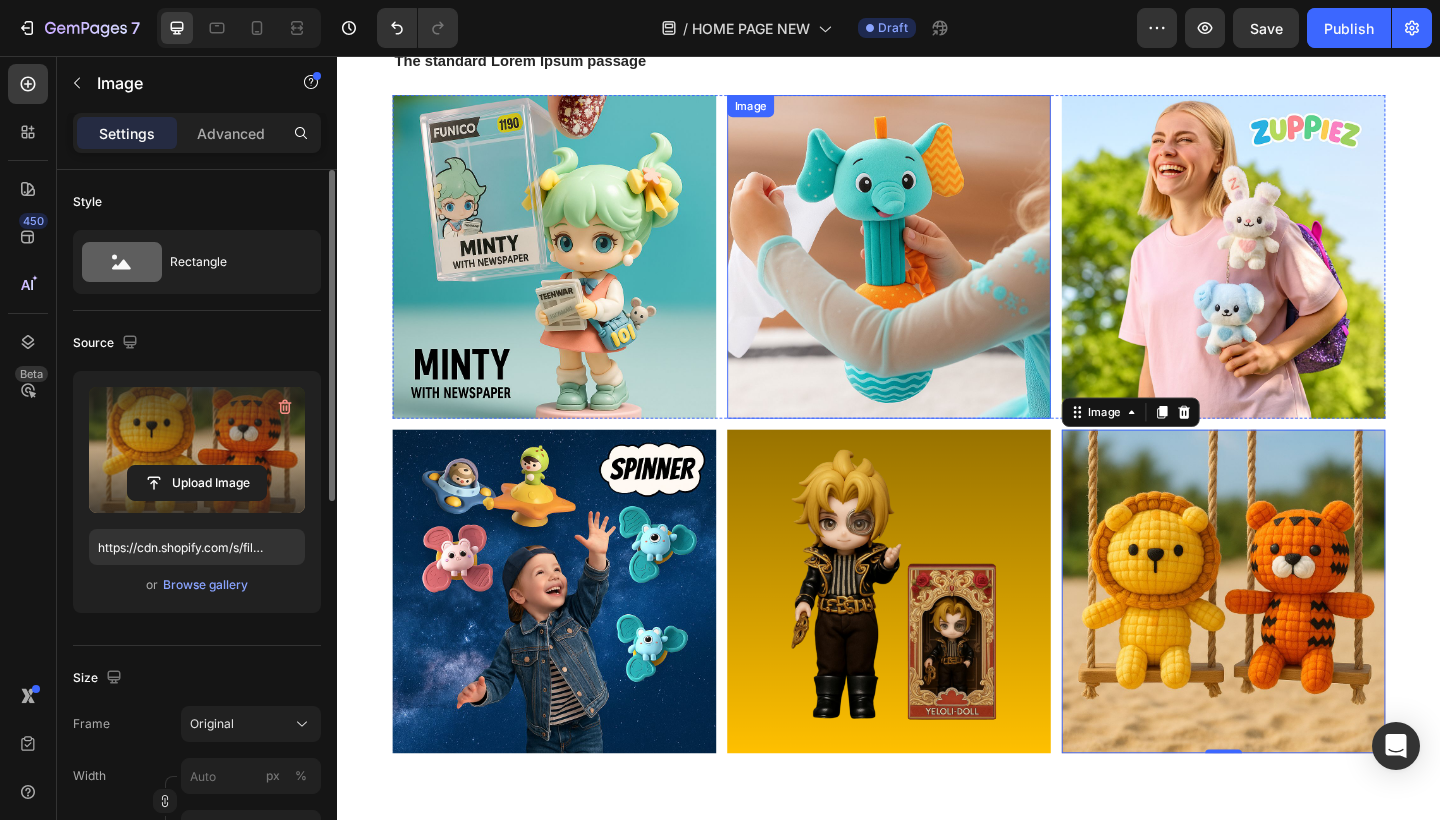 click at bounding box center (1301, 275) 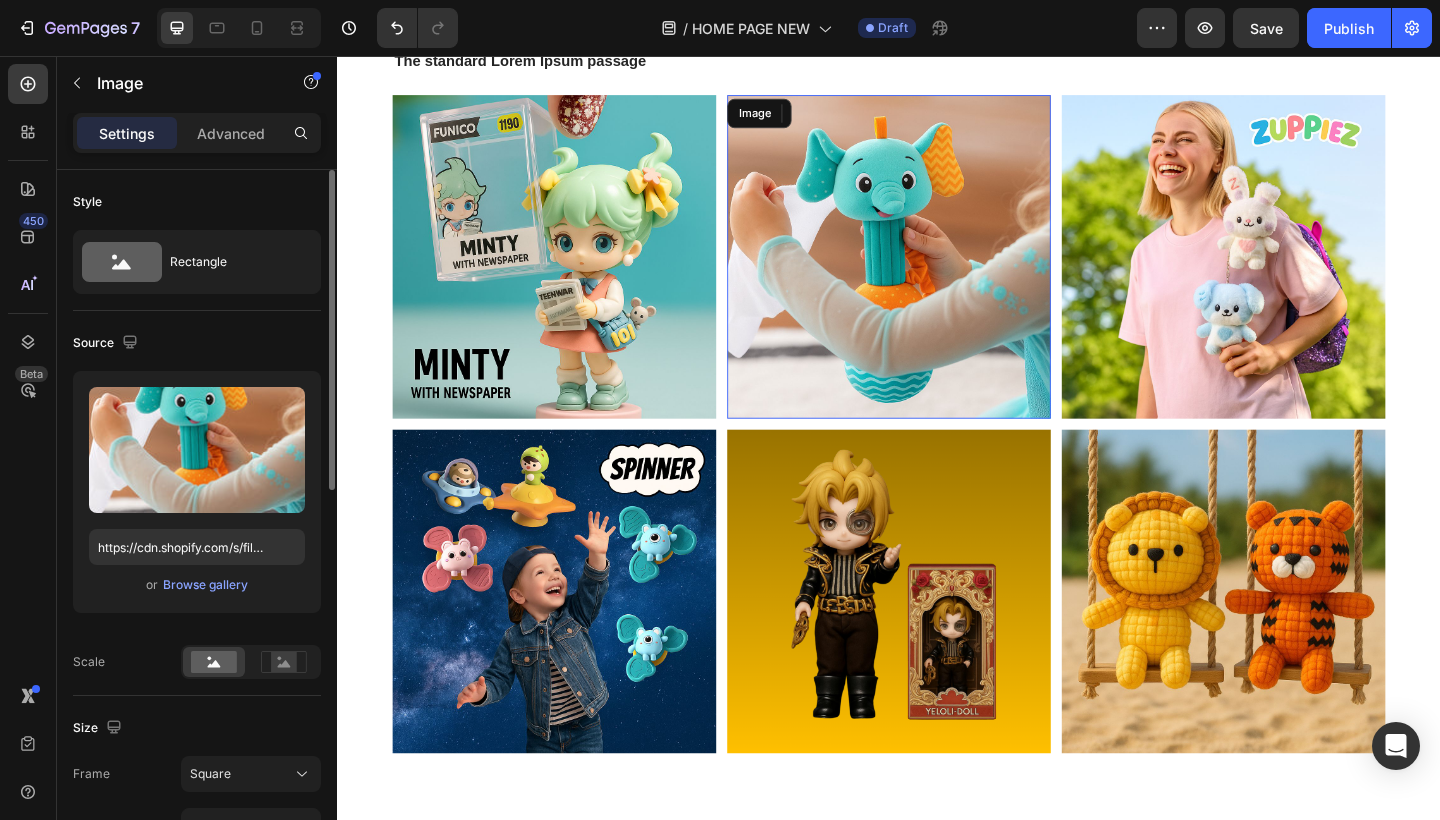 click at bounding box center [937, 275] 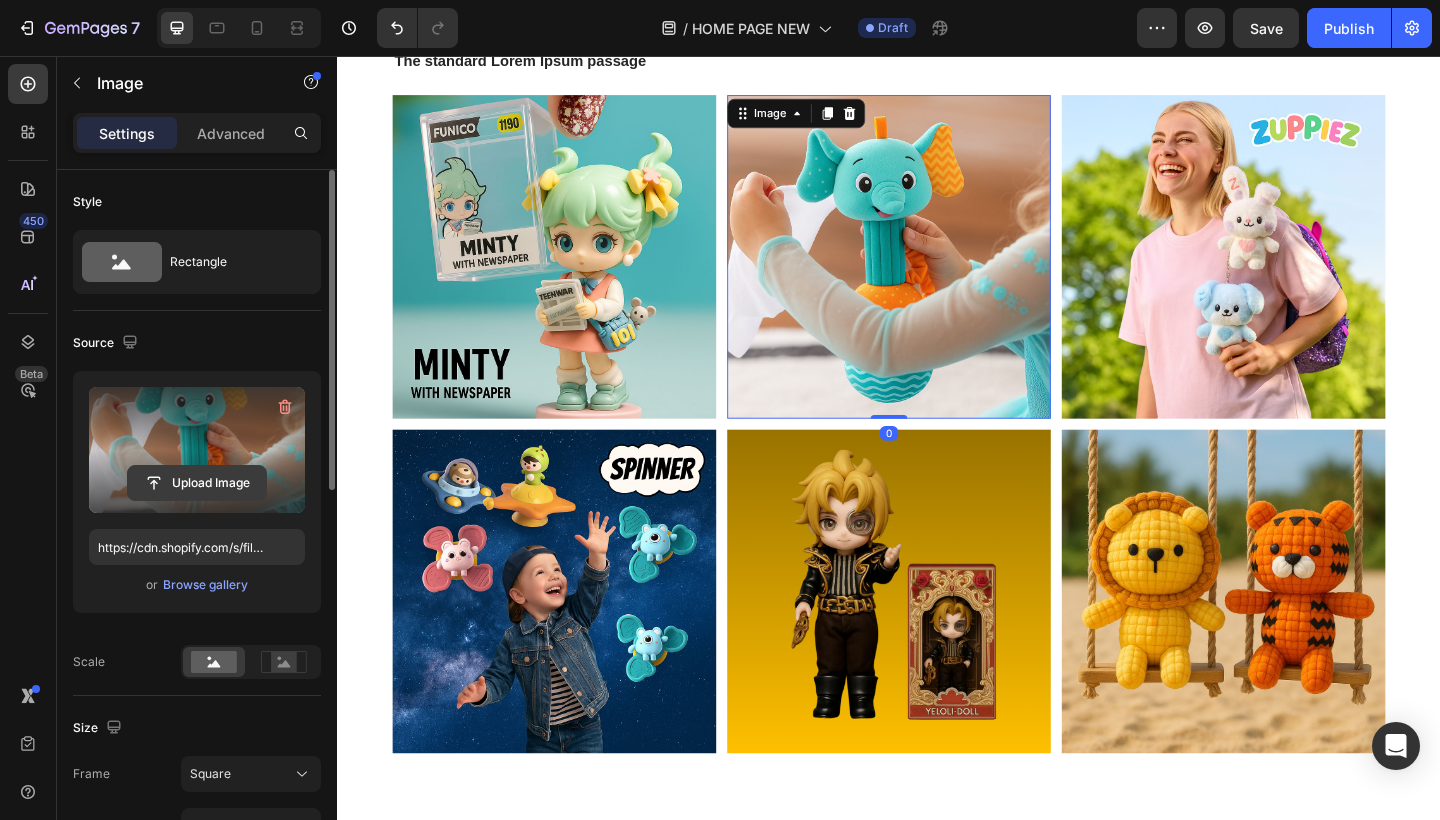 click 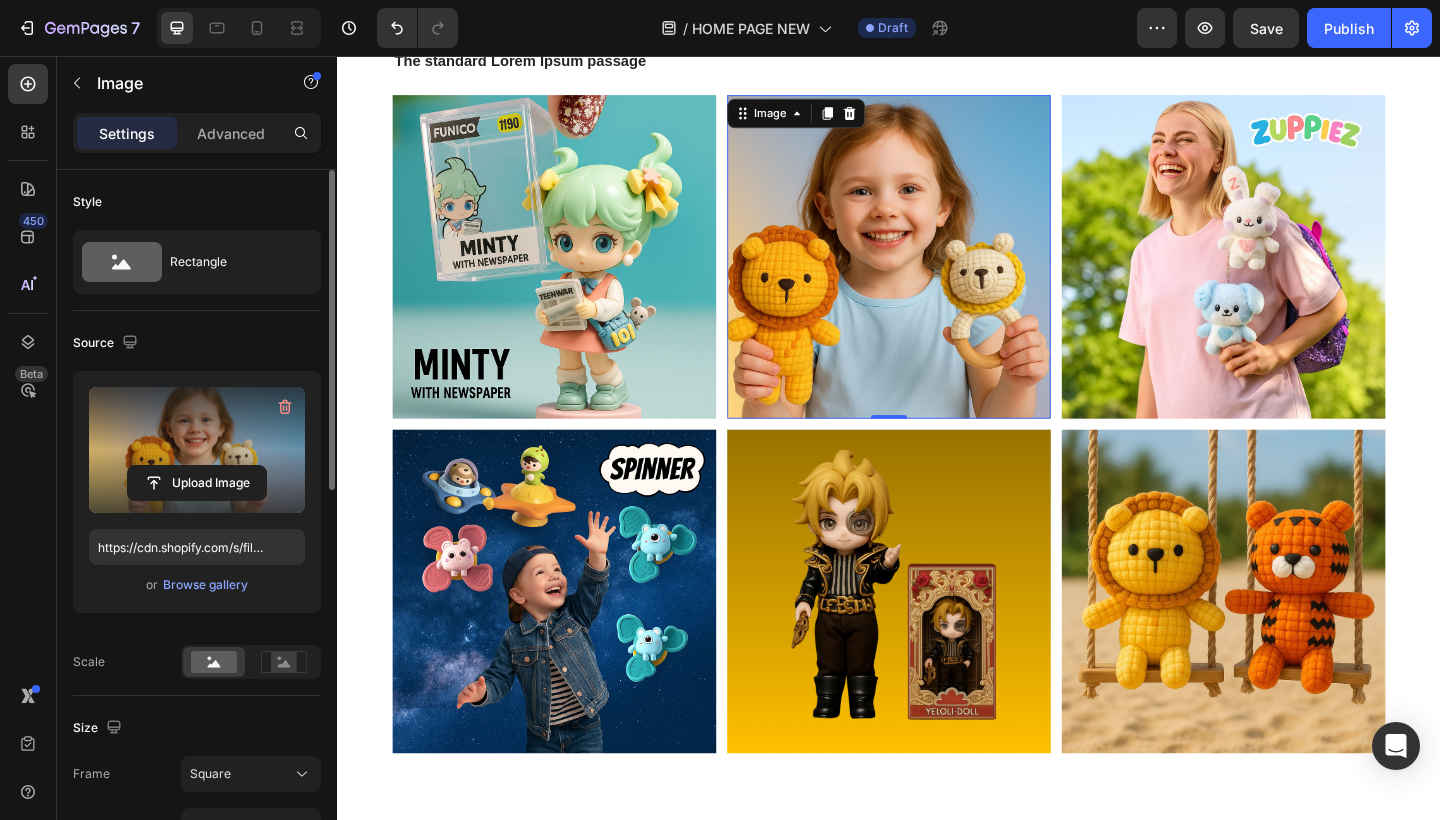 type on "https://cdn.shopify.com/s/files/1/0883/4033/2880/files/gempages_570780491876139904-55745397-95ad-45c2-9002-1eca0d22ce4a.jpg" 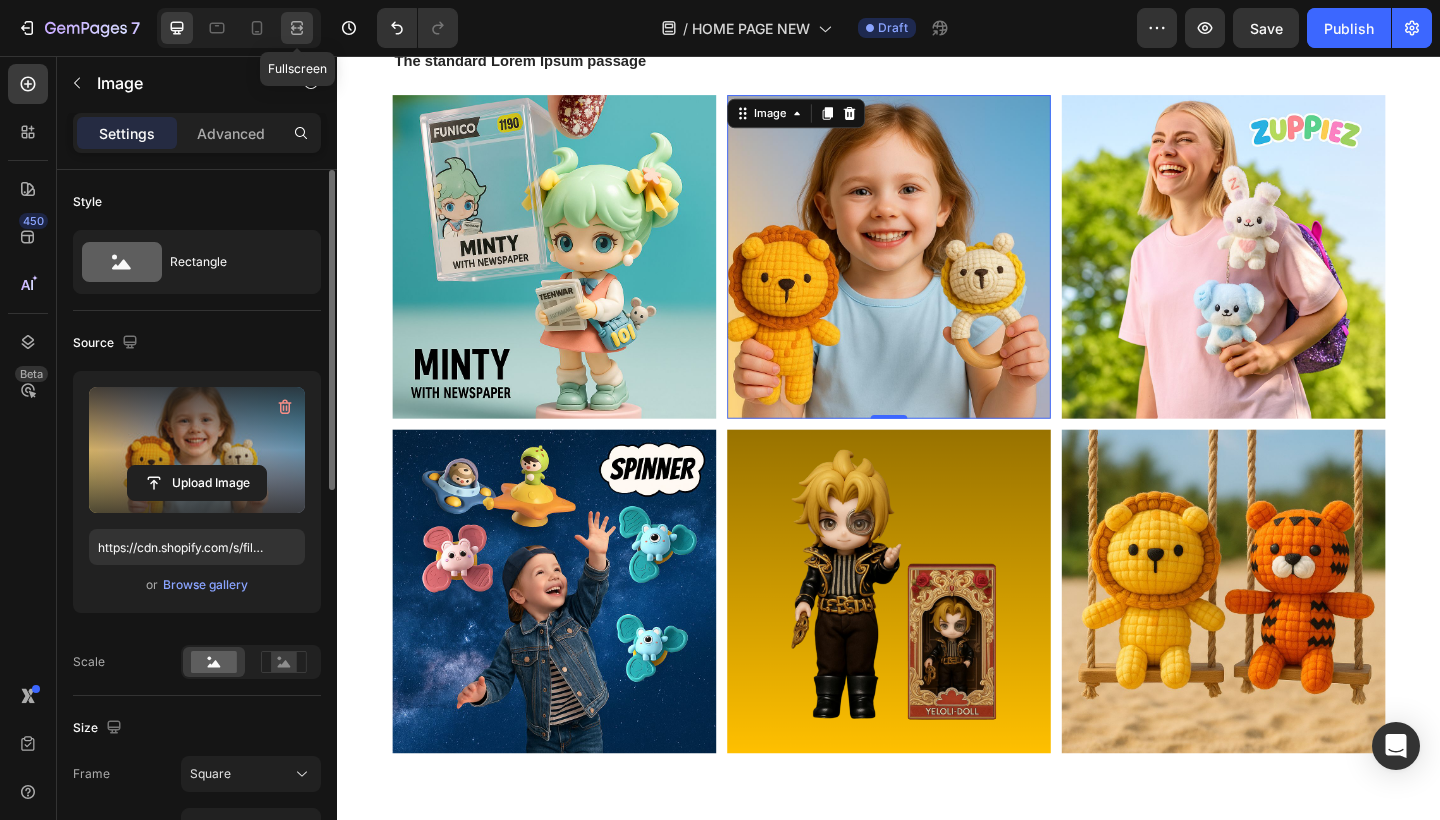 click 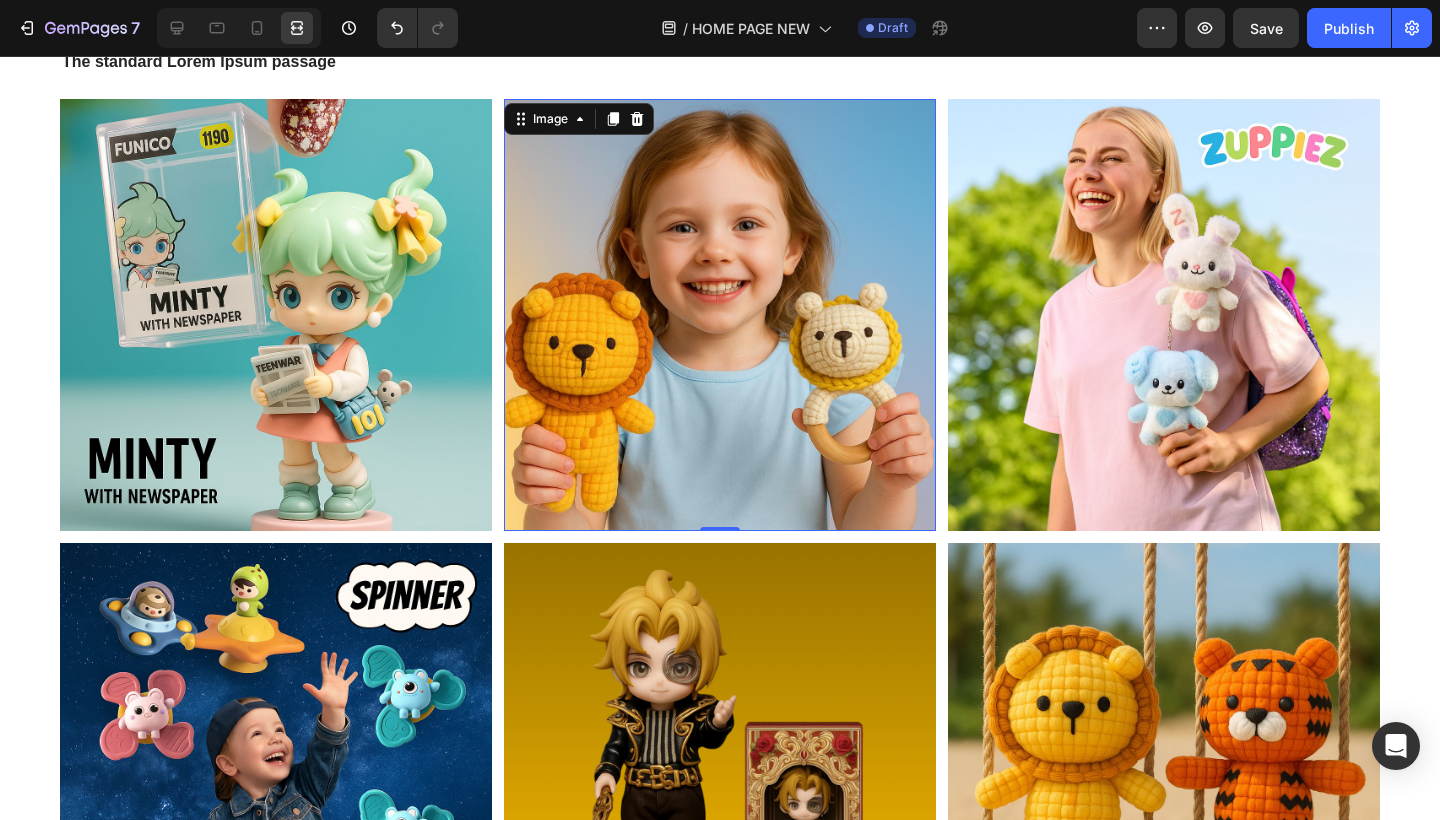 scroll, scrollTop: 4673, scrollLeft: 0, axis: vertical 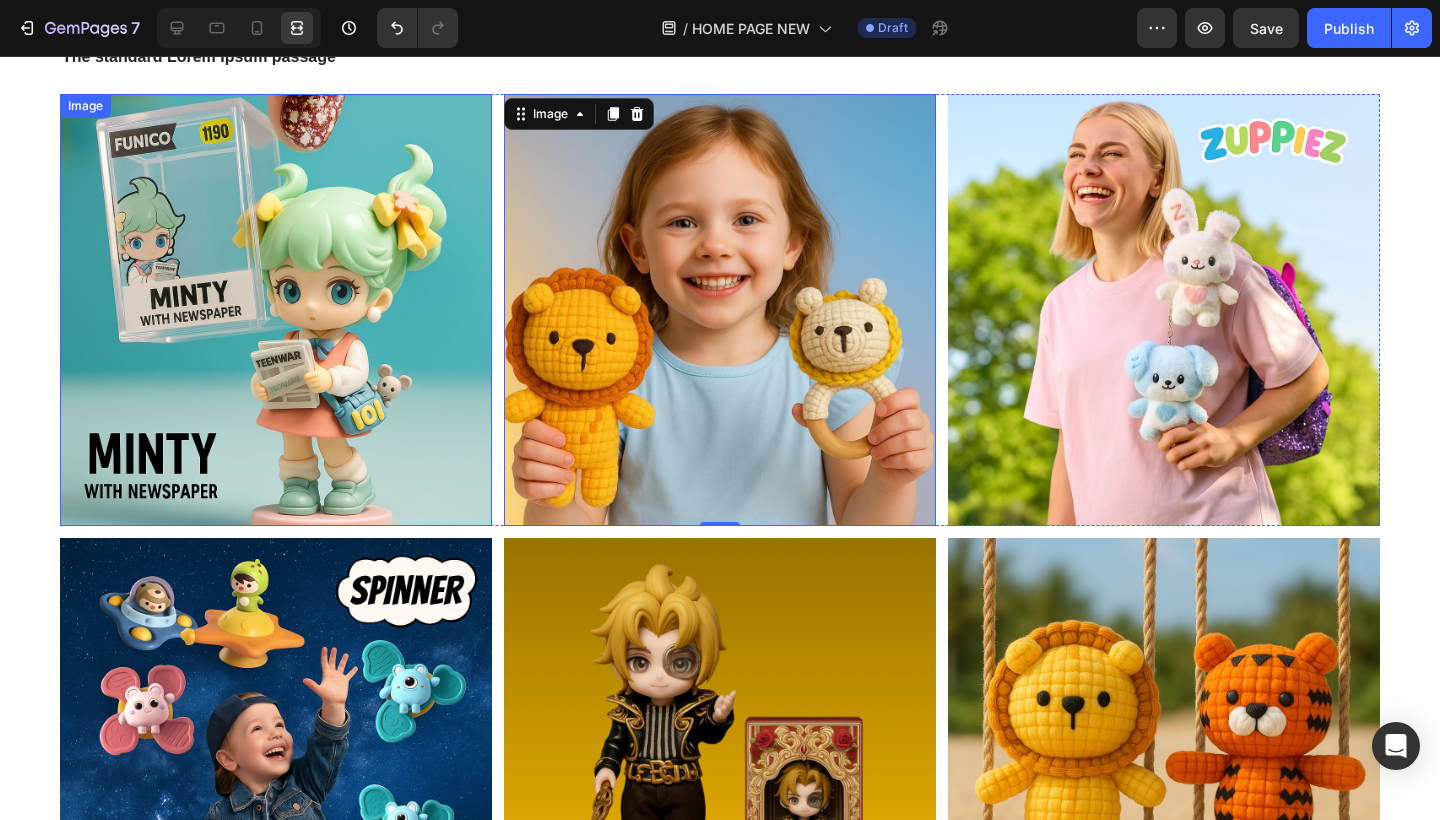 click on "The standard Lorem Ipsum passage Heading Image Image   0 Image Row Image Image Image Row Section 9" at bounding box center [720, 507] 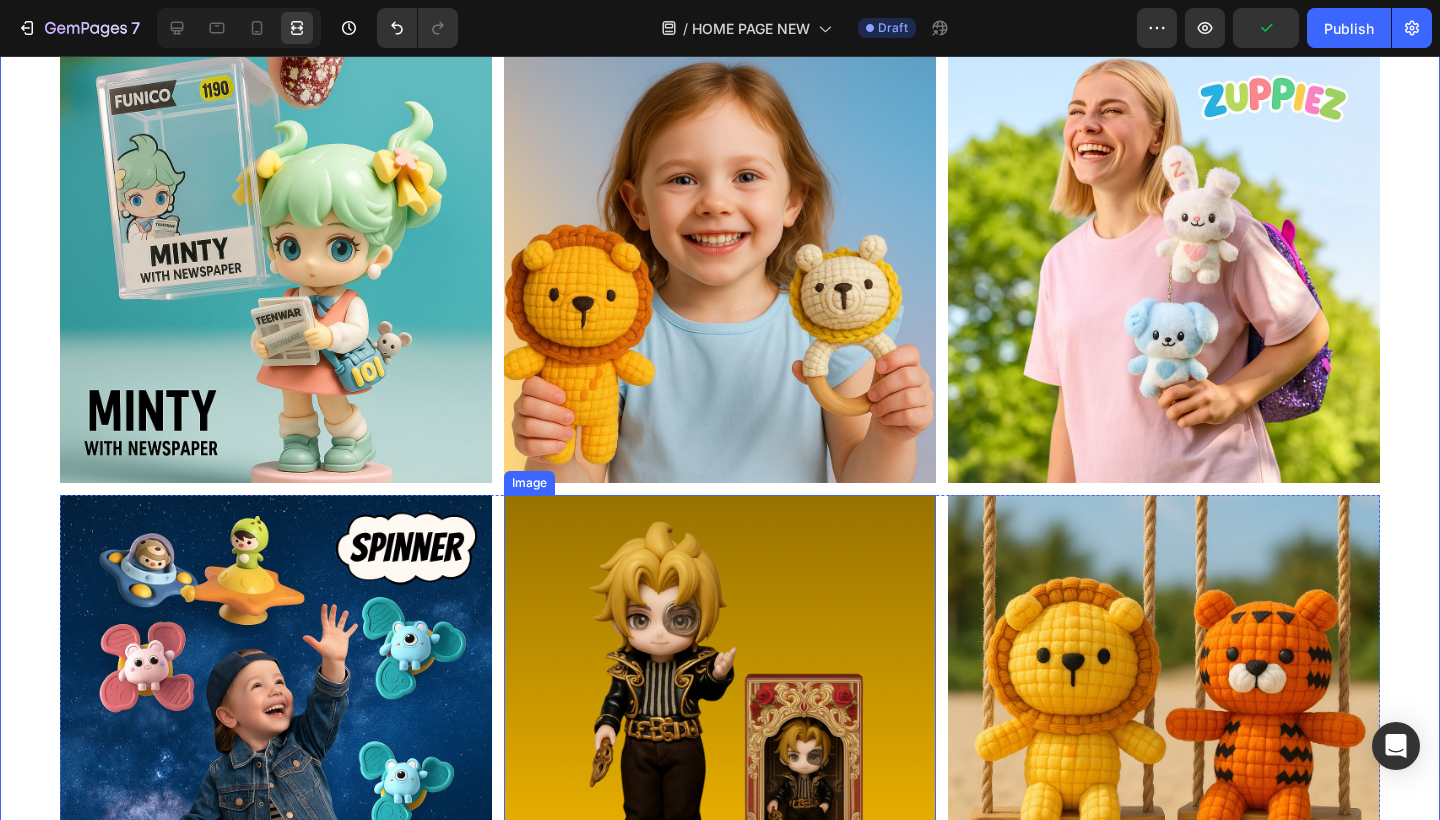 scroll, scrollTop: 4714, scrollLeft: 0, axis: vertical 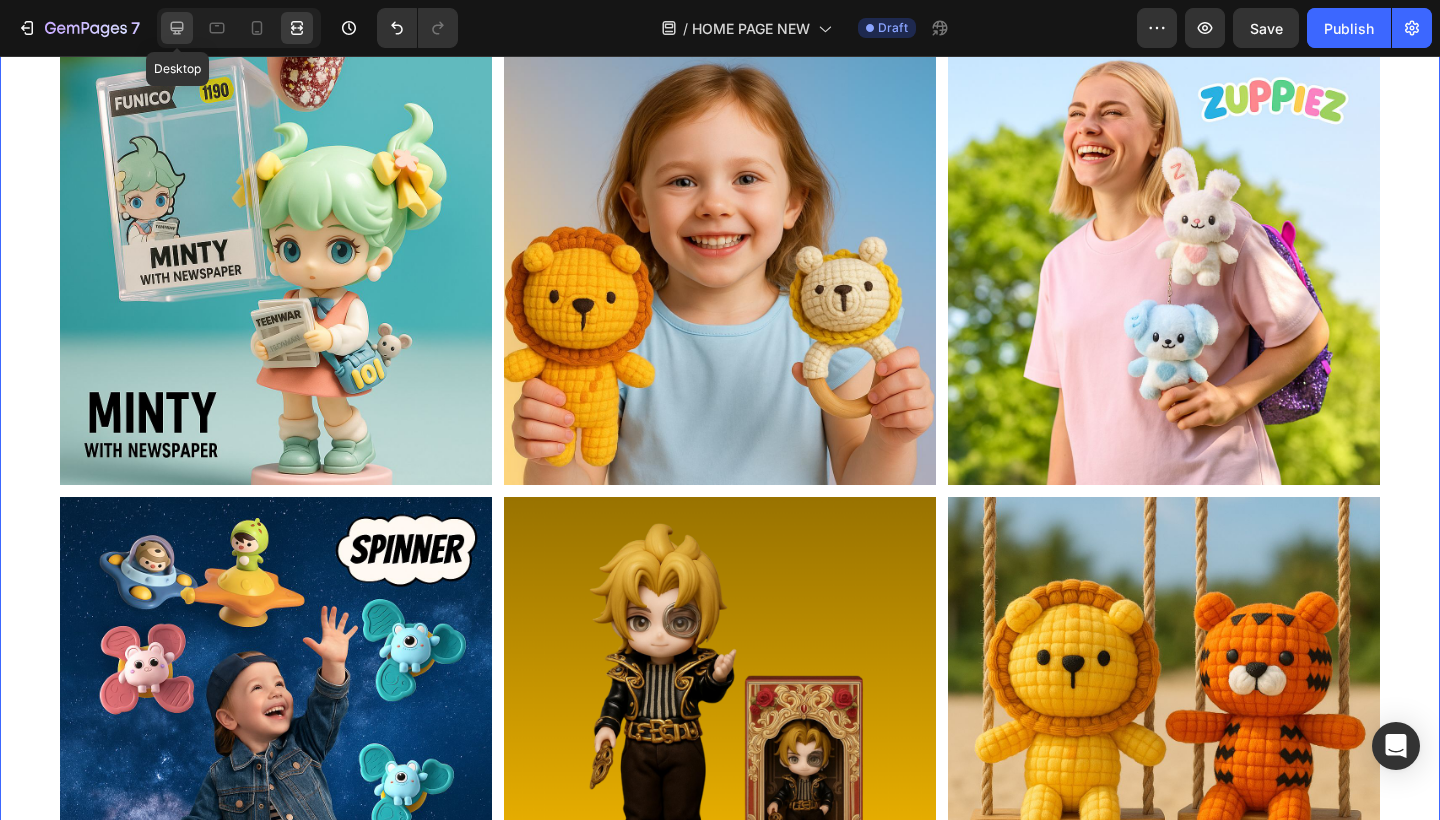 click 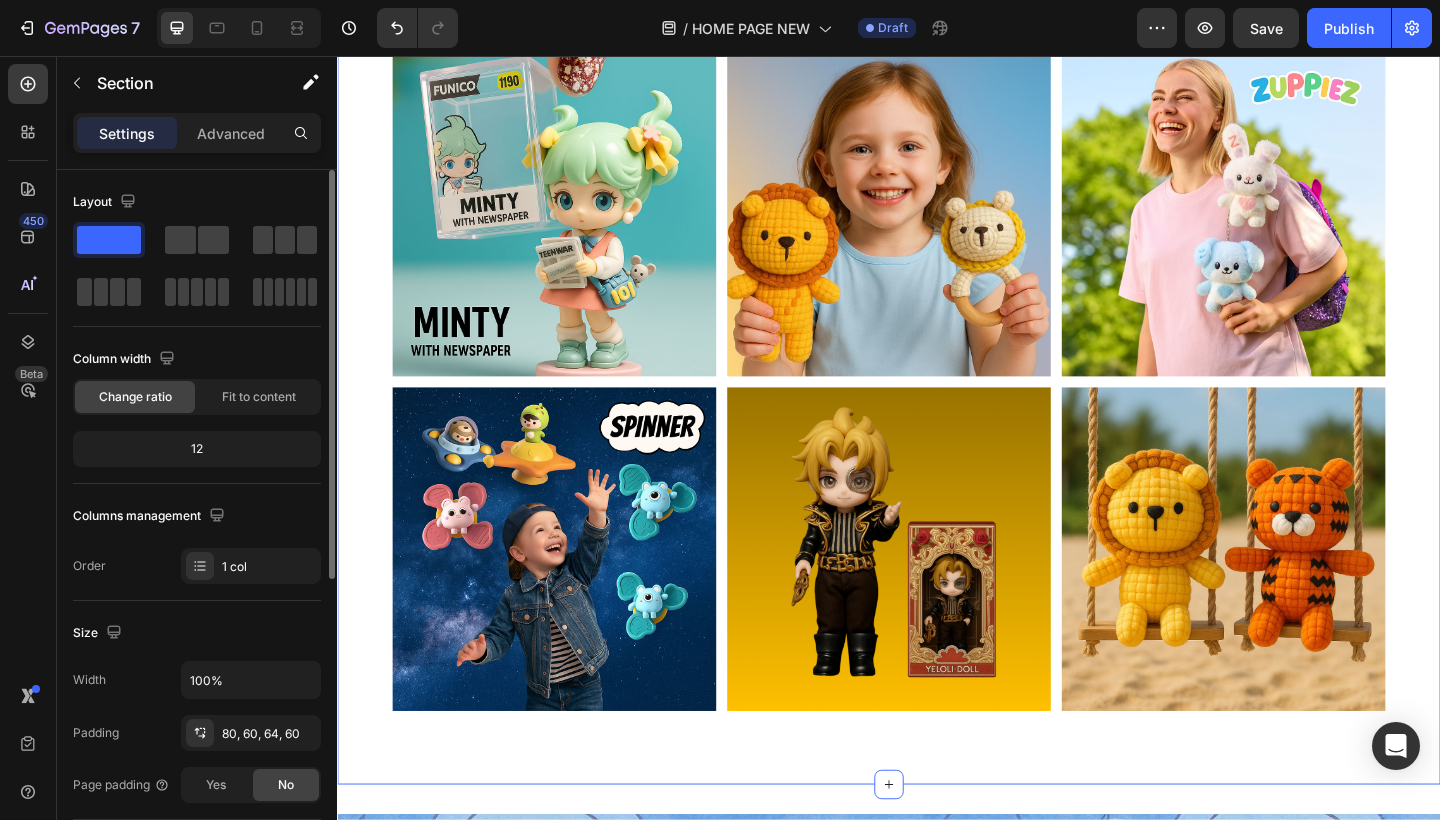 click at bounding box center (937, 593) 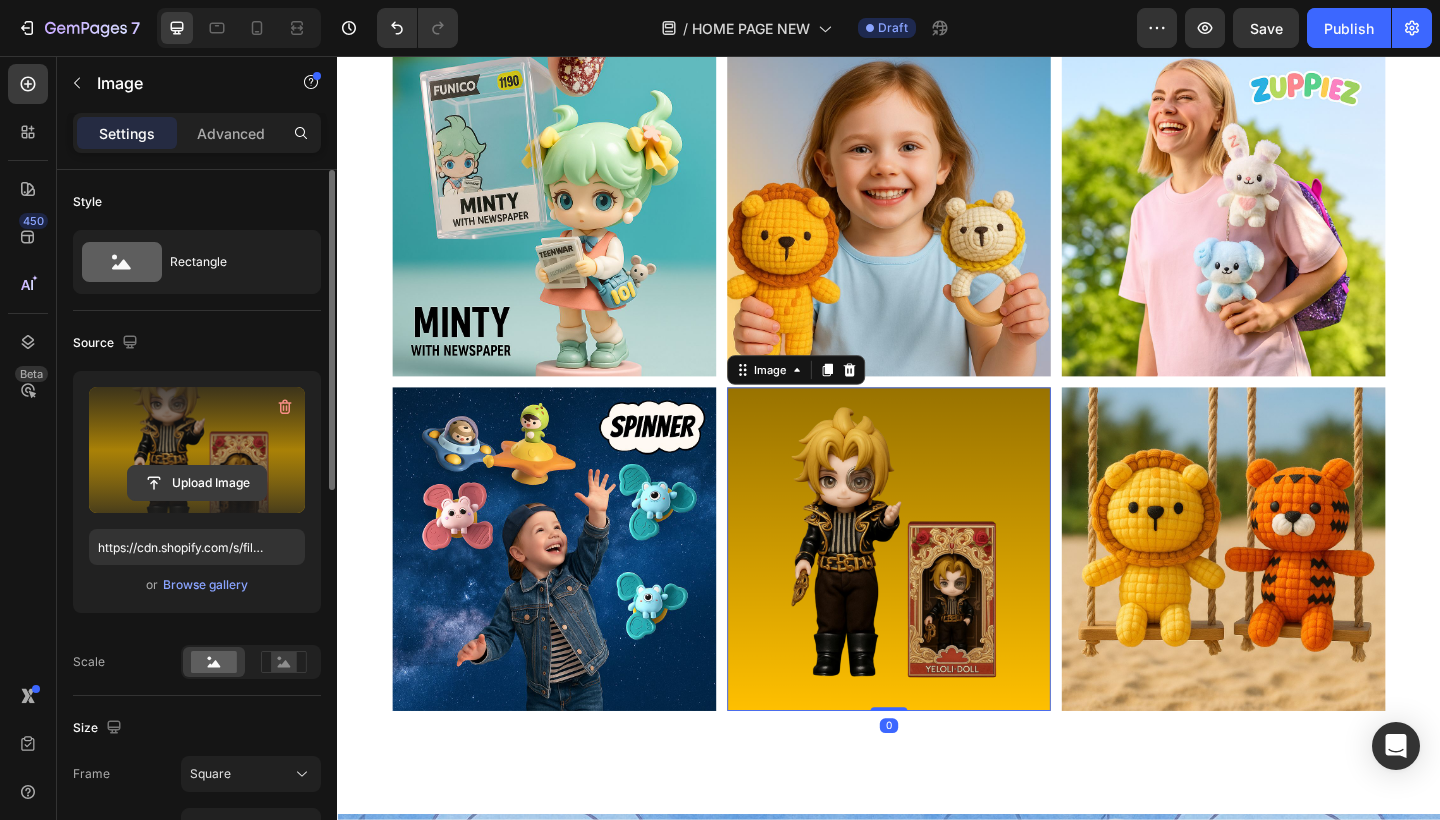 click 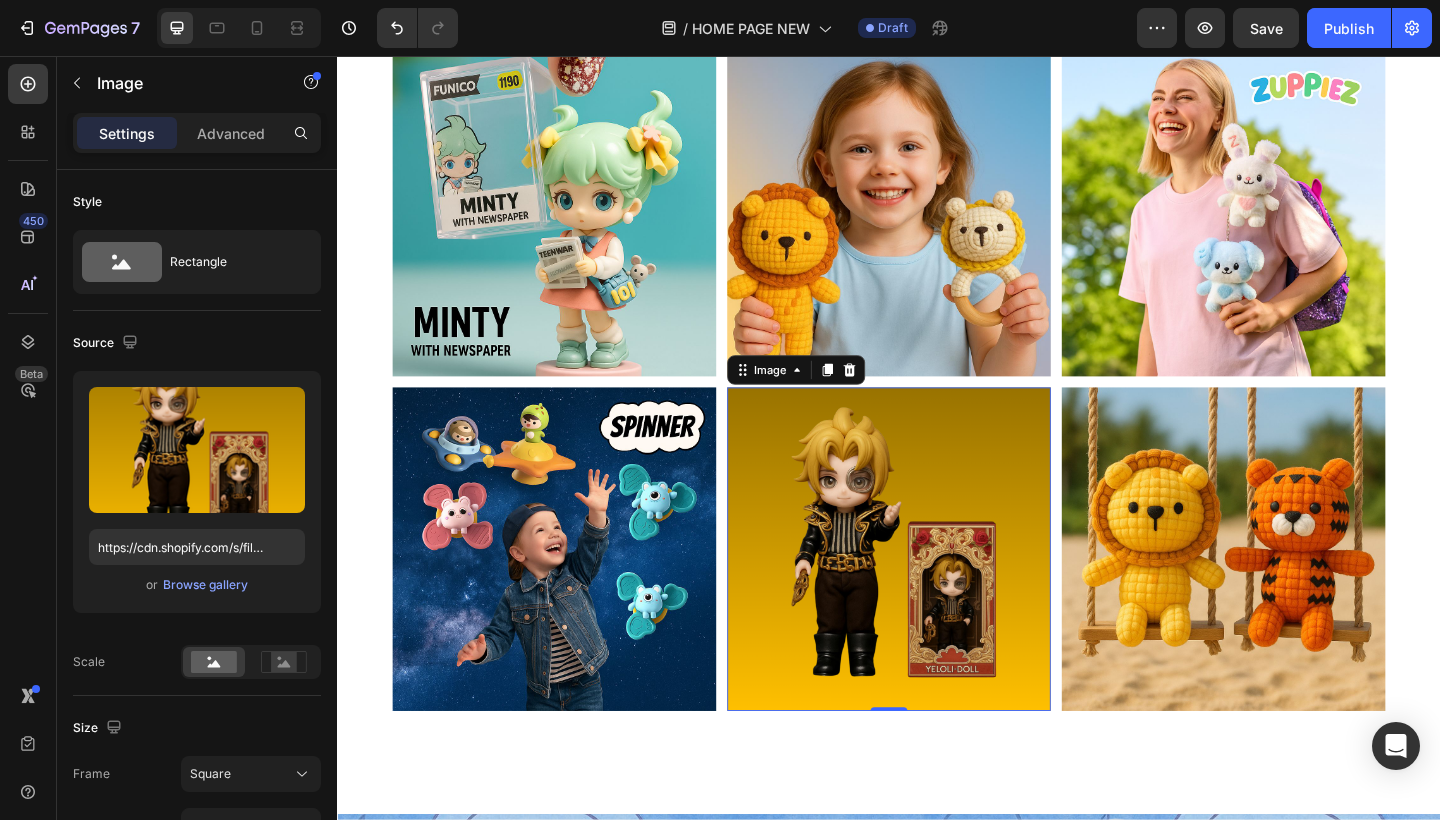 scroll, scrollTop: 4689, scrollLeft: 0, axis: vertical 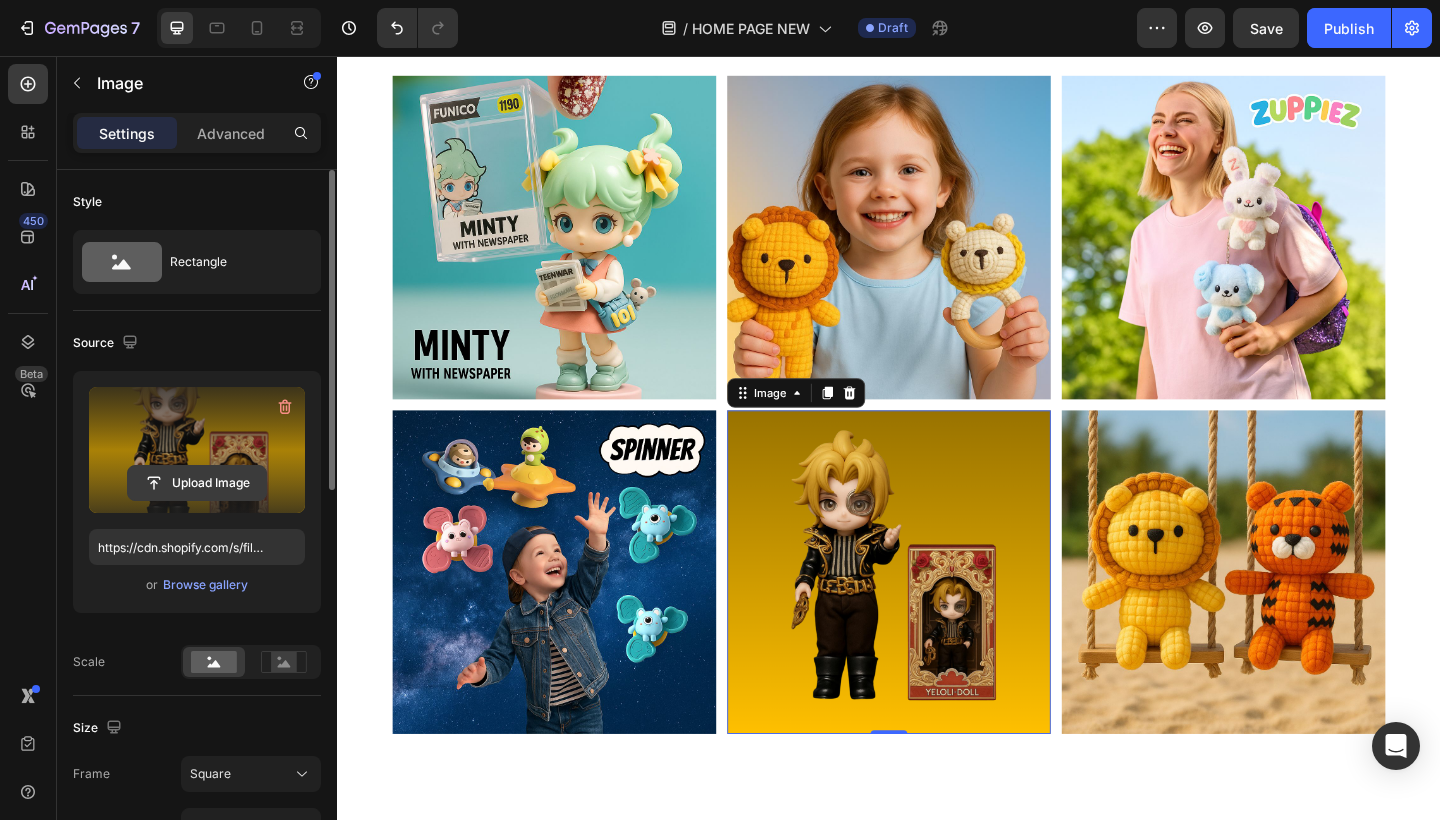 click 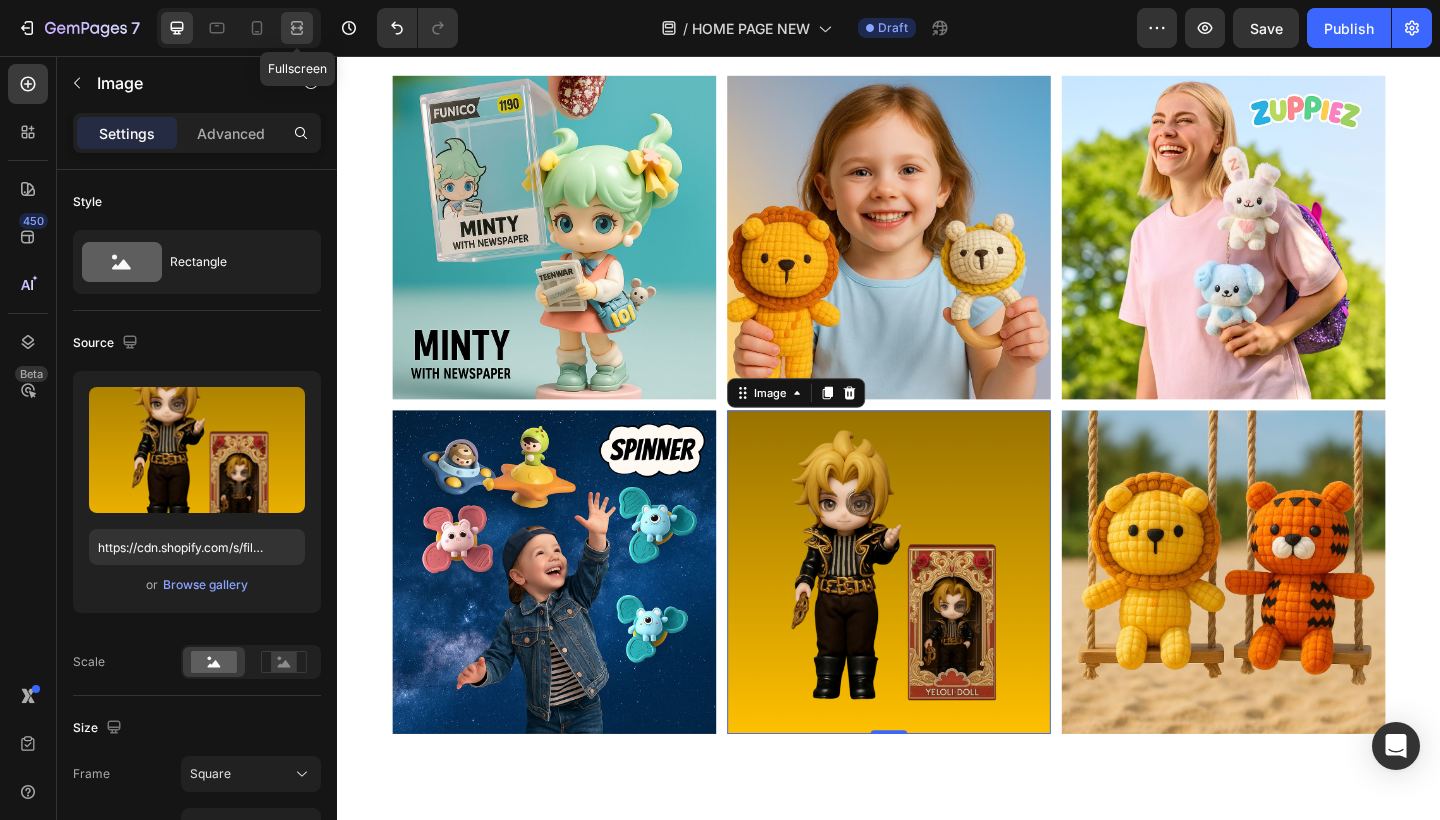click 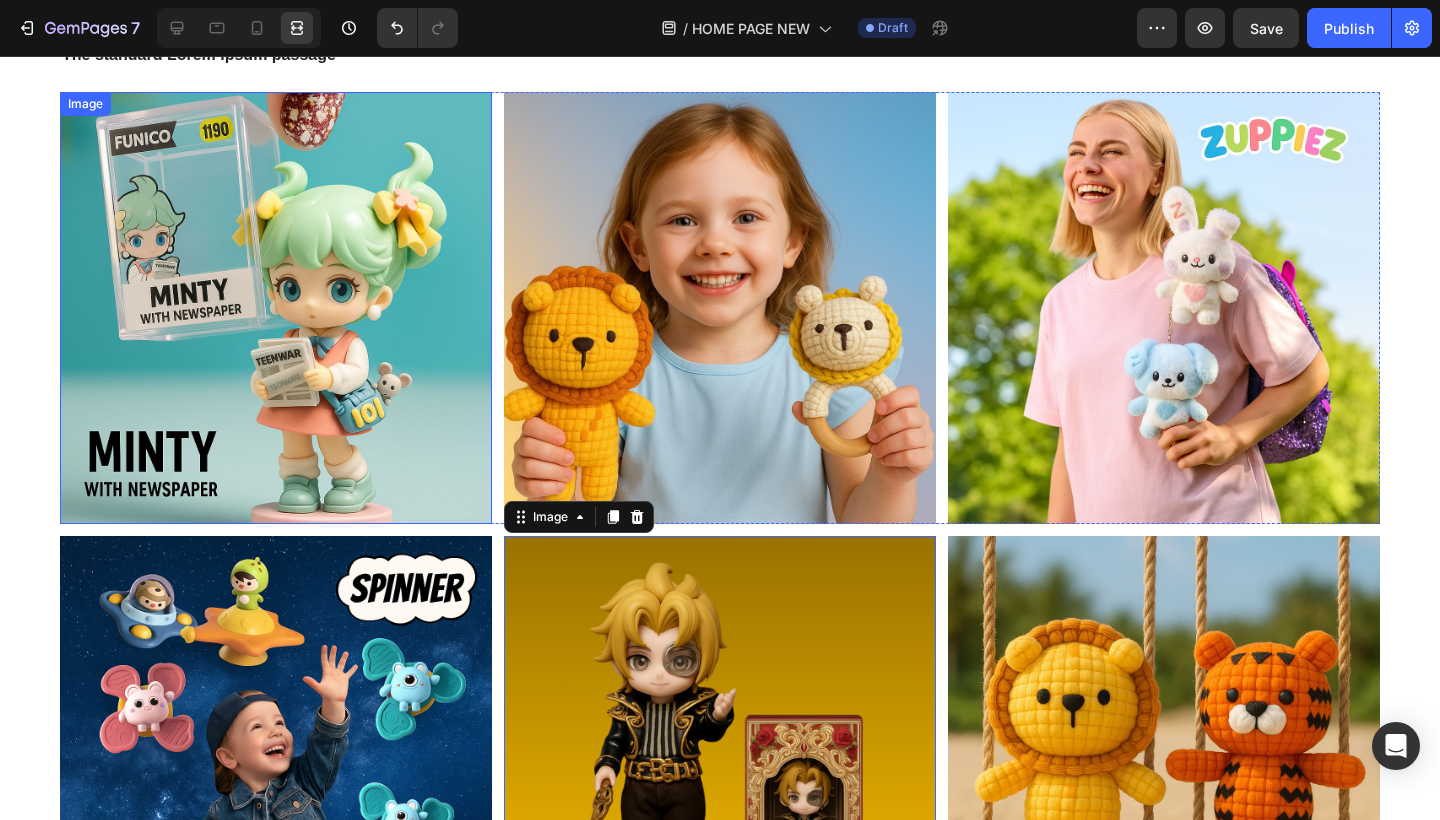 scroll, scrollTop: 4657, scrollLeft: 0, axis: vertical 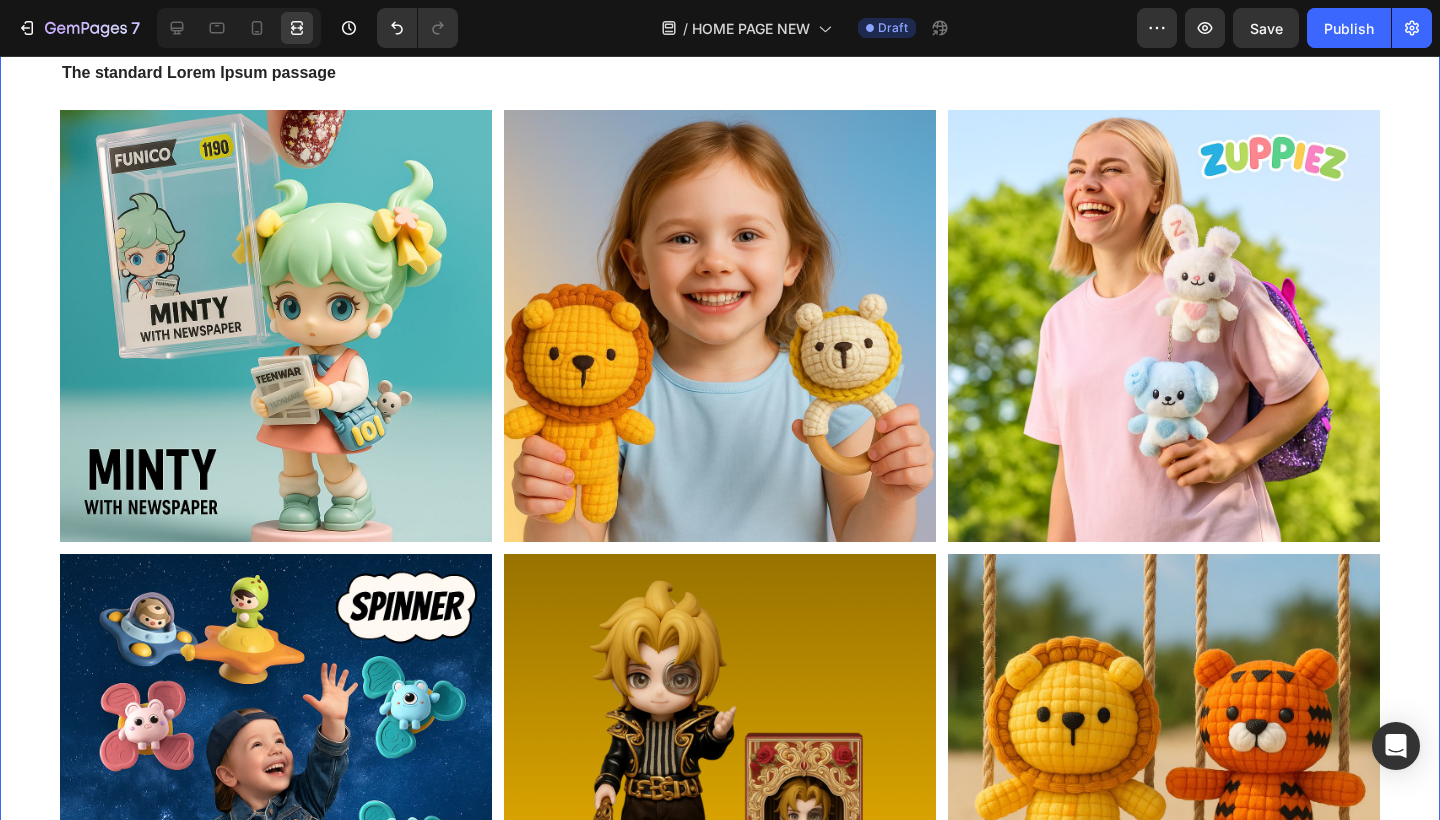 click on "The standard Lorem Ipsum passage Heading Image Image Image Row Image Image   0 Image Row" at bounding box center [720, 531] 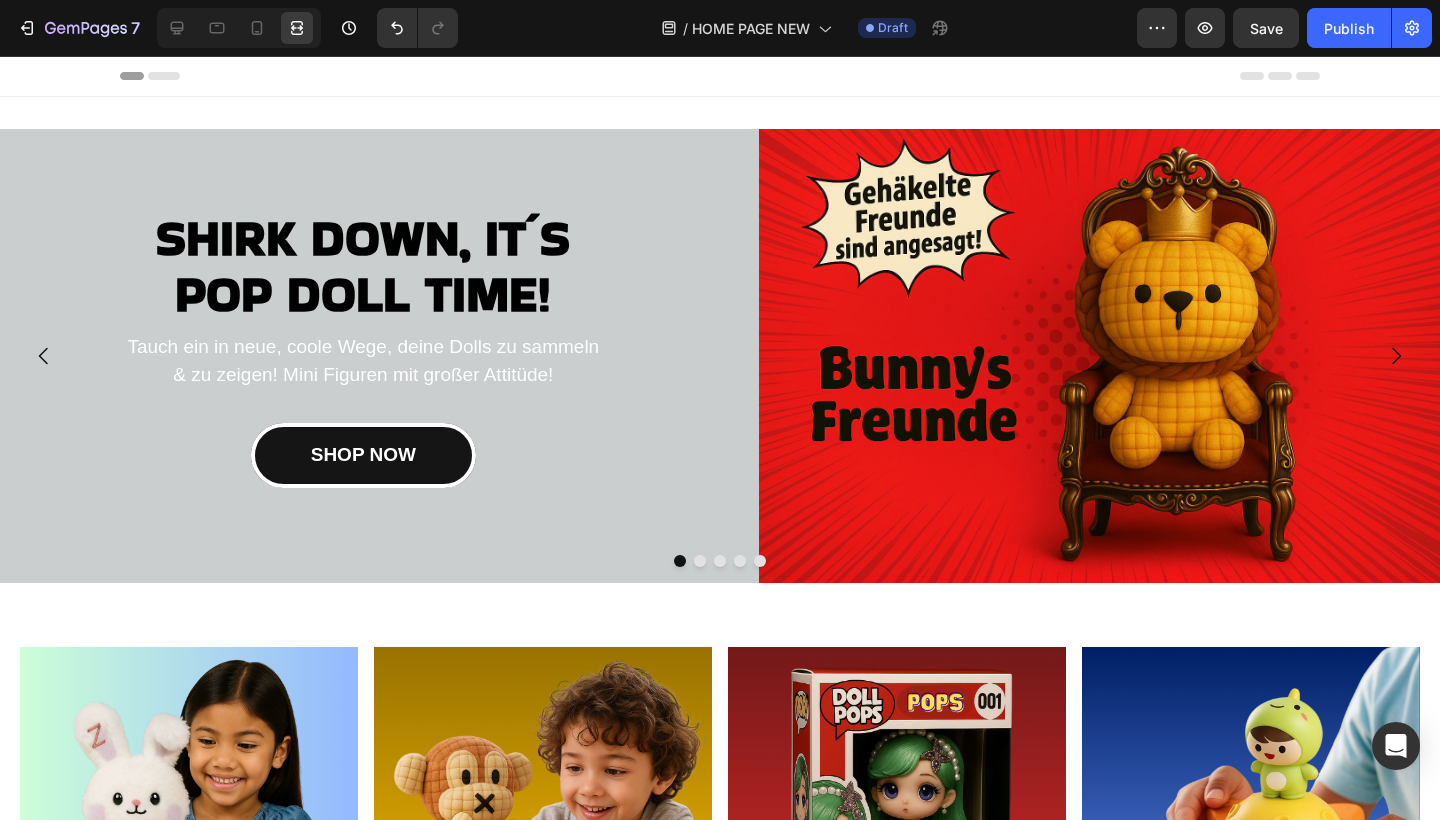 scroll, scrollTop: 0, scrollLeft: 0, axis: both 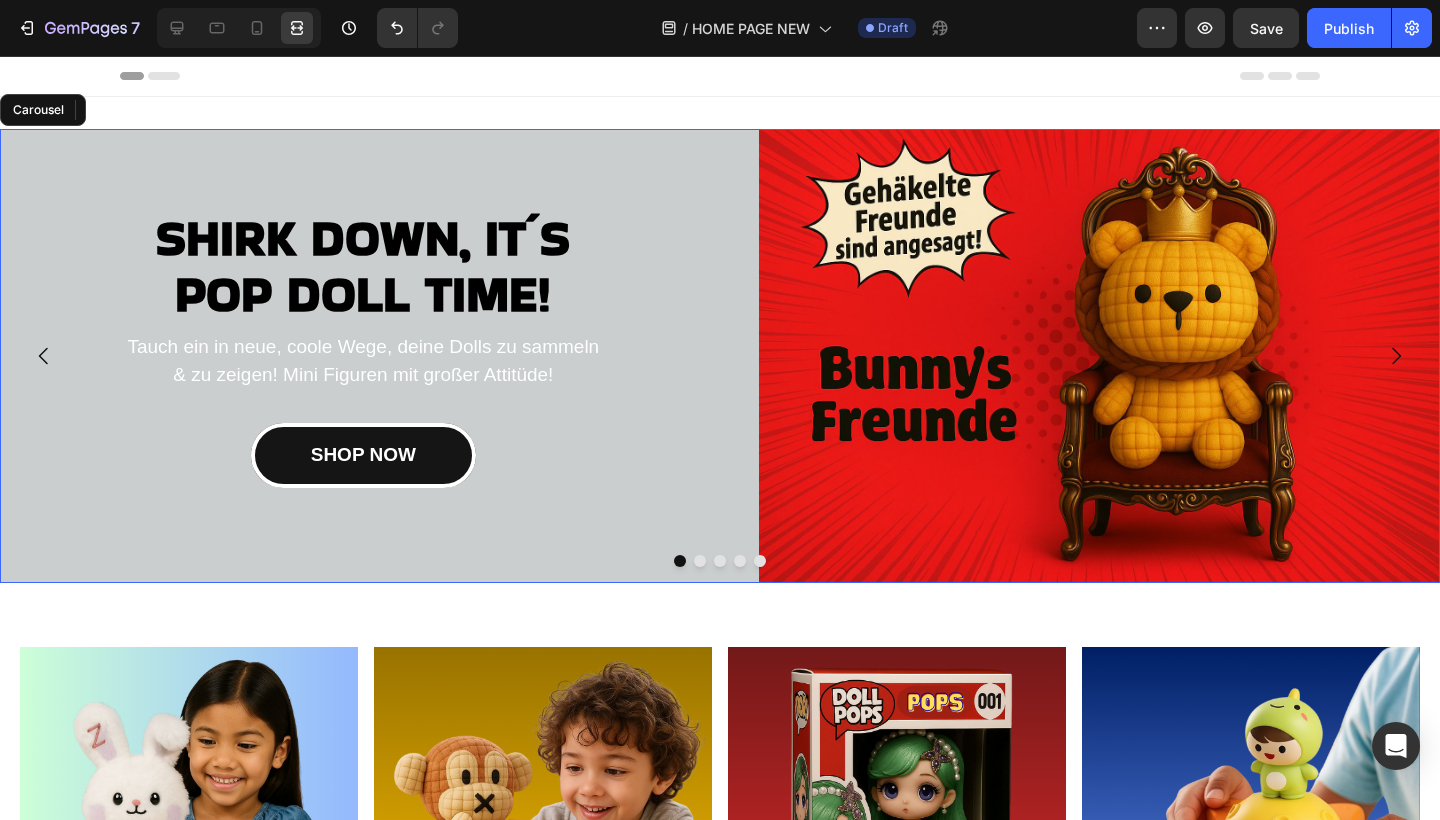 click 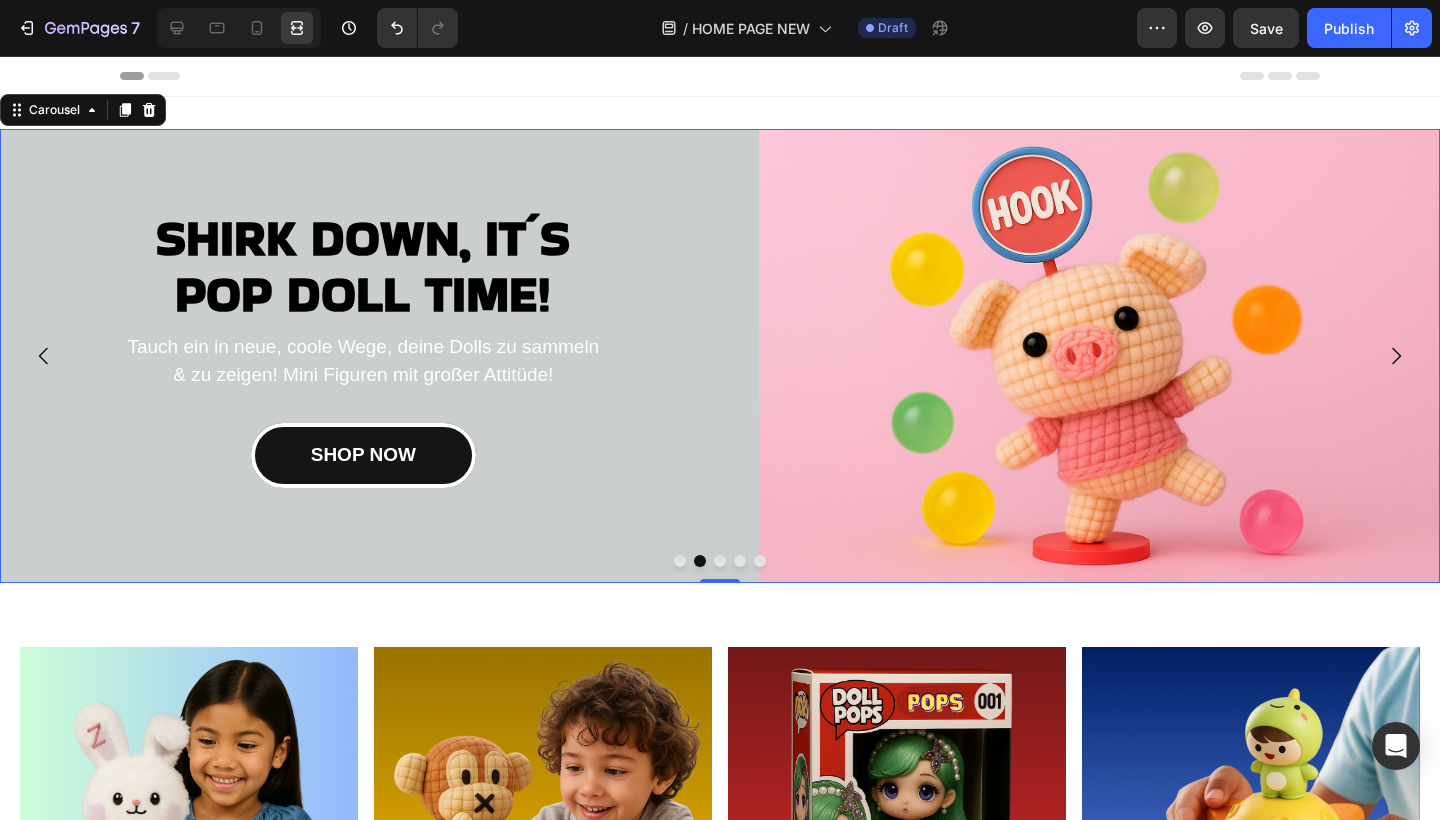 click 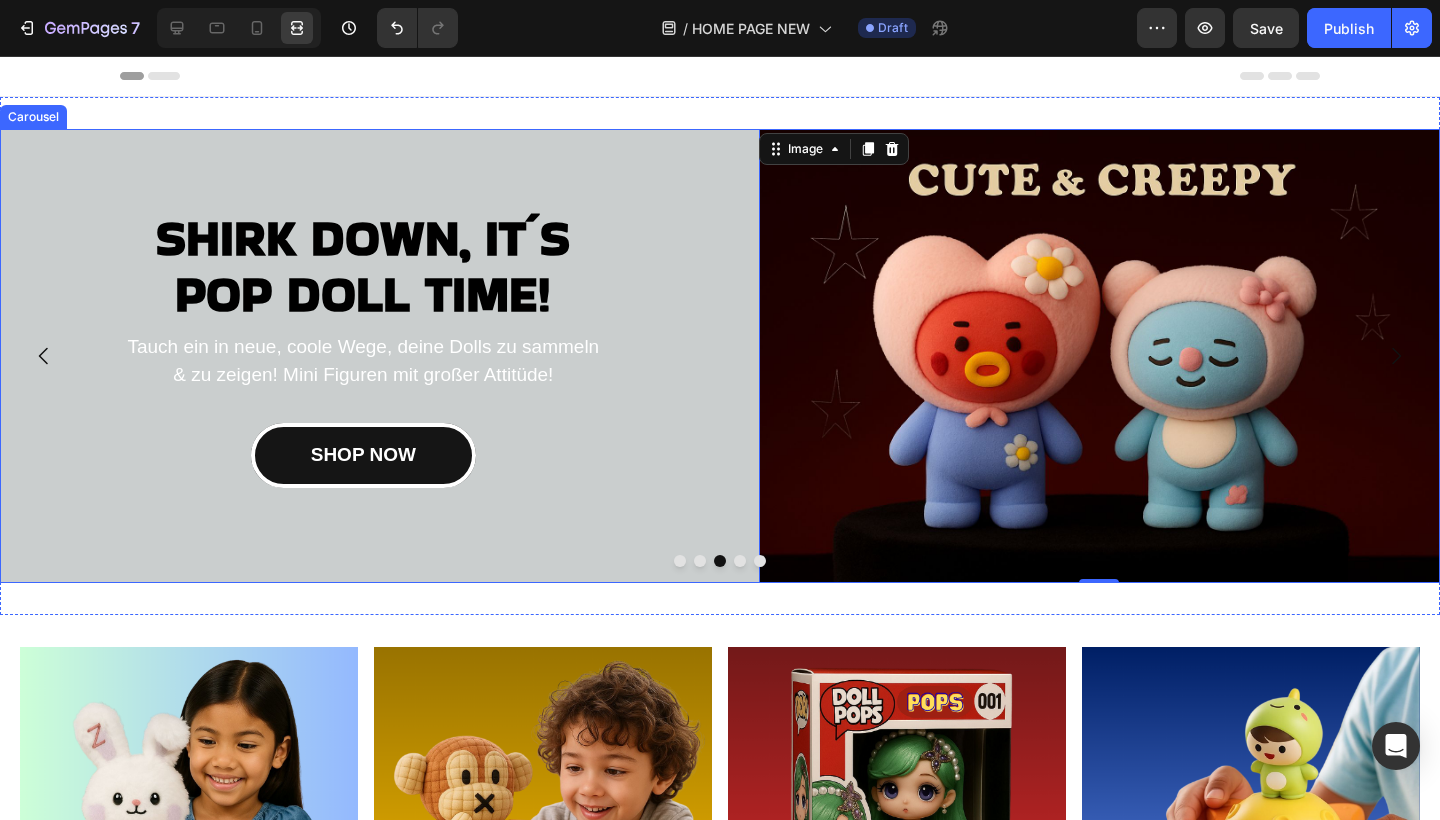 click at bounding box center [740, 561] 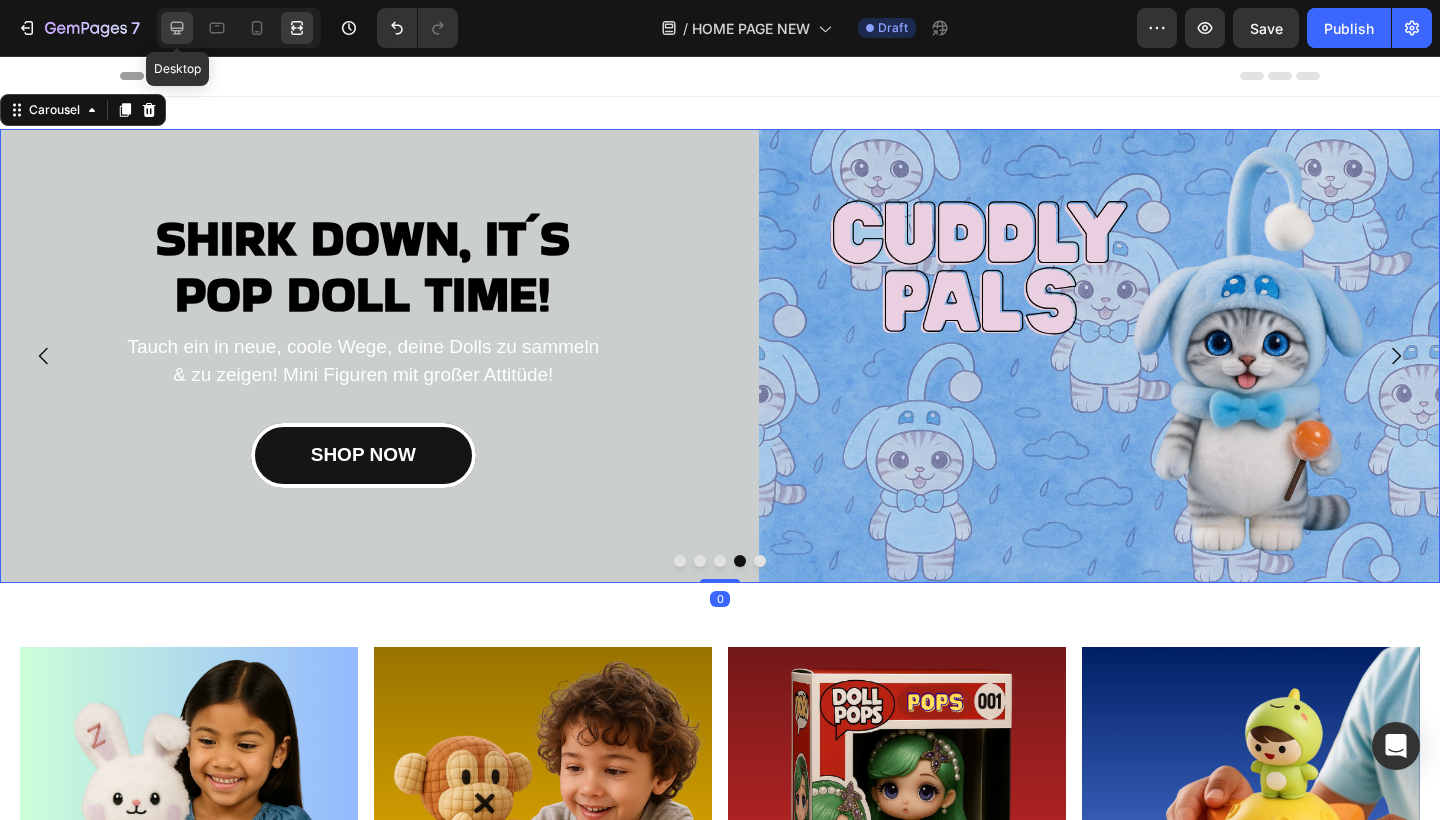 click 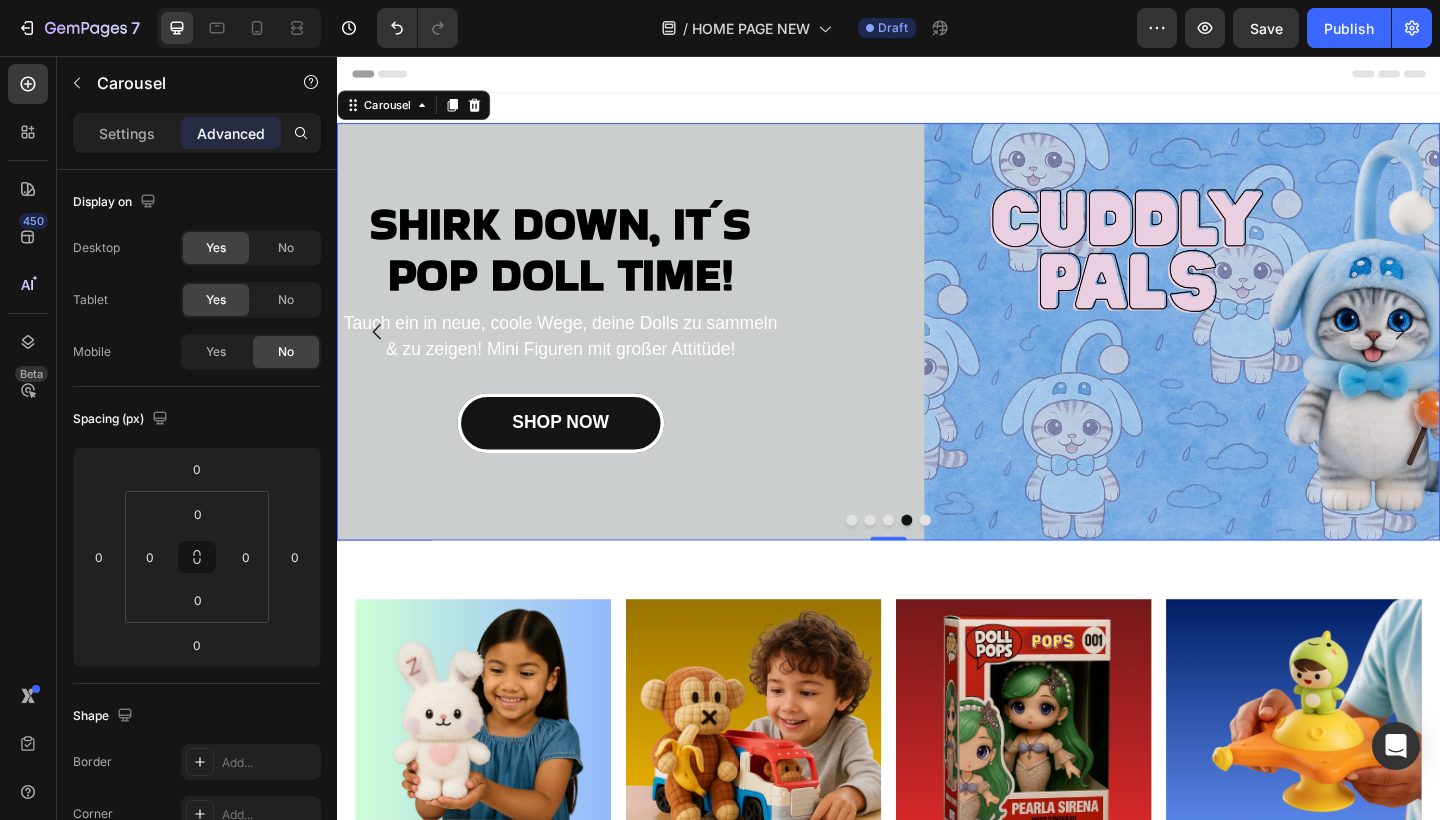 click at bounding box center [1316, 356] 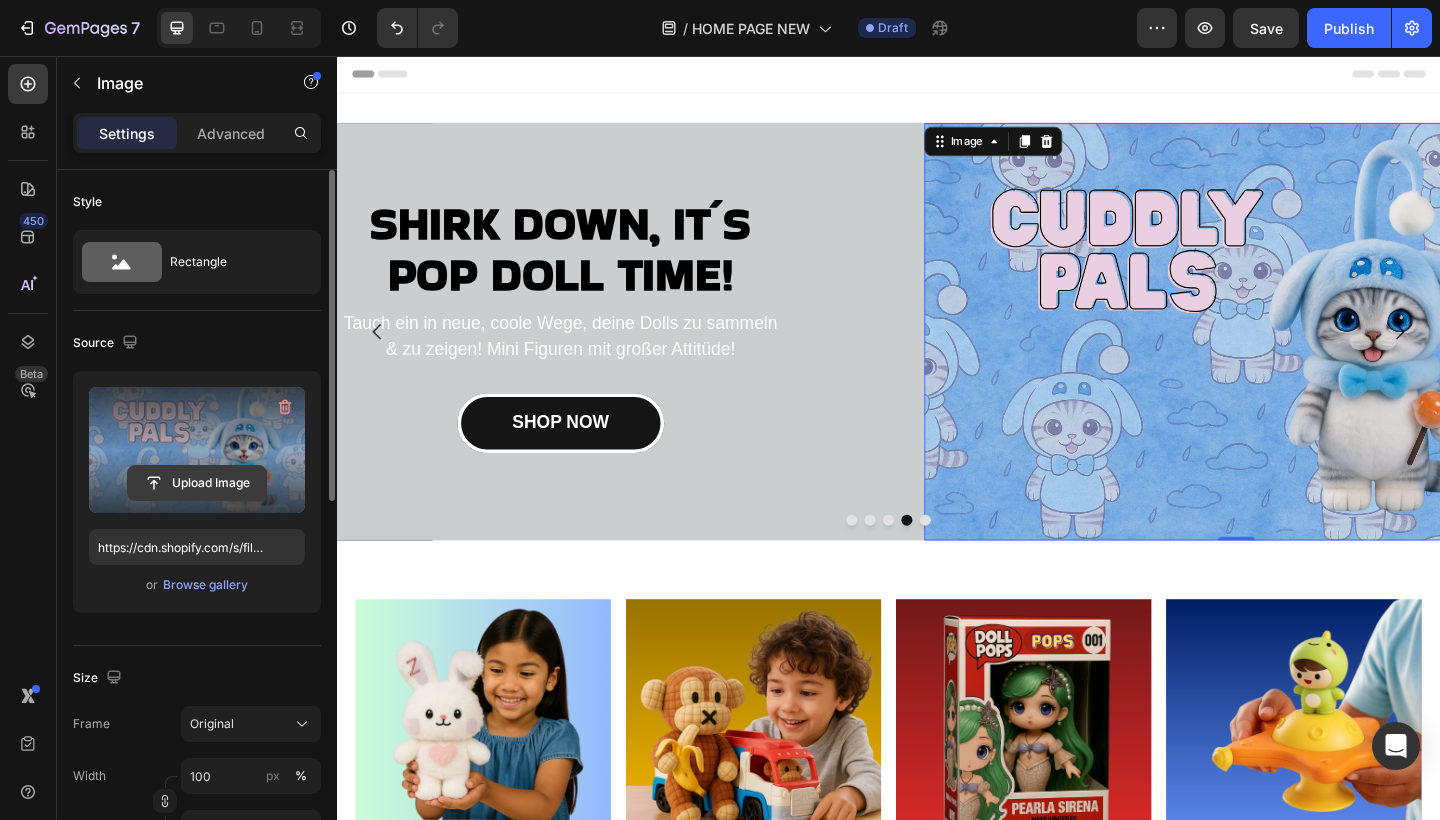 click 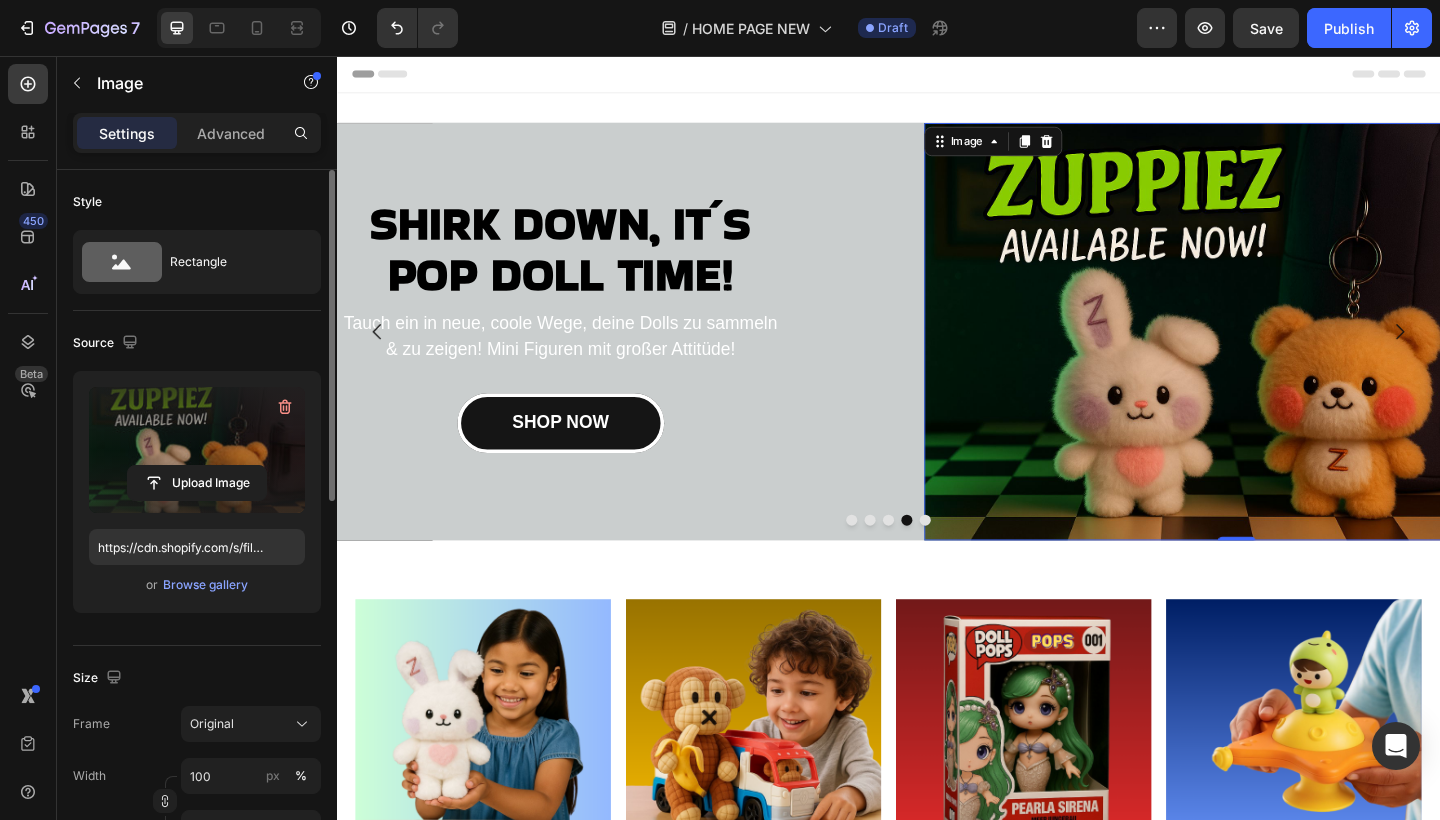 type on "https://cdn.shopify.com/s/files/1/0883/4033/2880/files/gempages_570780491876139904-4fcb63de-039c-4ab3-8aea-82056b9ff400.jpg" 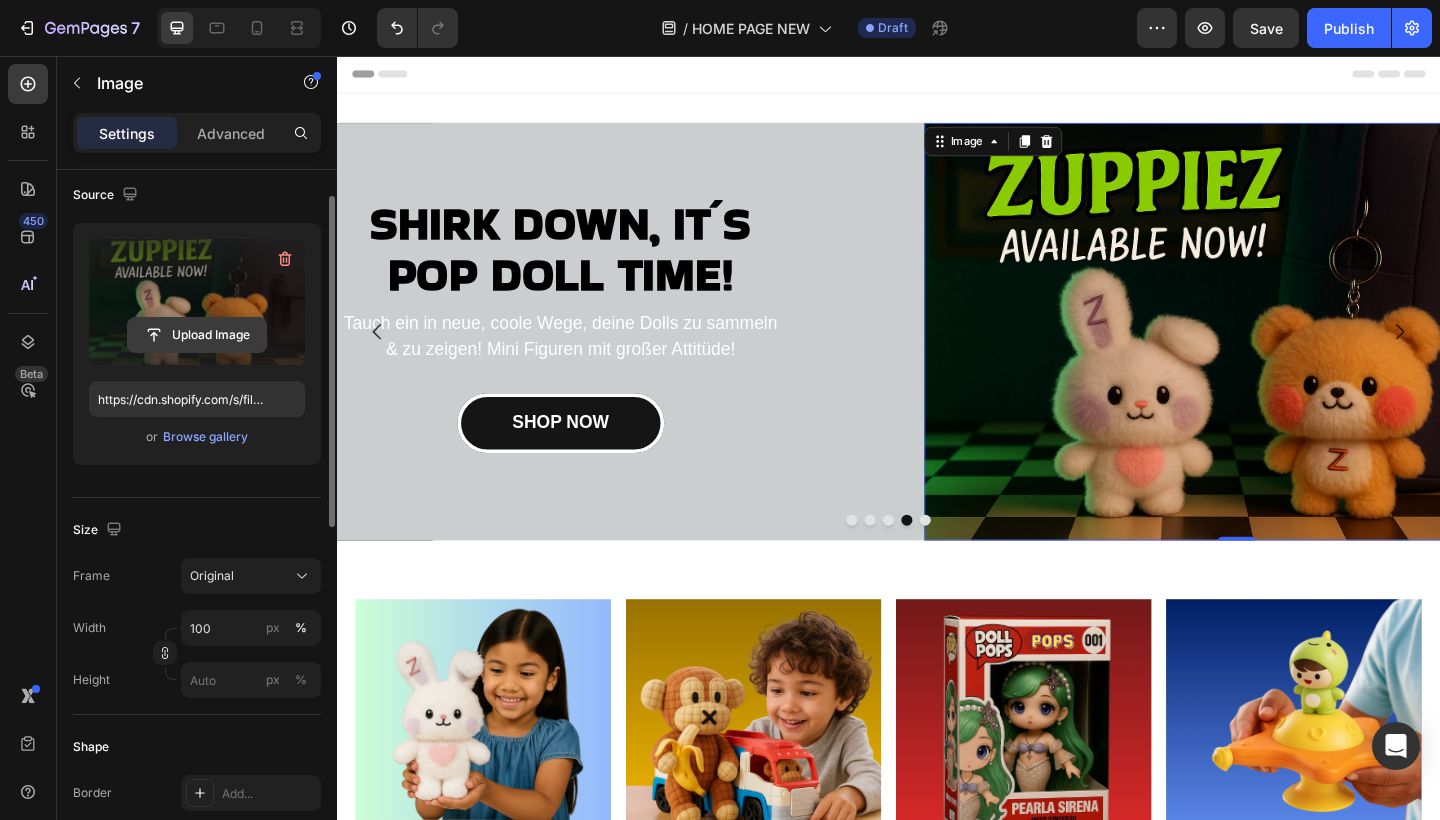 scroll, scrollTop: 186, scrollLeft: 0, axis: vertical 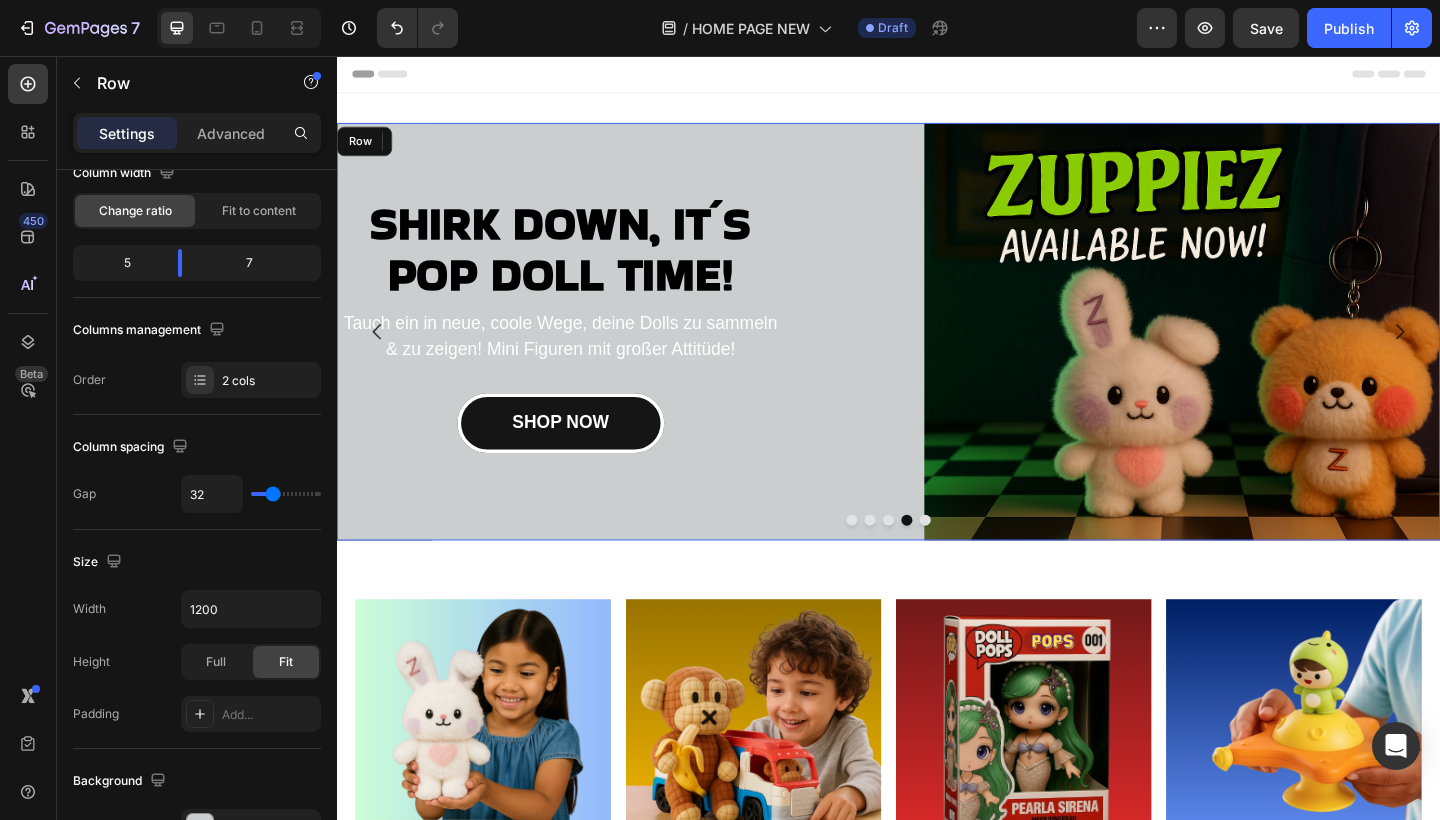 click on "Image   0" at bounding box center [1196, 356] 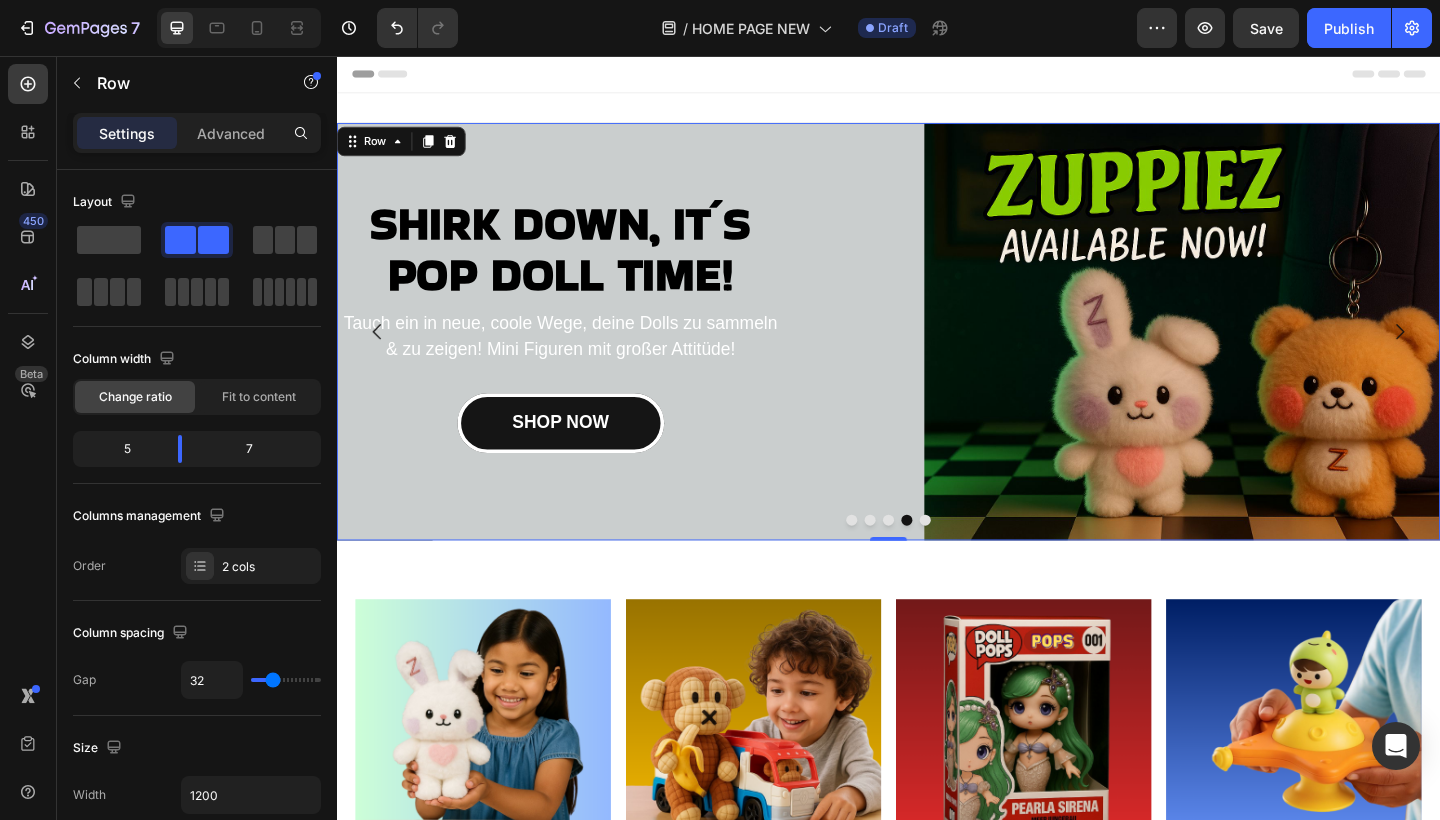 click on "Image" at bounding box center (1196, 356) 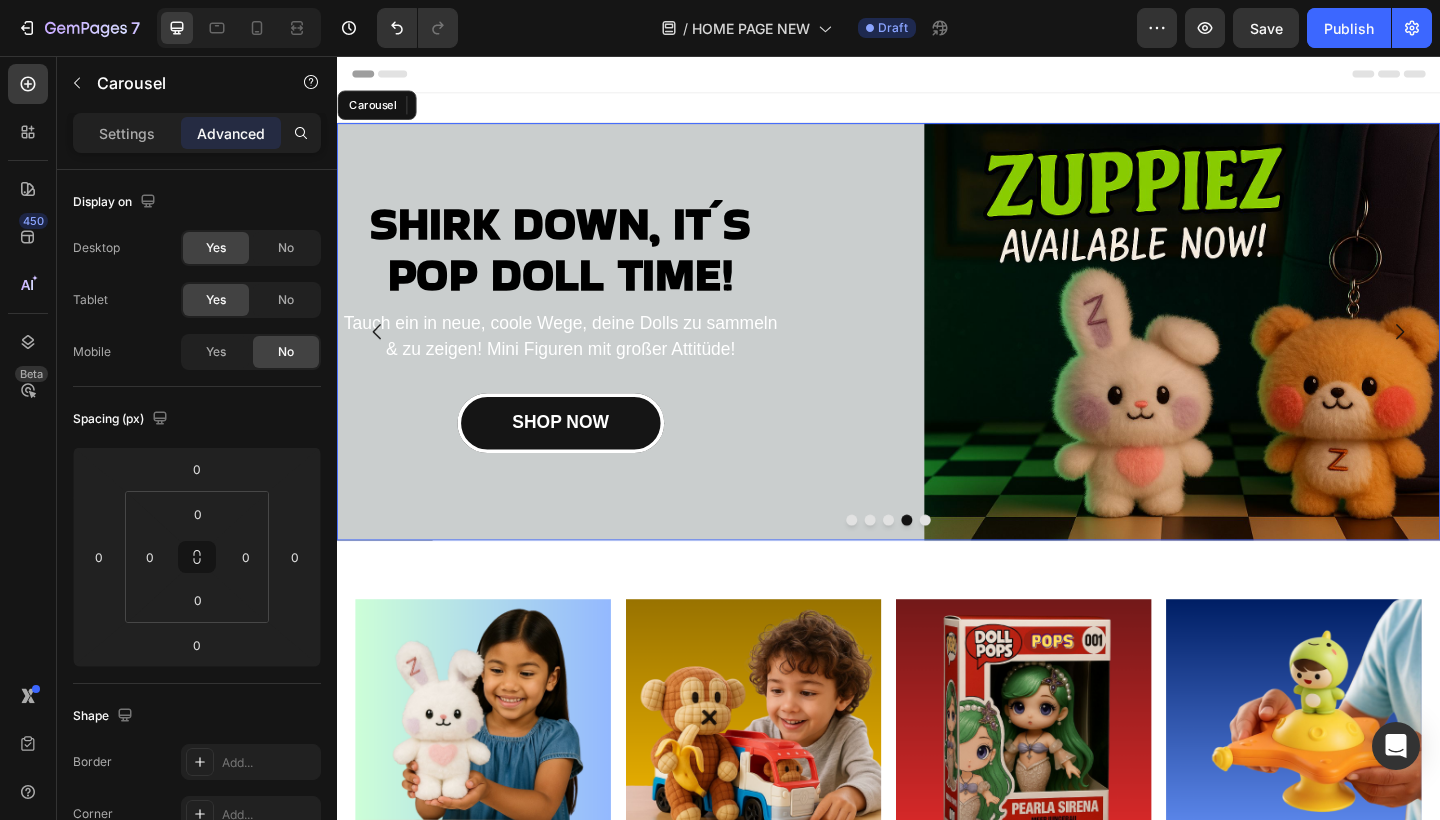 click at bounding box center (917, 561) 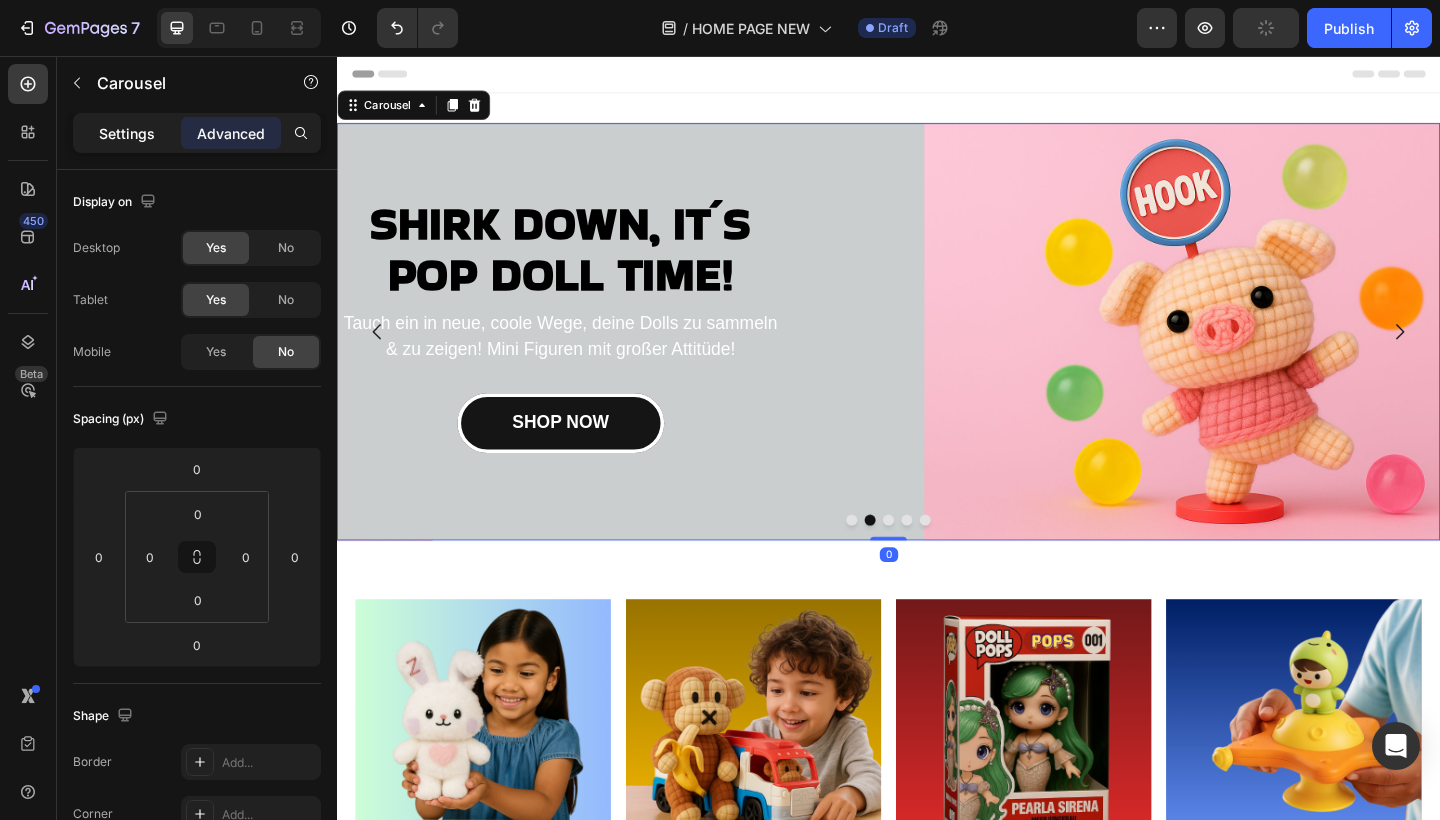 click on "Settings" at bounding box center [127, 133] 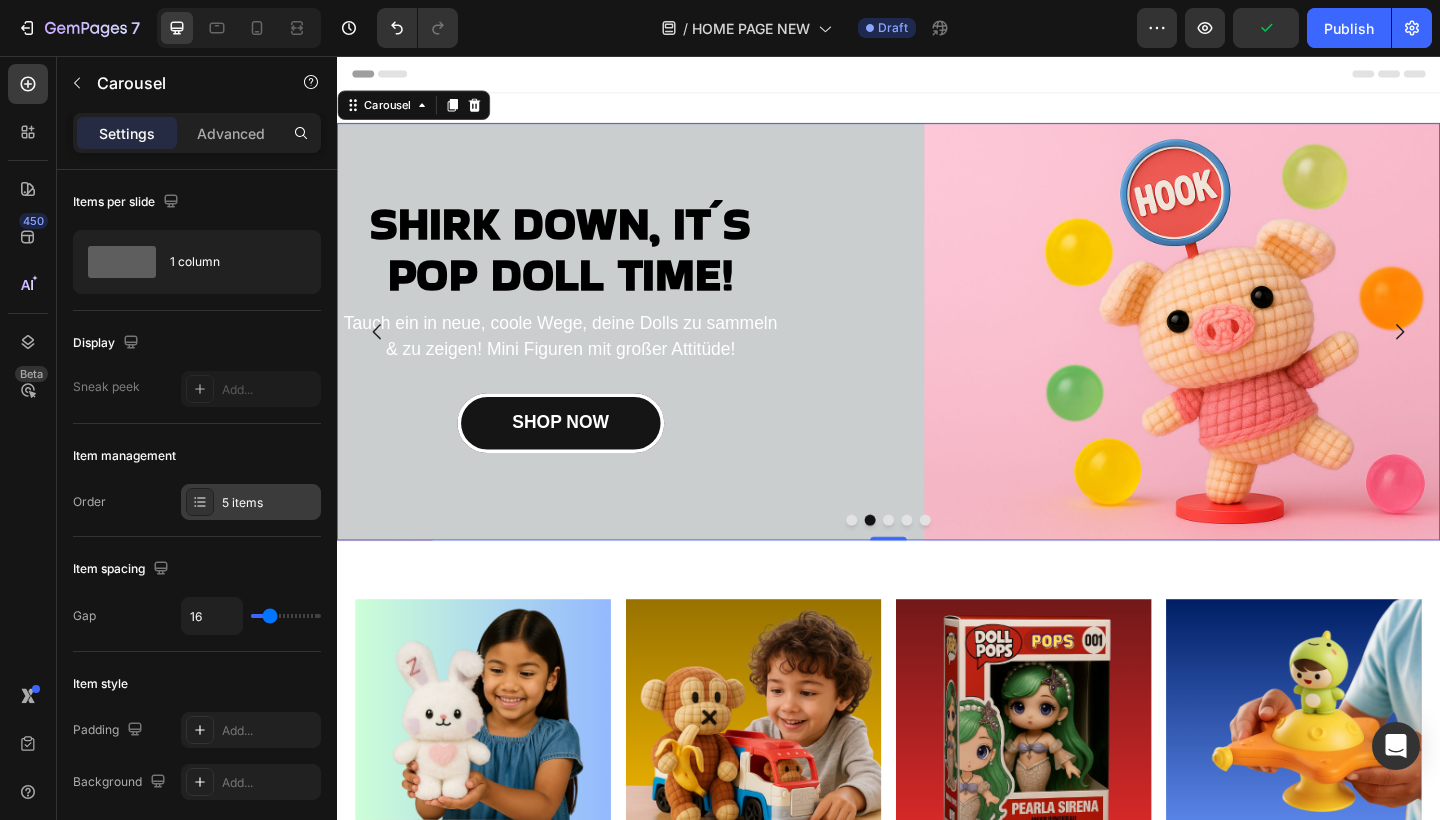 click on "5 items" at bounding box center [251, 502] 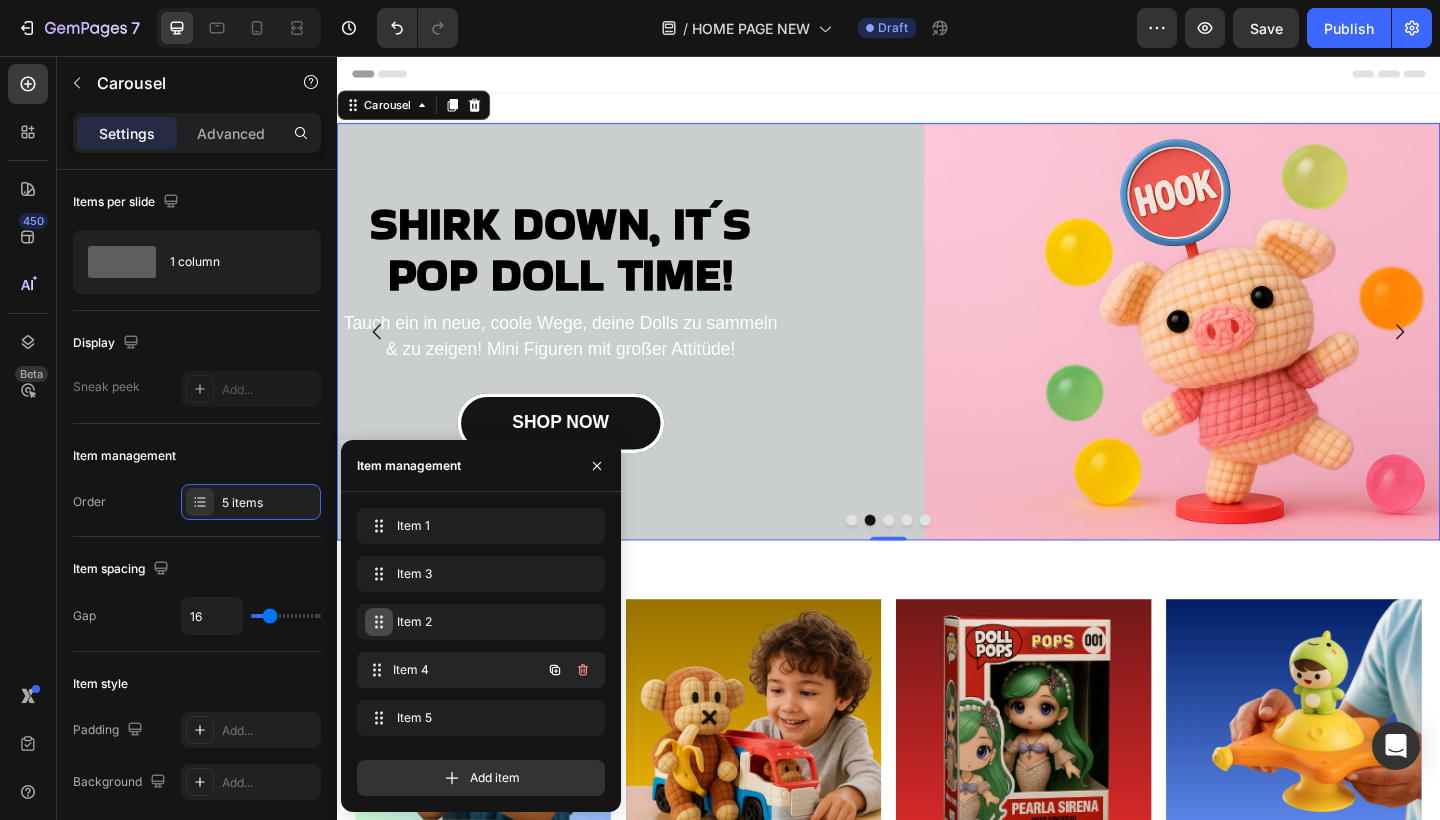 type 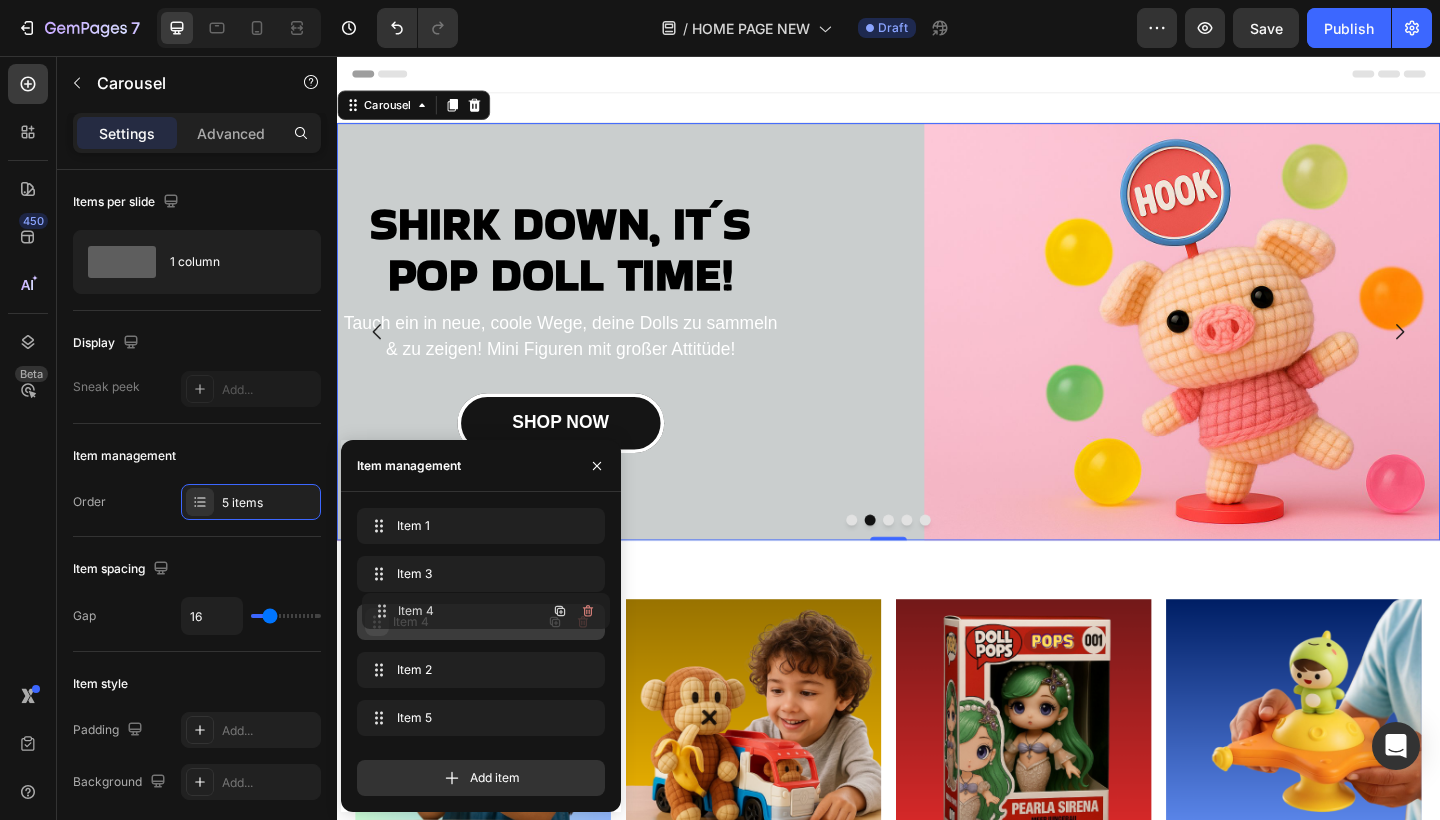 drag, startPoint x: 376, startPoint y: 668, endPoint x: 381, endPoint y: 609, distance: 59.211487 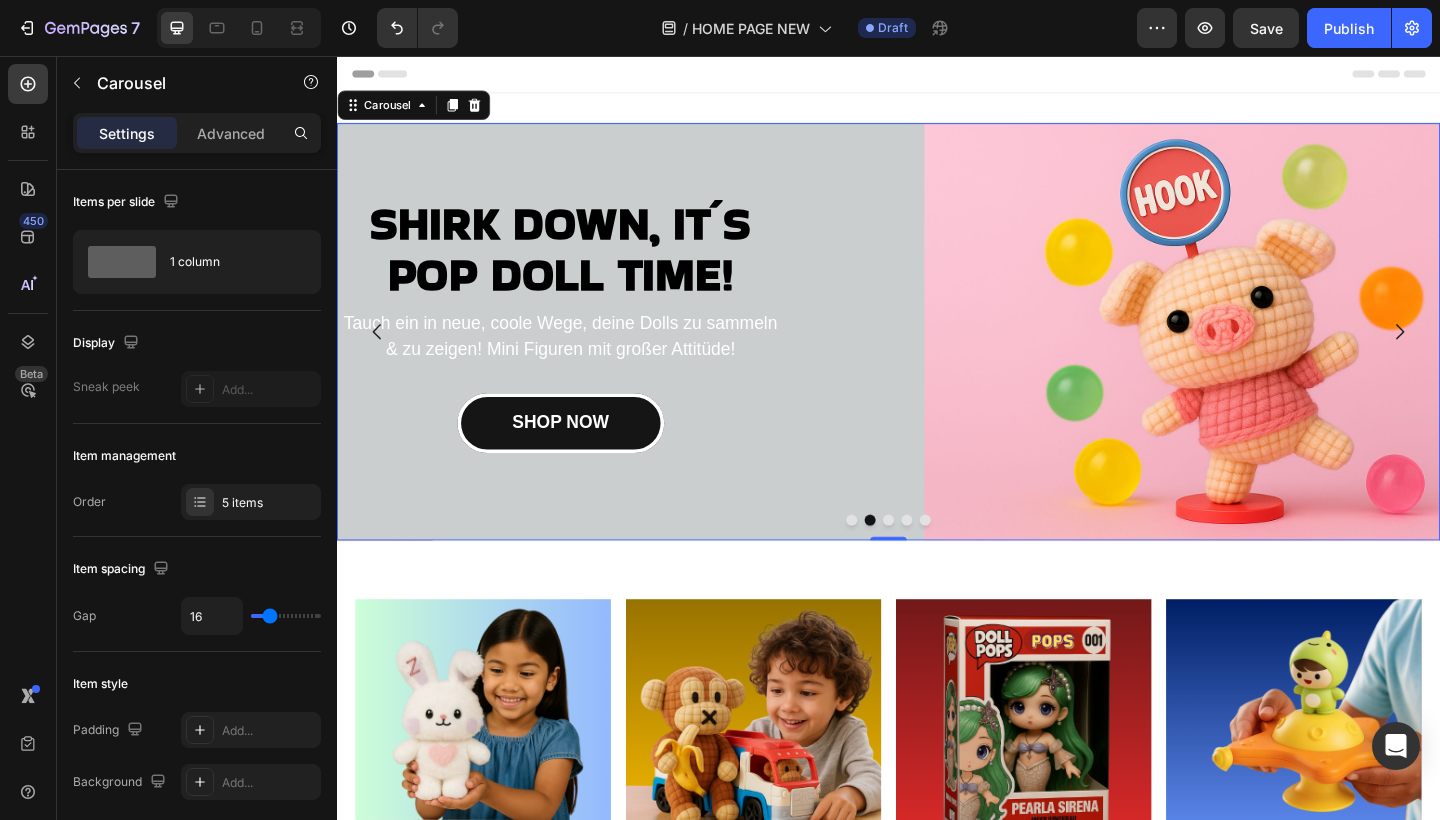click at bounding box center (937, 561) 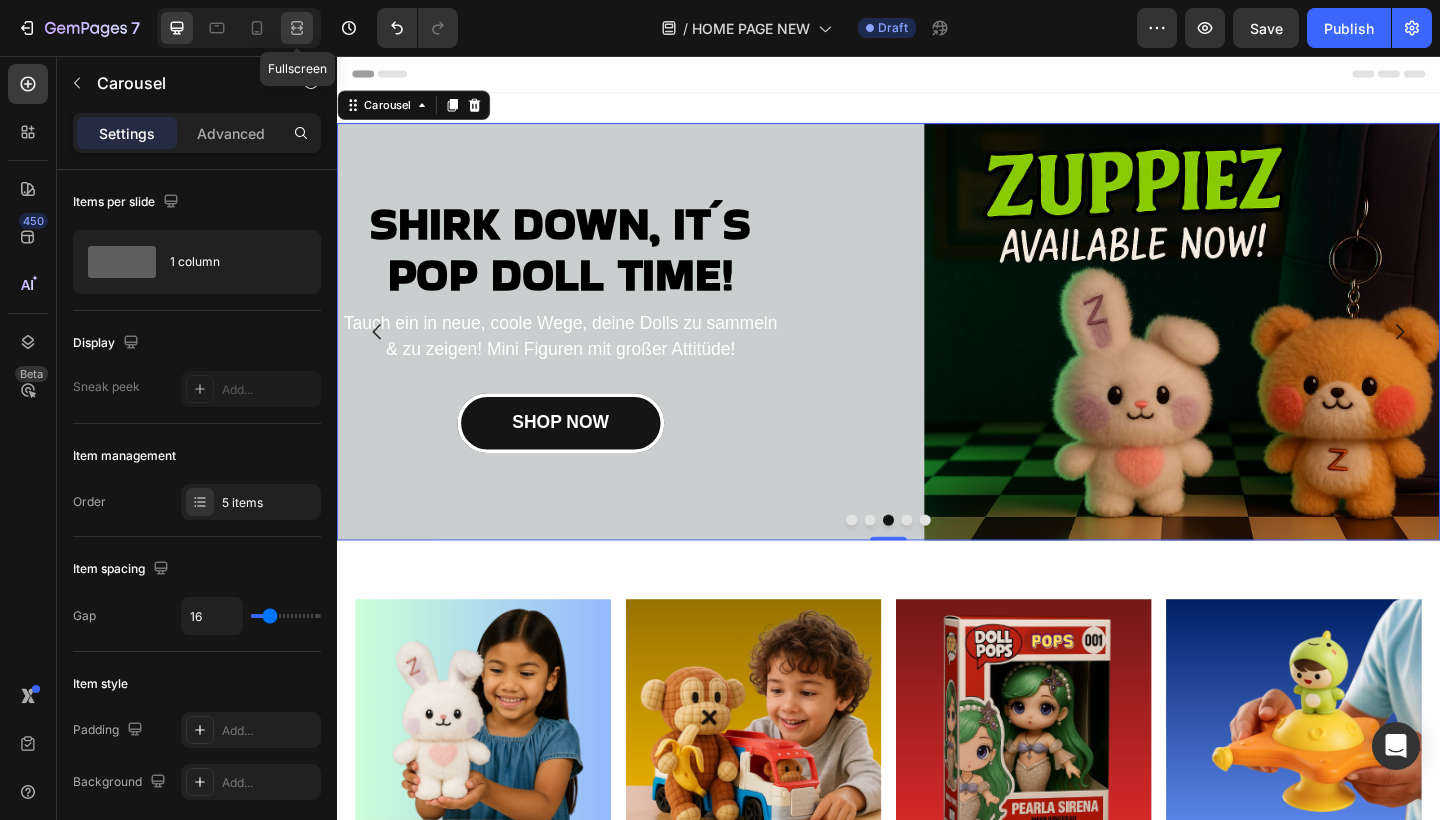 click 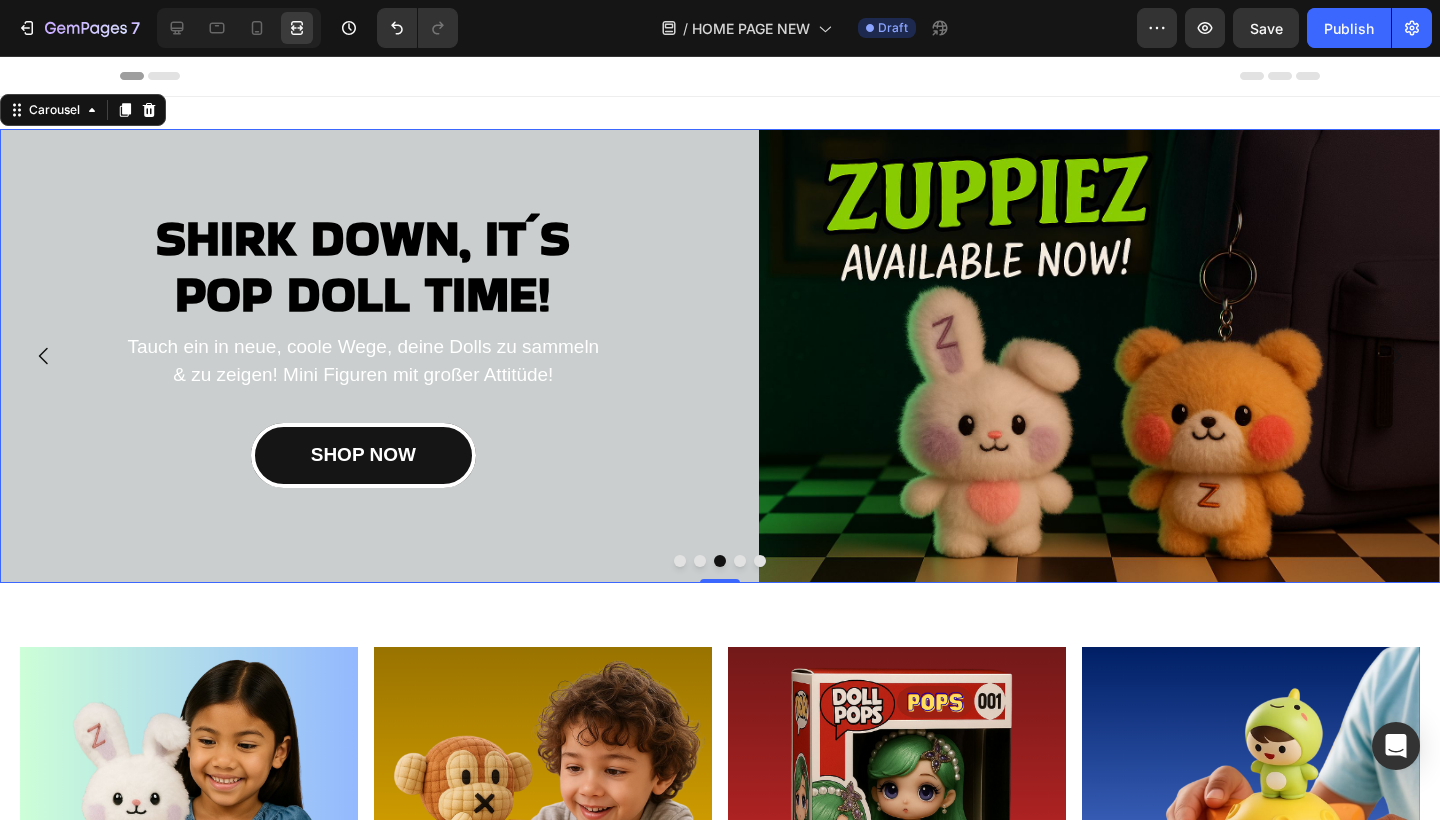 click at bounding box center [680, 561] 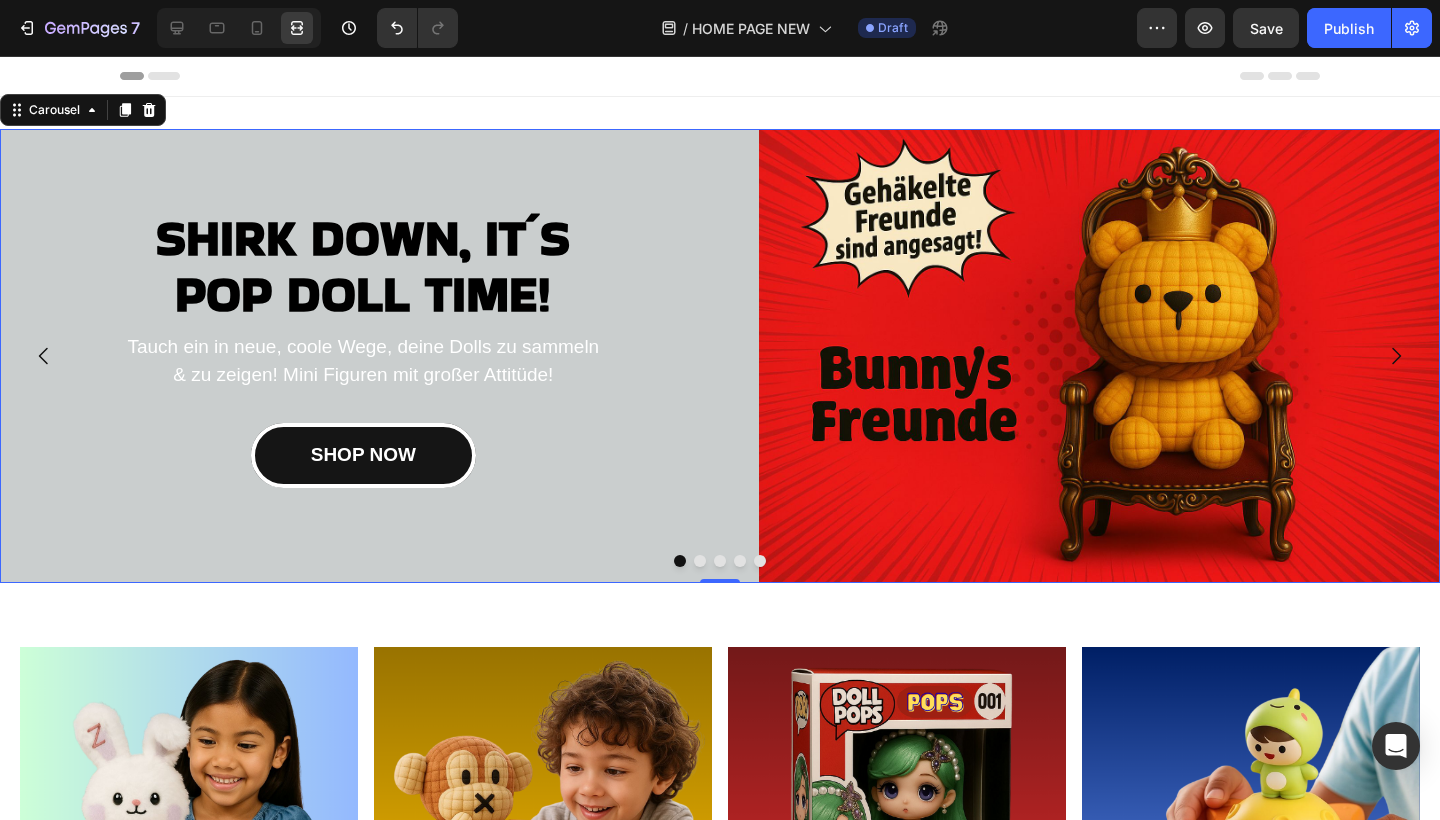click at bounding box center [700, 561] 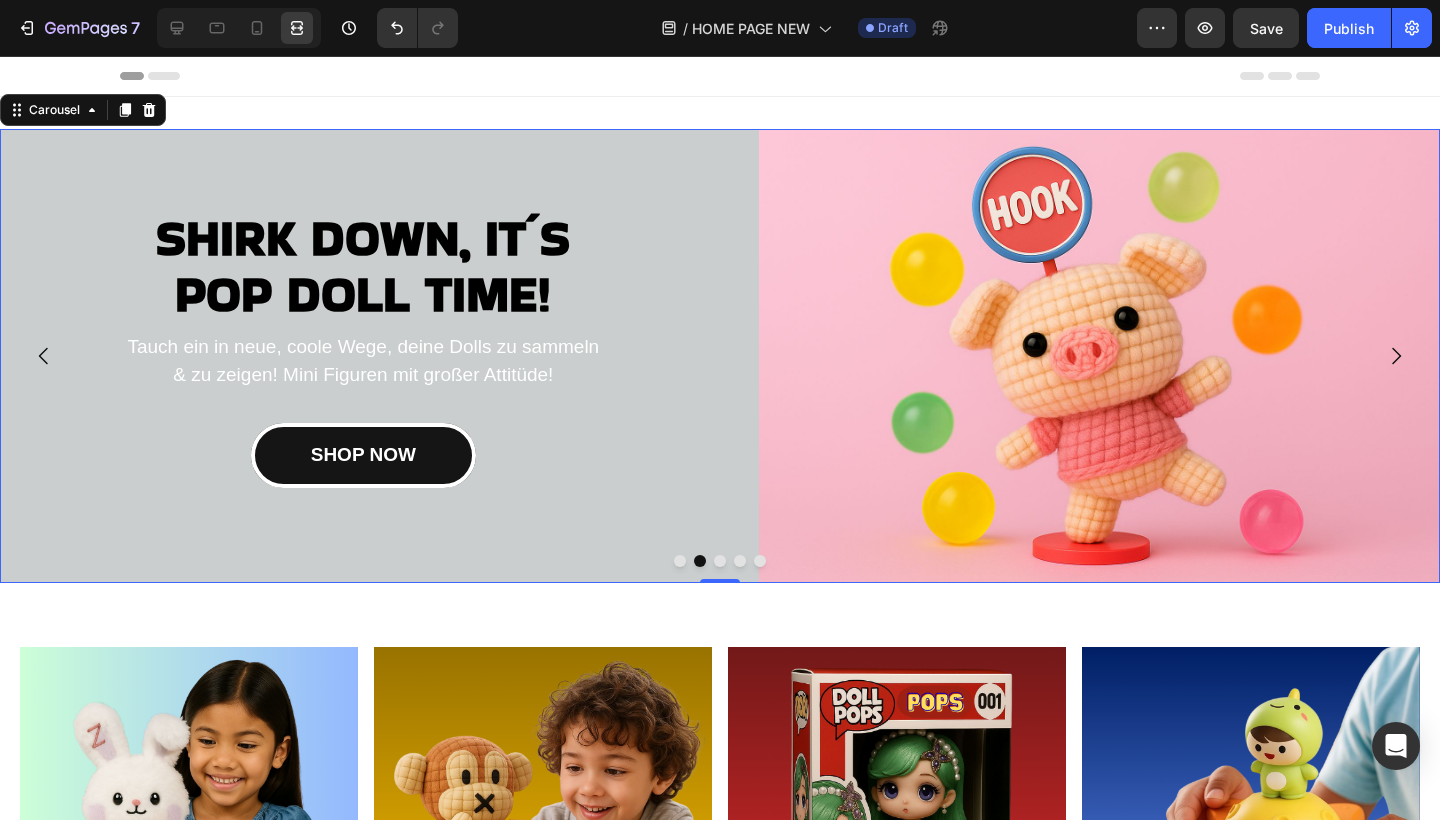 click at bounding box center [720, 561] 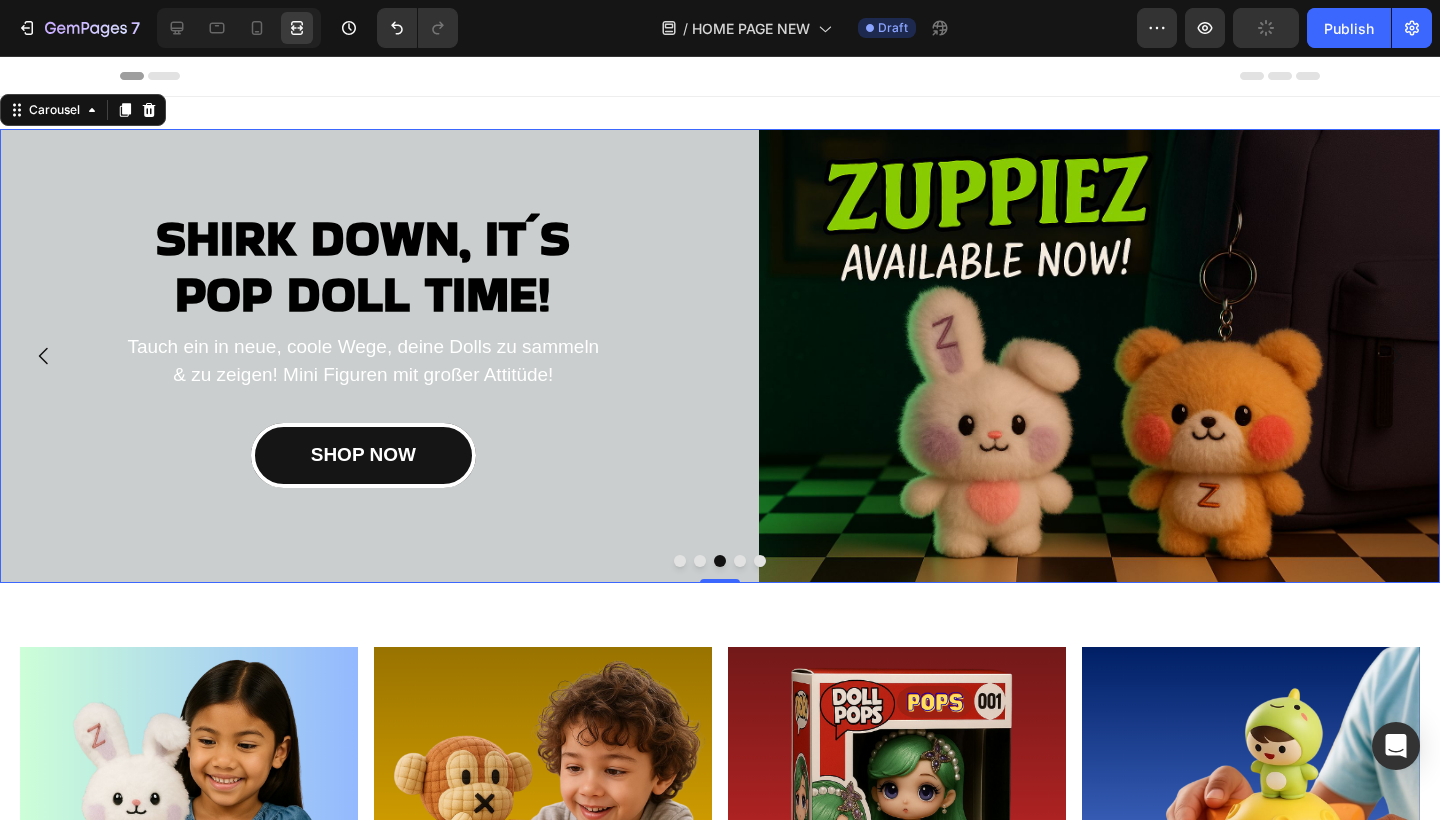 click at bounding box center [700, 561] 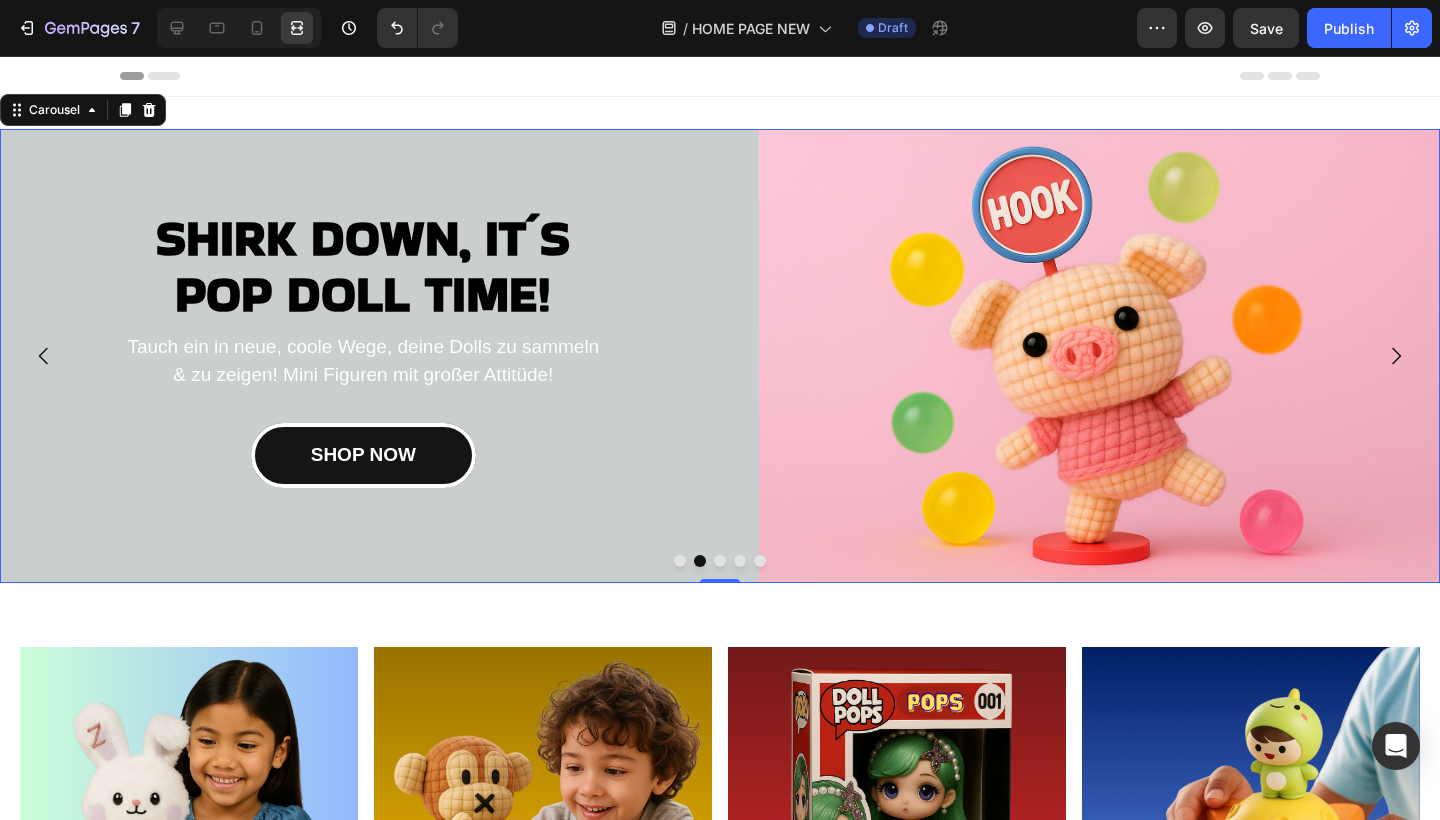 click at bounding box center (720, 561) 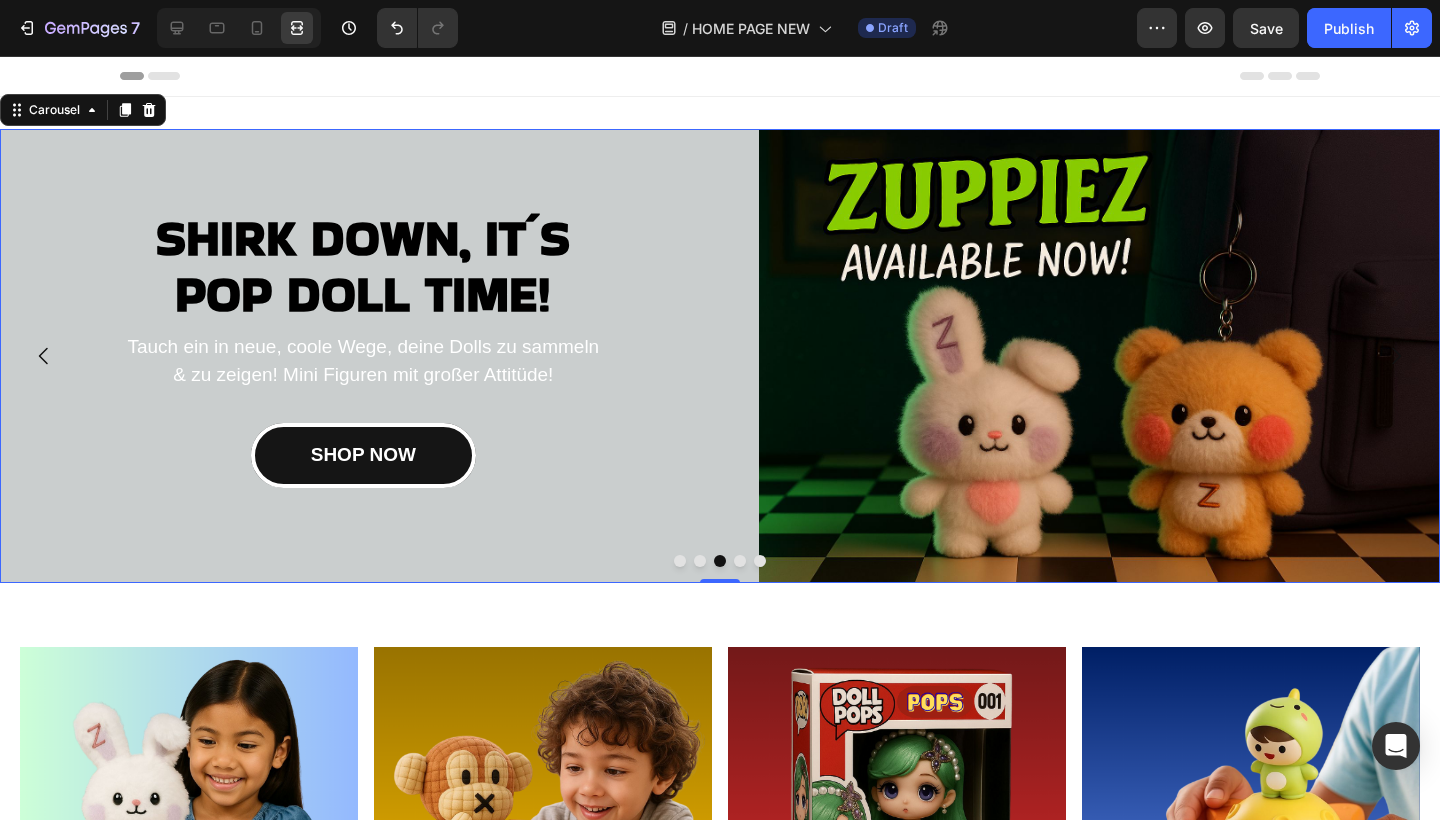 click at bounding box center (740, 561) 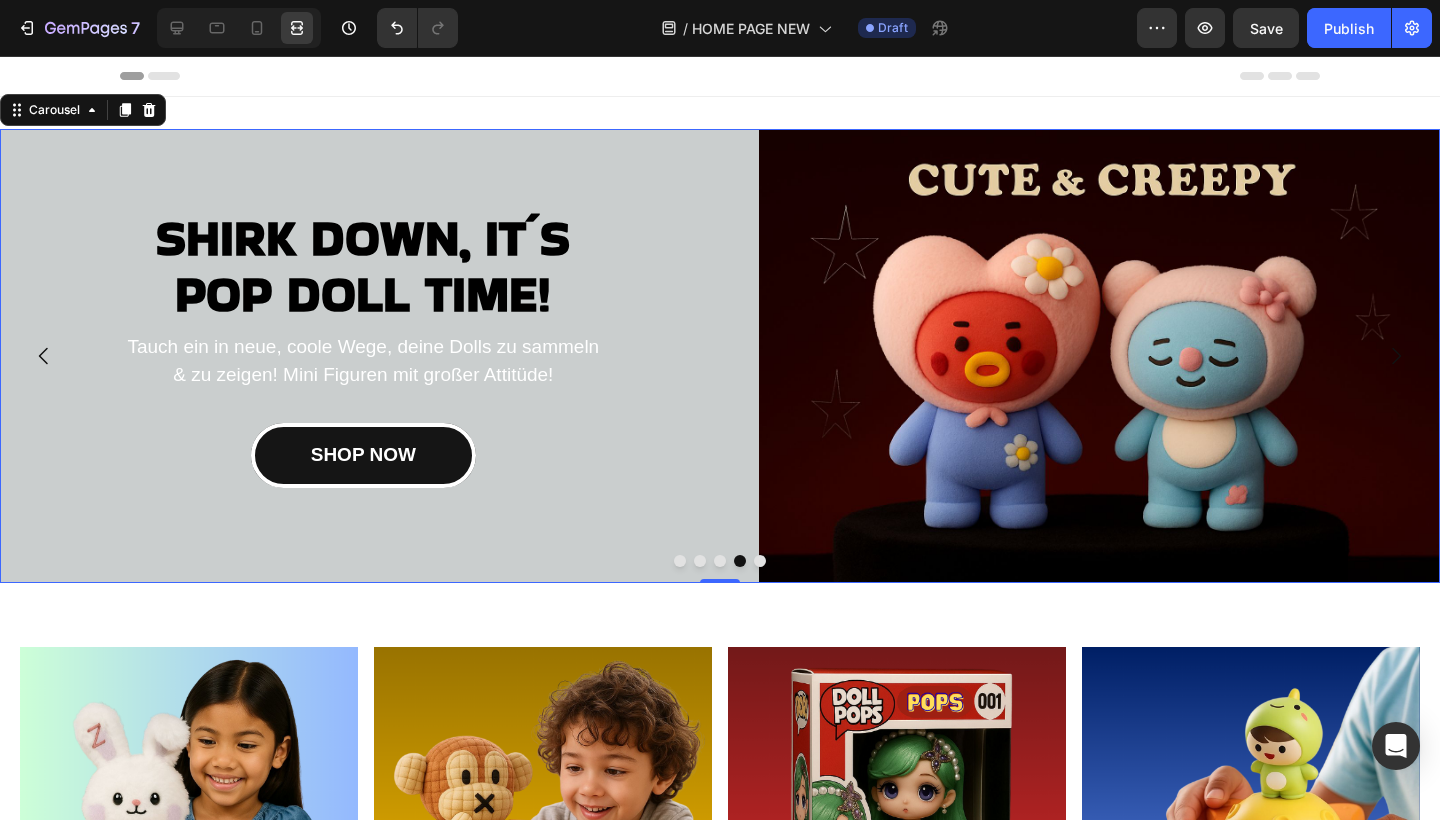 click at bounding box center (760, 561) 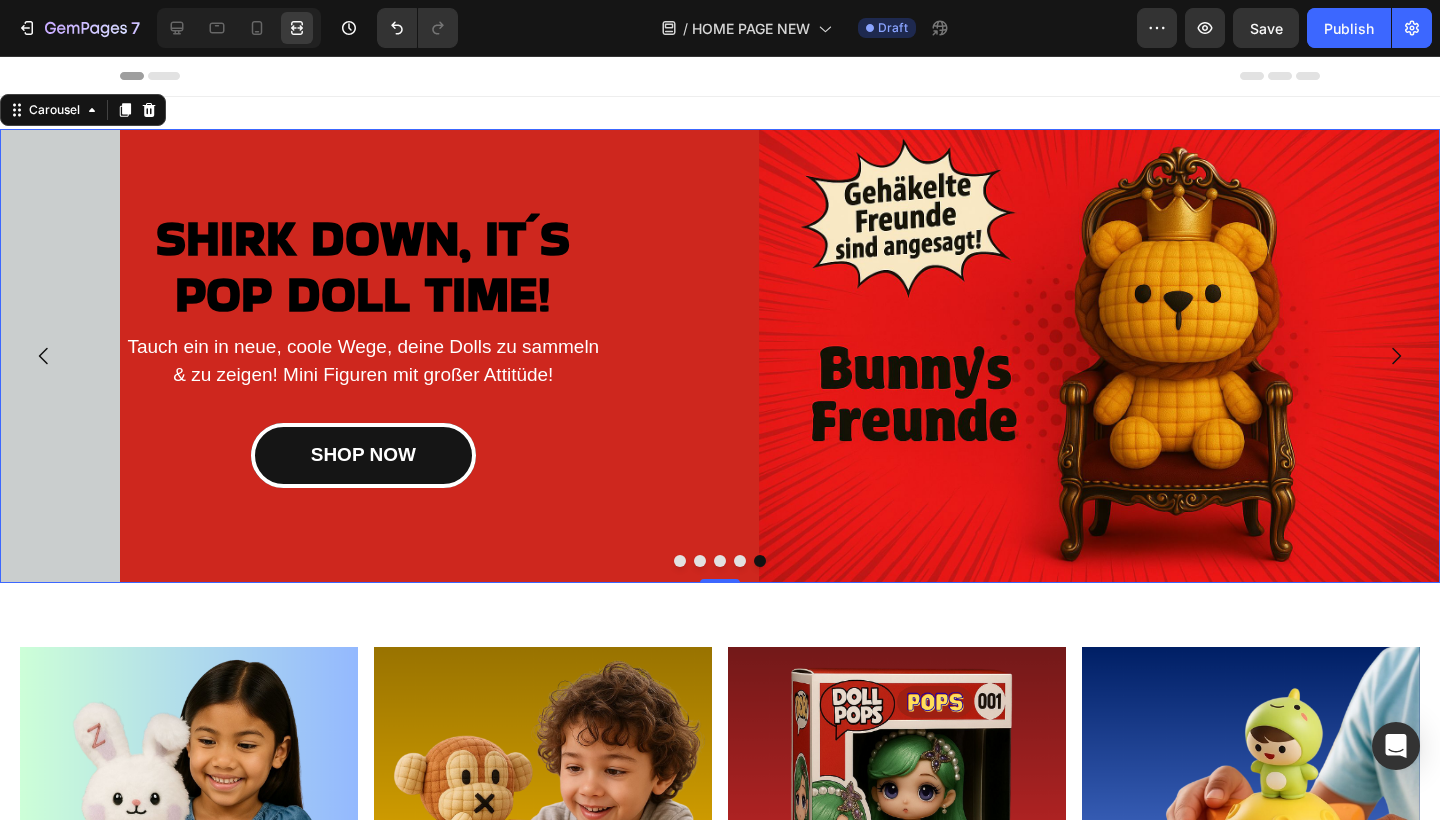 click at bounding box center (680, 561) 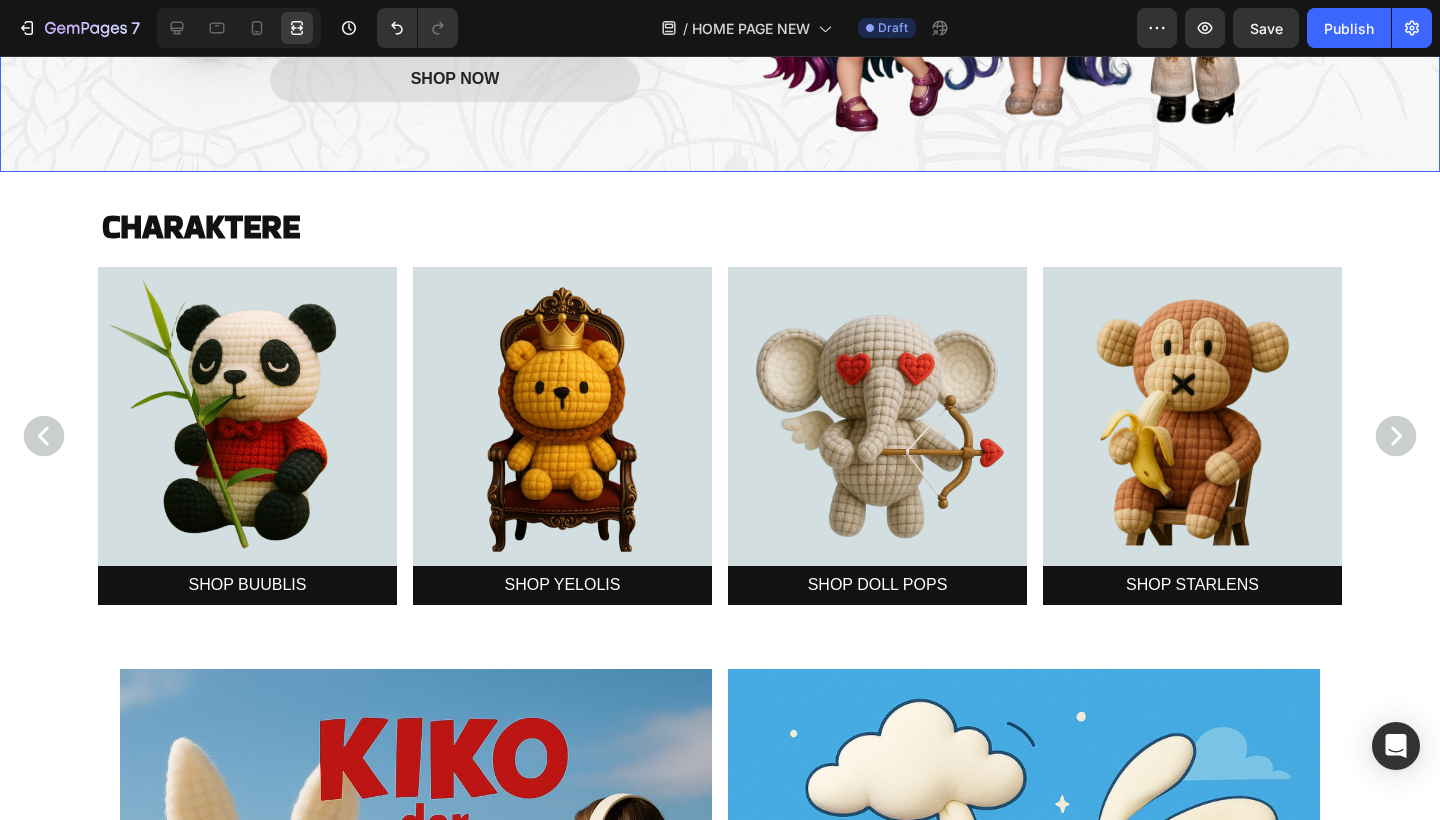 scroll, scrollTop: 1334, scrollLeft: 0, axis: vertical 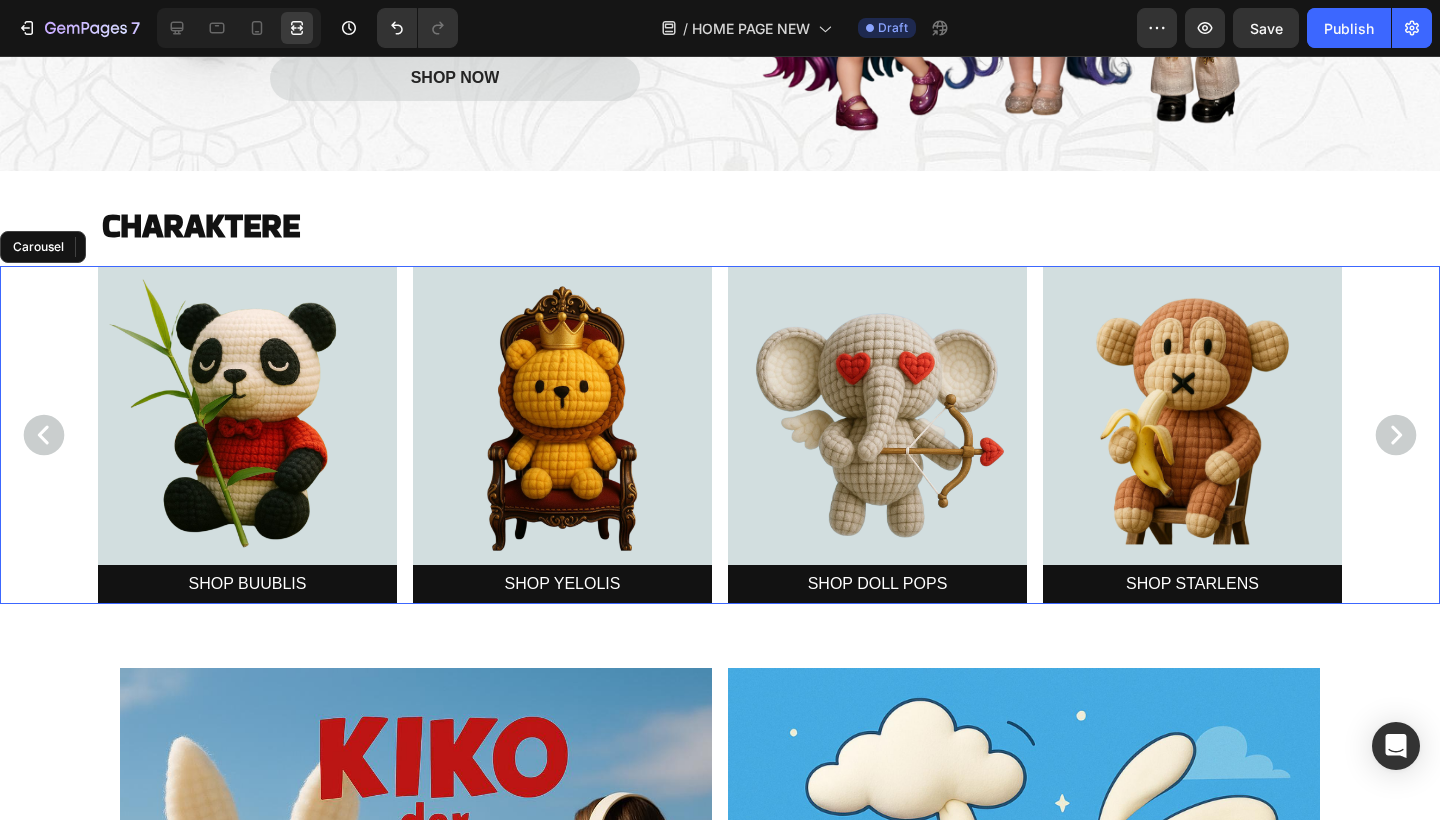 click 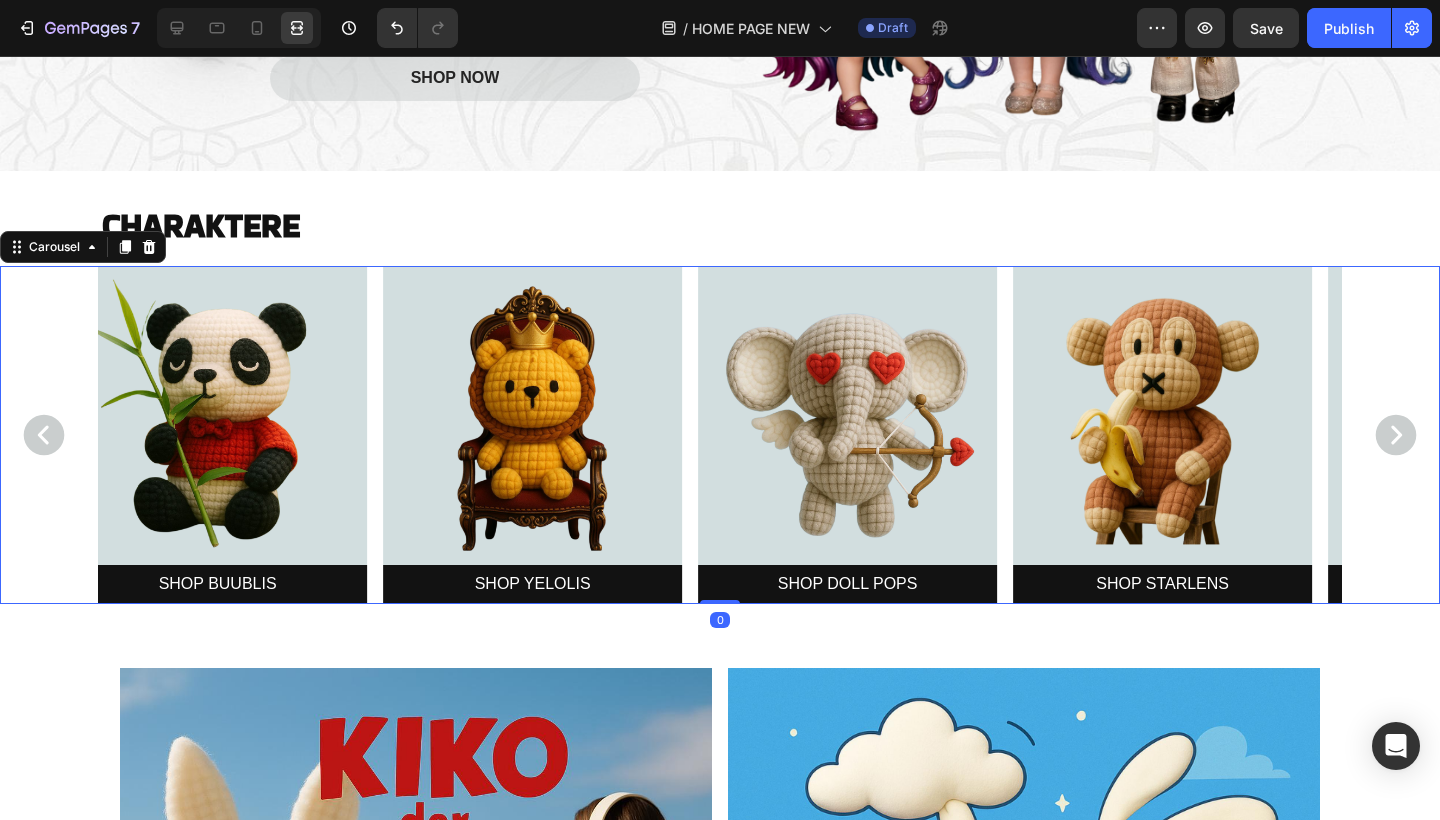 click 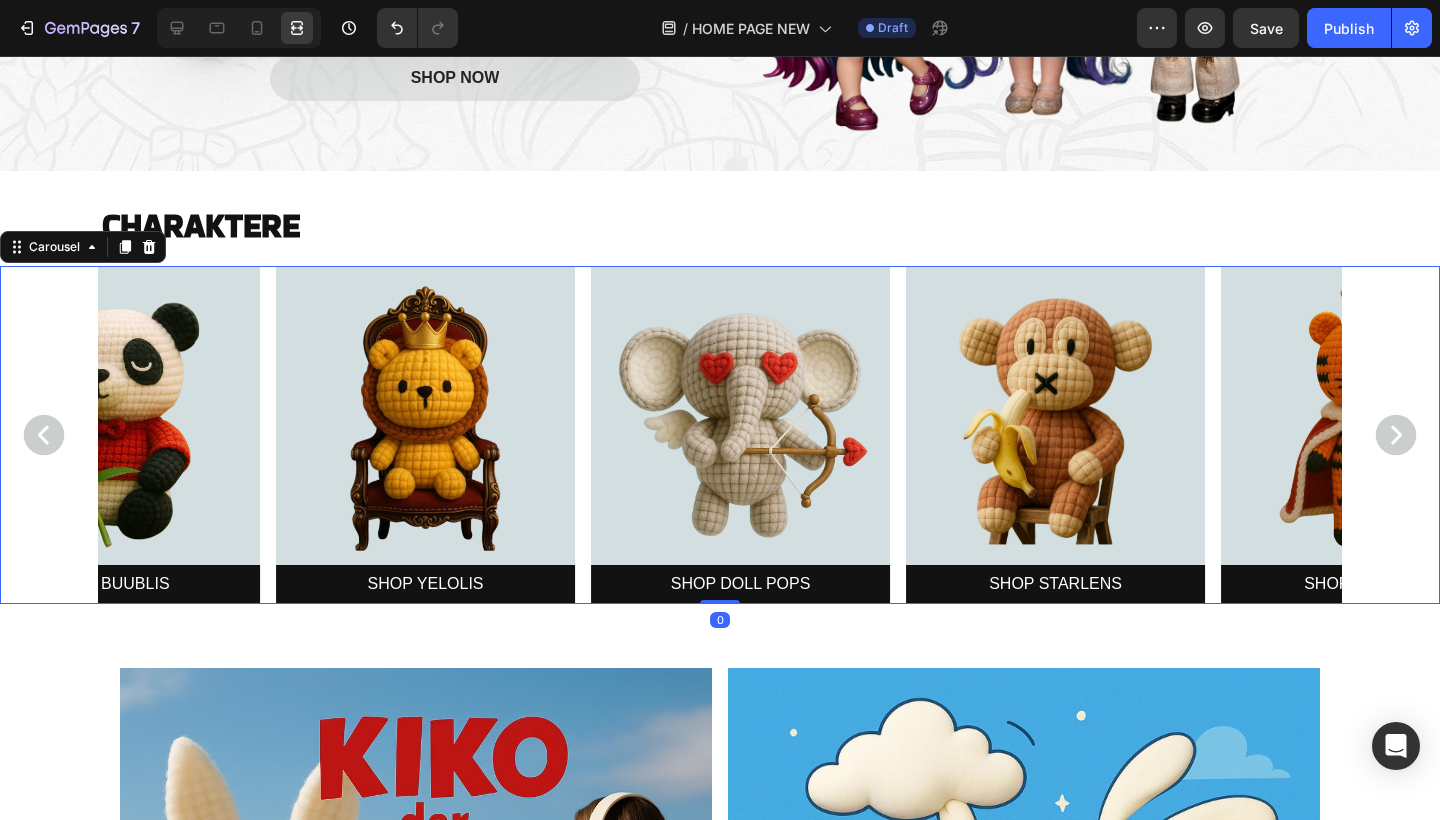 click 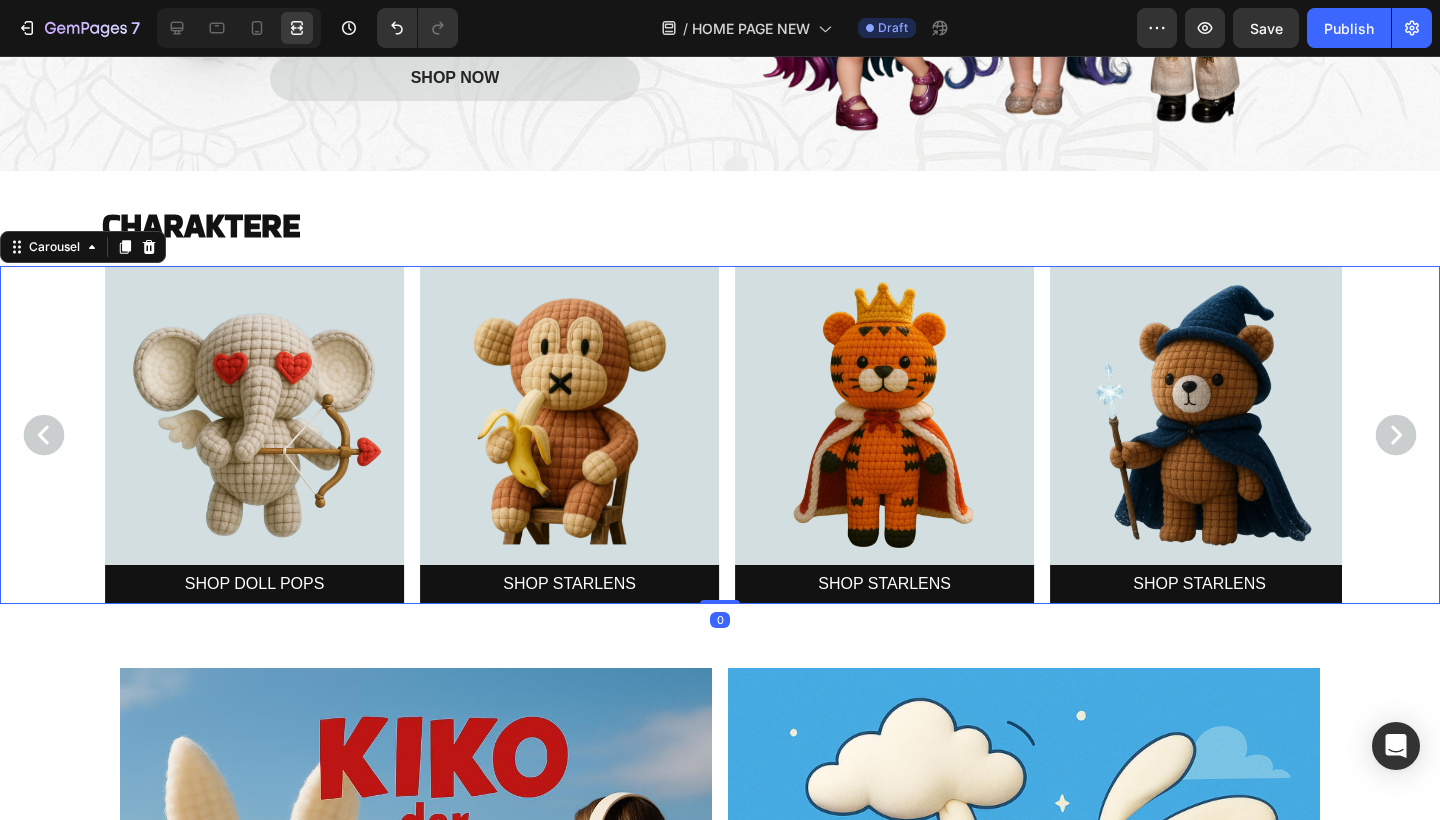 click 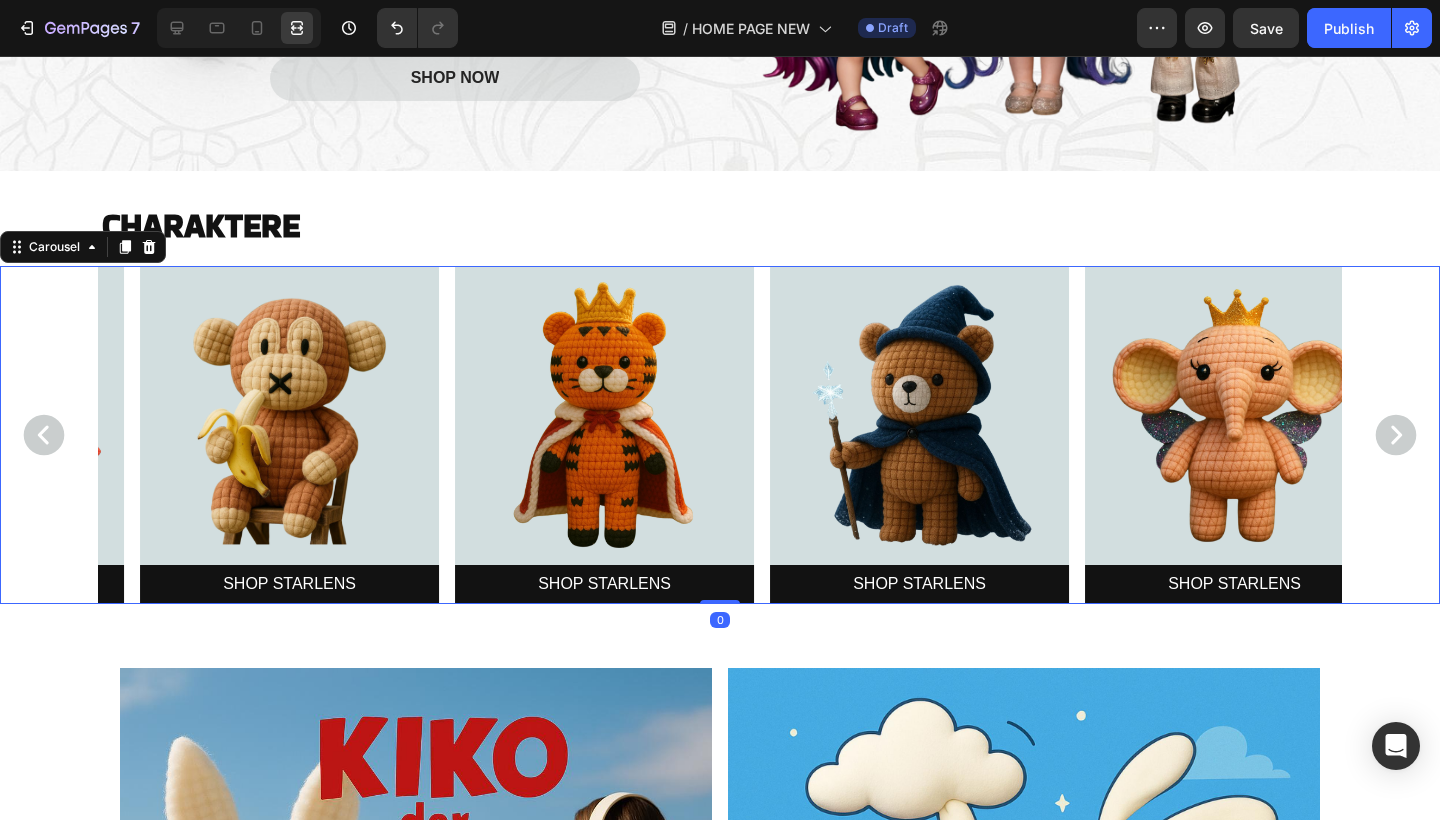 click 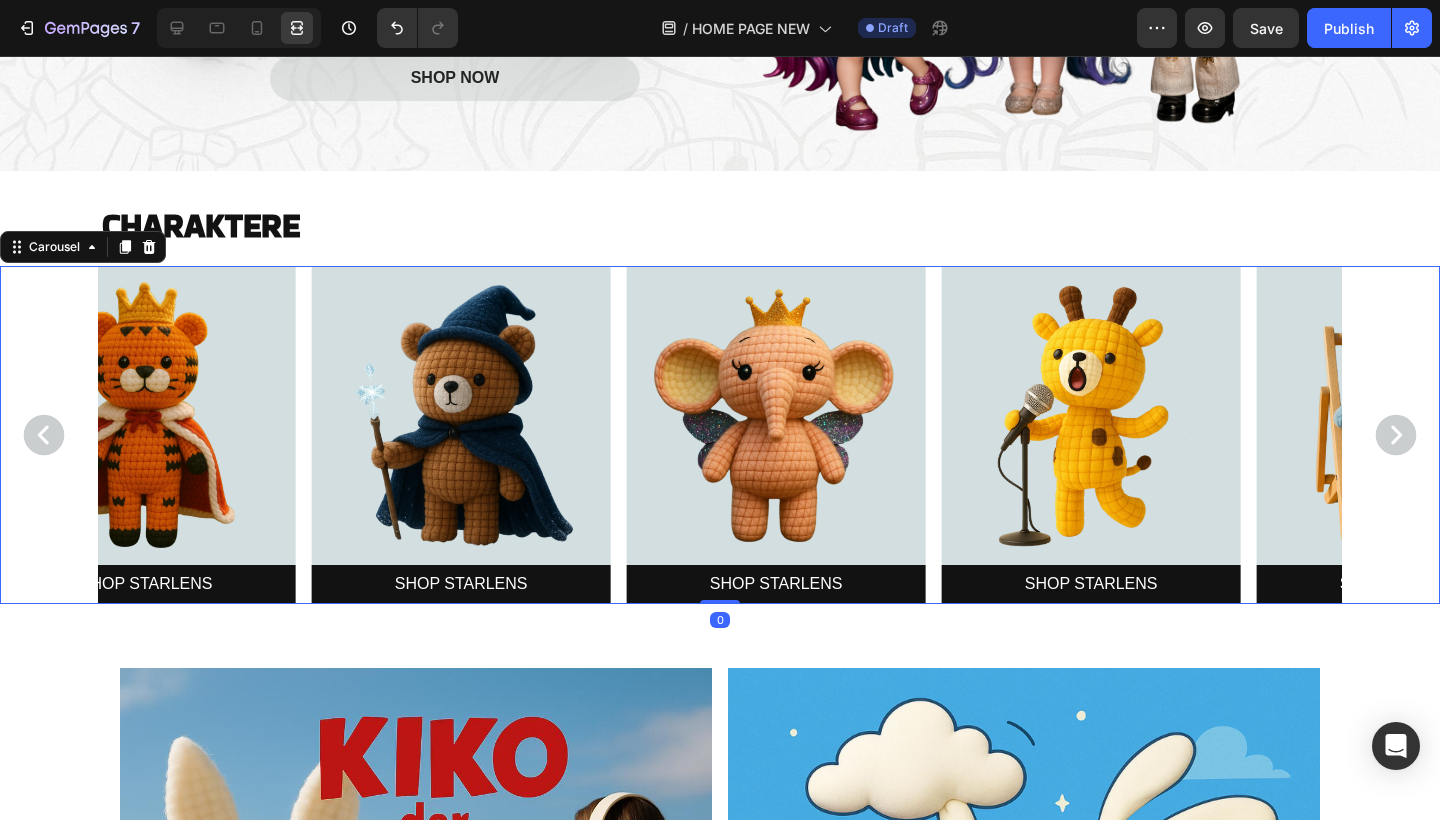 click 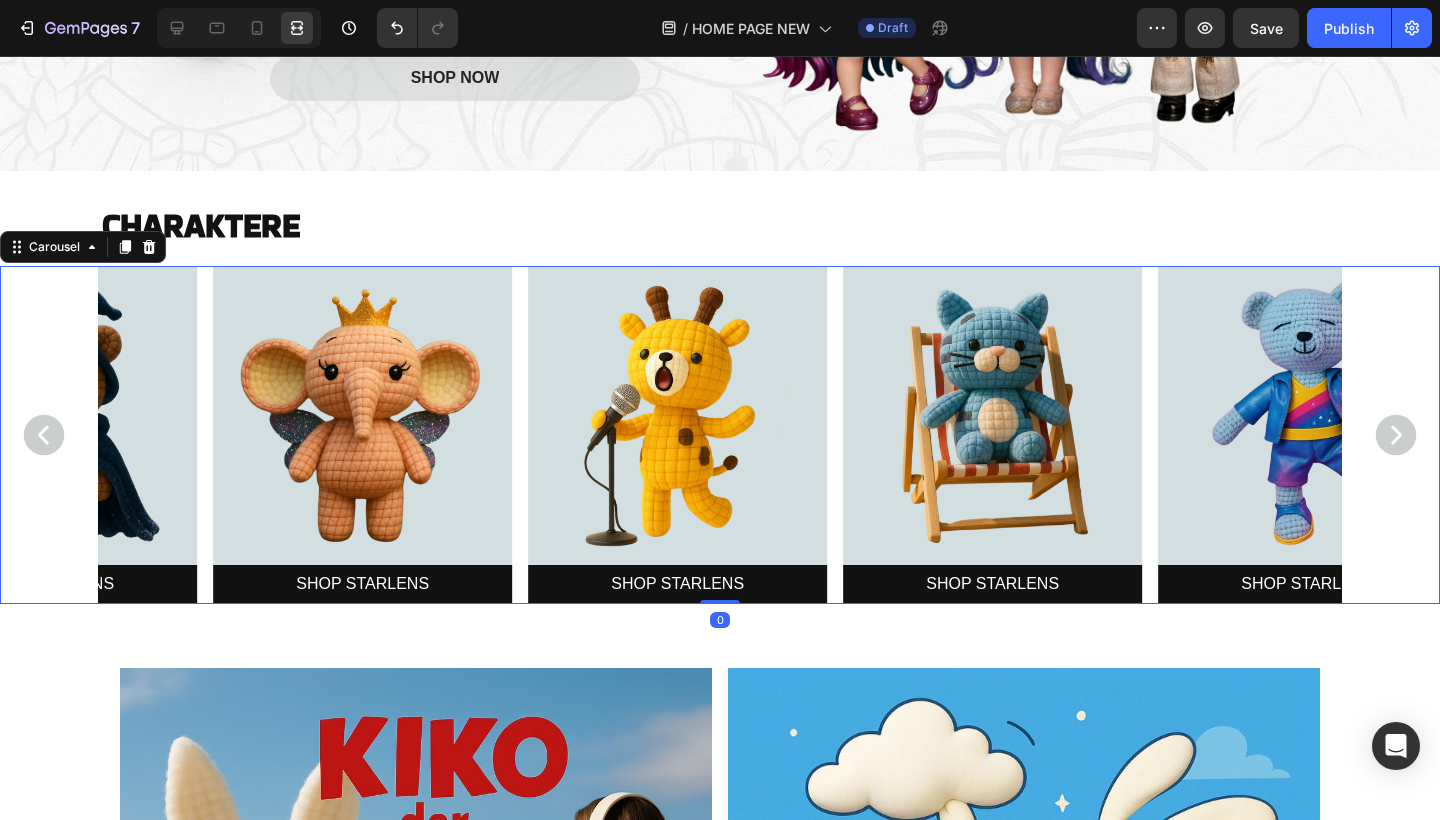 click 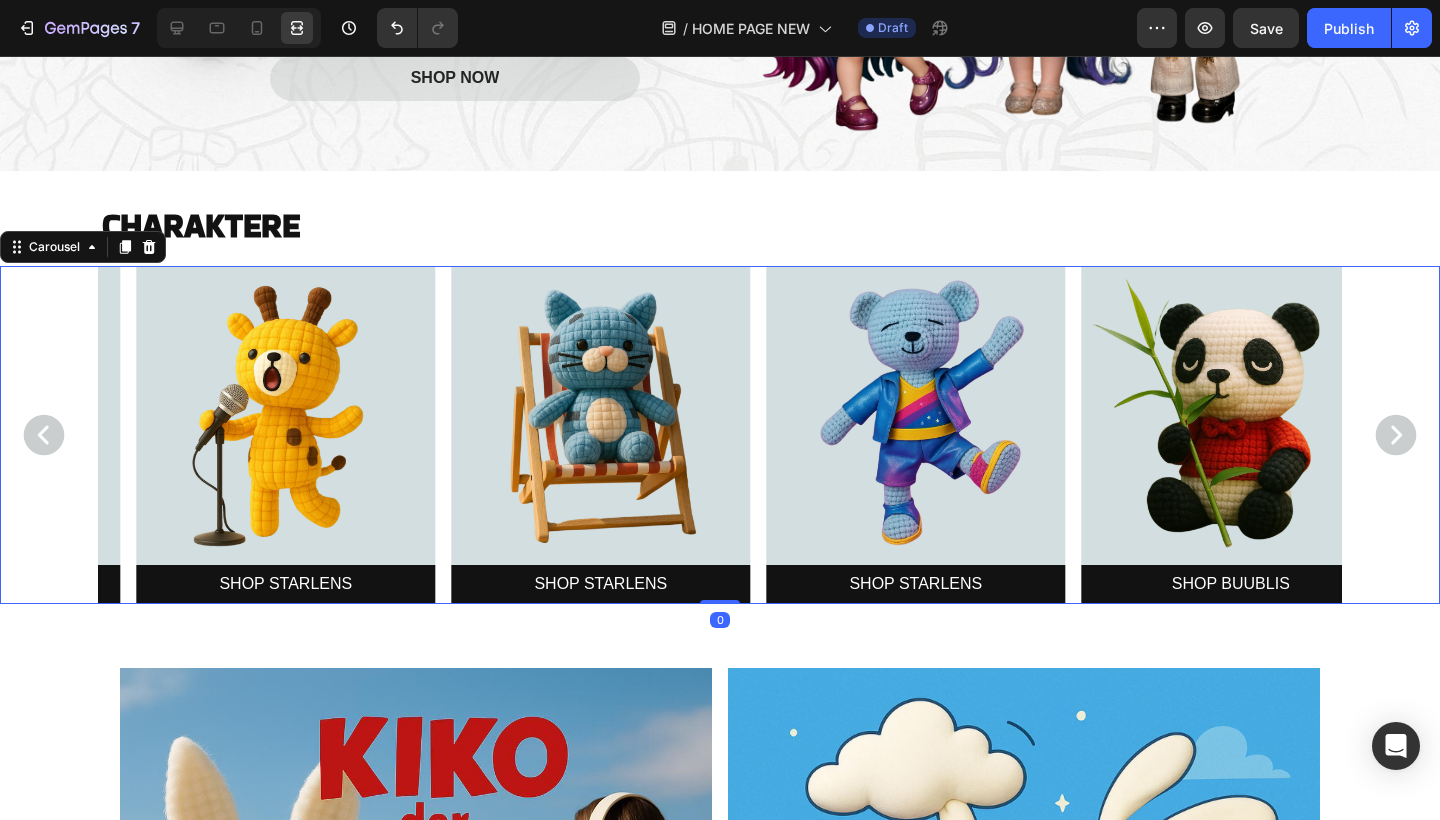 click 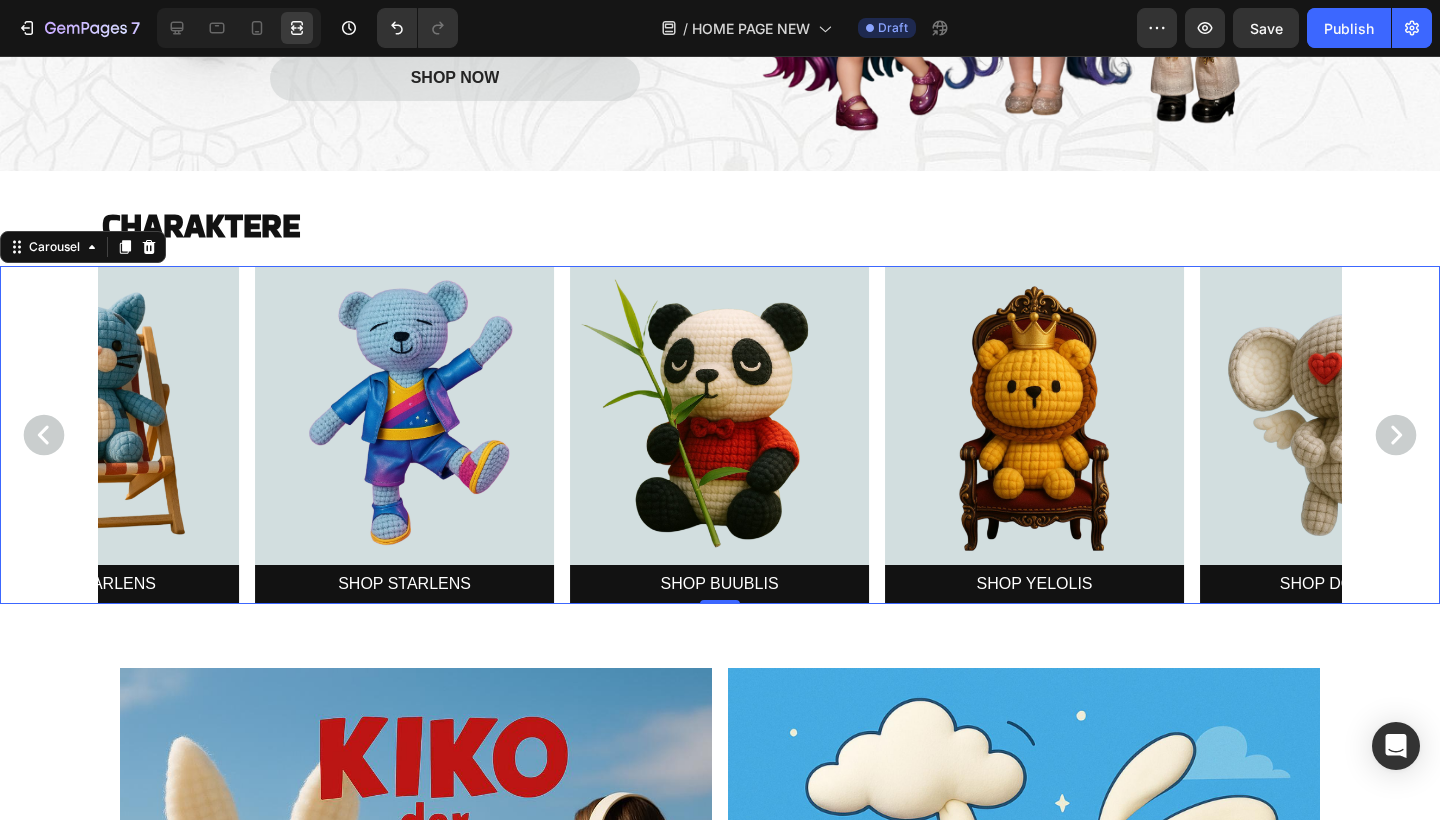 click 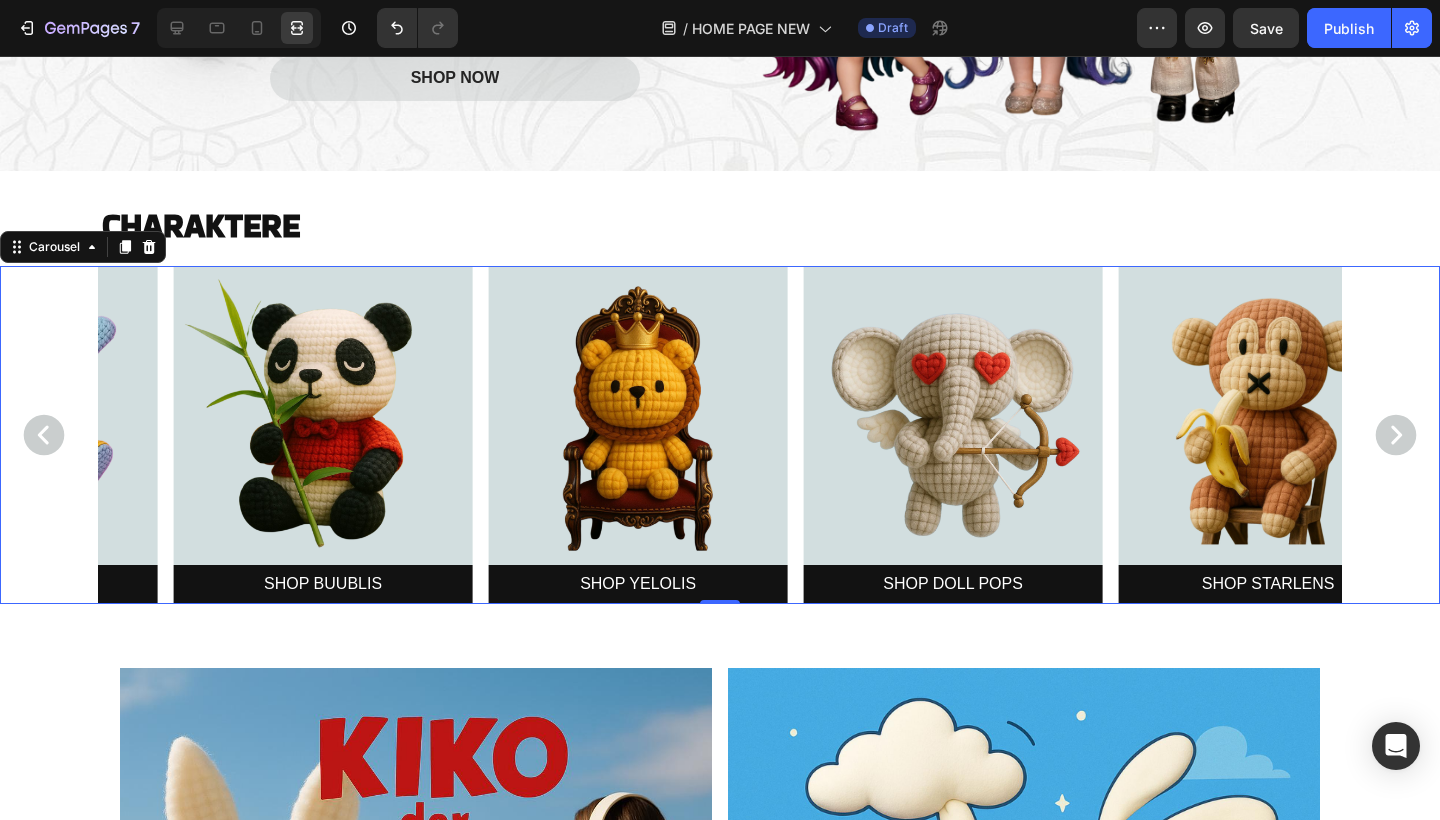 click 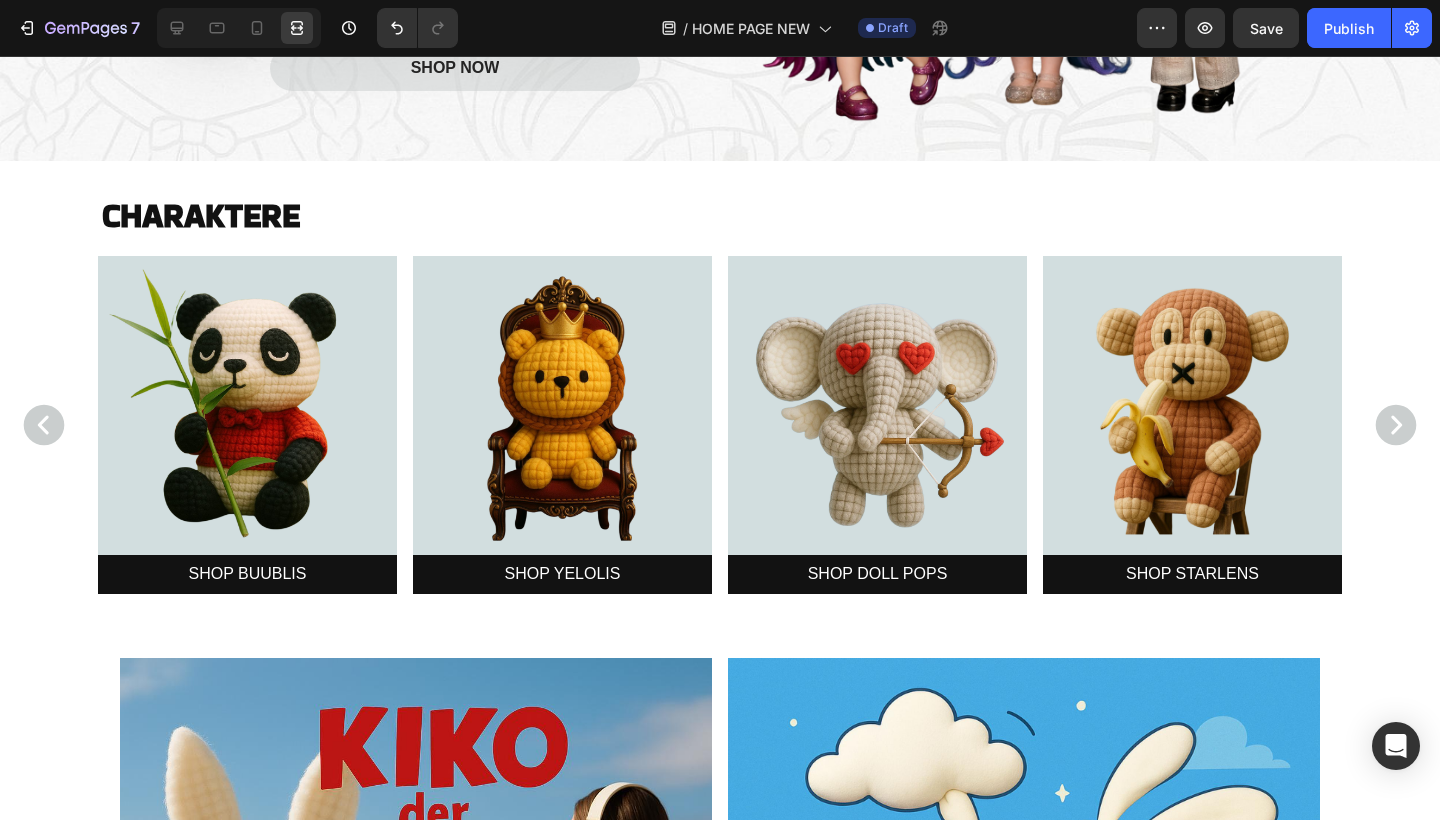 scroll, scrollTop: 1338, scrollLeft: 0, axis: vertical 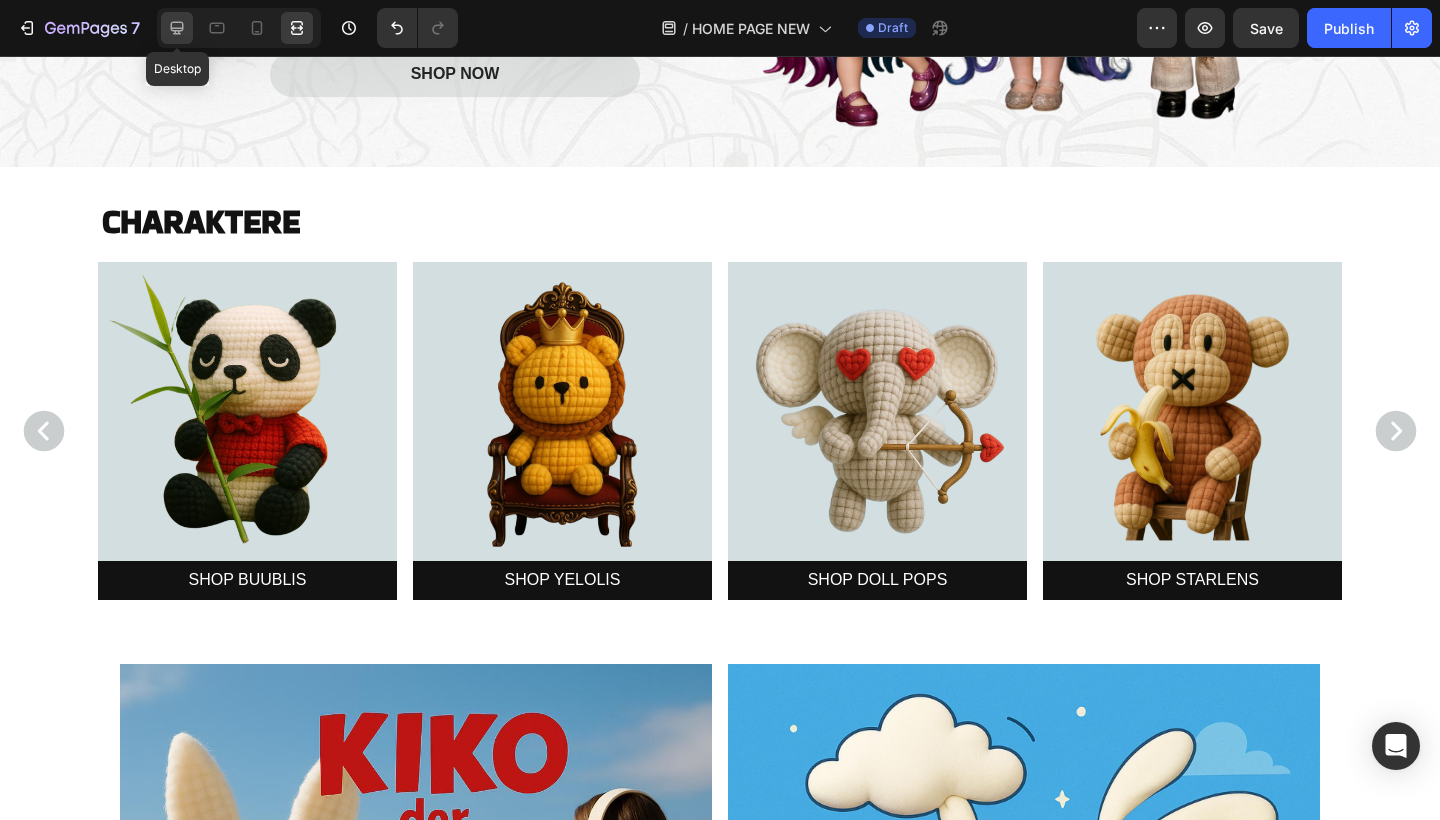 click 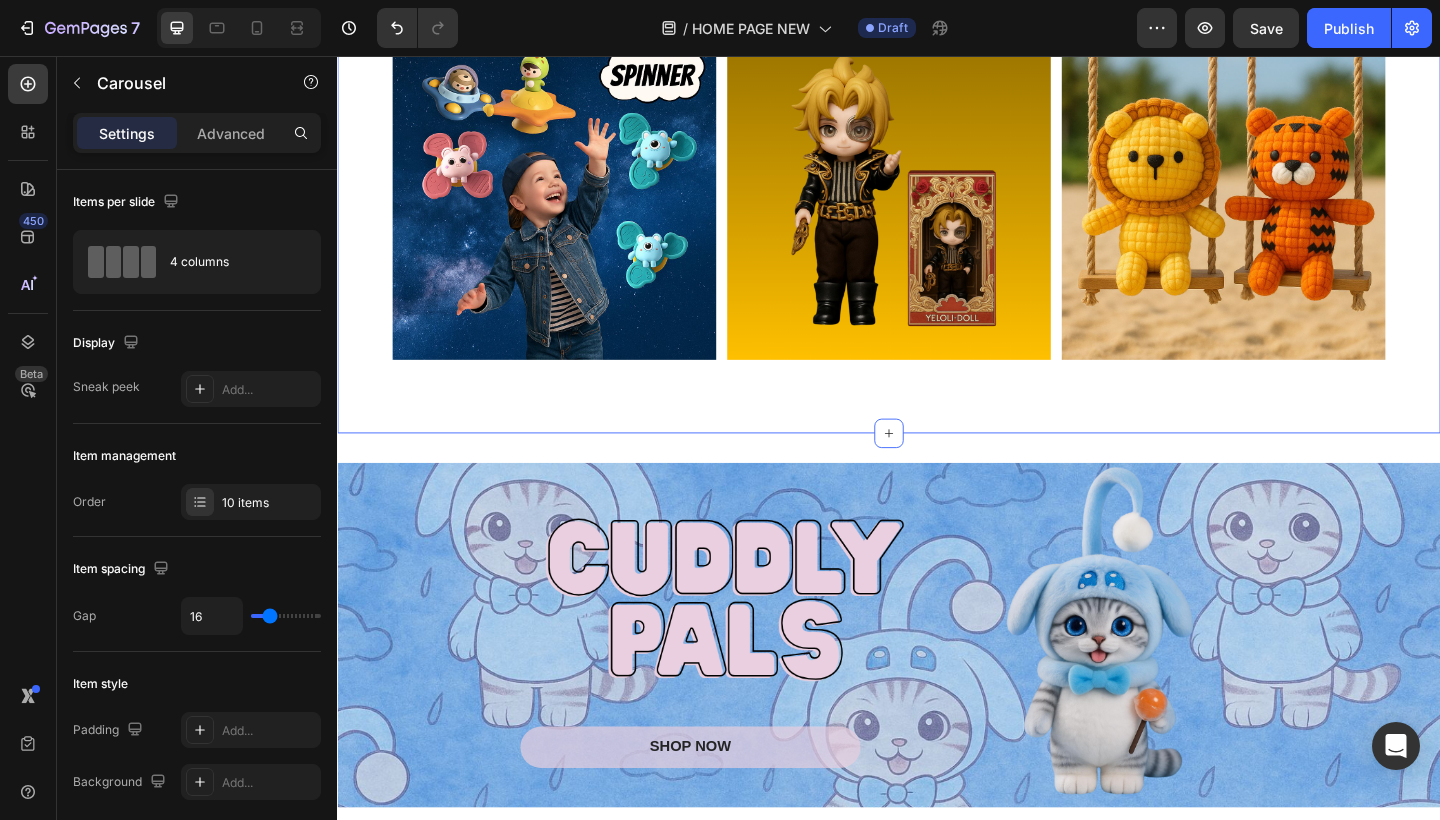 scroll, scrollTop: 4468, scrollLeft: 0, axis: vertical 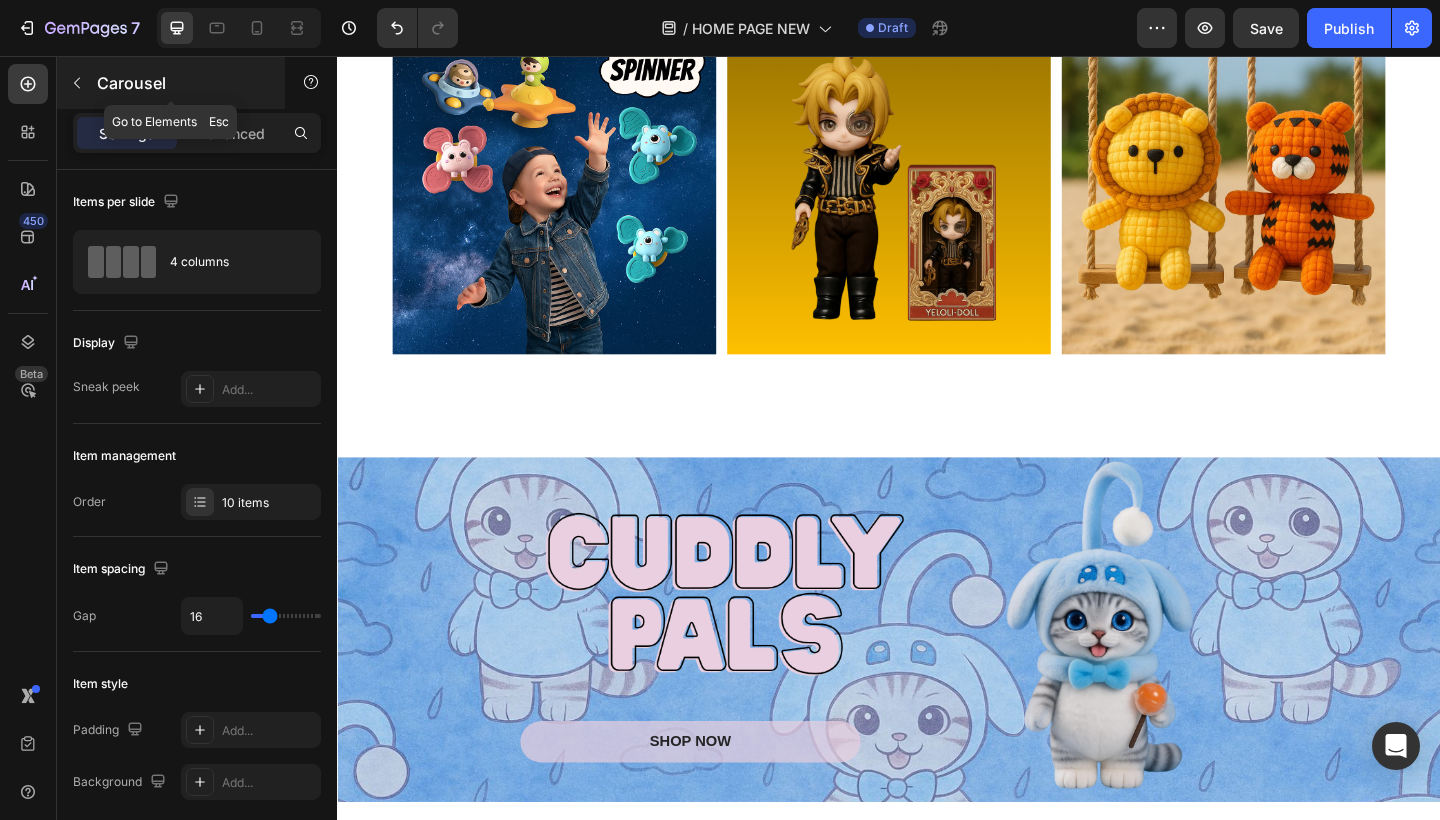 click at bounding box center [77, 83] 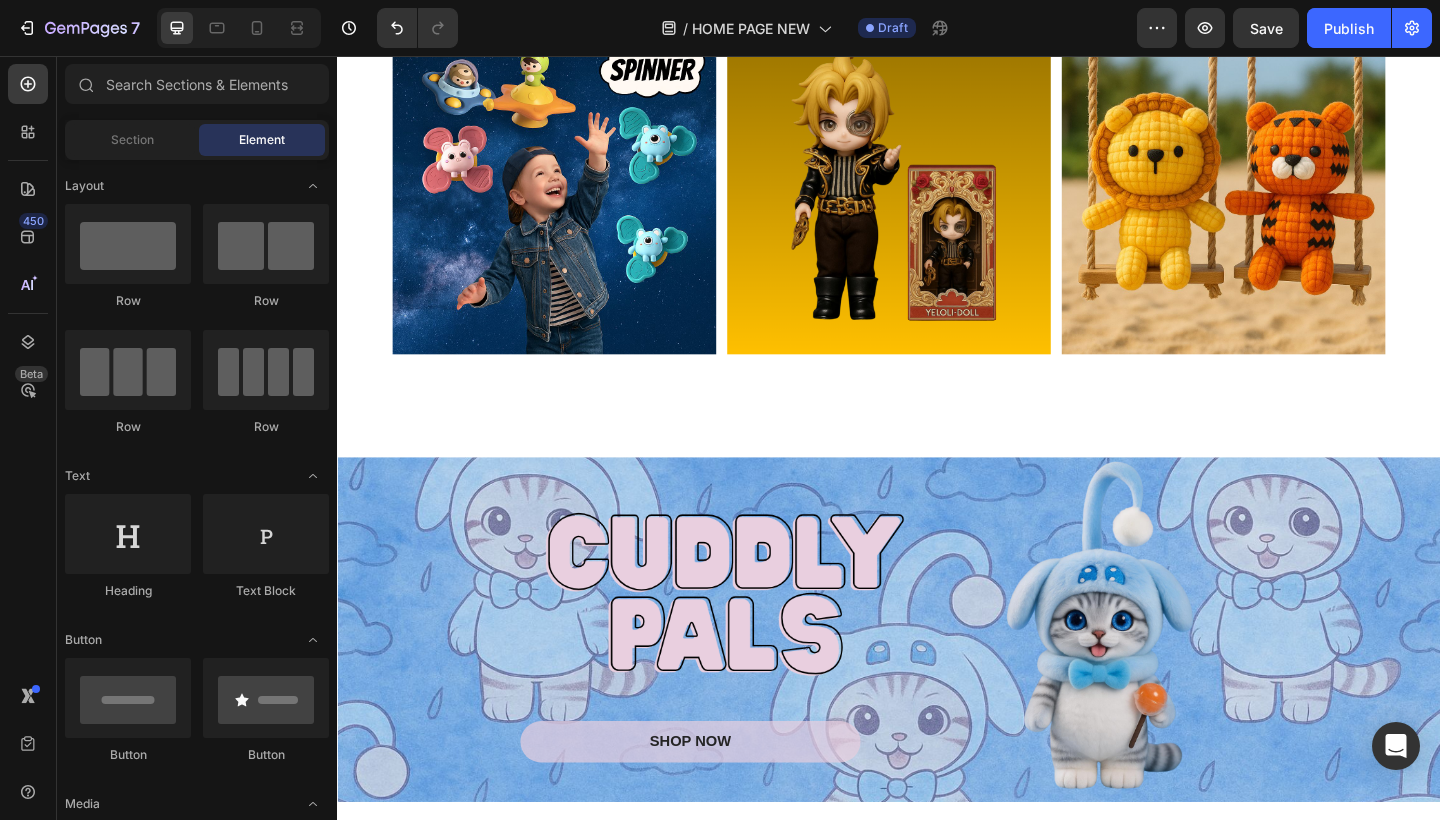 click on "Section Element" at bounding box center (197, 140) 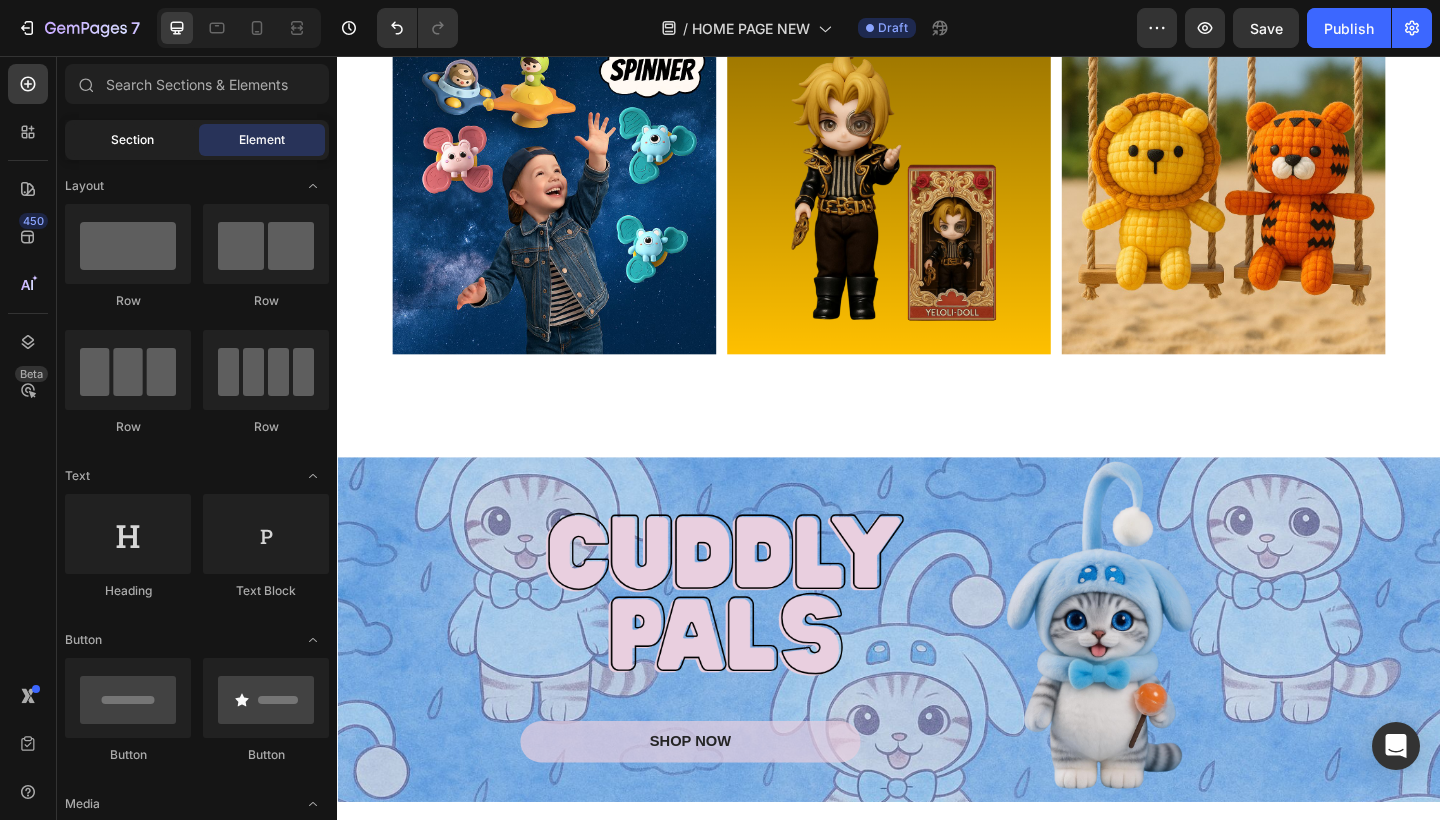 click on "Section" at bounding box center [132, 140] 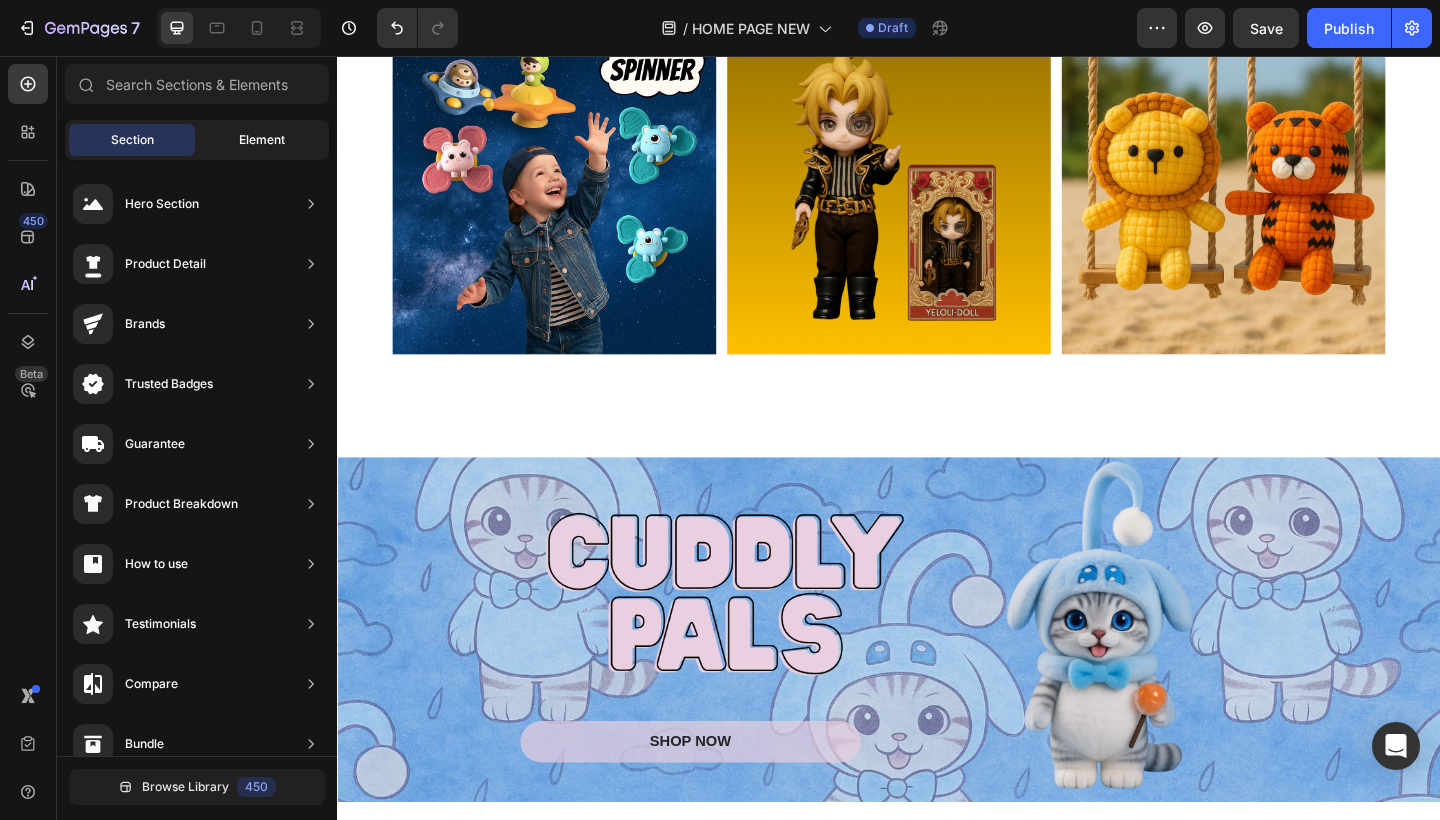 click on "Element" 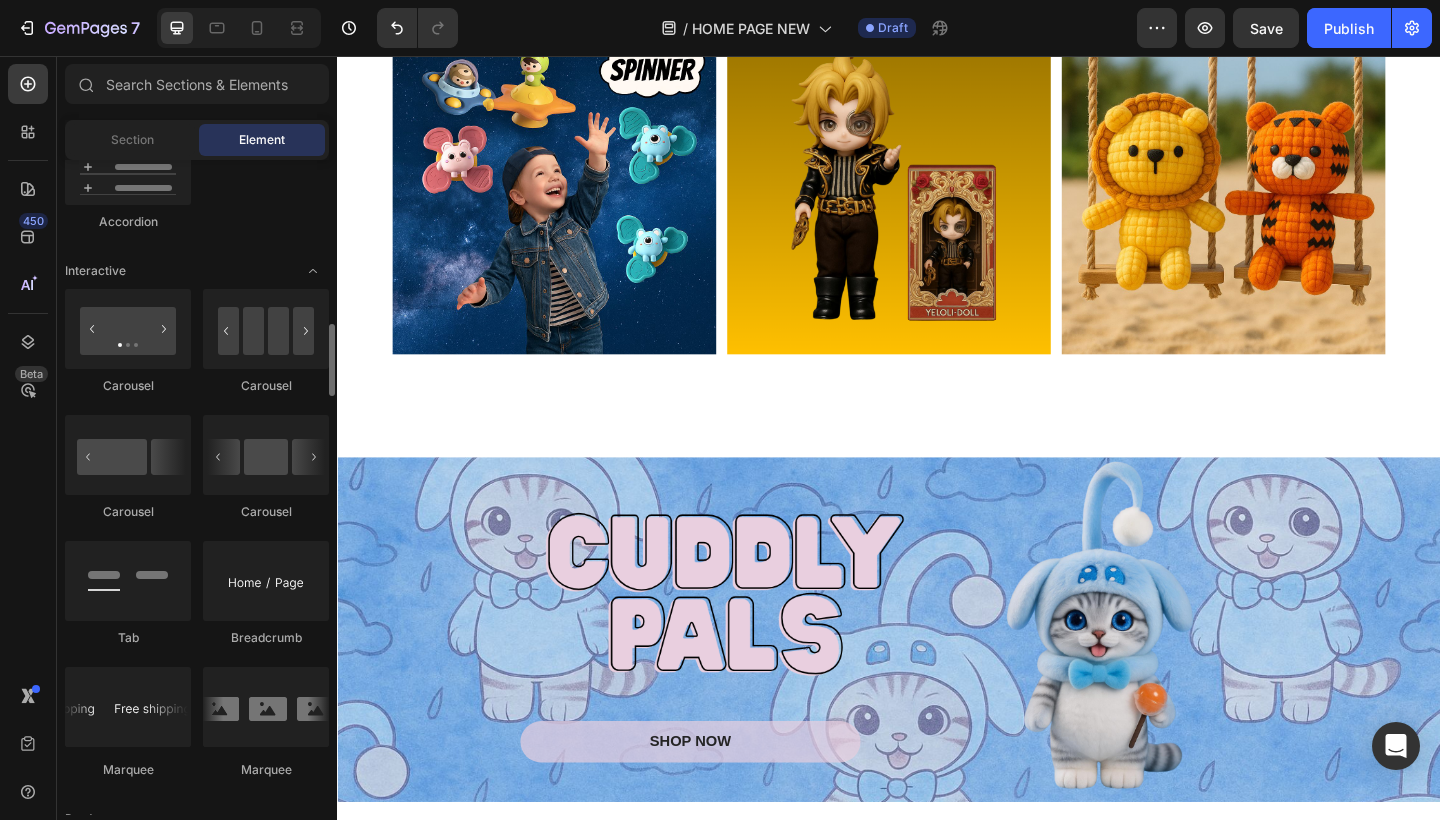 scroll, scrollTop: 2004, scrollLeft: 0, axis: vertical 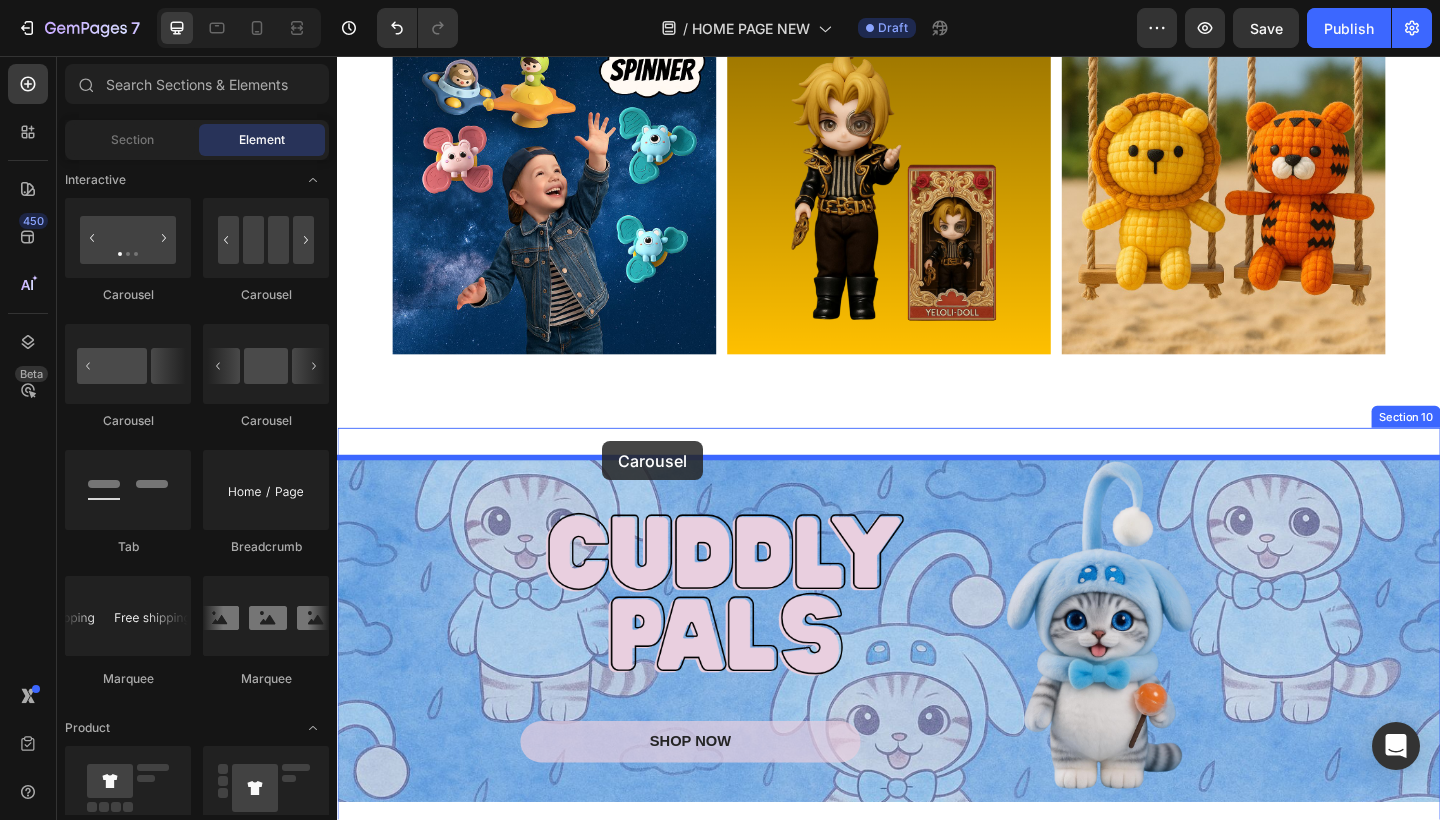 drag, startPoint x: 593, startPoint y: 311, endPoint x: 625, endPoint y: 475, distance: 167.09279 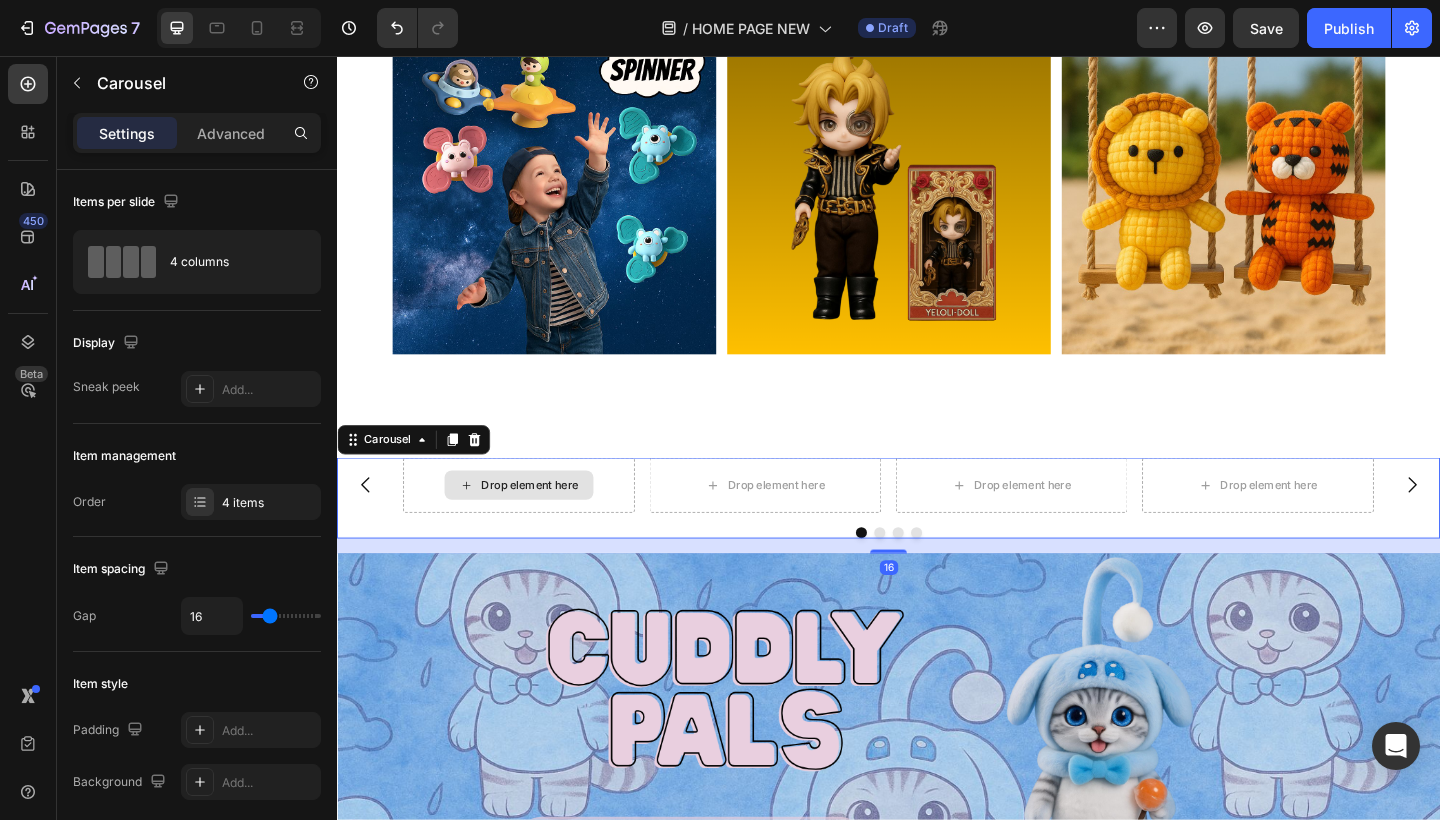 click on "Drop element here" at bounding box center [547, 523] 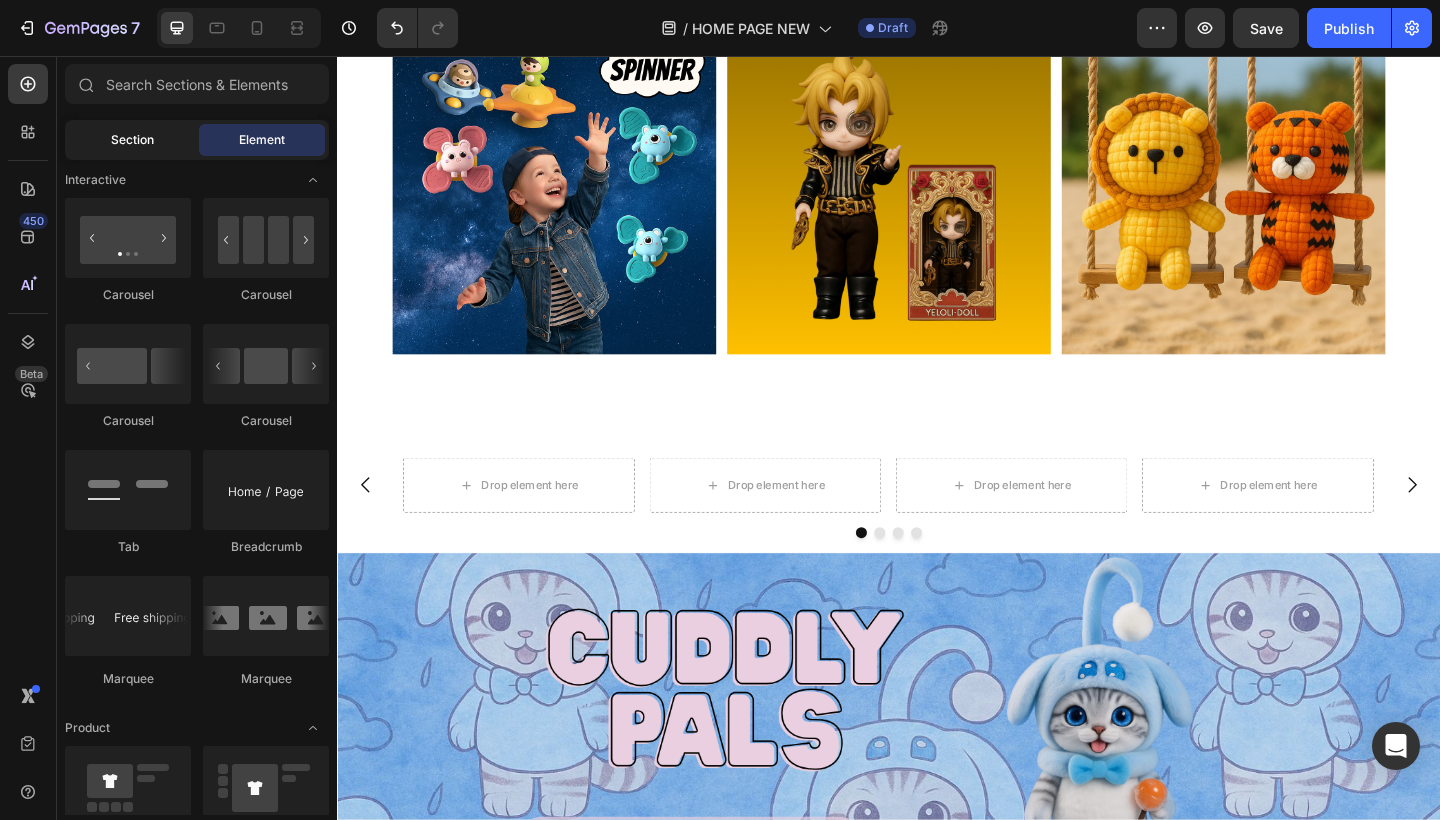click on "Section" 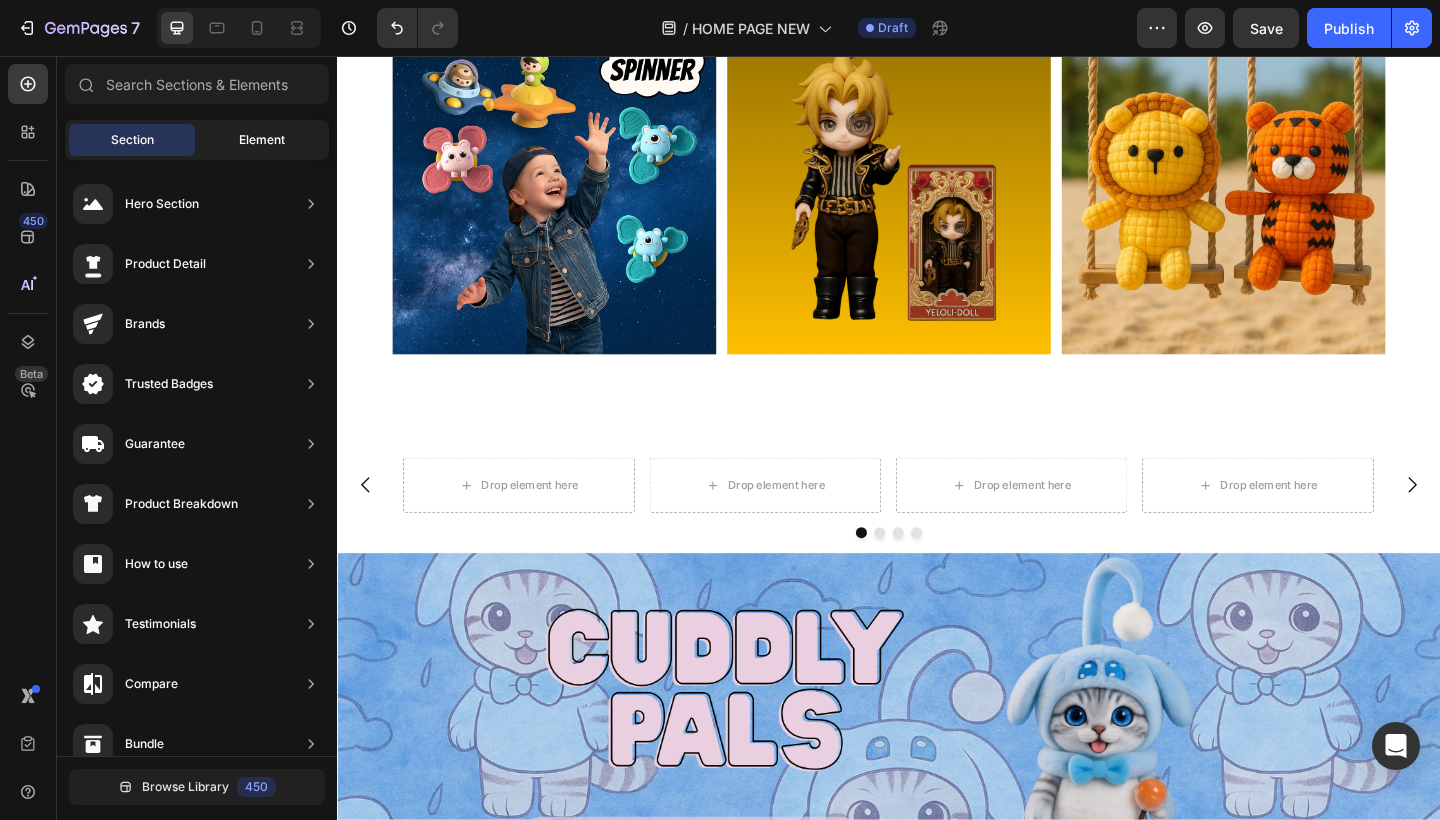 click on "Element" 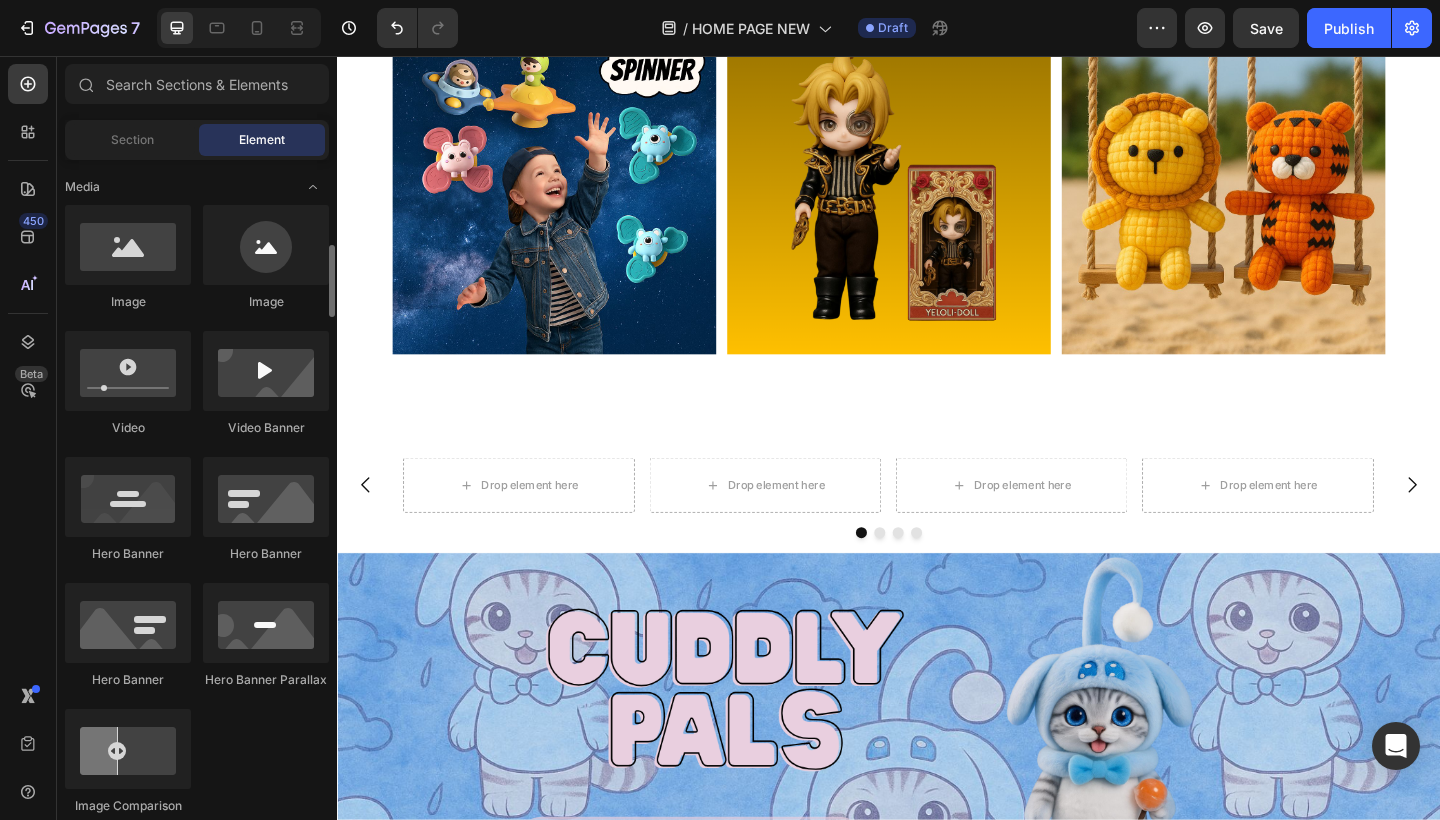 scroll, scrollTop: 598, scrollLeft: 0, axis: vertical 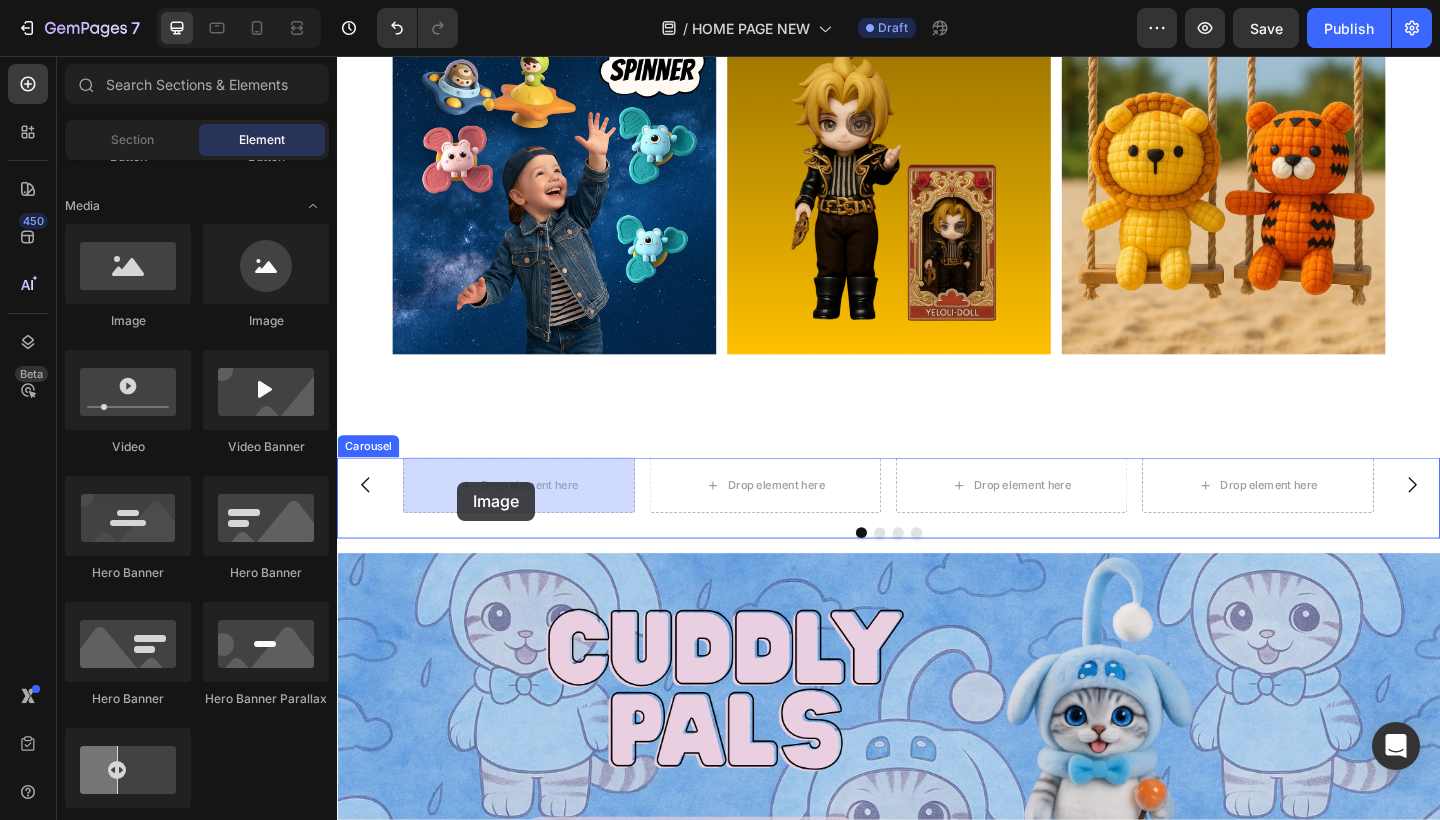 drag, startPoint x: 475, startPoint y: 338, endPoint x: 470, endPoint y: 521, distance: 183.0683 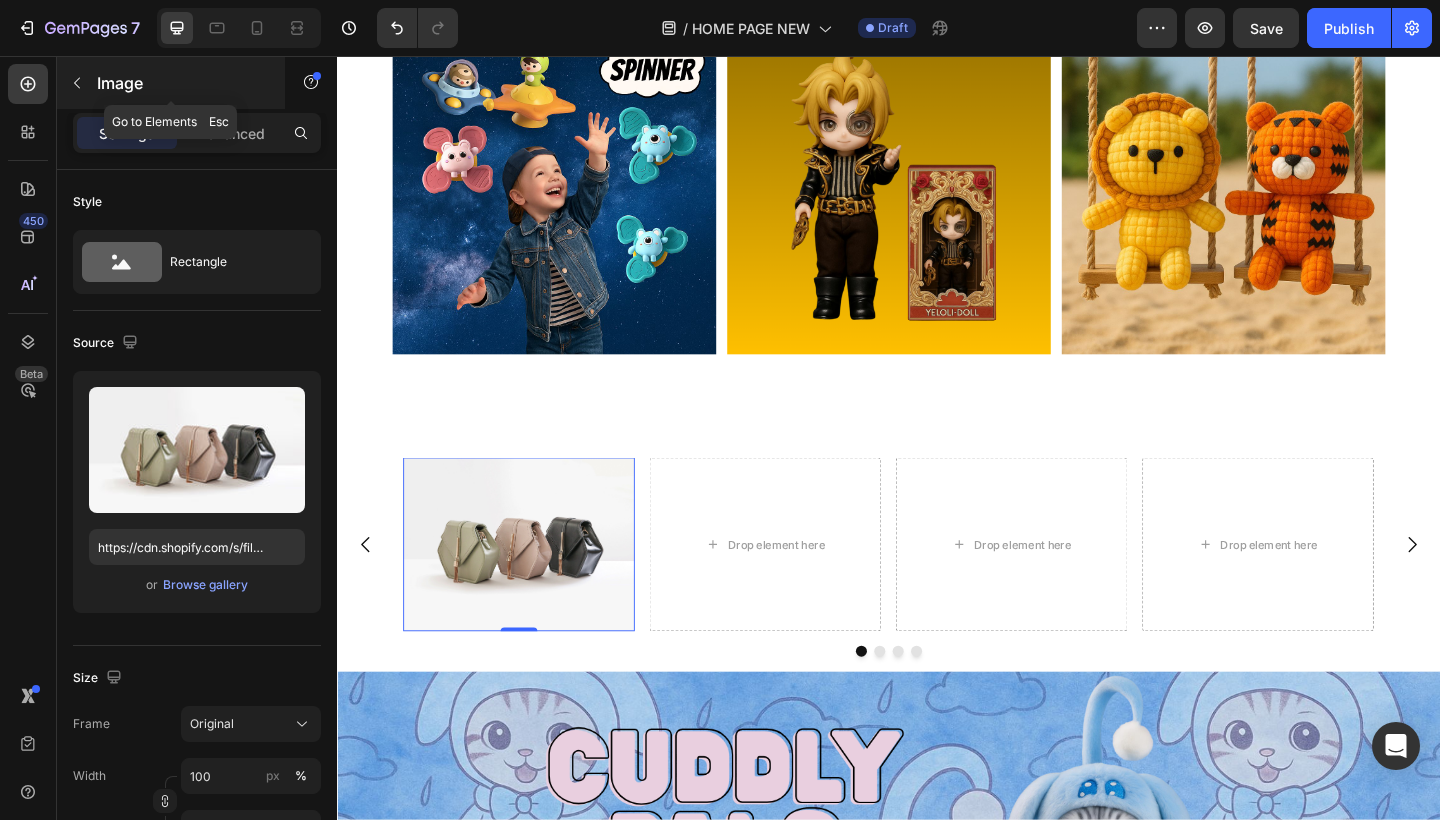 click on "Image" at bounding box center (171, 83) 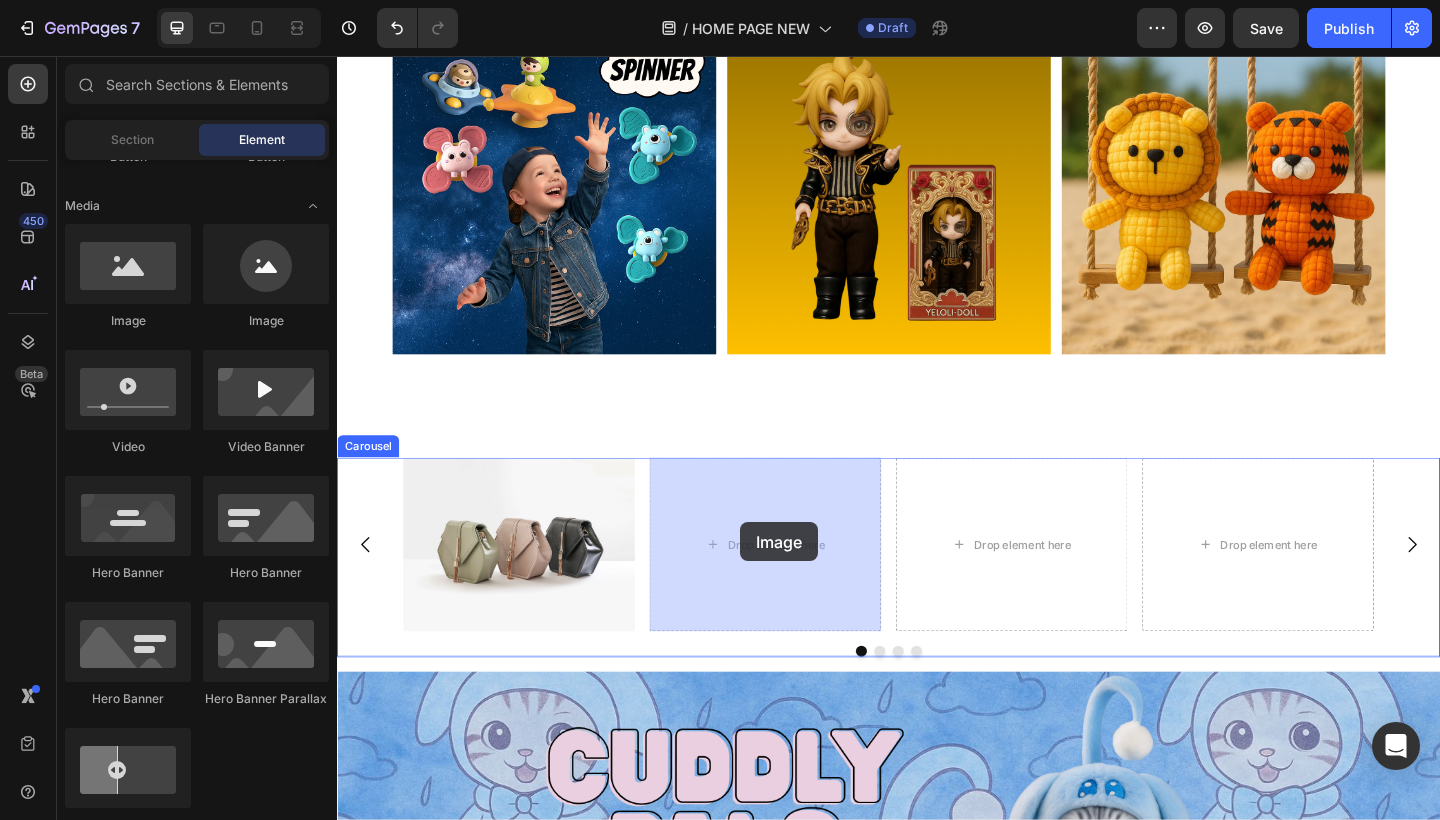 drag, startPoint x: 489, startPoint y: 337, endPoint x: 775, endPoint y: 563, distance: 364.5161 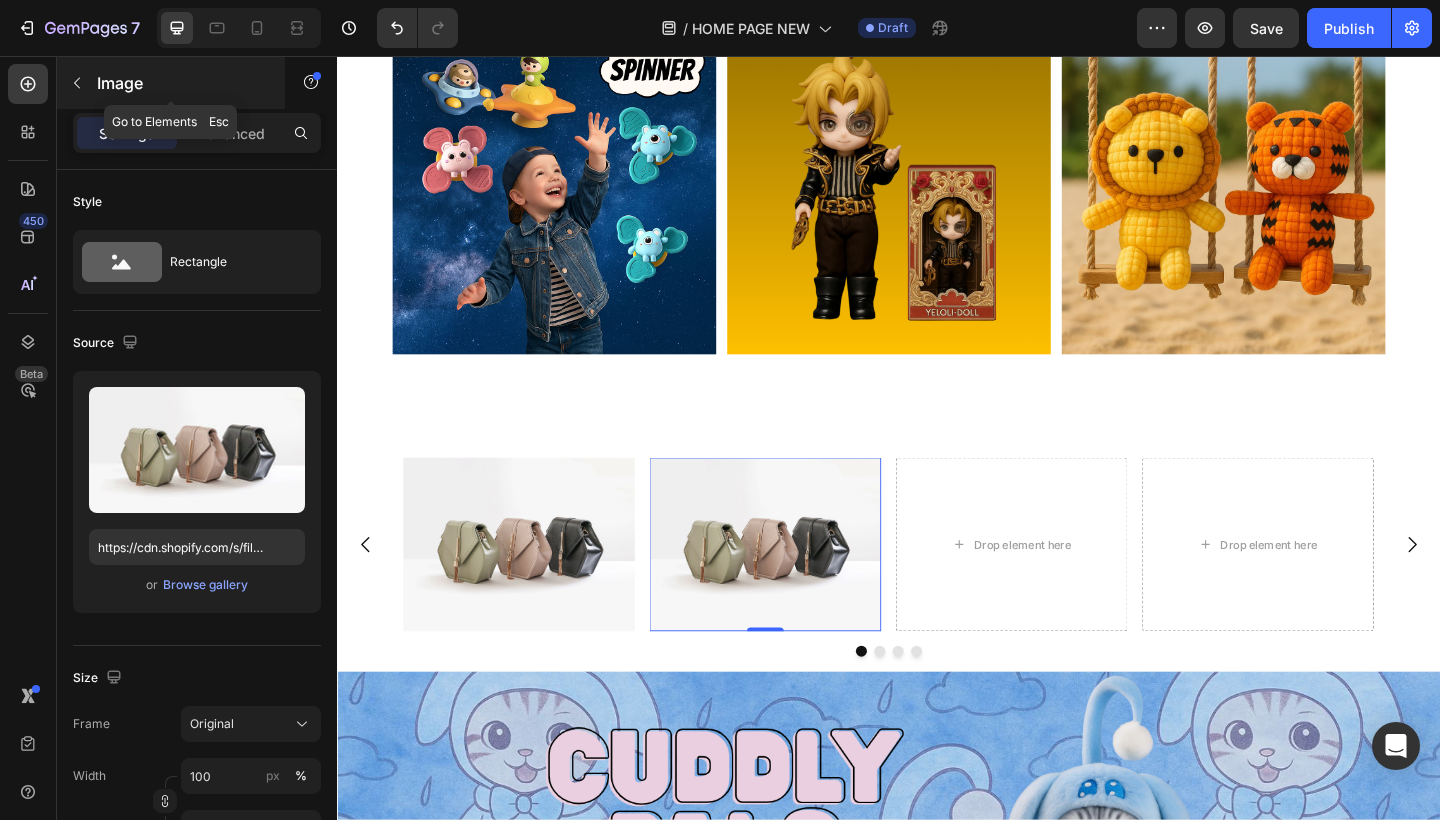click 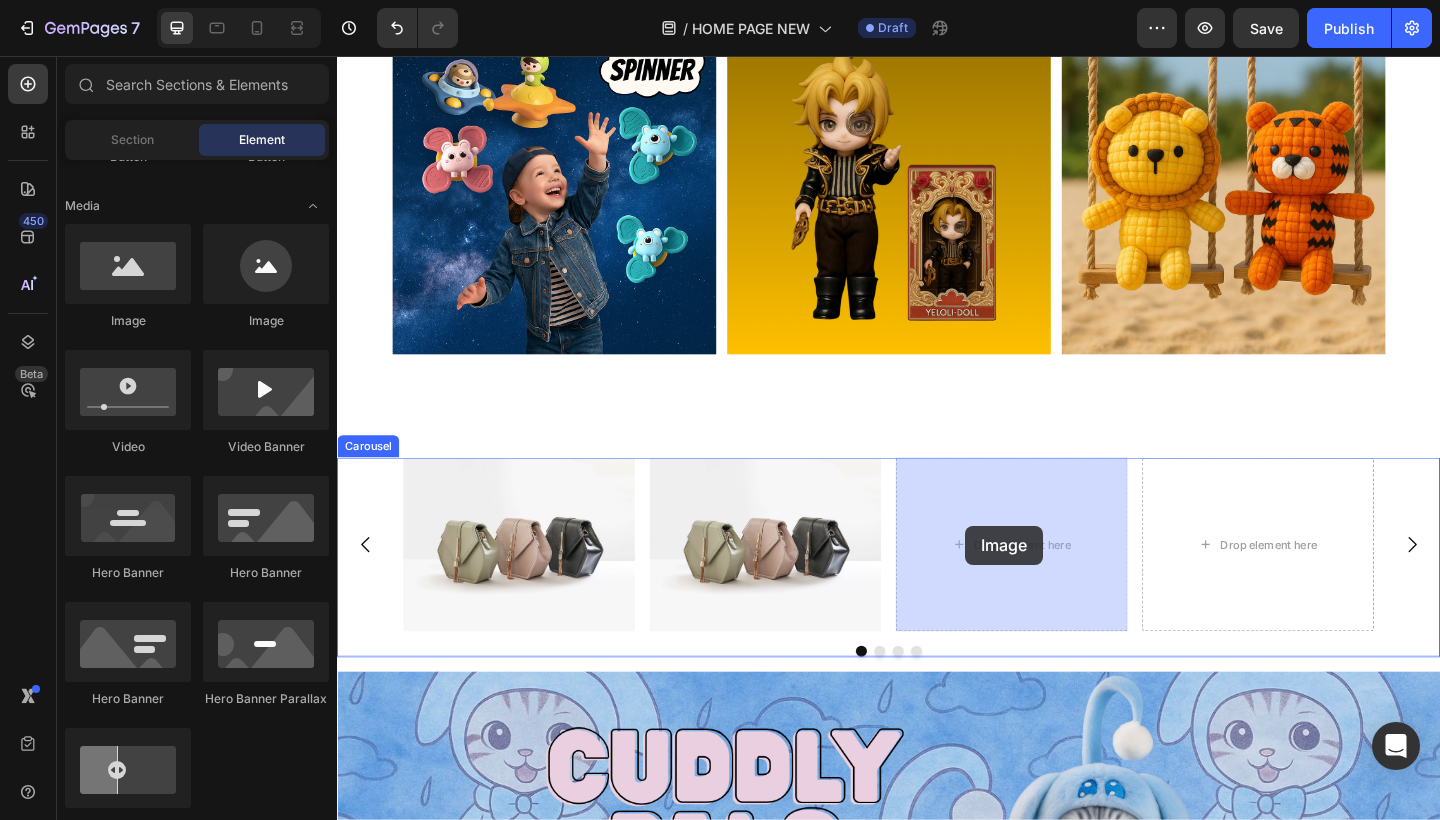 drag, startPoint x: 463, startPoint y: 338, endPoint x: 1020, endPoint y: 567, distance: 602.2375 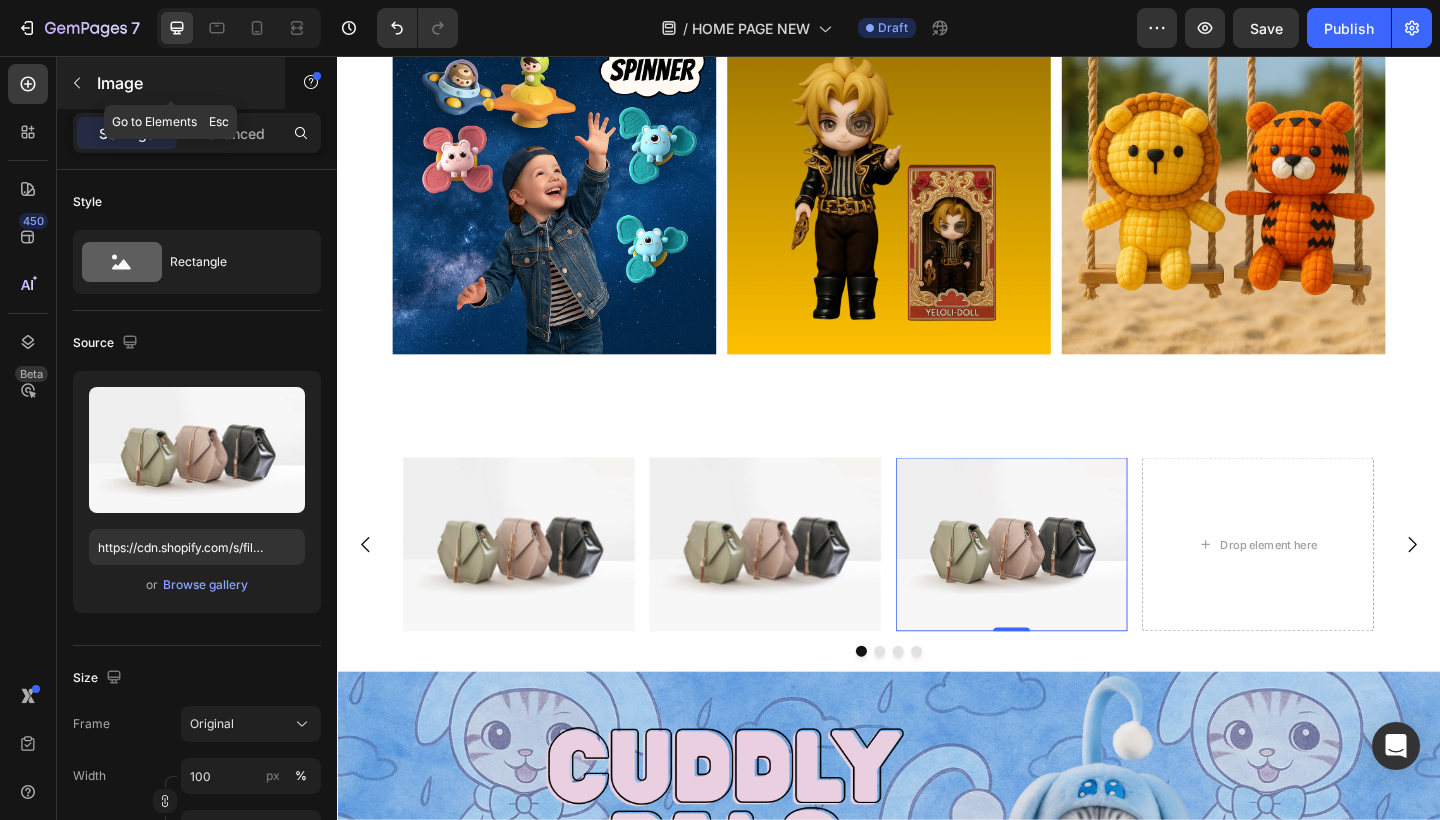click at bounding box center (77, 83) 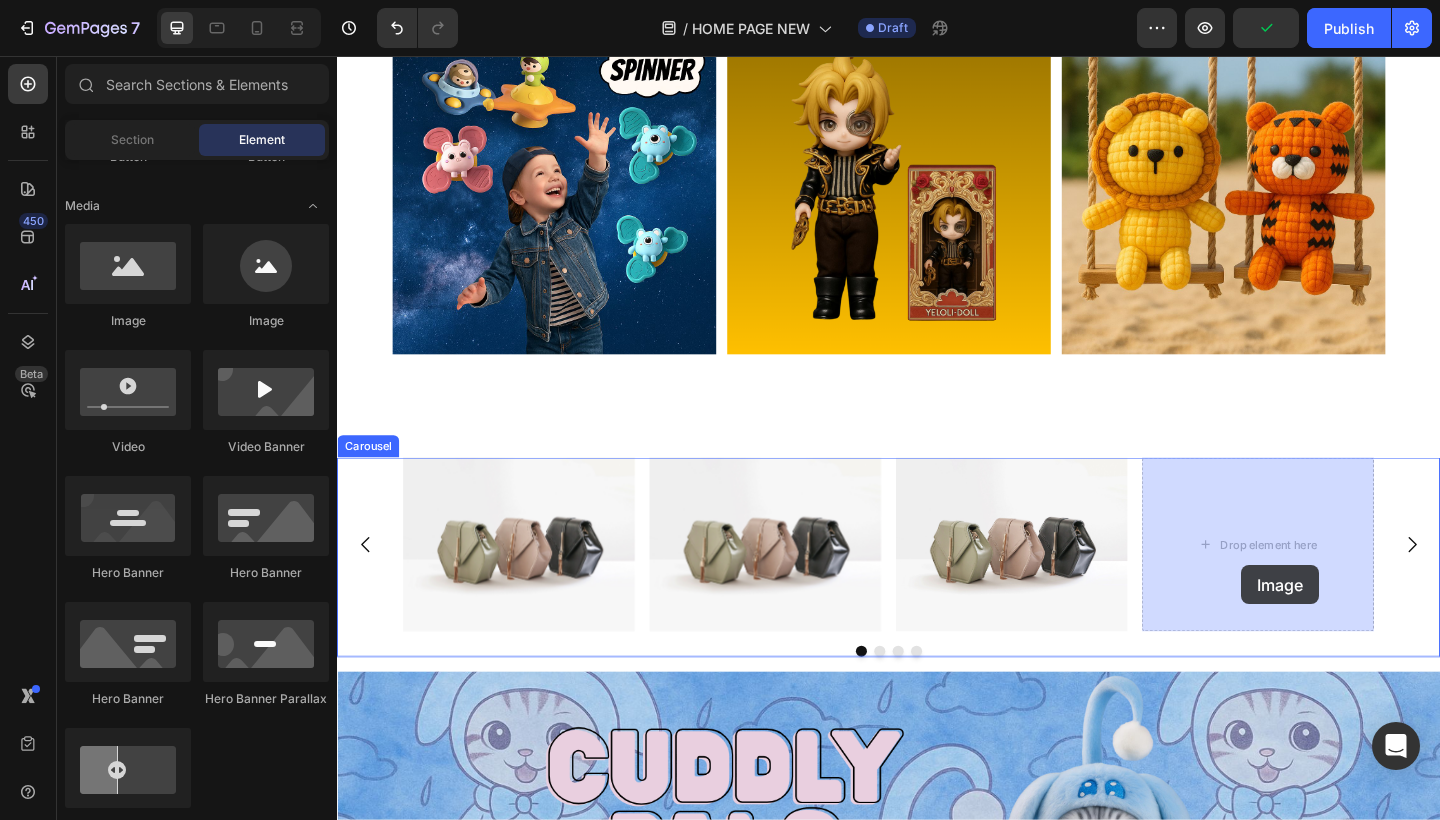 drag, startPoint x: 489, startPoint y: 351, endPoint x: 1320, endPoint y: 610, distance: 870.42633 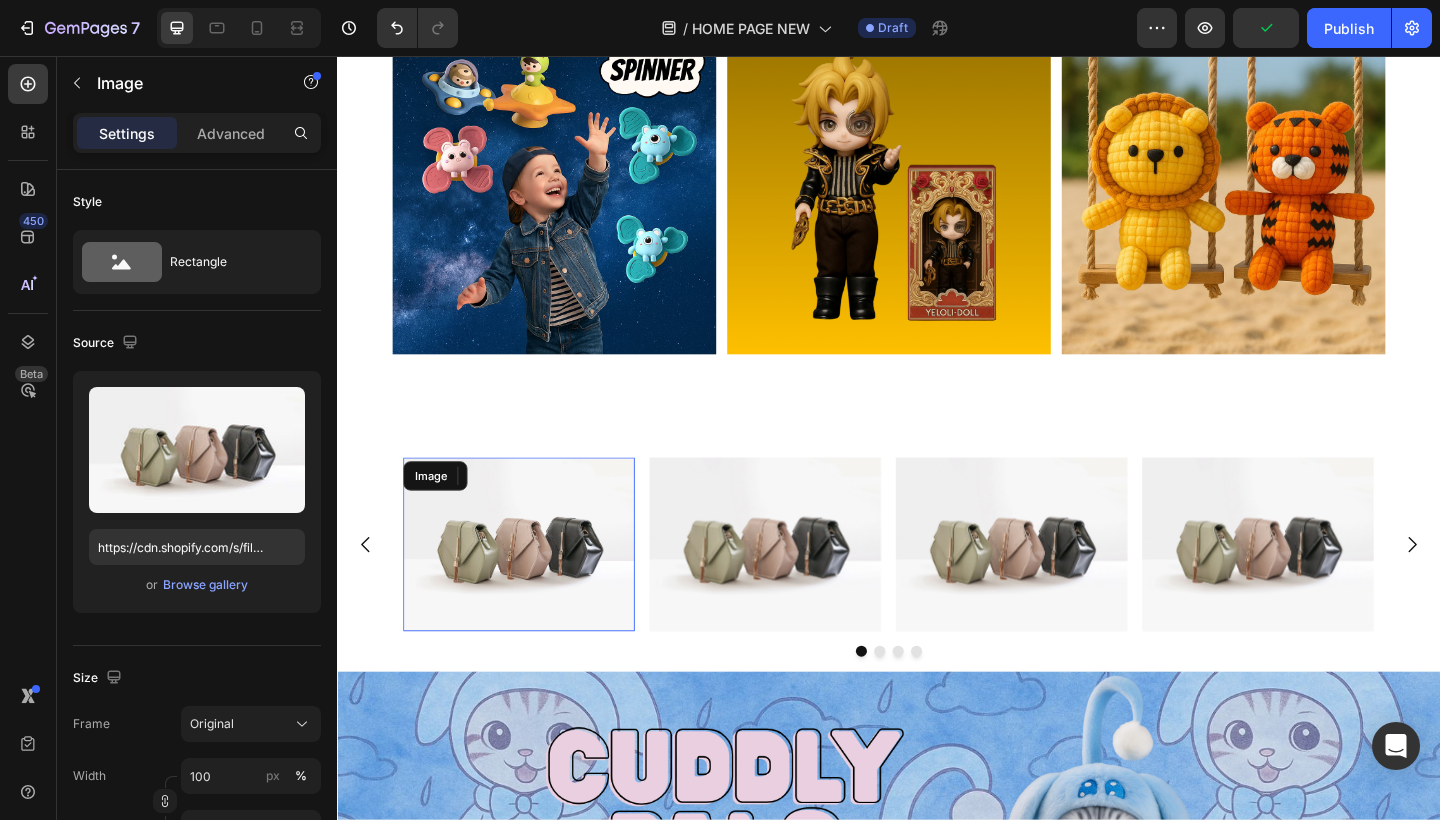 click at bounding box center [535, 587] 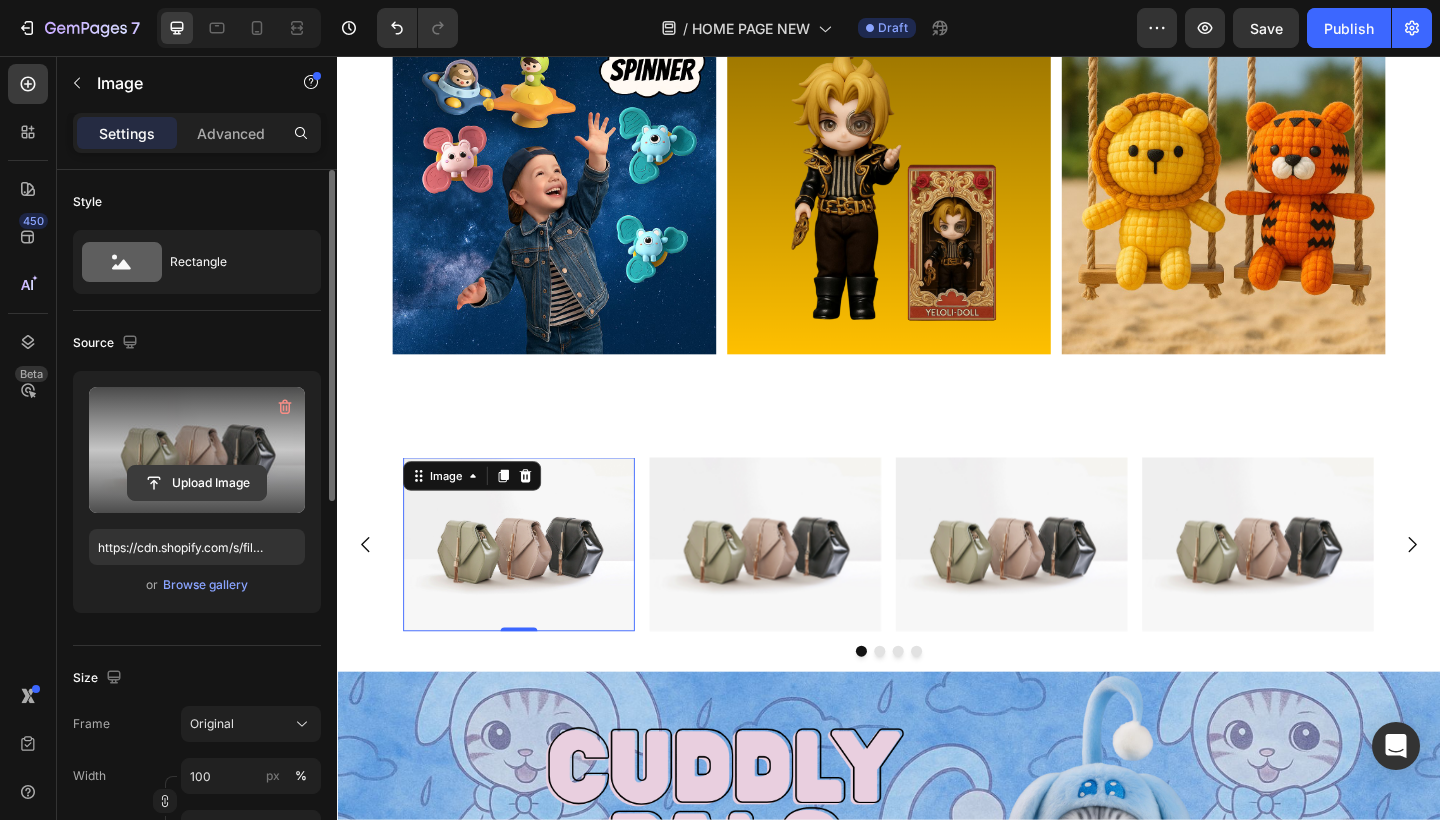 click 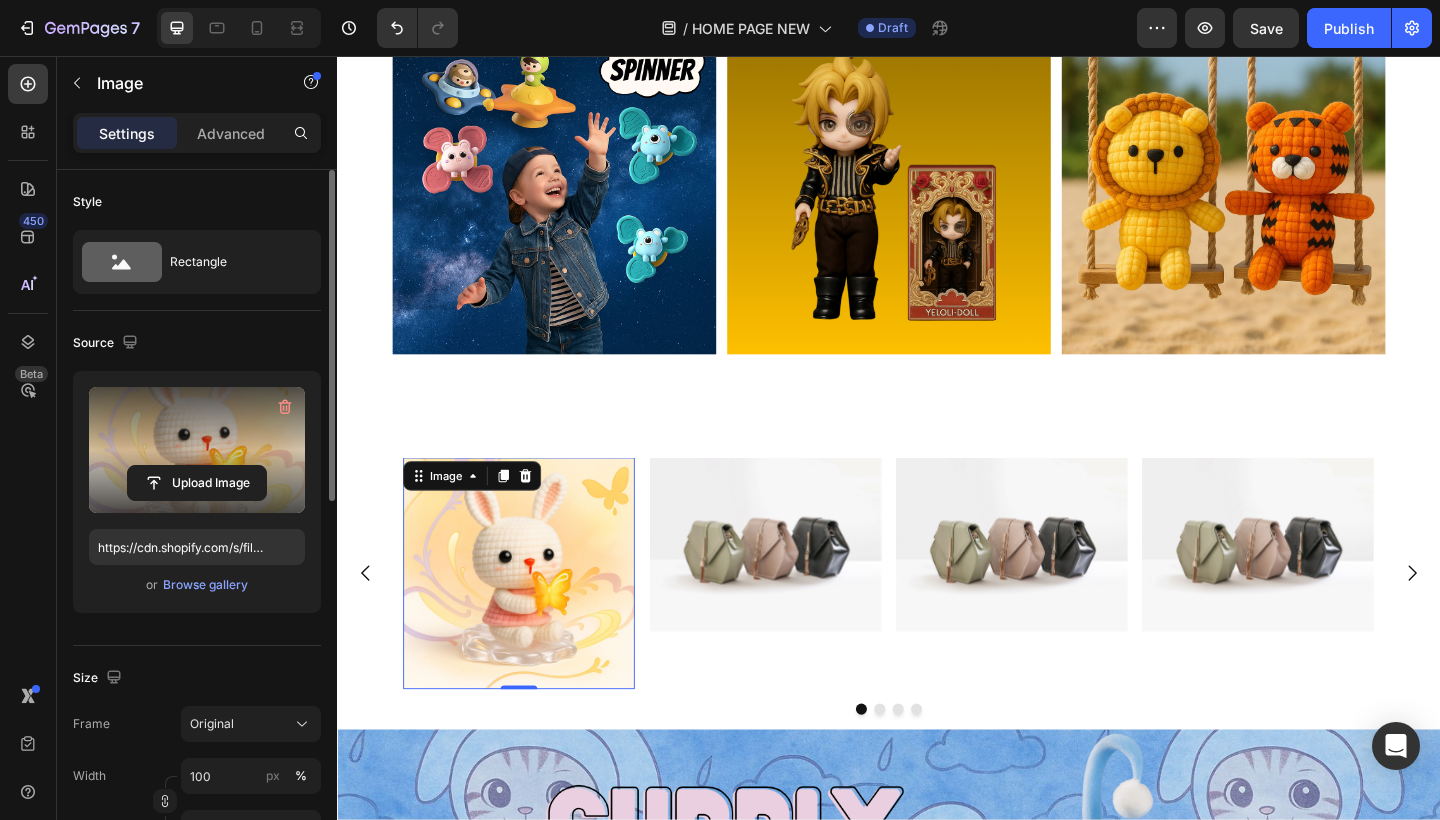 type on "https://cdn.shopify.com/s/files/1/0883/4033/2880/files/gempages_570780491876139904-6702d43c-f9f6-4cb5-a117-472d1ade60bf.jpg" 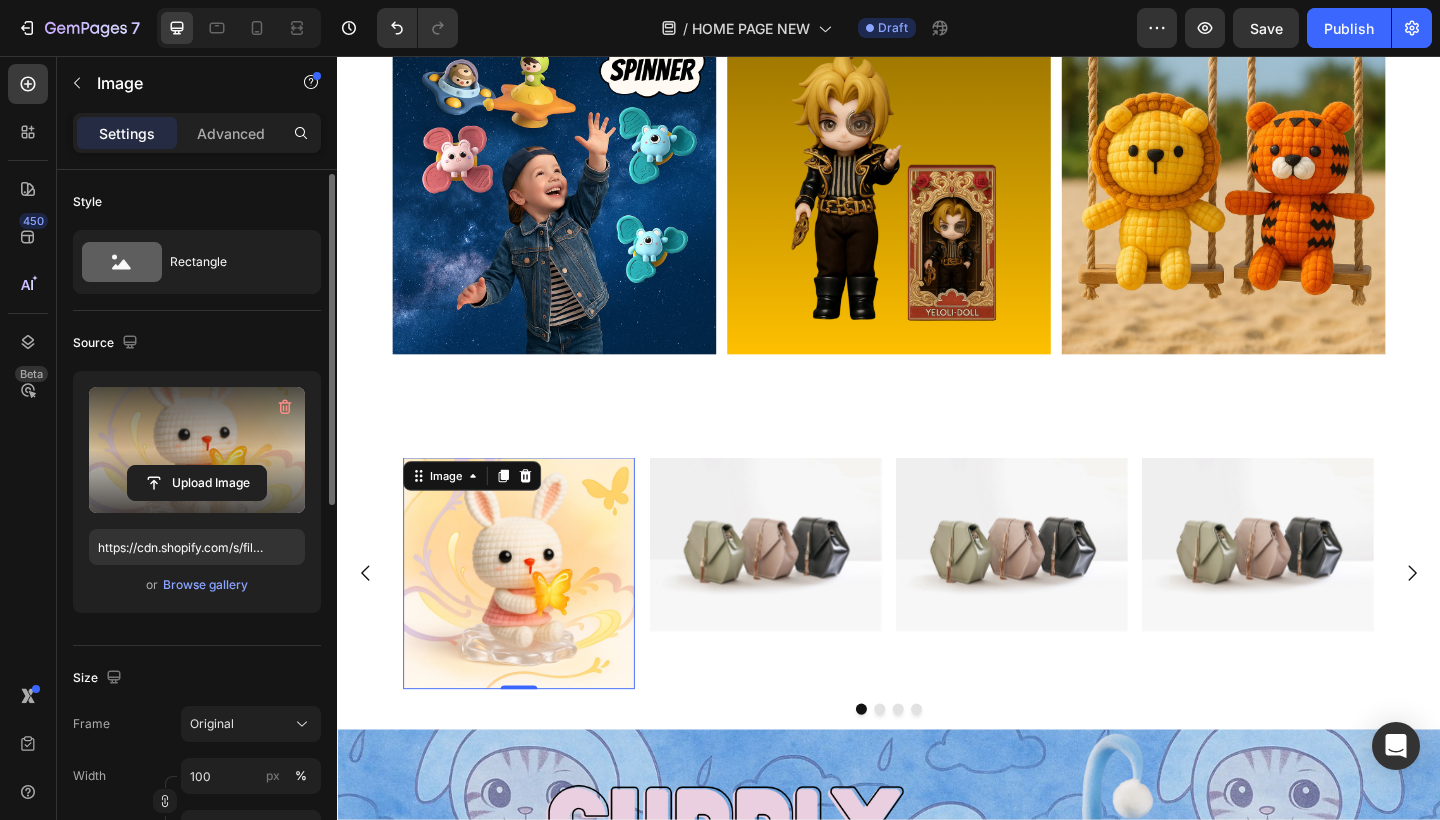scroll, scrollTop: 96, scrollLeft: 0, axis: vertical 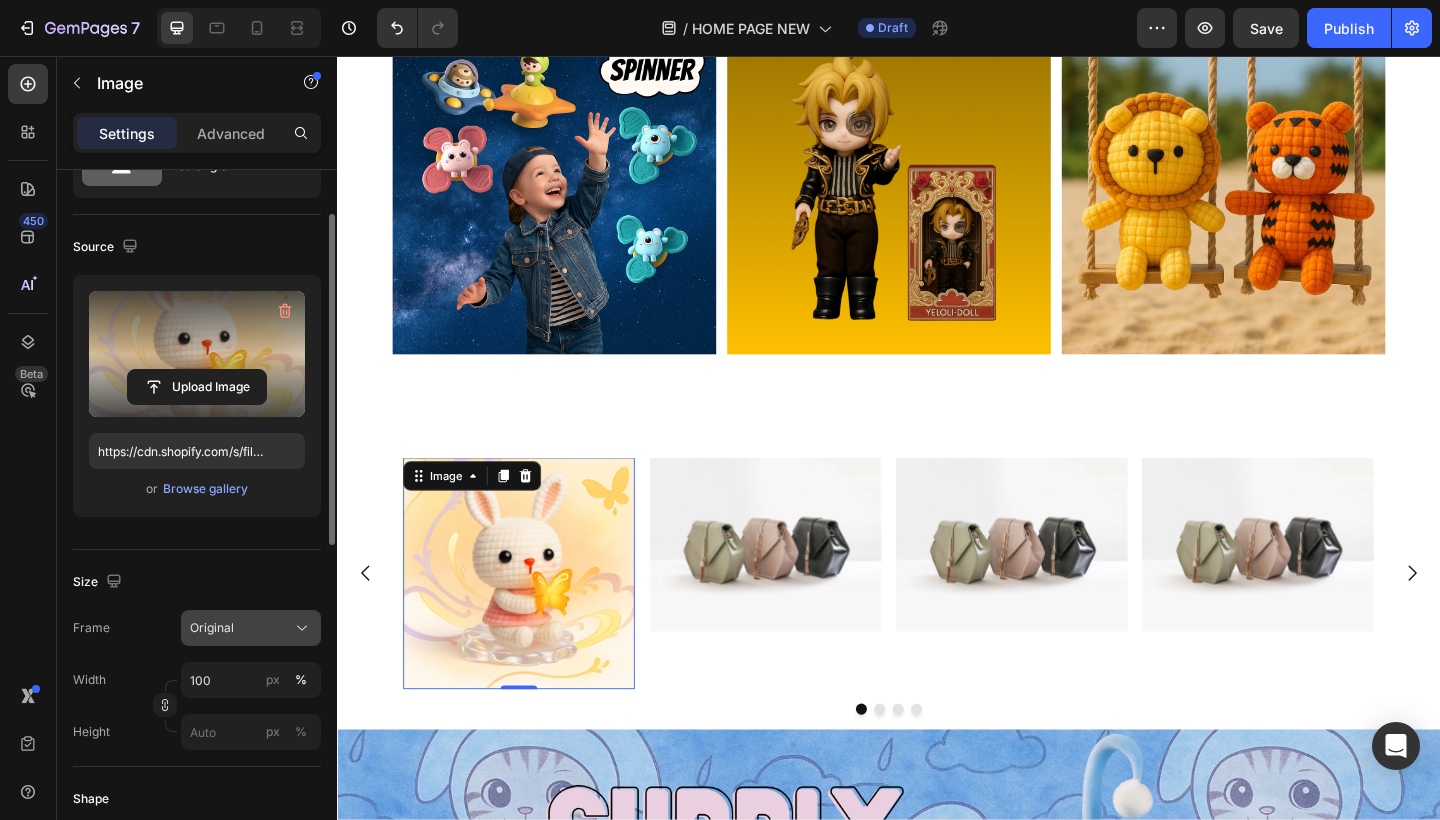 click on "Original" 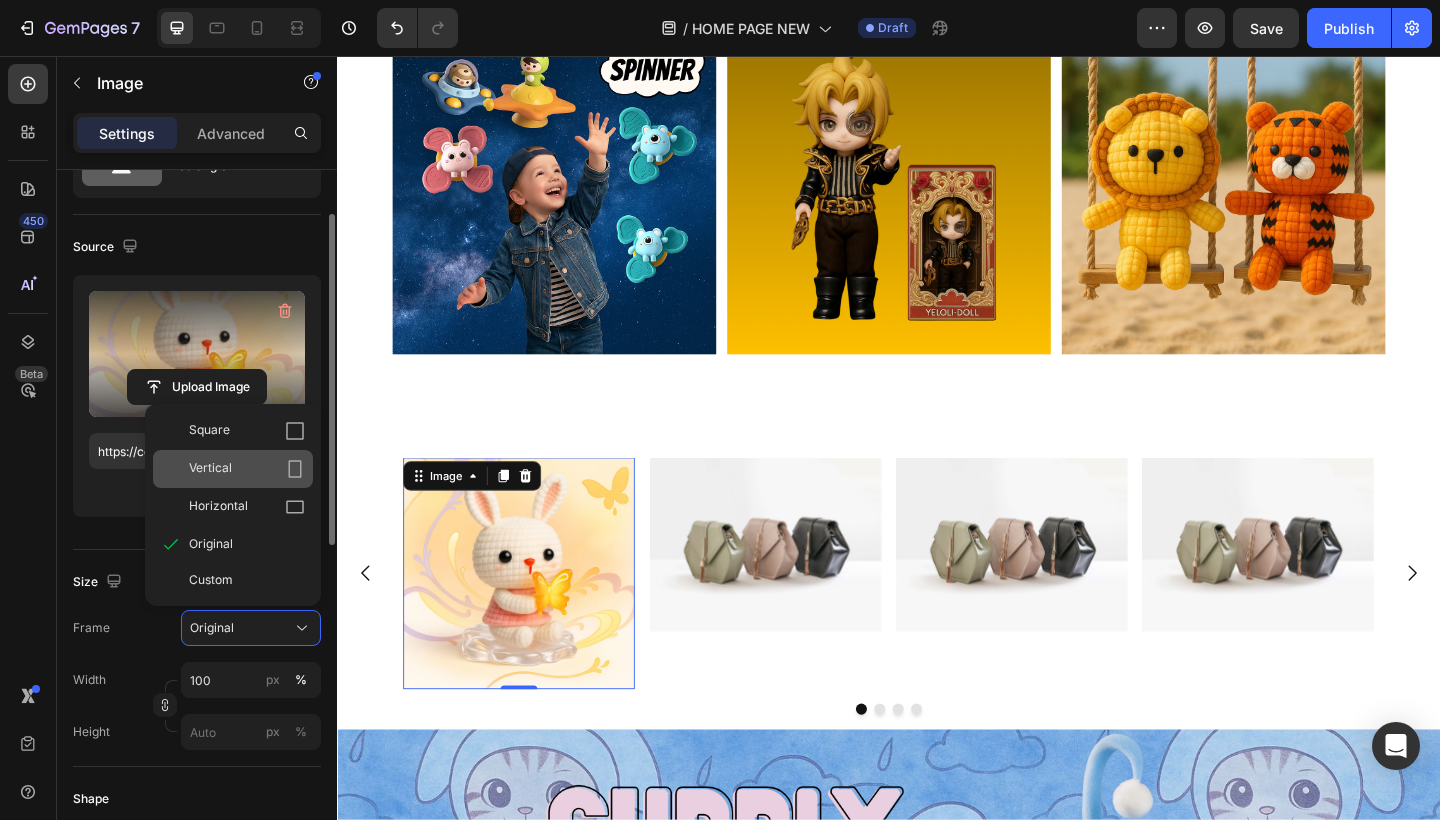 click on "Vertical" at bounding box center (247, 469) 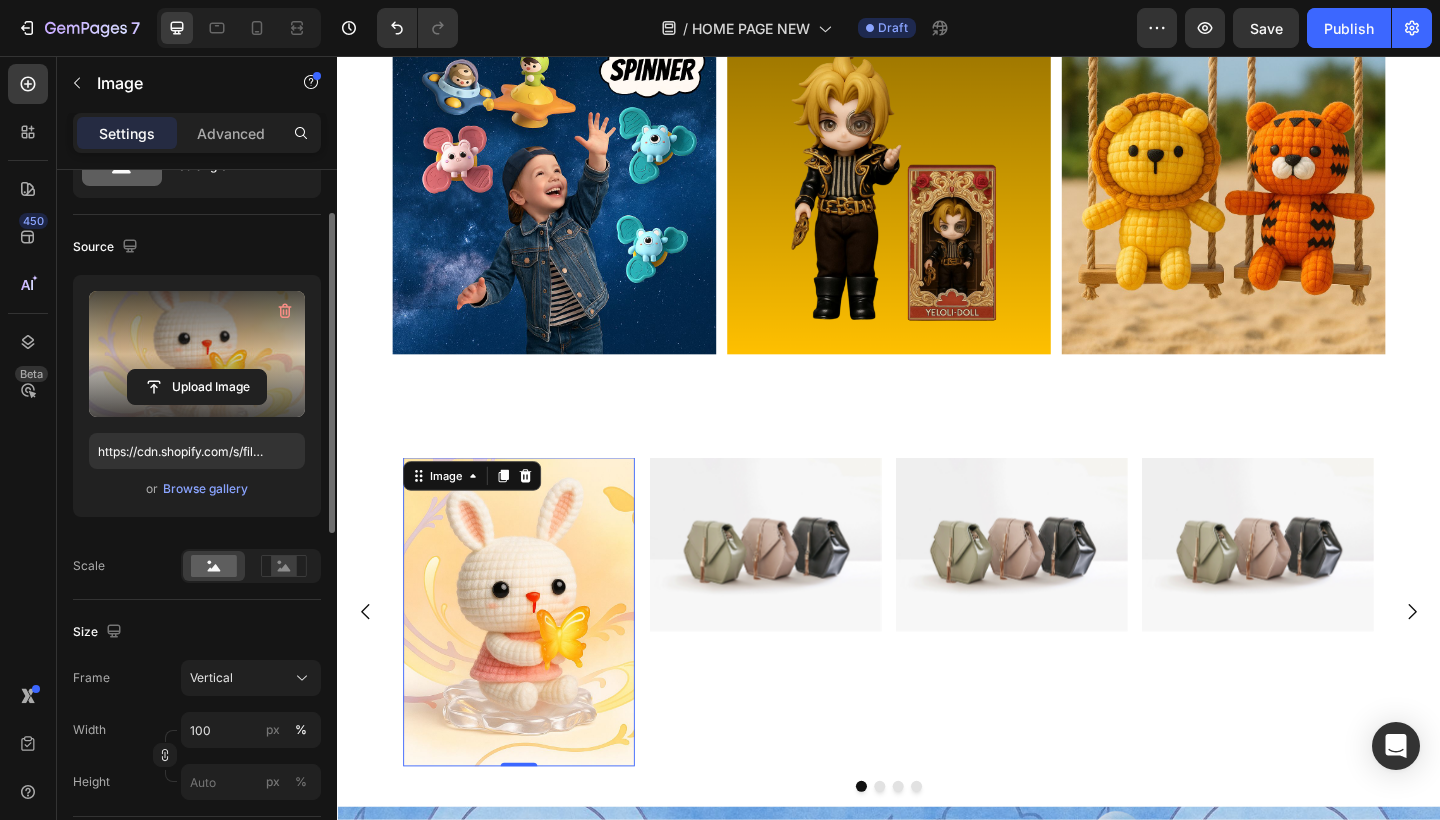 click at bounding box center (803, 587) 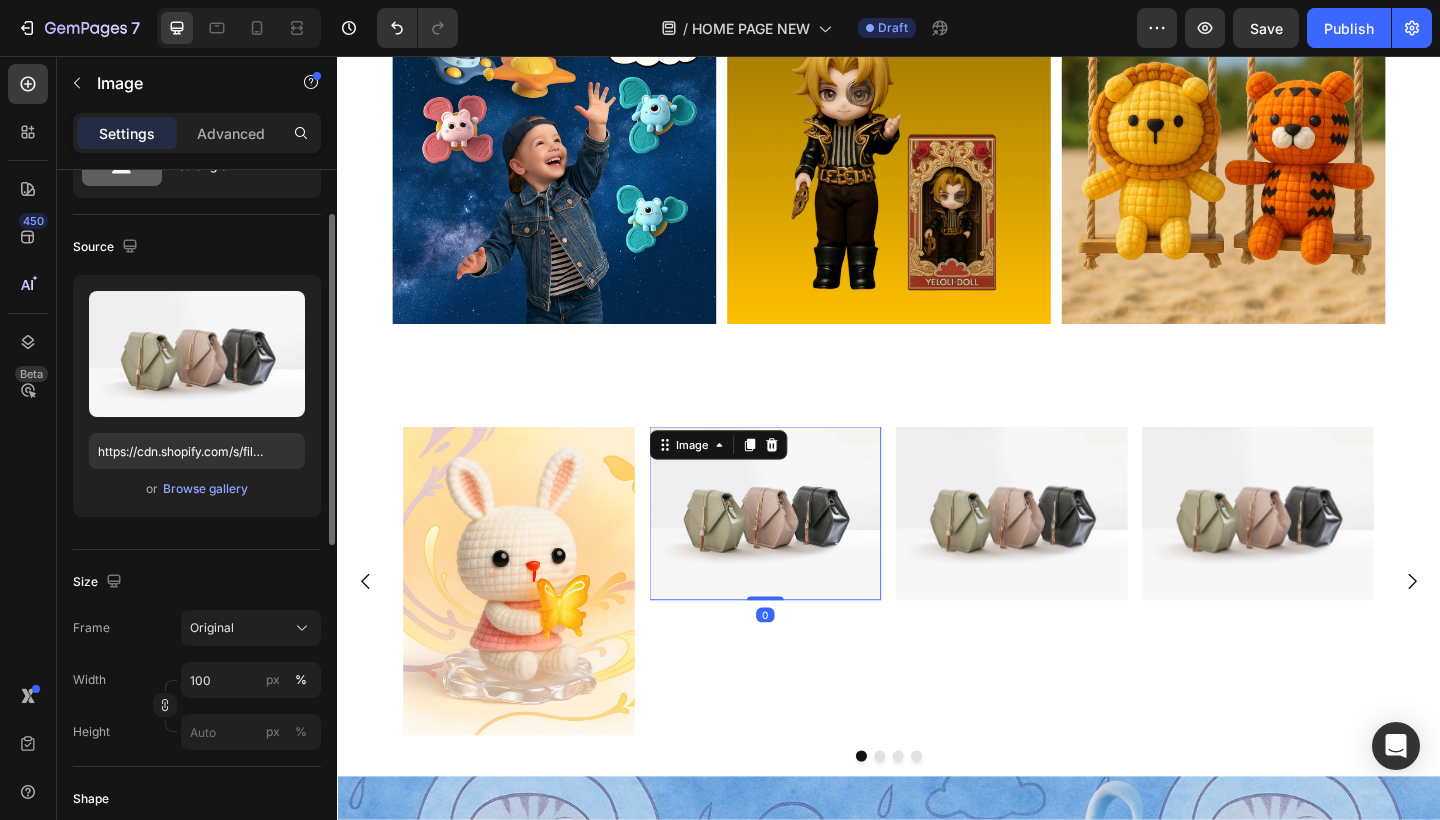 scroll, scrollTop: 4524, scrollLeft: 0, axis: vertical 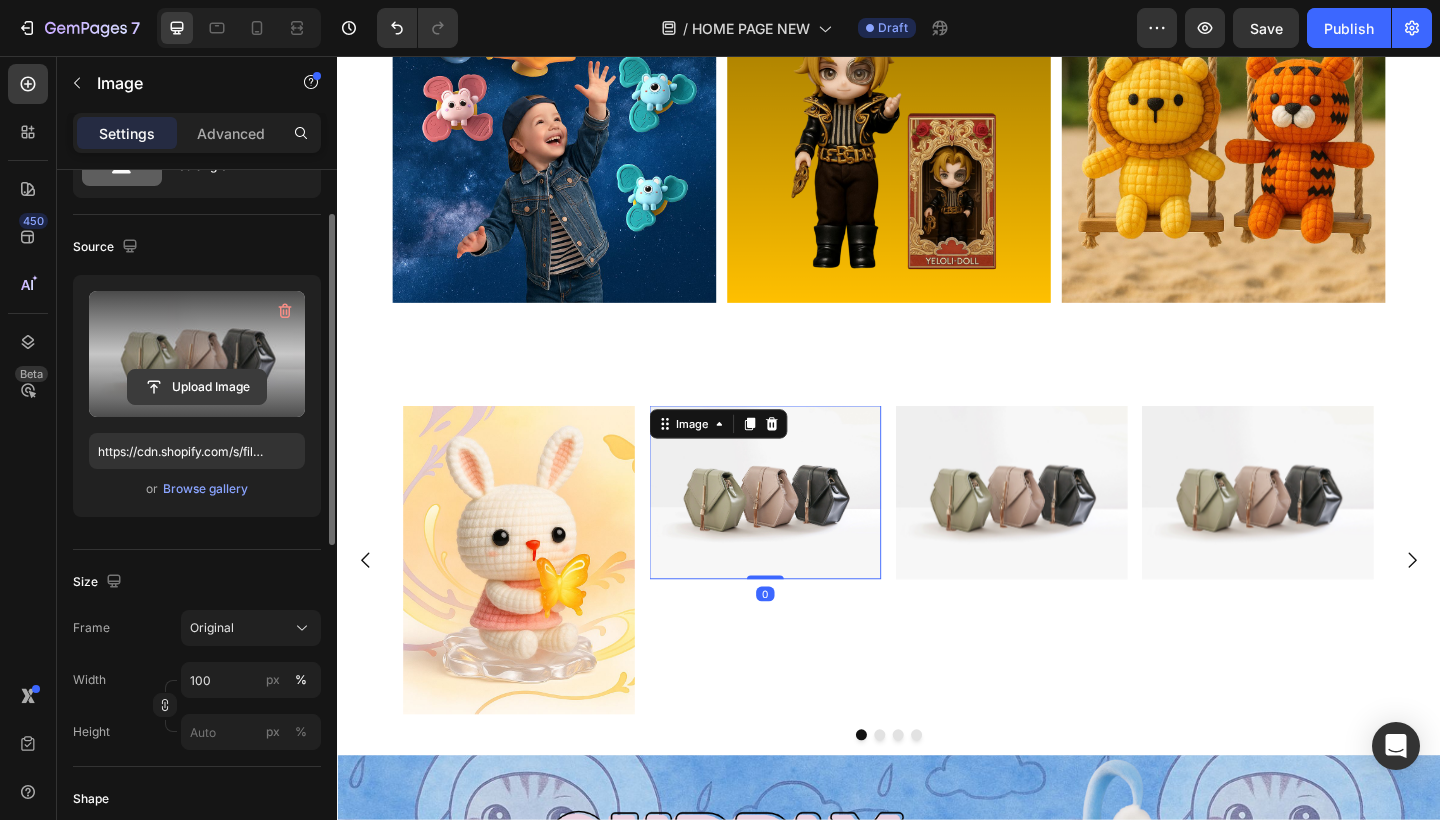 click 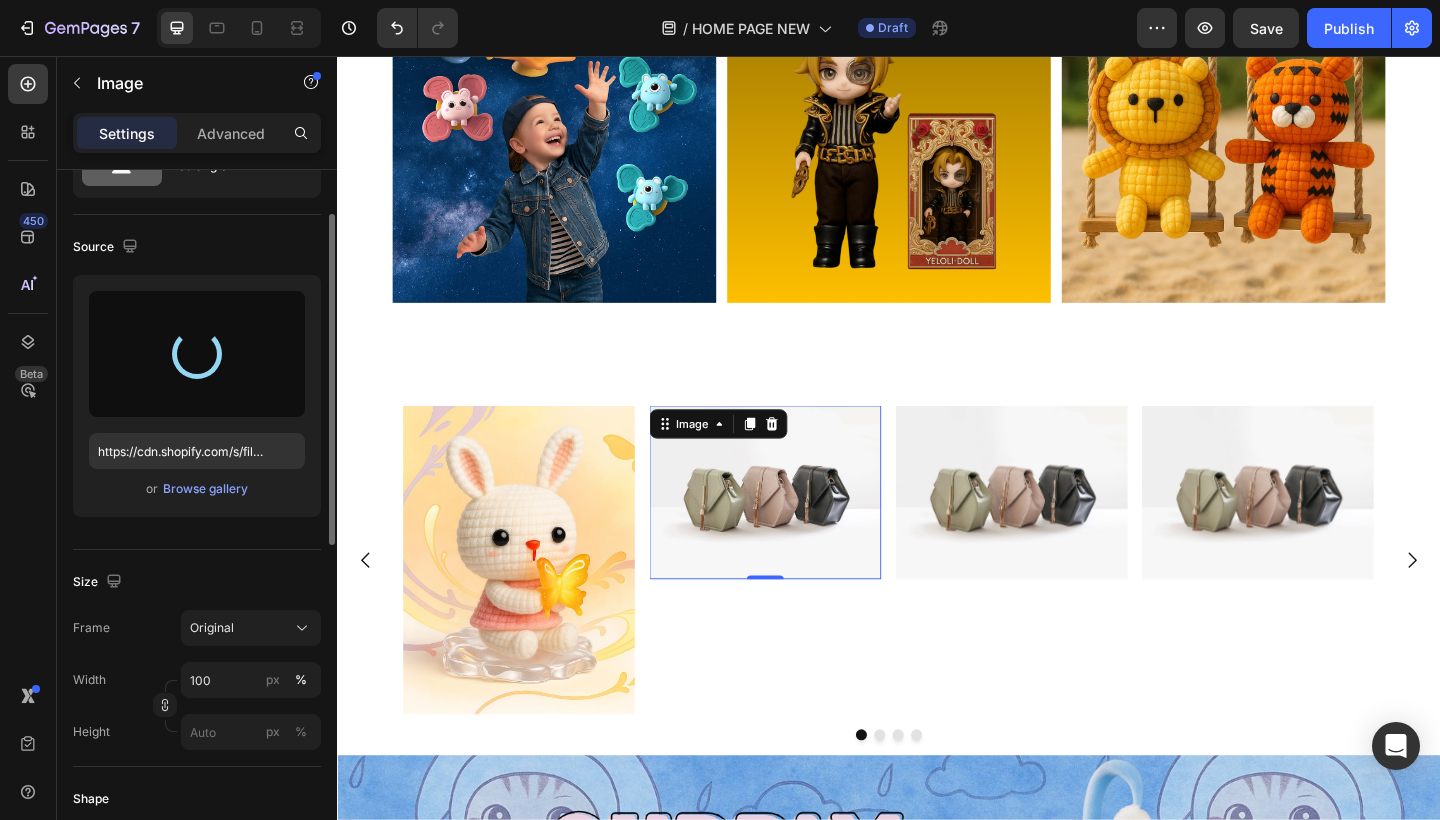type on "https://cdn.shopify.com/s/files/1/0883/4033/2880/files/gempages_570780491876139904-e1761e04-42ed-410d-b6af-fd036b5431cc.jpg" 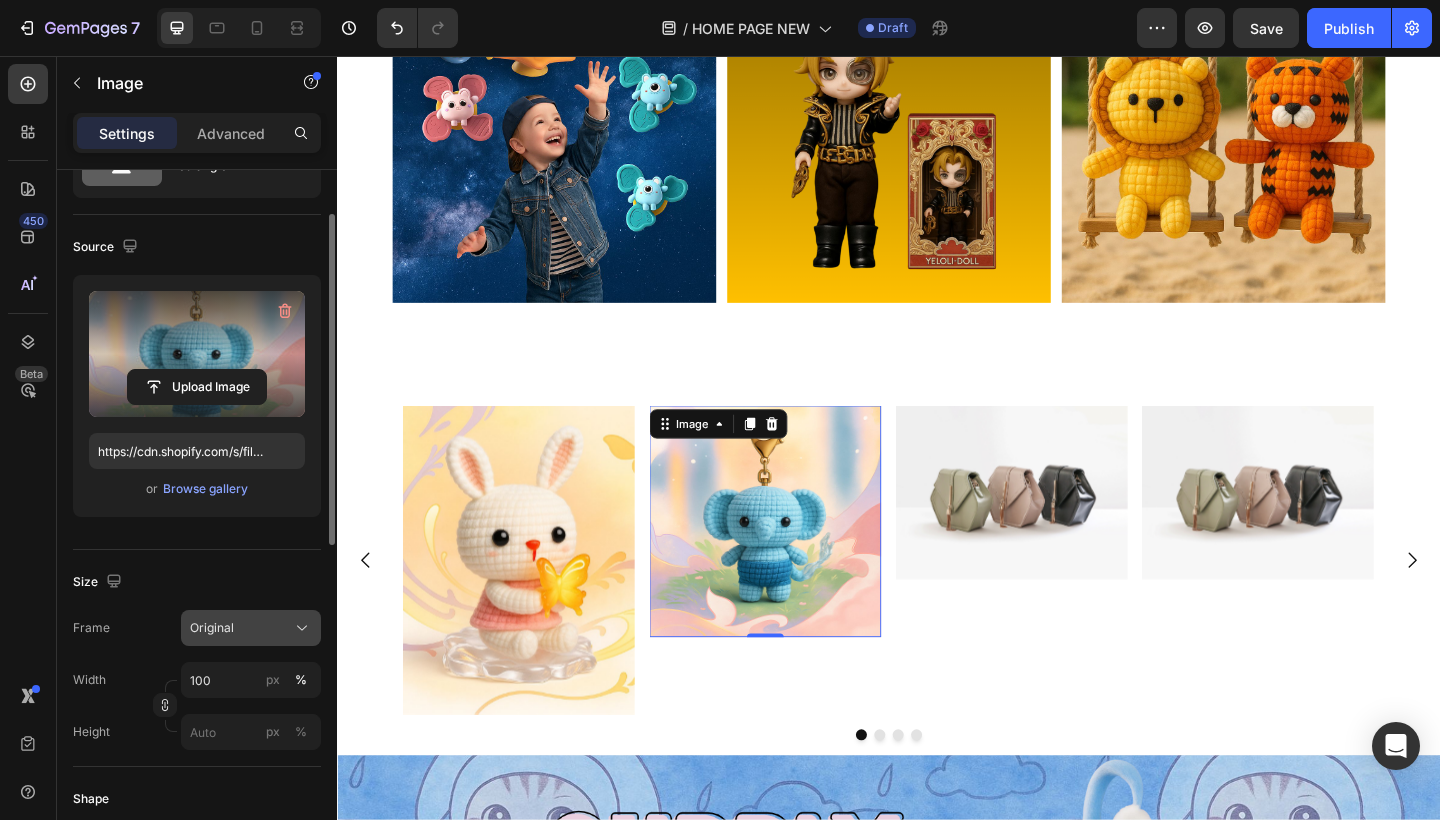 click on "Original" 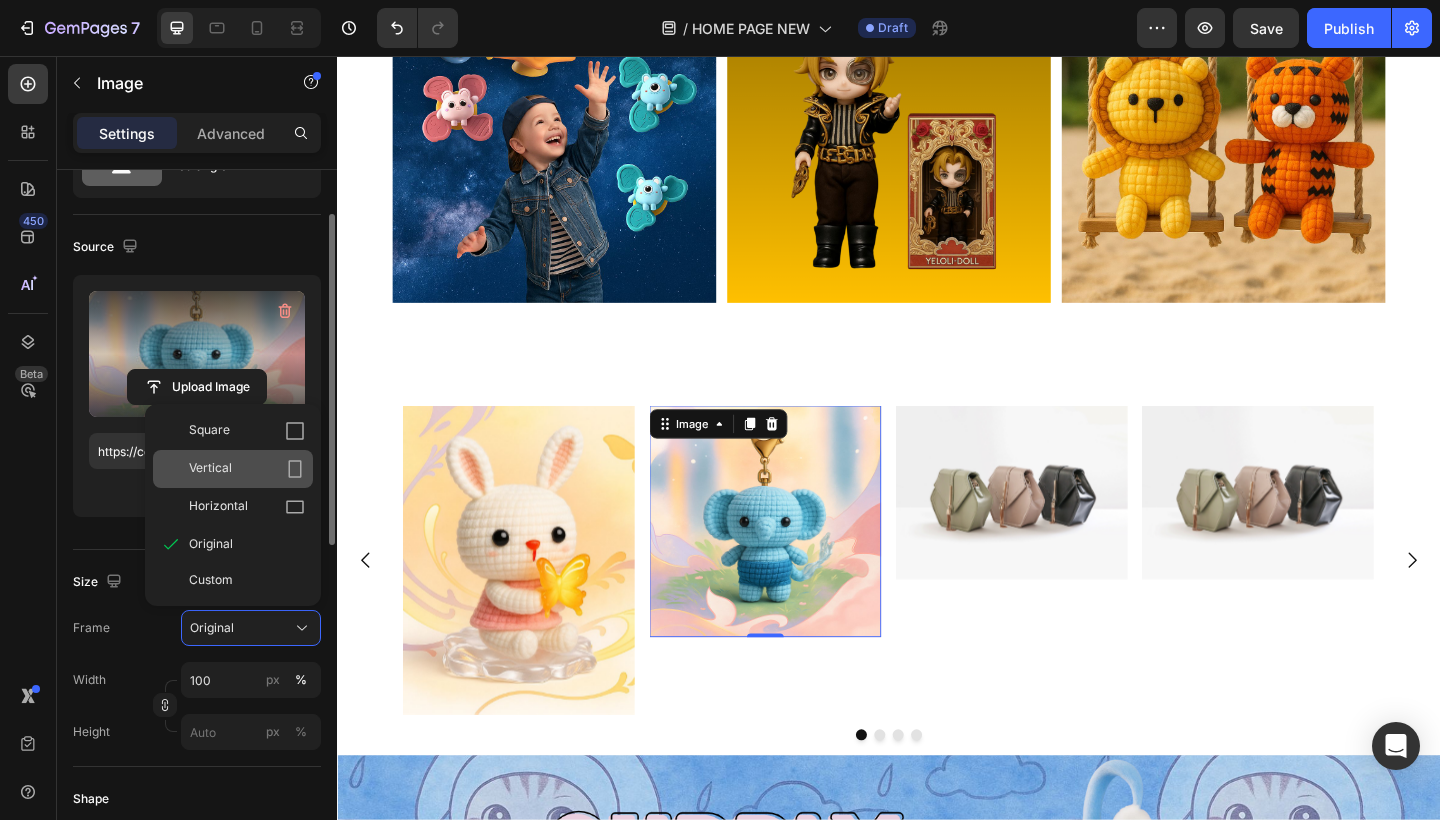 click on "Vertical" at bounding box center (247, 469) 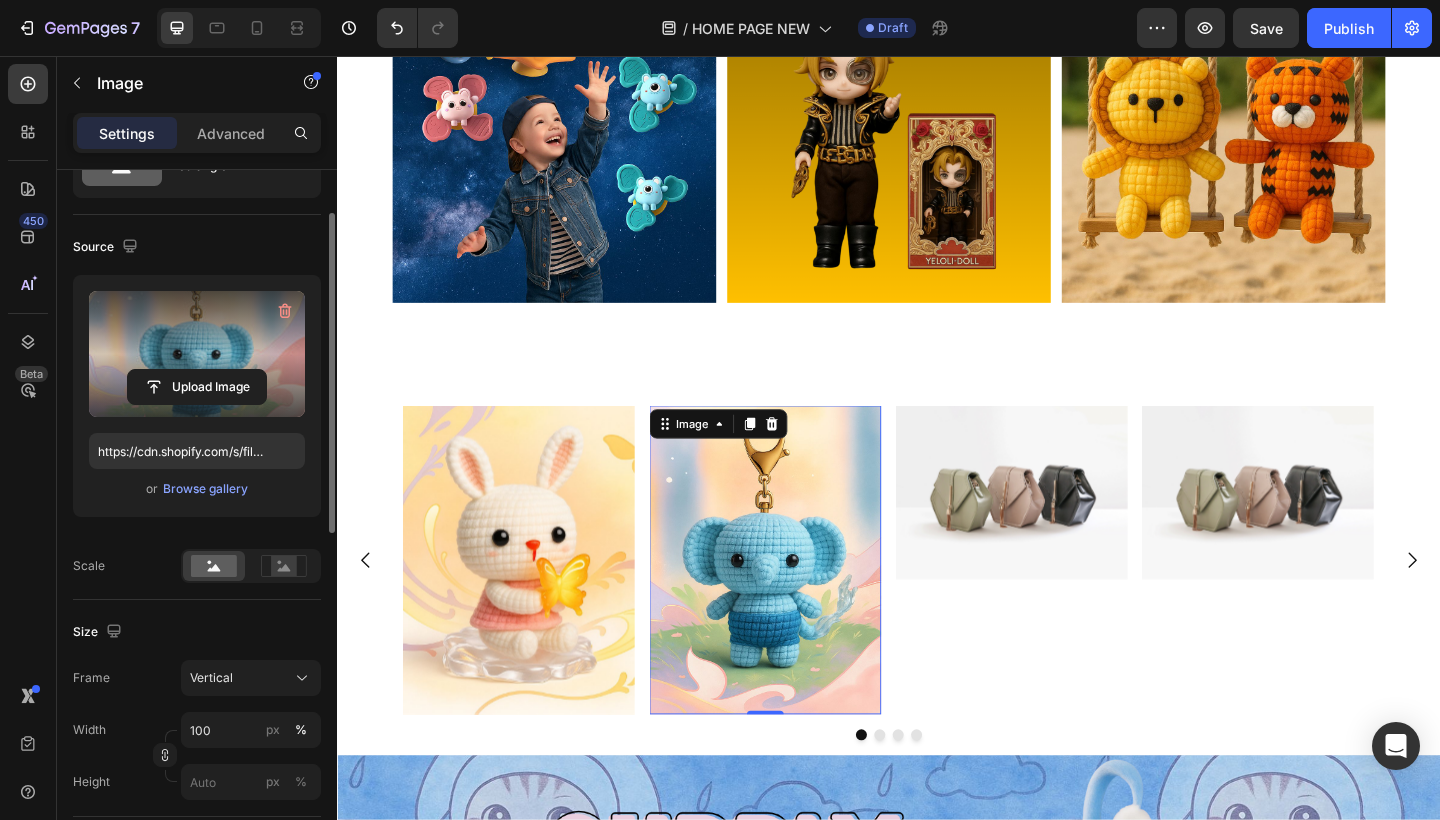 click at bounding box center [1071, 531] 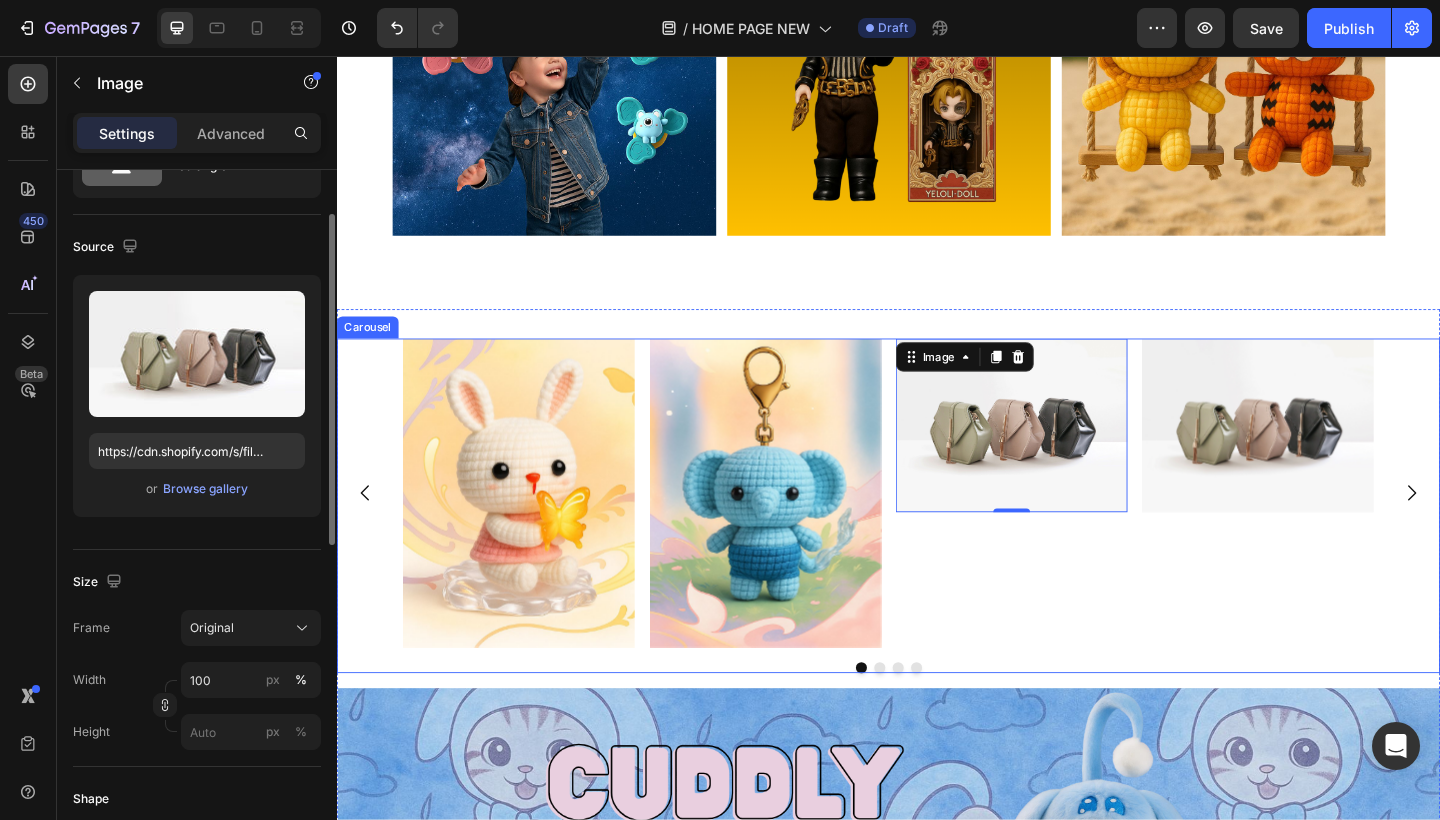 scroll, scrollTop: 4610, scrollLeft: 0, axis: vertical 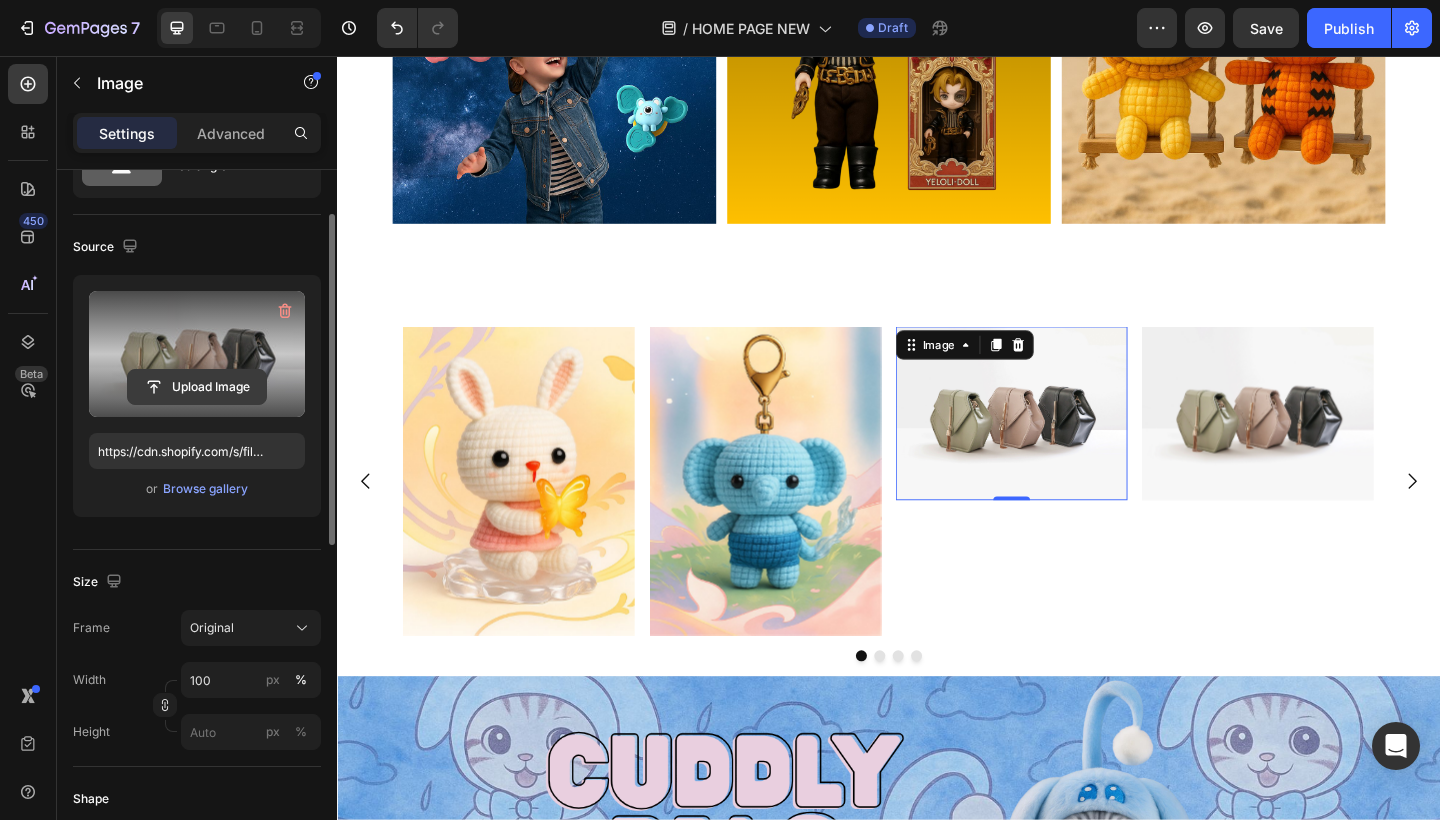 click 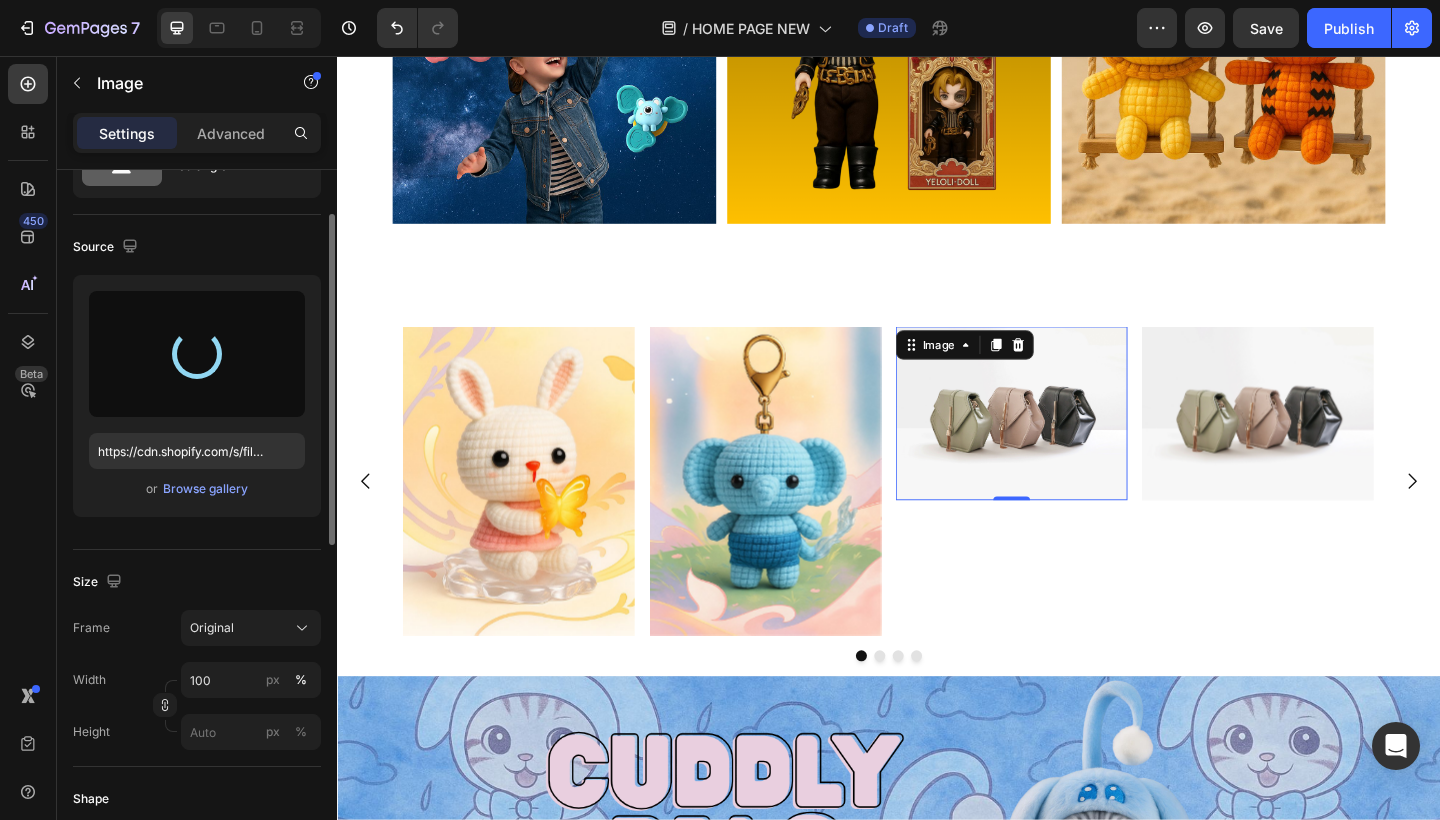 type on "https://cdn.shopify.com/s/files/1/0883/4033/2880/files/gempages_570780491876139904-ec71332f-b621-4de4-99cd-d00fd5ba9e66.jpg" 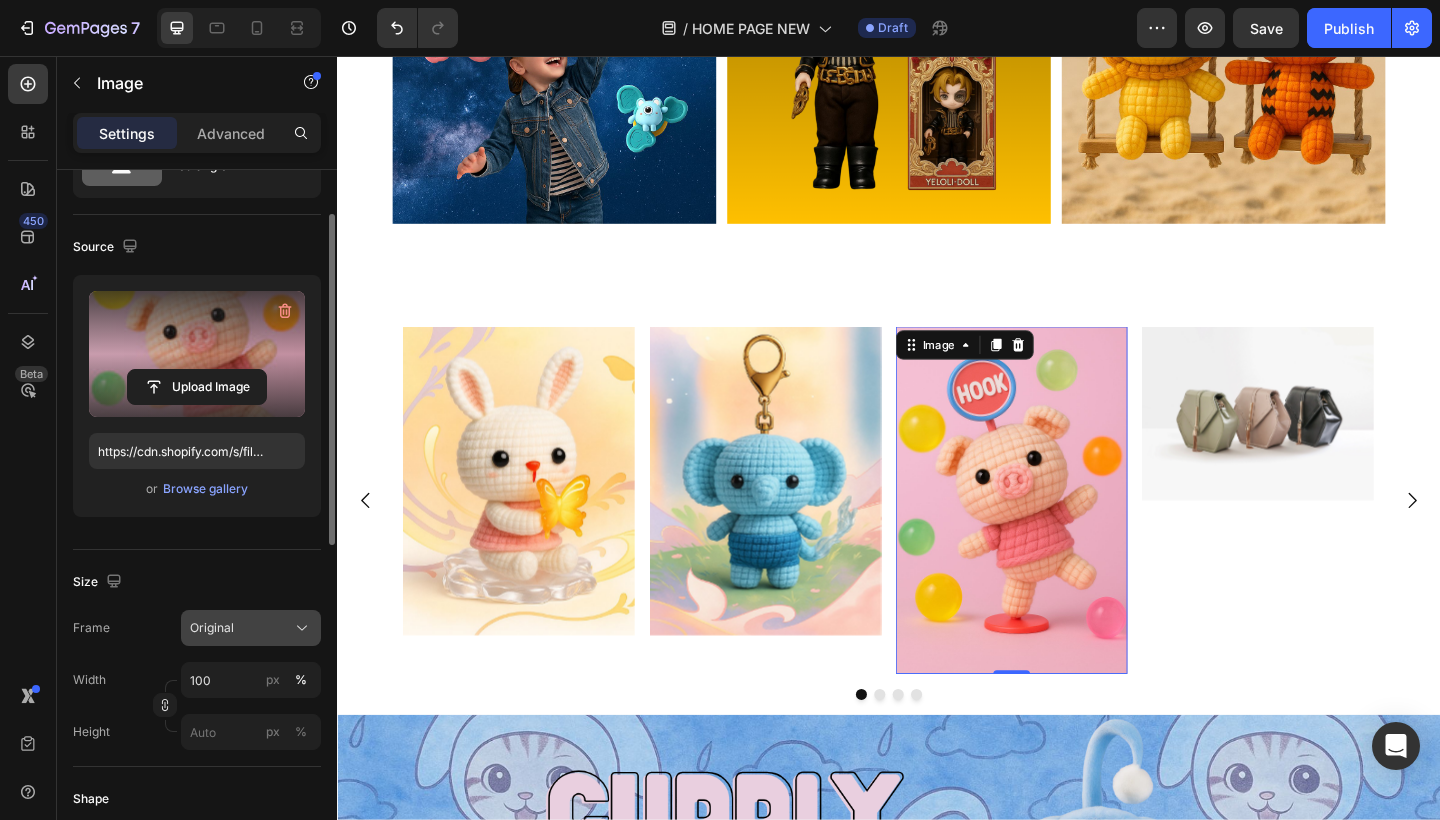 click on "Original" at bounding box center [251, 628] 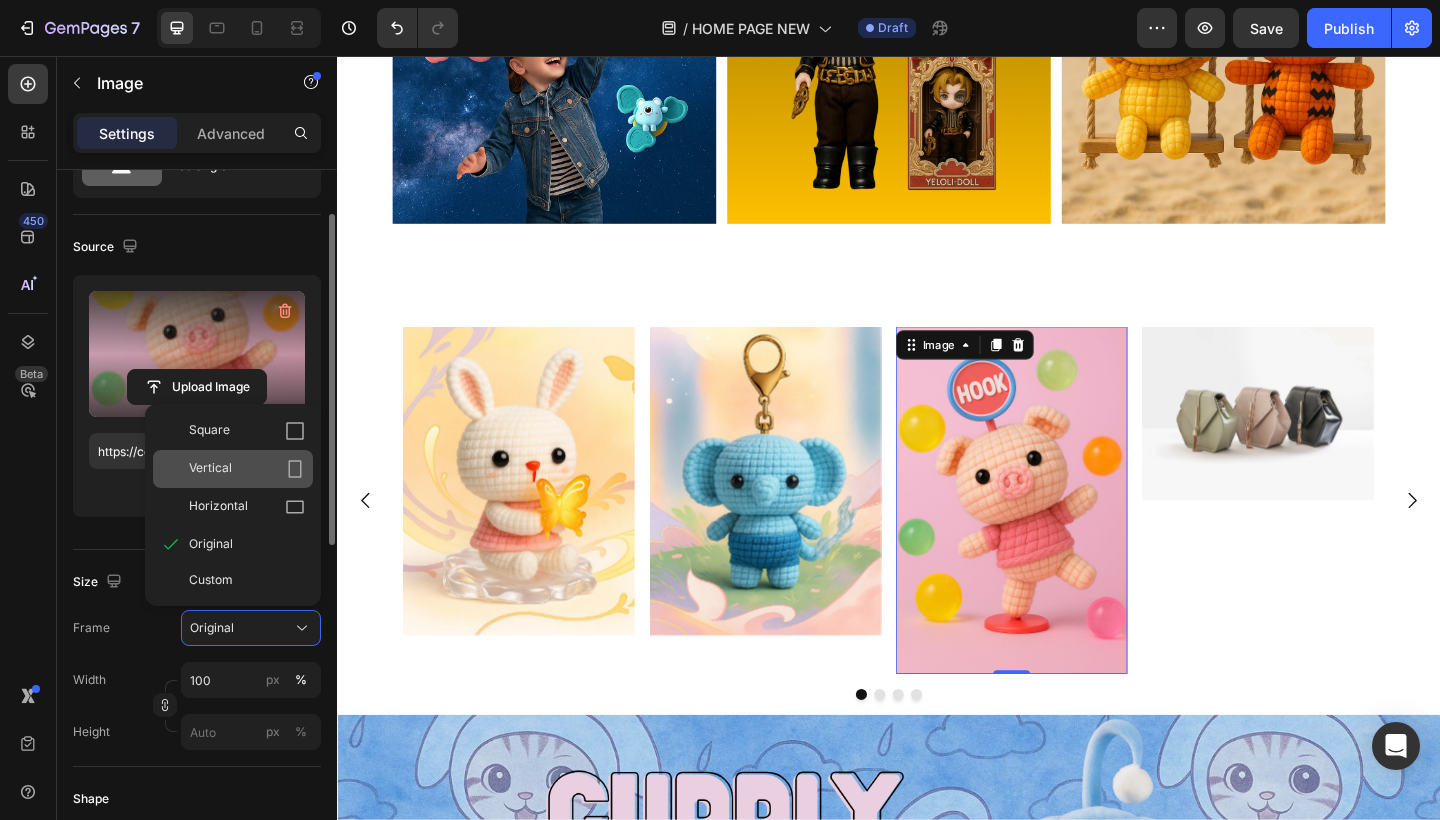 click on "Vertical" at bounding box center (247, 469) 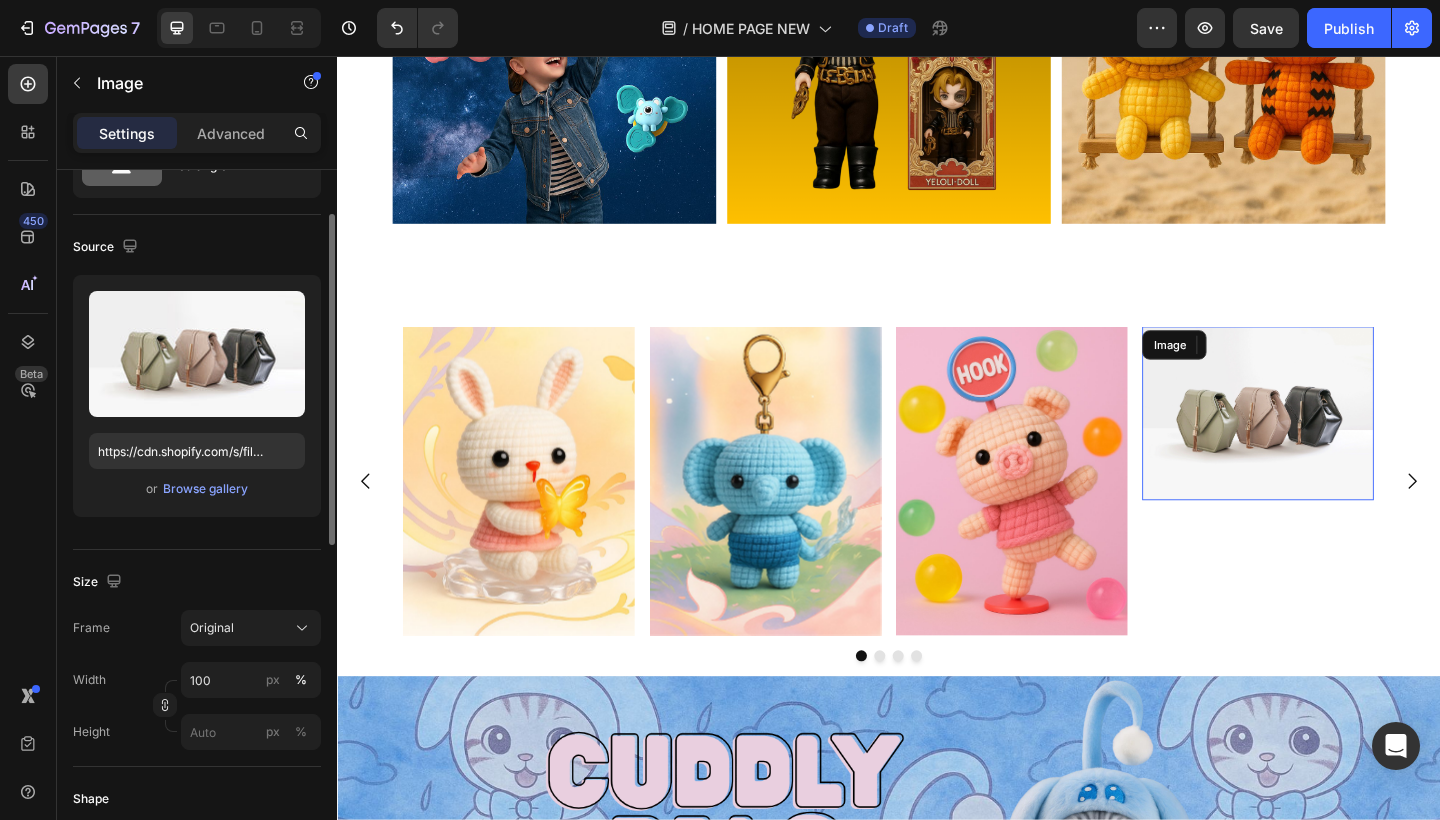 click at bounding box center (1339, 445) 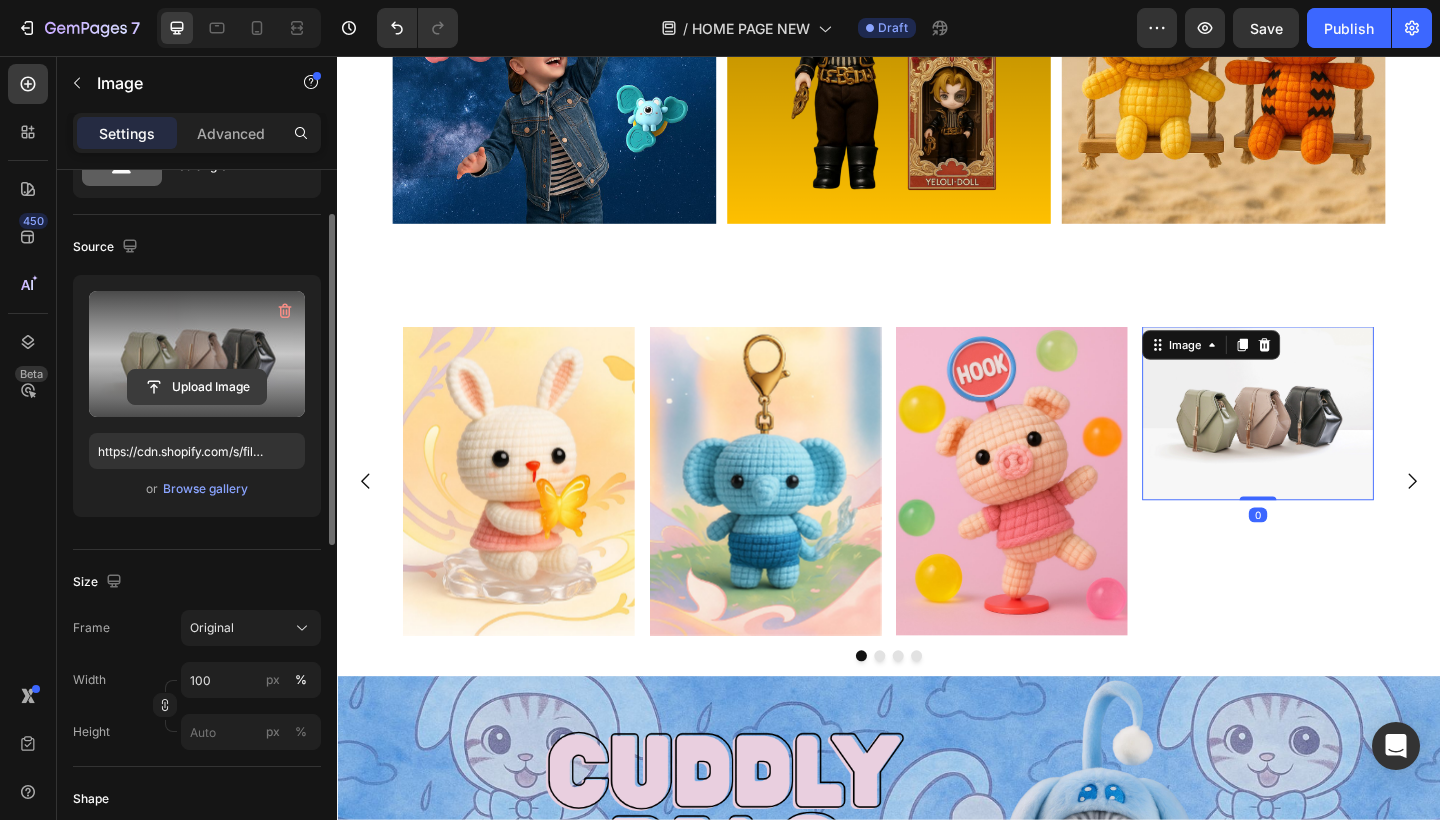 click 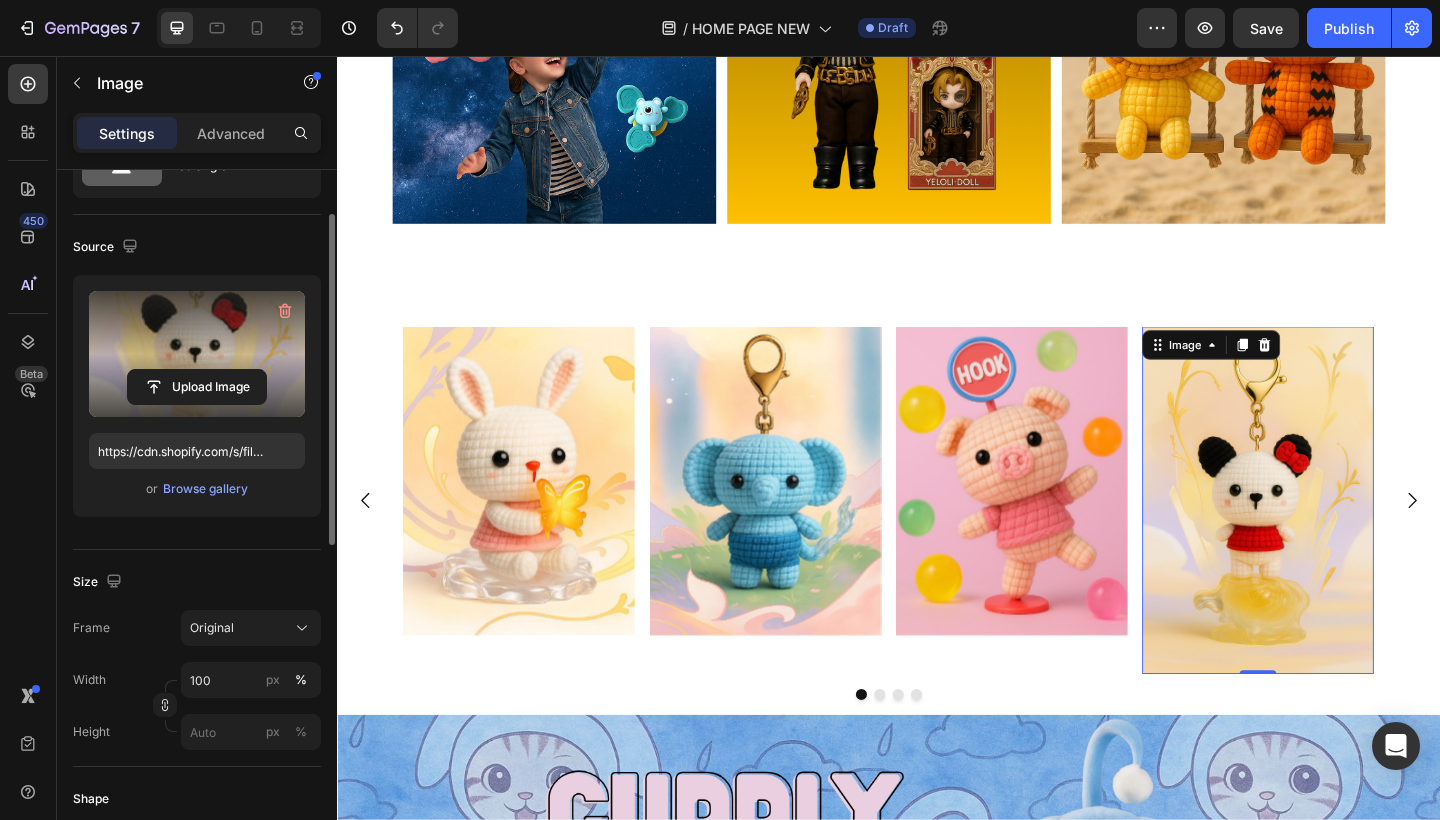 type on "https://cdn.shopify.com/s/files/1/0883/4033/2880/files/gempages_570780491876139904-7843ddb9-b049-4fcf-9459-02eb33800459.jpg" 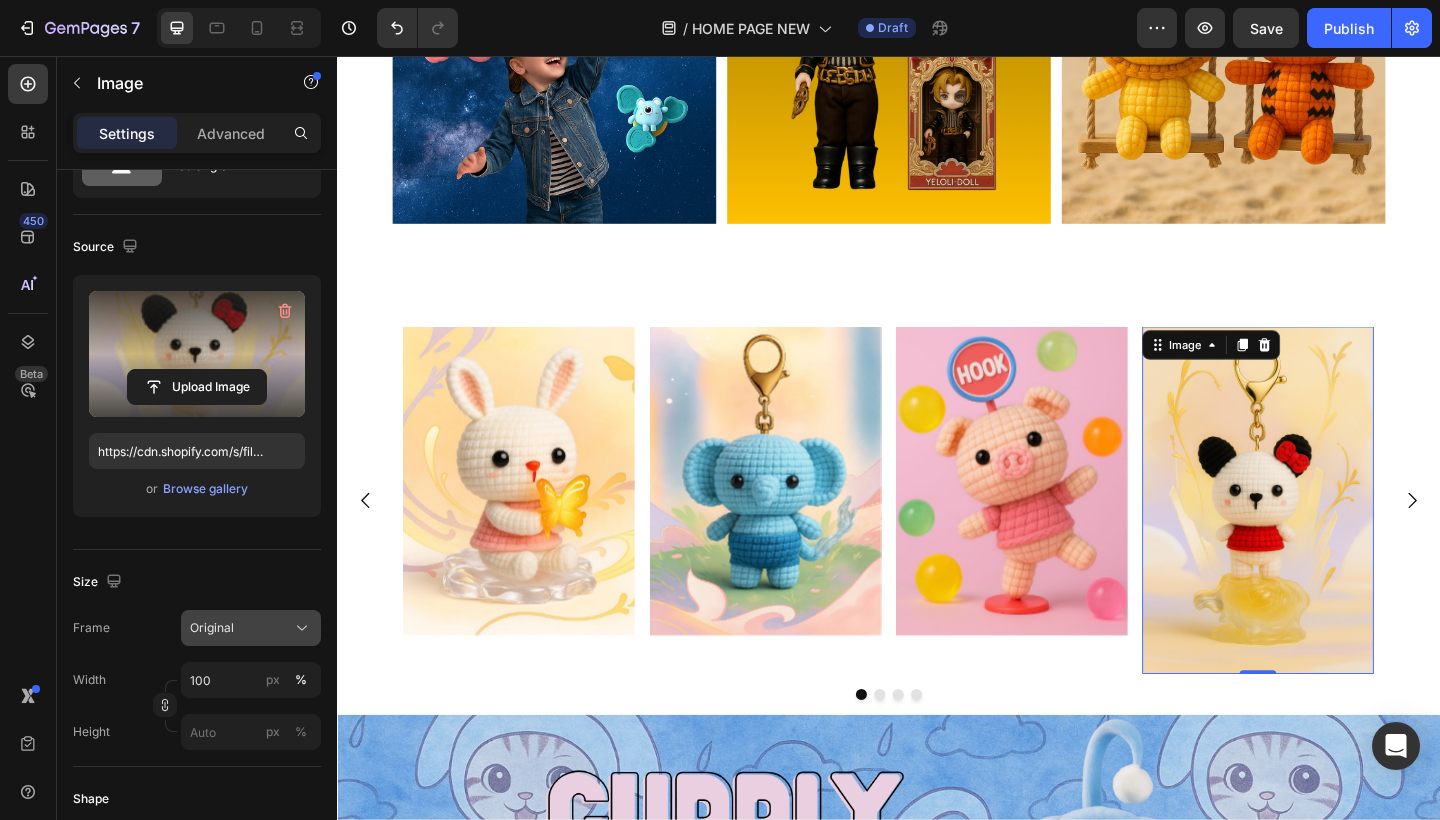click 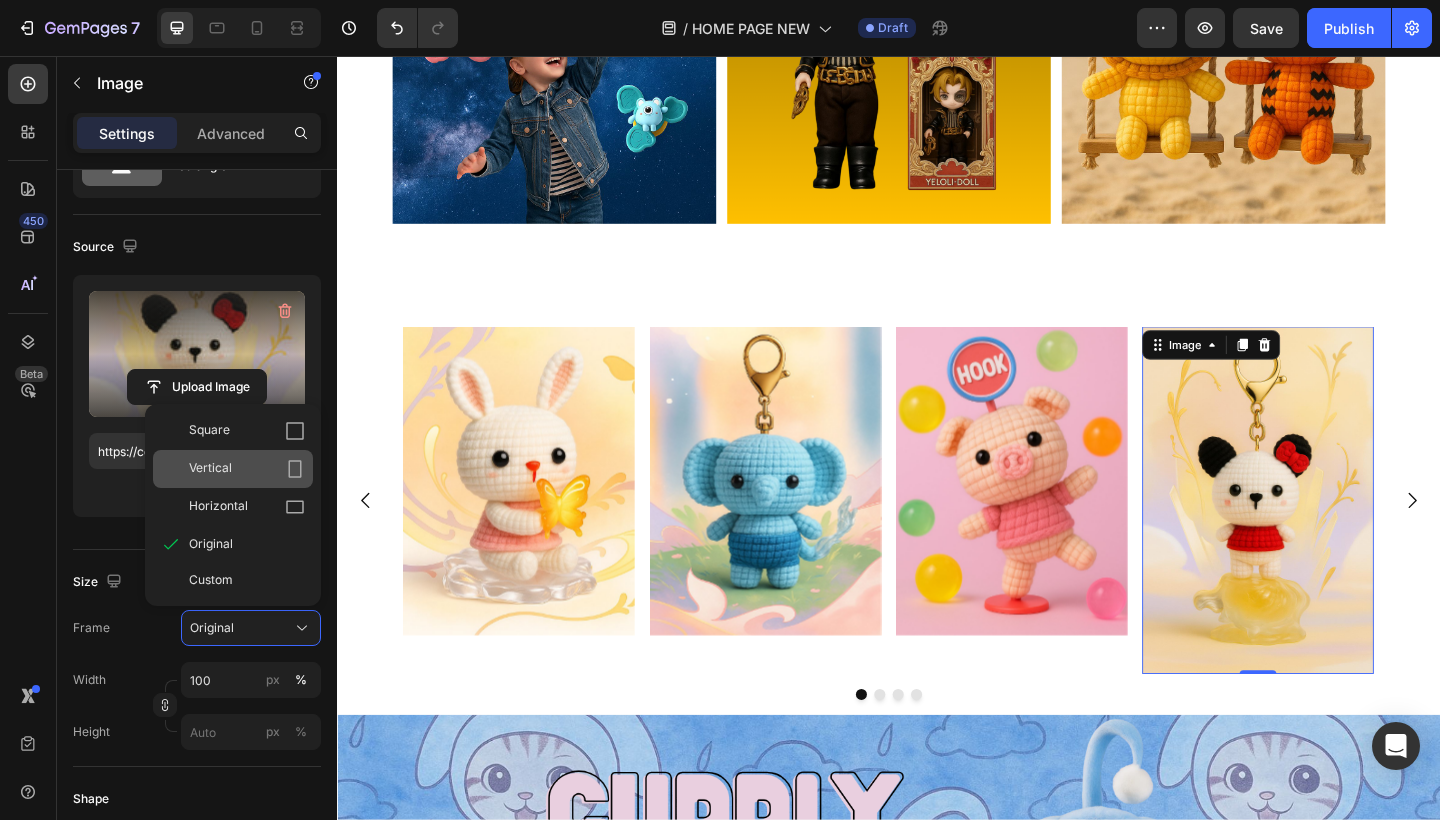 click on "Vertical" at bounding box center [247, 469] 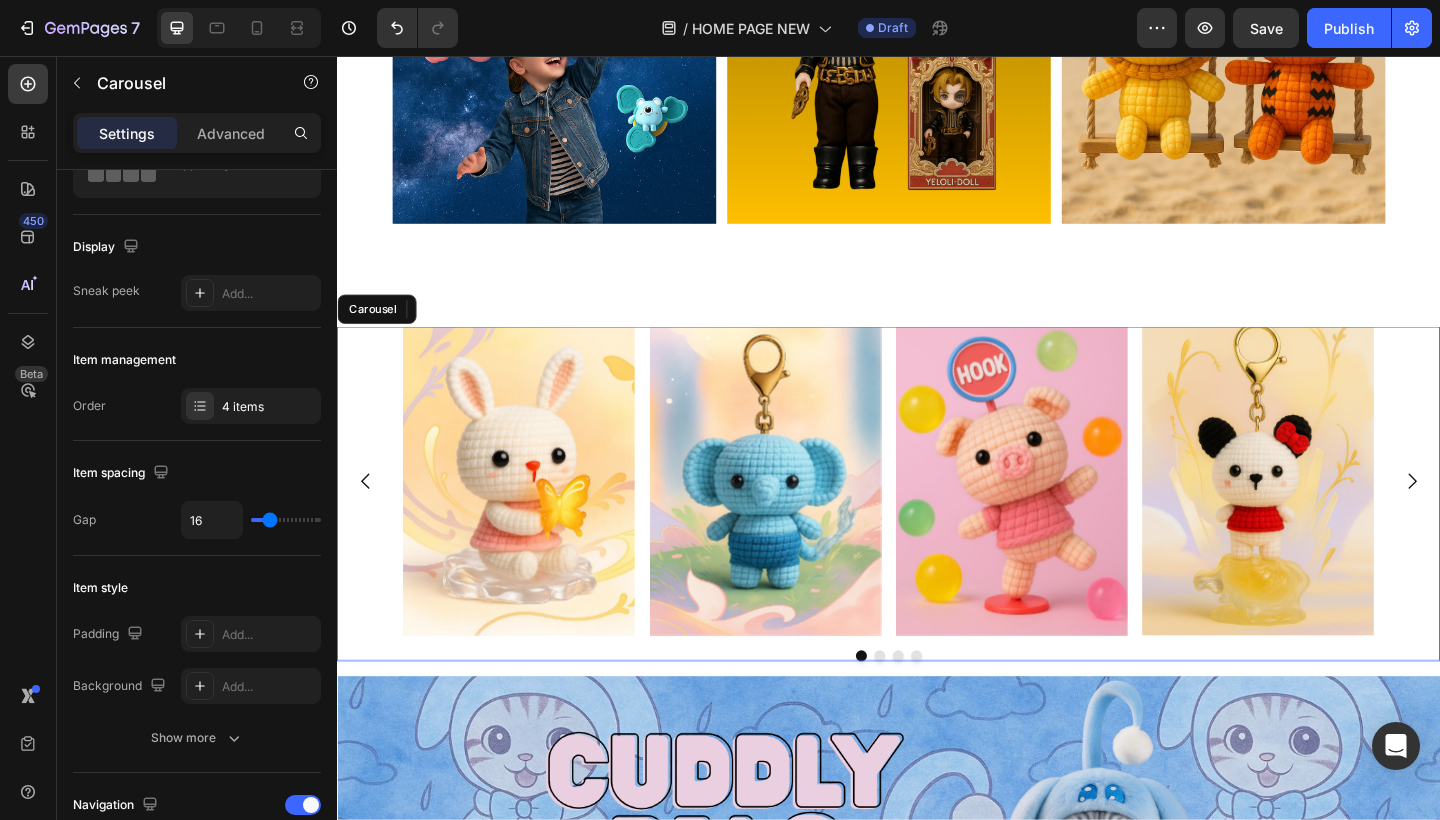 click 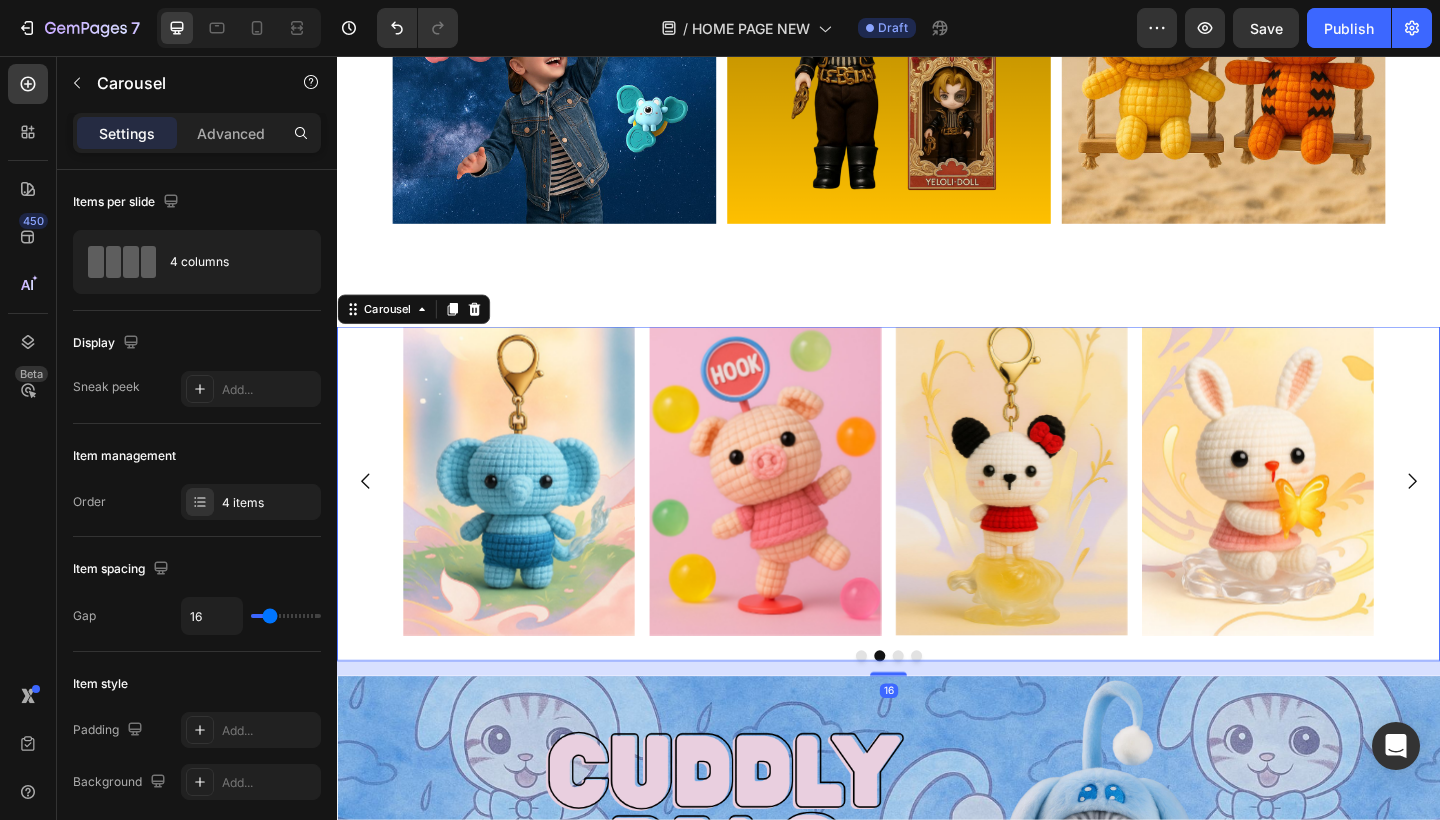 click 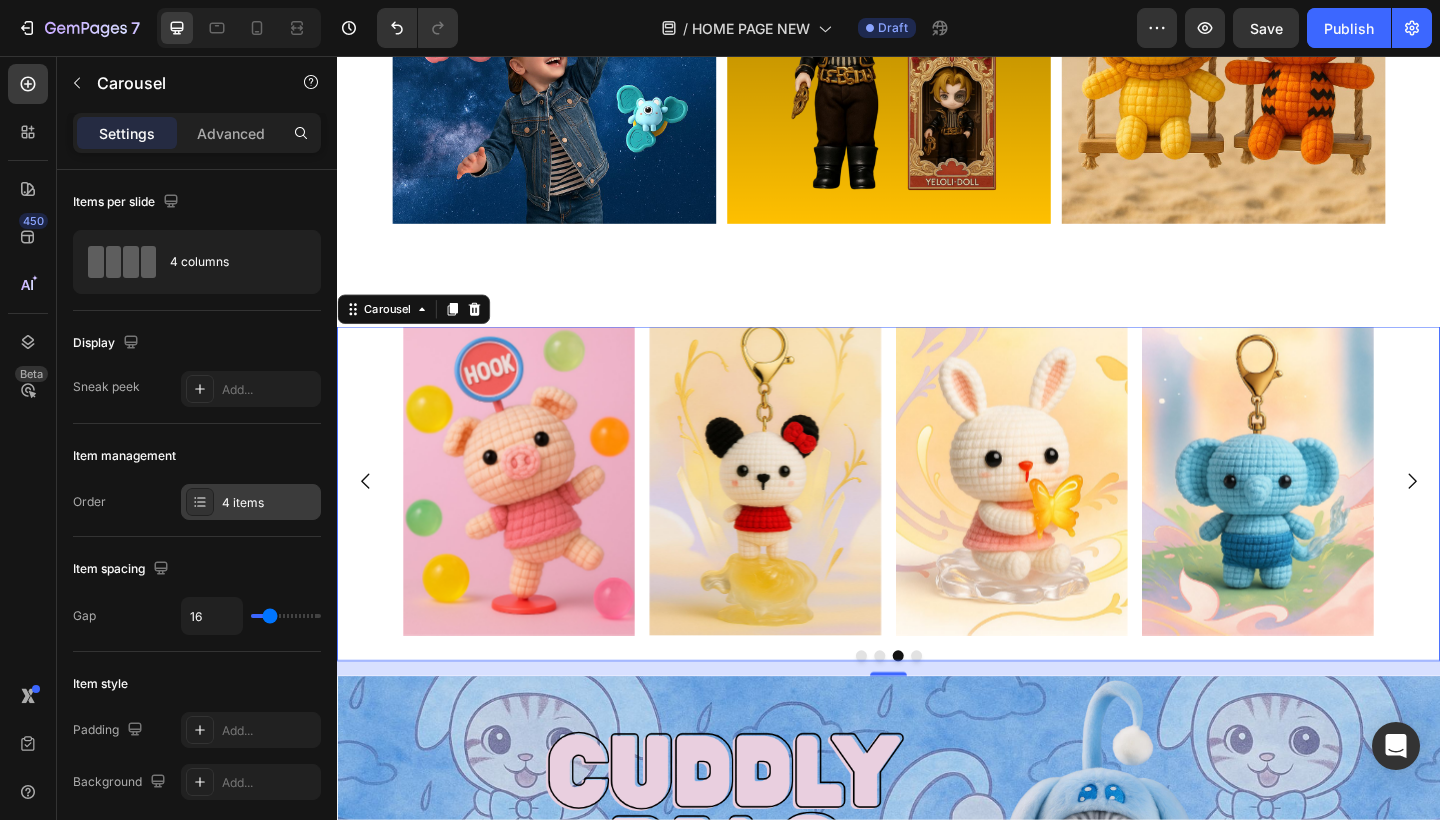 click on "4 items" at bounding box center [269, 503] 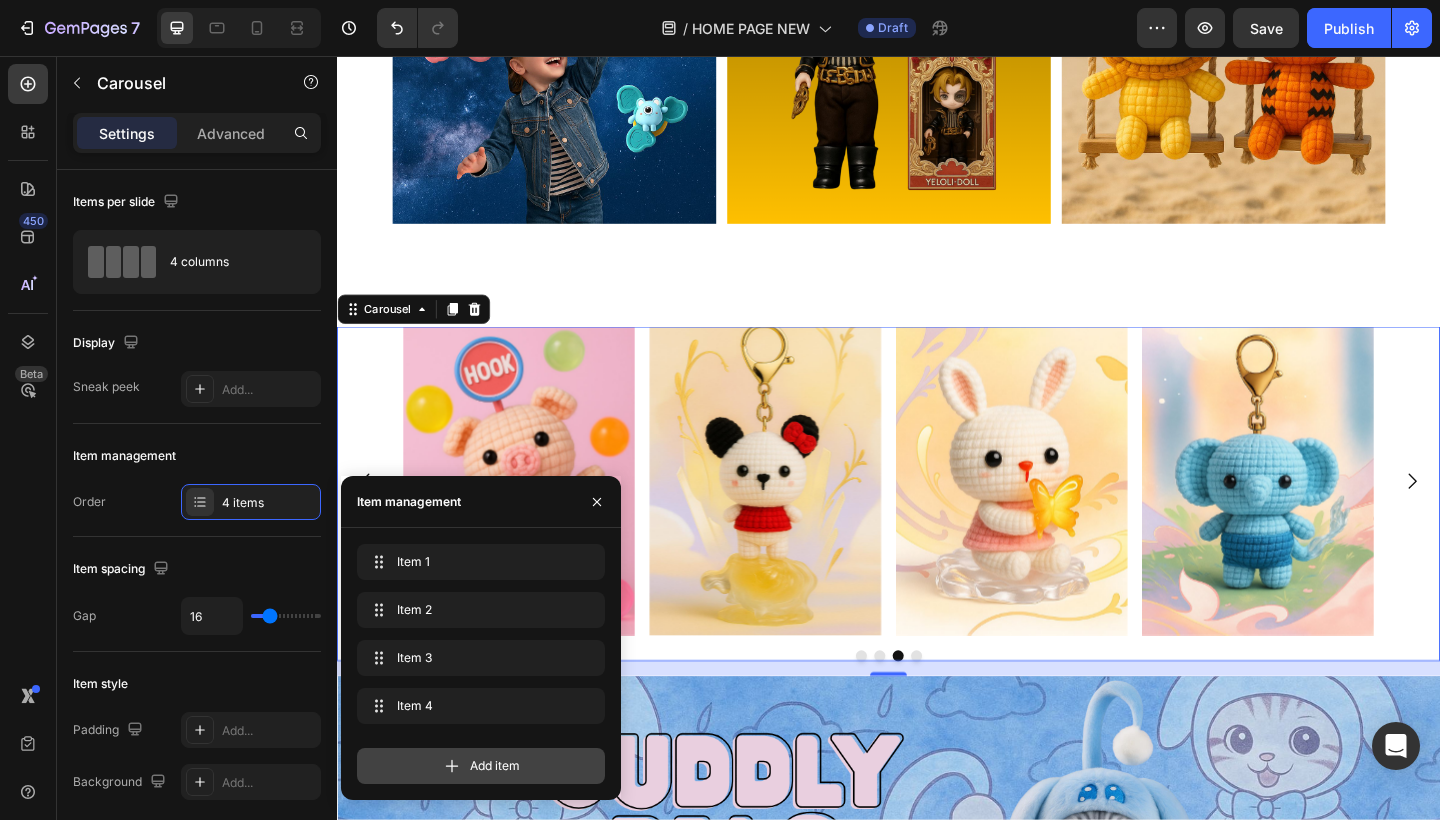 click on "Add item" at bounding box center [481, 766] 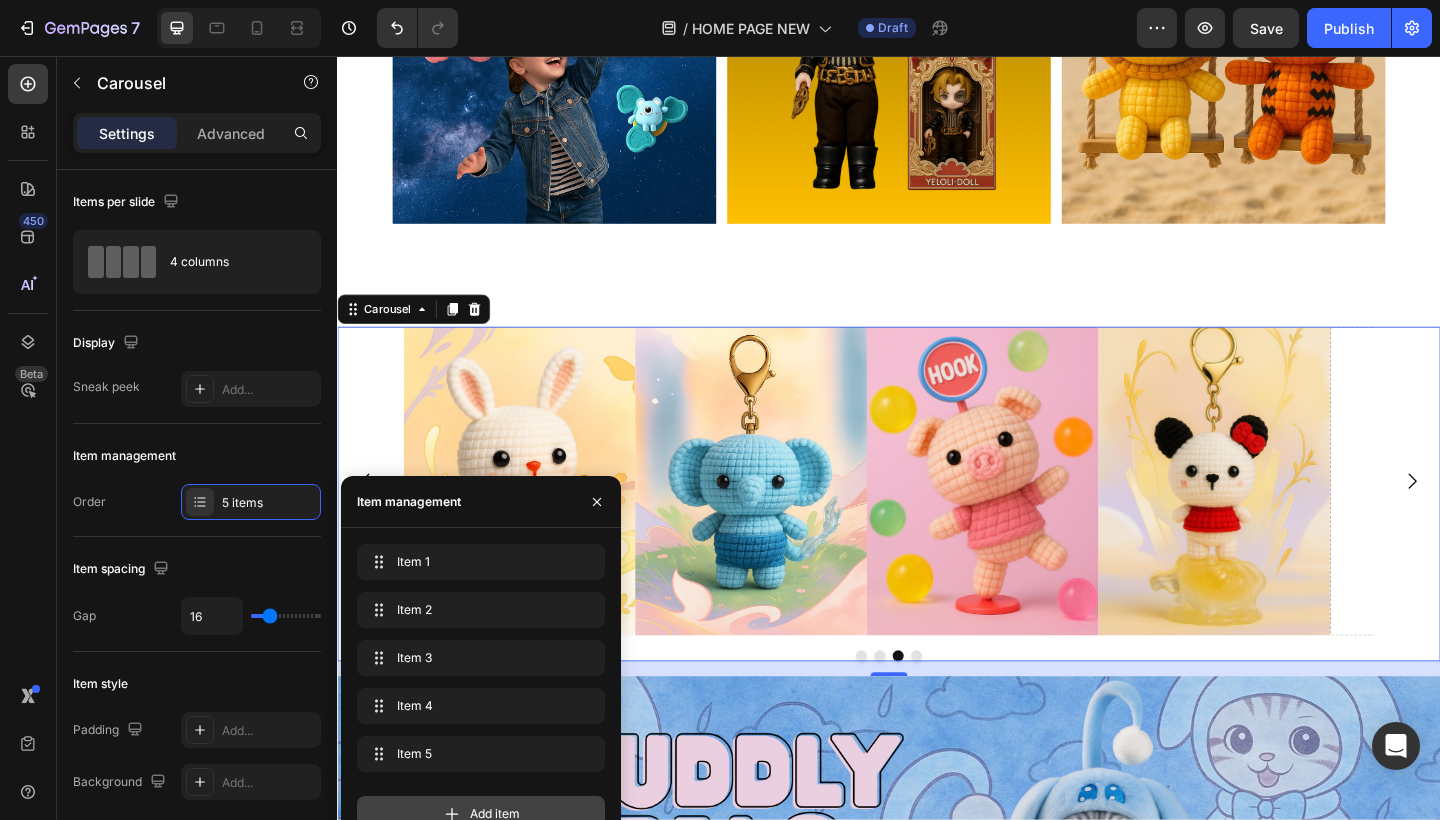 click on "Add item" at bounding box center (481, 806) 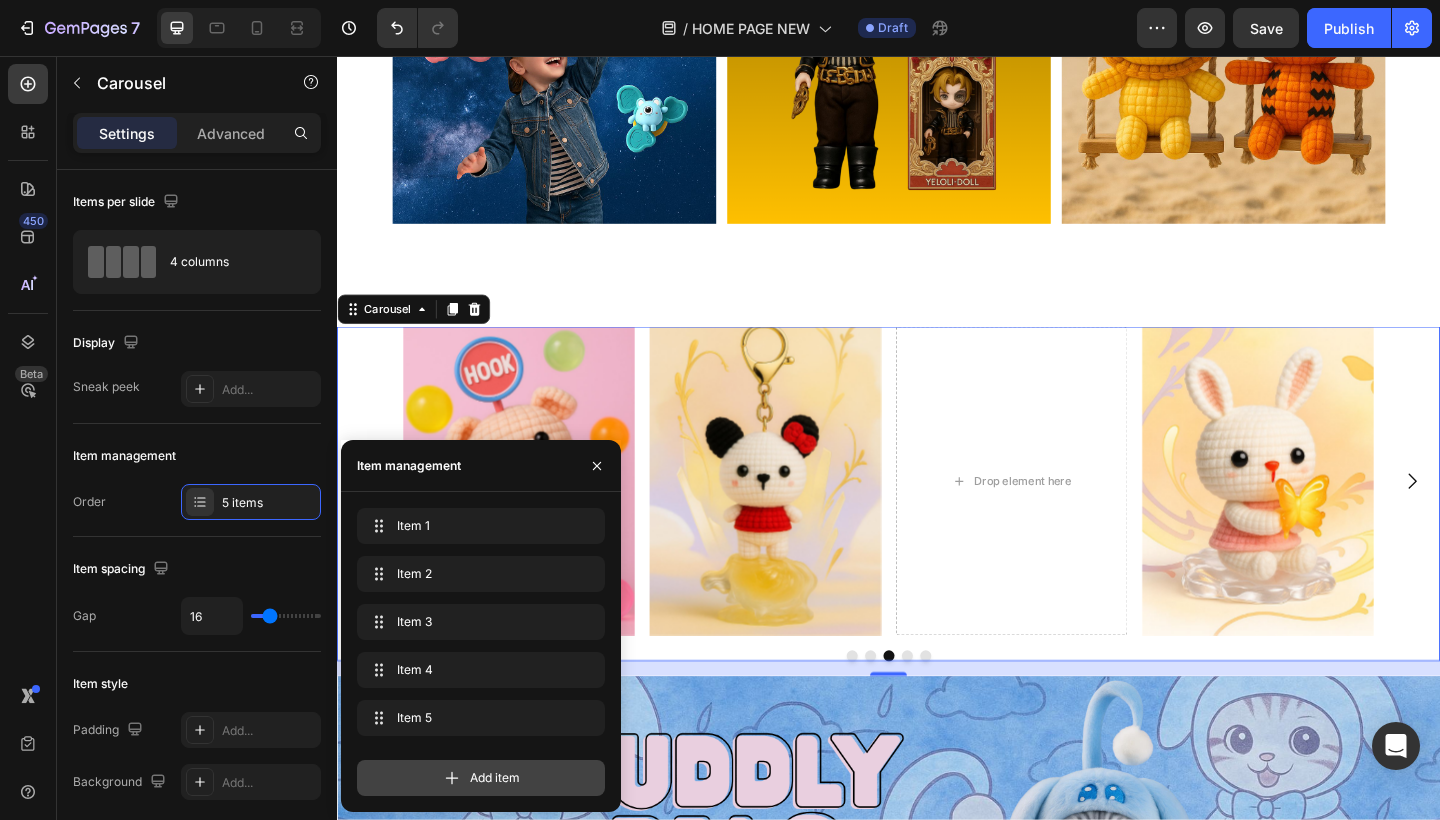 click on "Add item" at bounding box center (495, 778) 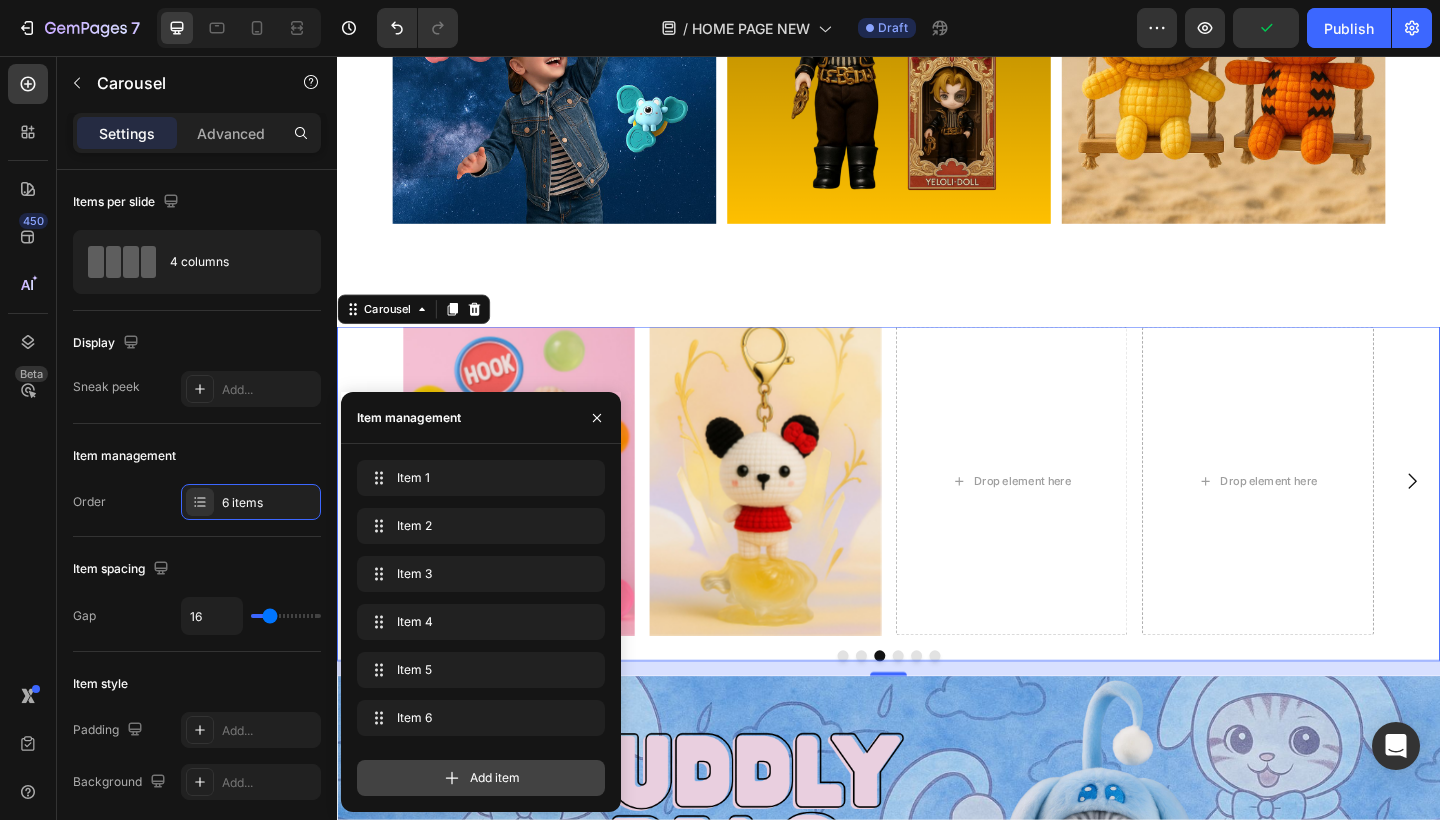 click on "Add item" at bounding box center [495, 778] 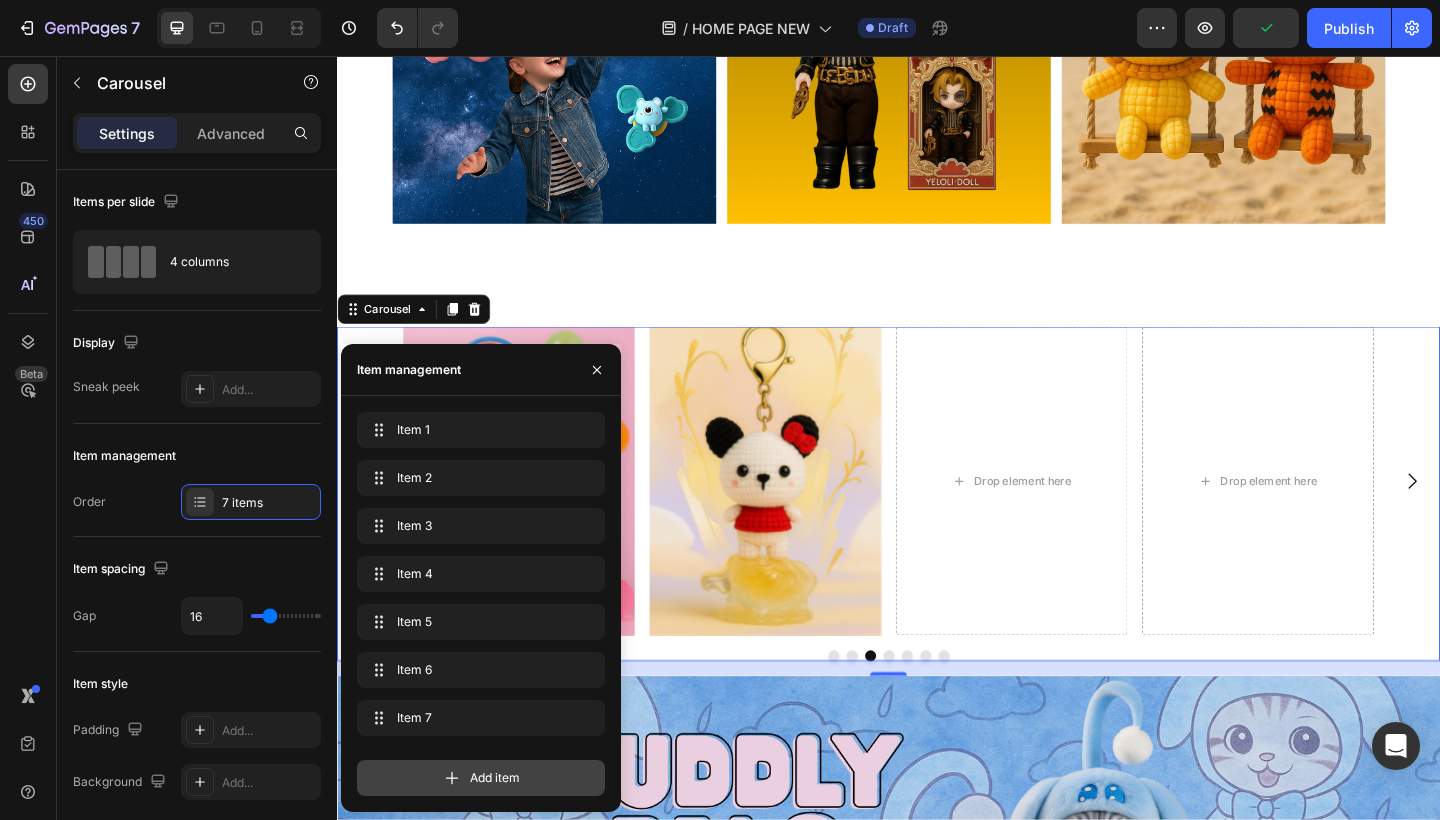 click on "Add item" at bounding box center [495, 778] 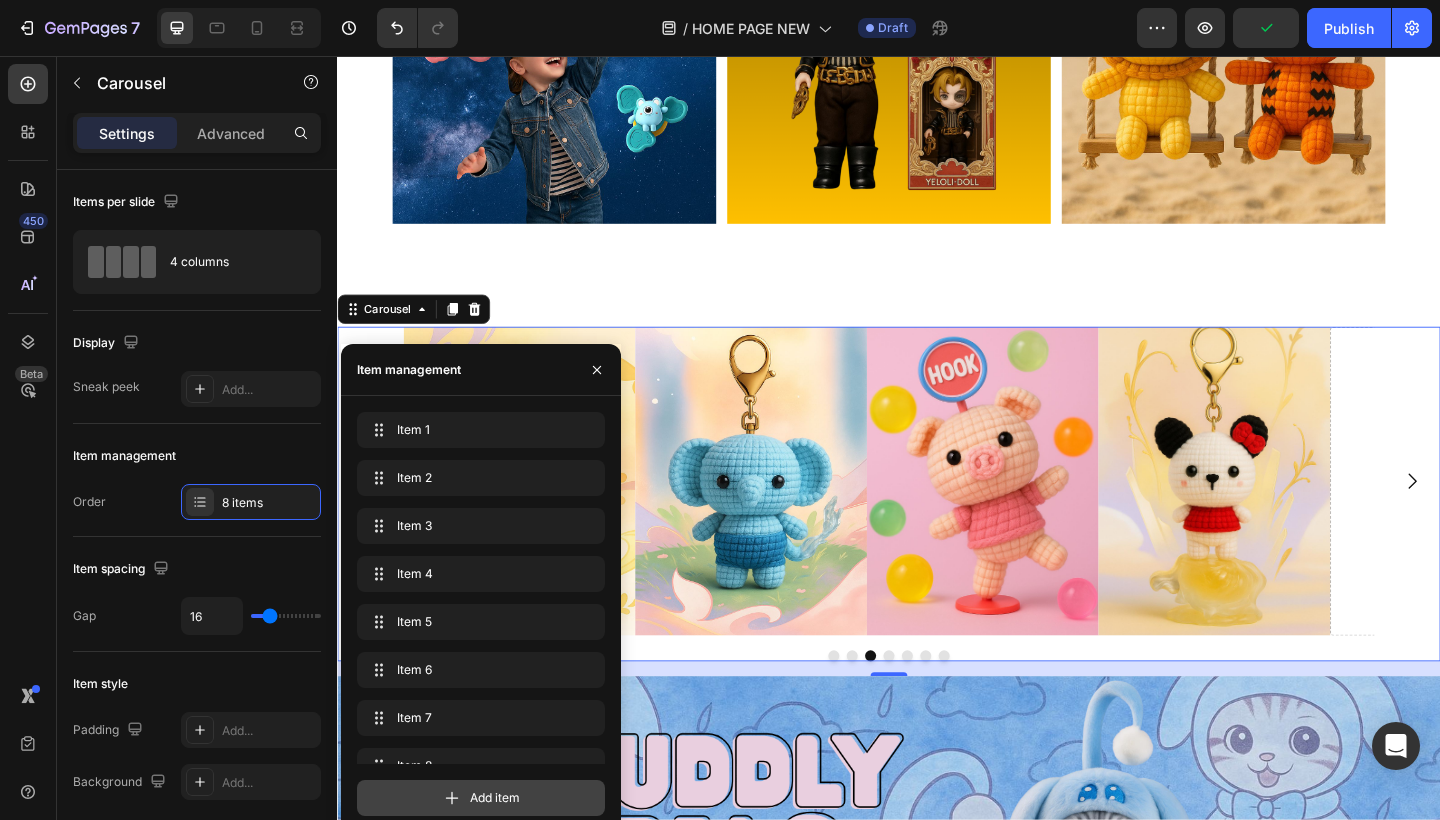 scroll, scrollTop: 28, scrollLeft: 0, axis: vertical 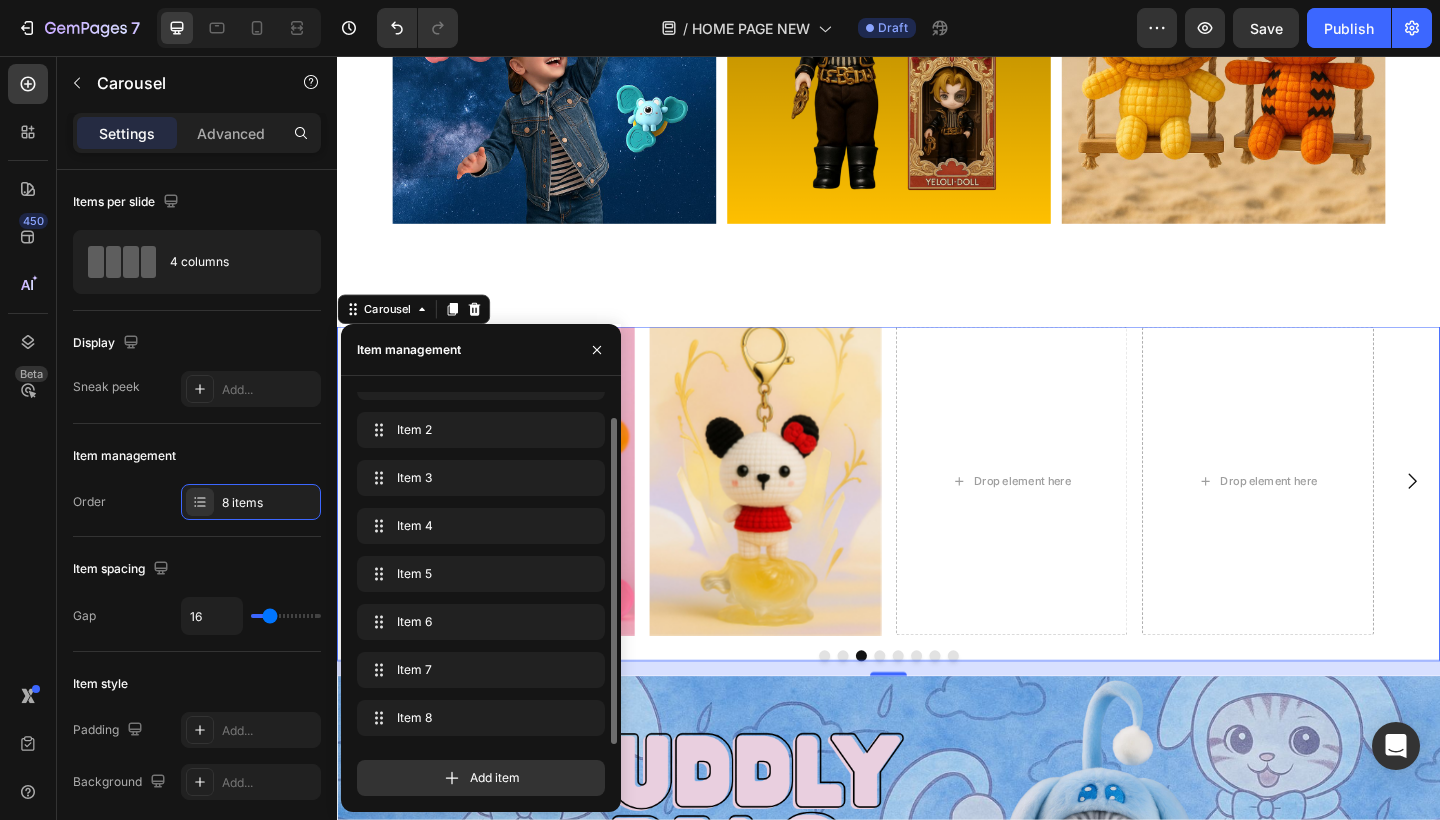 click on "Drop element here" at bounding box center [1083, 519] 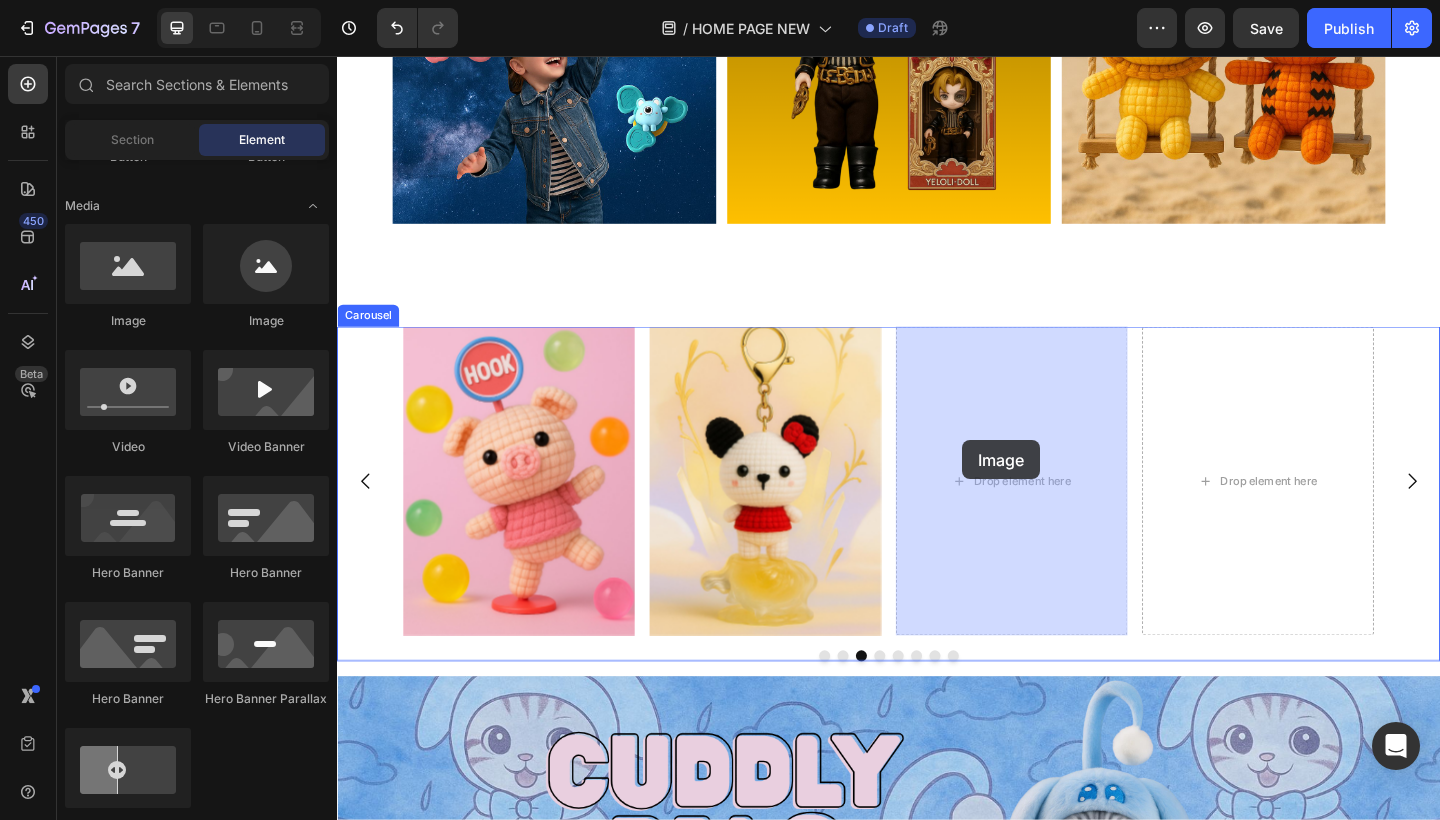 drag, startPoint x: 457, startPoint y: 325, endPoint x: 1017, endPoint y: 474, distance: 579.4834 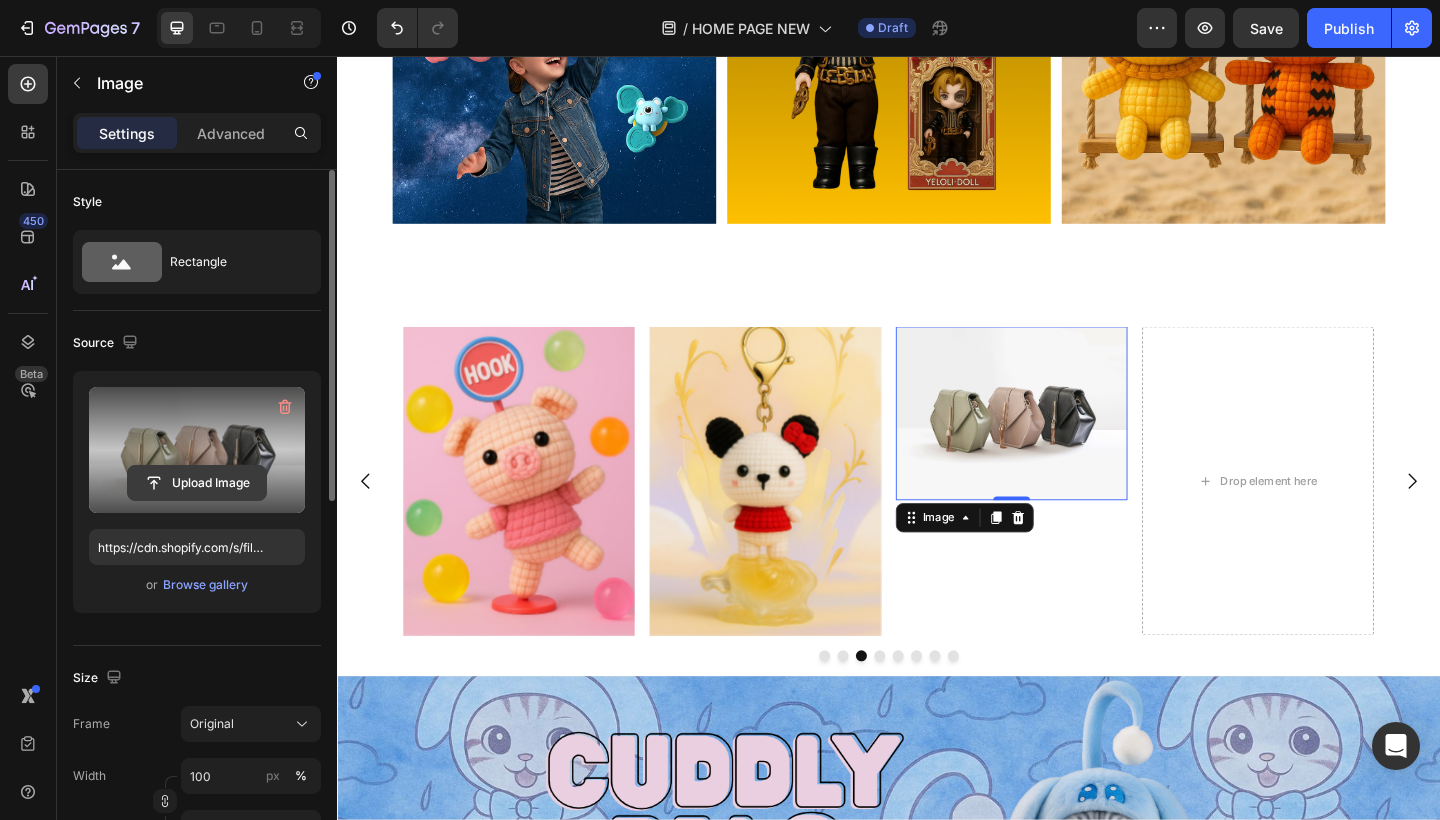 click 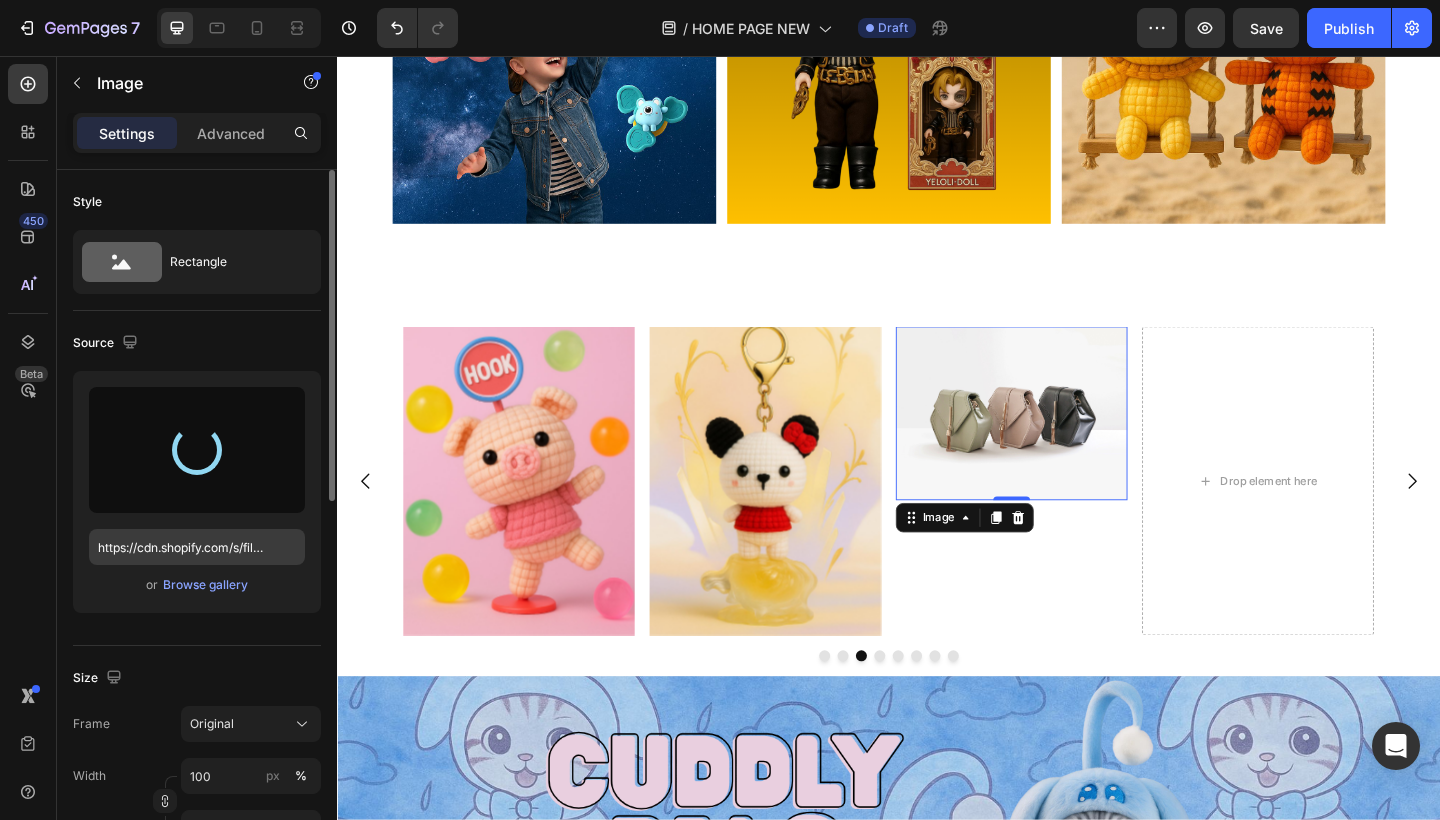 type on "https://cdn.shopify.com/s/files/1/0883/4033/2880/files/gempages_570780491876139904-d5bc2767-7e1a-4df5-8312-edf2c5dce418.jpg" 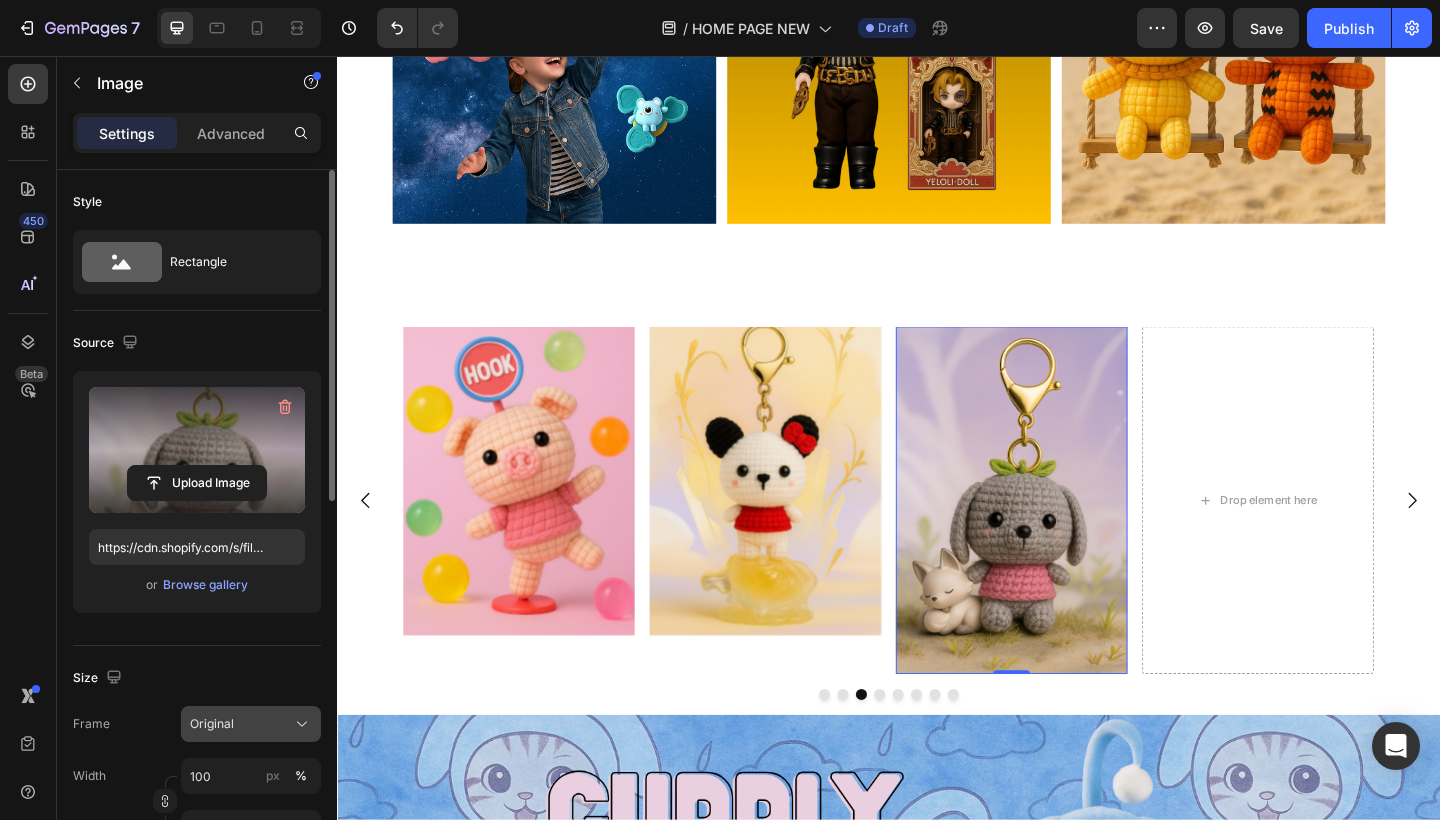 click on "Original" at bounding box center [251, 724] 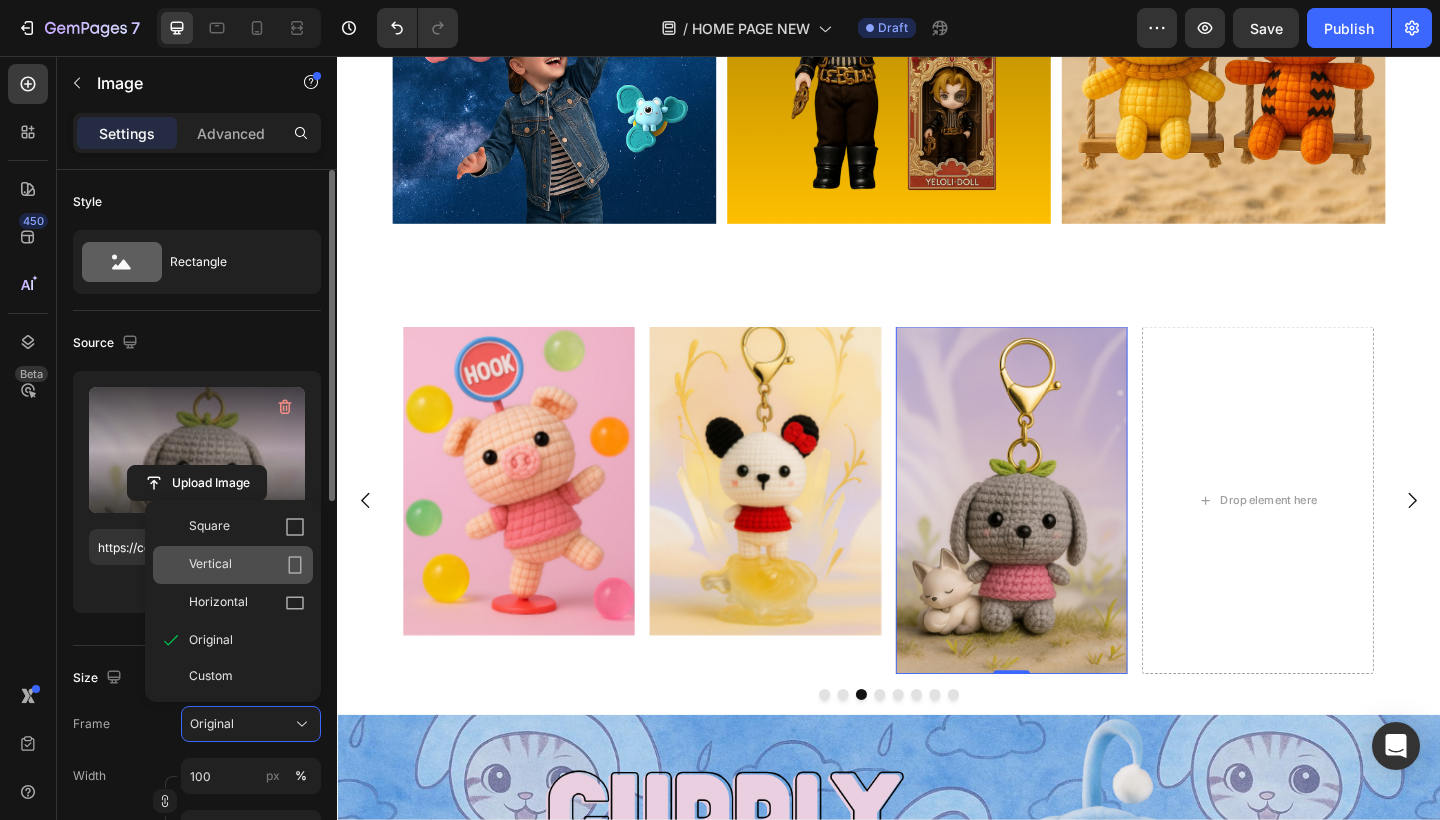 click on "Vertical" at bounding box center [247, 565] 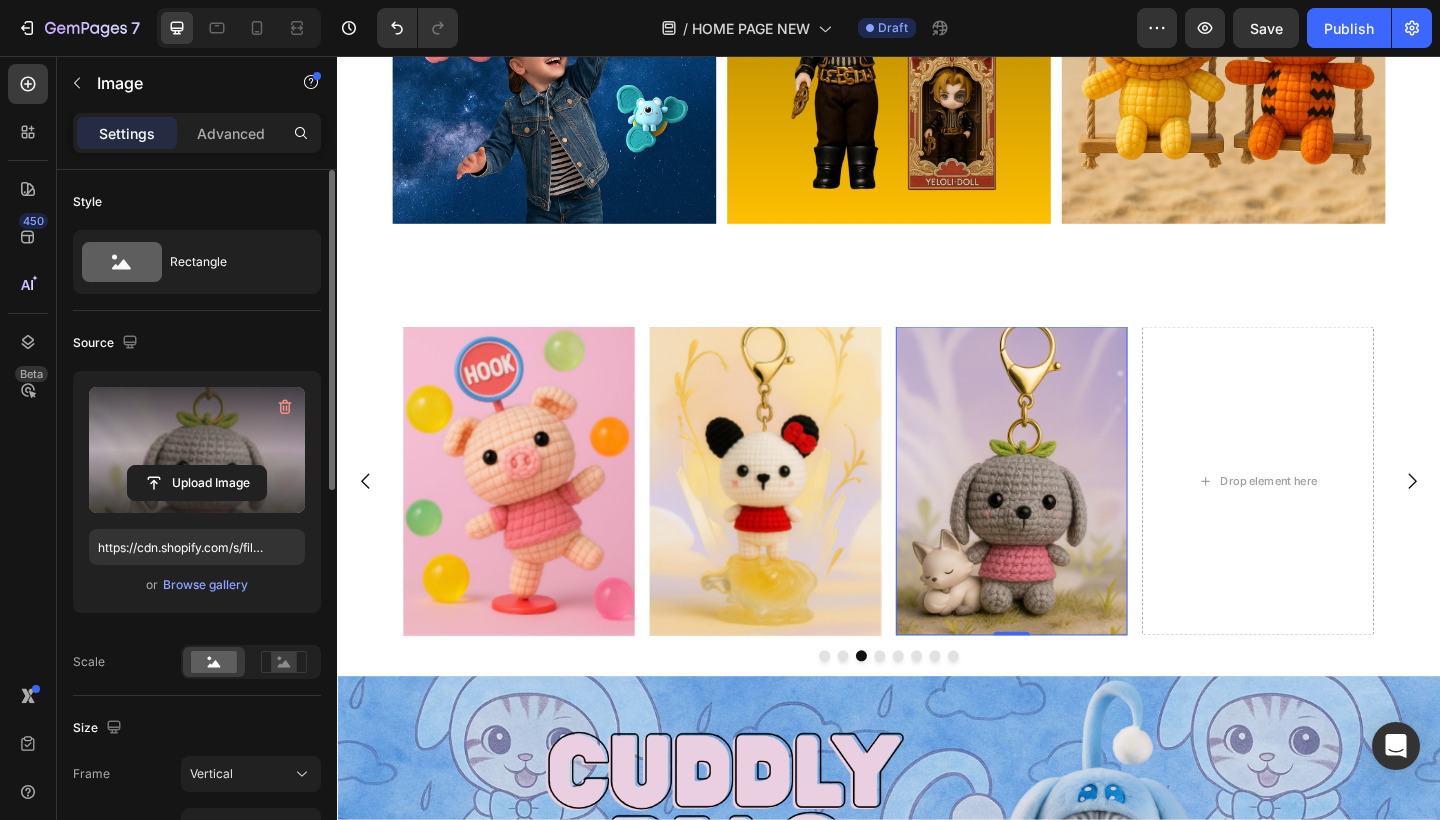 click 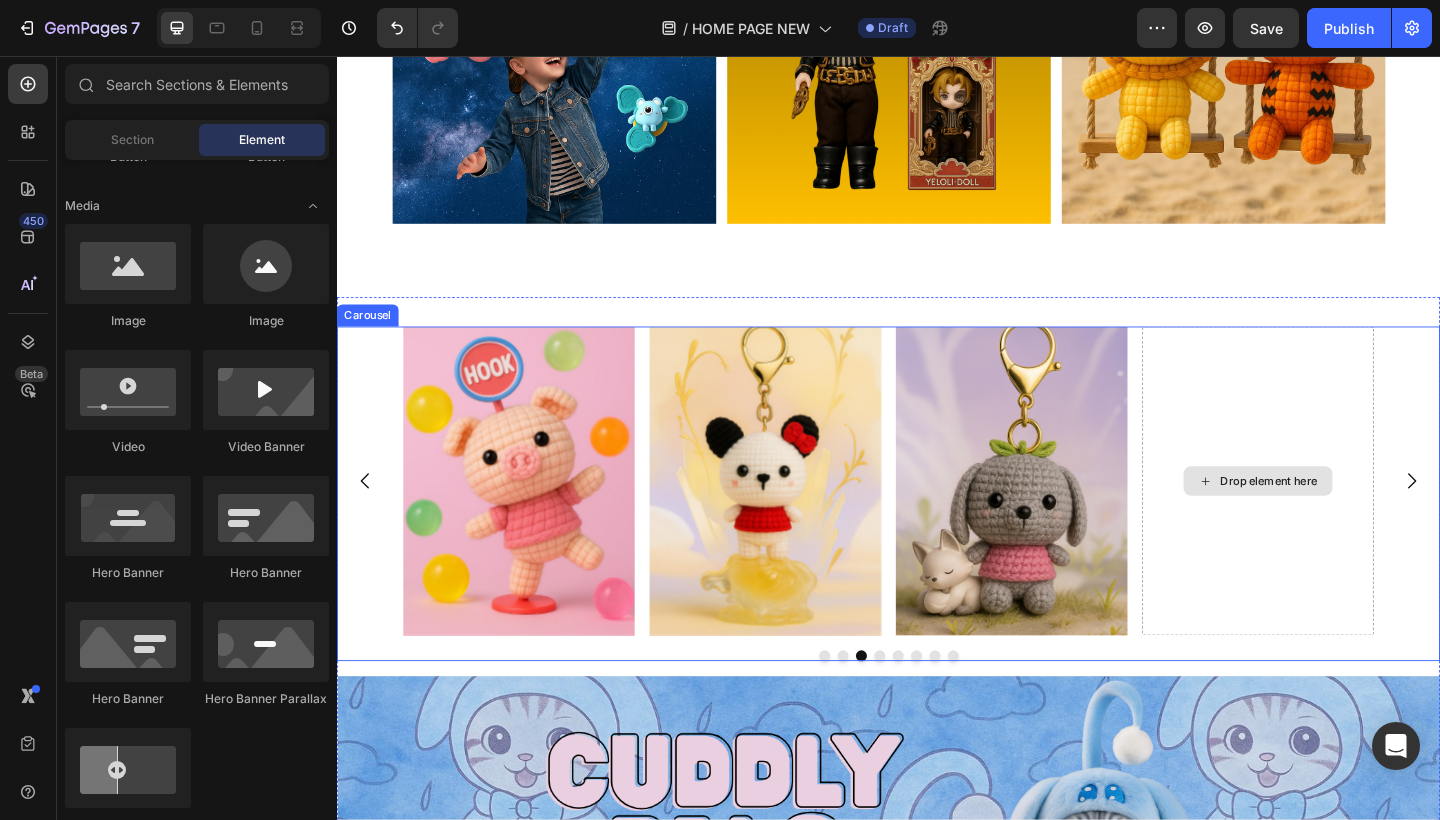 click on "Drop element here" at bounding box center (1351, 519) 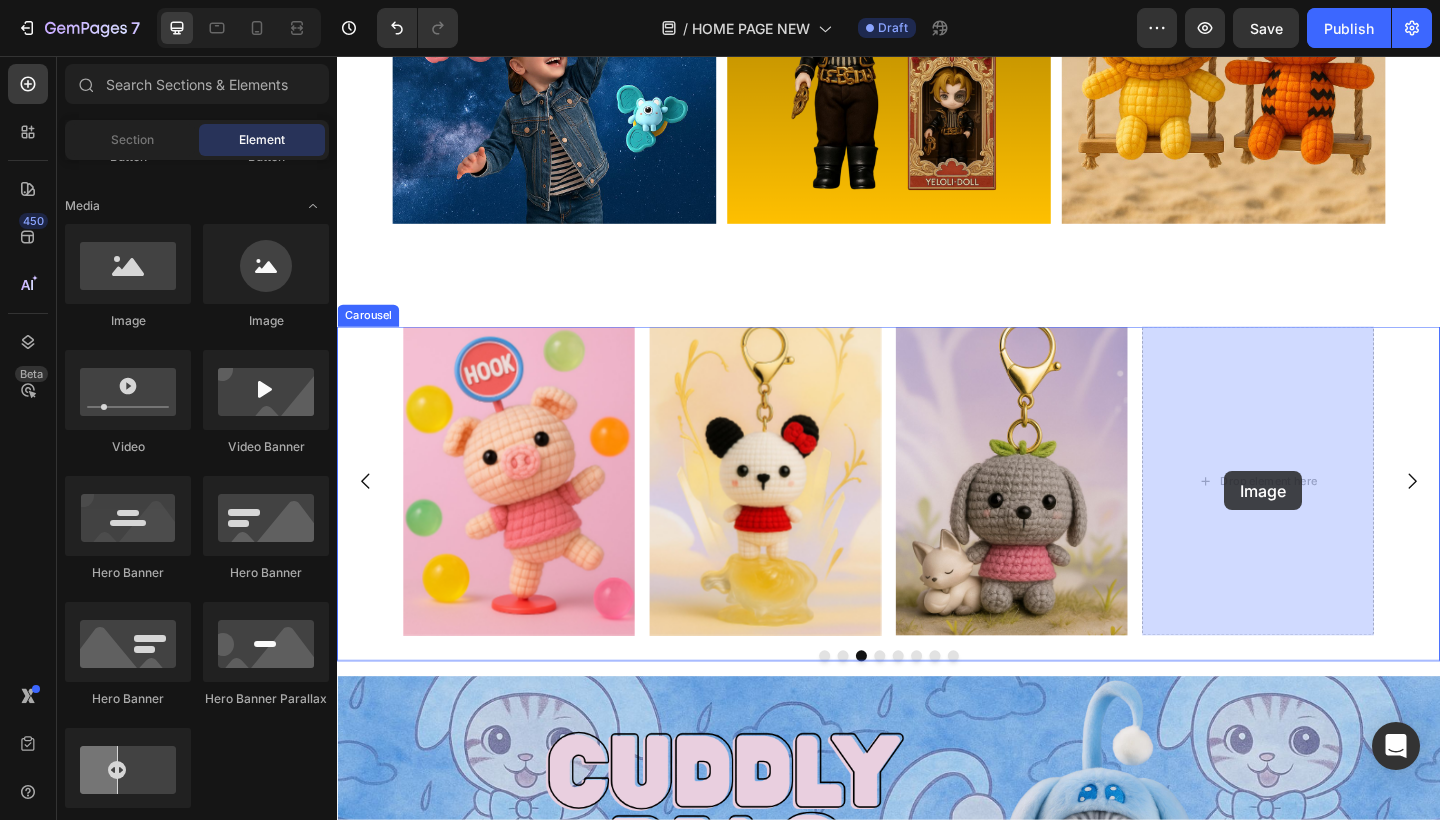 drag, startPoint x: 470, startPoint y: 336, endPoint x: 1302, endPoint y: 508, distance: 849.59283 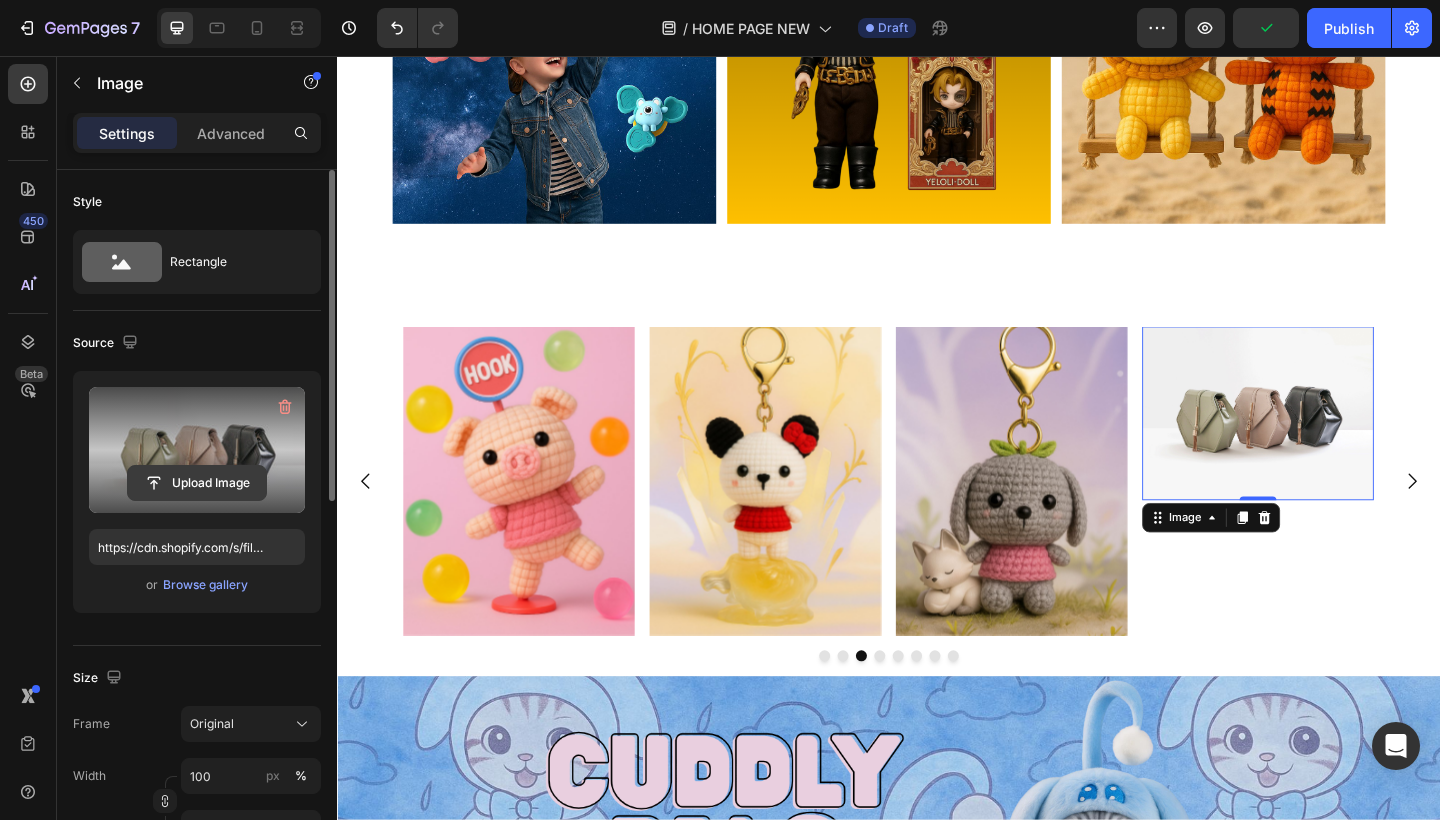 click 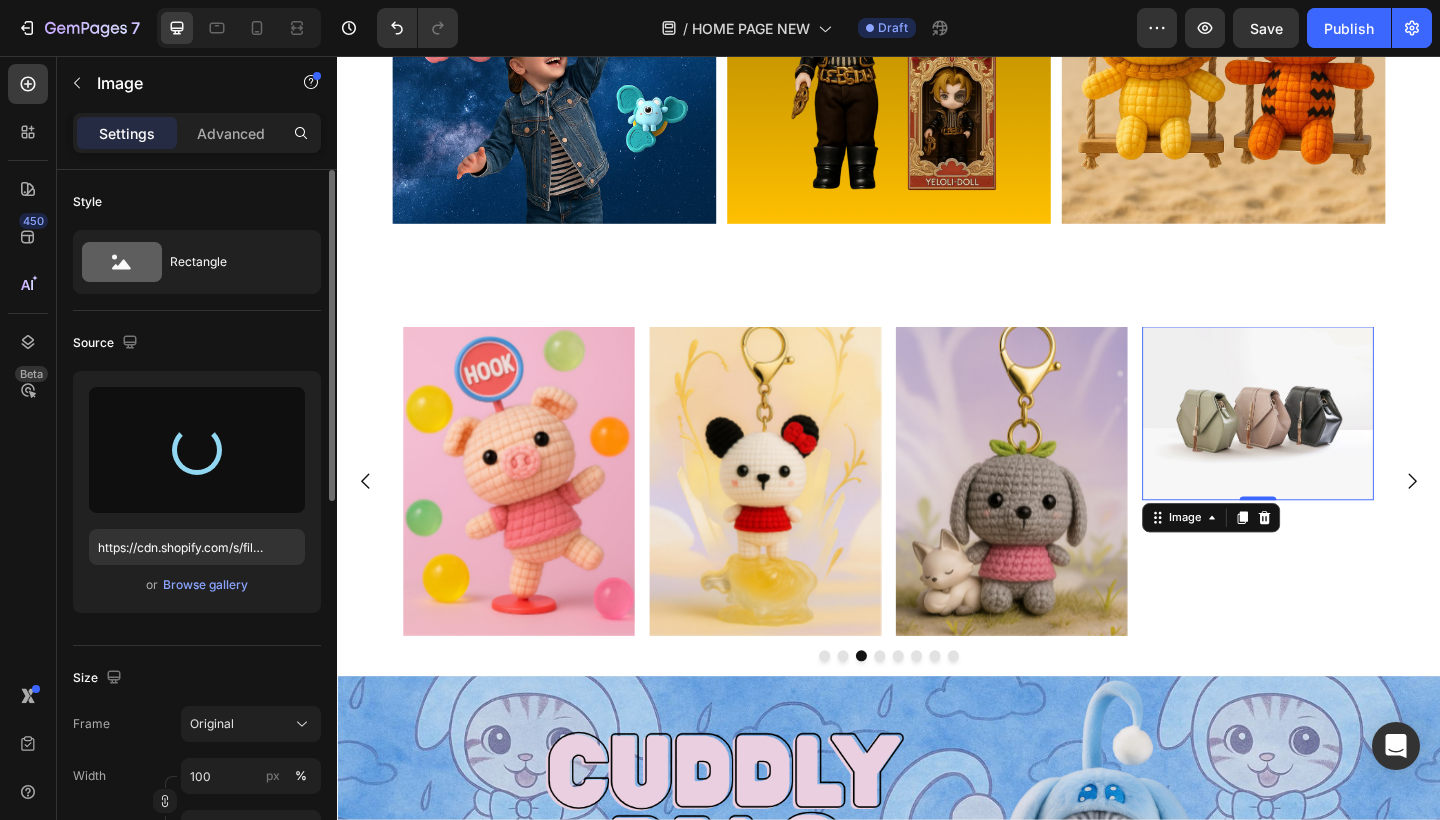type on "https://cdn.shopify.com/s/files/1/0883/4033/2880/files/gempages_570780491876139904-ea483df8-882a-40df-9319-46721e9c5bb3.jpg" 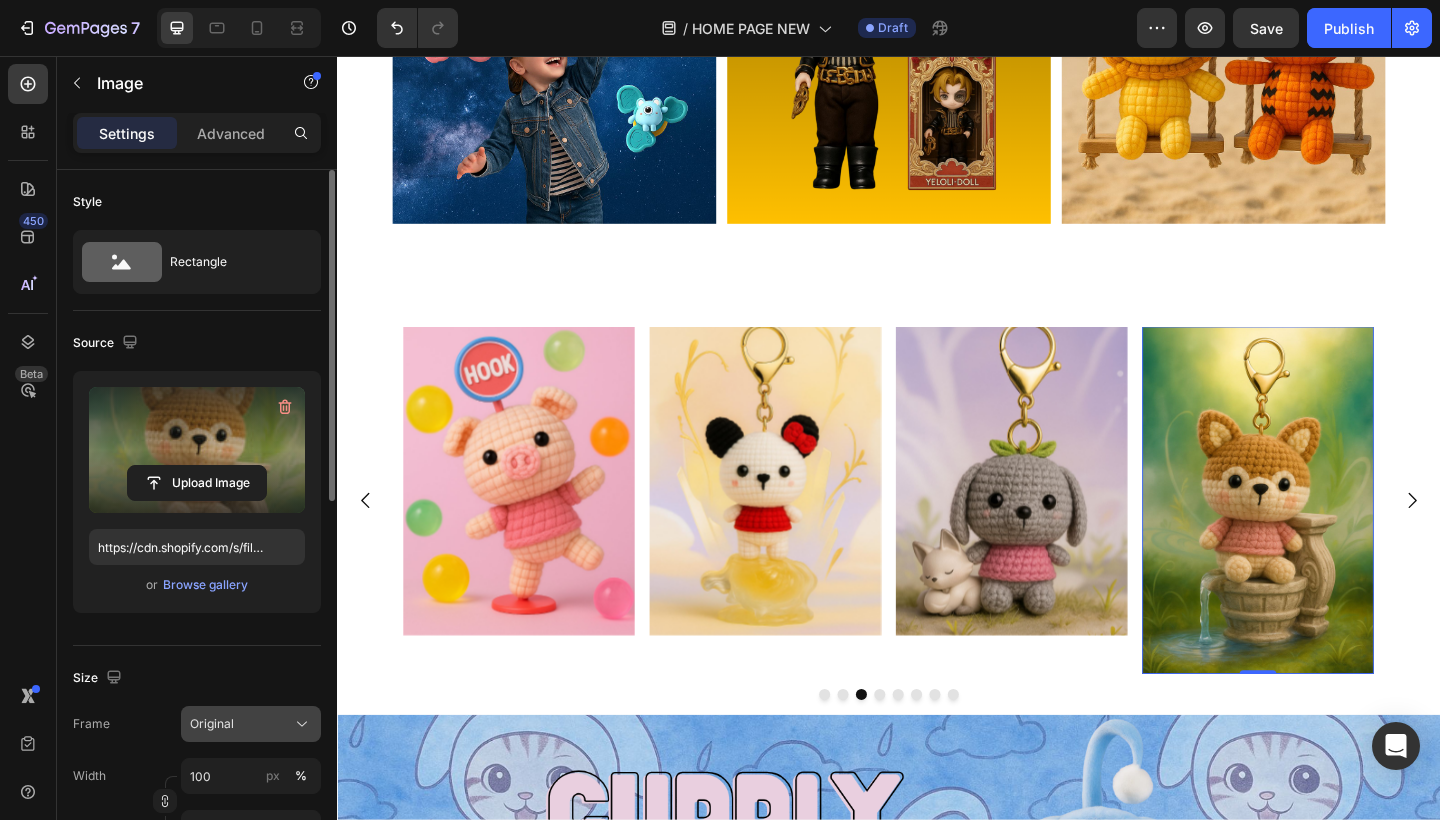click on "Original" at bounding box center (251, 724) 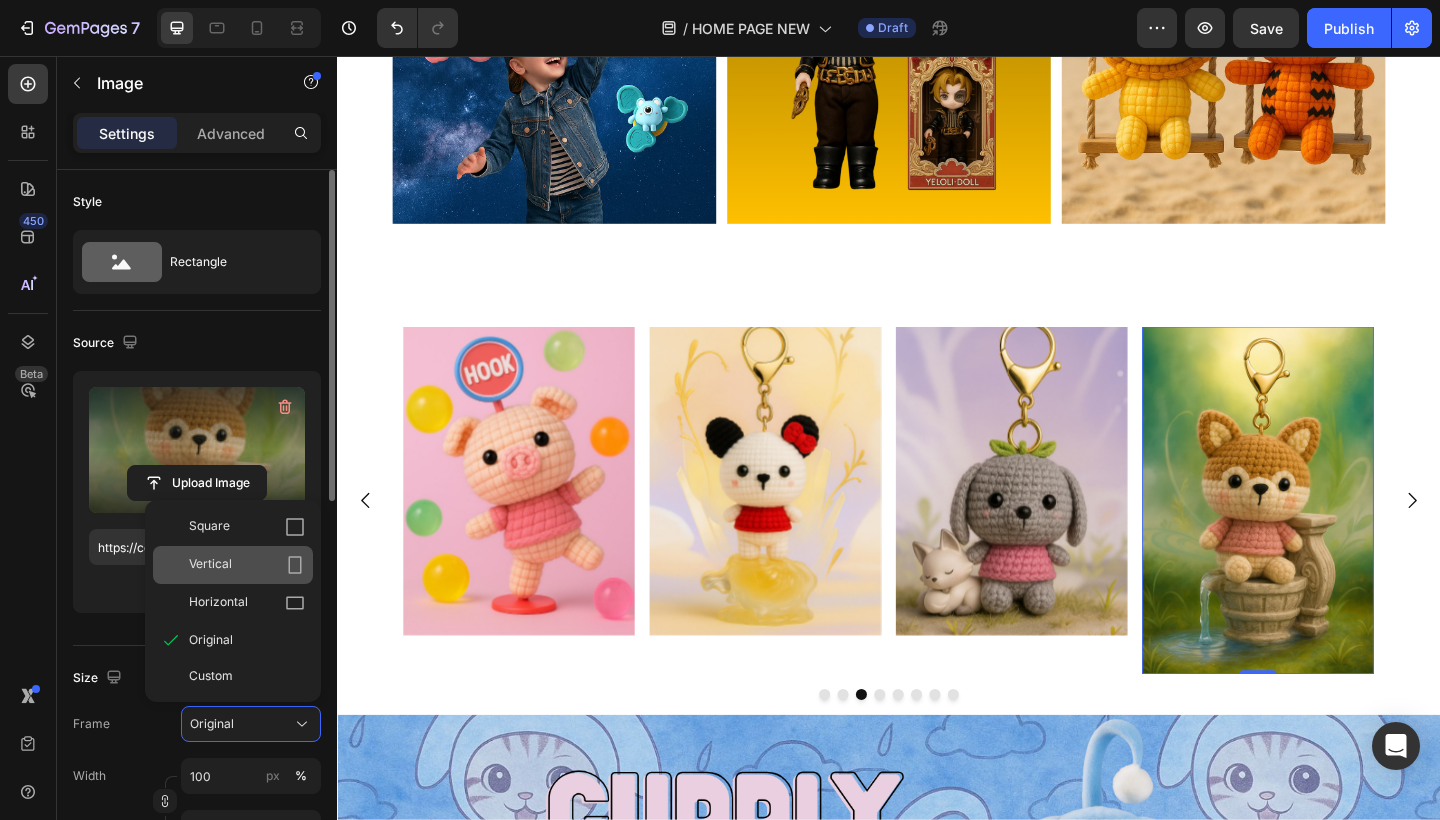 click 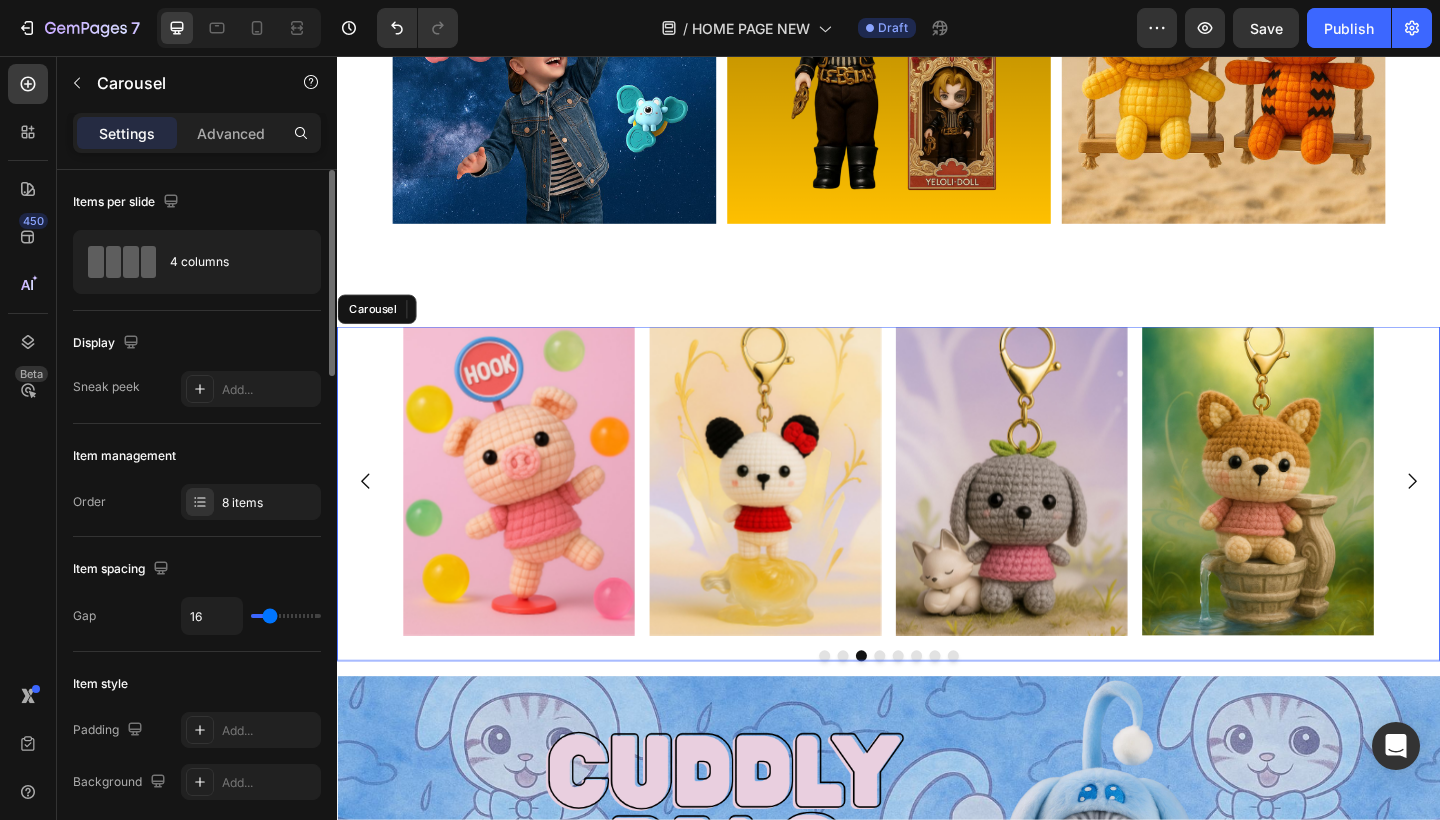 click at bounding box center (927, 709) 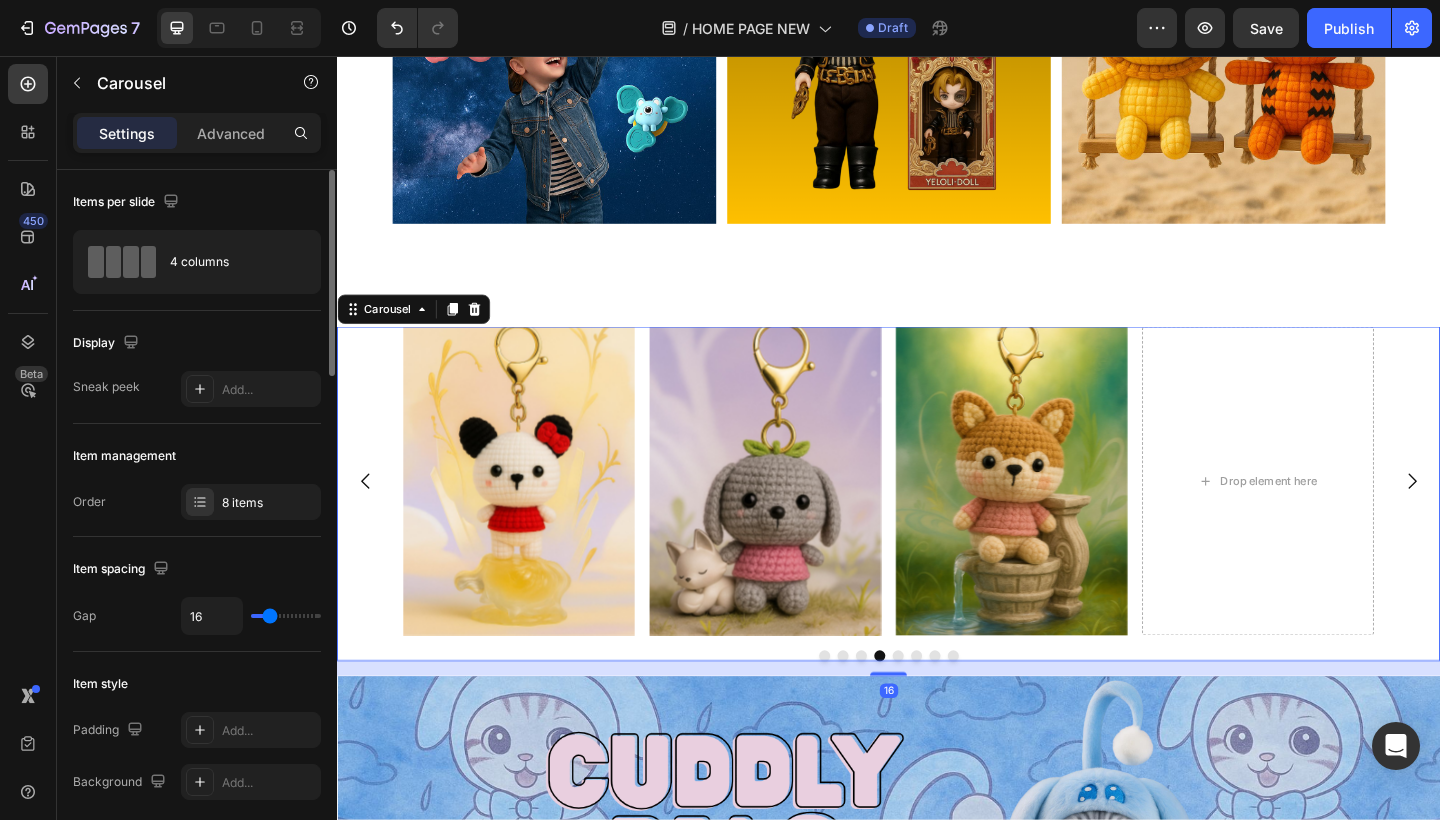 click at bounding box center [947, 709] 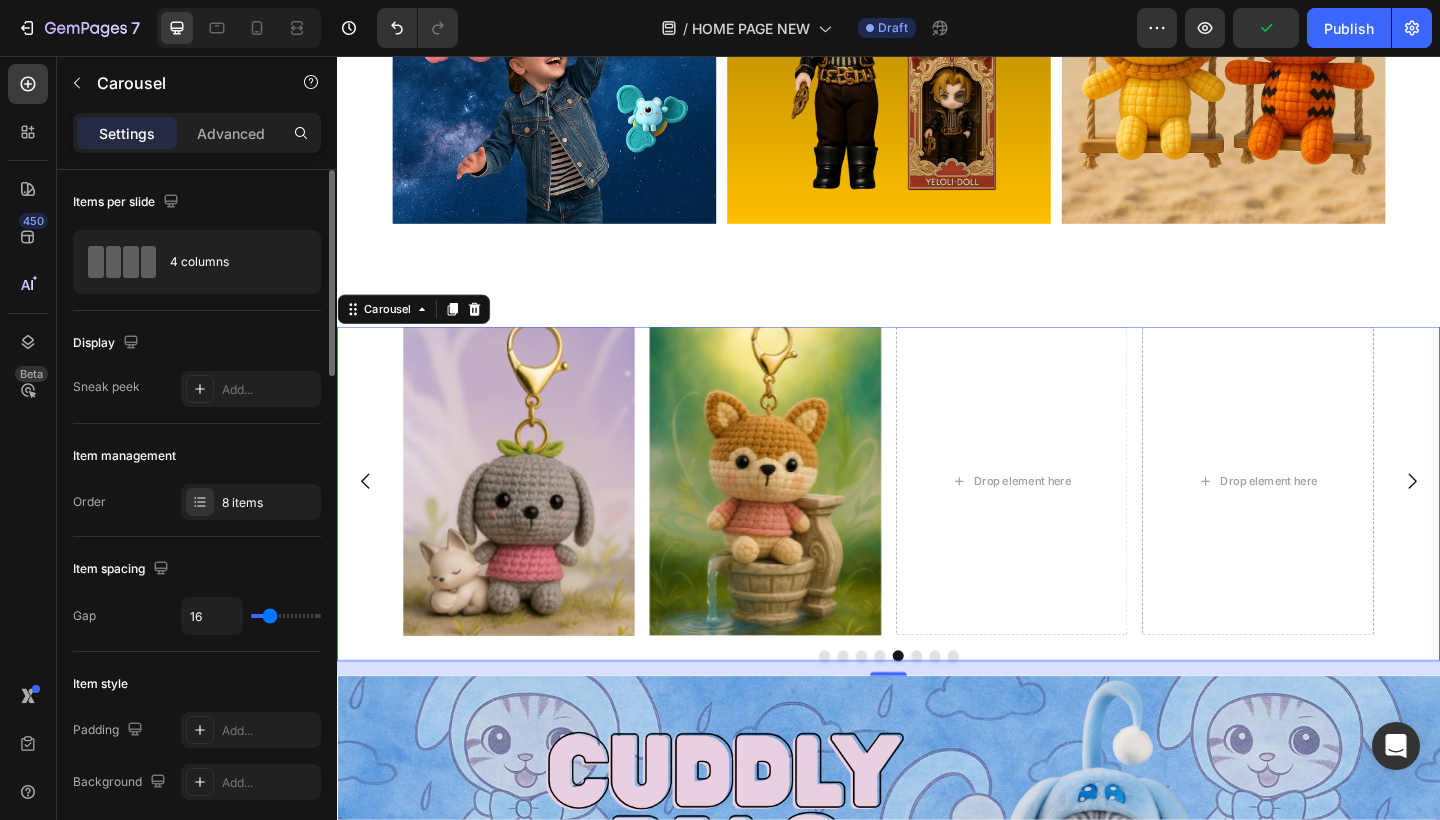 click at bounding box center (967, 709) 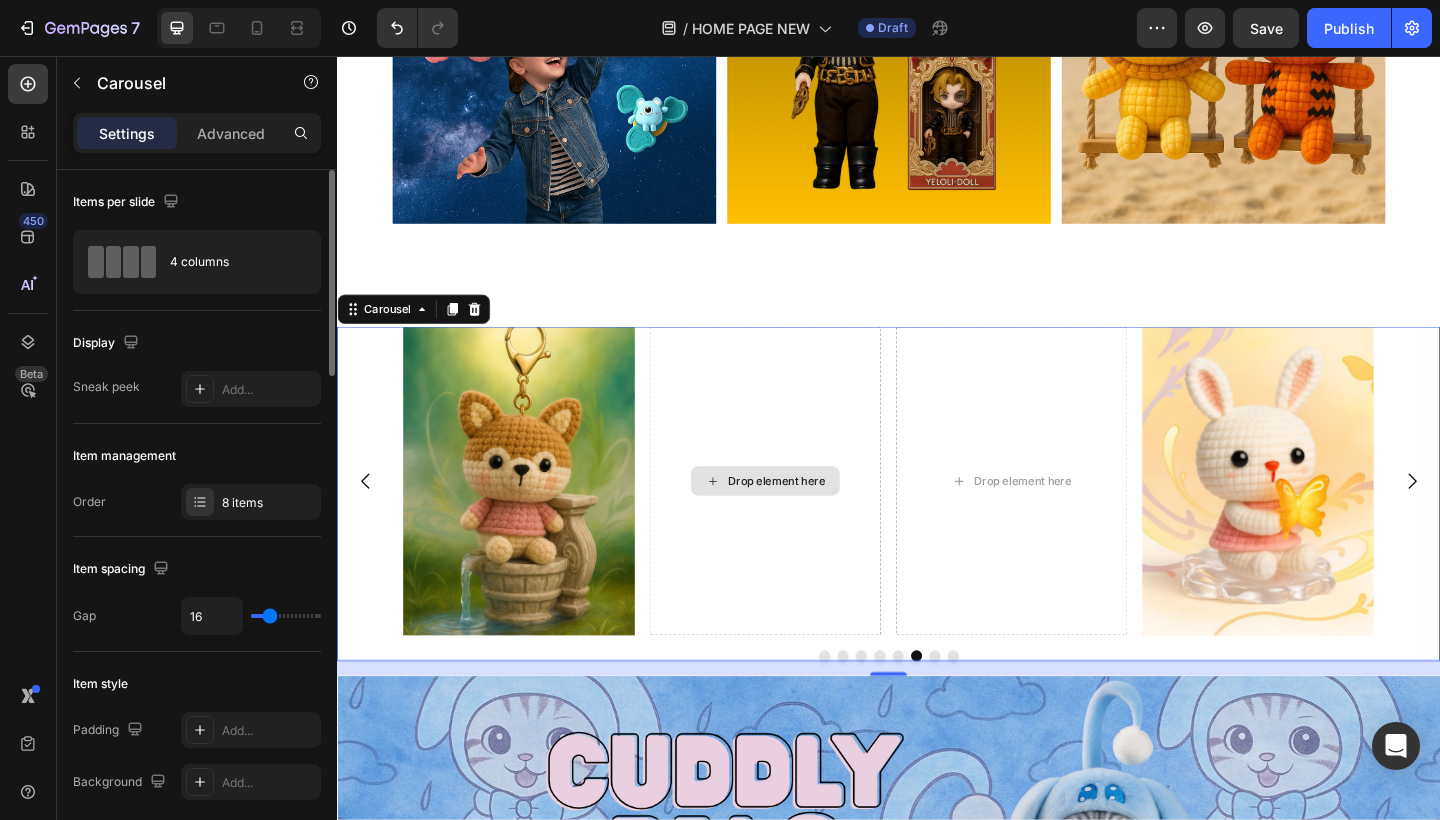 click on "Drop element here" at bounding box center (803, 519) 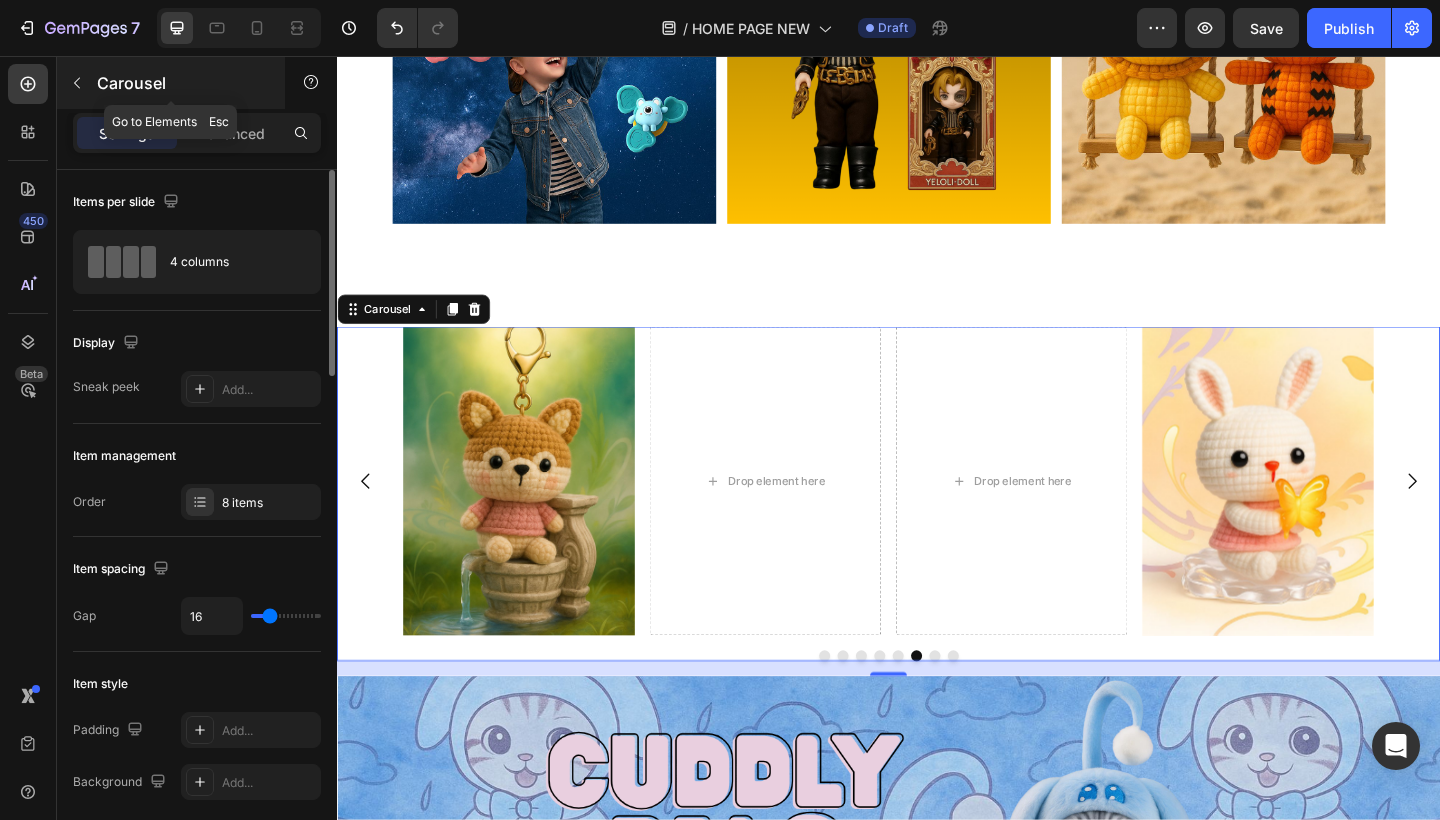click on "Carousel" at bounding box center [171, 83] 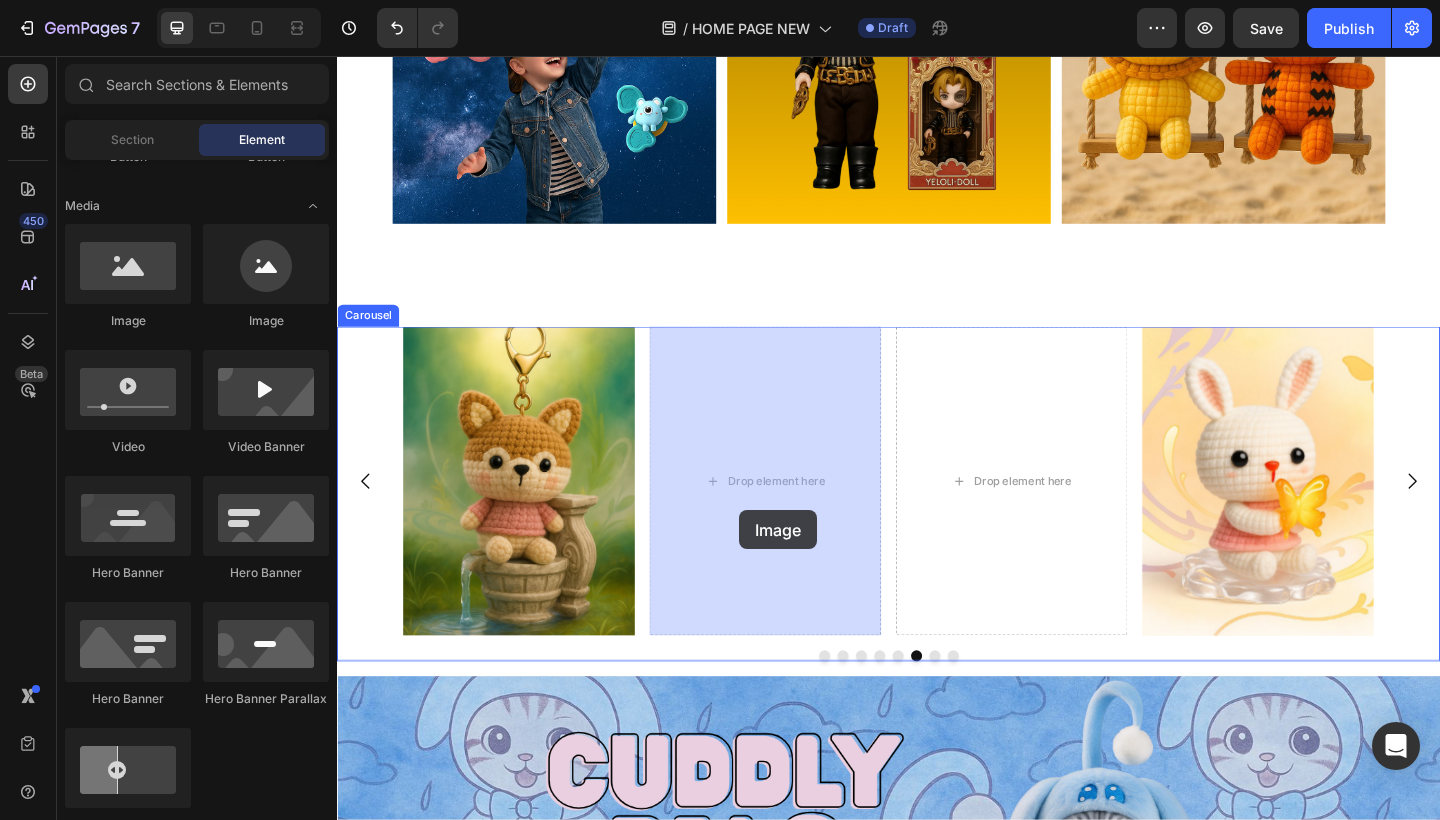 drag, startPoint x: 493, startPoint y: 356, endPoint x: 774, endPoint y: 550, distance: 341.46304 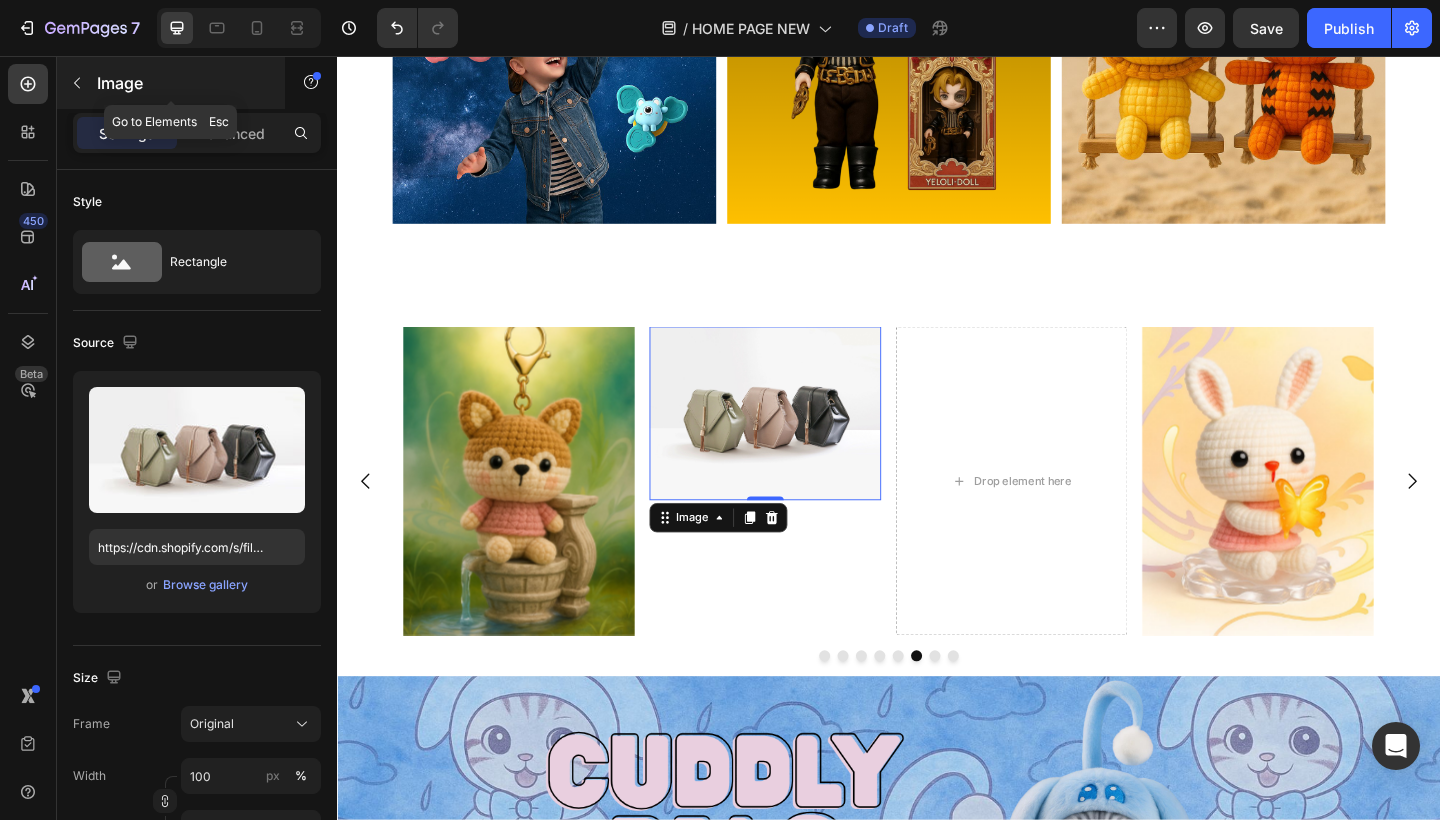 click 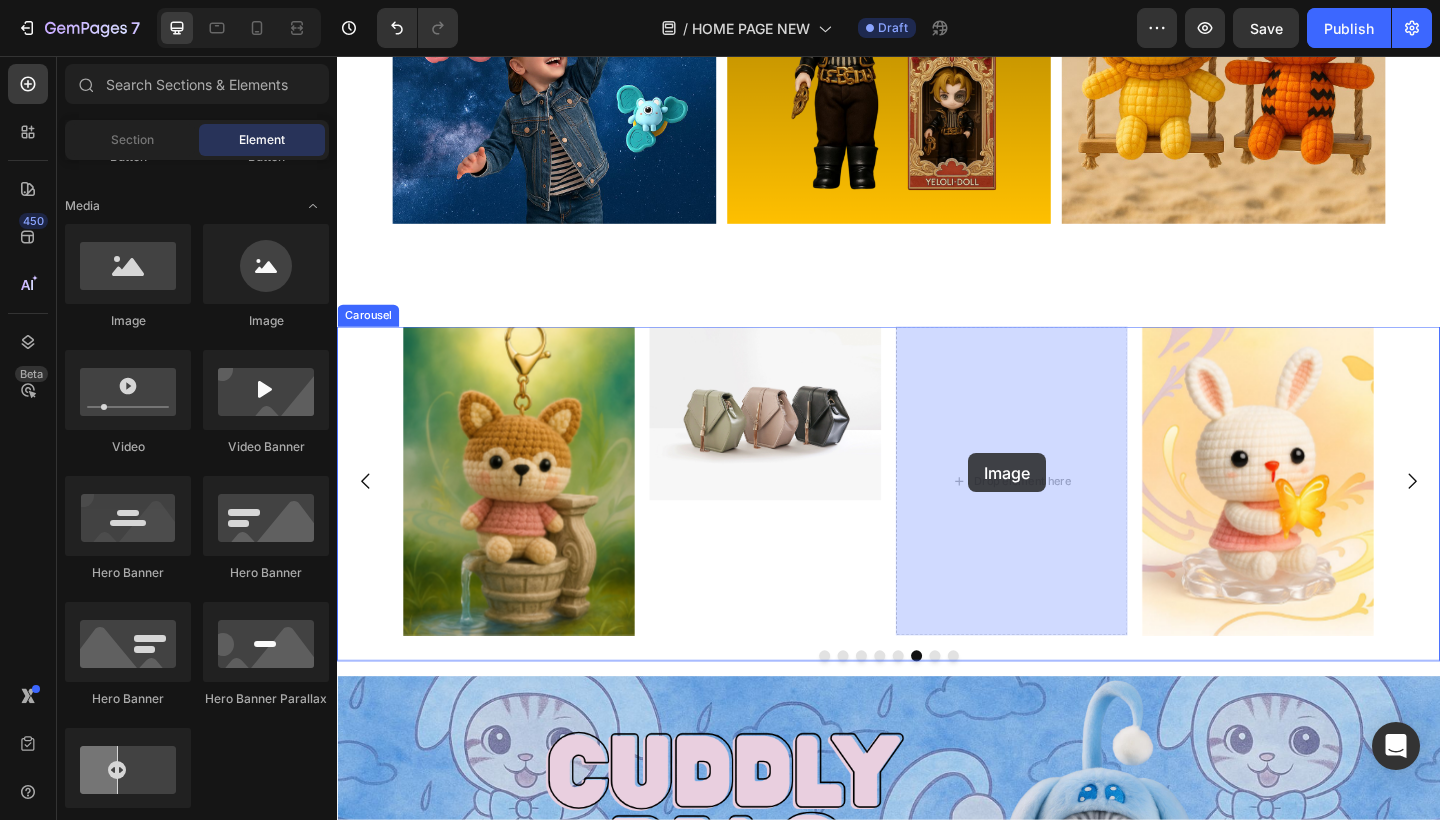 drag, startPoint x: 482, startPoint y: 338, endPoint x: 1023, endPoint y: 488, distance: 561.40985 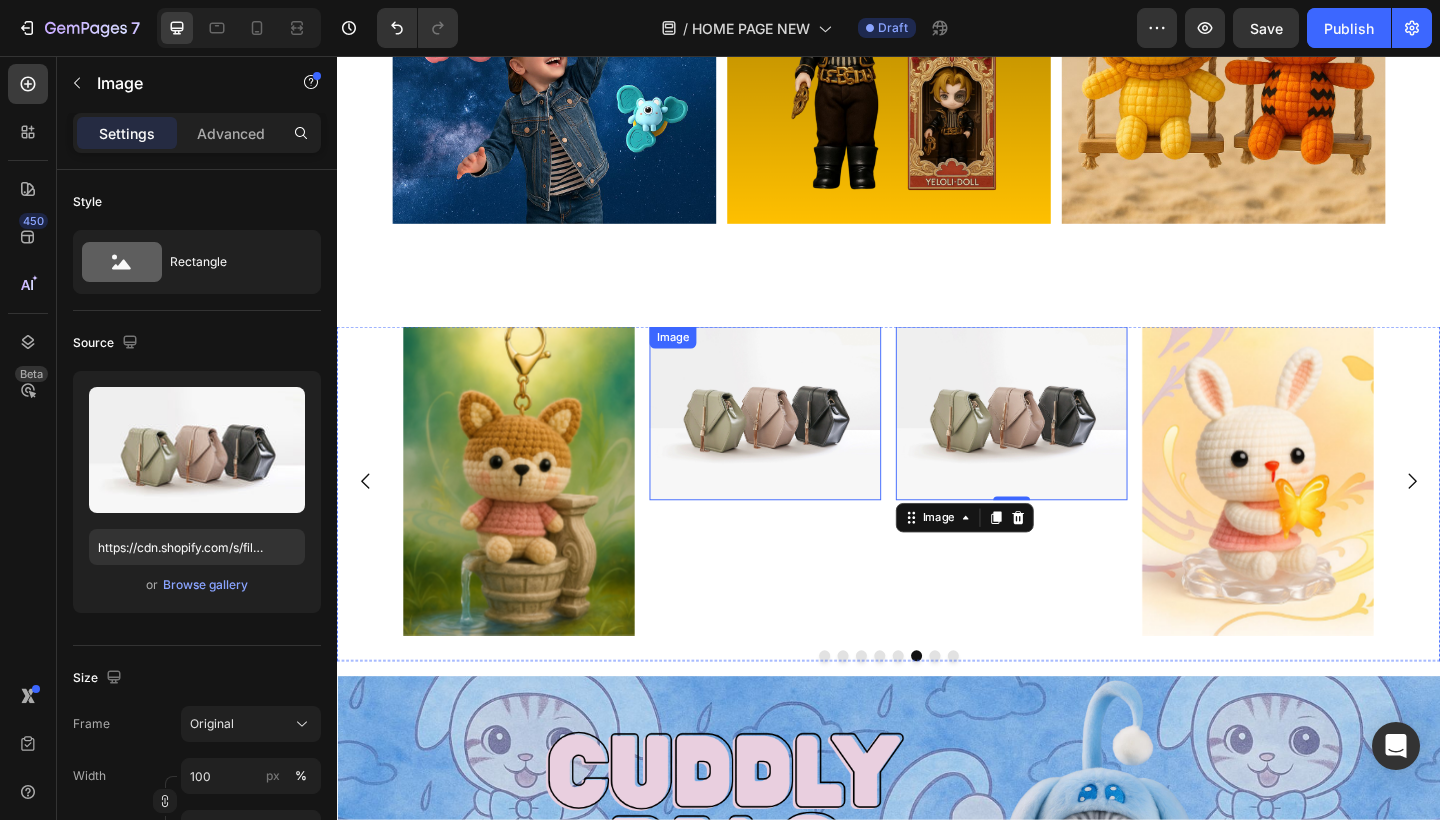 click at bounding box center [803, 445] 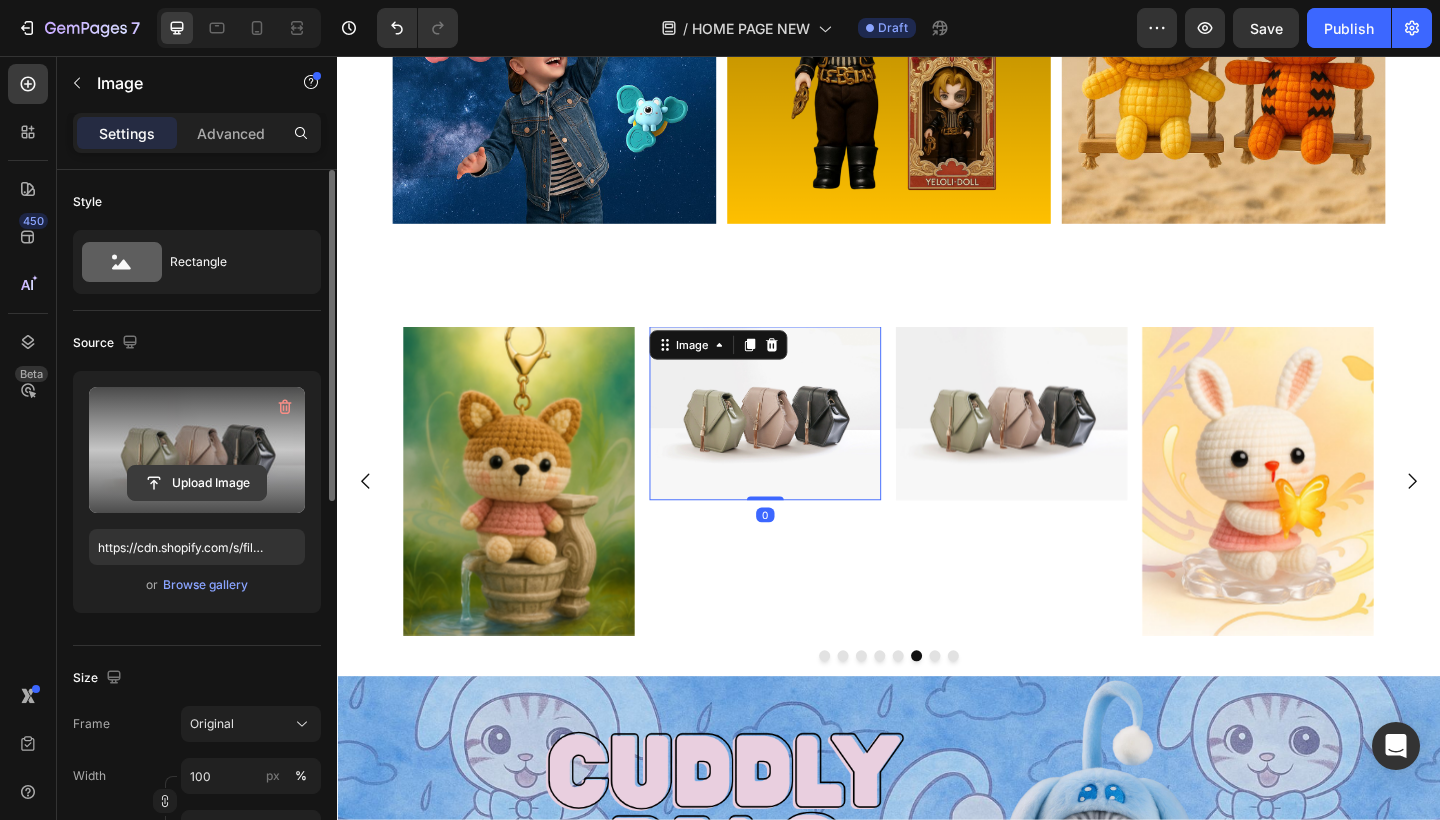 click 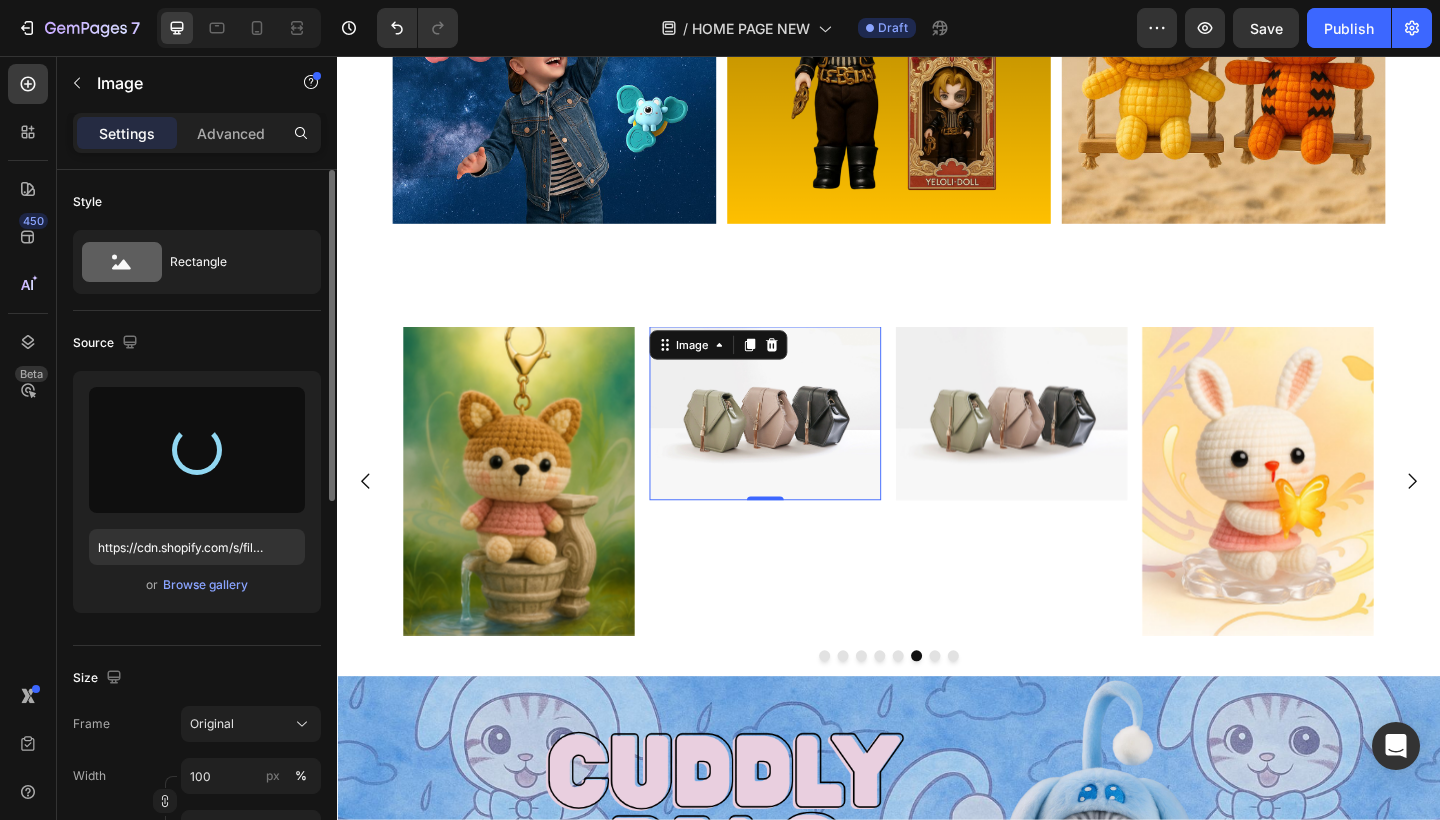 type on "https://cdn.shopify.com/s/files/1/0883/4033/2880/files/gempages_570780491876139904-213d0cbc-5c58-40cb-87e3-df5a50400d7b.jpg" 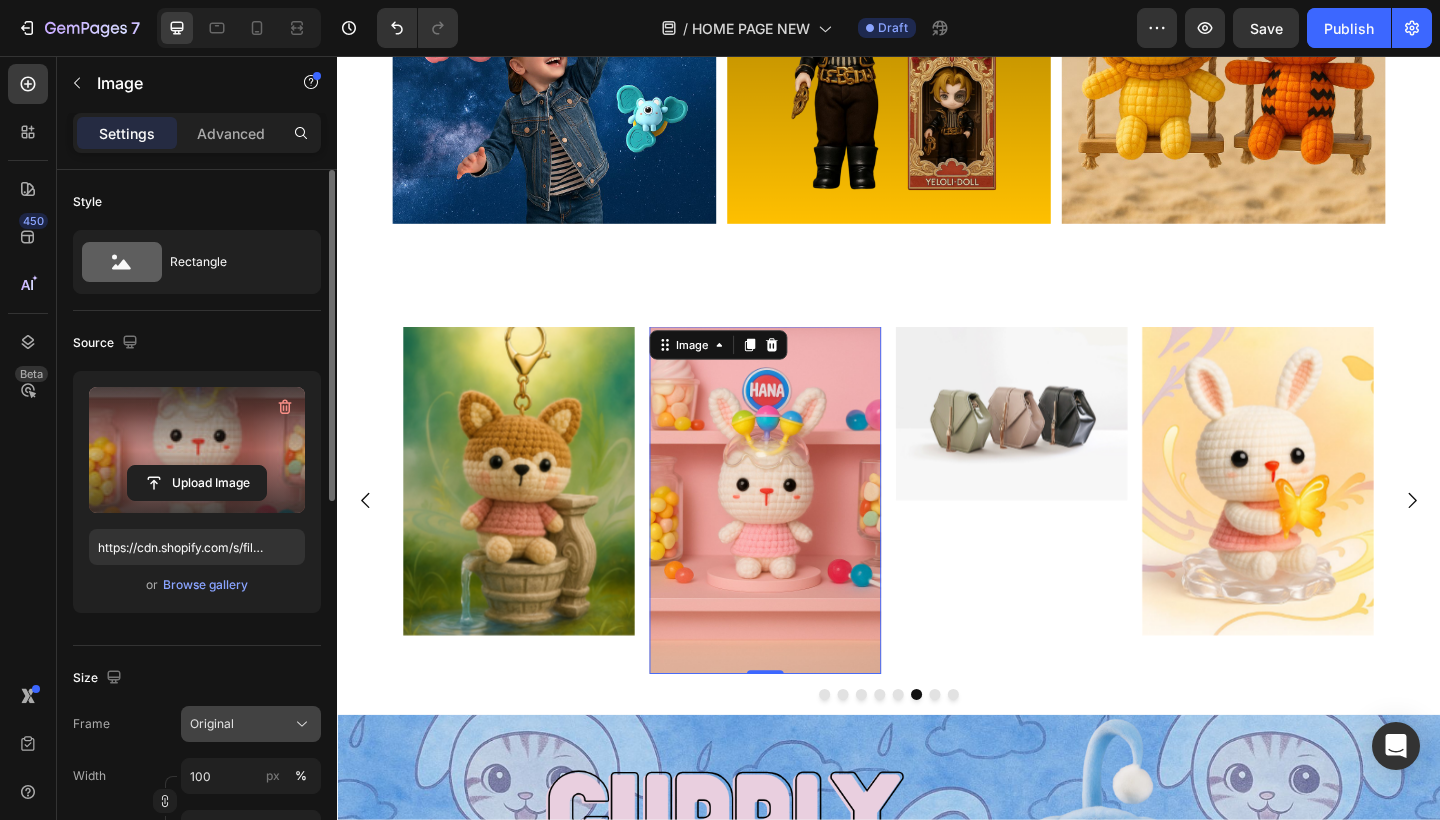 click on "Original" at bounding box center [212, 724] 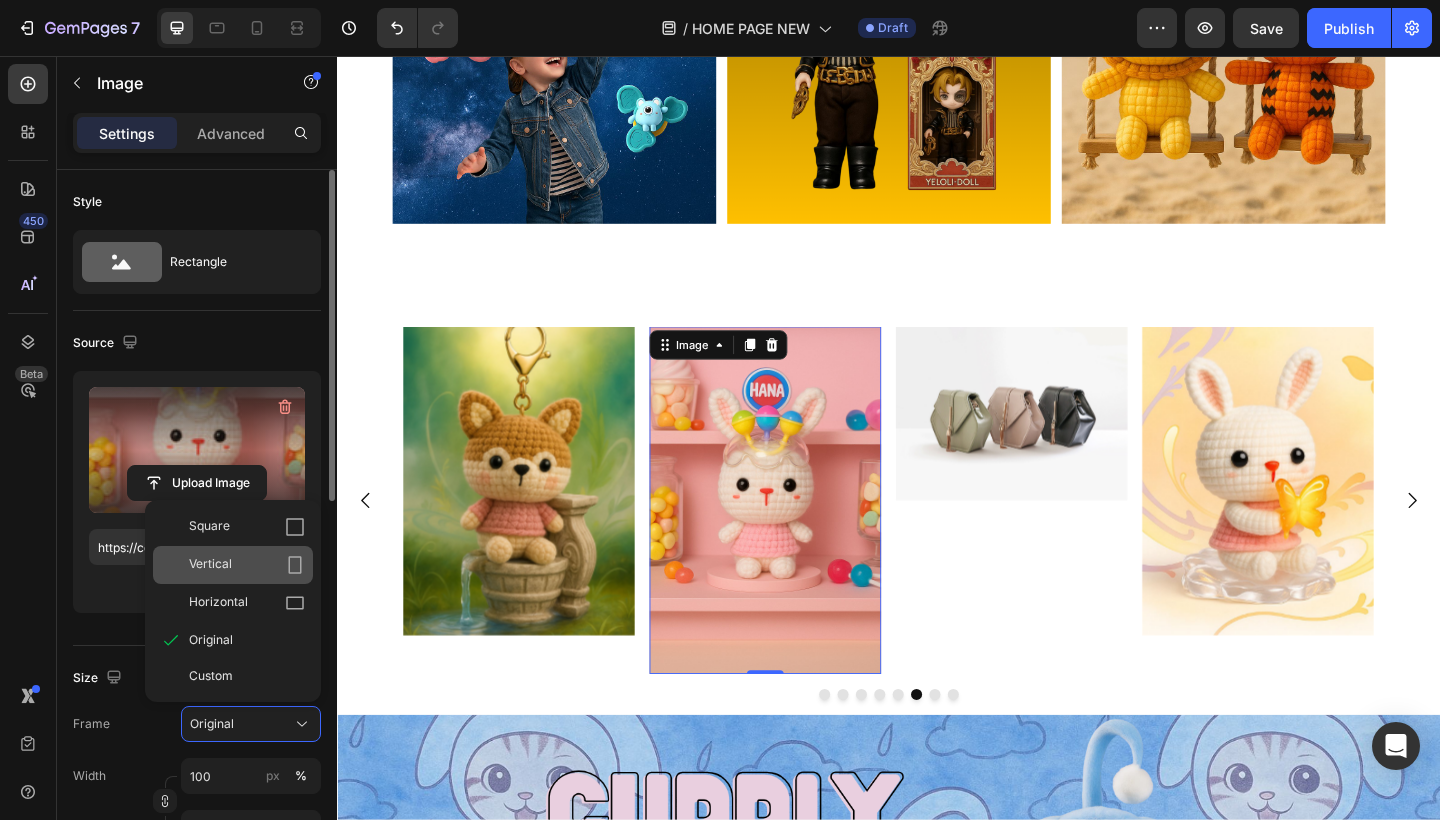 click on "Vertical" at bounding box center [247, 565] 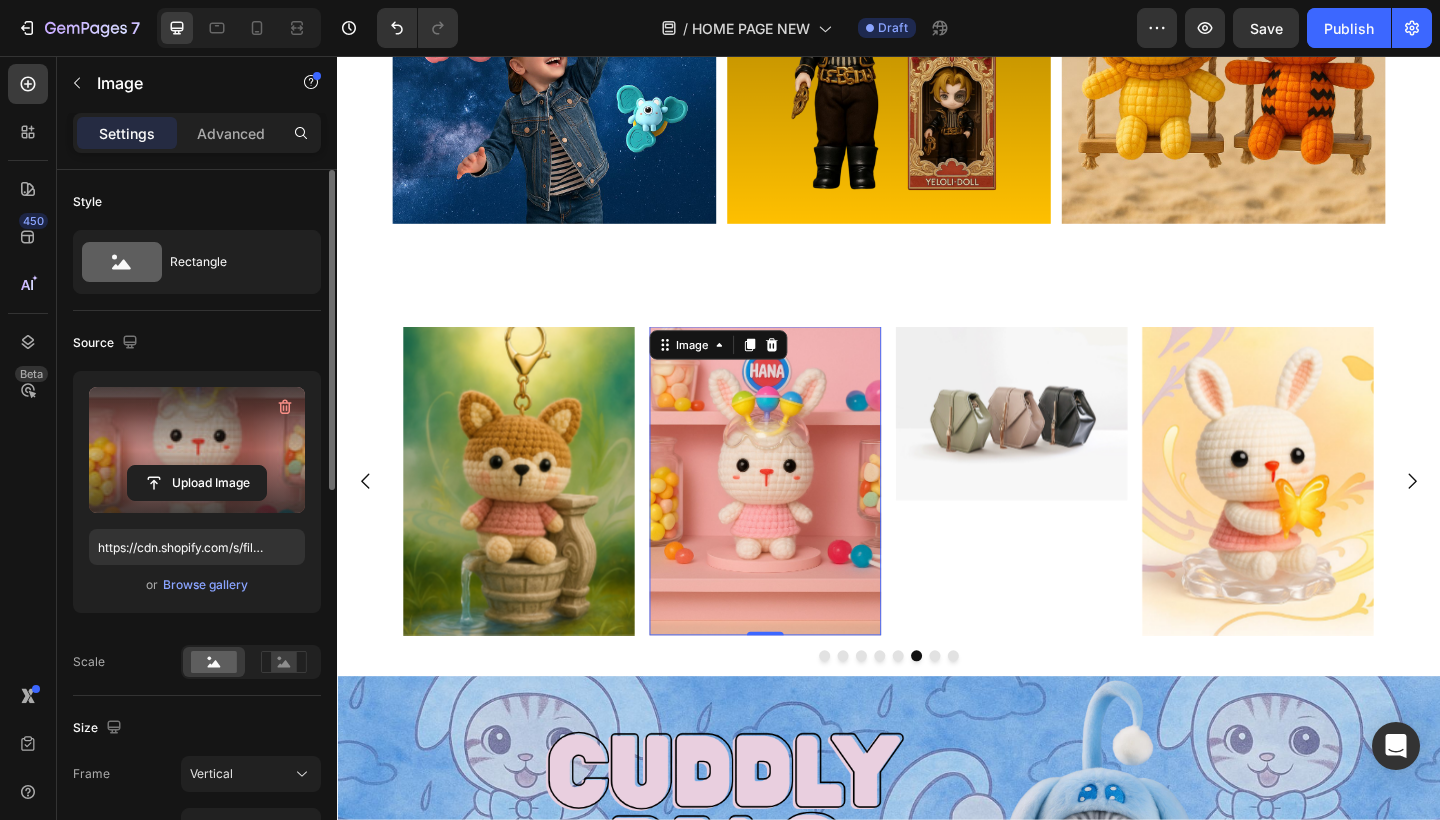 click at bounding box center [1071, 445] 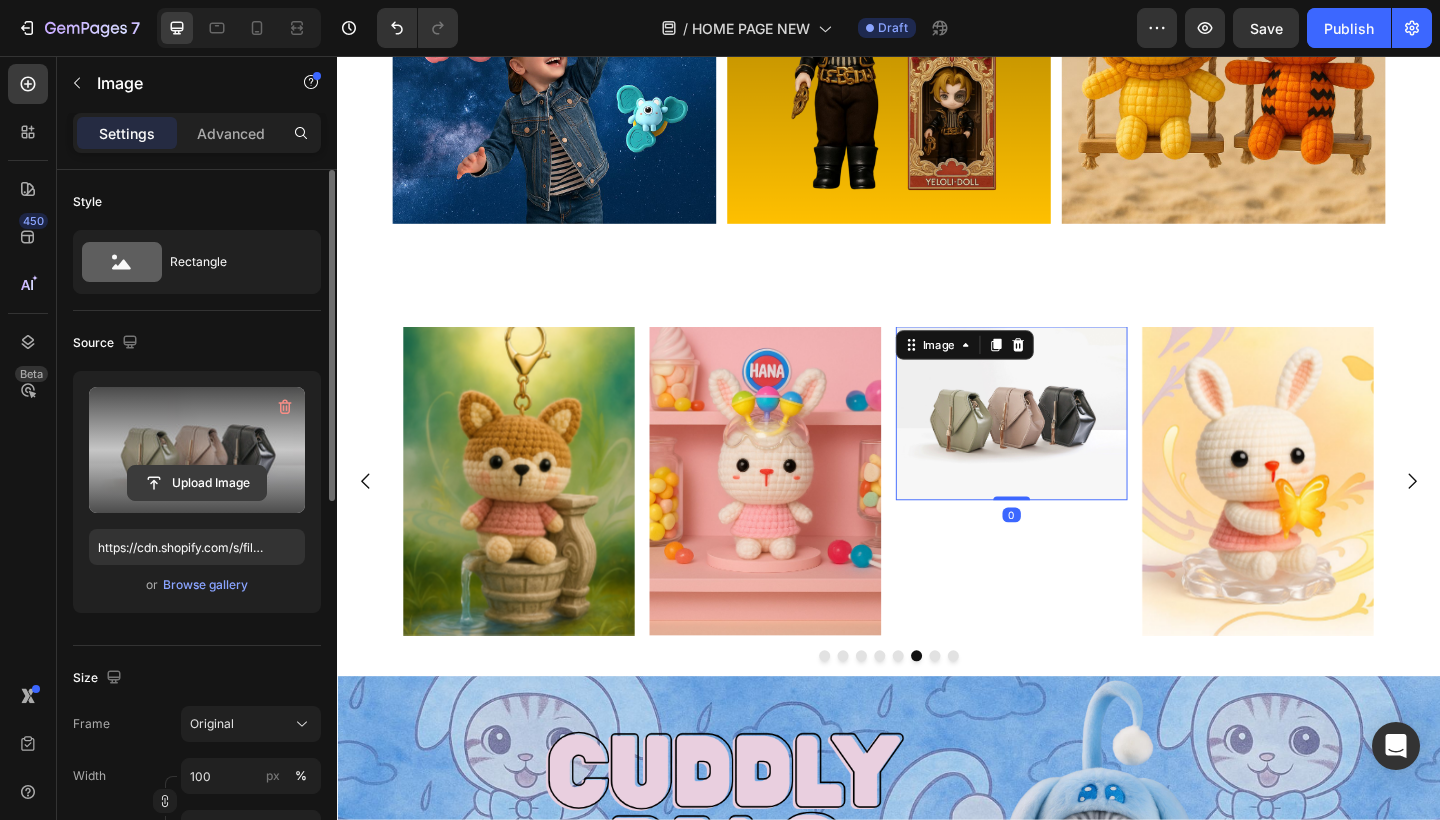 click 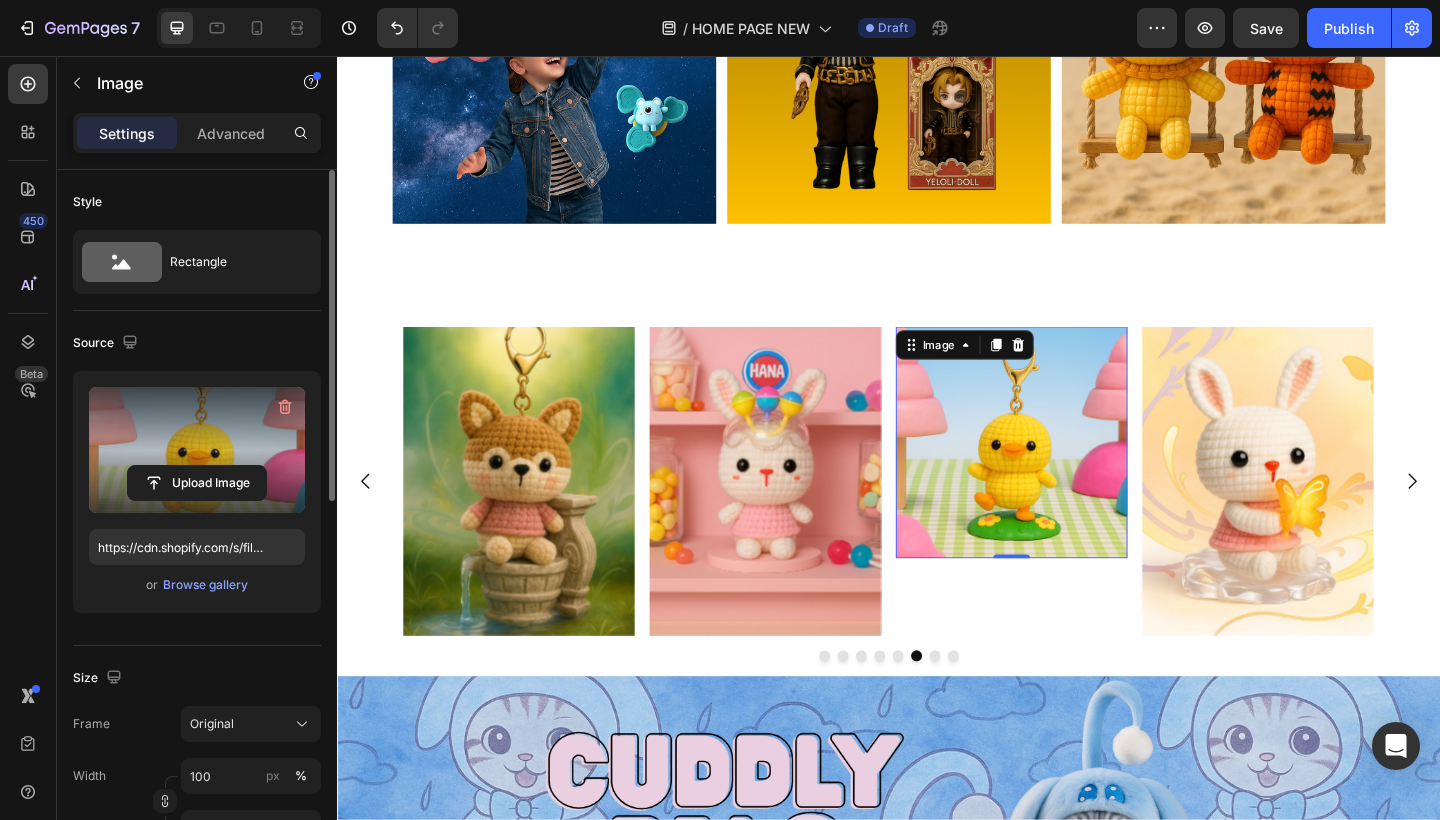 type on "https://cdn.shopify.com/s/files/1/0883/4033/2880/files/gempages_570780491876139904-e782adba-423e-456b-9f93-2e23c45bef24.jpg" 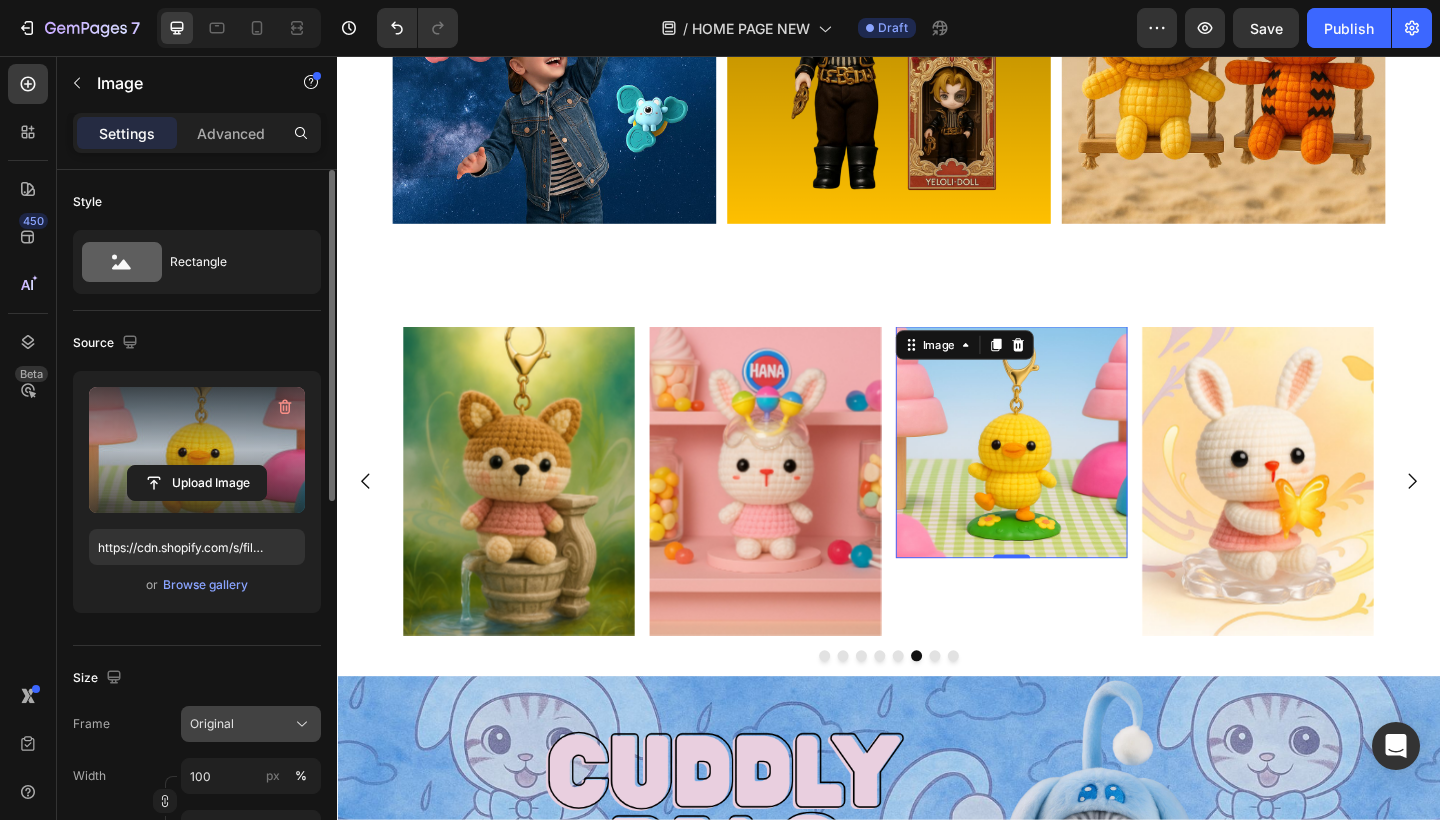 click on "Original" 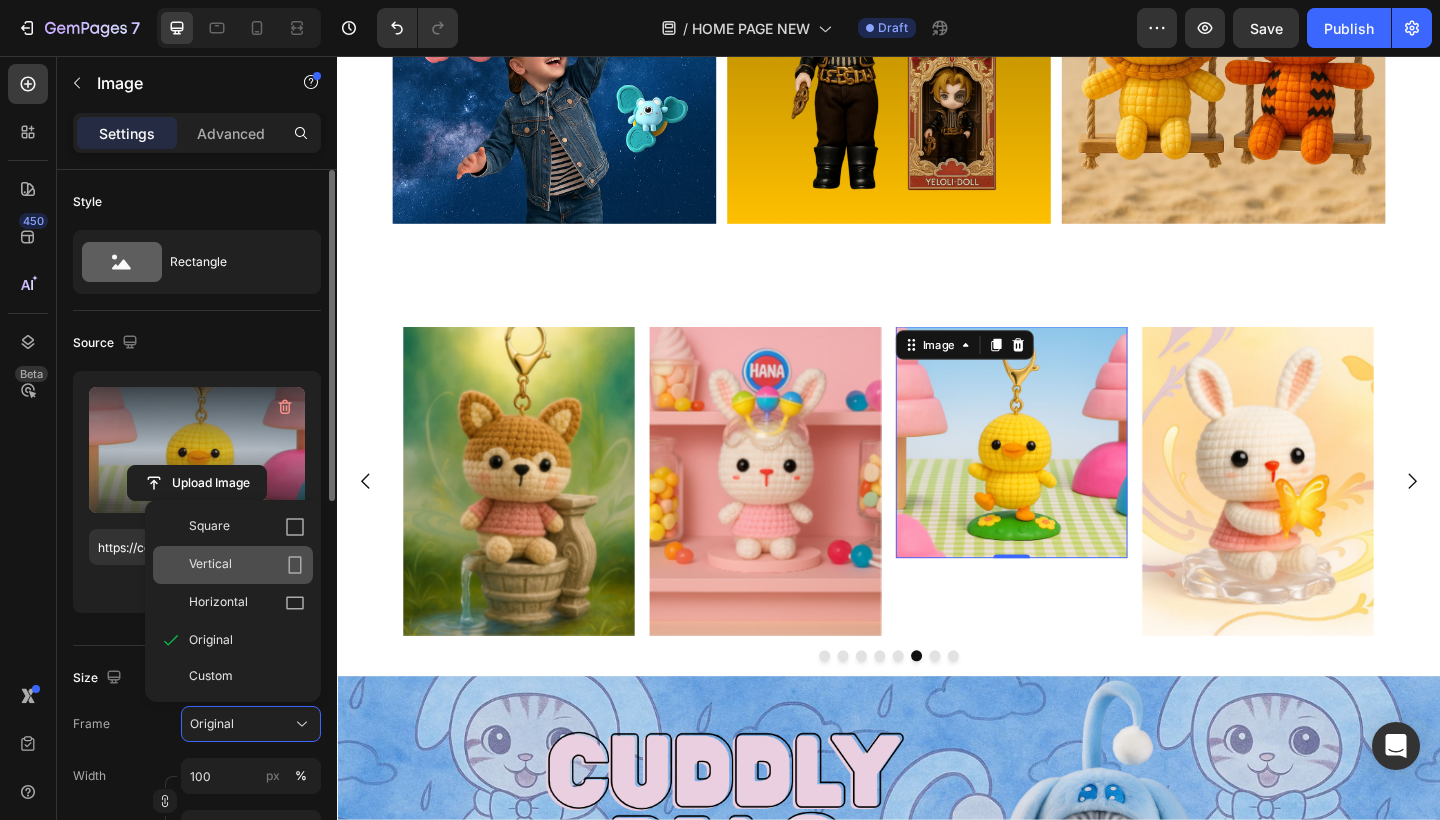 click on "Vertical" 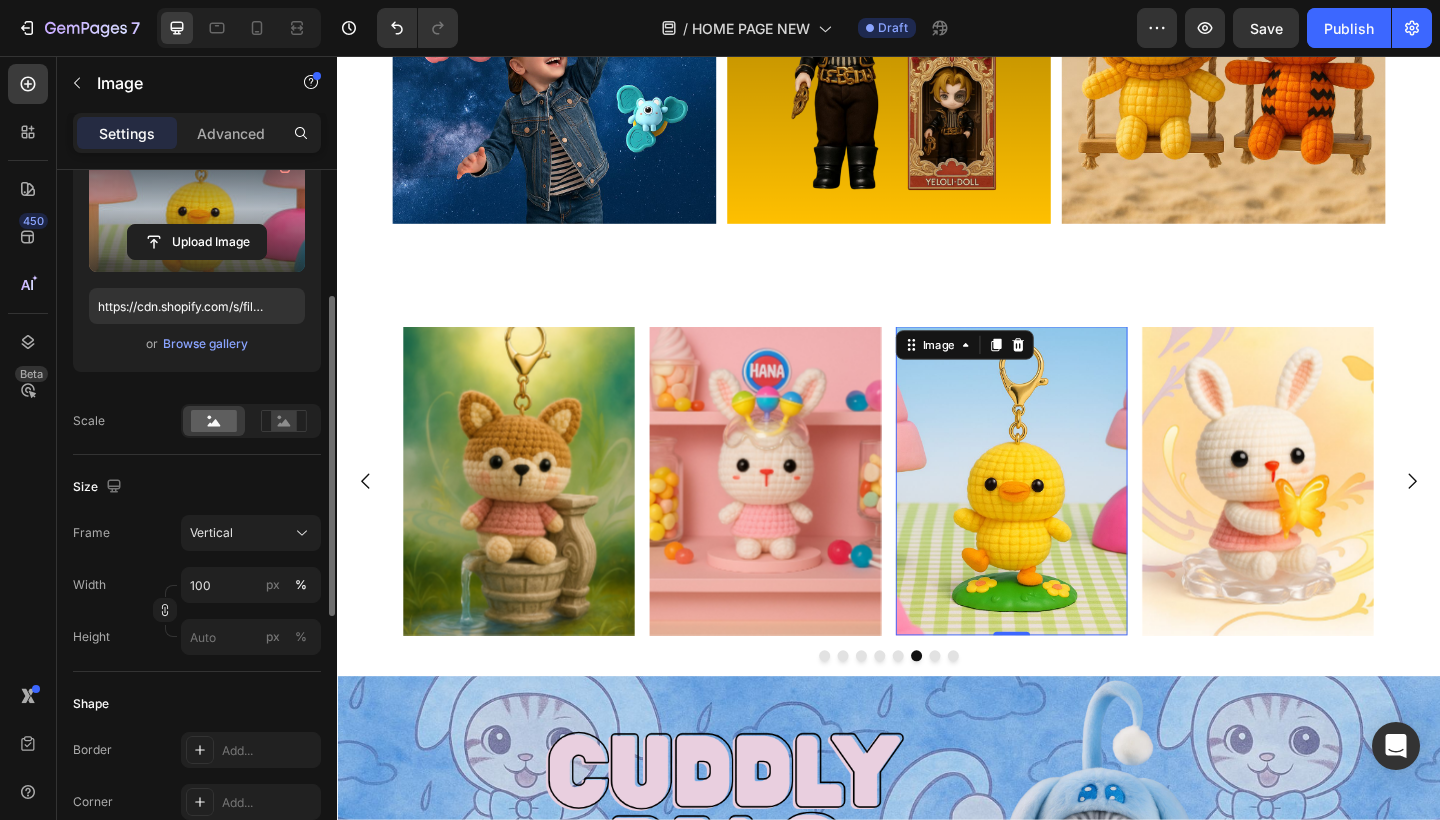 scroll, scrollTop: 253, scrollLeft: 0, axis: vertical 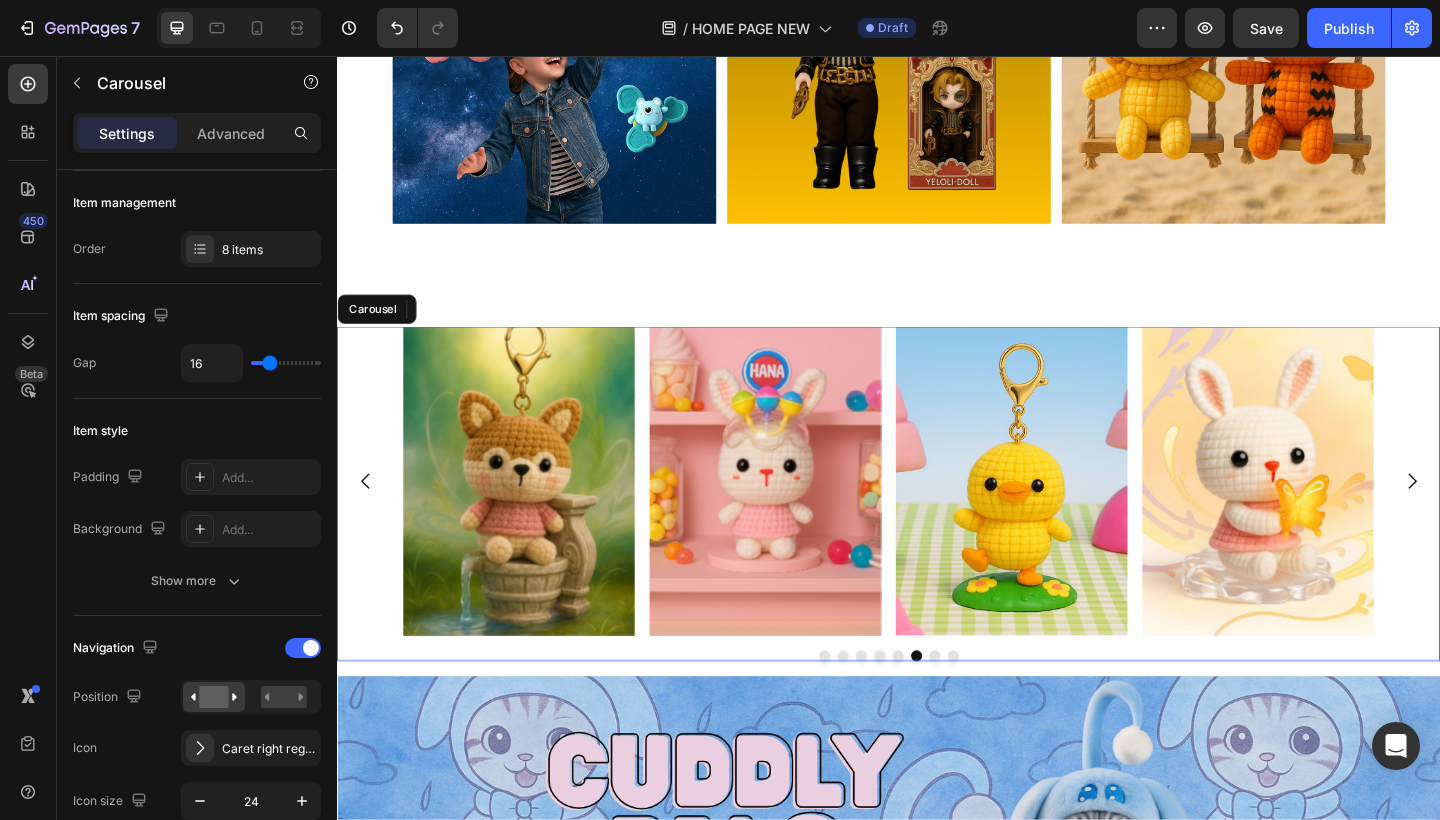 click on "Image Image Image Image Image Image Image Image   0" at bounding box center [937, 519] 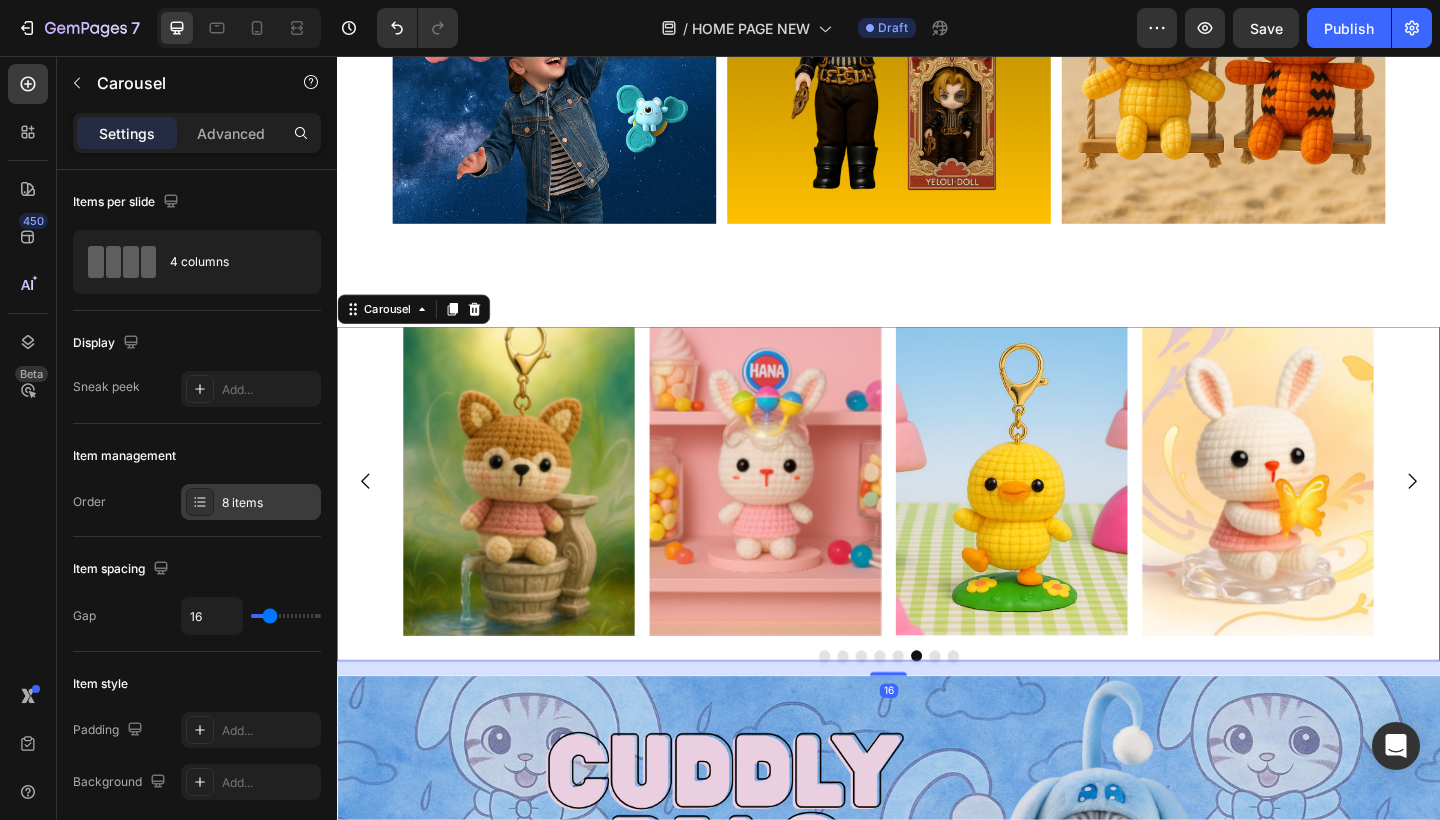 click on "8 items" at bounding box center (251, 502) 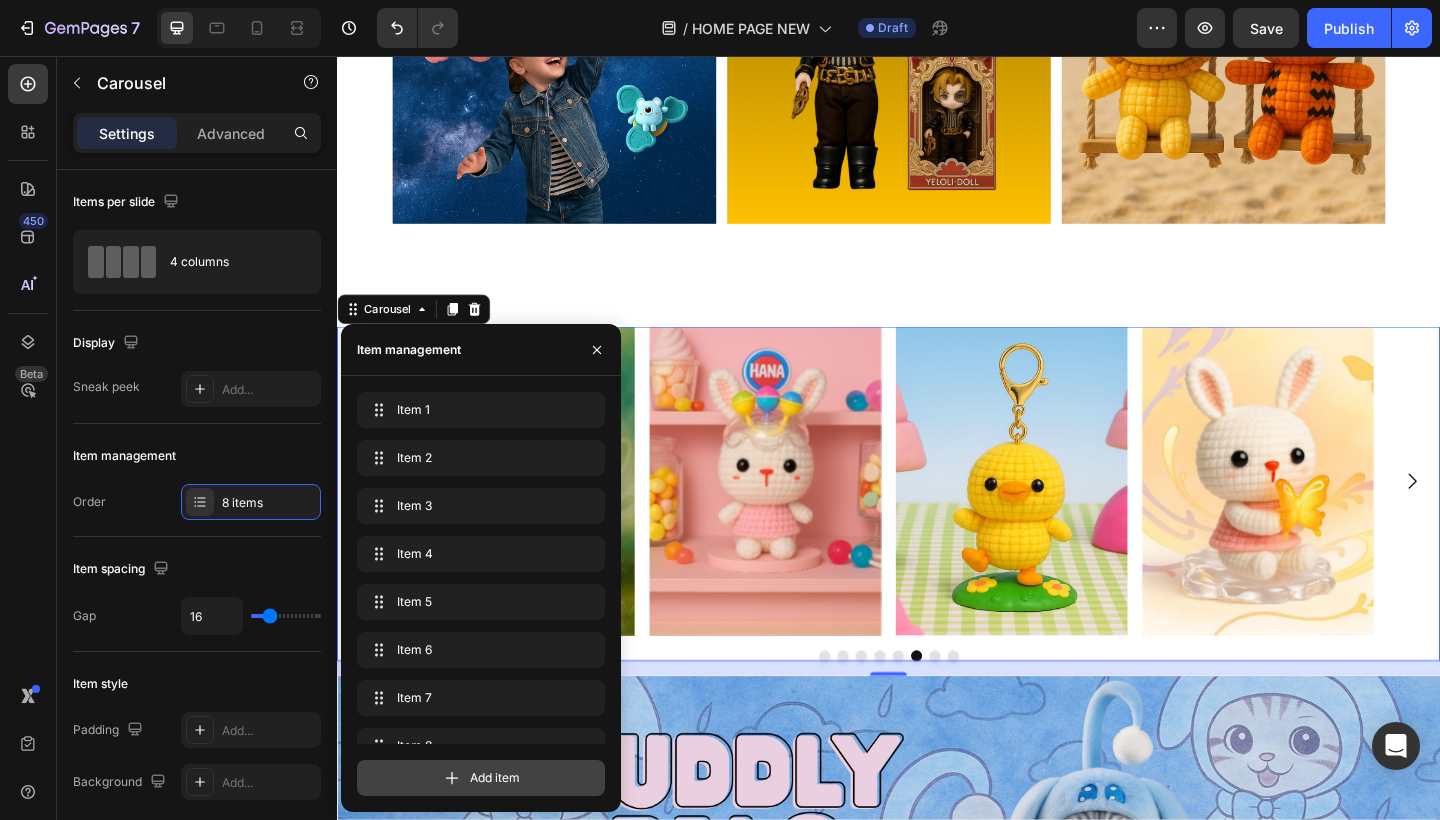 click on "Add item" at bounding box center (481, 778) 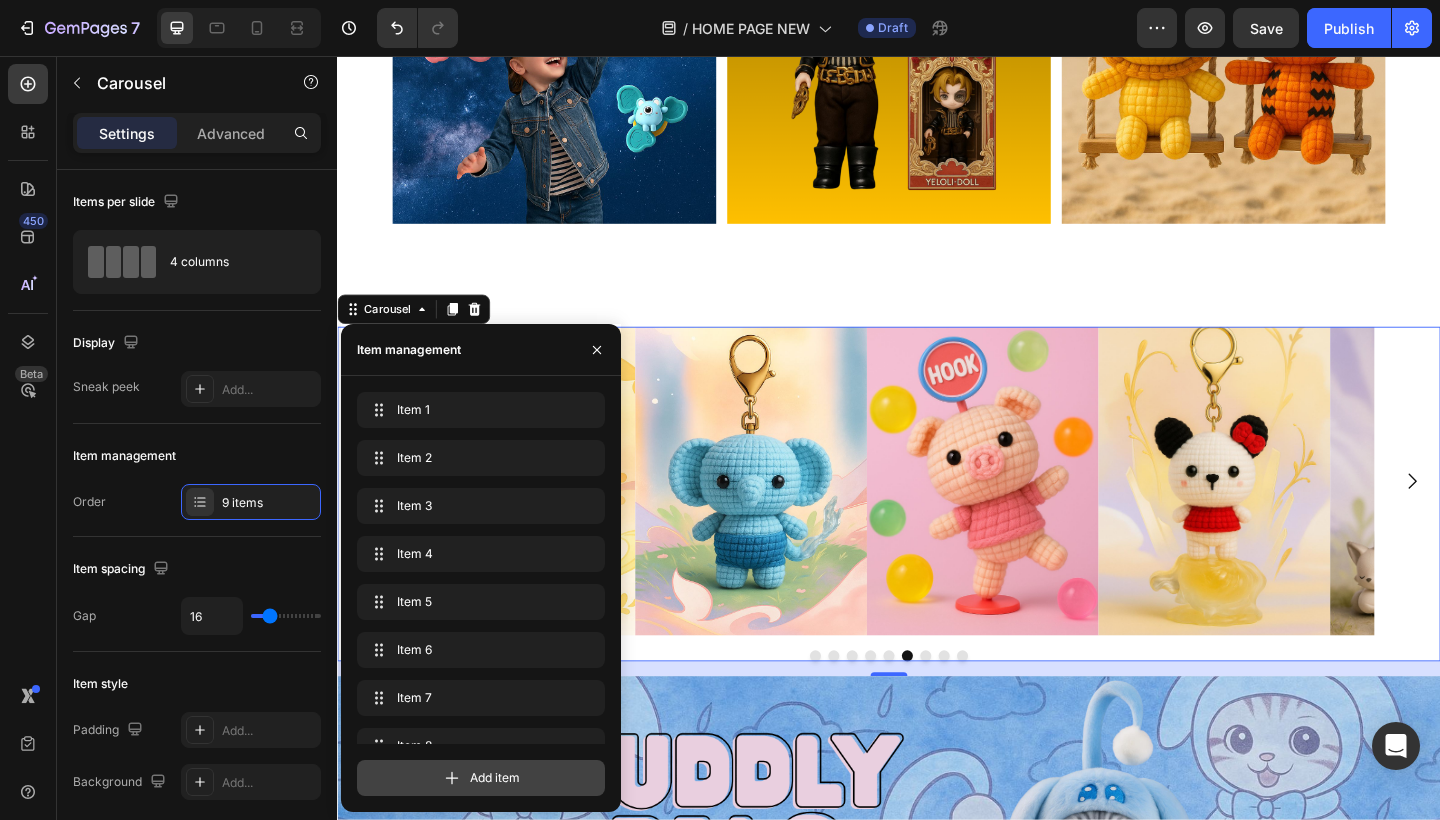 scroll, scrollTop: 76, scrollLeft: 0, axis: vertical 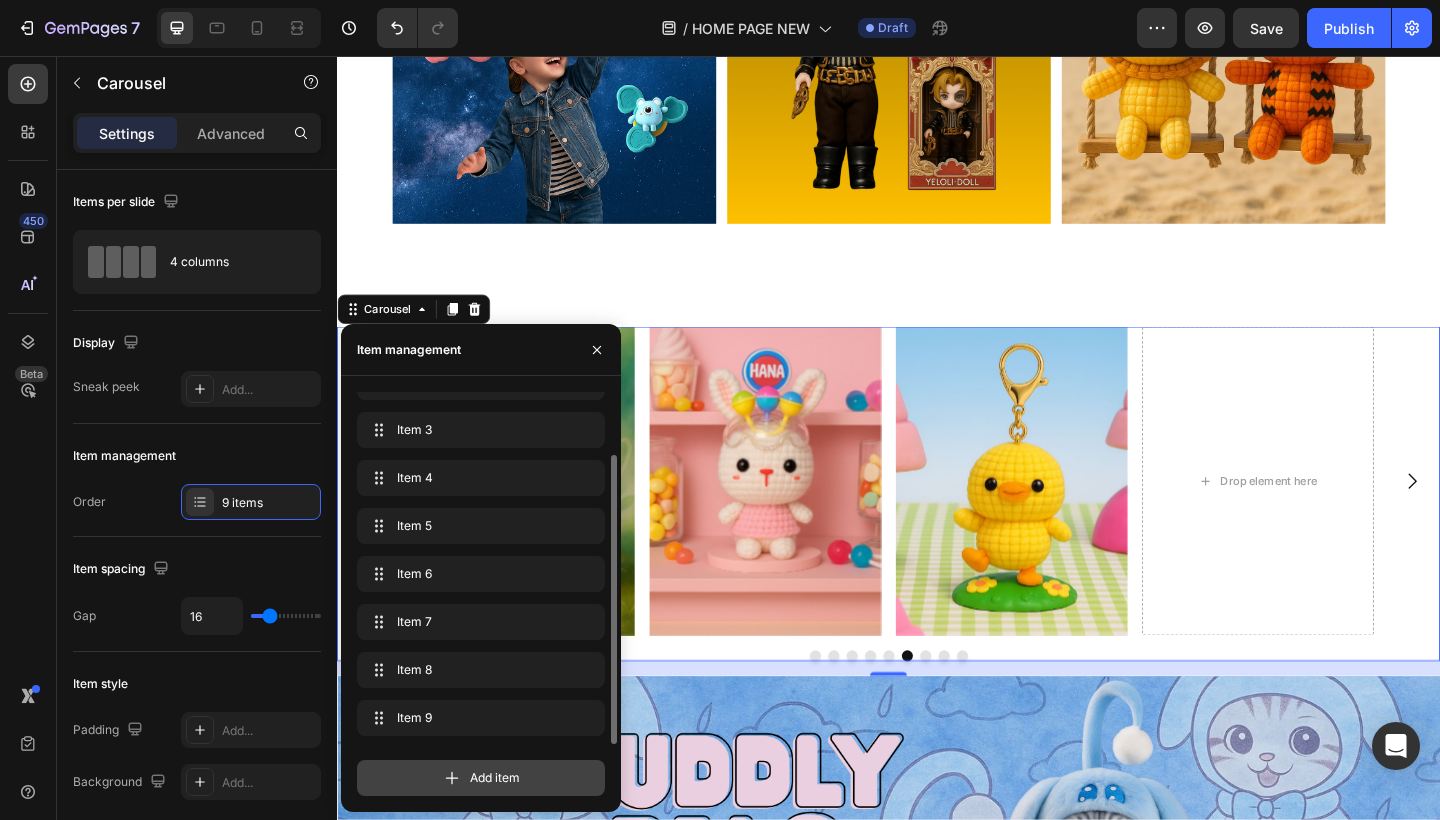 click 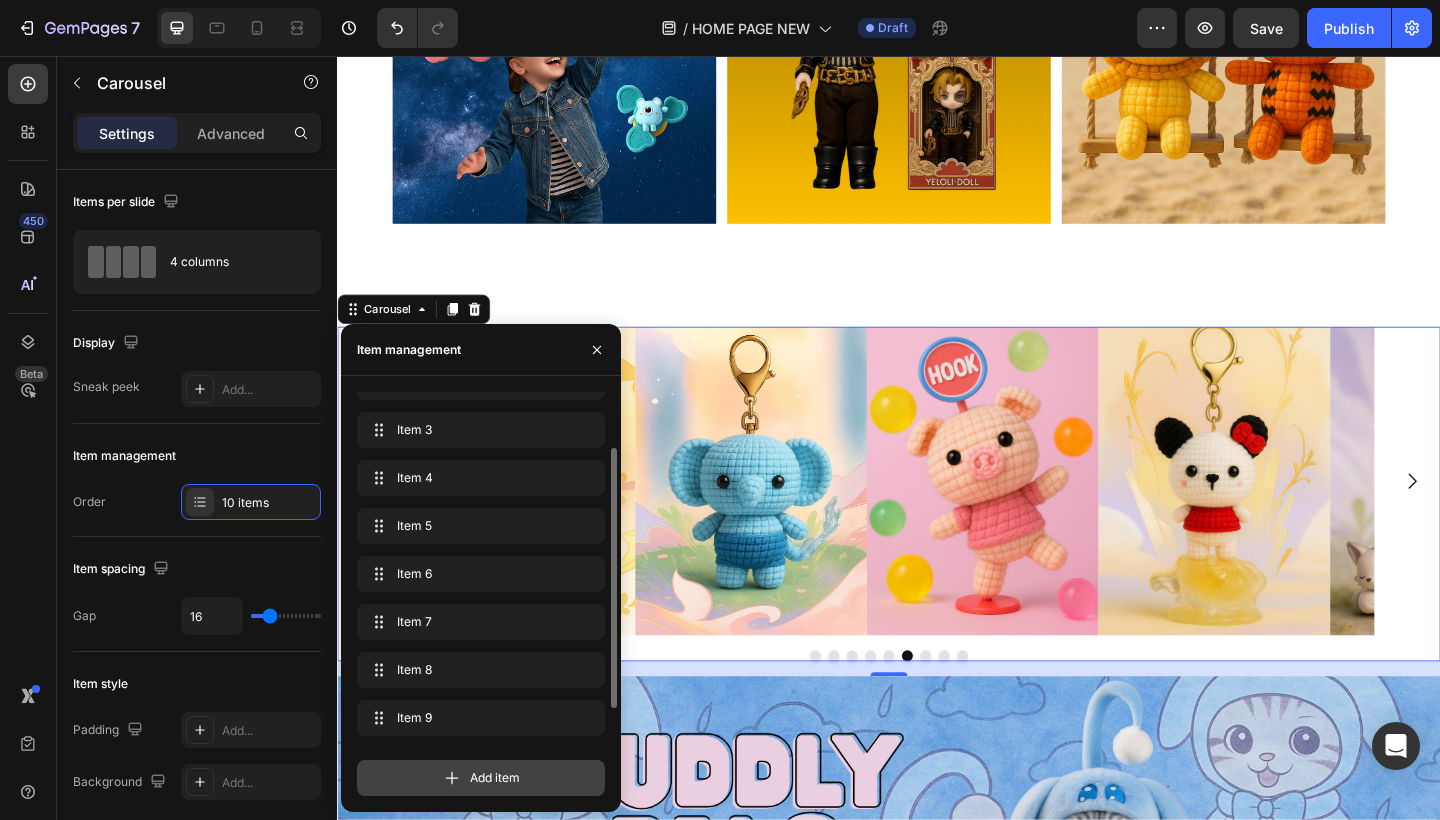click 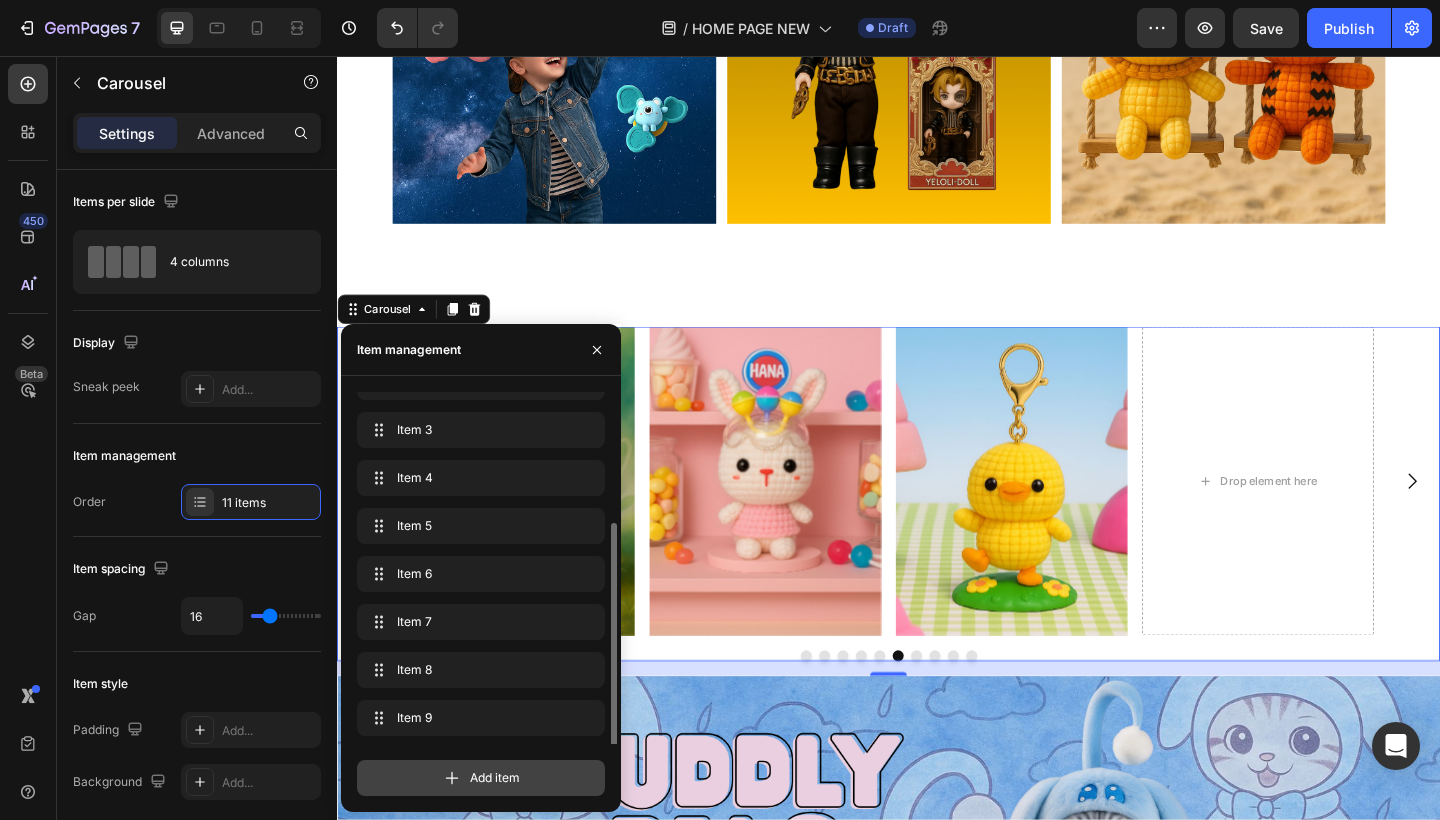 scroll, scrollTop: 172, scrollLeft: 0, axis: vertical 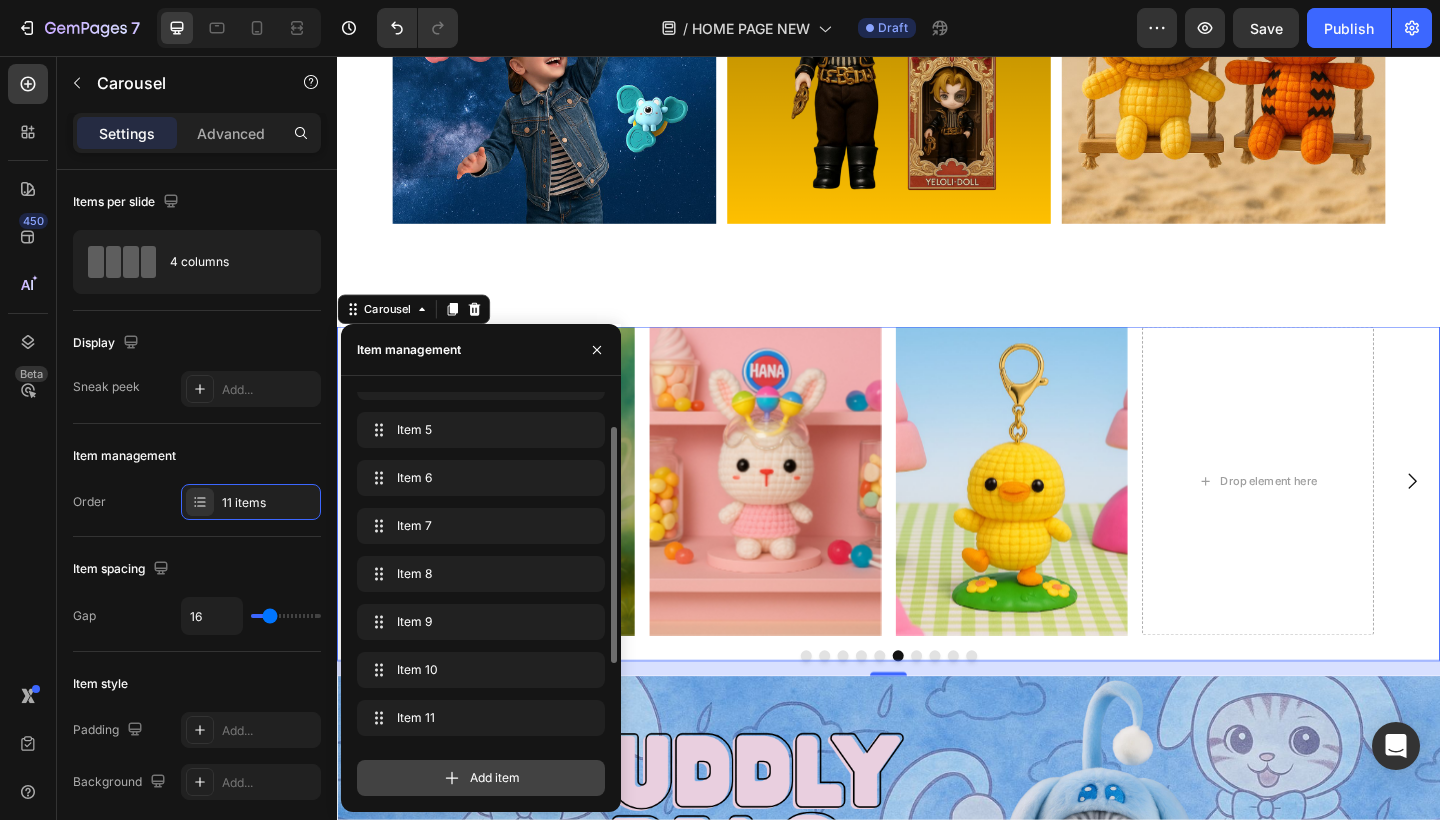 click 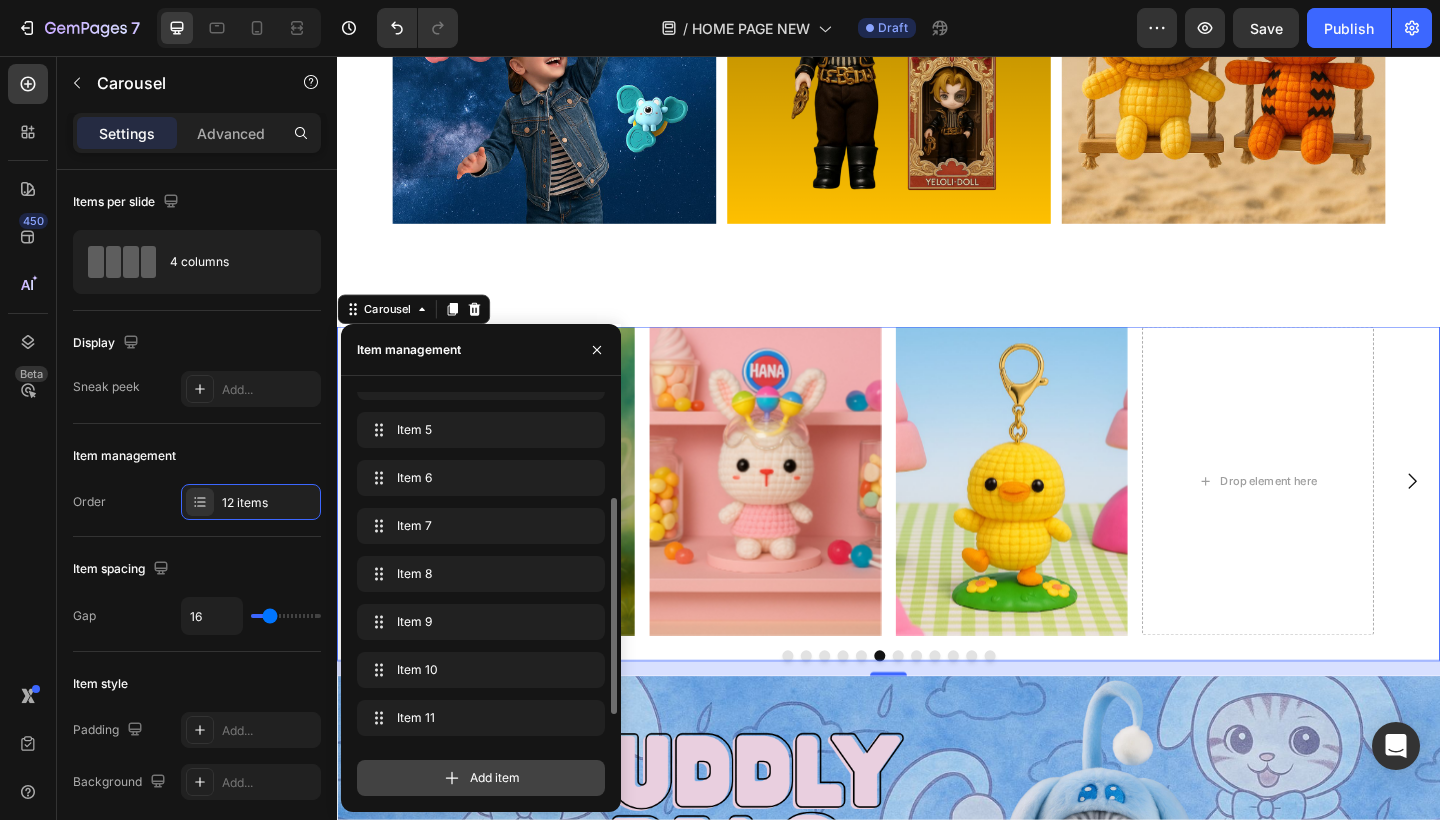 click 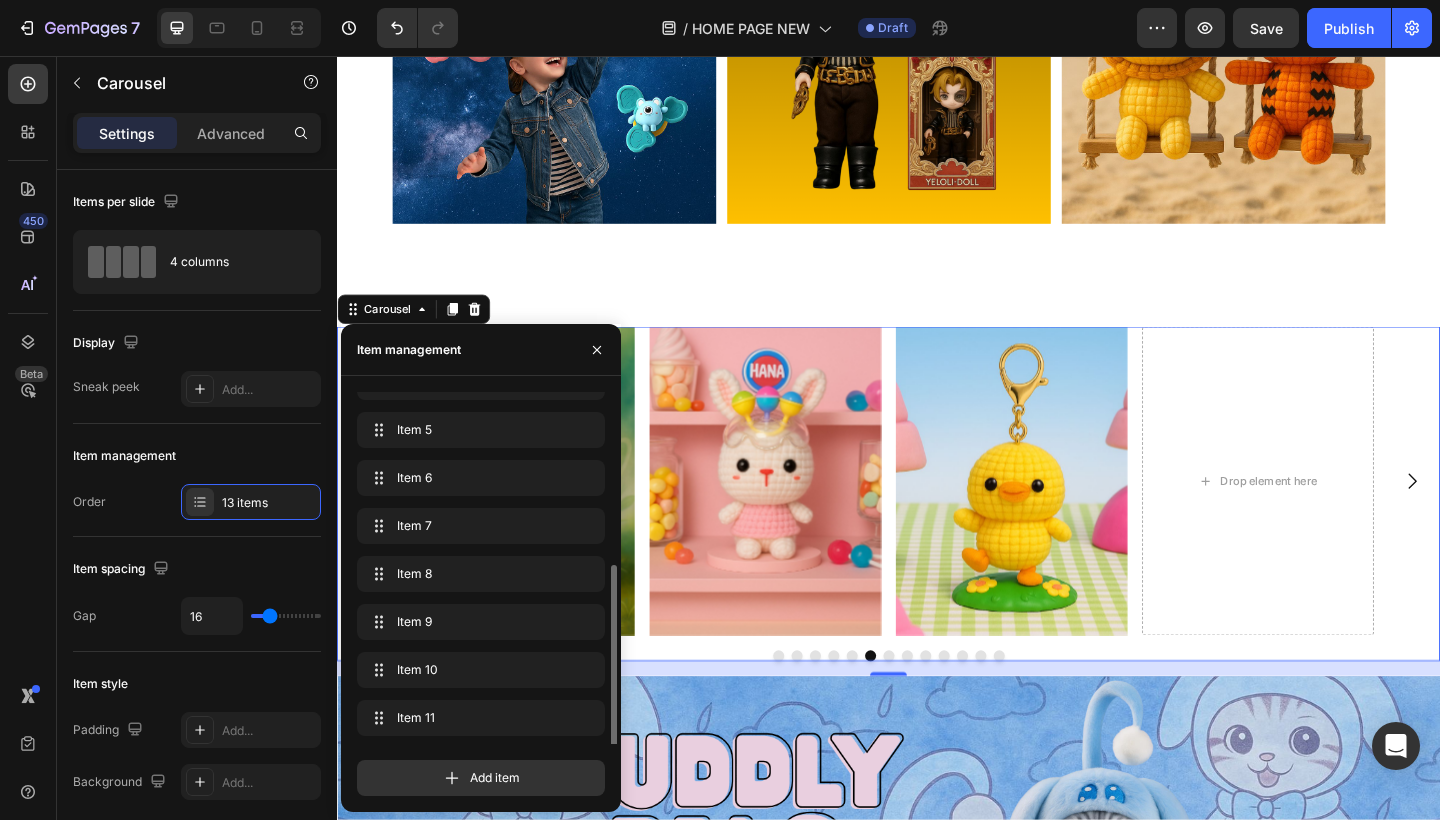 scroll, scrollTop: 268, scrollLeft: 0, axis: vertical 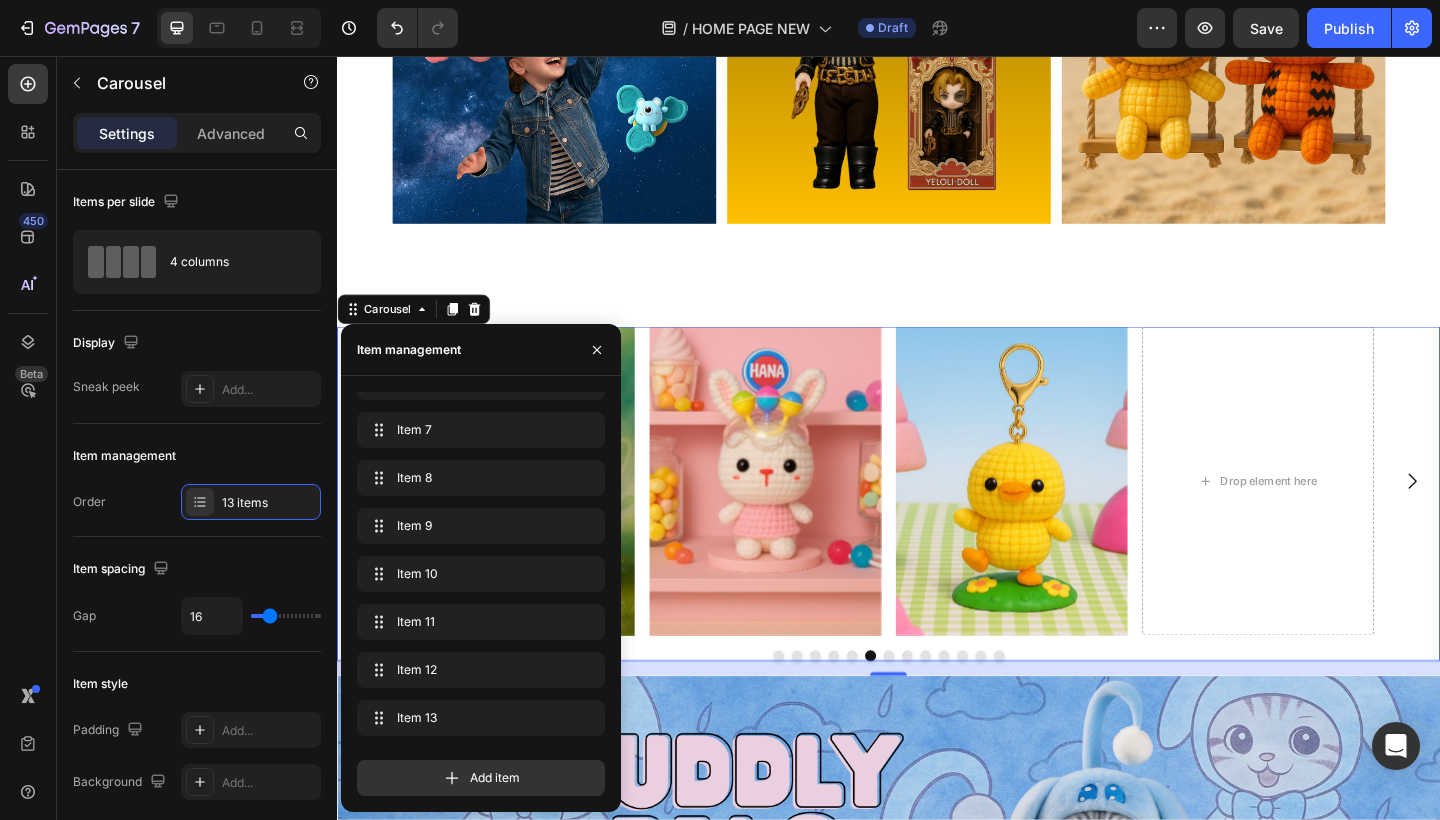 click on "Drop element here" at bounding box center (1339, 519) 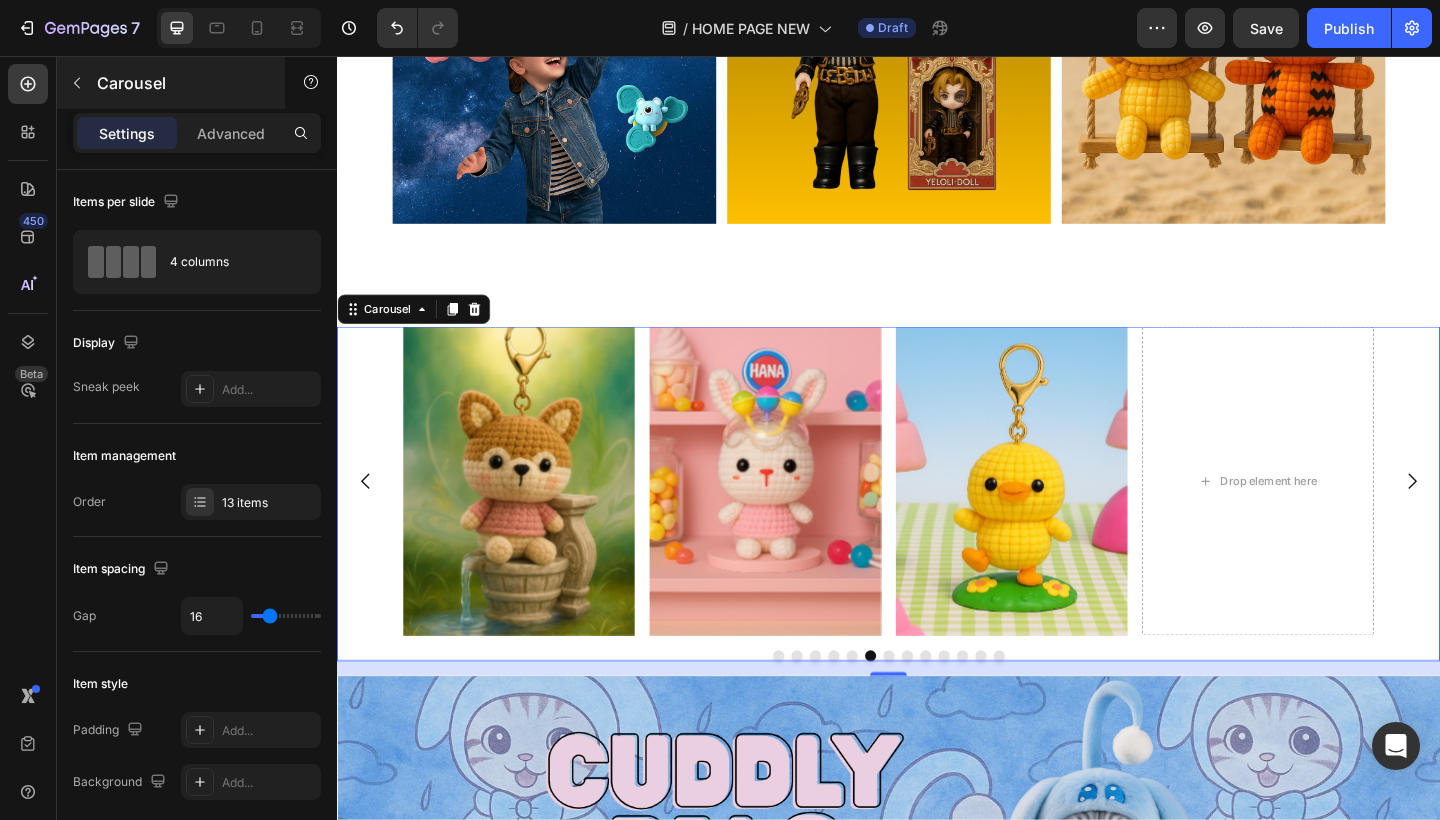 click 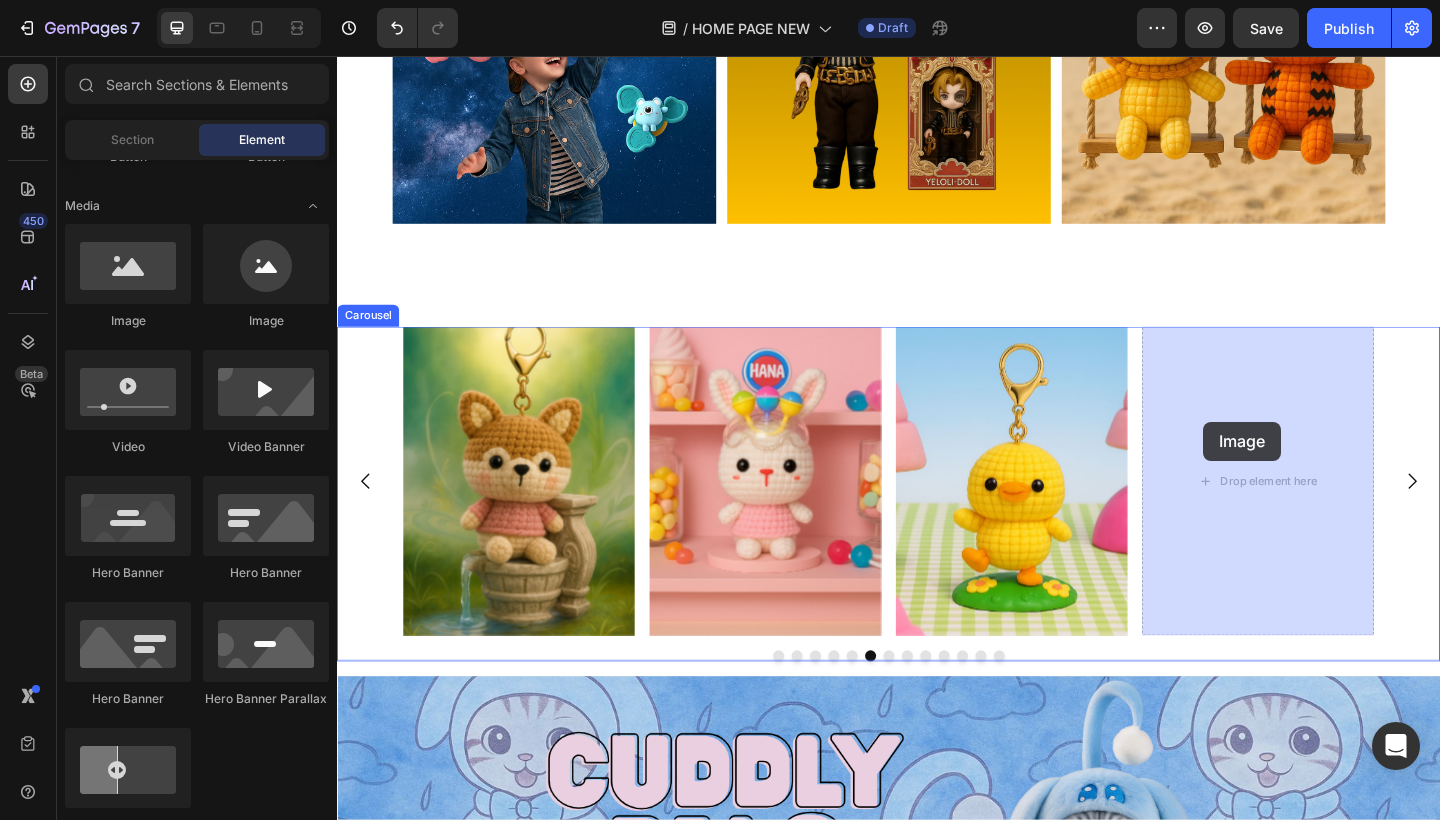 drag, startPoint x: 476, startPoint y: 334, endPoint x: 1279, endPoint y: 454, distance: 811.9169 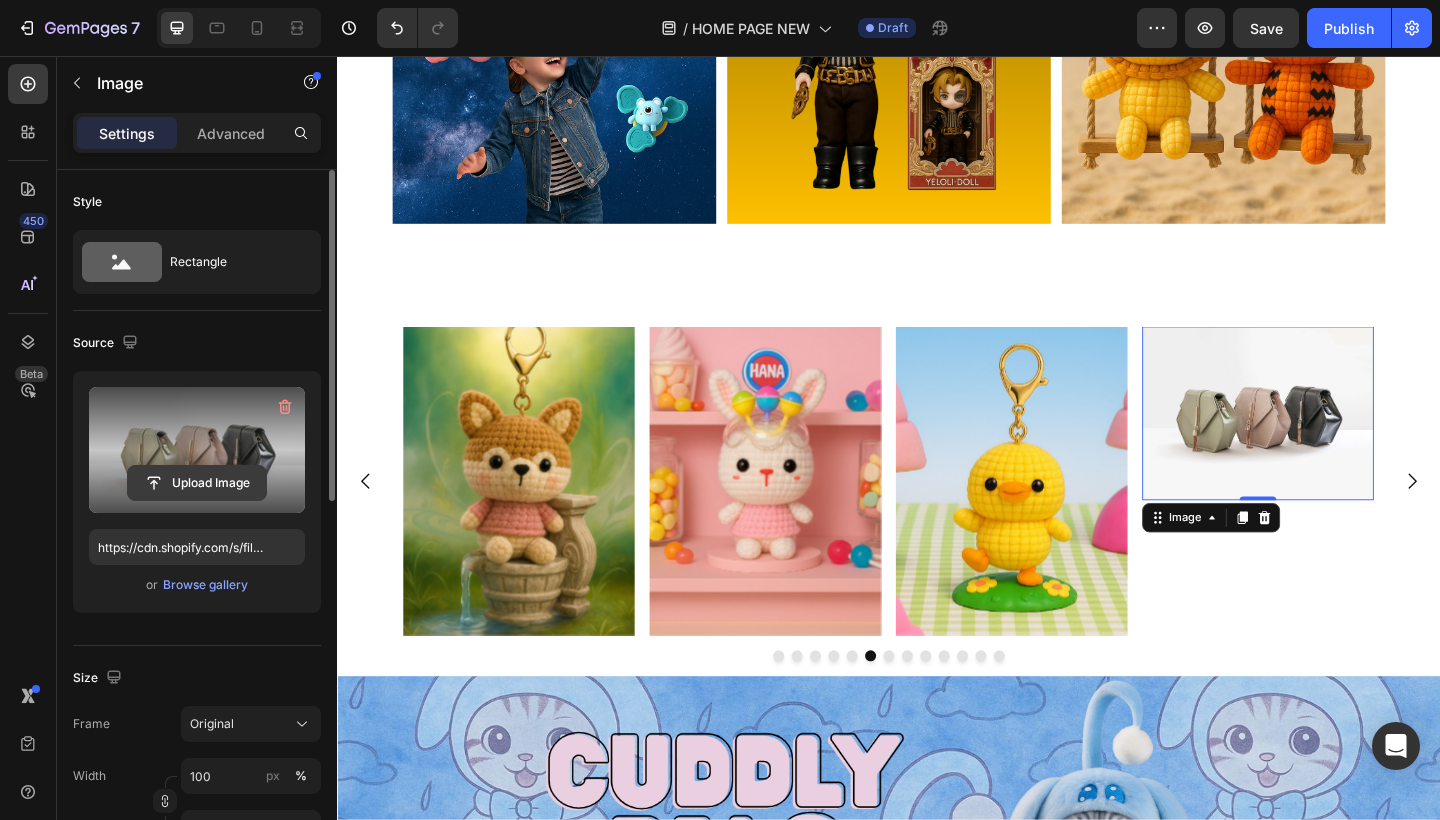 click 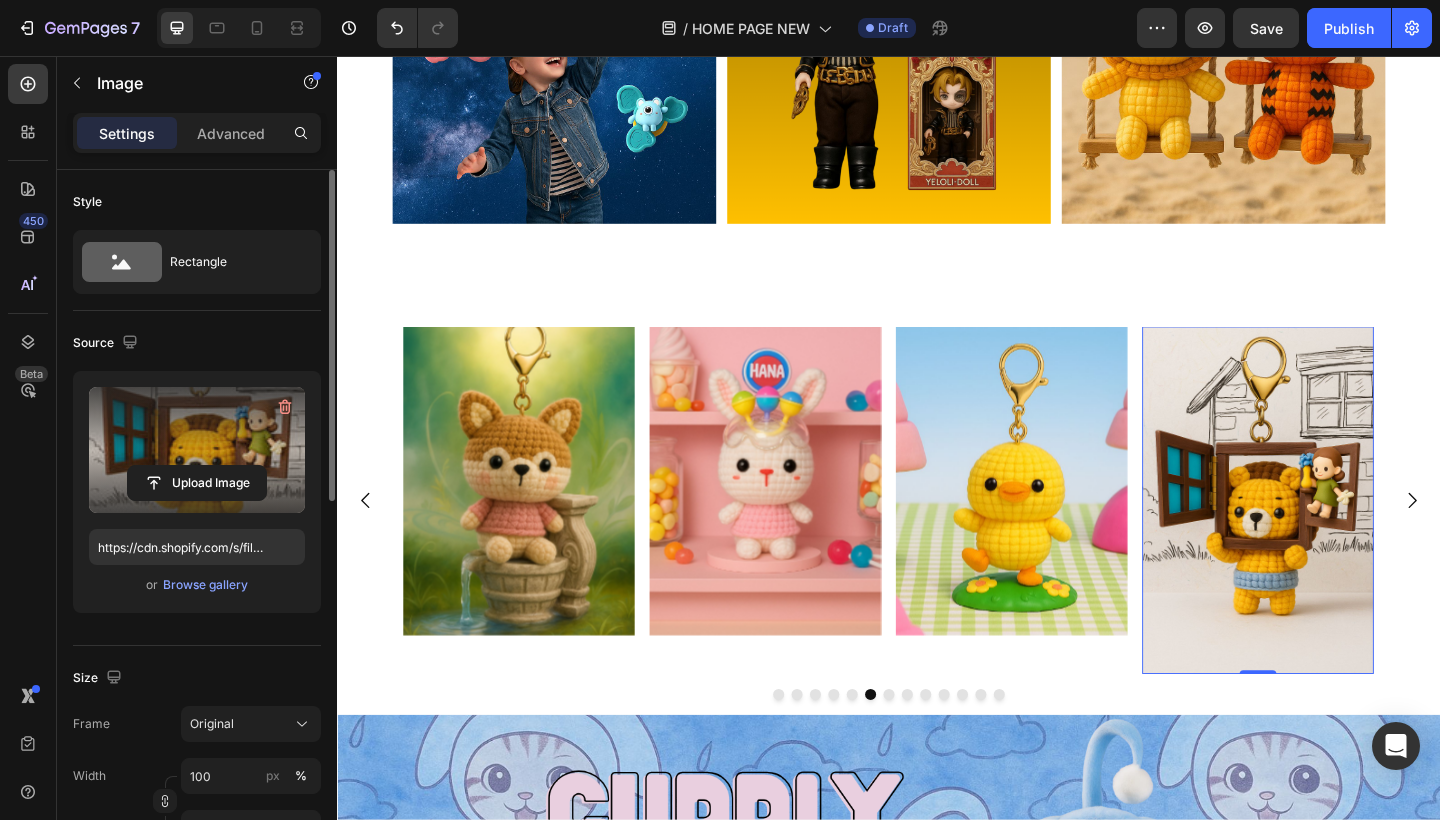 type on "https://cdn.shopify.com/s/files/1/0883/4033/2880/files/gempages_570780491876139904-63d6dcb1-80f3-40e2-a30f-3adf99032877.jpg" 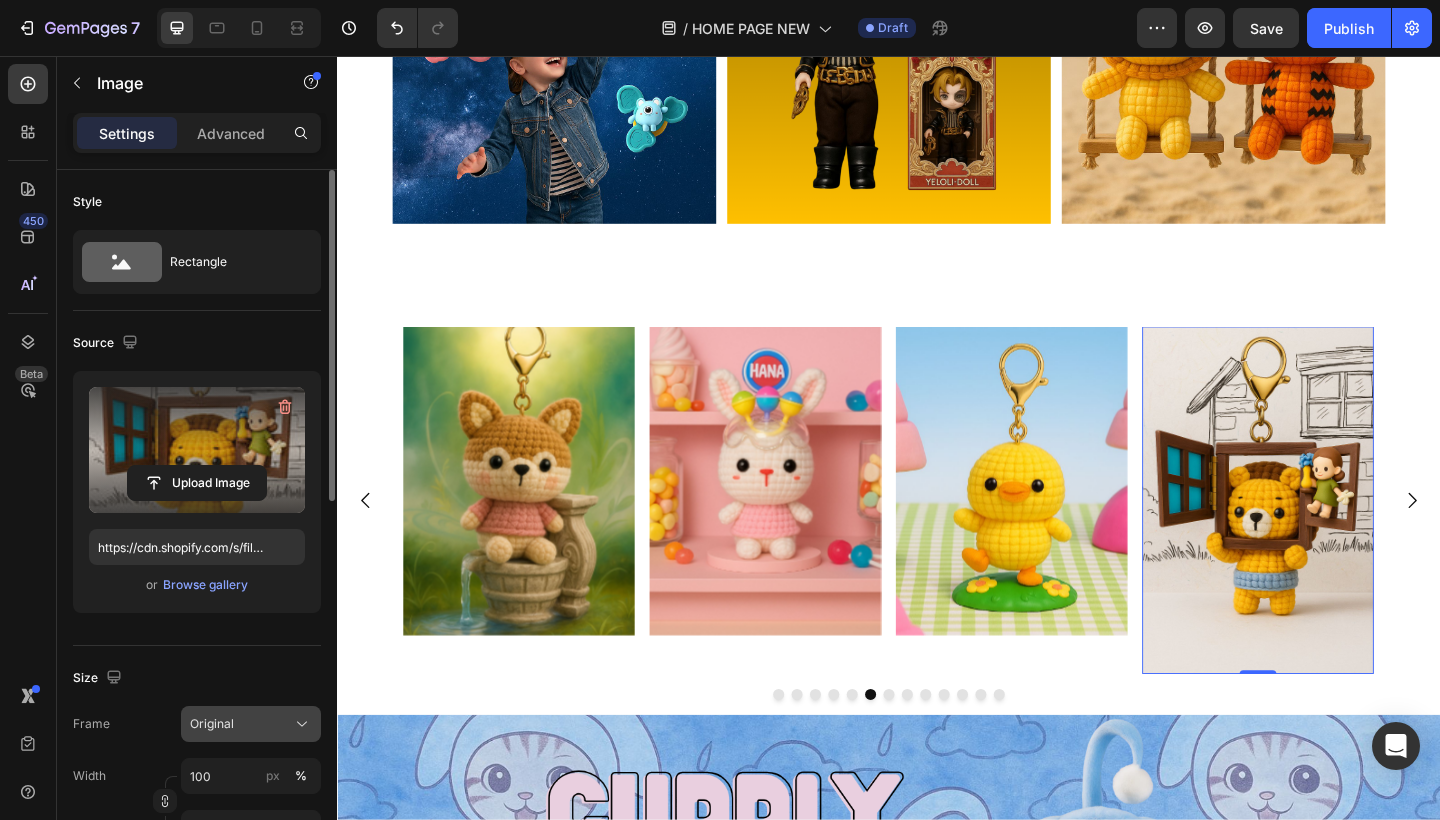click on "Original" 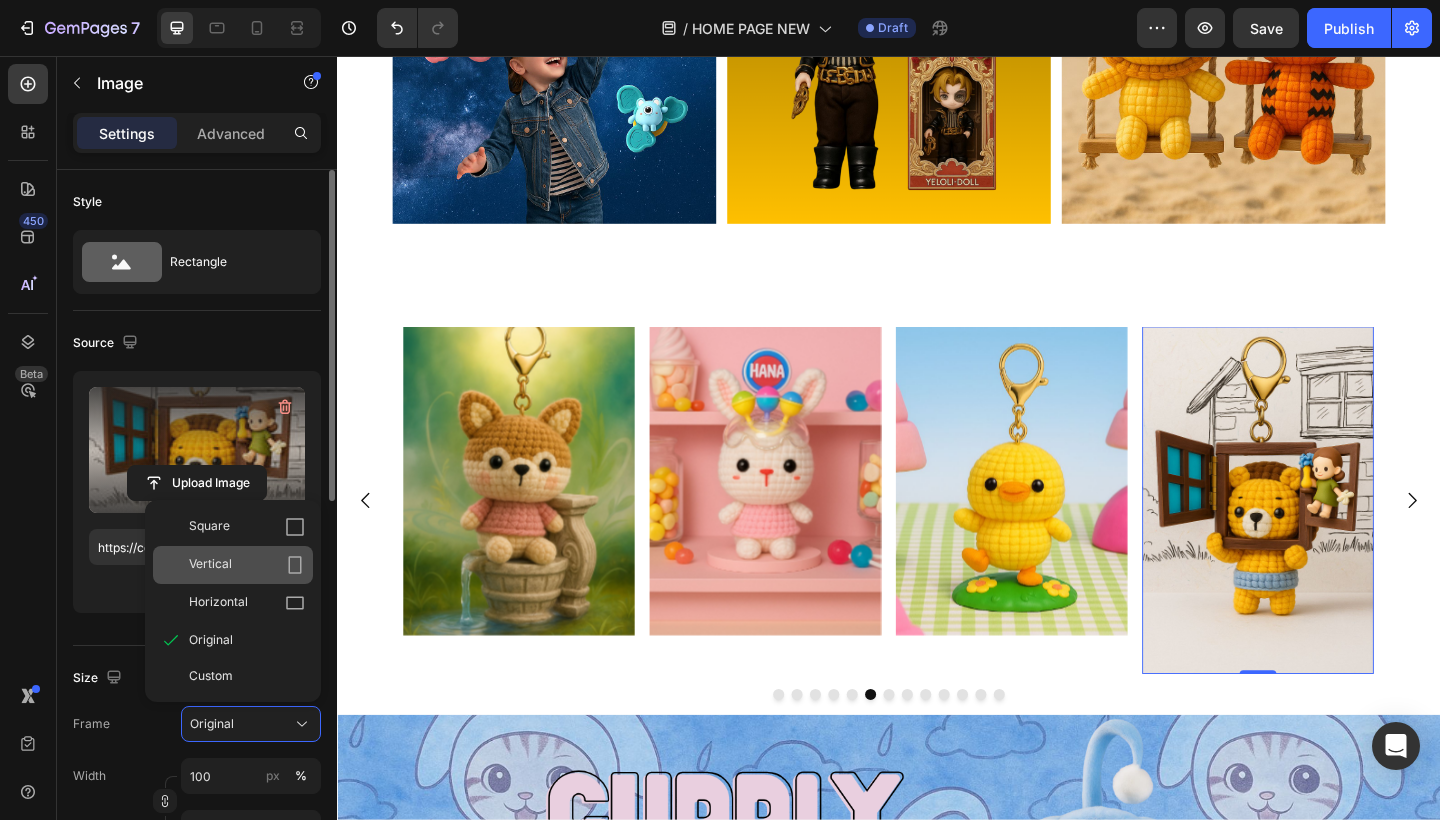 click on "Vertical" 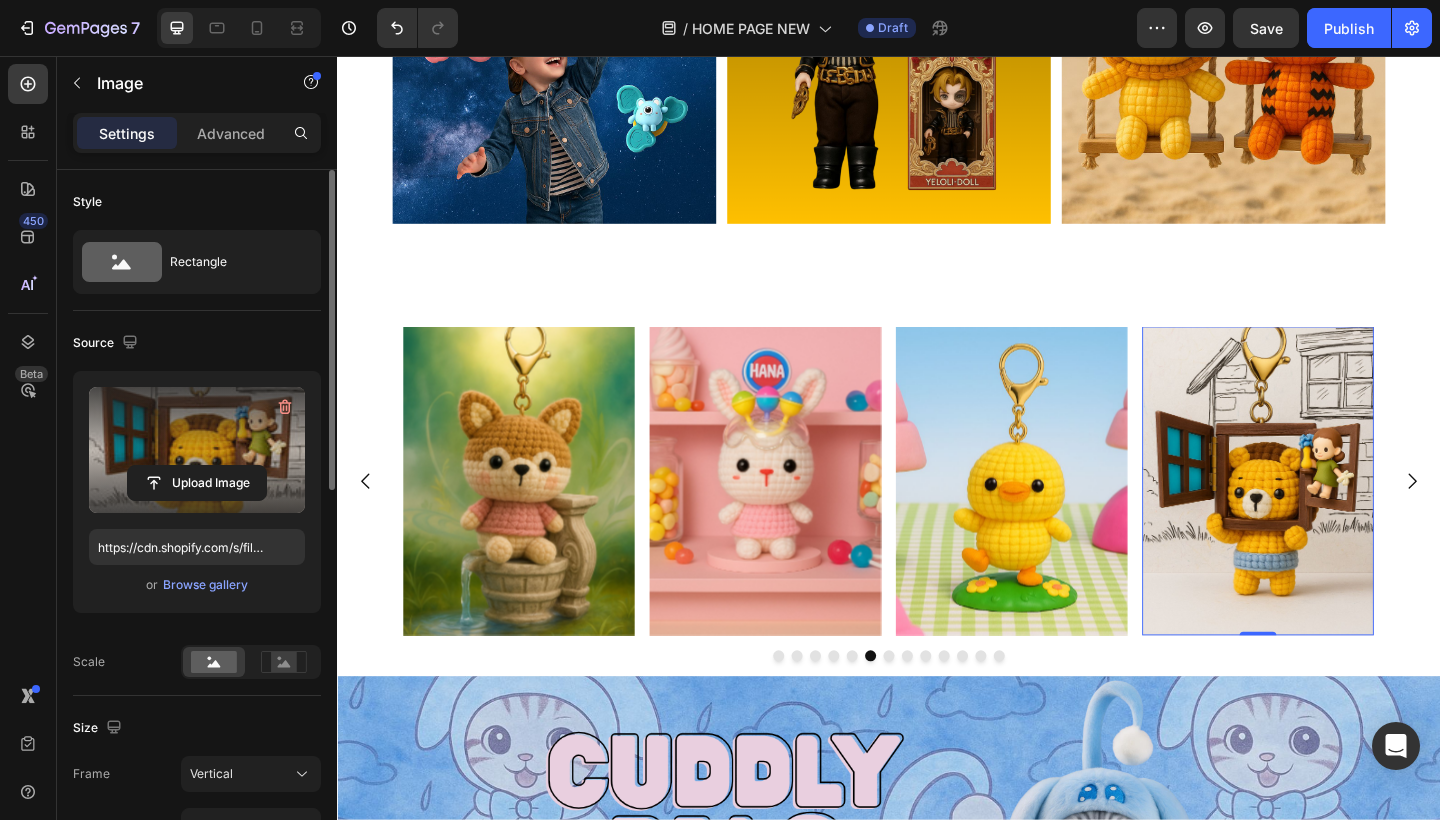 click 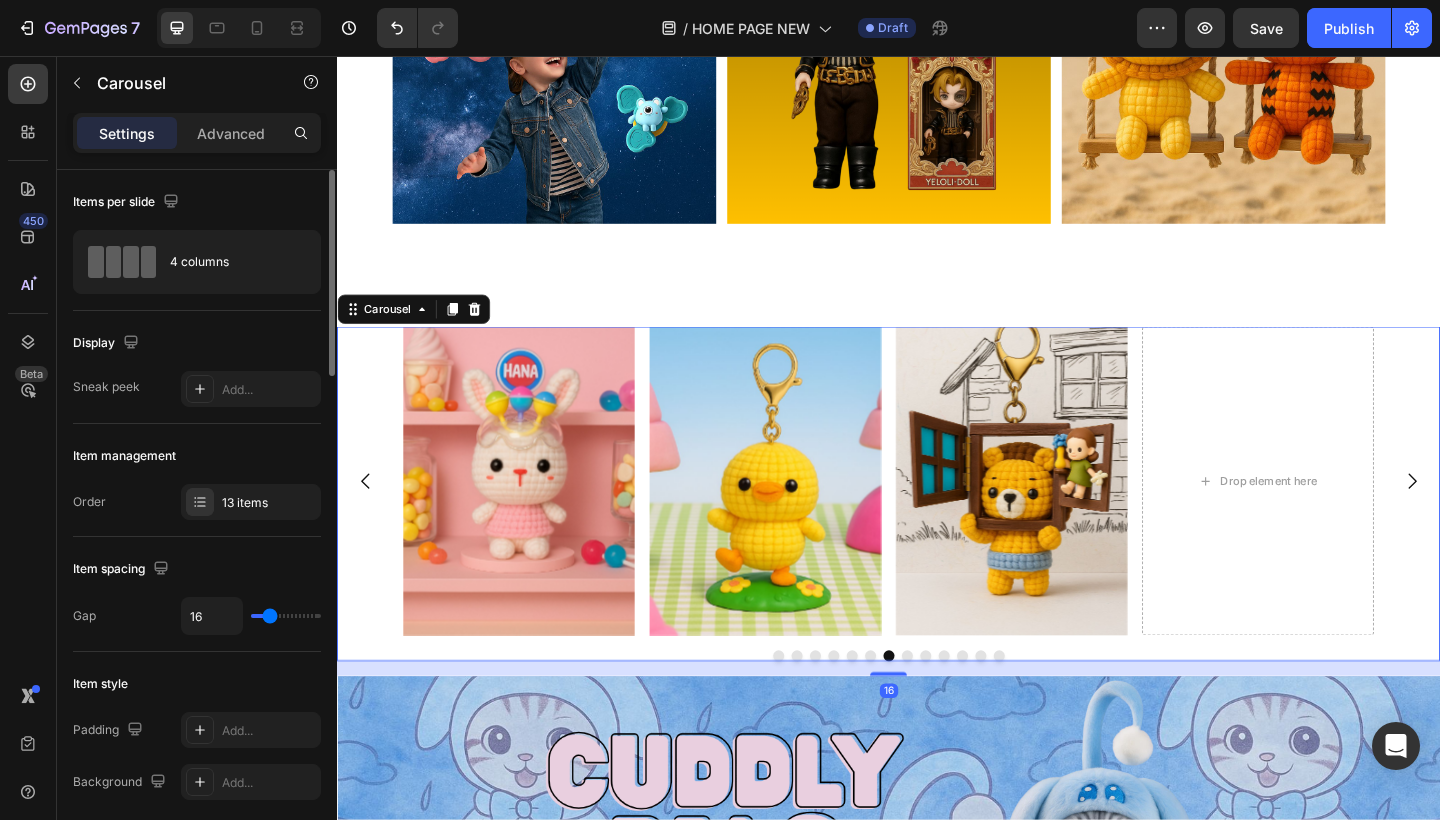 click 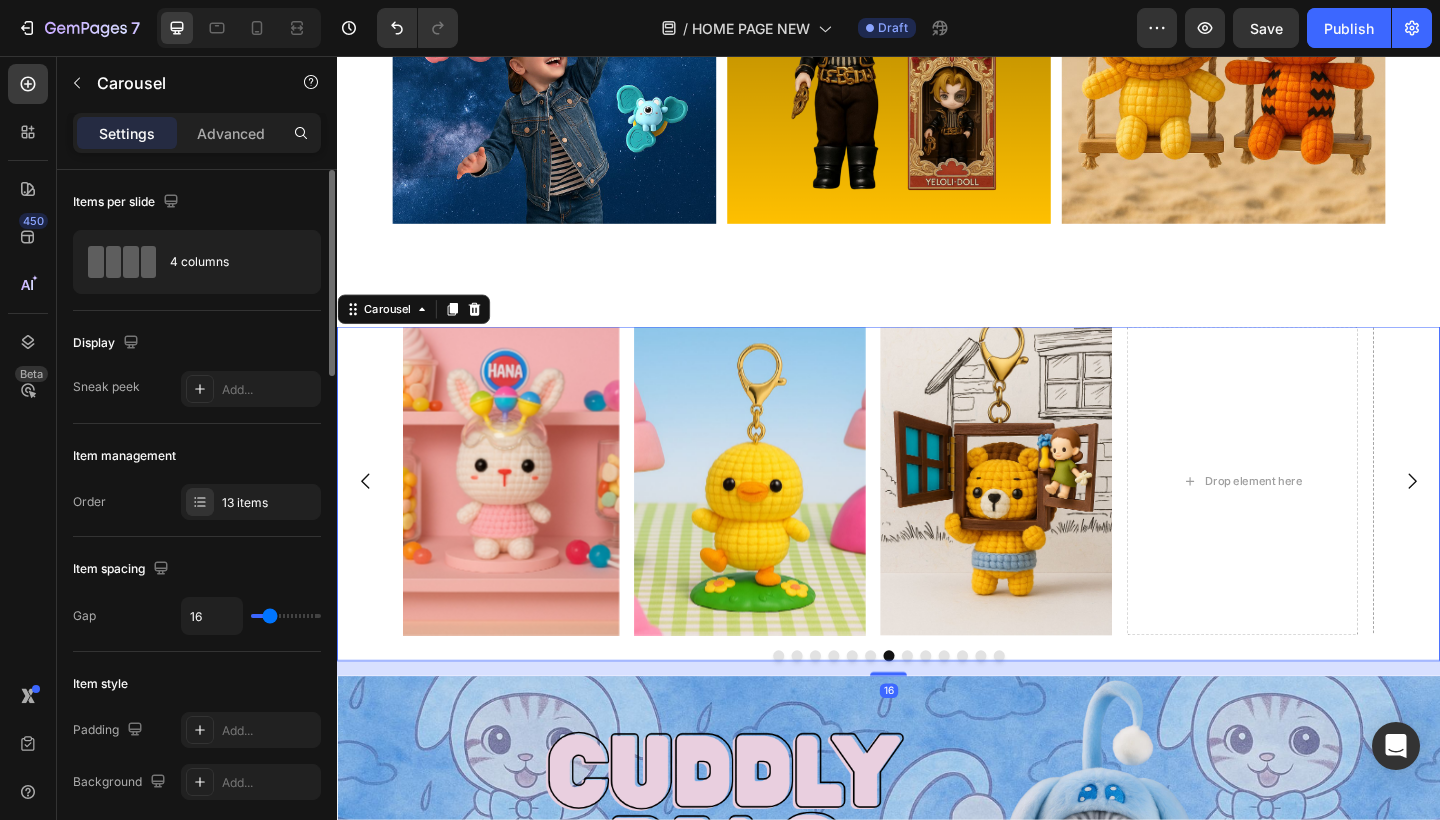 click 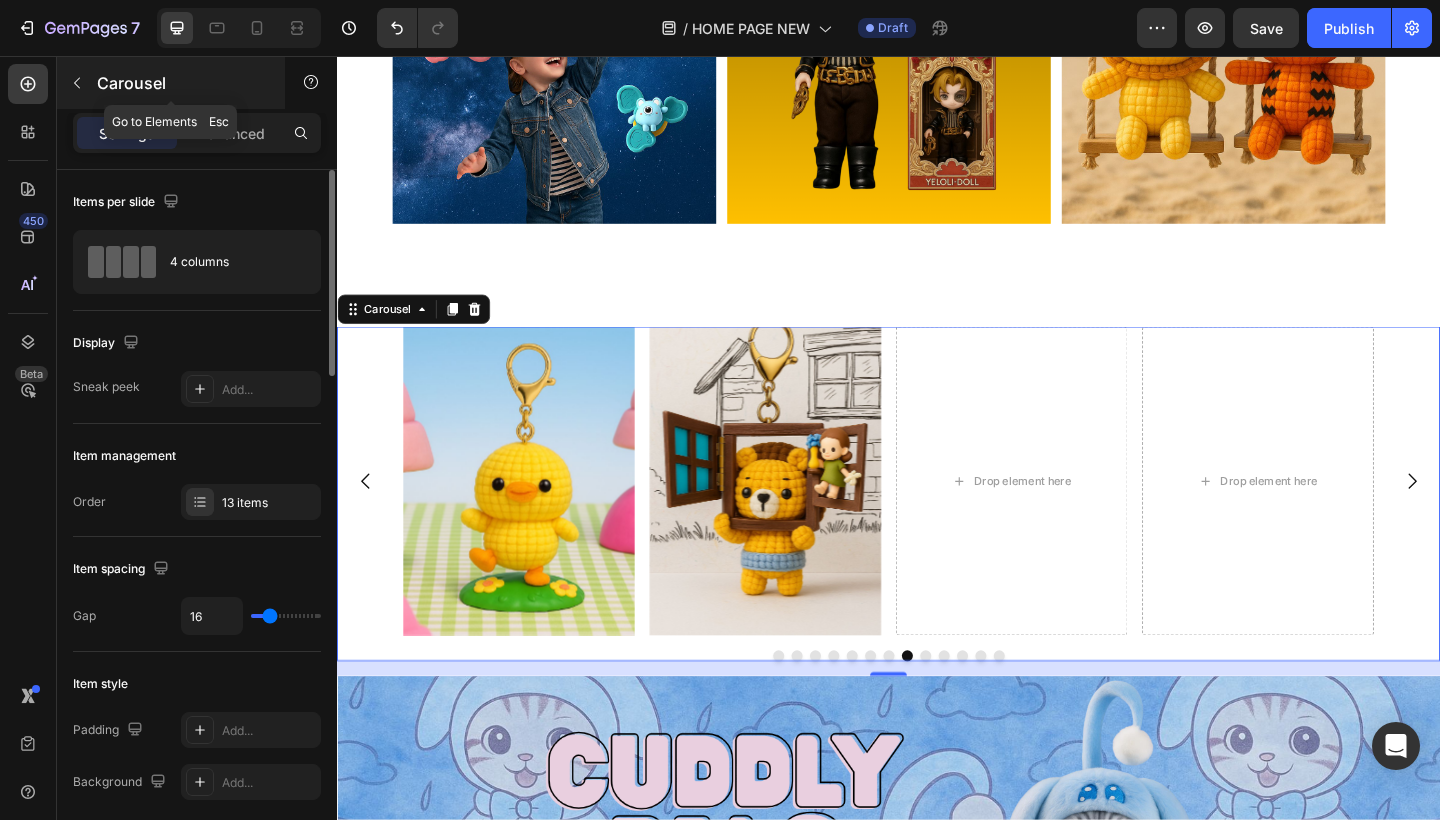 click on "Carousel" at bounding box center (182, 83) 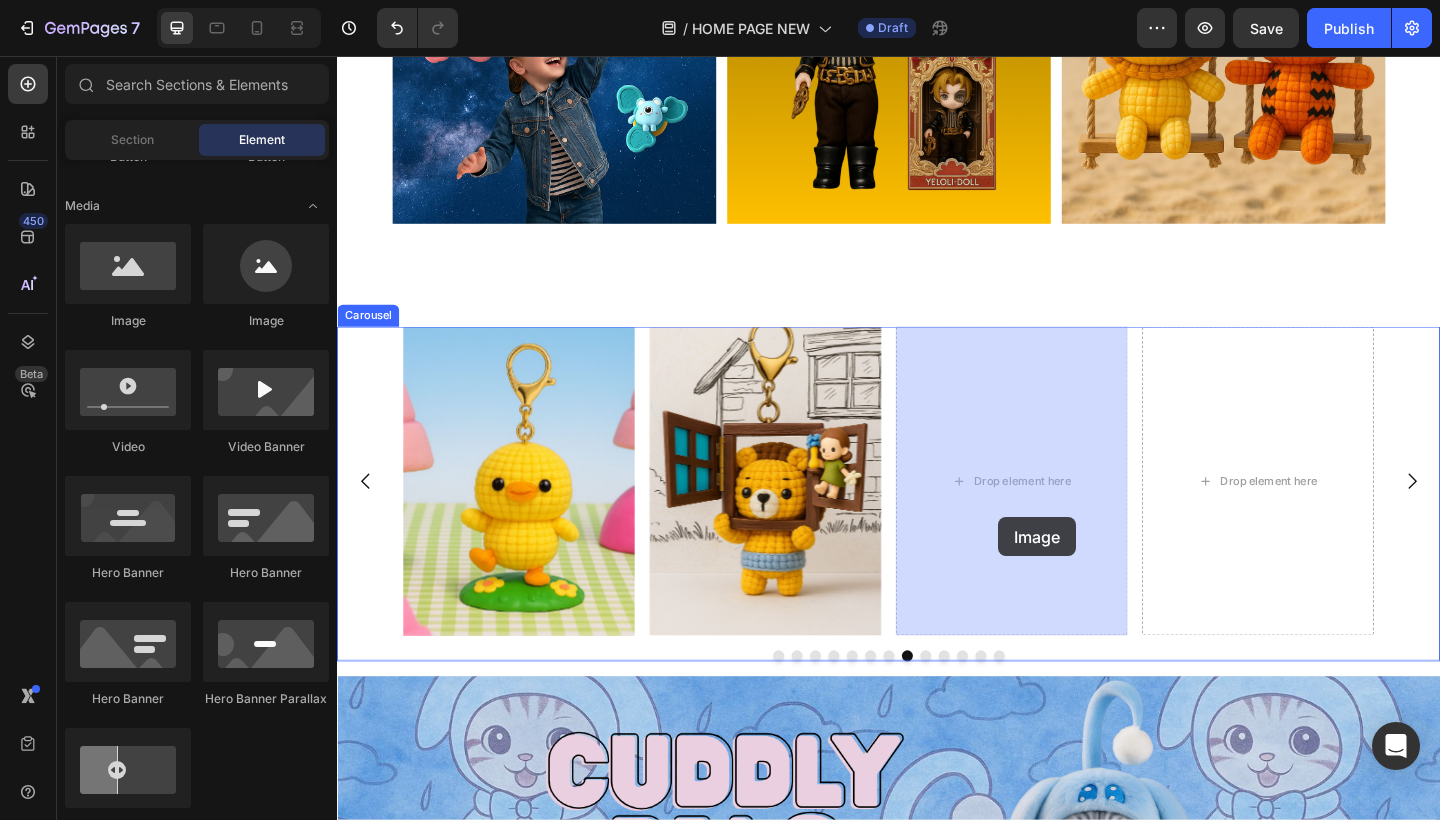 drag, startPoint x: 467, startPoint y: 335, endPoint x: 1056, endPoint y: 558, distance: 629.8016 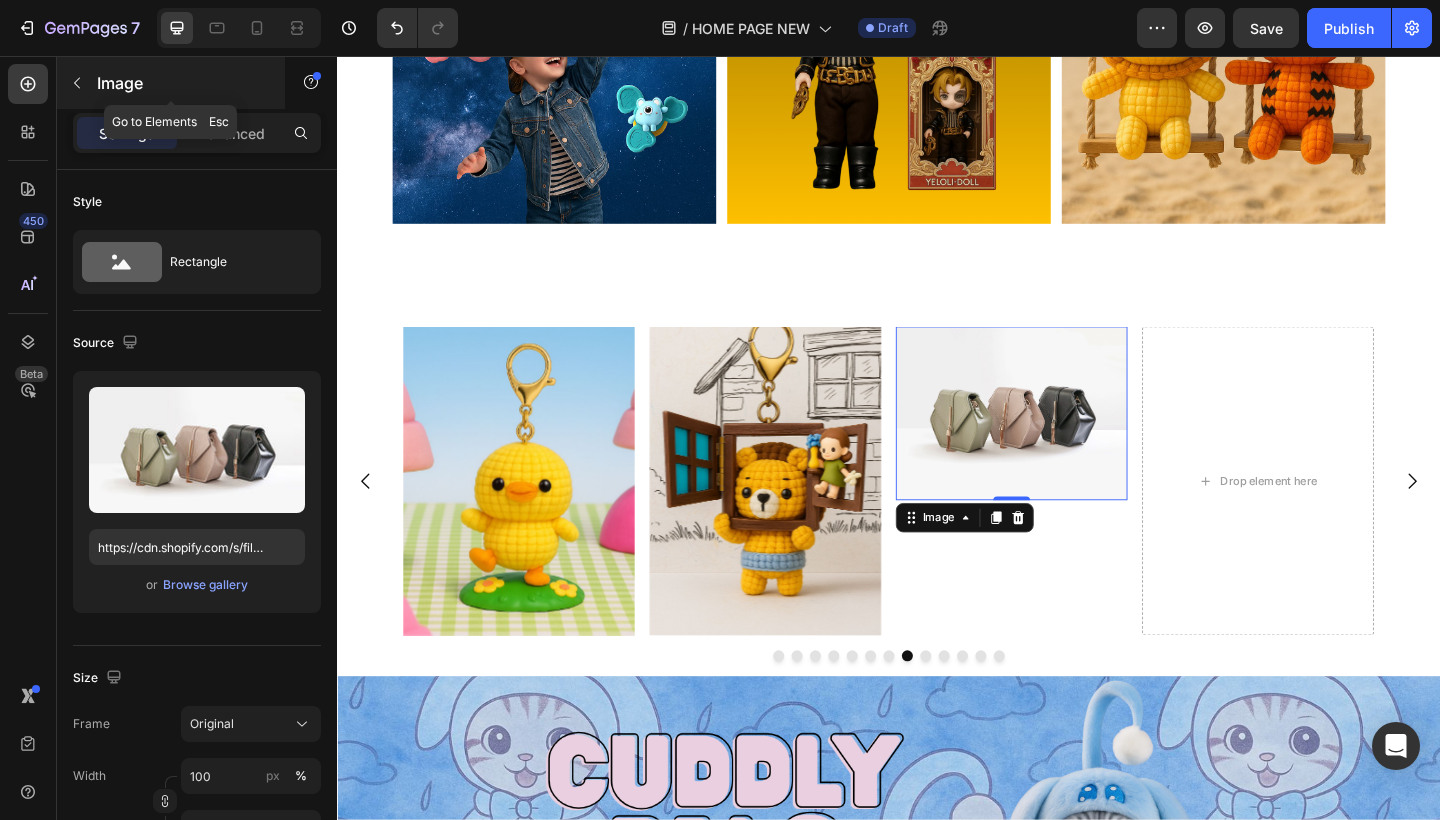 click on "Image" at bounding box center (182, 83) 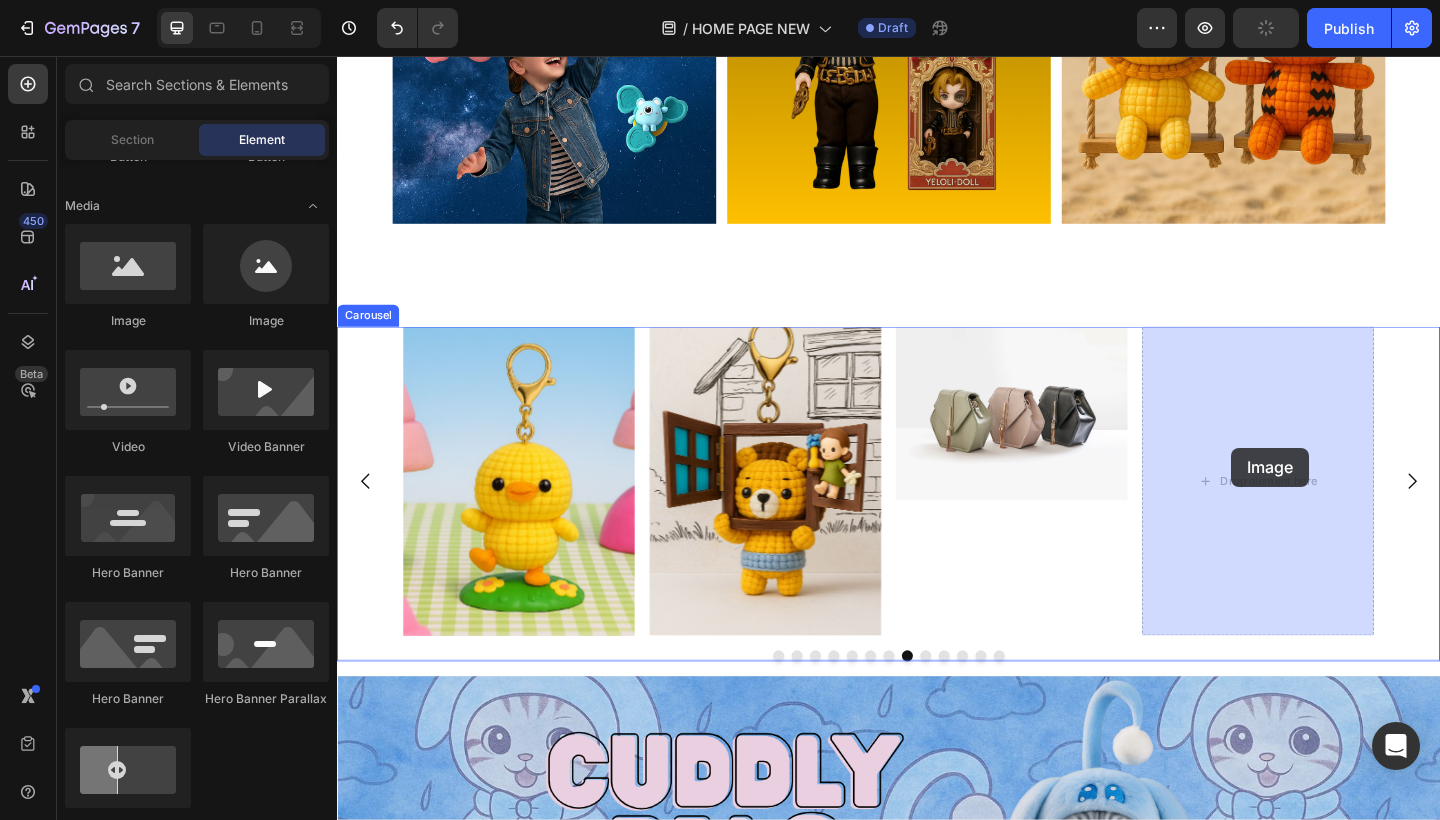 drag, startPoint x: 482, startPoint y: 322, endPoint x: 1310, endPoint y: 482, distance: 843.31726 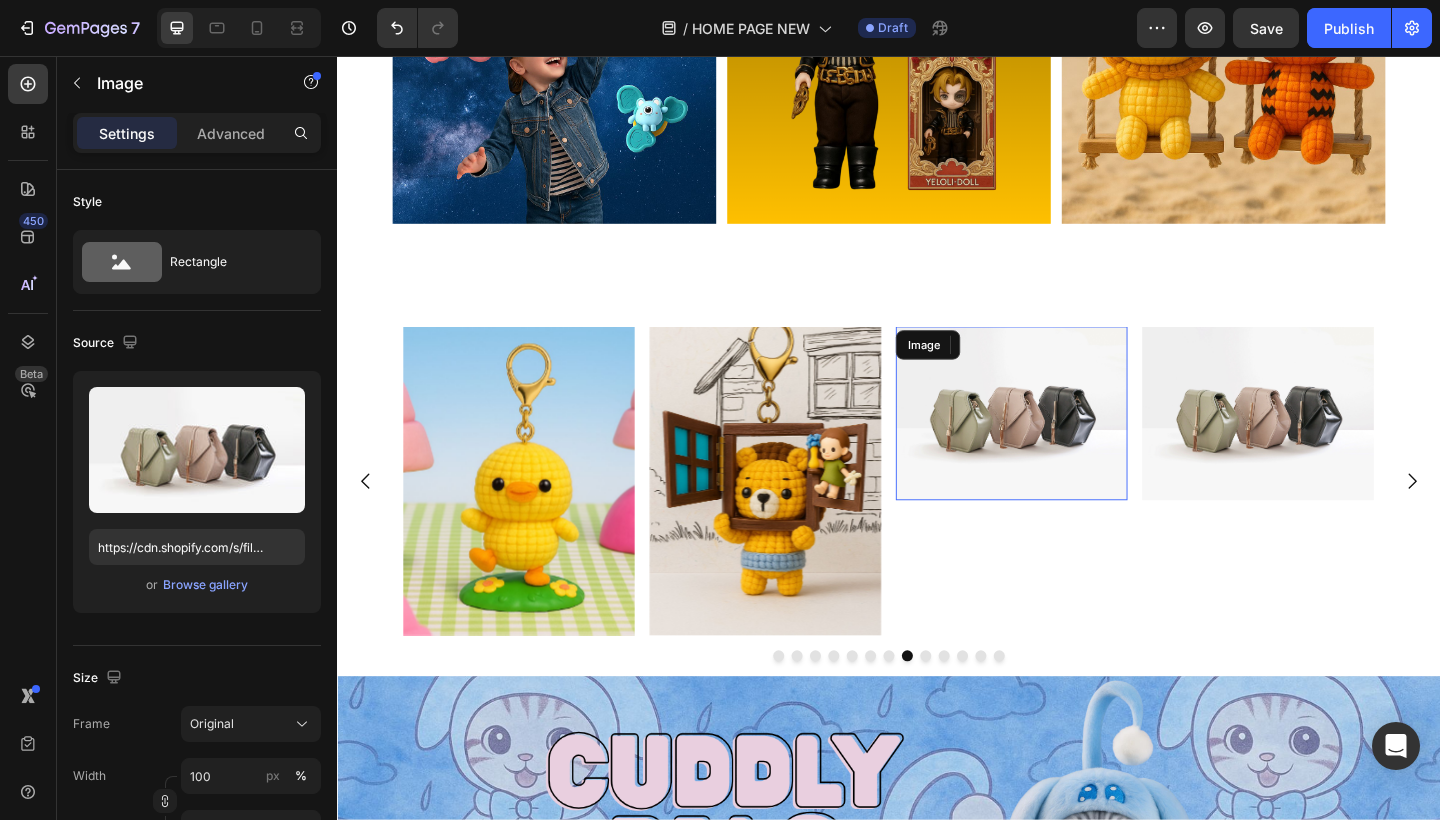 click at bounding box center (1071, 445) 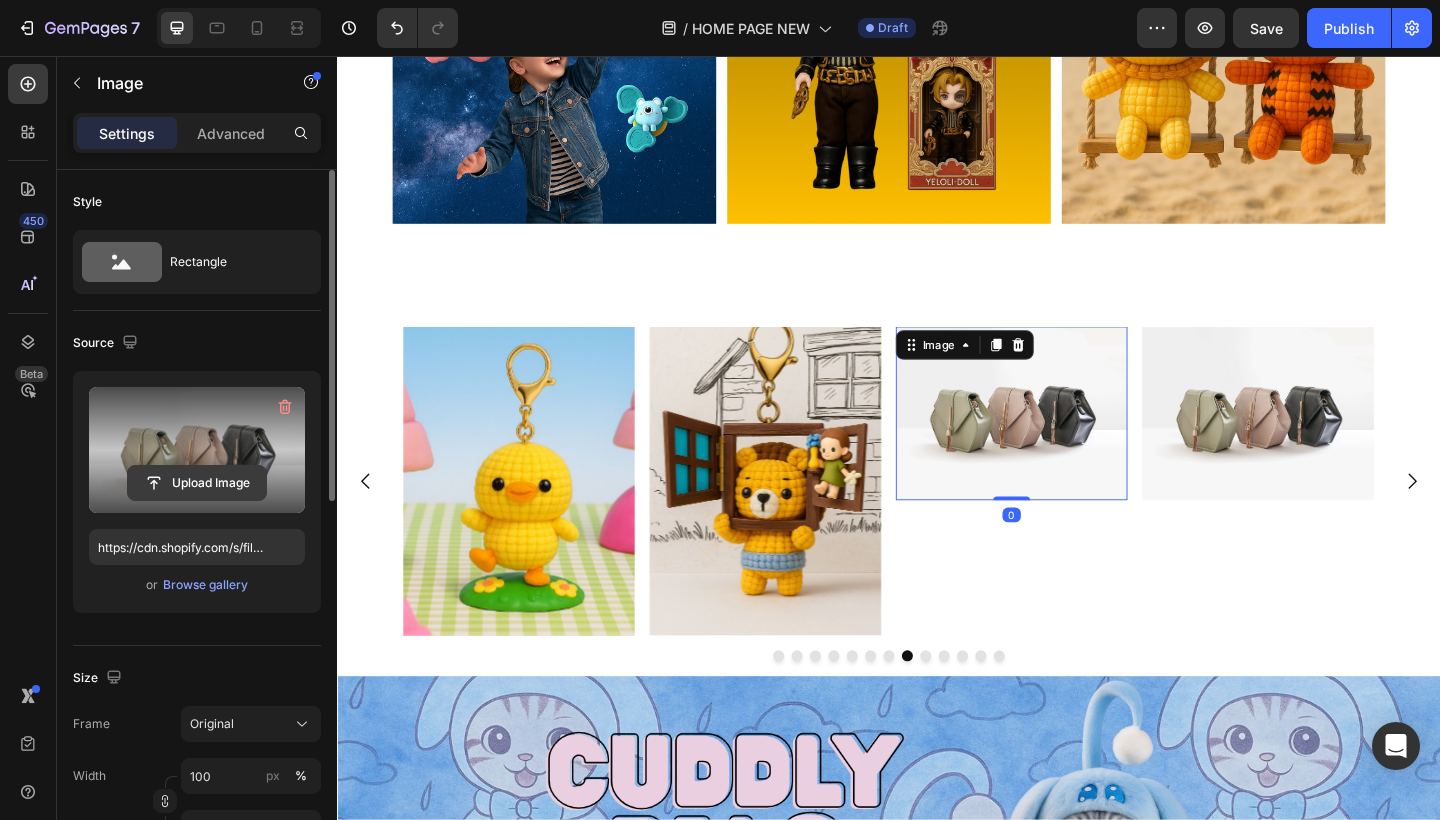 click 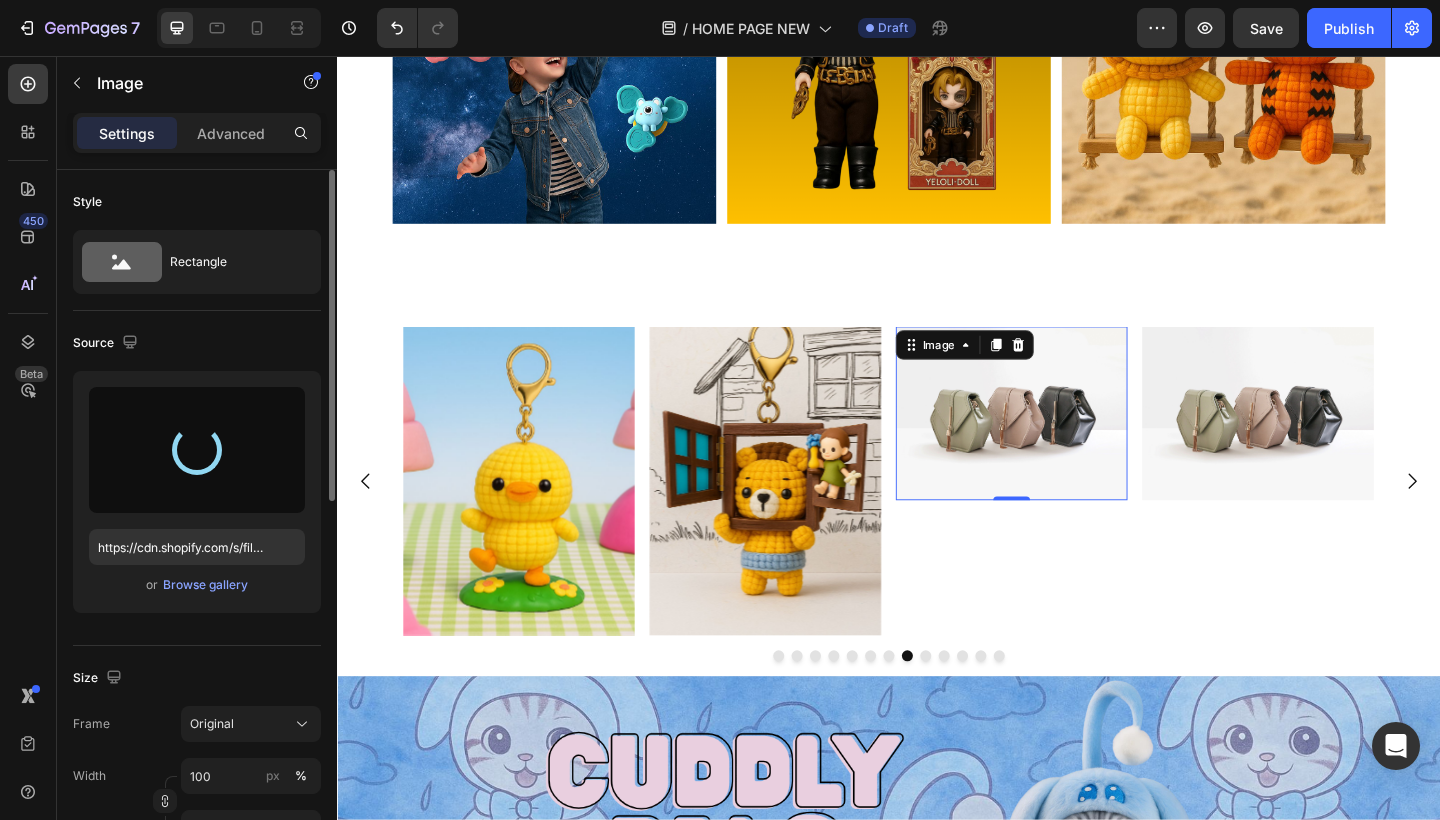 type on "https://cdn.shopify.com/s/files/1/0883/4033/2880/files/gempages_570780491876139904-33e9fc57-da27-4aa0-8d17-78ada0307a29.jpg" 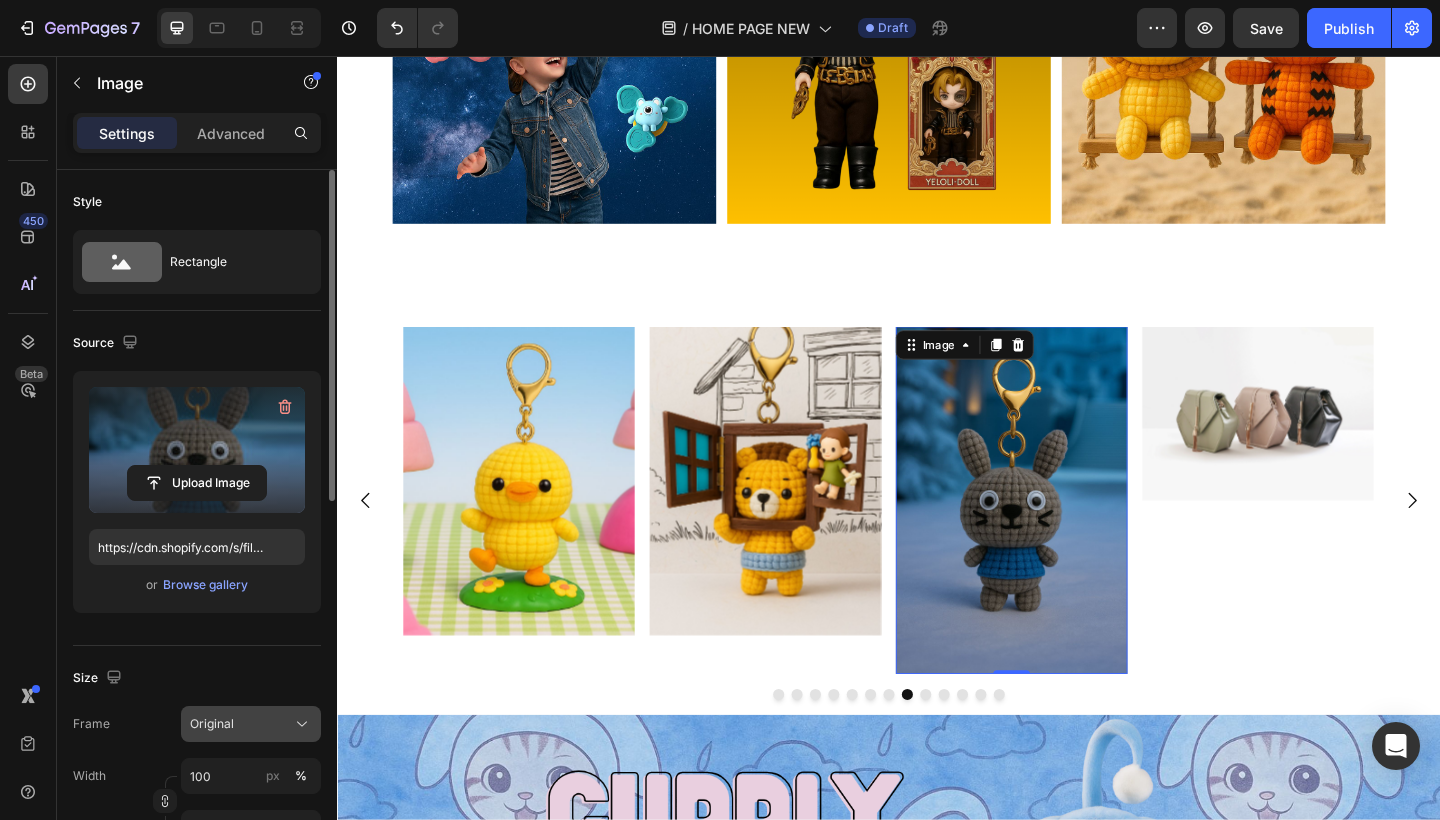 click on "Original" 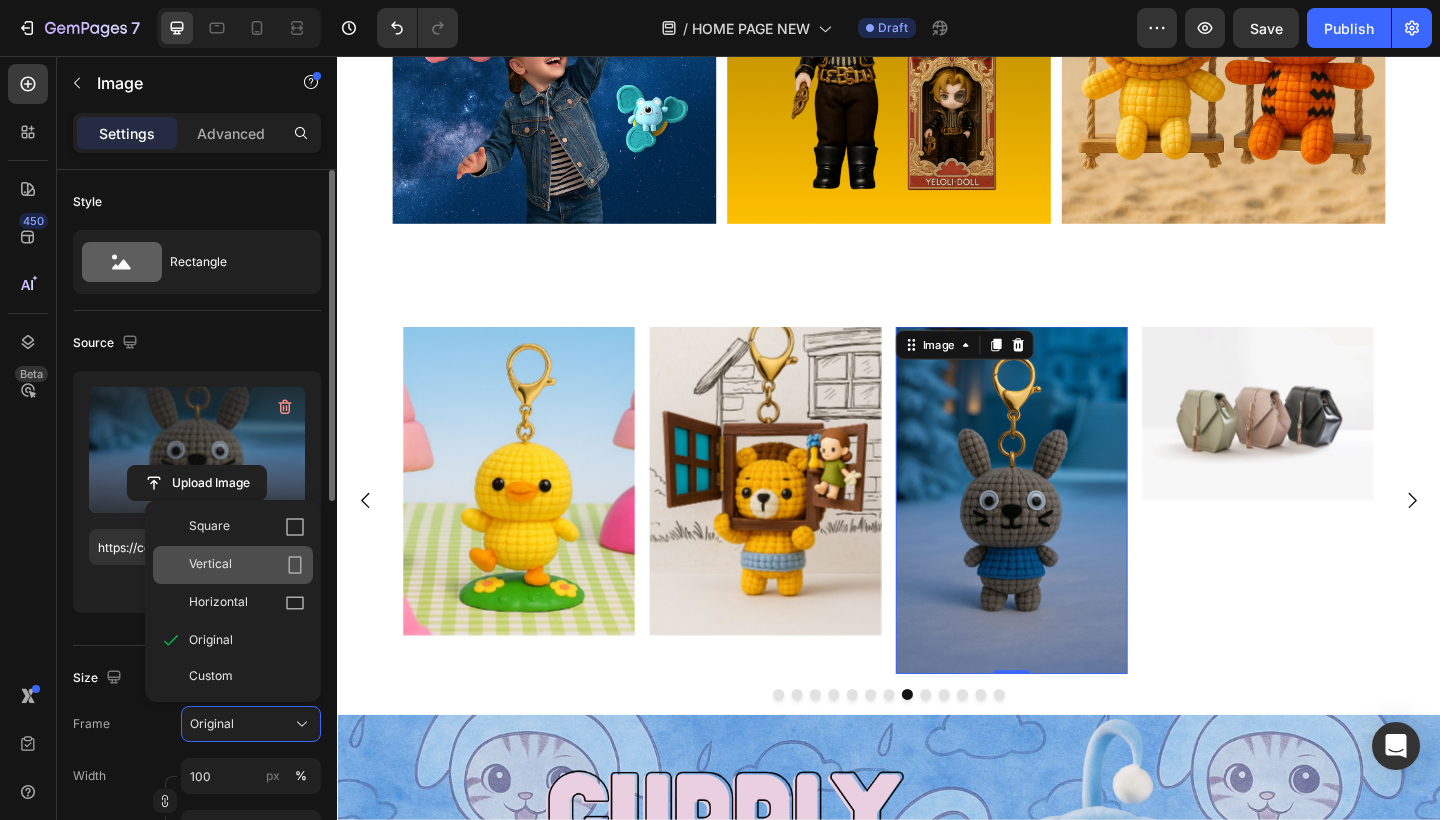 click on "Vertical" at bounding box center [247, 565] 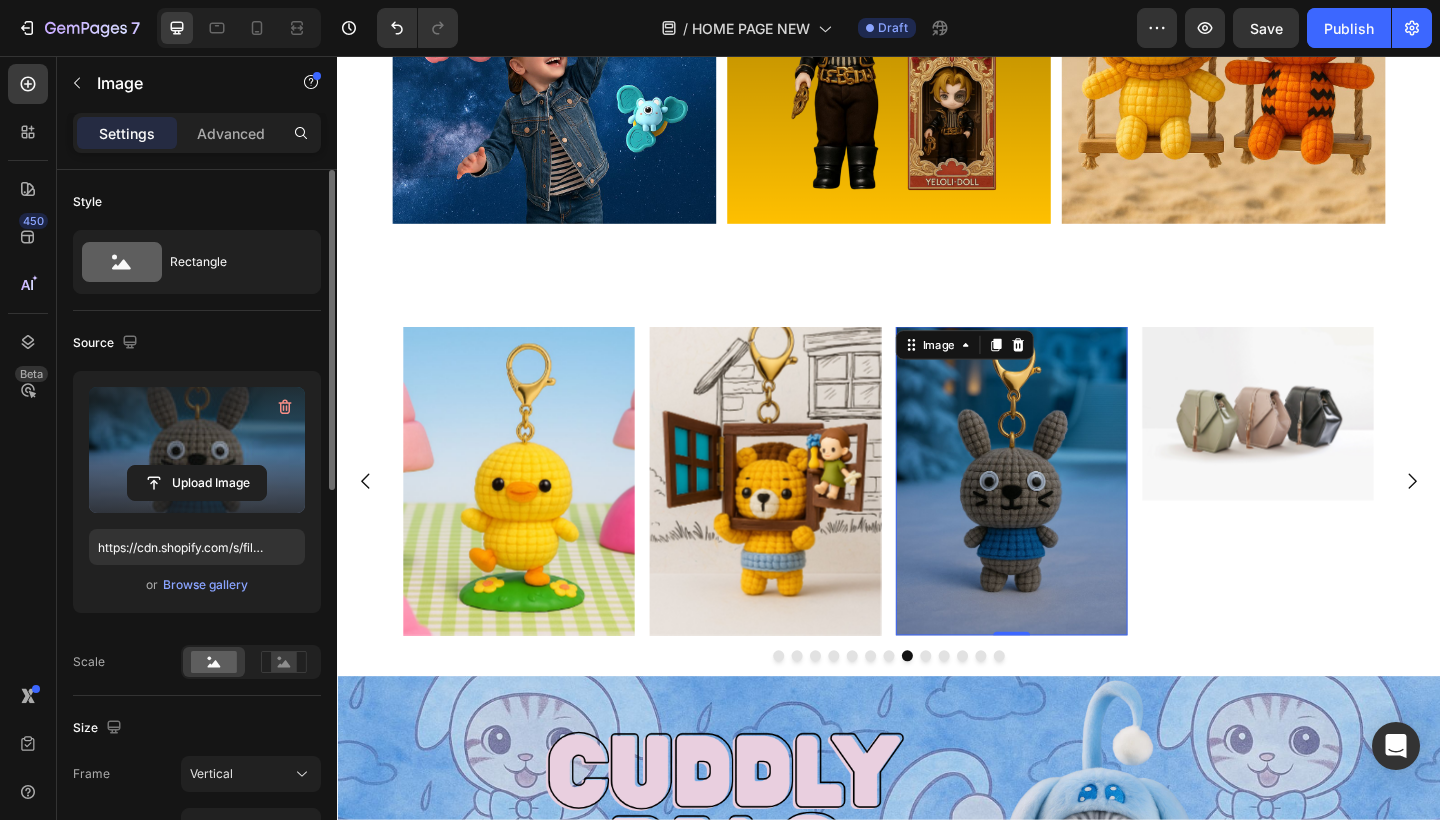 click at bounding box center [1339, 445] 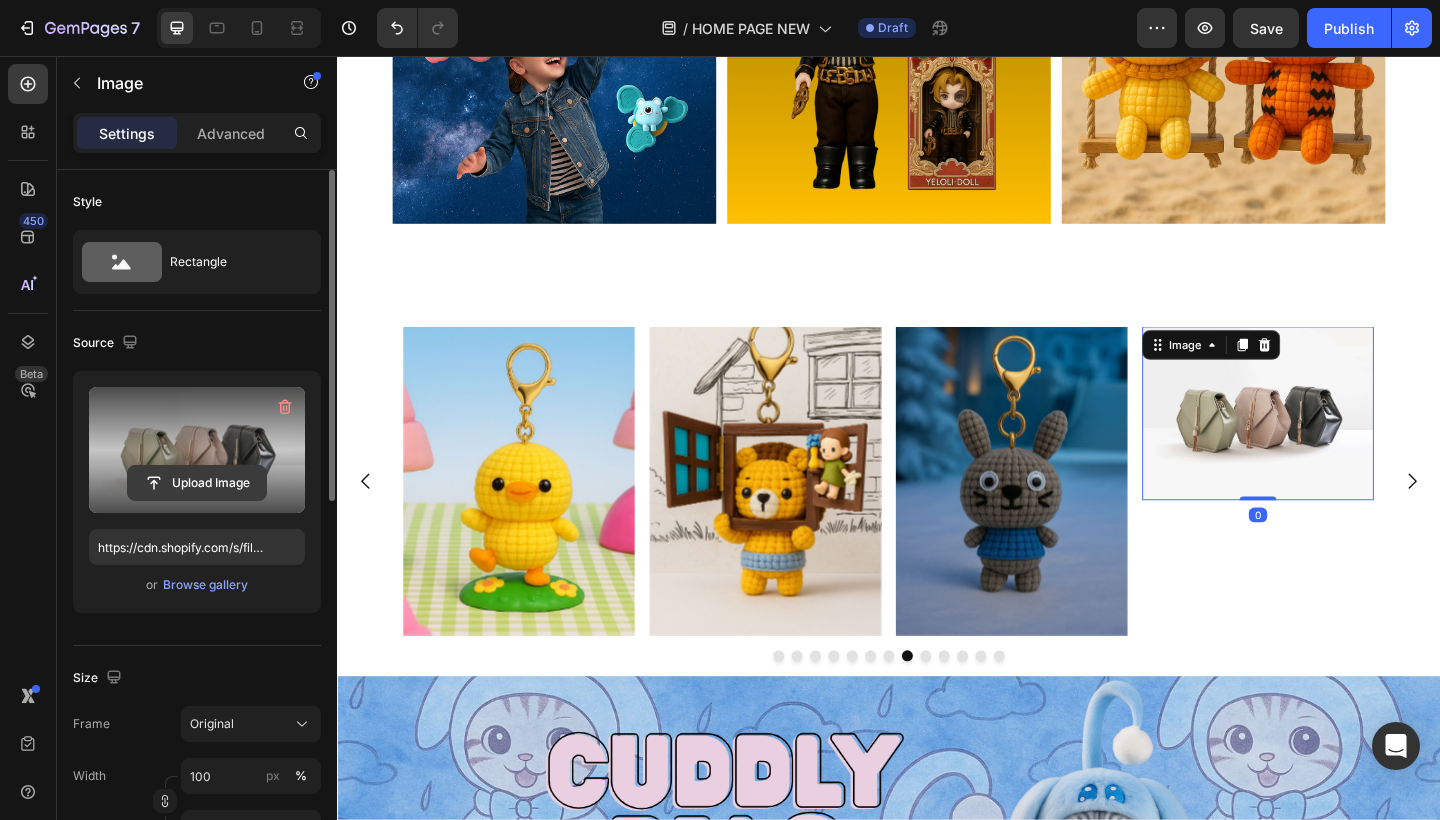 click 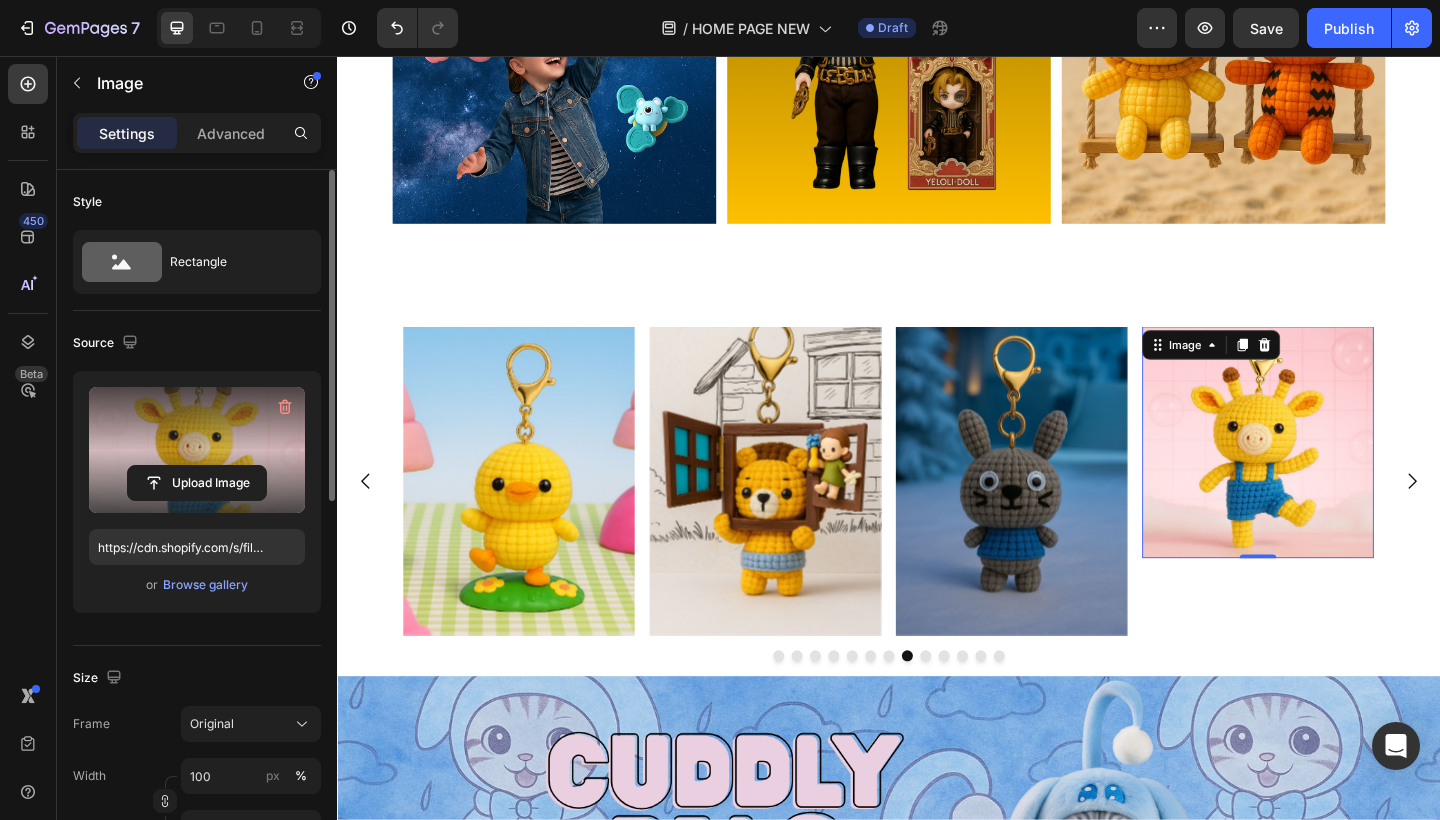 type on "https://cdn.shopify.com/s/files/1/0883/4033/2880/files/gempages_570780491876139904-16fe403f-8a07-4020-b35b-a048e18b6737.jpg" 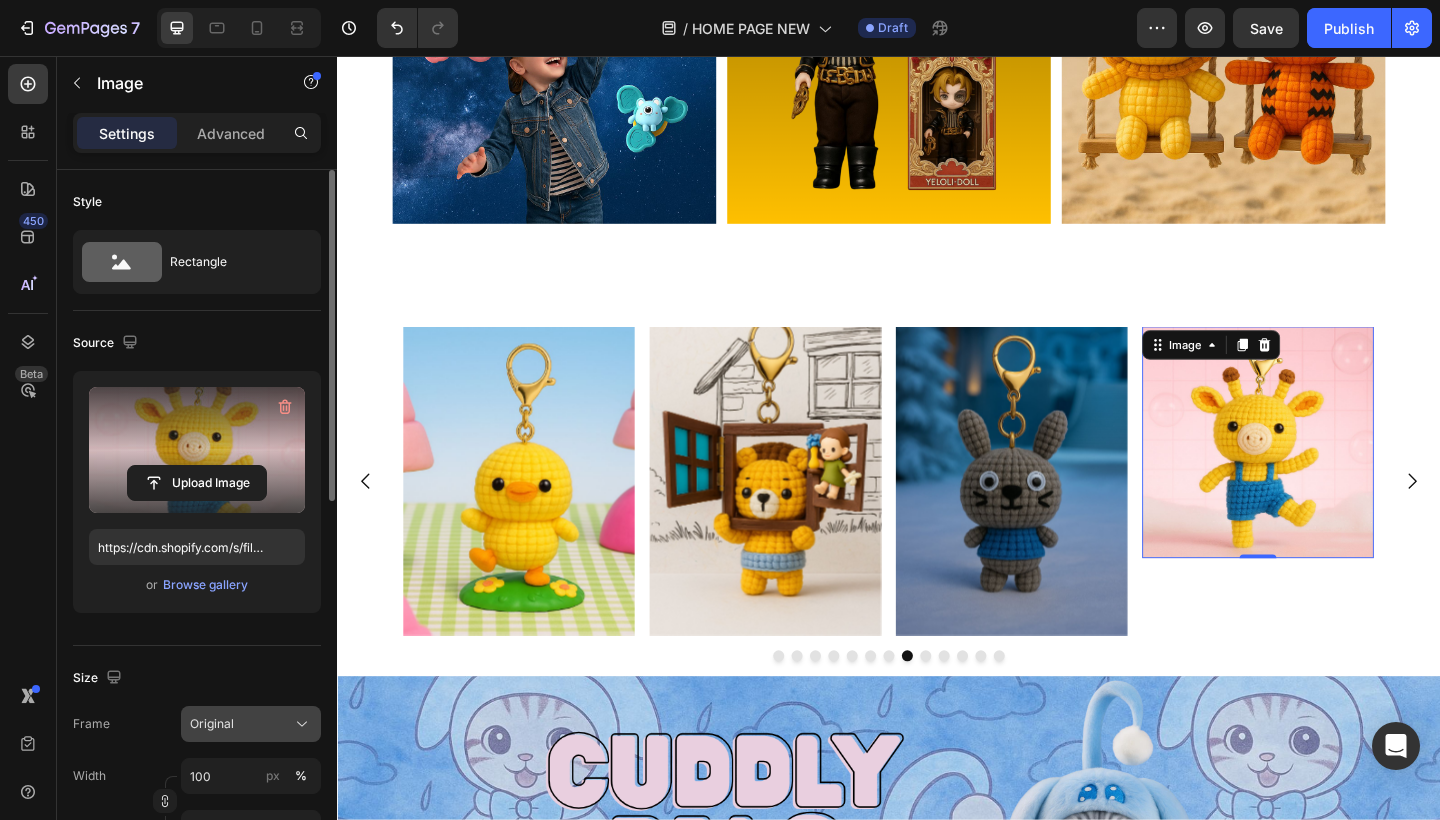 click on "Original" 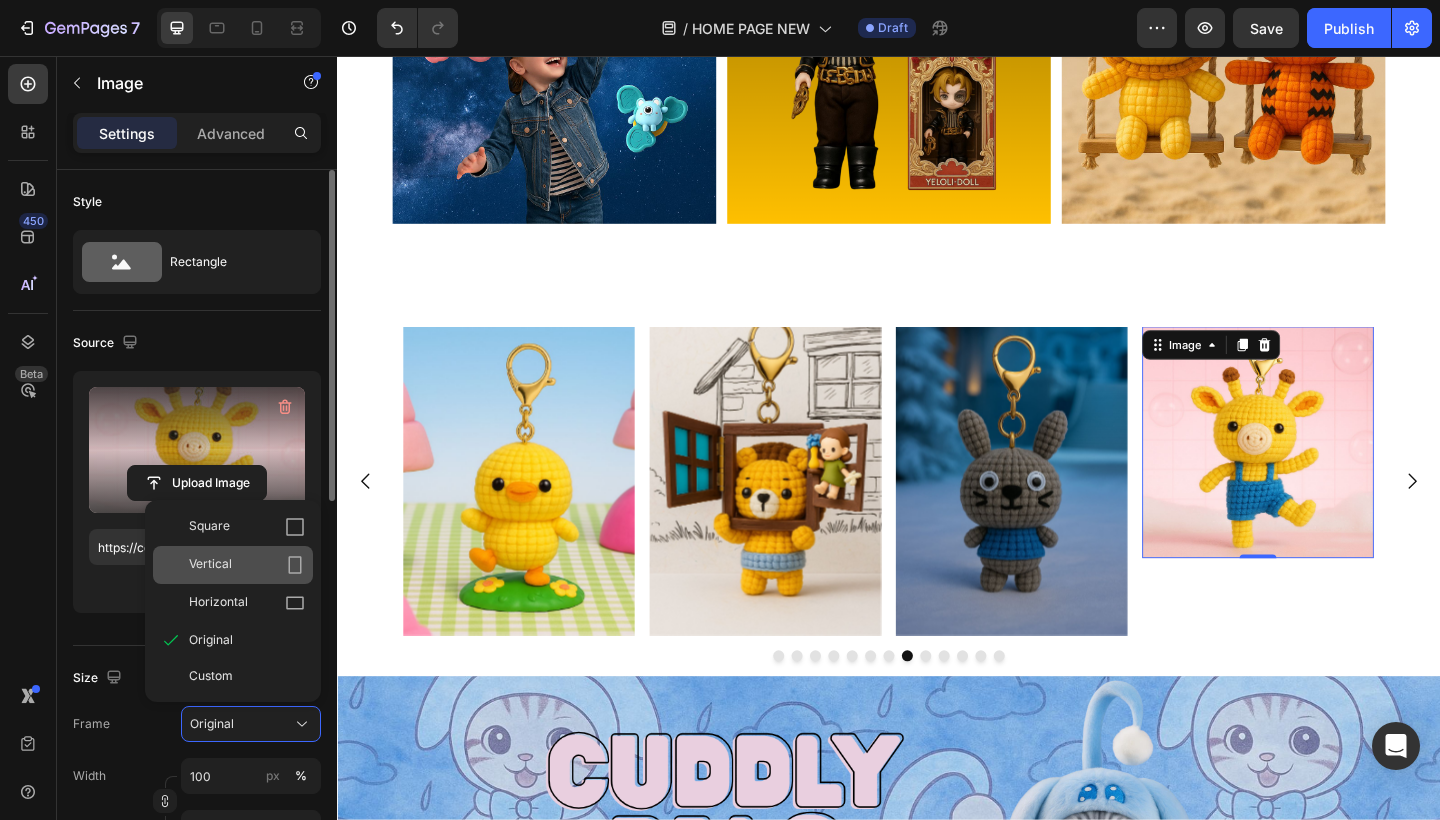 click on "Vertical" at bounding box center (247, 565) 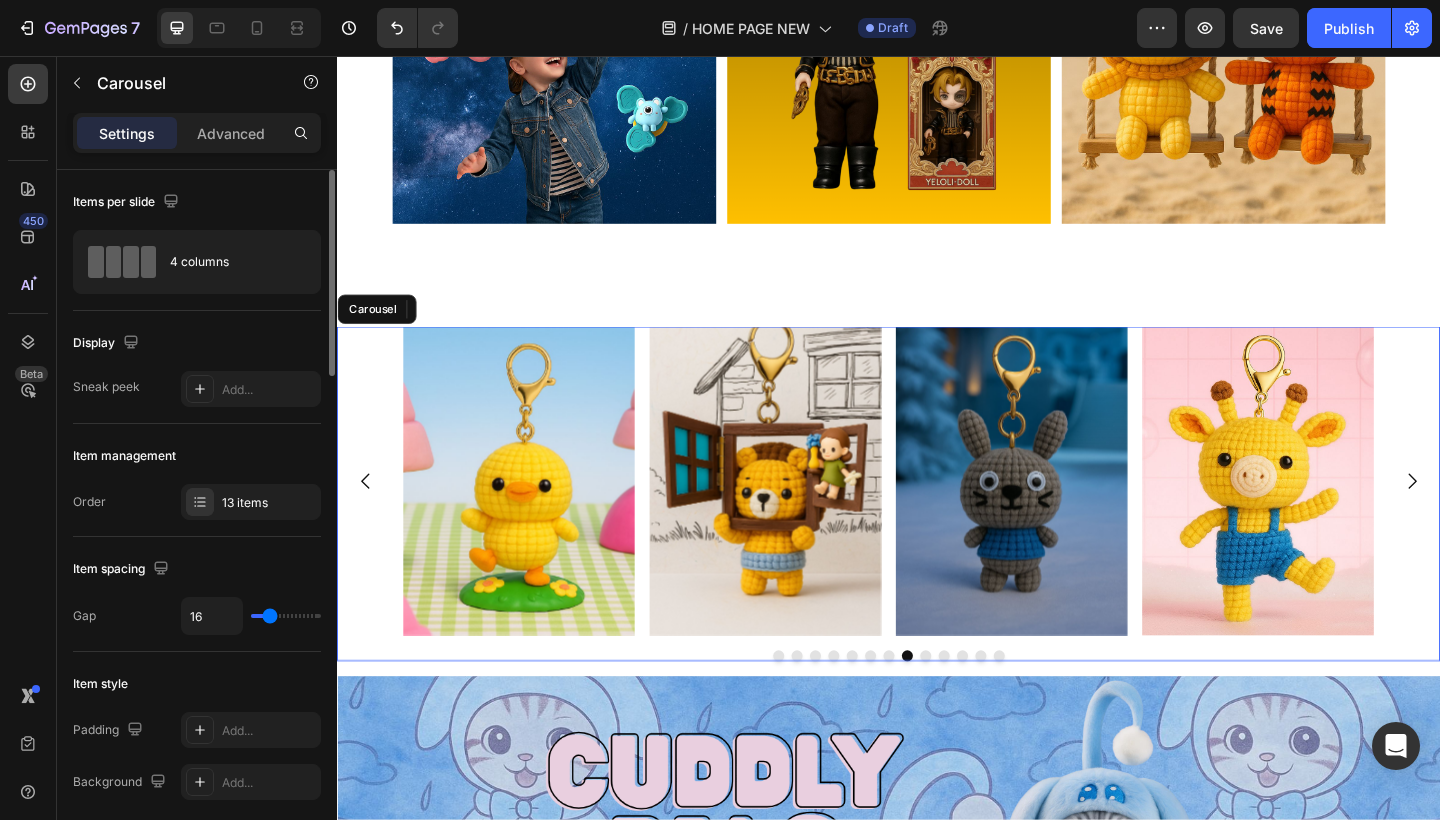 click 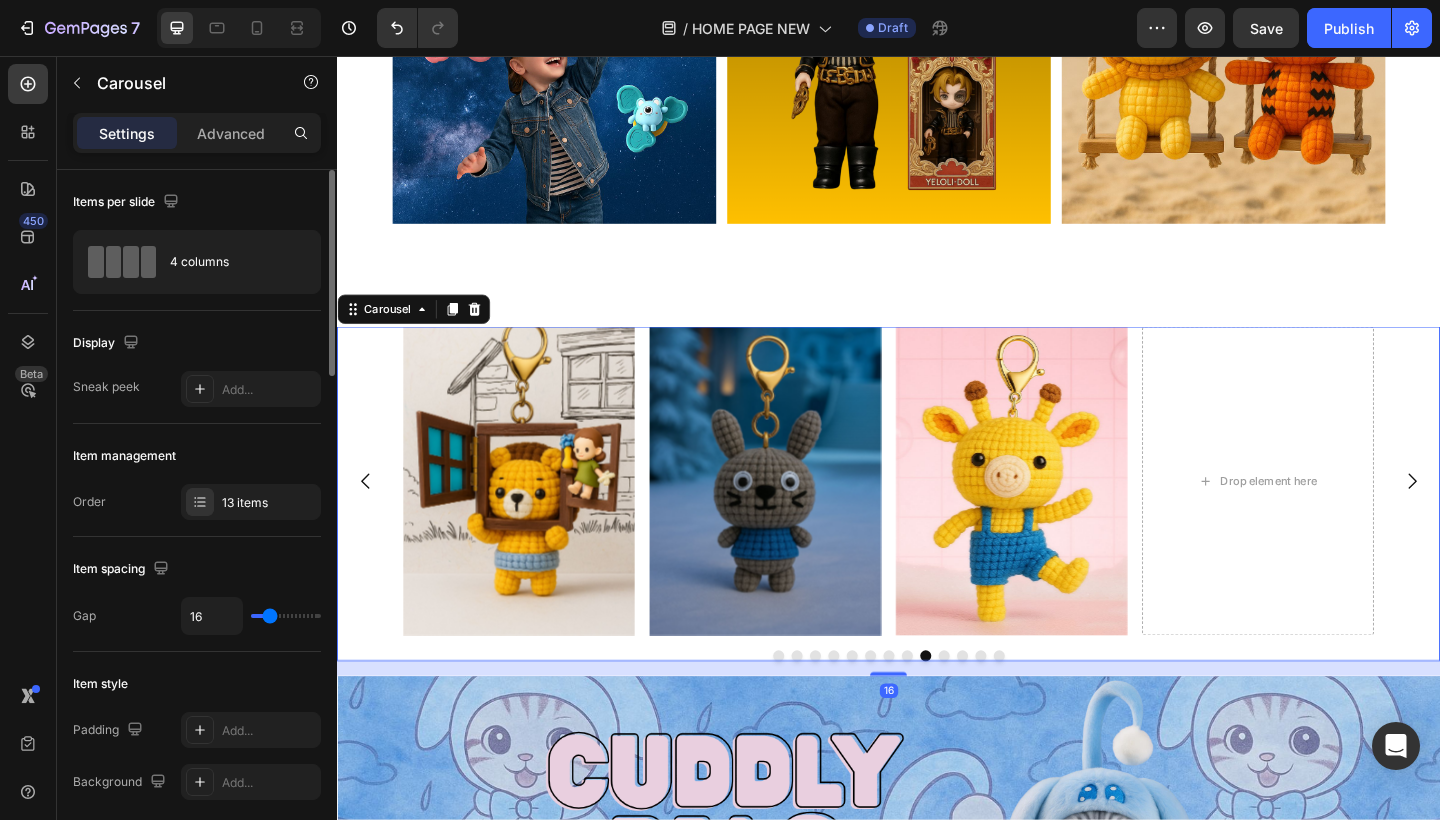 click 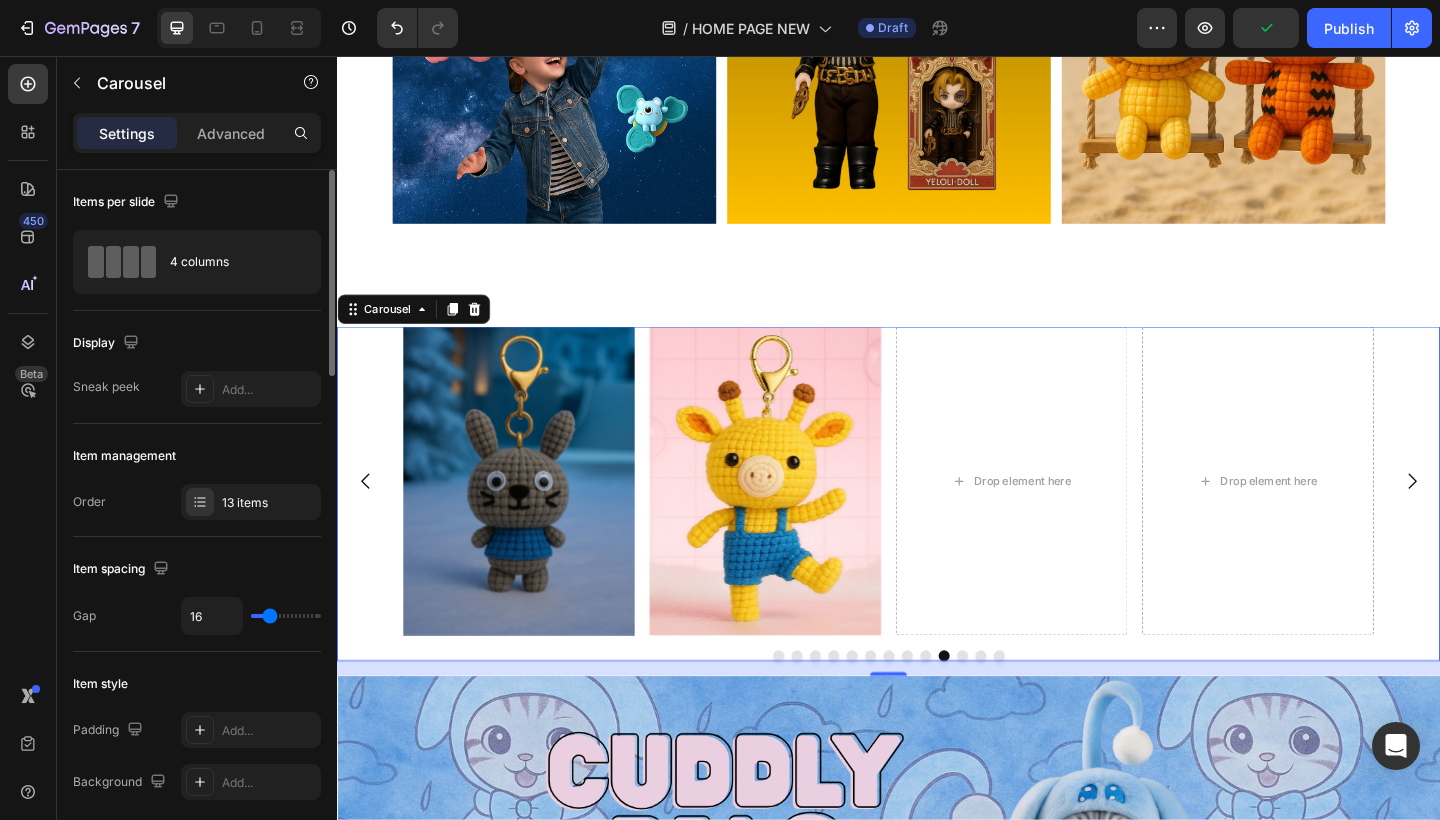 click 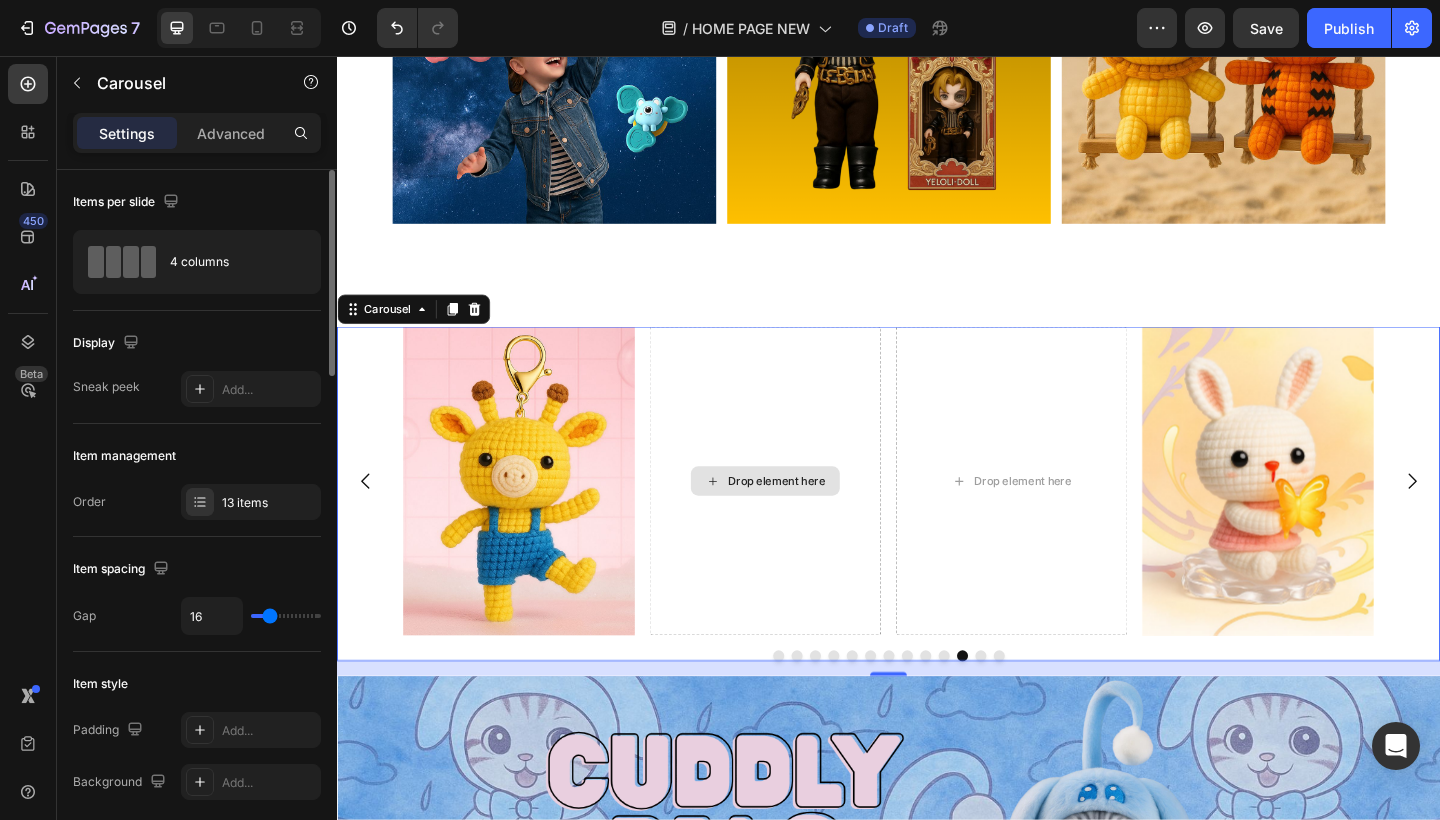 click on "Drop element here" at bounding box center [803, 519] 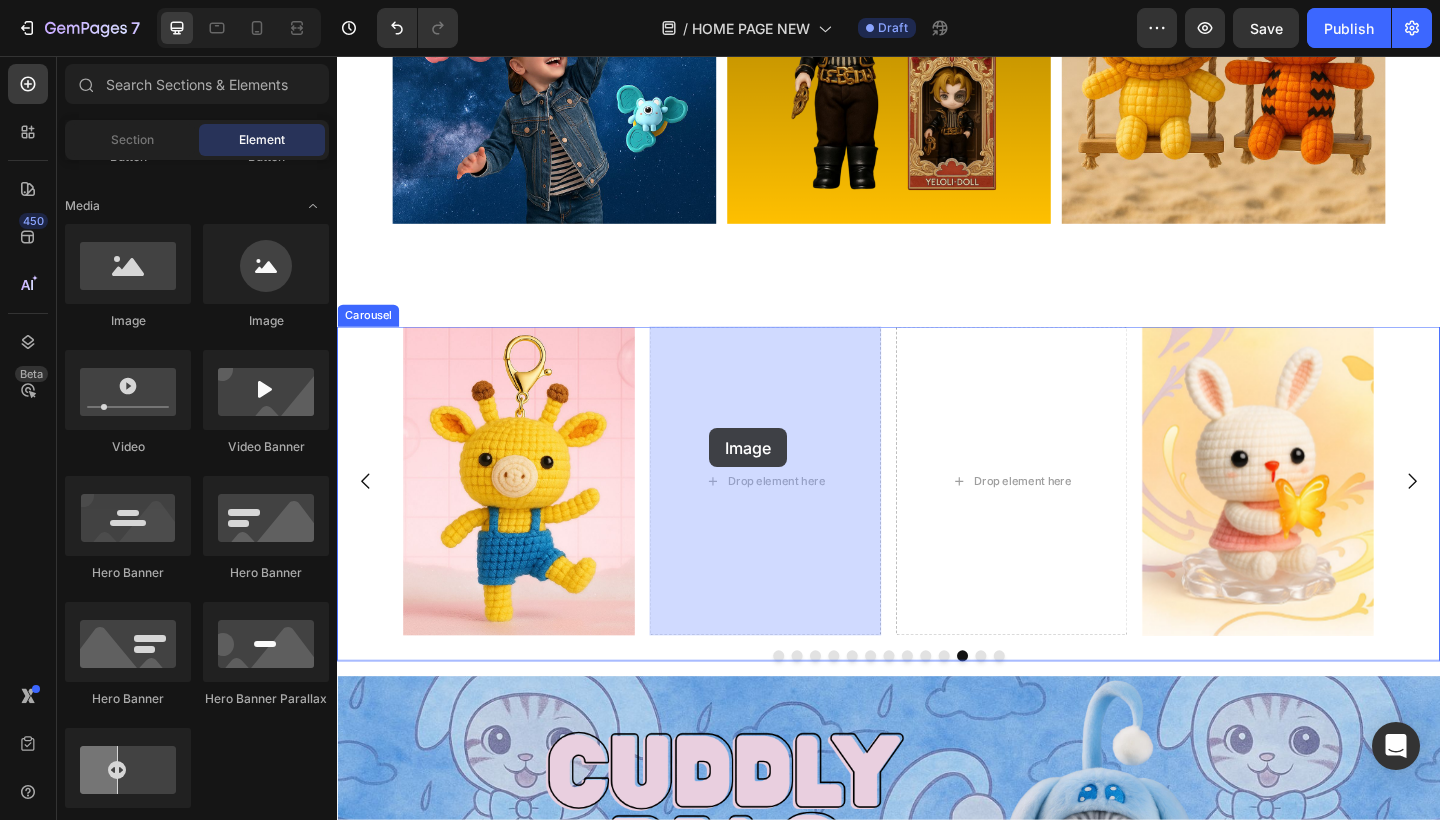 drag, startPoint x: 495, startPoint y: 331, endPoint x: 742, endPoint y: 461, distance: 279.12183 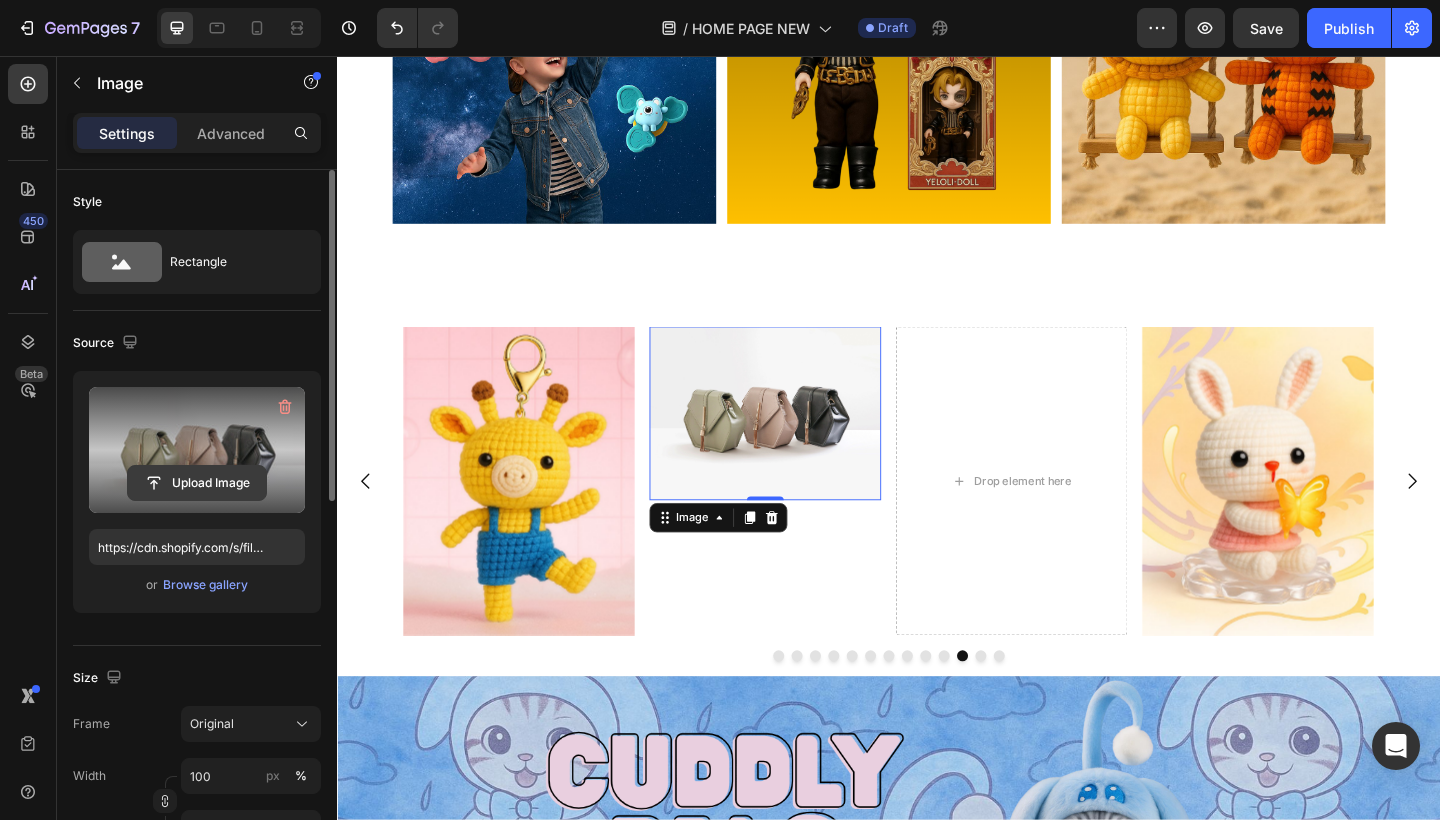 click 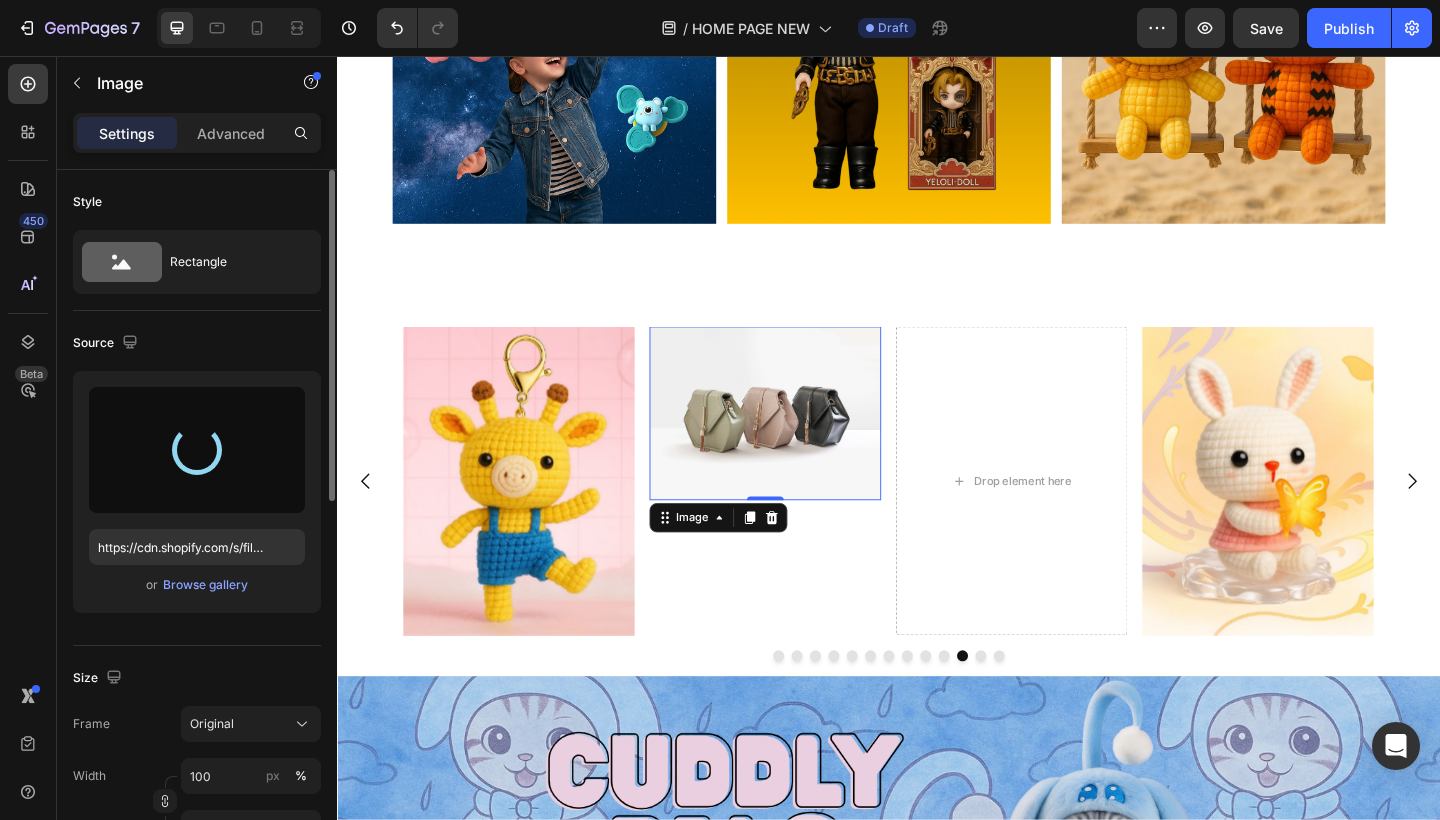 type on "https://cdn.shopify.com/s/files/1/0883/4033/2880/files/gempages_570780491876139904-0dae8930-0167-48ca-838c-d3b71351656a.jpg" 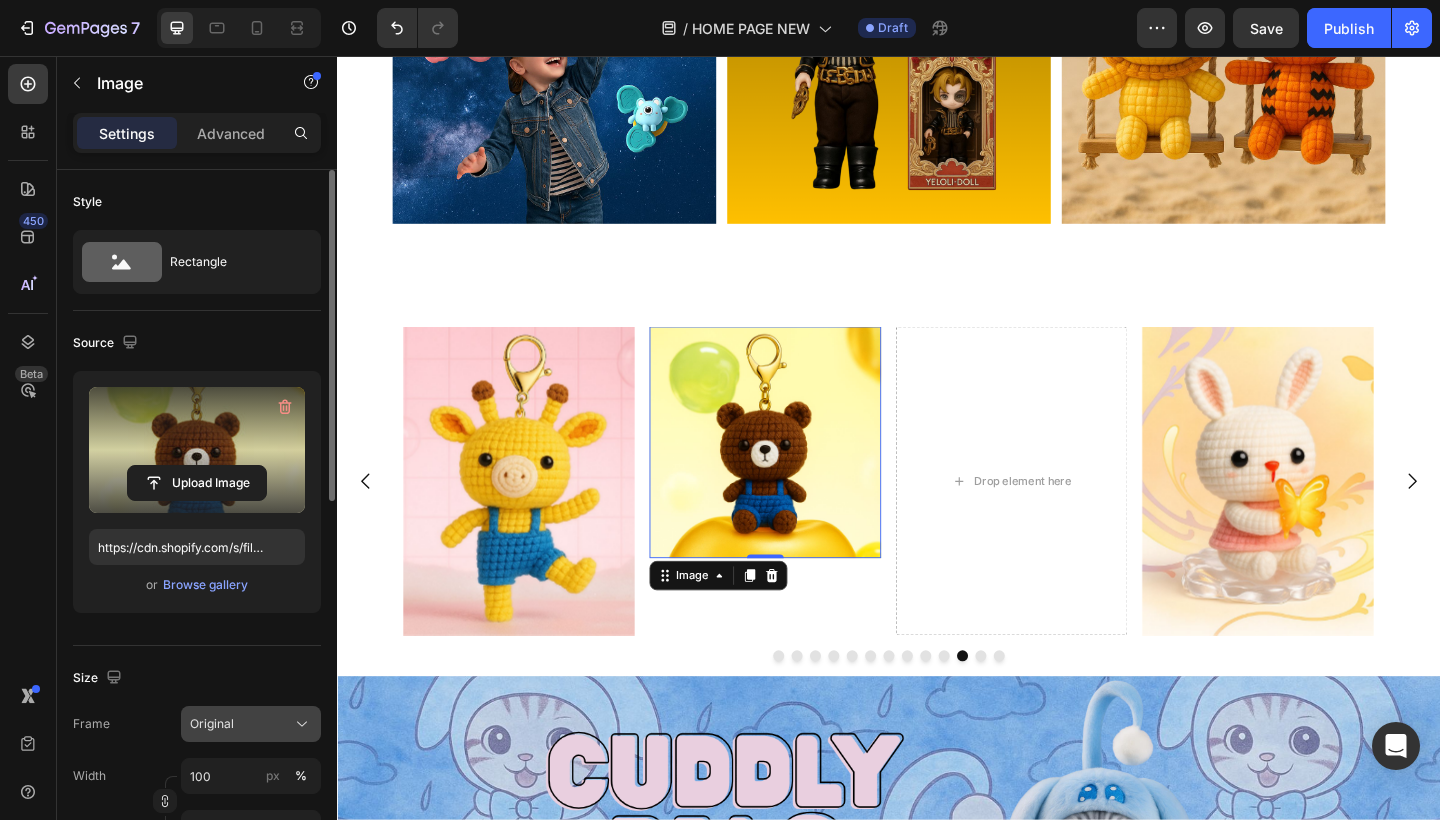 click on "Original" 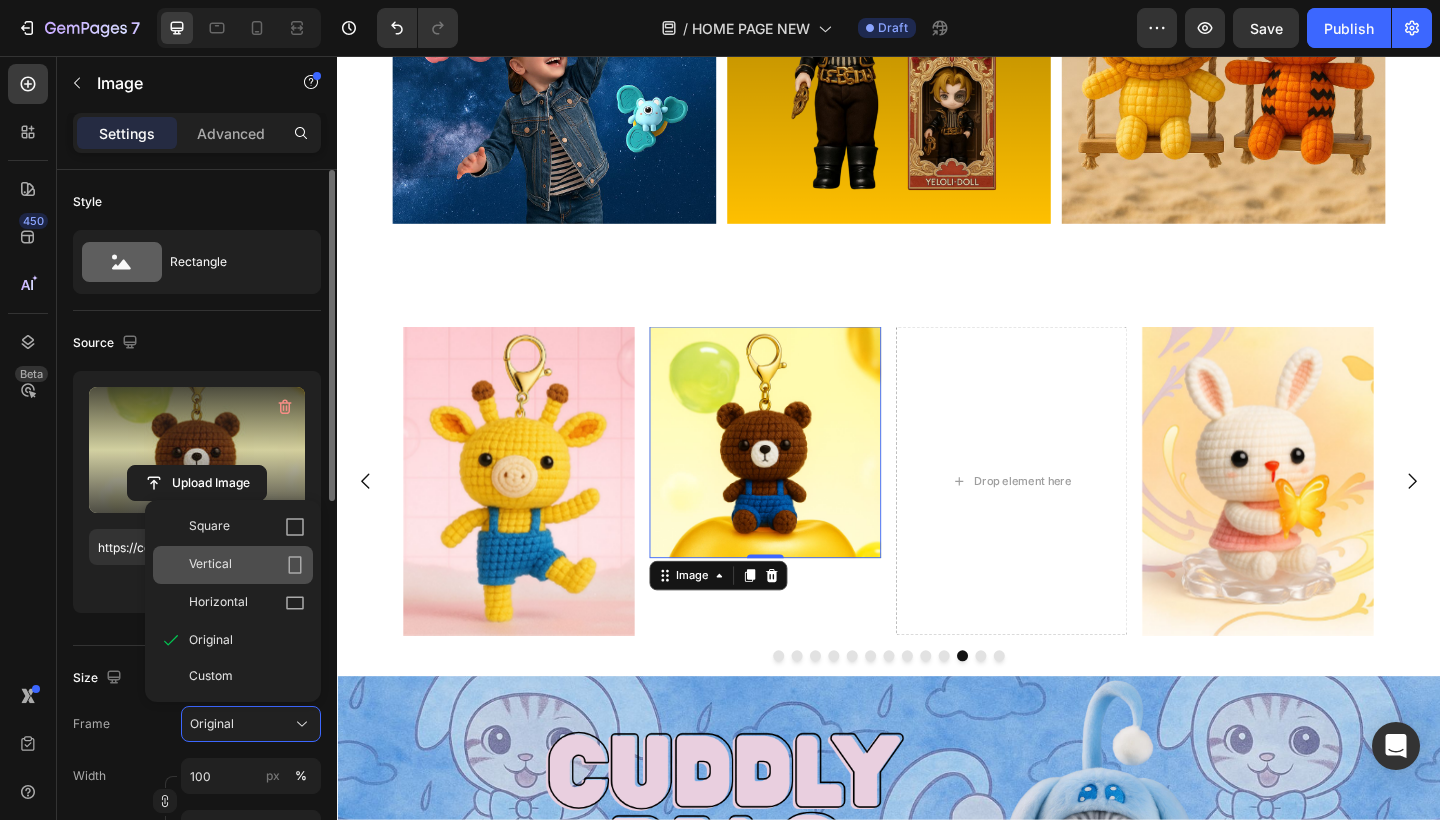 click on "Vertical" at bounding box center [247, 565] 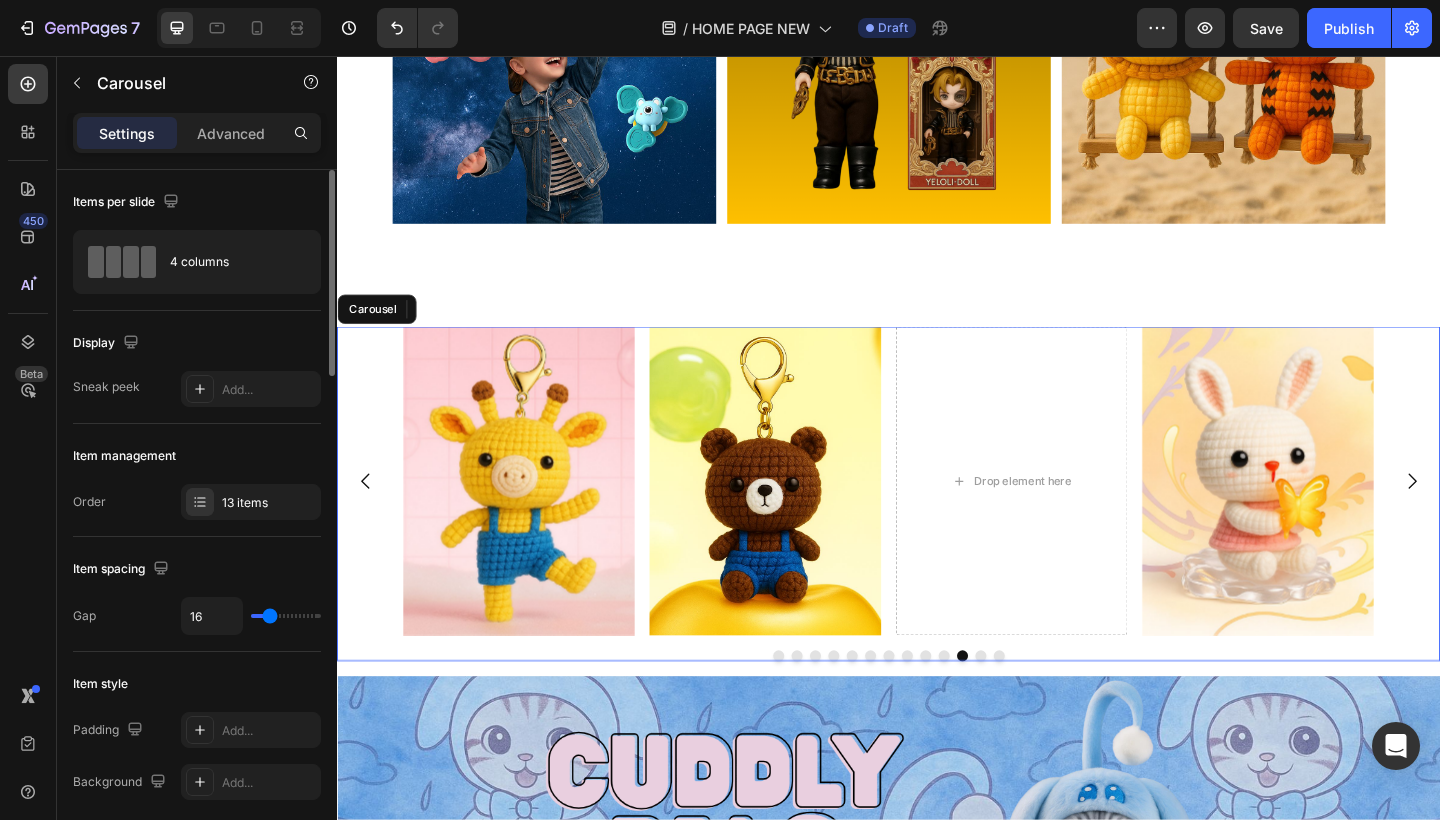 click on "Image Image Image Image Image Image Image Image Image Image Image Image   0
Drop element here" at bounding box center (937, 519) 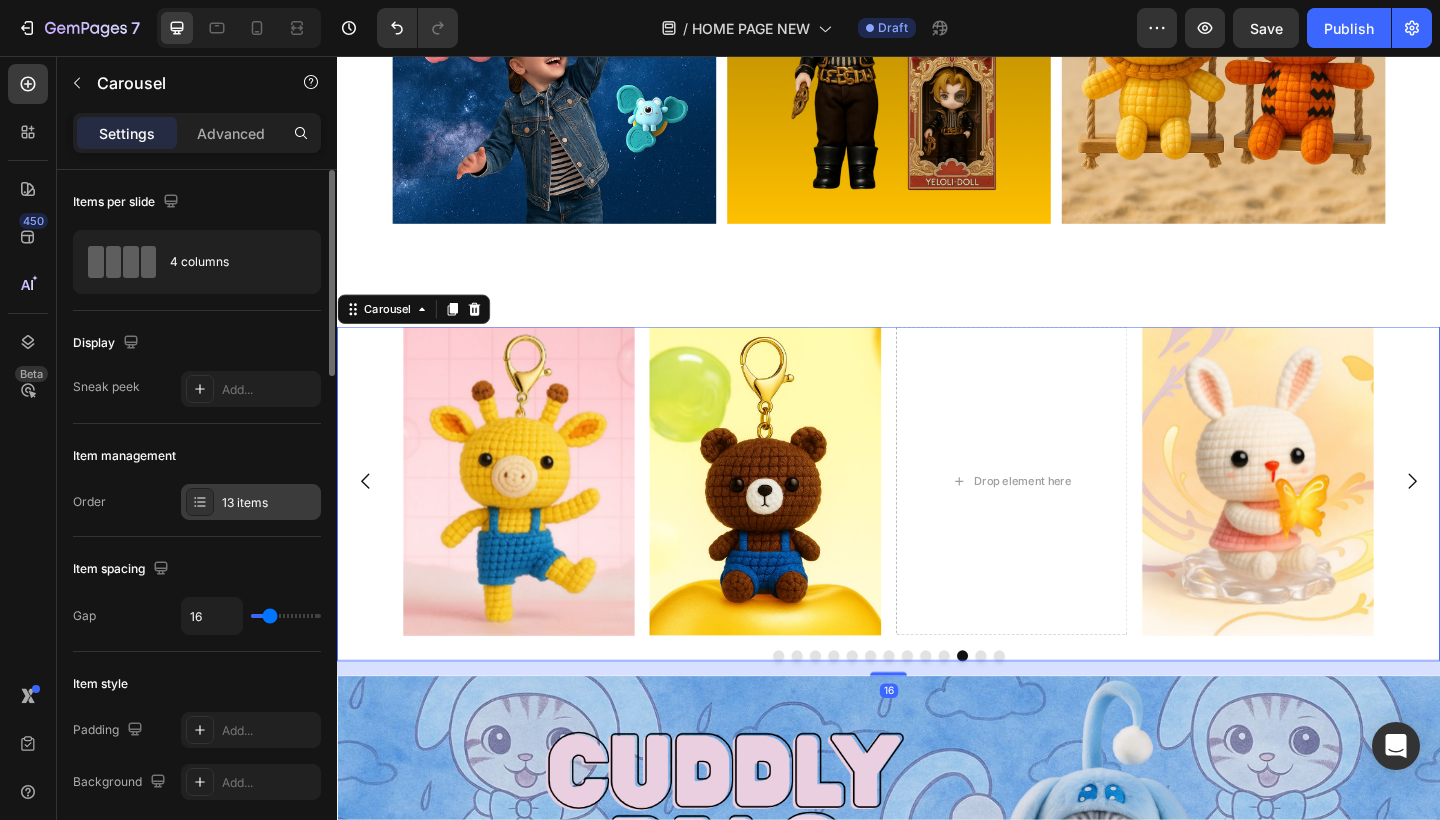 click on "13 items" at bounding box center (269, 503) 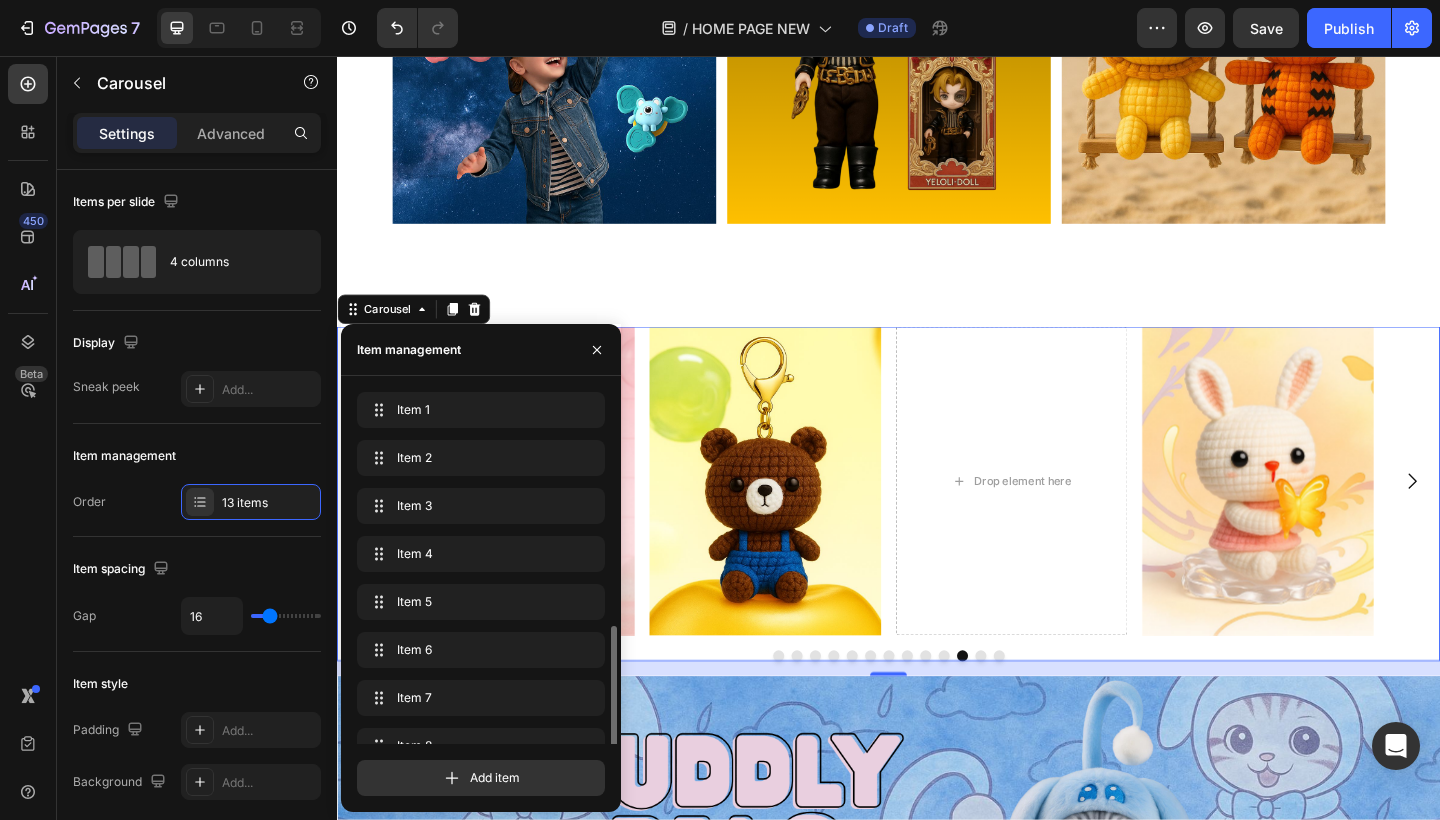 scroll, scrollTop: 268, scrollLeft: 0, axis: vertical 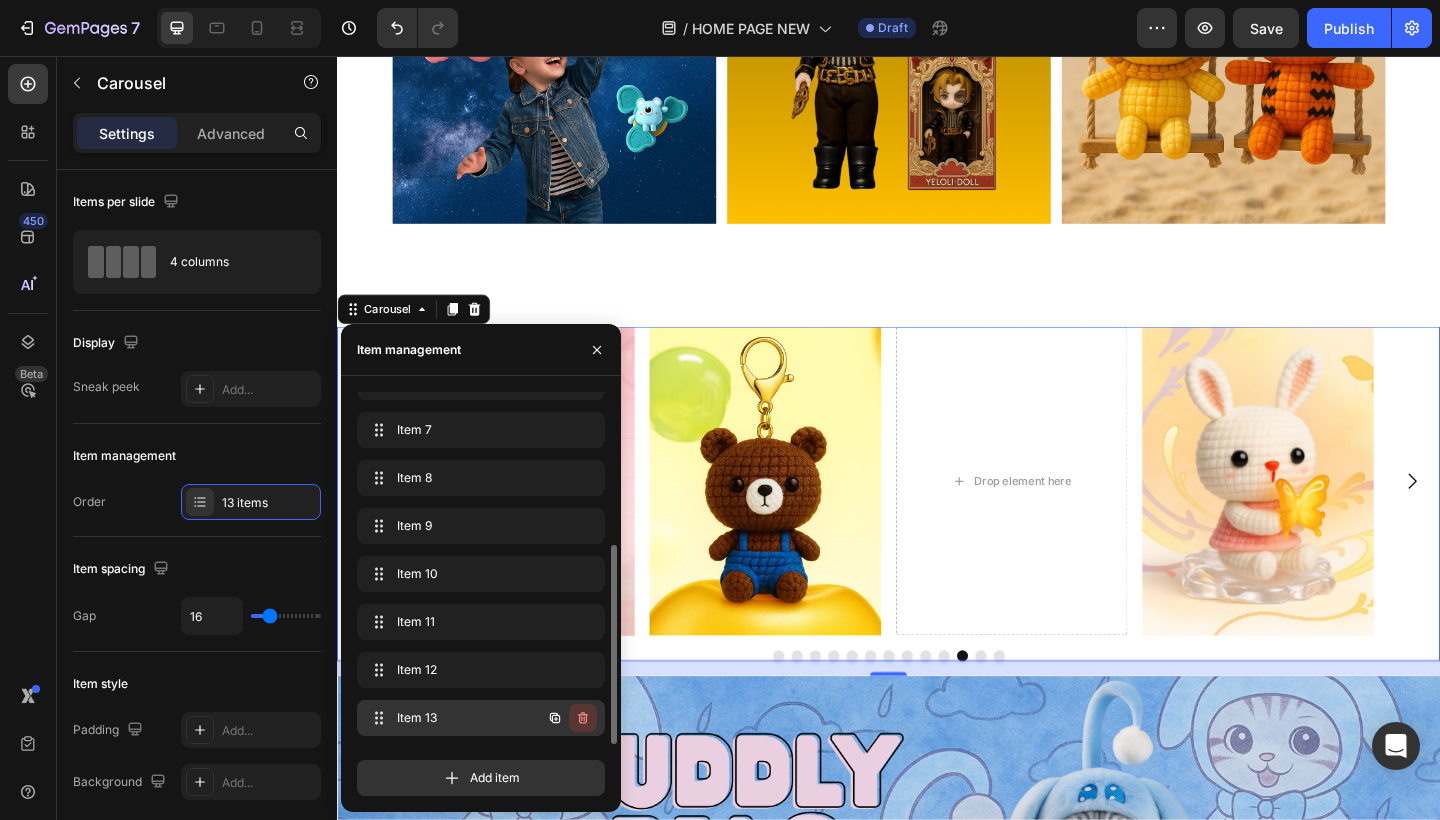 click 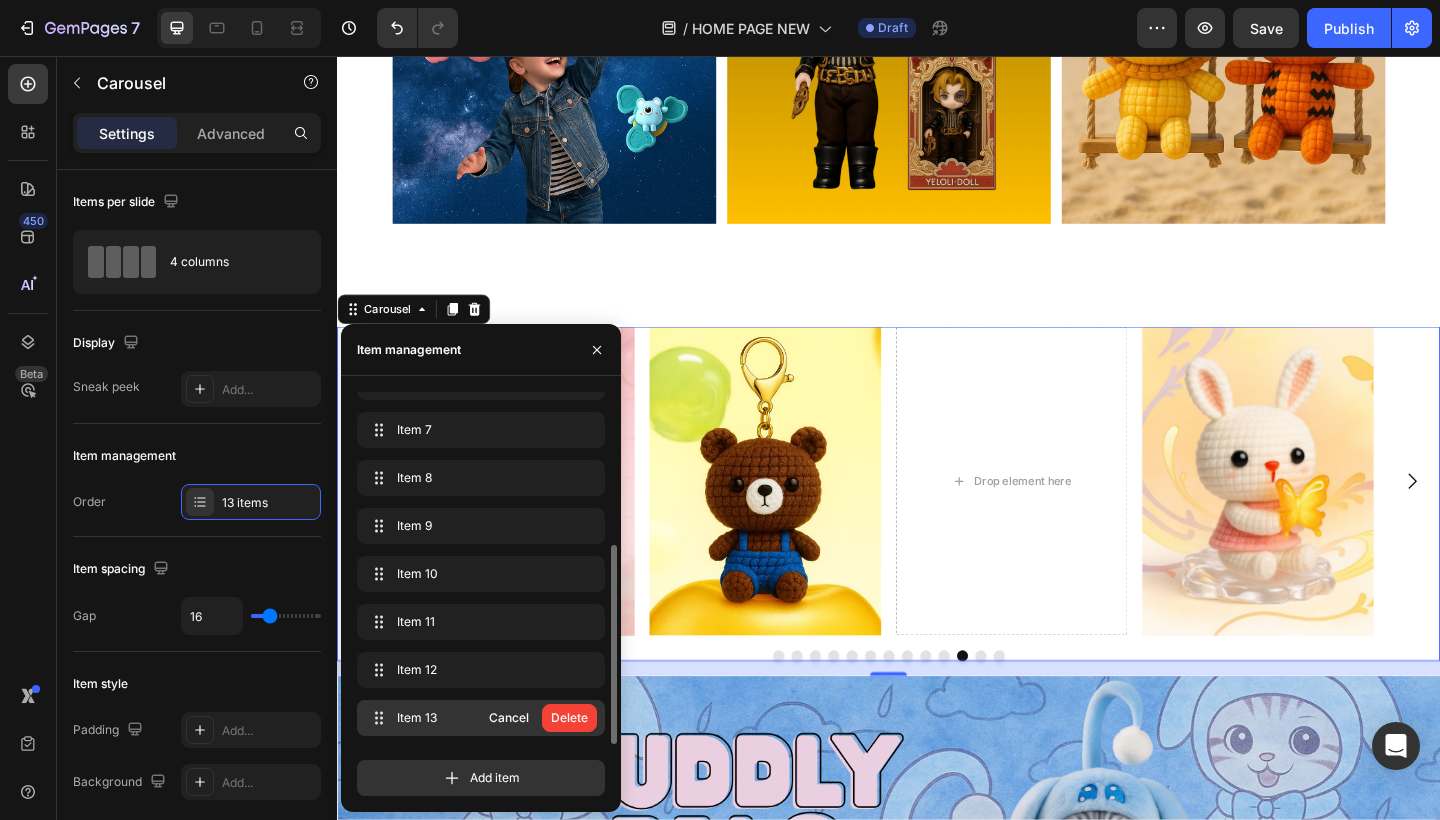 click on "Delete" at bounding box center (569, 718) 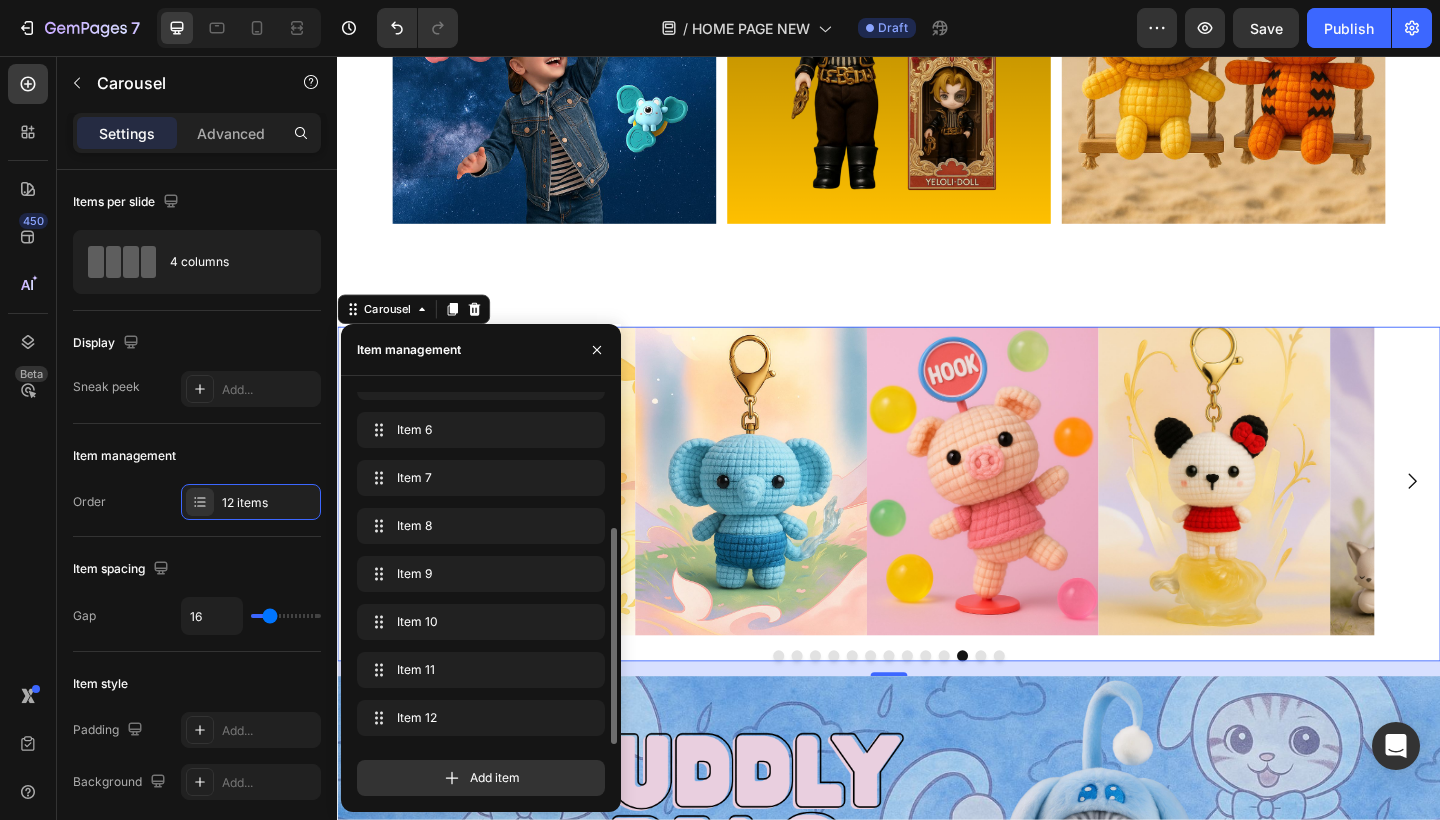 scroll, scrollTop: 220, scrollLeft: 0, axis: vertical 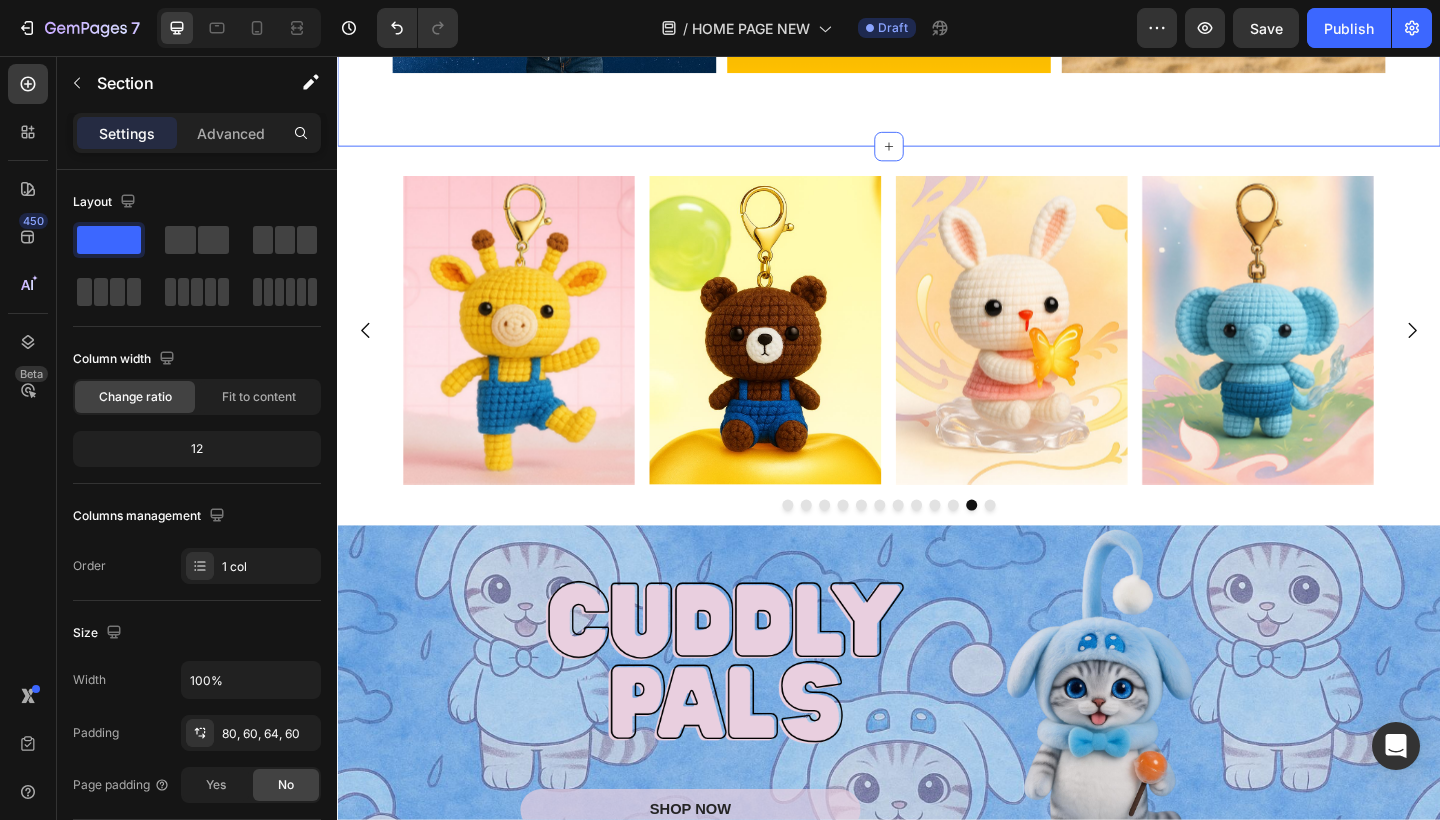 click on "The standard Lorem Ipsum passage Heading Image Image Image Row Image Image Image Row Section 9" at bounding box center [937, -307] 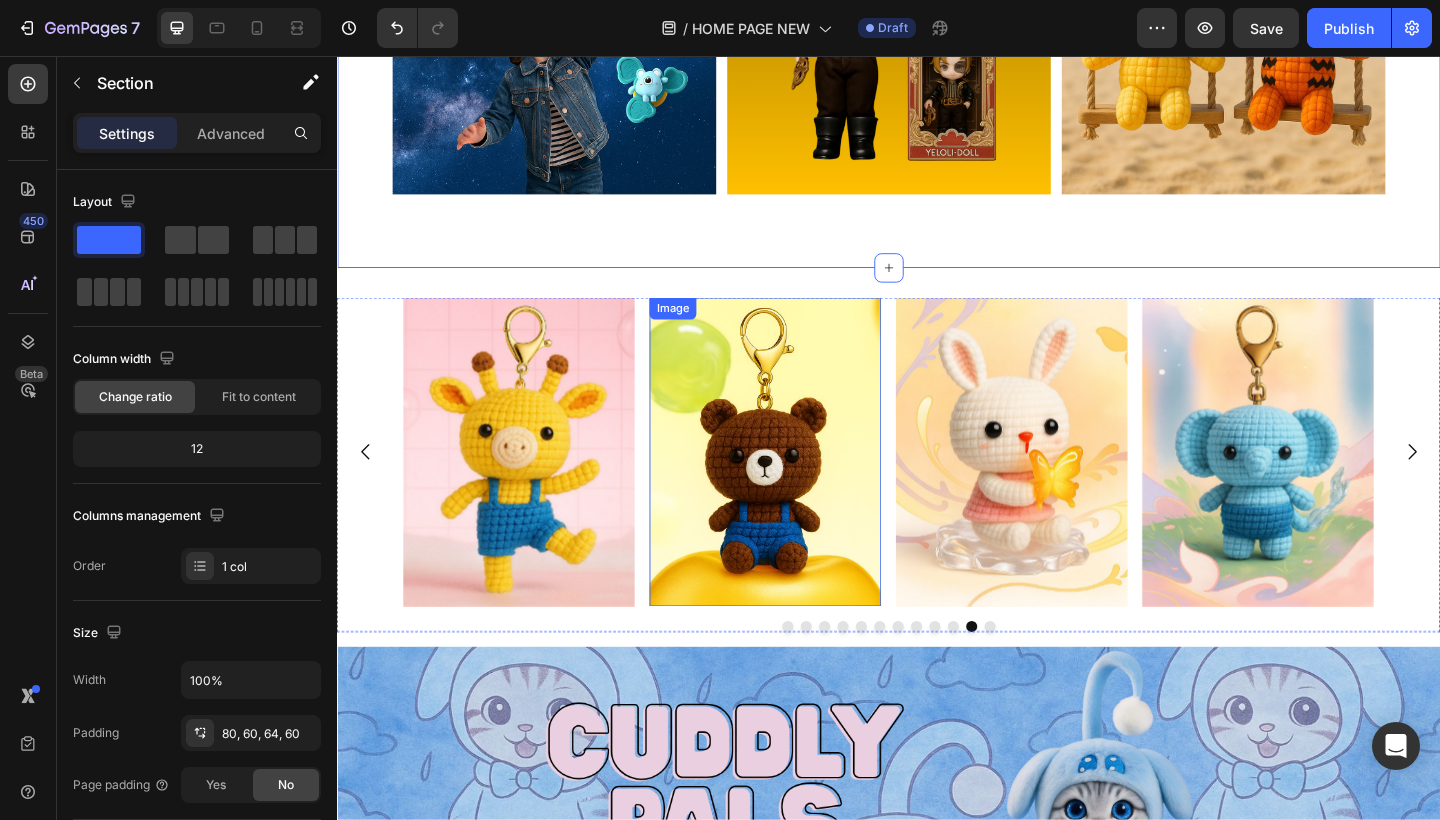 scroll, scrollTop: 4641, scrollLeft: 0, axis: vertical 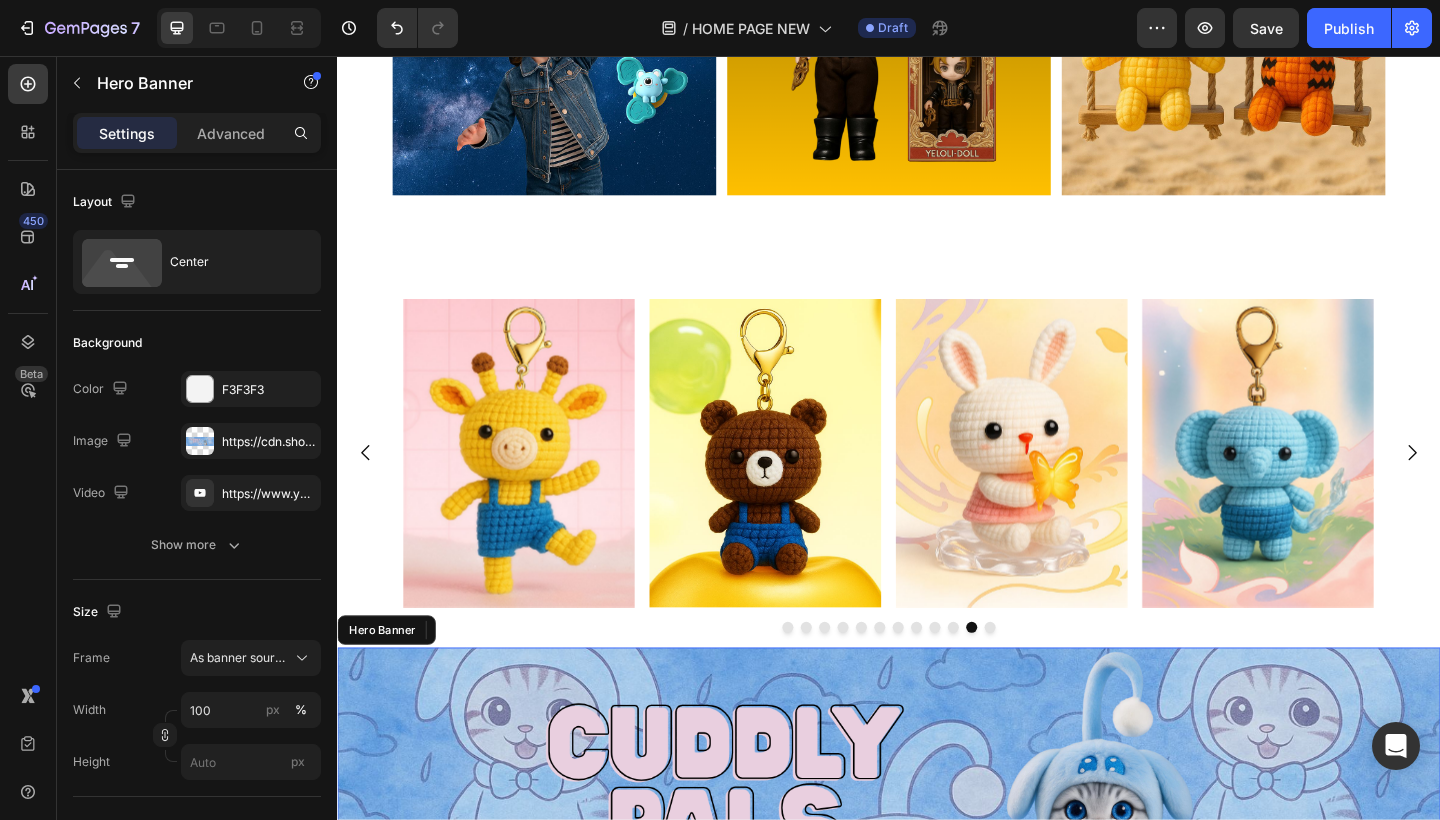 click on "SHOP NOW Button" at bounding box center [937, 887] 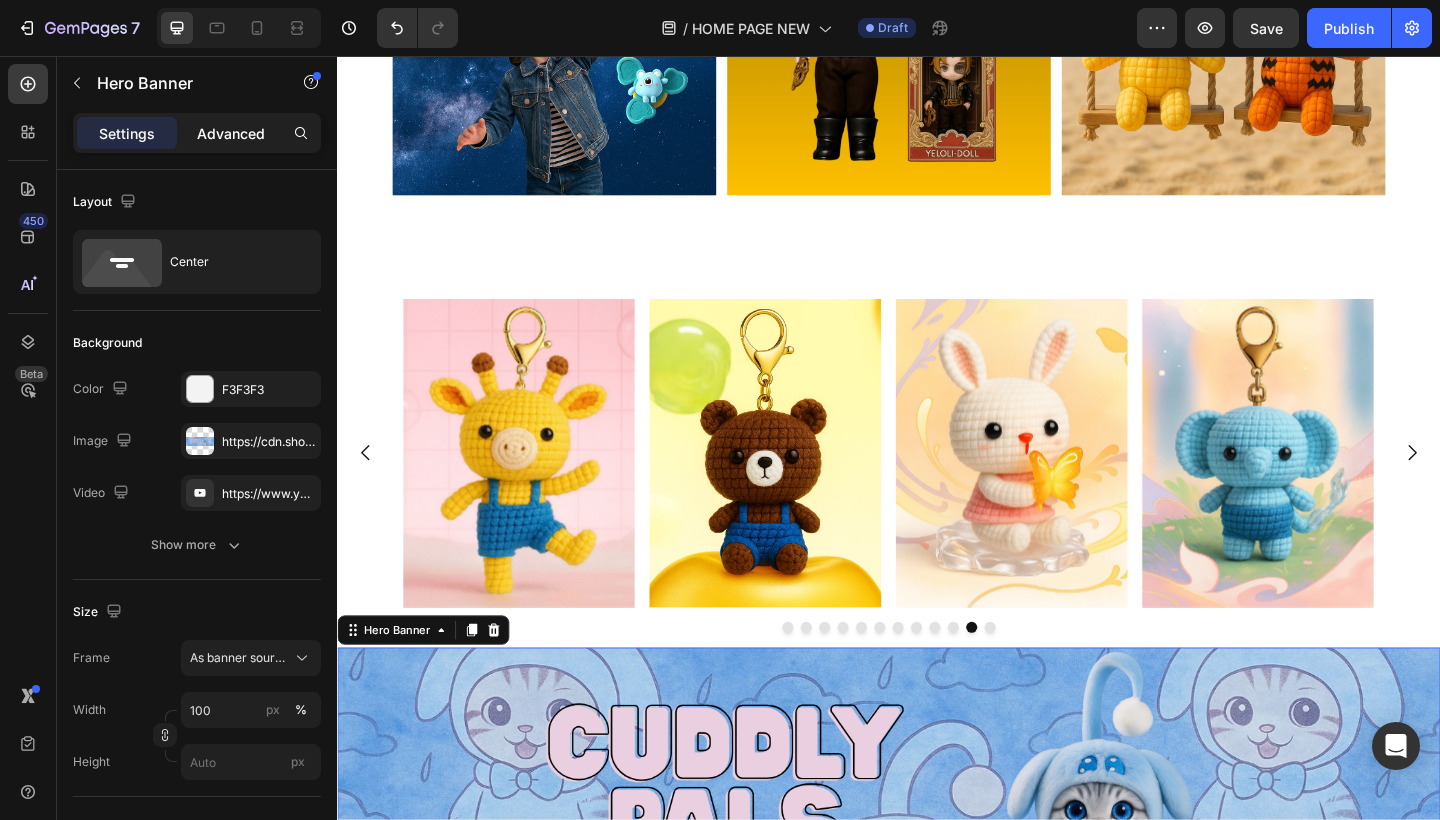 click on "Advanced" at bounding box center (231, 133) 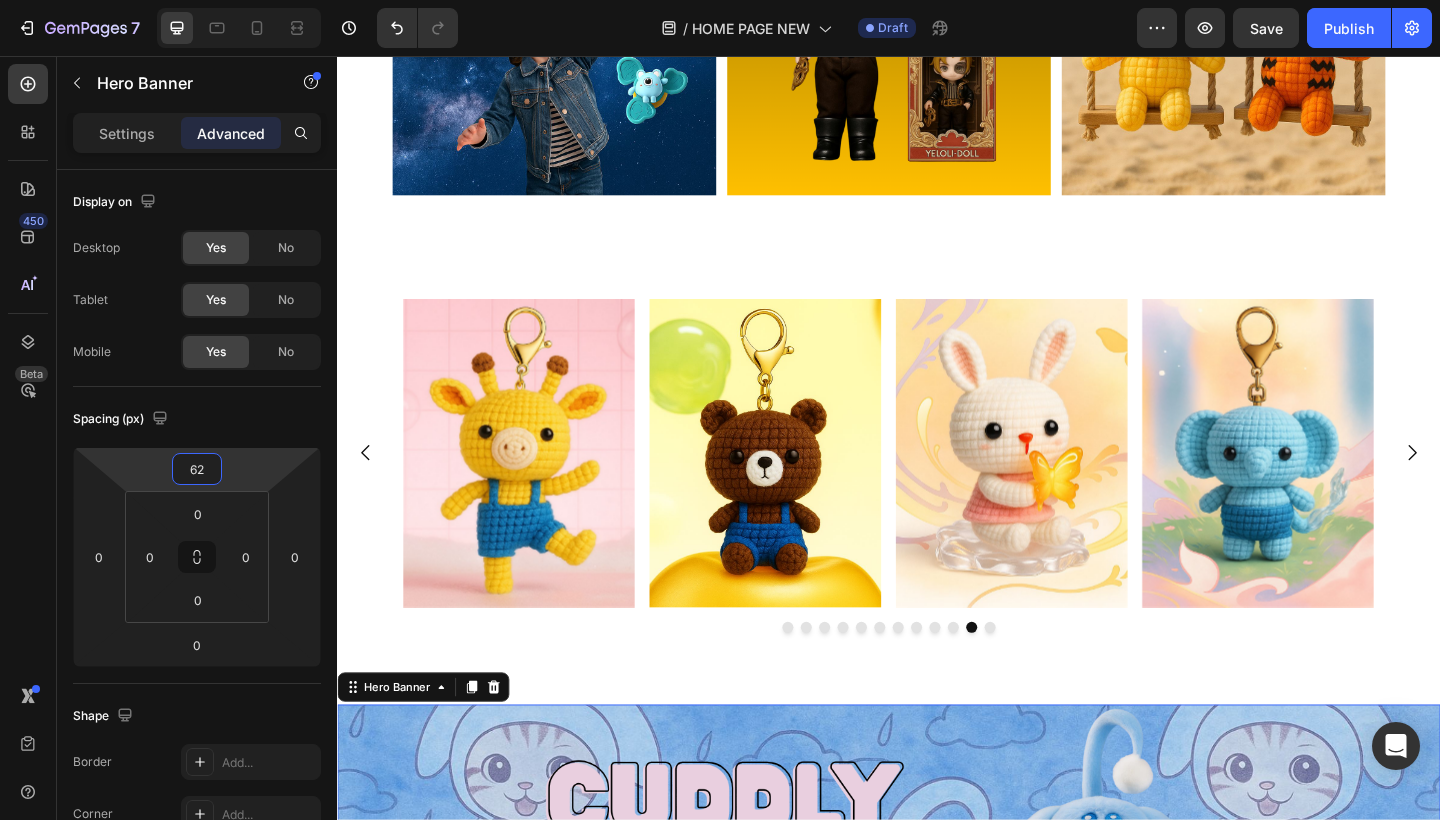 type on "64" 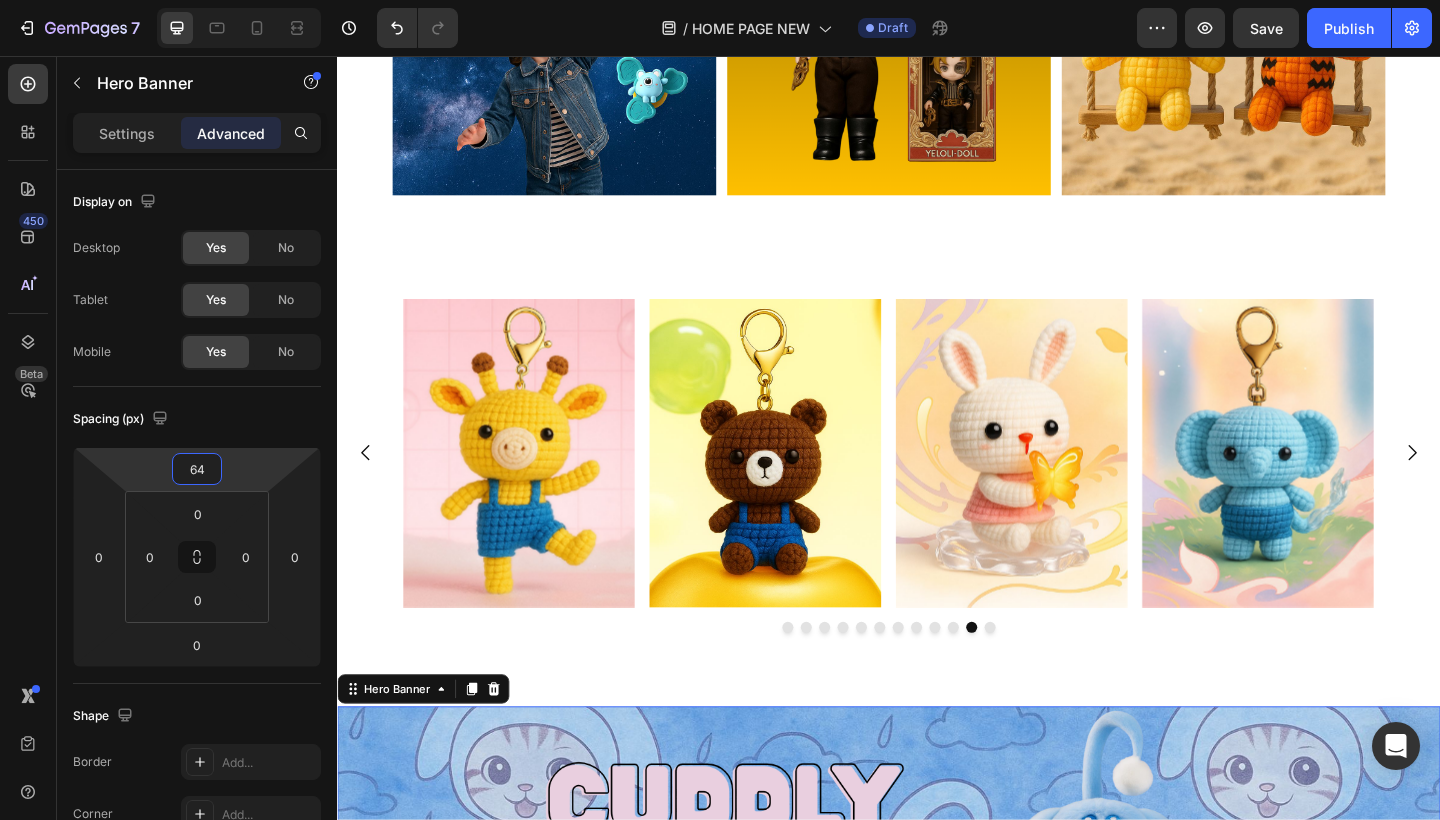 drag, startPoint x: 238, startPoint y: 470, endPoint x: 235, endPoint y: 392, distance: 78.05767 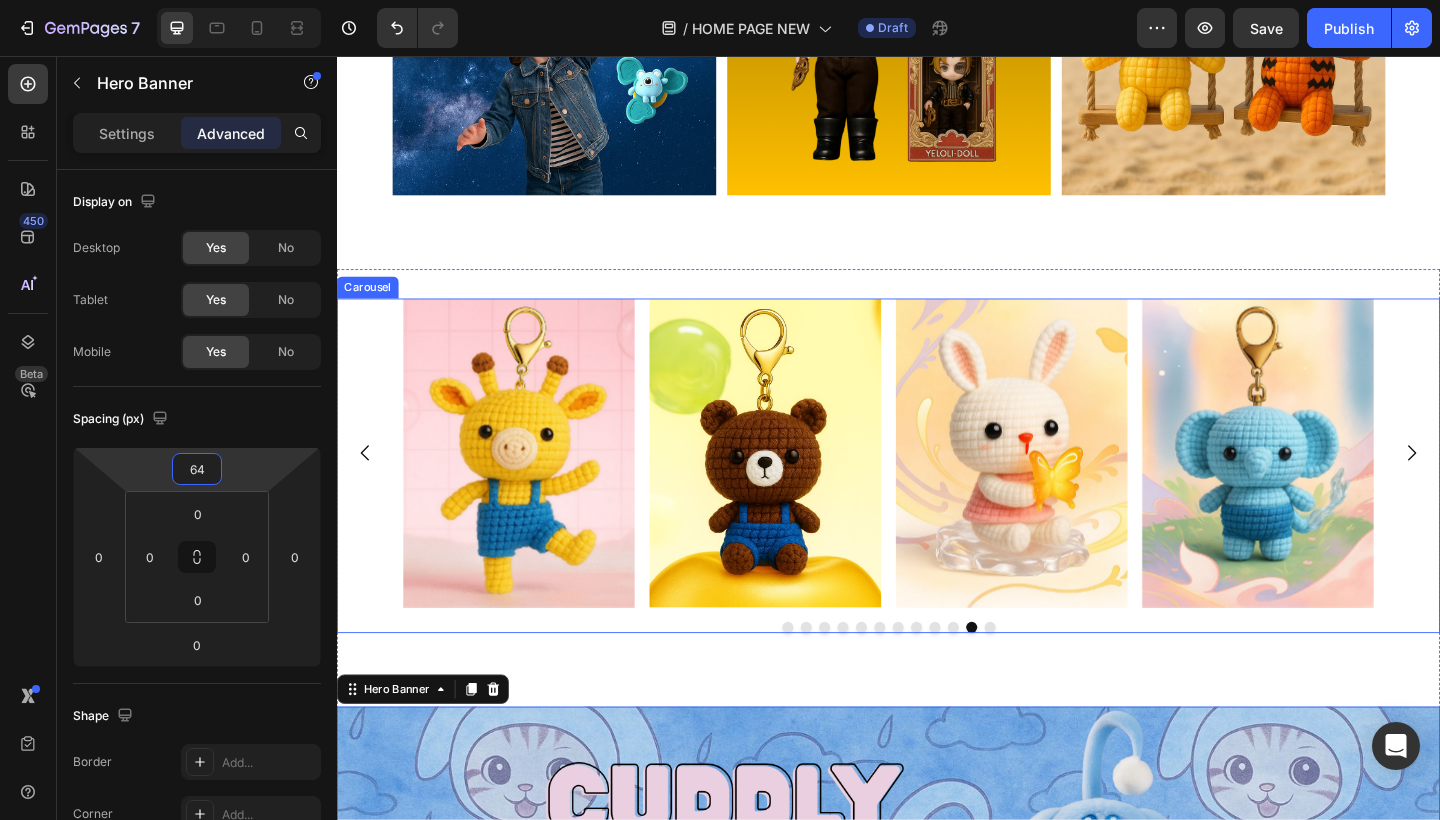 click on "Carousel" at bounding box center [370, 308] 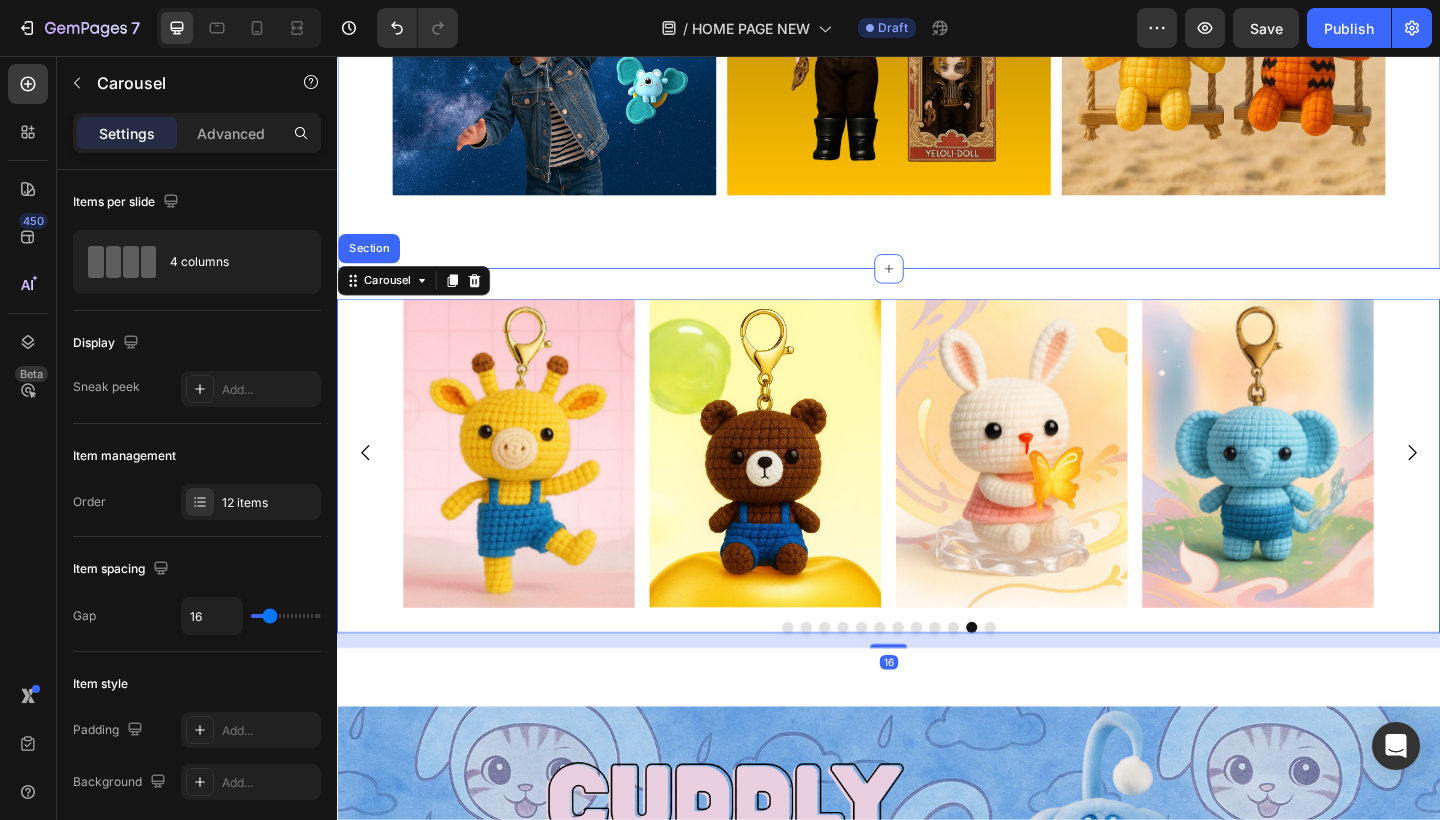 click on "The standard Lorem Ipsum passage Heading Image Image Image Row Image Image Image Row Section 9" at bounding box center (937, -174) 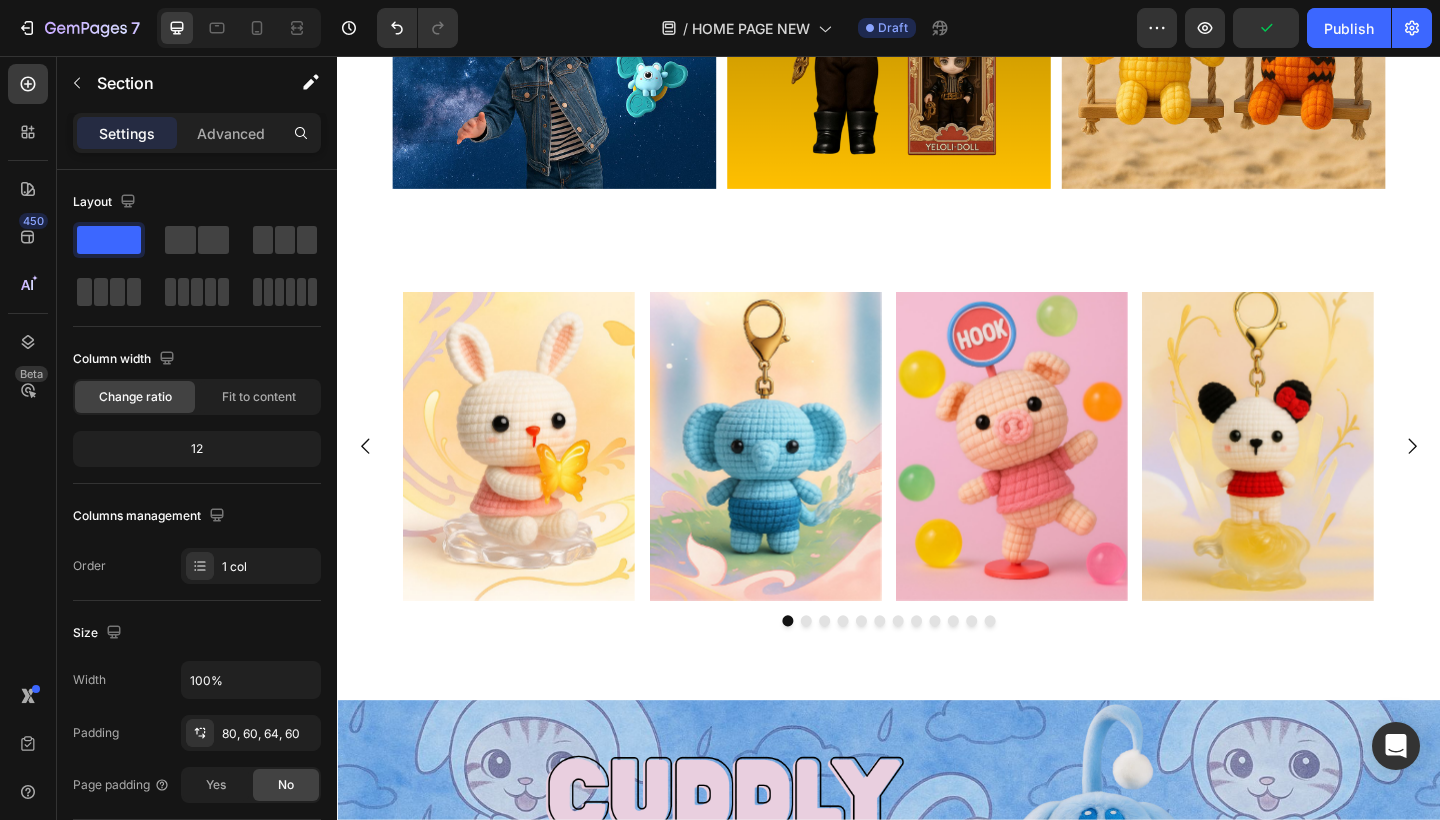 scroll, scrollTop: 4647, scrollLeft: 0, axis: vertical 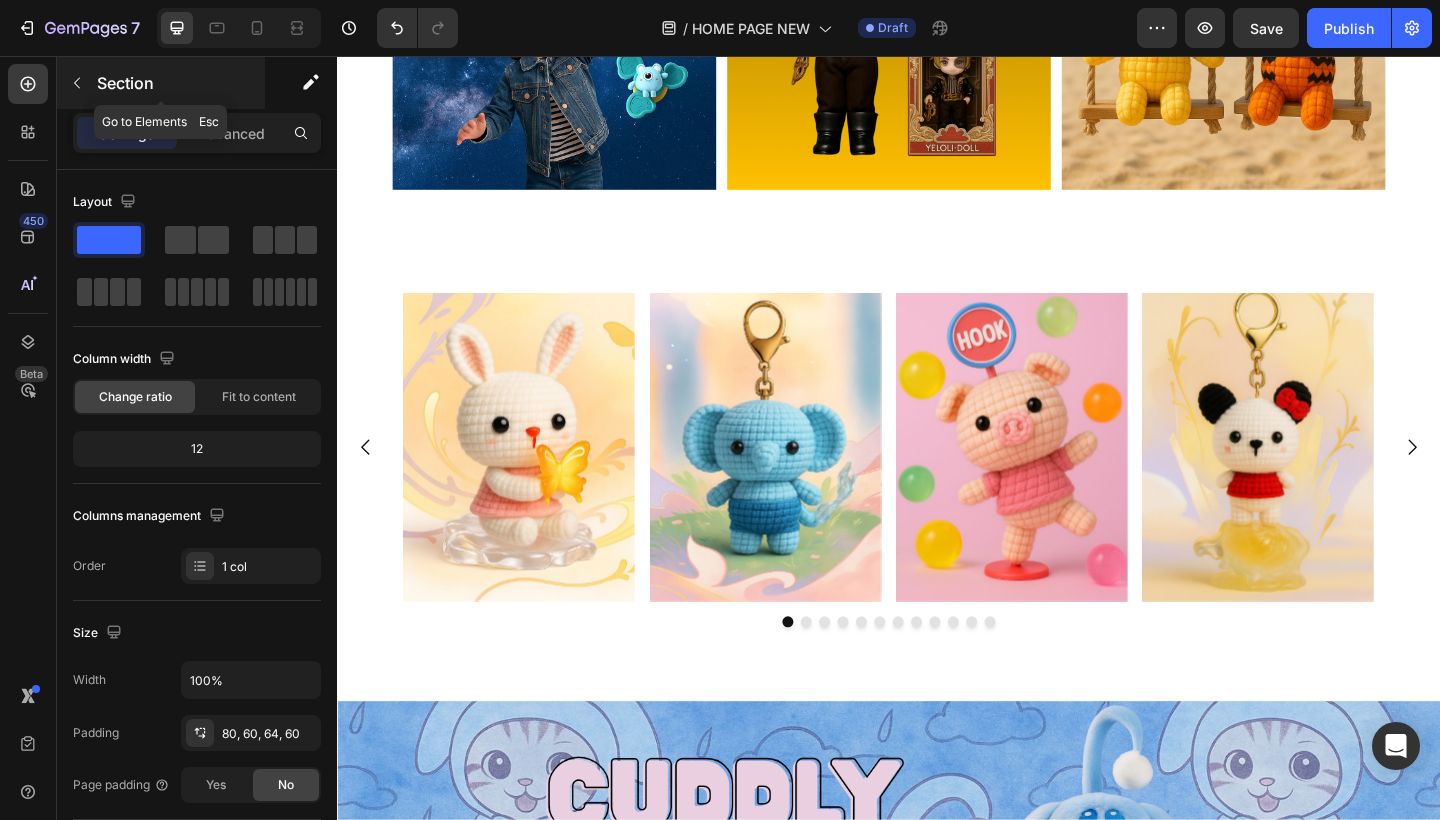 click at bounding box center [77, 83] 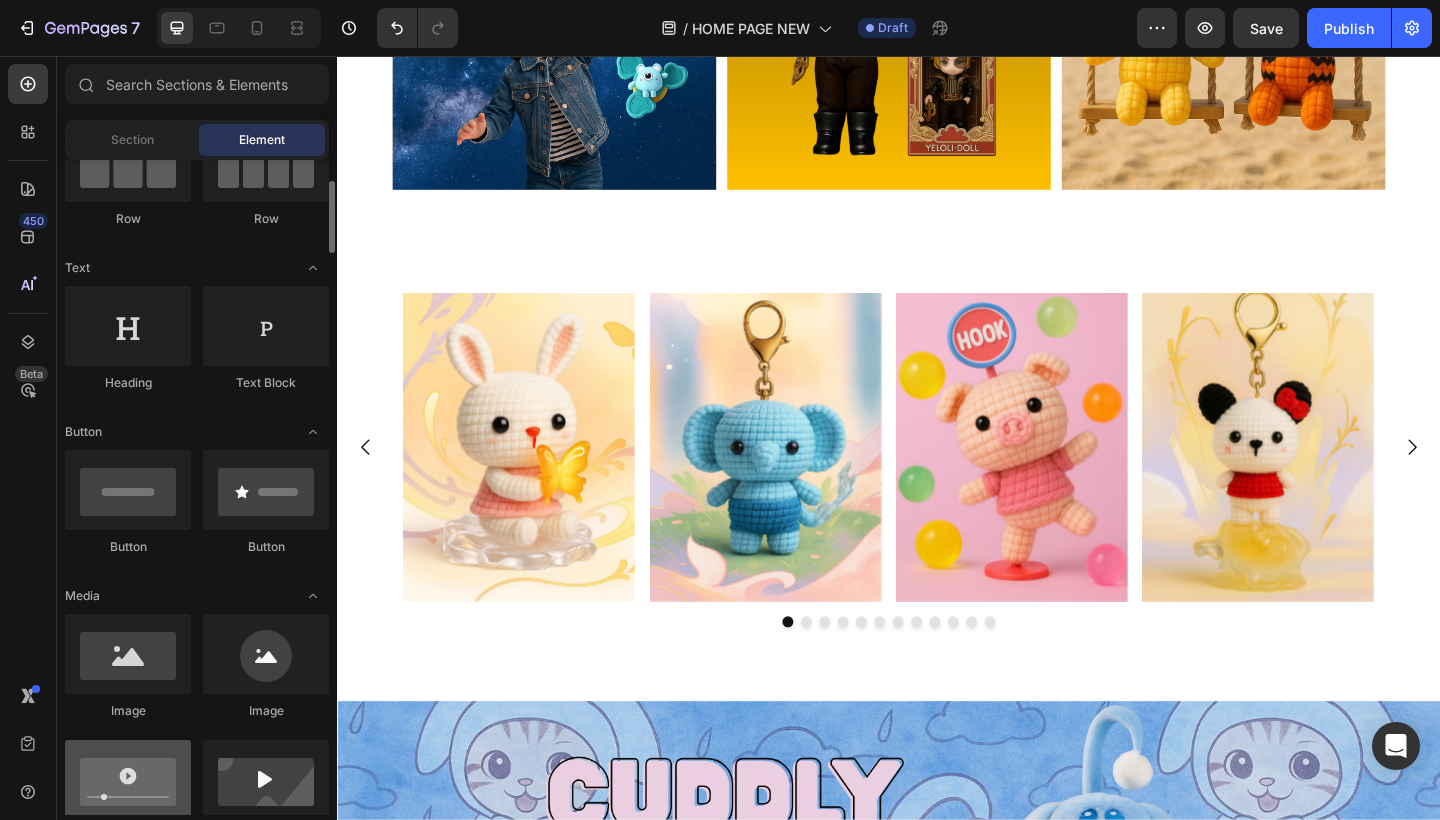 scroll, scrollTop: 206, scrollLeft: 0, axis: vertical 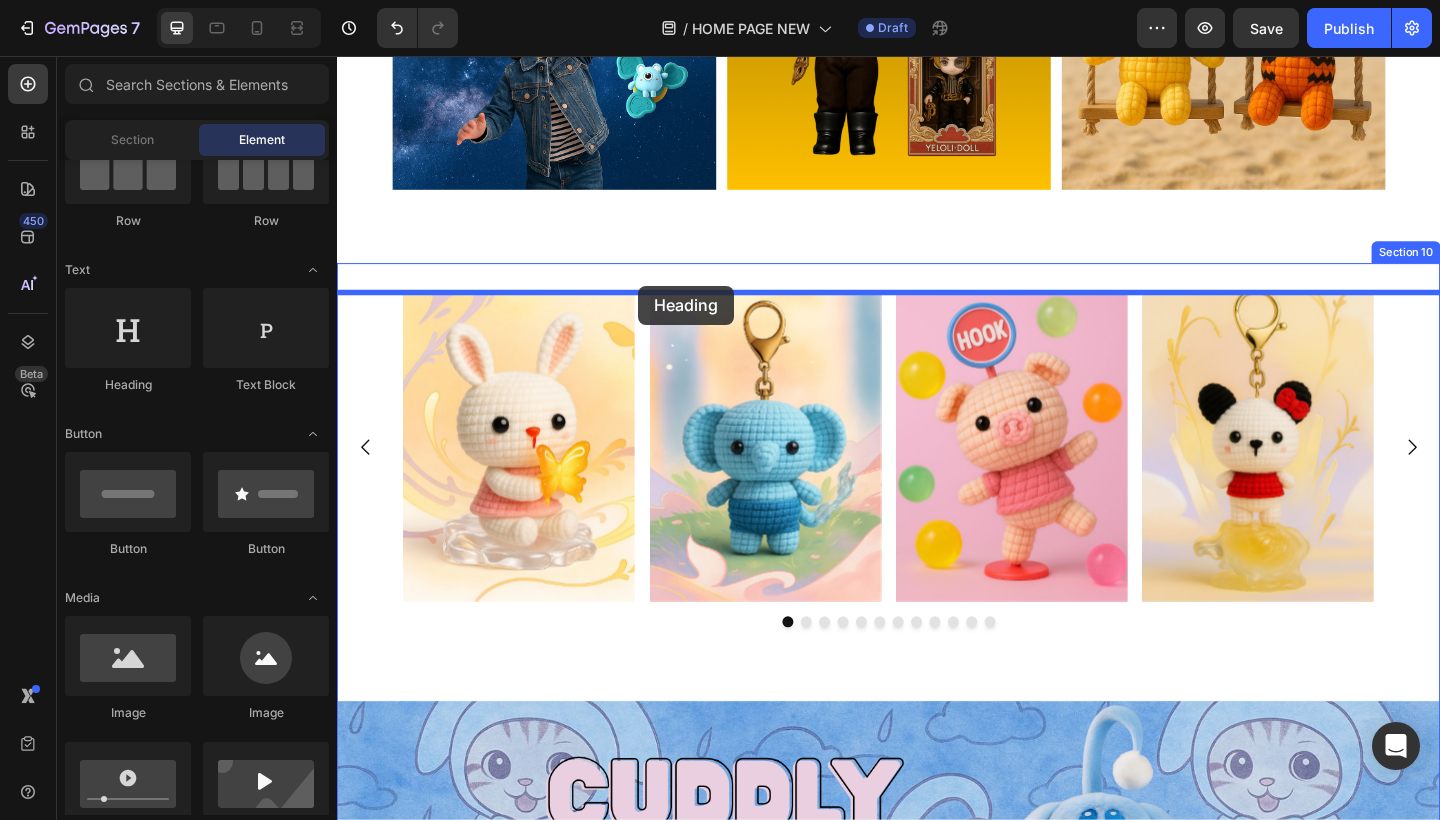 drag, startPoint x: 475, startPoint y: 402, endPoint x: 664, endPoint y: 306, distance: 211.98349 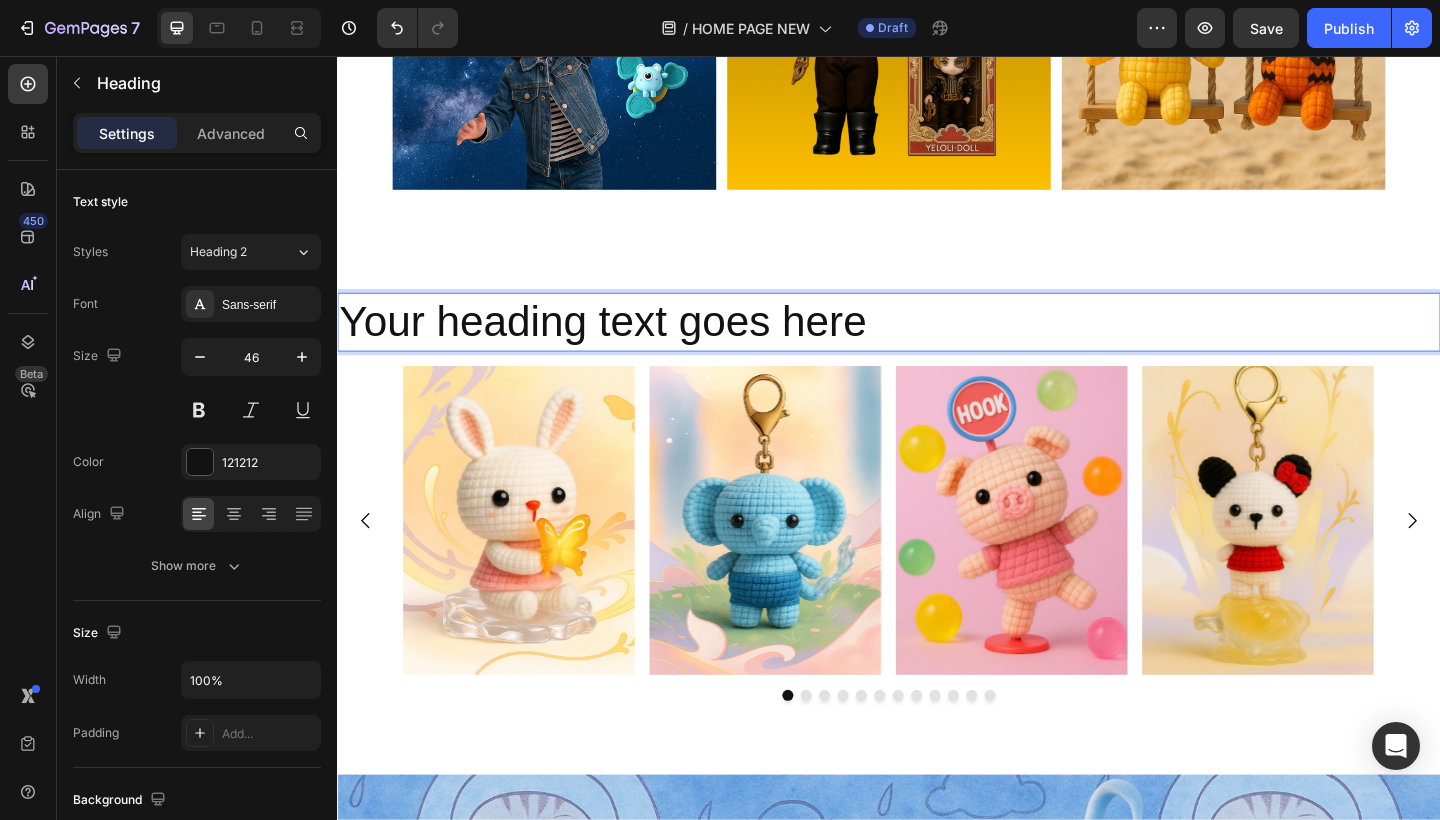 click on "Your heading text goes here" at bounding box center (937, 346) 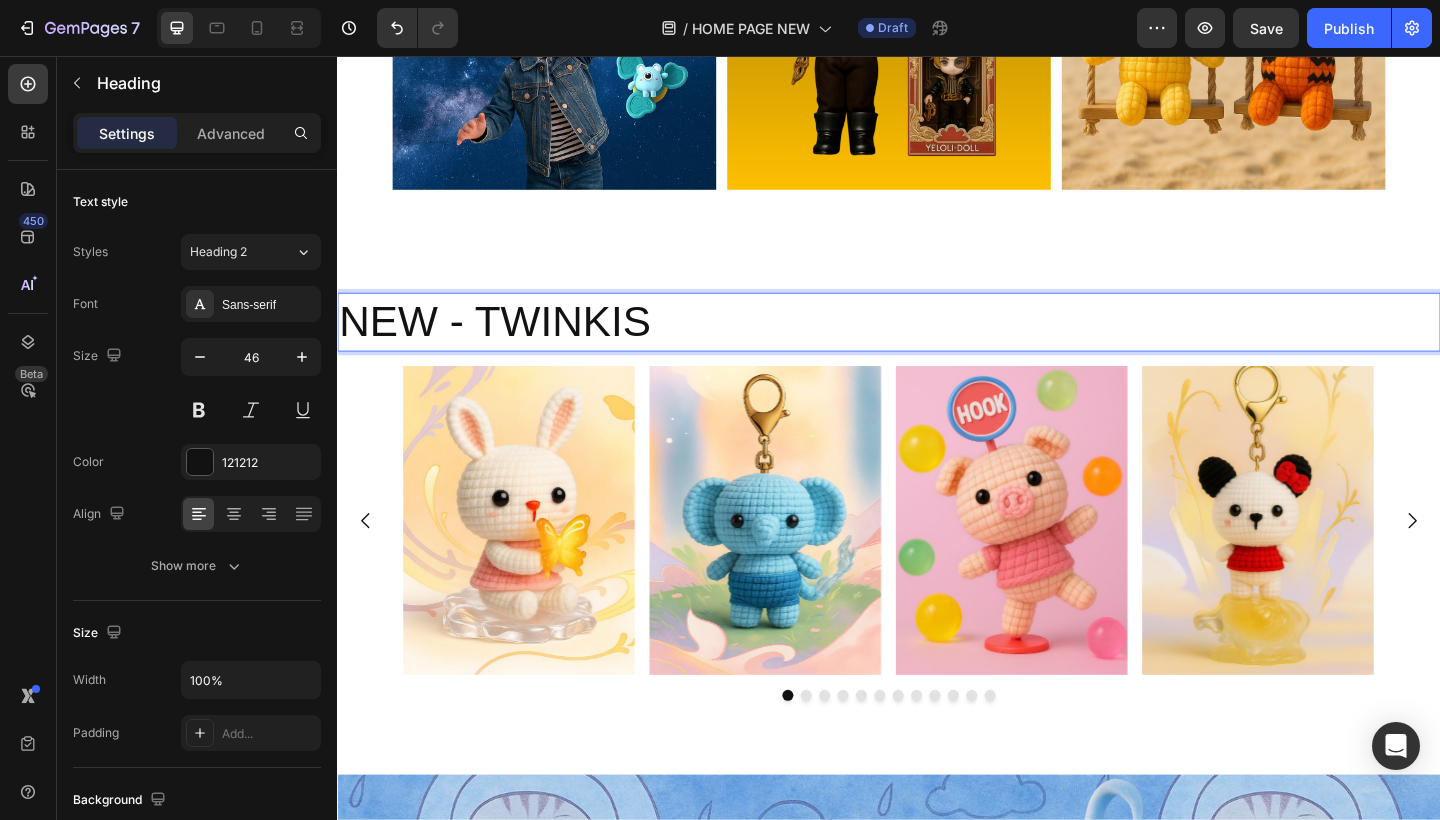 click on "NEW - TWINKIS" at bounding box center (937, 346) 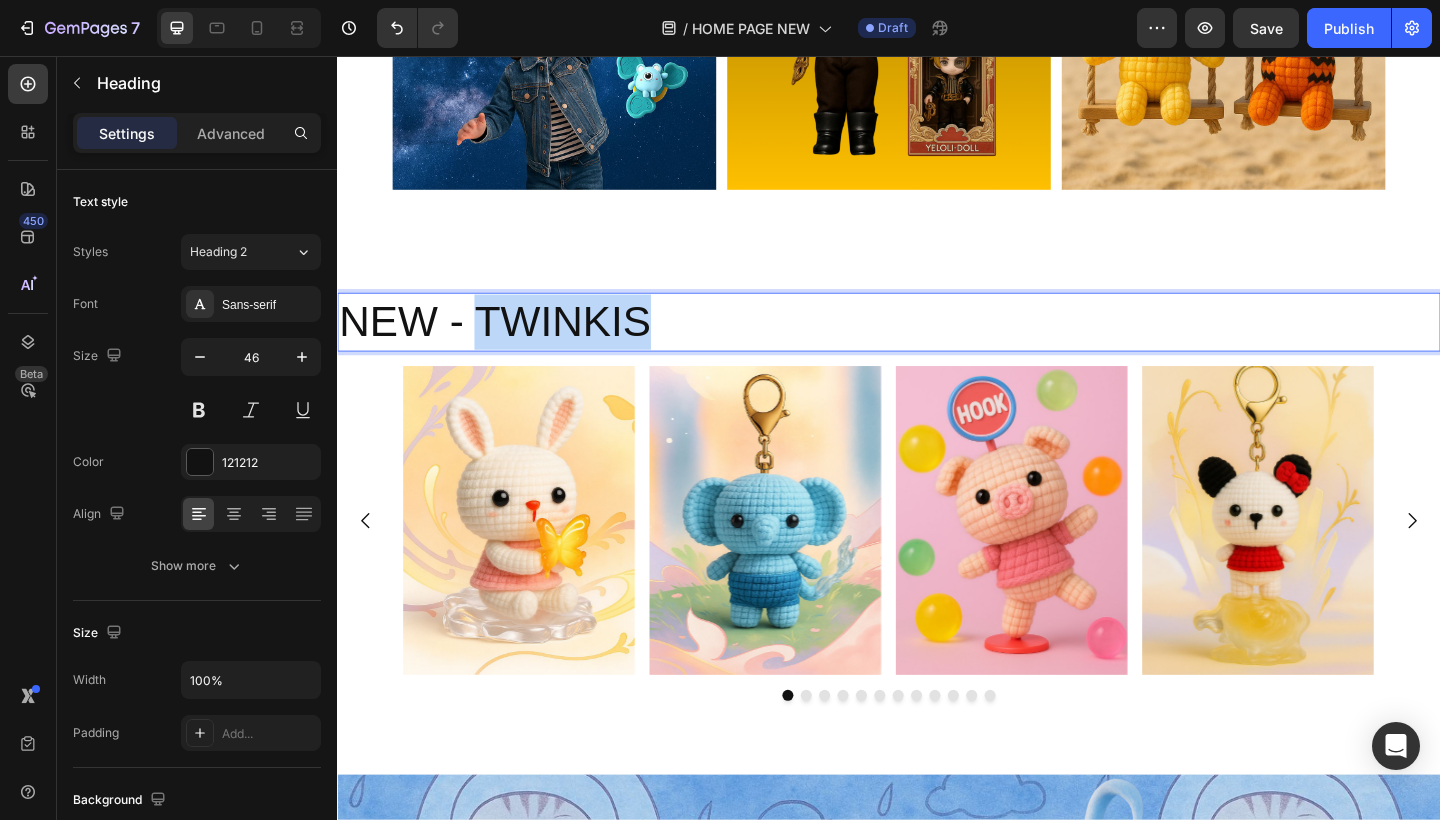 click on "NEW - TWINKIS" at bounding box center (937, 346) 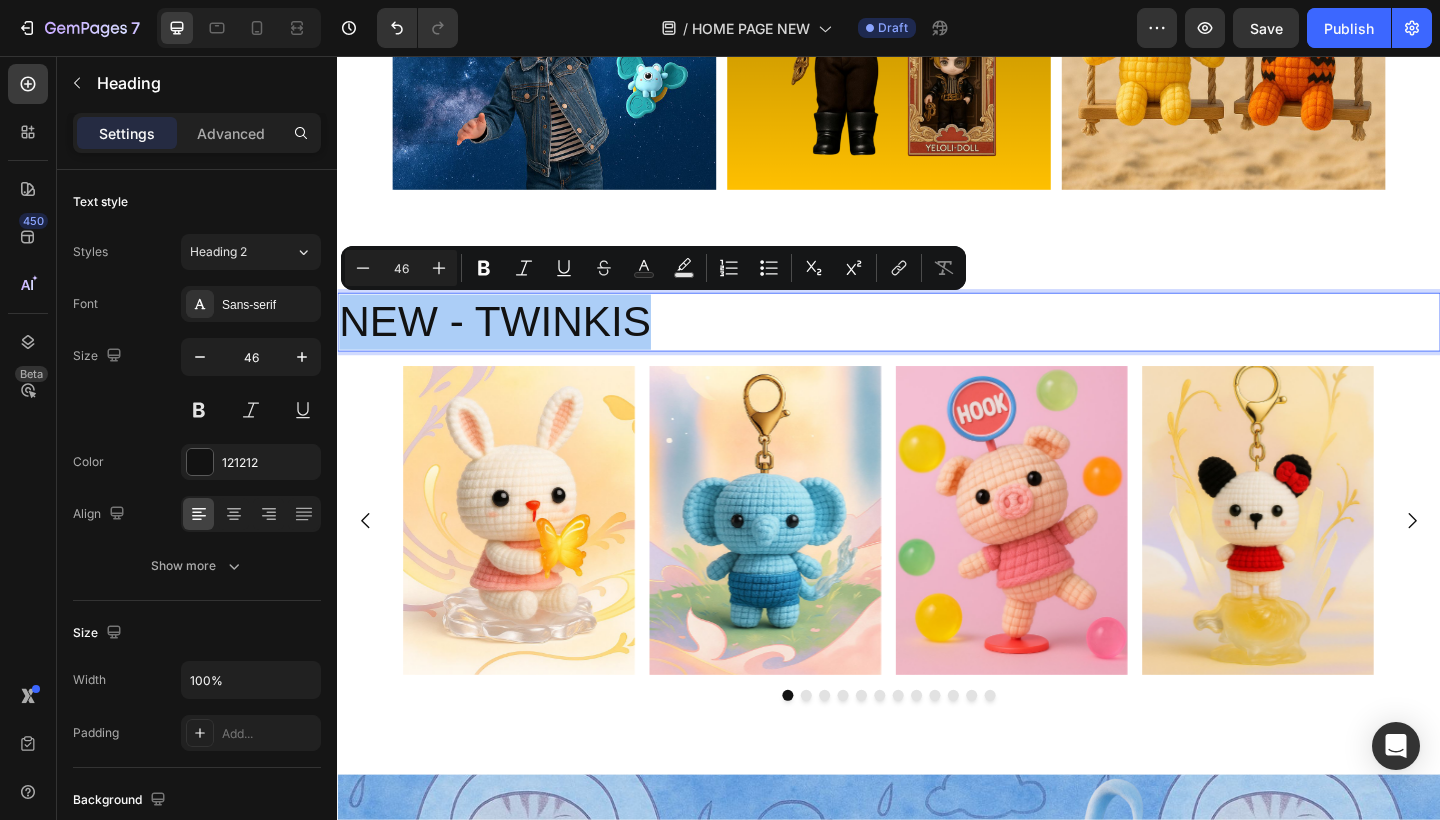 click on "46" at bounding box center [401, 268] 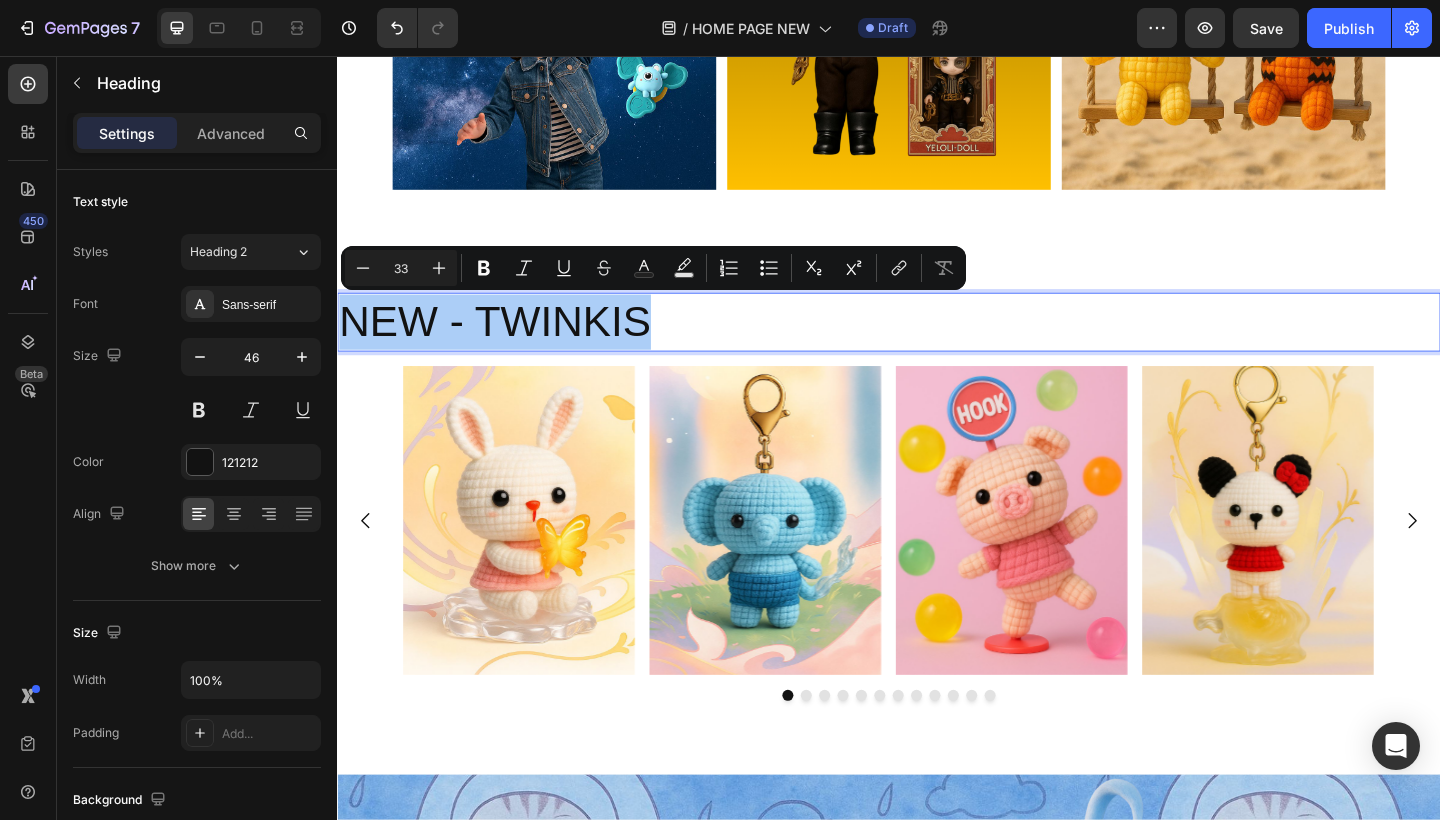 type on "33" 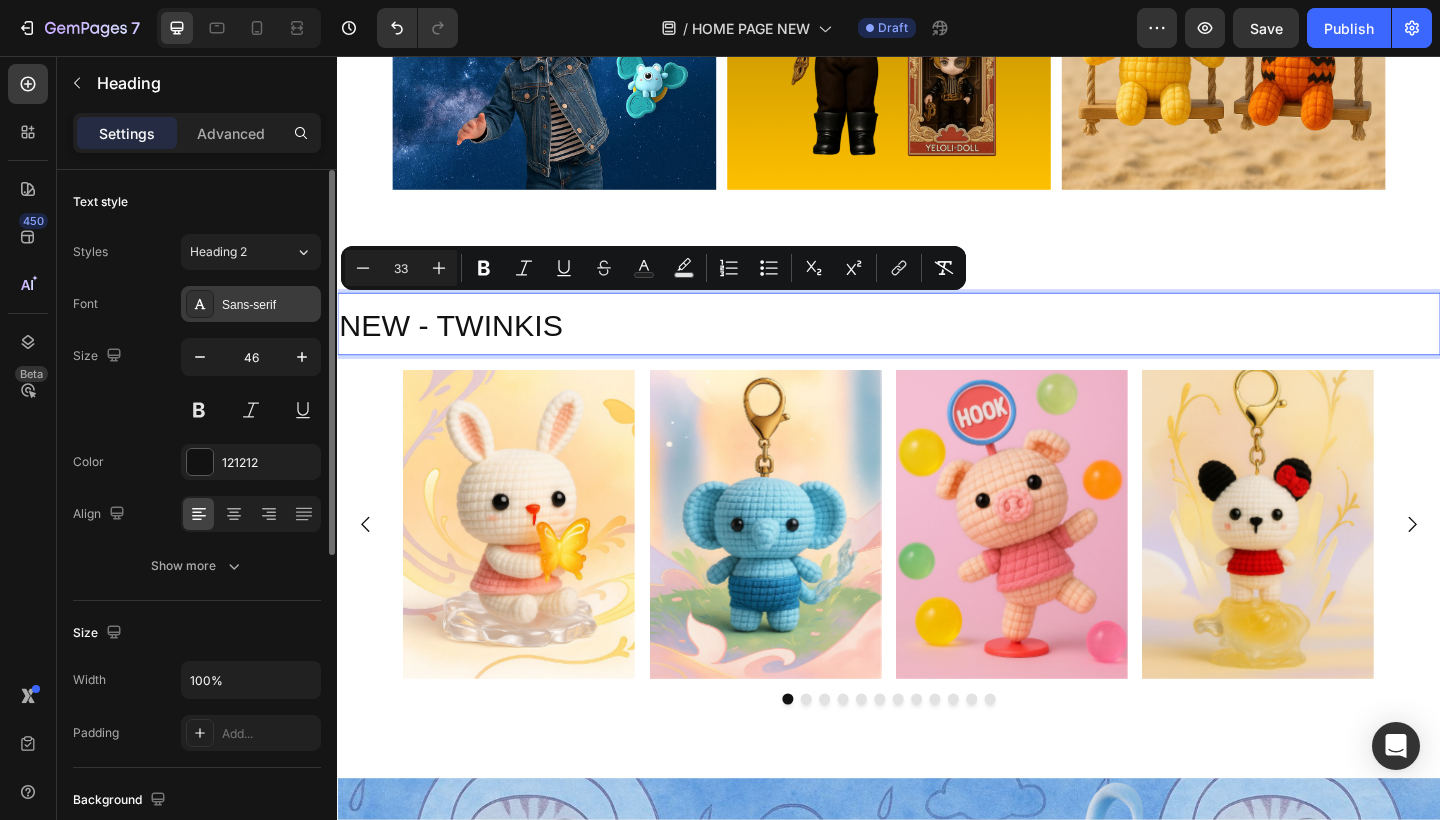 click on "Sans-serif" at bounding box center (269, 305) 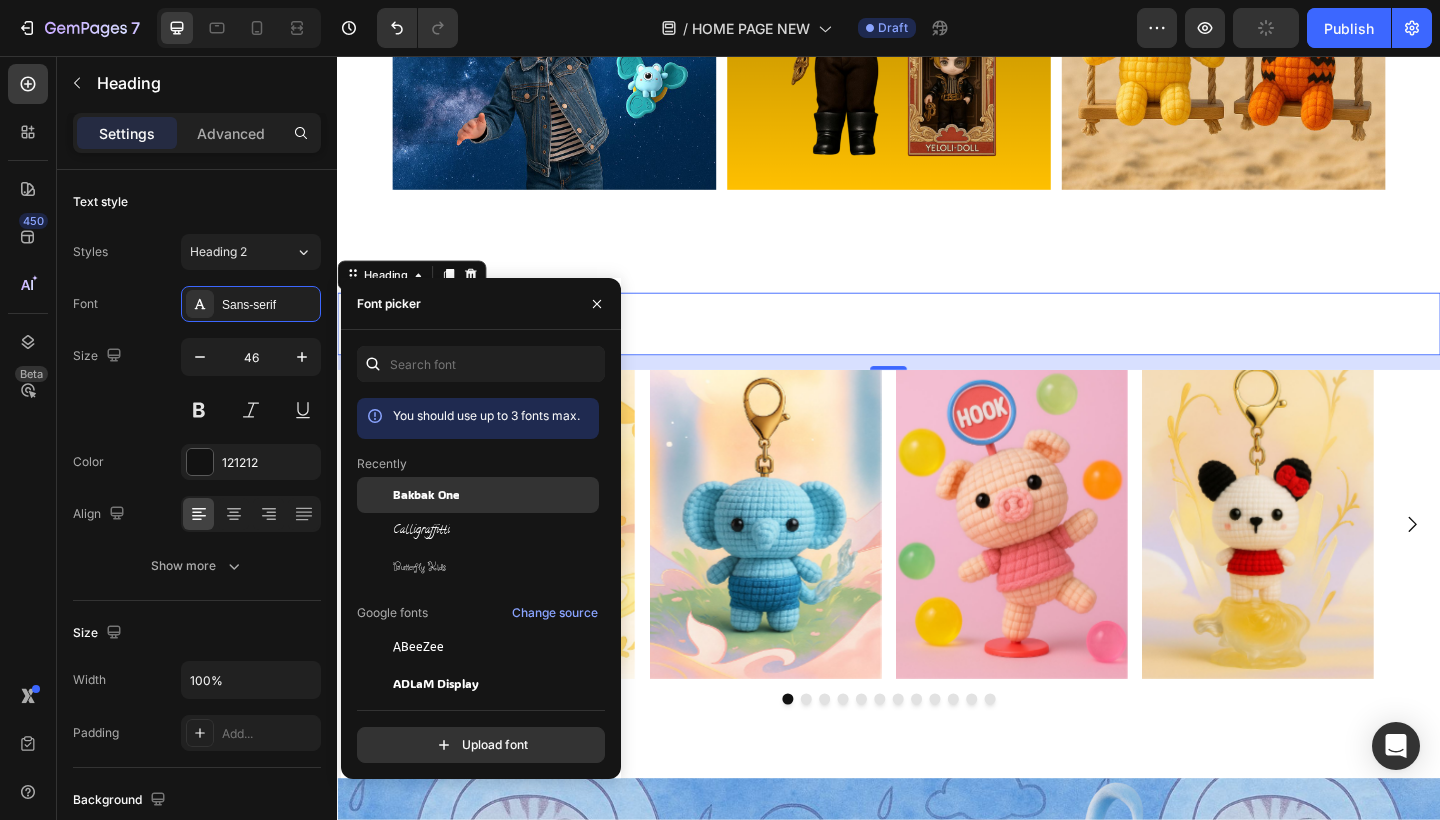 click on "Bakbak One" at bounding box center (426, 495) 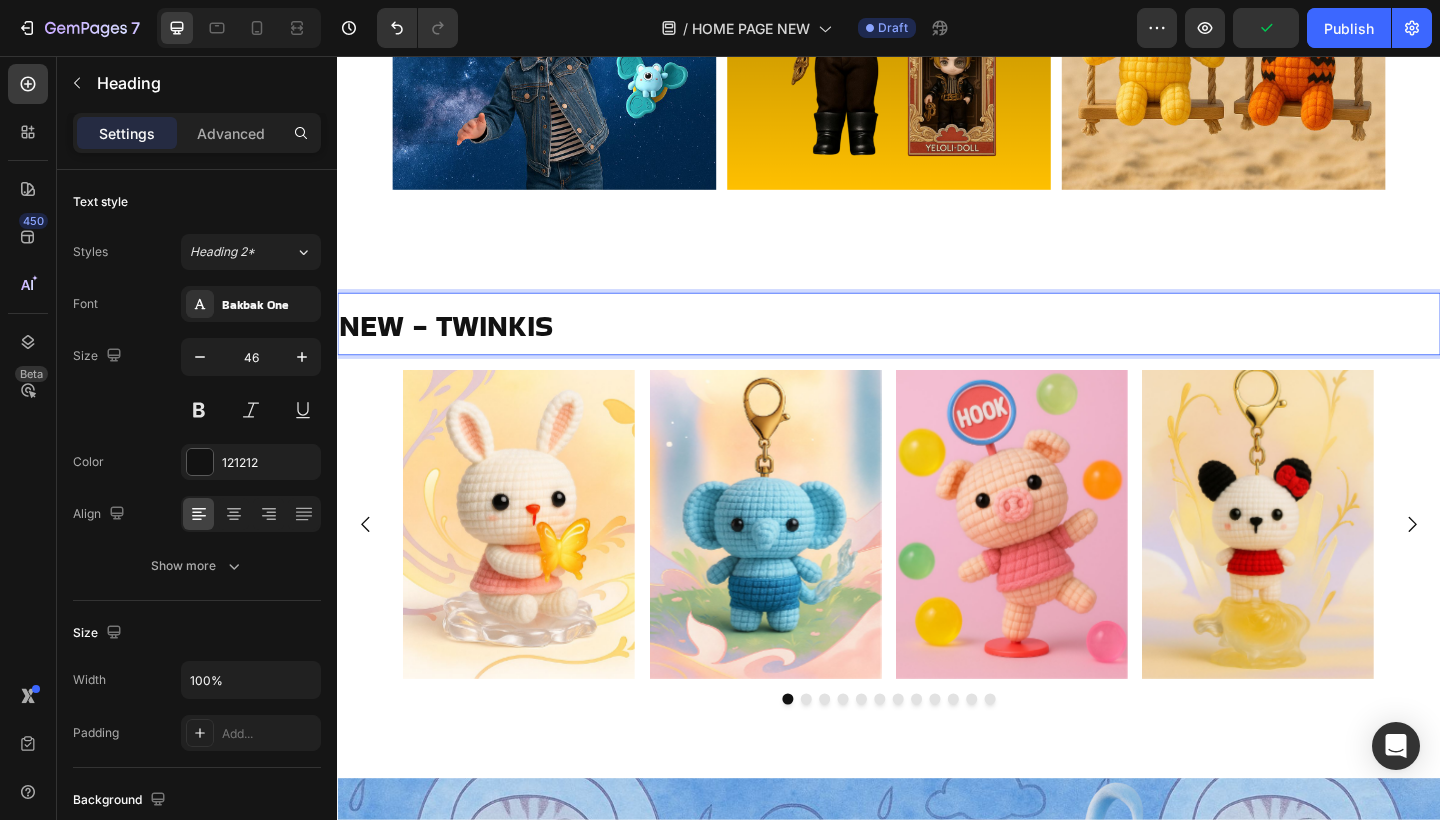 click on "NEW - TWINKIS" at bounding box center [455, 349] 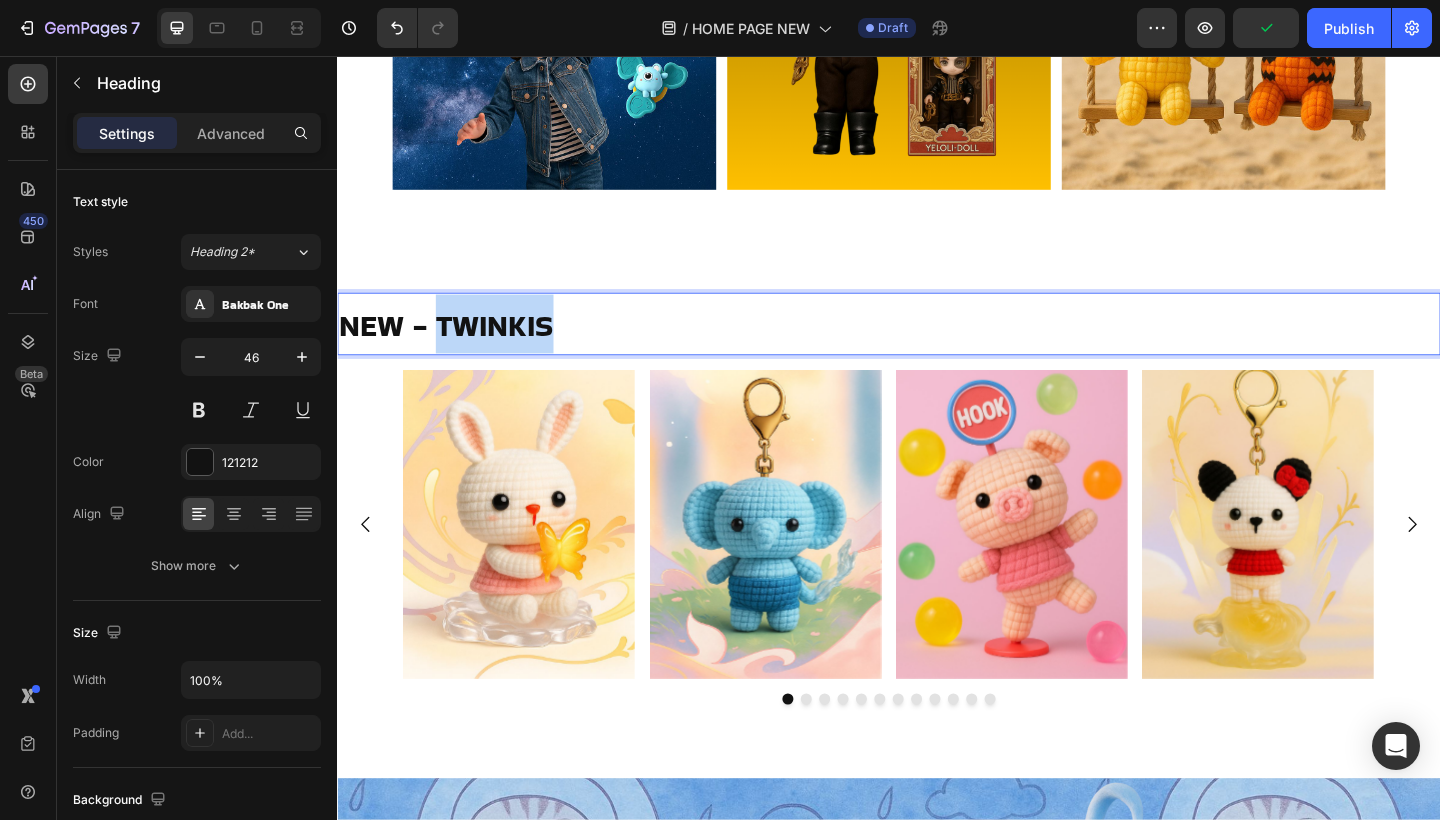 click on "NEW - TWINKIS" at bounding box center (455, 349) 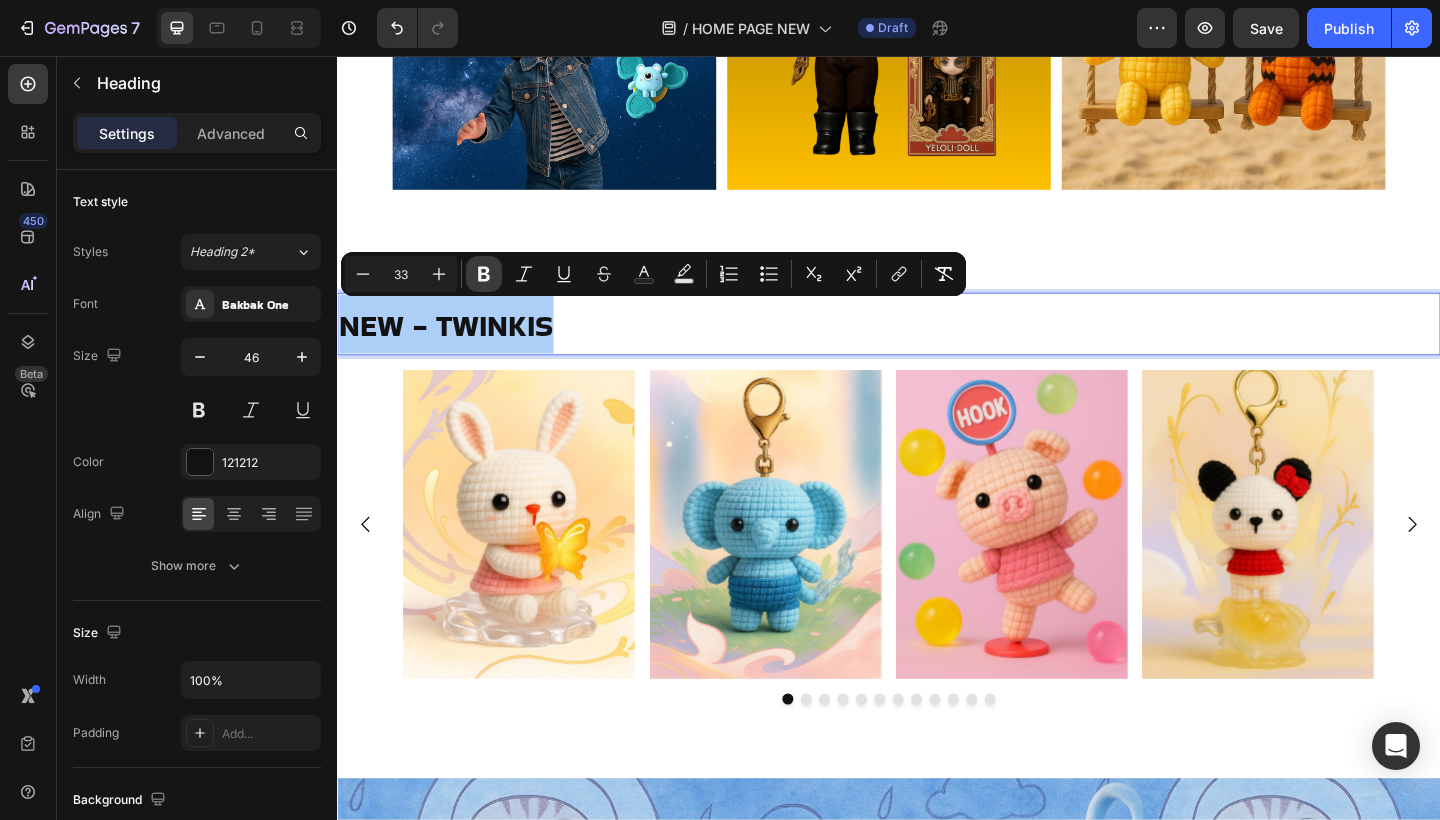 click on "Bold" at bounding box center (484, 274) 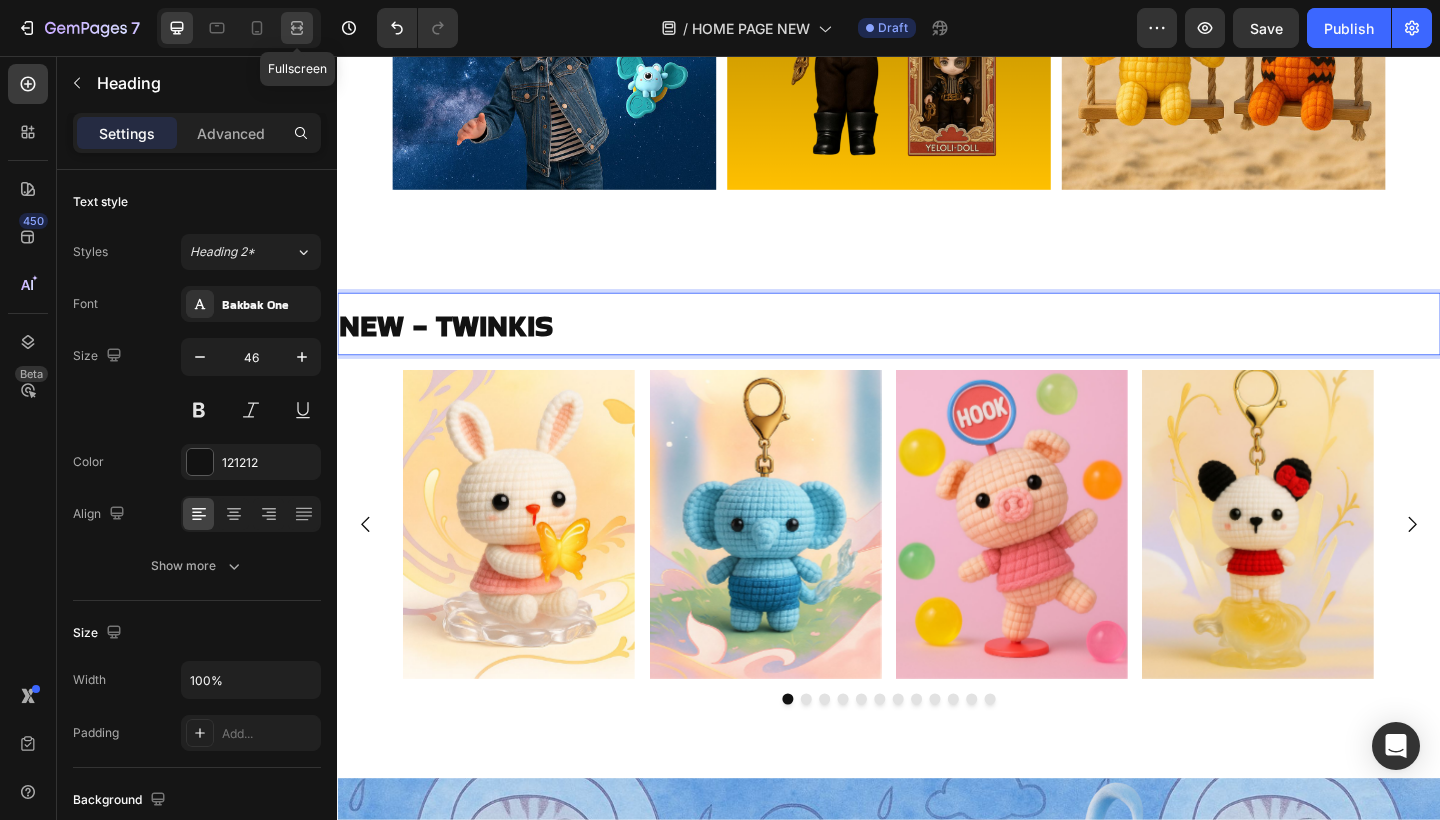 click 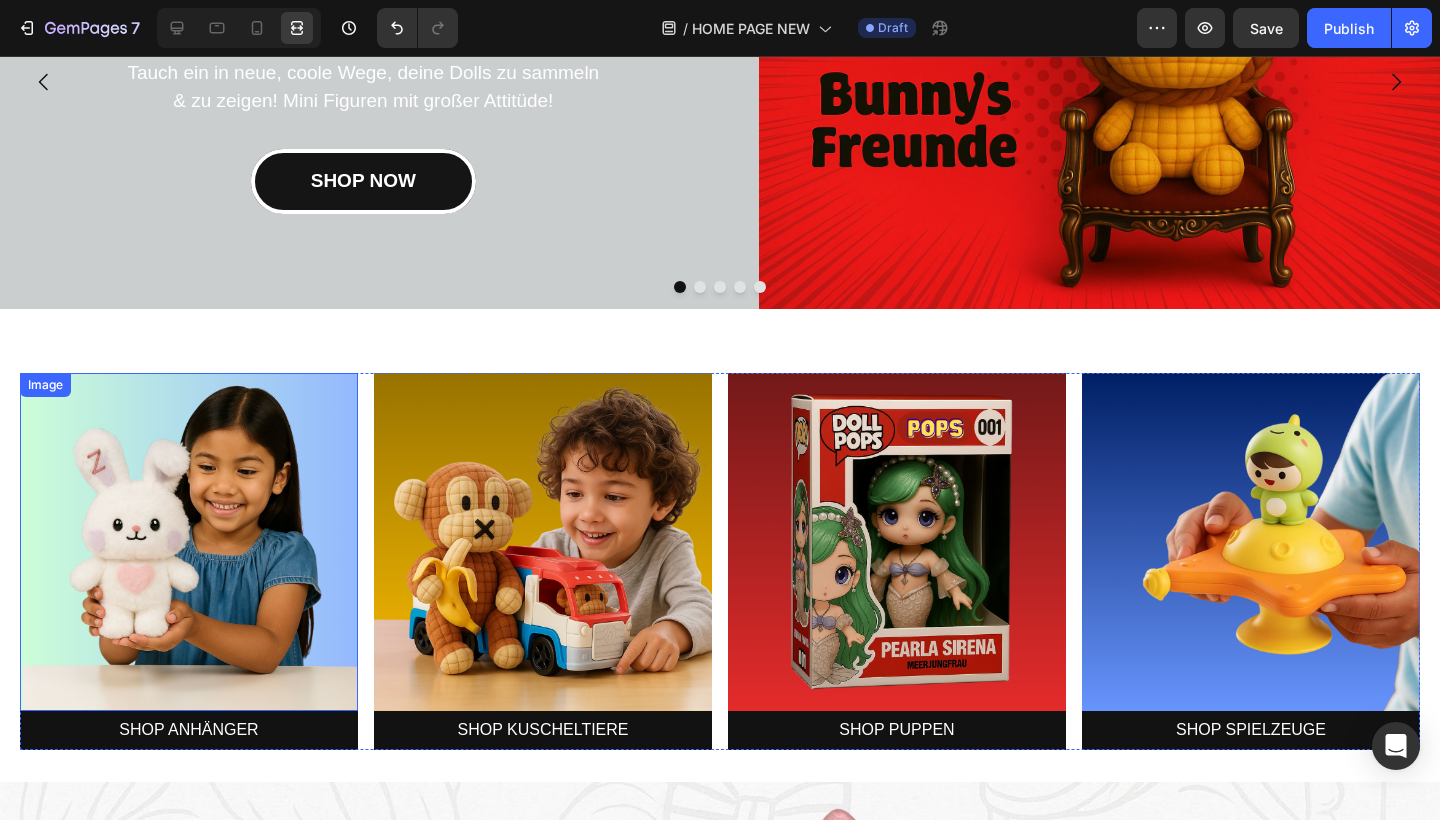scroll, scrollTop: 240, scrollLeft: 0, axis: vertical 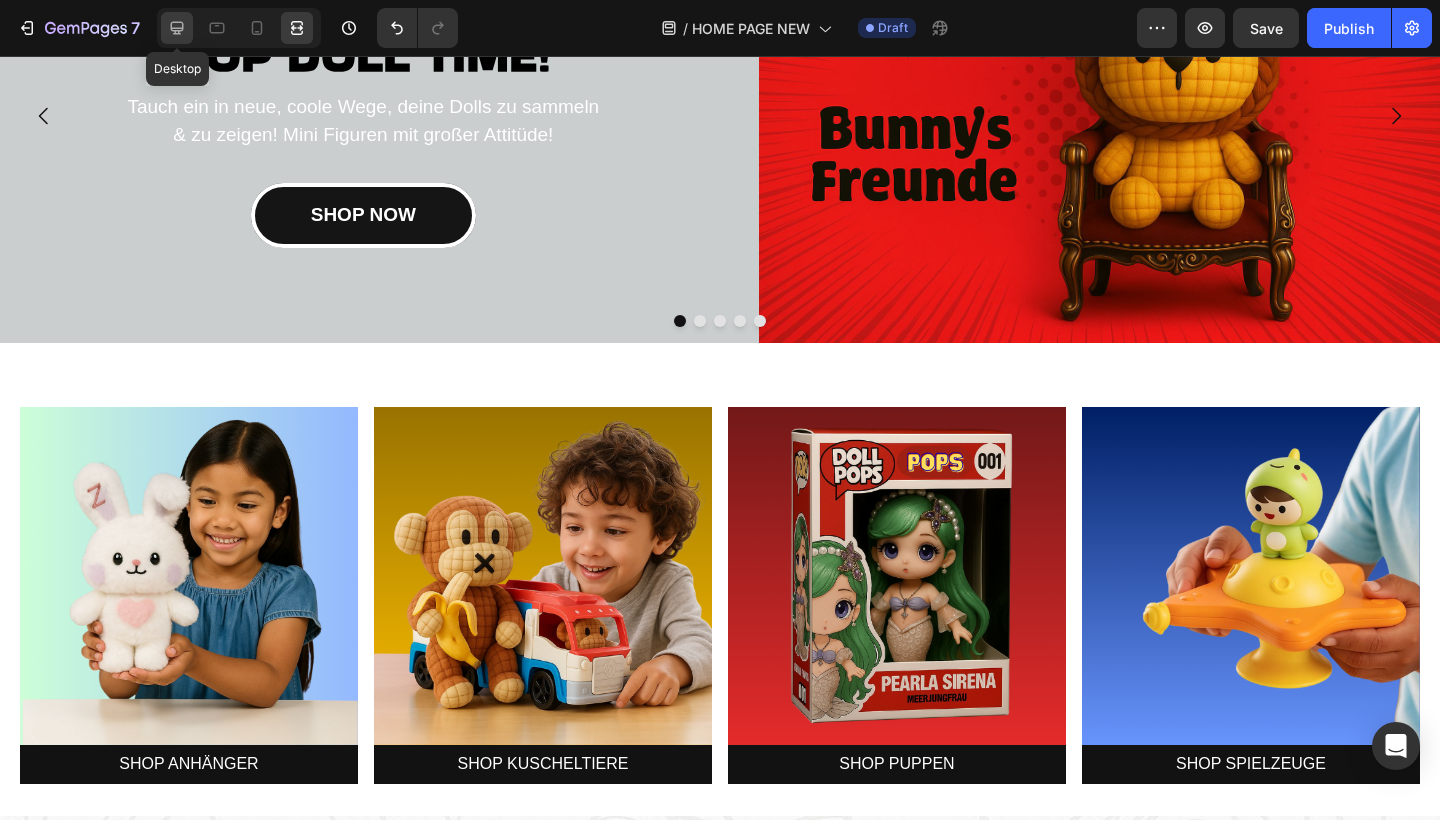 click 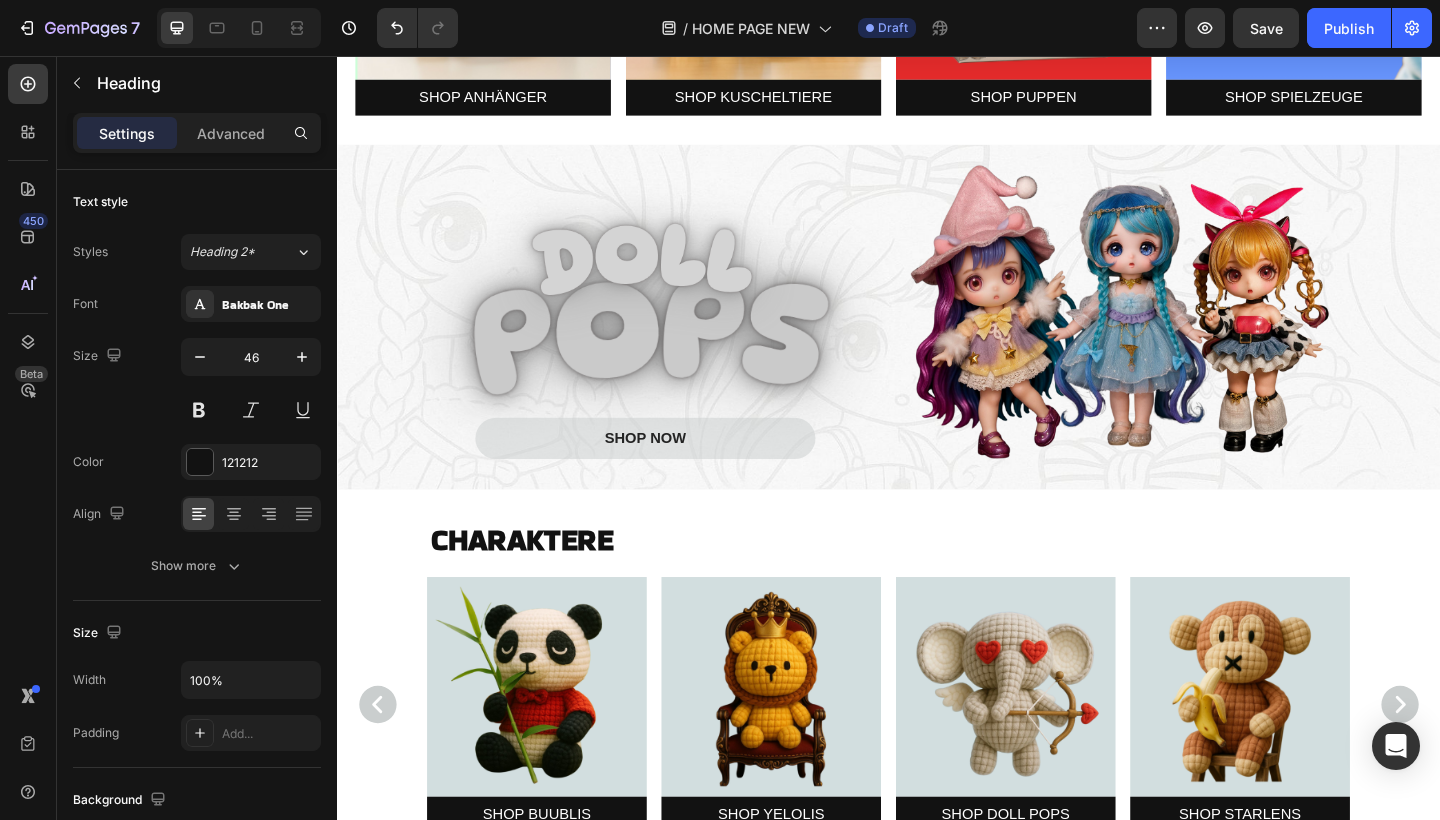 scroll, scrollTop: 859, scrollLeft: 0, axis: vertical 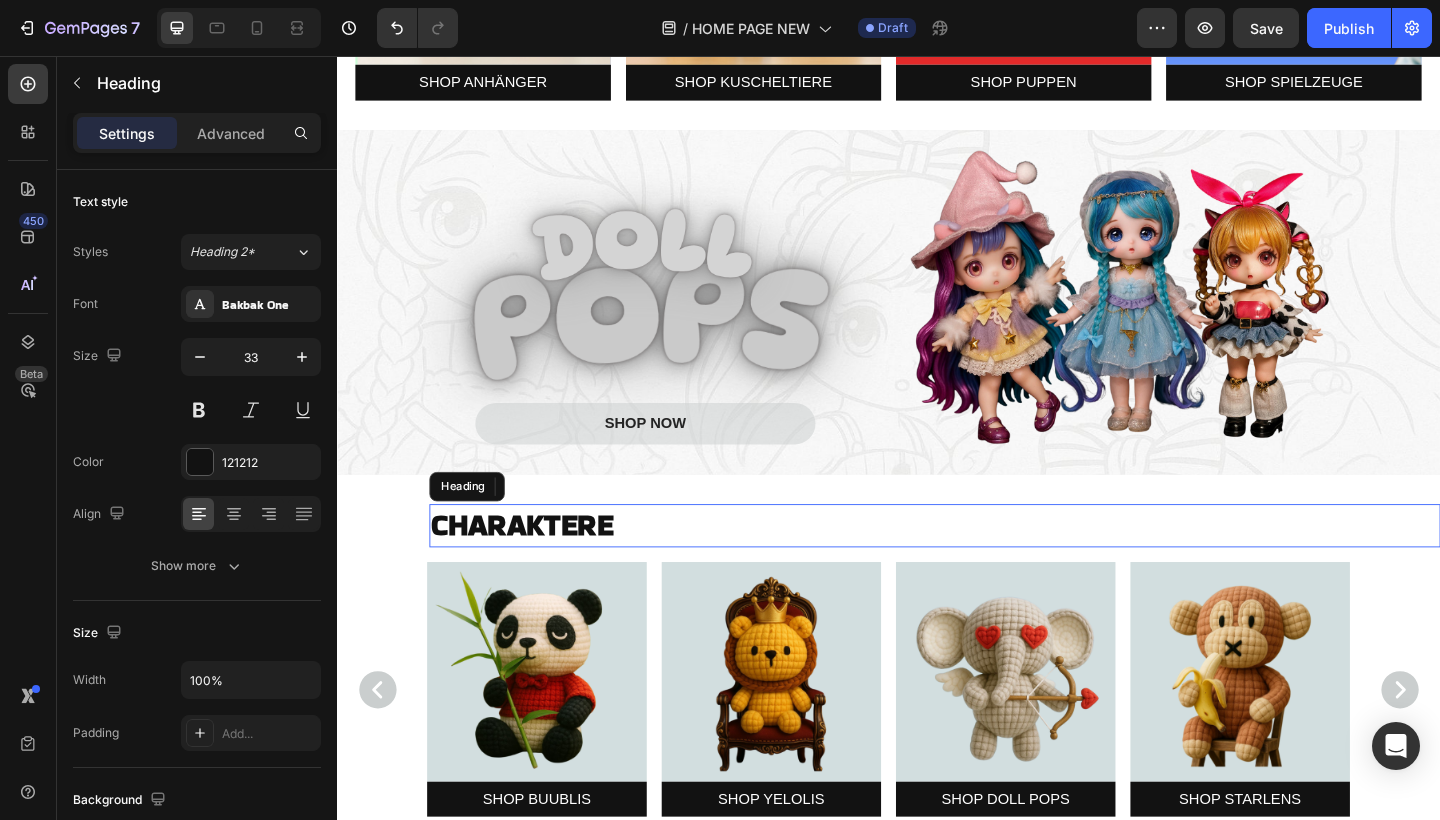 click on "CHARAKTERE" at bounding box center (538, 566) 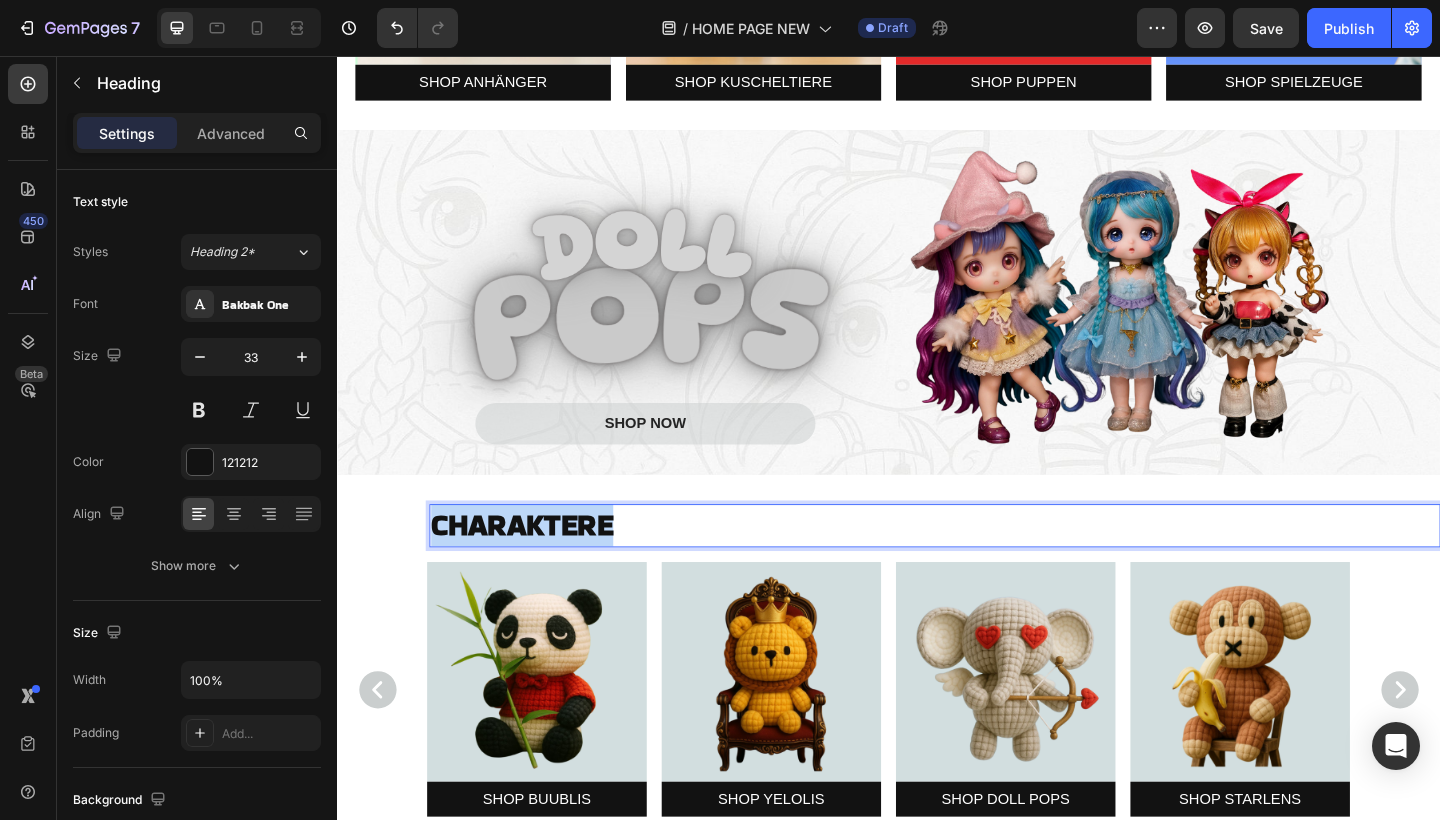 click on "CHARAKTERE" at bounding box center (538, 566) 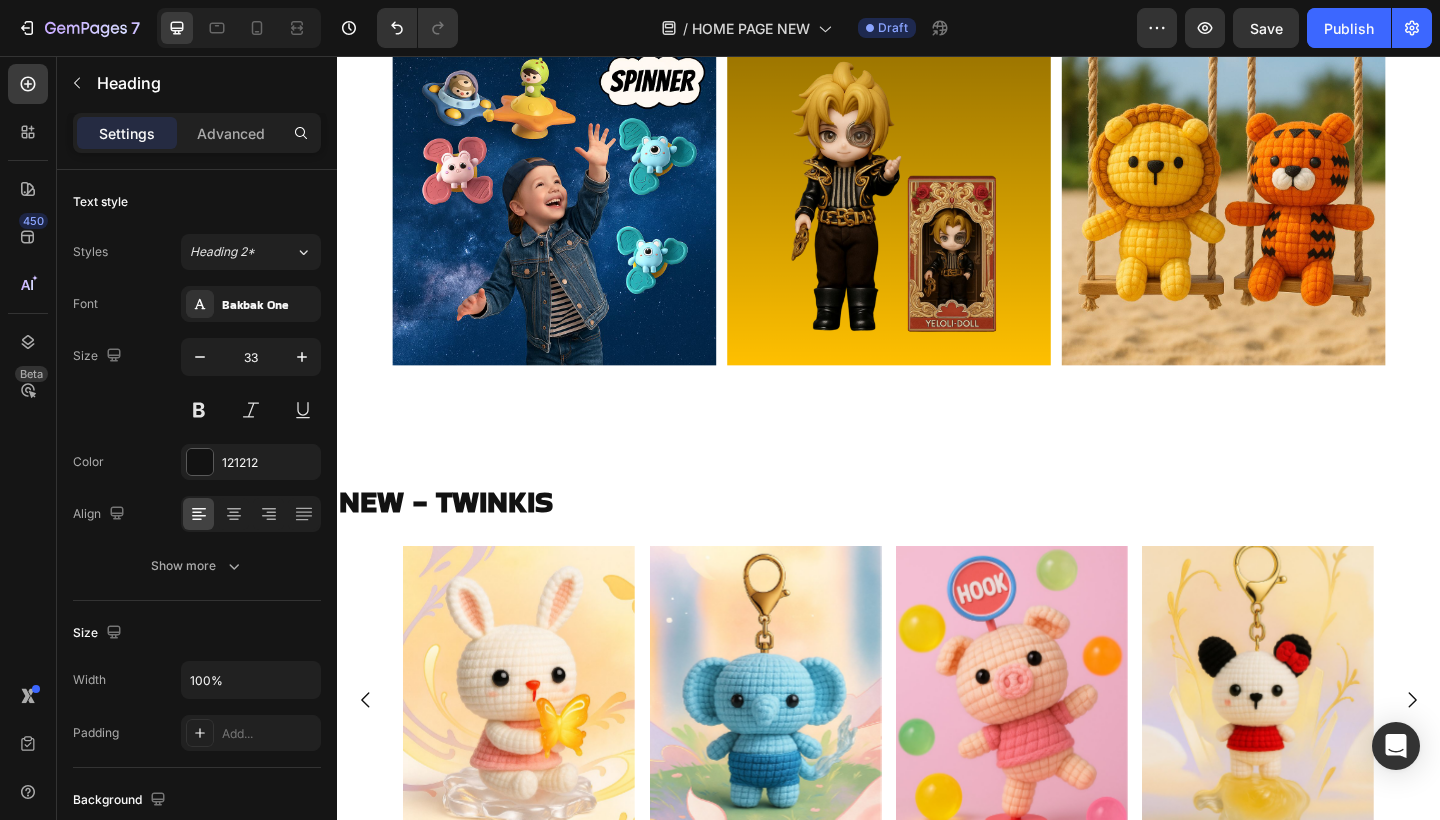 scroll, scrollTop: 5027, scrollLeft: 0, axis: vertical 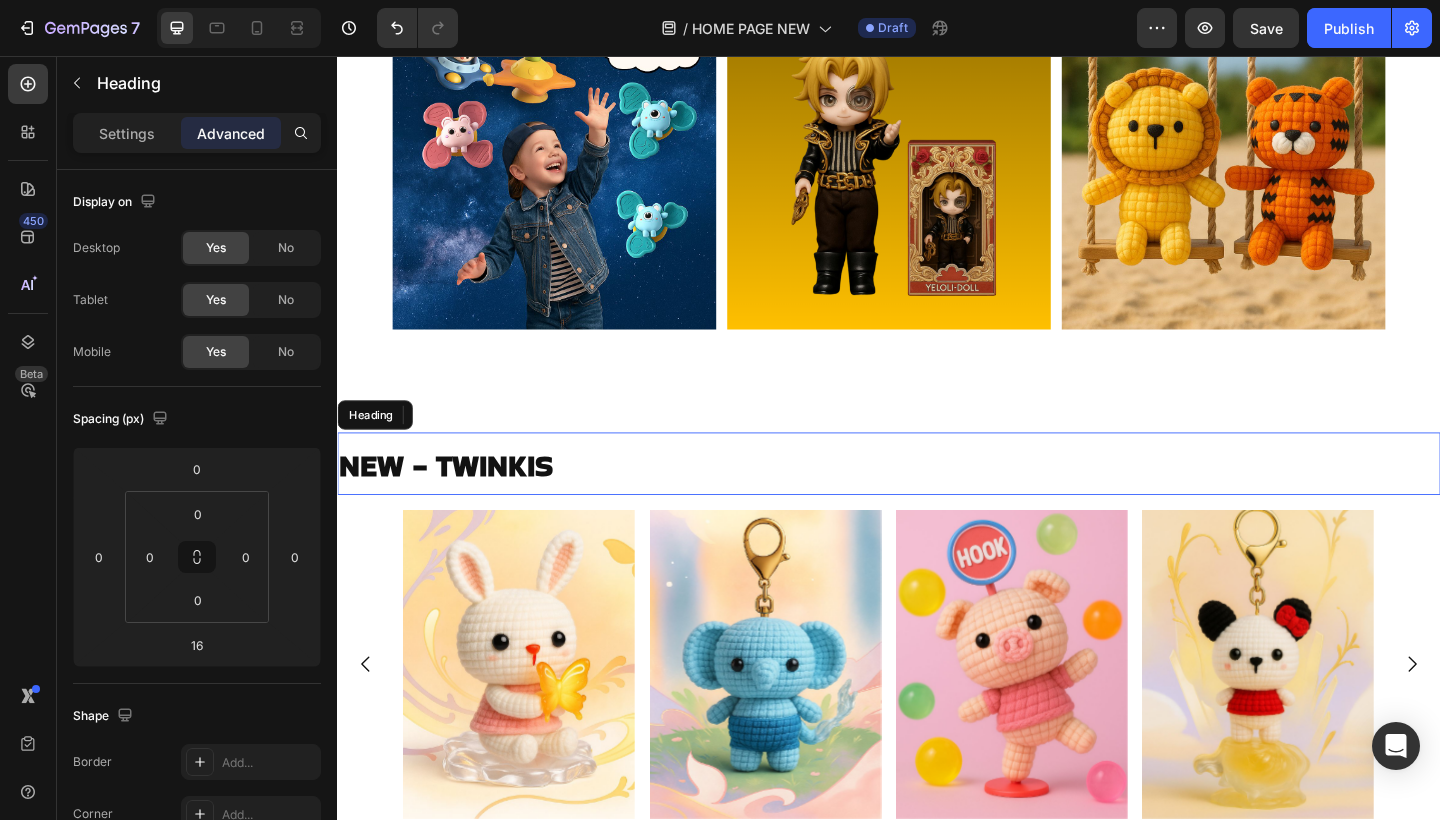 click on "NEW - TWINKIS" at bounding box center [937, 500] 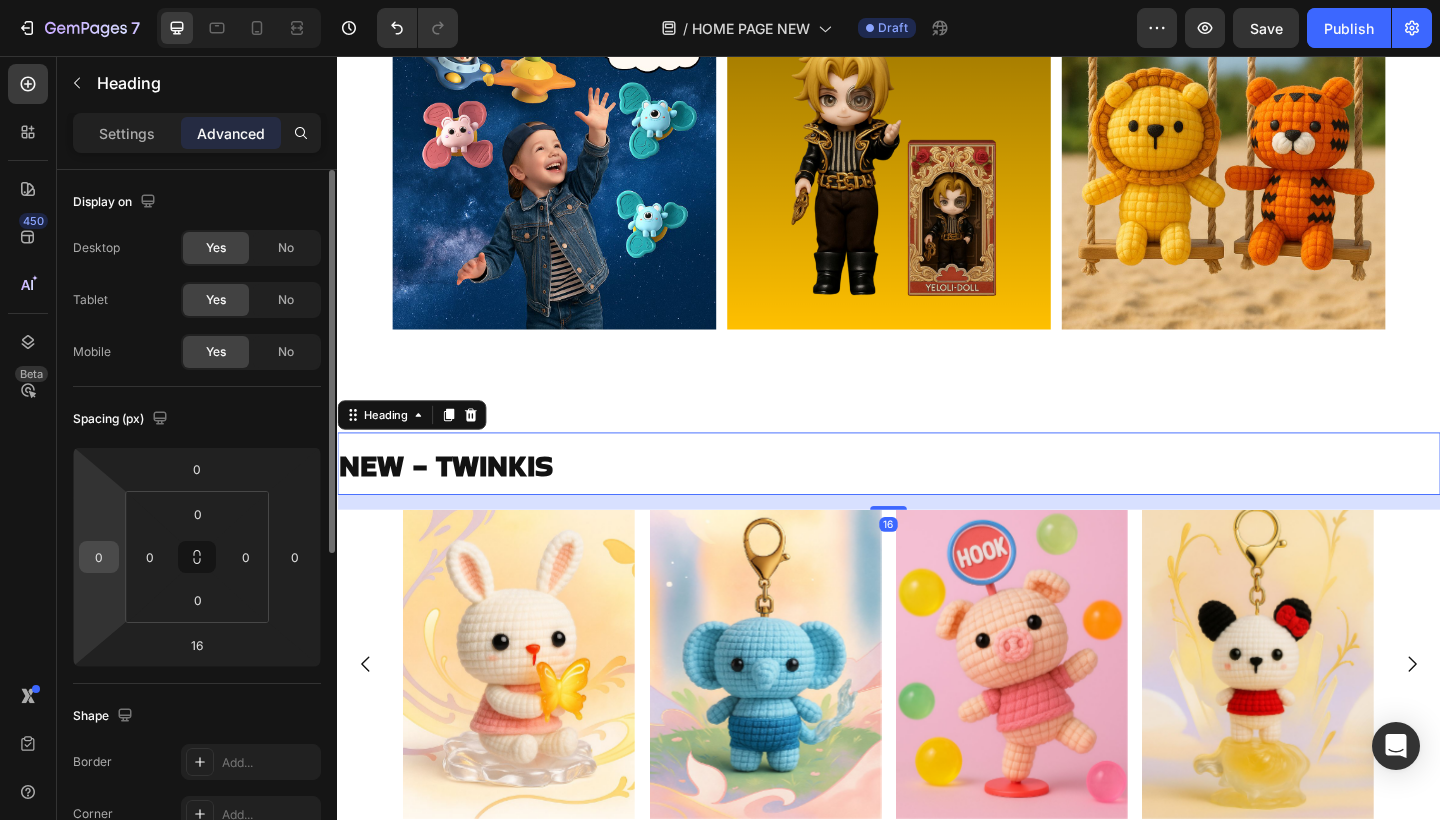 click on "0" at bounding box center (99, 557) 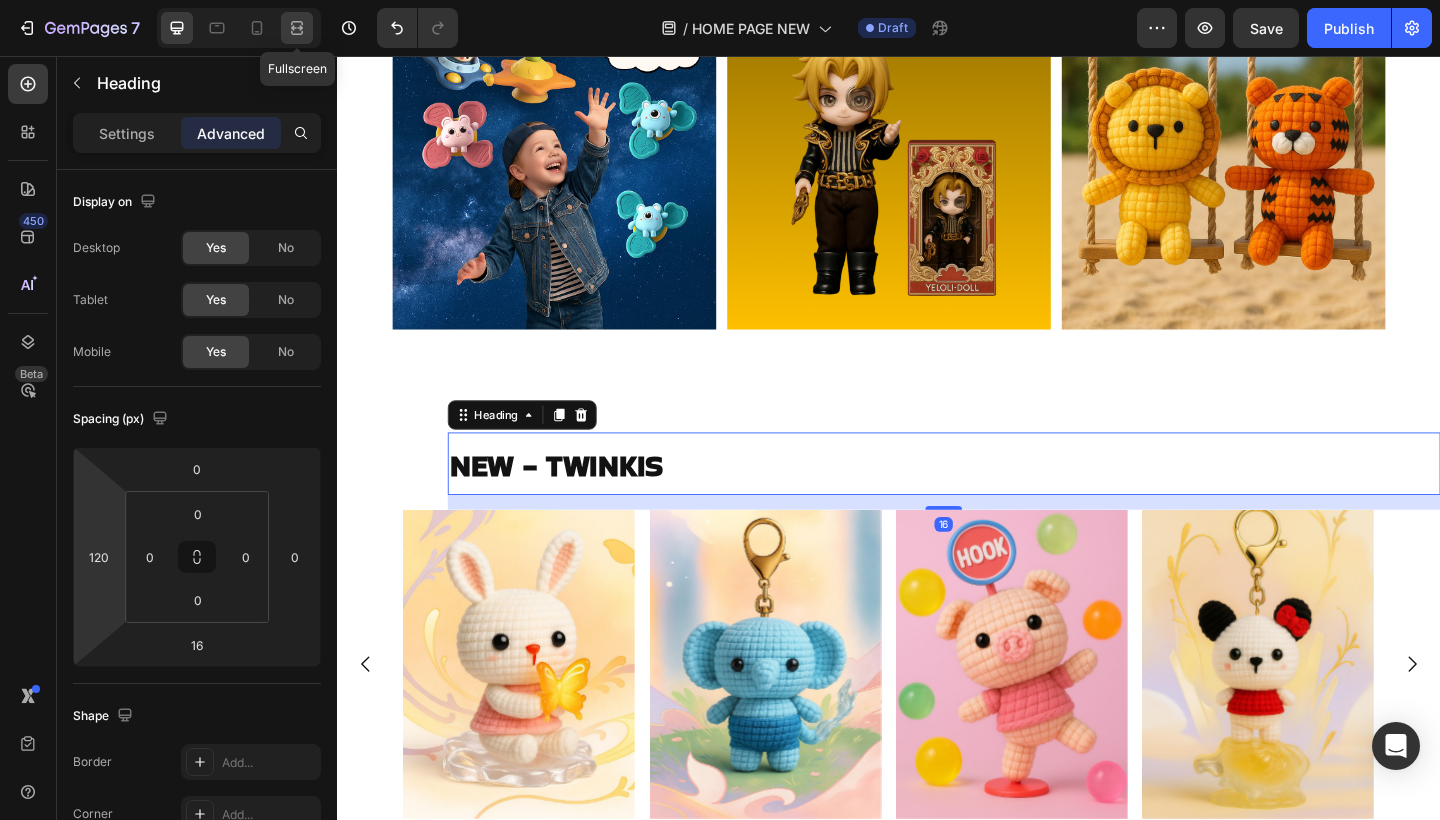 click 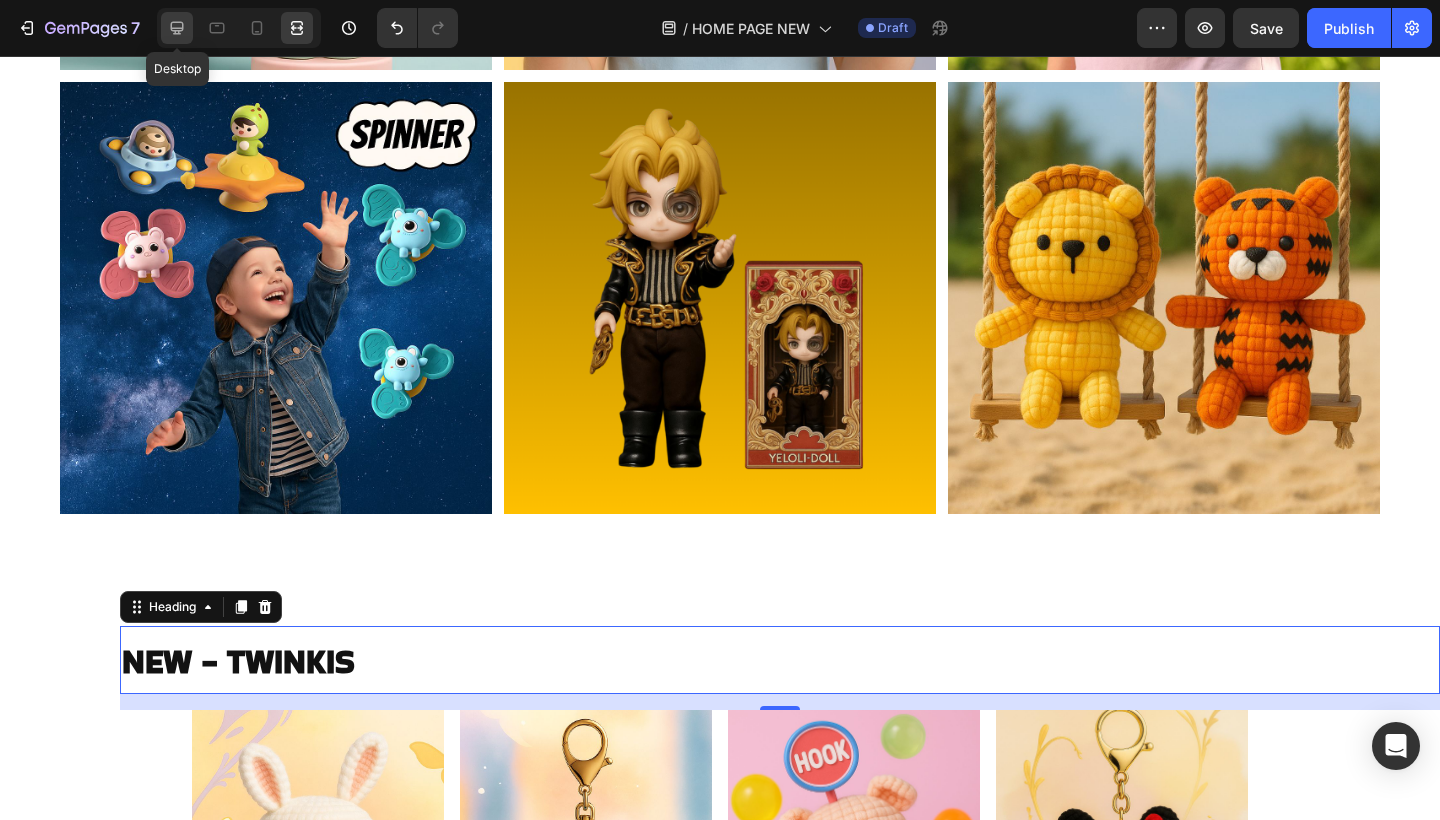 click 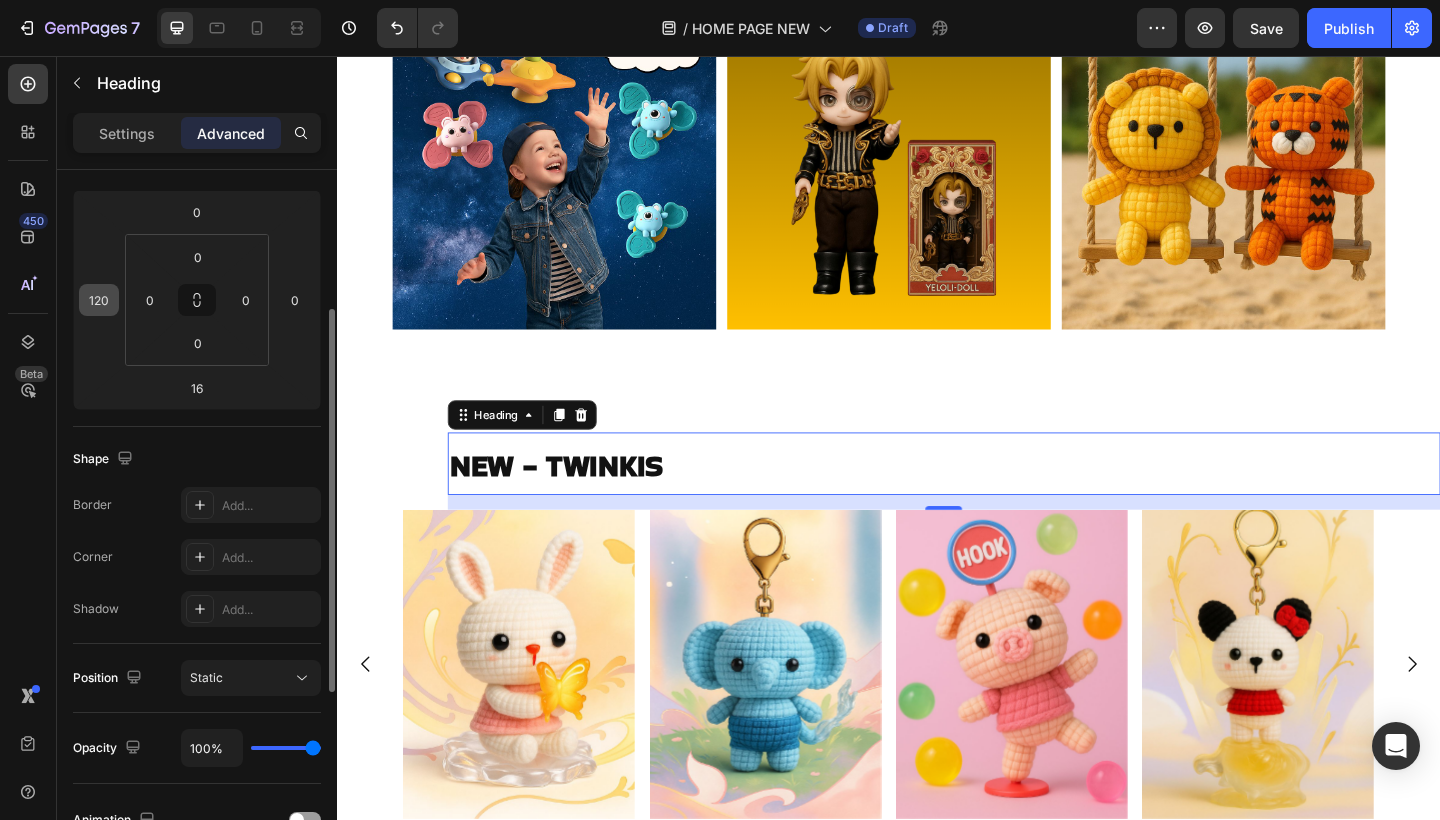 scroll, scrollTop: 233, scrollLeft: 0, axis: vertical 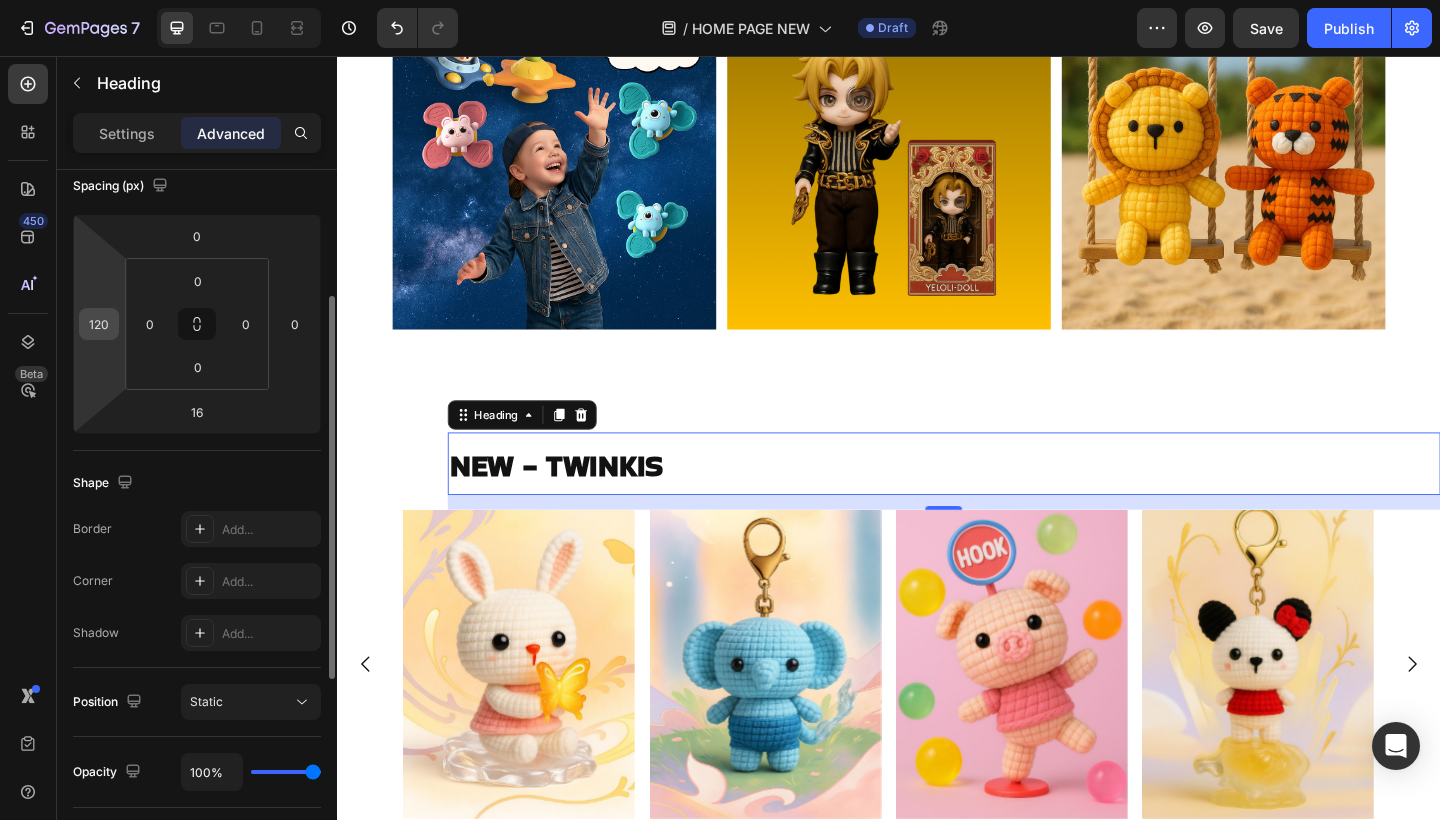 click on "120" at bounding box center [99, 324] 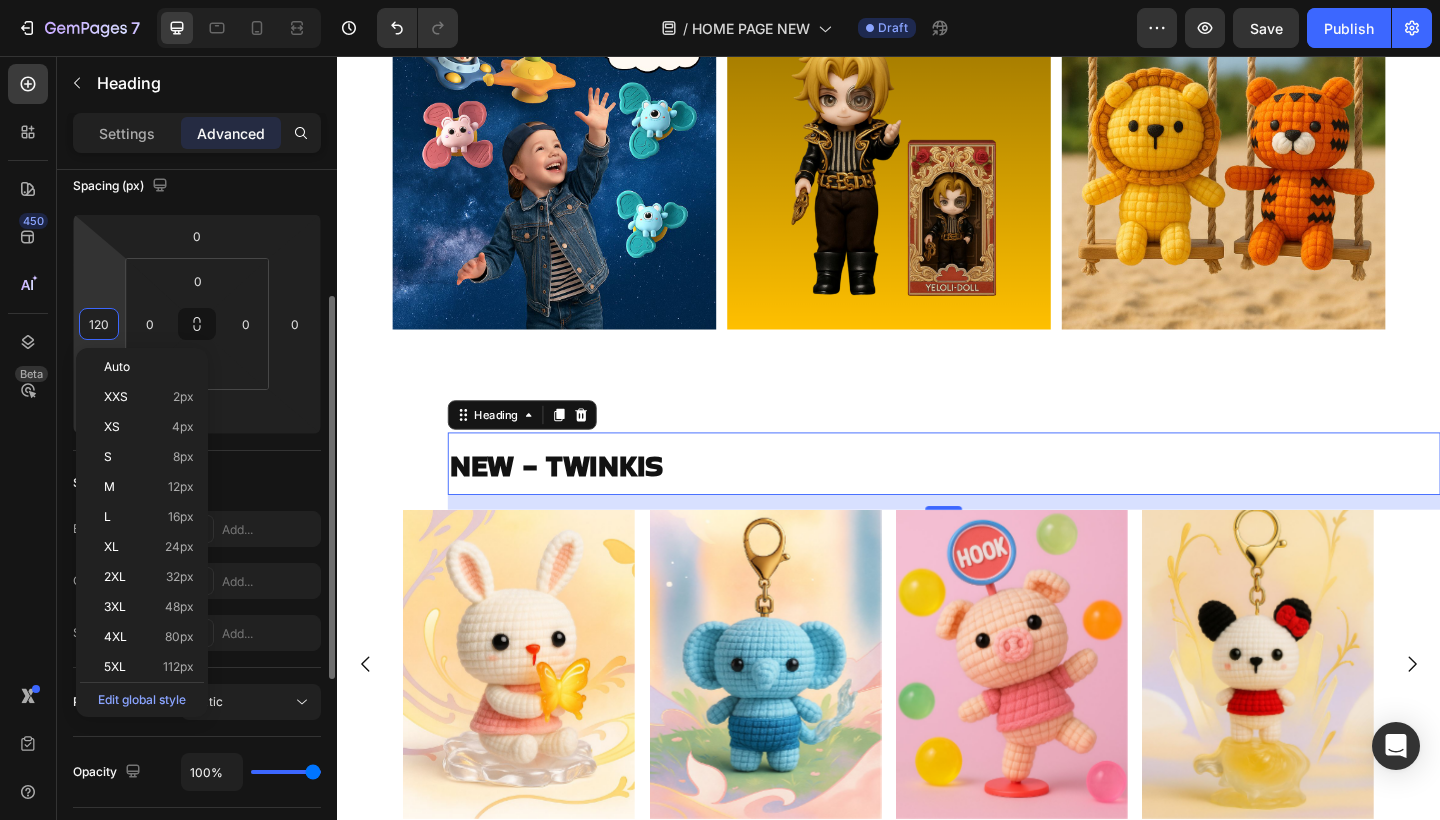 click on "120" at bounding box center [99, 324] 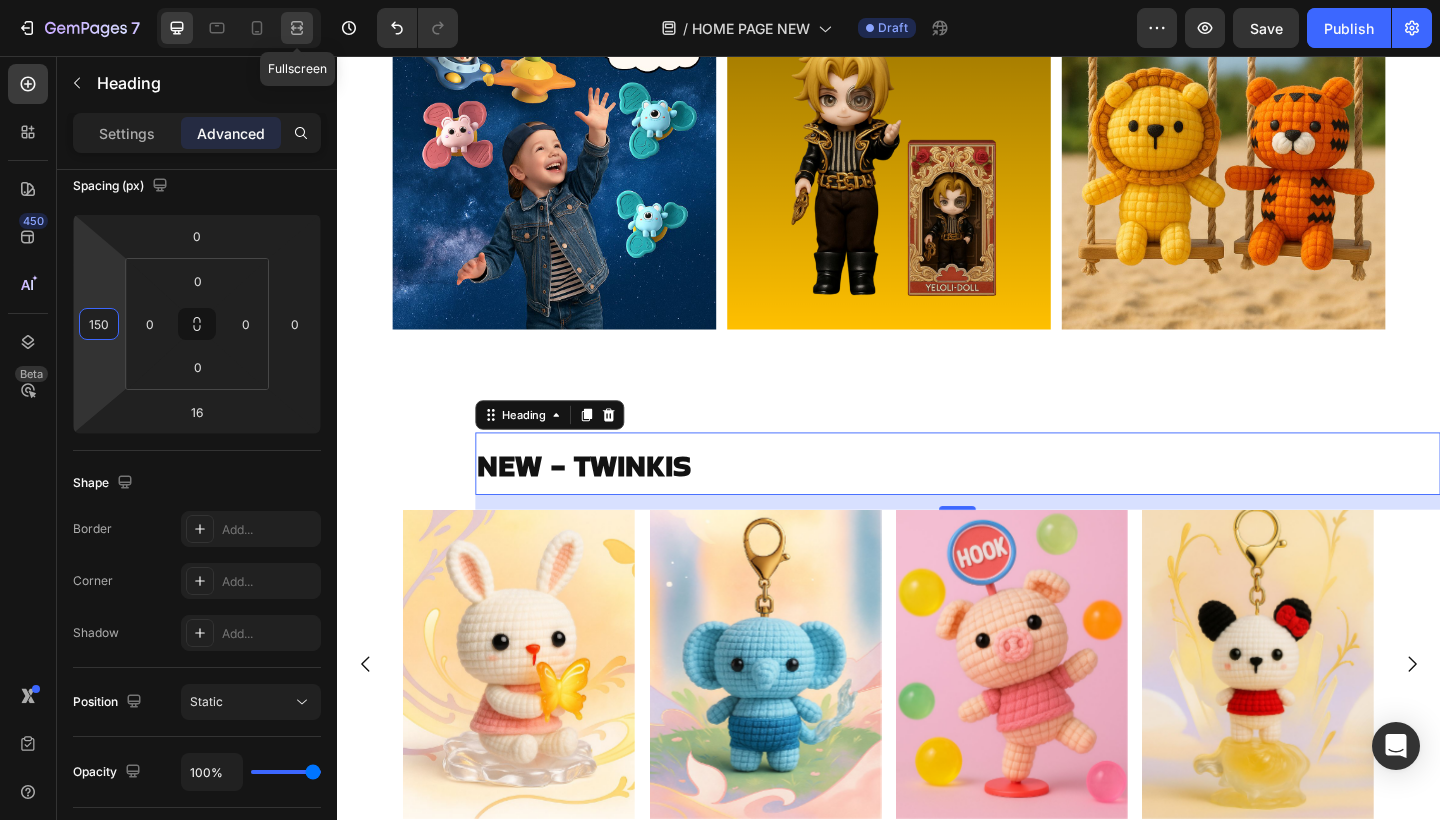 click 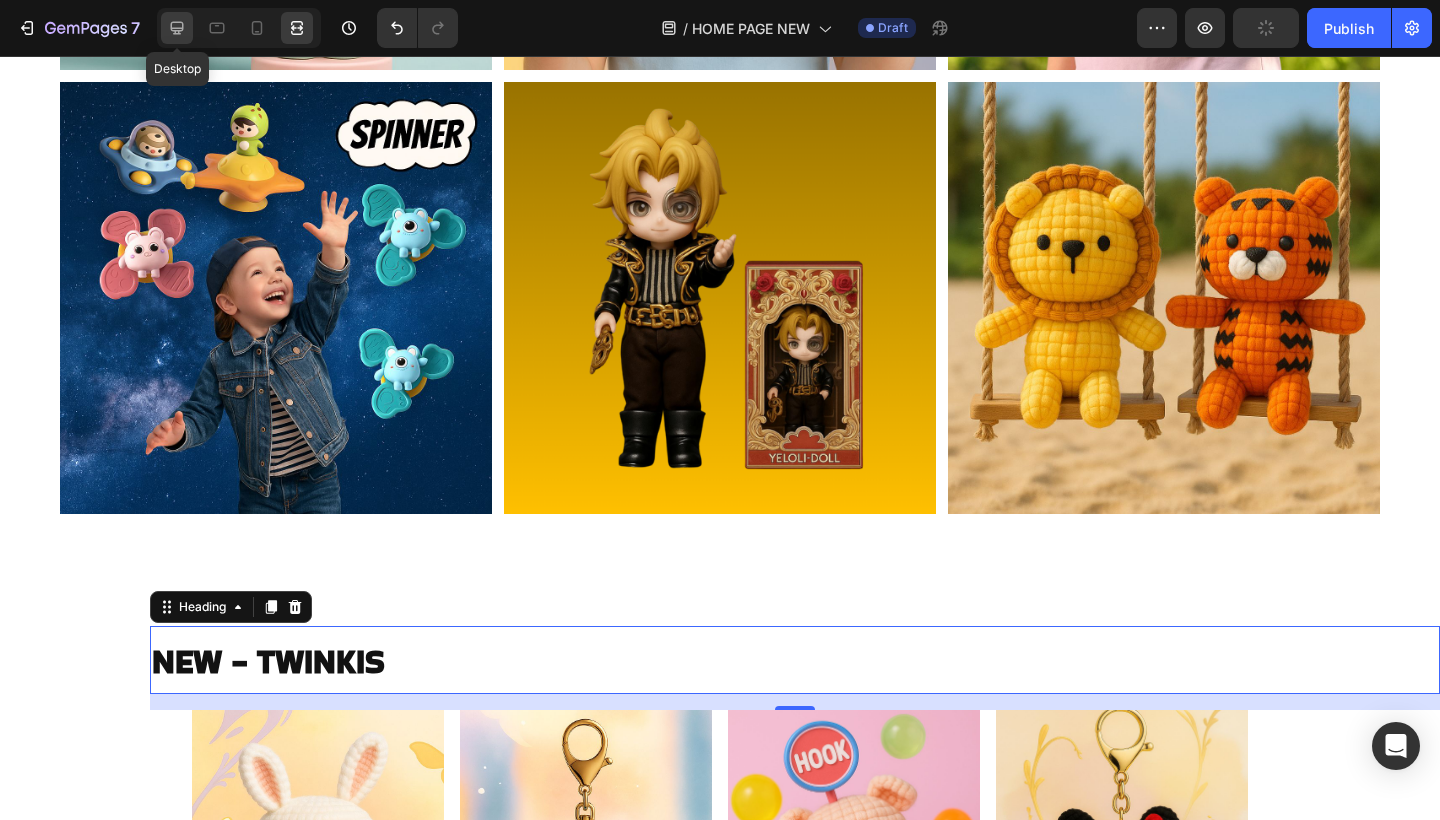 click 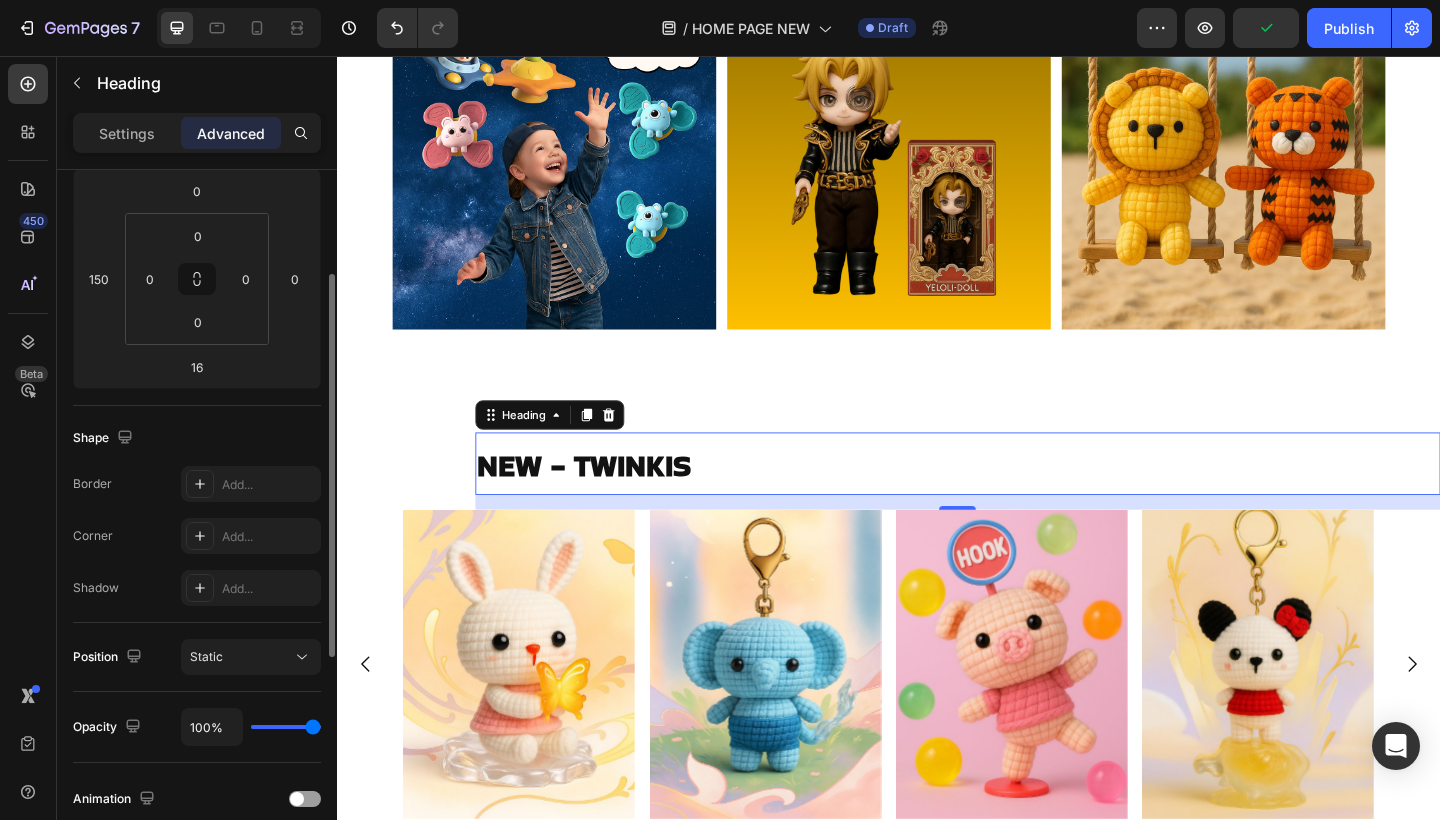 scroll, scrollTop: 248, scrollLeft: 0, axis: vertical 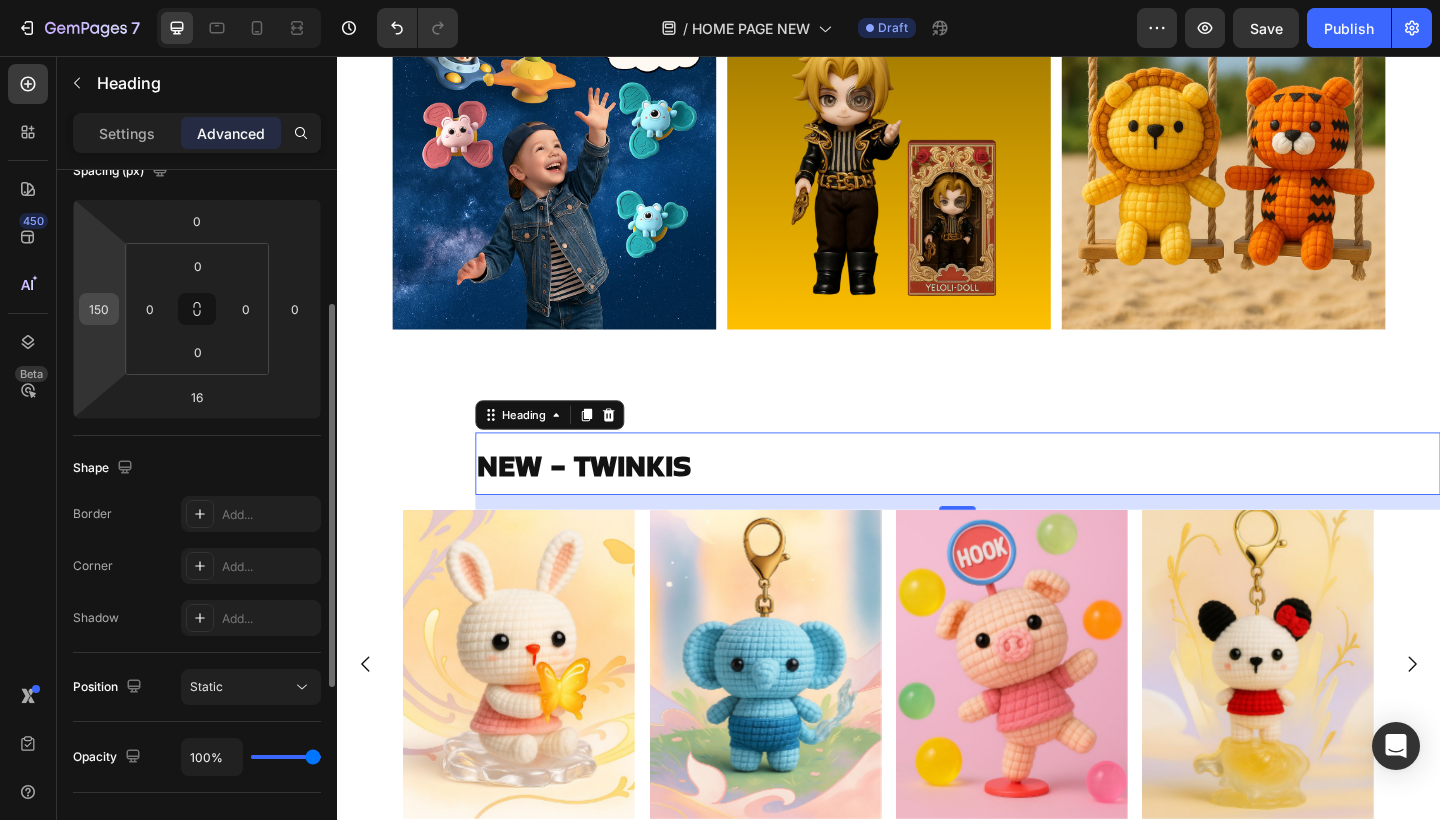 click on "150" at bounding box center (99, 309) 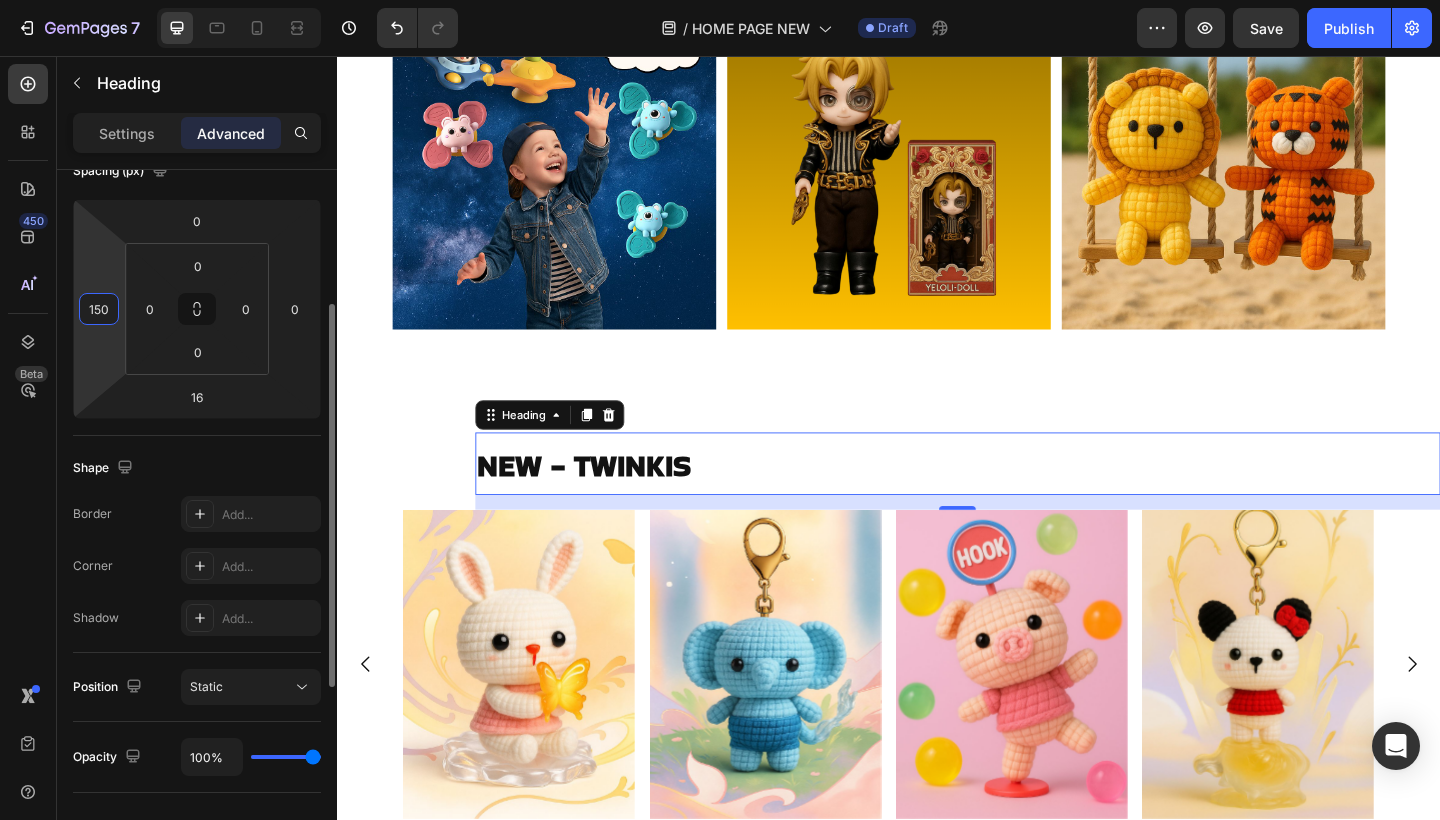 click on "150" at bounding box center [99, 309] 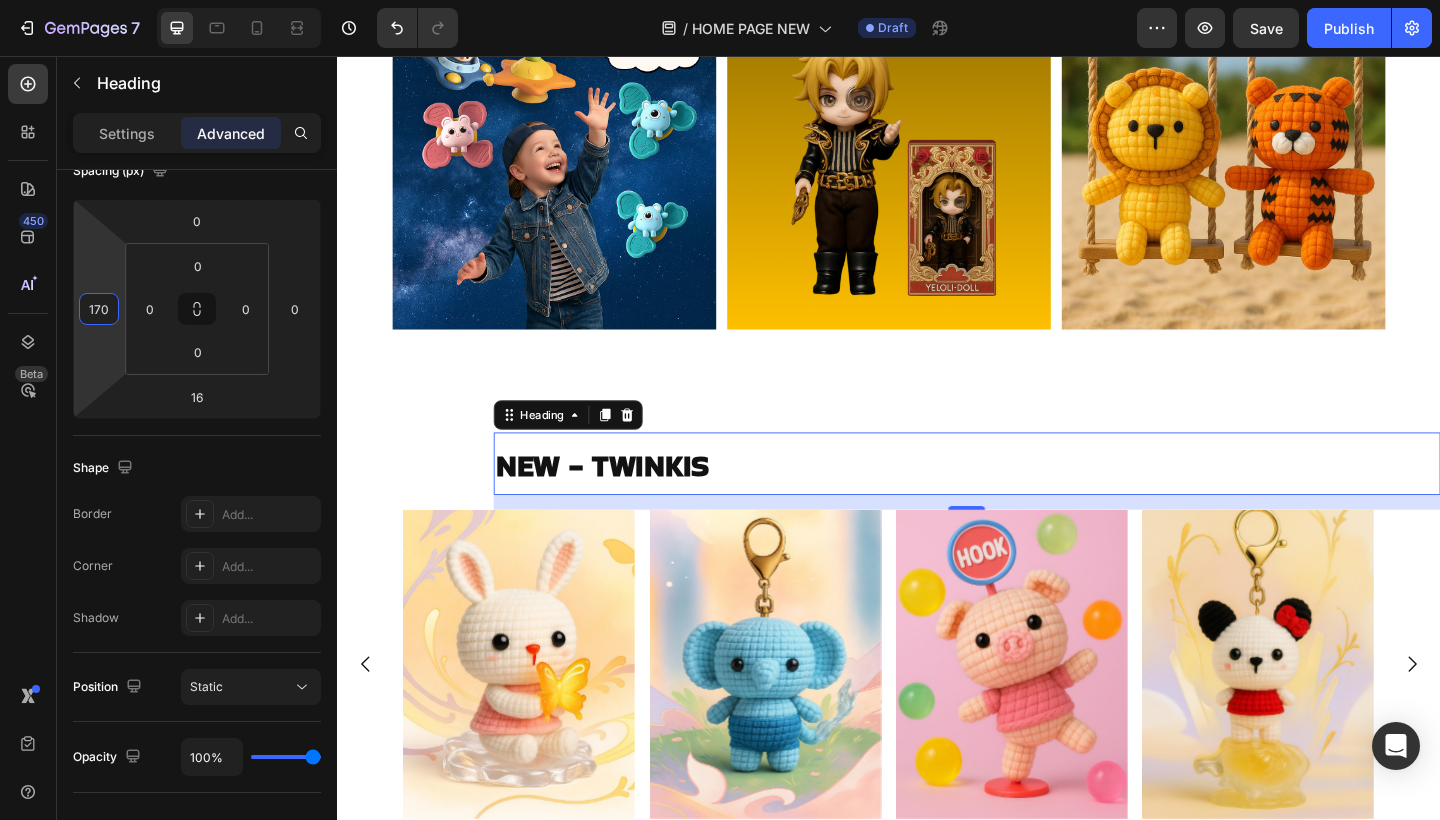 click at bounding box center (239, 28) 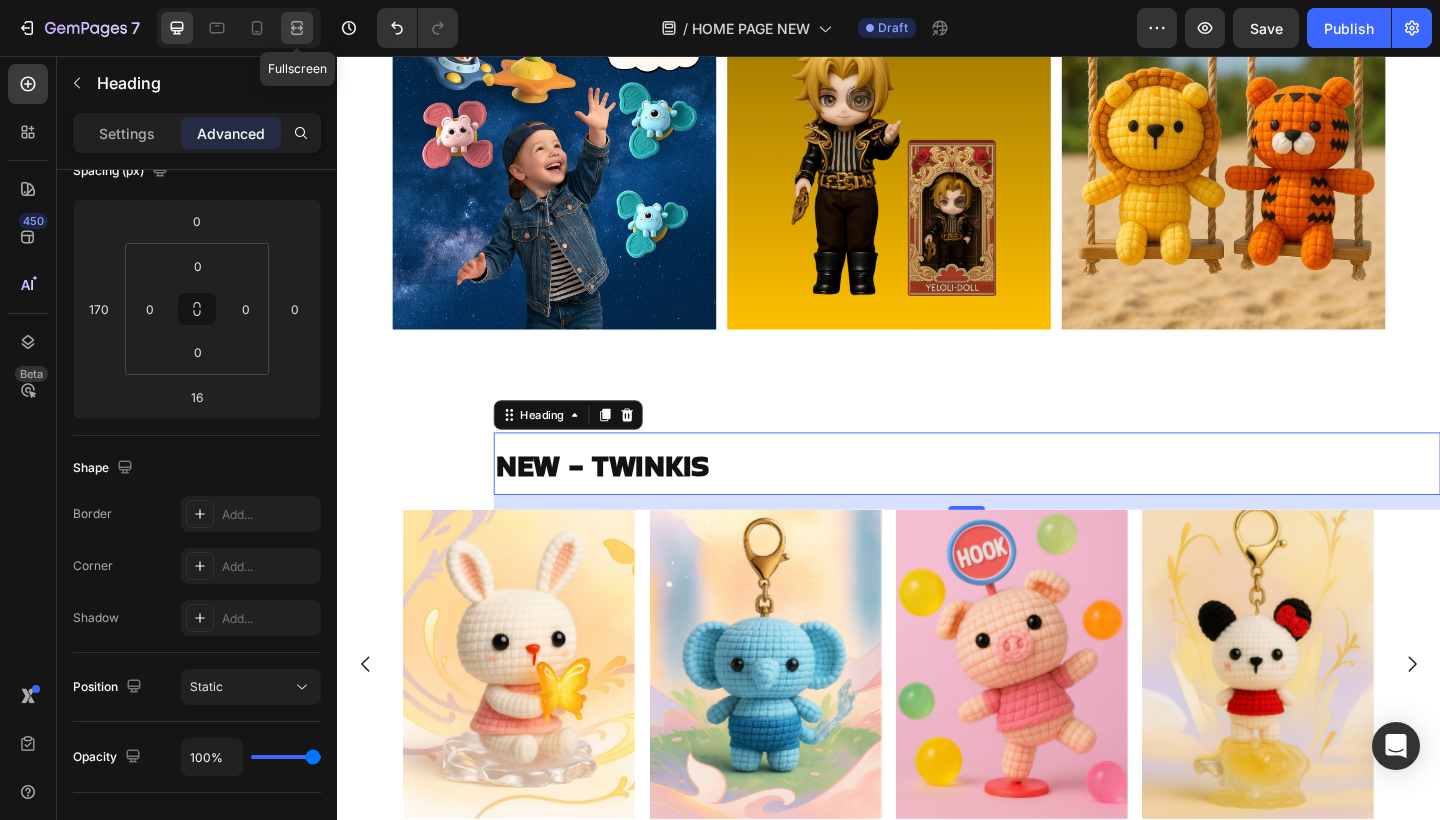 click 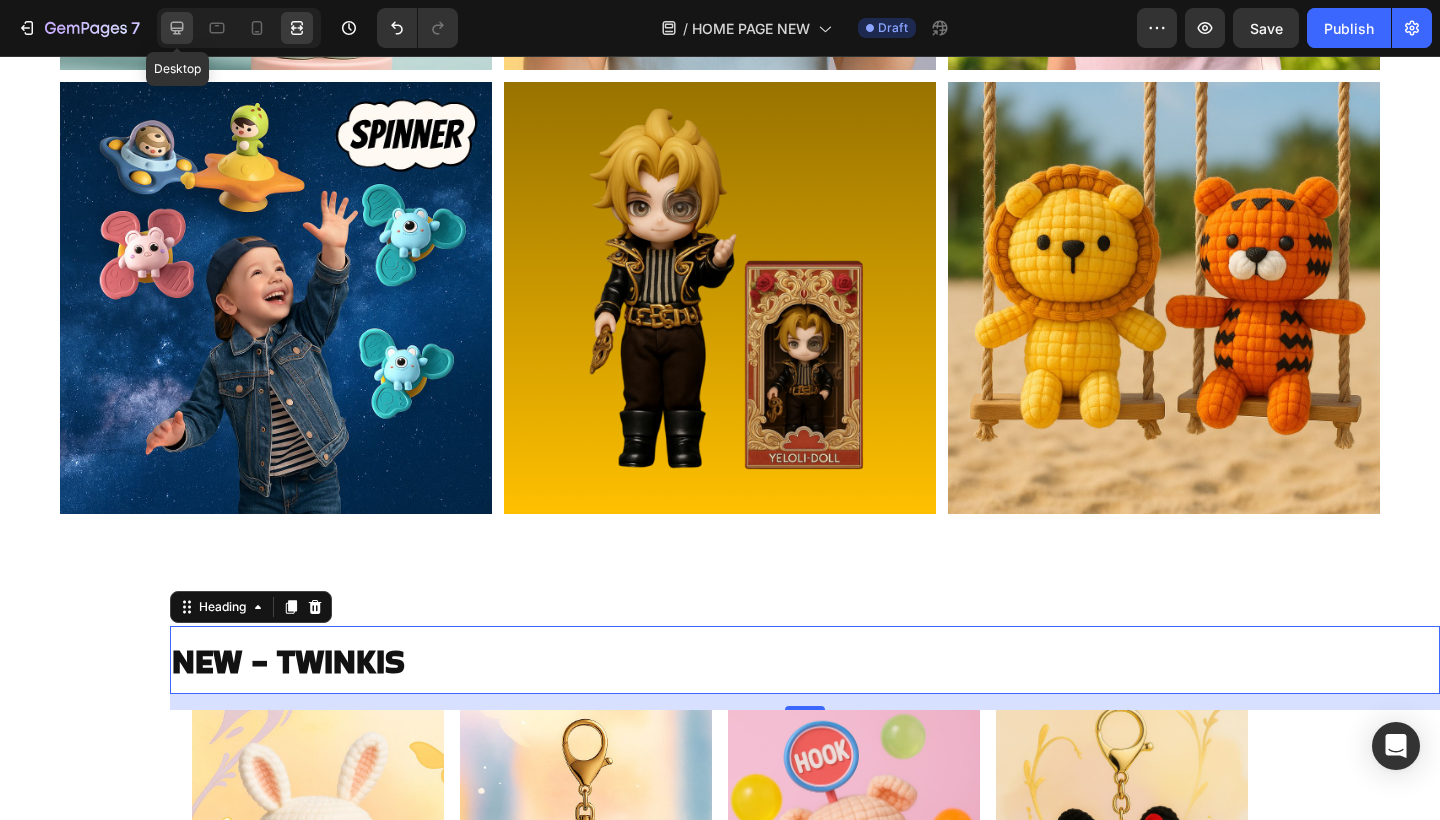 click 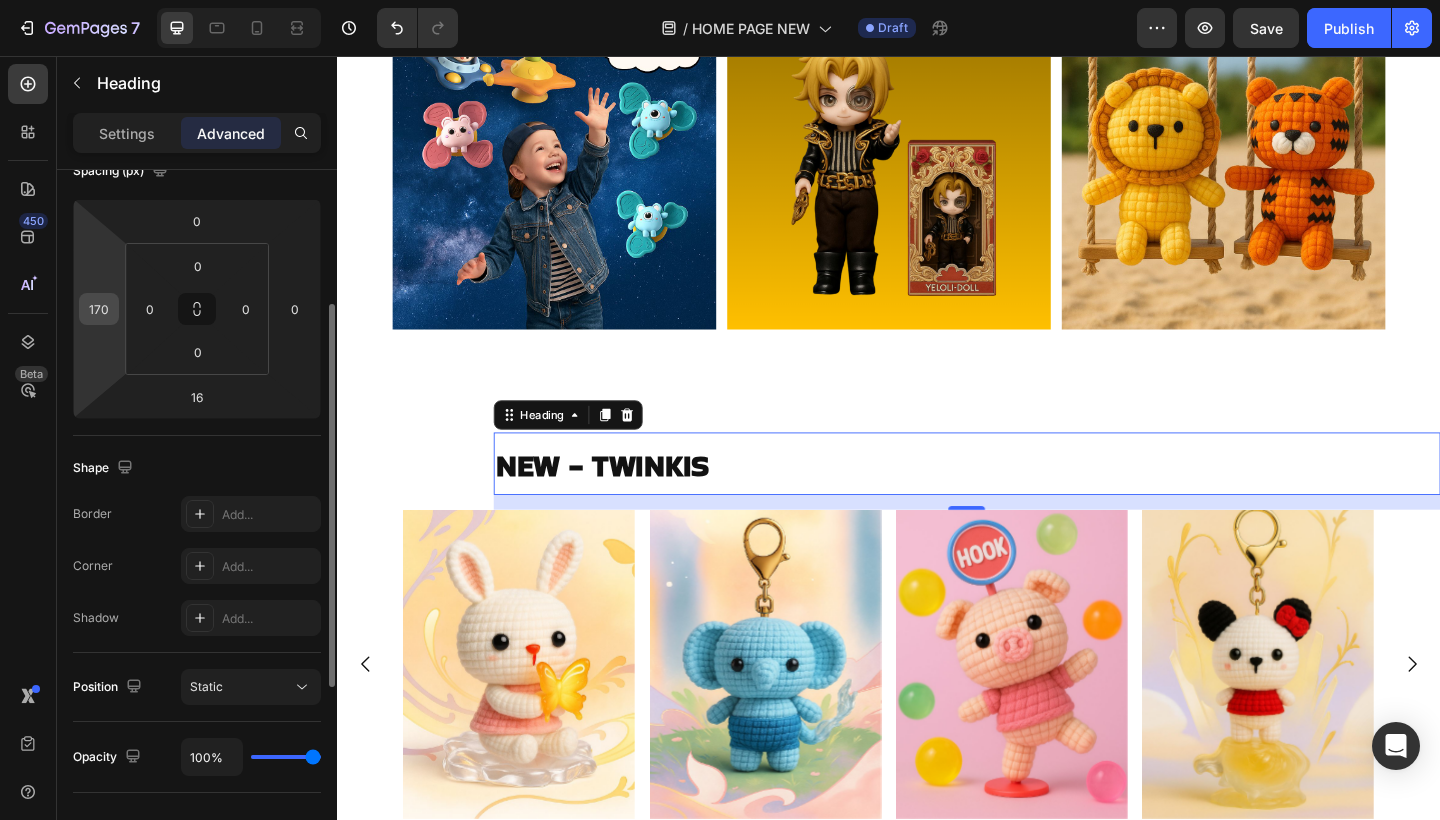 click on "170" at bounding box center [99, 309] 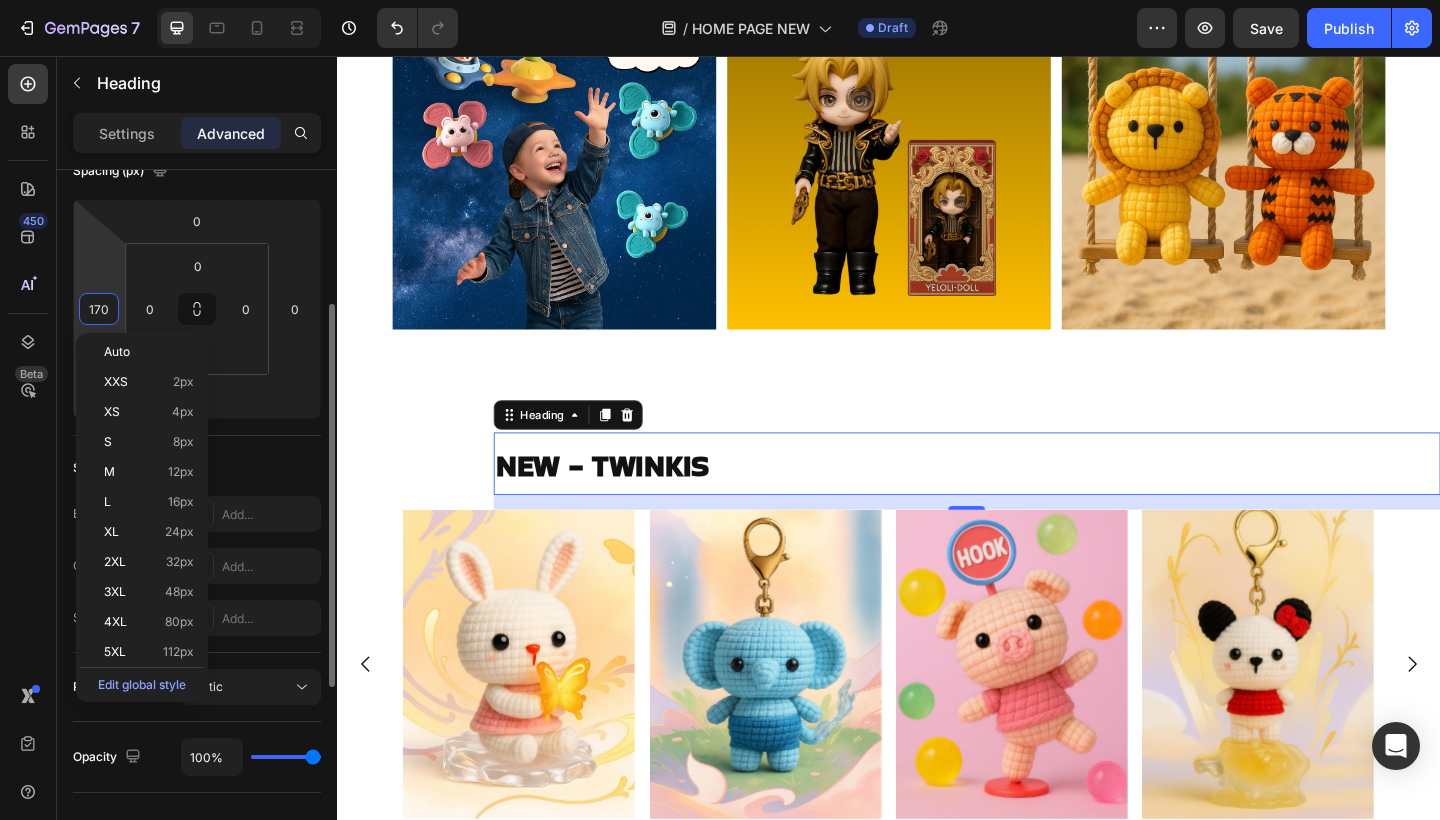 click on "170" at bounding box center [99, 309] 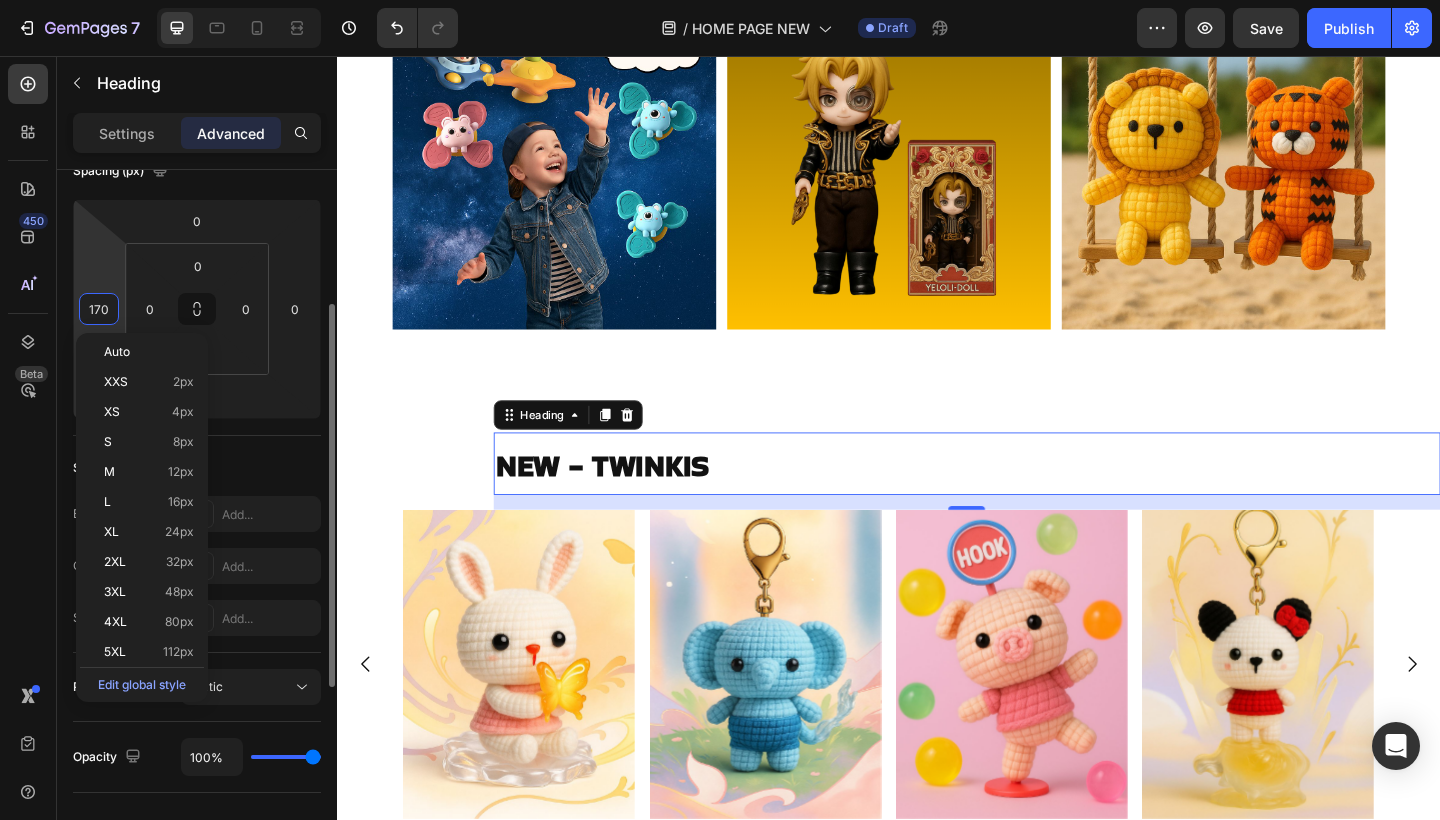click on "170" at bounding box center [99, 309] 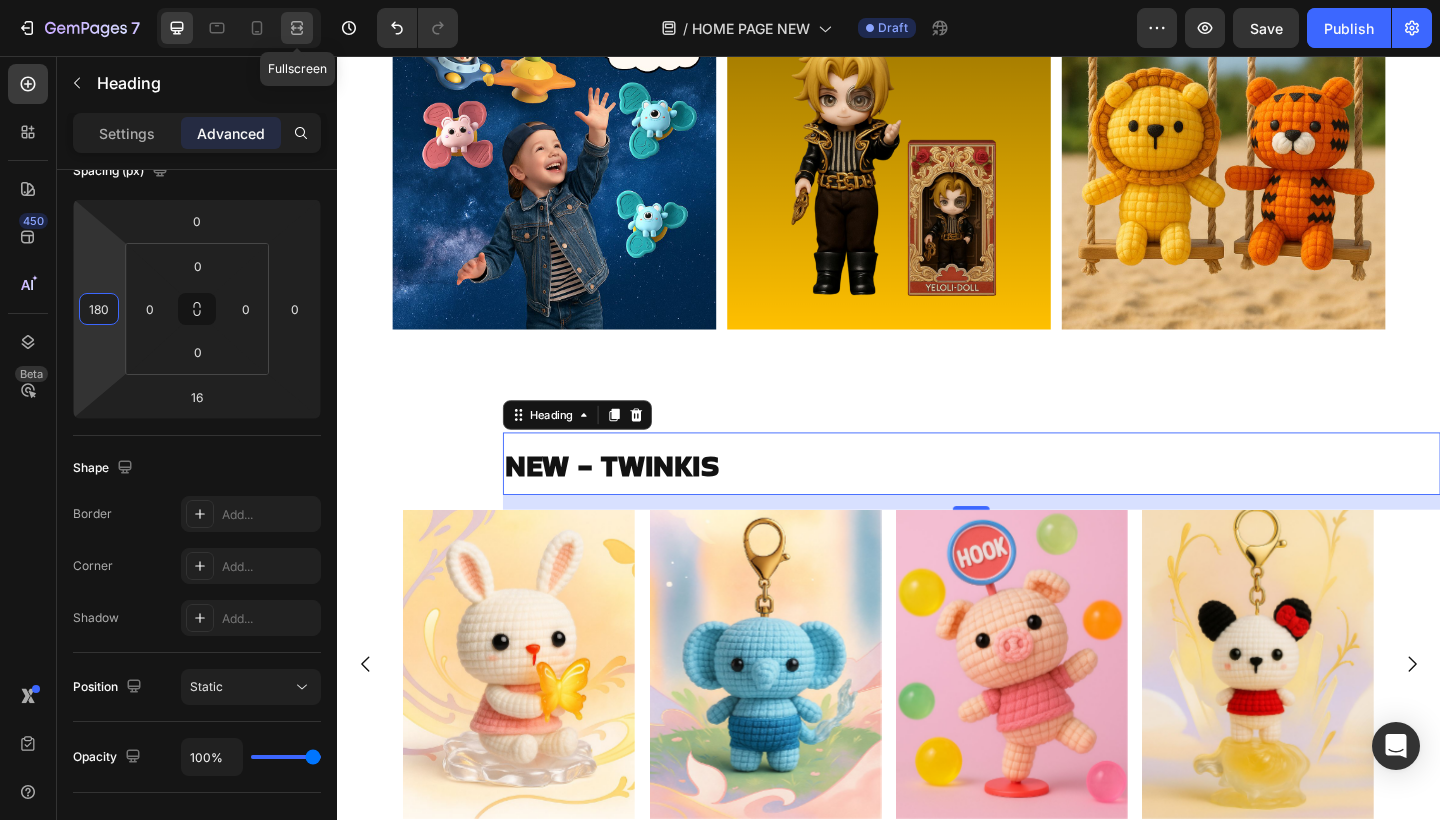click 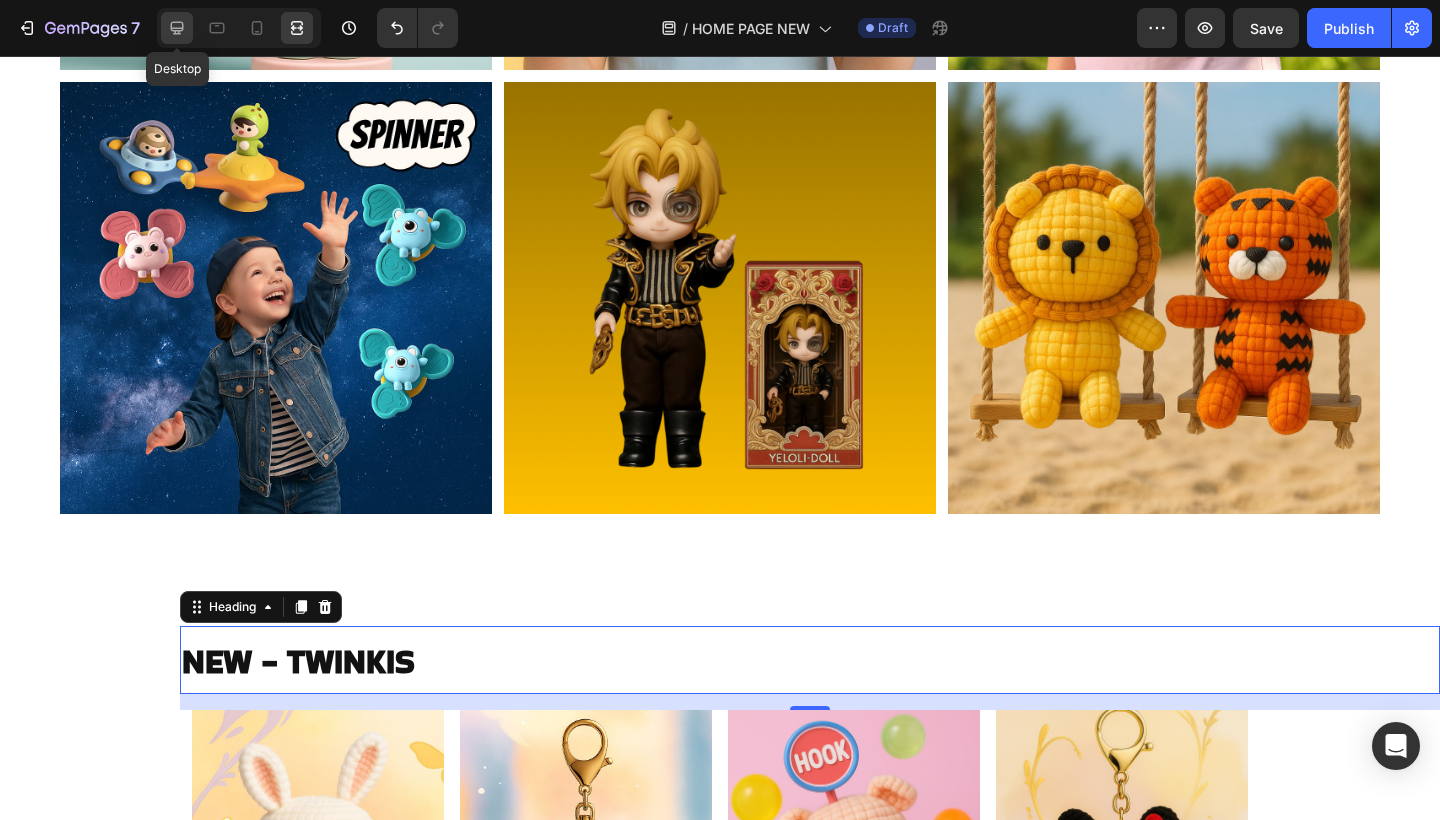 click 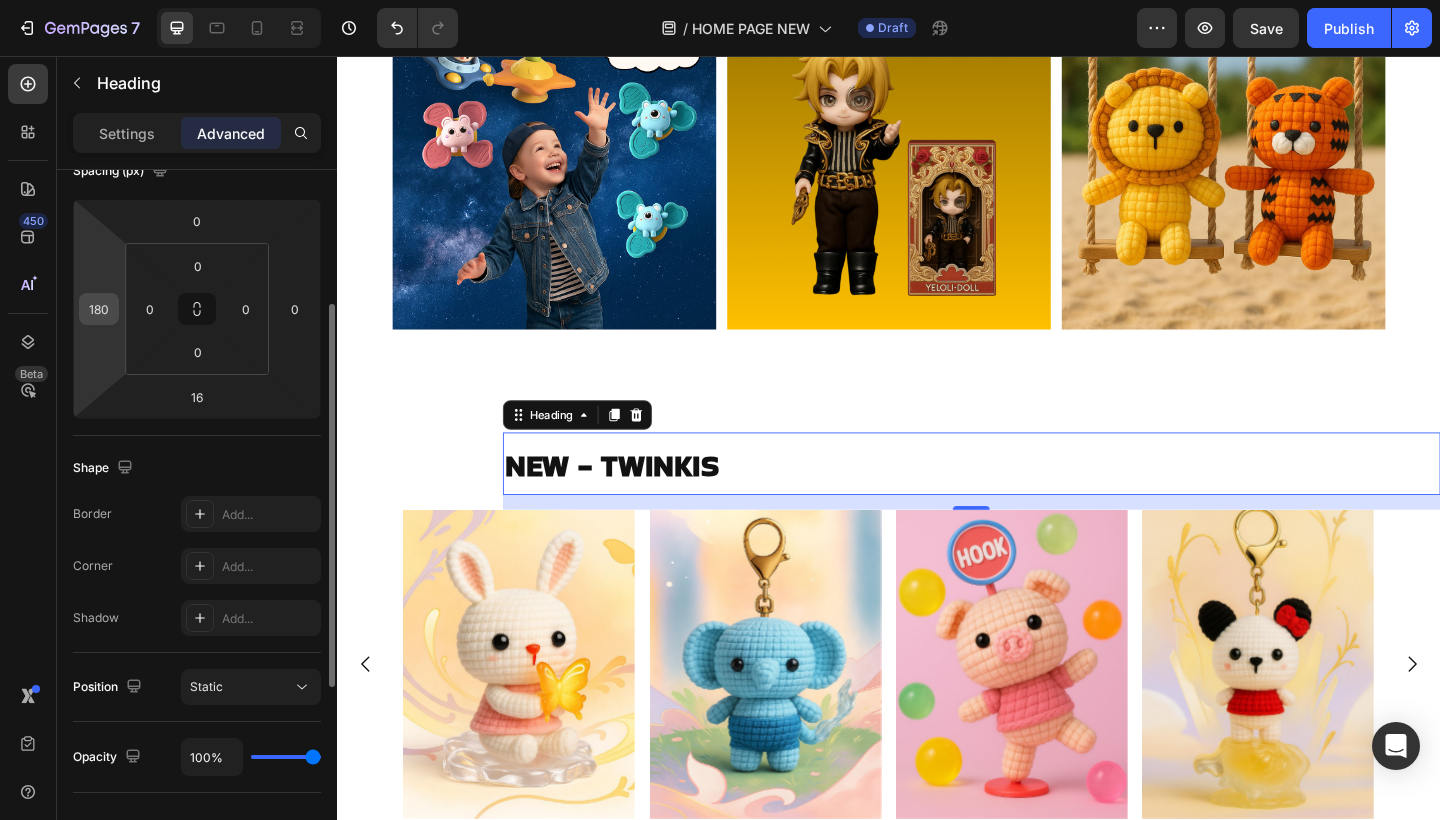 click on "180" at bounding box center [99, 309] 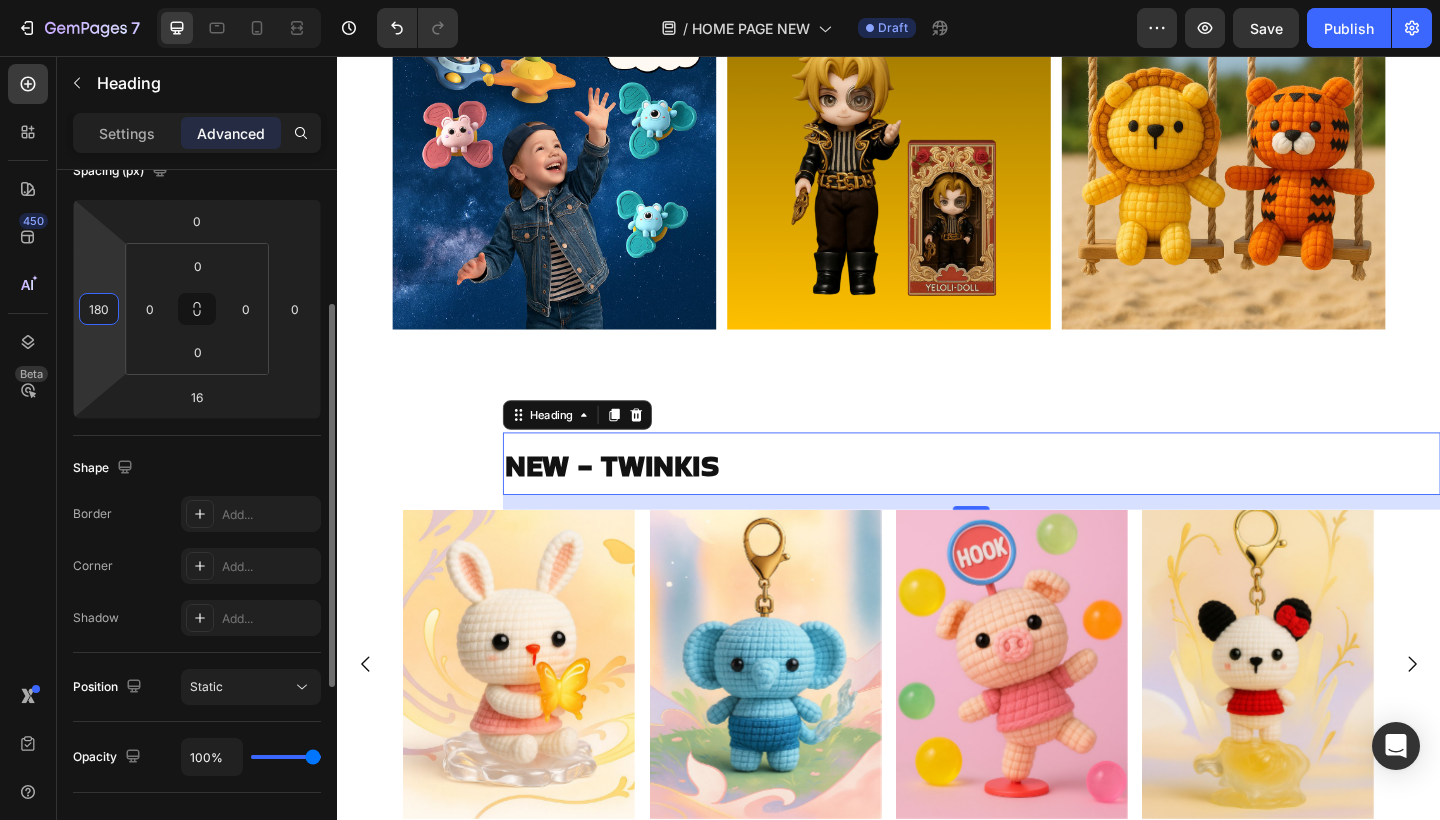 click on "180" at bounding box center (99, 309) 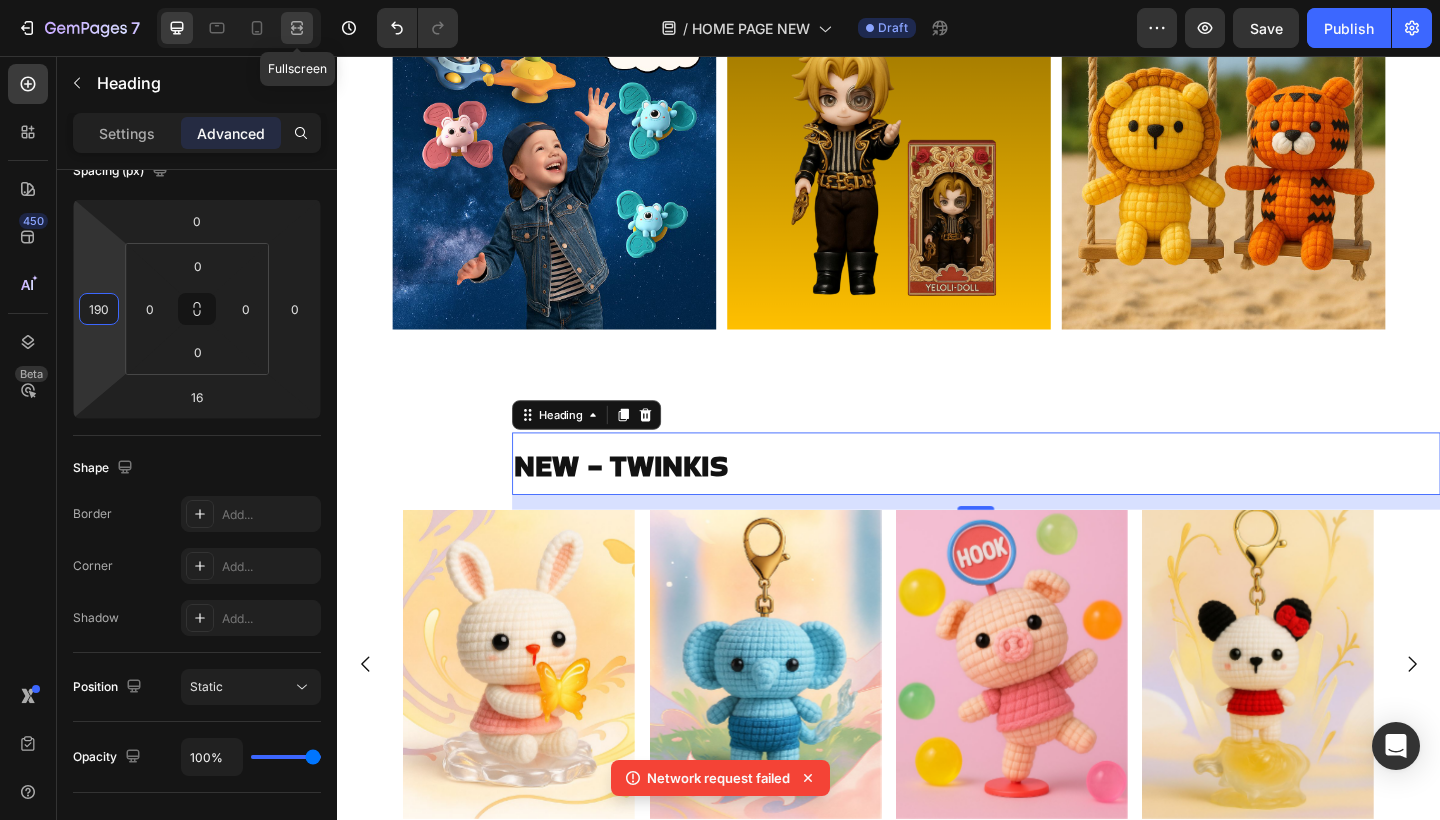 type on "190" 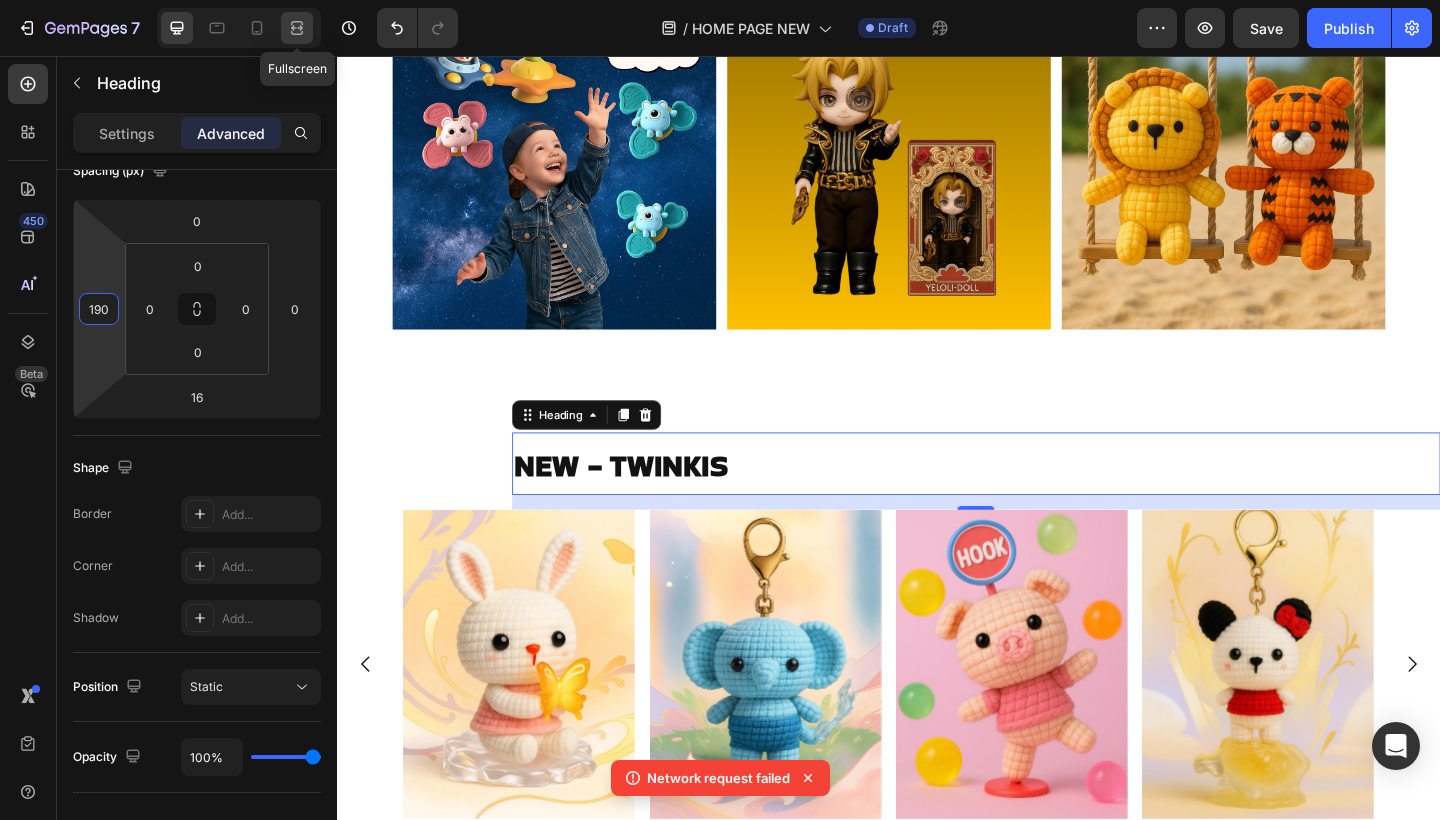 click 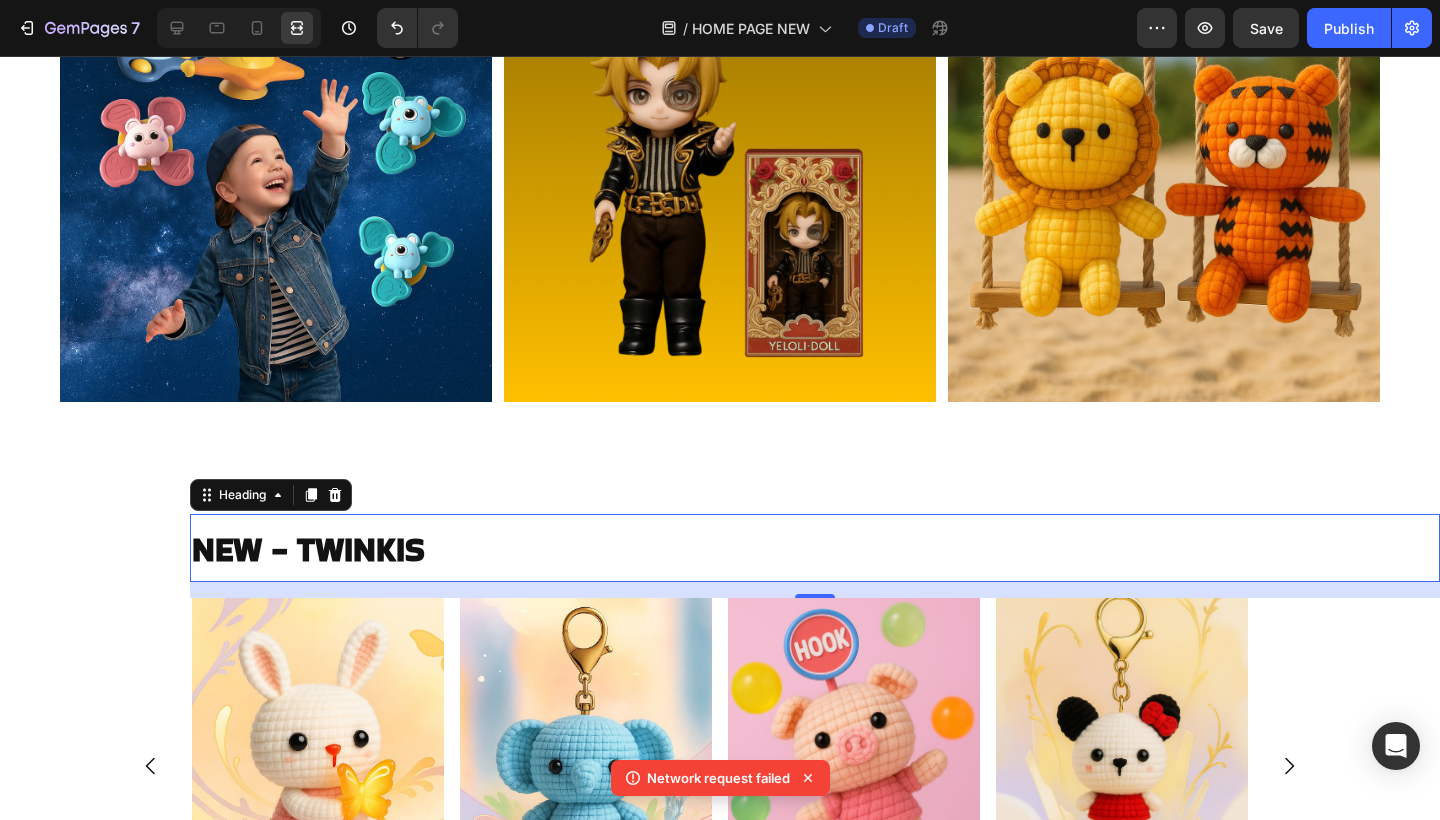 scroll, scrollTop: 5143, scrollLeft: 0, axis: vertical 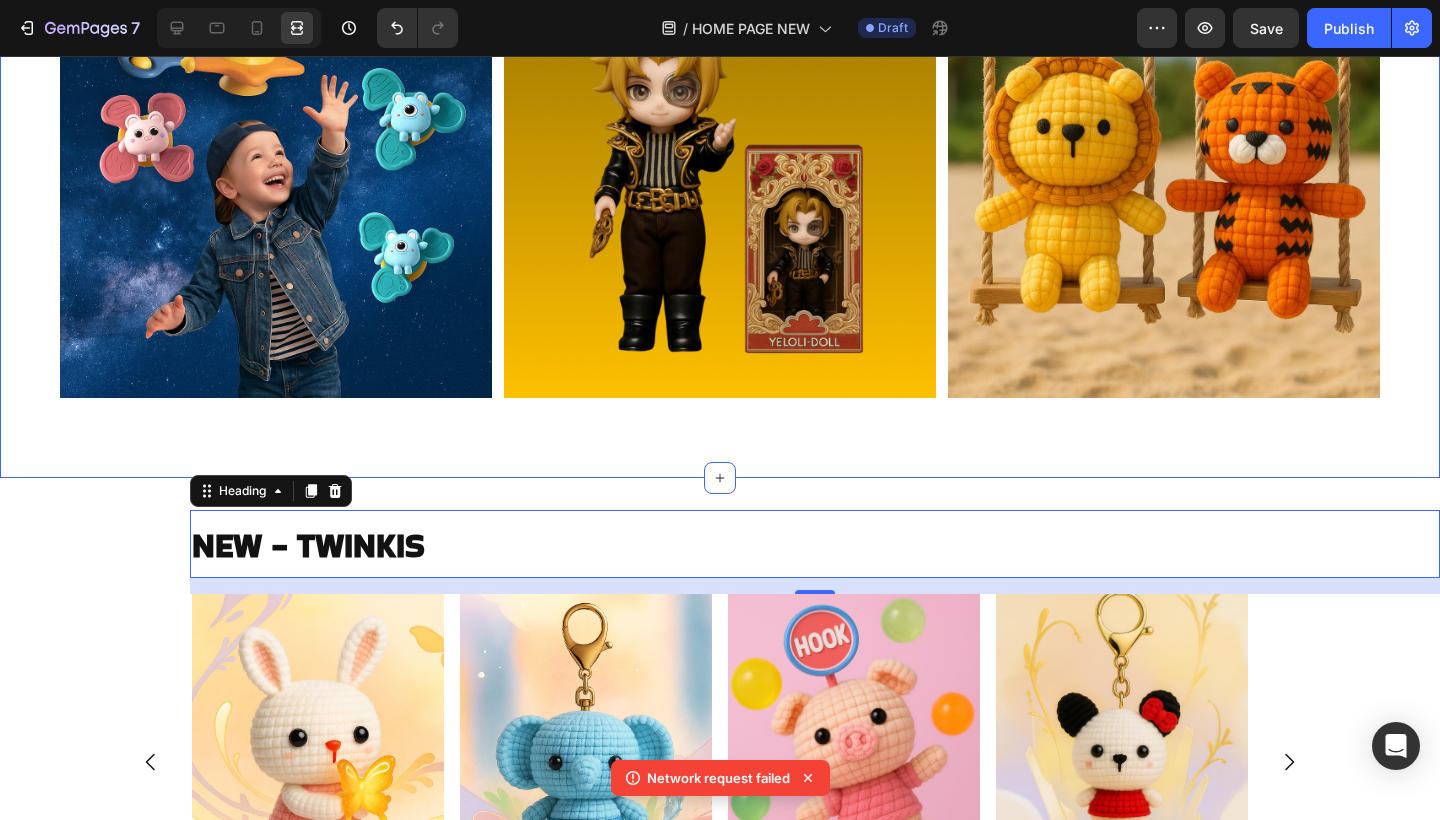click on "NEW - TWINKIS Heading   16
Image Image Image Image Image Image Image Image Image Image Image Image
Carousel SHOP NOW Button Hero Banner" at bounding box center (720, 999) 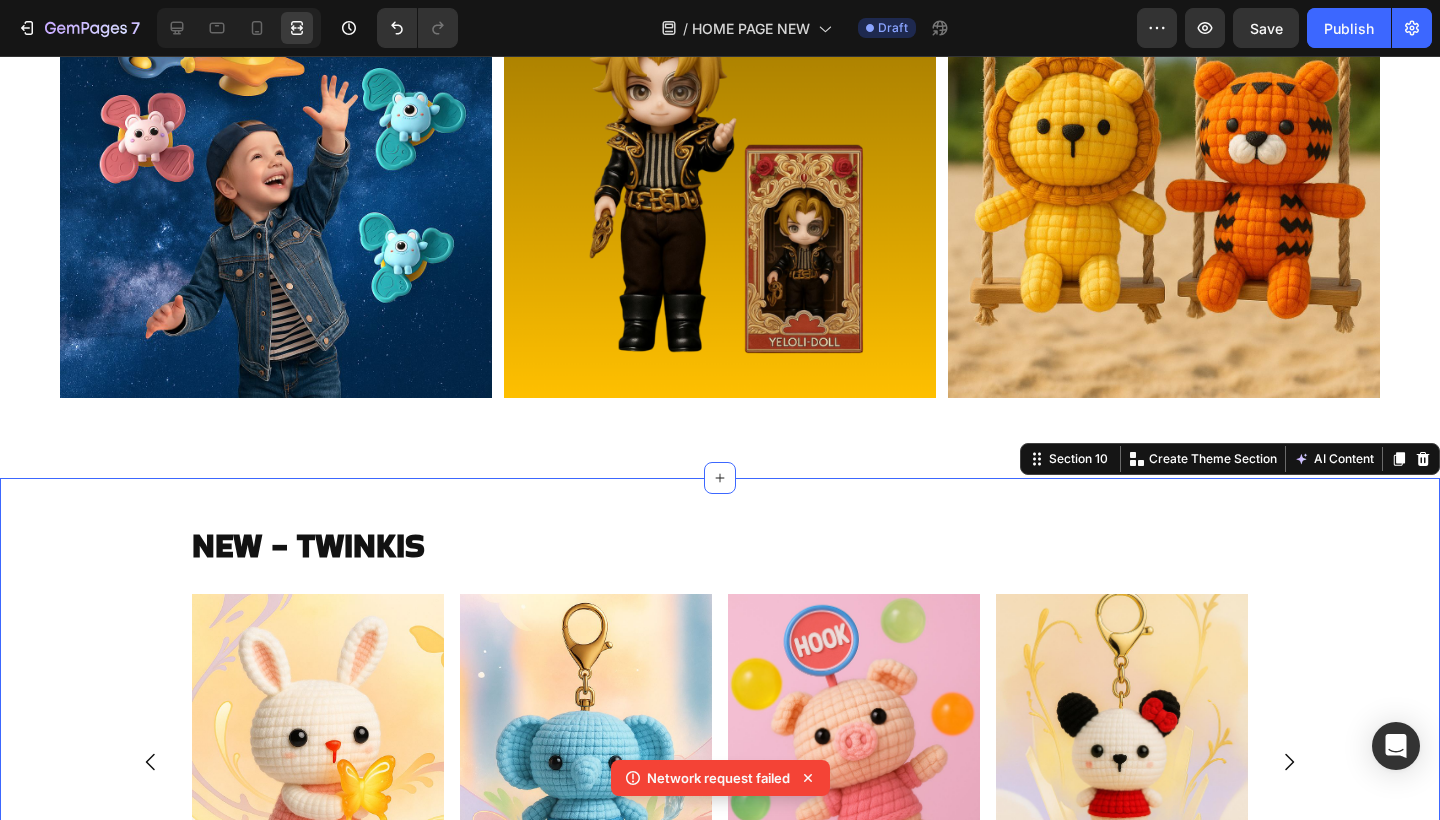 scroll, scrollTop: 0, scrollLeft: 0, axis: both 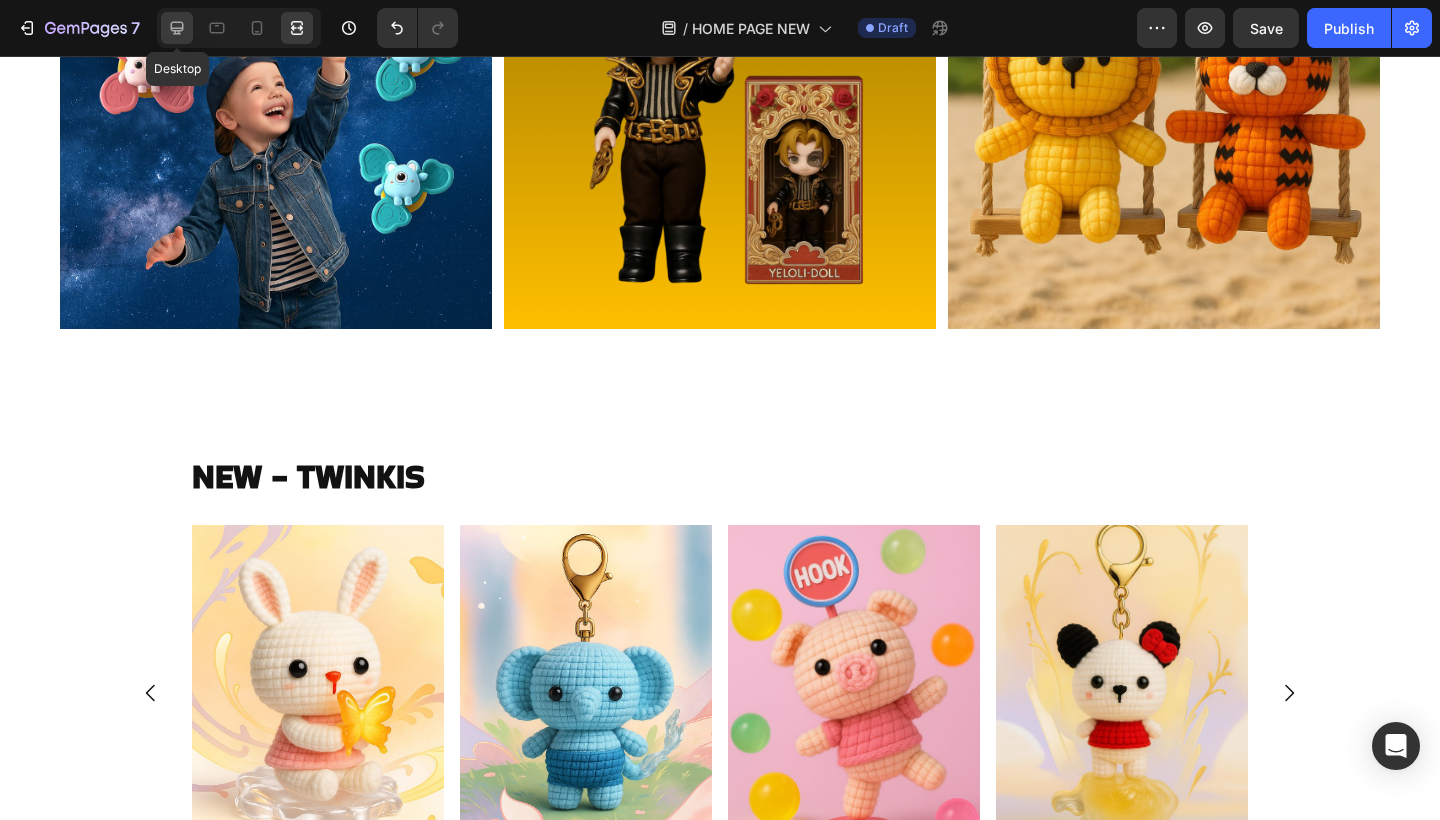 click 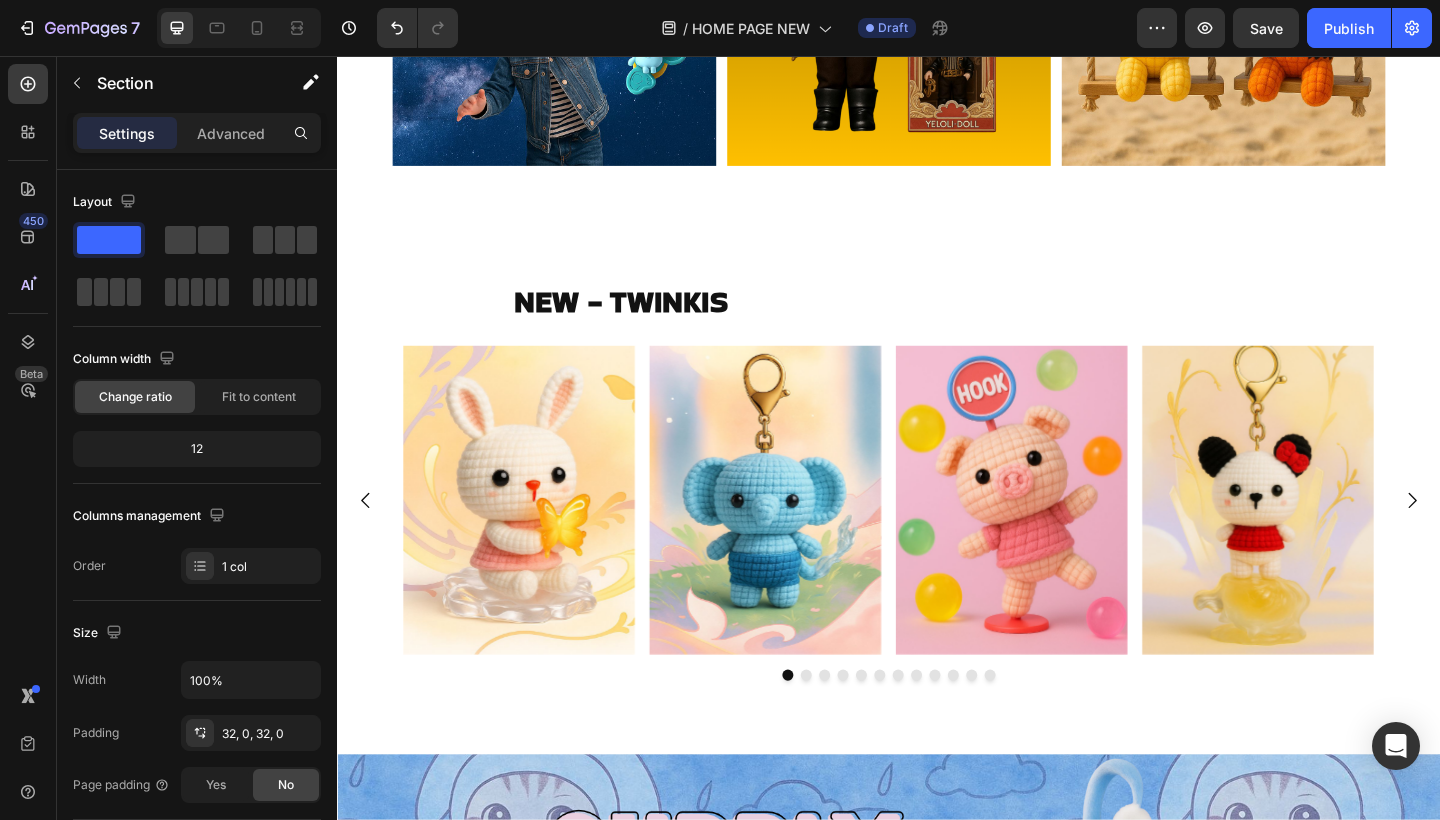 scroll, scrollTop: 5206, scrollLeft: 0, axis: vertical 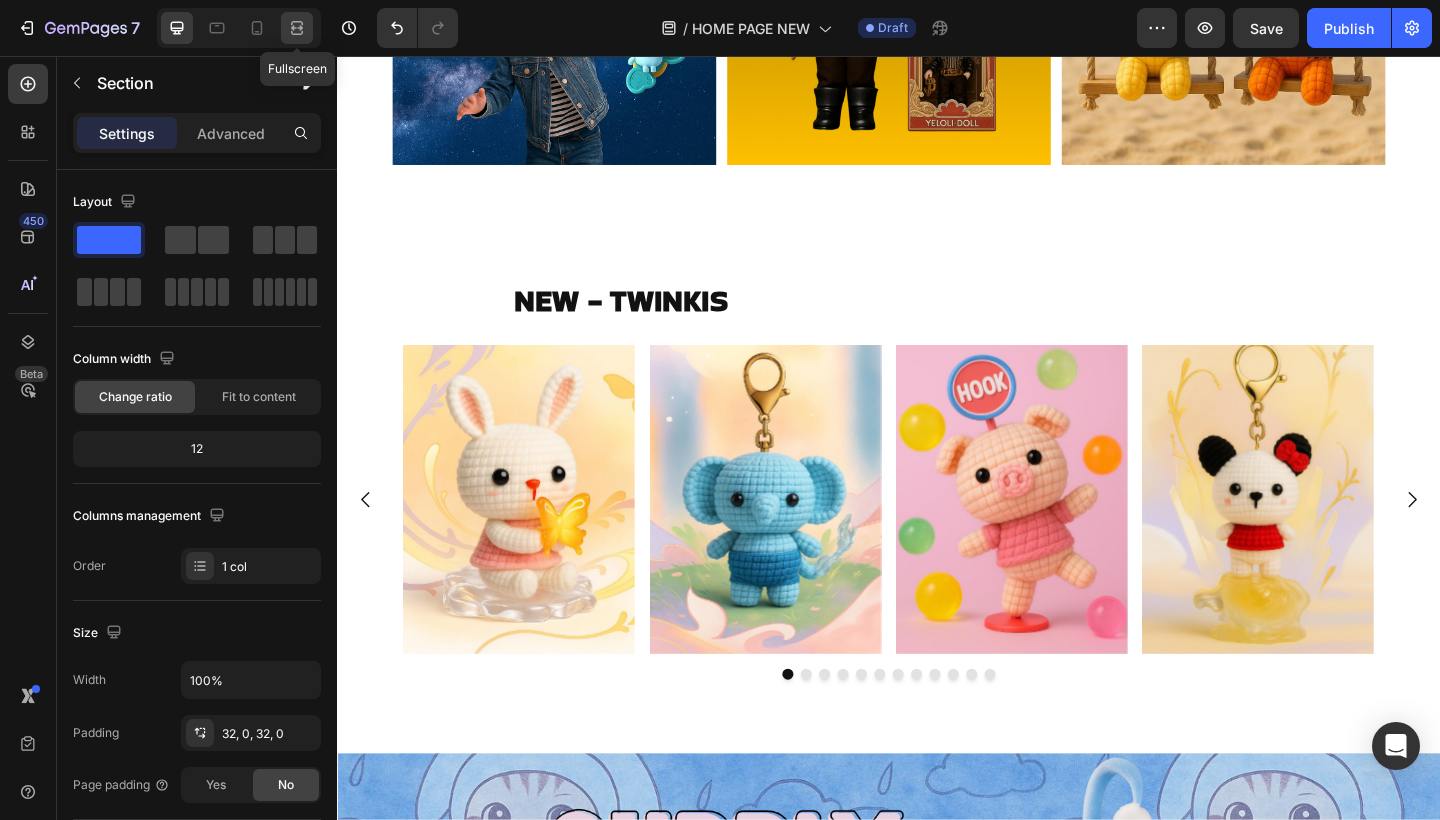 click 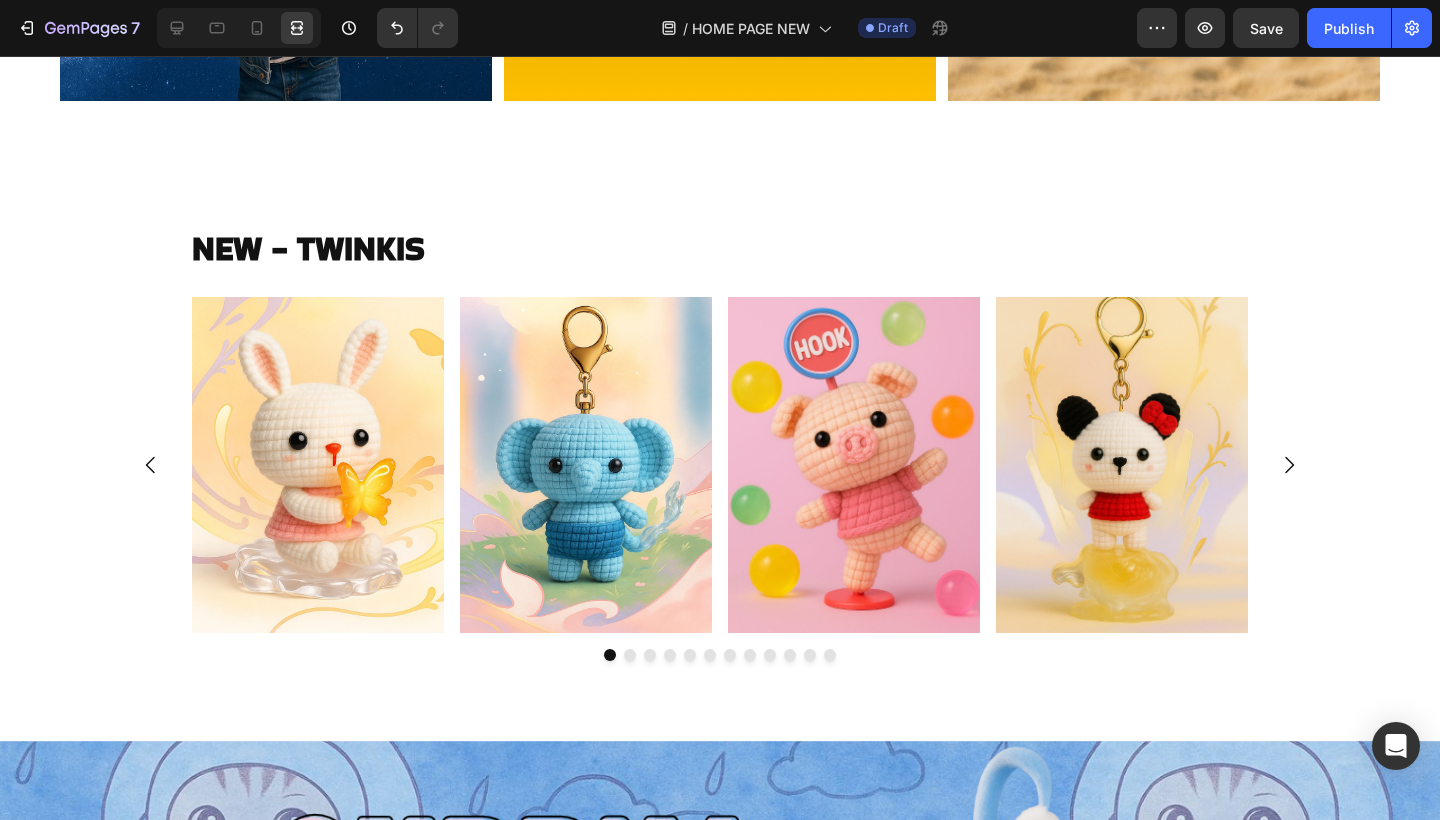 scroll, scrollTop: 5442, scrollLeft: 0, axis: vertical 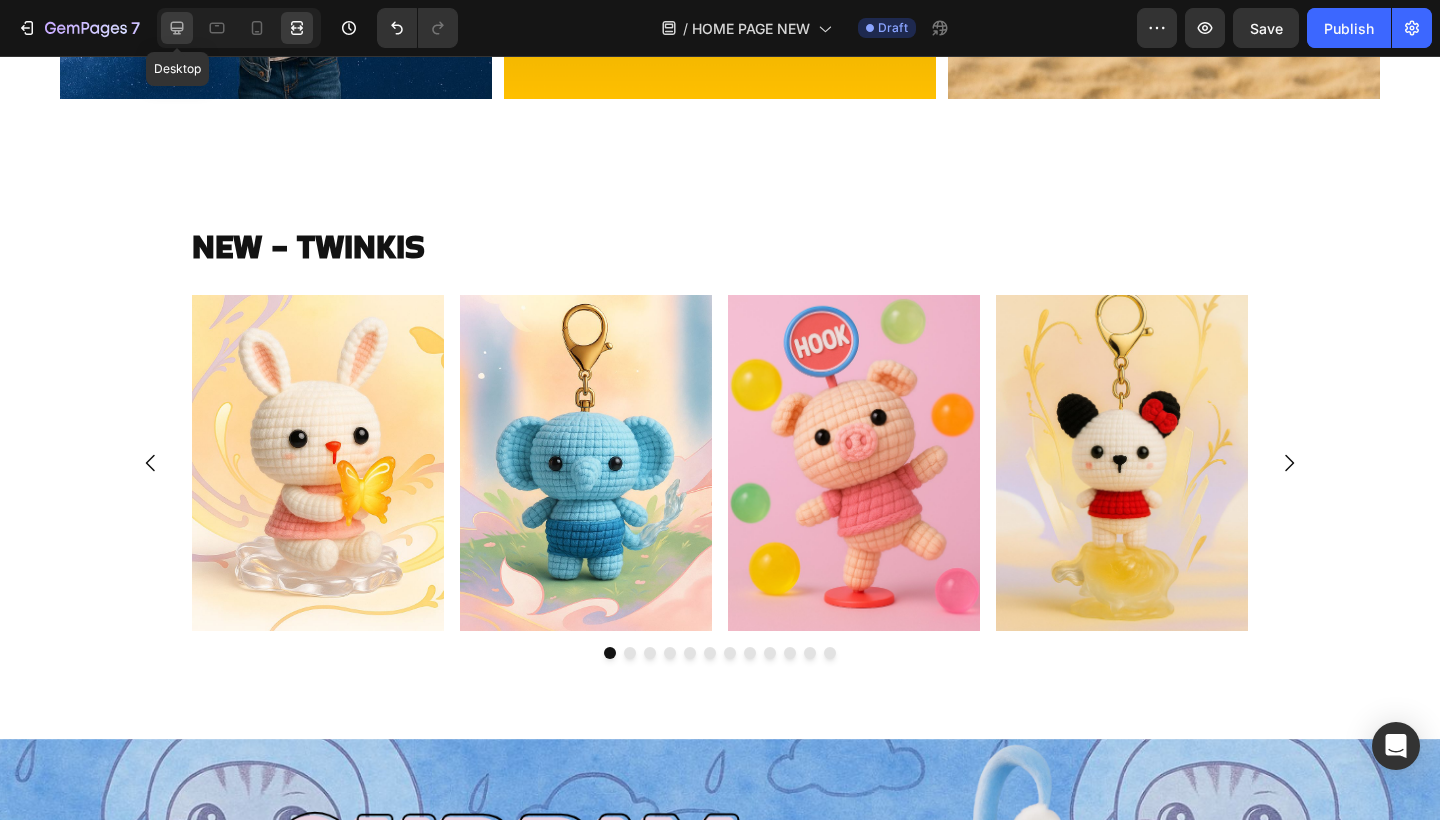 click 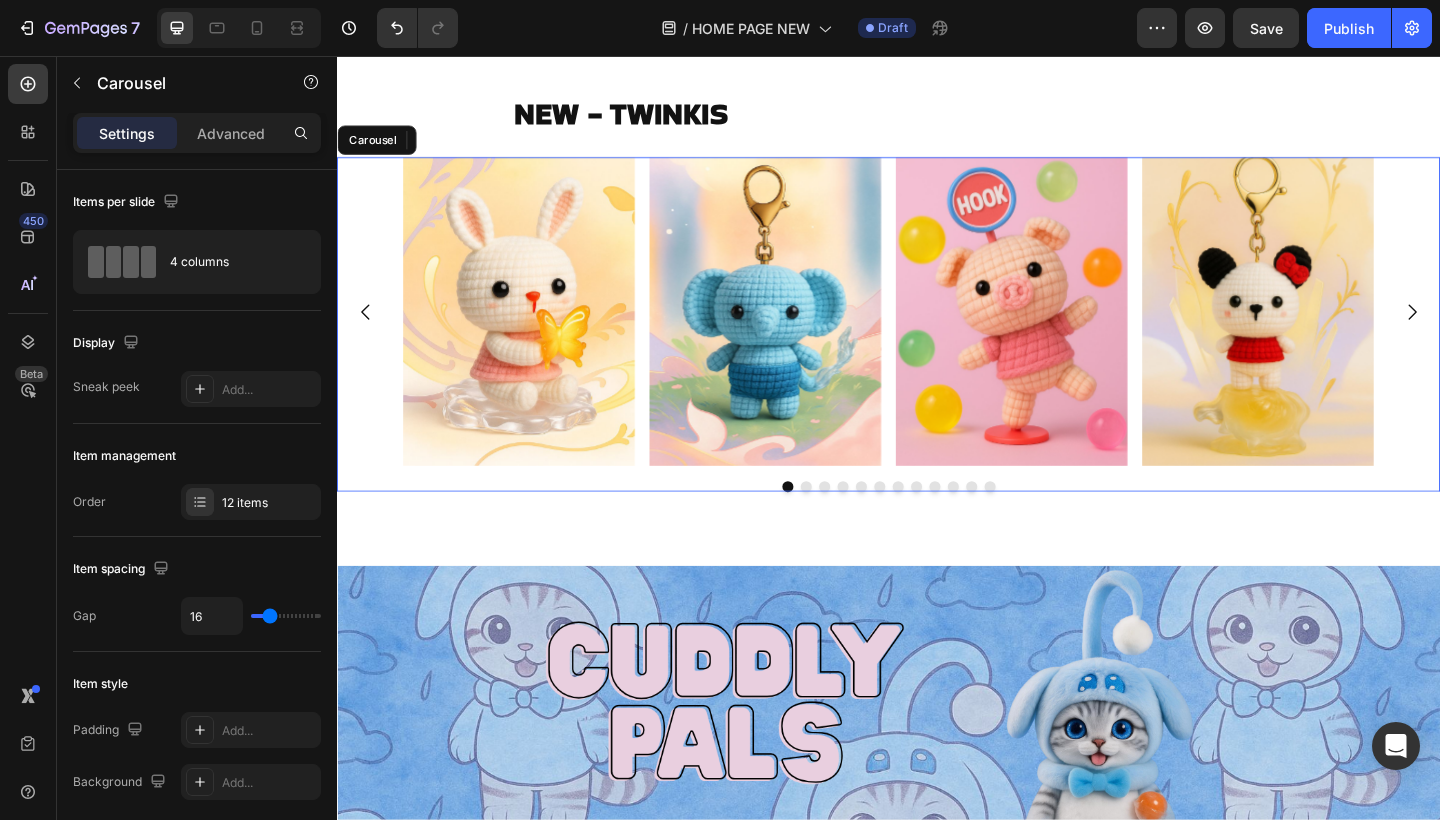 click on "Image Image Image Image Image Image Image Image Image Image Image Image" at bounding box center (937, 335) 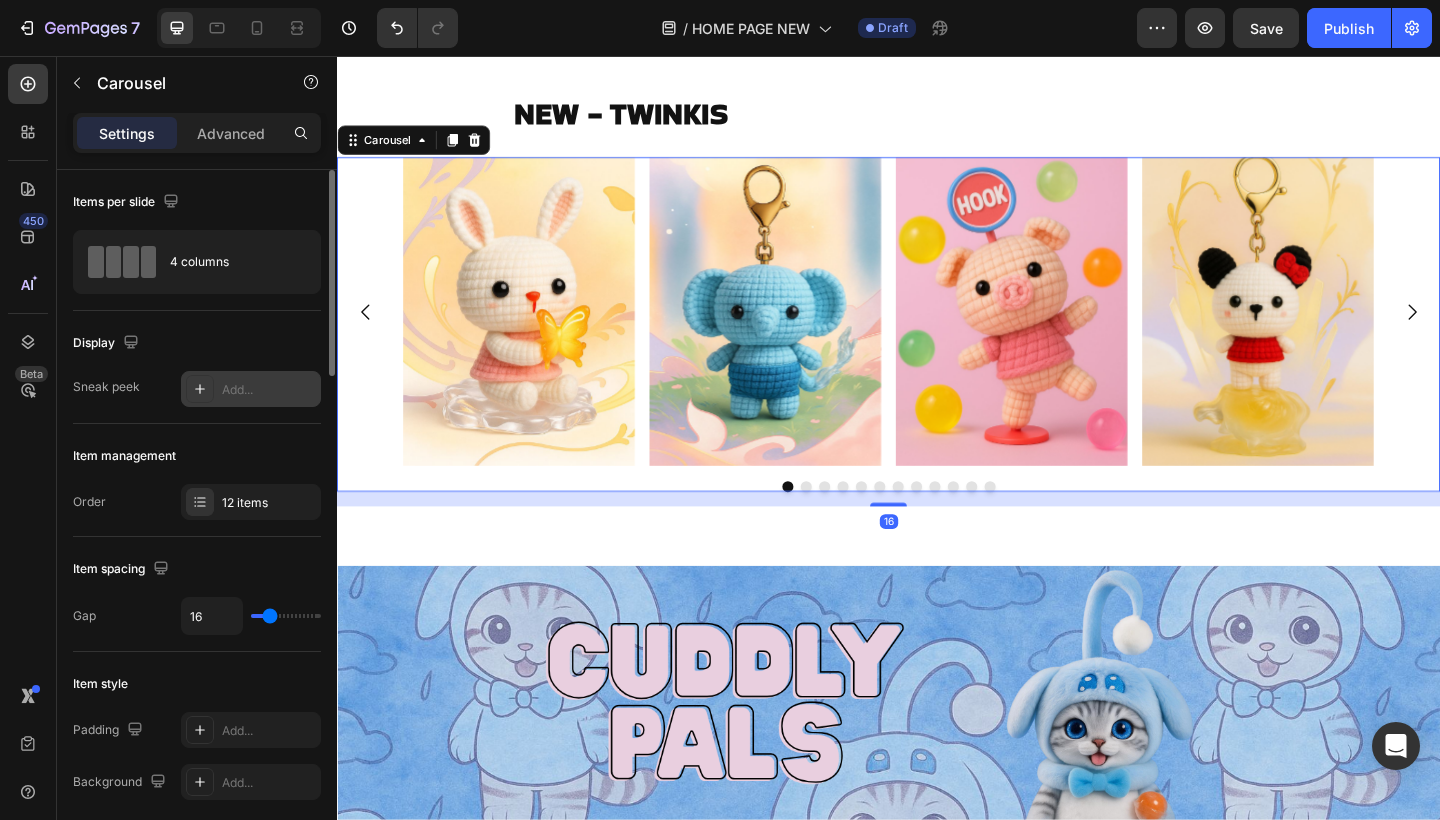 click on "Add..." at bounding box center (251, 389) 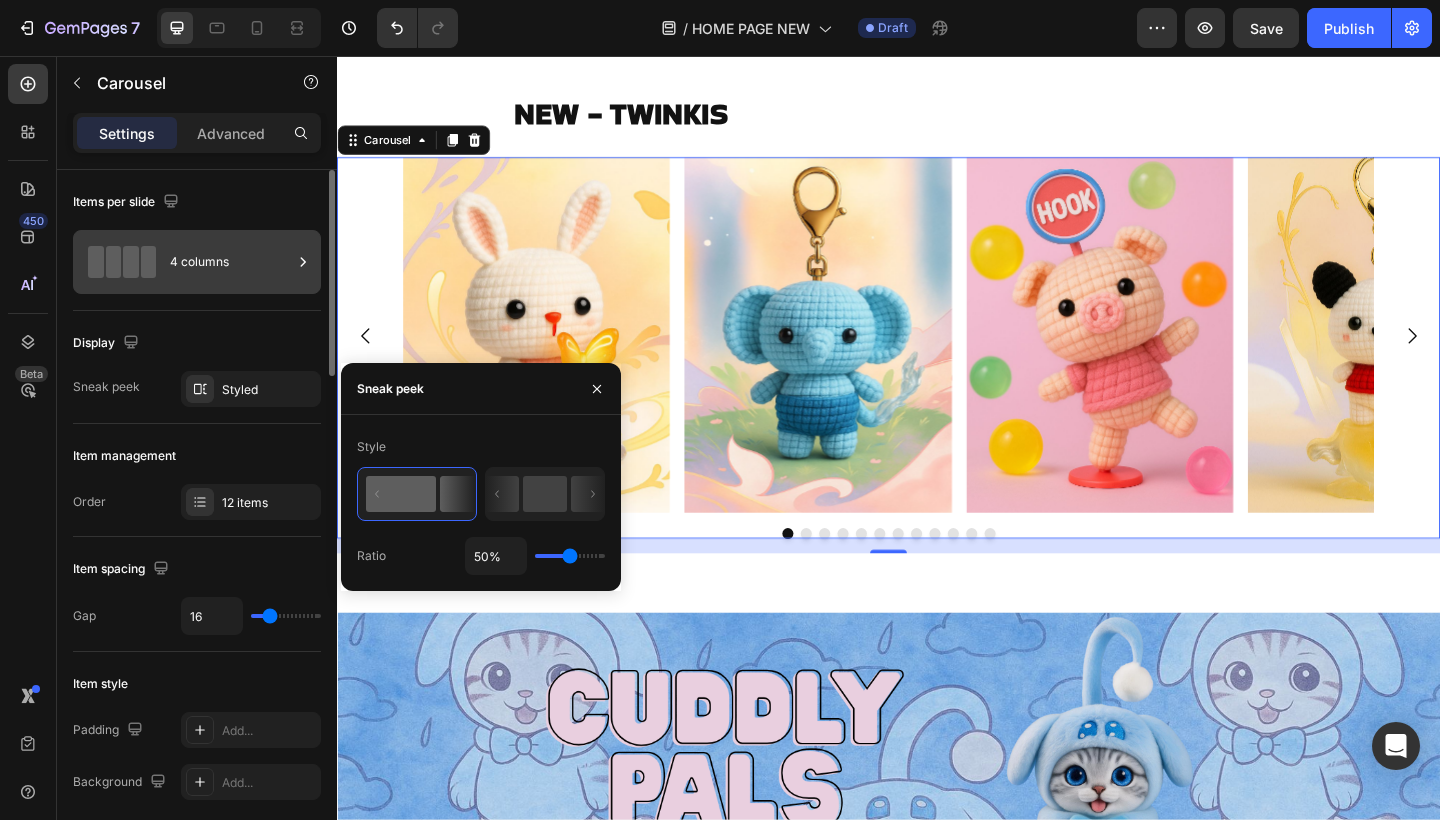 click on "4 columns" at bounding box center [231, 262] 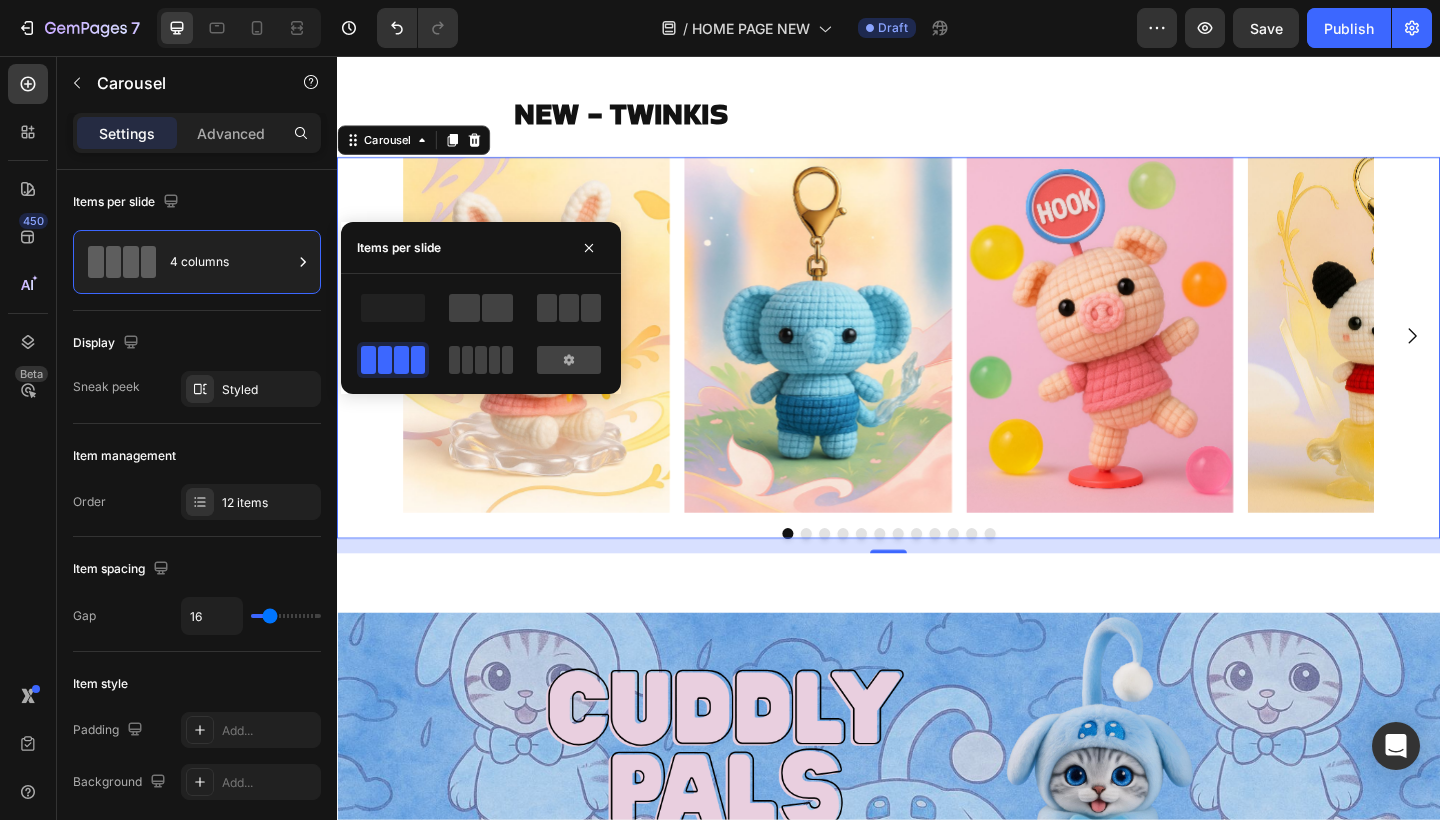 click 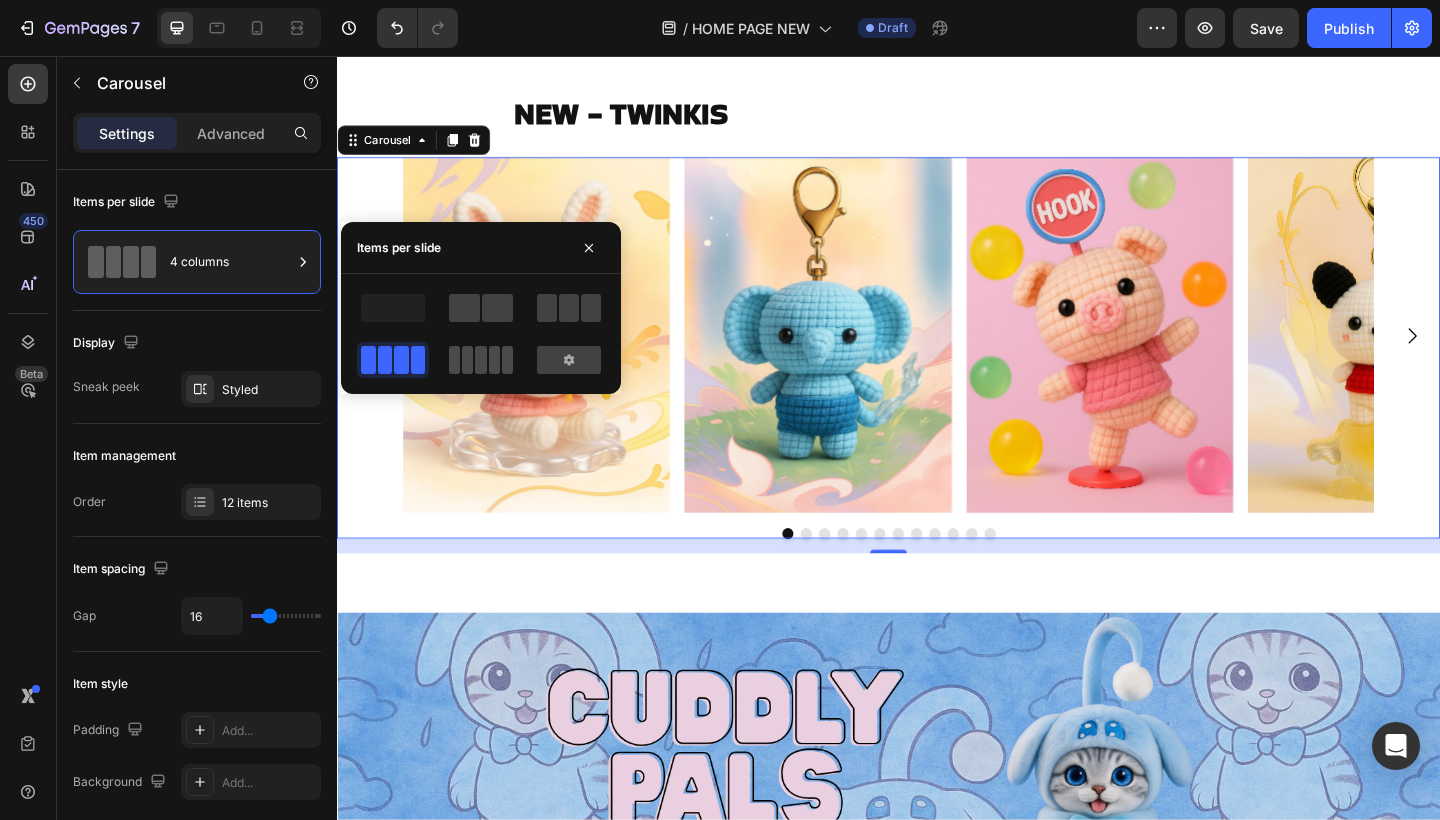 click at bounding box center (481, 360) 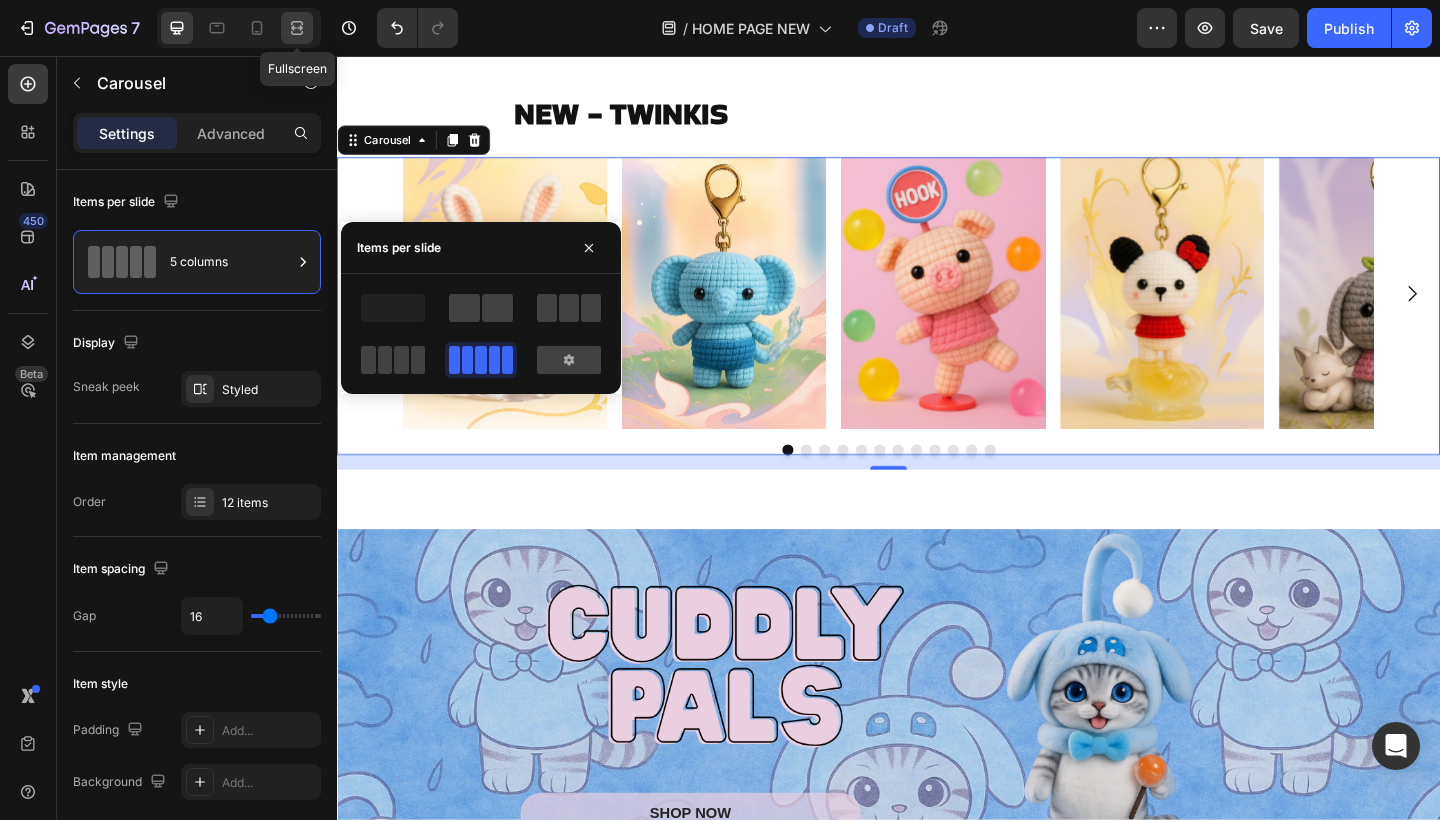 click 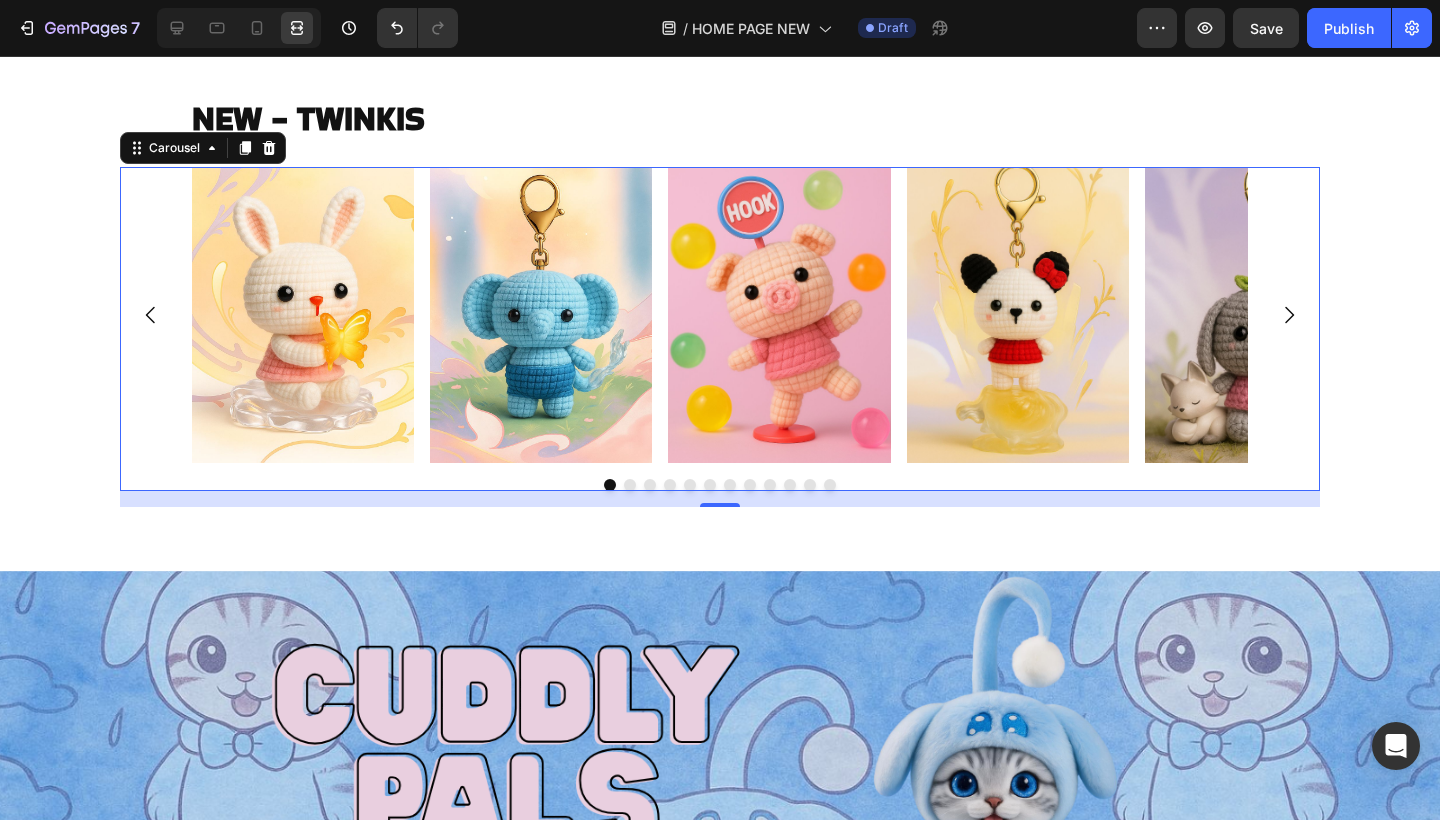 click on "Image Image Image Image Image Image Image Image Image Image Image Image
Carousel   16" at bounding box center [720, 337] 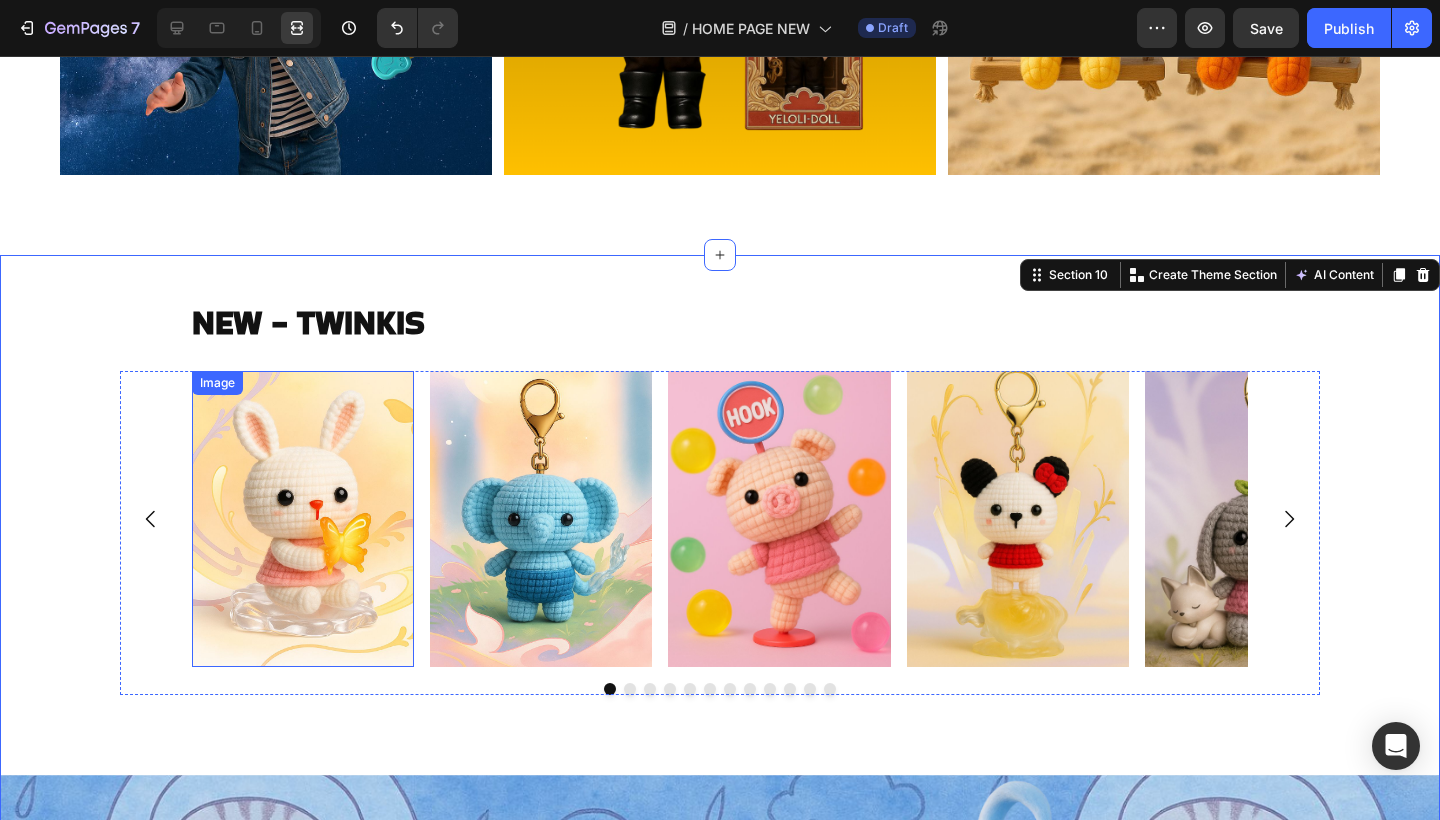 scroll, scrollTop: 5367, scrollLeft: 0, axis: vertical 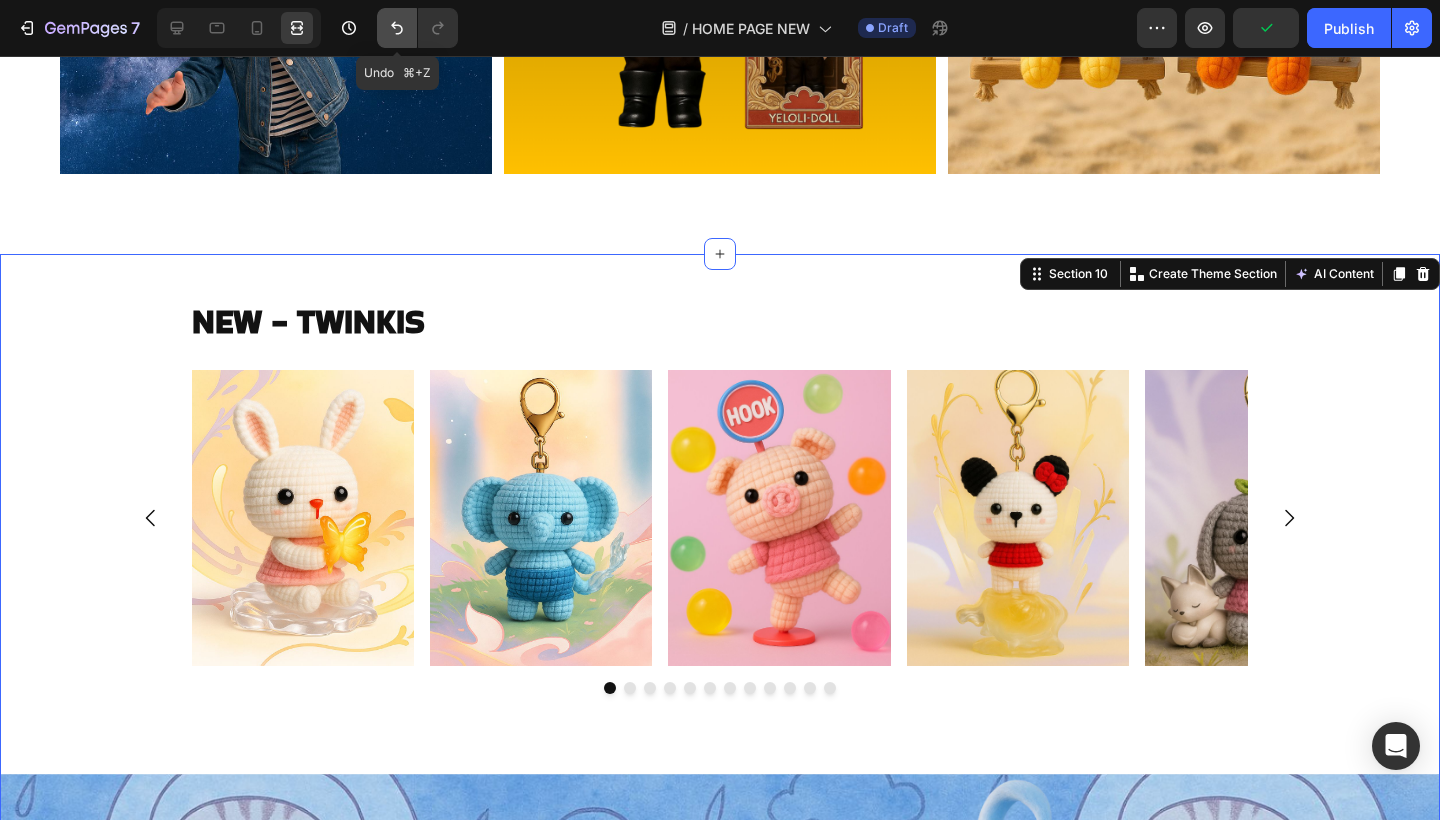 click 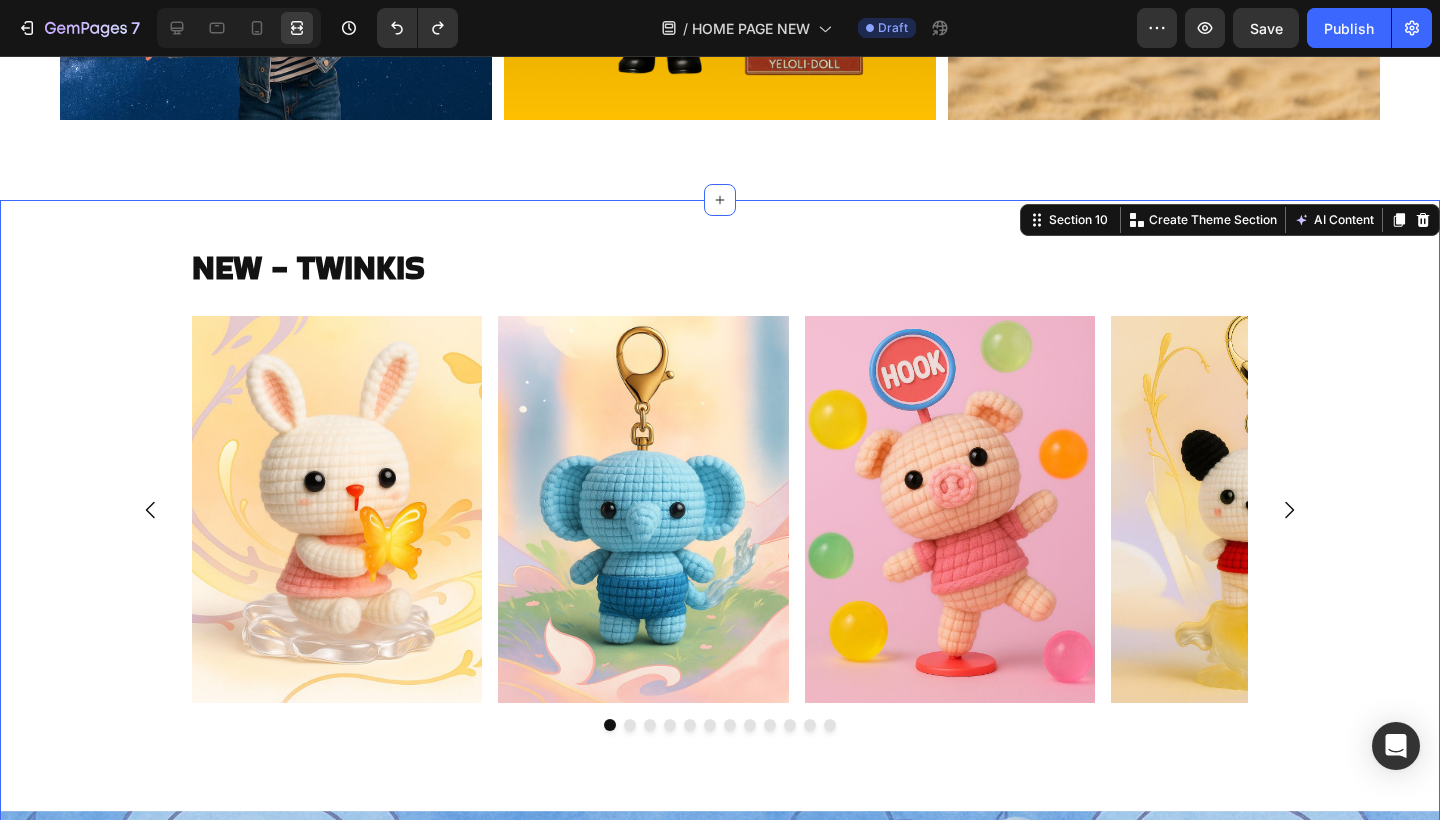 scroll, scrollTop: 5433, scrollLeft: 0, axis: vertical 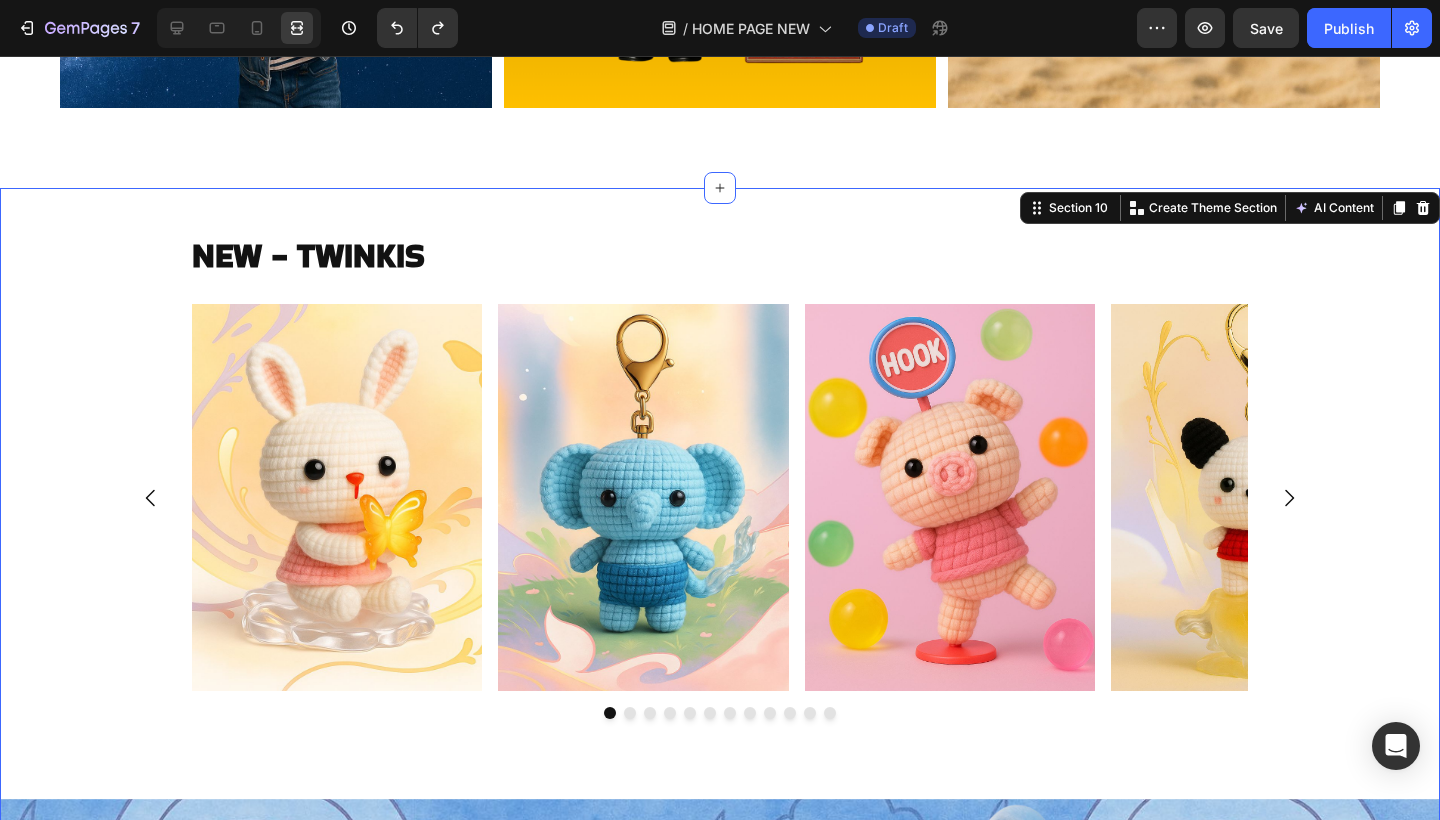 click on "Image Image Image Image Image Image Image Image Image Image Image Image
Carousel" at bounding box center (720, 519) 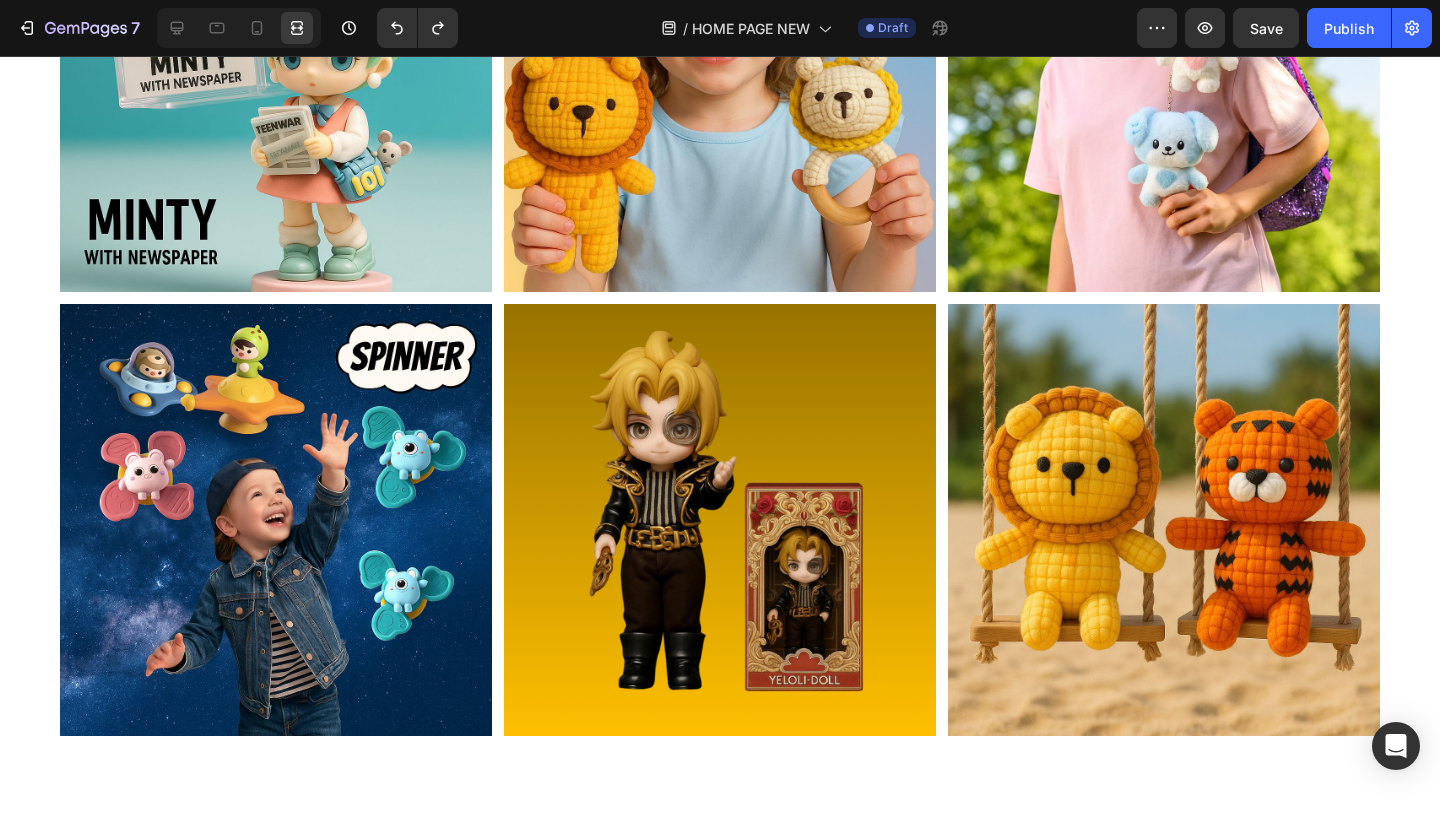 scroll, scrollTop: 5049, scrollLeft: 0, axis: vertical 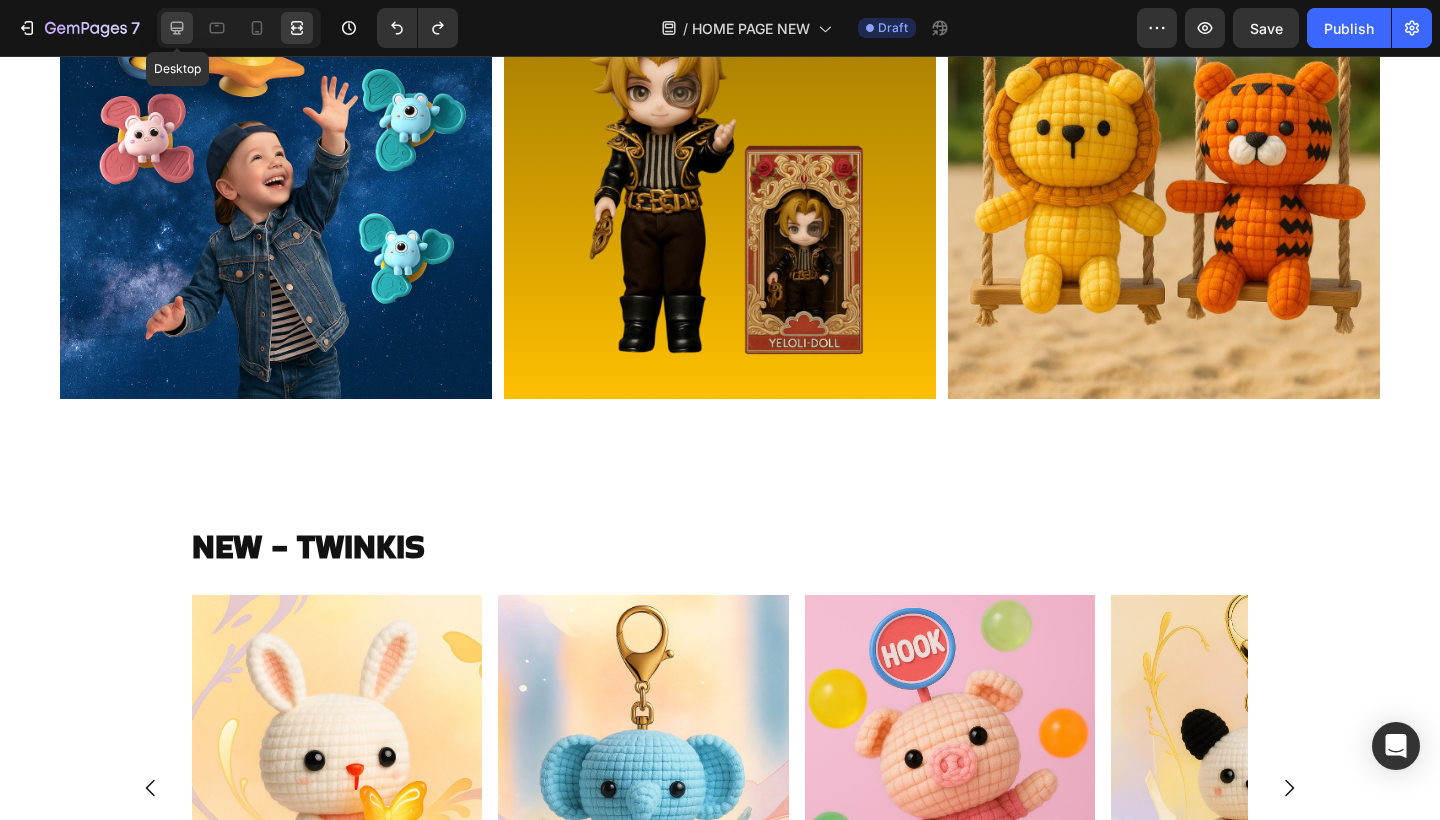 click 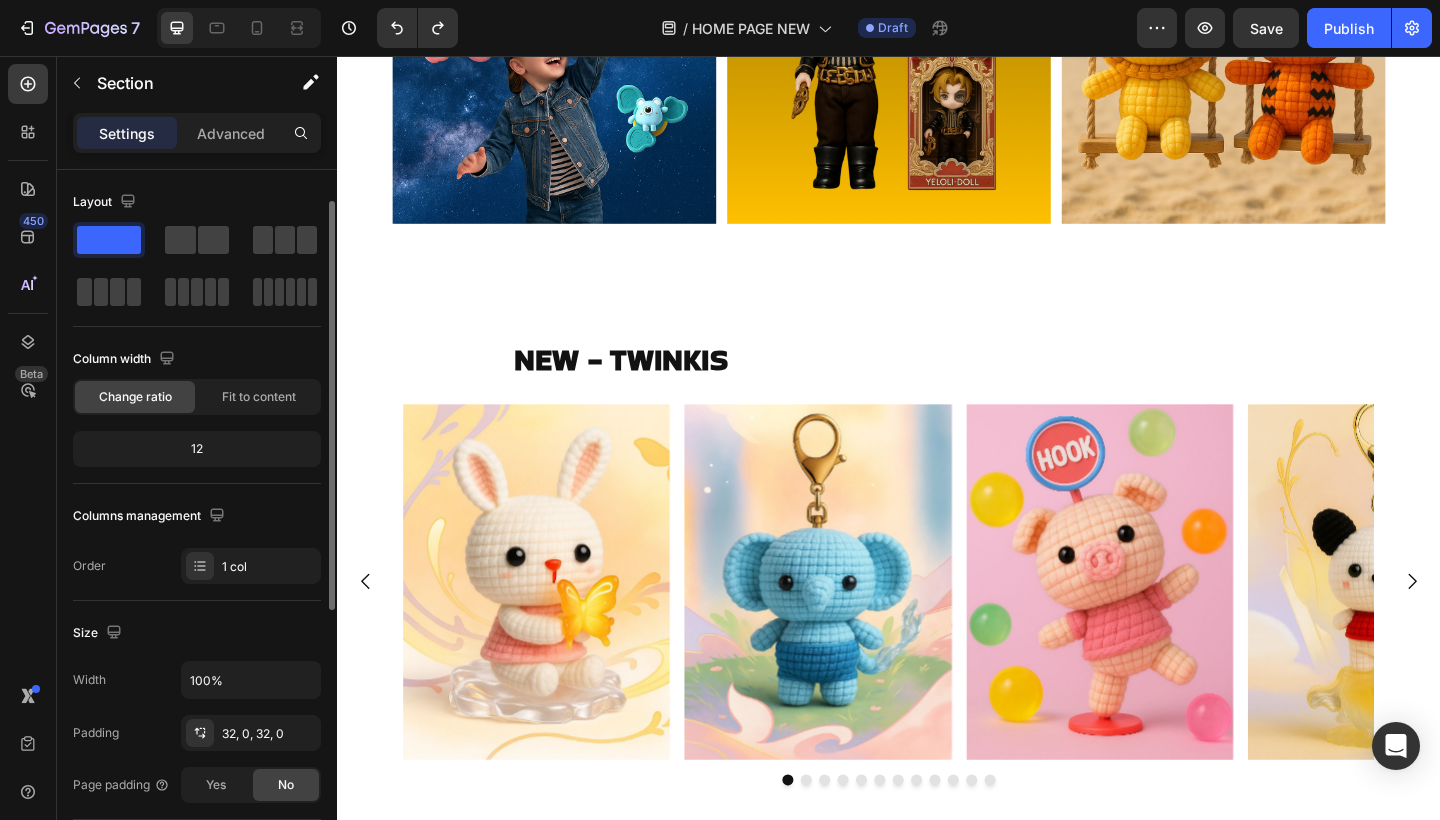 scroll, scrollTop: 107, scrollLeft: 0, axis: vertical 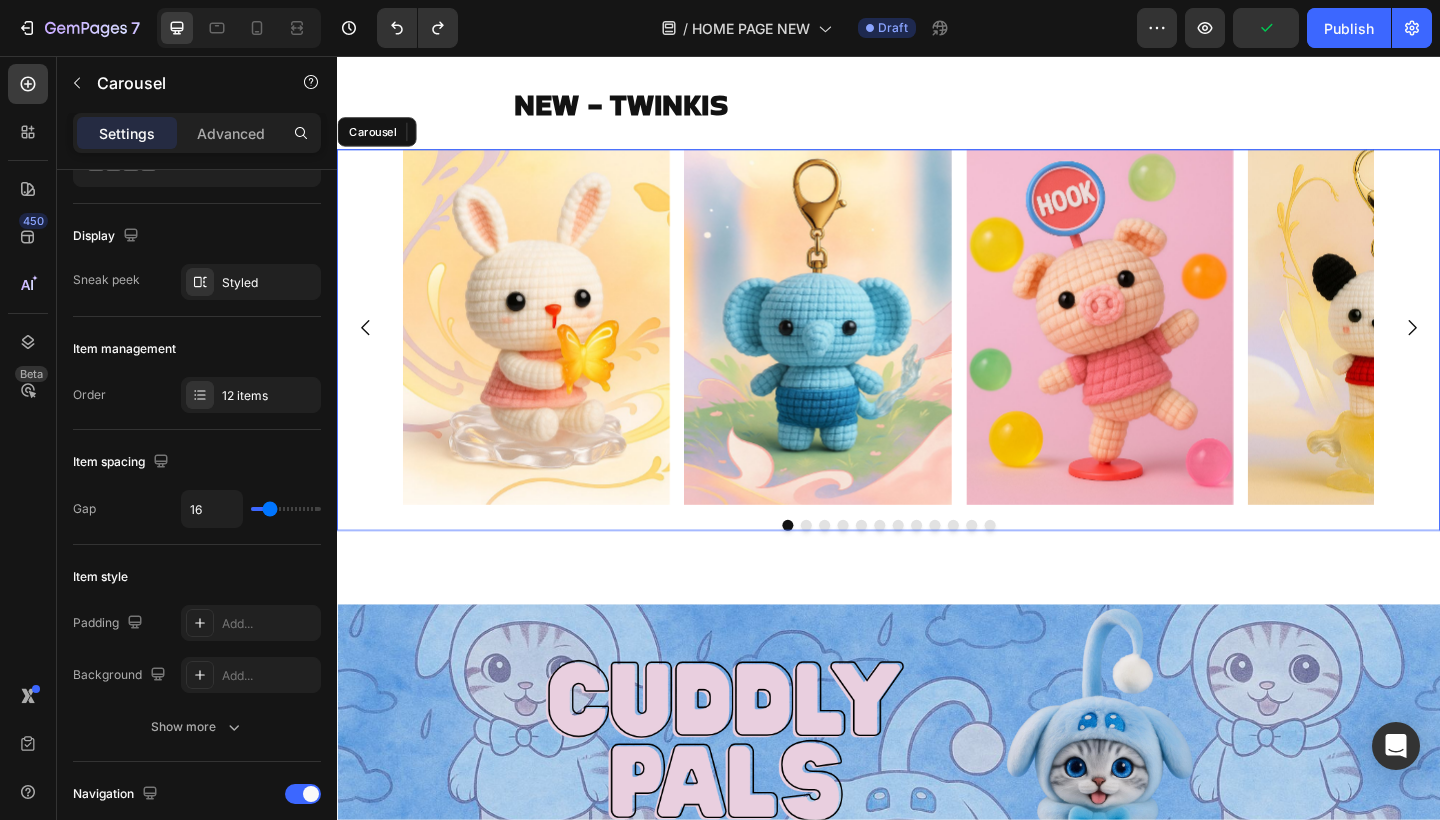 click on "Image Image Image Image Image Image Image Image Image Image Image Image" at bounding box center (937, 351) 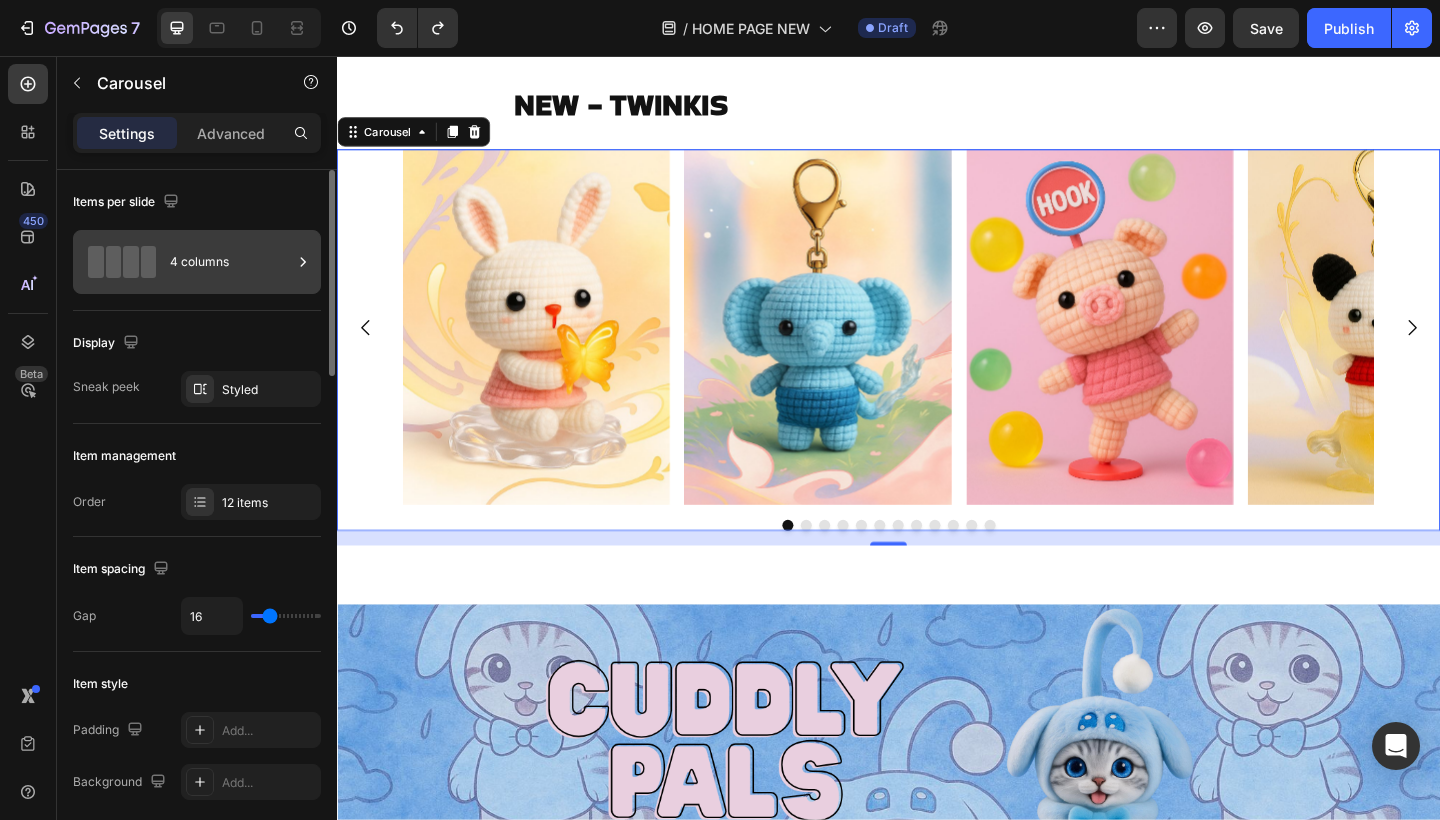 click on "4 columns" at bounding box center (231, 262) 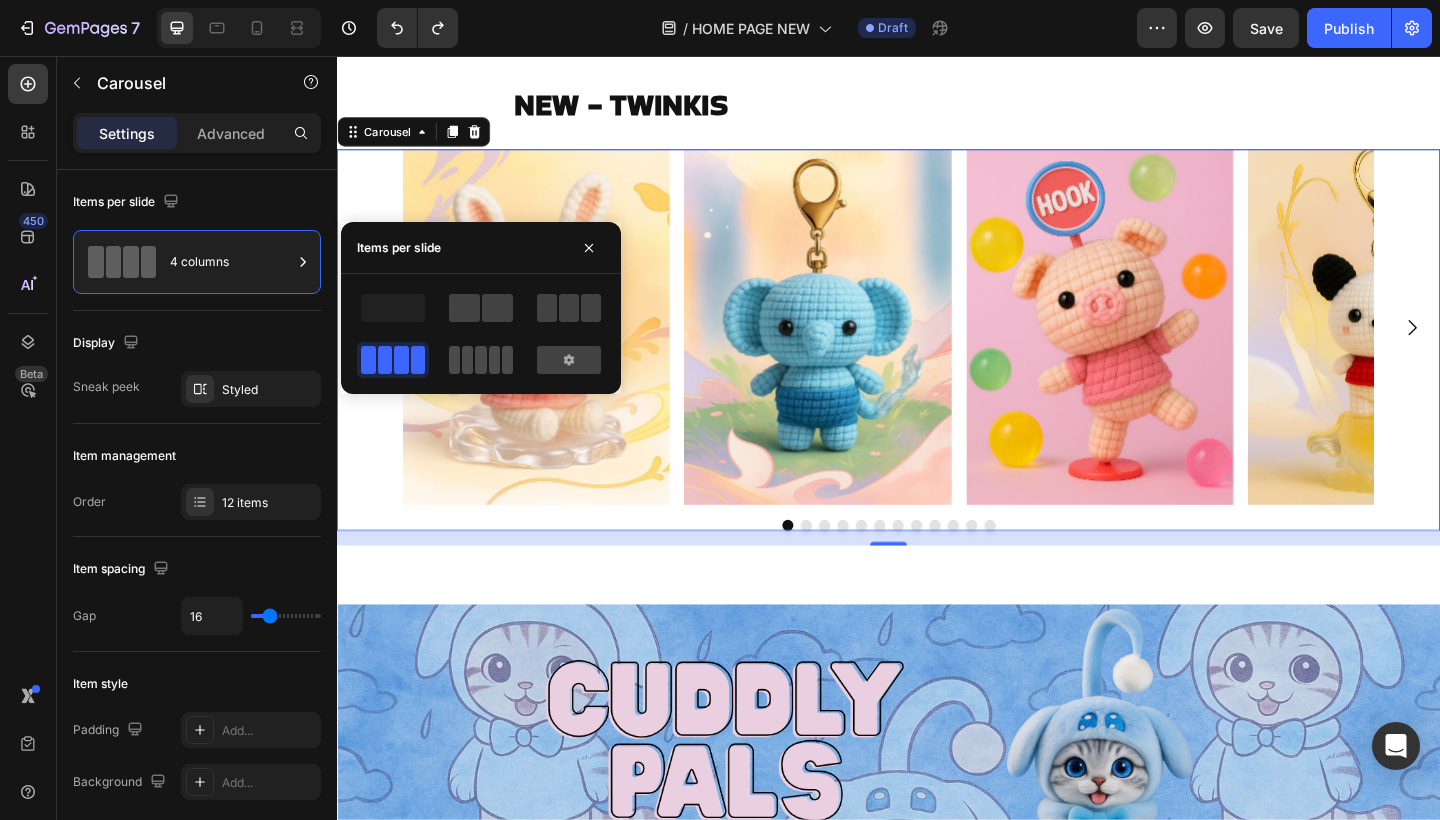 click 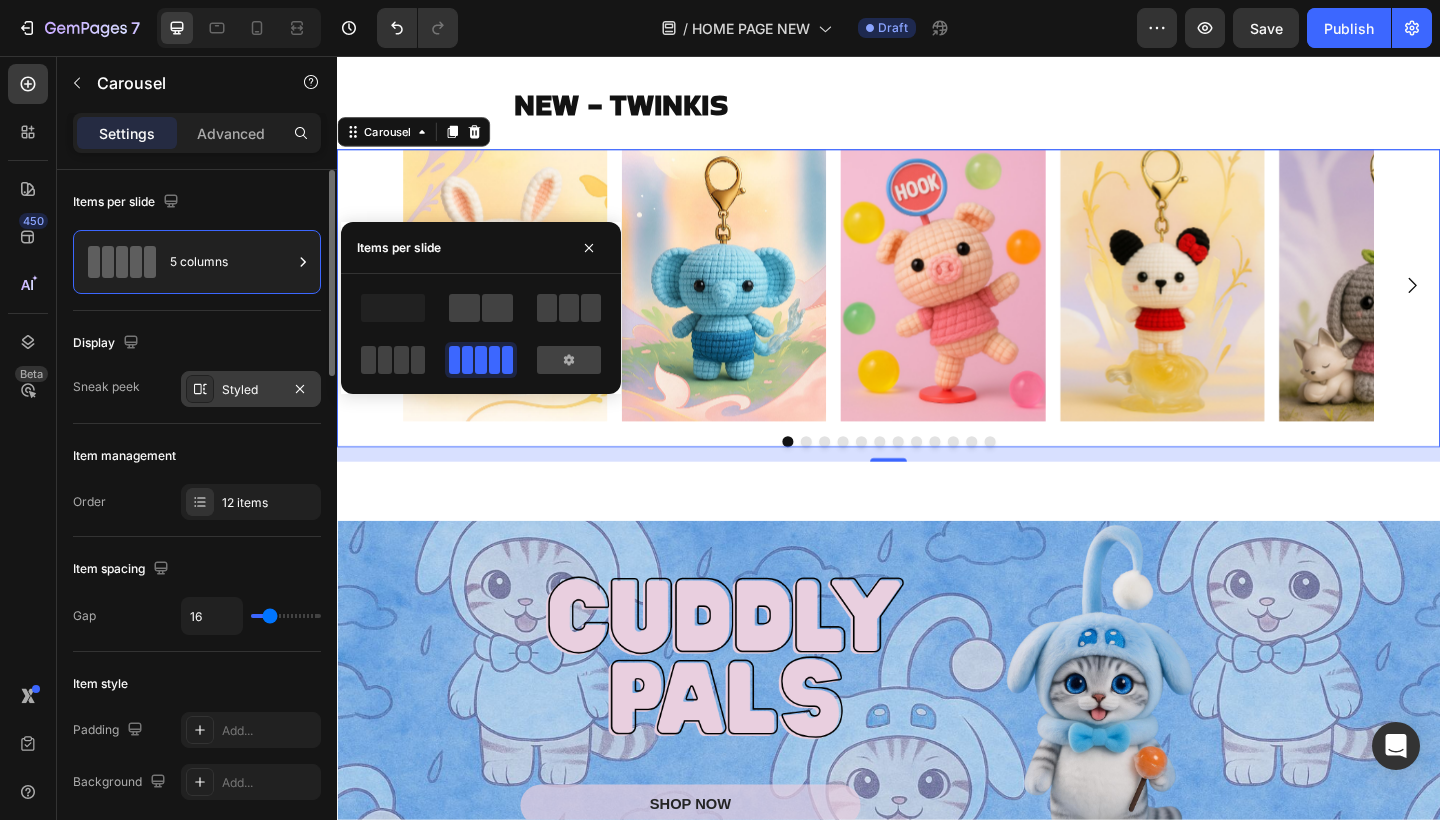 click on "Styled" at bounding box center [251, 390] 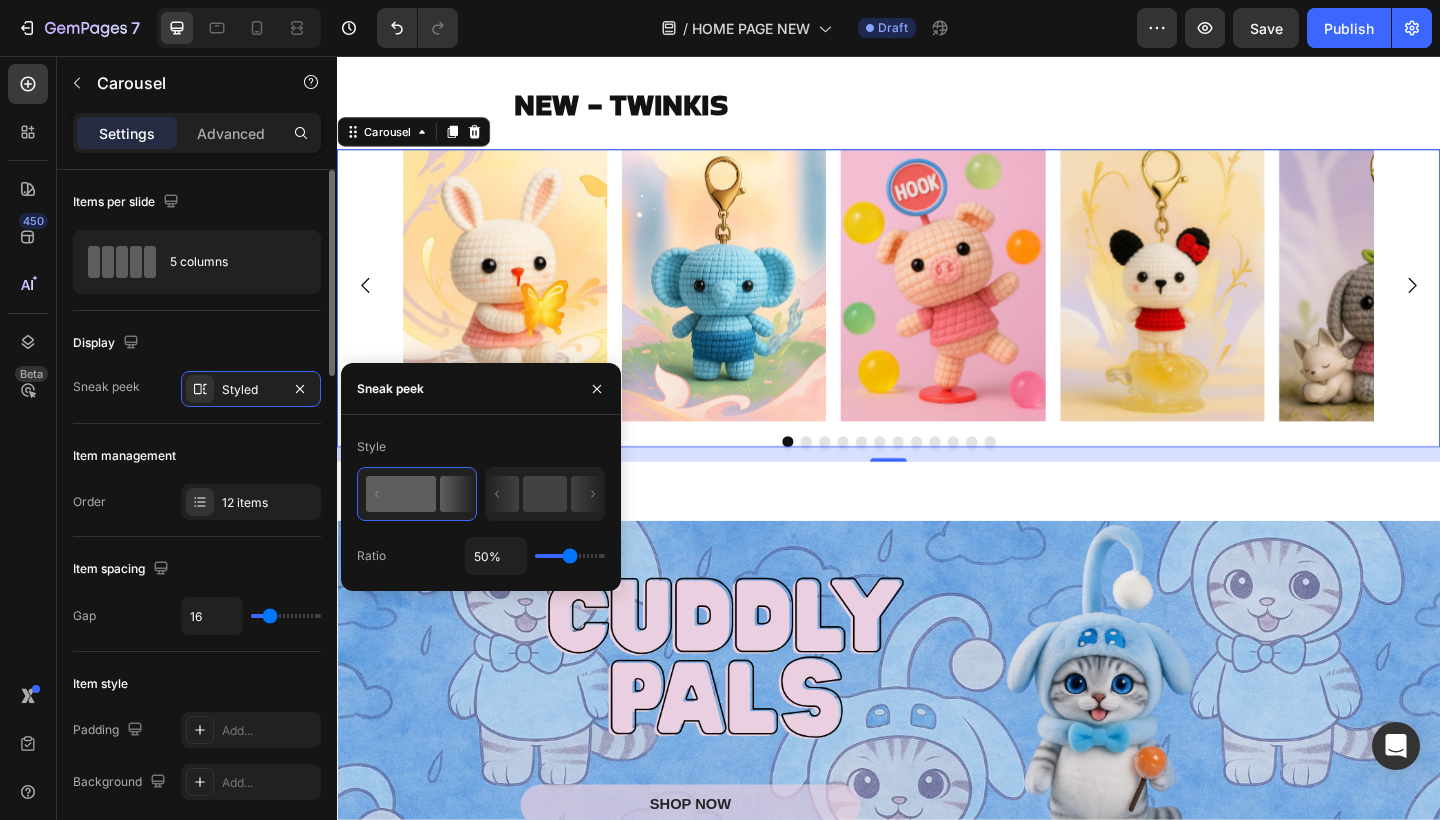 click on "Display" at bounding box center (197, 343) 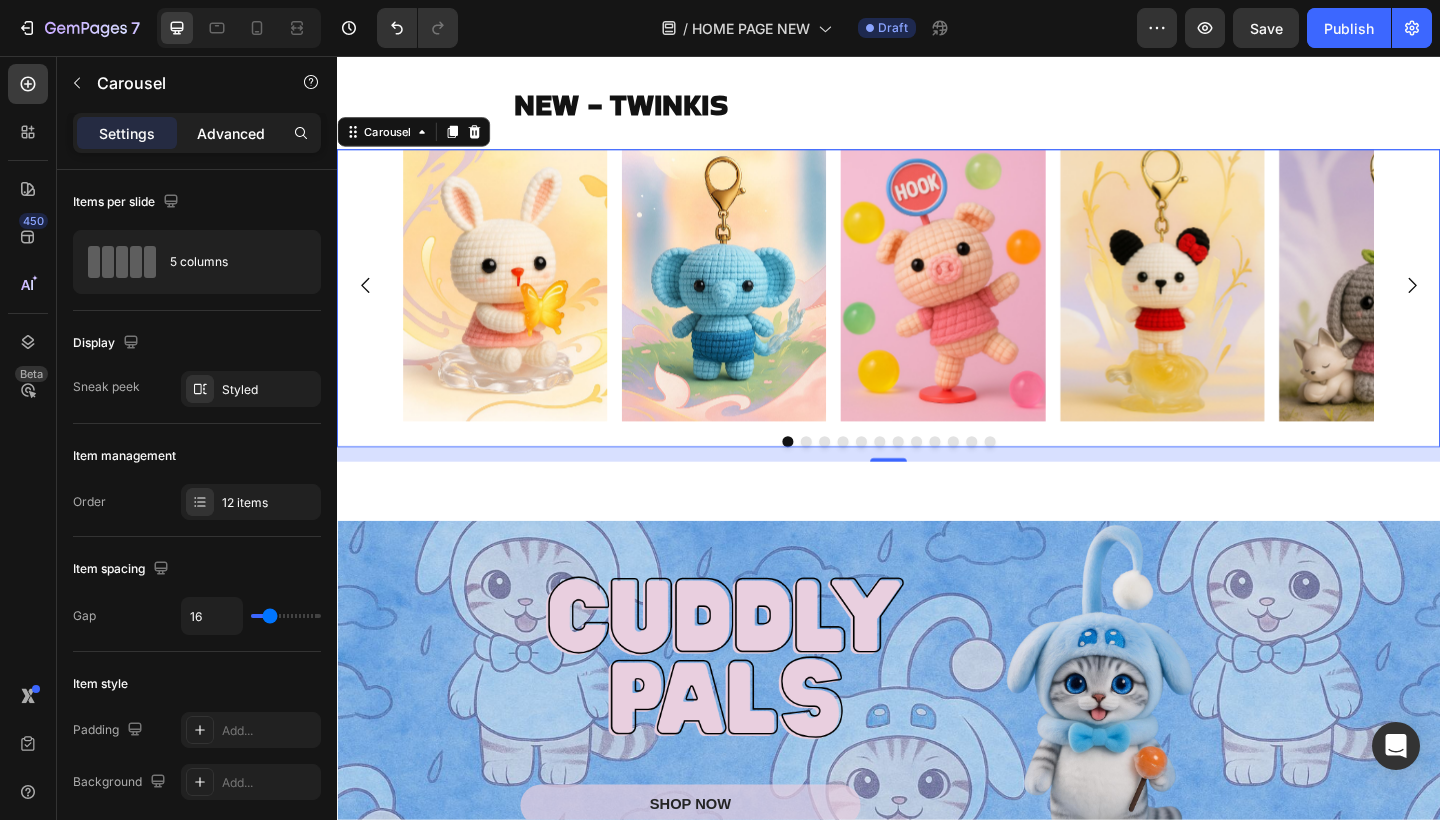 click on "Advanced" at bounding box center [231, 133] 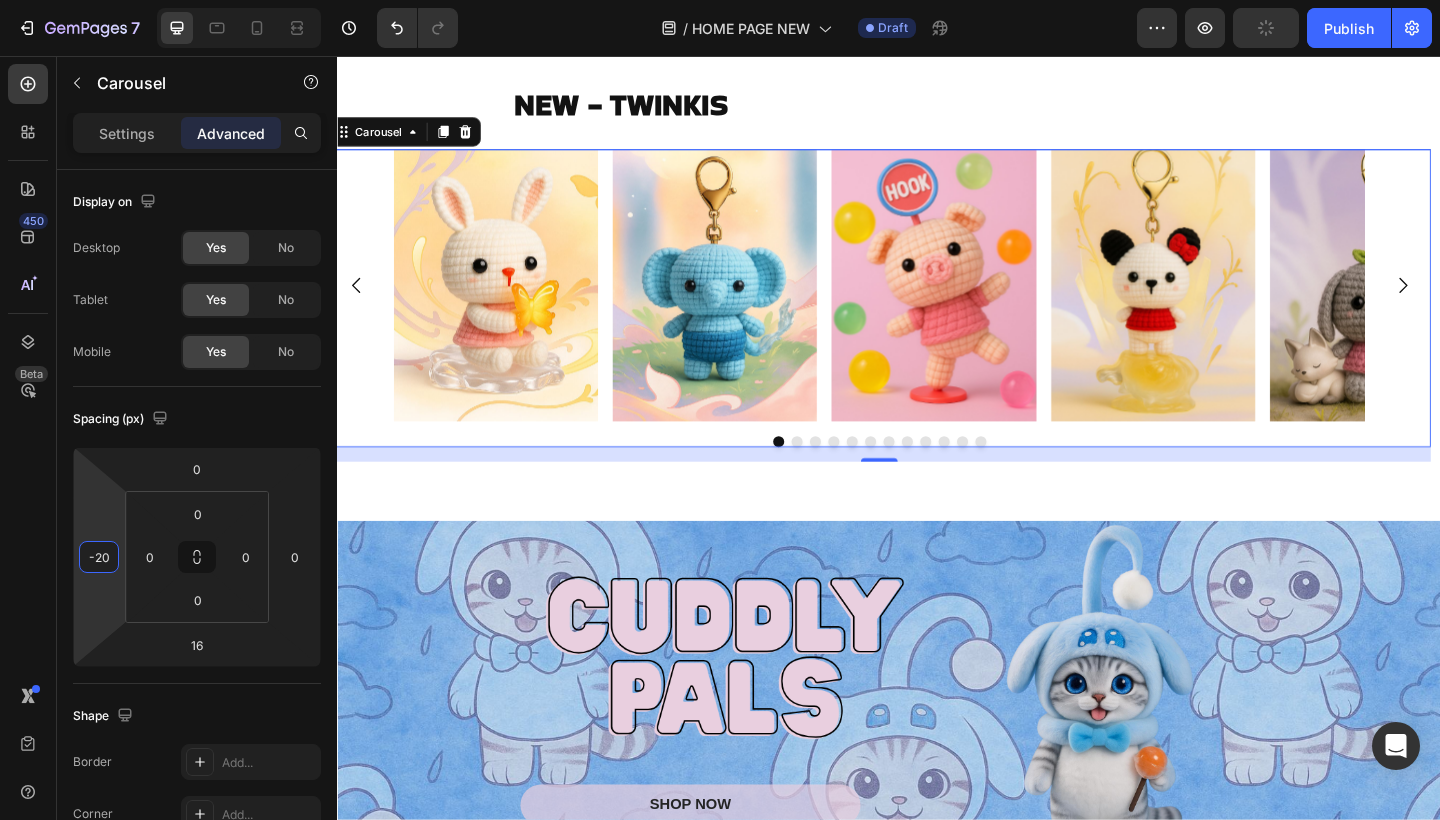 drag, startPoint x: 107, startPoint y: 518, endPoint x: 138, endPoint y: 596, distance: 83.9345 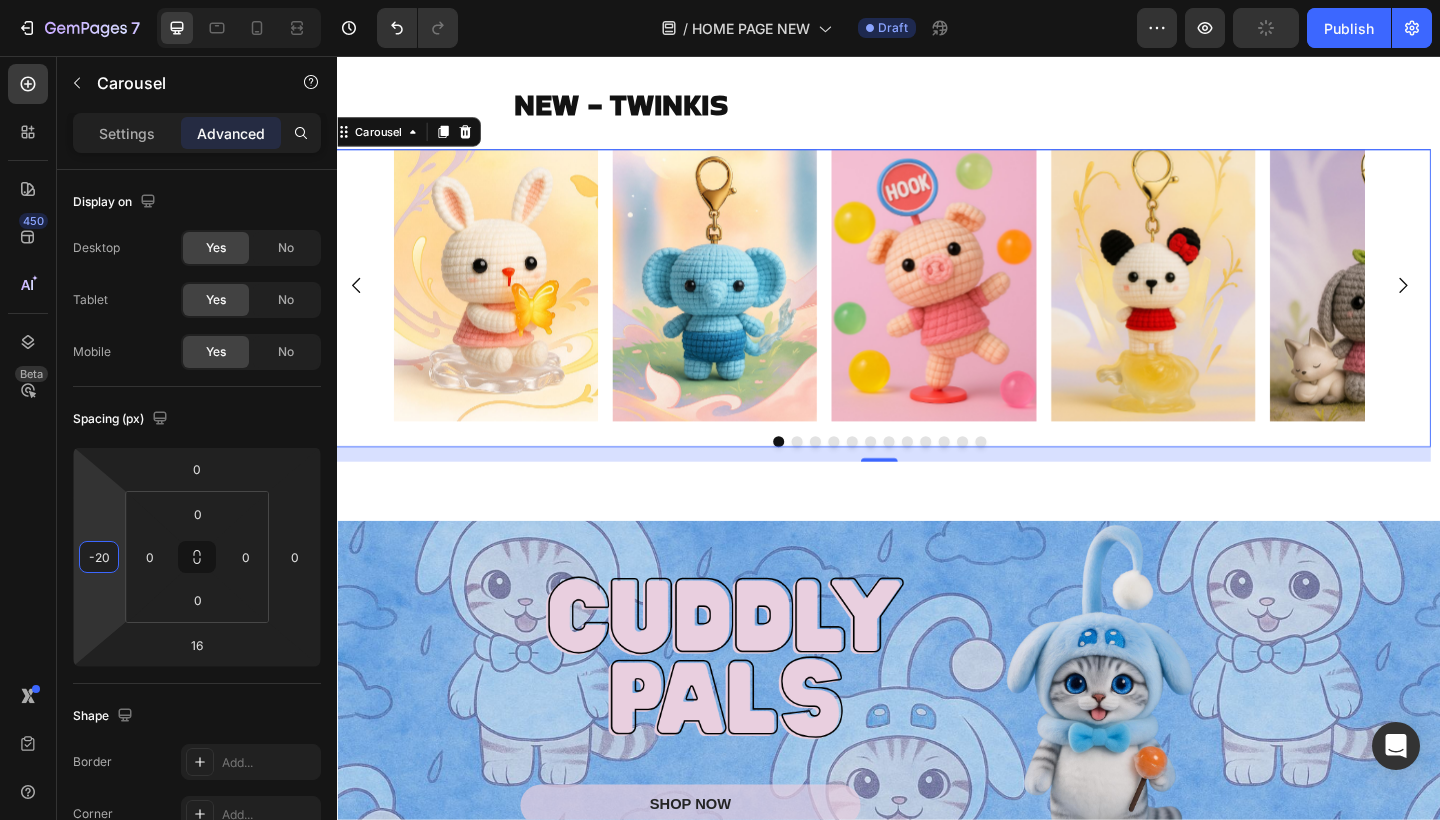 click on "7  Version history  /  HOME PAGE NEW Draft Preview  Publish  450 Beta Sections(18) Elements(83) Section Element Hero Section Product Detail Brands Trusted Badges Guarantee Product Breakdown How to use Testimonials Compare Bundle FAQs Social Proof Brand Story Product List Collection Blog List Contact Sticky Add to Cart Custom Footer Browse Library 450 Layout
Row
Row
Row
Row Text
Heading
Text Block Button
Button
Button Media
Image
Image" at bounding box center (720, 0) 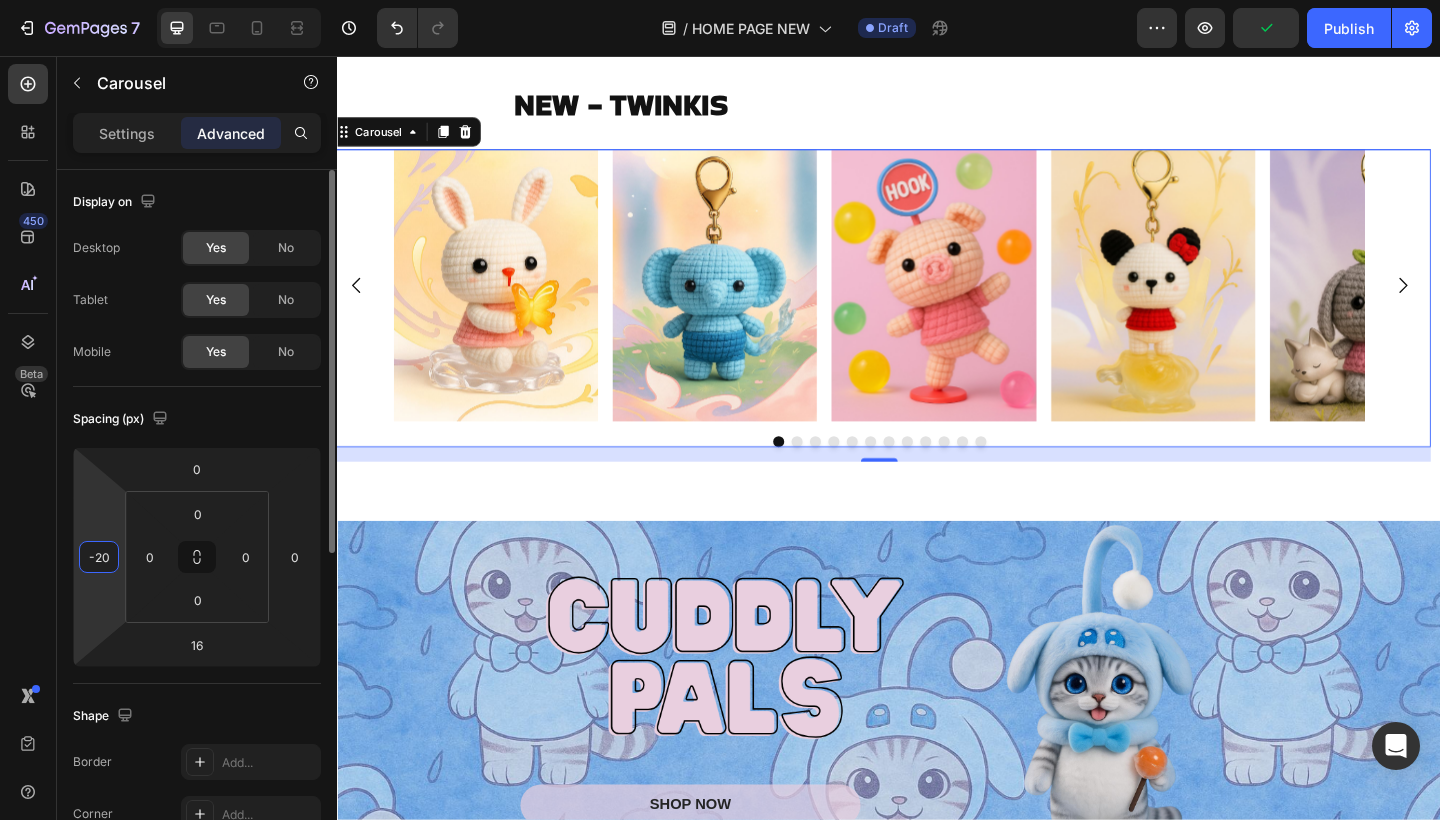 type on "-2" 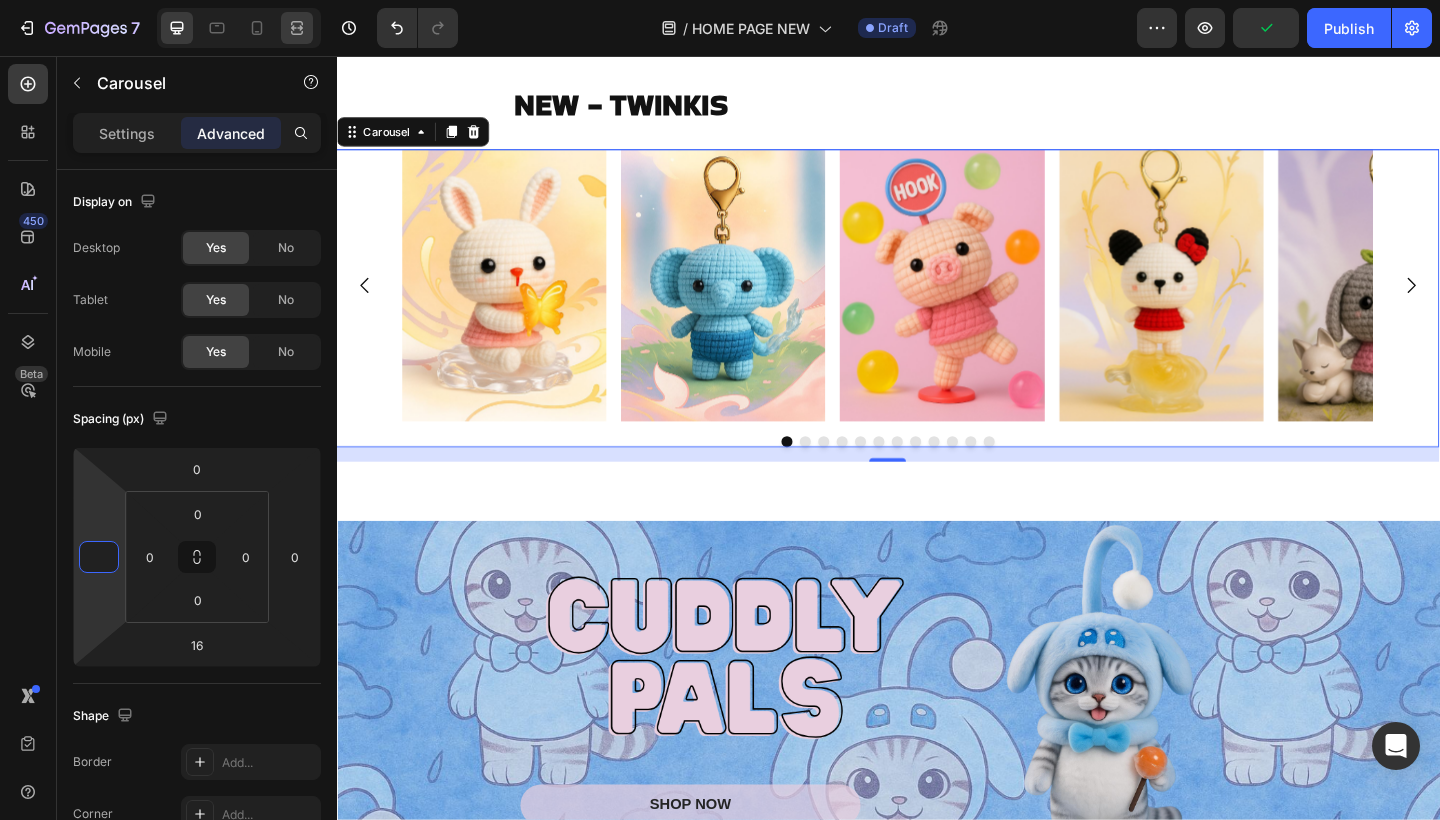 type on "0" 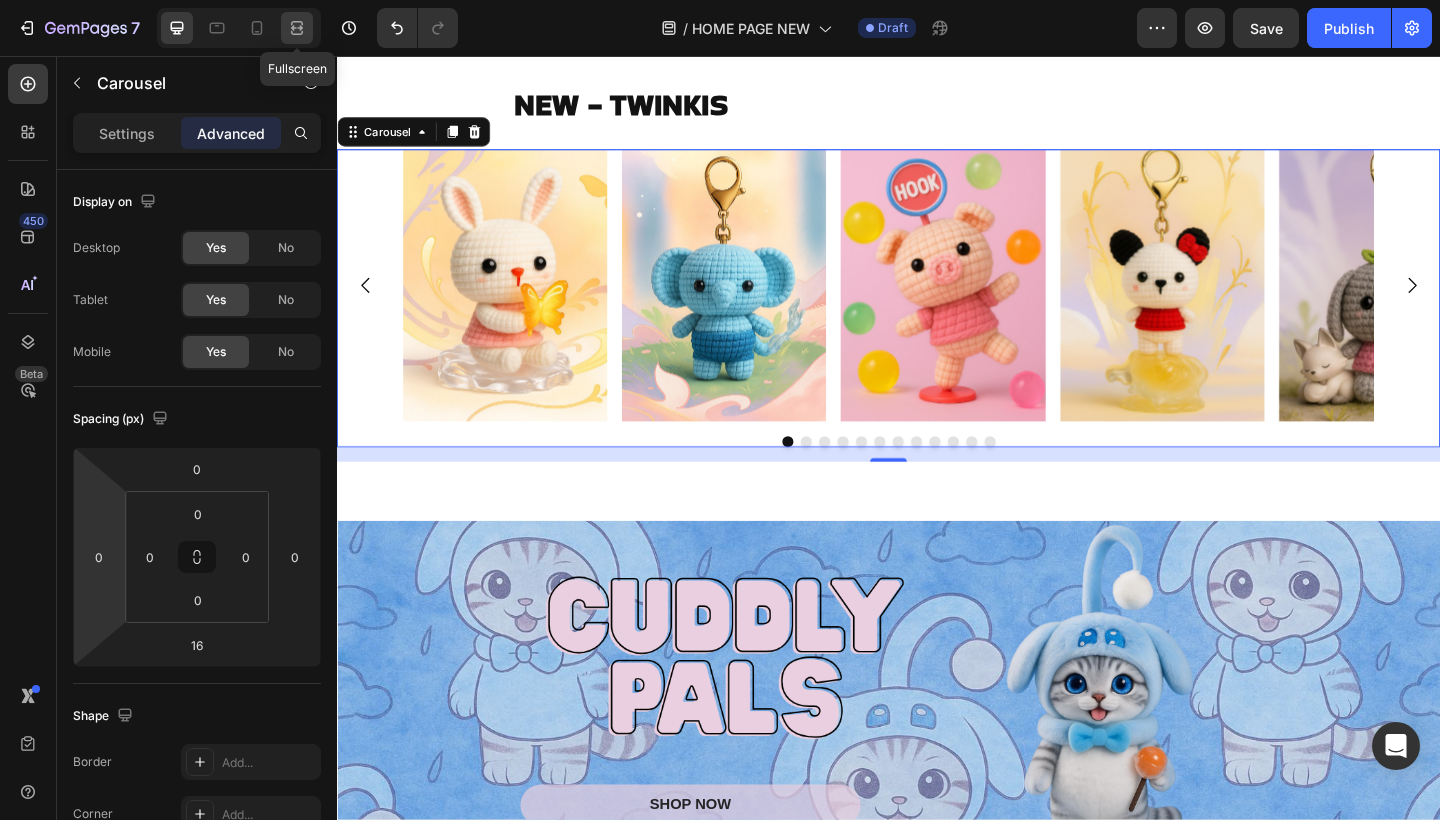 click 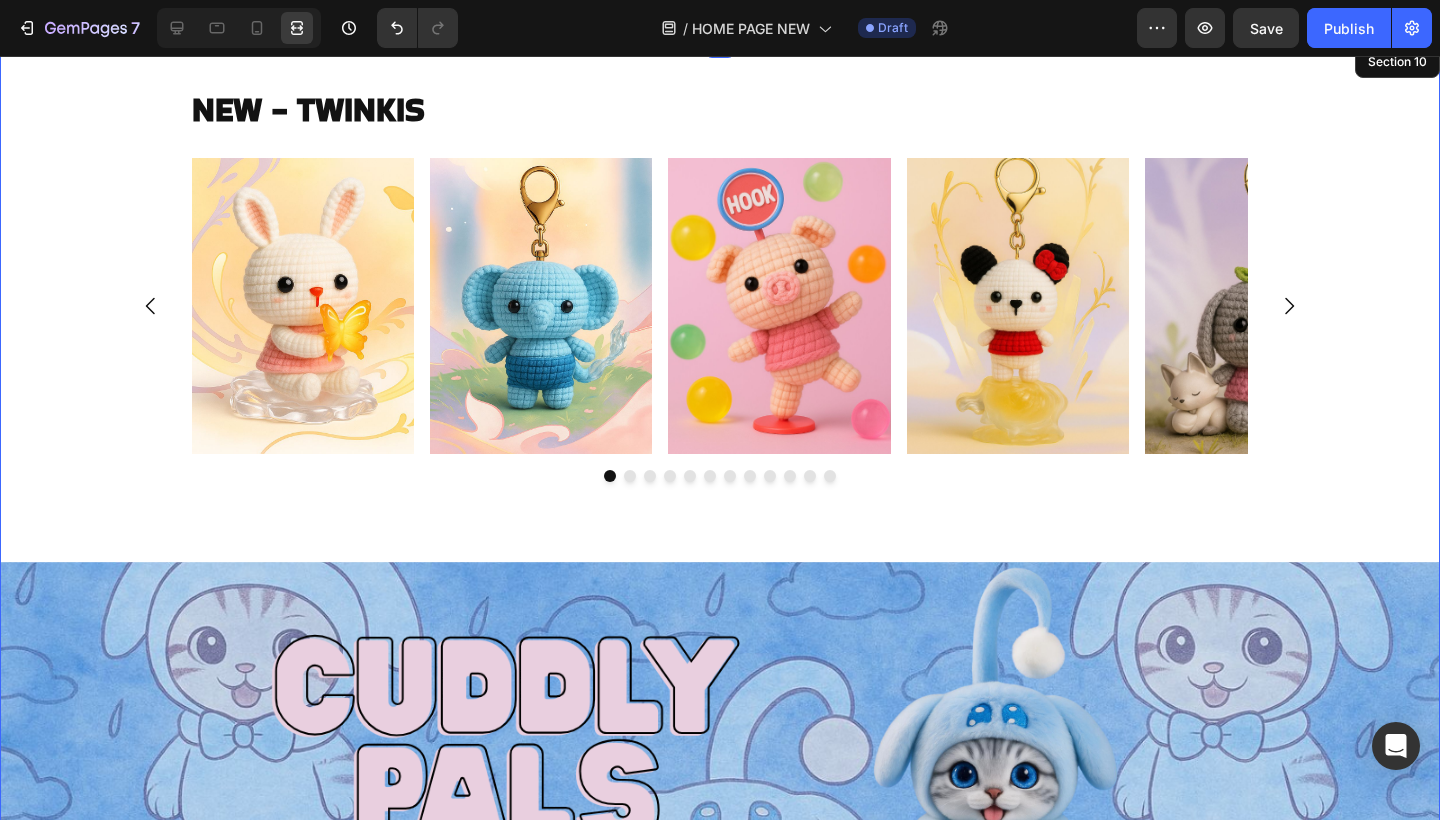 click on "NEW - TWINKIS Heading
Image Image Image Image Image Image Image Image Image Image Image Image
Carousel   16 SHOP NOW Button Hero Banner" at bounding box center (720, 543) 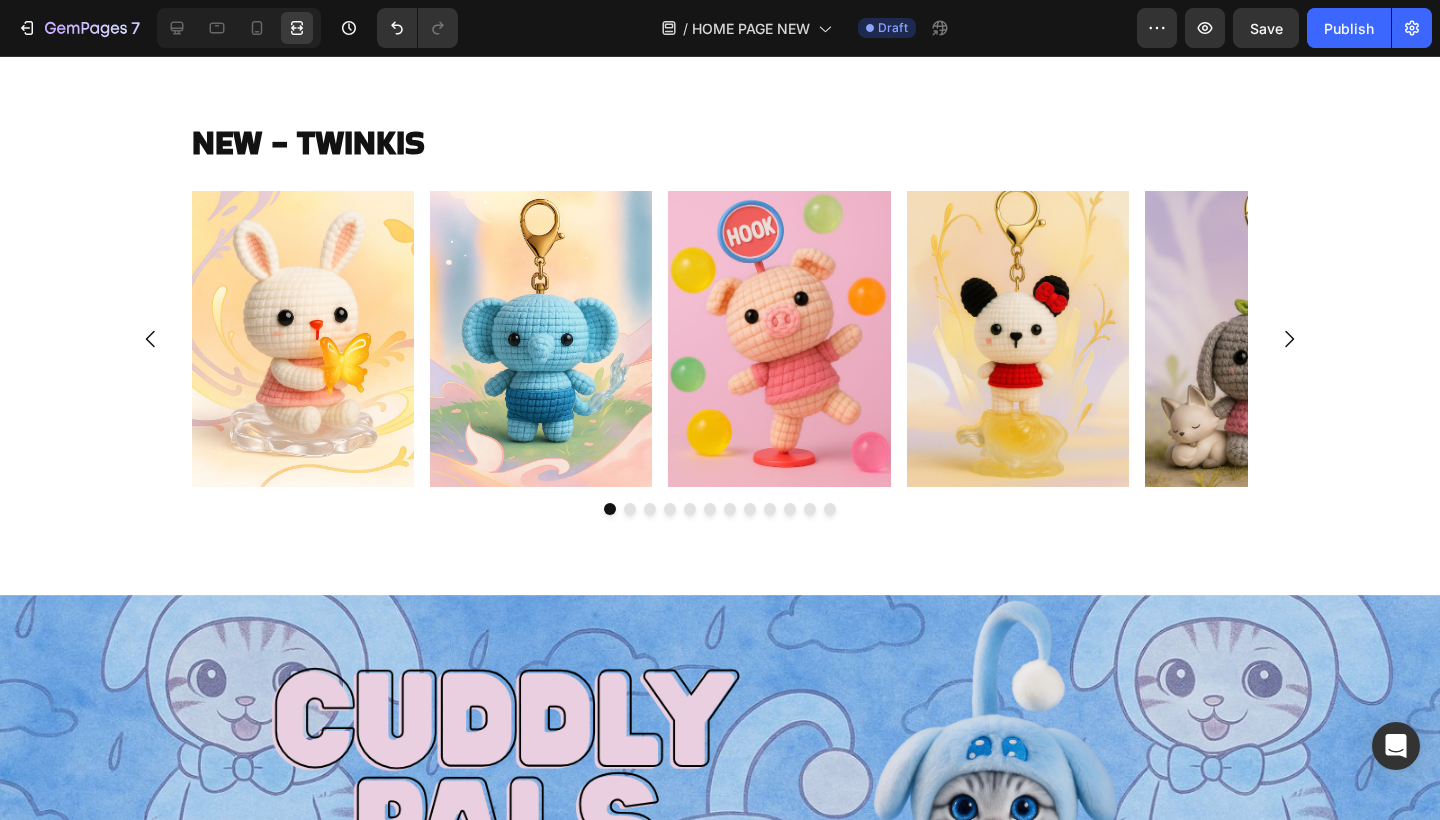 scroll, scrollTop: 5683, scrollLeft: 0, axis: vertical 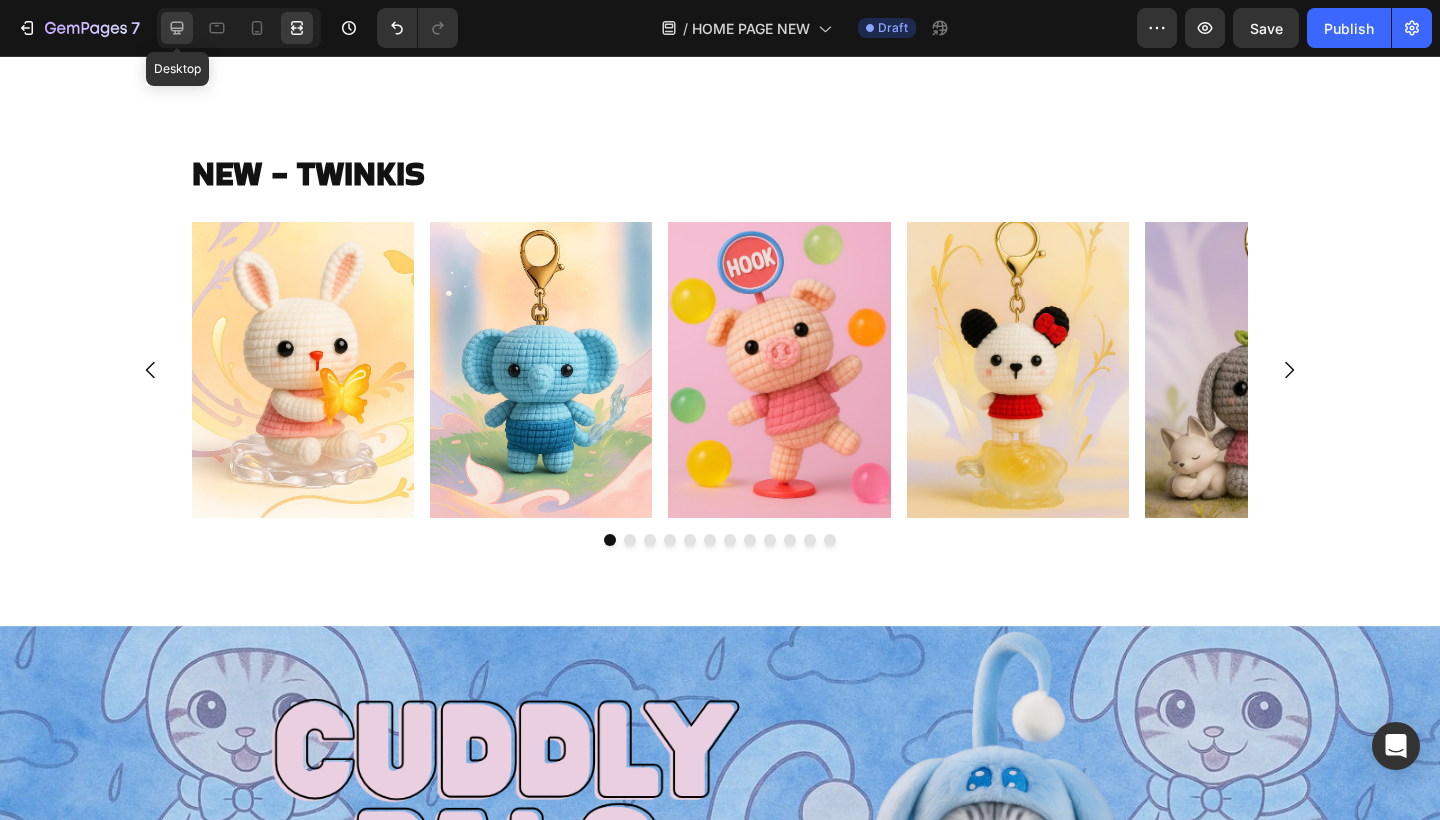 click 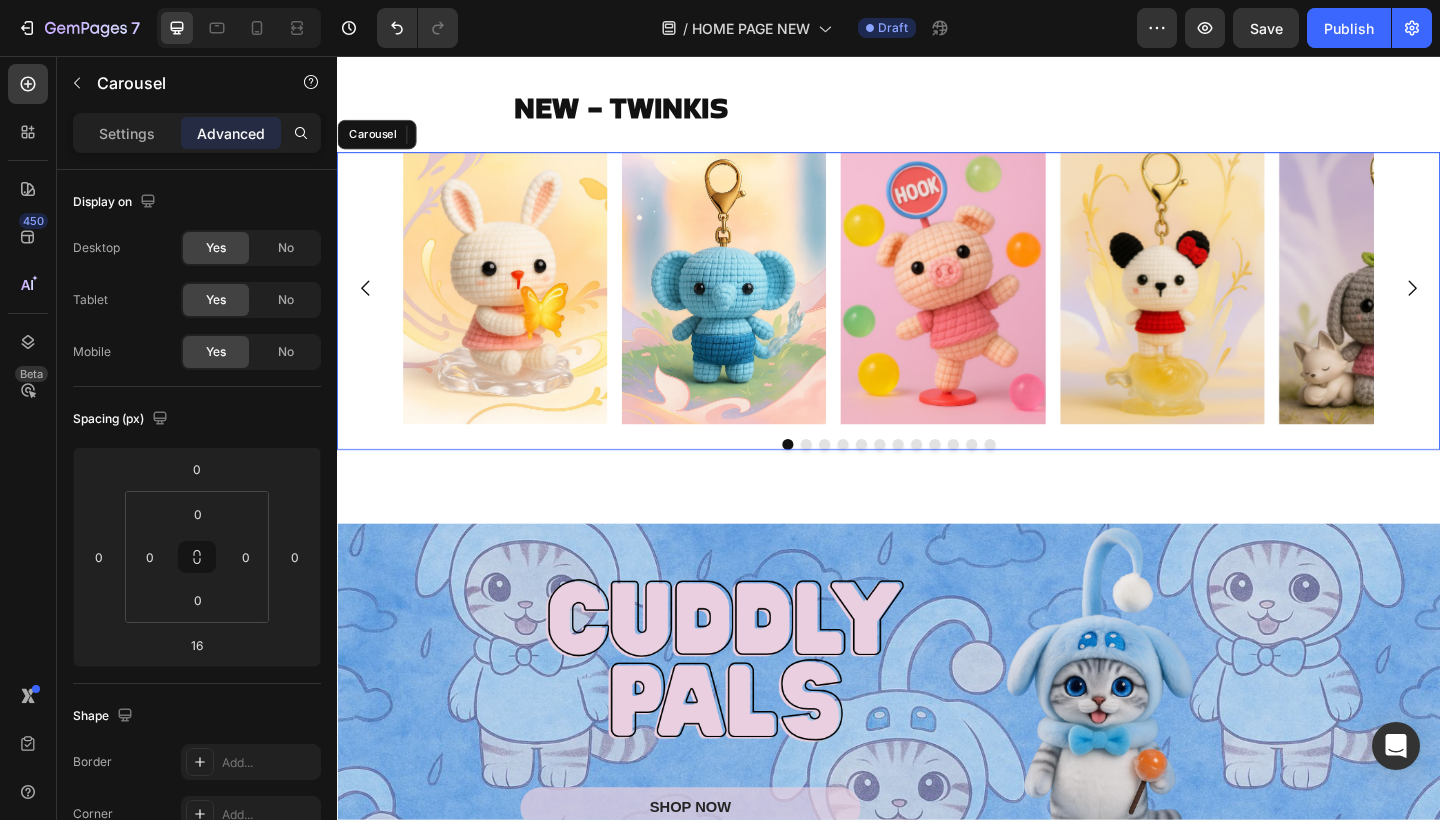 click 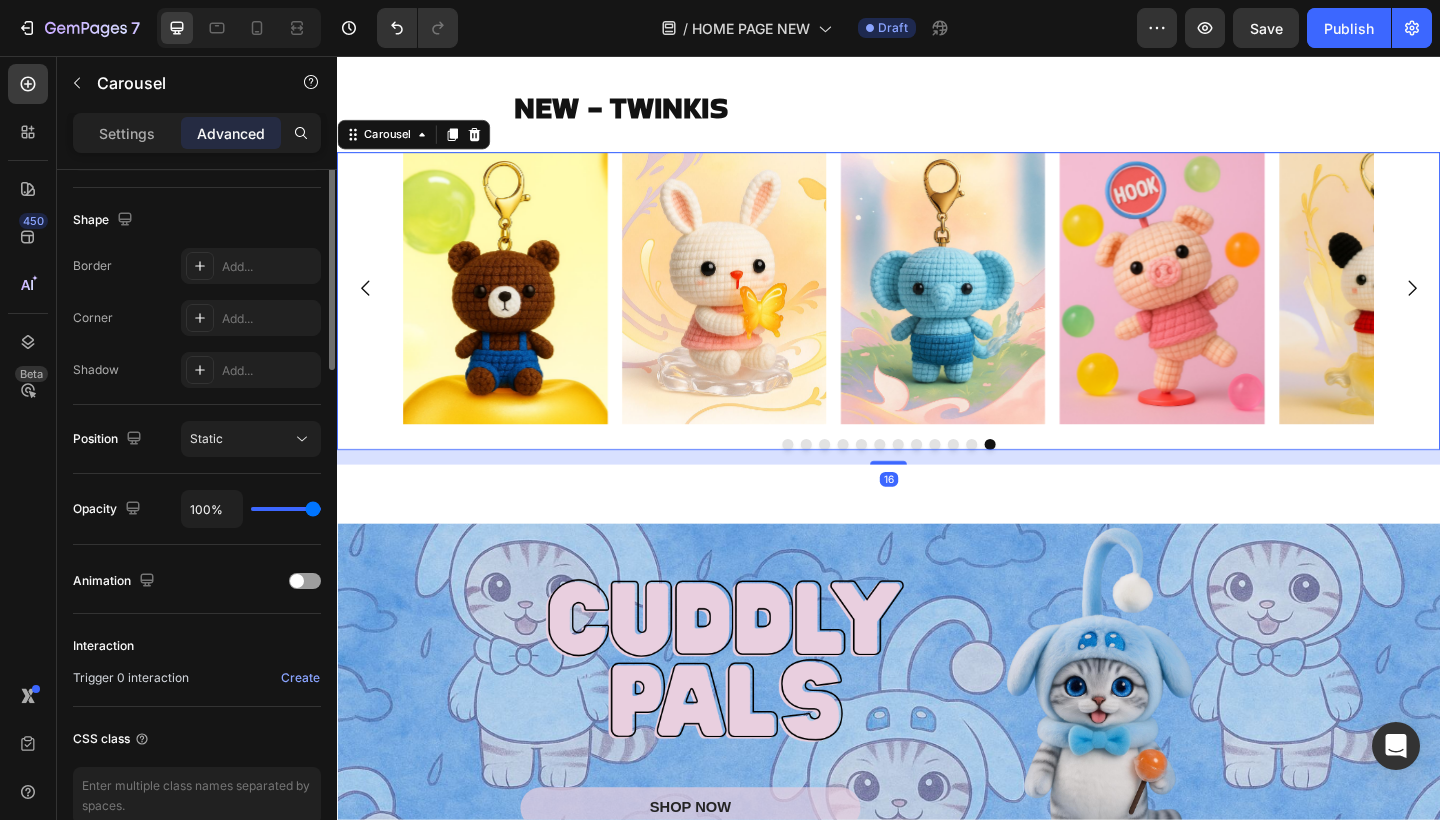 scroll, scrollTop: 597, scrollLeft: 0, axis: vertical 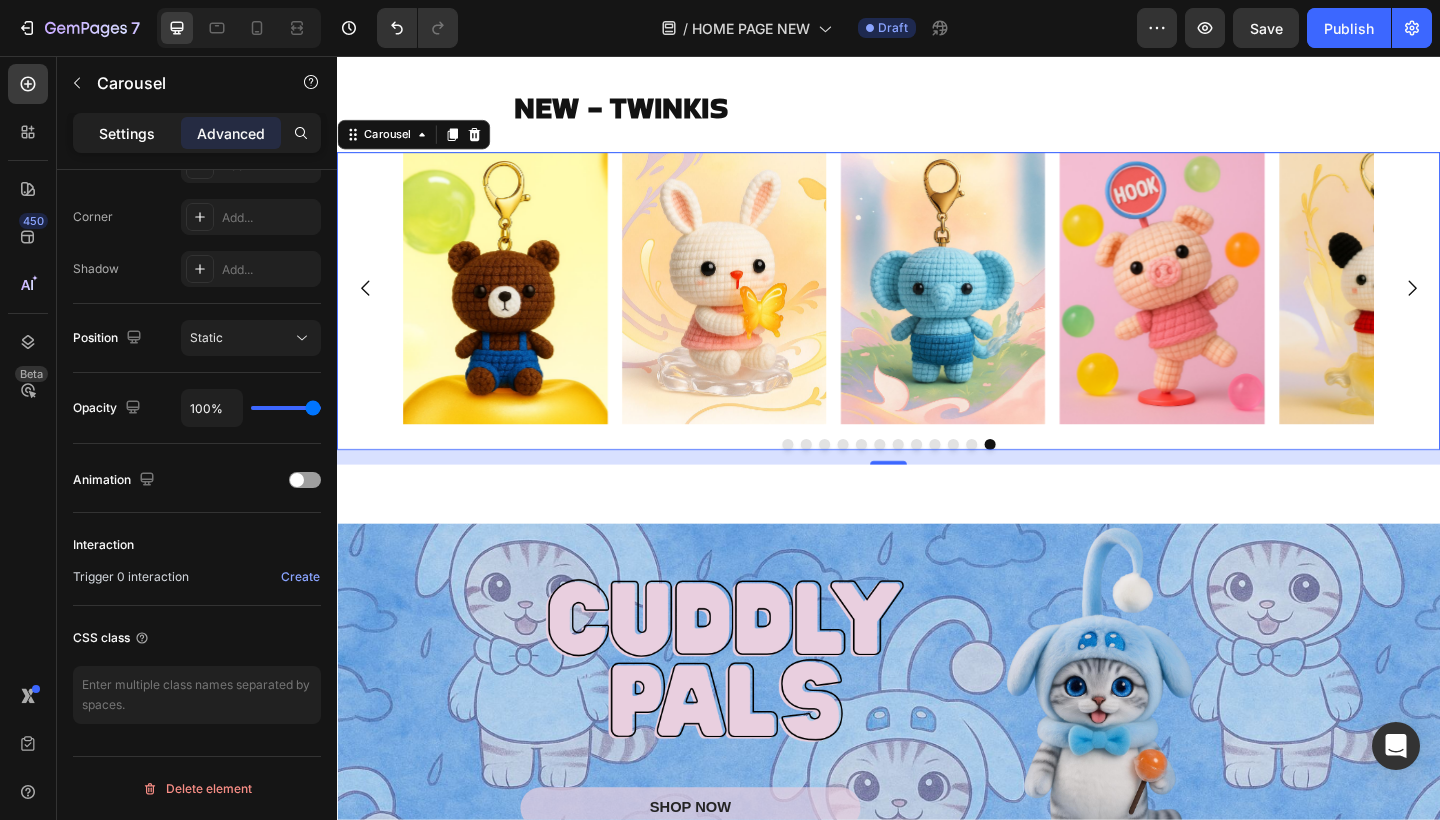 click on "Settings" at bounding box center [127, 133] 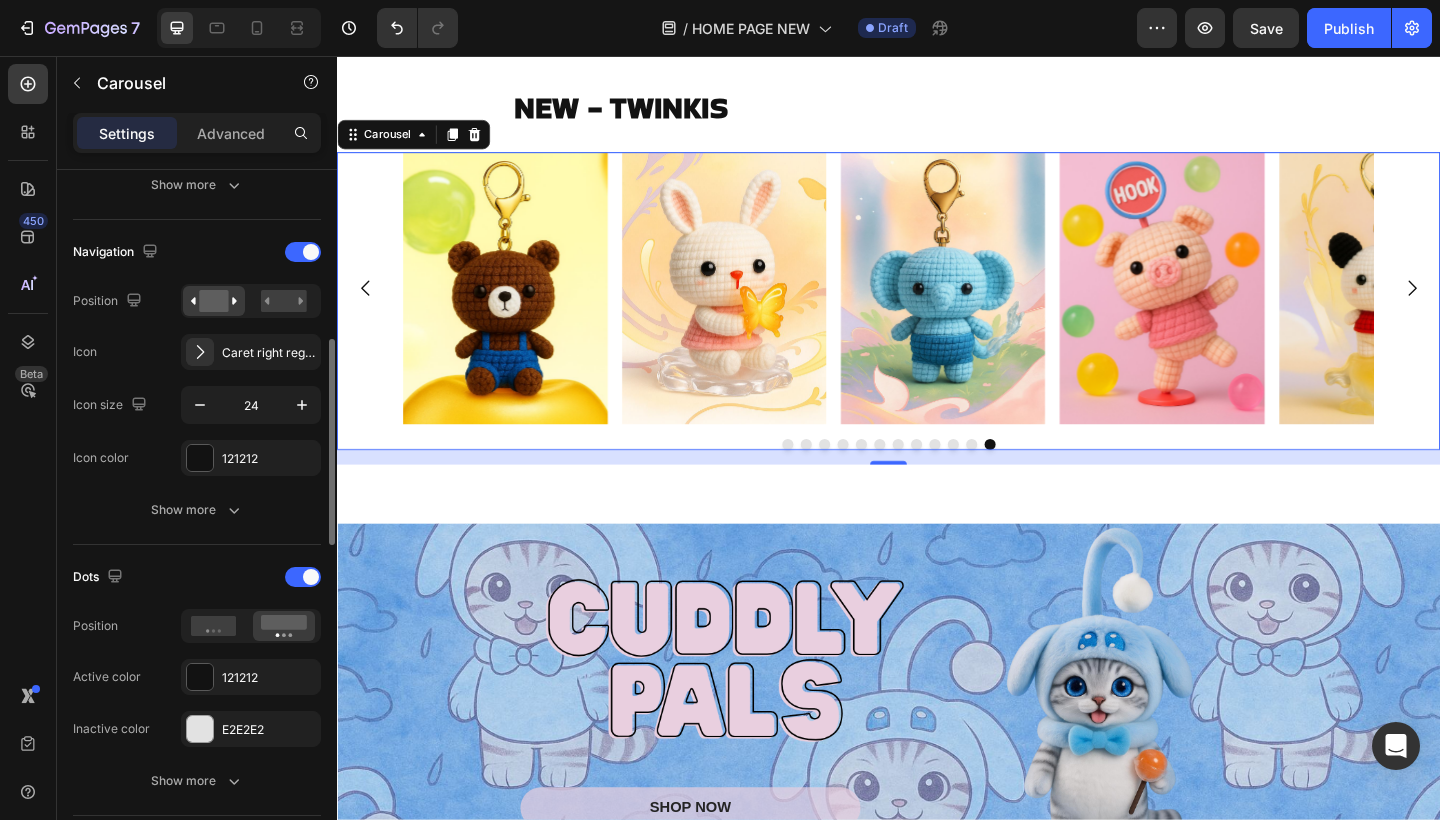 scroll, scrollTop: 611, scrollLeft: 0, axis: vertical 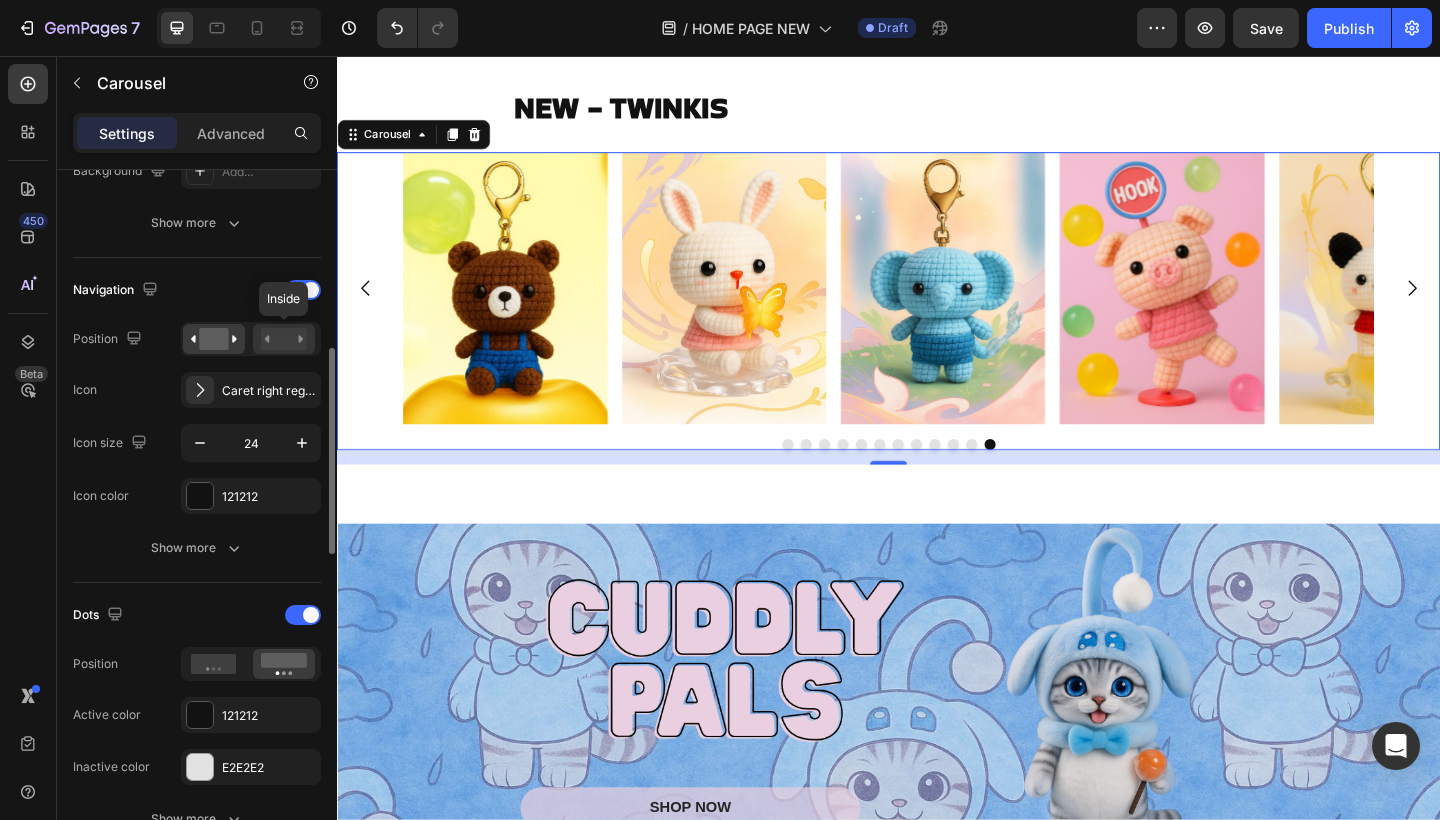 click 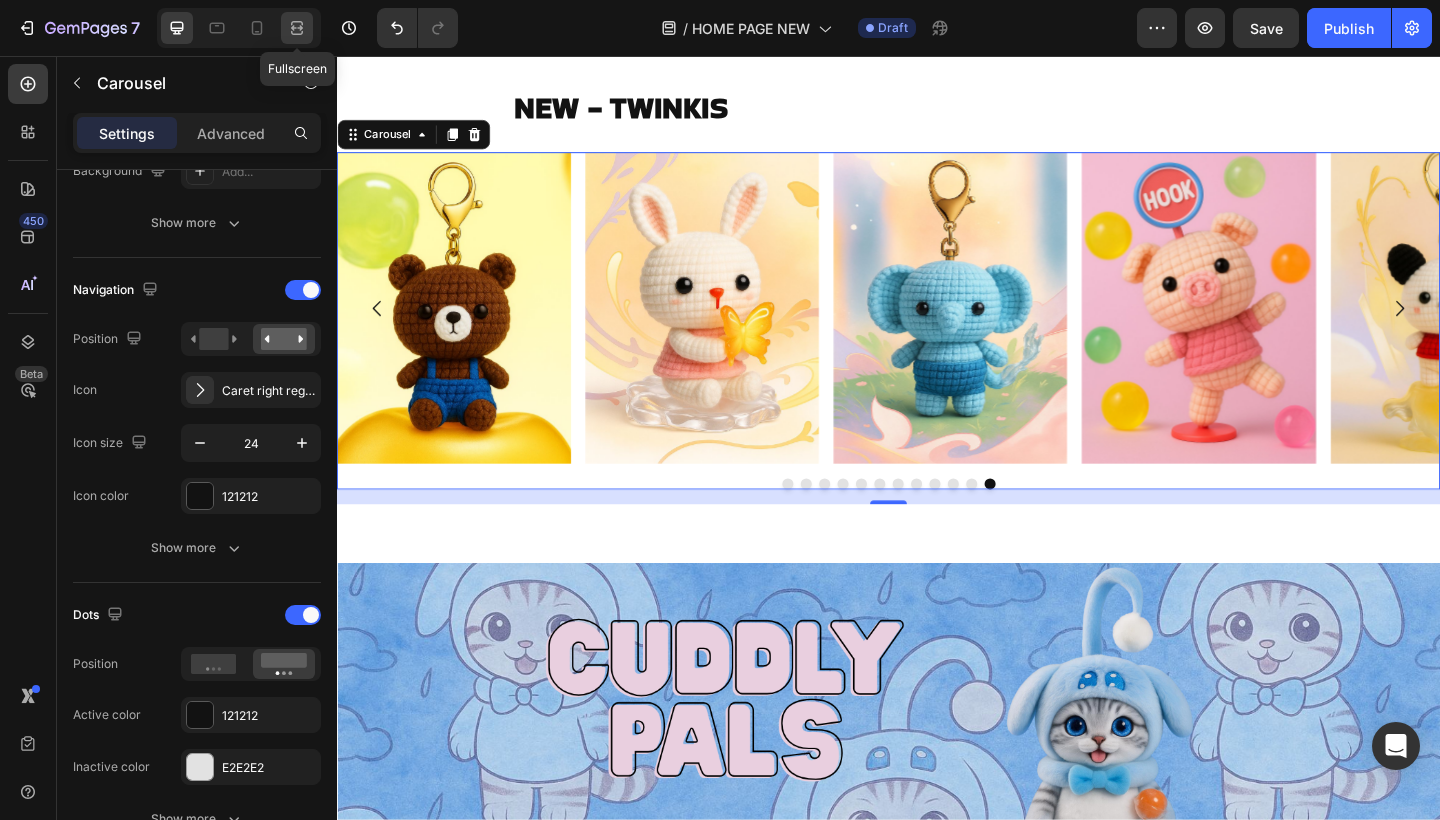 click 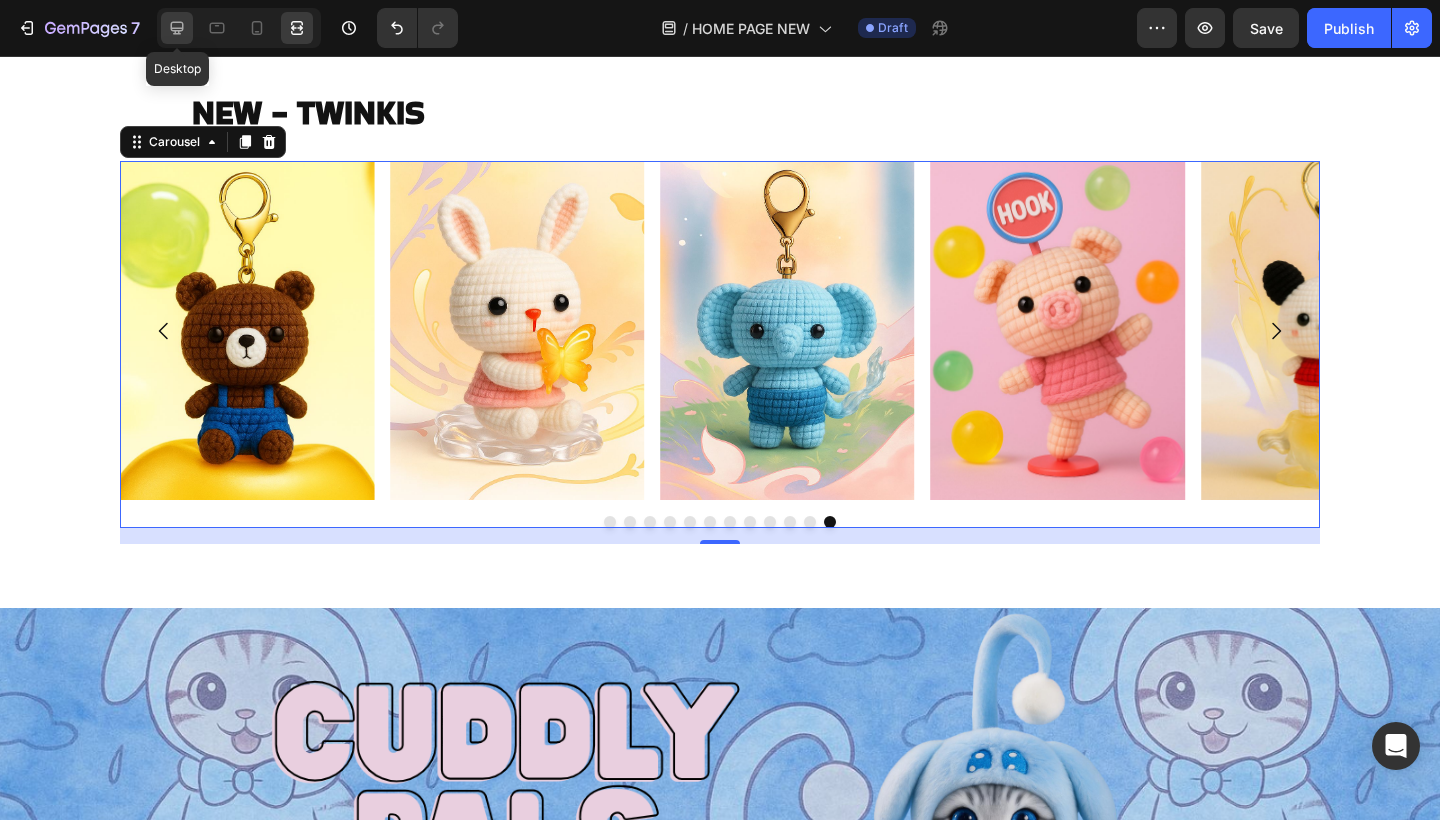 click 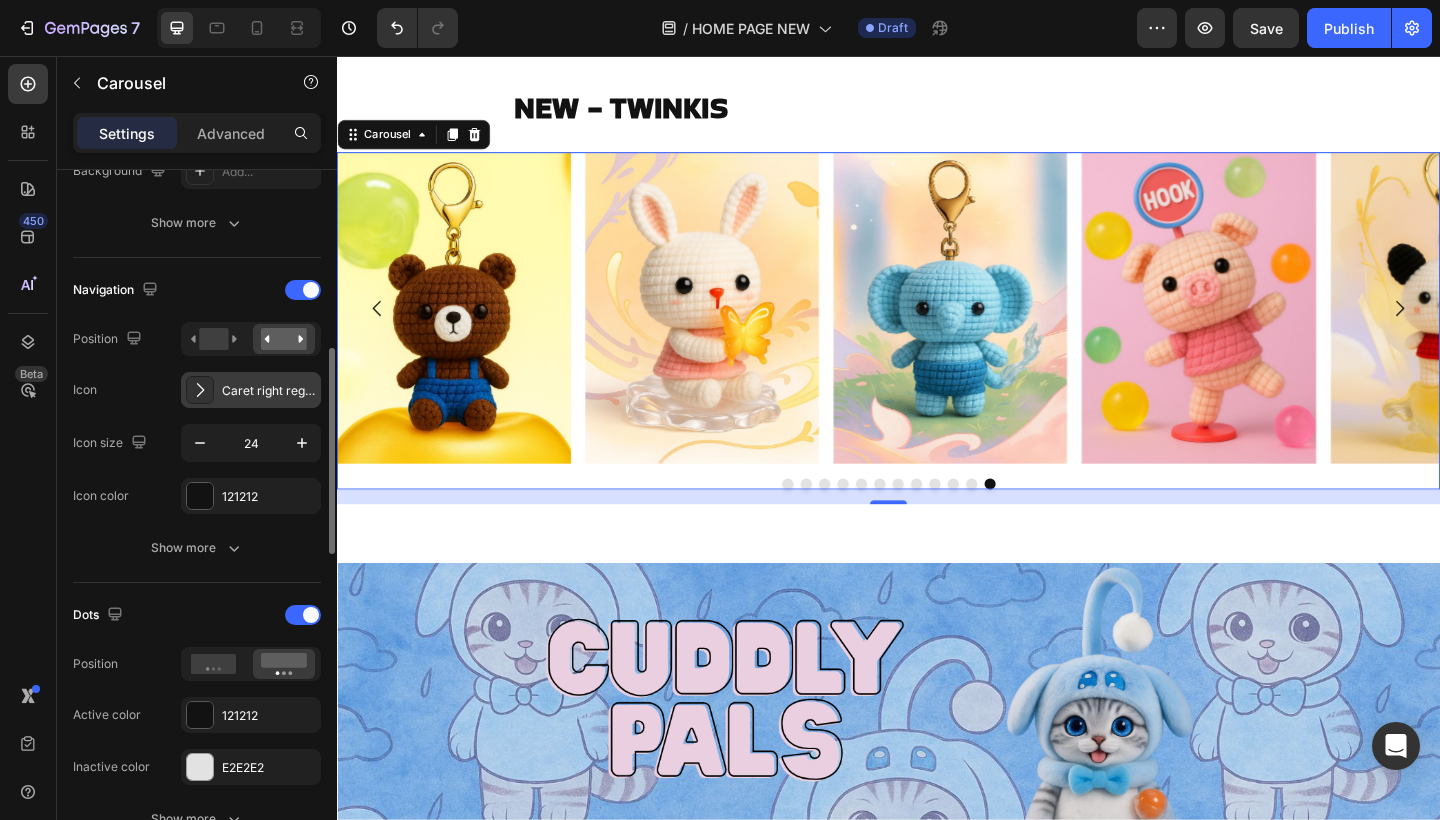 click on "Caret right regular" at bounding box center (269, 391) 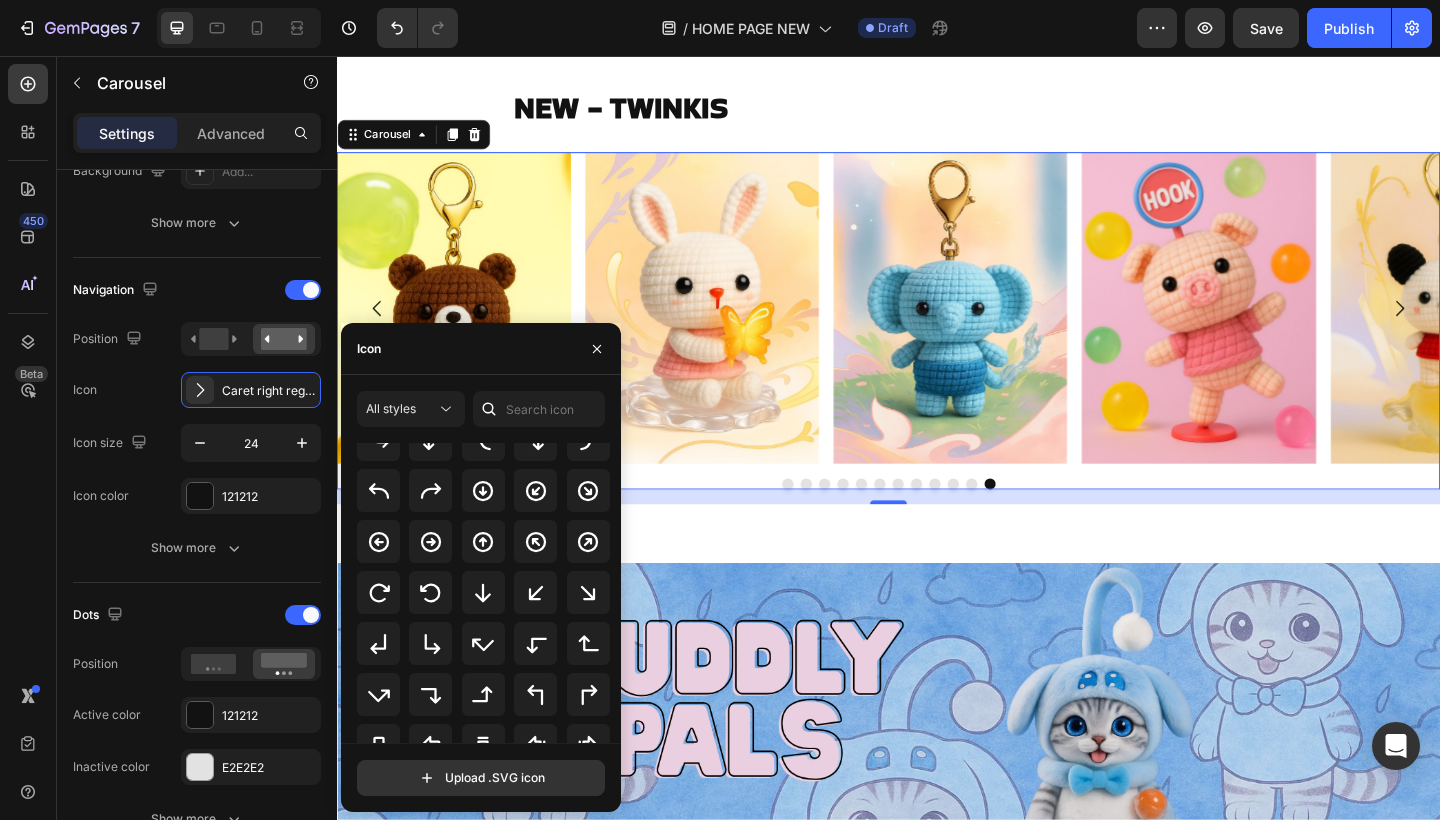 scroll, scrollTop: 548, scrollLeft: 0, axis: vertical 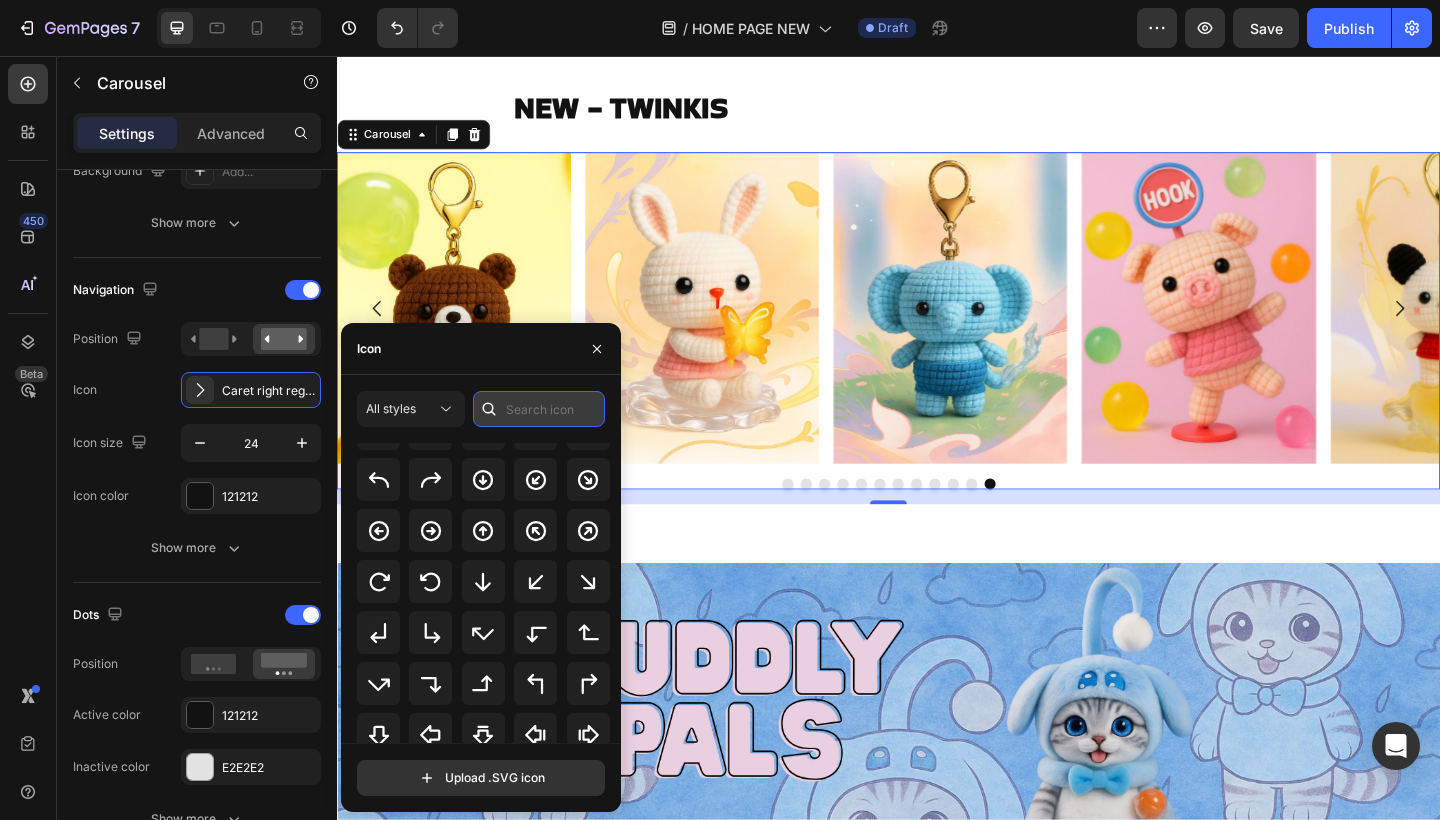 click at bounding box center [539, 409] 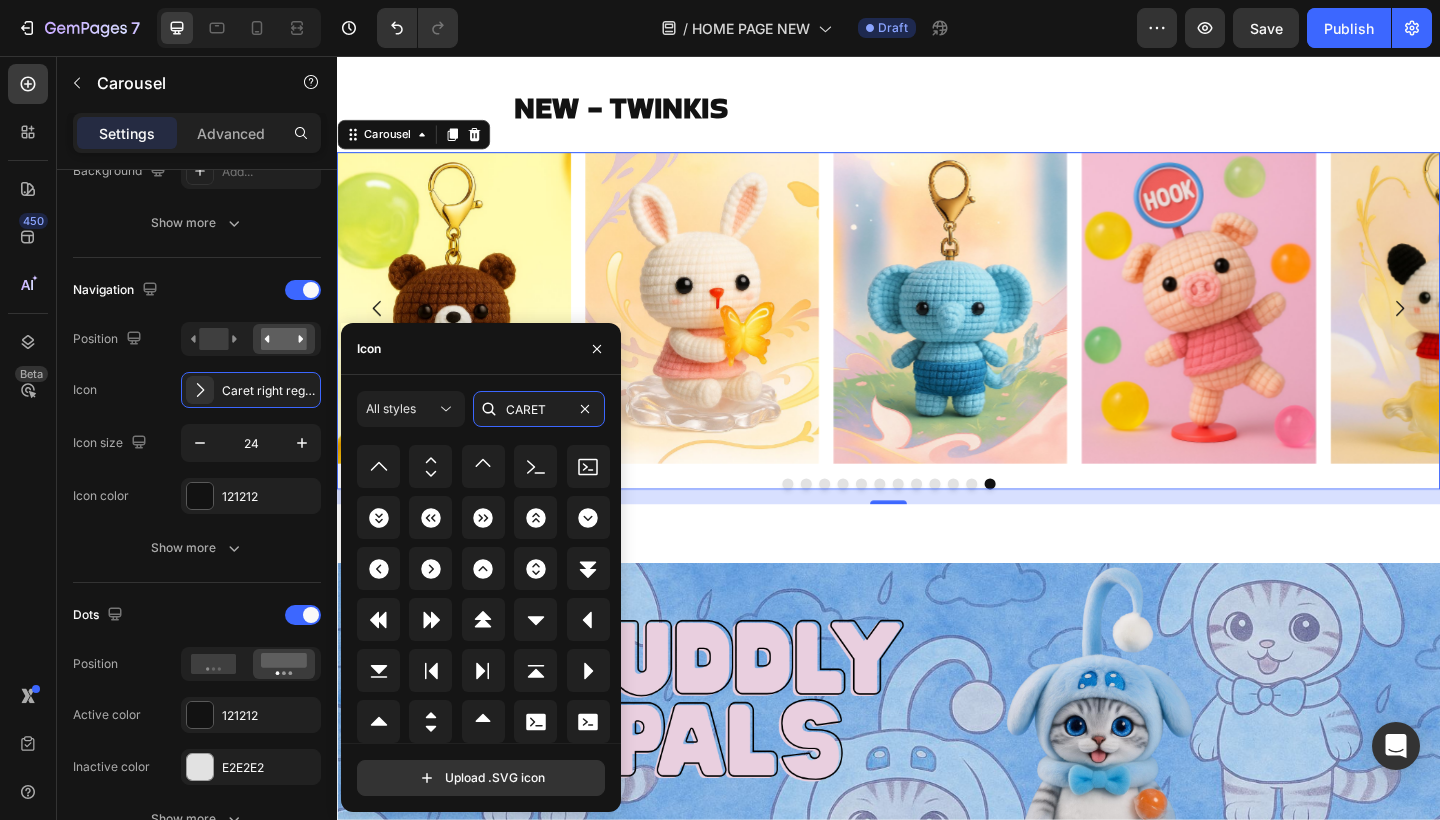 scroll, scrollTop: 650, scrollLeft: 0, axis: vertical 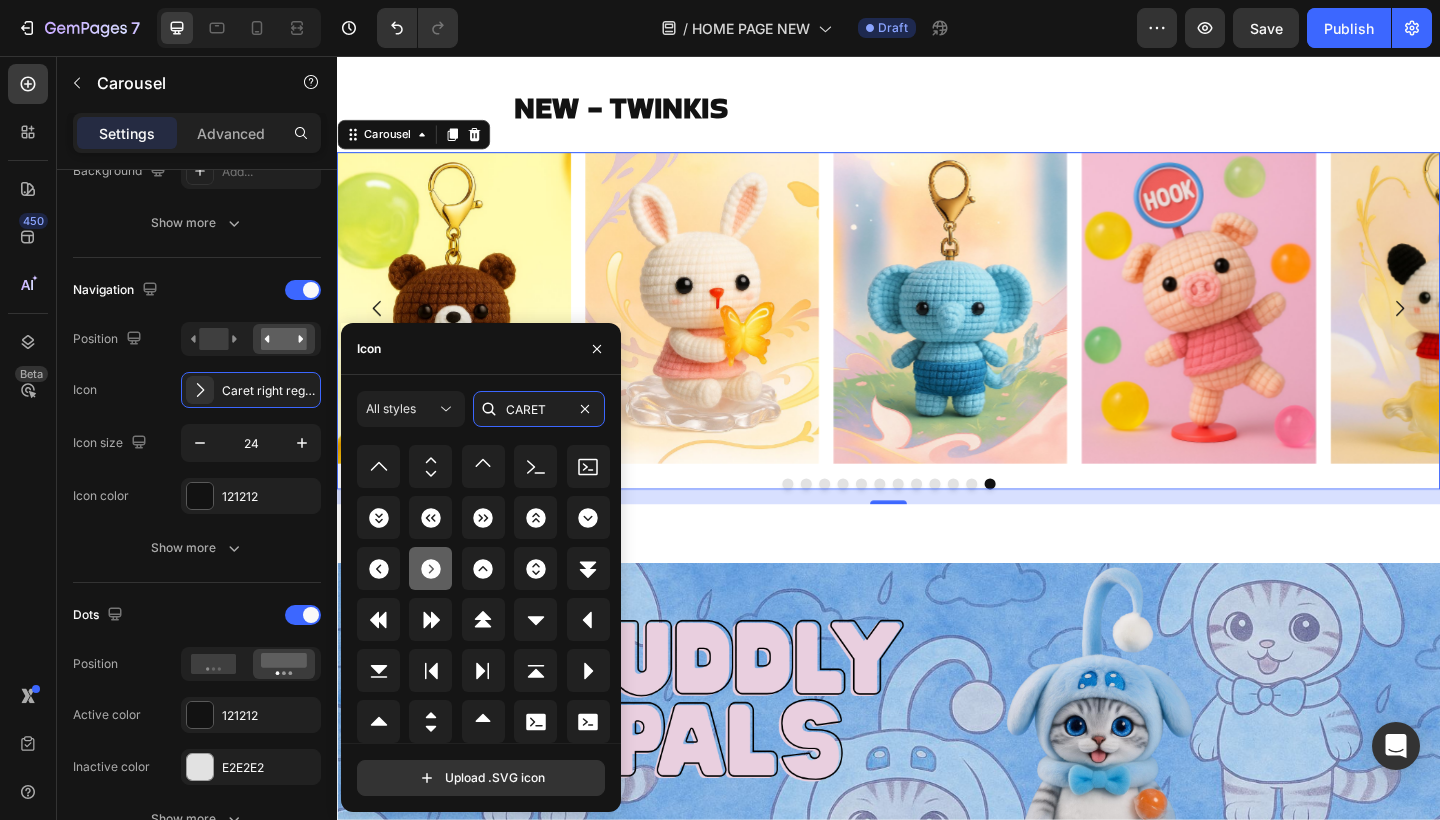 type on "CARET" 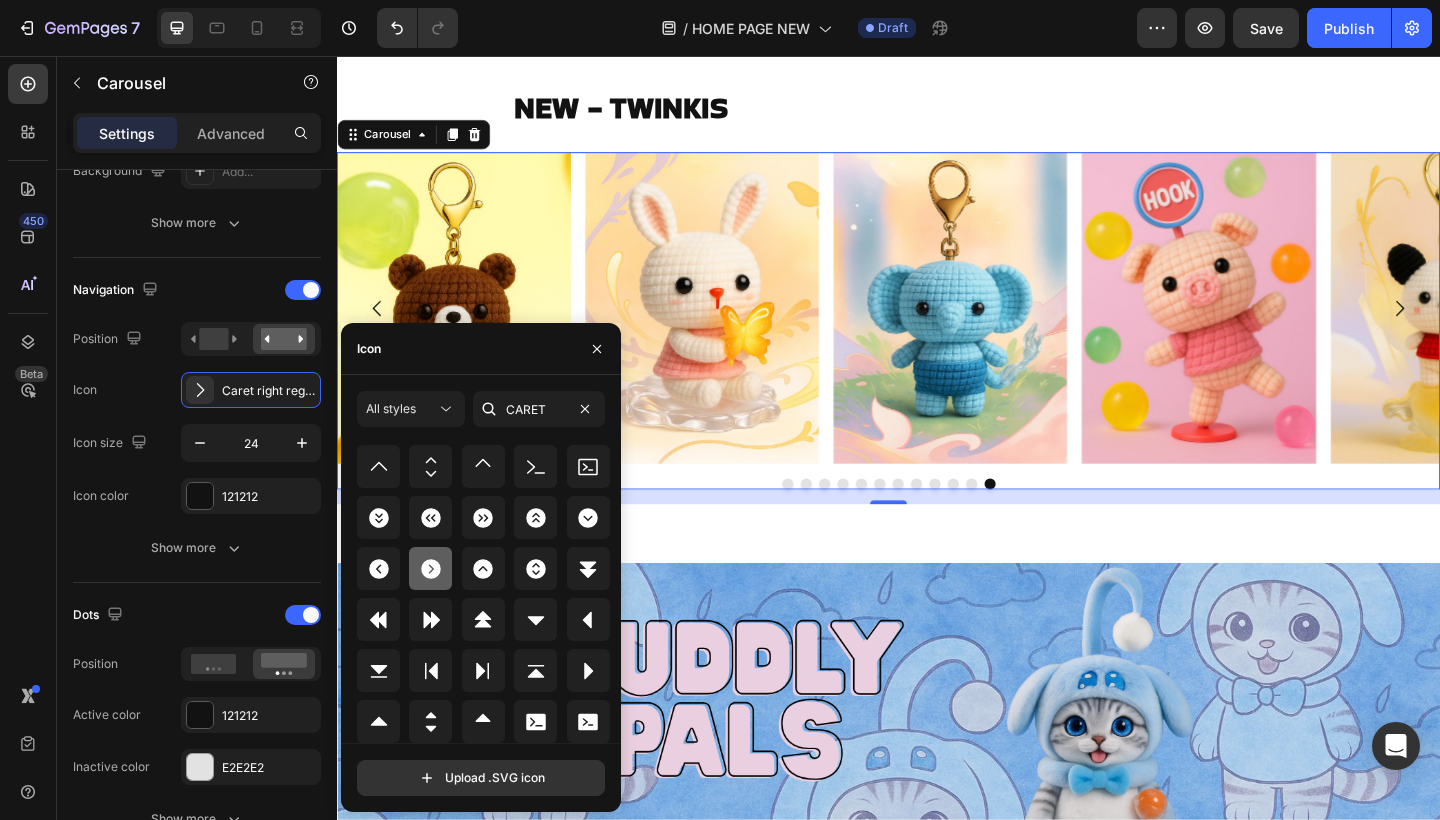 click 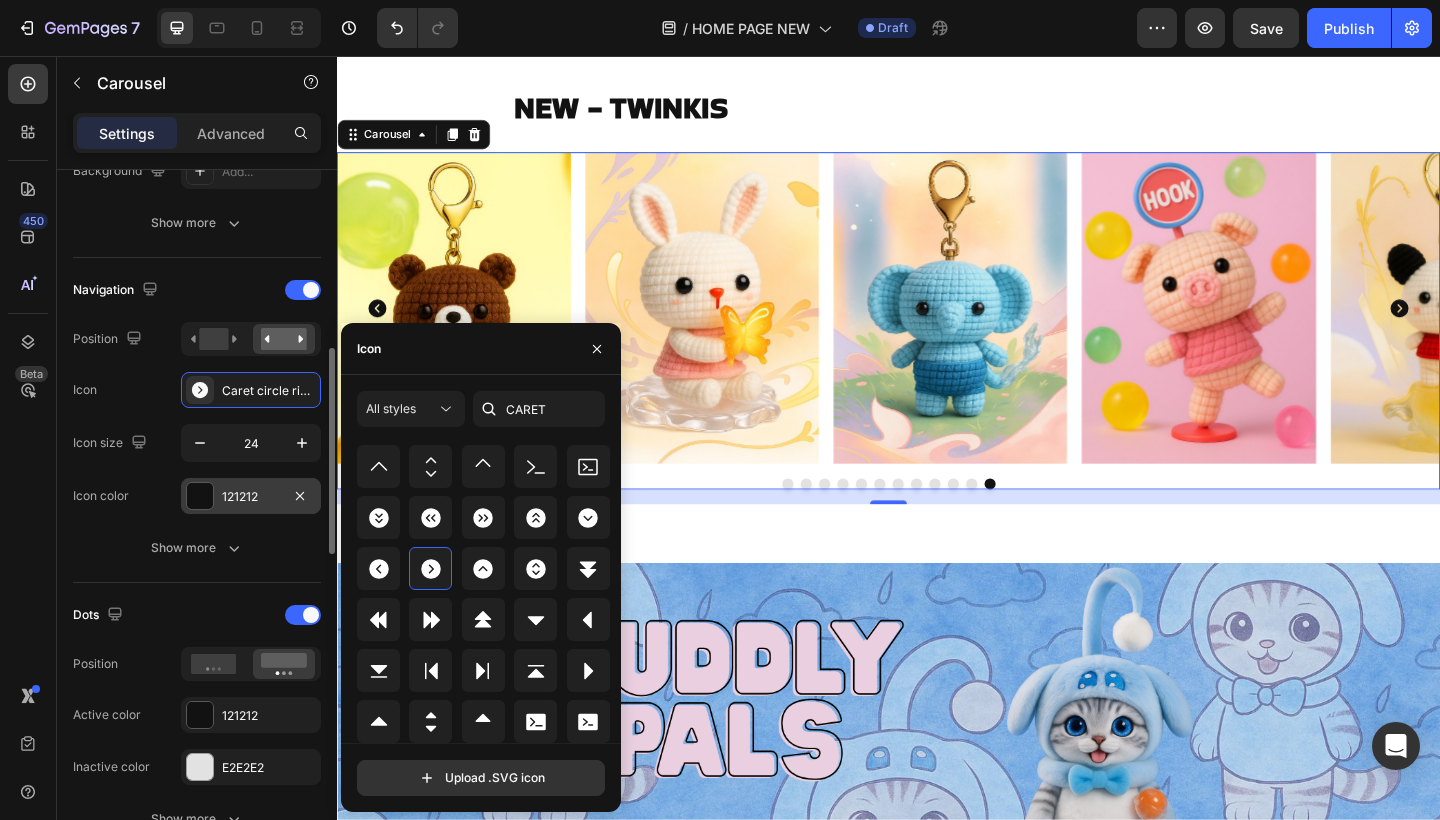 click on "121212" at bounding box center [251, 497] 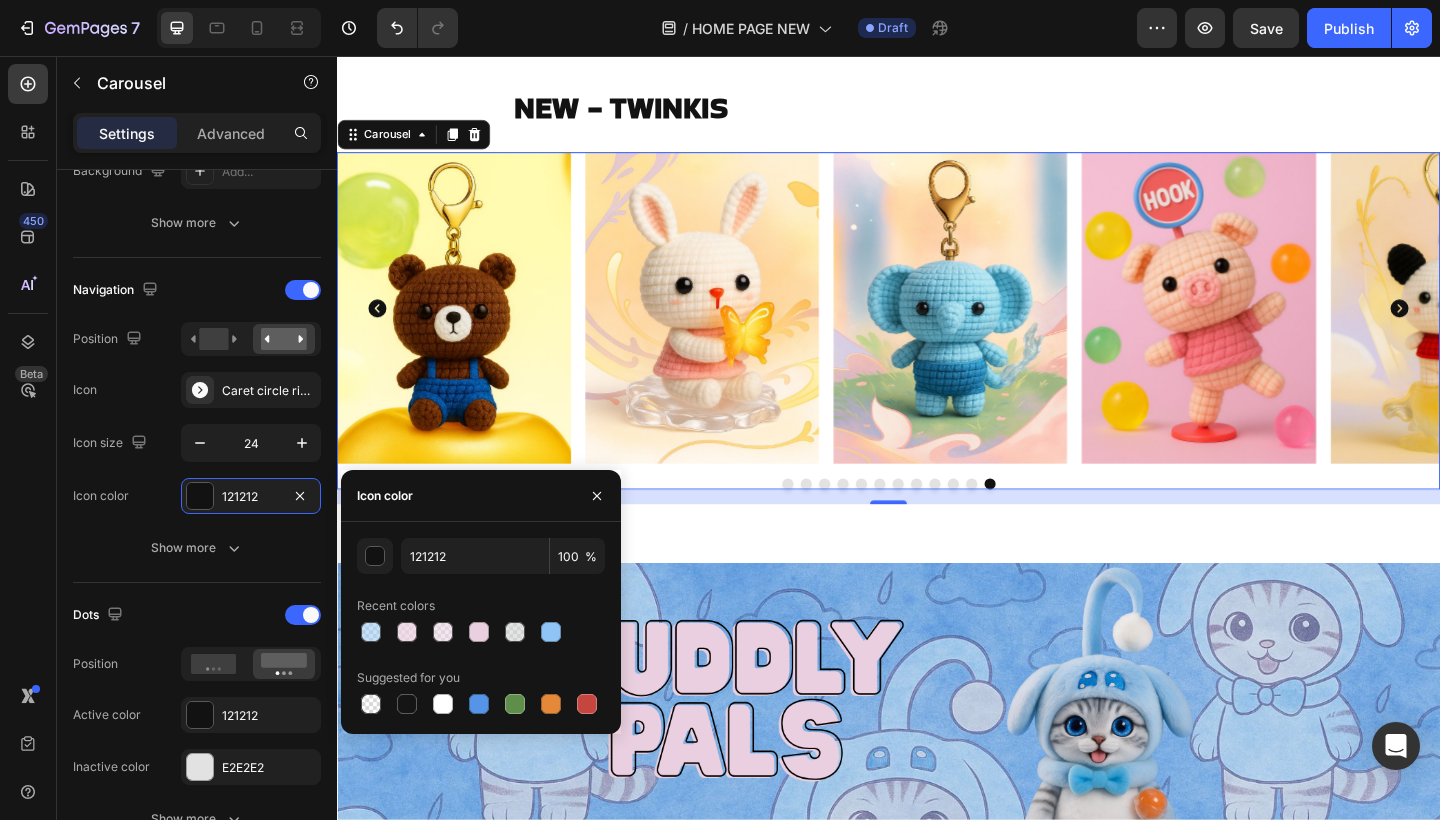 click on "NEW - TWINKIS Heading
Image Image Image Image Image Image Image Image Image Image Image Image
Carousel   16 SHOP NOW Button Hero Banner" at bounding box center [937, 530] 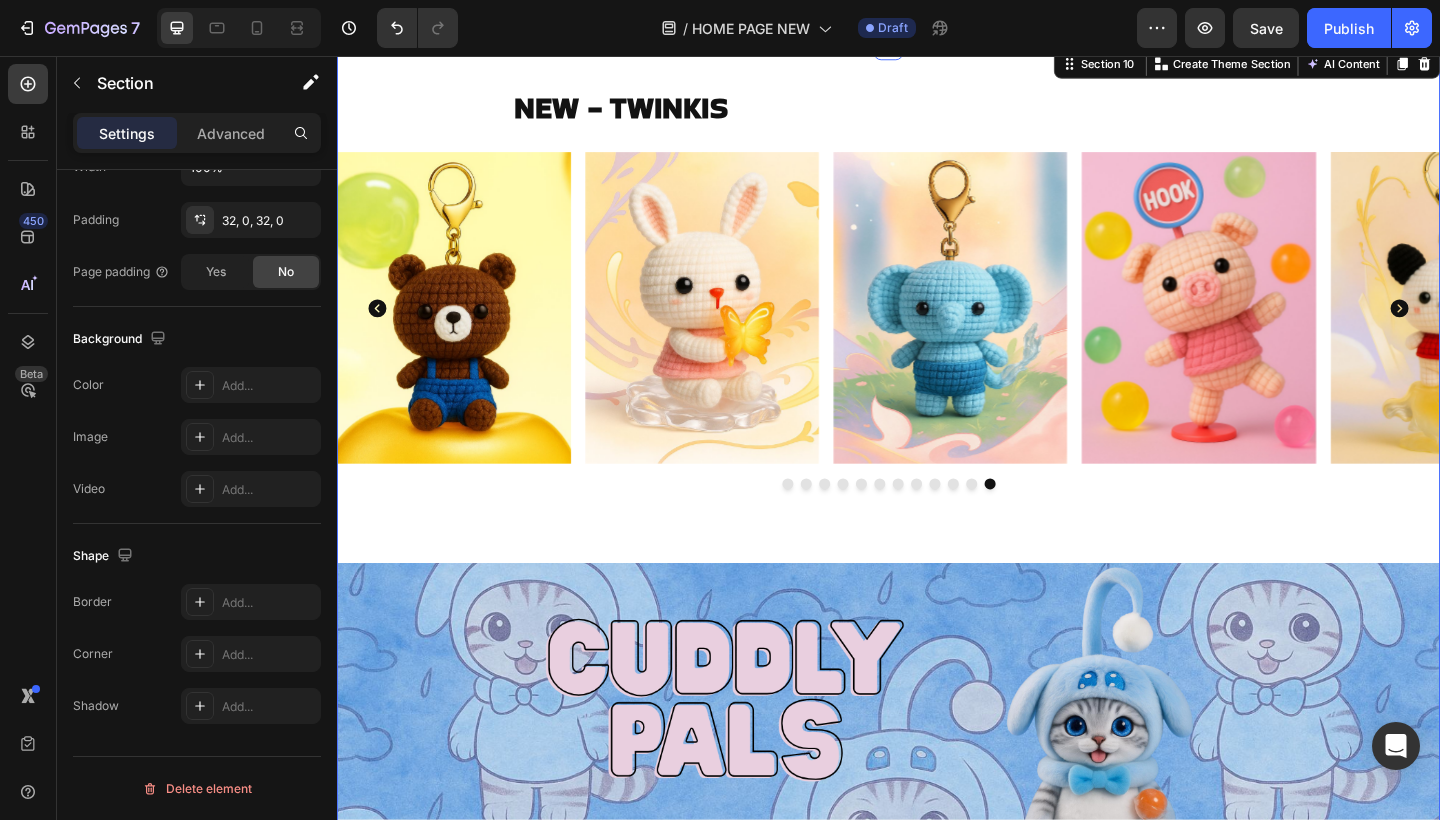 scroll, scrollTop: 0, scrollLeft: 0, axis: both 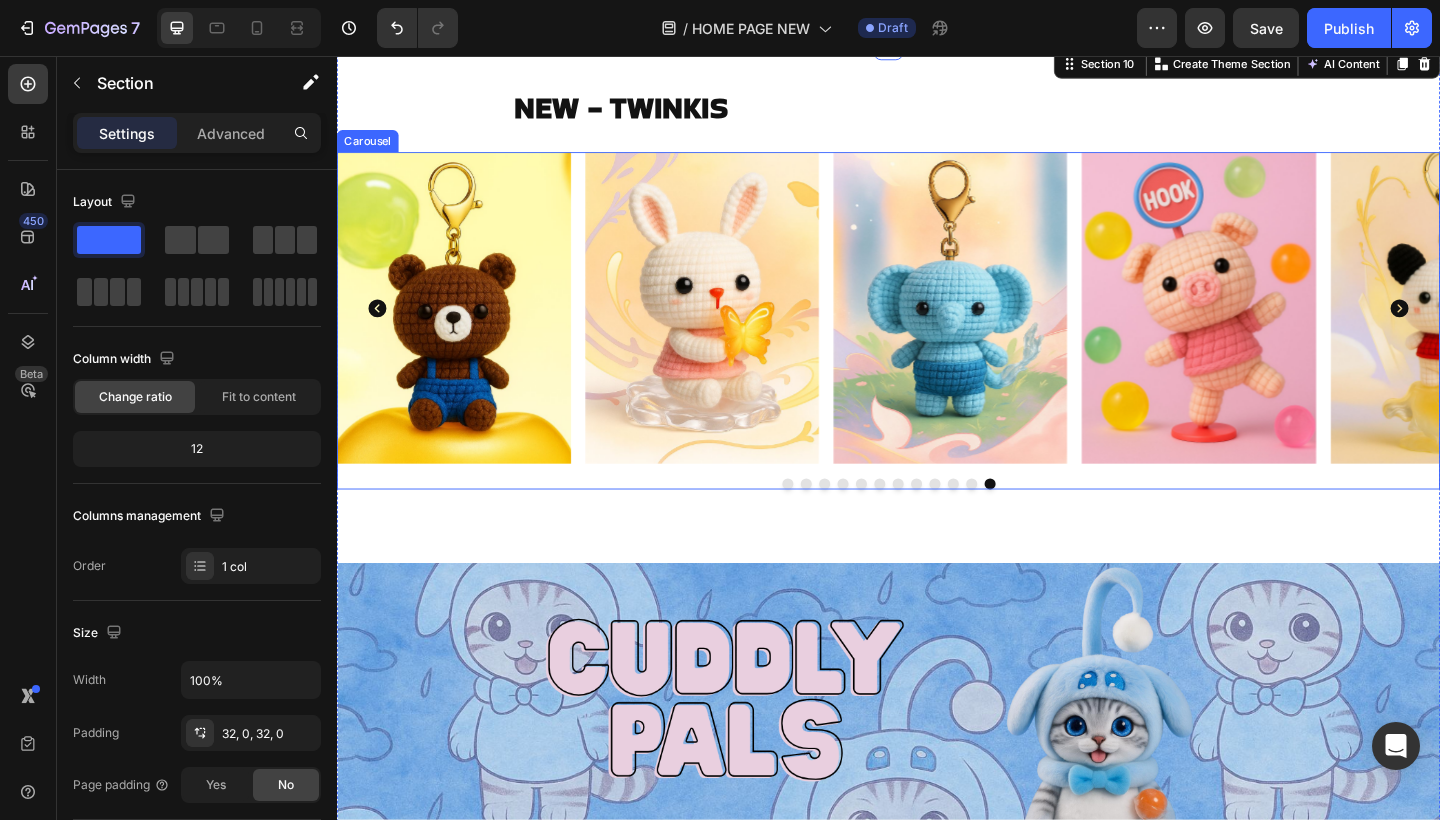 click 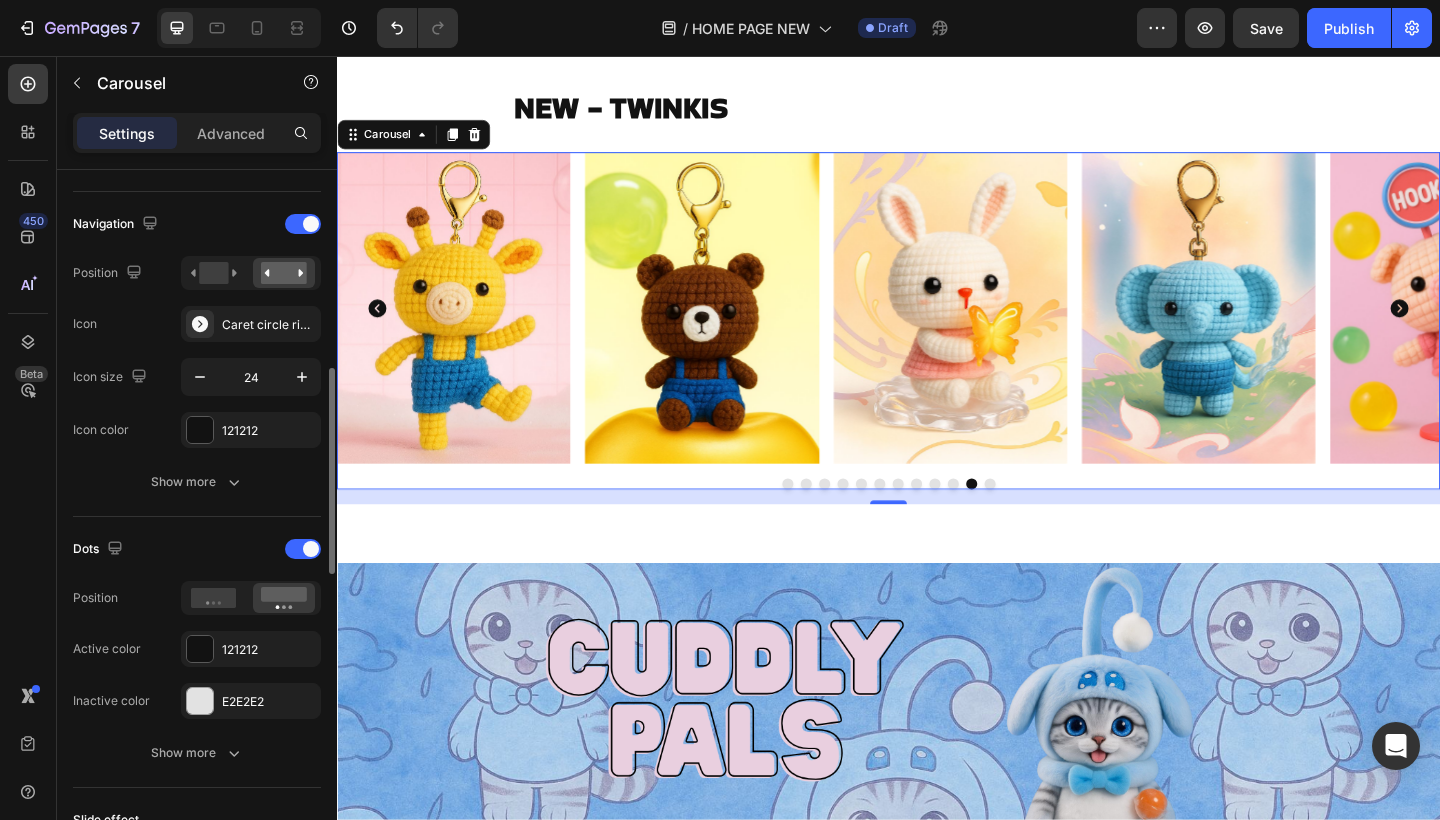 scroll, scrollTop: 673, scrollLeft: 0, axis: vertical 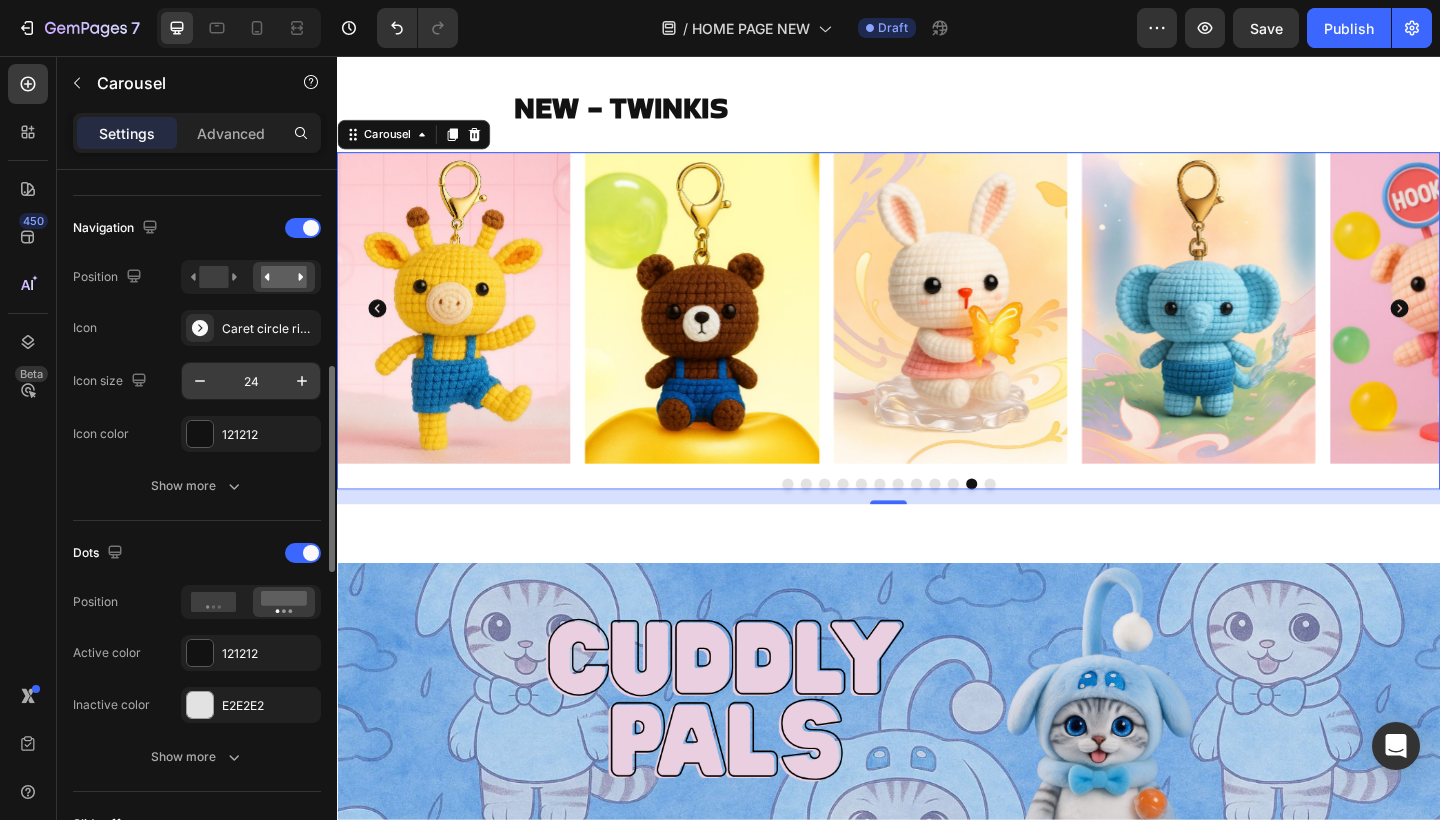 click on "24" at bounding box center [251, 381] 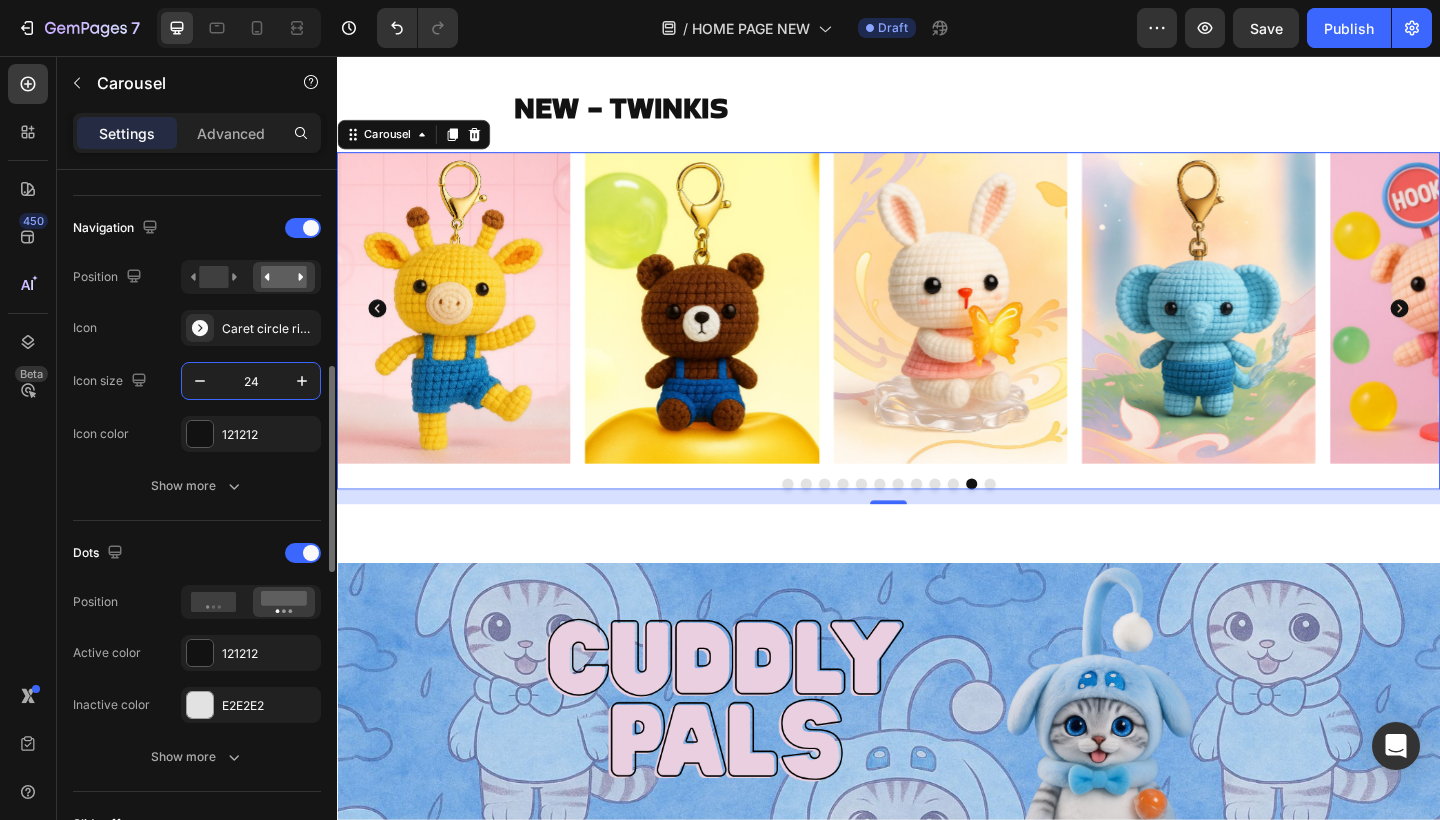 click on "24" at bounding box center (251, 381) 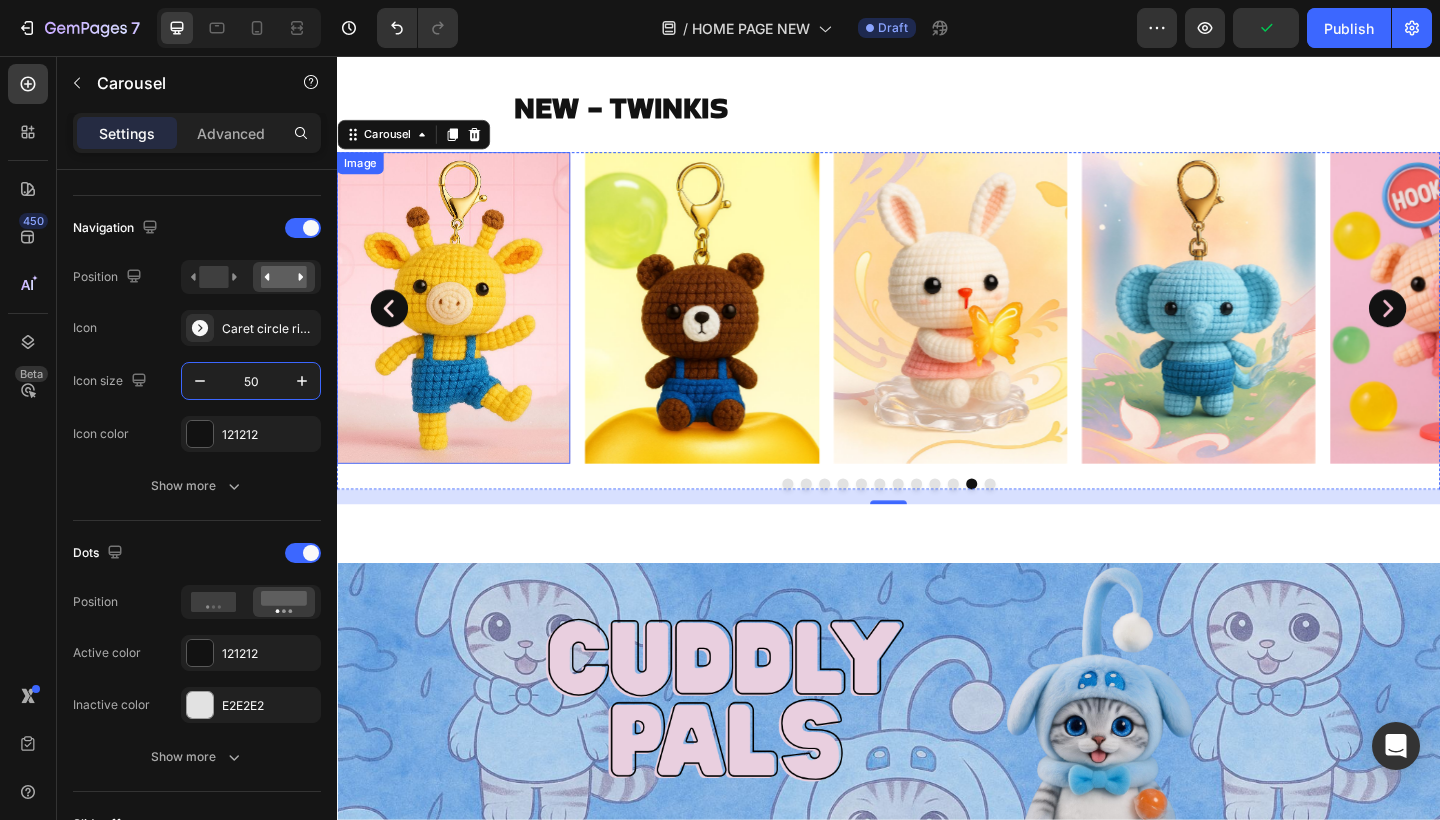 type on "50" 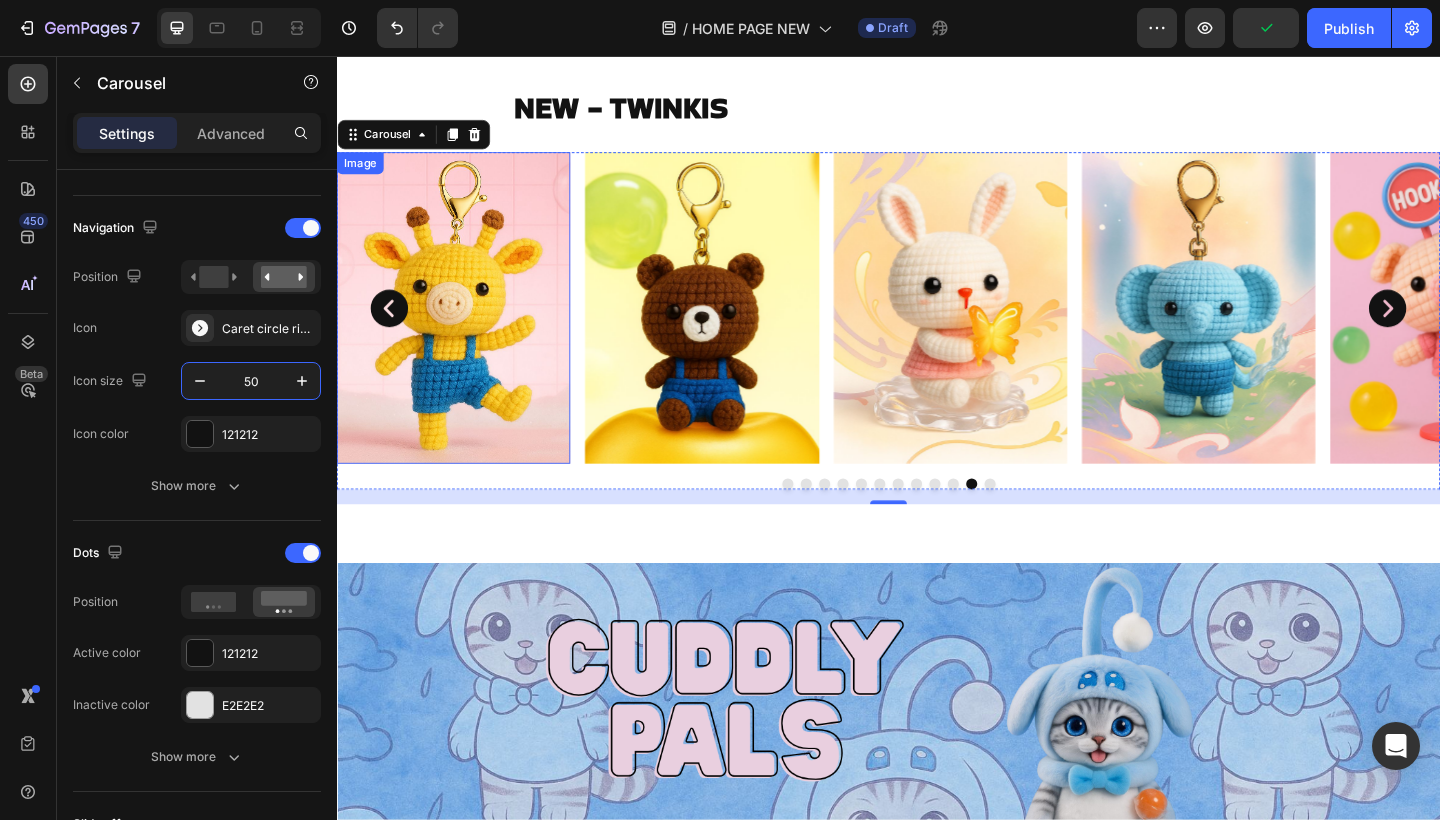 click on "16" at bounding box center [937, 536] 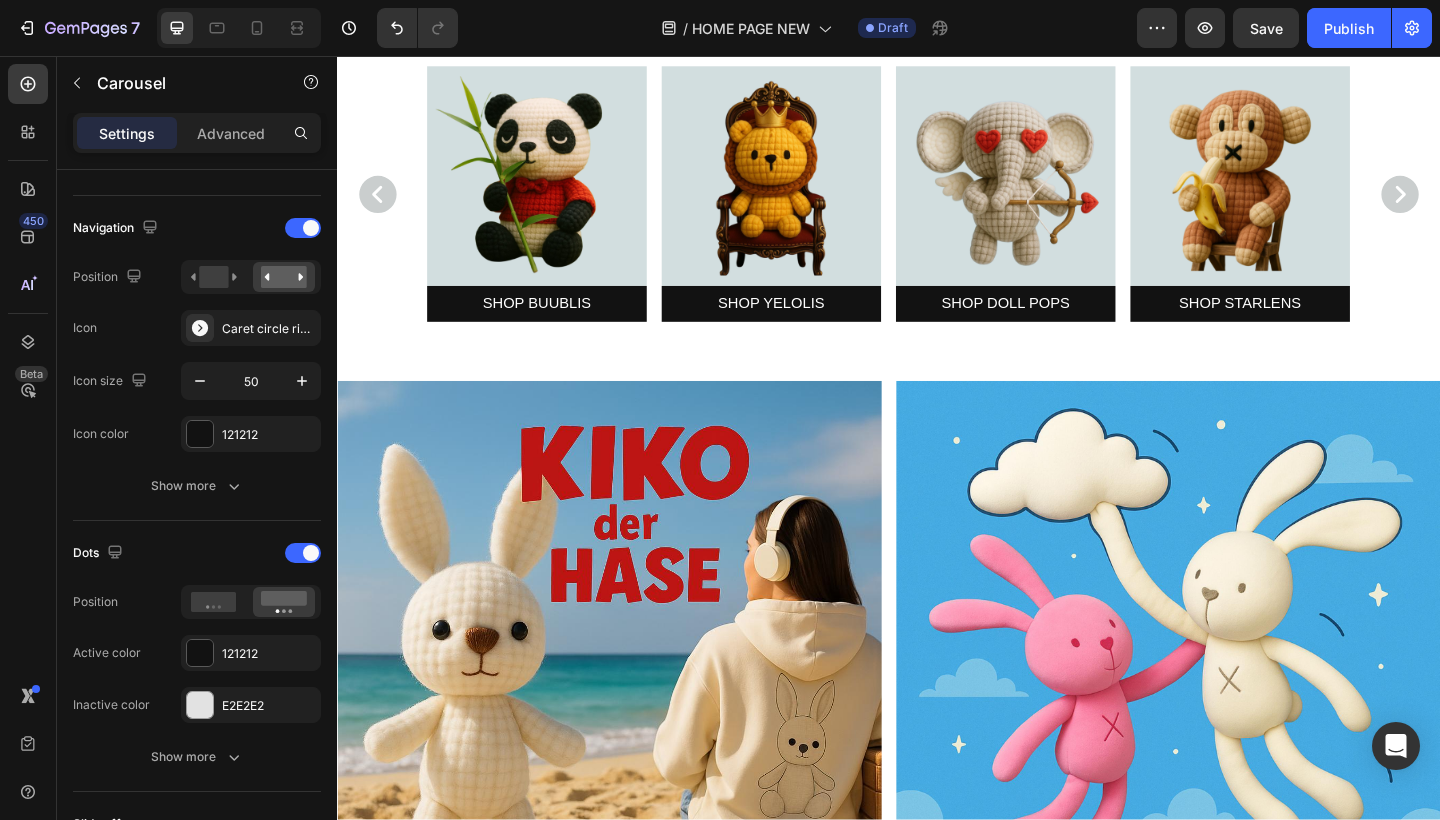 scroll, scrollTop: 1316, scrollLeft: 0, axis: vertical 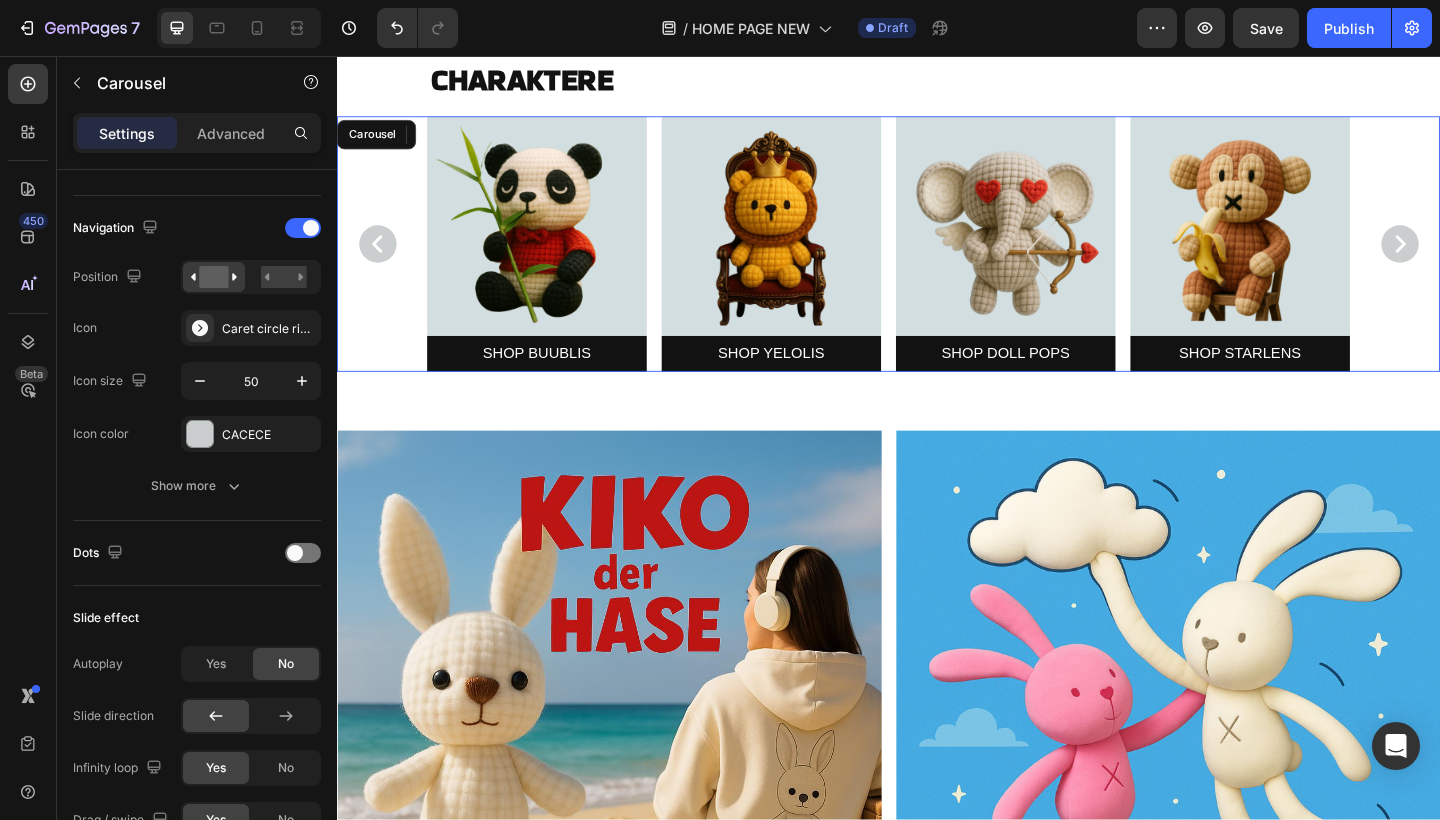 click 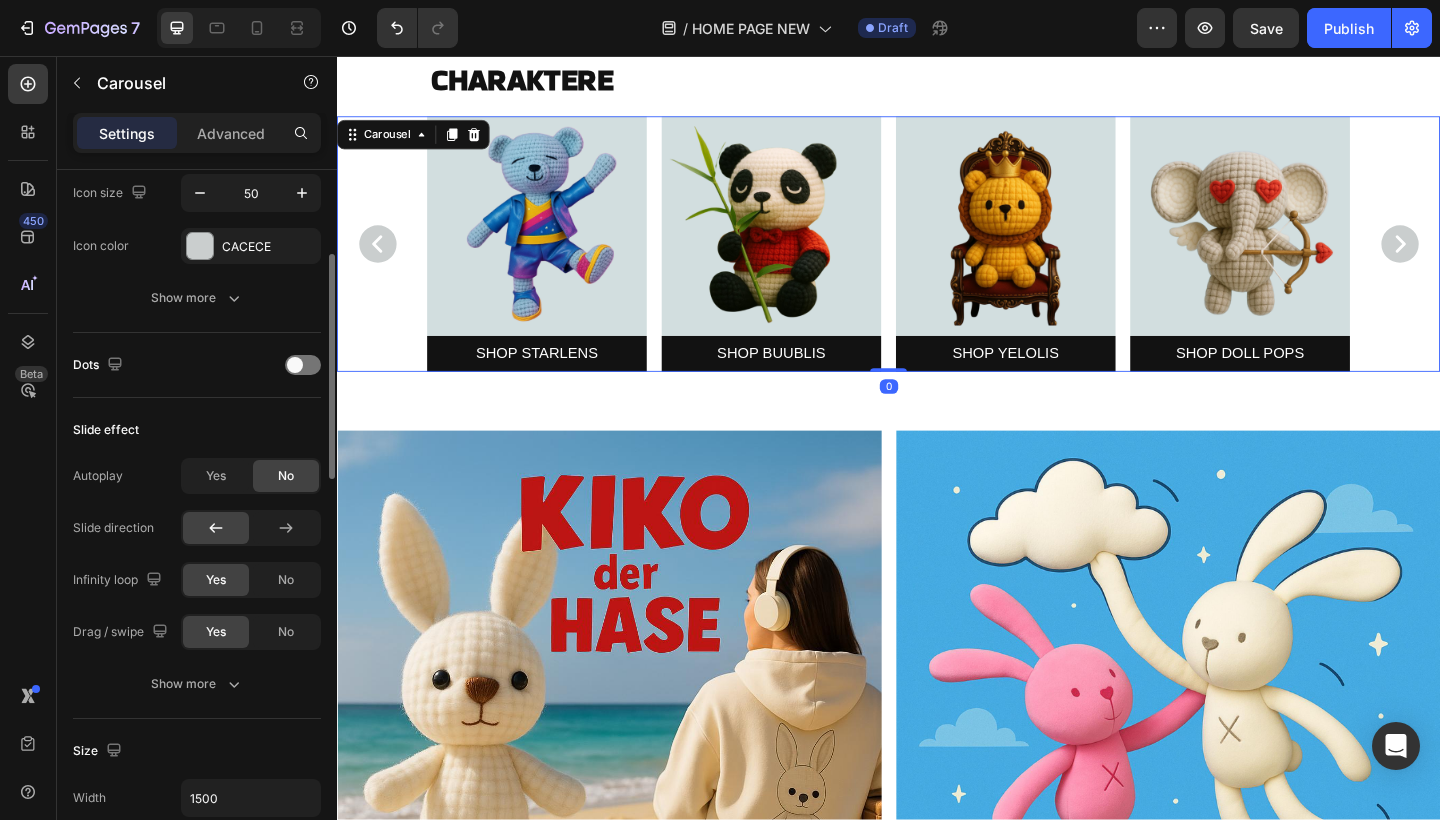 scroll, scrollTop: 657, scrollLeft: 0, axis: vertical 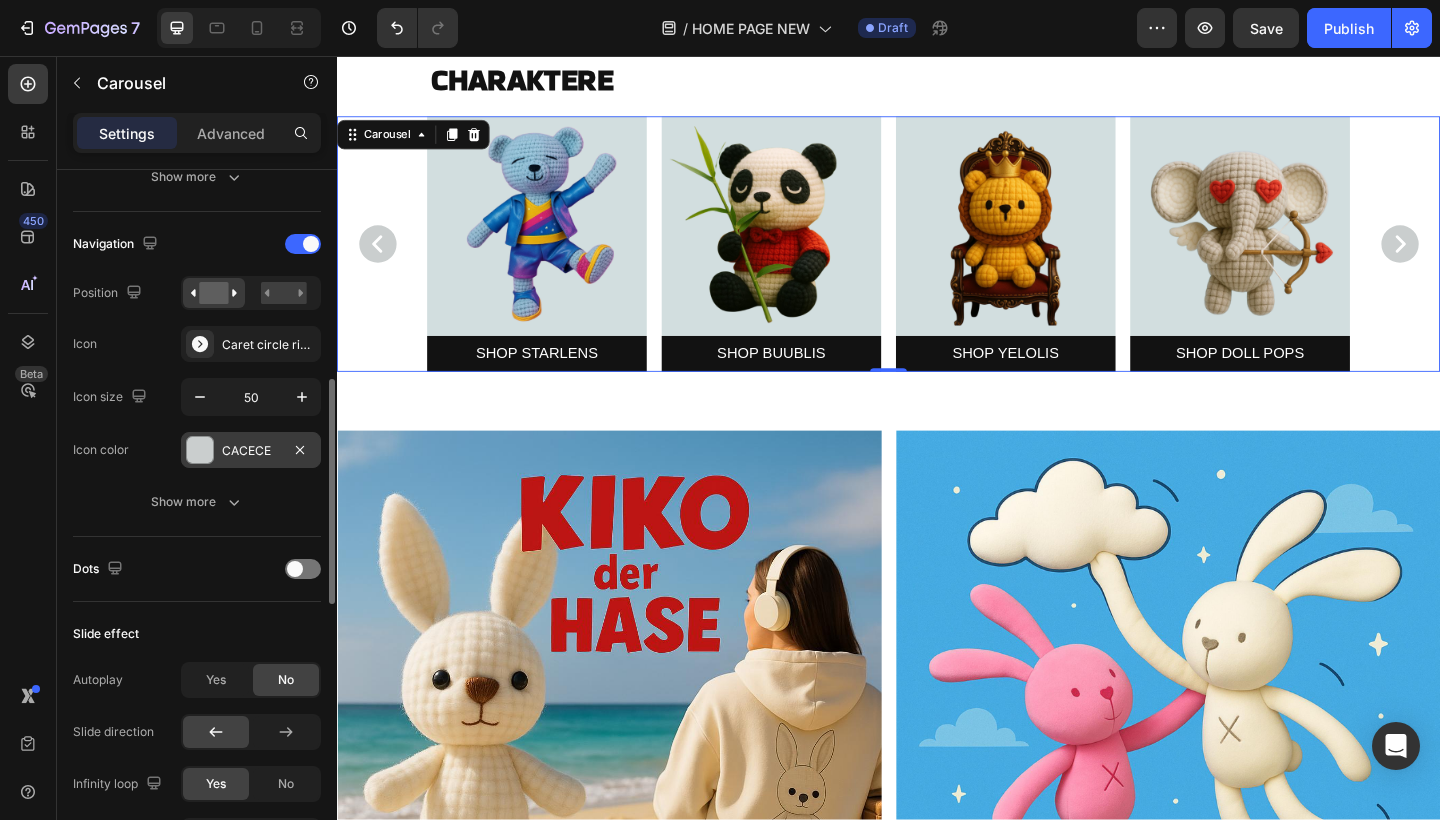 click on "CACECE" at bounding box center (251, 450) 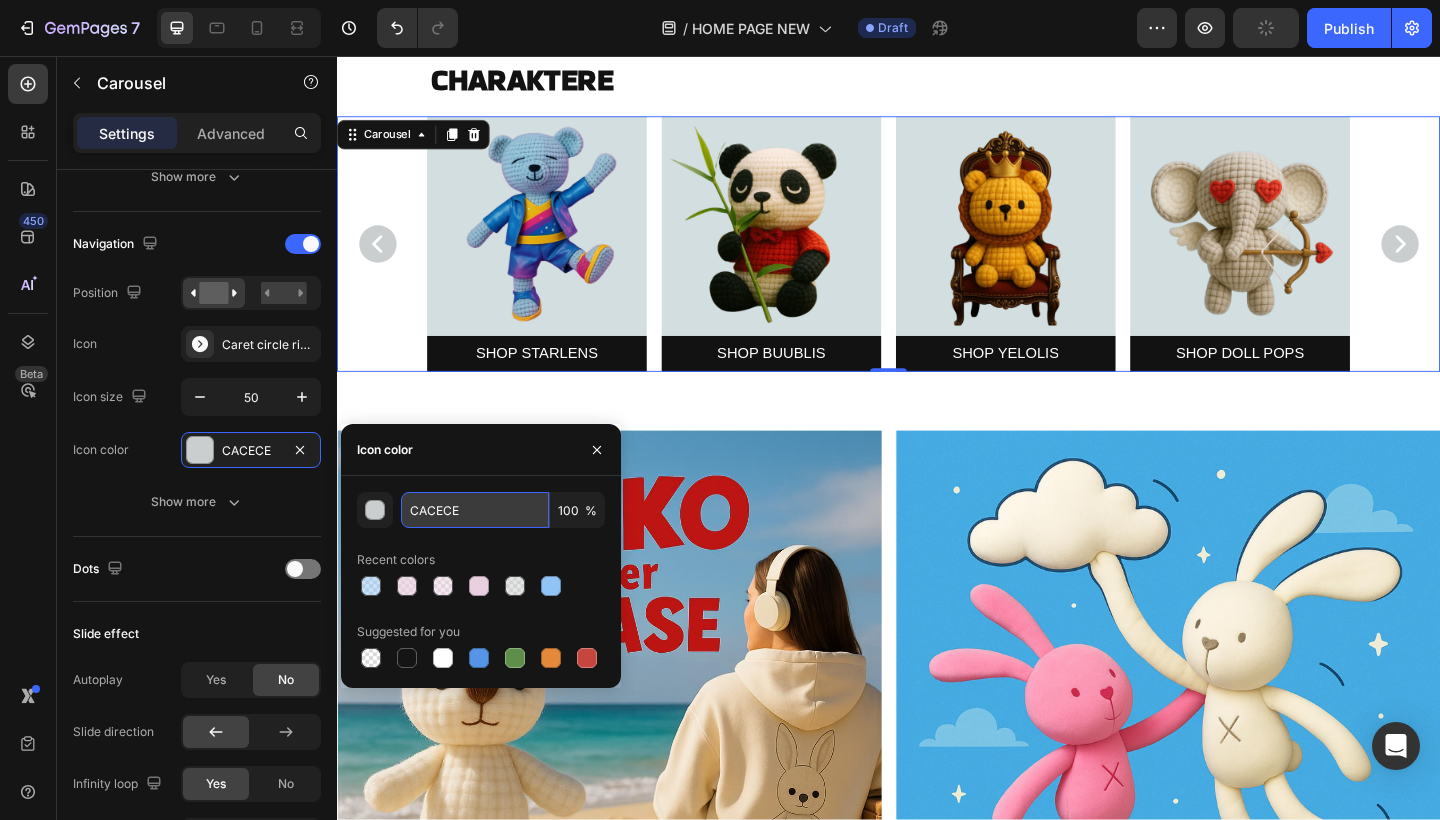click on "CACECE" at bounding box center (475, 510) 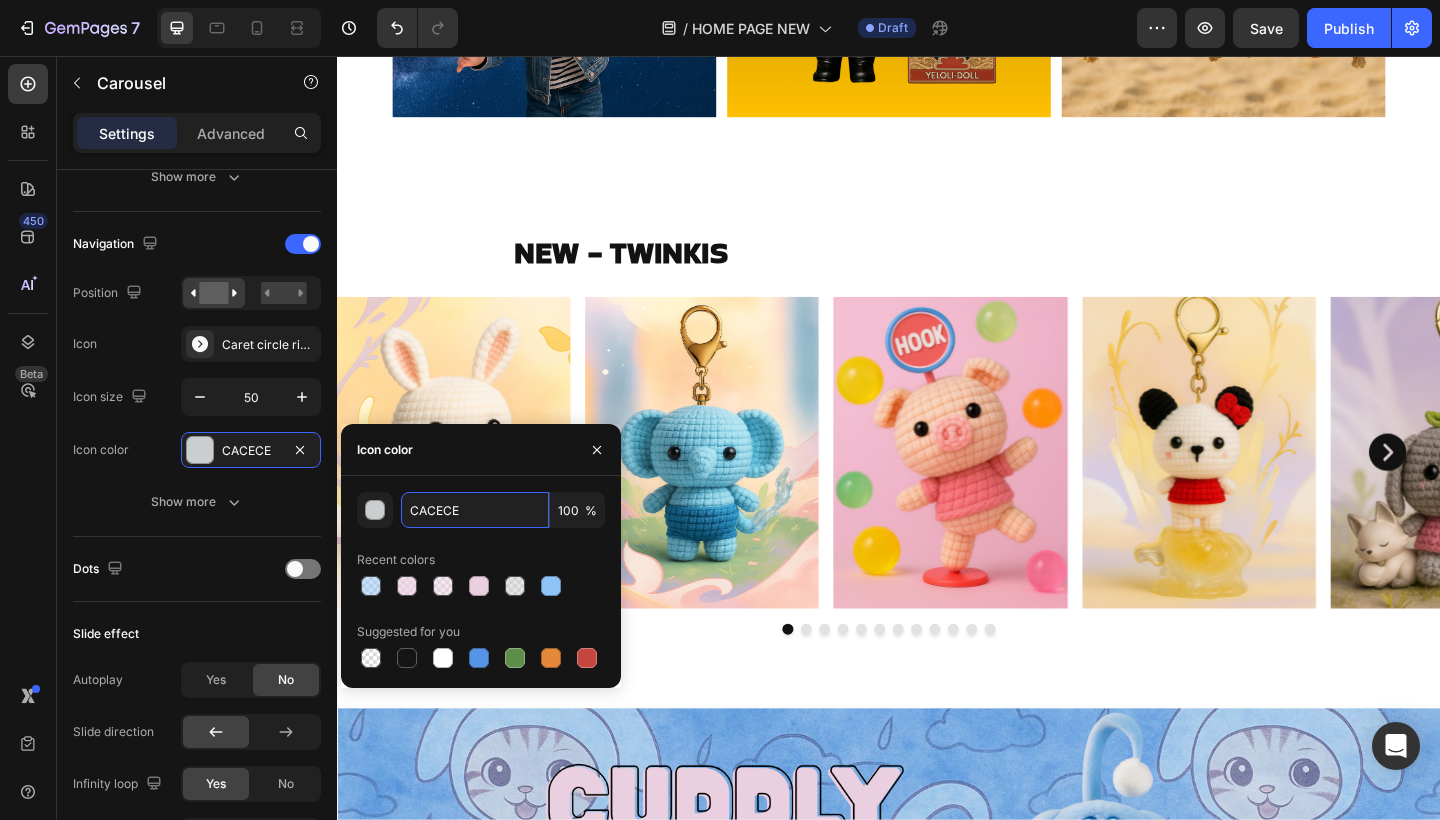 scroll, scrollTop: 5301, scrollLeft: 0, axis: vertical 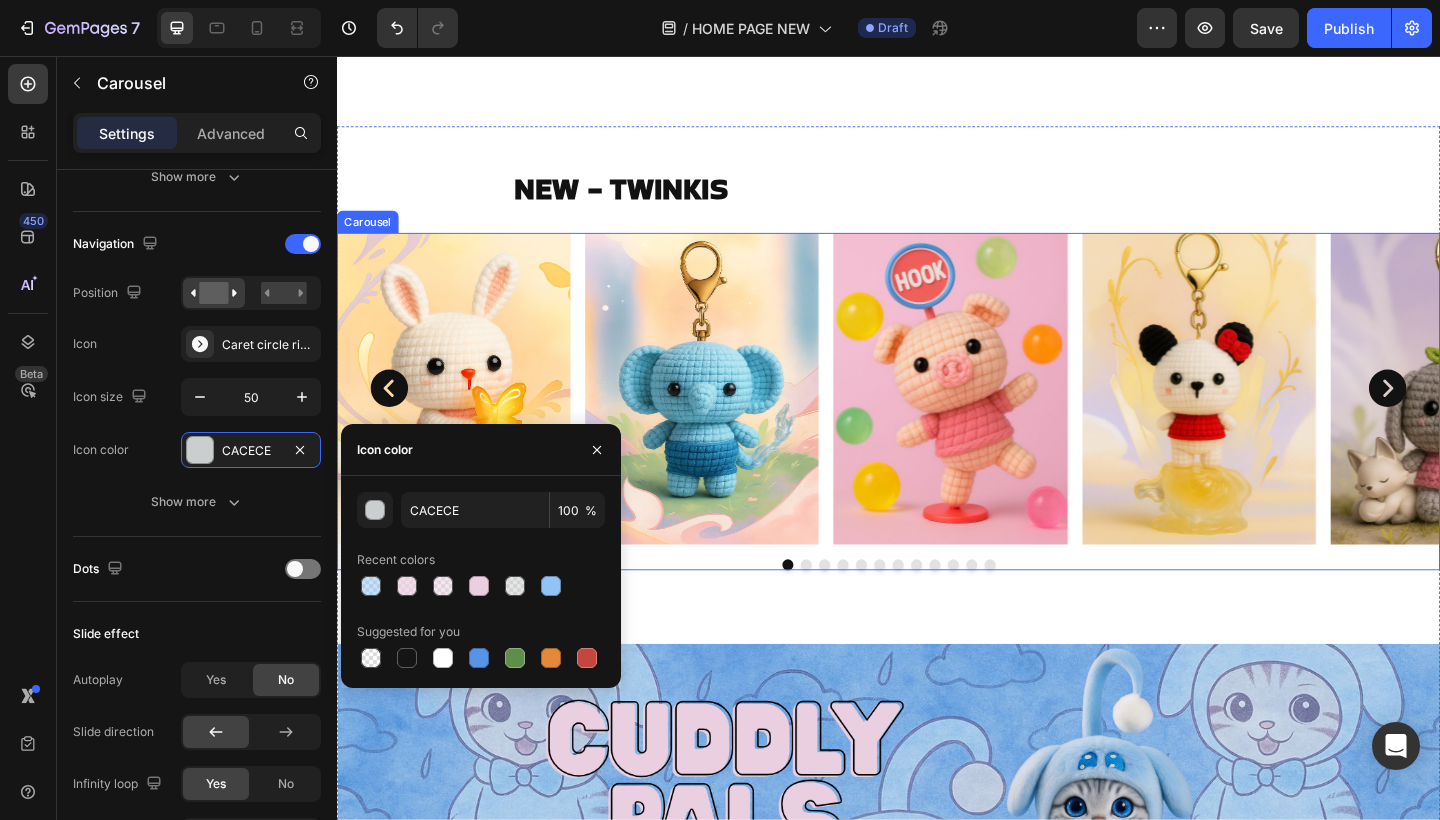 click 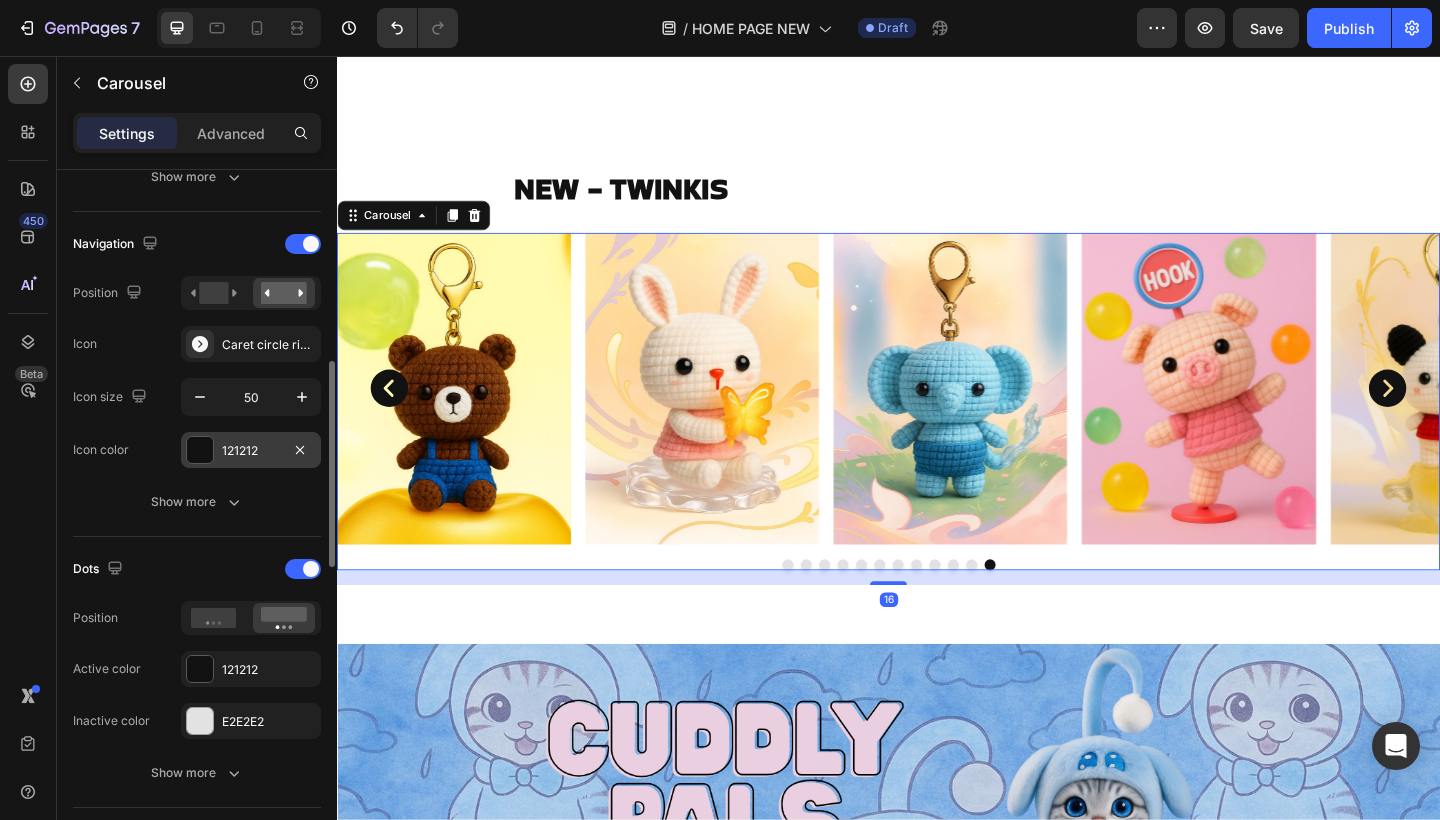 click on "121212" at bounding box center [251, 451] 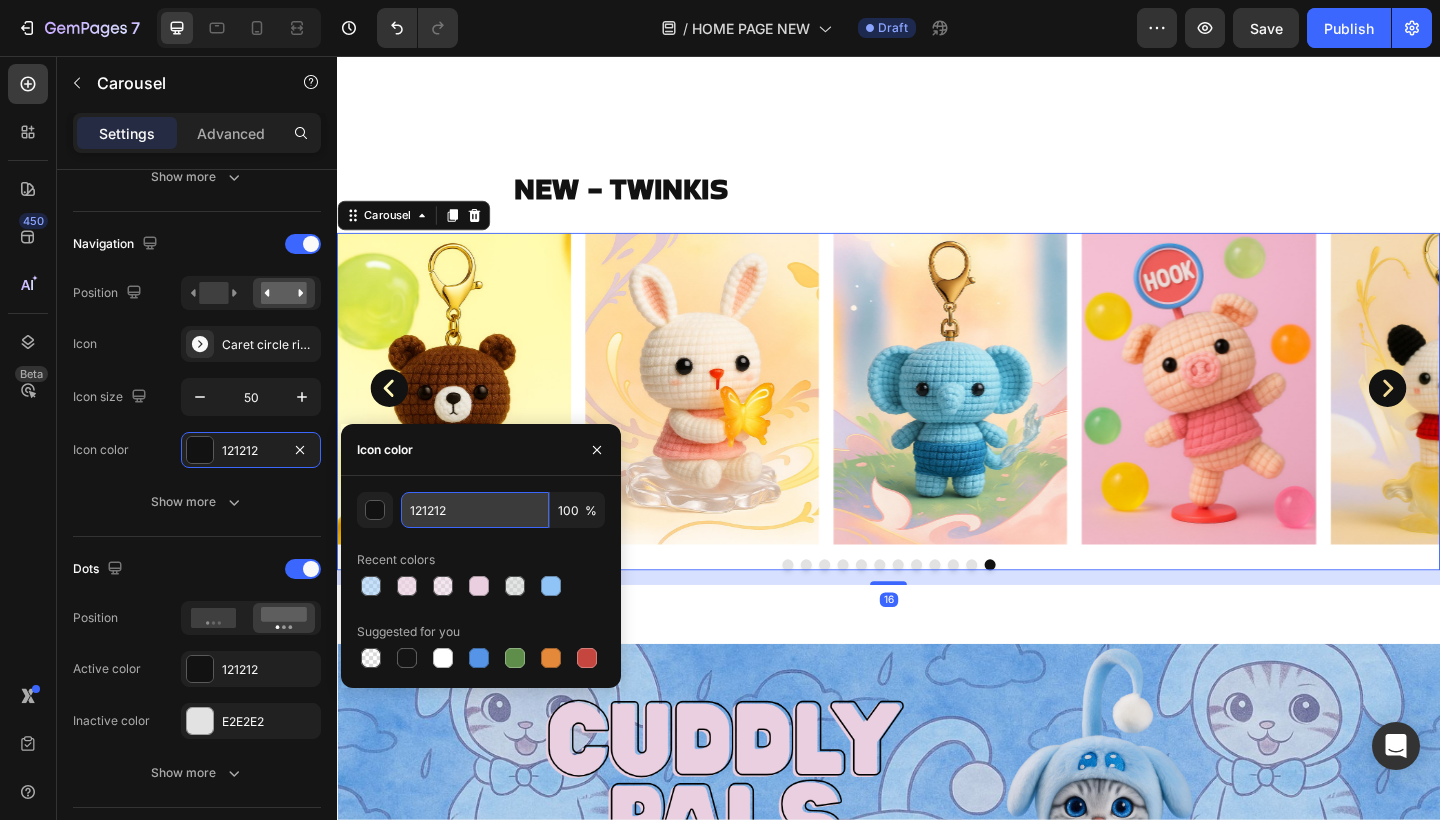 click on "121212" at bounding box center [475, 510] 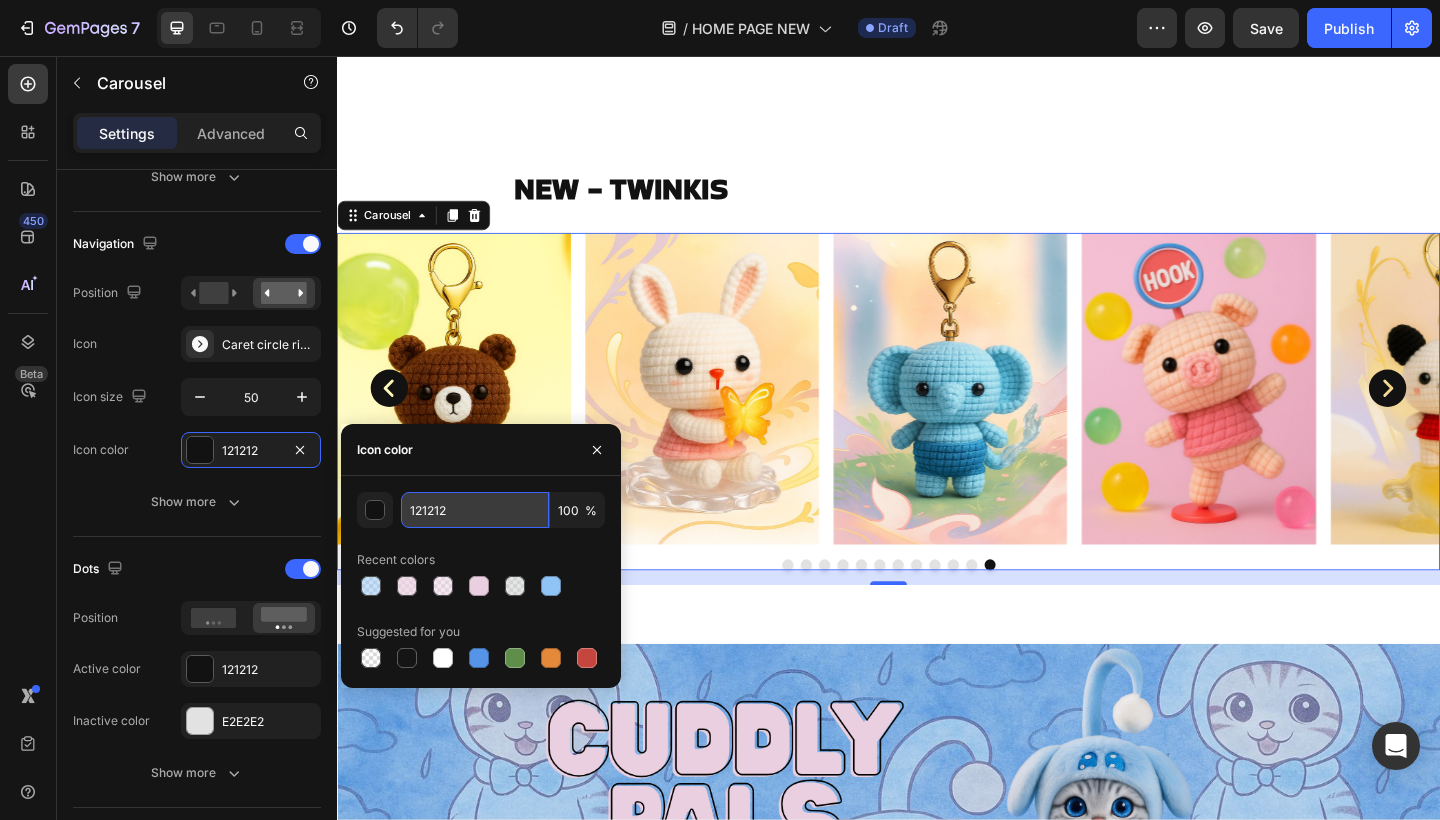 click on "121212" at bounding box center [475, 510] 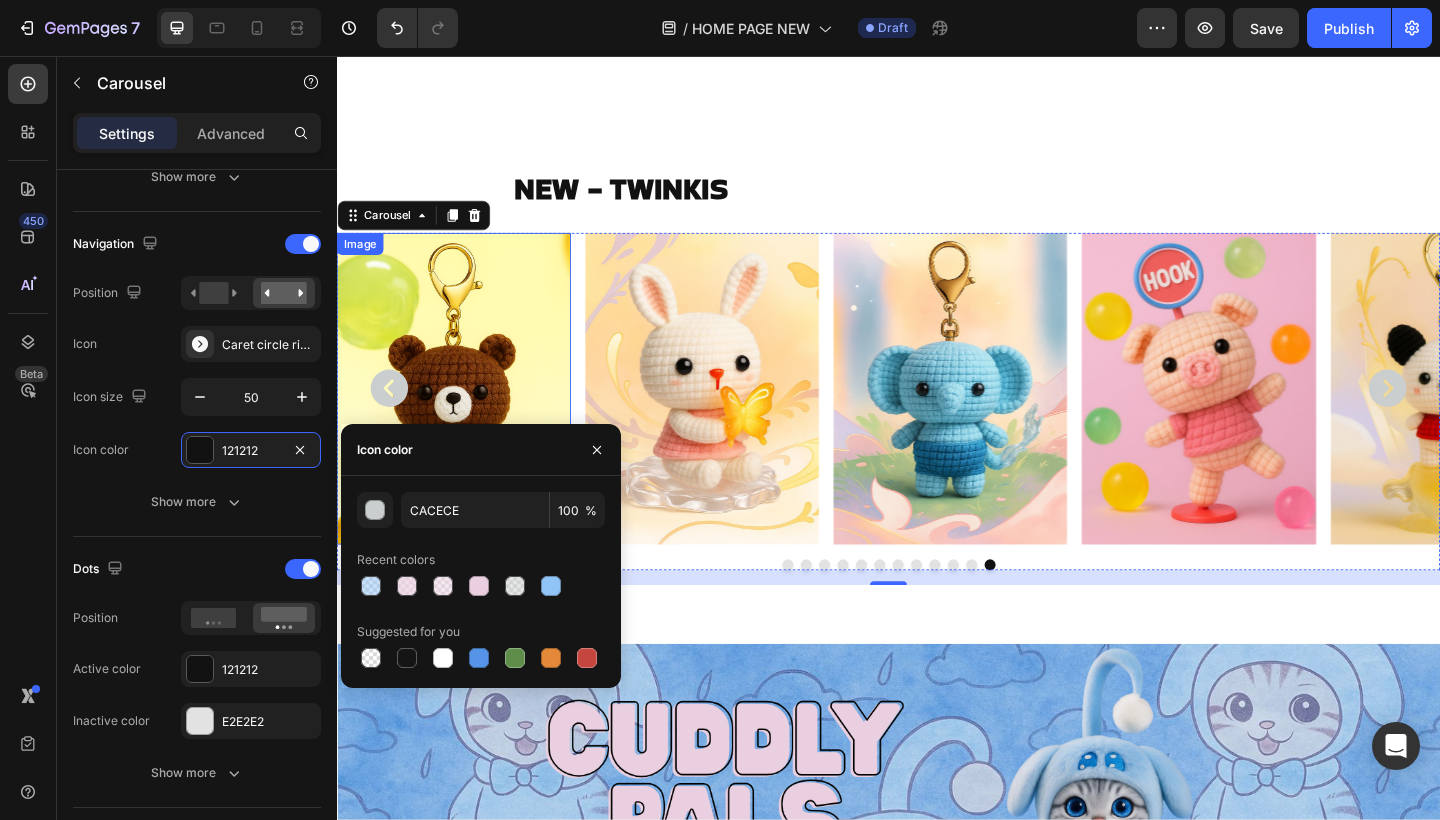click on "The standard Lorem Ipsum passage Heading Image Image Image Row Image Image Image Row Section 9" at bounding box center (937, -330) 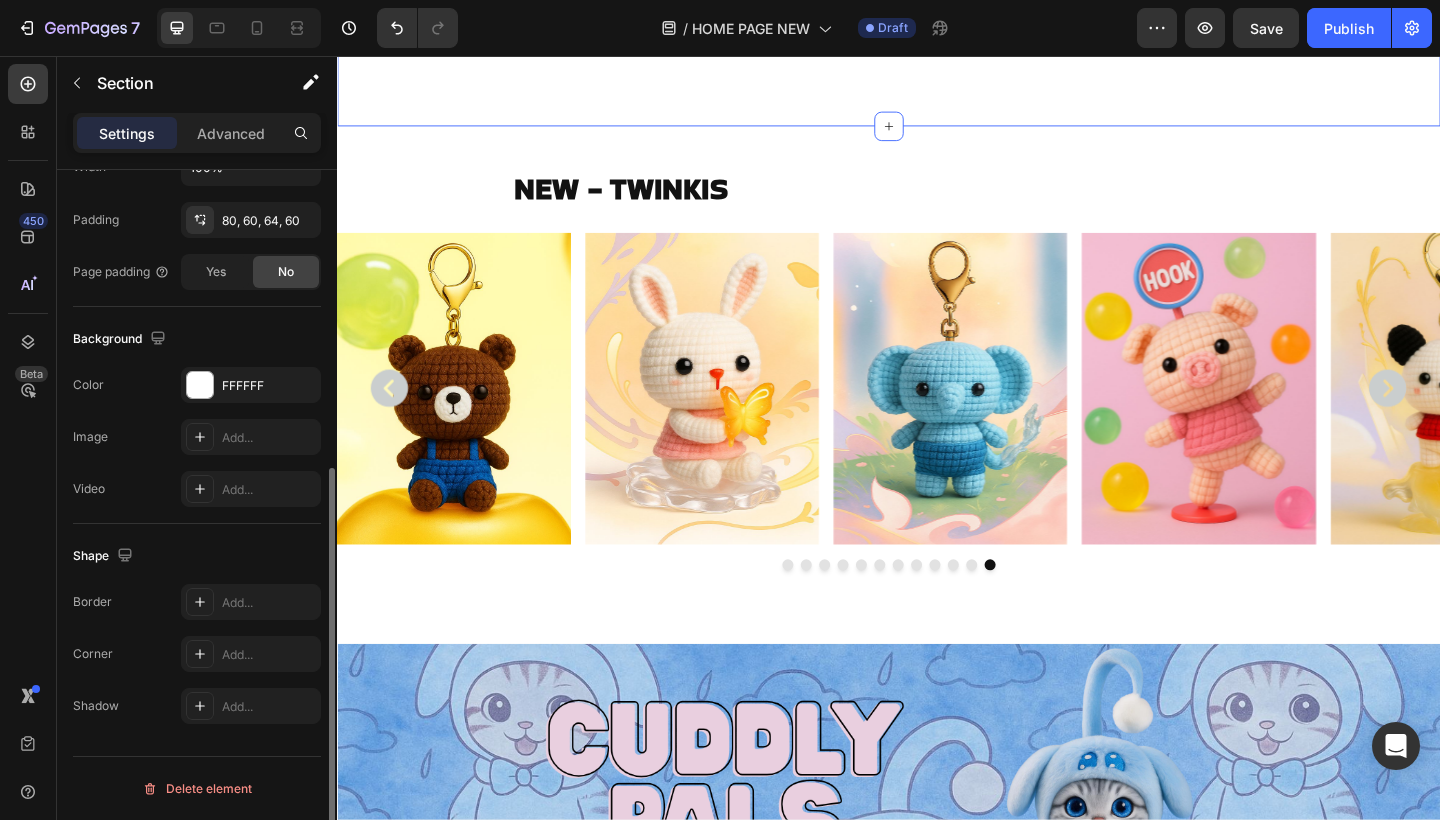 scroll, scrollTop: 0, scrollLeft: 0, axis: both 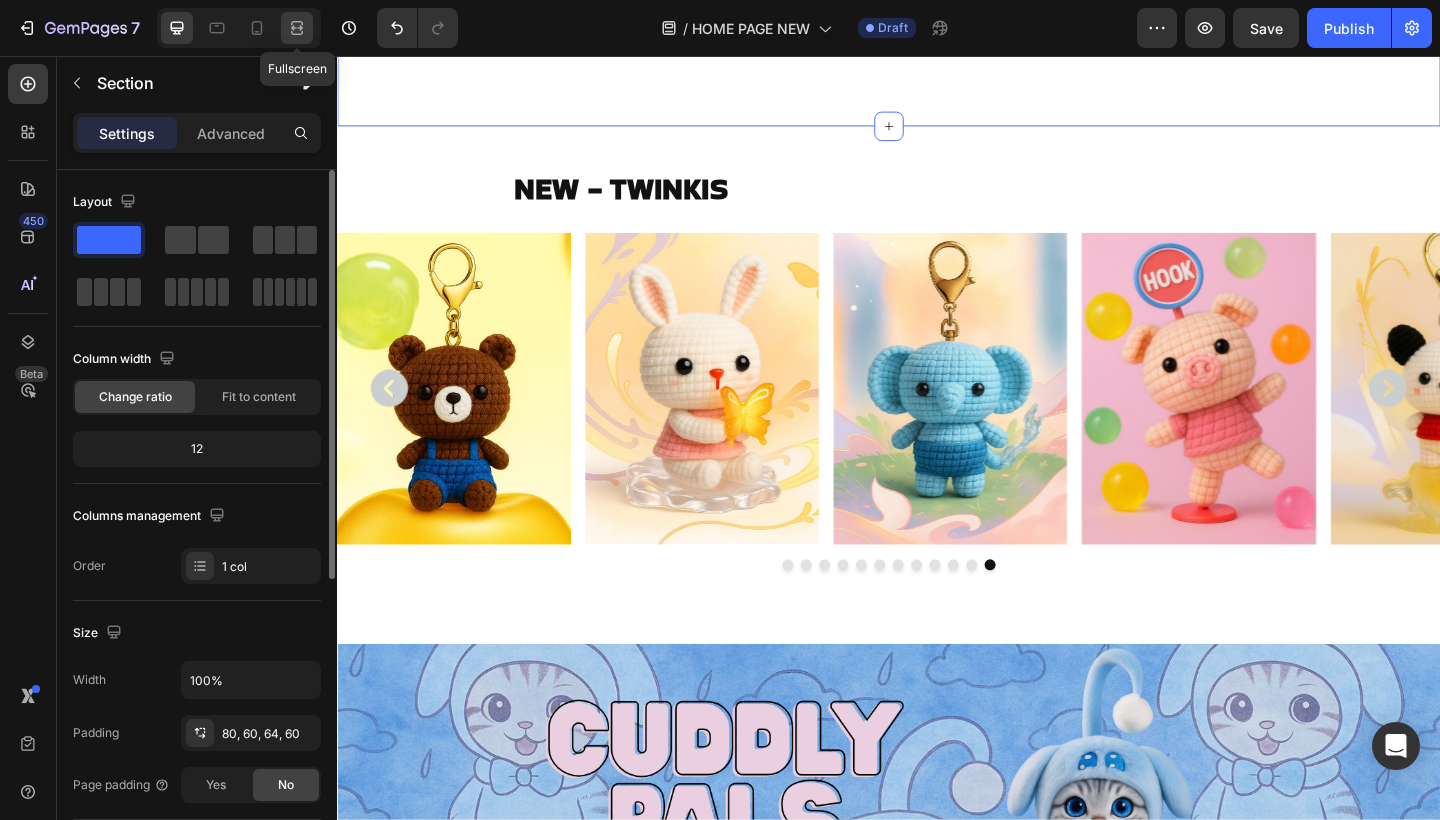 click 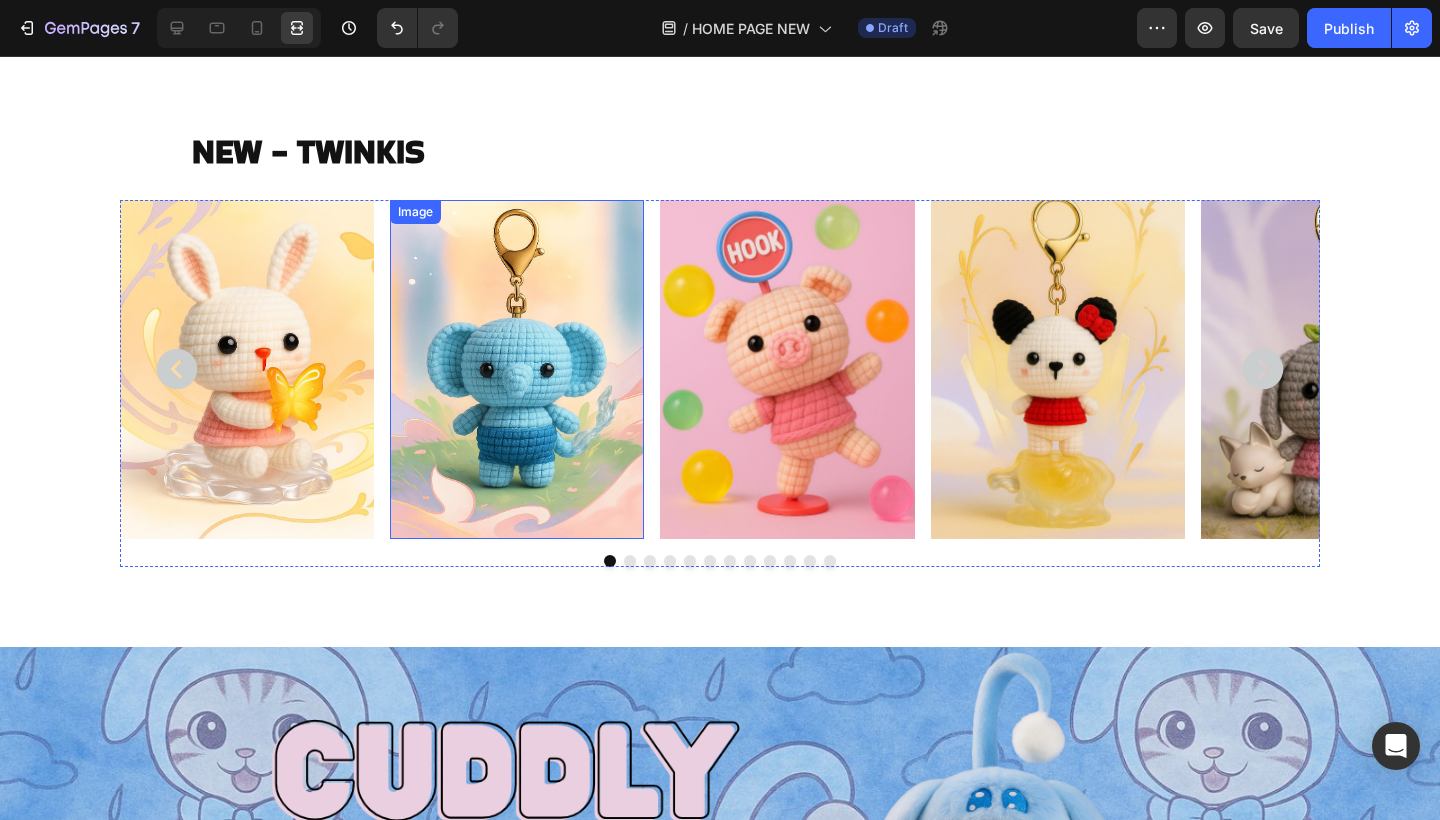 scroll, scrollTop: 4905, scrollLeft: 0, axis: vertical 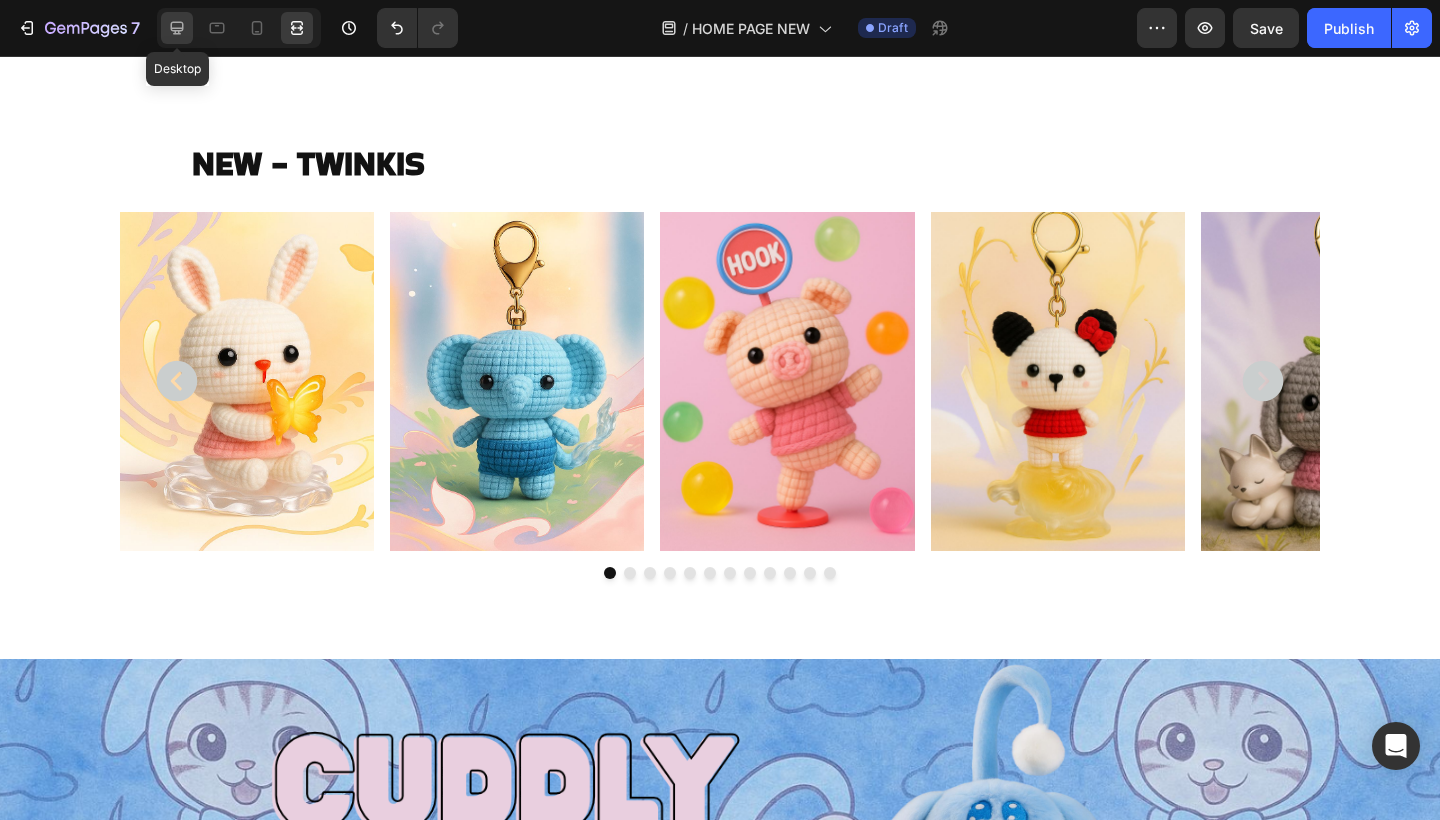 click 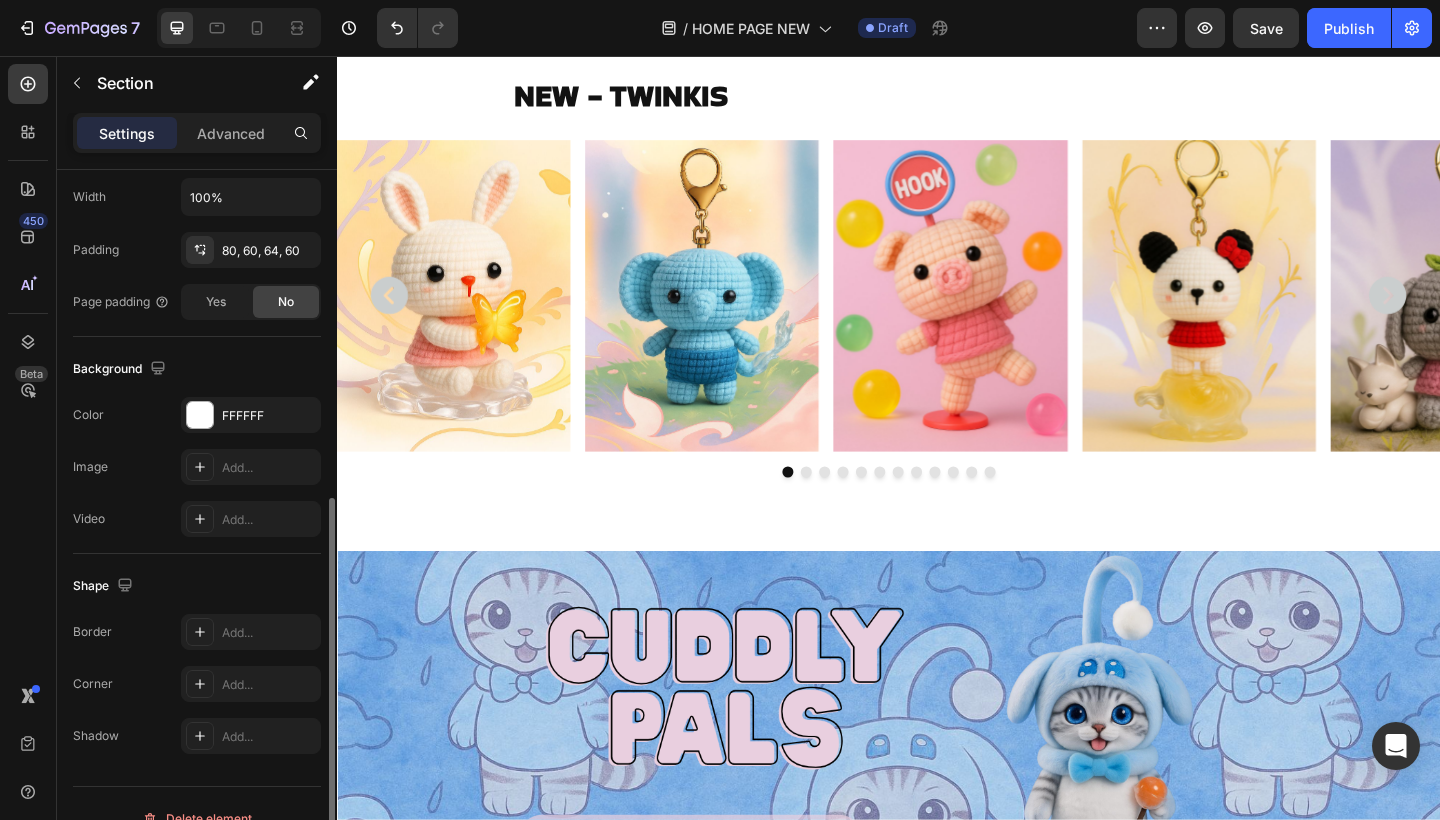 scroll, scrollTop: 513, scrollLeft: 0, axis: vertical 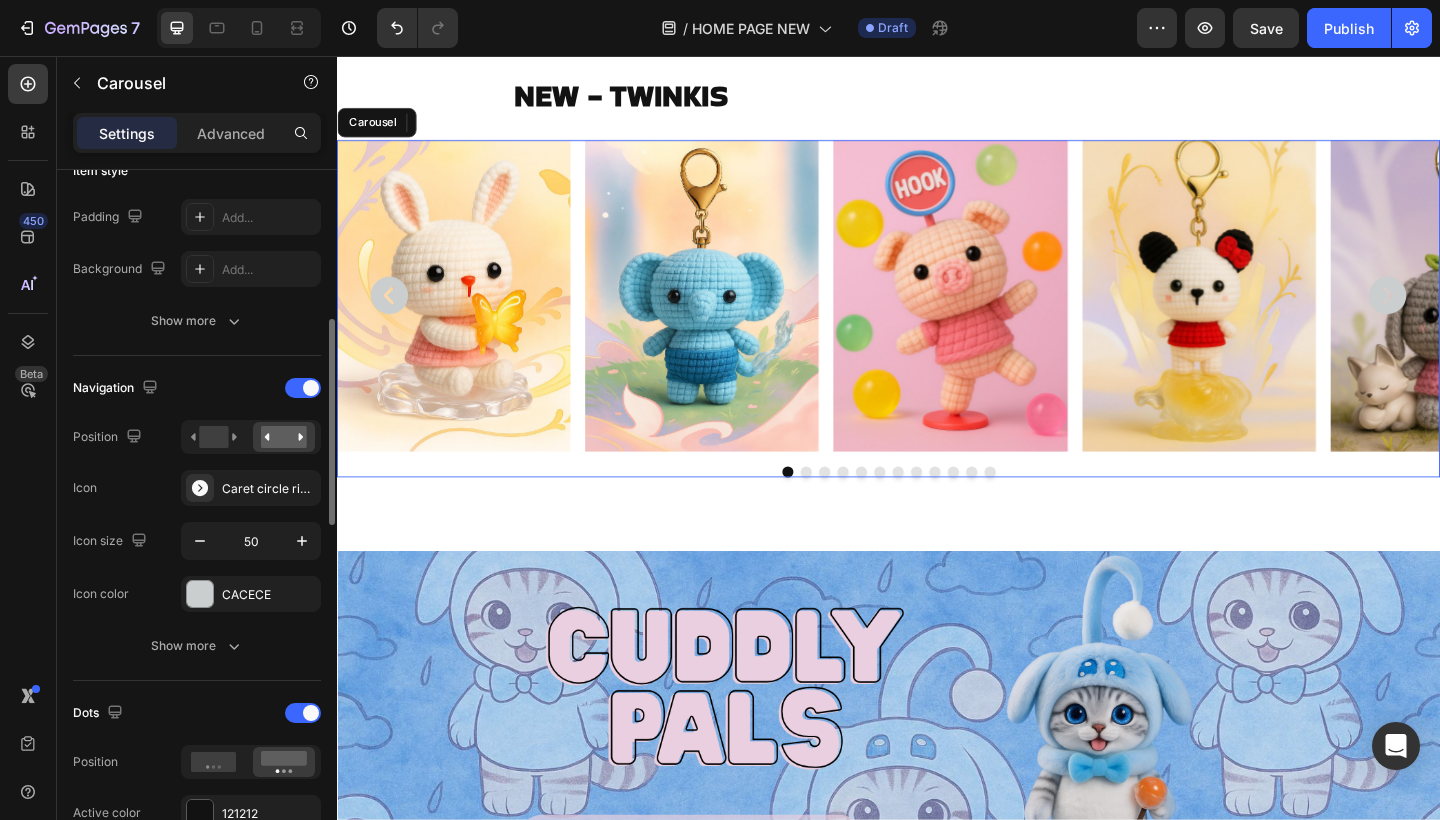 click 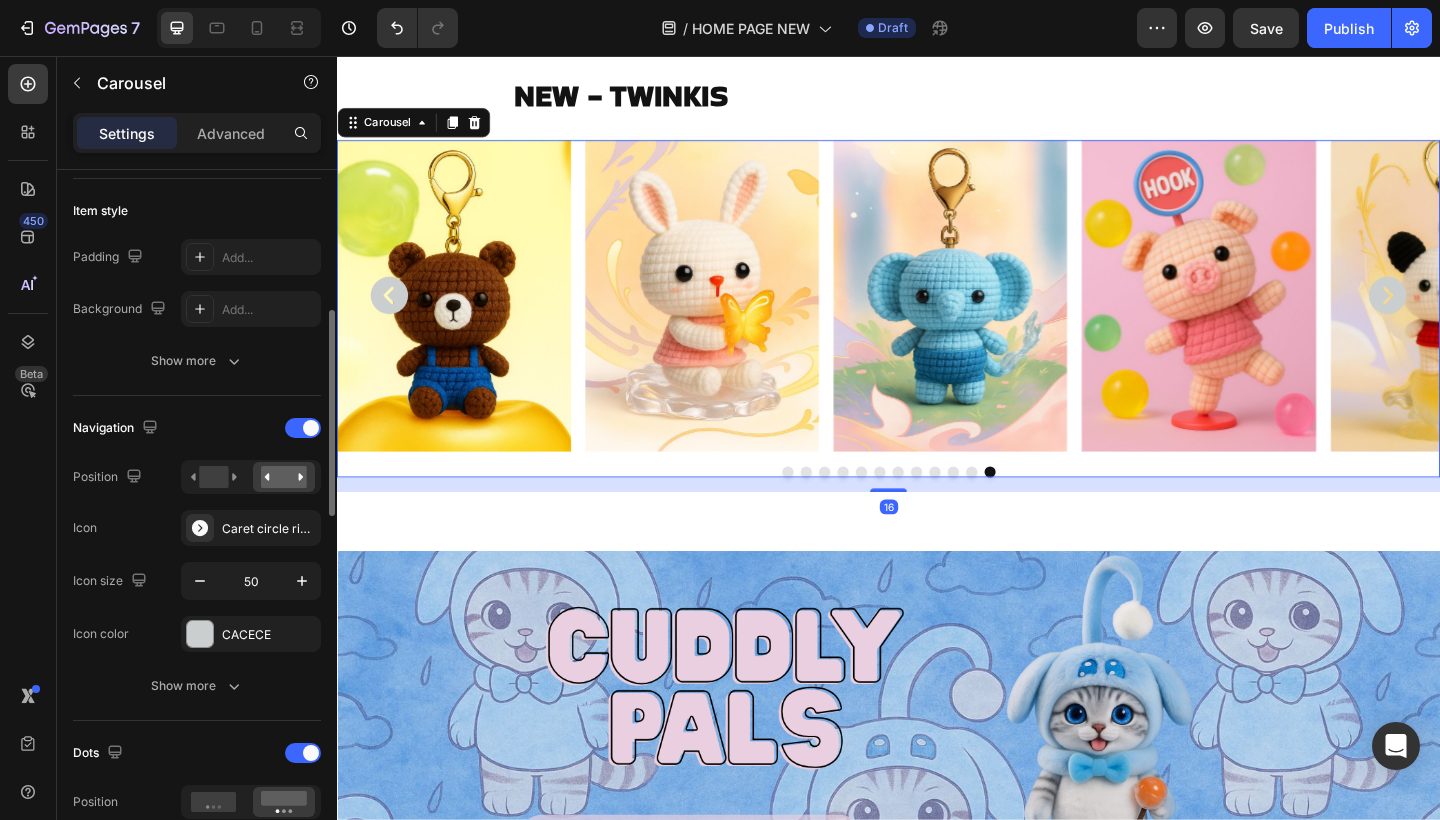 scroll, scrollTop: 475, scrollLeft: 0, axis: vertical 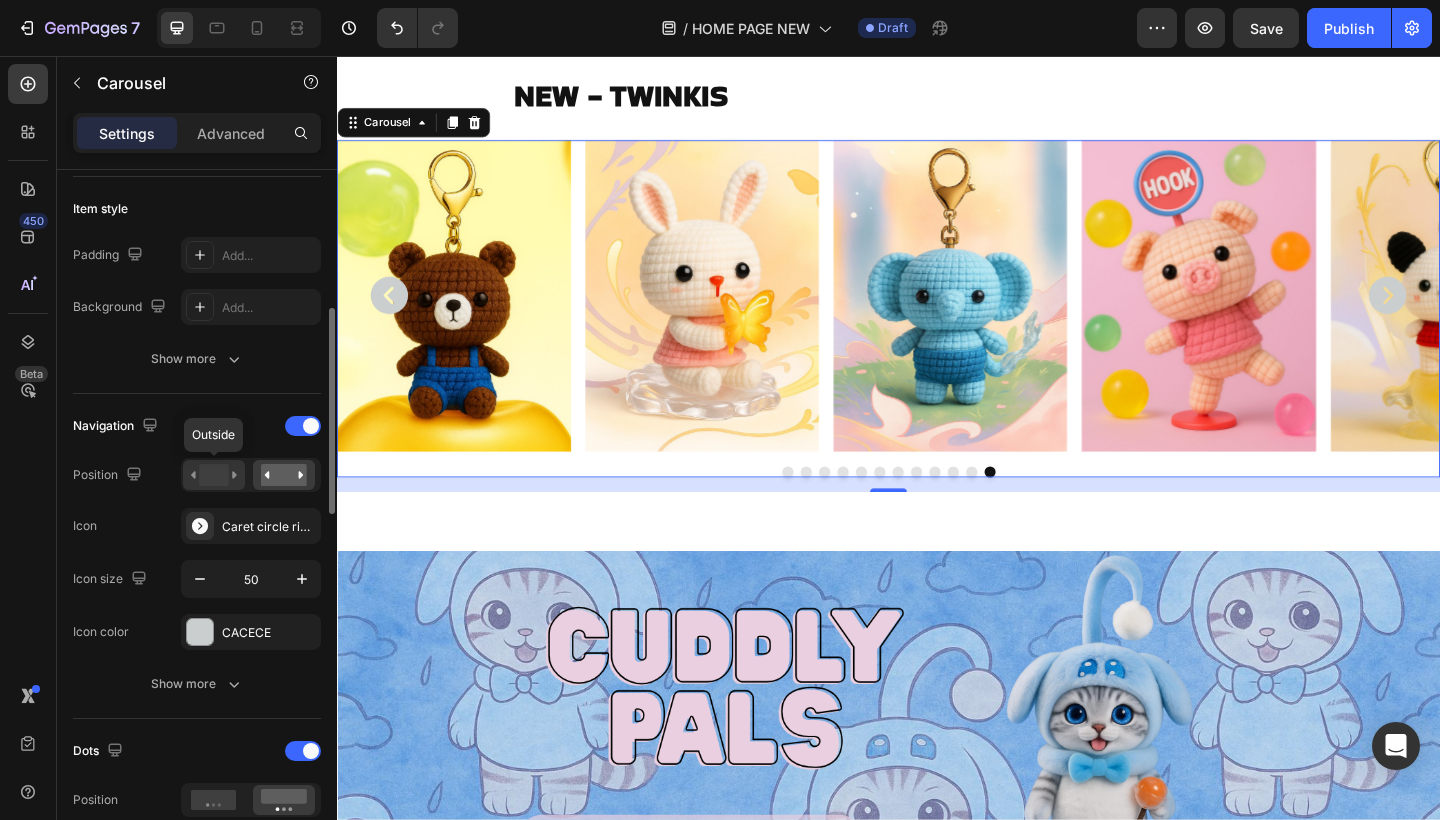 click 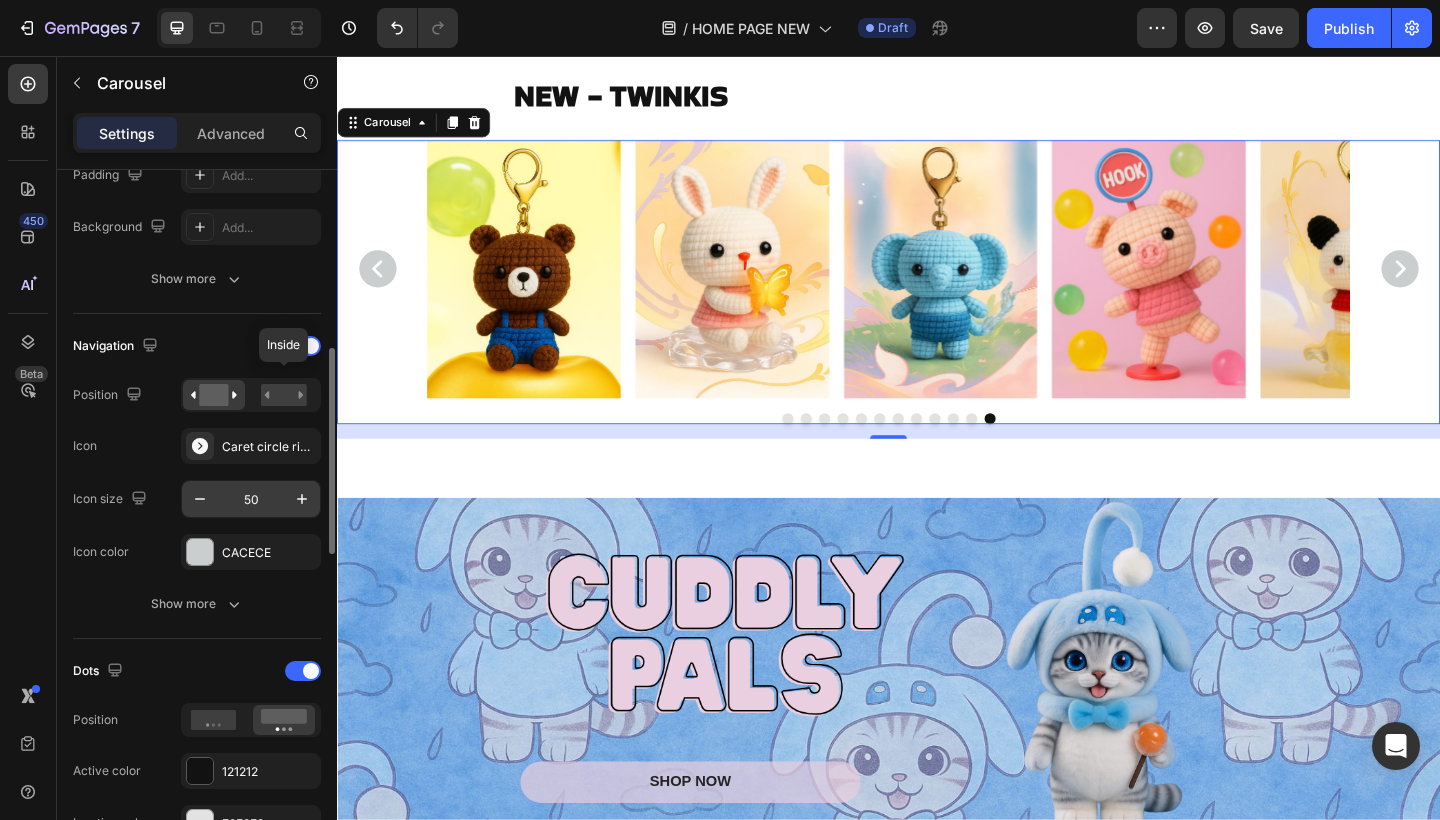 scroll, scrollTop: 586, scrollLeft: 0, axis: vertical 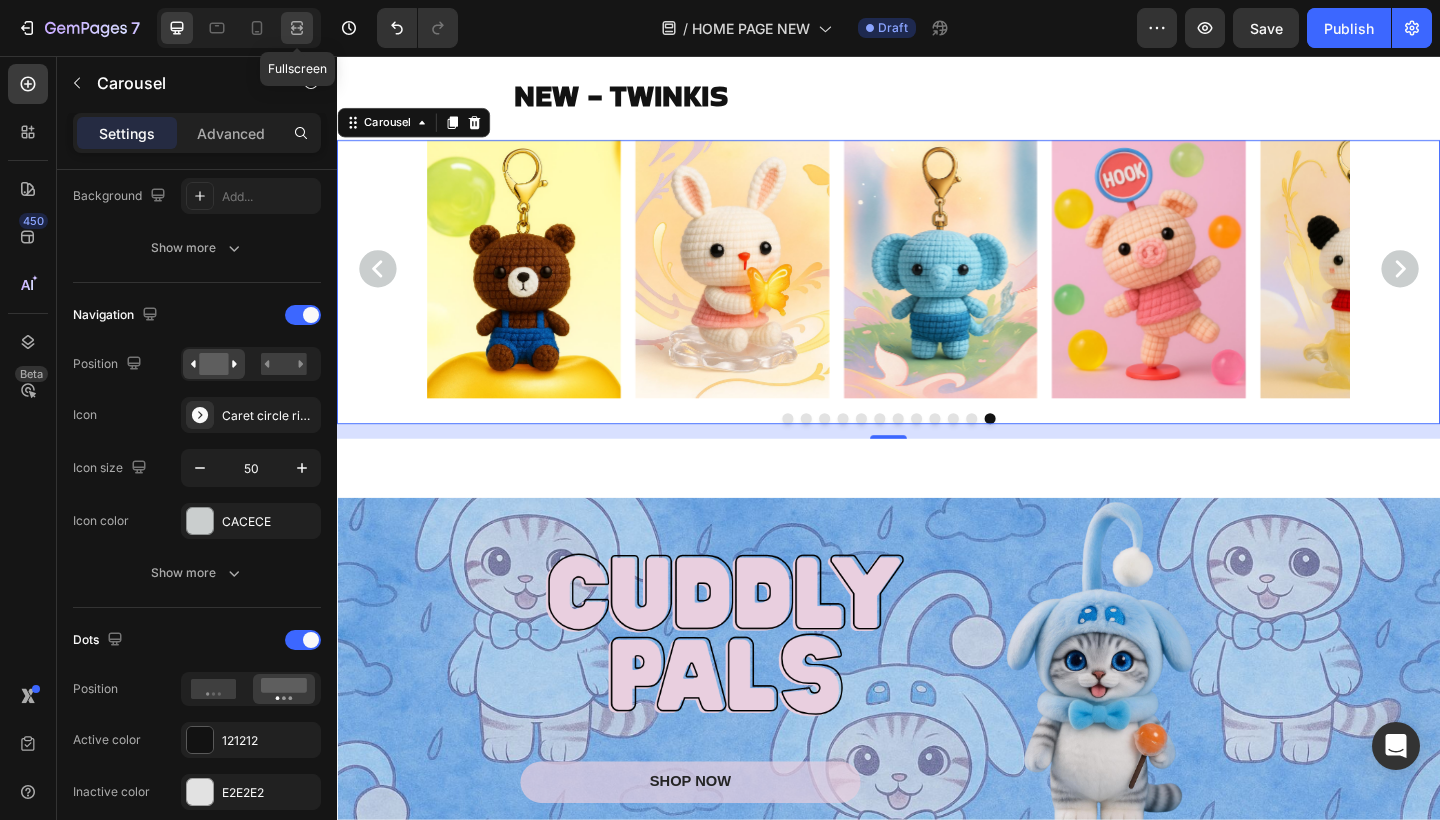 click 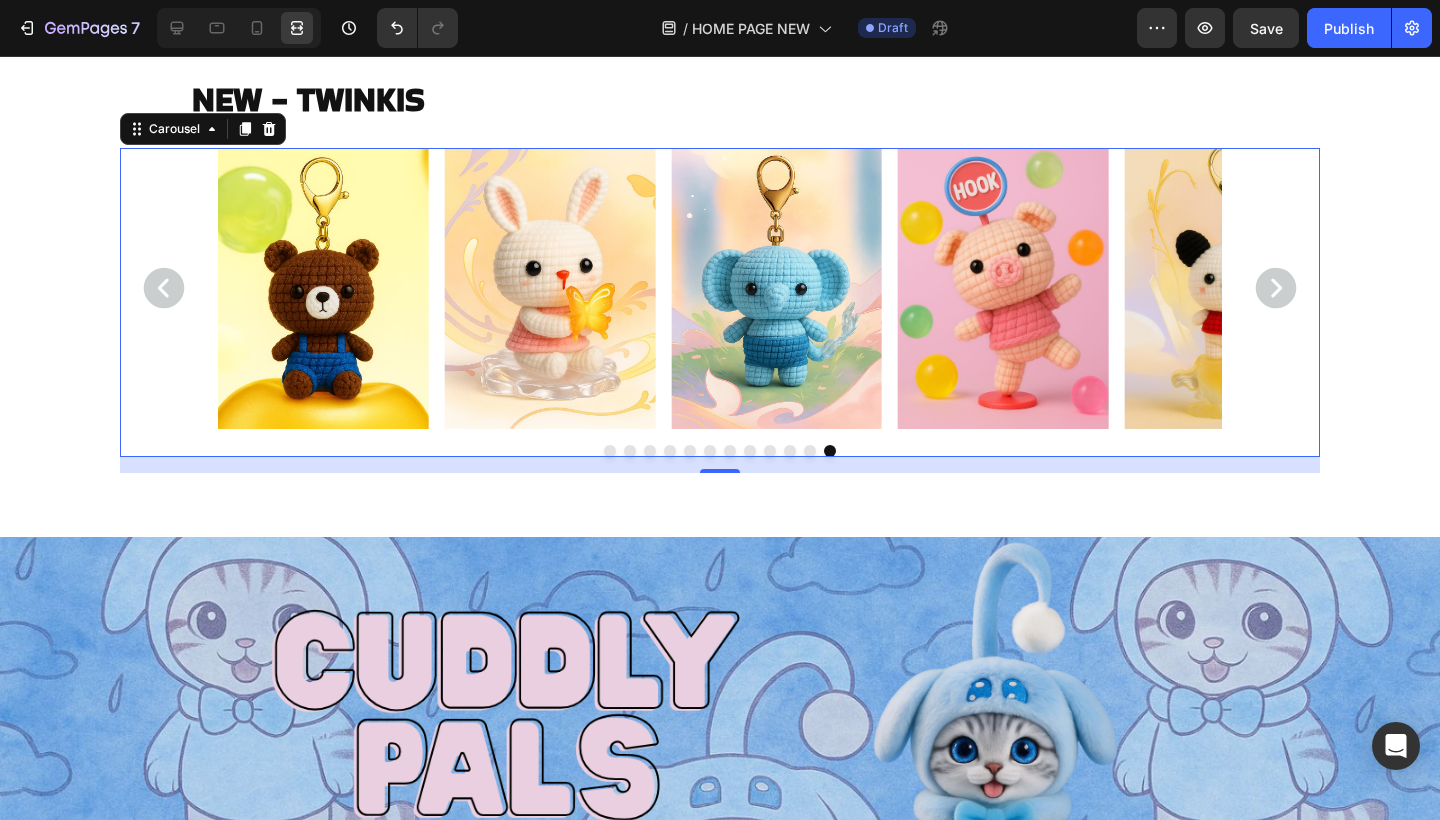 click on "Image Image Image Image Image Image Image Image Image Image Image Image
Carousel   16" at bounding box center [720, 310] 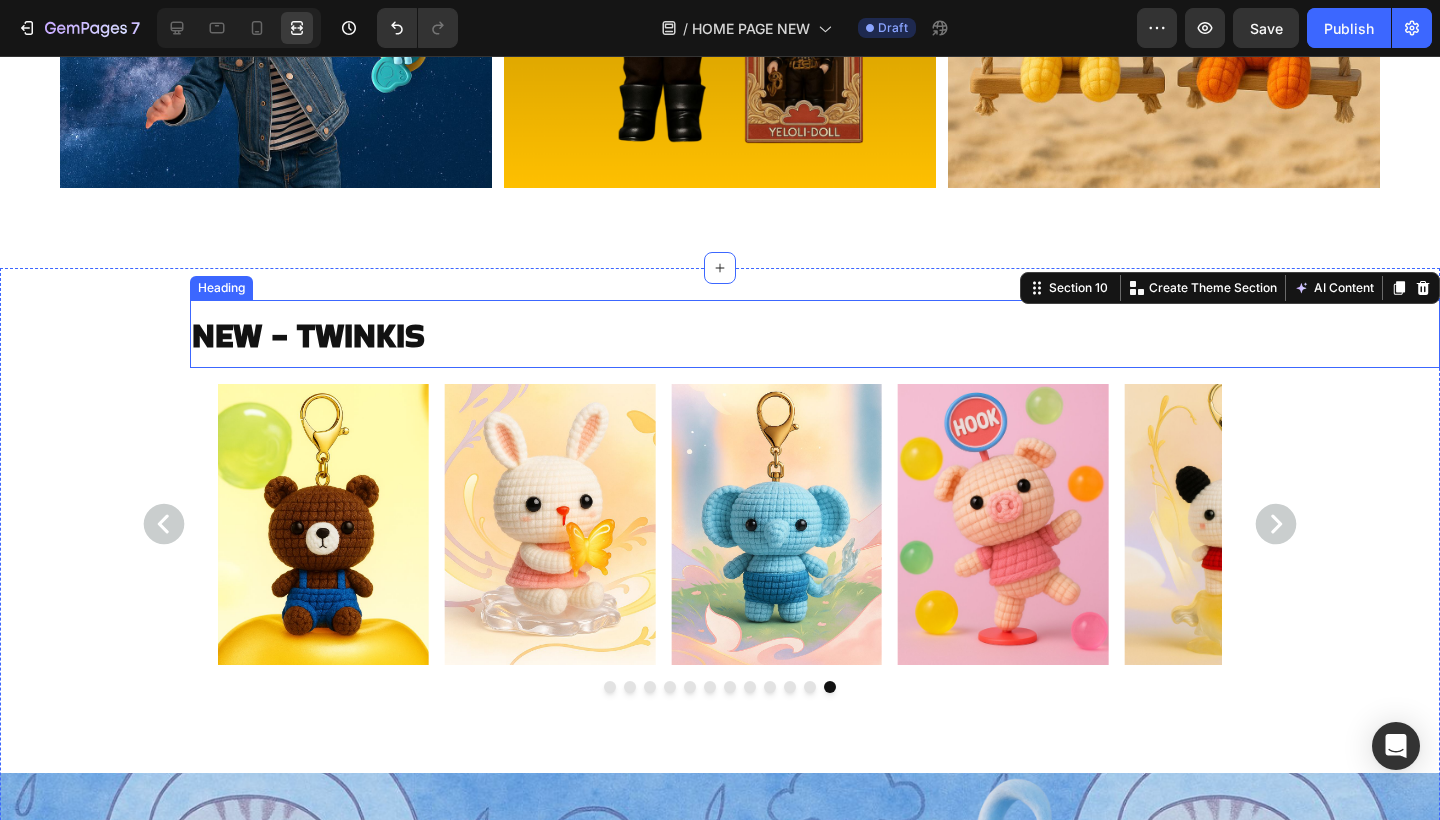 scroll, scrollTop: 4750, scrollLeft: 0, axis: vertical 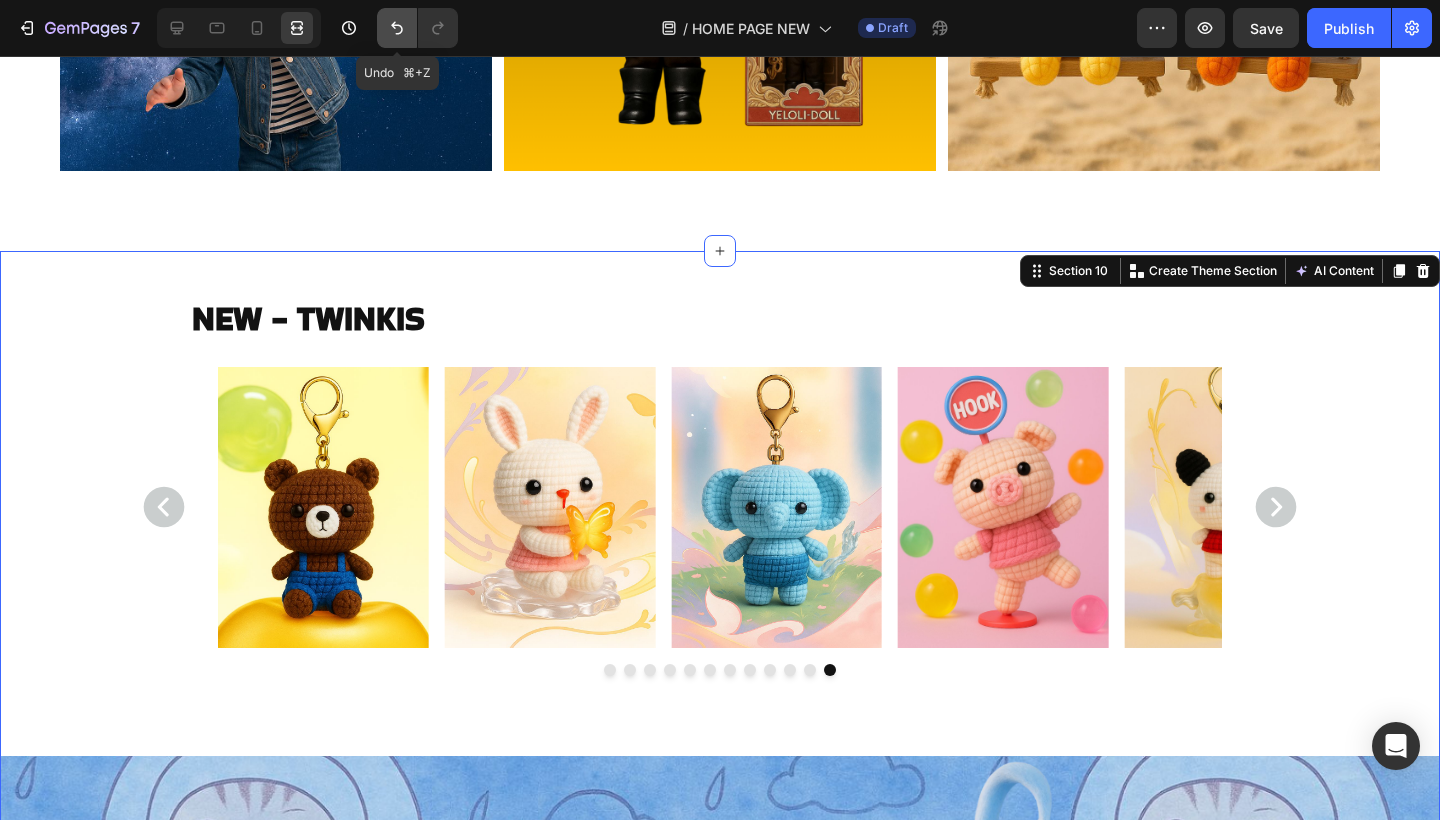 click 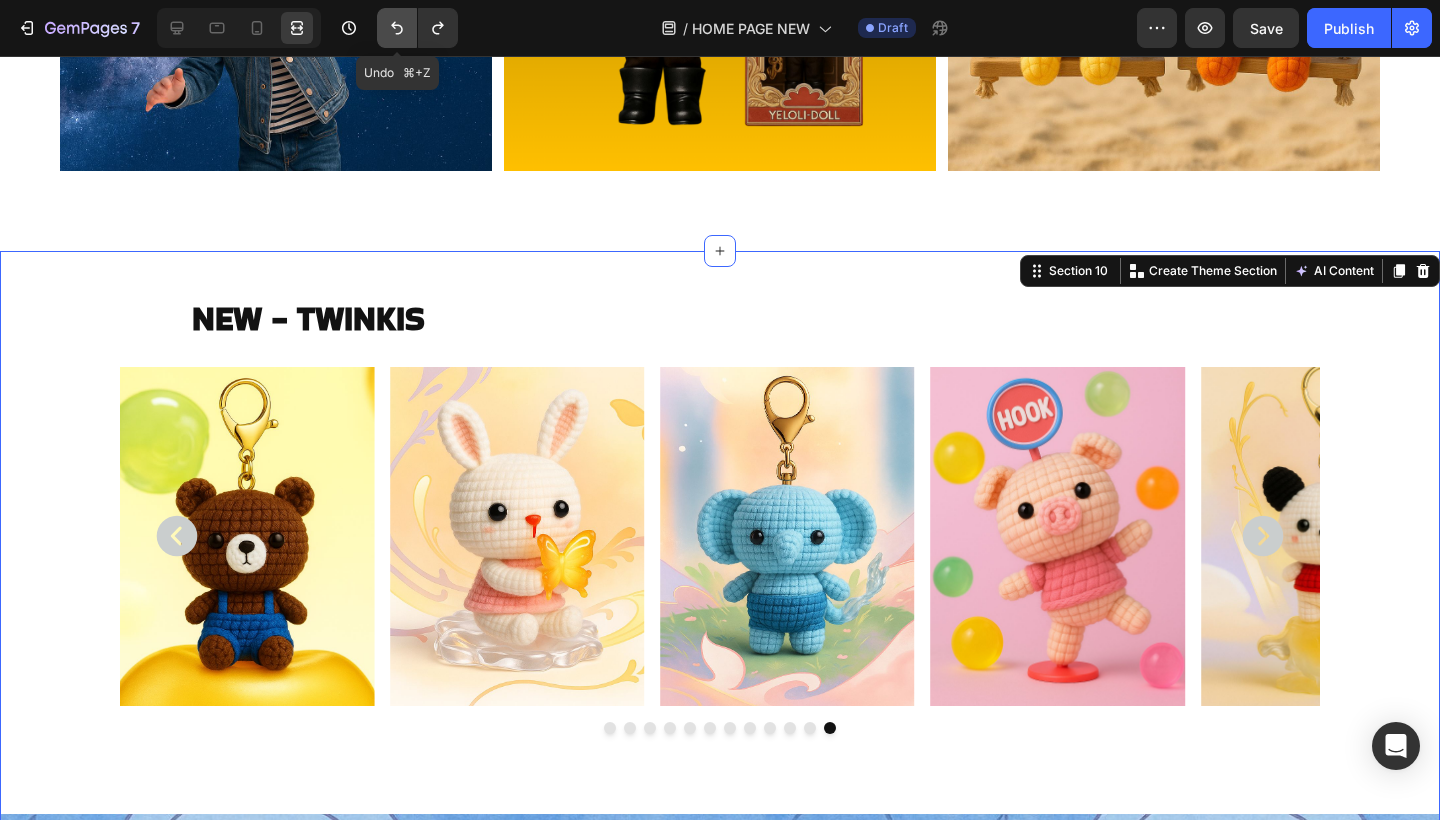 click 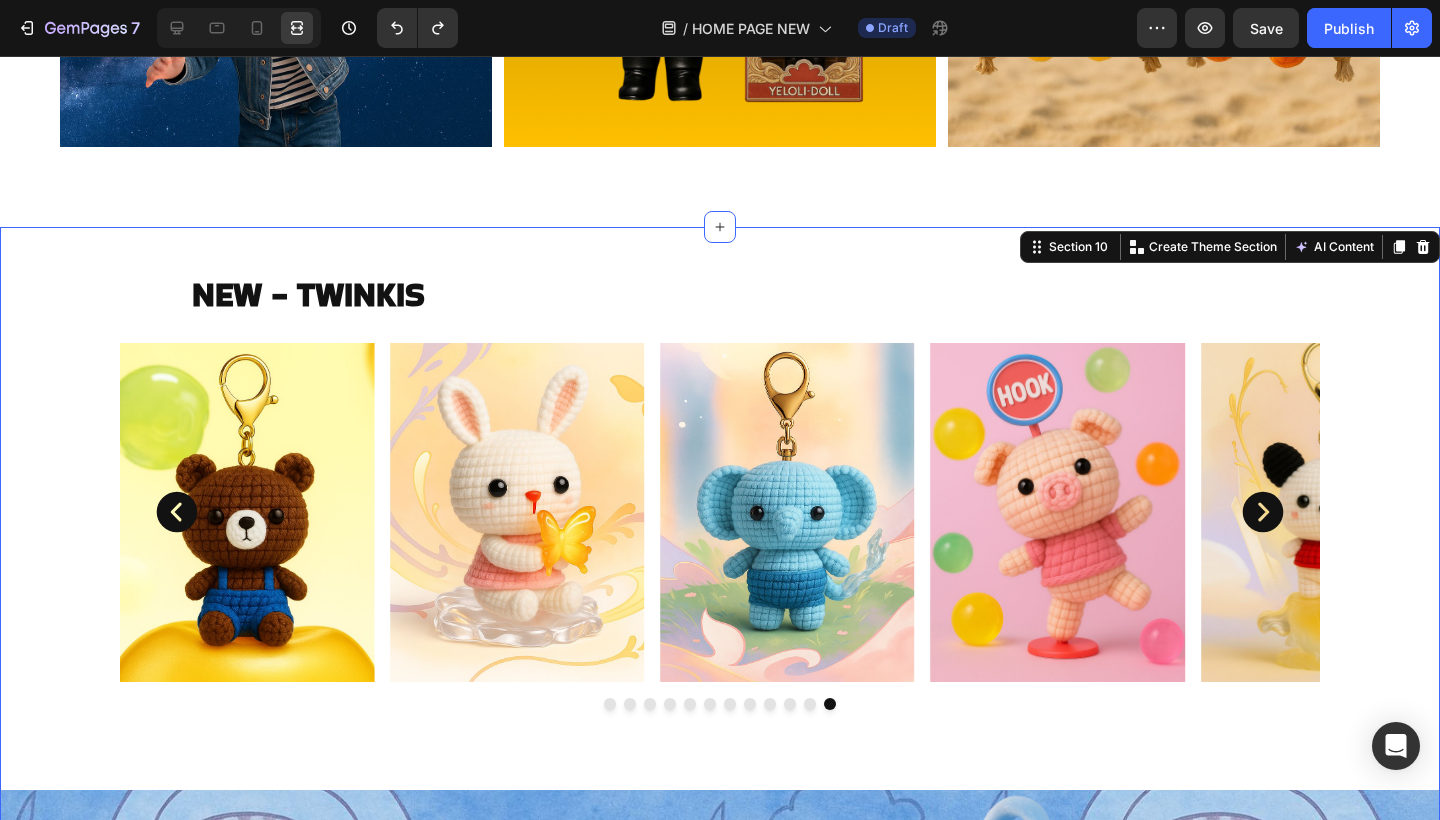 scroll, scrollTop: 4782, scrollLeft: 0, axis: vertical 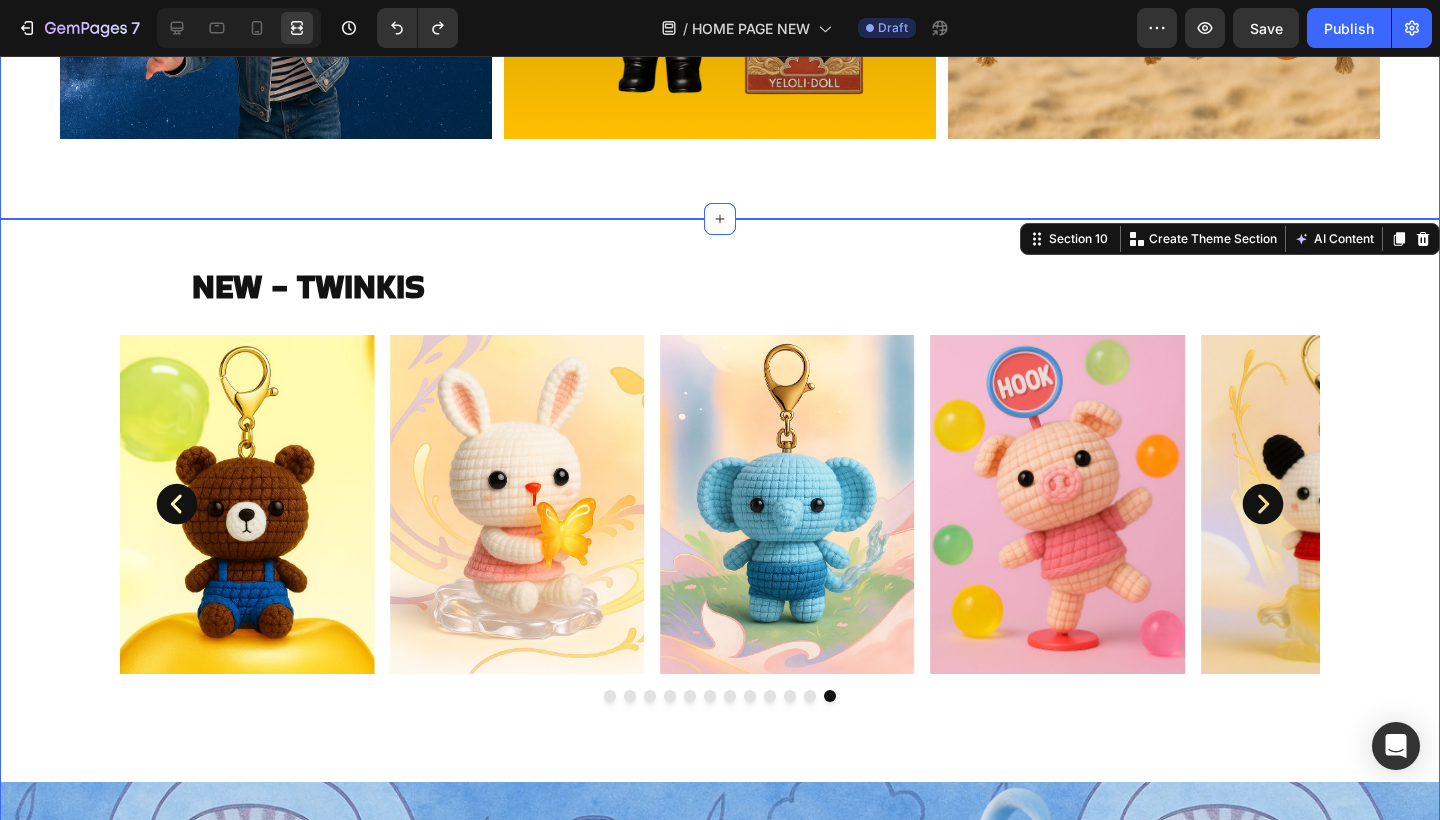click on "Image Image Image Image Image Image Image Image Image Image Image Image
Carousel" at bounding box center (720, 526) 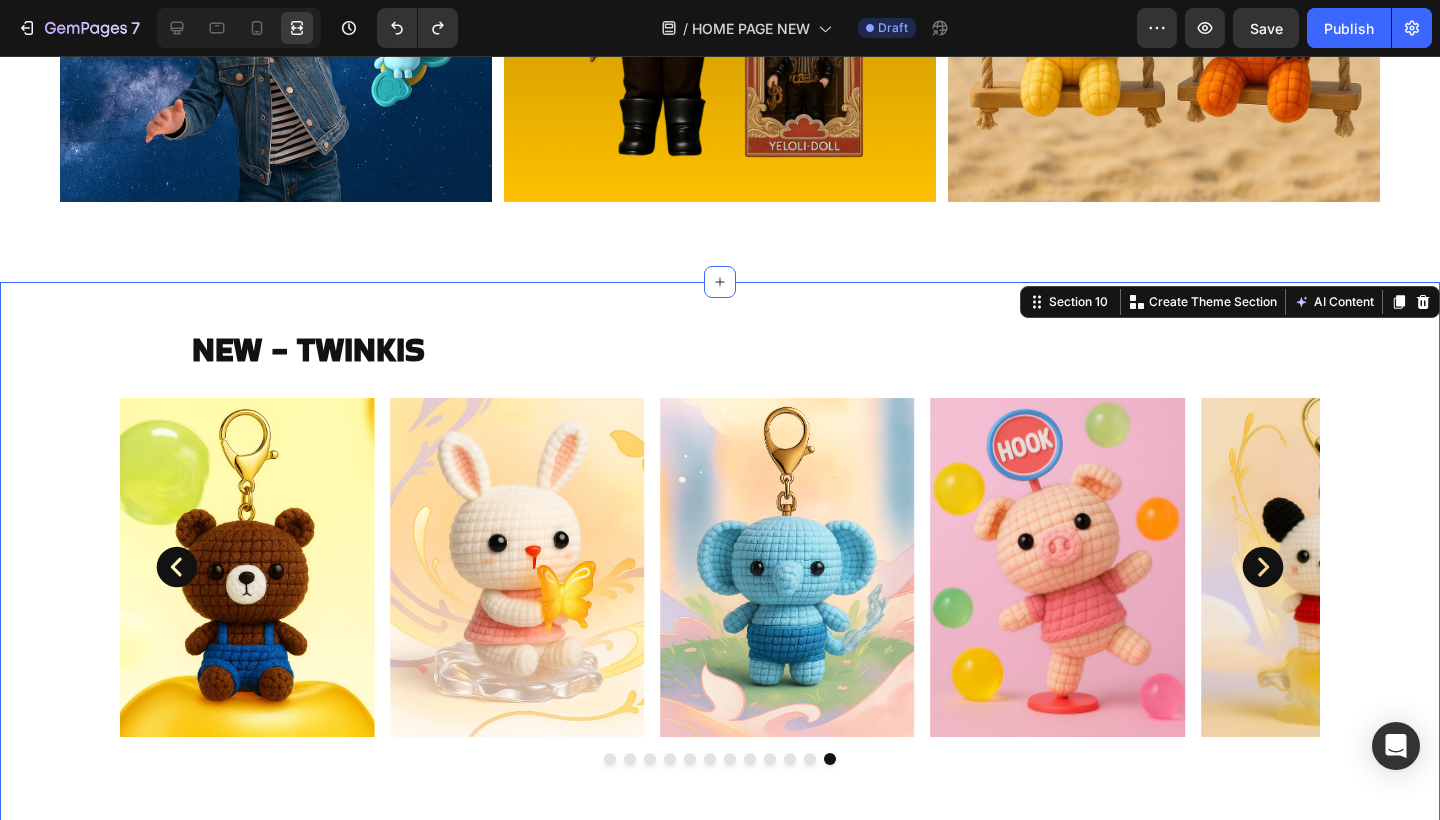 scroll, scrollTop: 4693, scrollLeft: 0, axis: vertical 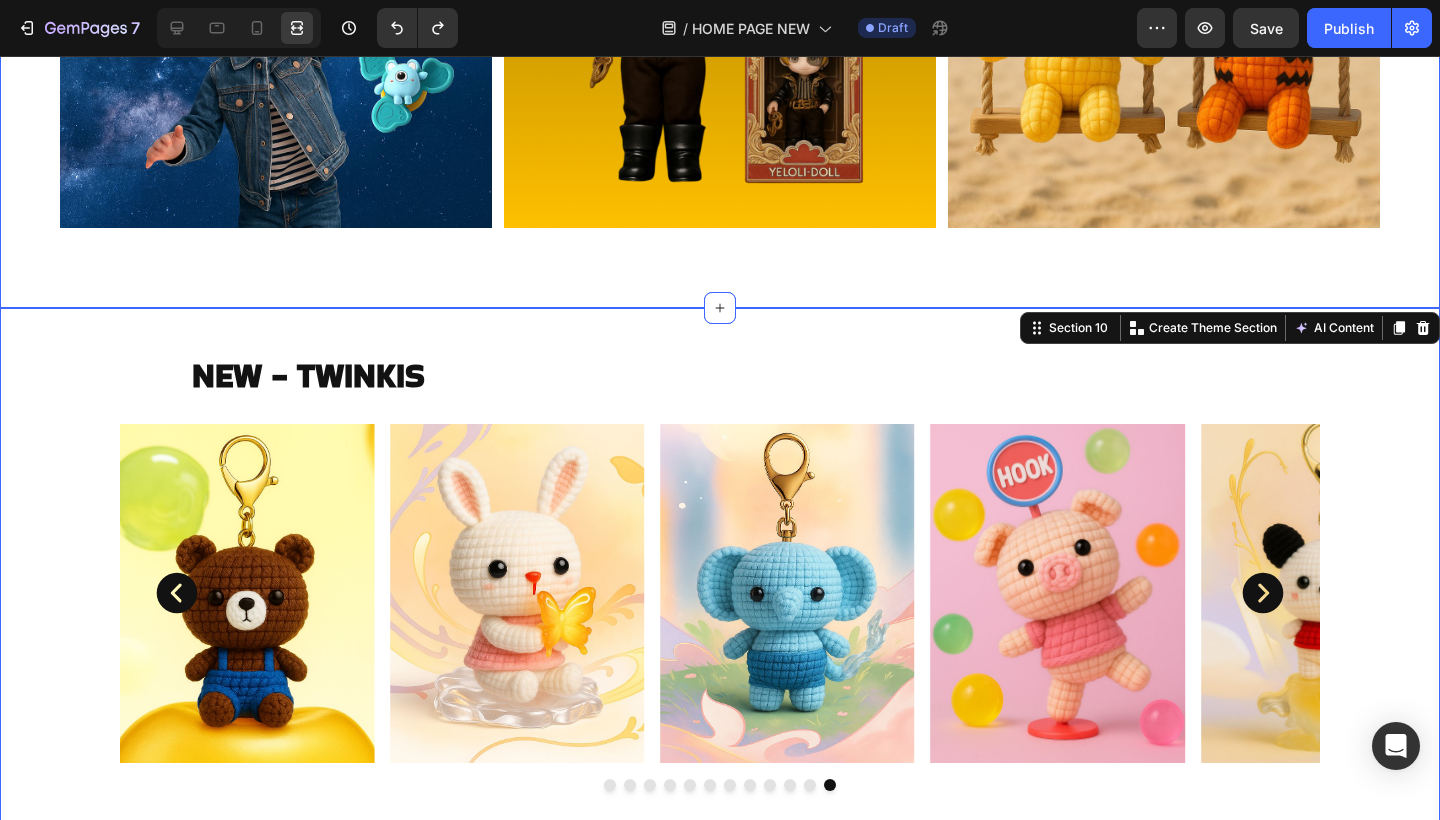 click on "The standard Lorem Ipsum passage Heading Image Image Image Row Image Image Image Row Section 9" at bounding box center [720, -235] 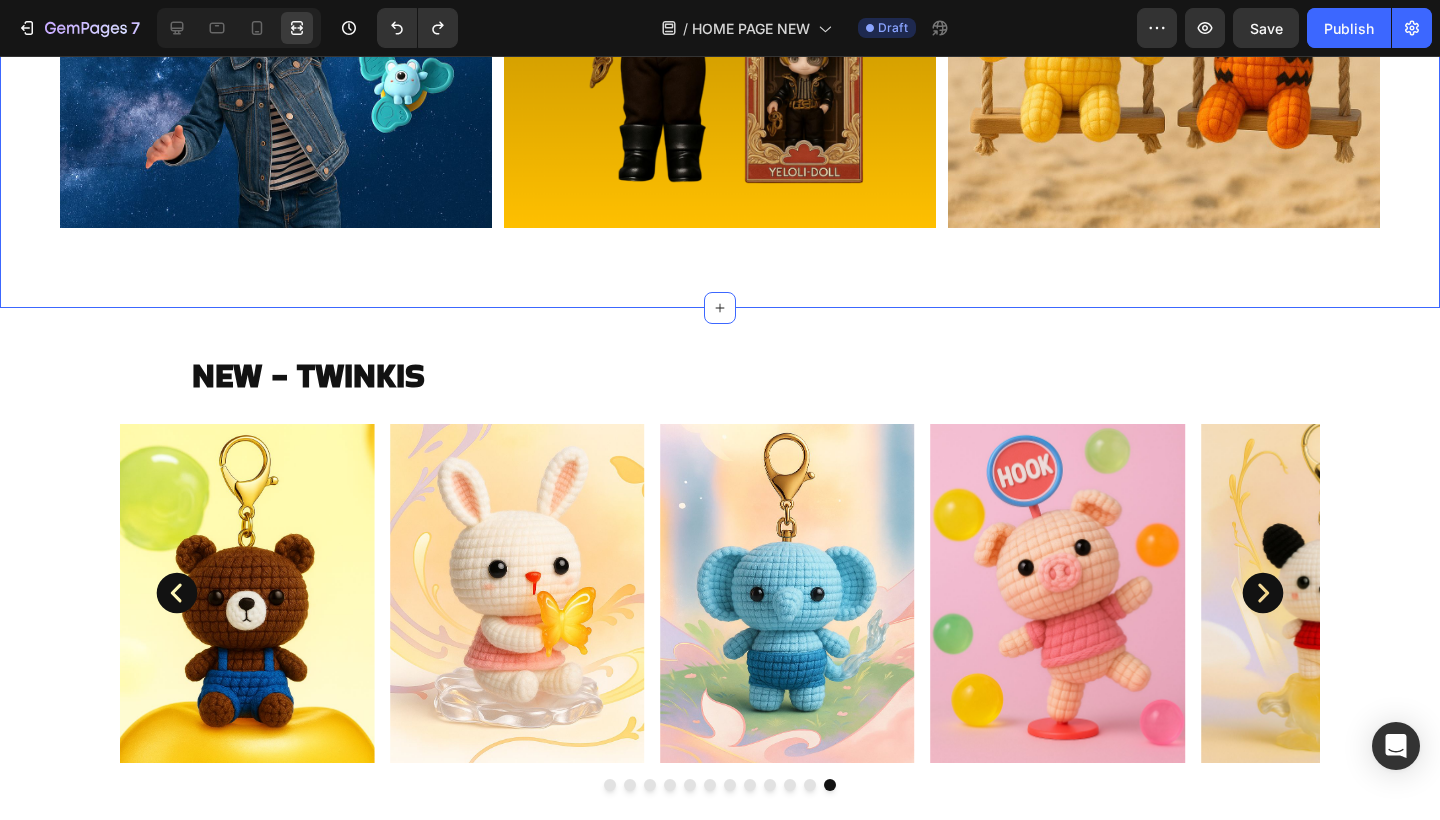 click on "The standard Lorem Ipsum passage Heading Image Image Image Row Image Image Image Row Section 9   You can create reusable sections Create Theme Section AI Content Write with GemAI What would you like to describe here? Tone and Voice Persuasive Product Twinka Spellie Show more Generate" at bounding box center [720, -235] 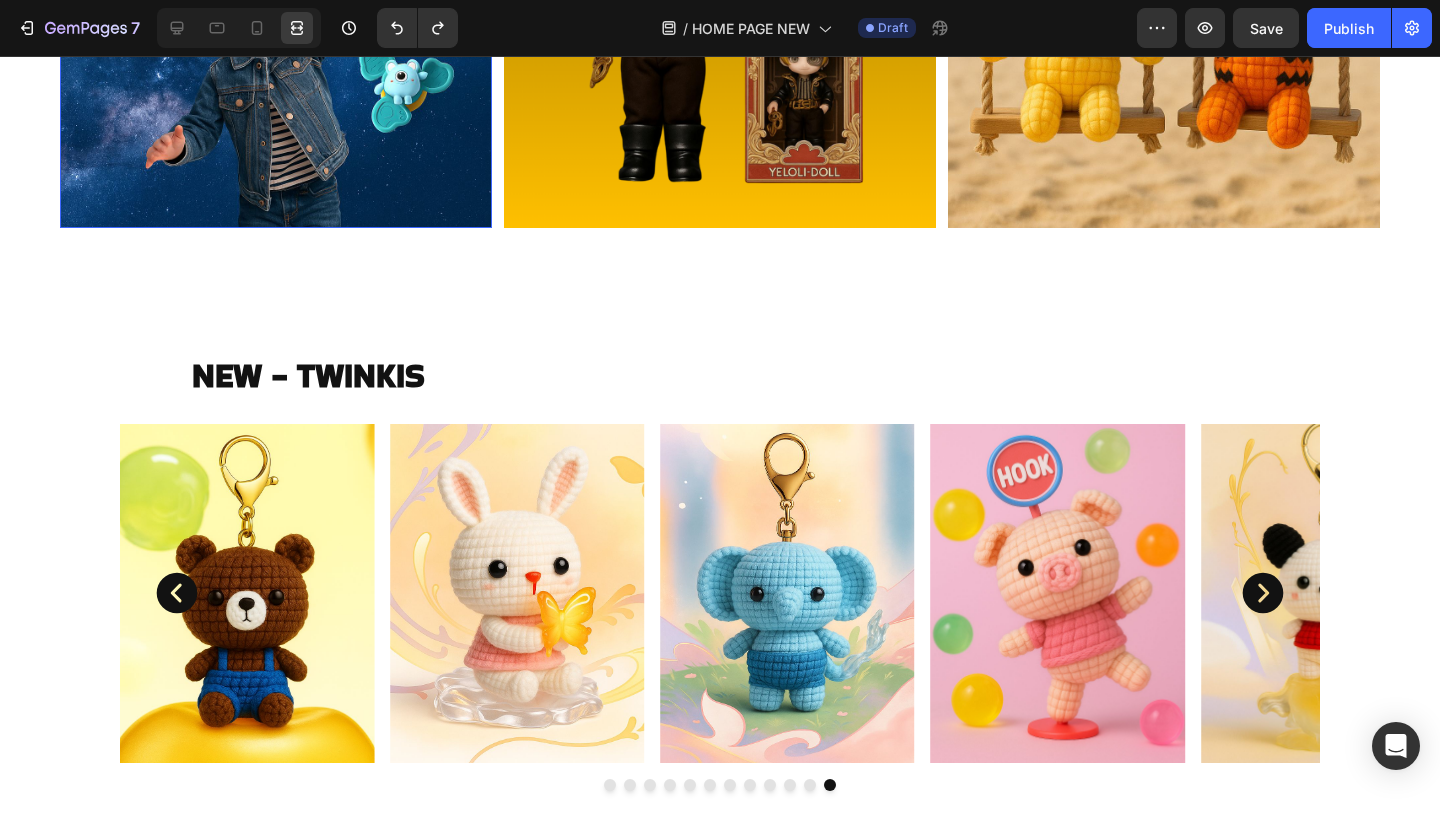click at bounding box center [276, 12] 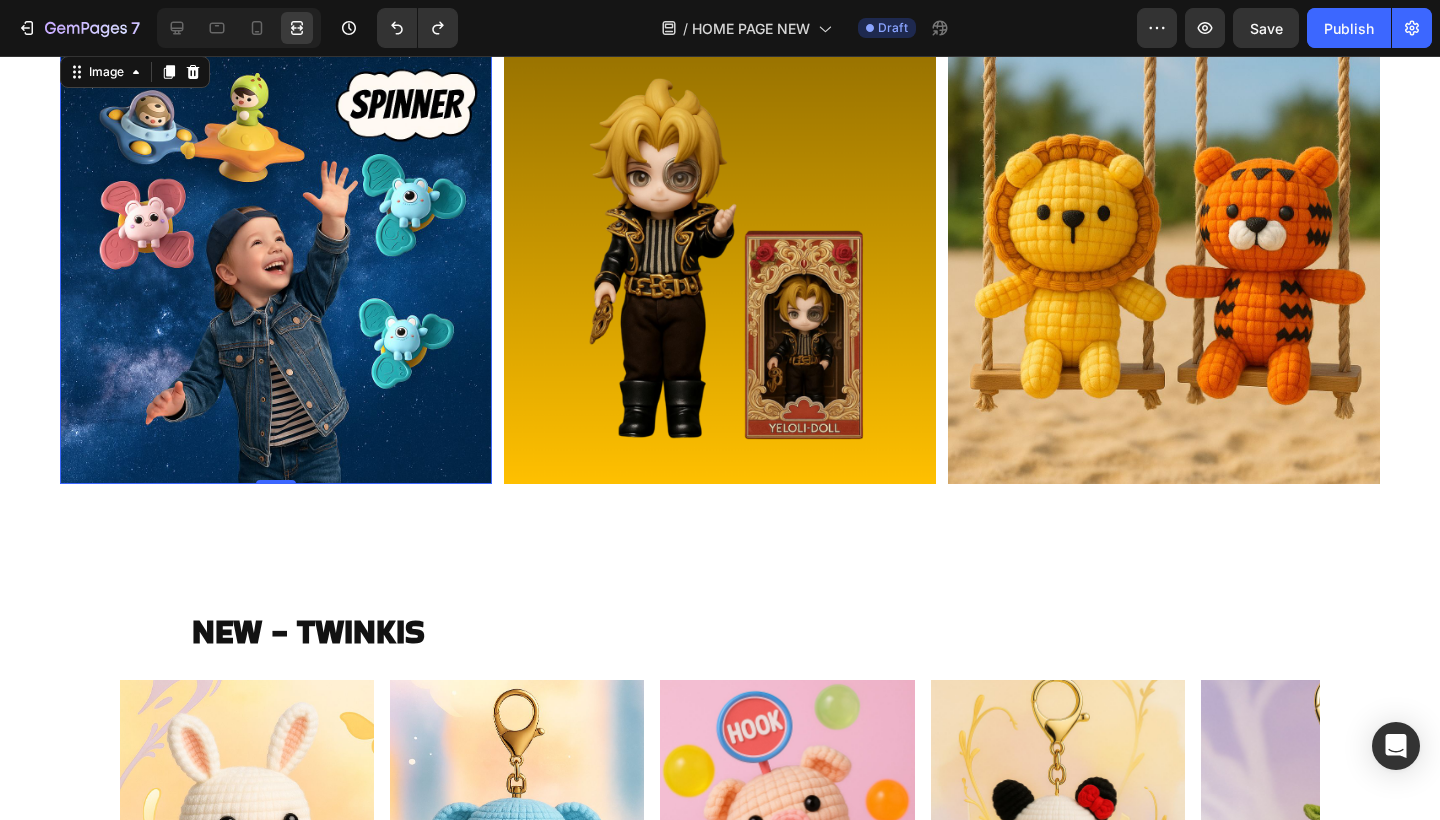 scroll, scrollTop: 4441, scrollLeft: 0, axis: vertical 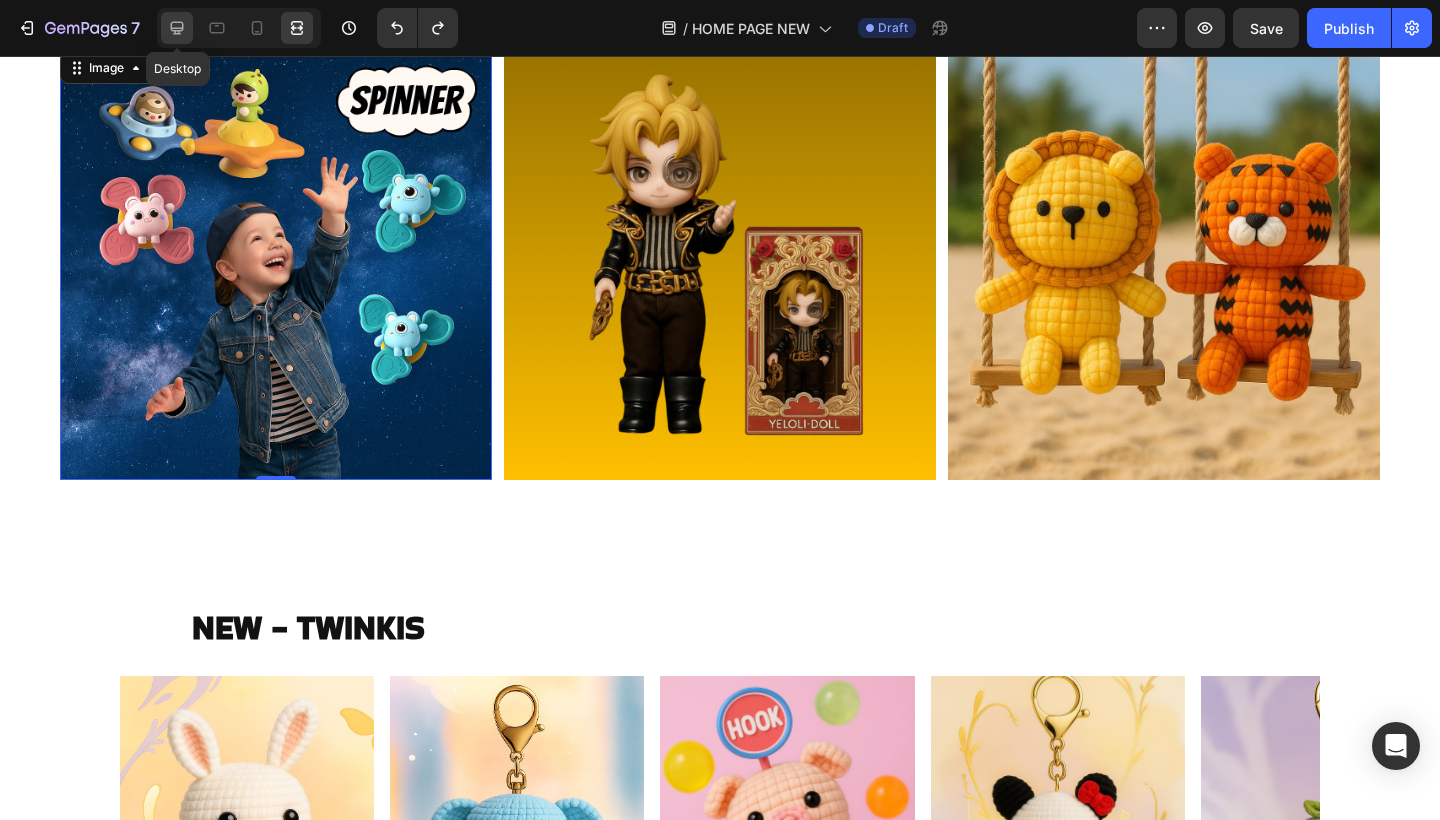 click 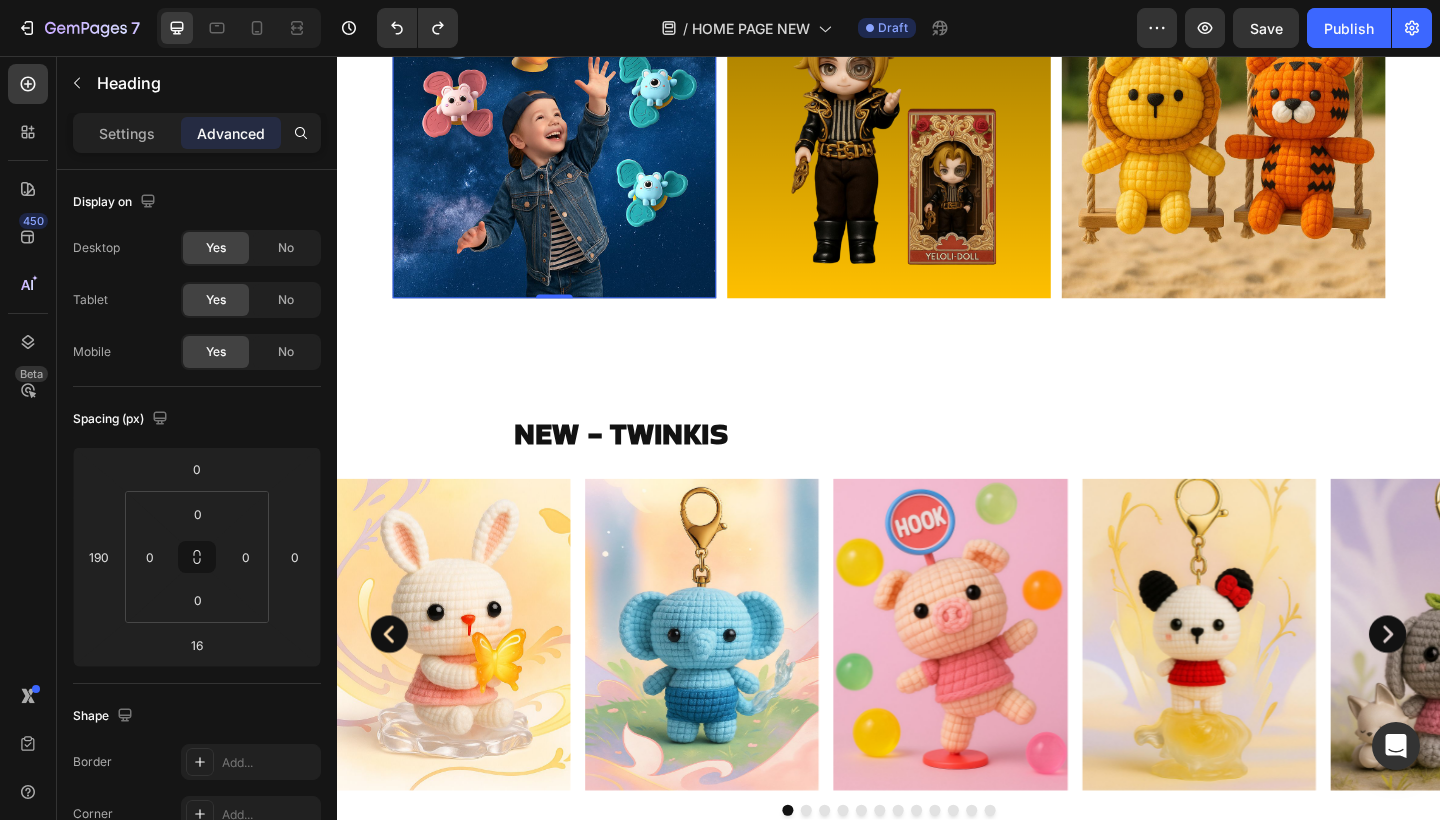 click on "NEW - TWINKIS" at bounding box center (1032, 466) 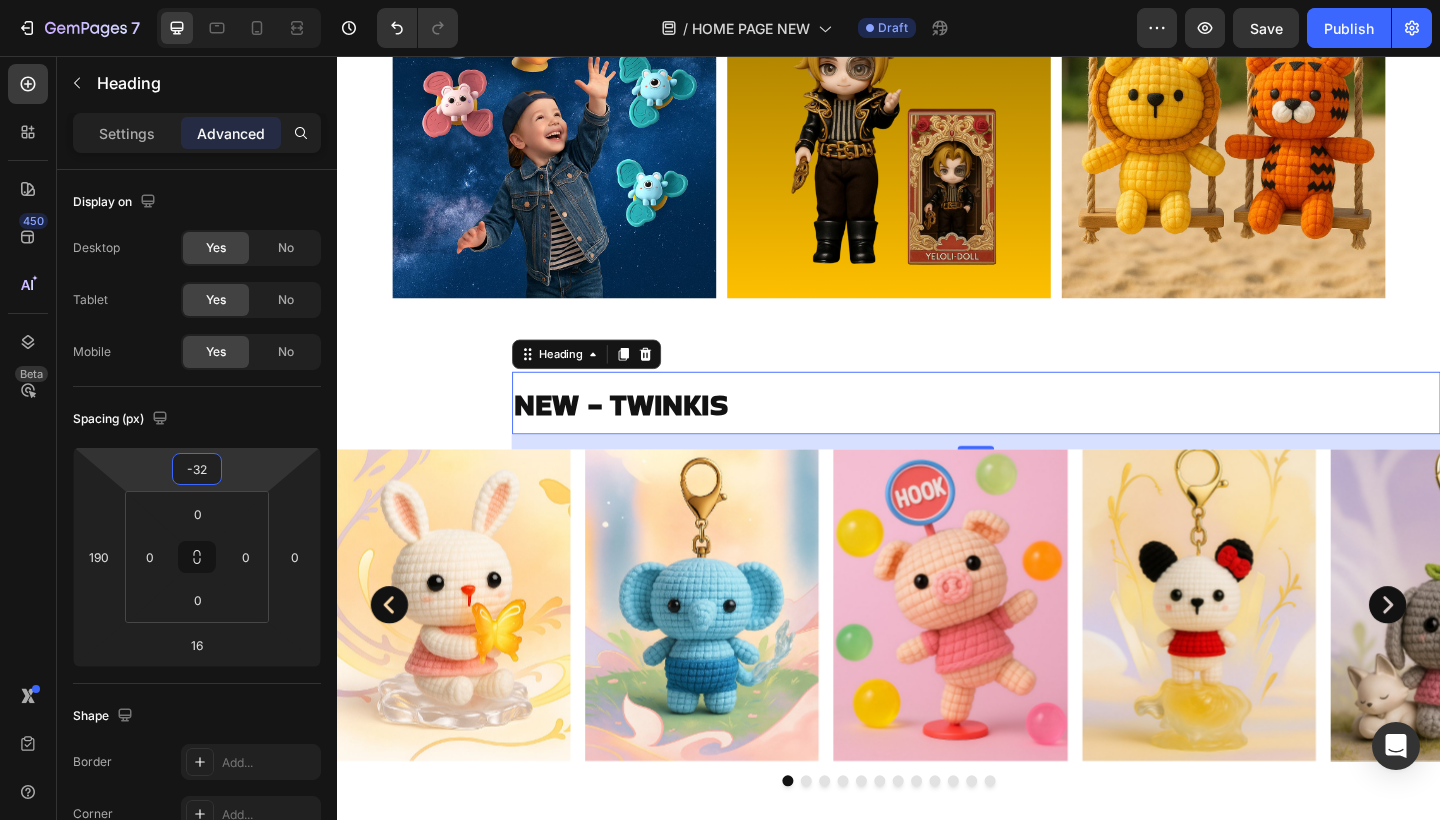 type on "-30" 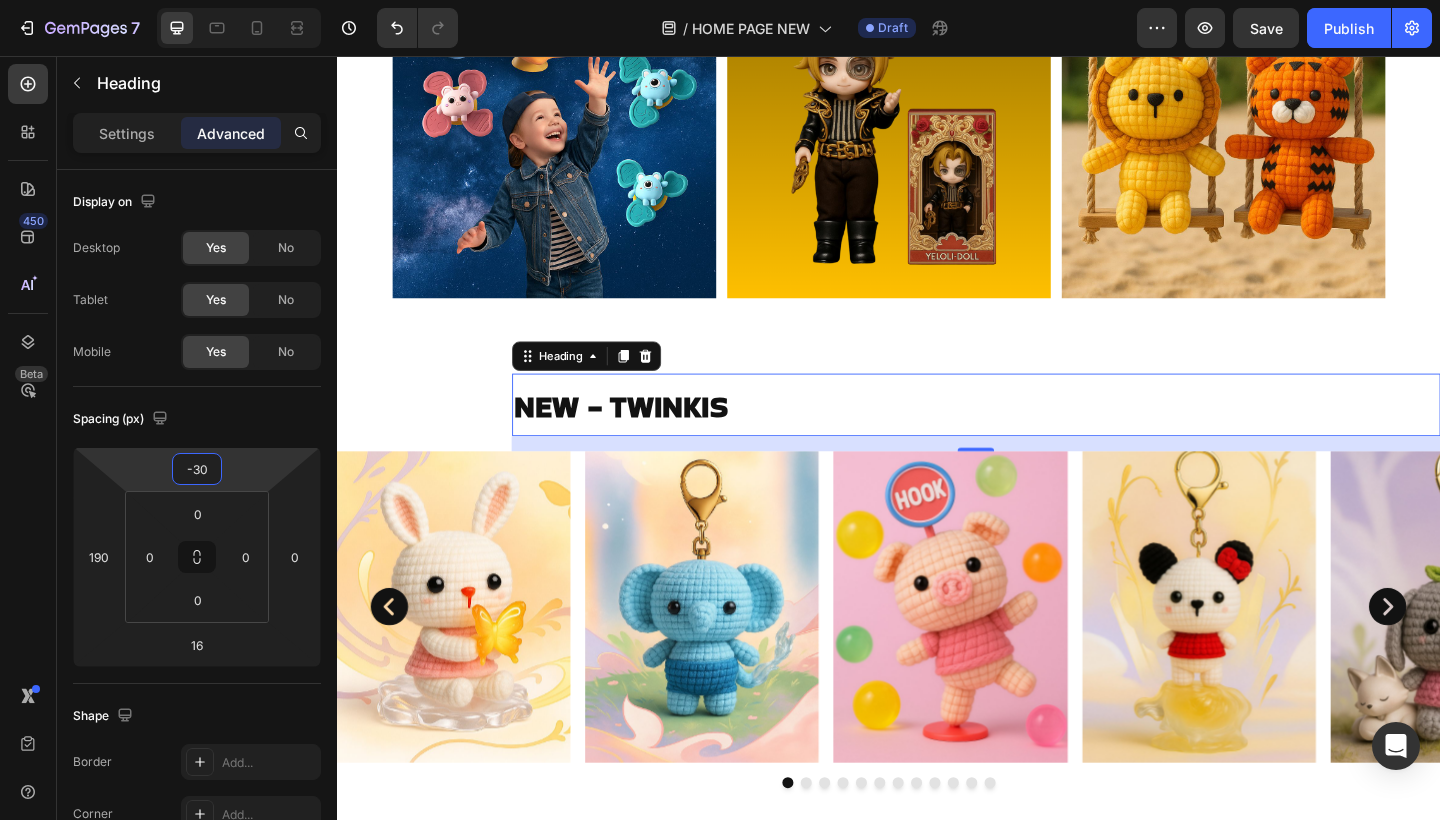 drag, startPoint x: 242, startPoint y: 462, endPoint x: 243, endPoint y: 477, distance: 15.033297 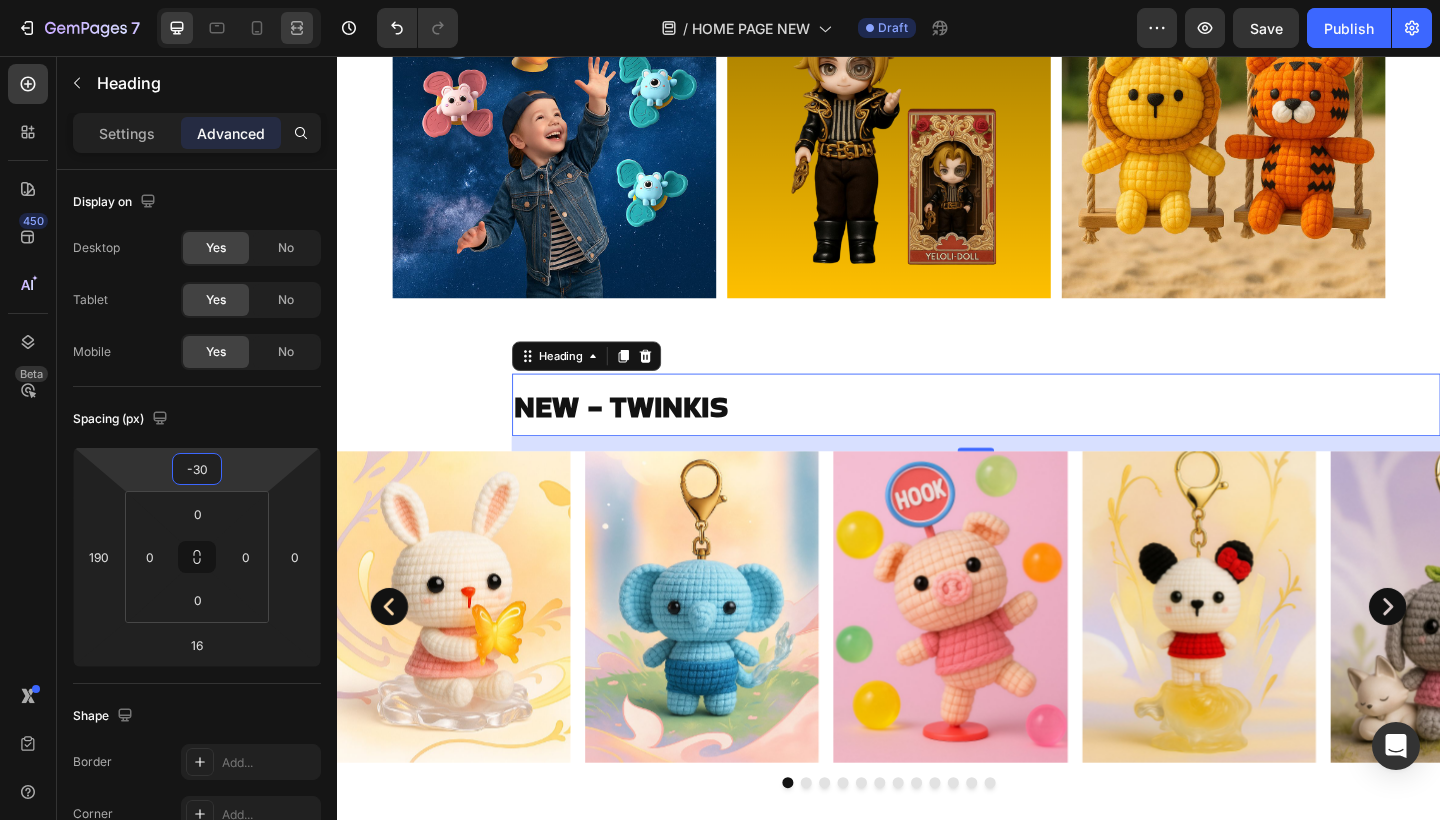 click 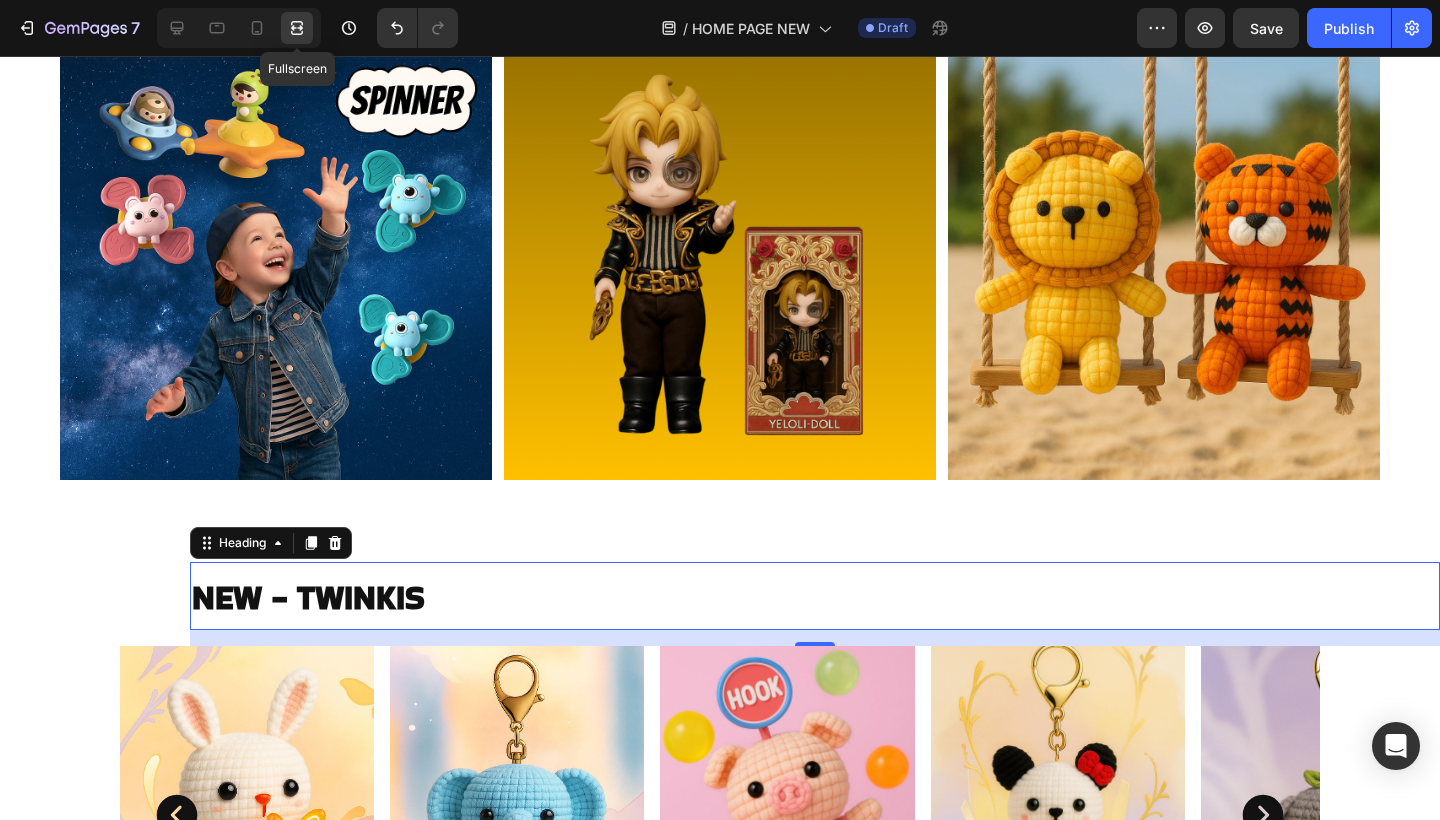click 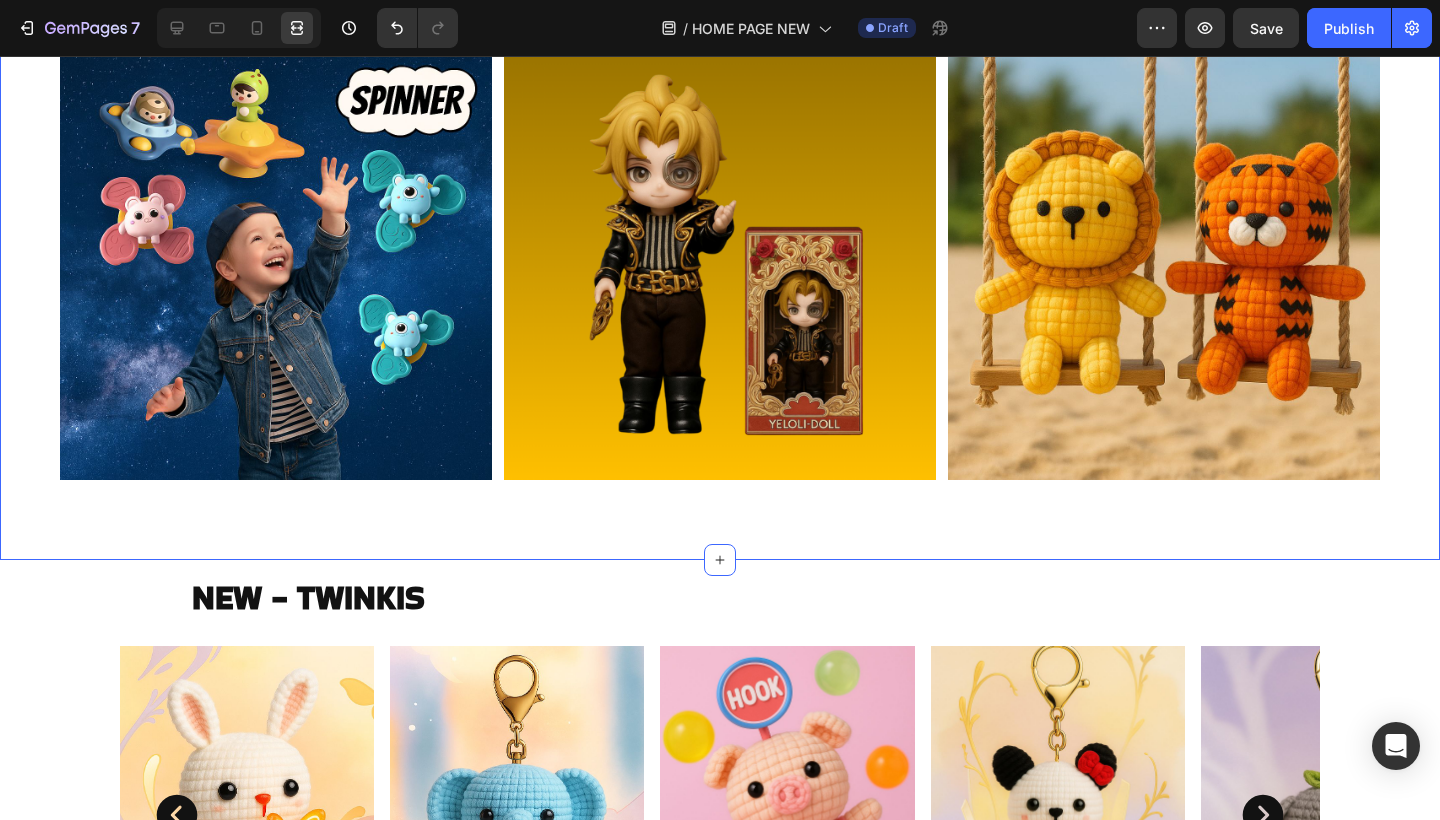 click on "The standard Lorem Ipsum passage Heading Image Image Image Row Image Image Image Row Section 9" at bounding box center [720, 17] 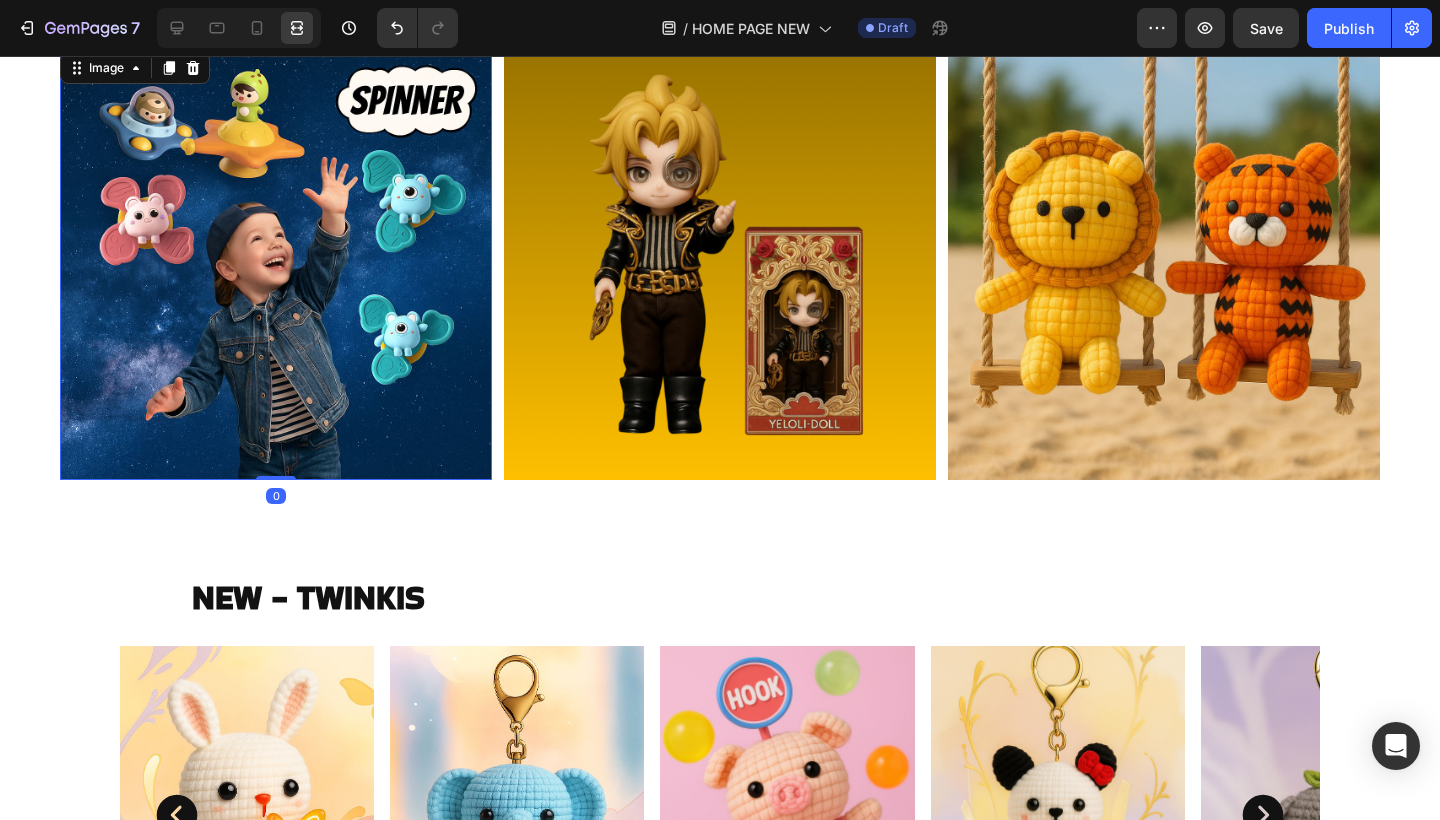 click at bounding box center [276, 264] 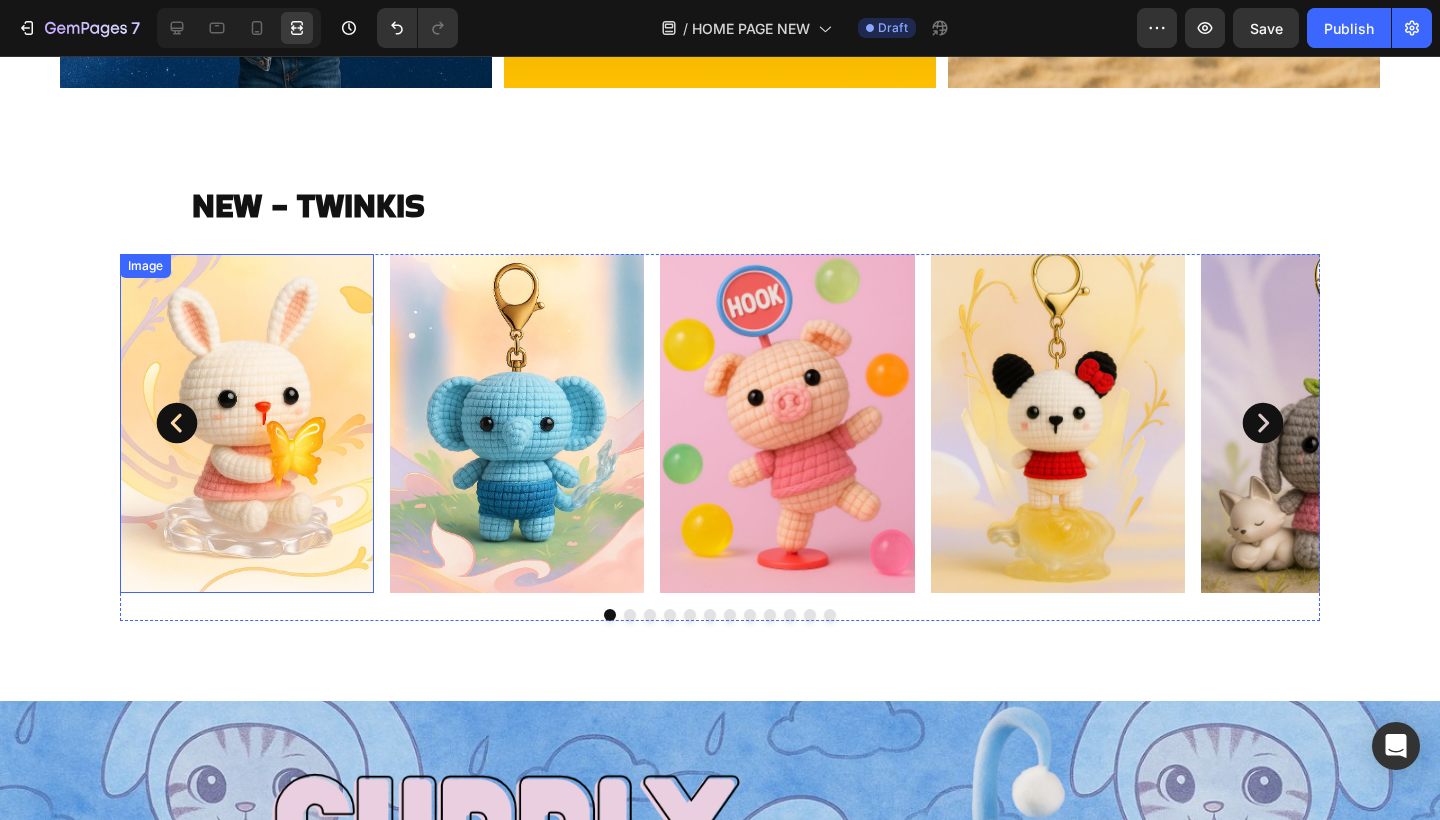 scroll, scrollTop: 4789, scrollLeft: 0, axis: vertical 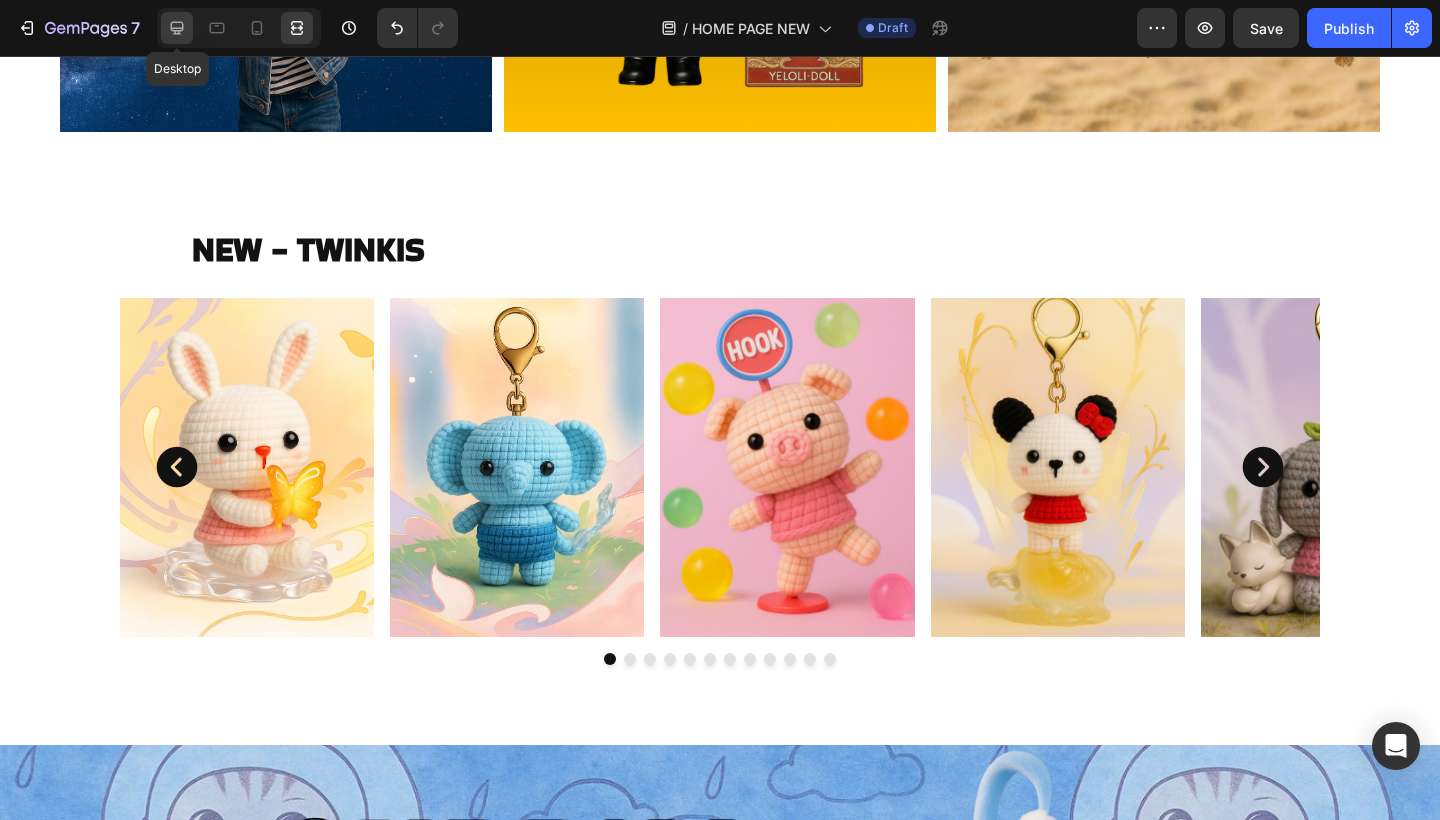 click 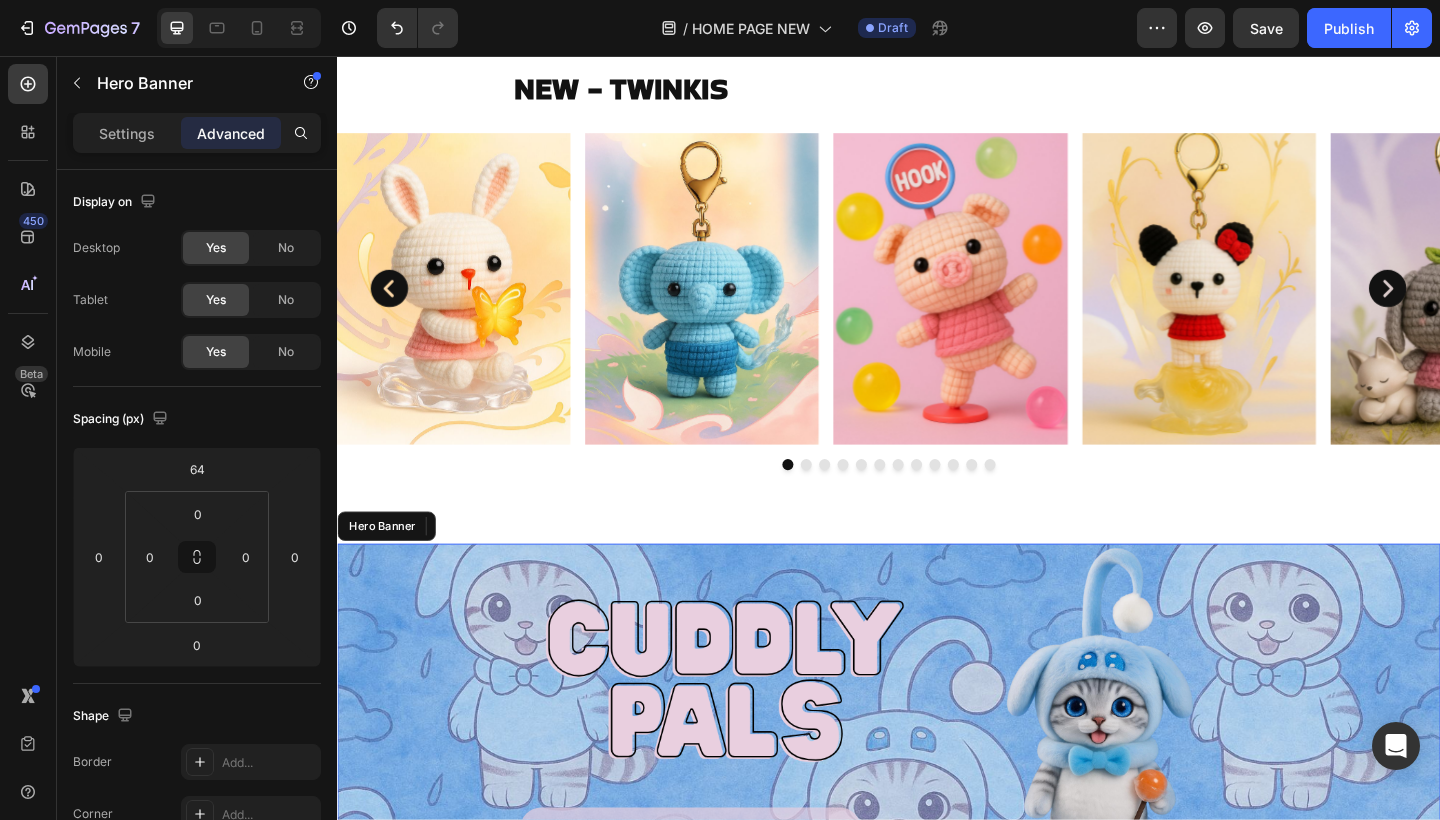 click on "SHOP NOW Button" at bounding box center [937, 774] 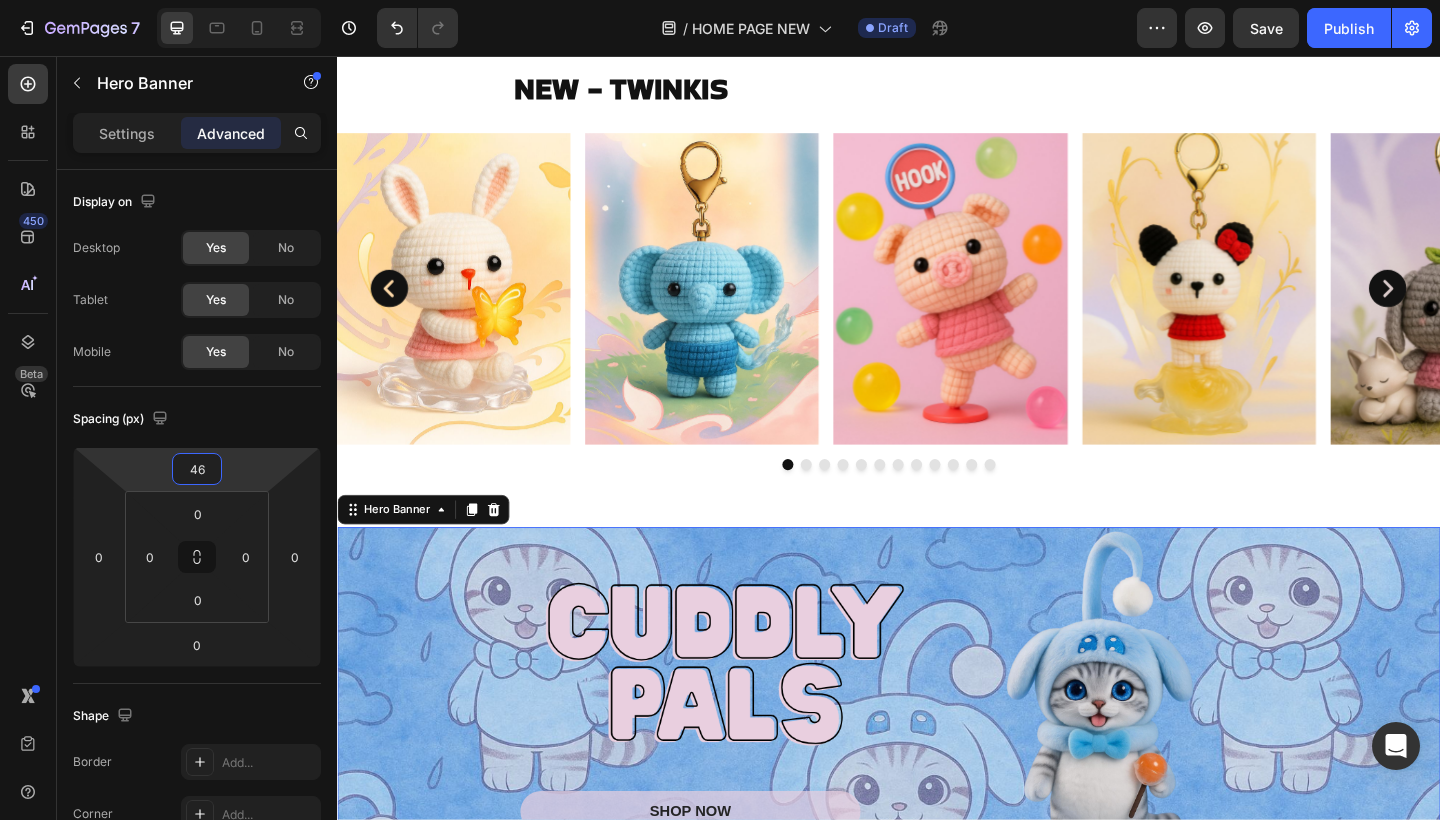 type on "44" 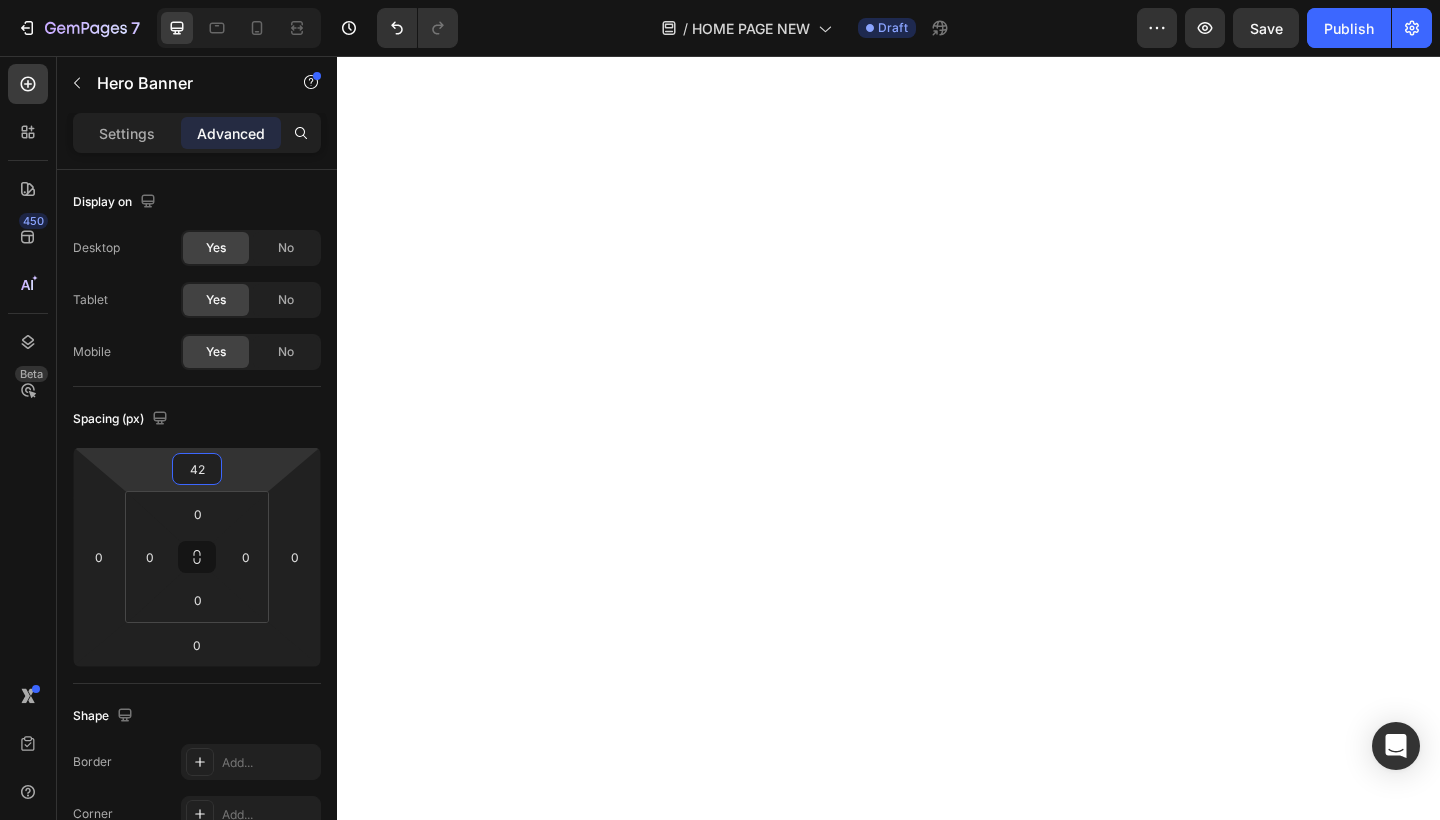 scroll, scrollTop: 0, scrollLeft: 0, axis: both 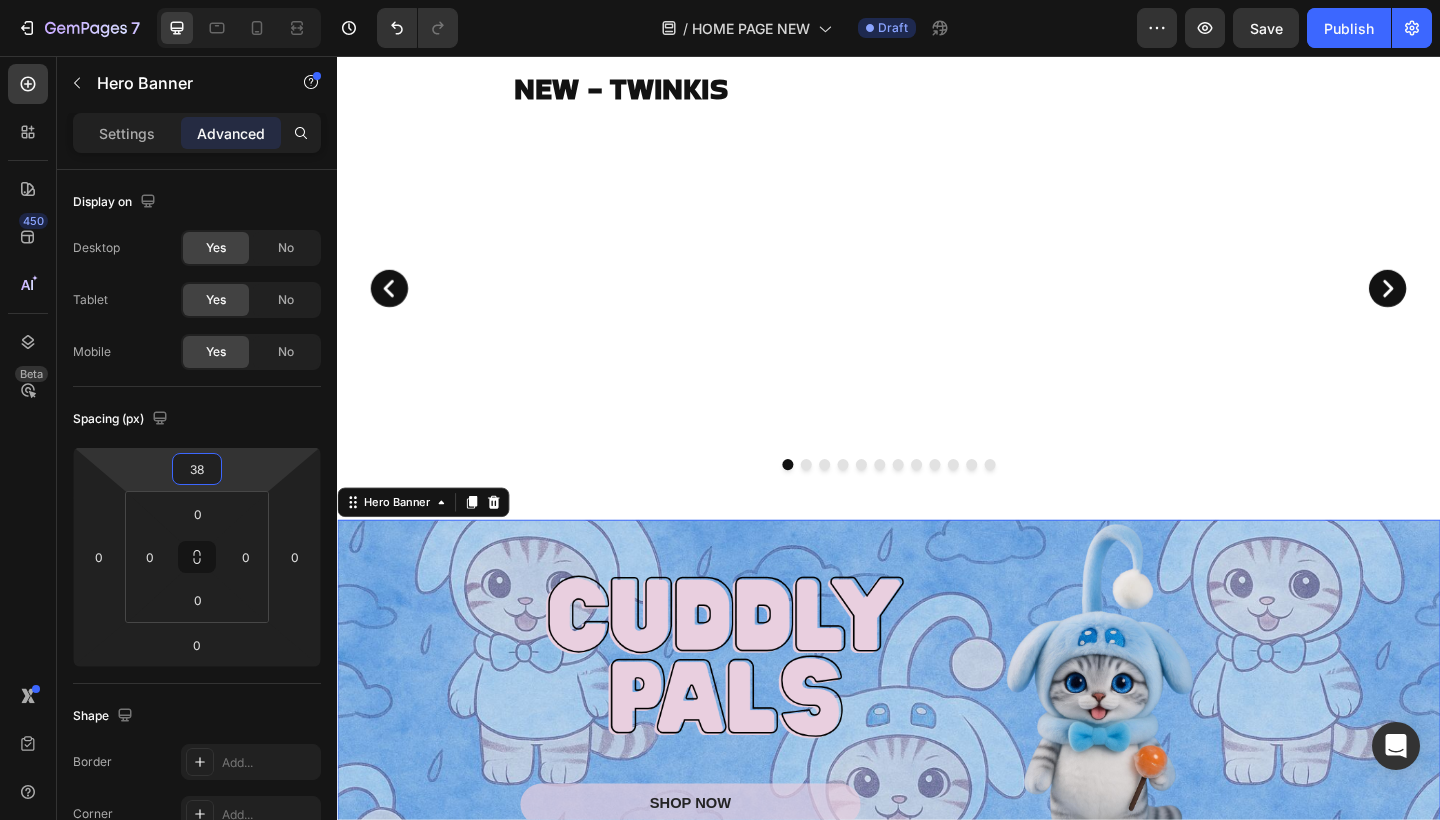 type on "40" 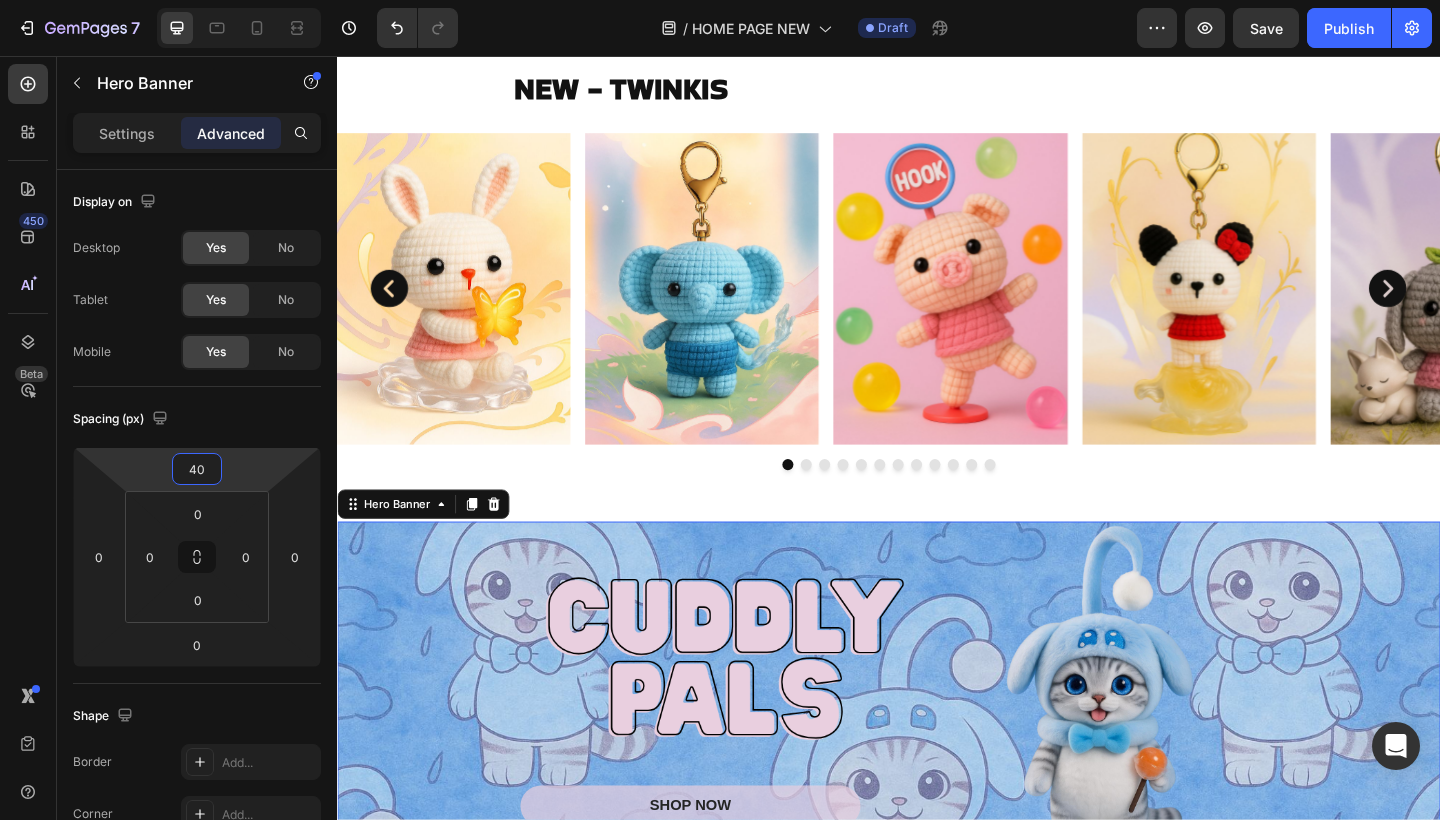click on "7  Version history  /  HOME PAGE NEW Draft Preview  Save   Publish  450 Beta Sections(18) Elements(83) Section Element Hero Section Product Detail Brands Trusted Badges Guarantee Product Breakdown How to use Testimonials Compare Bundle FAQs Social Proof Brand Story Product List Collection Blog List Contact Sticky Add to Cart Custom Footer Browse Library 450 Layout
Row
Row
Row
Row Text
Heading
Text Block Button
Button
Button Media
Image
Image" at bounding box center [720, 0] 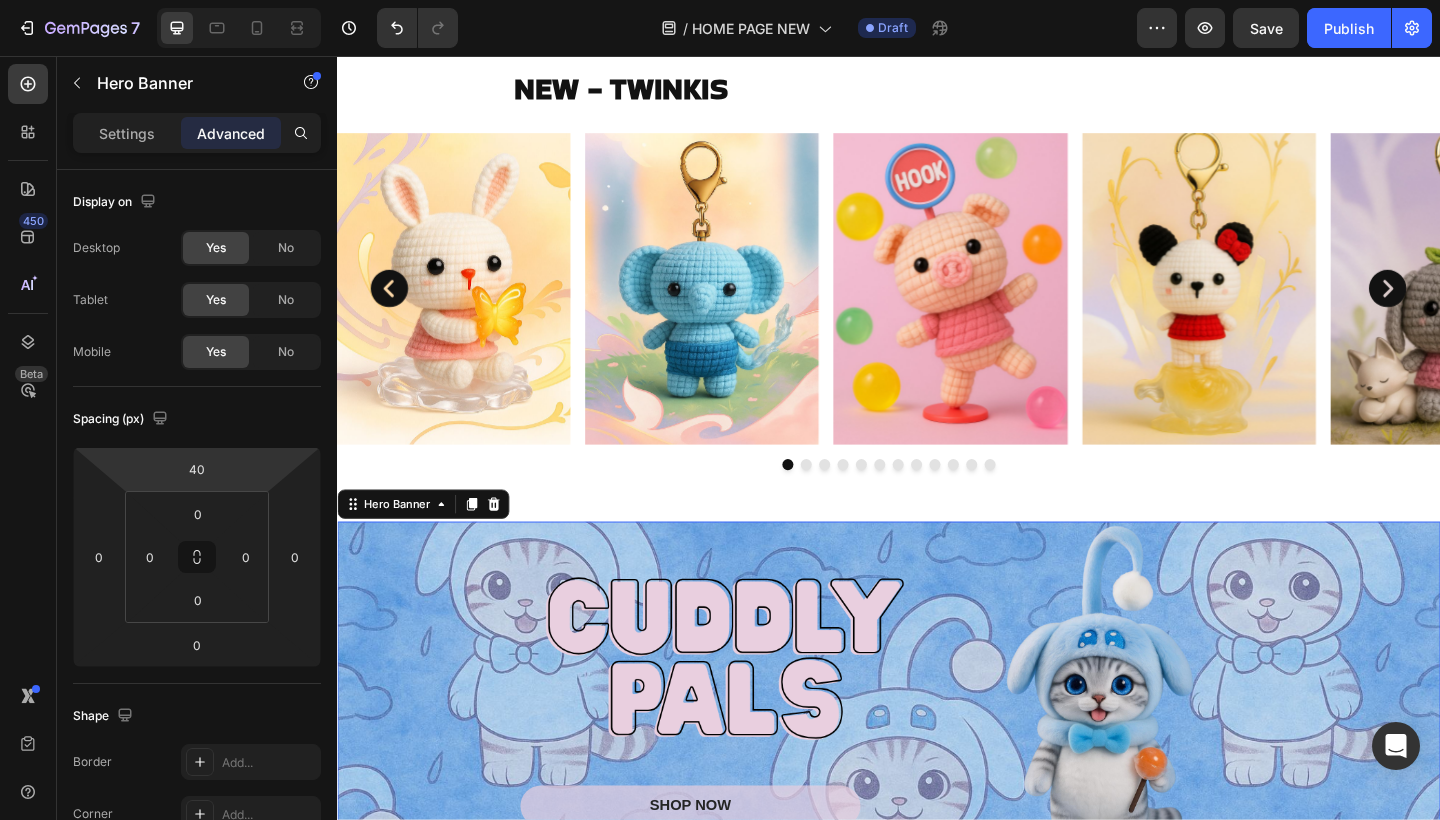click at bounding box center [239, 28] 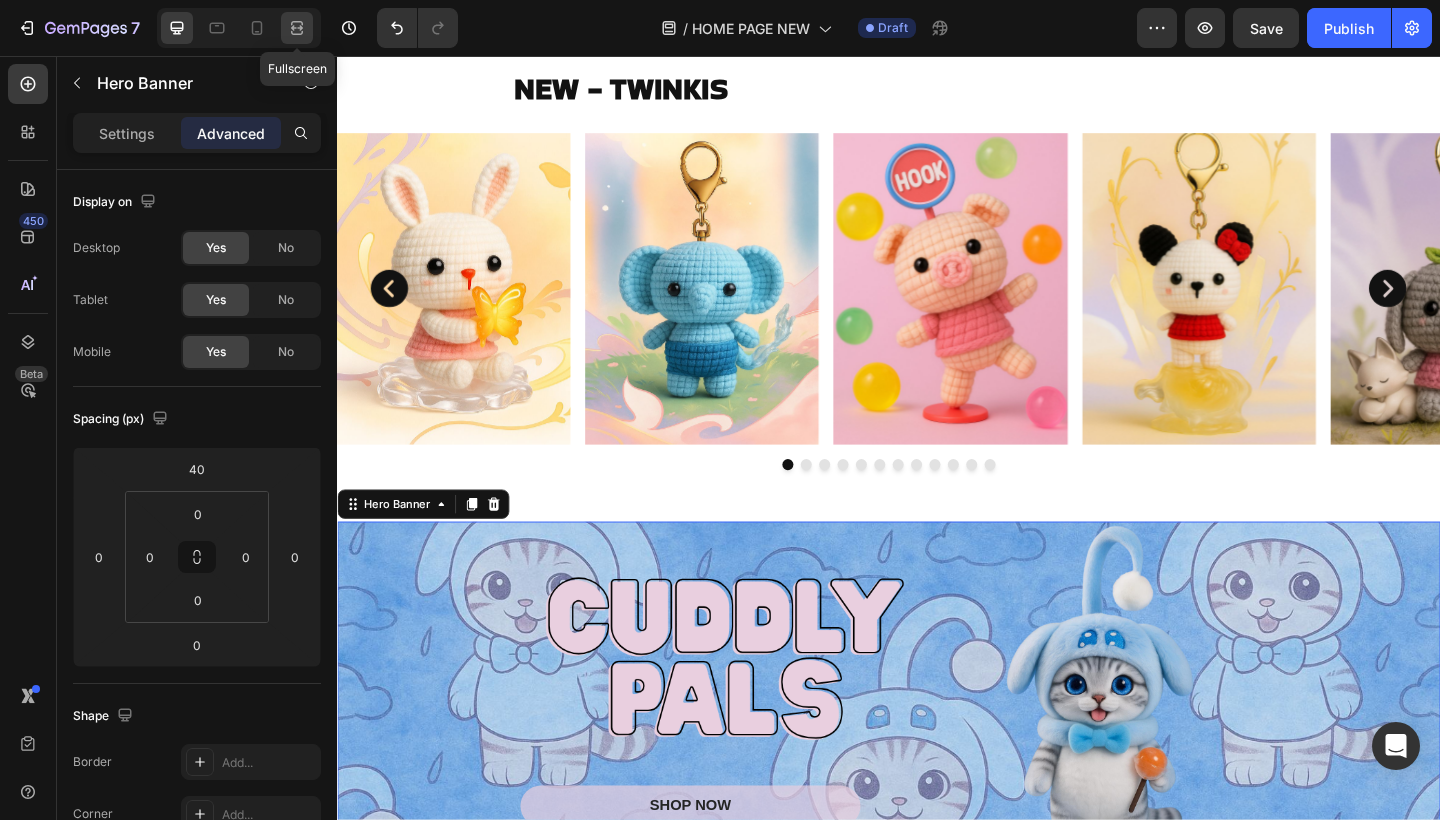 click 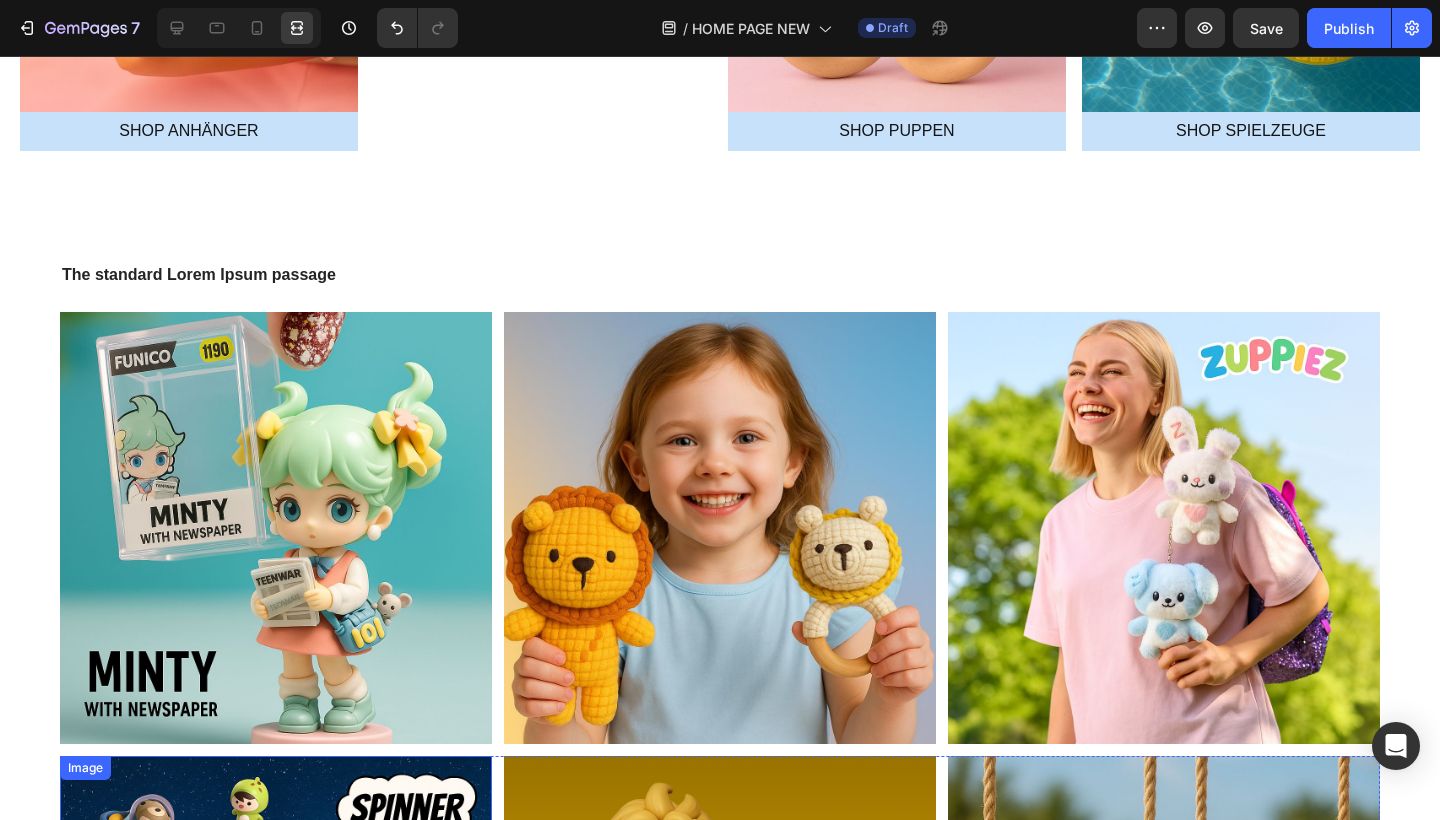 scroll, scrollTop: 3685, scrollLeft: 0, axis: vertical 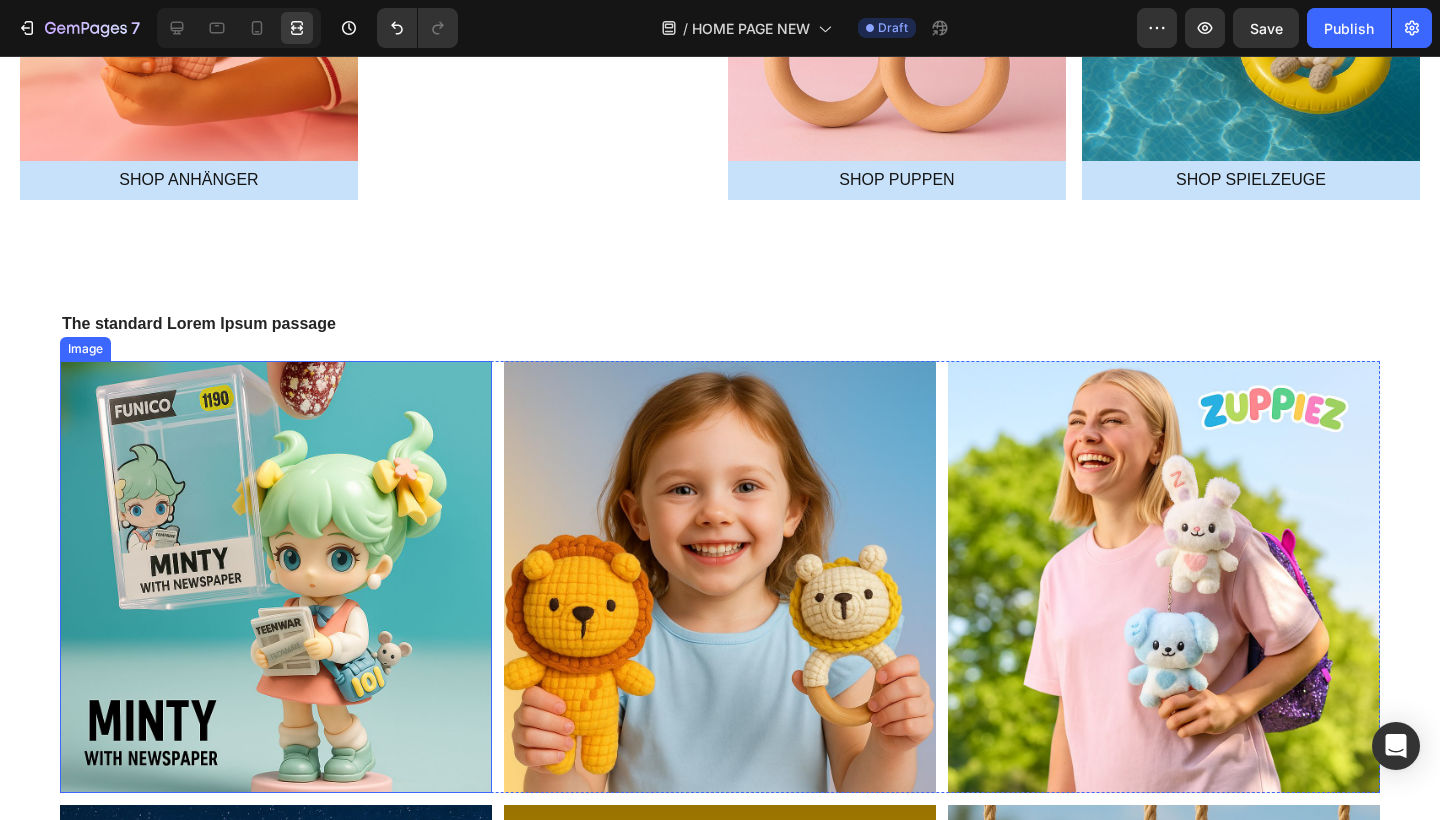 click on "The standard Lorem Ipsum passage" at bounding box center (720, 324) 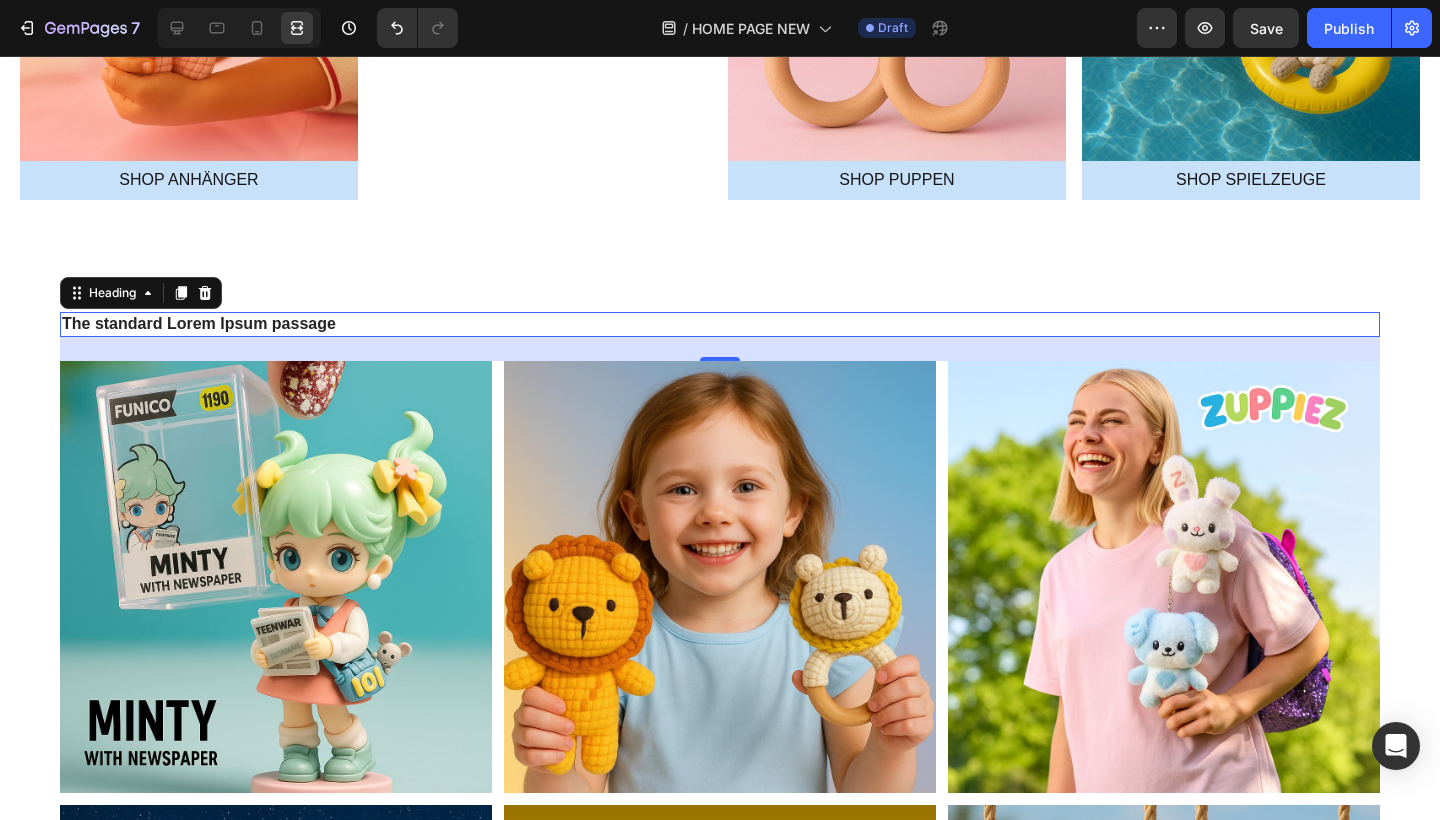 click on "The standard Lorem Ipsum passage" at bounding box center [720, 324] 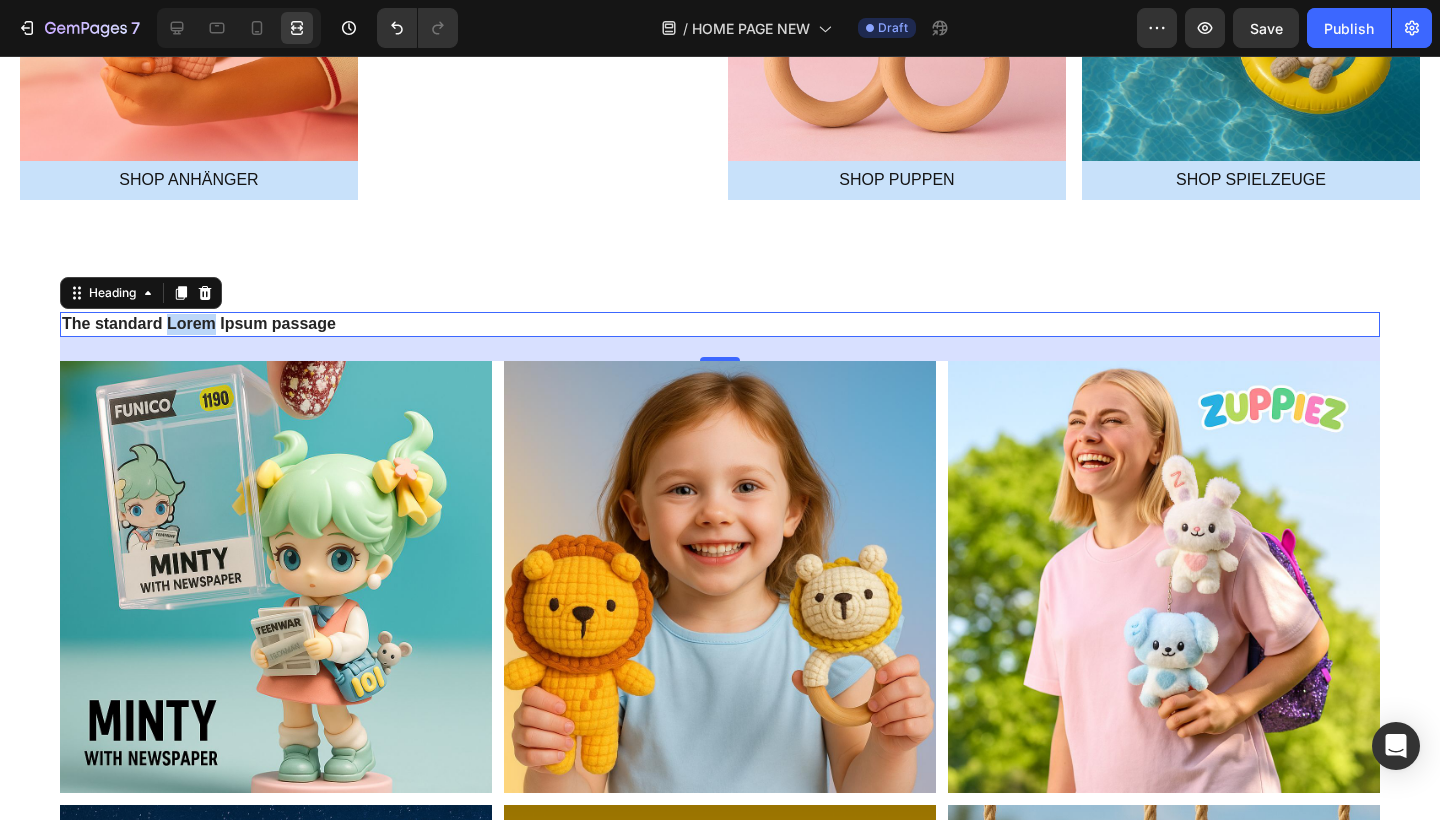 click on "The standard Lorem Ipsum passage" at bounding box center [720, 324] 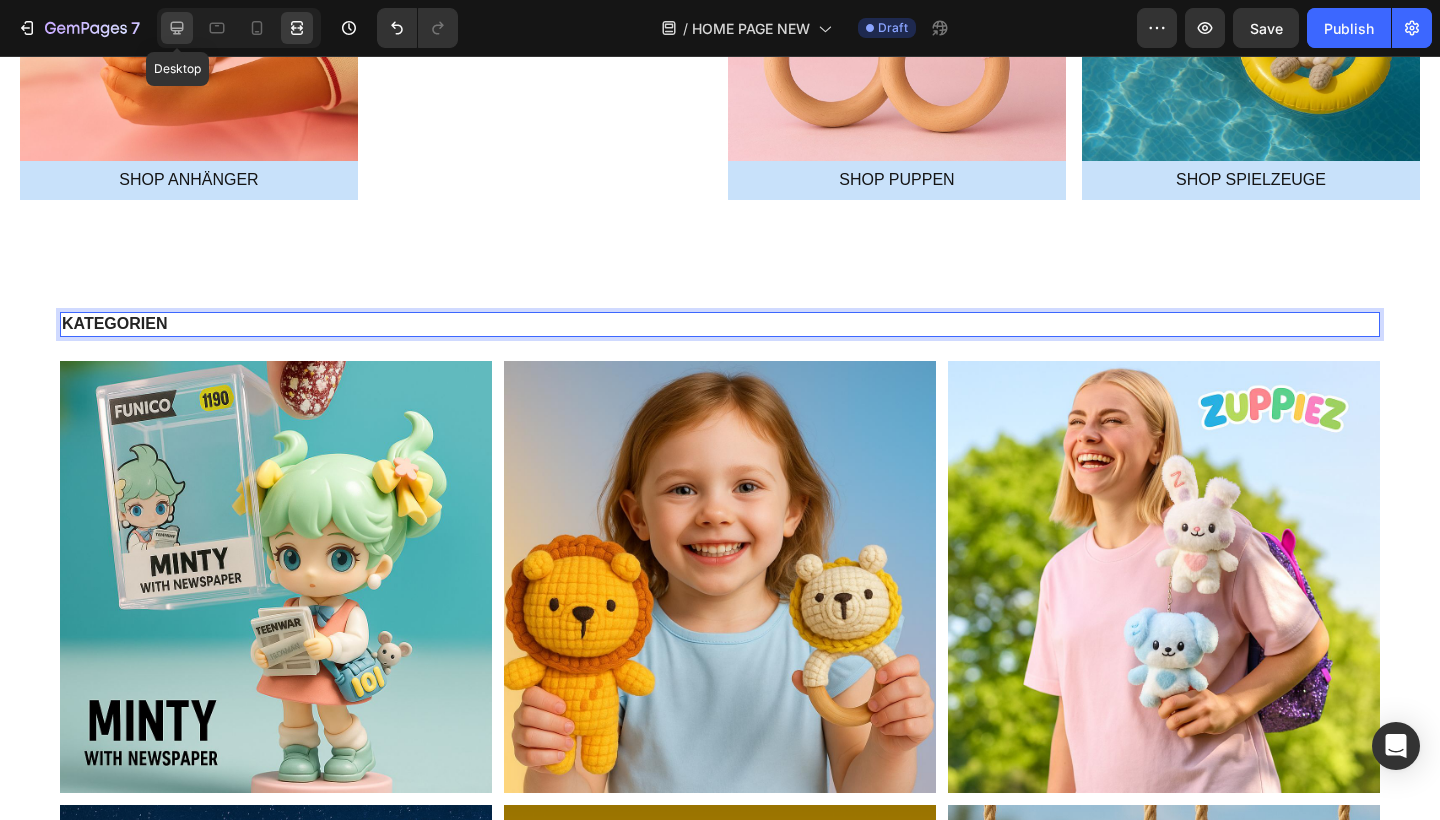 click 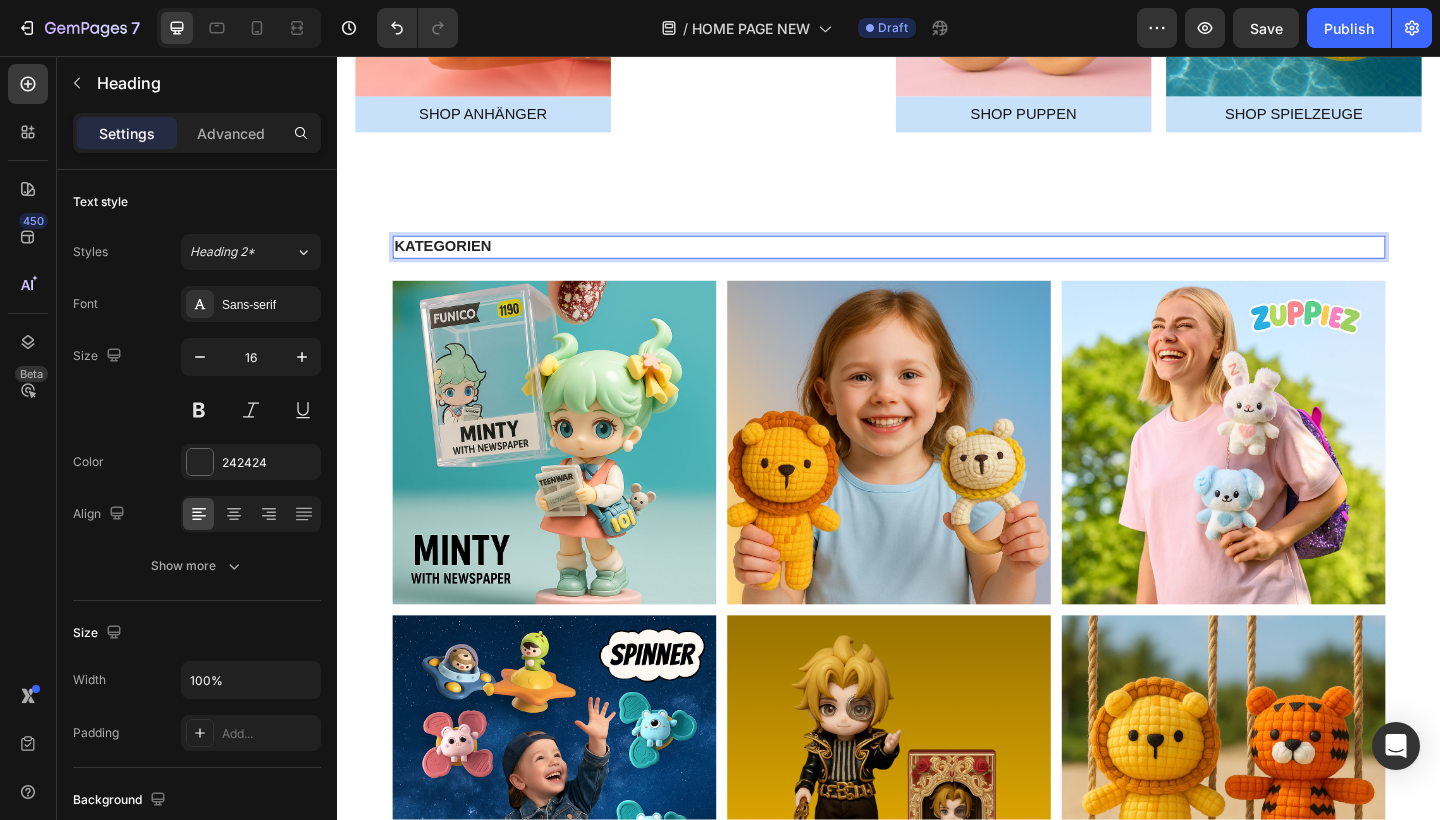 click on "KATEGORIEN" at bounding box center (937, 264) 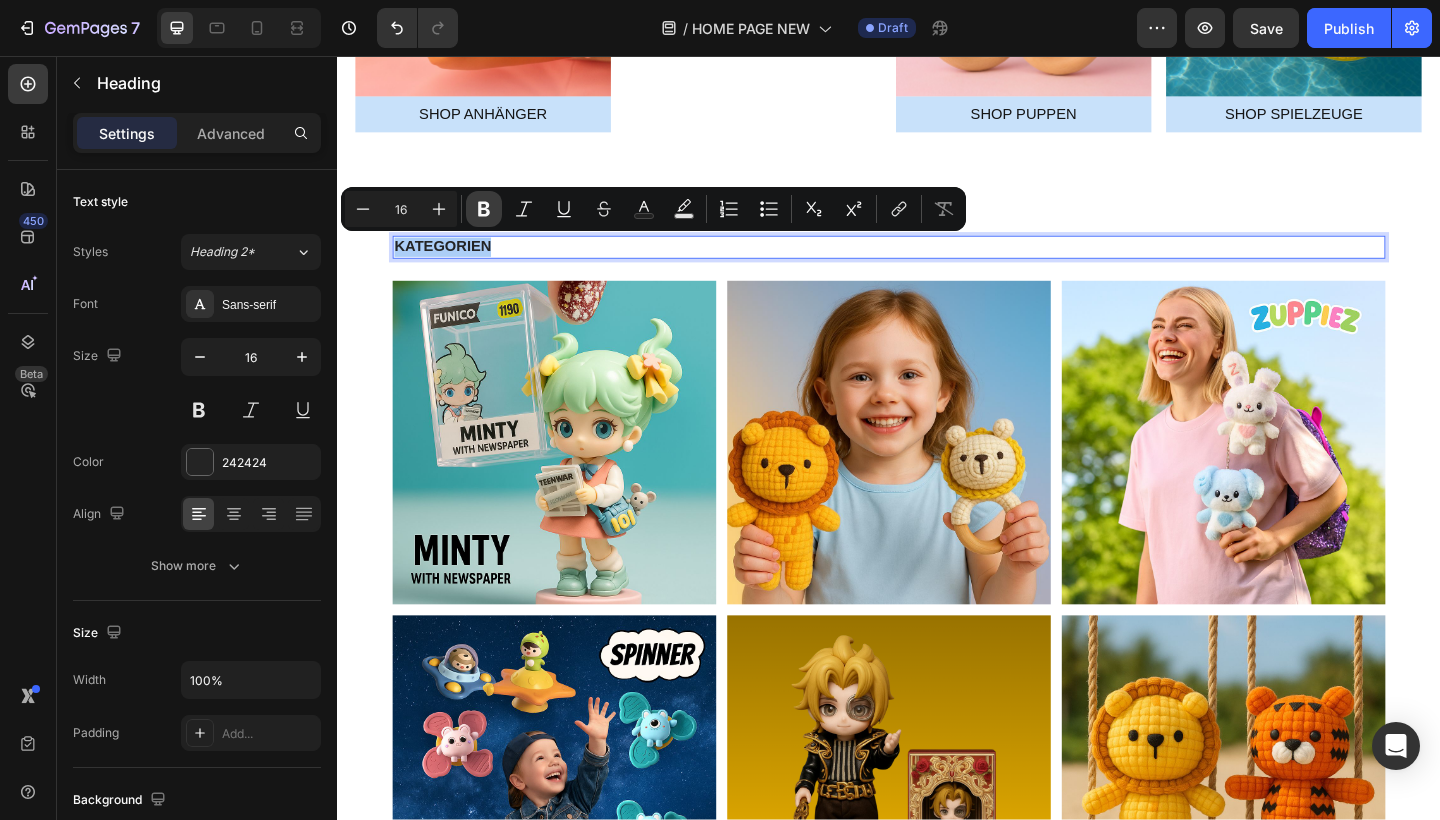 click 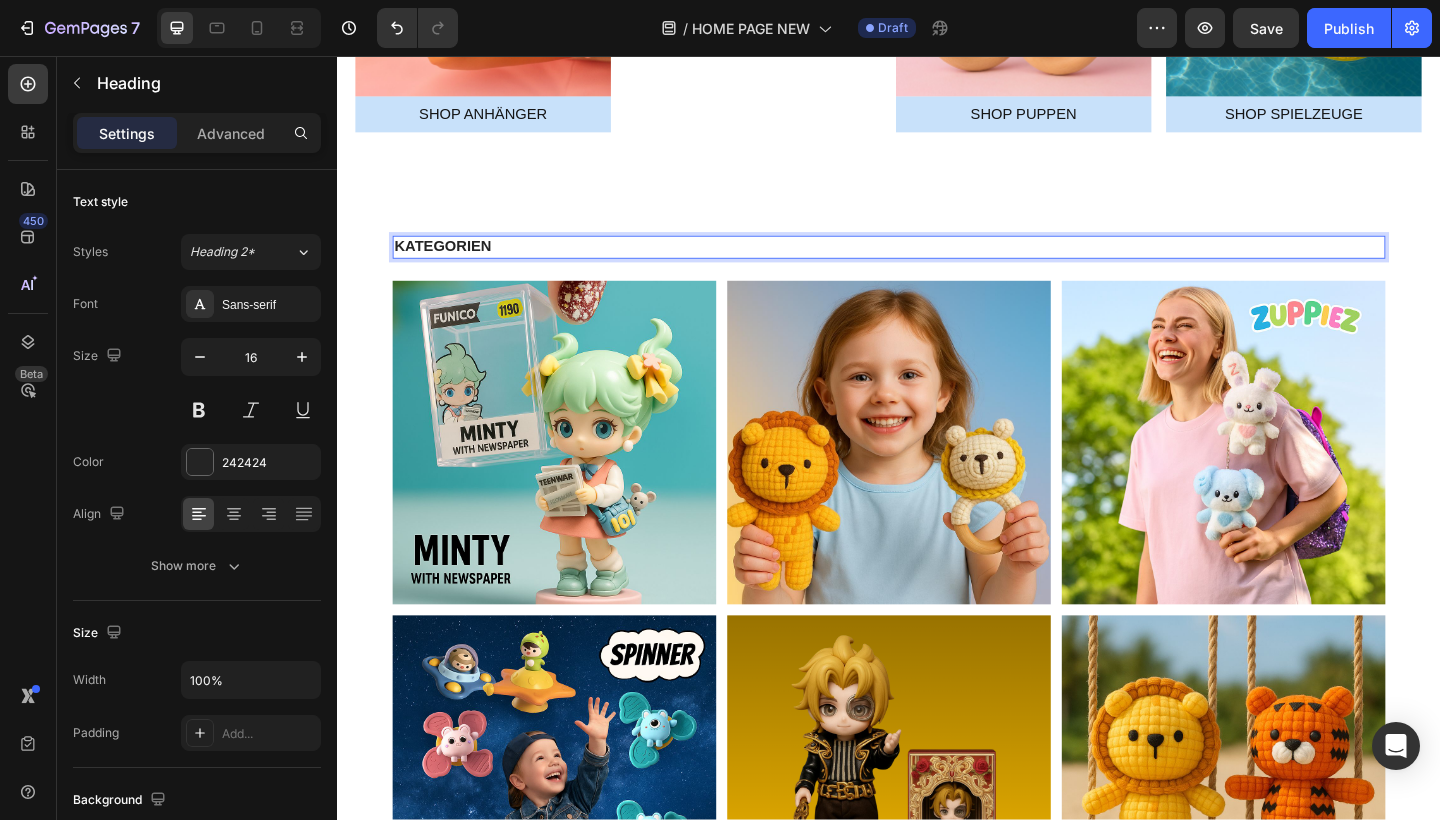 click on "KATEGORIEN" at bounding box center [451, 263] 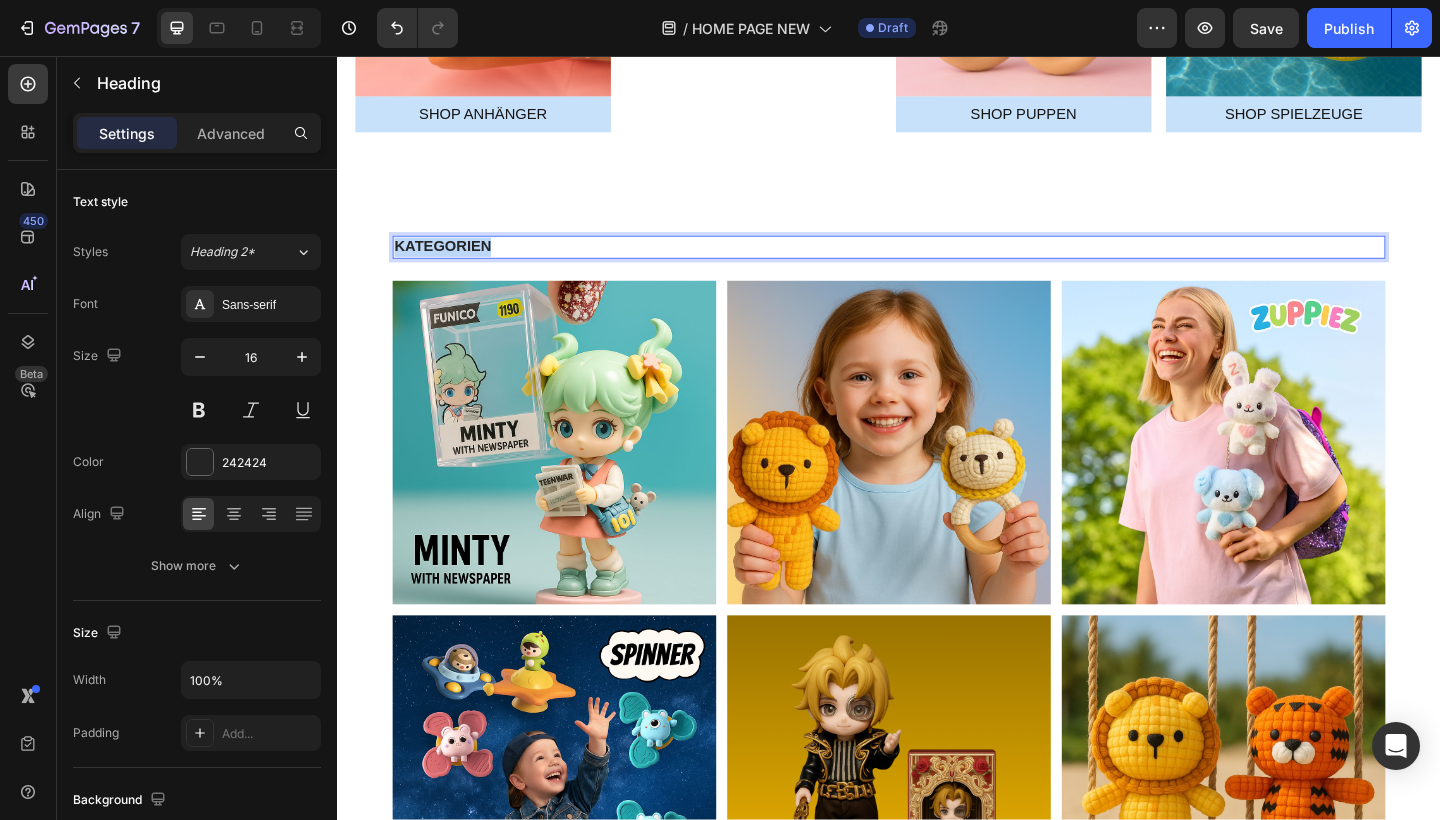 click on "KATEGORIEN" at bounding box center [451, 263] 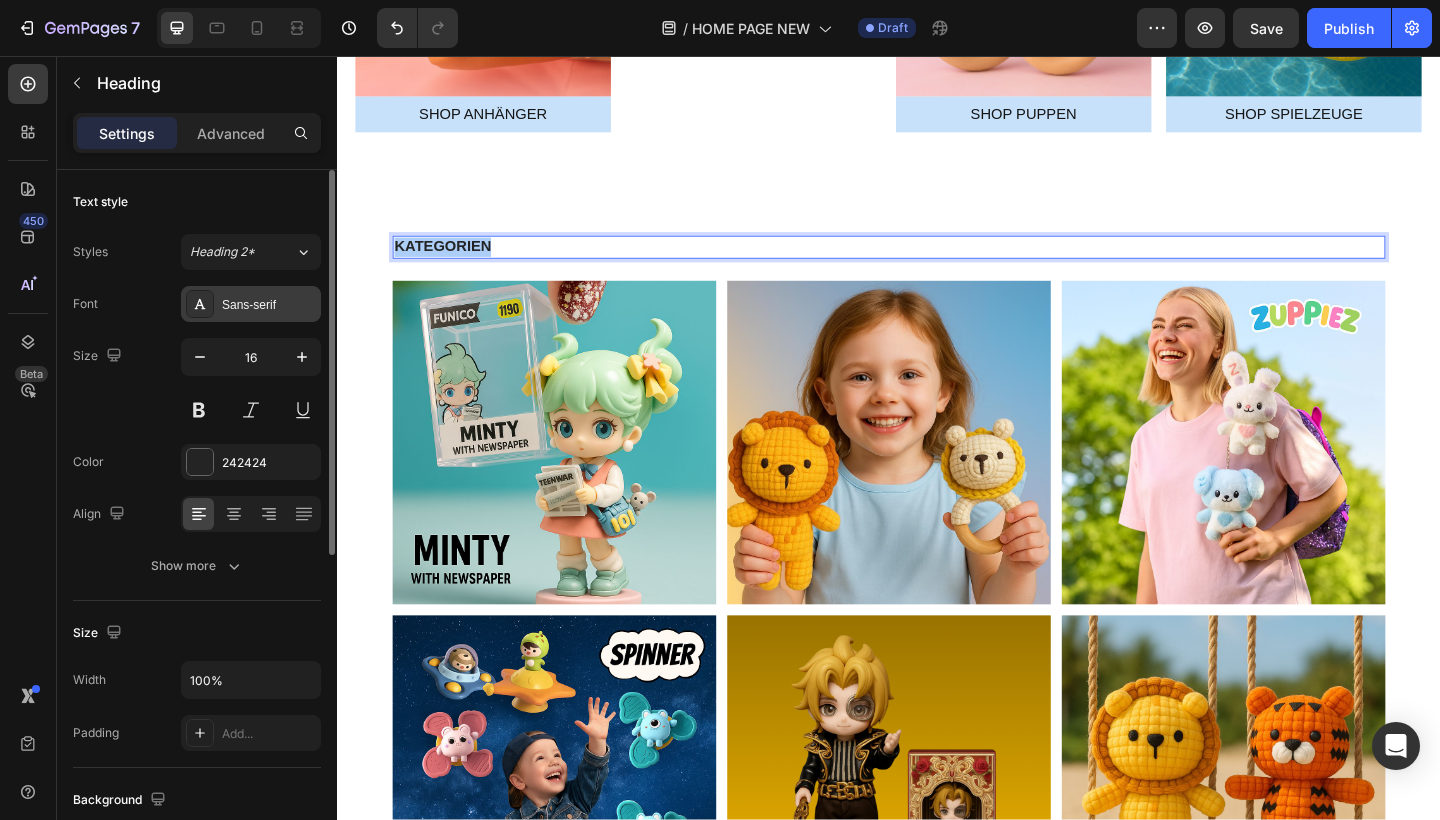 click on "Sans-serif" at bounding box center [269, 305] 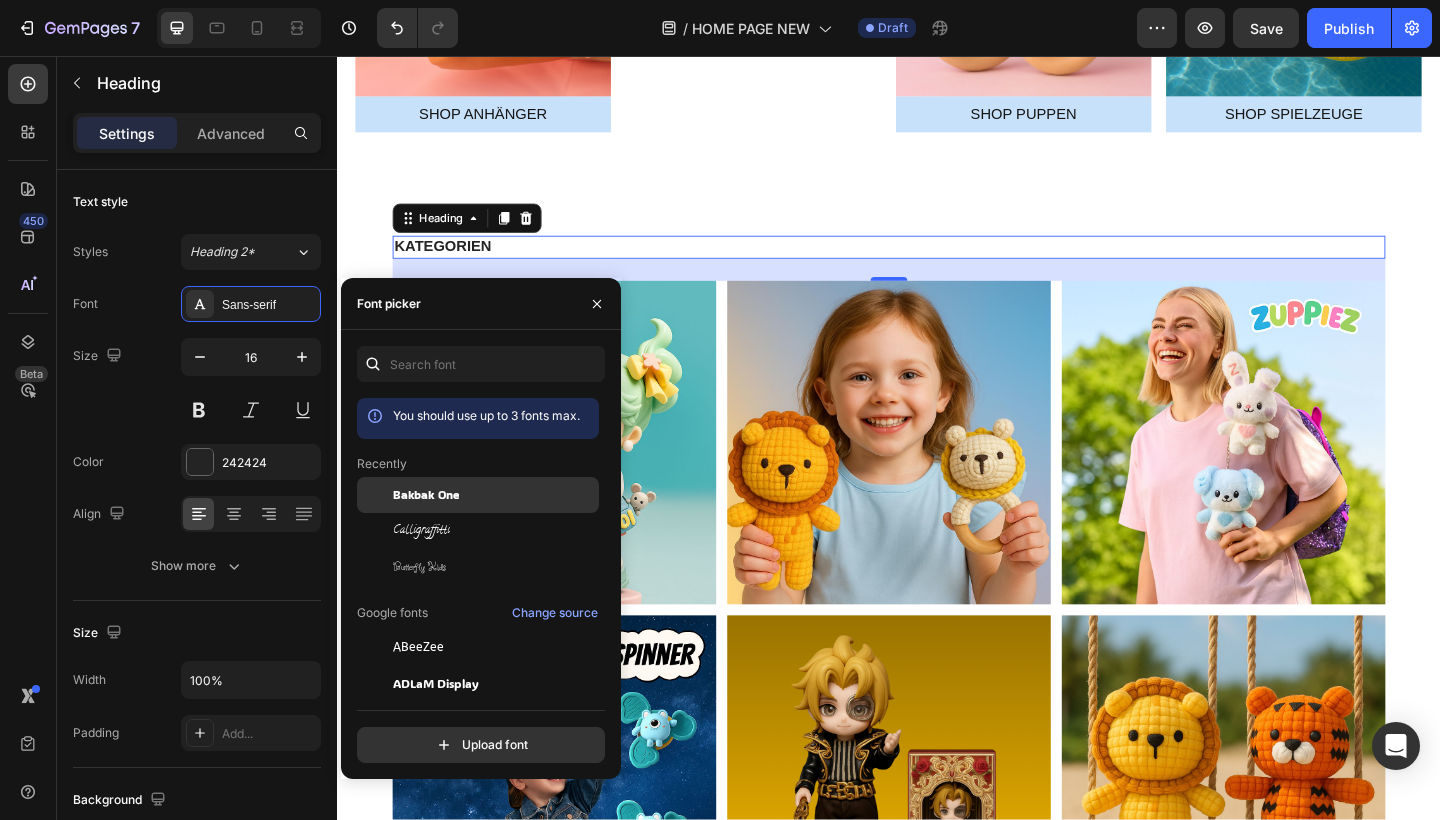 click on "Bakbak One" at bounding box center (426, 495) 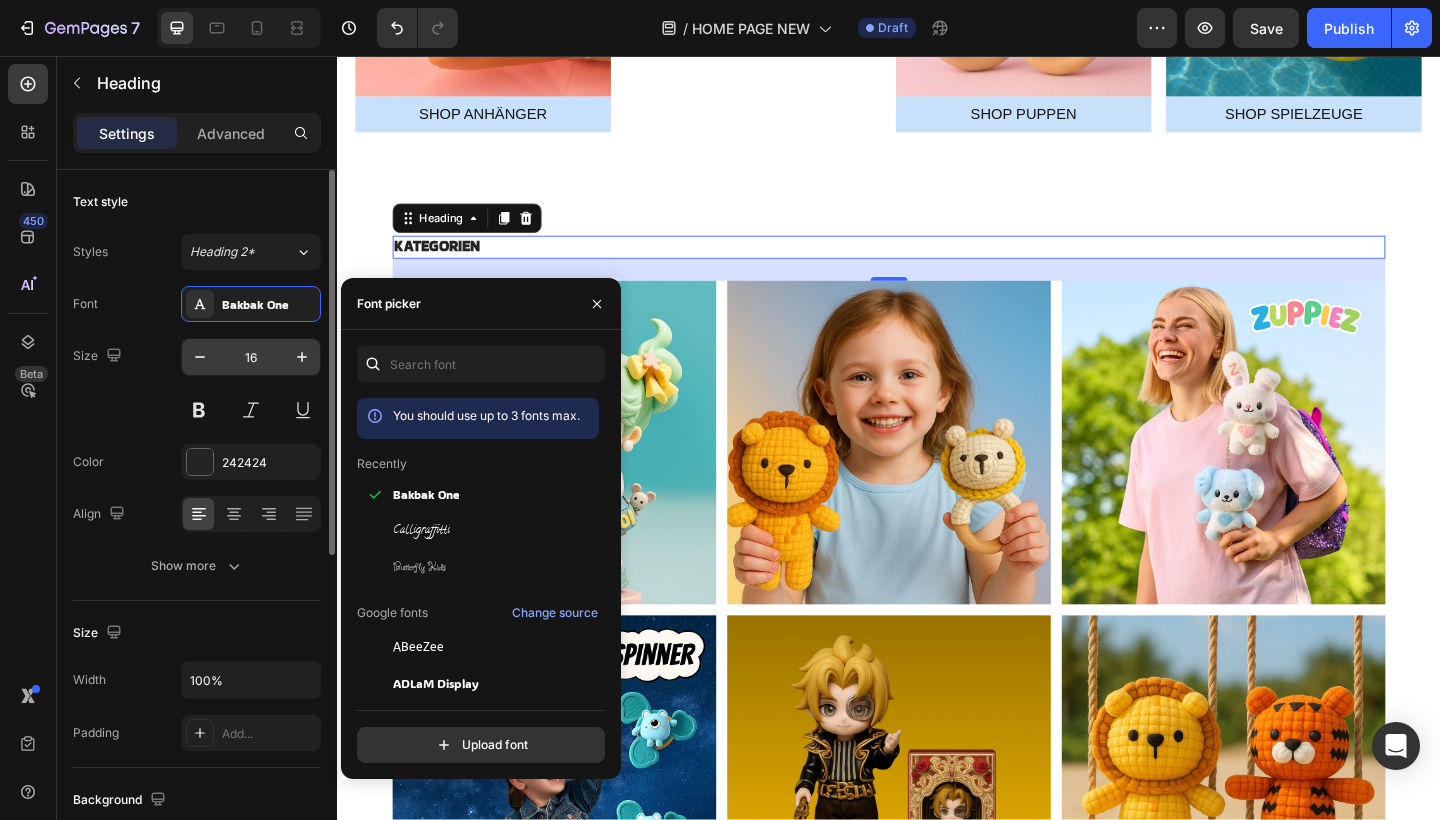 click on "16" at bounding box center (251, 357) 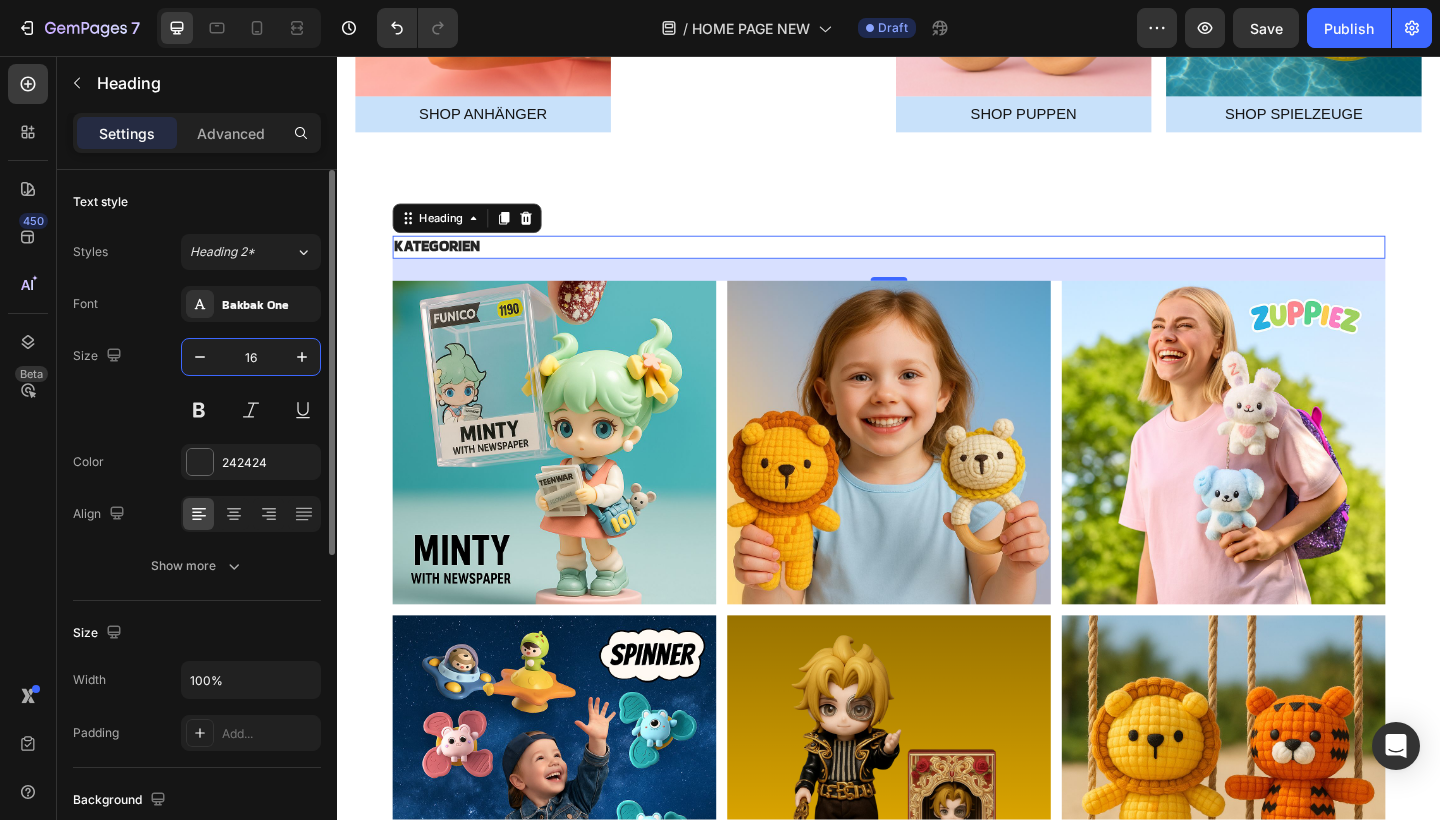 click on "16" at bounding box center [251, 357] 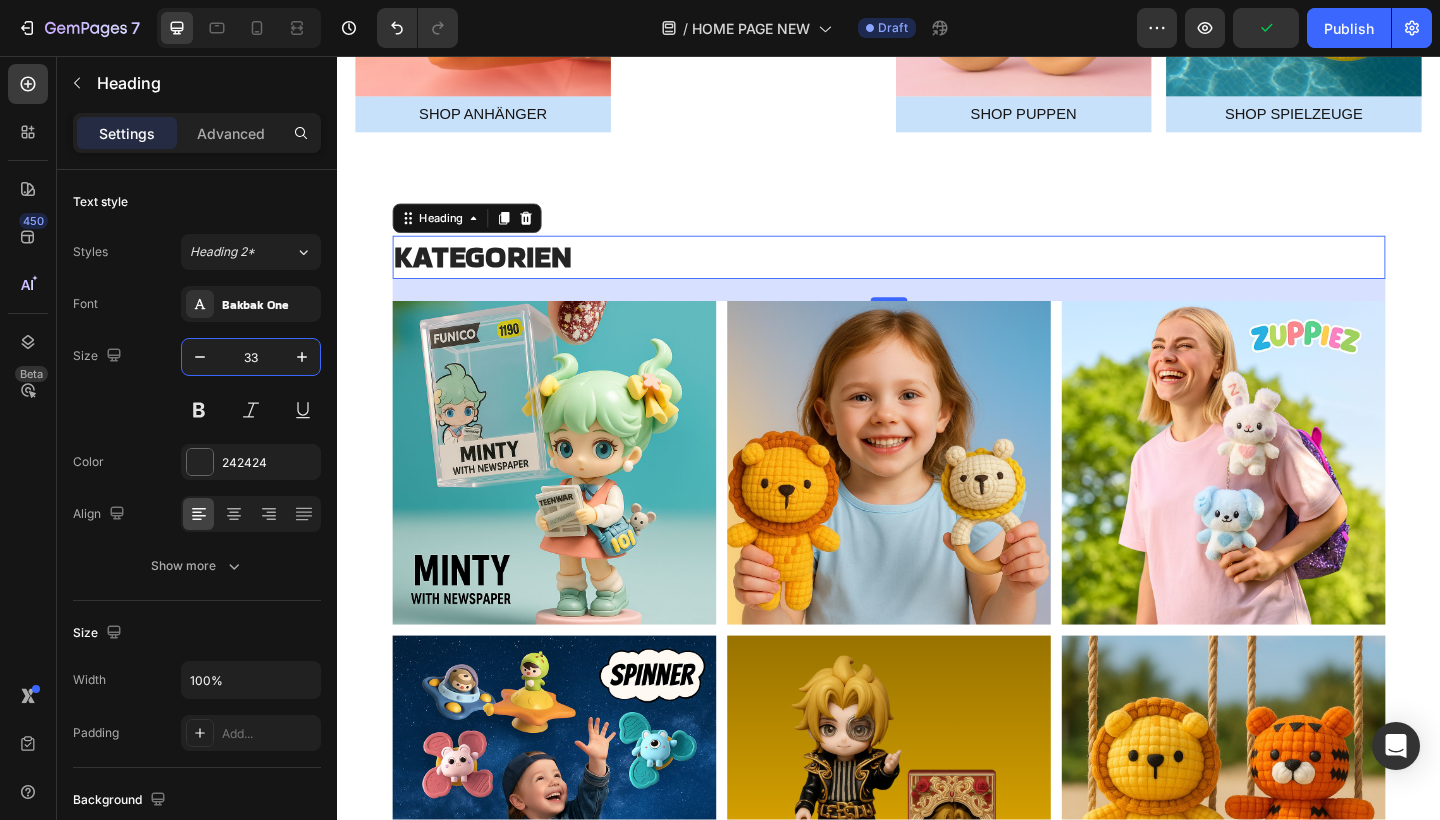 type on "33" 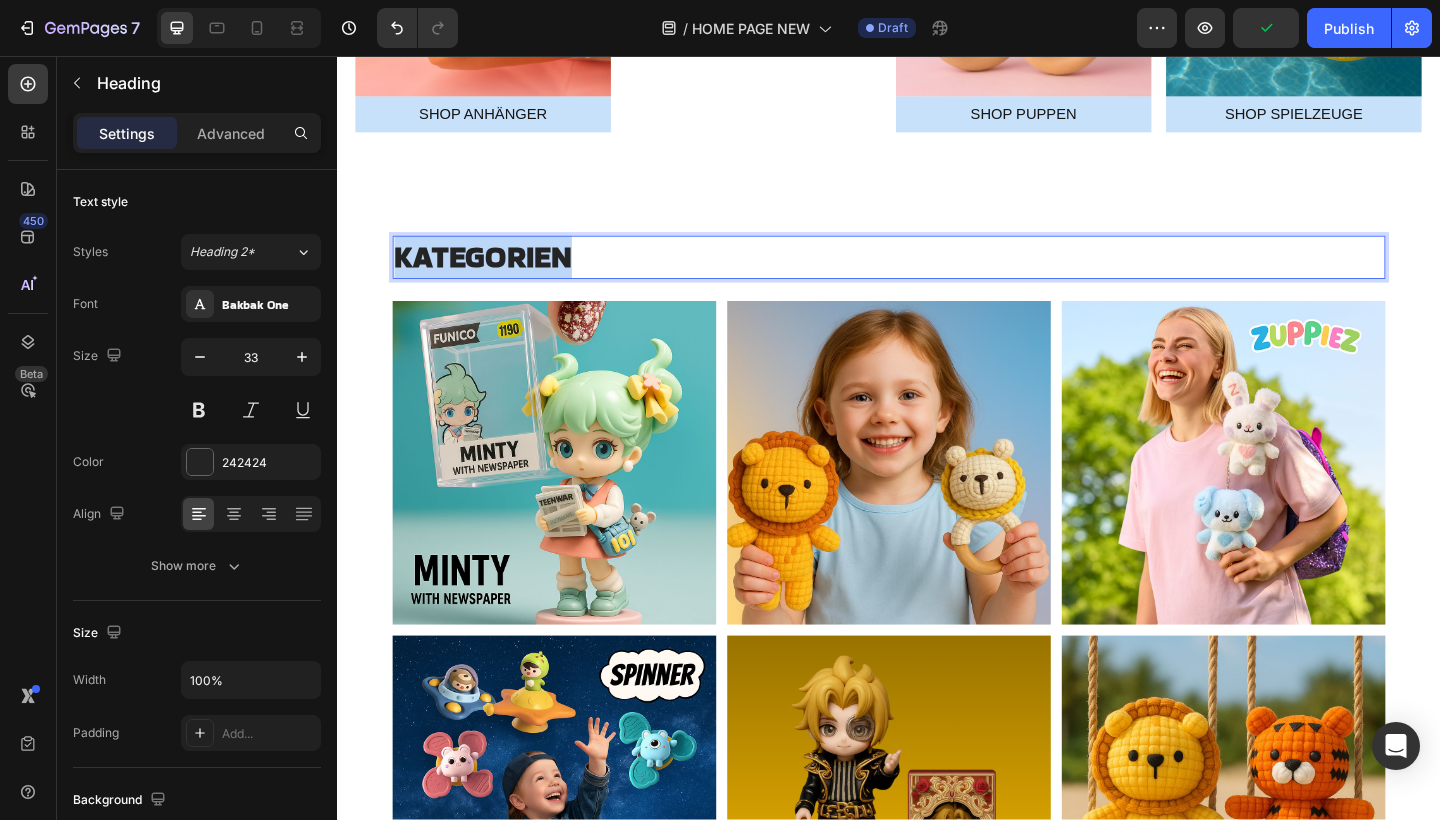 click on "KATEGORIEN" at bounding box center [495, 274] 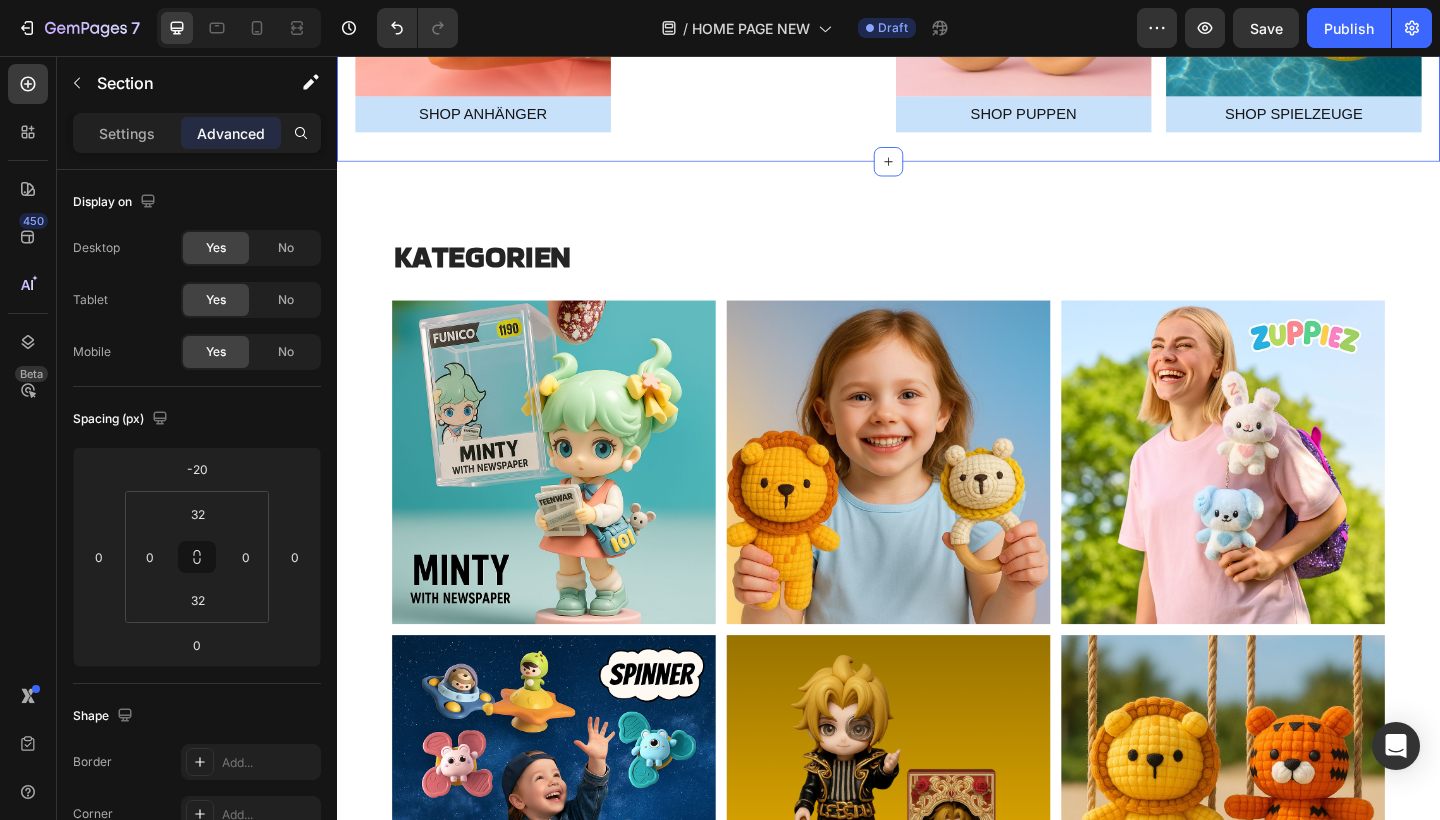 click on "Image SHOP ANHÄNGER Button Image SHOP KUSCHELTIERE Button Image SHOP PUPPEN Button Image SHOP SPIELZEUGE Button Carousel Section 8" at bounding box center [937, -19] 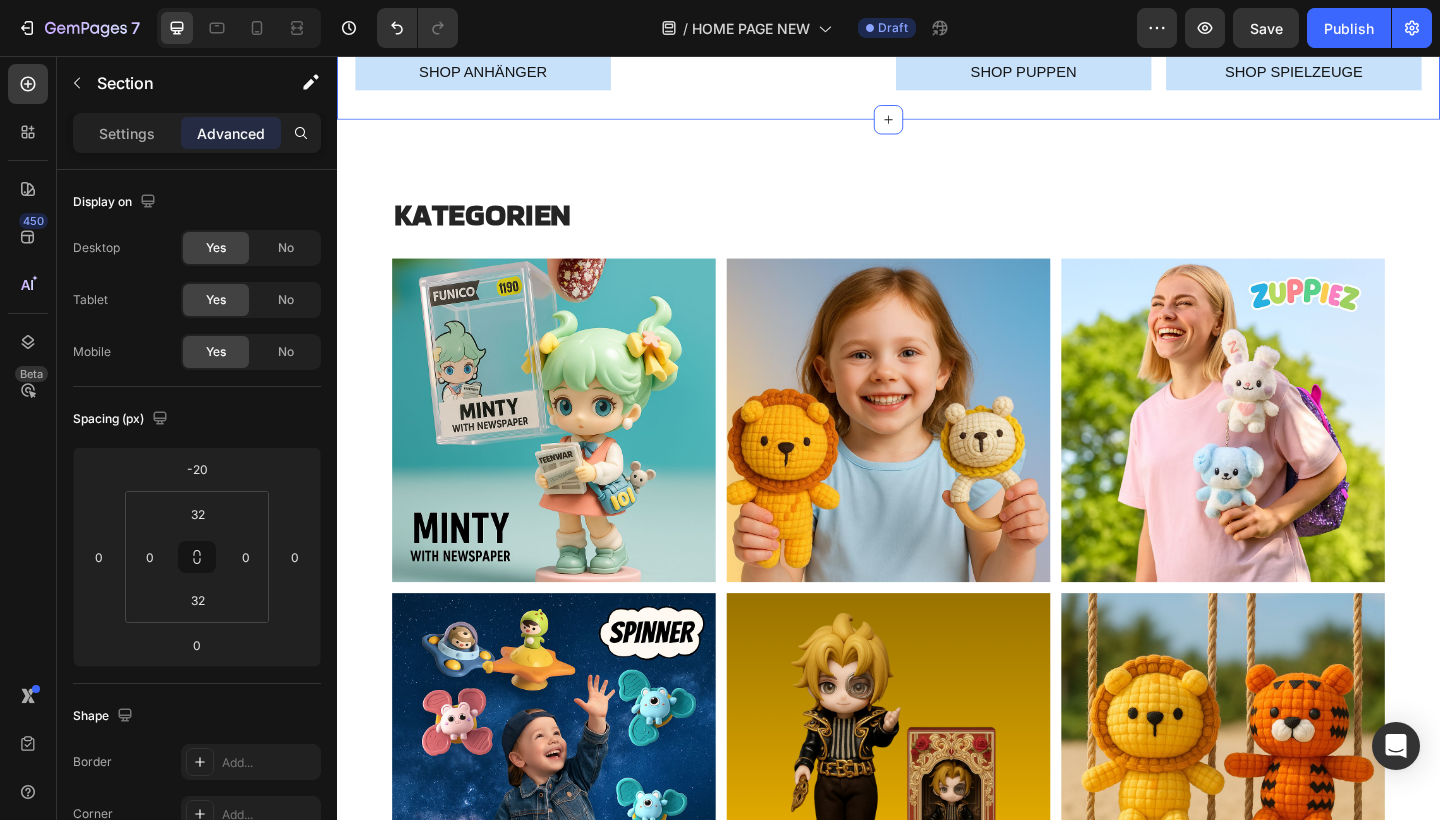 scroll, scrollTop: 3735, scrollLeft: 0, axis: vertical 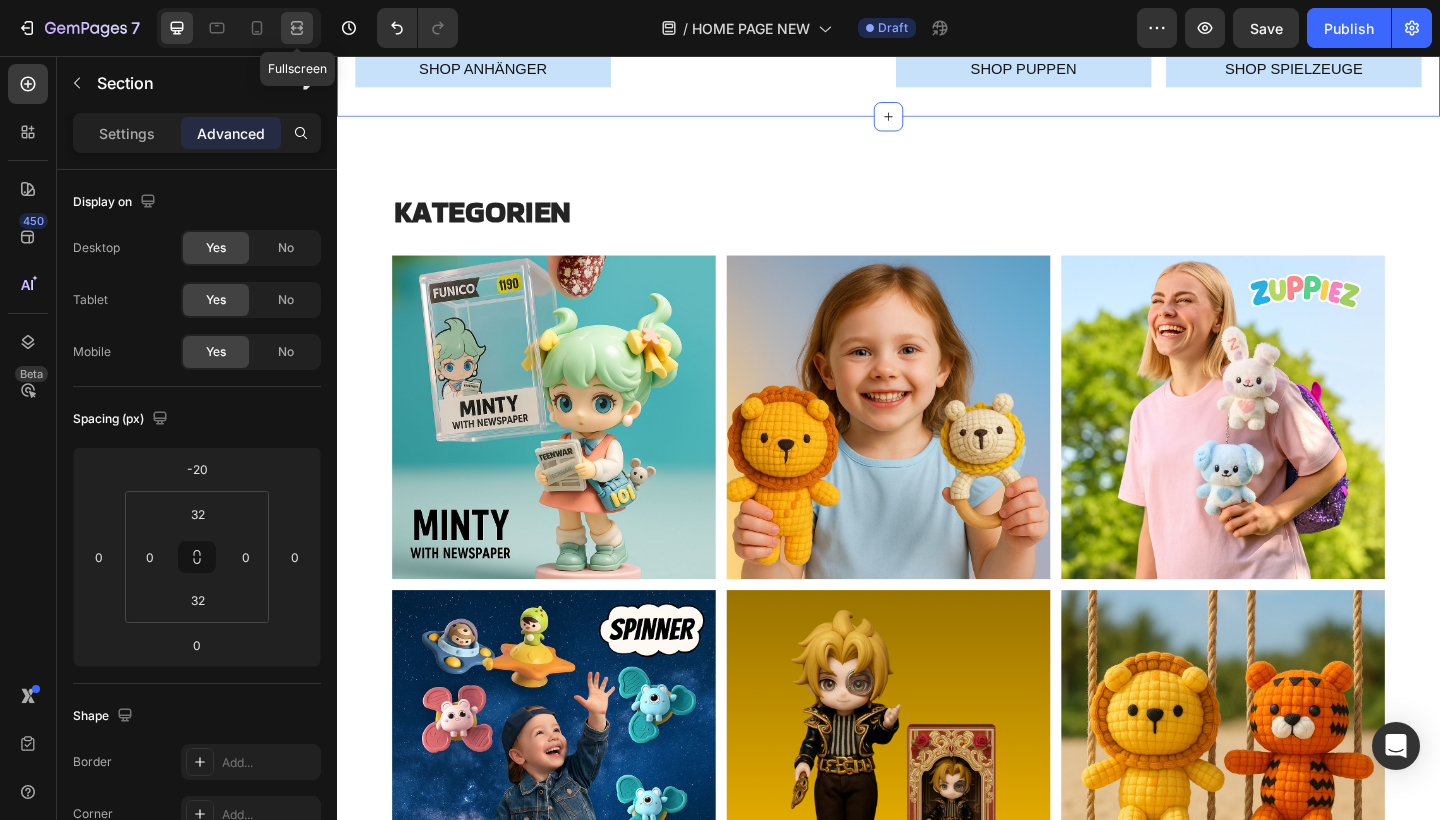 click 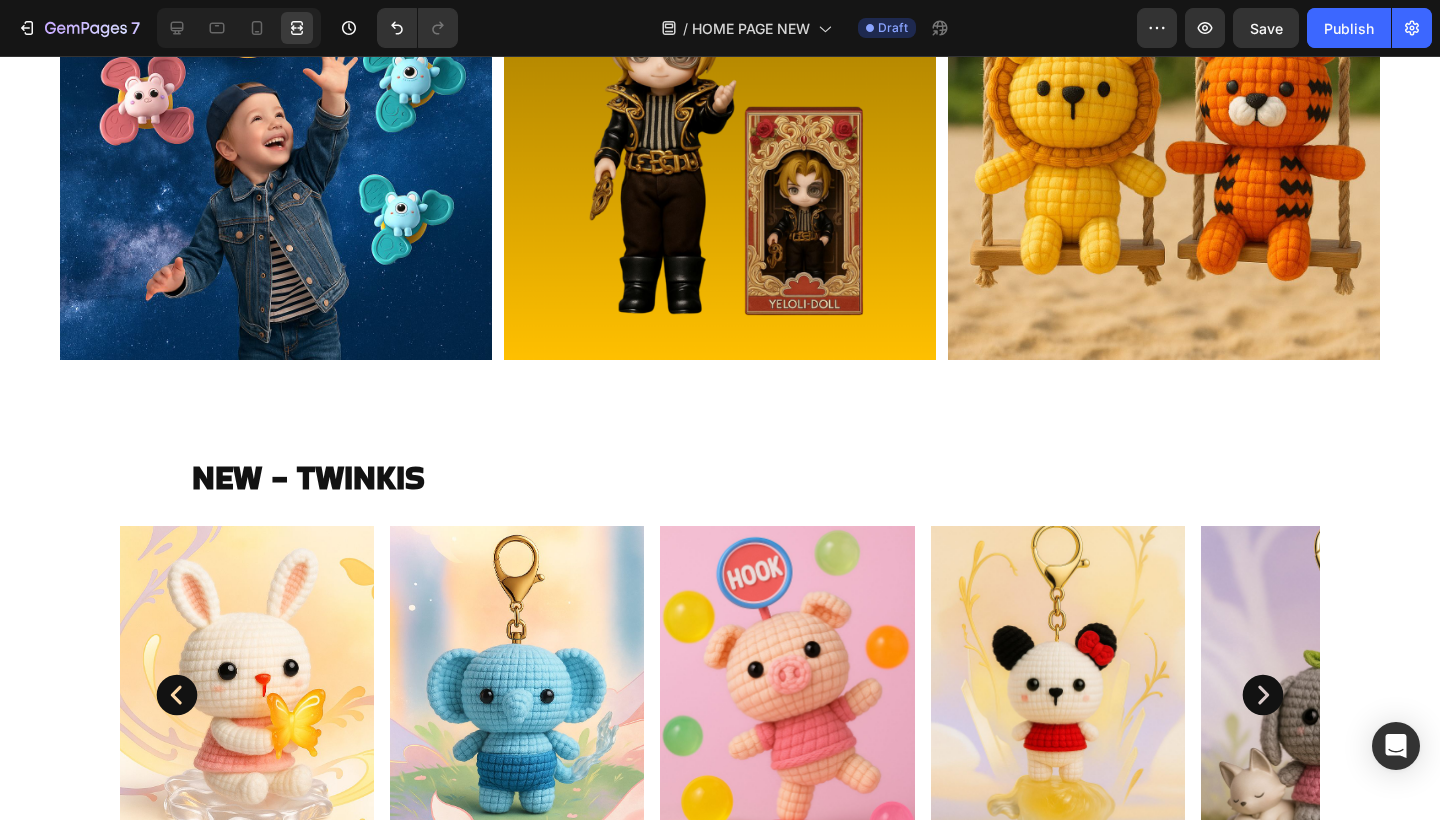 scroll, scrollTop: 4589, scrollLeft: 0, axis: vertical 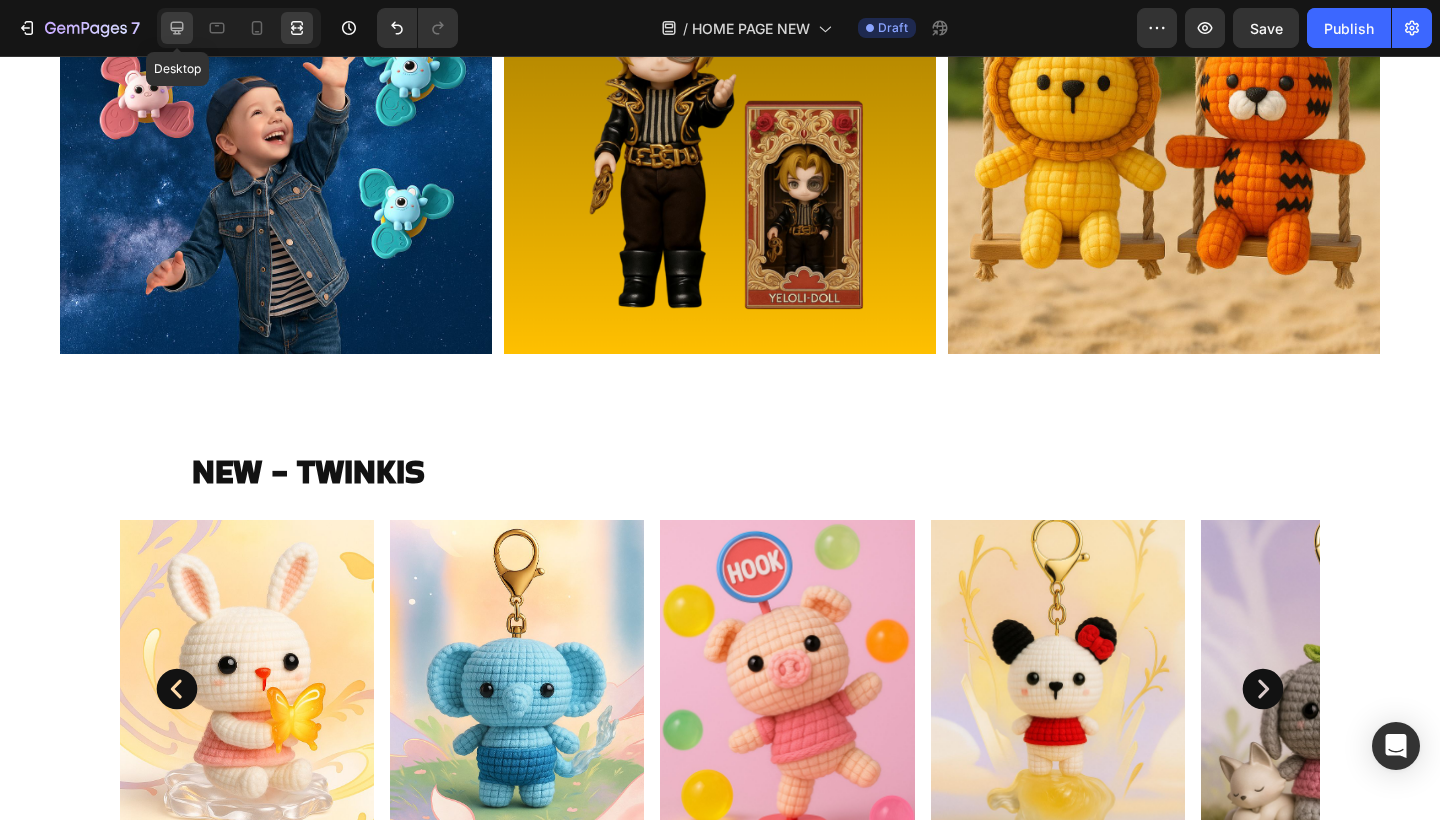 click 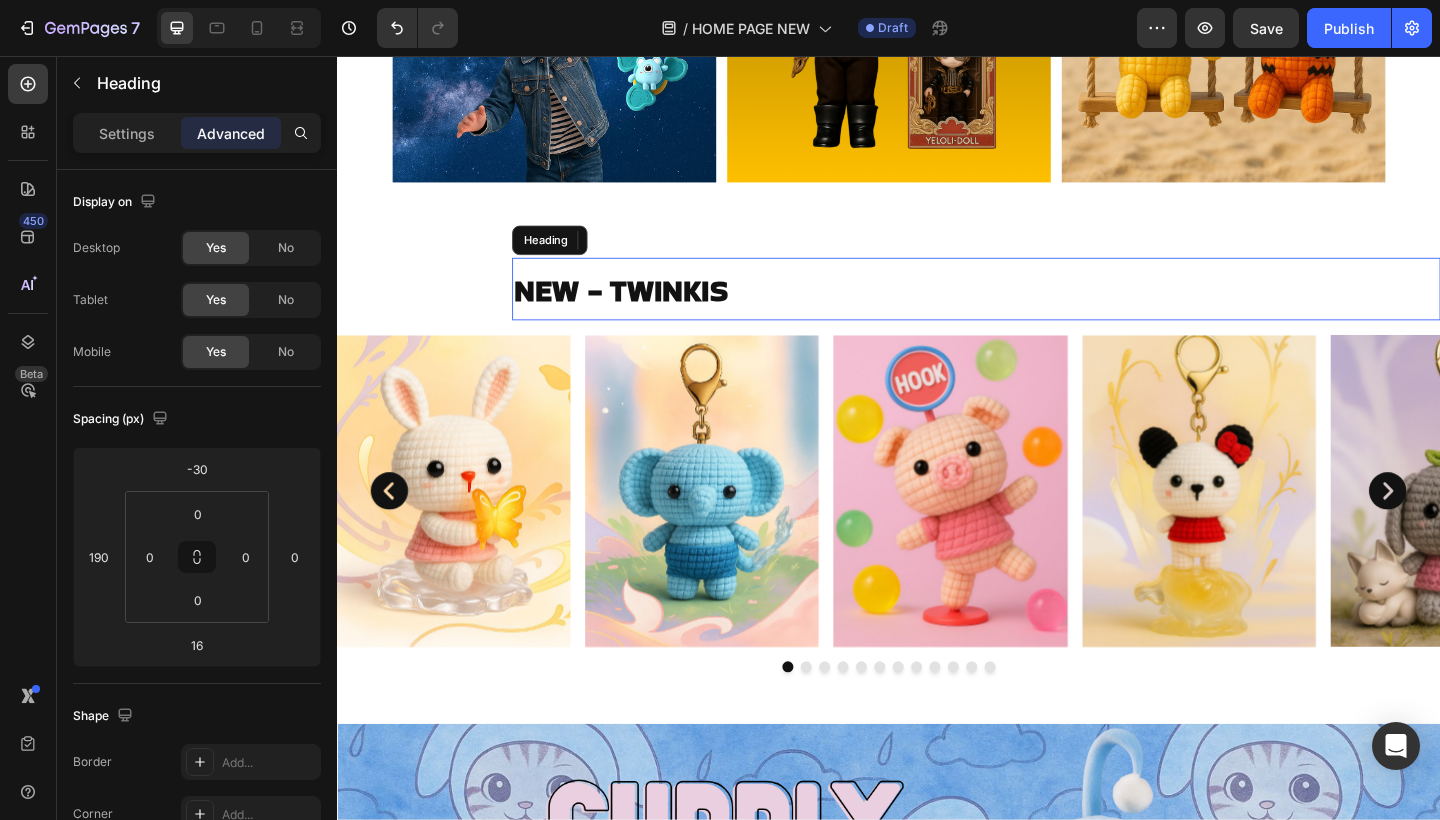 click on "NEW - TWINKIS" at bounding box center [1032, 310] 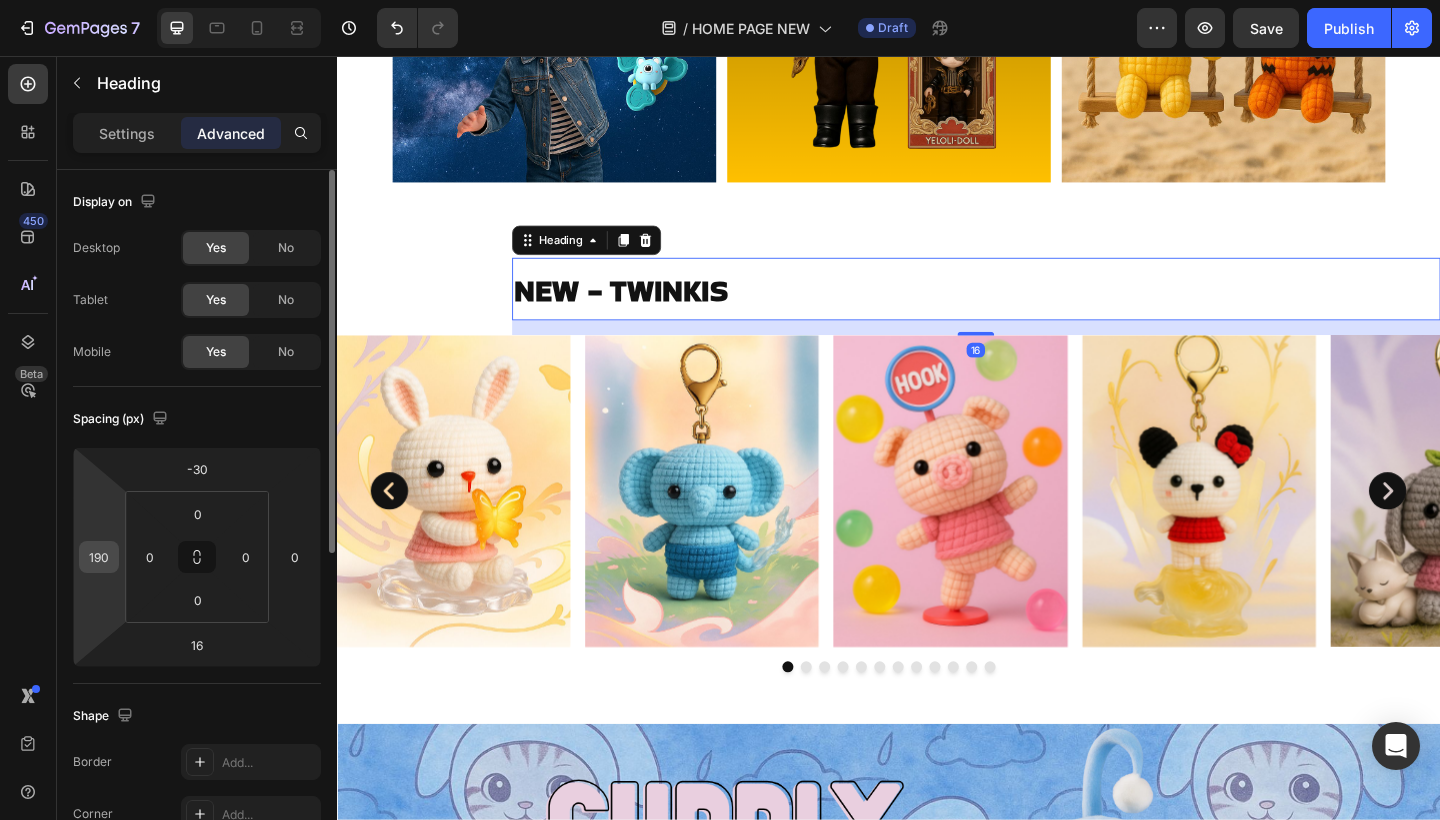 click on "190" 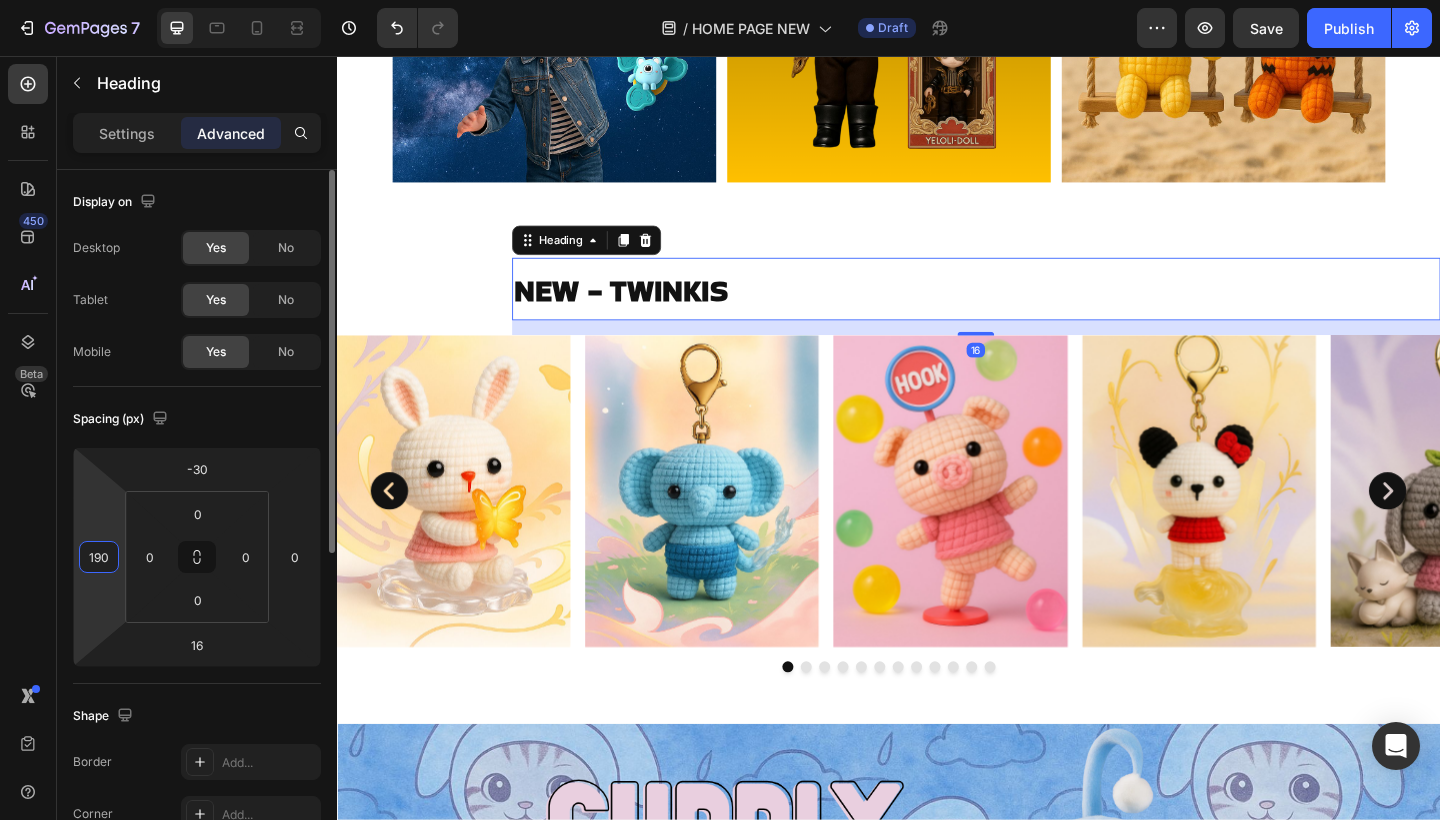 click on "190" at bounding box center (99, 557) 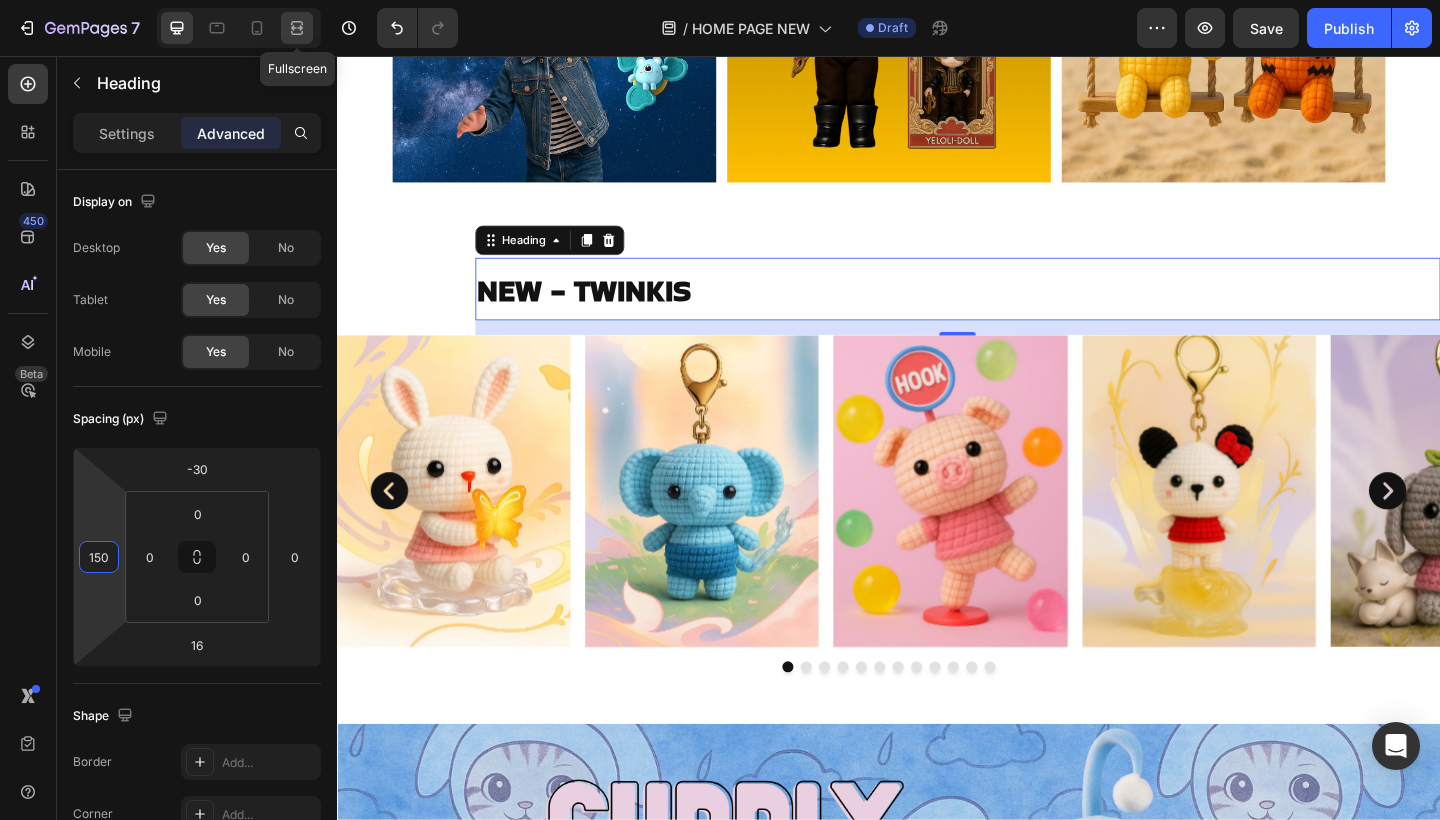 click 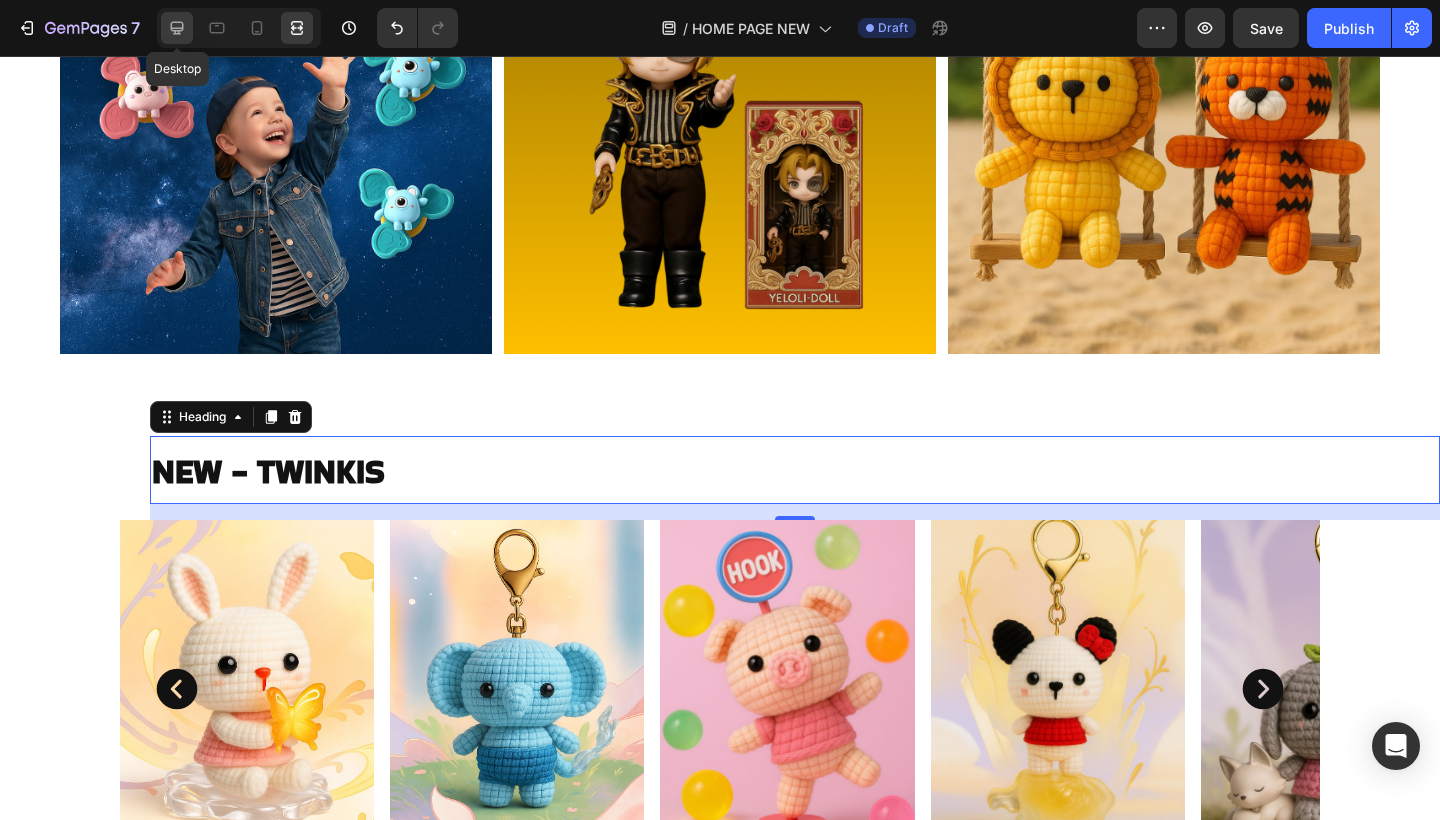 click 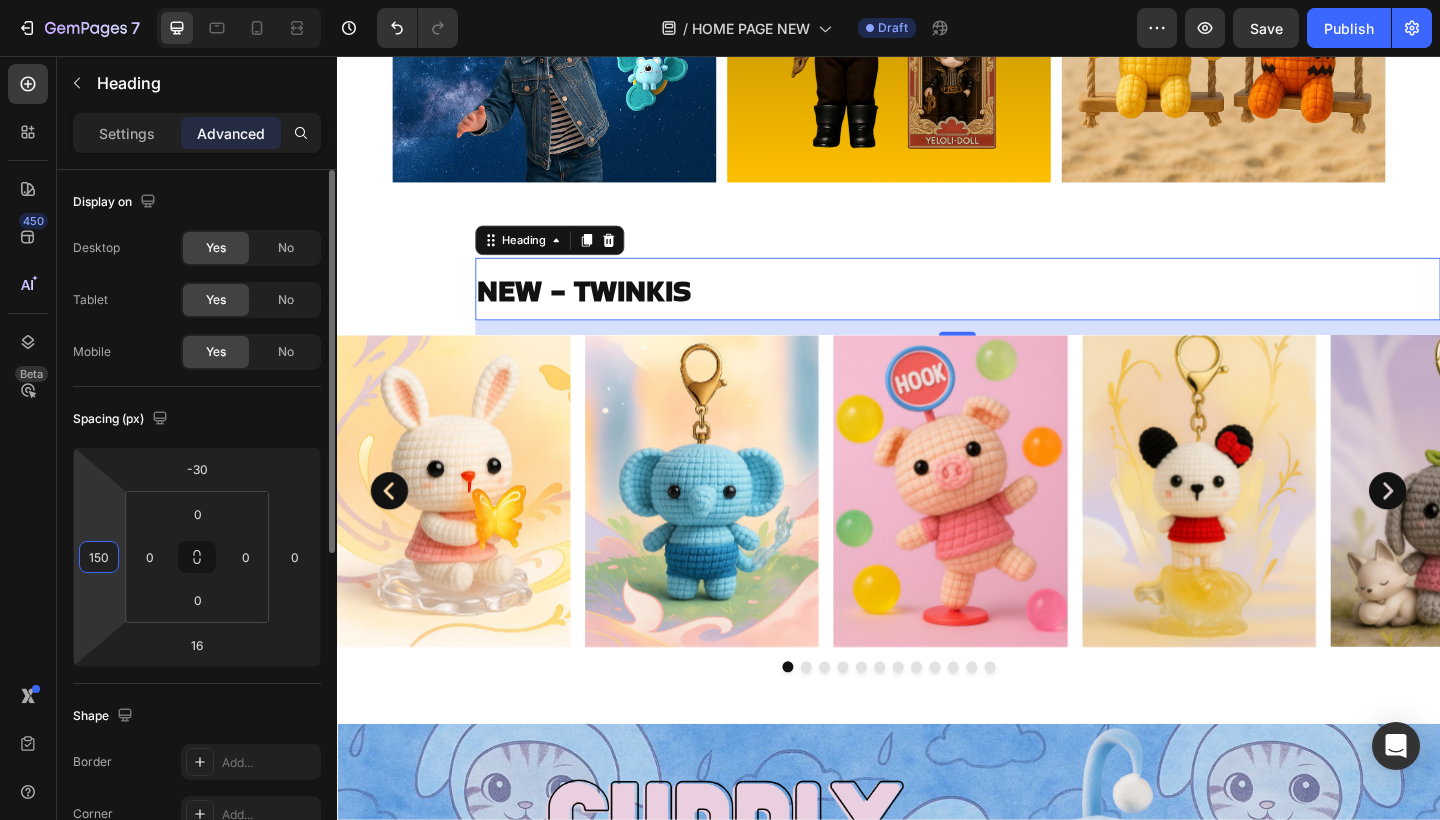click on "150" at bounding box center [99, 557] 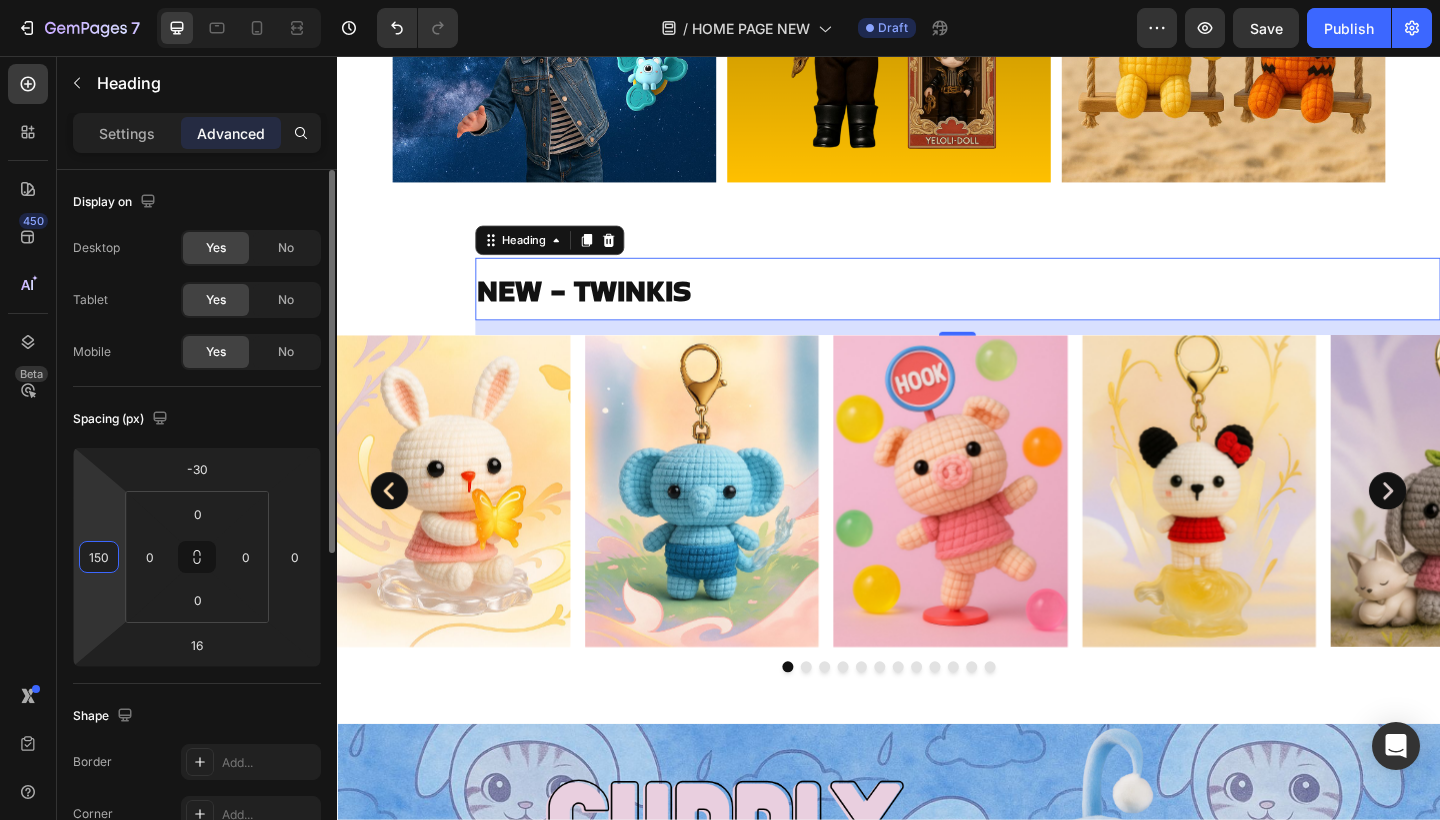 click on "150" at bounding box center [99, 557] 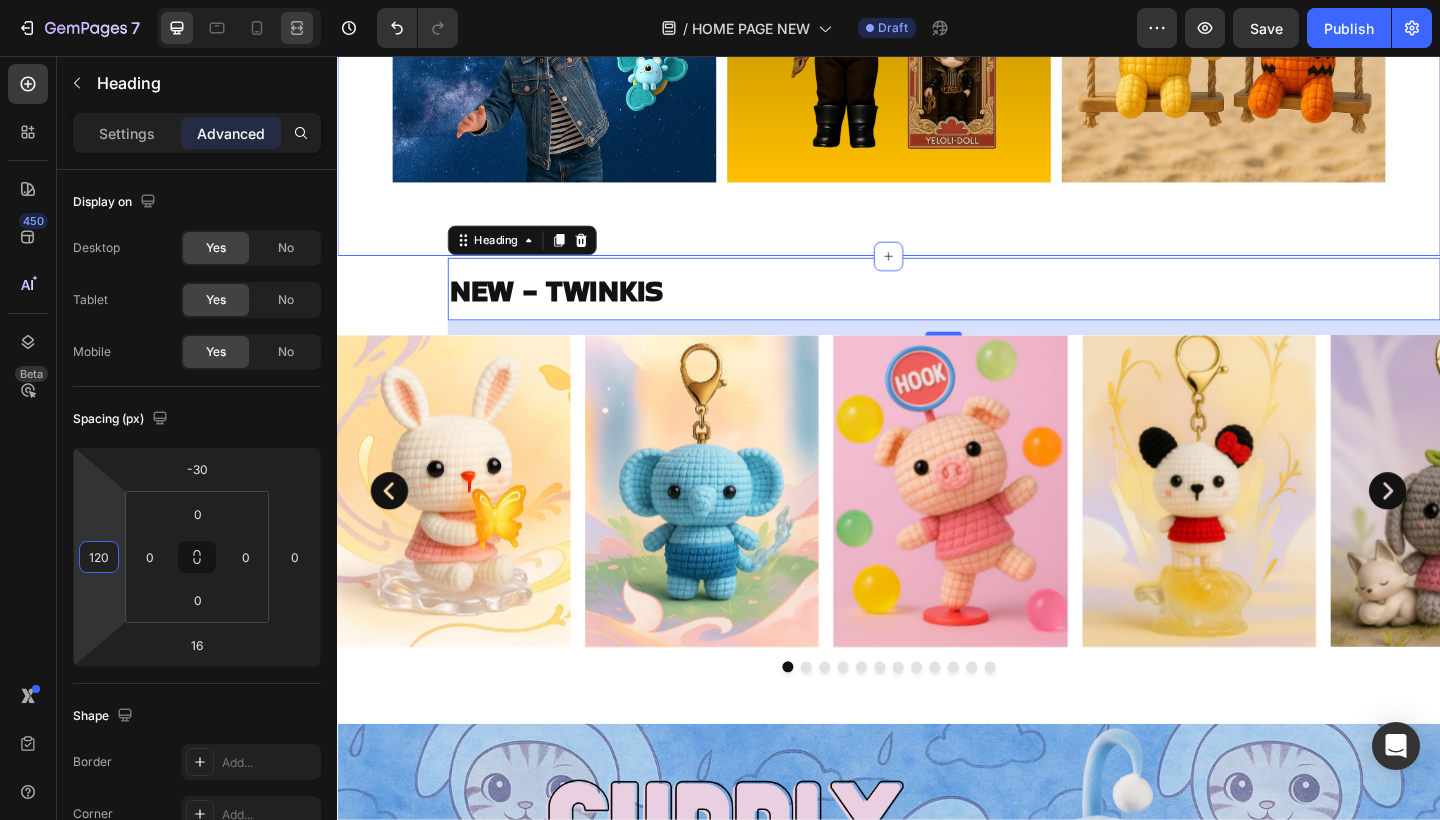 type on "120" 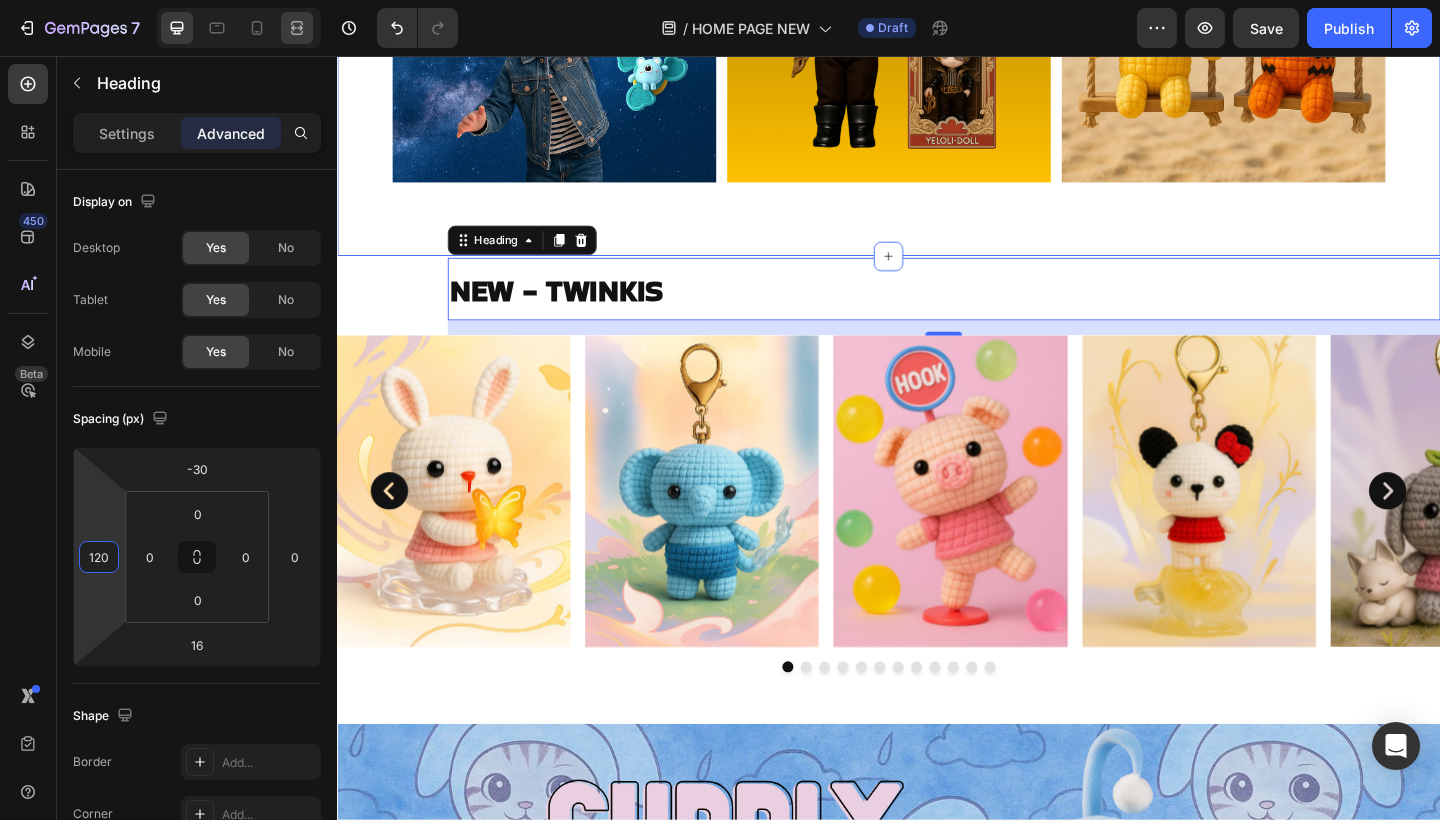 click 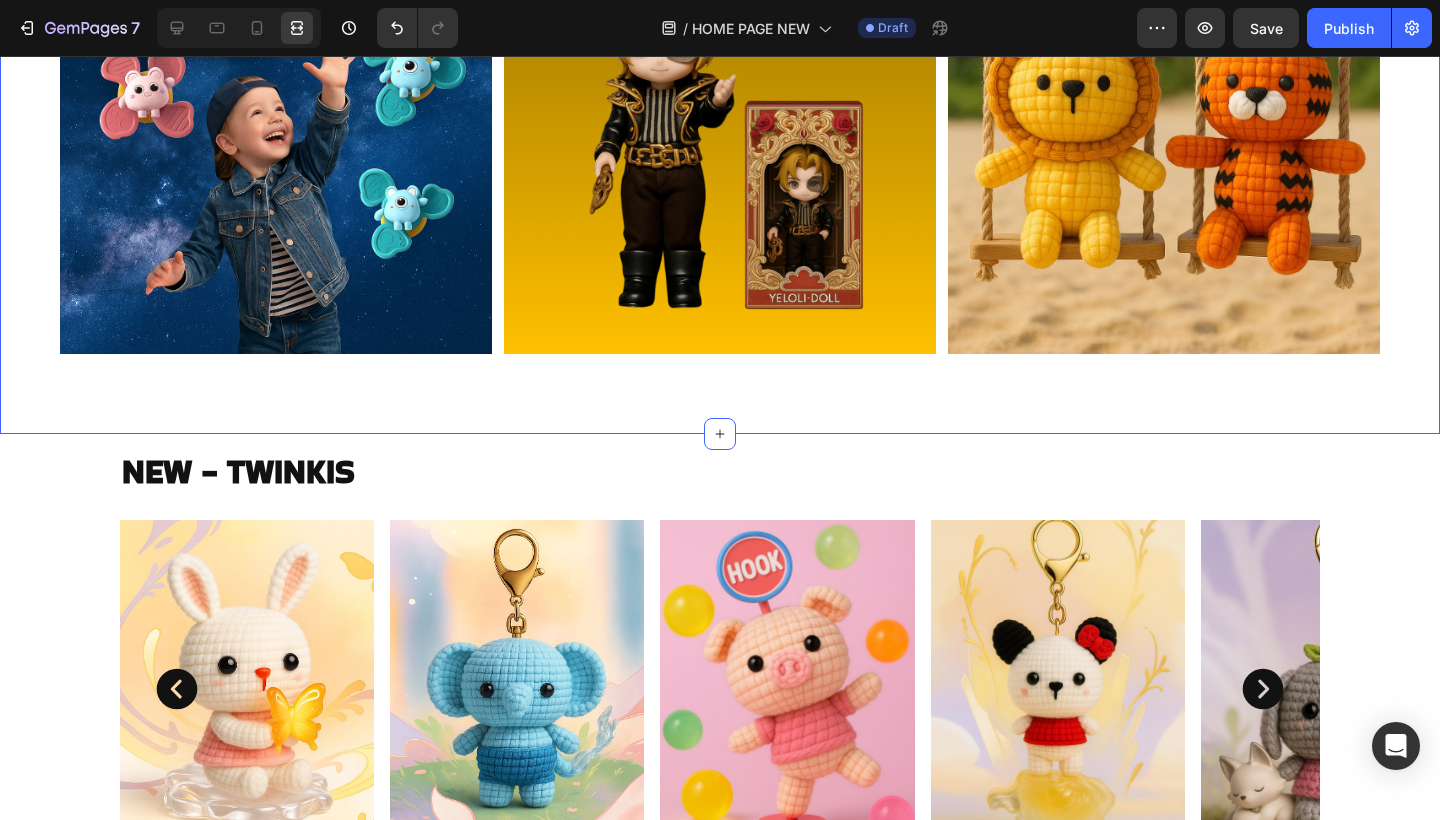 click on "KATEGORIEN Heading Image Image Image Row Image Image Image Row Section 9" at bounding box center (720, -120) 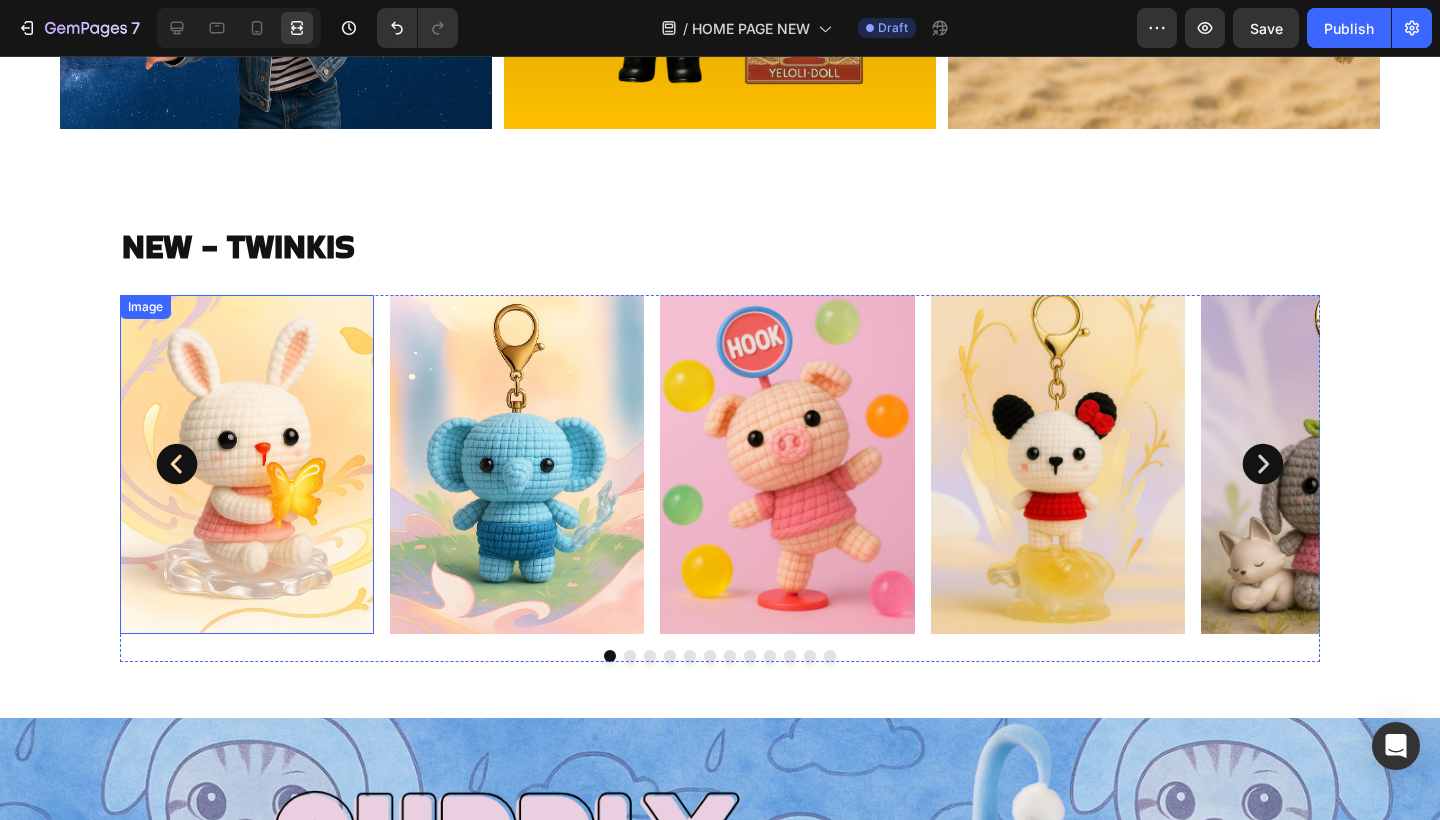 scroll, scrollTop: 4804, scrollLeft: 0, axis: vertical 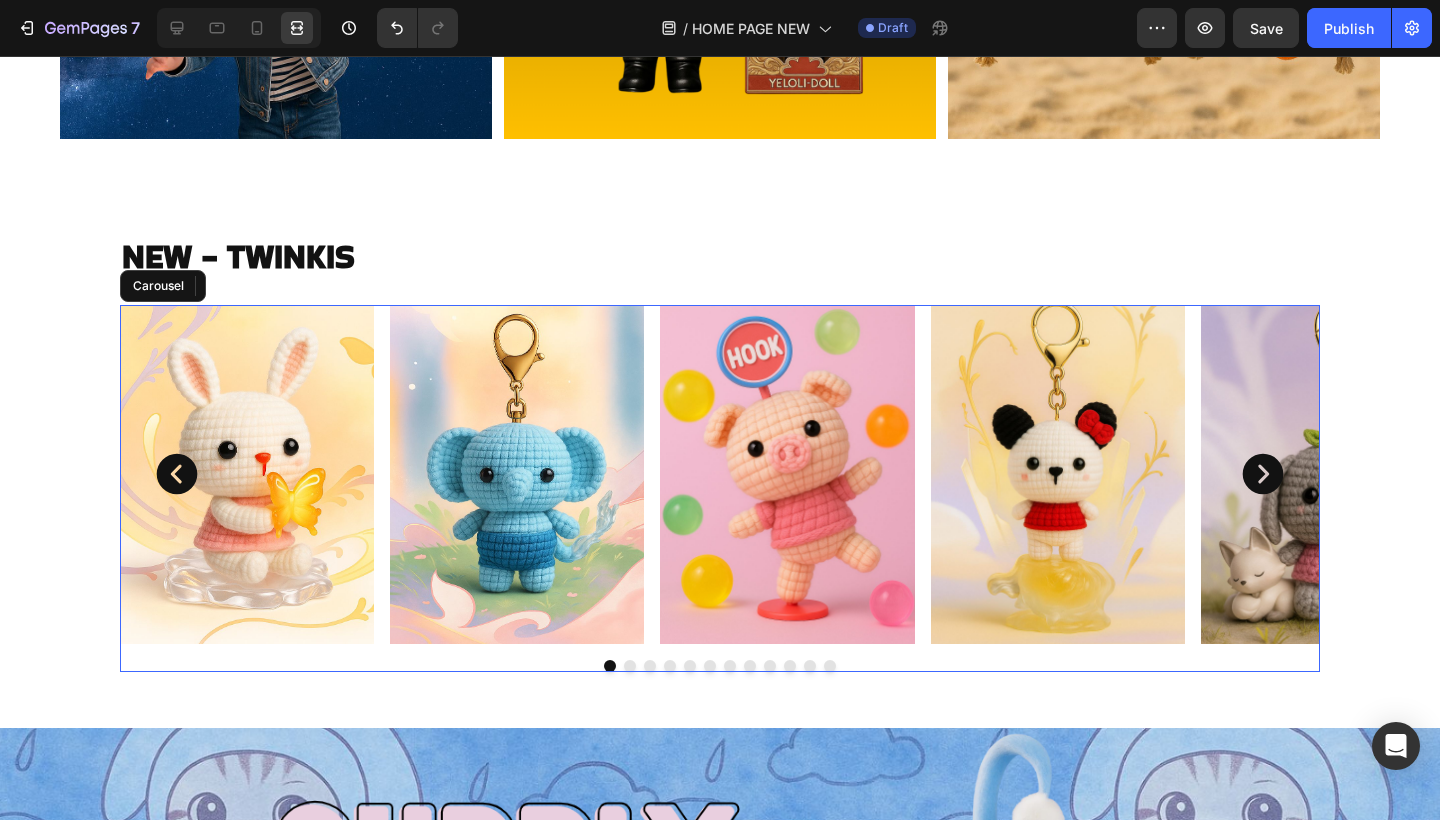 click on "Image Image Image Image Image Image Image Image Image Image Image Image" at bounding box center [720, 474] 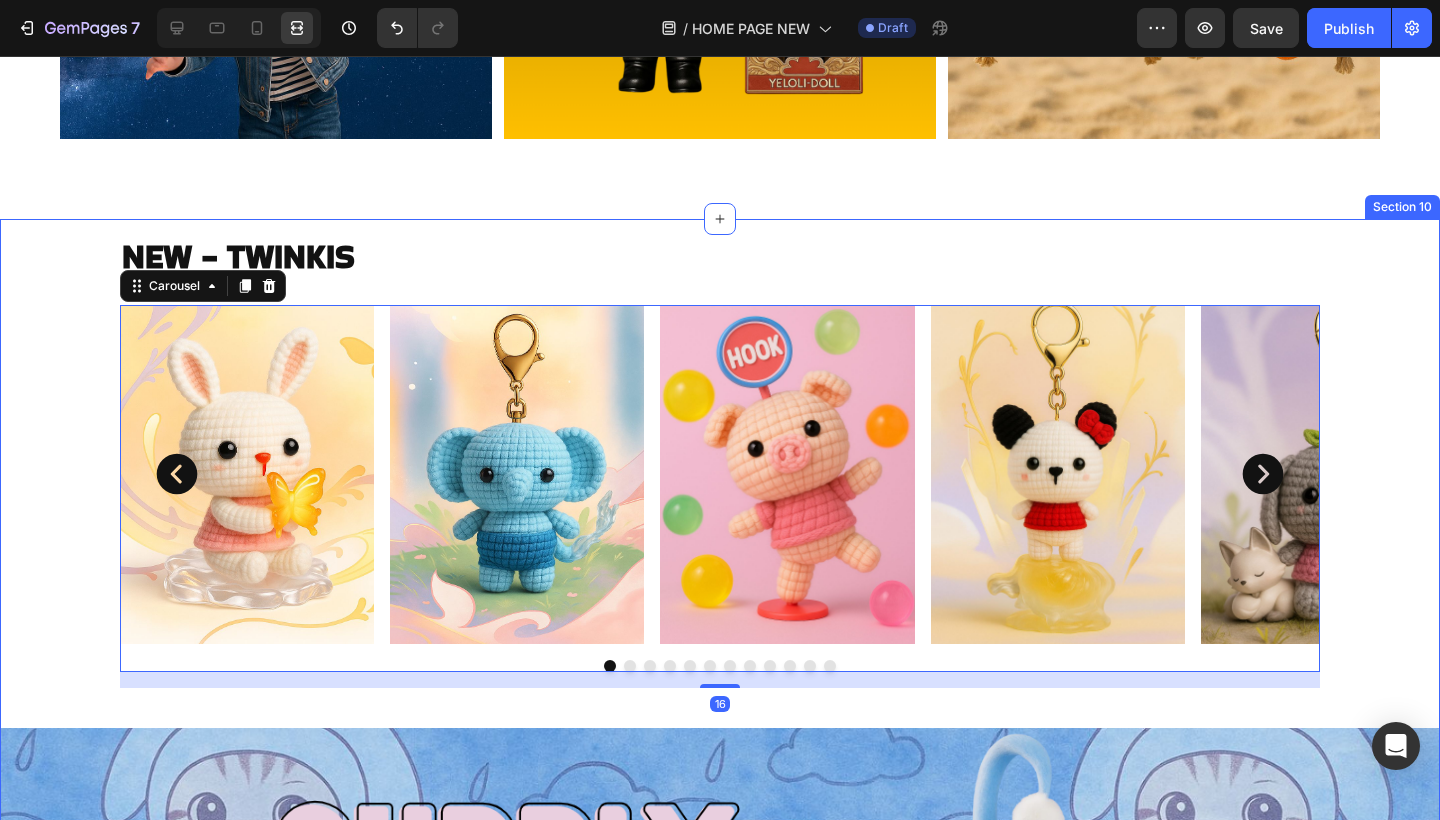 click on "Image Image Image Image Image Image Image Image Image Image Image Image
Carousel   16" at bounding box center [720, 496] 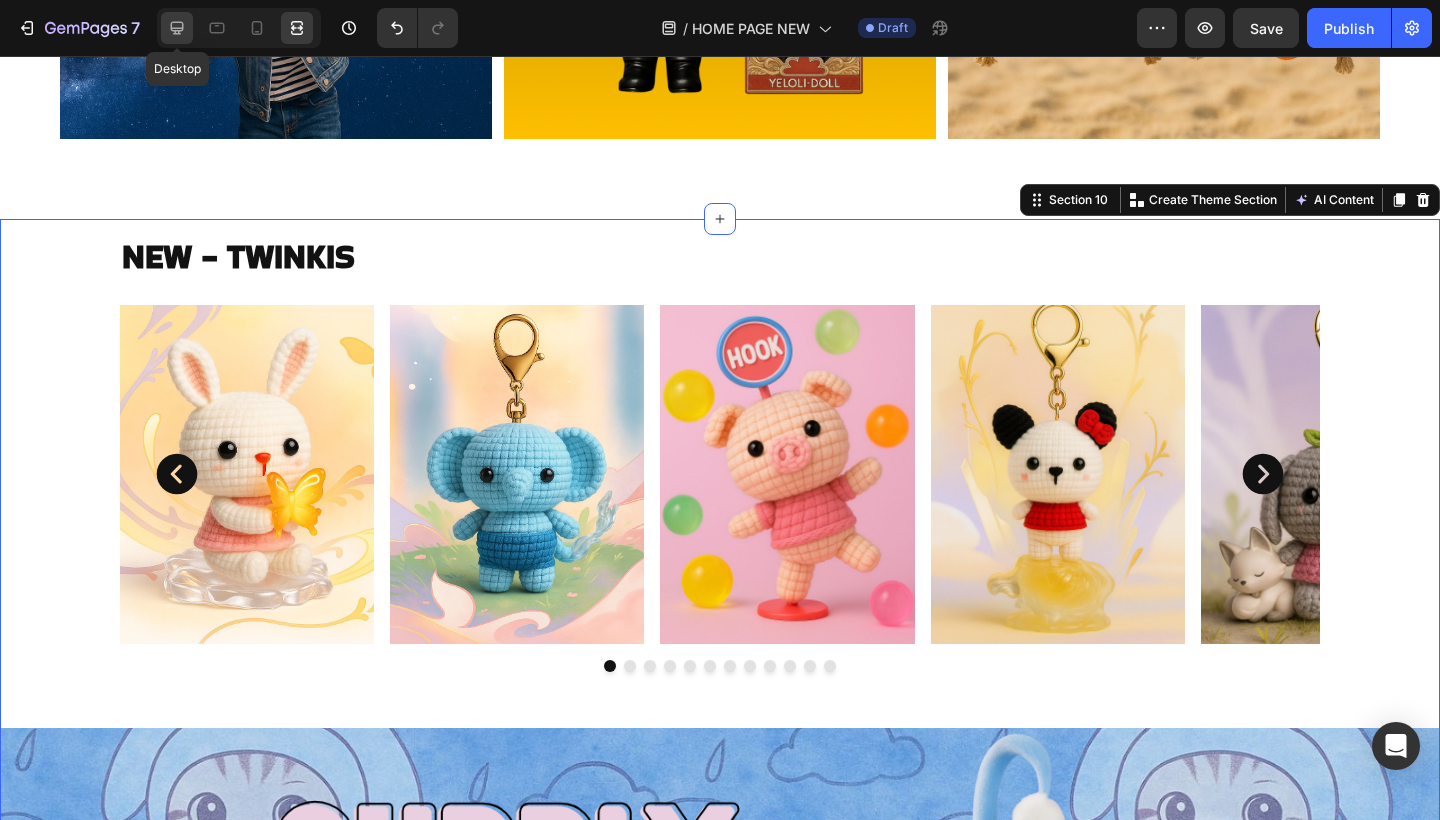 click 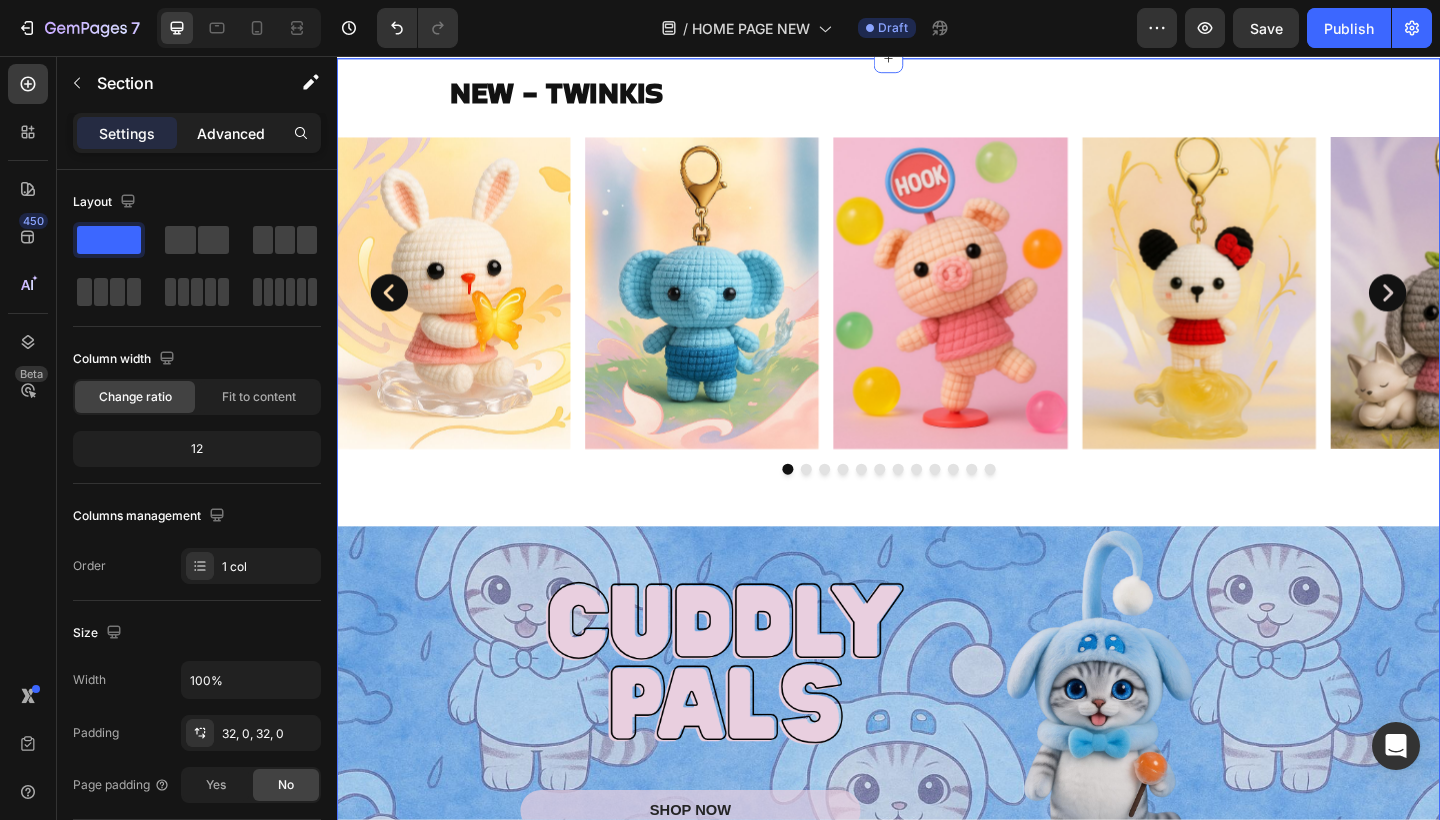 click on "Advanced" at bounding box center [231, 133] 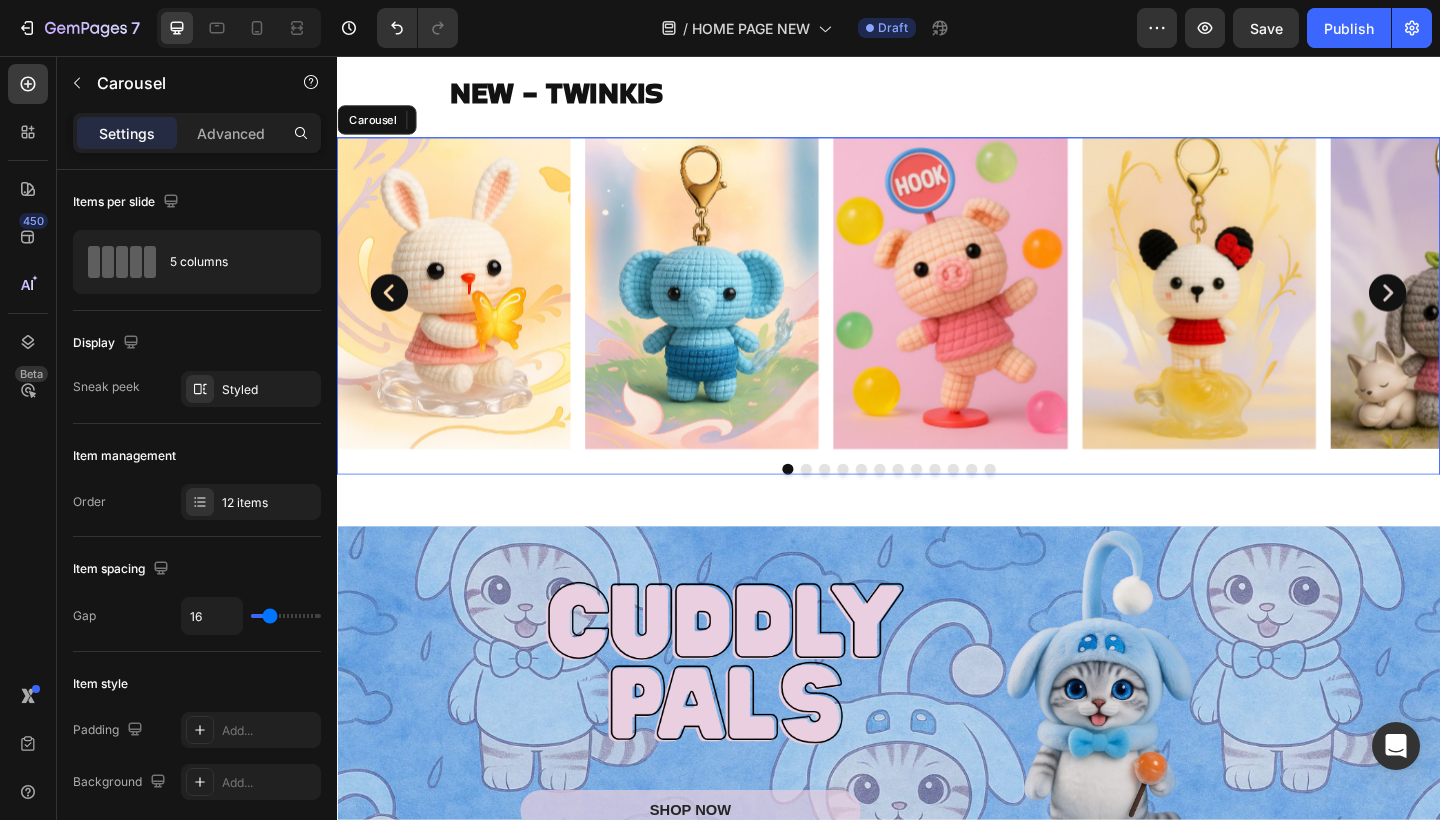 click on "Image Image Image Image Image Image Image Image Image Image Image Image" at bounding box center (937, 314) 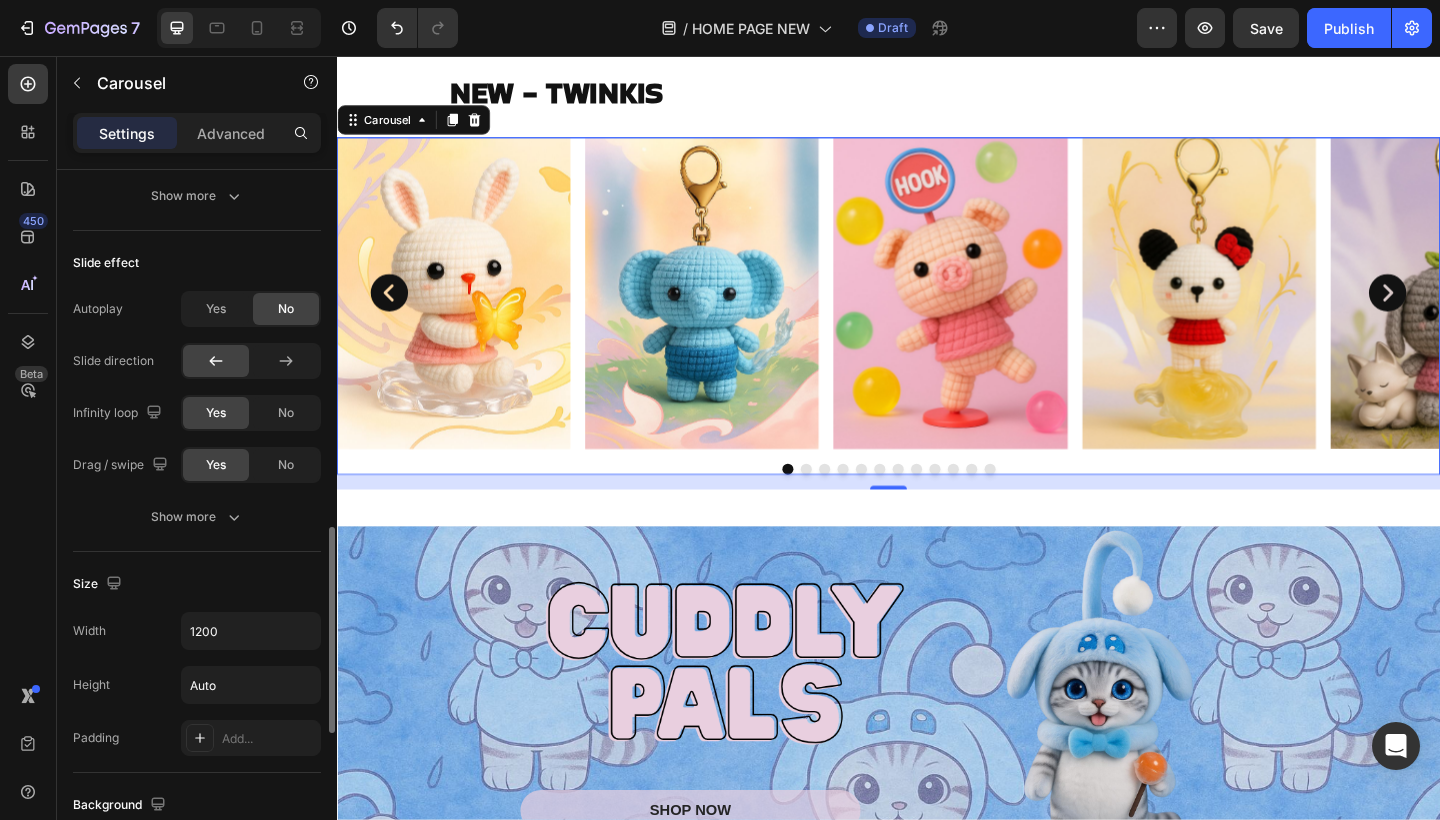 scroll, scrollTop: 1235, scrollLeft: 0, axis: vertical 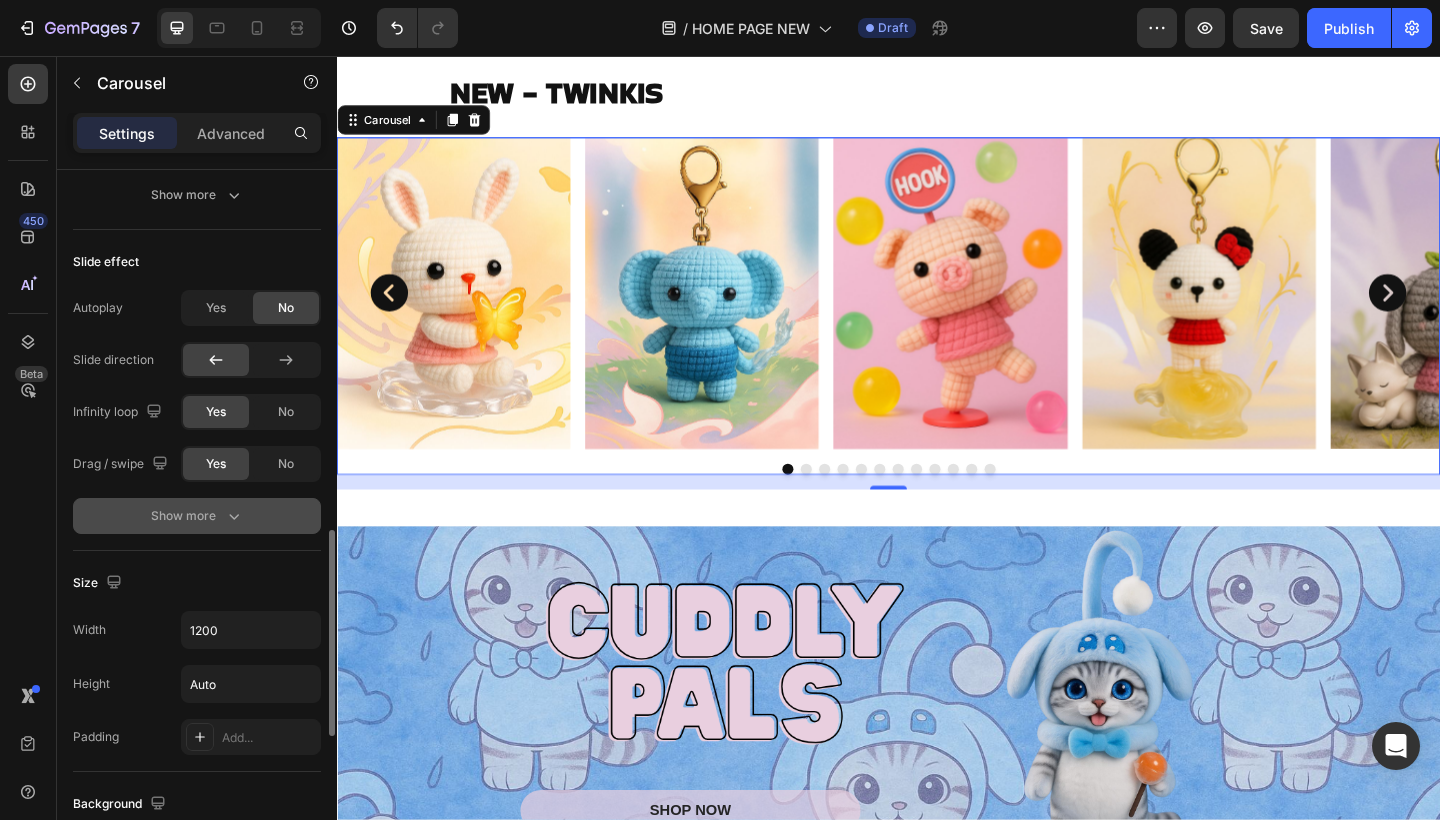 click 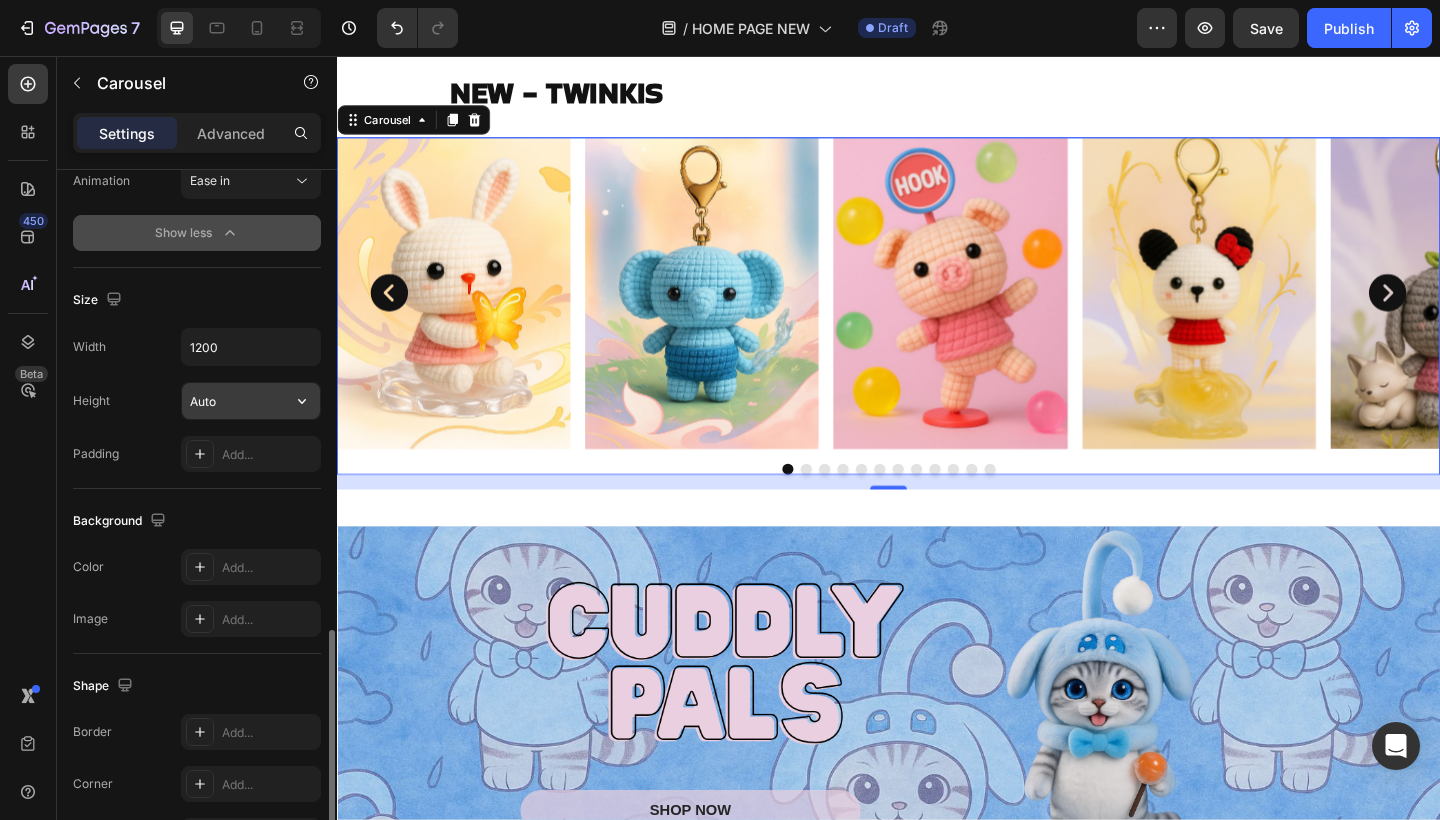 scroll, scrollTop: 1629, scrollLeft: 0, axis: vertical 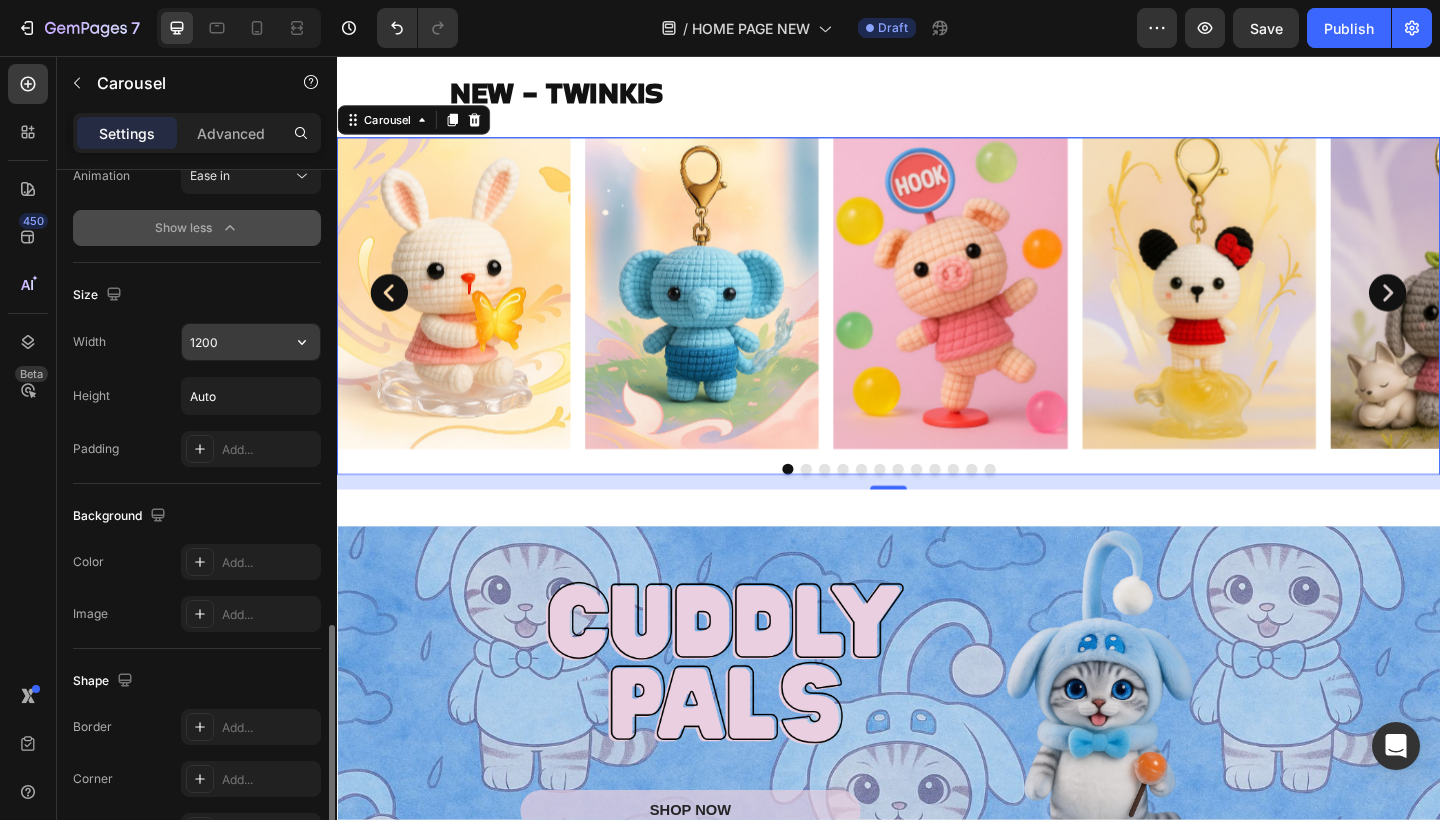 click on "1200" at bounding box center [251, 342] 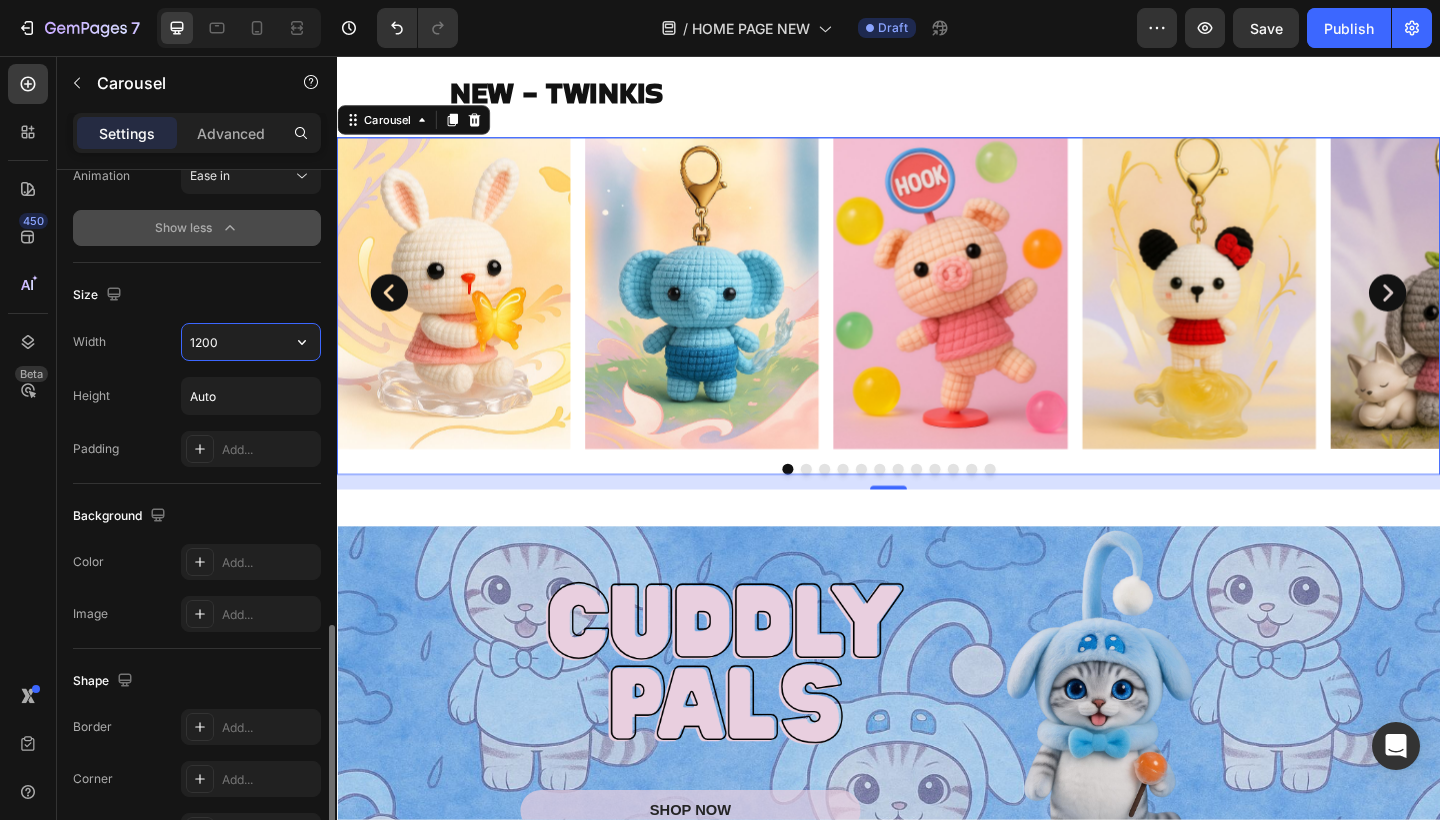 click on "1200" at bounding box center (251, 342) 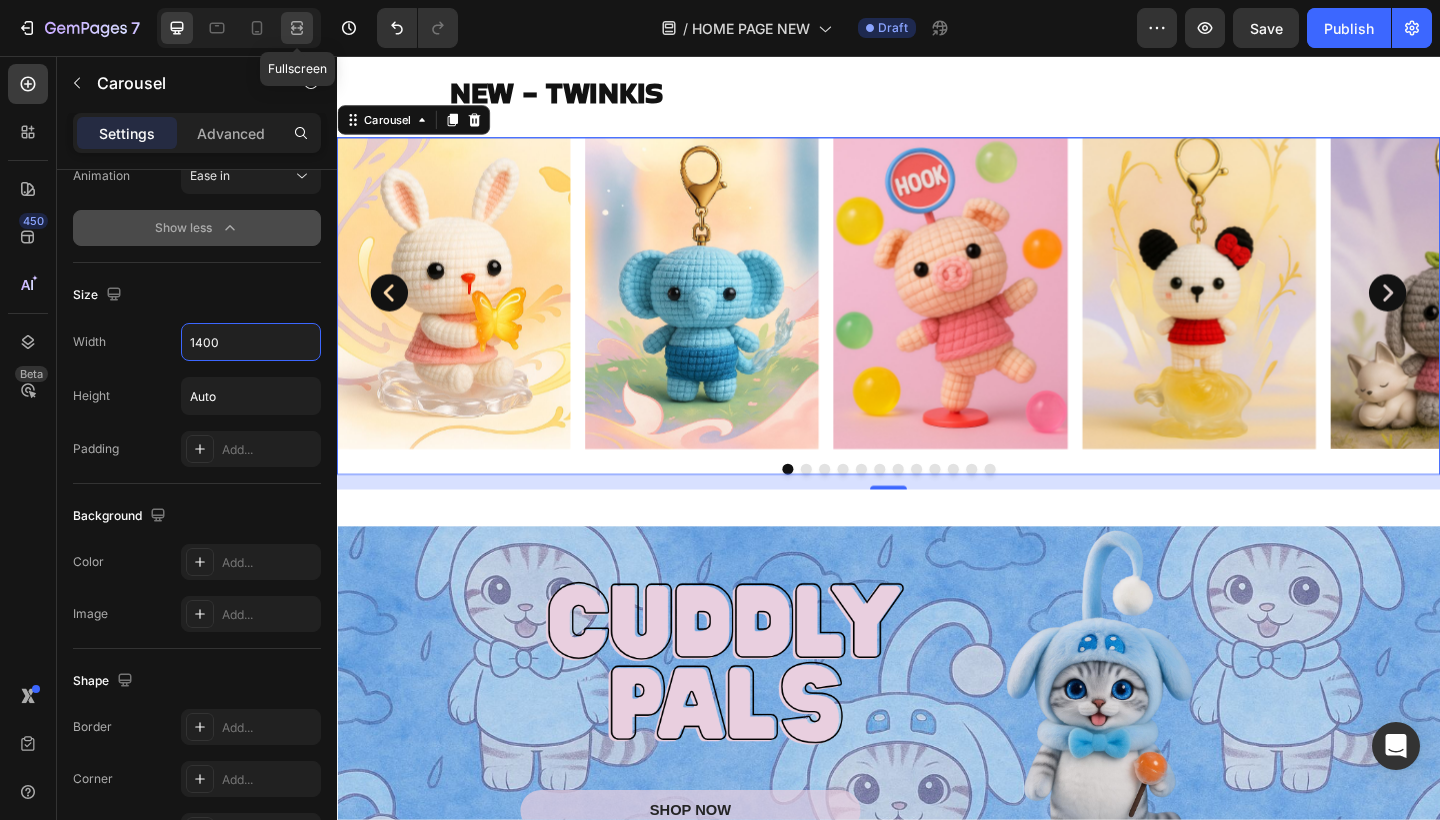 click 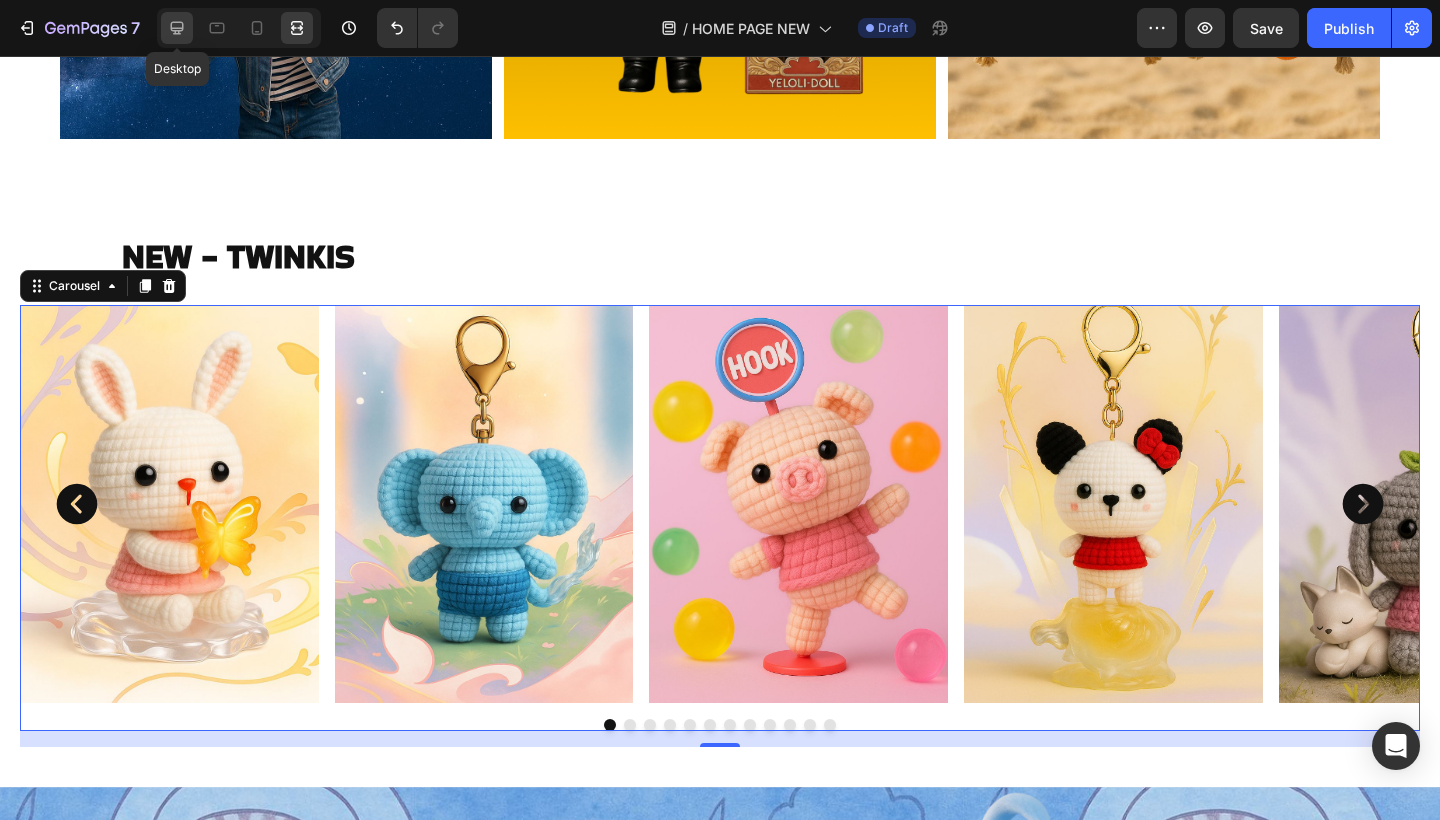 click 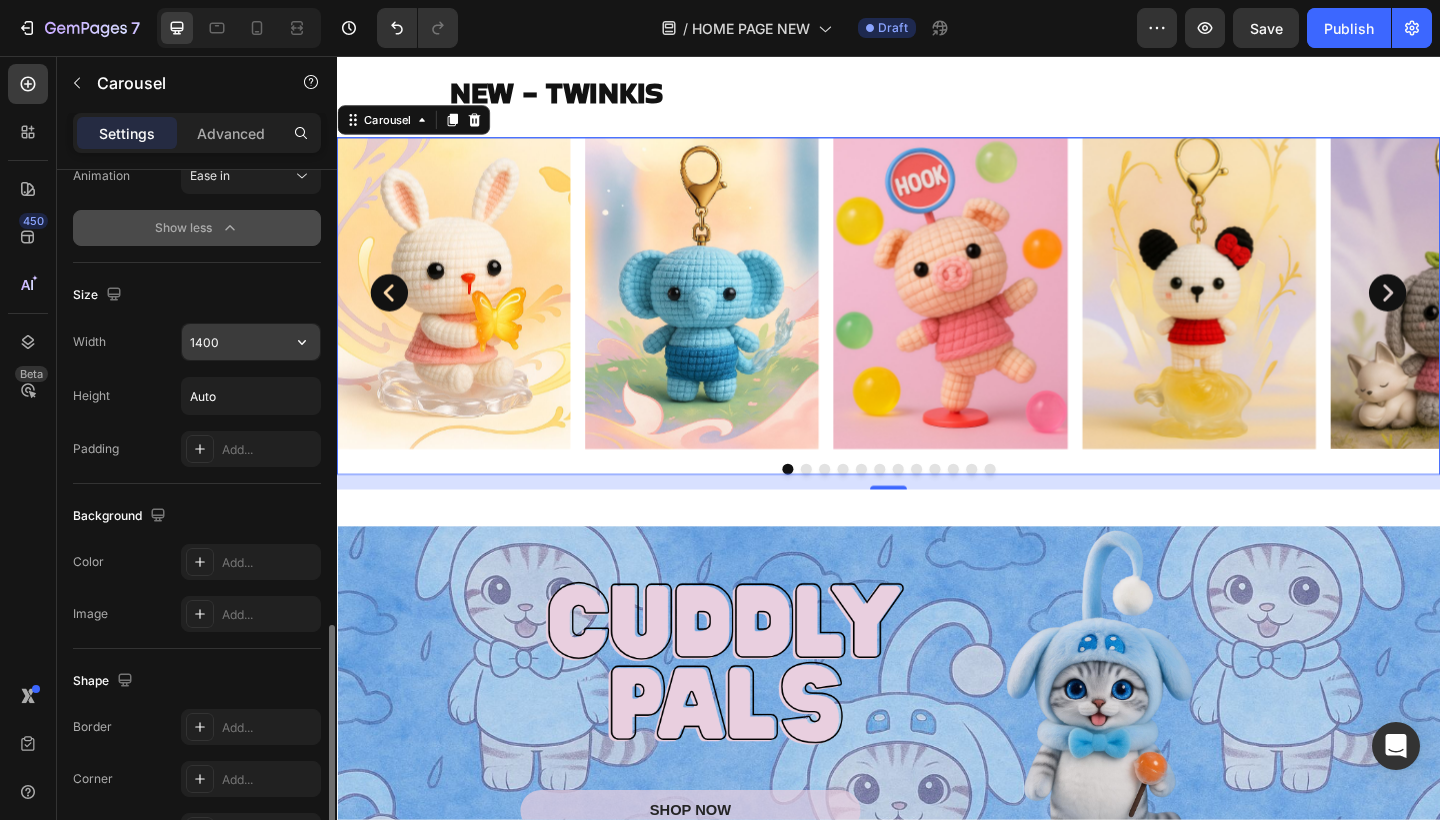 click on "1400" at bounding box center [251, 342] 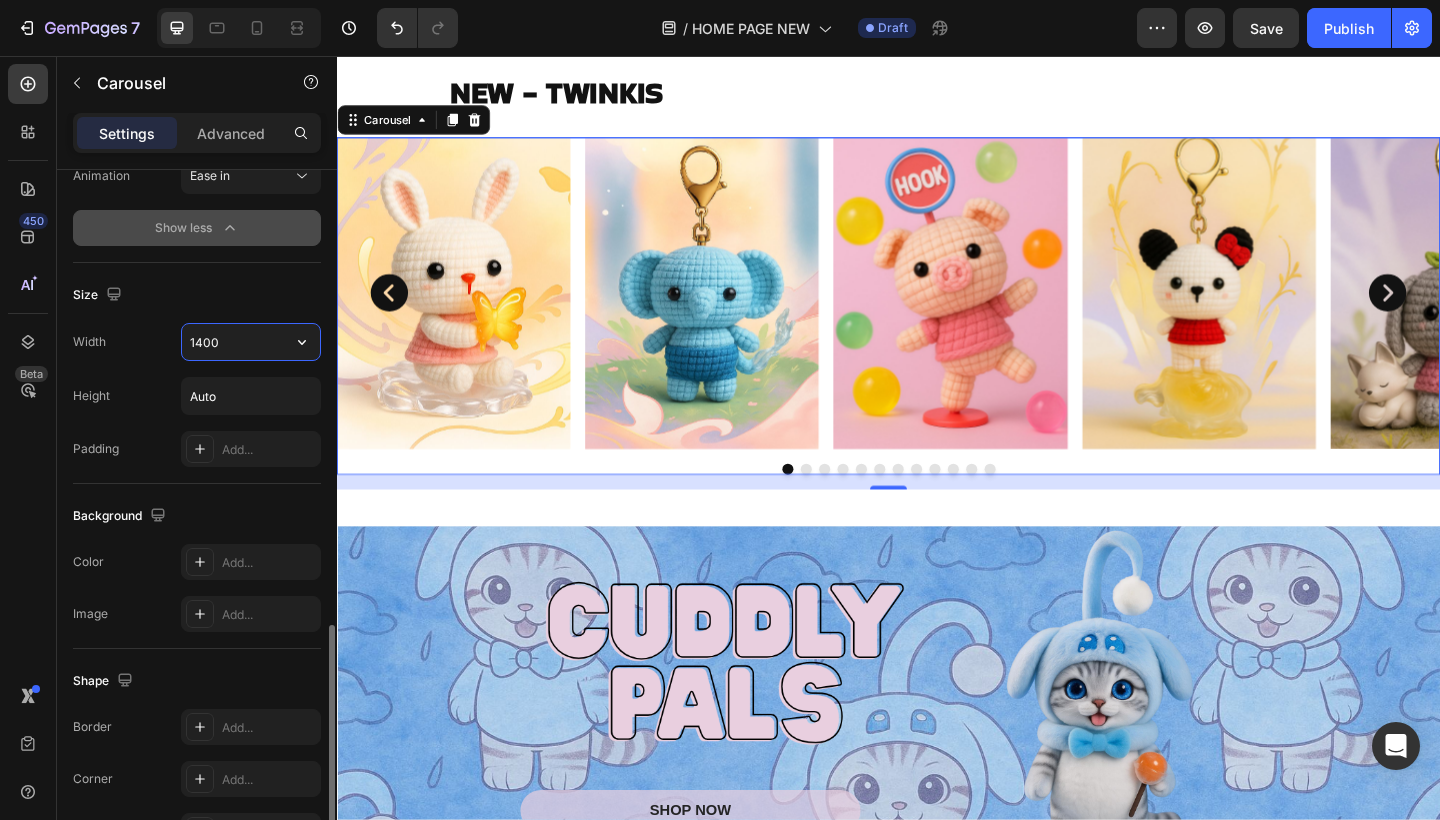click on "1400" at bounding box center (251, 342) 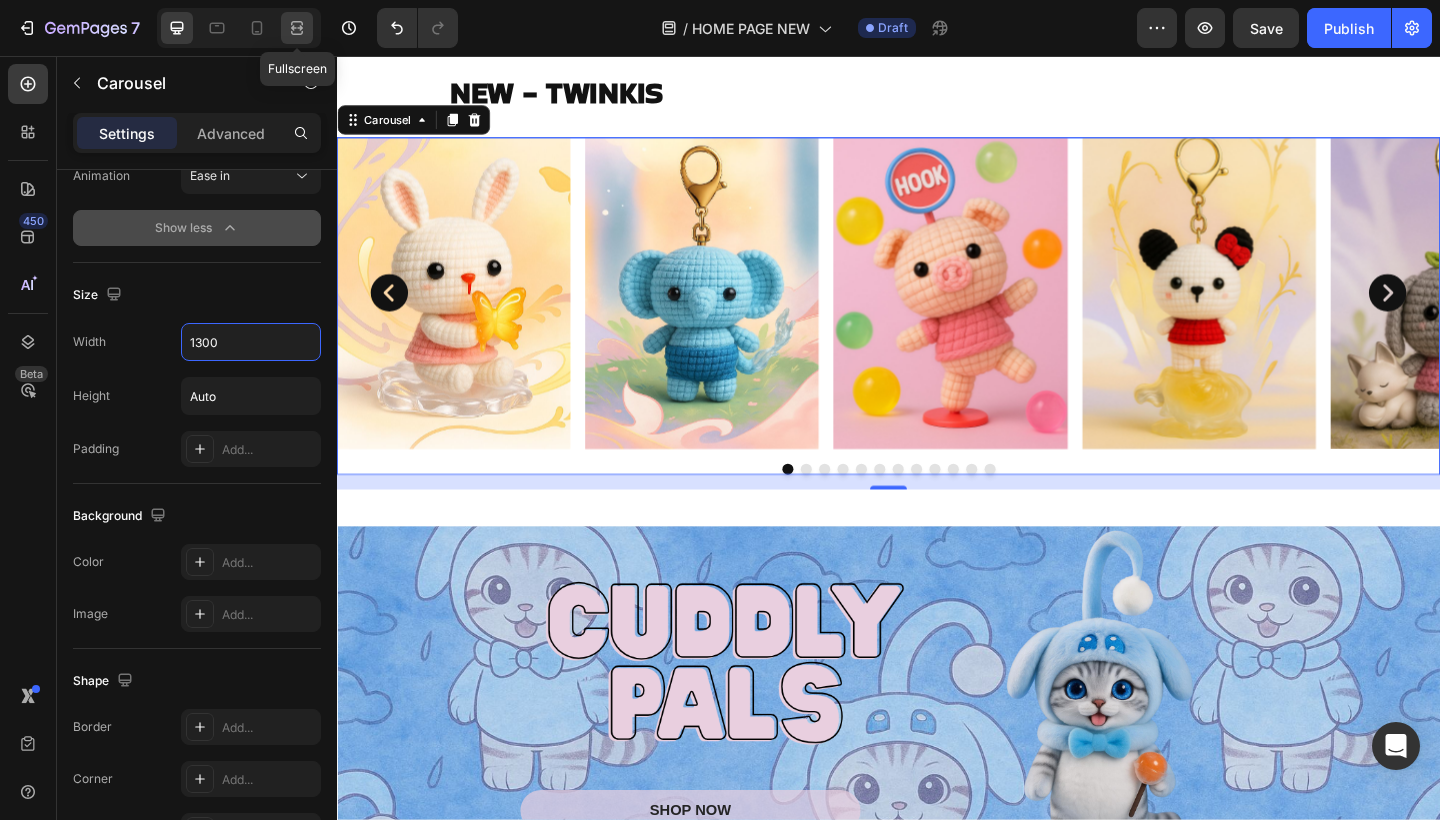 type on "1300" 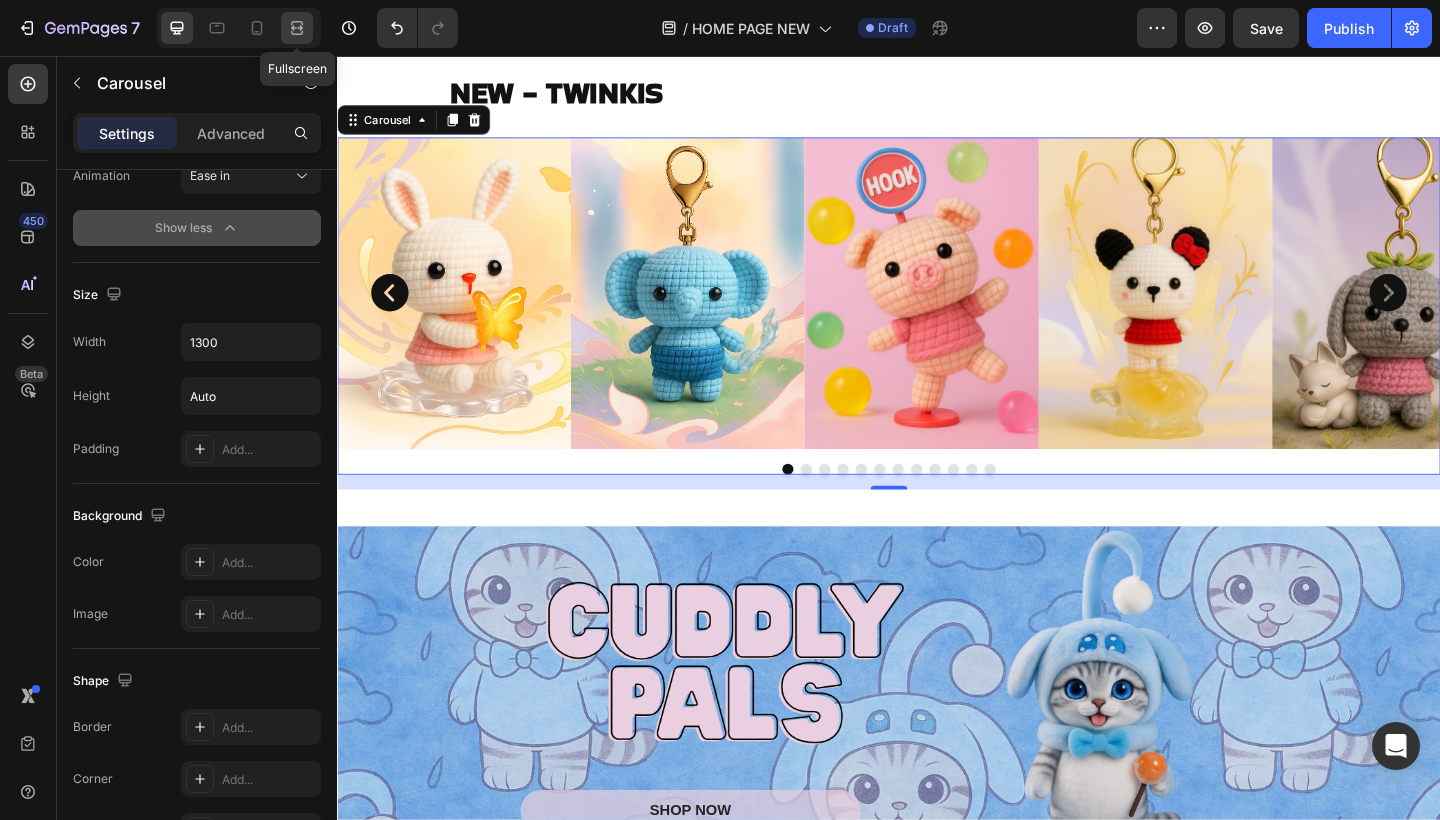 click 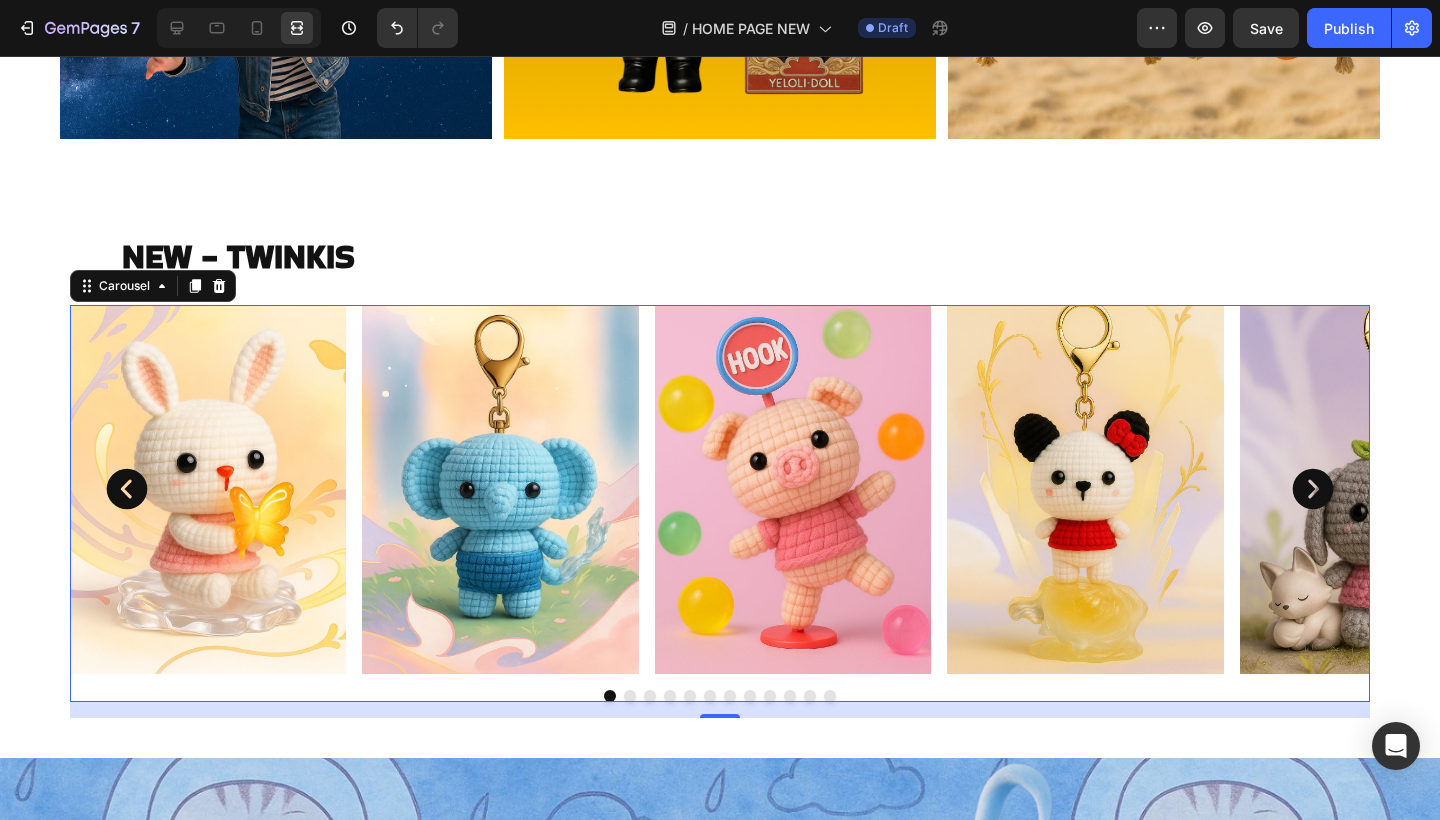 click on "KATEGORIEN Heading Image Image Image Row Image Image Image Row Section 9" at bounding box center [720, -335] 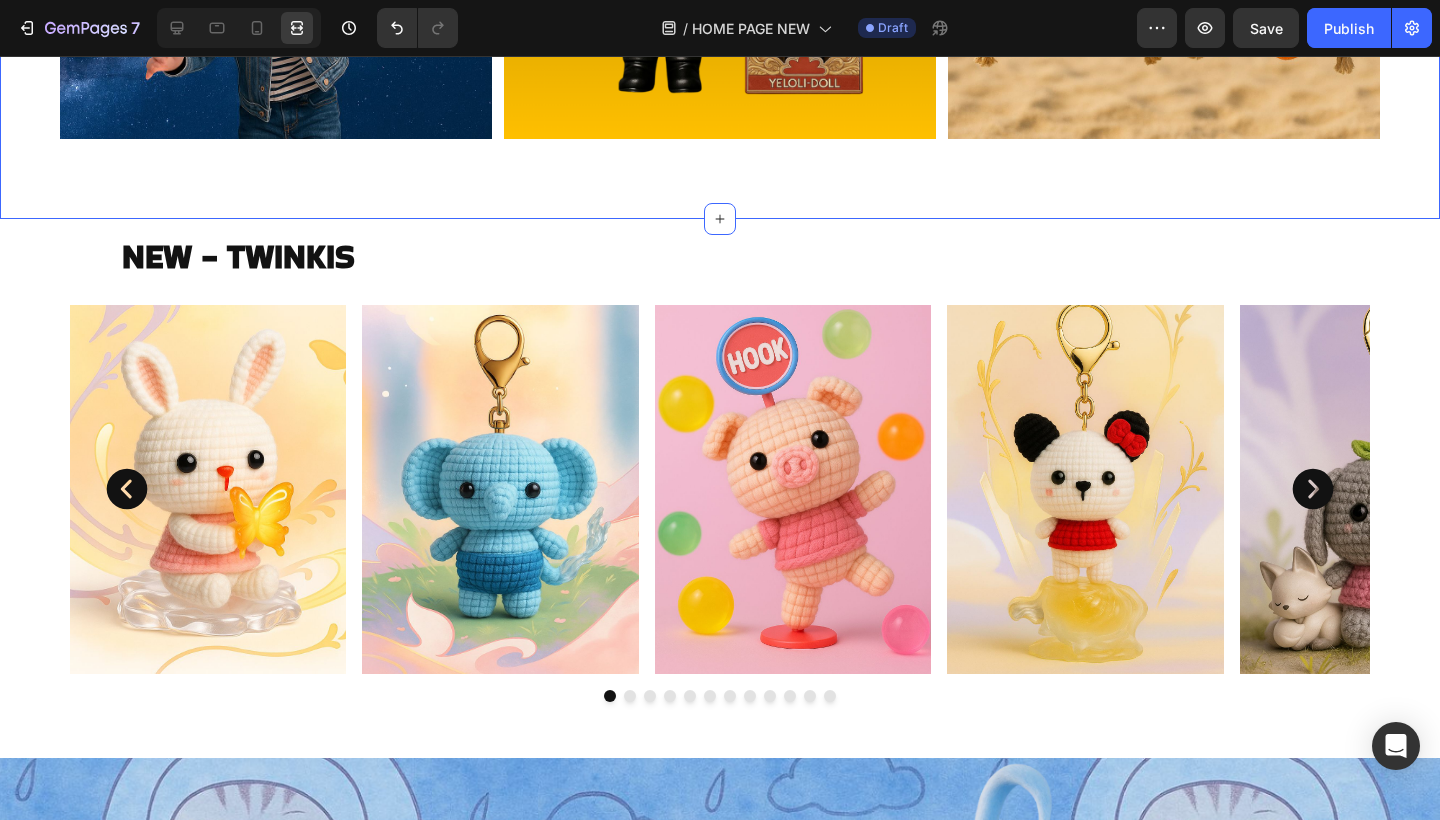 scroll, scrollTop: 0, scrollLeft: 0, axis: both 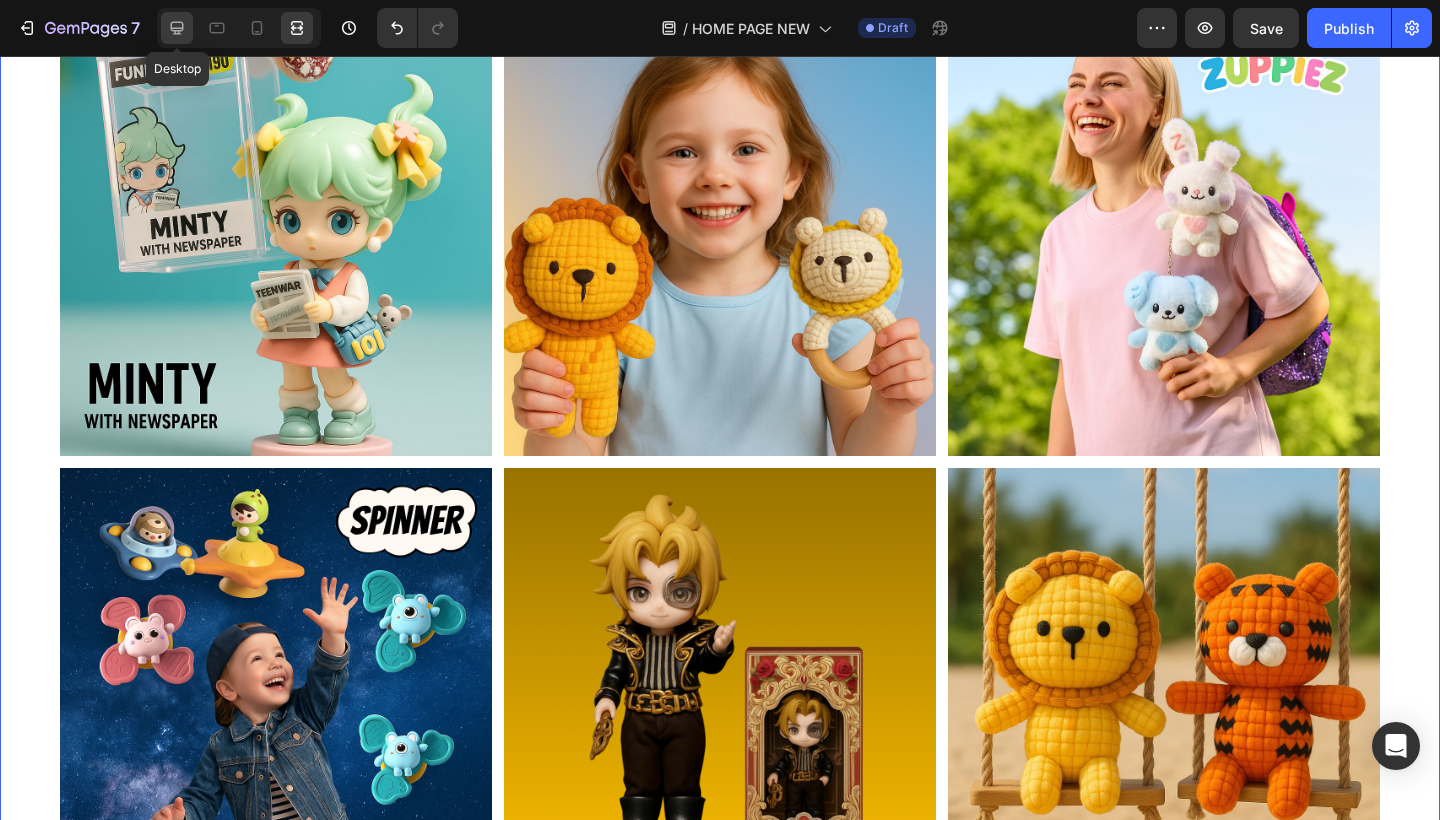 click 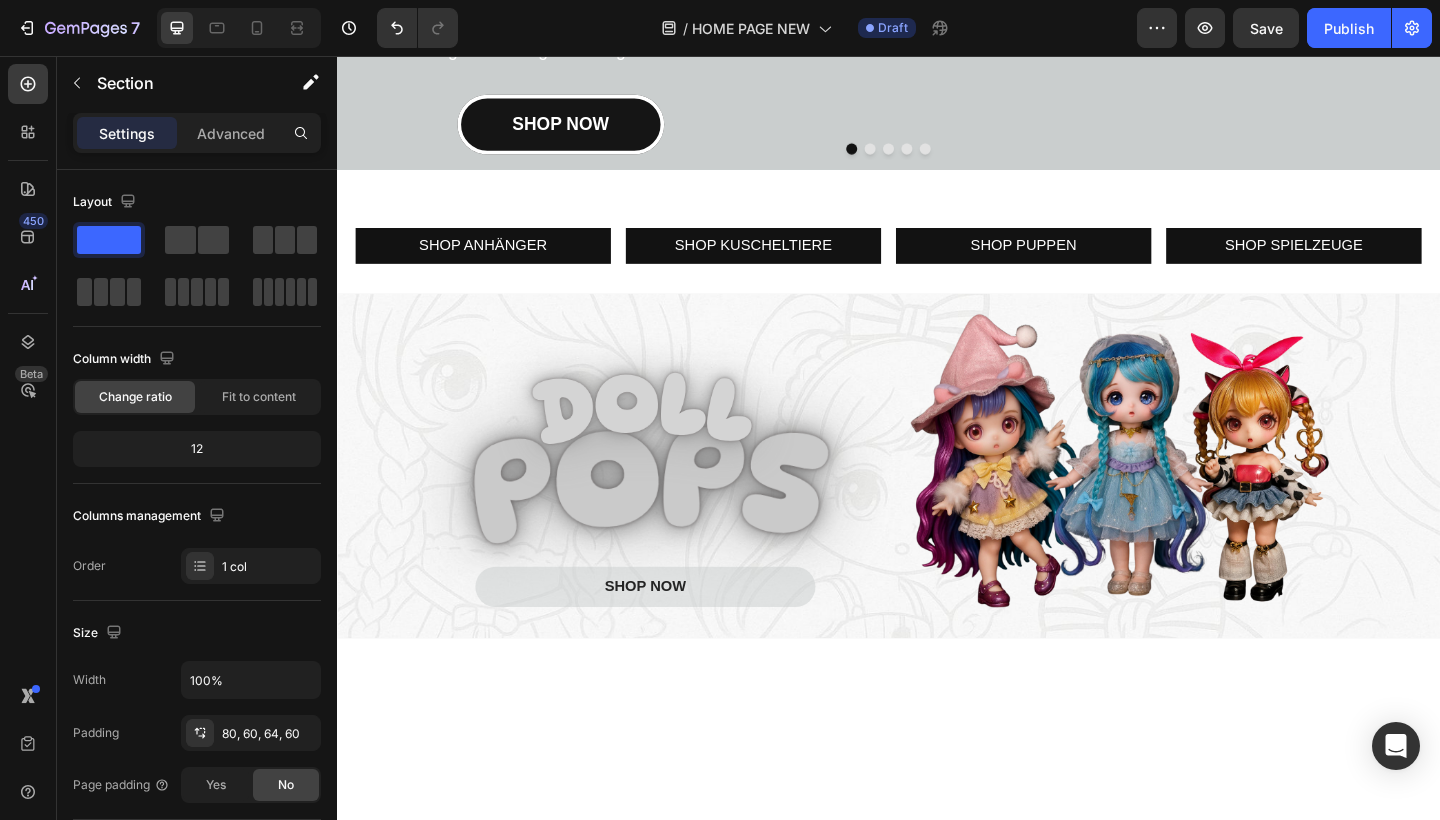 scroll, scrollTop: 301, scrollLeft: 0, axis: vertical 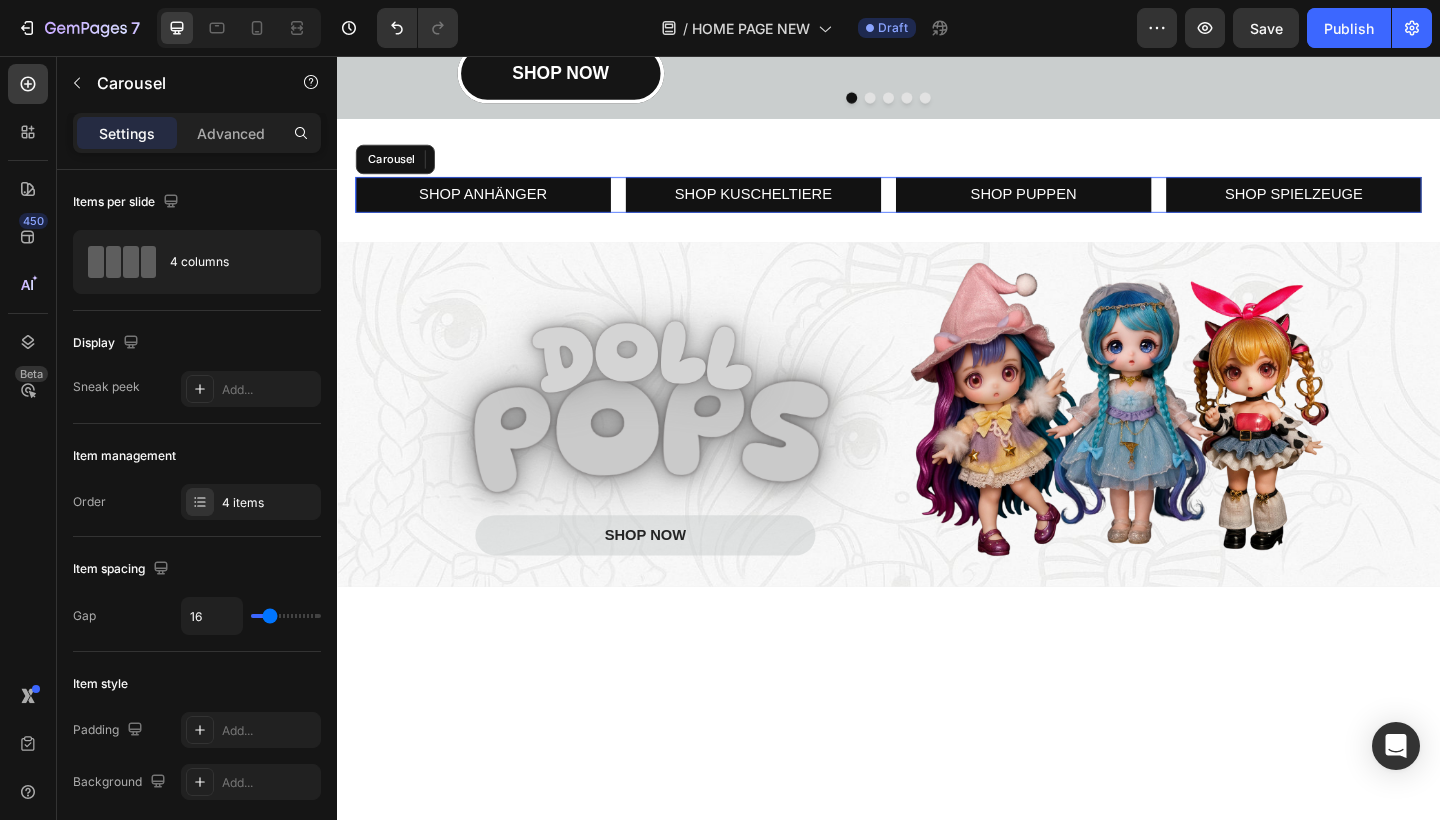 click on "Image SHOP ANHÄNGER Button Image SHOP KUSCHELTIERE Button Image SHOP PUPPEN Button Image SHOP SPIELZEUGE Button" at bounding box center [937, 207] 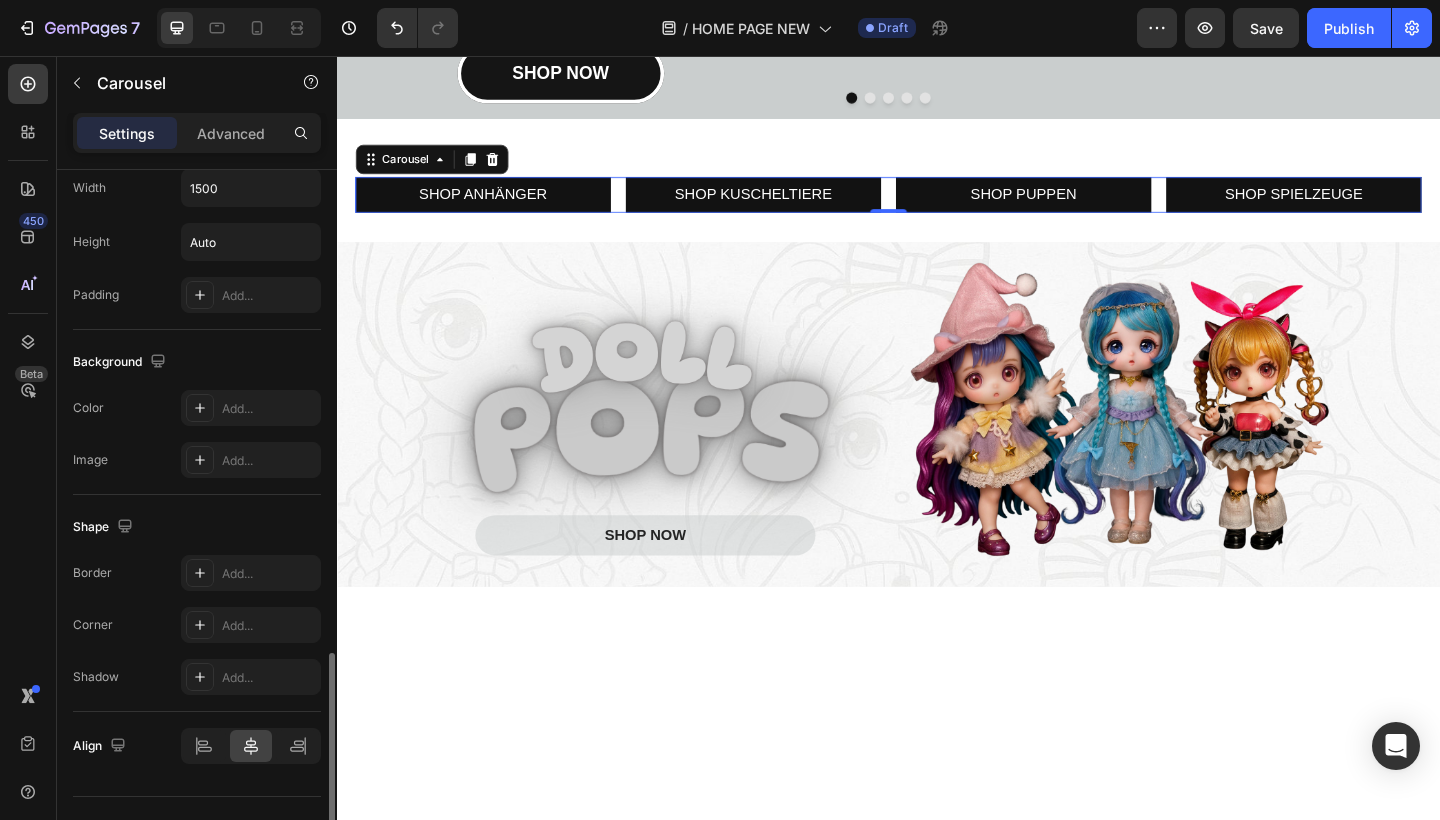 scroll, scrollTop: 1251, scrollLeft: 0, axis: vertical 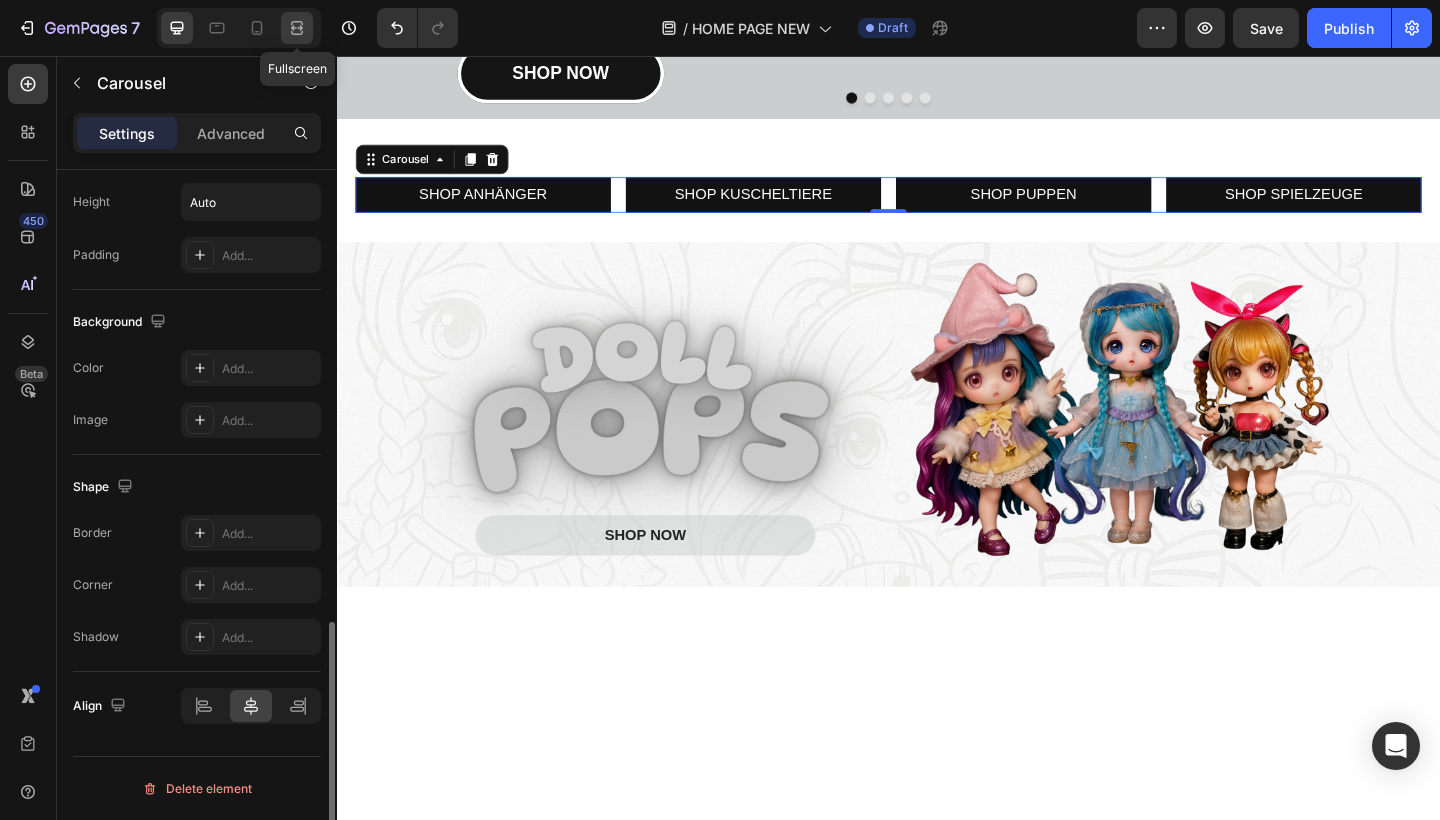 click 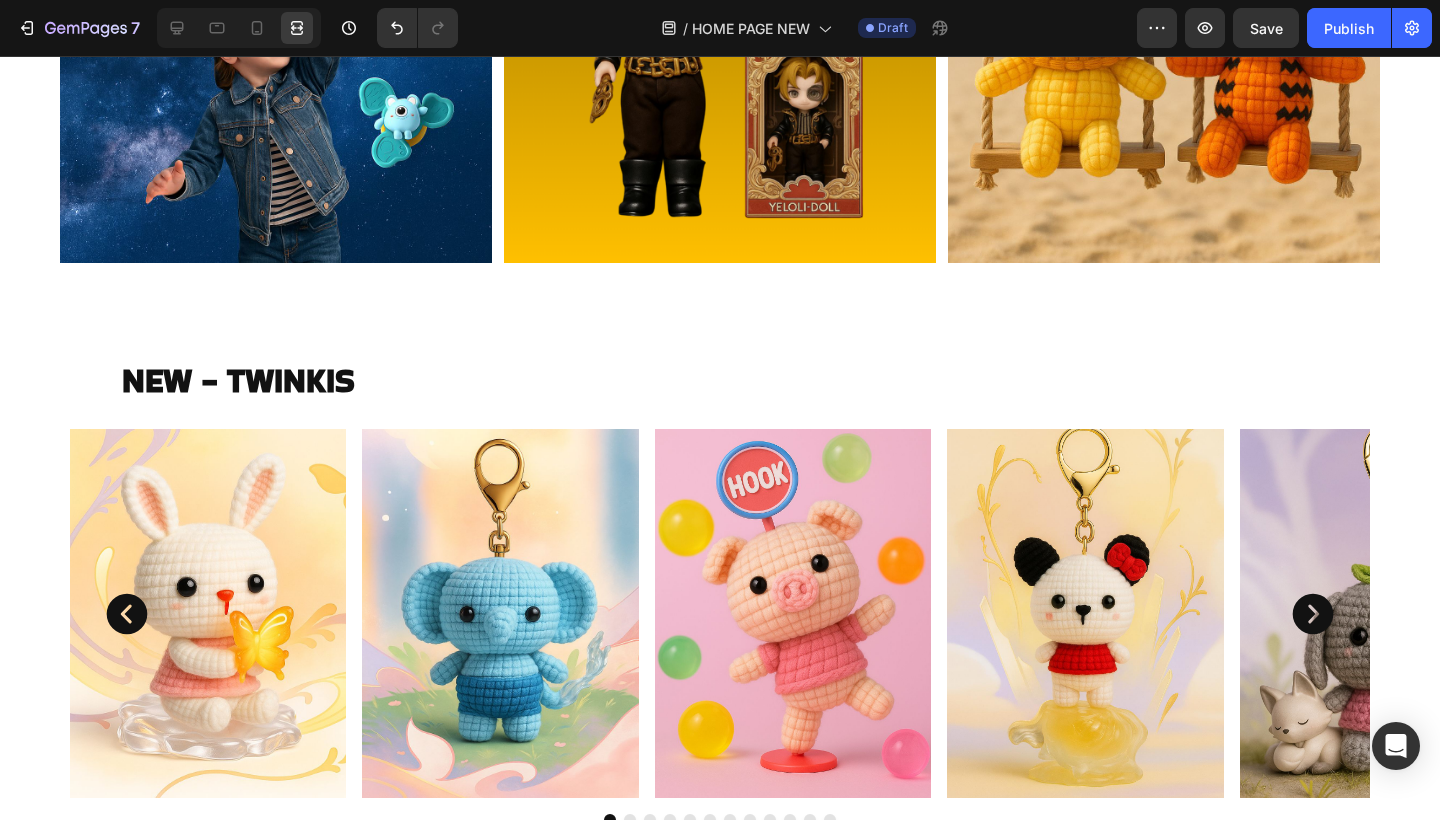 scroll, scrollTop: 5644, scrollLeft: 0, axis: vertical 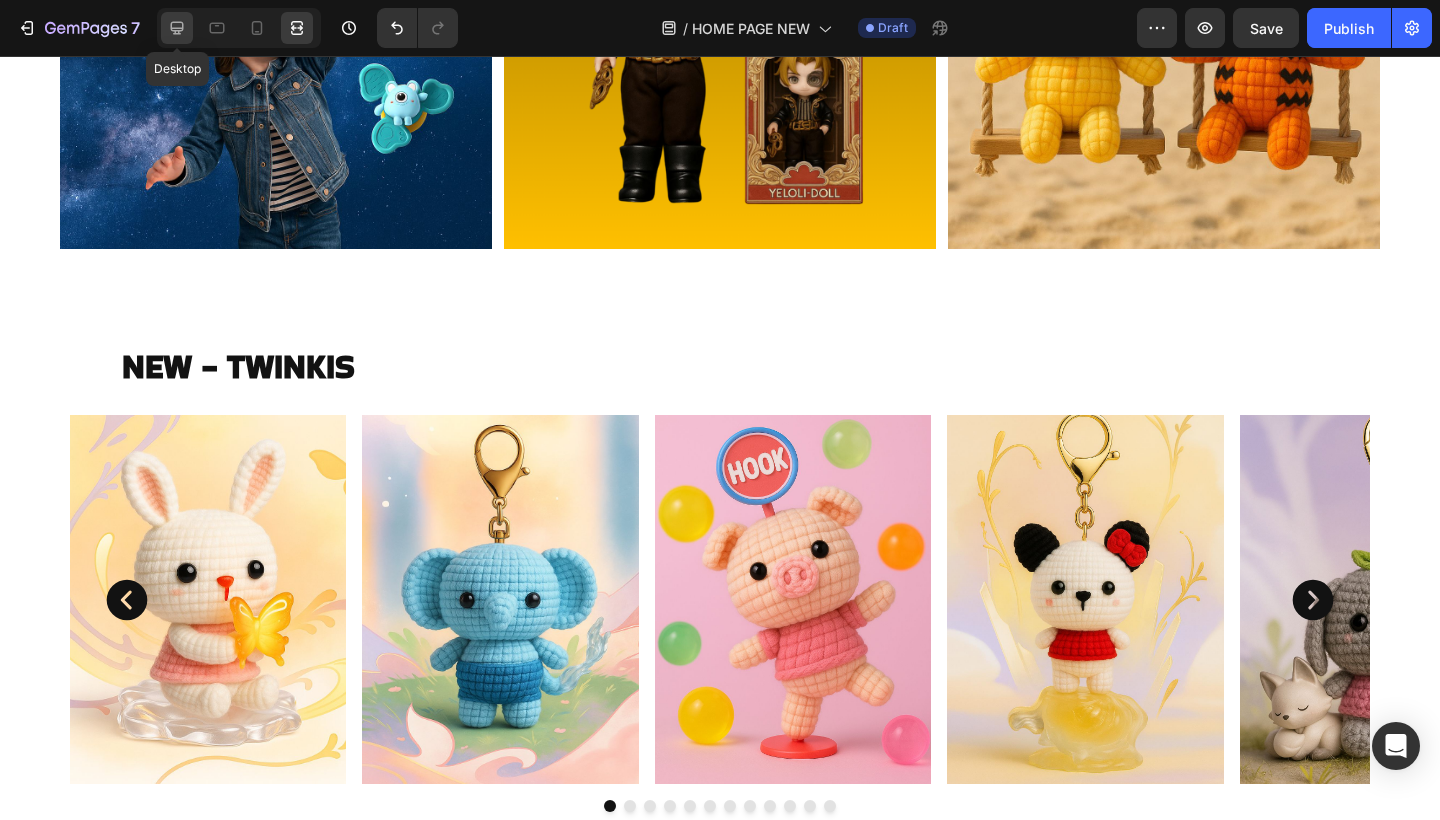 click 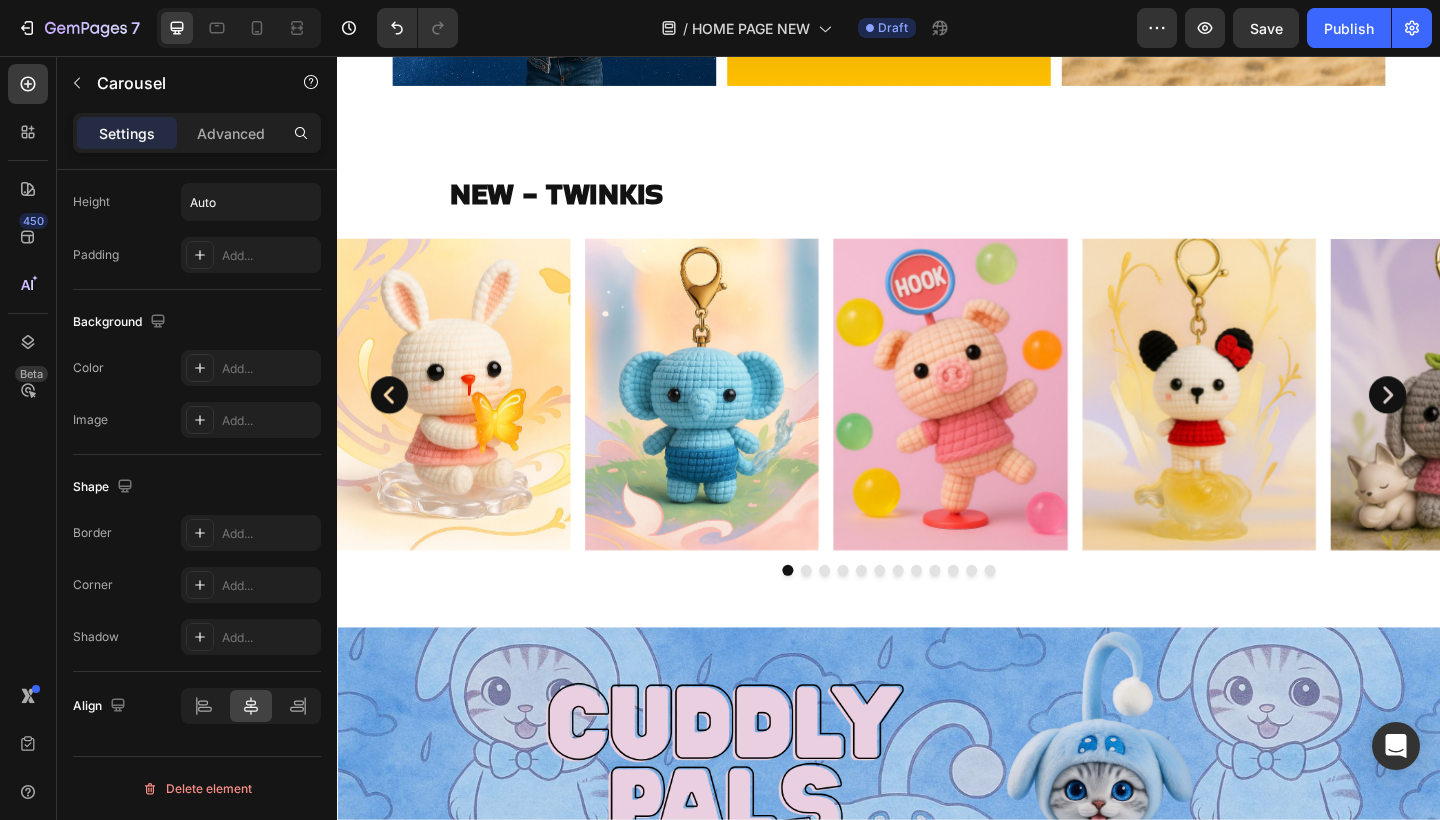 click on "Image Image Image Image Image Image Image Image Image Image Image Image" at bounding box center (937, 424) 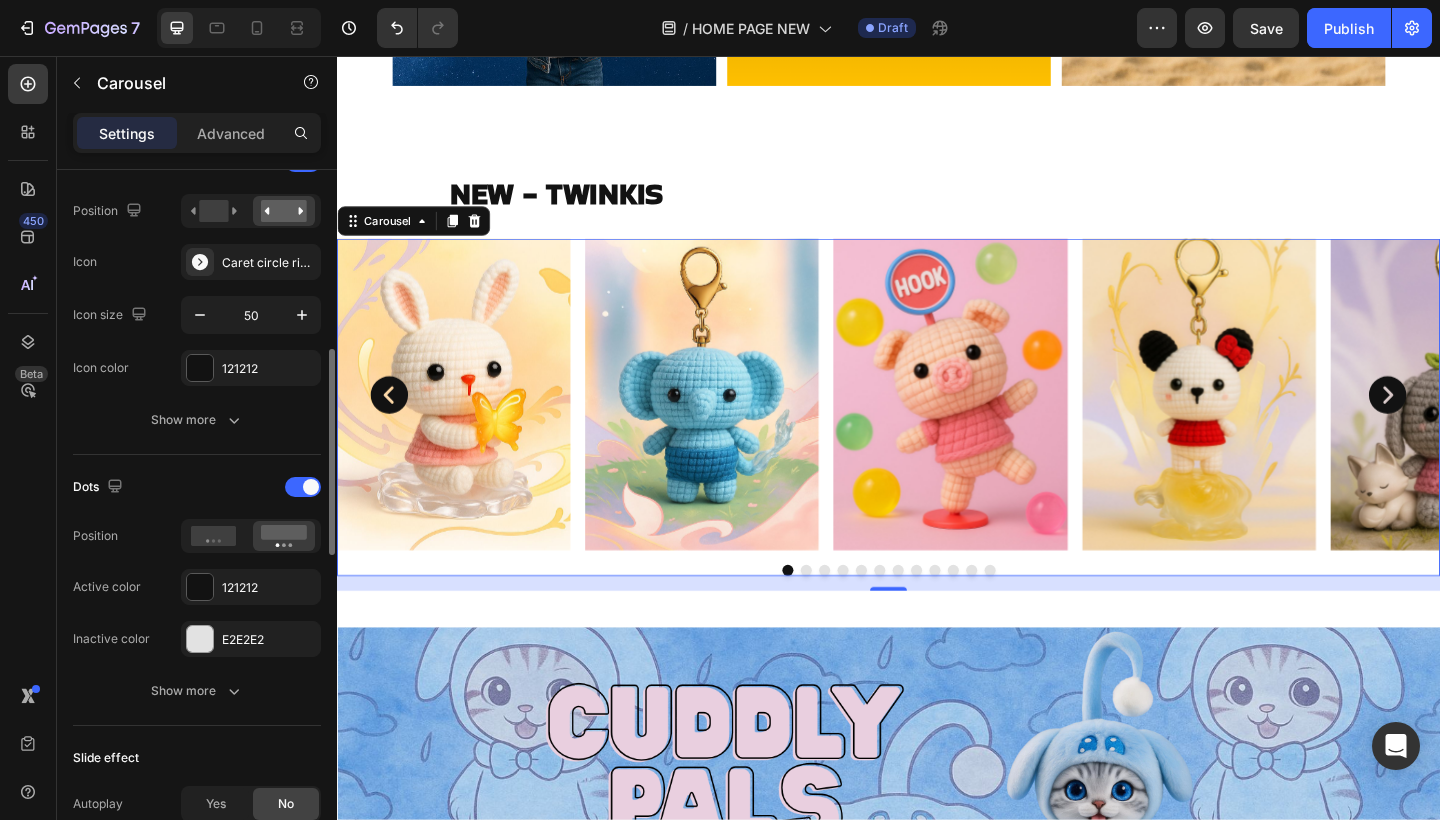 scroll, scrollTop: 688, scrollLeft: 0, axis: vertical 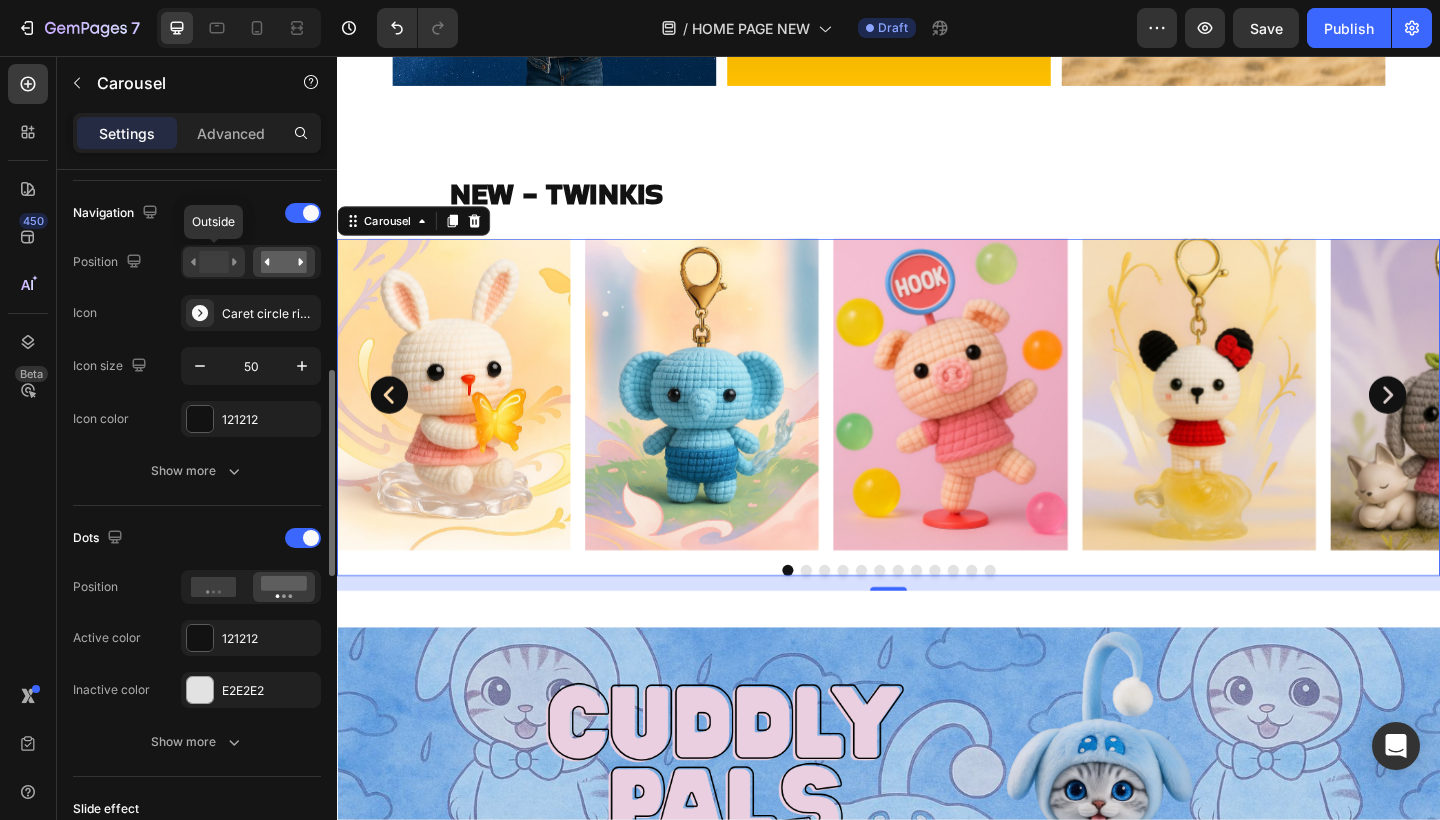 click 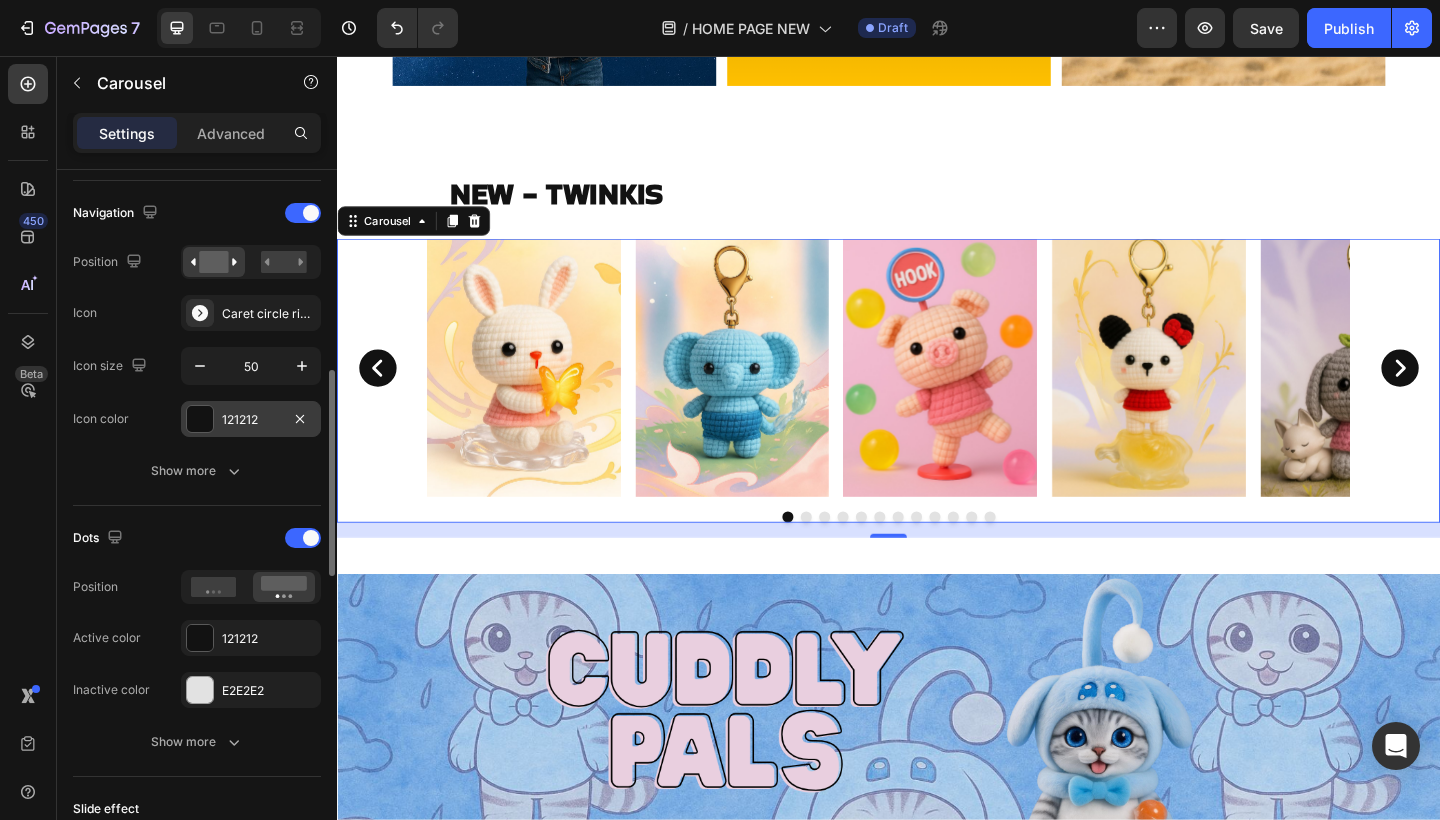 click on "121212" at bounding box center (251, 420) 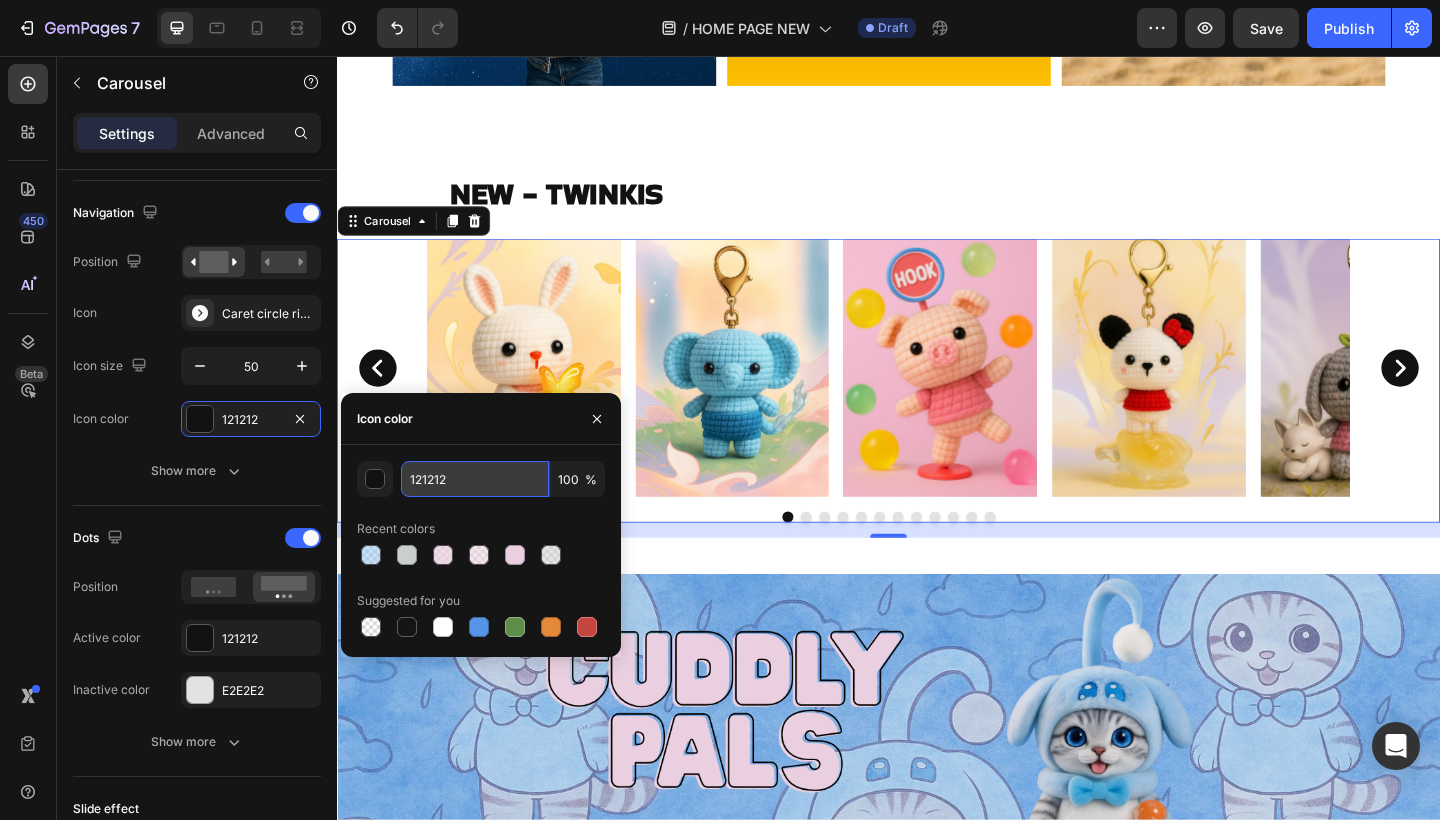 click on "121212" at bounding box center [475, 479] 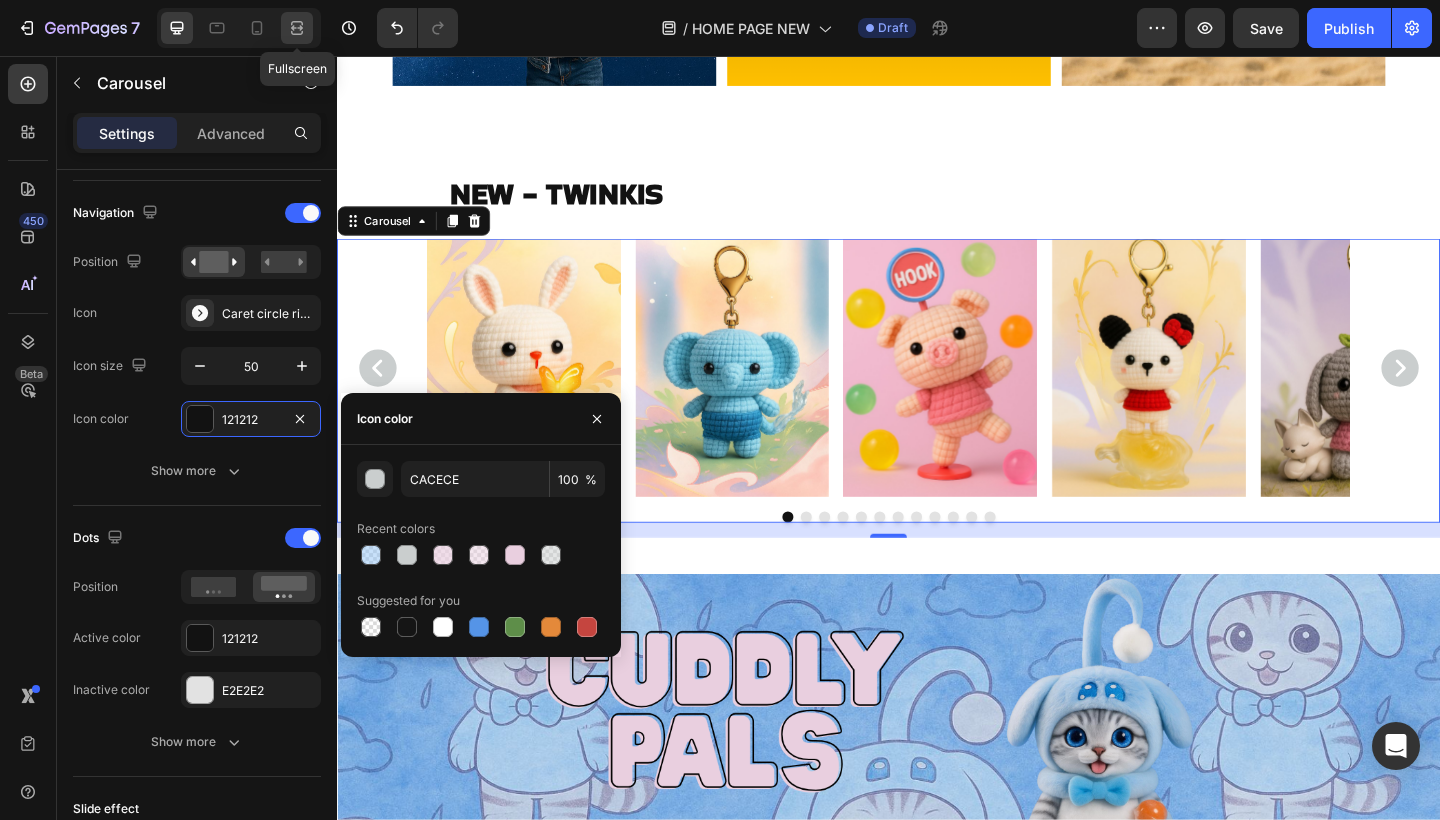 click 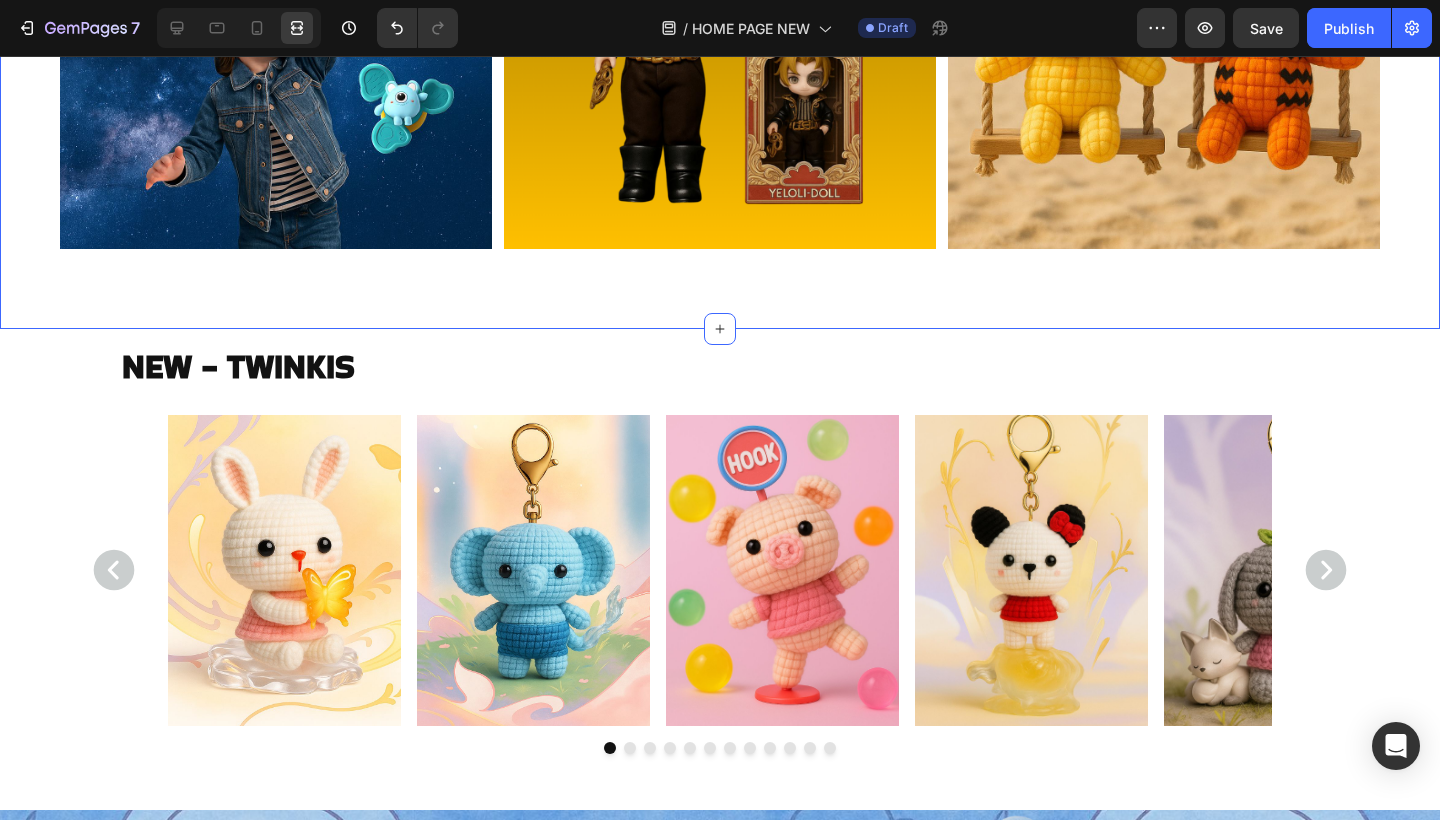 click on "KATEGORIEN Heading Image Image Image Row Image Image Image Row Section 9" at bounding box center [720, -224] 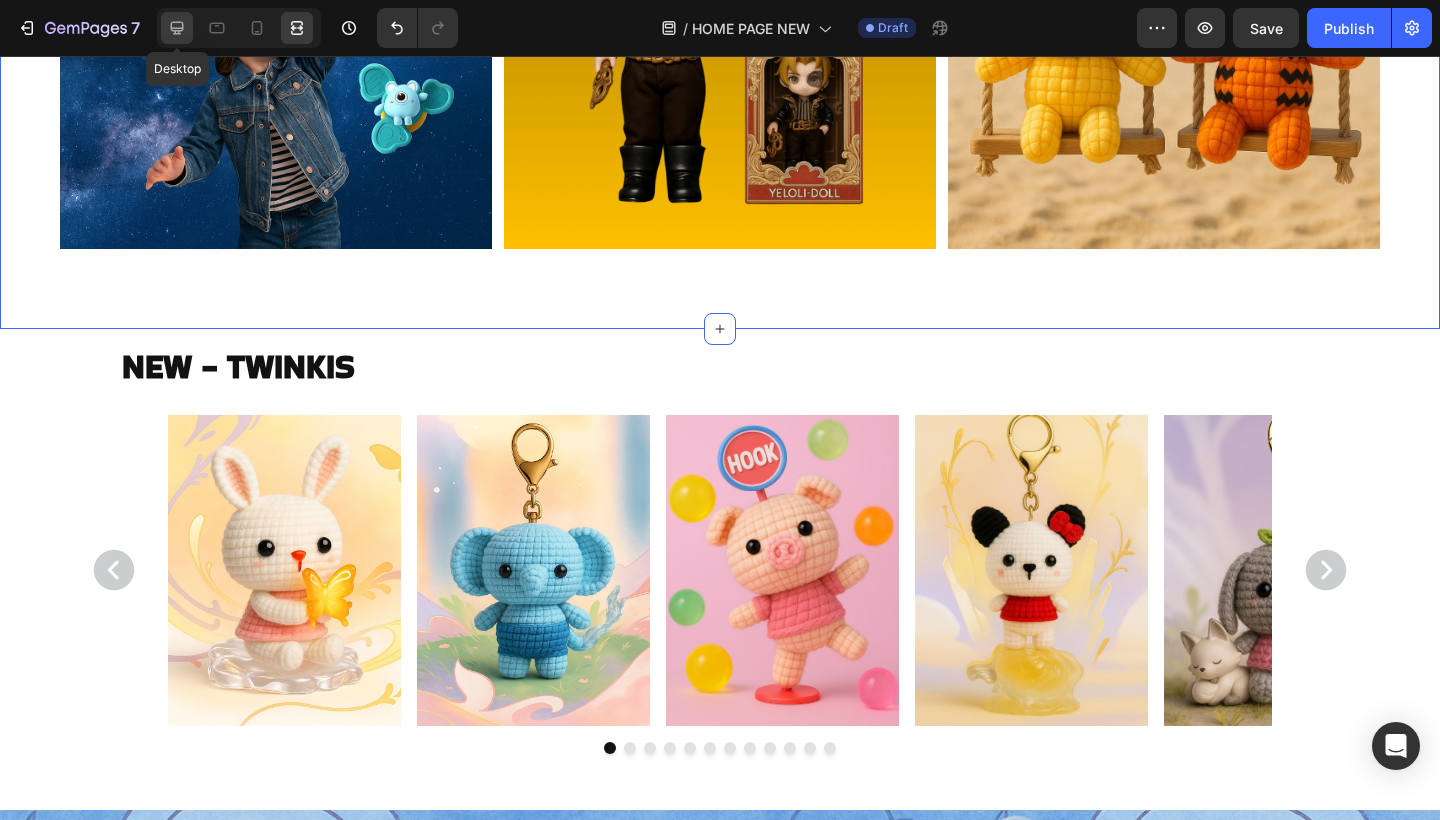 click 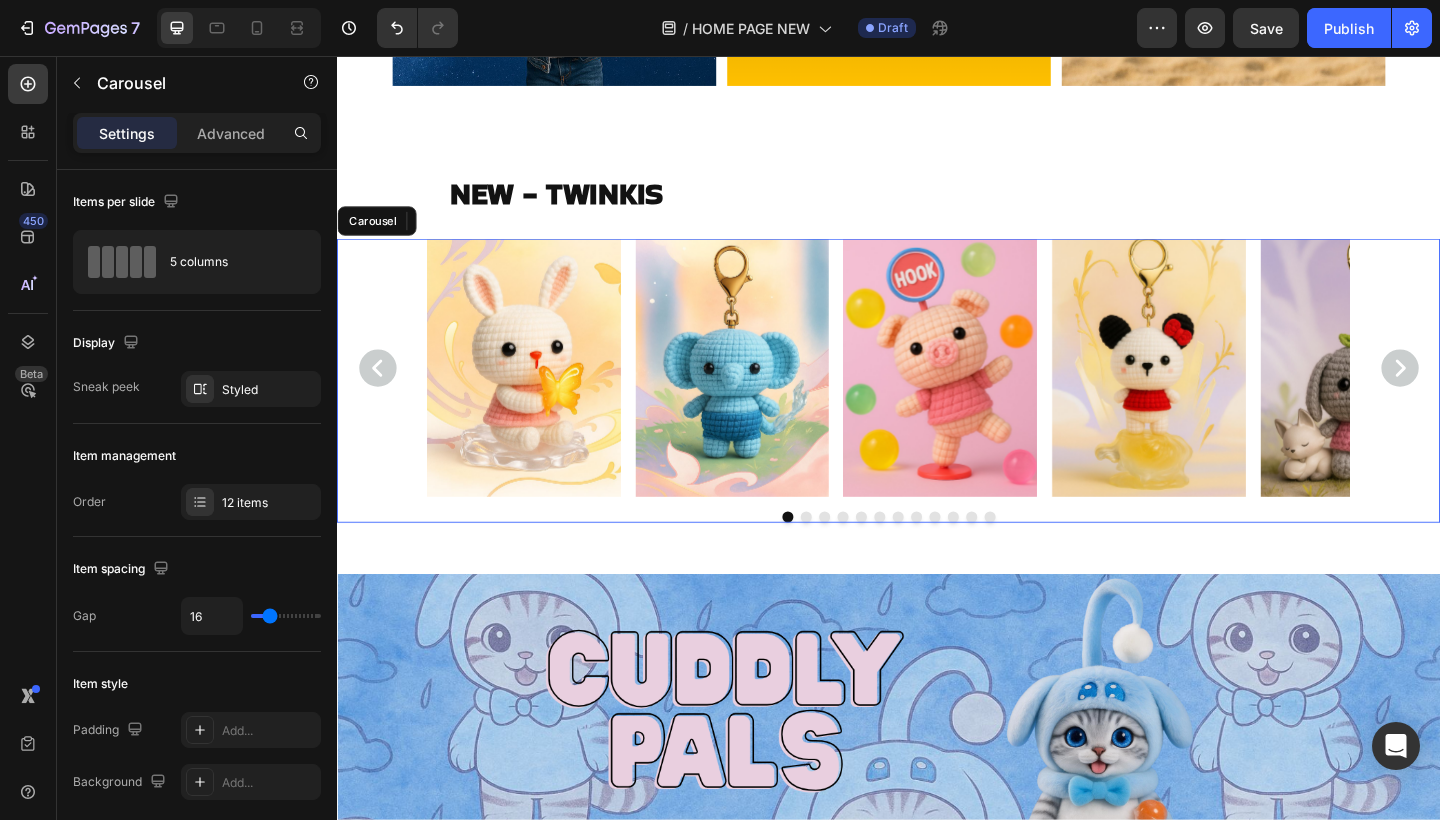 click on "Image Image Image Image Image Image Image Image Image Image Image Image" at bounding box center (937, 395) 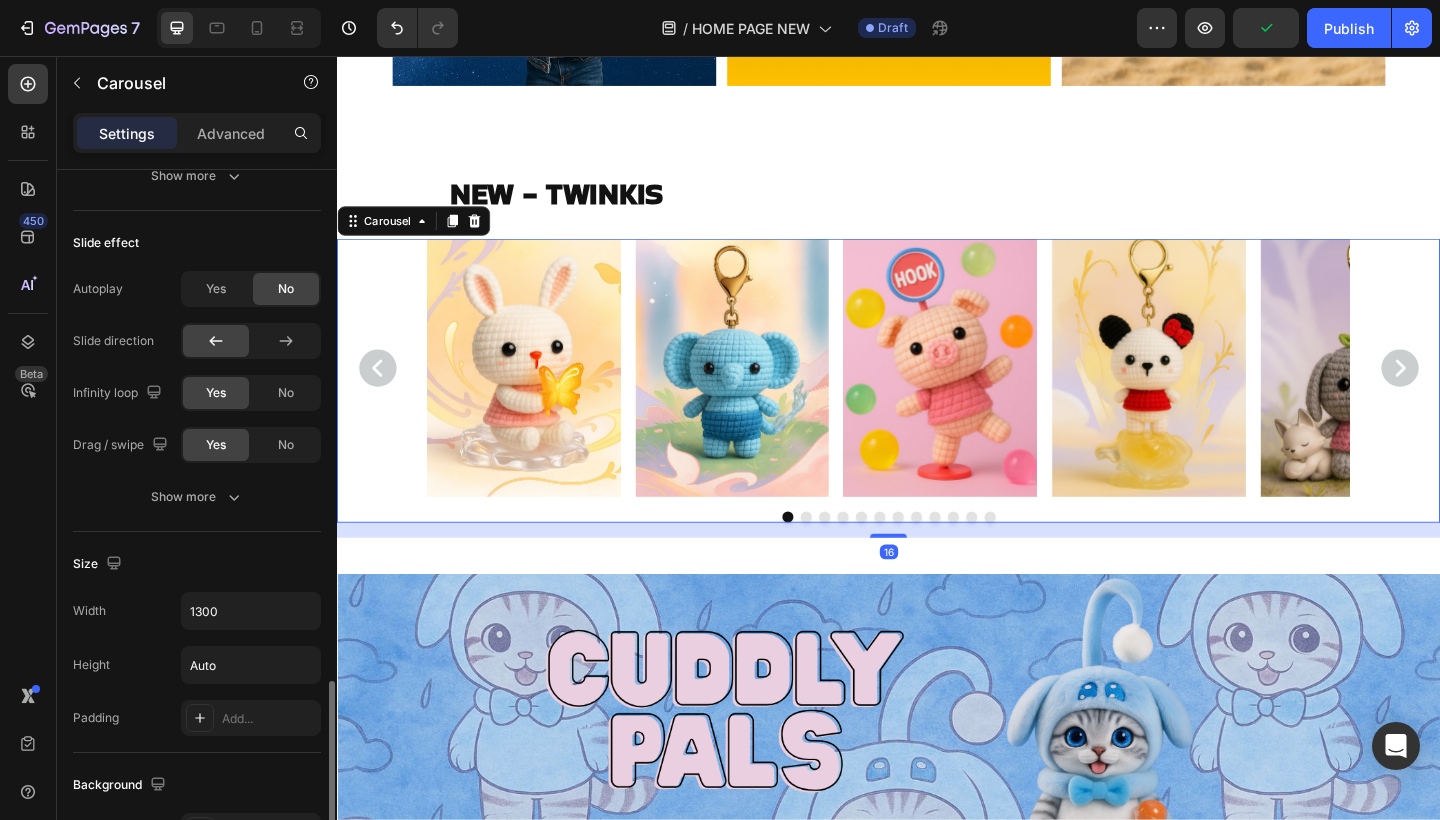 scroll, scrollTop: 1521, scrollLeft: 0, axis: vertical 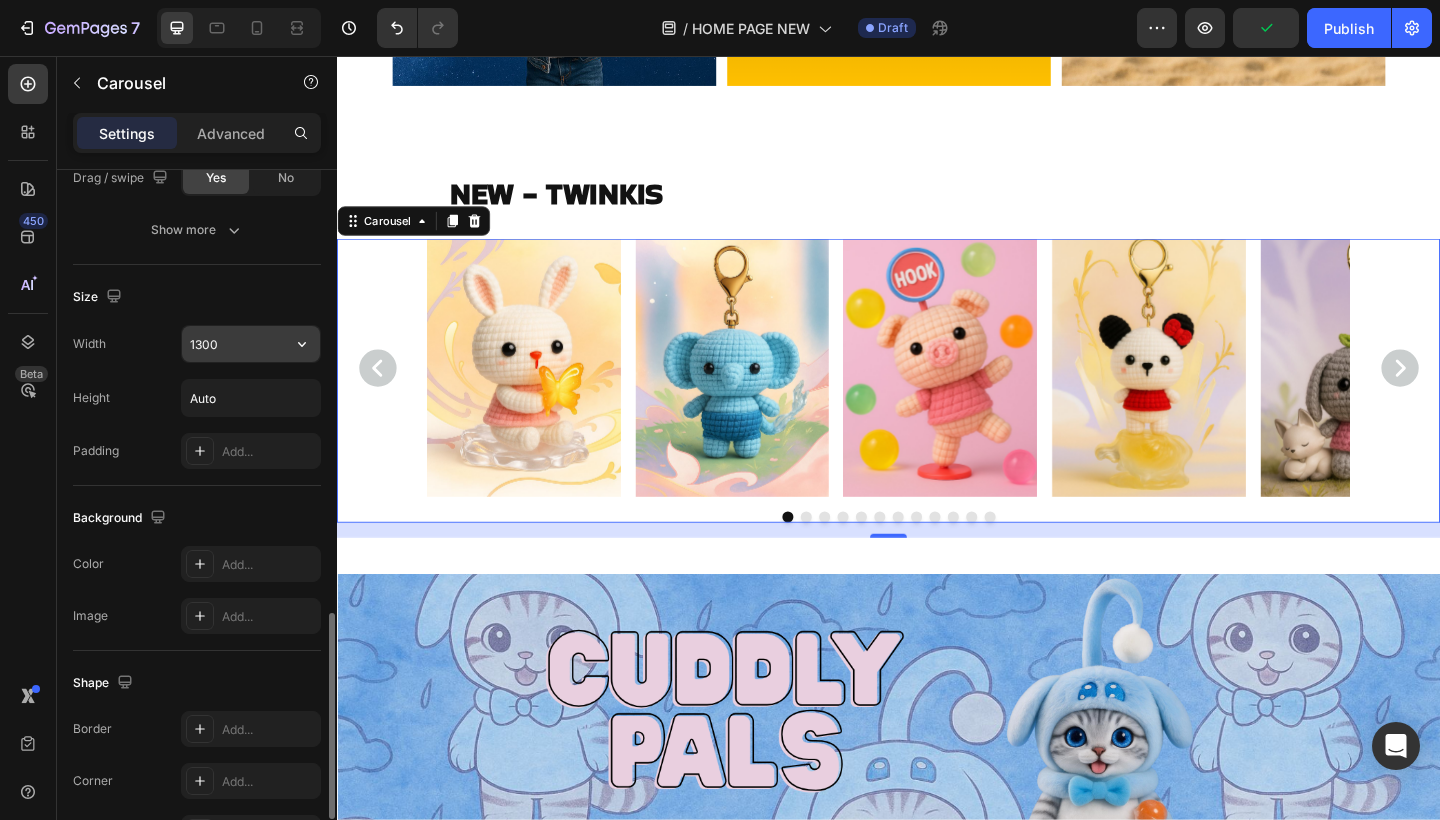 click on "1300" at bounding box center [251, 344] 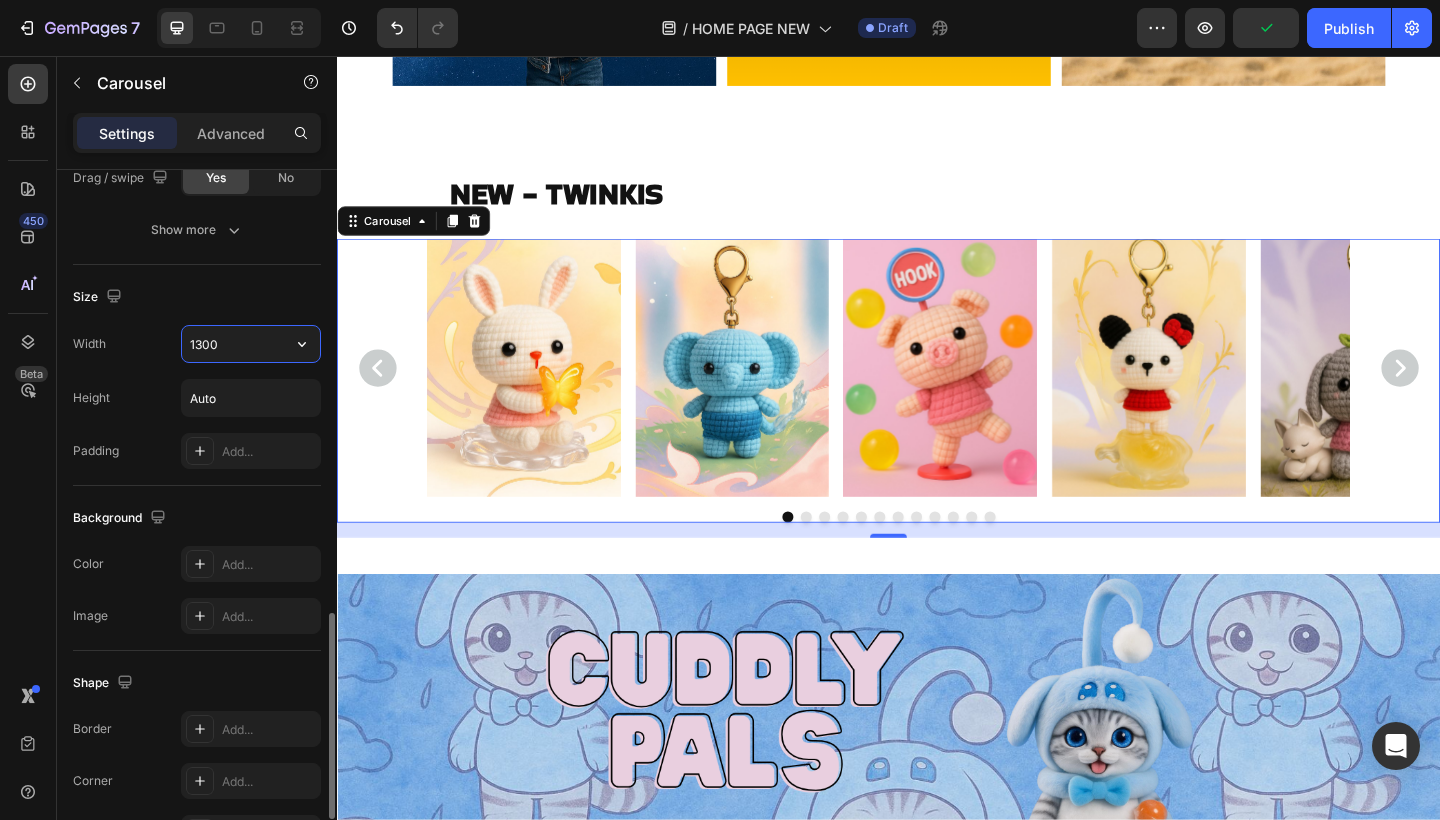 click on "1300" at bounding box center [251, 344] 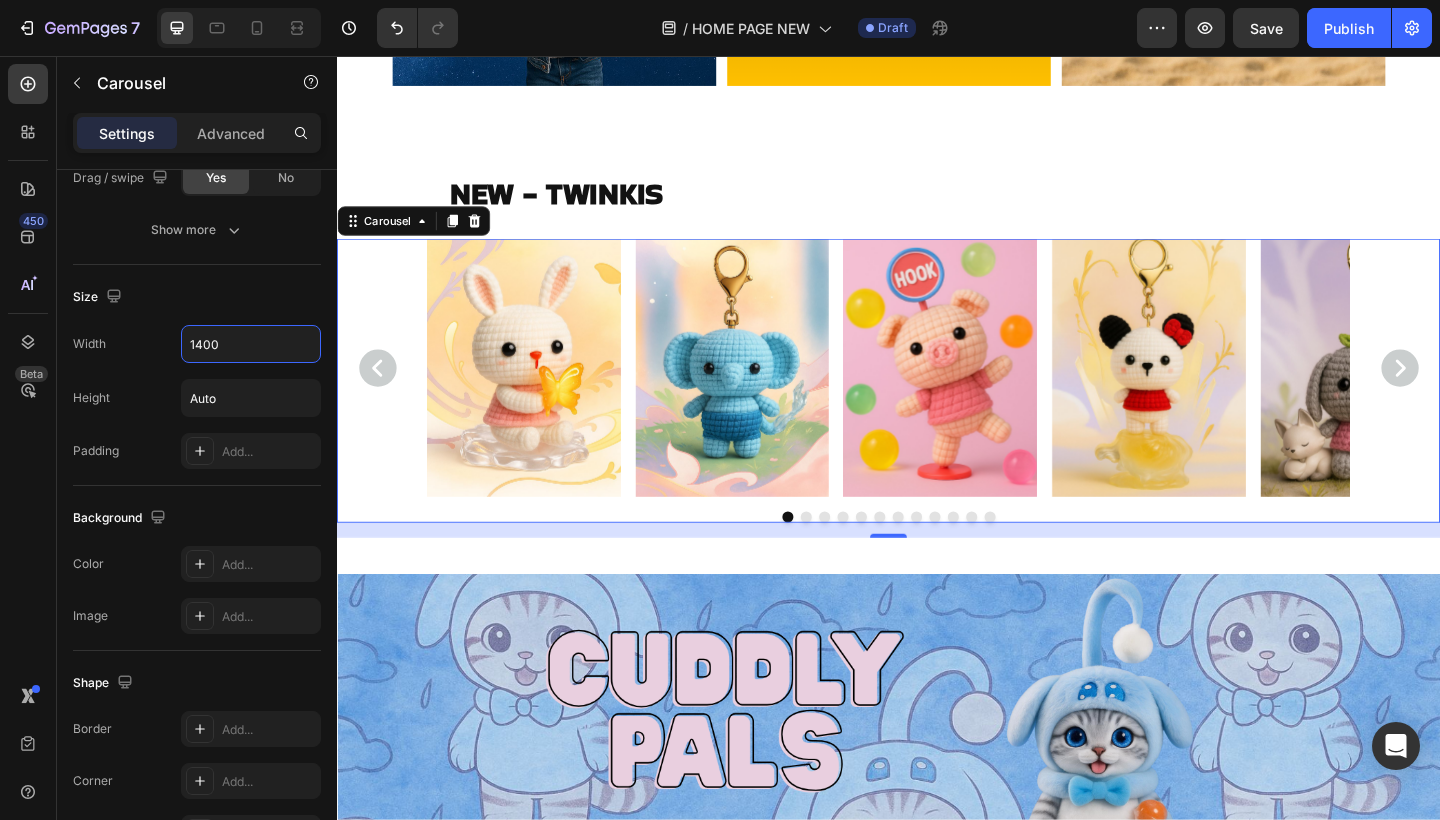 type on "1400" 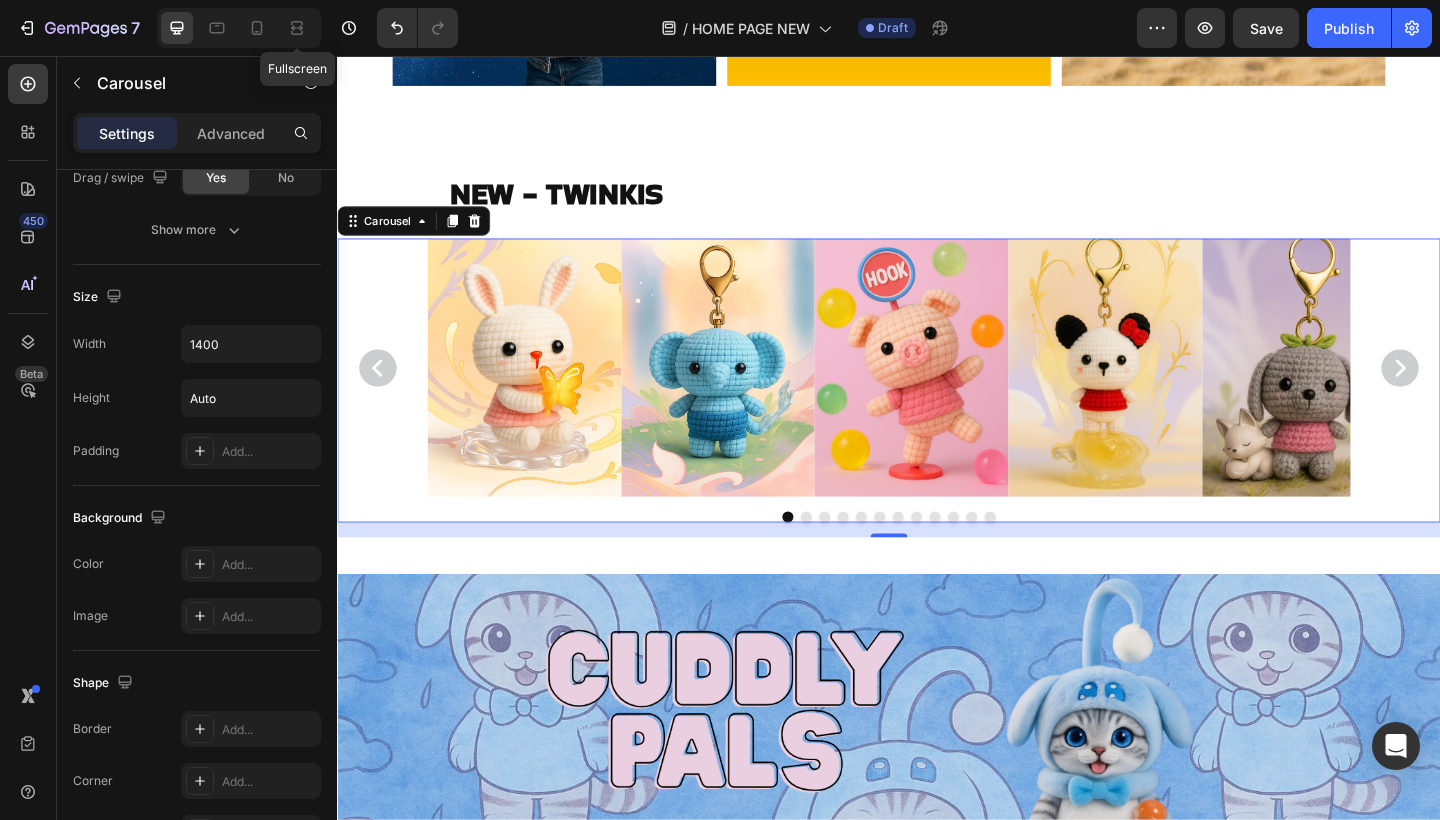click 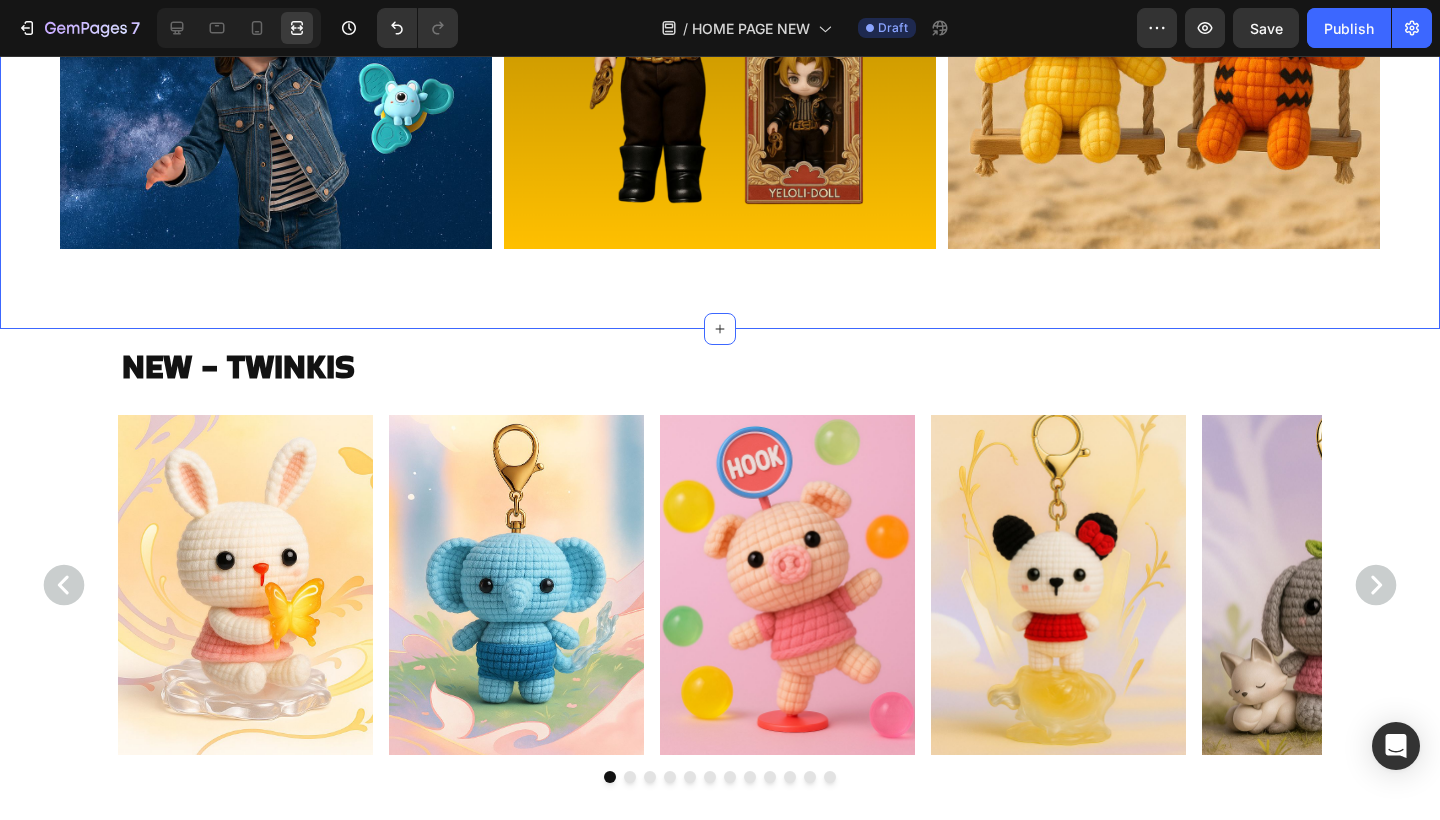 click on "KATEGORIEN Heading Image Image Image Row Image Image Image Row" at bounding box center [720, -216] 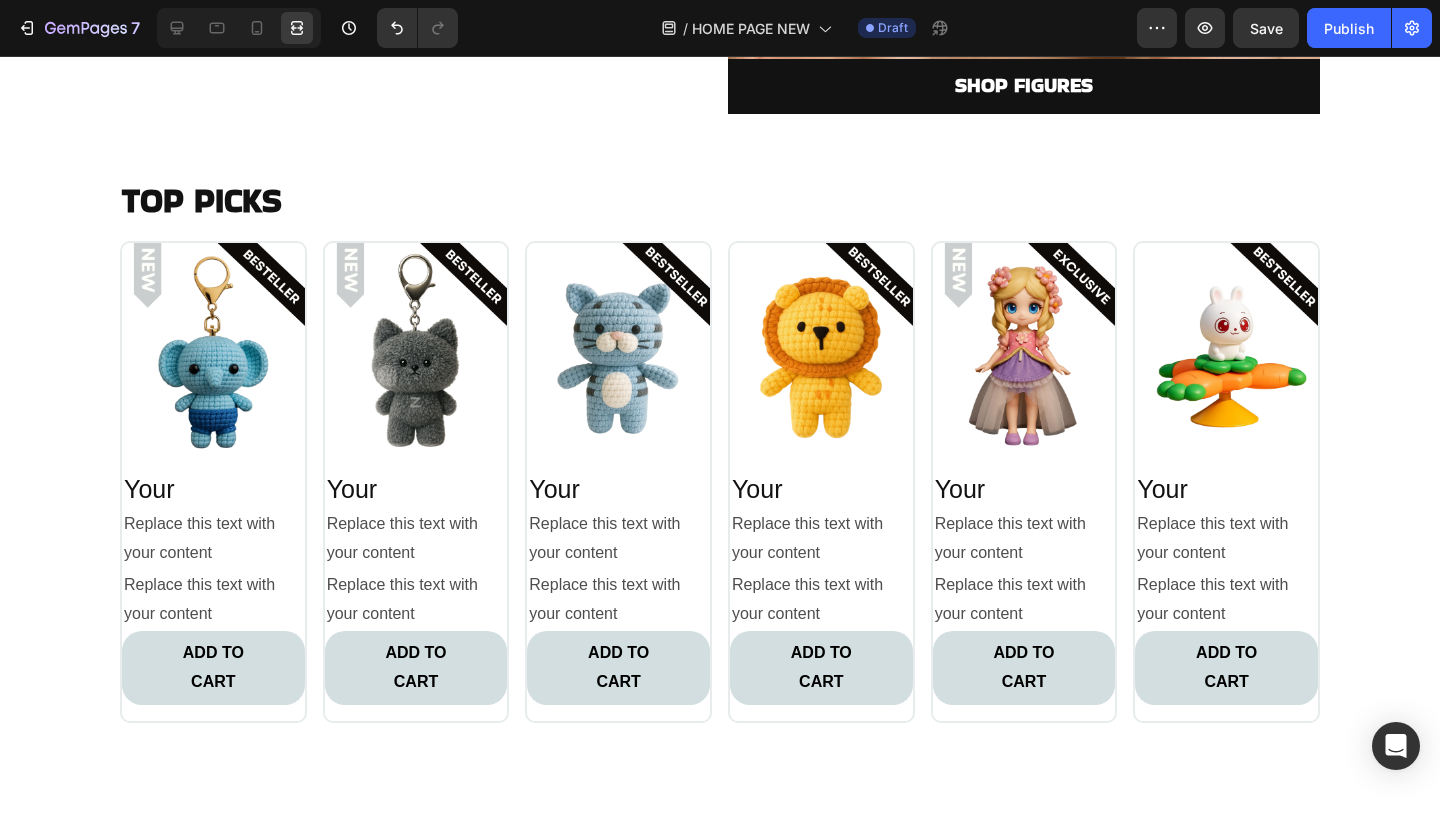 scroll, scrollTop: 2610, scrollLeft: 0, axis: vertical 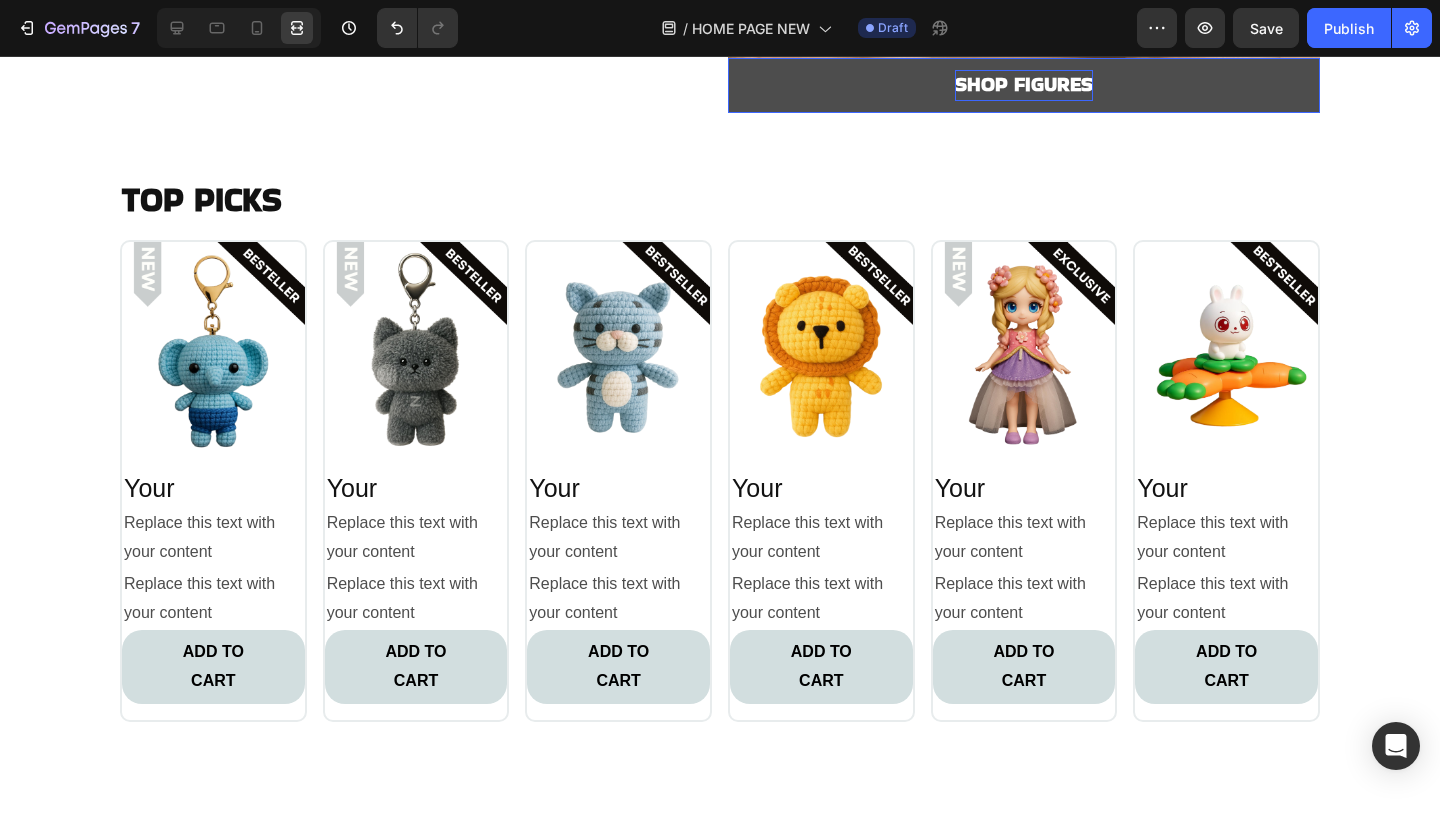 click on "SHOP FIGURES" at bounding box center [1024, 84] 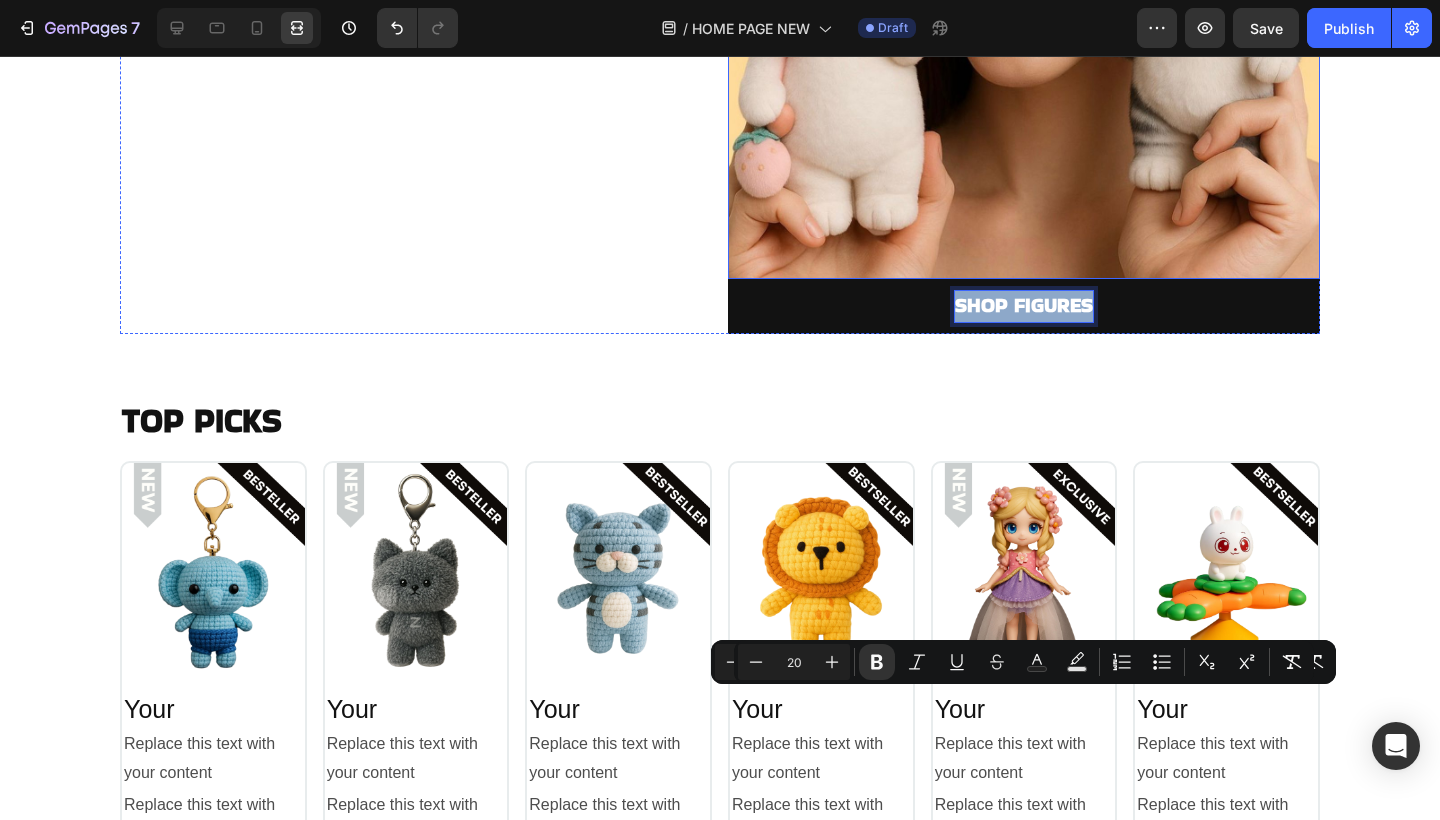 scroll, scrollTop: 2702, scrollLeft: 0, axis: vertical 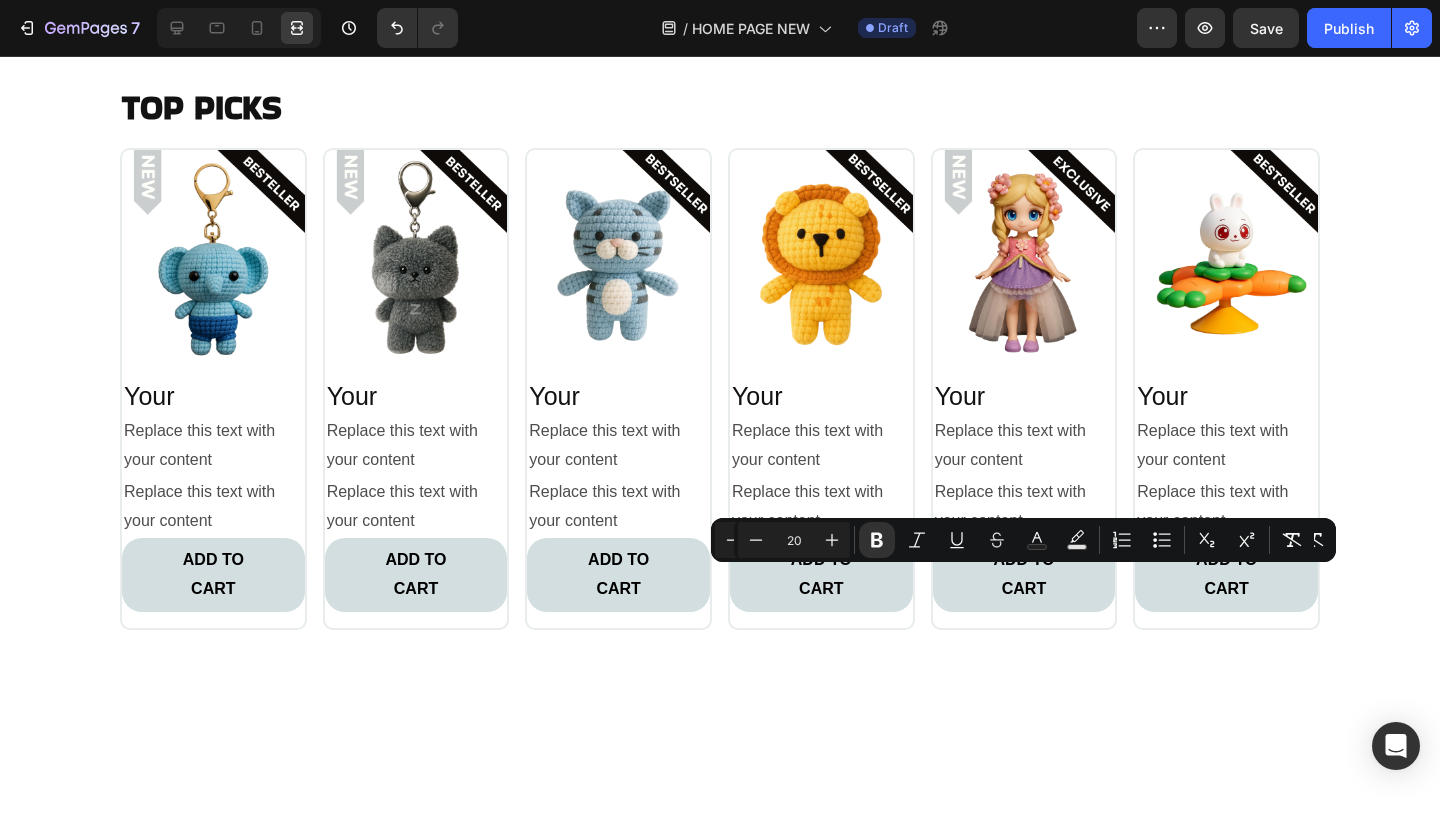 click on "SHOP FIGURES" at bounding box center (1024, -8) 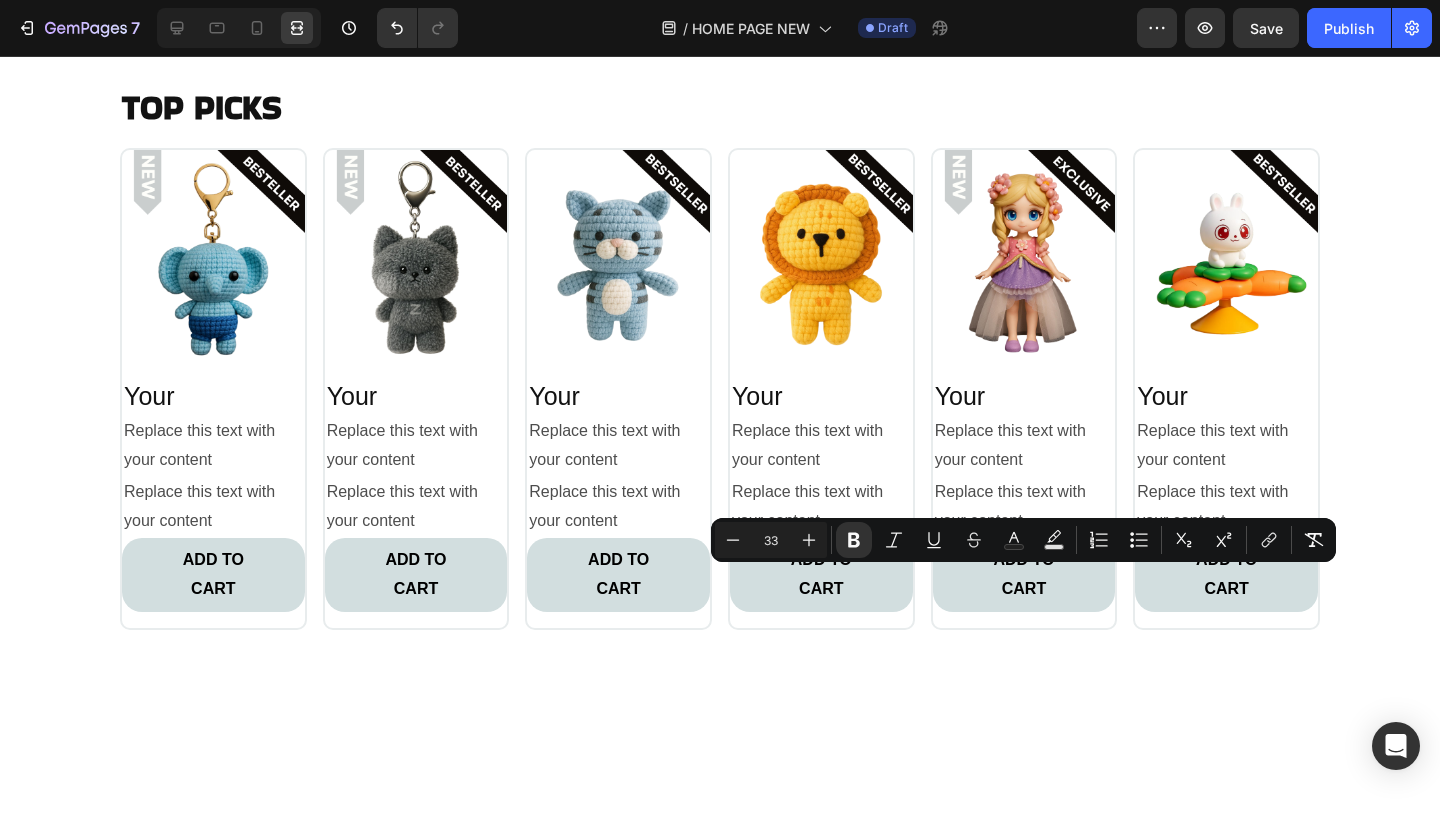 click on "SHOP FIGURES" at bounding box center [1024, -8] 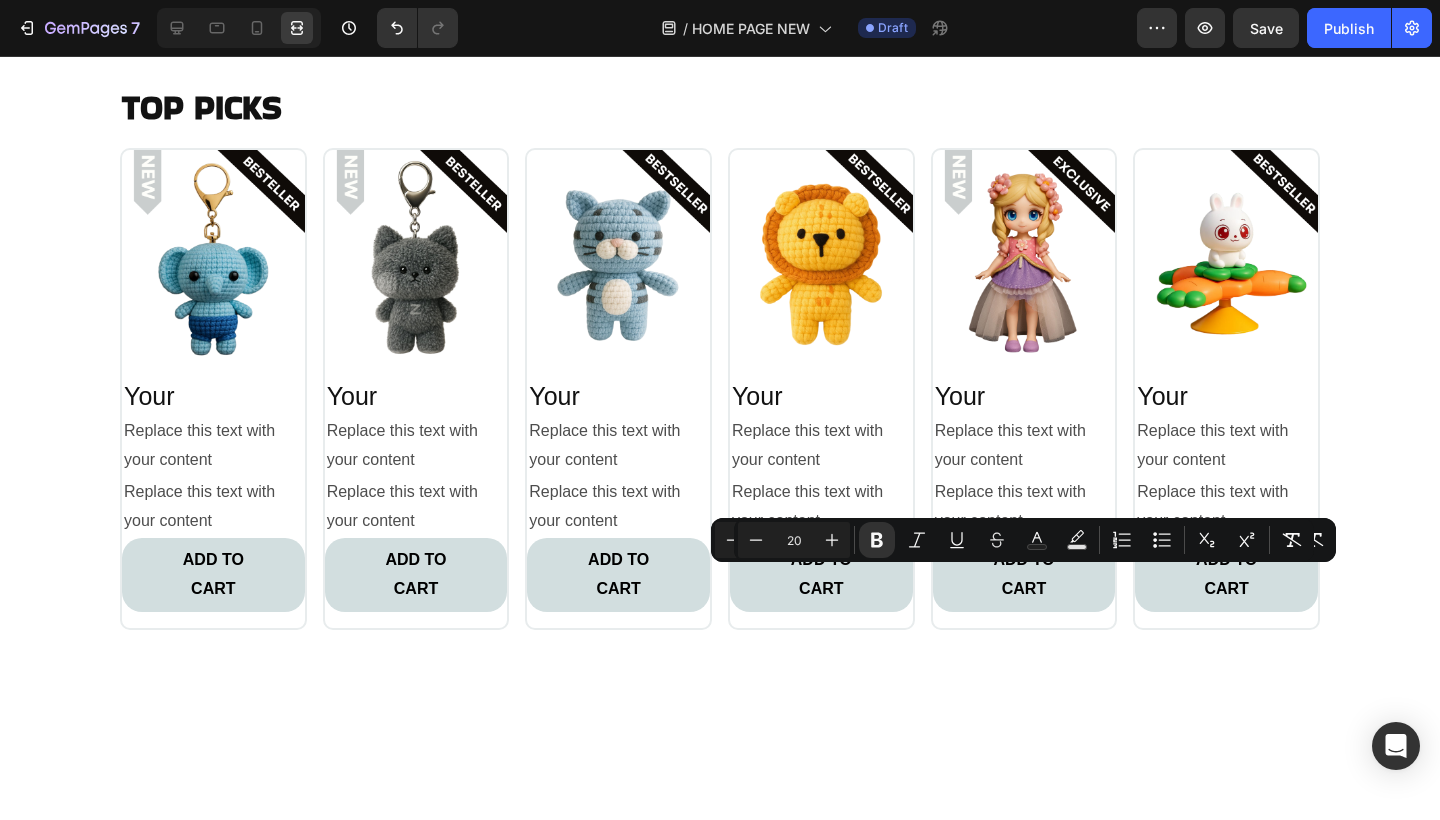 click on "SHOP FIGURES" at bounding box center [1024, -8] 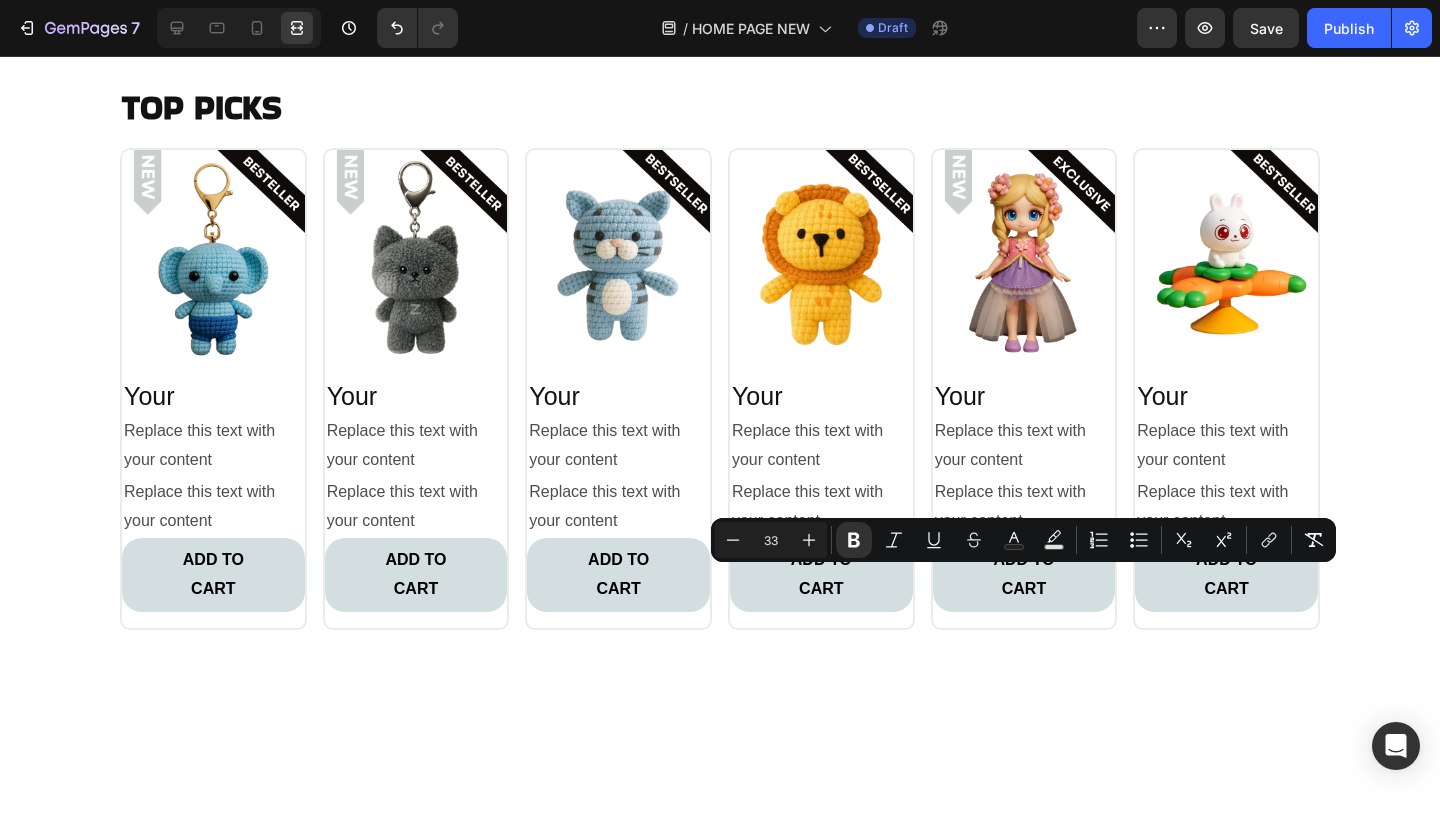 click on "SHOP ANHÄNGER" at bounding box center (1024, -8) 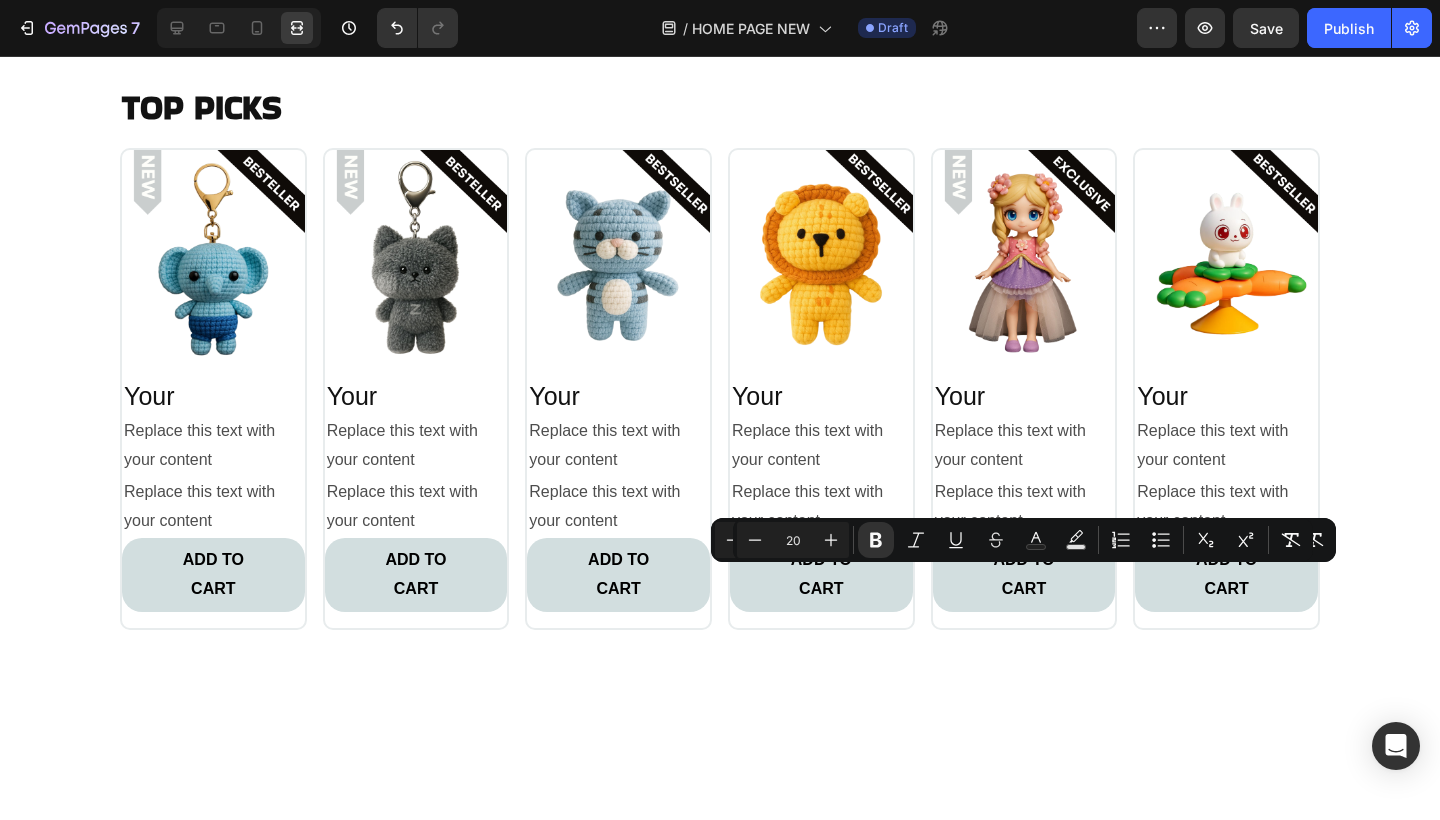 click on "SHOP ANHÄNGER" at bounding box center [1024, -8] 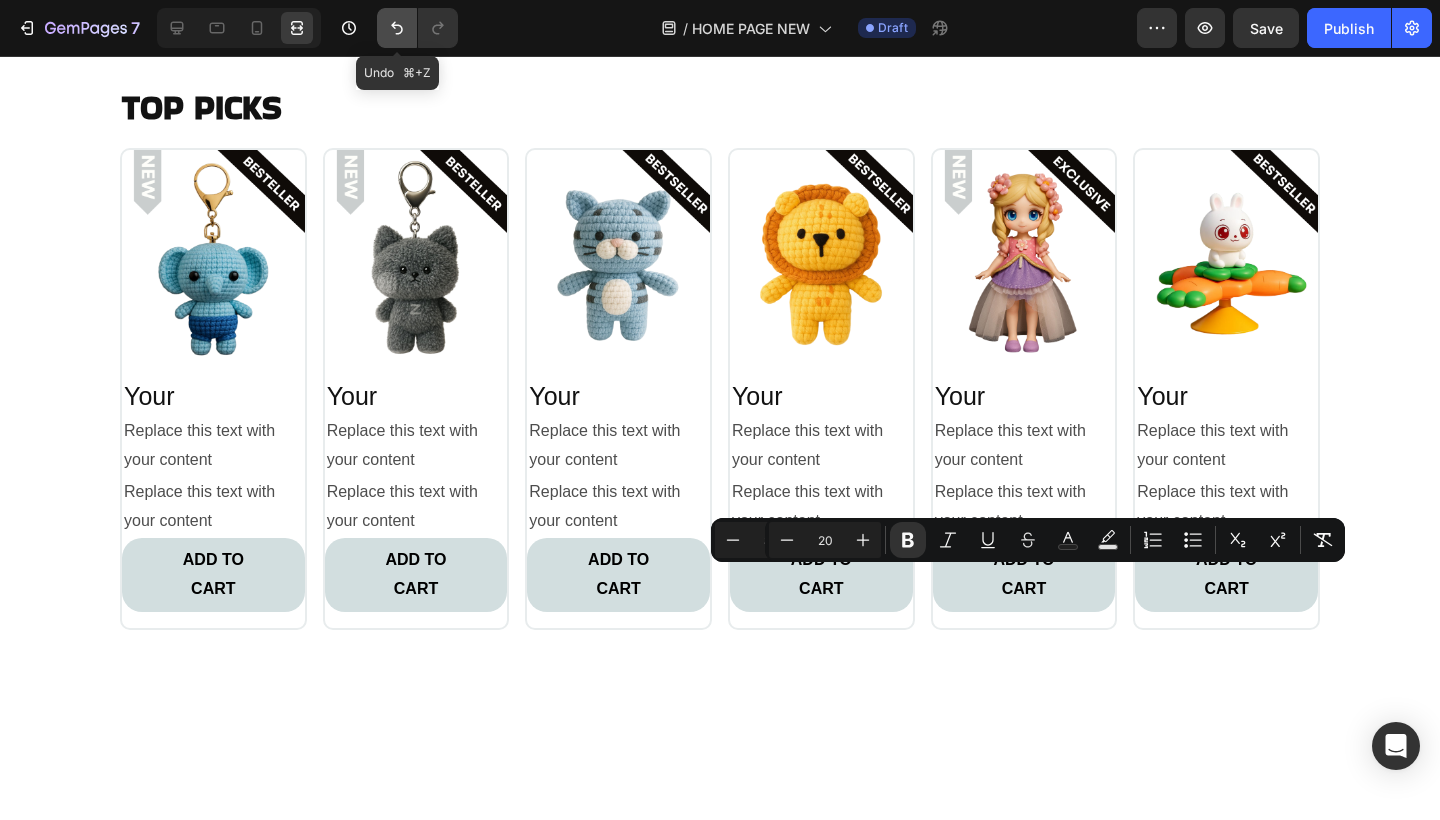 click 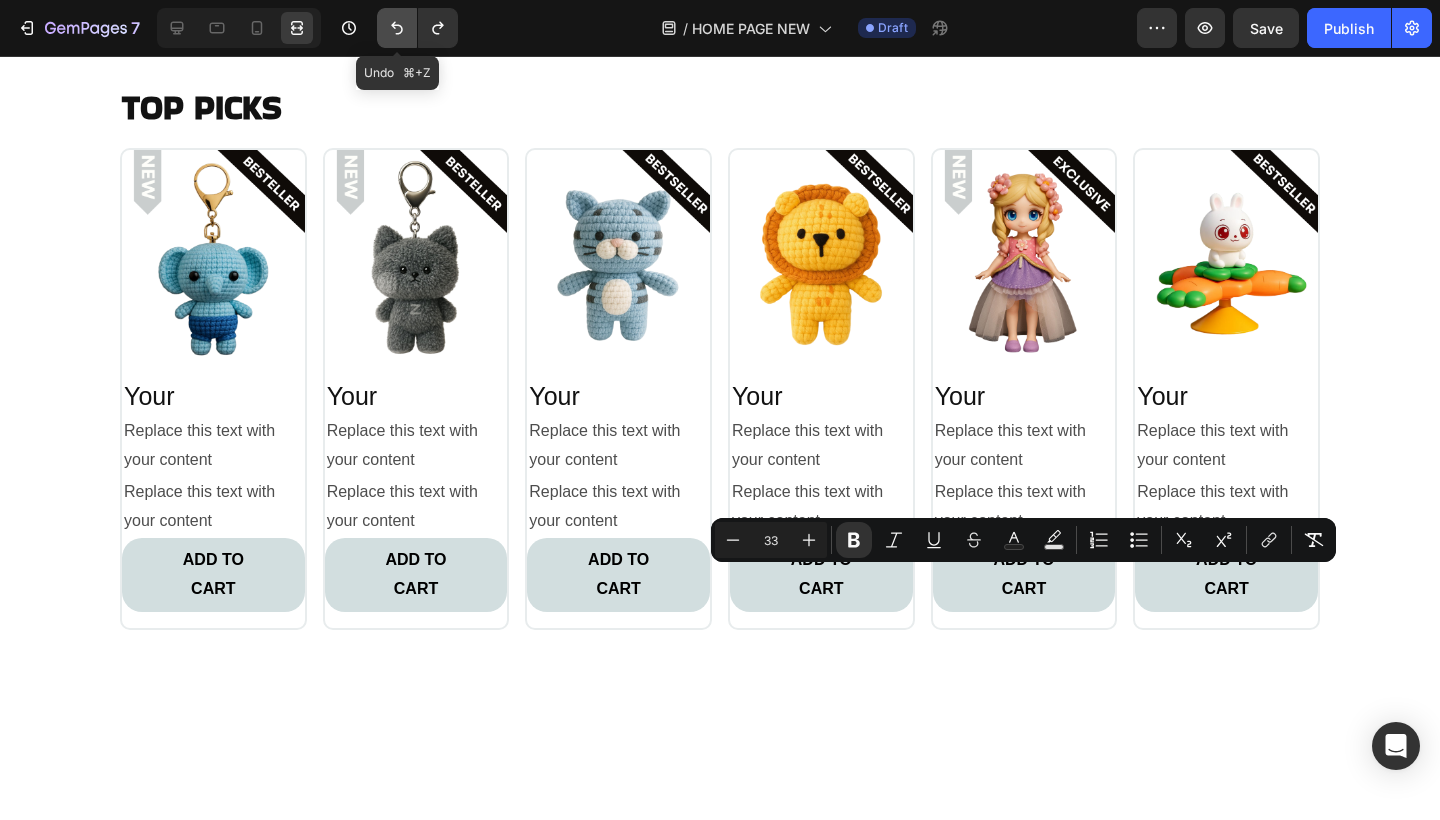 click 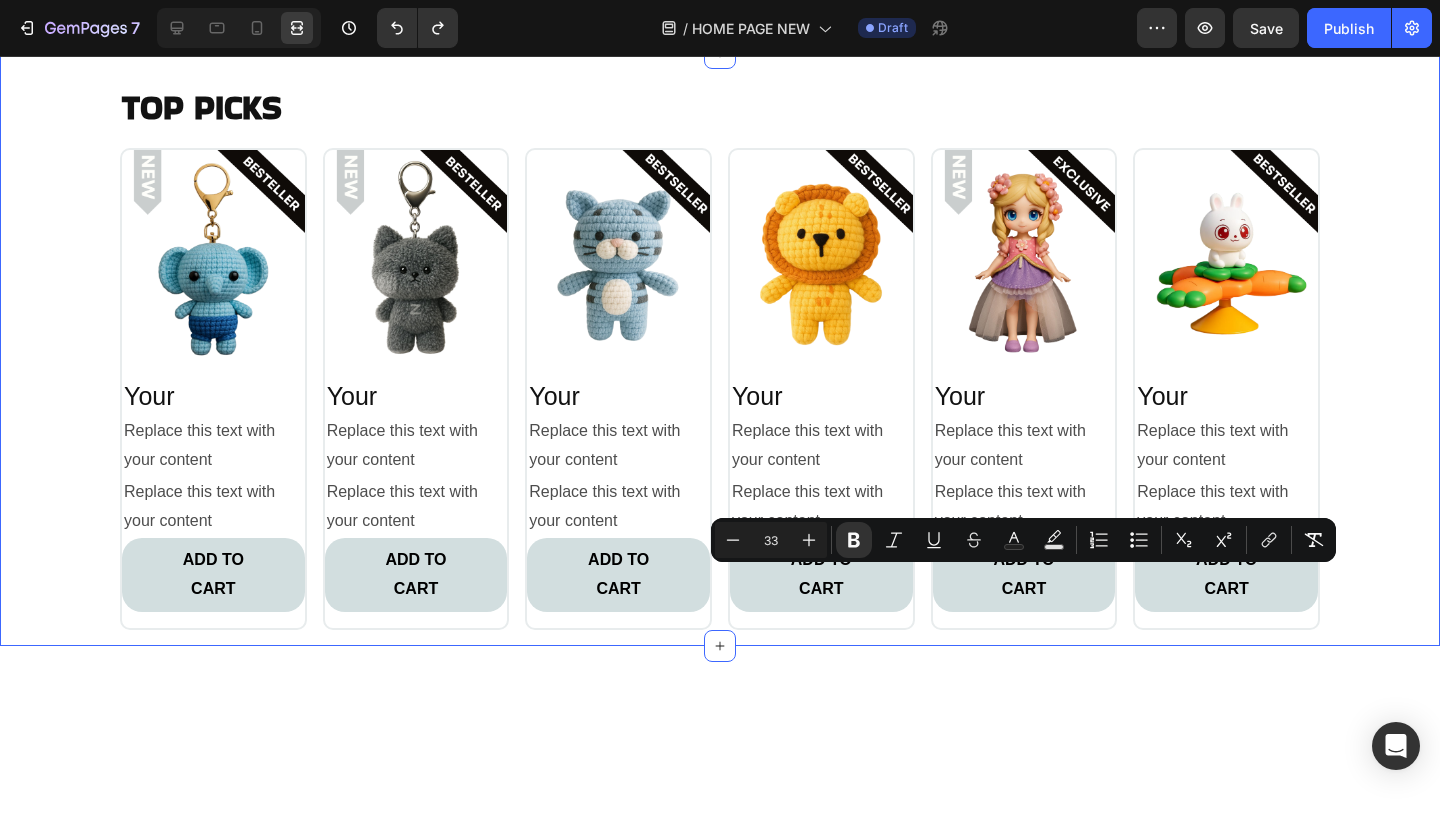 click on "TOP PICKS Heading Image Your  Heading Replace this text with your content Text Block Replace this text with your content Text Block ADD TO CART Button Row Image Your  Heading Replace this text with your content Text Block Replace this text with your content Text Block ADD TO CART Button Row Image Your  Heading Replace this text with your content Text Block Replace this text with your content Text Block ADD TO CART Button Row Image Your  Heading Replace this text with your content Text Block Replace this text with your content Text Block ADD TO CART Button Row Image Your  Heading Replace this text with your content Text Block Replace this text with your content Text Block ADD TO CART Button Row Image Your  Heading Replace this text with your content Text Block Replace this text with your content Text Block ADD TO CART Button Row Carousel Section 6" at bounding box center [720, 349] 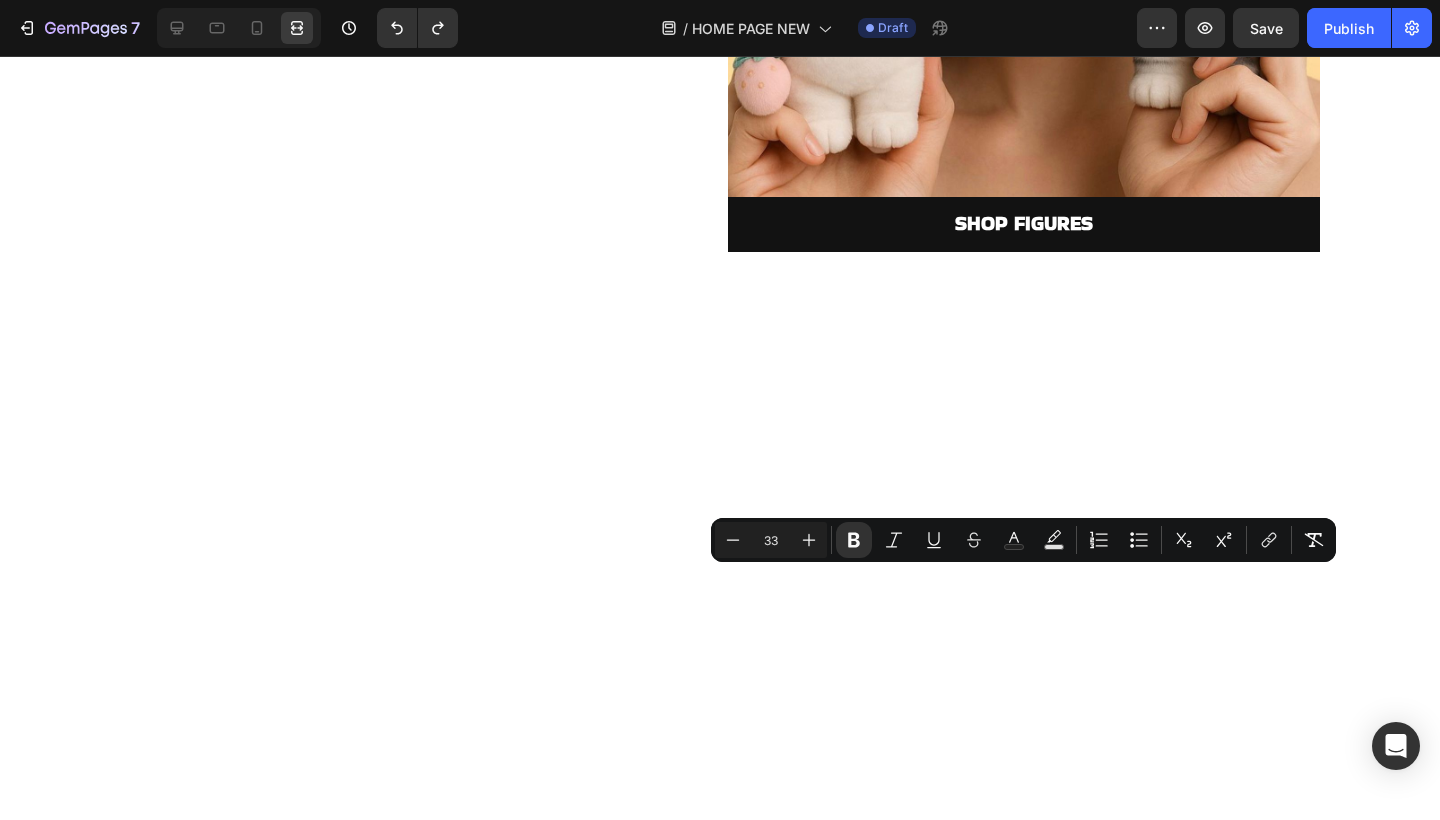 scroll, scrollTop: 2456, scrollLeft: 0, axis: vertical 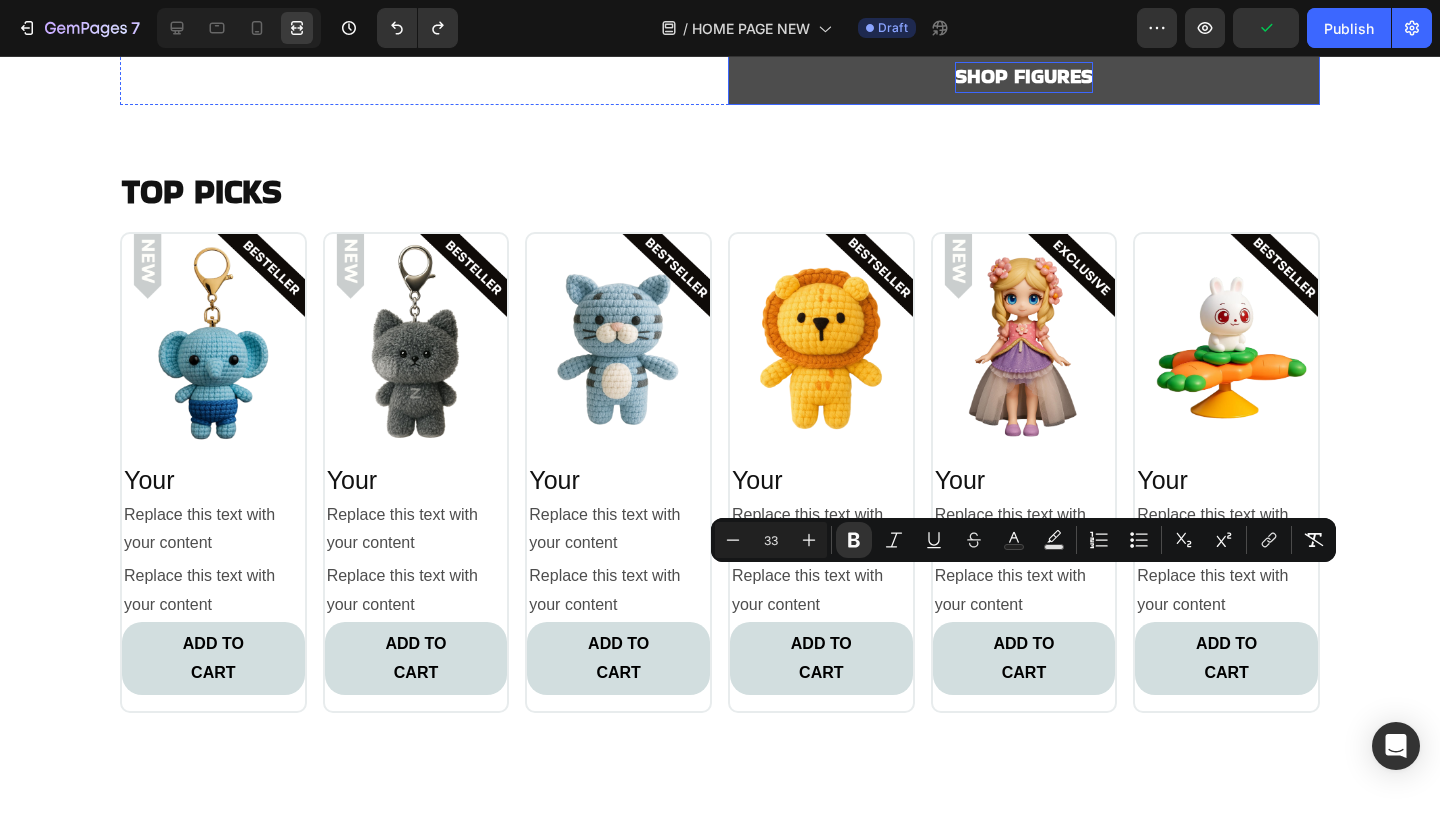 click on "SHOP FIGURES" at bounding box center (1024, 76) 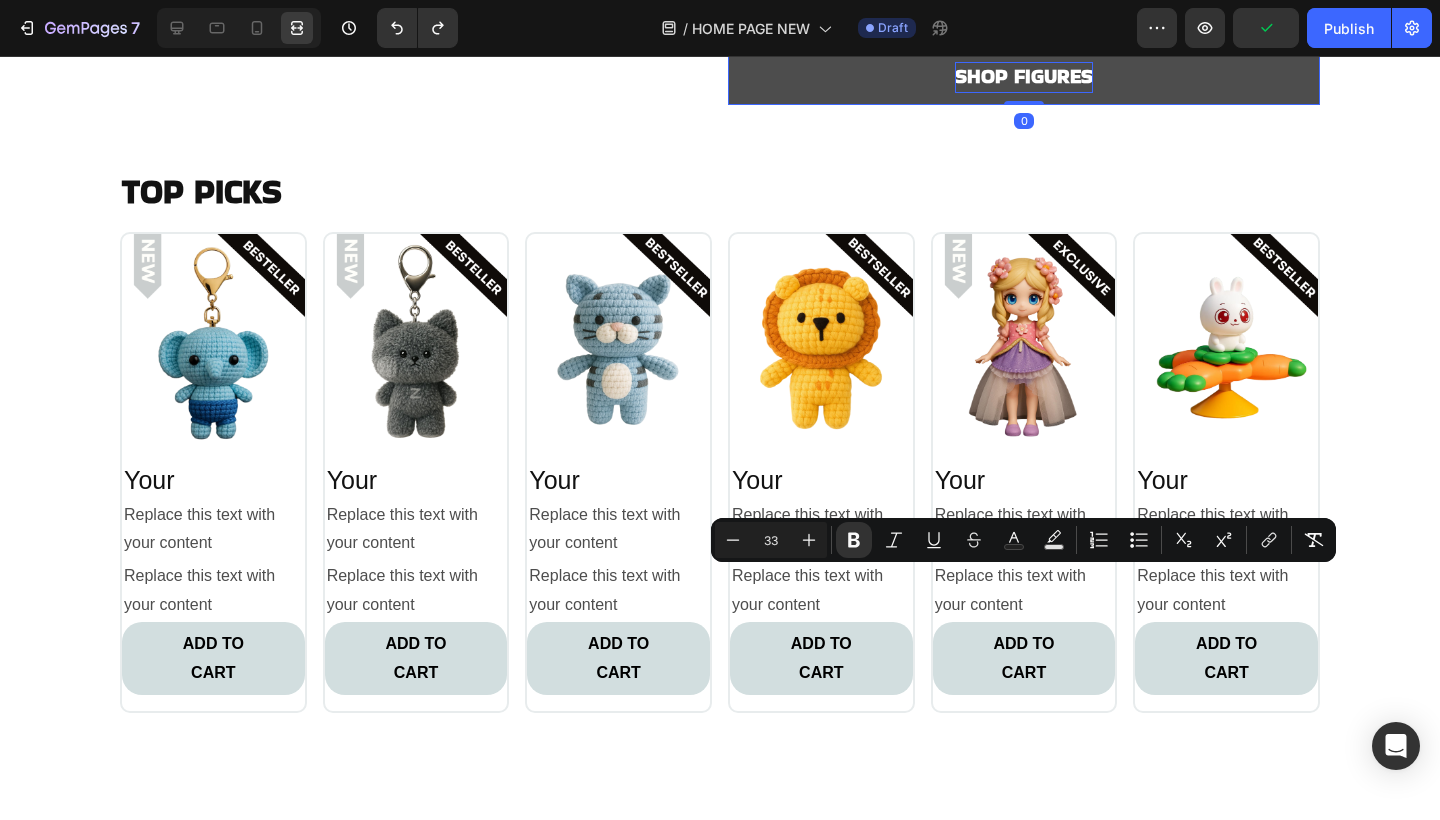 click on "SHOP FIGURES" at bounding box center [1024, 76] 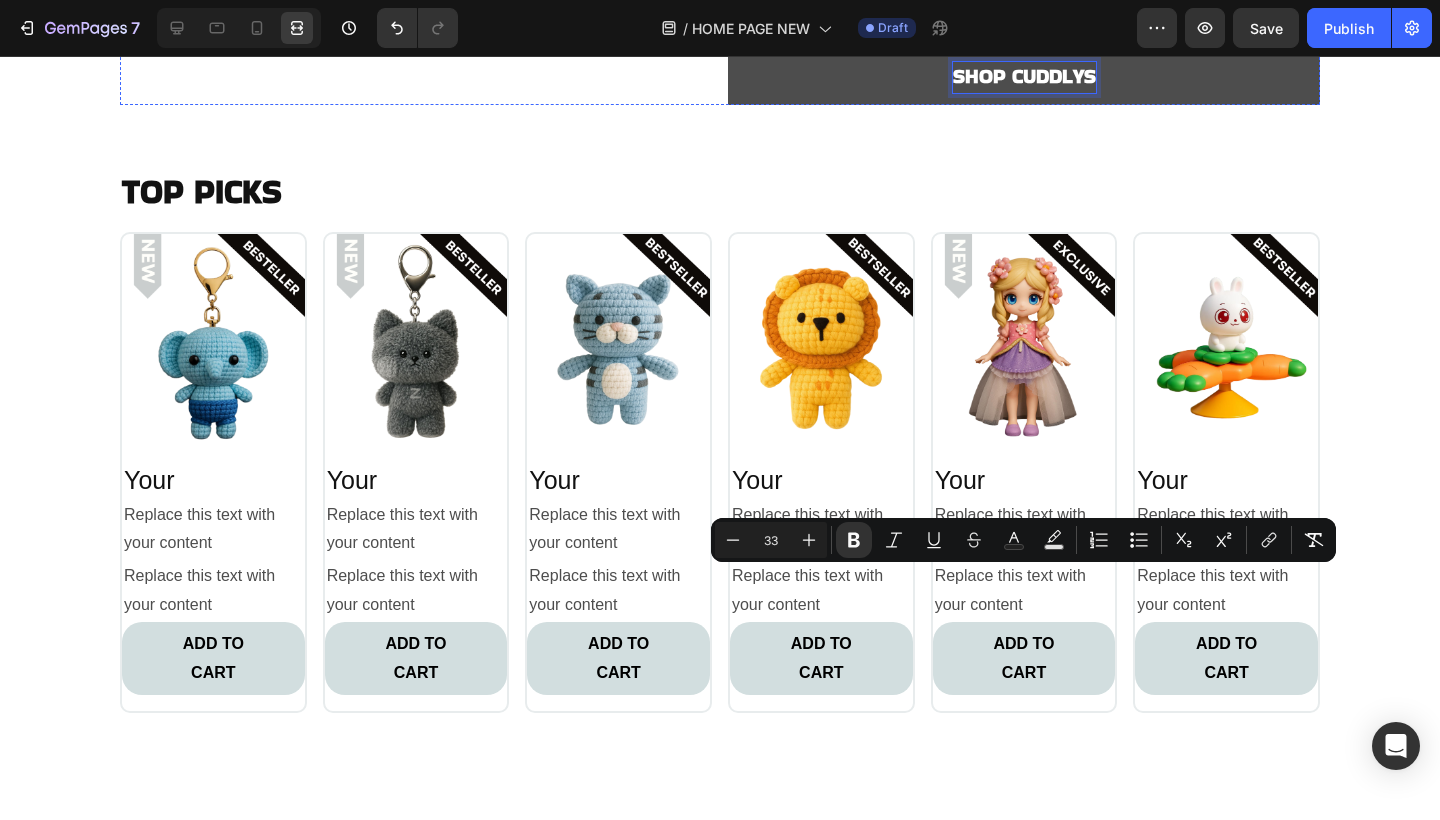 scroll, scrollTop: 2450, scrollLeft: 0, axis: vertical 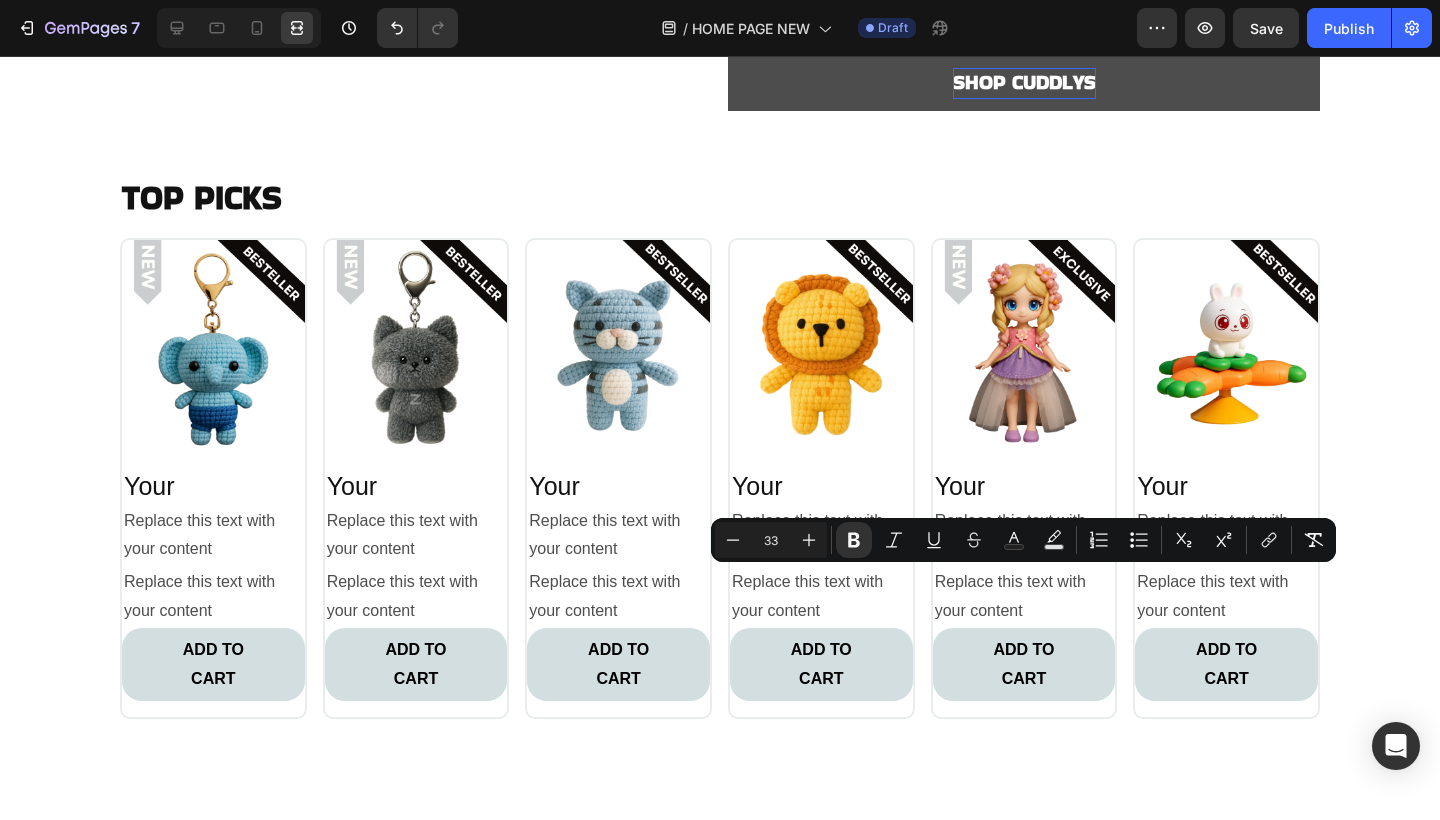 click on "SHOP SETS" at bounding box center (416, -510) 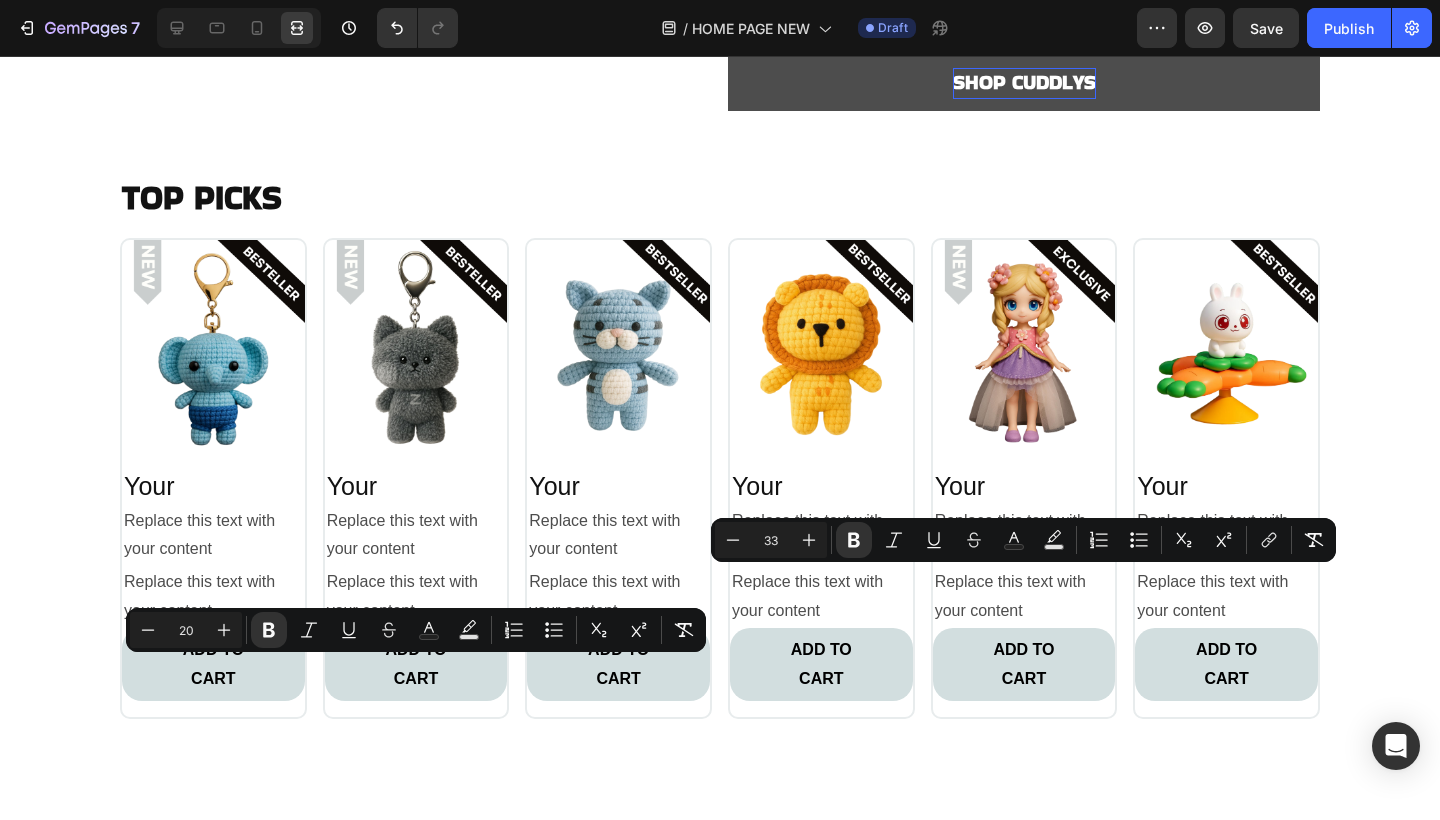 click on "SHOP SETS" at bounding box center (416, -510) 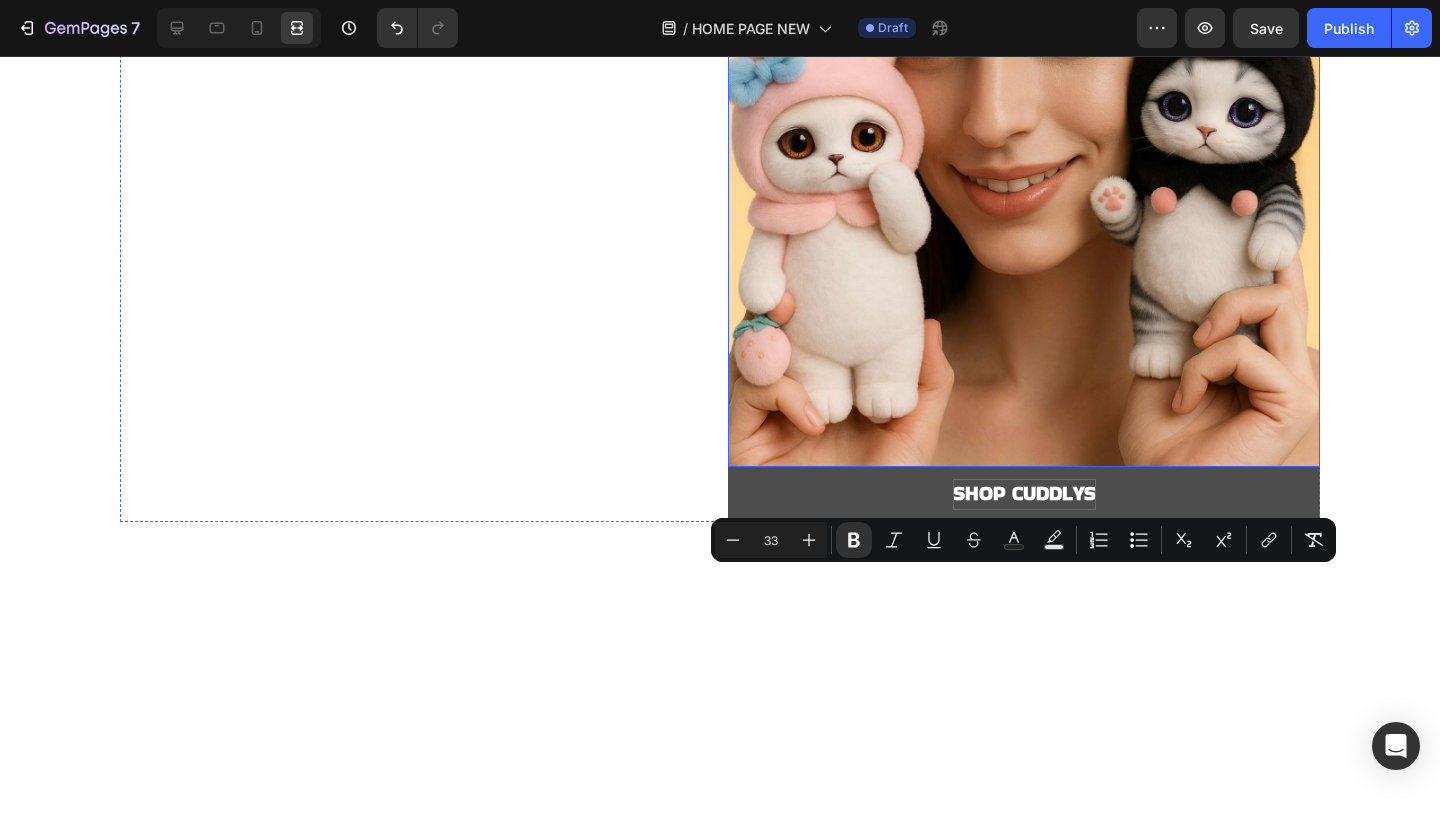 scroll, scrollTop: 2036, scrollLeft: 0, axis: vertical 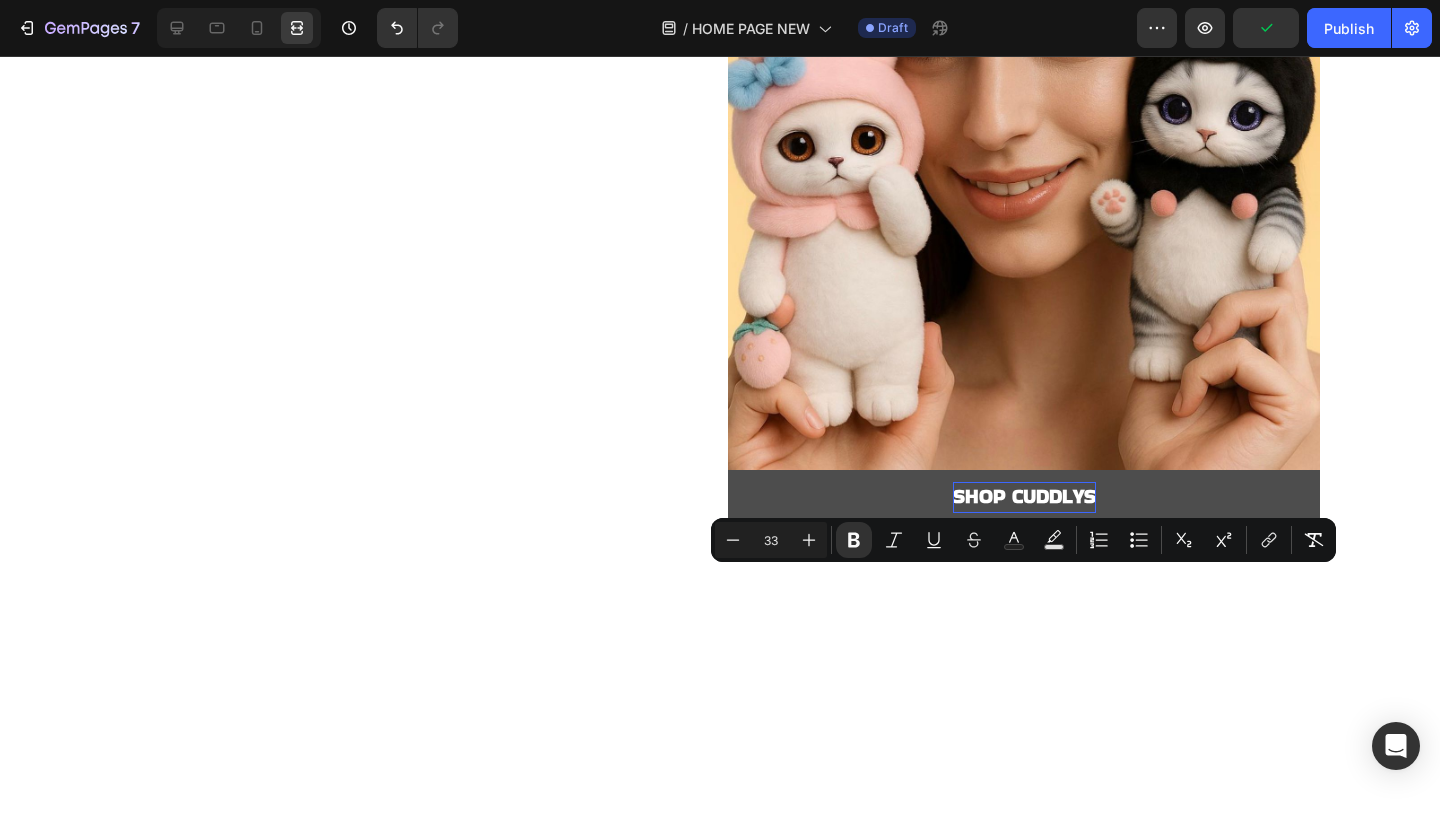 click on "SHOP MINIS" at bounding box center [1024, -172] 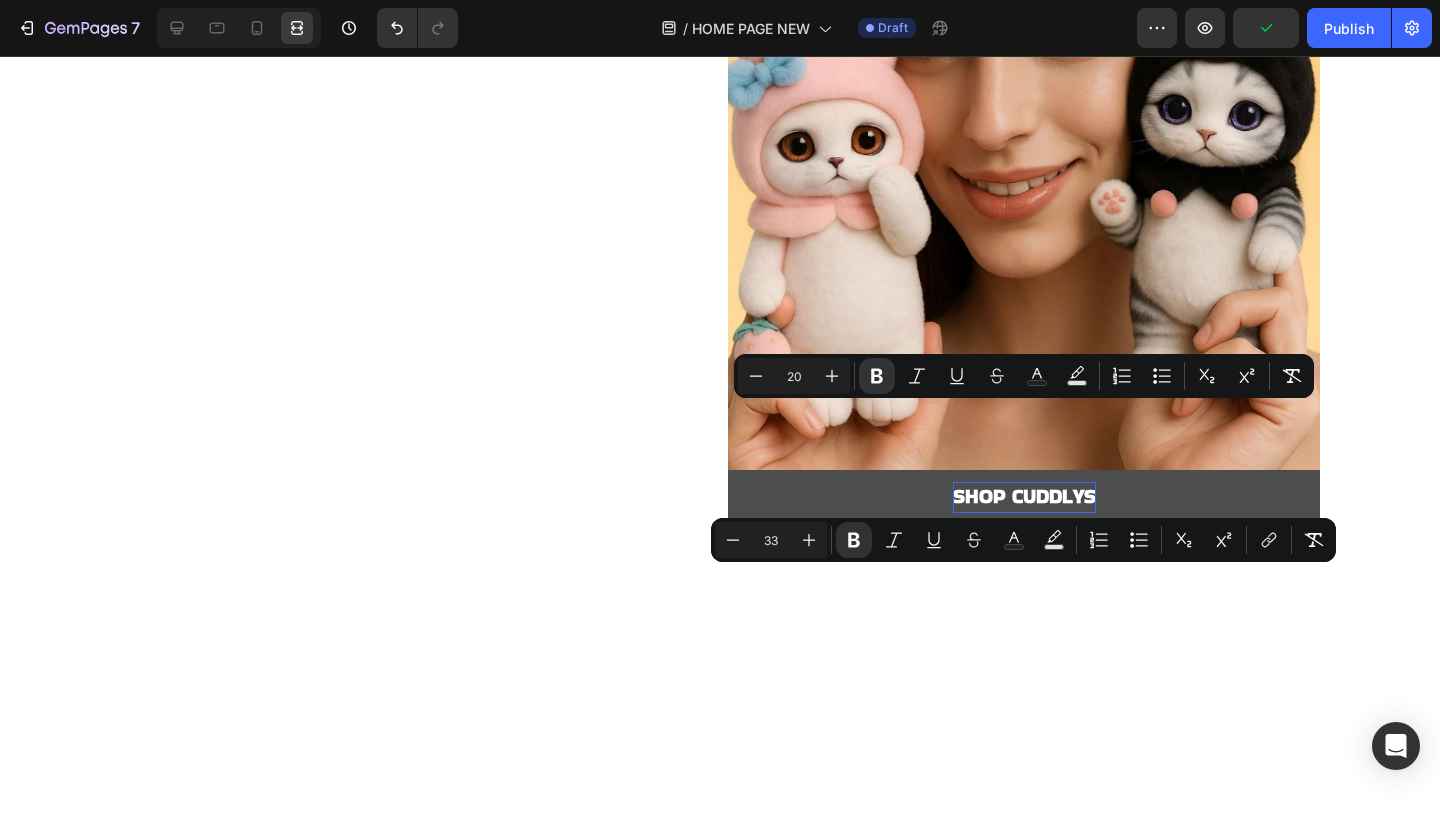 click on "SHOP MINIS" at bounding box center [1024, -172] 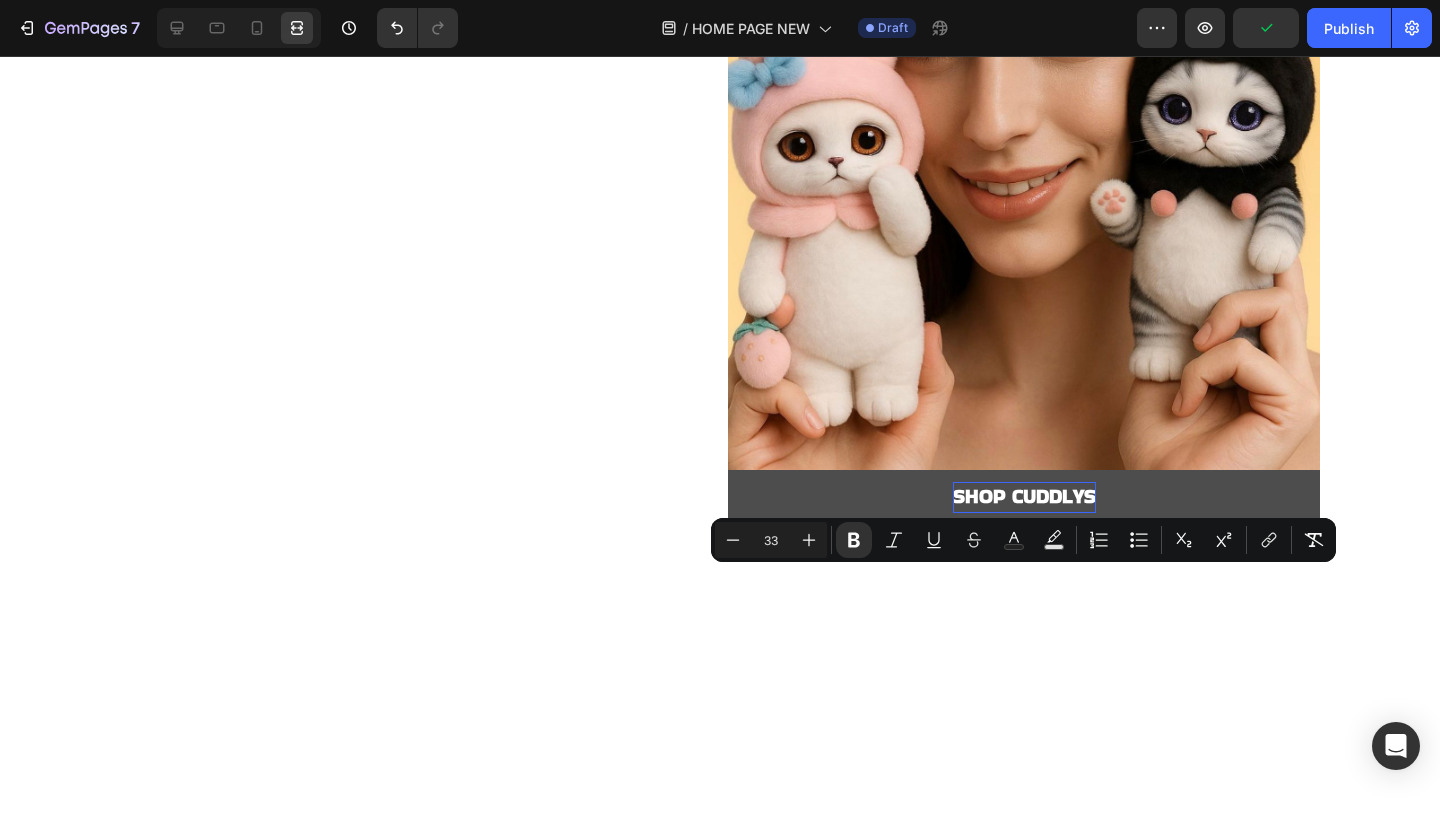 click on "SHOP MINIS" at bounding box center (1024, -172) 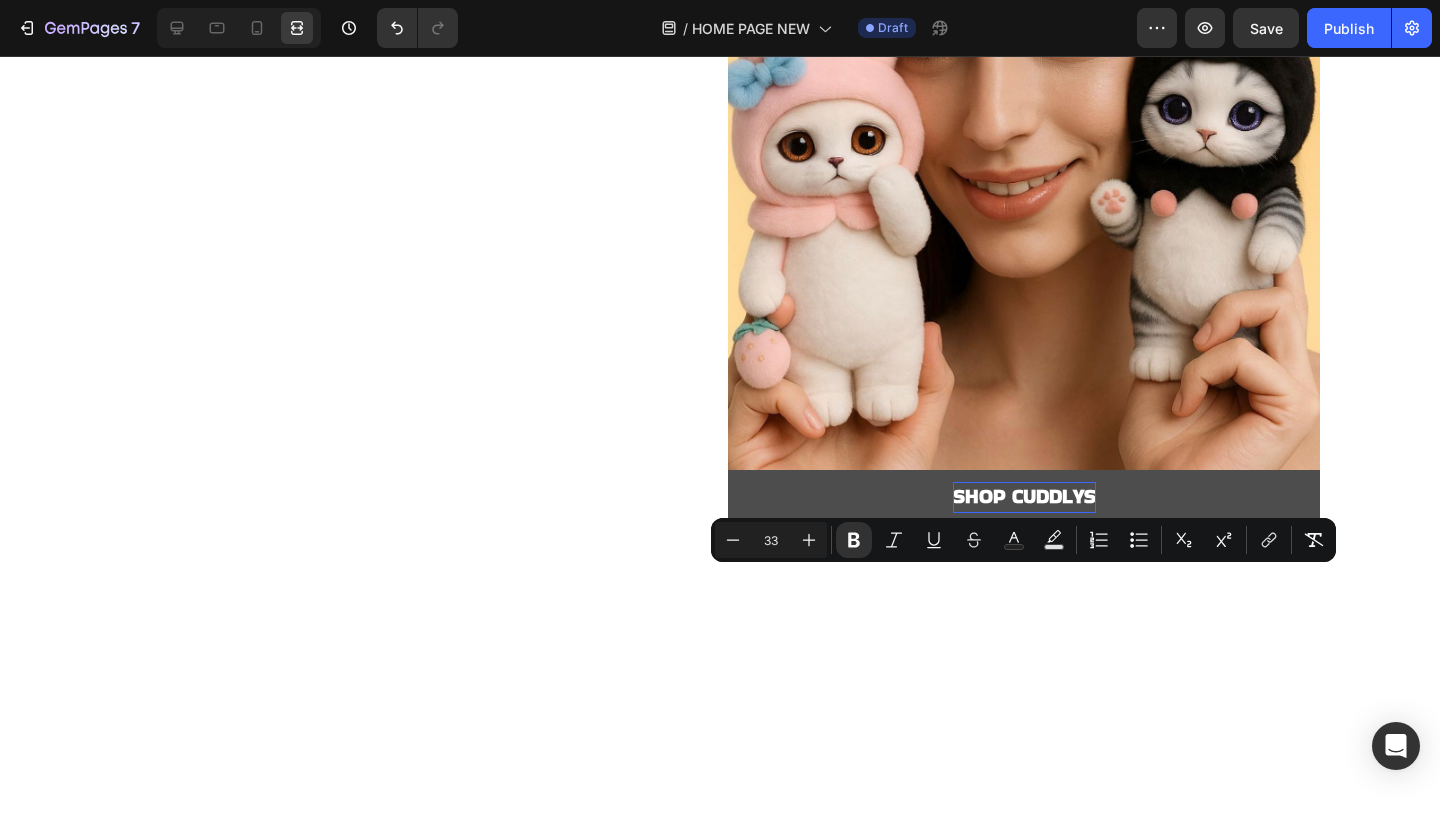 click on "SHOP SINGLES" at bounding box center (416, -168) 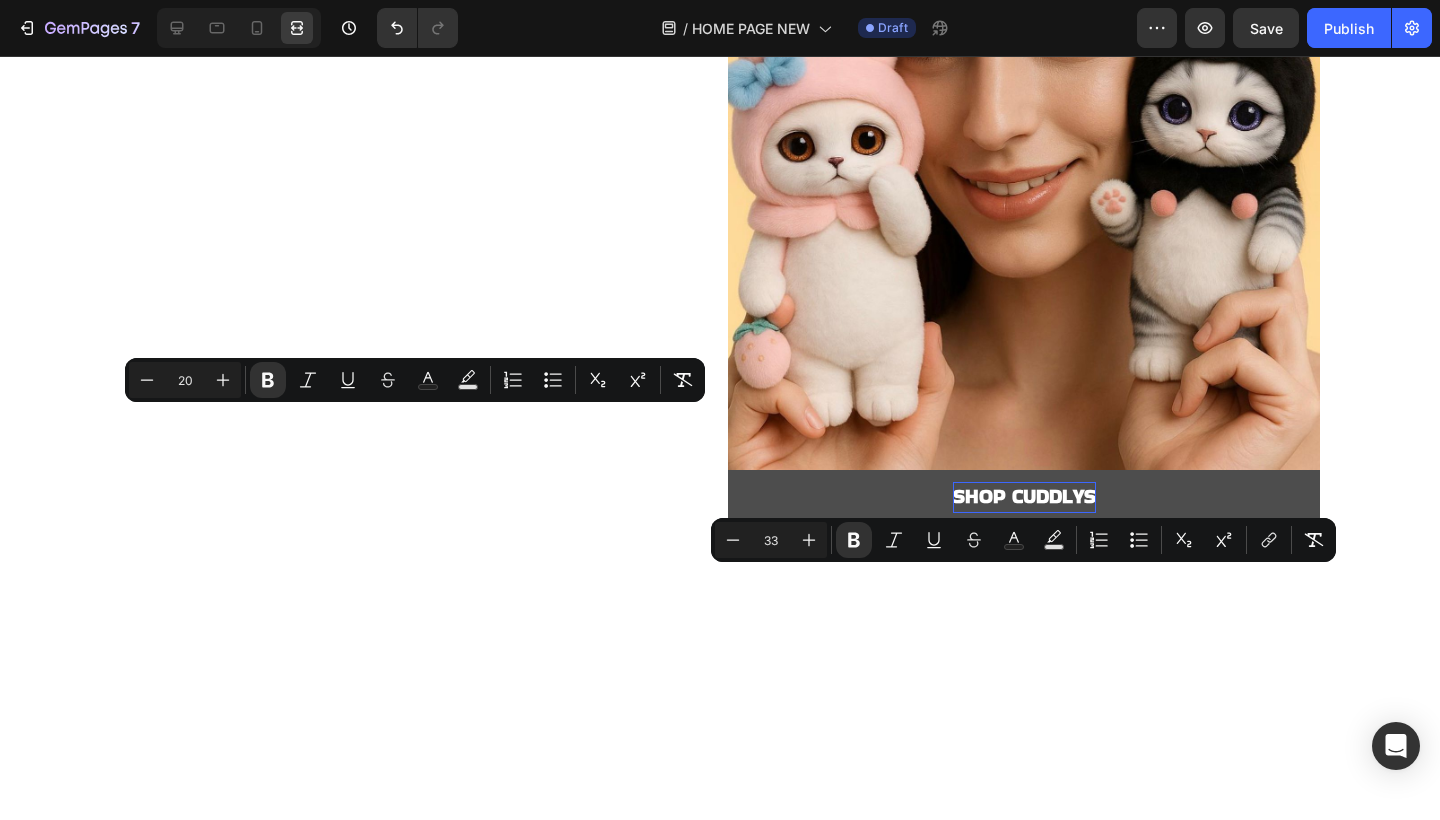 click on "SHOP SINGLES" at bounding box center (416, -168) 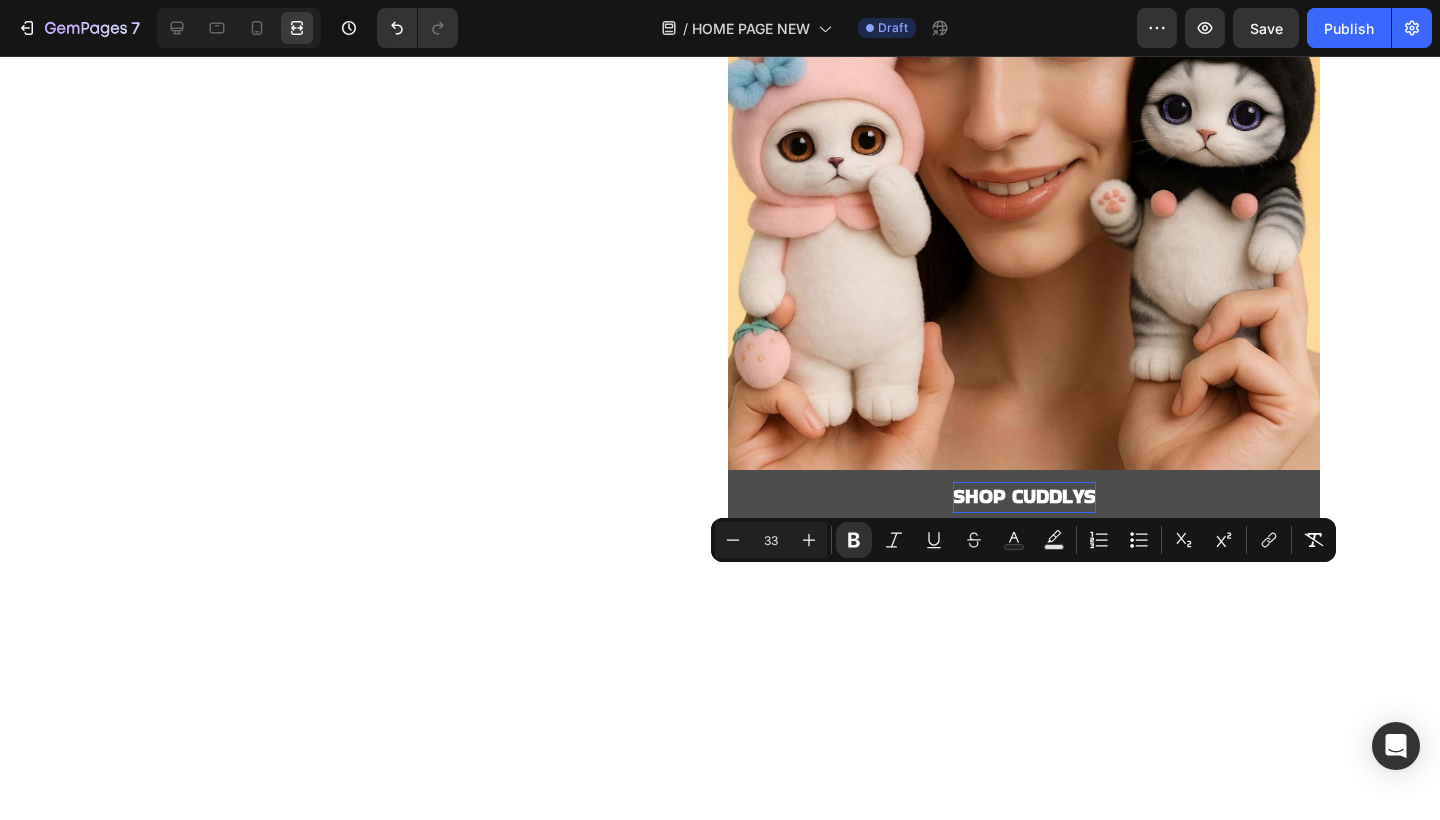 click on "Image SHOP KUSCHELHASEN Button Image SHOP KIKO Button   0 Row Image SHOP RASSELN Button Image SHOP CUDDLYS Button Row" at bounding box center [720, 163] 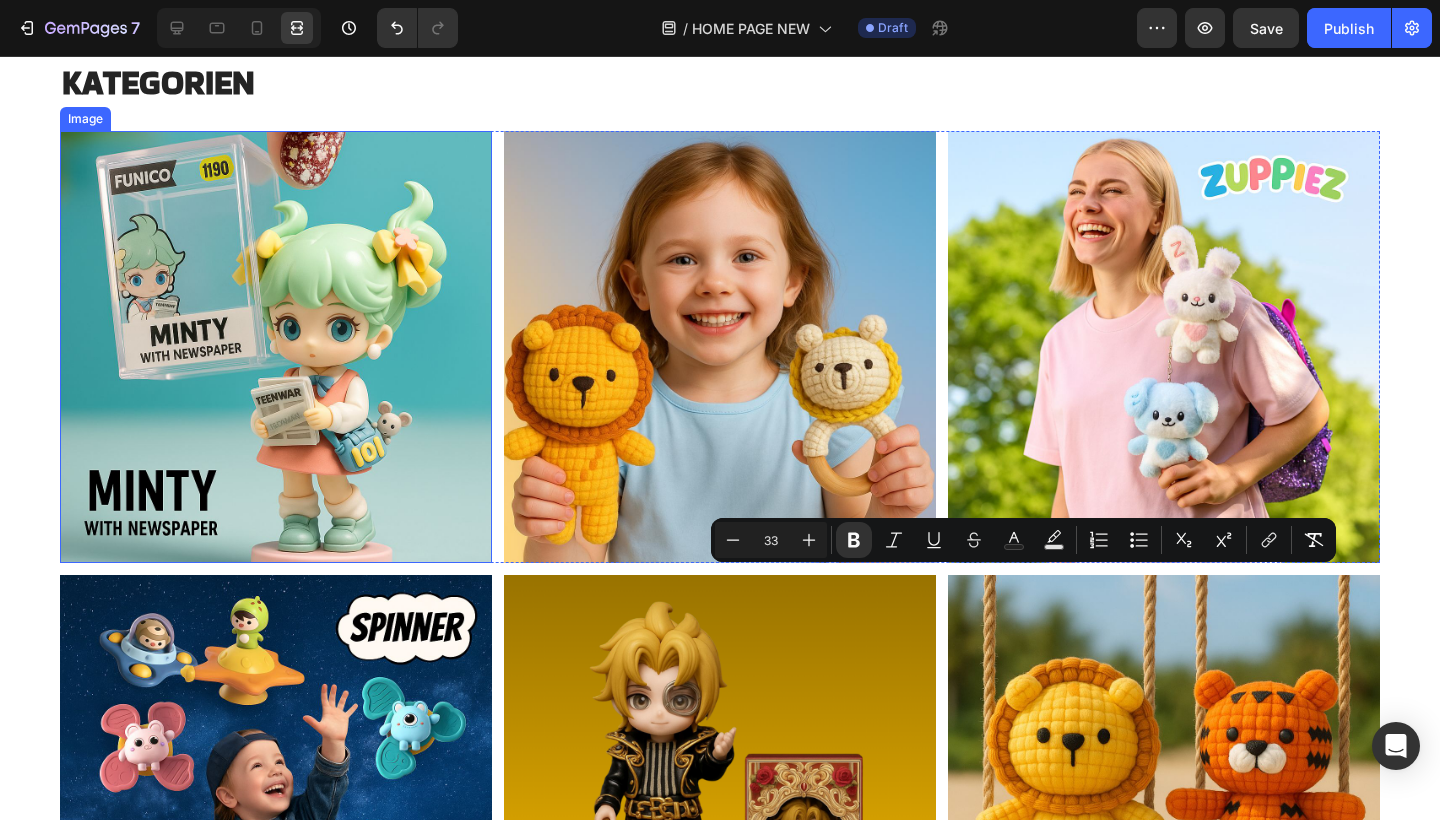 scroll, scrollTop: 4735, scrollLeft: 0, axis: vertical 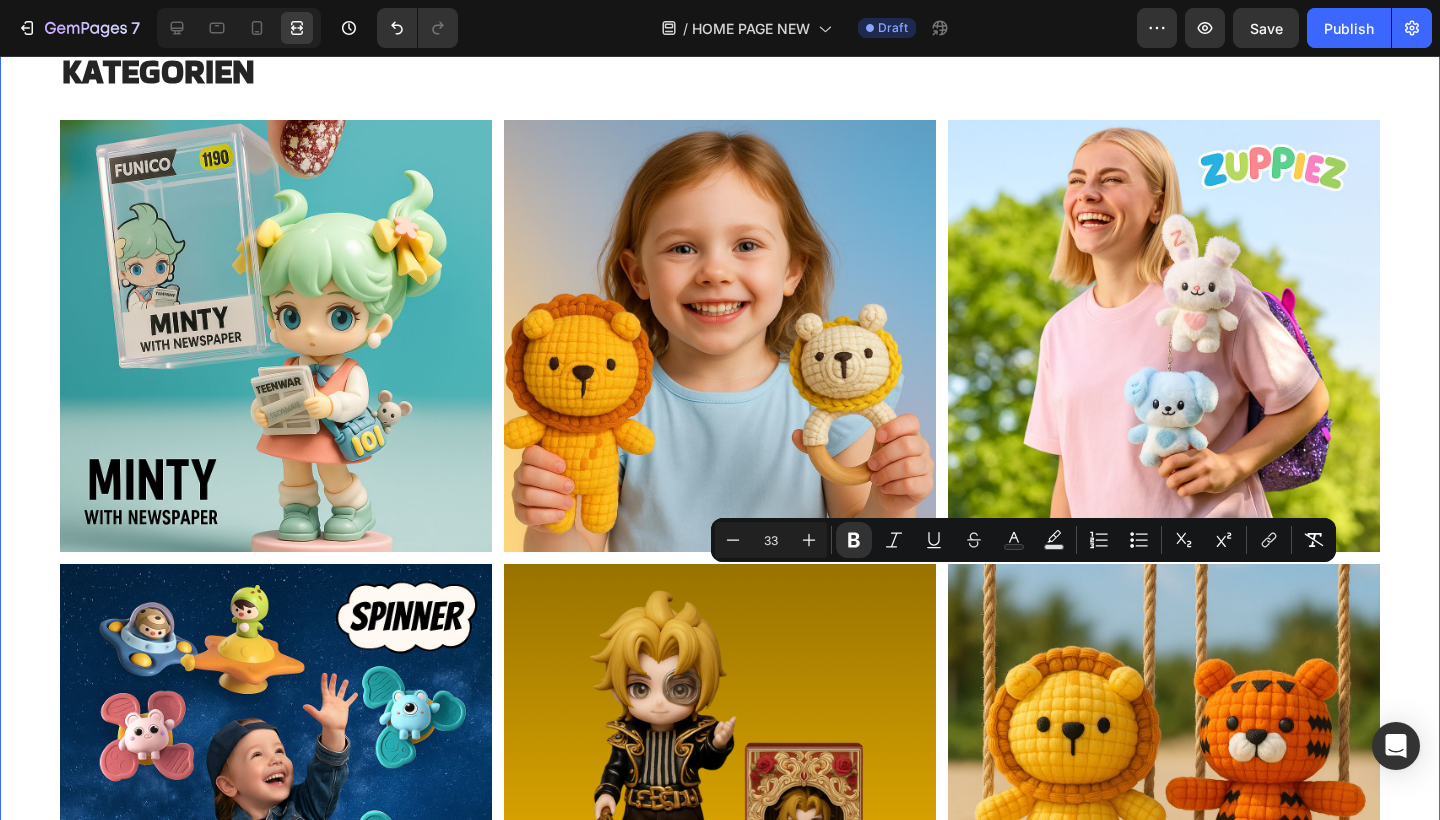 click on "KATEGORIEN Heading Image Image Image Row Image Image Image Row Section 9" at bounding box center (720, 522) 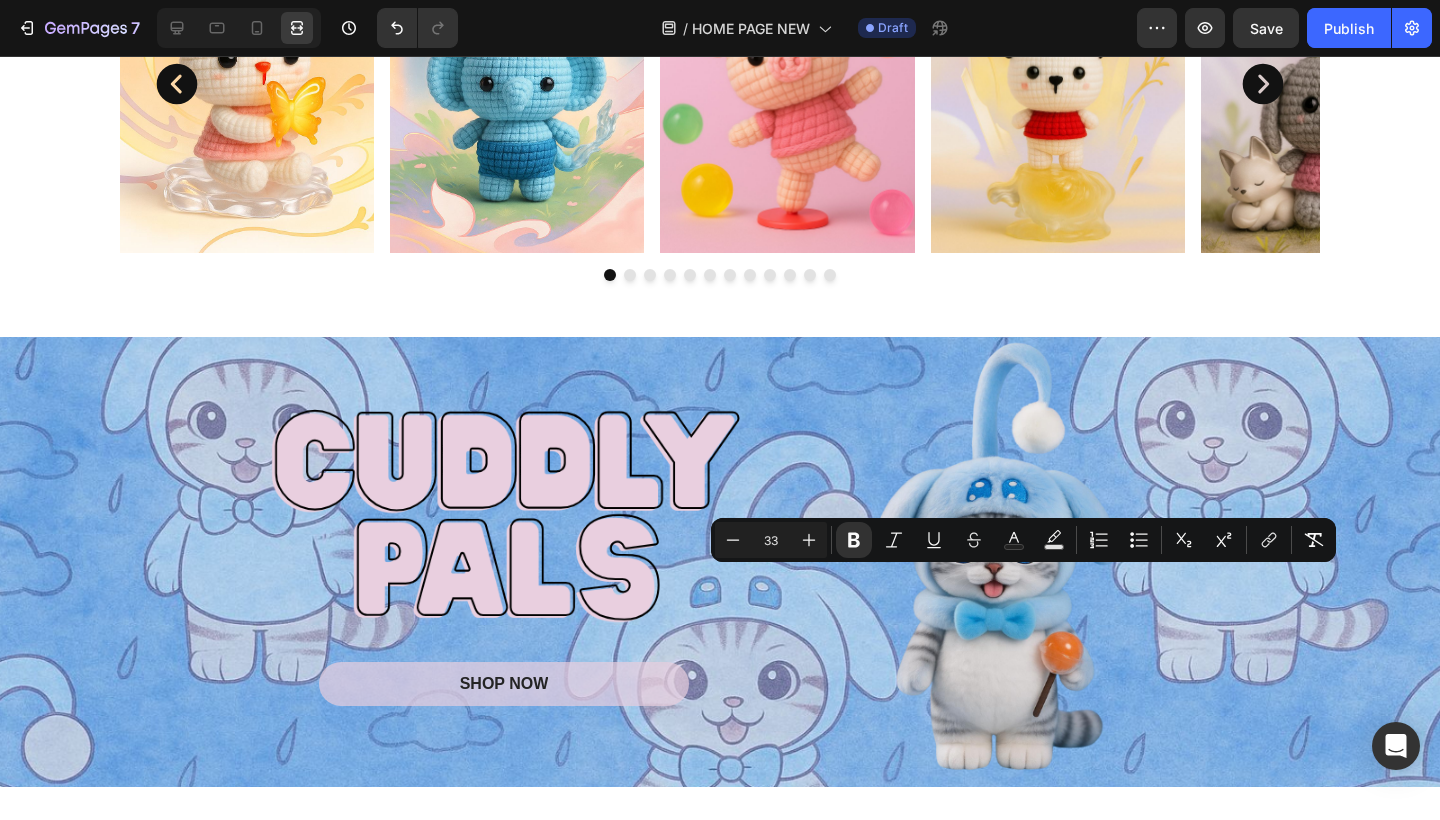 scroll, scrollTop: 5976, scrollLeft: 0, axis: vertical 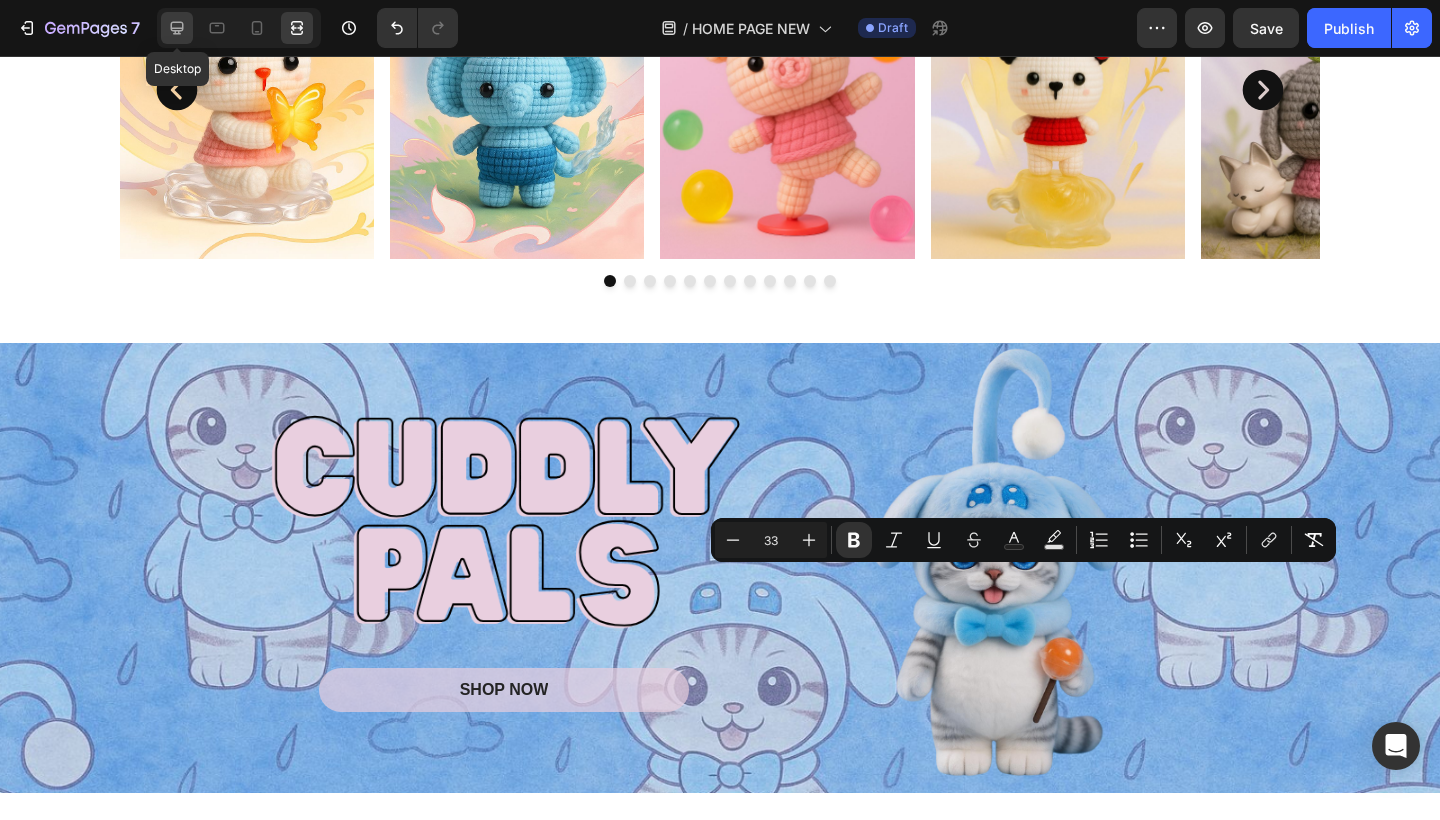 click 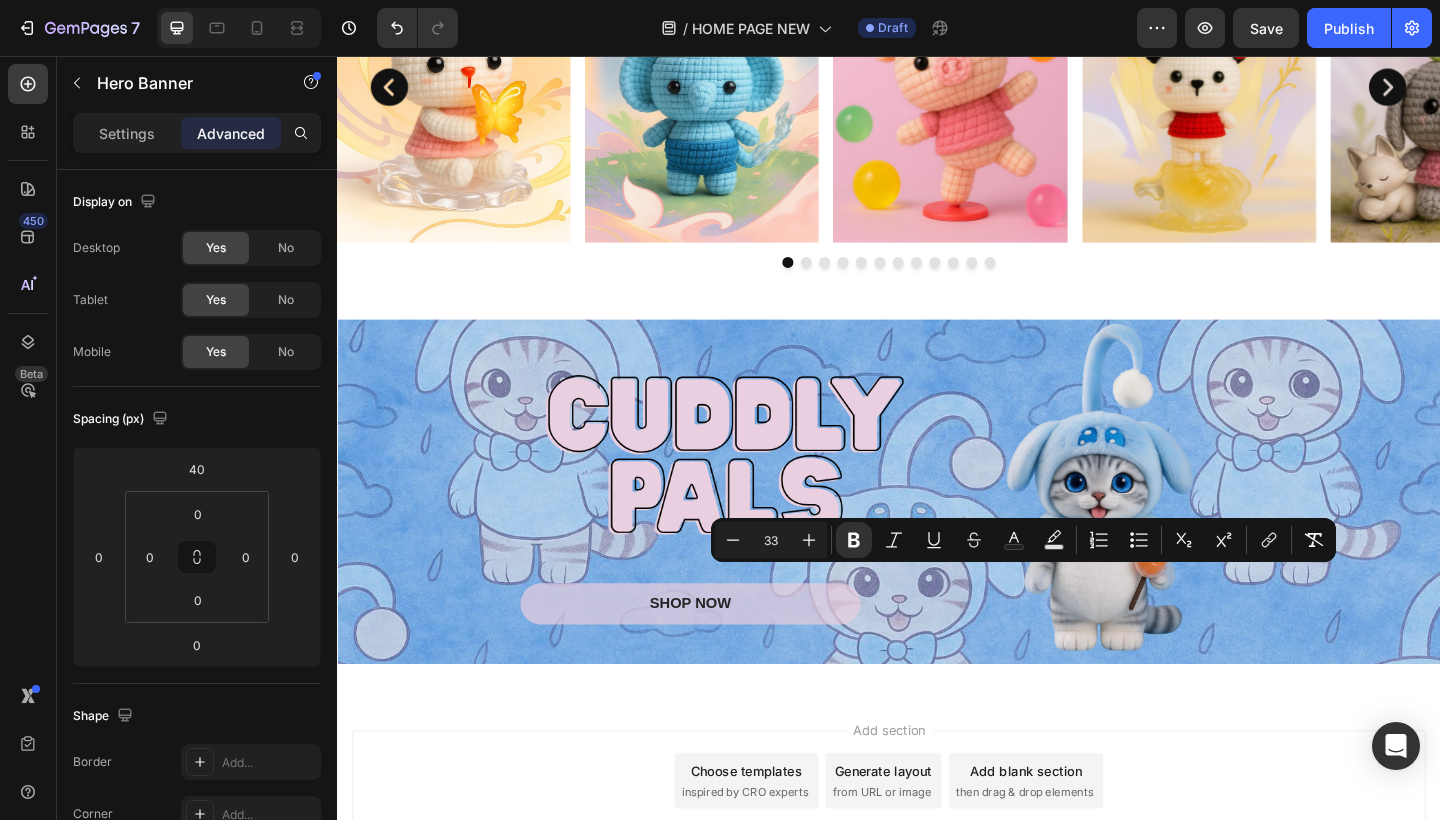 click at bounding box center [937, 530] 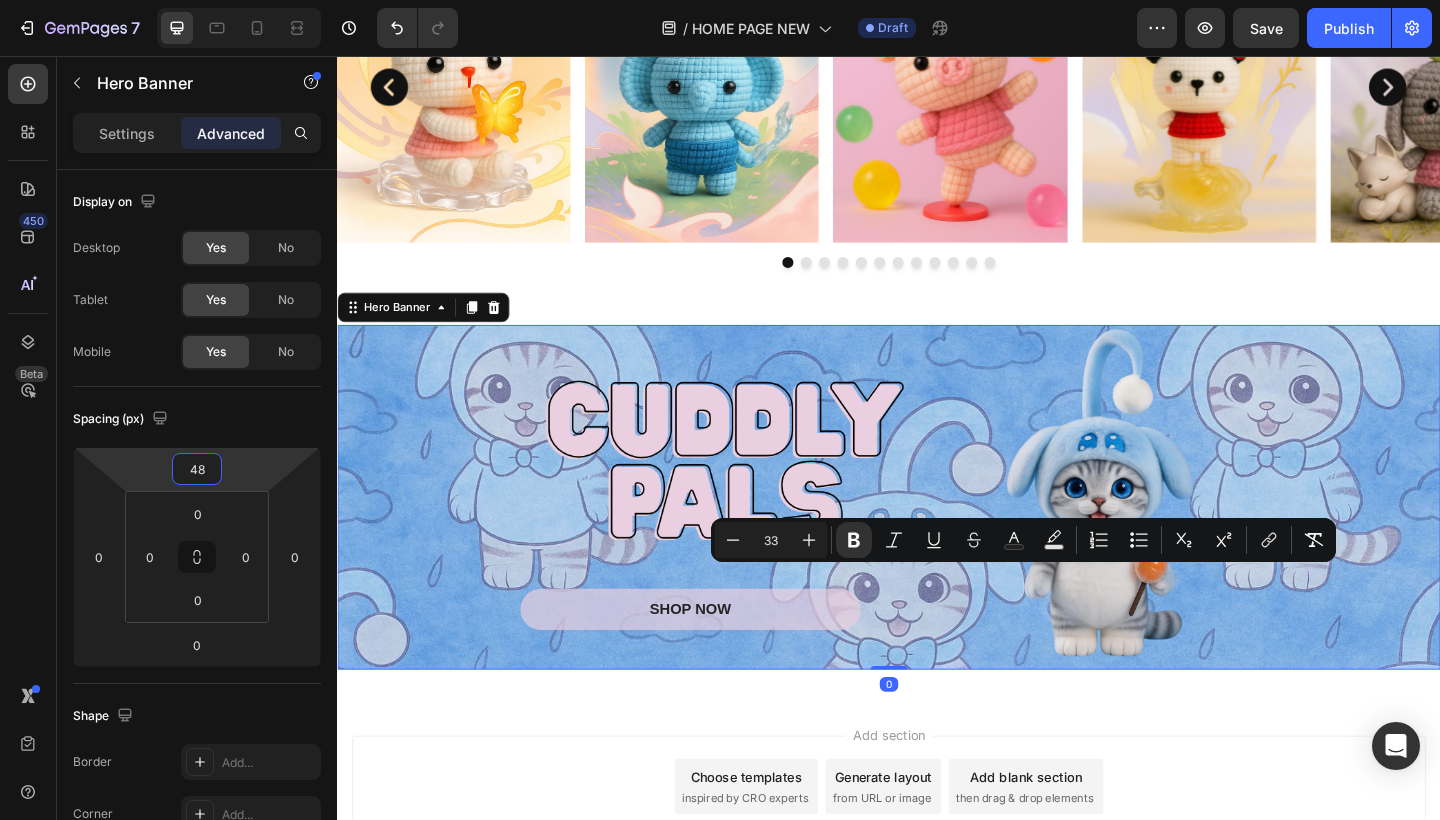 type on "50" 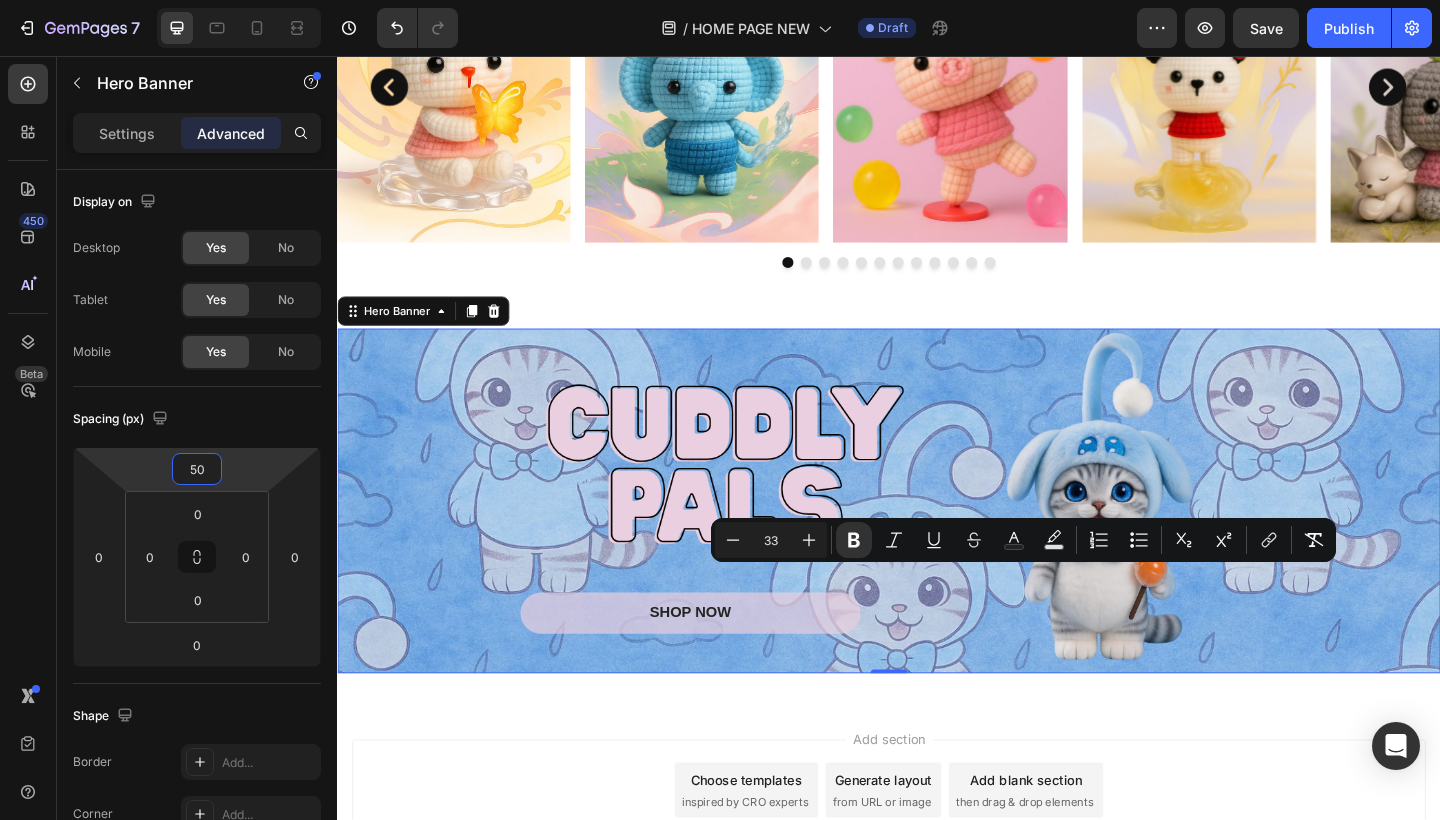click on "7  Version history  /  HOME PAGE NEW Draft Preview  Save   Publish  450 Beta Sections(18) Elements(83) Section Element Hero Section Product Detail Brands Trusted Badges Guarantee Product Breakdown How to use Testimonials Compare Bundle FAQs Social Proof Brand Story Product List Collection Blog List Contact Sticky Add to Cart Custom Footer Browse Library 450 Layout
Row
Row
Row
Row Text
Heading
Text Block Button
Button
Button Media
Image
Image" at bounding box center [720, 0] 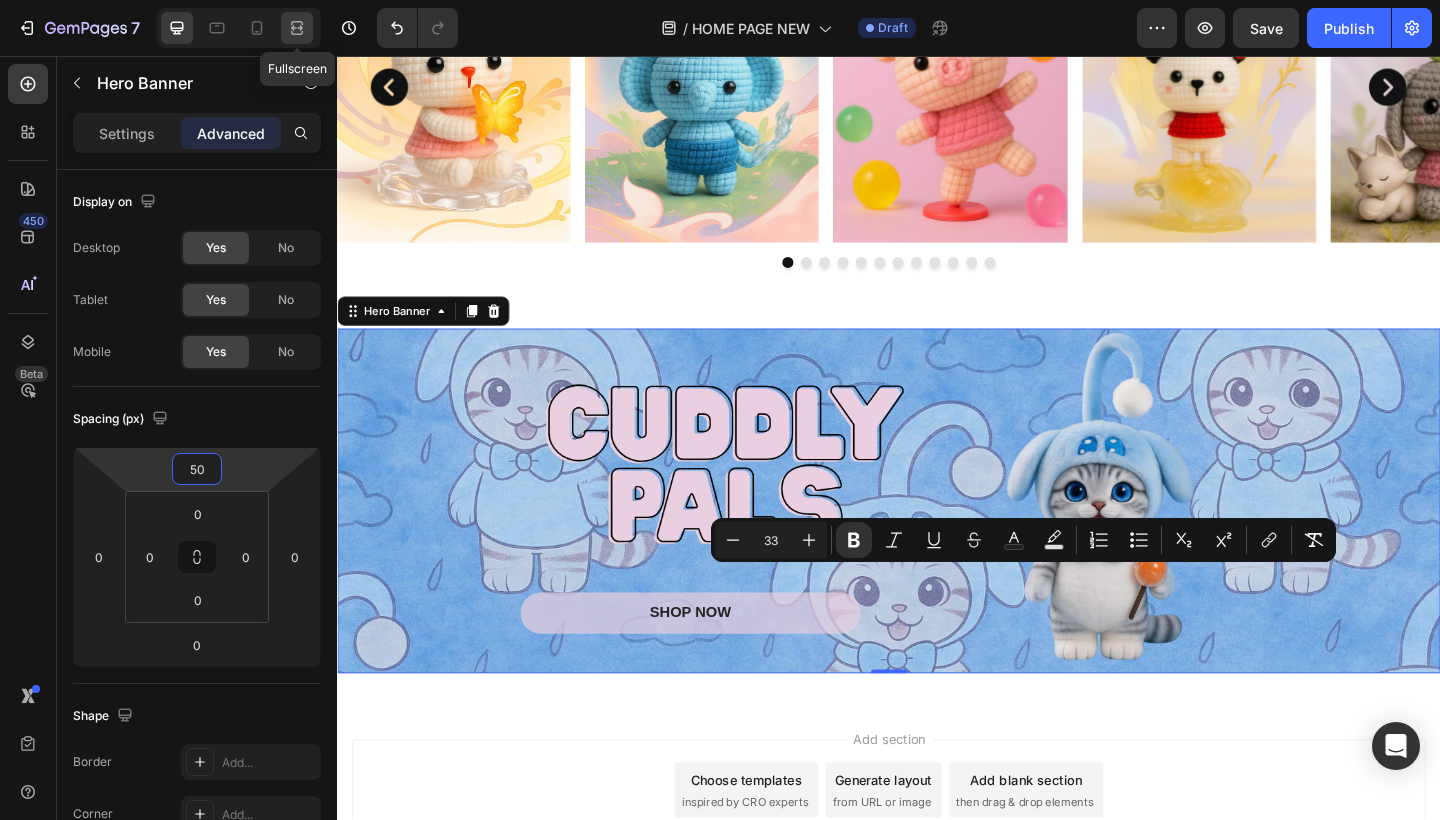 click 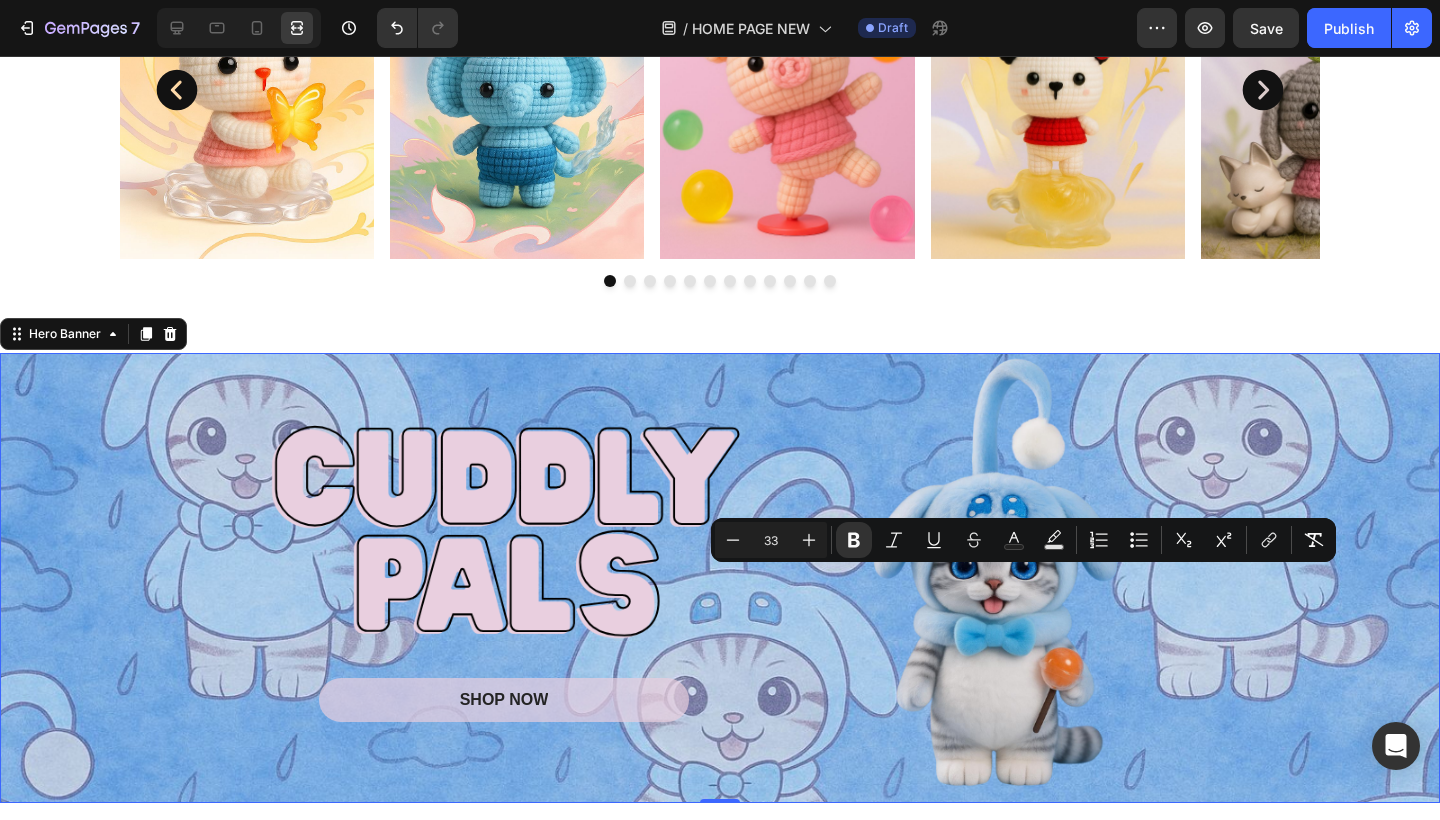 click on "Image Image Image Image Image Image Image Image Image Image Image Image
Carousel" at bounding box center [720, 103] 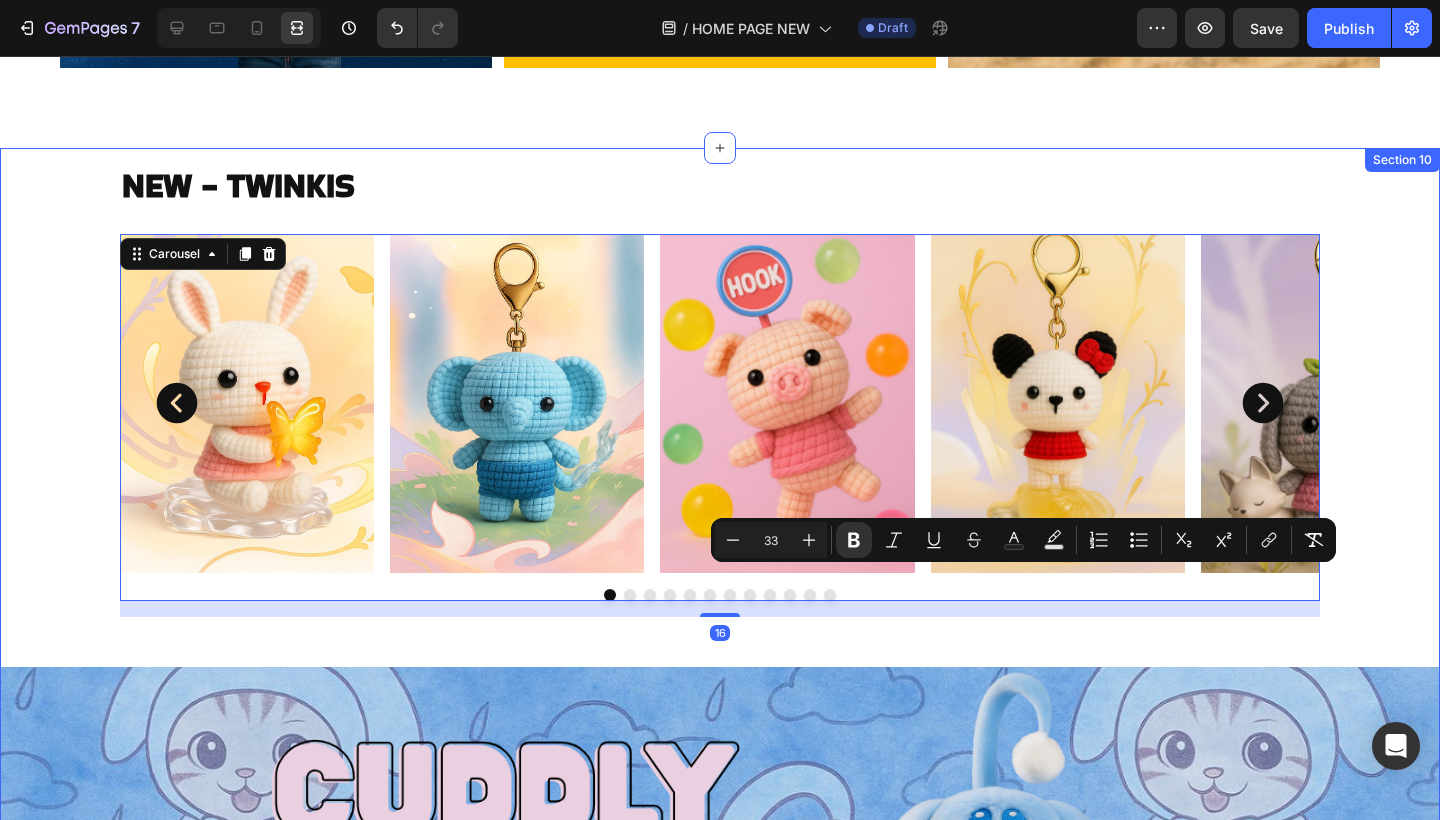 scroll, scrollTop: 5665, scrollLeft: 0, axis: vertical 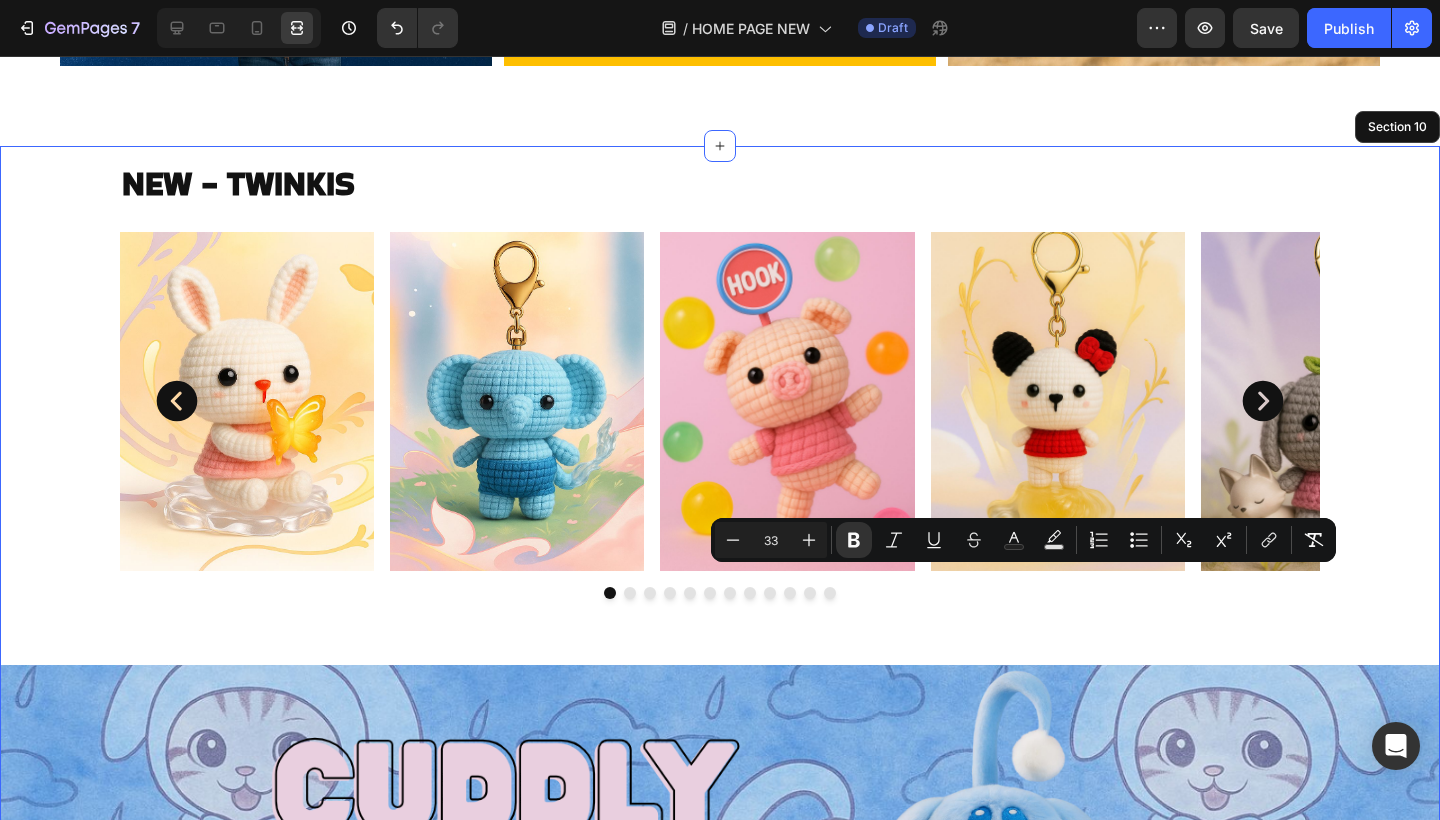 click on "Image Image Image Image Image Image Image Image Image Image Image Image
Carousel   16" at bounding box center [720, 423] 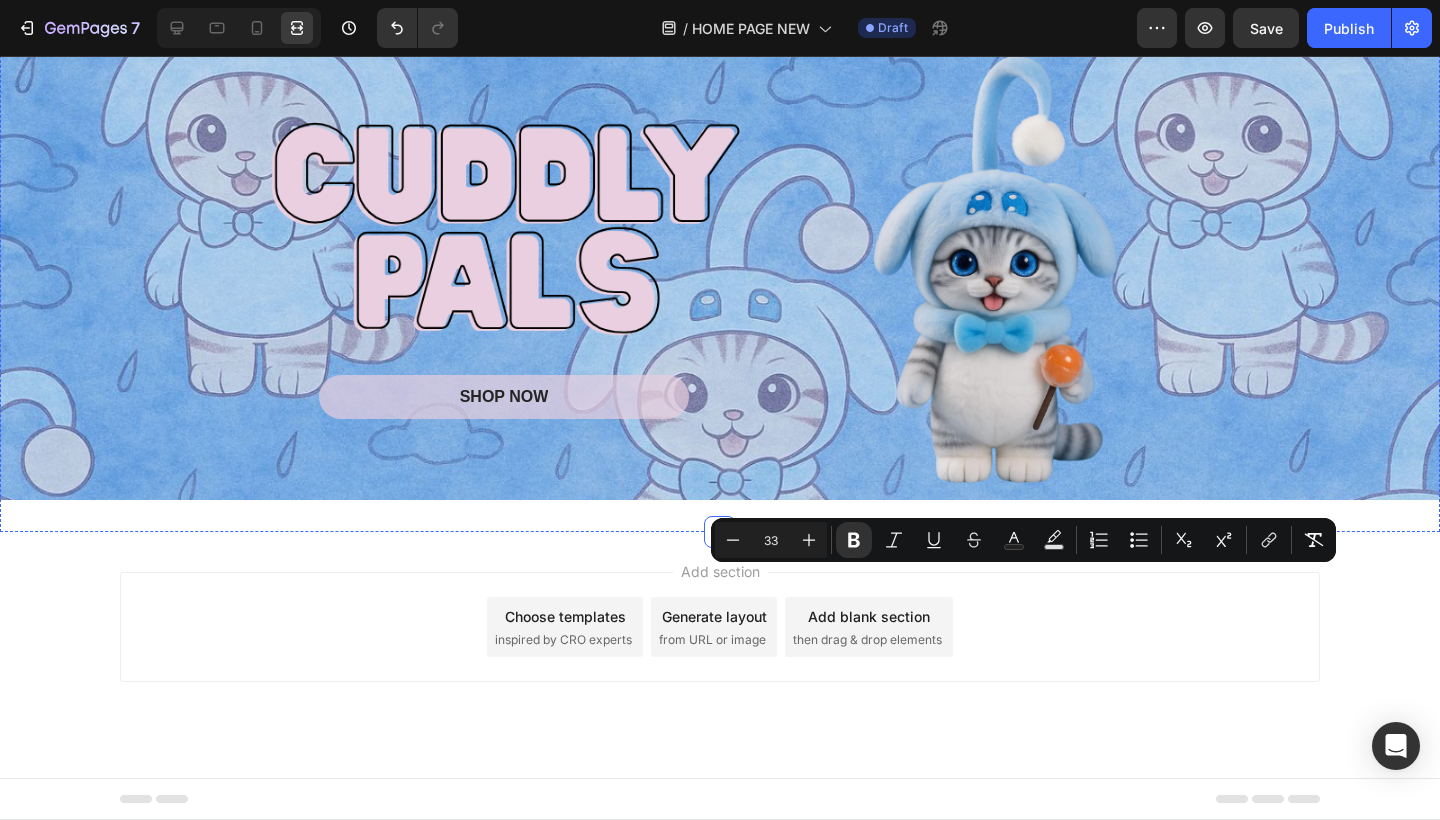 scroll, scrollTop: 6278, scrollLeft: 0, axis: vertical 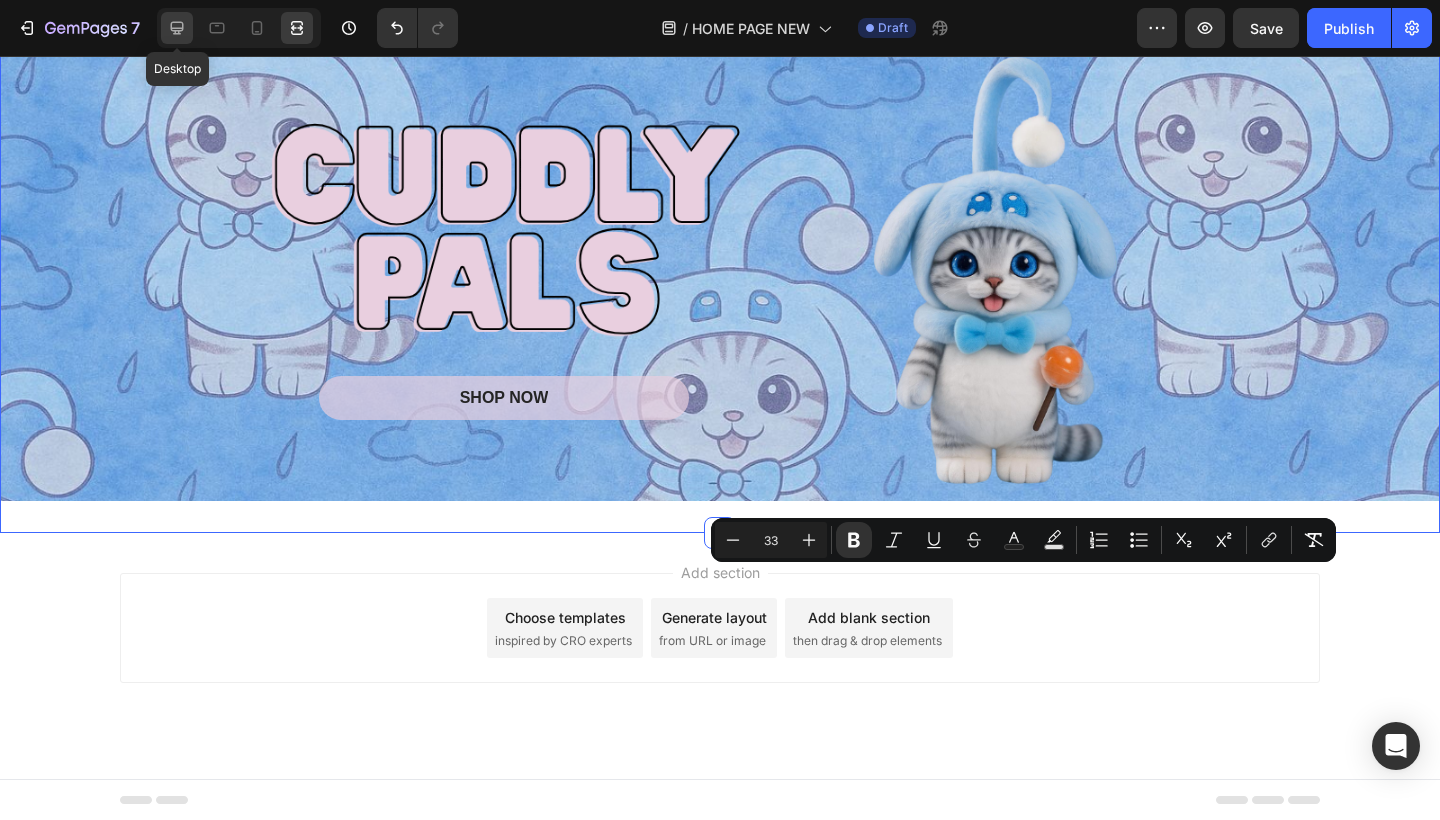 click 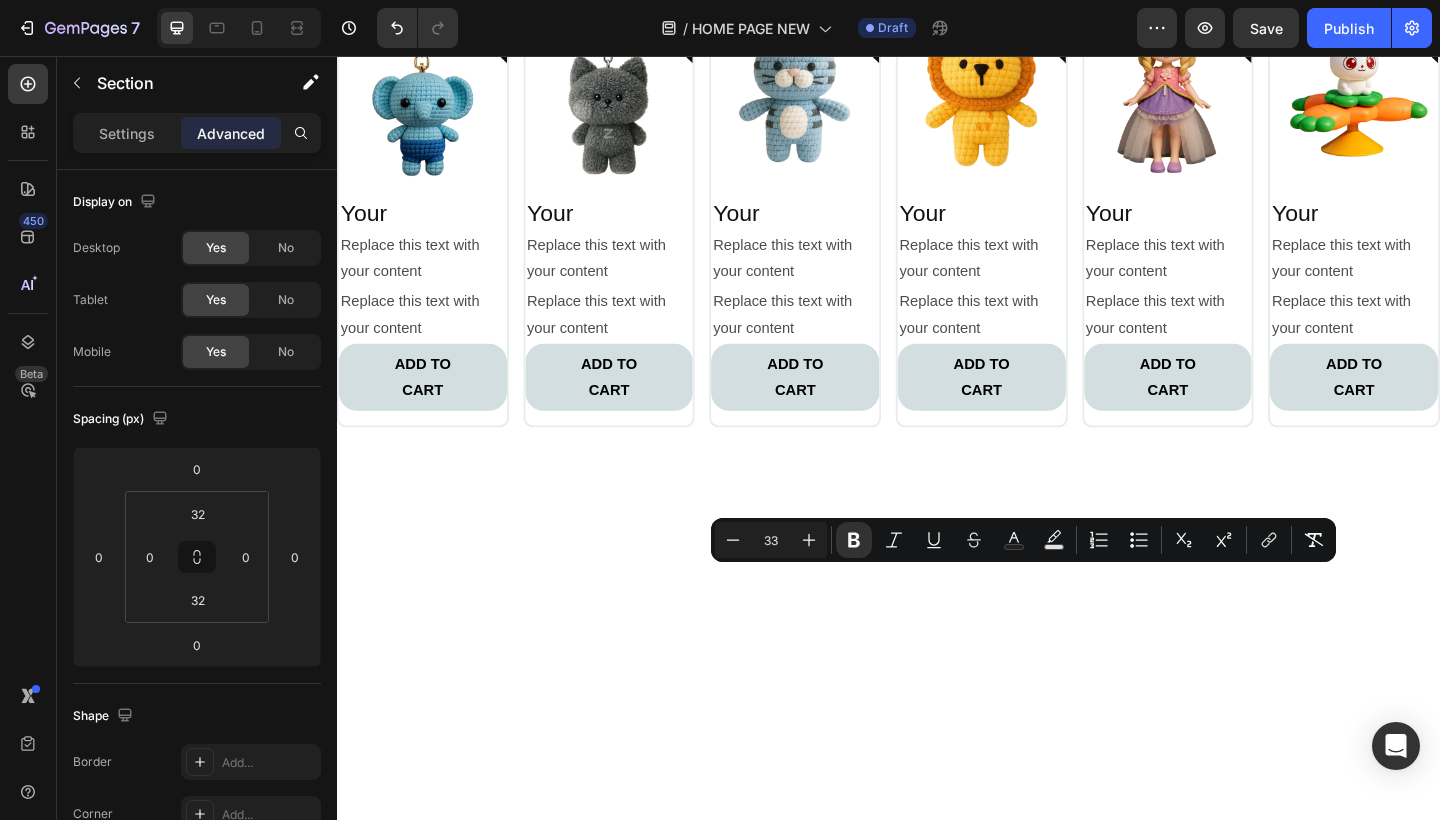 scroll, scrollTop: 2813, scrollLeft: 0, axis: vertical 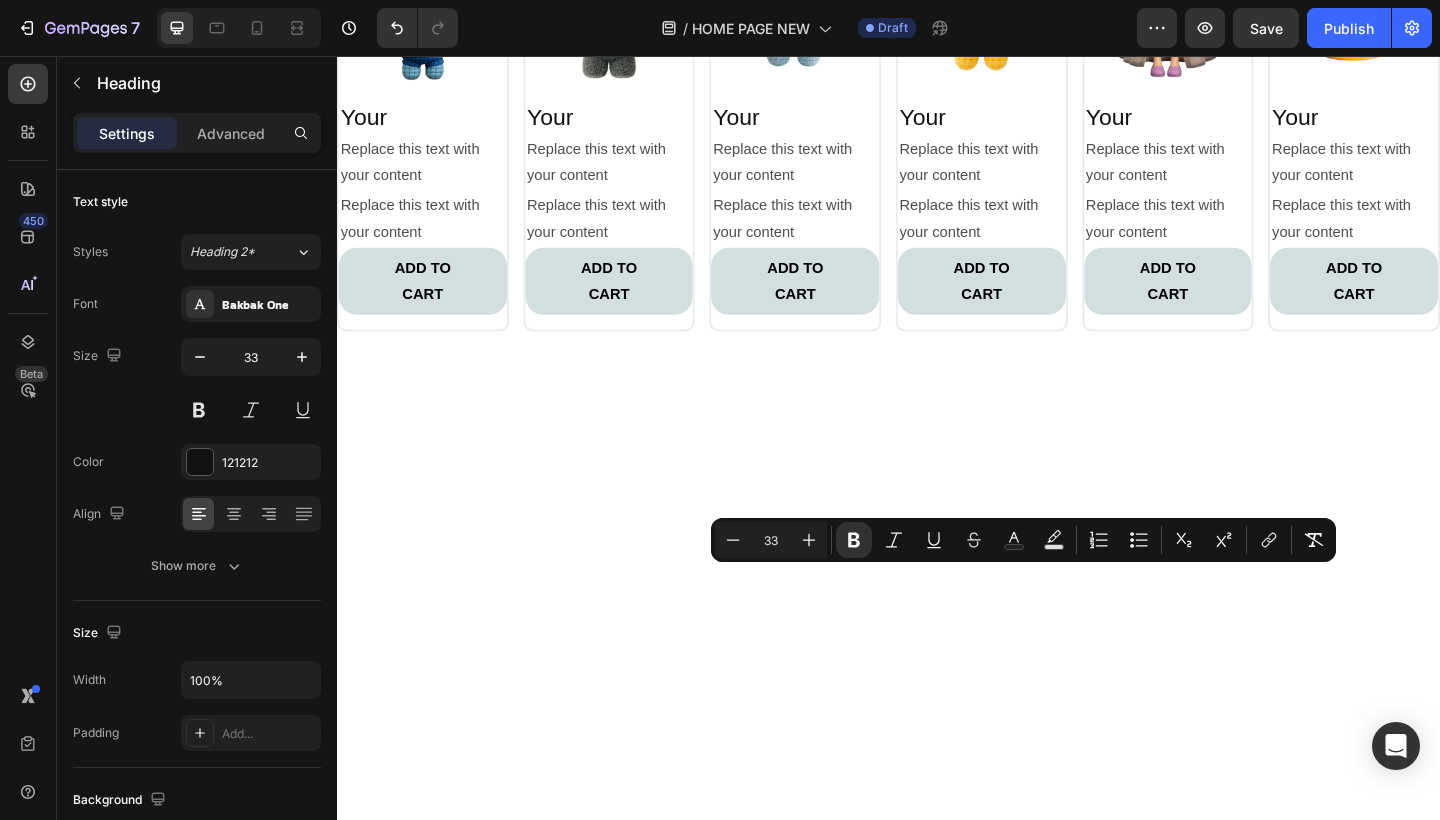 click on "TOP PICKS" at bounding box center [997, -165] 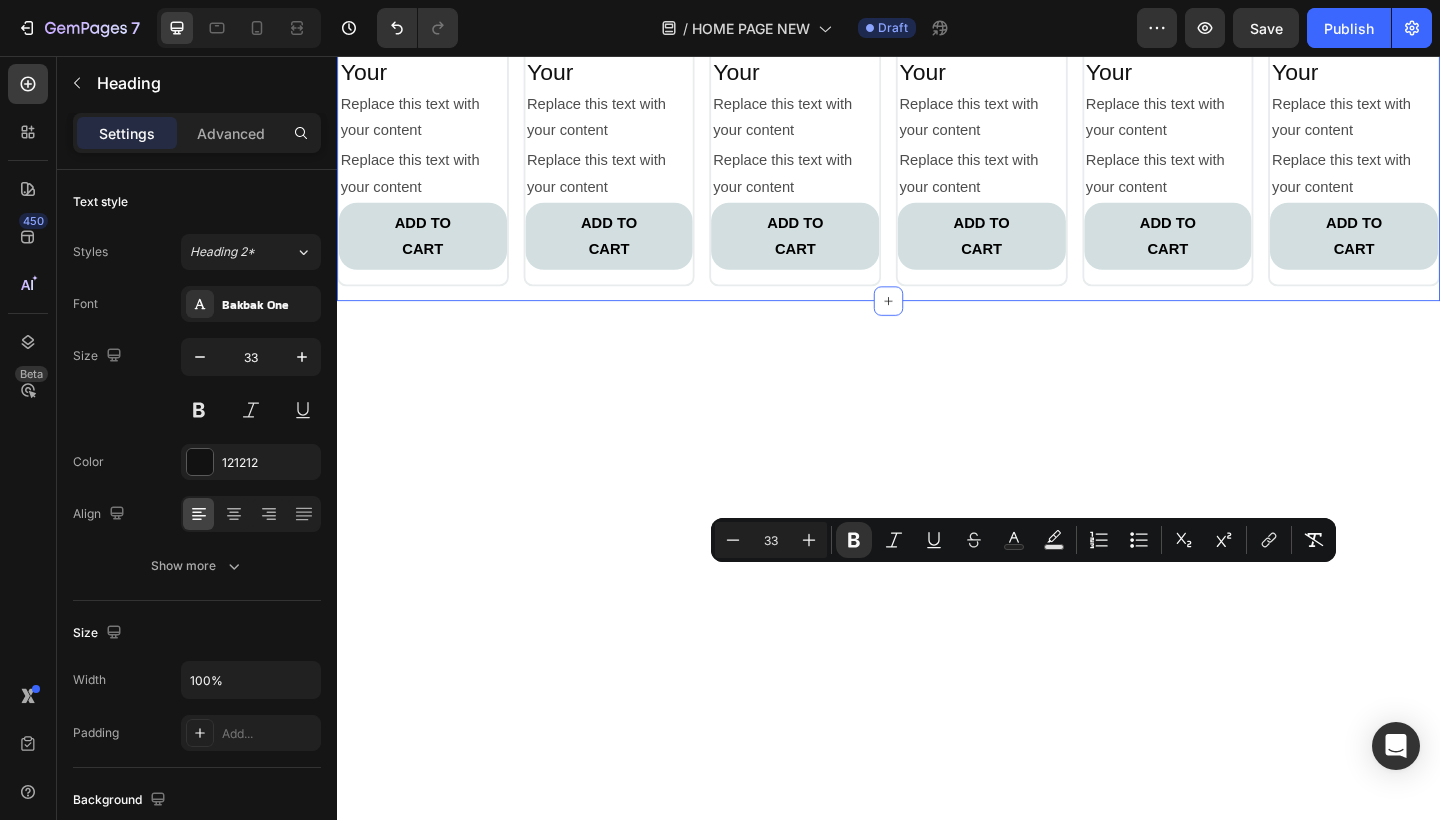 click on "TOP PICKS Heading   16 Image Your  Heading Replace this text with your content Text Block Replace this text with your content Text Block ADD TO CART Button Row Image Your  Heading Replace this text with your content Text Block Replace this text with your content Text Block ADD TO CART Button Row Image Your  Heading Replace this text with your content Text Block Replace this text with your content Text Block ADD TO CART Button Row Image Your  Heading Replace this text with your content Text Block Replace this text with your content Text Block ADD TO CART Button Row Image Your  Heading Replace this text with your content Text Block Replace this text with your content Text Block ADD TO CART Button Row Image Your  Heading Replace this text with your content Text Block Replace this text with your content Text Block ADD TO CART Button Row Carousel Section 6" at bounding box center (937, 27) 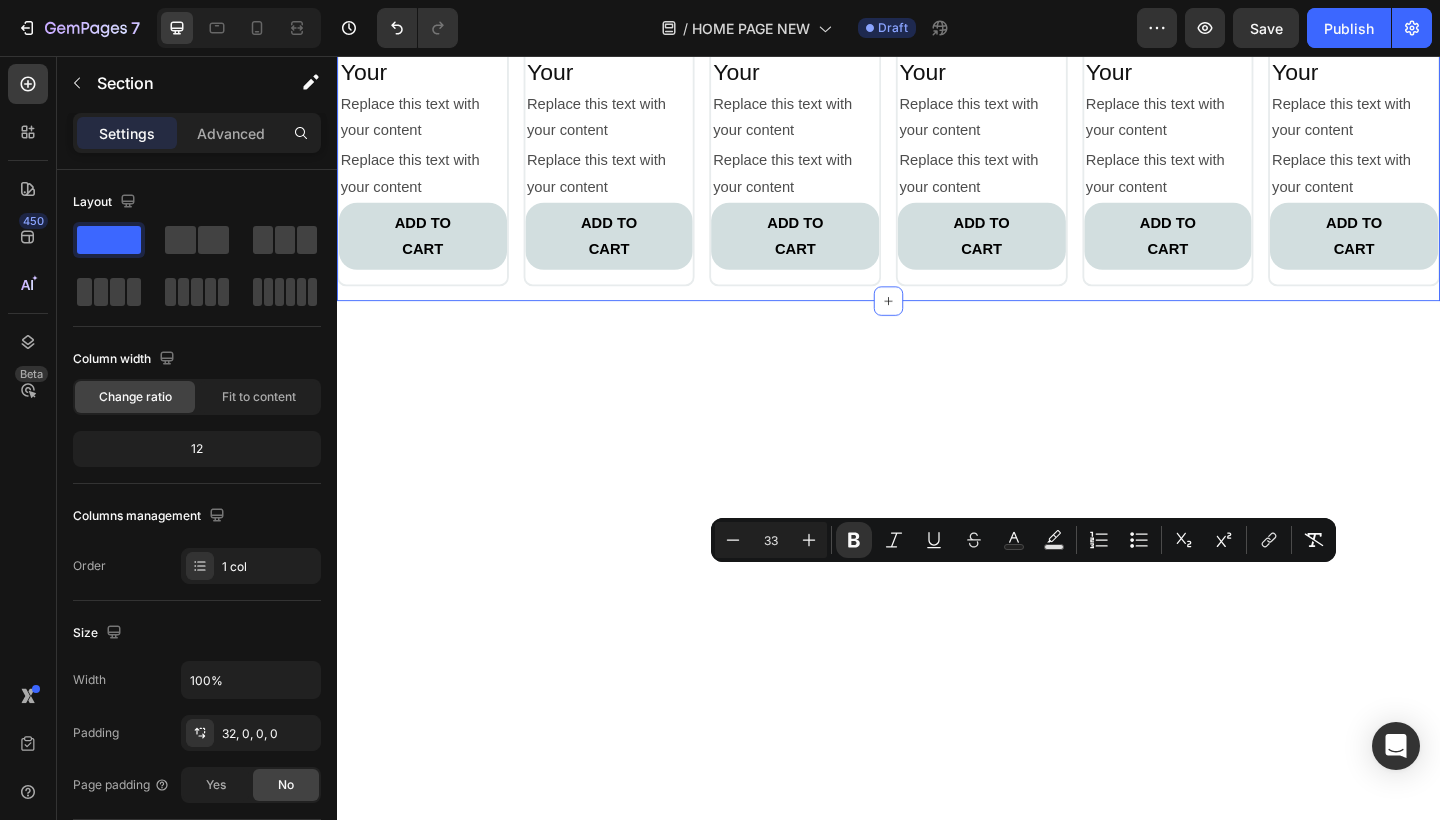 click 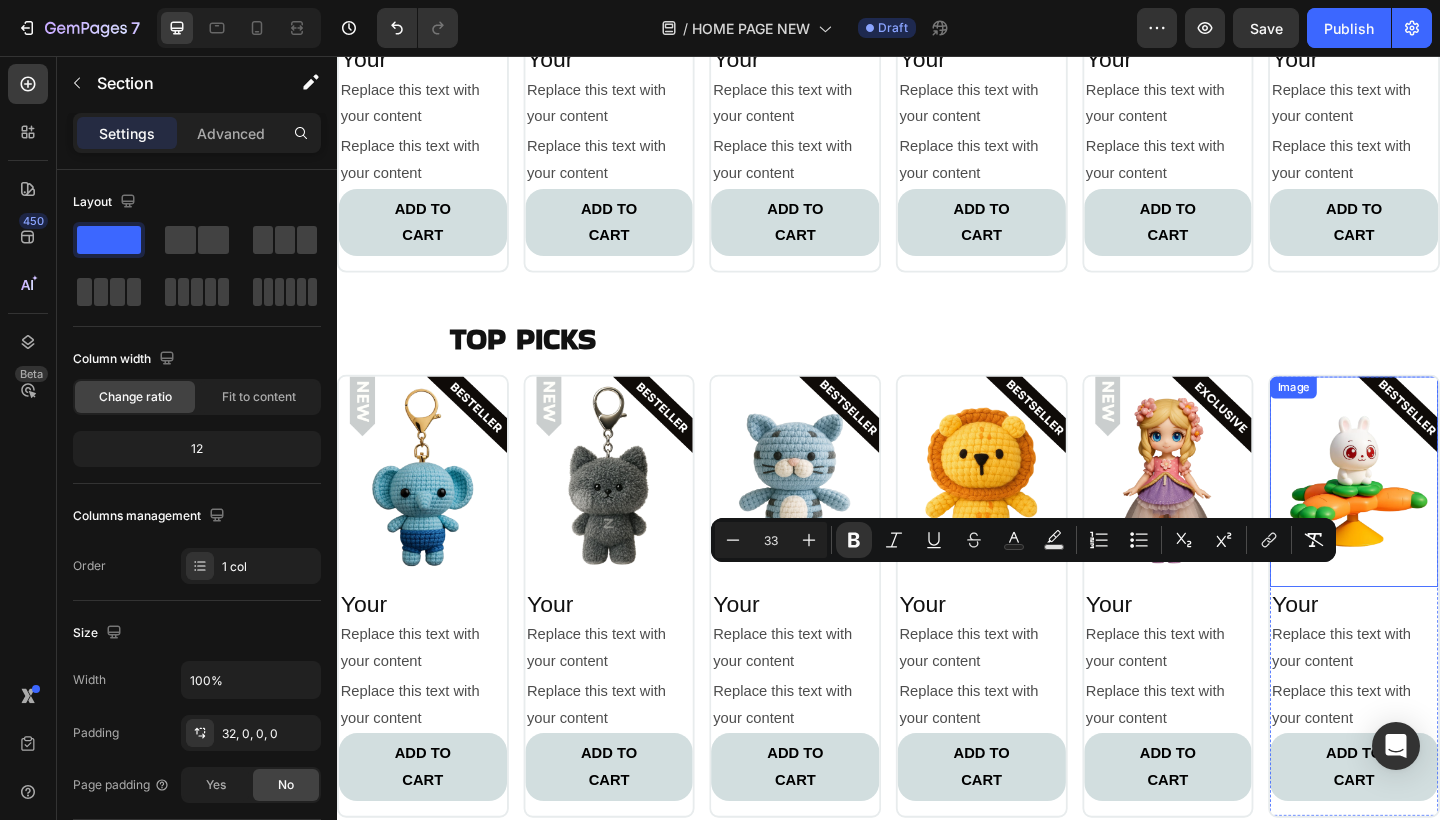 scroll, scrollTop: 3644, scrollLeft: 0, axis: vertical 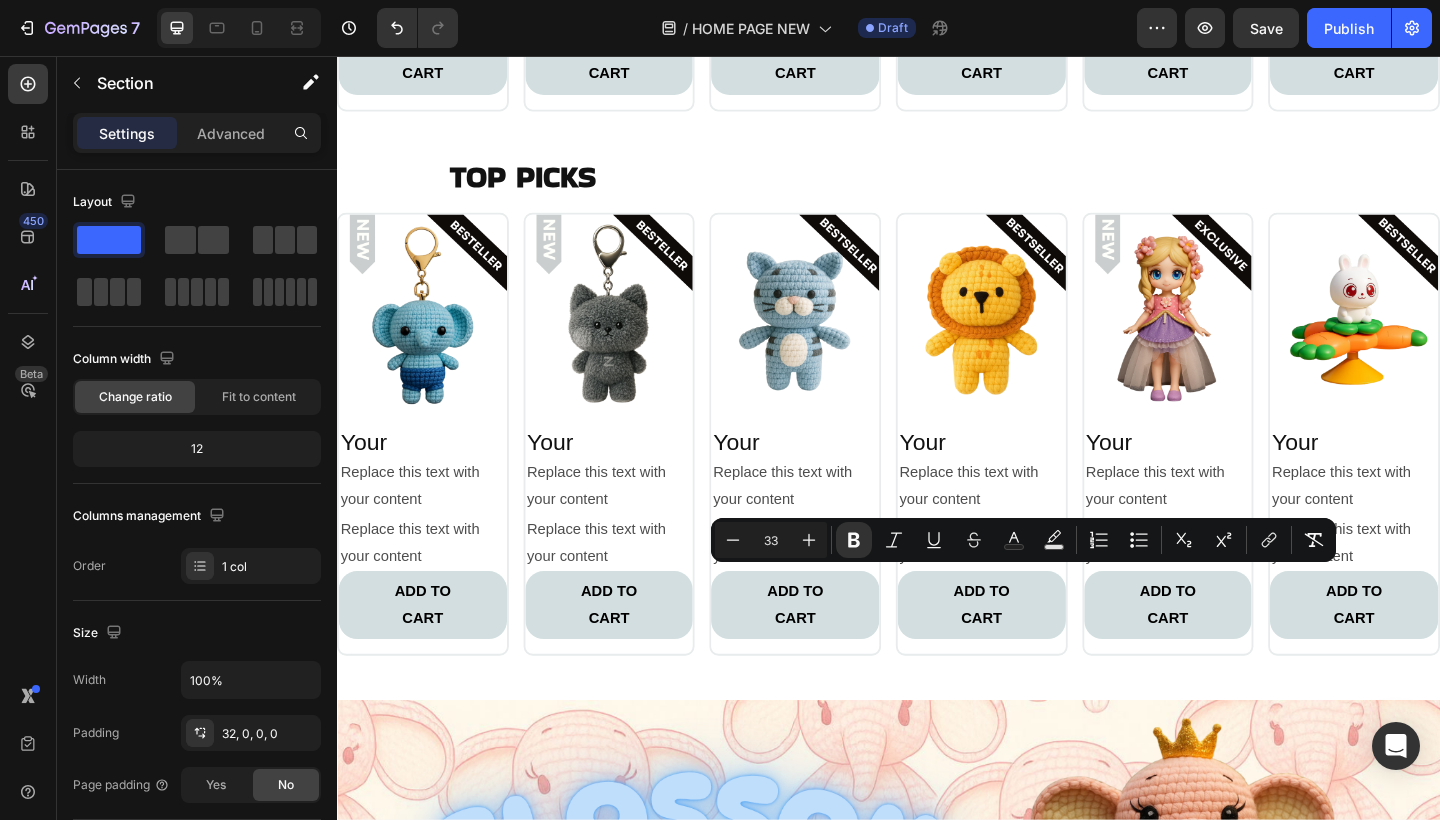 click on "TOP PICKS Heading Image Your  Heading Replace this text with your content Text Block Replace this text with your content Text Block ADD TO CART Button Row Image Your  Heading Replace this text with your content Text Block Replace this text with your content Text Block ADD TO CART Button Row Image Your  Heading Replace this text with your content Text Block Replace this text with your content Text Block ADD TO CART Button Row Image Your  Heading Replace this text with your content Text Block Replace this text with your content Text Block ADD TO CART Button Row Image Your  Heading Replace this text with your content Text Block Replace this text with your content Text Block ADD TO CART Button Row Image Your  Heading Replace this text with your content Text Block Replace this text with your content Text Block ADD TO CART Button Row Carousel Section 7" at bounding box center [937, 429] 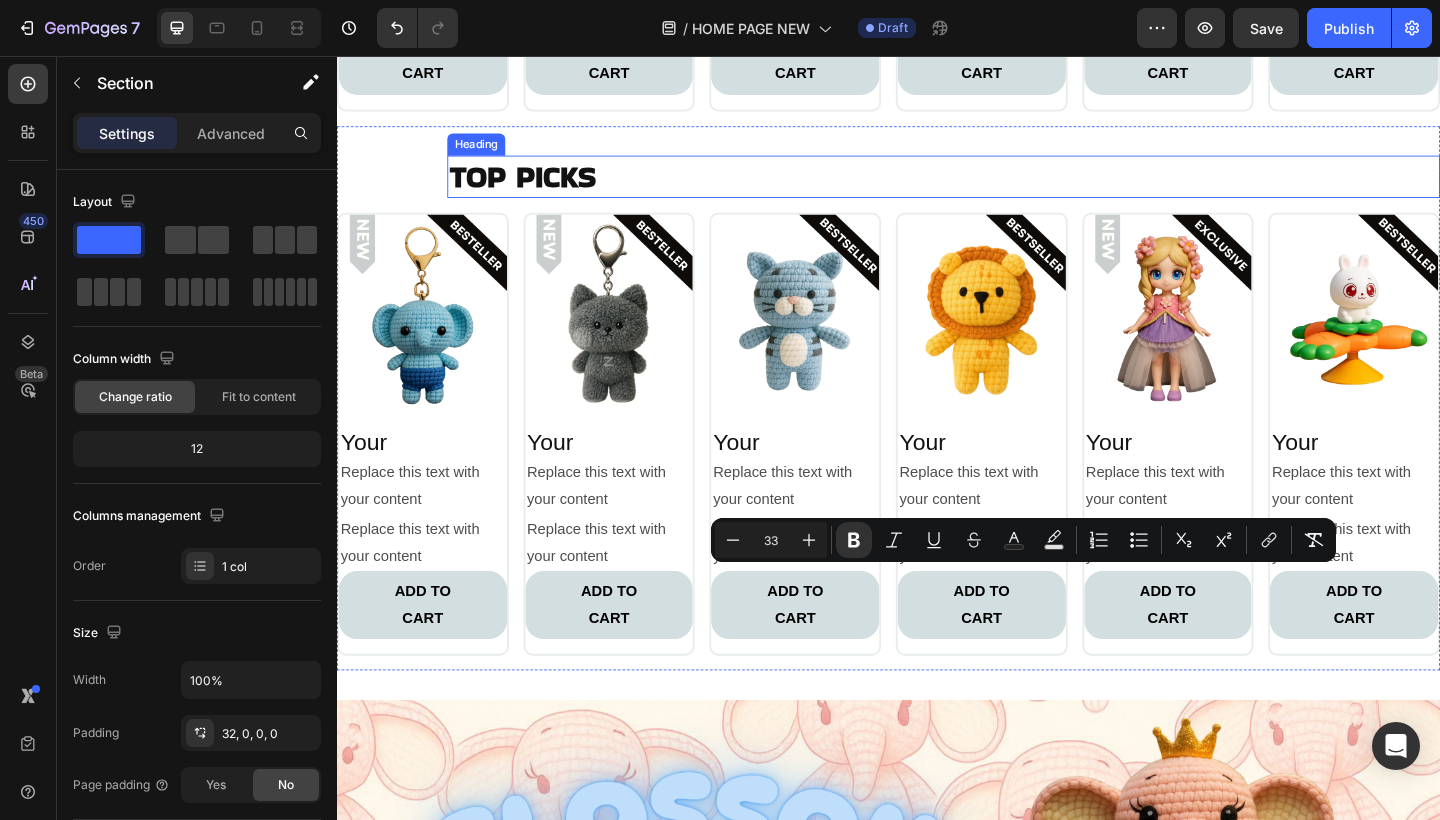 click on "TOP PICKS" at bounding box center [539, 187] 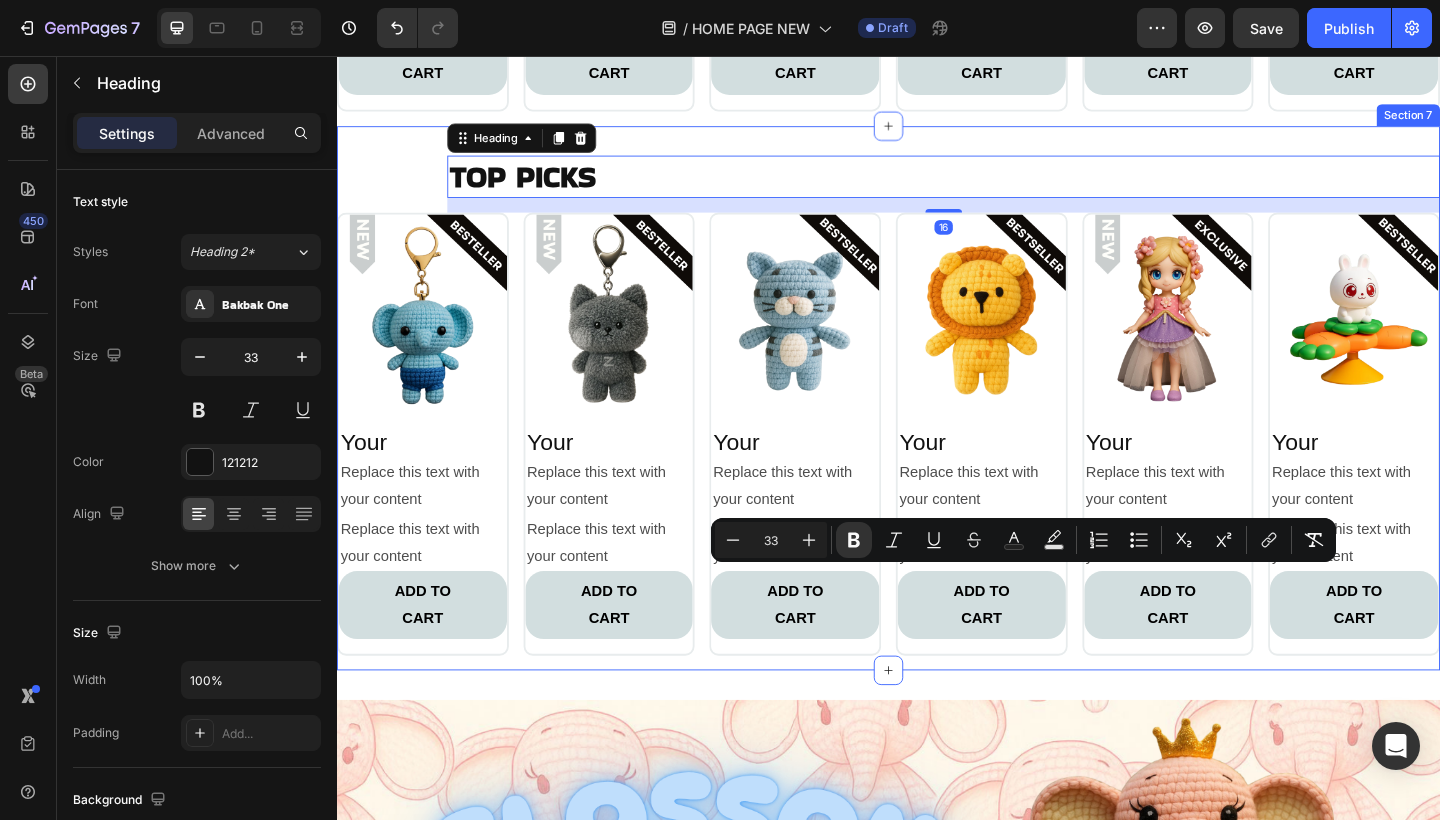 click on "TOP PICKS Heading   16 Image Your  Heading Replace this text with your content Text Block Replace this text with your content Text Block ADD TO CART Button Row Image Your  Heading Replace this text with your content Text Block Replace this text with your content Text Block ADD TO CART Button Row Image Your  Heading Replace this text with your content Text Block Replace this text with your content Text Block ADD TO CART Button Row Image Your  Heading Replace this text with your content Text Block Replace this text with your content Text Block ADD TO CART Button Row Image Your  Heading Replace this text with your content Text Block Replace this text with your content Text Block ADD TO CART Button Row Image Your  Heading Replace this text with your content Text Block Replace this text with your content Text Block ADD TO CART Button Row Carousel Section 7" at bounding box center [937, 429] 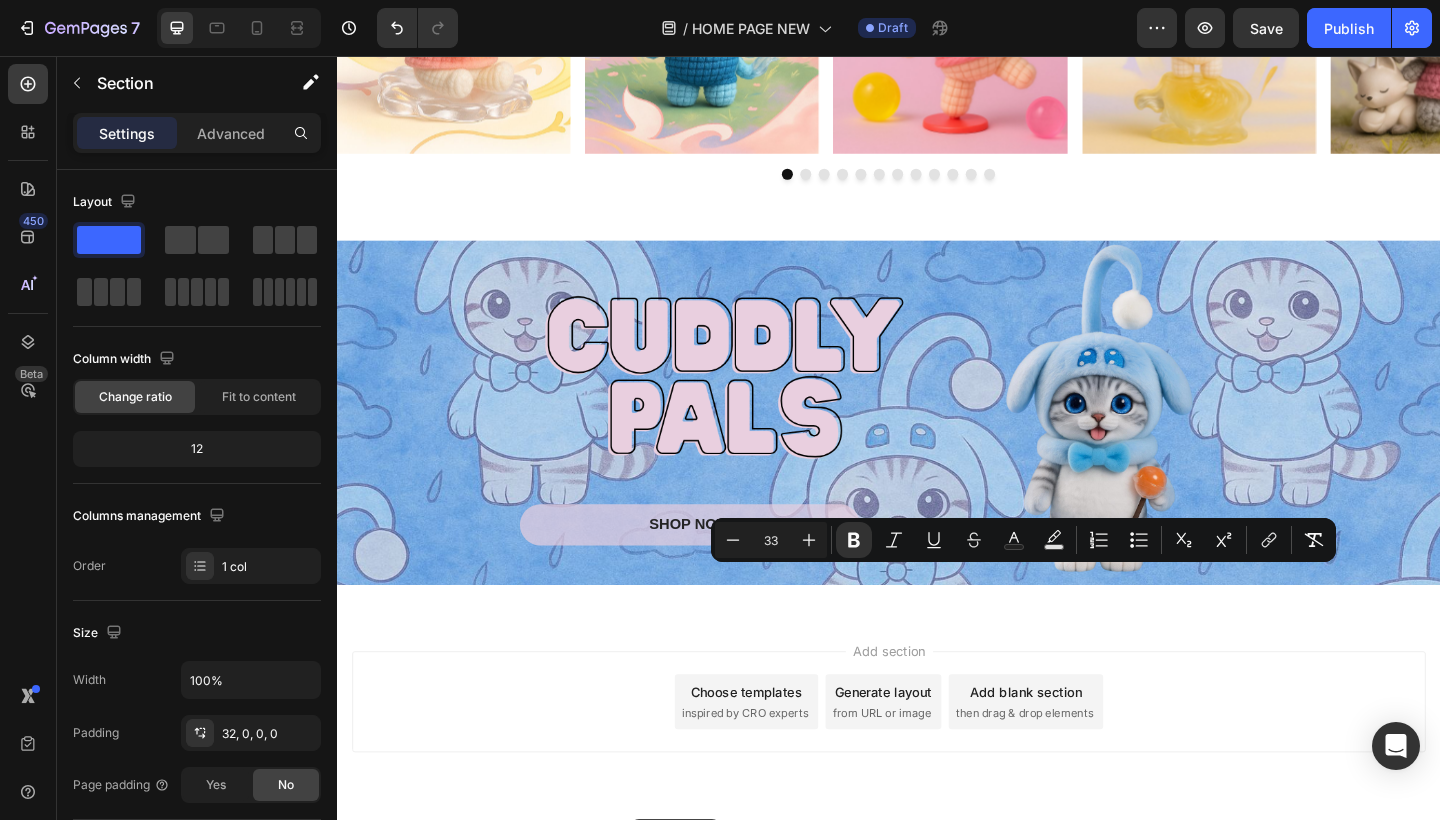 scroll, scrollTop: 6428, scrollLeft: 0, axis: vertical 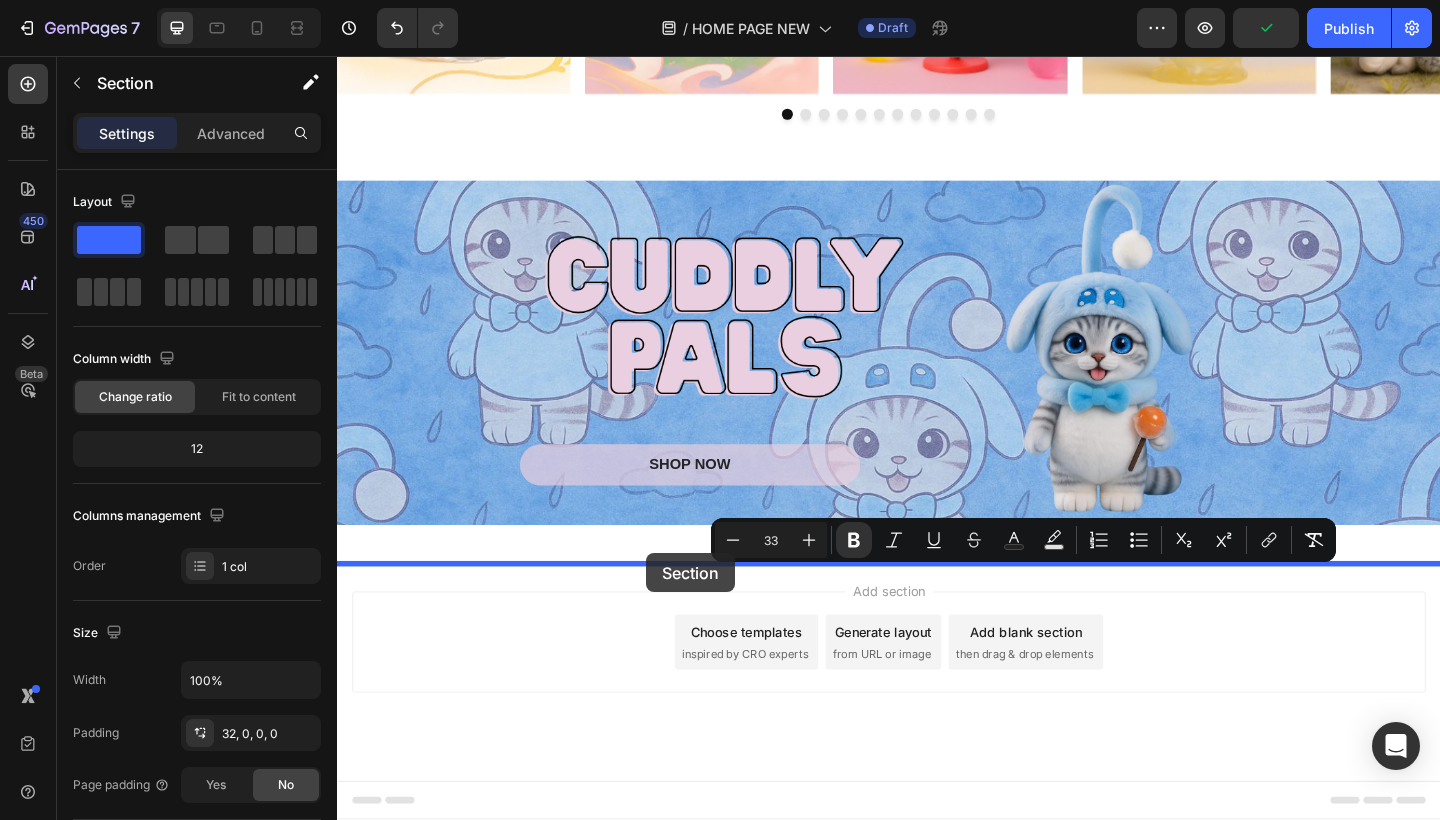 drag, startPoint x: 1140, startPoint y: 107, endPoint x: 673, endPoint y: 597, distance: 676.8966 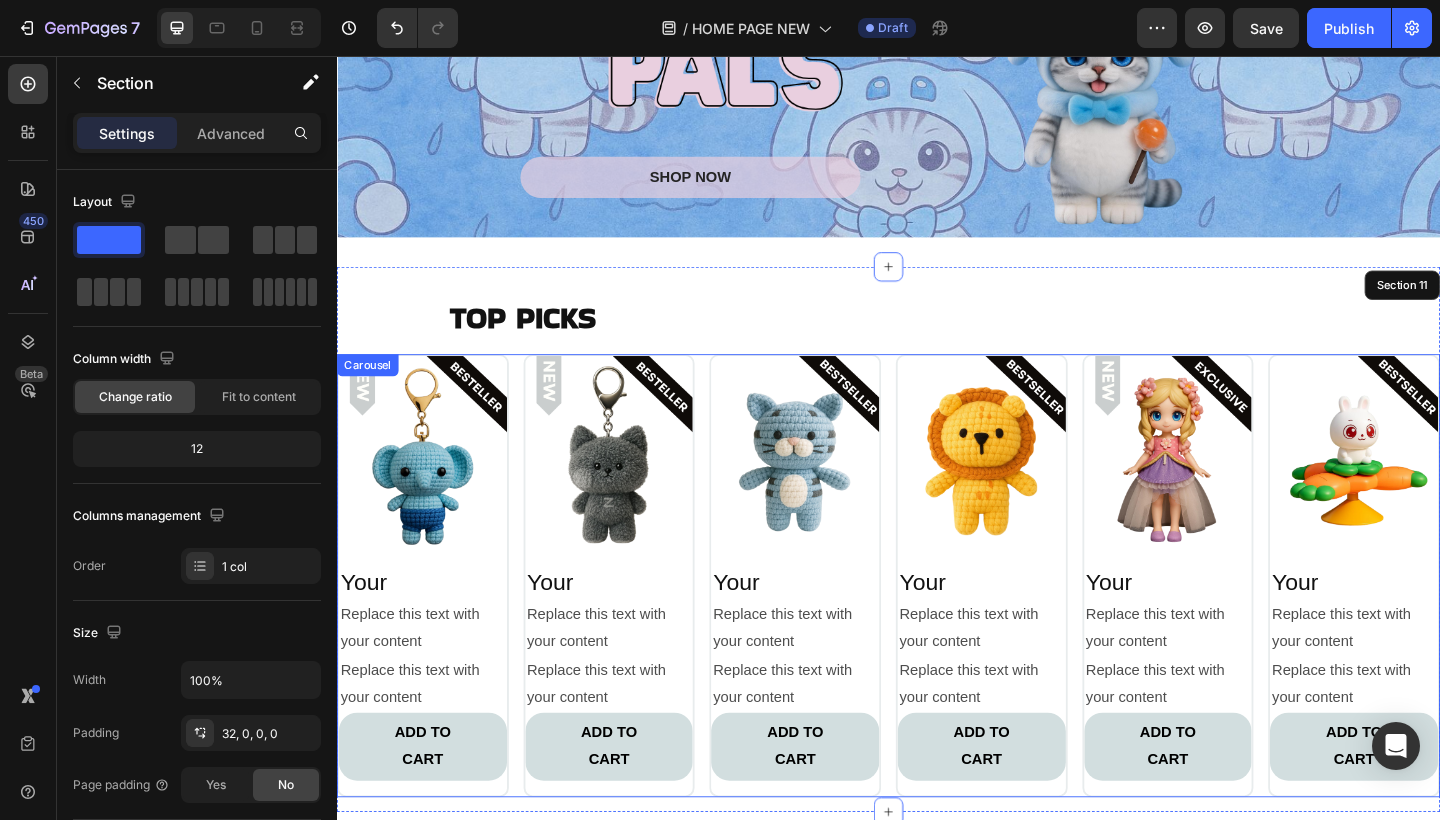 scroll, scrollTop: 6153, scrollLeft: 0, axis: vertical 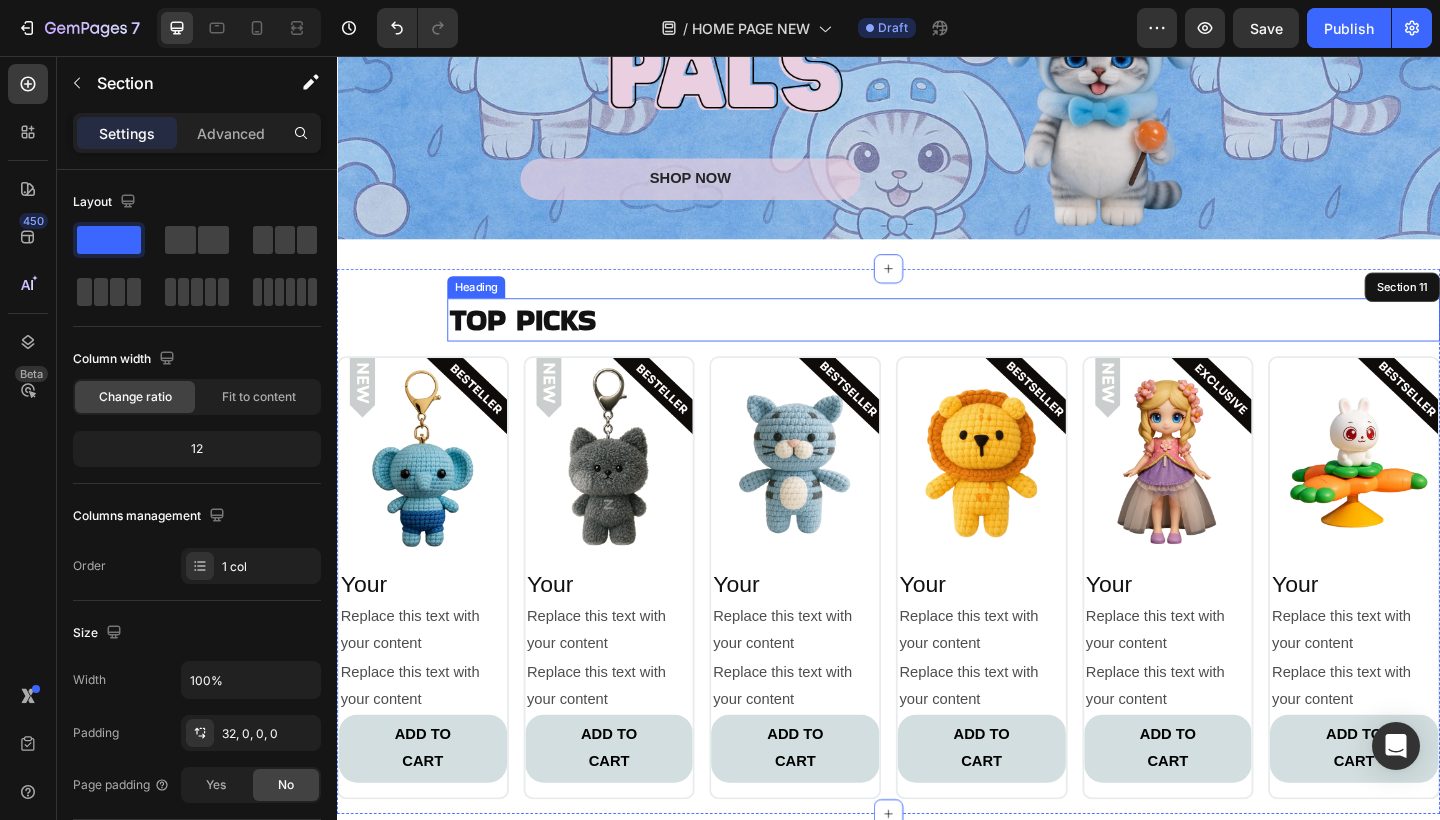 click on "TOP PICKS" at bounding box center [539, 342] 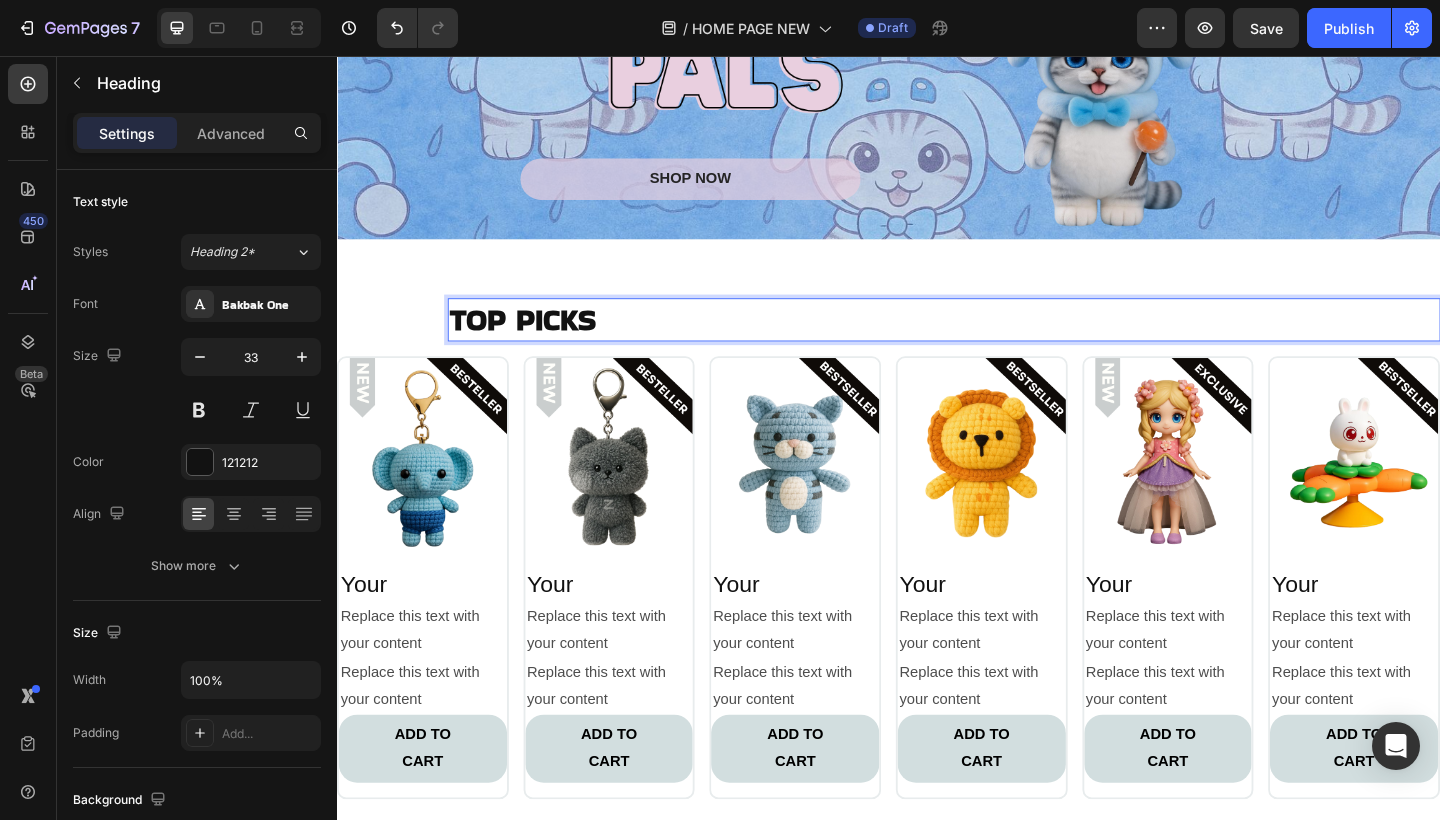 click on "TOP PICKS" at bounding box center (539, 342) 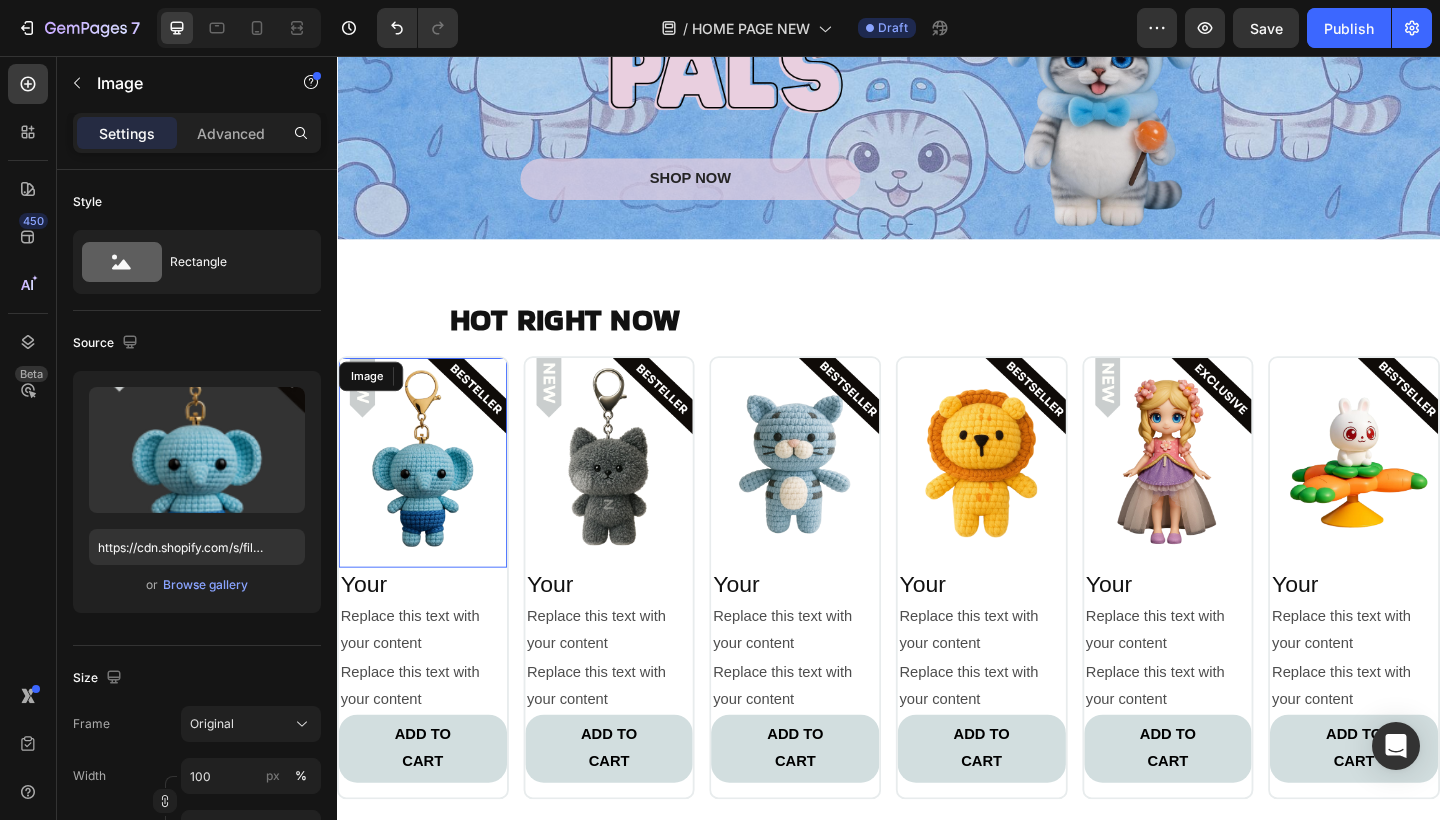 click at bounding box center (430, 499) 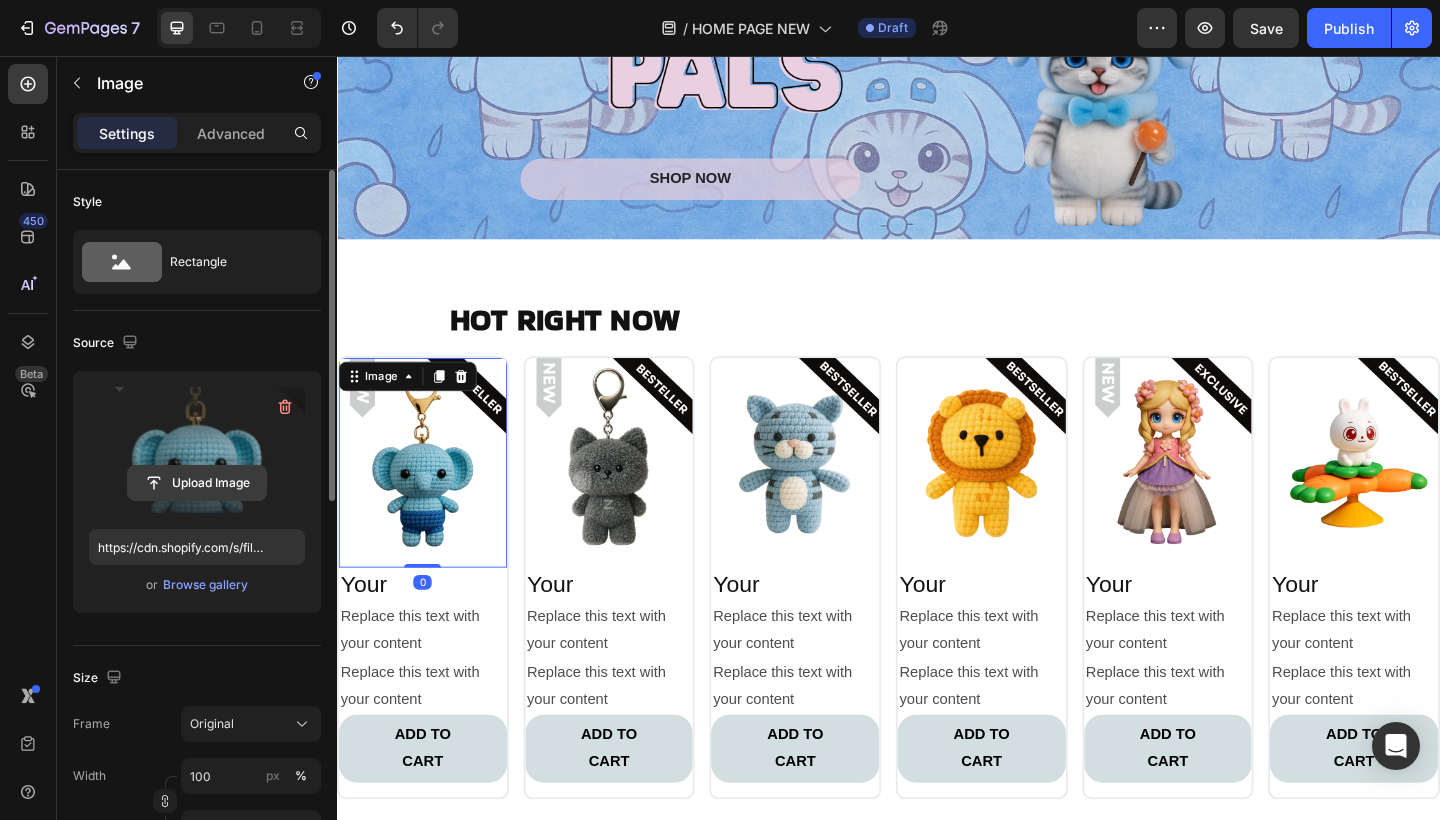 click 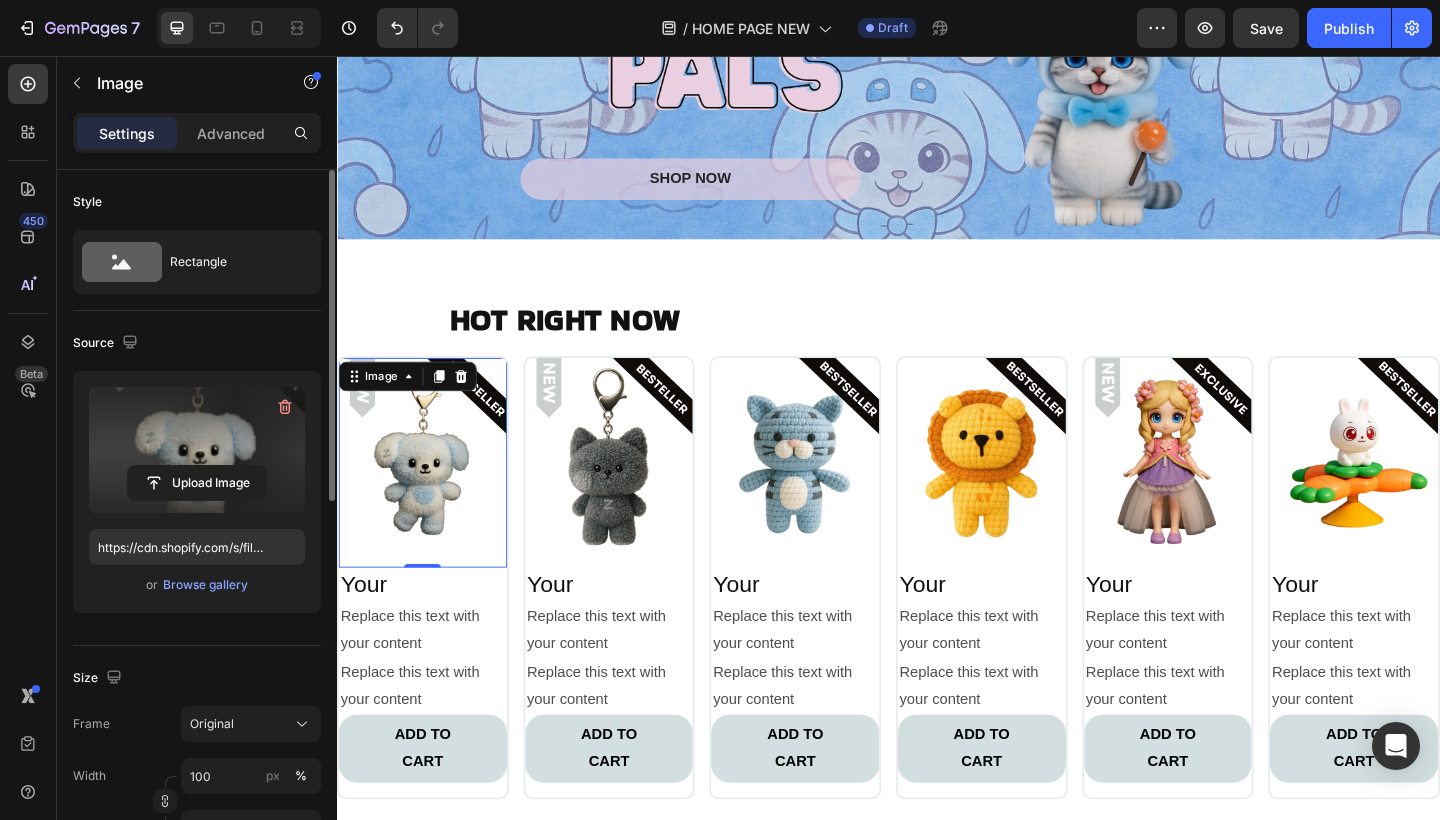 type on "https://cdn.shopify.com/s/files/1/0883/4033/2880/files/gempages_570780491876139904-8d0a0a6c-3bd8-499c-aed1-ffe9ef0b3207.png" 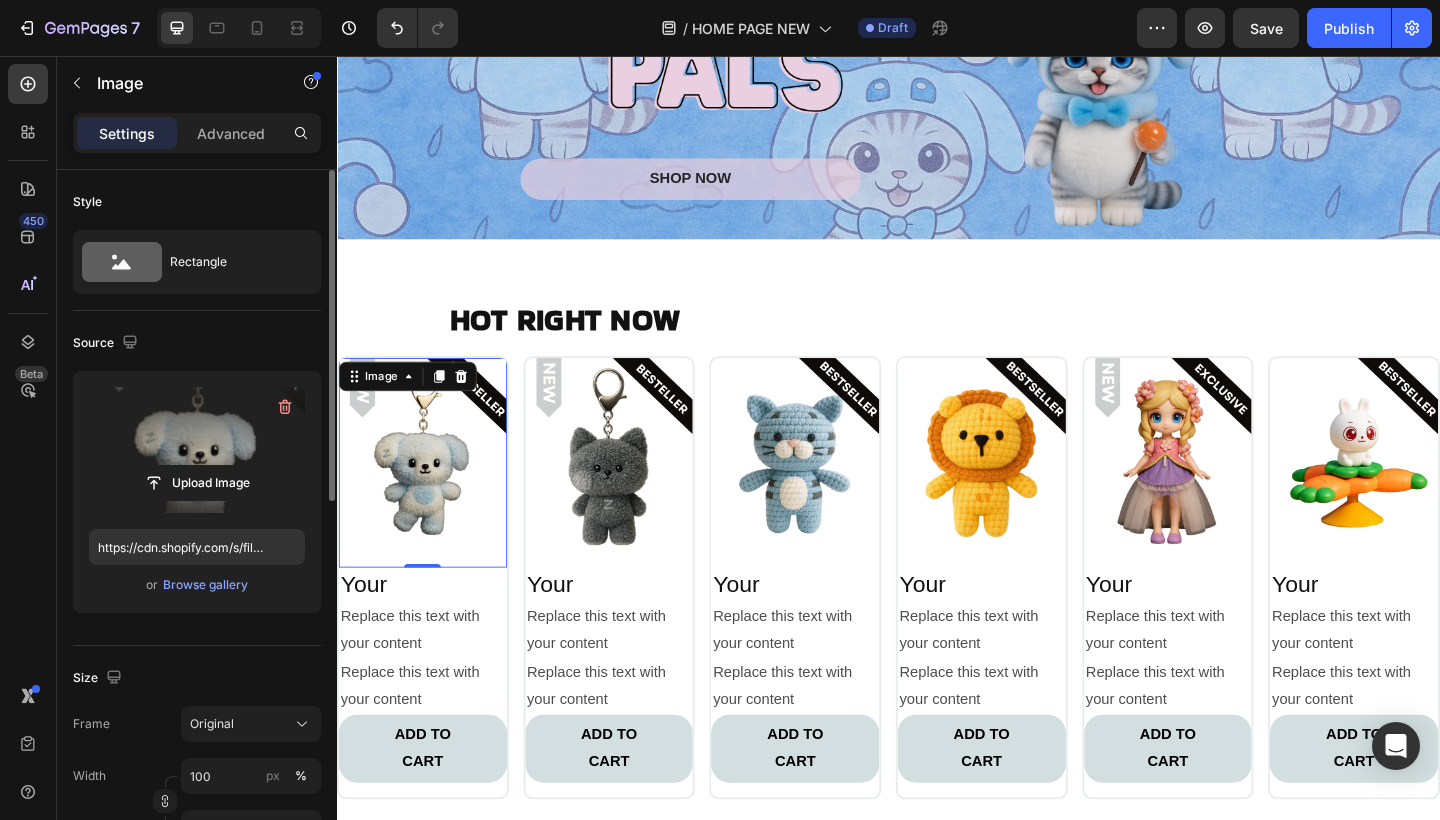 click at bounding box center (633, 499) 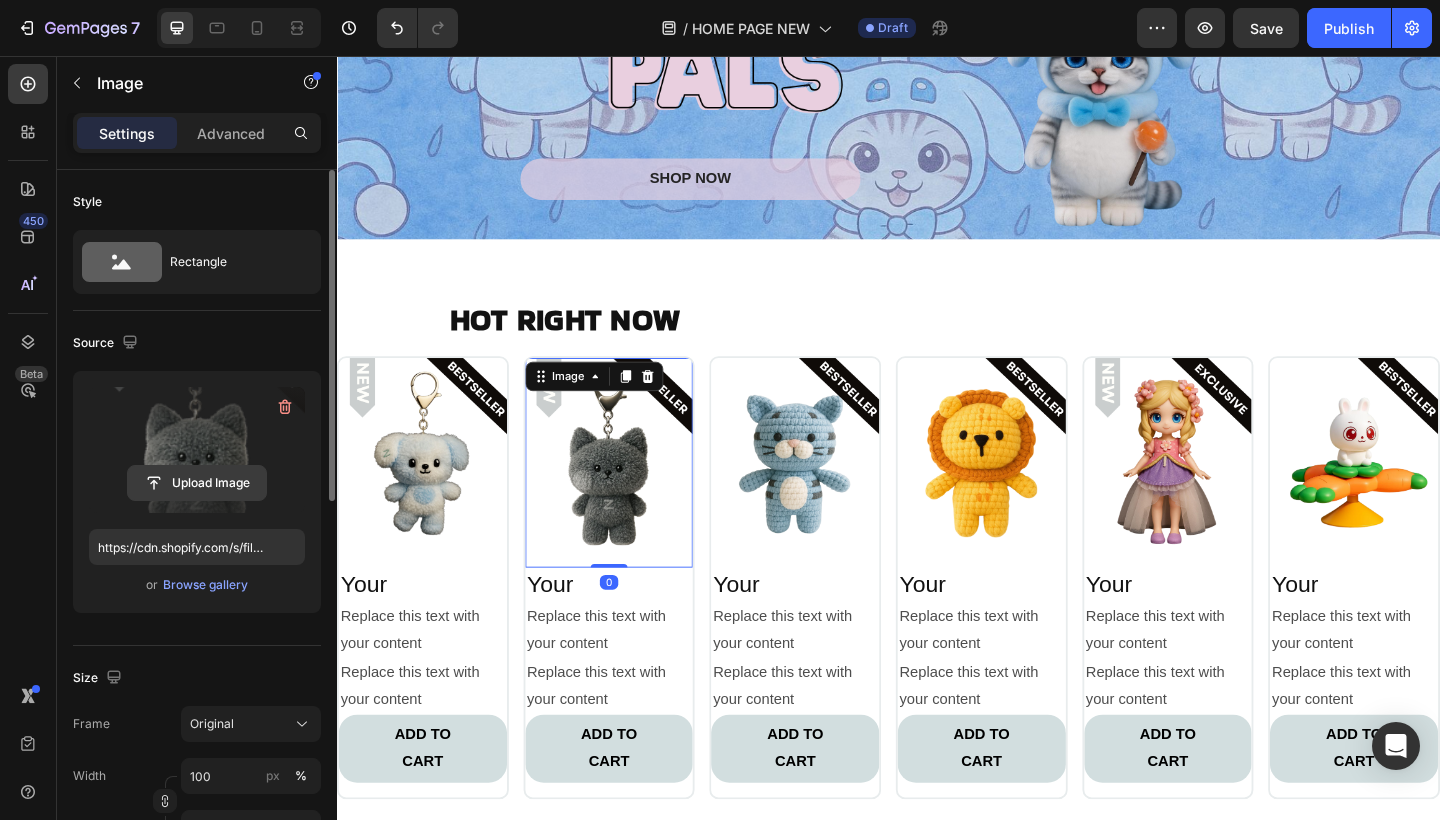 click 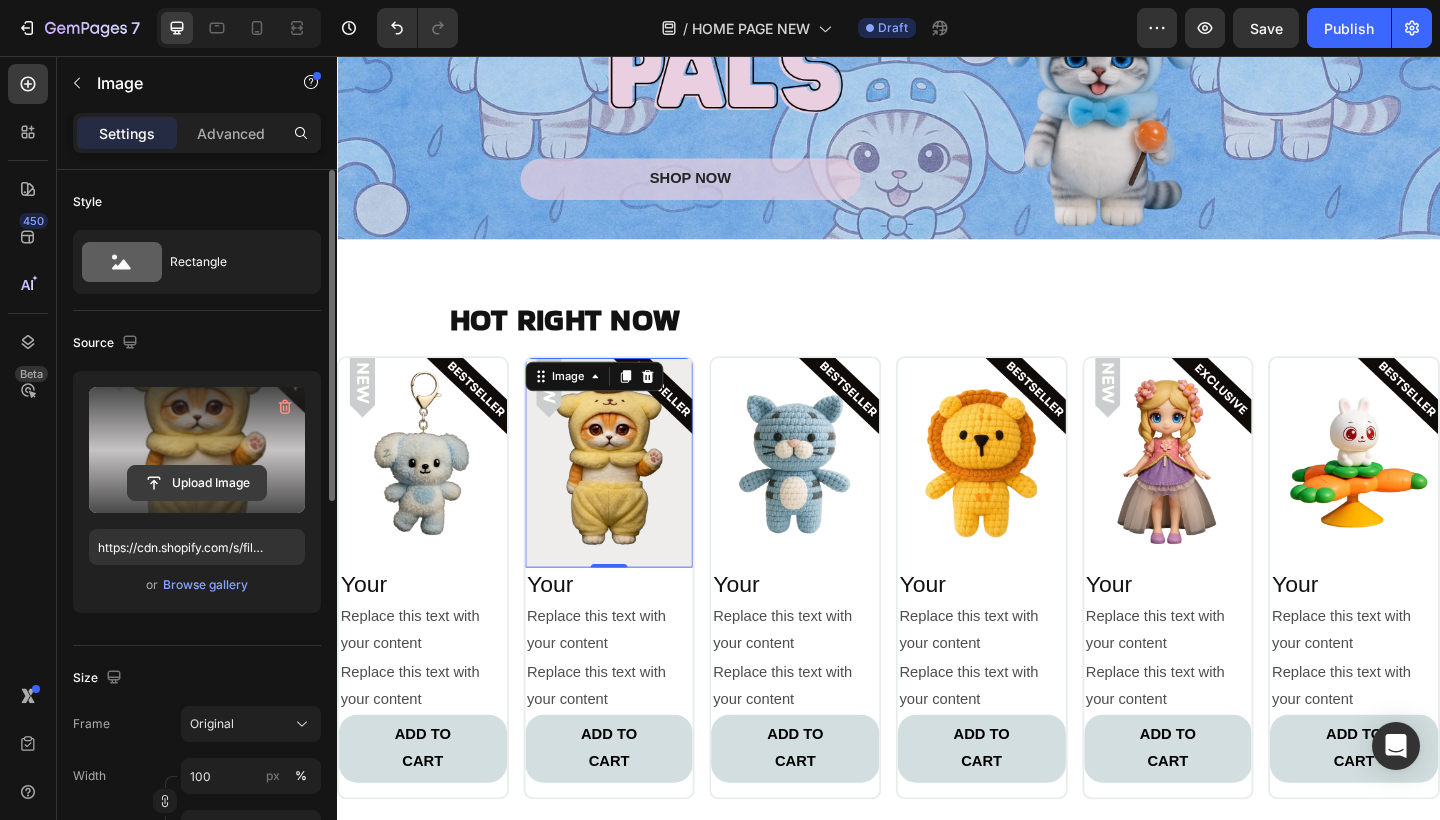 click 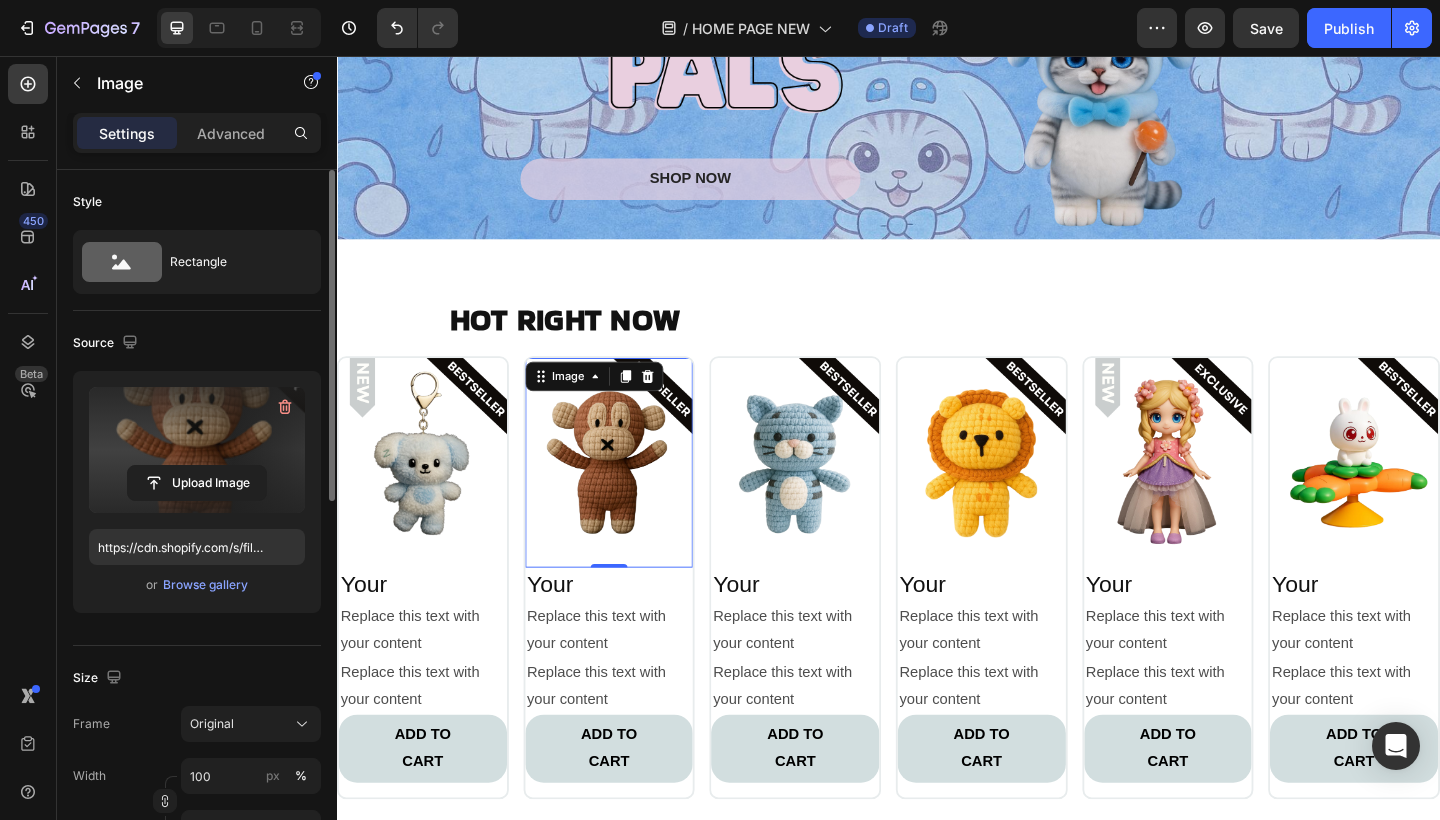 type on "https://cdn.shopify.com/s/files/1/0883/4033/2880/files/gempages_570780491876139904-a3488e4f-8e9d-4862-b049-ccde23fc96ba.png" 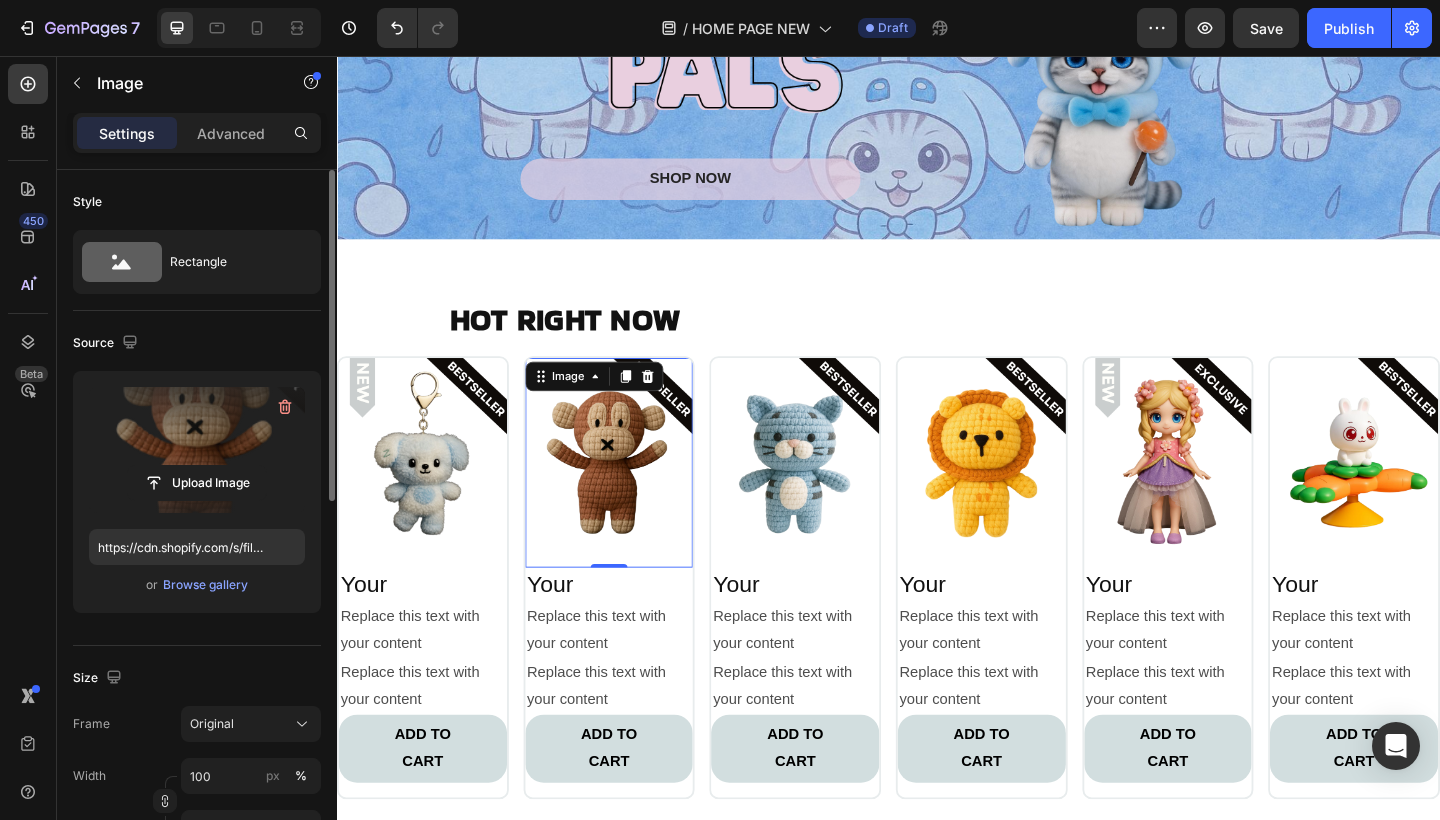 click at bounding box center (1038, 499) 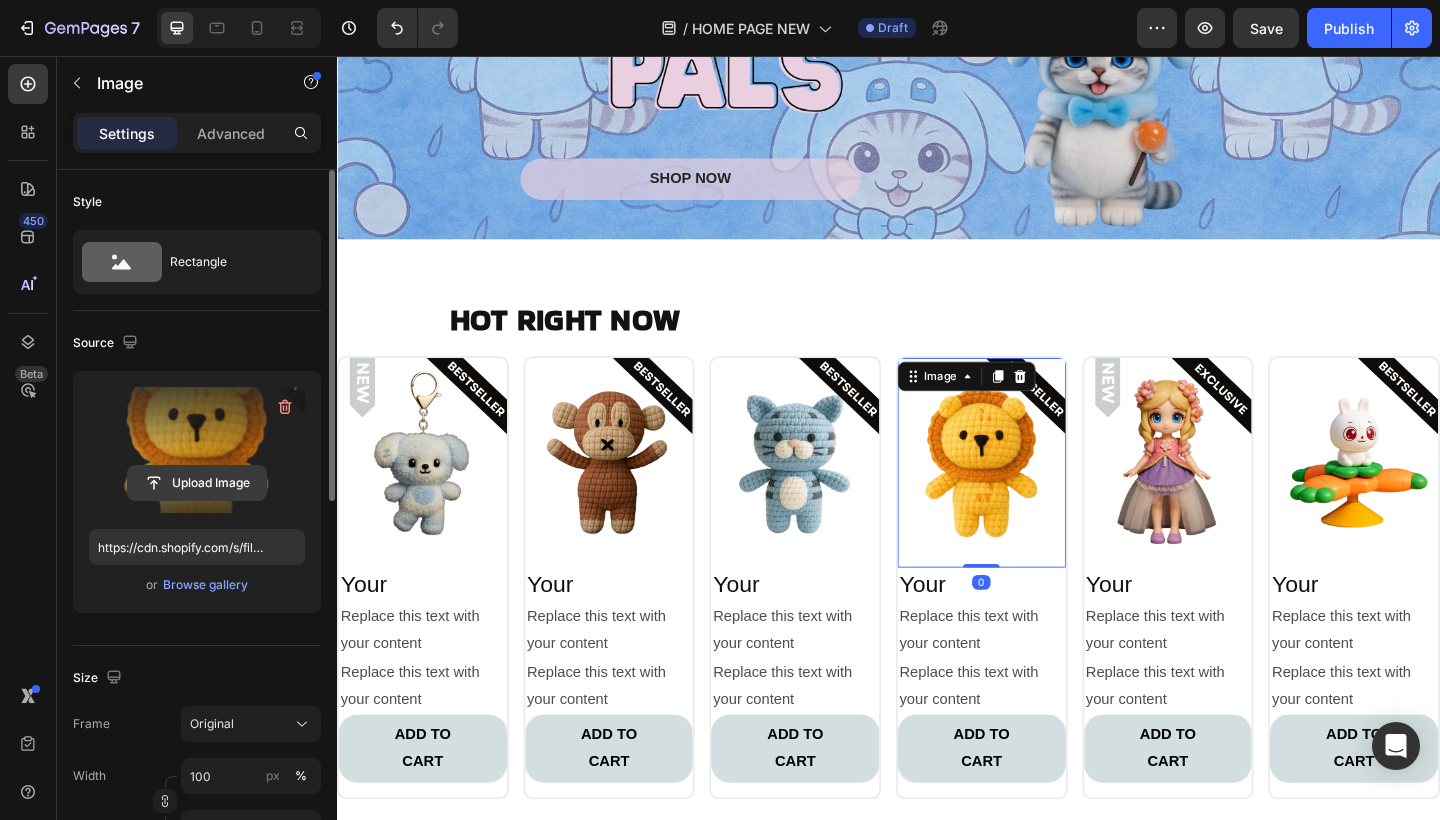 click 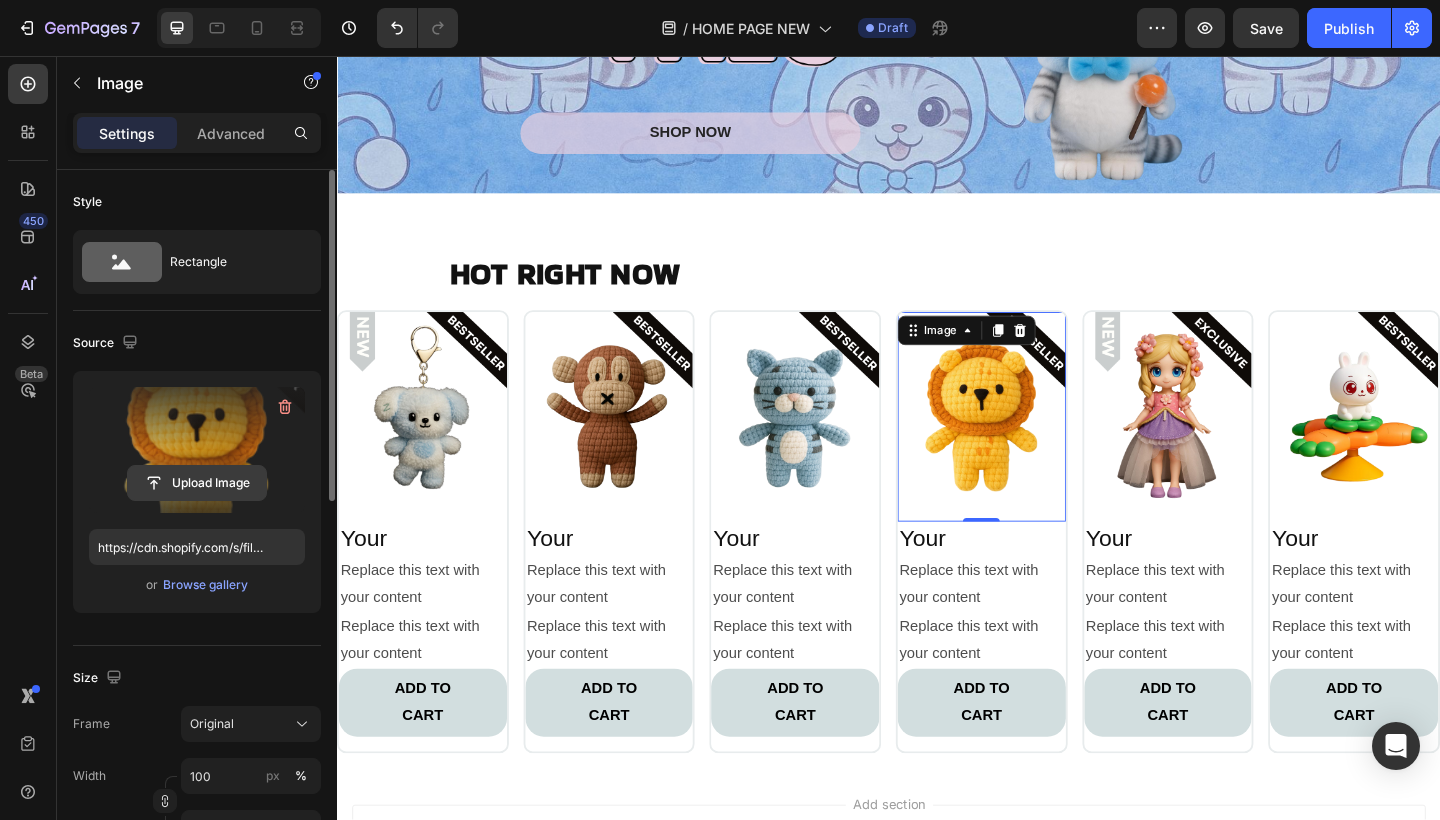 scroll, scrollTop: 6209, scrollLeft: 0, axis: vertical 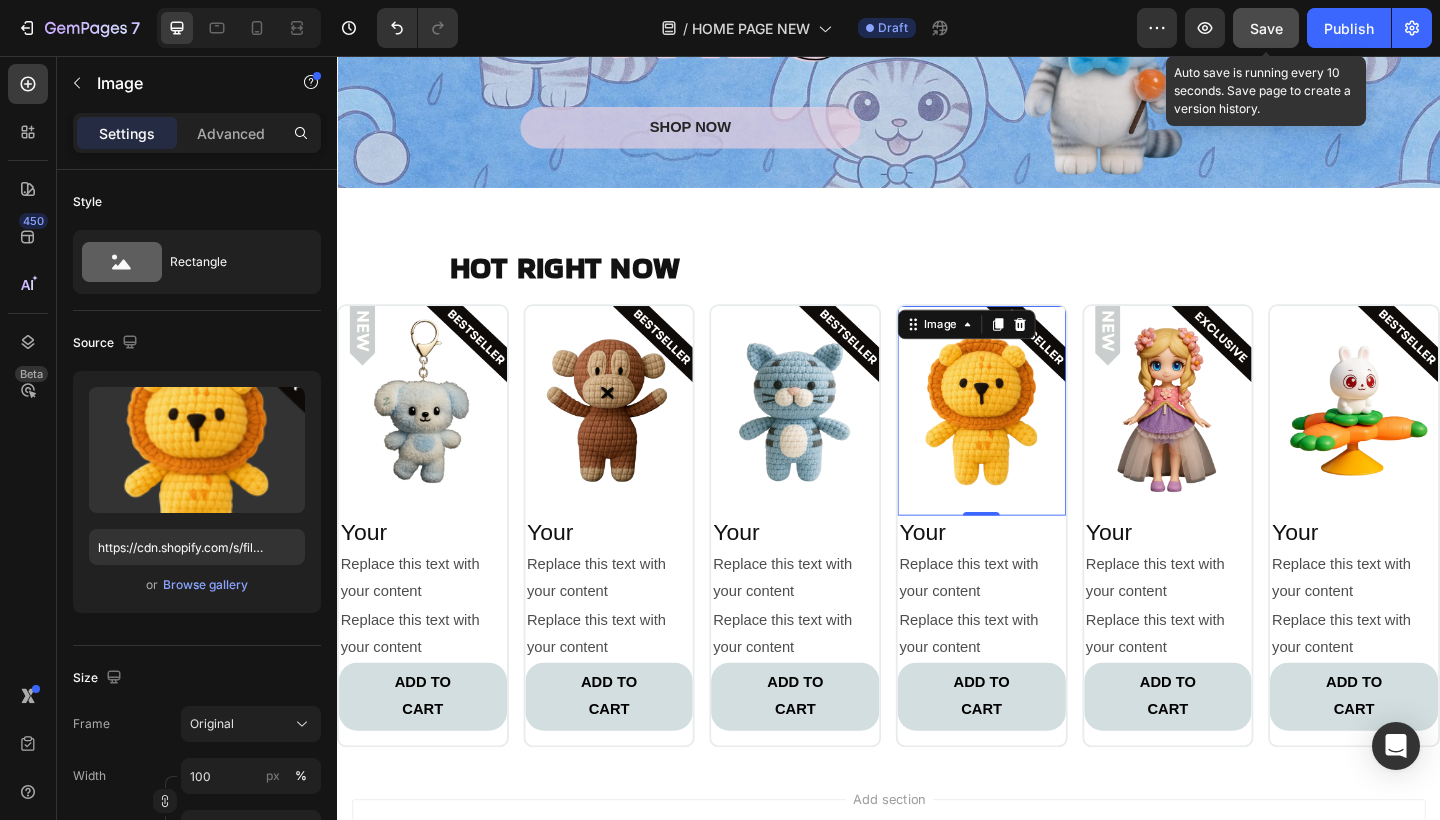 click on "Save" 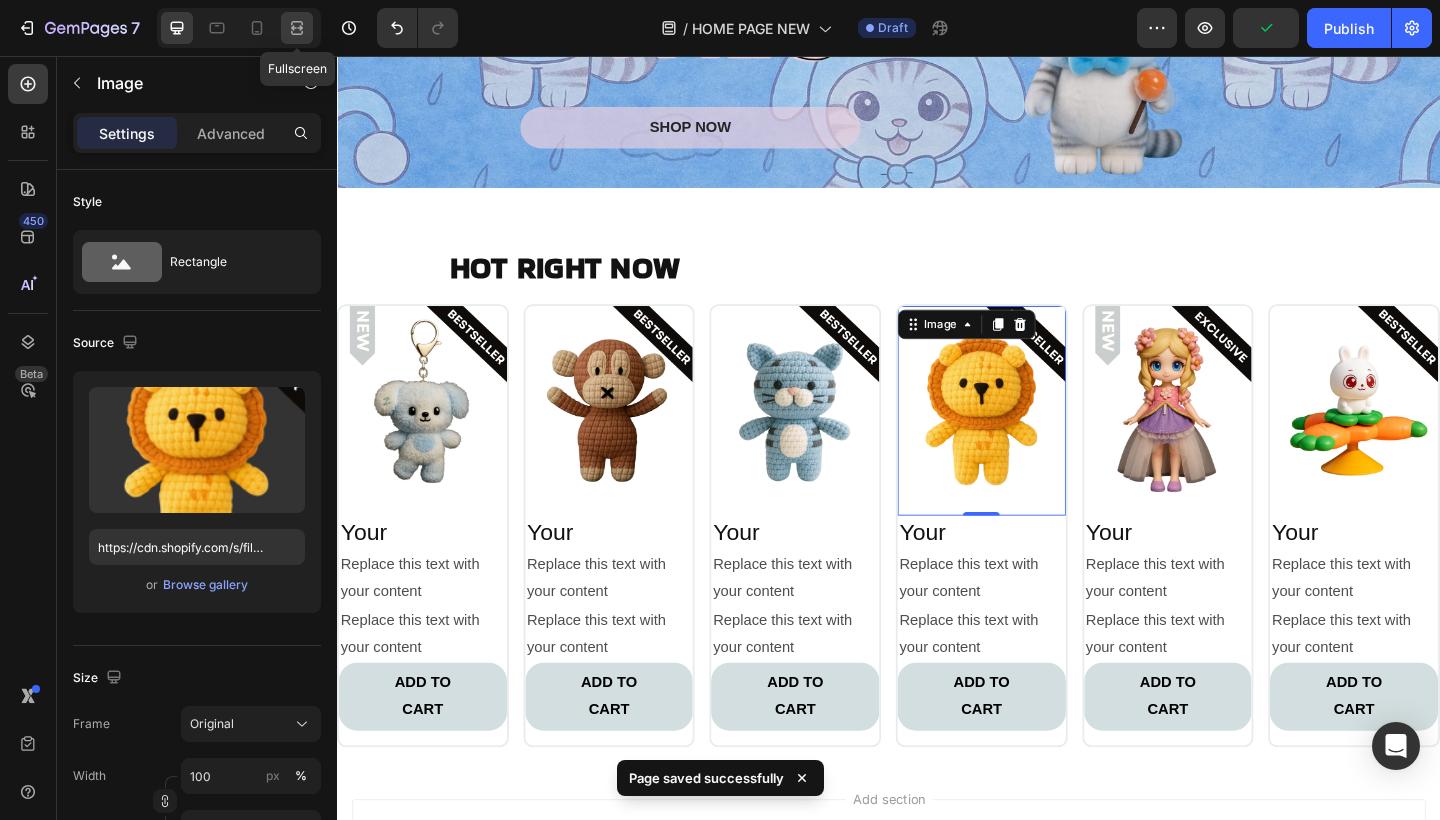 click 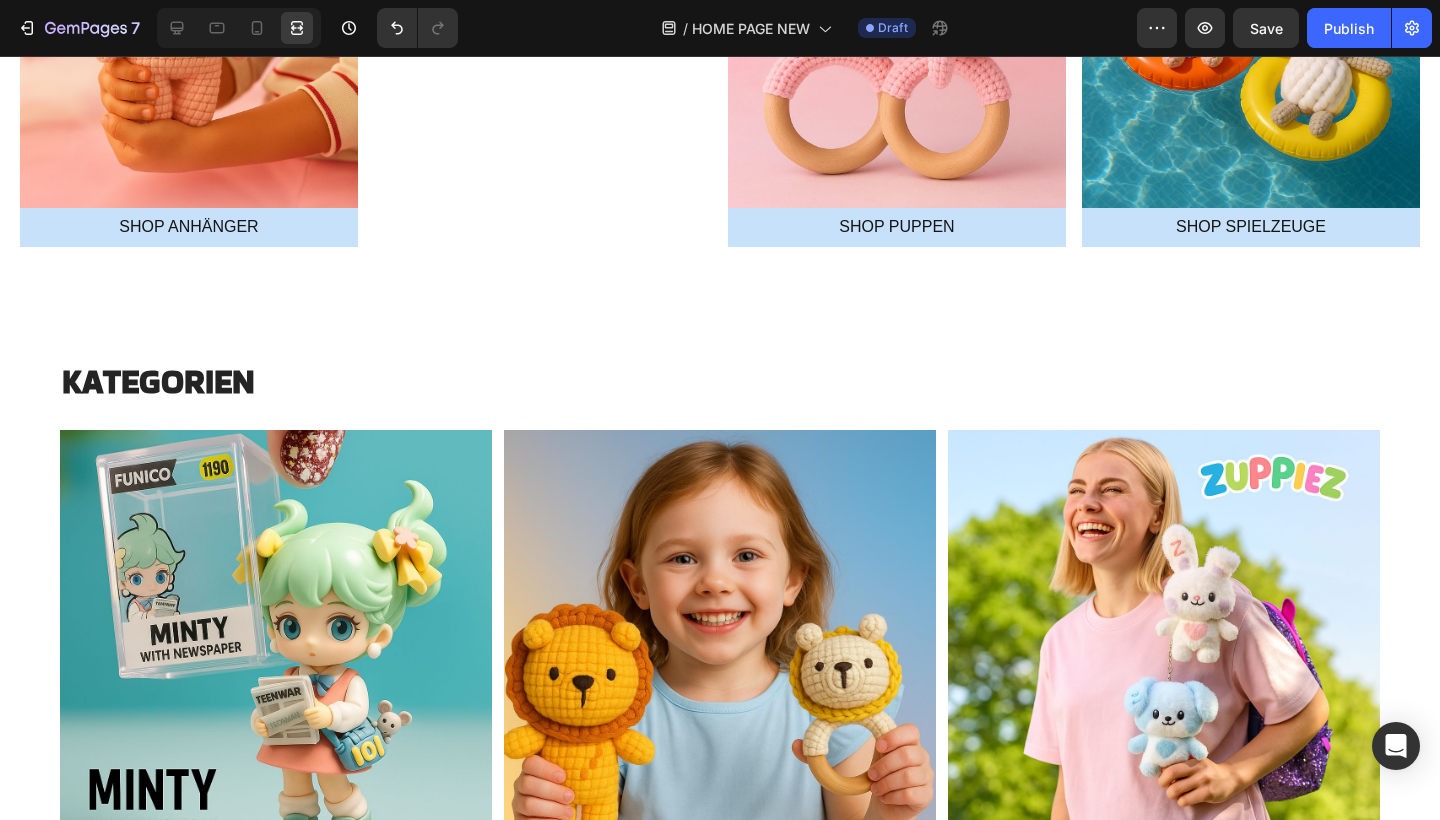 scroll, scrollTop: 4428, scrollLeft: 0, axis: vertical 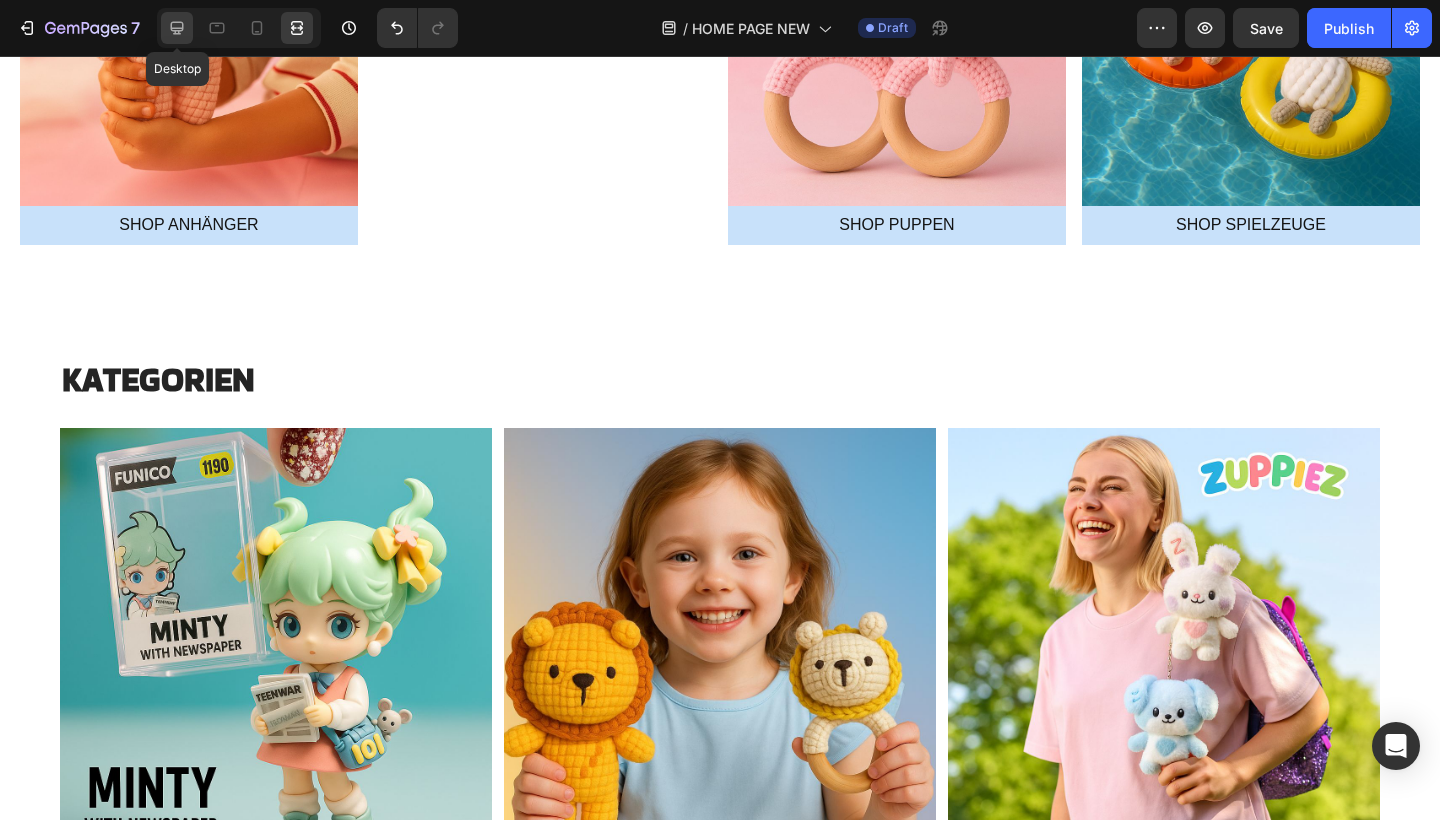 click 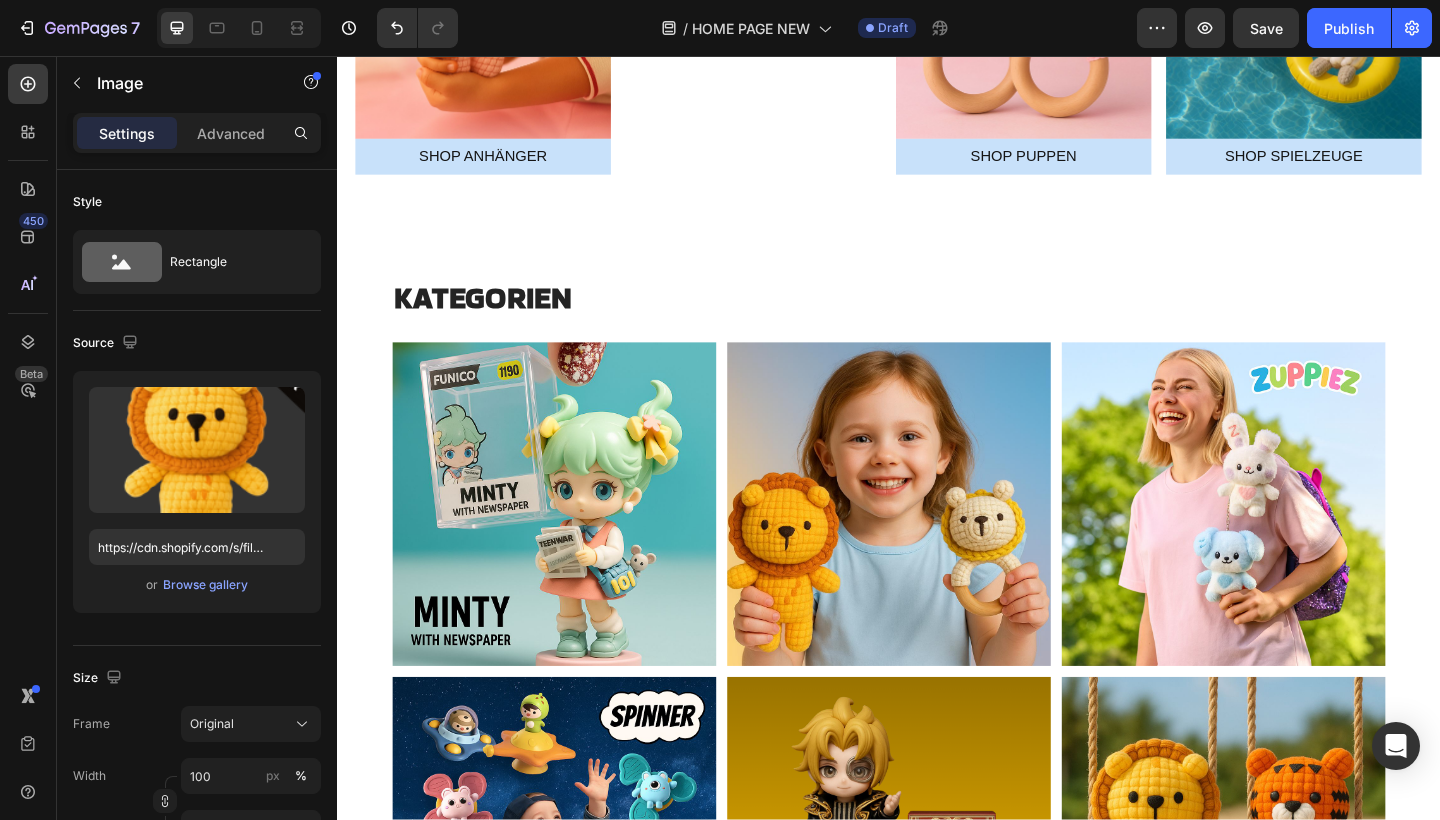 click on "KATEGORIEN" at bounding box center (937, 320) 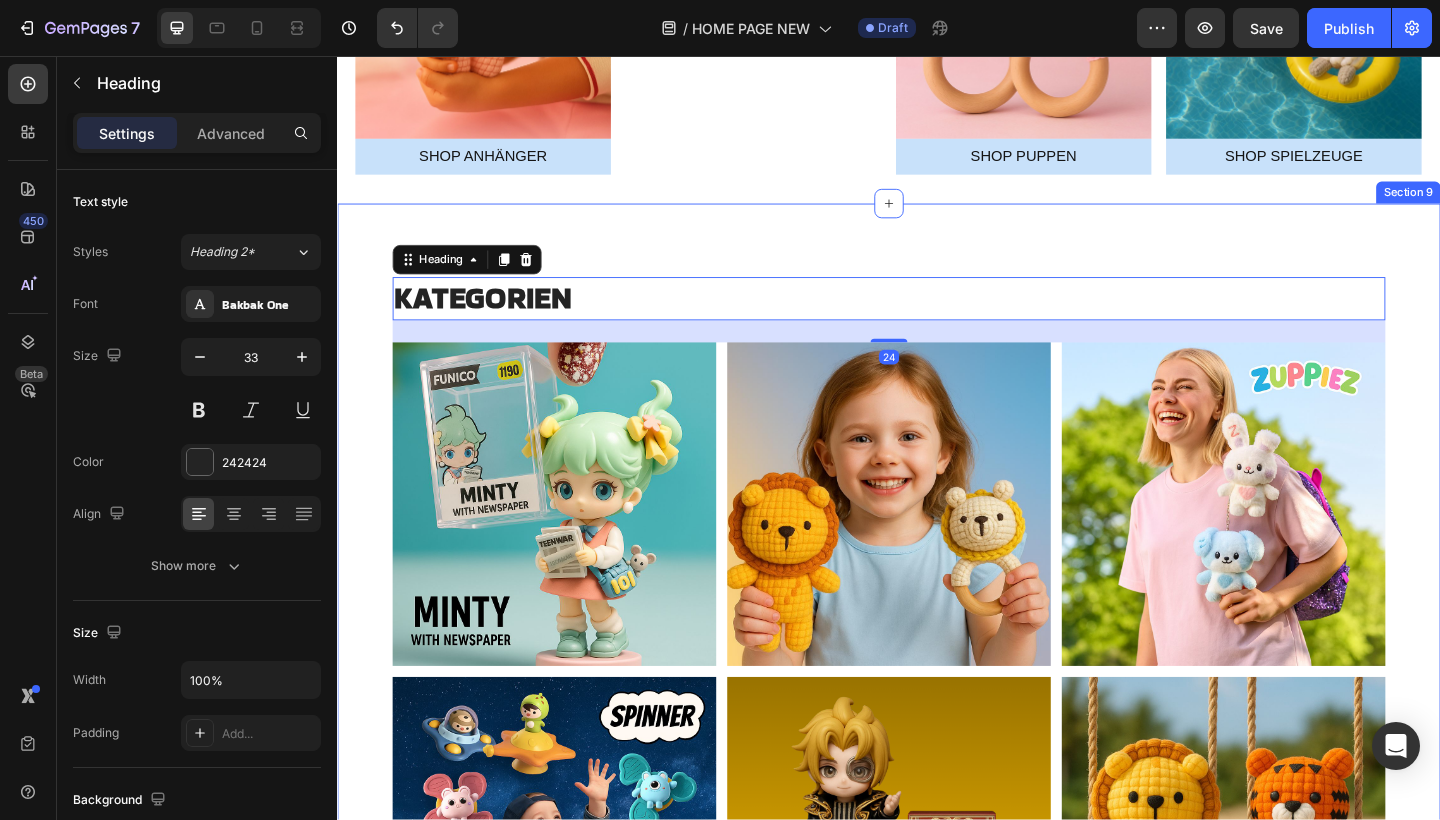 click on "KATEGORIEN Heading   24 Image Image Image Row Image Image Image Row Section 9" at bounding box center (937, 690) 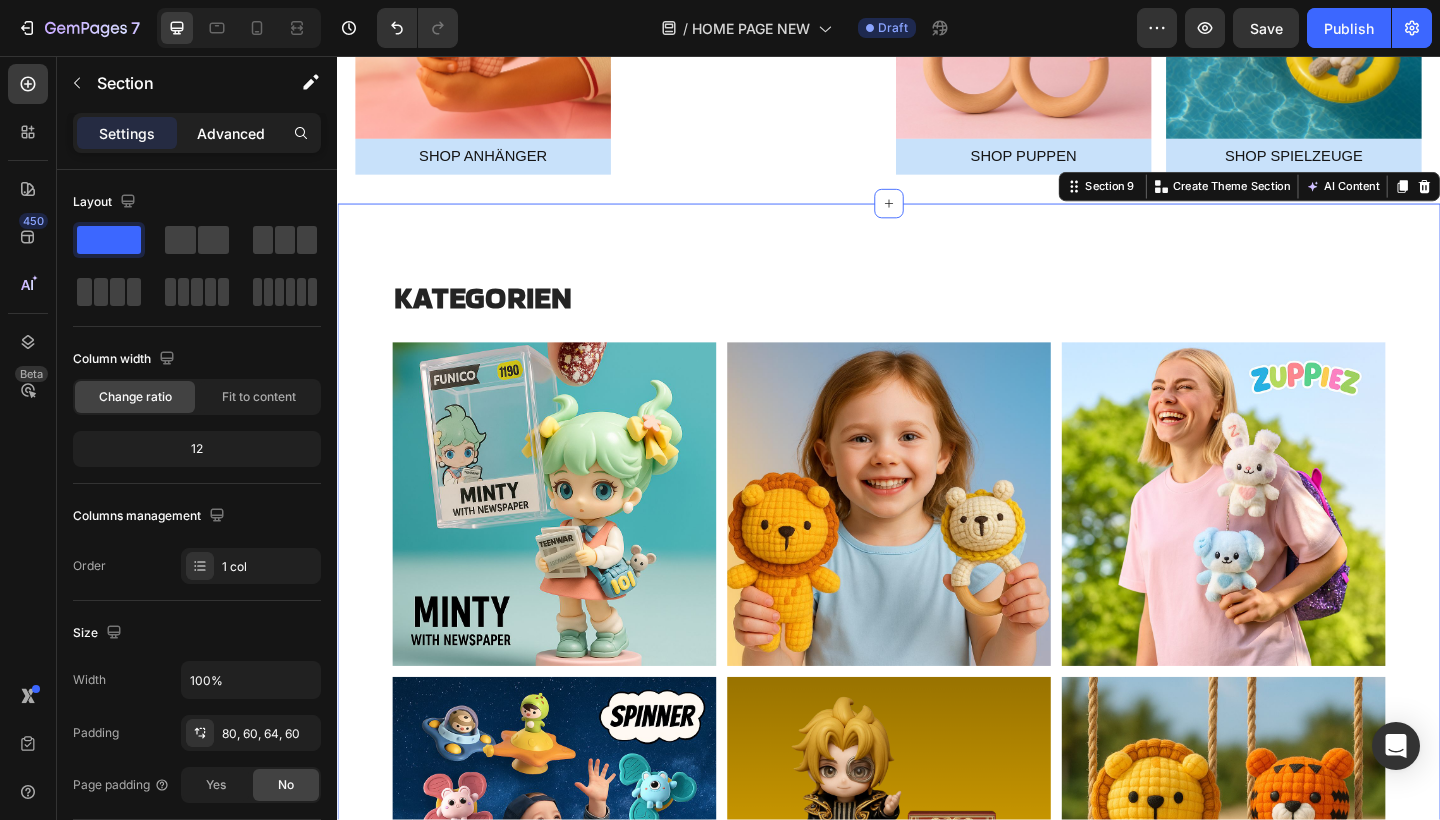 click on "Advanced" at bounding box center (231, 133) 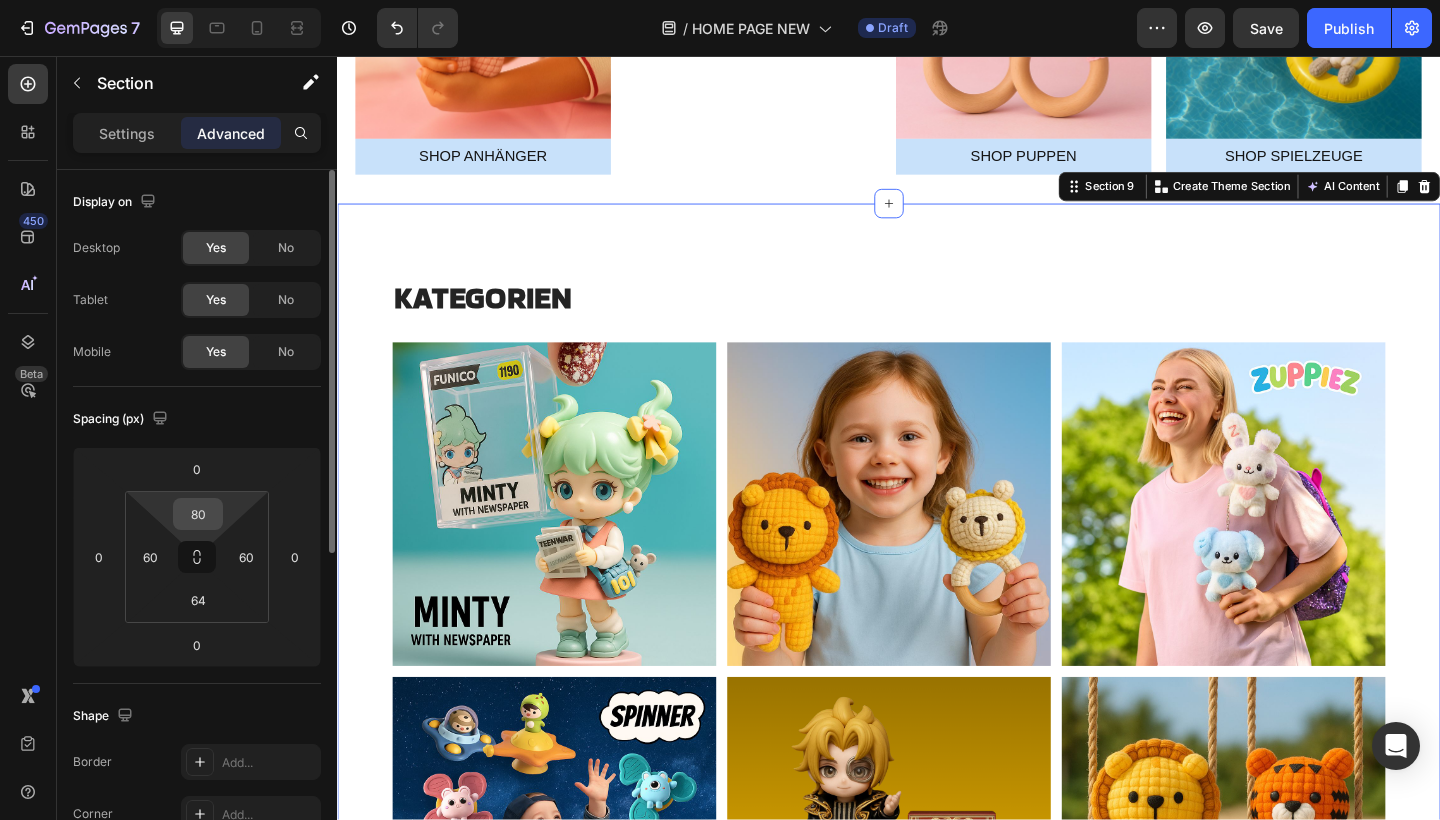 click on "80" at bounding box center (198, 514) 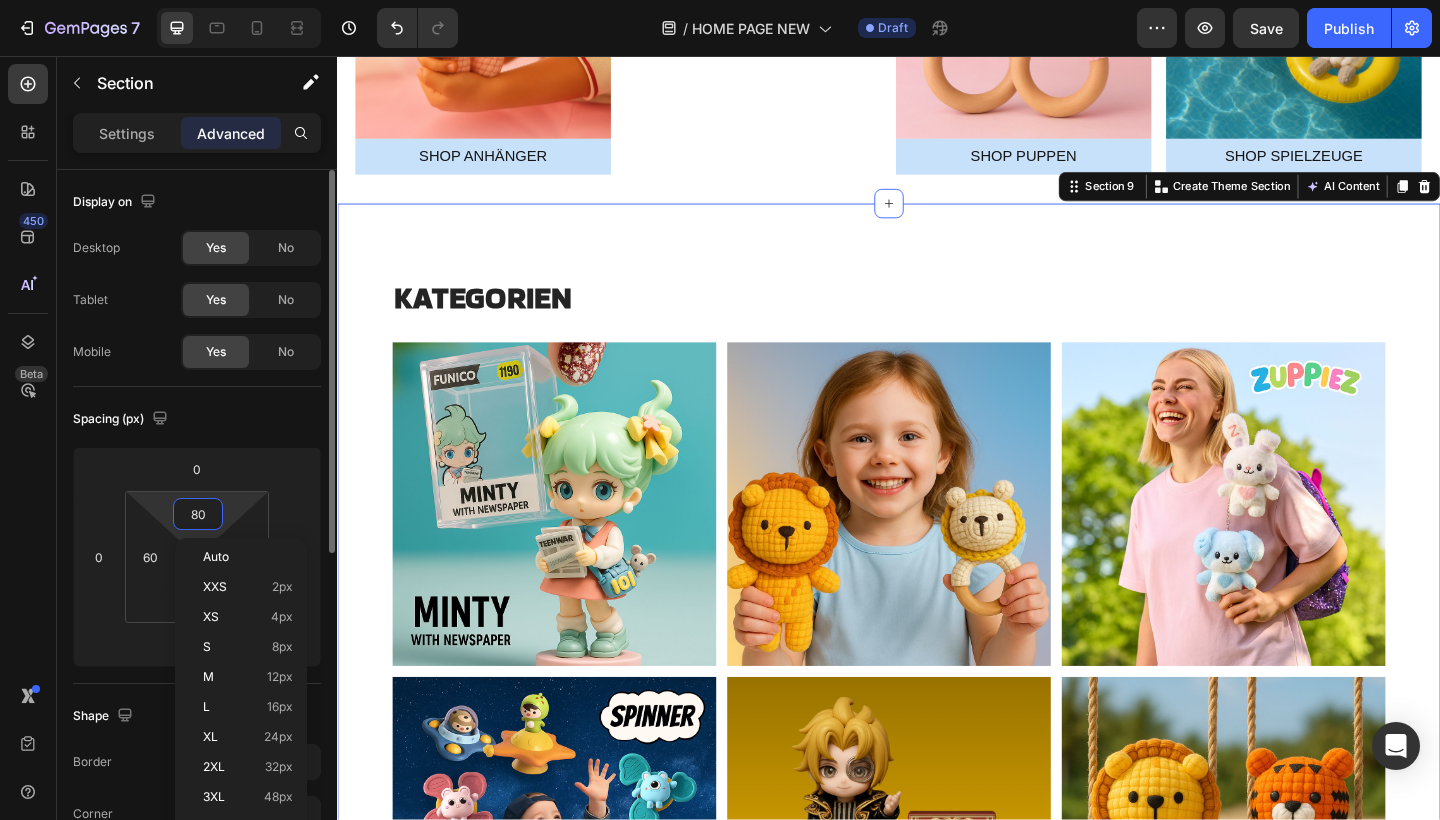 click on "80" at bounding box center [198, 514] 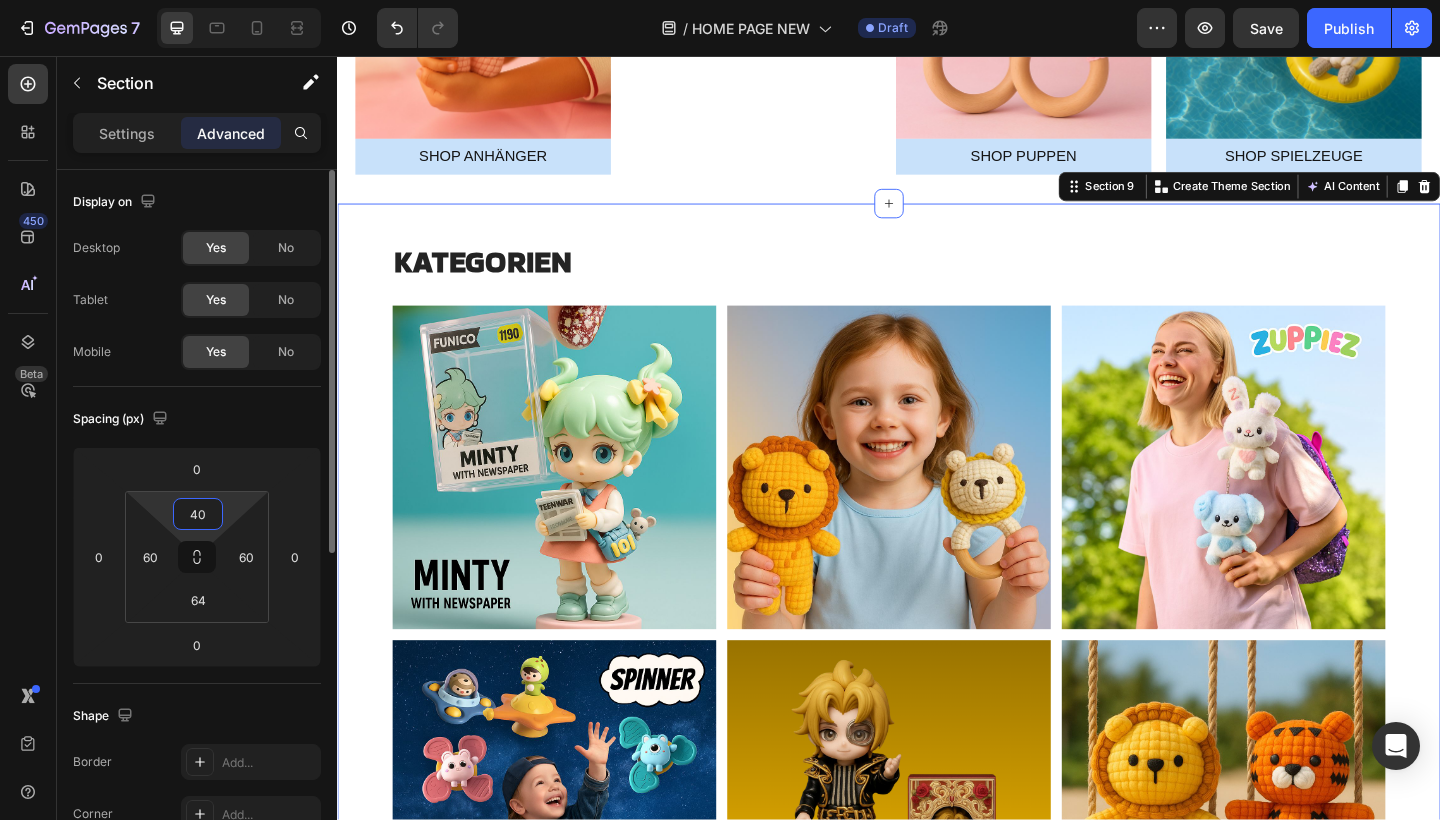 type on "4" 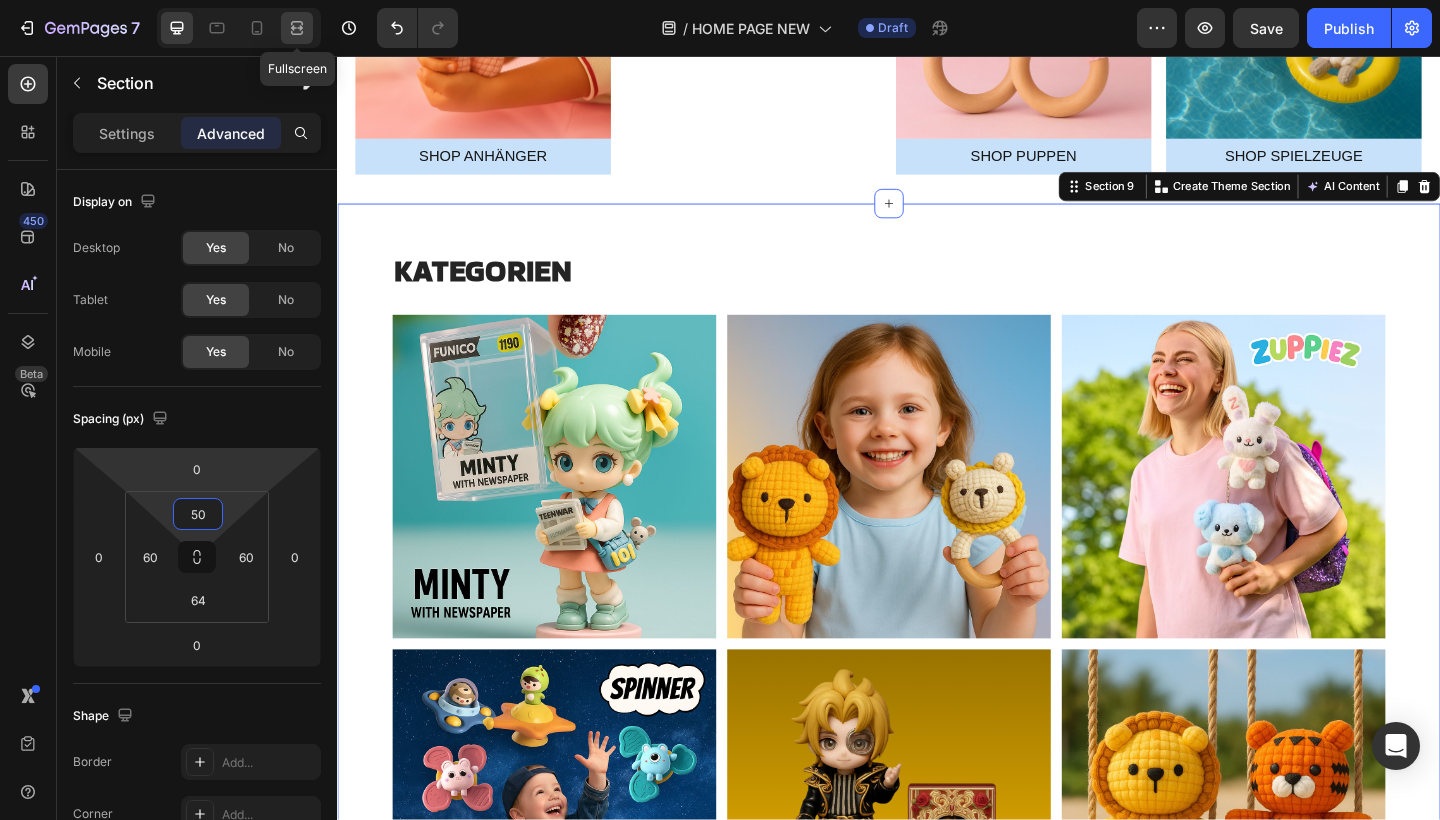 type on "50" 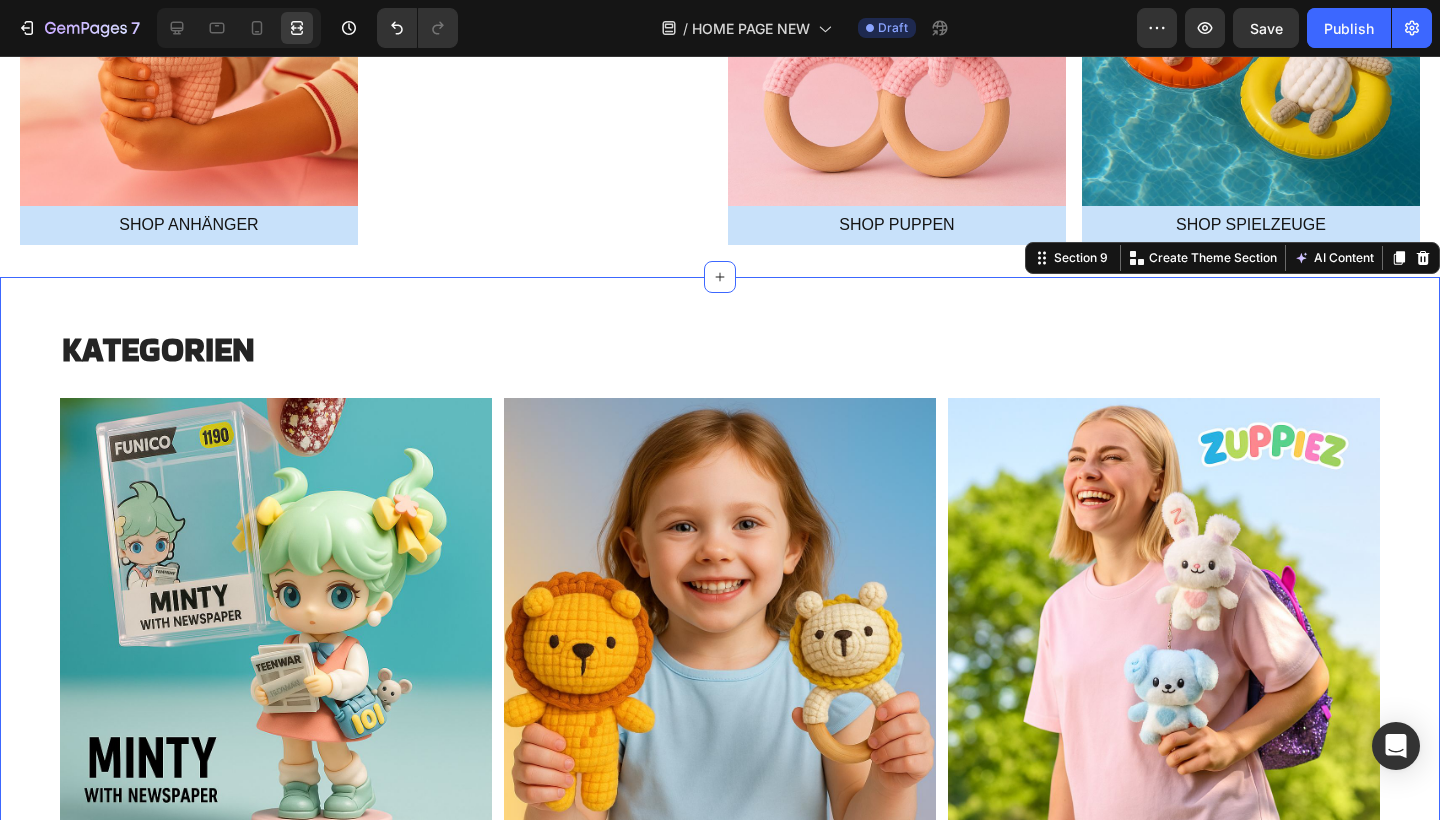 click on "KATEGORIEN Heading Image Image Image Row Image Image Image Row Section 9   You can create reusable sections Create Theme Section AI Content Write with GemAI What would you like to describe here? Tone and Voice Persuasive Product Twinka Spellie Show more Generate" at bounding box center [720, 815] 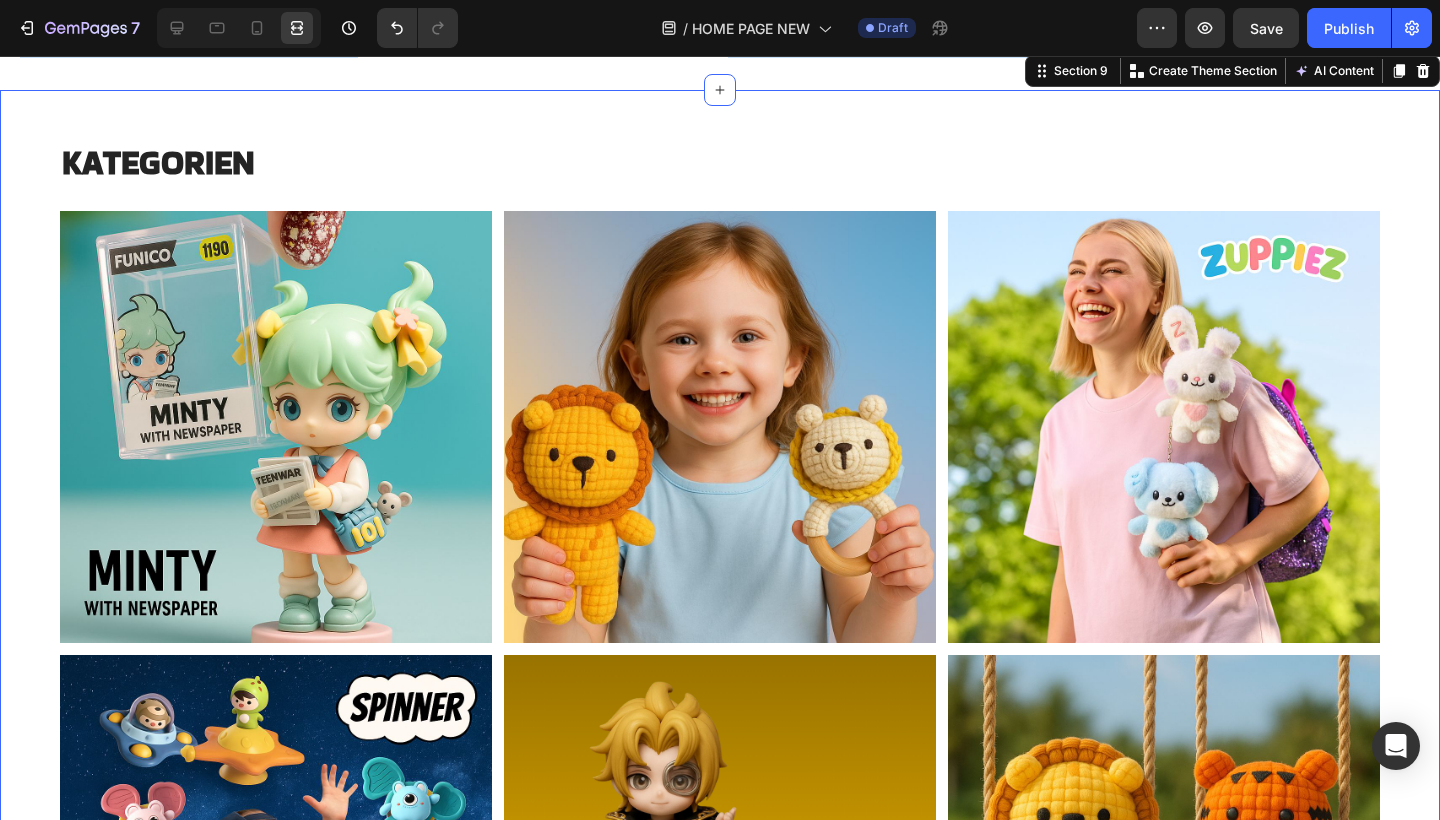 scroll, scrollTop: 4147, scrollLeft: 0, axis: vertical 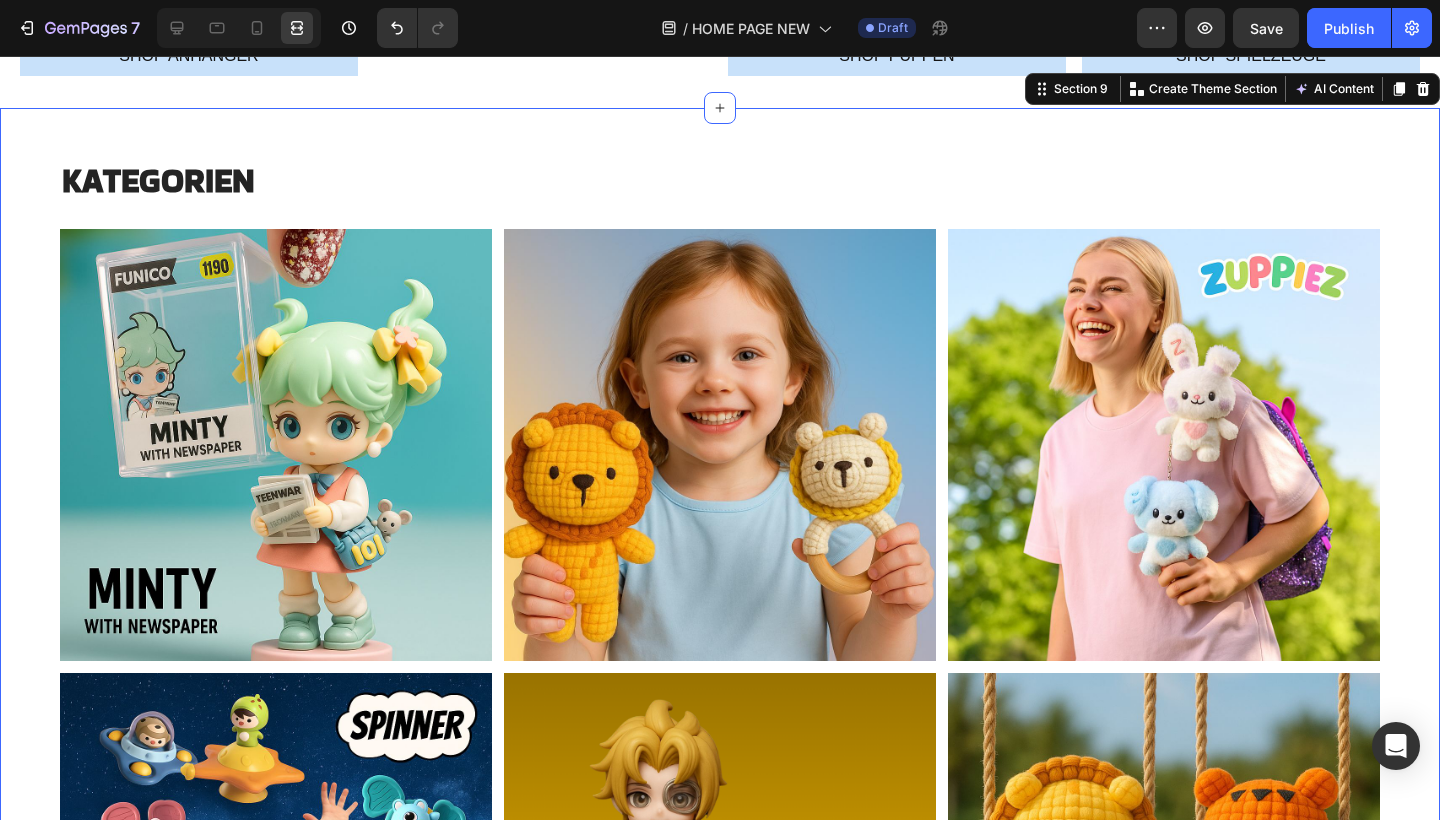 click on "KATEGORIEN Heading Image Image Image Row Image Image Image Row" at bounding box center (720, 639) 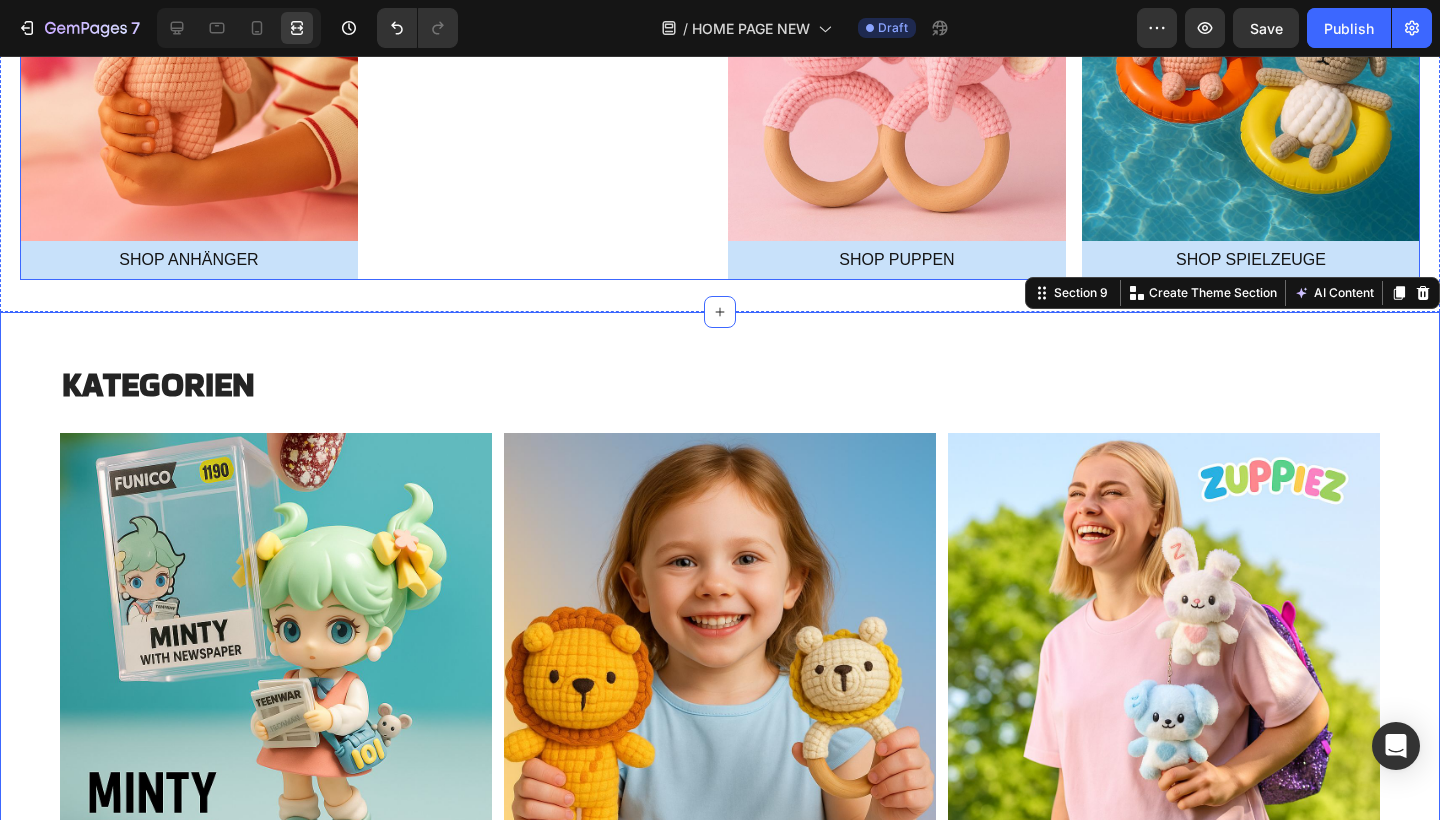 click on "Image SHOP ANHÄNGER Button Image SHOP KUSCHELTIERE Button Image SHOP PUPPEN Button Image SHOP SPIELZEUGE Button" at bounding box center (720, 91) 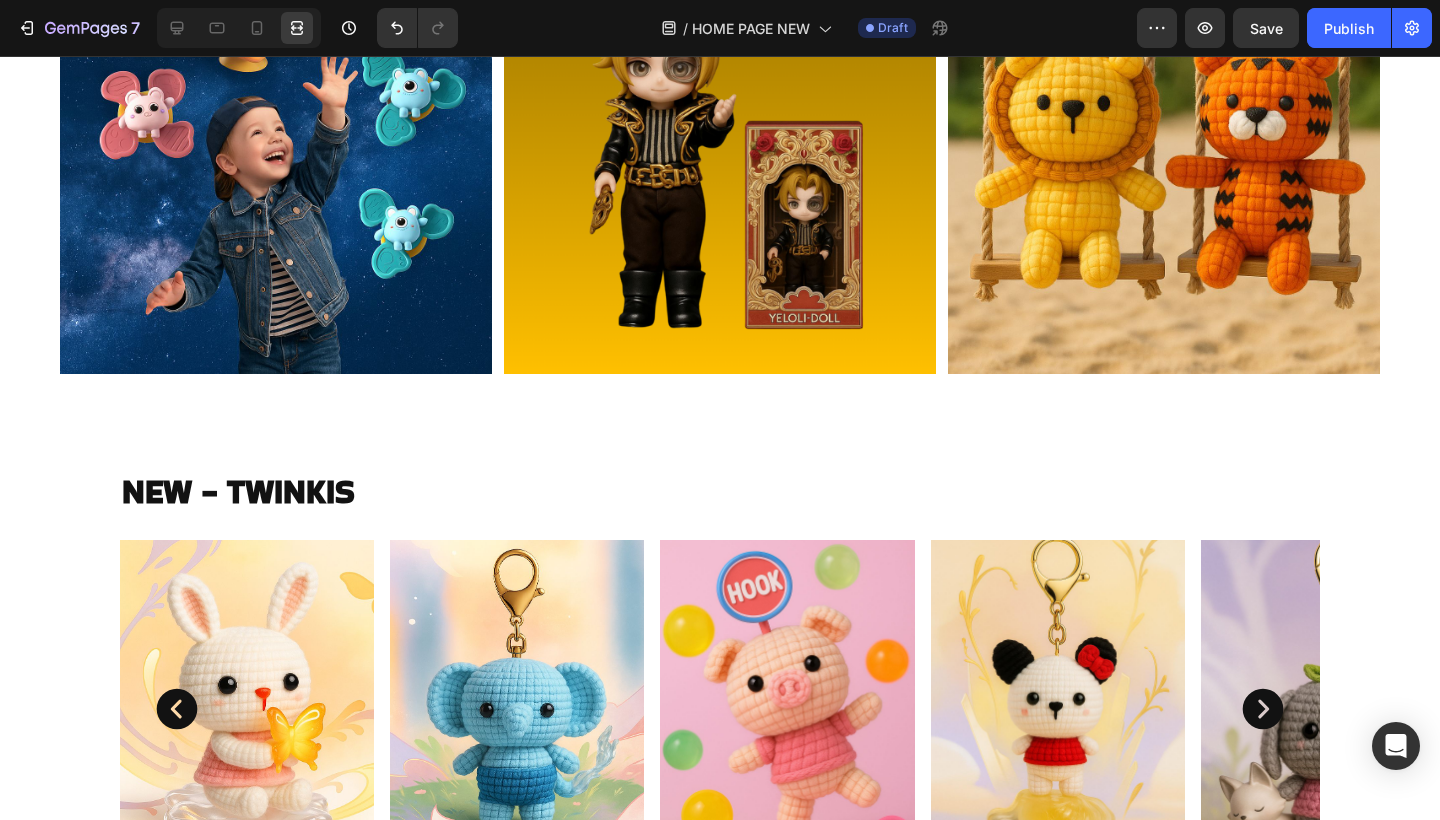 scroll, scrollTop: 5101, scrollLeft: 0, axis: vertical 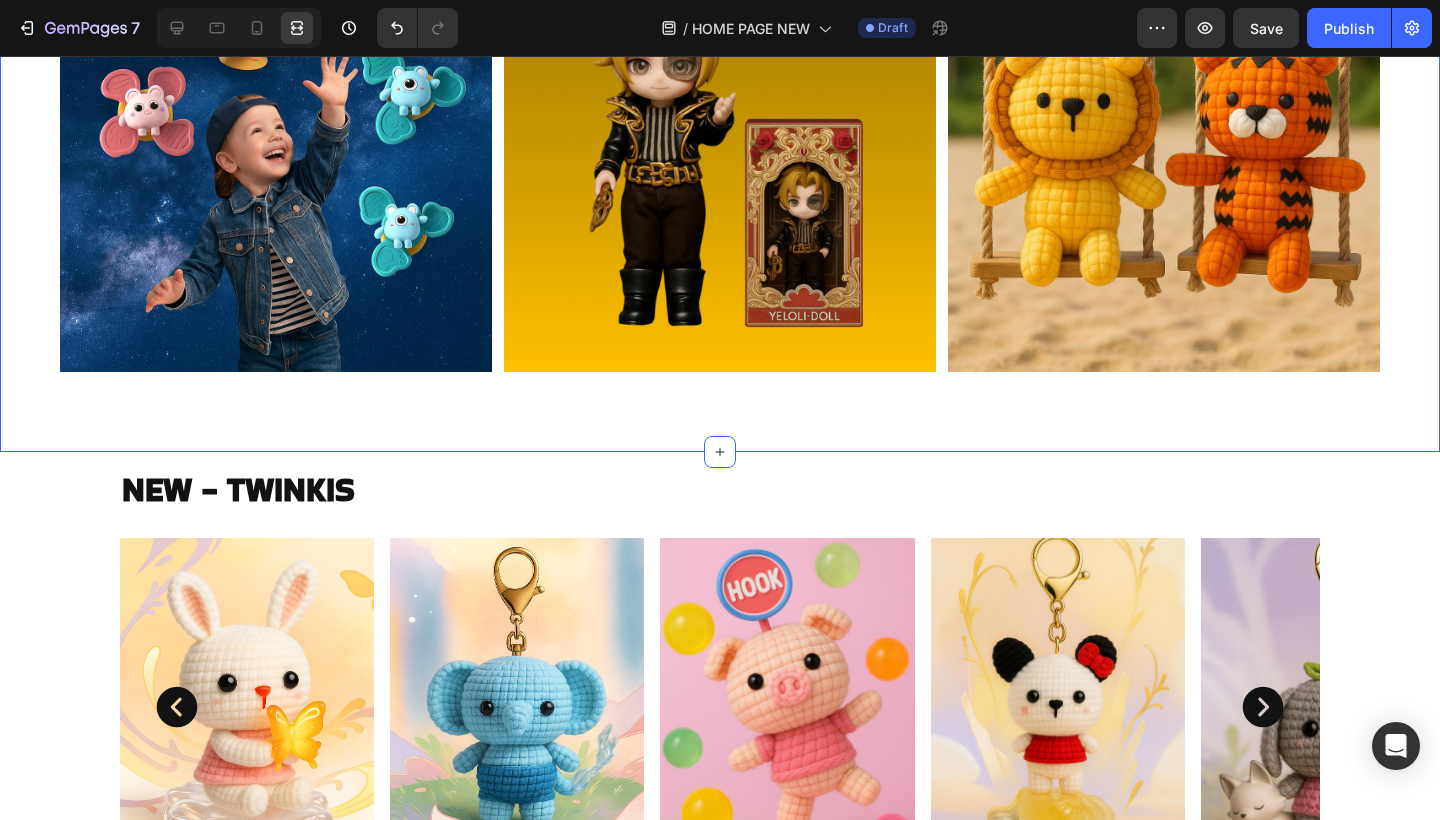 click on "KATEGORIEN Heading Image Image Image Row Image Image Image Row Section 9" at bounding box center (720, -87) 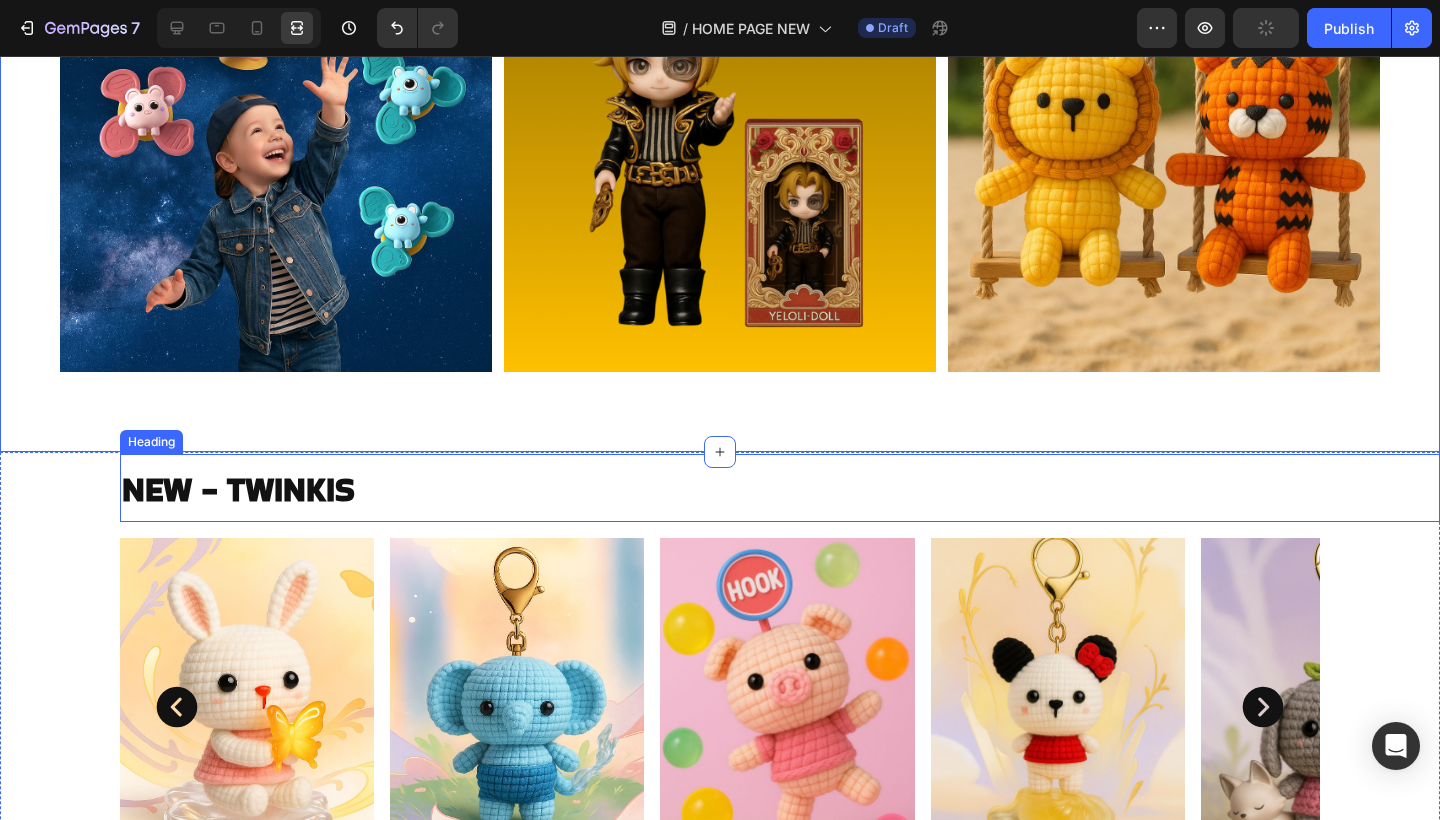 click on "NEW - TWINKIS" at bounding box center [780, 488] 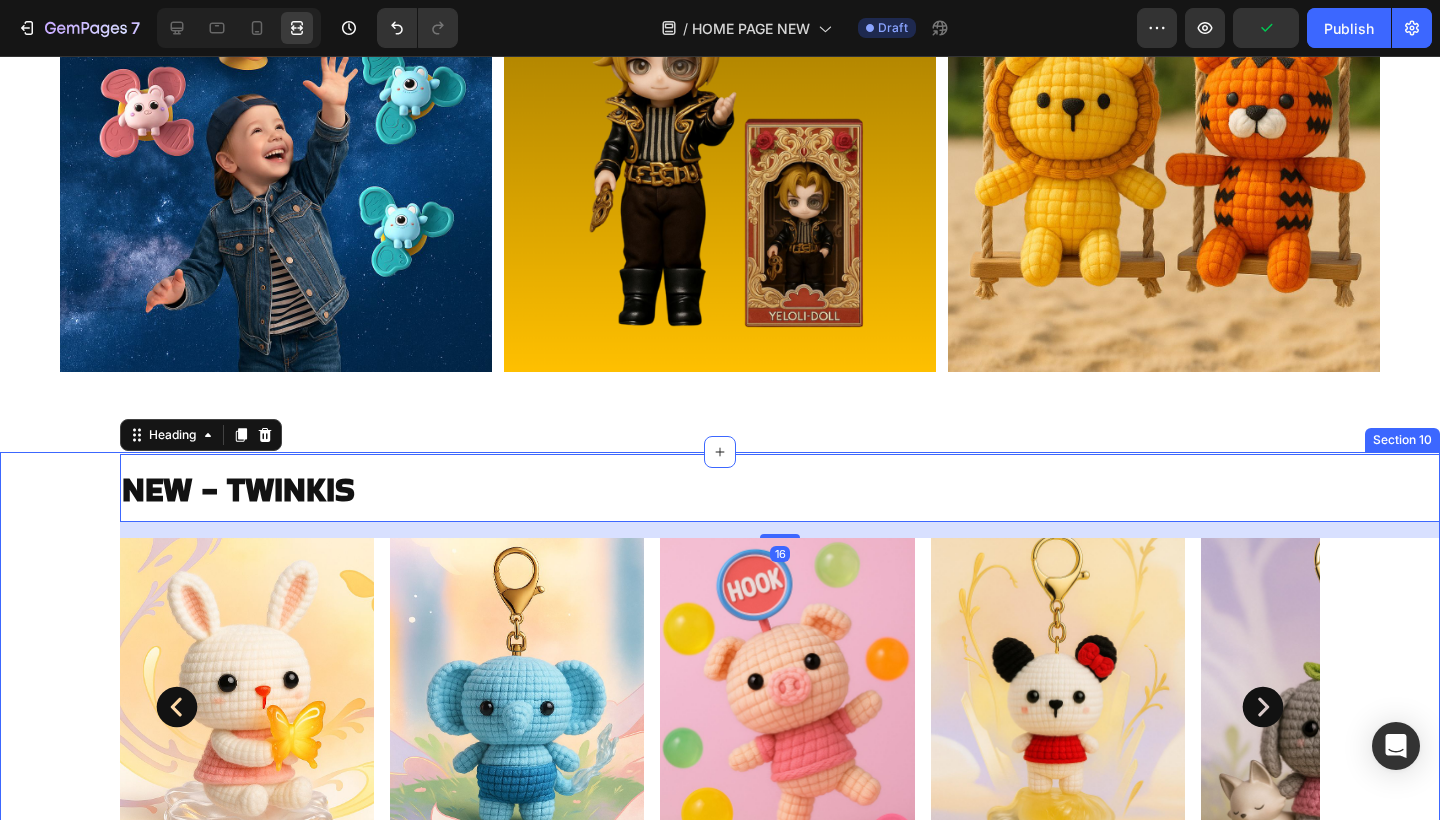 click on "NEW - TWINKIS Heading   16
Image Image Image Image Image Image Image Image Image Image Image Image
Carousel SHOP NOW Button Hero Banner Section 10" at bounding box center [720, 952] 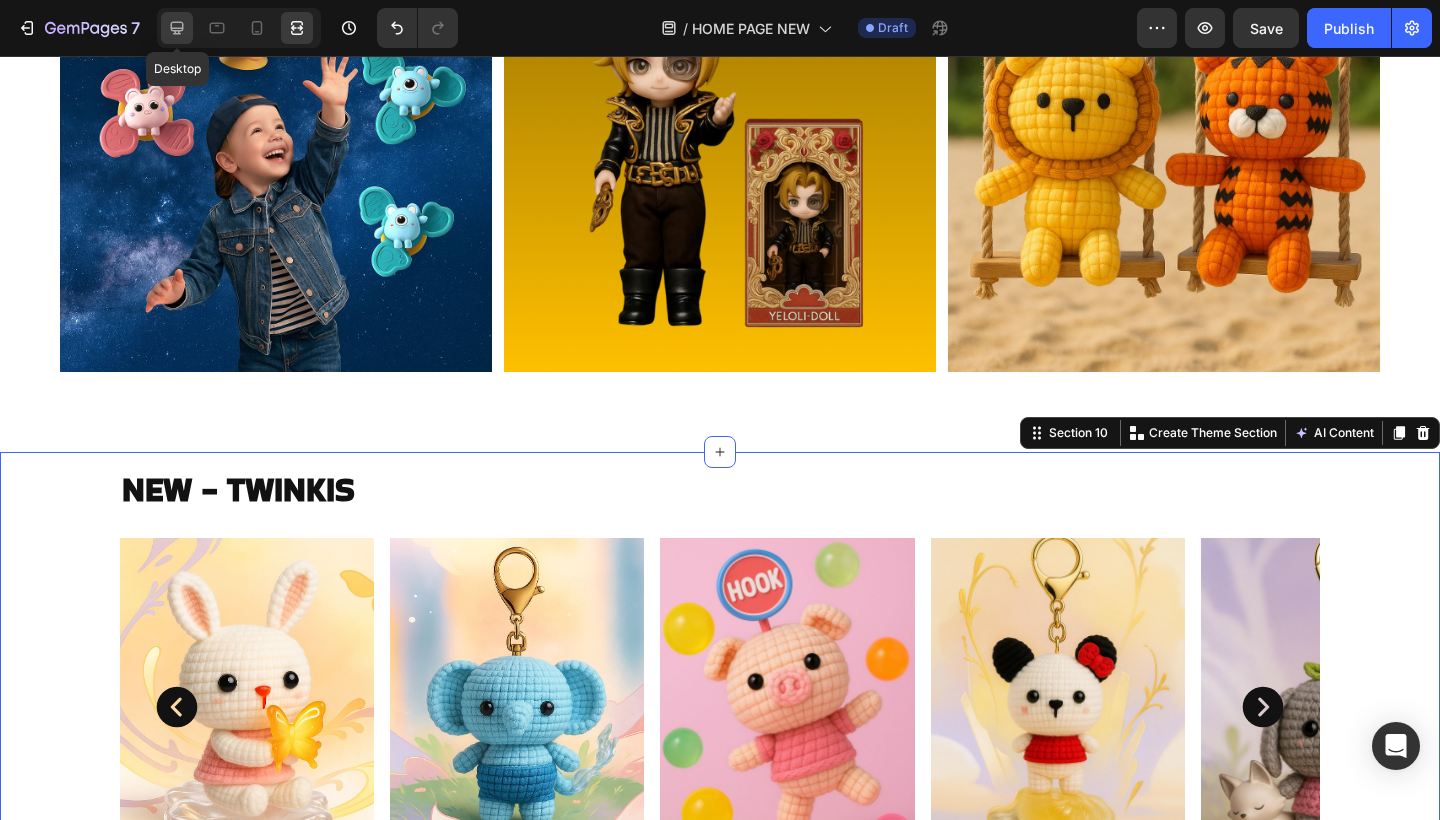click 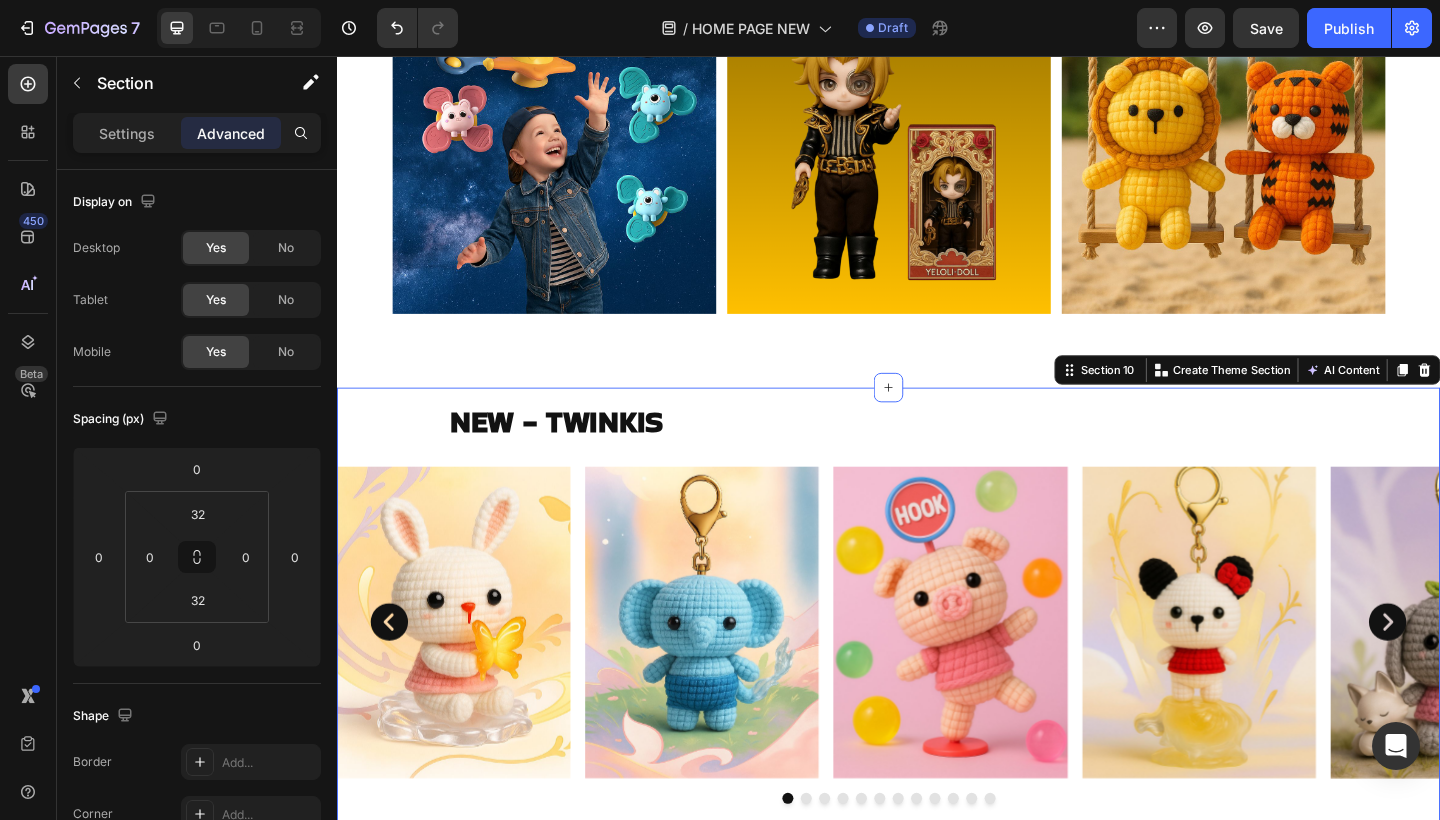 scroll, scrollTop: 4940, scrollLeft: 0, axis: vertical 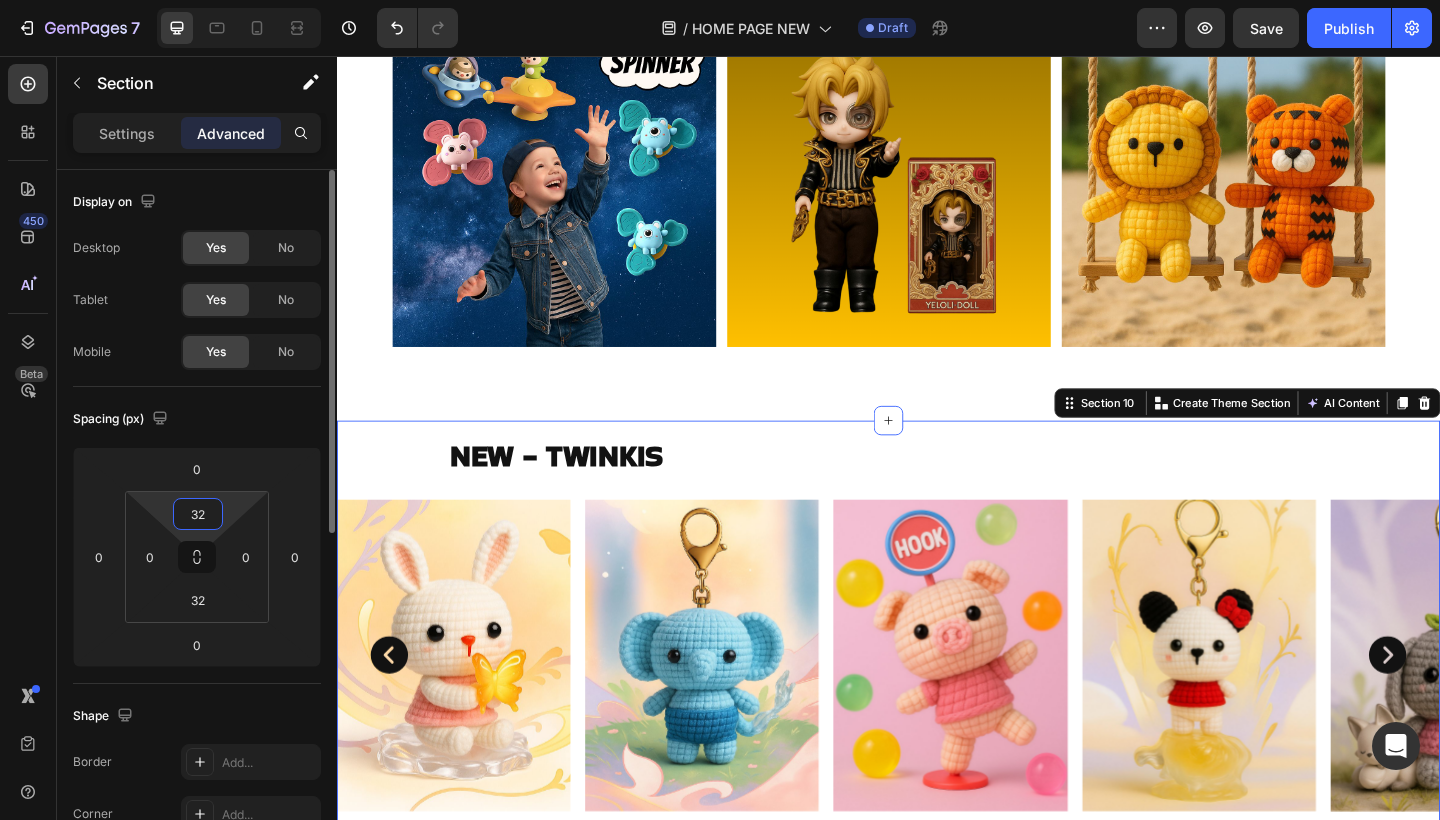 click on "32" at bounding box center [198, 514] 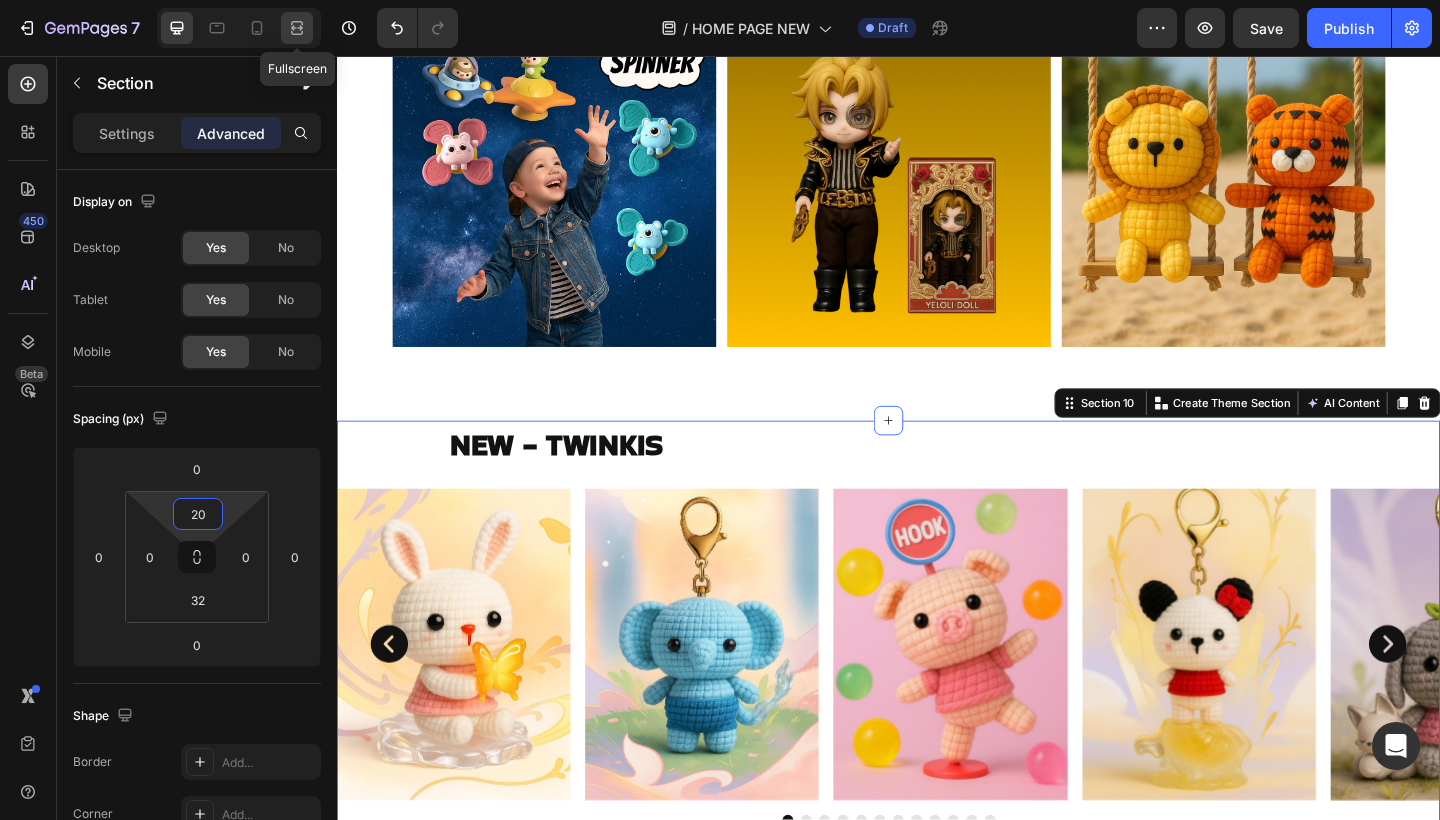 type on "20" 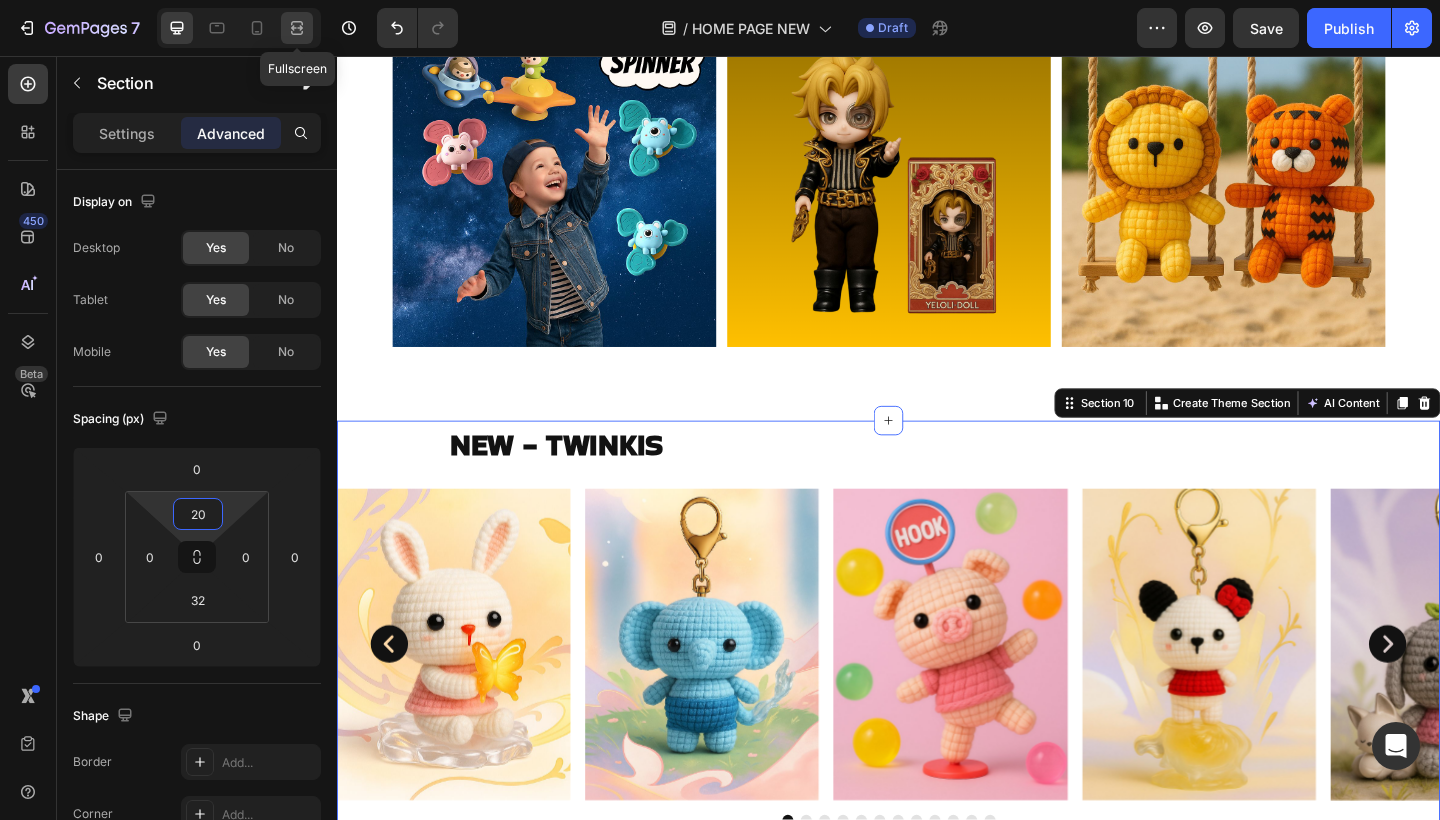 click 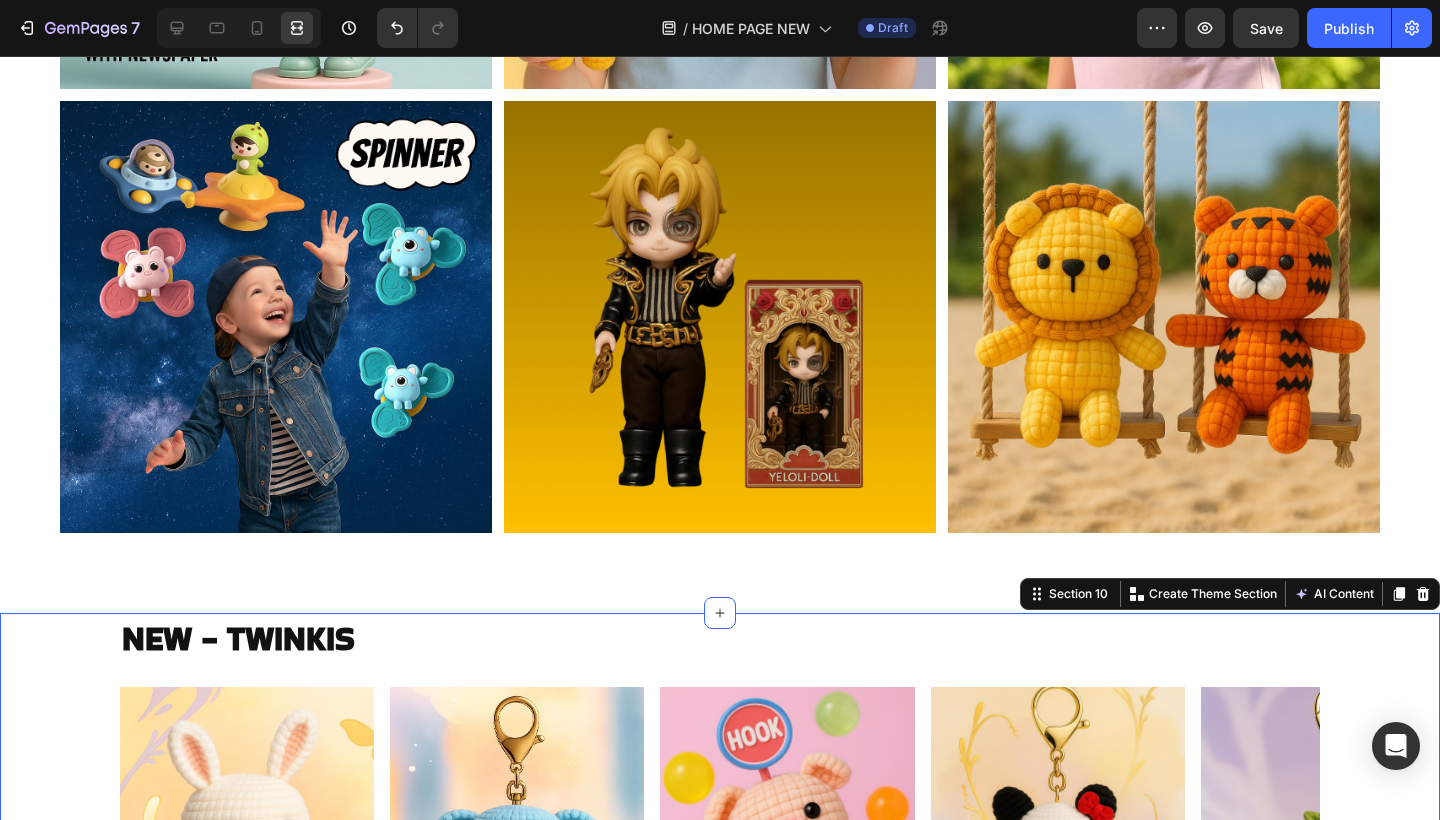 click on "KATEGORIEN Heading Image Image Image Row Image Image Image Row Section 9" at bounding box center (720, 74) 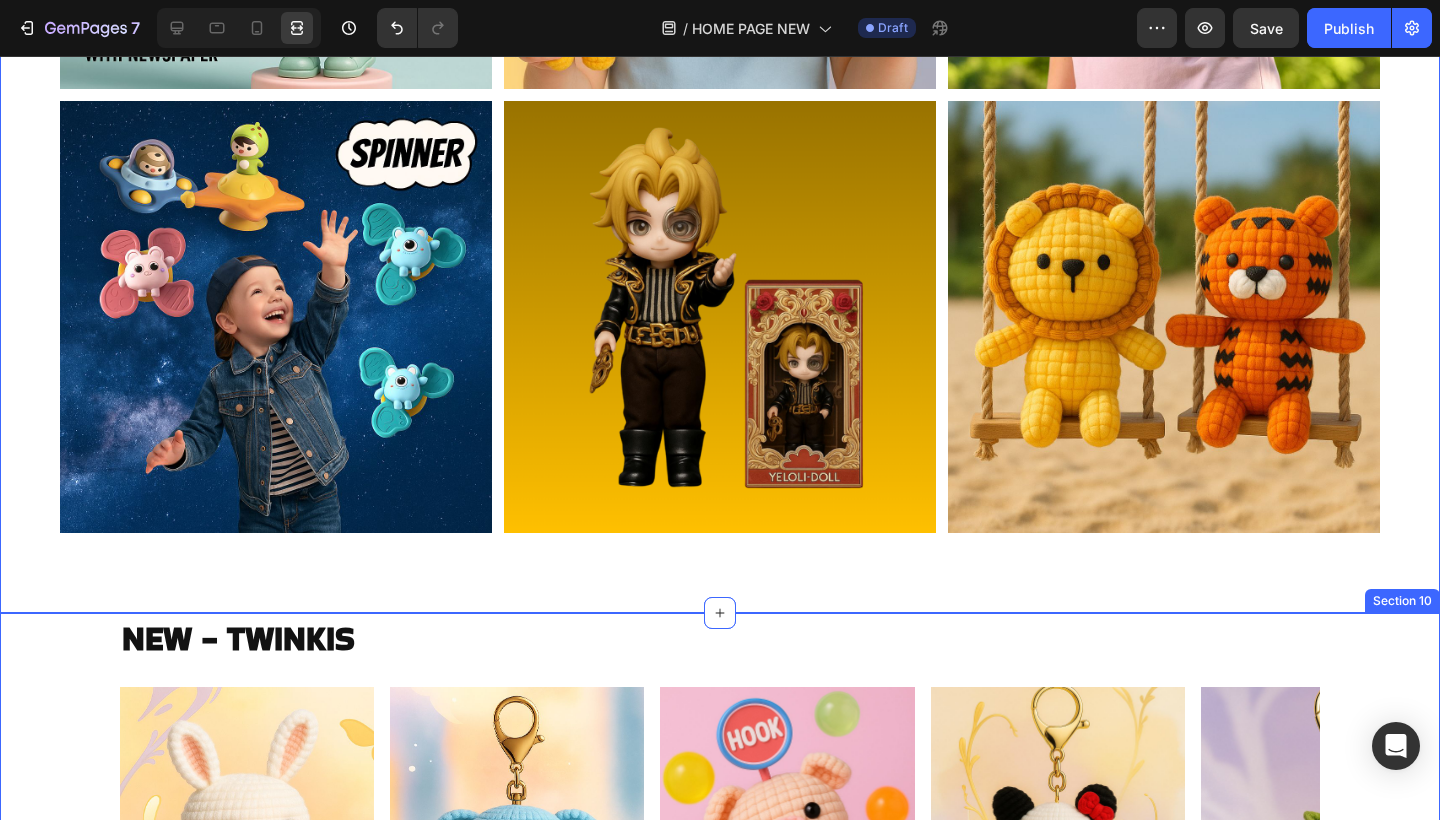 click on "Image Image Image Image Image Image Image Image Image Image Image Image
Carousel" at bounding box center (720, 878) 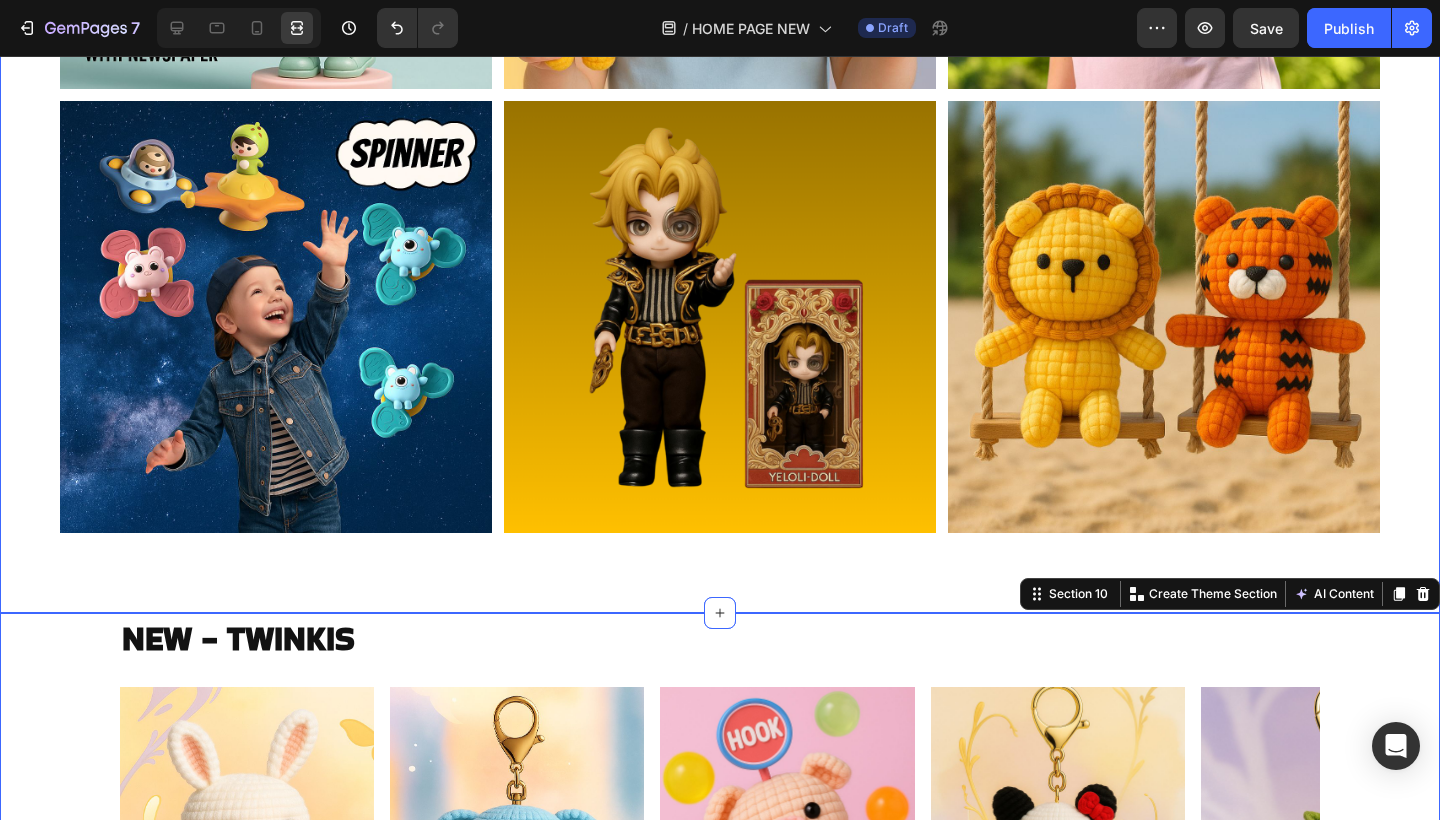 click on "KATEGORIEN Heading Image Image Image Row Image Image Image Row Section 9" at bounding box center (720, 74) 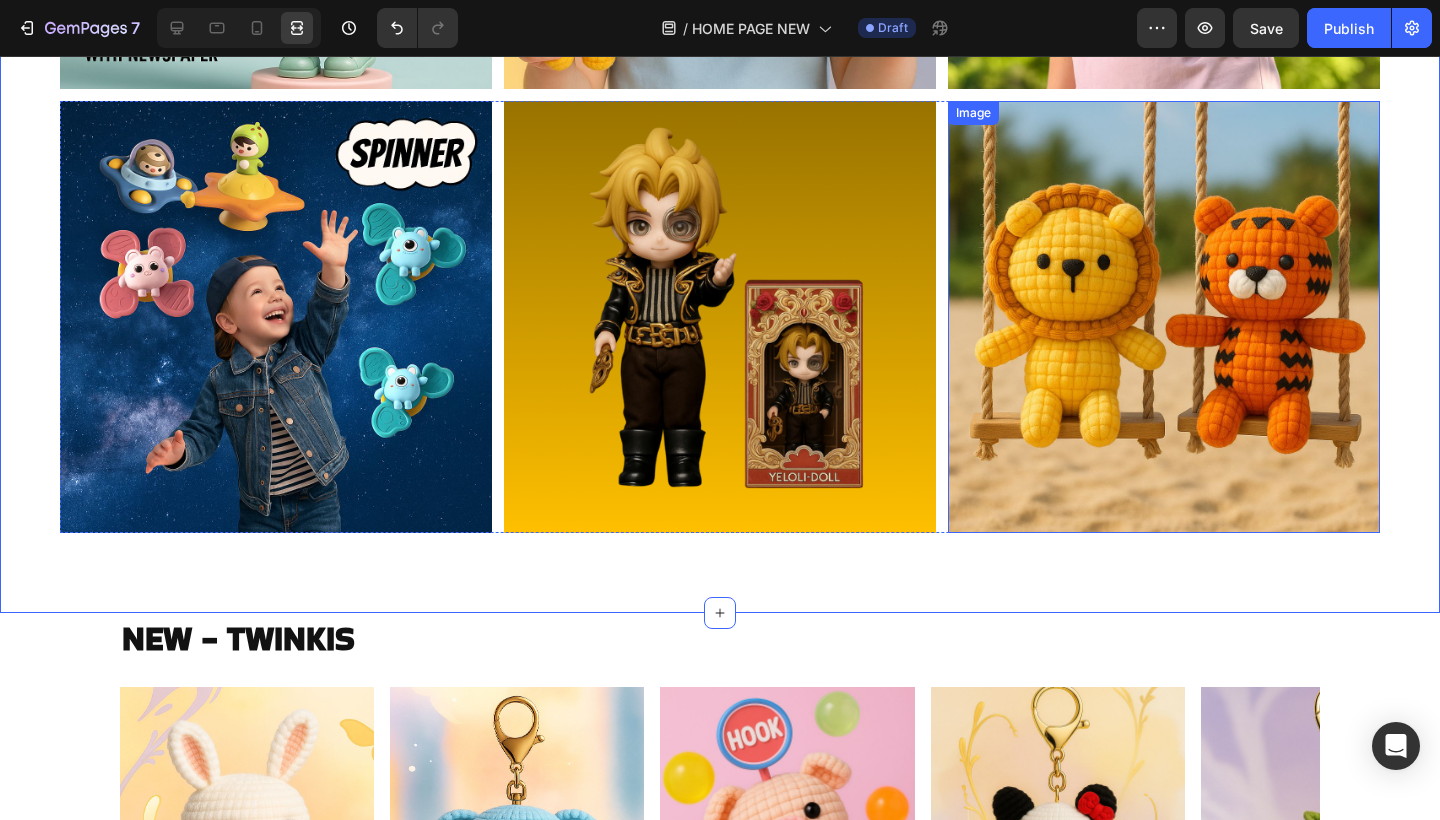 click at bounding box center (1164, 317) 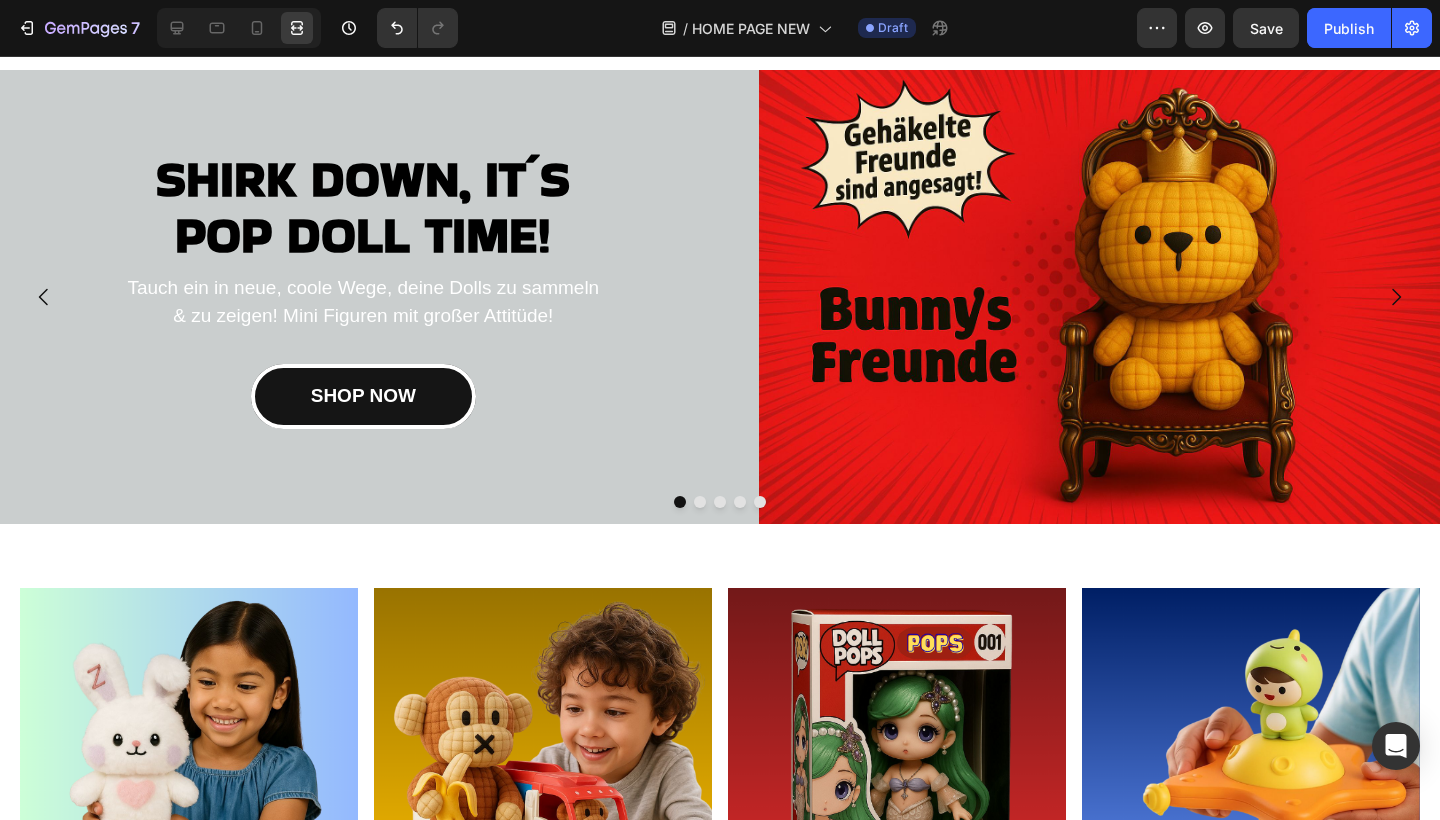 scroll, scrollTop: 9, scrollLeft: 0, axis: vertical 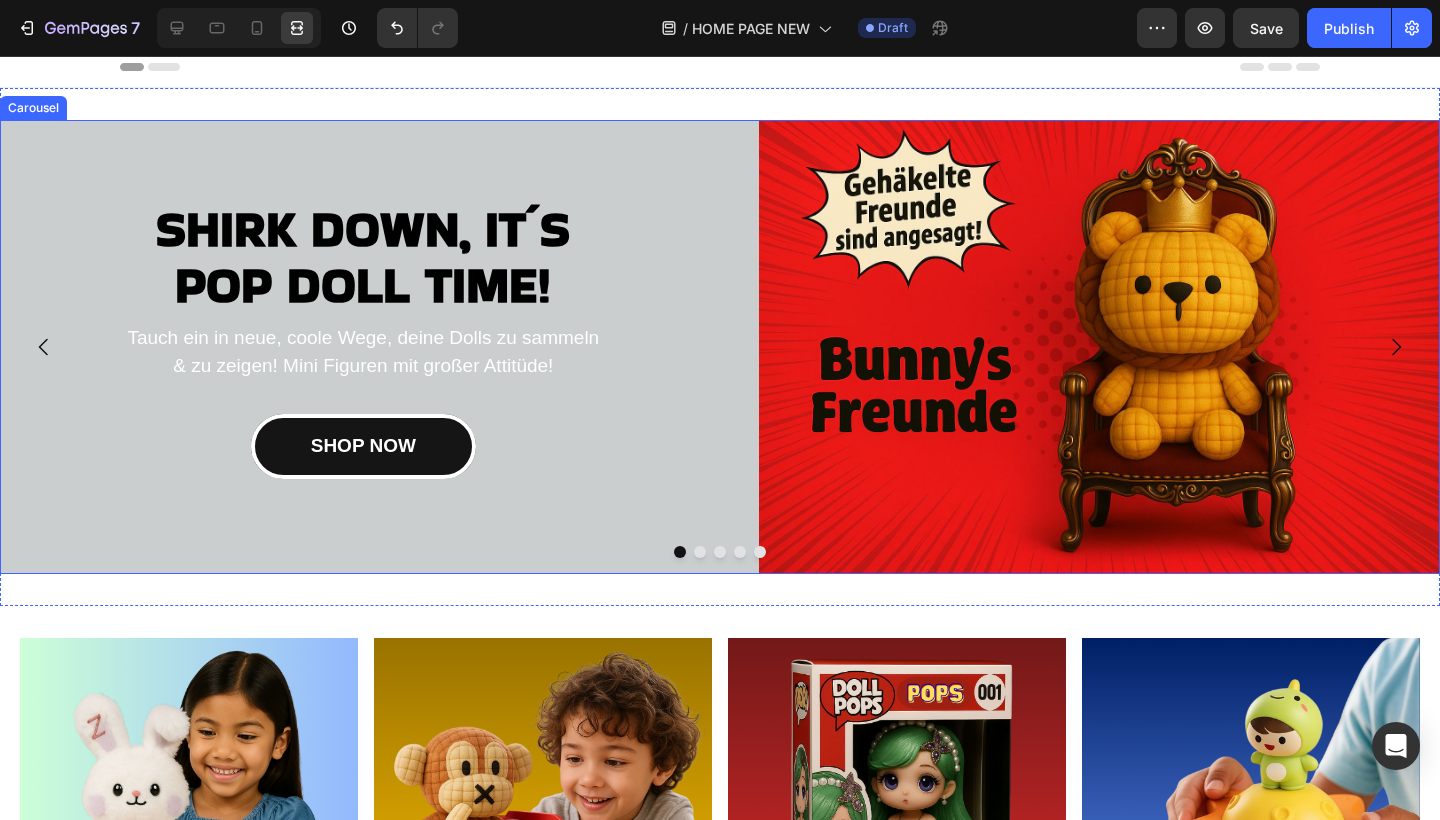 click 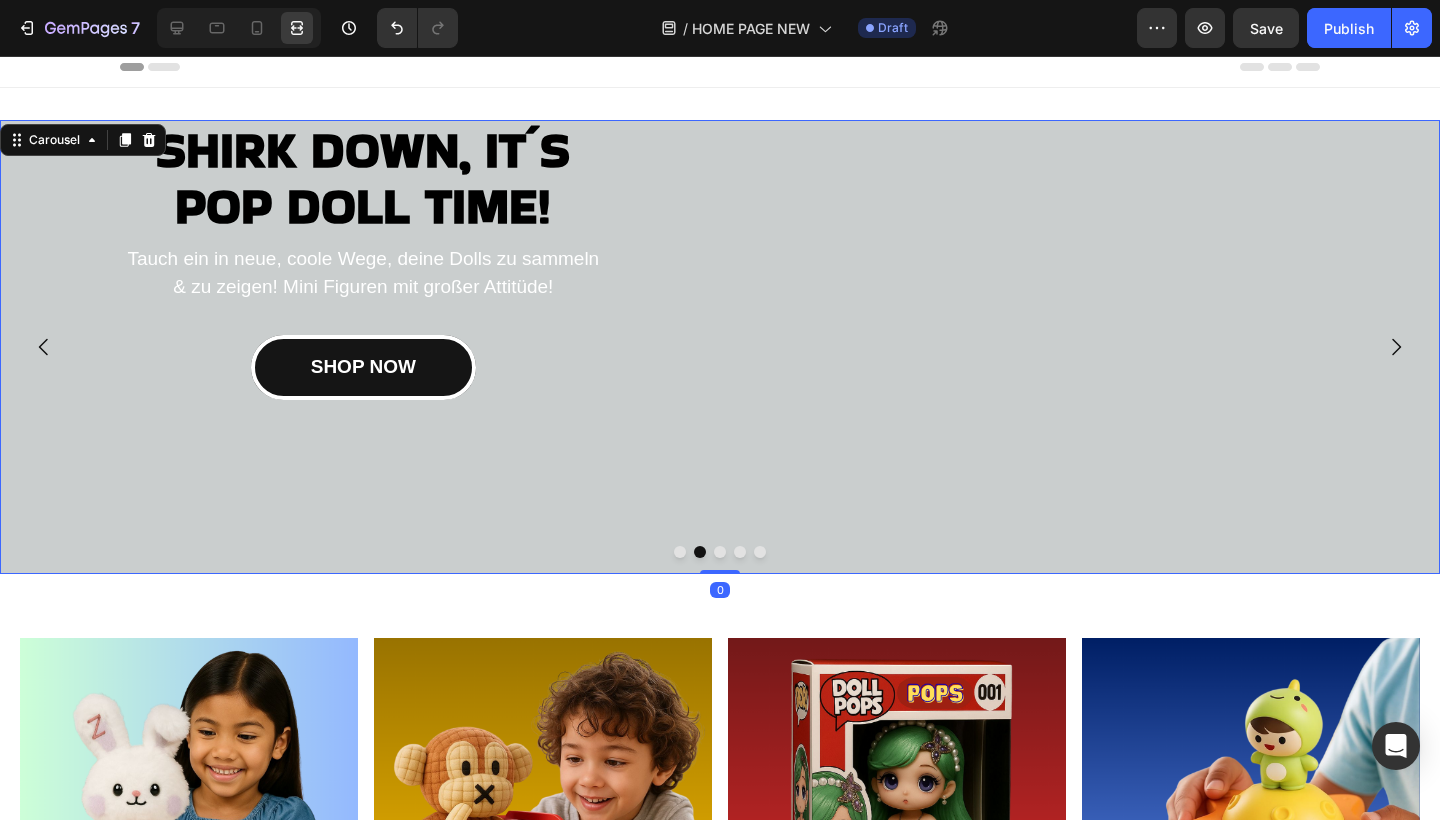 click 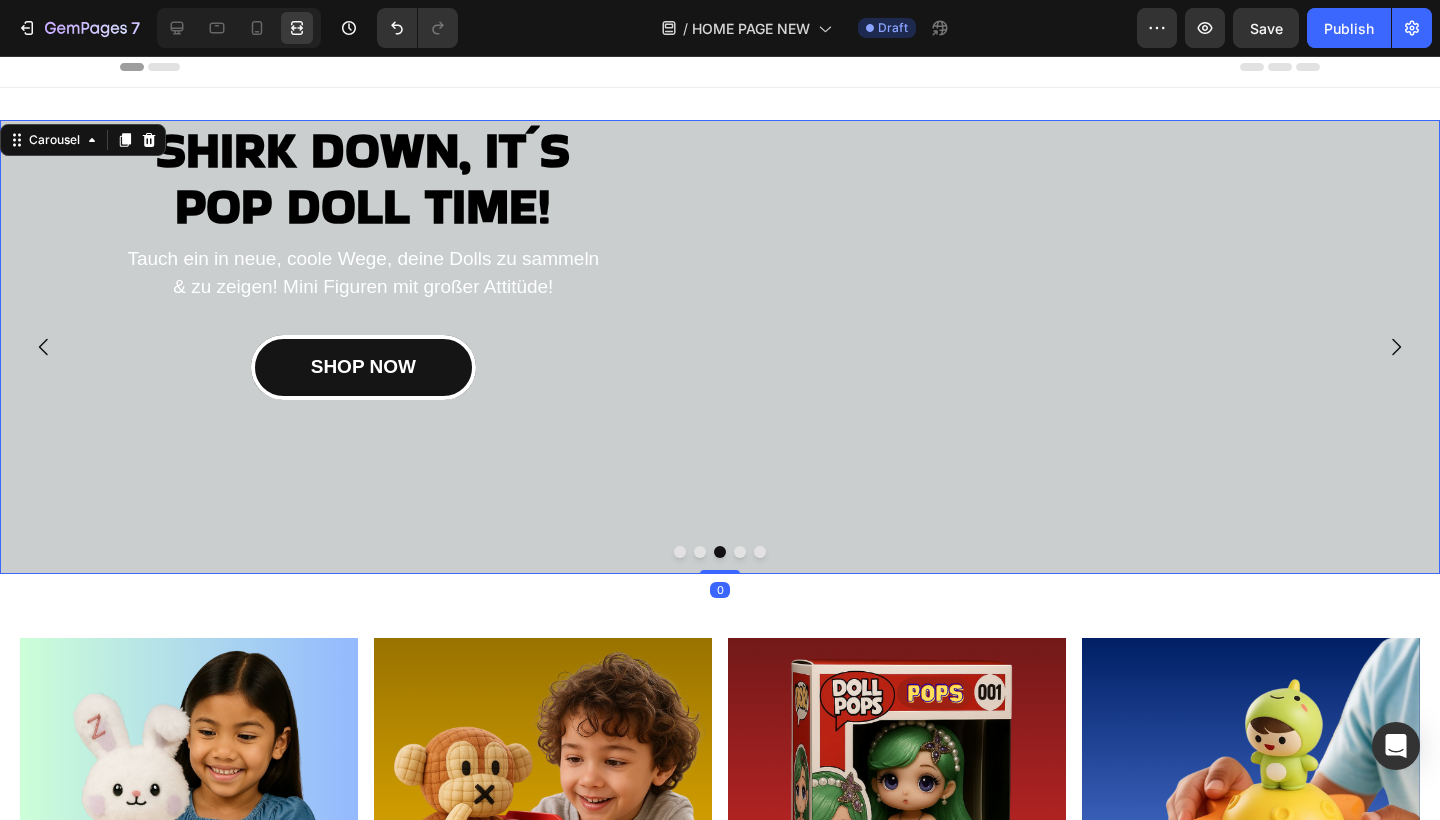 click 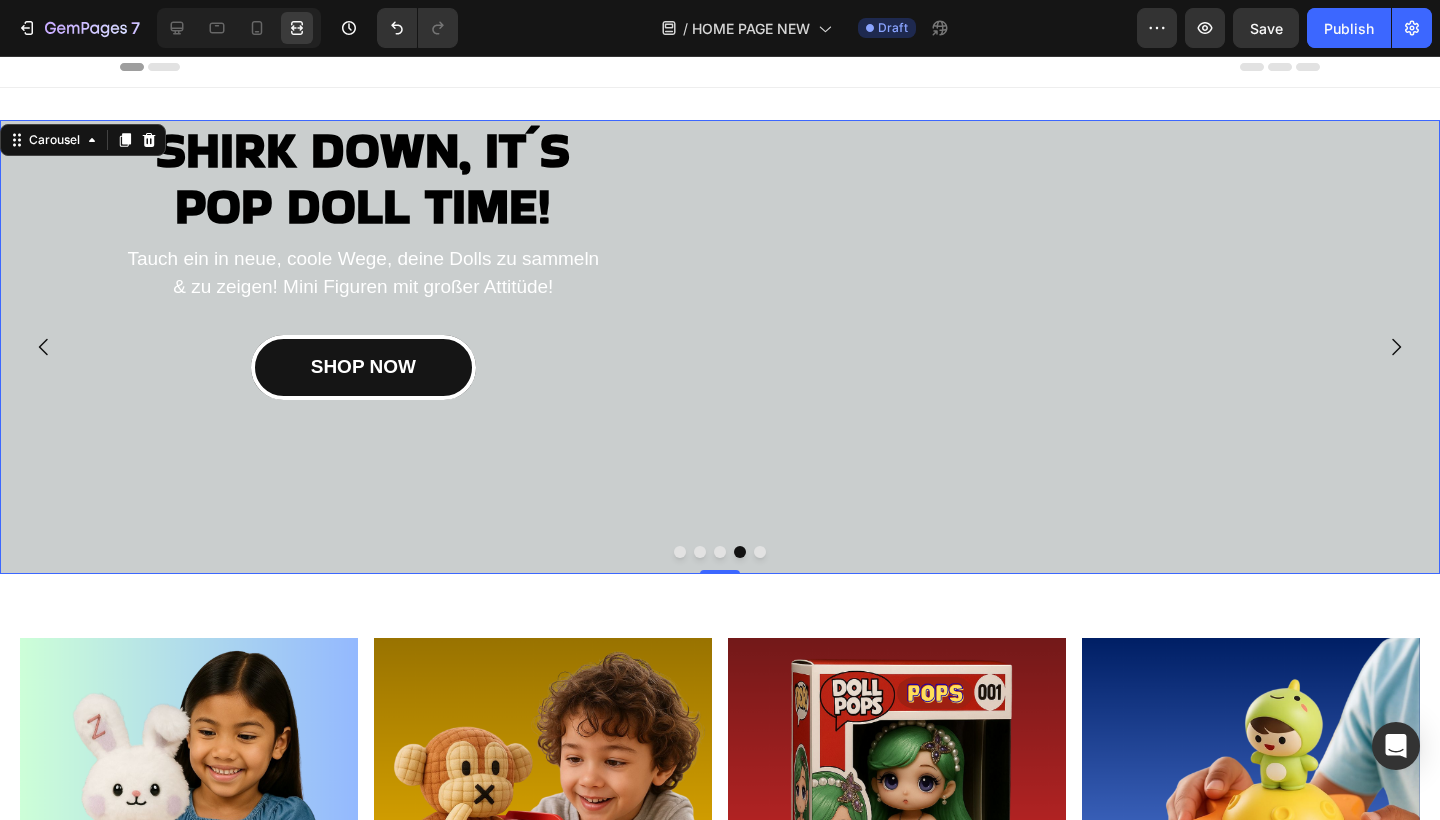 click 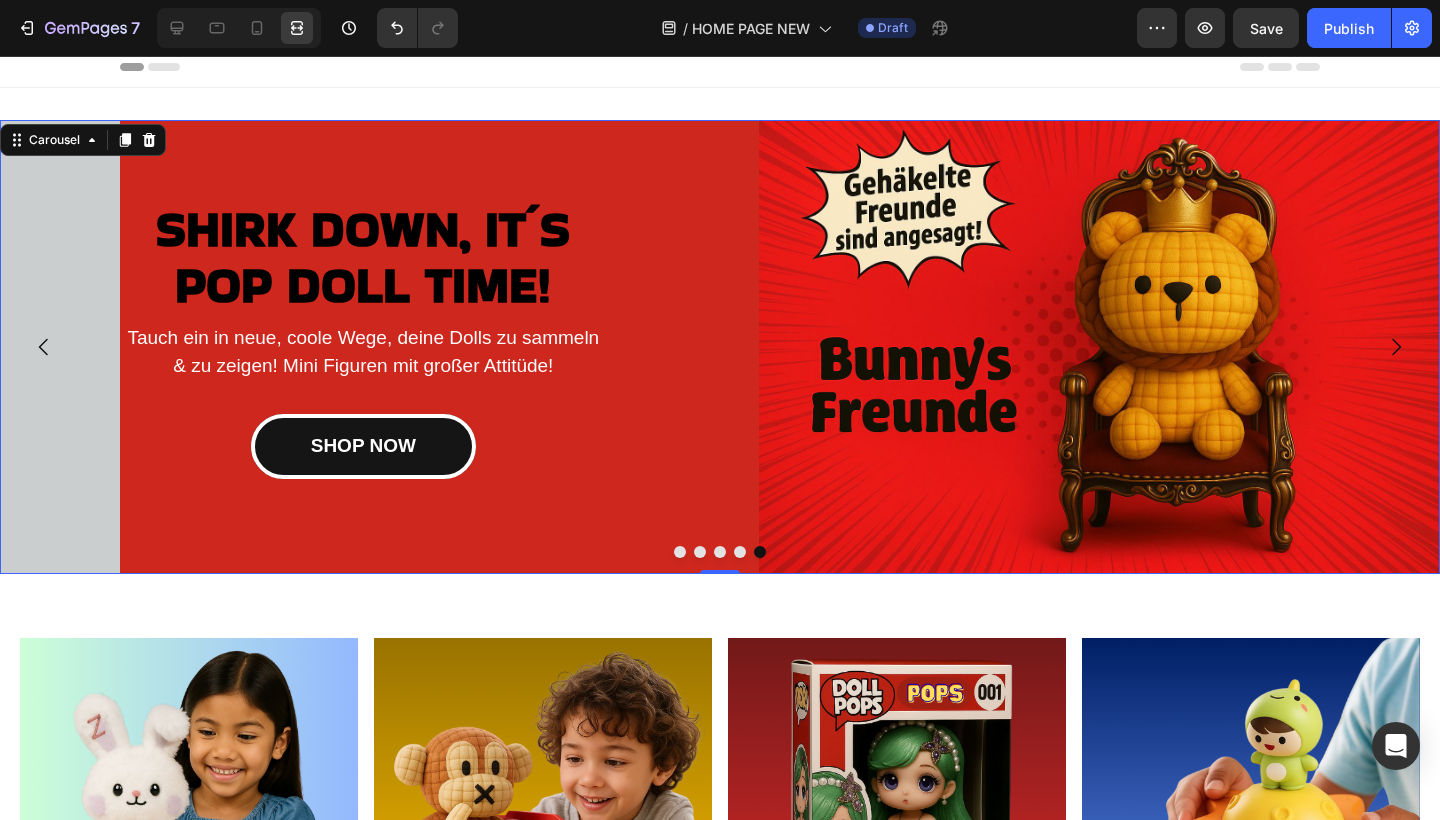 click 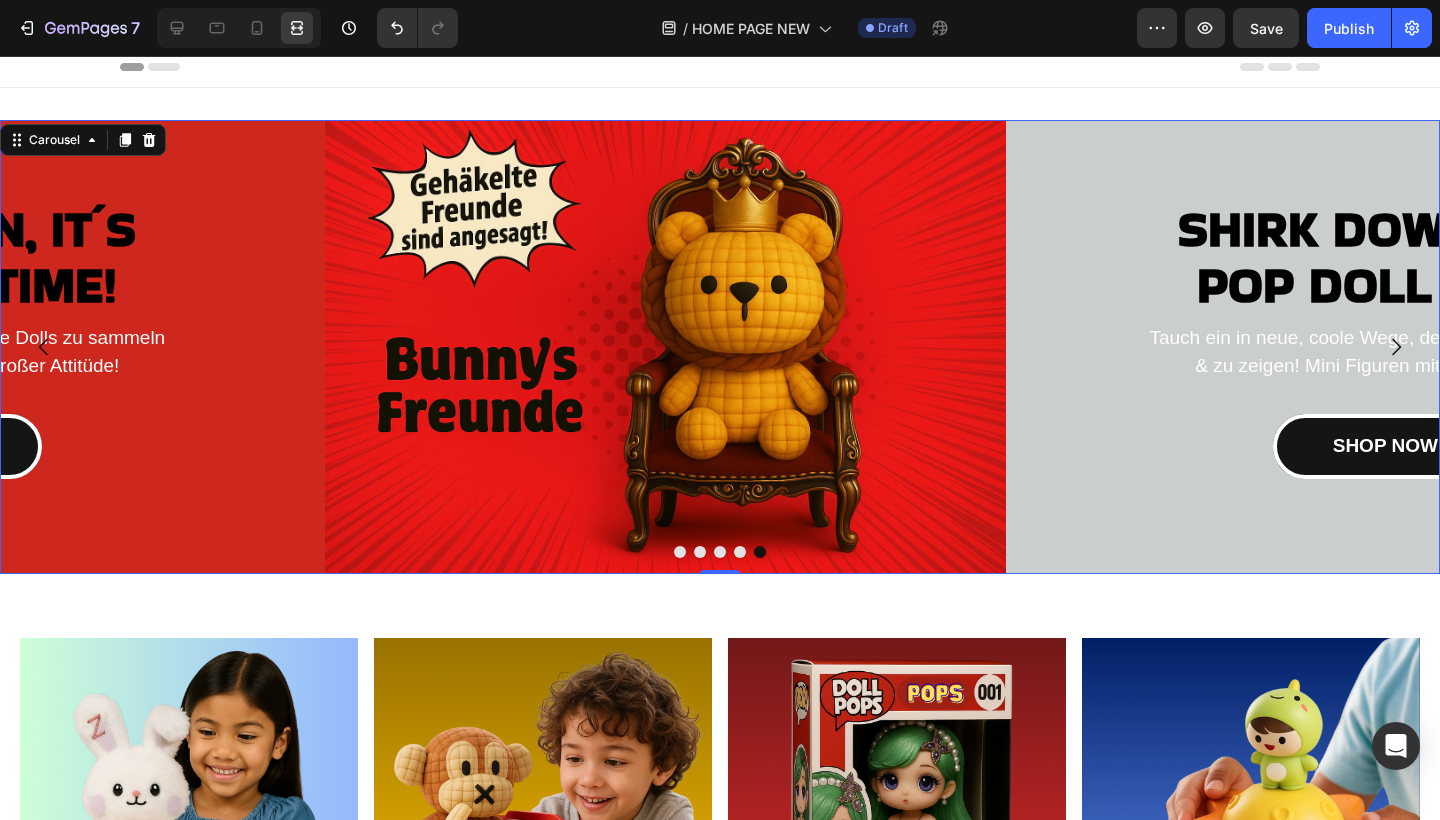 click 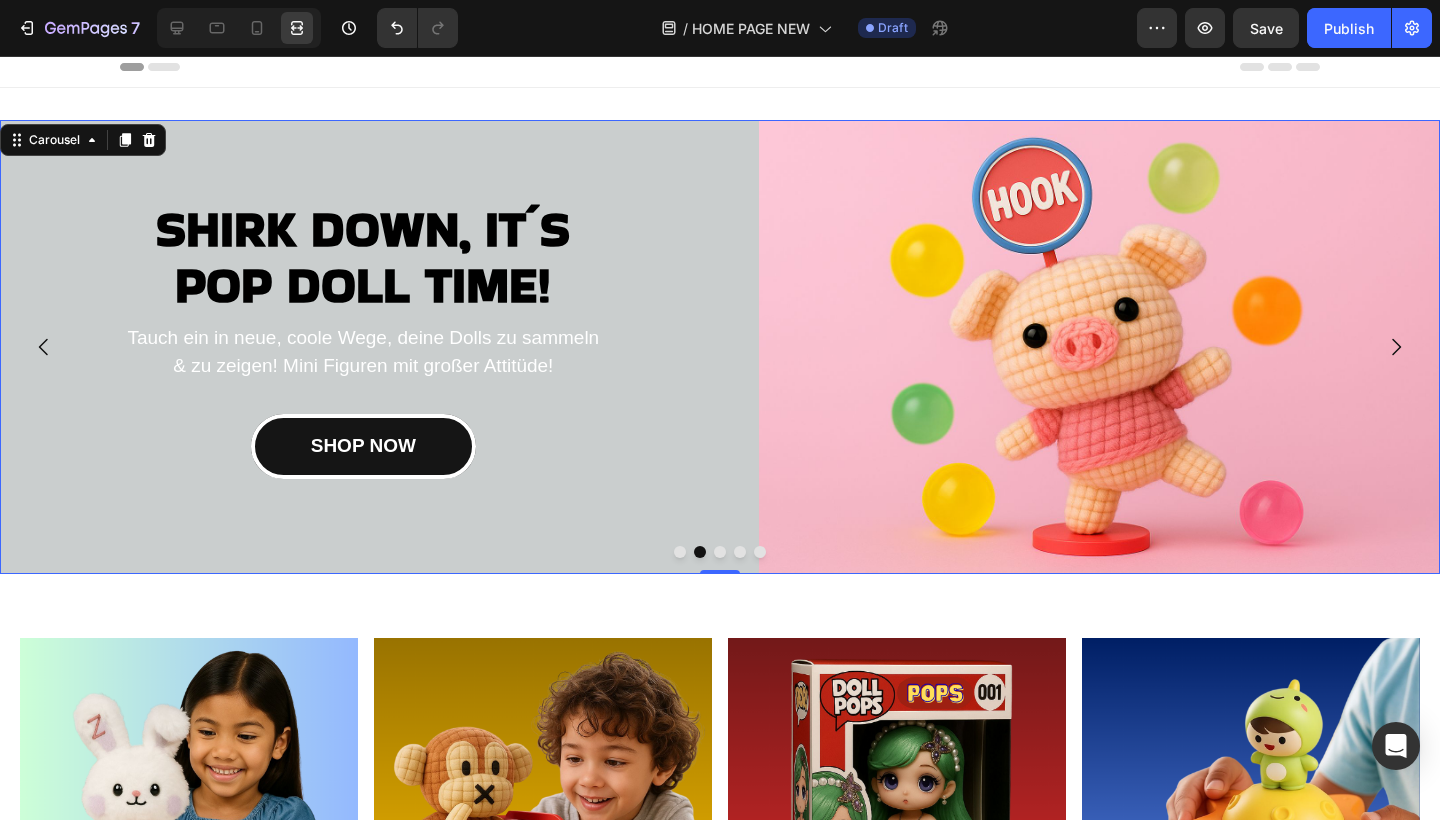 click 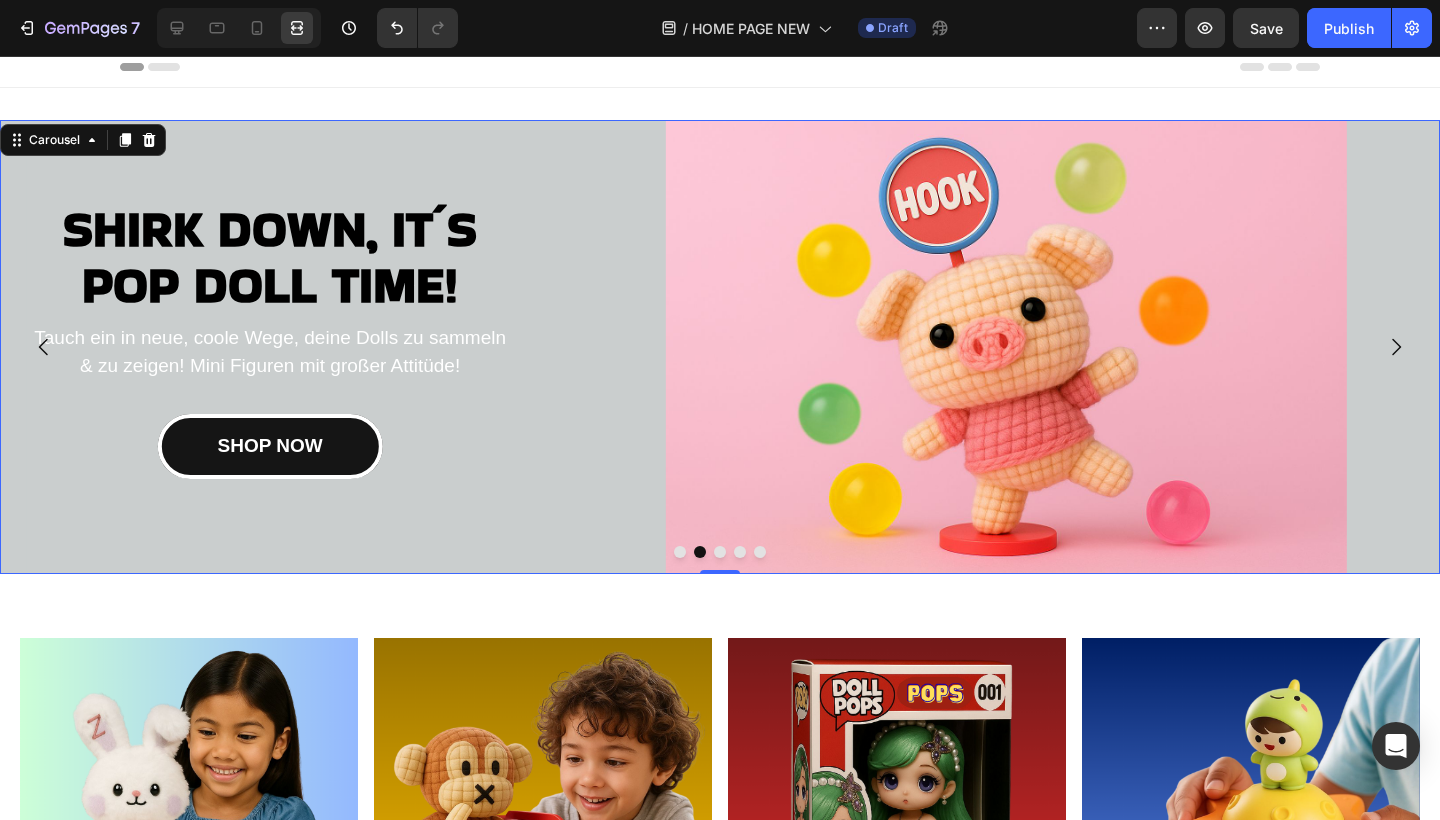 click 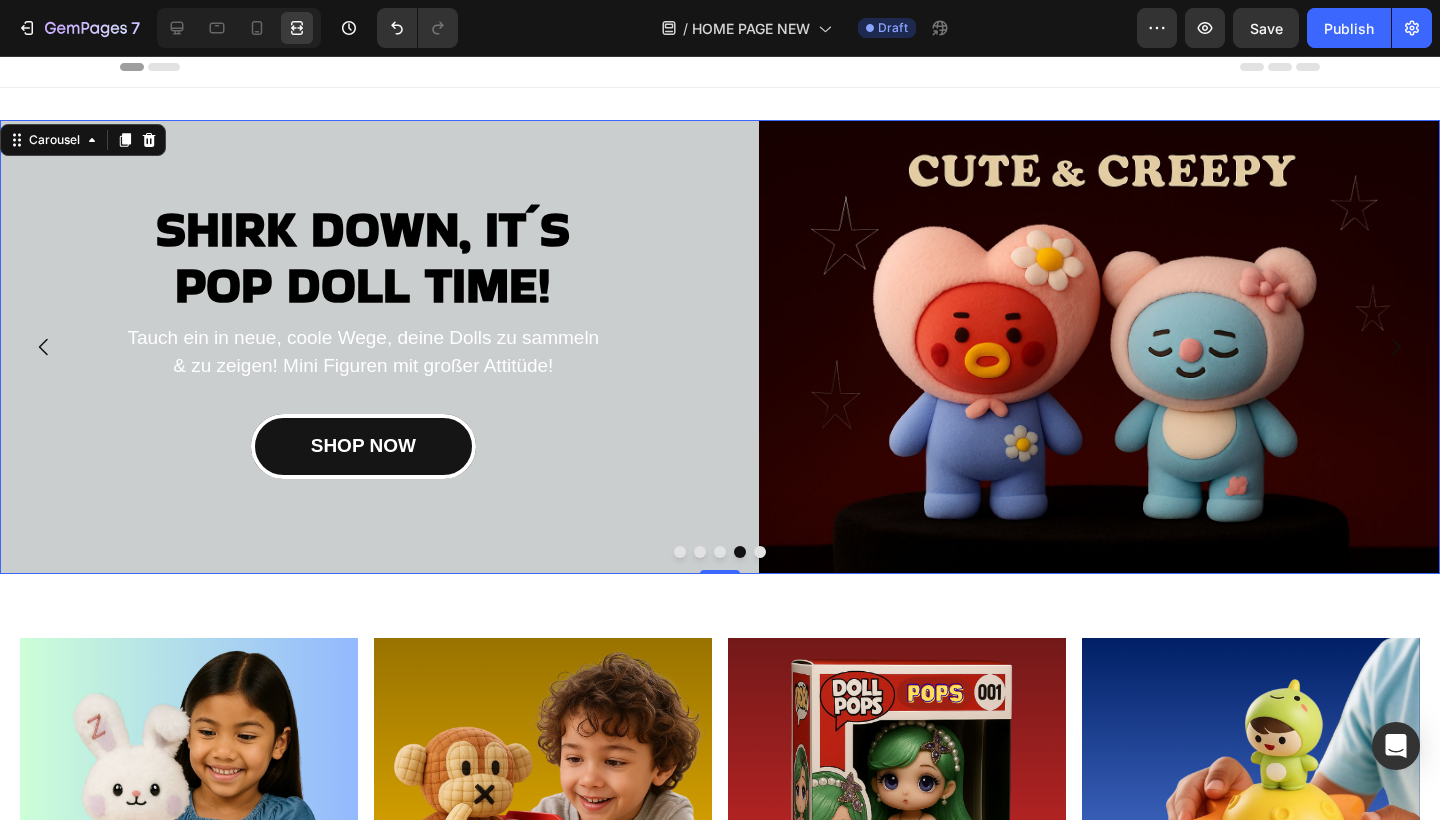 click 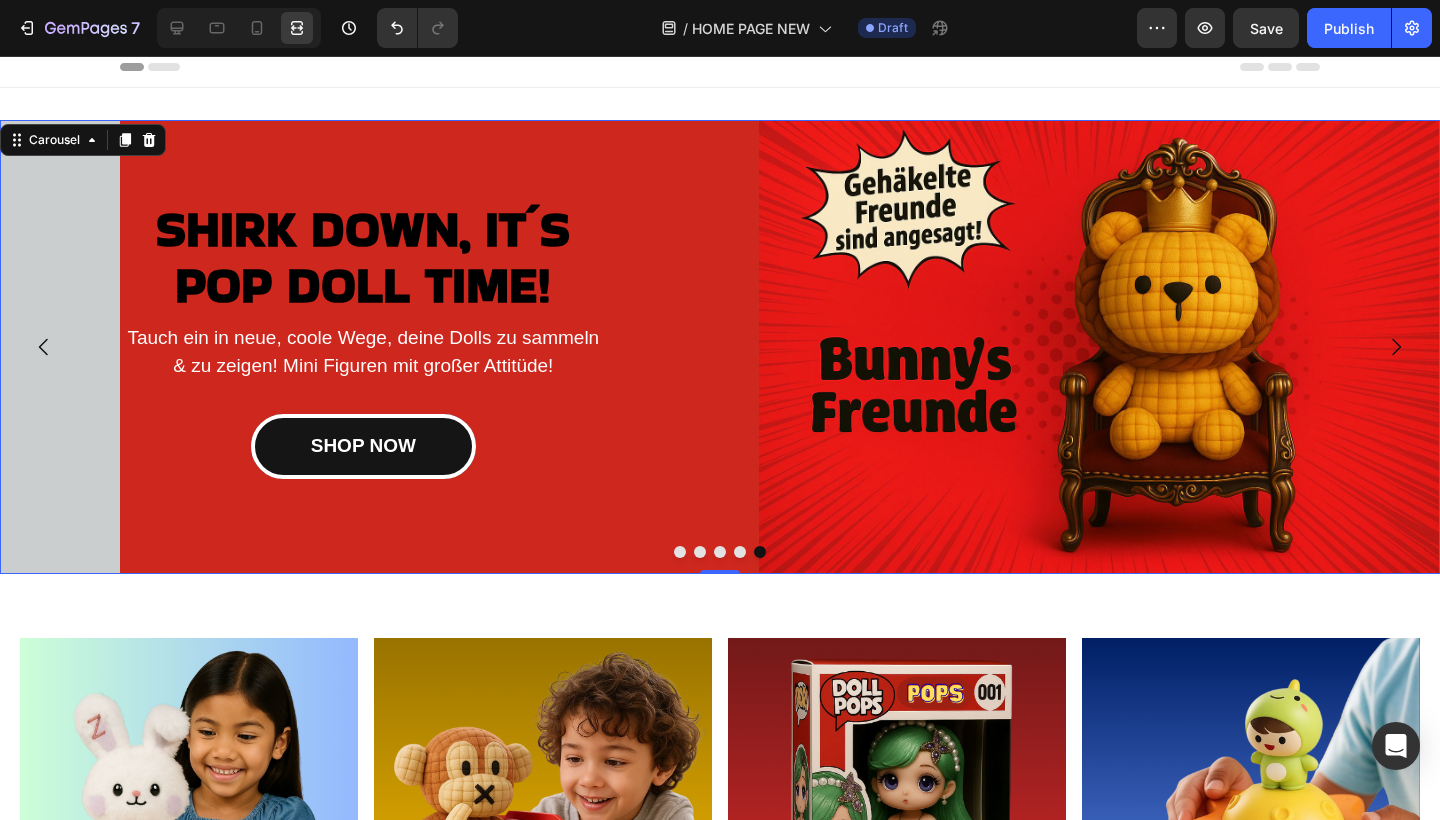 click 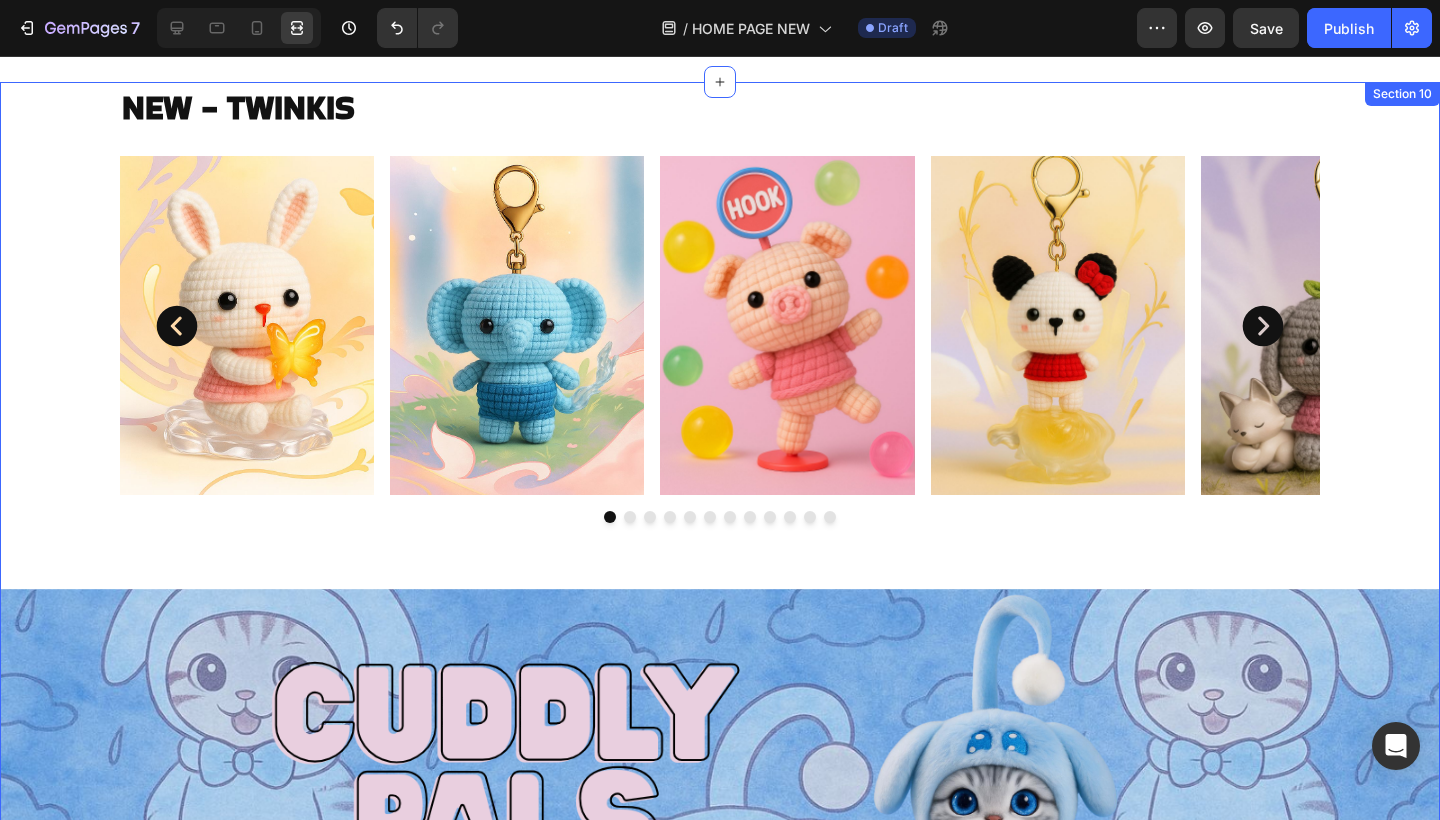 scroll, scrollTop: 5853, scrollLeft: 0, axis: vertical 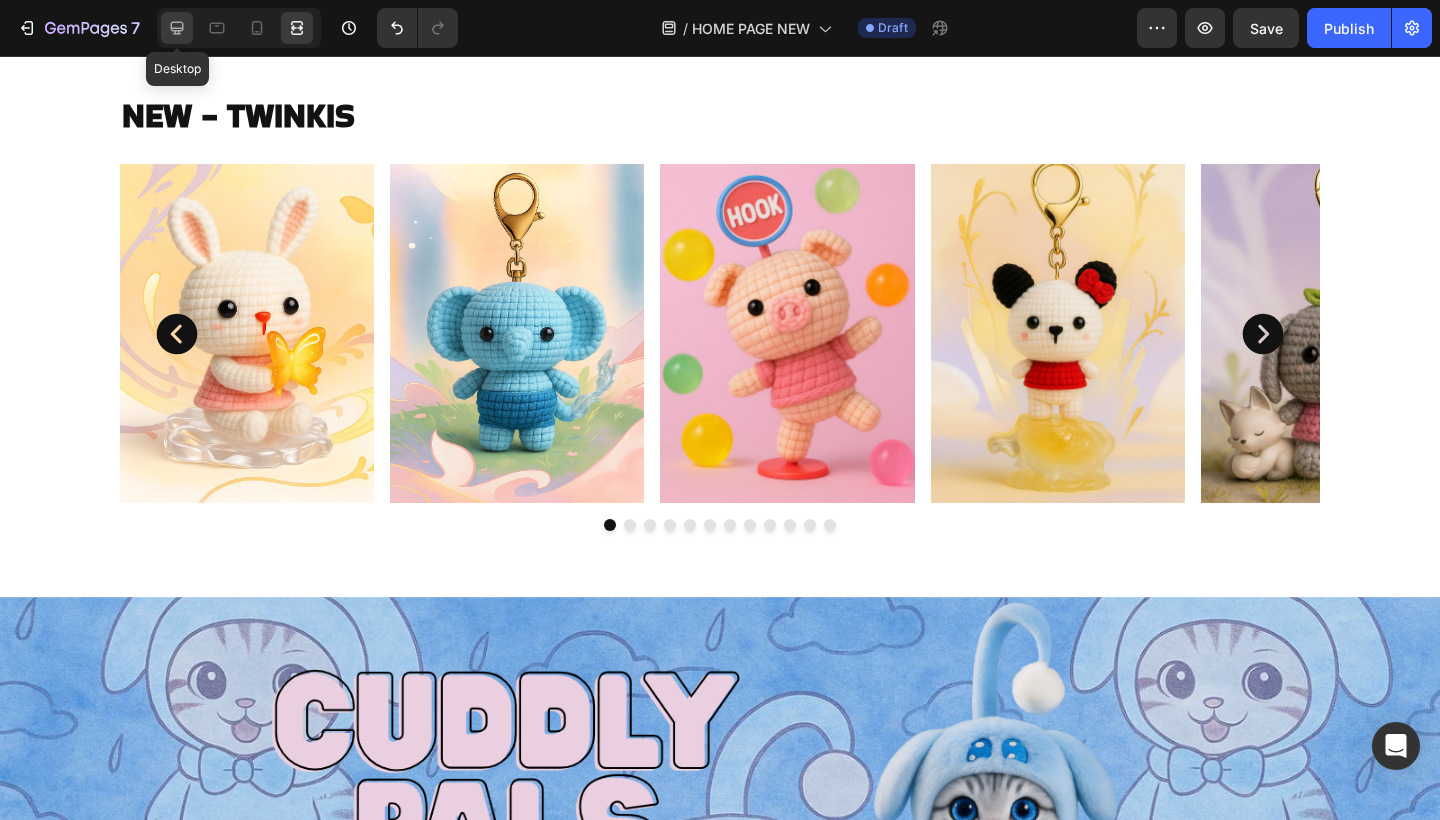 click 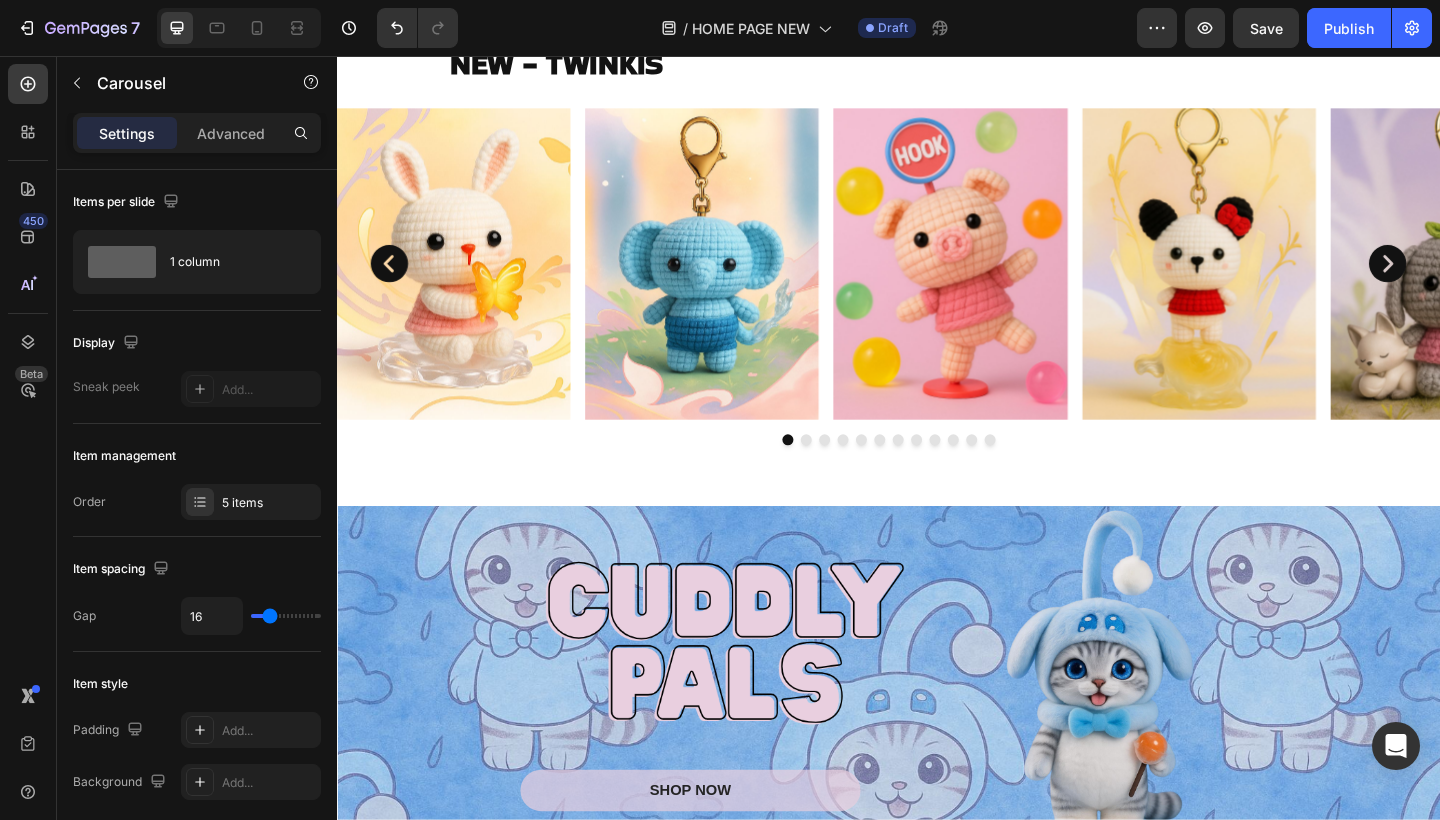 click on "Image Image Image Image Image Image Image Image Image Image Image Image" at bounding box center (937, 282) 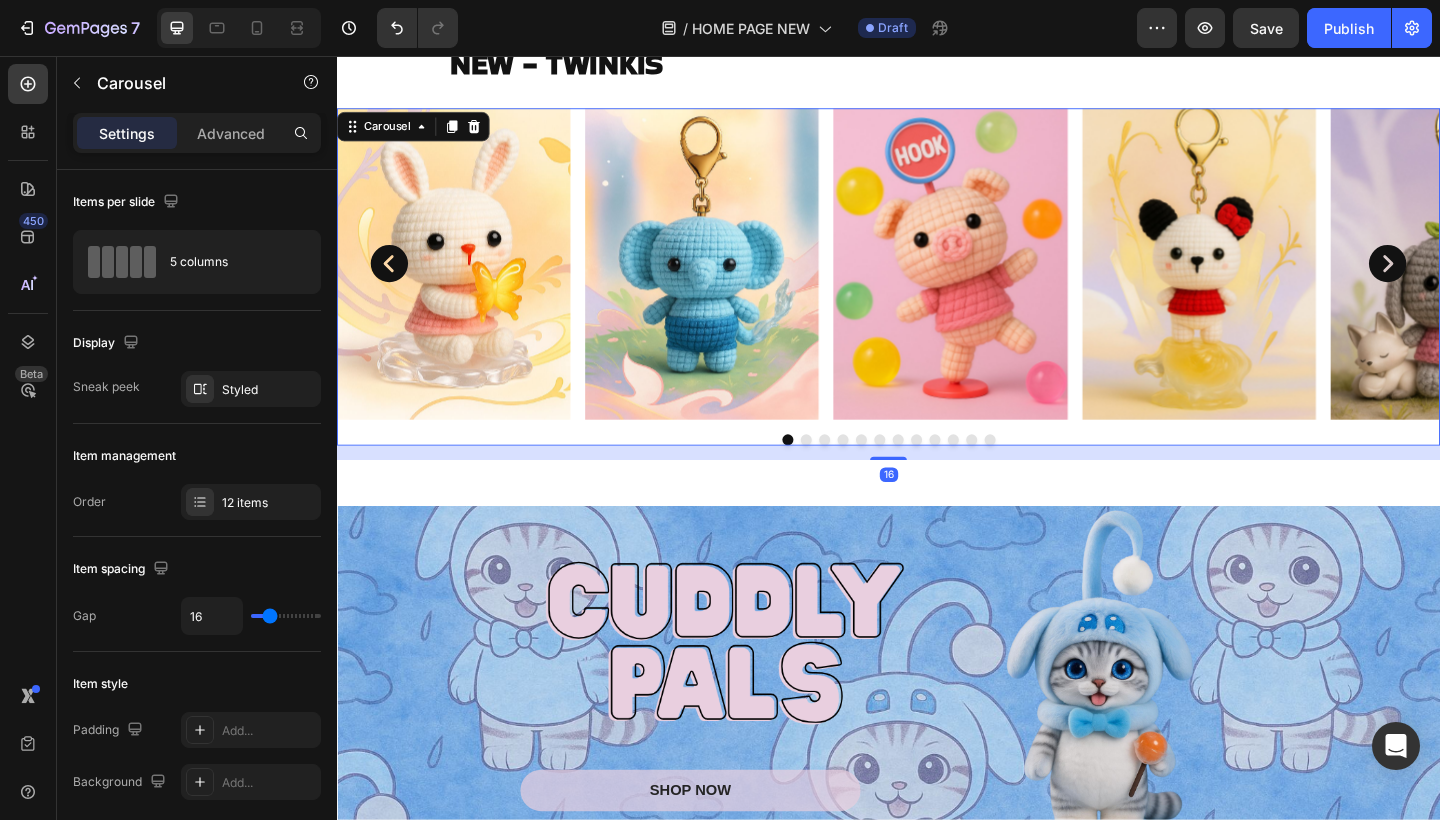 click 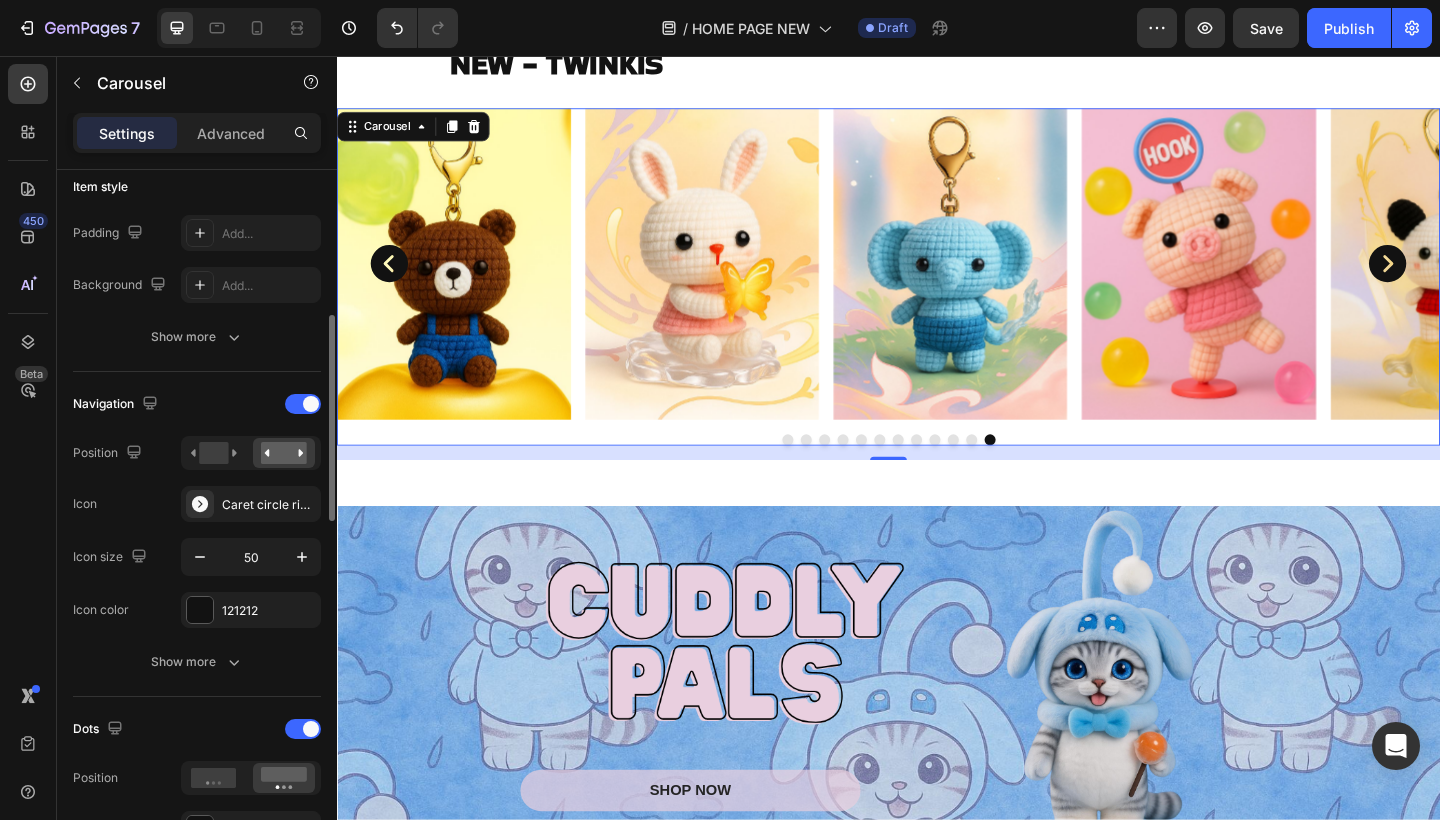scroll, scrollTop: 512, scrollLeft: 0, axis: vertical 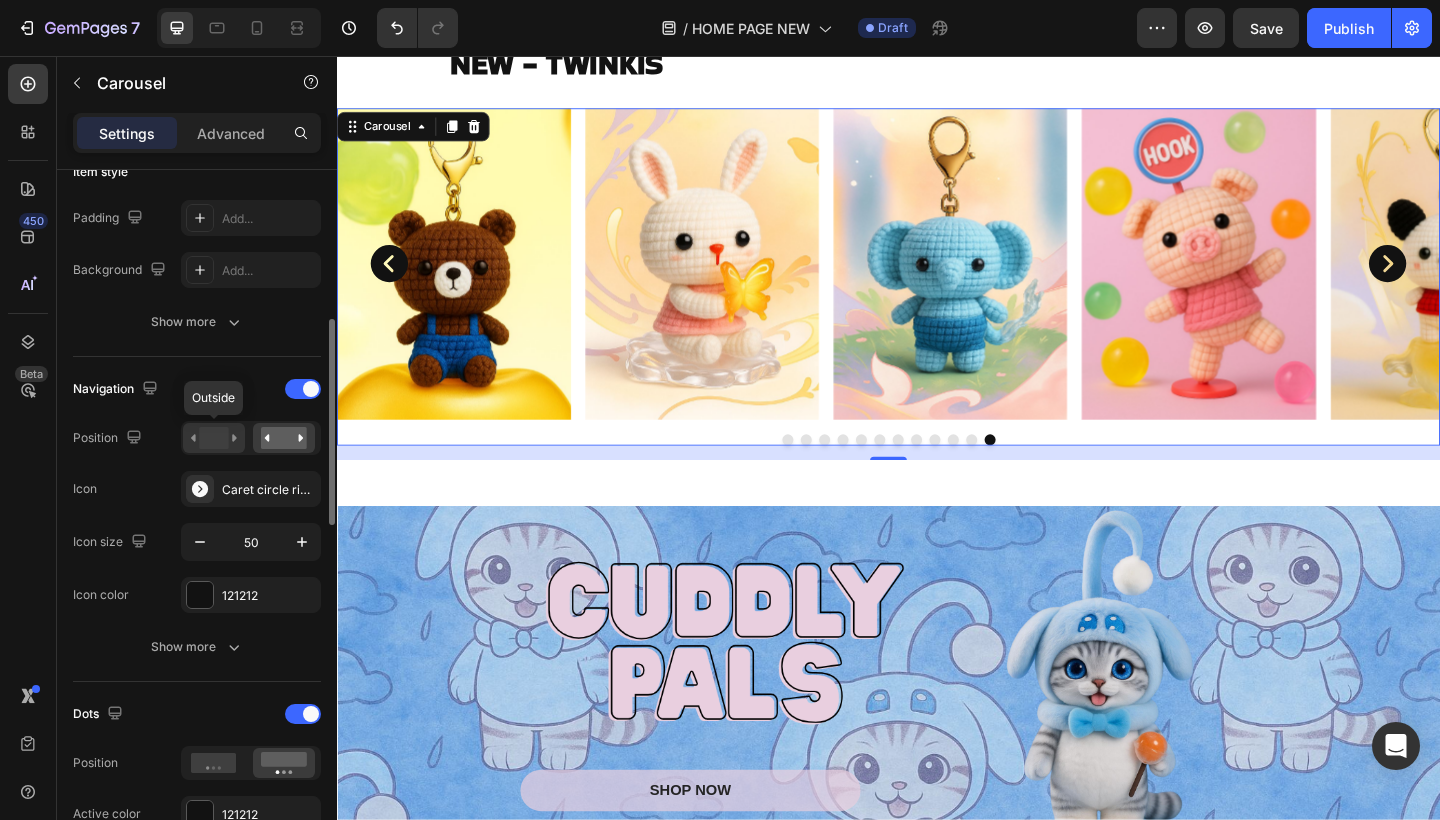 click 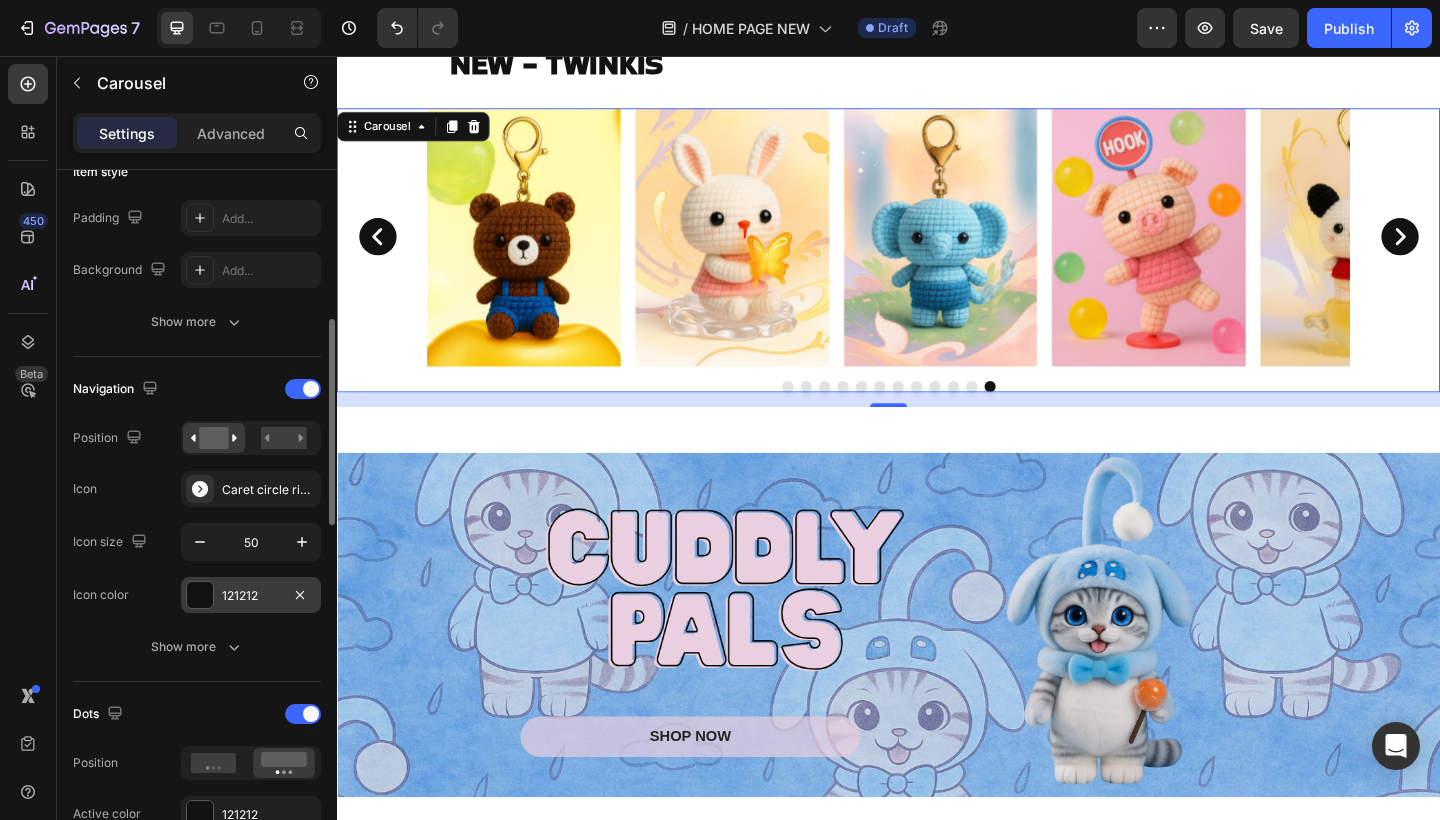 click on "121212" at bounding box center [251, 596] 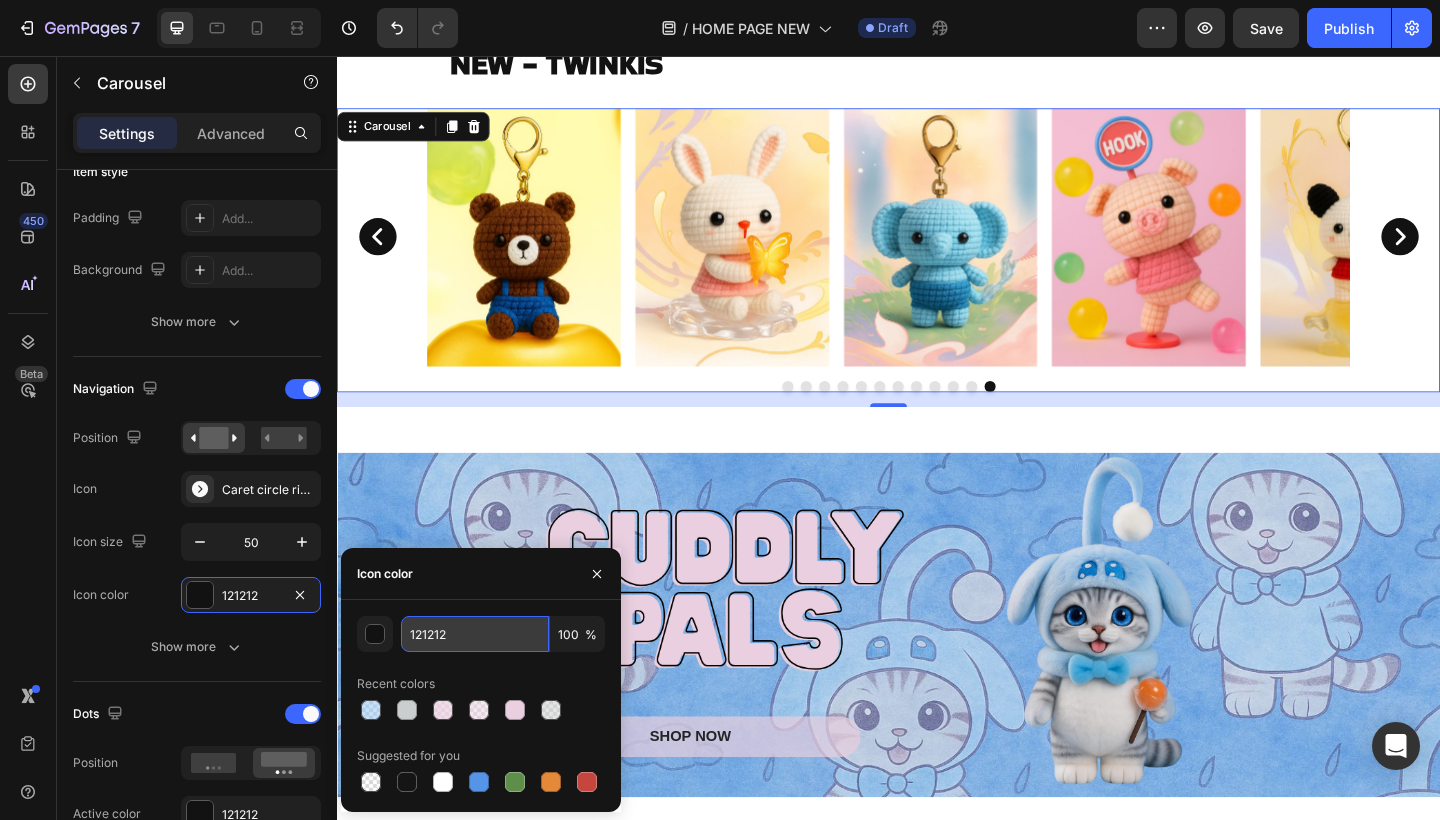 click on "121212" at bounding box center [475, 634] 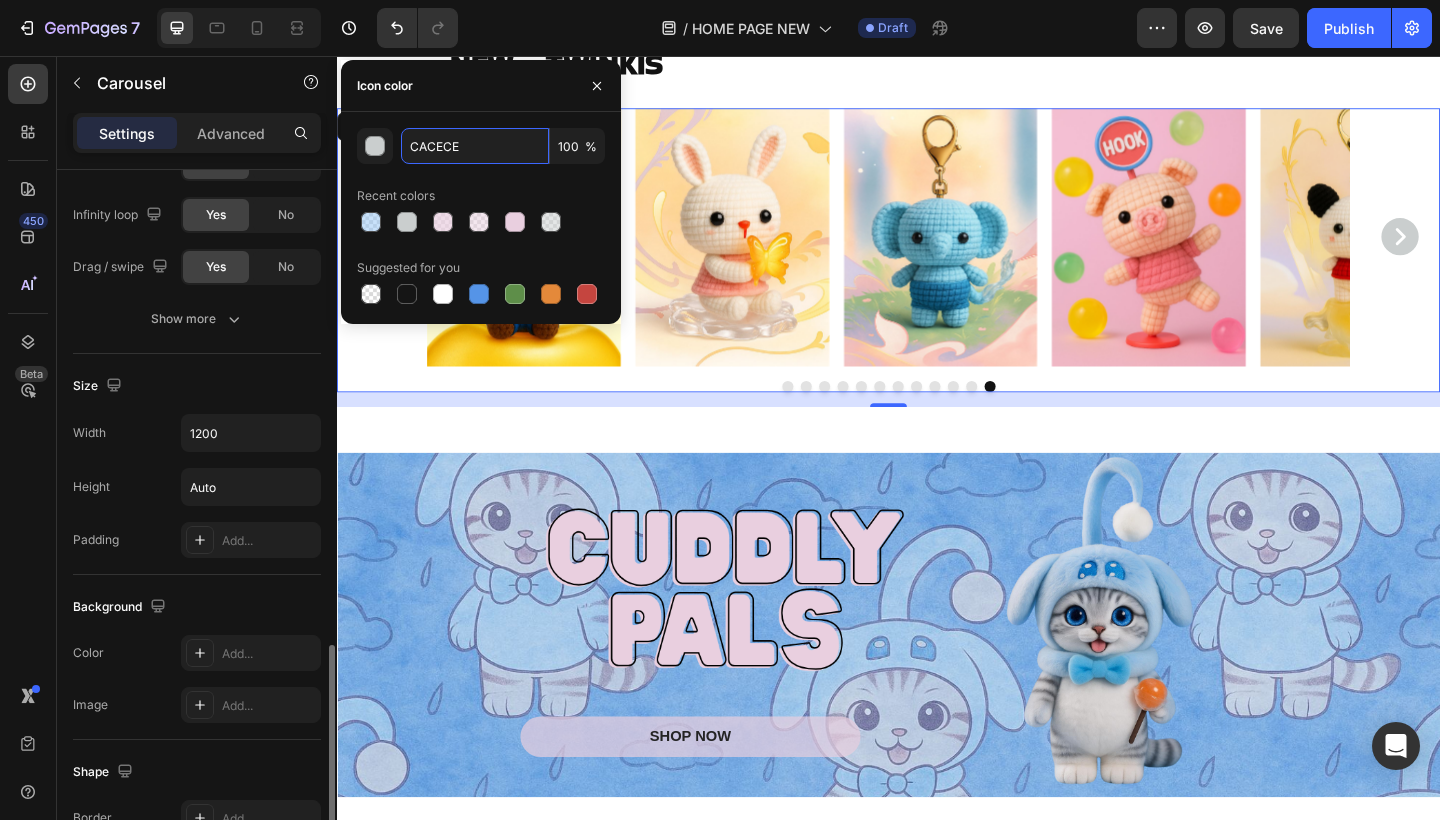scroll, scrollTop: 1493, scrollLeft: 0, axis: vertical 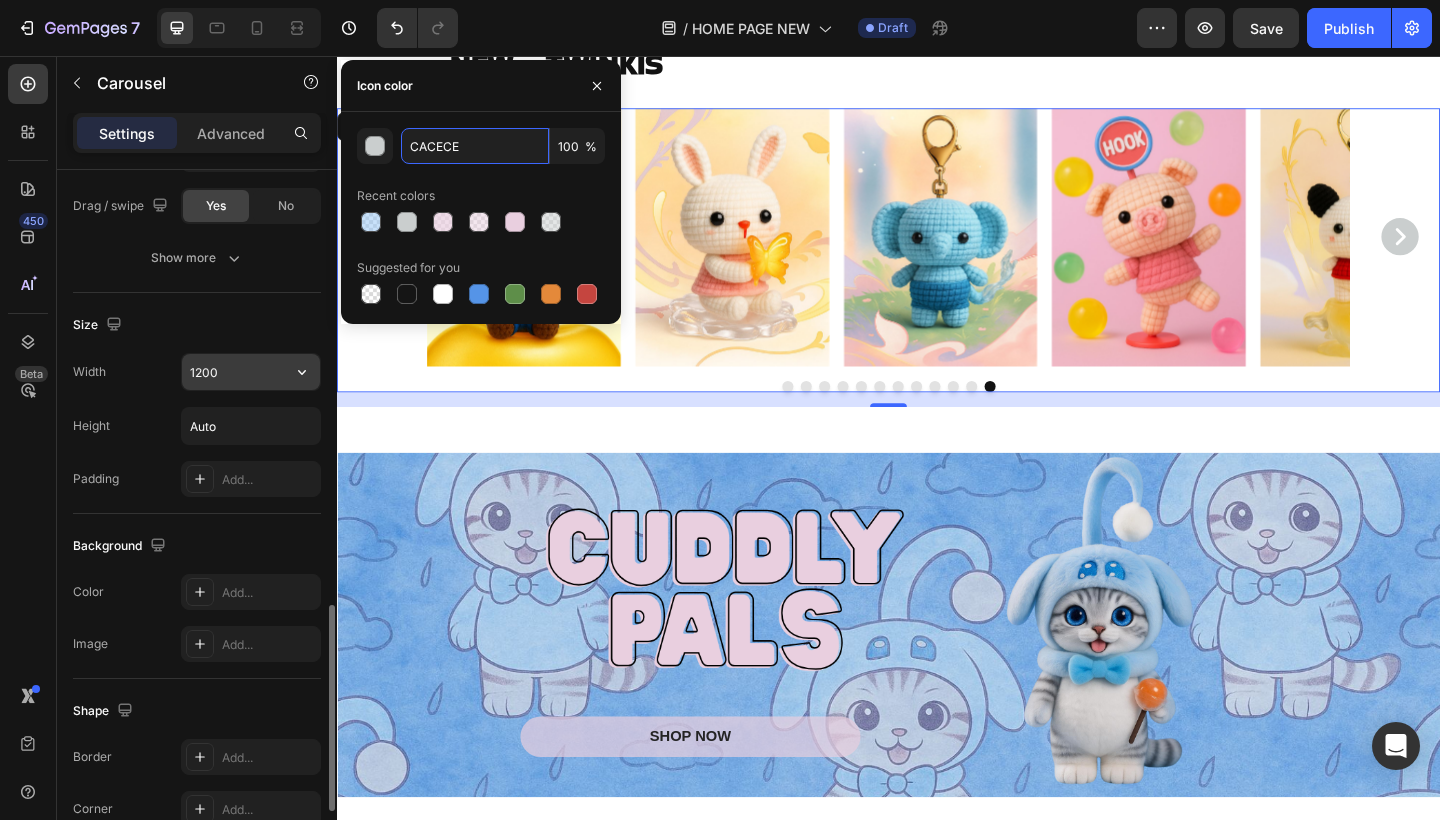 type on "CACECE" 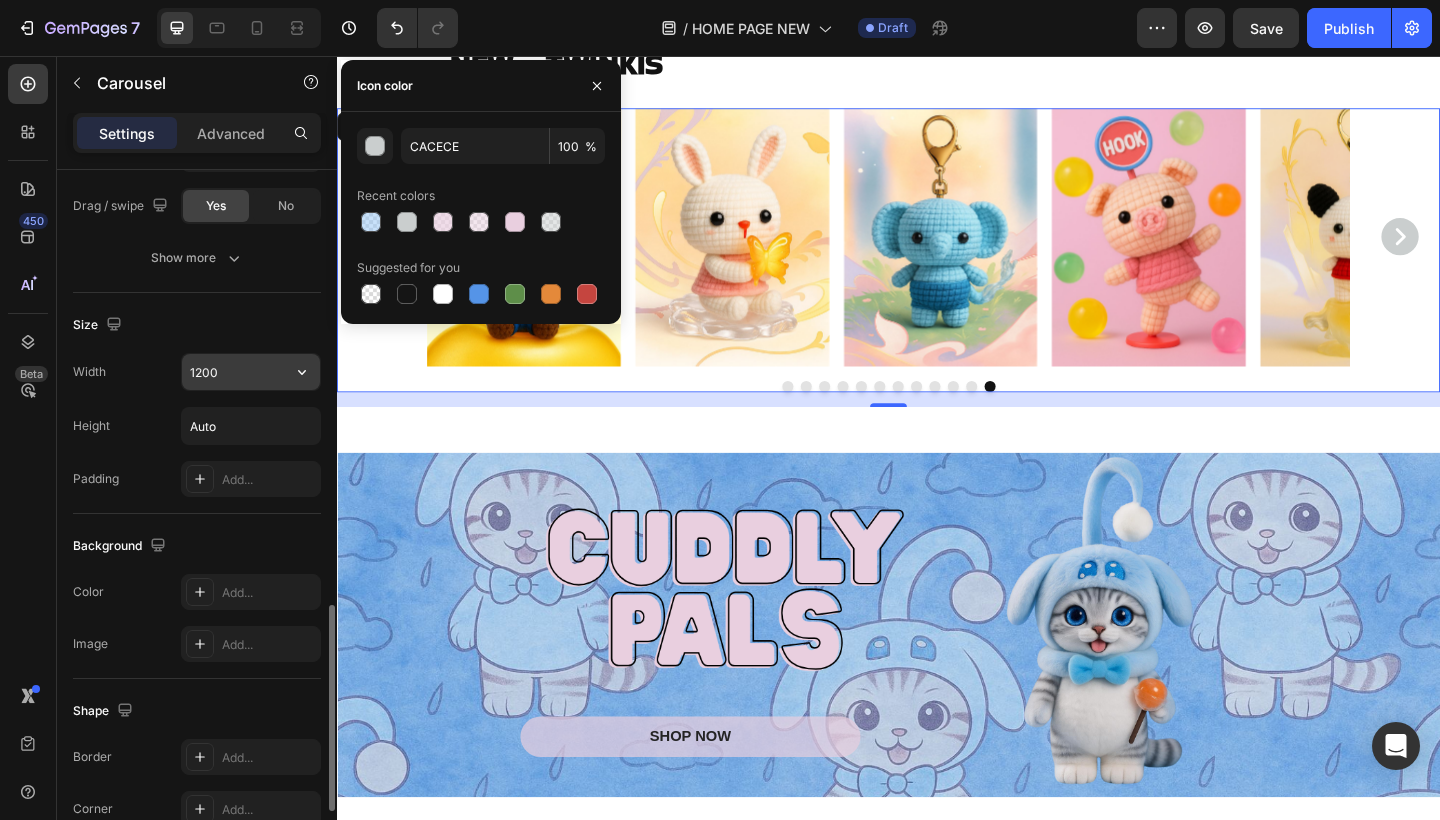 click on "1200" at bounding box center [251, 372] 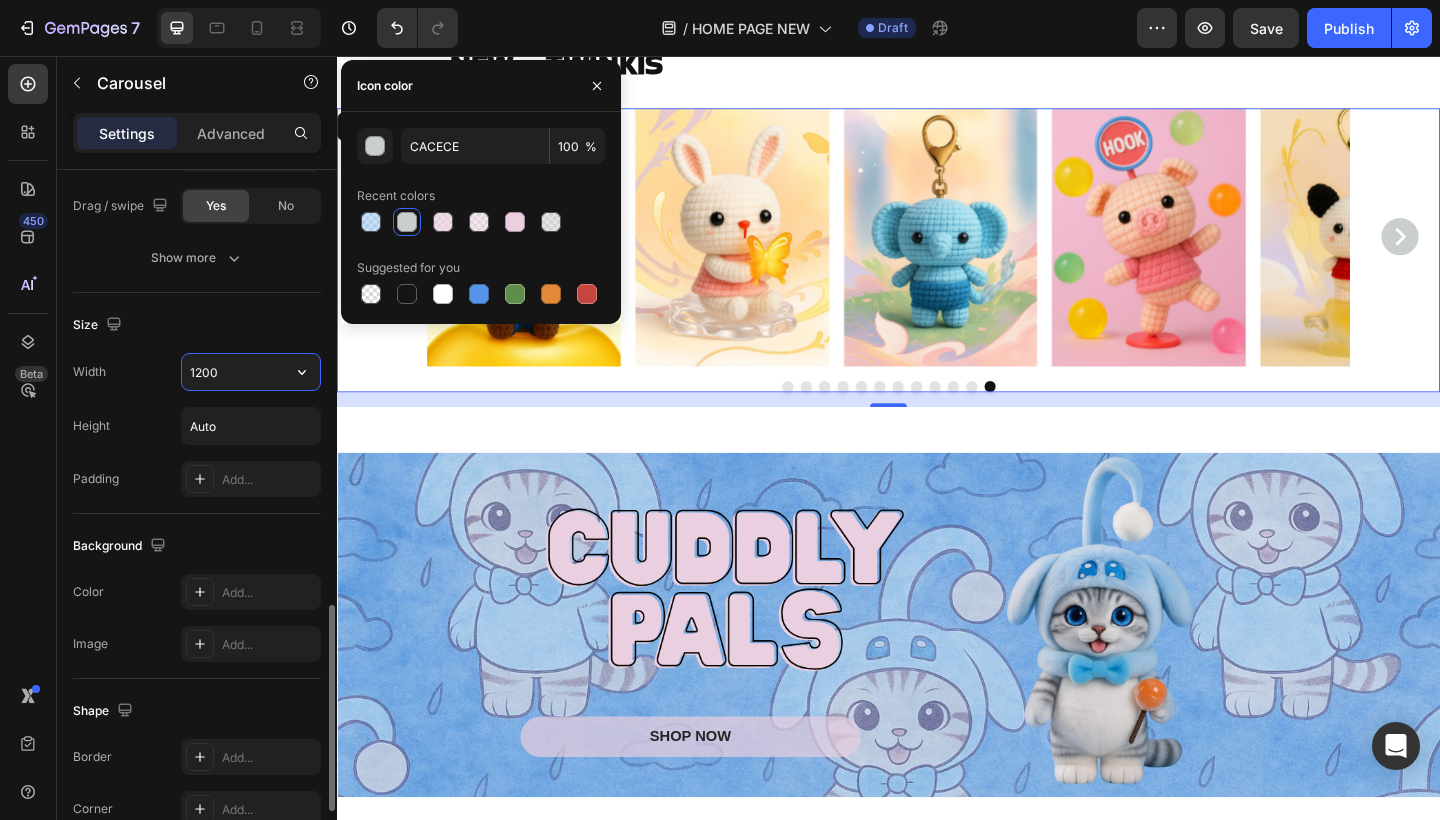 click on "1200" at bounding box center [251, 372] 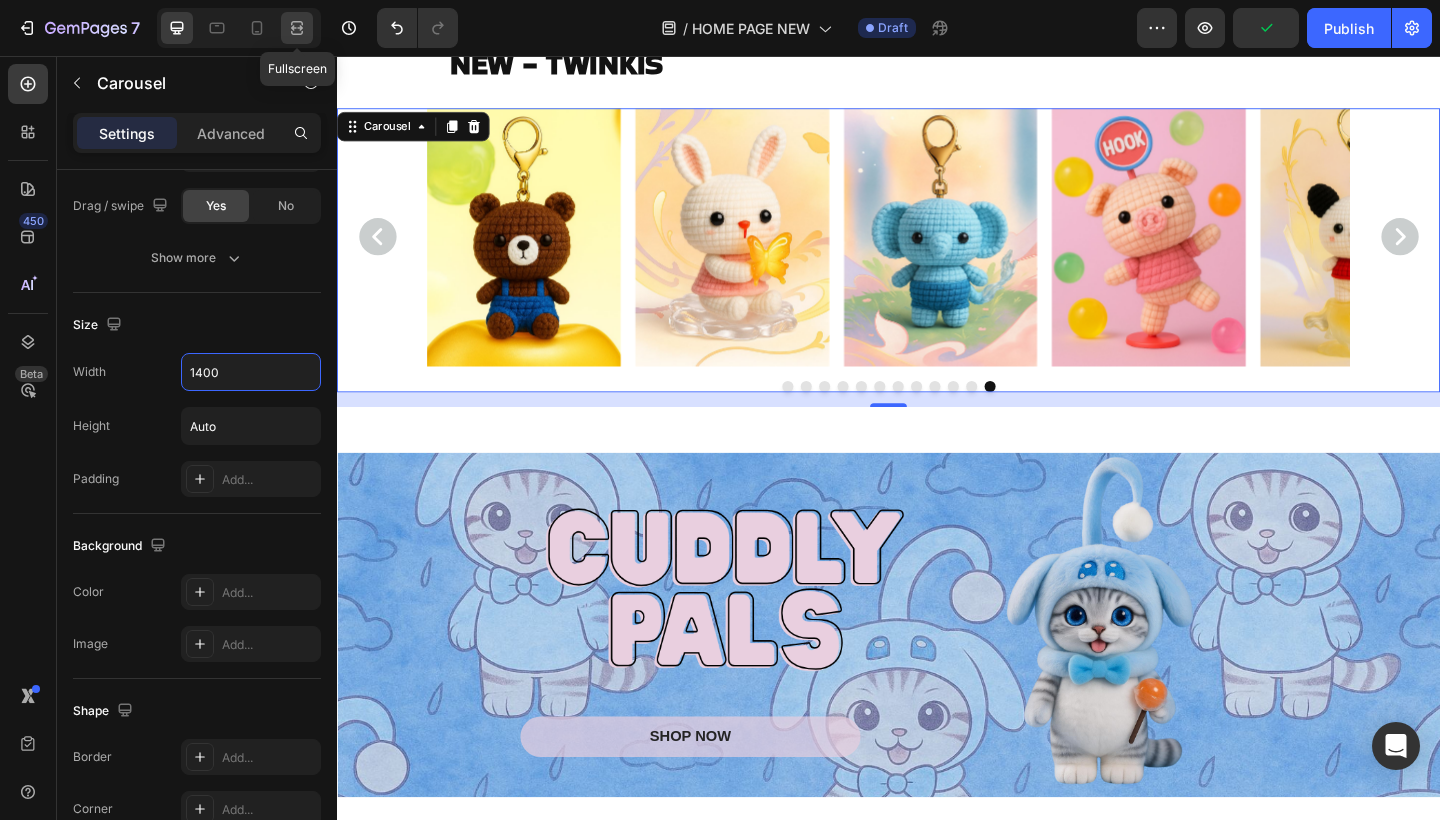 type on "1400" 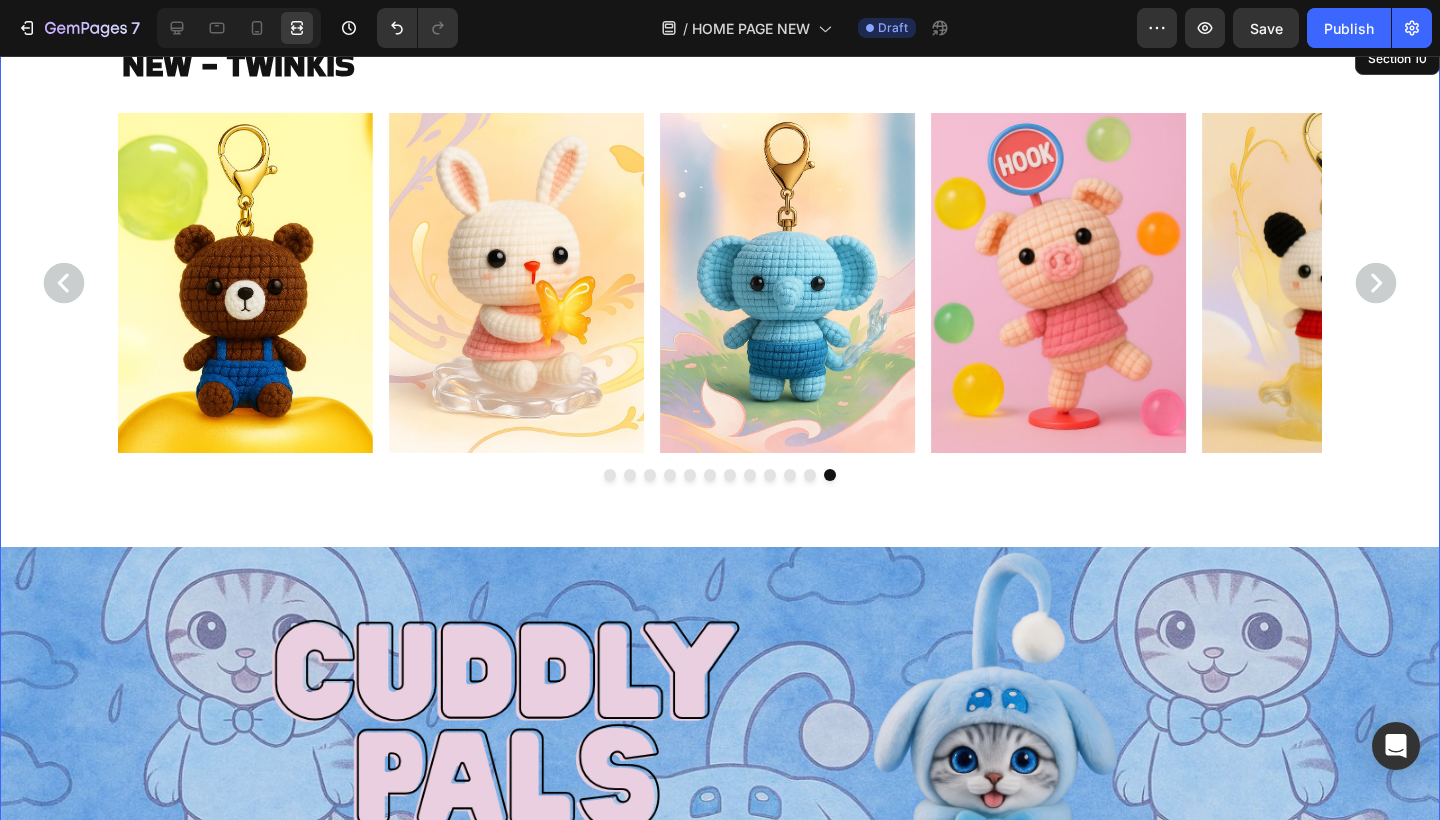 click on "NEW - TWINKIS Heading
Image Image Image Image Image Image Image Image Image Image Image Image
Carousel   16 SHOP NOW Button Hero Banner" at bounding box center (720, 528) 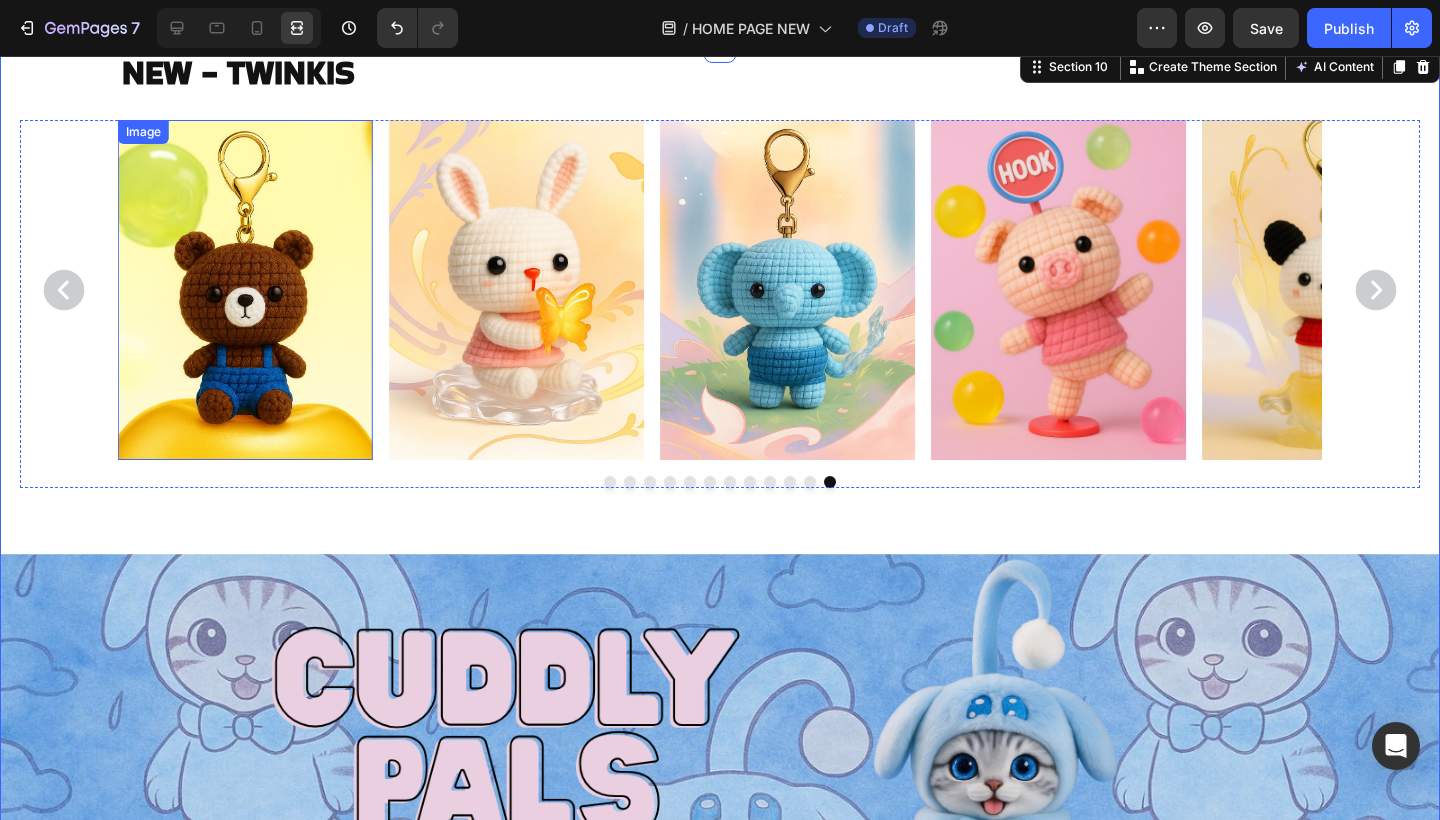 scroll, scrollTop: 5970, scrollLeft: 0, axis: vertical 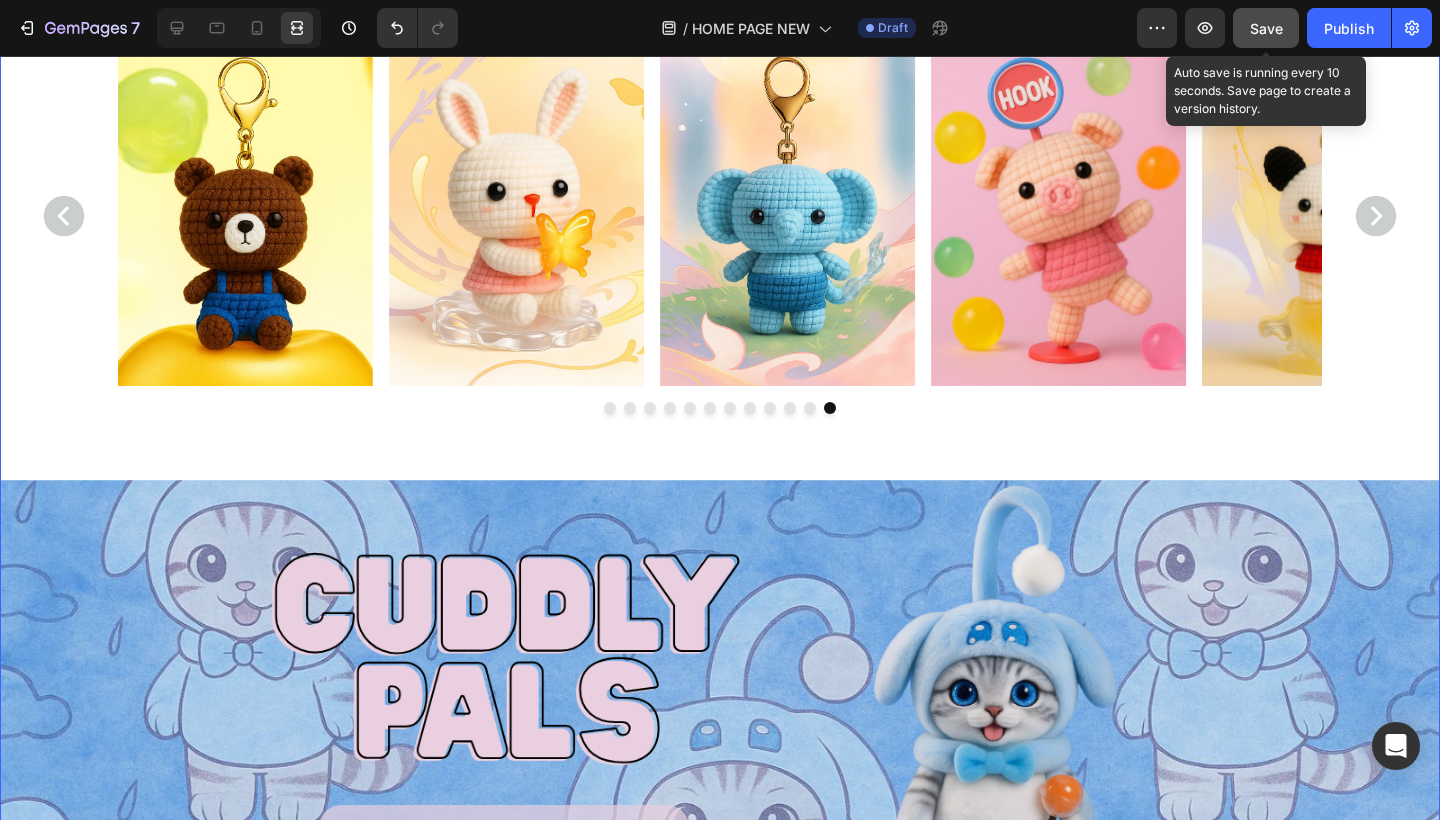 click on "Save" at bounding box center [1266, 28] 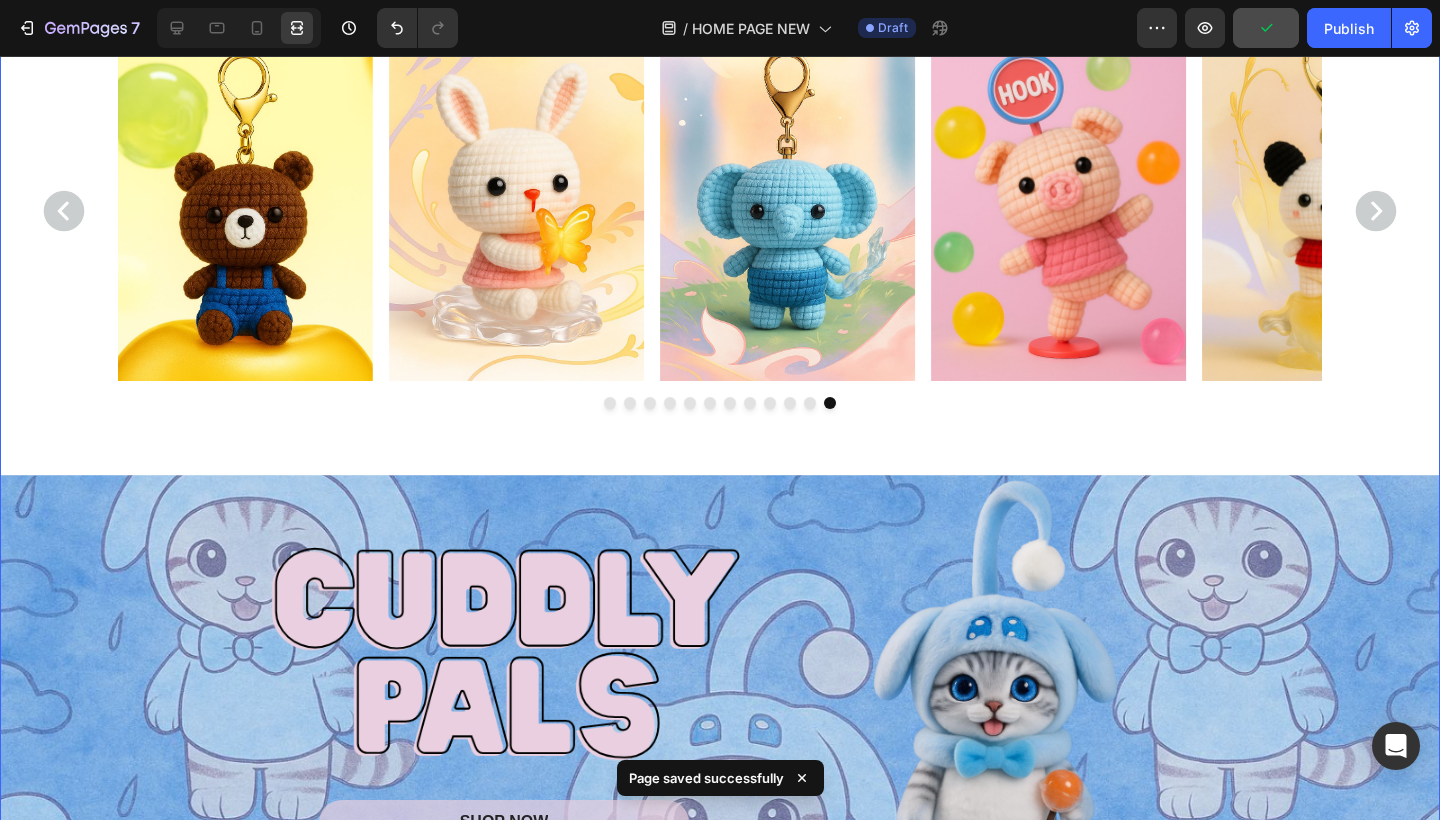 scroll, scrollTop: 5973, scrollLeft: 0, axis: vertical 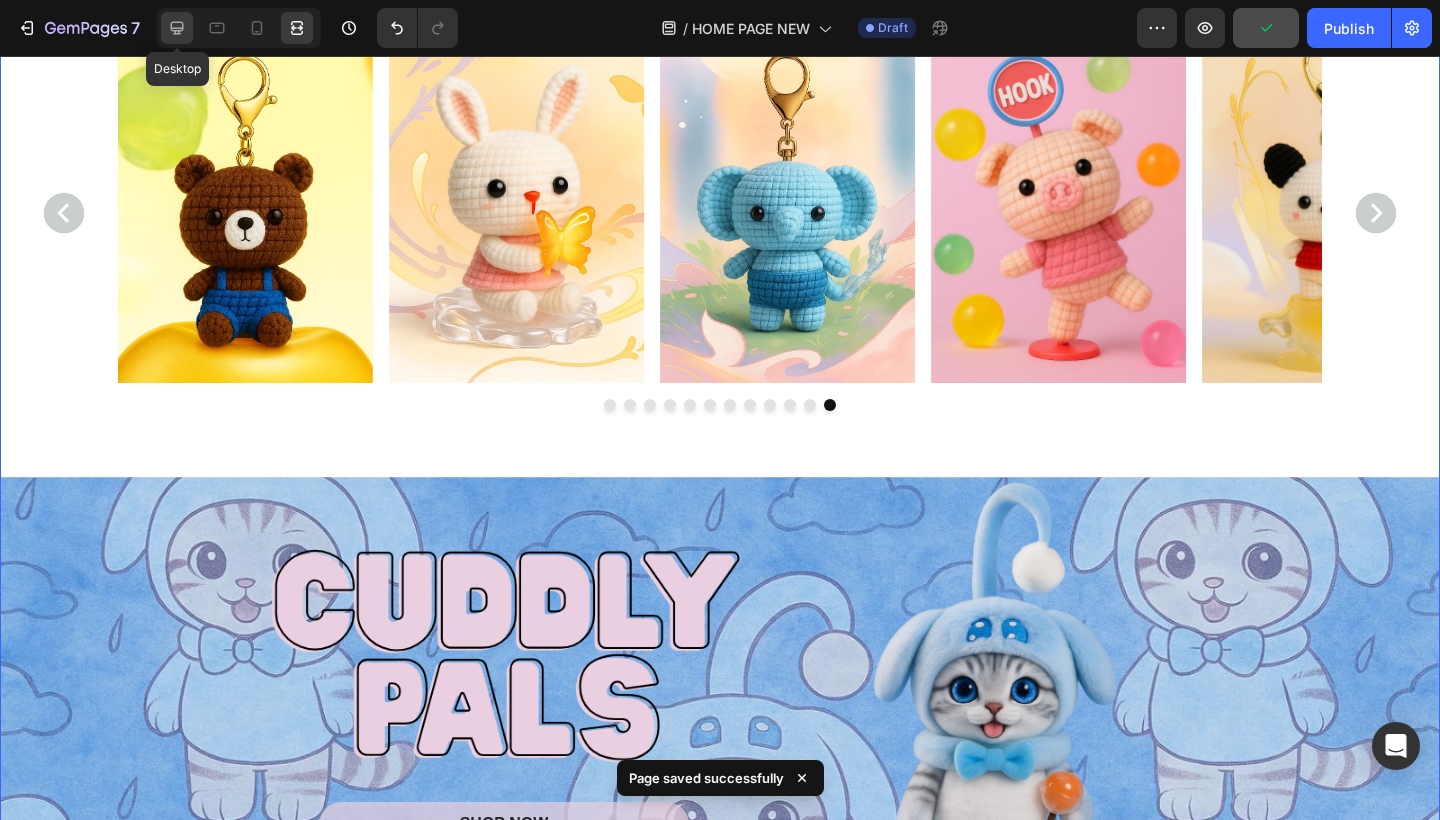 click 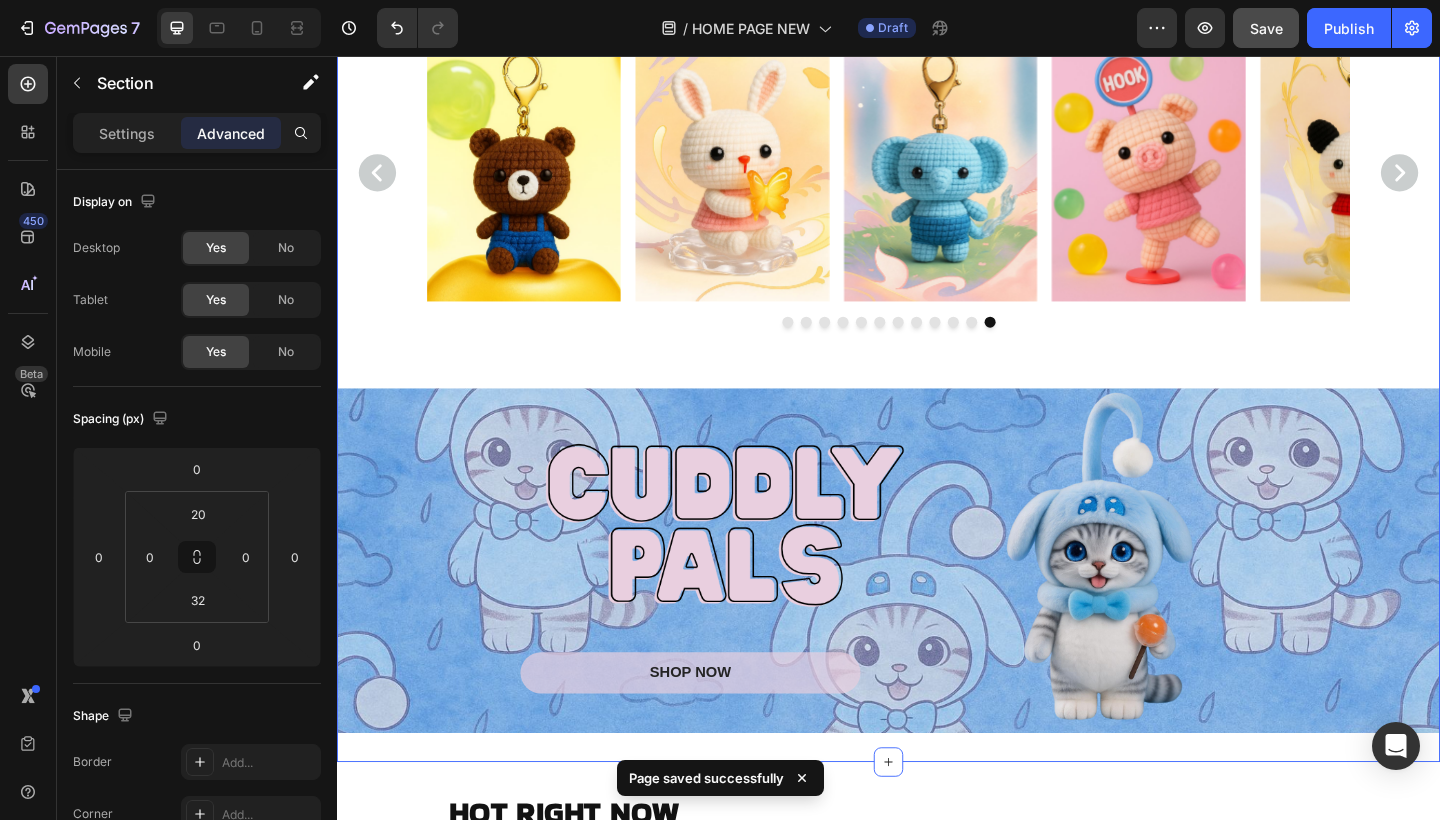 click on "SHOP NOW Button" at bounding box center [937, 605] 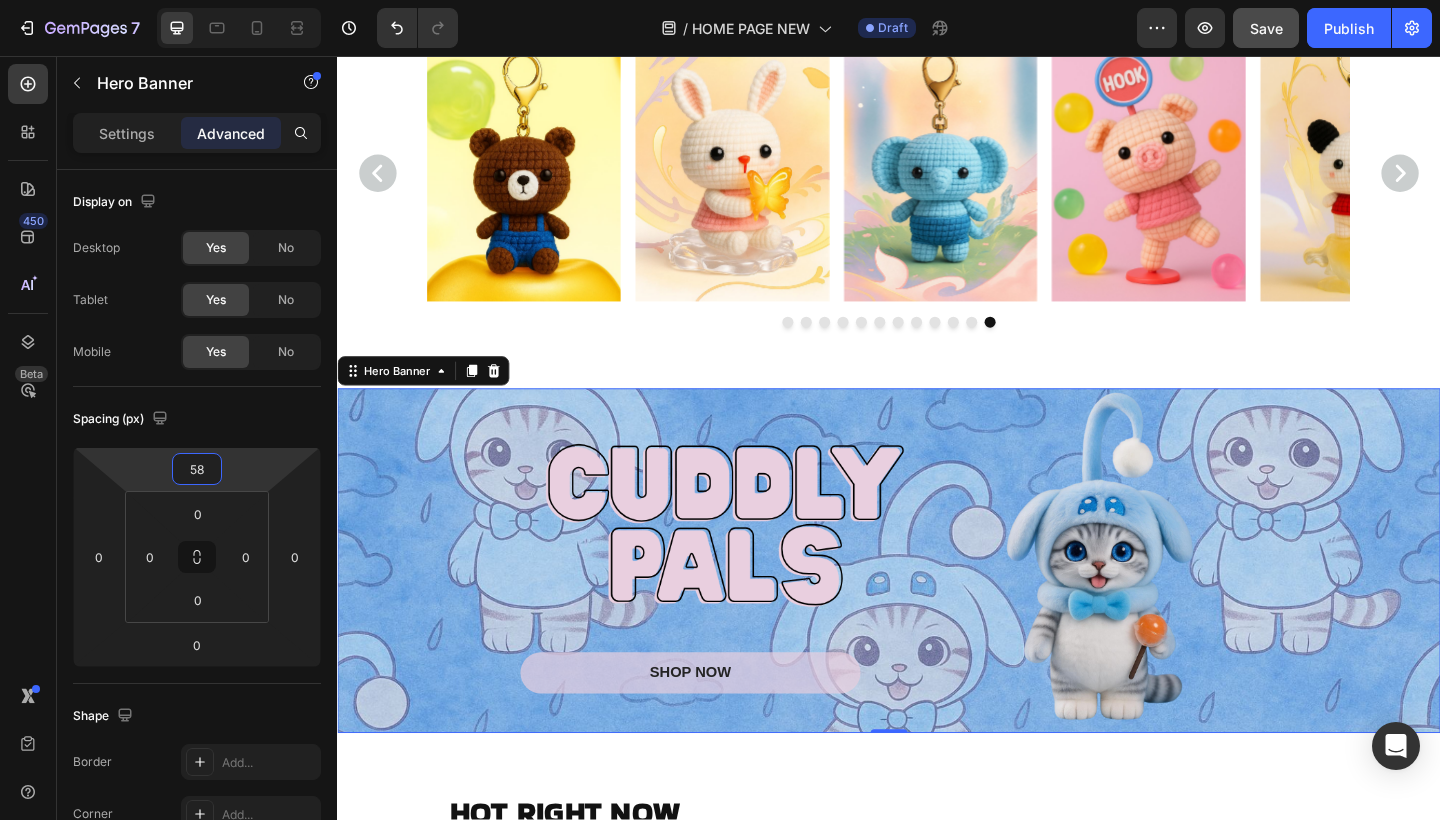 type on "60" 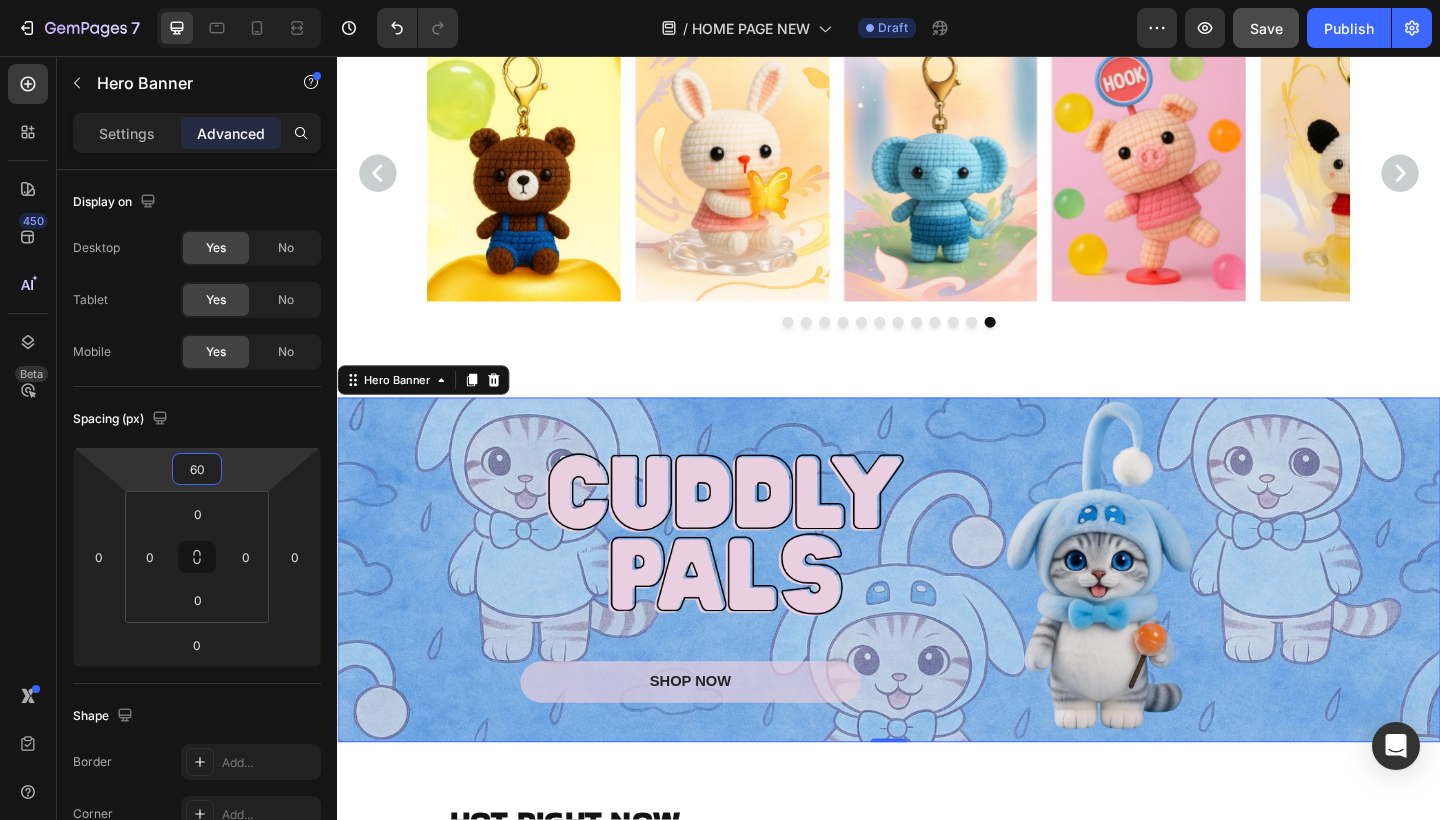 click on "7  Version history  /  HOME PAGE NEW Draft Preview  Save   Publish  450 Beta Sections(18) Elements(83) Section Element Hero Section Product Detail Brands Trusted Badges Guarantee Product Breakdown How to use Testimonials Compare Bundle FAQs Social Proof Brand Story Product List Collection Blog List Contact Sticky Add to Cart Custom Footer Browse Library 450 Layout
Row
Row
Row
Row Text
Heading
Text Block Button
Button
Button Media
Image
Image" at bounding box center [720, 0] 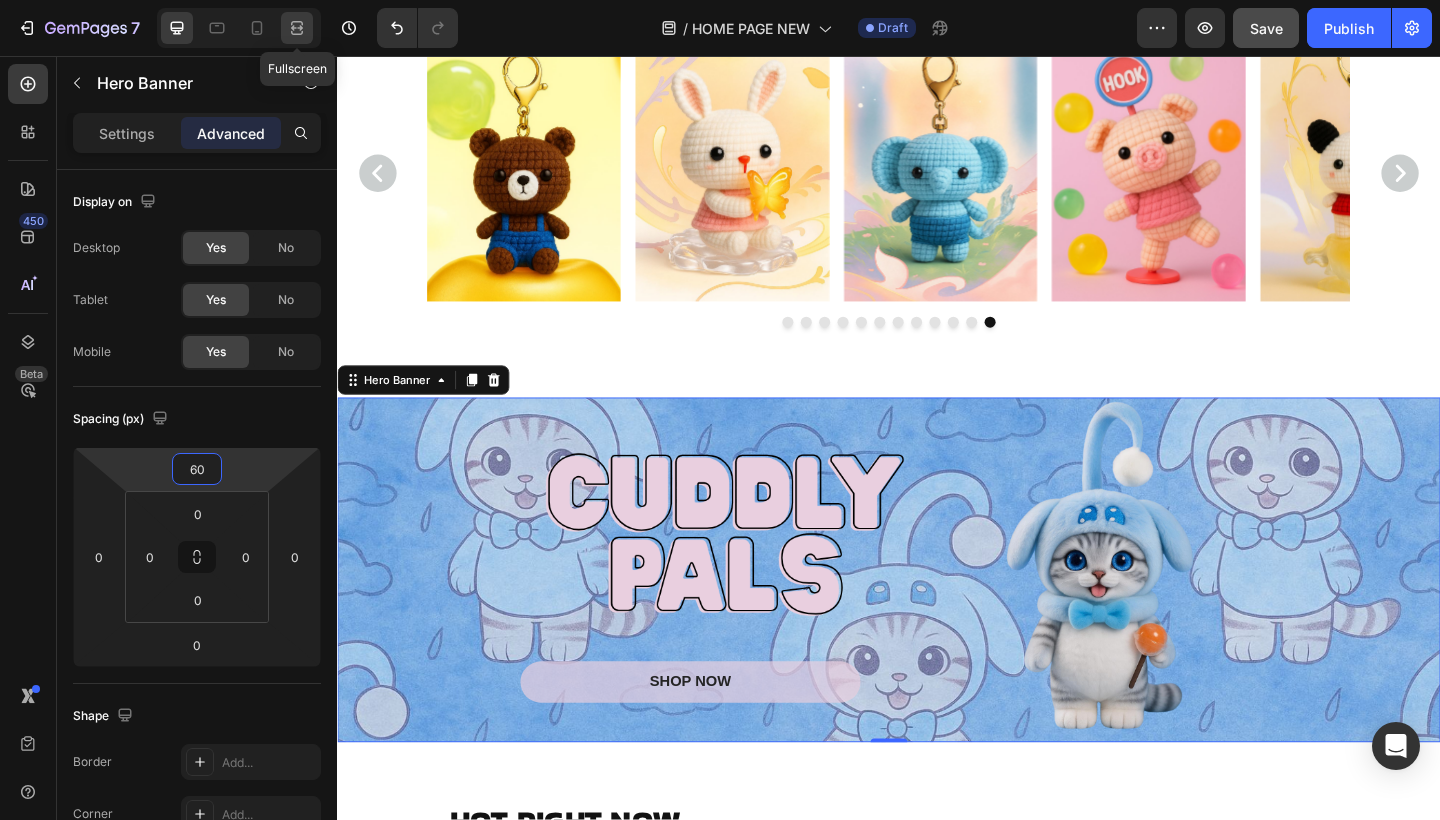 click 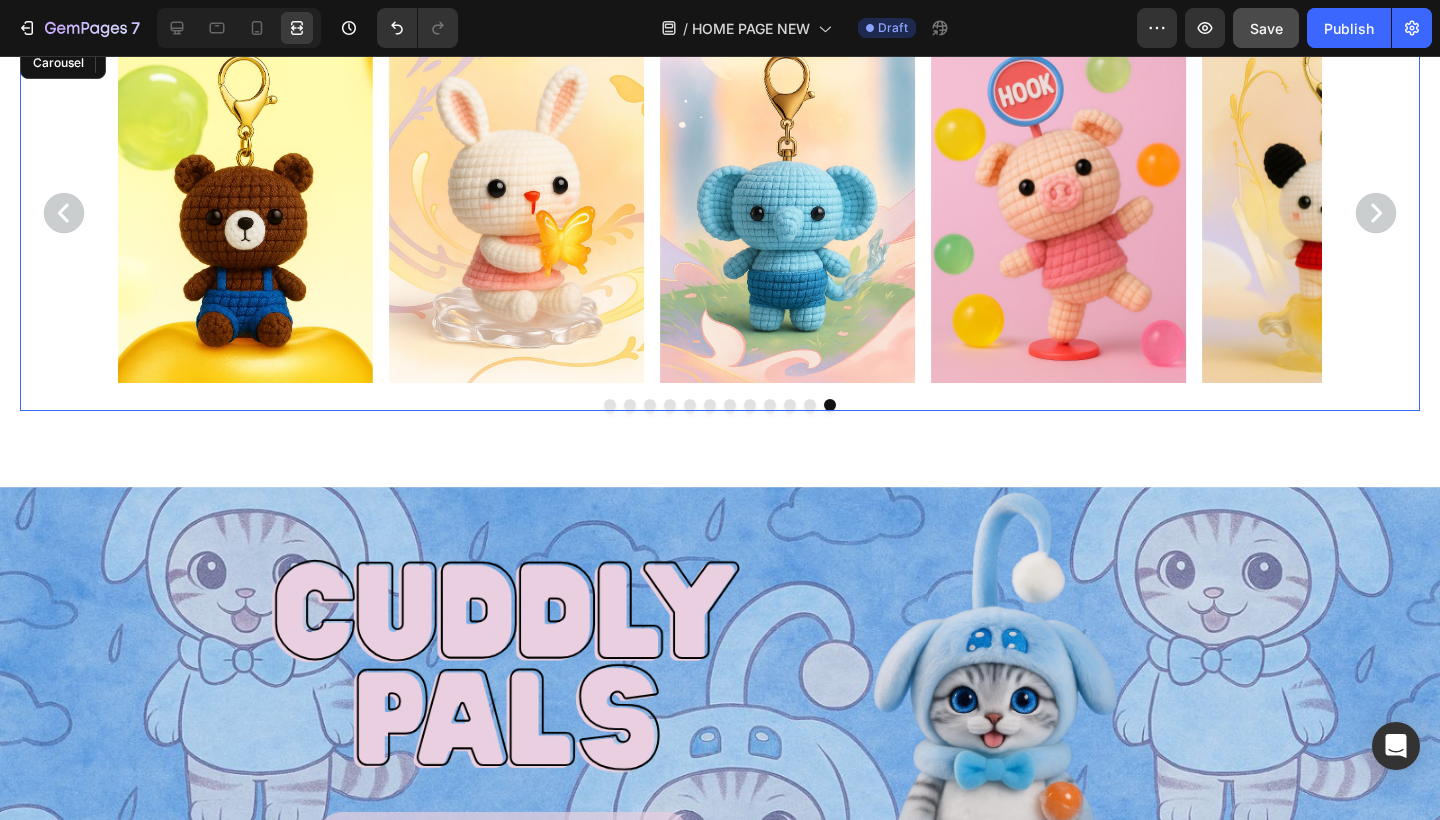 click on "Image Image Image Image Image Image Image Image Image Image Image Image" at bounding box center (720, 213) 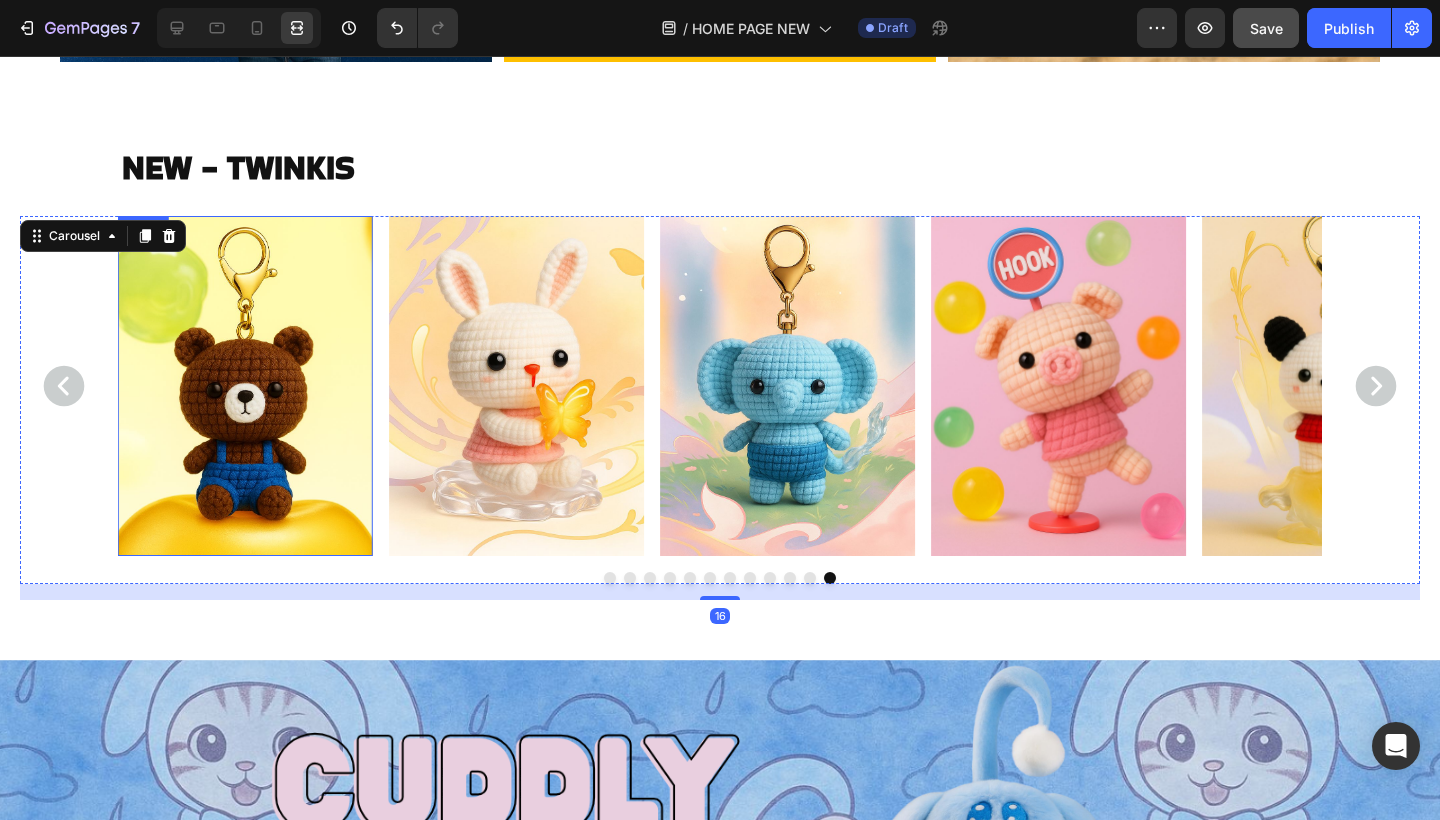 scroll, scrollTop: 5783, scrollLeft: 0, axis: vertical 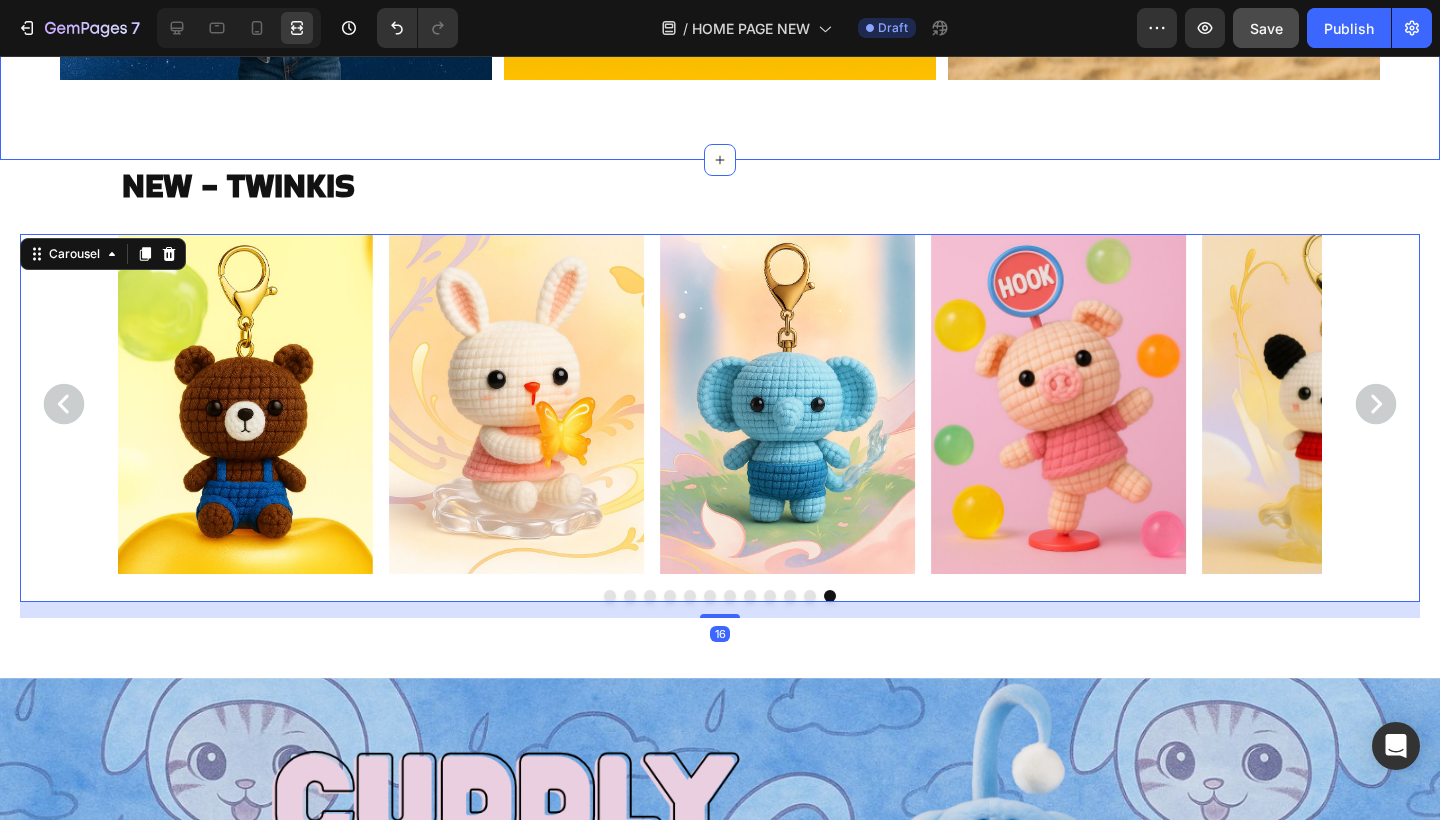 click on "KATEGORIEN Heading Image Image Image Row Image Image Image Row Section 9" at bounding box center [720, -378] 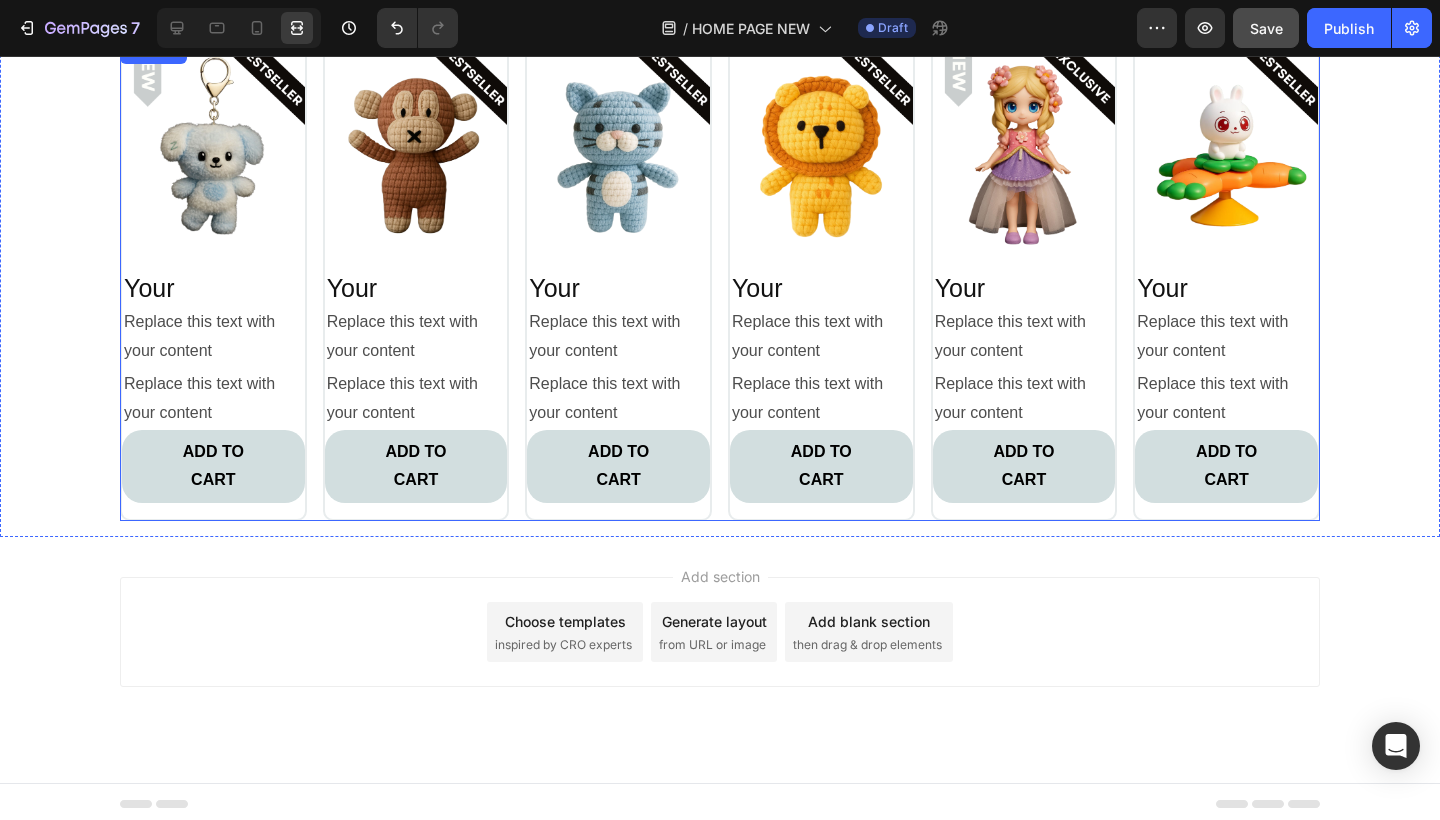 scroll, scrollTop: 6996, scrollLeft: 0, axis: vertical 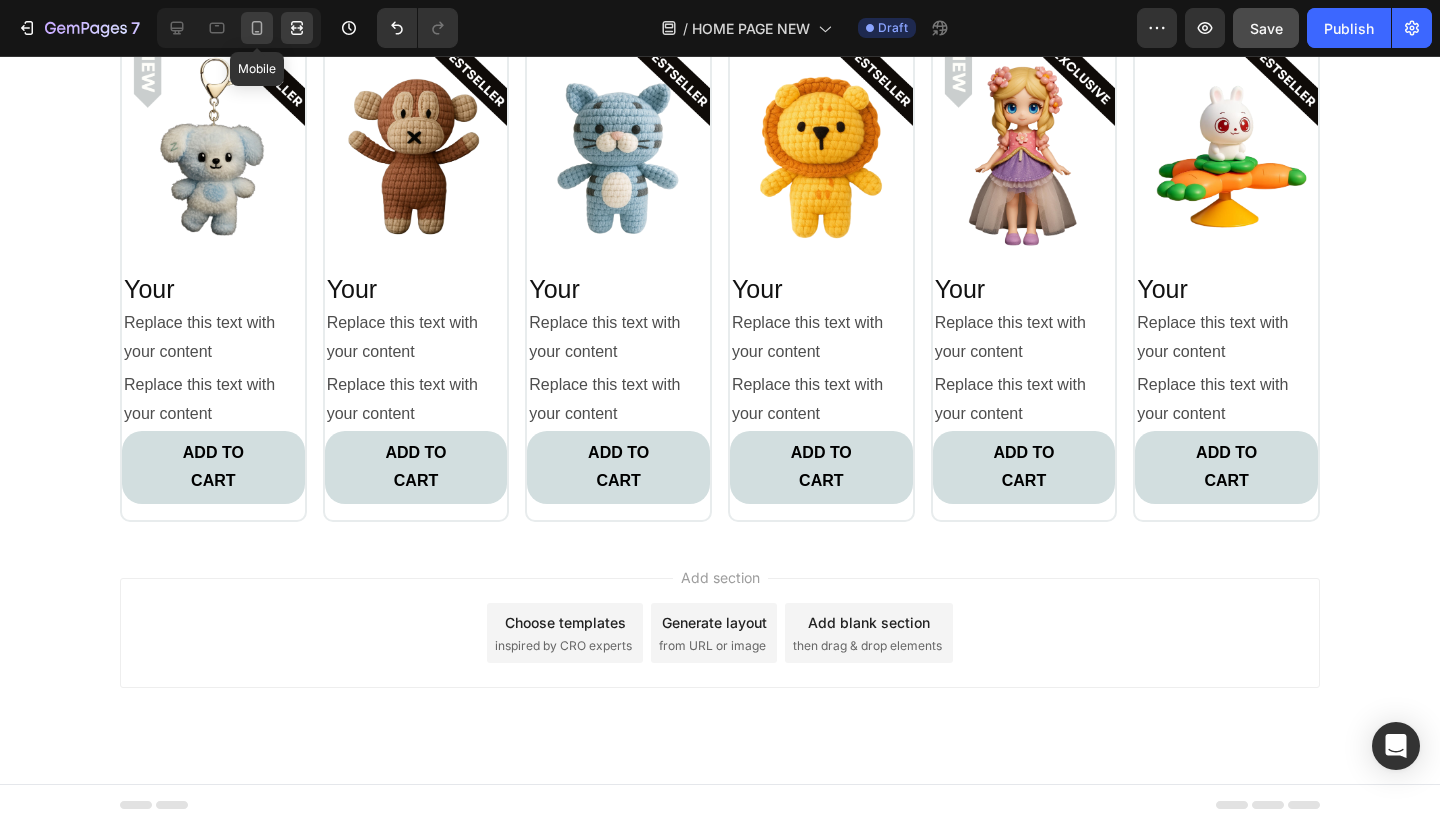 click 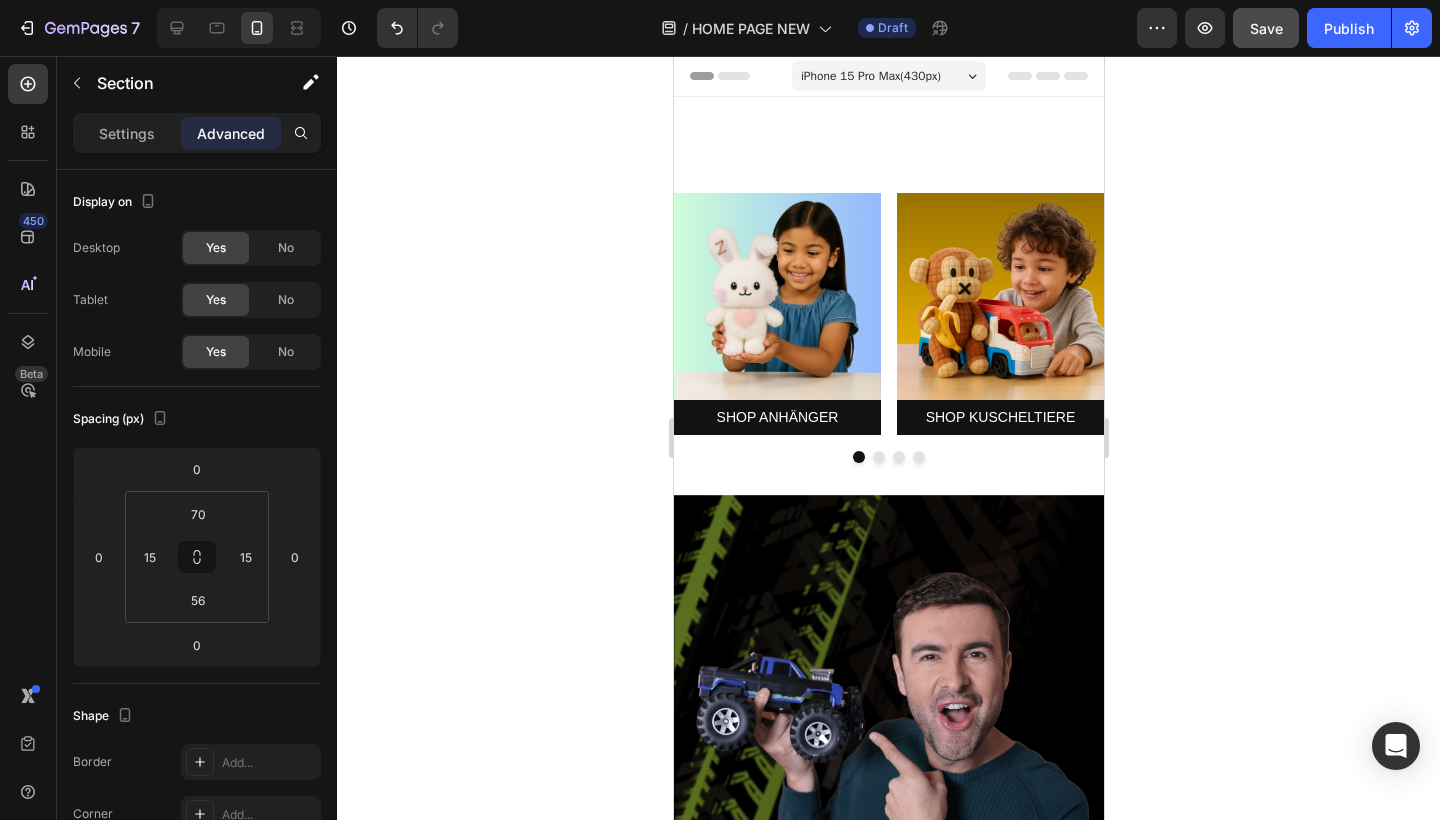 scroll, scrollTop: 0, scrollLeft: 0, axis: both 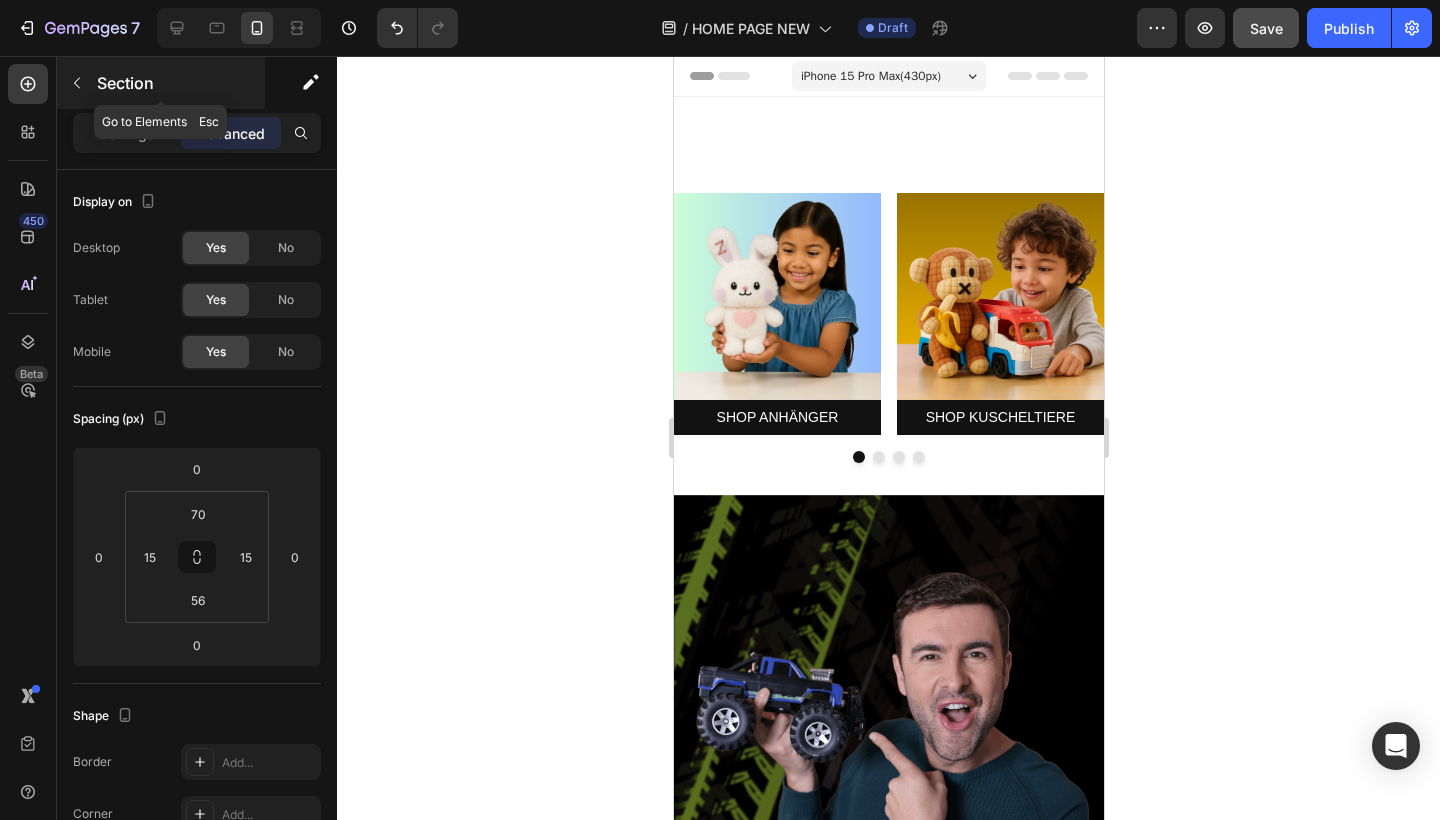 click on "Section" at bounding box center (161, 83) 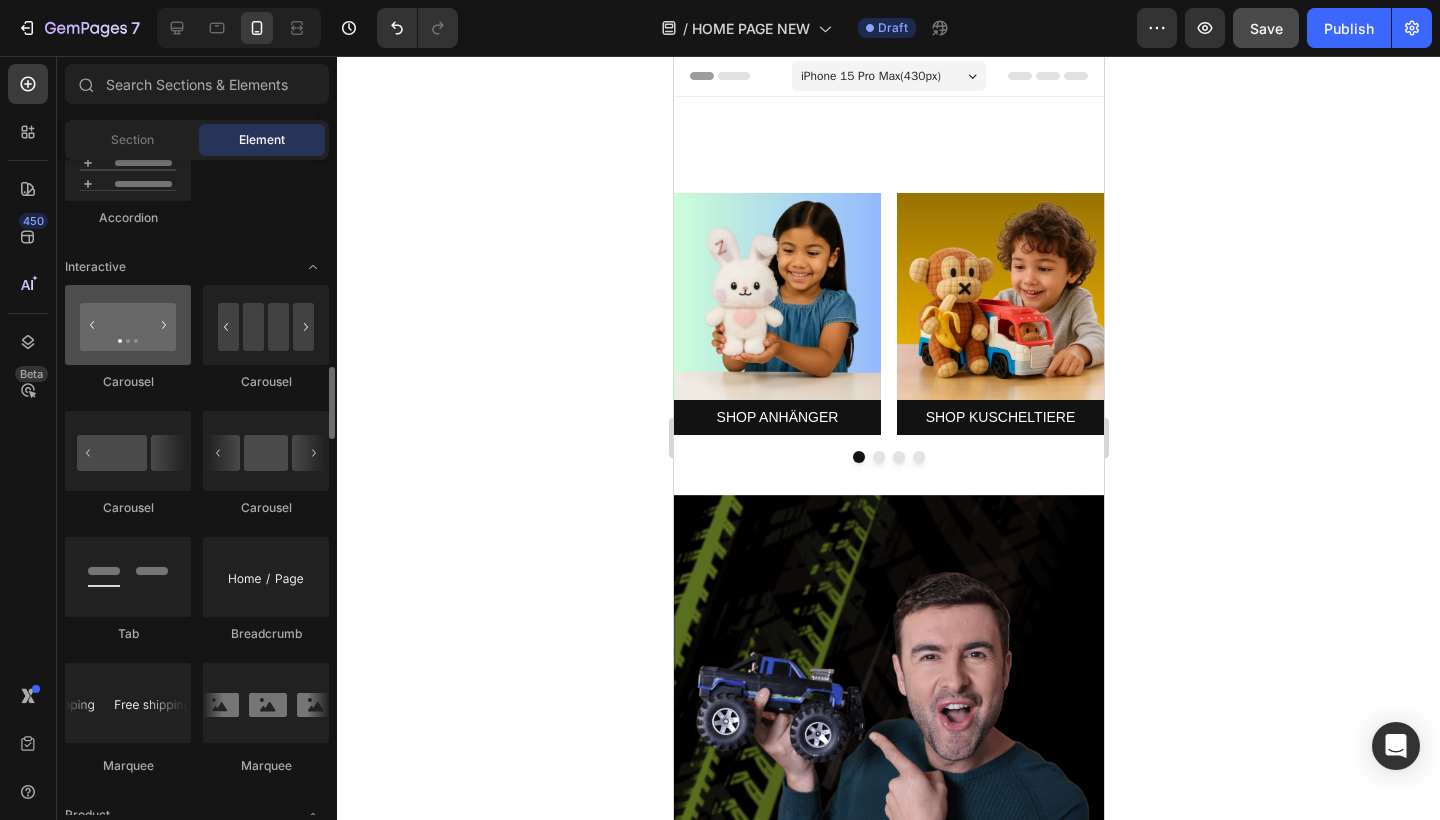 scroll, scrollTop: 1913, scrollLeft: 0, axis: vertical 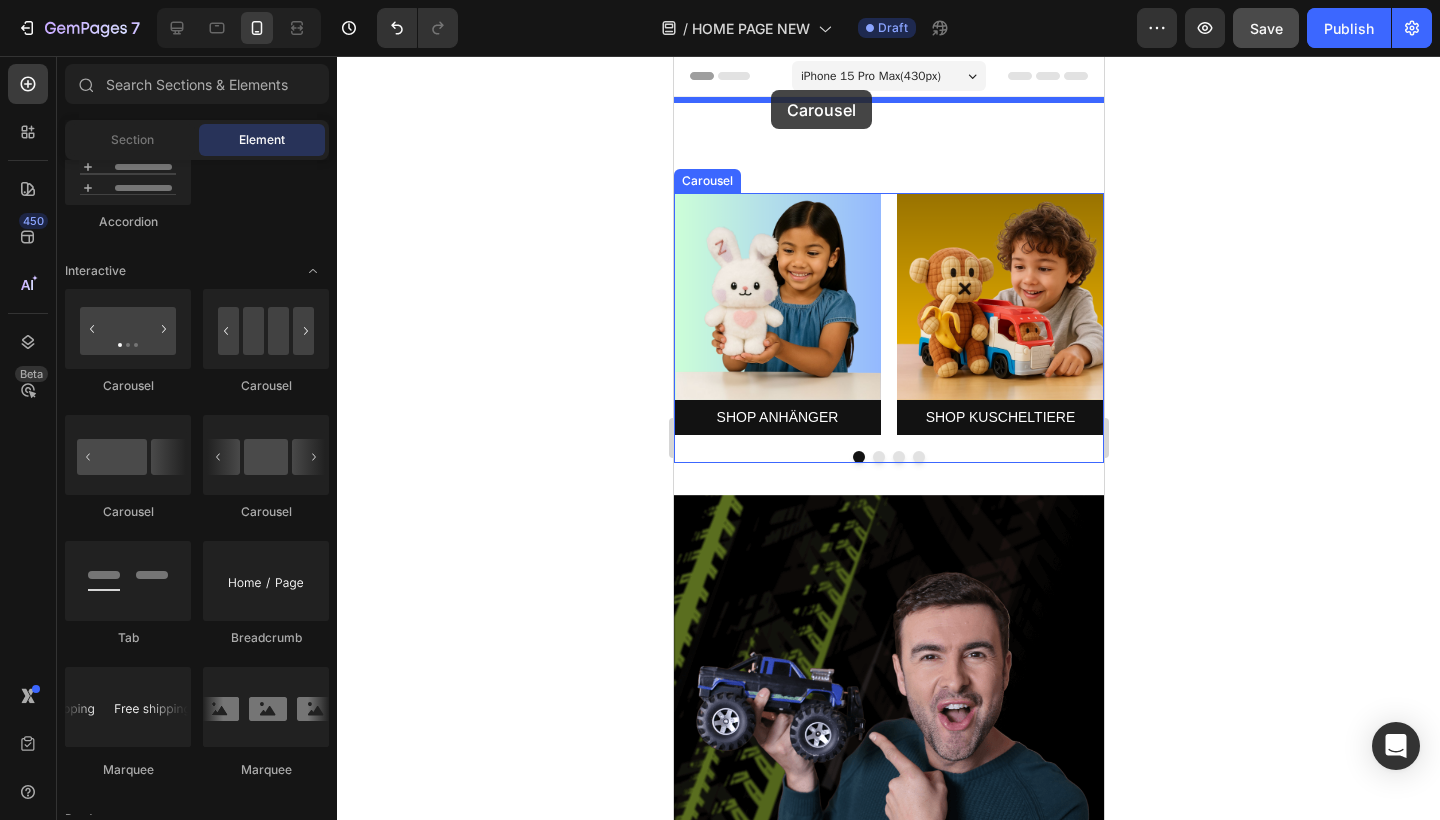drag, startPoint x: 816, startPoint y: 393, endPoint x: 770, endPoint y: 90, distance: 306.47186 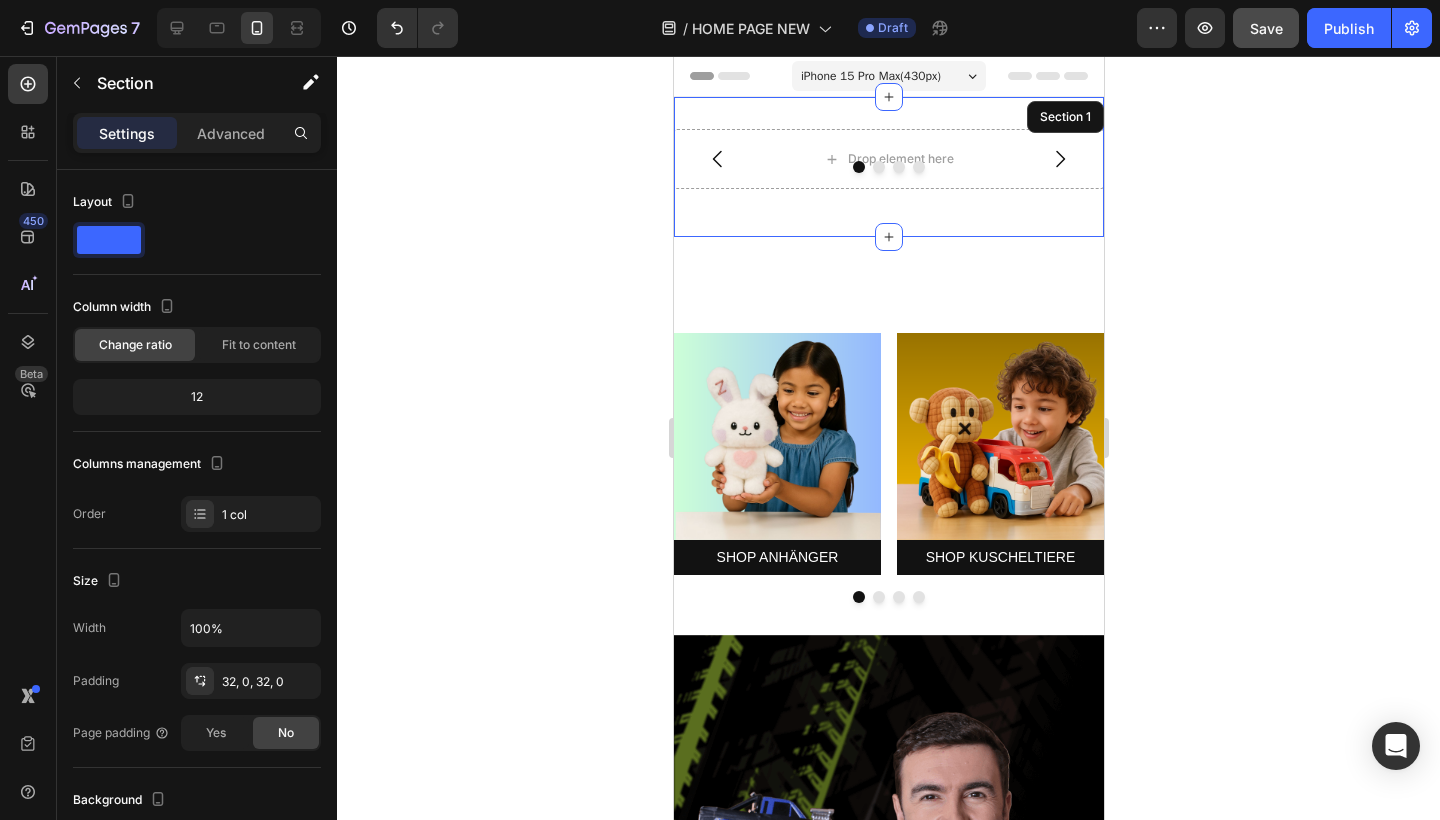 drag, startPoint x: 866, startPoint y: 117, endPoint x: 1123, endPoint y: 270, distance: 299.0953 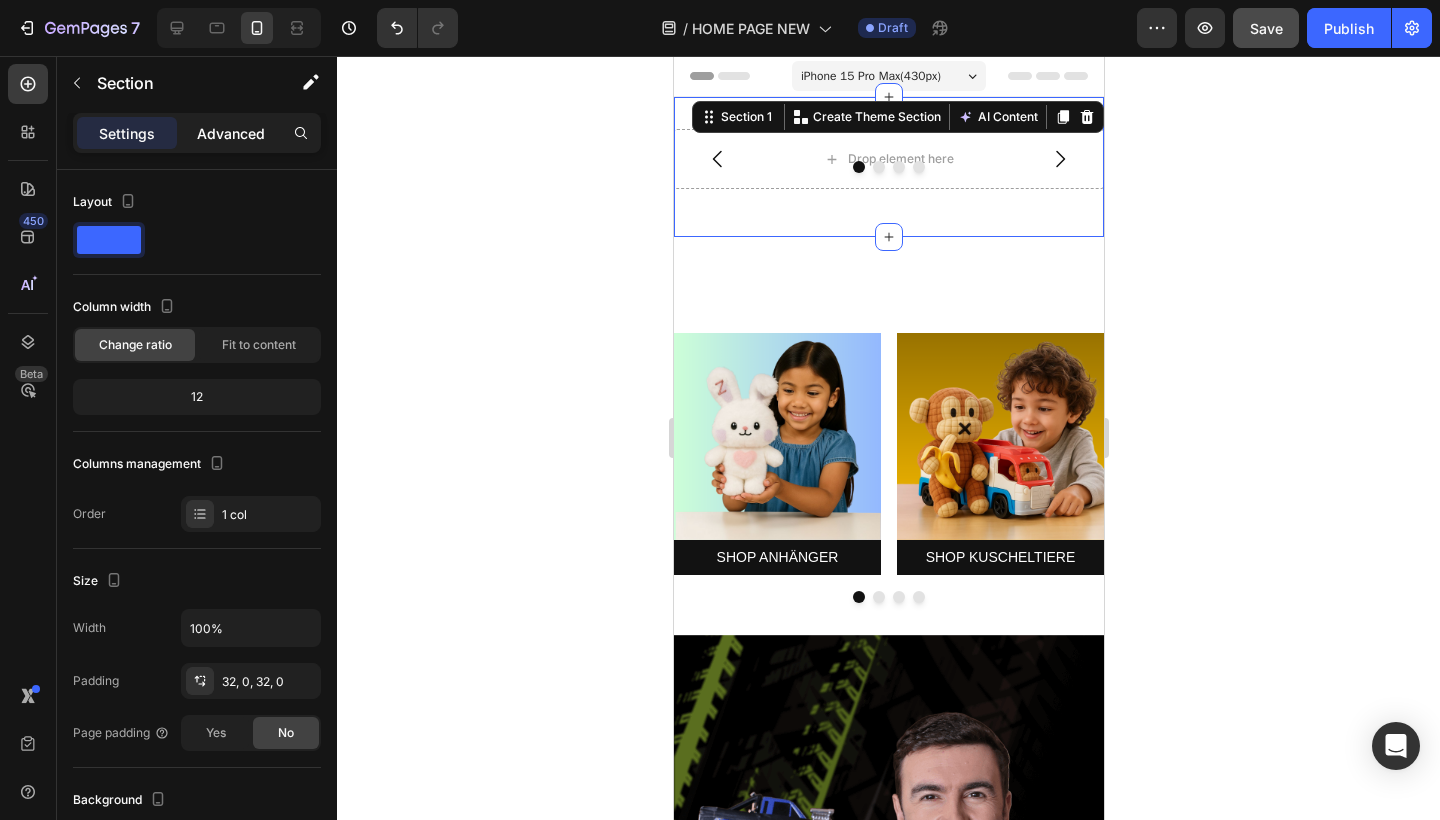 click on "Advanced" at bounding box center [231, 133] 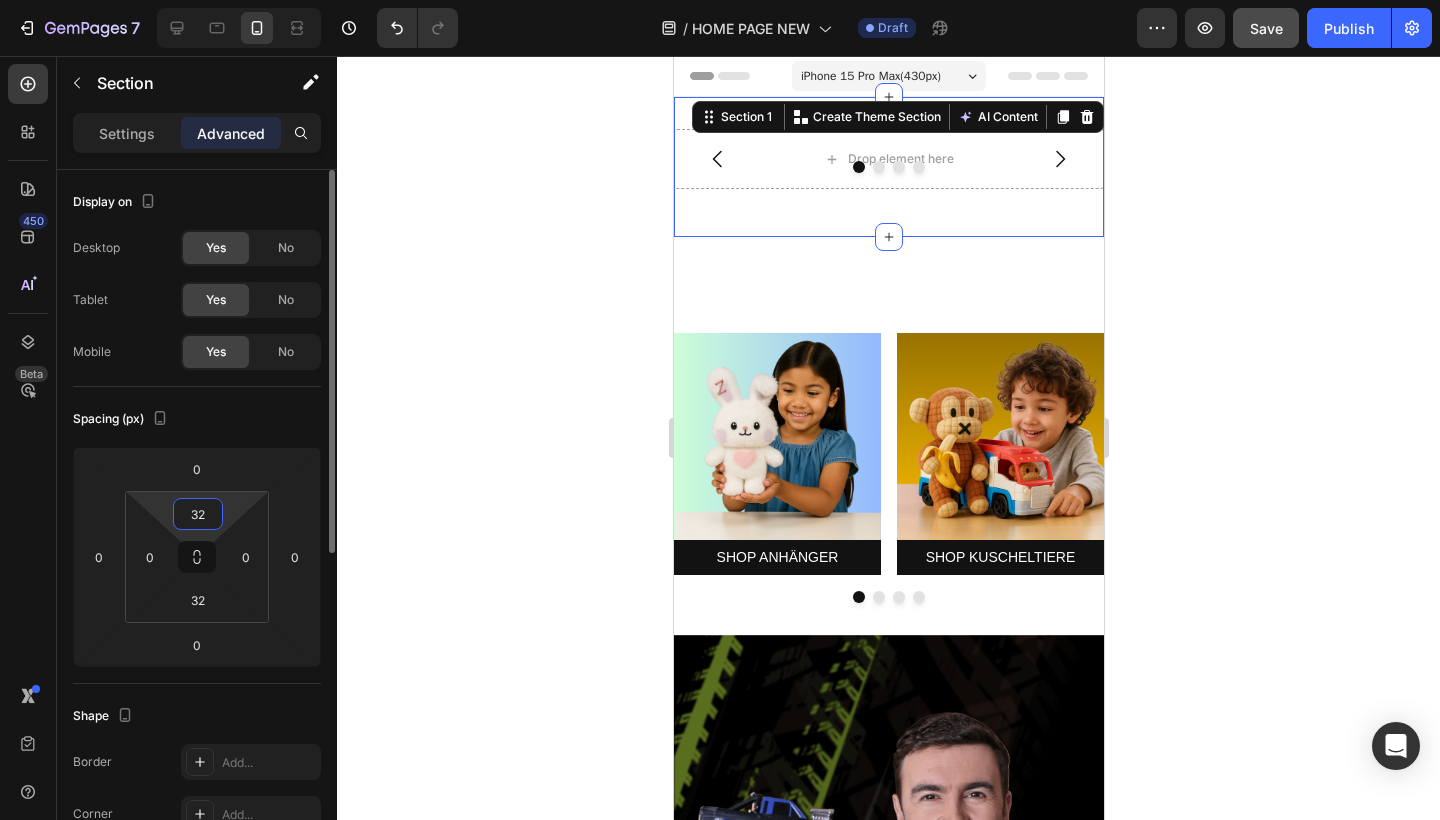 click on "32" at bounding box center (198, 514) 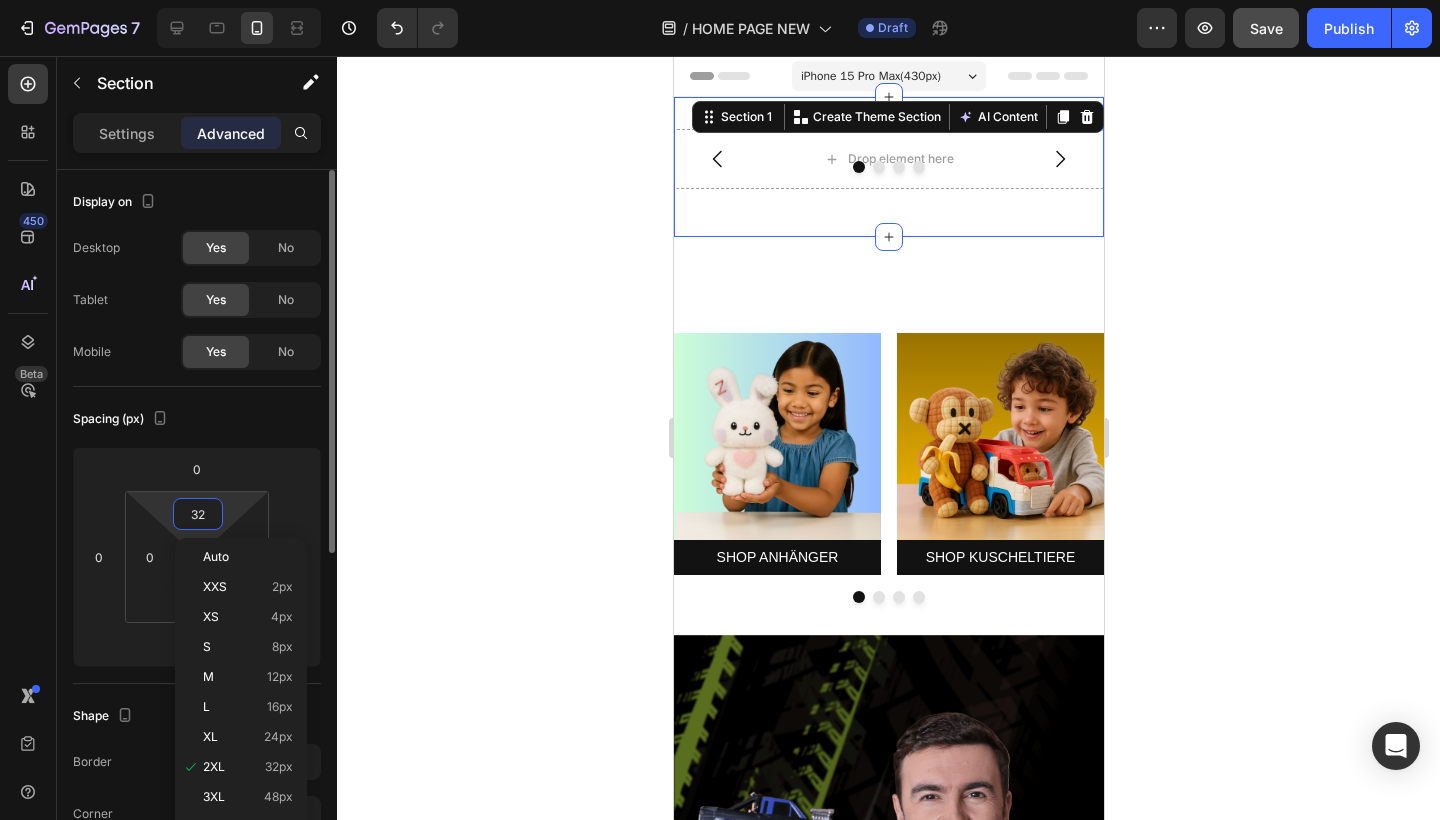 click on "32" at bounding box center [198, 514] 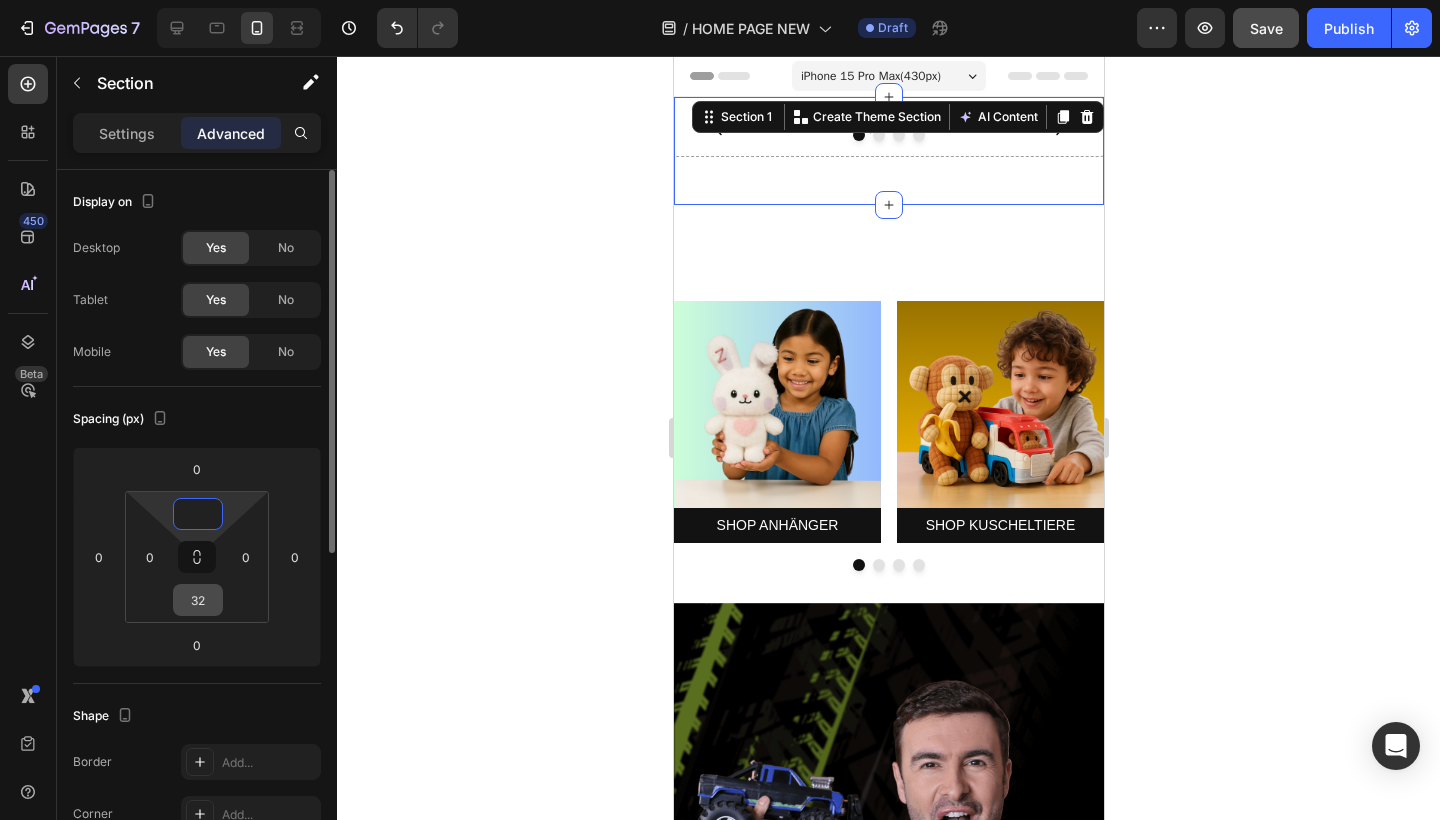 type on "0" 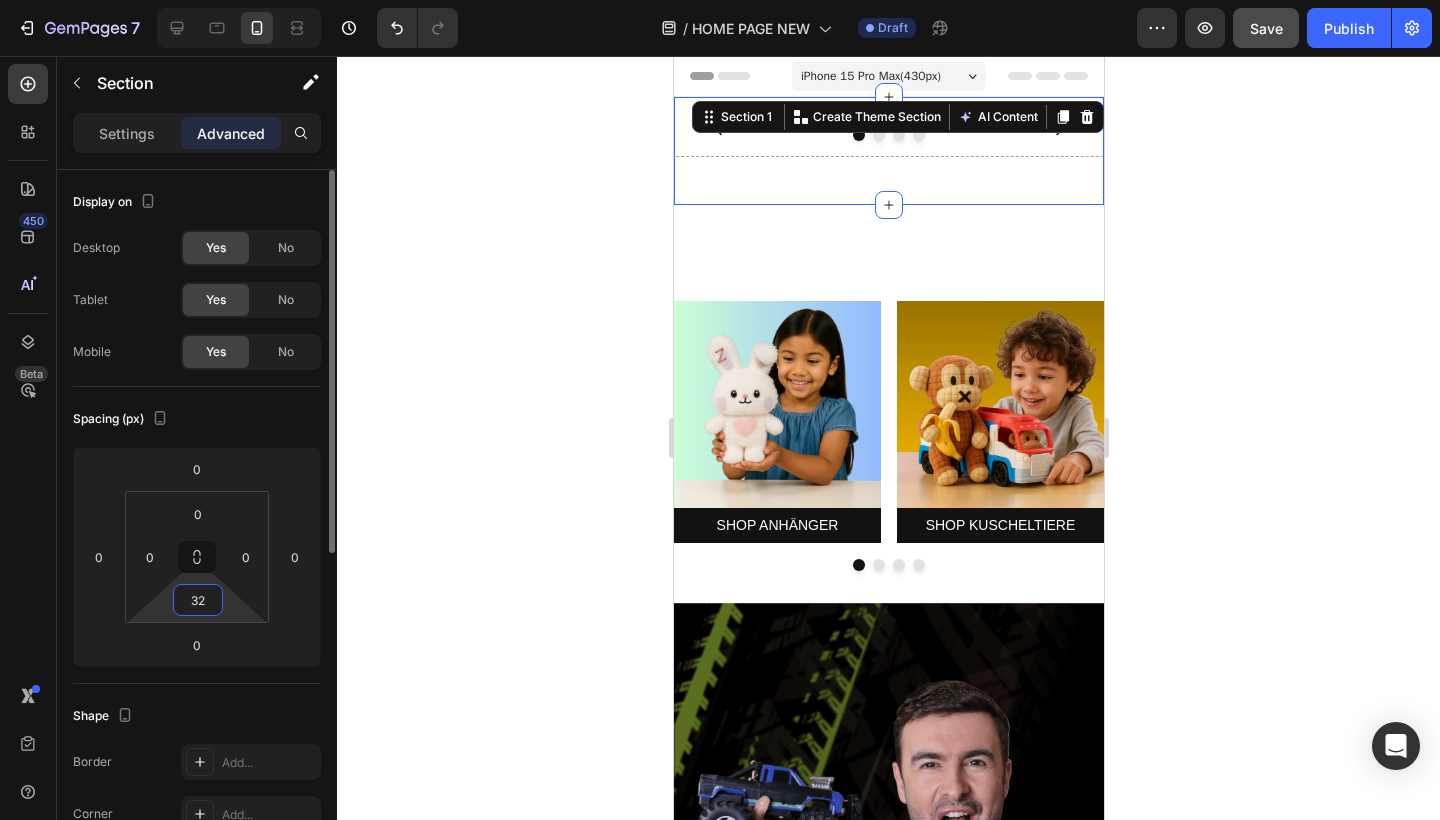 click on "32" at bounding box center [198, 600] 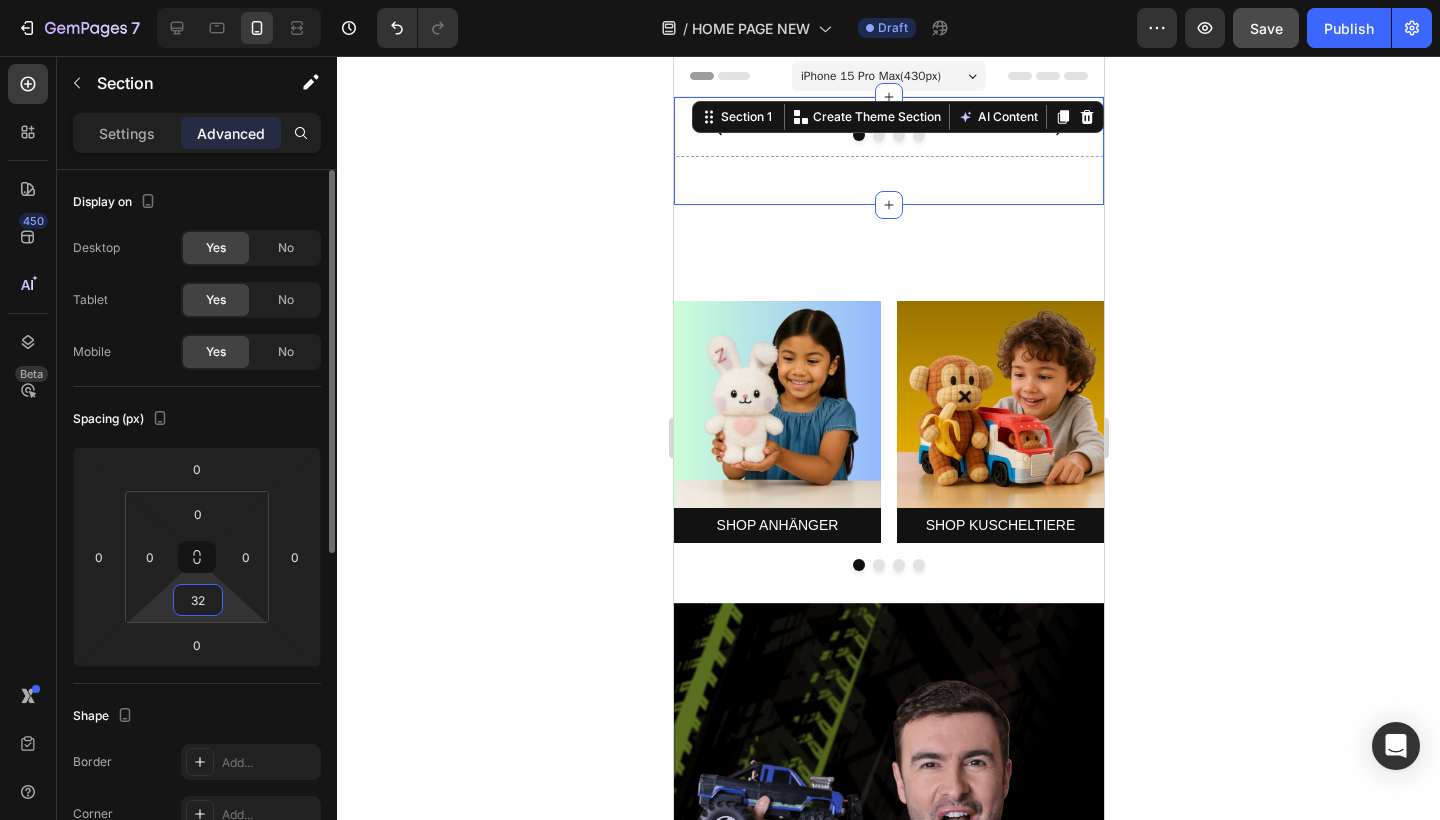 click on "32" at bounding box center (198, 600) 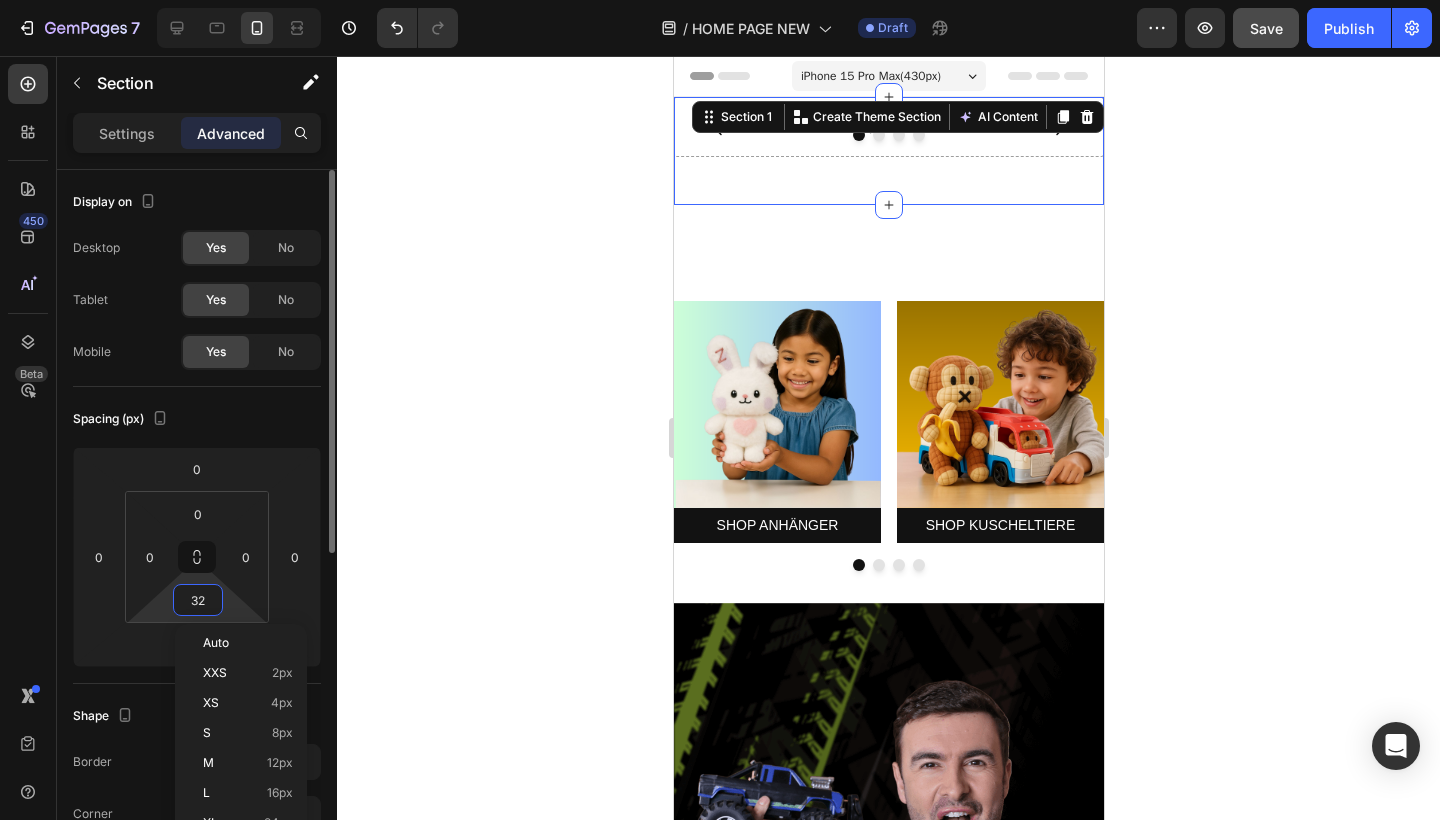 type 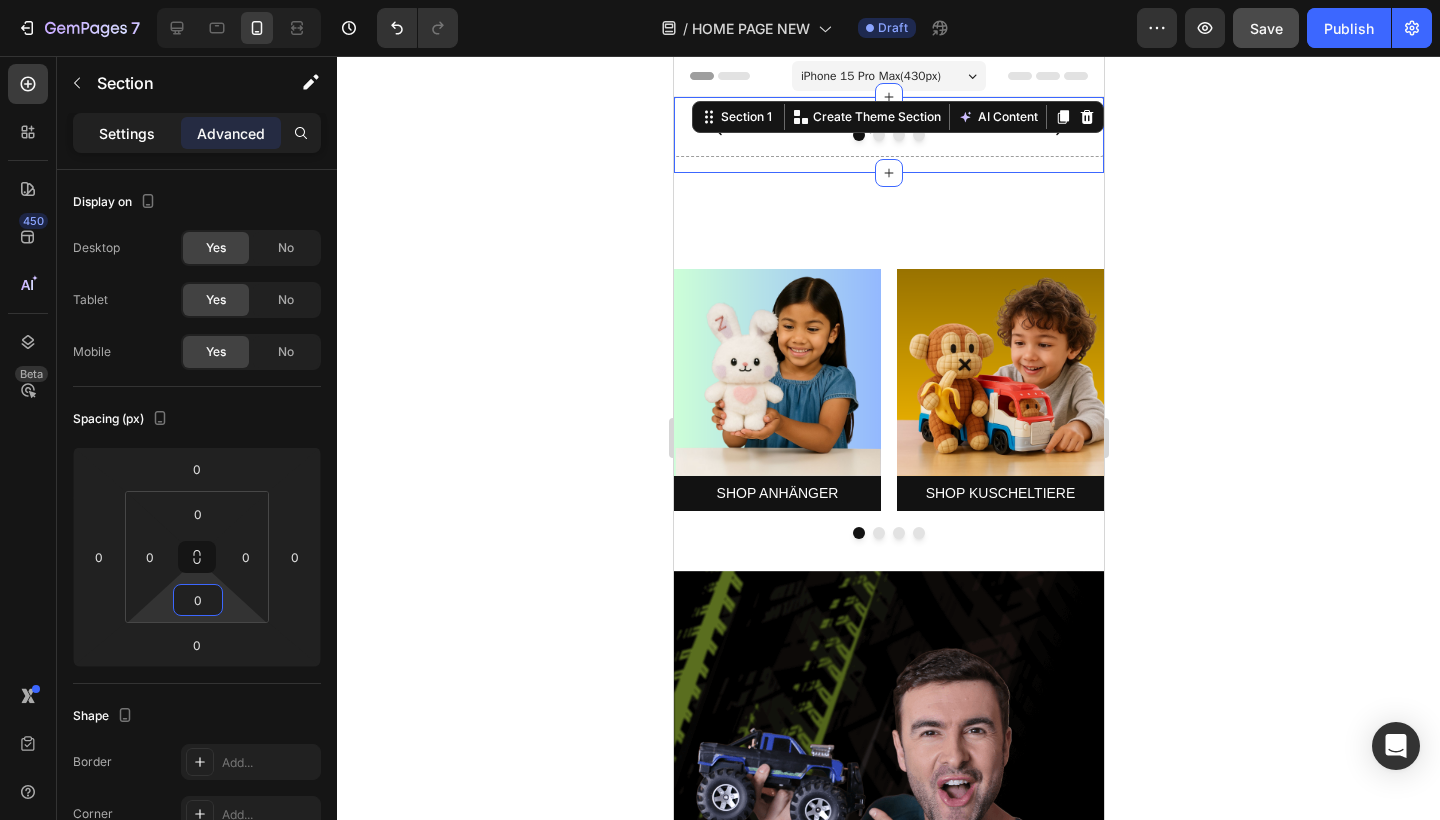 click on "Settings" at bounding box center [127, 133] 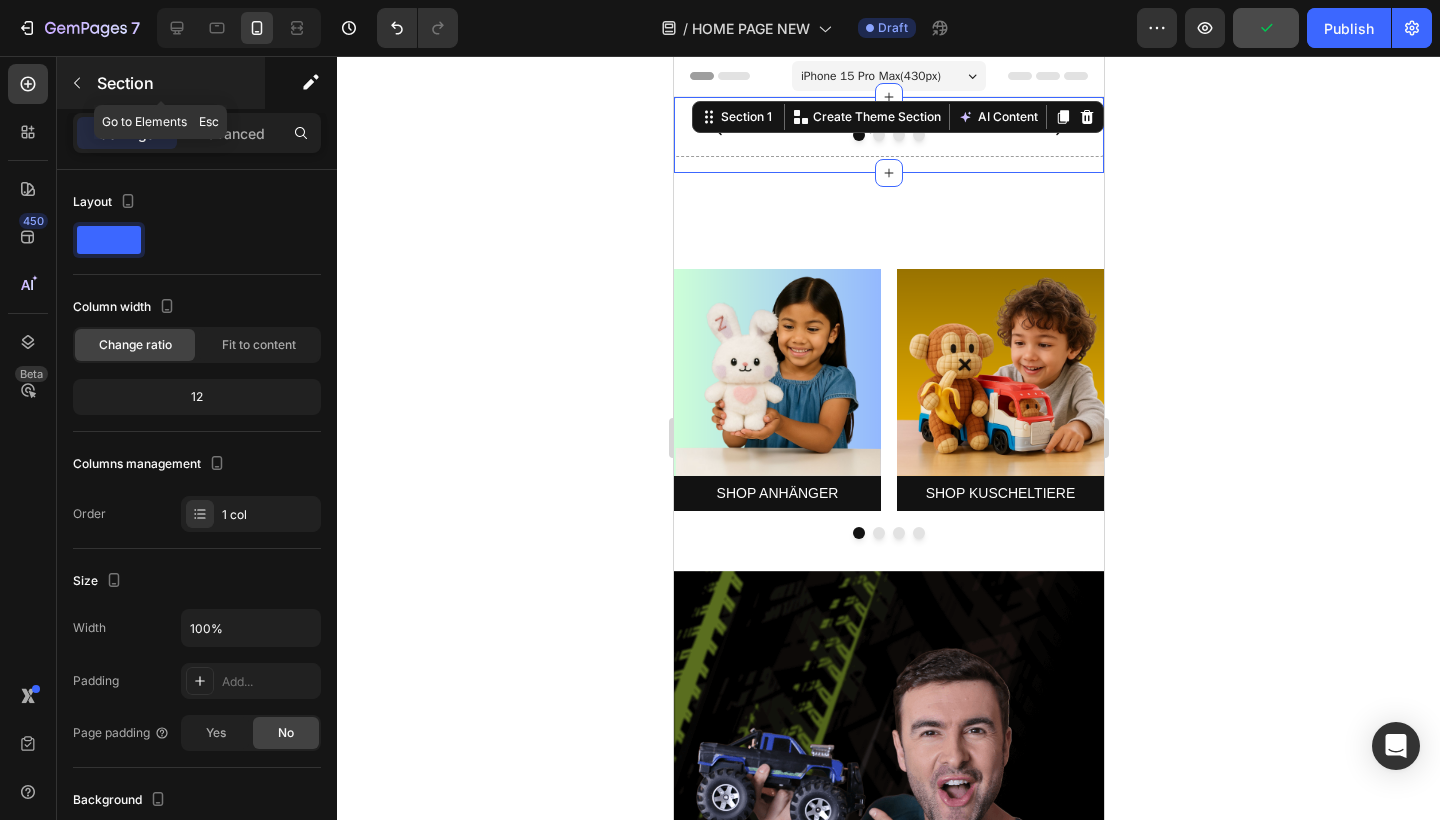 click at bounding box center (77, 83) 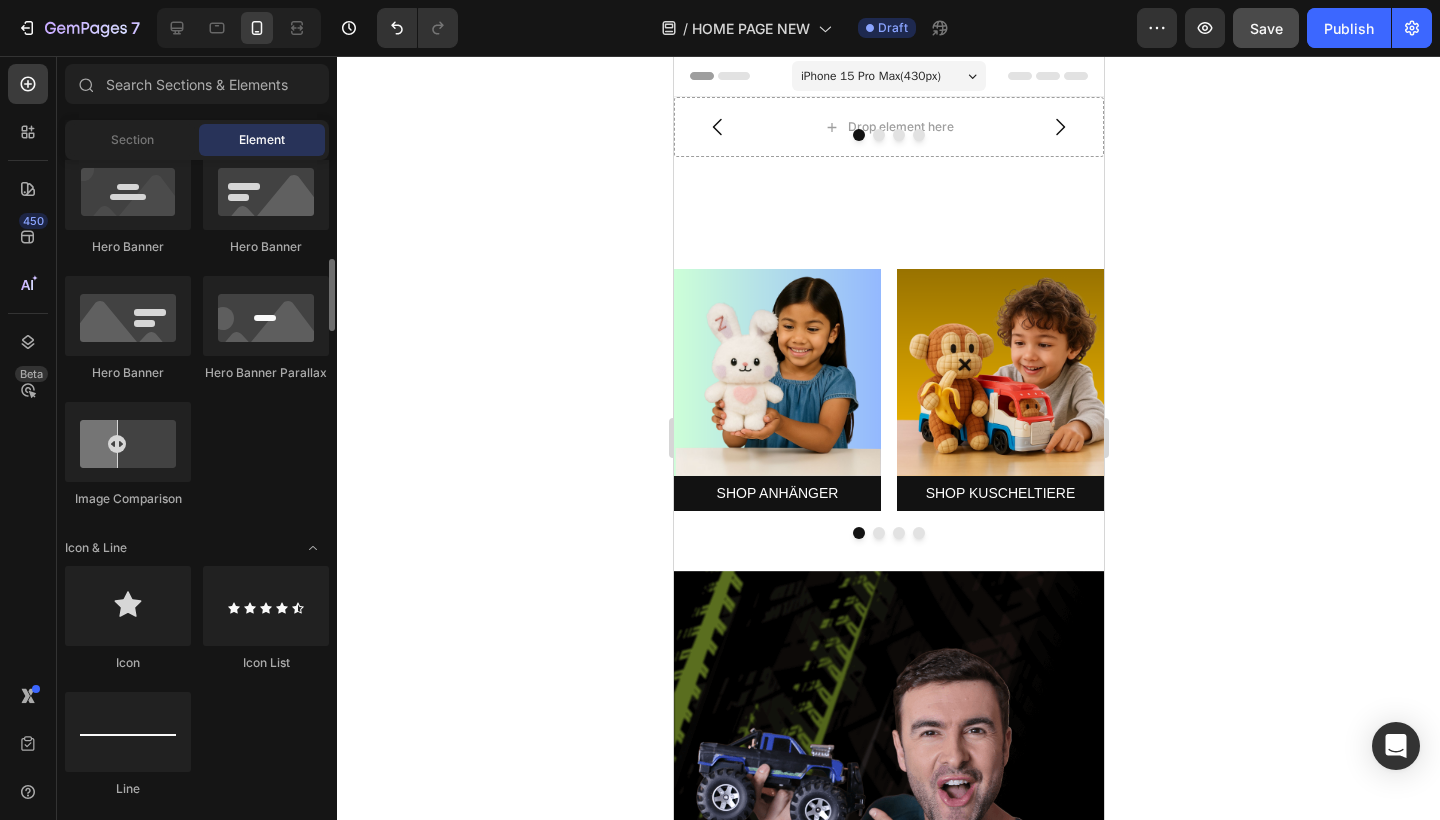 scroll, scrollTop: 926, scrollLeft: 0, axis: vertical 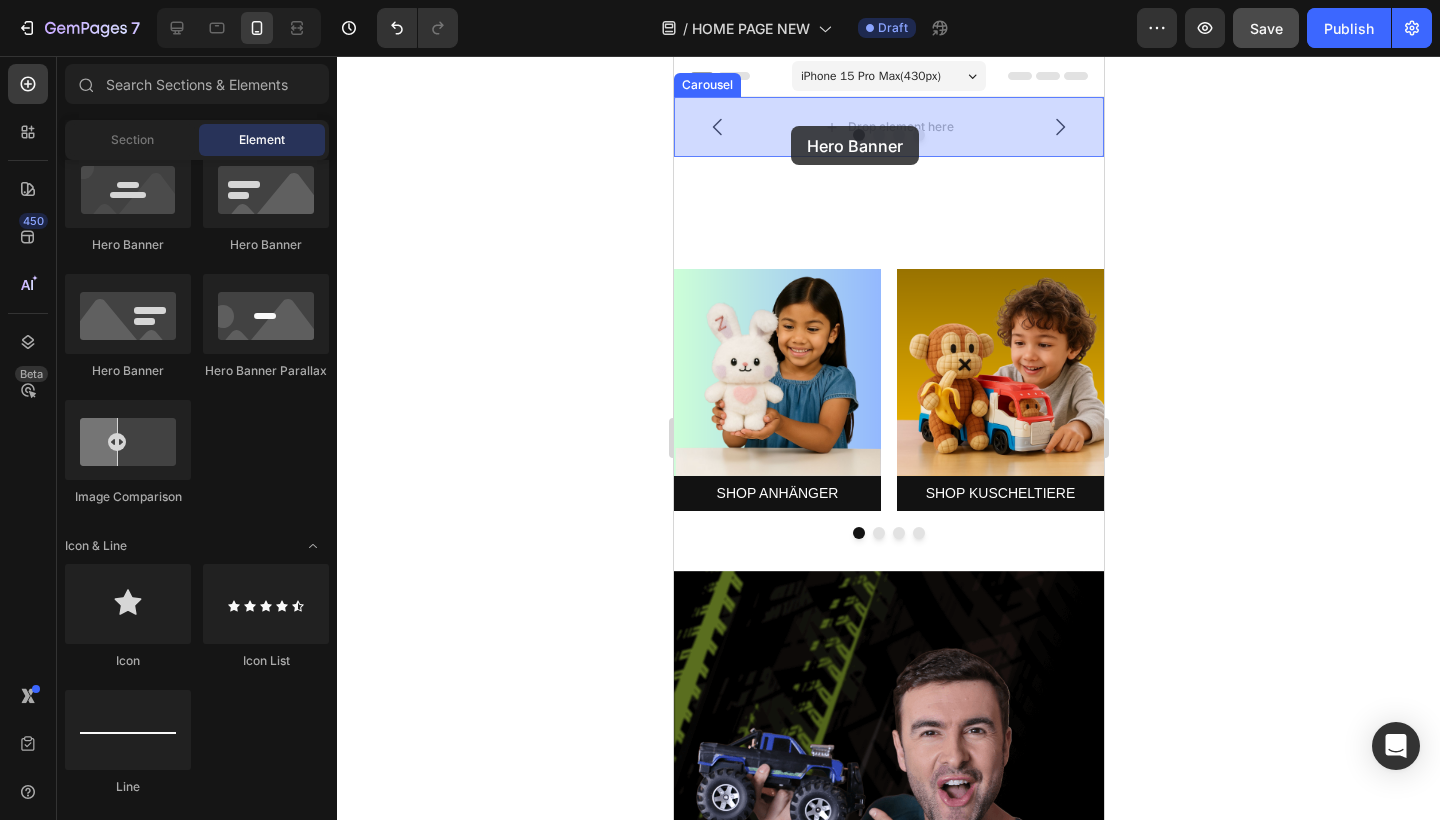 drag, startPoint x: 937, startPoint y: 264, endPoint x: 790, endPoint y: 126, distance: 201.62589 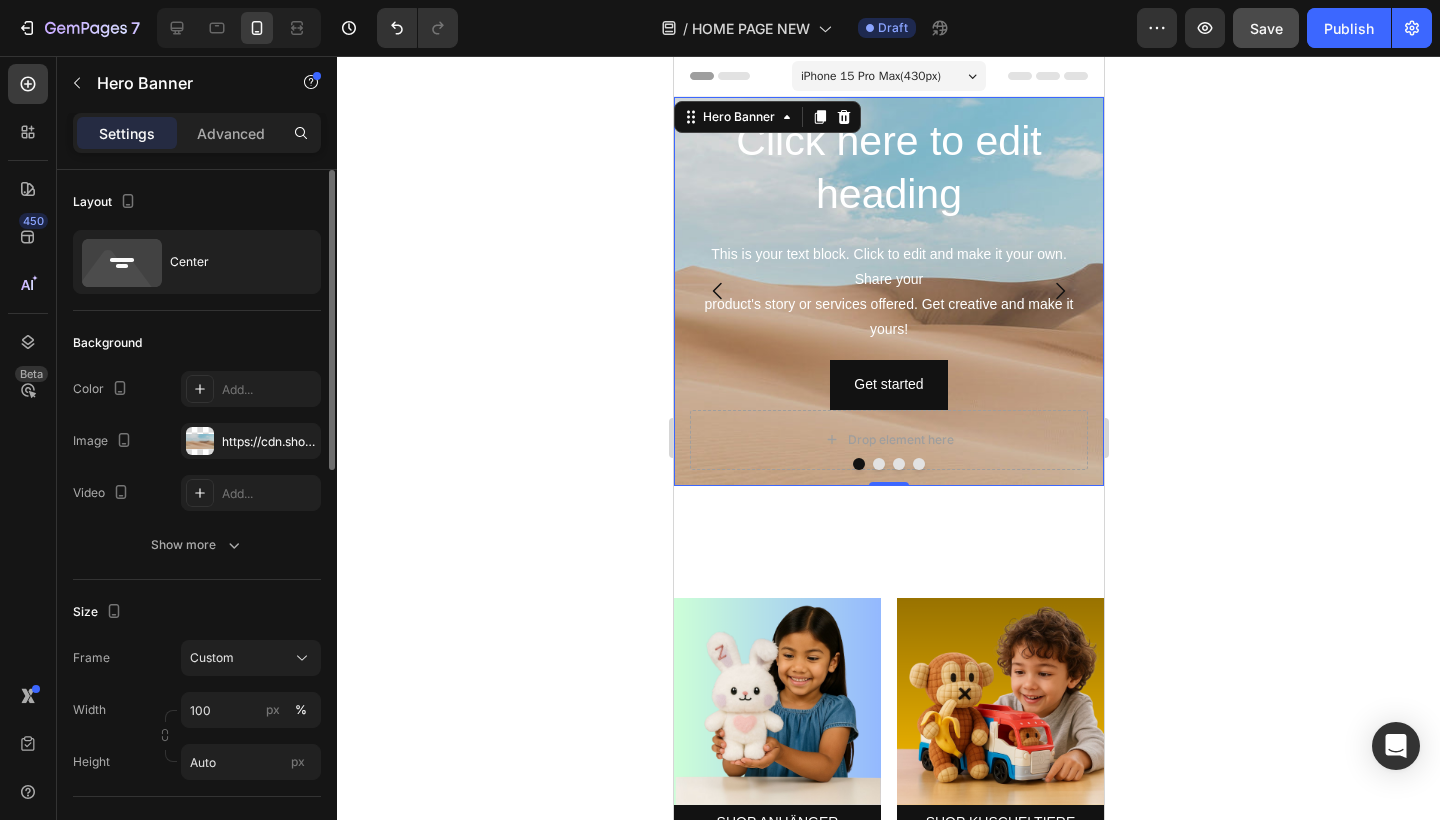 click on "The changes might be hidden by  the video. Color Add... Image https://cdn.shopify.com/s/files/1/2005/9307/files/background_settings.jpg Video Add..." 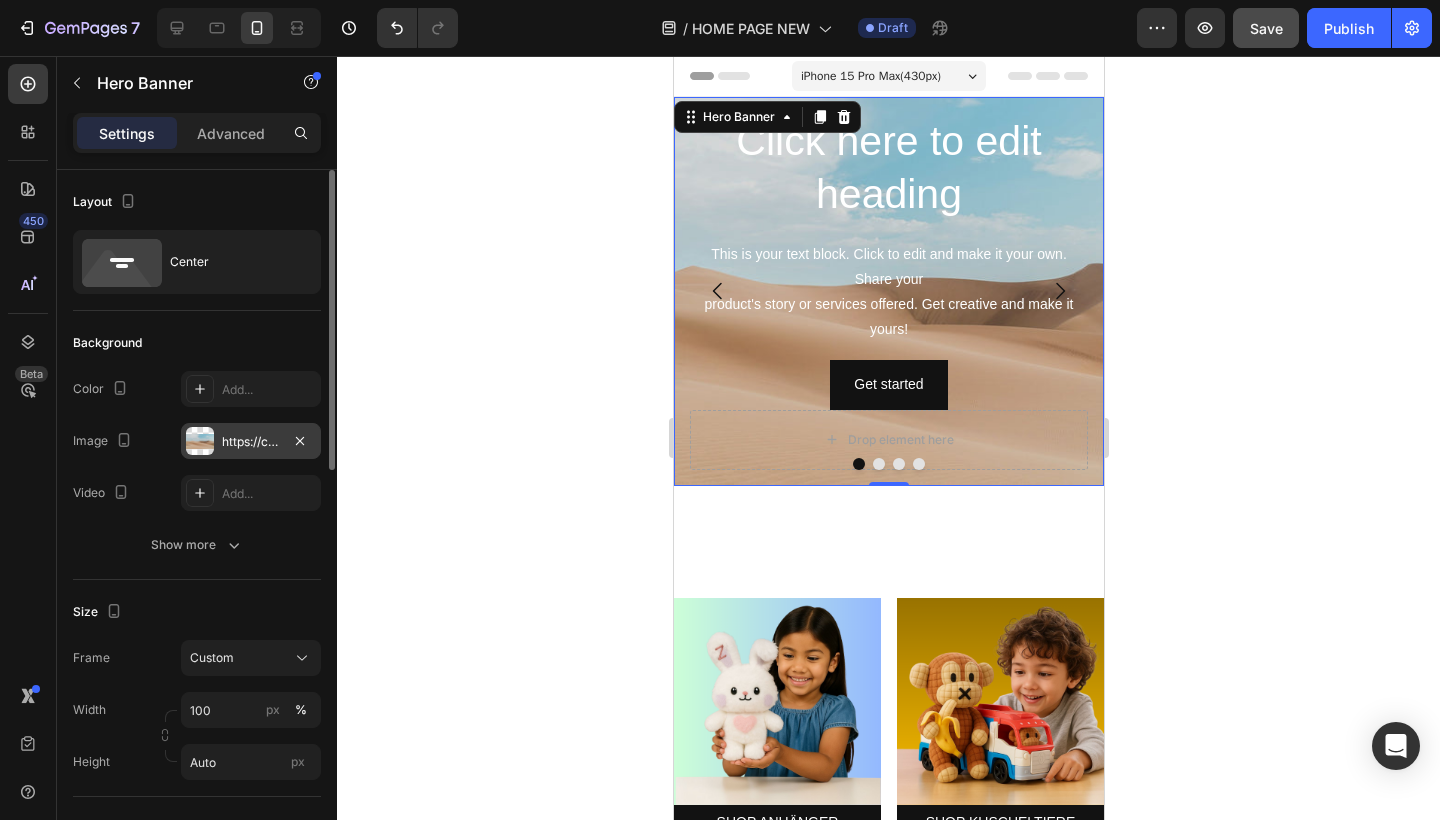 click on "https://cdn.shopify.com/s/files/1/2005/9307/files/background_settings.jpg" at bounding box center (251, 442) 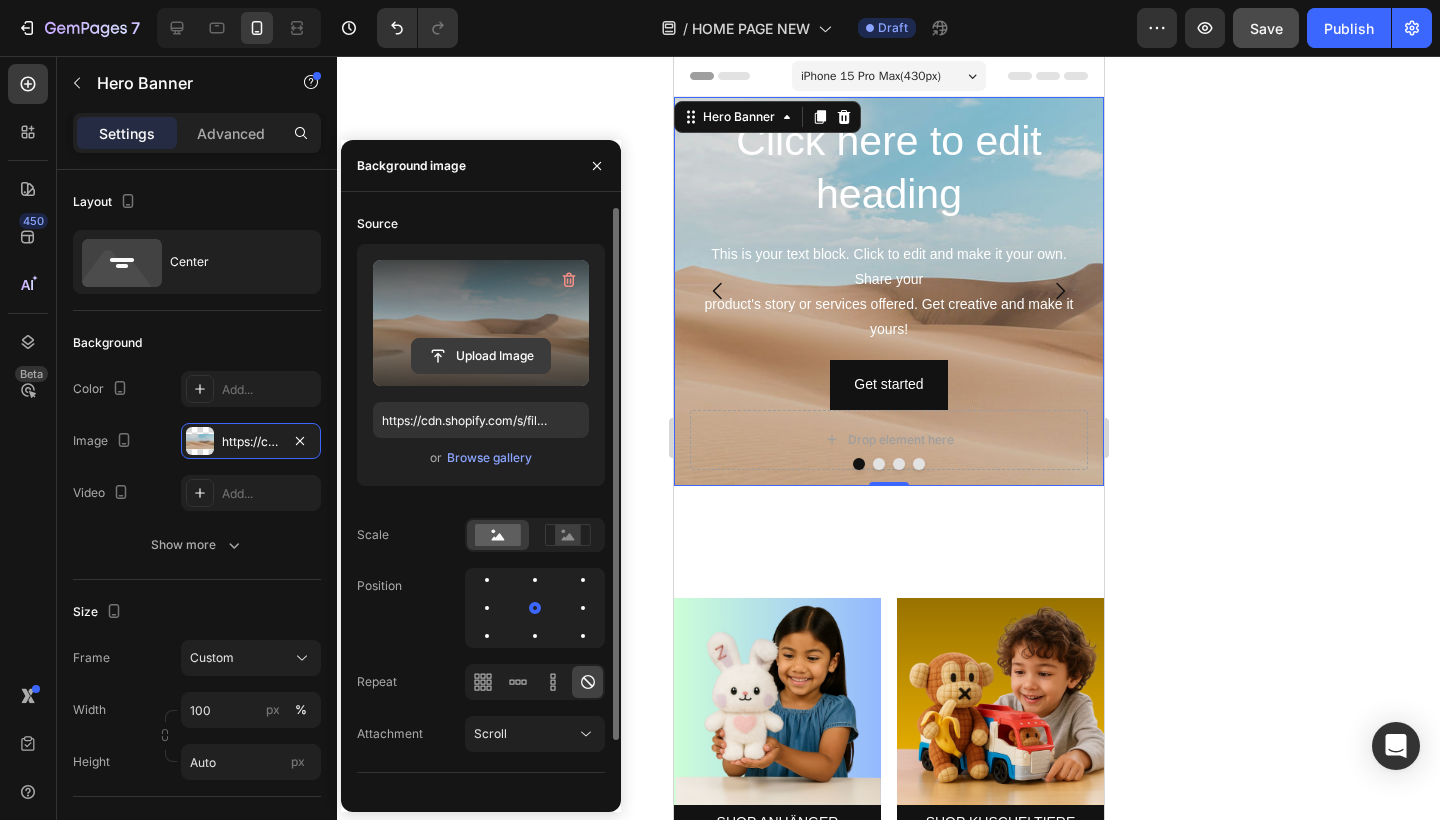click 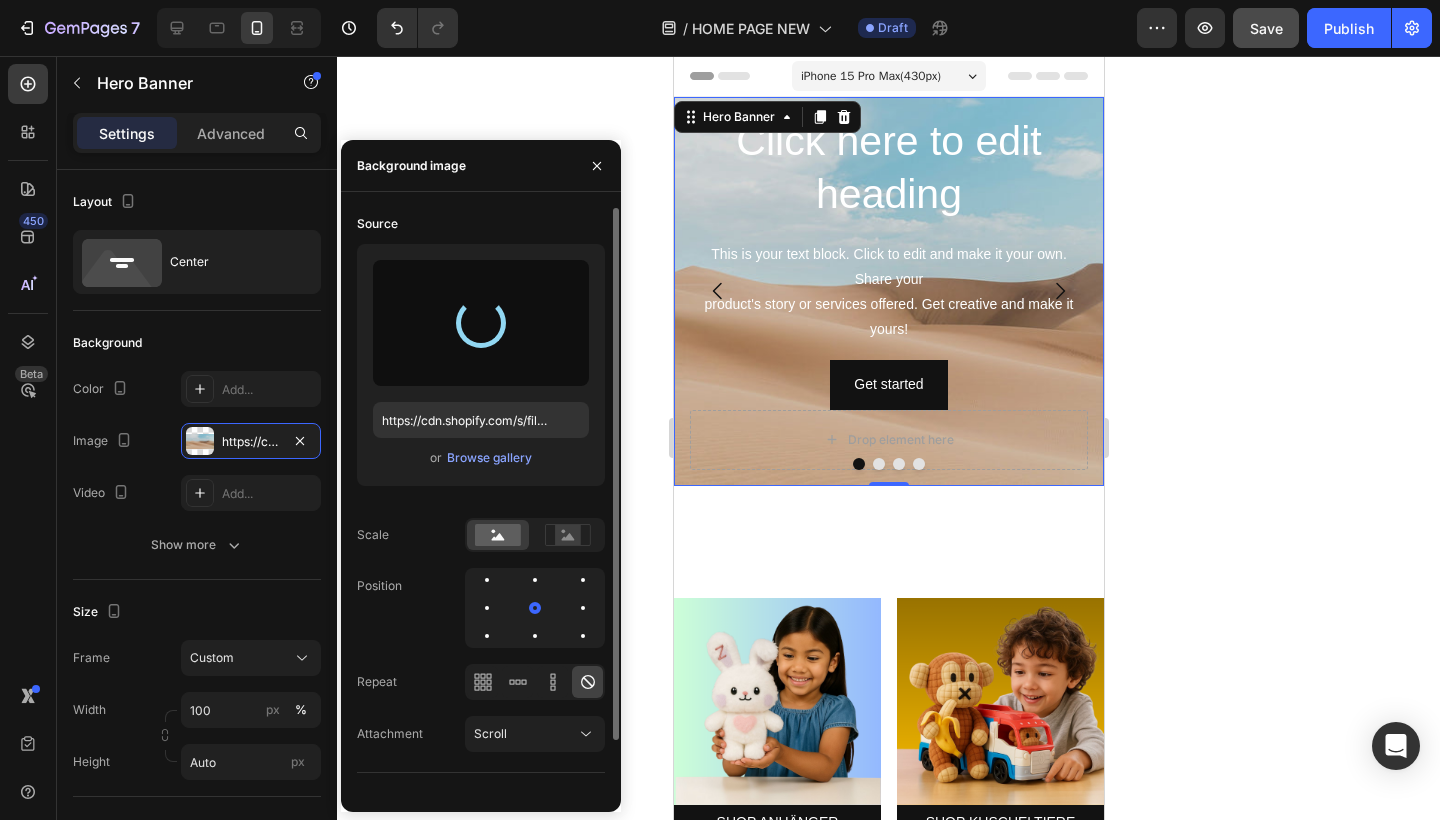 type on "https://cdn.shopify.com/s/files/1/0883/4033/2880/files/gempages_570780491876139904-7eb5f692-693b-4ed4-9855-3b7ace722c8f.jpg" 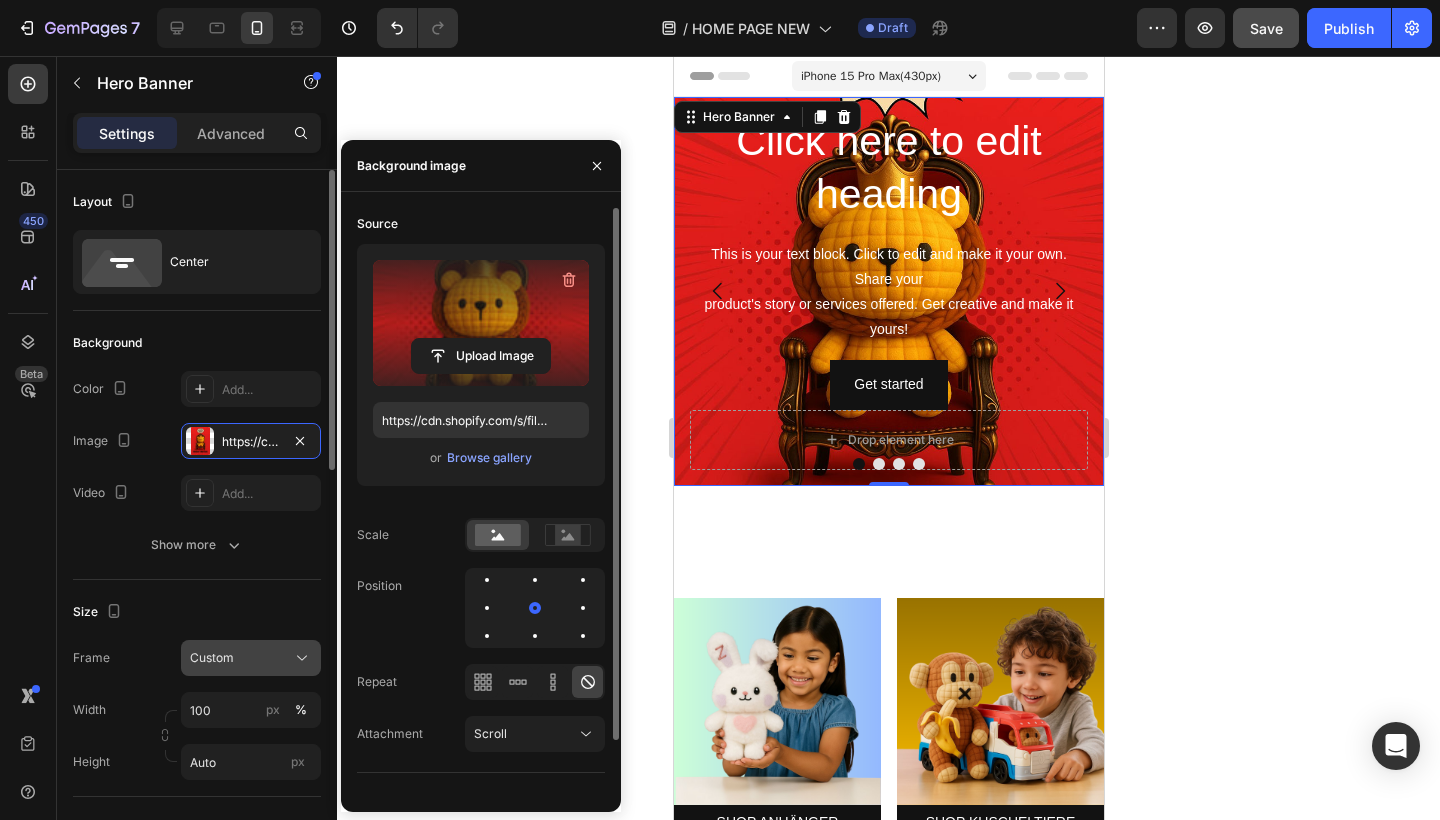 click on "Custom" 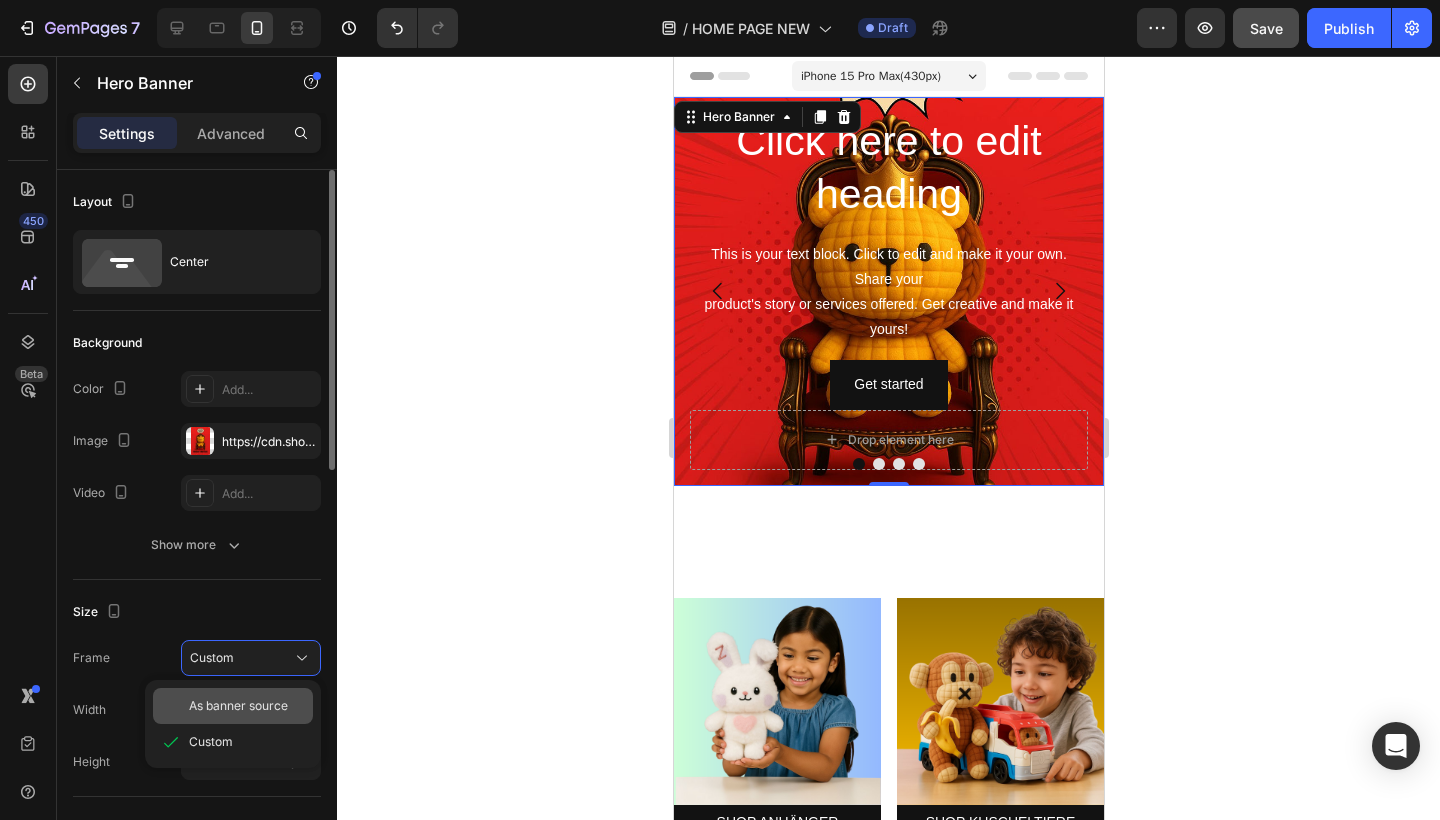 click on "As banner source" at bounding box center (238, 706) 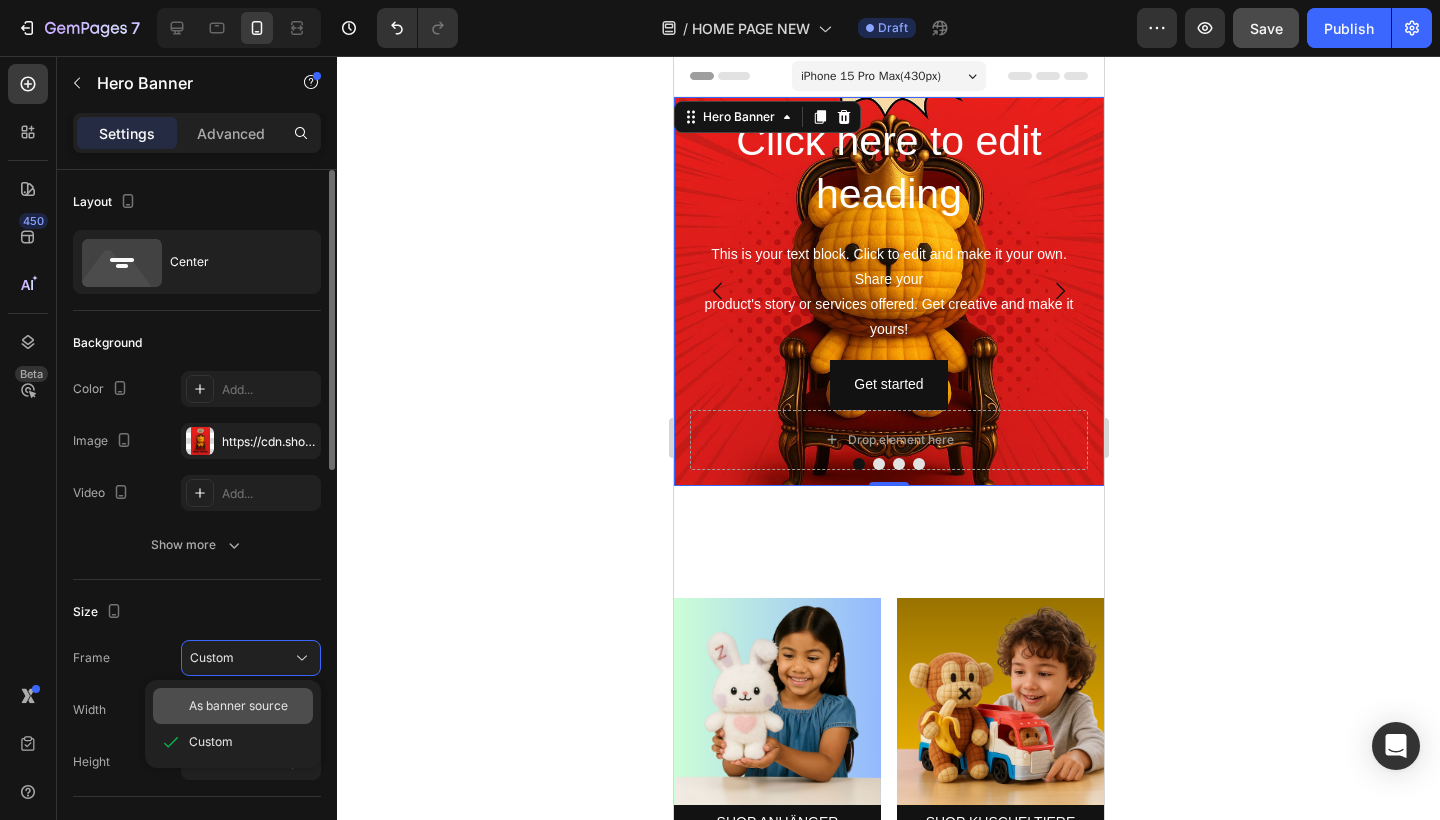 type 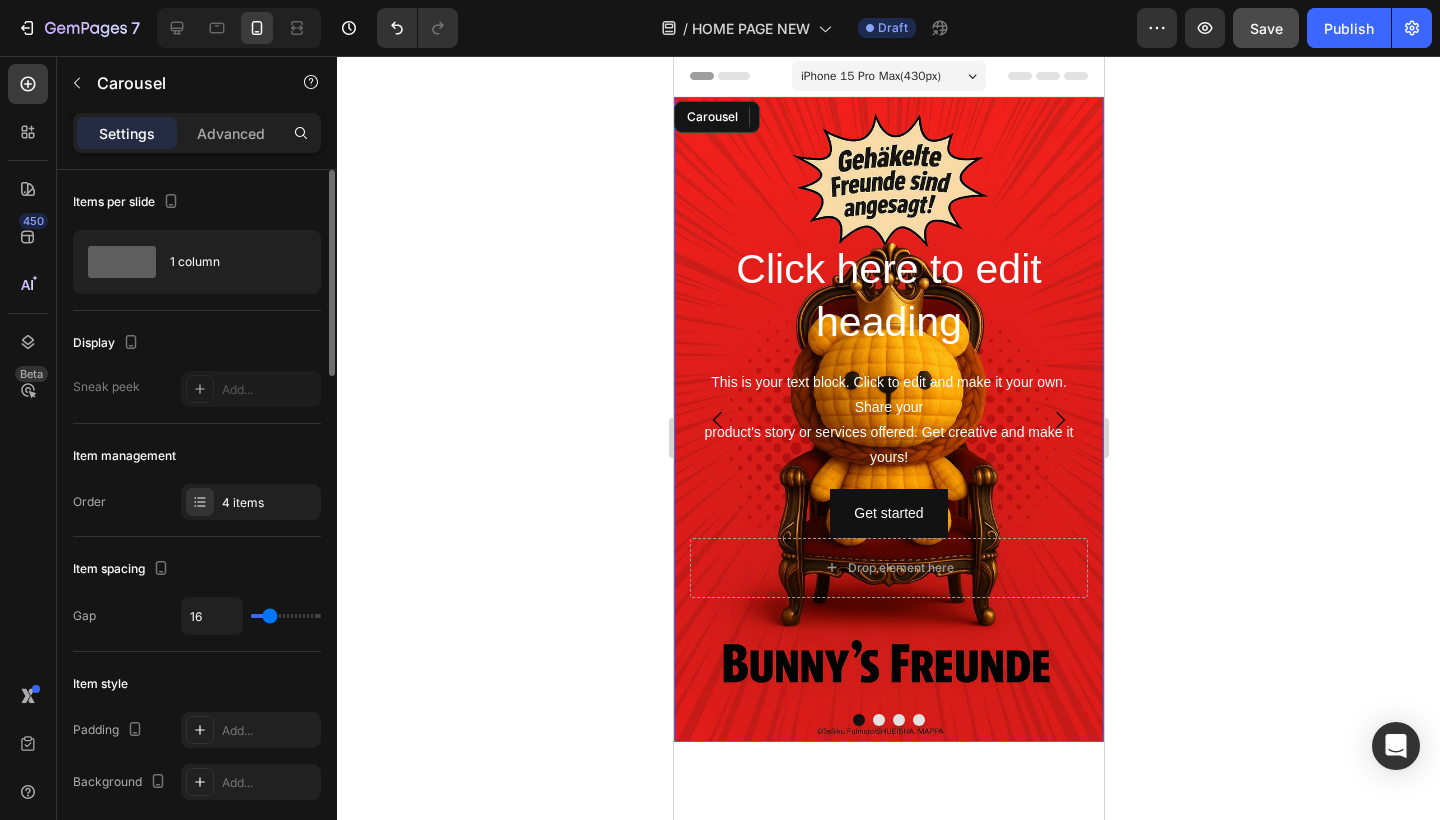 click at bounding box center [878, 720] 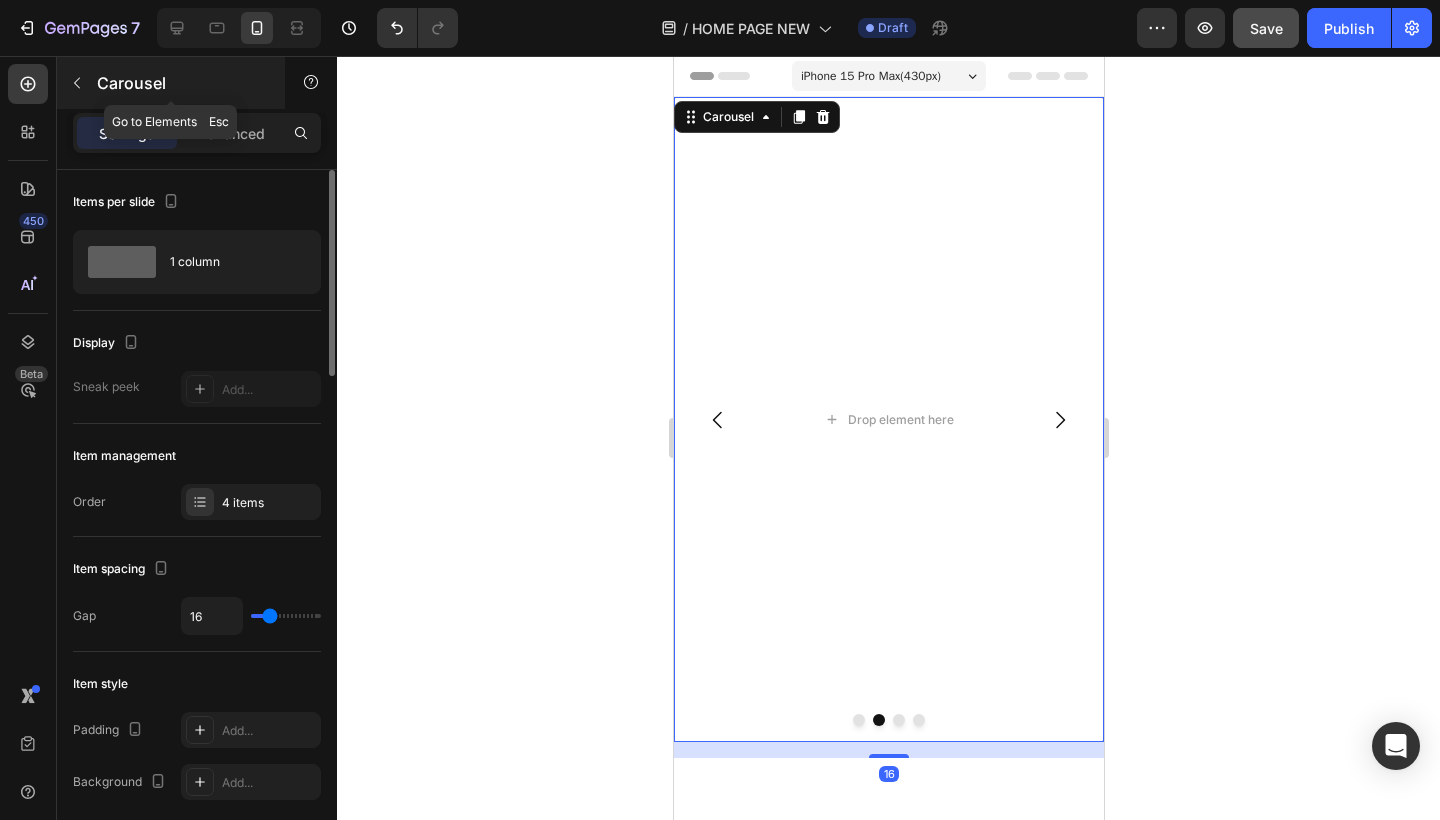 click on "Carousel" at bounding box center (182, 83) 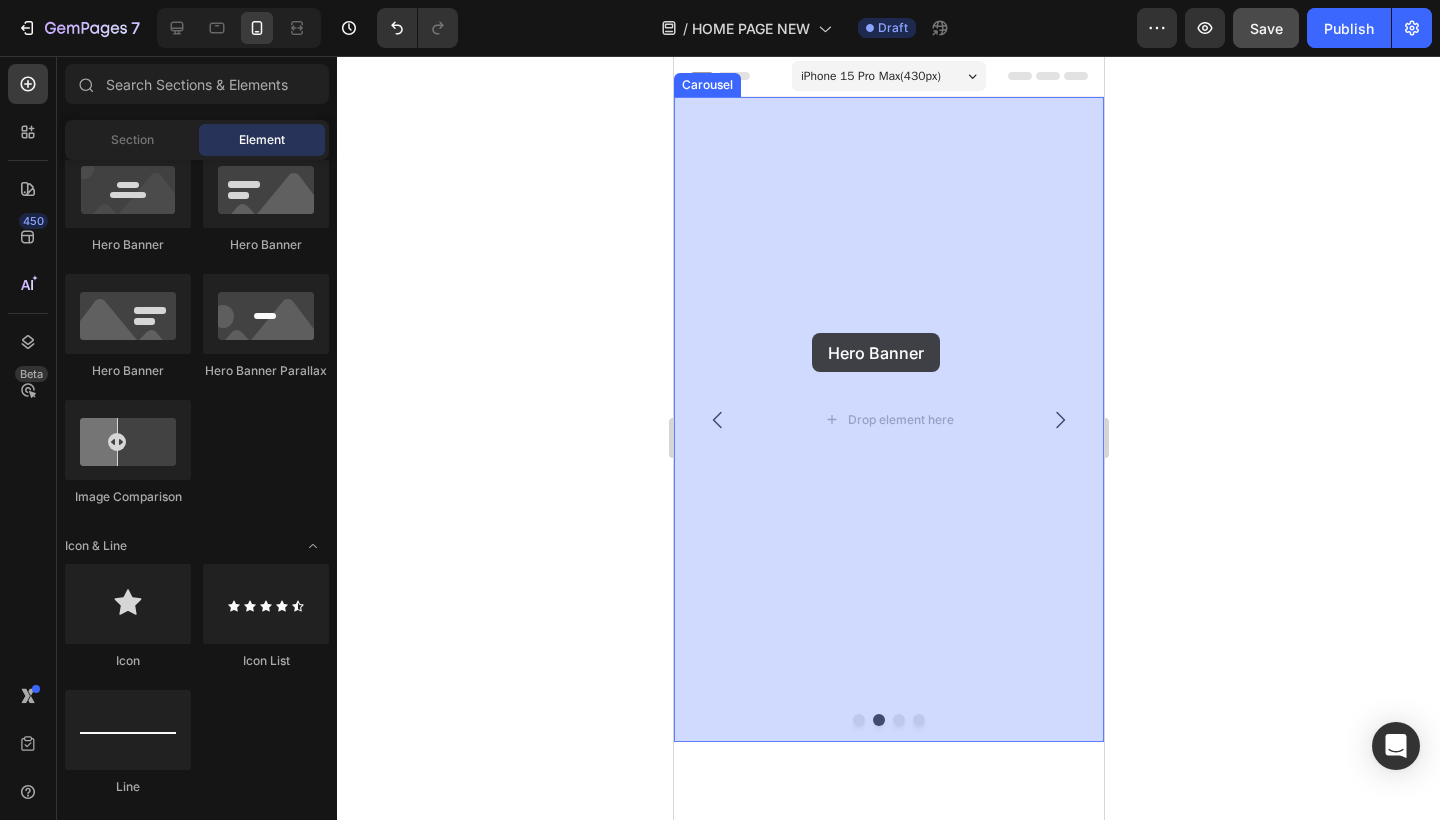 drag, startPoint x: 945, startPoint y: 275, endPoint x: 761, endPoint y: 321, distance: 189.66286 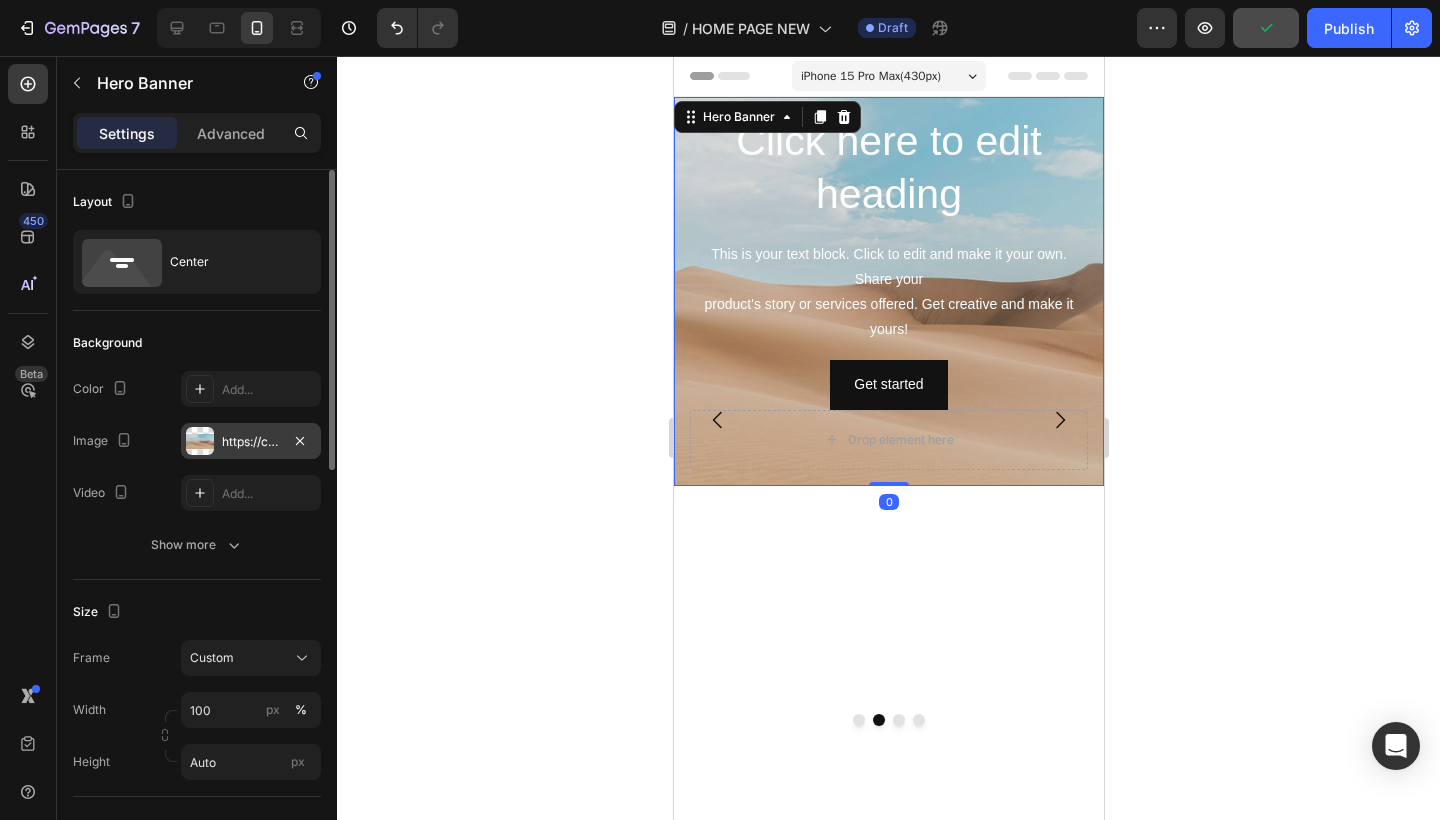 click on "https://cdn.shopify.com/s/files/1/2005/9307/files/background_settings.jpg" at bounding box center (251, 442) 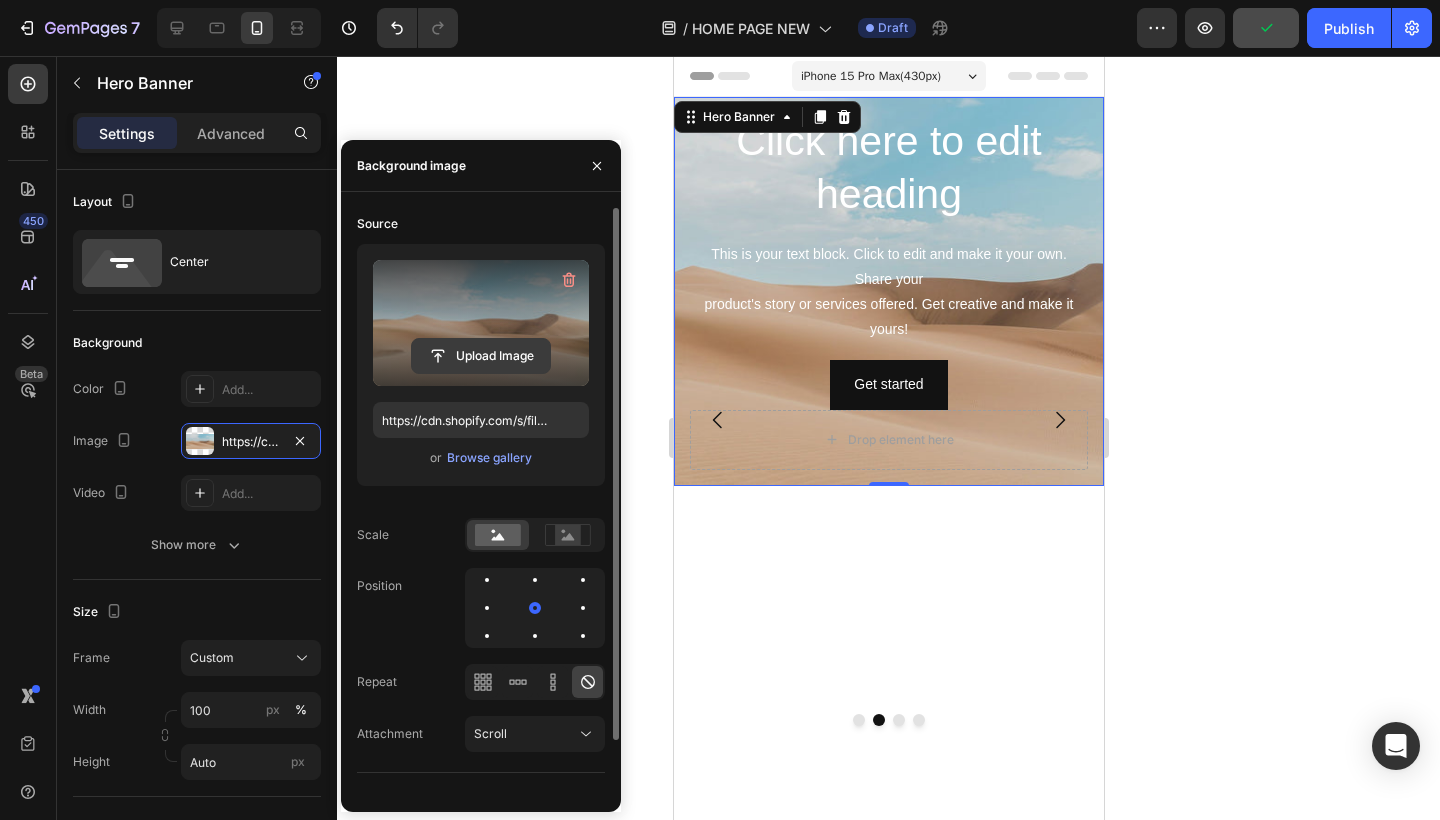 click 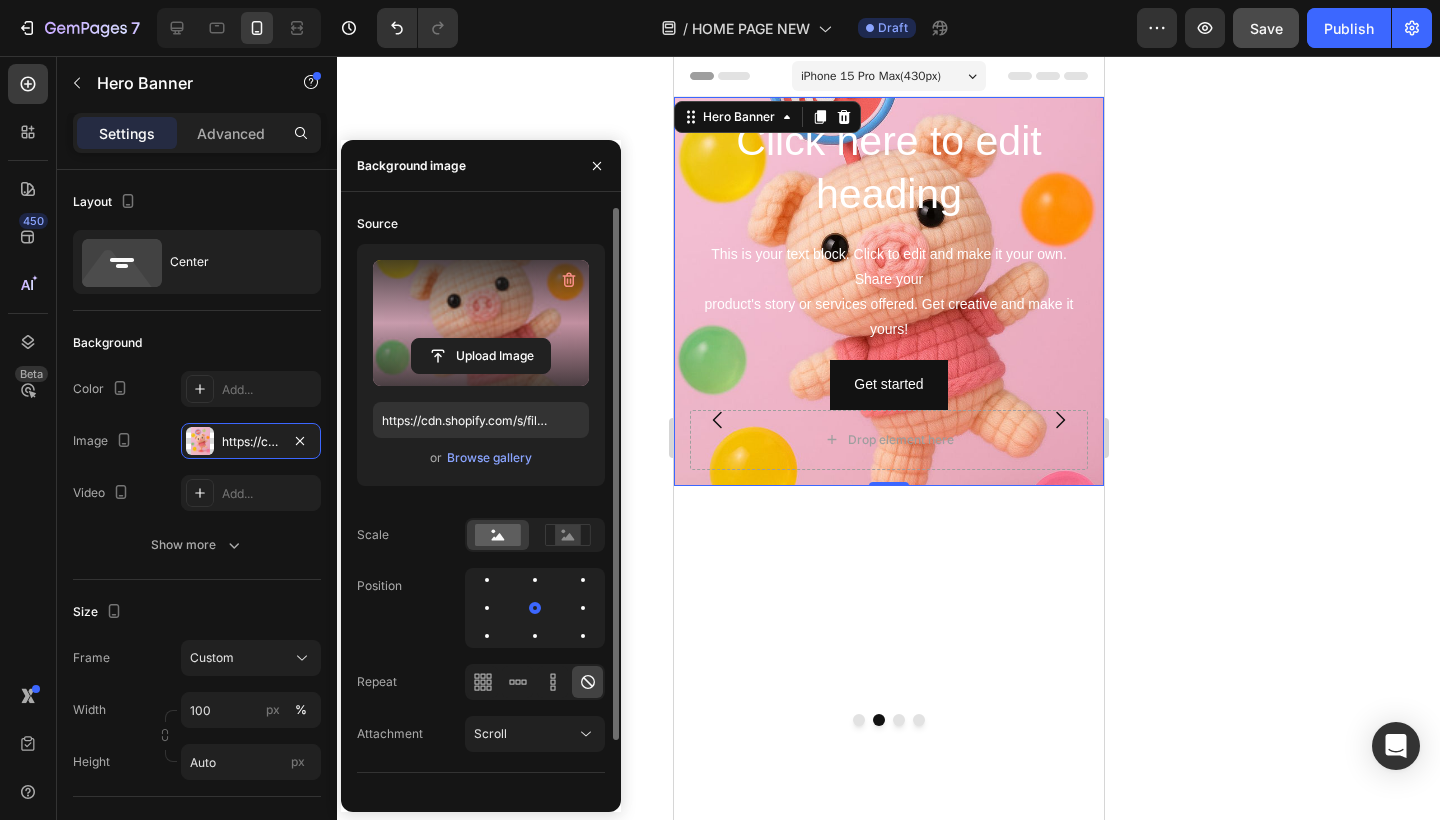 type on "https://cdn.shopify.com/s/files/1/0883/4033/2880/files/gempages_570780491876139904-ec71332f-b621-4de4-99cd-d00fd5ba9e66.jpg" 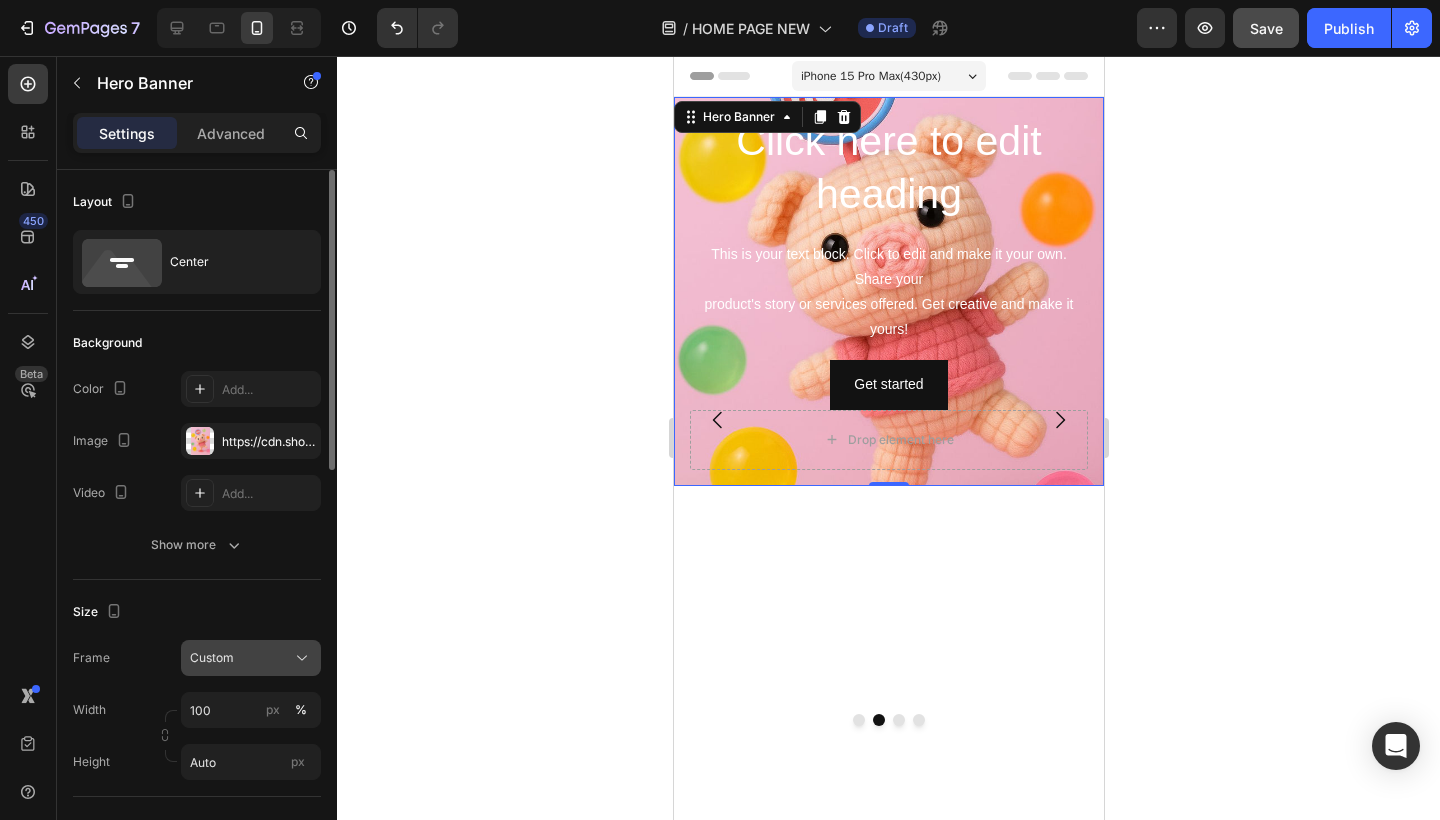 click on "Custom" 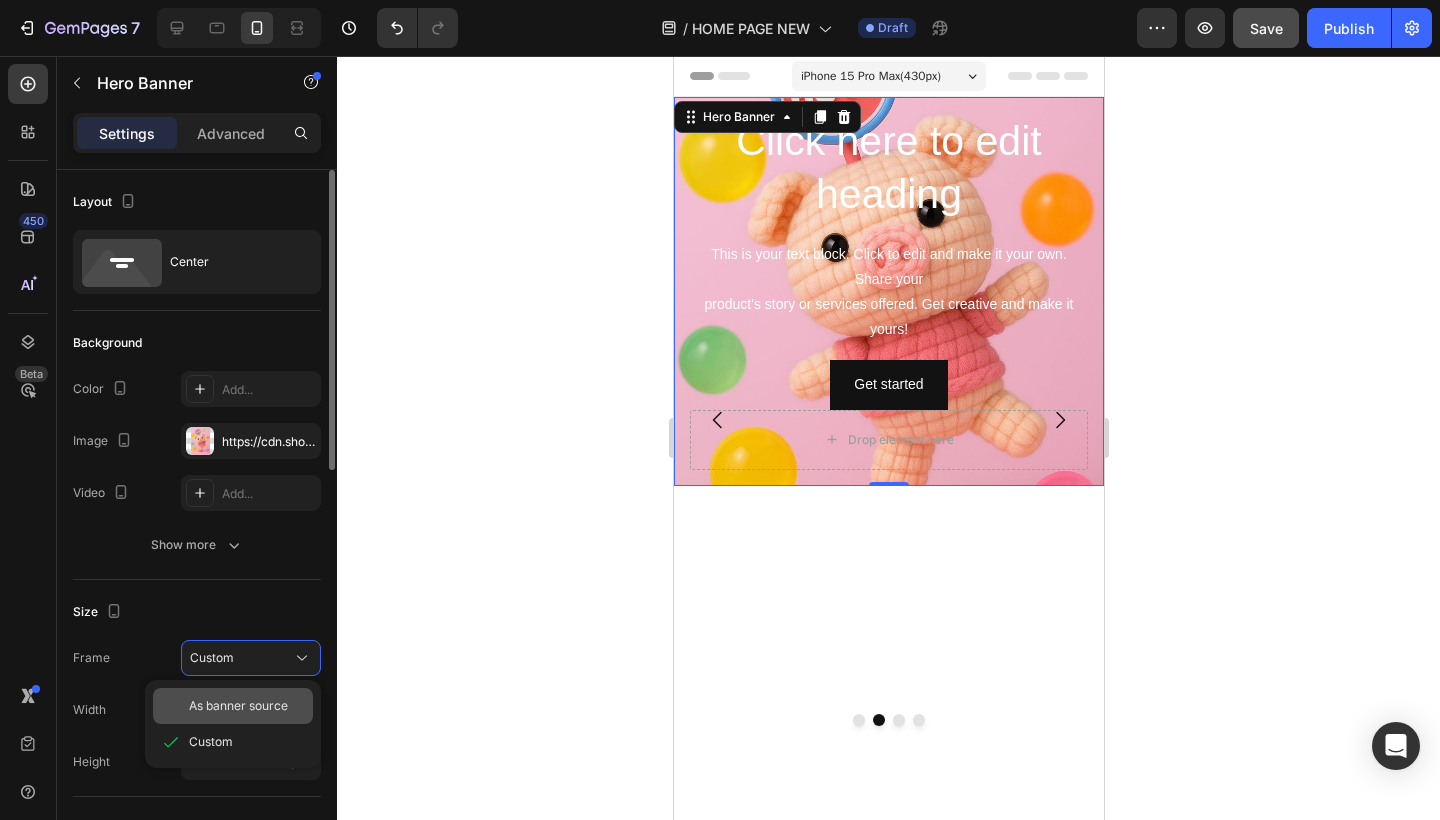 click on "As banner source" at bounding box center (238, 706) 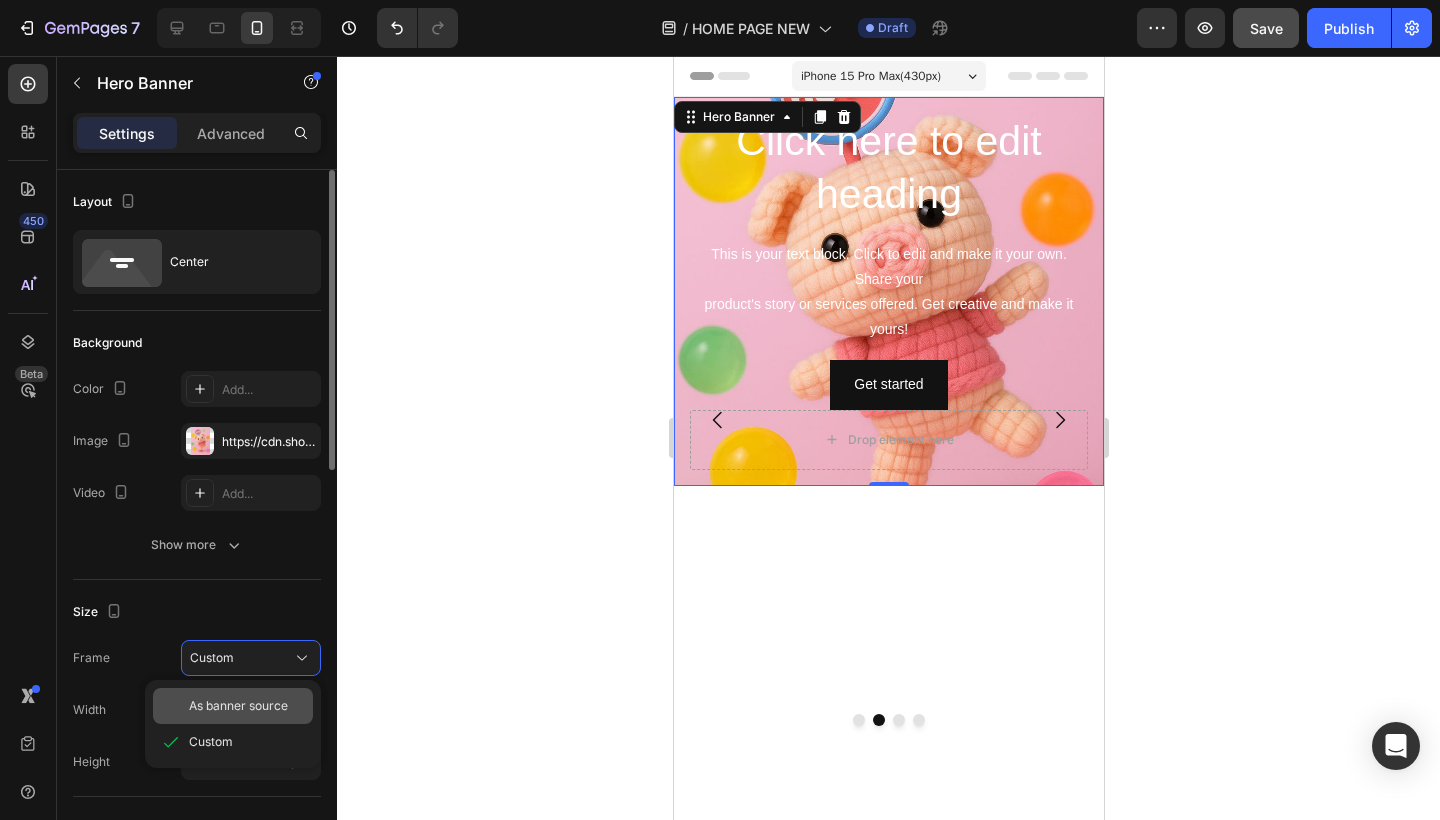 type 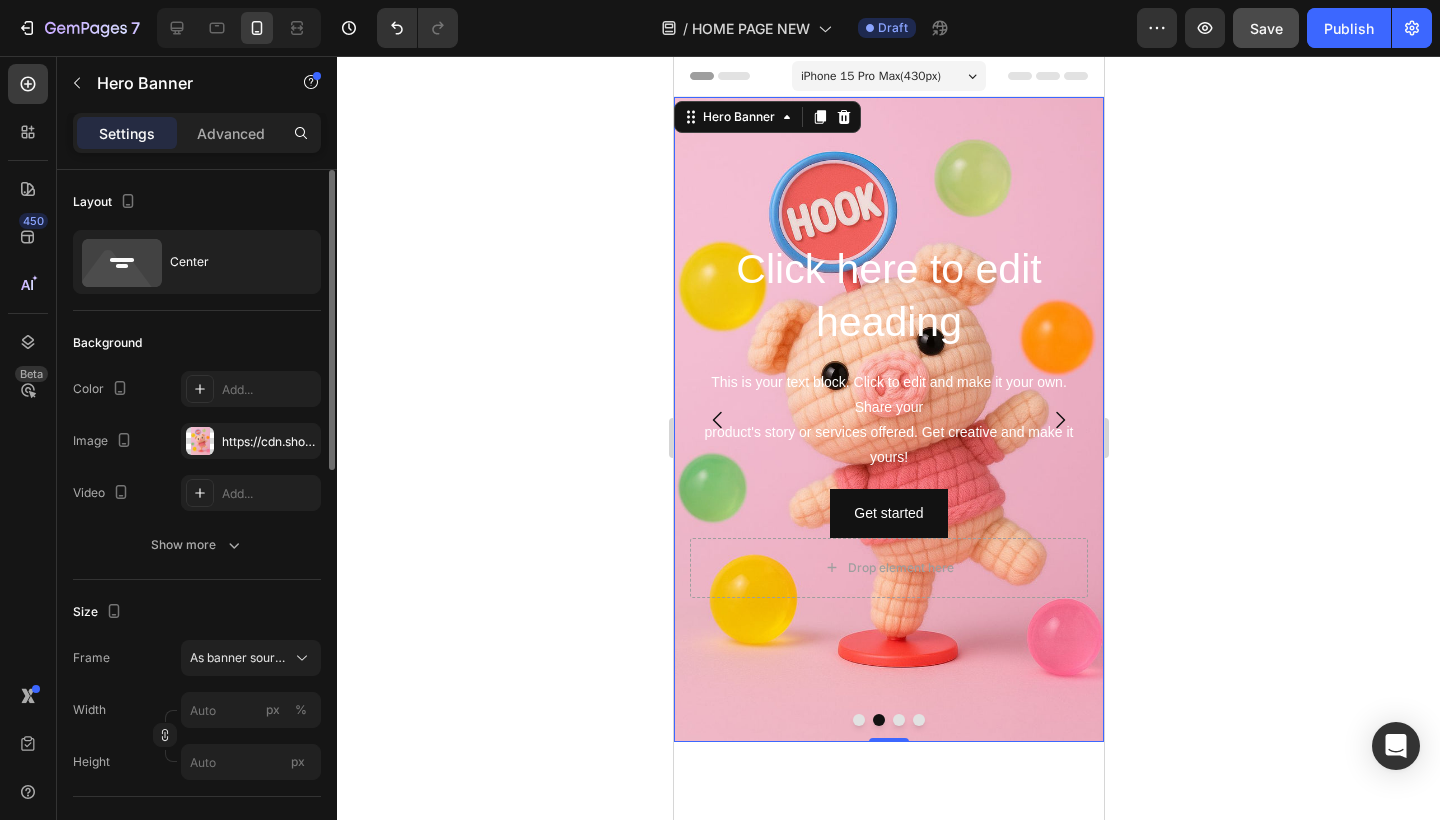click at bounding box center [898, 720] 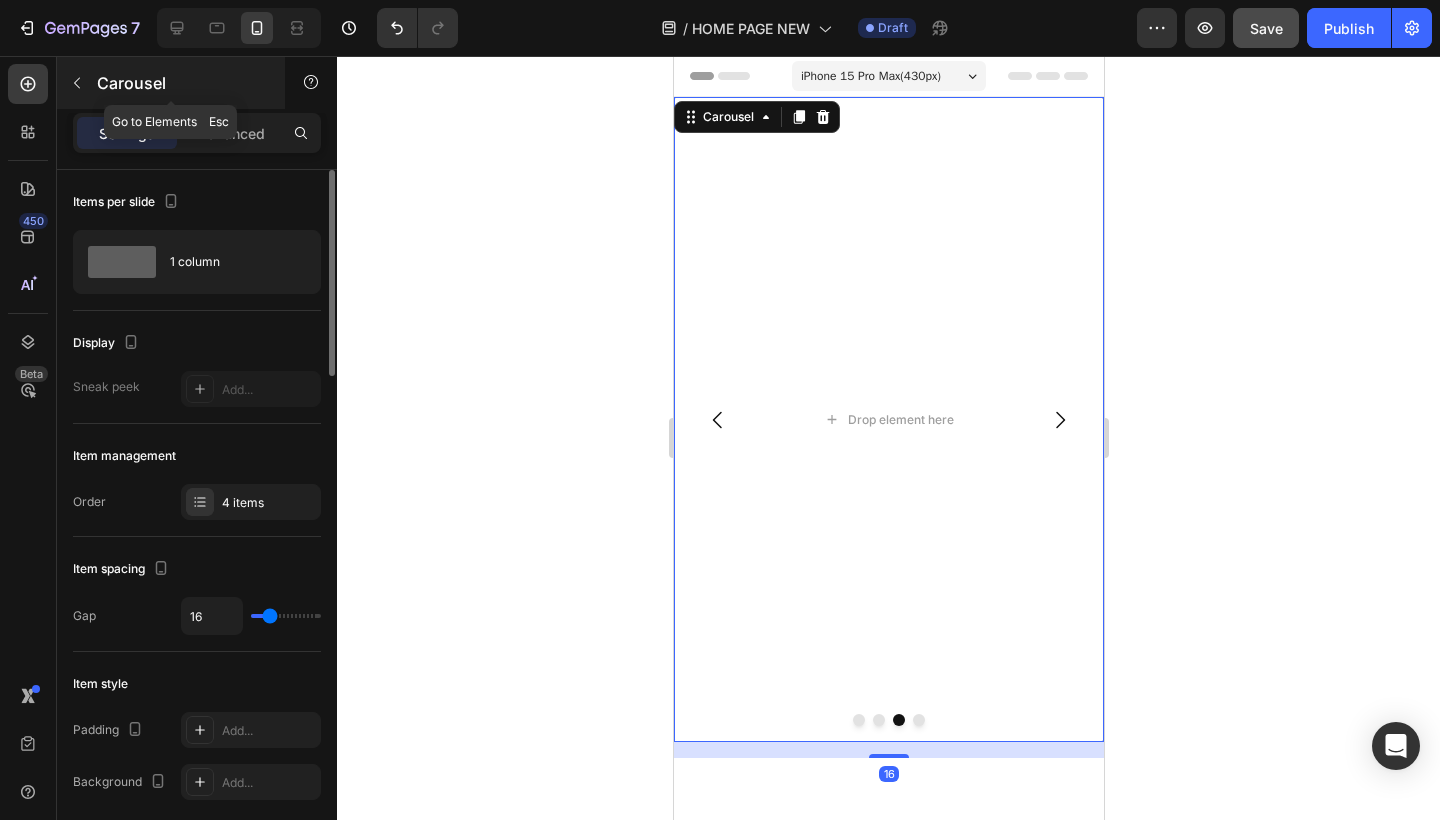 click on "Carousel" at bounding box center [182, 83] 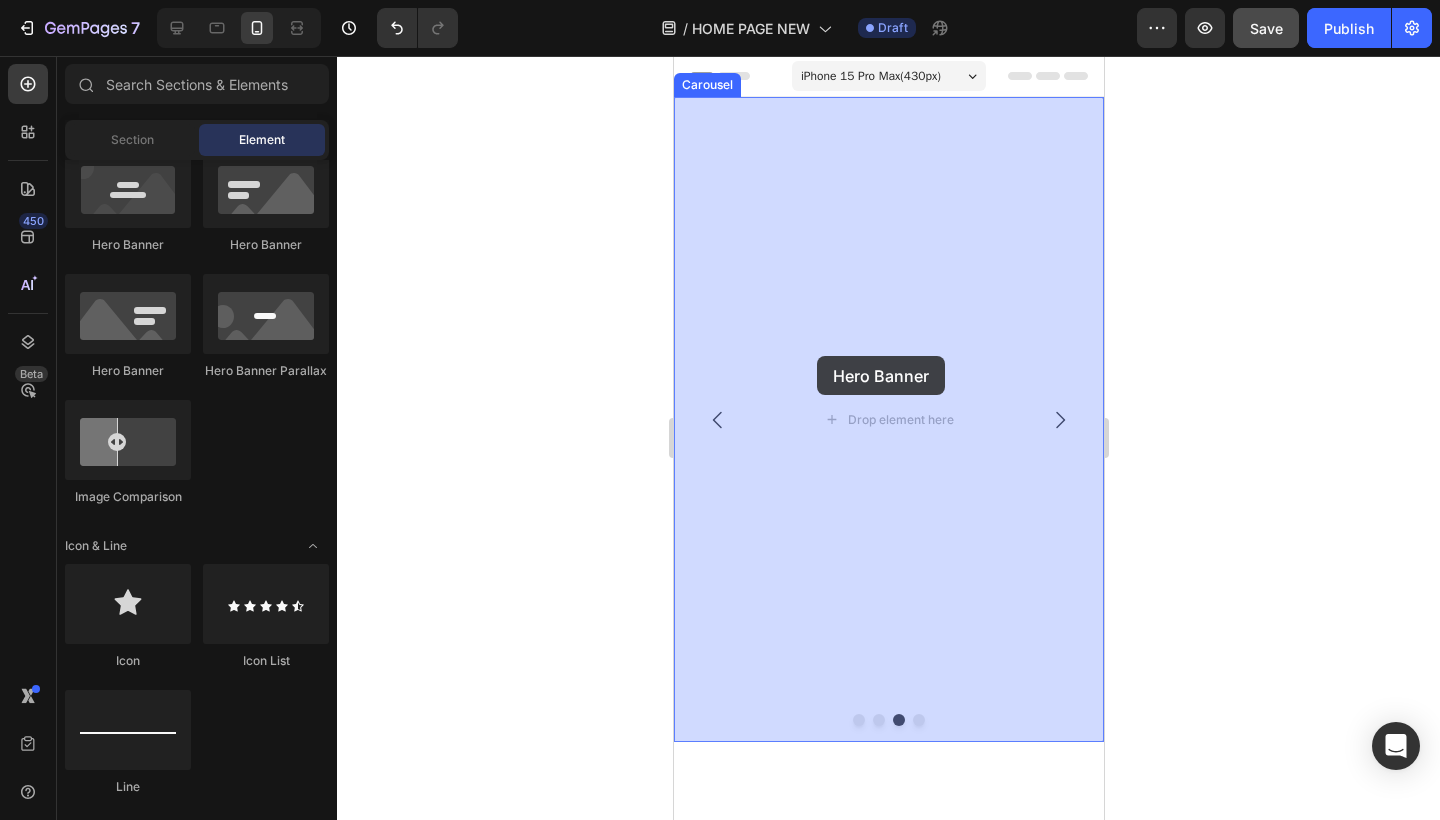 drag, startPoint x: 933, startPoint y: 279, endPoint x: 745, endPoint y: 333, distance: 195.60164 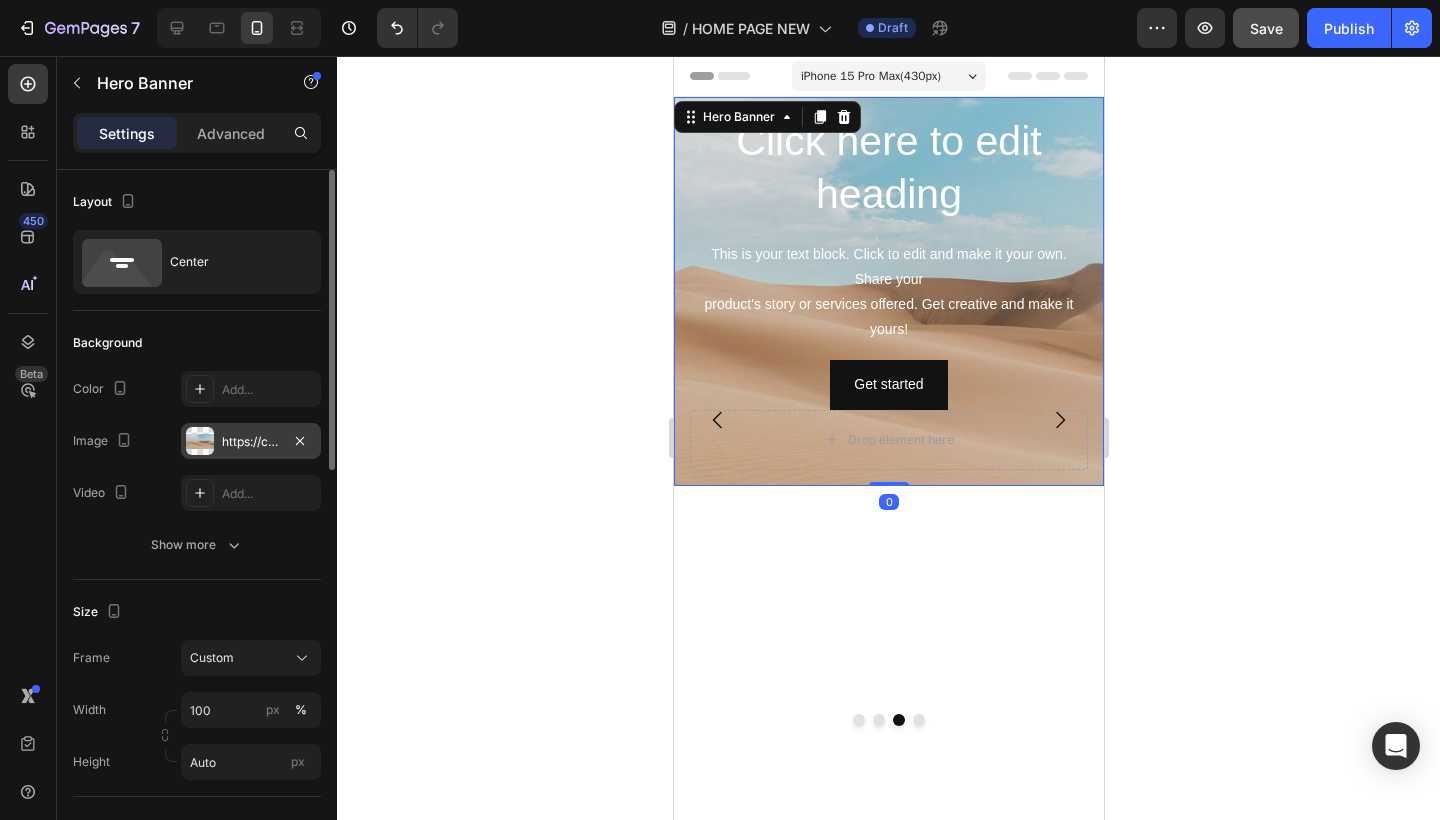 click at bounding box center [200, 441] 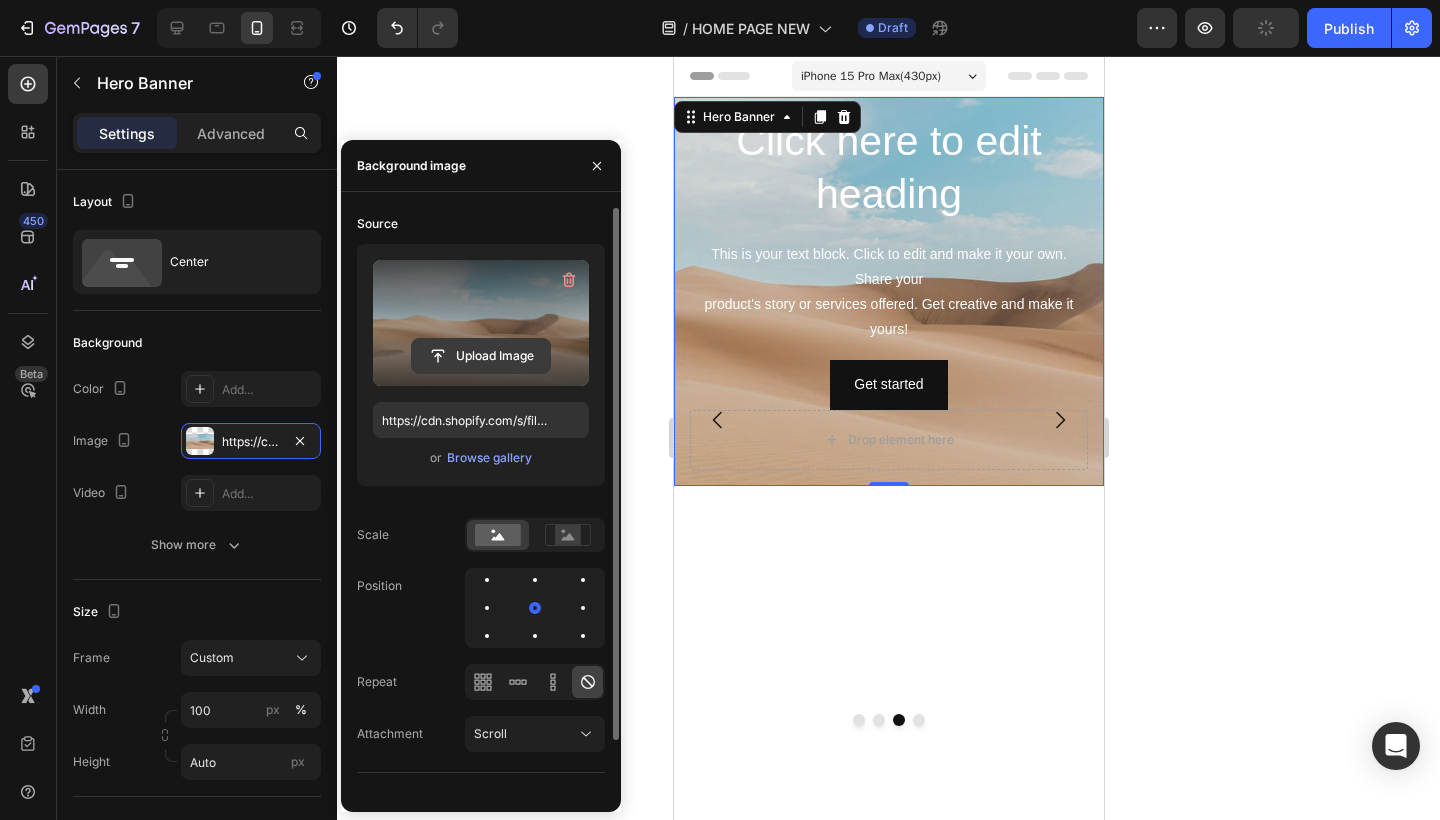 click 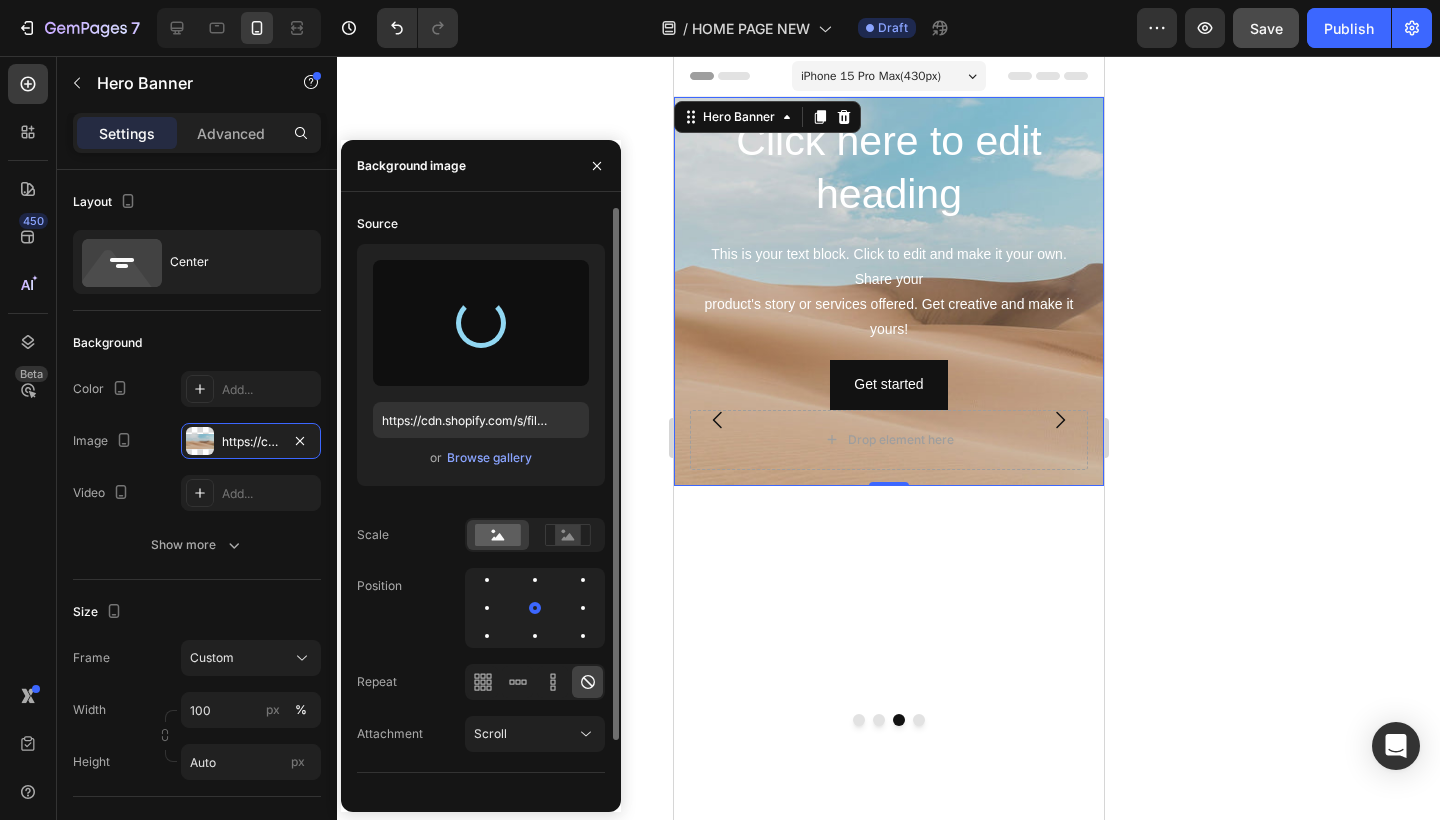type on "https://cdn.shopify.com/s/files/1/0883/4033/2880/files/gempages_570780491876139904-38241bf5-63af-49e0-a0f5-6dcb861ff836.jpg" 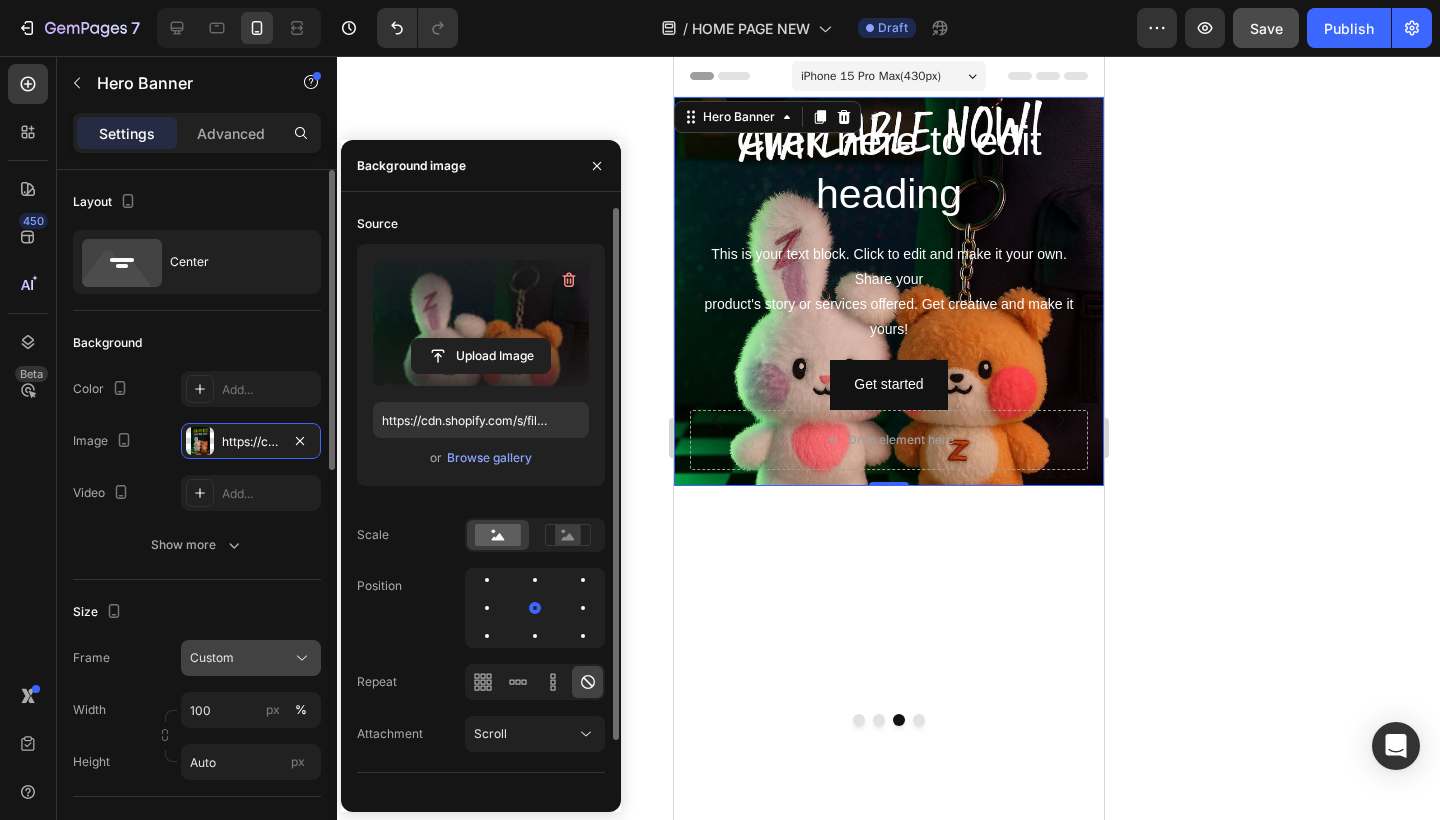 click on "Custom" at bounding box center (251, 658) 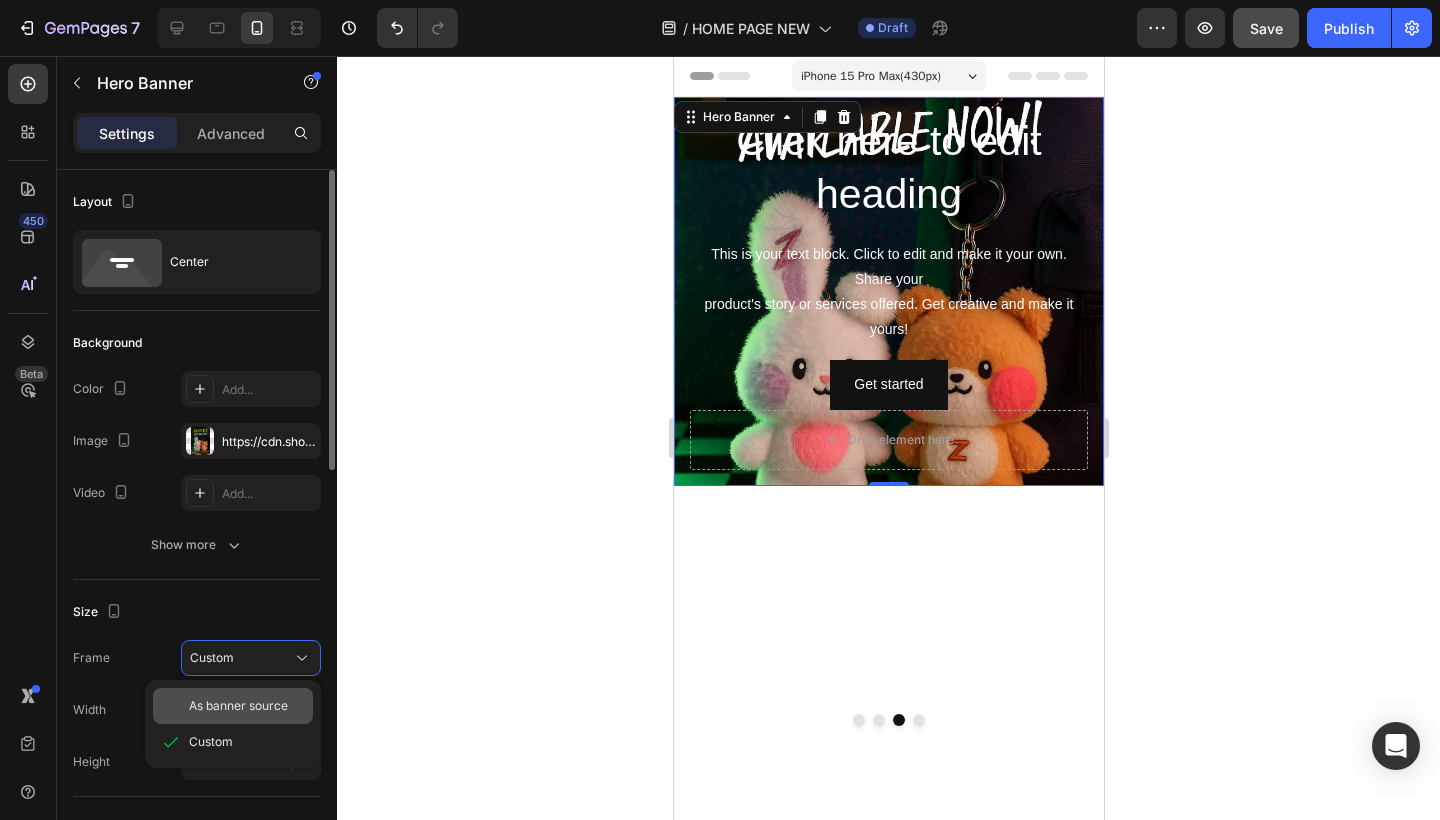 click on "As banner source" at bounding box center [238, 706] 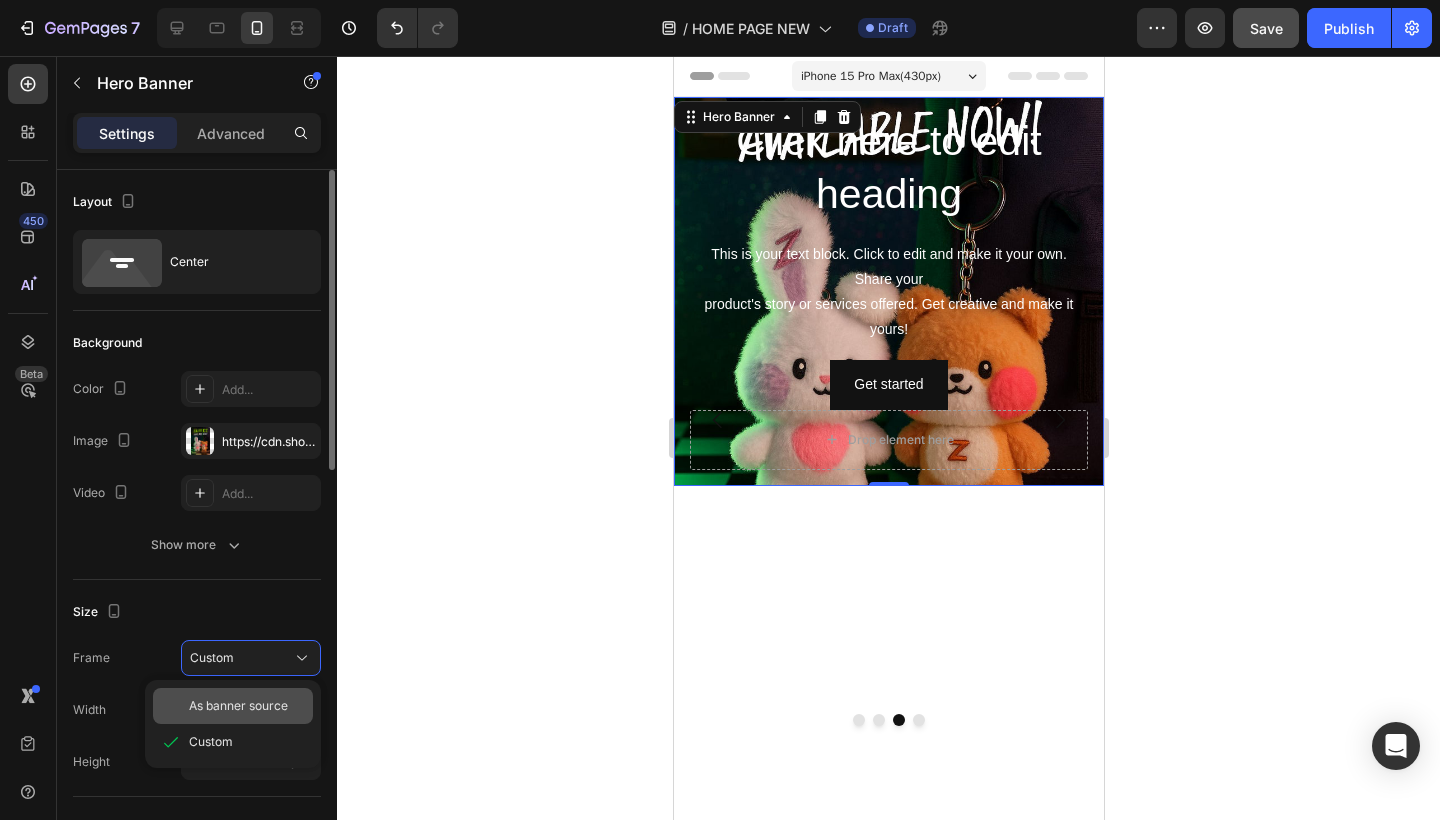type 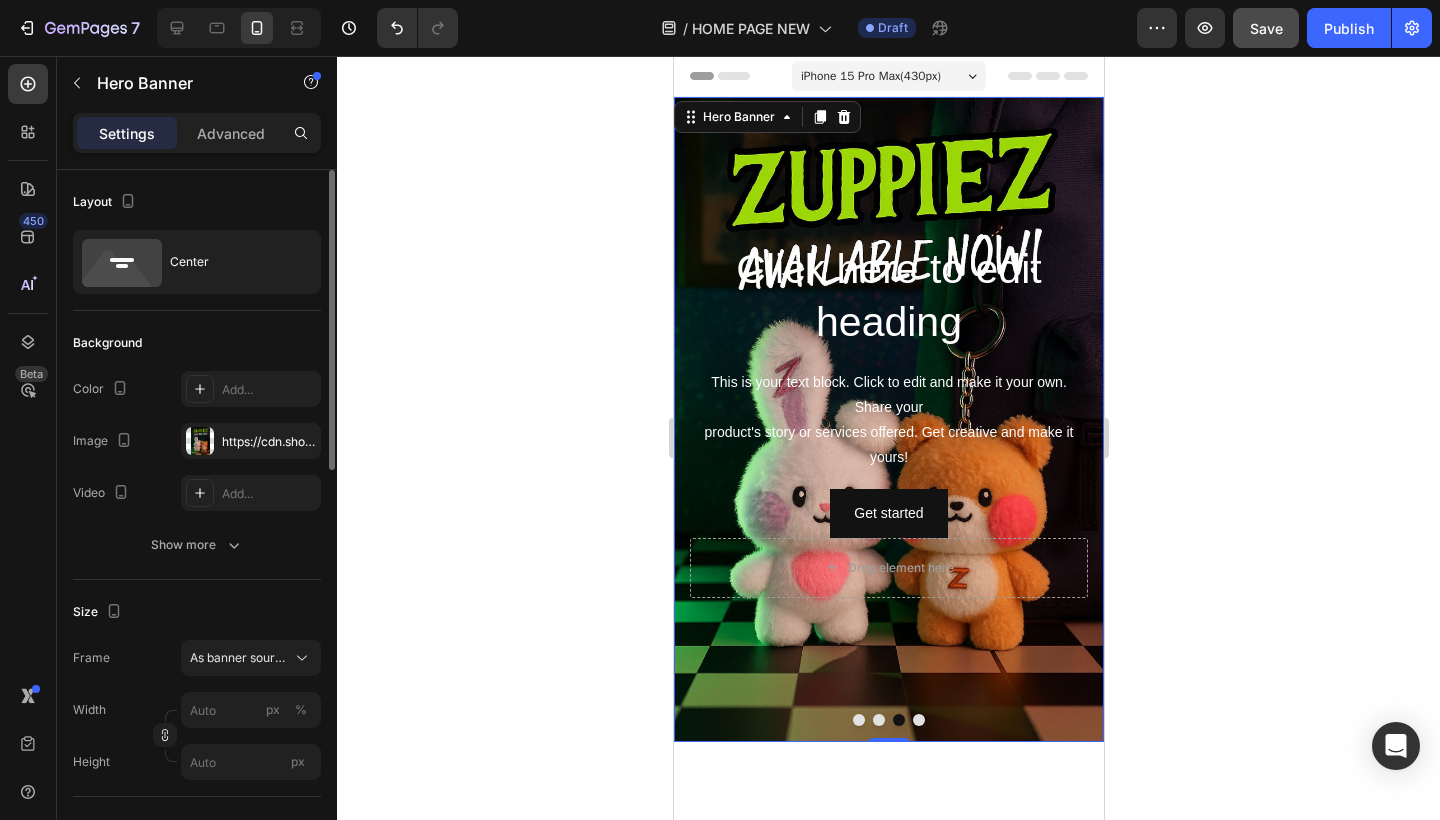 click on "Click here to edit heading" at bounding box center [888, 296] 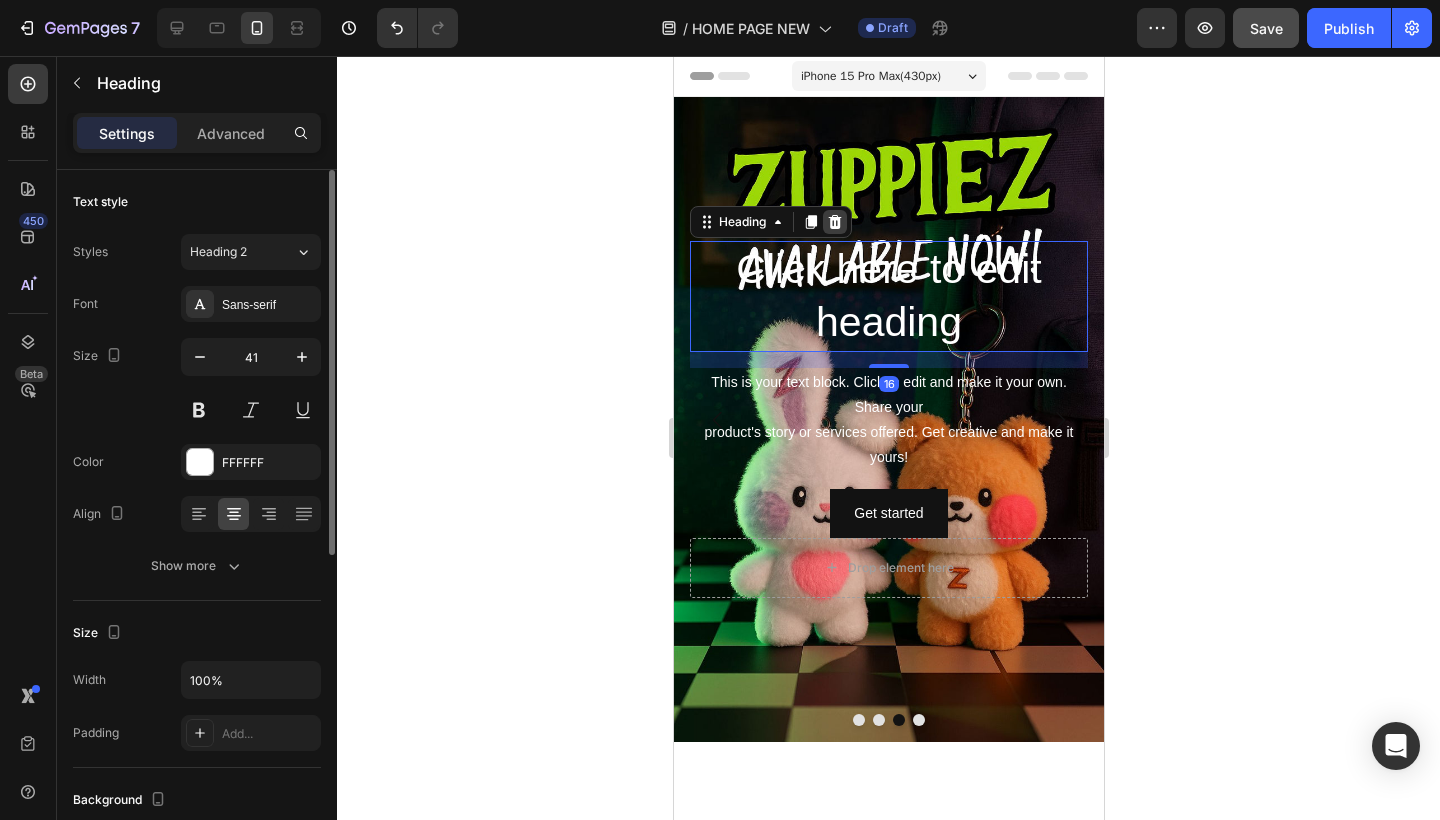 click 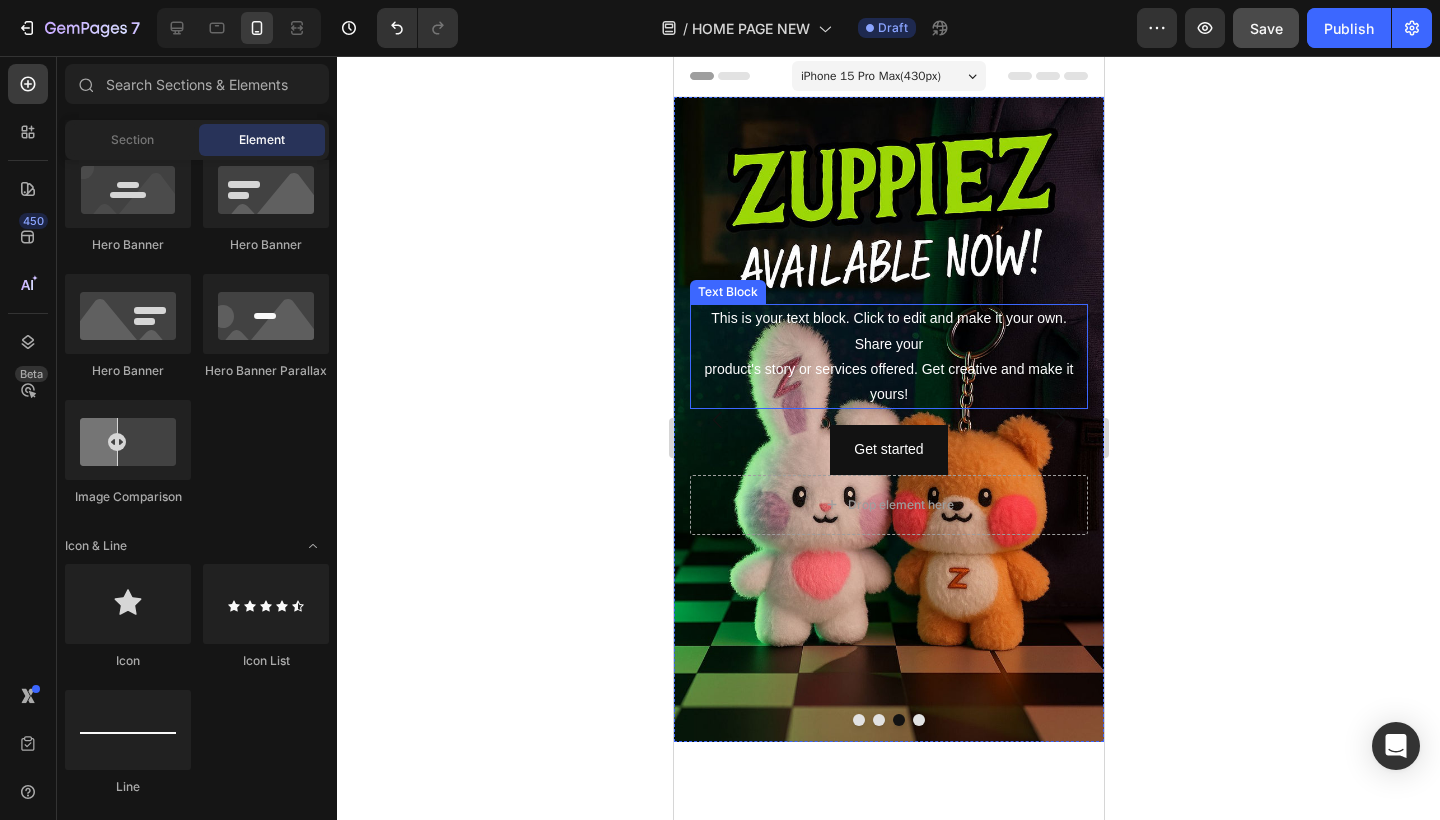 click on "This is your text block. Click to edit and make it your own. Share your                       product's story or services offered. Get creative and make it yours!" at bounding box center [888, 356] 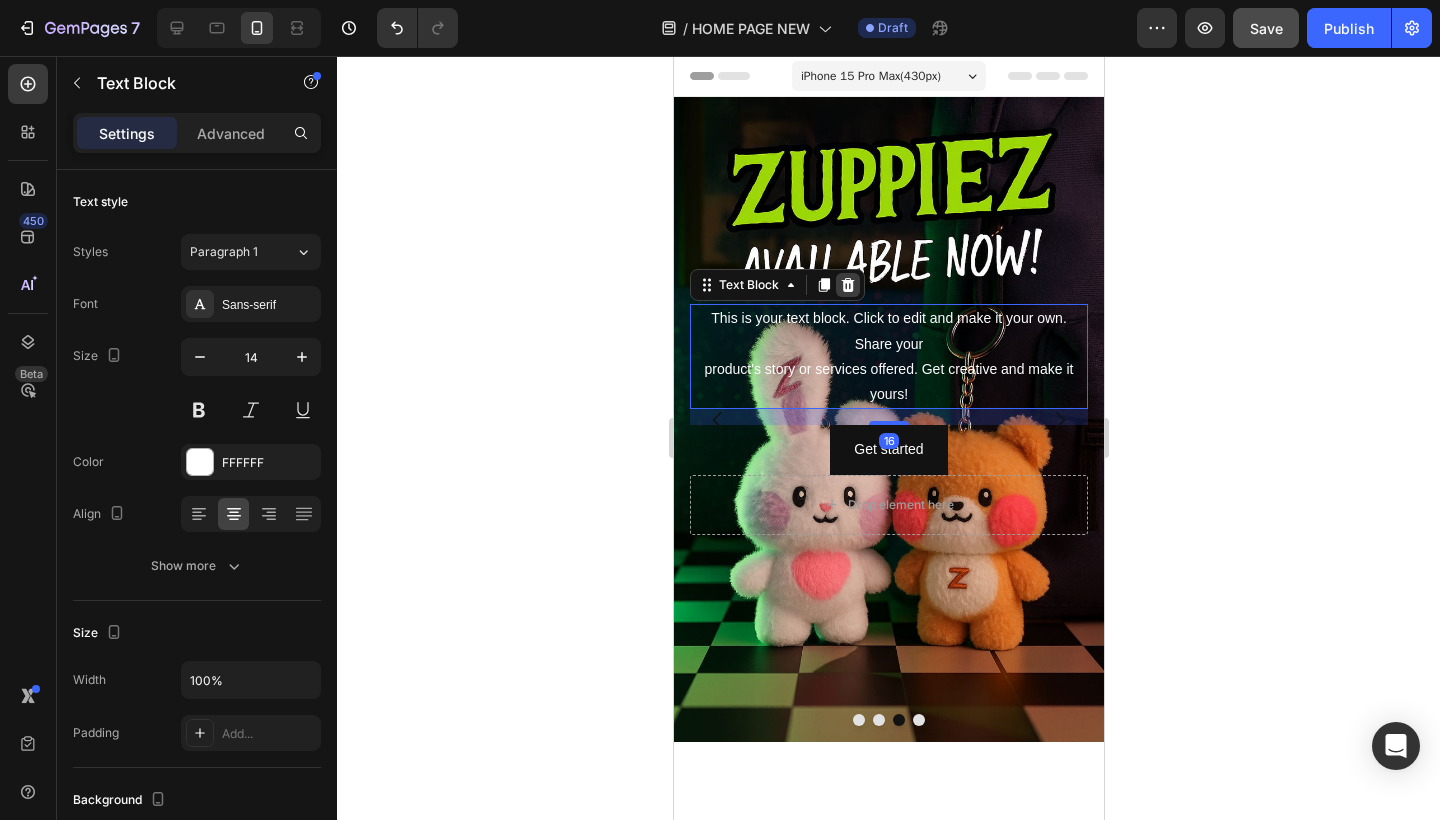 click 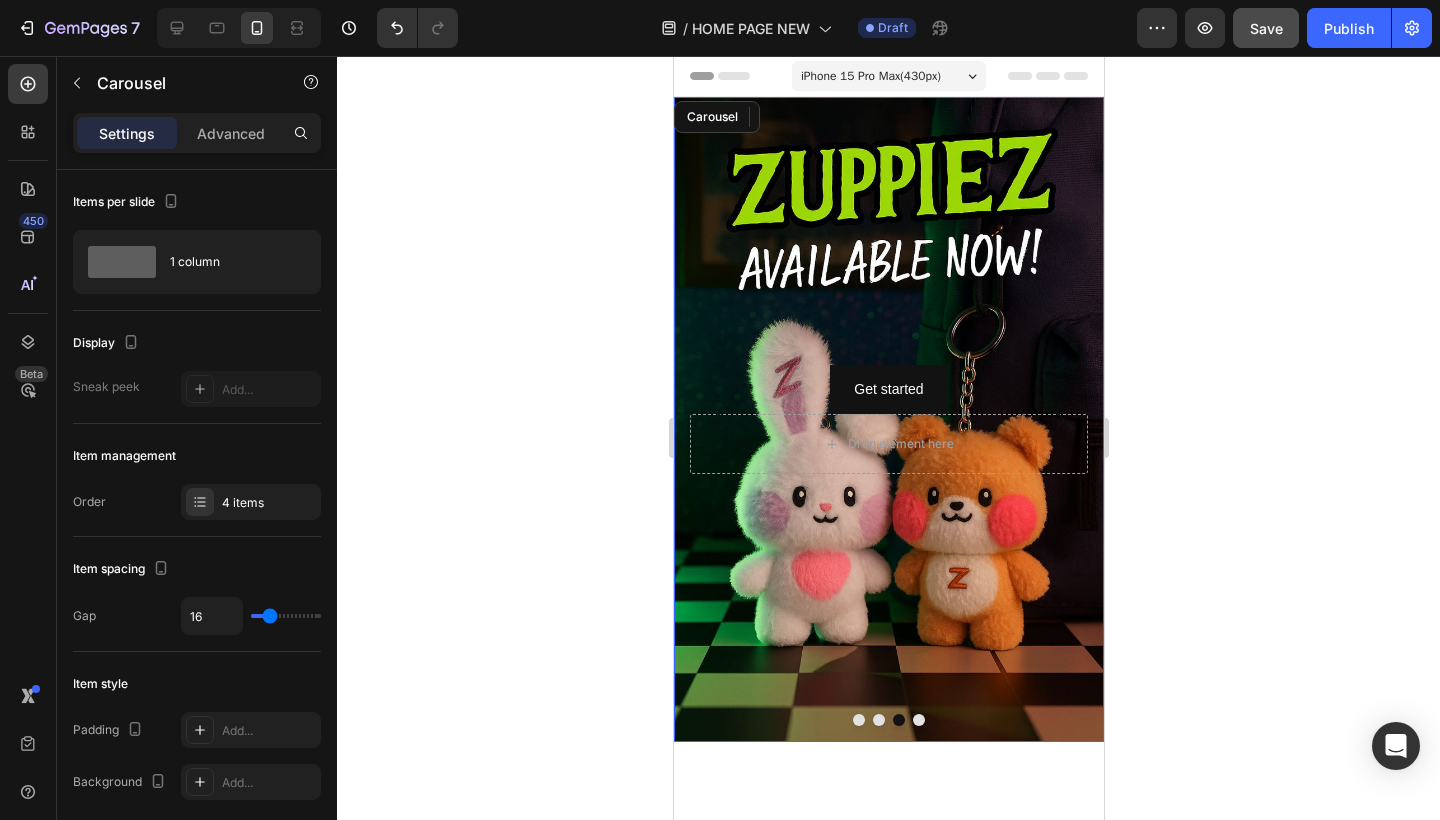 click at bounding box center [918, 720] 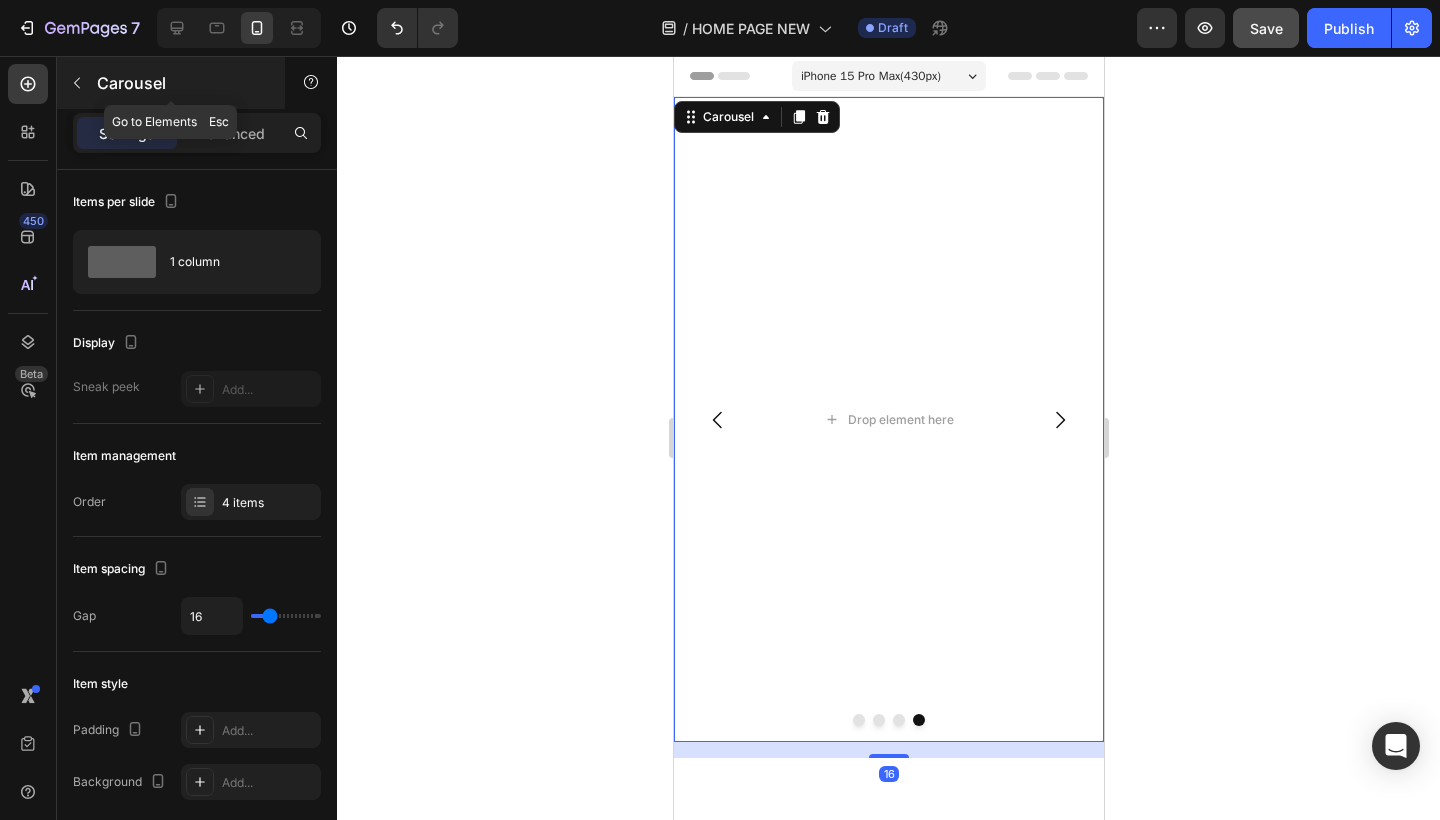 click at bounding box center [77, 83] 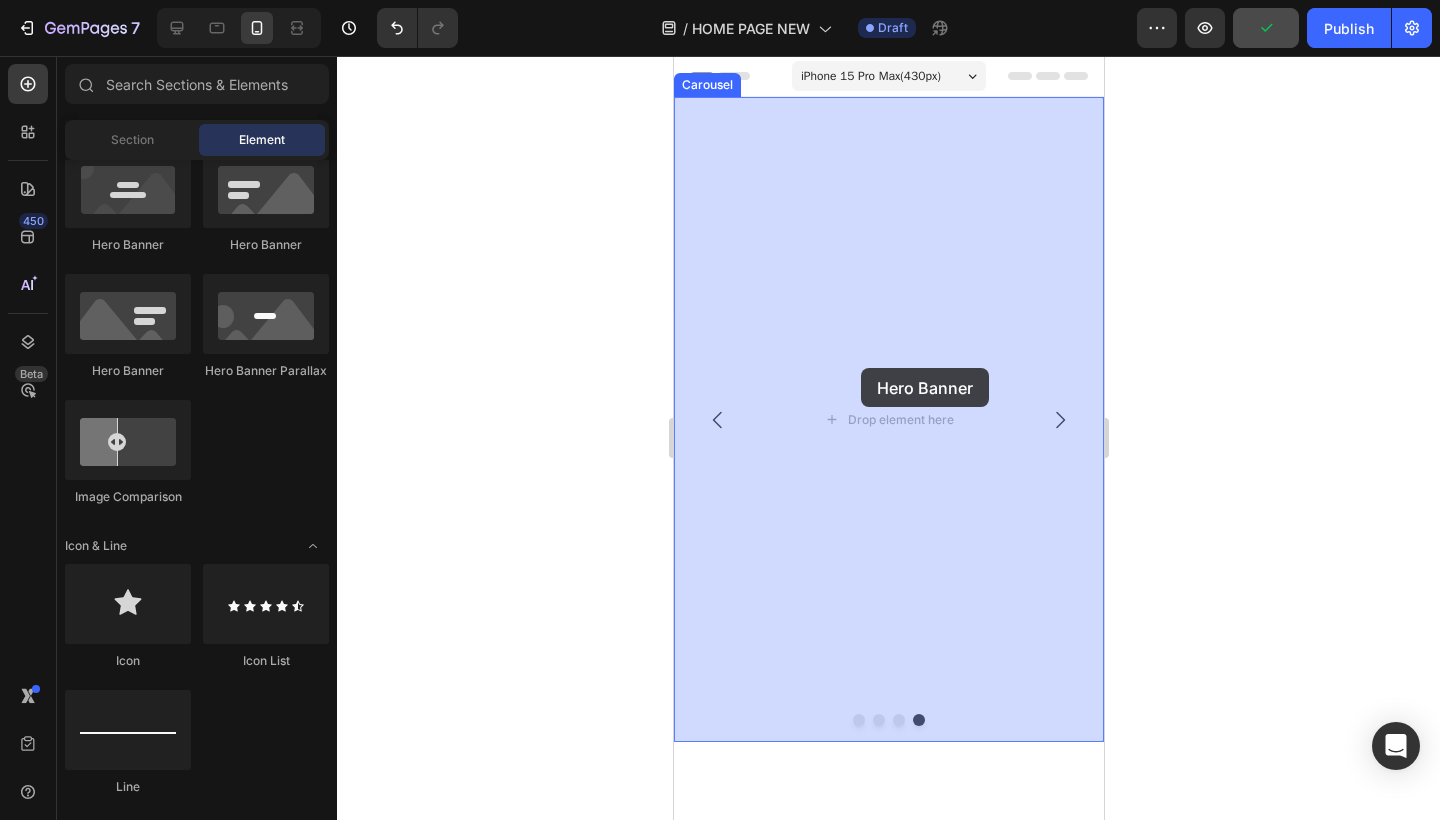 drag, startPoint x: 949, startPoint y: 267, endPoint x: 877, endPoint y: 369, distance: 124.85191 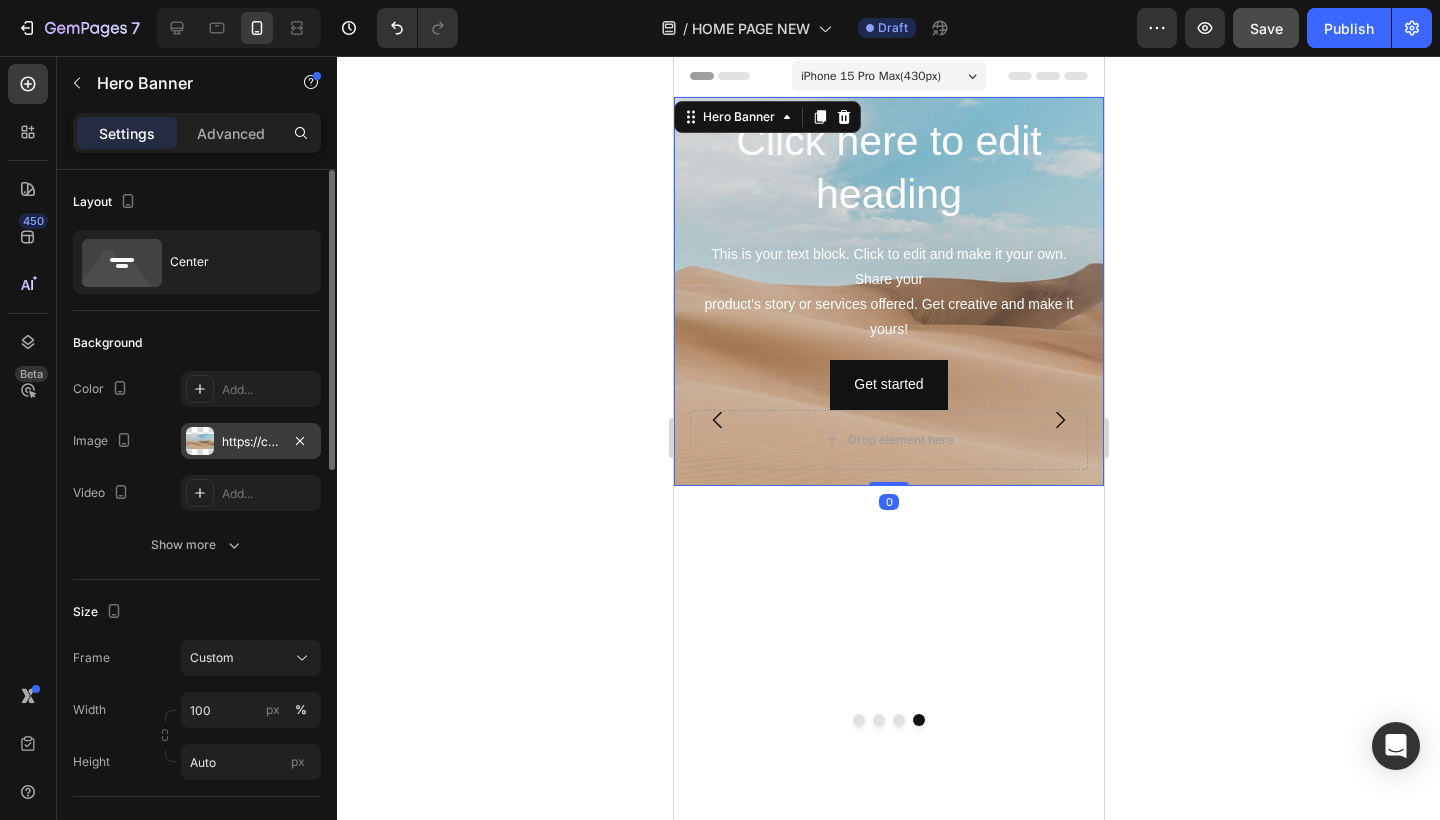 click on "https://cdn.shopify.com/s/files/1/2005/9307/files/background_settings.jpg" at bounding box center [251, 442] 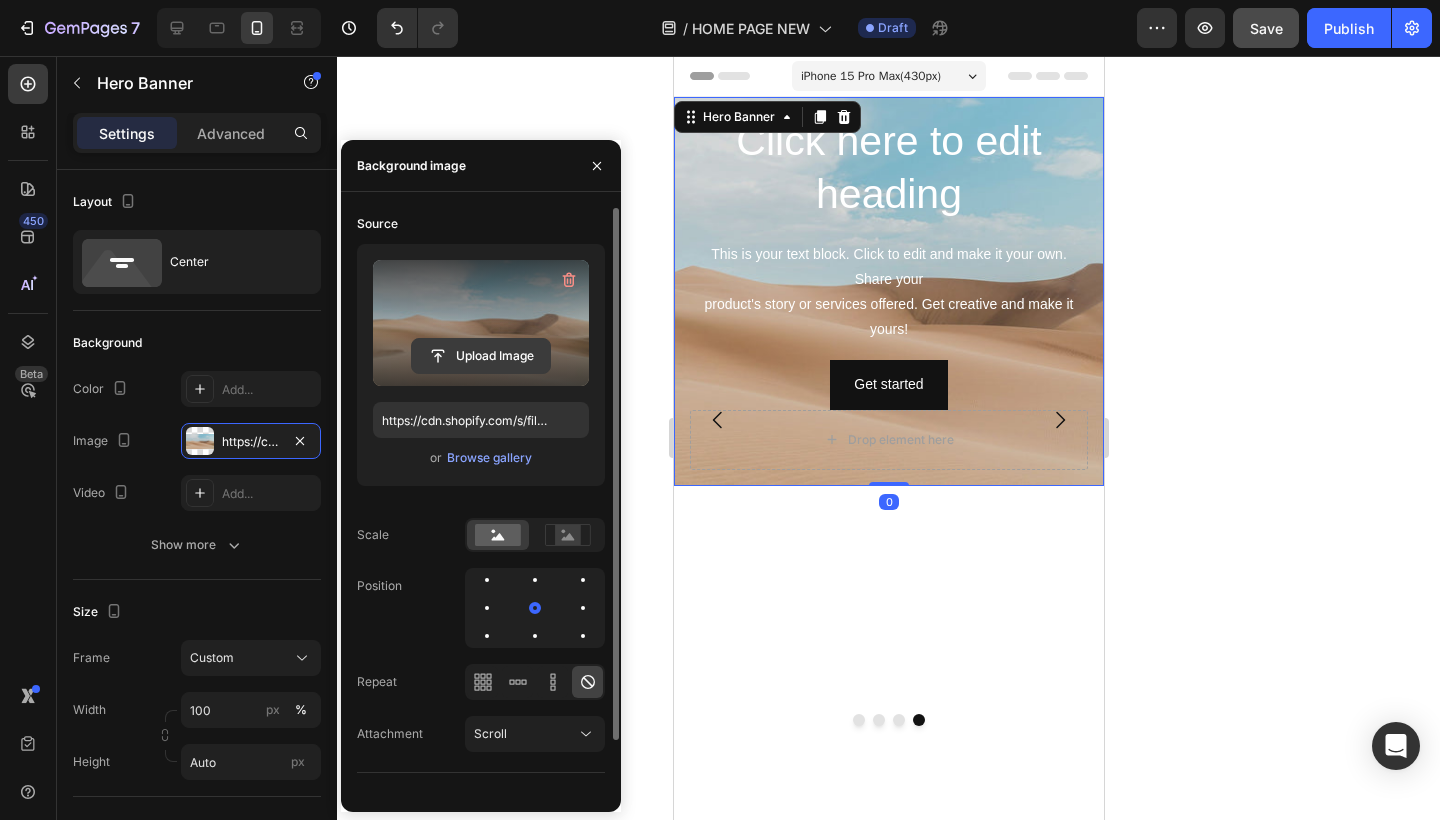 click 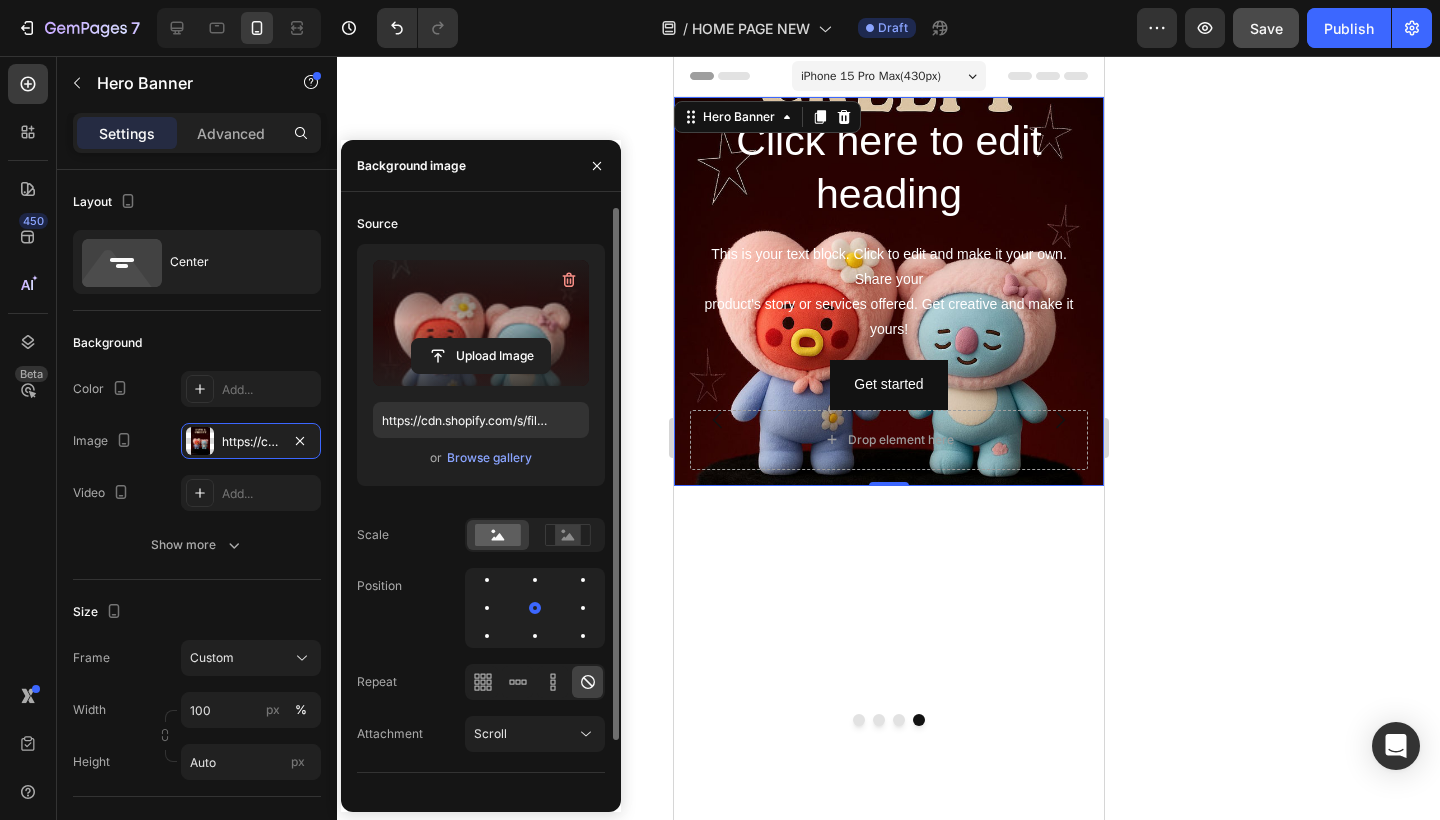 type on "https://cdn.shopify.com/s/files/1/0883/4033/2880/files/gempages_570780491876139904-e3358d3d-d750-4f26-889d-3f8df4913f76.jpg" 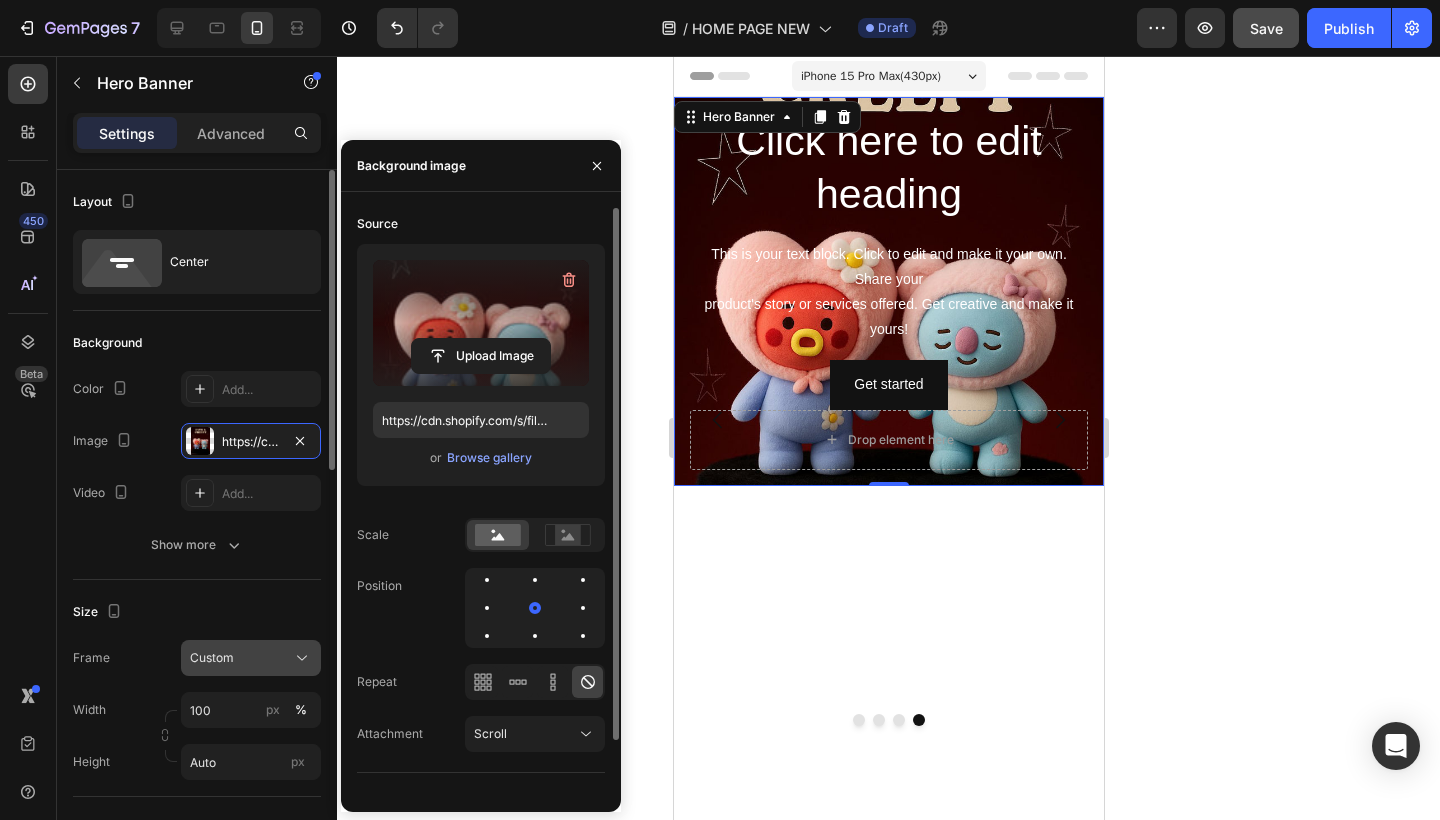 click on "Custom" 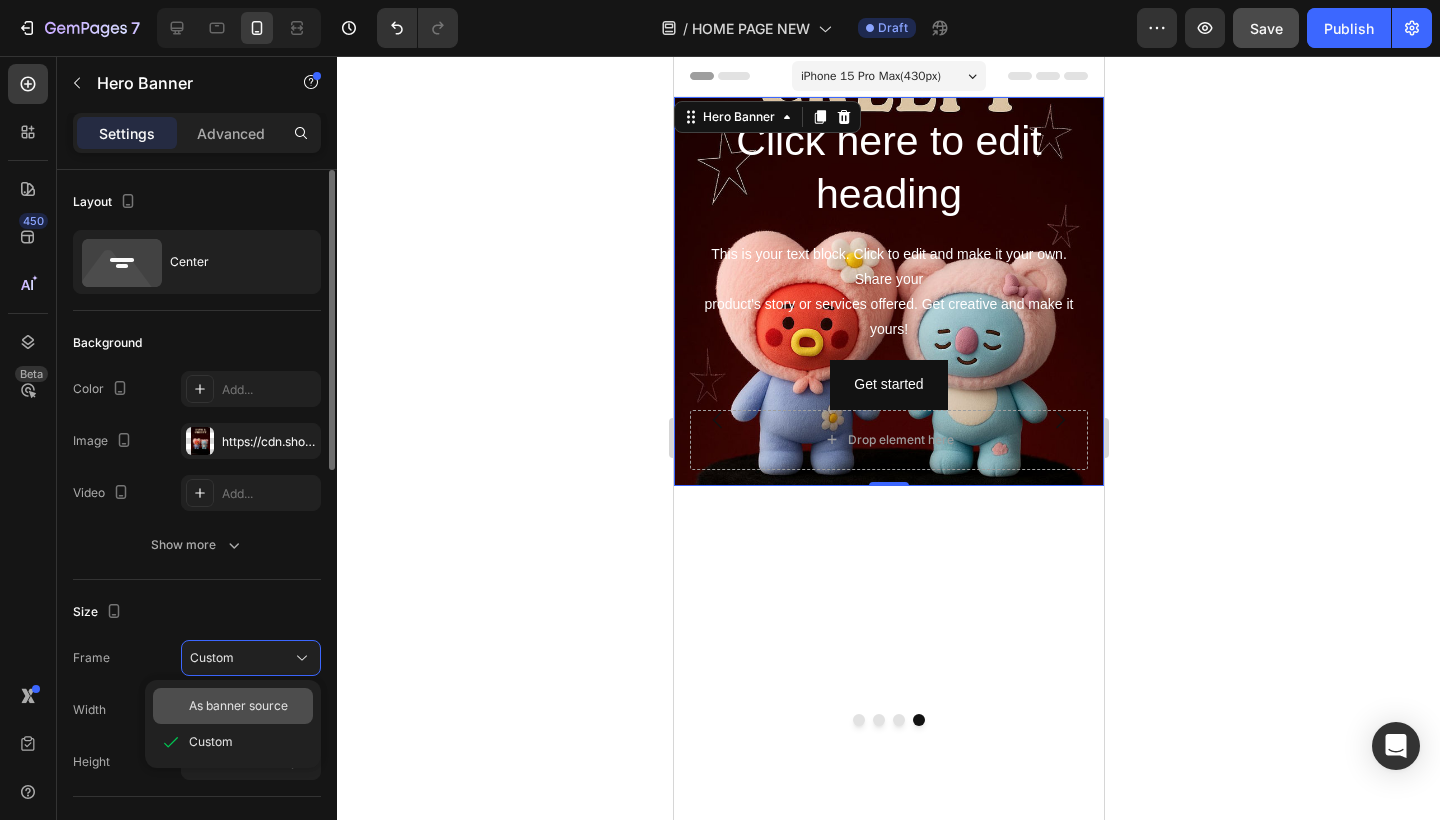 click on "As banner source" at bounding box center [238, 706] 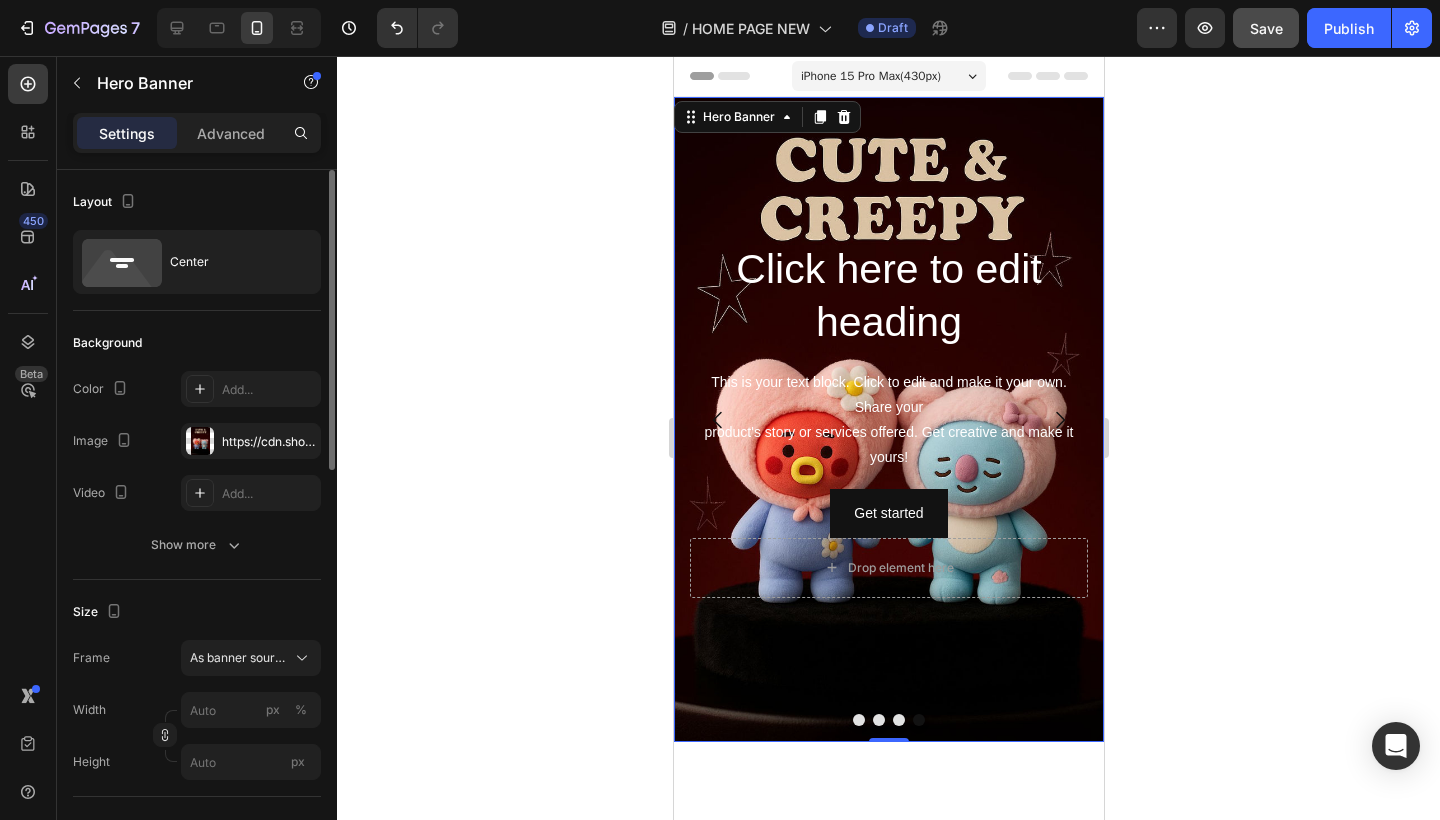 click on "This is your text block. Click to edit and make it your own. Share your                       product's story or services offered. Get creative and make it yours!" at bounding box center (888, 420) 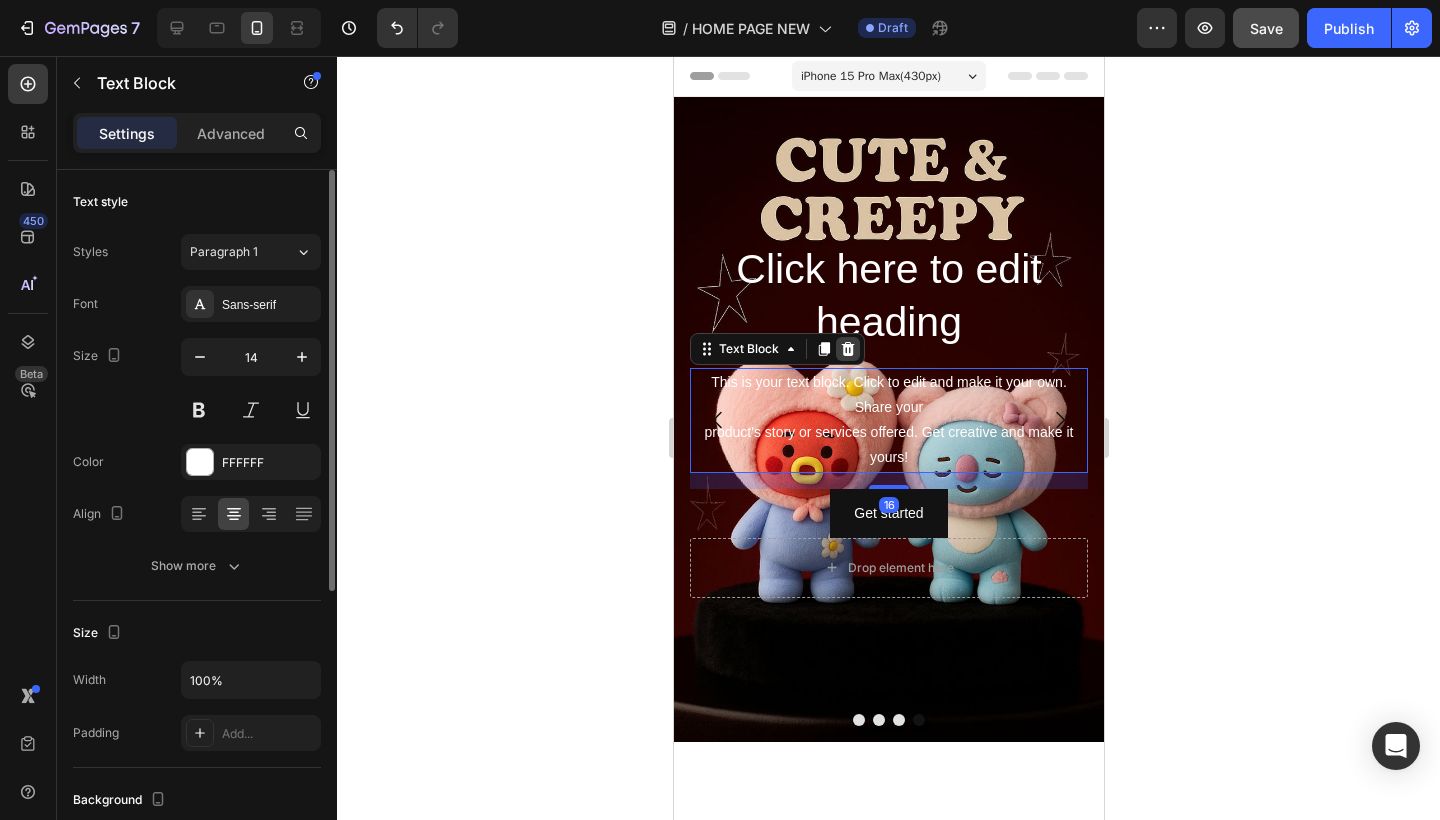 click 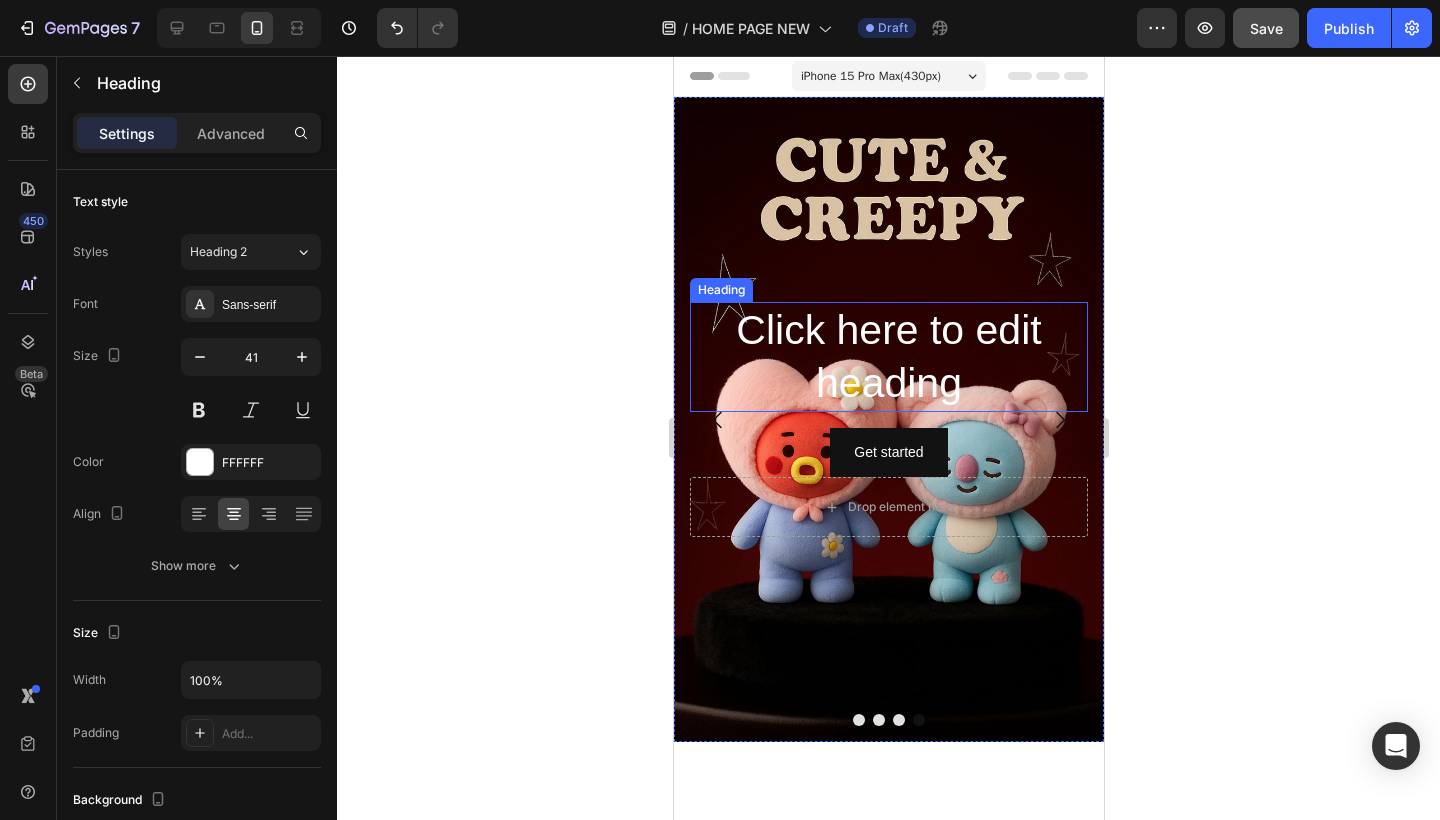 click on "Click here to edit heading" at bounding box center (888, 357) 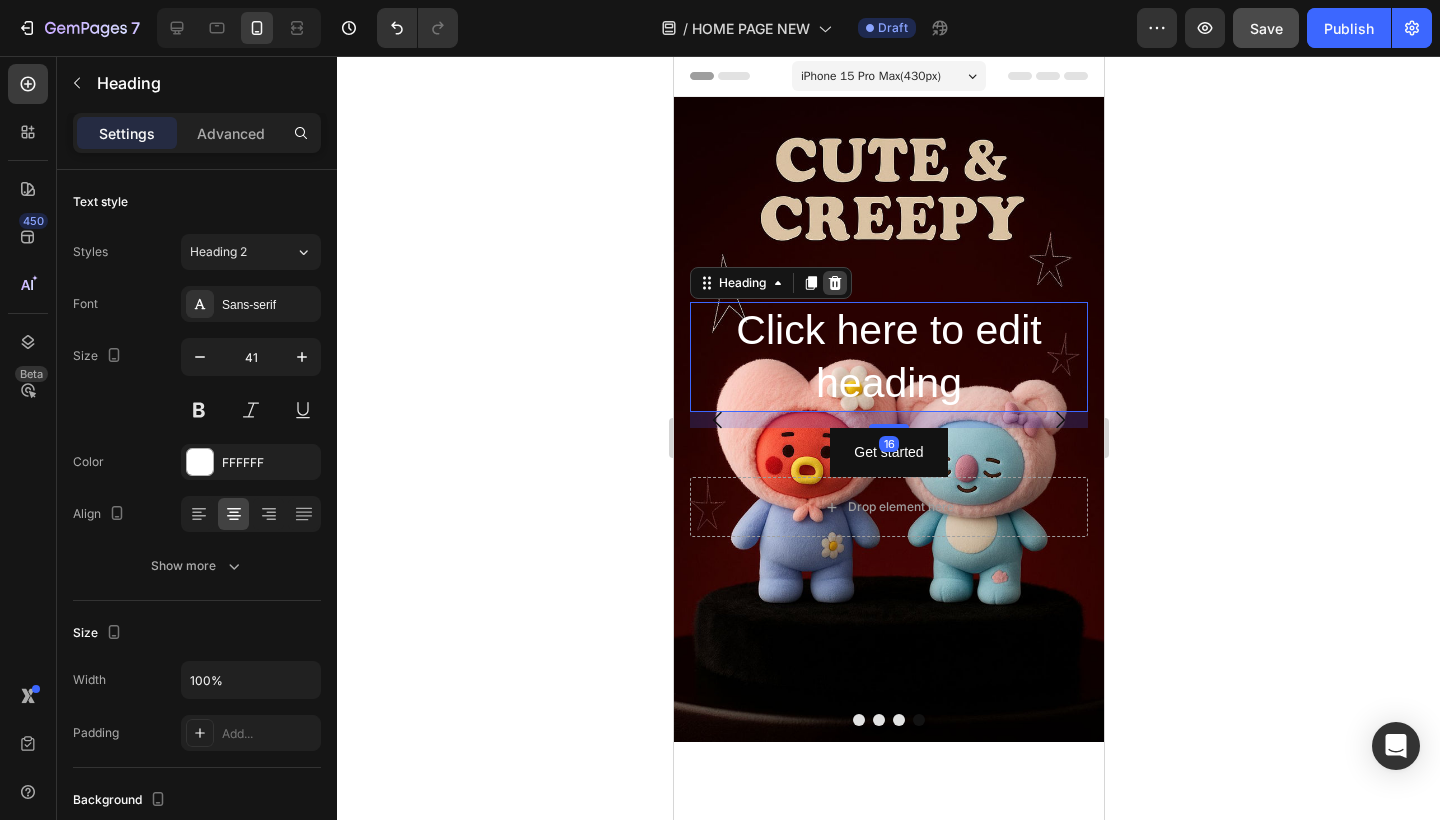 click at bounding box center [834, 283] 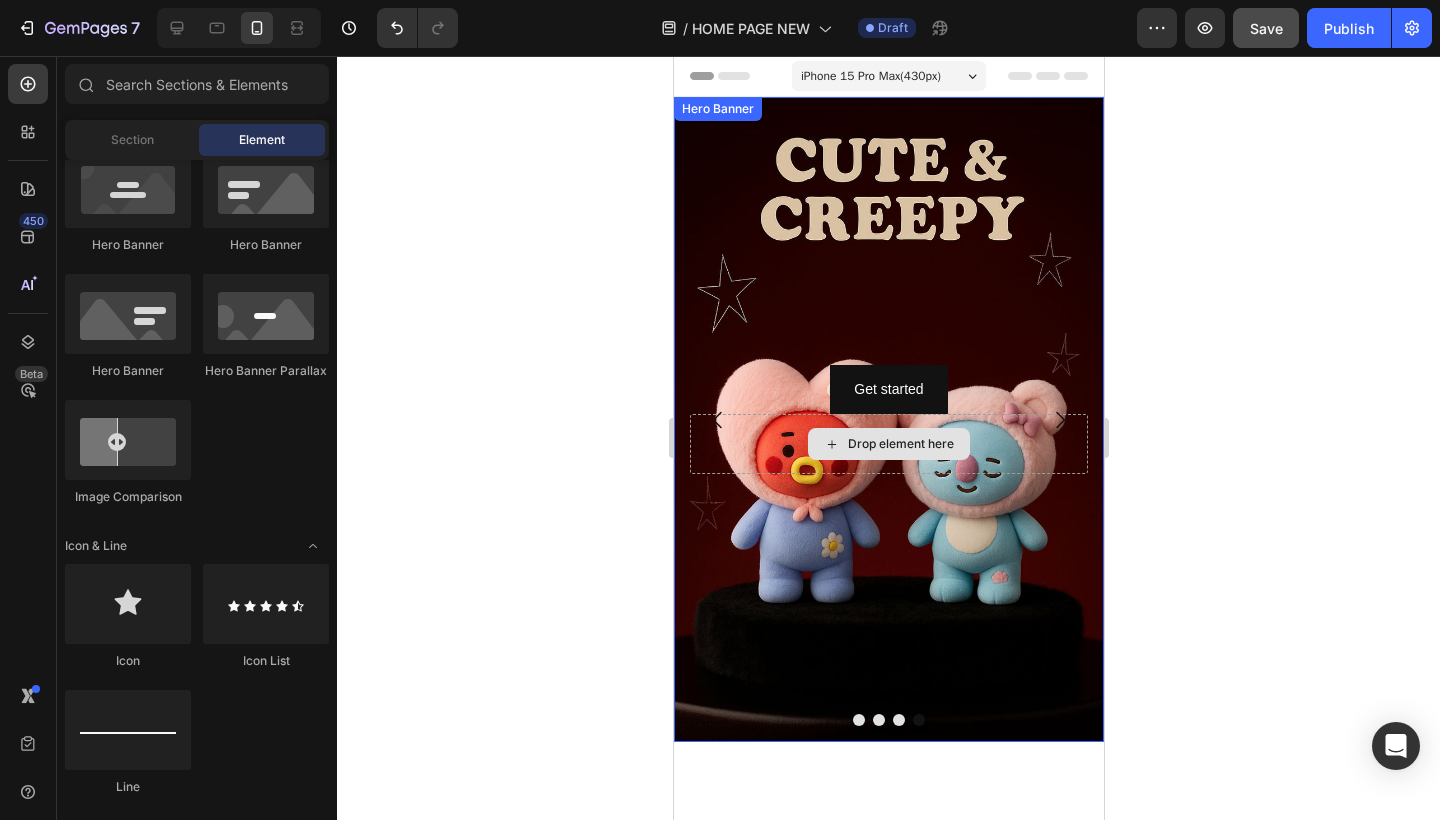 scroll, scrollTop: 19, scrollLeft: 0, axis: vertical 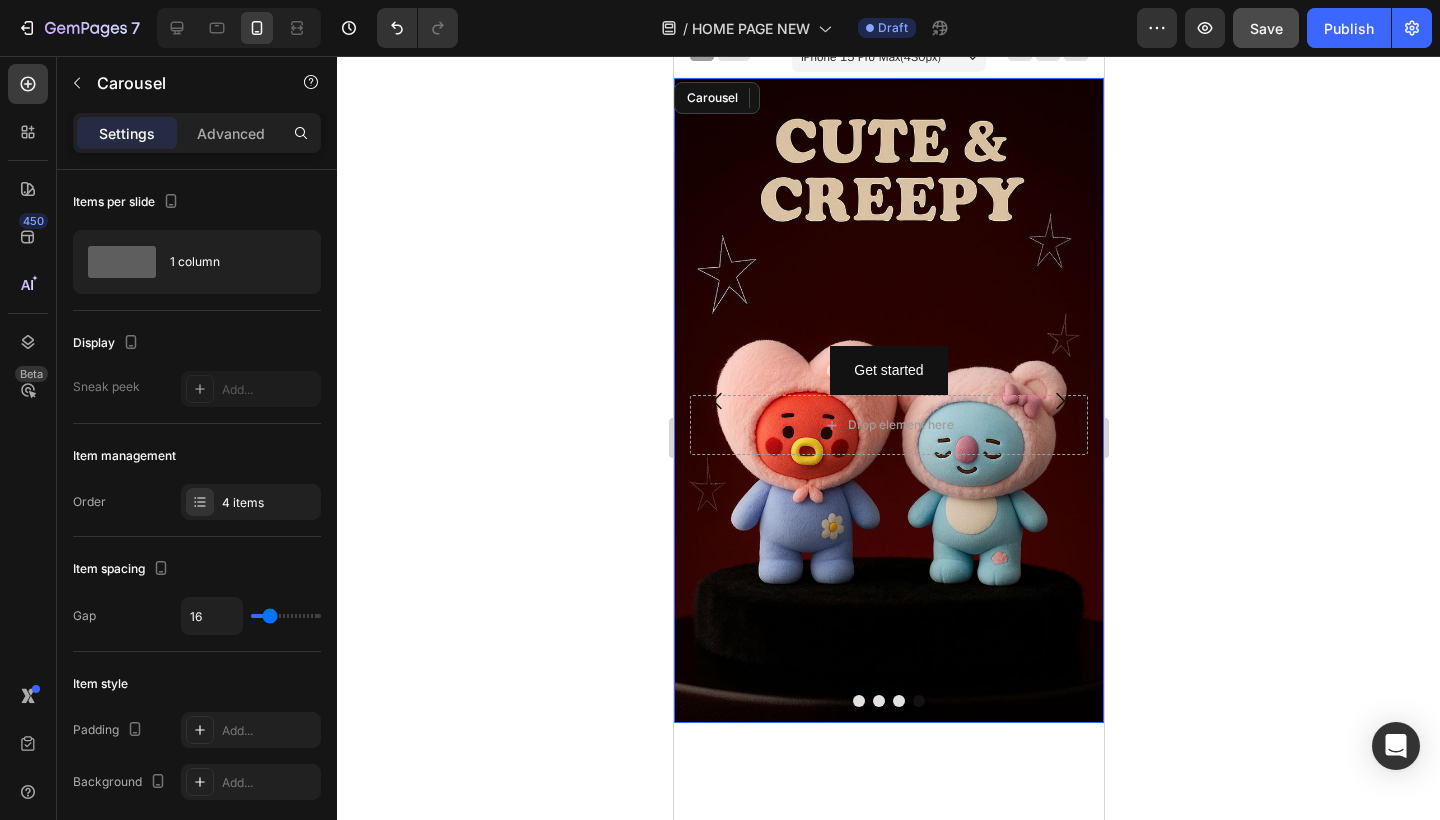 click at bounding box center [858, 701] 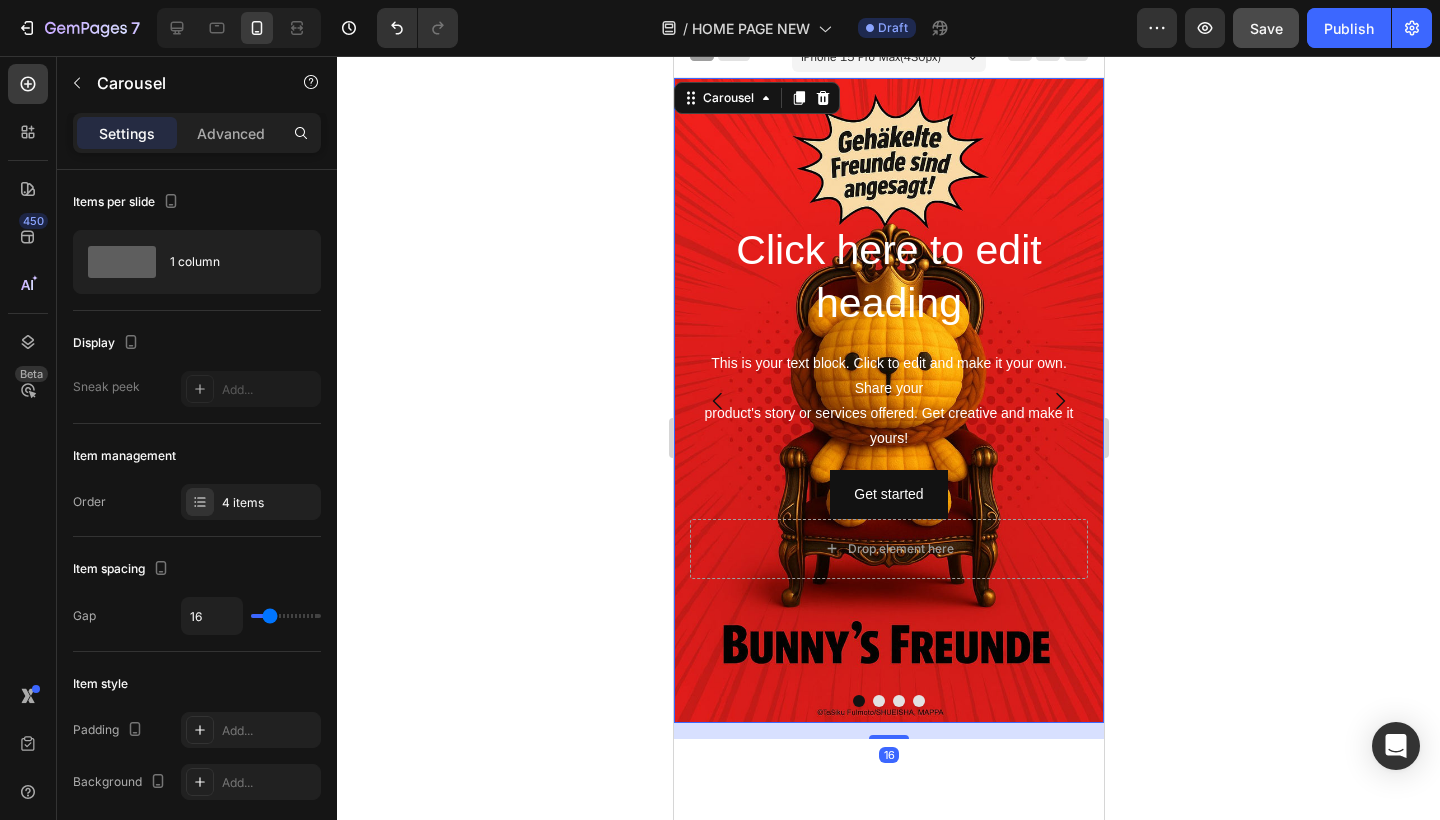click at bounding box center (888, 701) 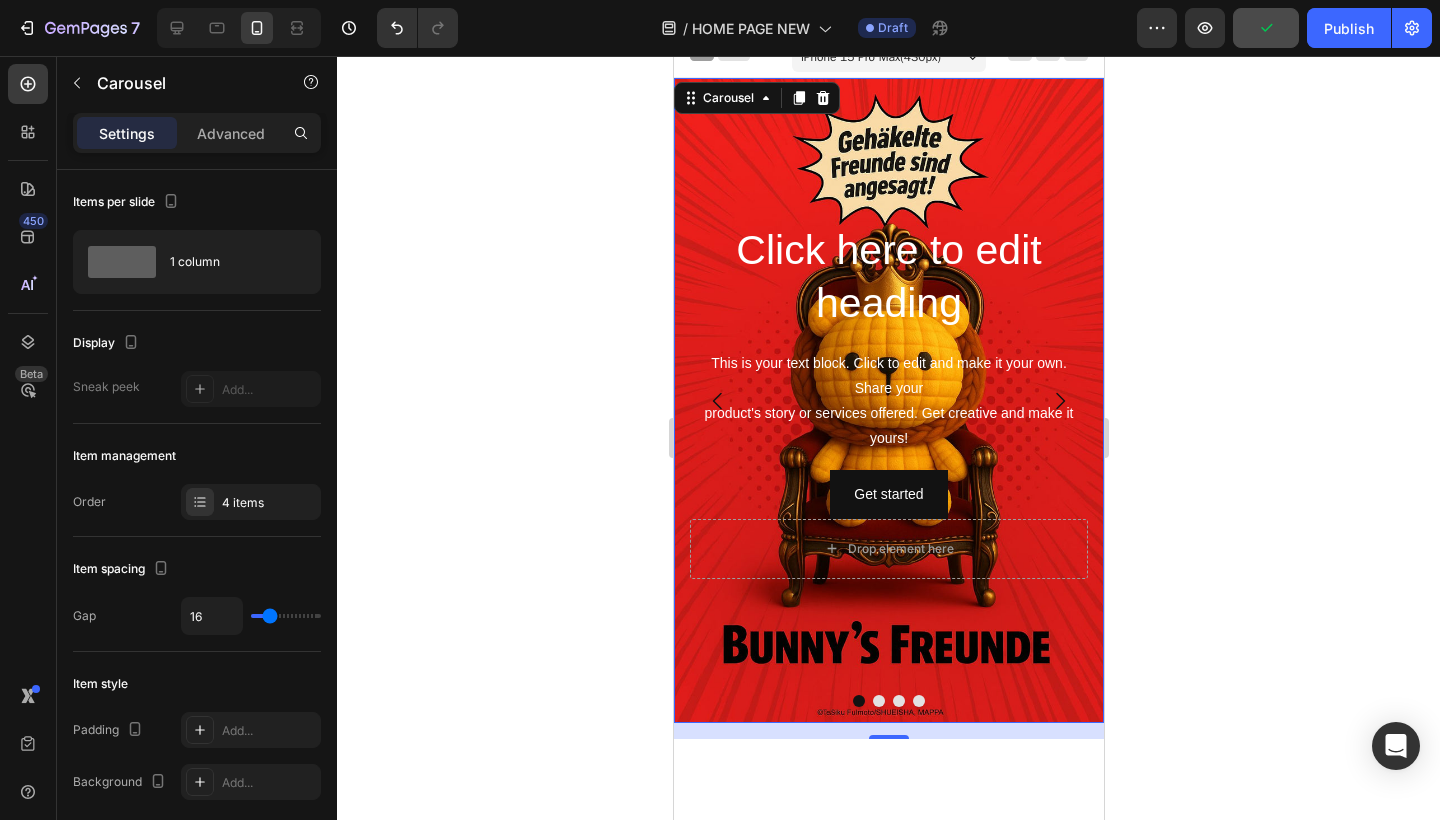 click at bounding box center (878, 701) 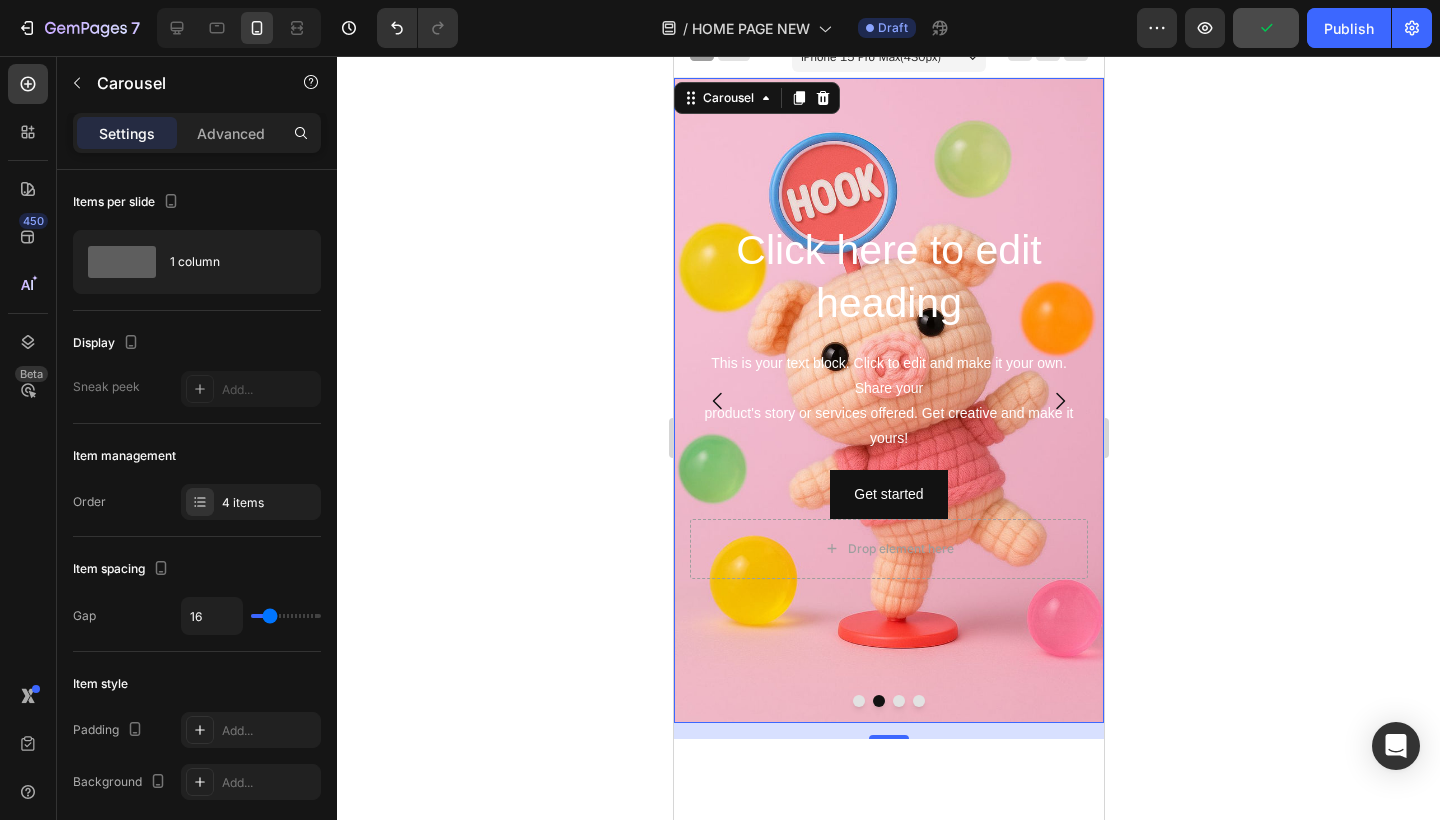 click at bounding box center (898, 701) 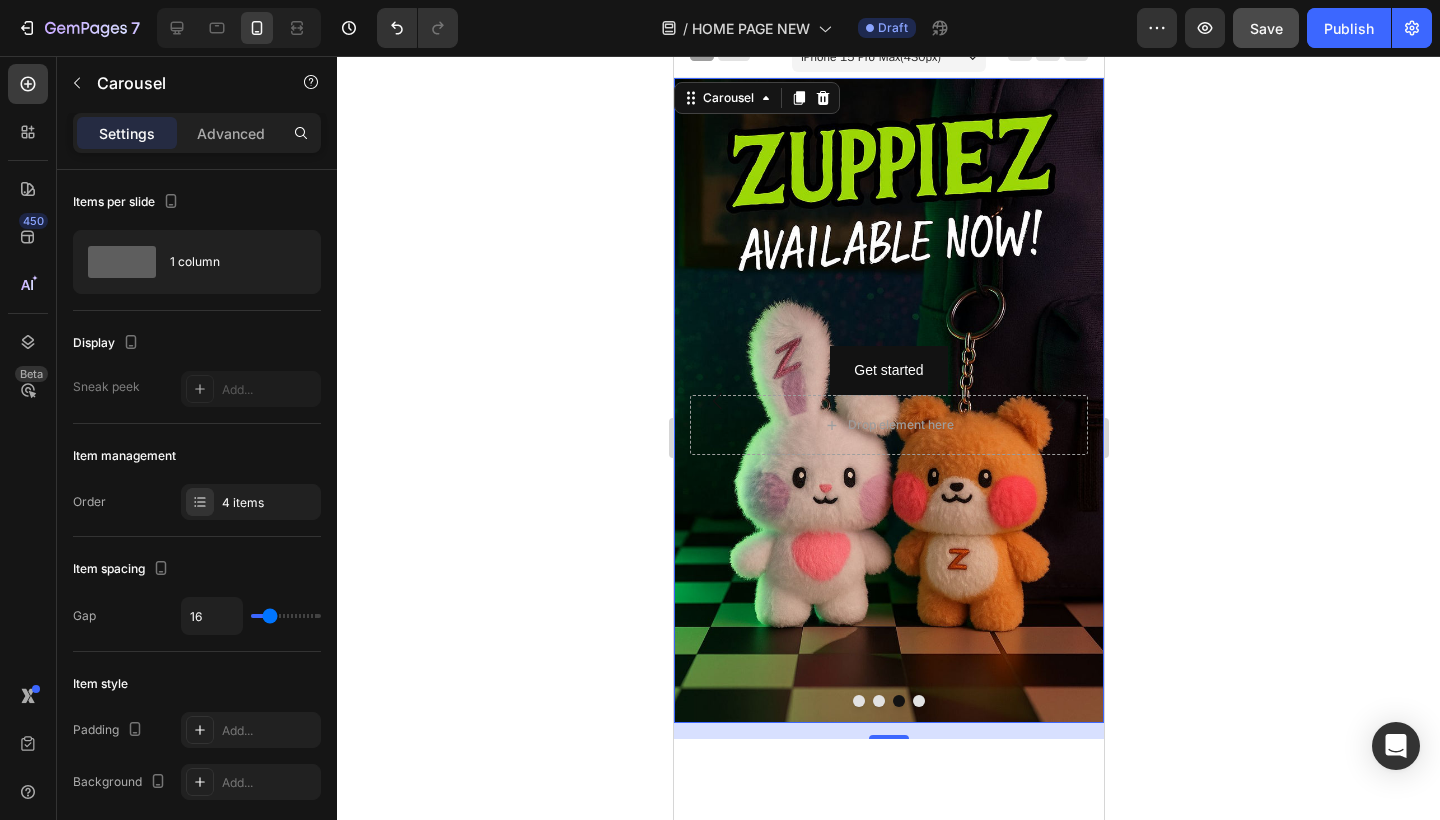 click at bounding box center (918, 701) 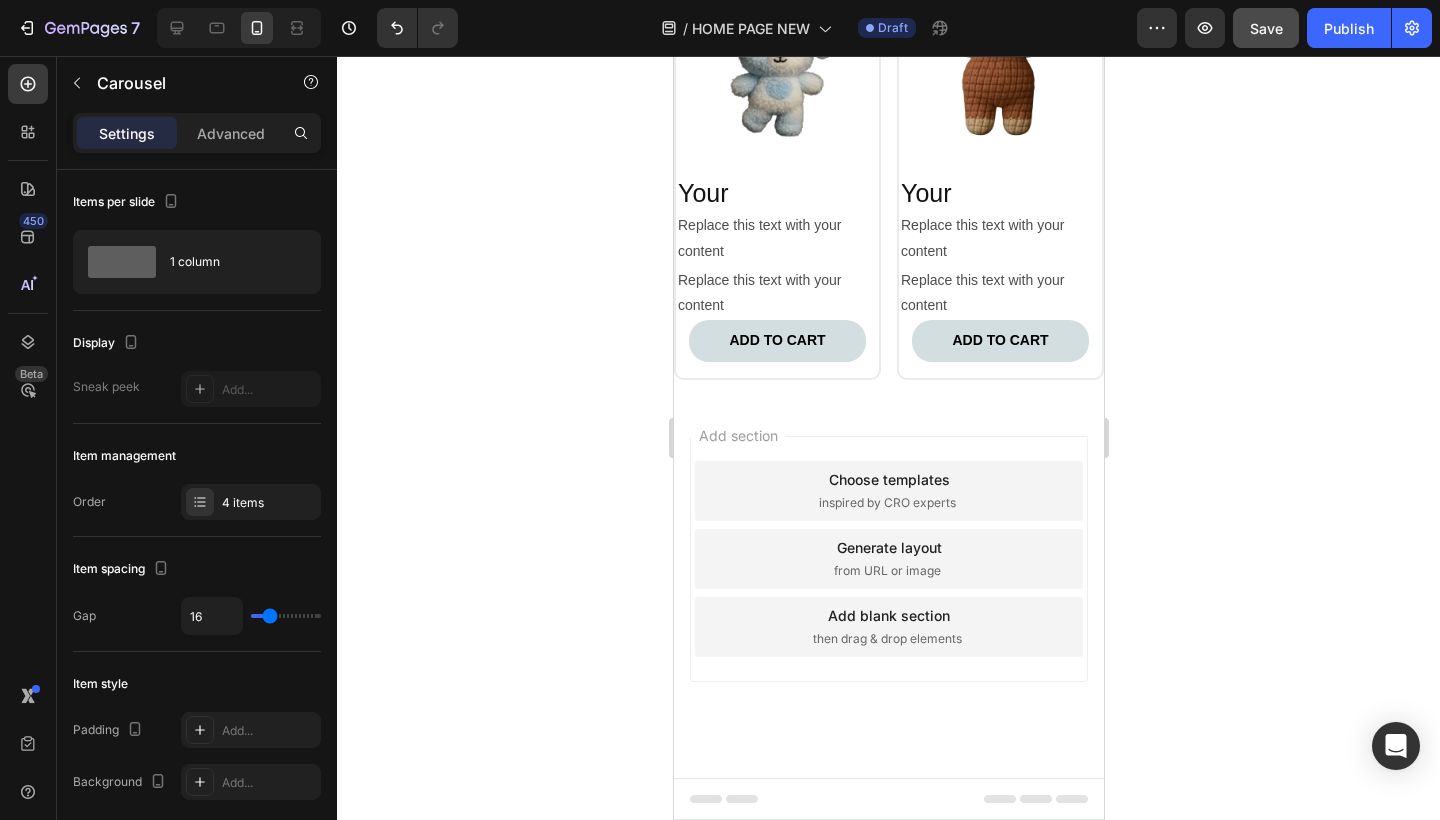 scroll, scrollTop: 5695, scrollLeft: 0, axis: vertical 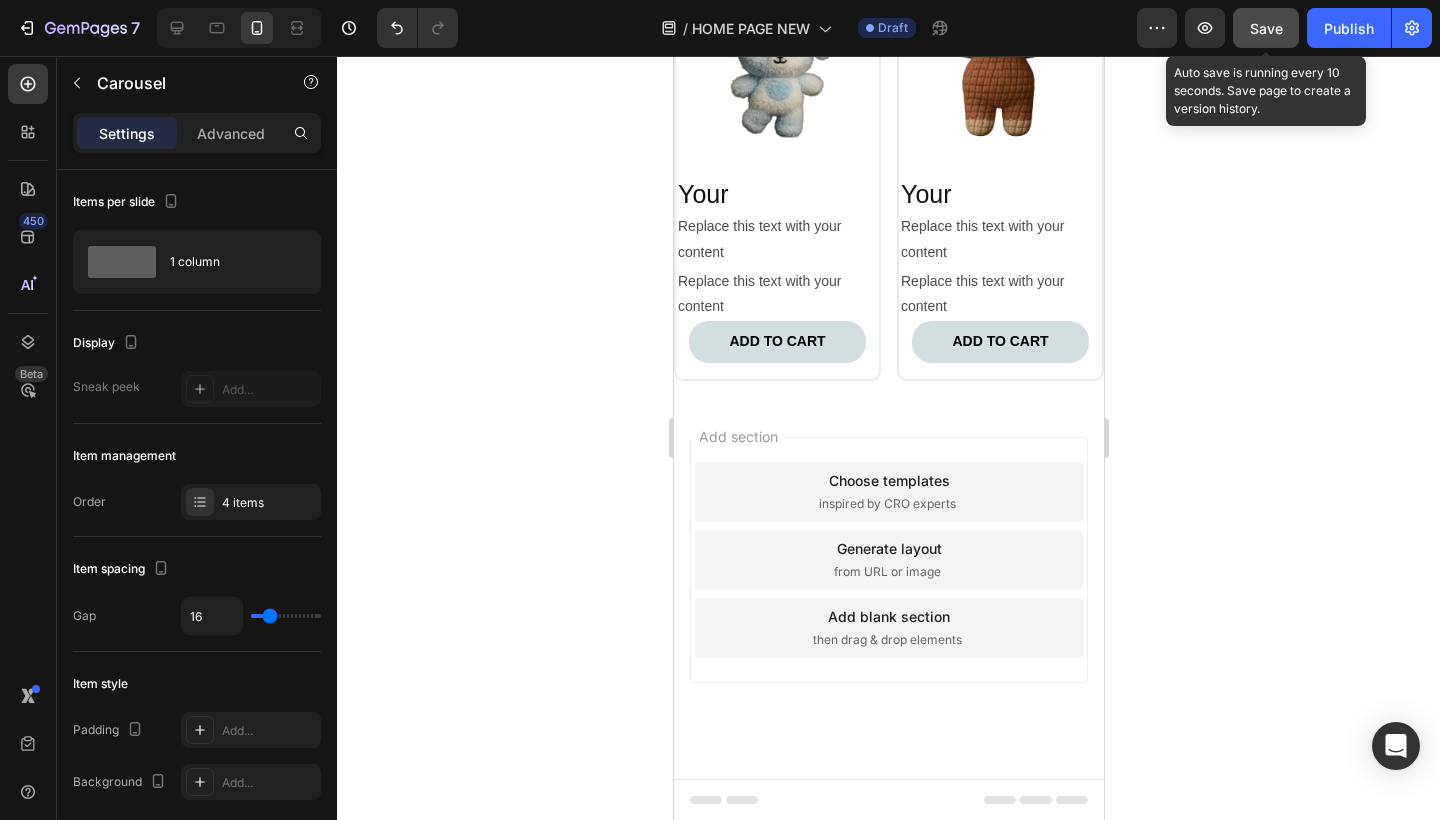 click on "Save" 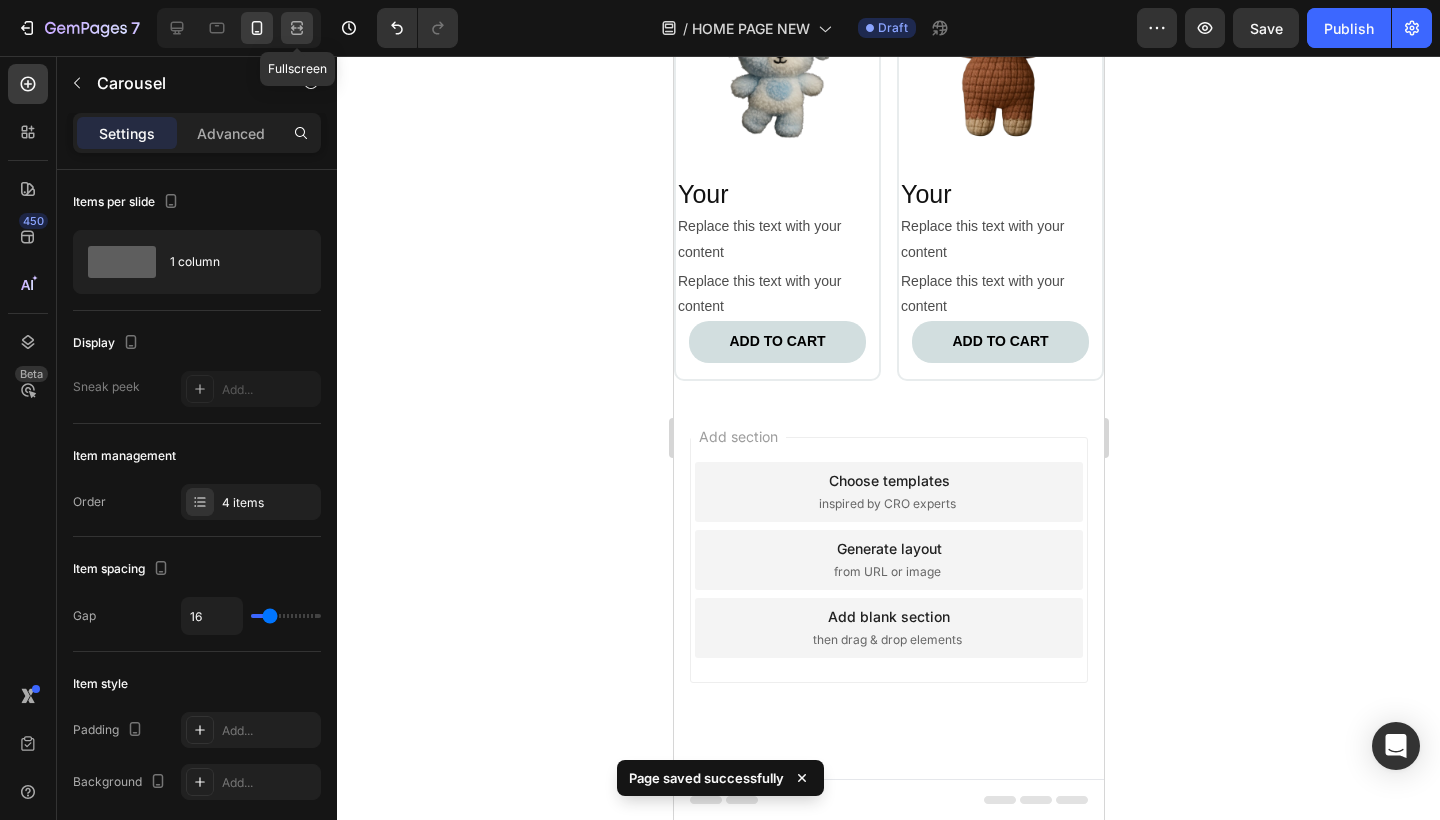 click 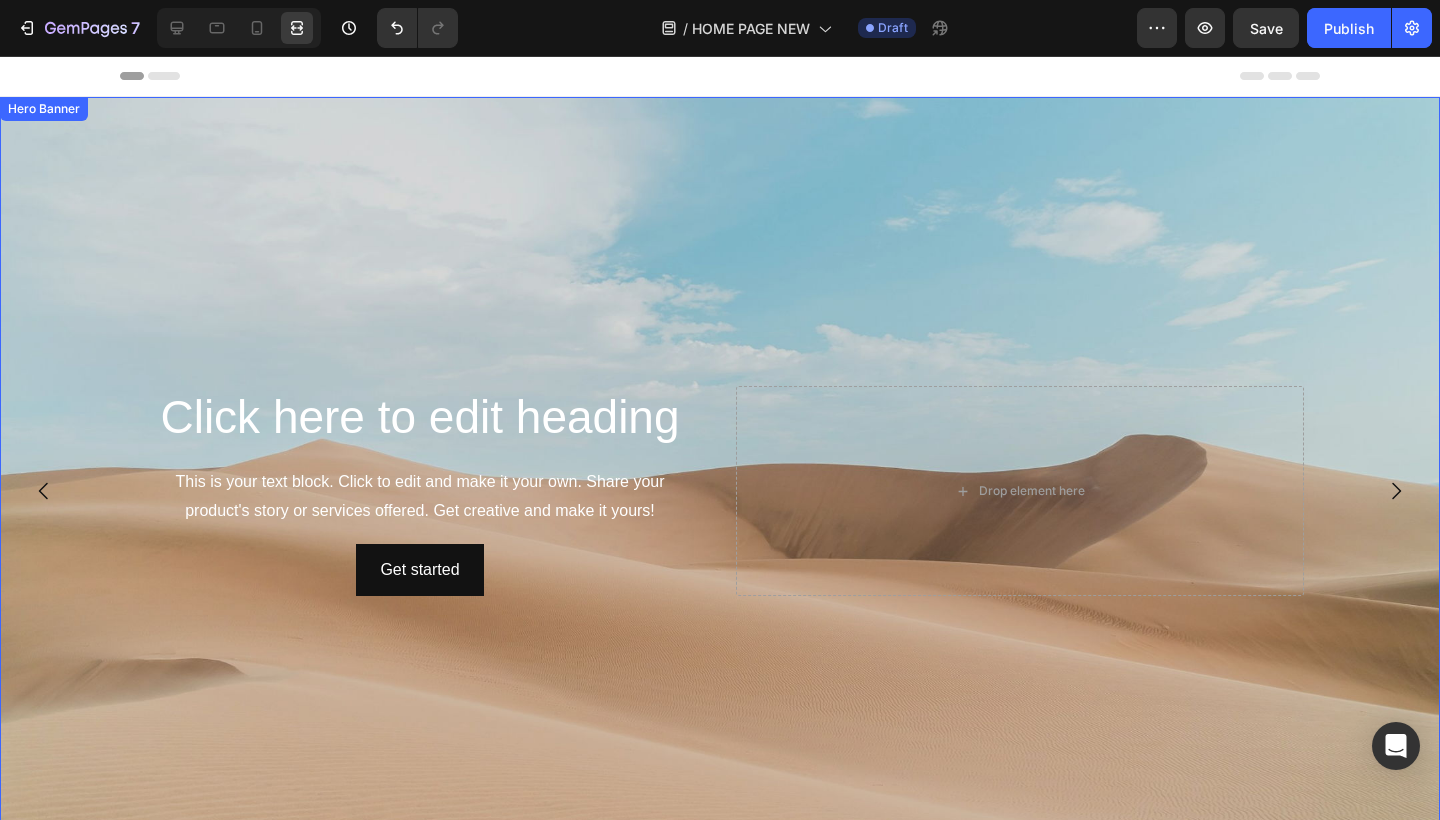 scroll, scrollTop: 0, scrollLeft: 0, axis: both 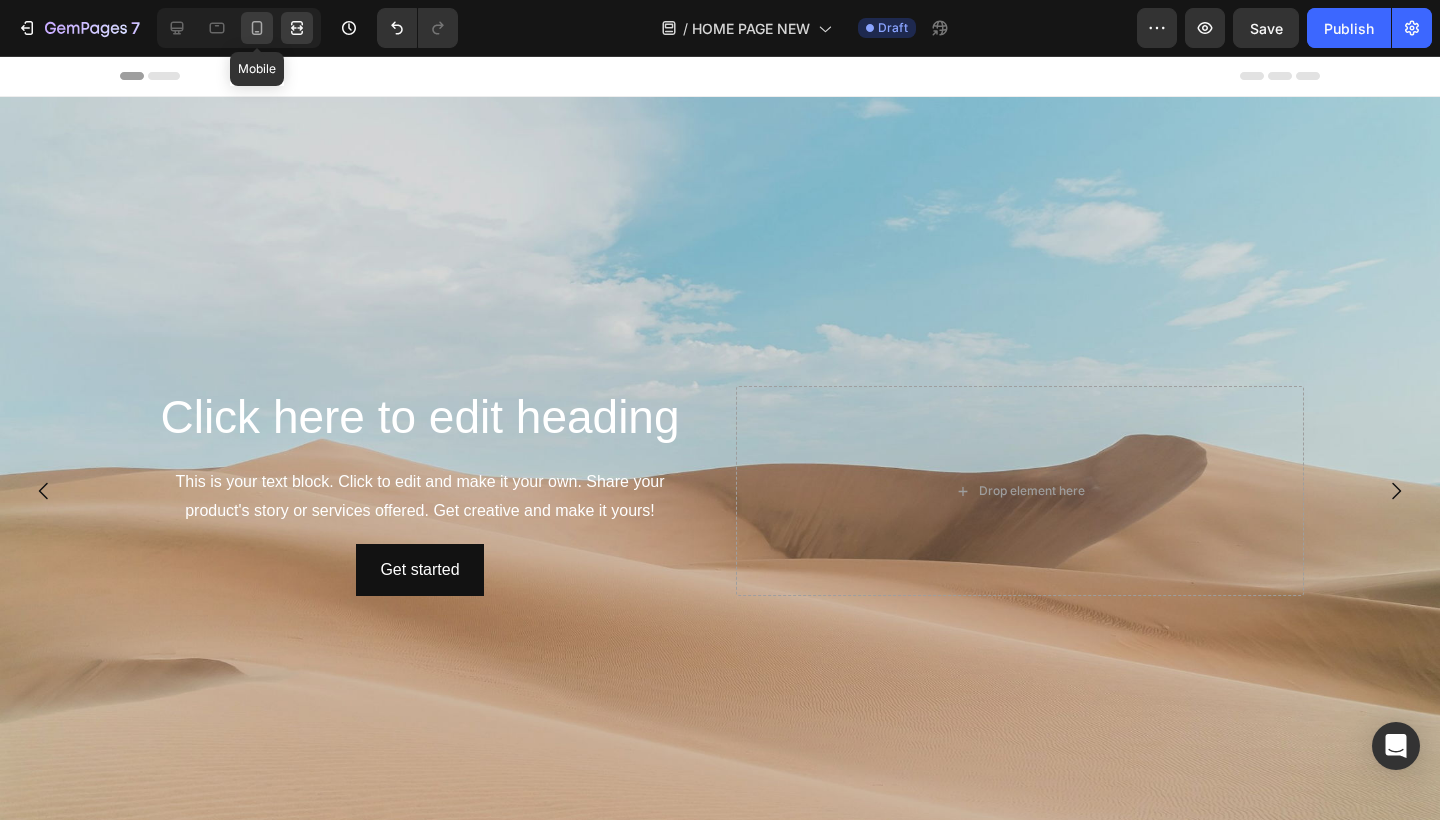 click 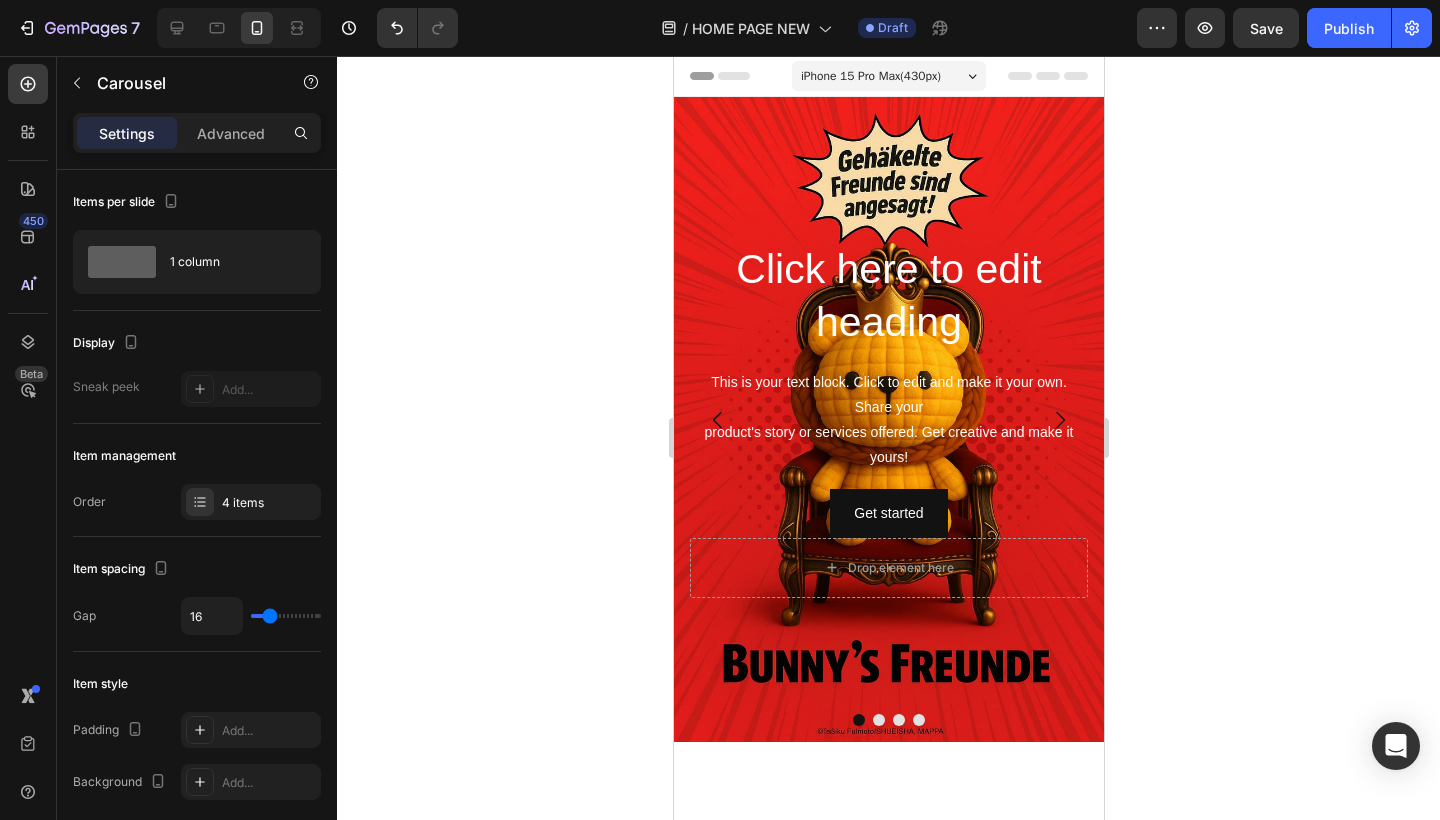 click at bounding box center (888, 419) 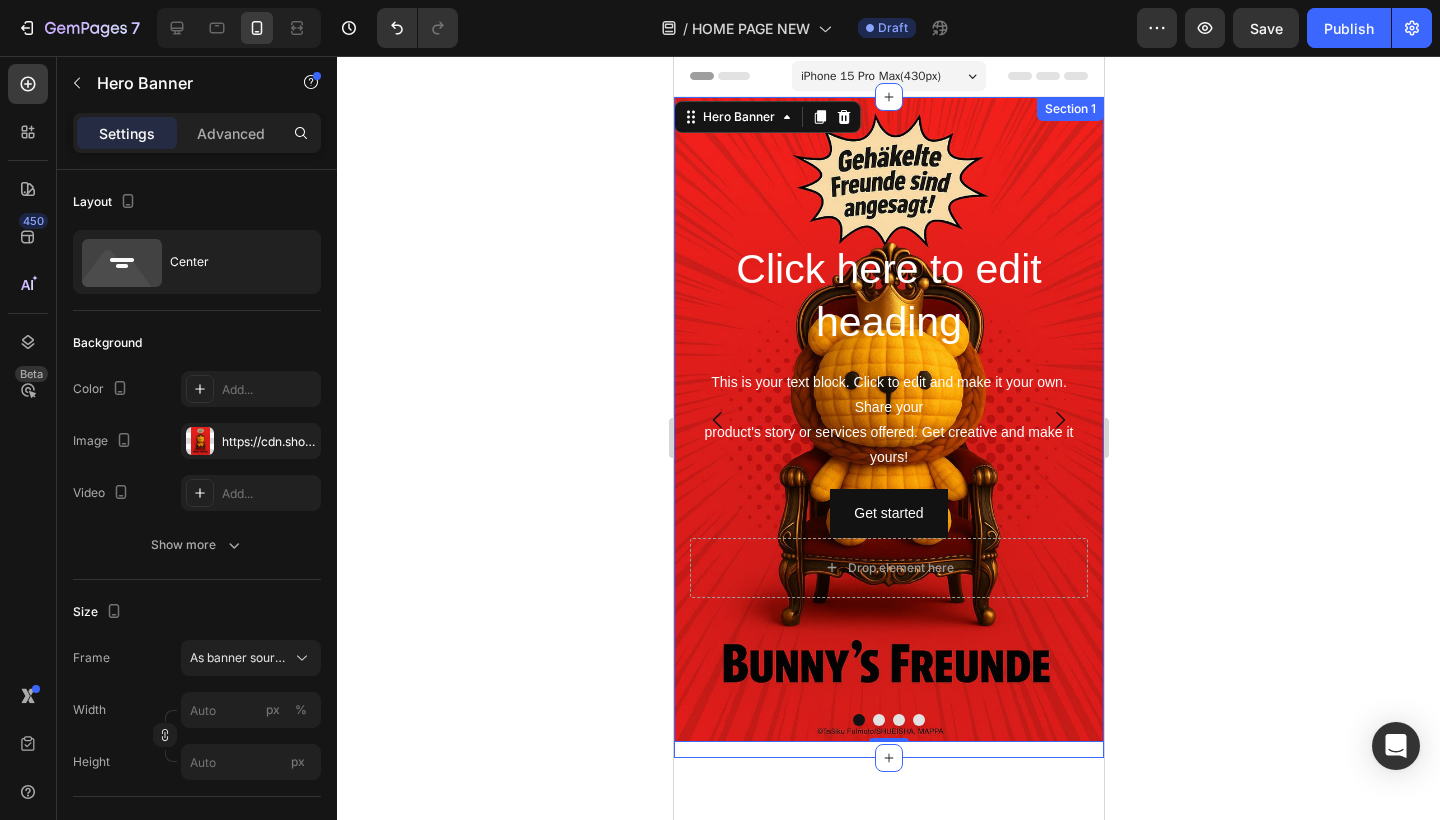 click on "Click here to edit heading Heading This is your text block. Click to edit and make it your own. Share your                       product's story or services offered. Get creative and make it yours! Text Block Get started Button
Drop element here Hero Banner   0 Click here to edit heading Heading This is your text block. Click to edit and make it your own. Share your                       product's story or services offered. Get creative and make it yours! Text Block Get started Button
Drop element here Hero Banner Get started Button
Drop element here Hero Banner Get started Button
Drop element here Hero Banner
Carousel" at bounding box center [888, 427] 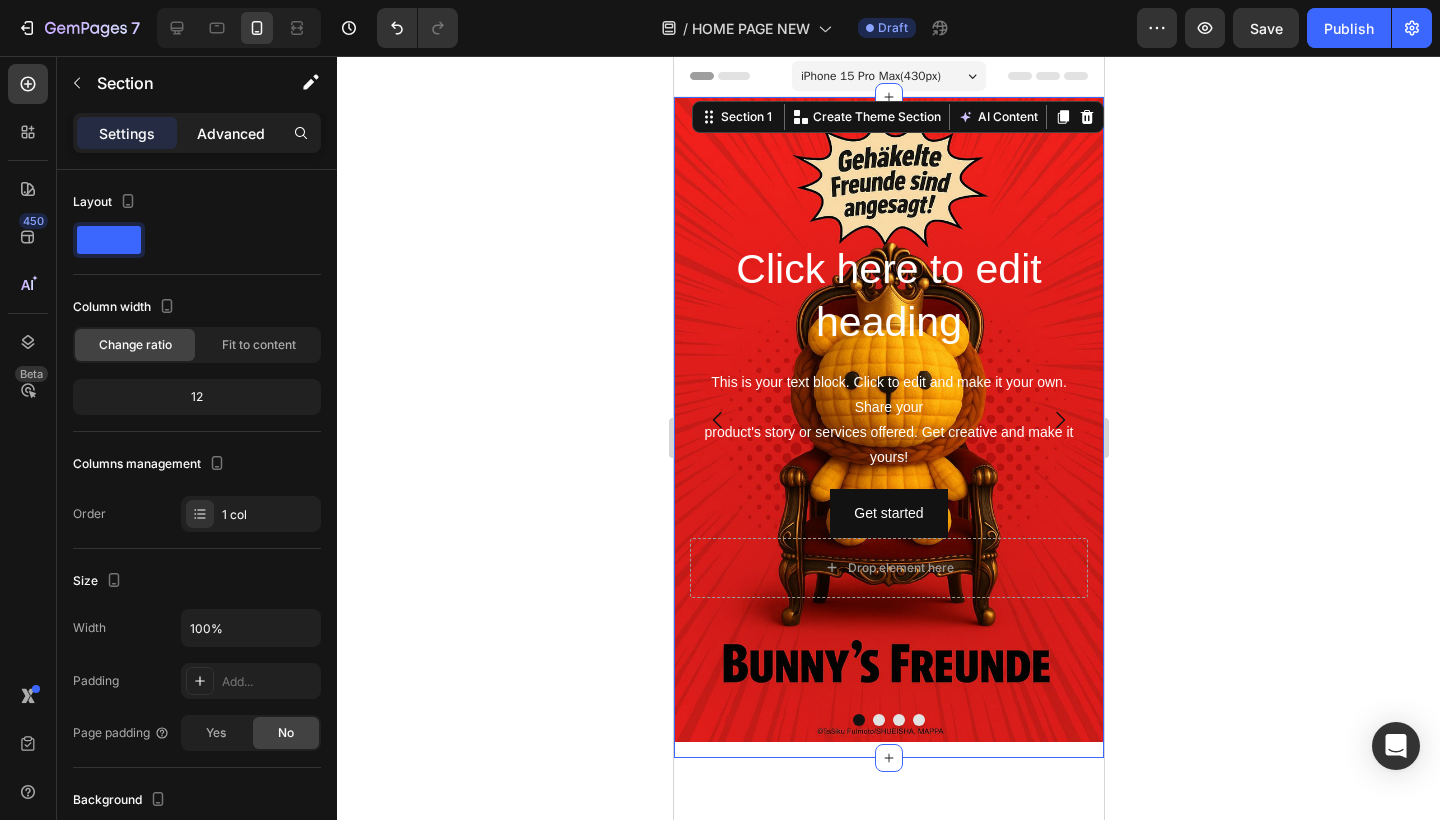 click on "Advanced" 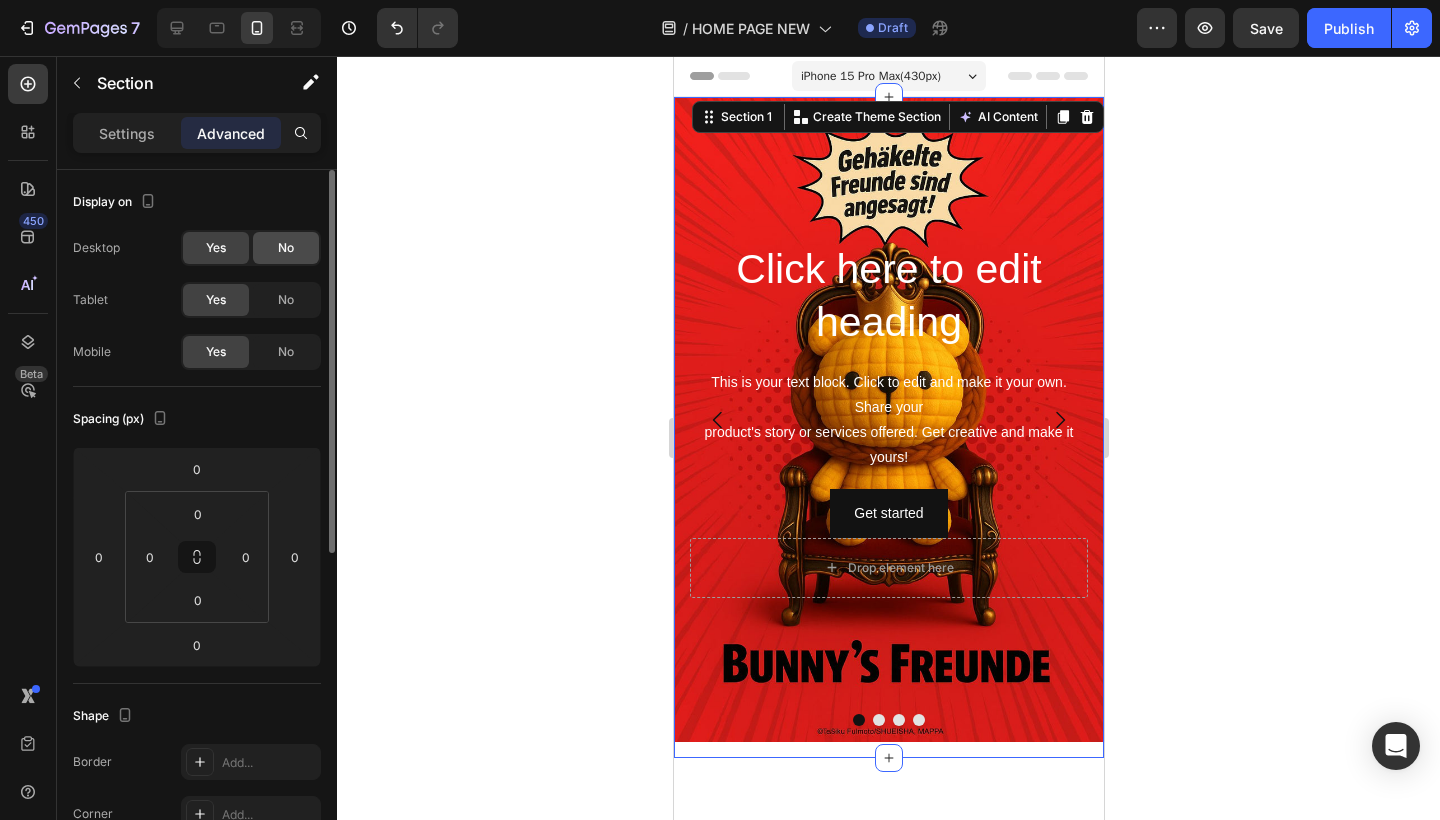 click on "No" 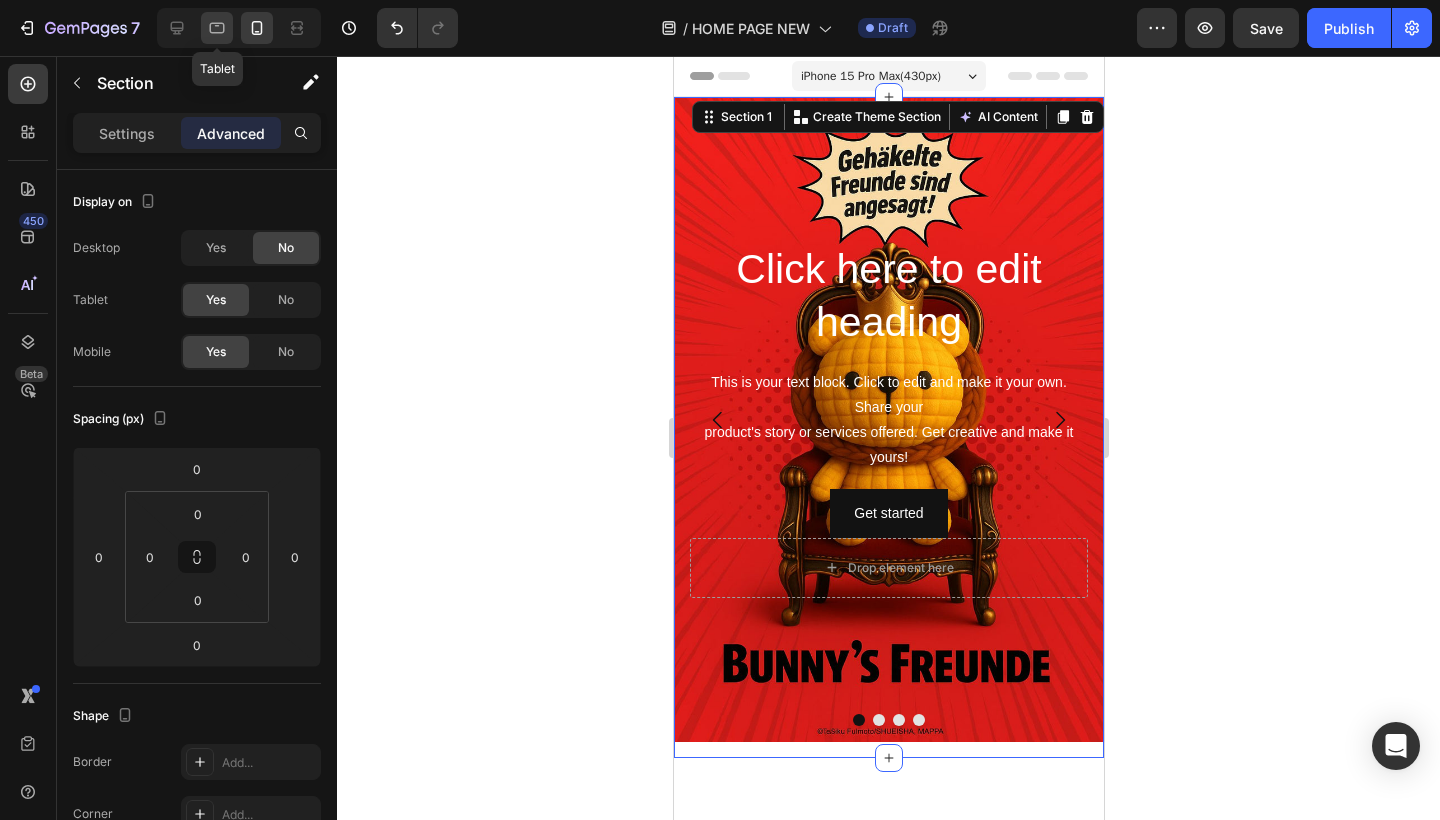 click 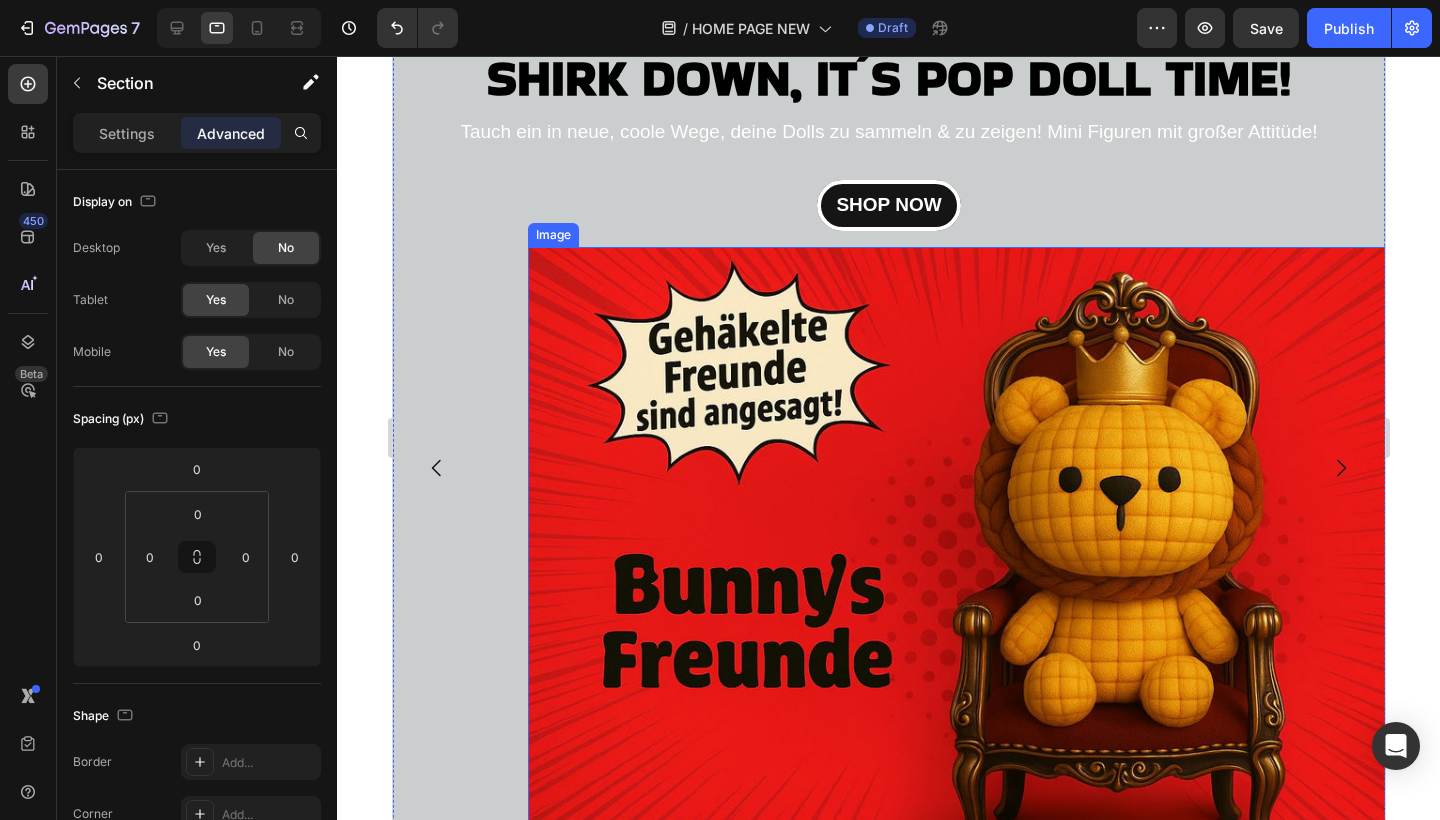 scroll, scrollTop: 714, scrollLeft: 0, axis: vertical 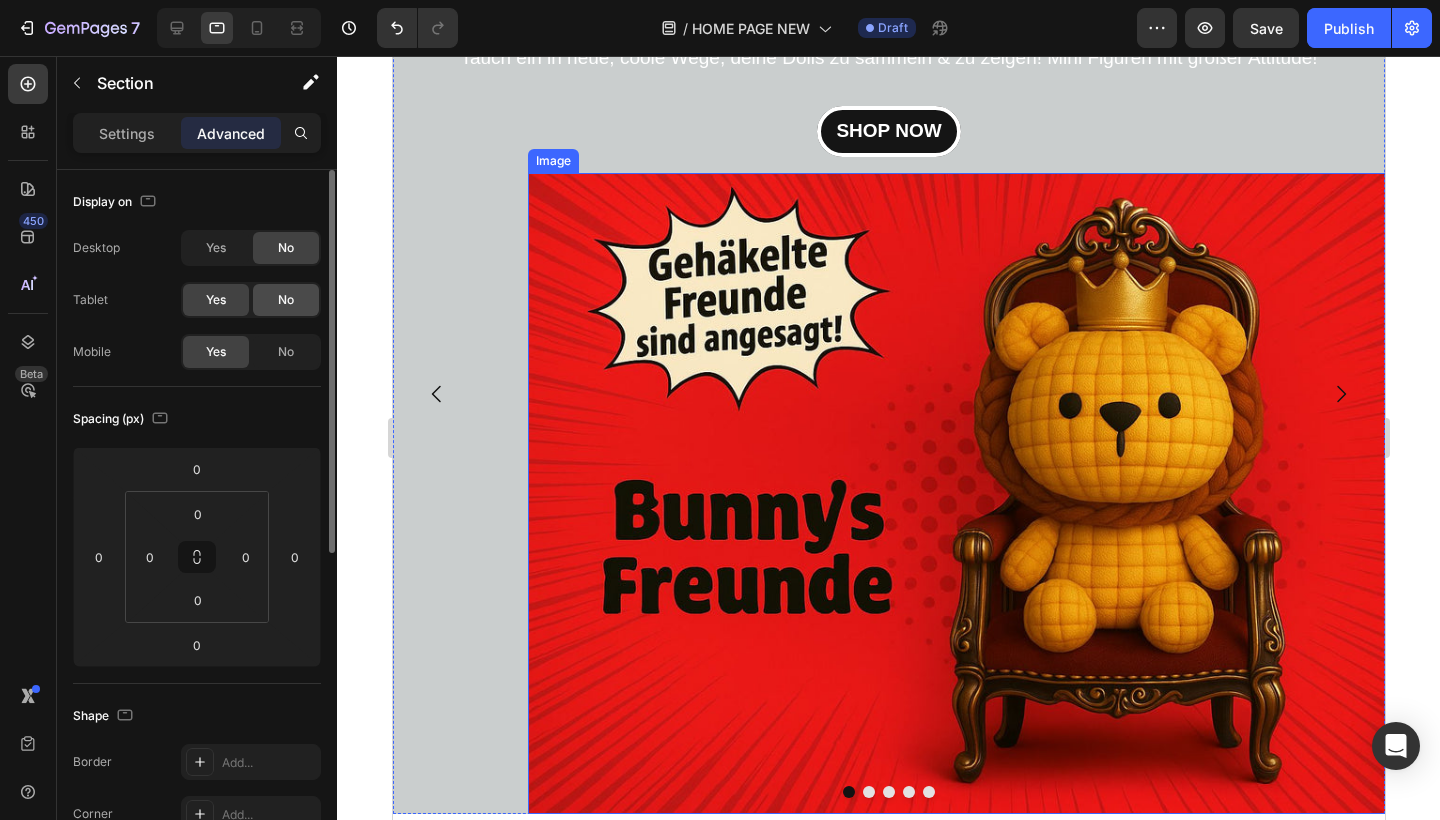 click on "No" 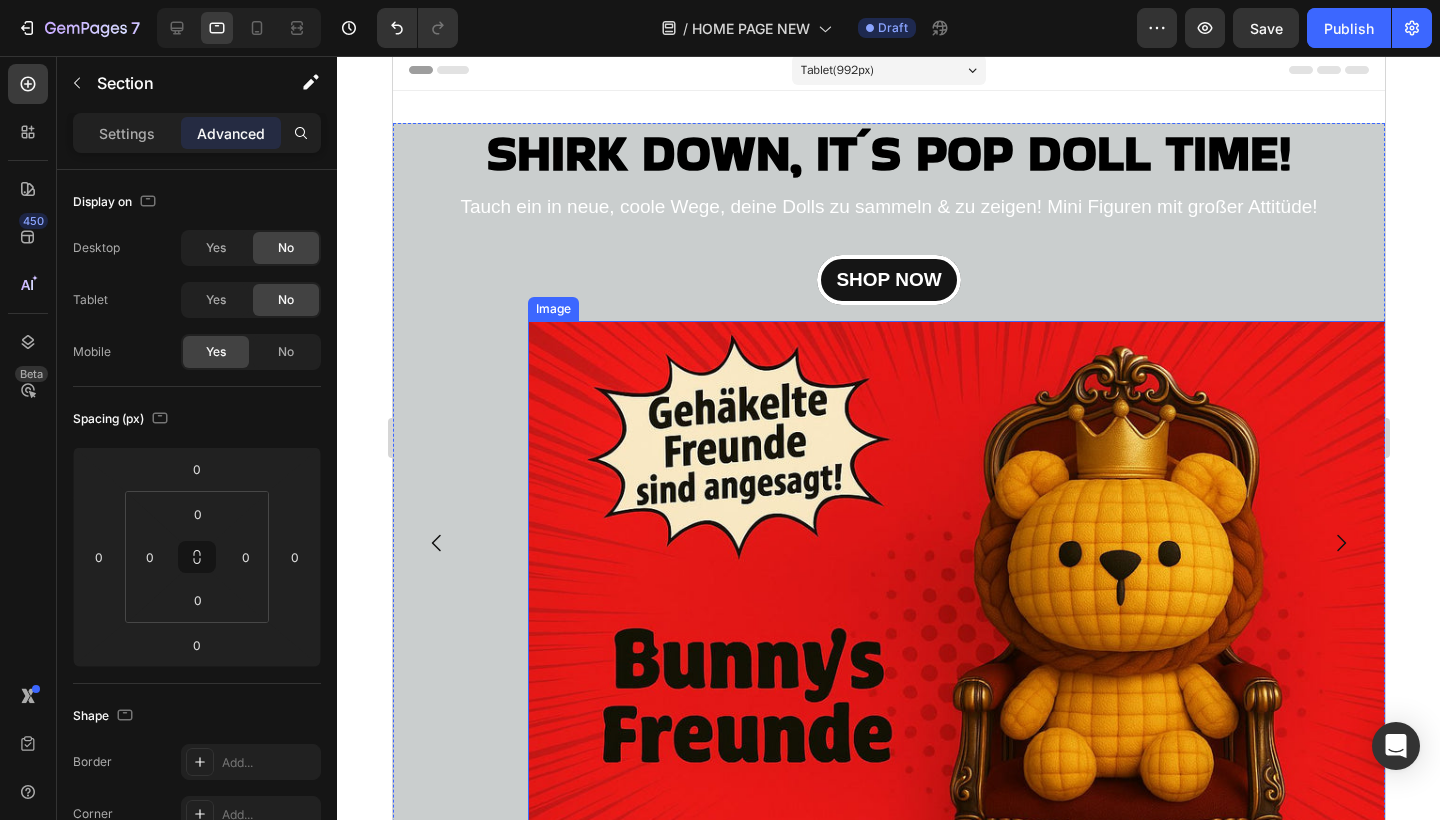 scroll, scrollTop: 14, scrollLeft: 0, axis: vertical 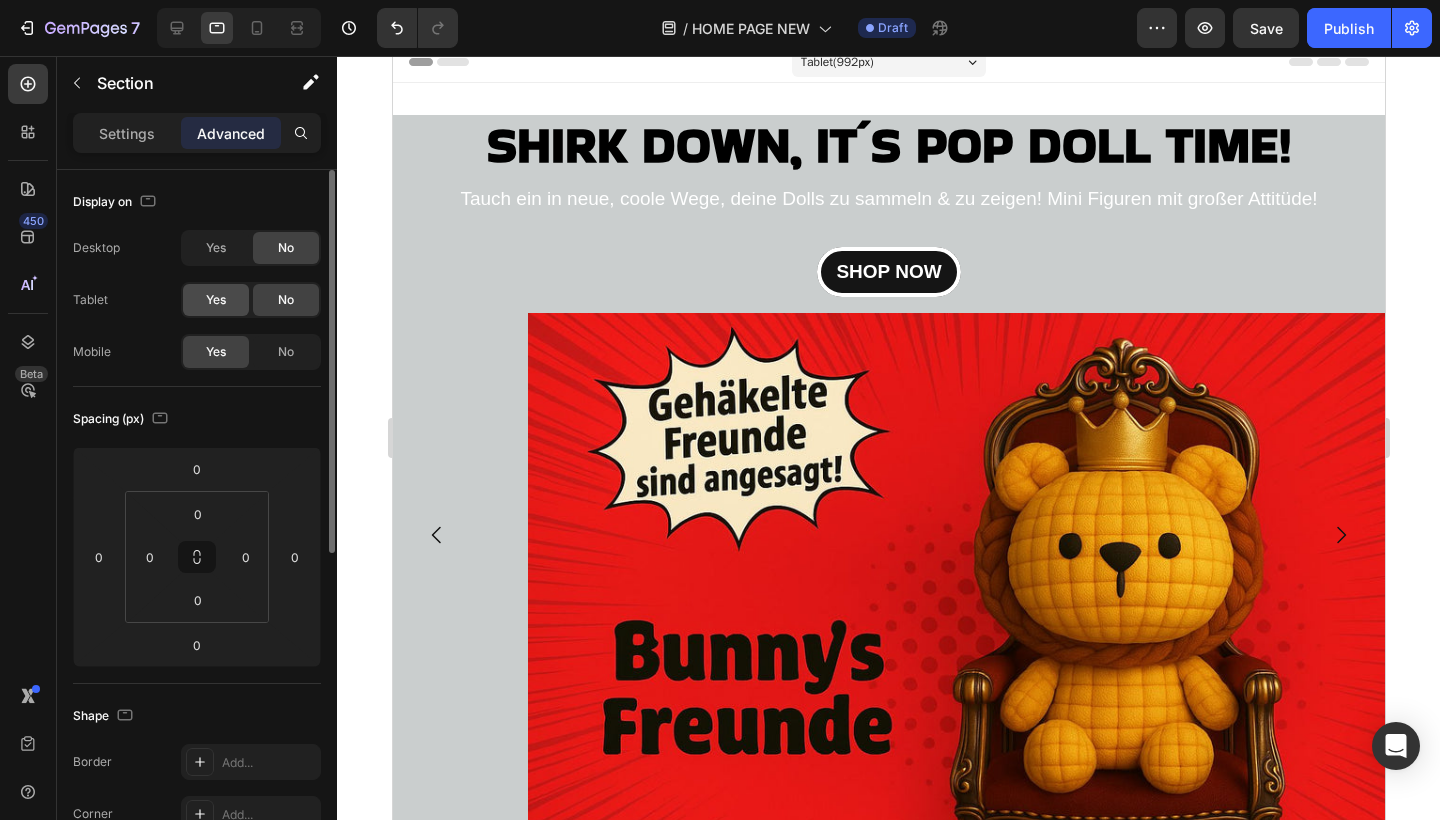 click on "Yes" 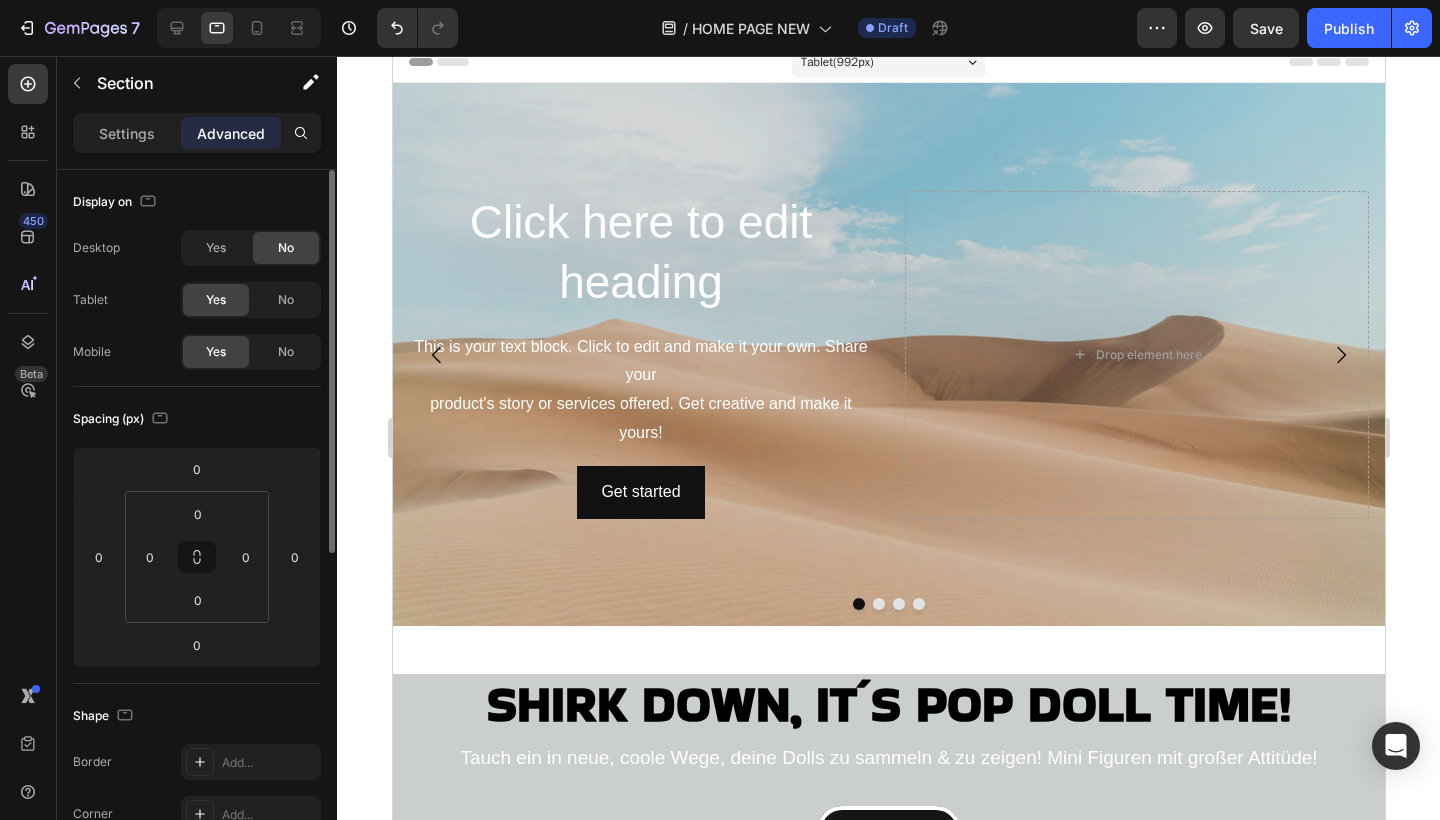 click on "Yes" 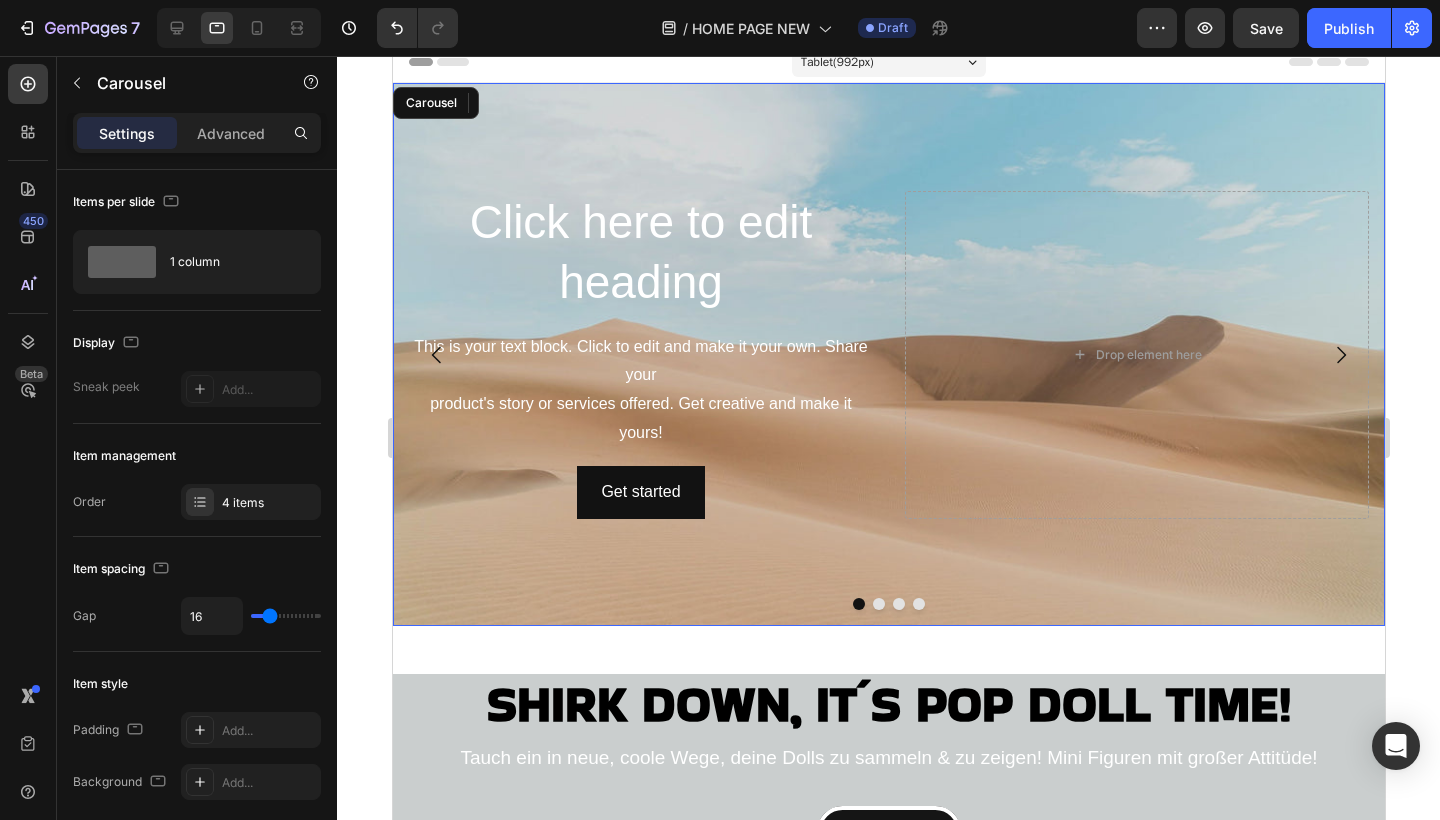 click 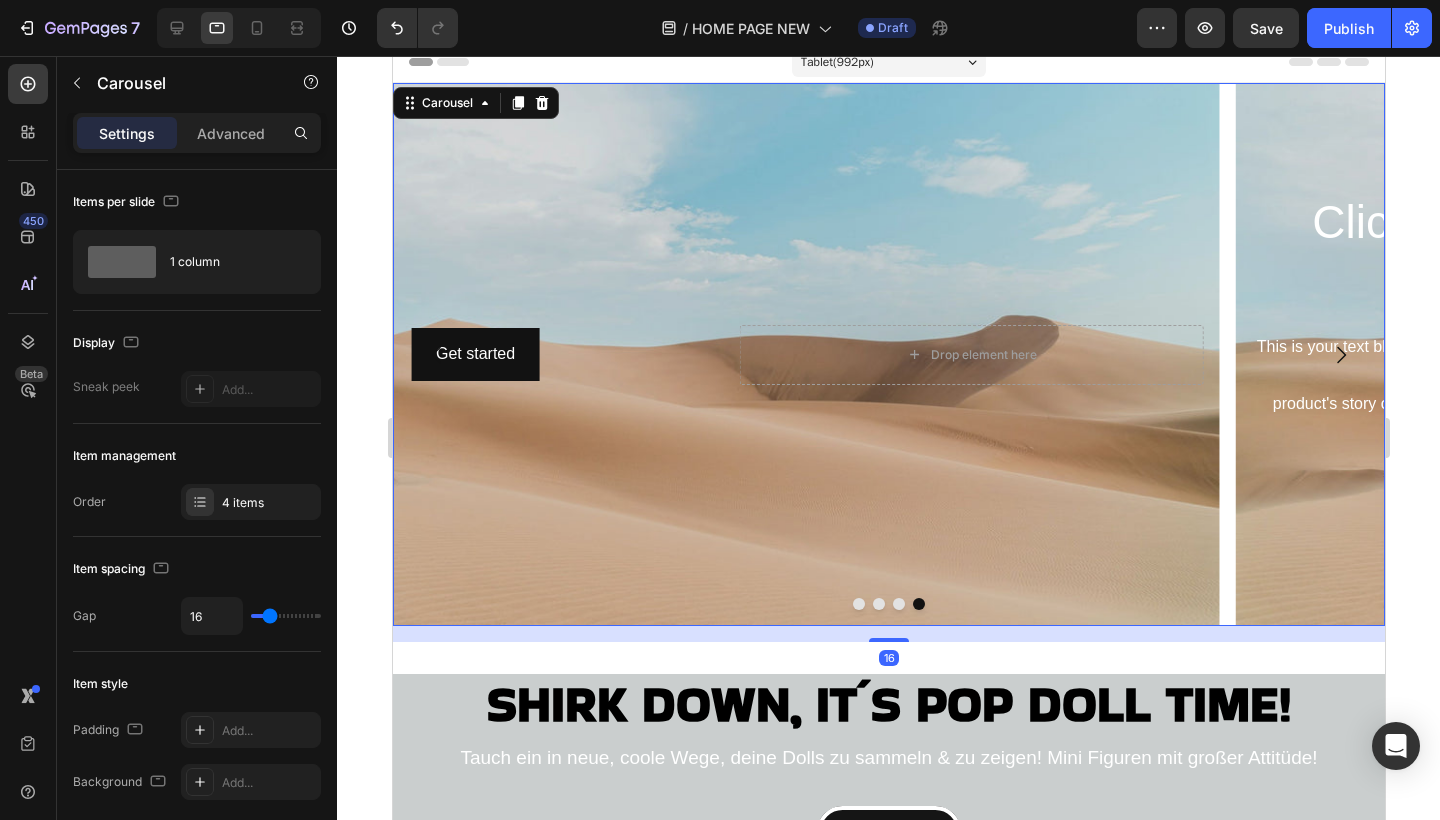 click 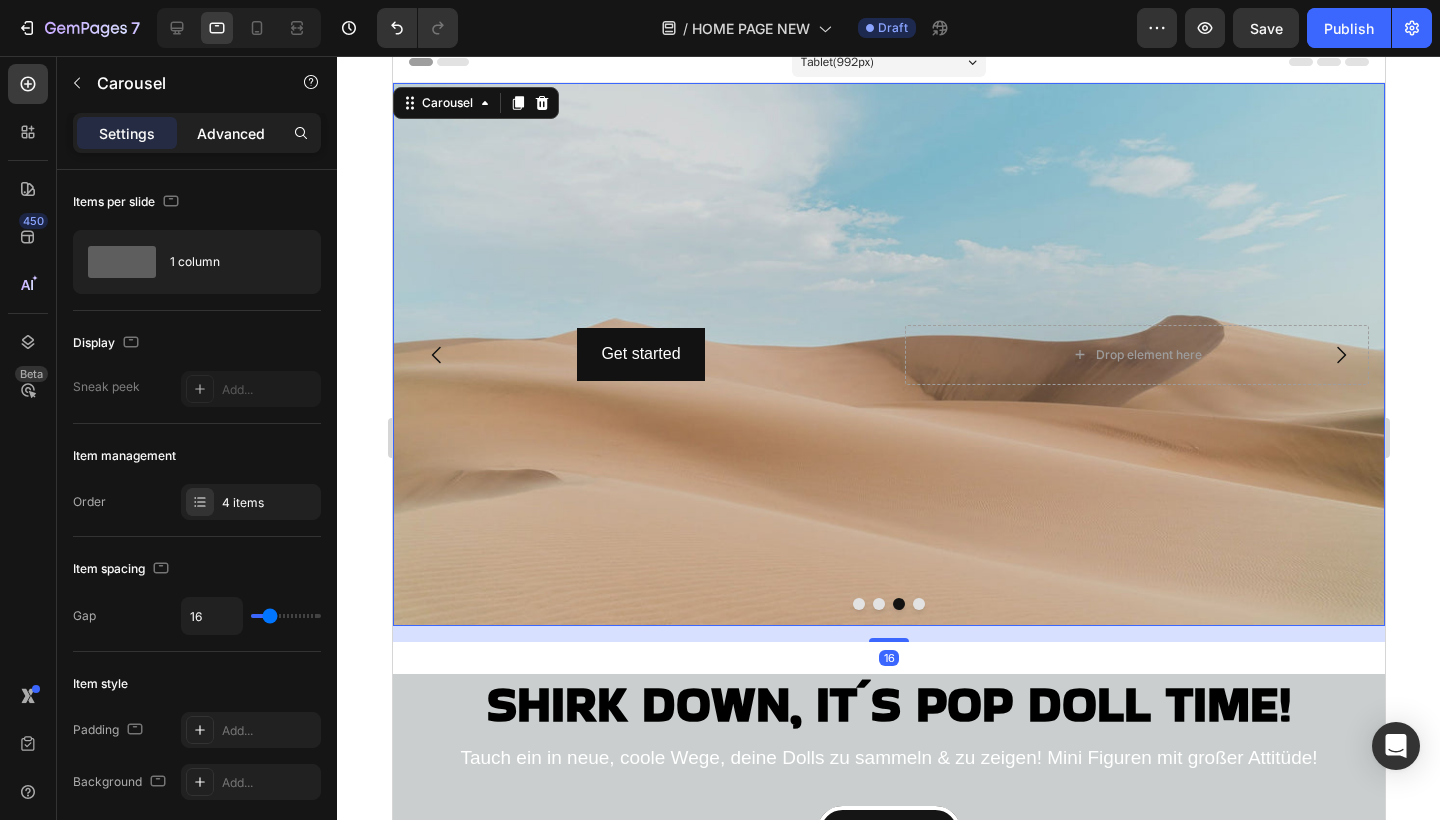 click on "Advanced" at bounding box center [231, 133] 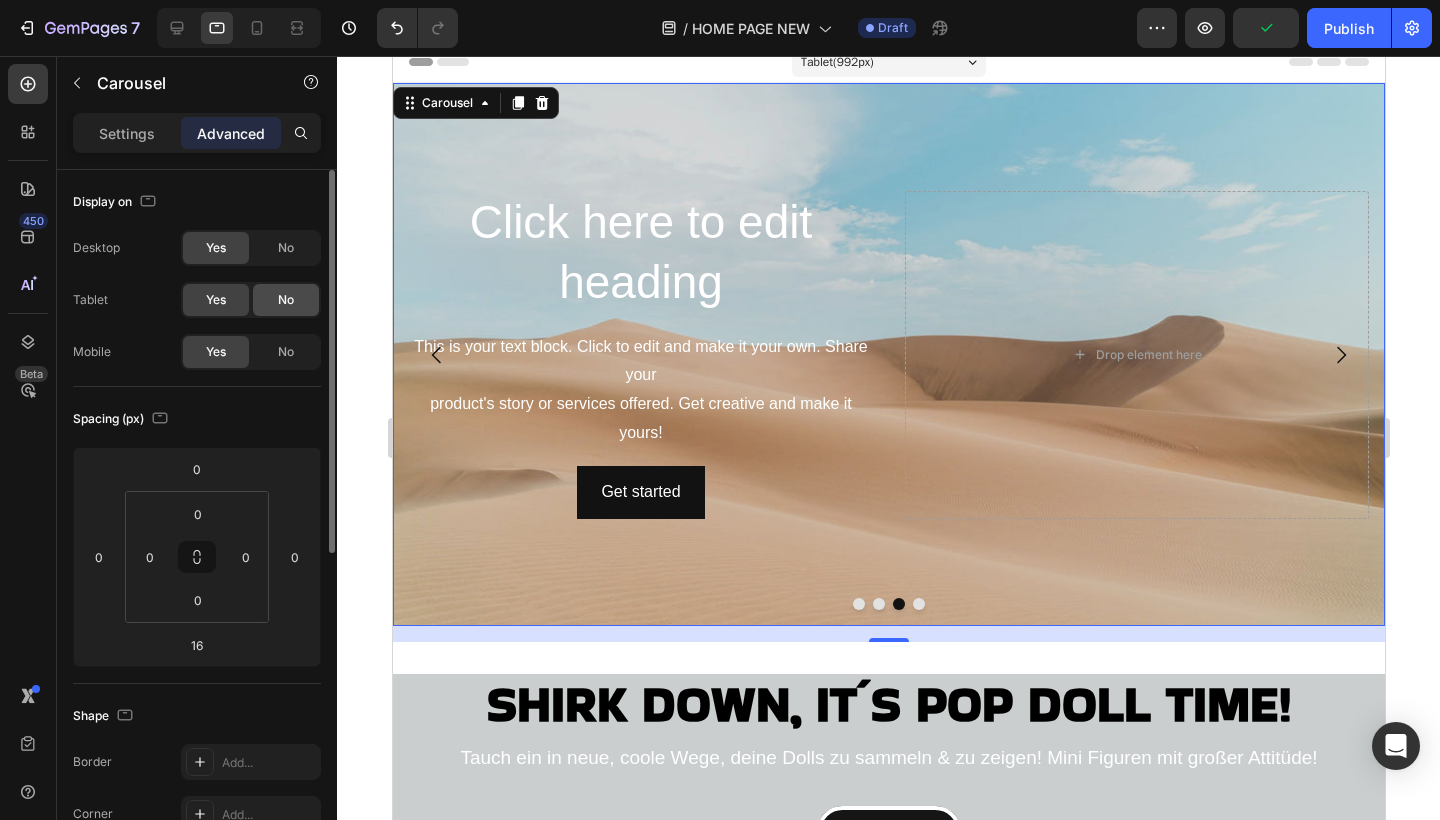 click on "No" 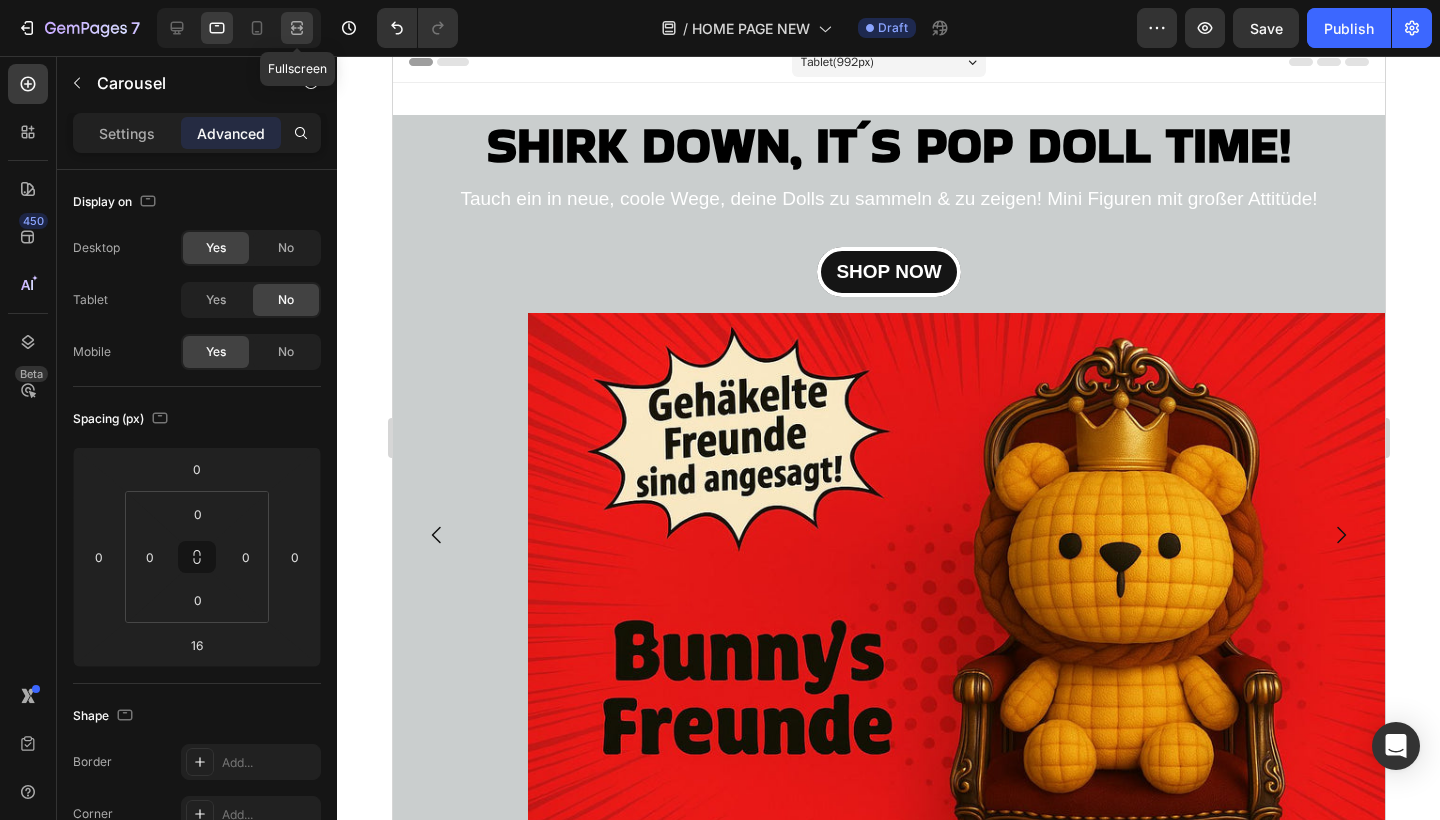 click 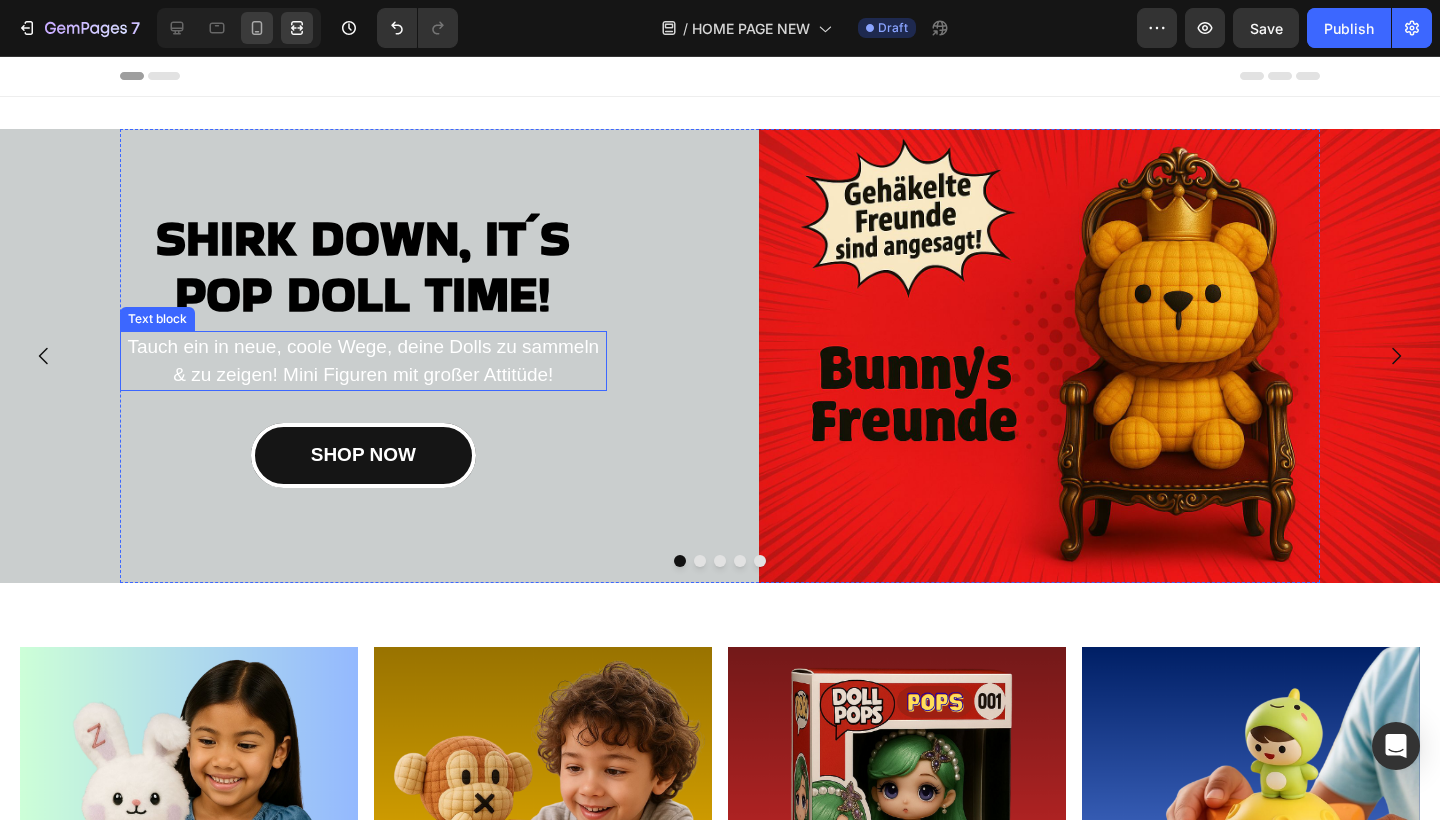 scroll, scrollTop: 0, scrollLeft: 0, axis: both 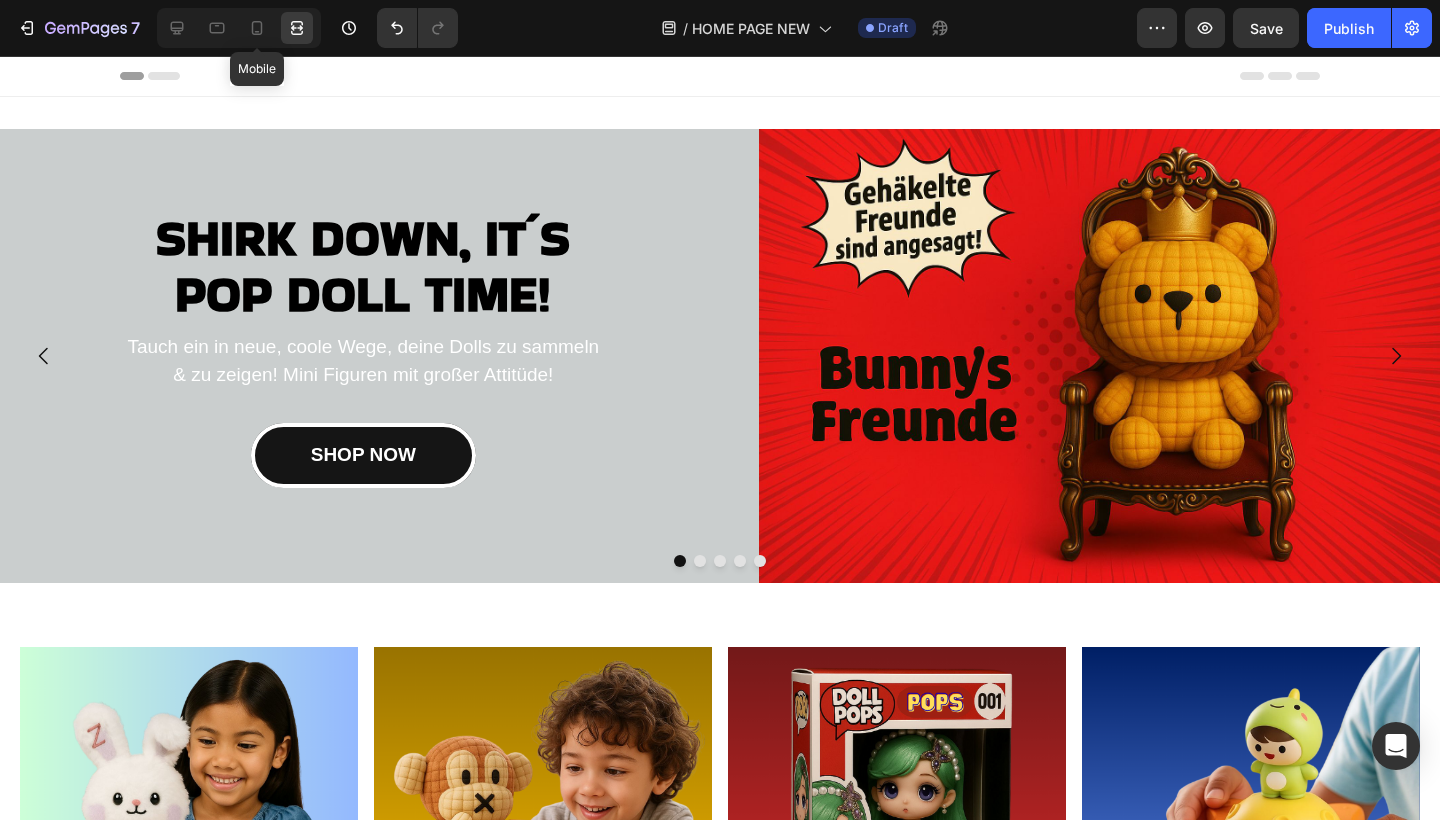 click 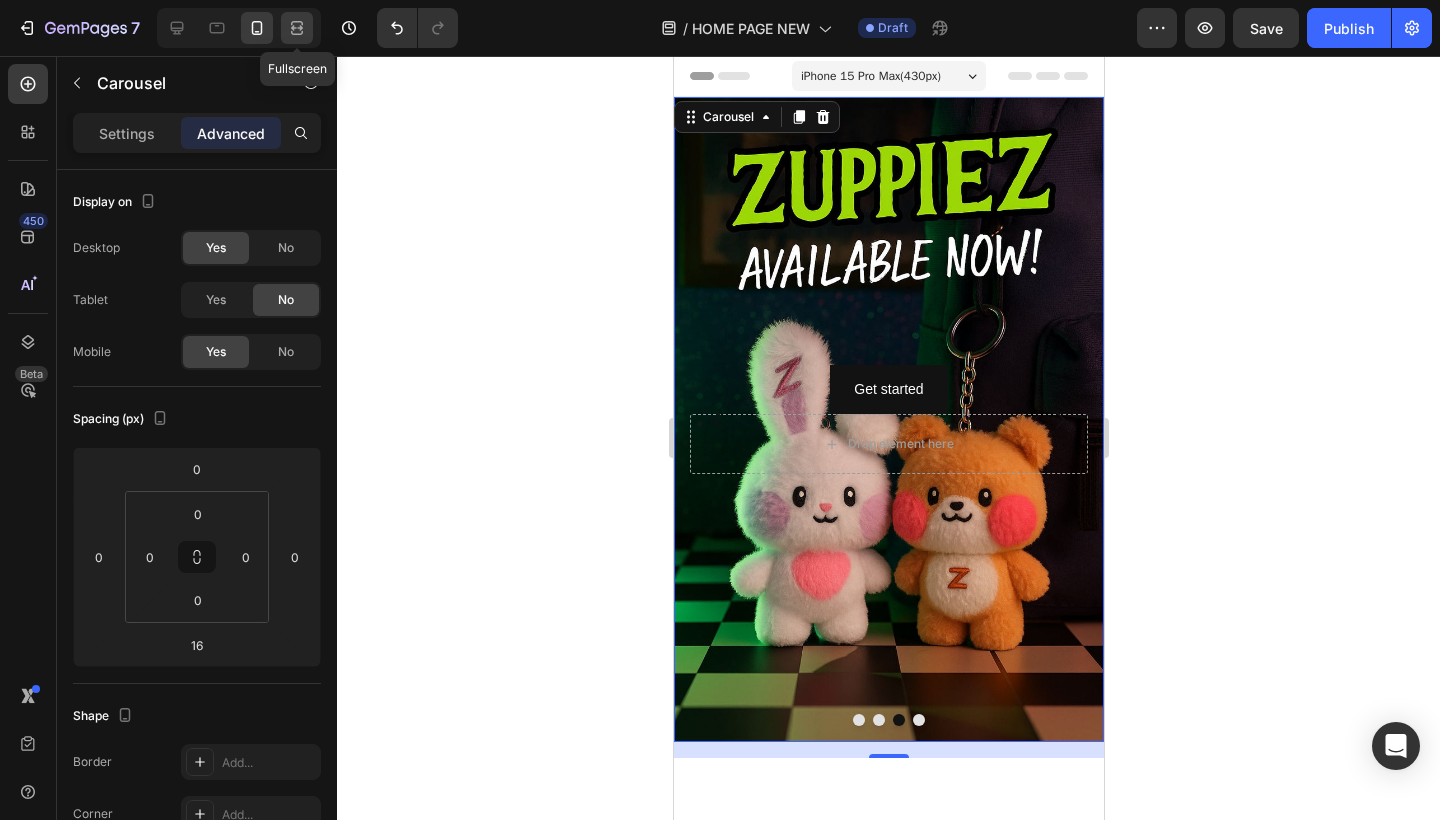 click 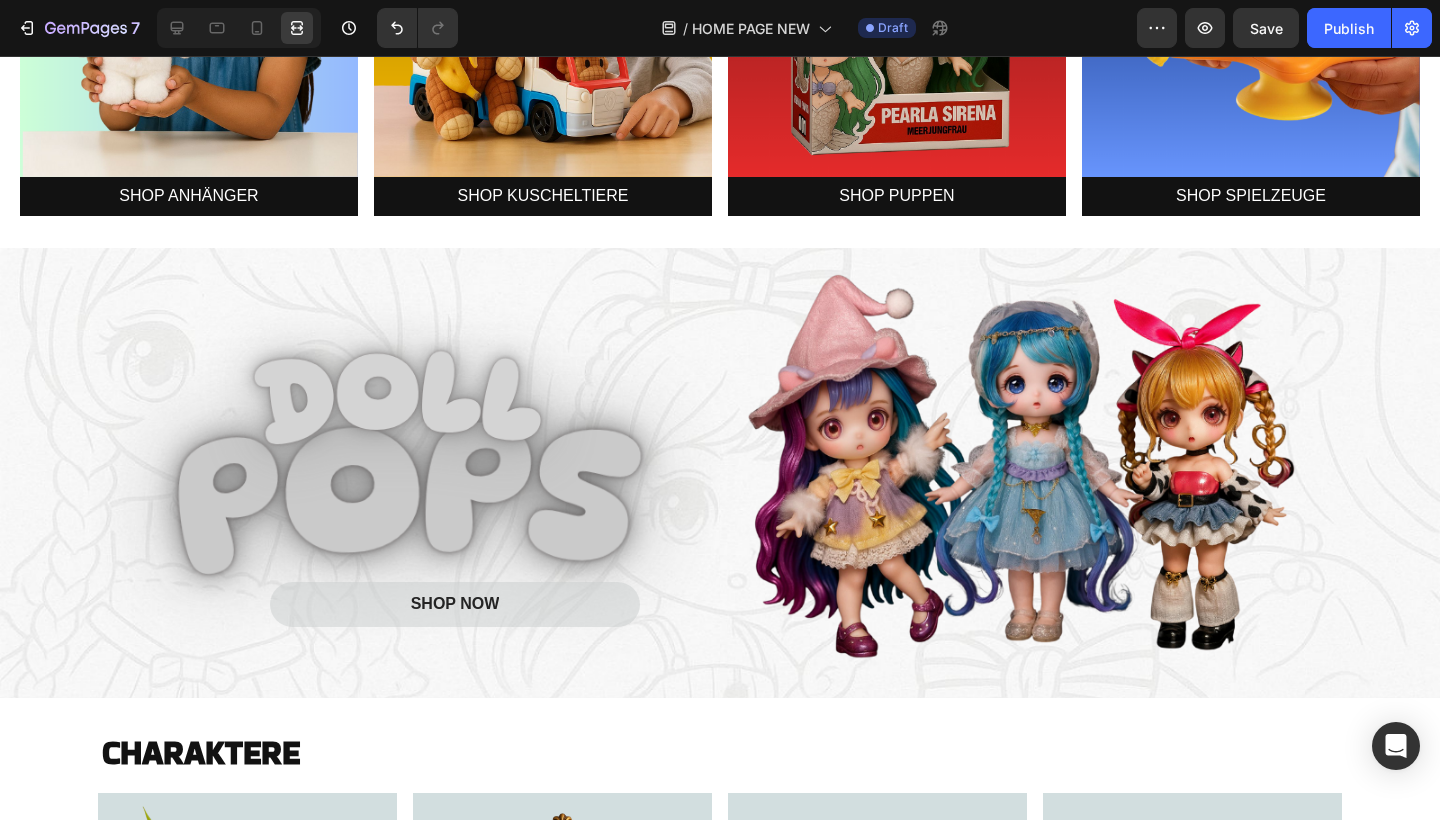 scroll, scrollTop: 636, scrollLeft: 0, axis: vertical 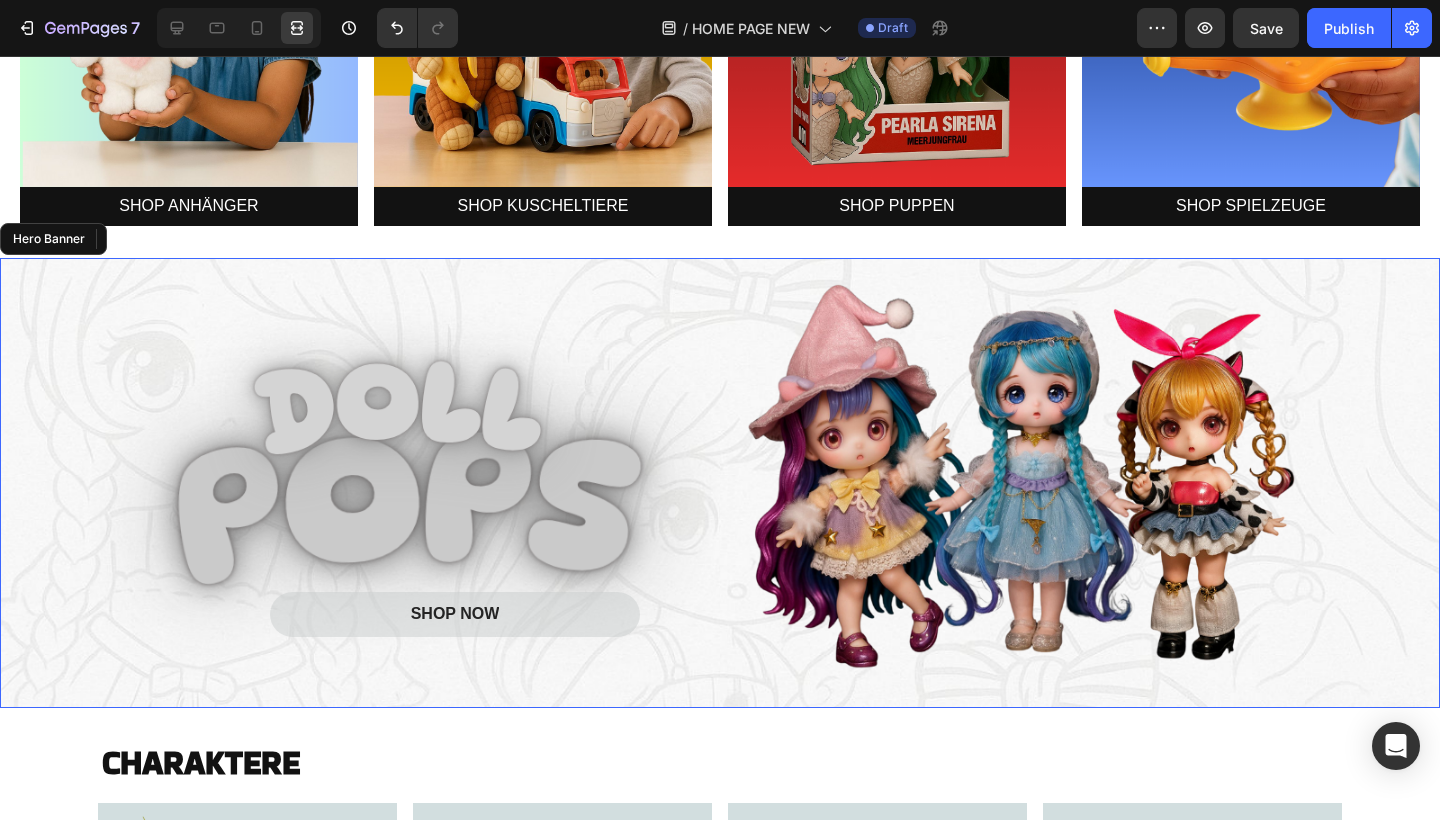 click at bounding box center (720, 483) 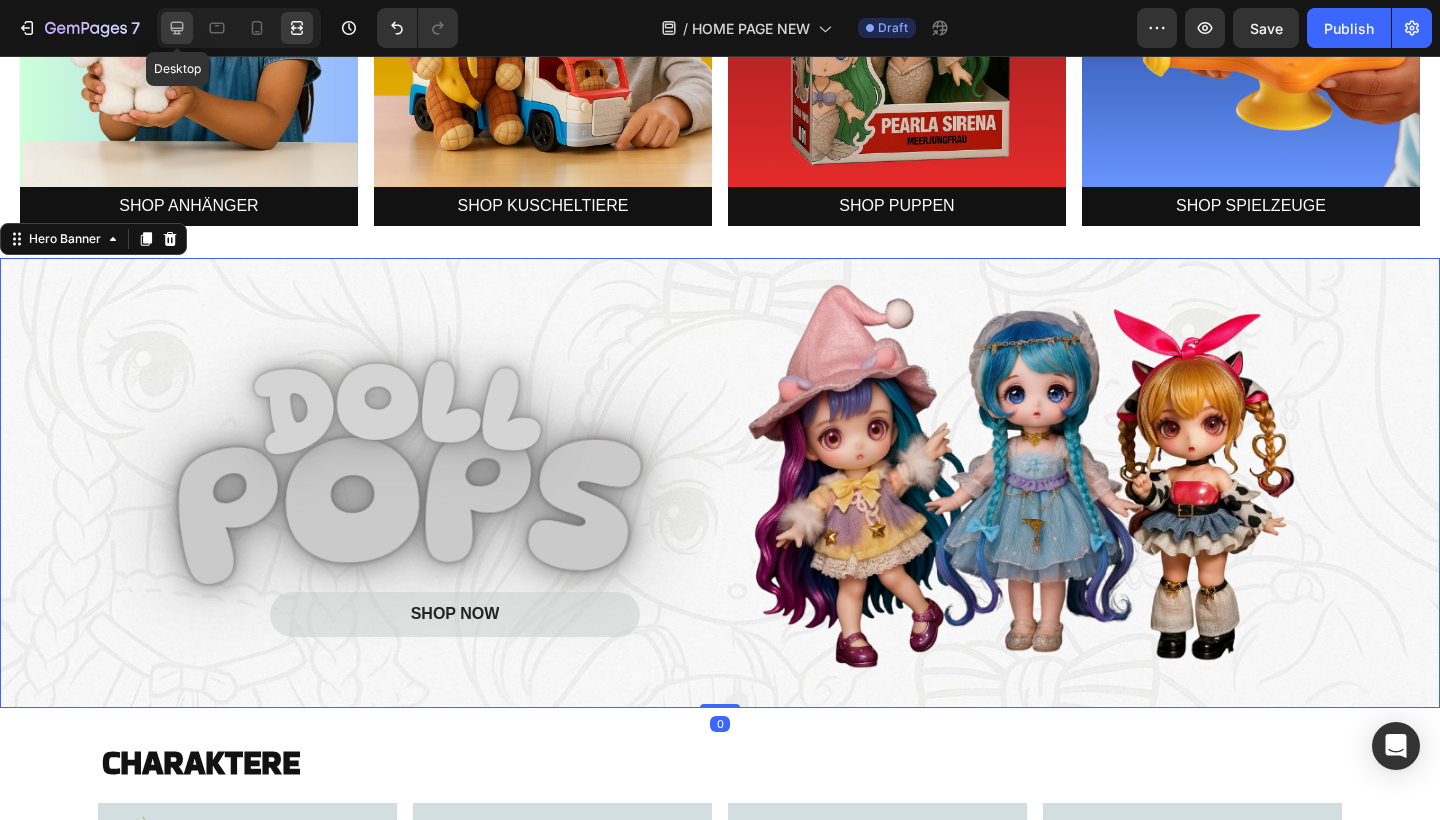 click 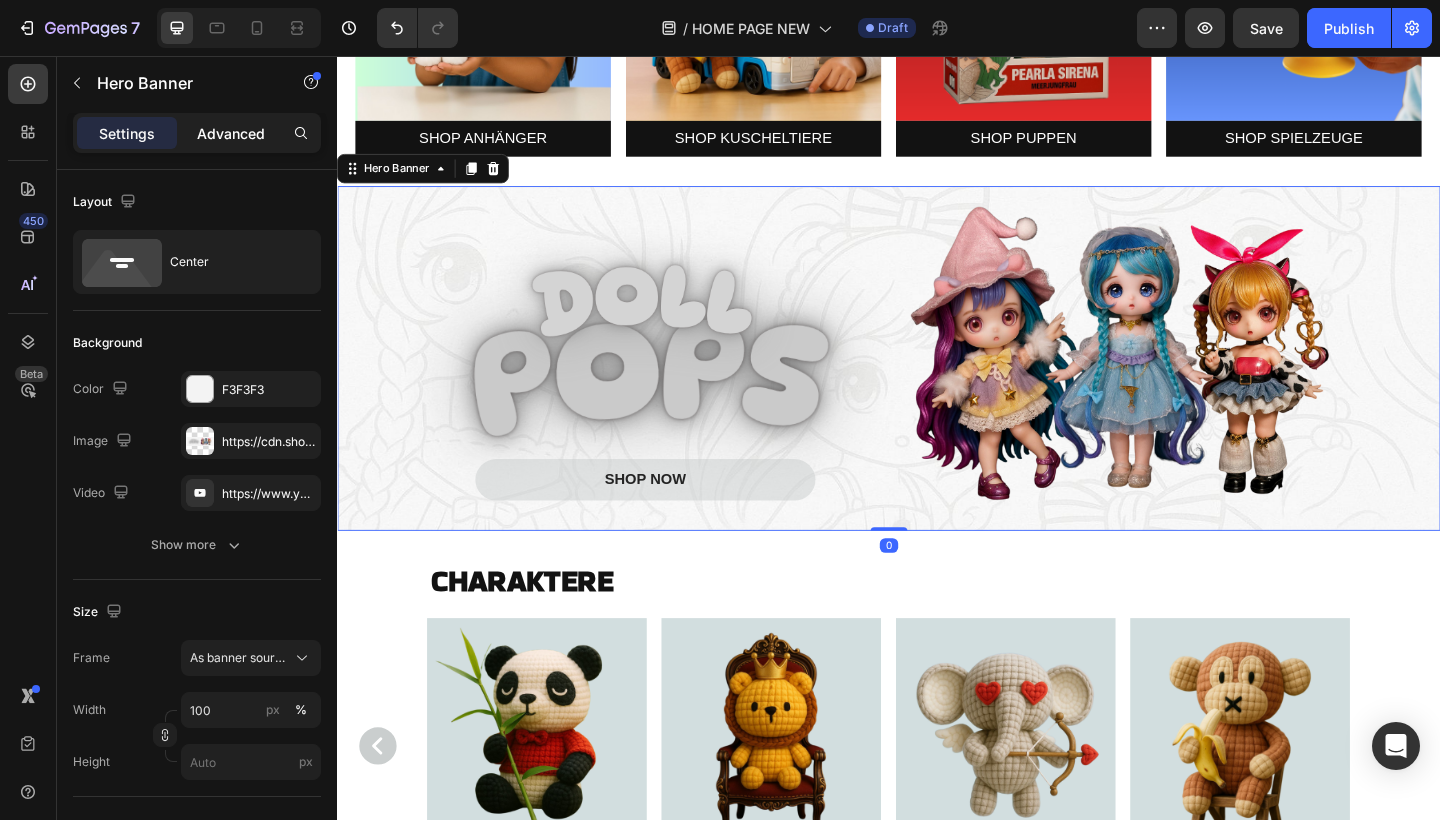 click on "Advanced" at bounding box center (231, 133) 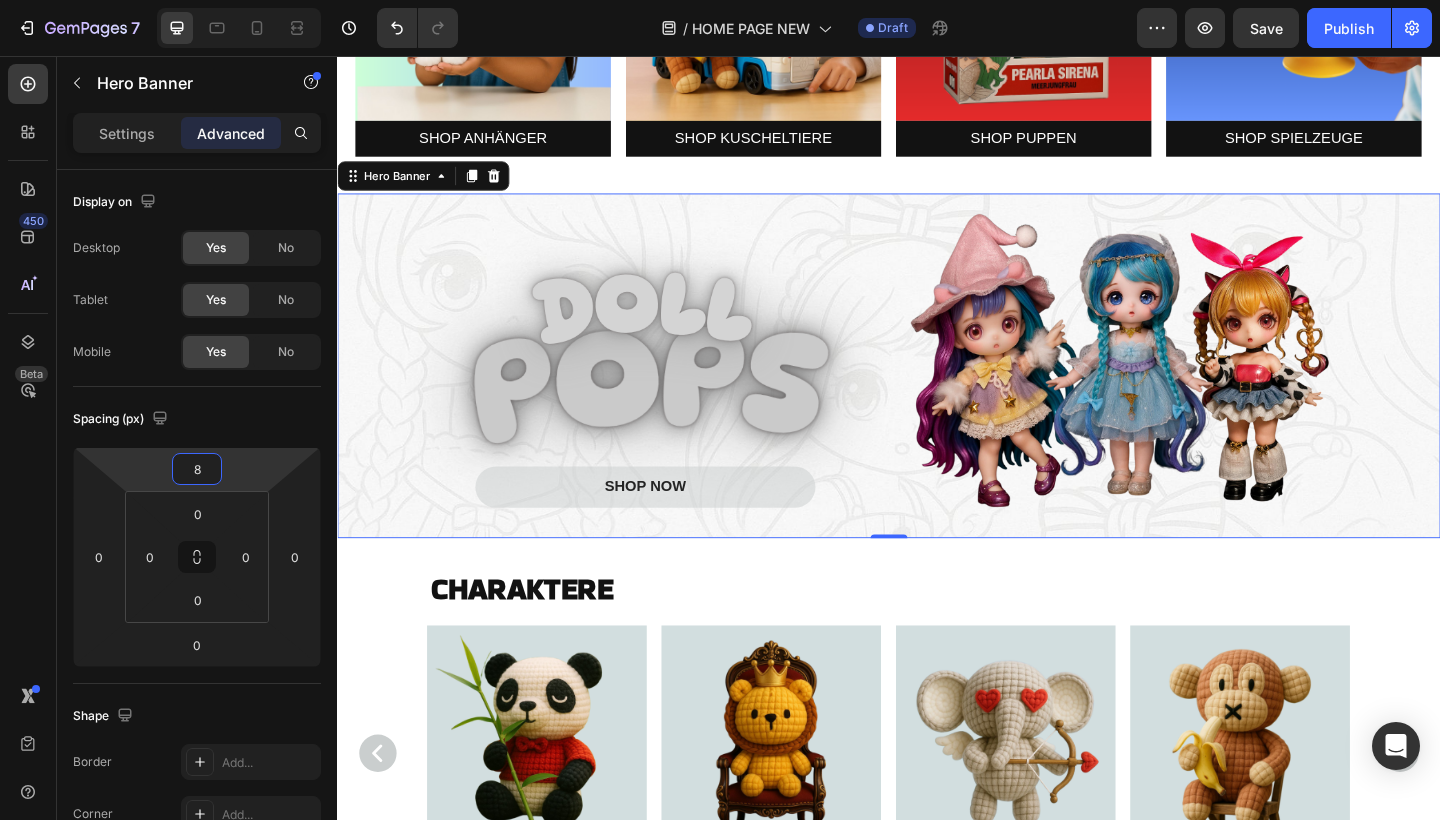 type on "10" 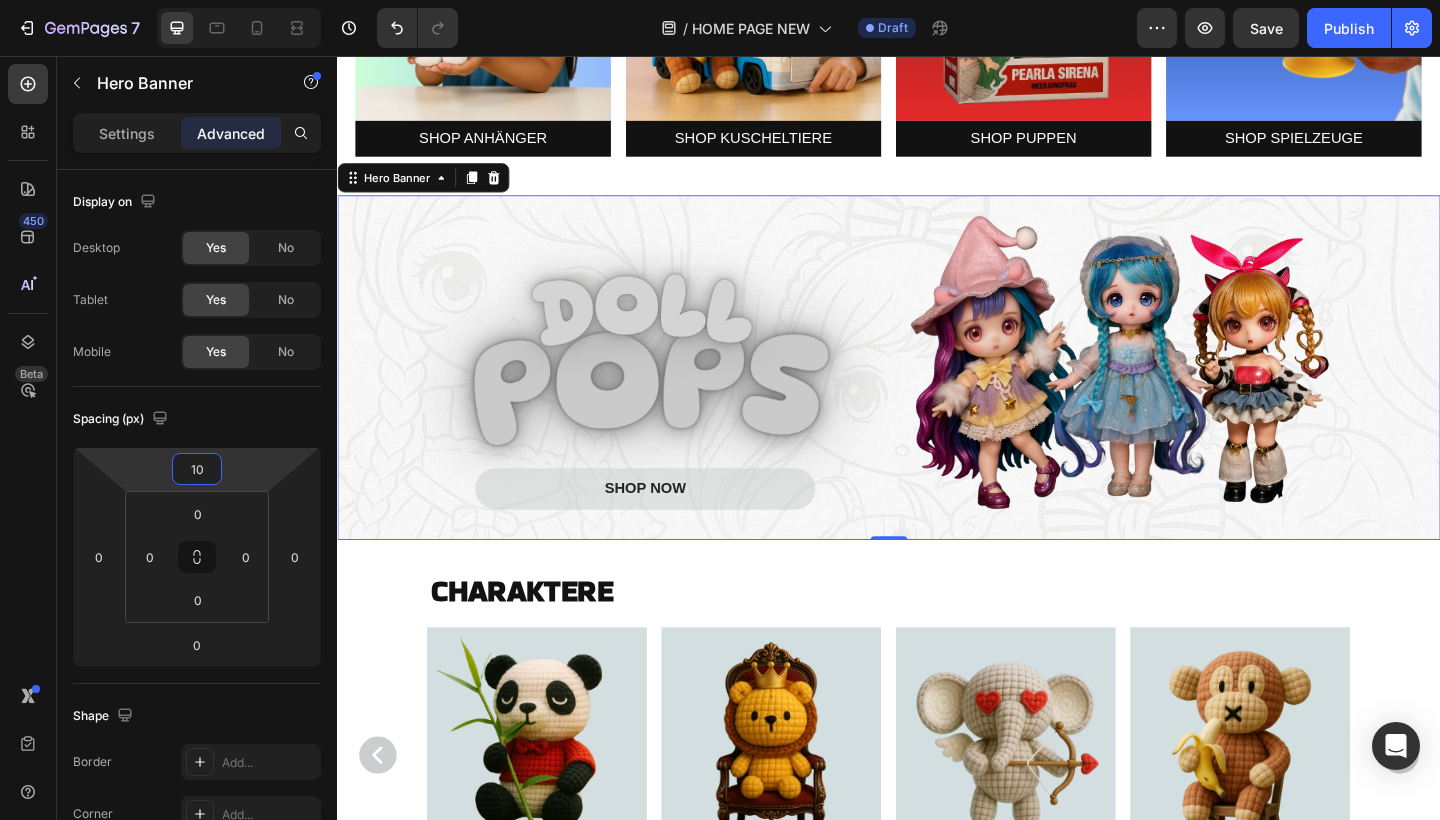 click on "7  Version history  /  HOME PAGE NEW Draft Preview  Save   Publish  450 Beta Sections(18) Elements(83) Section Element Hero Section Product Detail Brands Trusted Badges Guarantee Product Breakdown How to use Testimonials Compare Bundle FAQs Social Proof Brand Story Product List Collection Blog List Contact Sticky Add to Cart Custom Footer Browse Library 450 Layout
Row
Row
Row
Row Text
Heading
Text Block Button
Button
Button Media
Image
Image" at bounding box center [720, 0] 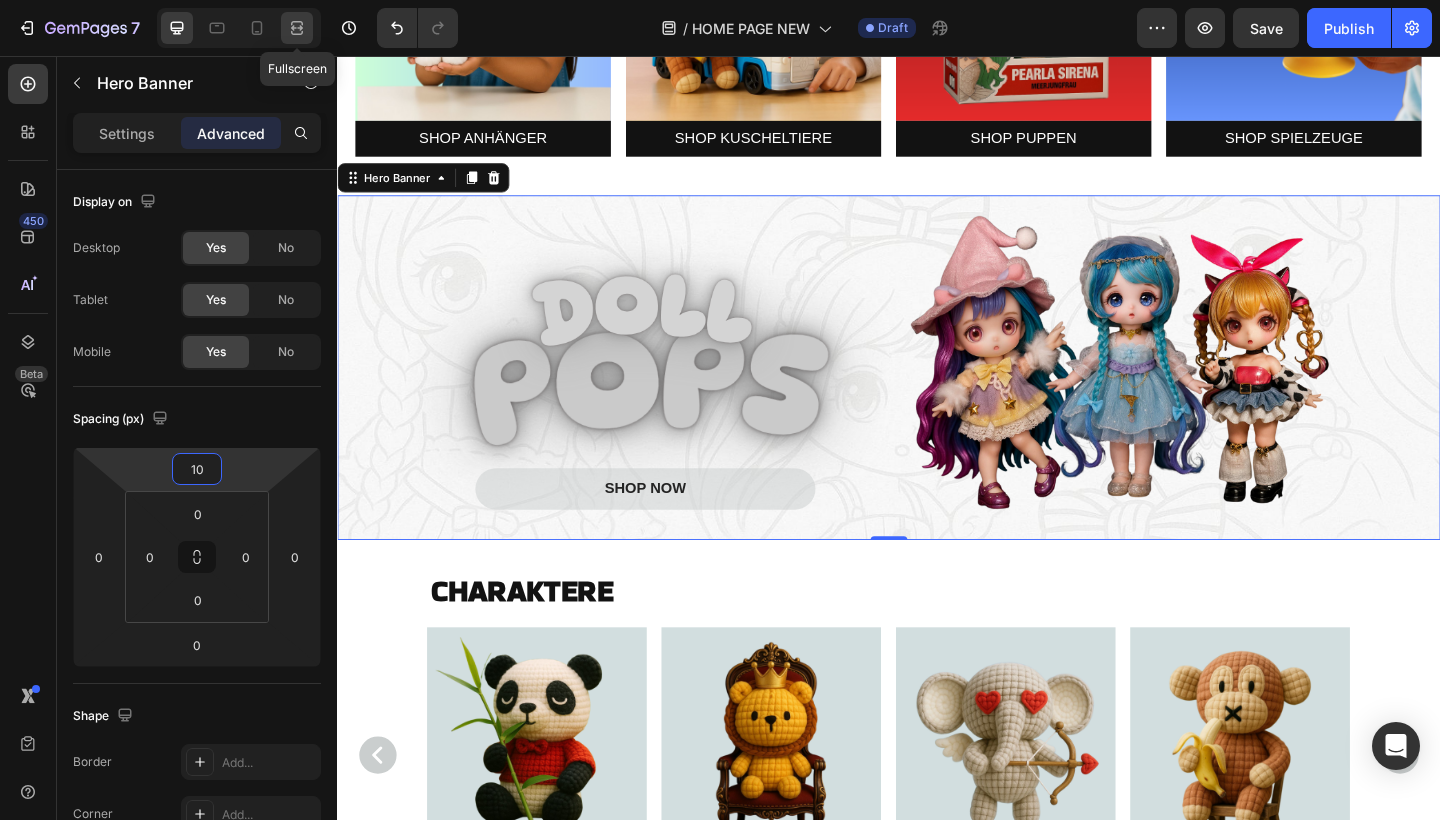 click 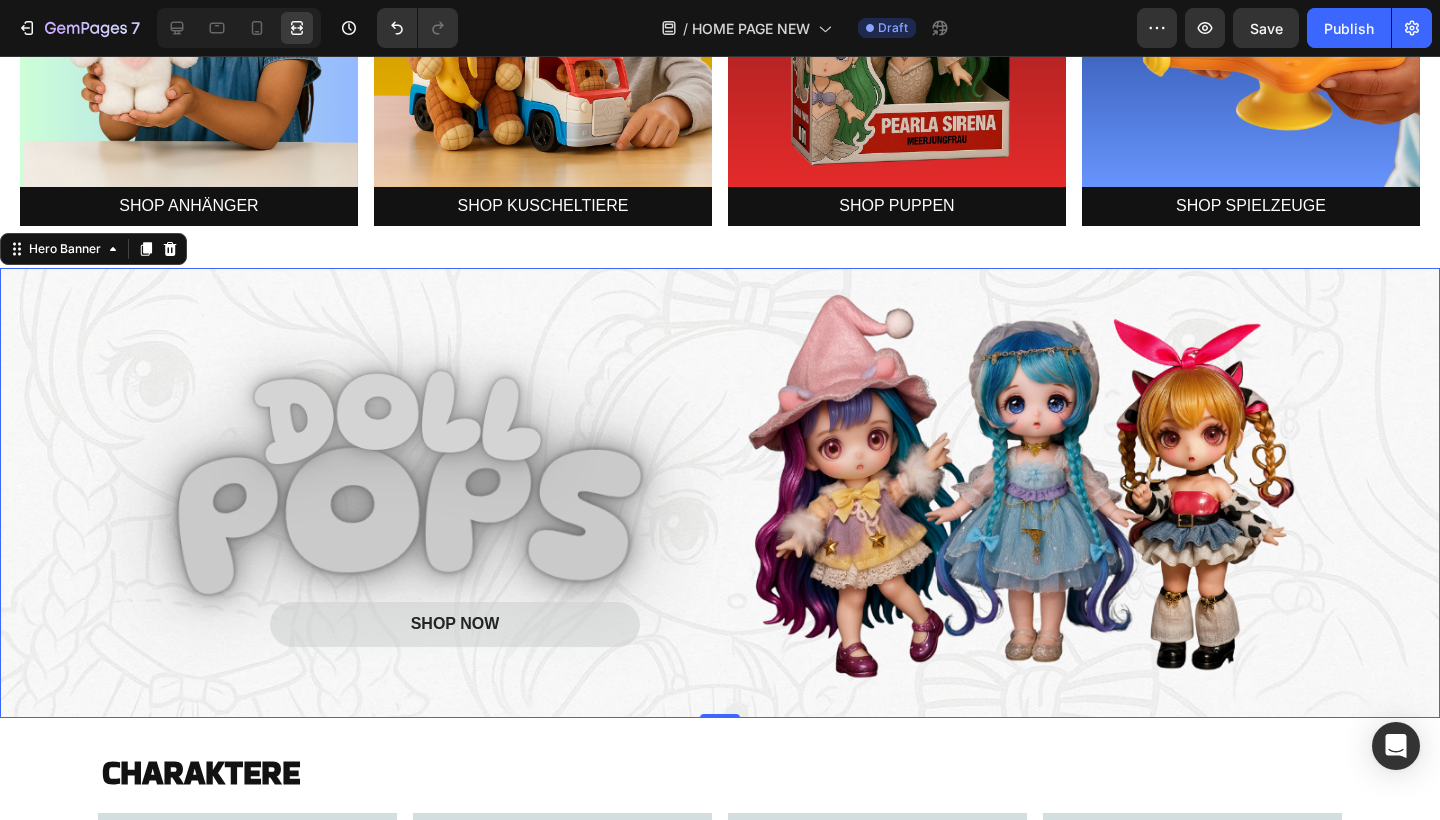 click on "SHOP NOW Button" at bounding box center [720, 492] 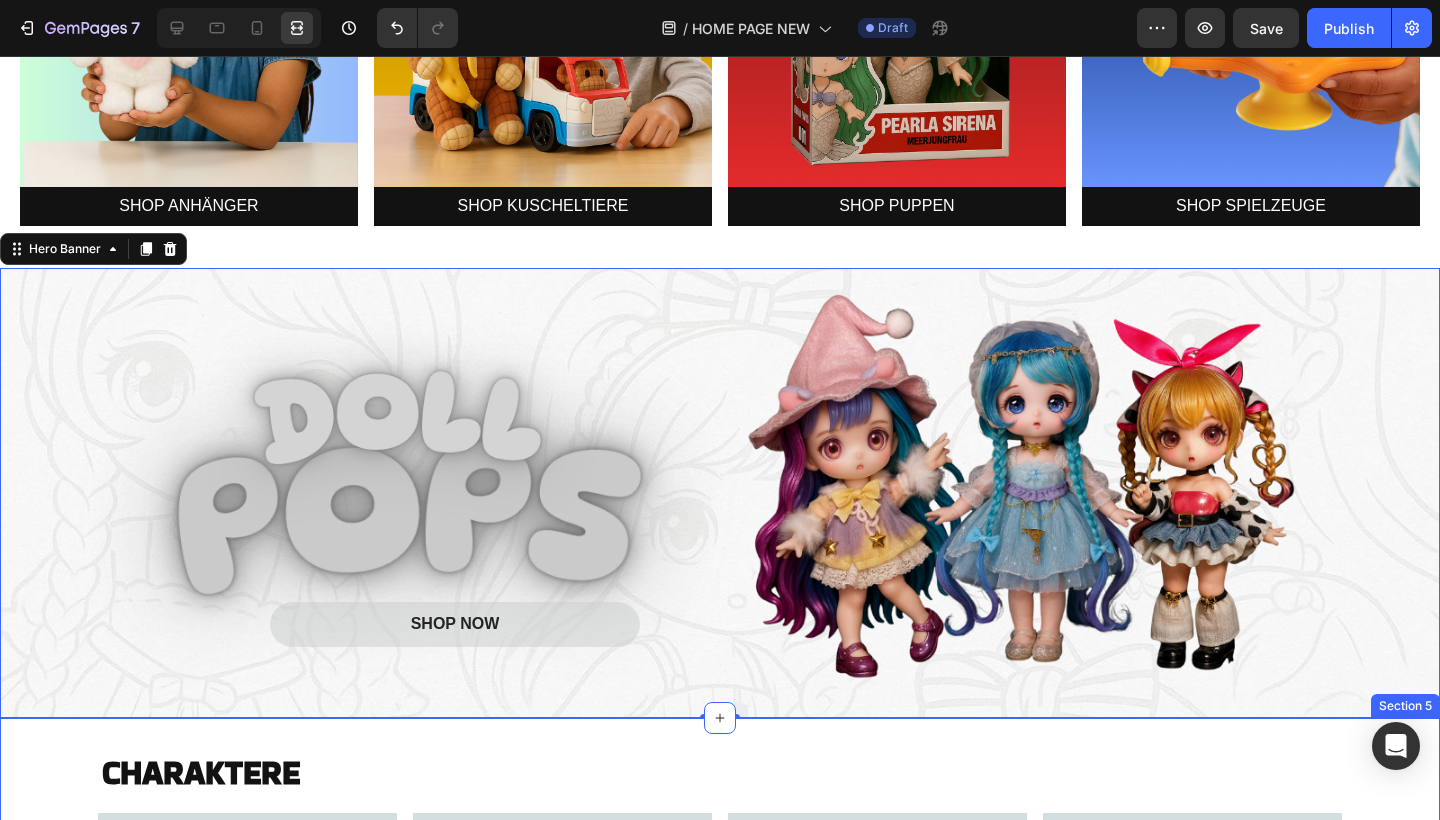 click on "CHARAKTERE Heading
Image SHOP BUUBLIS Button Image SHOP YELOLIS Button Image SHOP DOLL POPS Button Image SHOP STARLENS Button Image SHOP STARLENS Button Image SHOP STARLENS Button Image SHOP STARLENS Button Image SHOP STARLENS Button Image SHOP STARLENS Button Image SHOP STARLENS Button
Carousel Section 5" at bounding box center [720, 950] 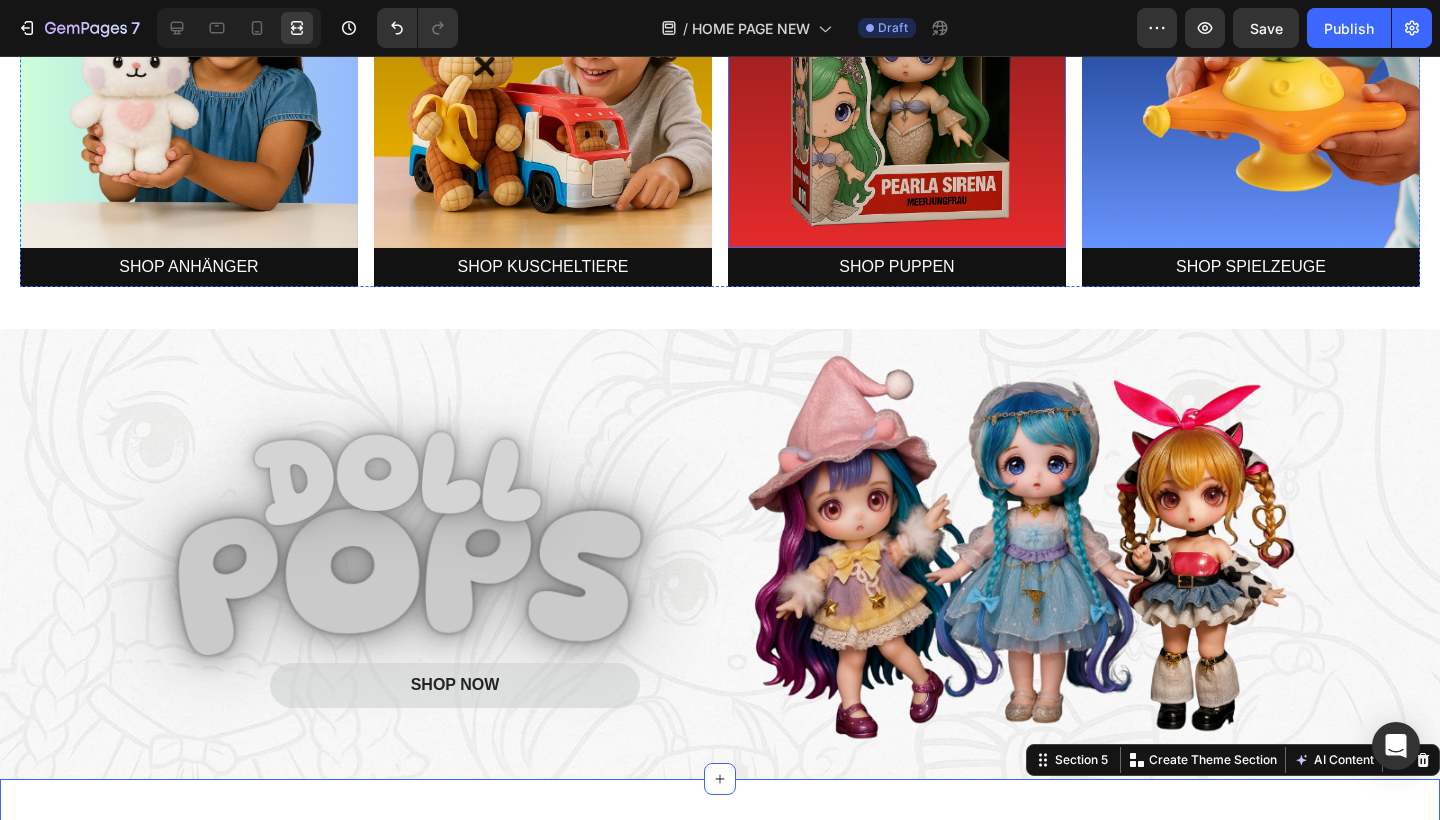 scroll, scrollTop: 592, scrollLeft: 0, axis: vertical 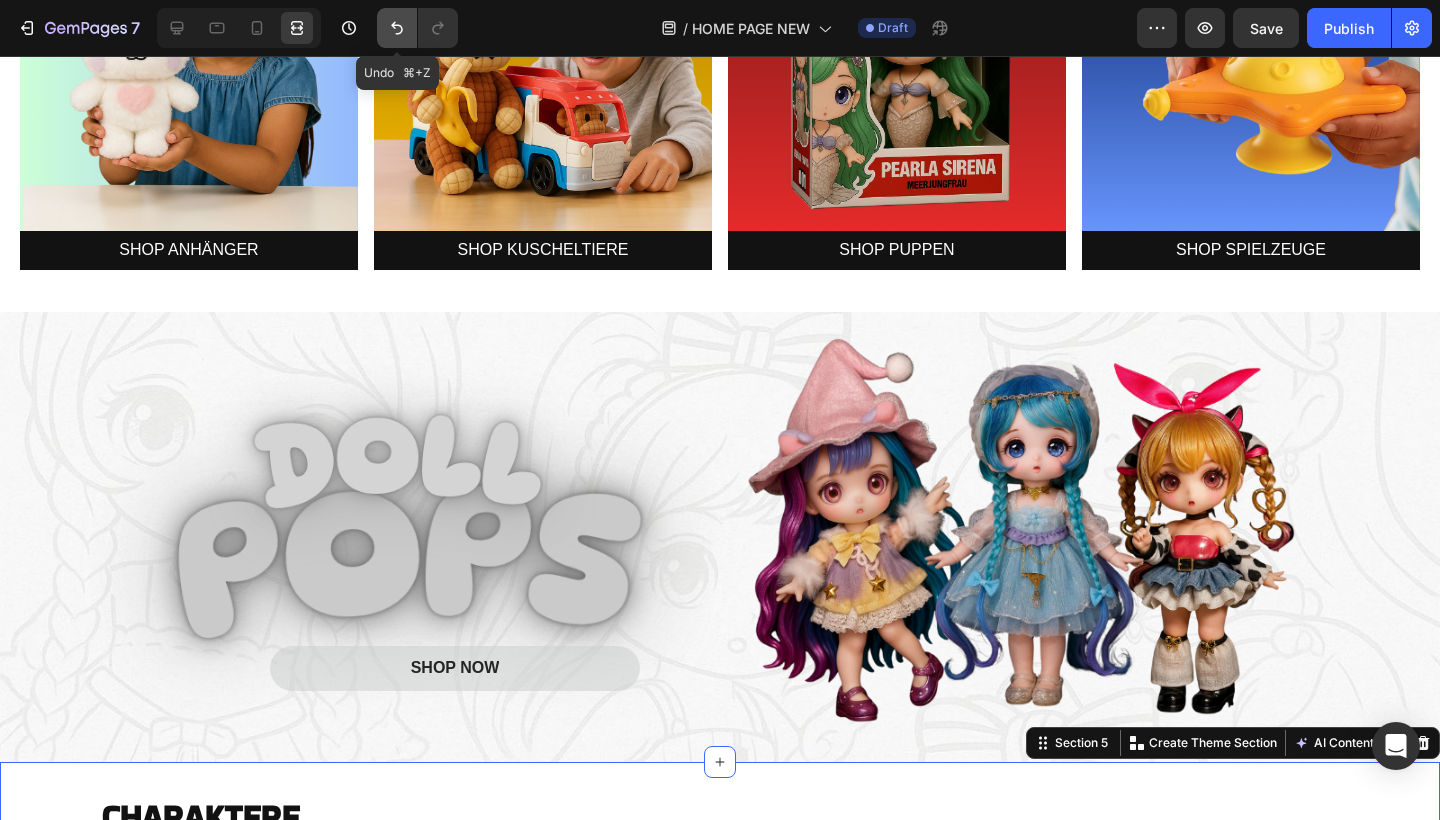 click 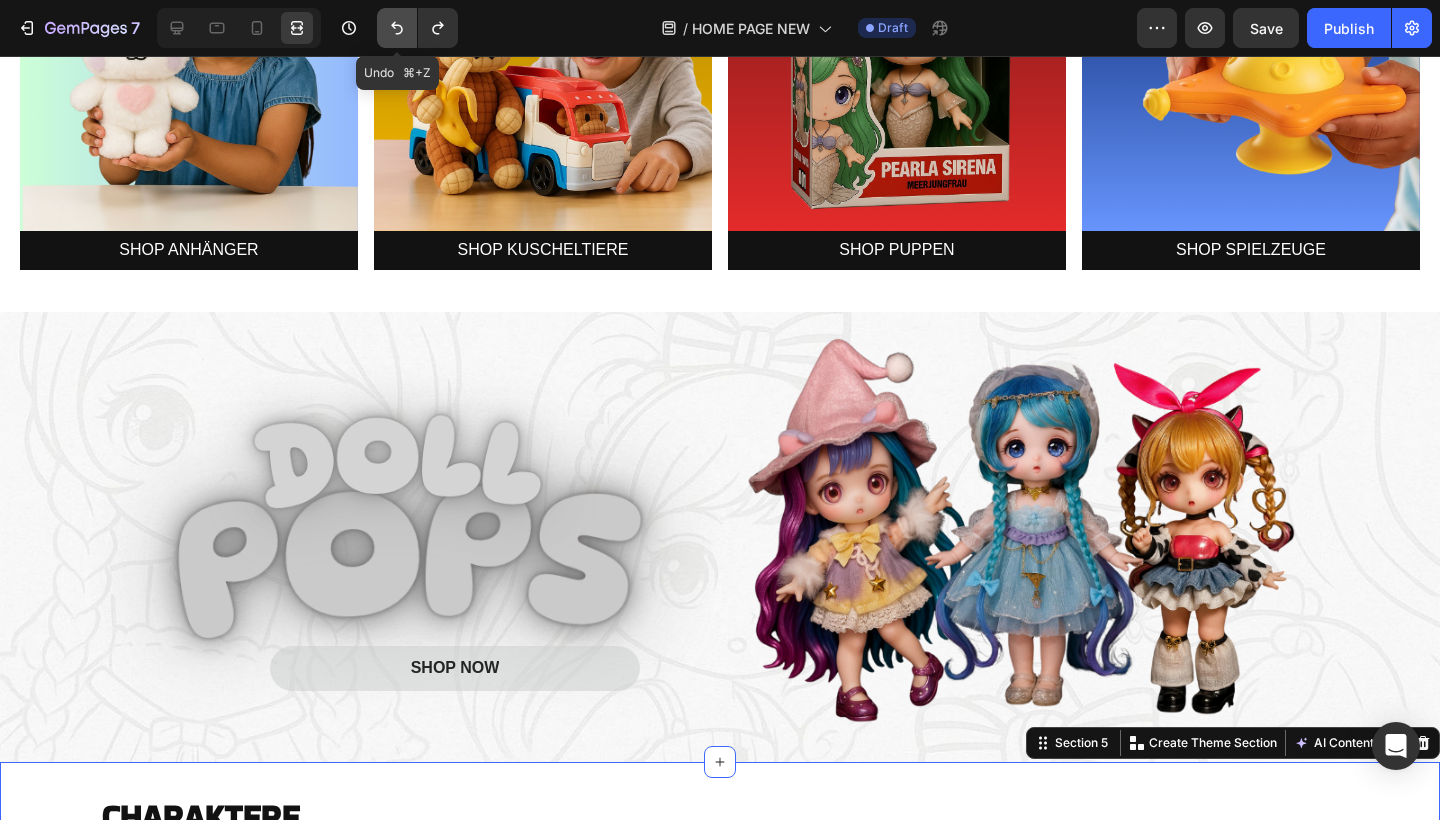 click 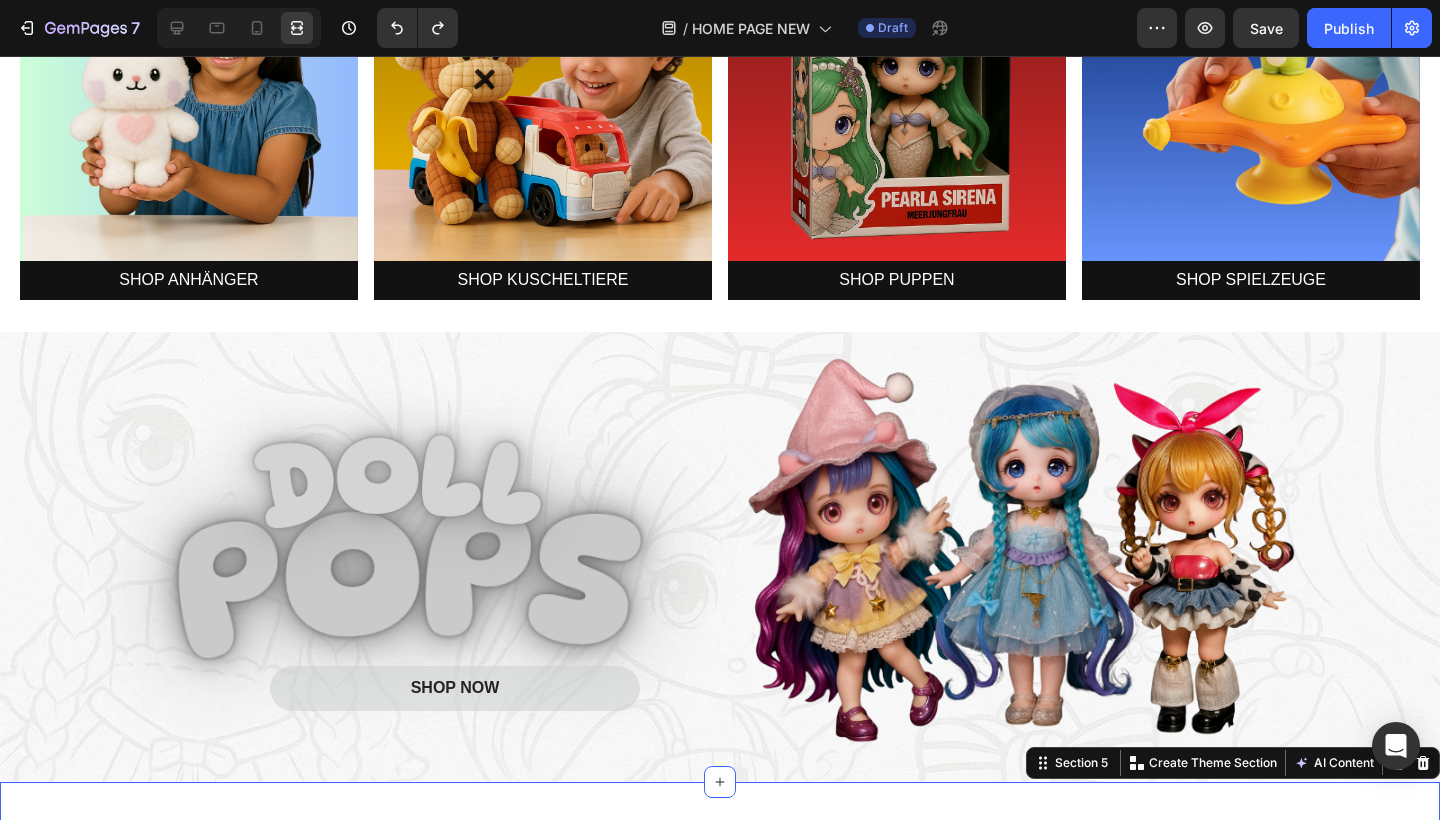 scroll, scrollTop: 556, scrollLeft: 0, axis: vertical 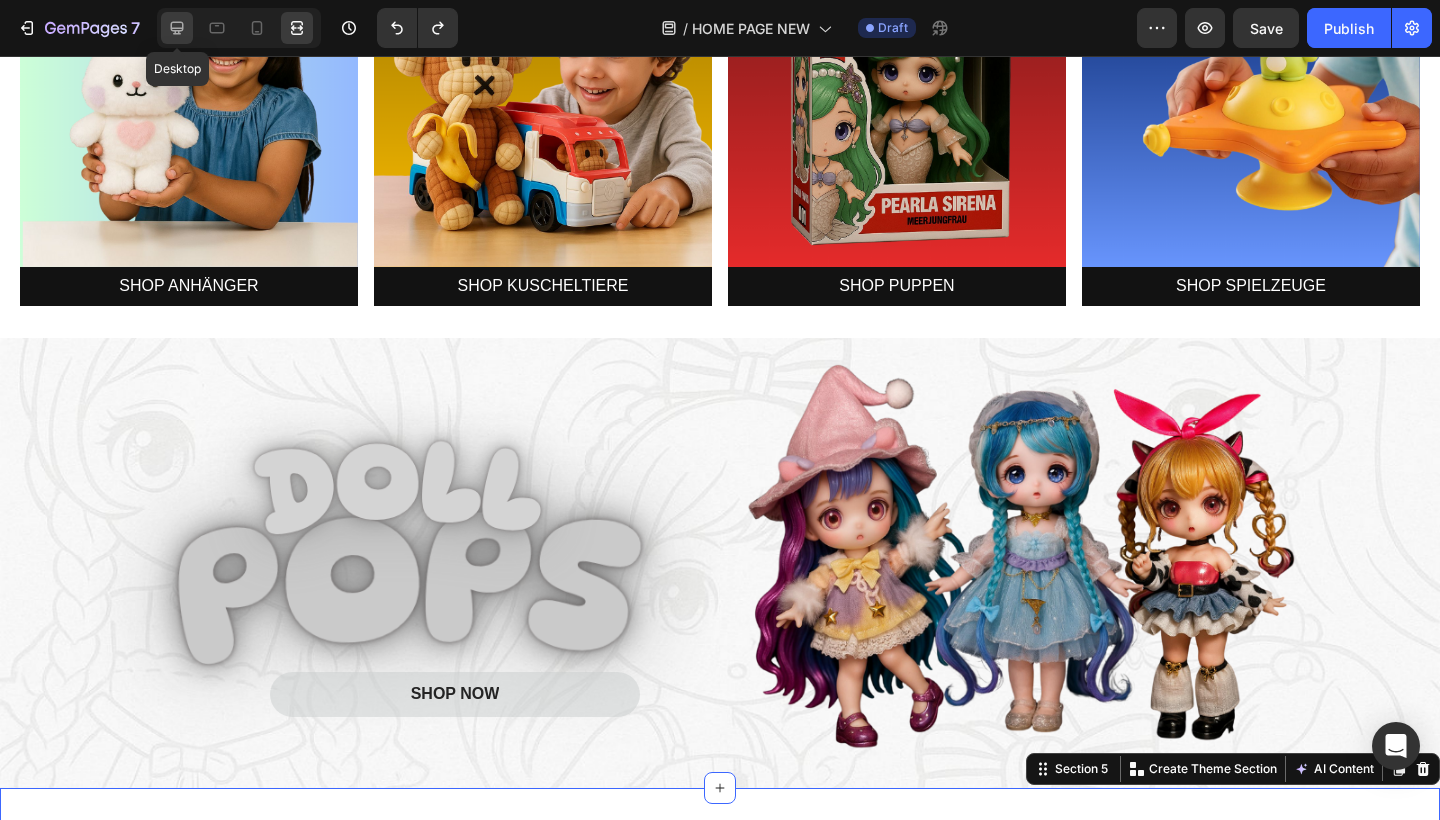 click 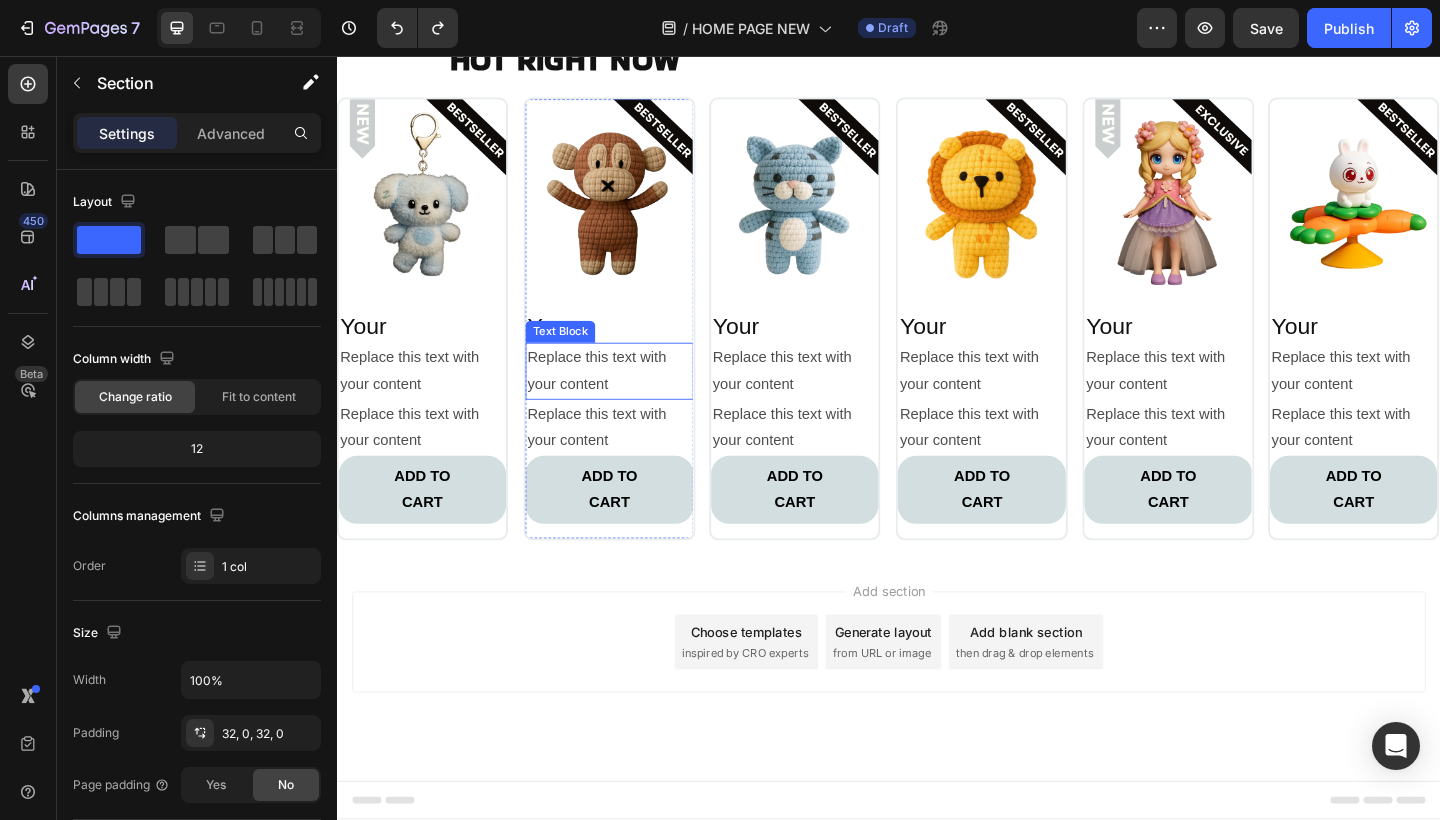 scroll, scrollTop: 6143, scrollLeft: 0, axis: vertical 